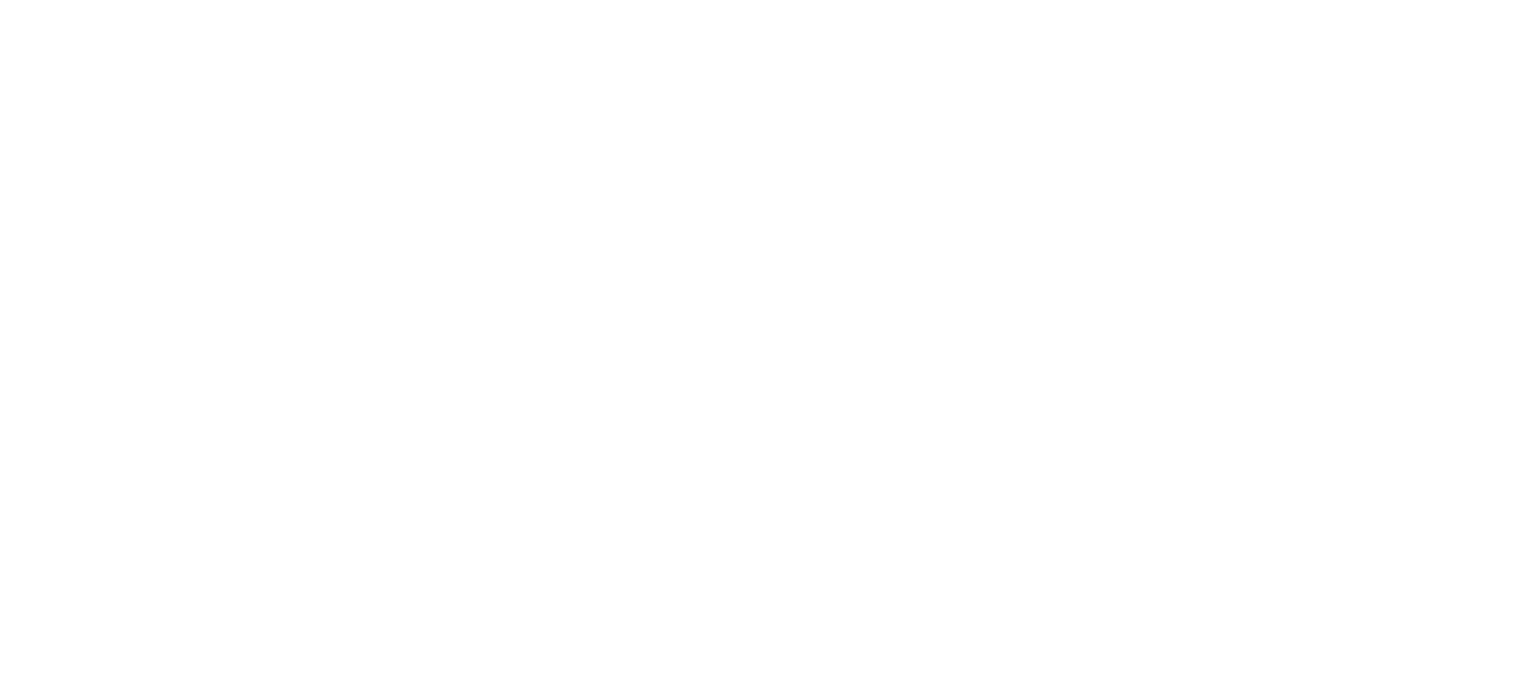 scroll, scrollTop: 0, scrollLeft: 0, axis: both 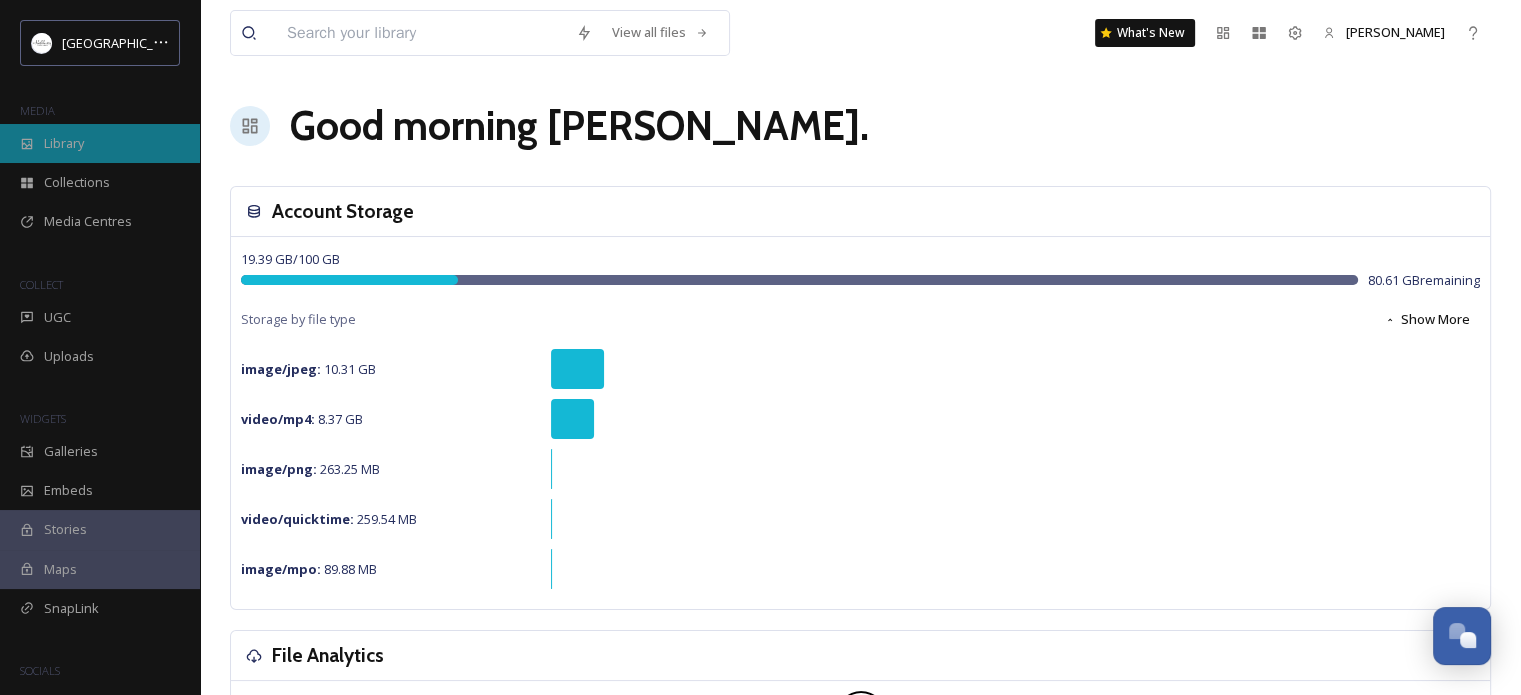 click on "Library" at bounding box center [64, 143] 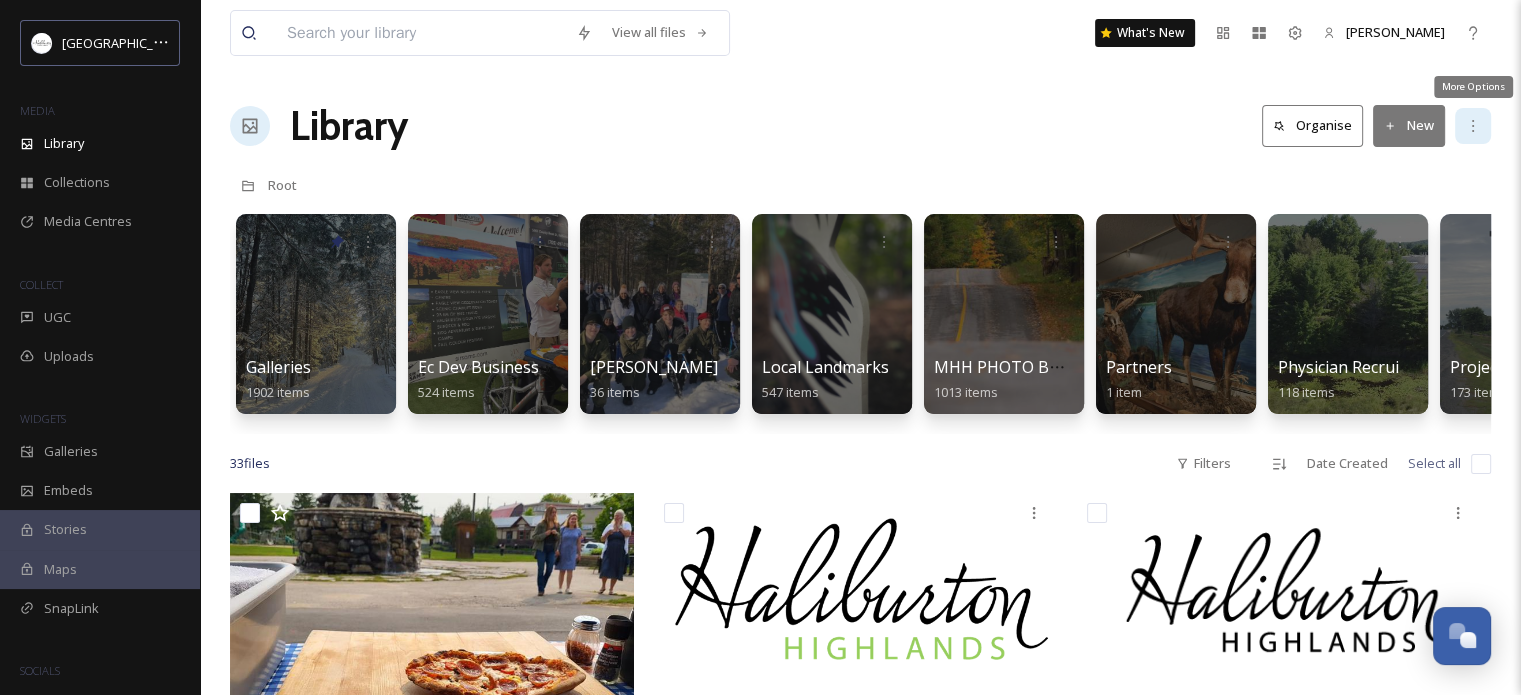 click 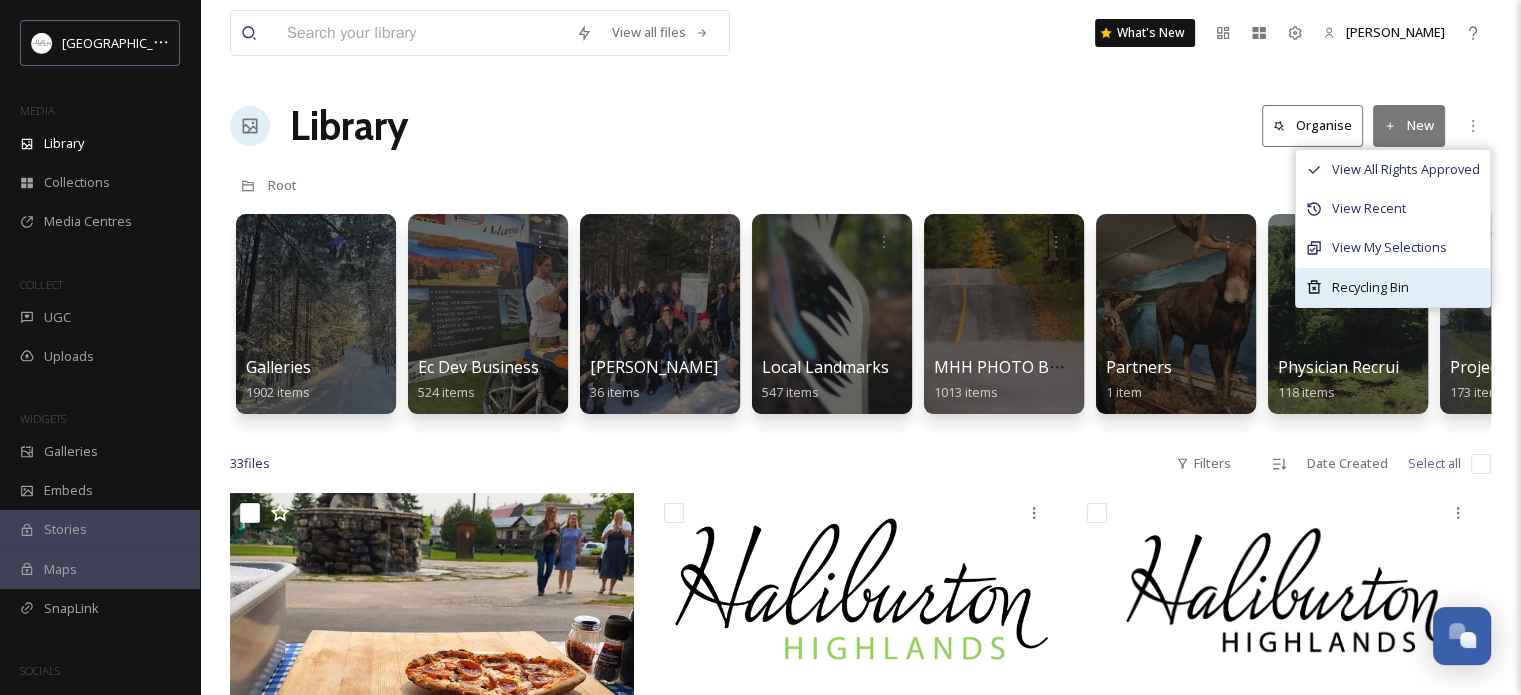 click on "Recycling Bin" at bounding box center [1393, 287] 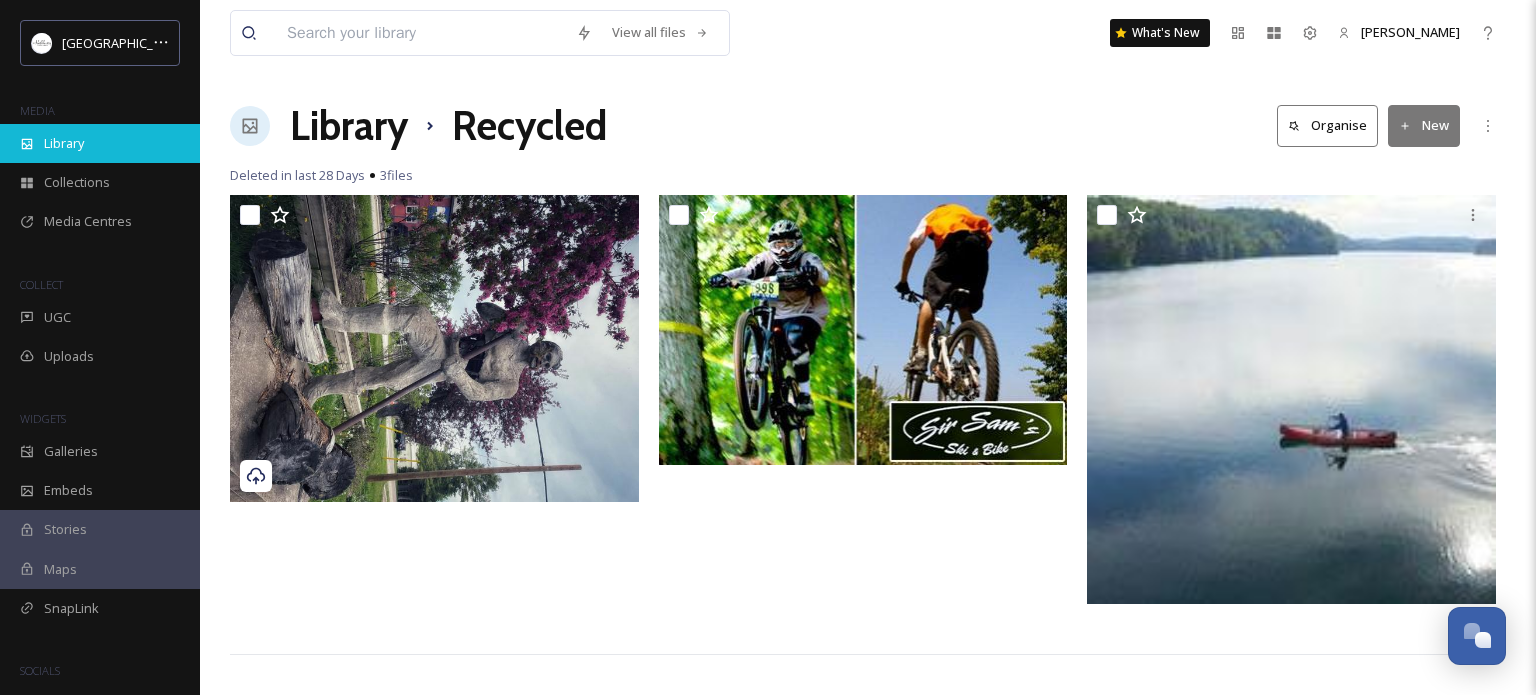 click on "Library" at bounding box center [100, 143] 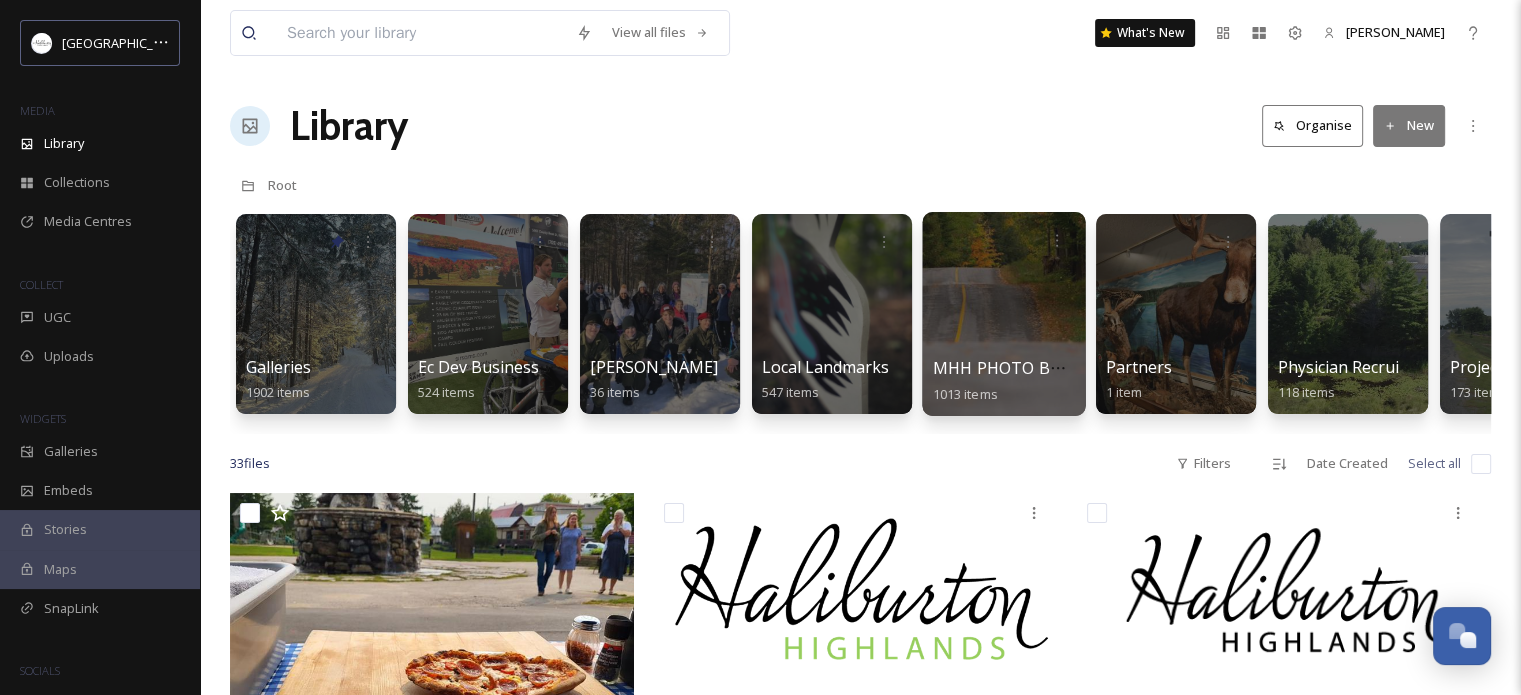 click on "MHH PHOTO BANK" at bounding box center [1008, 368] 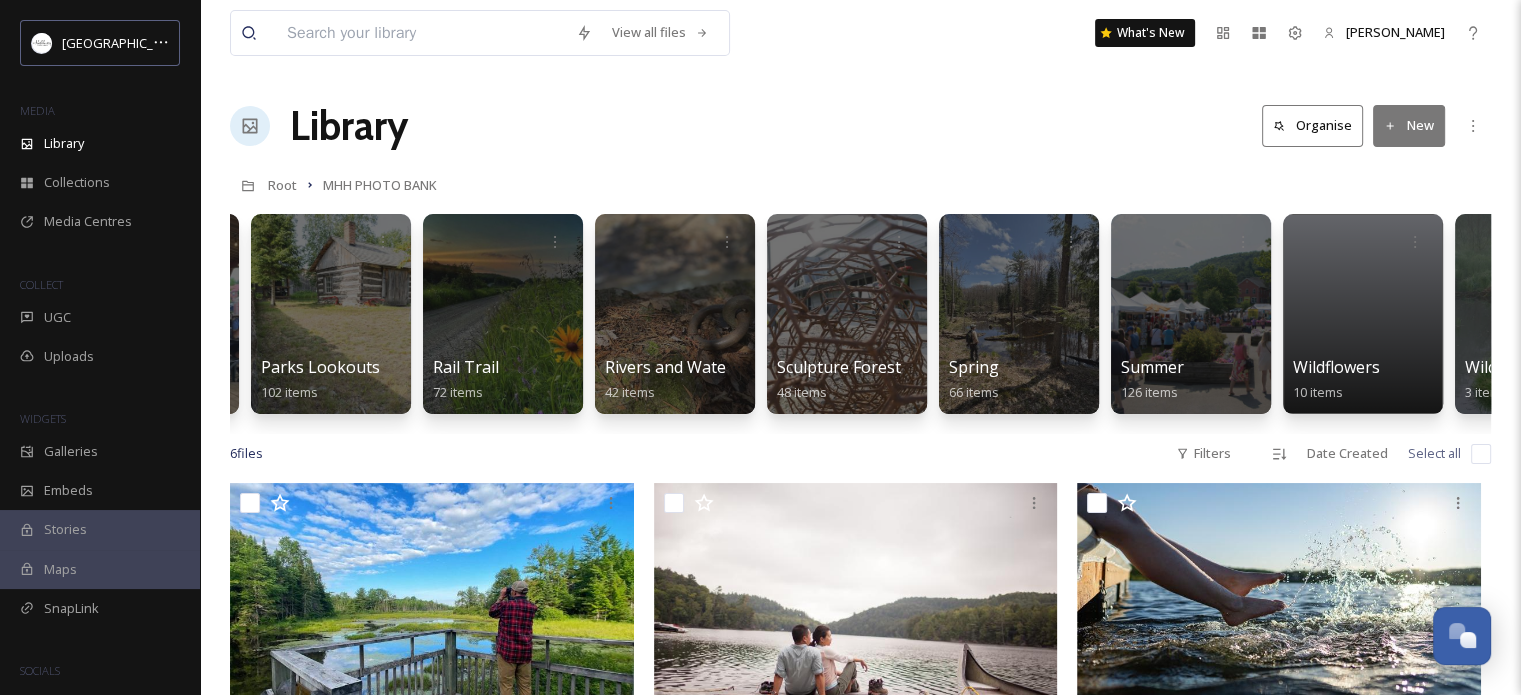 scroll, scrollTop: 0, scrollLeft: 1537, axis: horizontal 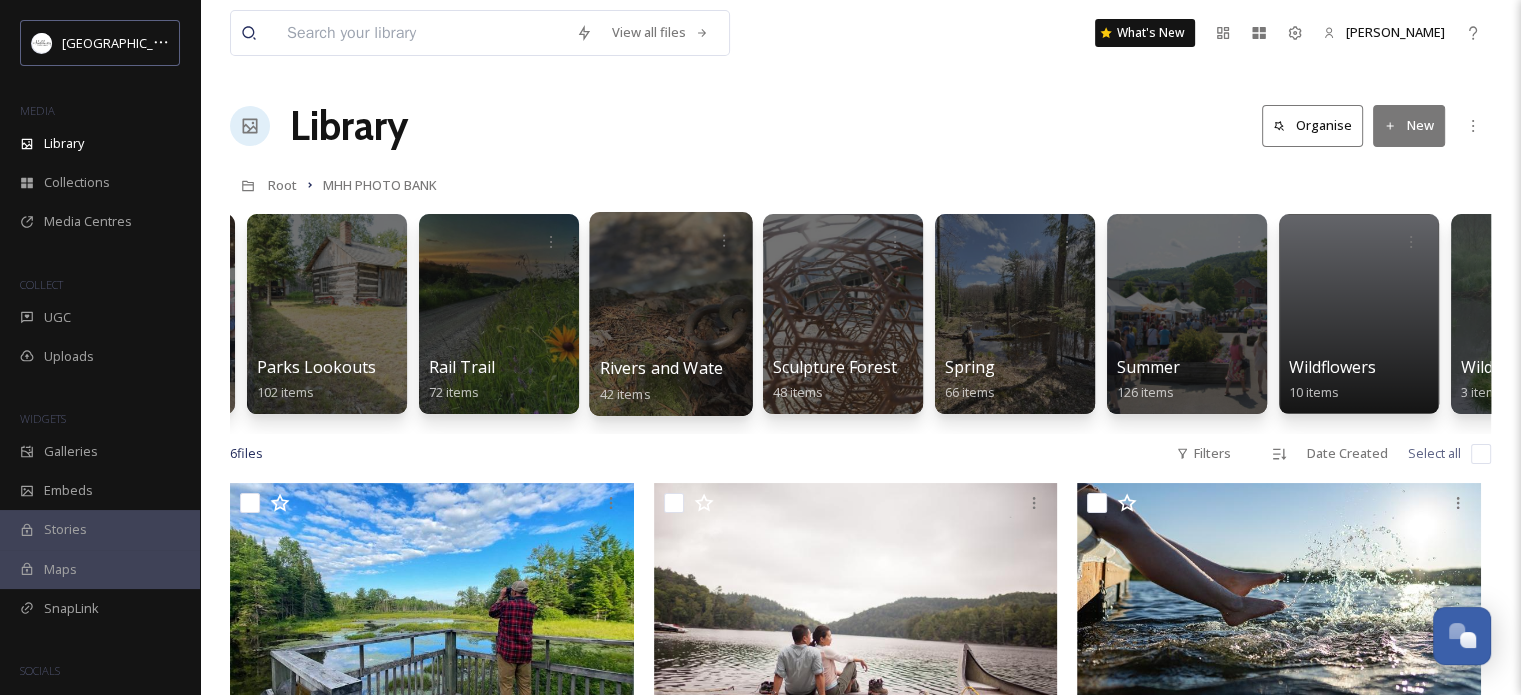 click at bounding box center [670, 314] 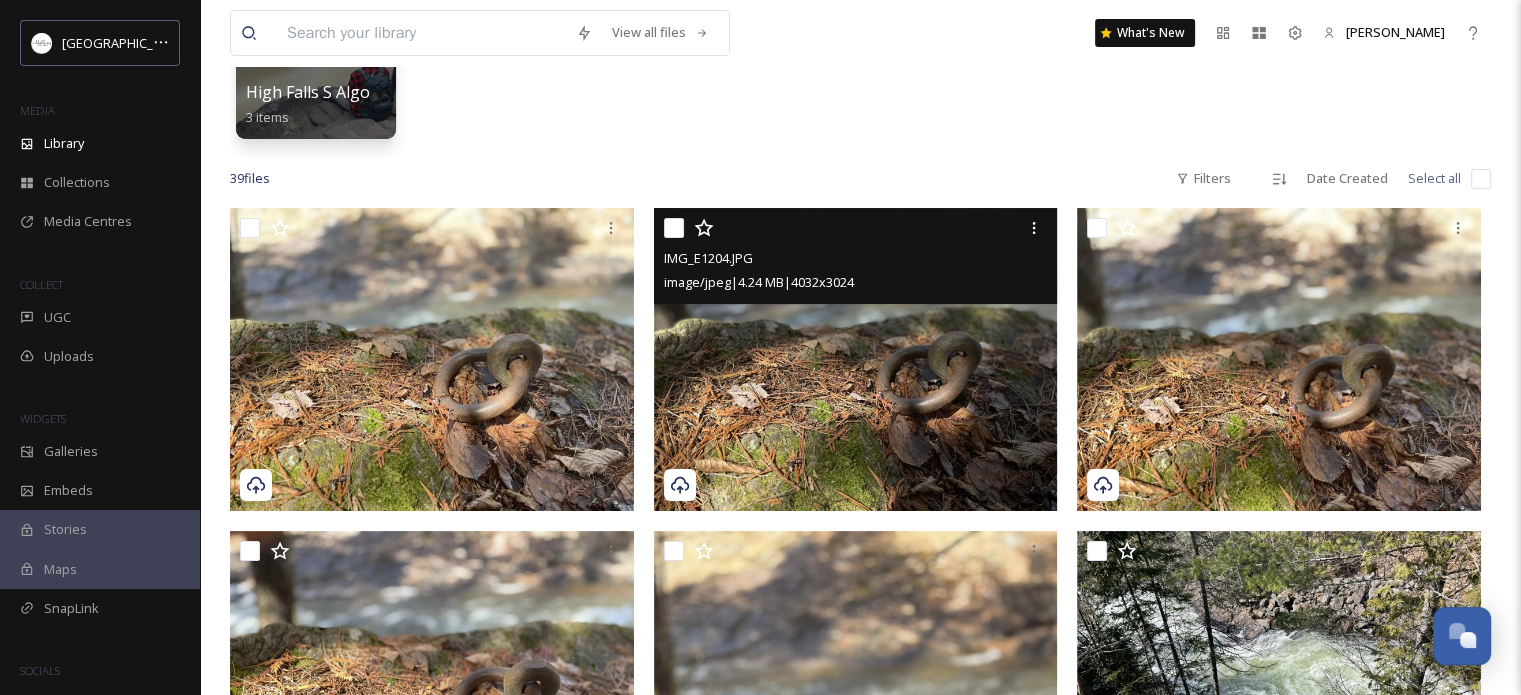 scroll, scrollTop: 240, scrollLeft: 0, axis: vertical 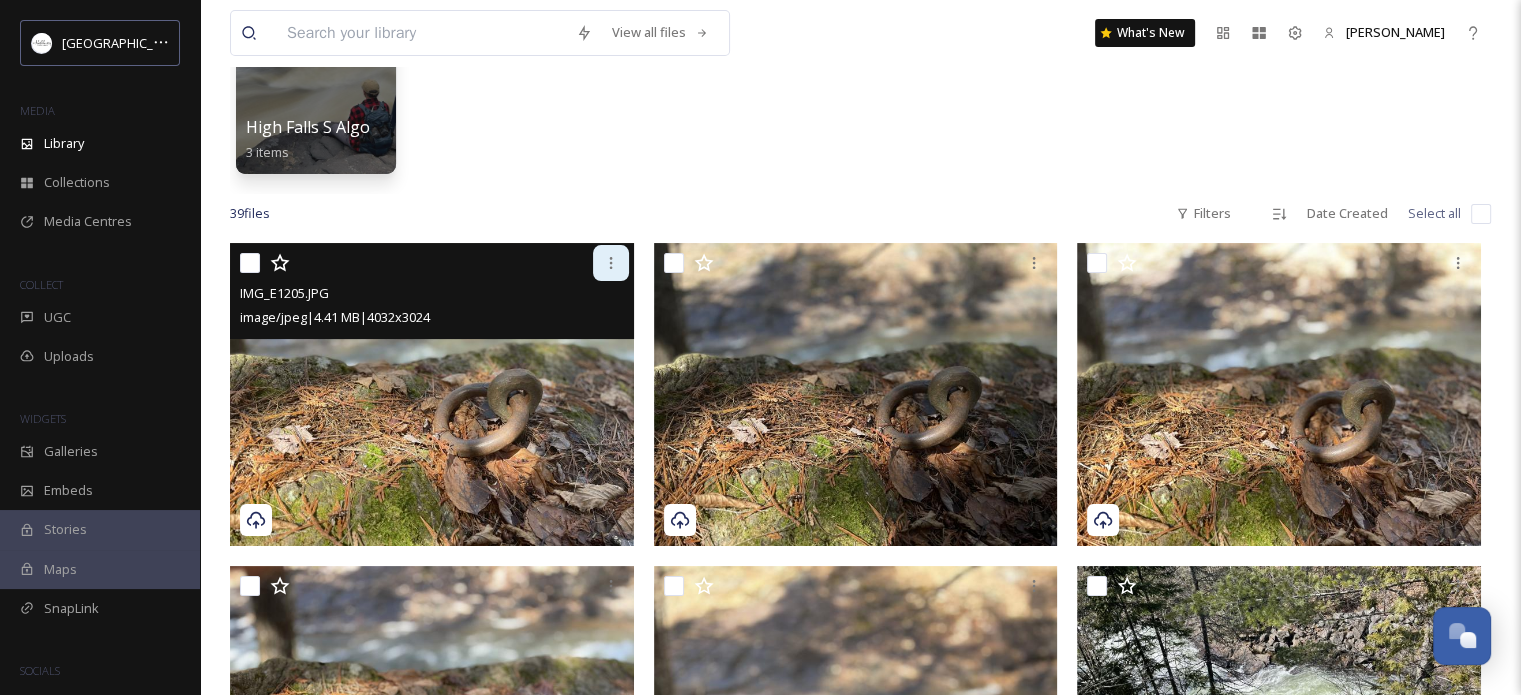 click 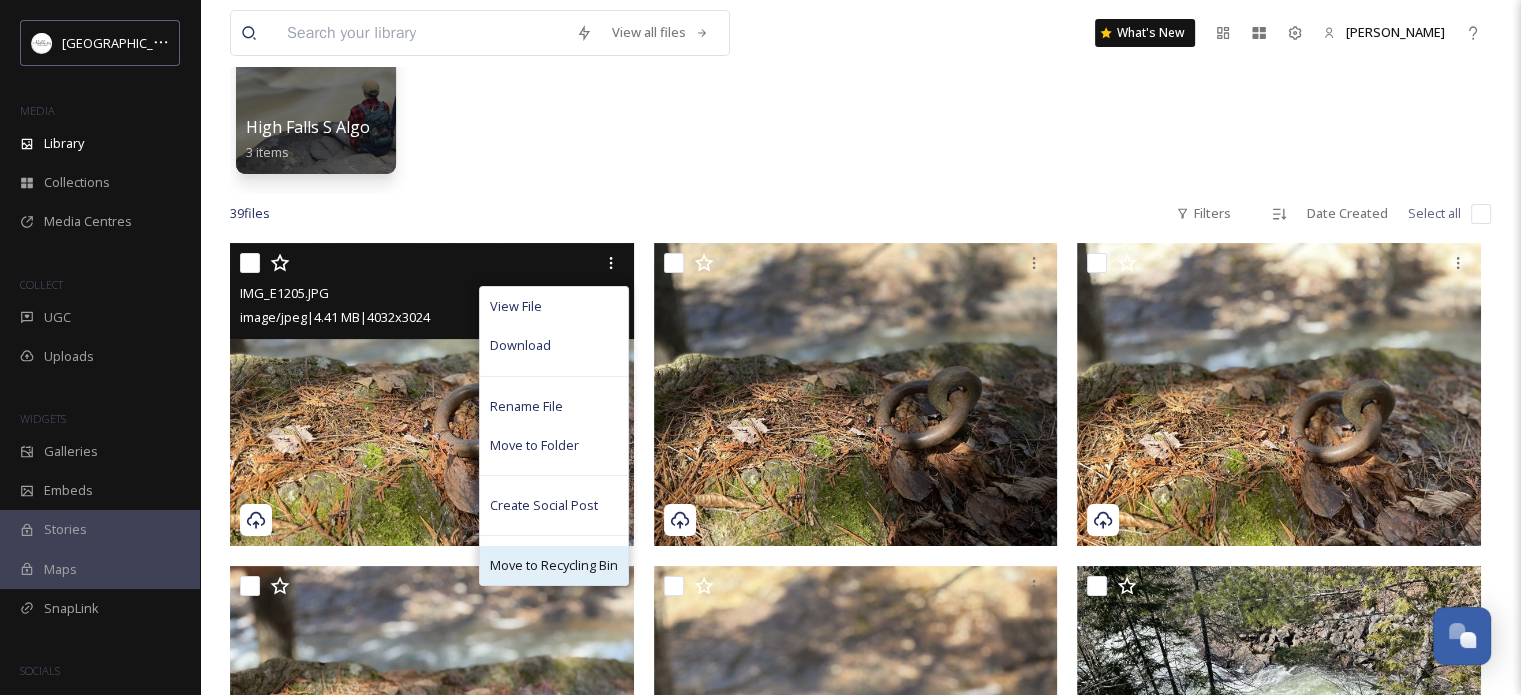 click on "Move to Recycling Bin" at bounding box center [554, 565] 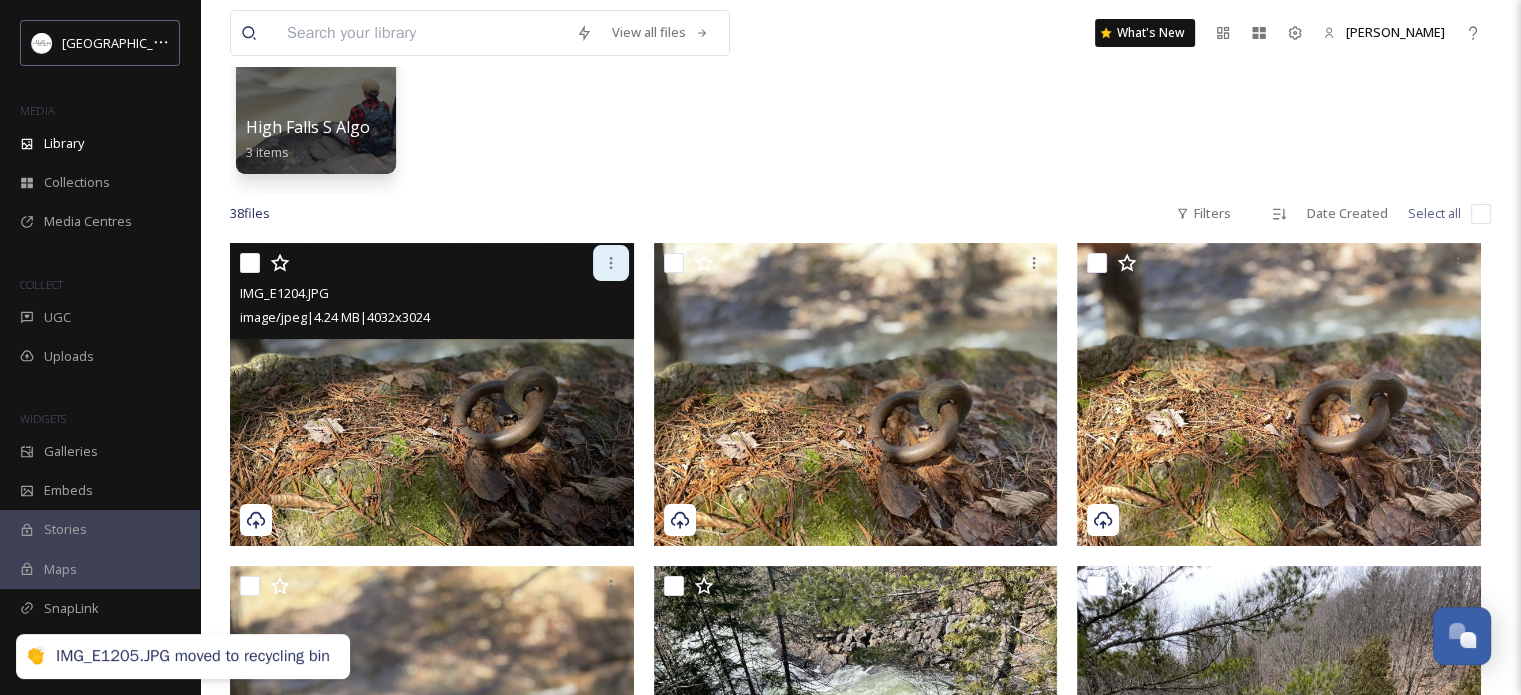 click 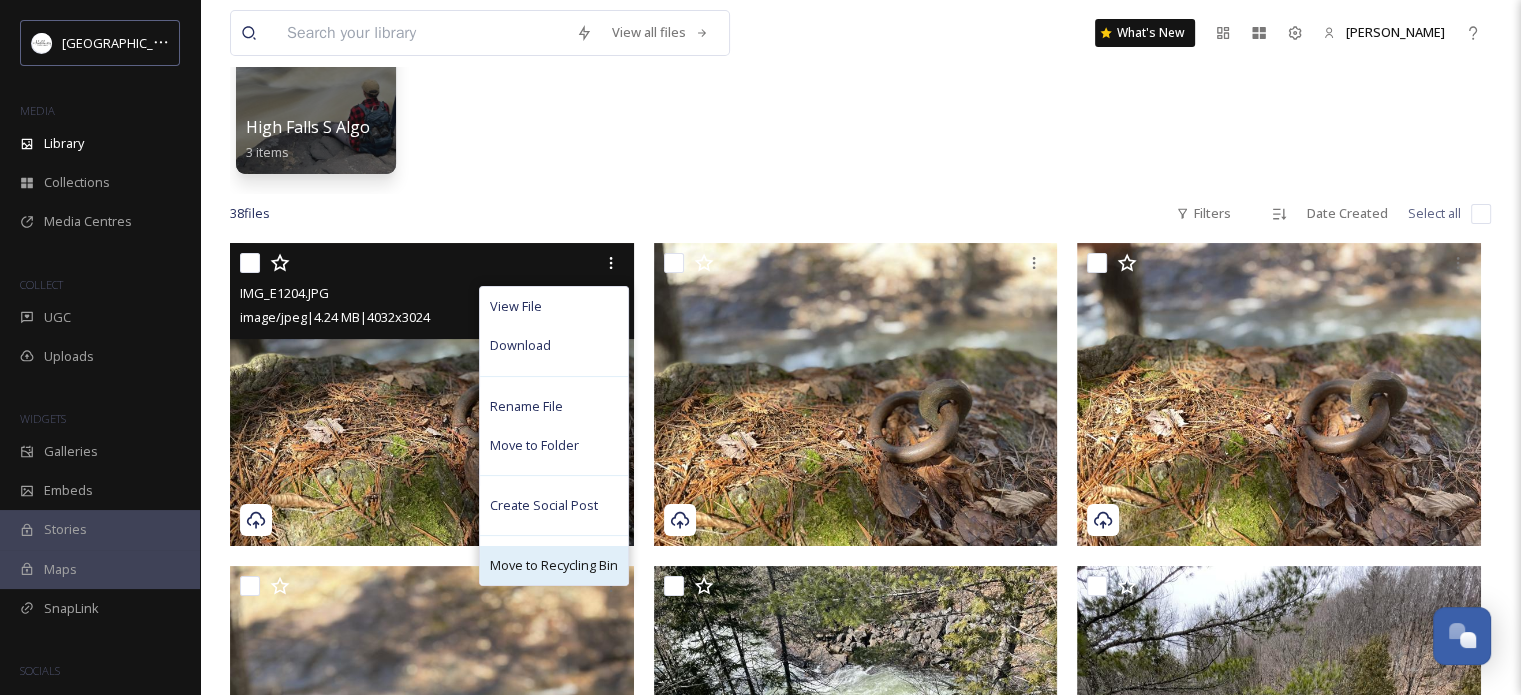 click on "Move to Recycling Bin" at bounding box center [554, 565] 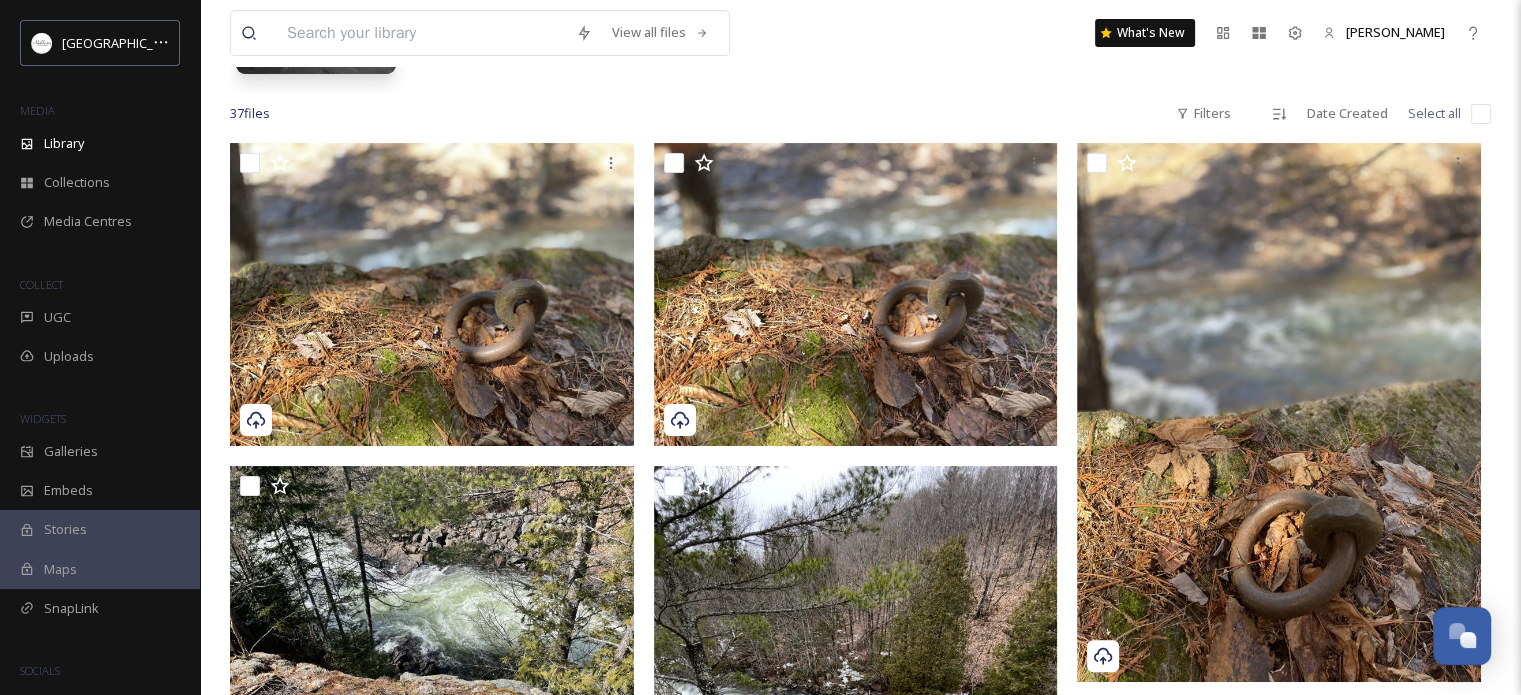 scroll, scrollTop: 340, scrollLeft: 0, axis: vertical 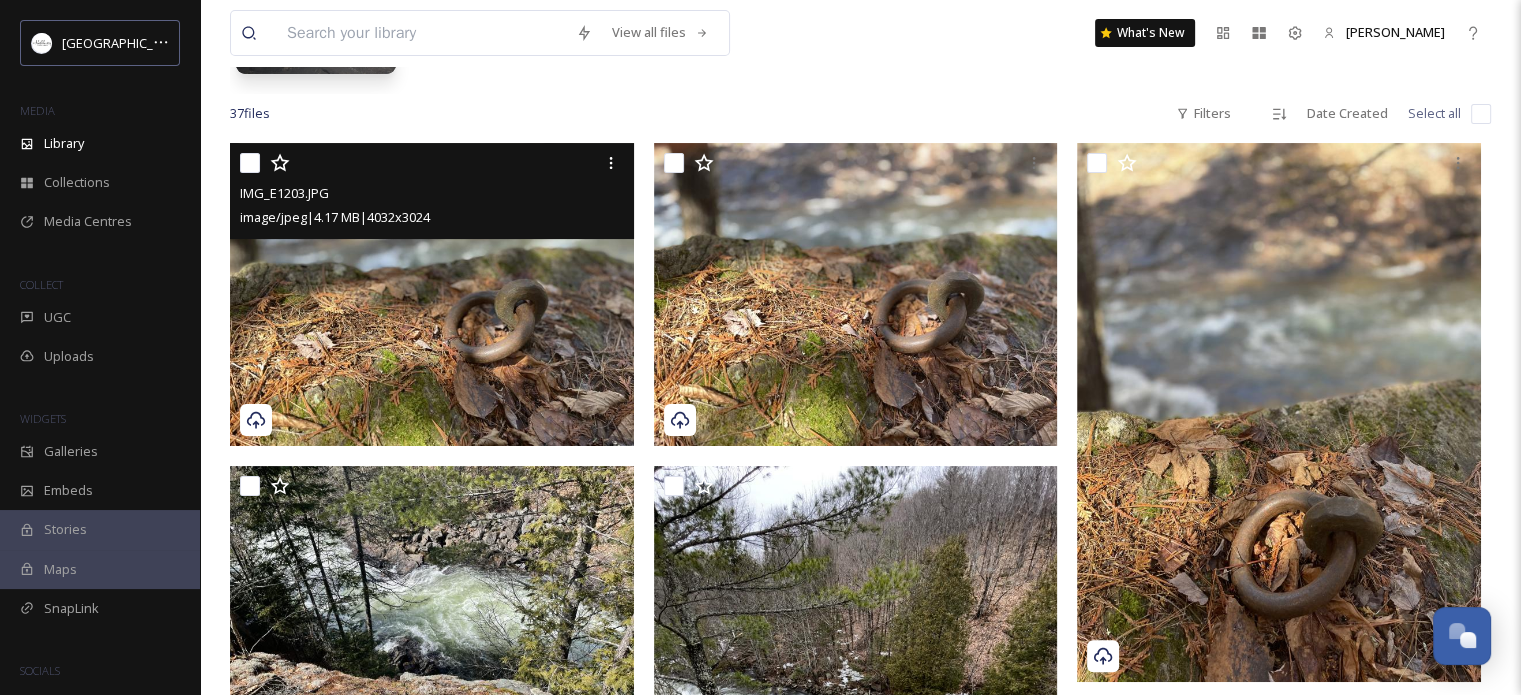 click at bounding box center [250, 163] 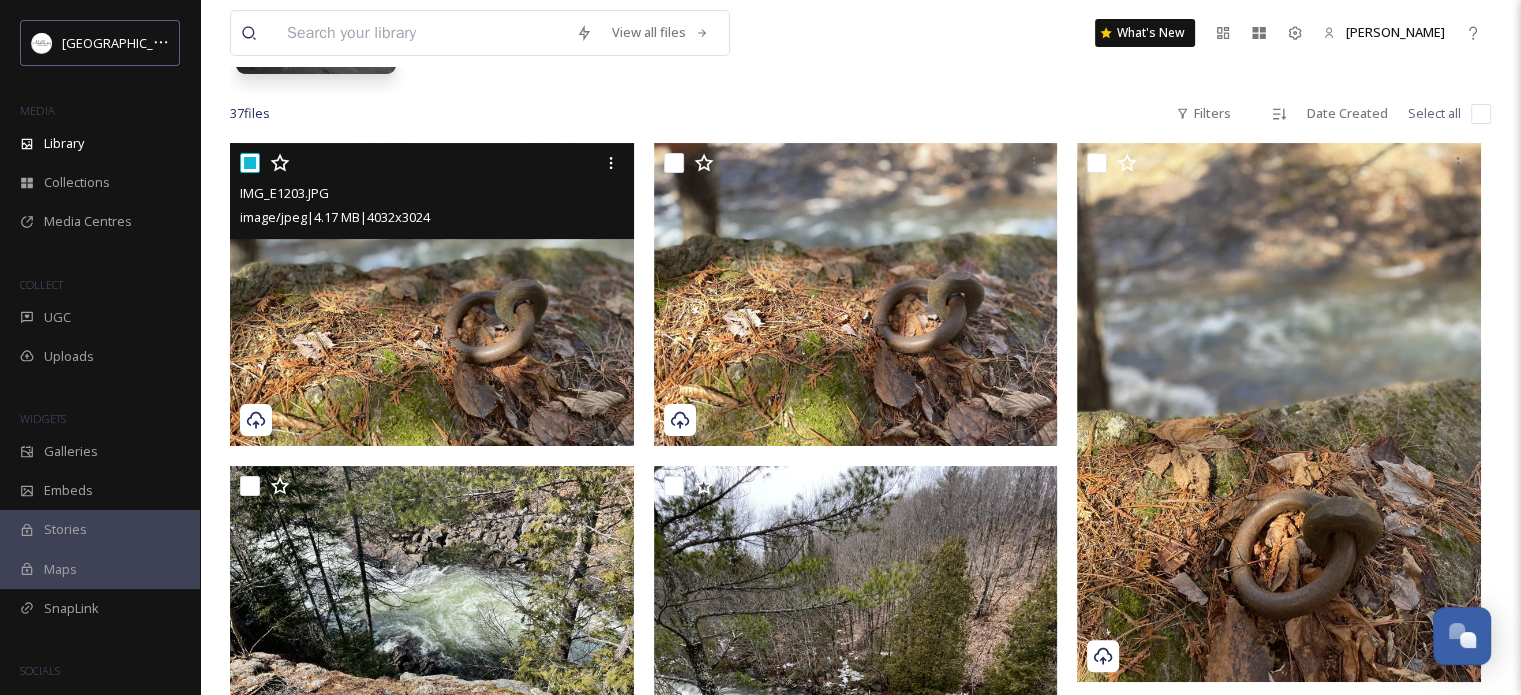 checkbox on "true" 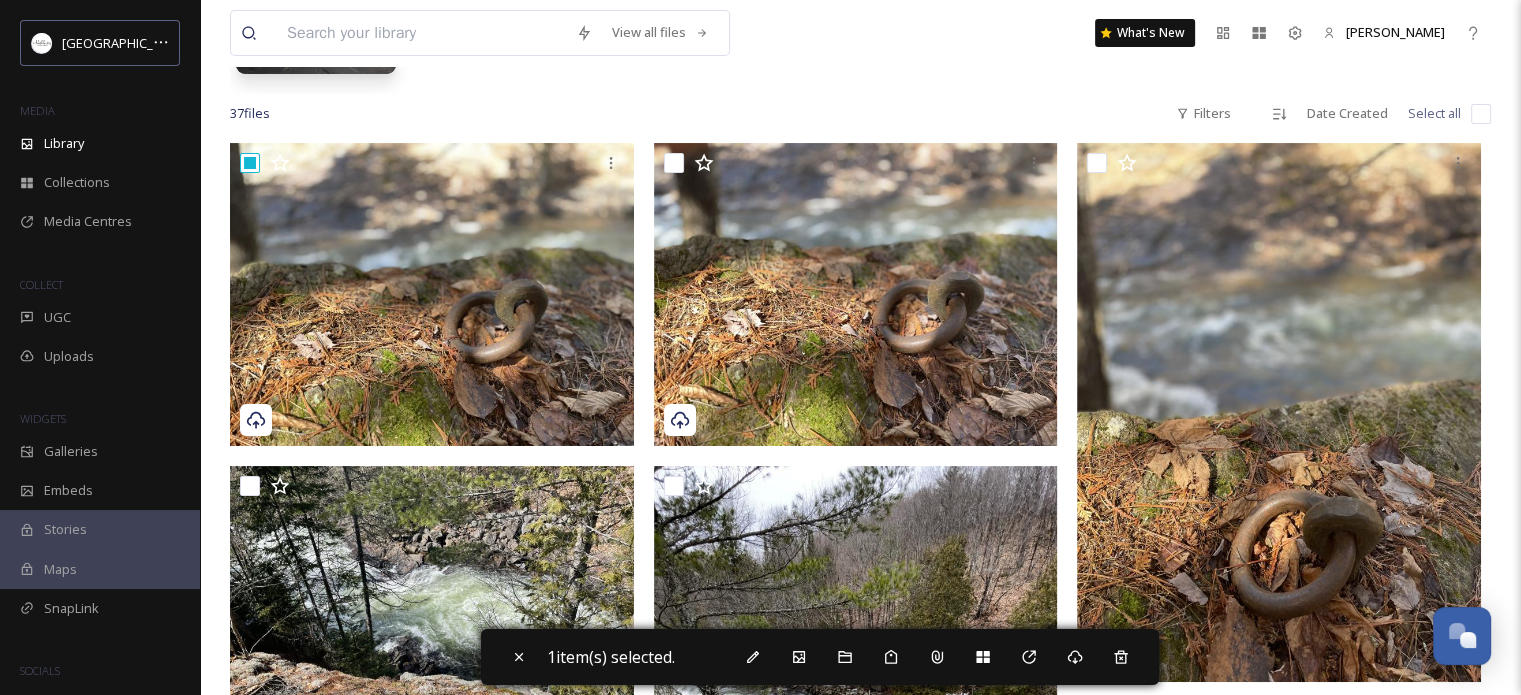 click at bounding box center [1481, 114] 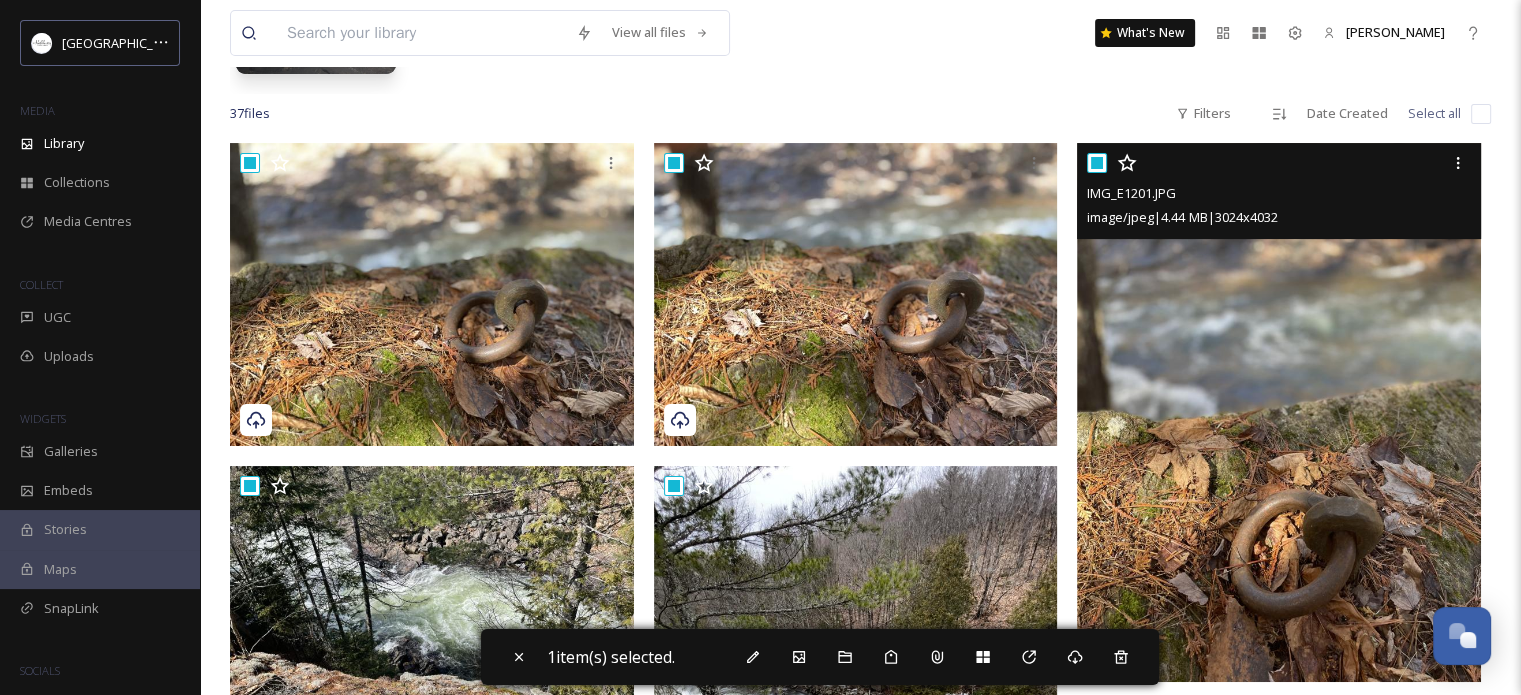 checkbox on "true" 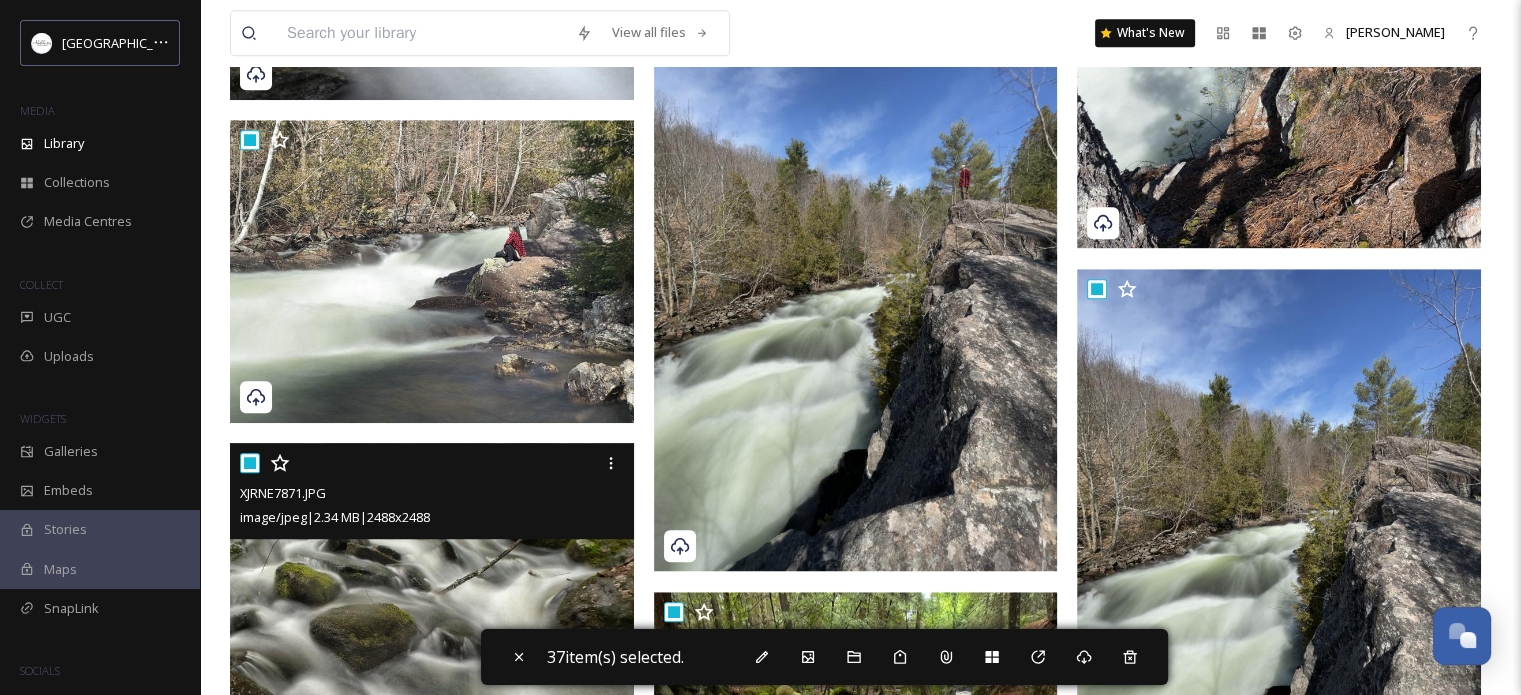 scroll, scrollTop: 1440, scrollLeft: 0, axis: vertical 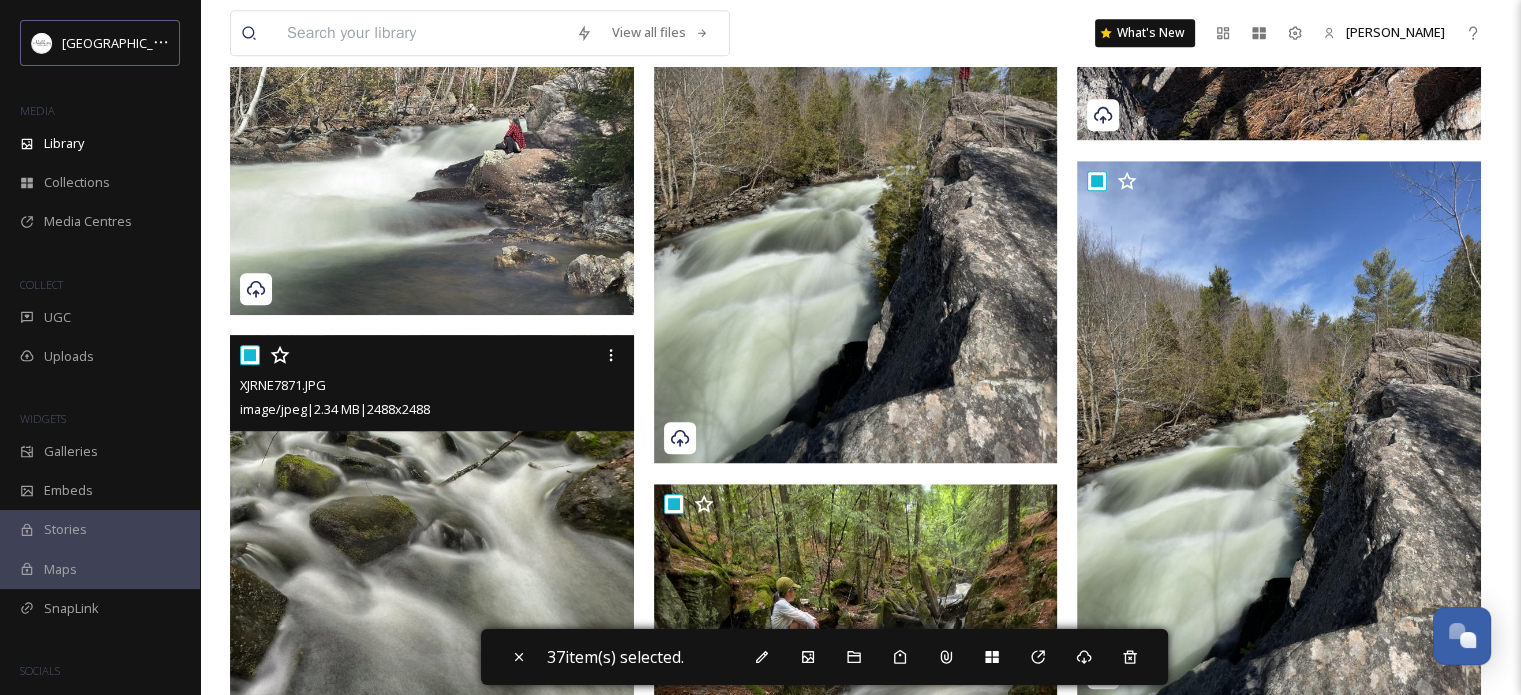 click at bounding box center [250, 355] 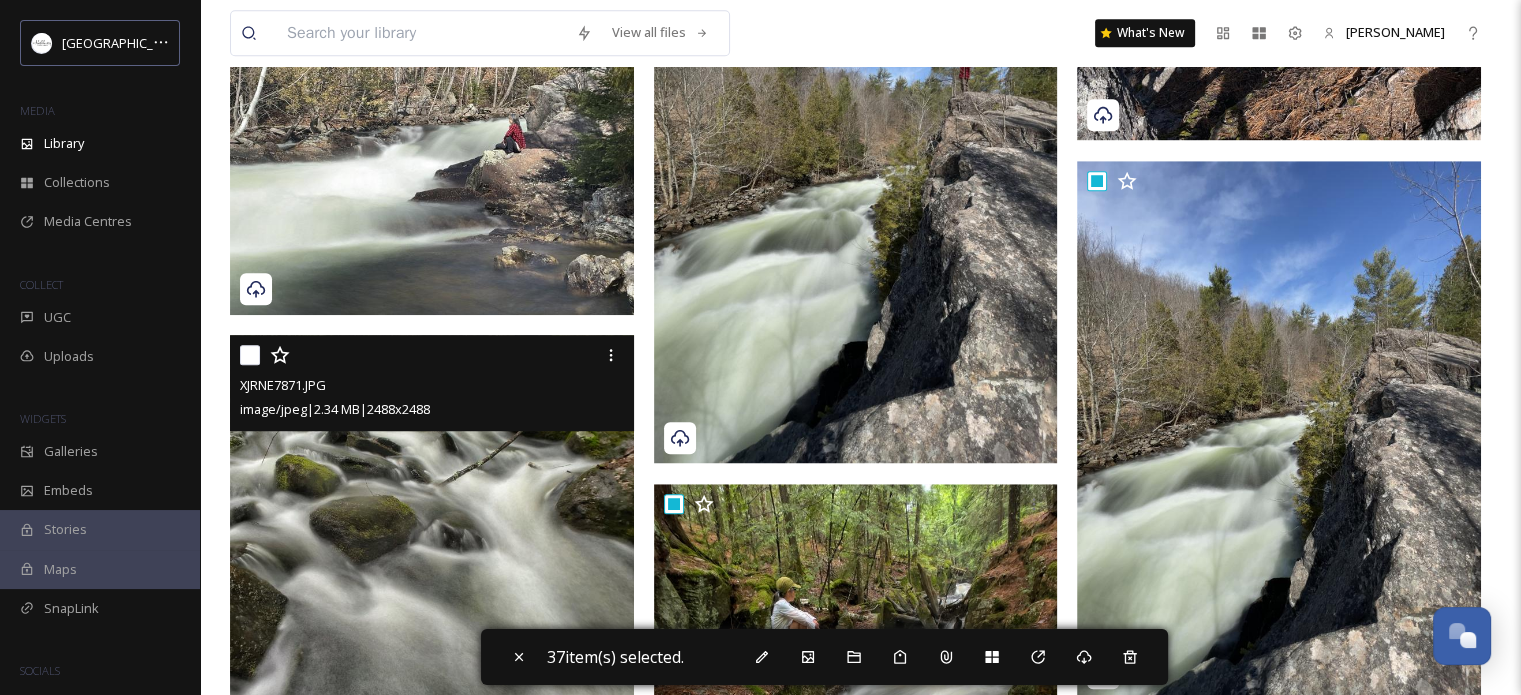 checkbox on "false" 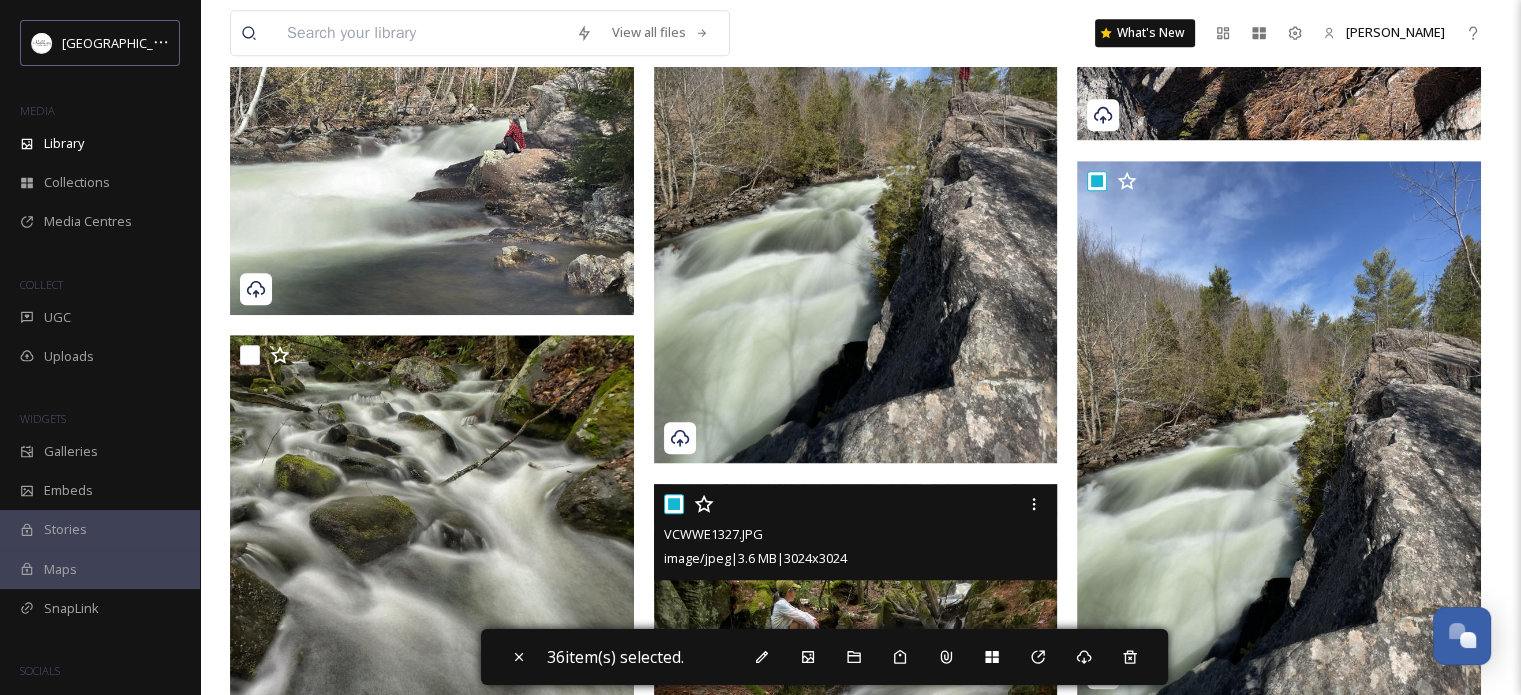click at bounding box center (674, 504) 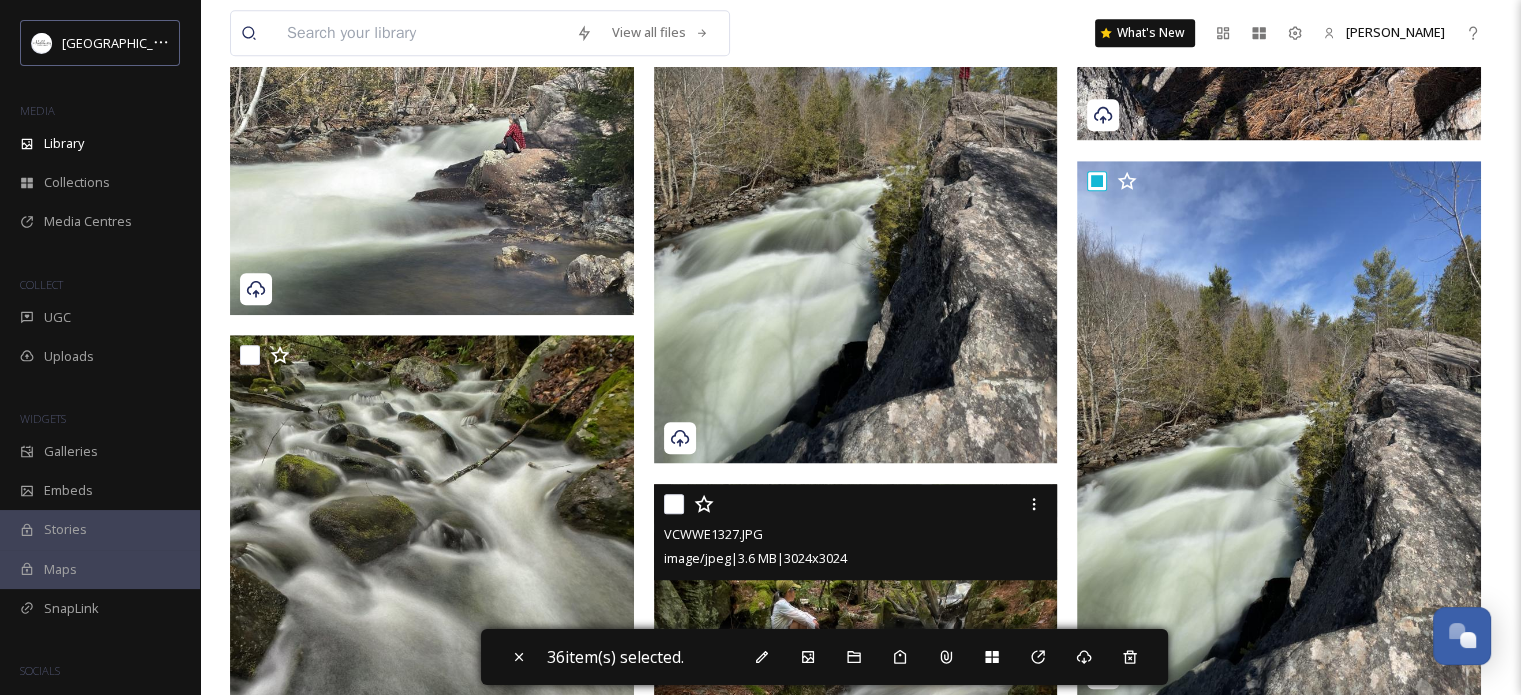 checkbox on "false" 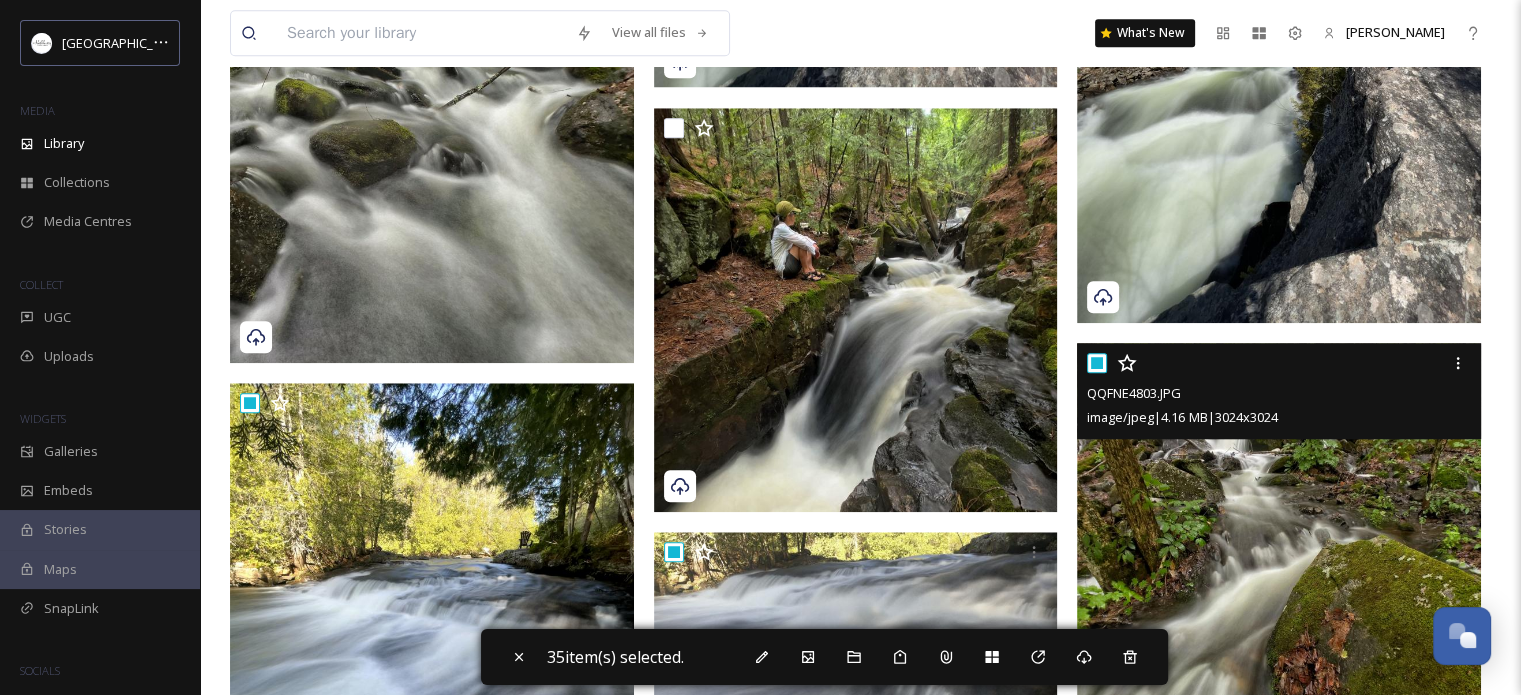scroll, scrollTop: 1940, scrollLeft: 0, axis: vertical 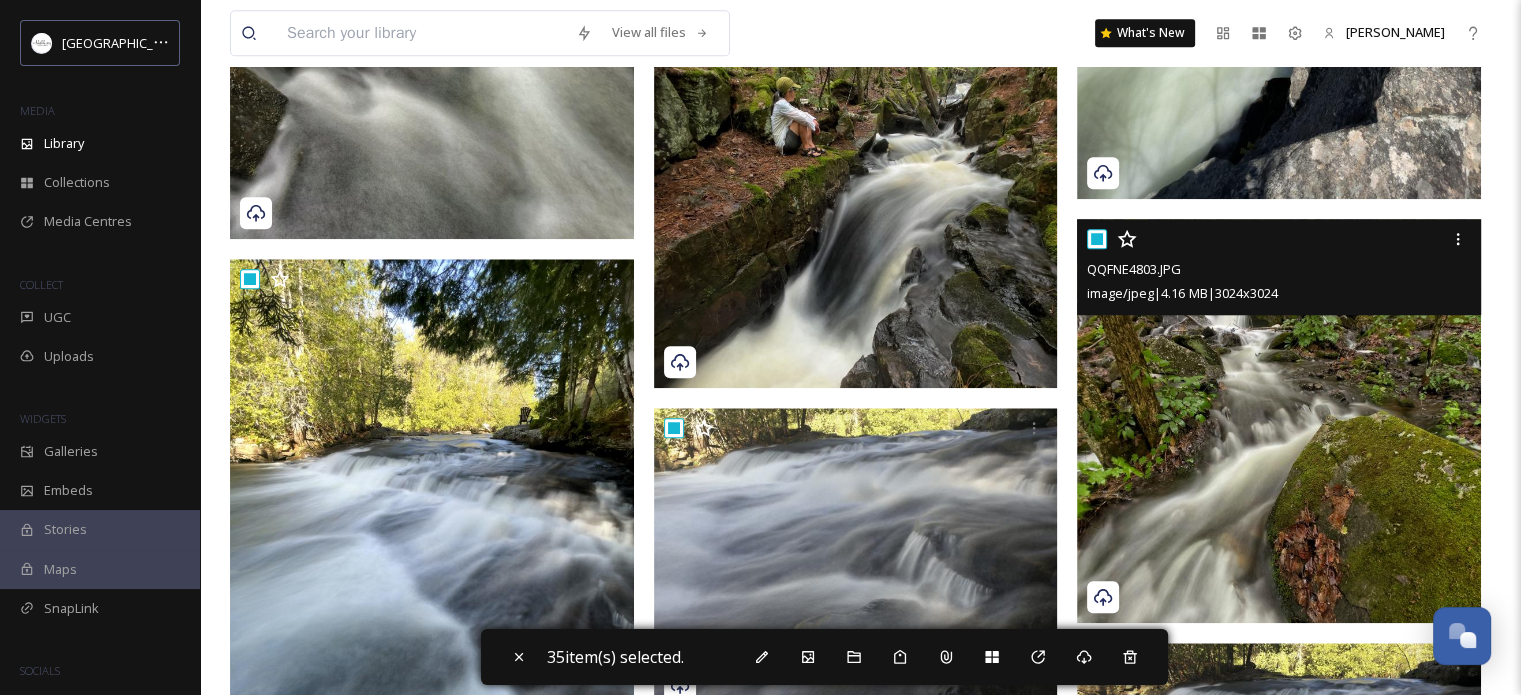 click at bounding box center [1097, 239] 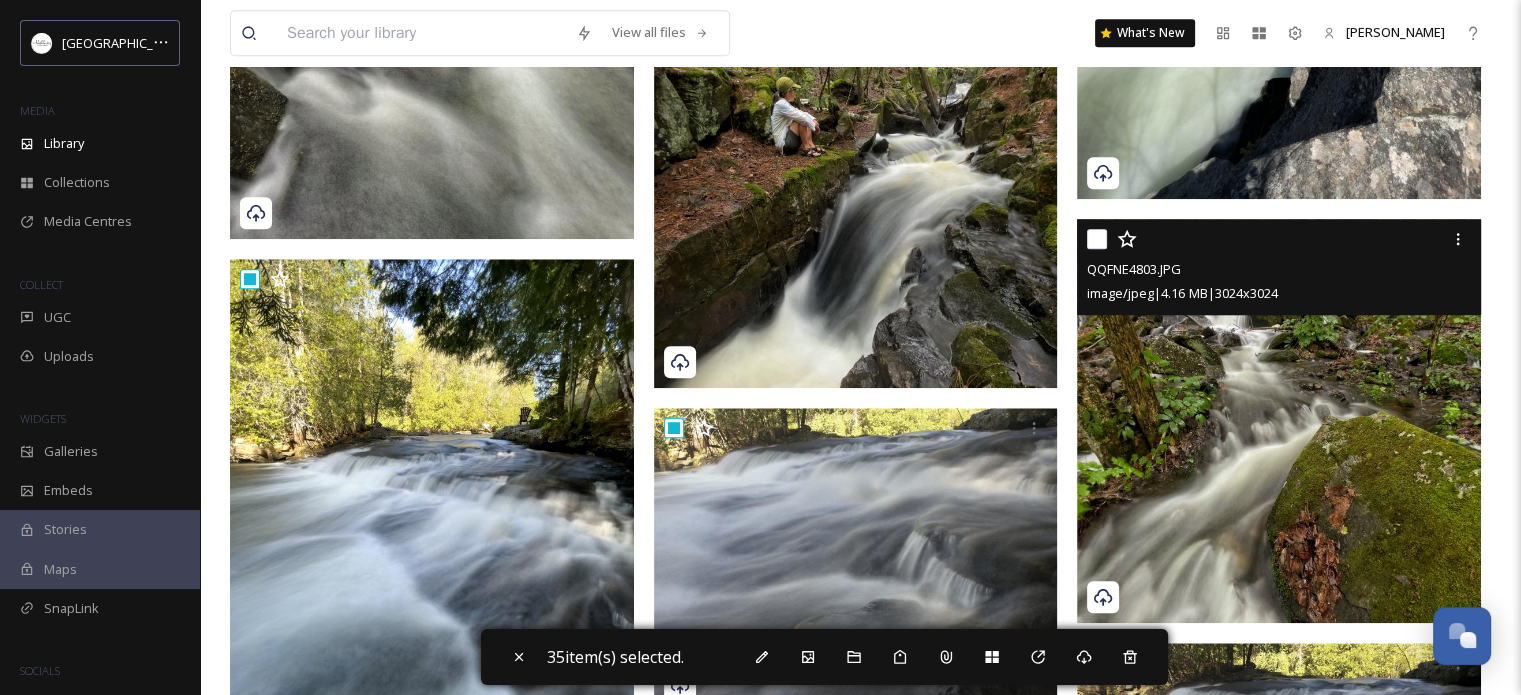 checkbox on "false" 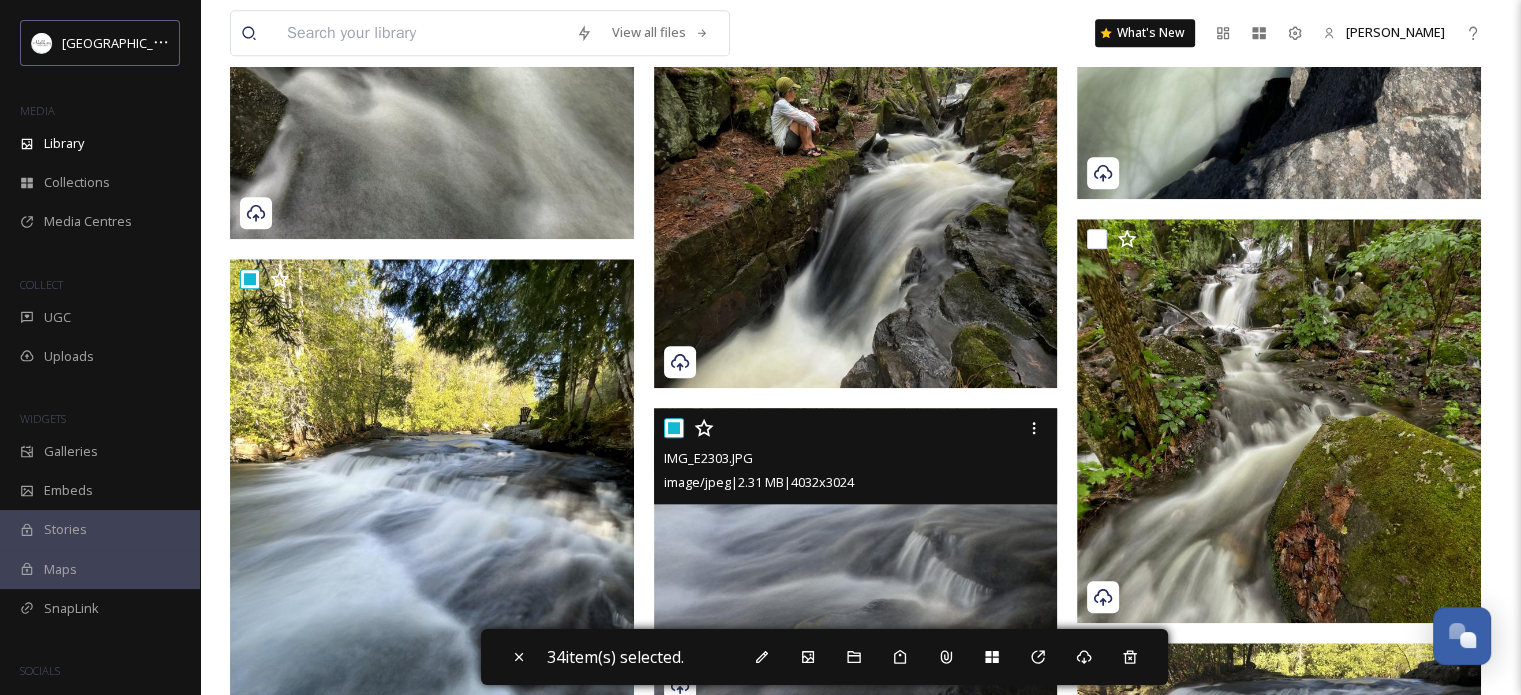 click at bounding box center [674, 428] 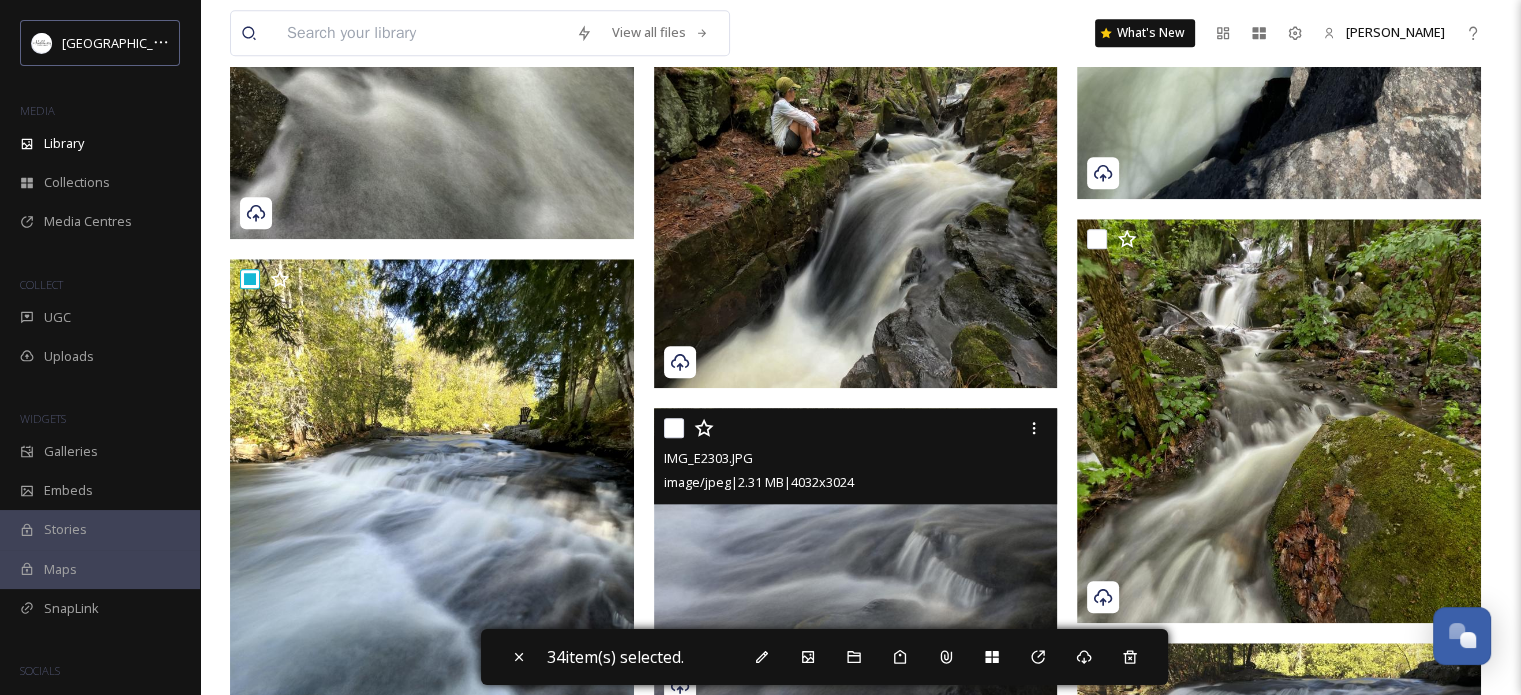 checkbox on "false" 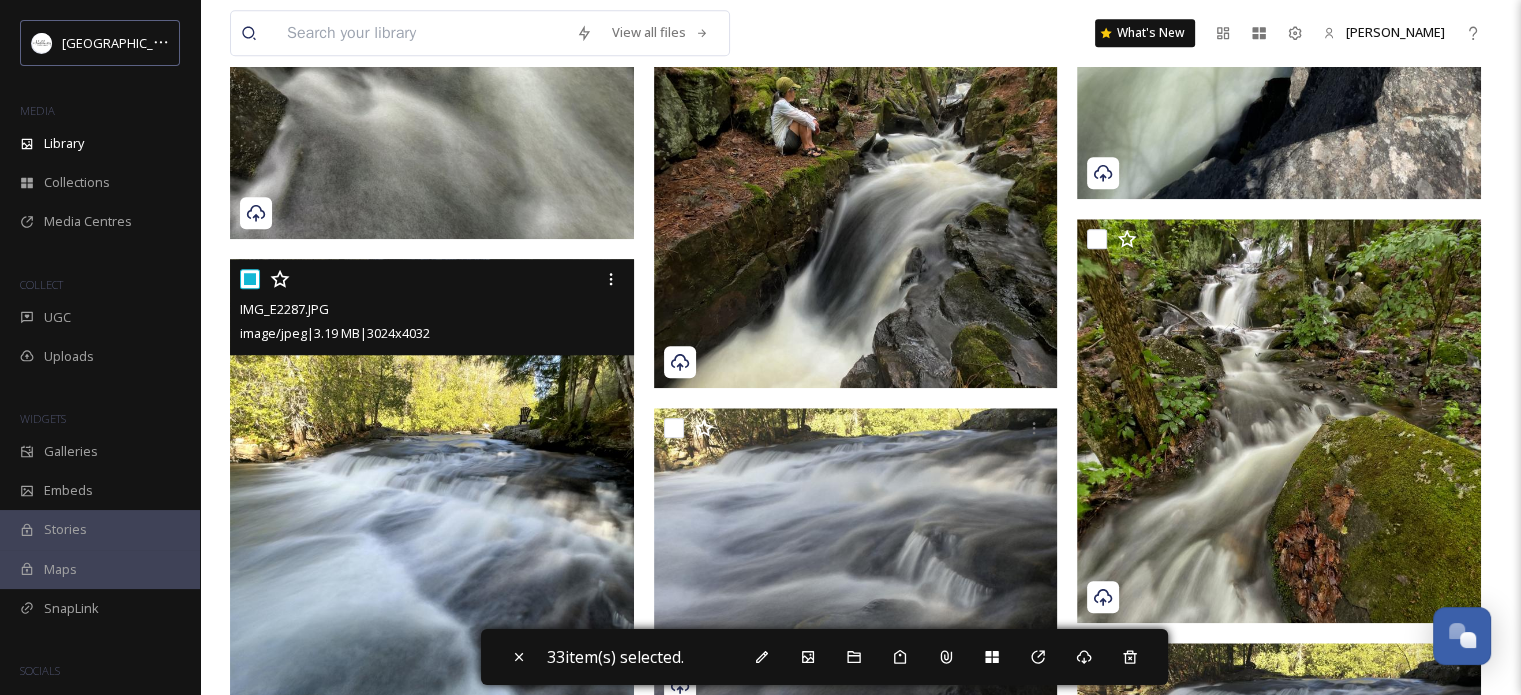 click at bounding box center [250, 279] 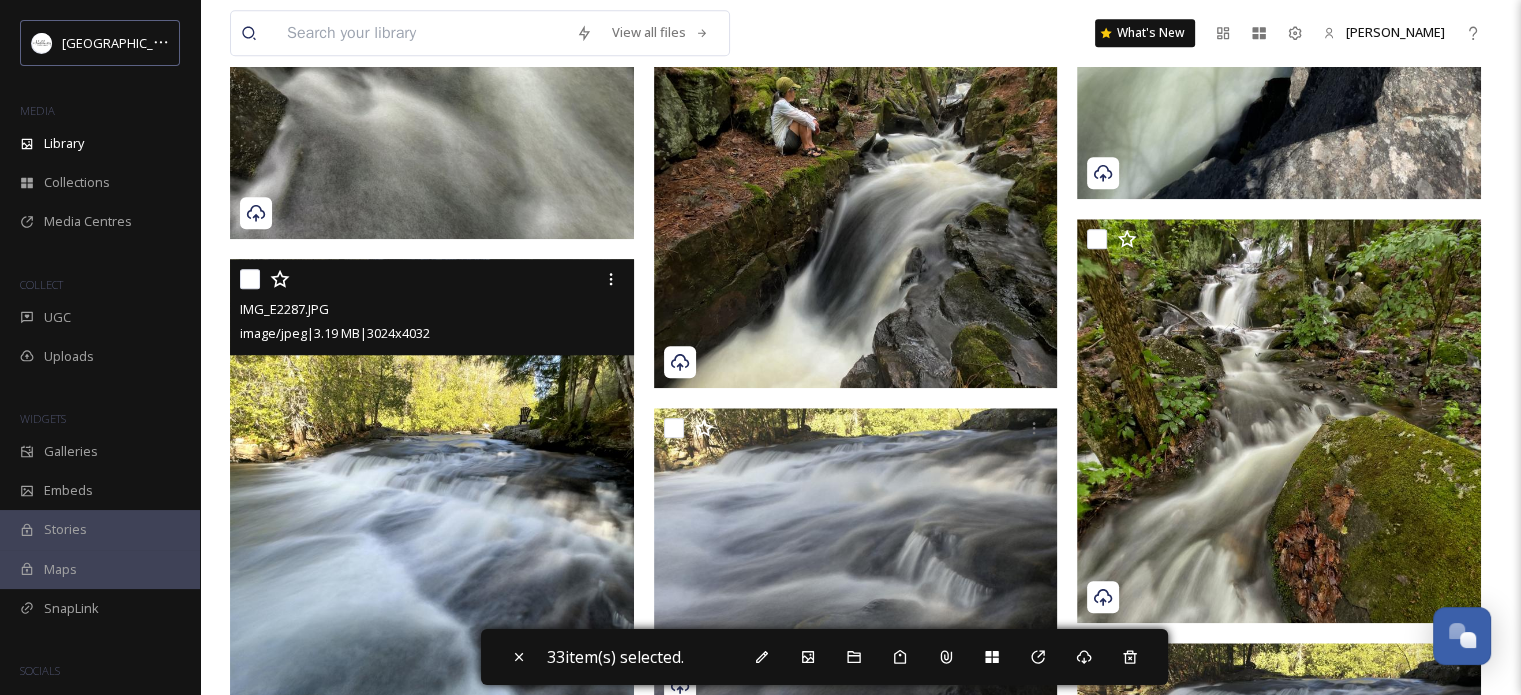 checkbox on "false" 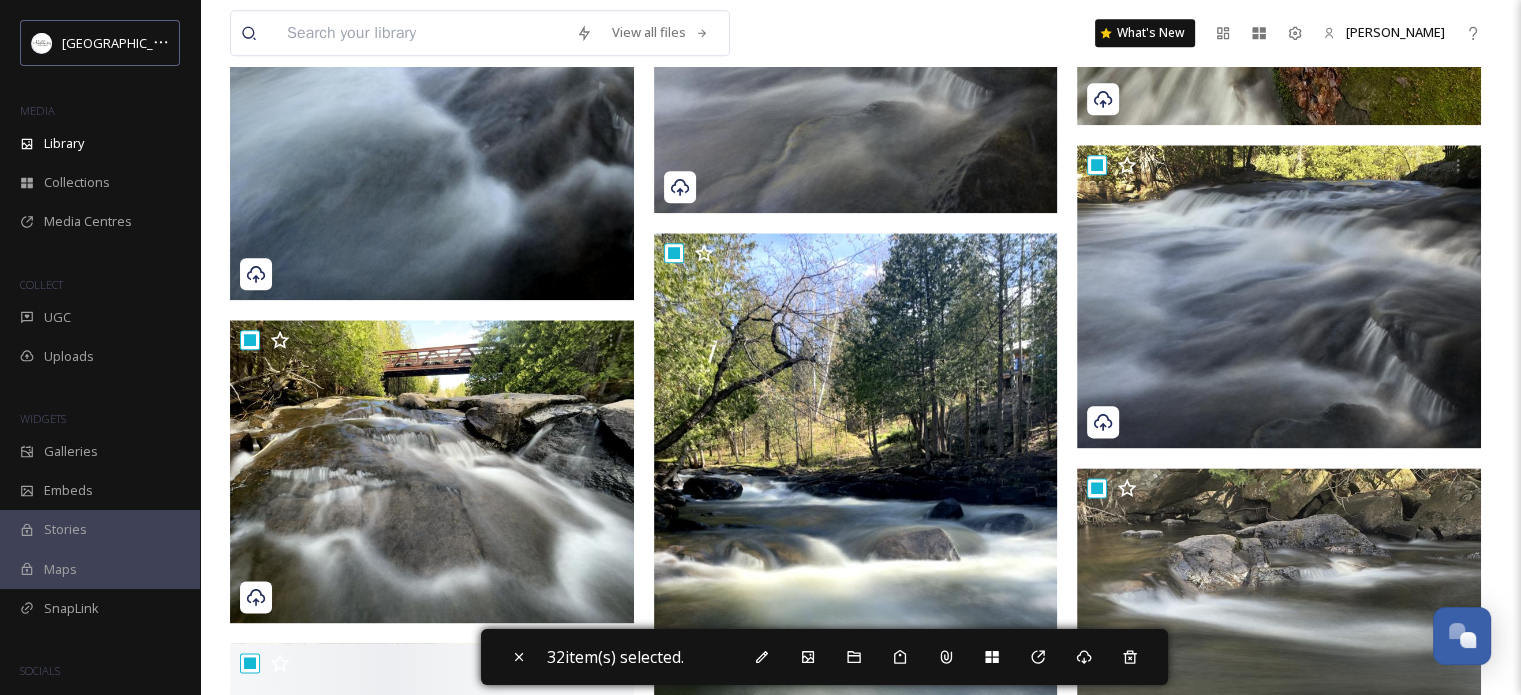 scroll, scrollTop: 2440, scrollLeft: 0, axis: vertical 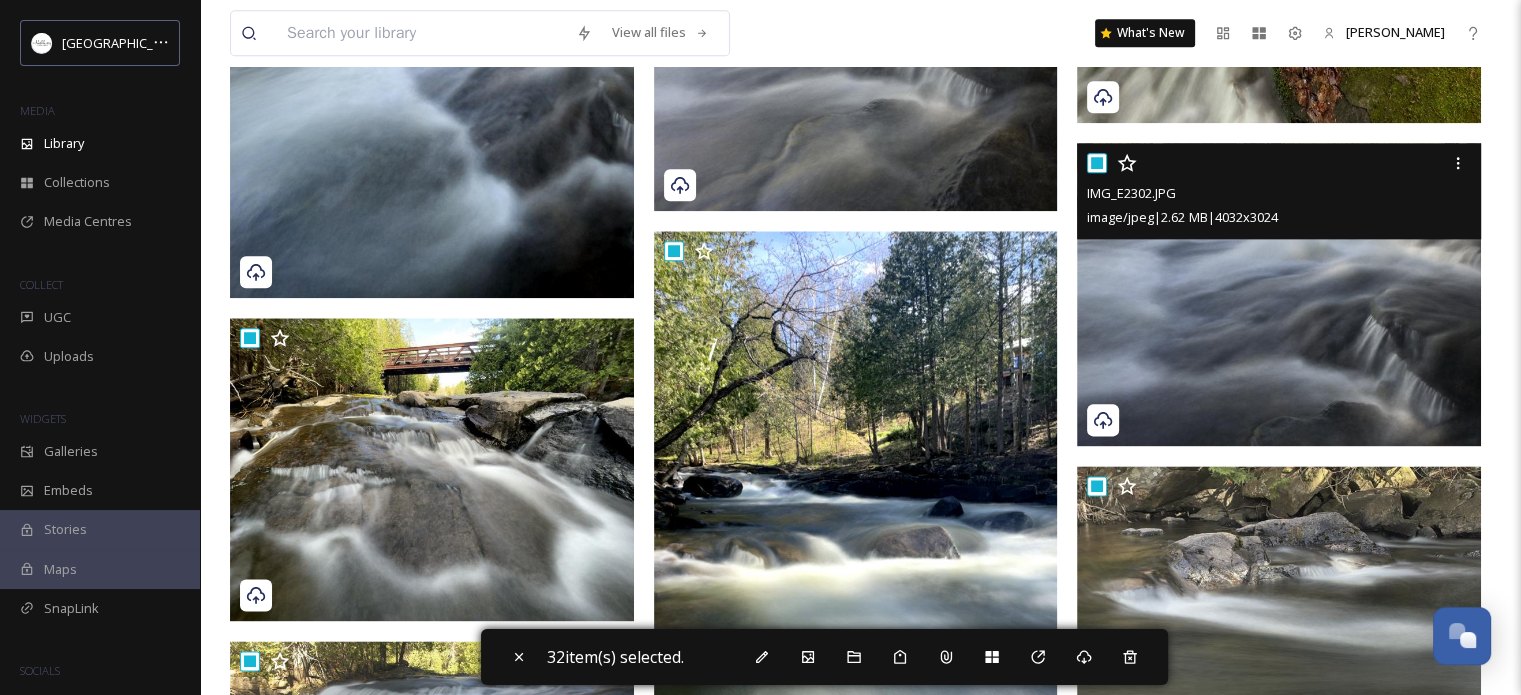 click at bounding box center [1097, 163] 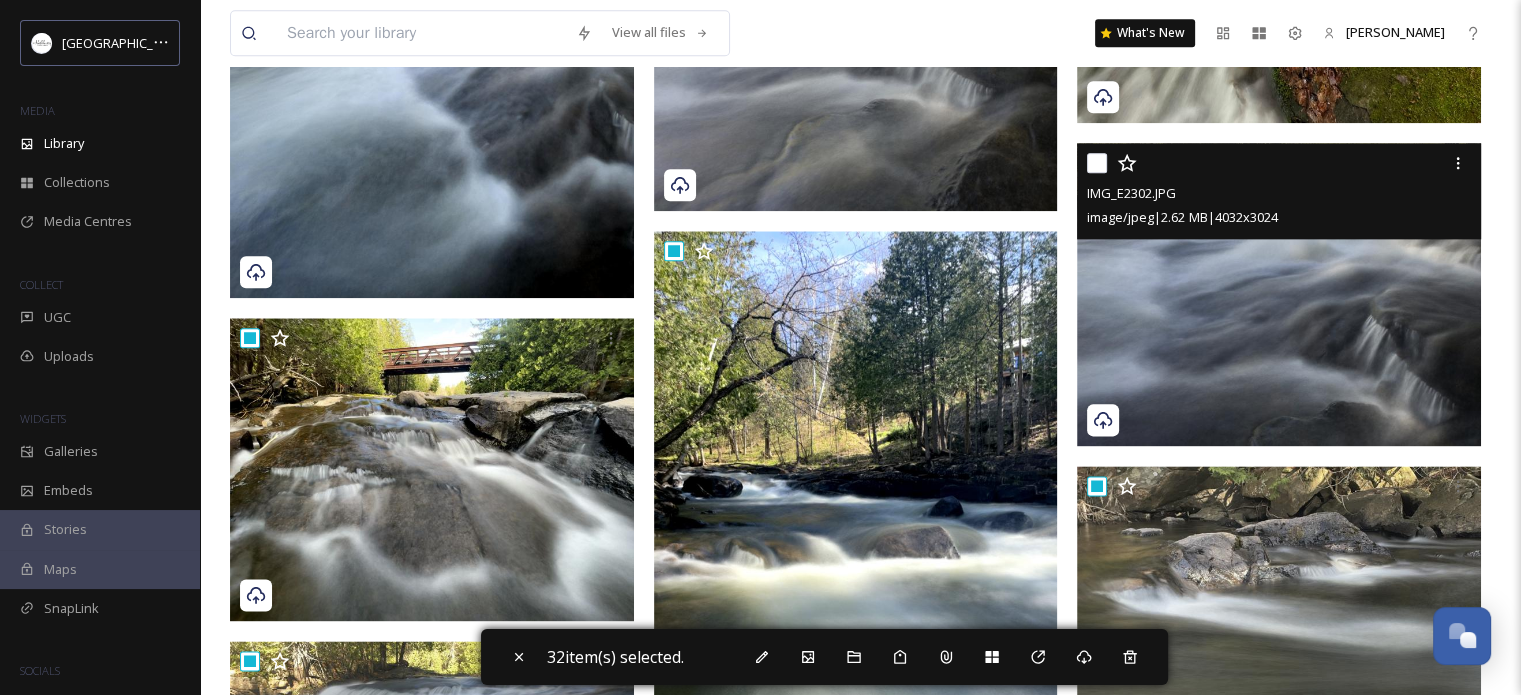 checkbox on "false" 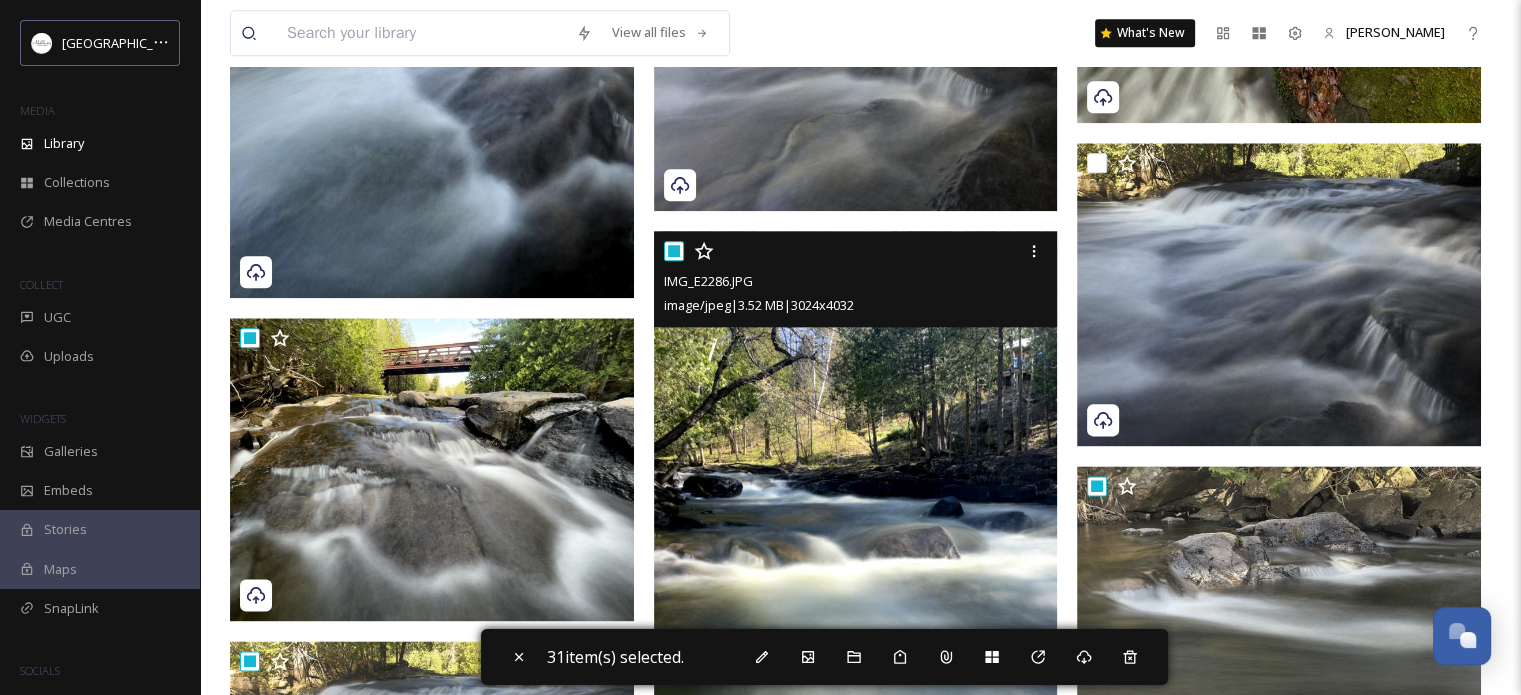 click at bounding box center [674, 251] 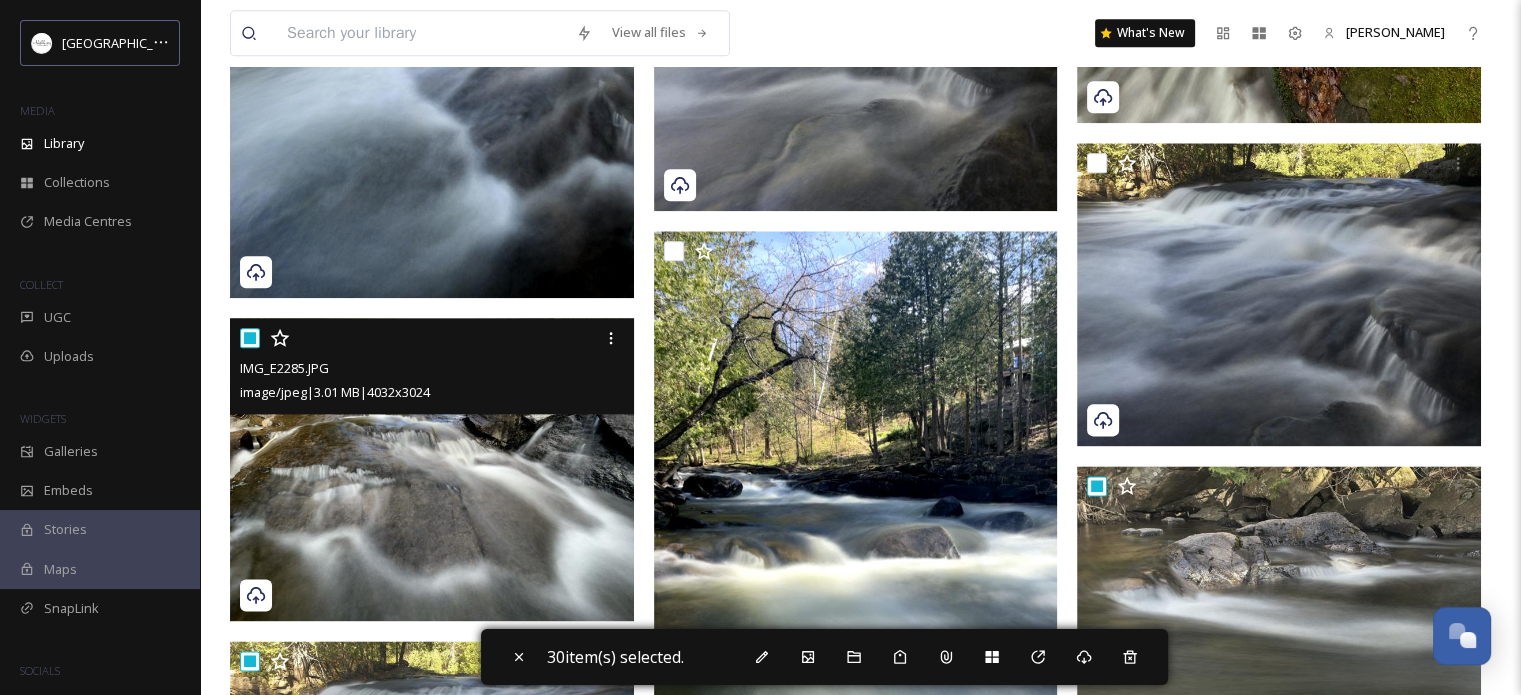click at bounding box center (250, 338) 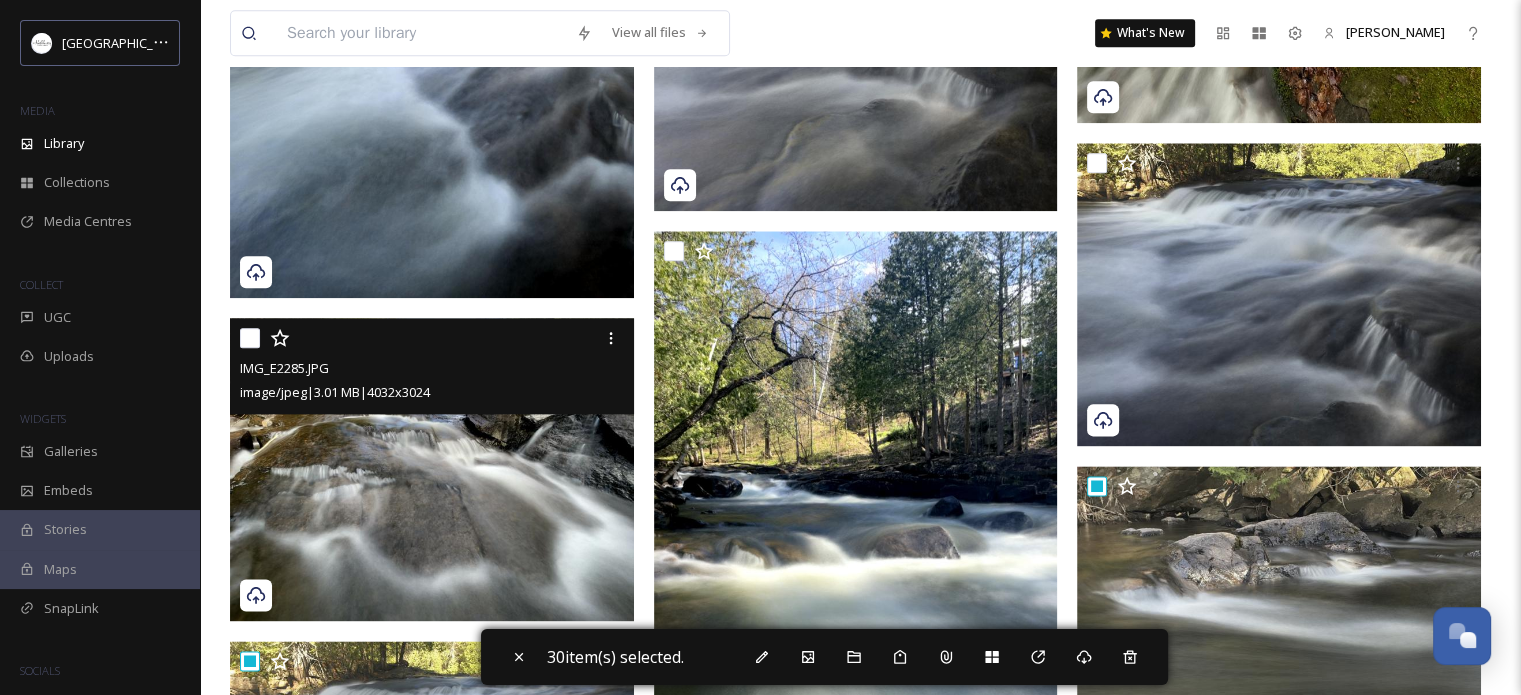 checkbox on "false" 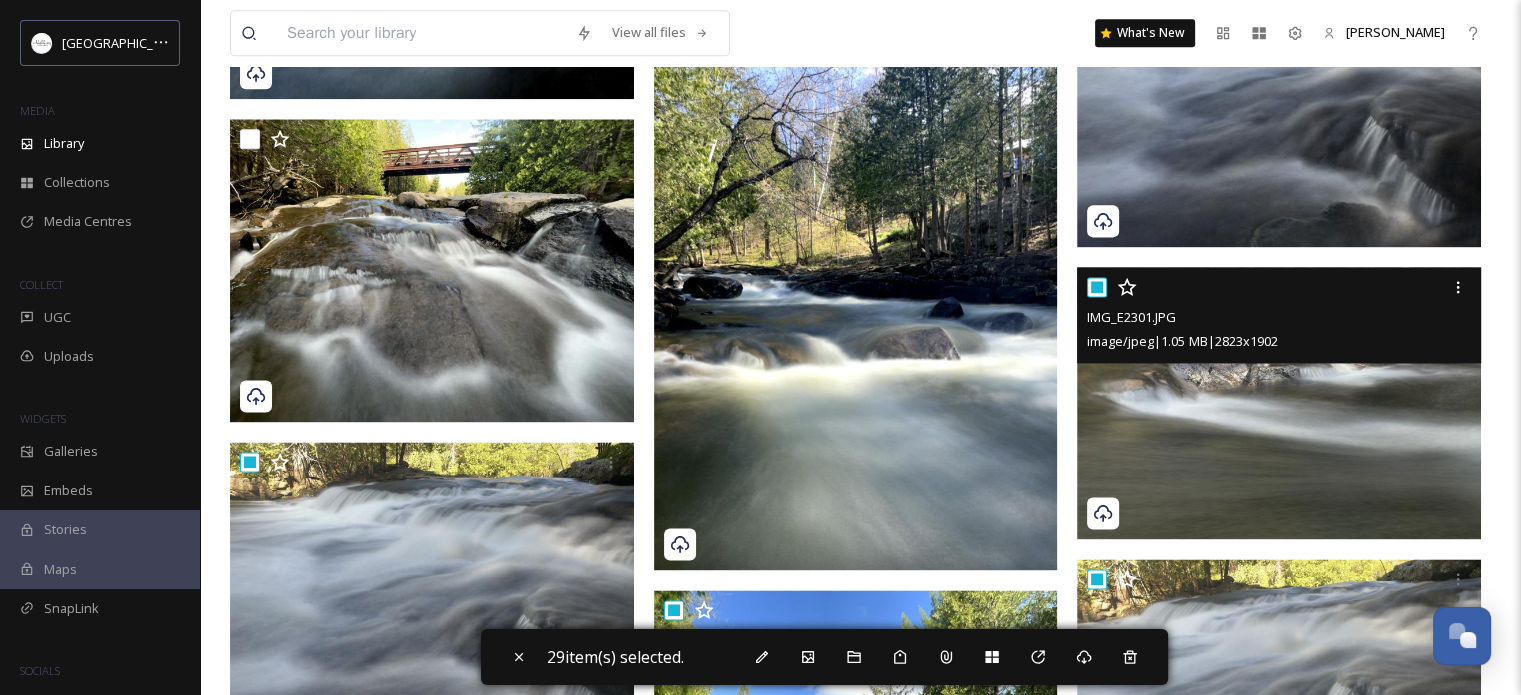 scroll, scrollTop: 2640, scrollLeft: 0, axis: vertical 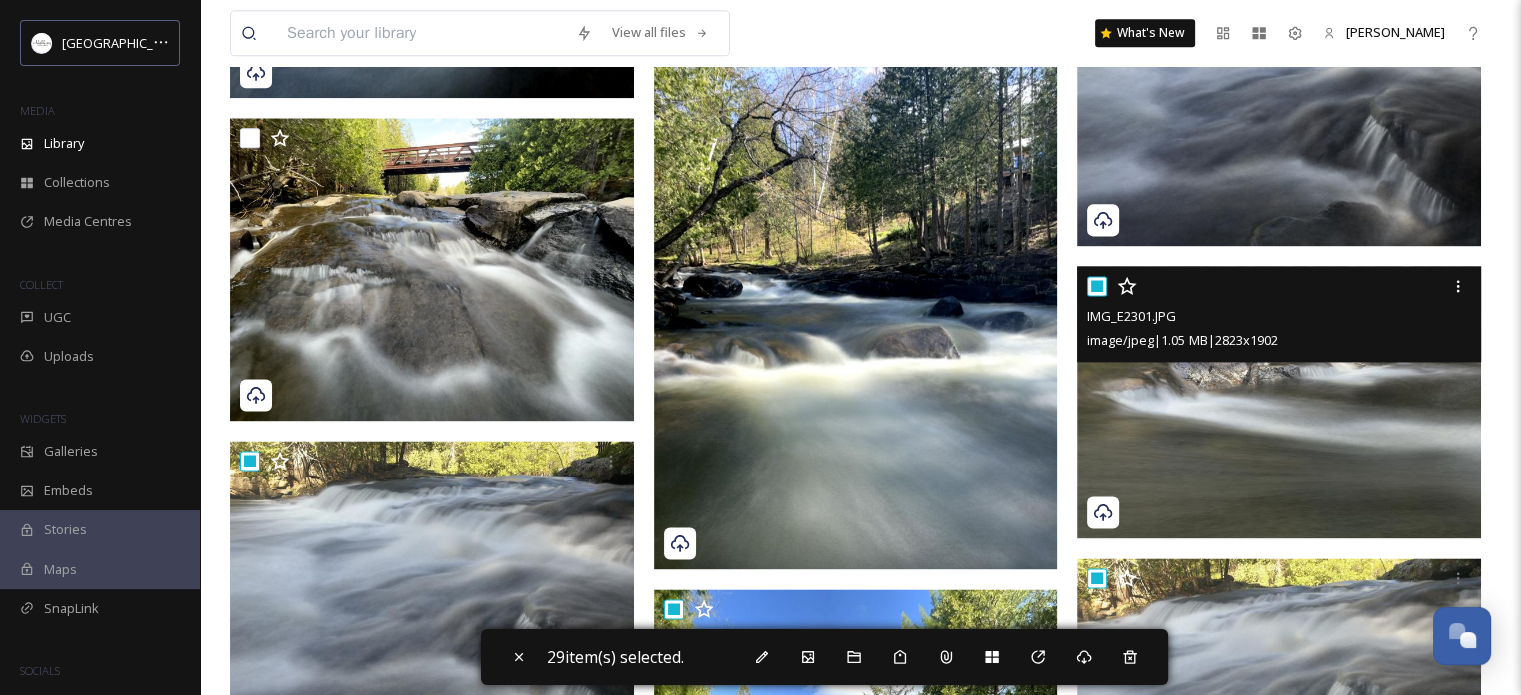 click at bounding box center (1097, 286) 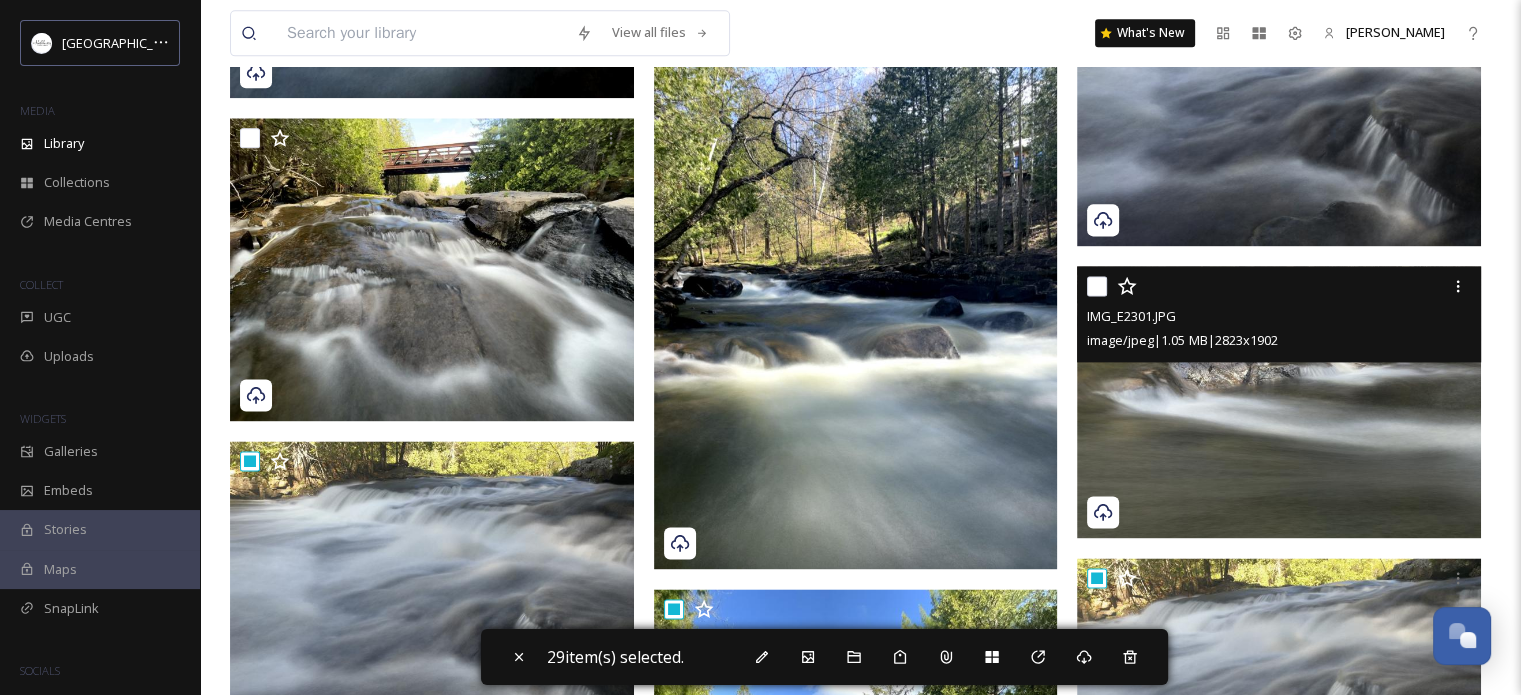 checkbox on "false" 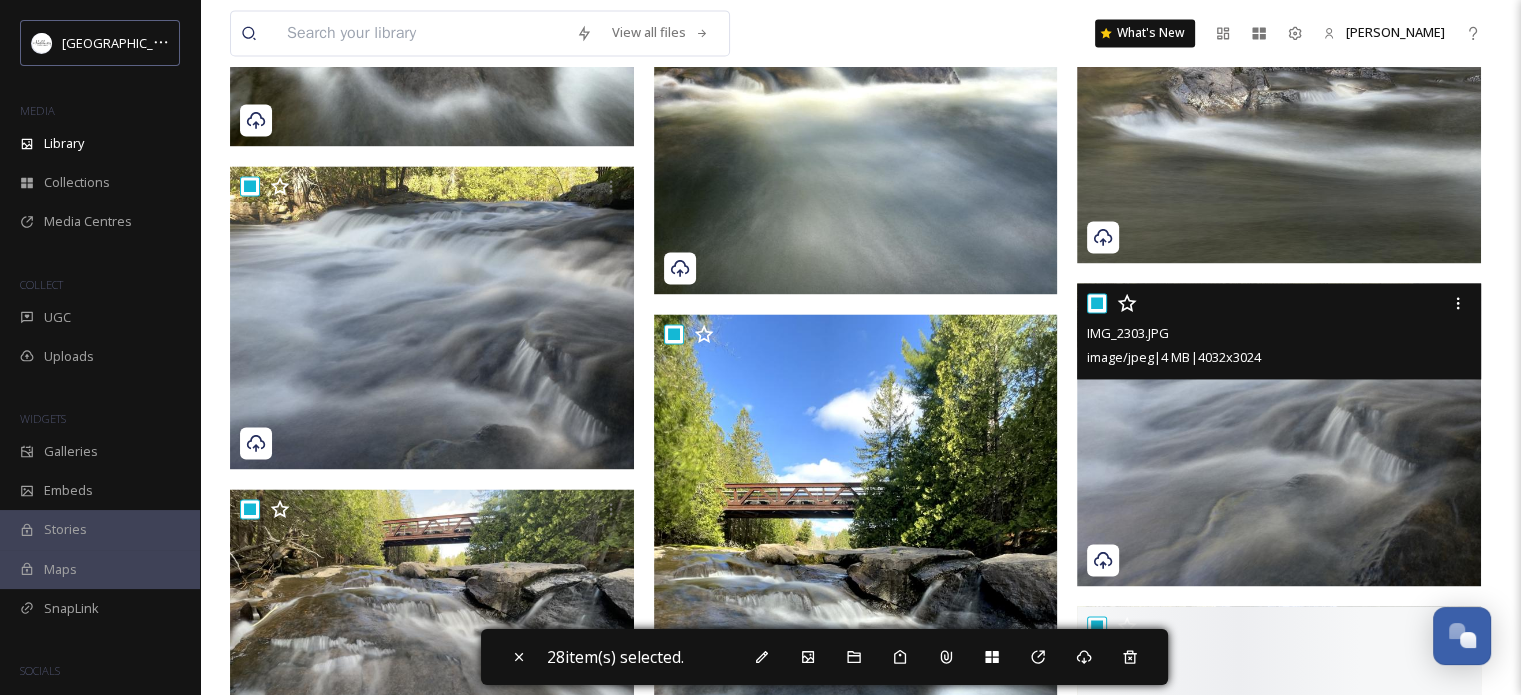 scroll, scrollTop: 2940, scrollLeft: 0, axis: vertical 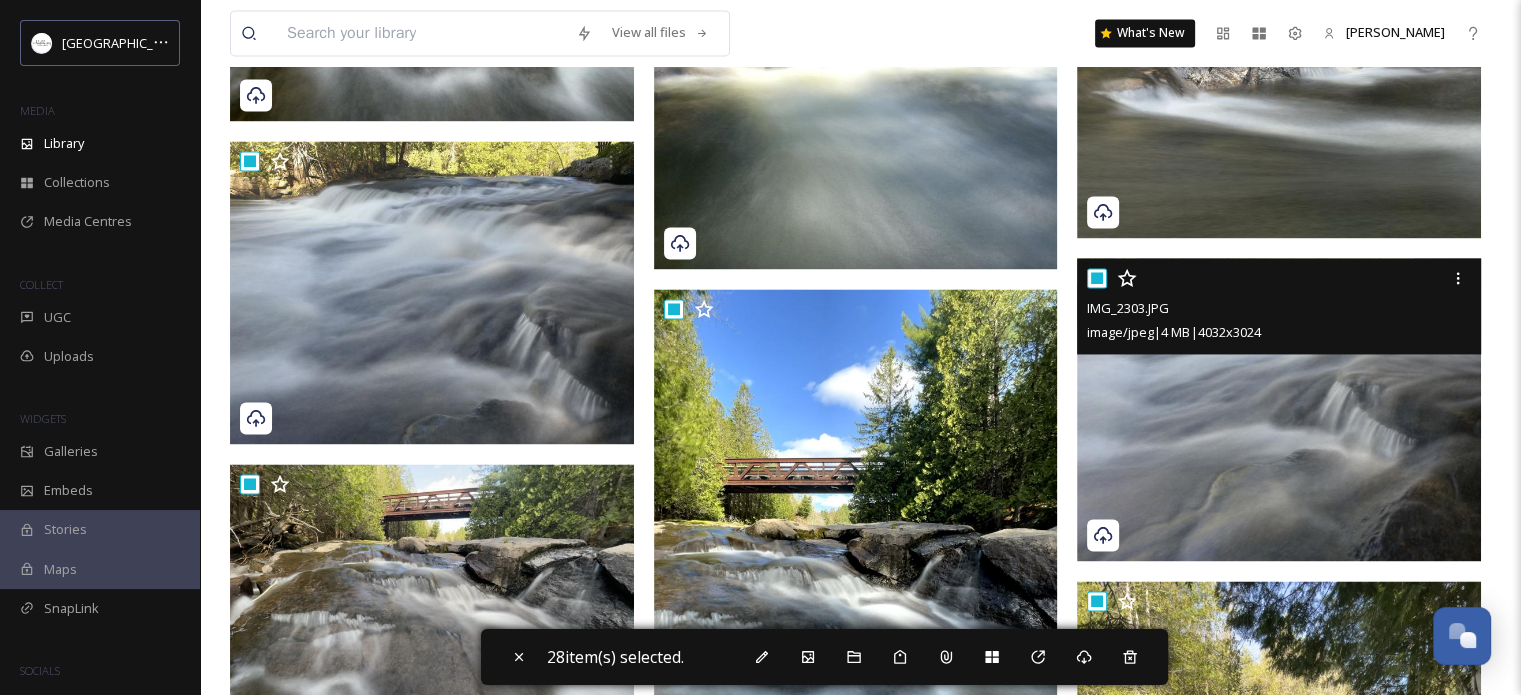 click at bounding box center (1097, 278) 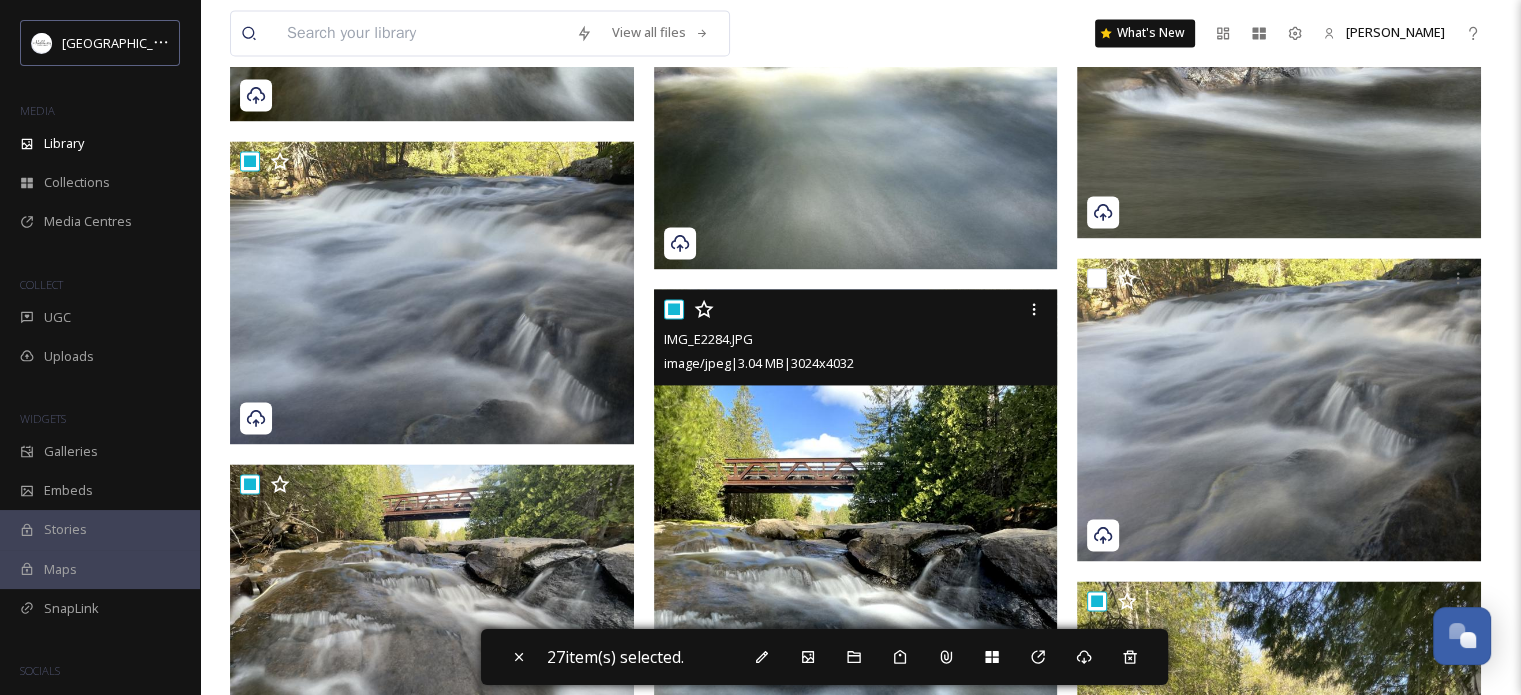 click at bounding box center [674, 309] 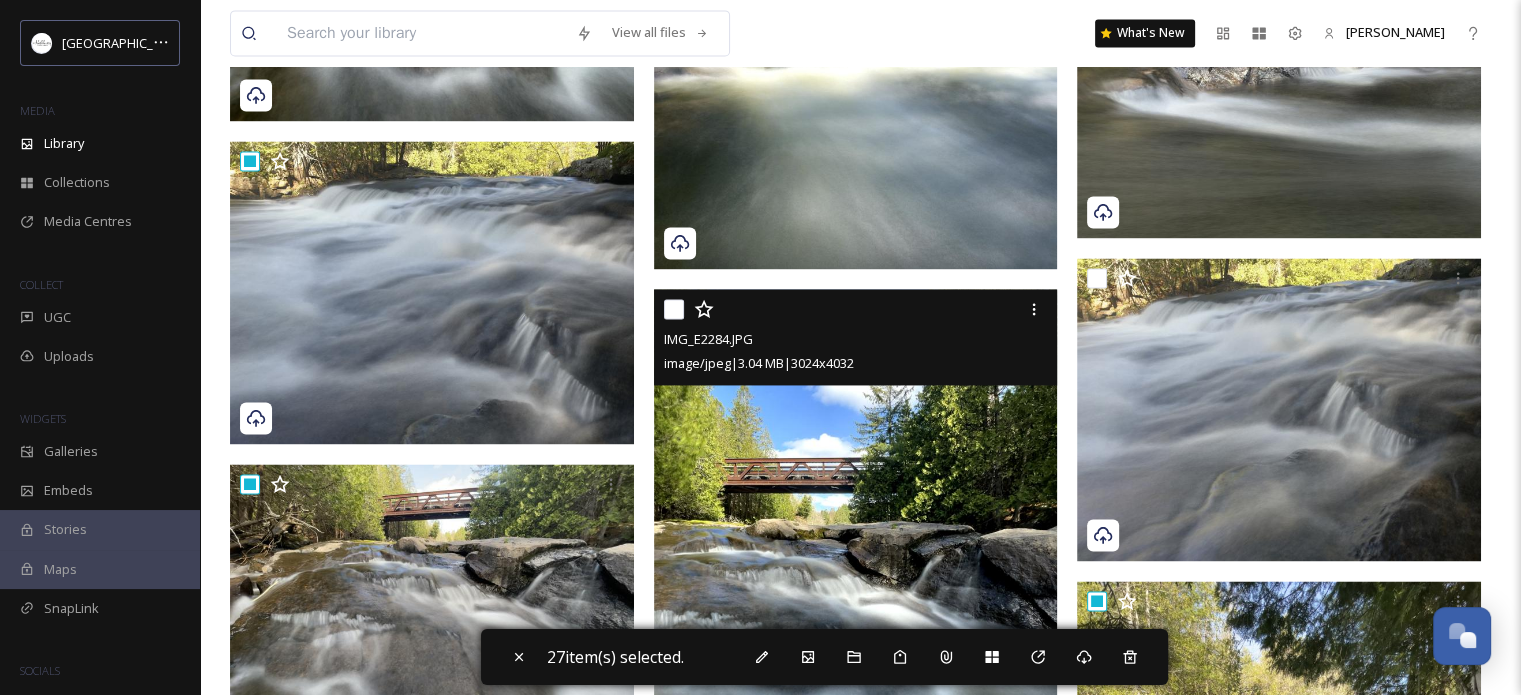 checkbox on "false" 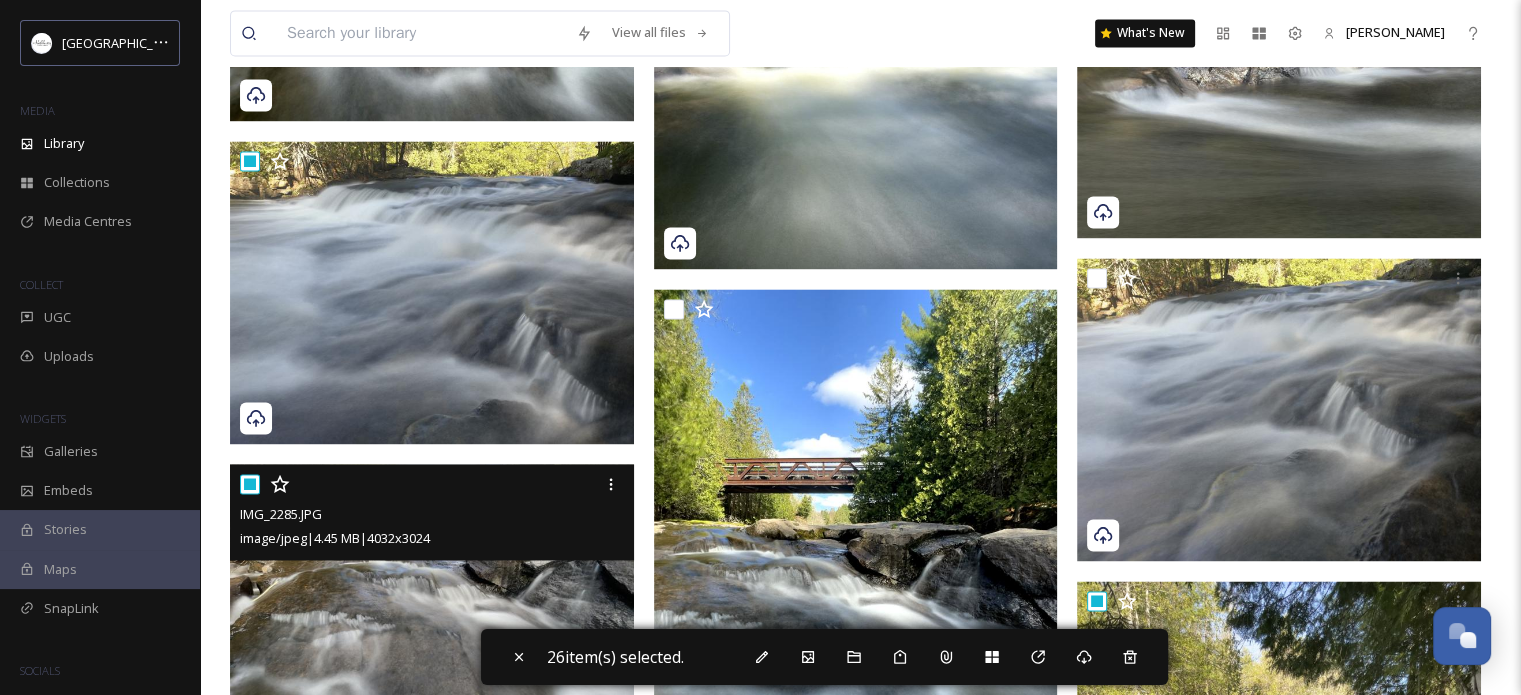 click at bounding box center [250, 484] 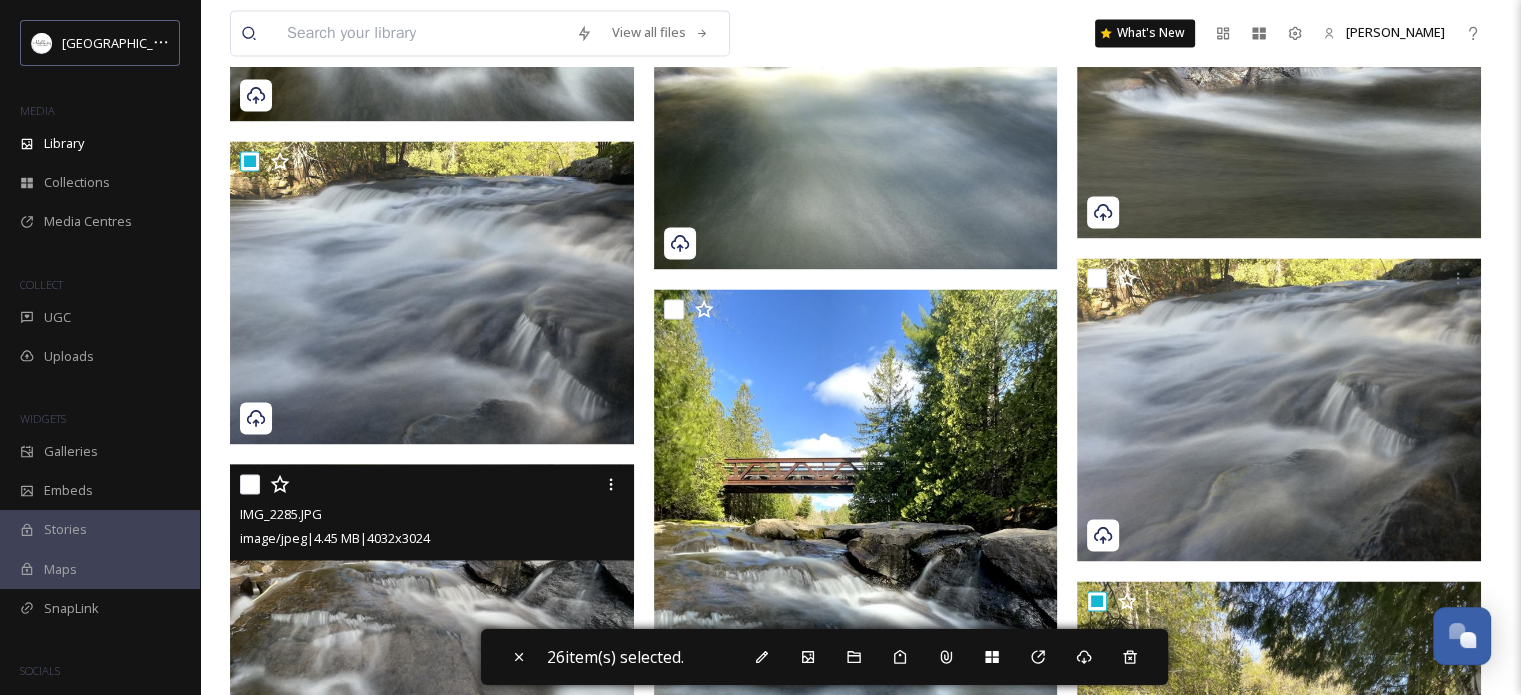 checkbox on "false" 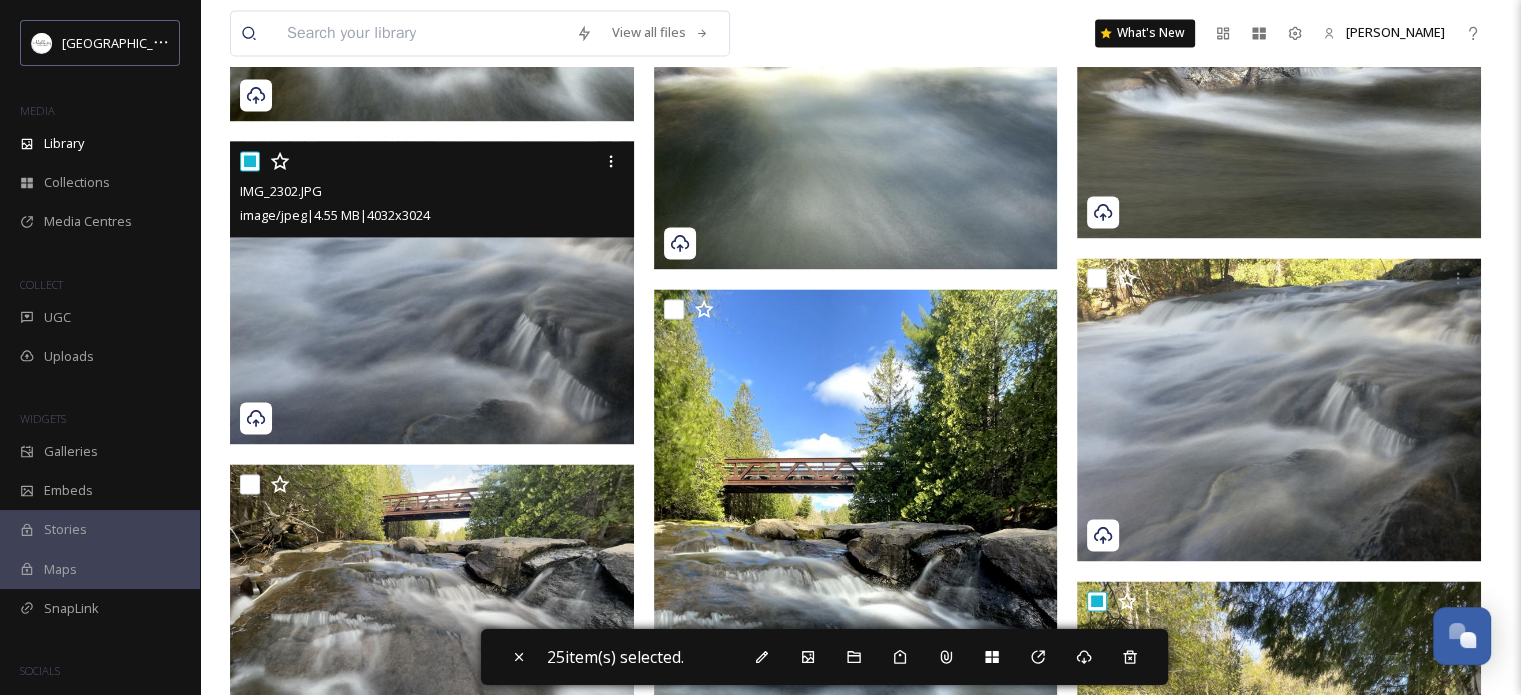 click at bounding box center (250, 161) 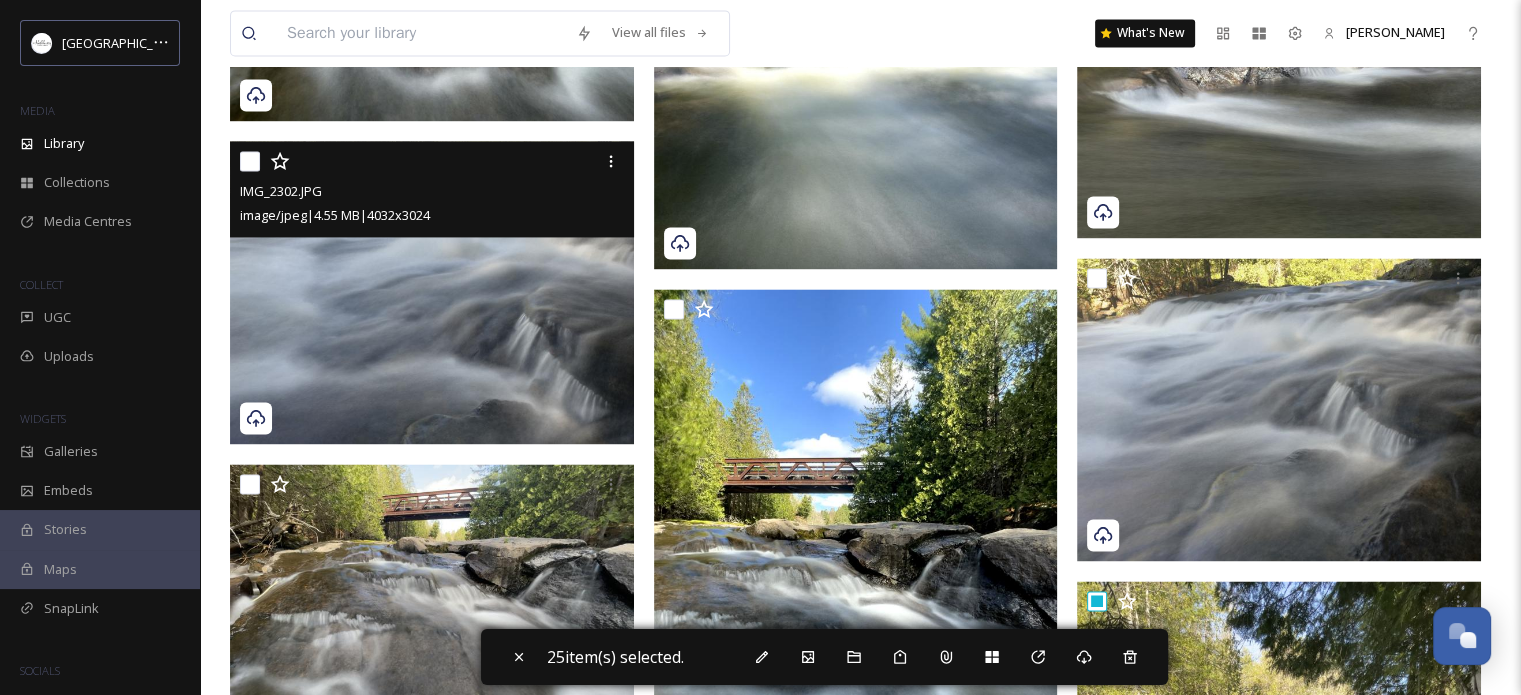checkbox on "false" 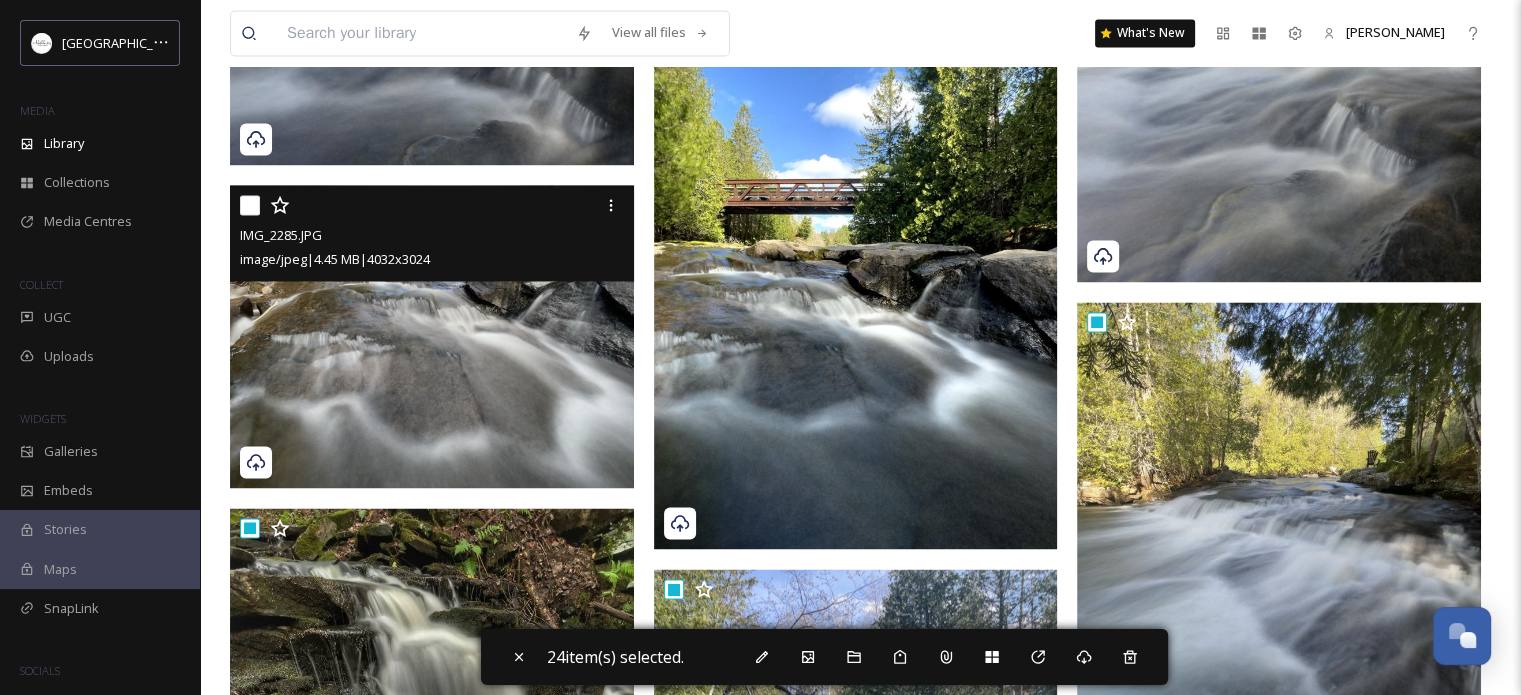 scroll, scrollTop: 3440, scrollLeft: 0, axis: vertical 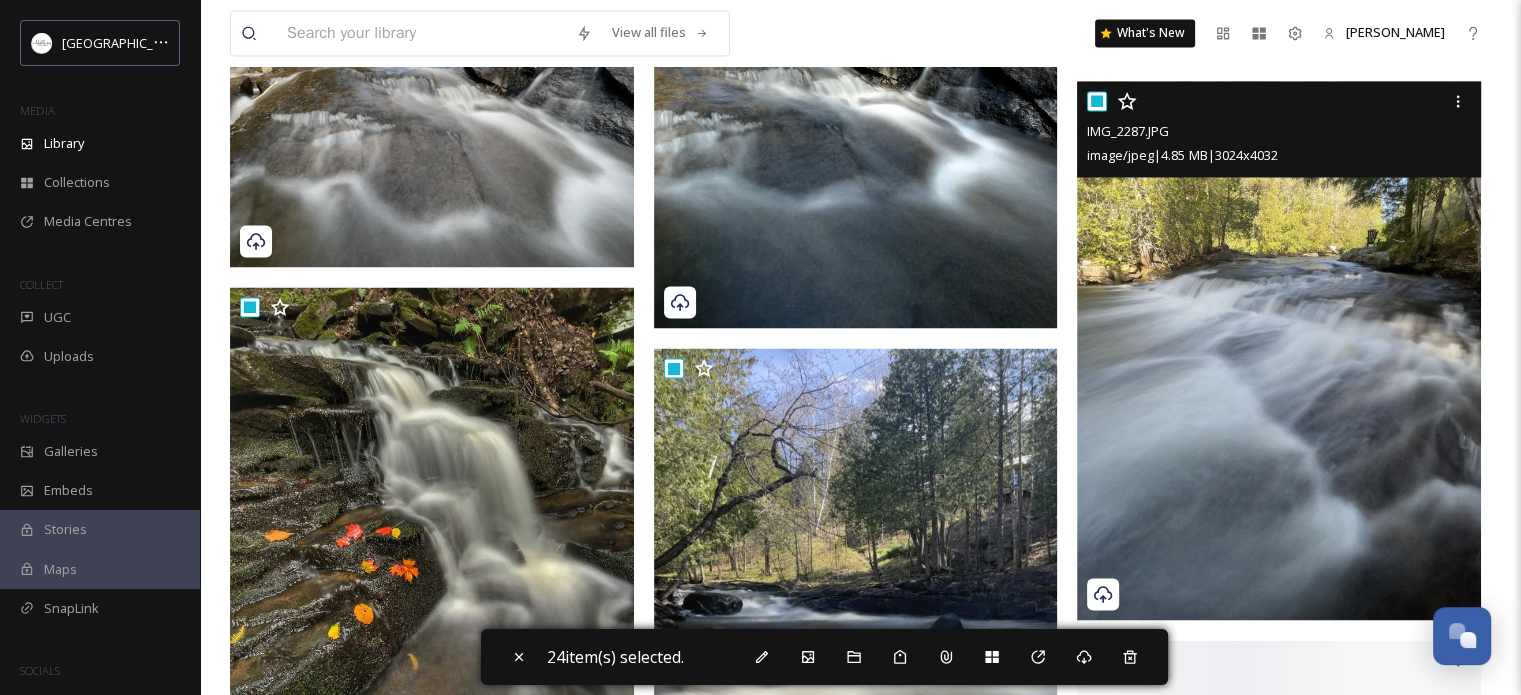 click at bounding box center (1097, 101) 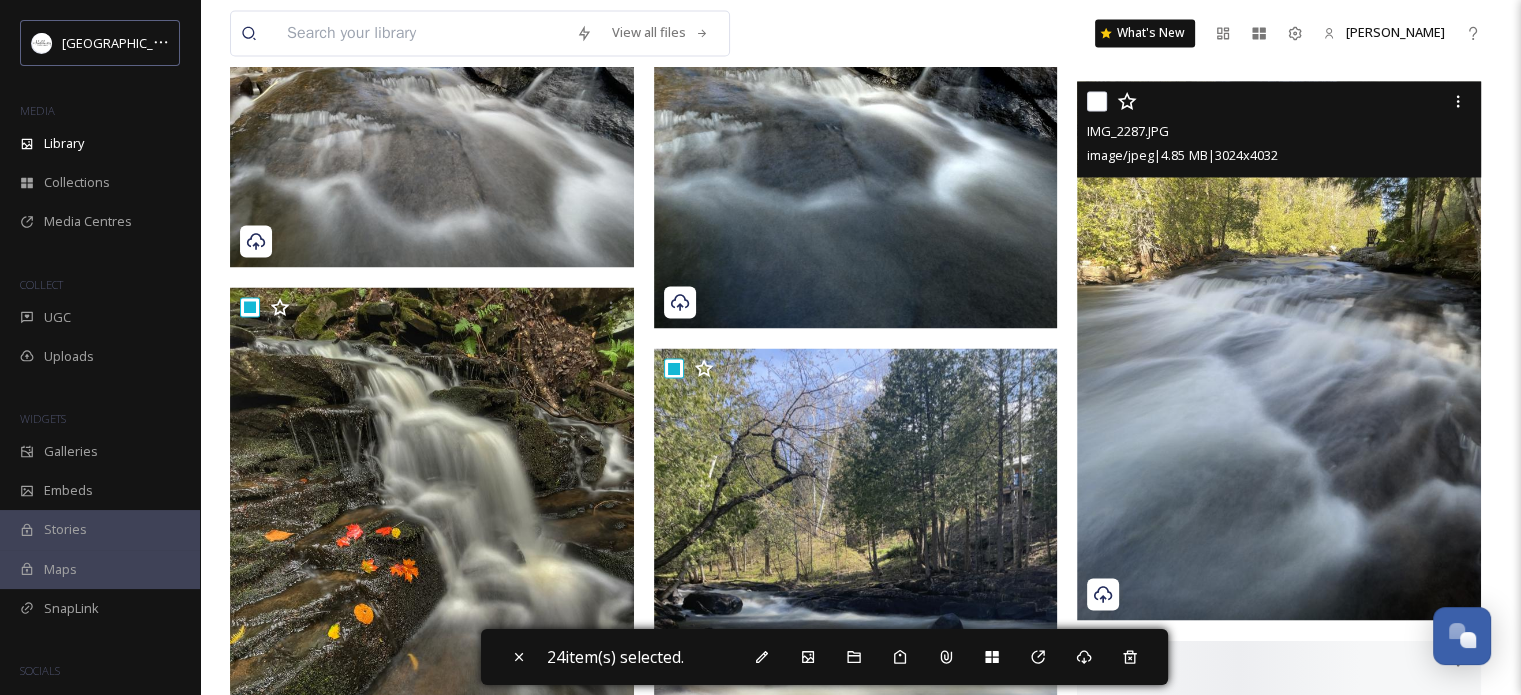 checkbox on "false" 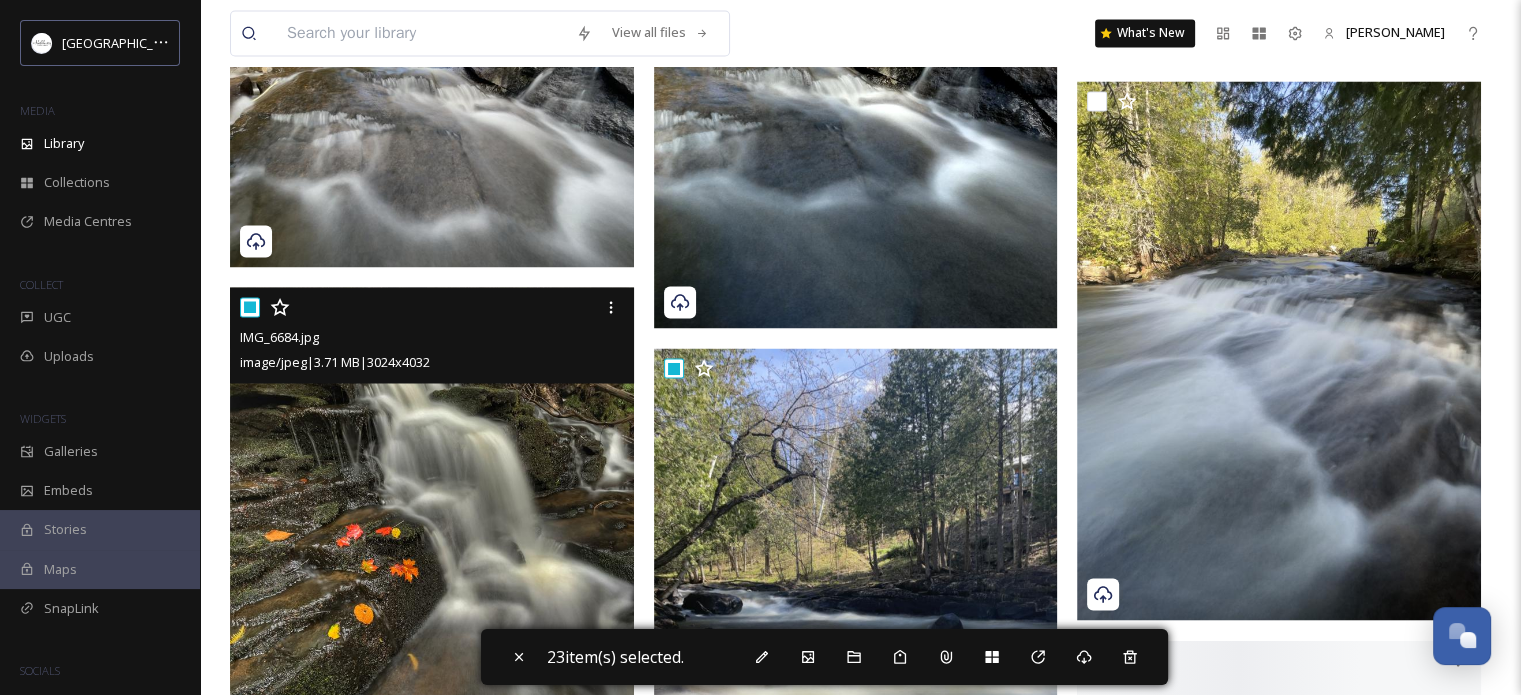 click at bounding box center (250, 307) 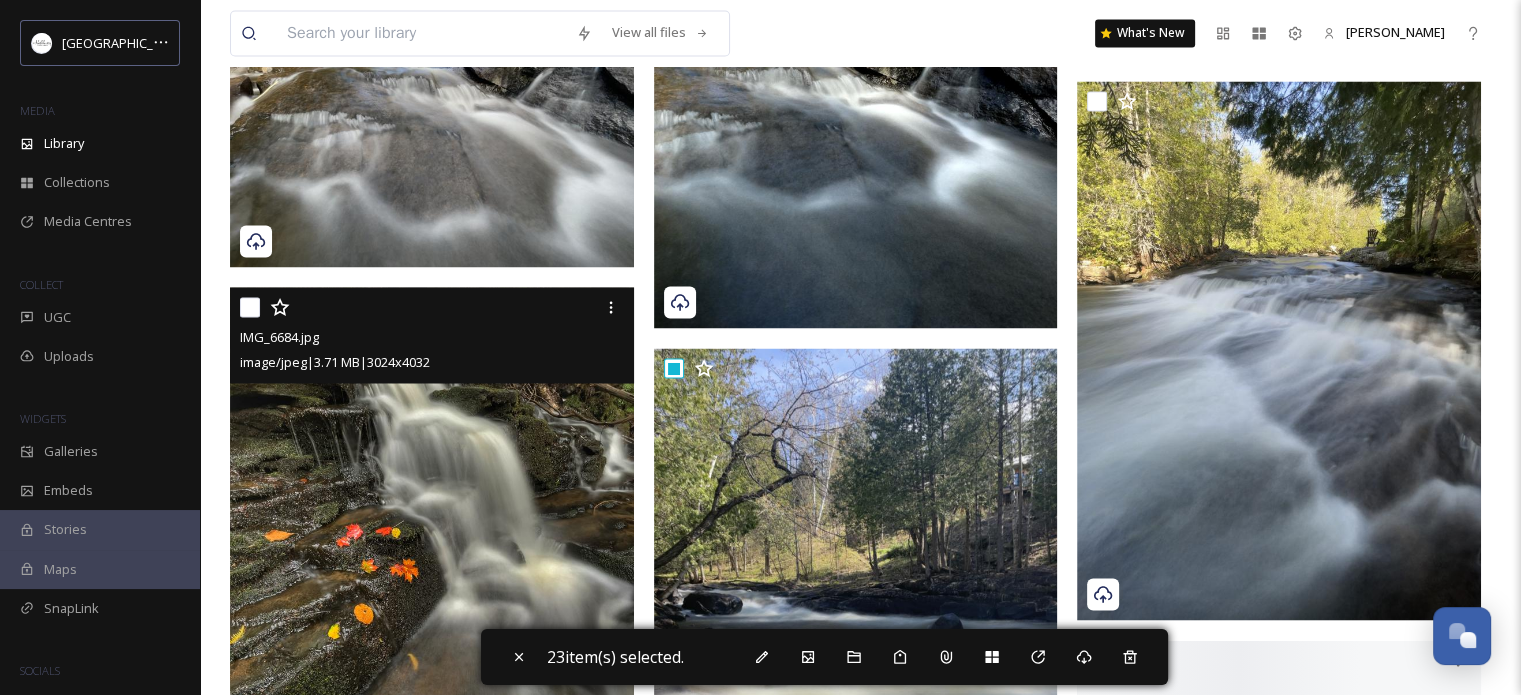 checkbox on "false" 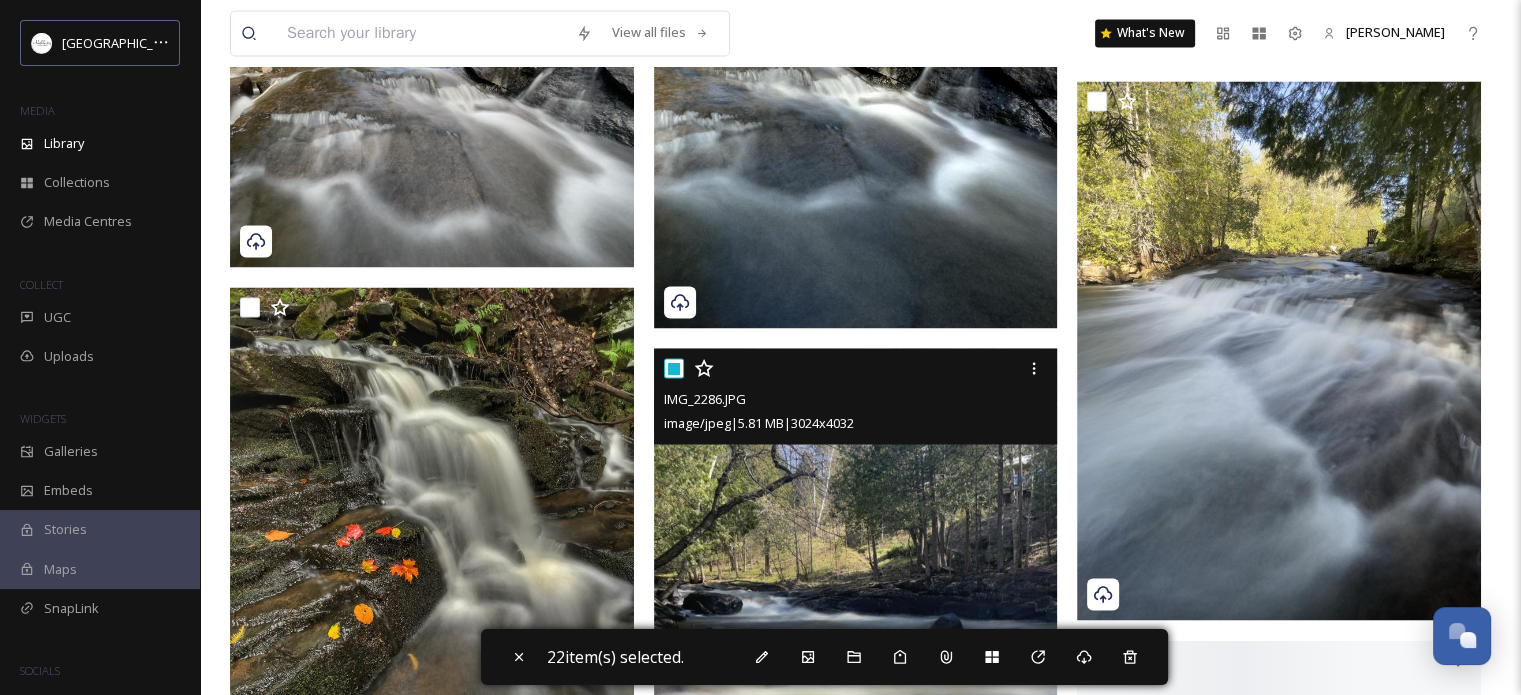 click at bounding box center (674, 368) 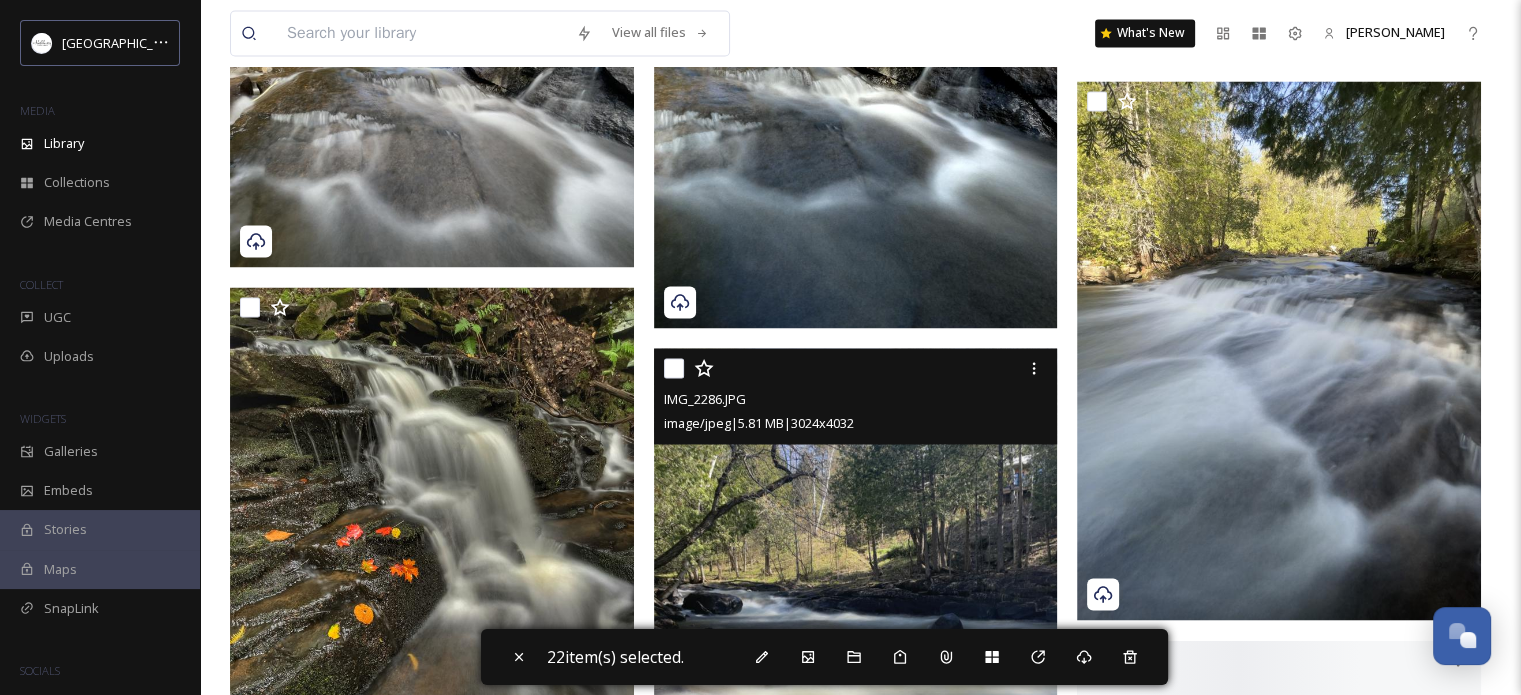checkbox on "false" 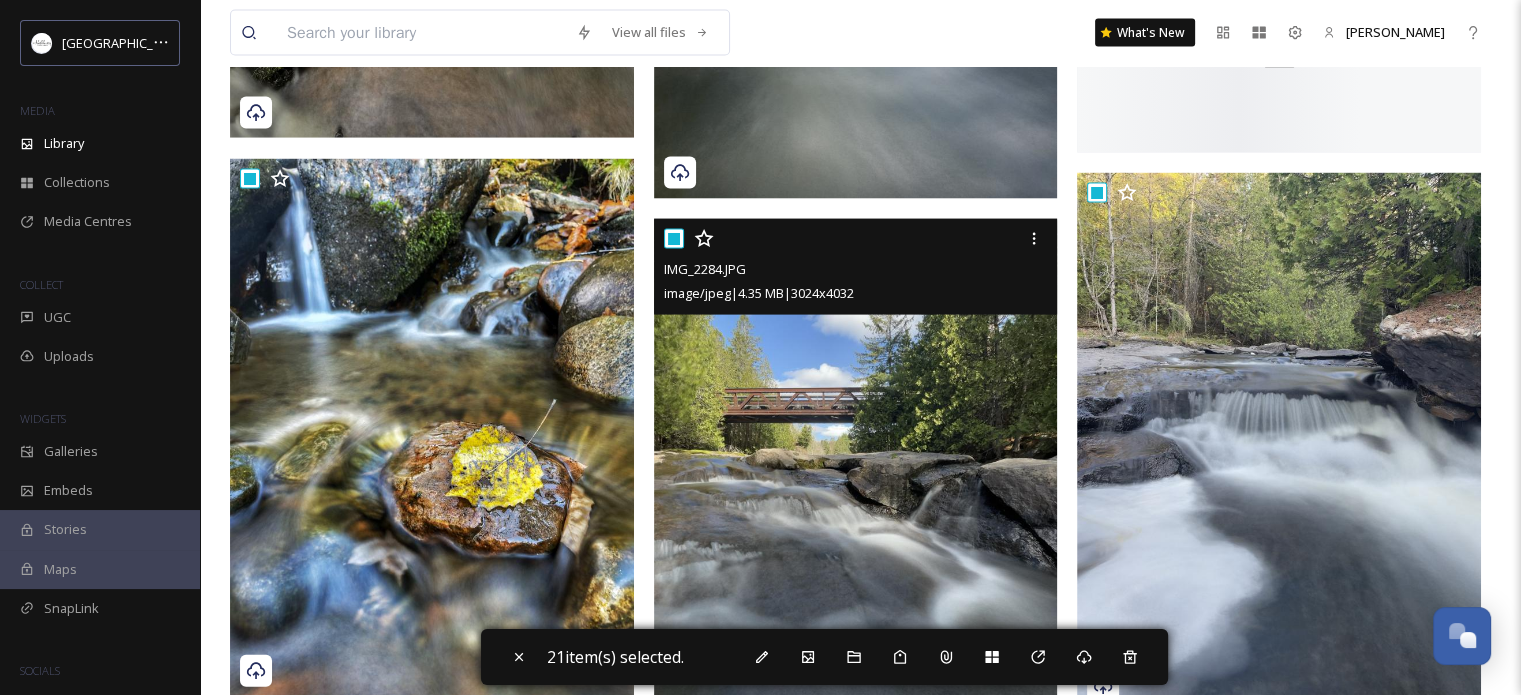 scroll, scrollTop: 4140, scrollLeft: 0, axis: vertical 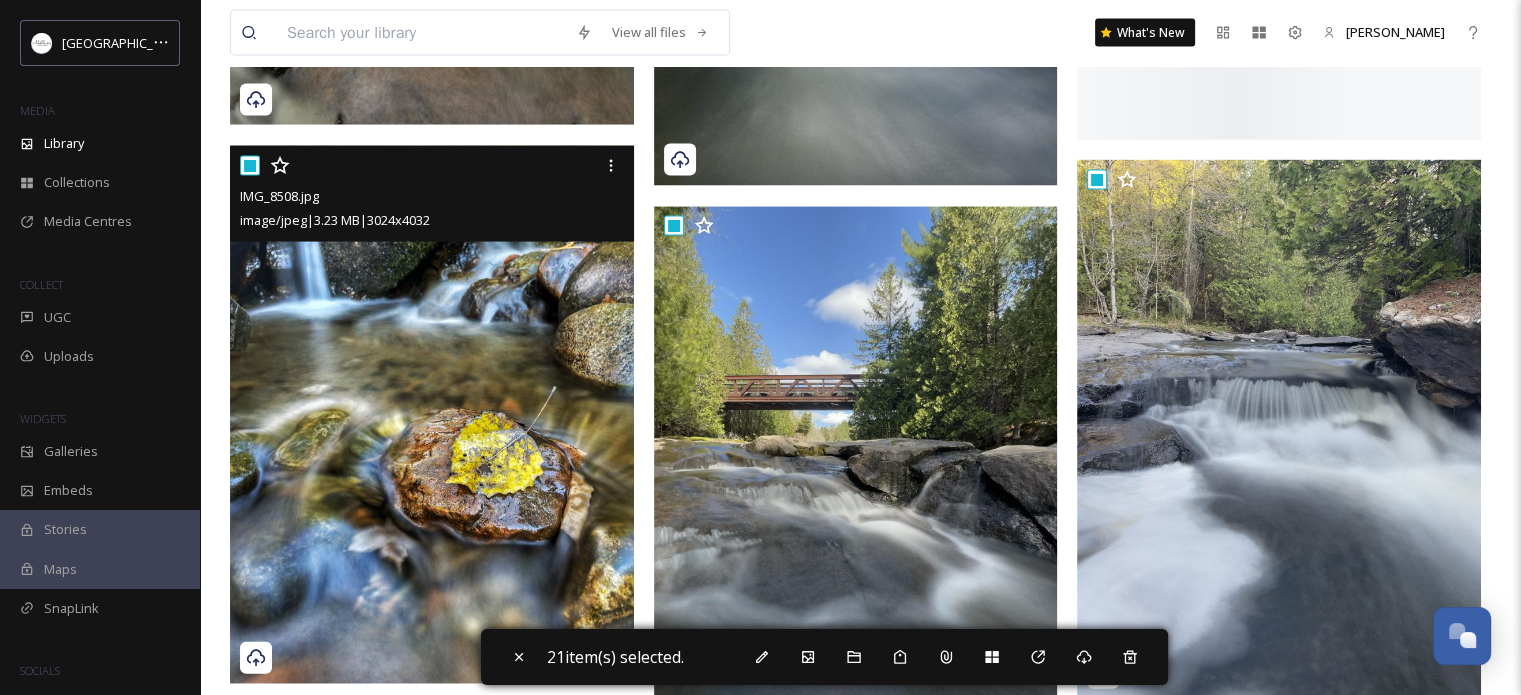 click at bounding box center [250, 166] 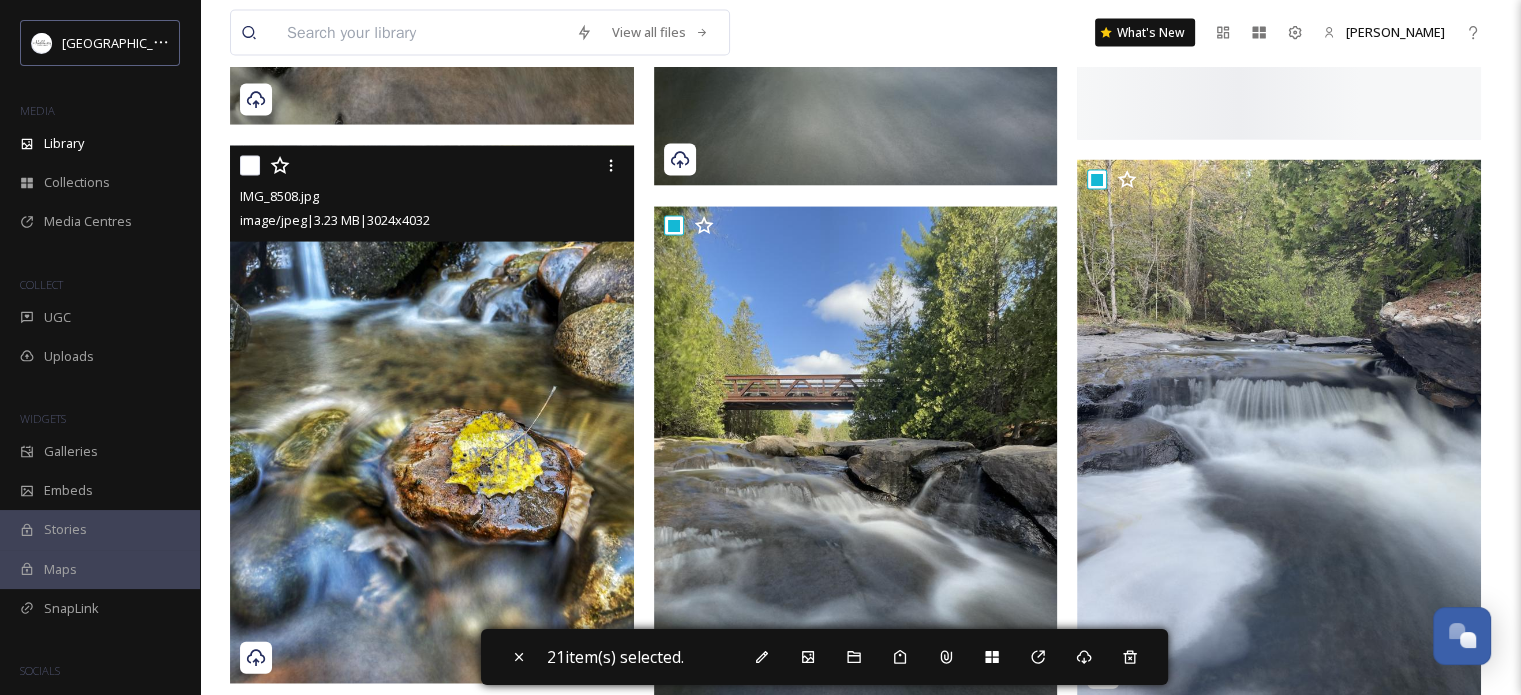 checkbox on "false" 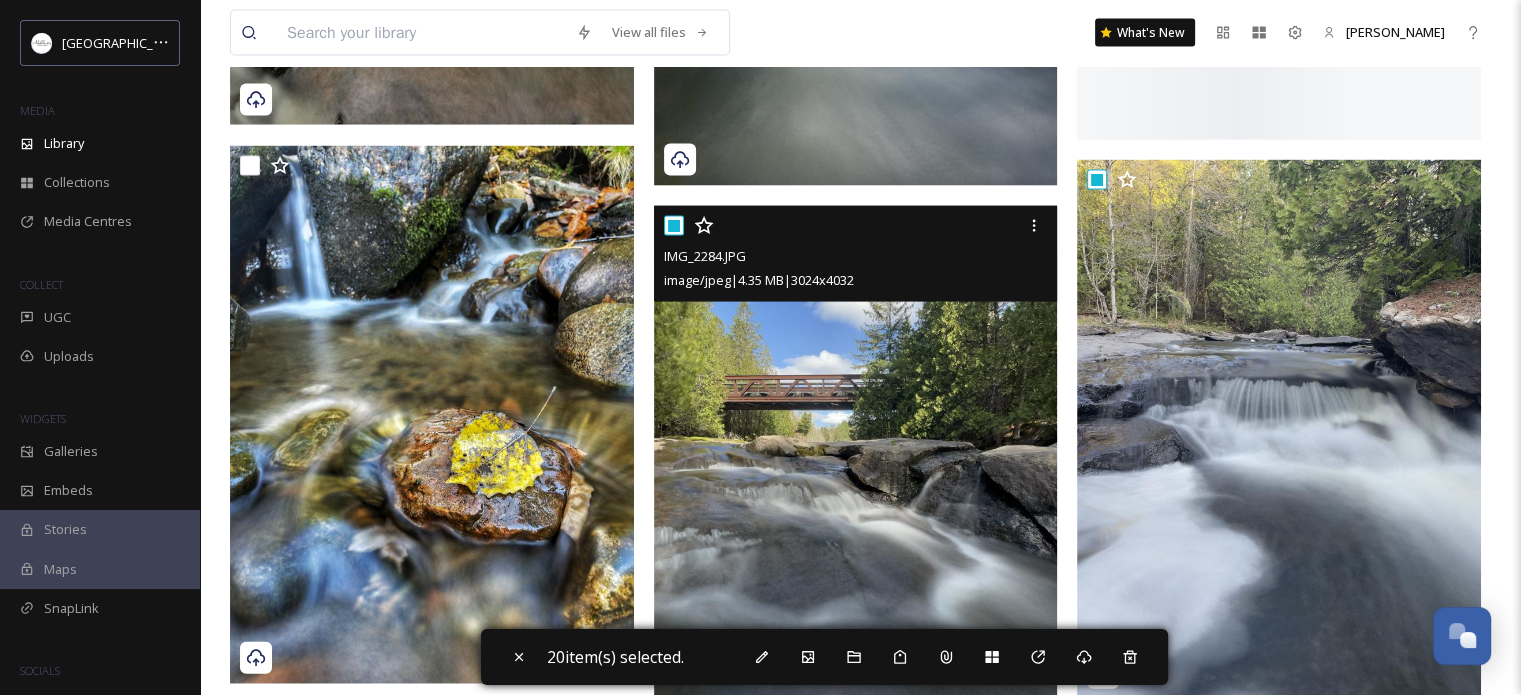 click at bounding box center (674, 226) 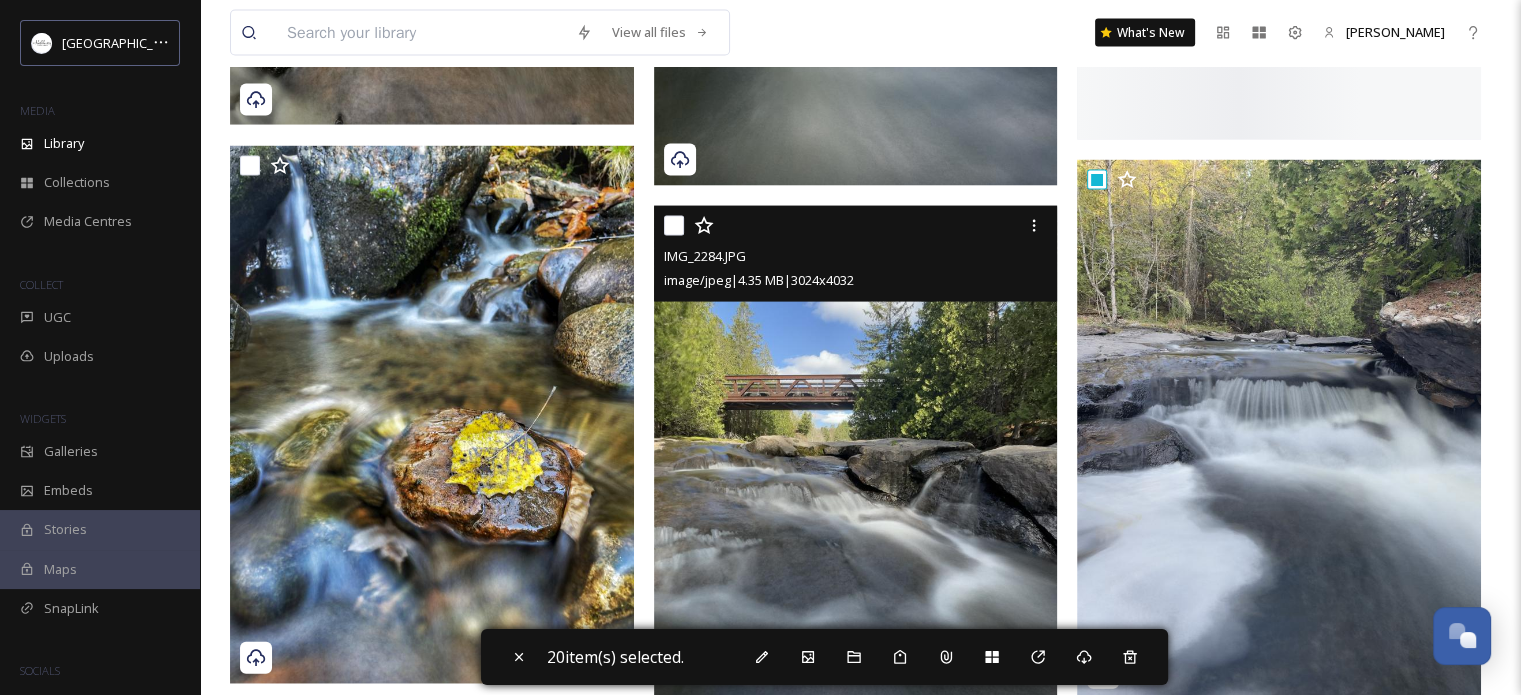checkbox on "false" 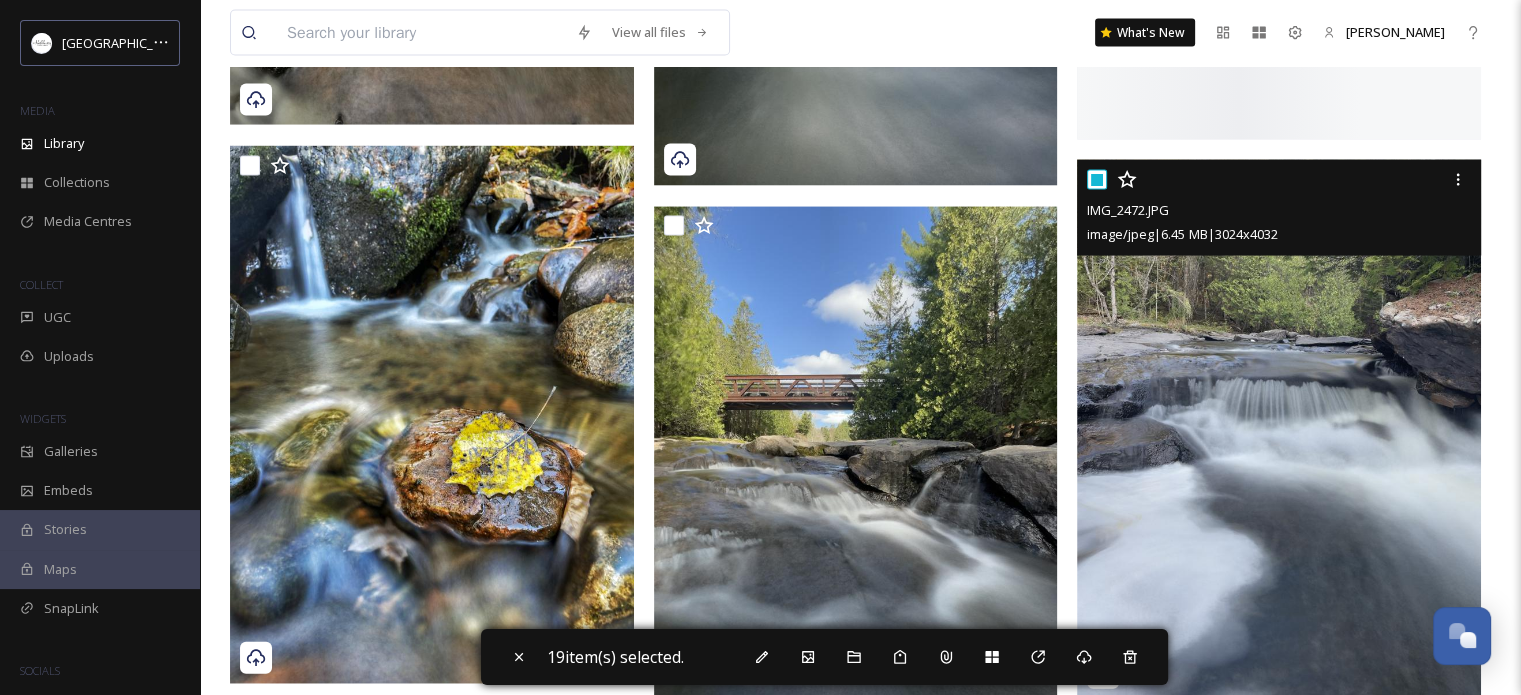 click at bounding box center (1097, 180) 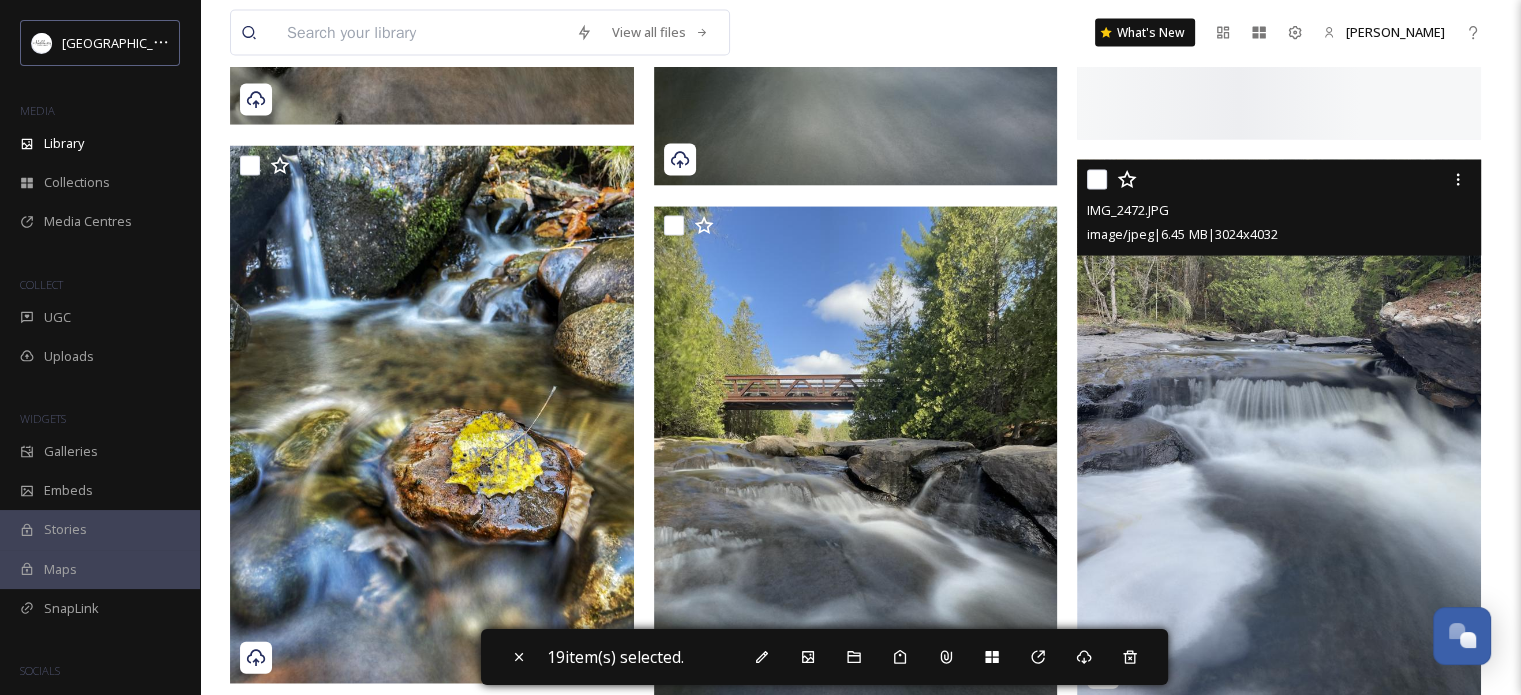 checkbox on "false" 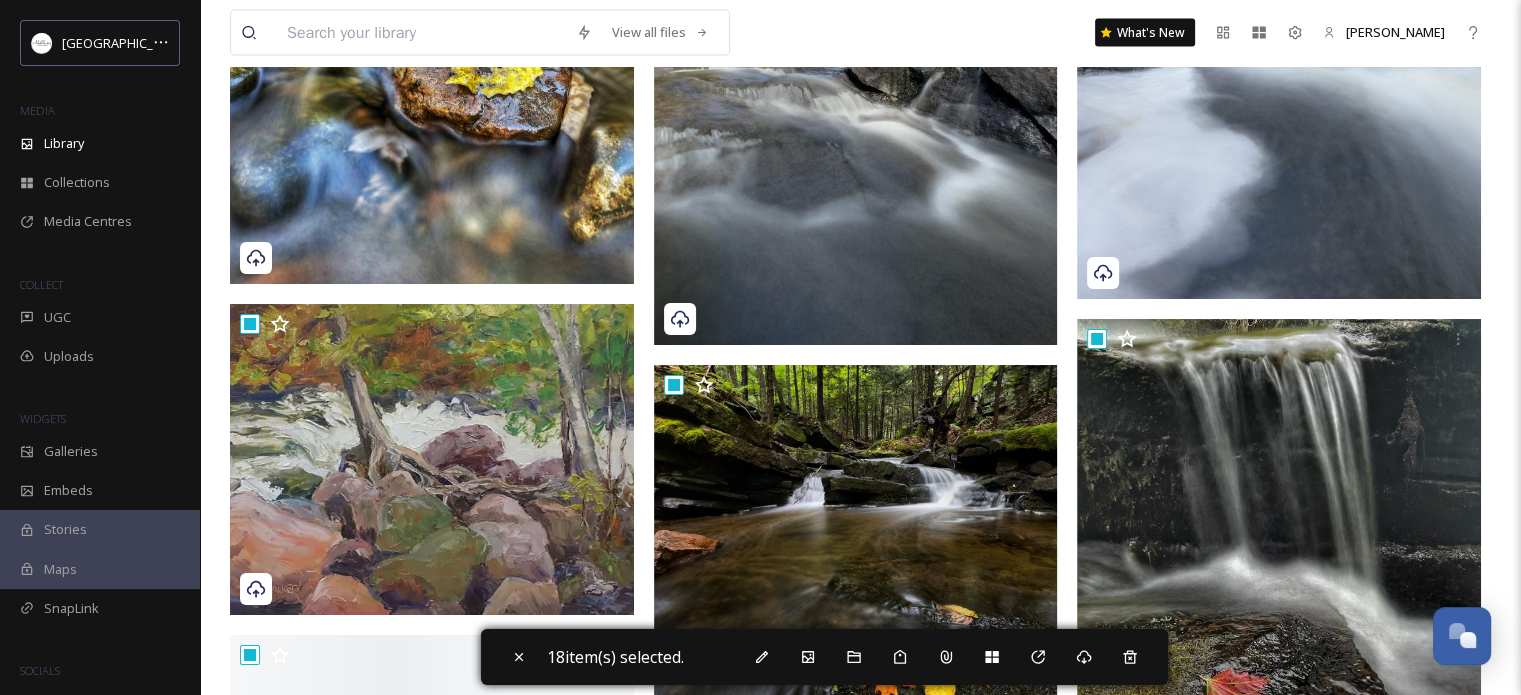 scroll, scrollTop: 4740, scrollLeft: 0, axis: vertical 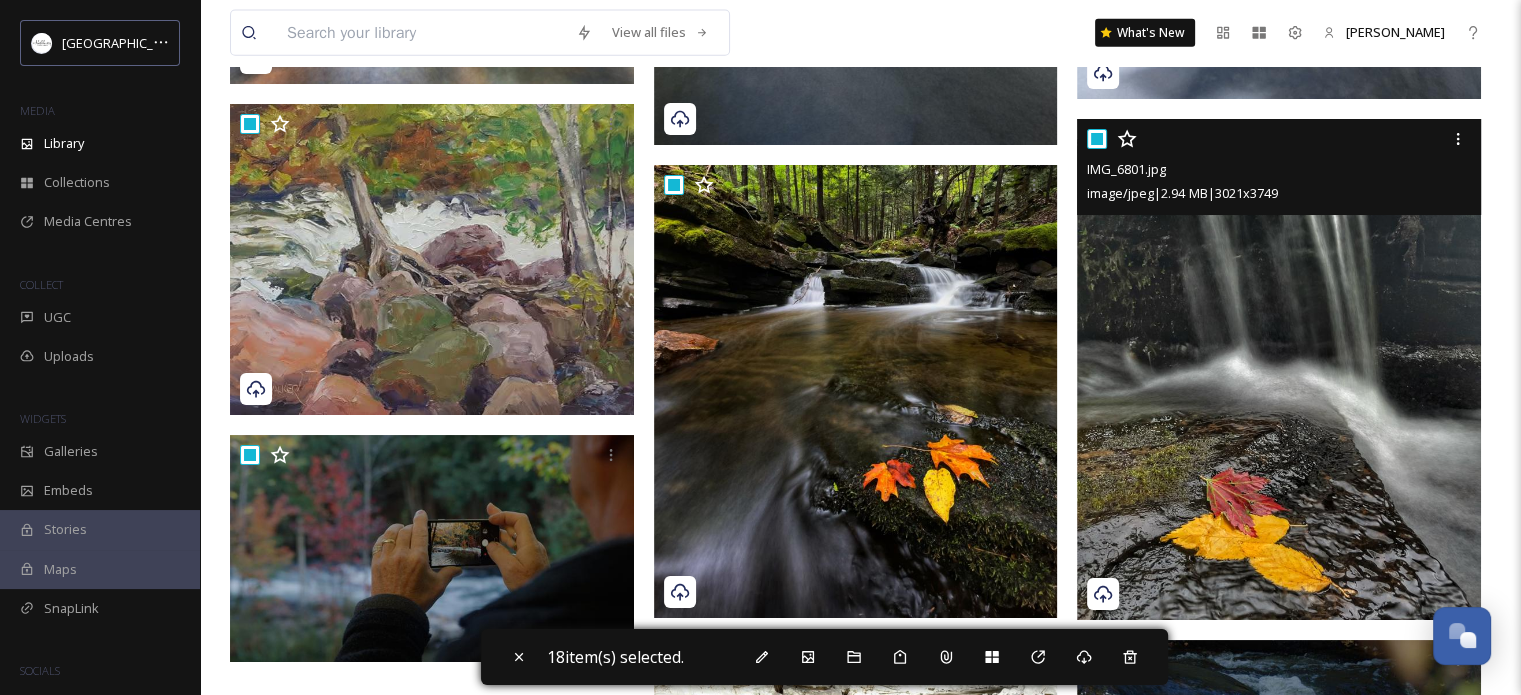 click at bounding box center (1097, 139) 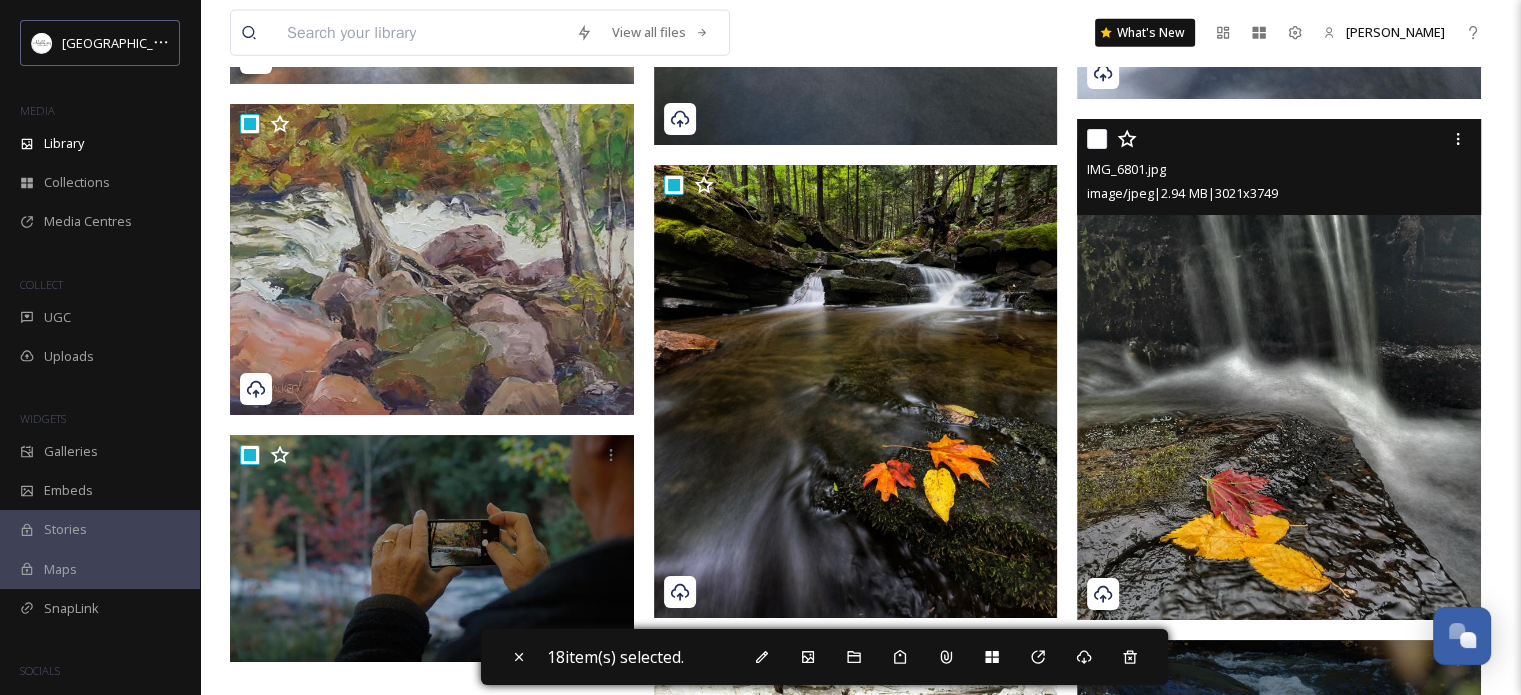checkbox on "false" 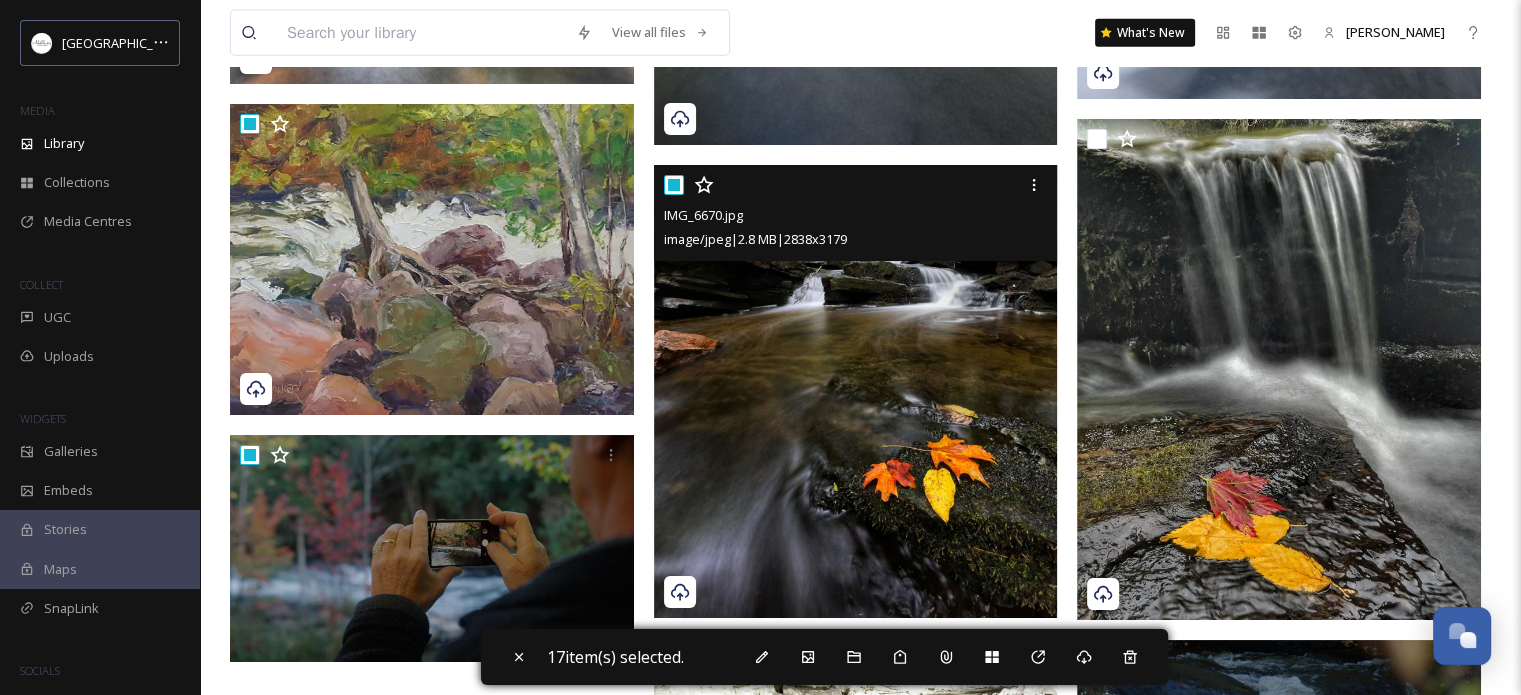 click at bounding box center (674, 185) 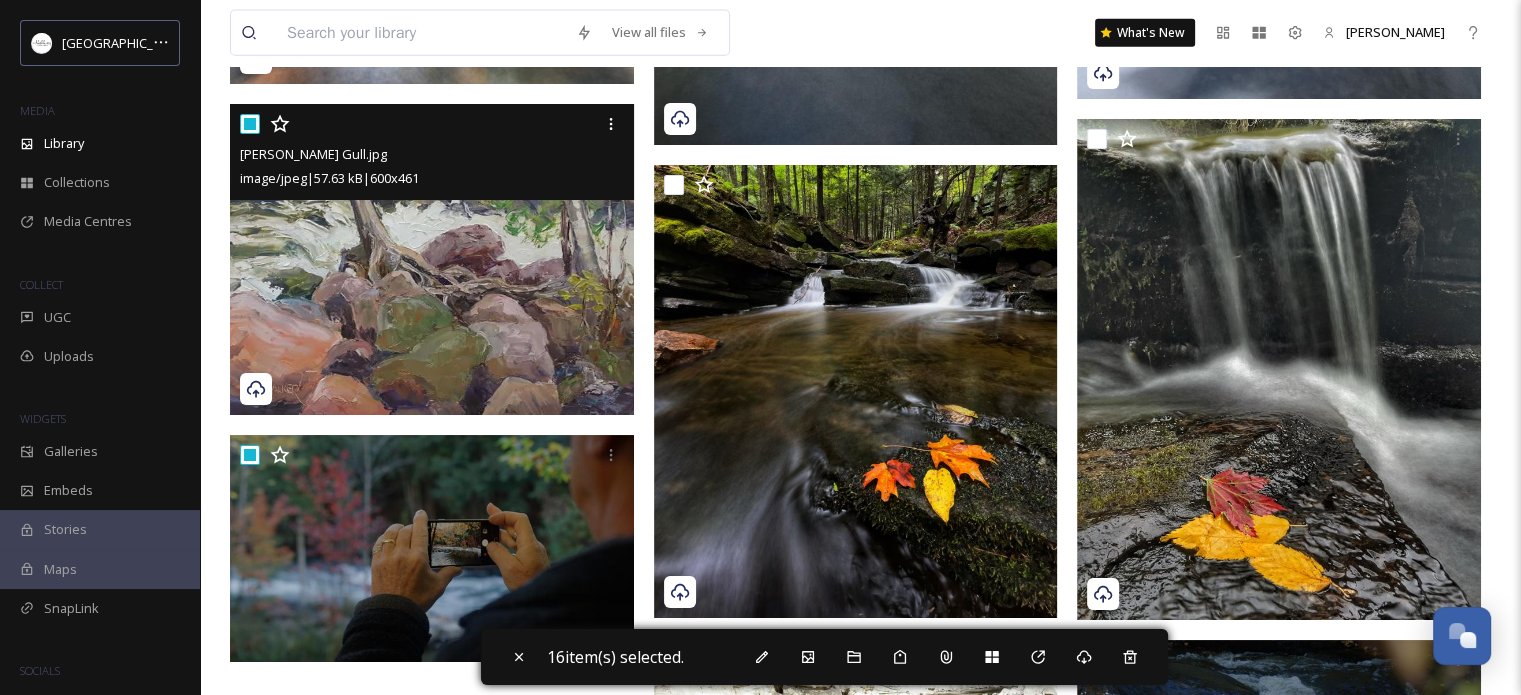 click at bounding box center [250, 124] 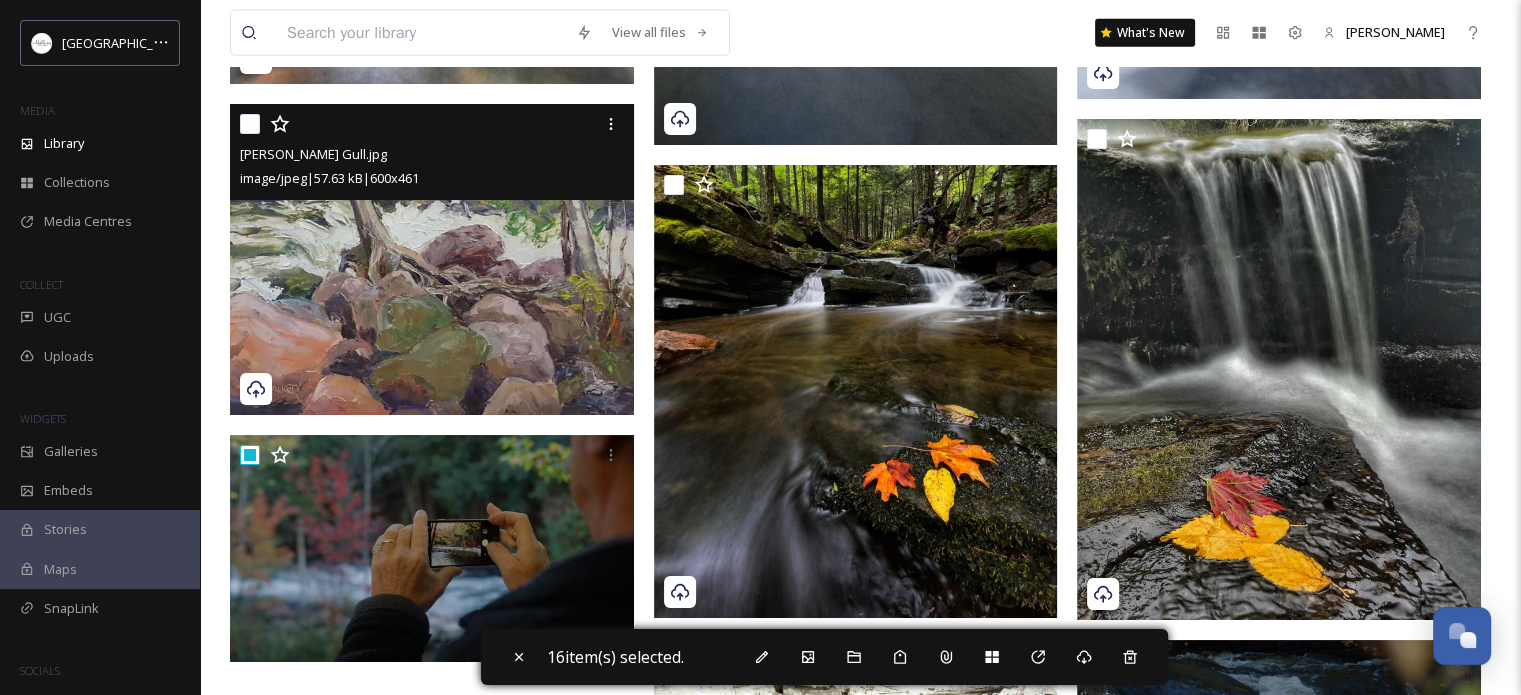 checkbox on "false" 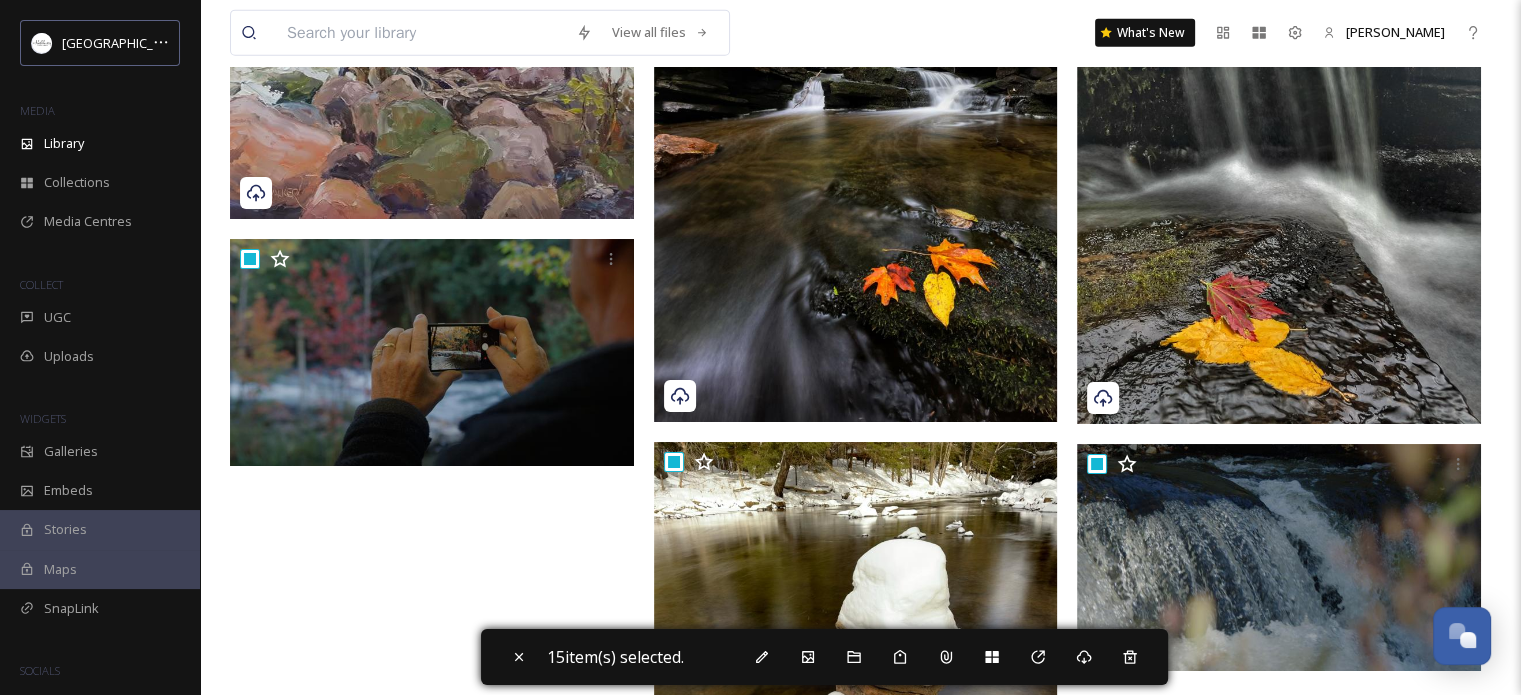 scroll, scrollTop: 4940, scrollLeft: 0, axis: vertical 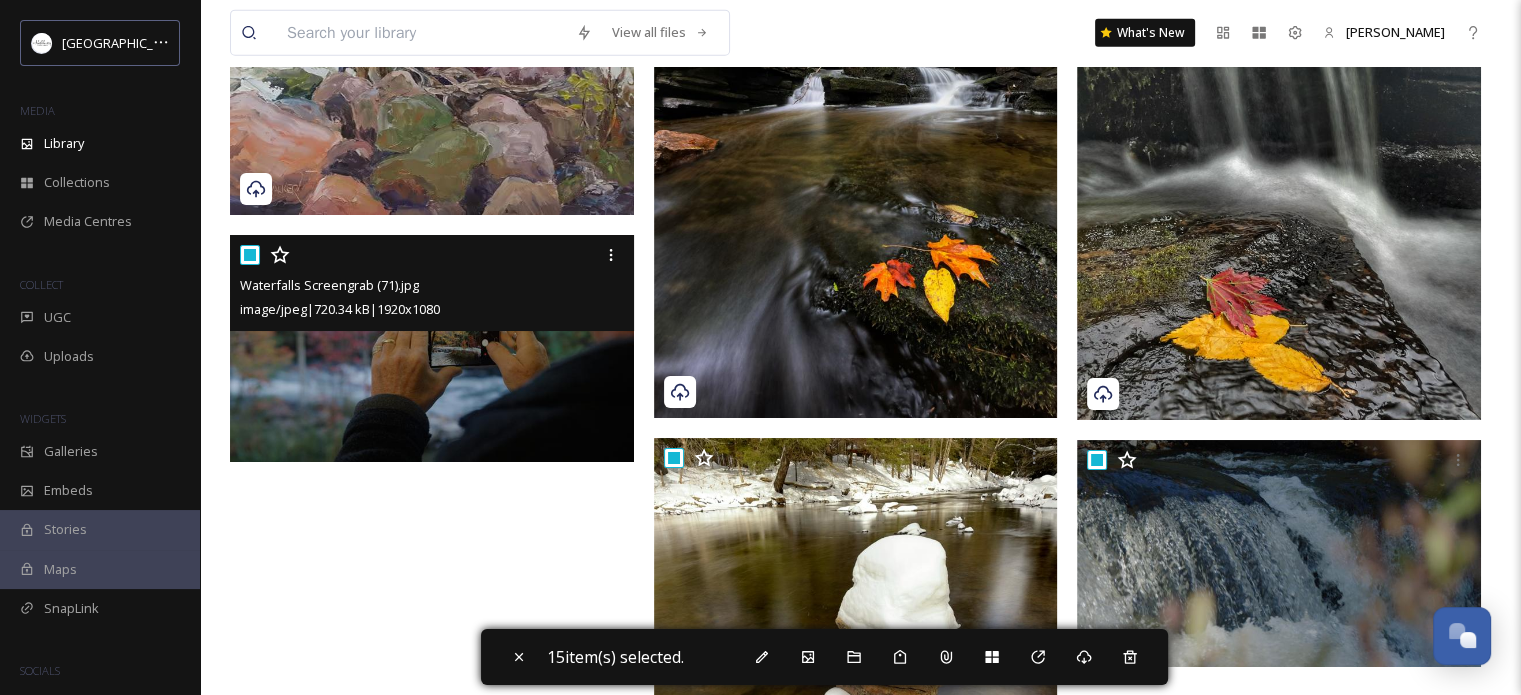 click at bounding box center (250, 255) 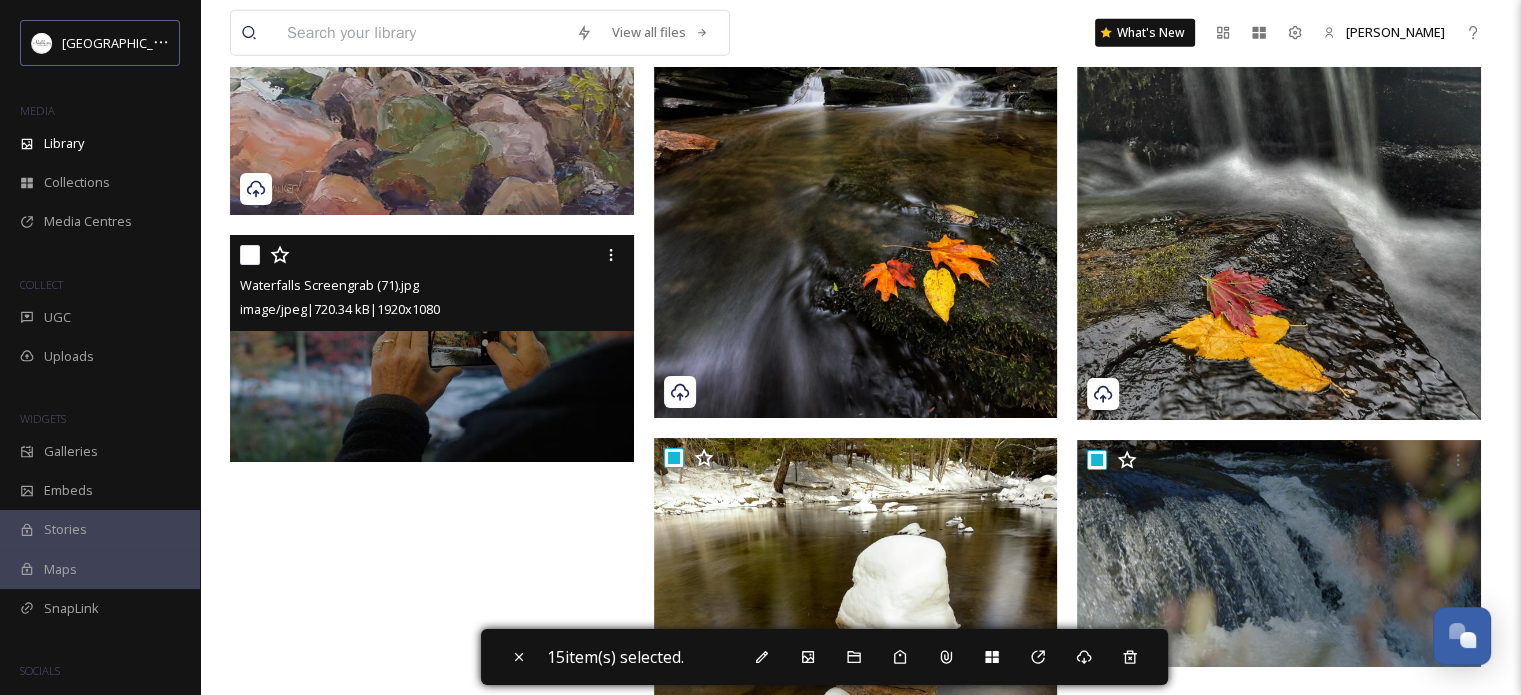 checkbox on "false" 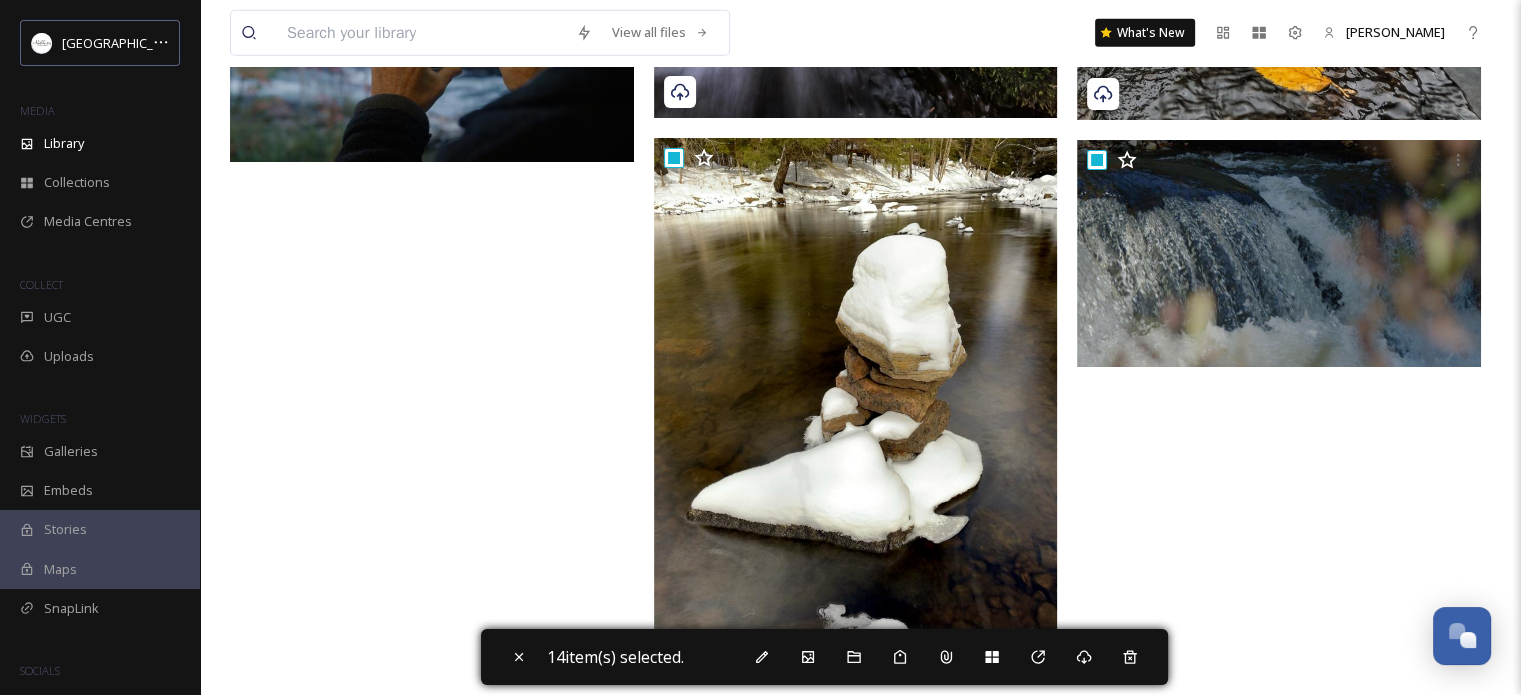 scroll, scrollTop: 5140, scrollLeft: 0, axis: vertical 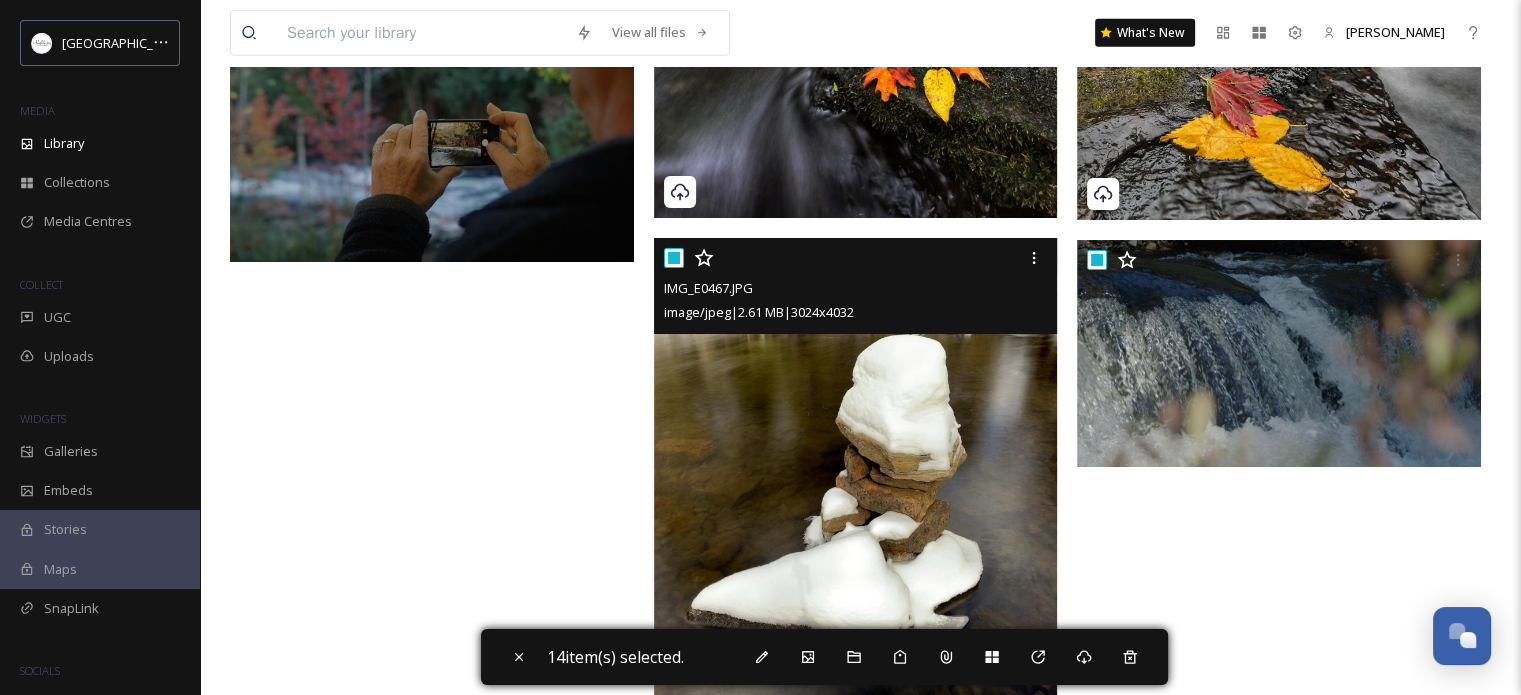 click at bounding box center [674, 258] 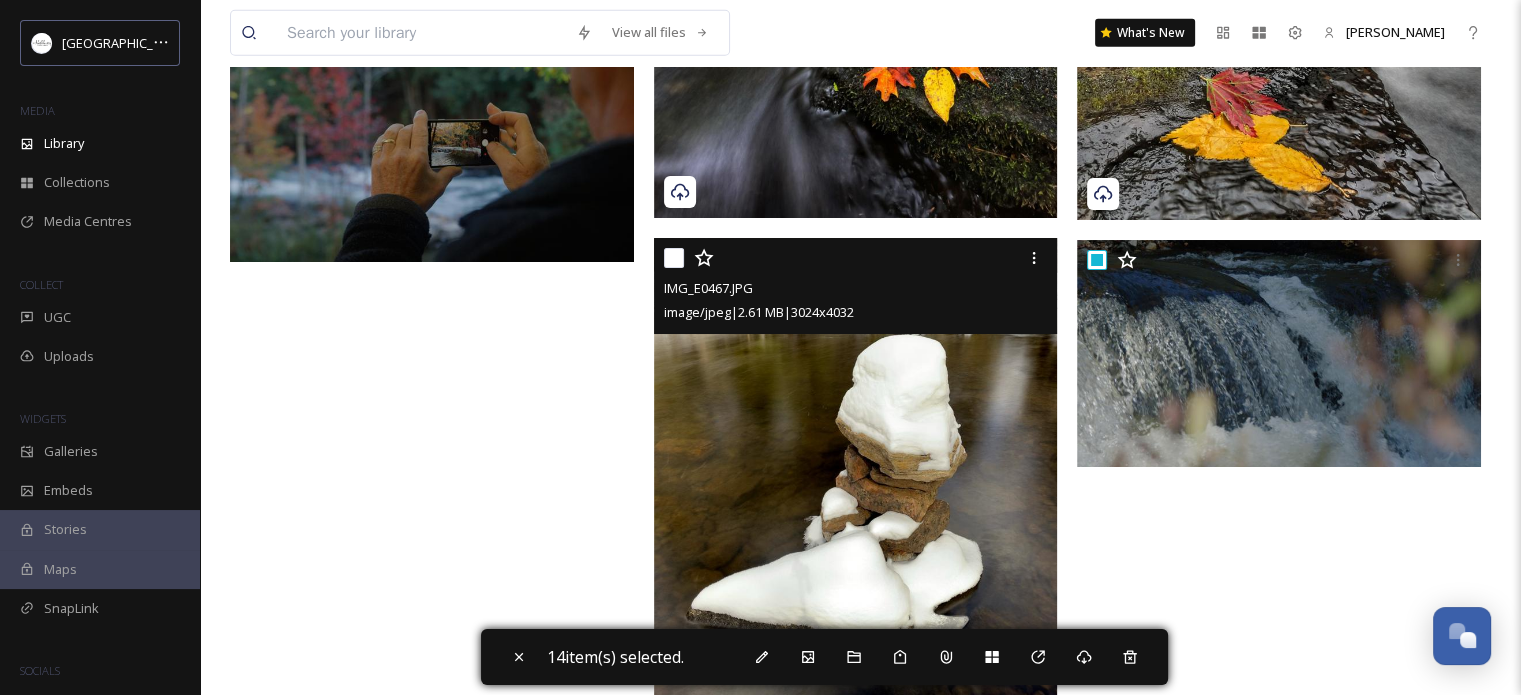 checkbox on "false" 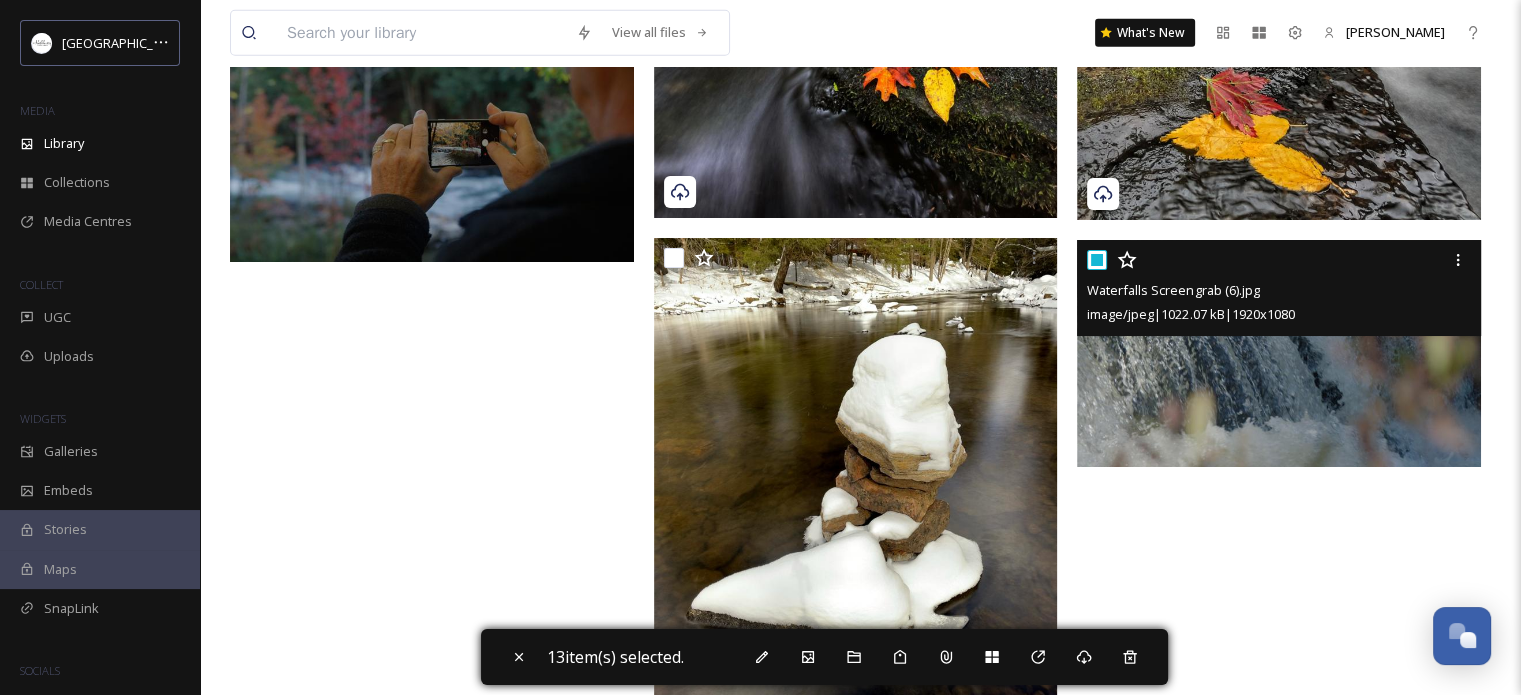 click at bounding box center [1097, 260] 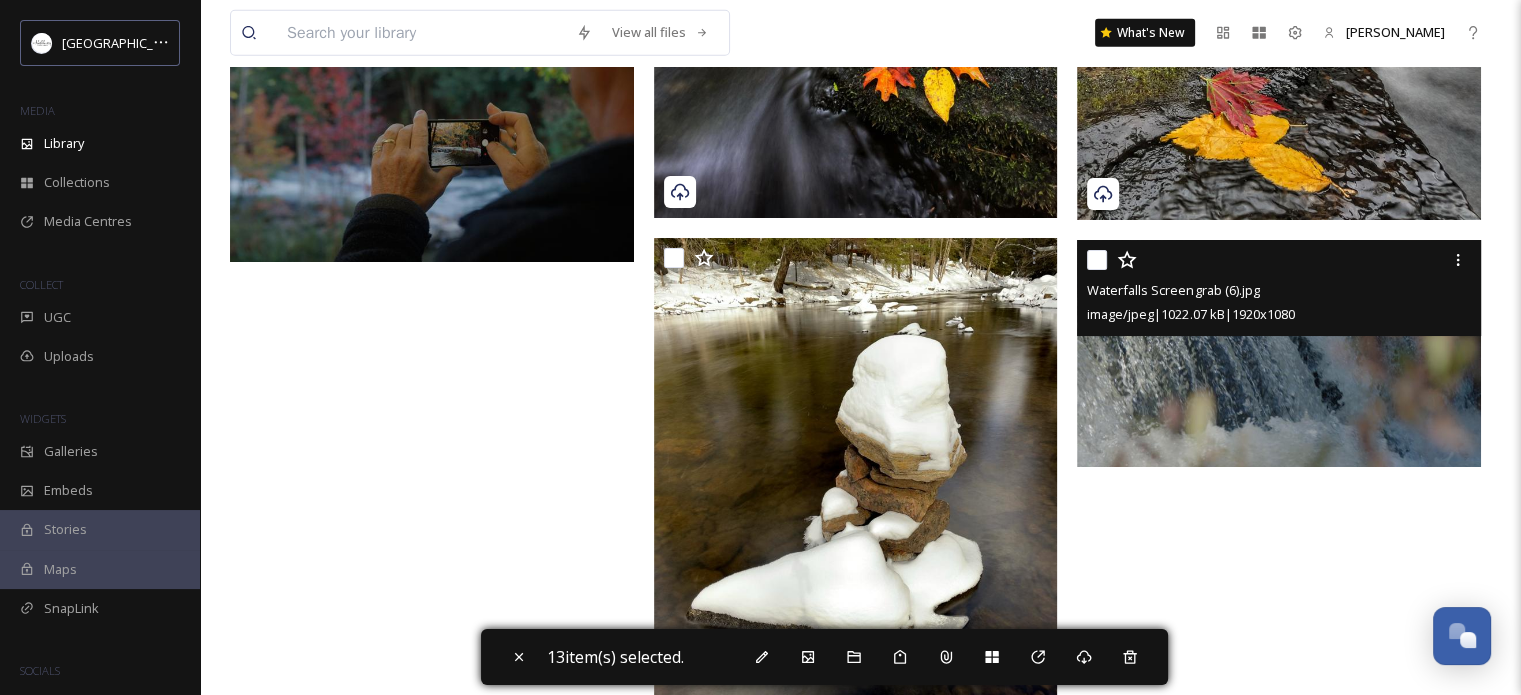 checkbox on "false" 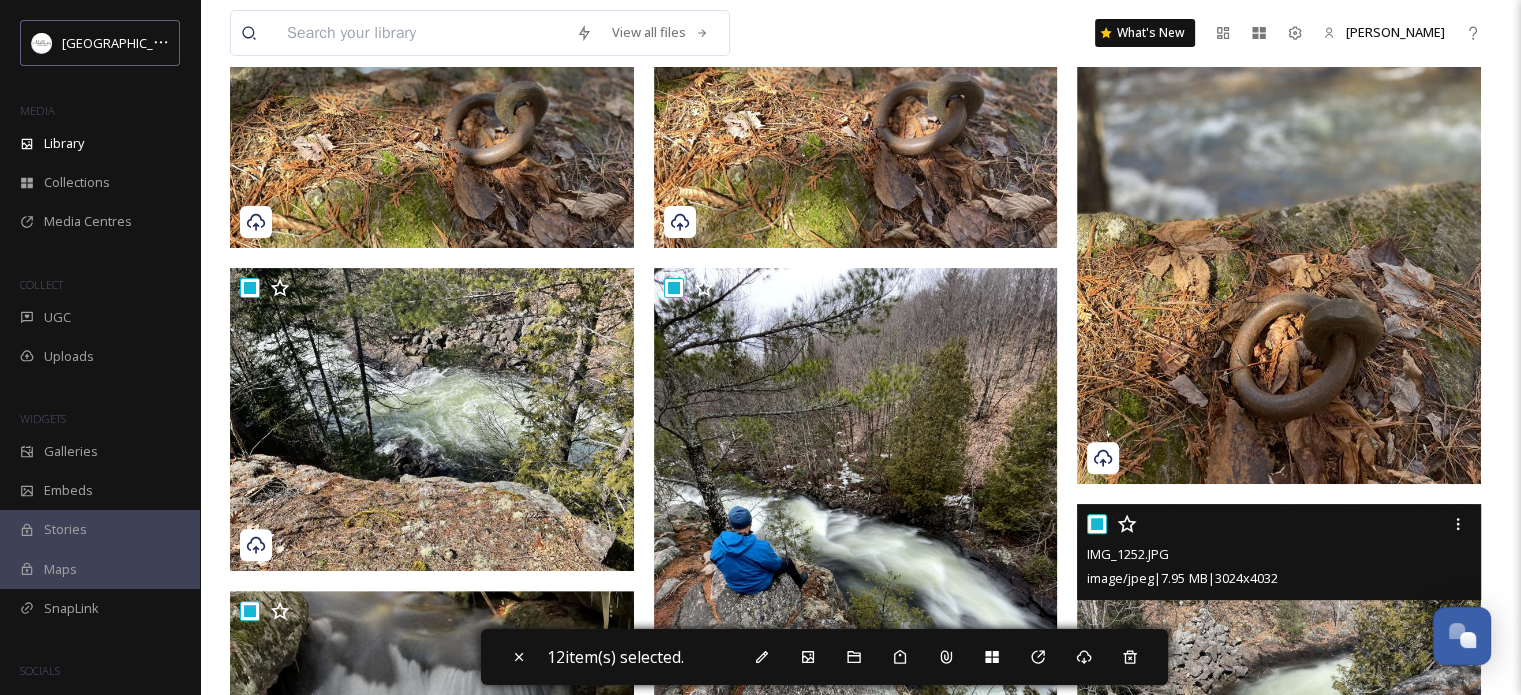 scroll, scrollTop: 340, scrollLeft: 0, axis: vertical 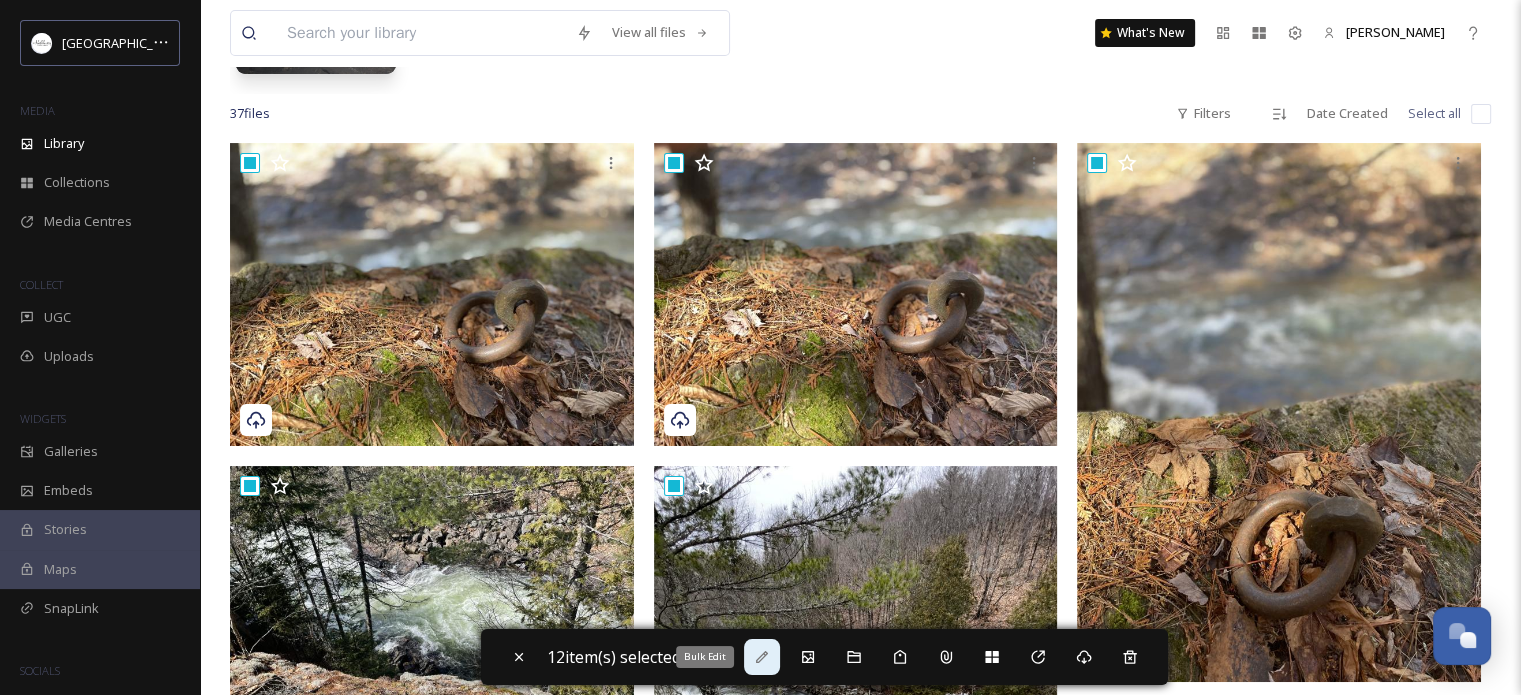 click 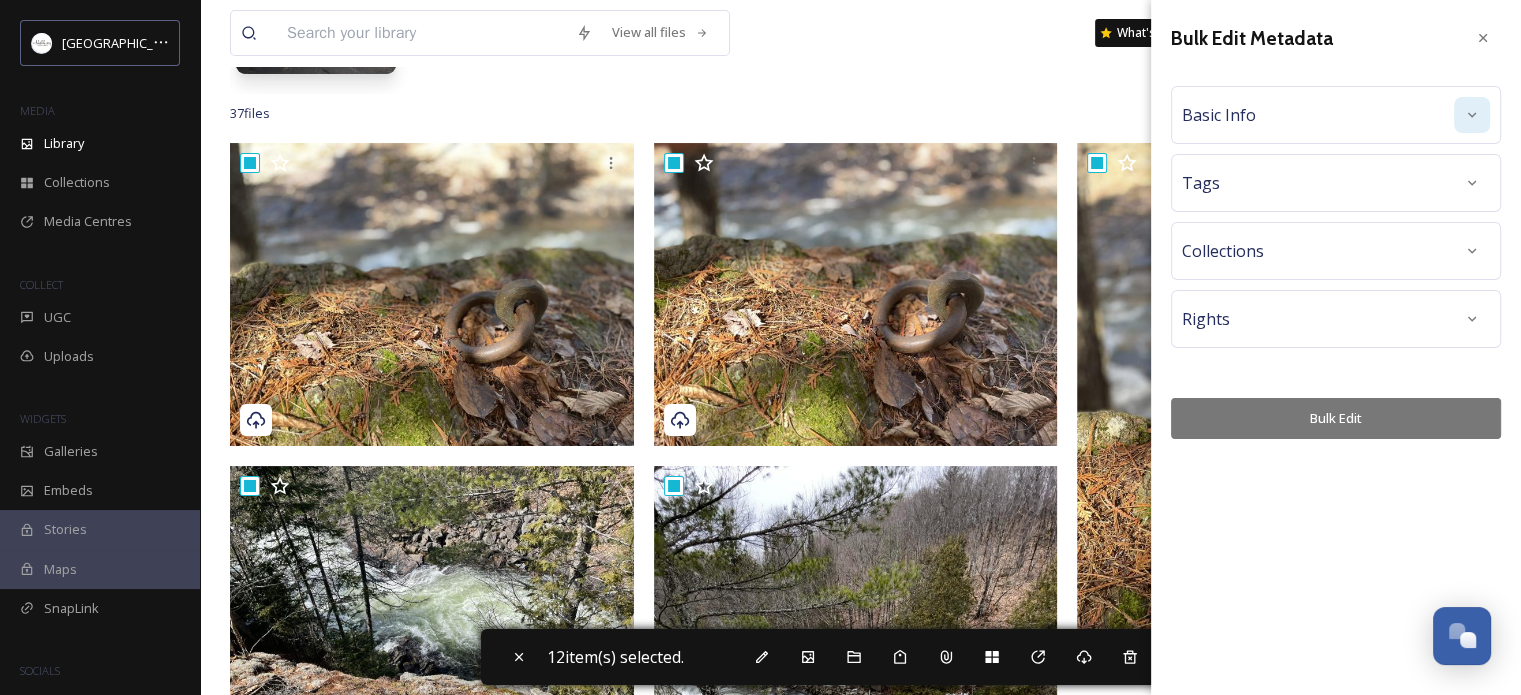 click 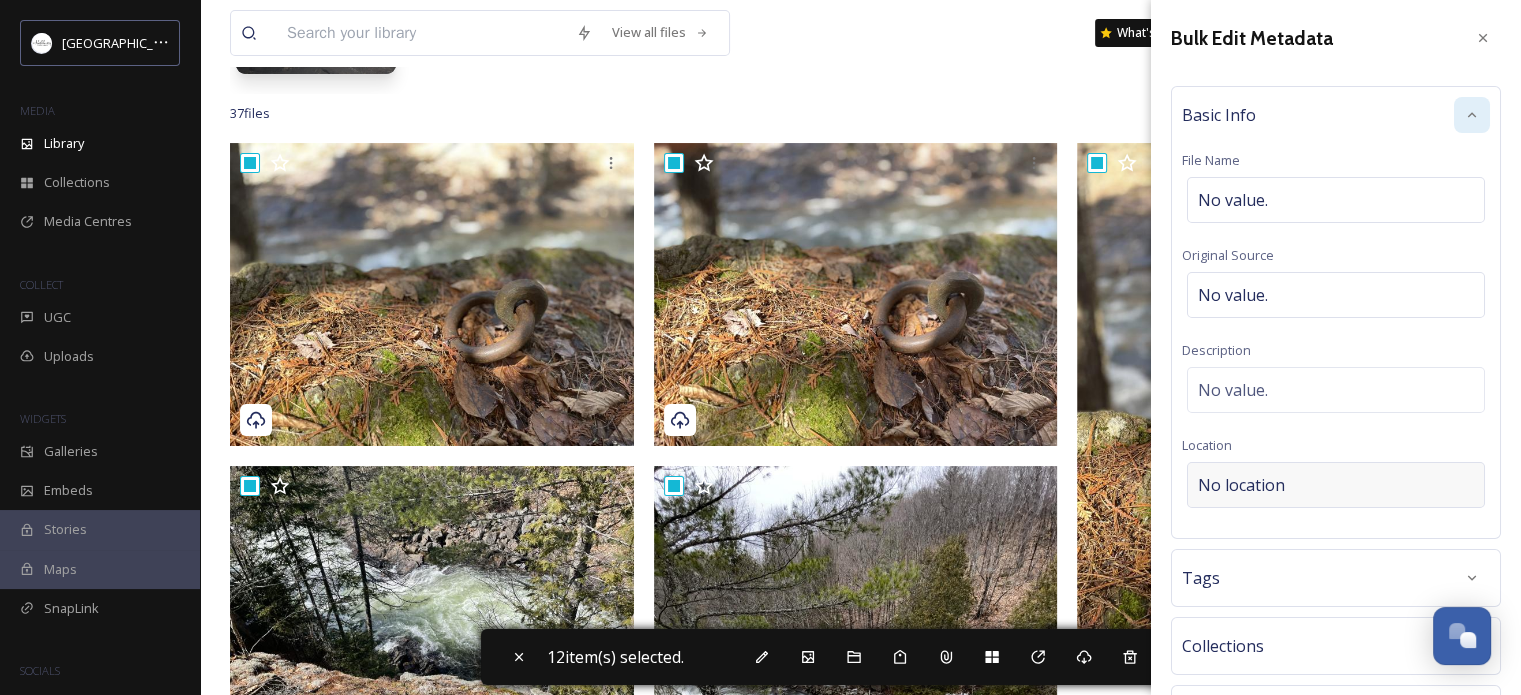 click on "No location" at bounding box center [1241, 485] 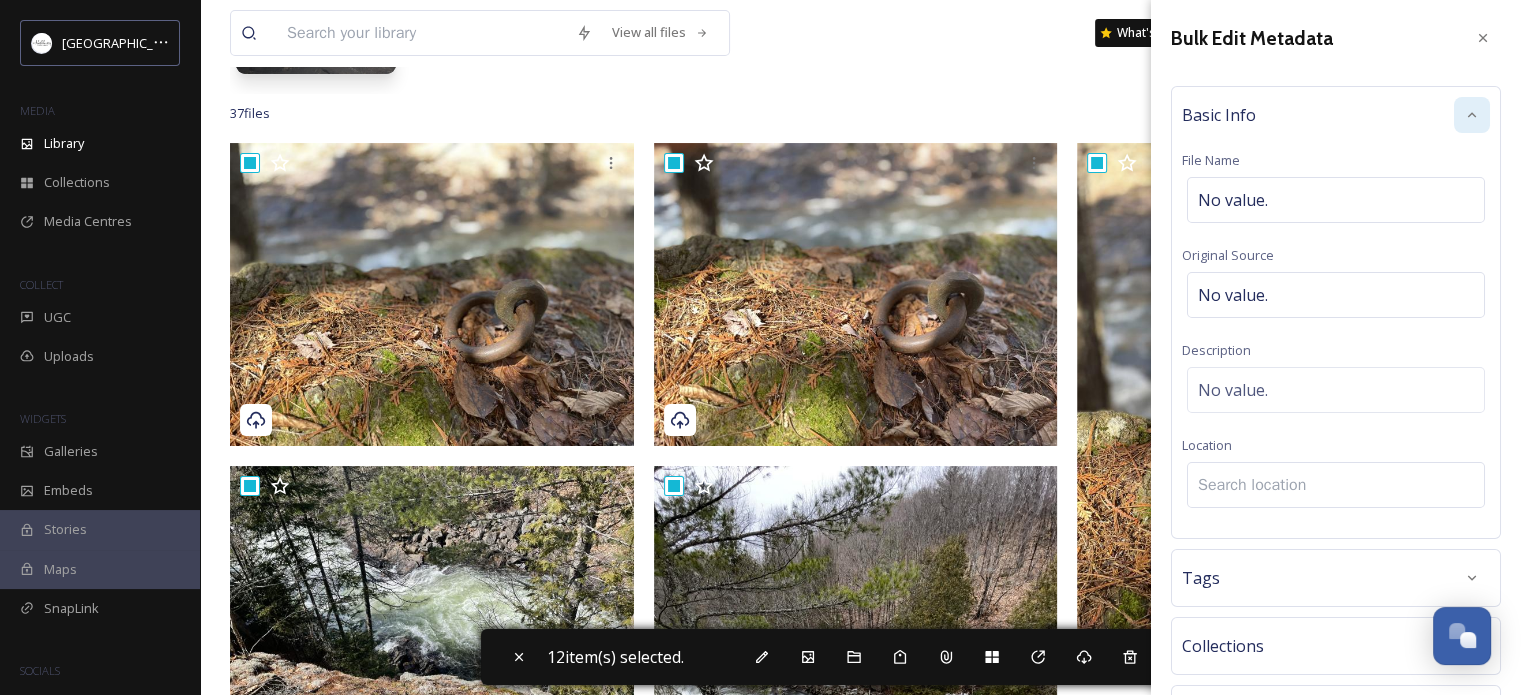 click at bounding box center [1336, 485] 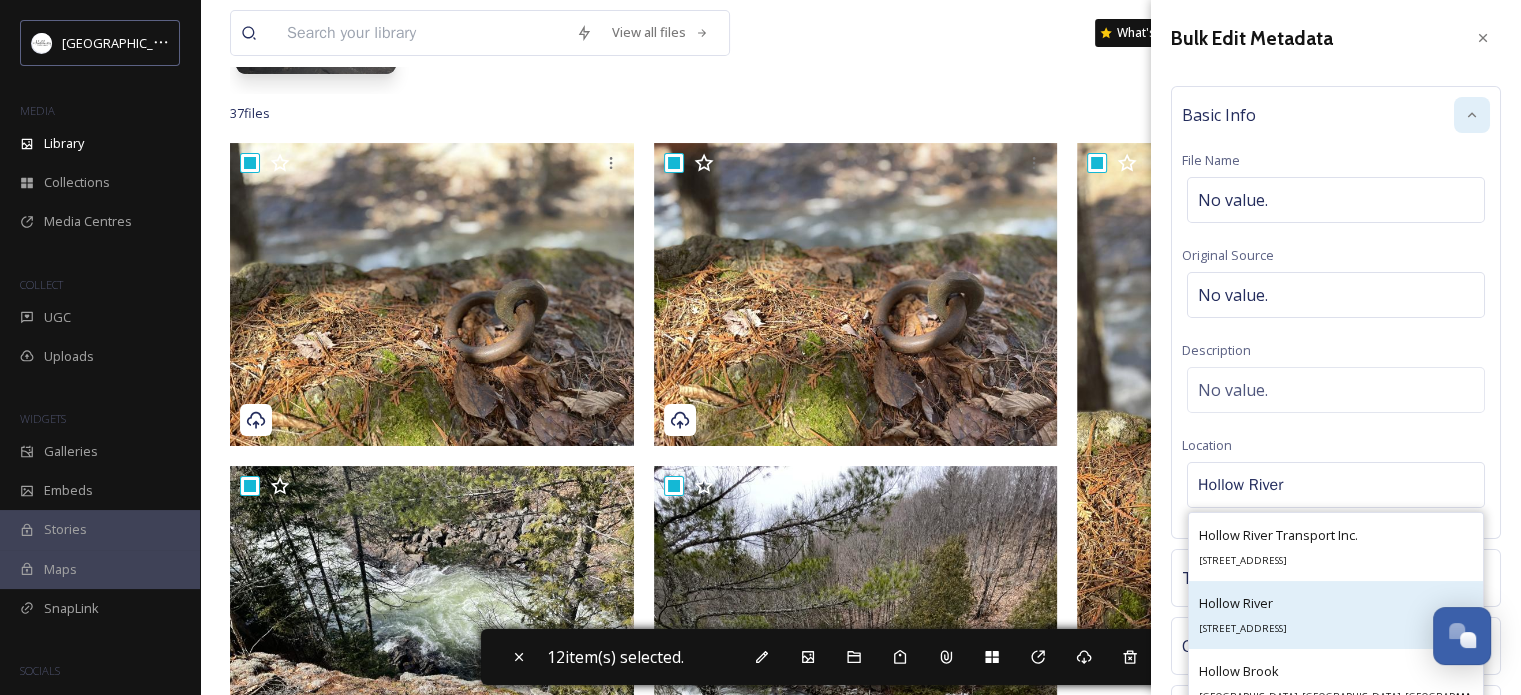 type on "Hollow River" 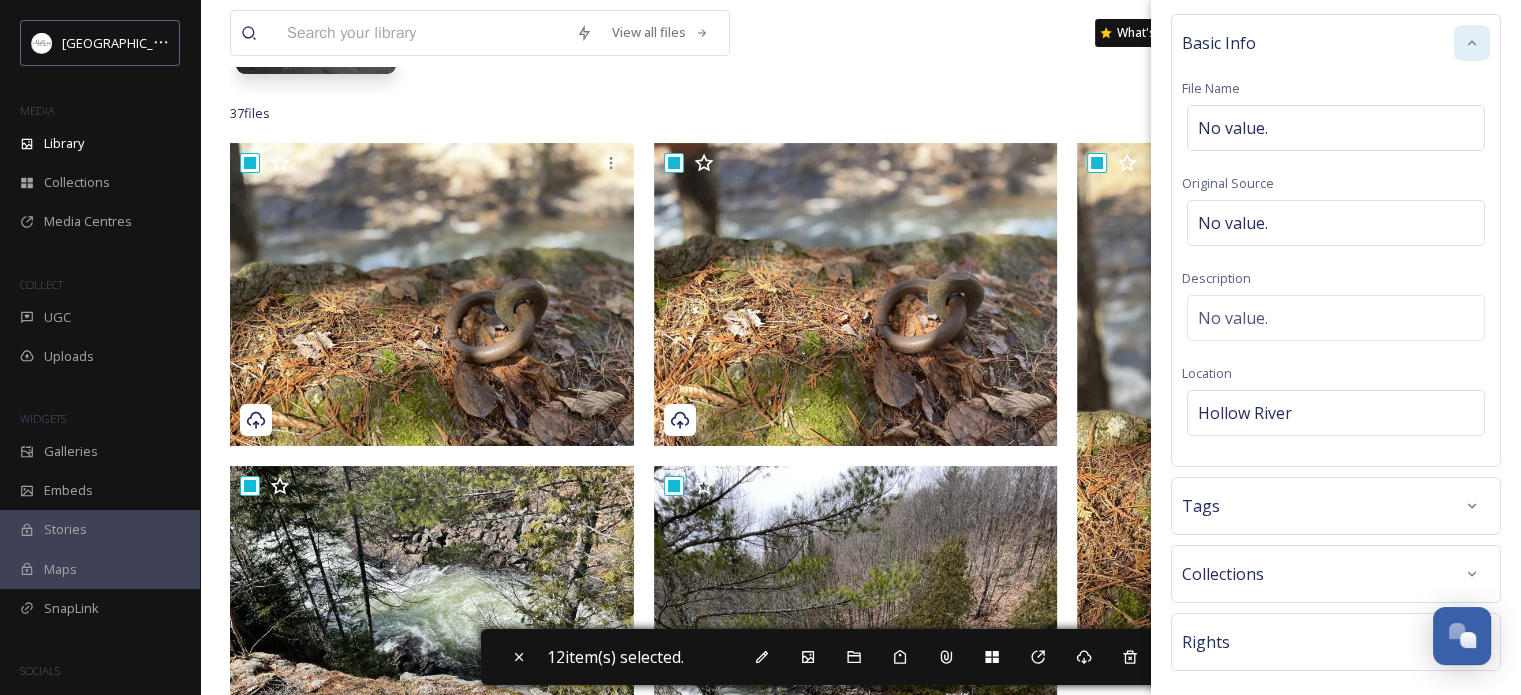 scroll, scrollTop: 155, scrollLeft: 0, axis: vertical 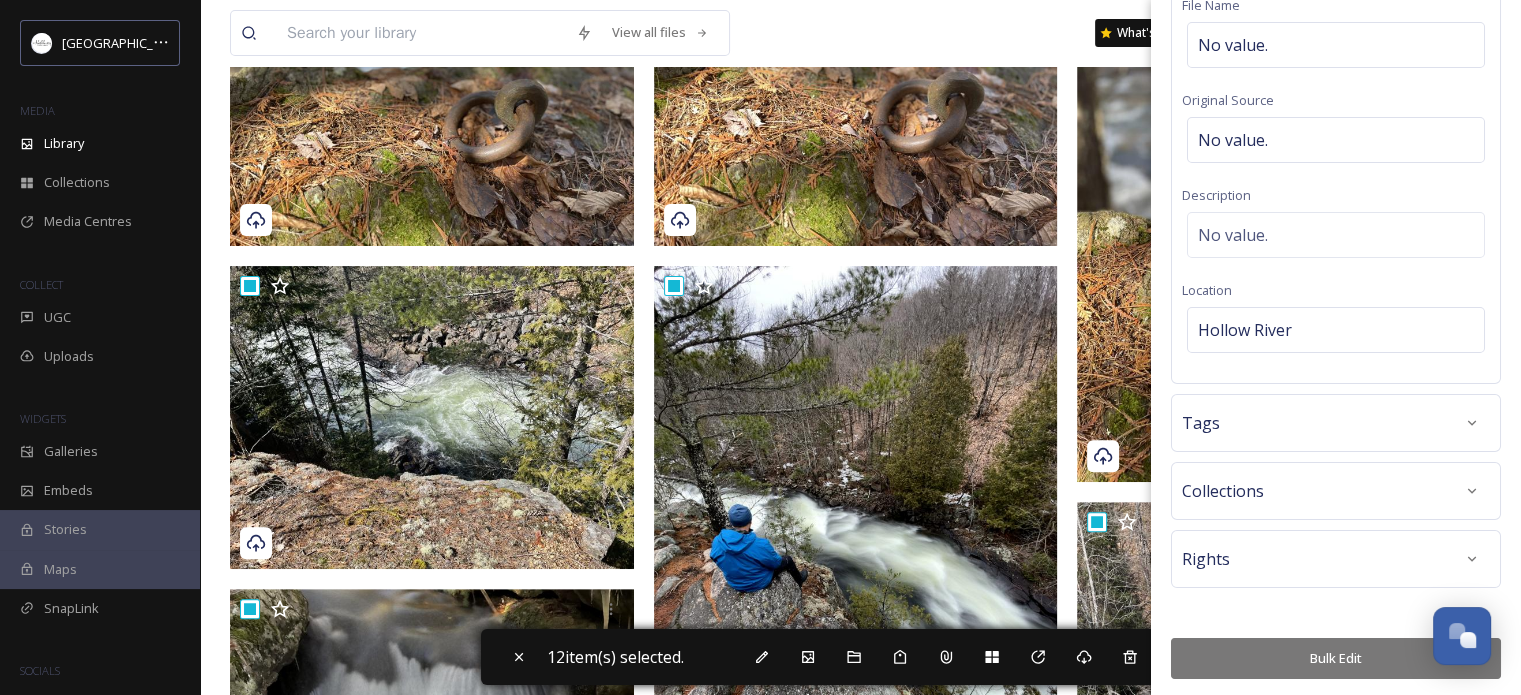 click on "Bulk Edit" at bounding box center (1336, 658) 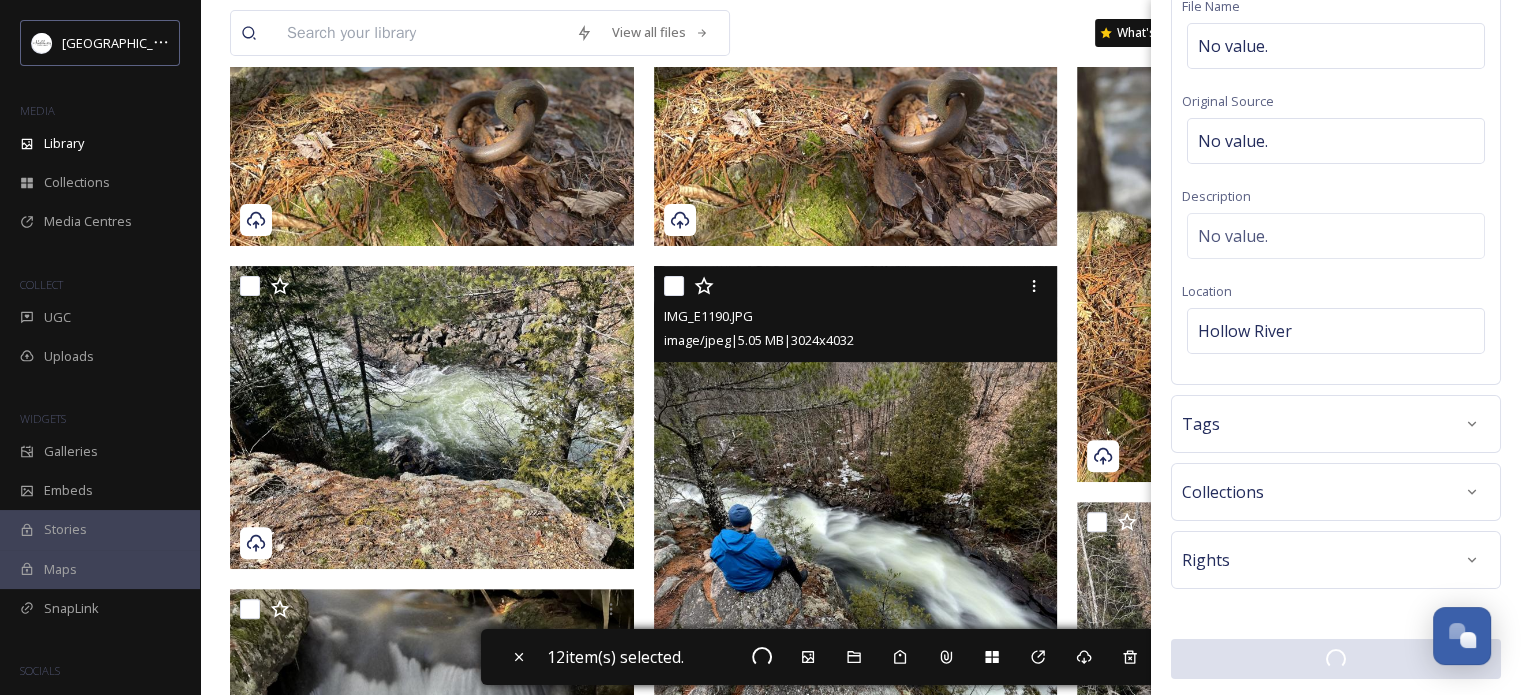 checkbox on "false" 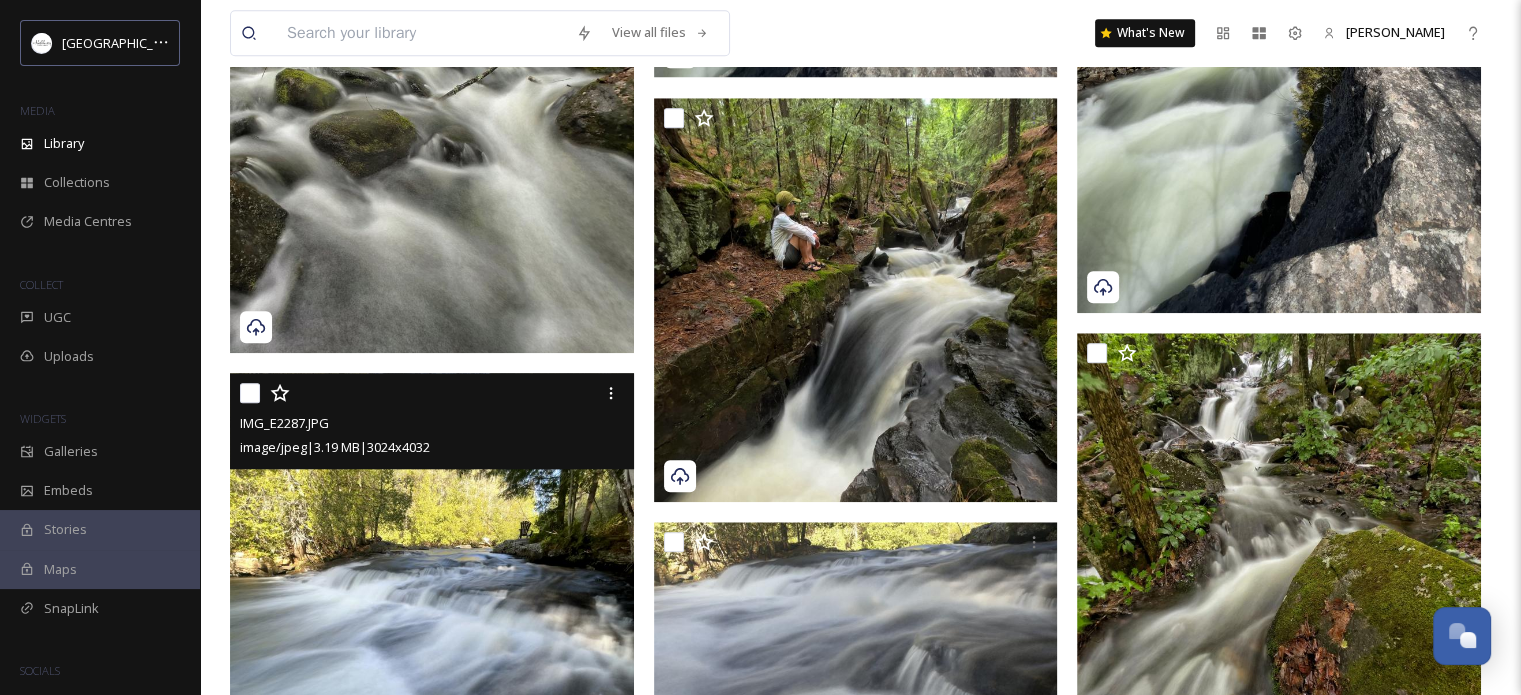scroll, scrollTop: 1840, scrollLeft: 0, axis: vertical 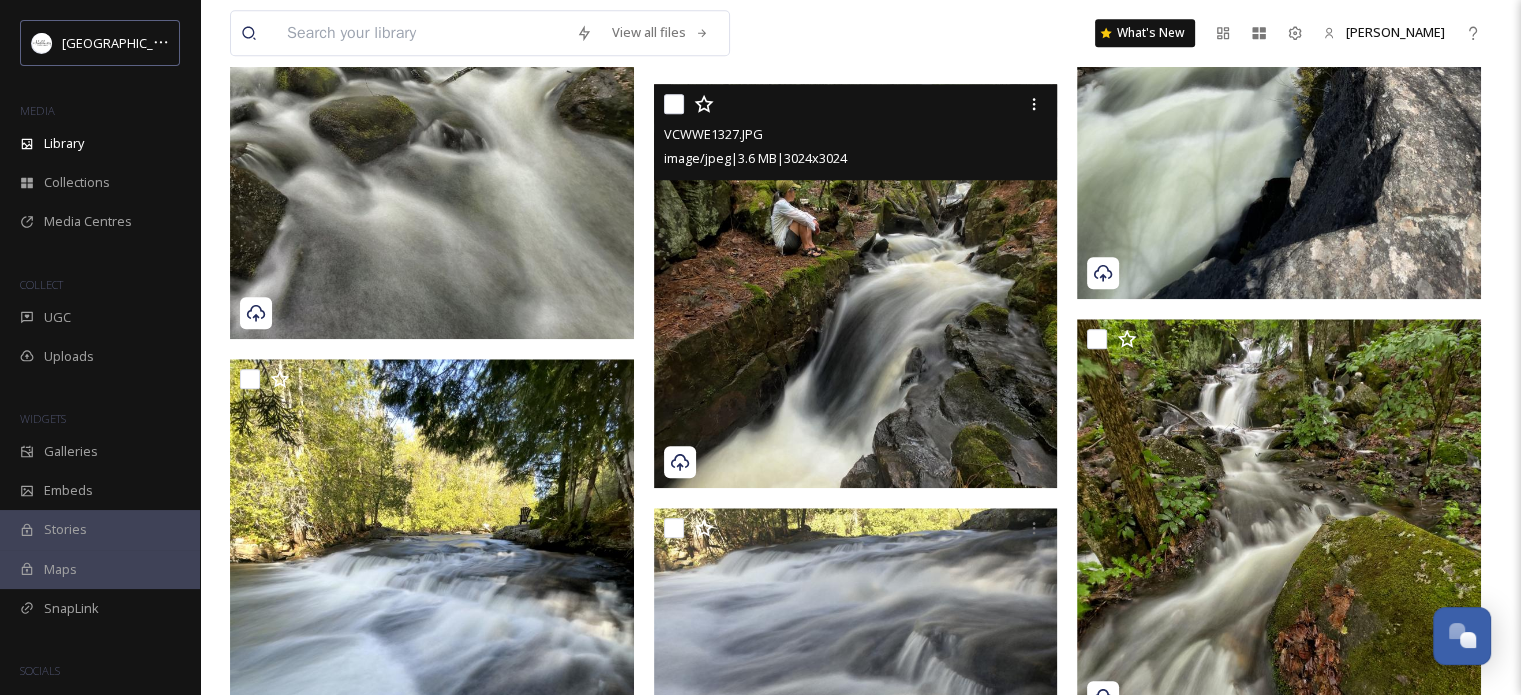 click at bounding box center (674, 104) 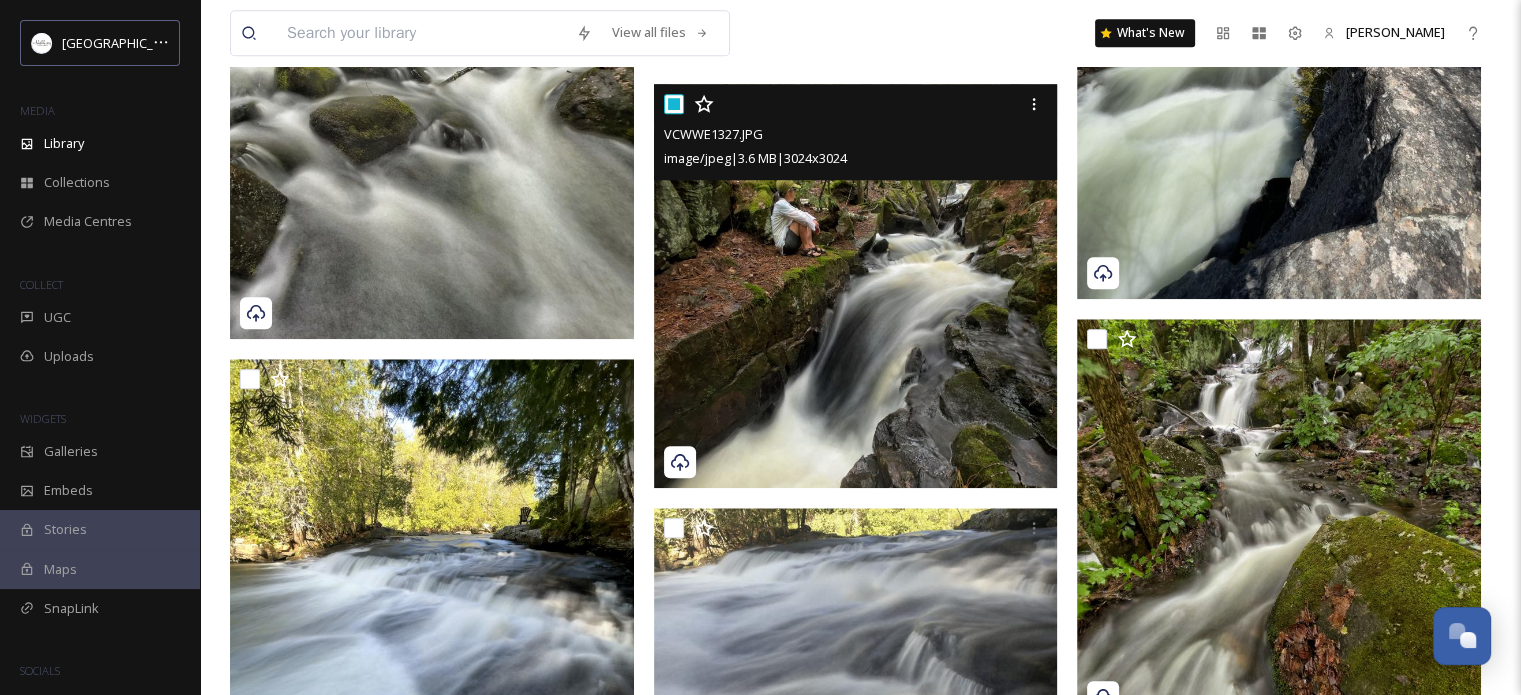 checkbox on "true" 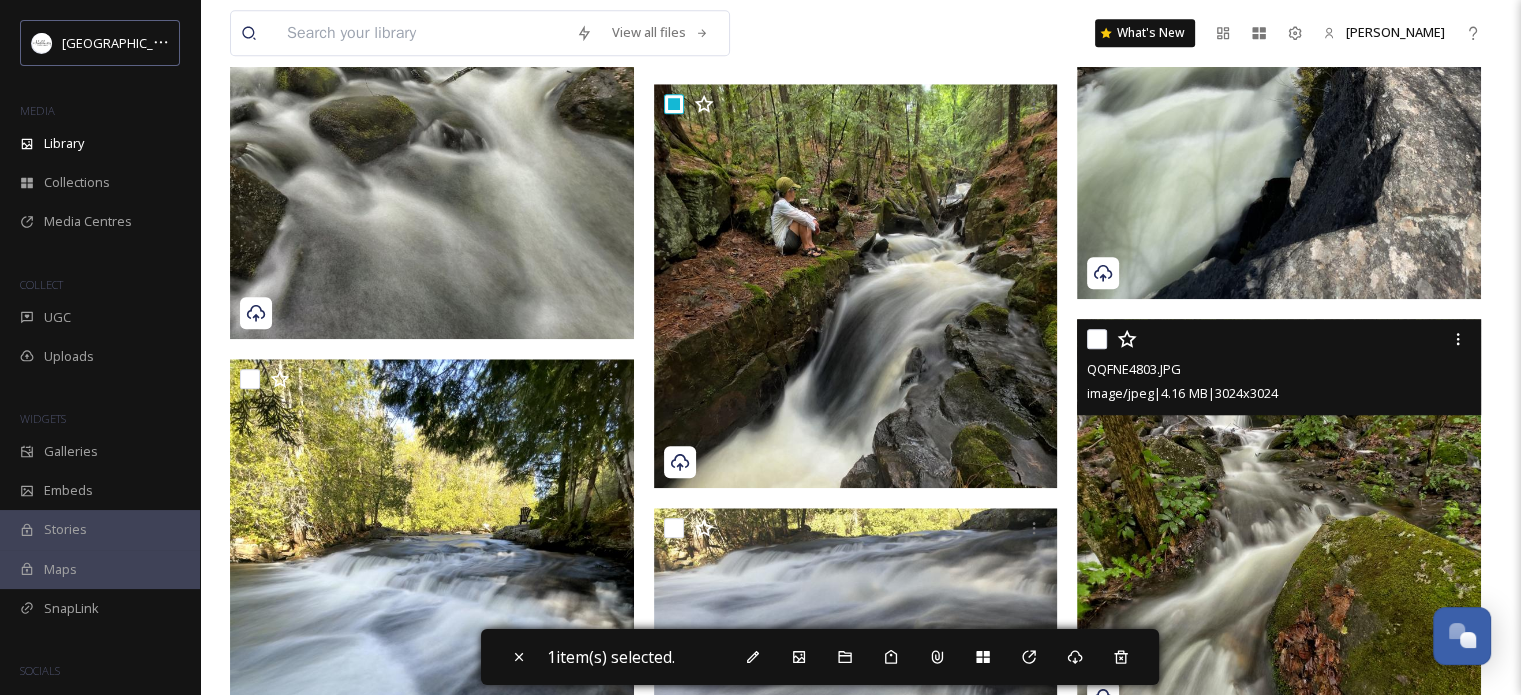 click at bounding box center [1097, 339] 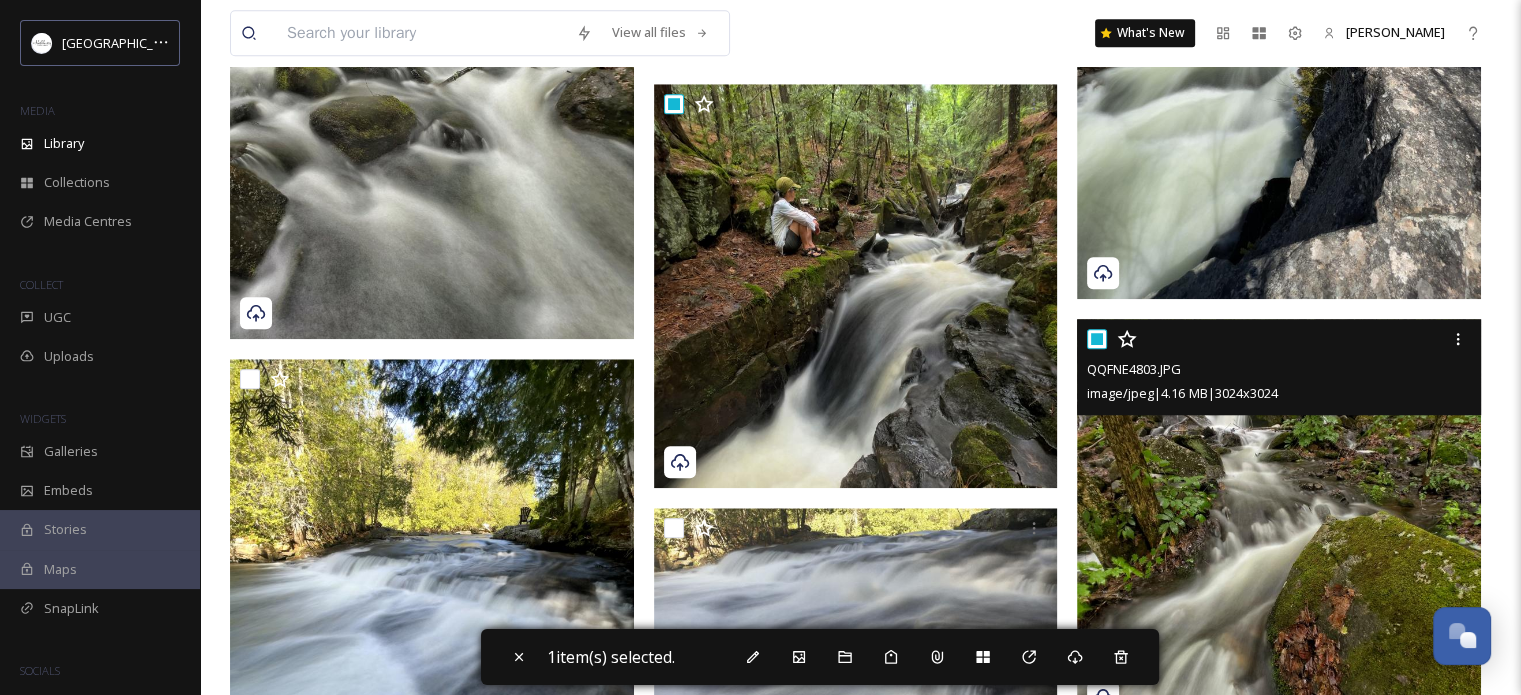checkbox on "true" 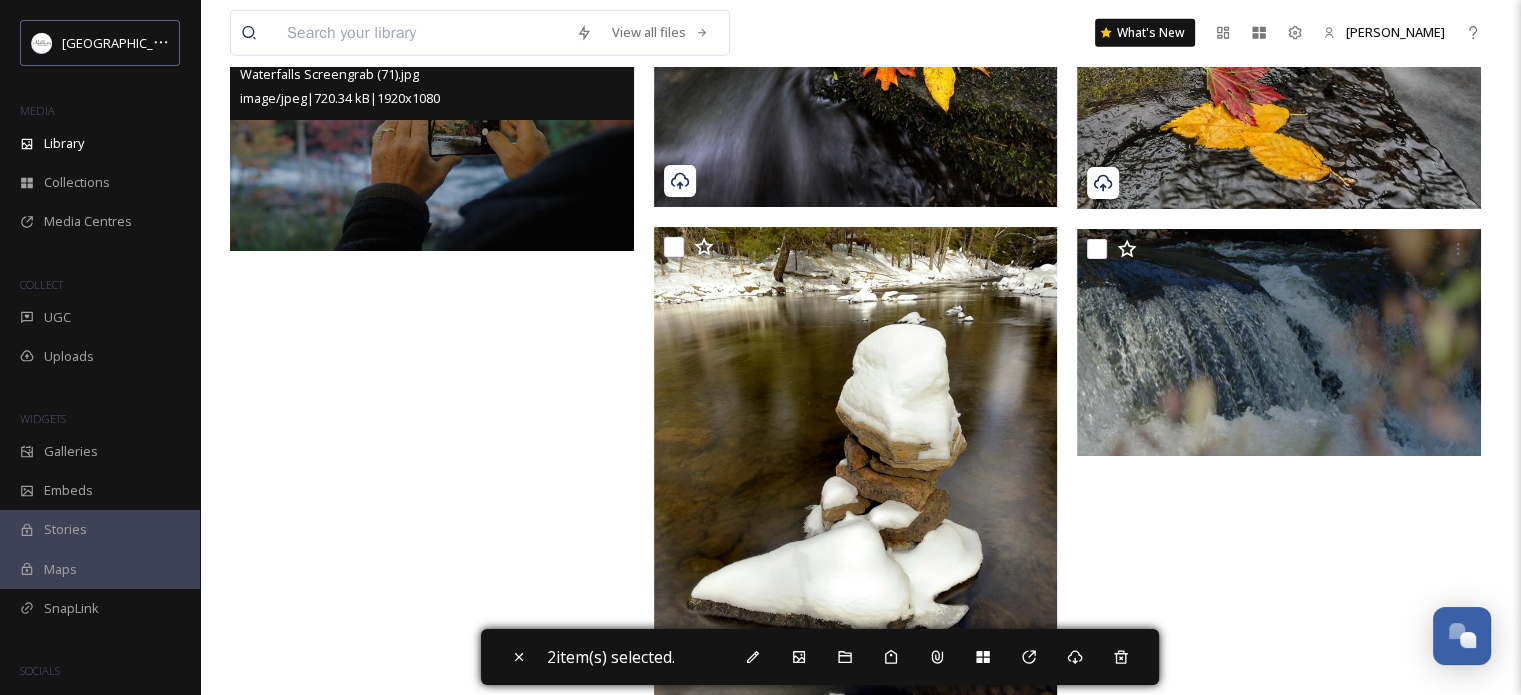 scroll, scrollTop: 5240, scrollLeft: 0, axis: vertical 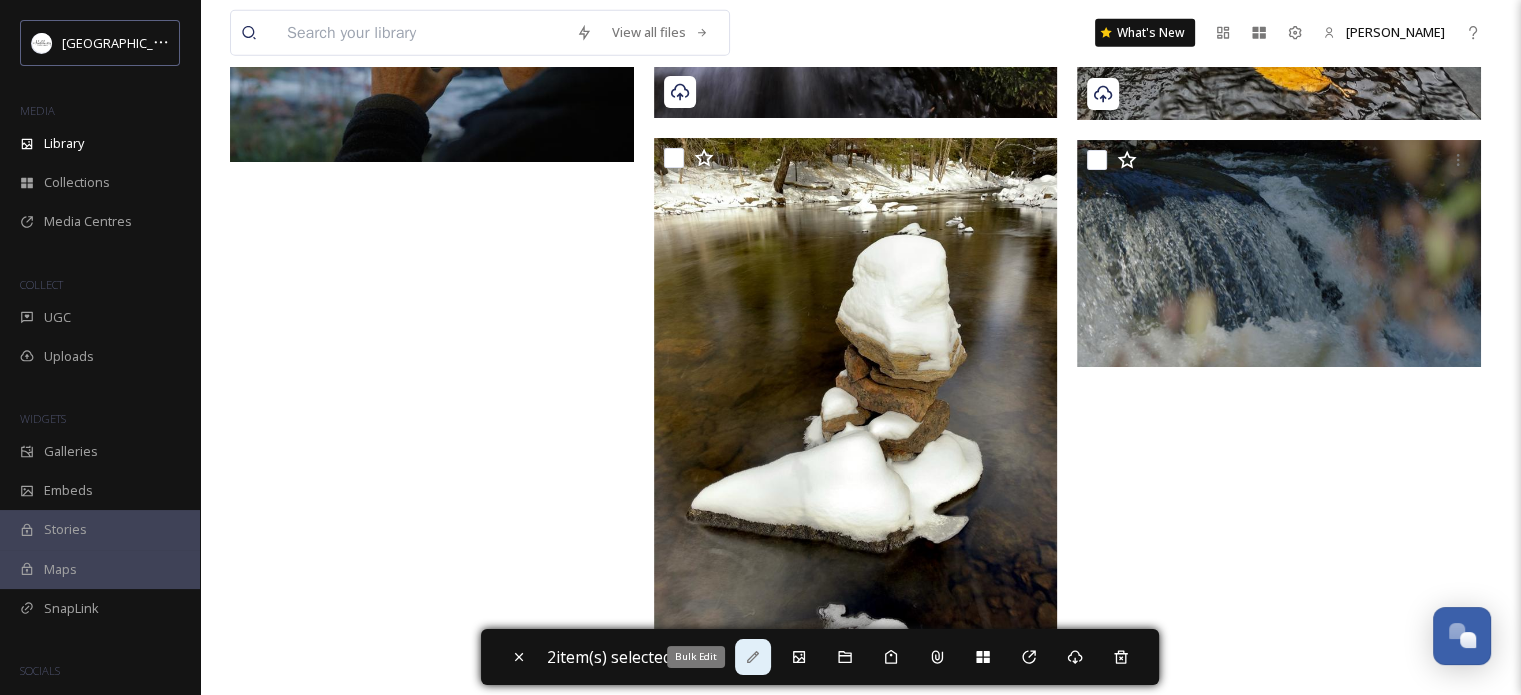 click 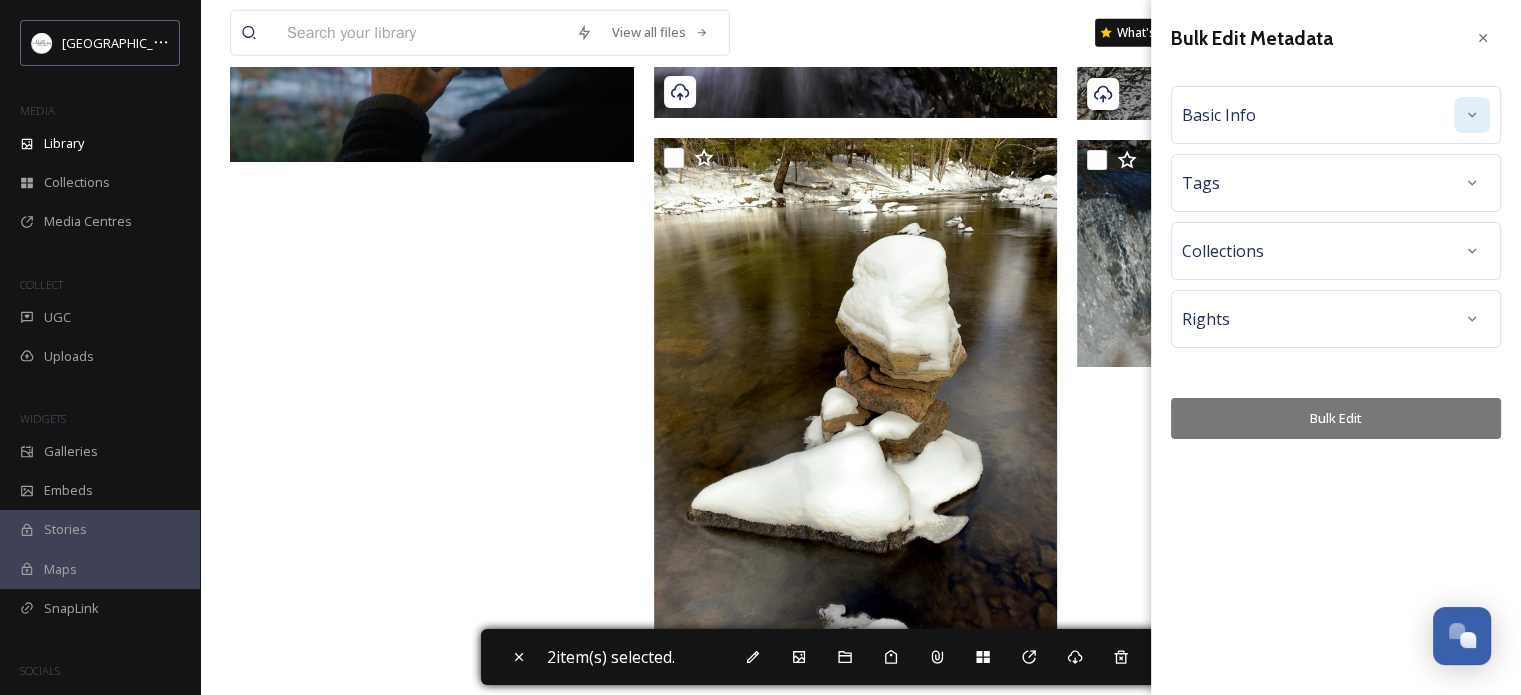 click 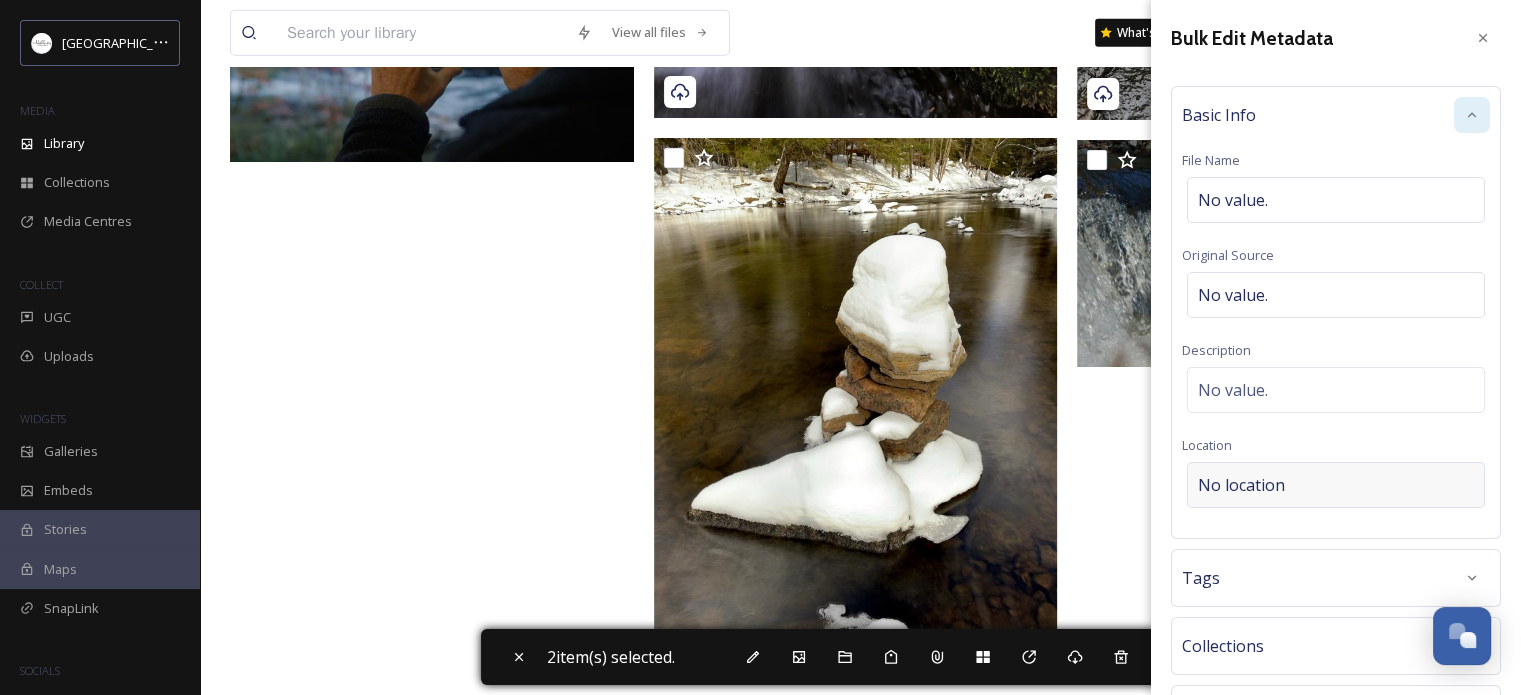 click on "No location" at bounding box center (1241, 485) 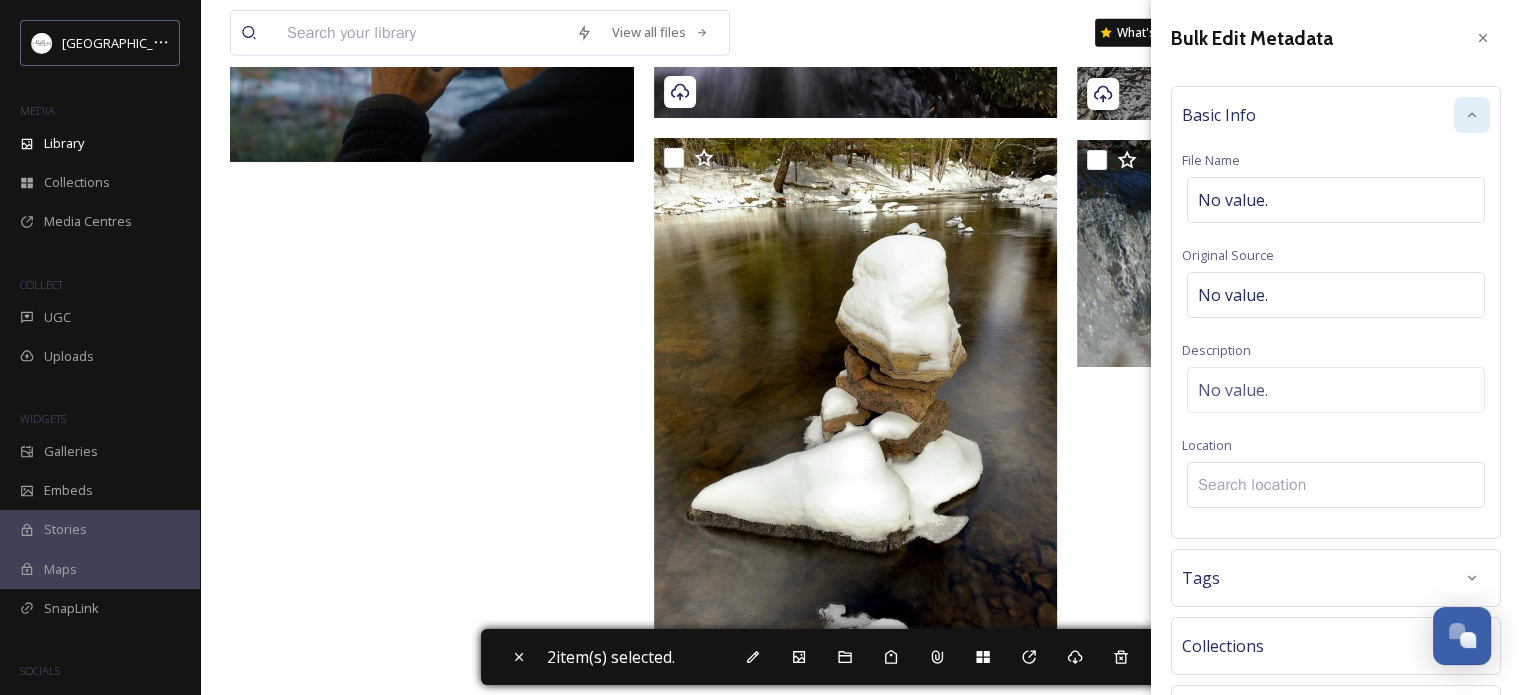 click at bounding box center [1336, 485] 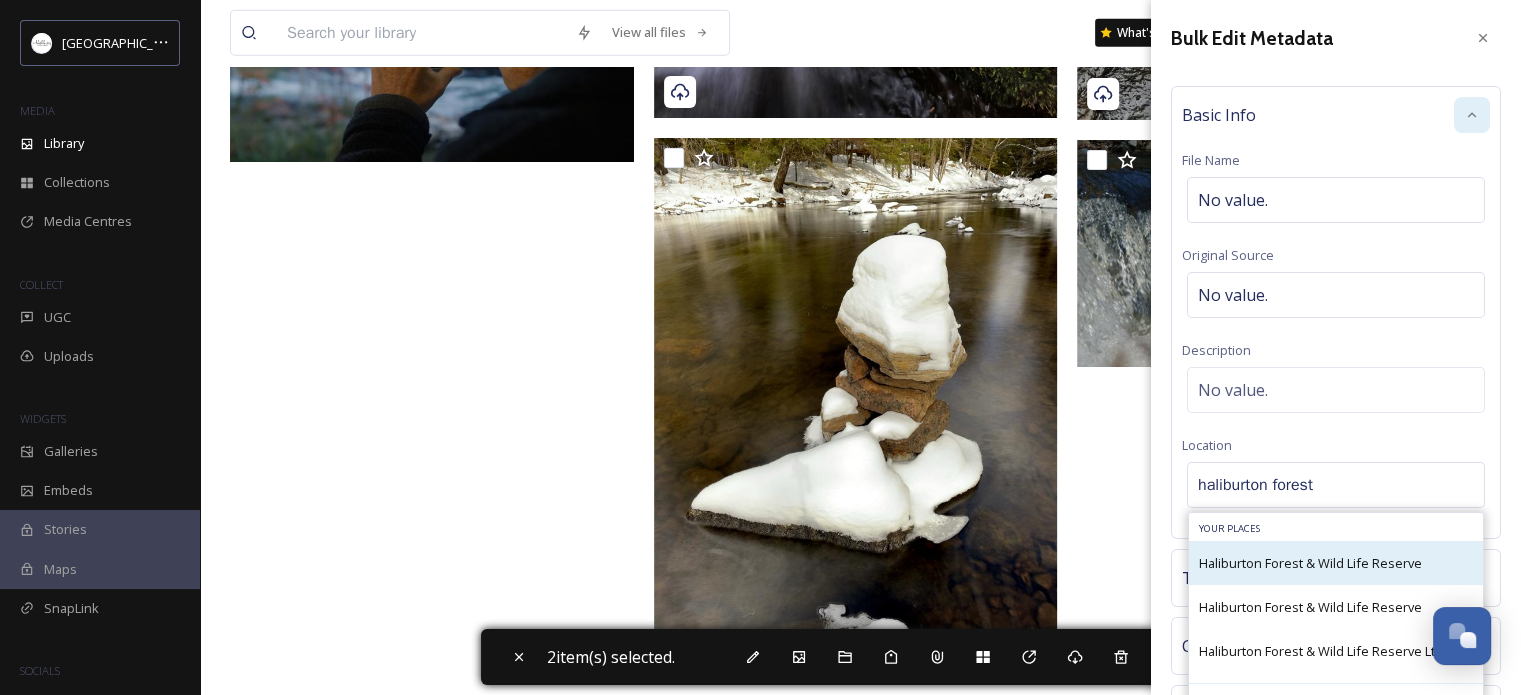 type on "haliburton forest" 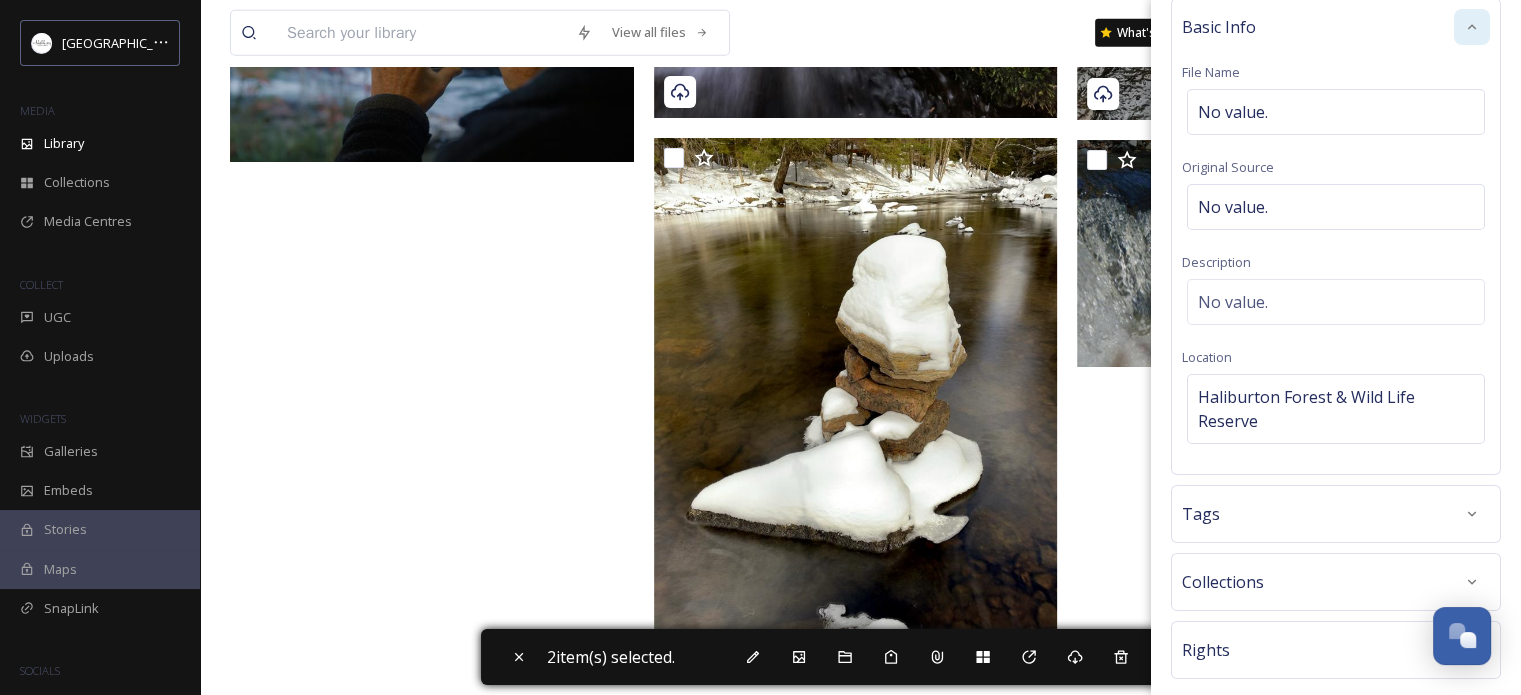 scroll, scrollTop: 179, scrollLeft: 0, axis: vertical 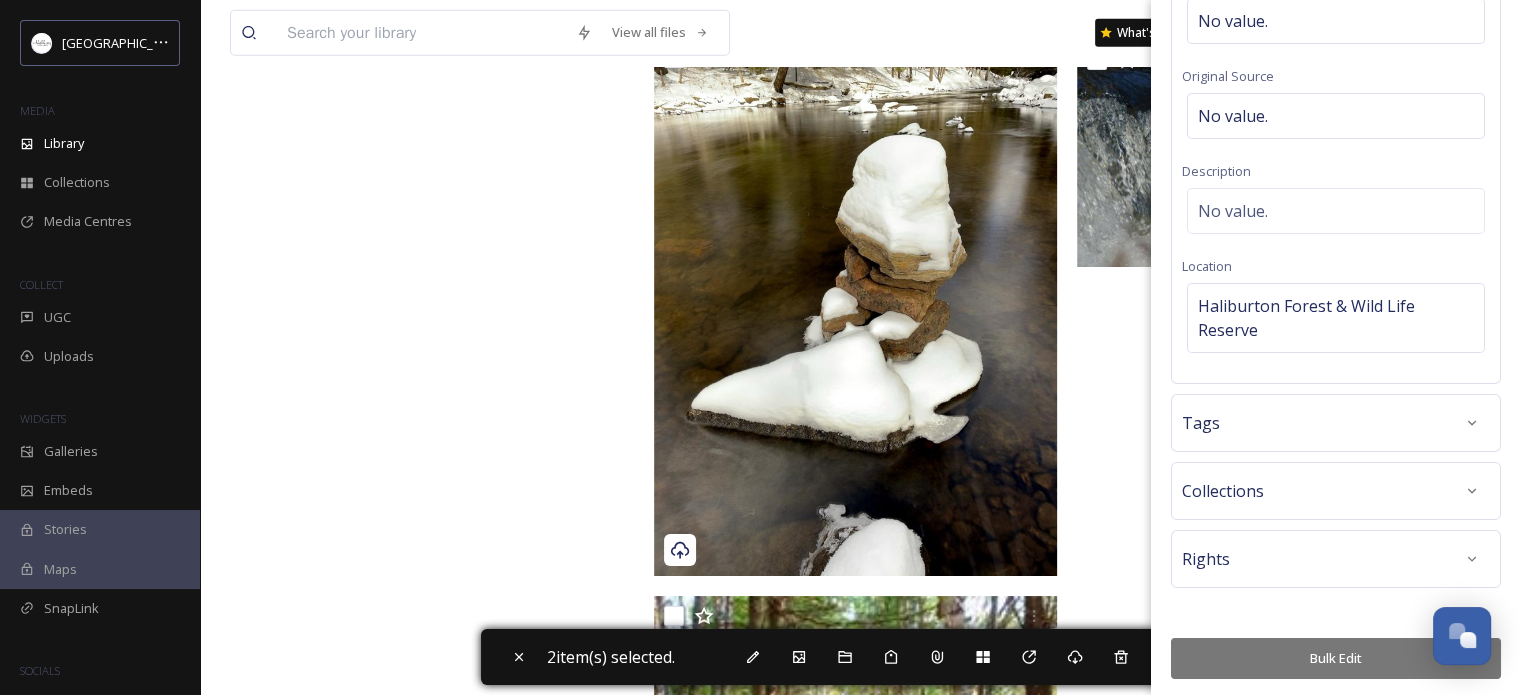 click on "Bulk Edit" at bounding box center [1336, 658] 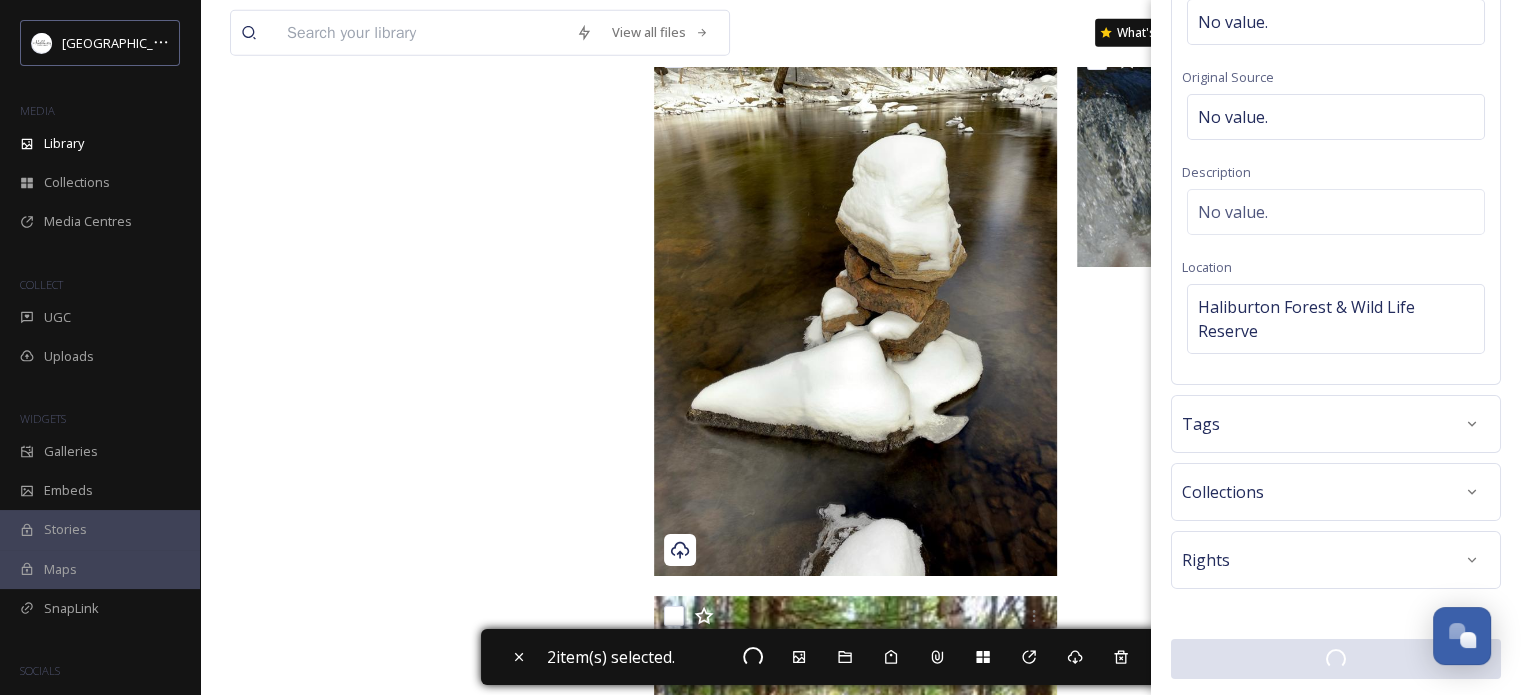 checkbox on "false" 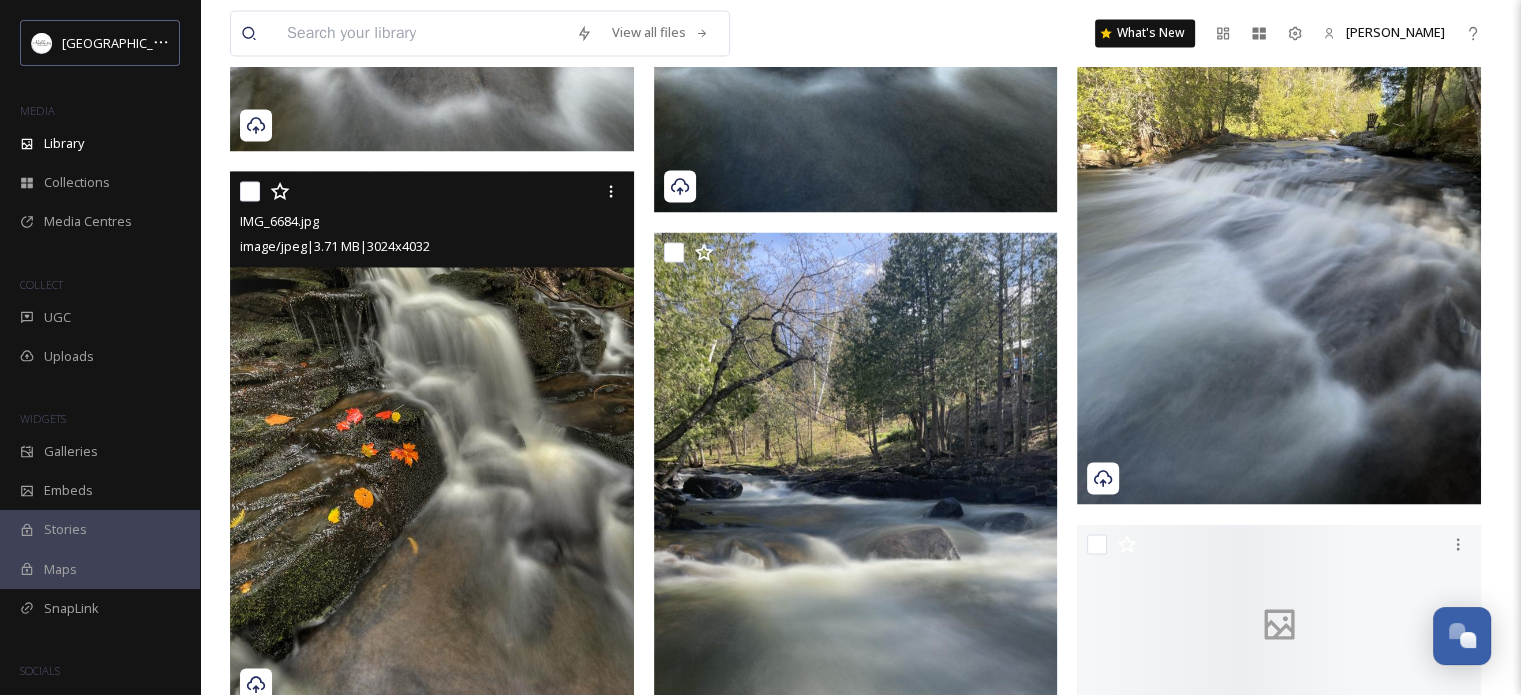 scroll, scrollTop: 3600, scrollLeft: 0, axis: vertical 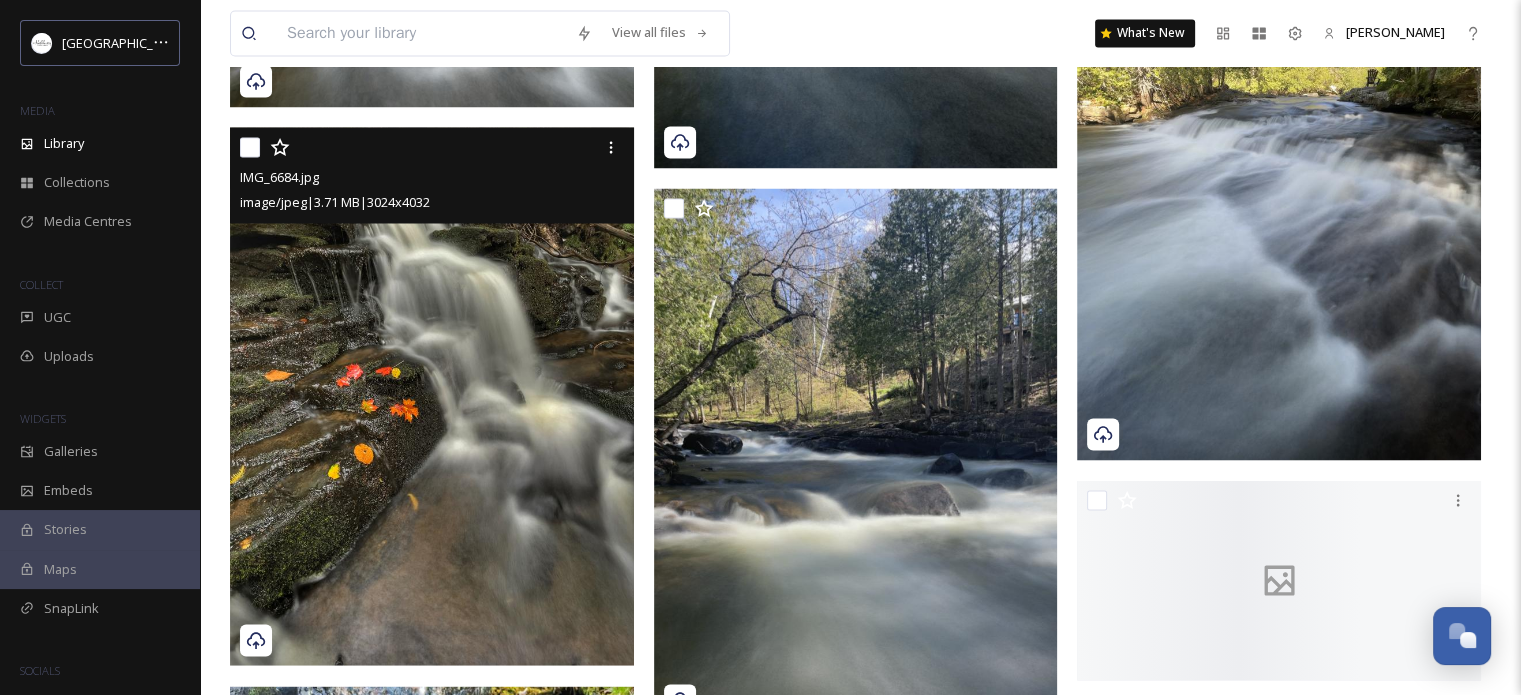 click at bounding box center [250, 147] 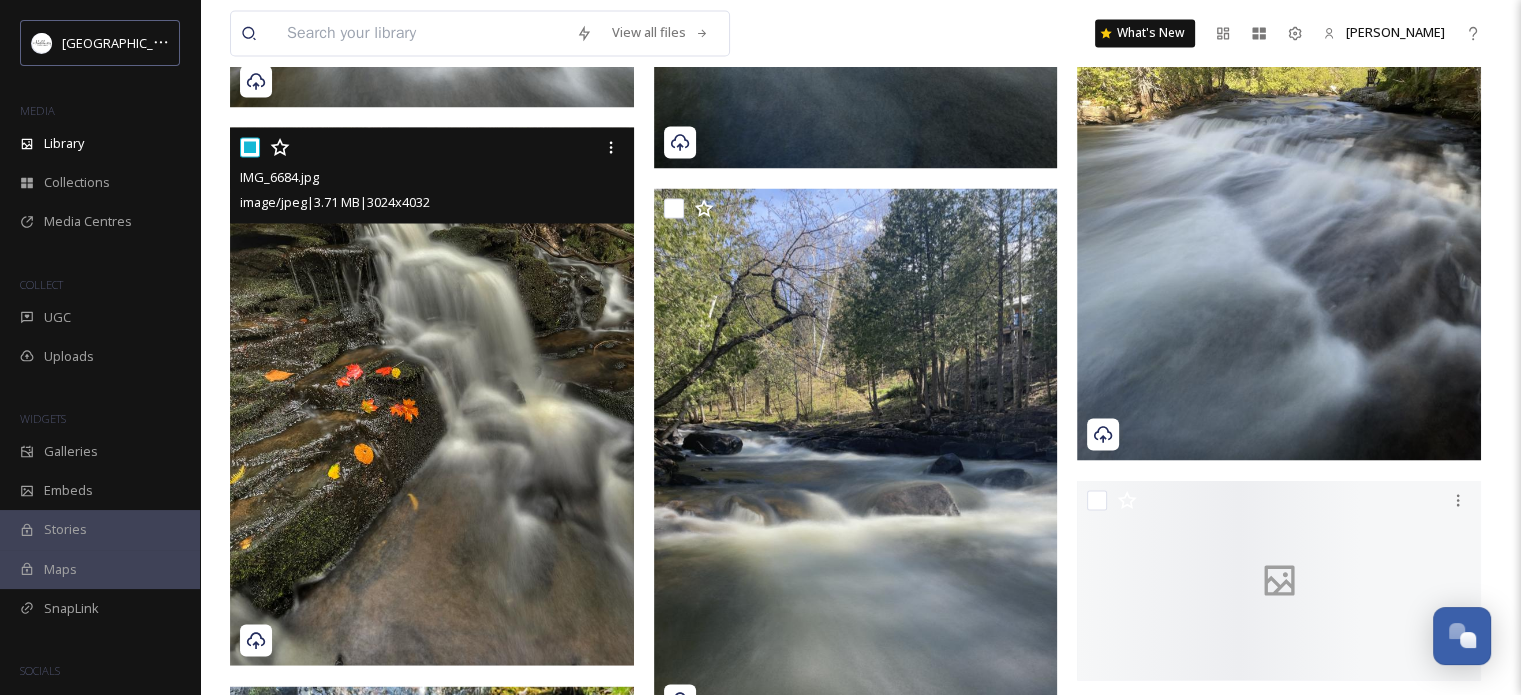 checkbox on "true" 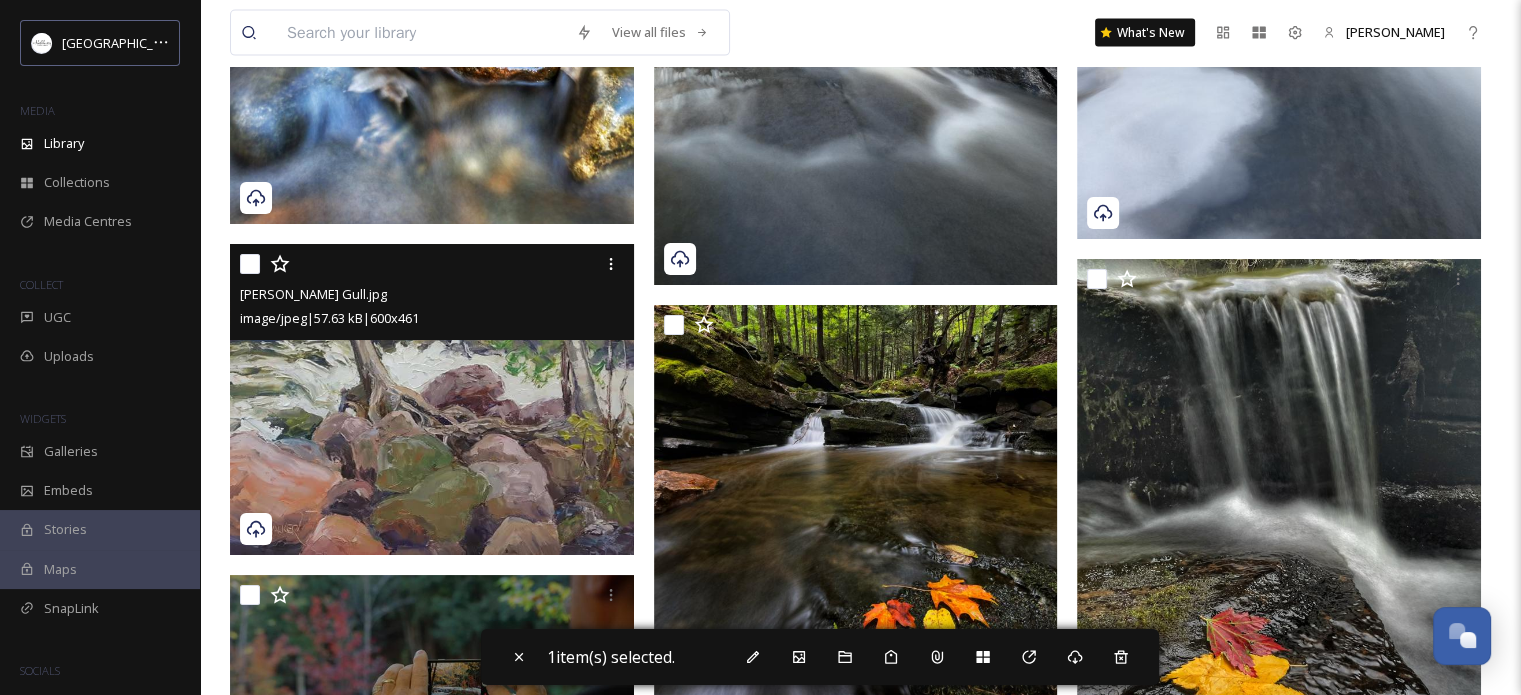 scroll, scrollTop: 4800, scrollLeft: 0, axis: vertical 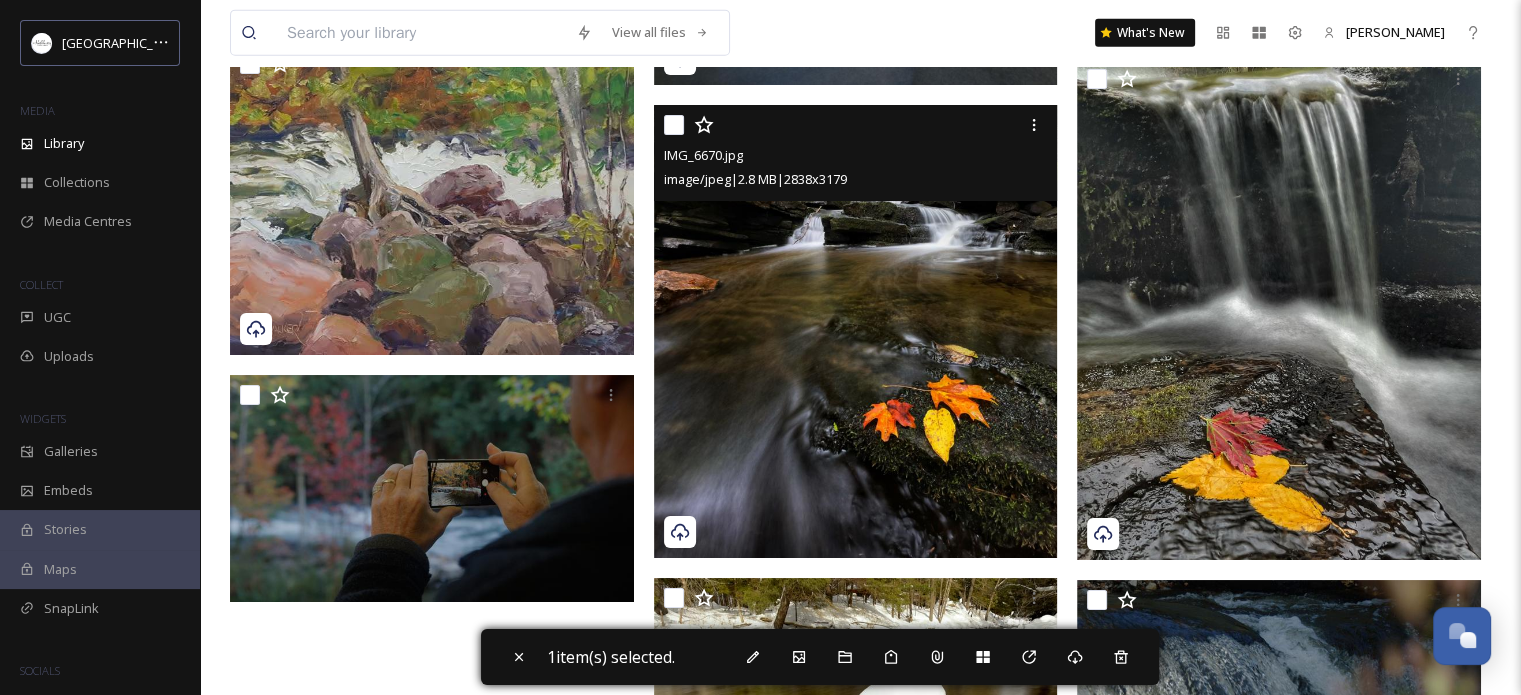 click at bounding box center [674, 125] 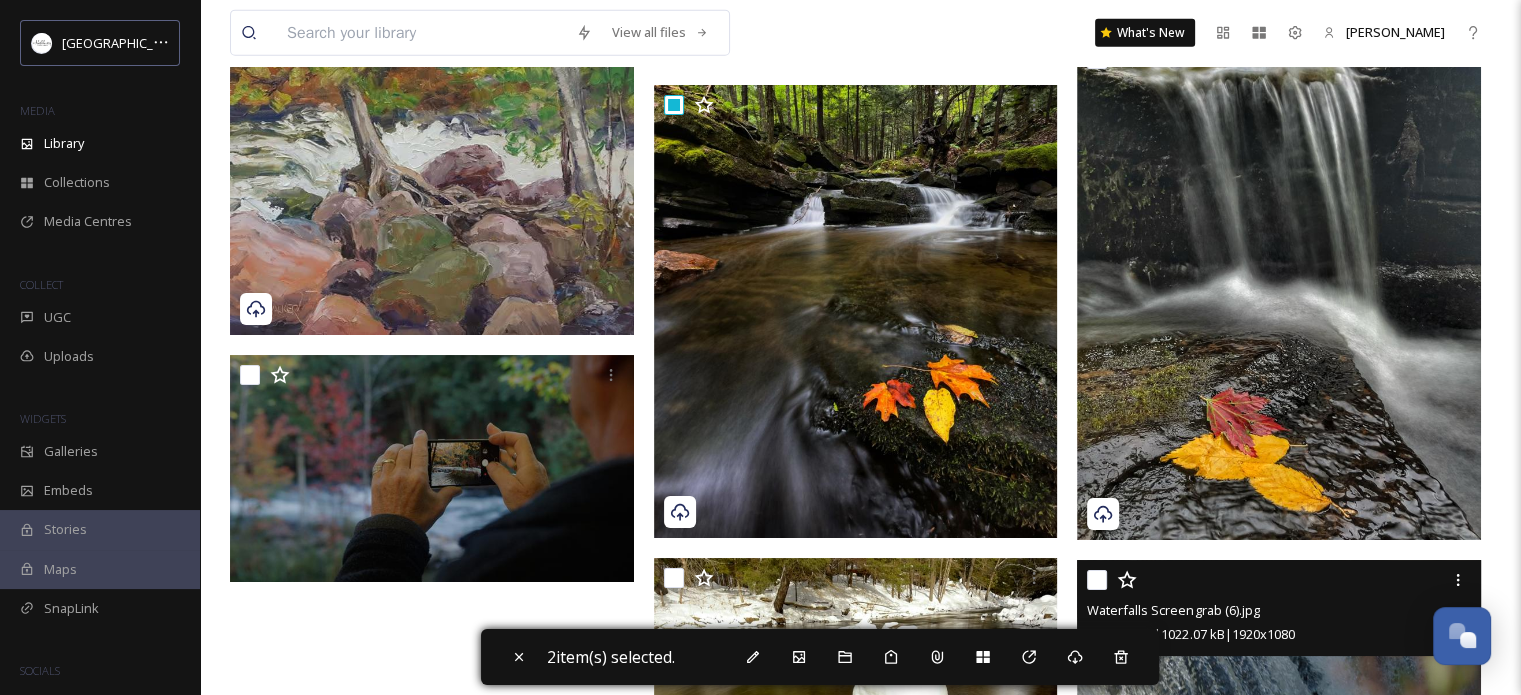 scroll, scrollTop: 4800, scrollLeft: 0, axis: vertical 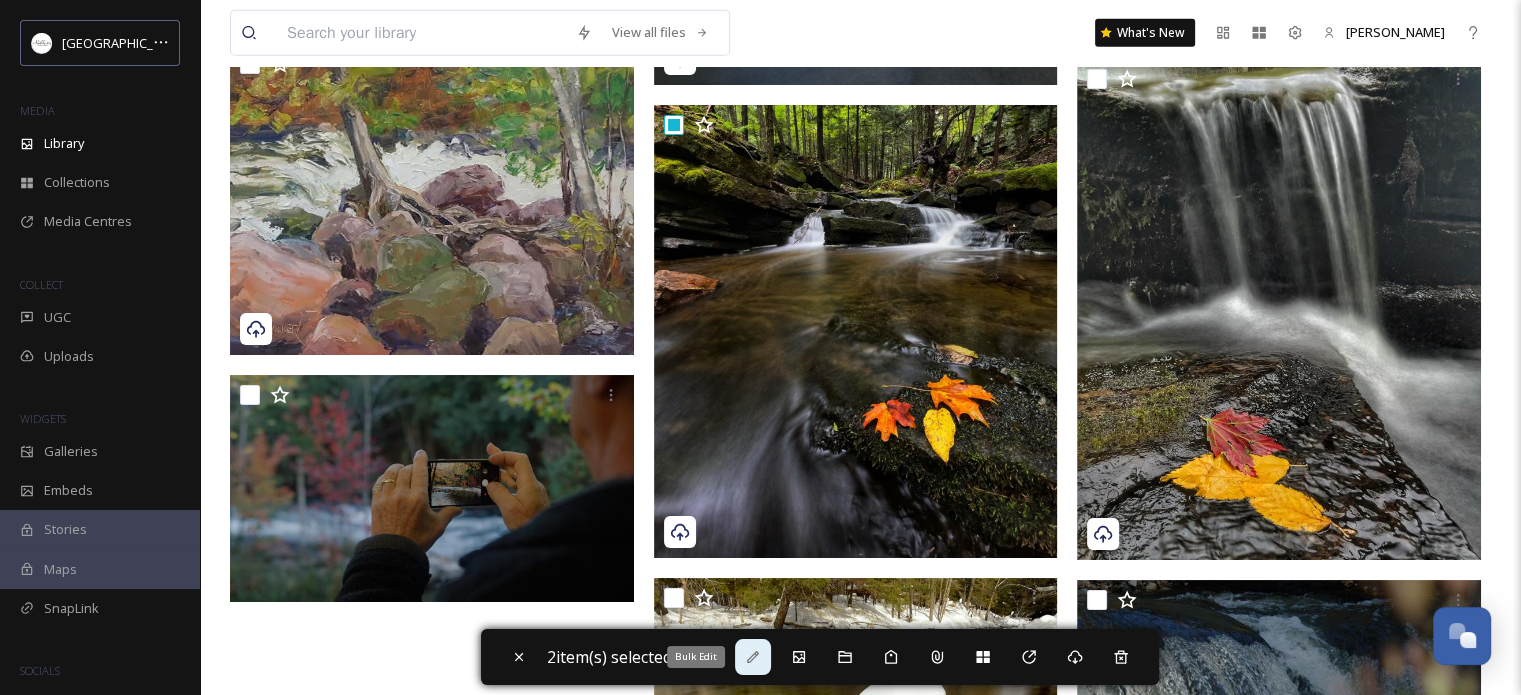 click on "Bulk Edit" at bounding box center (753, 657) 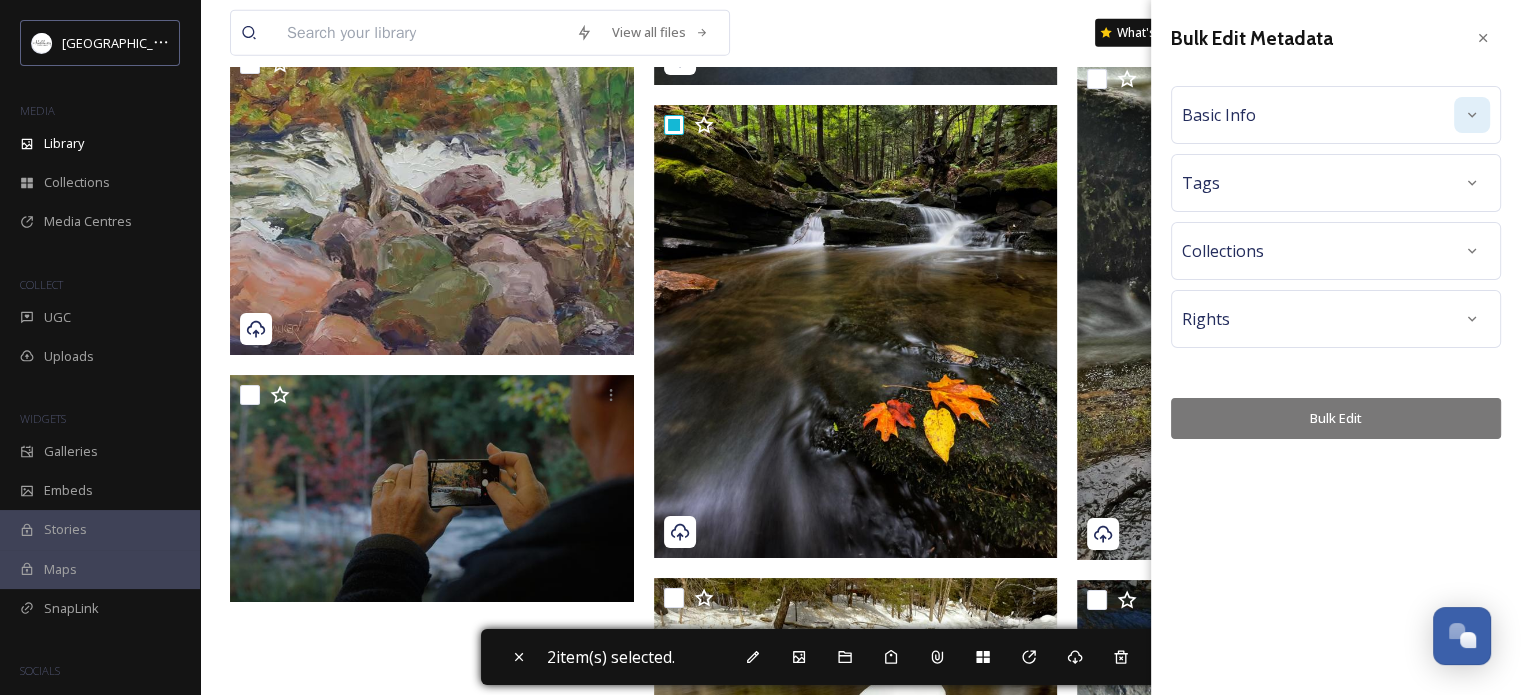 click 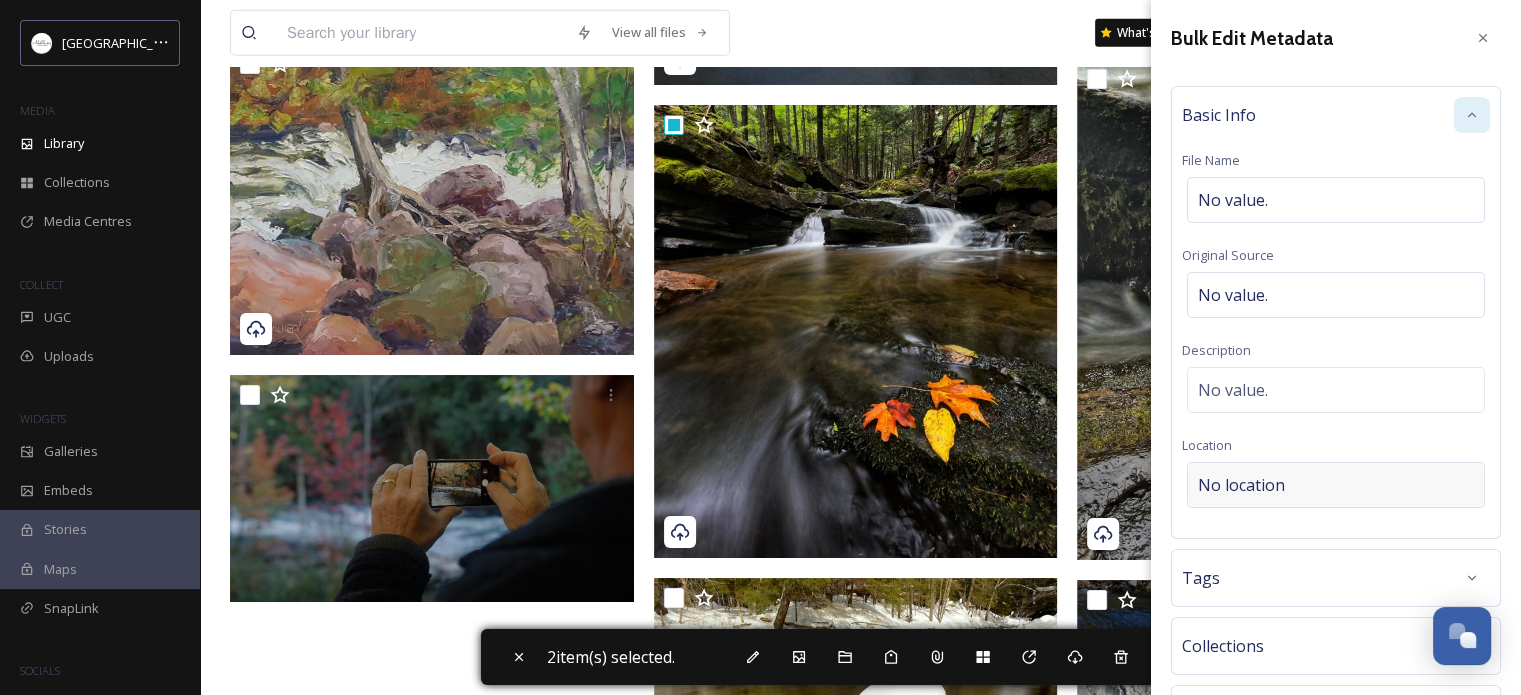 click on "No location" at bounding box center [1241, 485] 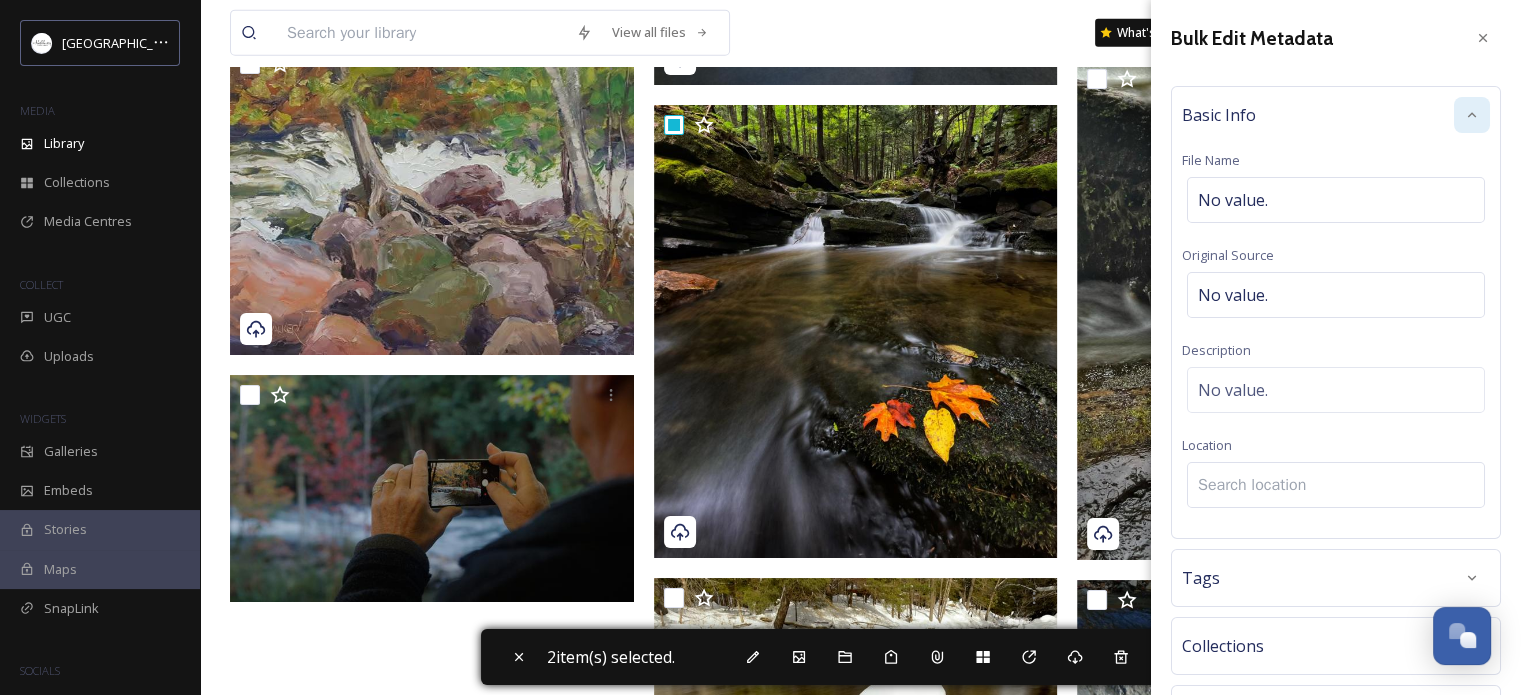 click at bounding box center [1336, 485] 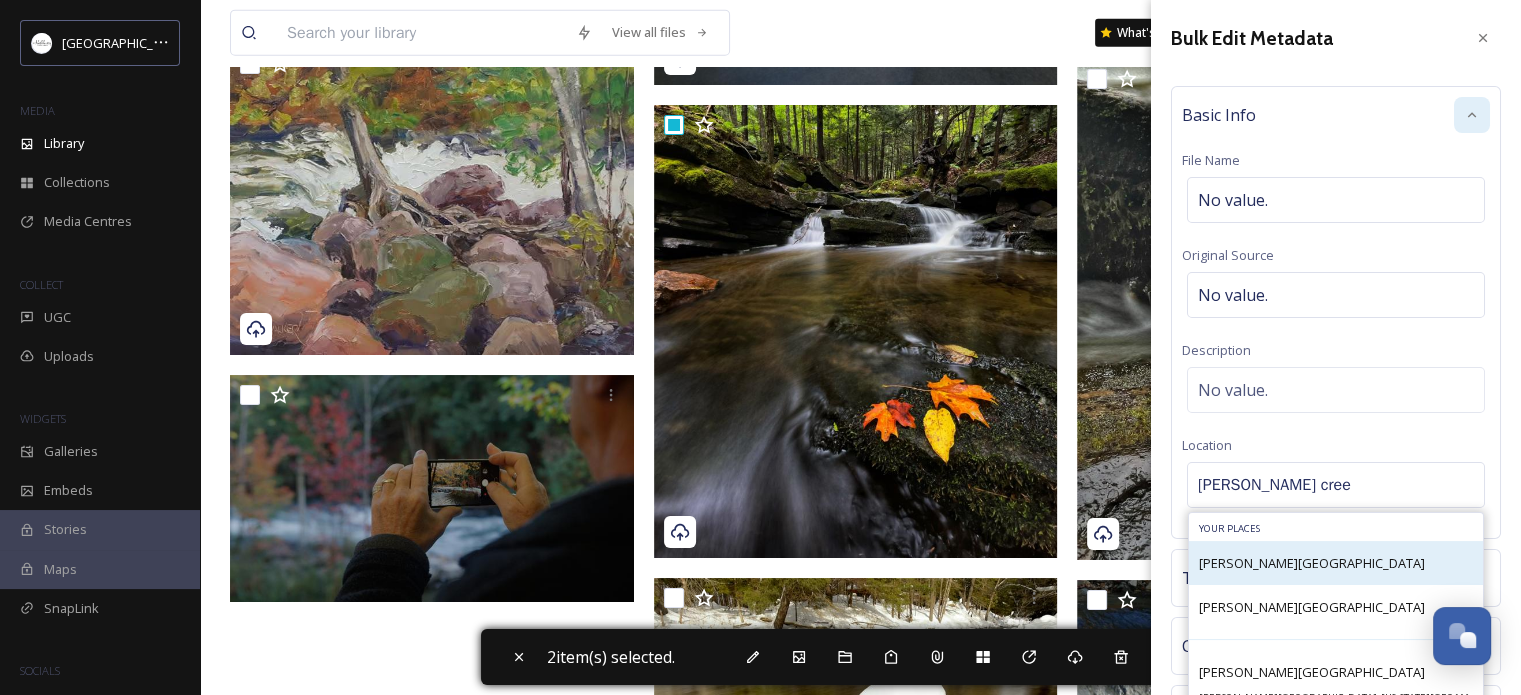 type on "[PERSON_NAME] cree" 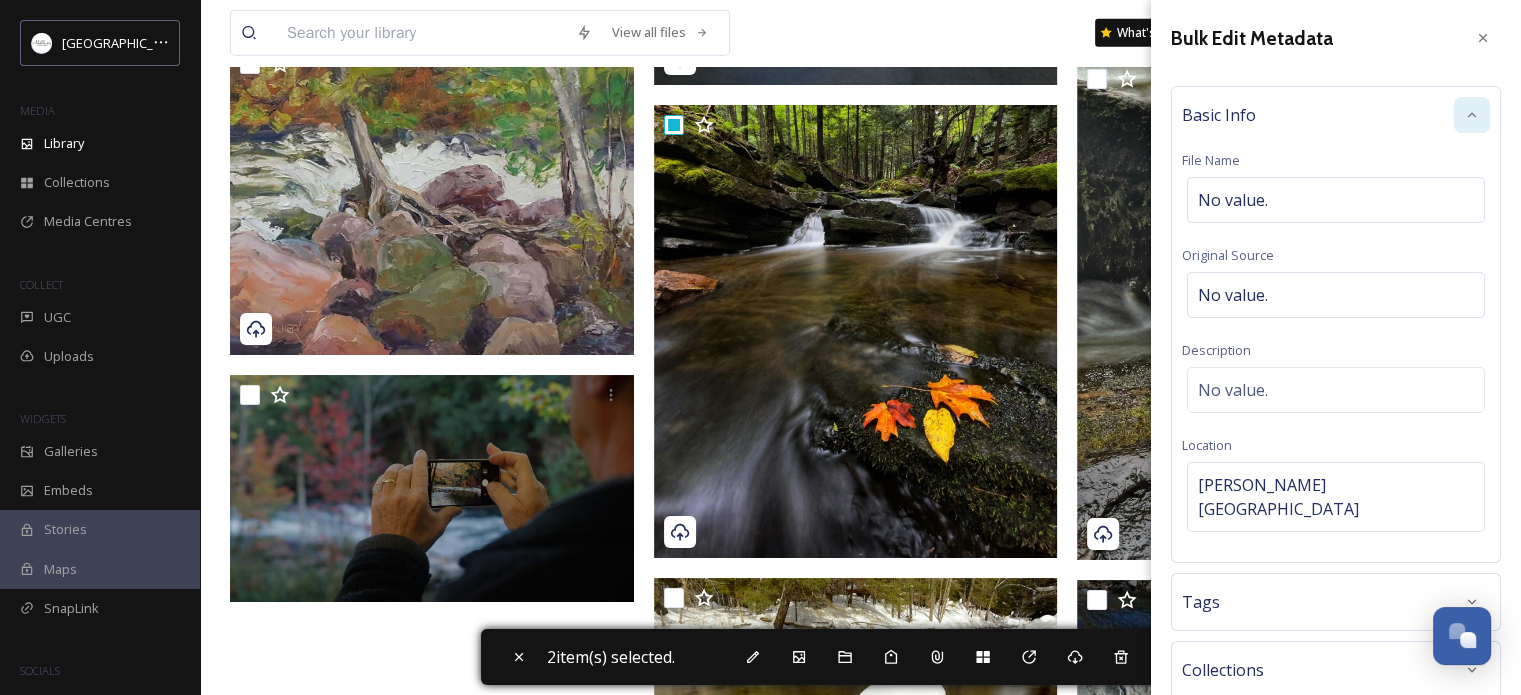scroll, scrollTop: 155, scrollLeft: 0, axis: vertical 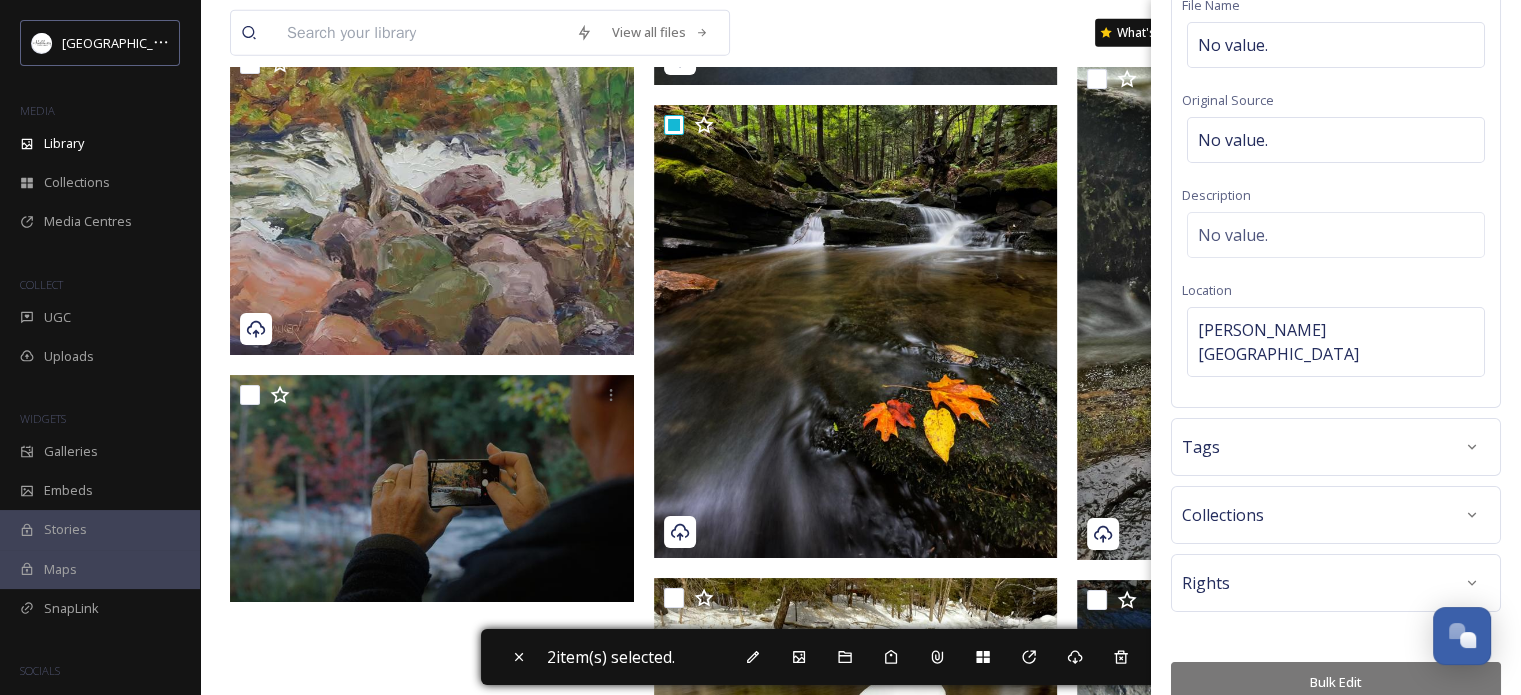 click on "Bulk Edit" at bounding box center (1336, 682) 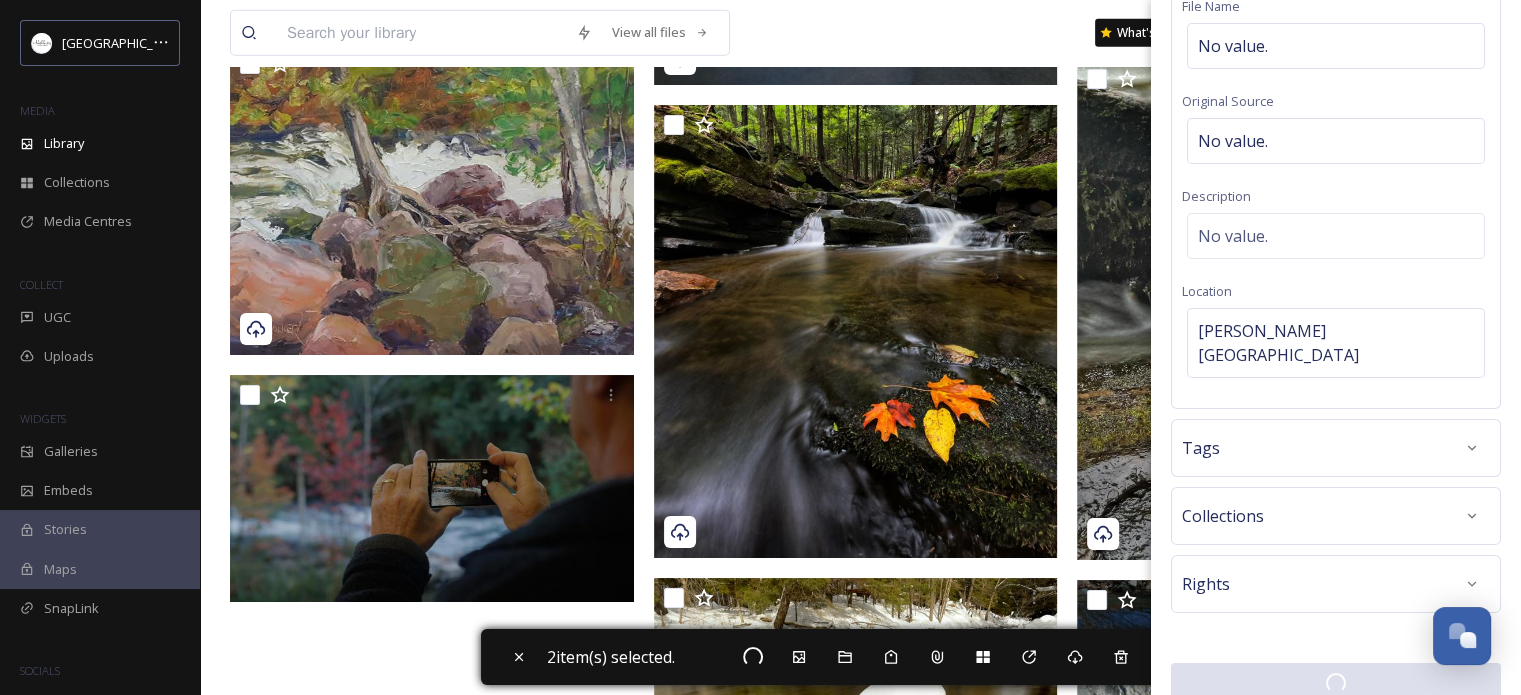 checkbox on "false" 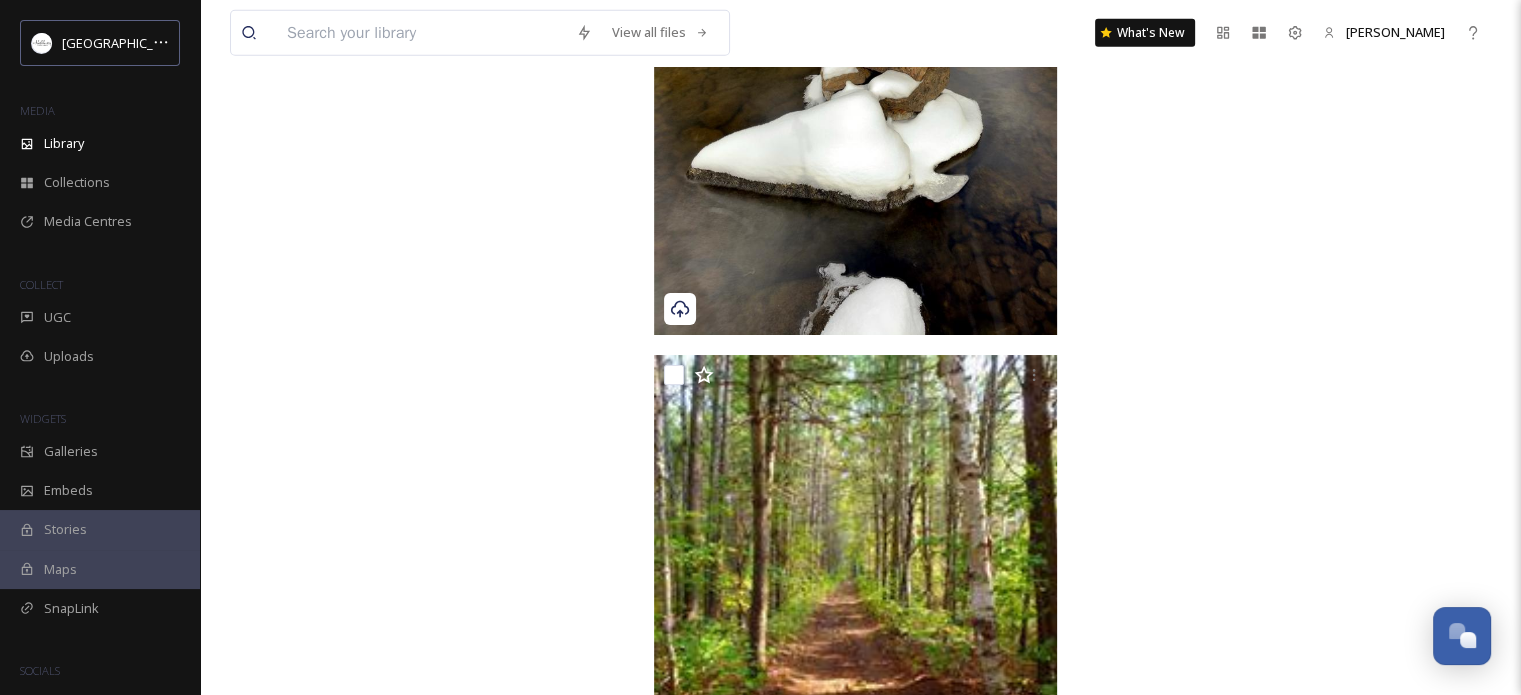 scroll, scrollTop: 5678, scrollLeft: 0, axis: vertical 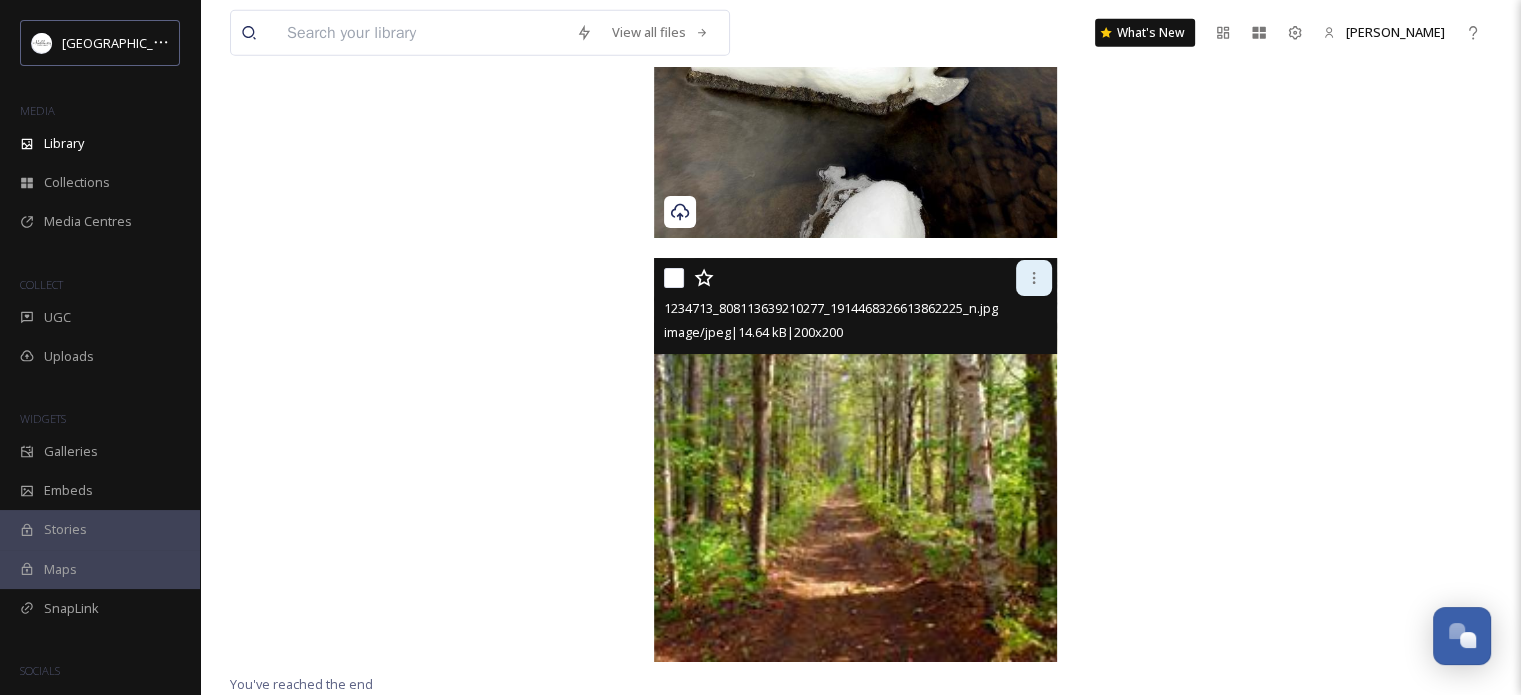 click 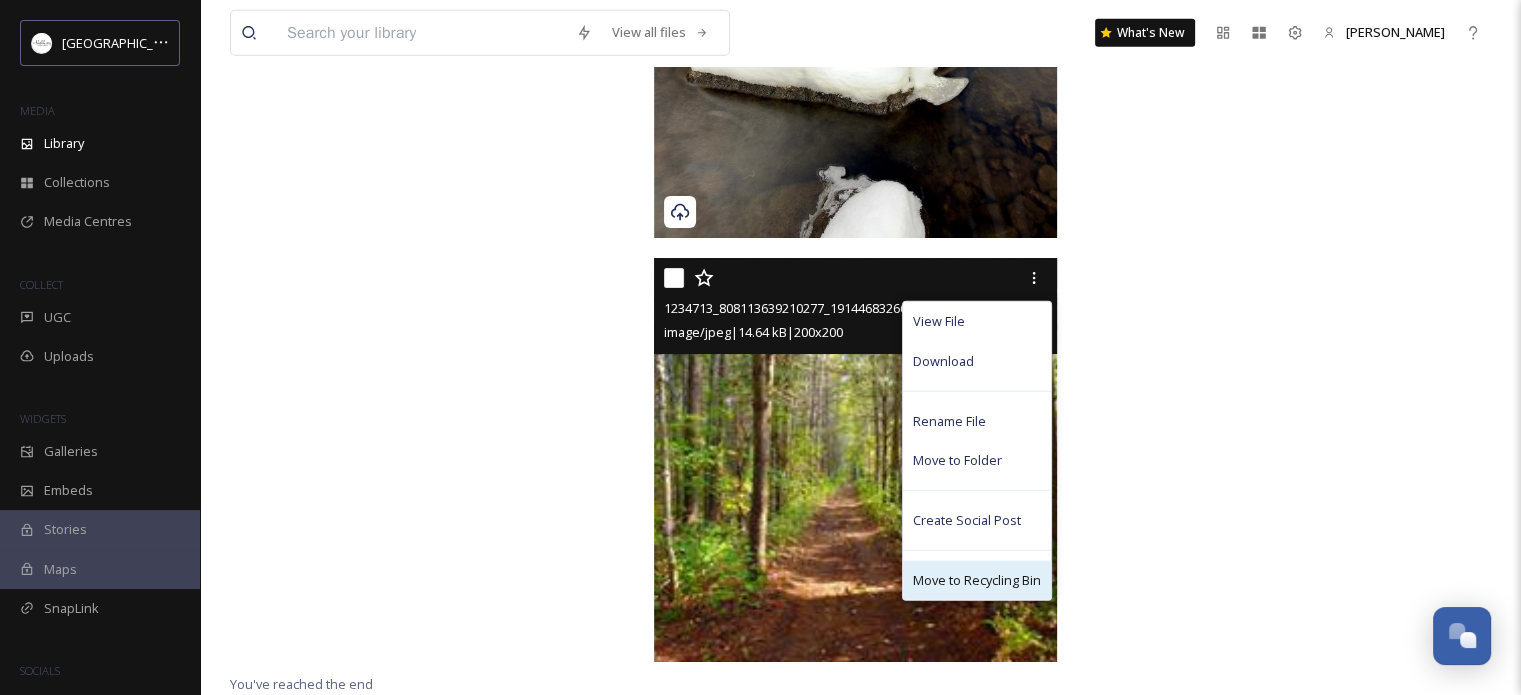 click on "Move to Recycling Bin" at bounding box center (977, 580) 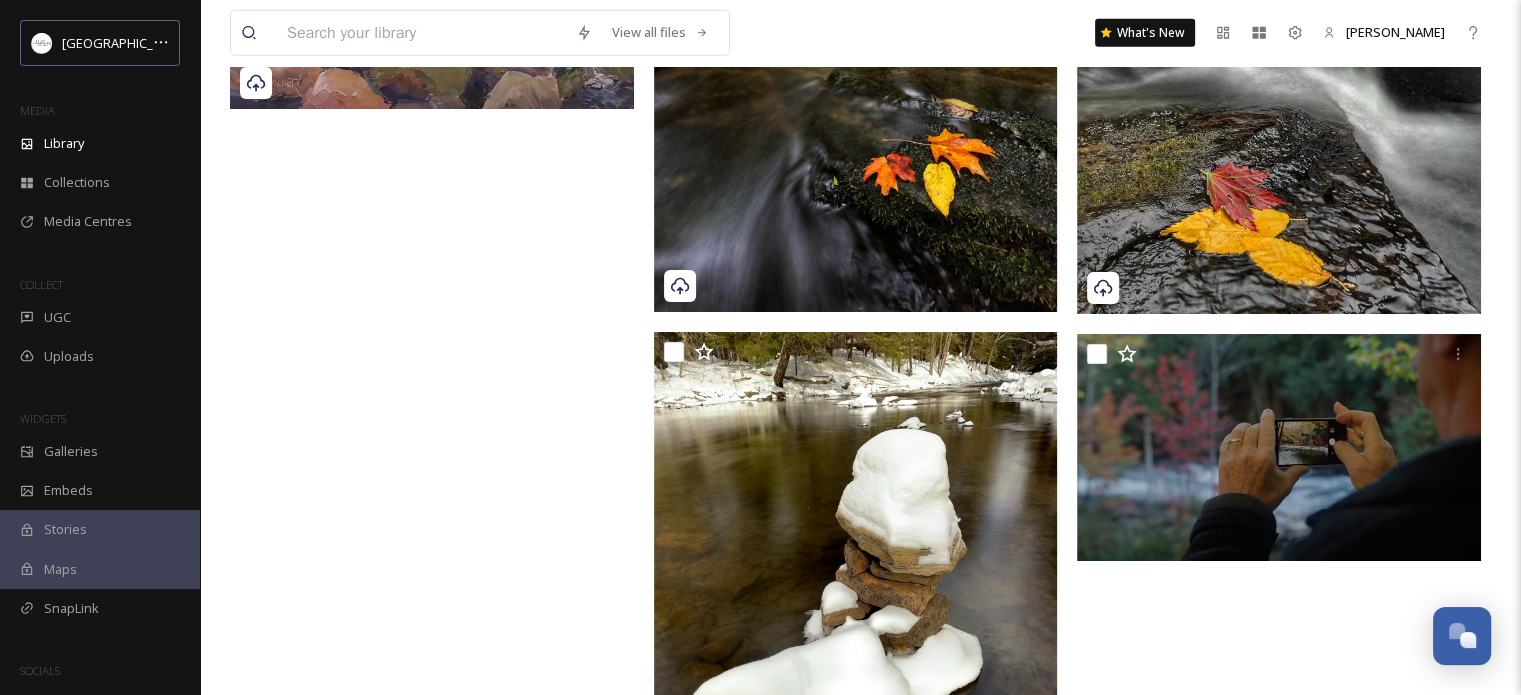 scroll, scrollTop: 5202, scrollLeft: 0, axis: vertical 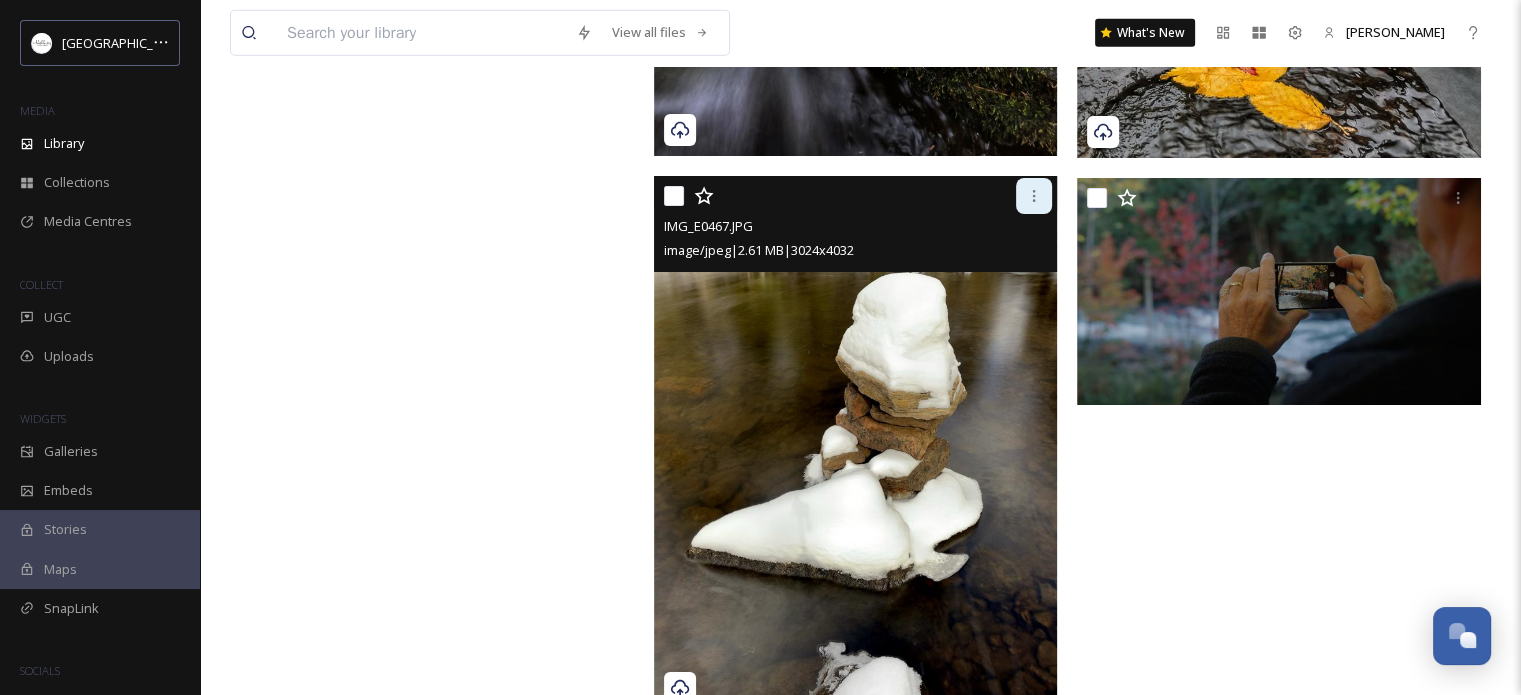 click 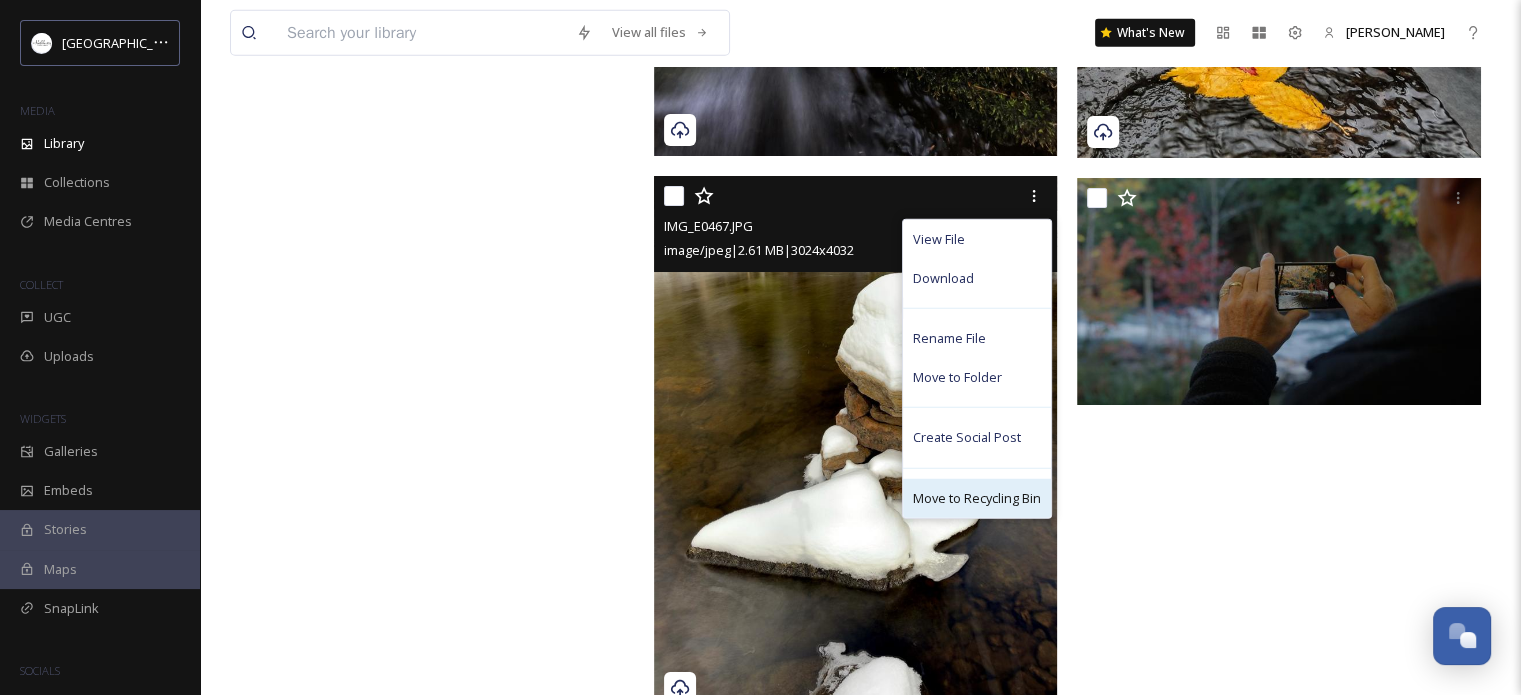 click on "Move to Recycling Bin" at bounding box center [977, 498] 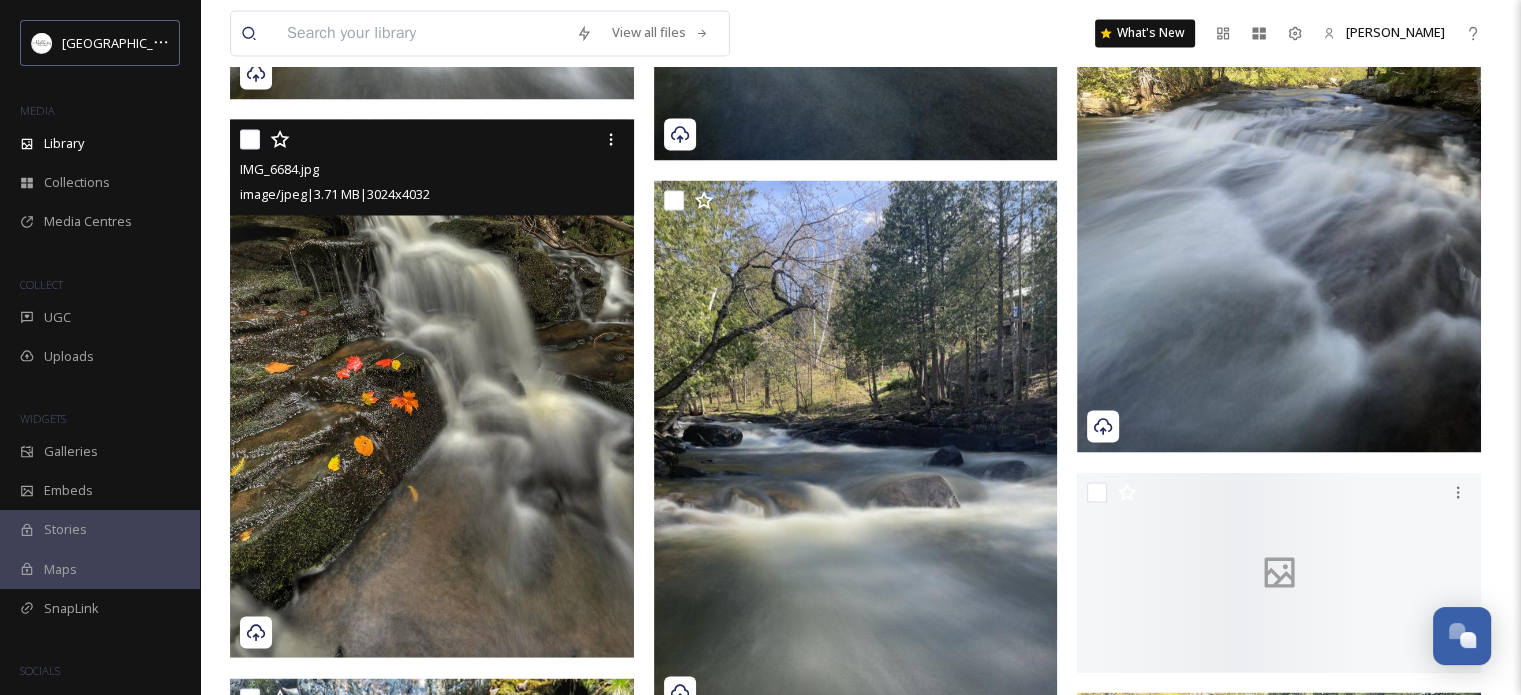 scroll, scrollTop: 3602, scrollLeft: 0, axis: vertical 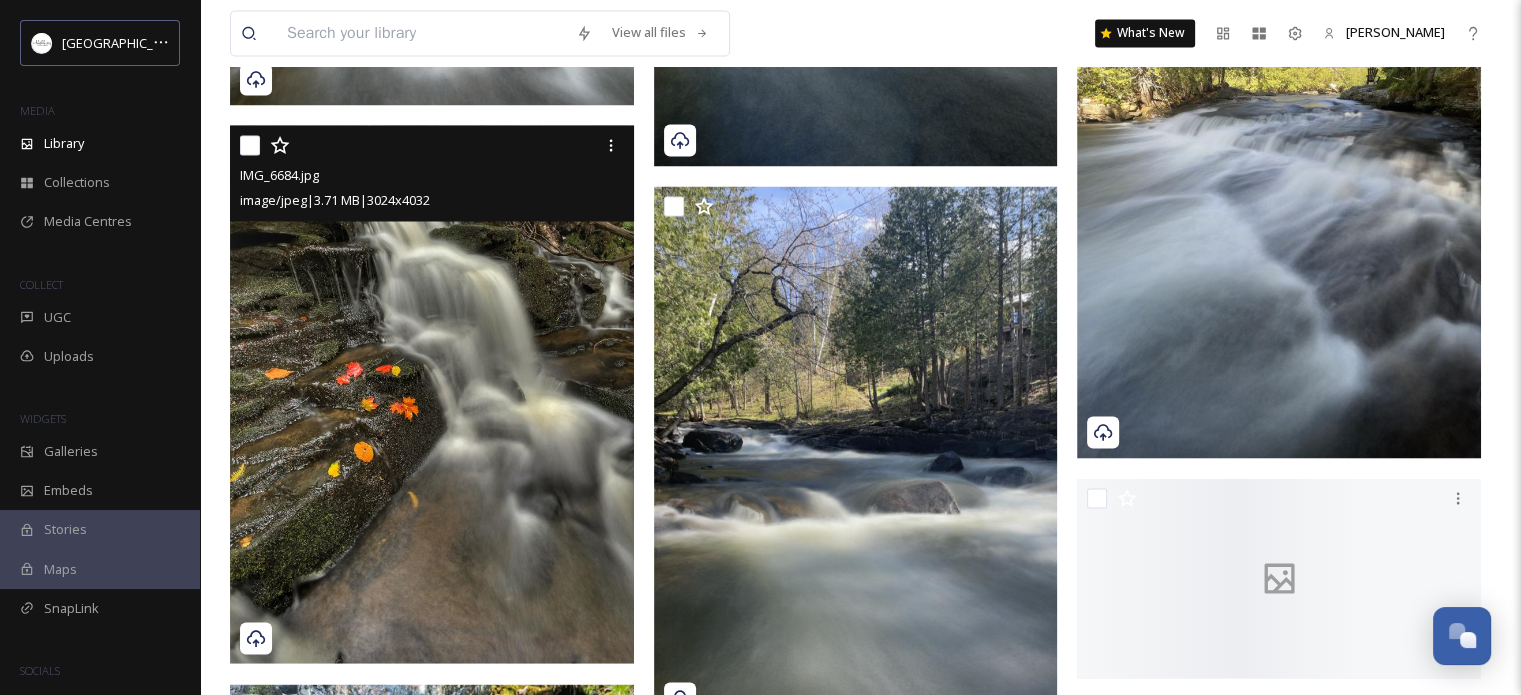 click at bounding box center (432, 394) 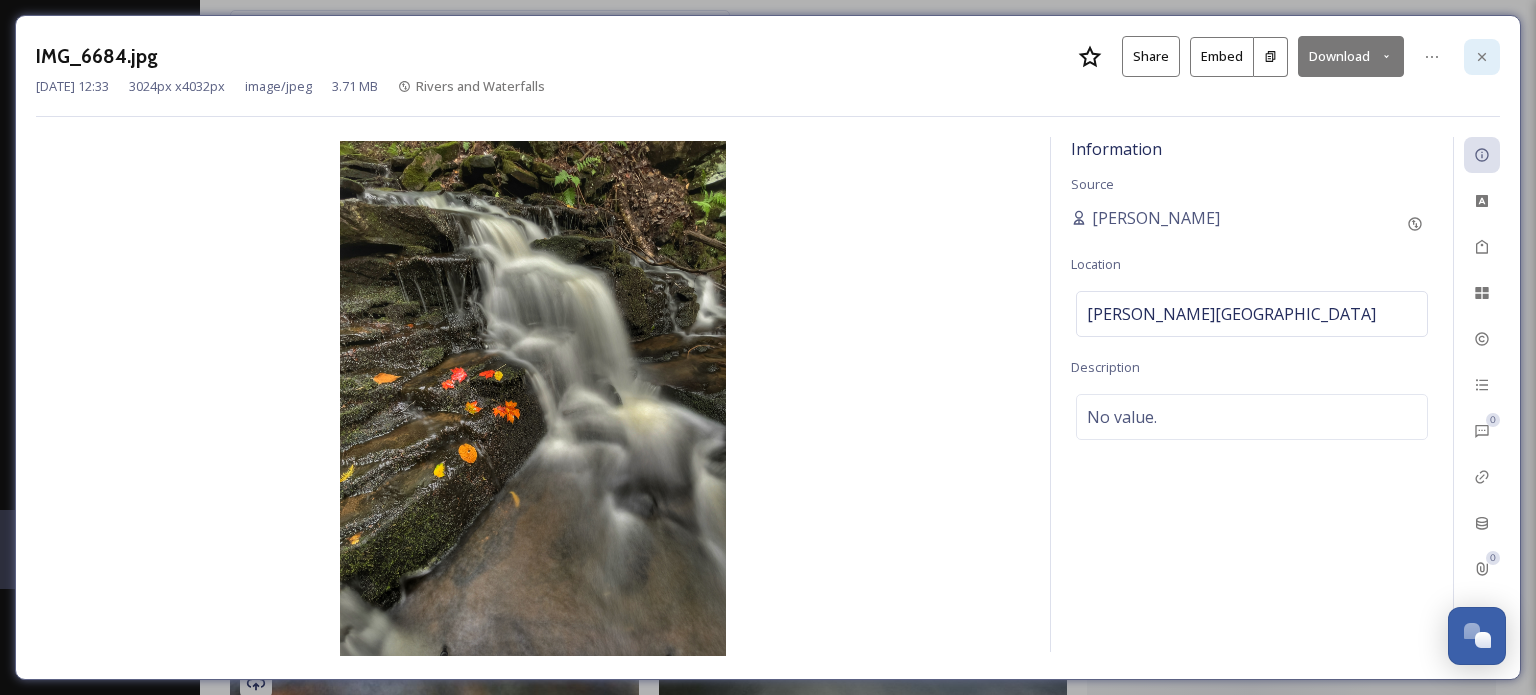 click 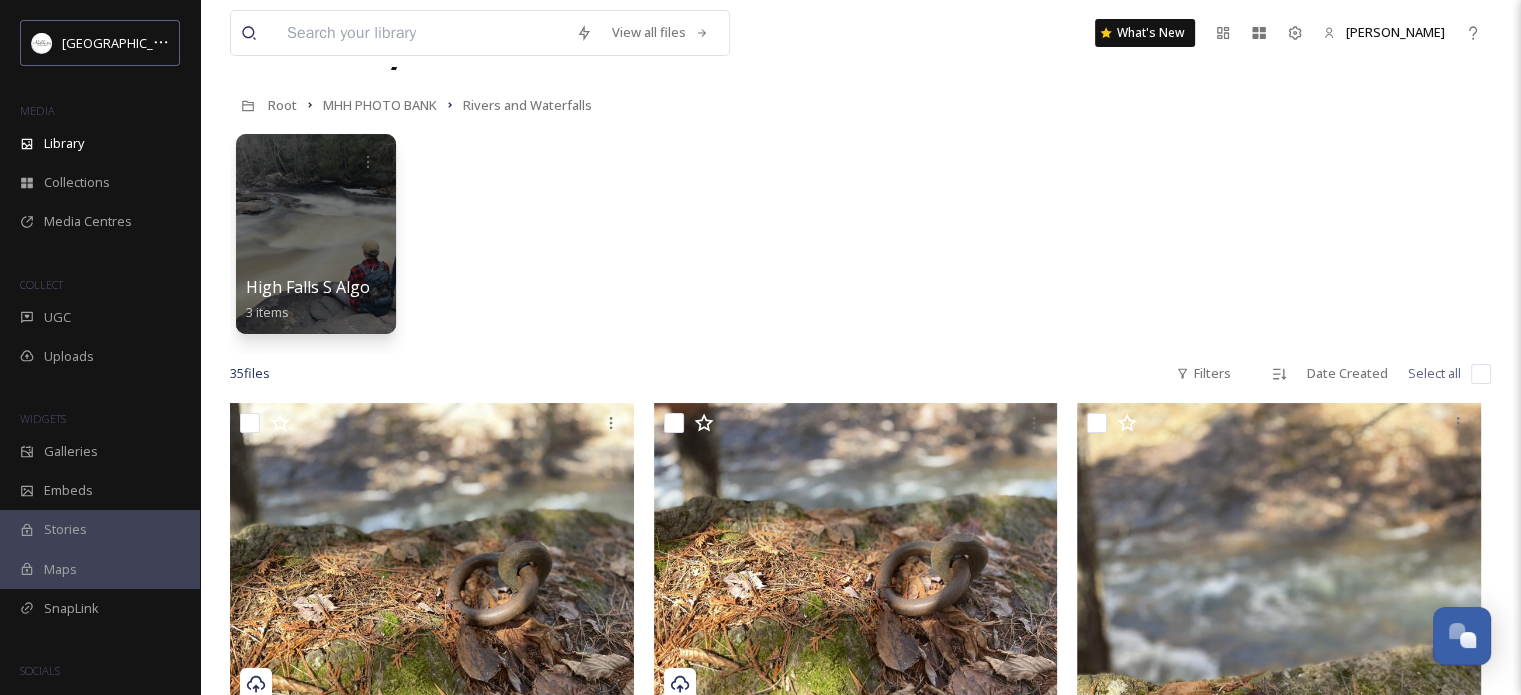 scroll, scrollTop: 0, scrollLeft: 0, axis: both 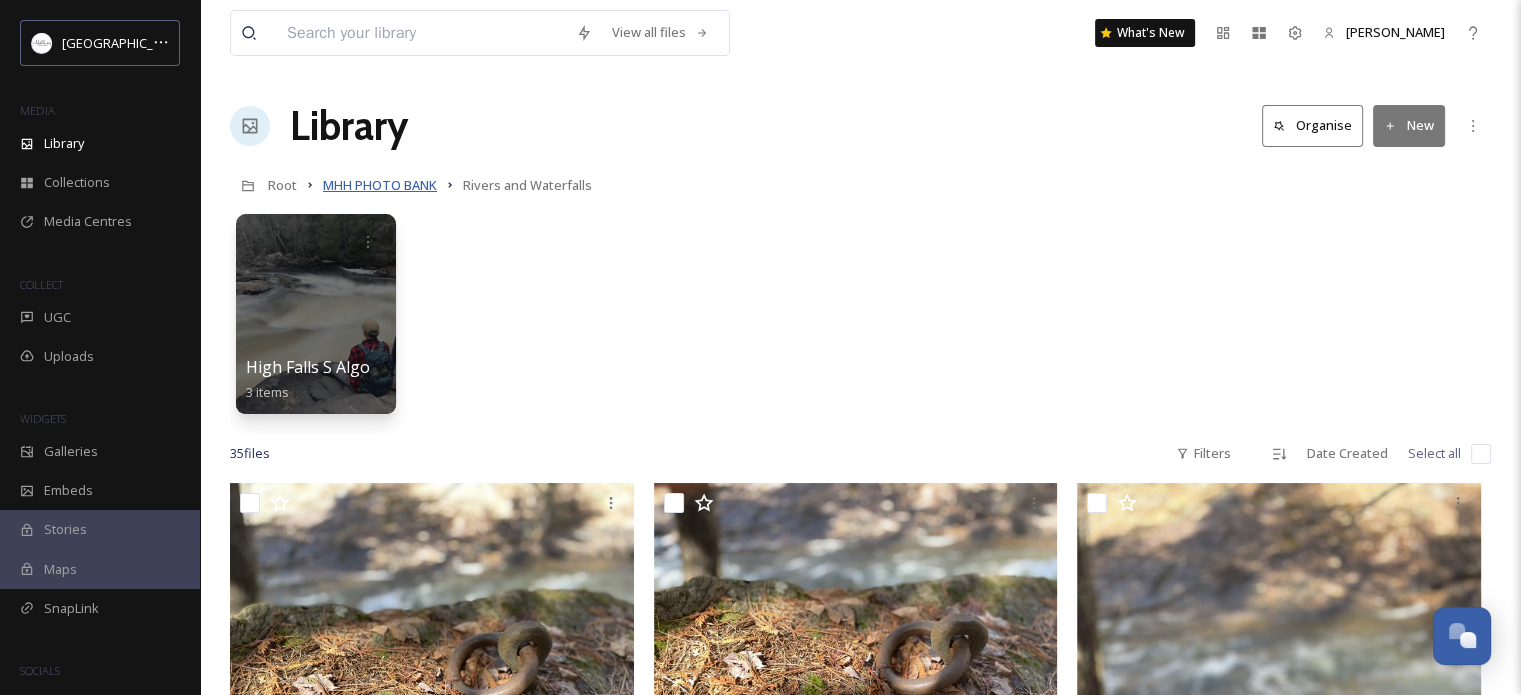 click on "MHH PHOTO BANK" at bounding box center [380, 185] 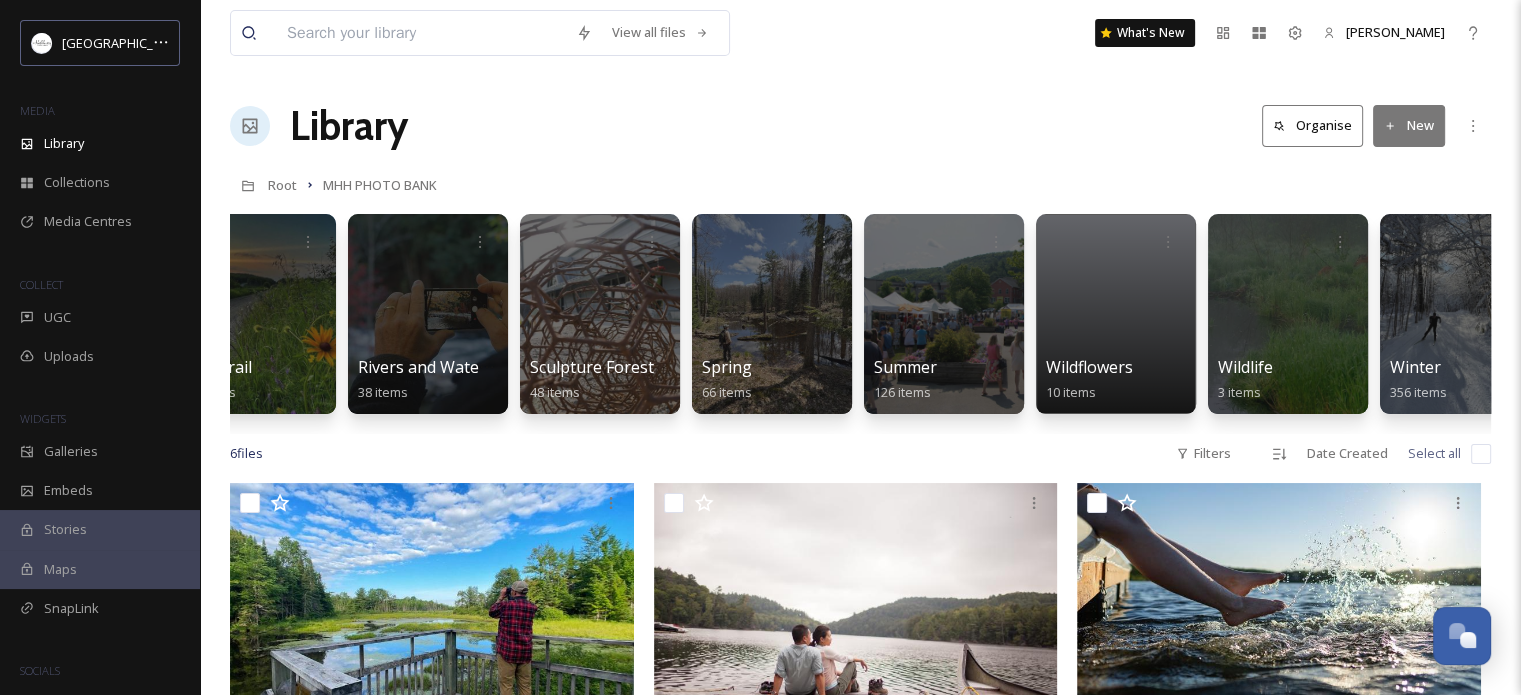scroll, scrollTop: 0, scrollLeft: 1835, axis: horizontal 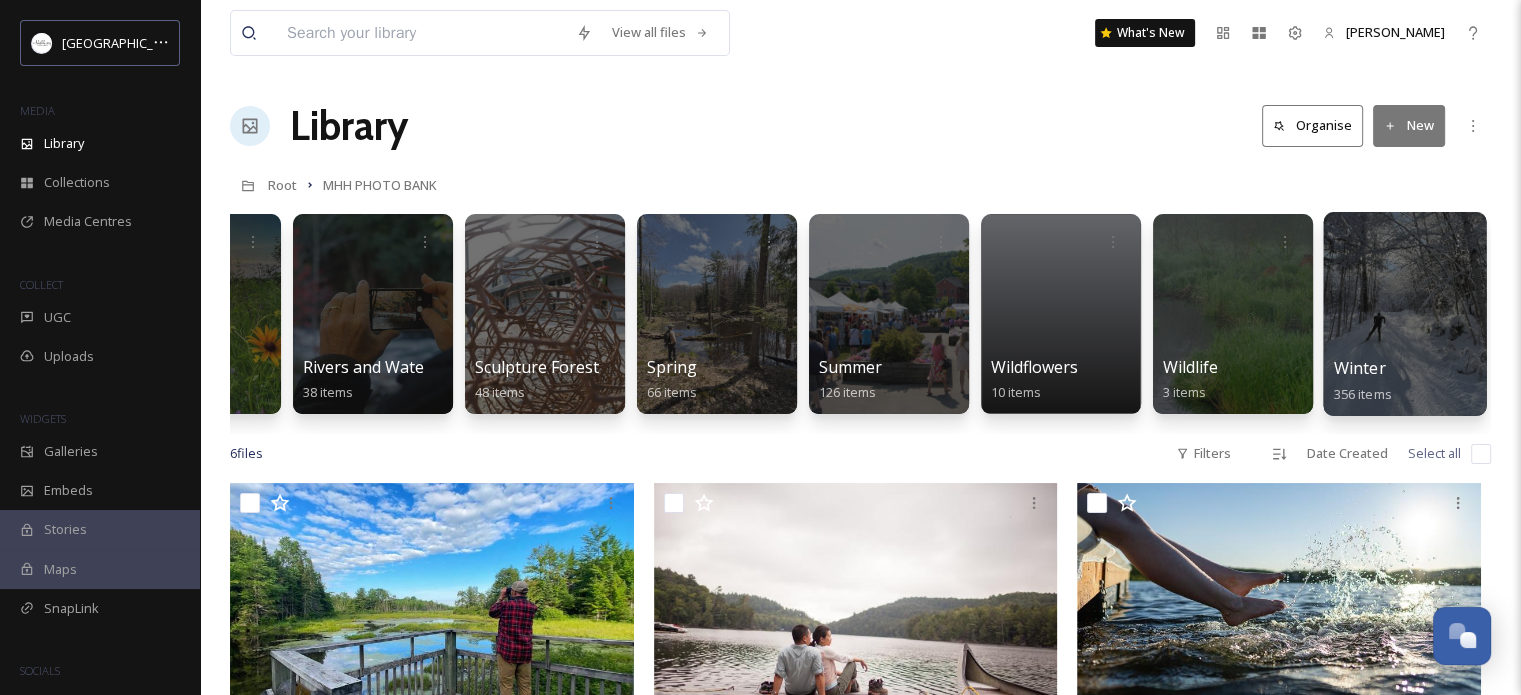 click at bounding box center (1404, 314) 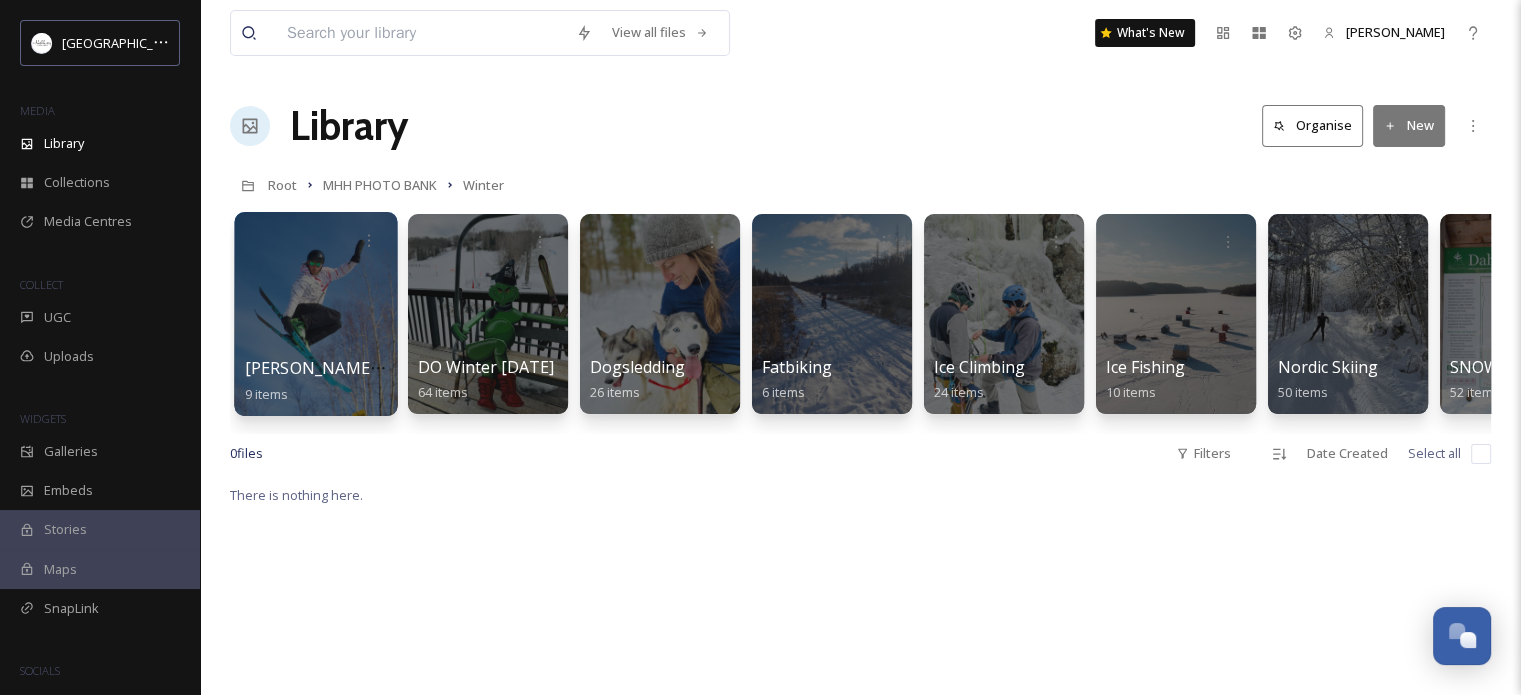 click at bounding box center [315, 314] 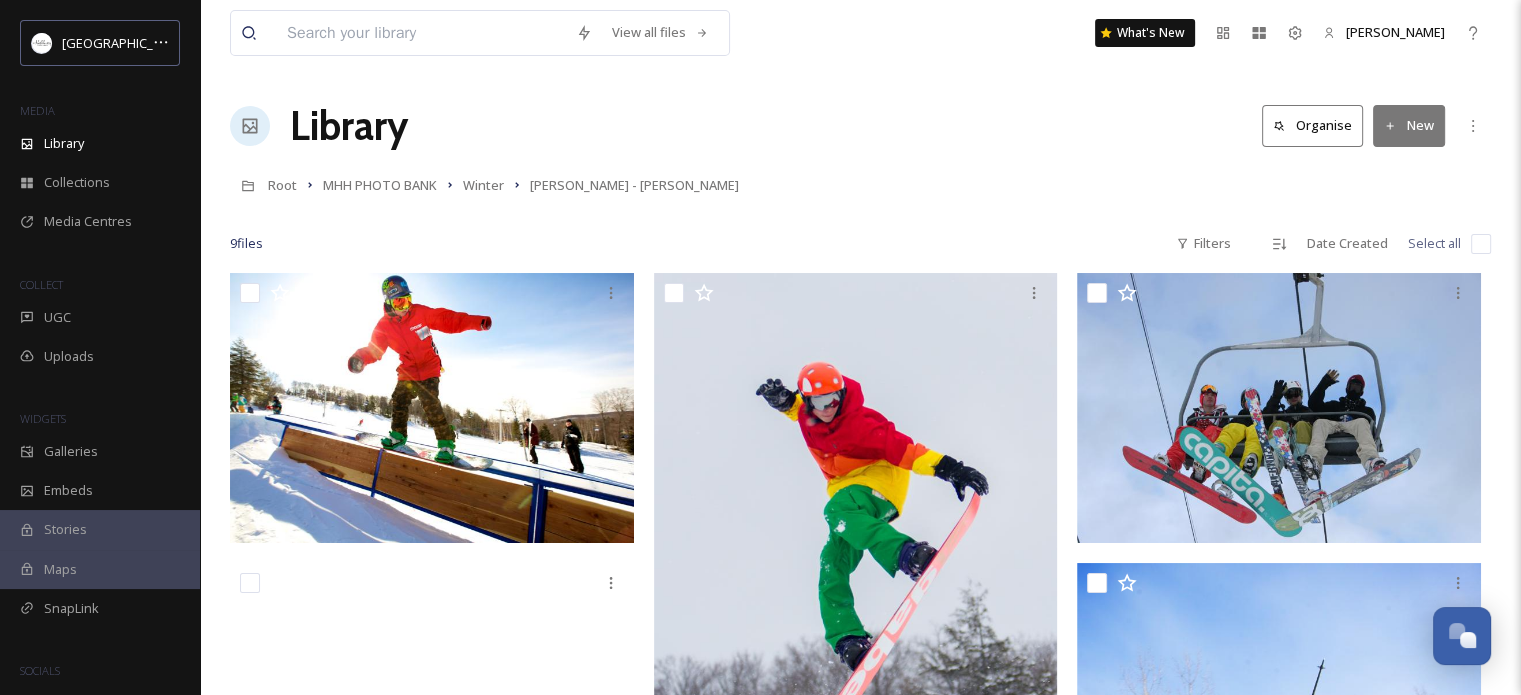 click at bounding box center [1481, 244] 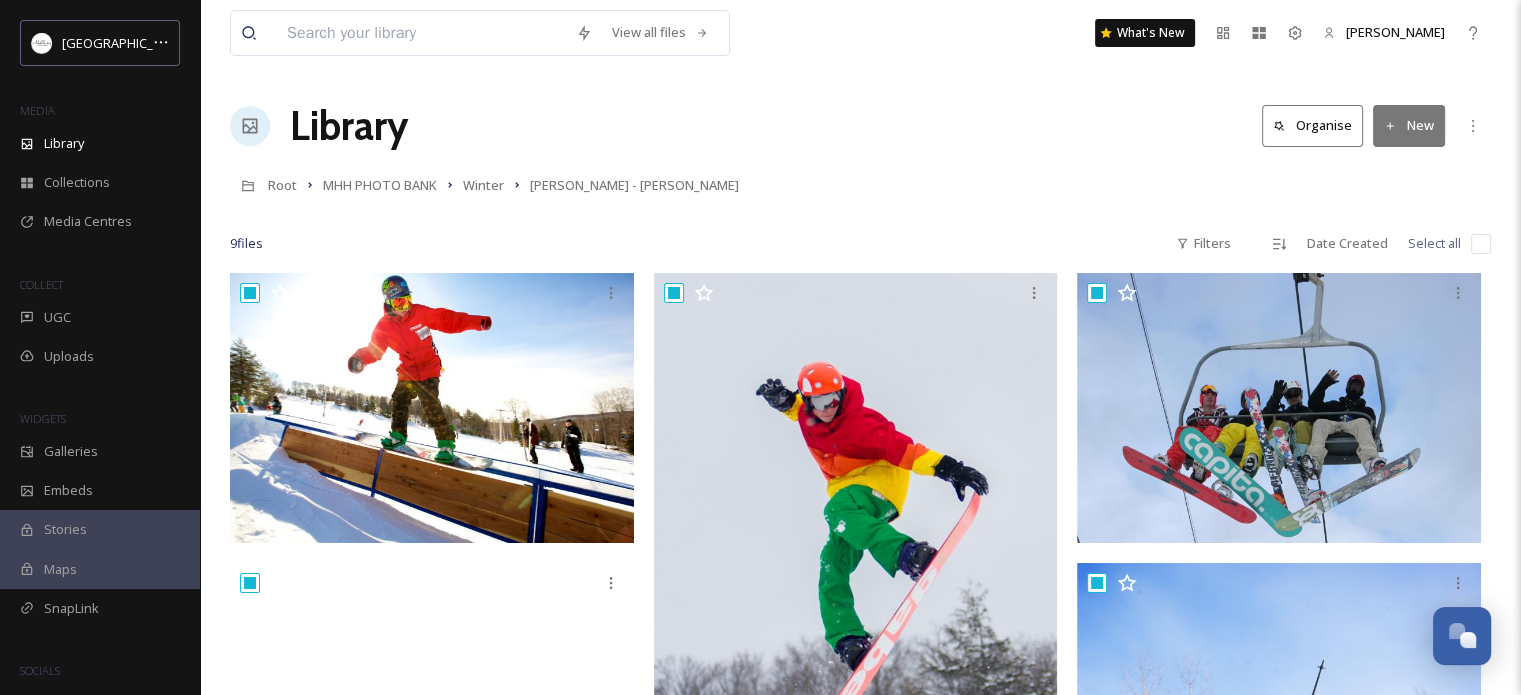 checkbox on "true" 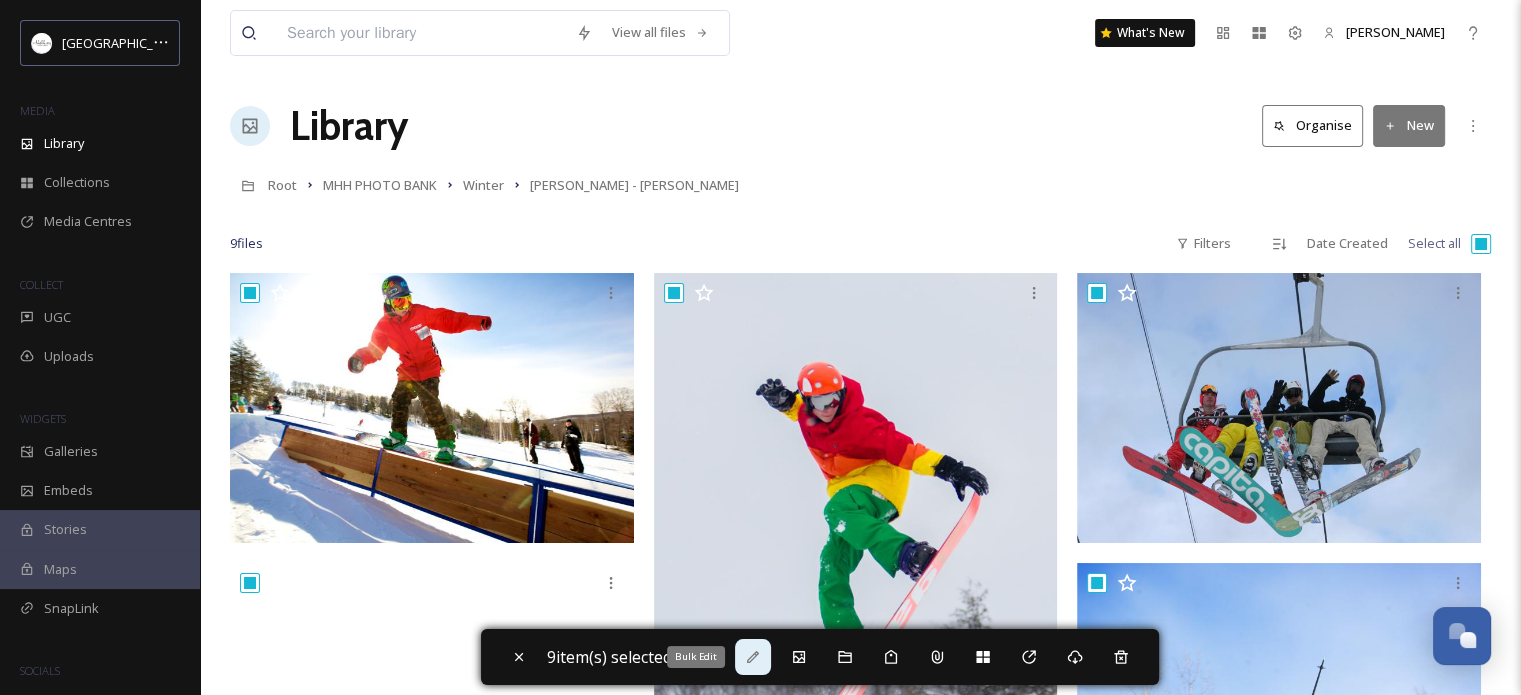 click on "Bulk Edit" at bounding box center (753, 657) 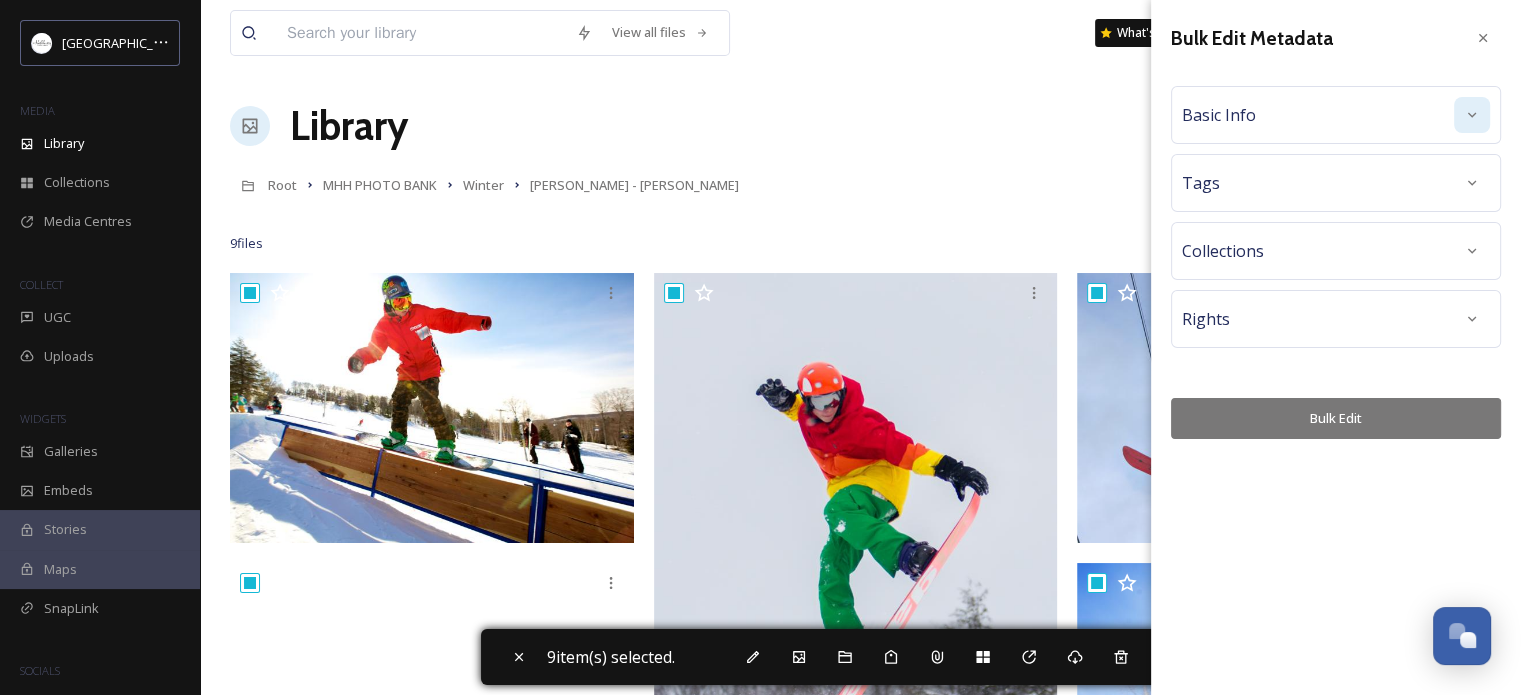 click at bounding box center [1472, 115] 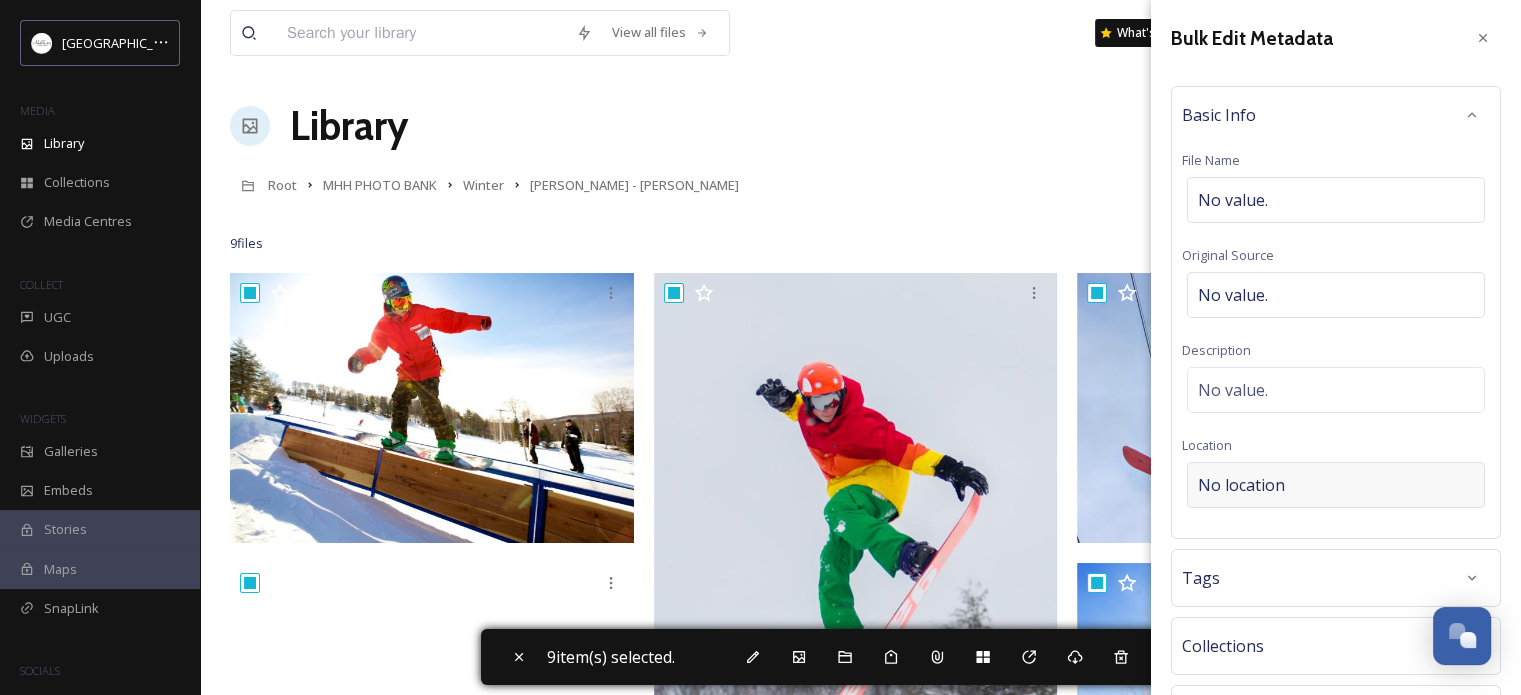 click on "No location" at bounding box center [1241, 485] 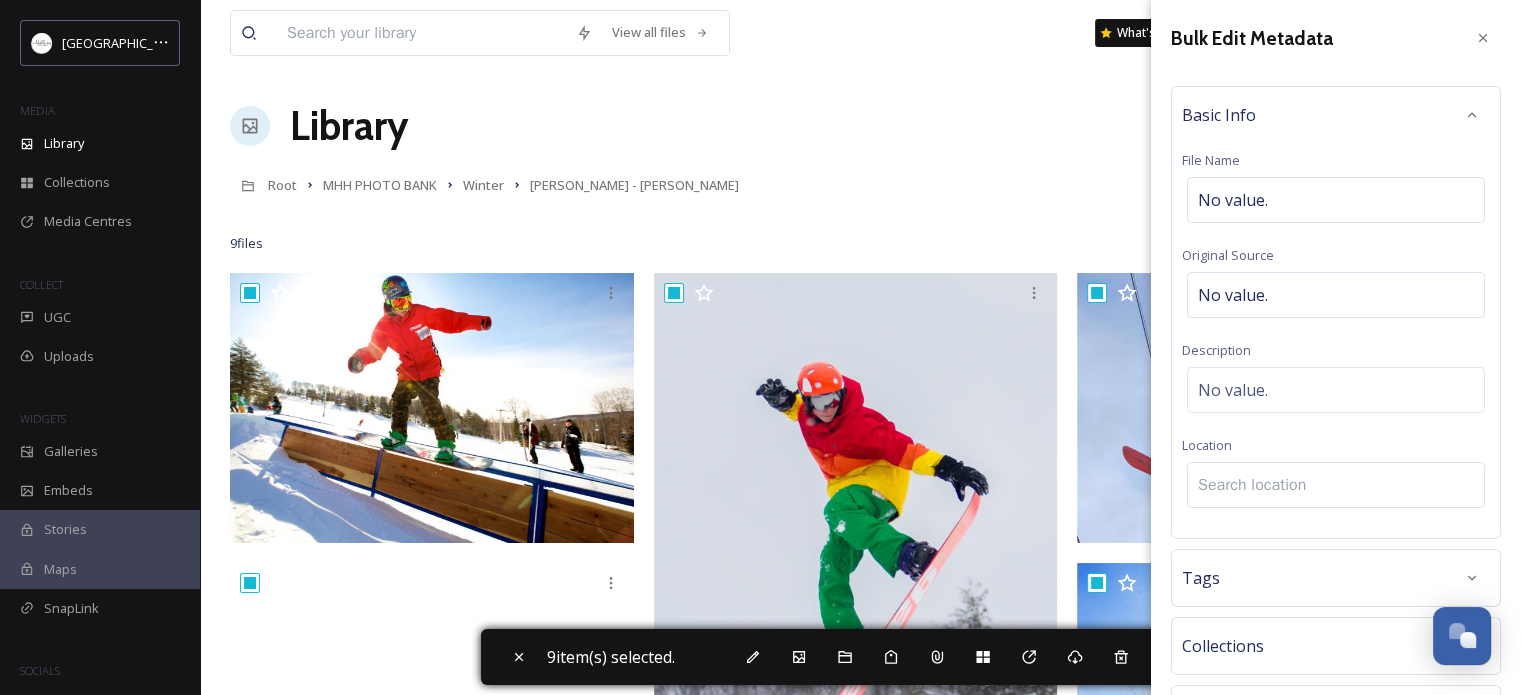 click at bounding box center [1336, 485] 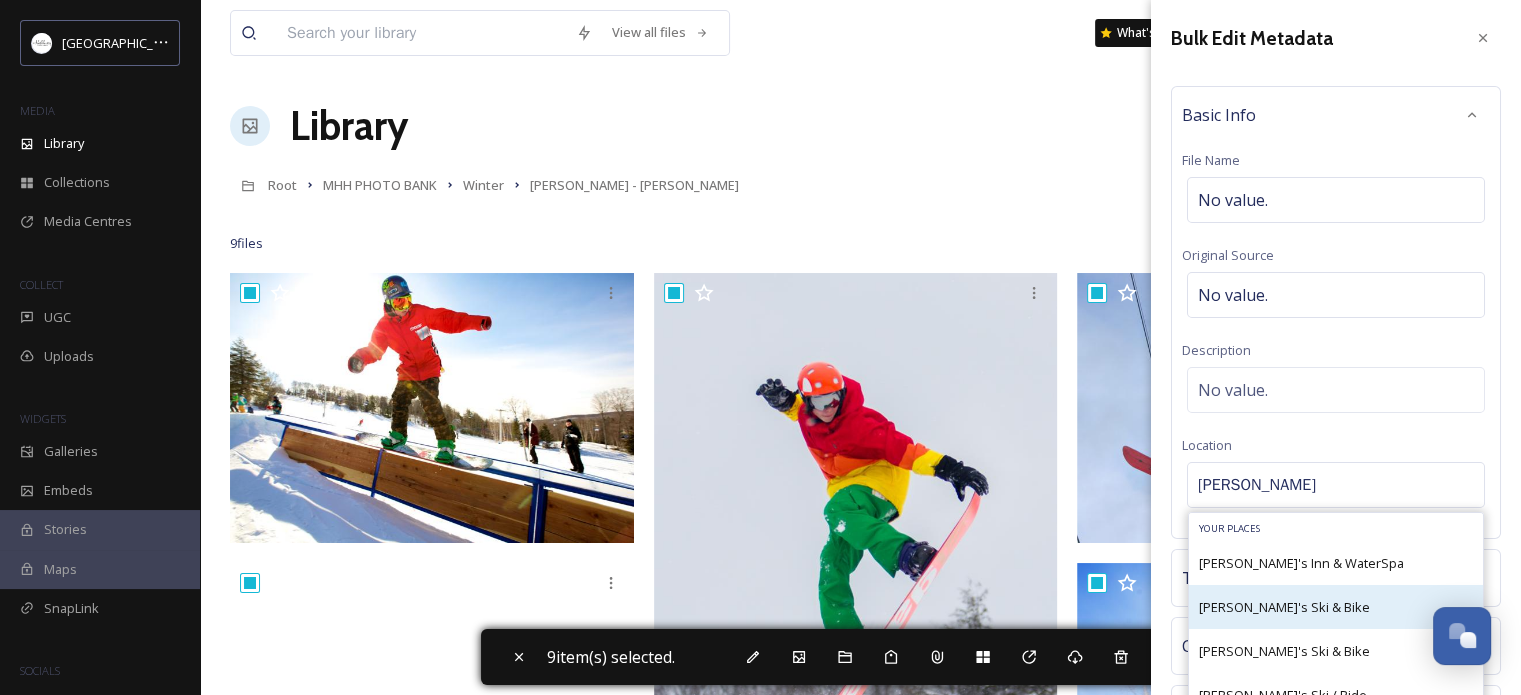 type on "[PERSON_NAME]" 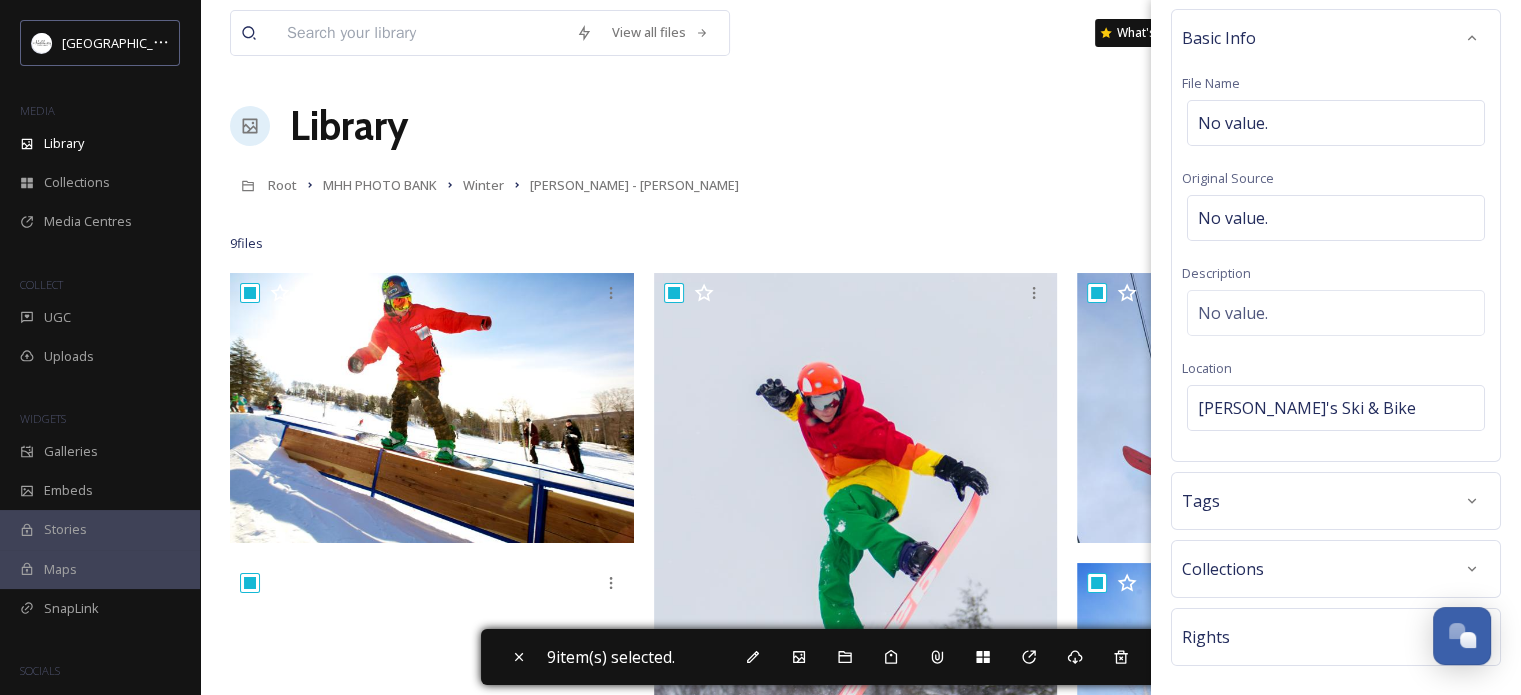 scroll, scrollTop: 155, scrollLeft: 0, axis: vertical 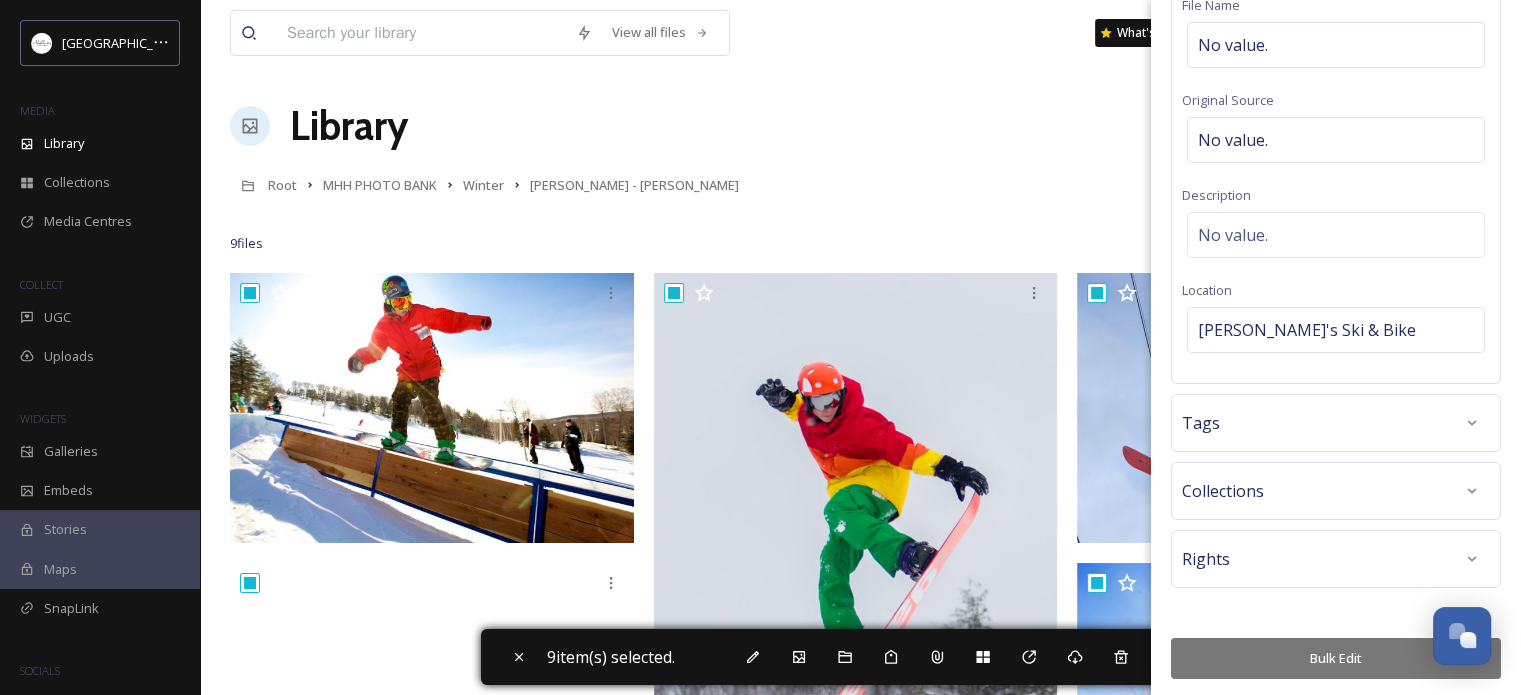 click on "Bulk Edit" at bounding box center (1336, 658) 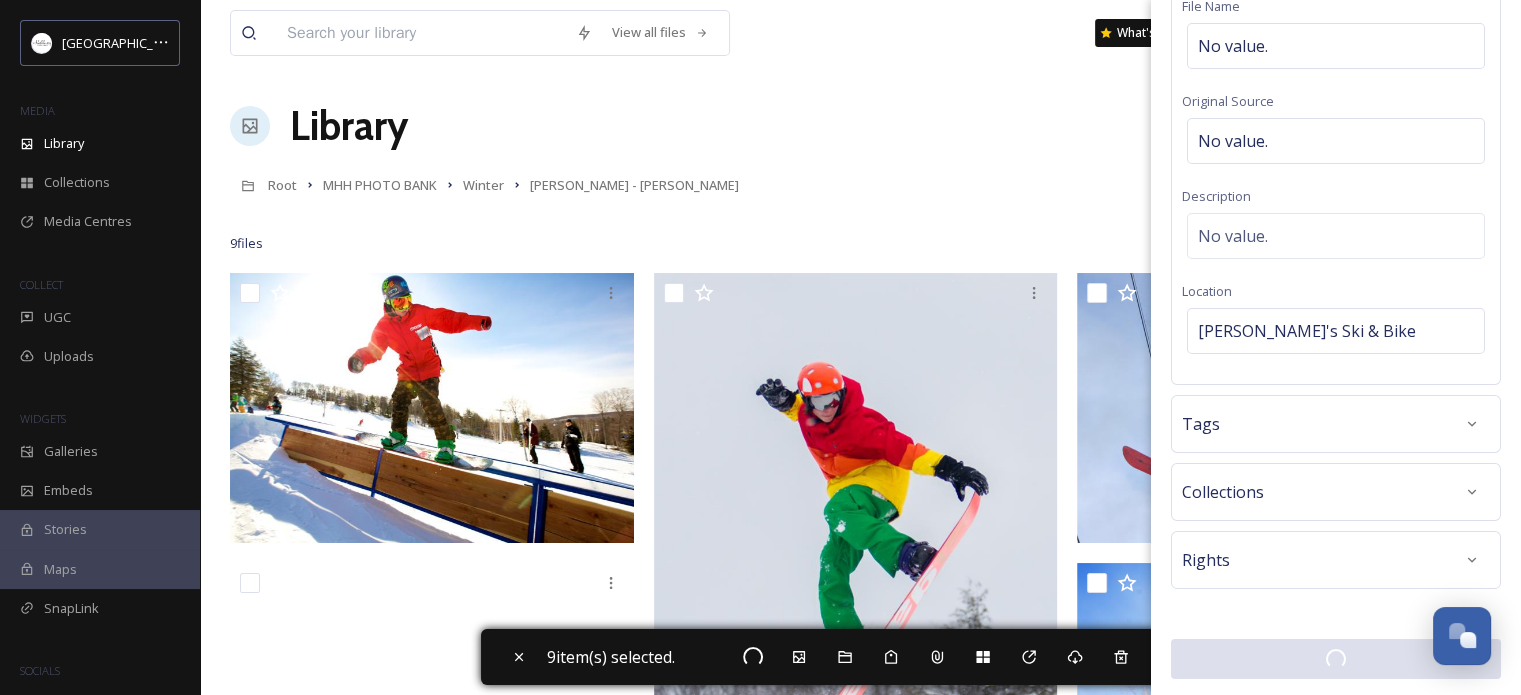 checkbox on "false" 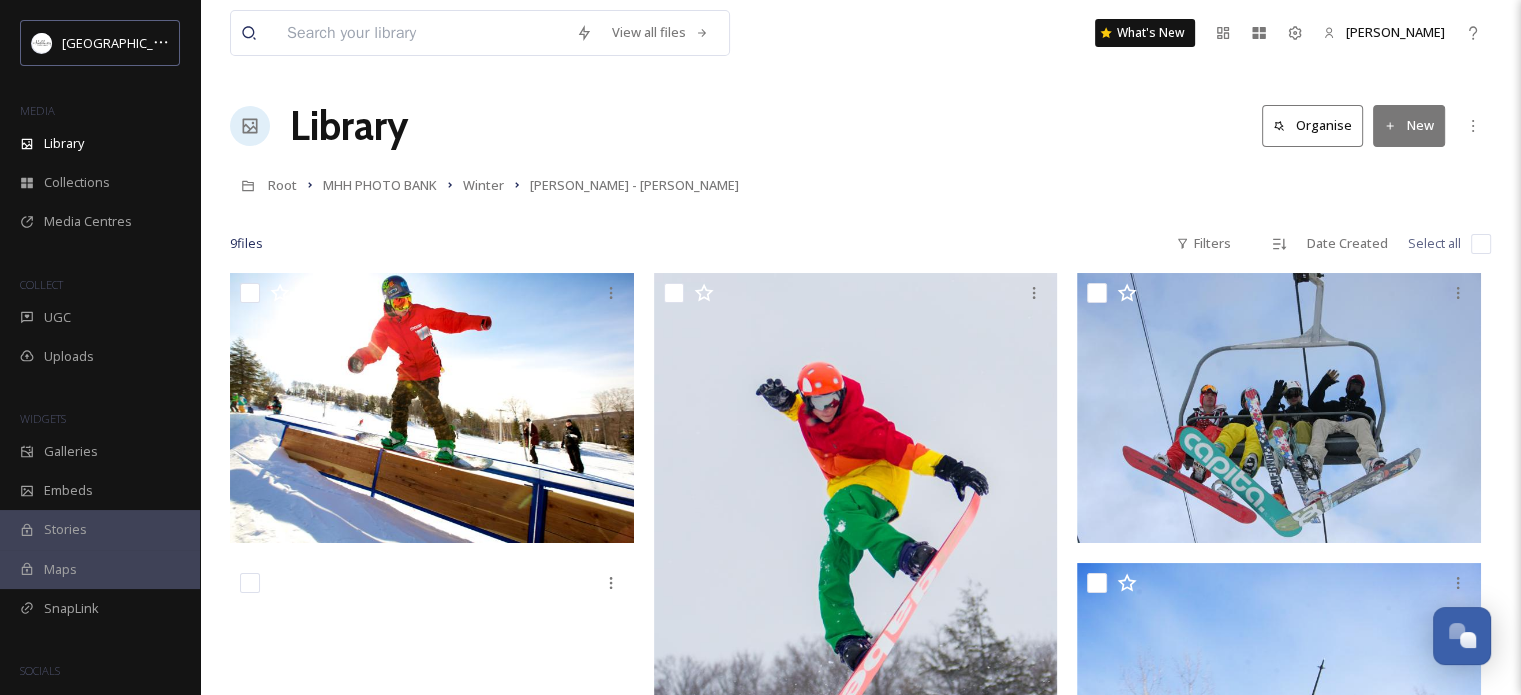 click at bounding box center [1481, 244] 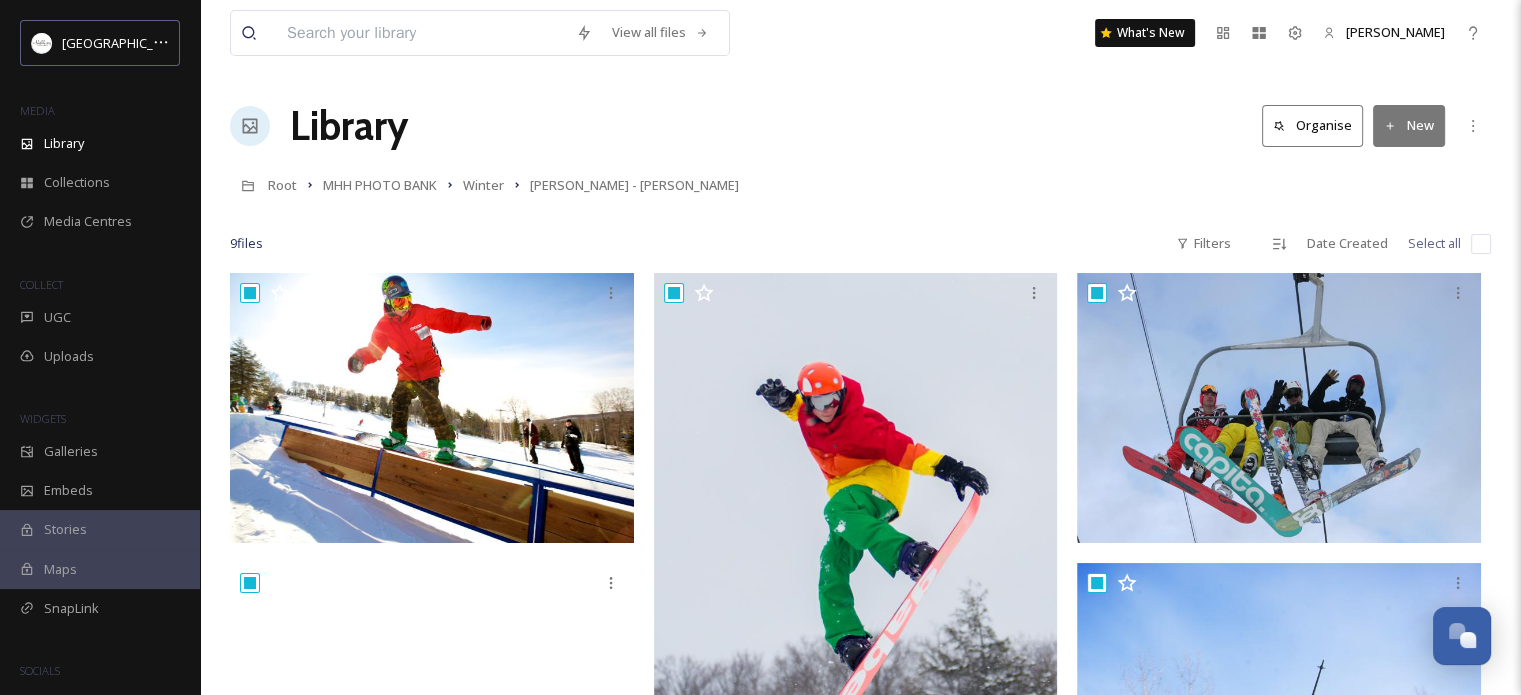 checkbox on "true" 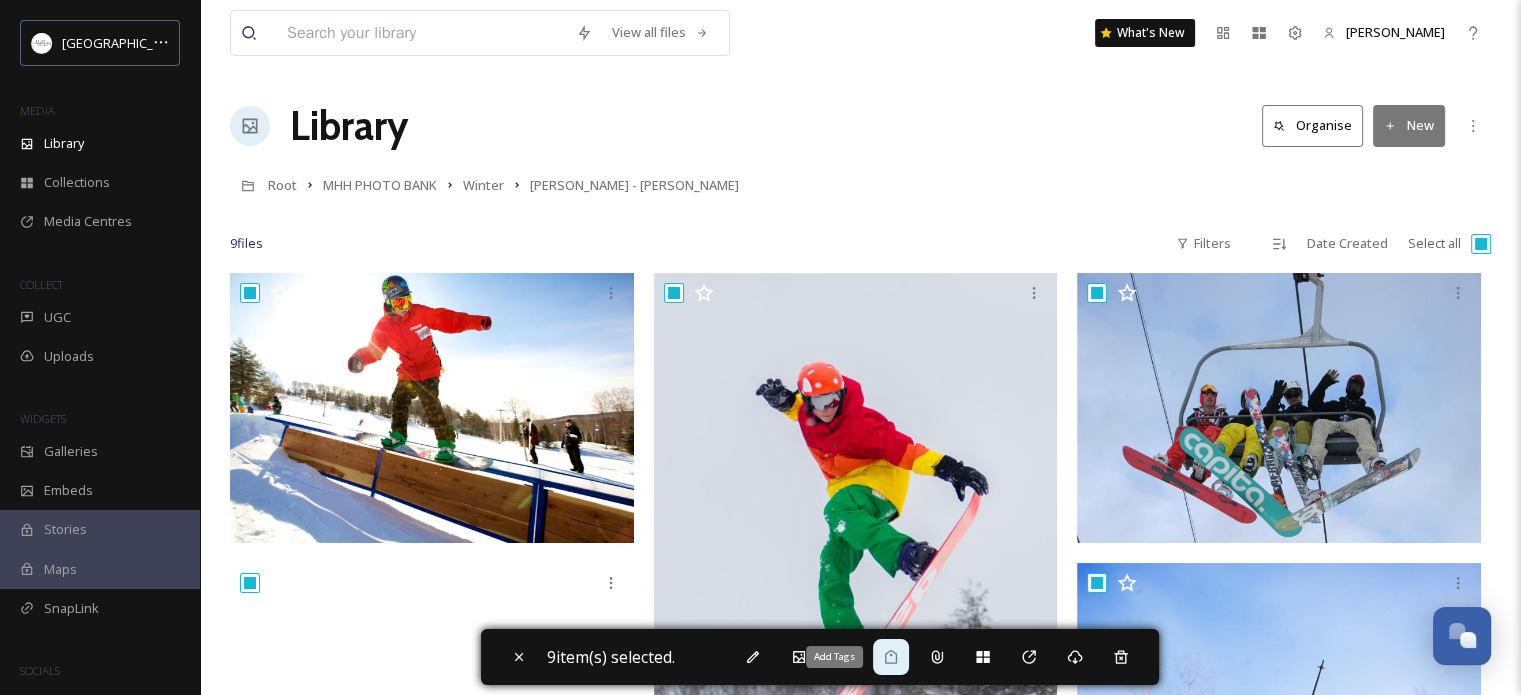 click 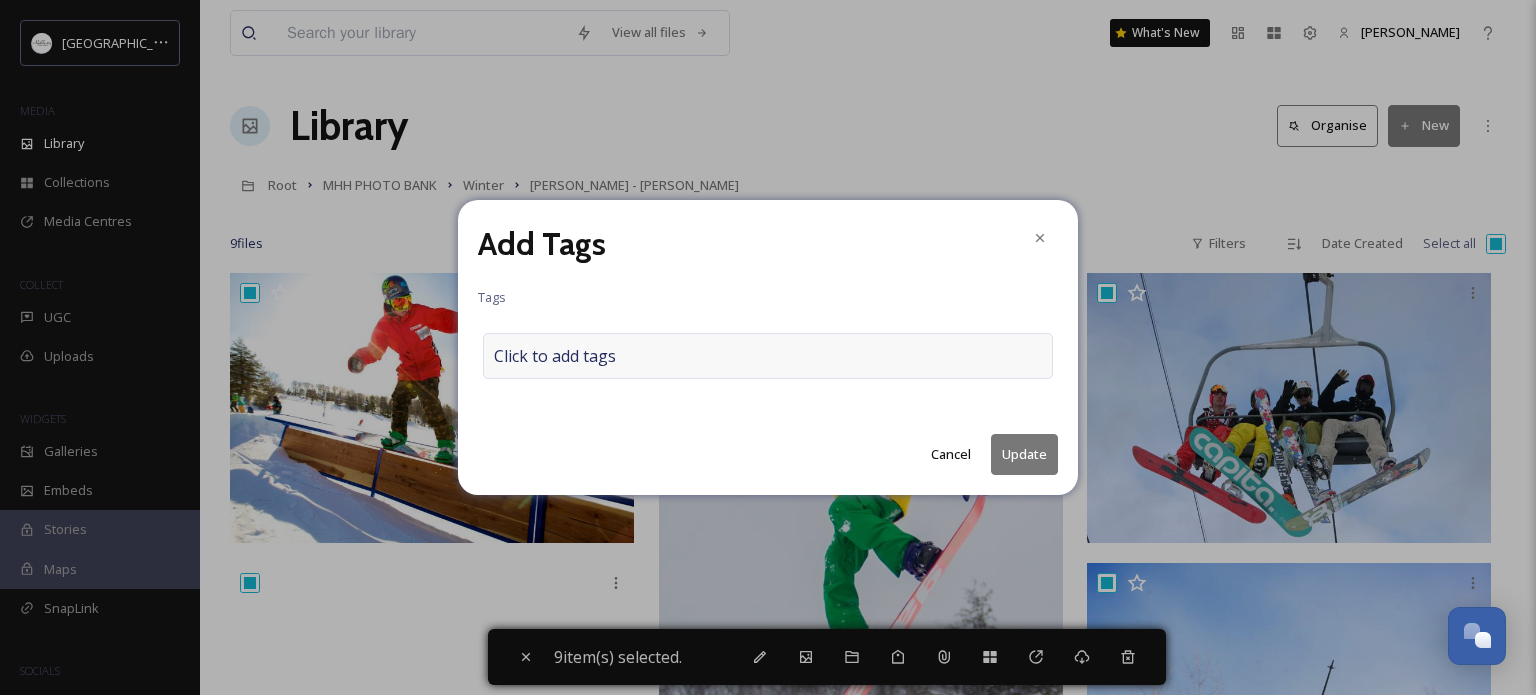 click on "Click to add tags" at bounding box center [555, 356] 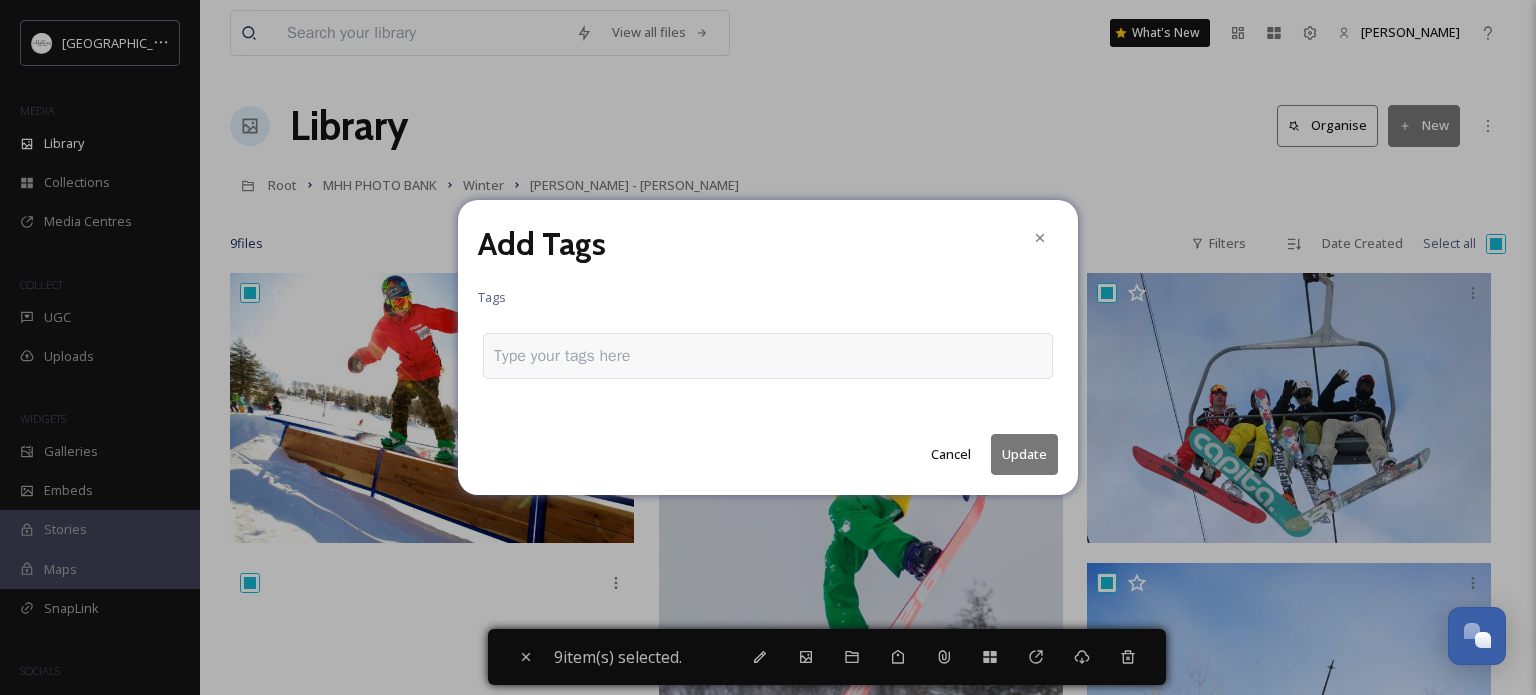 click at bounding box center (570, 356) 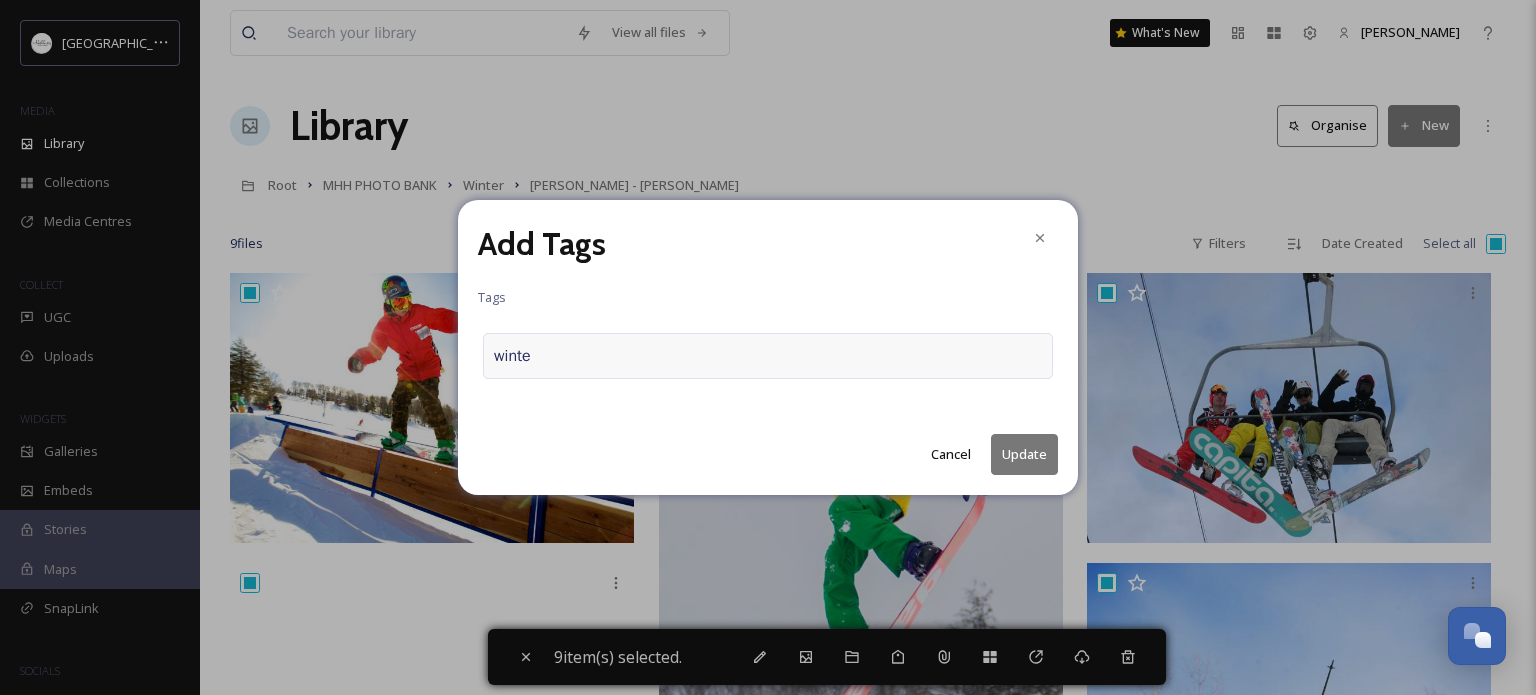 type on "winter" 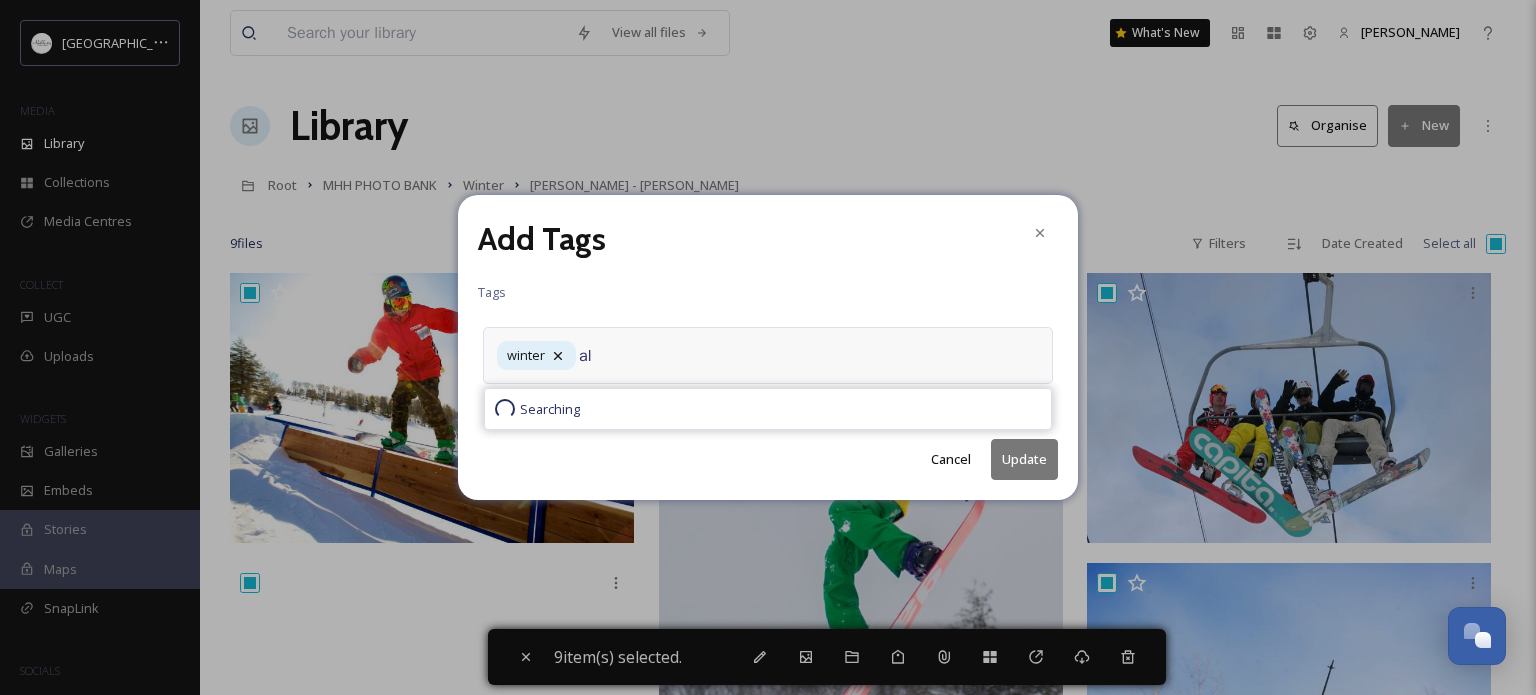 type on "a" 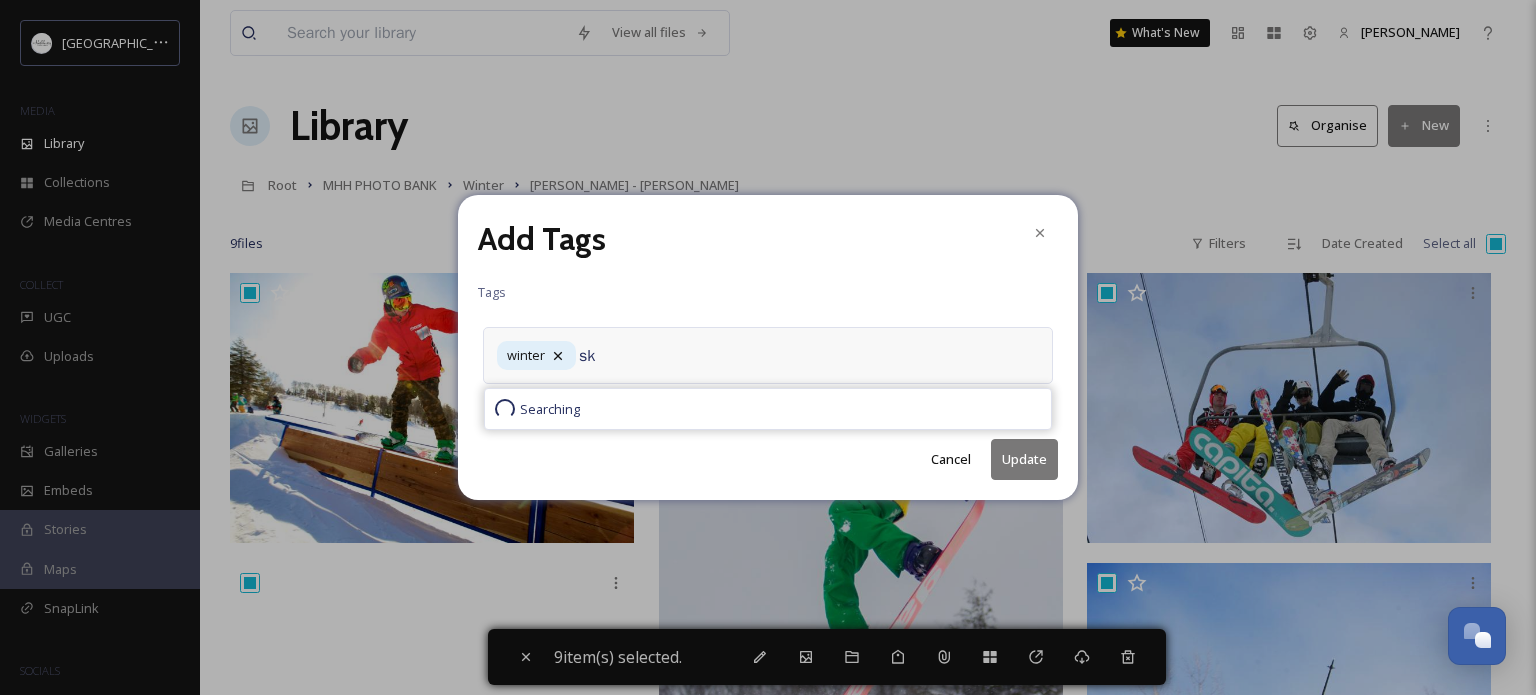 type on "s" 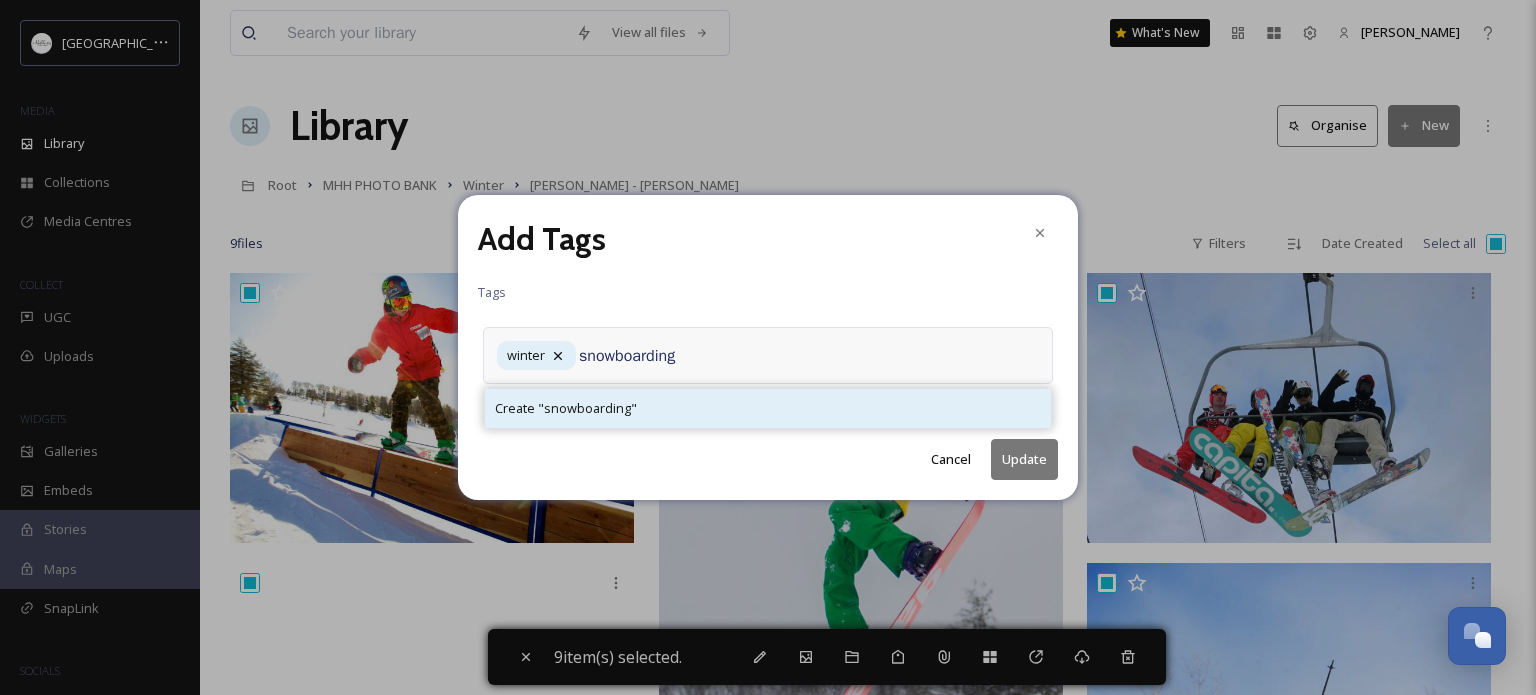 type on "snowboarding" 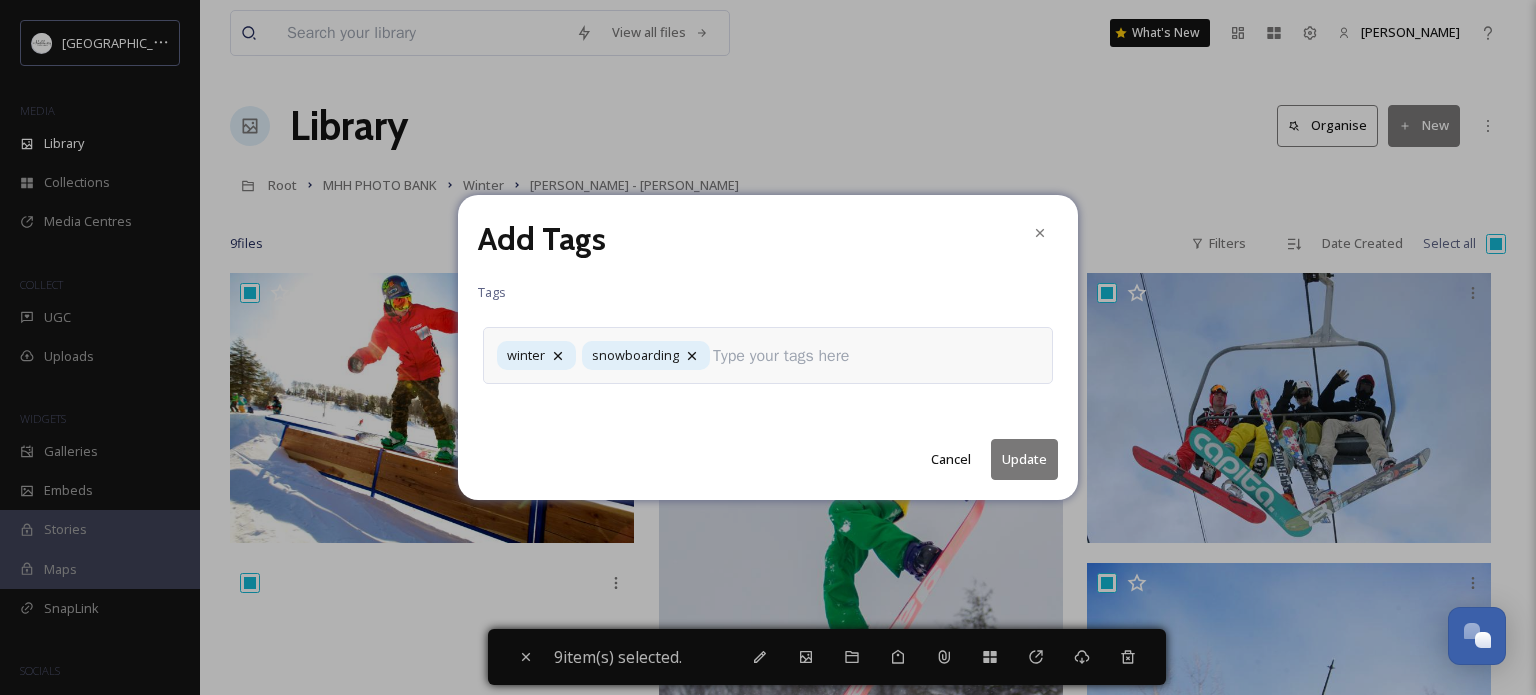 click at bounding box center (789, 356) 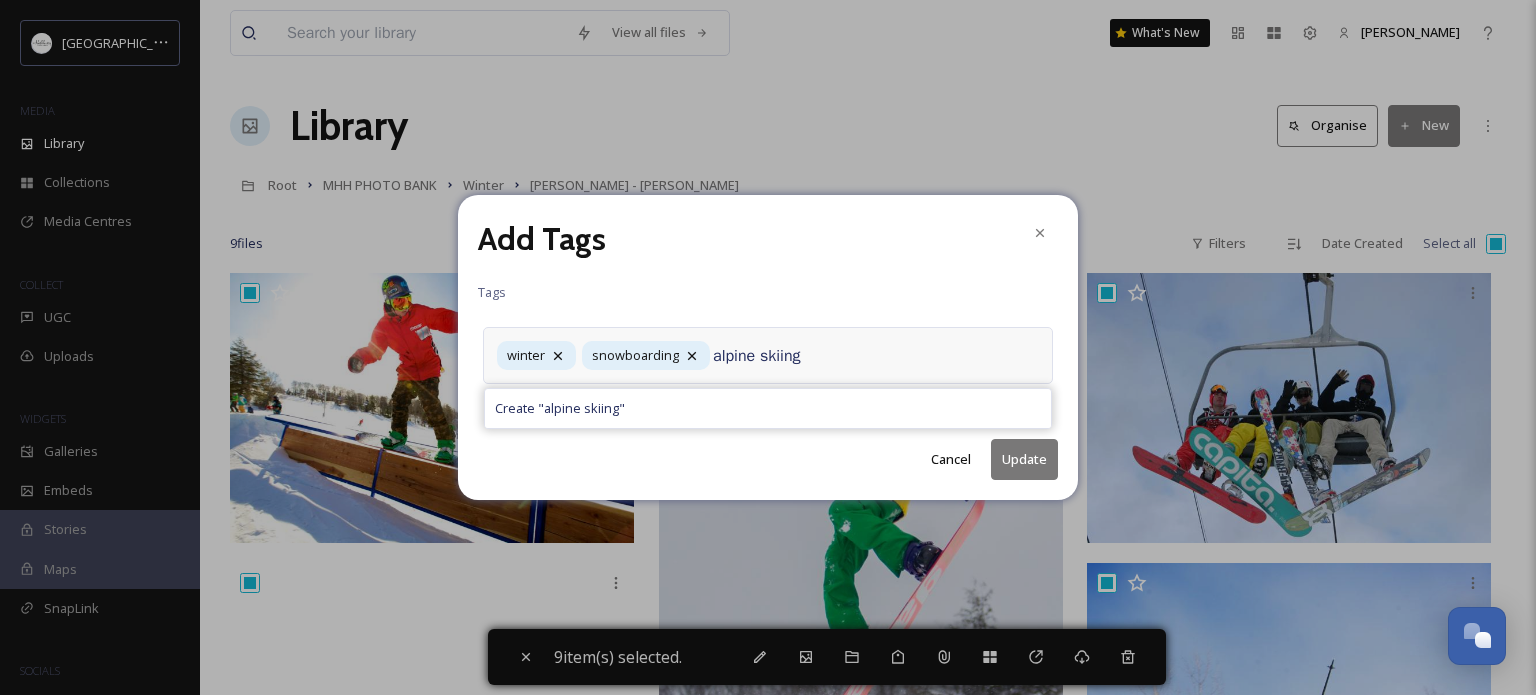 type on "alpine skiing\" 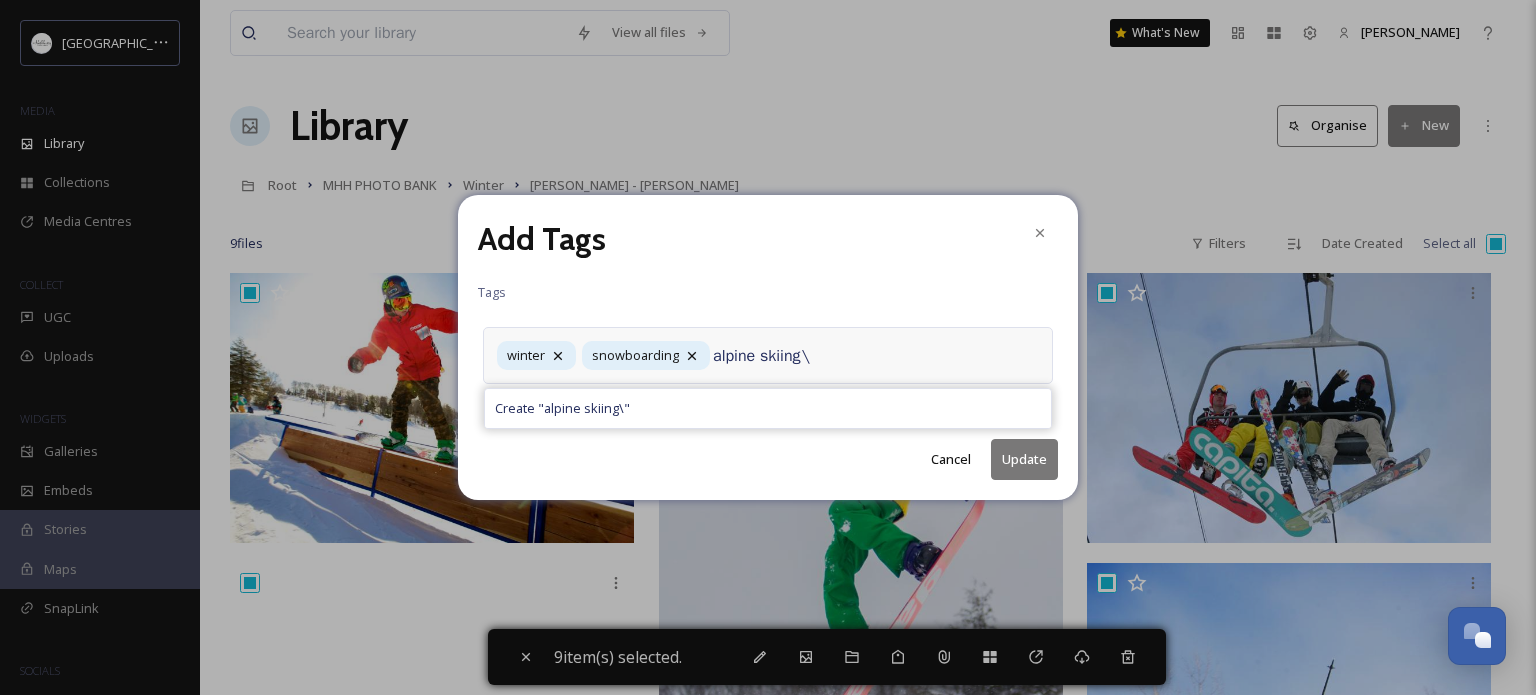 type 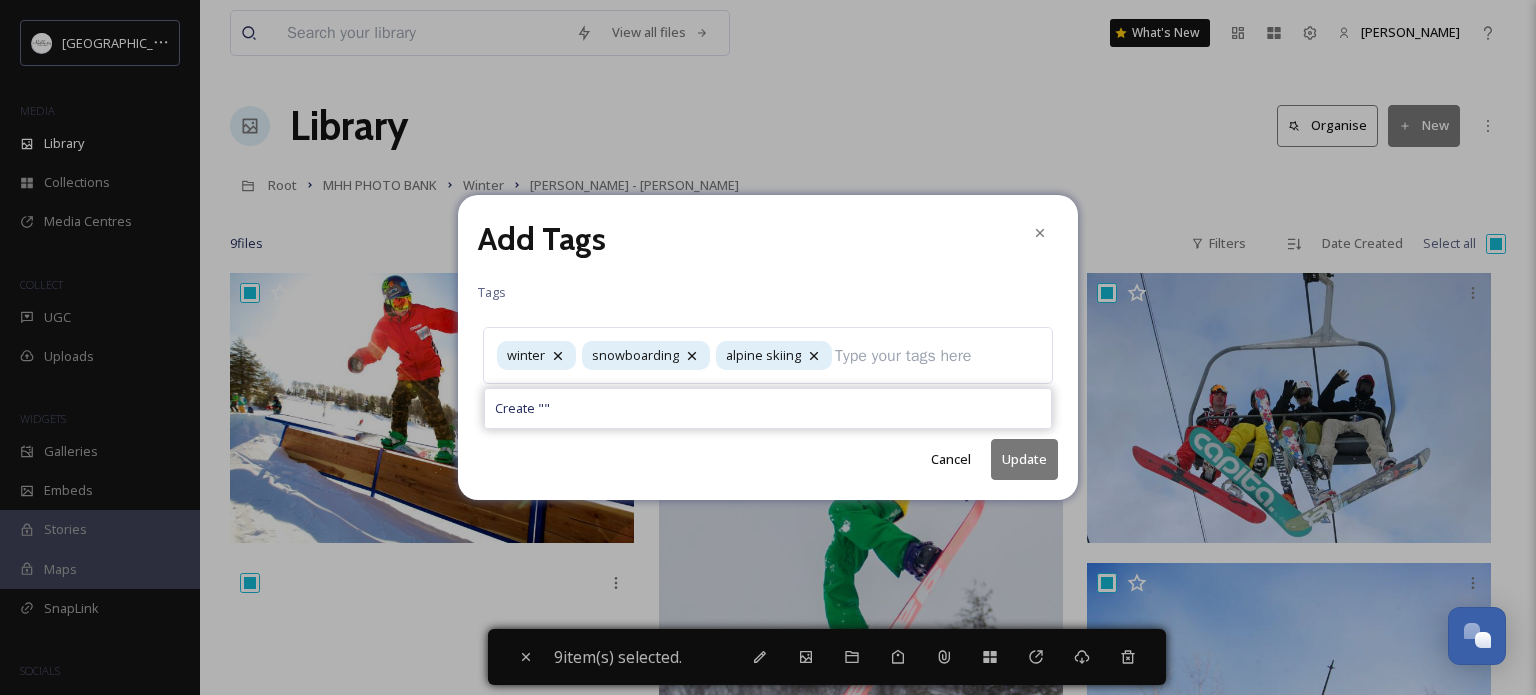 click on "Update" at bounding box center [1024, 459] 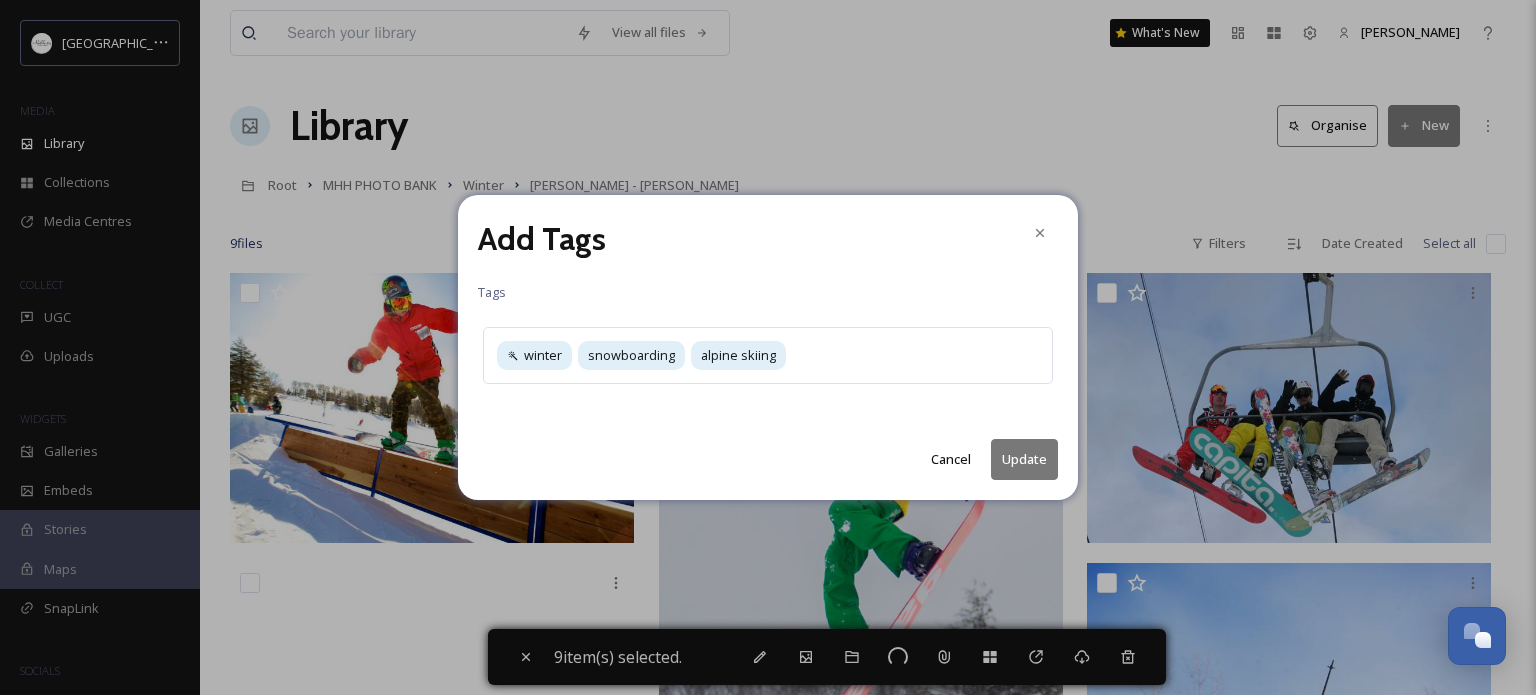 checkbox on "false" 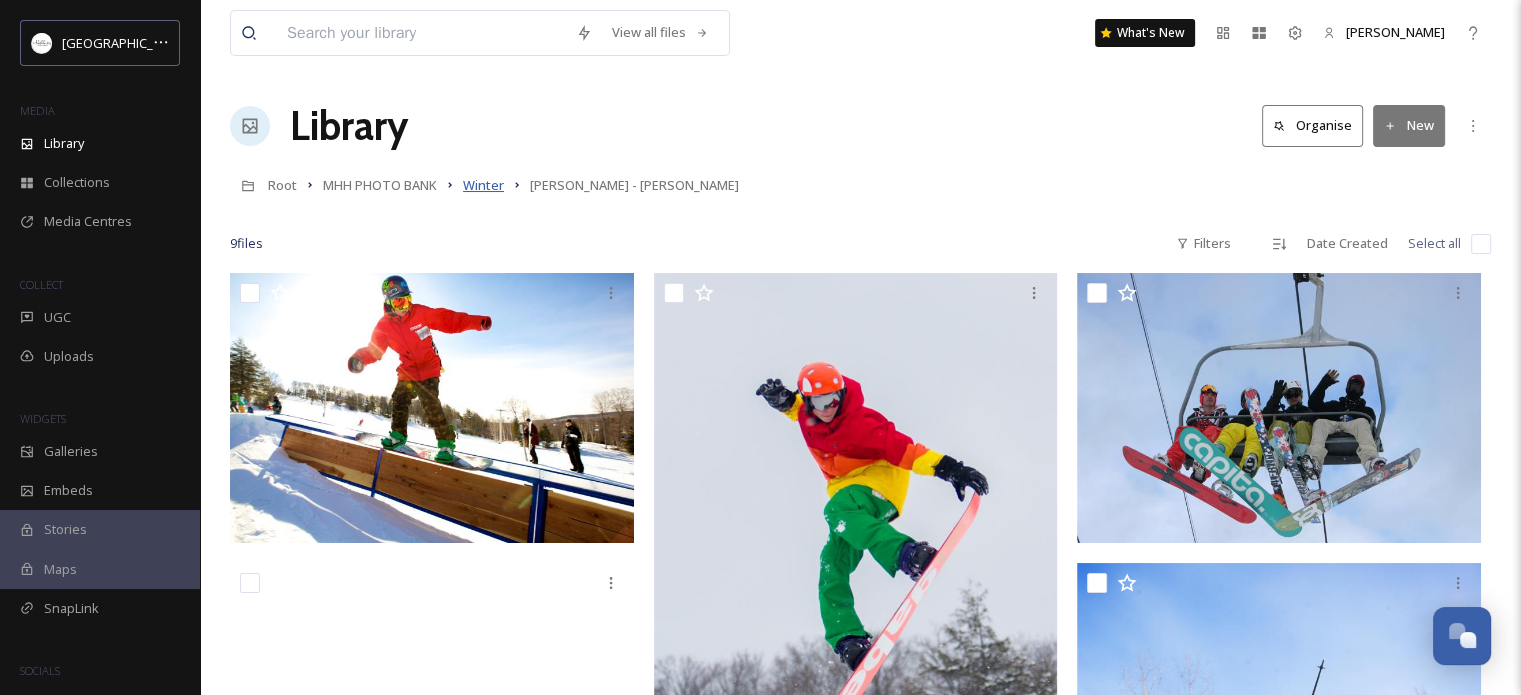 click on "Winter" at bounding box center (483, 185) 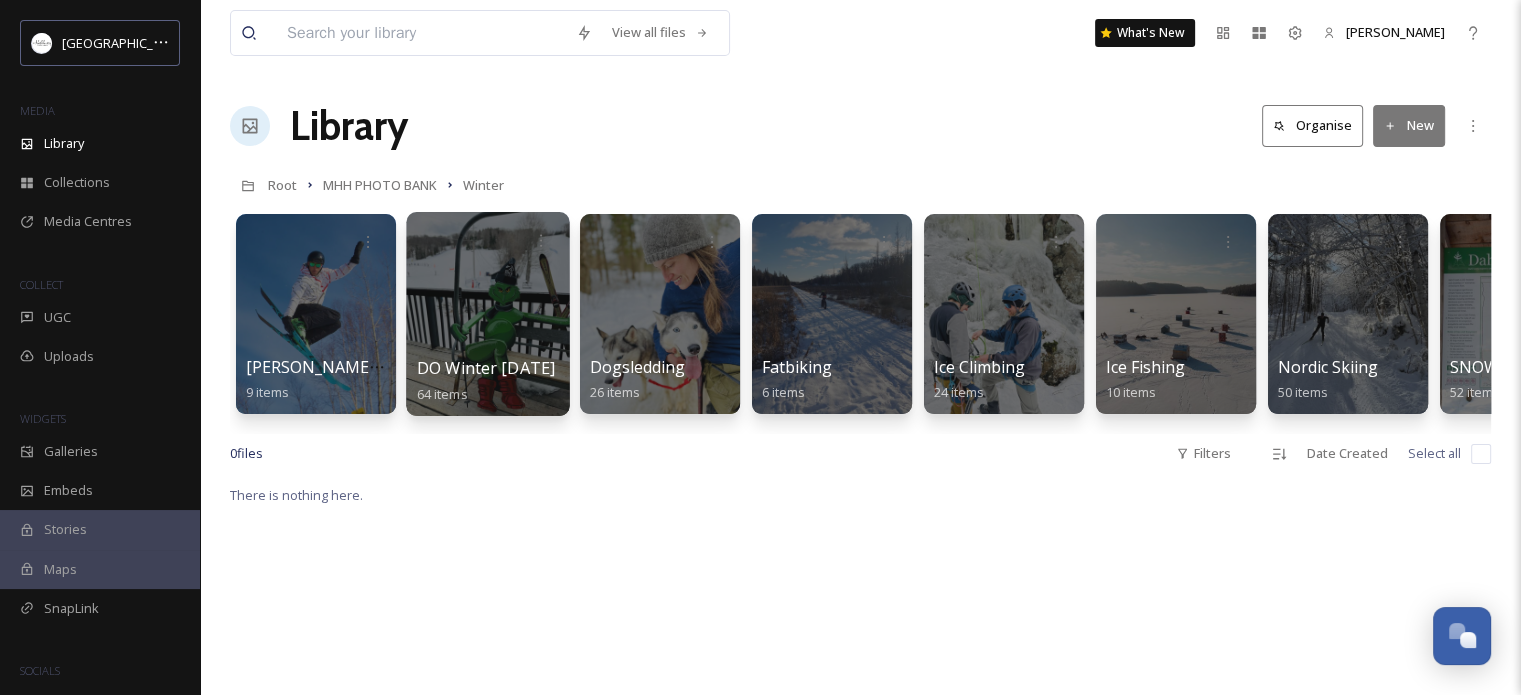 click at bounding box center (487, 314) 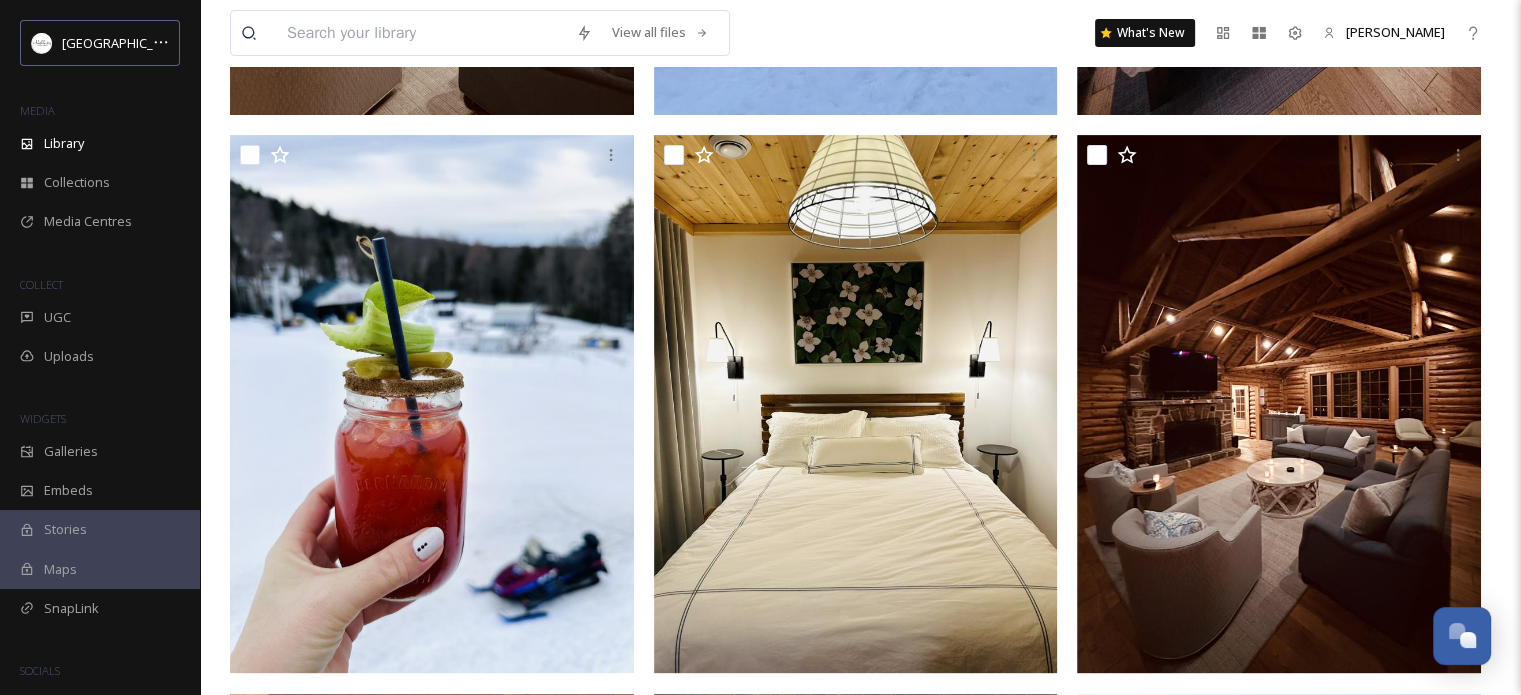 scroll, scrollTop: 700, scrollLeft: 0, axis: vertical 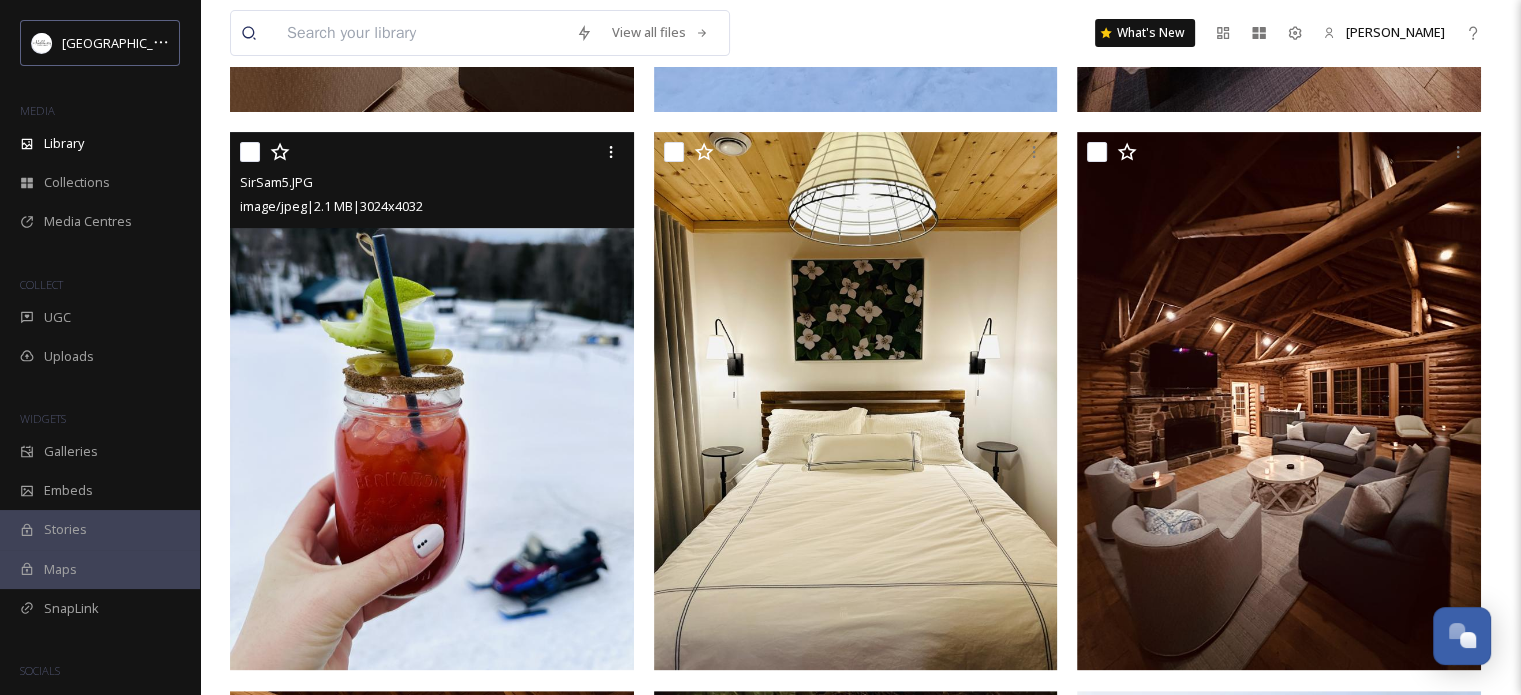 click at bounding box center [250, 152] 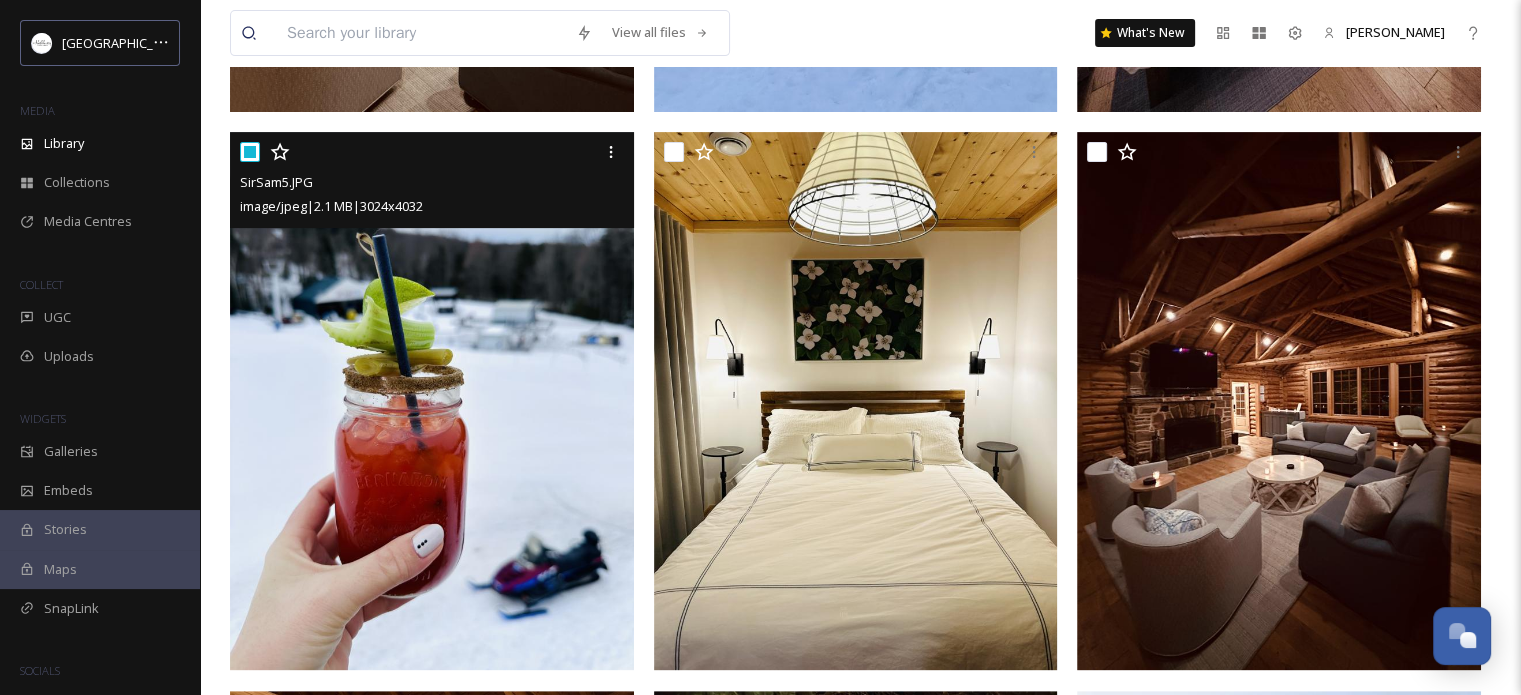 checkbox on "true" 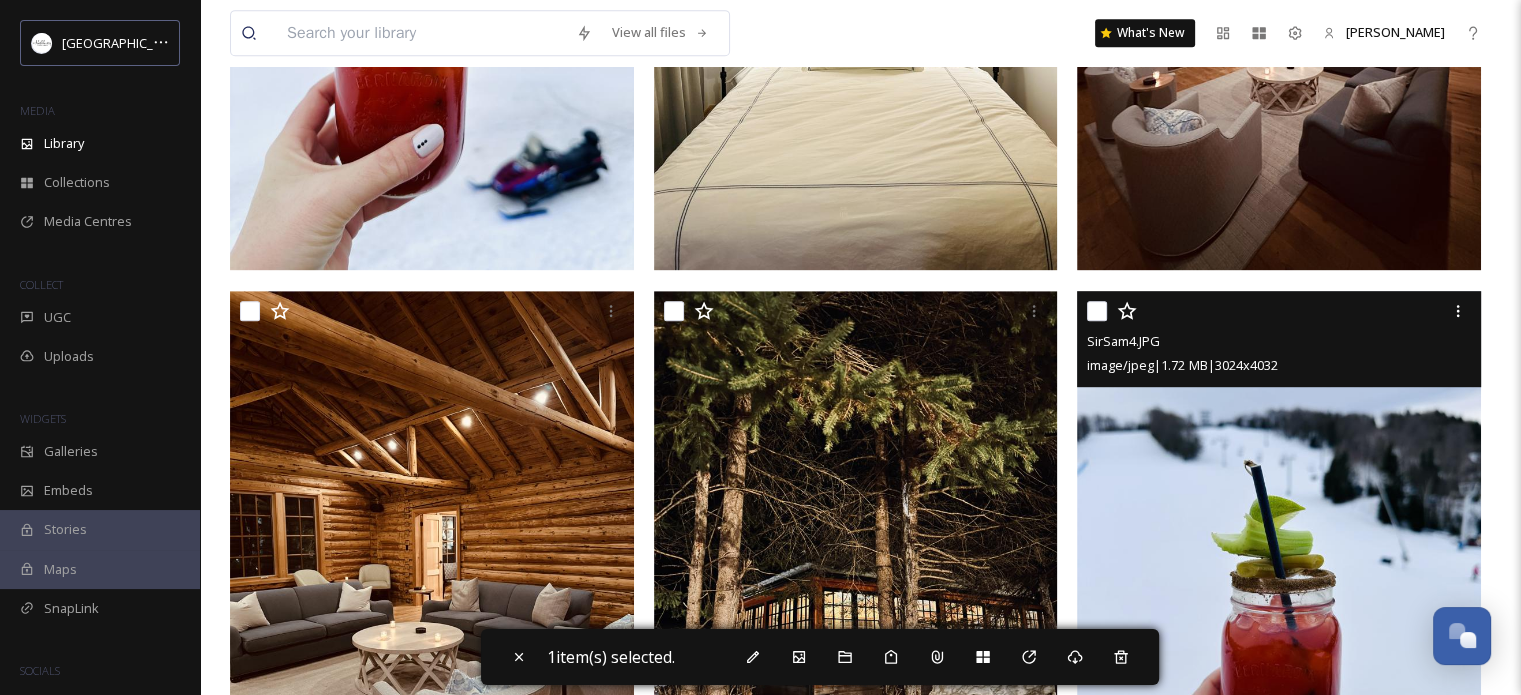 scroll, scrollTop: 1300, scrollLeft: 0, axis: vertical 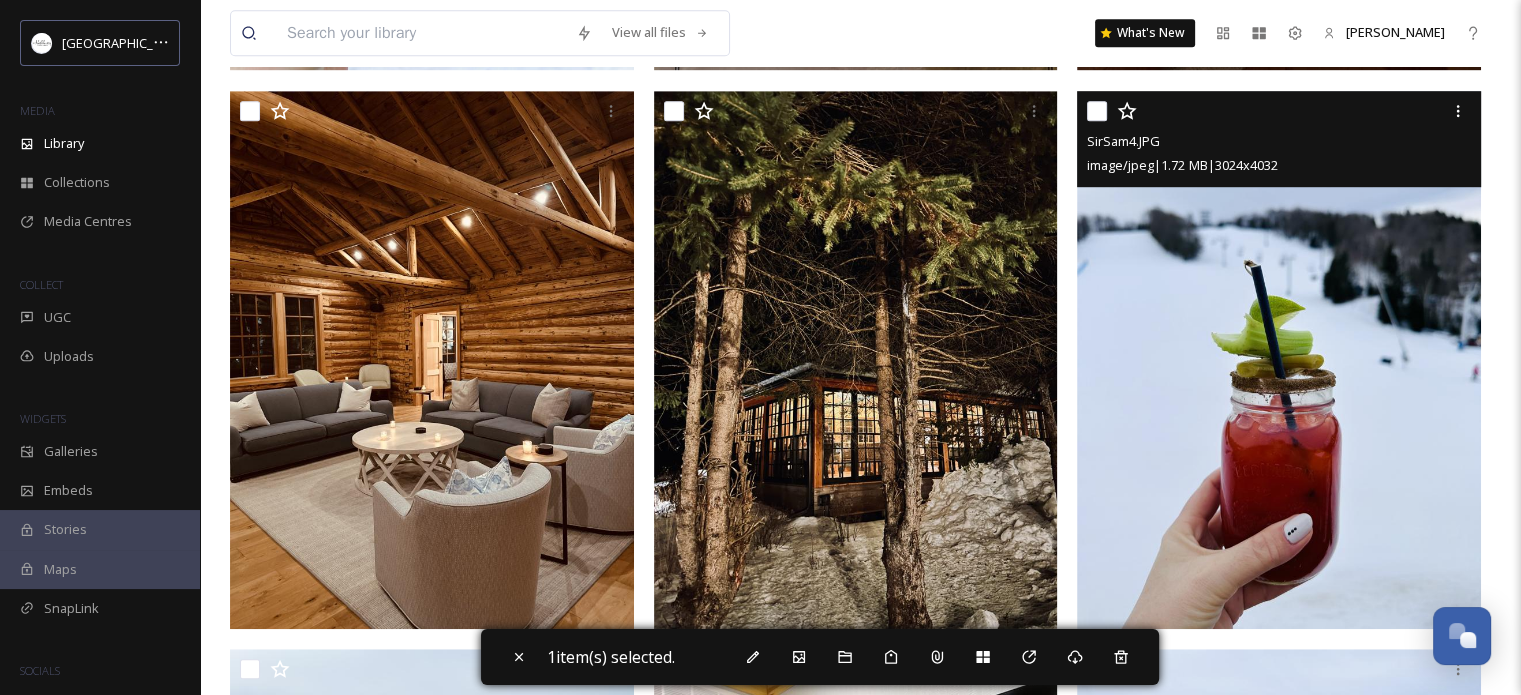 click at bounding box center (1097, 111) 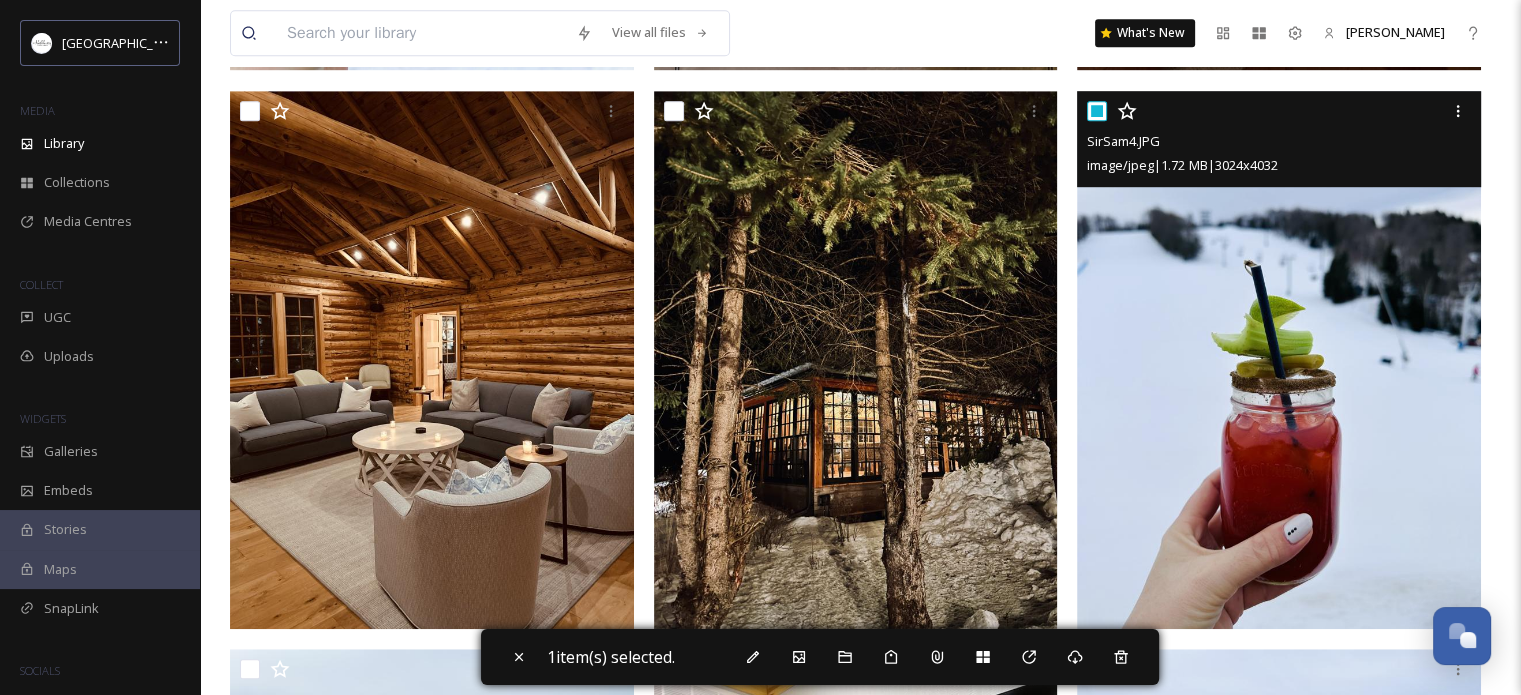 checkbox on "true" 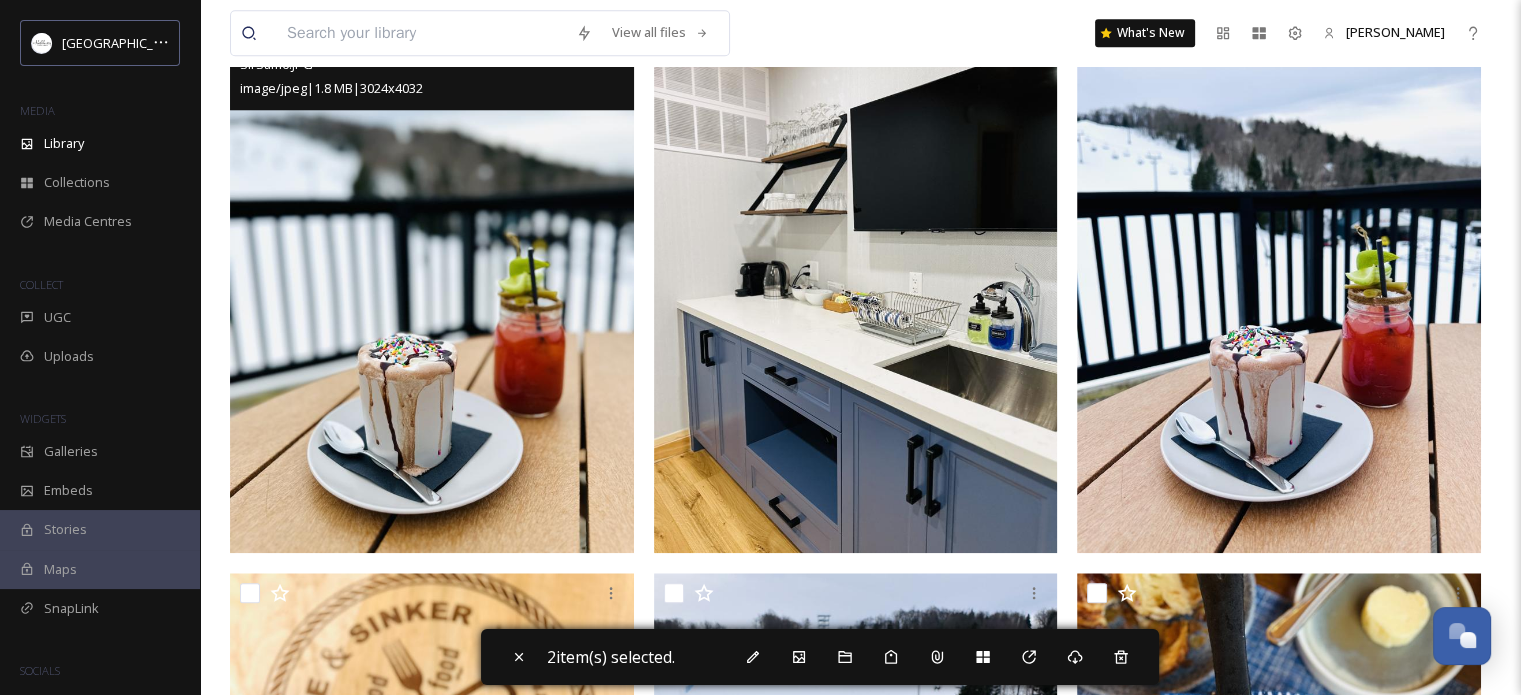 scroll, scrollTop: 1900, scrollLeft: 0, axis: vertical 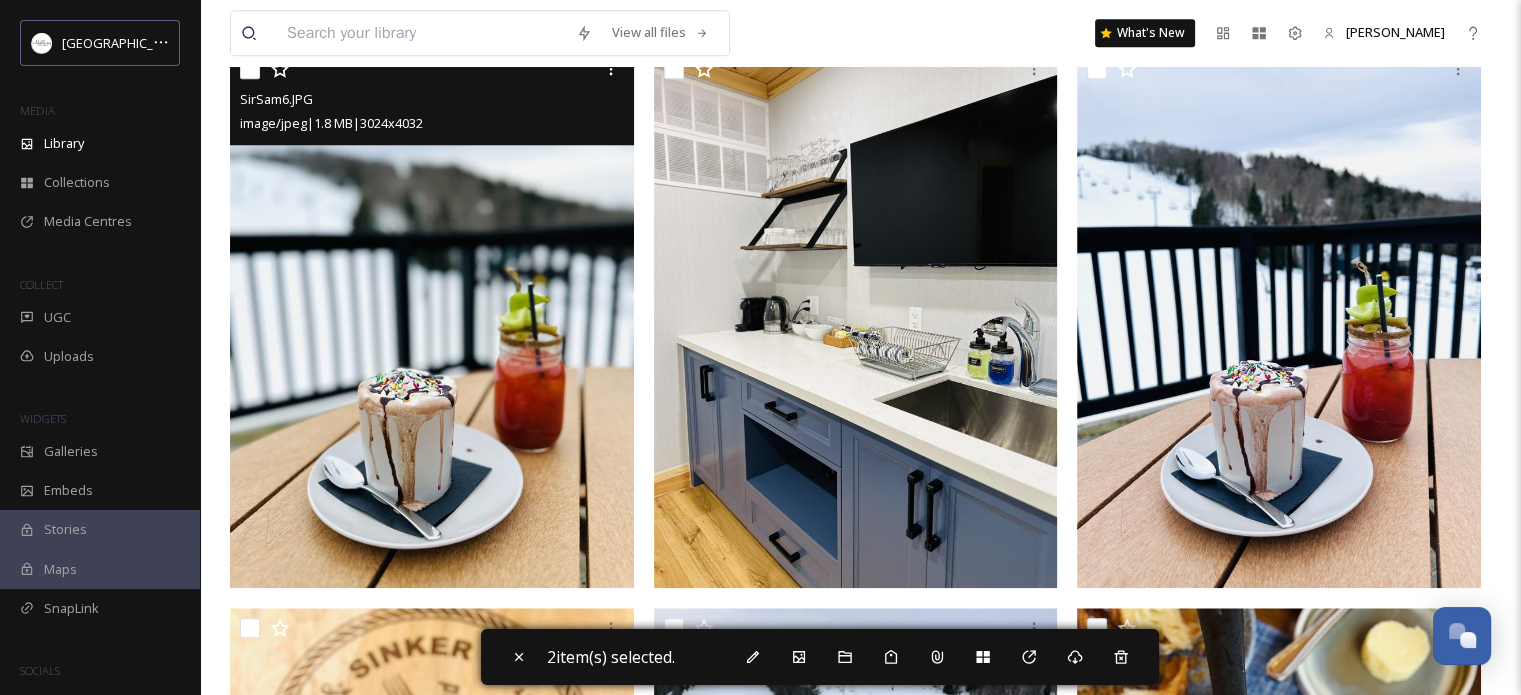 click at bounding box center (250, 69) 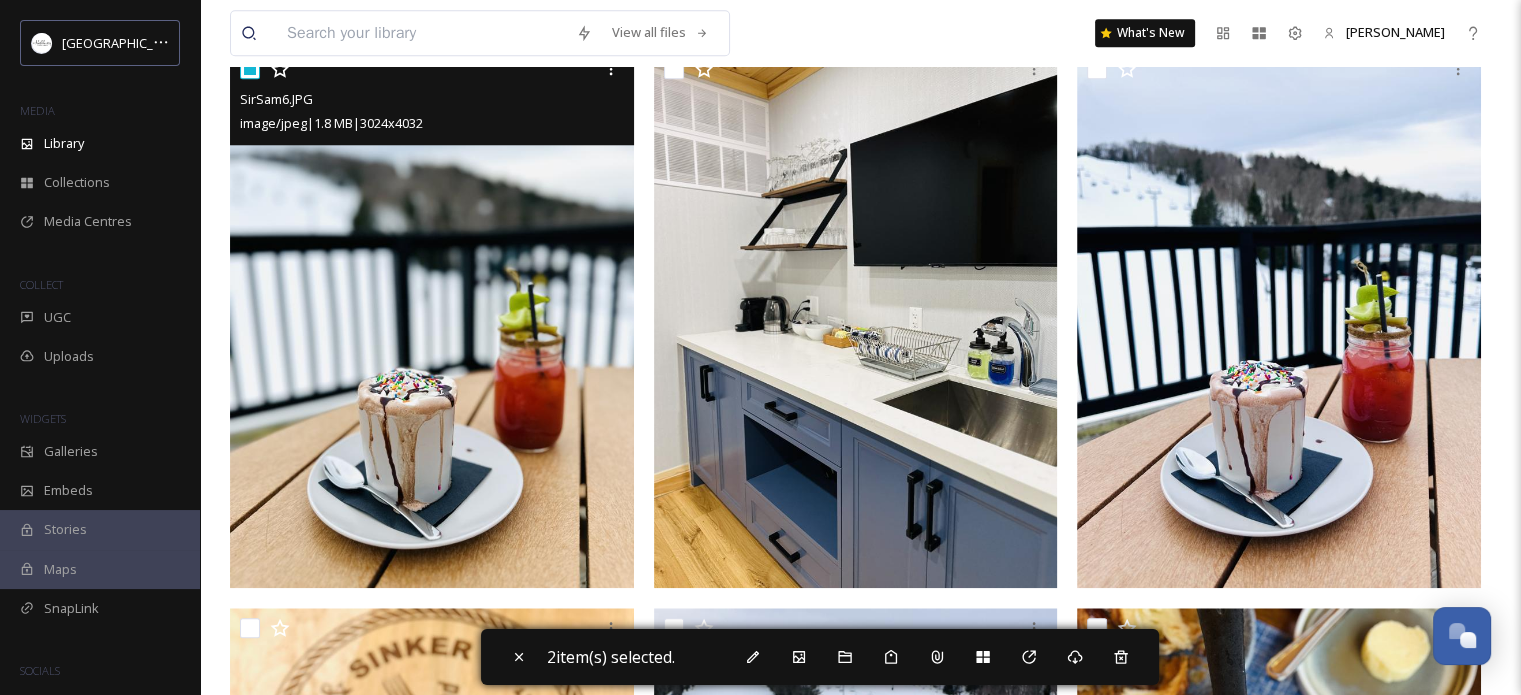 checkbox on "true" 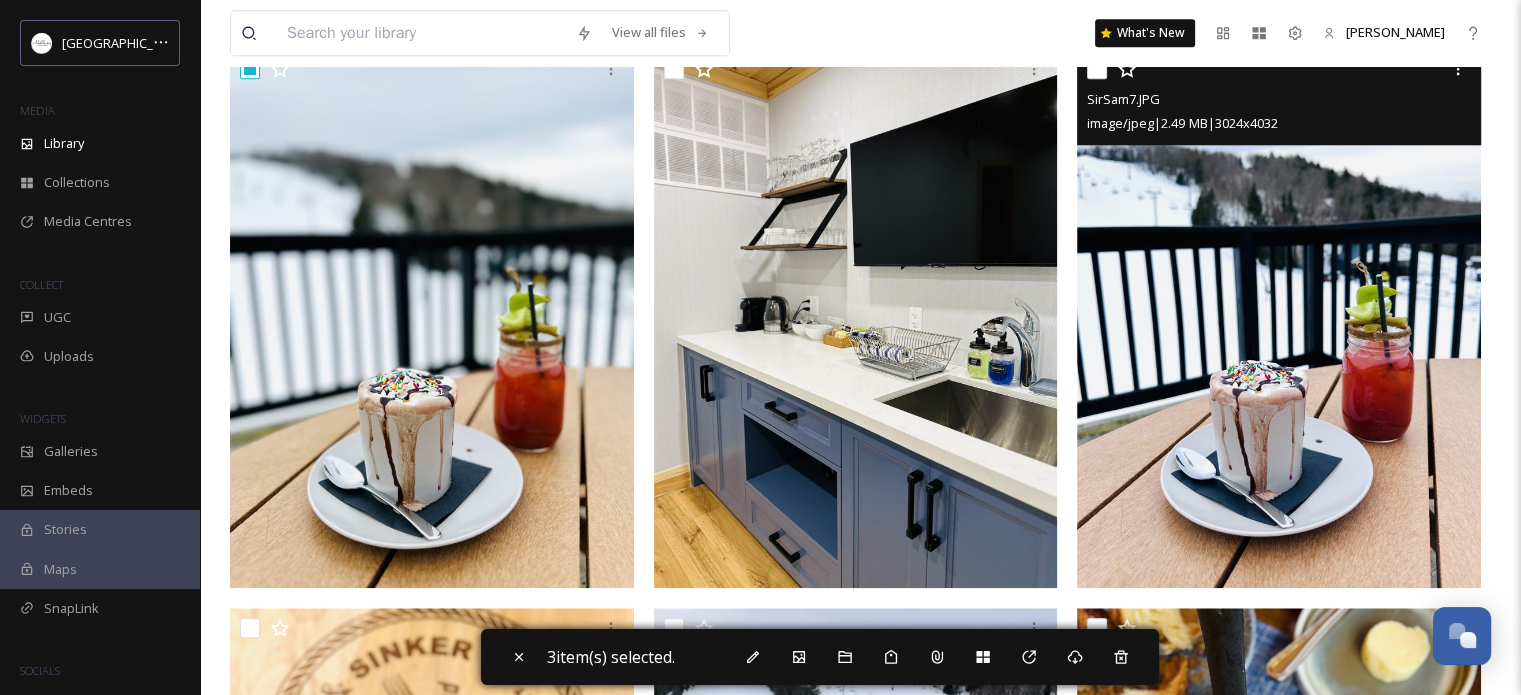 click at bounding box center [1097, 69] 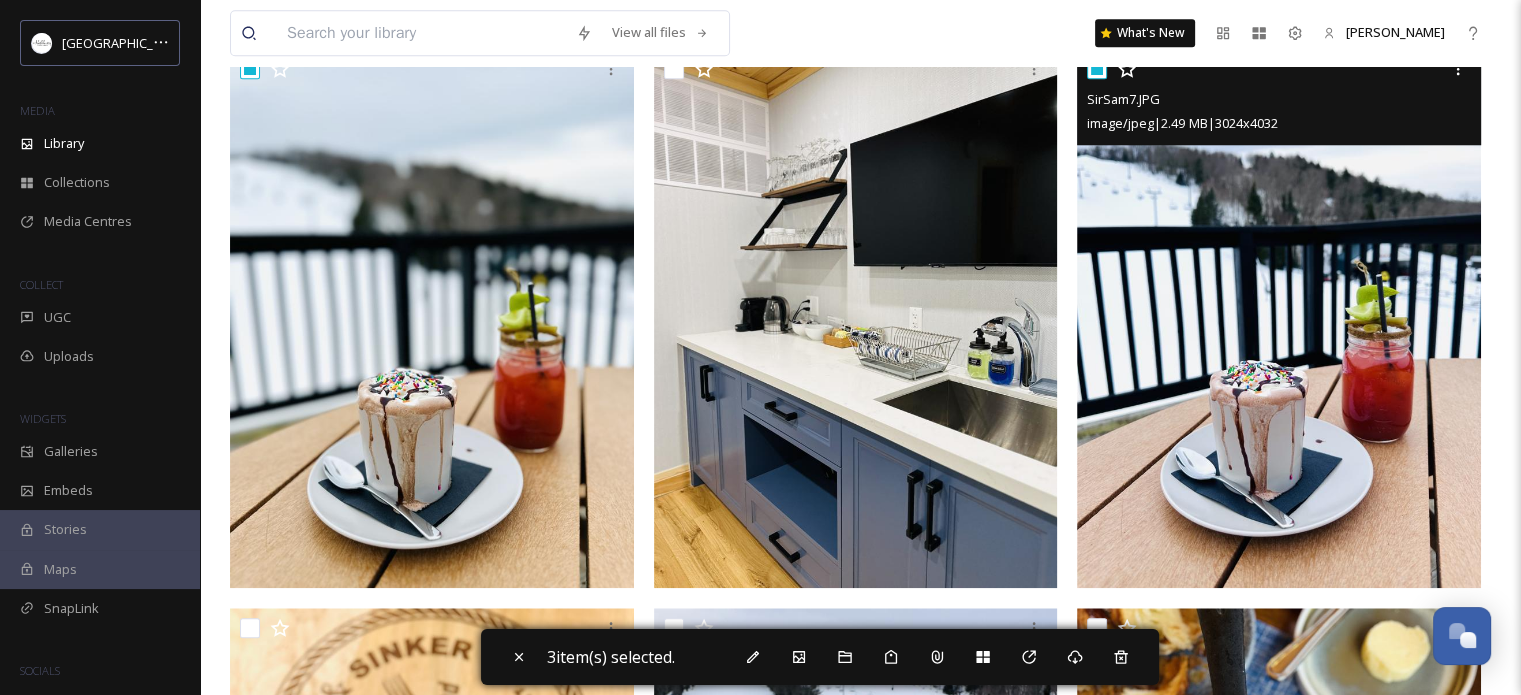checkbox on "true" 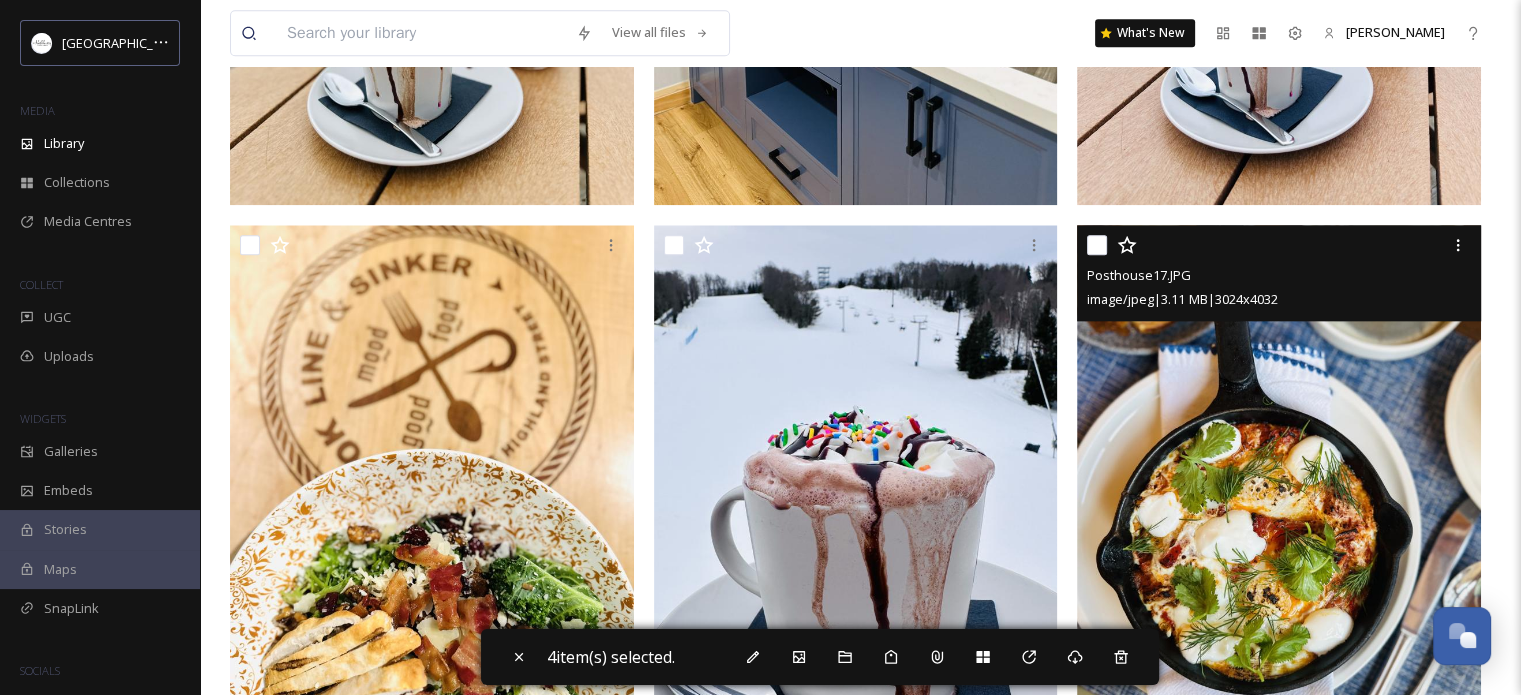 scroll, scrollTop: 2400, scrollLeft: 0, axis: vertical 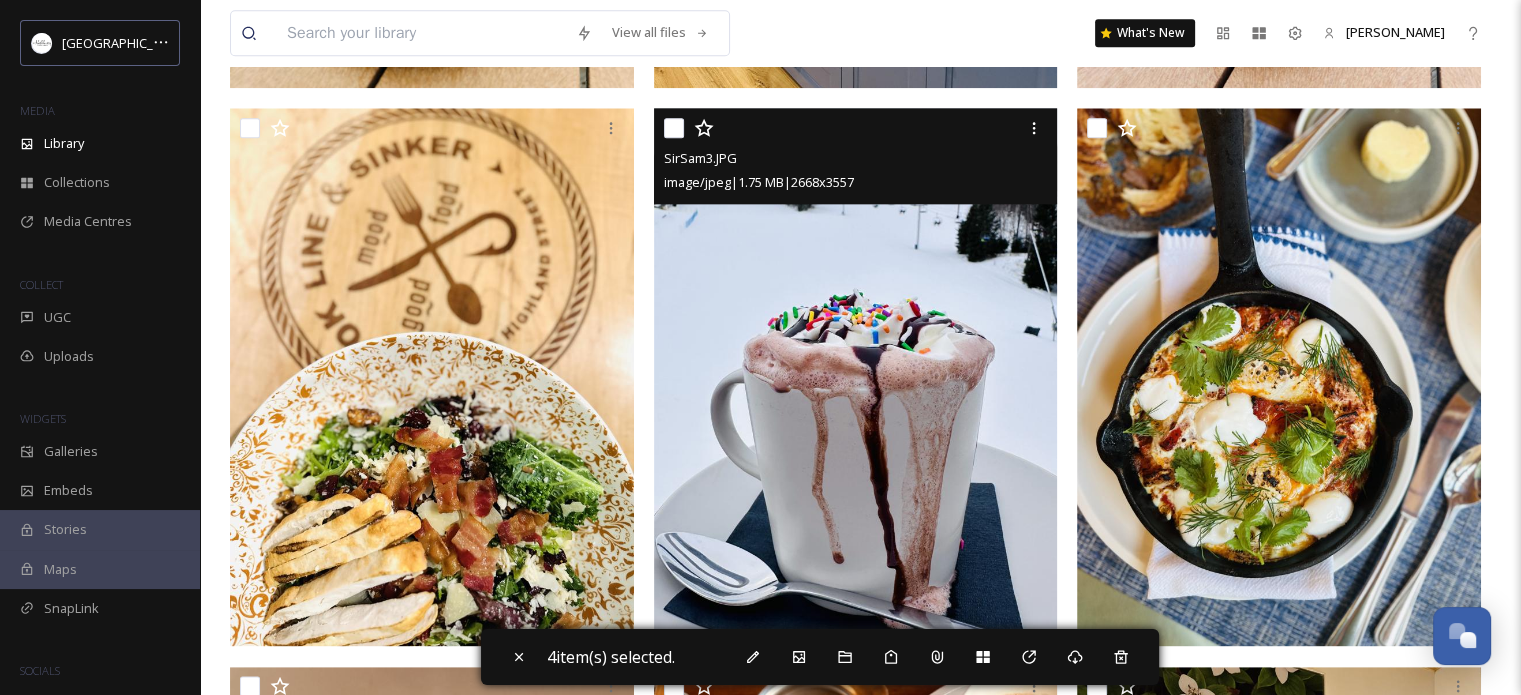 click at bounding box center (674, 128) 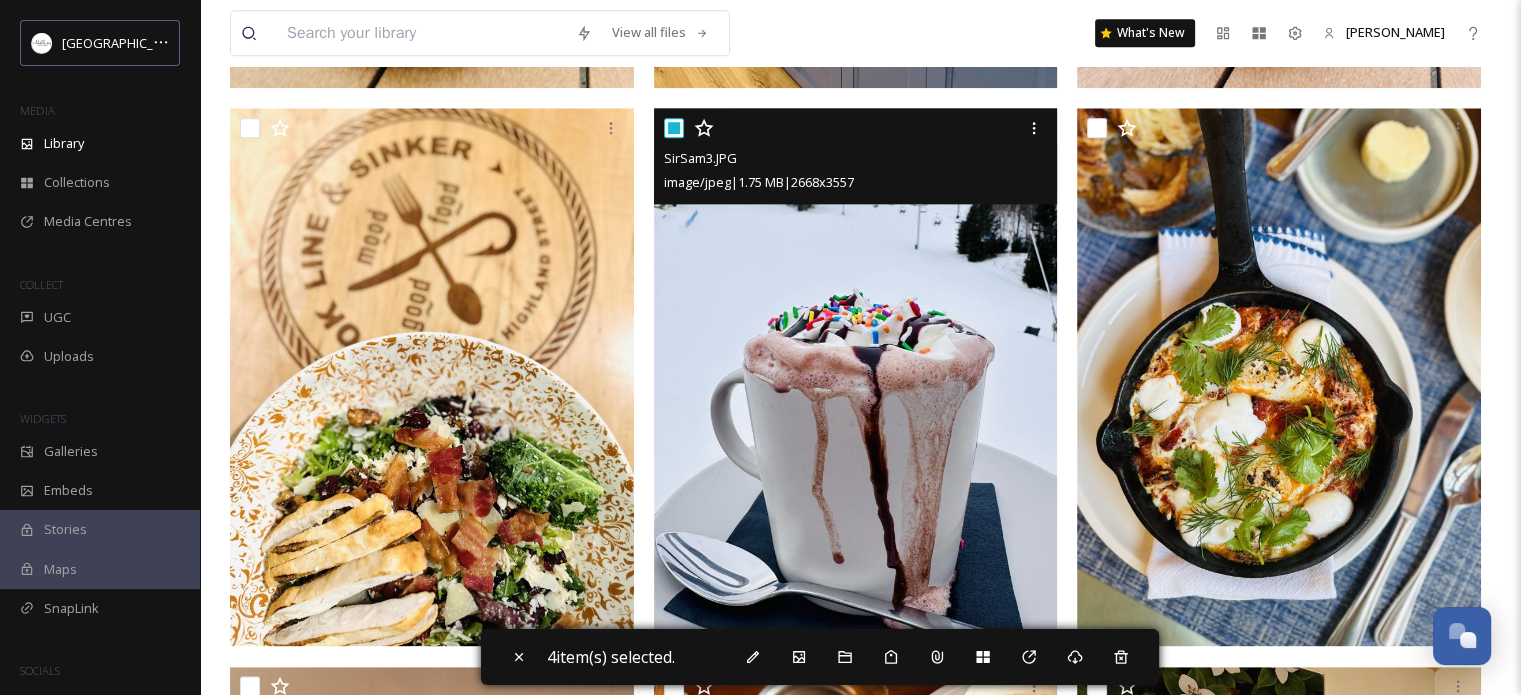 checkbox on "true" 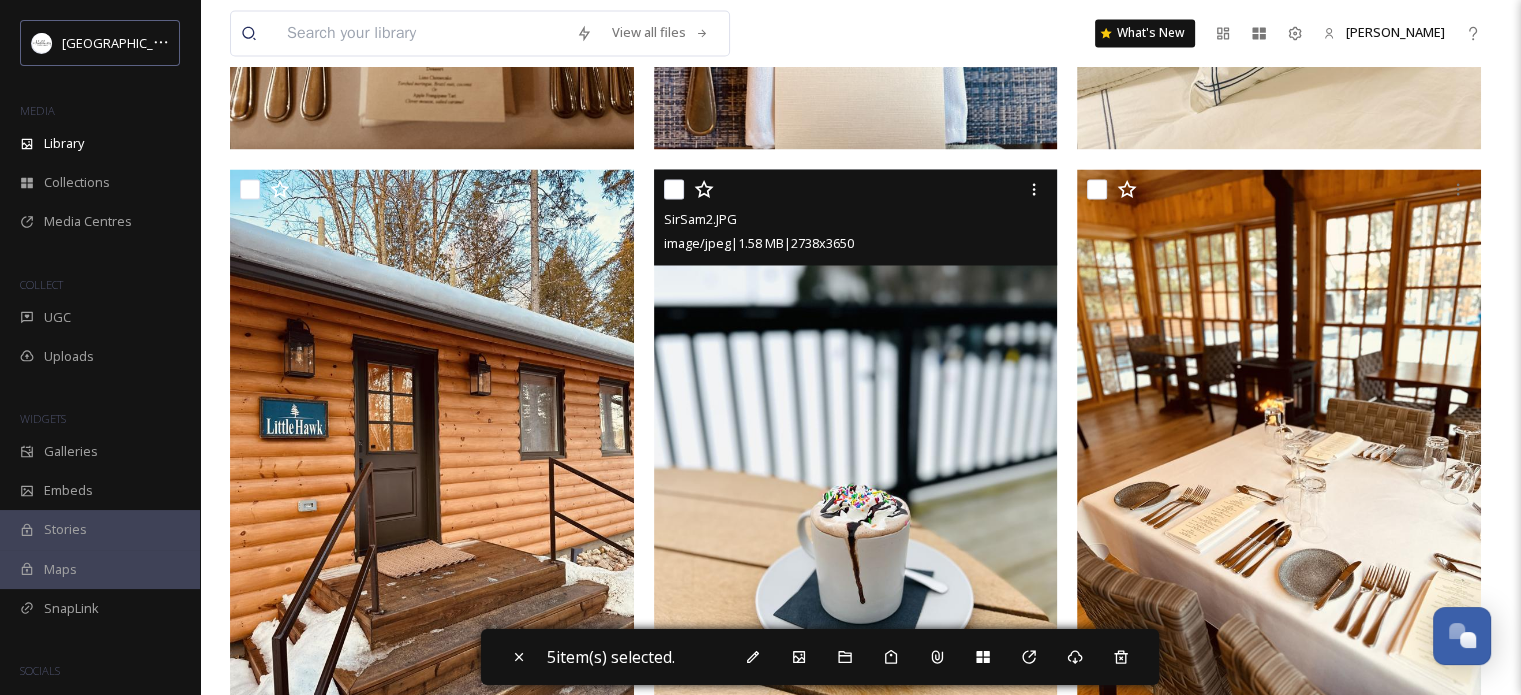 scroll, scrollTop: 3500, scrollLeft: 0, axis: vertical 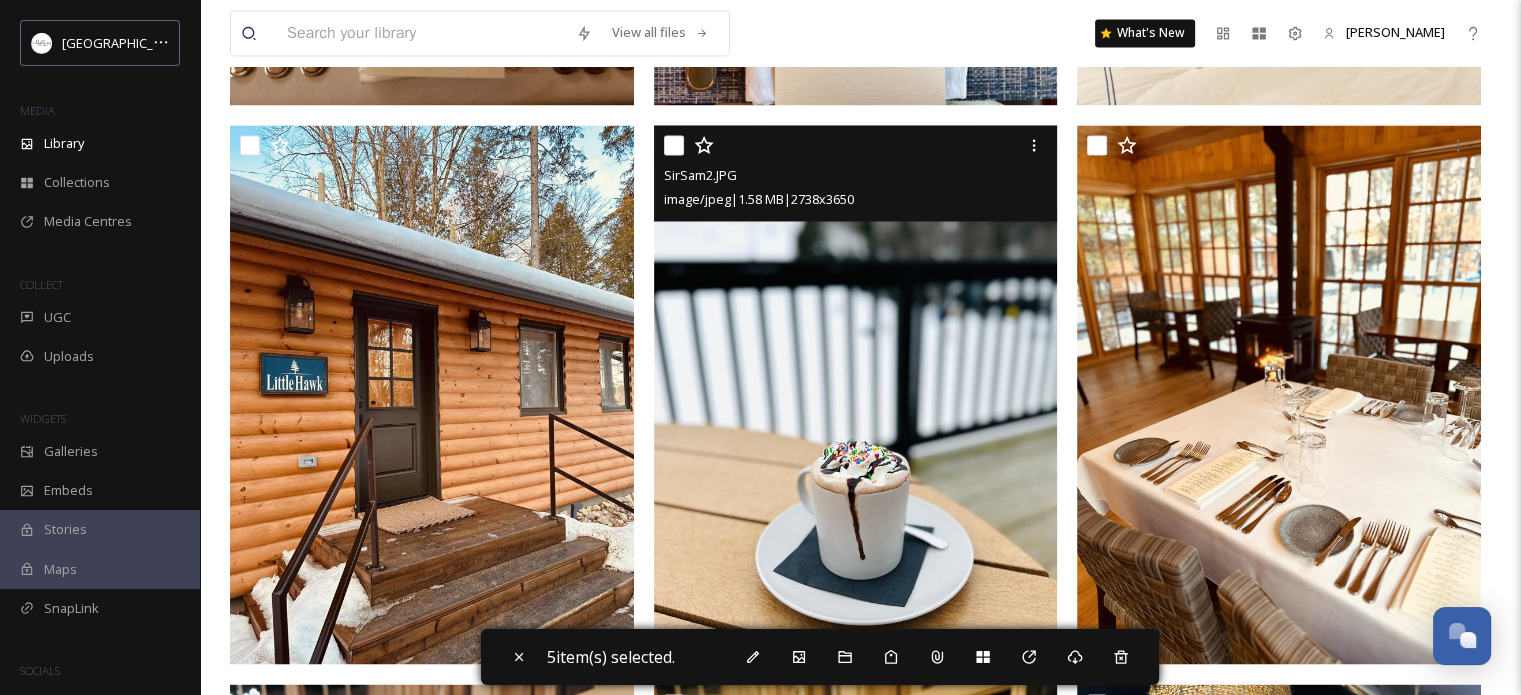 click at bounding box center [674, 145] 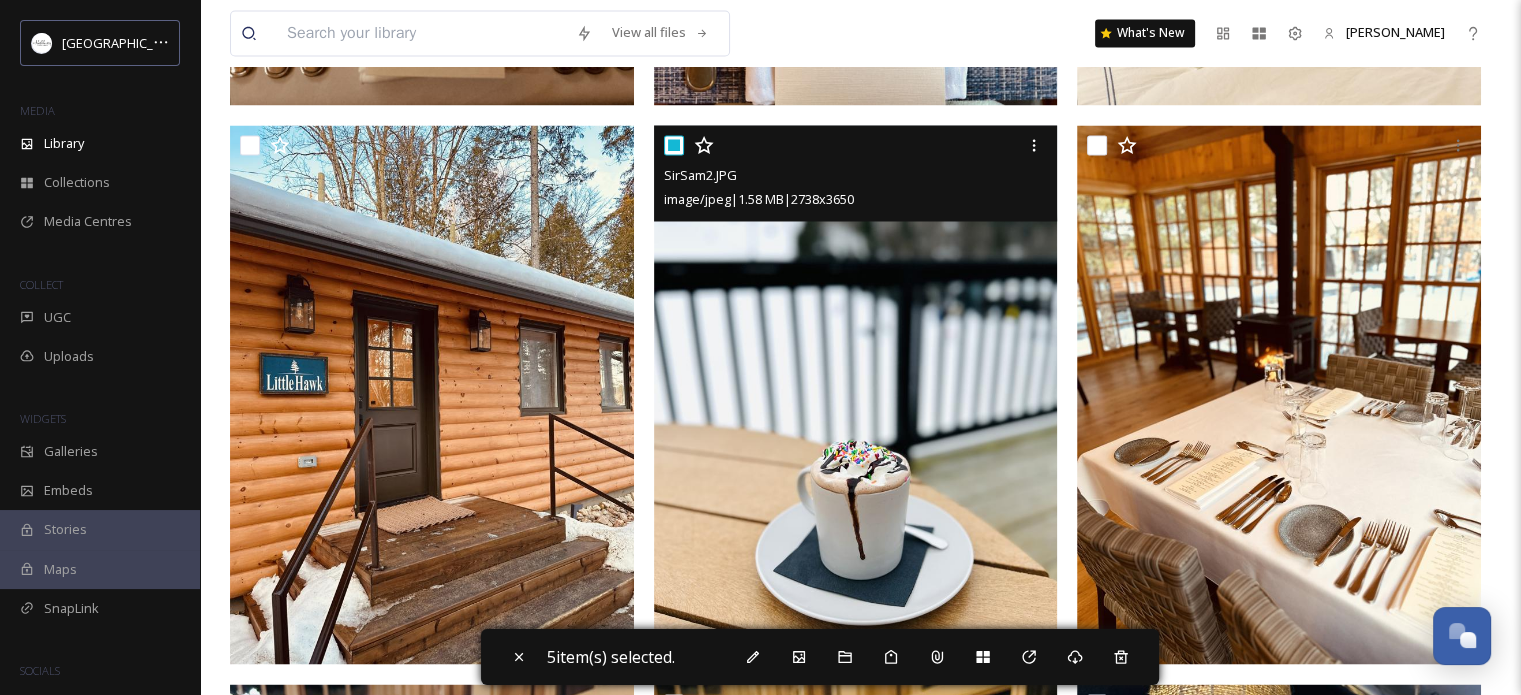 checkbox on "true" 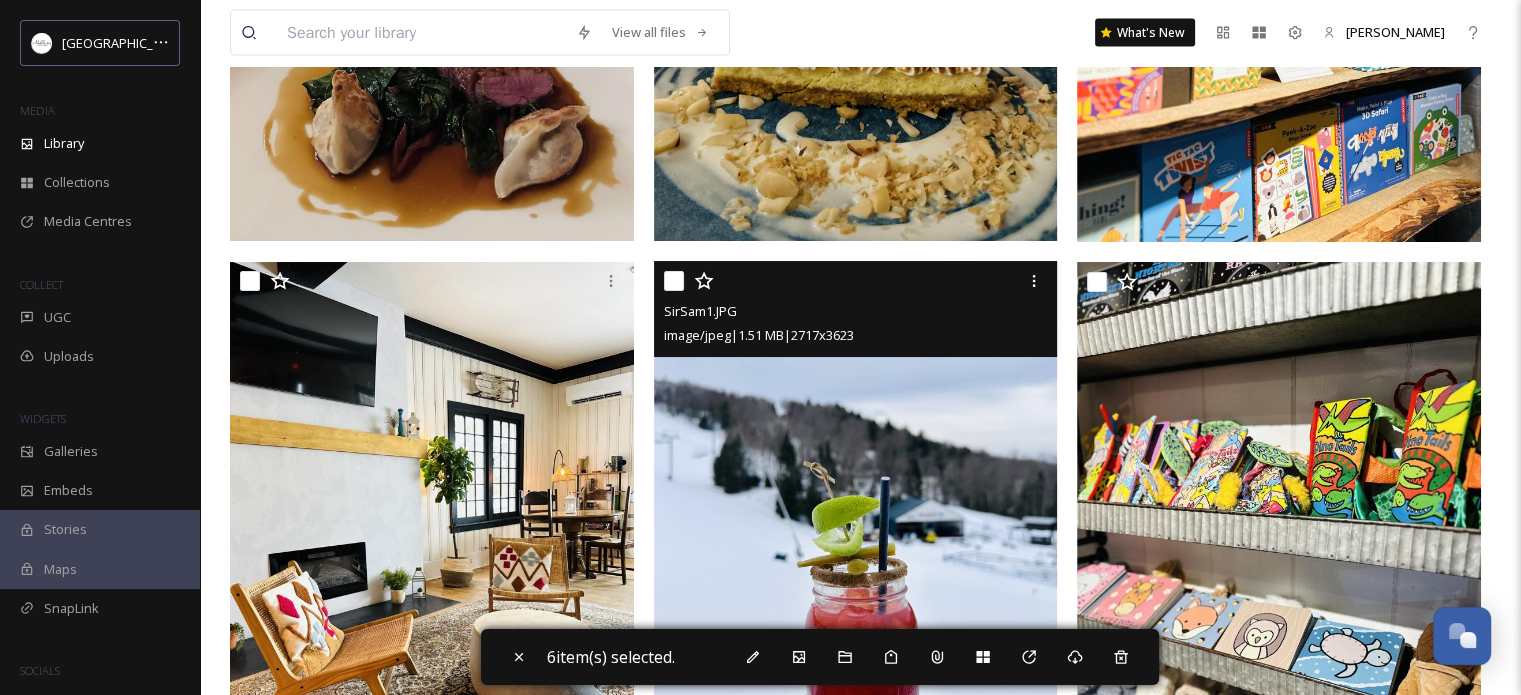 scroll, scrollTop: 4700, scrollLeft: 0, axis: vertical 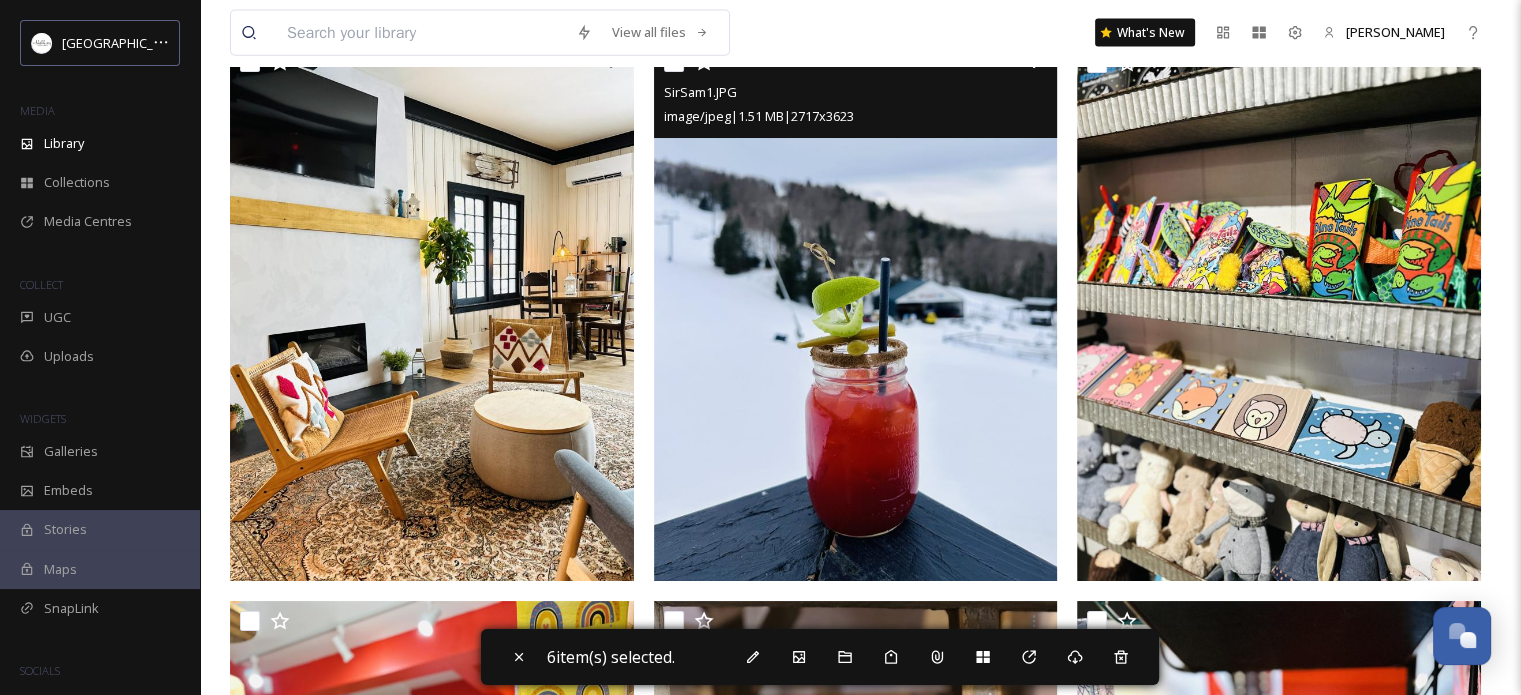 click at bounding box center (674, 62) 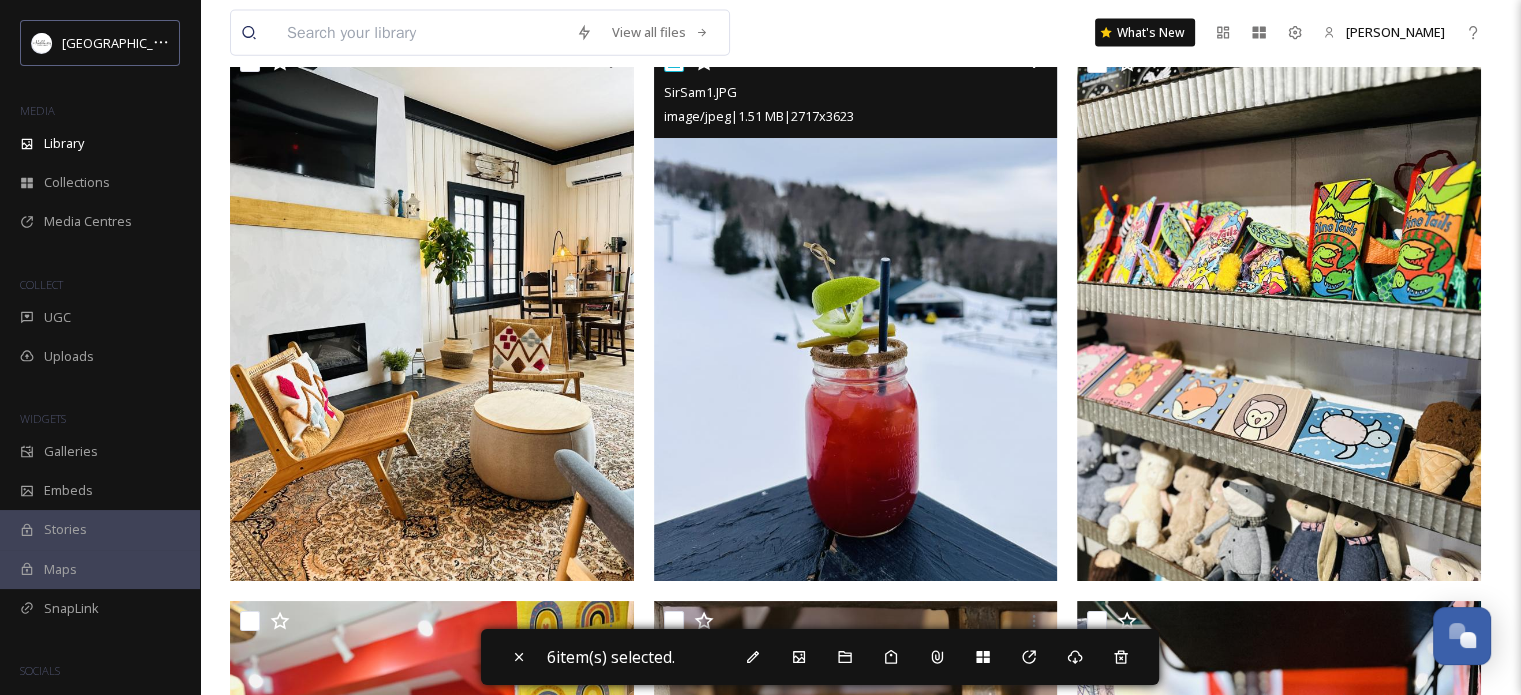 checkbox on "true" 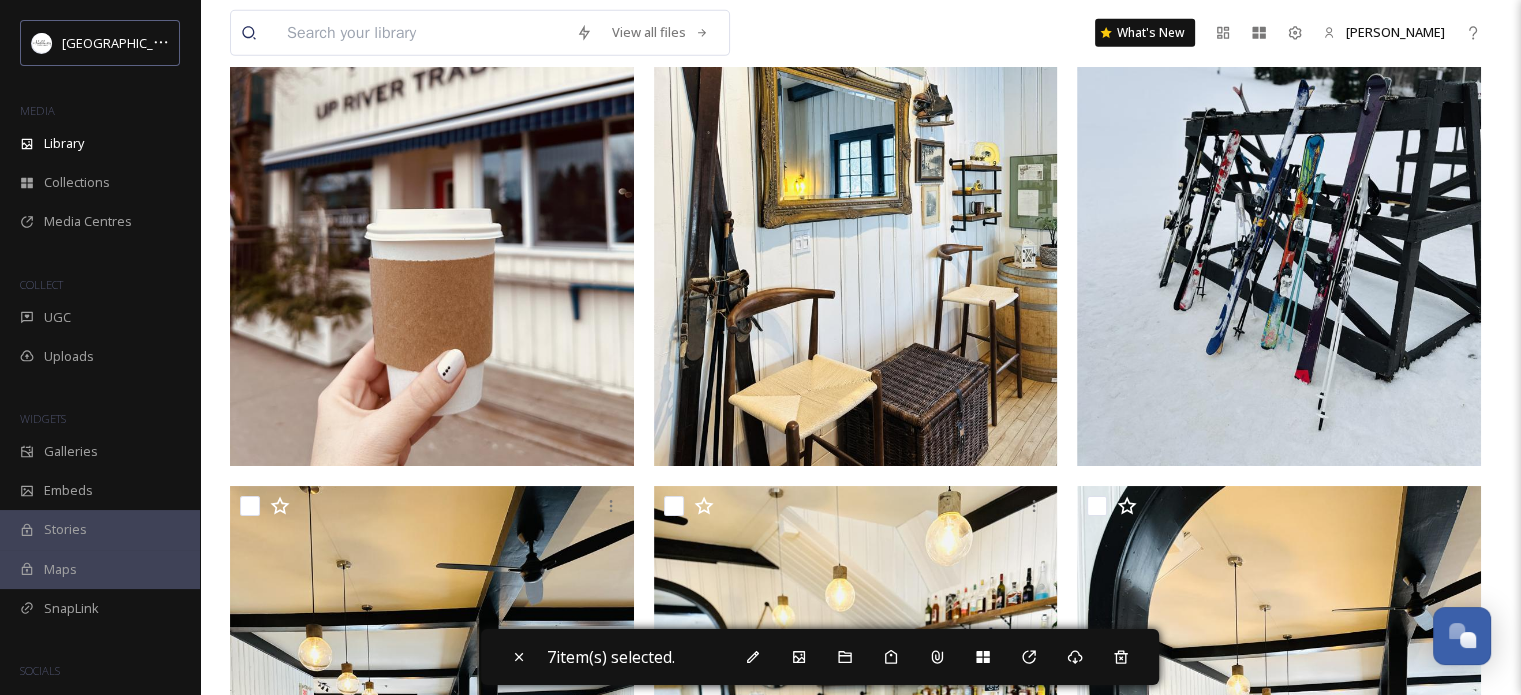 scroll, scrollTop: 6300, scrollLeft: 0, axis: vertical 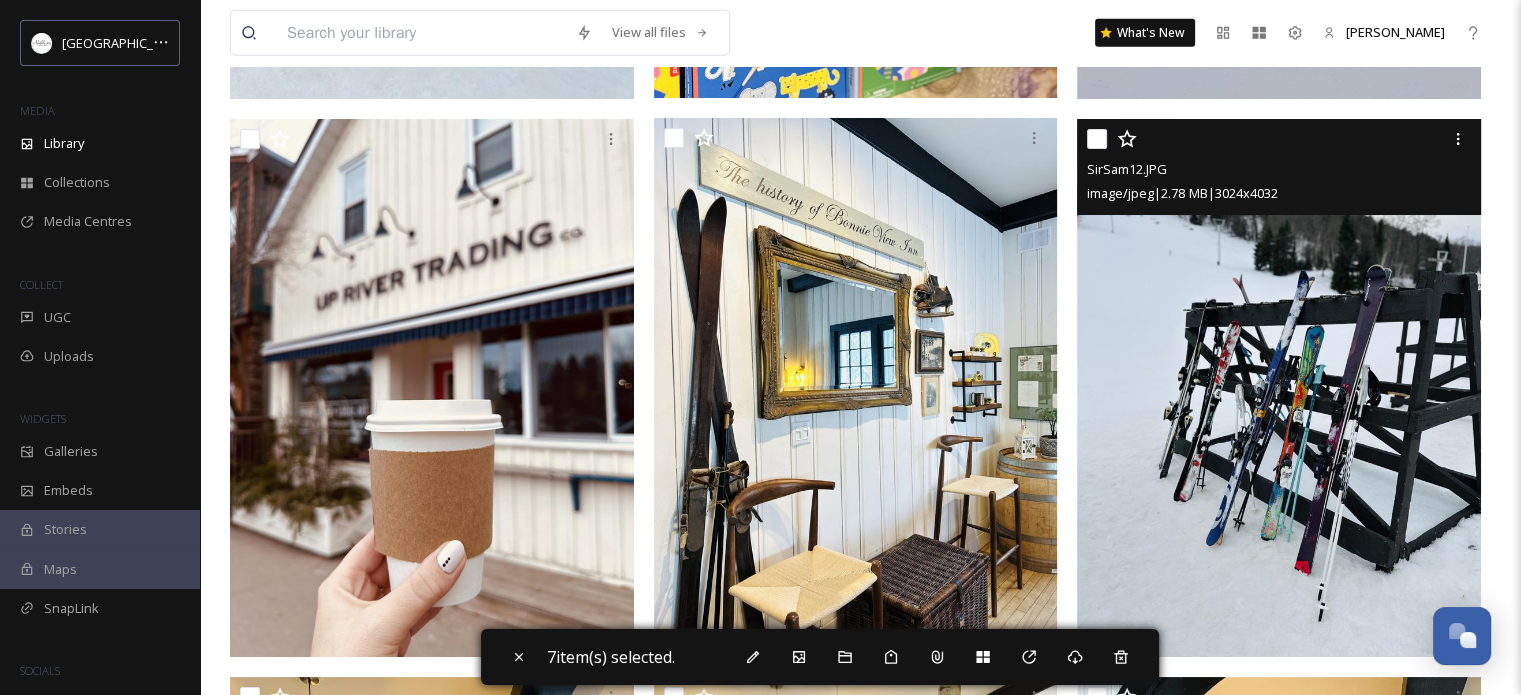 click at bounding box center (1097, 139) 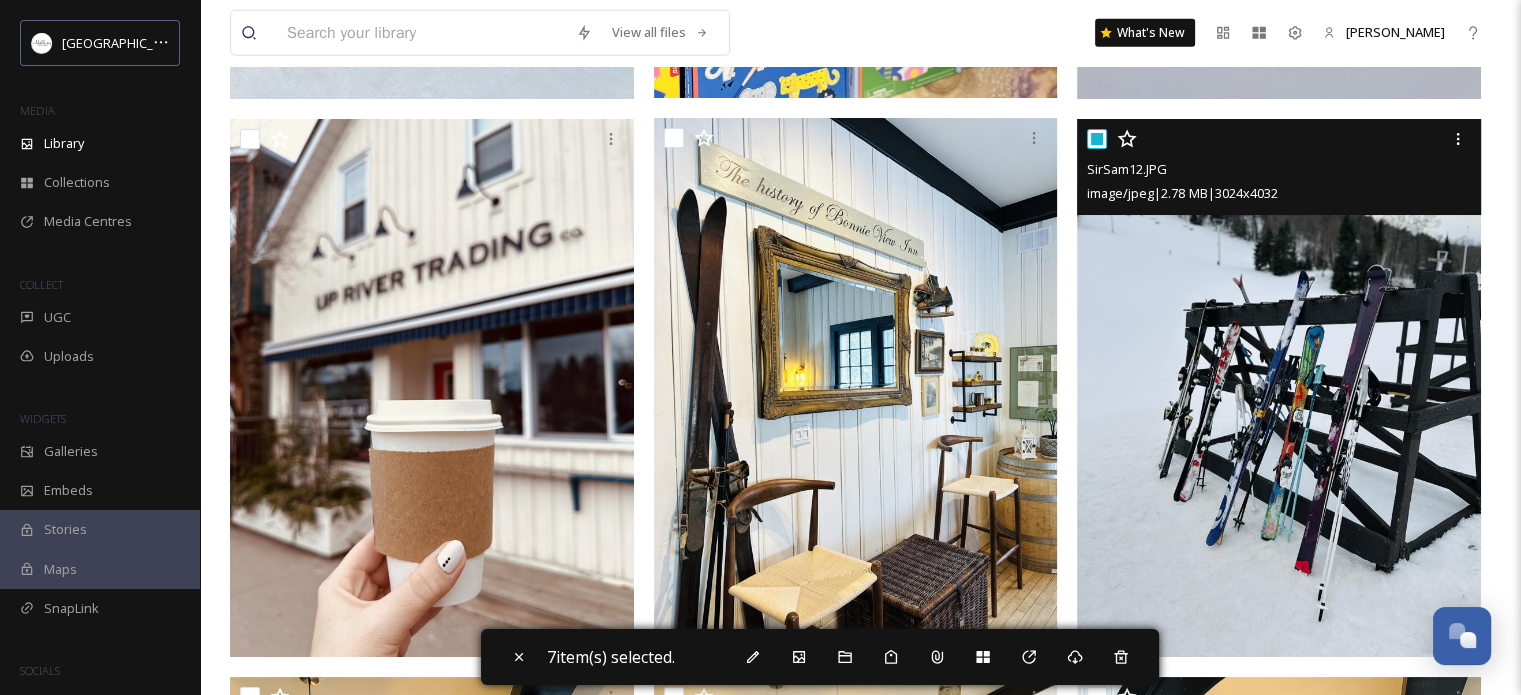 checkbox on "true" 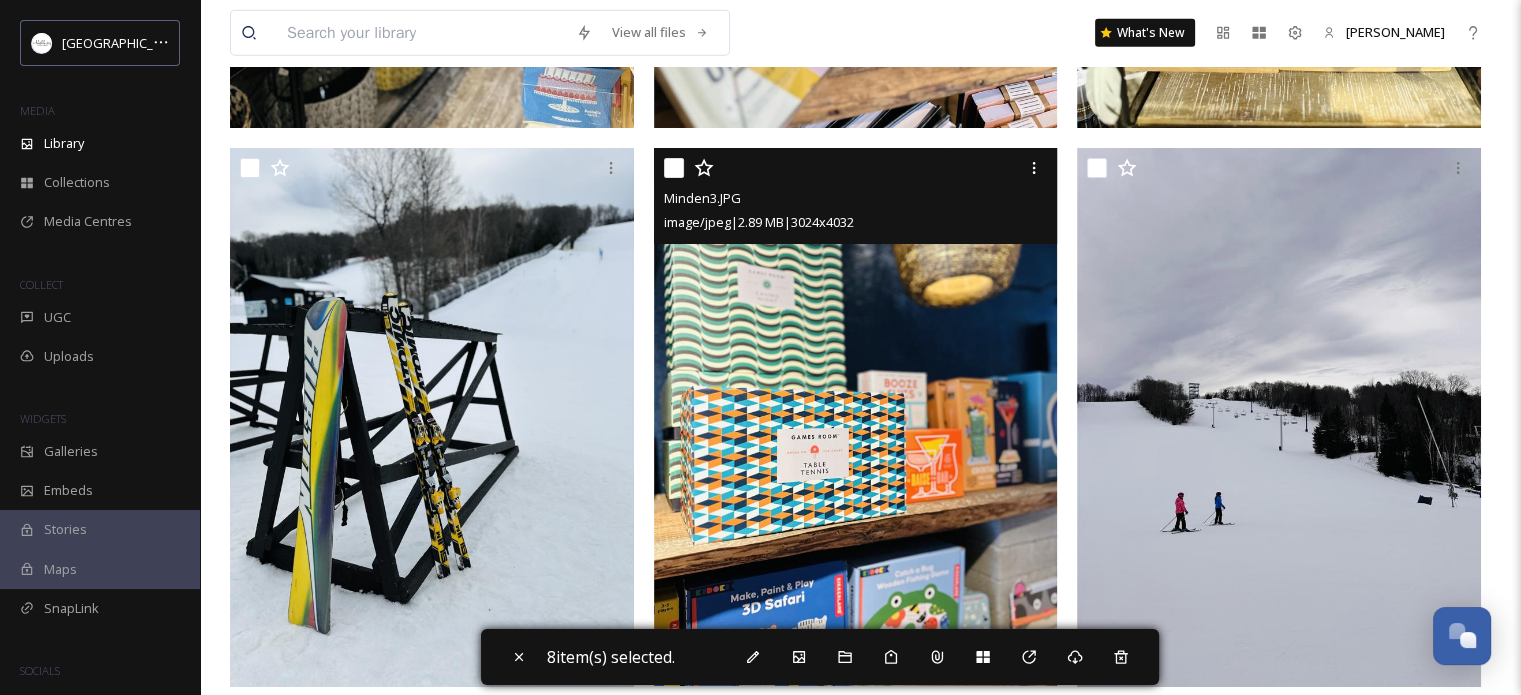 scroll, scrollTop: 5600, scrollLeft: 0, axis: vertical 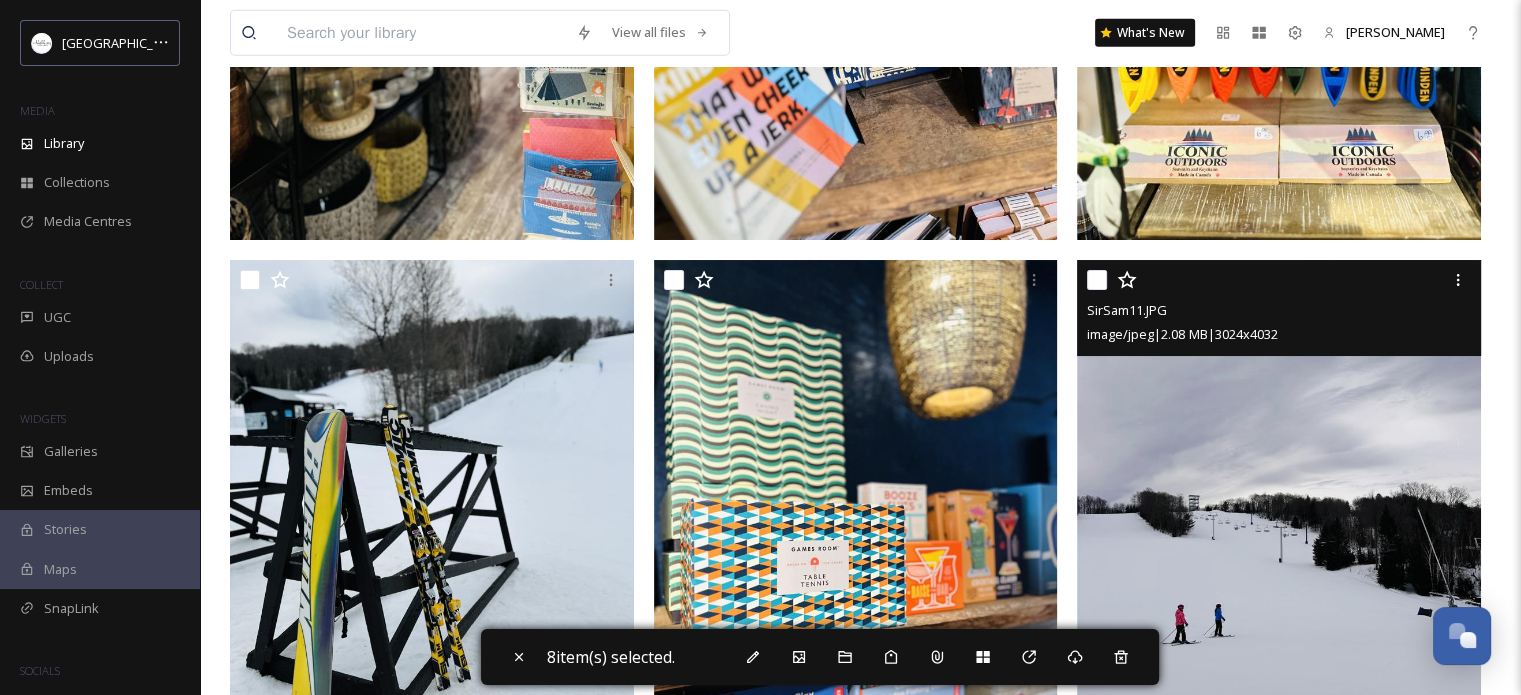 click at bounding box center [1097, 280] 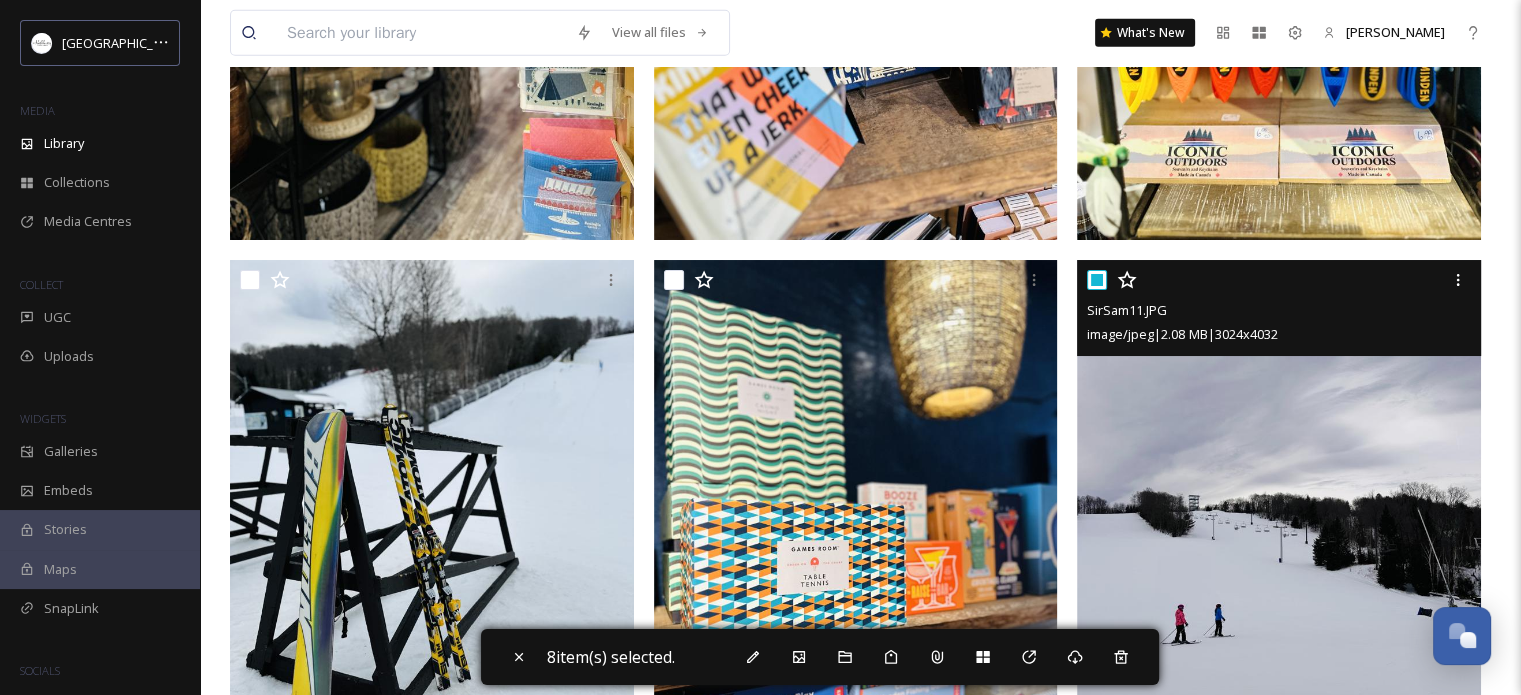 checkbox on "true" 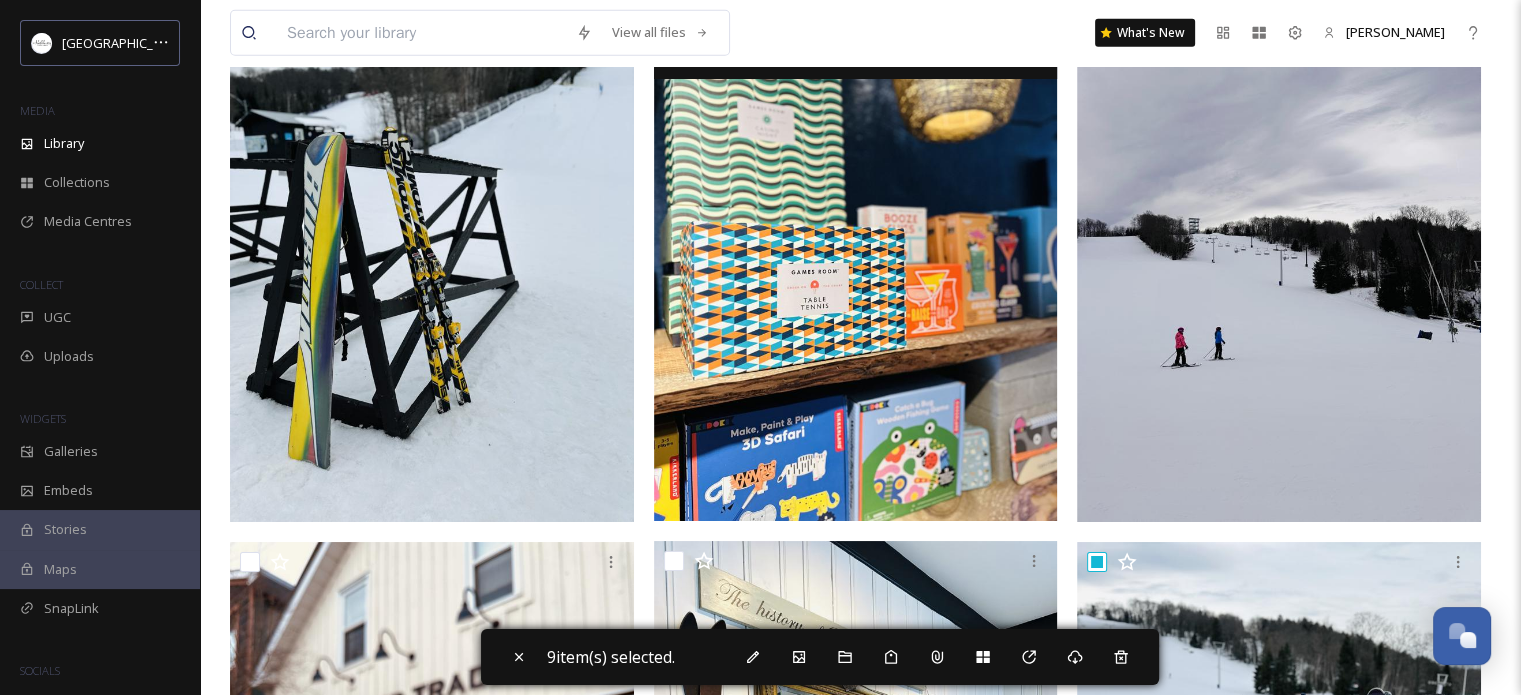 scroll, scrollTop: 5700, scrollLeft: 0, axis: vertical 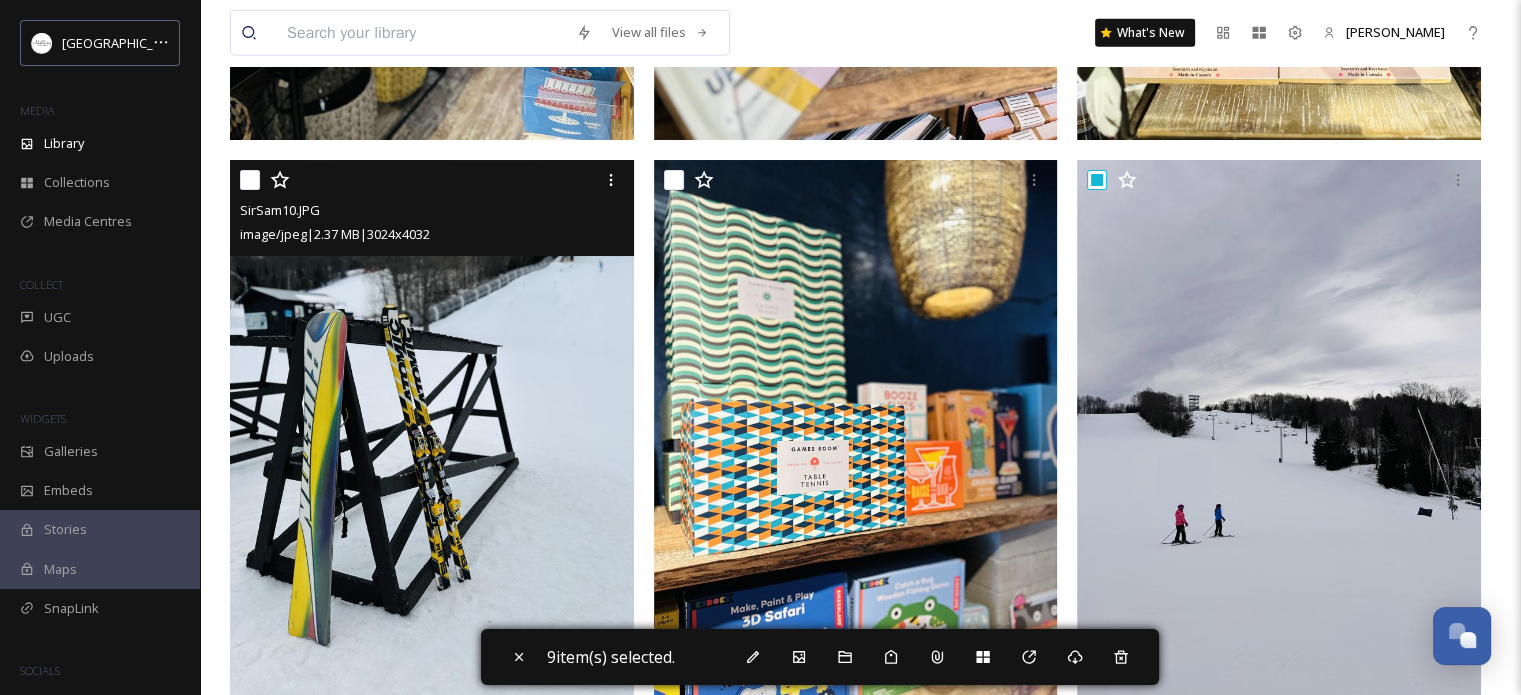 click at bounding box center (250, 180) 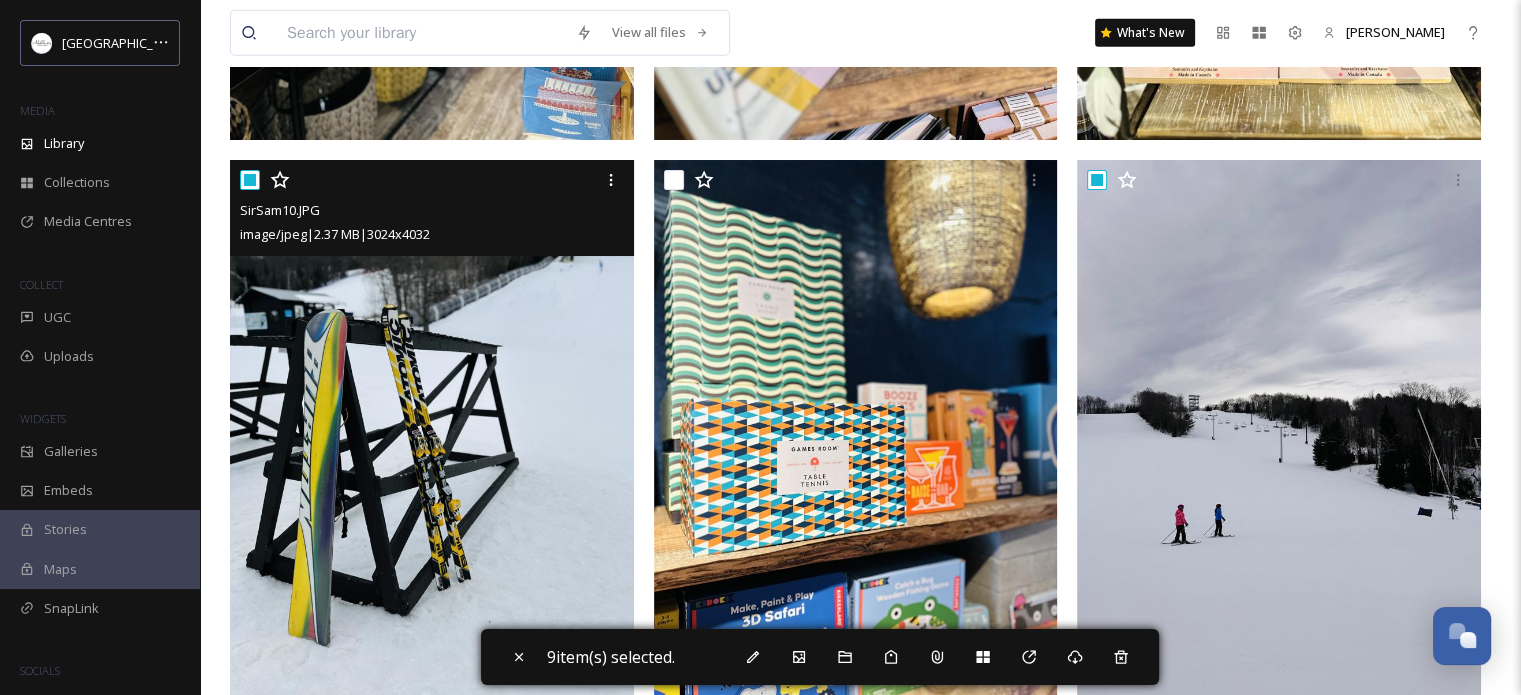 checkbox on "true" 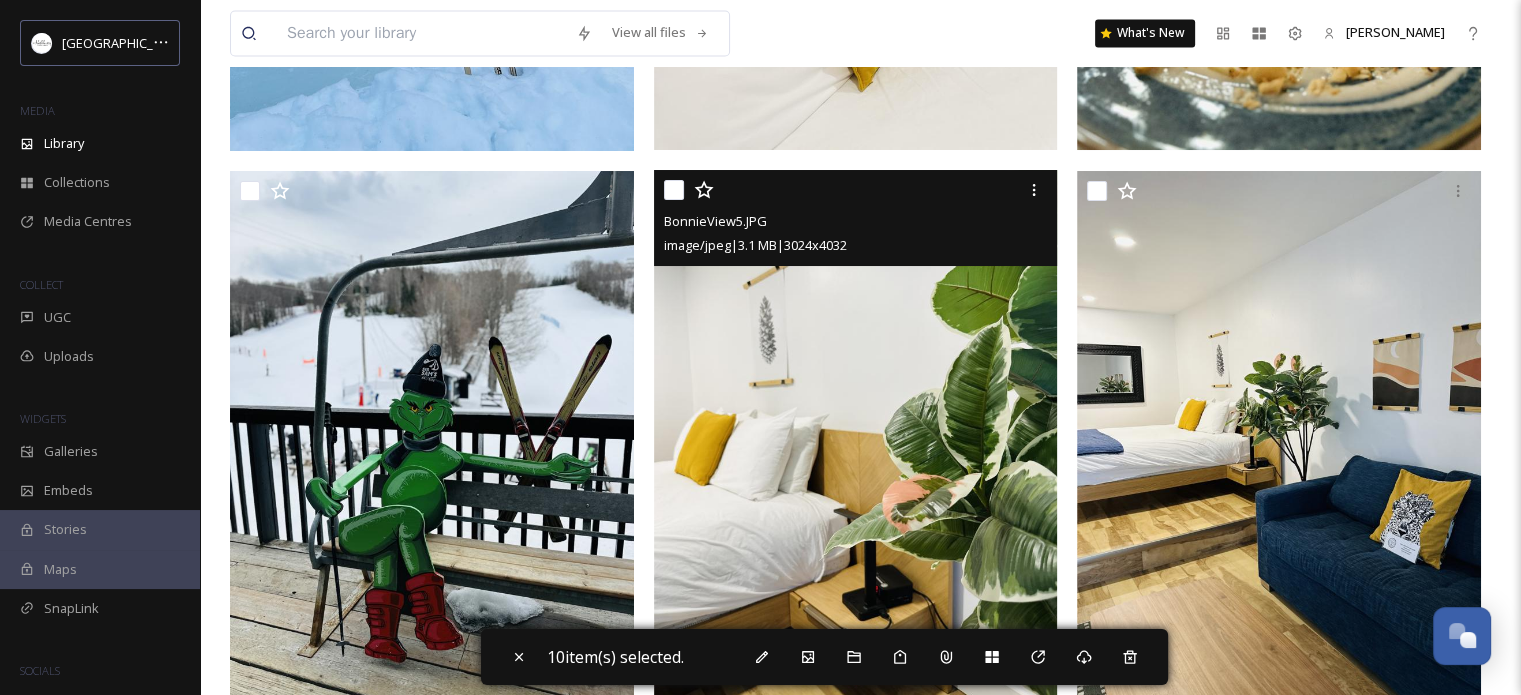 scroll, scrollTop: 11300, scrollLeft: 0, axis: vertical 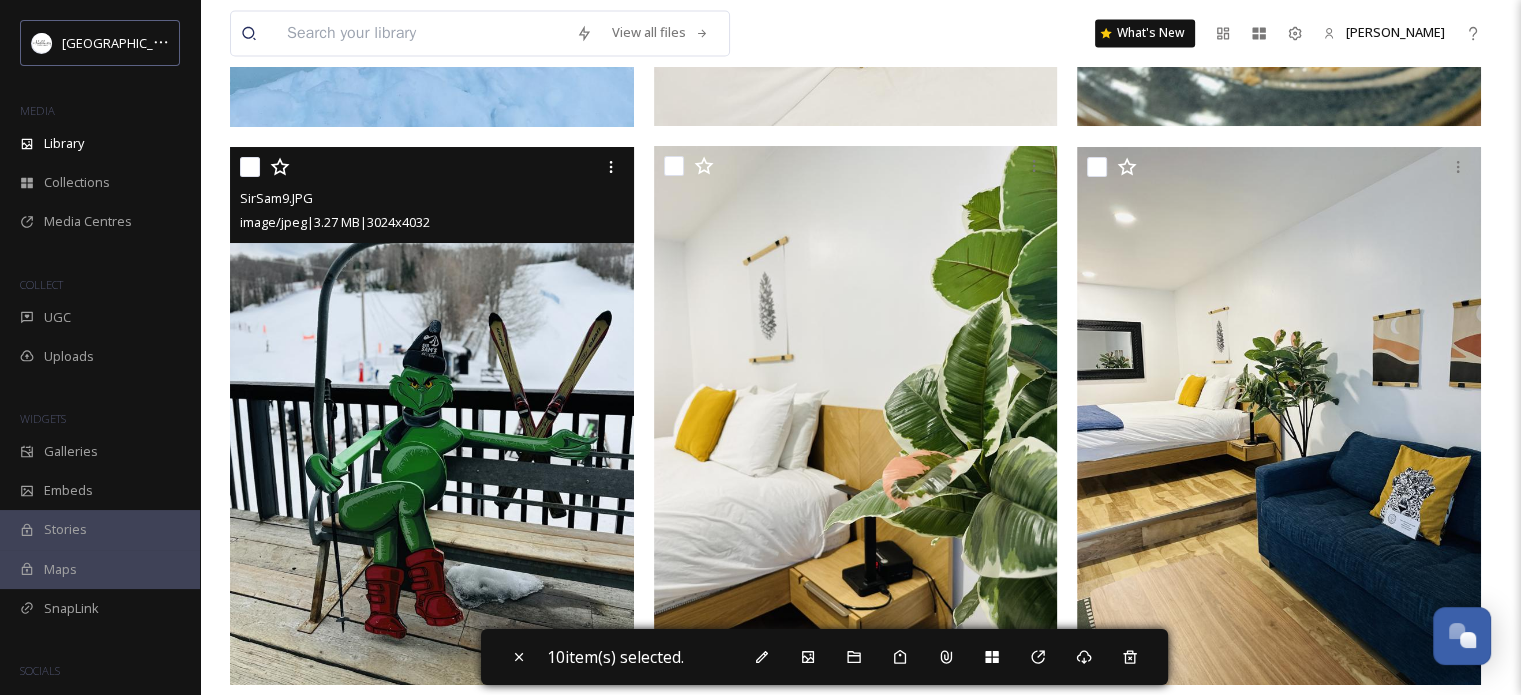 click at bounding box center [250, 167] 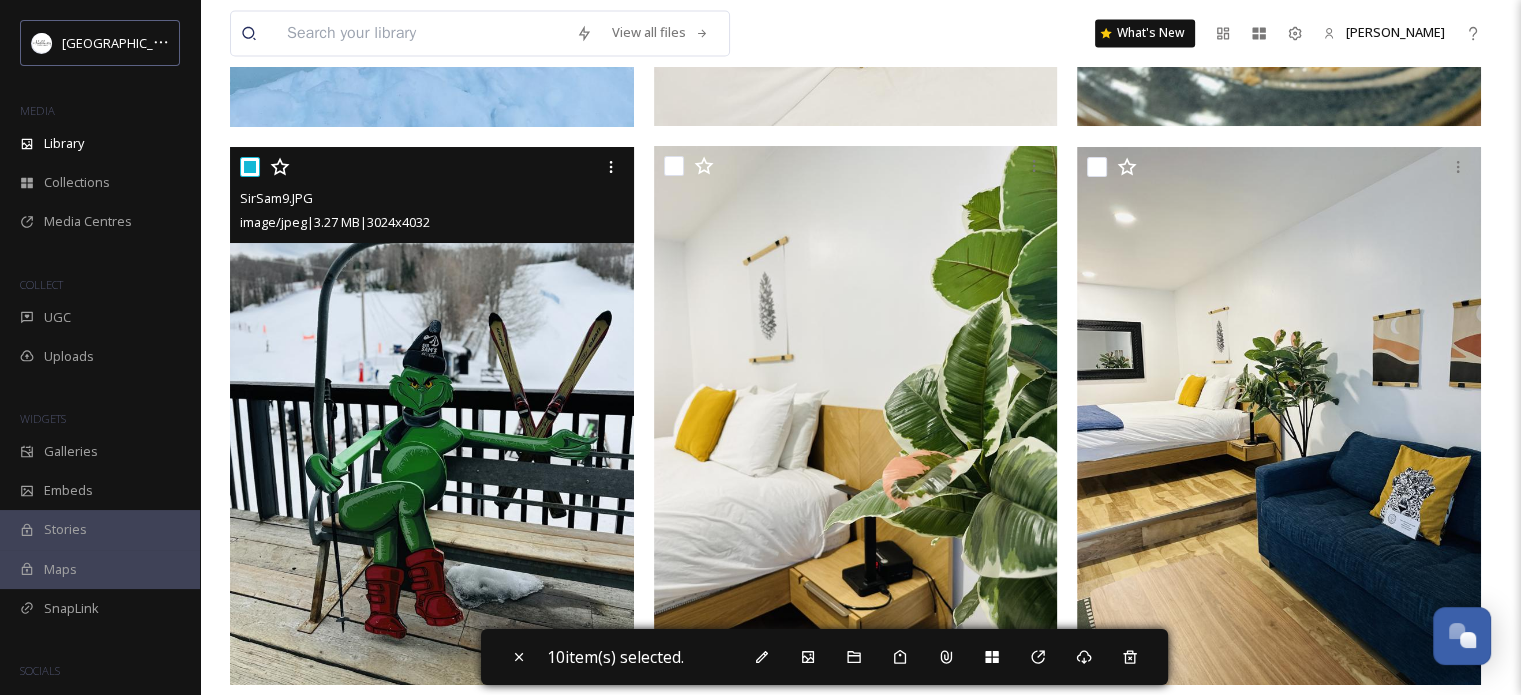 checkbox on "true" 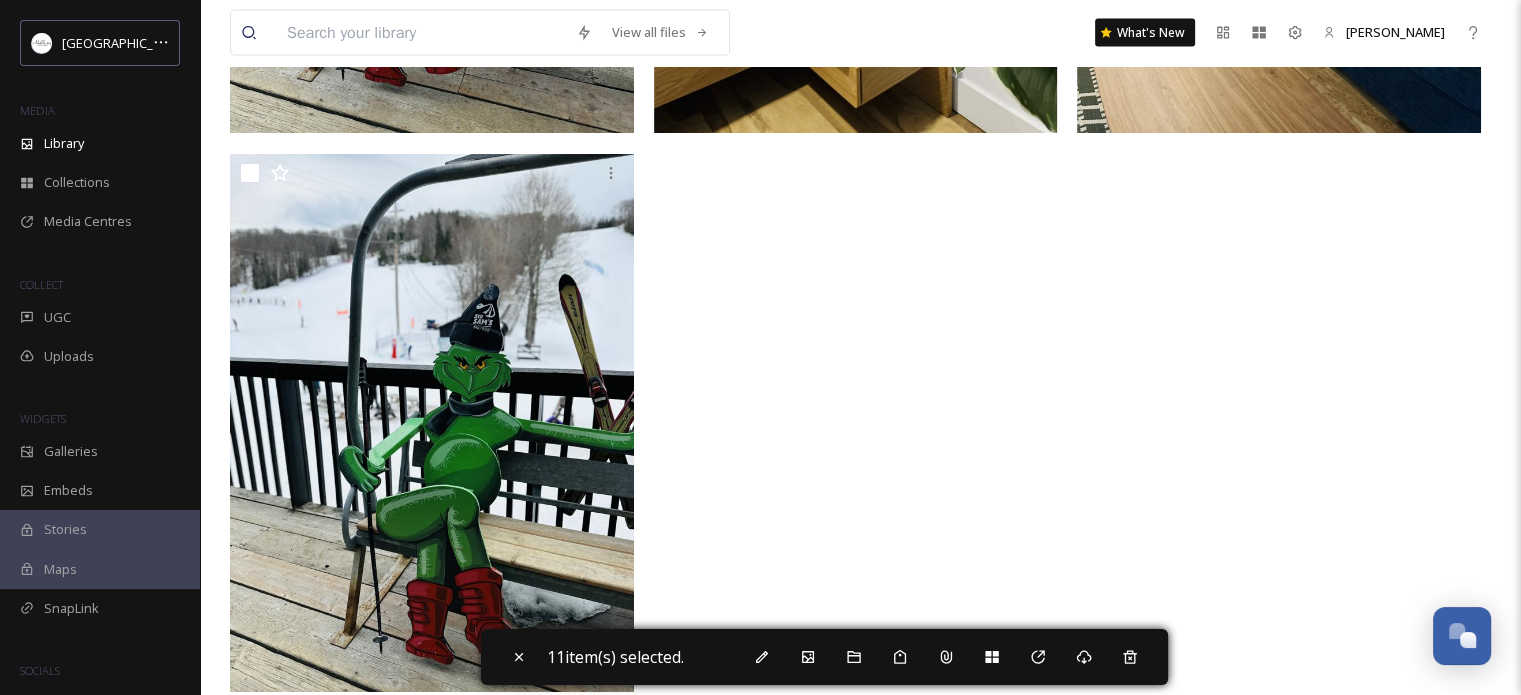 scroll, scrollTop: 11882, scrollLeft: 0, axis: vertical 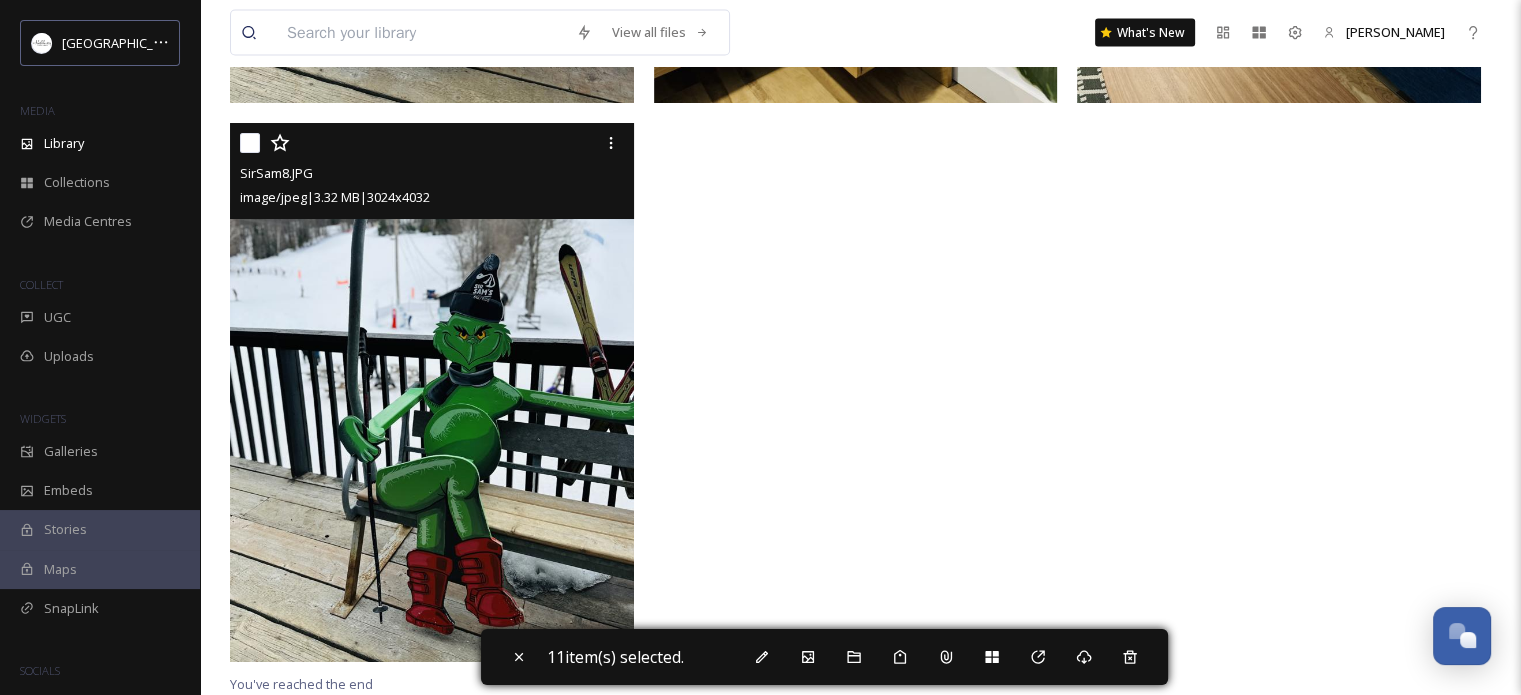 click at bounding box center [250, 143] 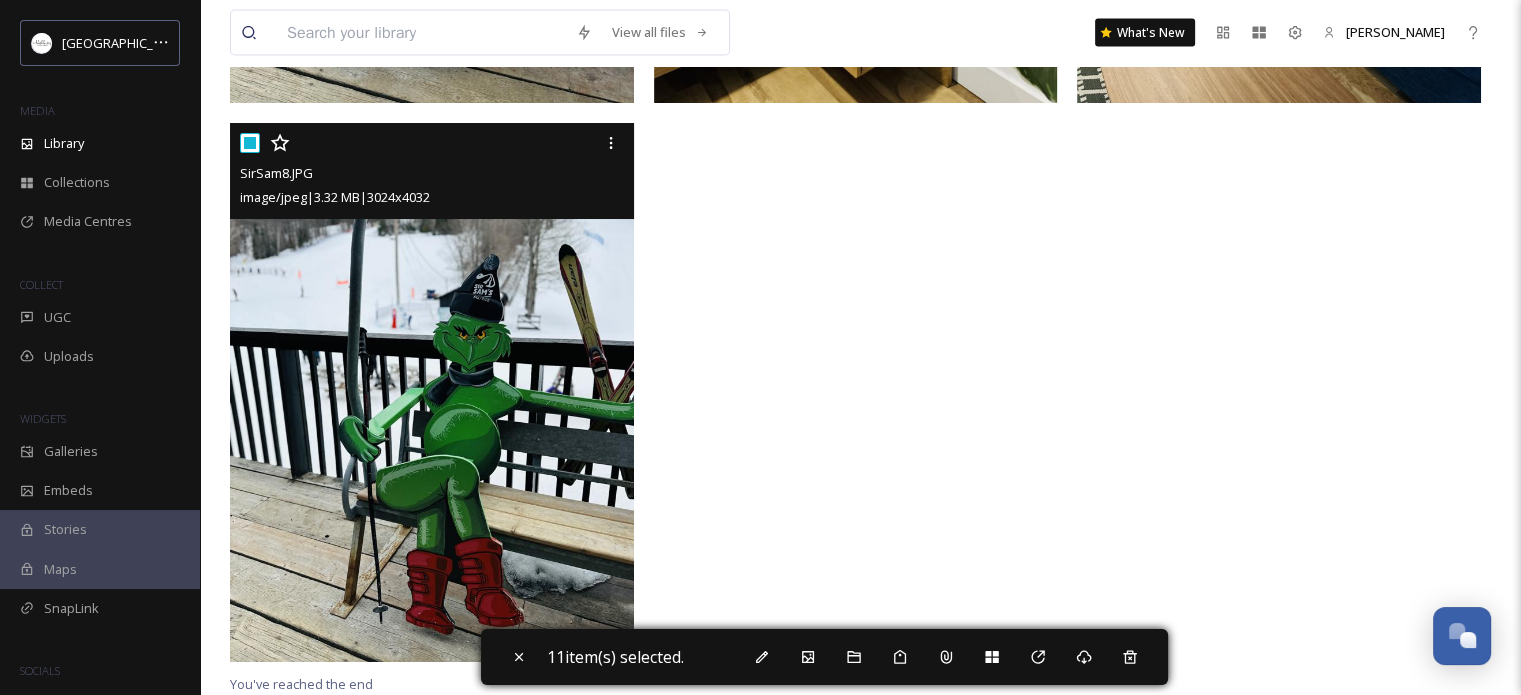 checkbox on "true" 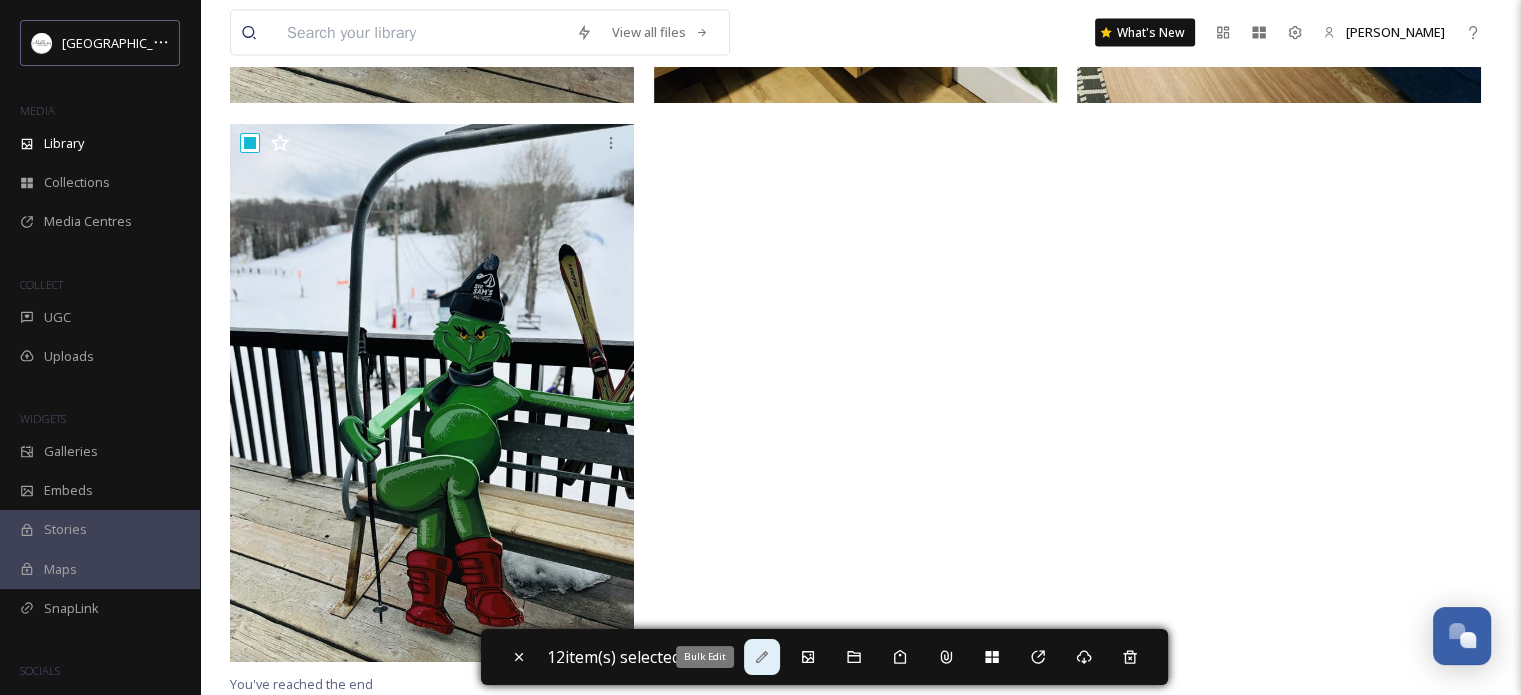 click on "Bulk Edit" at bounding box center (762, 657) 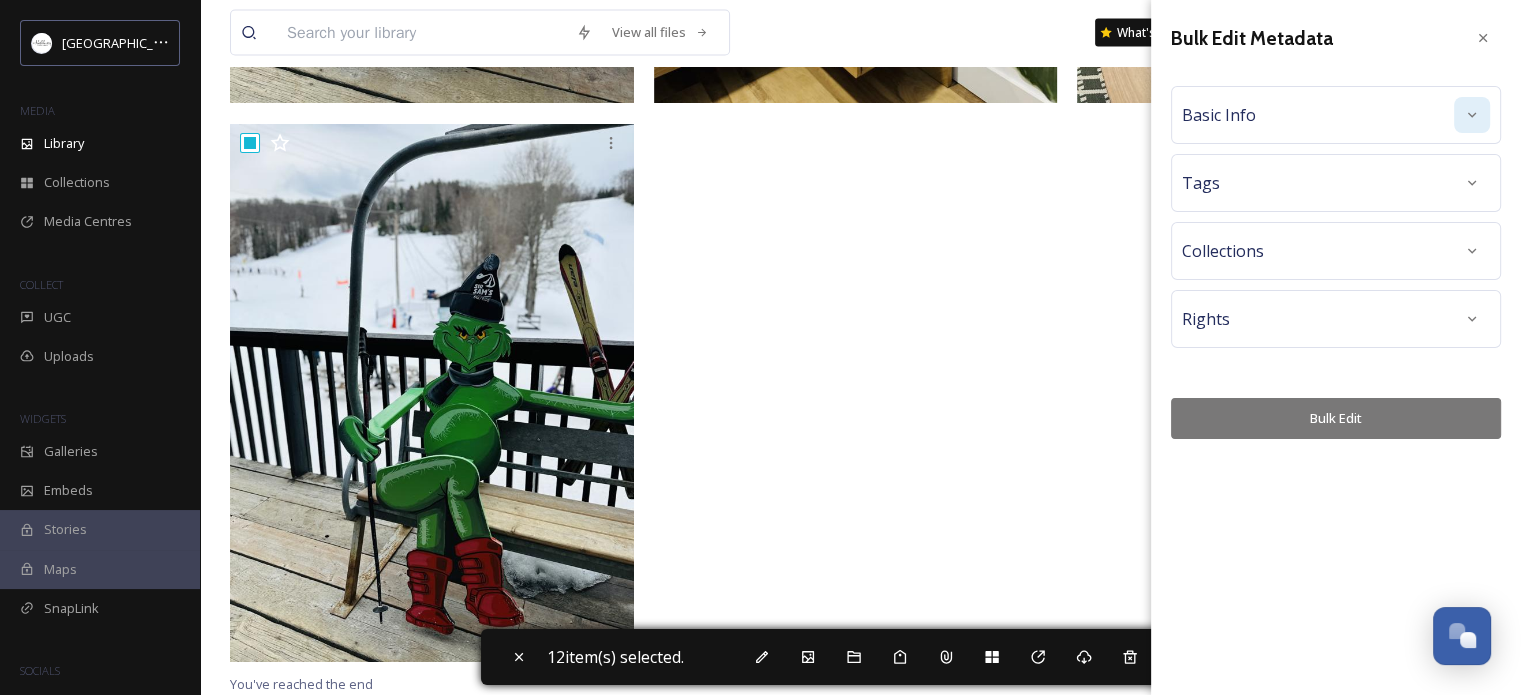 click 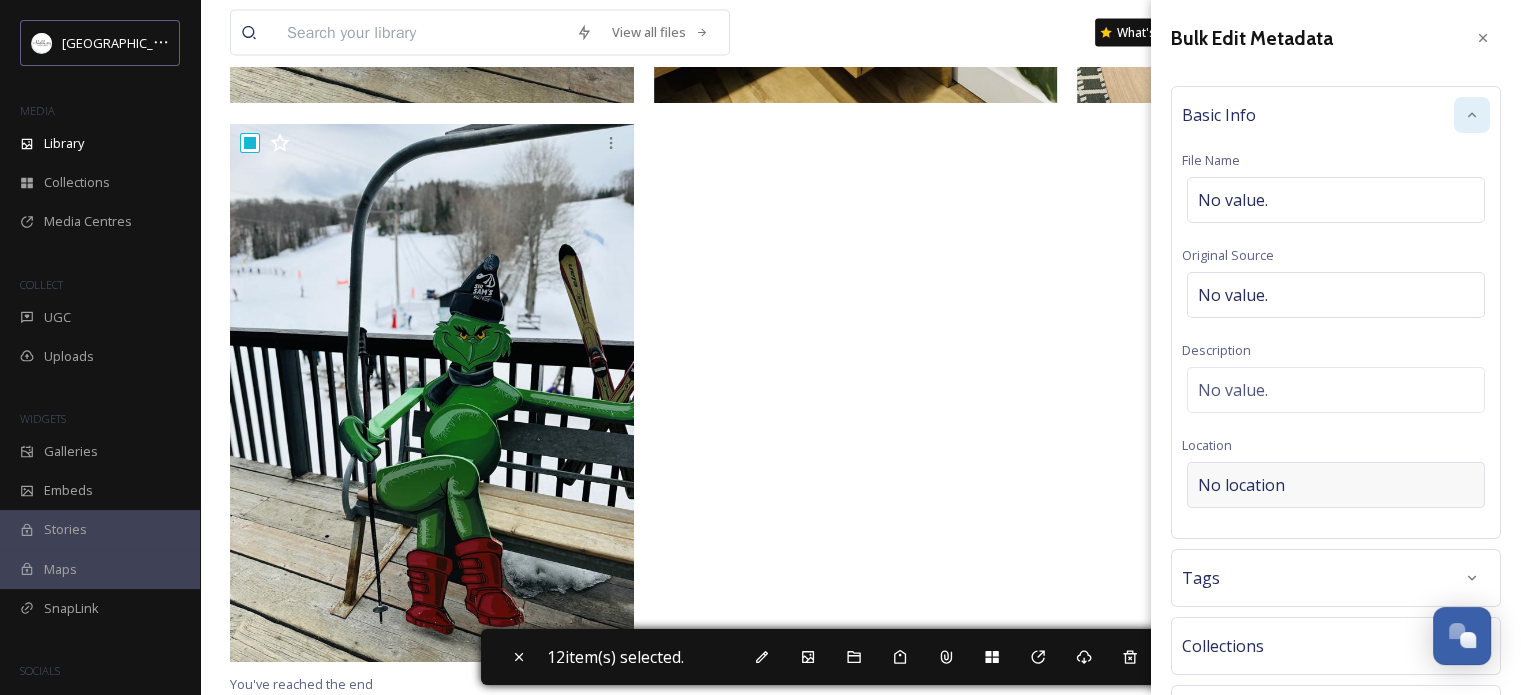 click on "No location" at bounding box center (1241, 485) 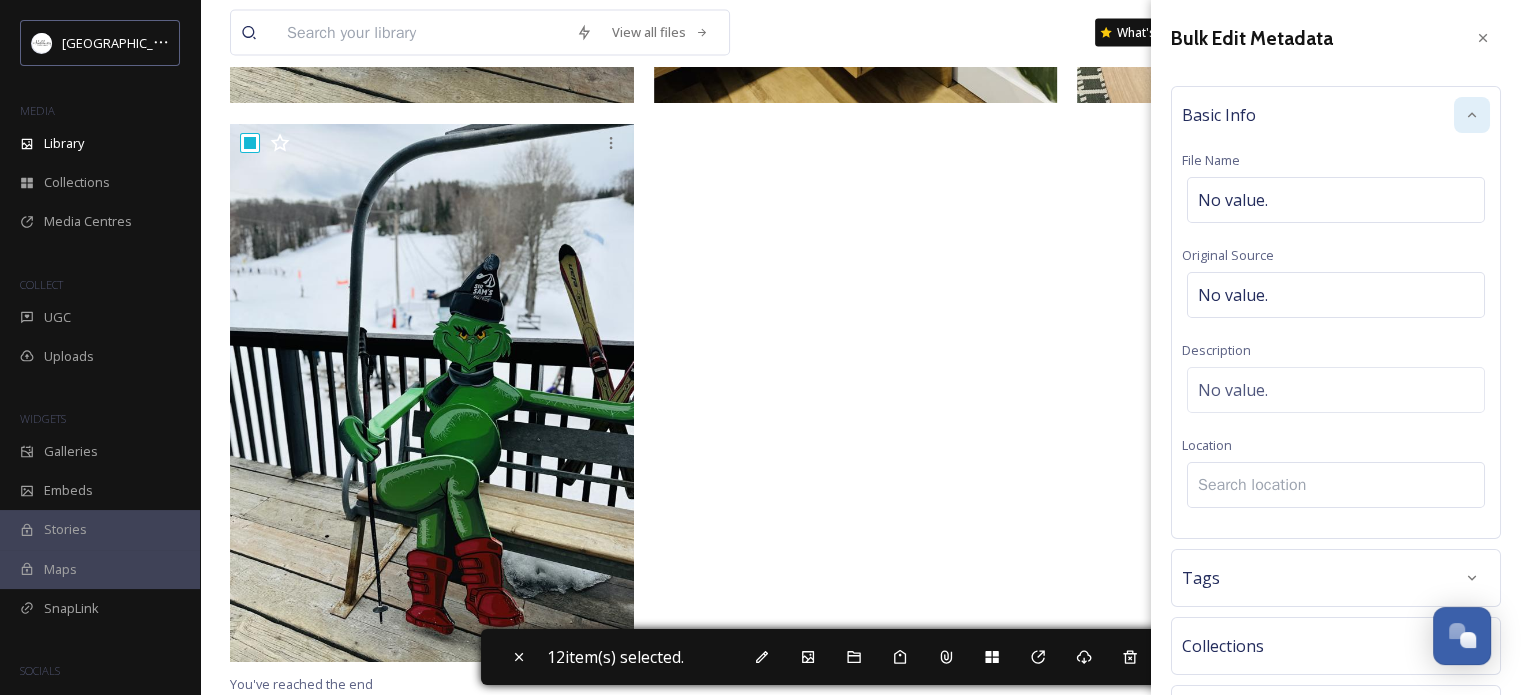 drag, startPoint x: 1277, startPoint y: 476, endPoint x: 1256, endPoint y: 483, distance: 22.135944 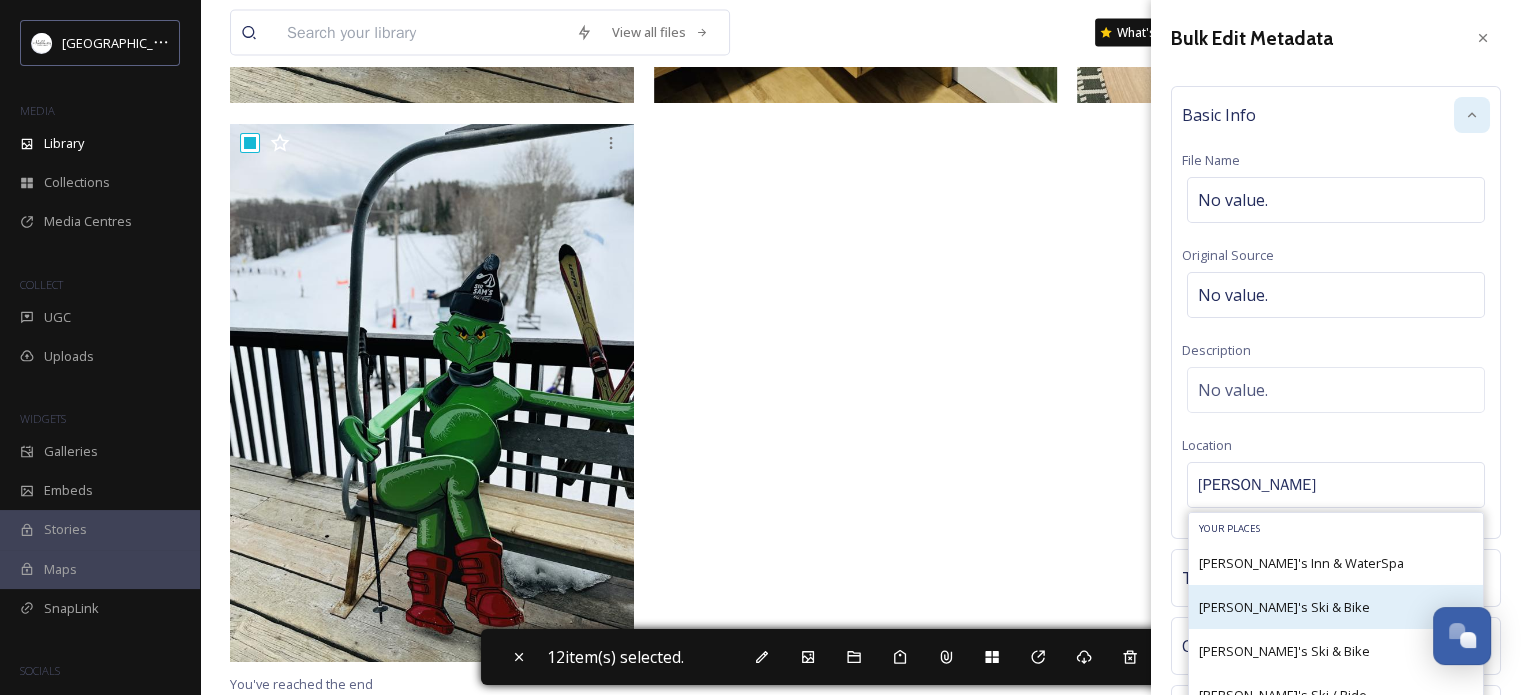 type on "[PERSON_NAME]" 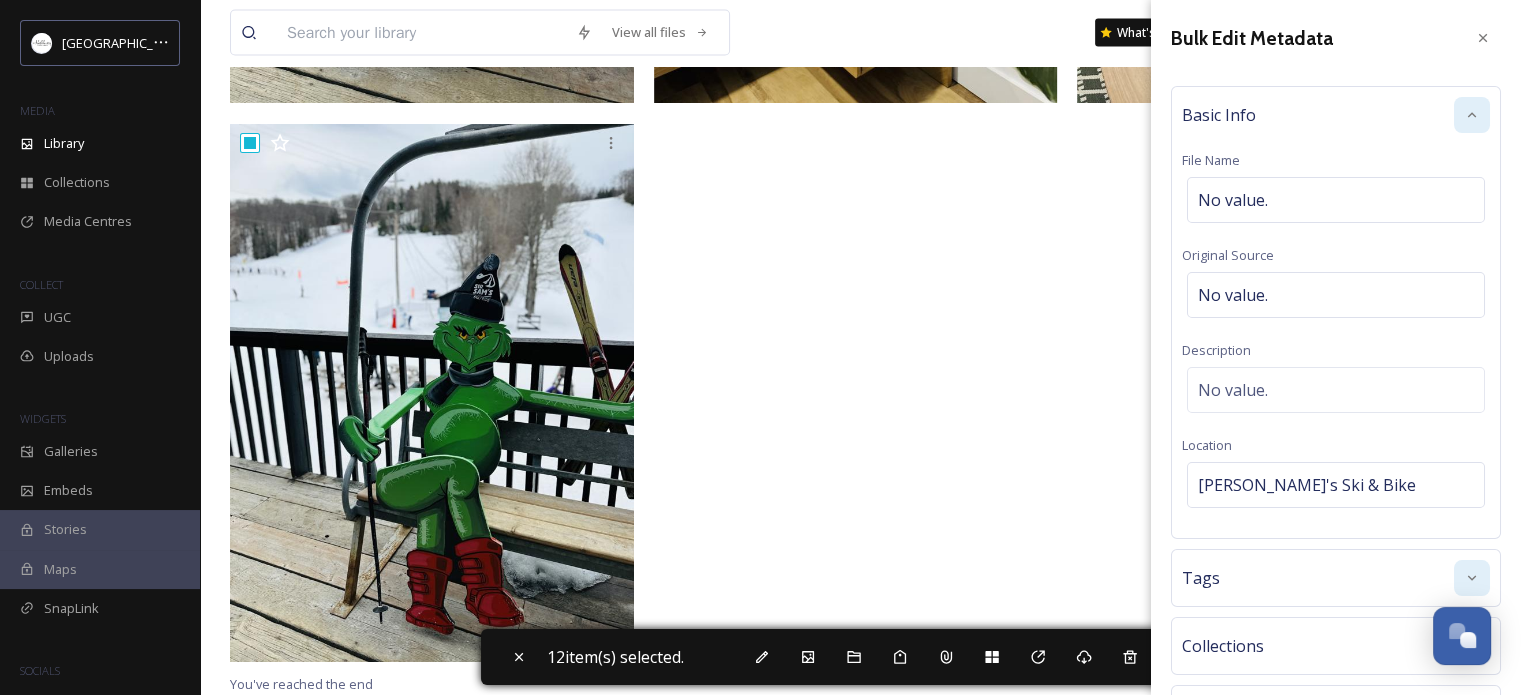 click 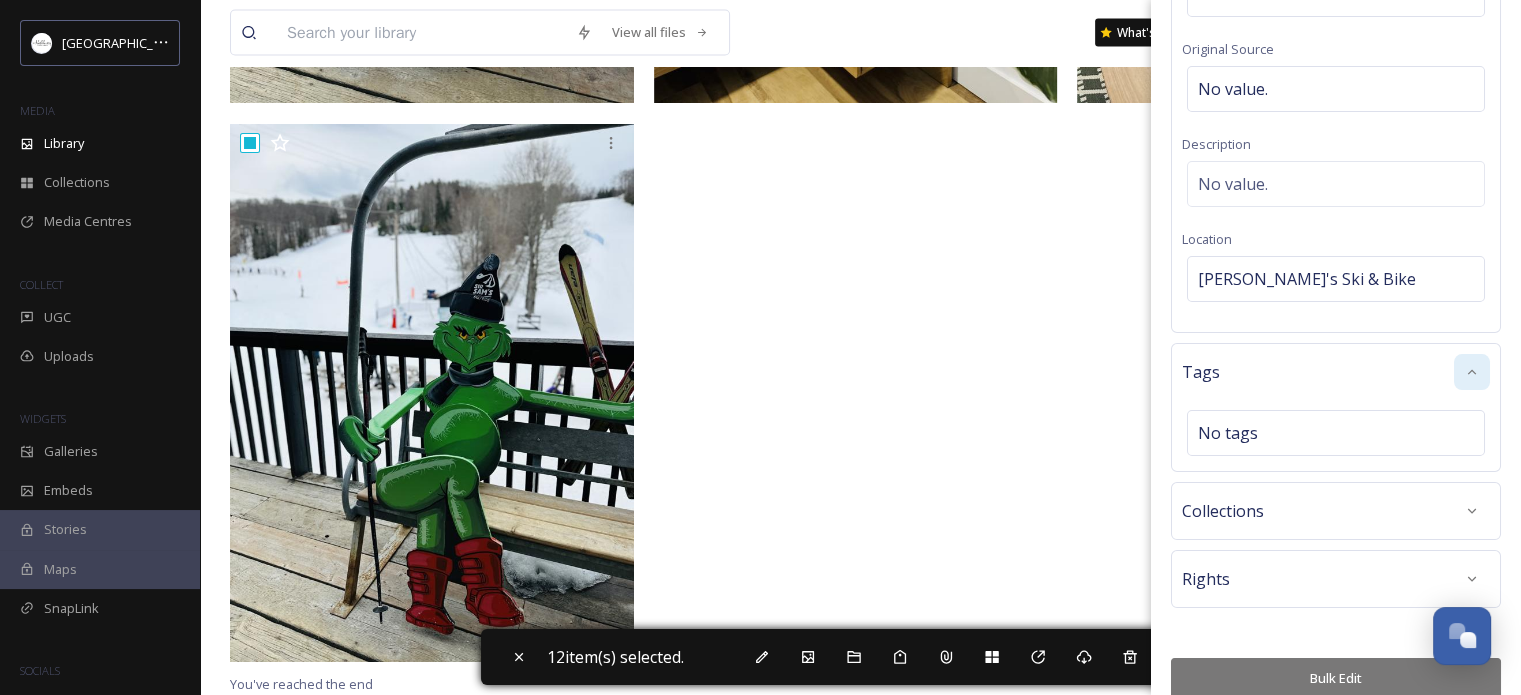 scroll, scrollTop: 226, scrollLeft: 0, axis: vertical 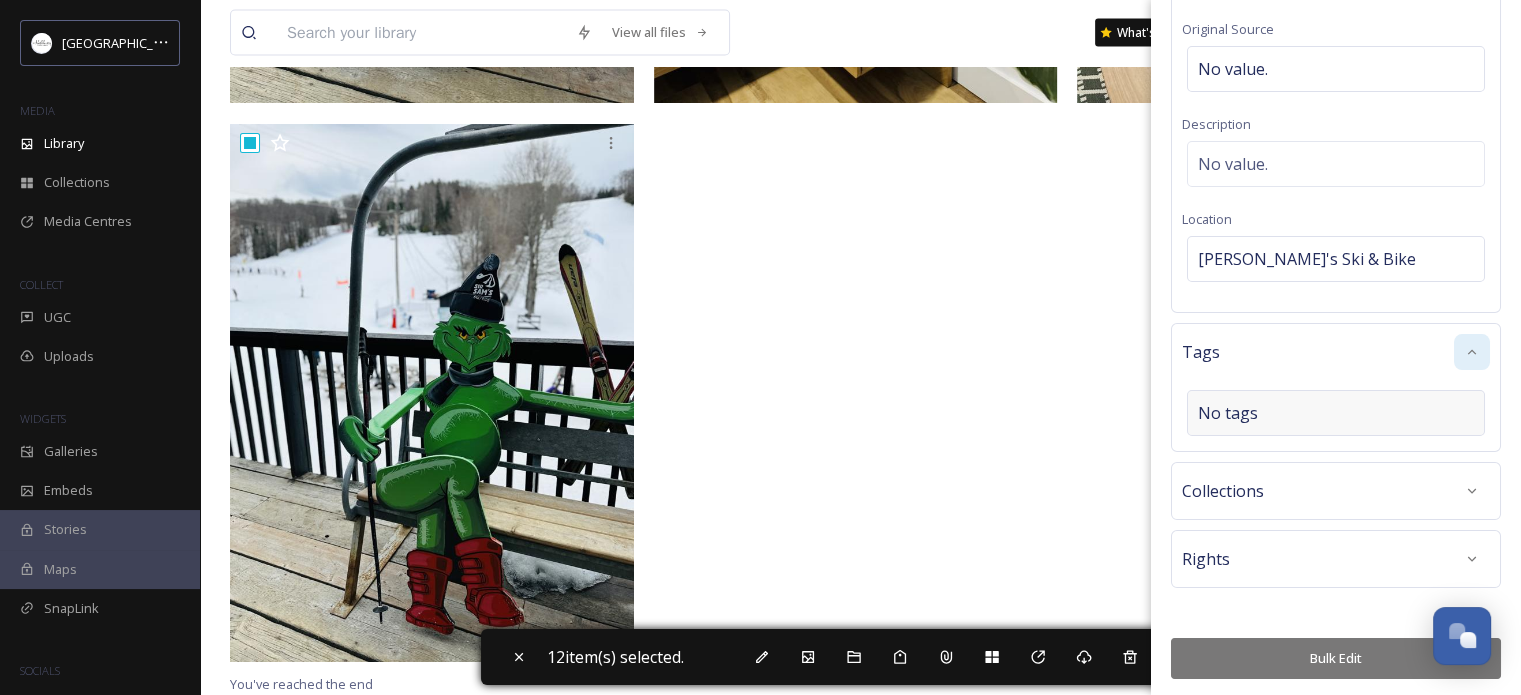 click on "No tags" at bounding box center (1336, 413) 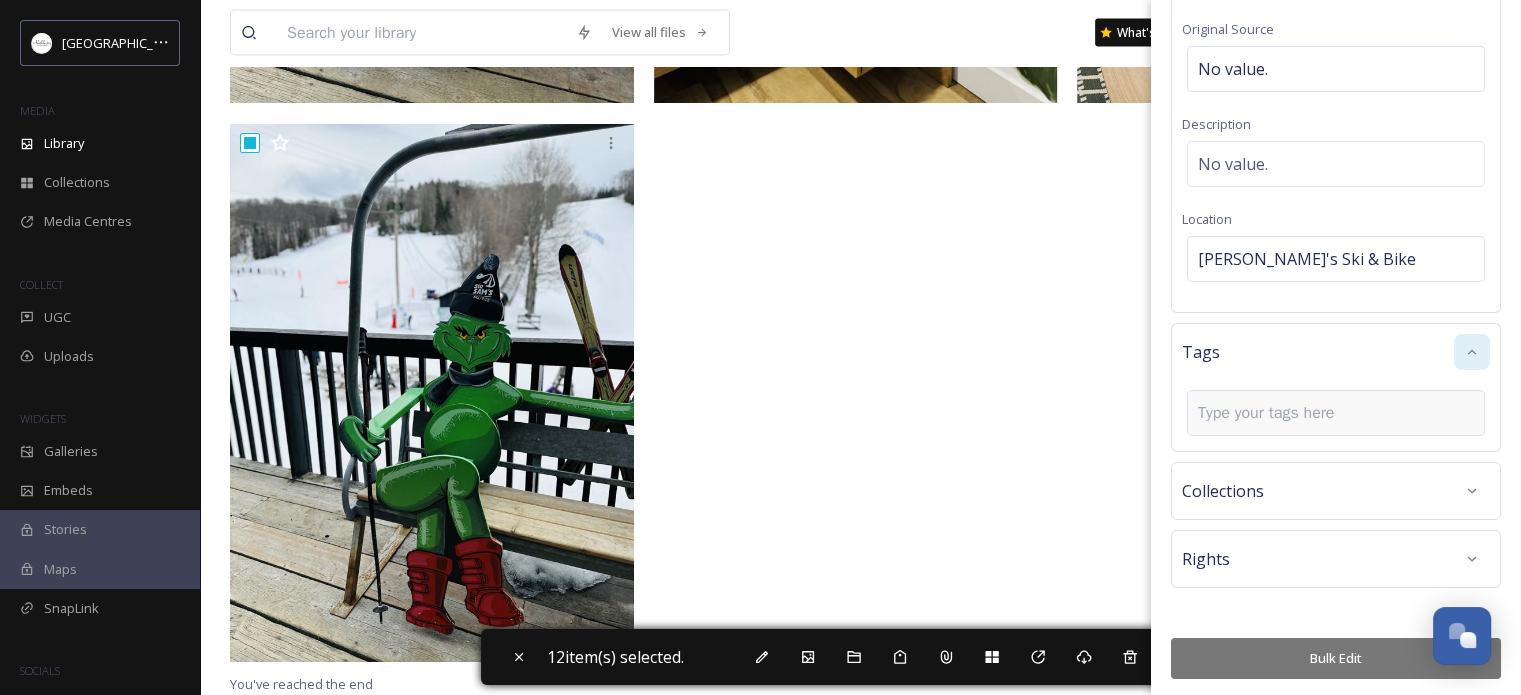 click at bounding box center (1274, 413) 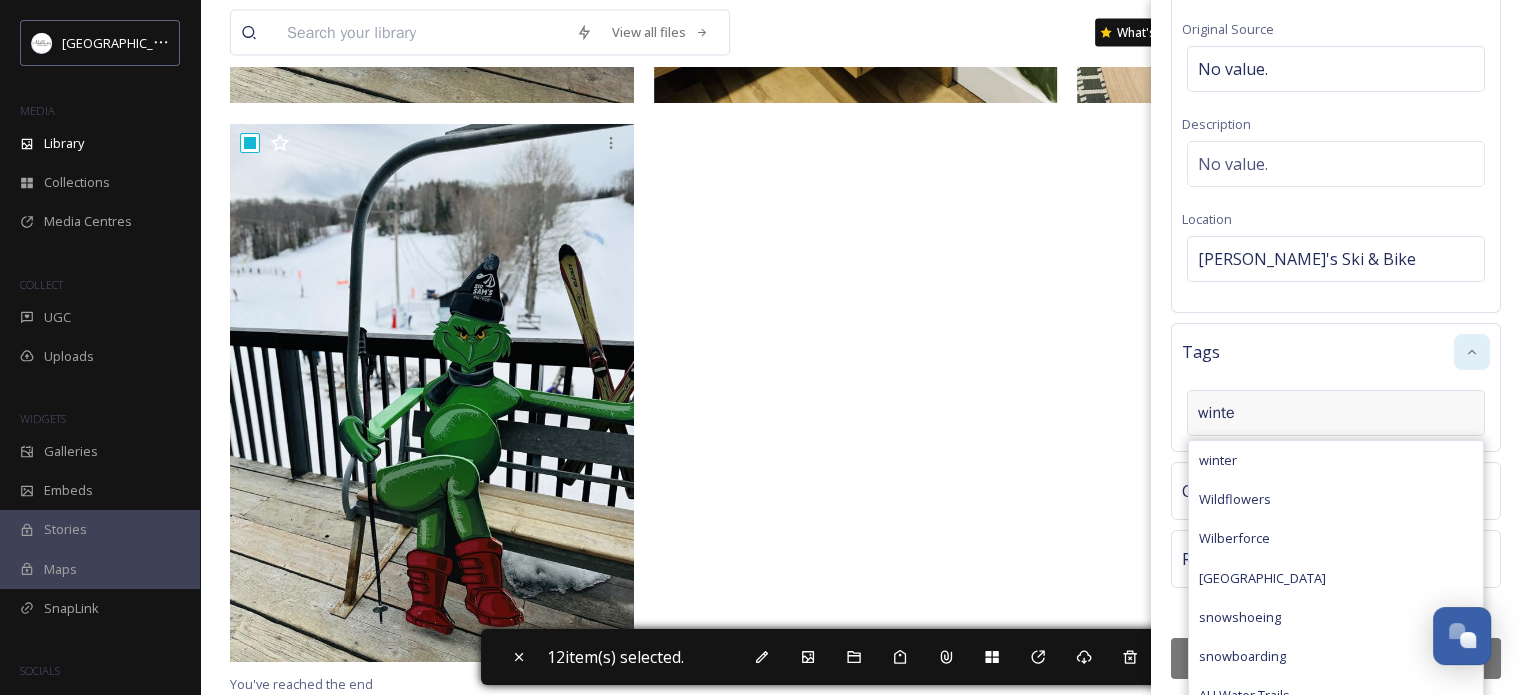 type on "winter" 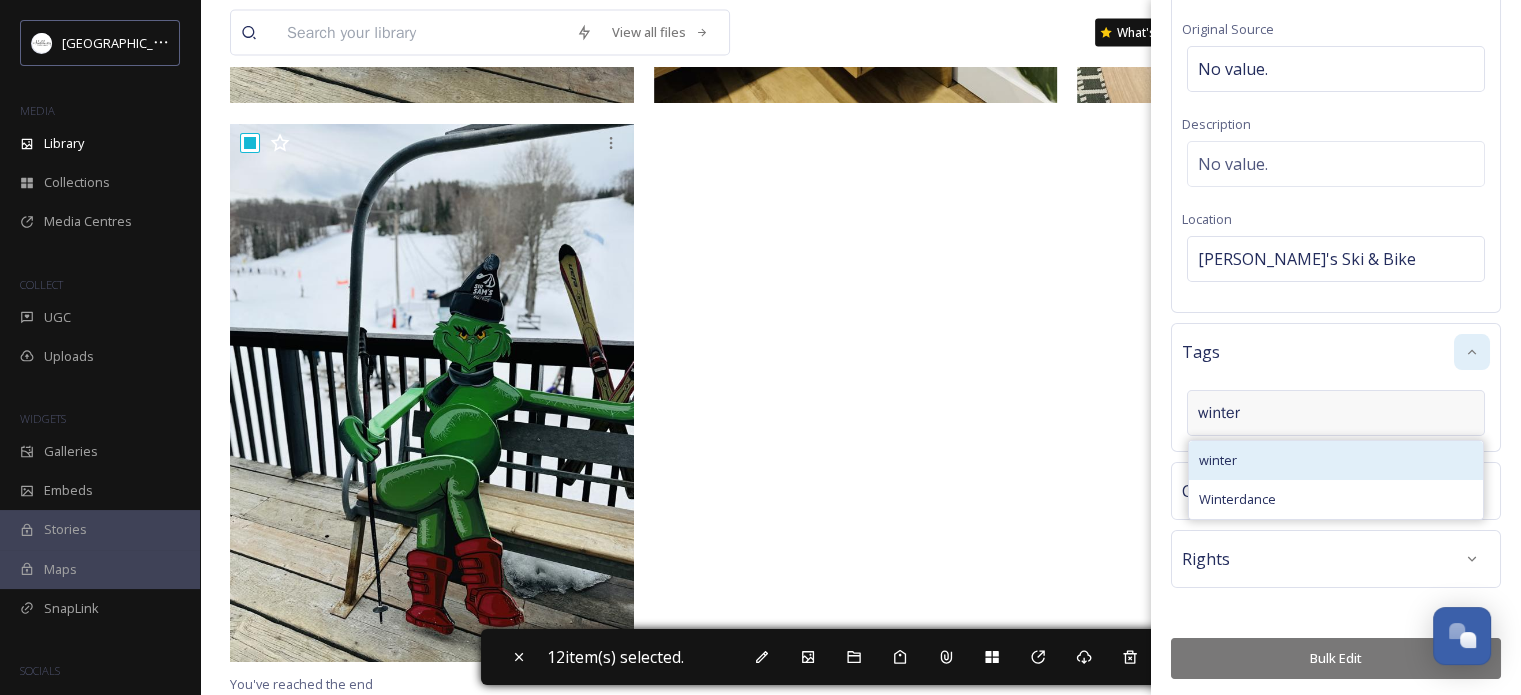 type 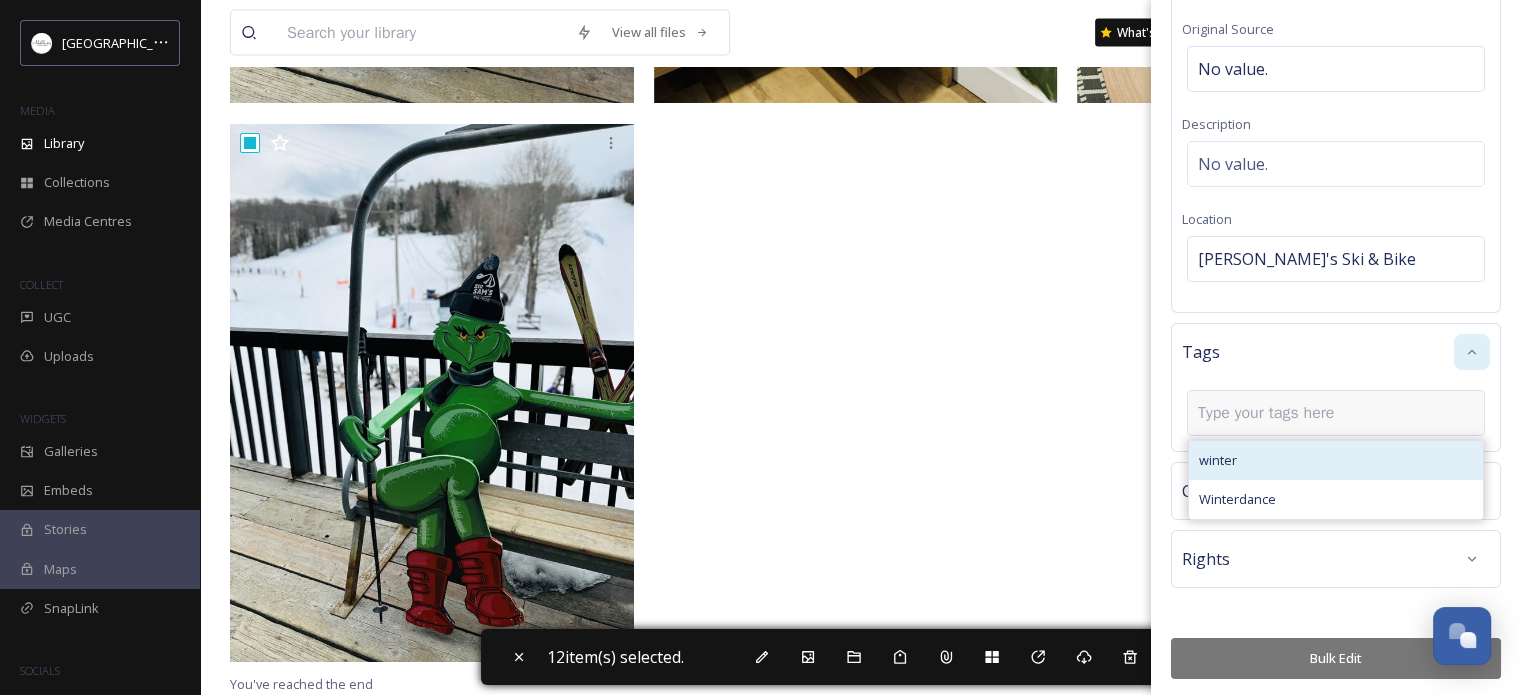 scroll, scrollTop: 266, scrollLeft: 0, axis: vertical 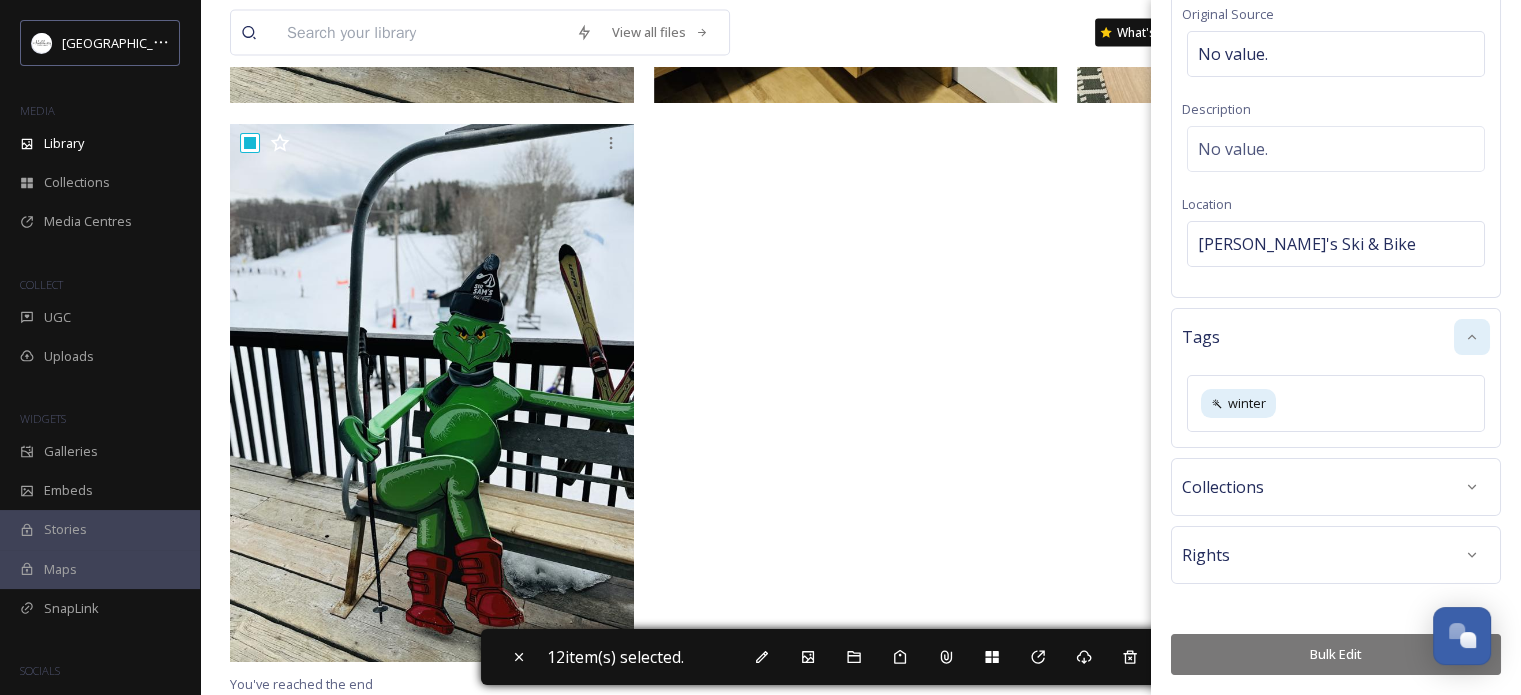 click on "Bulk Edit" at bounding box center [1336, 654] 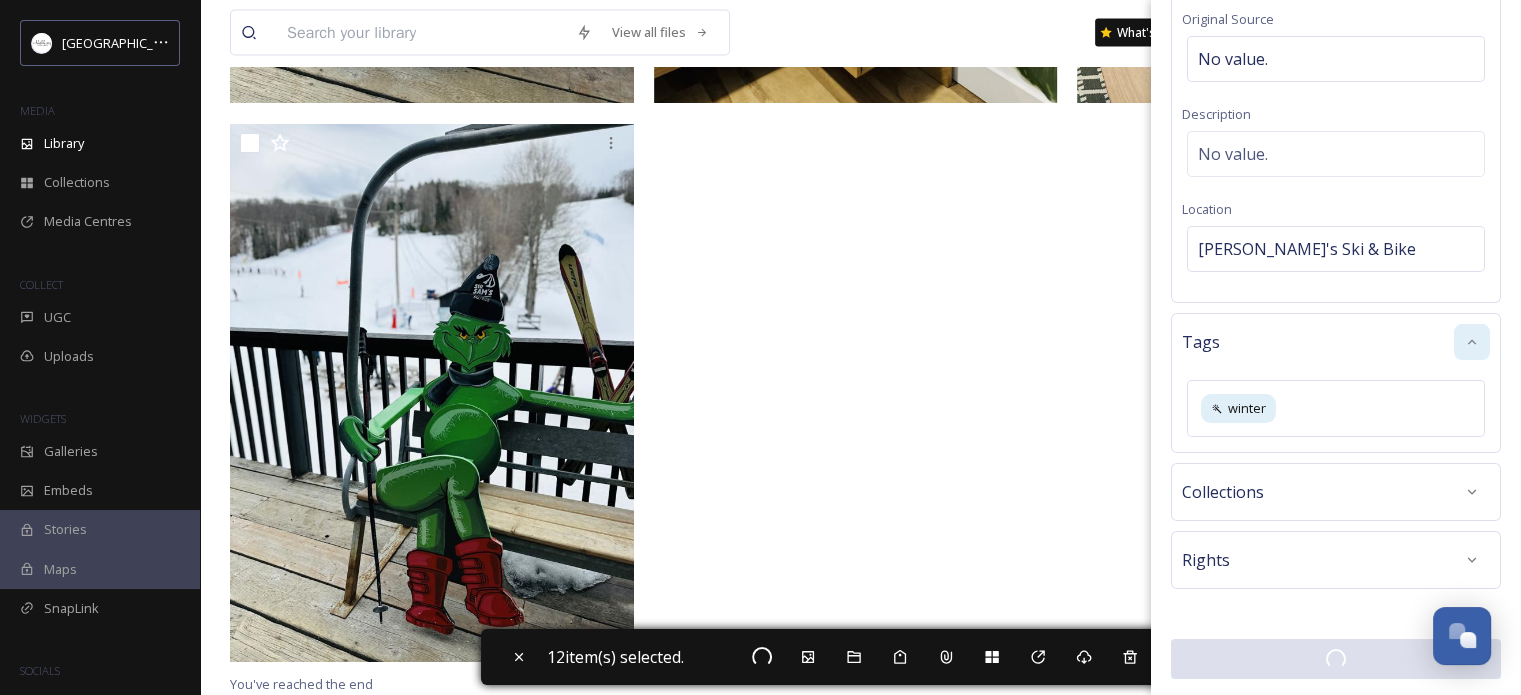 checkbox on "false" 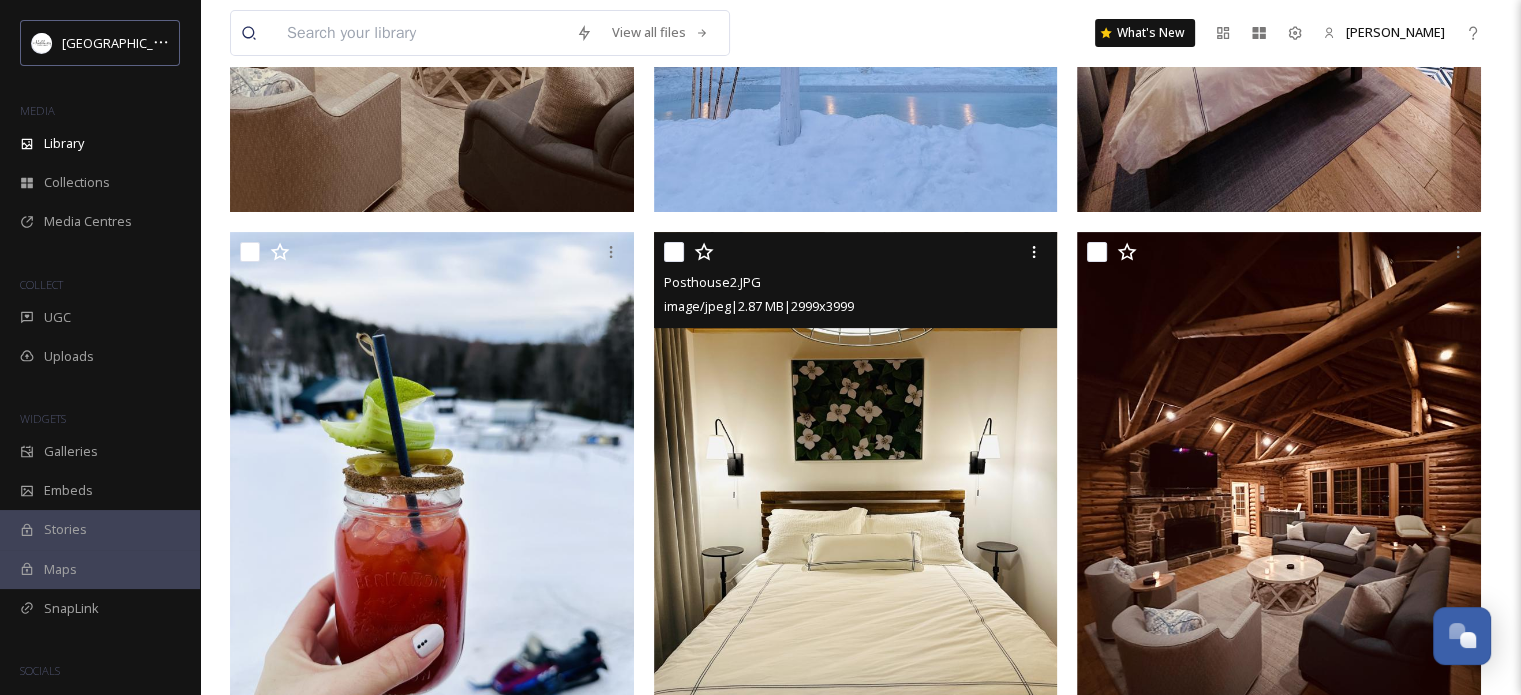 scroll, scrollTop: 800, scrollLeft: 0, axis: vertical 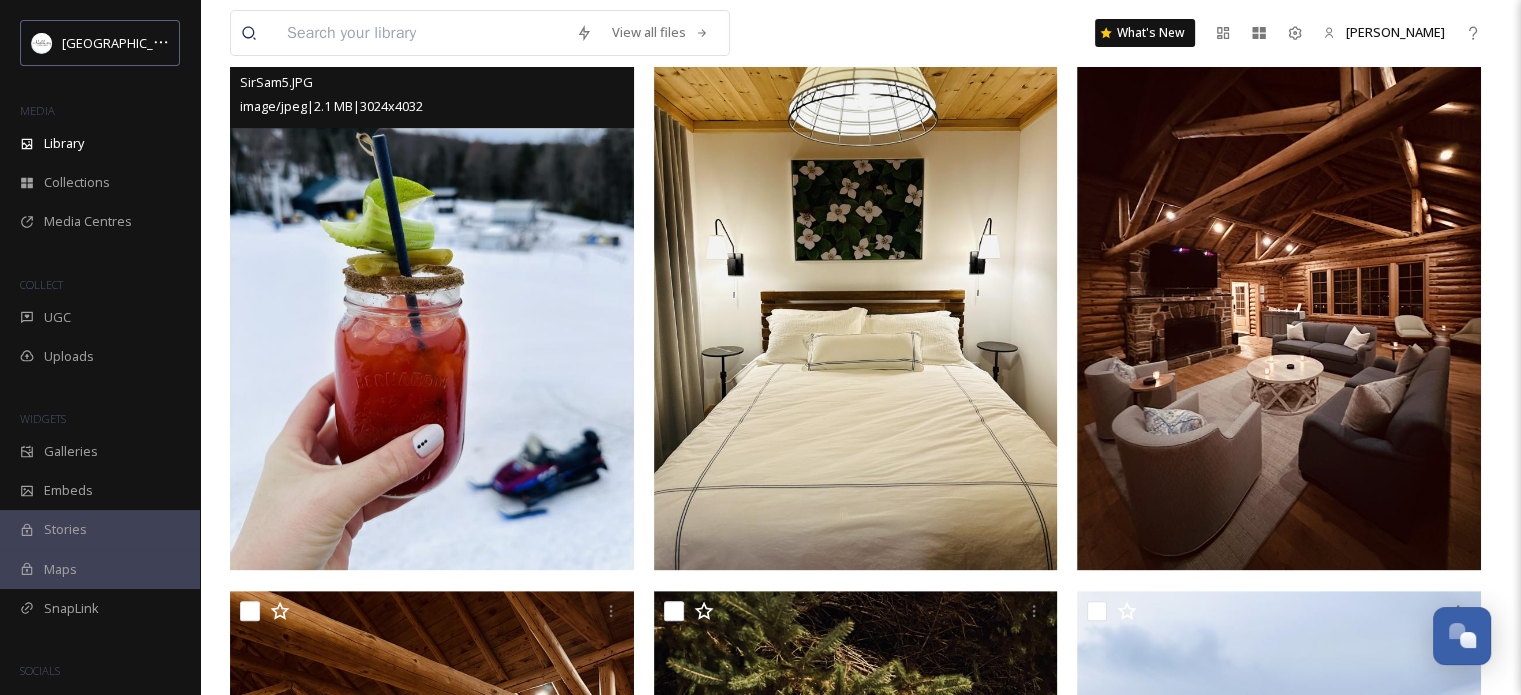 click at bounding box center [432, 301] 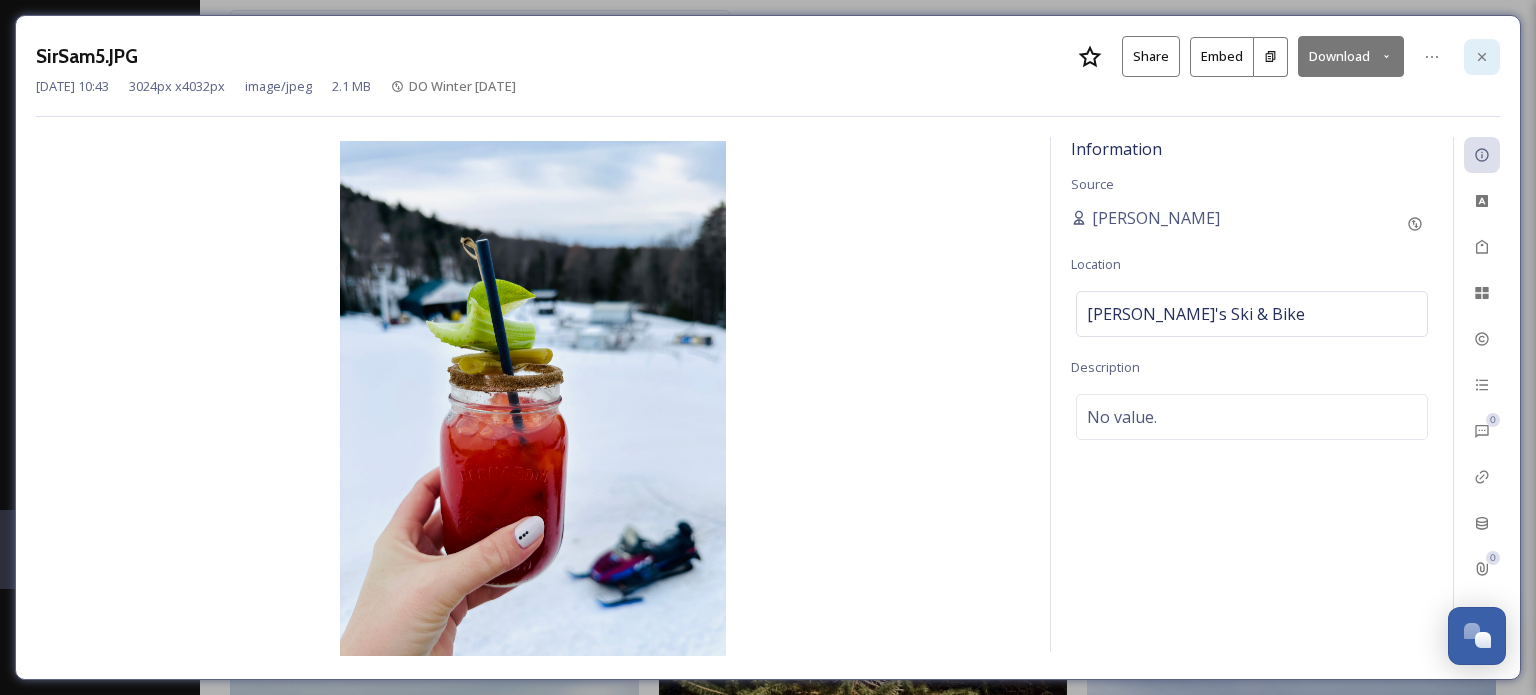 click at bounding box center (1482, 57) 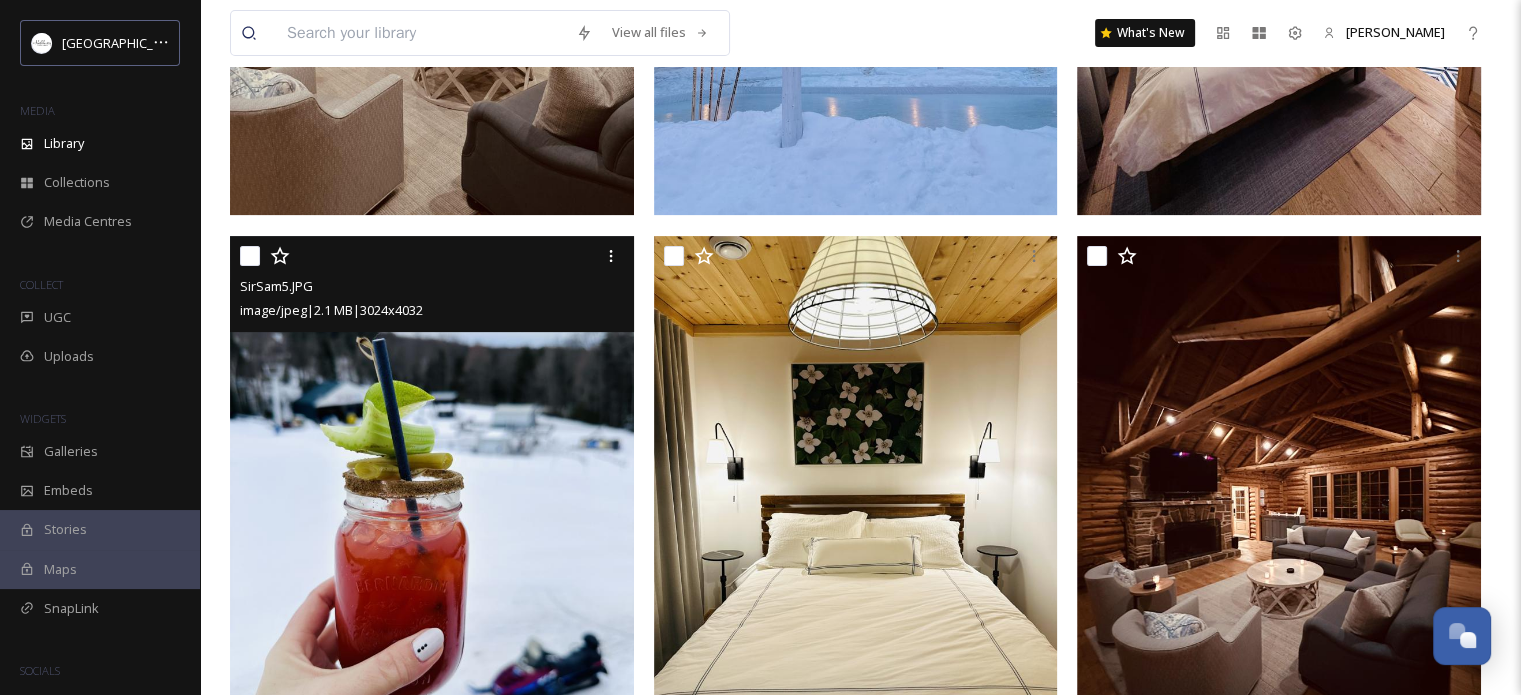 scroll, scrollTop: 600, scrollLeft: 0, axis: vertical 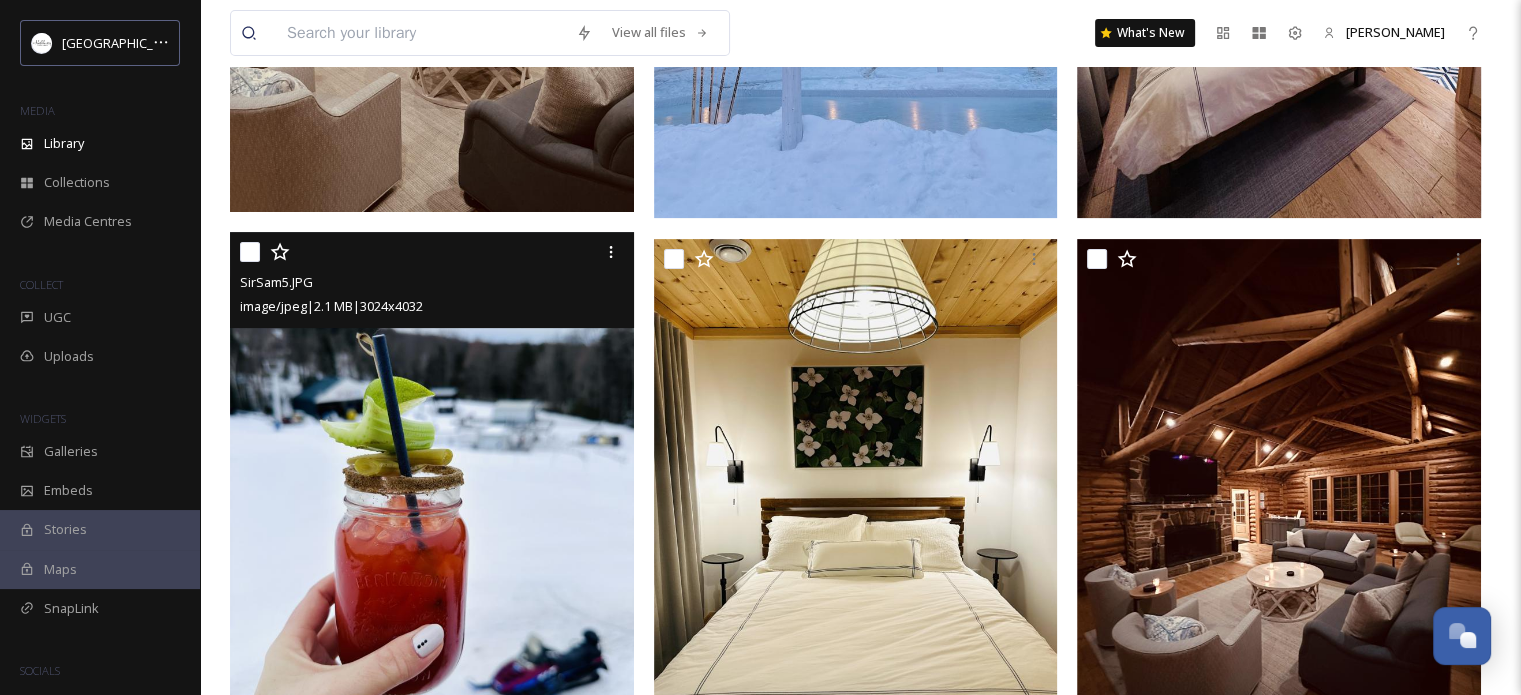 click at bounding box center [250, 252] 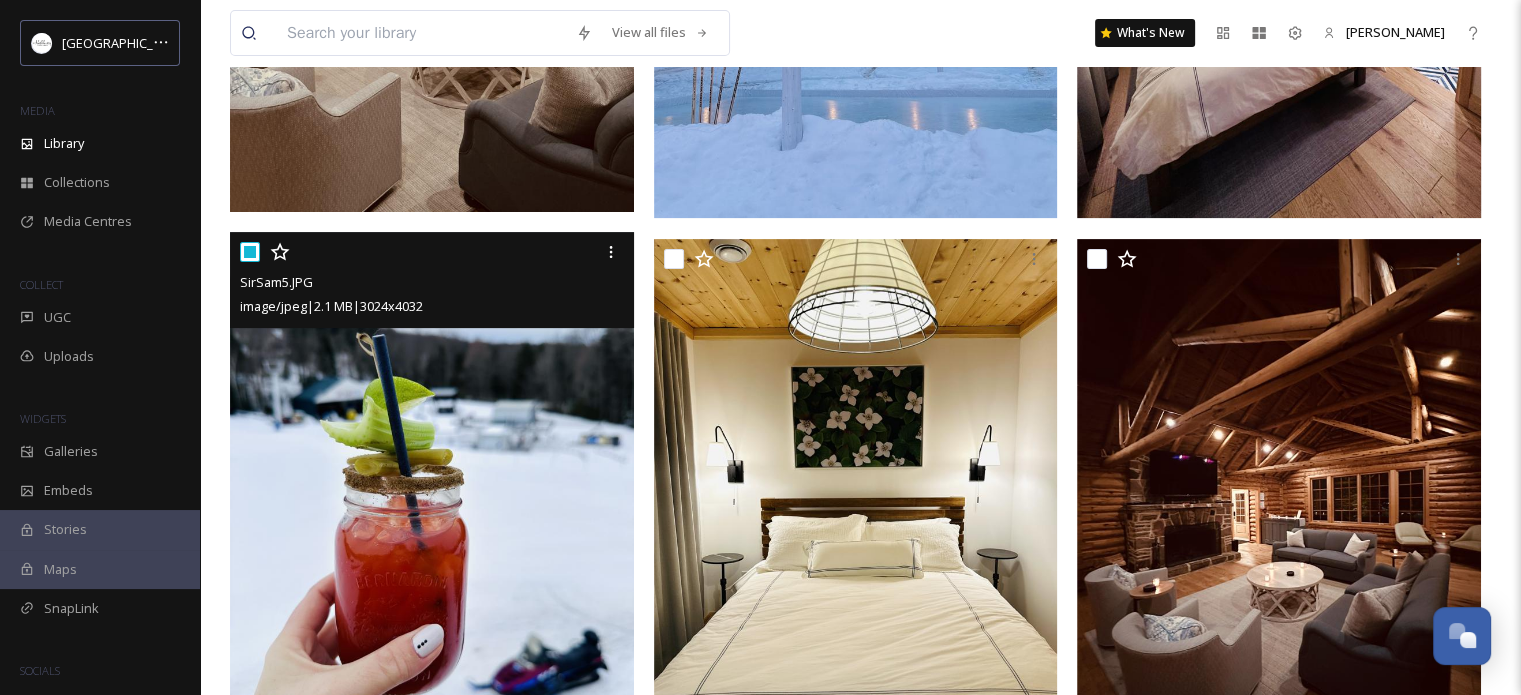 checkbox on "true" 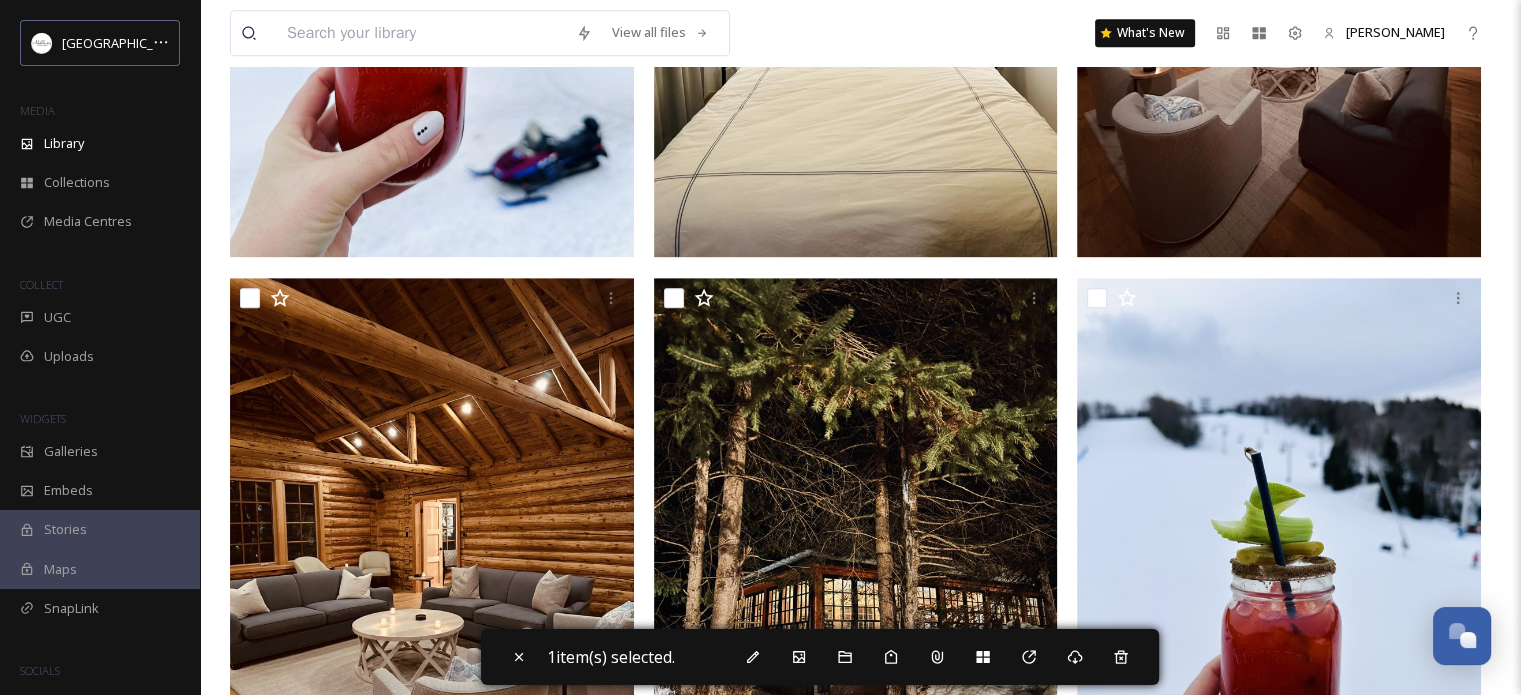 scroll, scrollTop: 1200, scrollLeft: 0, axis: vertical 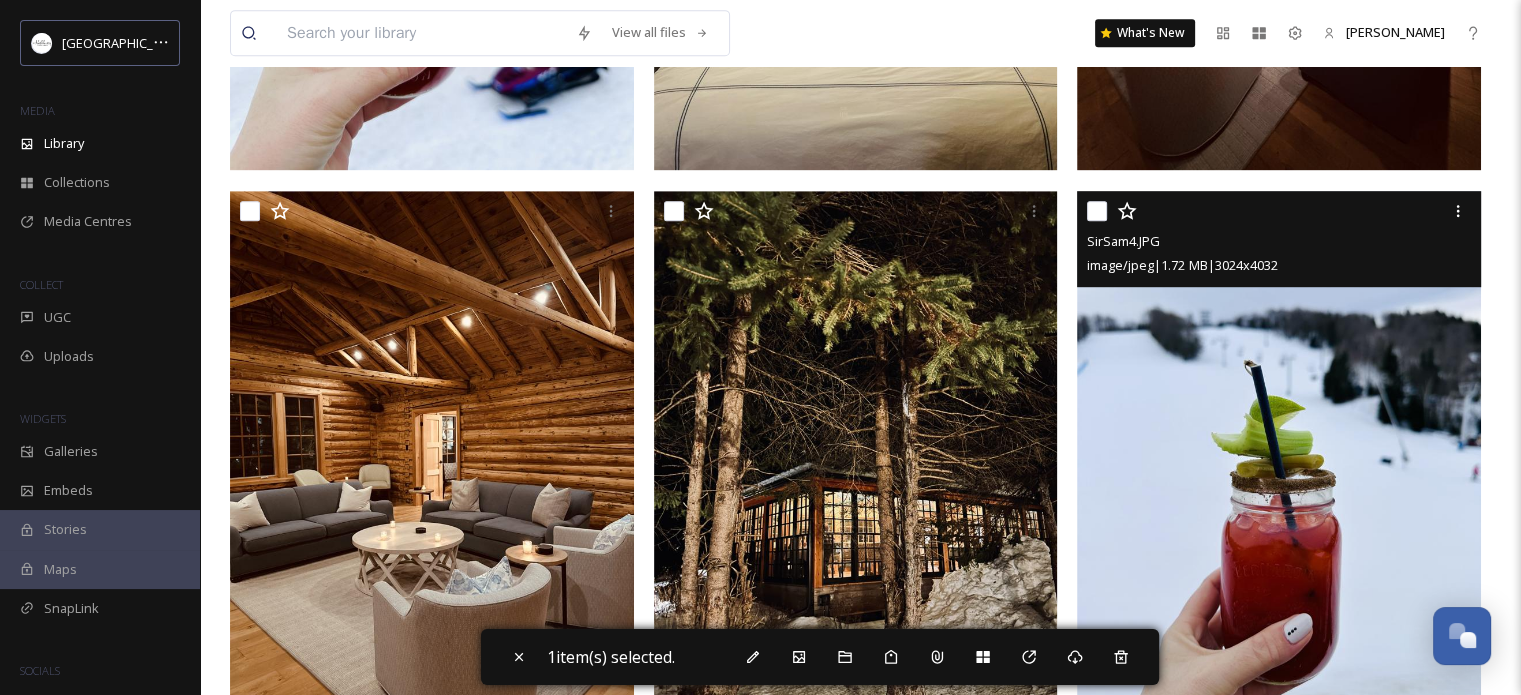 click at bounding box center (1097, 211) 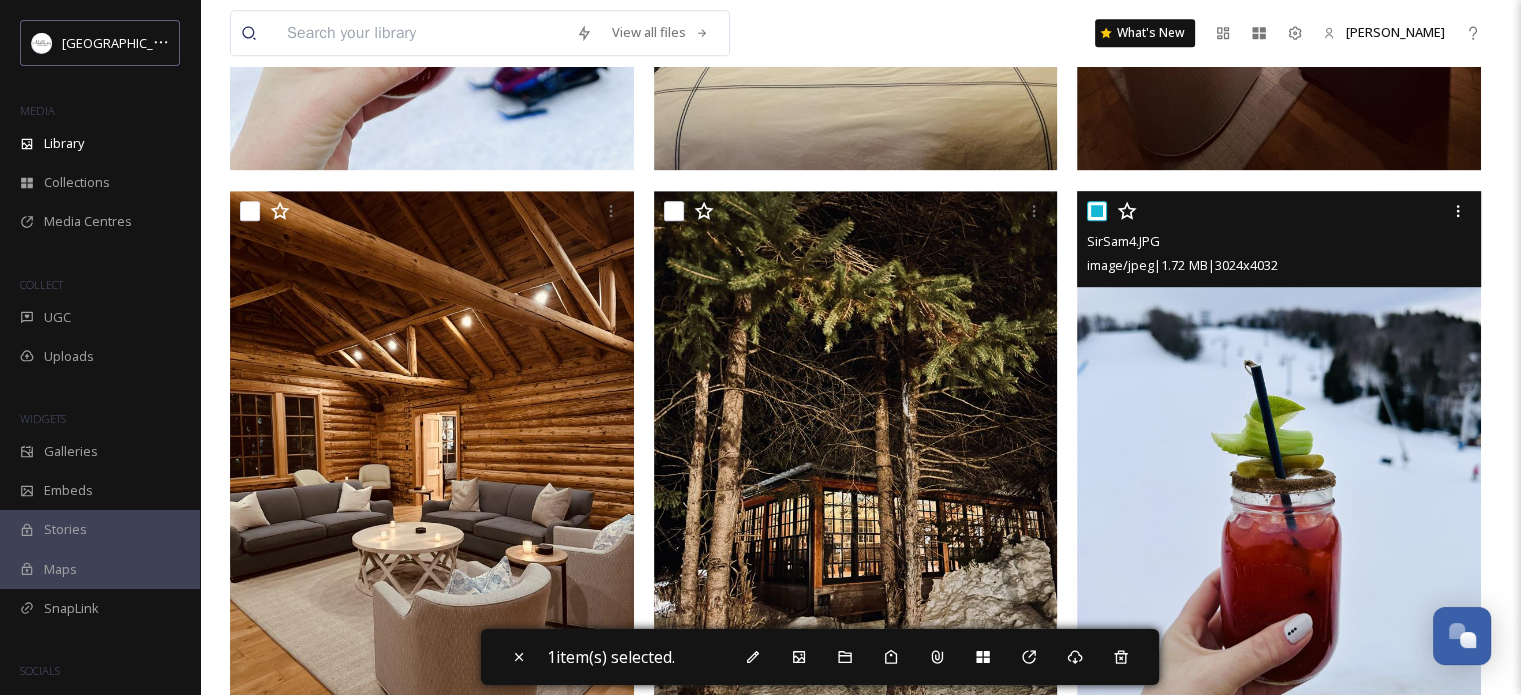 checkbox on "true" 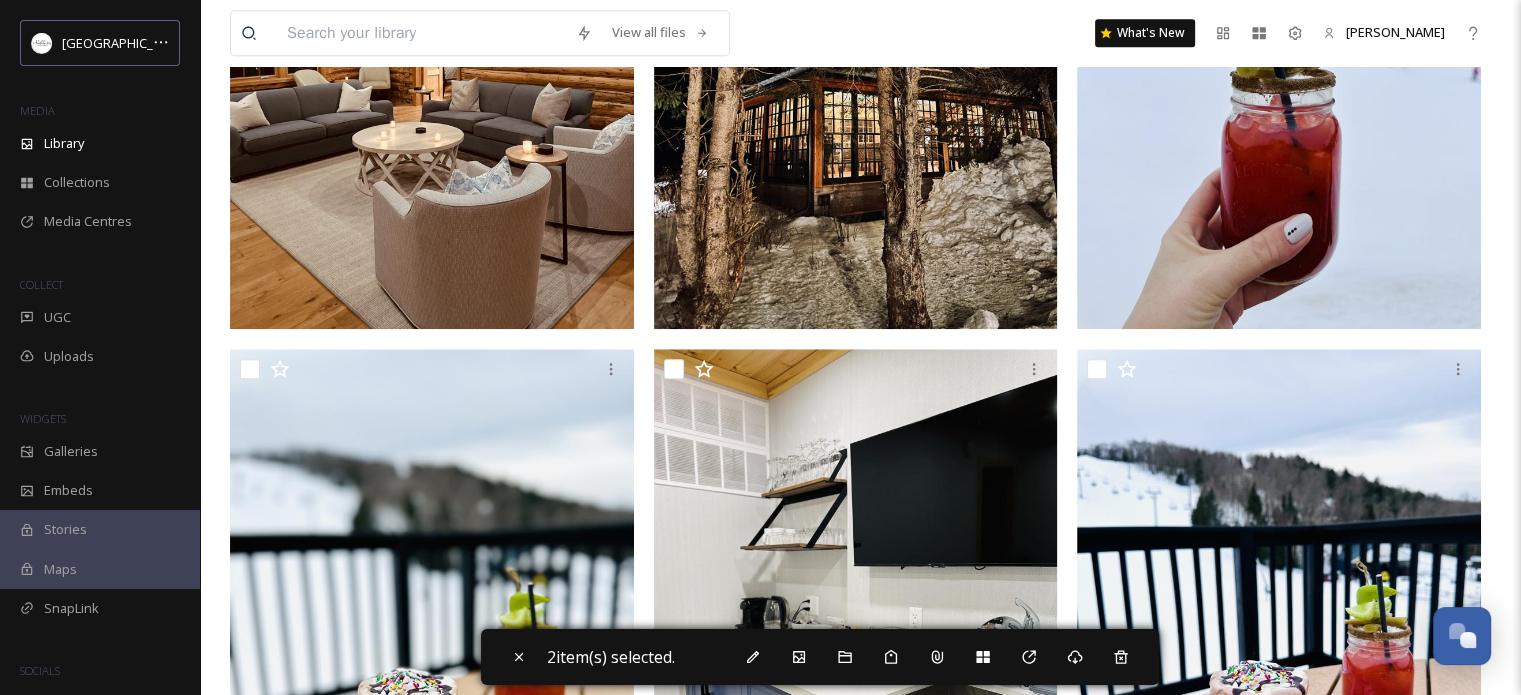 scroll, scrollTop: 1900, scrollLeft: 0, axis: vertical 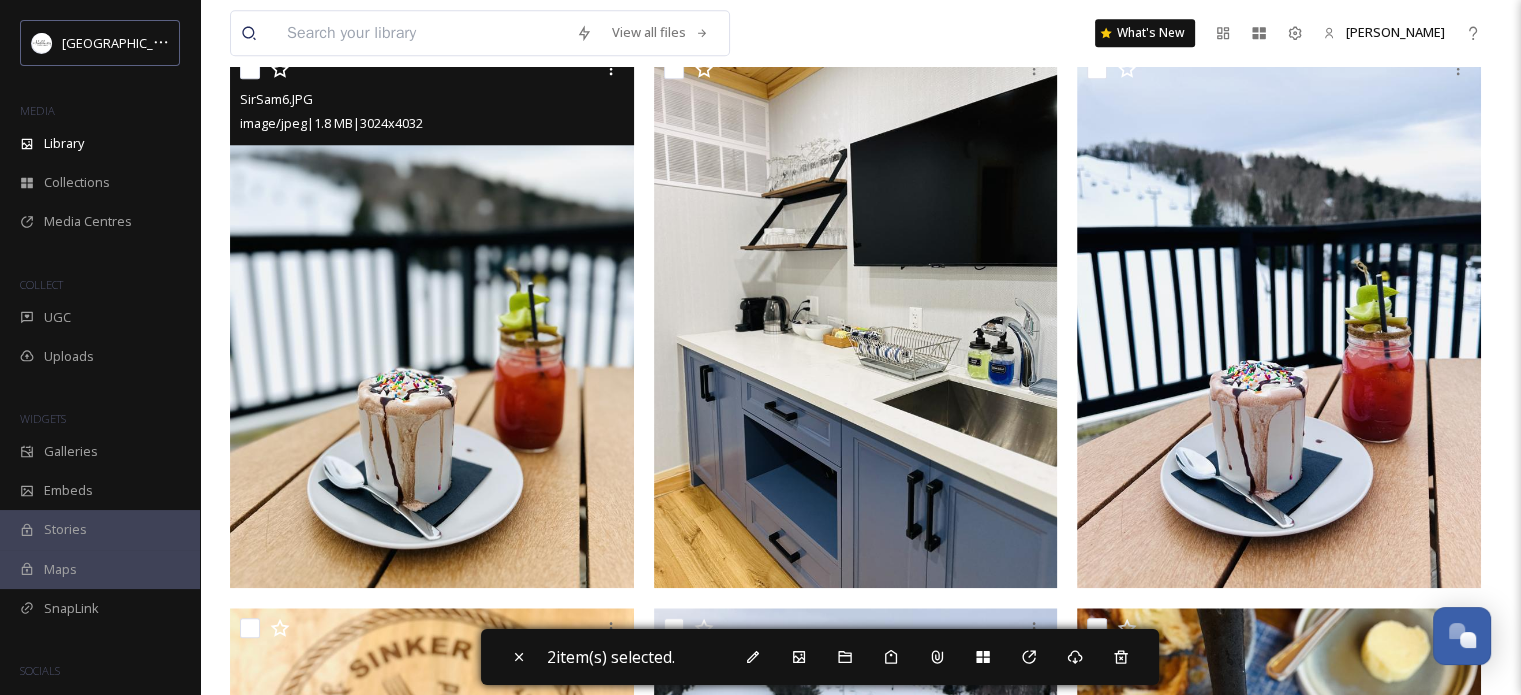 click at bounding box center (250, 69) 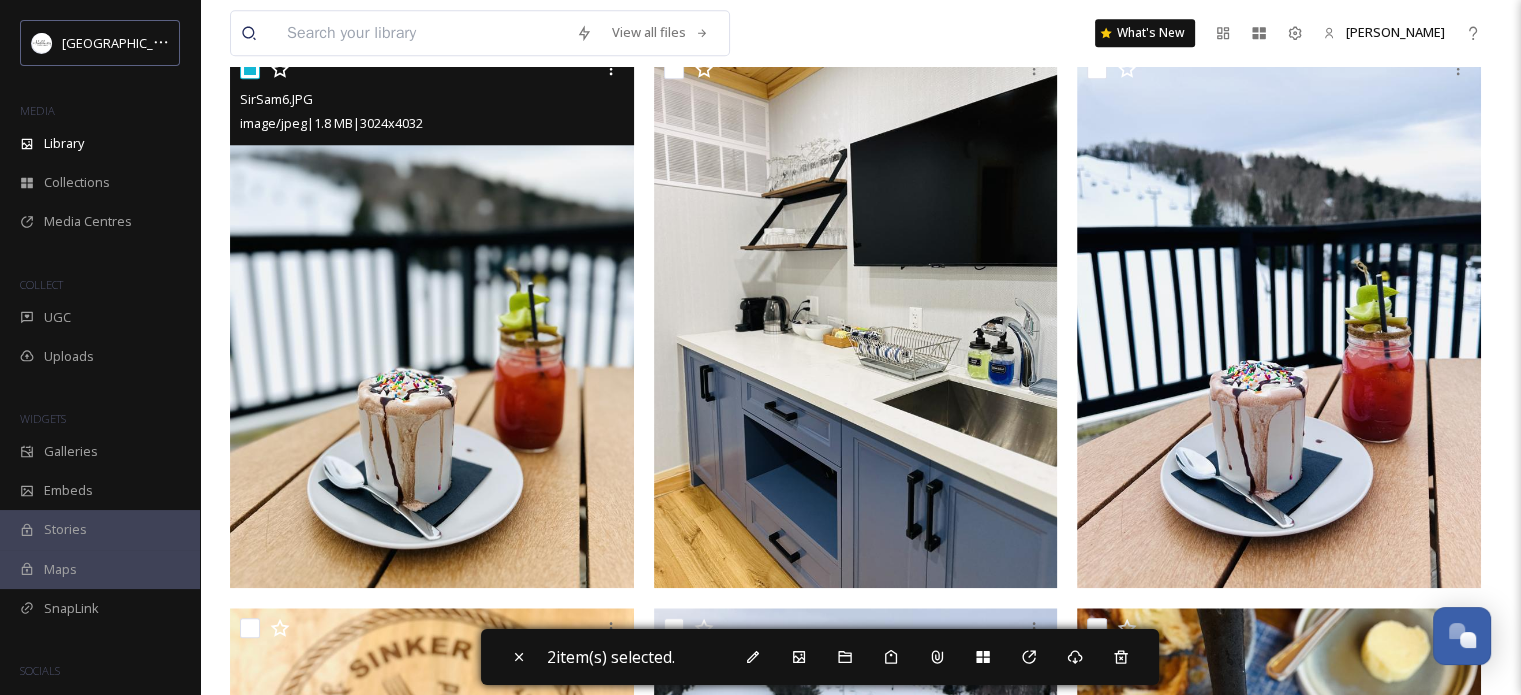 checkbox on "true" 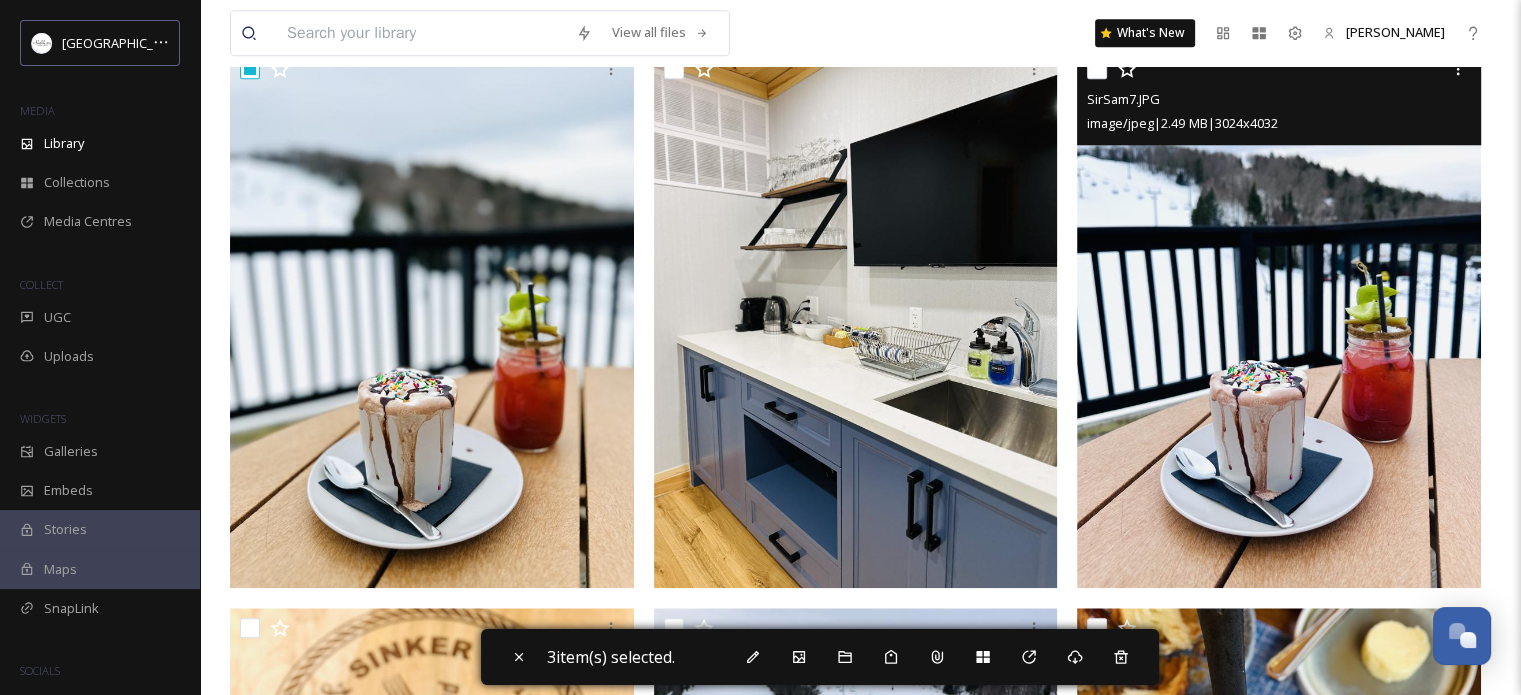 click at bounding box center (1097, 69) 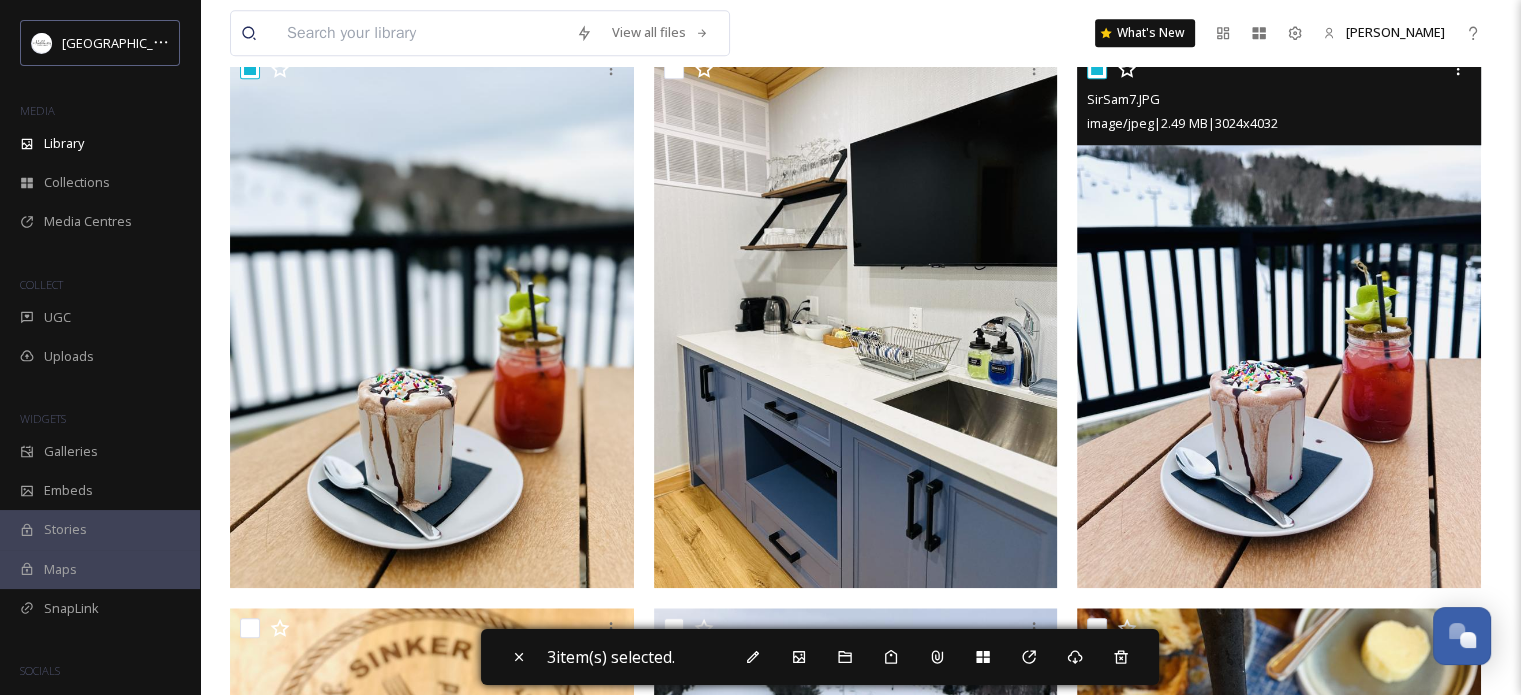 checkbox on "true" 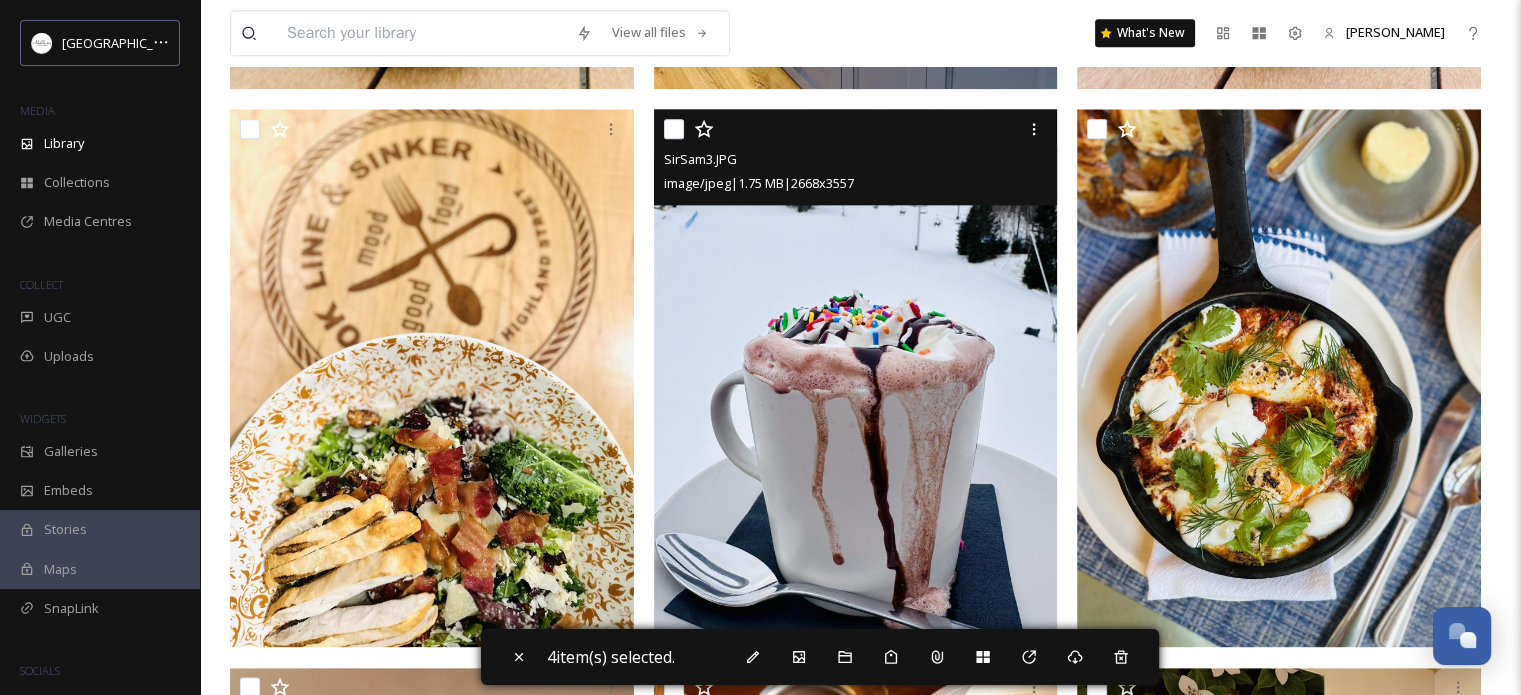 scroll, scrollTop: 2400, scrollLeft: 0, axis: vertical 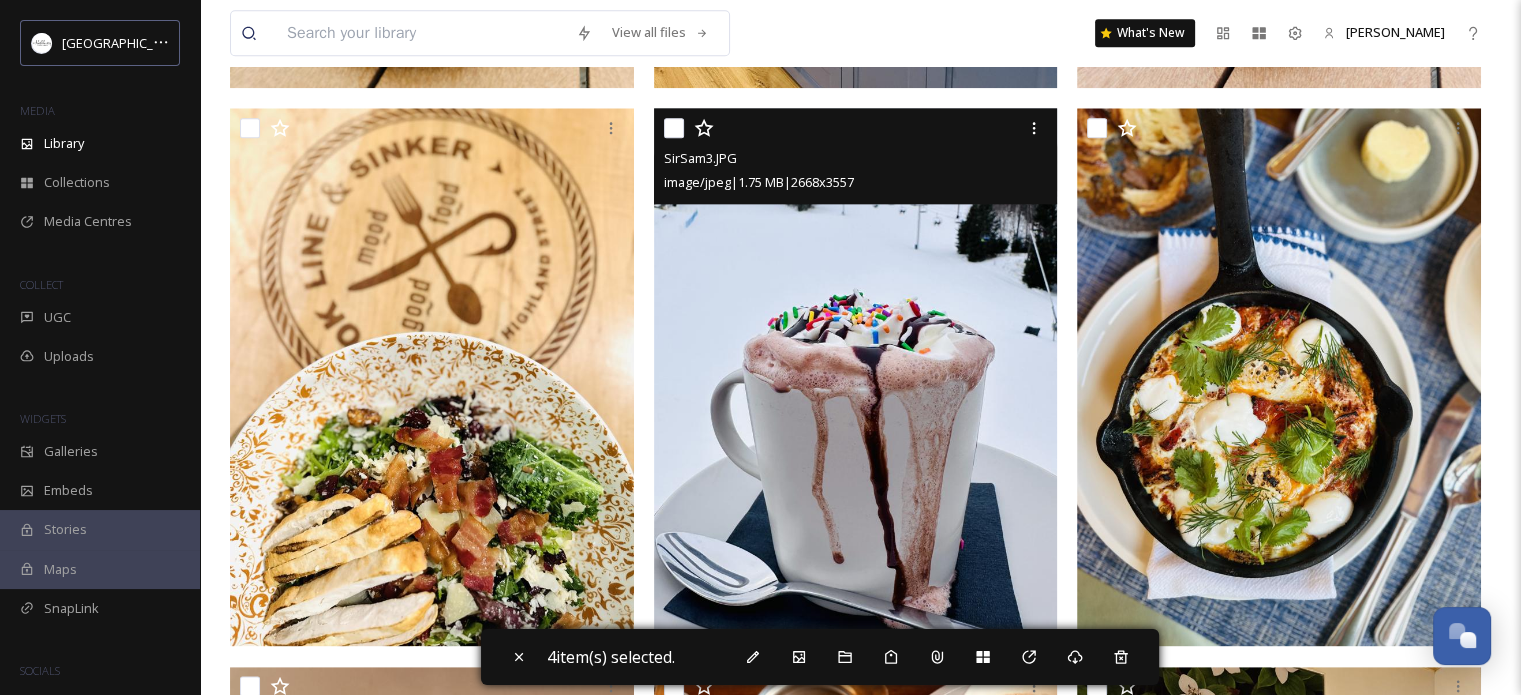 click at bounding box center (674, 128) 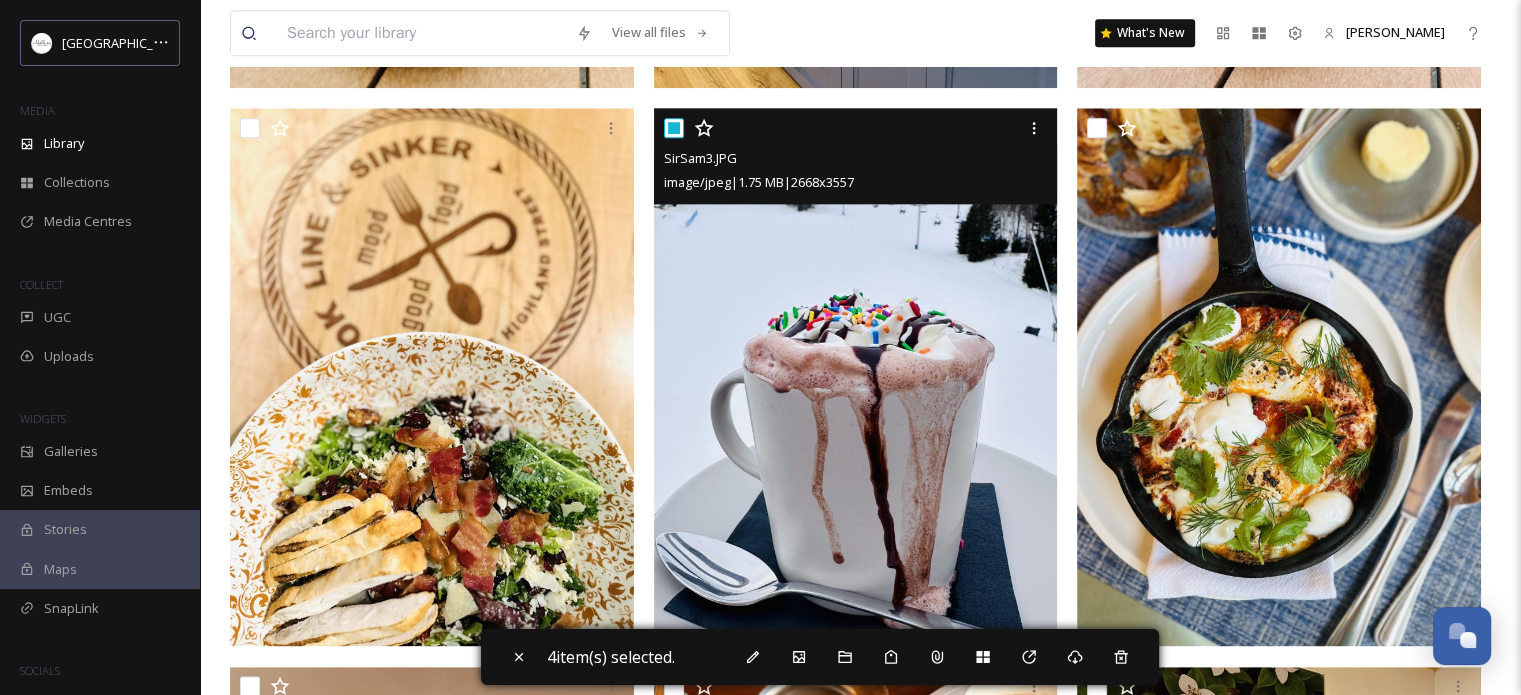 checkbox on "true" 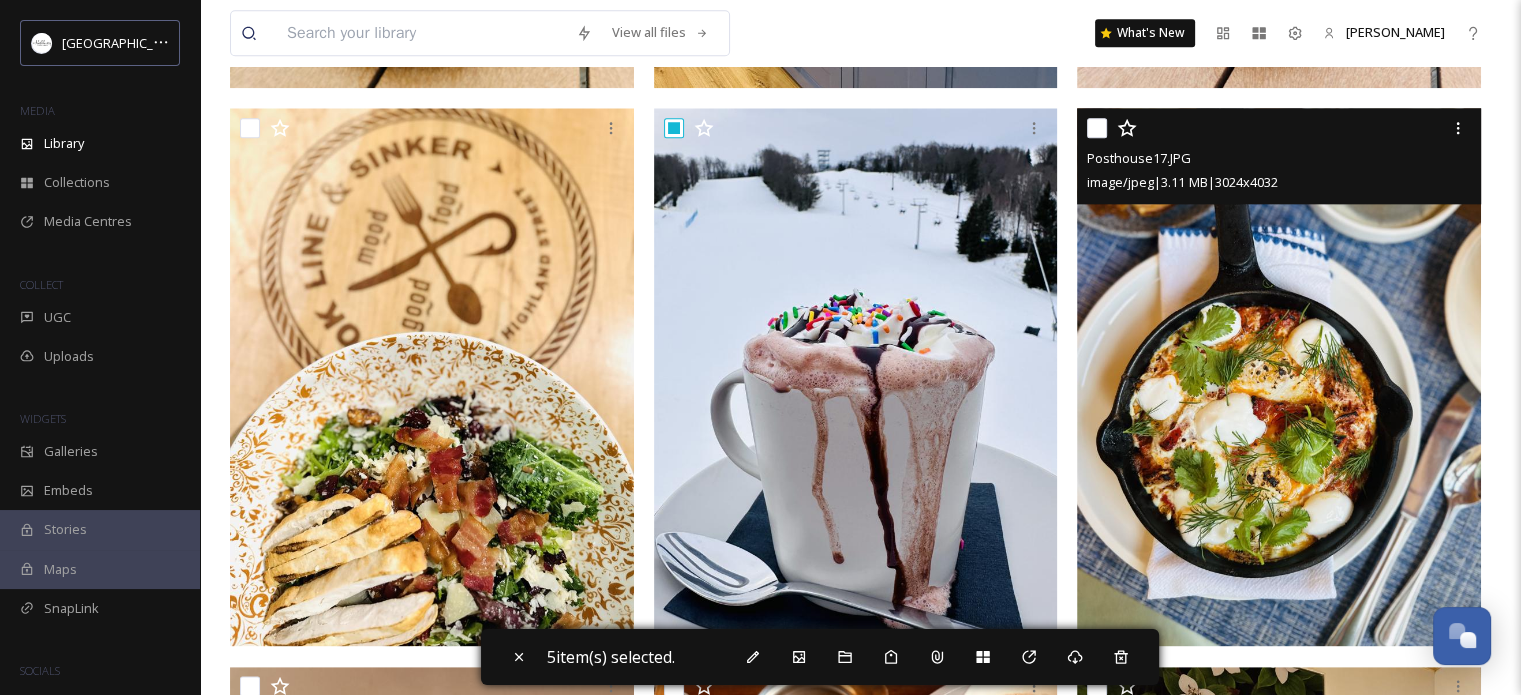 click at bounding box center (1097, 128) 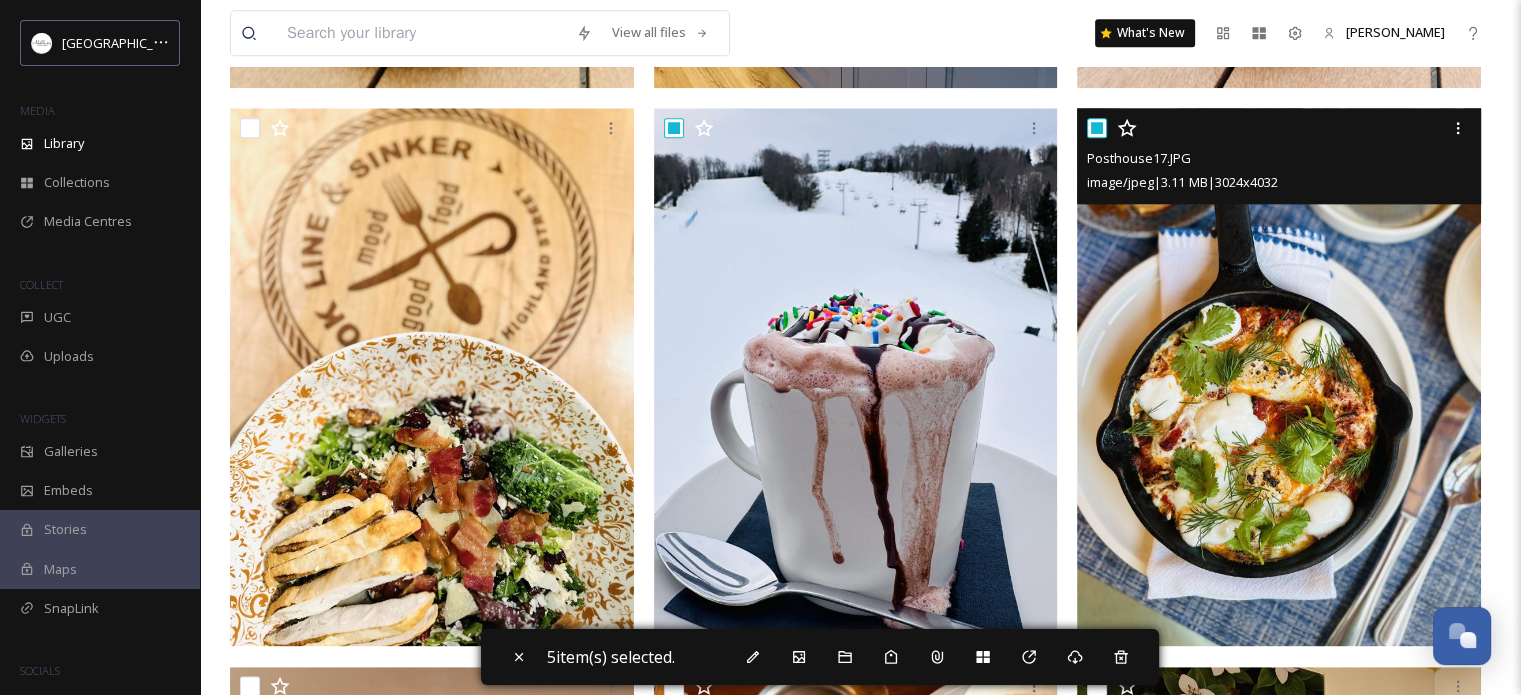 checkbox on "true" 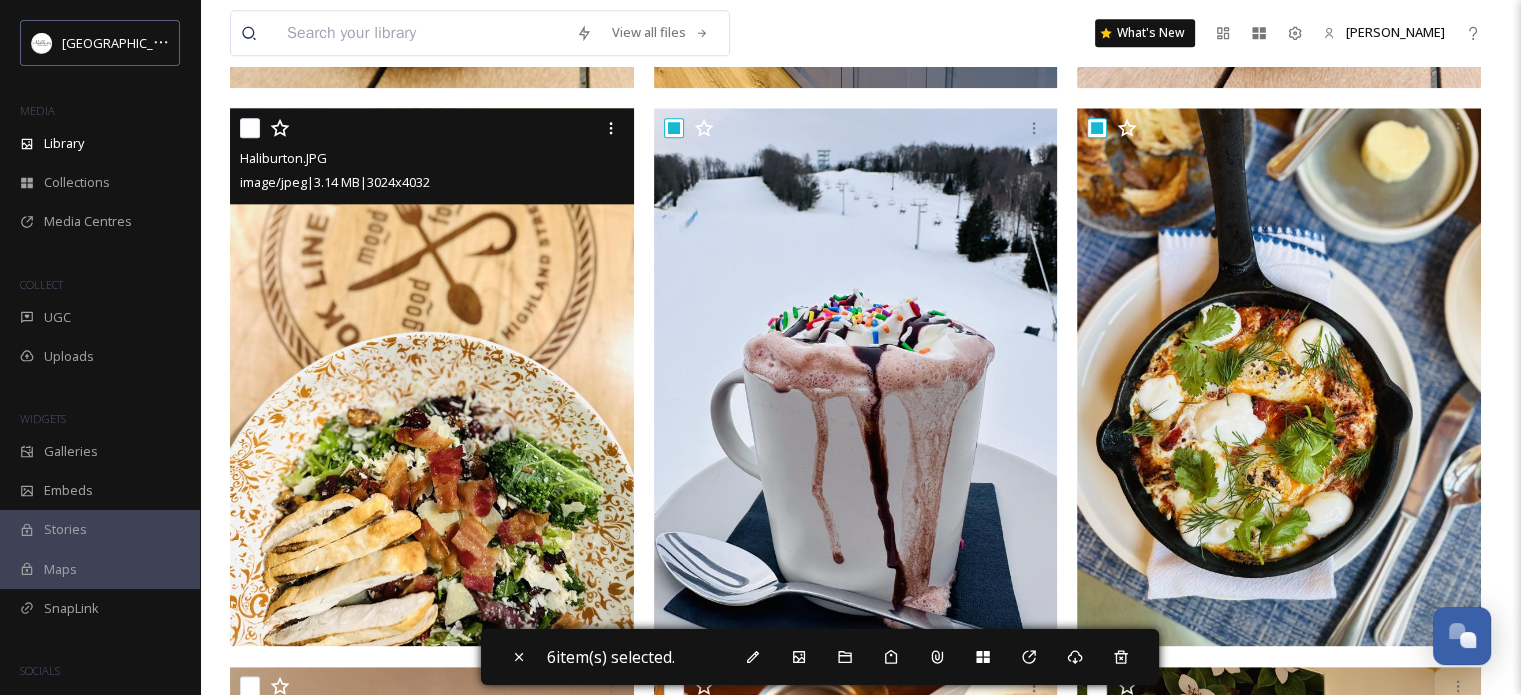 click at bounding box center [250, 128] 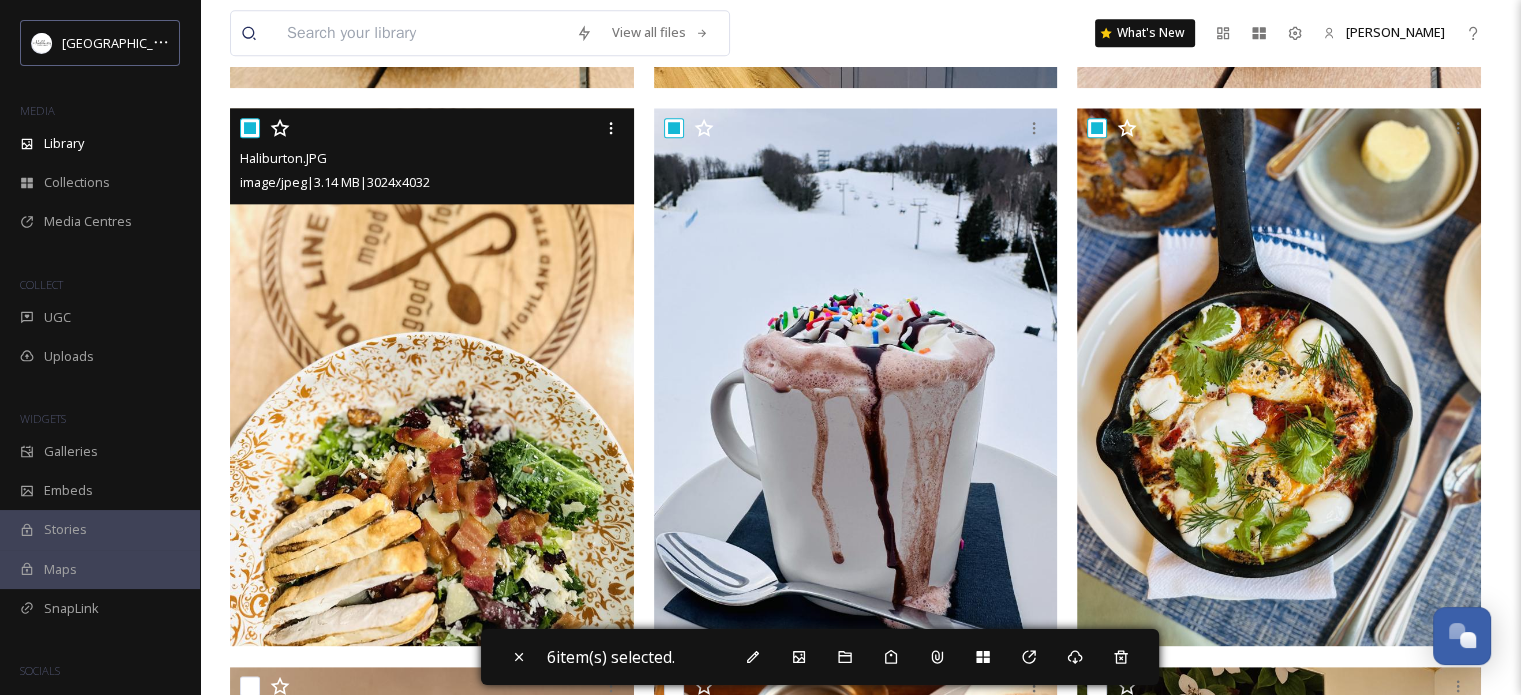 checkbox on "true" 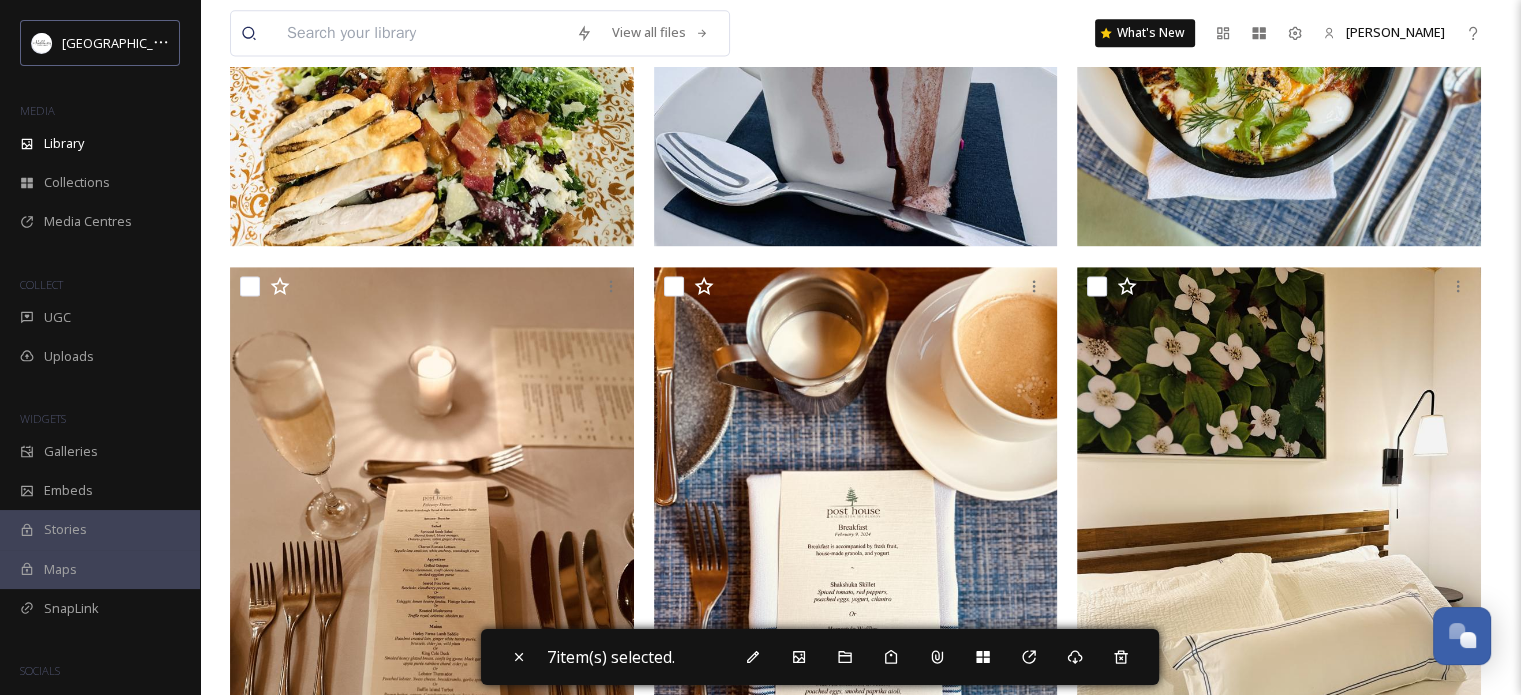 scroll, scrollTop: 2900, scrollLeft: 0, axis: vertical 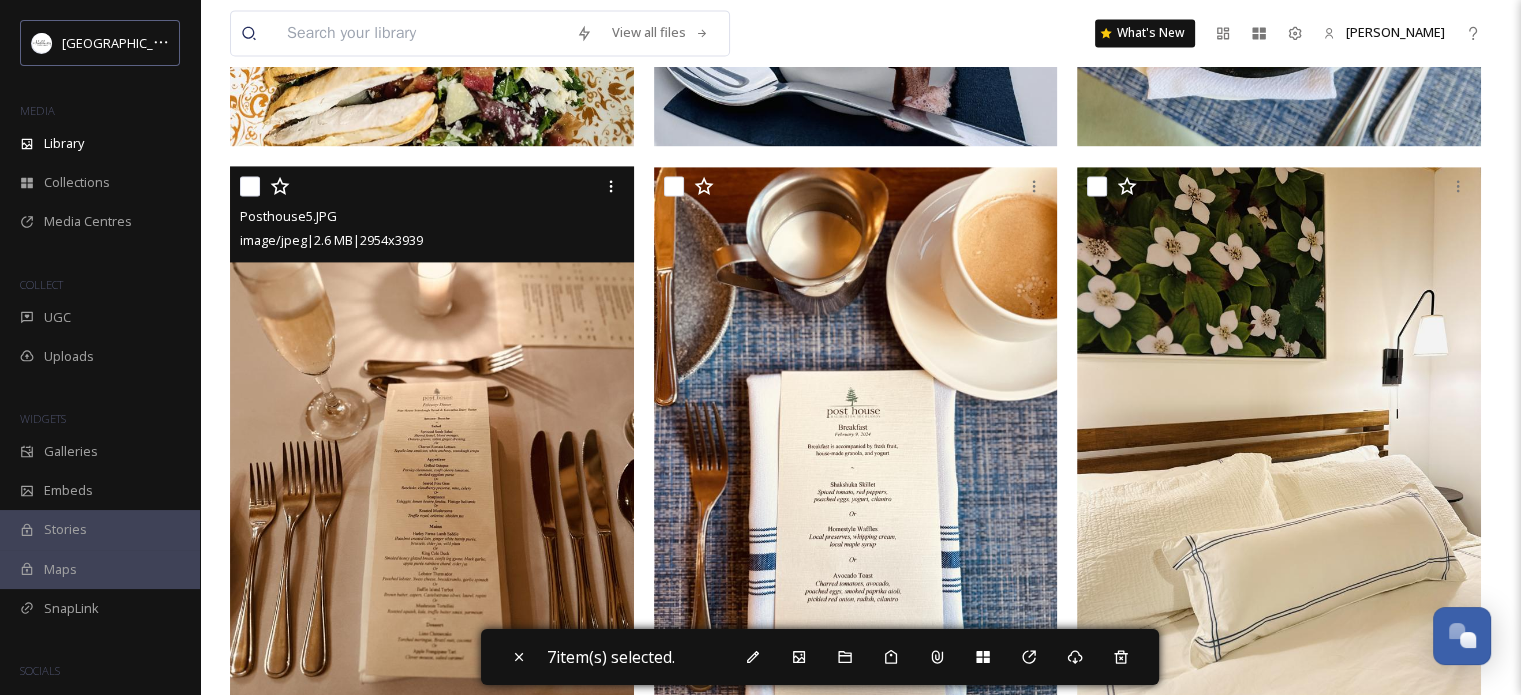 click at bounding box center (250, 186) 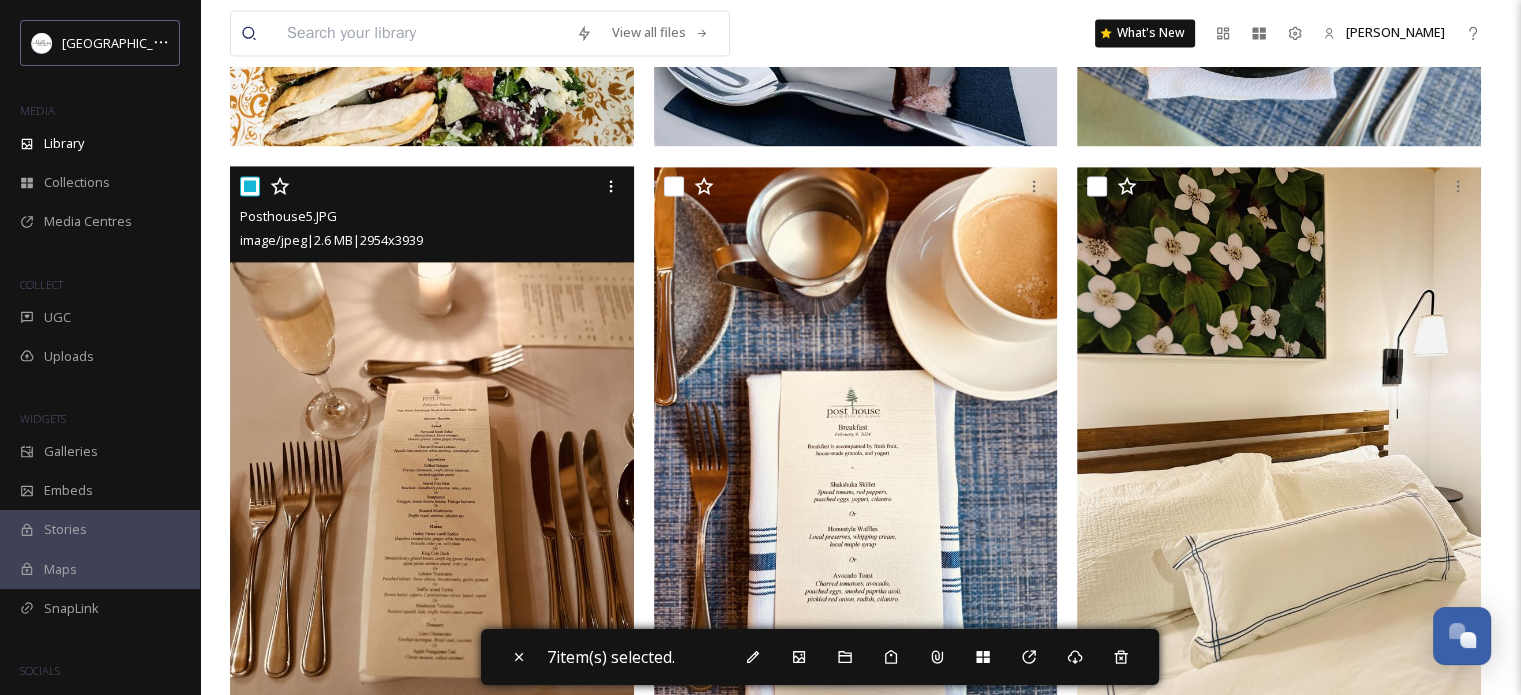 checkbox on "true" 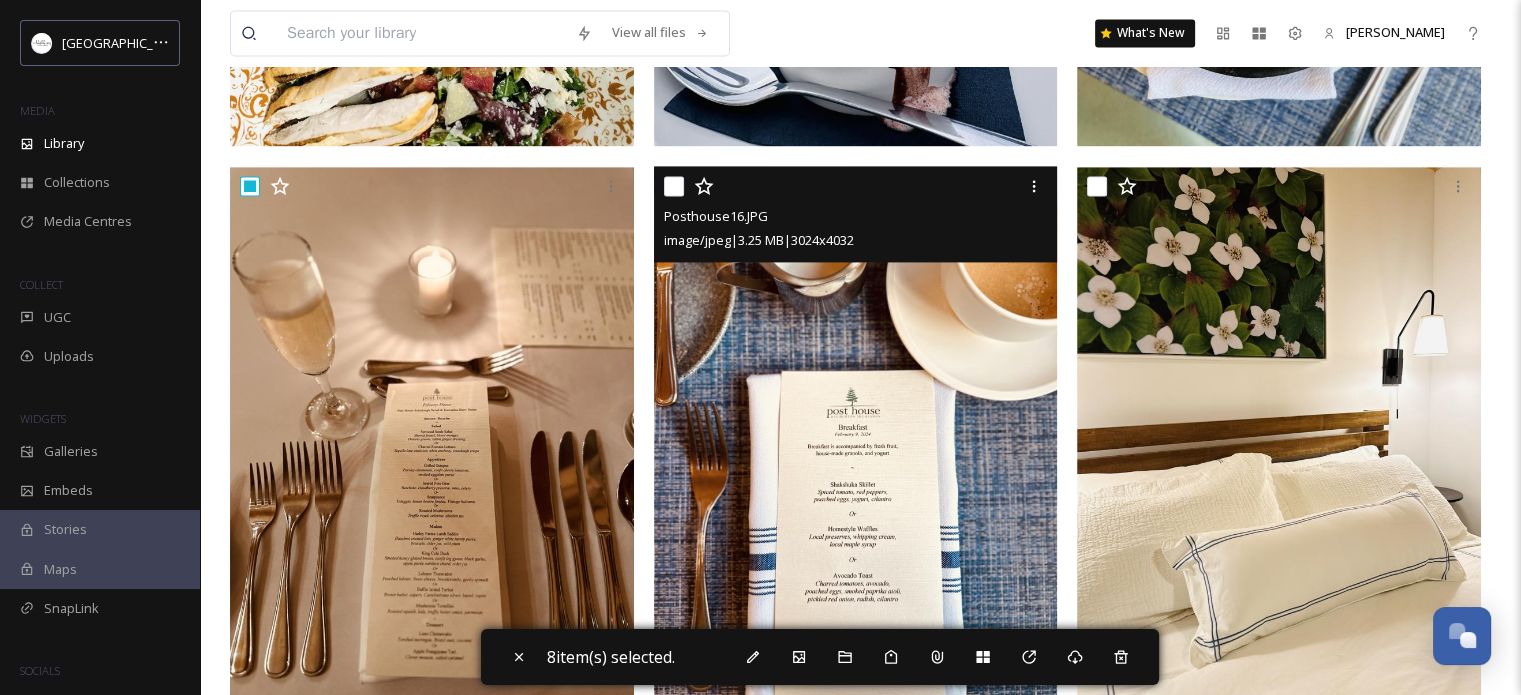 click at bounding box center [674, 186] 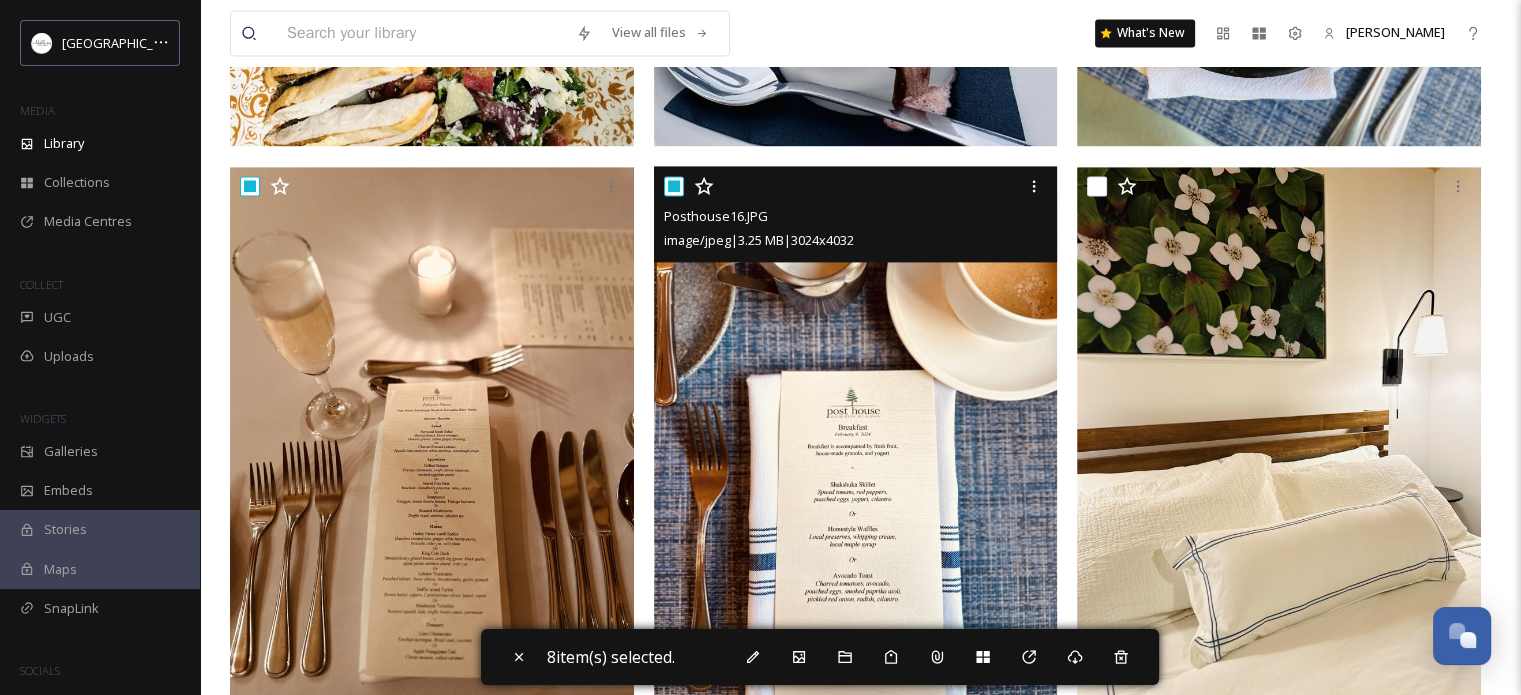 checkbox on "true" 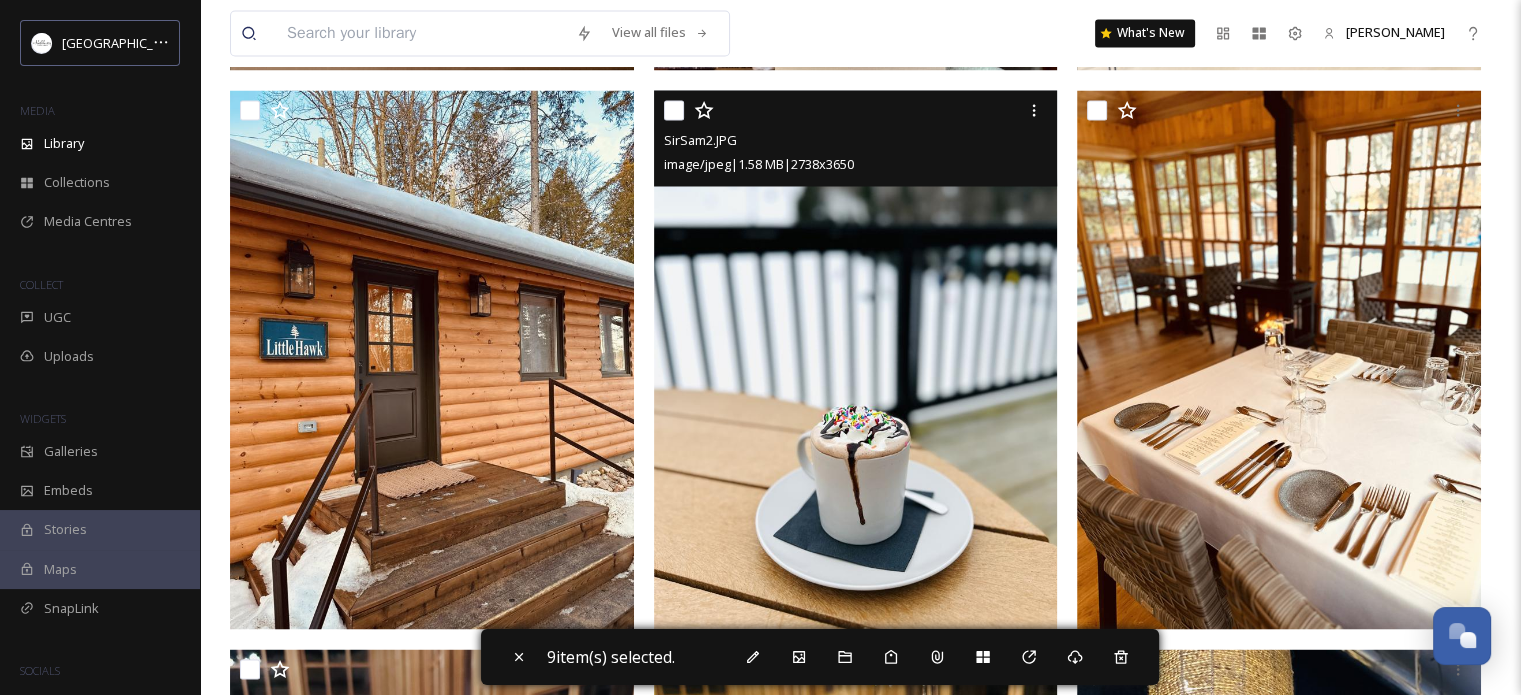 scroll, scrollTop: 3500, scrollLeft: 0, axis: vertical 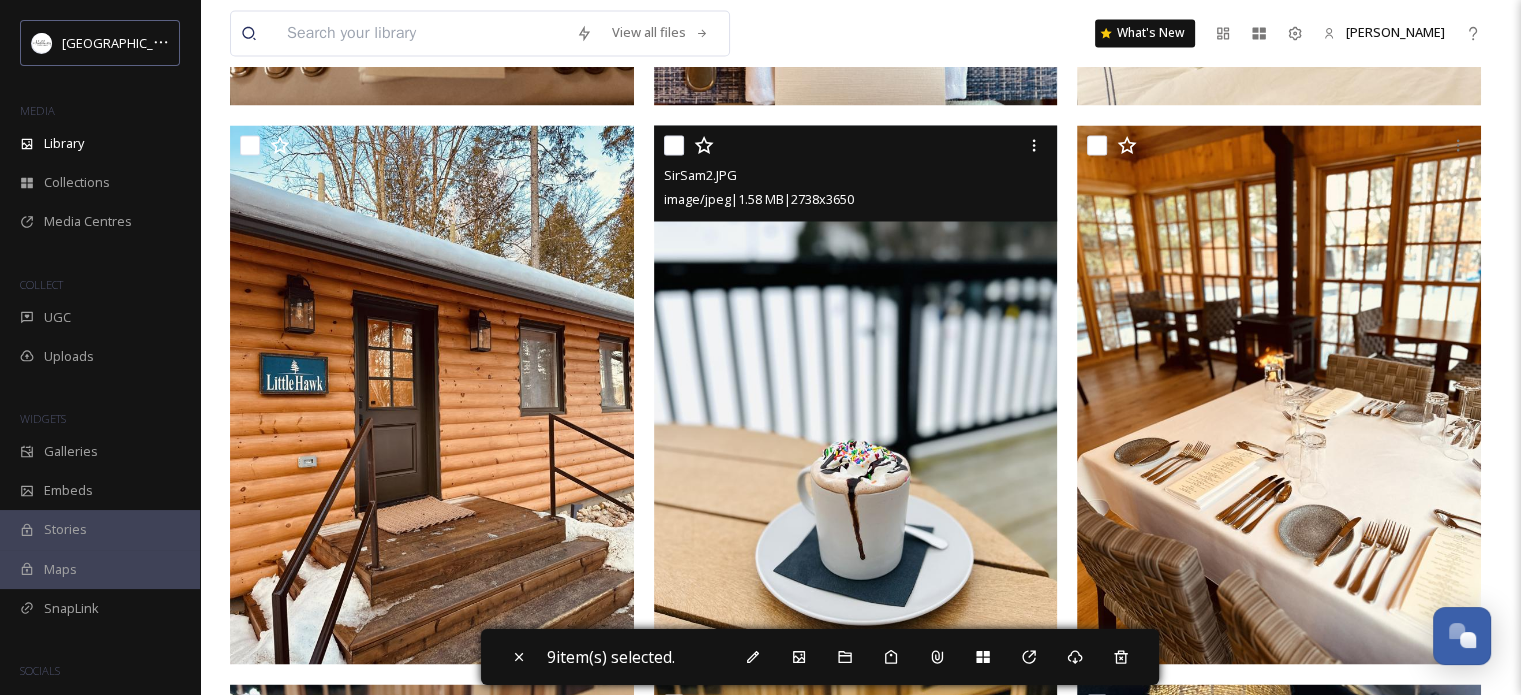 click at bounding box center (674, 145) 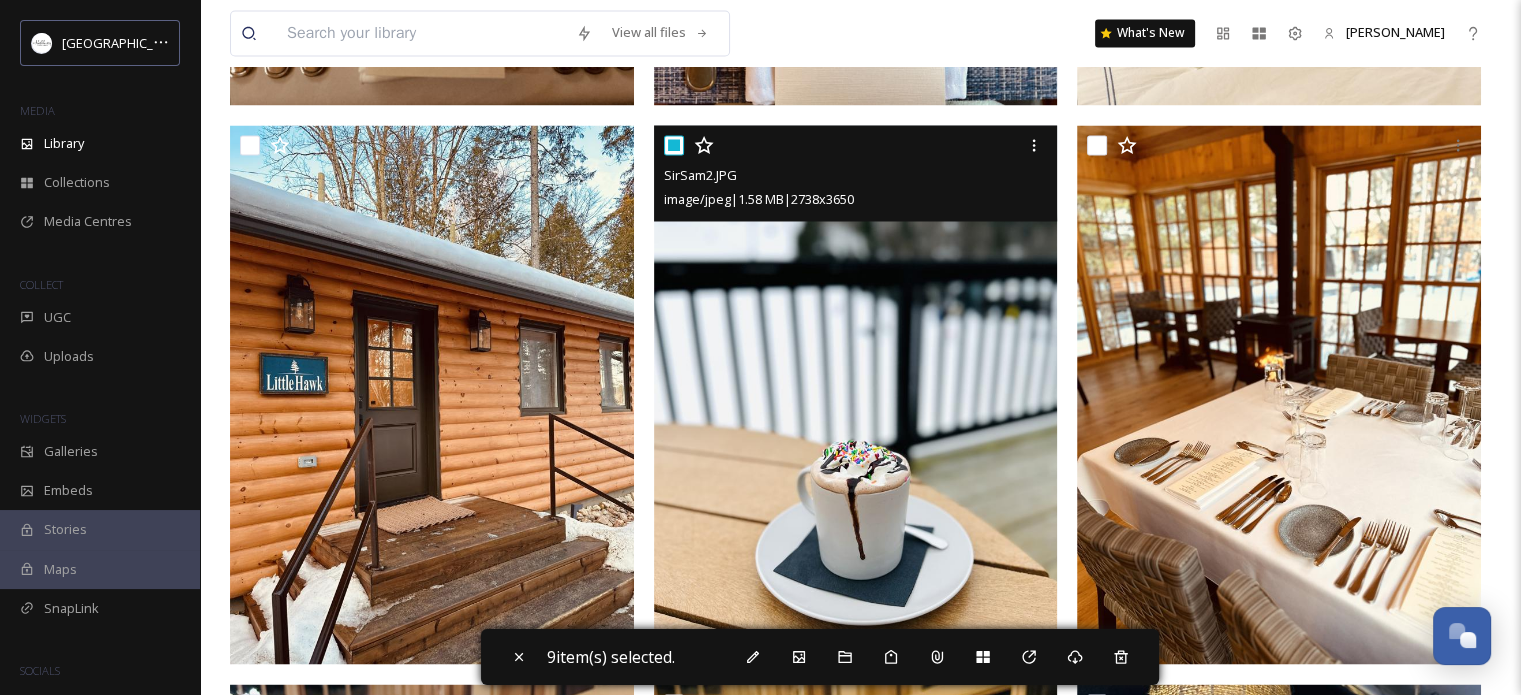 checkbox on "true" 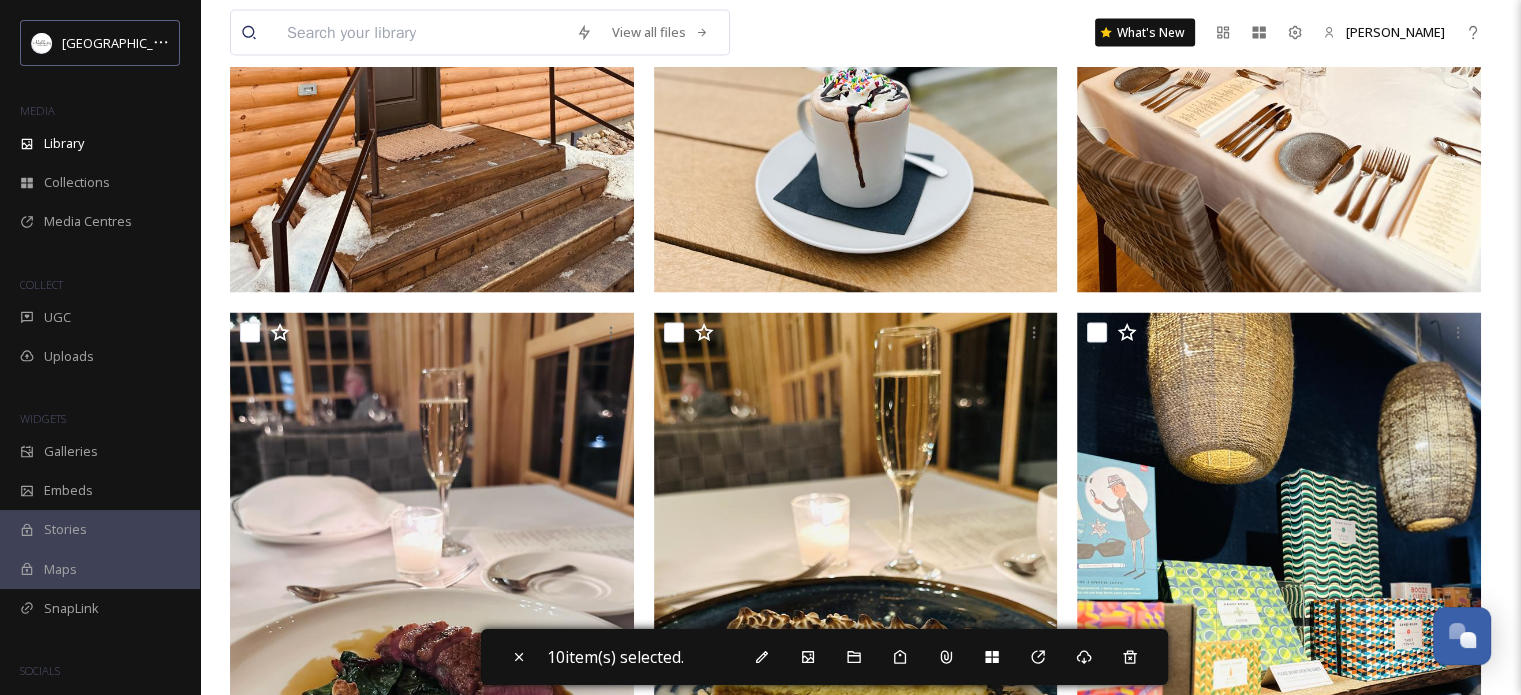 scroll, scrollTop: 3900, scrollLeft: 0, axis: vertical 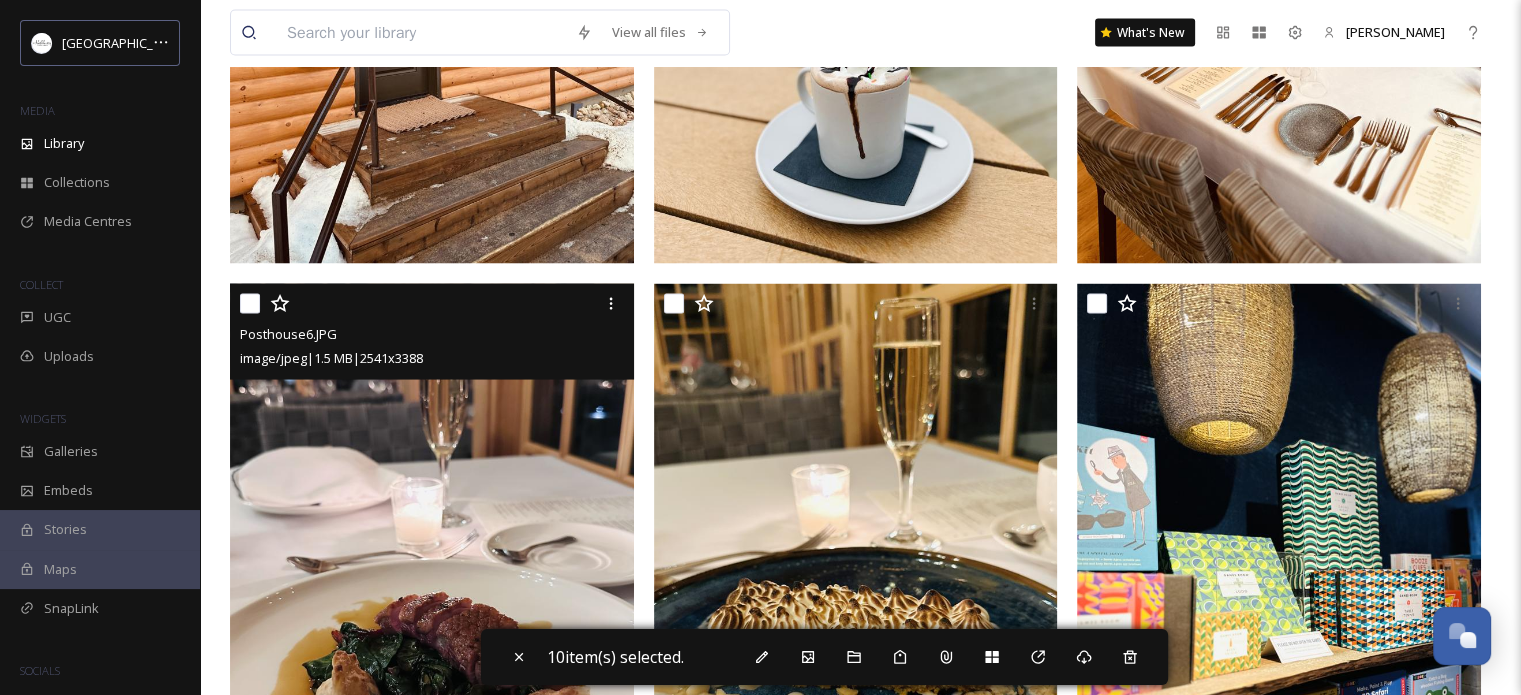 click at bounding box center [250, 304] 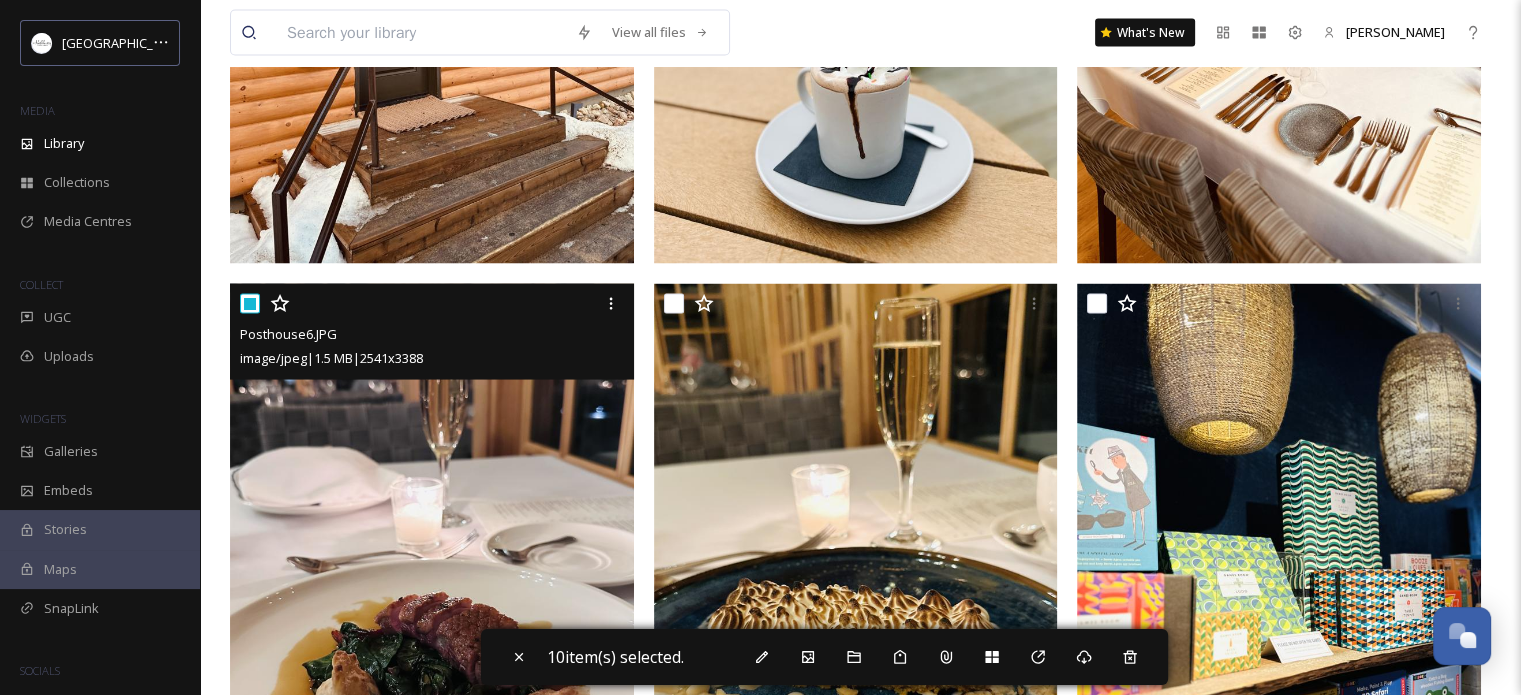 checkbox on "true" 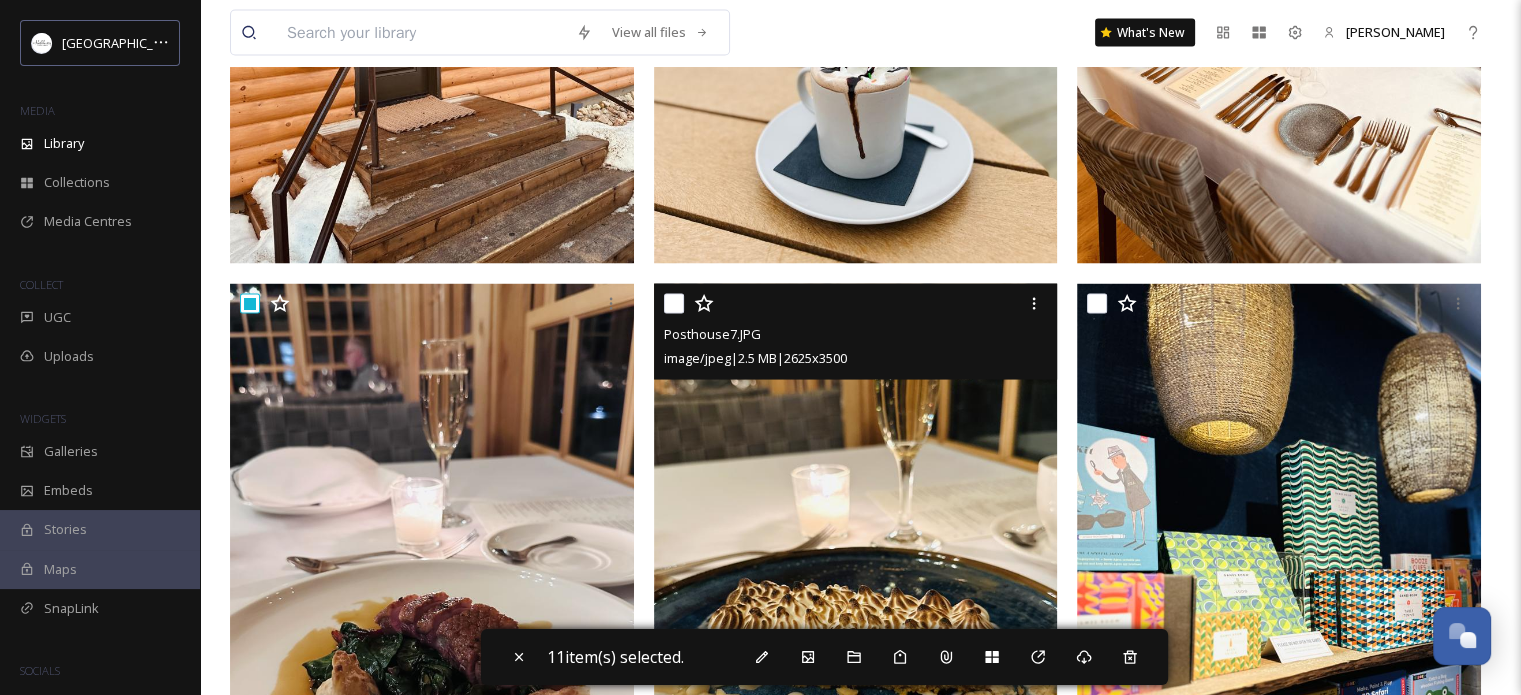 click at bounding box center (674, 304) 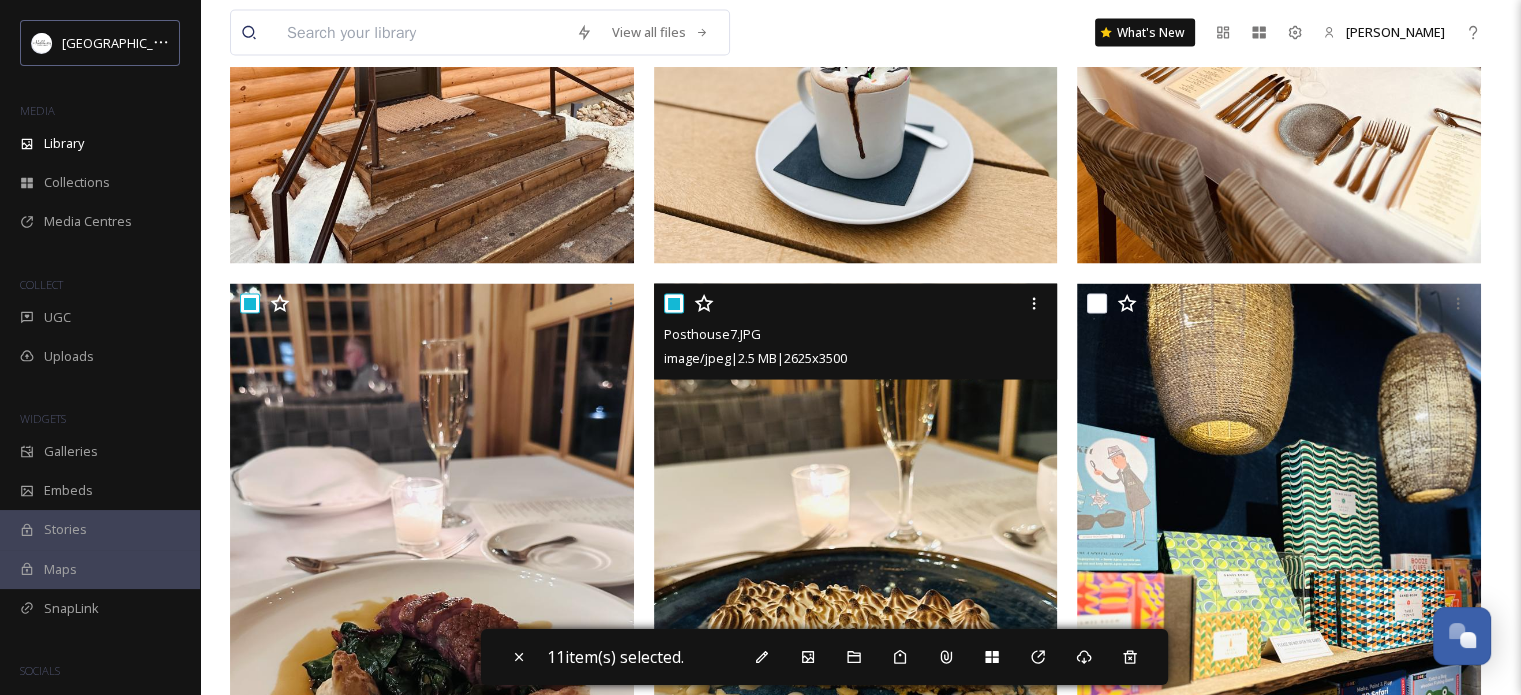 checkbox on "true" 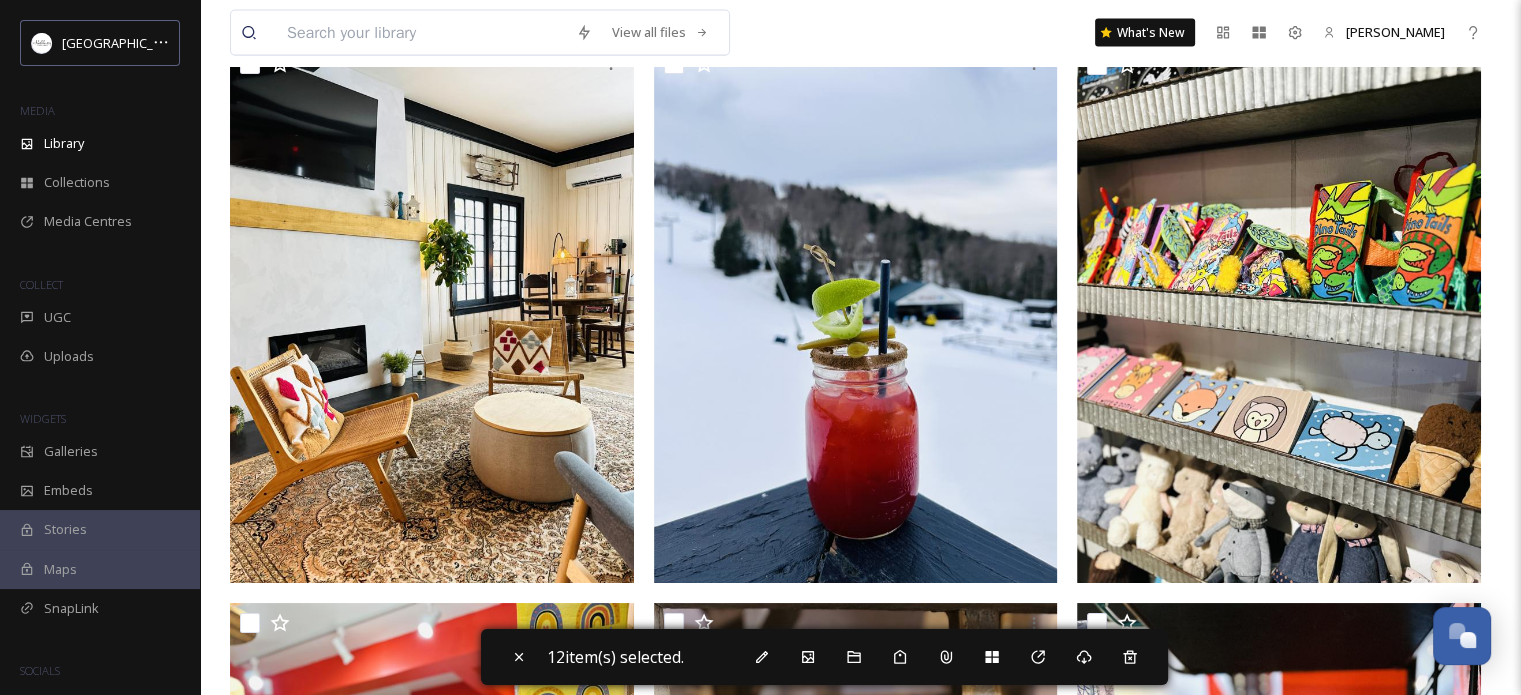 scroll, scrollTop: 4700, scrollLeft: 0, axis: vertical 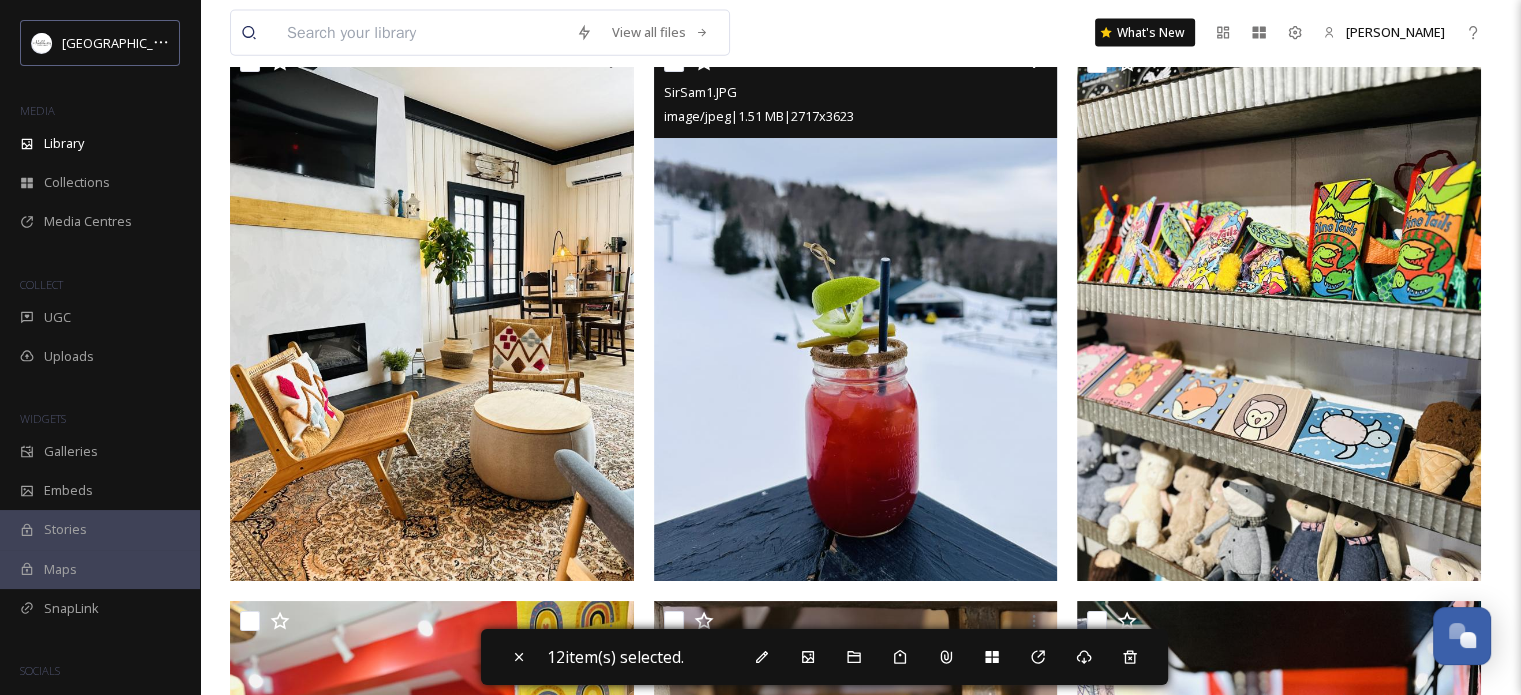click at bounding box center [674, 62] 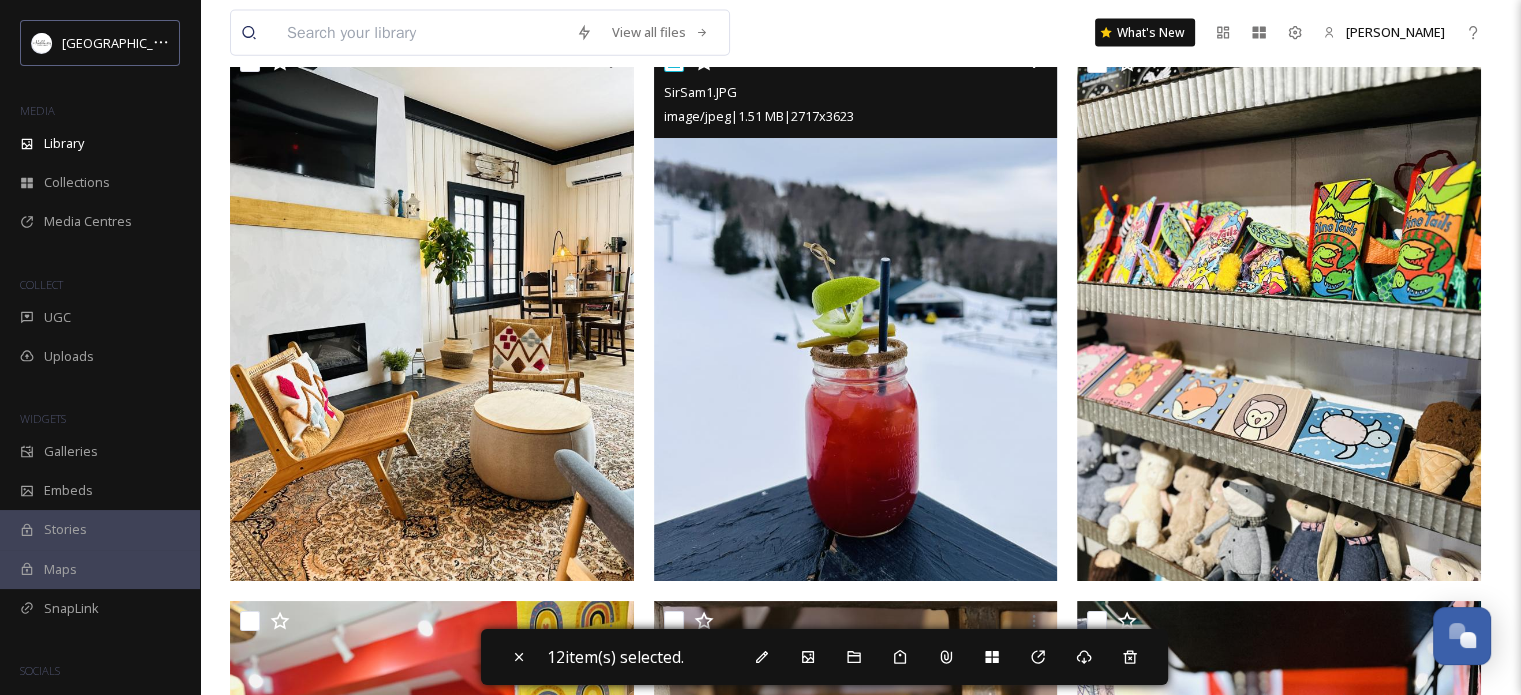 checkbox on "true" 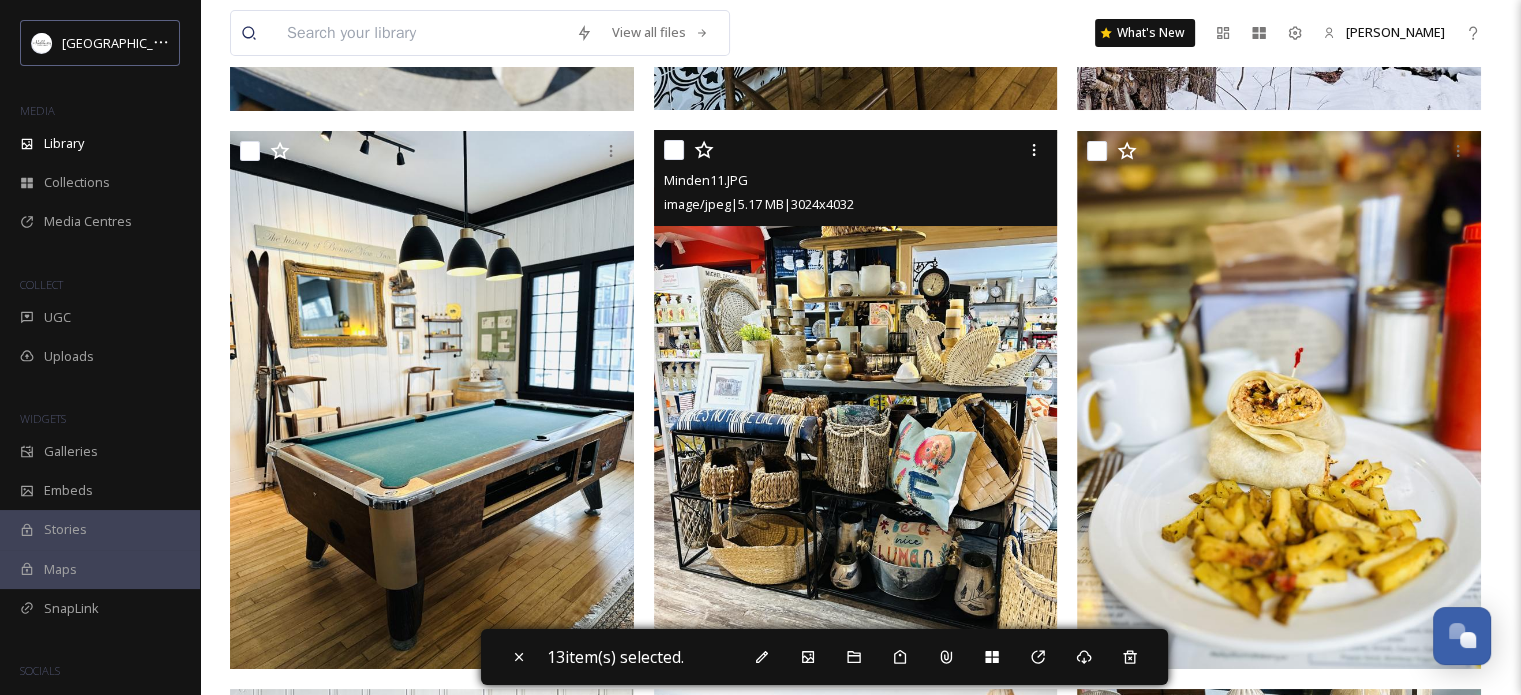 scroll, scrollTop: 8000, scrollLeft: 0, axis: vertical 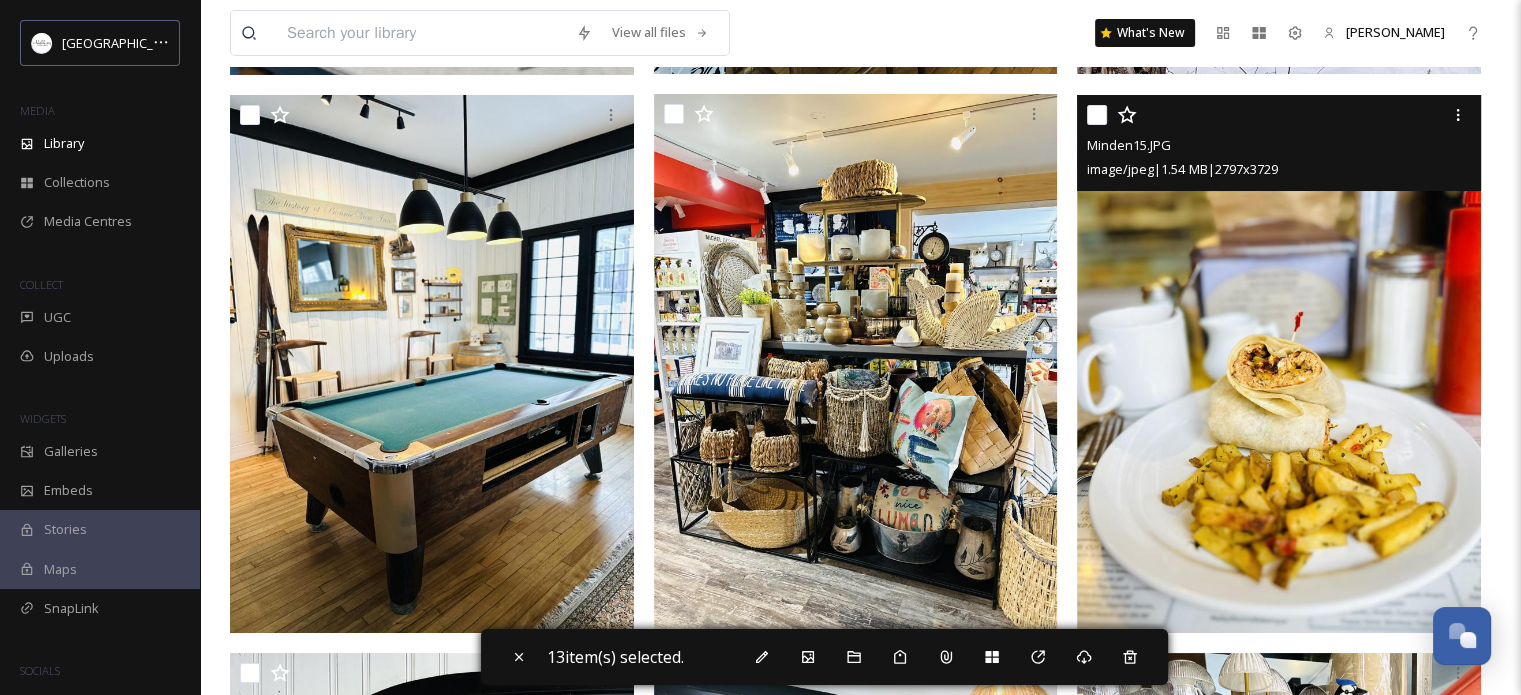 click at bounding box center [1097, 115] 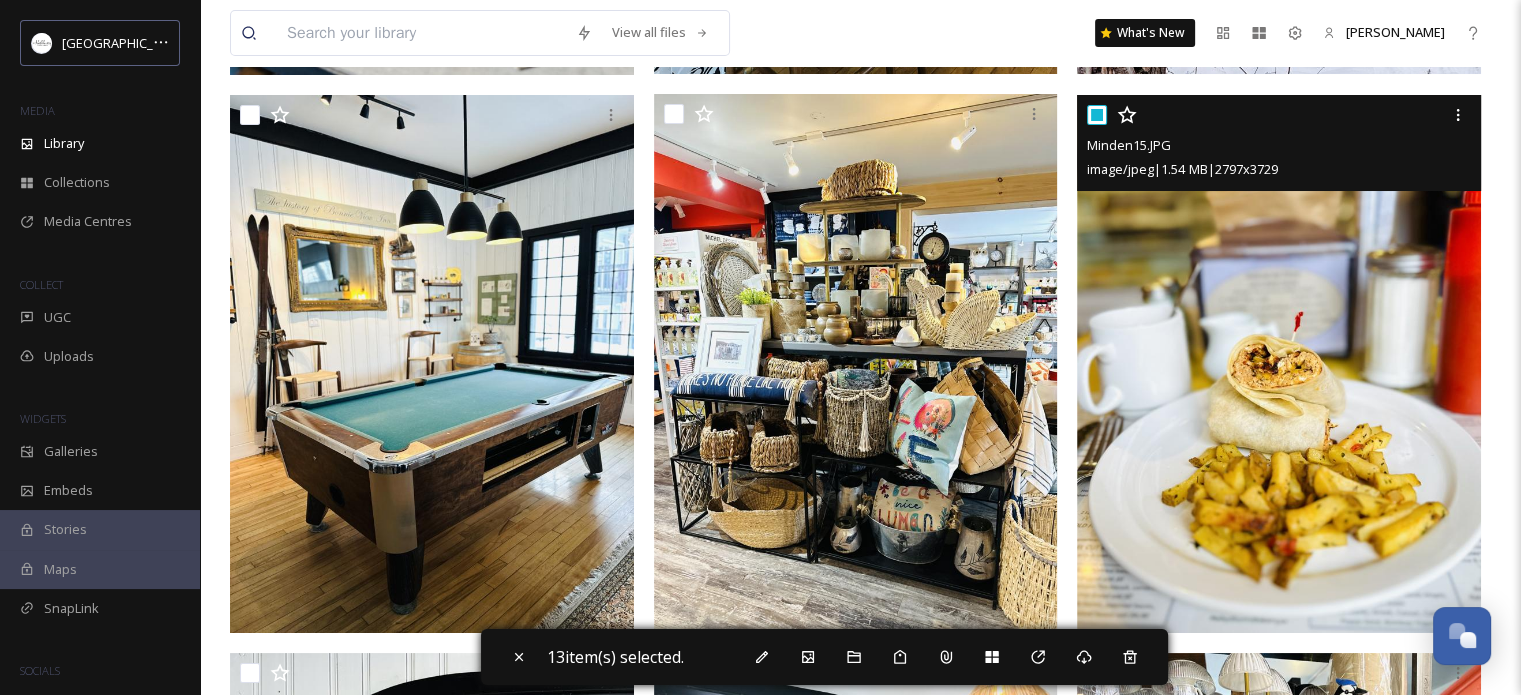 checkbox on "true" 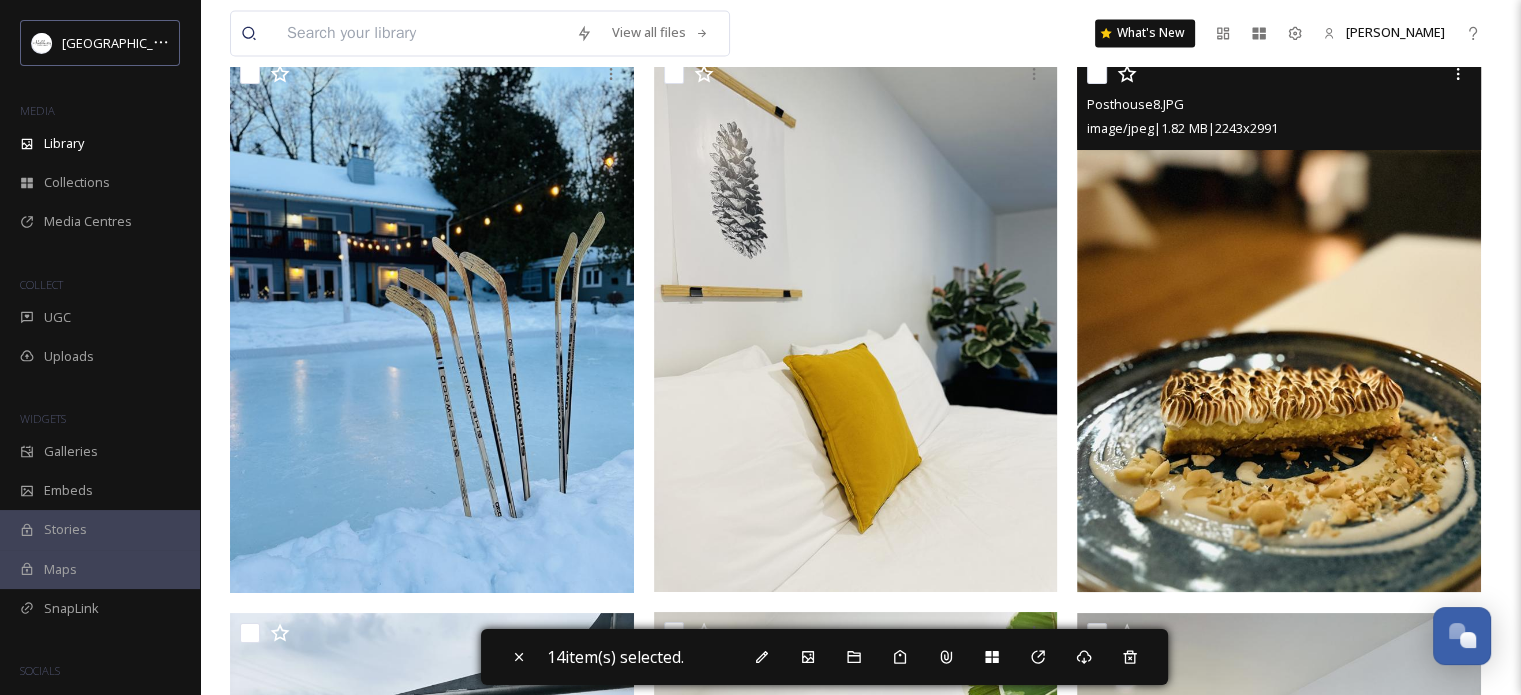scroll, scrollTop: 10800, scrollLeft: 0, axis: vertical 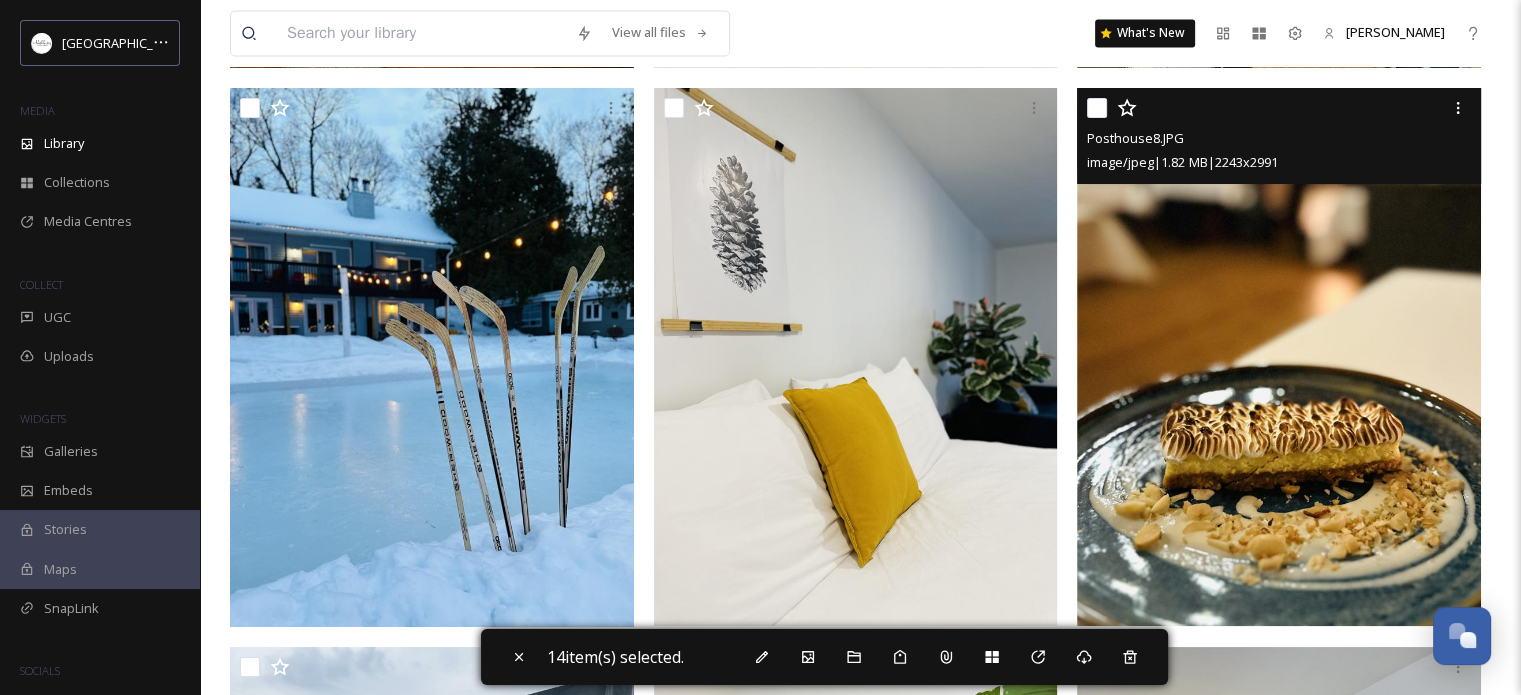 click at bounding box center (1097, 108) 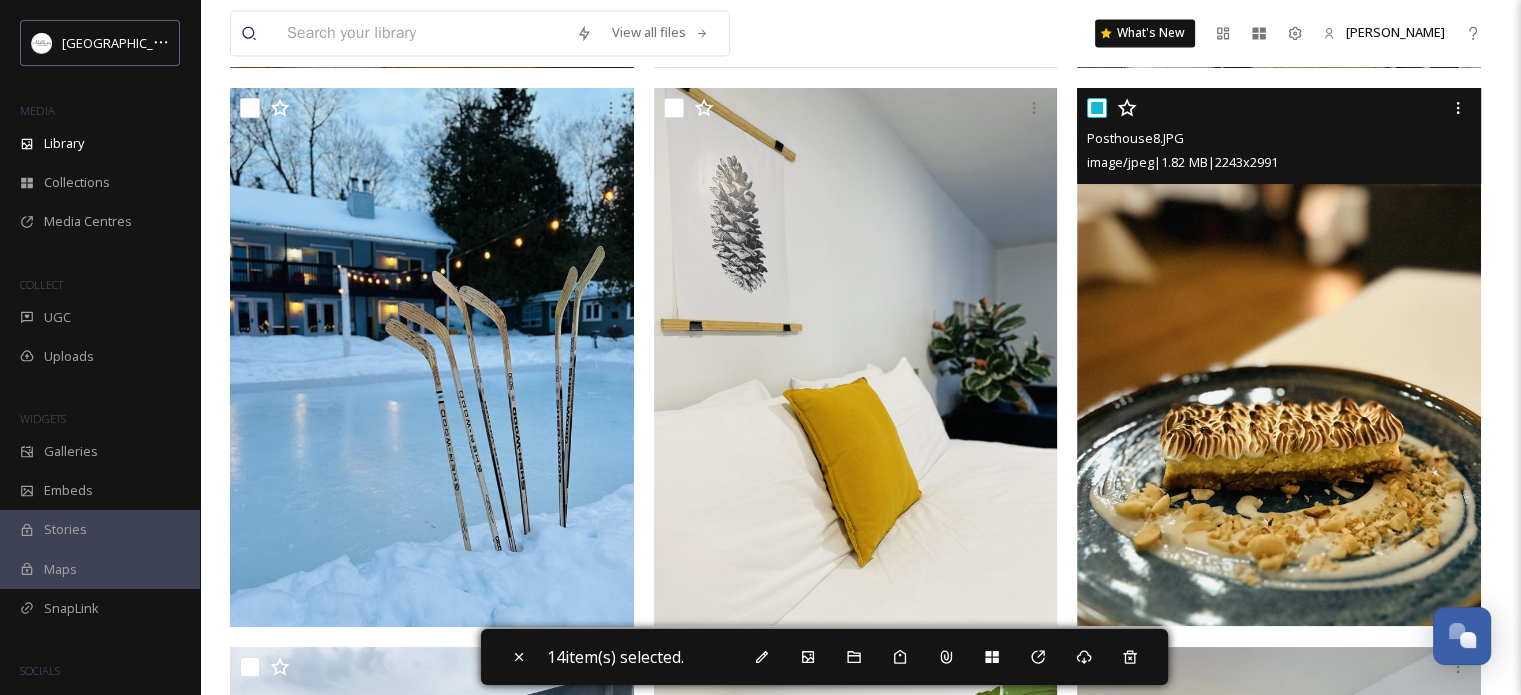 checkbox on "true" 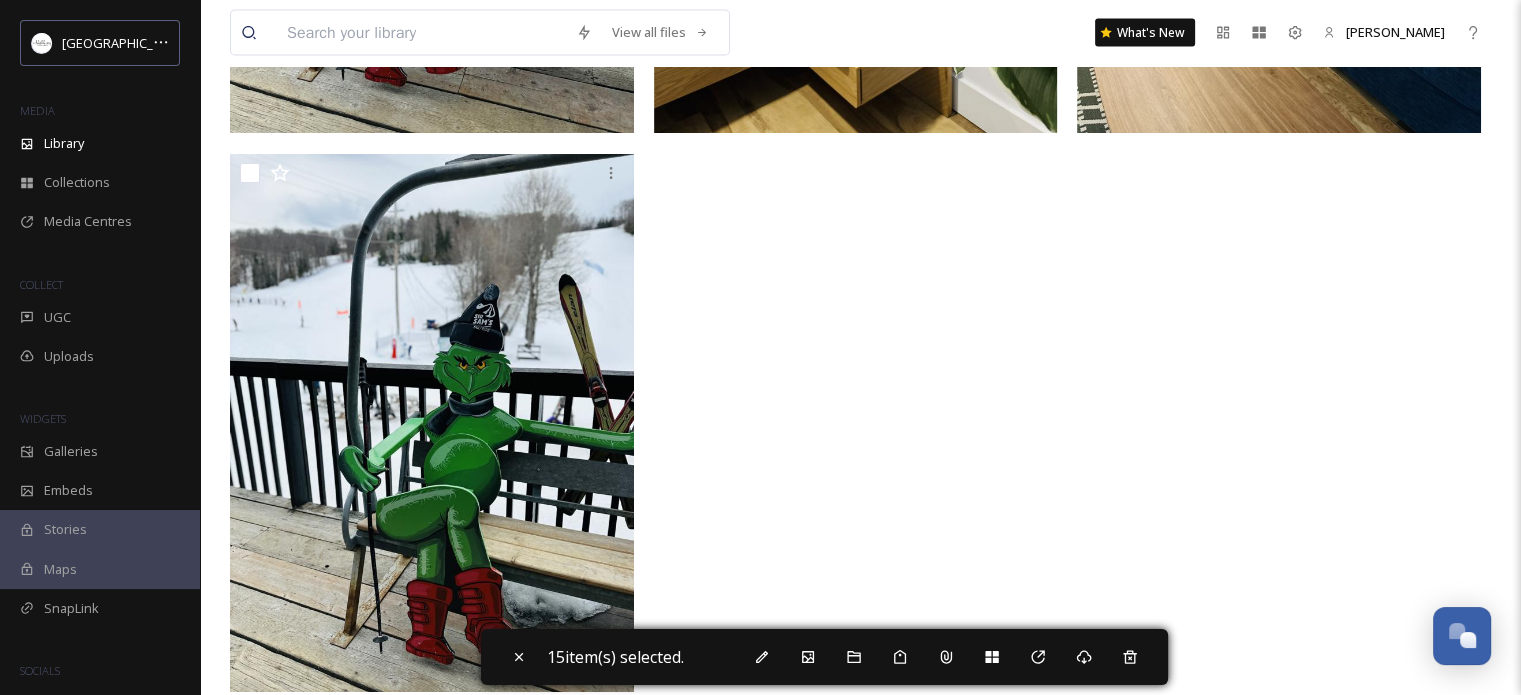 scroll, scrollTop: 11882, scrollLeft: 0, axis: vertical 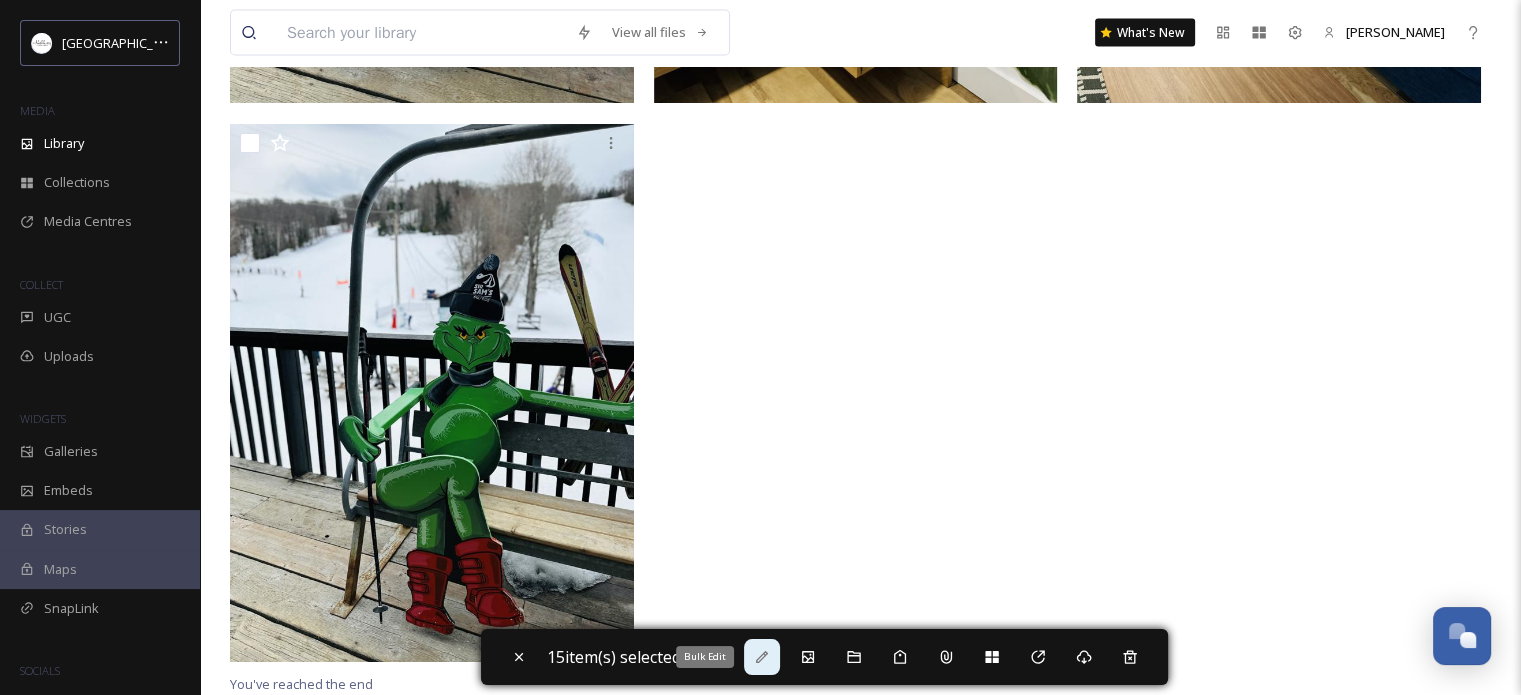 click 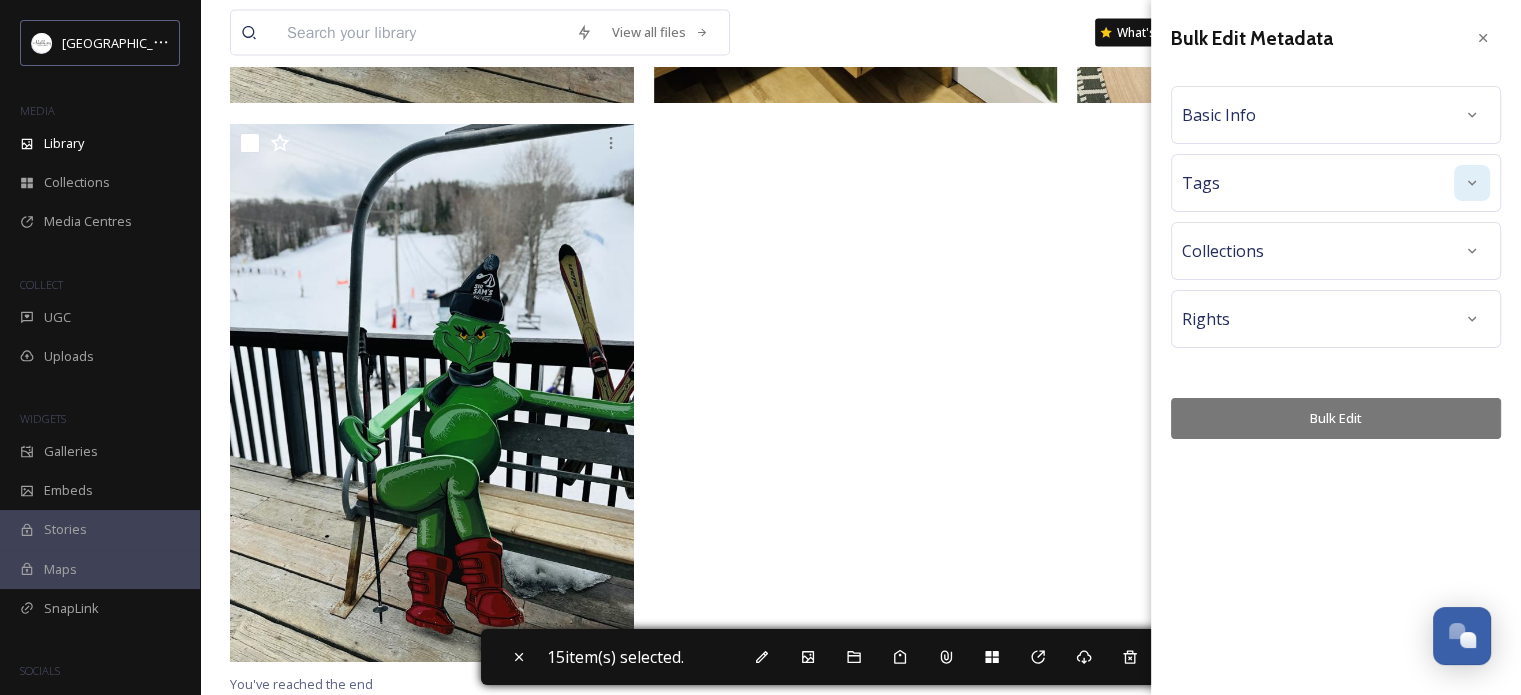 click 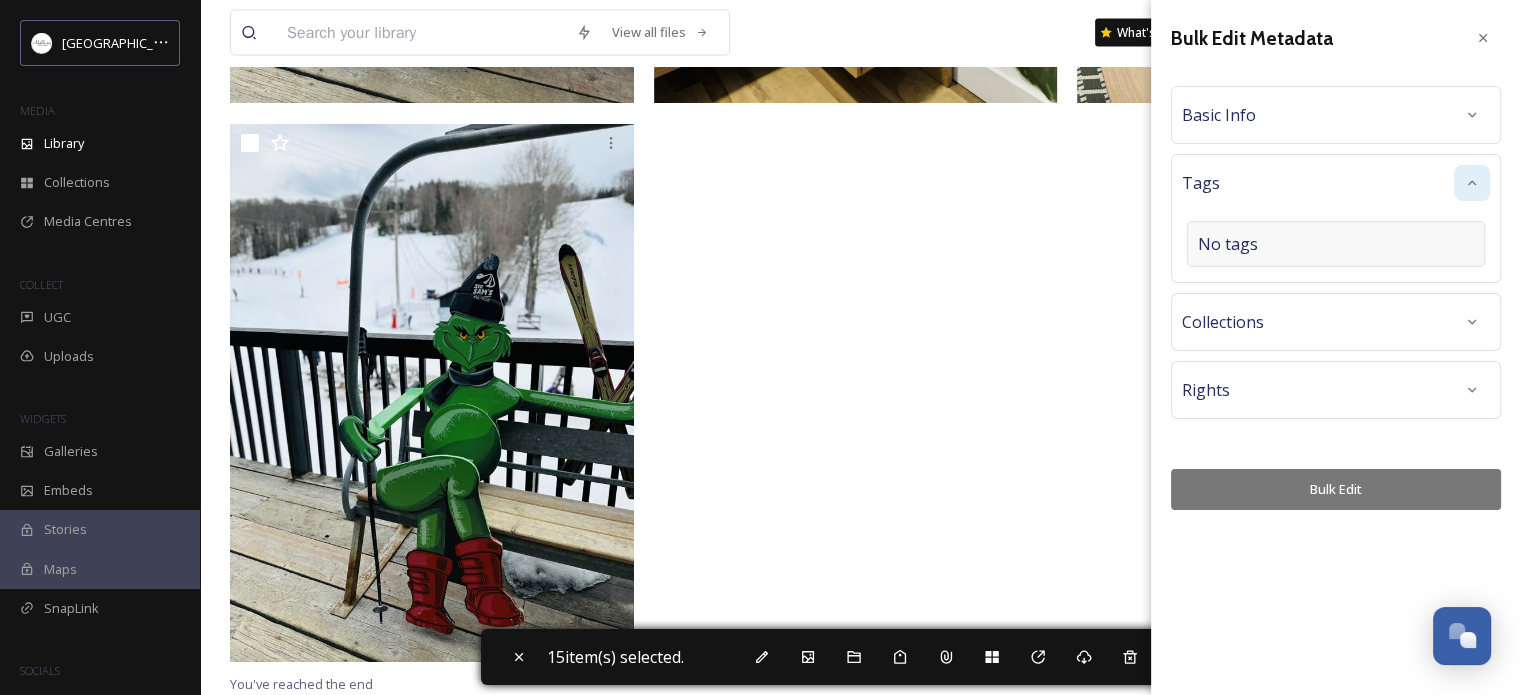 click on "No tags" at bounding box center (1336, 244) 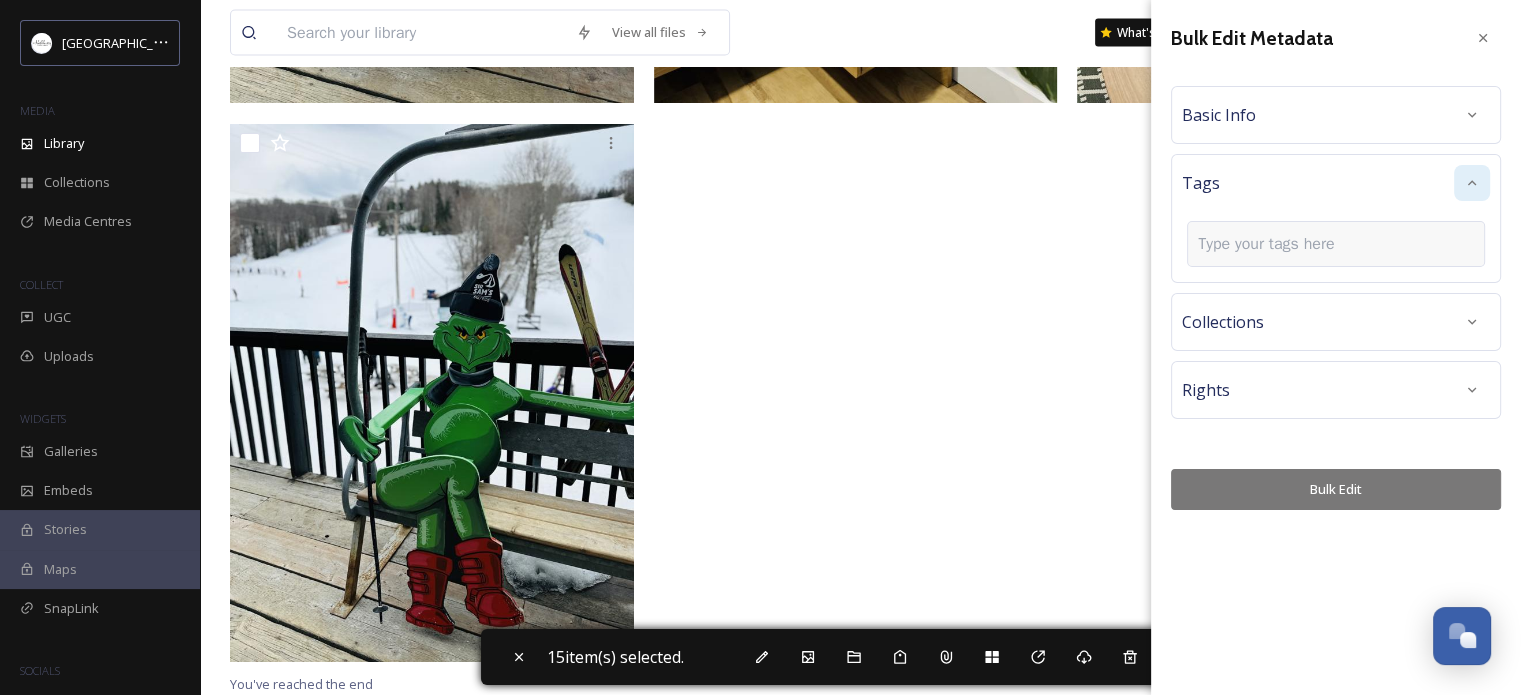 click at bounding box center [1274, 244] 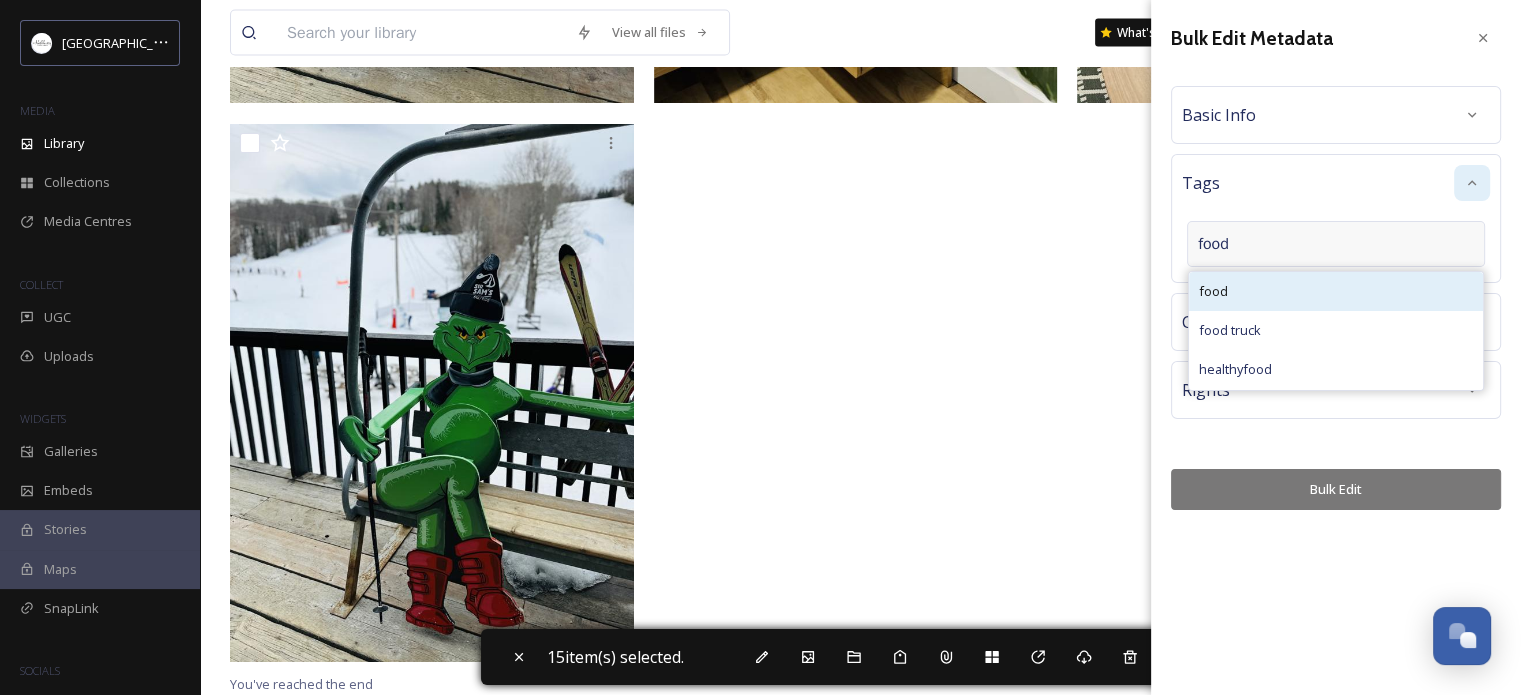 type on "food" 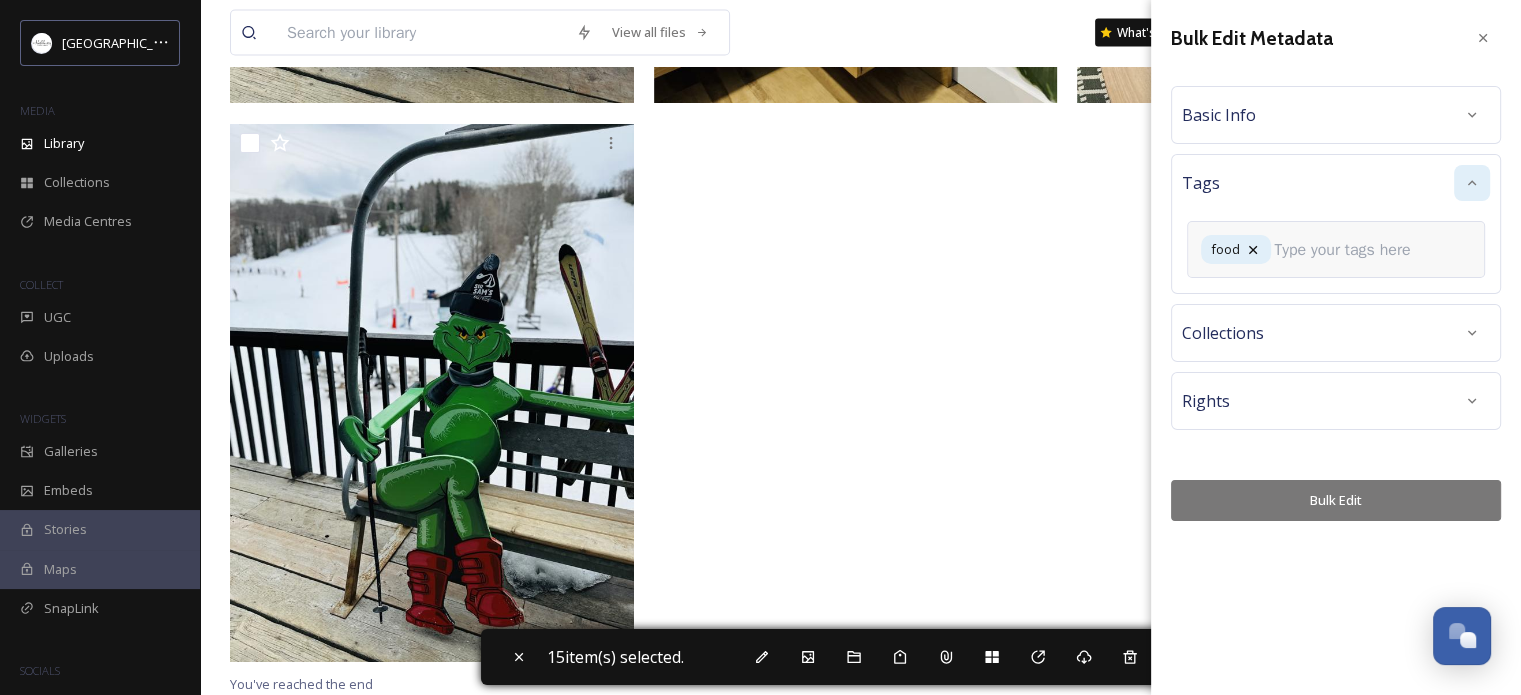 click on "Bulk Edit" at bounding box center (1336, 500) 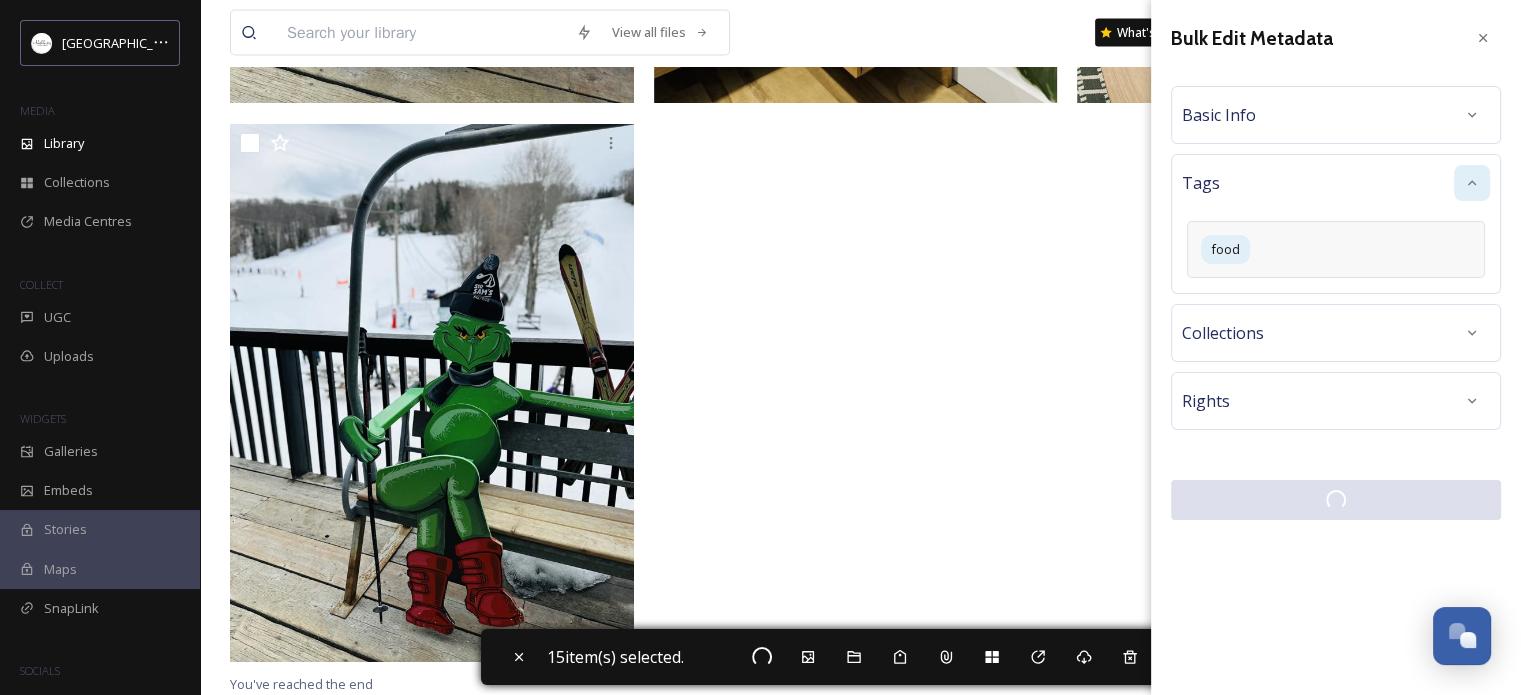 checkbox on "false" 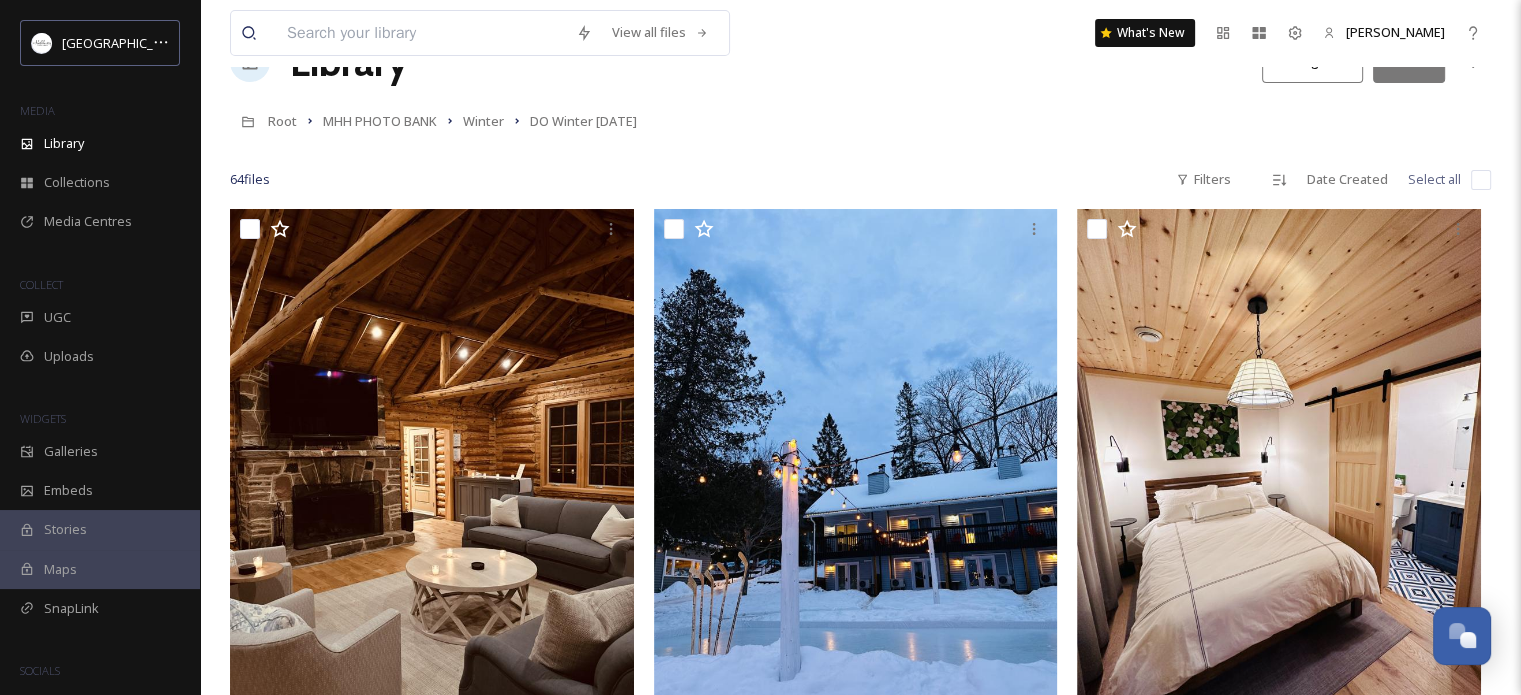 scroll, scrollTop: 100, scrollLeft: 0, axis: vertical 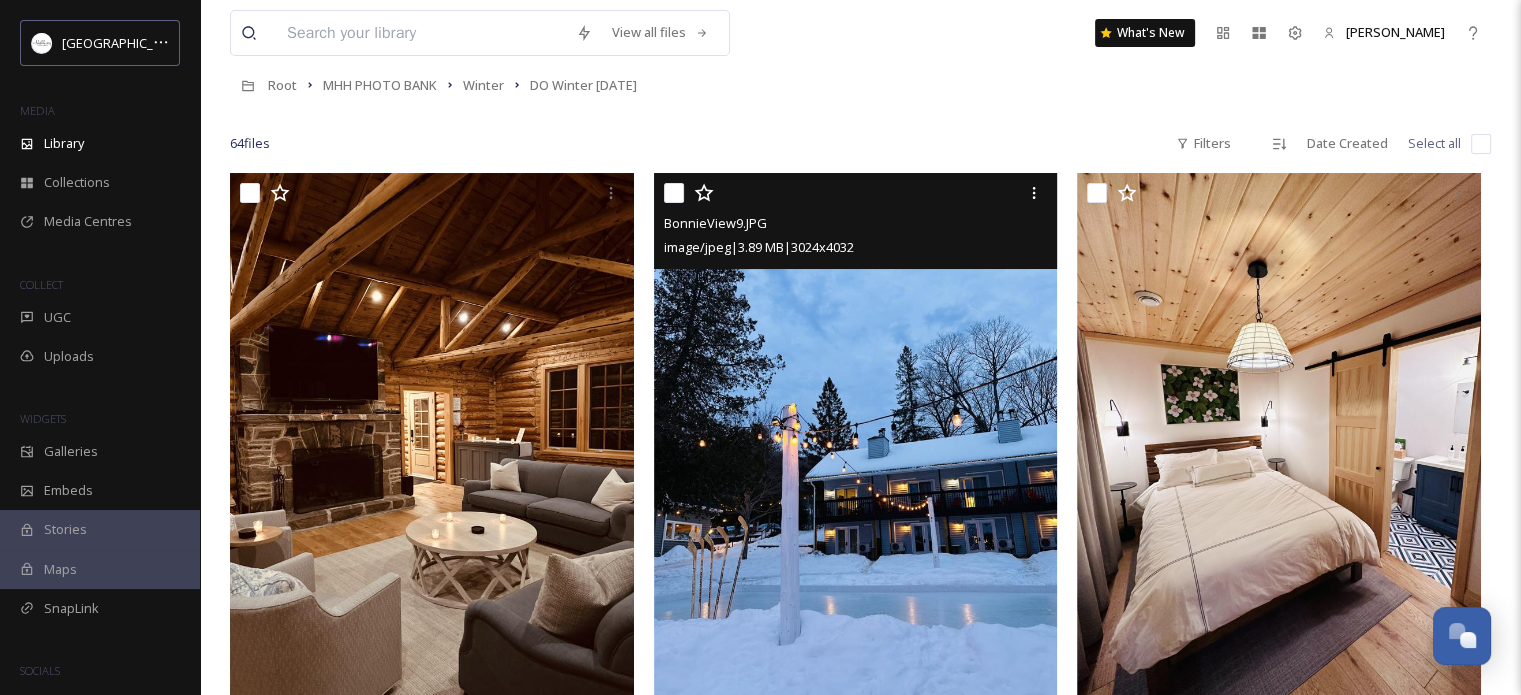 click at bounding box center [674, 193] 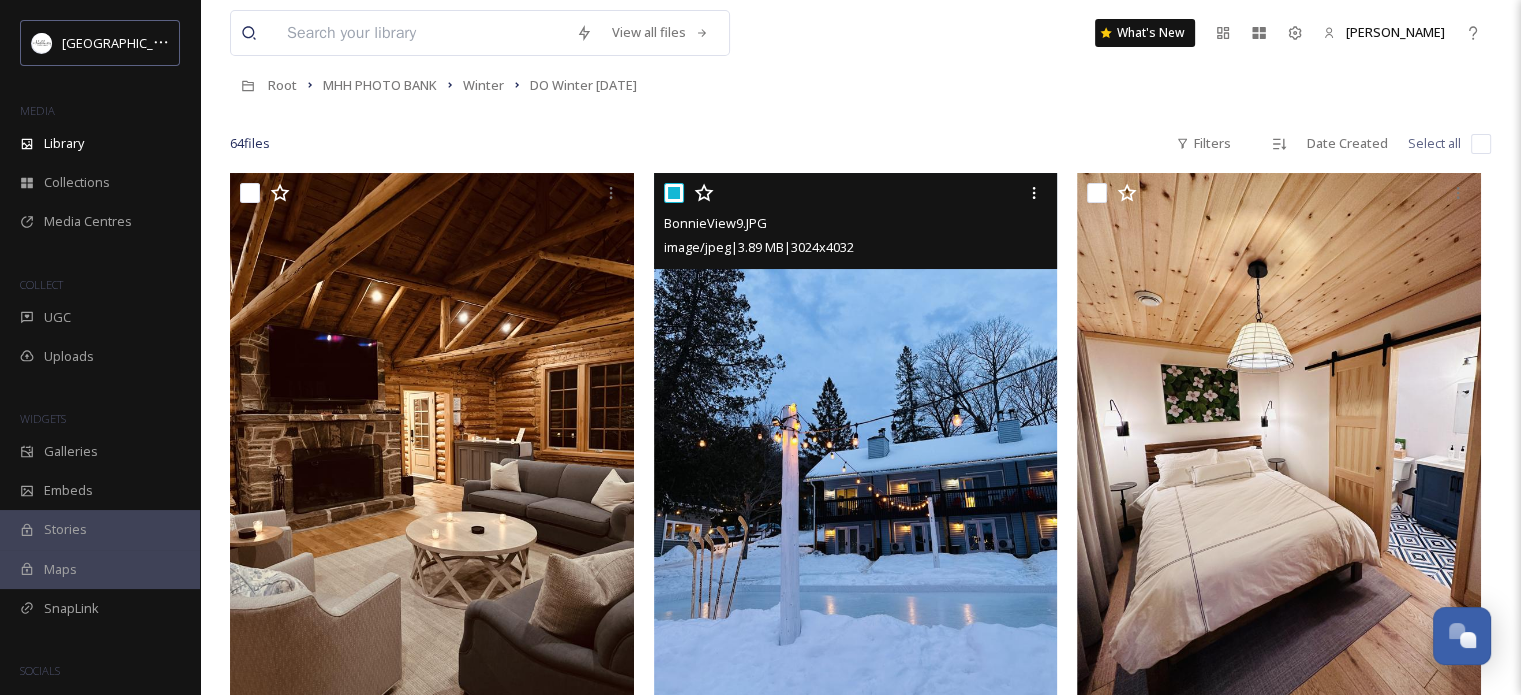 checkbox on "true" 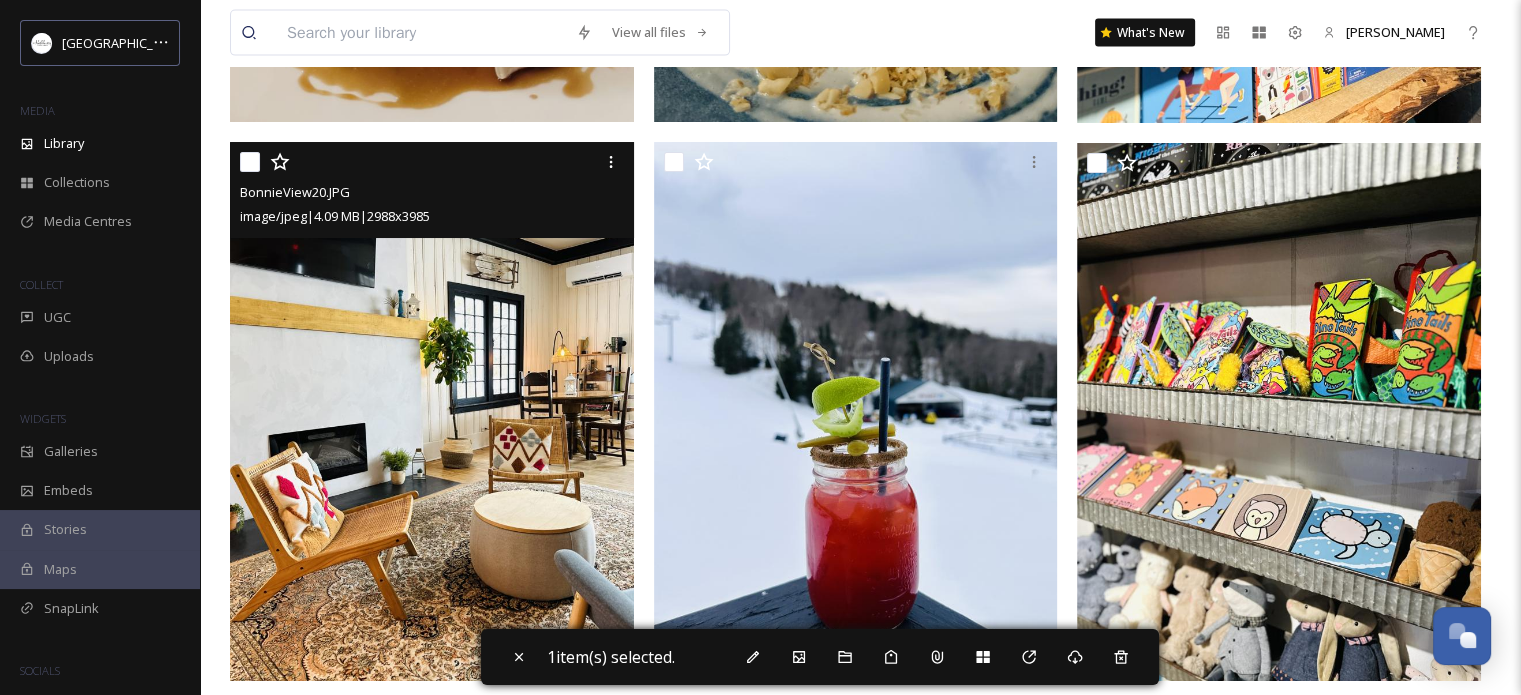 scroll, scrollTop: 4700, scrollLeft: 0, axis: vertical 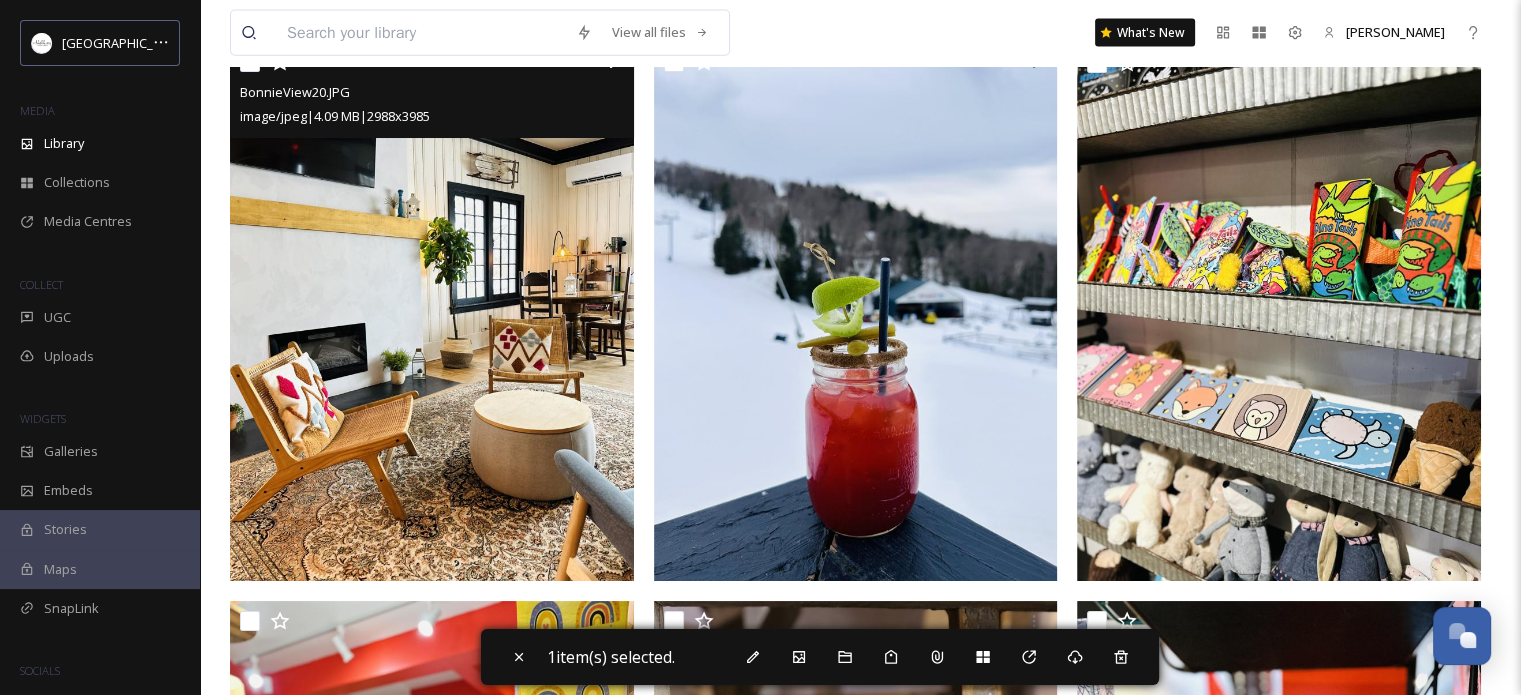 click at bounding box center [250, 62] 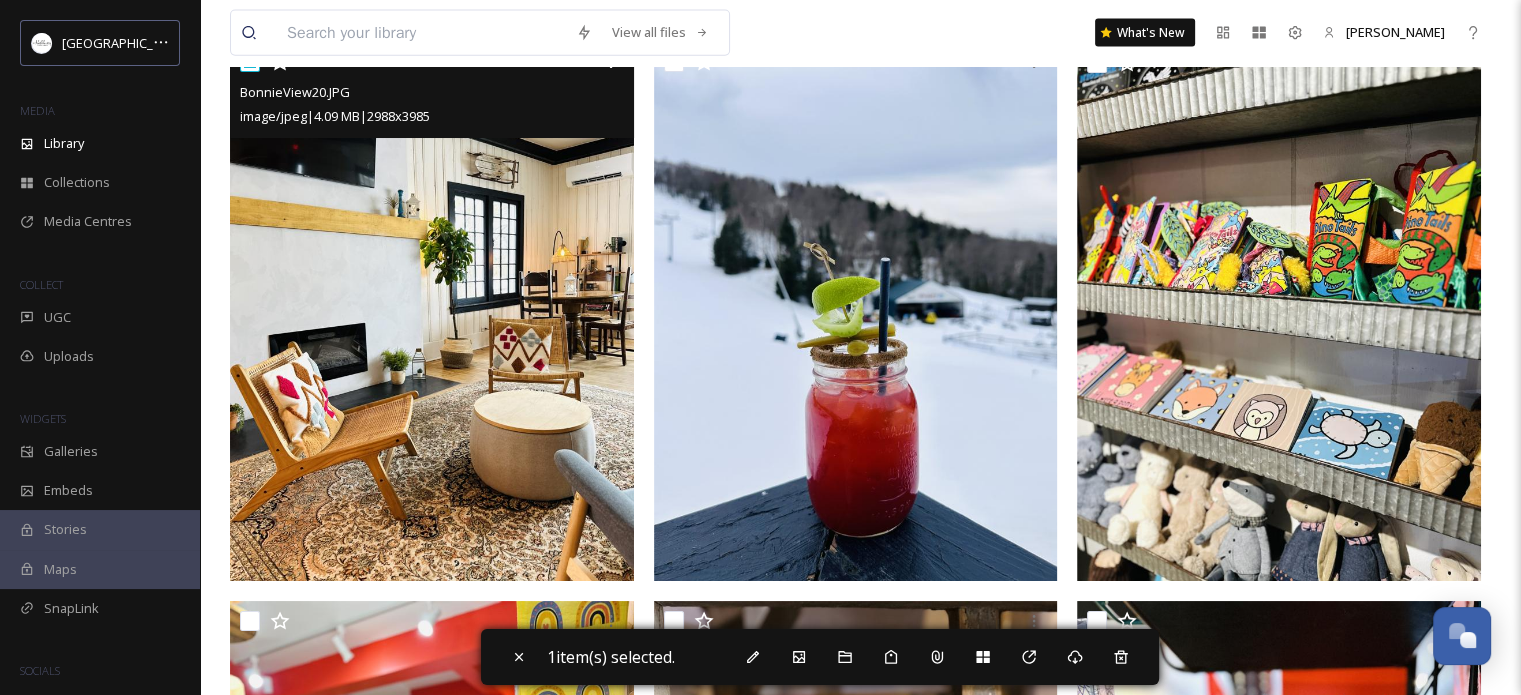 checkbox on "true" 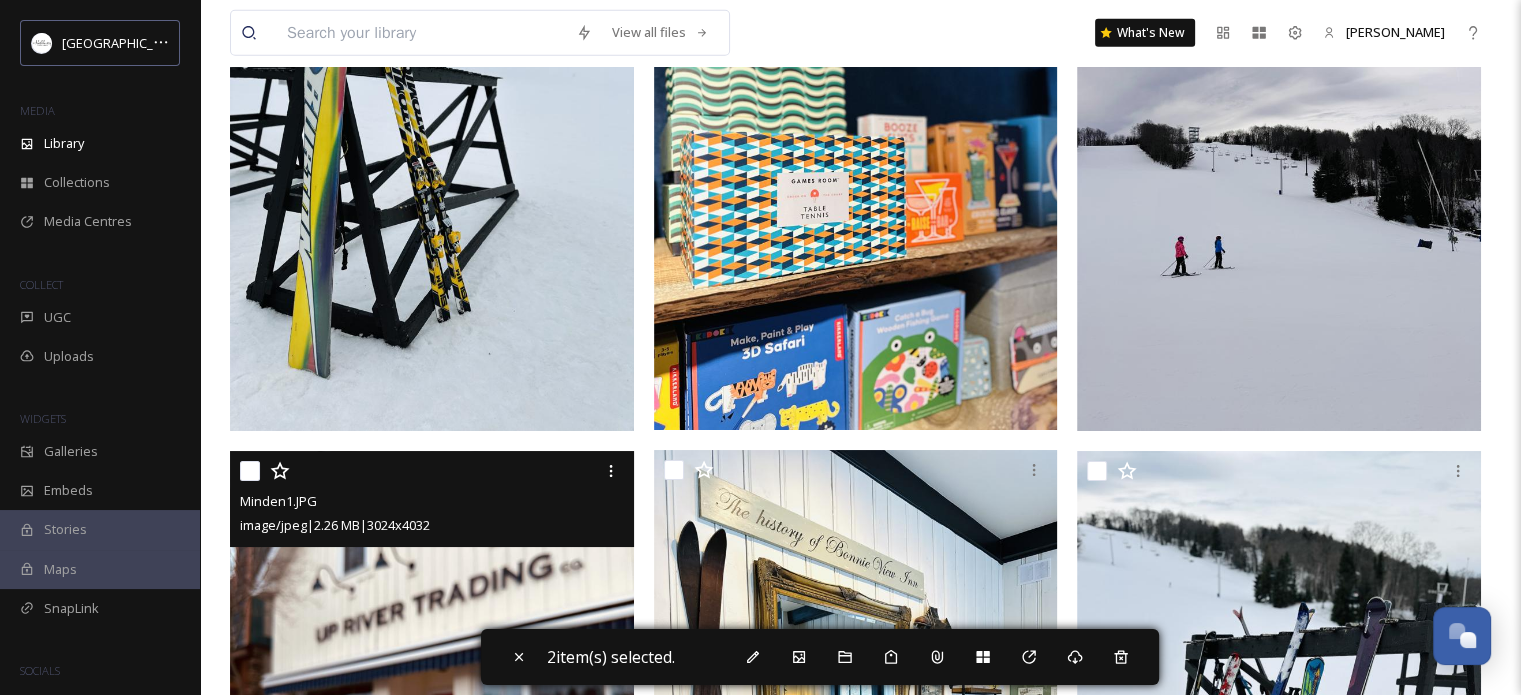 scroll, scrollTop: 6200, scrollLeft: 0, axis: vertical 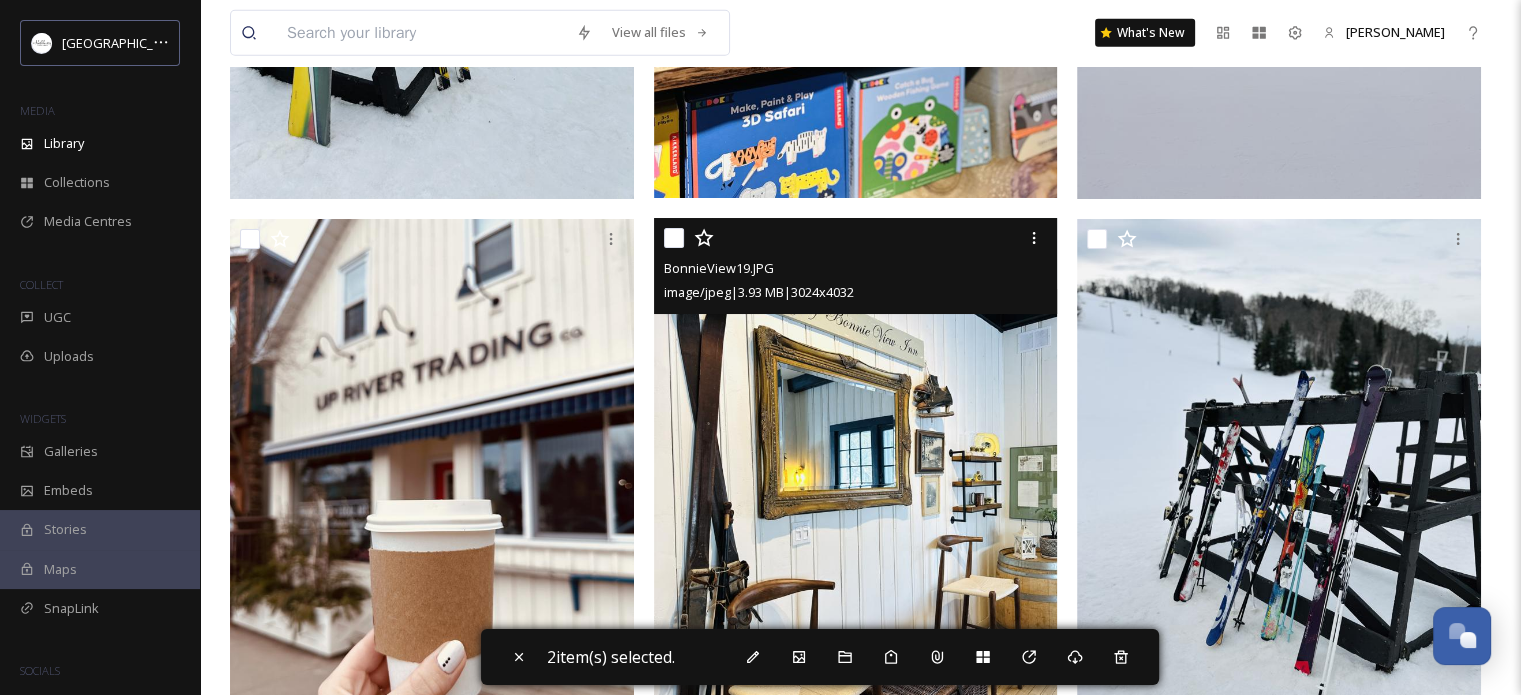 click at bounding box center (674, 238) 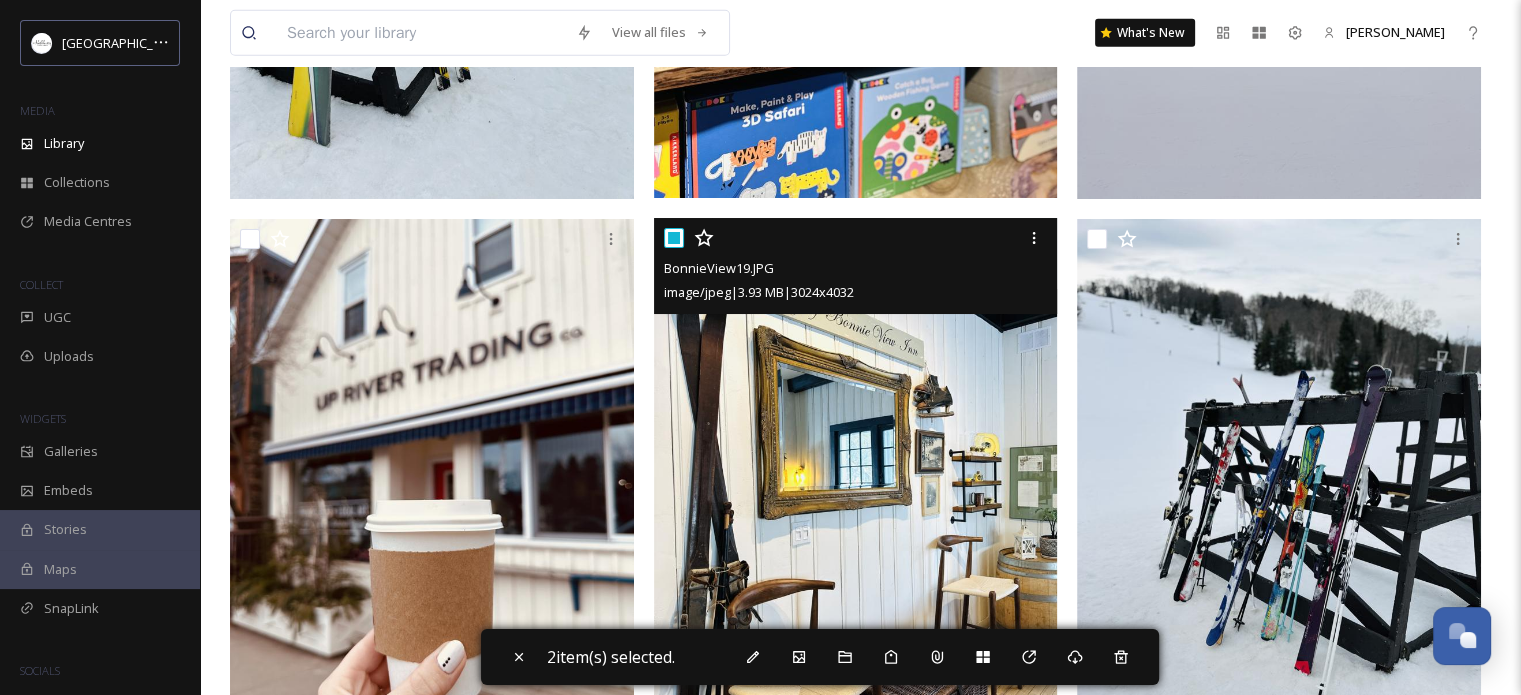 checkbox on "true" 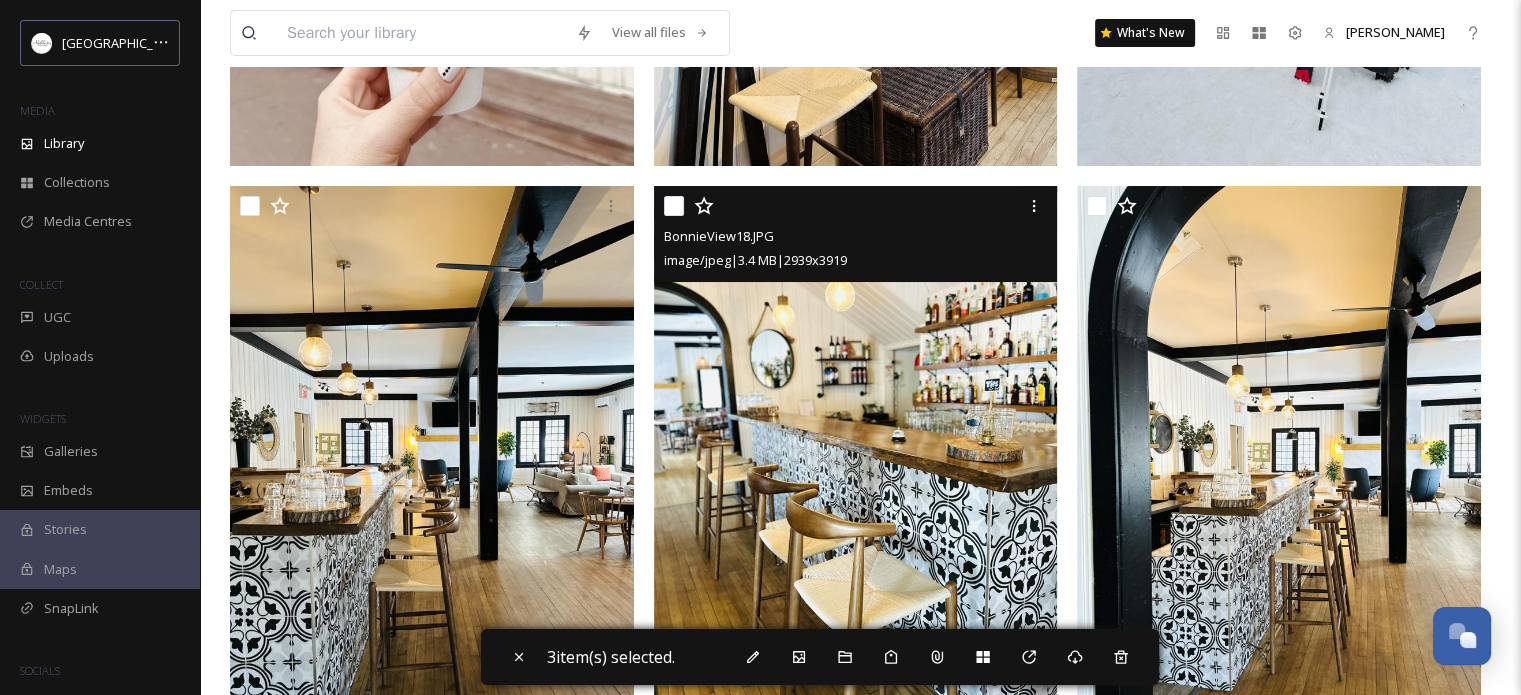 scroll, scrollTop: 6800, scrollLeft: 0, axis: vertical 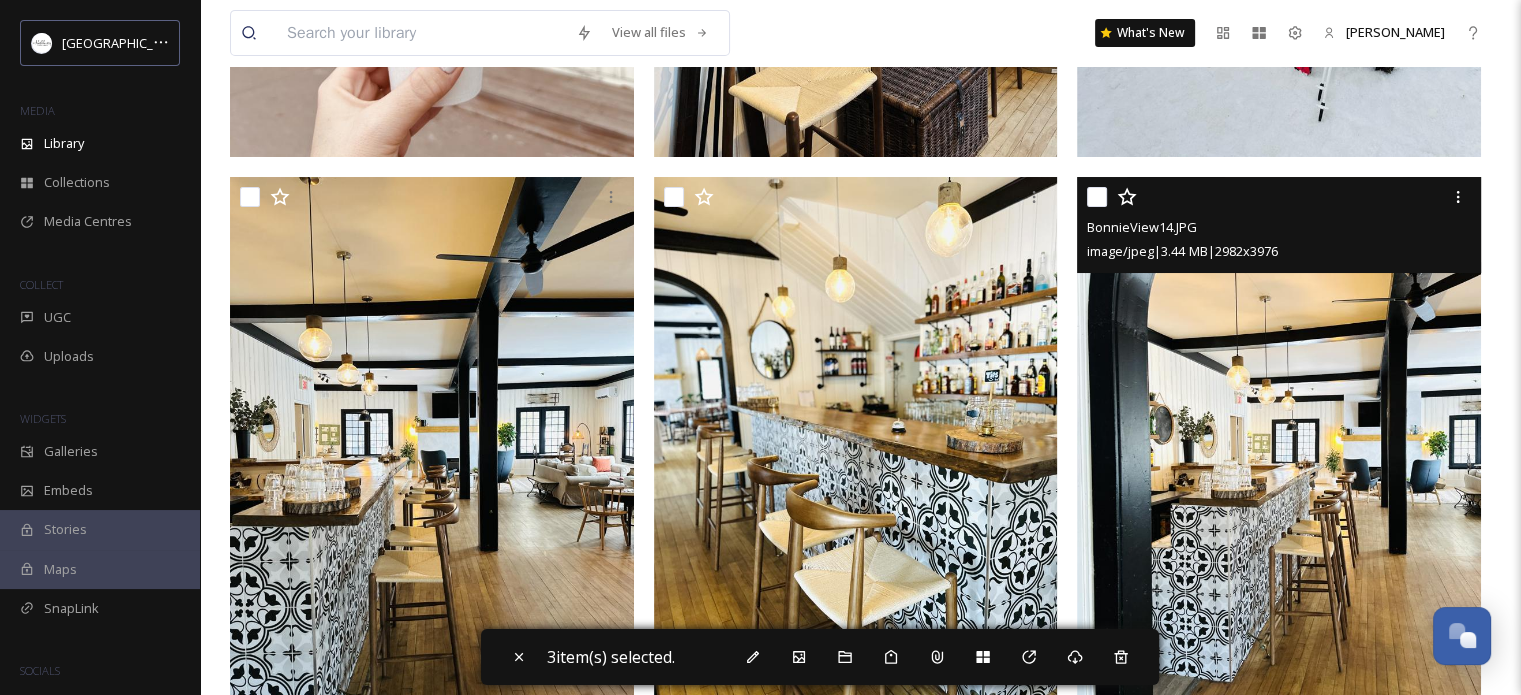 click at bounding box center (1097, 197) 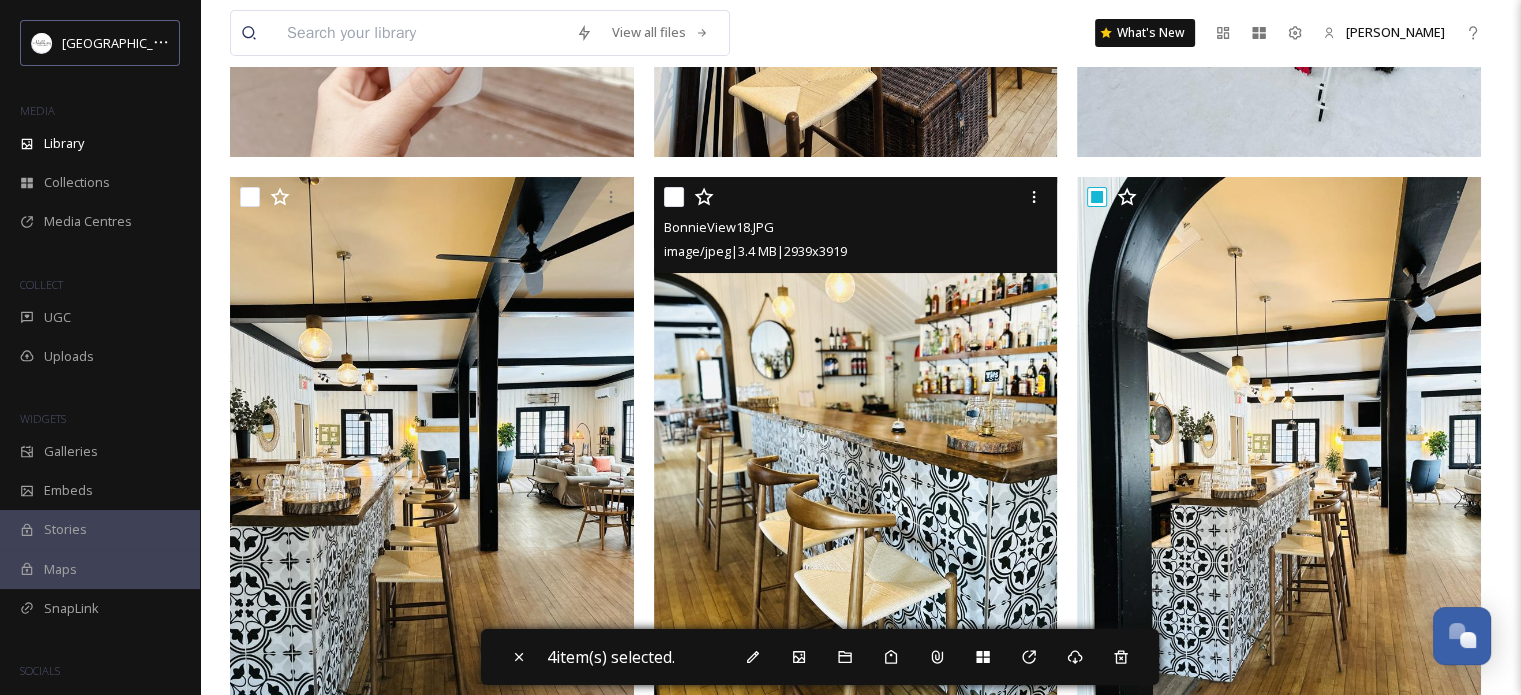 click at bounding box center (858, 197) 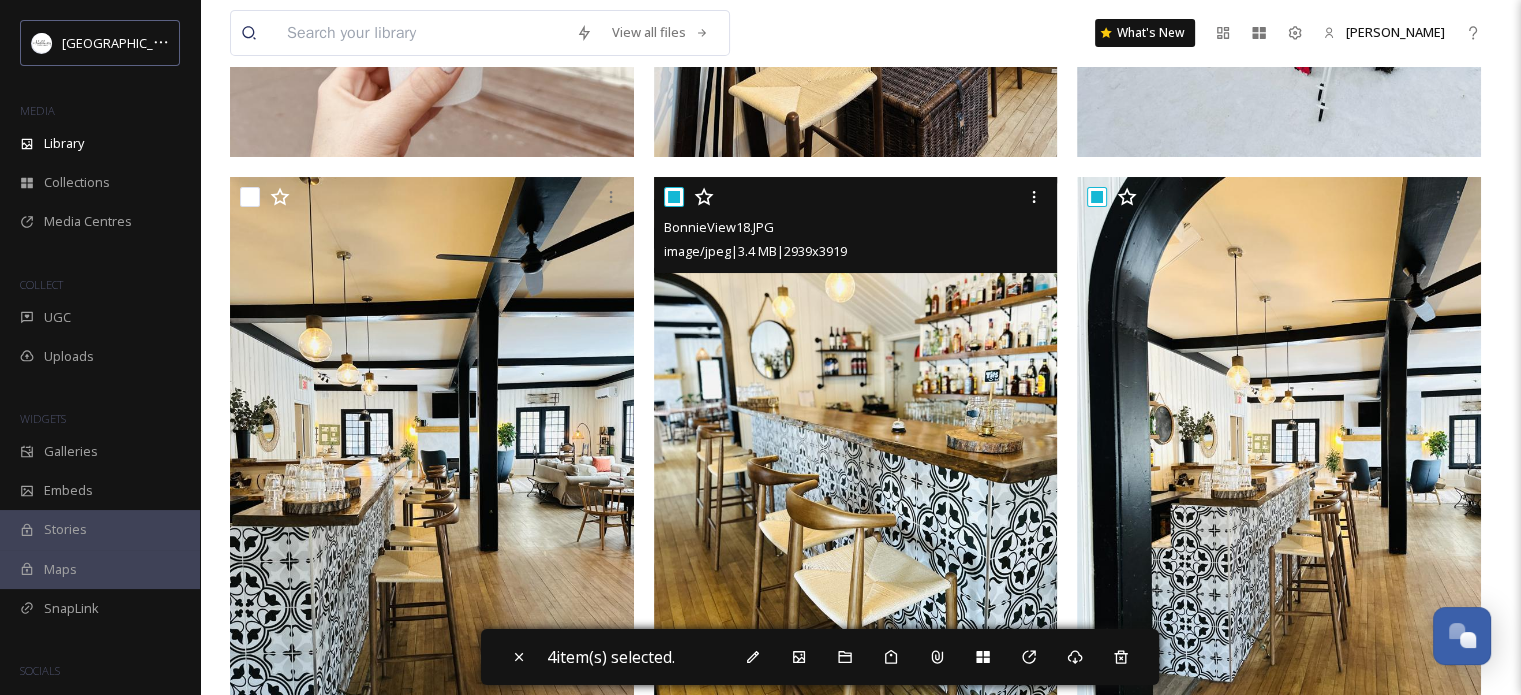 checkbox on "true" 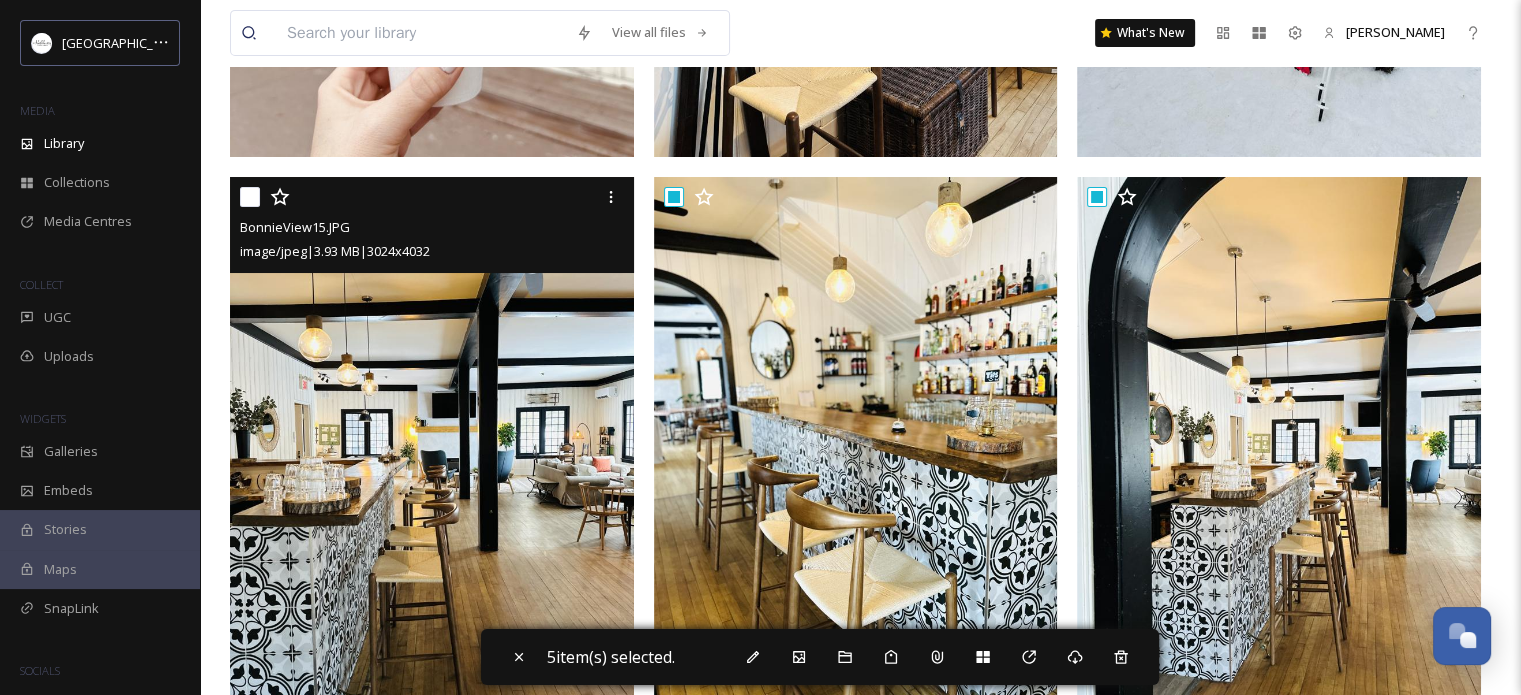 click at bounding box center (250, 197) 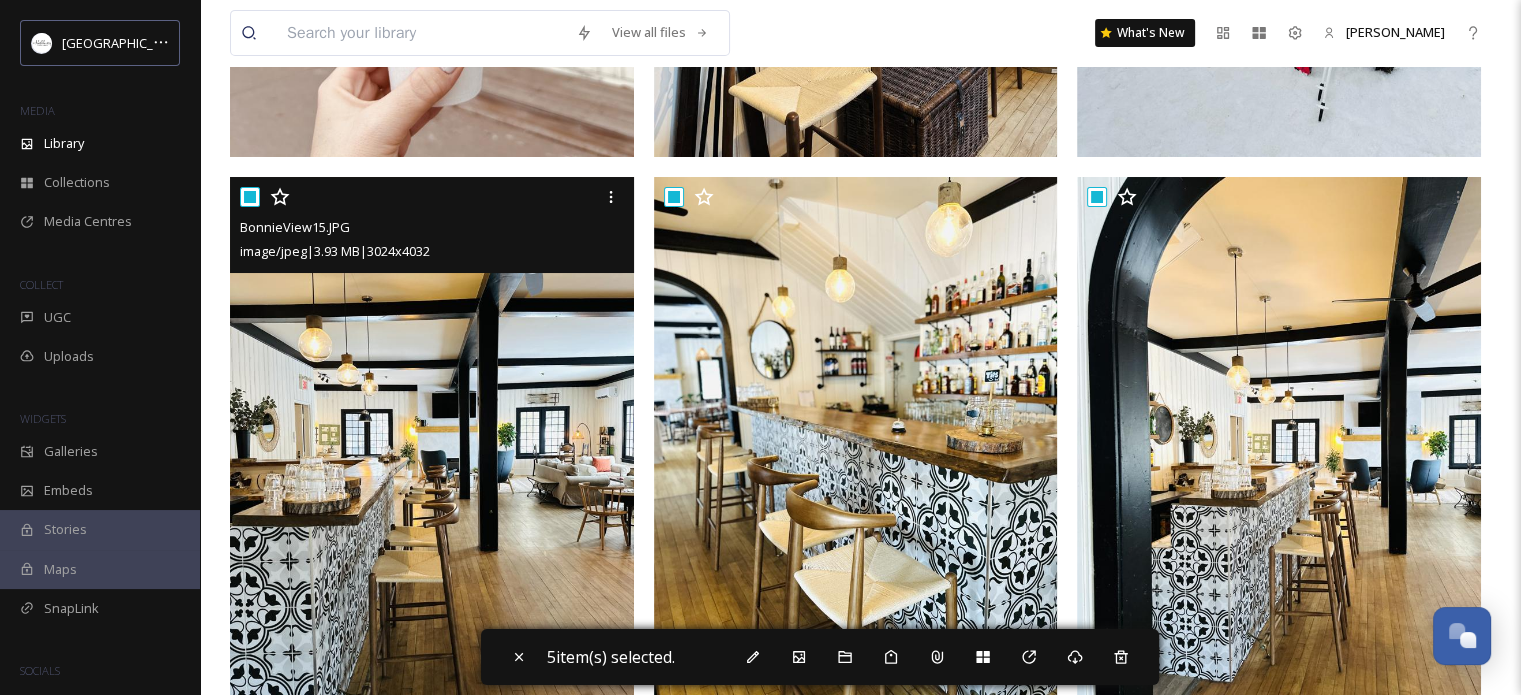checkbox on "true" 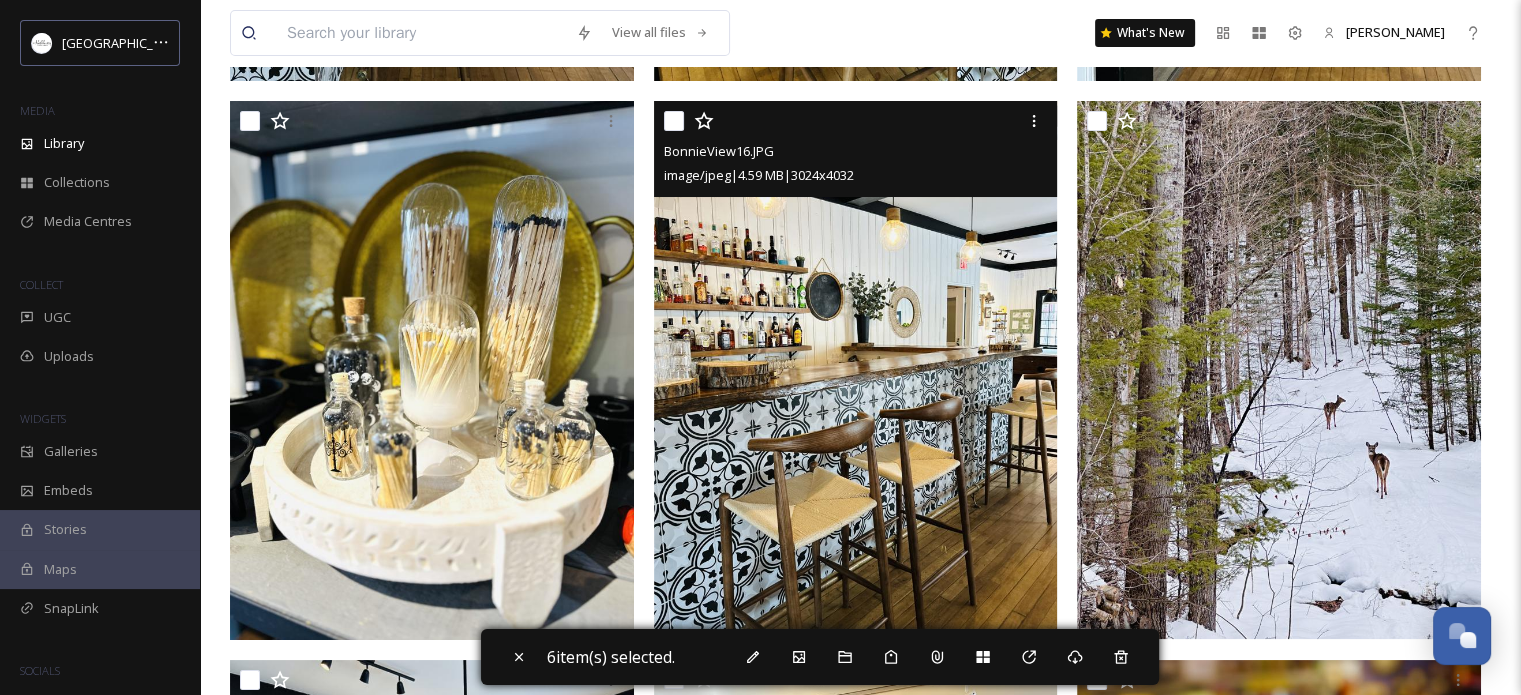 scroll, scrollTop: 7400, scrollLeft: 0, axis: vertical 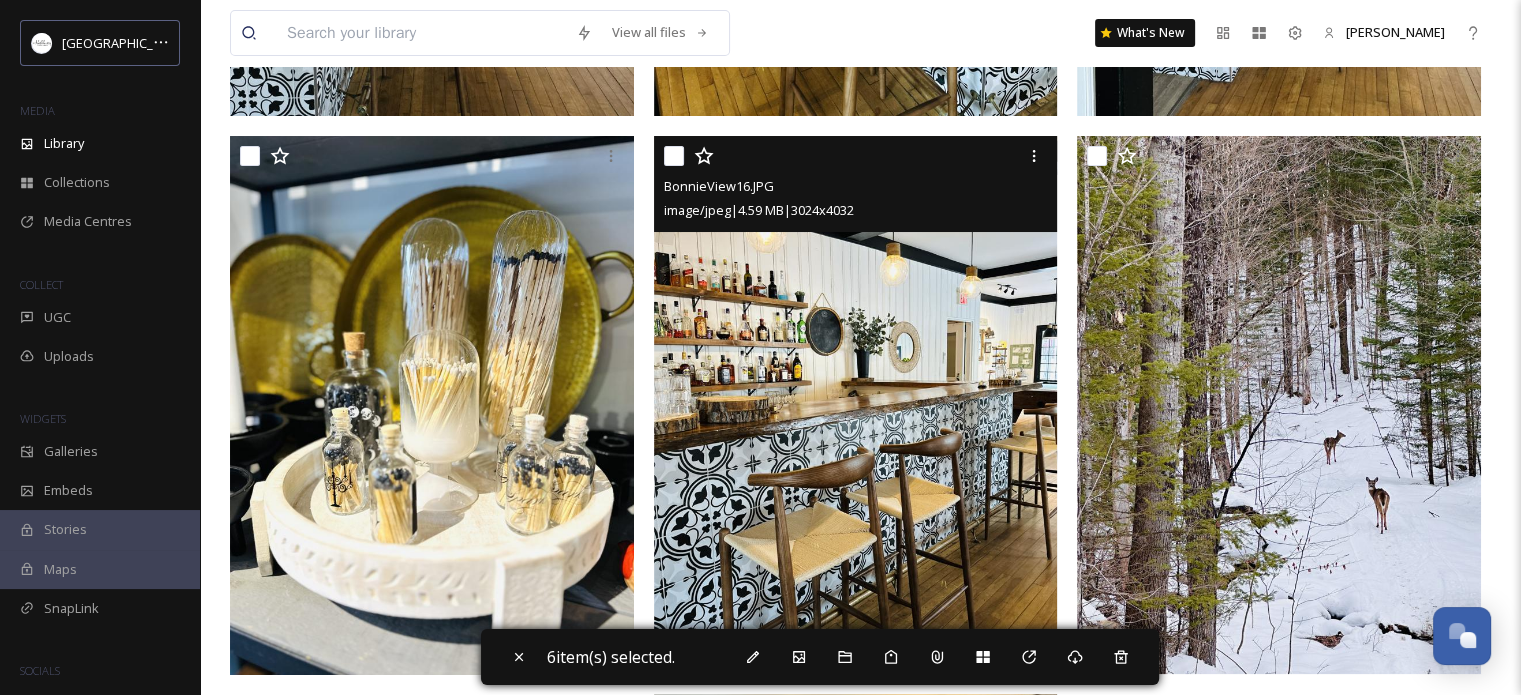click at bounding box center [674, 156] 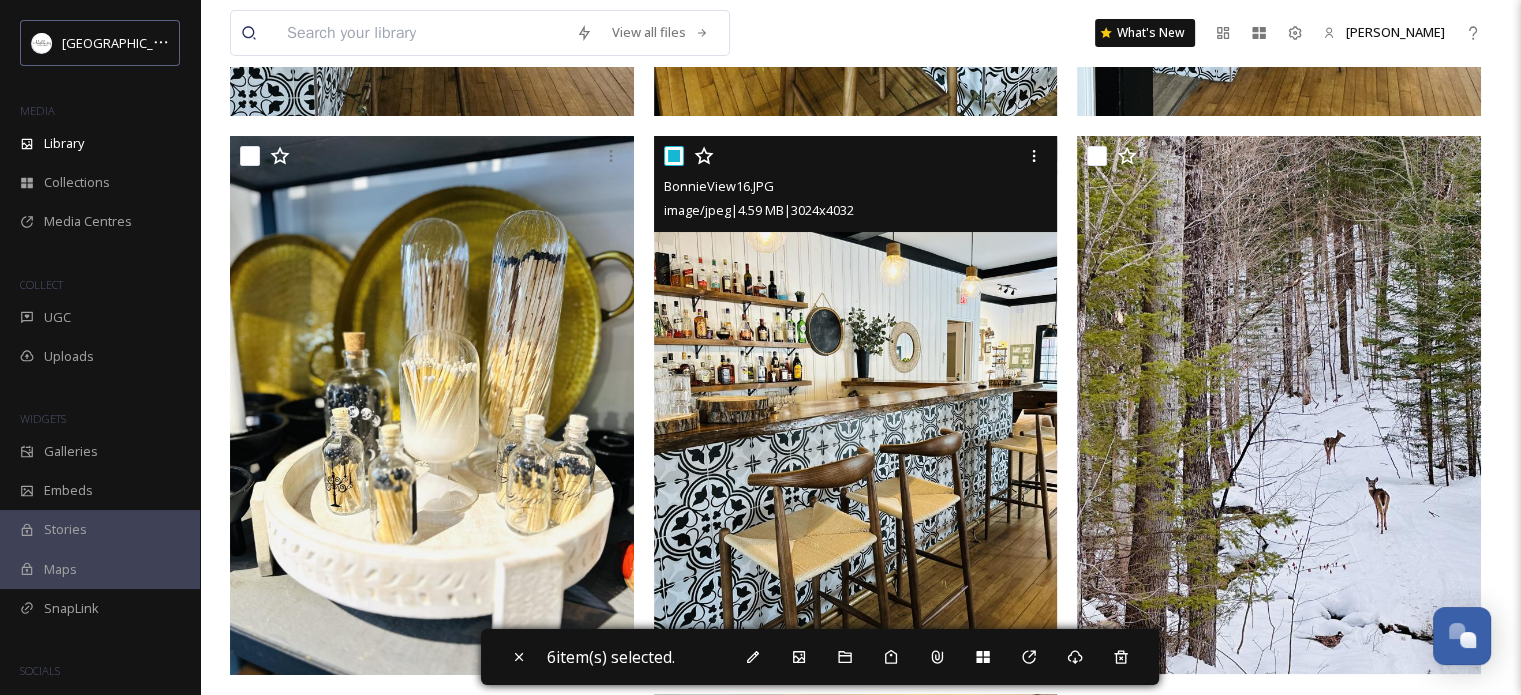 checkbox on "true" 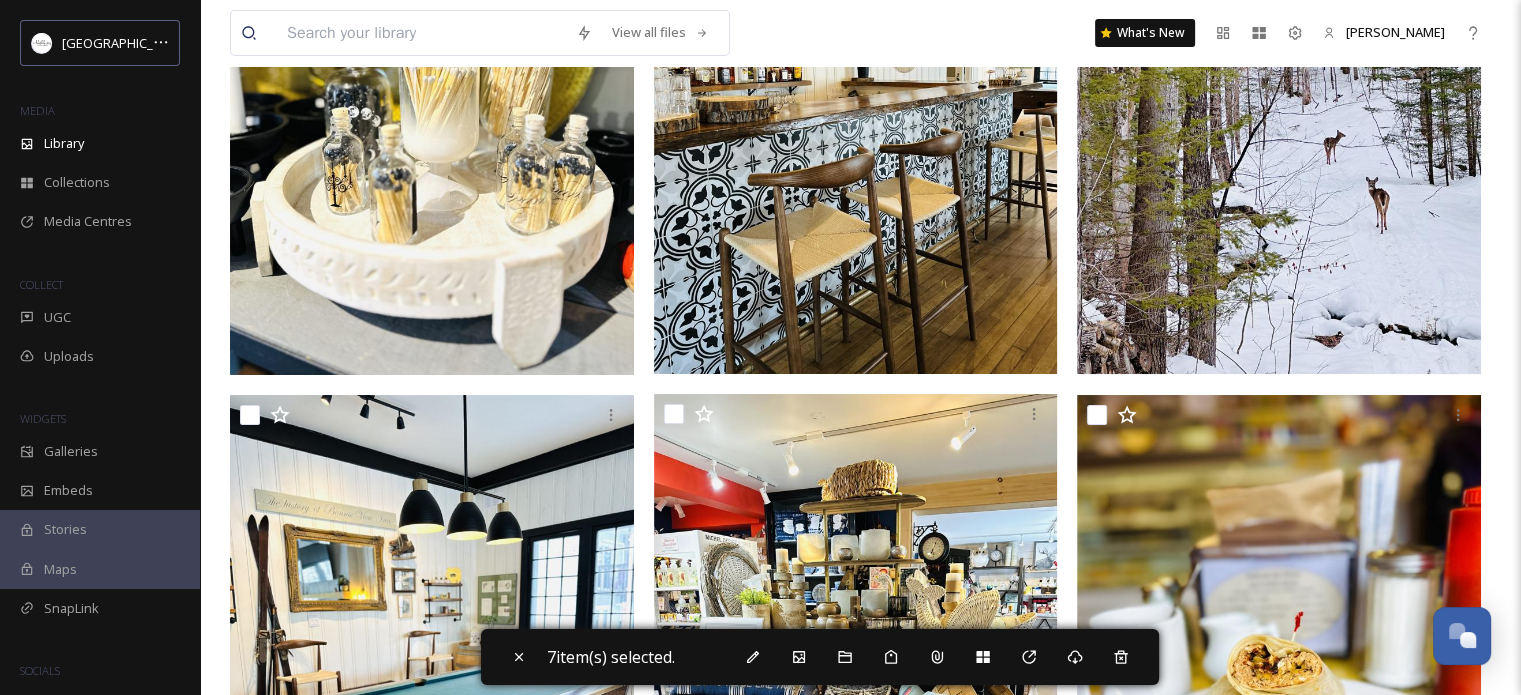 scroll, scrollTop: 7900, scrollLeft: 0, axis: vertical 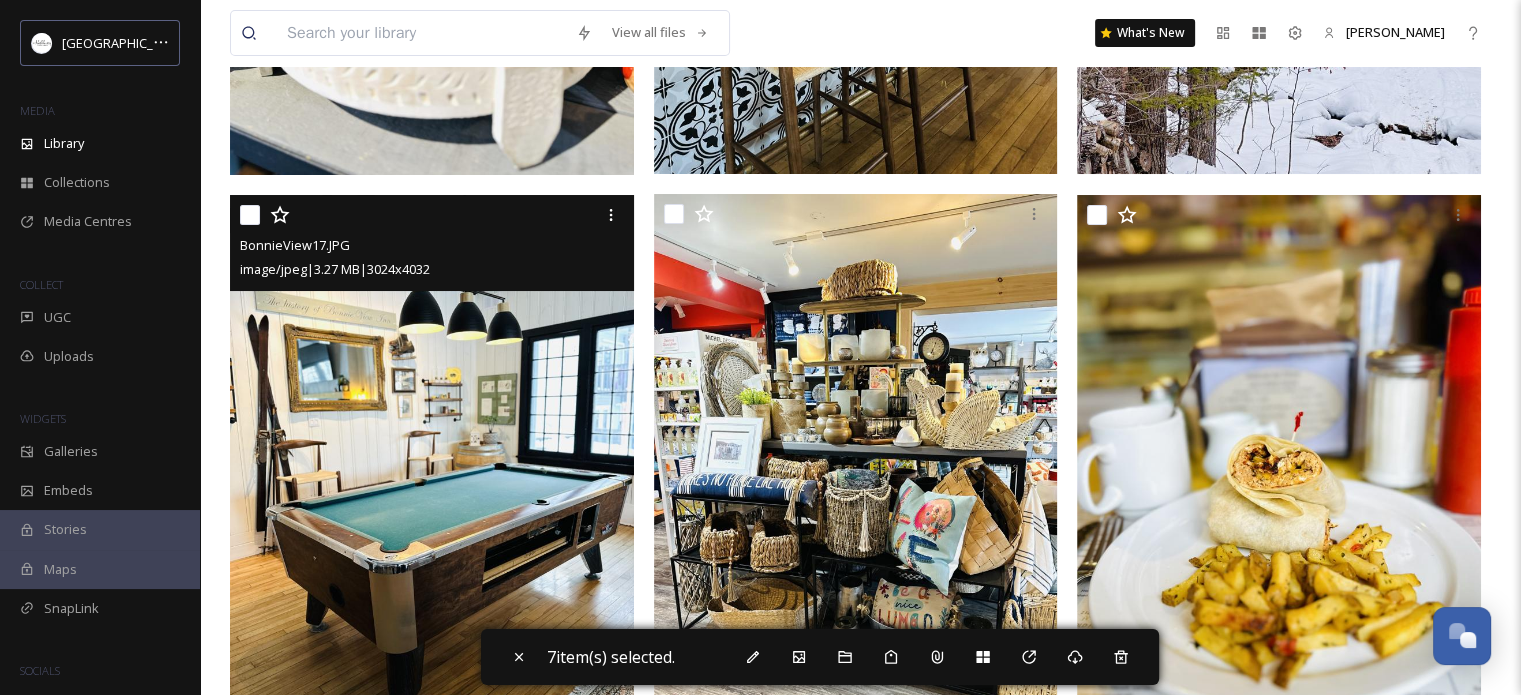 click at bounding box center (250, 215) 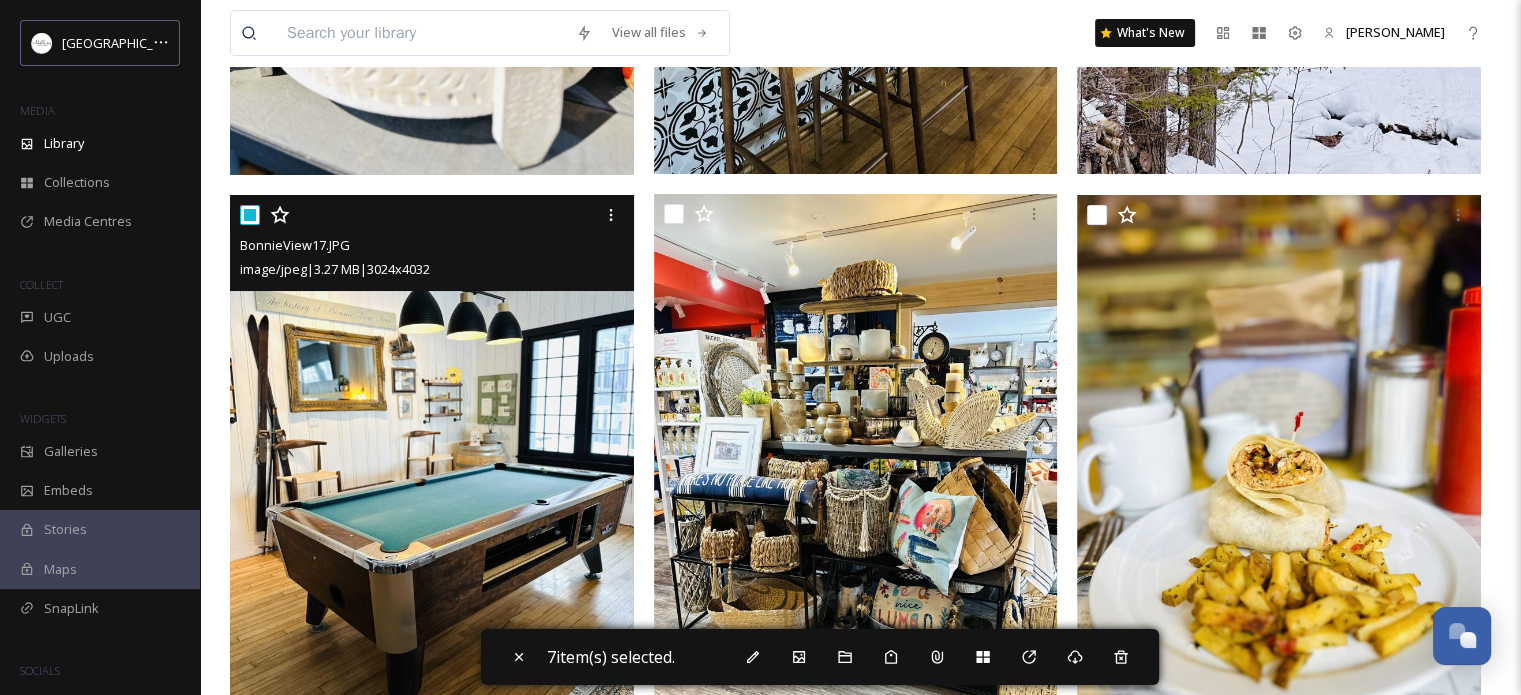 type 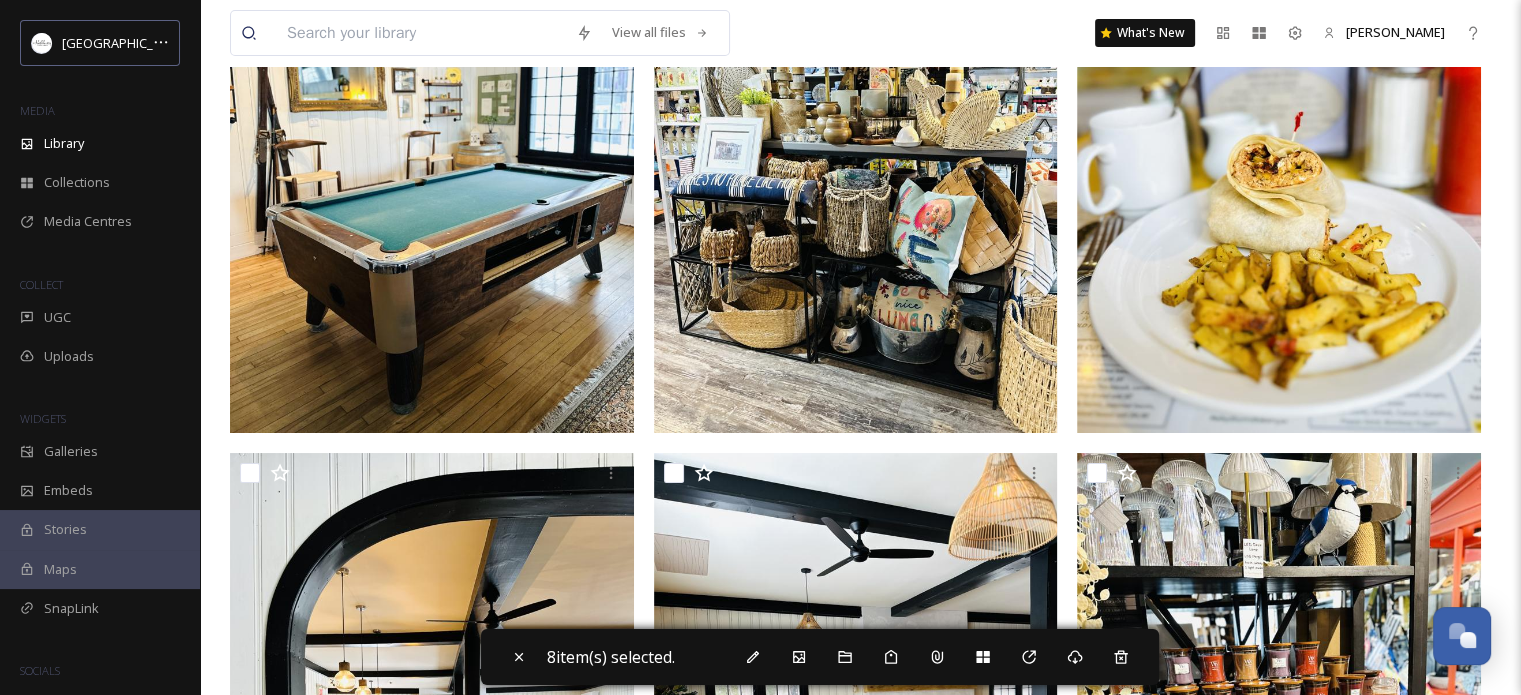 scroll, scrollTop: 8400, scrollLeft: 0, axis: vertical 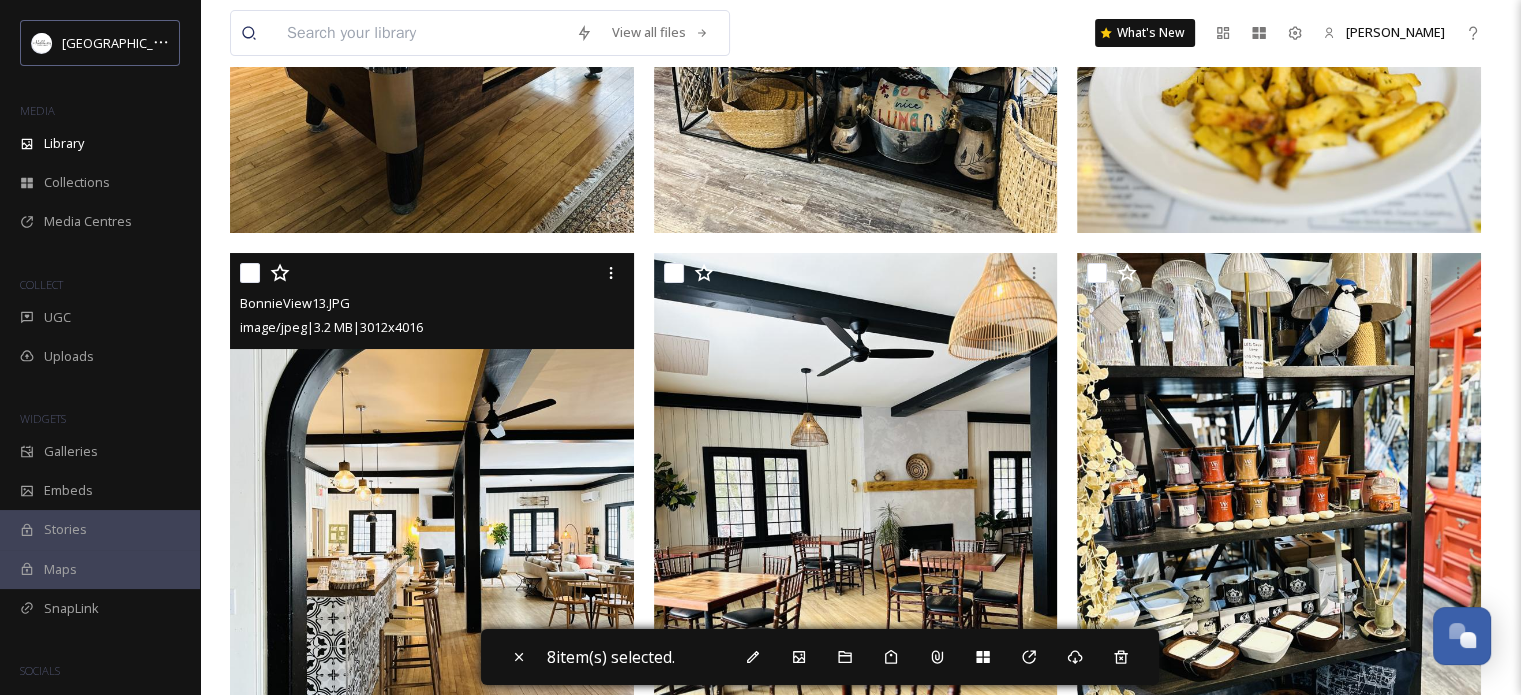 click at bounding box center (250, 273) 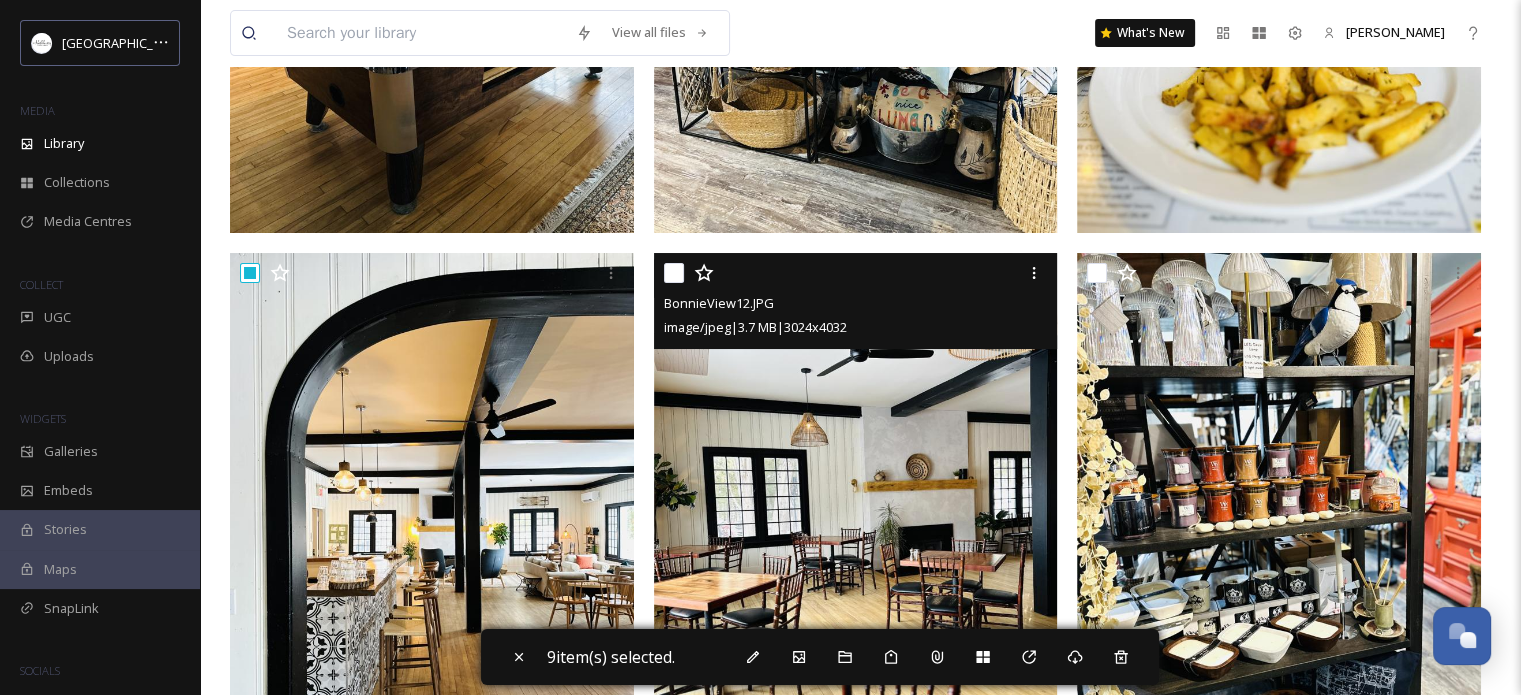 click at bounding box center [674, 273] 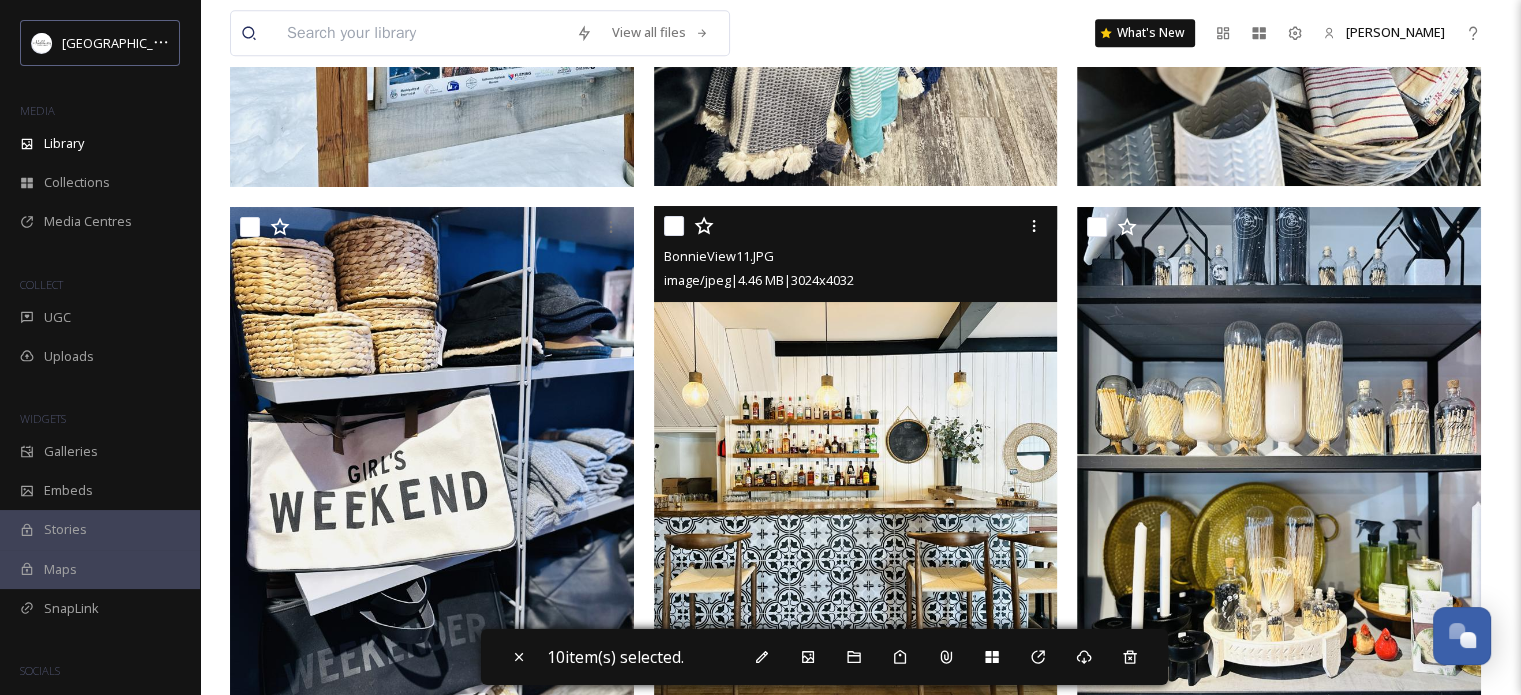 scroll, scrollTop: 9600, scrollLeft: 0, axis: vertical 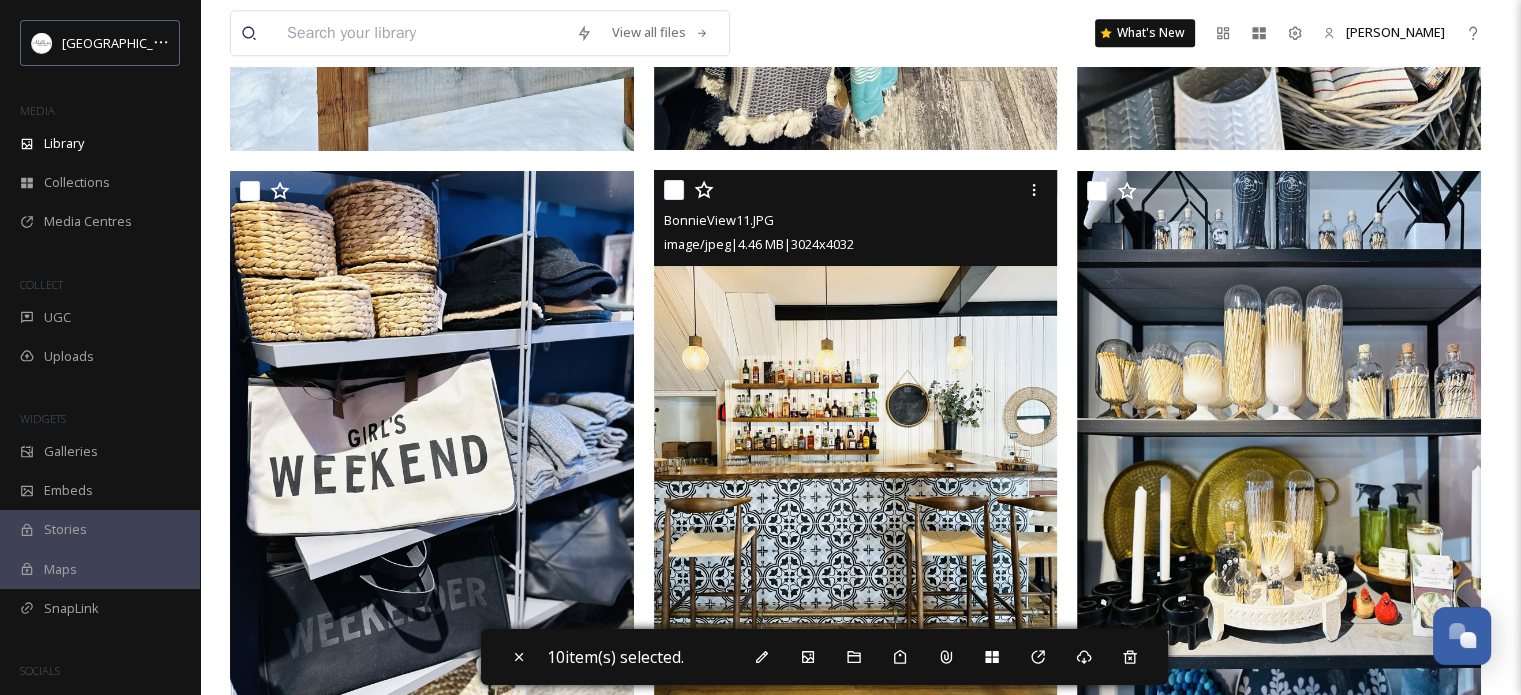 click at bounding box center (674, 190) 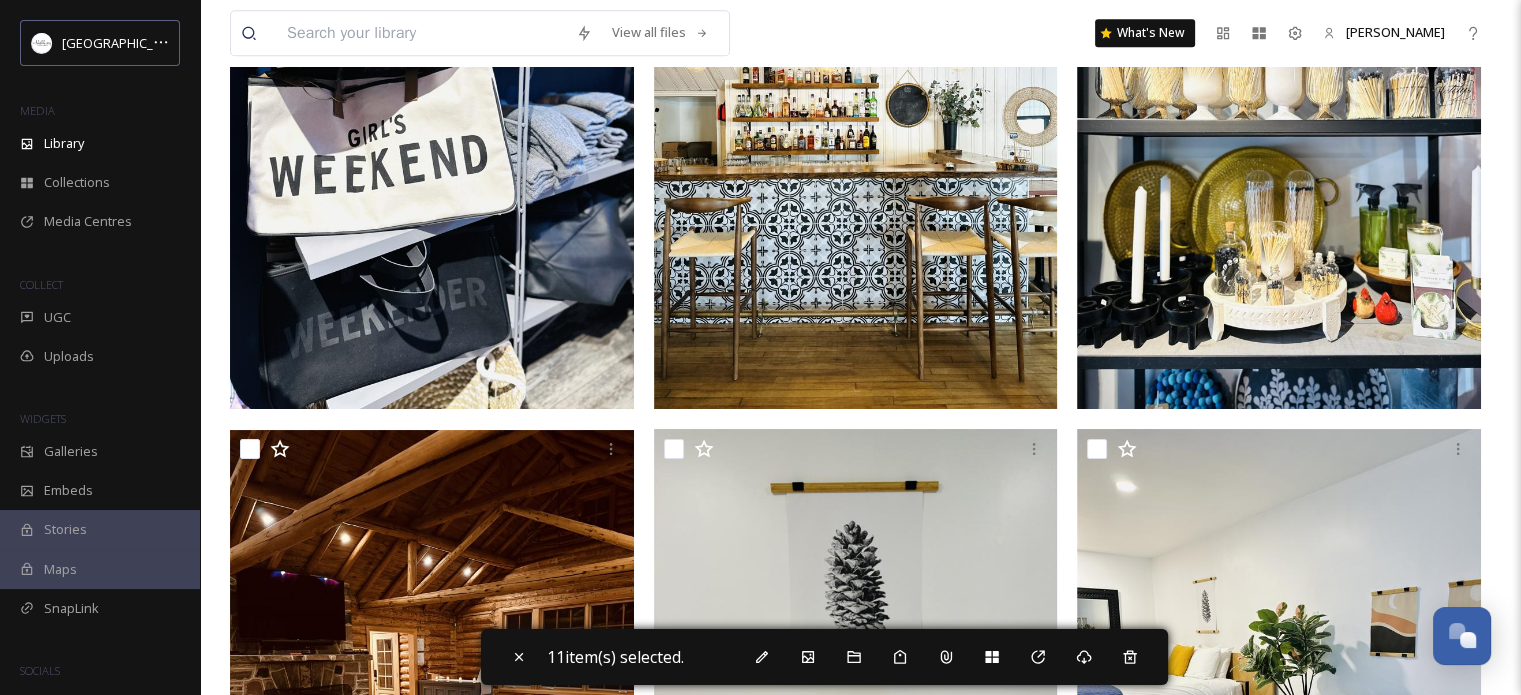 scroll, scrollTop: 10100, scrollLeft: 0, axis: vertical 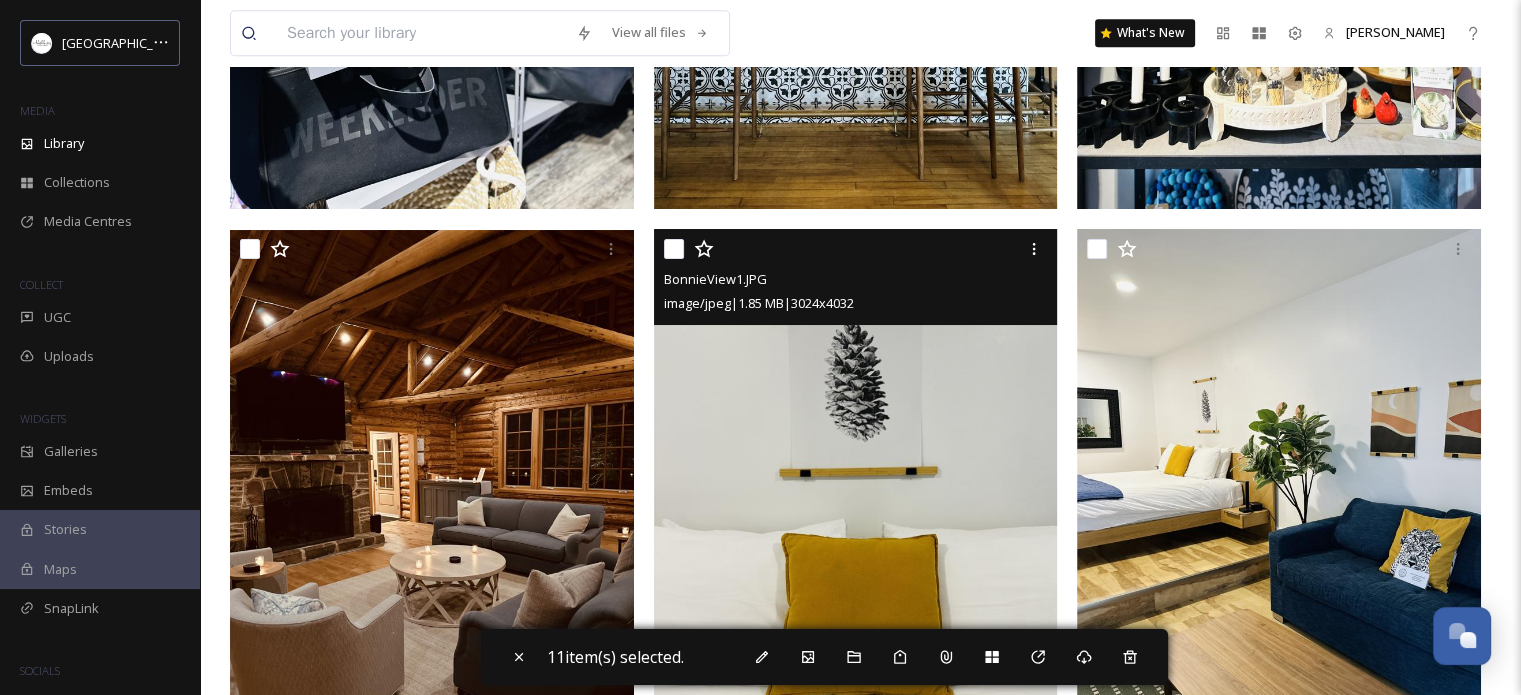 click at bounding box center (674, 249) 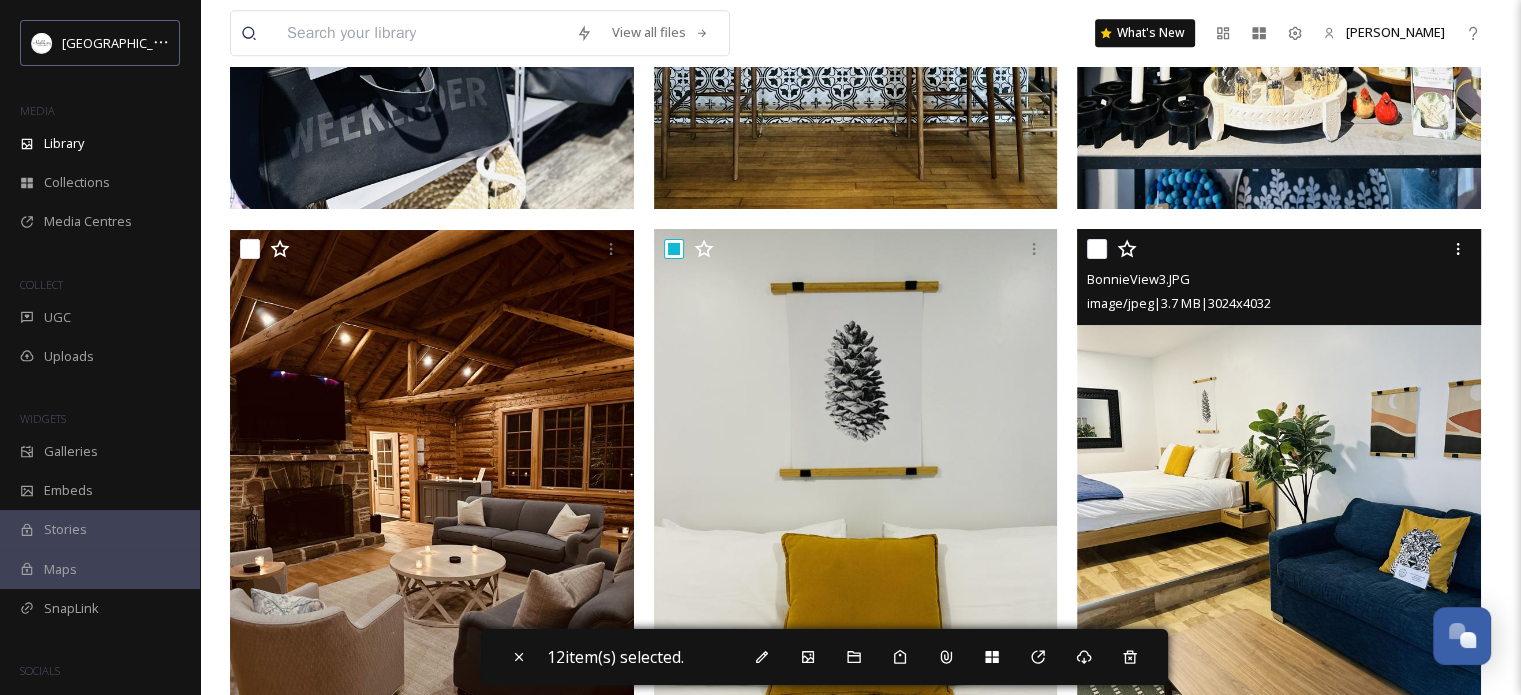 click at bounding box center [1097, 249] 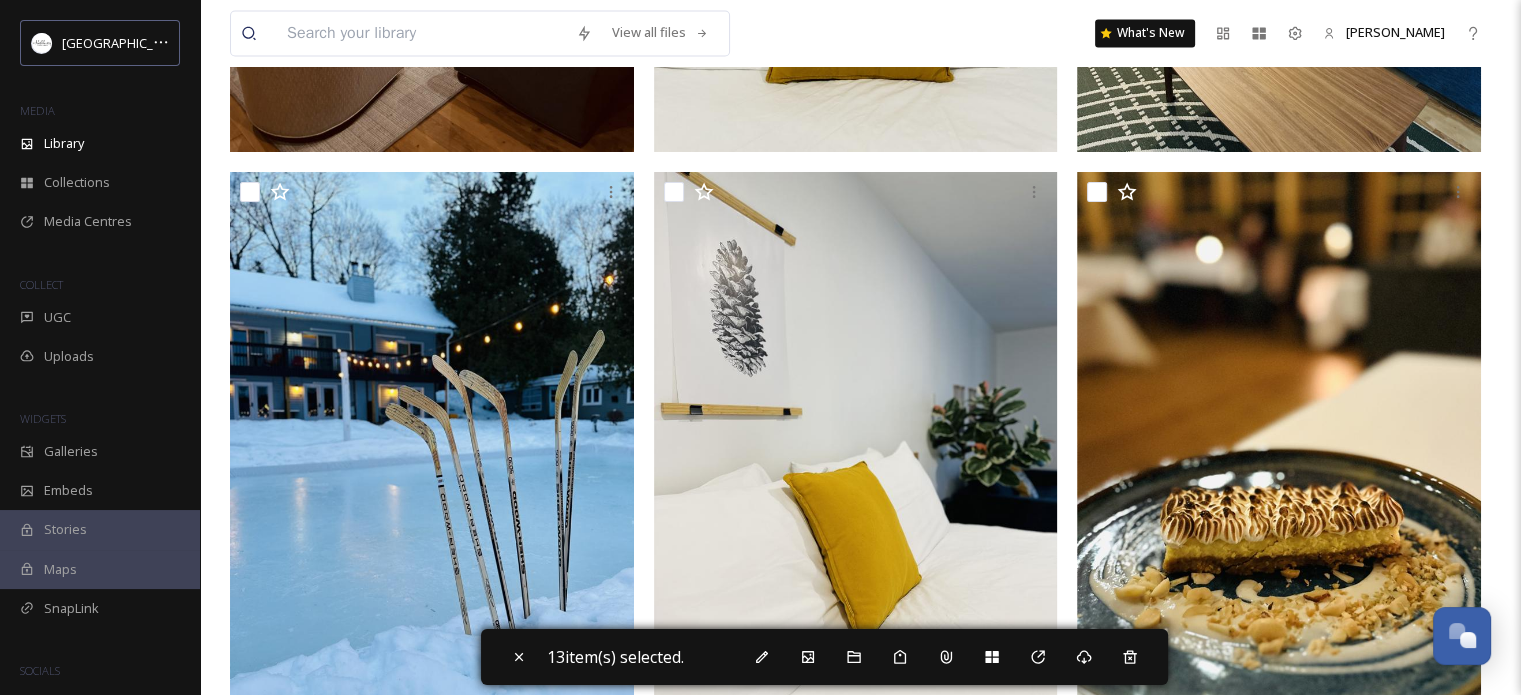 scroll, scrollTop: 10800, scrollLeft: 0, axis: vertical 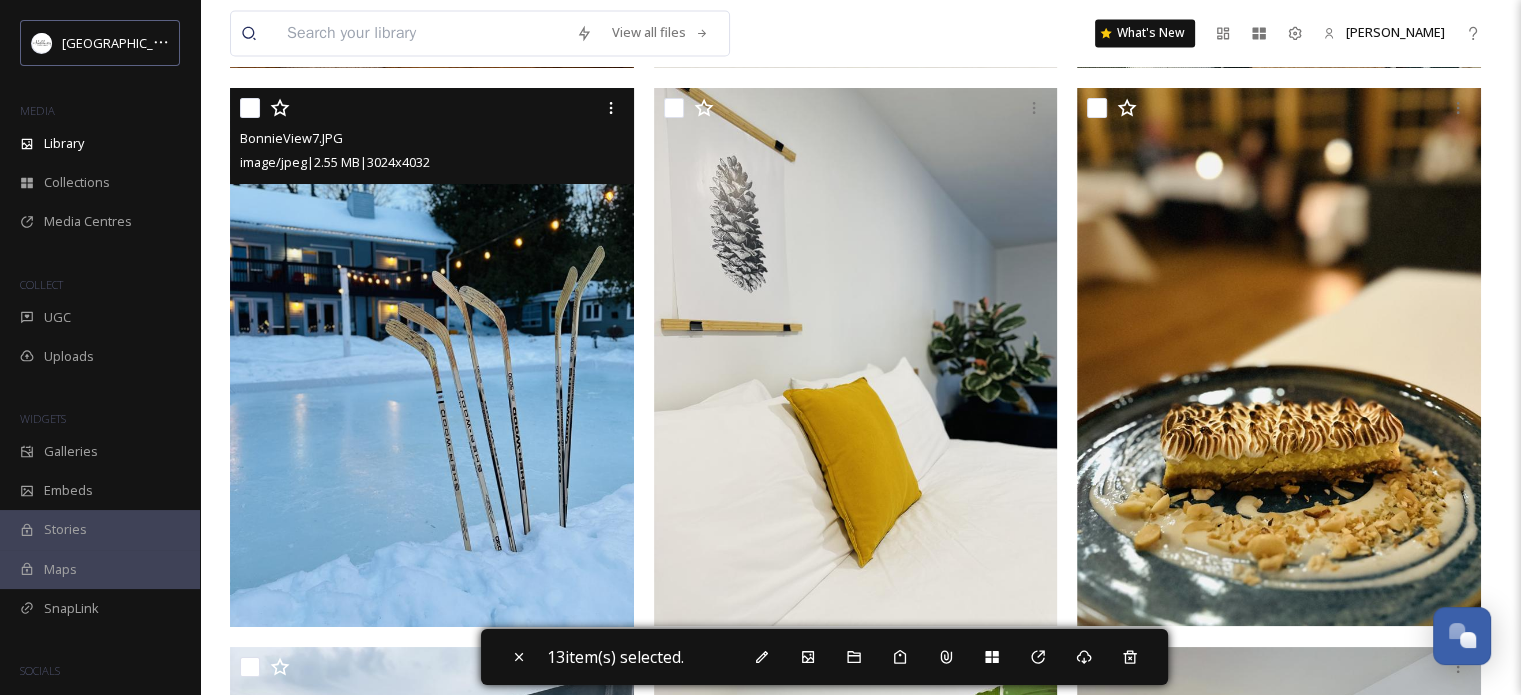 click at bounding box center (250, 108) 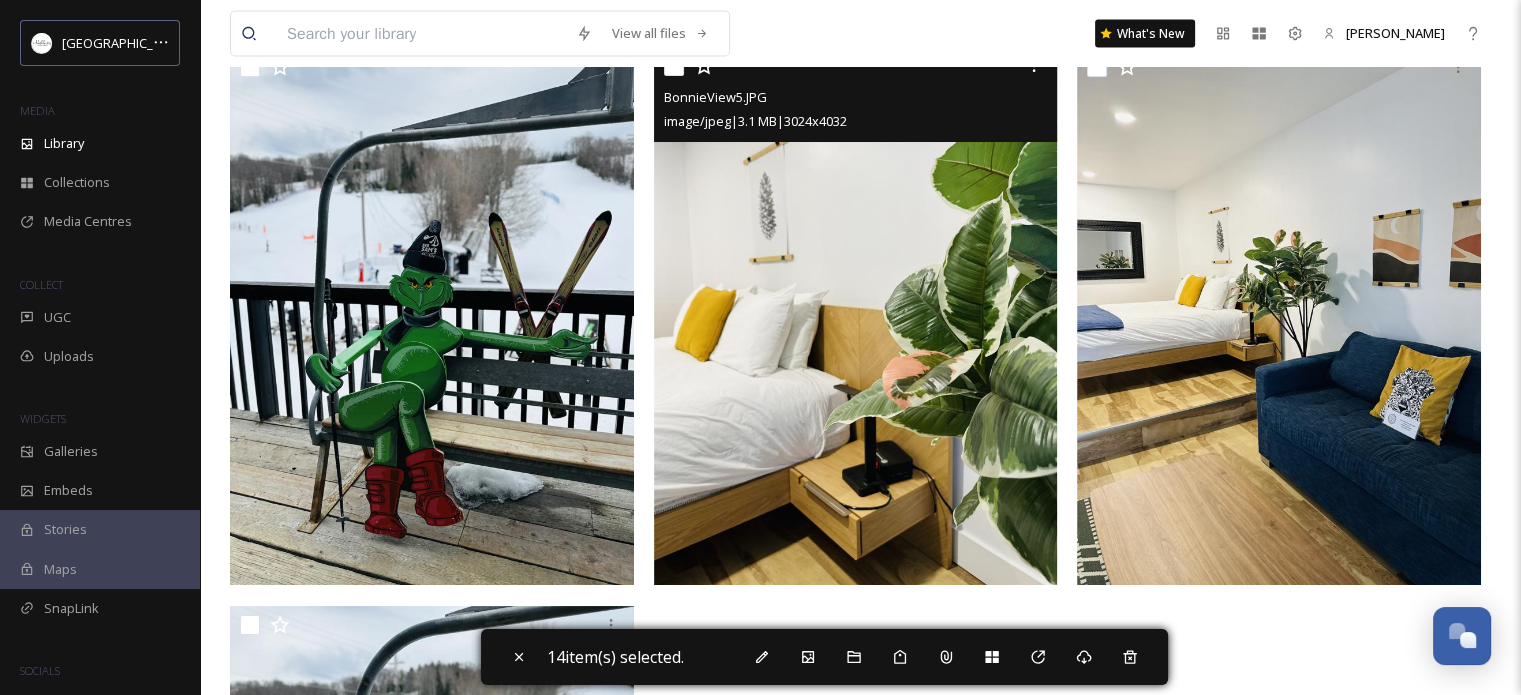 scroll, scrollTop: 11300, scrollLeft: 0, axis: vertical 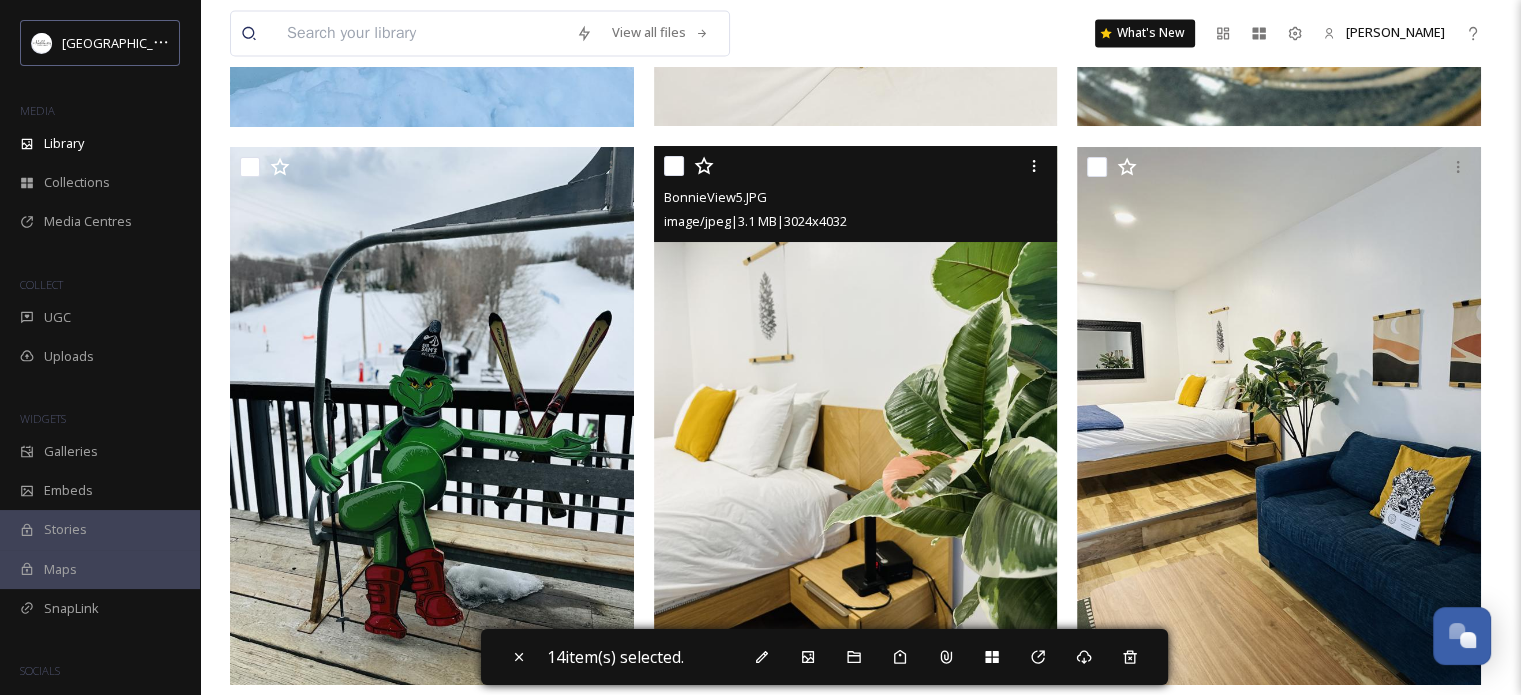 click at bounding box center [858, 166] 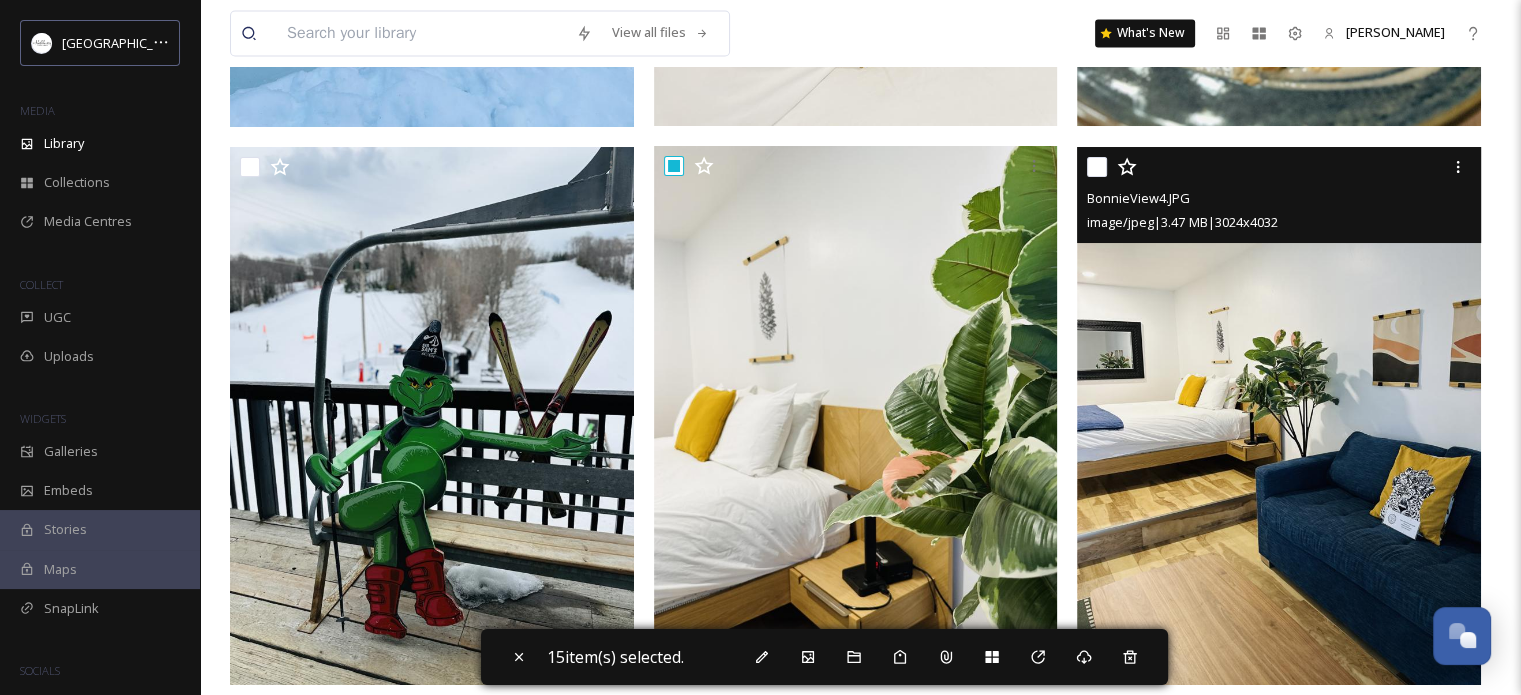 click at bounding box center [1097, 167] 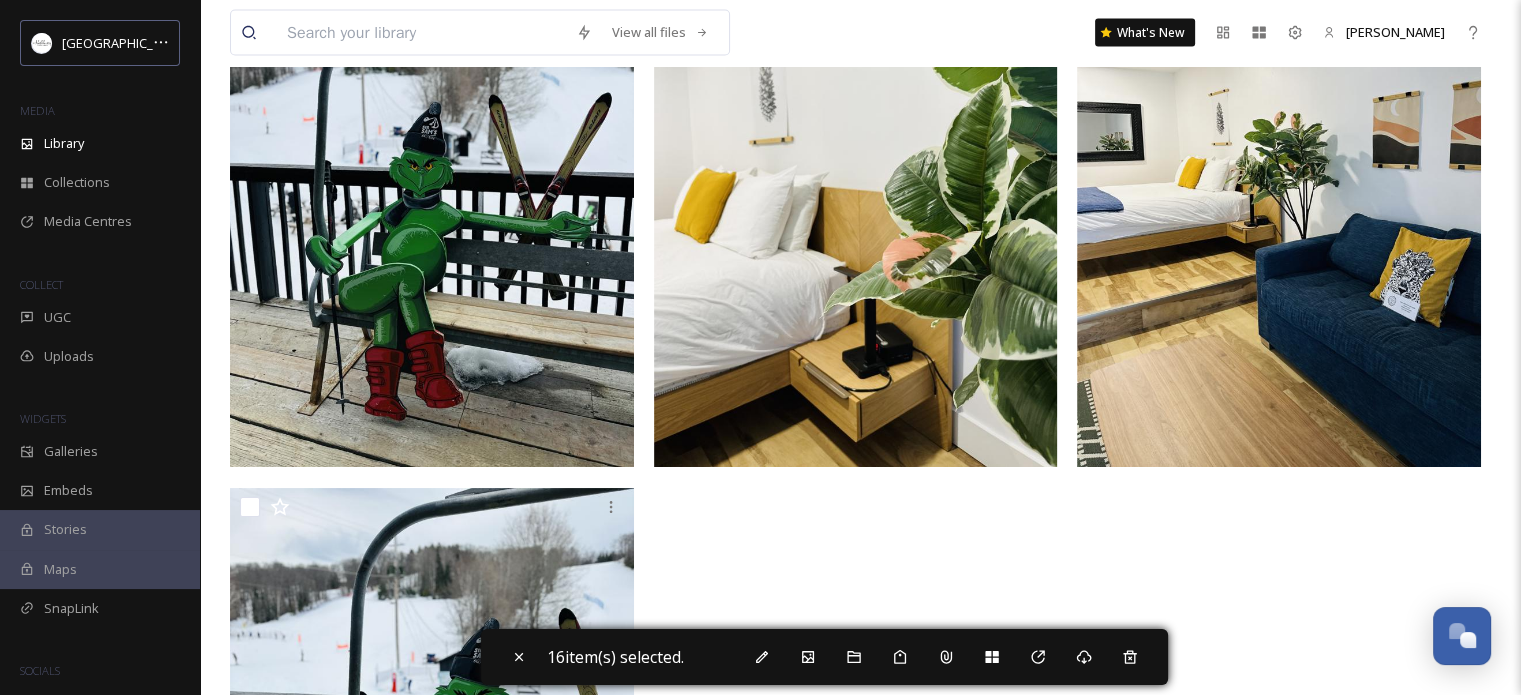 scroll, scrollTop: 11500, scrollLeft: 0, axis: vertical 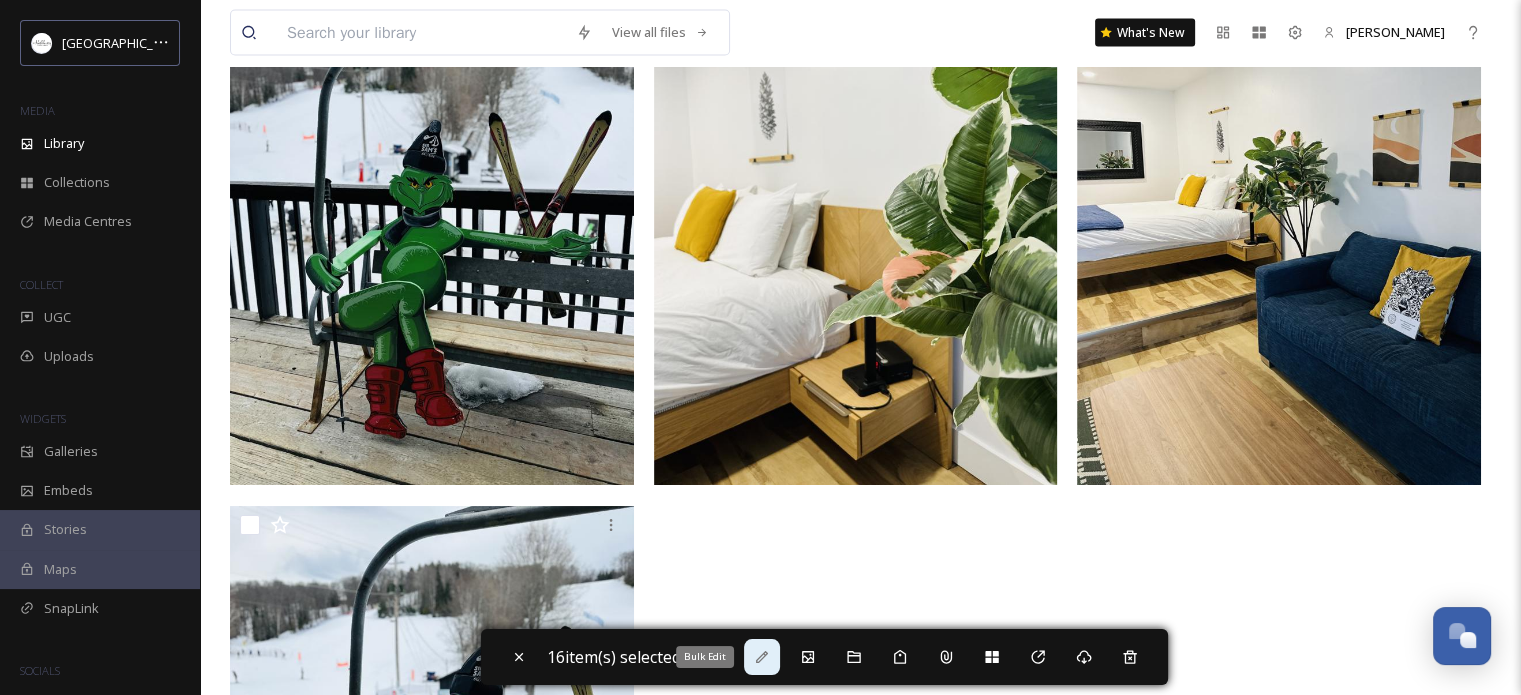 click 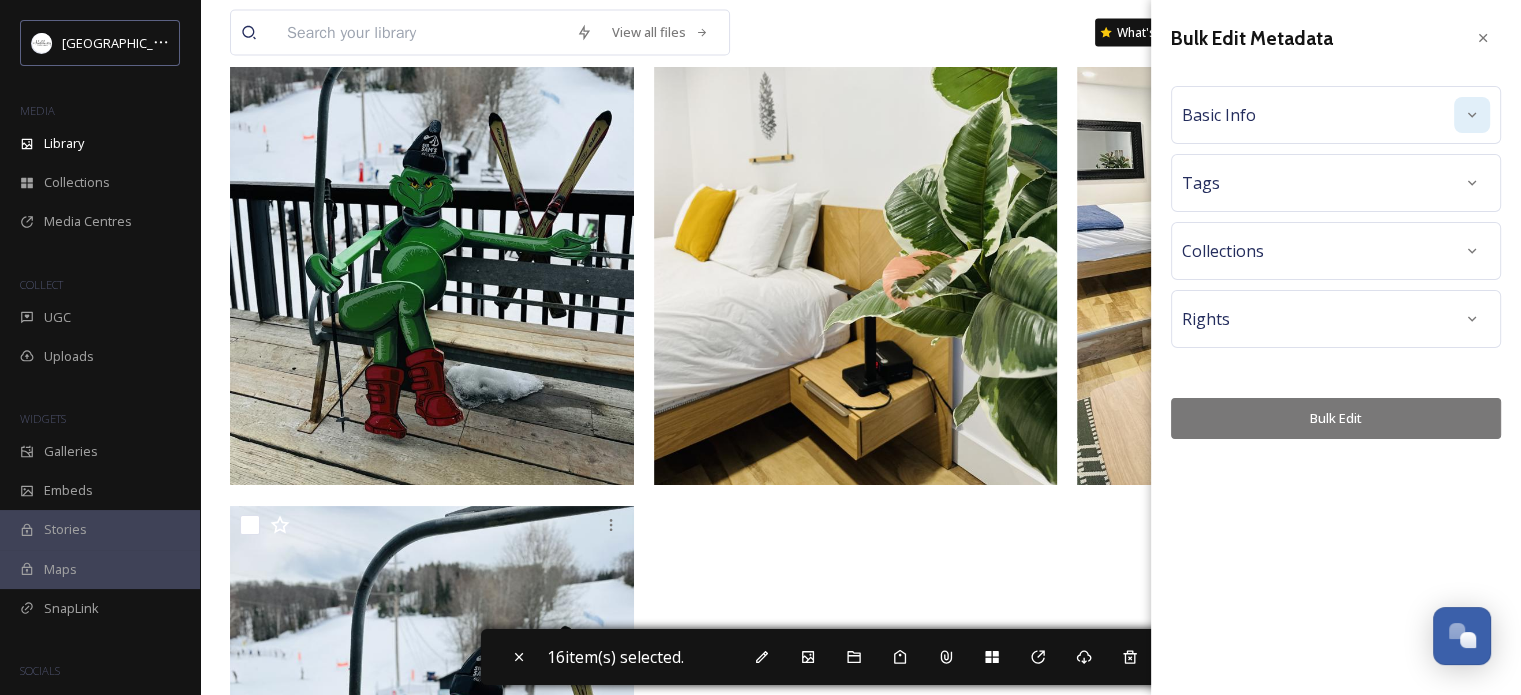 click at bounding box center (1472, 115) 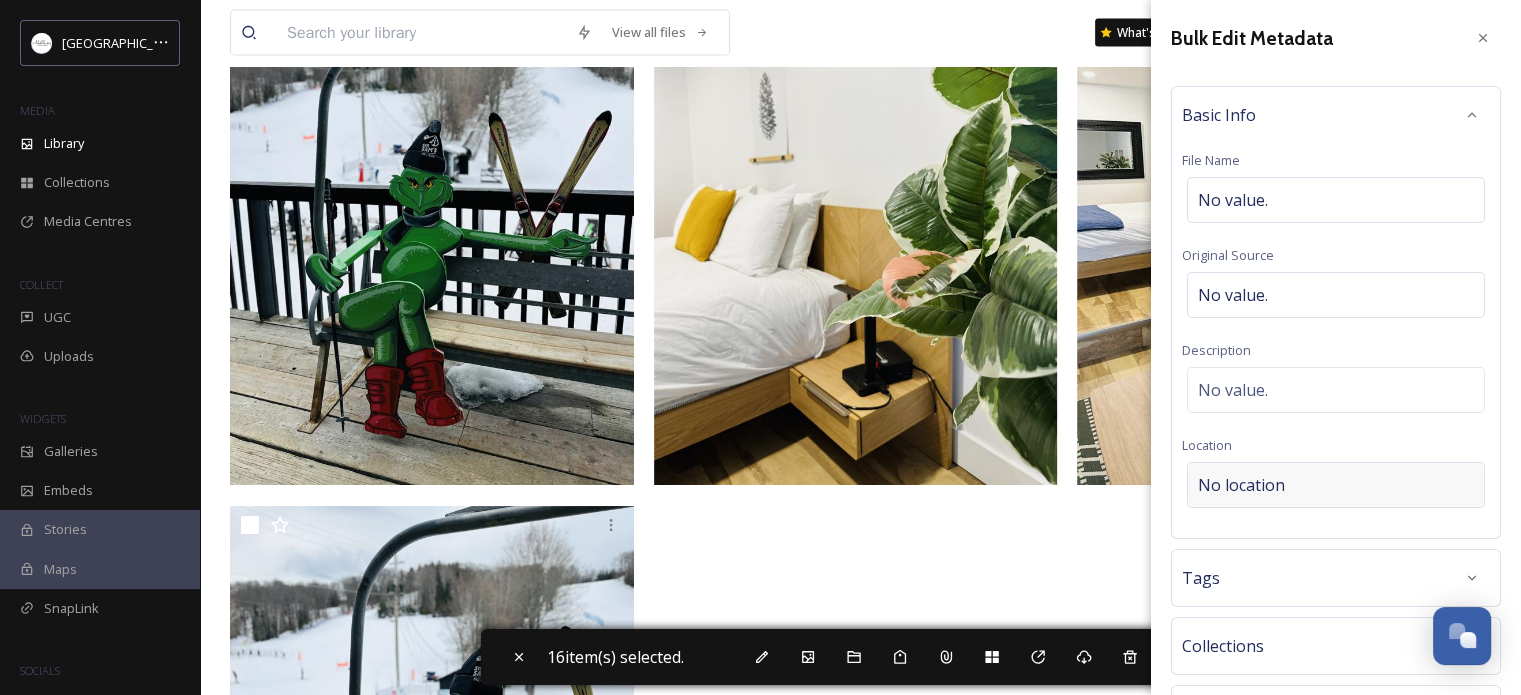 click on "No location" at bounding box center [1241, 485] 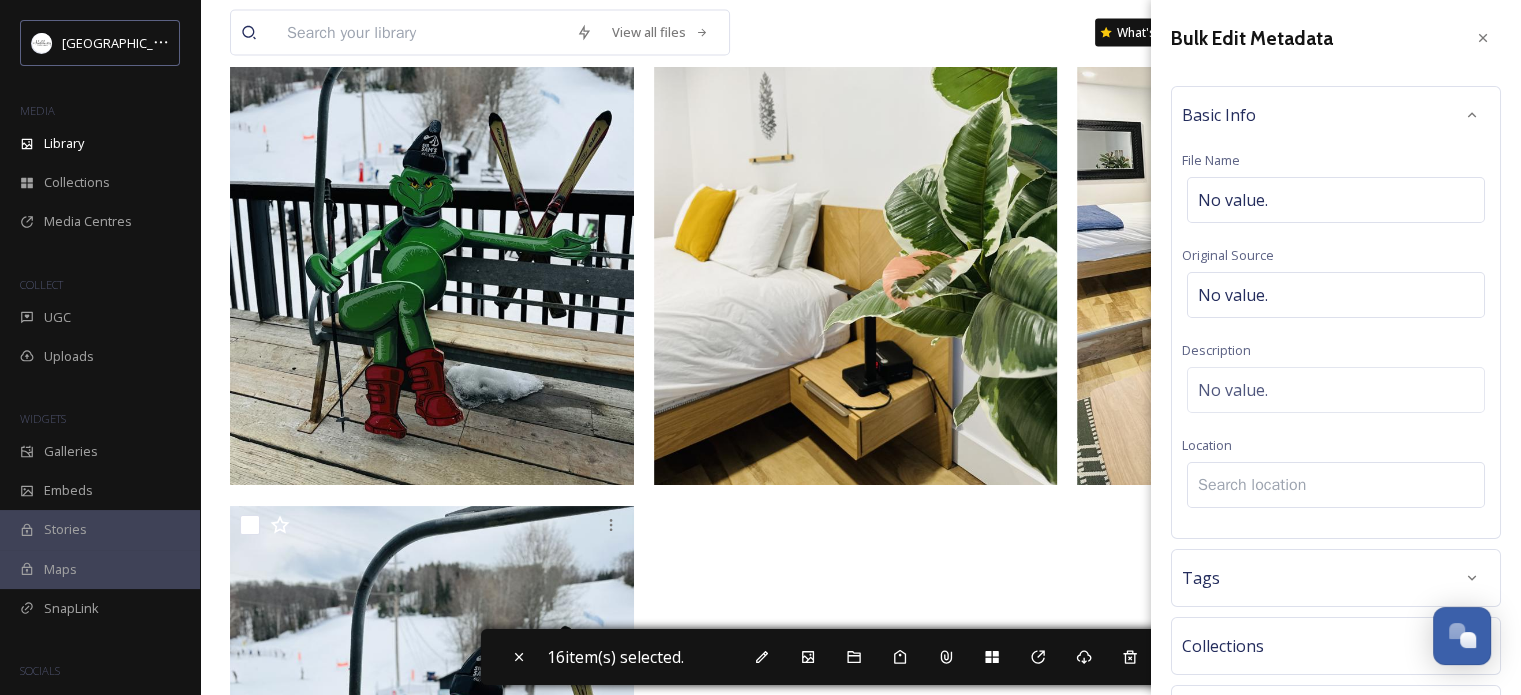 click at bounding box center [1336, 485] 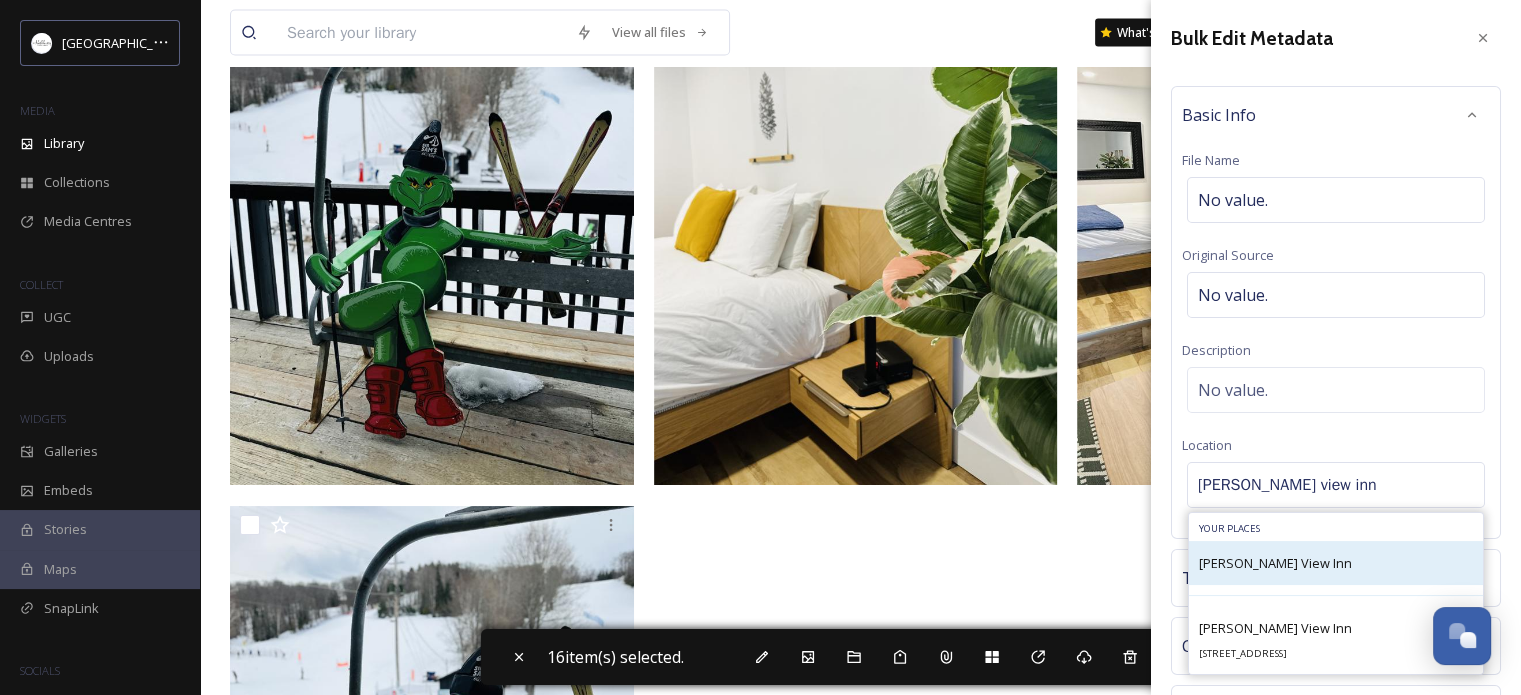click on "[PERSON_NAME] View Inn" at bounding box center (1275, 563) 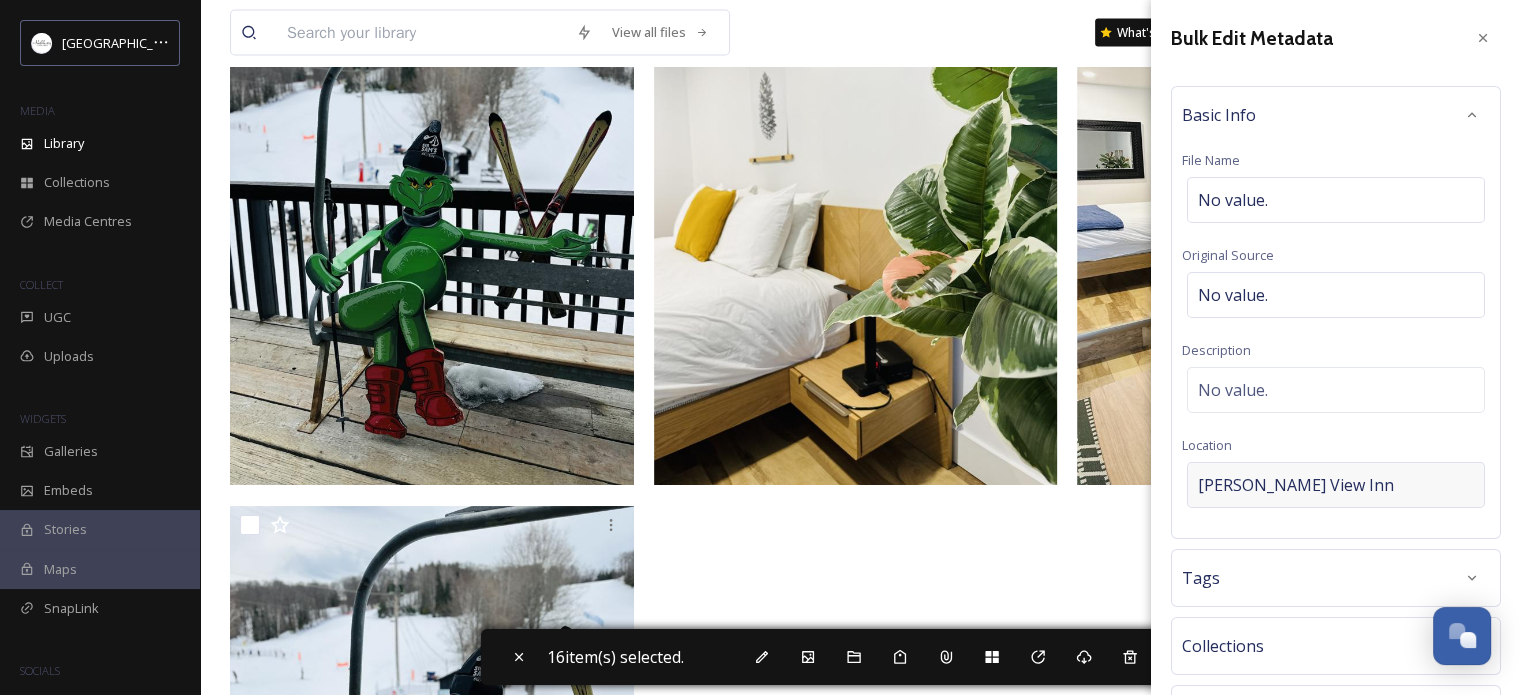 scroll, scrollTop: 155, scrollLeft: 0, axis: vertical 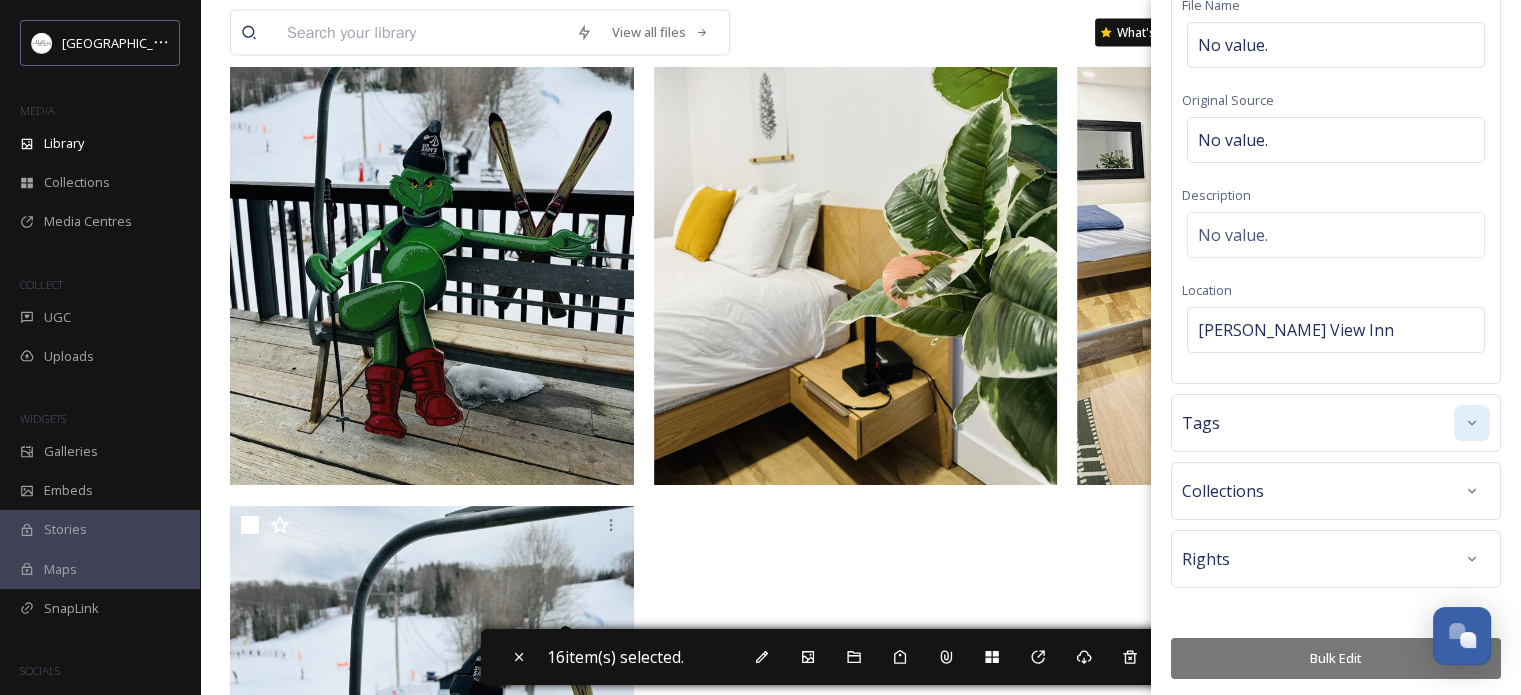 click 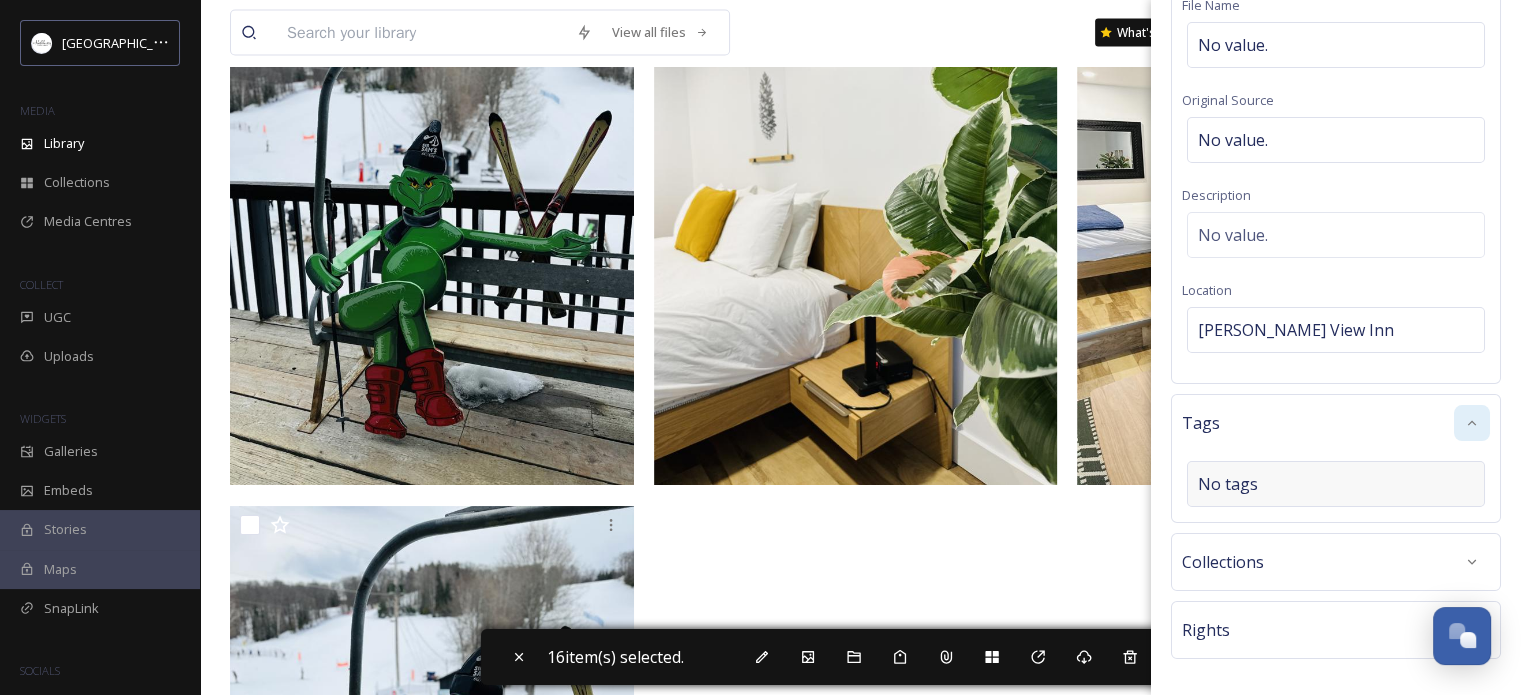 click on "No tags" at bounding box center (1228, 484) 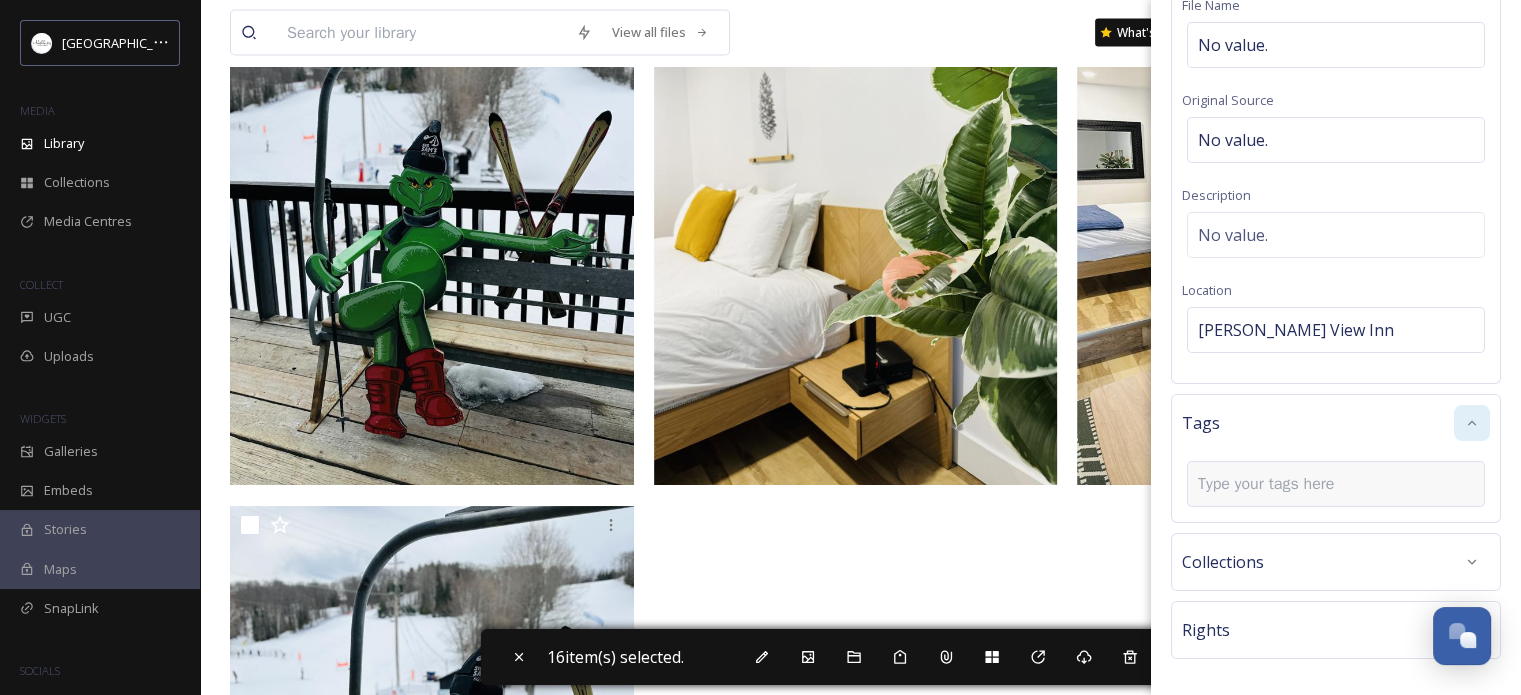 click at bounding box center (1274, 484) 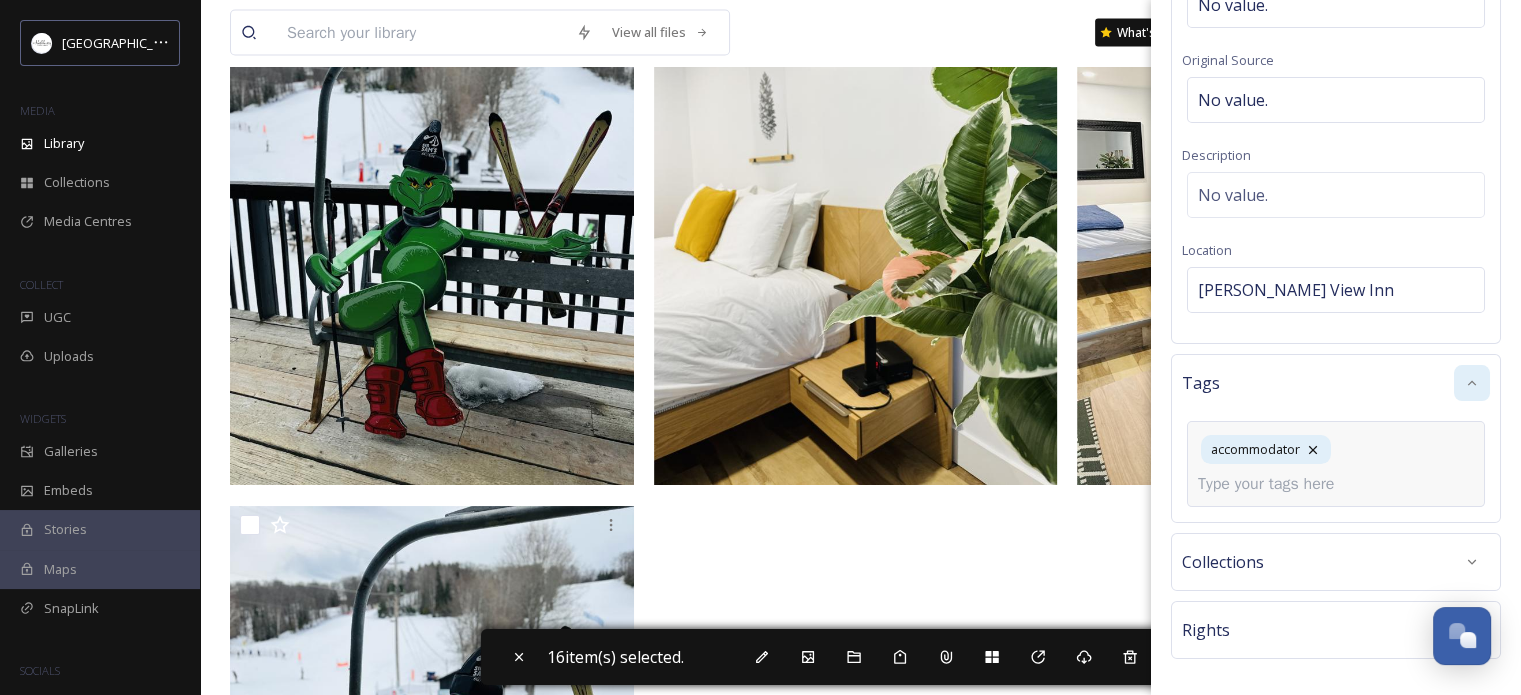 scroll, scrollTop: 266, scrollLeft: 0, axis: vertical 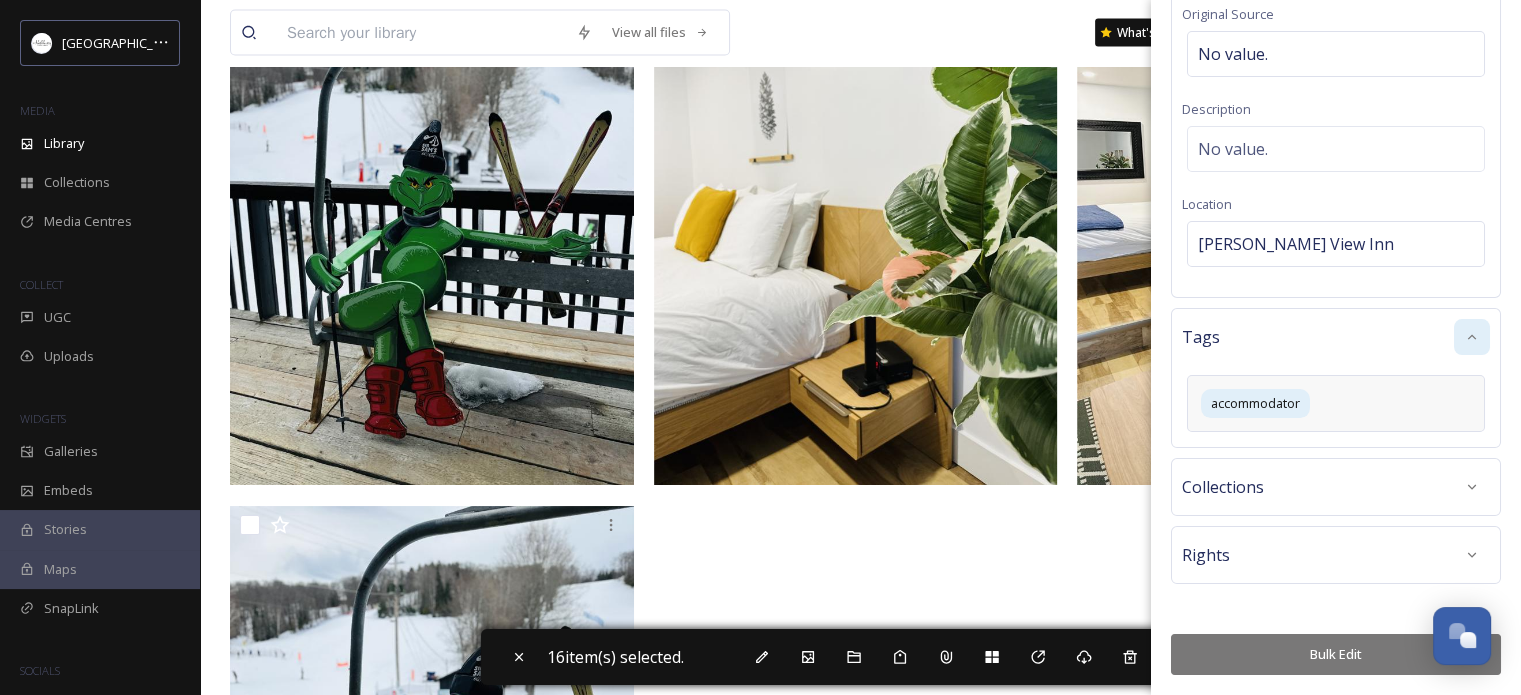click on "Bulk Edit" at bounding box center [1336, 654] 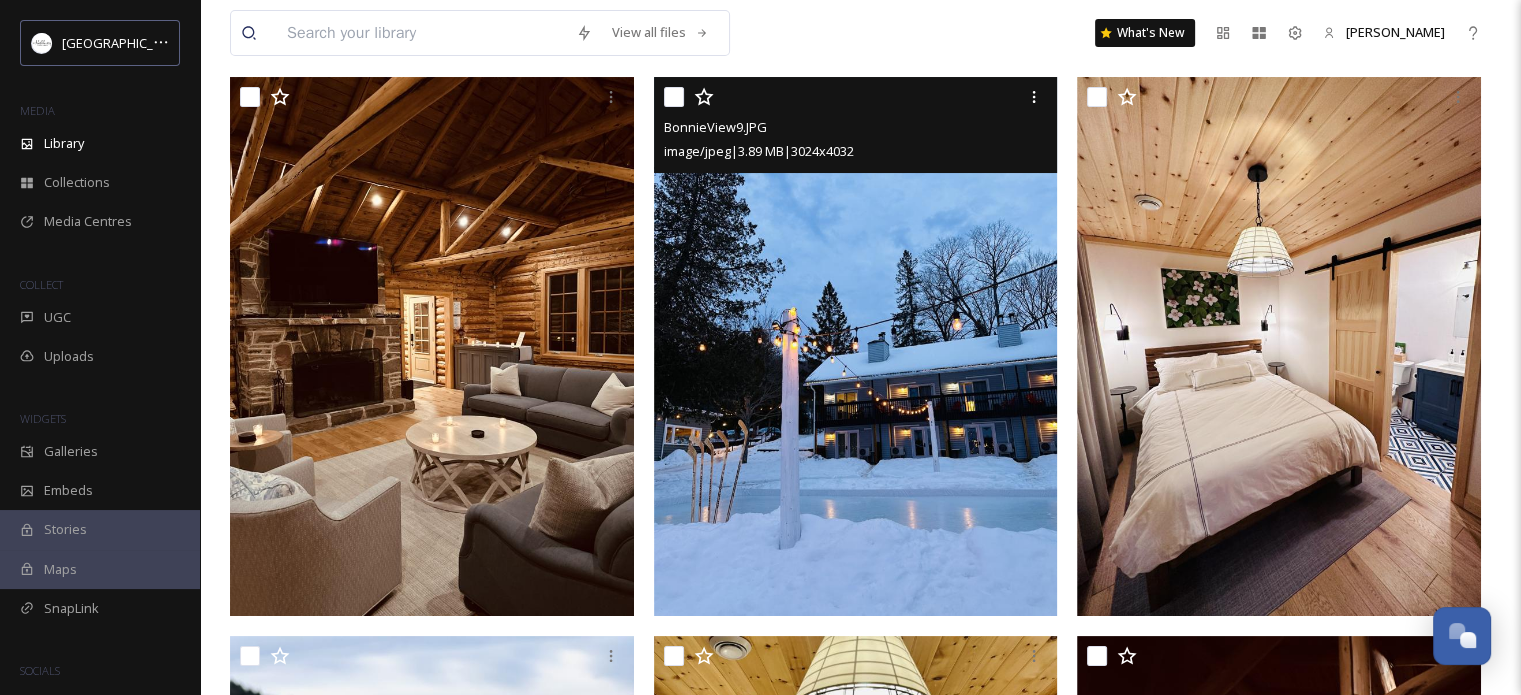 scroll, scrollTop: 100, scrollLeft: 0, axis: vertical 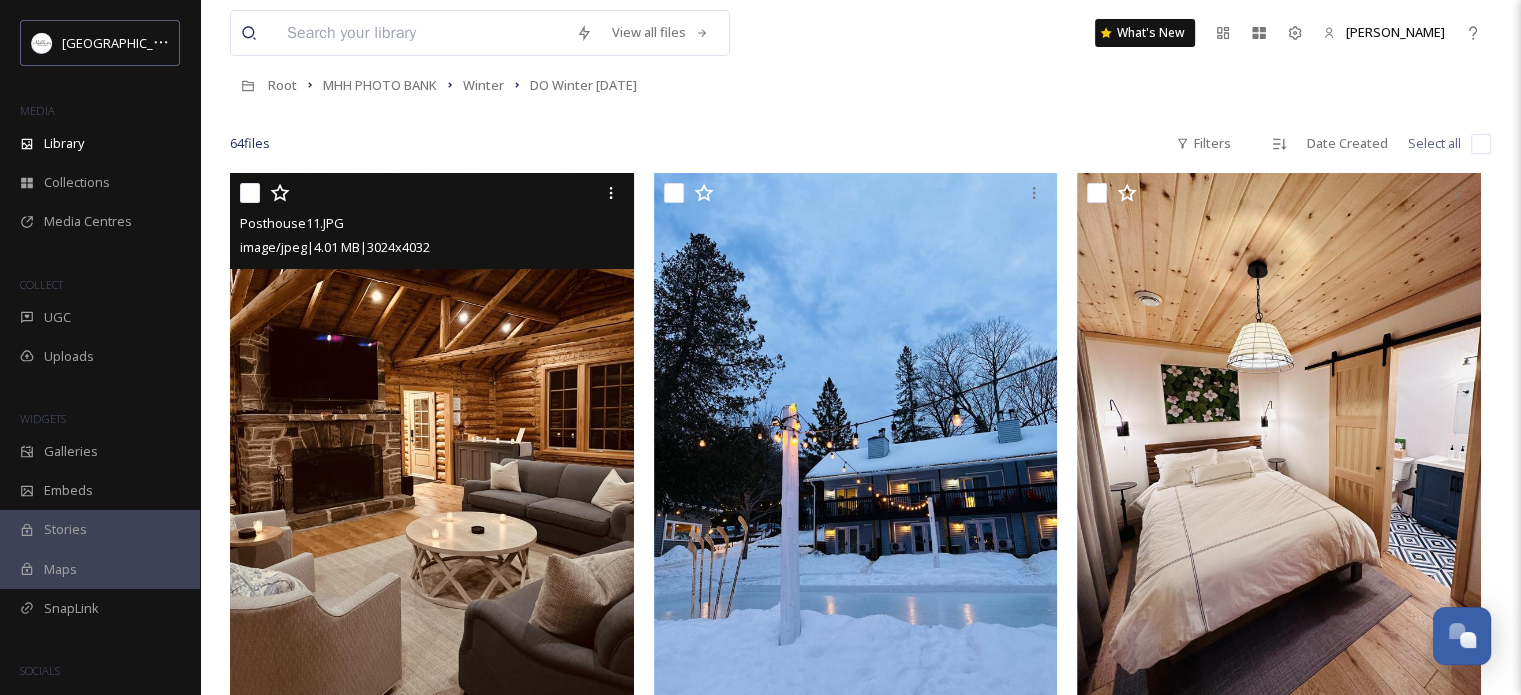 click at bounding box center (250, 193) 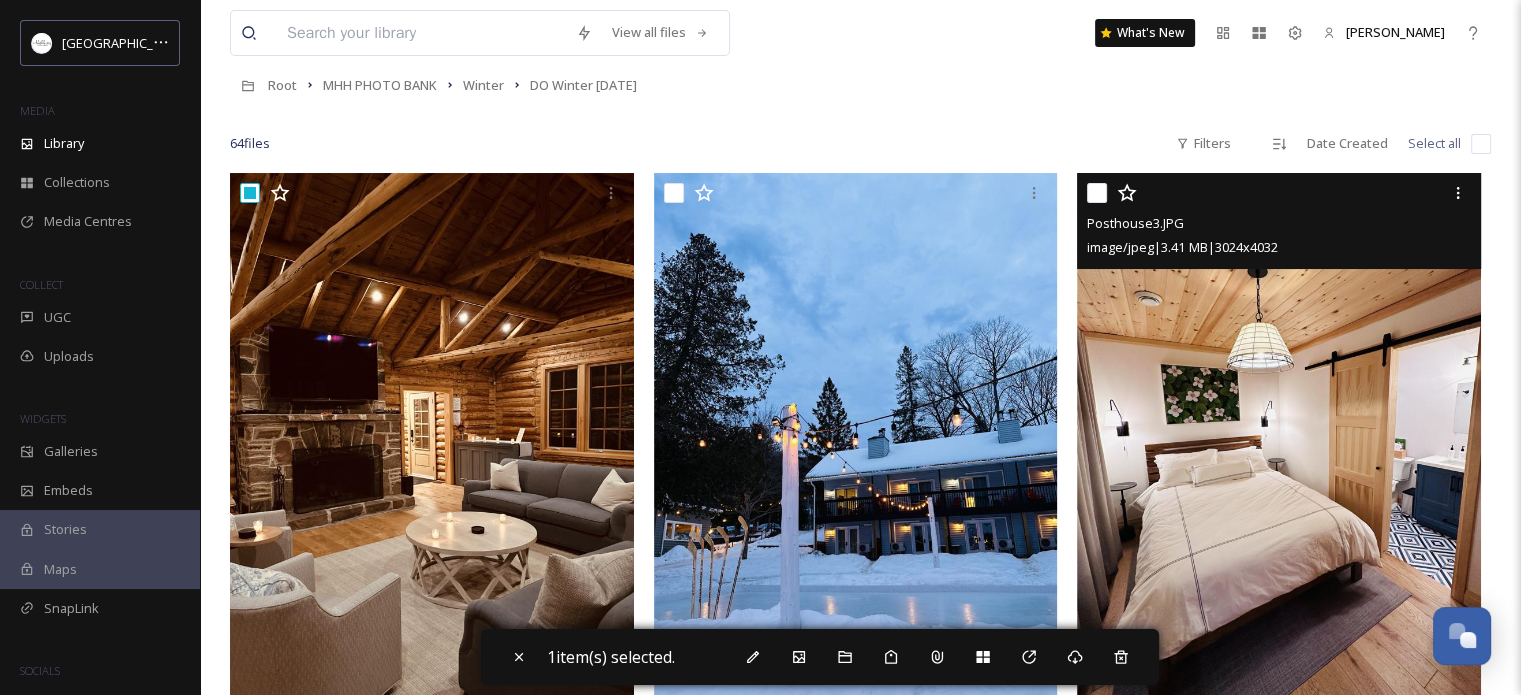 click at bounding box center [1097, 193] 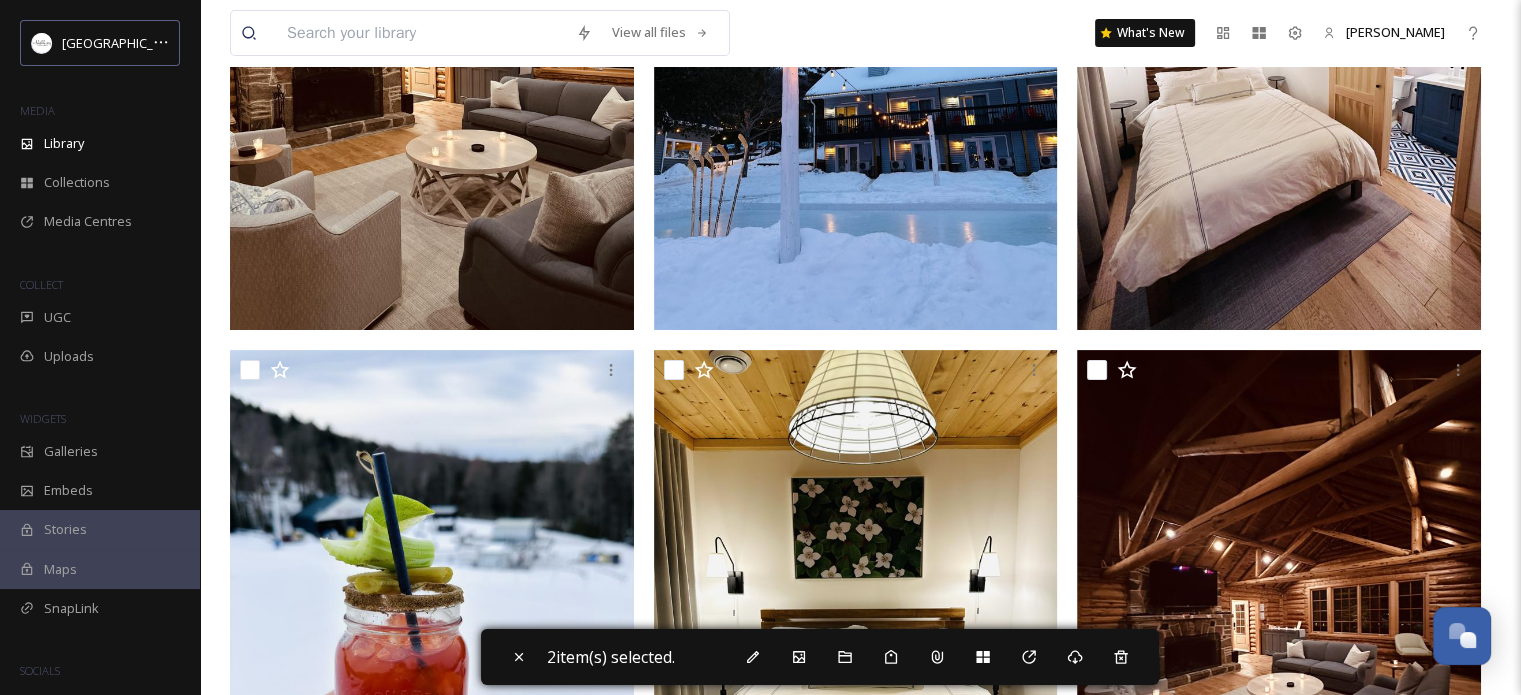 scroll, scrollTop: 600, scrollLeft: 0, axis: vertical 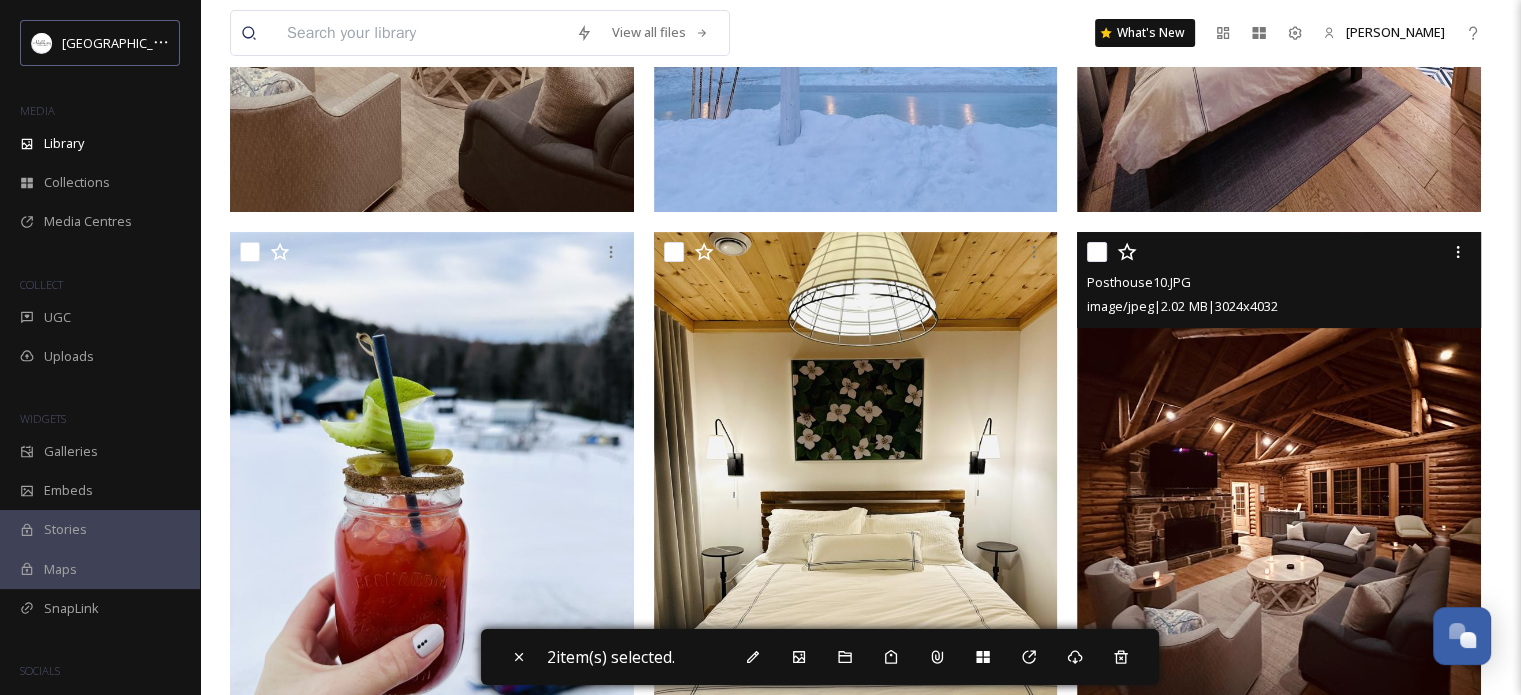 click at bounding box center [1097, 252] 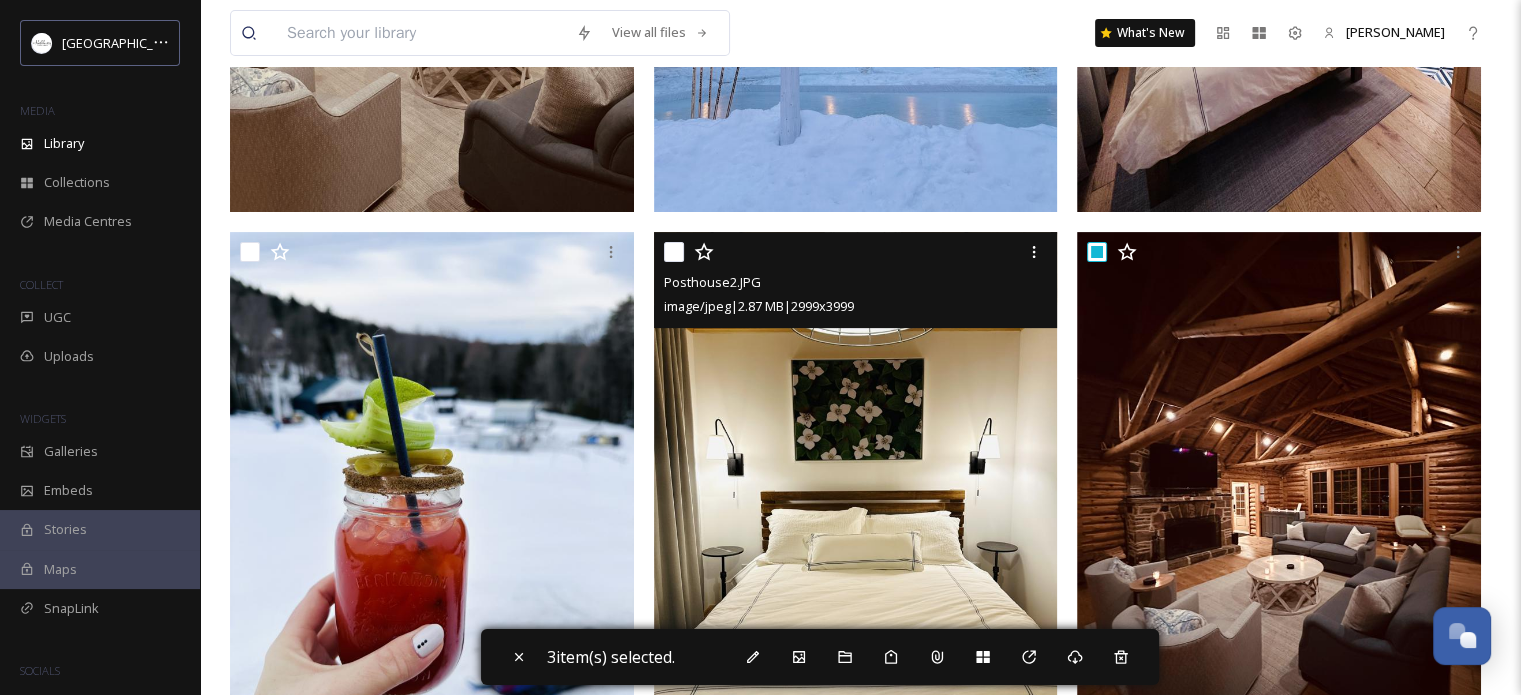 click at bounding box center [674, 252] 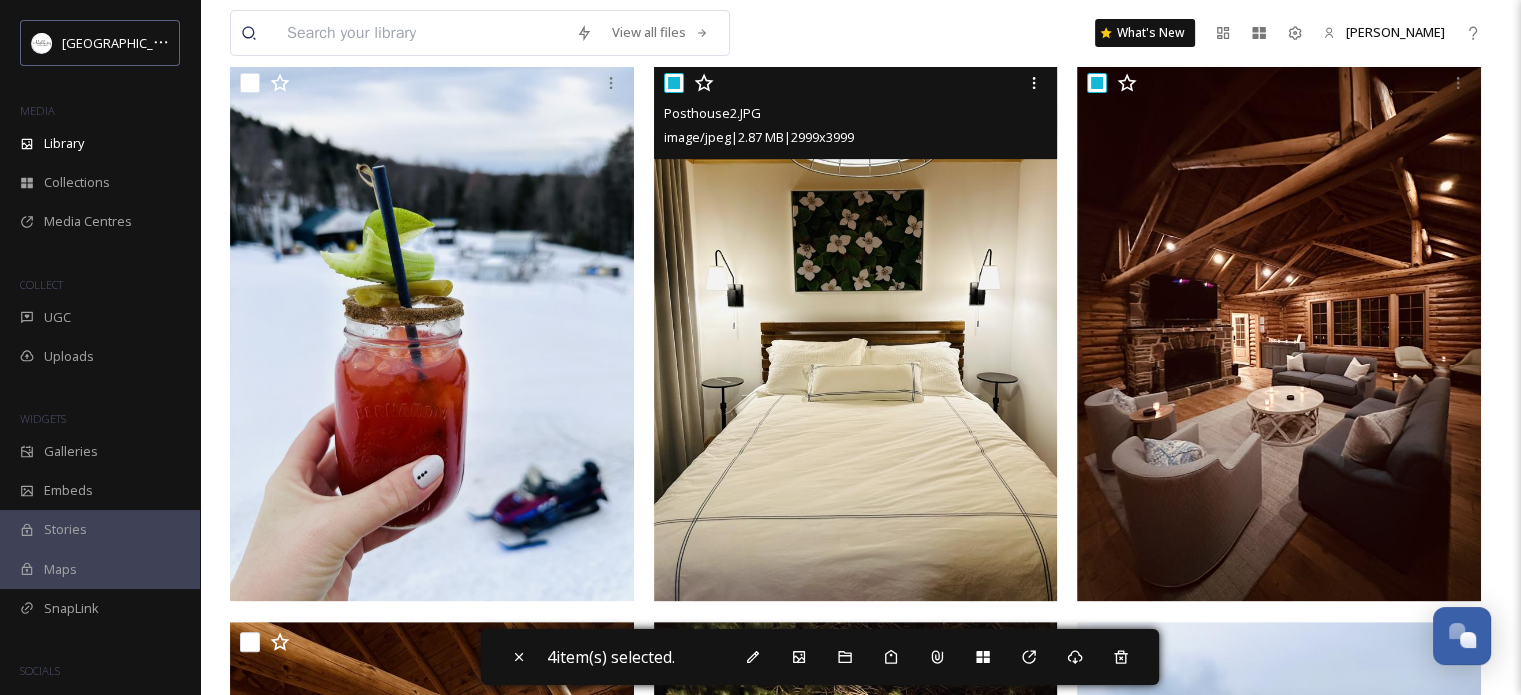 scroll, scrollTop: 1200, scrollLeft: 0, axis: vertical 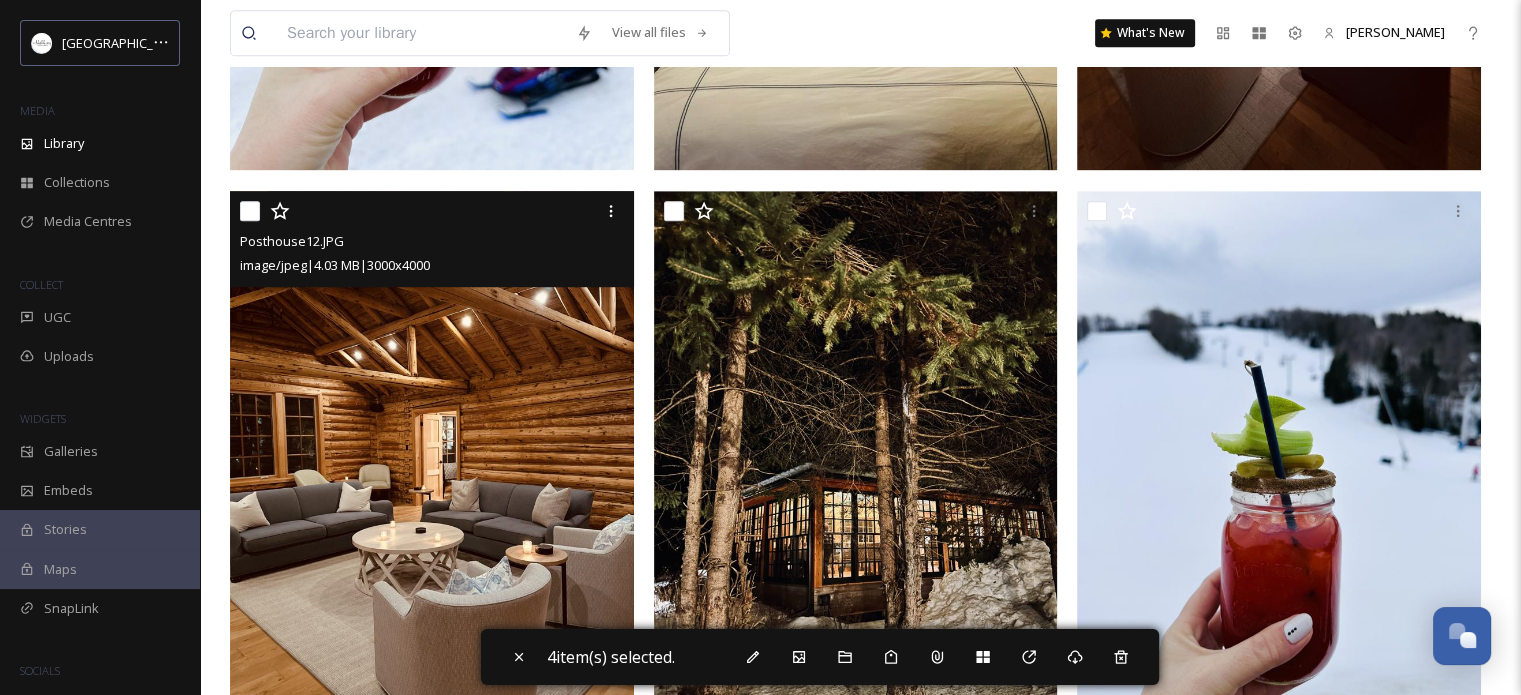 click at bounding box center (250, 211) 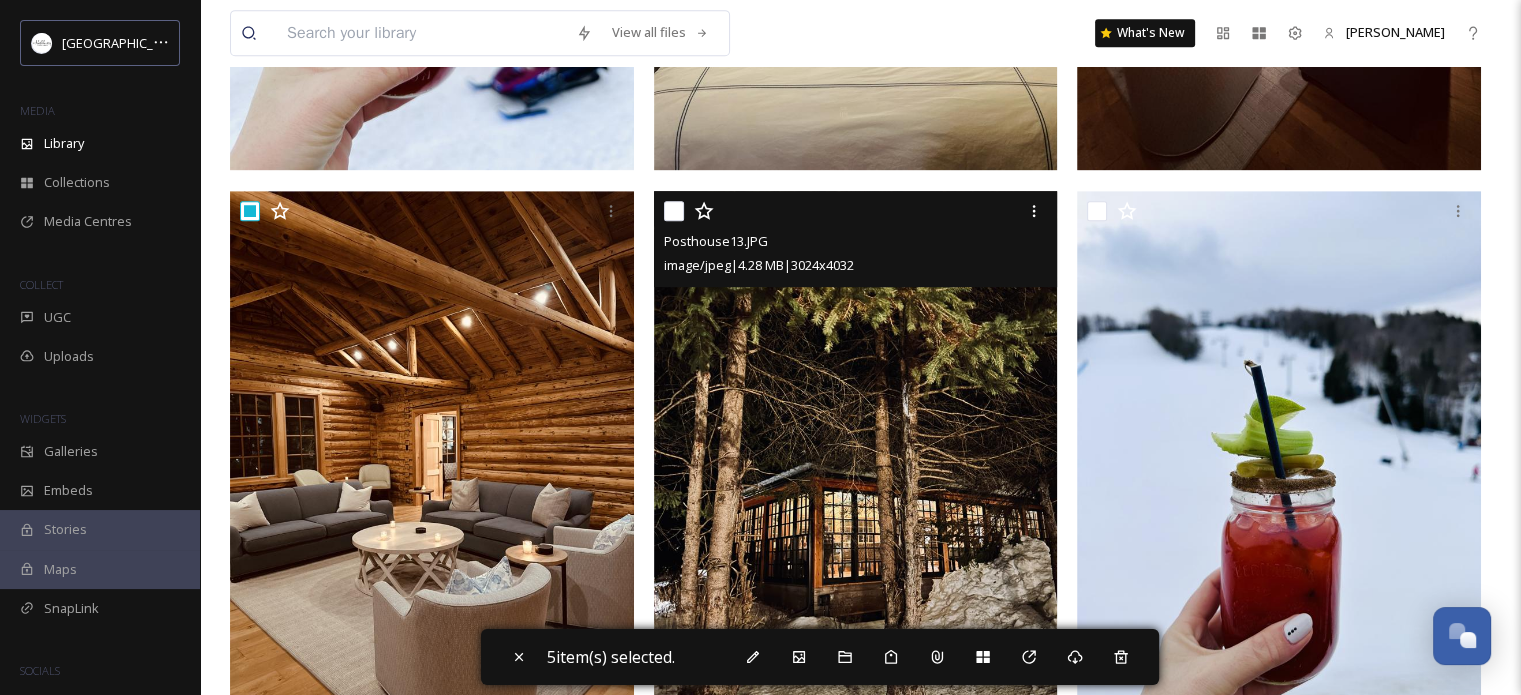 click at bounding box center (674, 211) 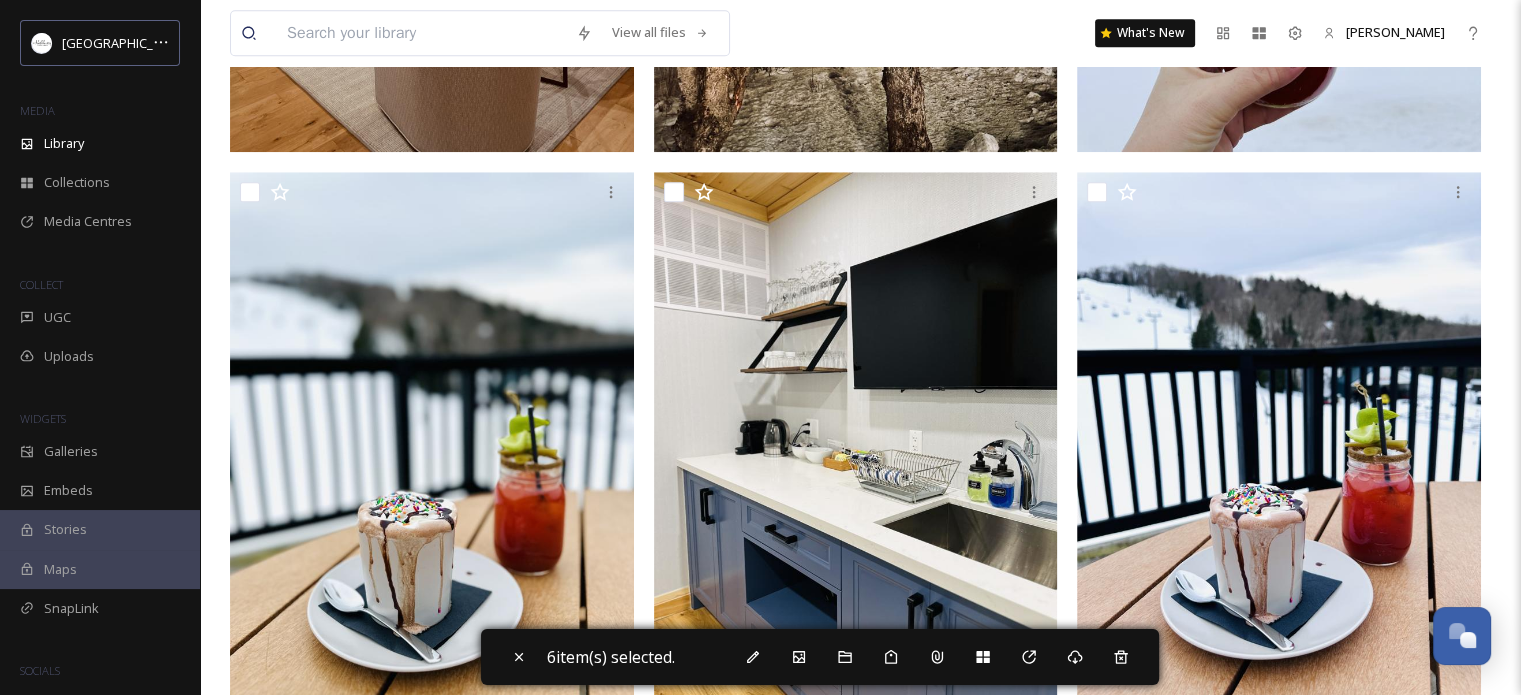 scroll, scrollTop: 1800, scrollLeft: 0, axis: vertical 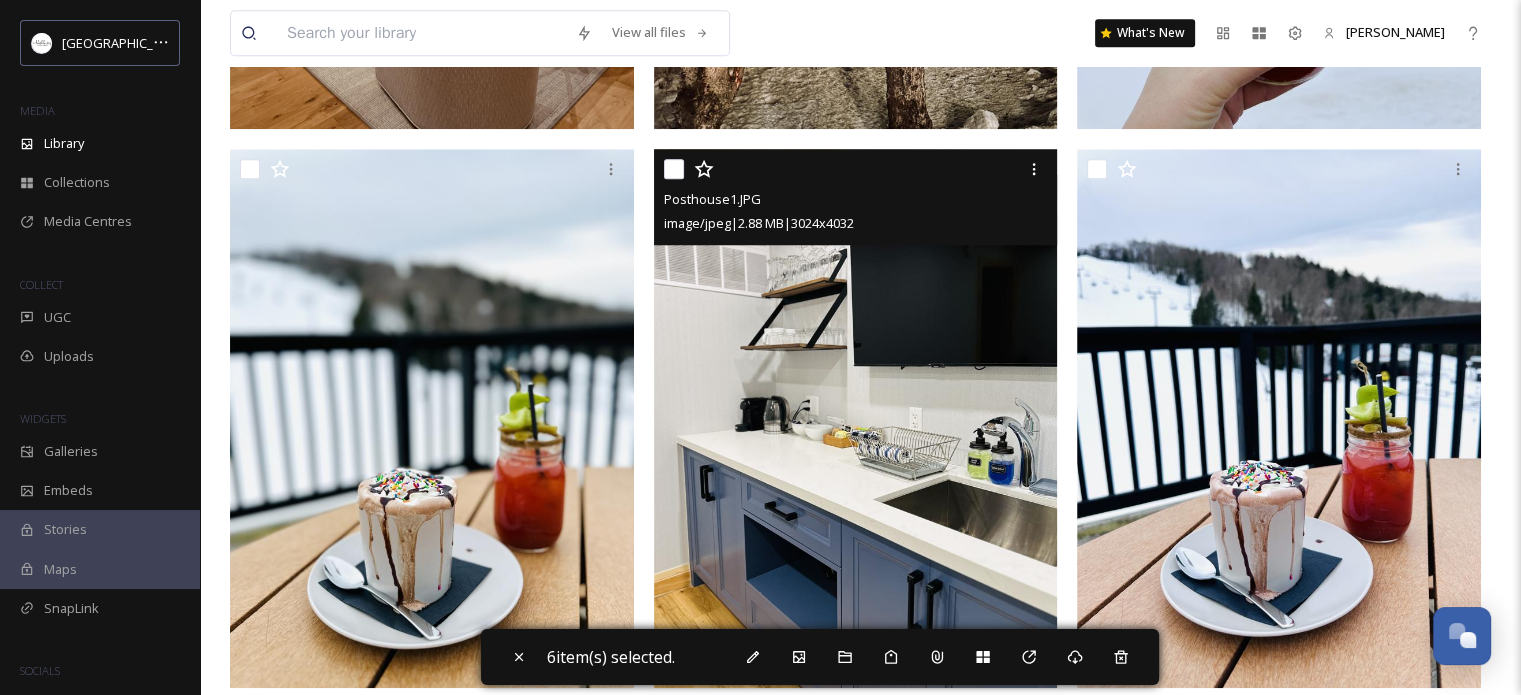 click at bounding box center [674, 169] 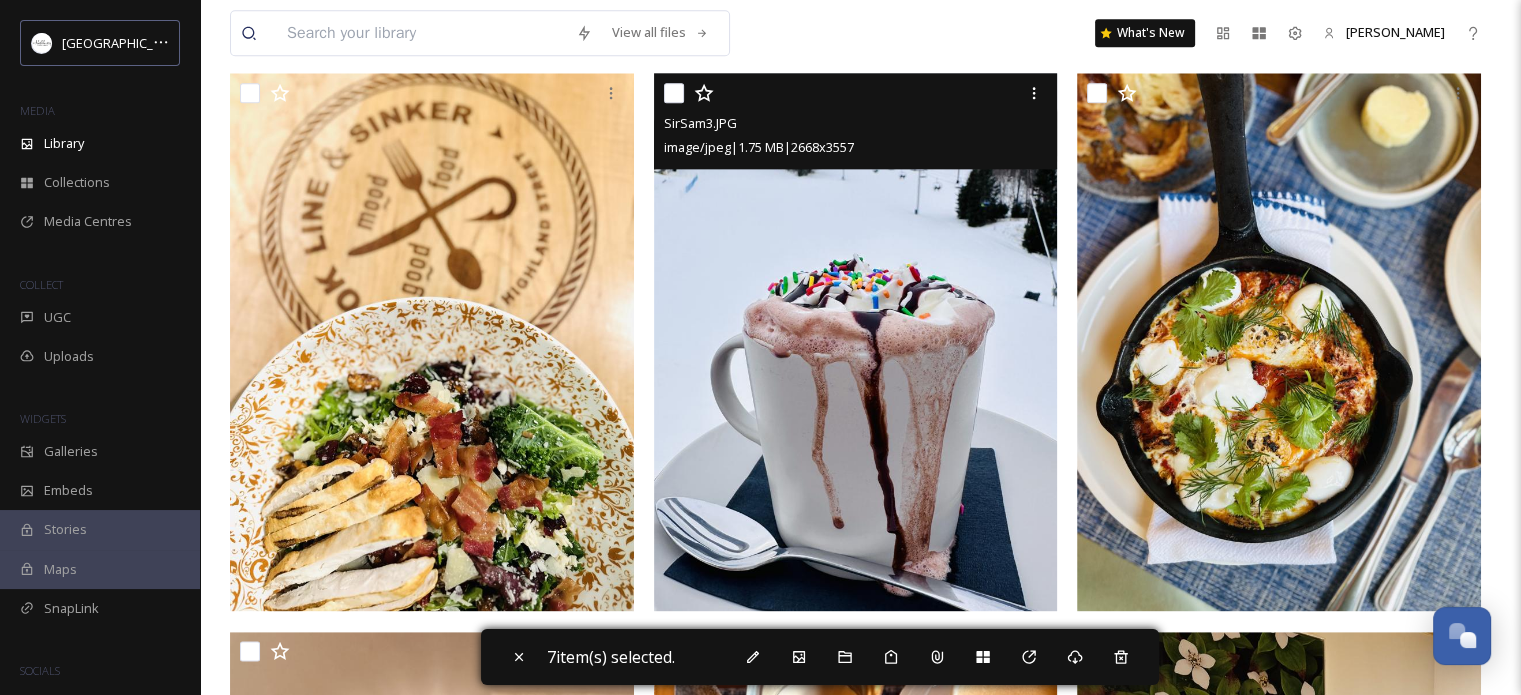 scroll, scrollTop: 2400, scrollLeft: 0, axis: vertical 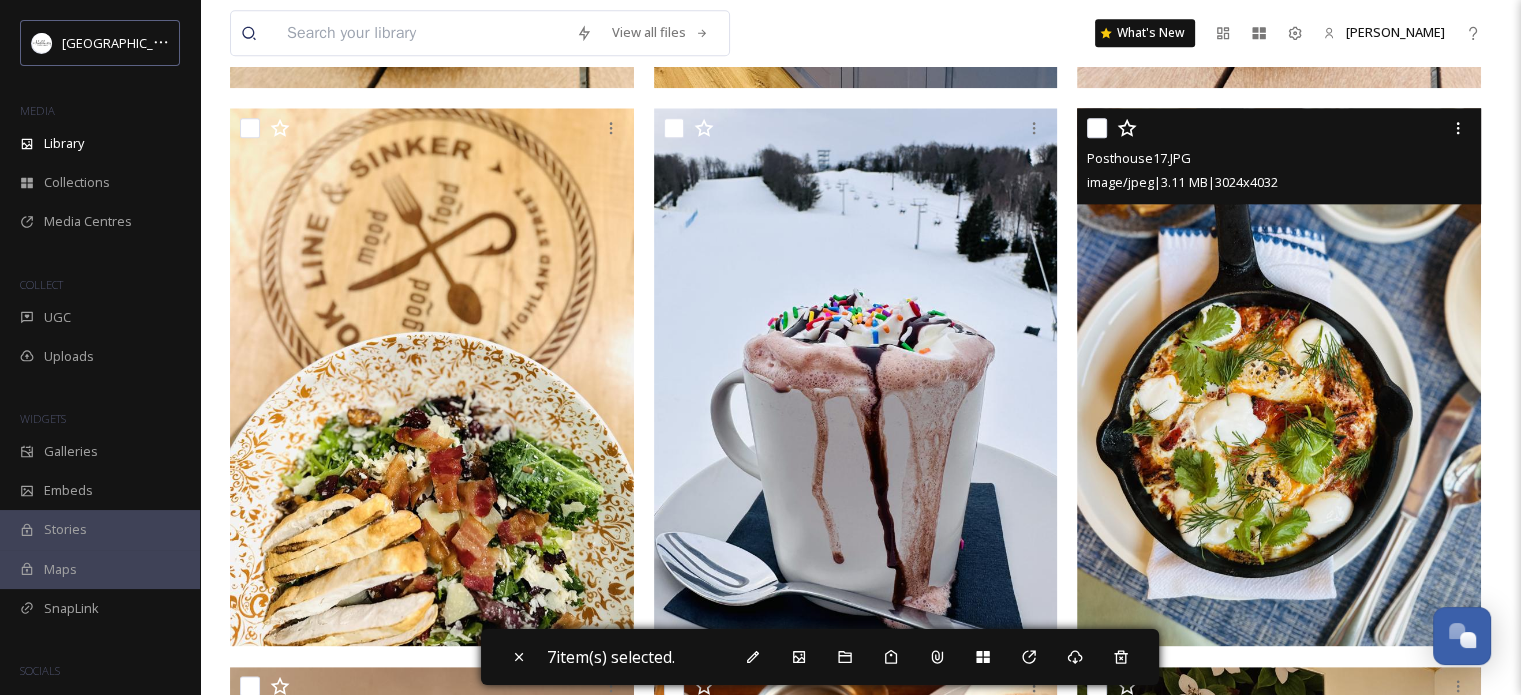 click at bounding box center [1097, 128] 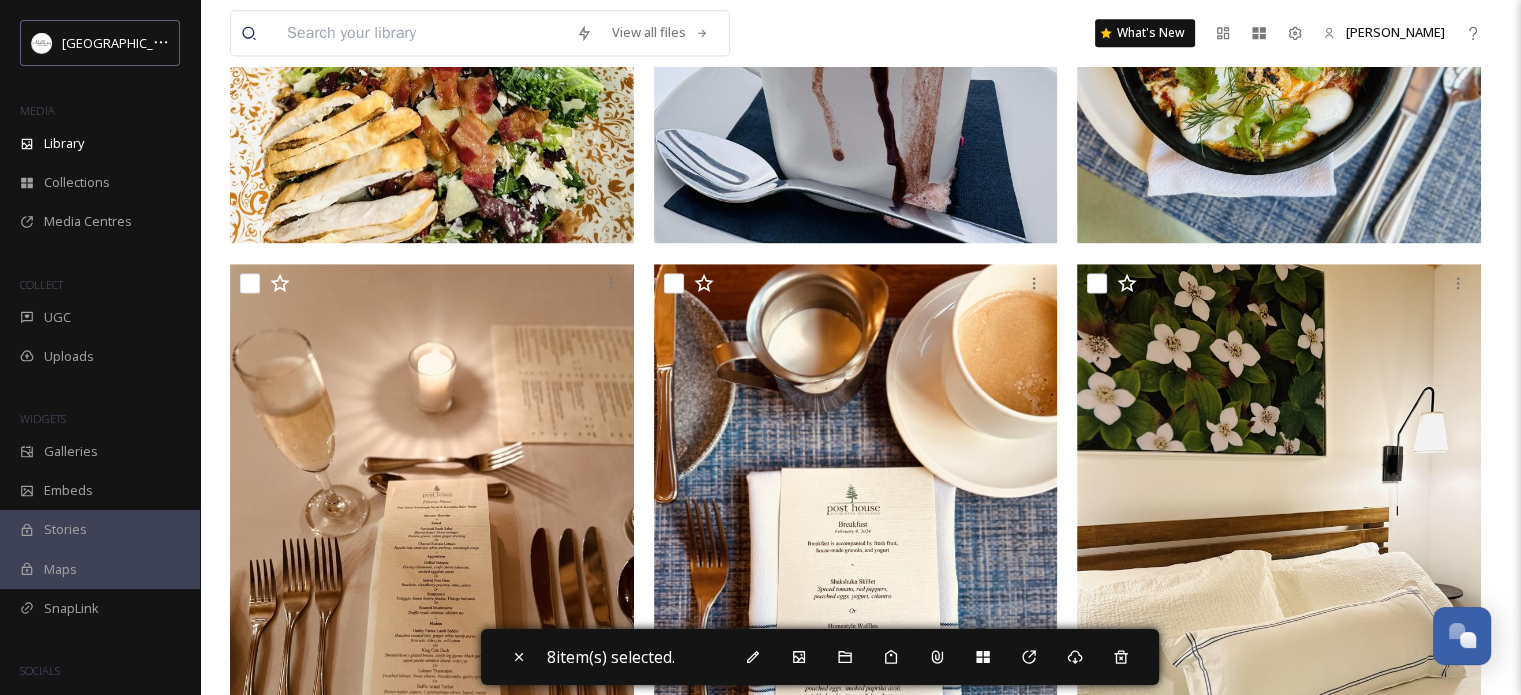 scroll, scrollTop: 3000, scrollLeft: 0, axis: vertical 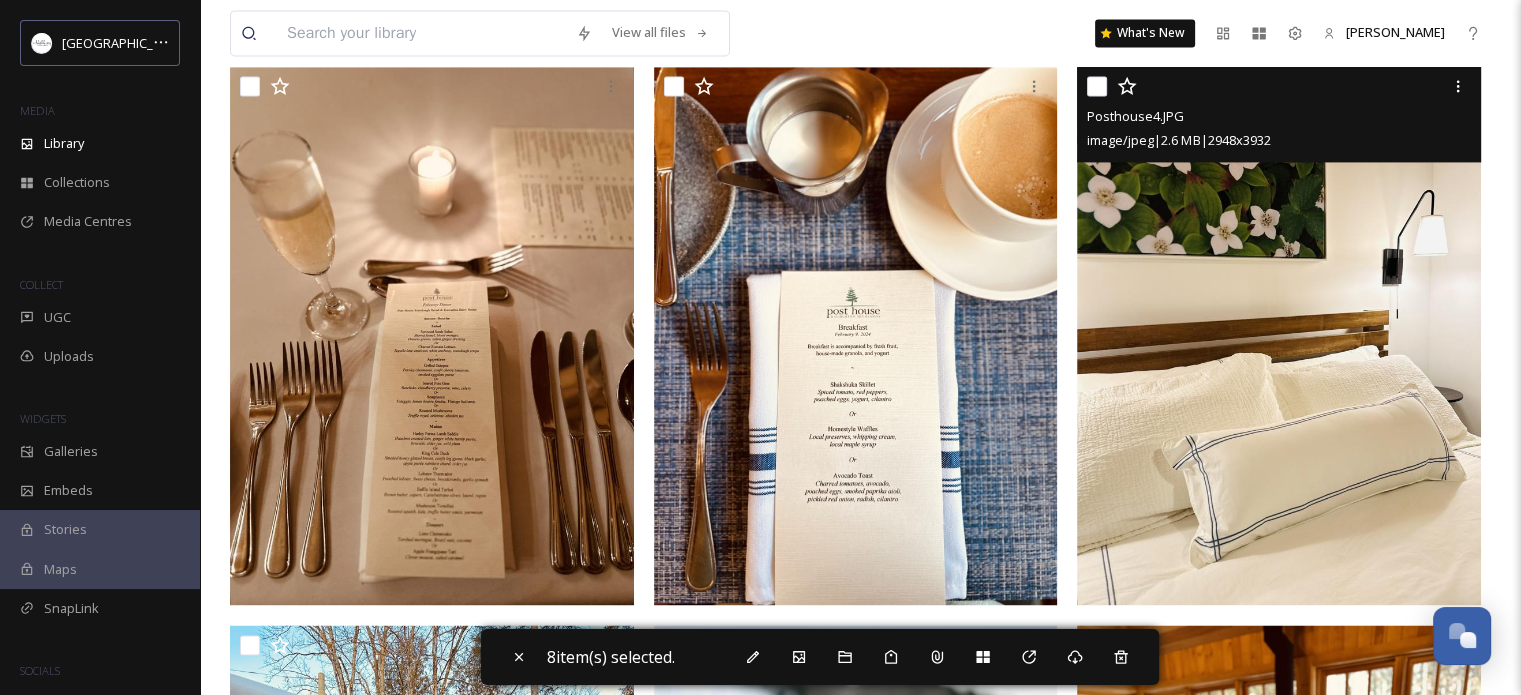 click at bounding box center (1097, 86) 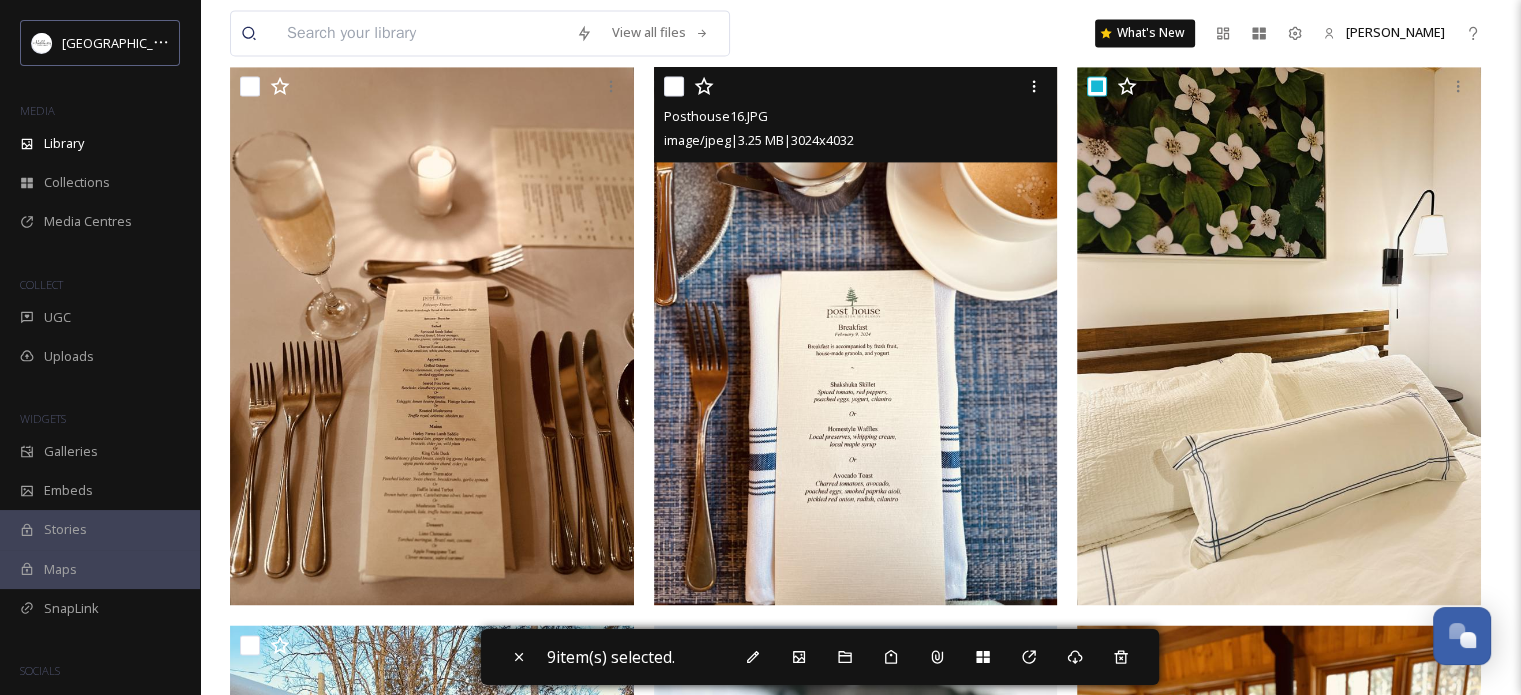 click at bounding box center (674, 86) 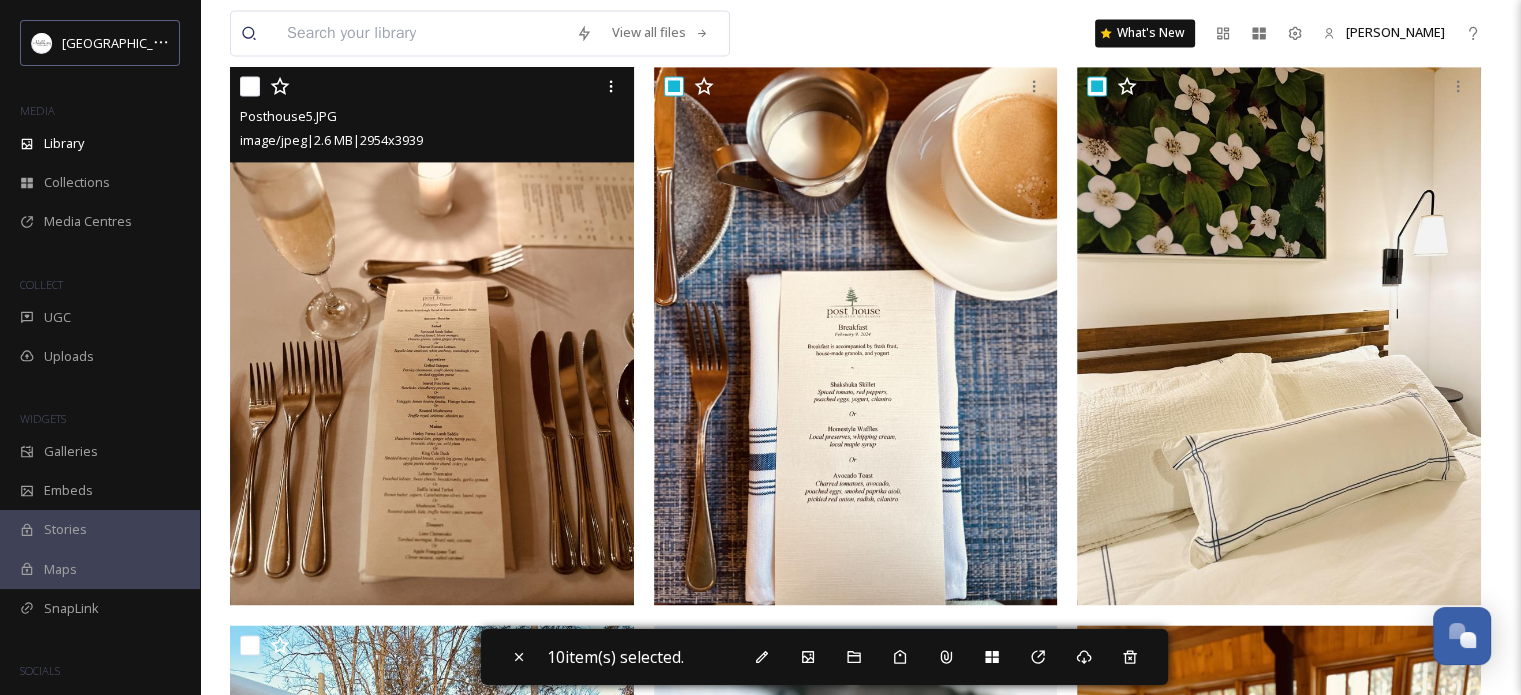 click at bounding box center (250, 86) 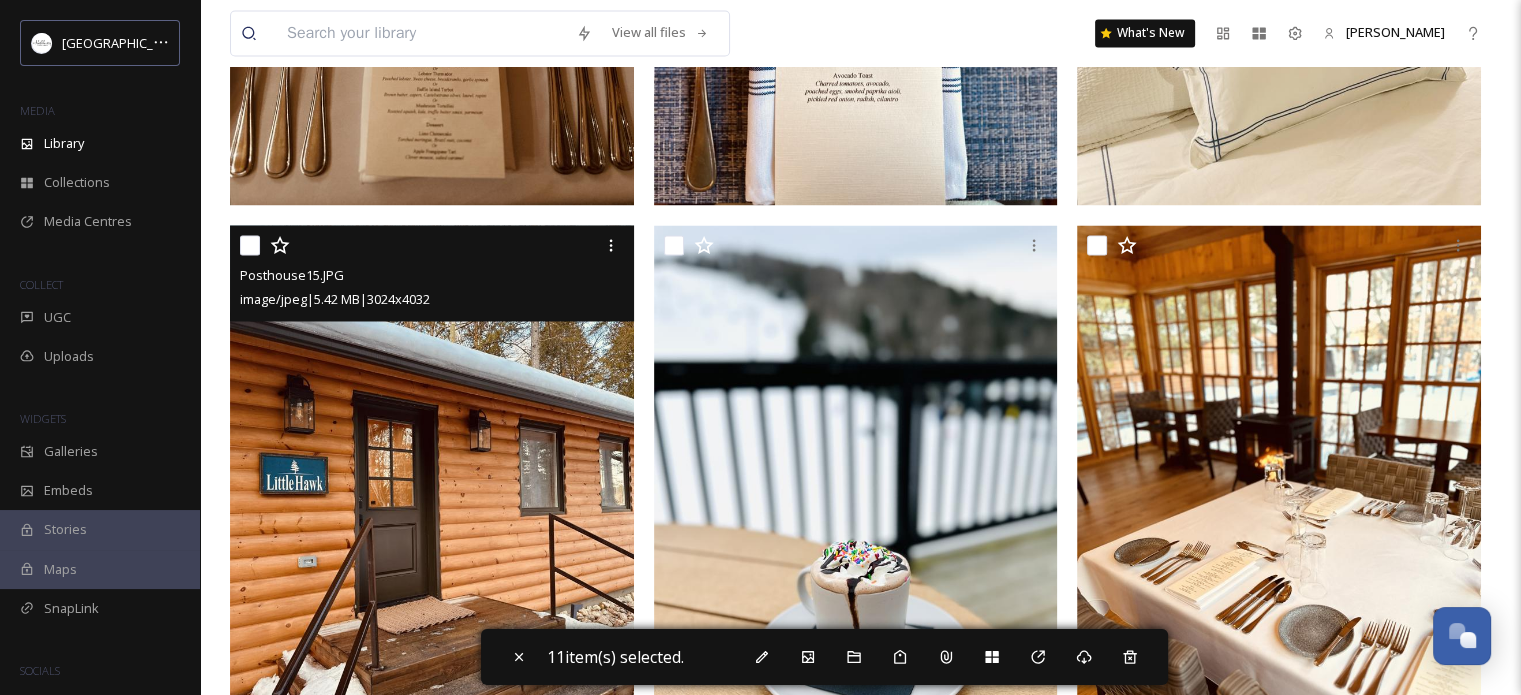scroll, scrollTop: 3500, scrollLeft: 0, axis: vertical 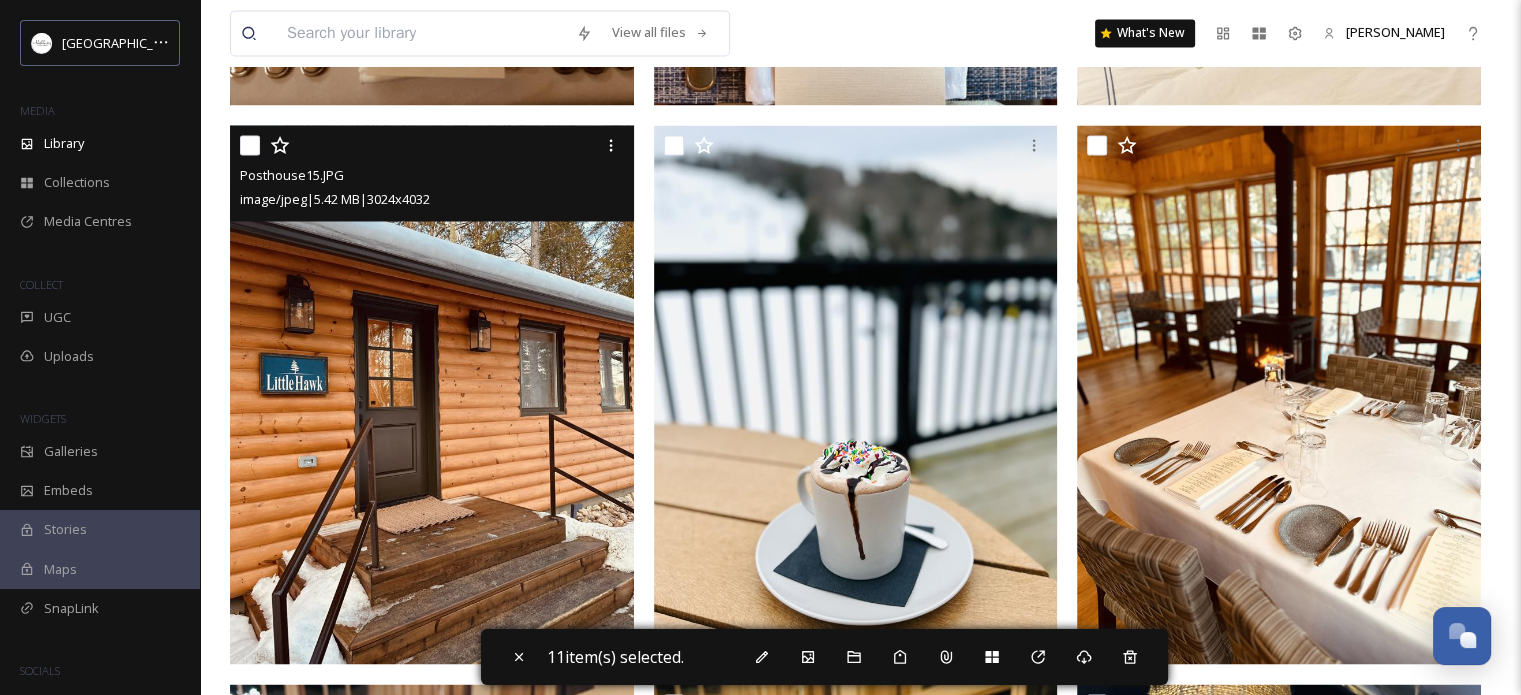 click at bounding box center [250, 145] 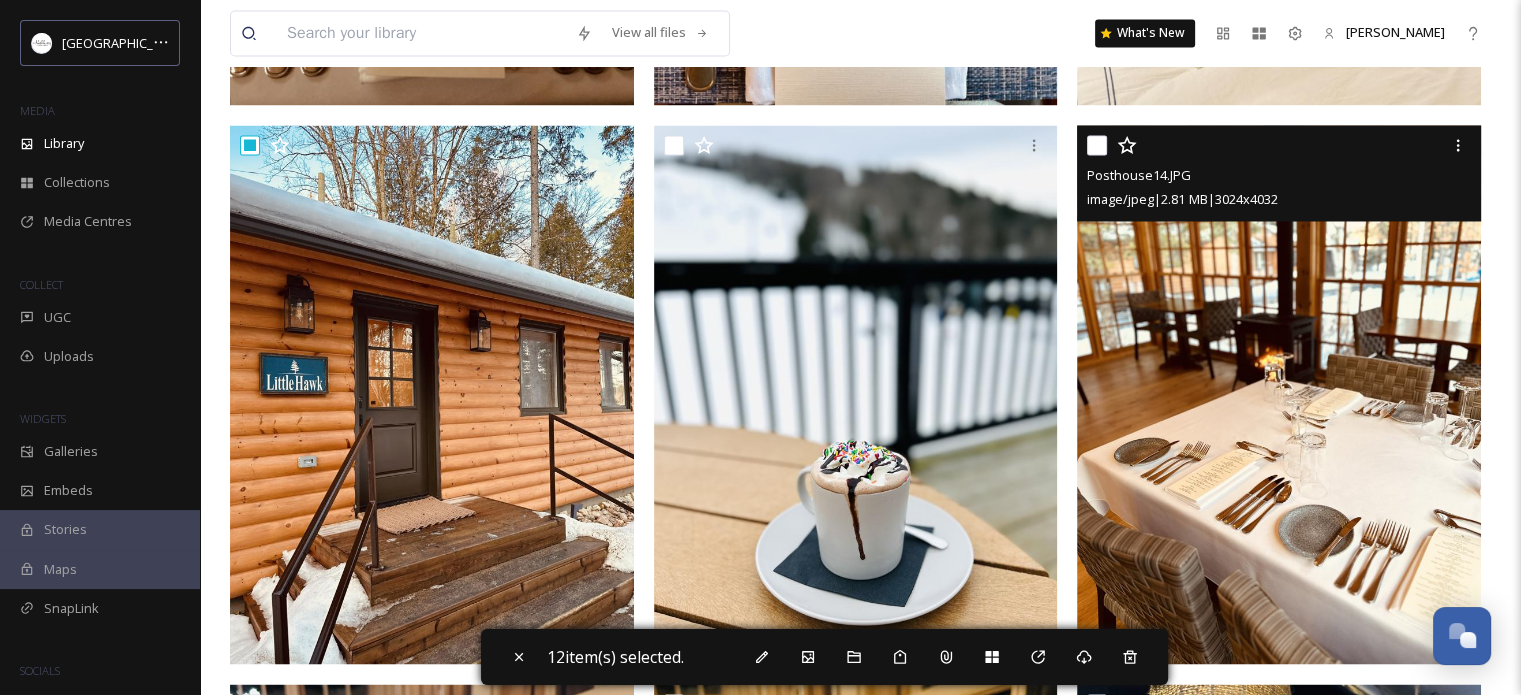click at bounding box center (1097, 145) 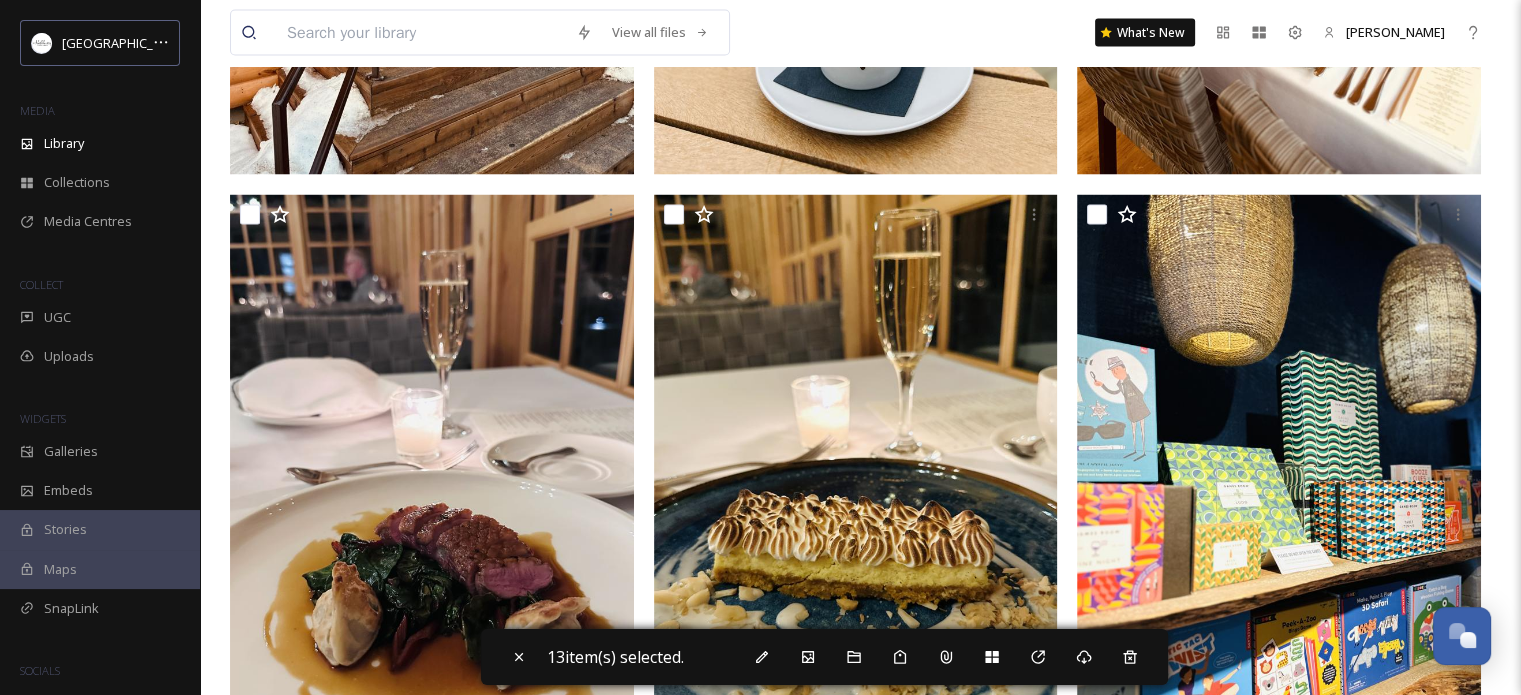 scroll, scrollTop: 4100, scrollLeft: 0, axis: vertical 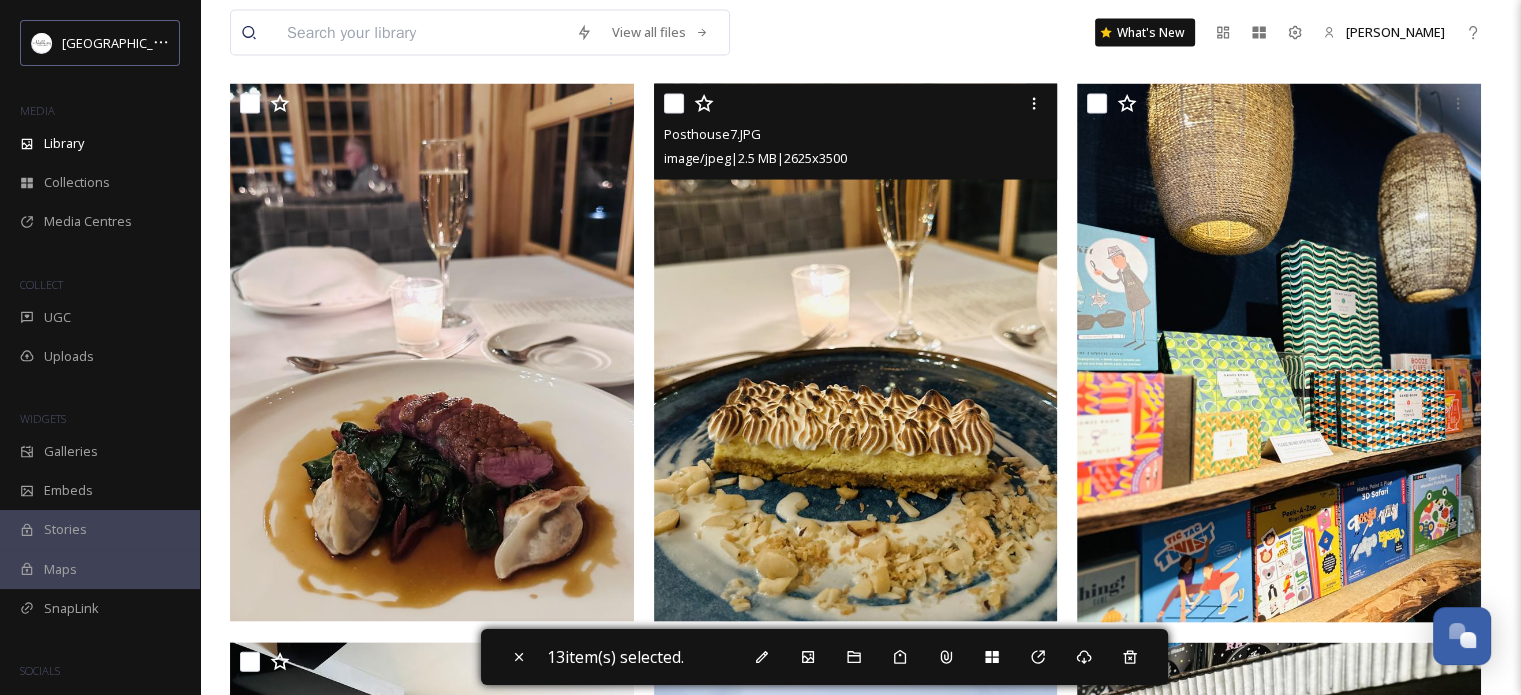 click at bounding box center (674, 104) 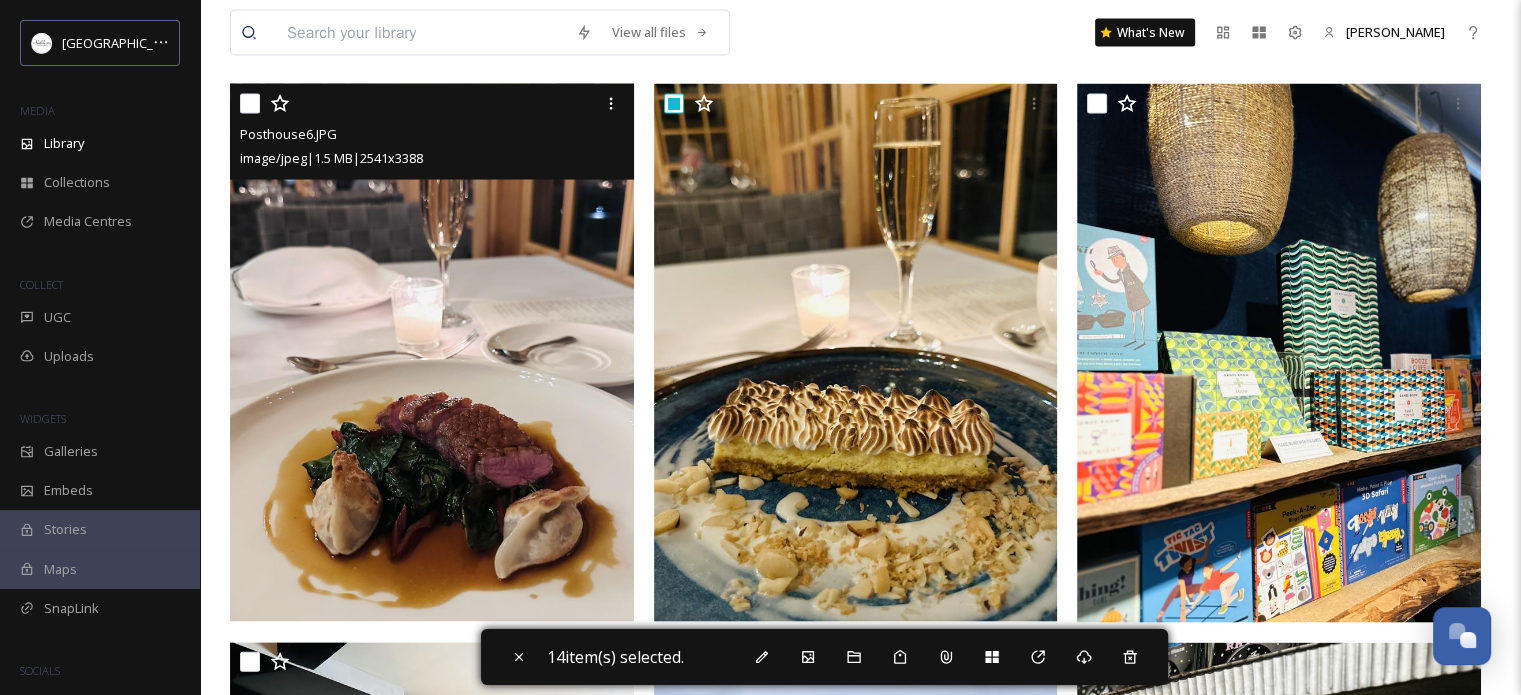 click at bounding box center (250, 104) 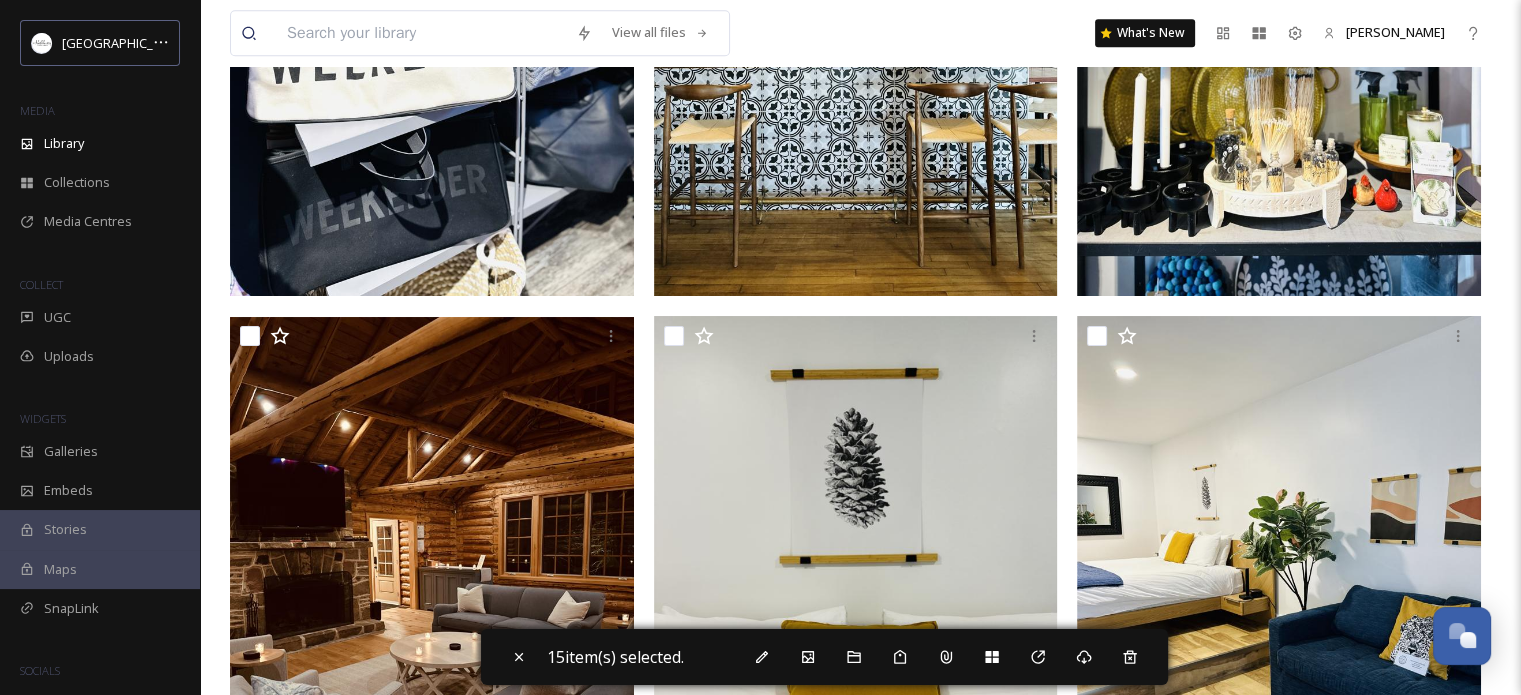 scroll, scrollTop: 10200, scrollLeft: 0, axis: vertical 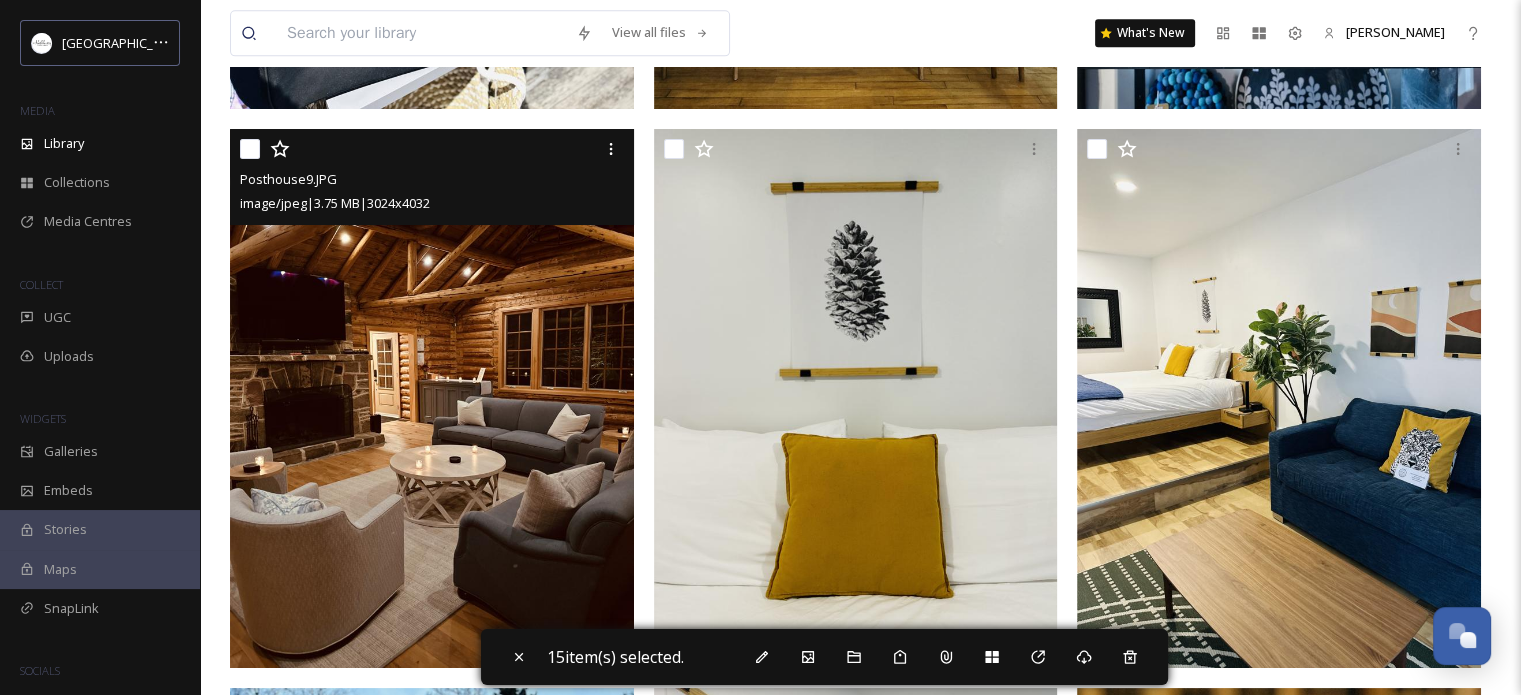 click at bounding box center [250, 149] 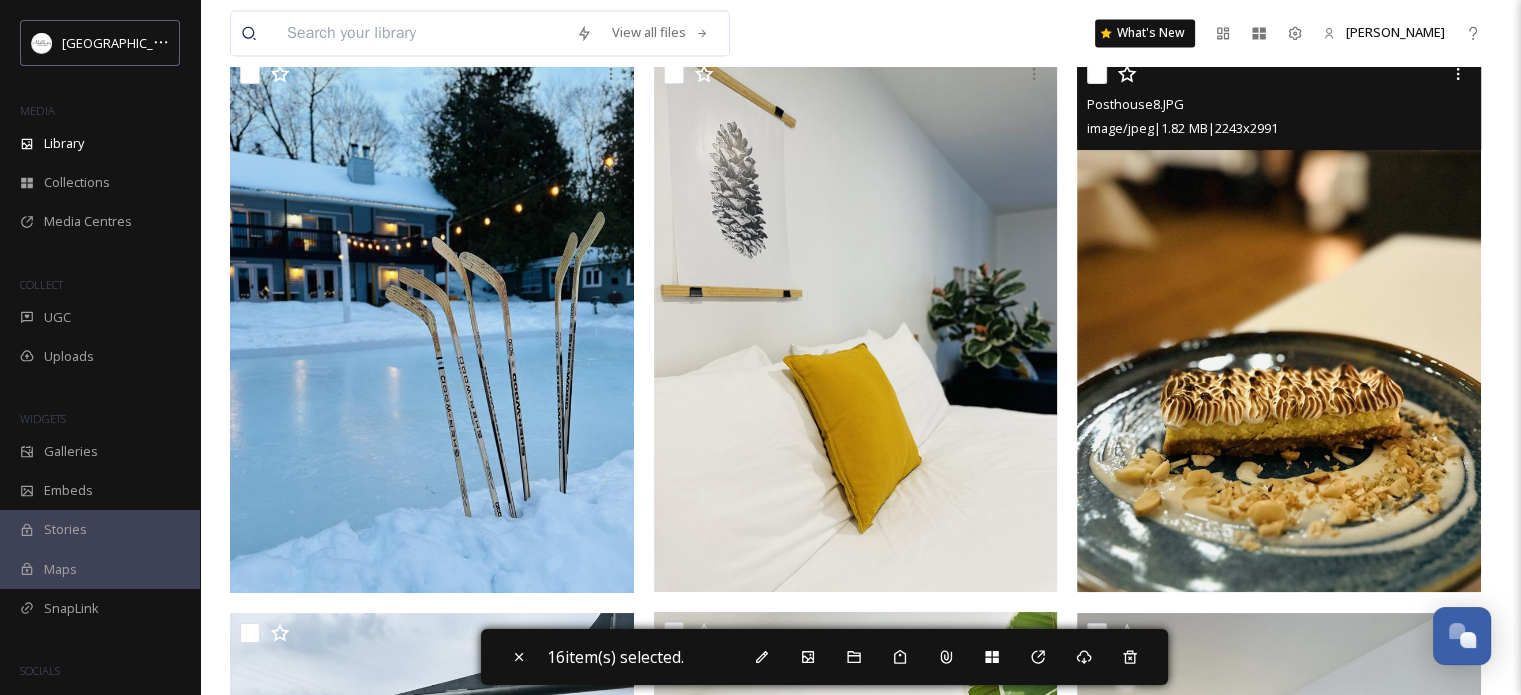 scroll, scrollTop: 10800, scrollLeft: 0, axis: vertical 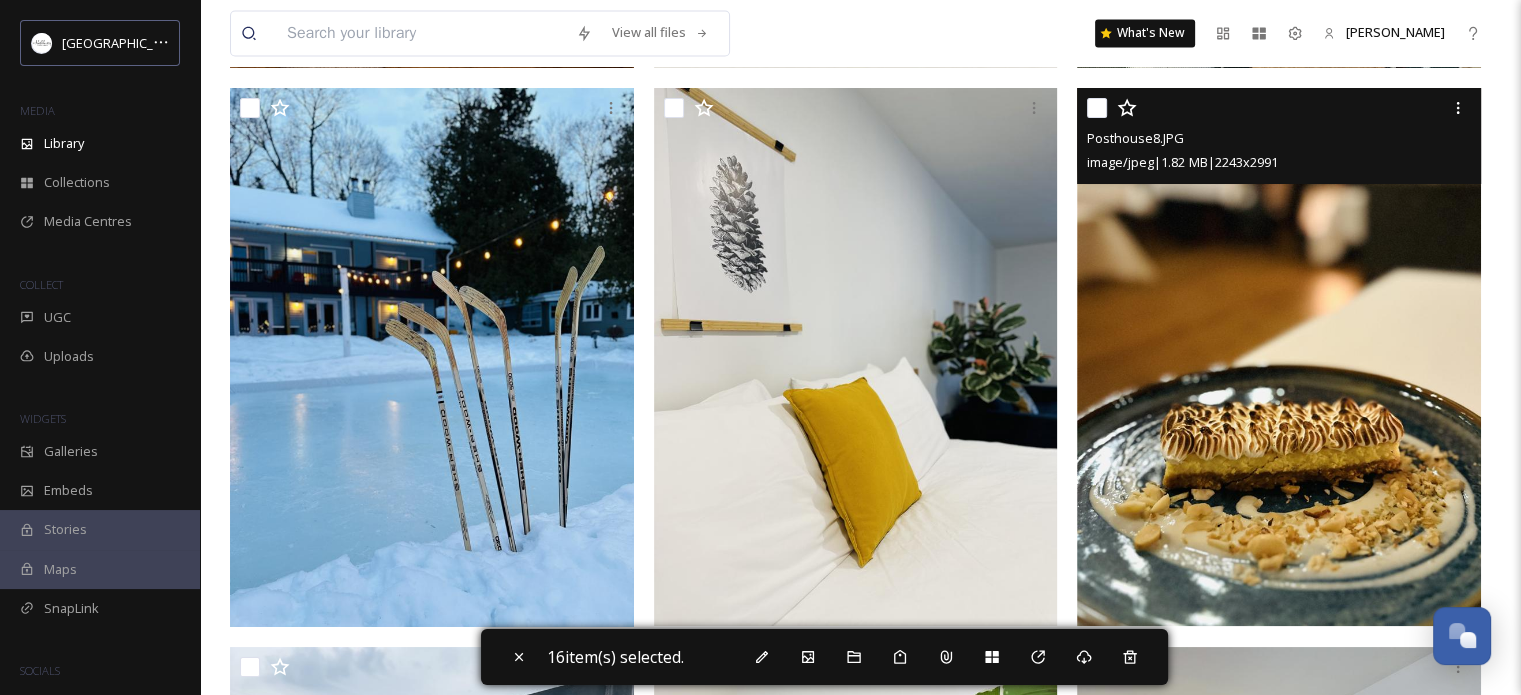 click at bounding box center (1097, 108) 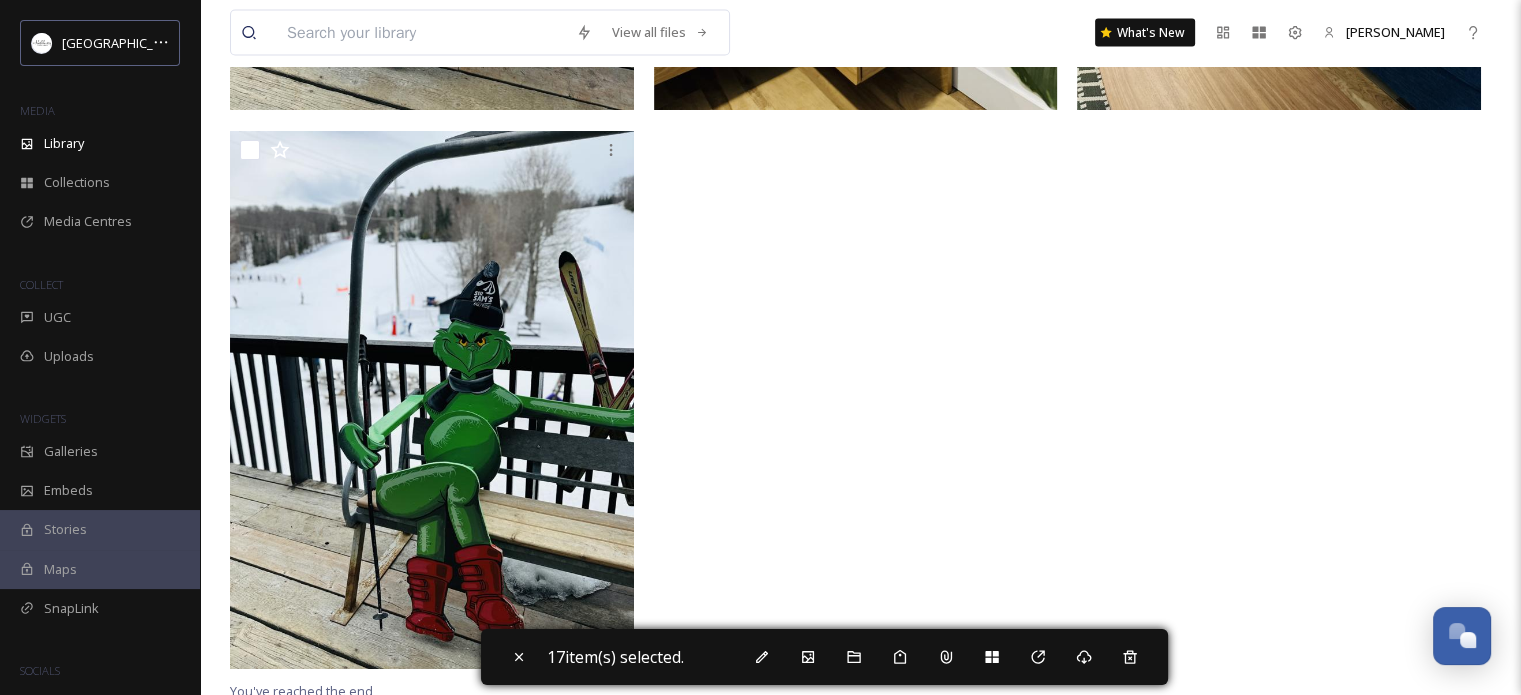 scroll, scrollTop: 11882, scrollLeft: 0, axis: vertical 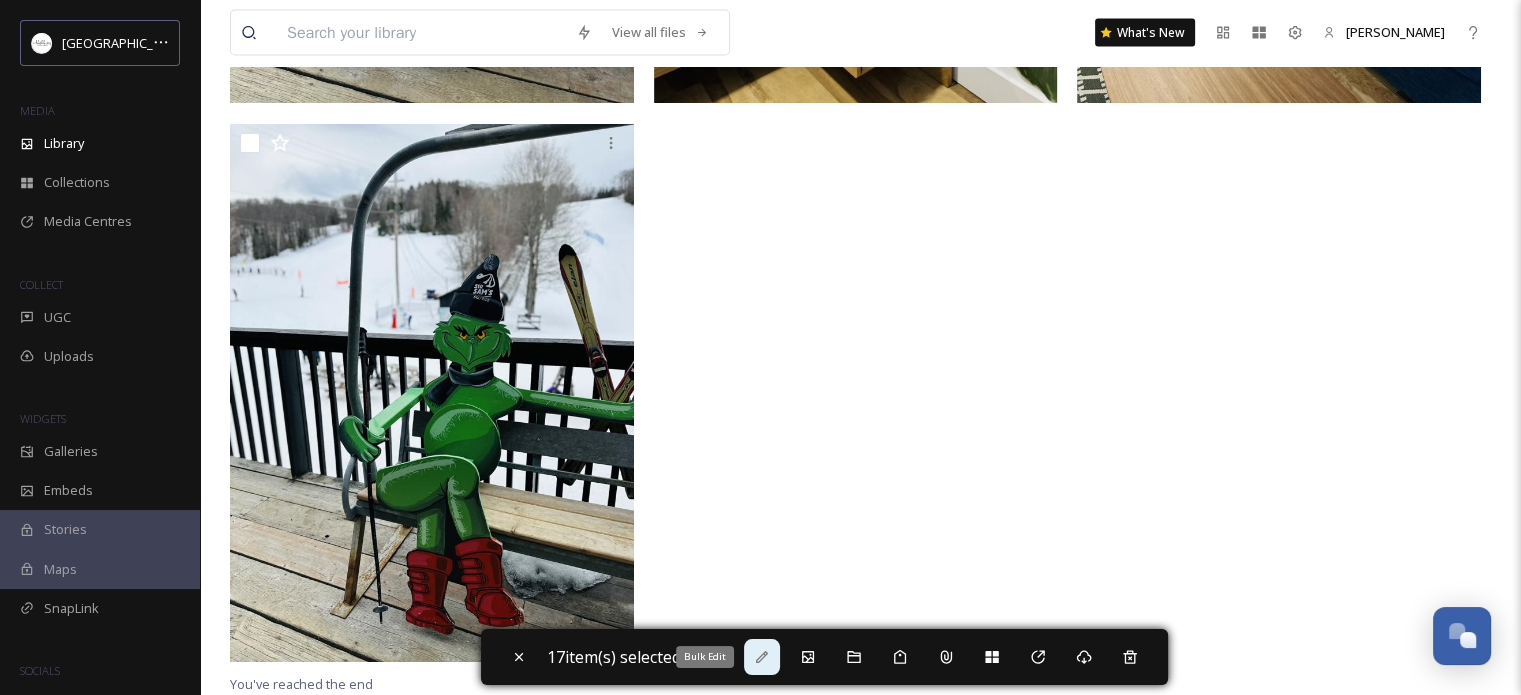 click 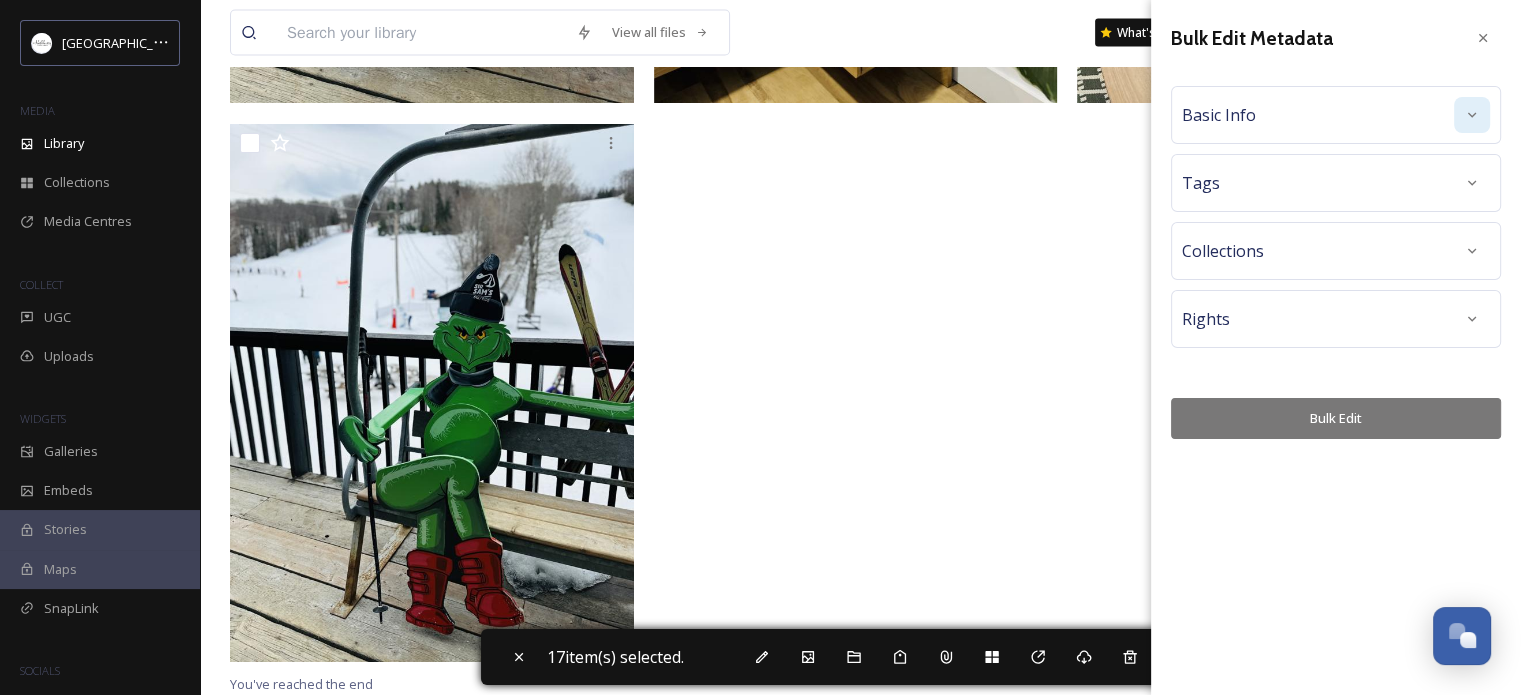 click 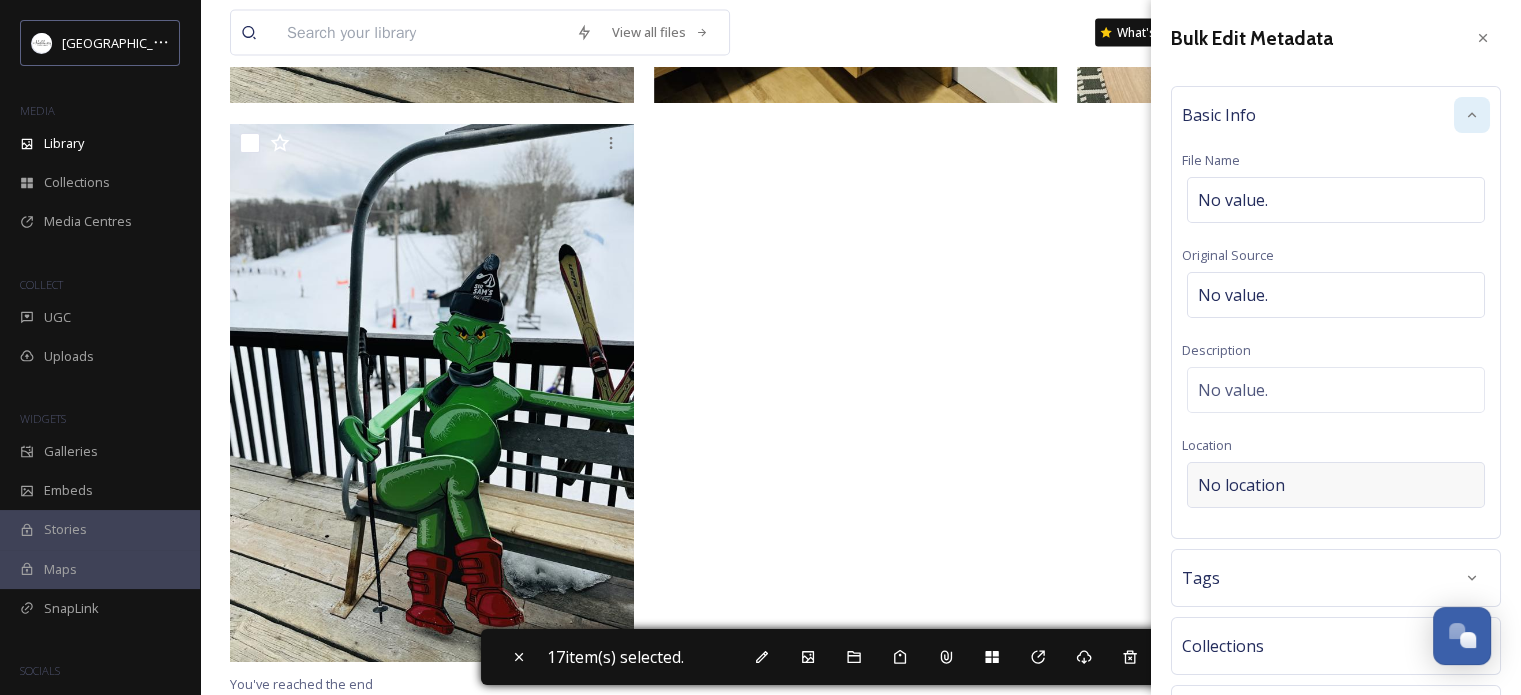 click on "No location" at bounding box center (1336, 485) 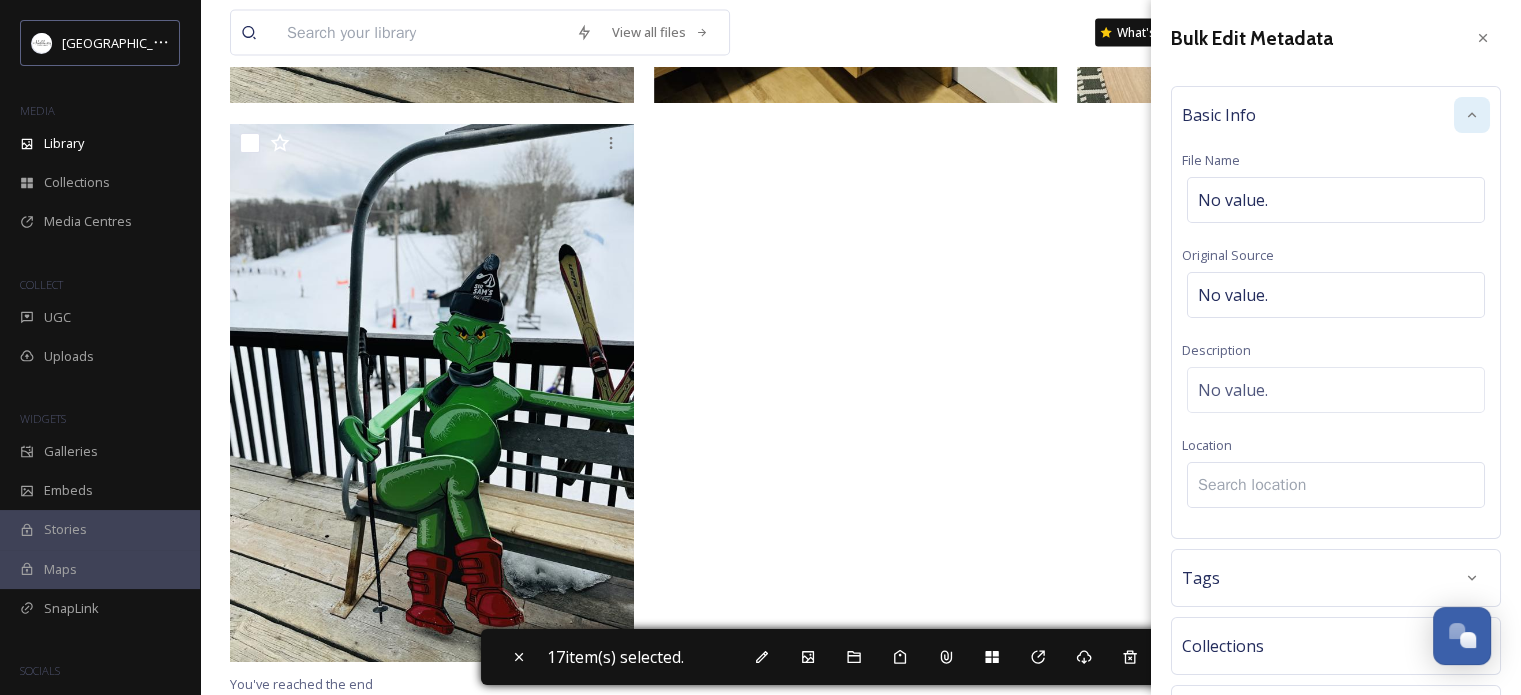click at bounding box center (1336, 485) 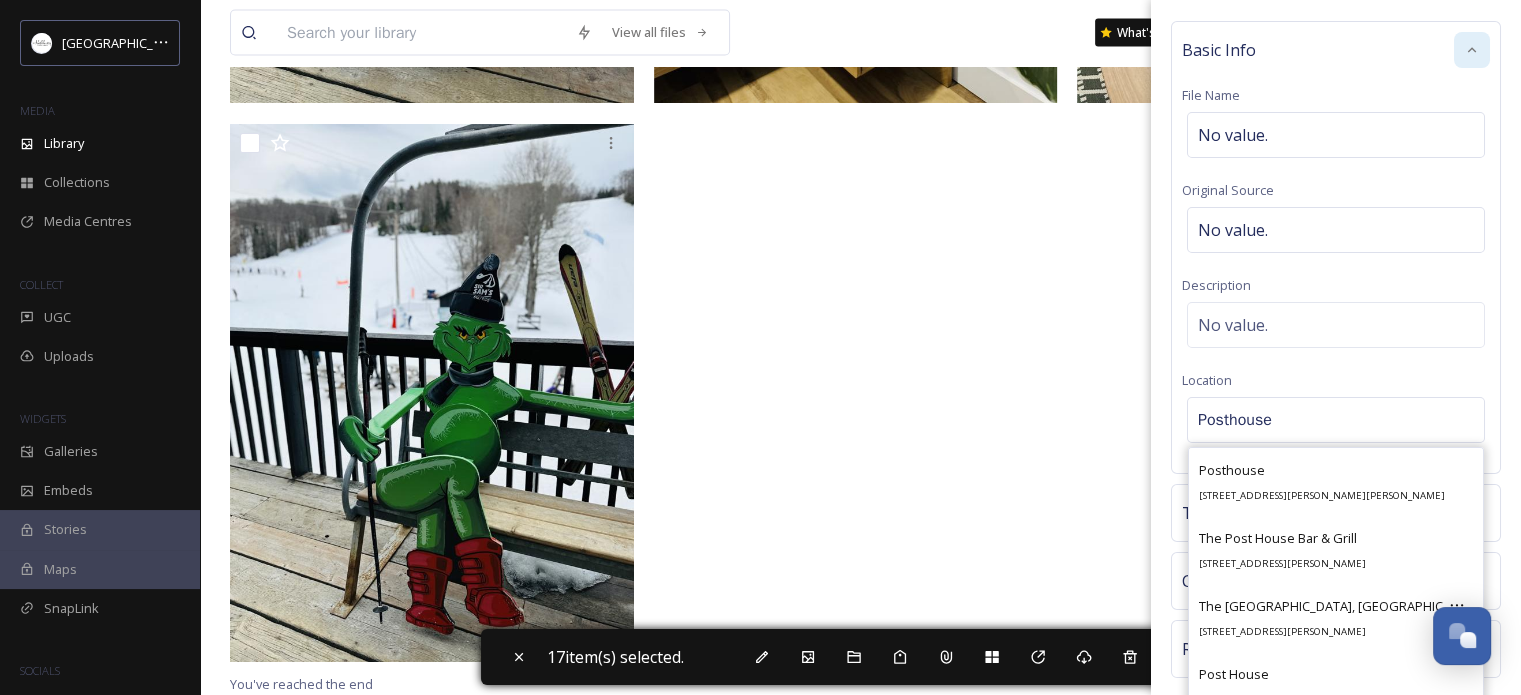 scroll, scrollTop: 100, scrollLeft: 0, axis: vertical 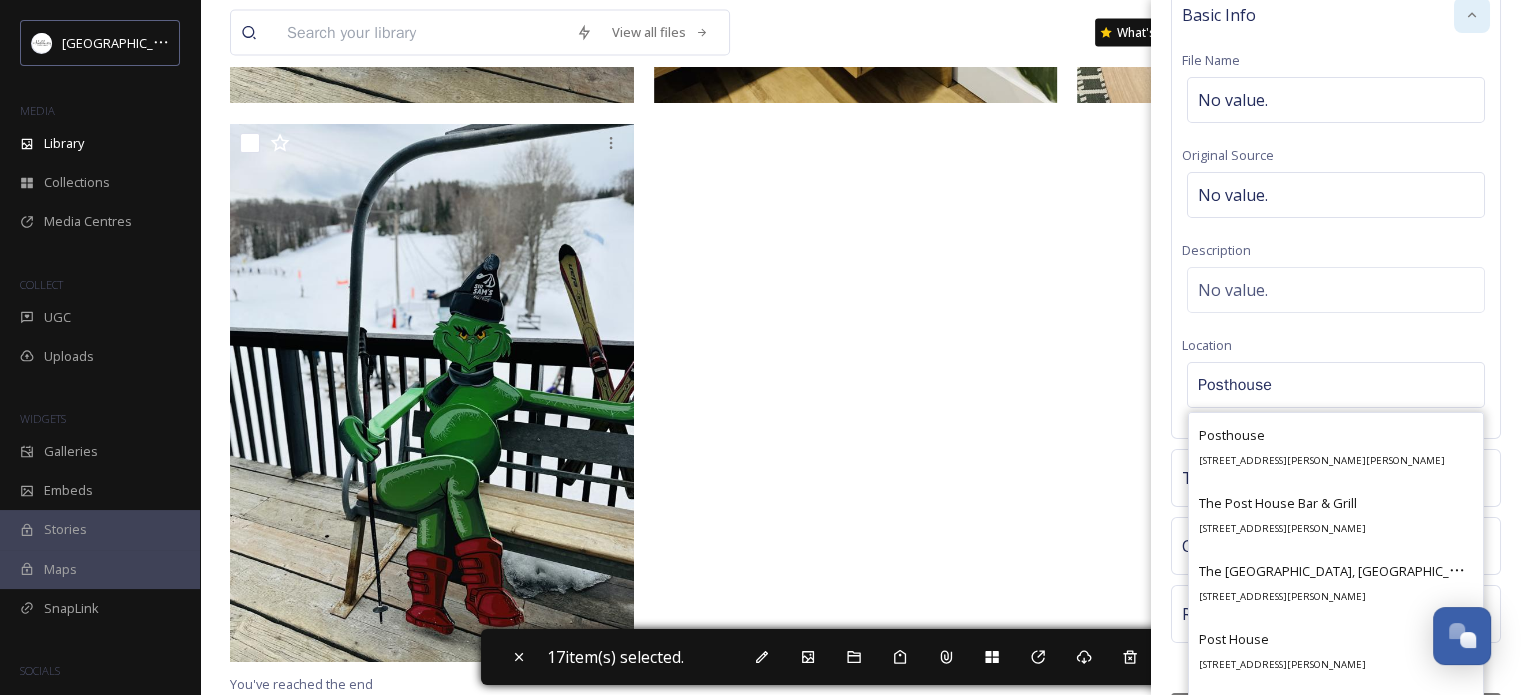 click on "Posthouse" at bounding box center (1336, 385) 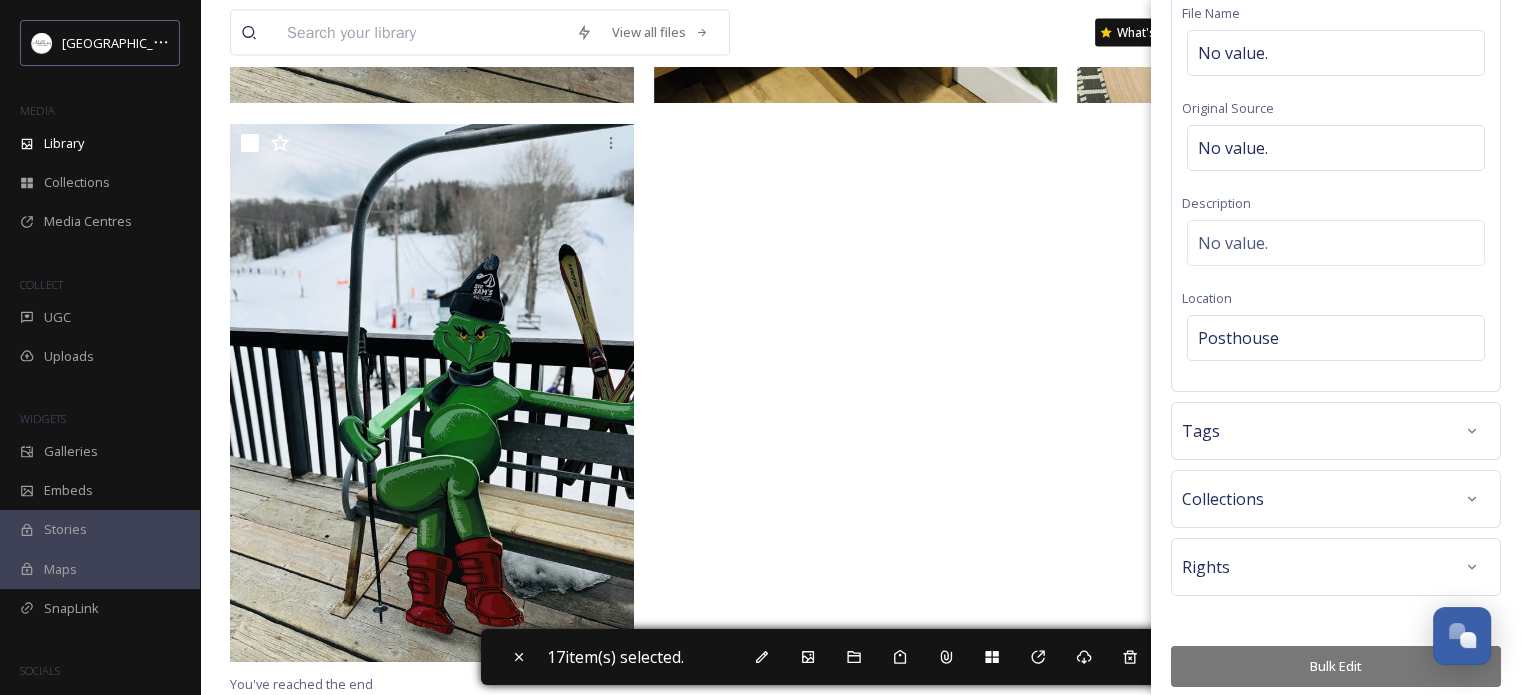 scroll, scrollTop: 155, scrollLeft: 0, axis: vertical 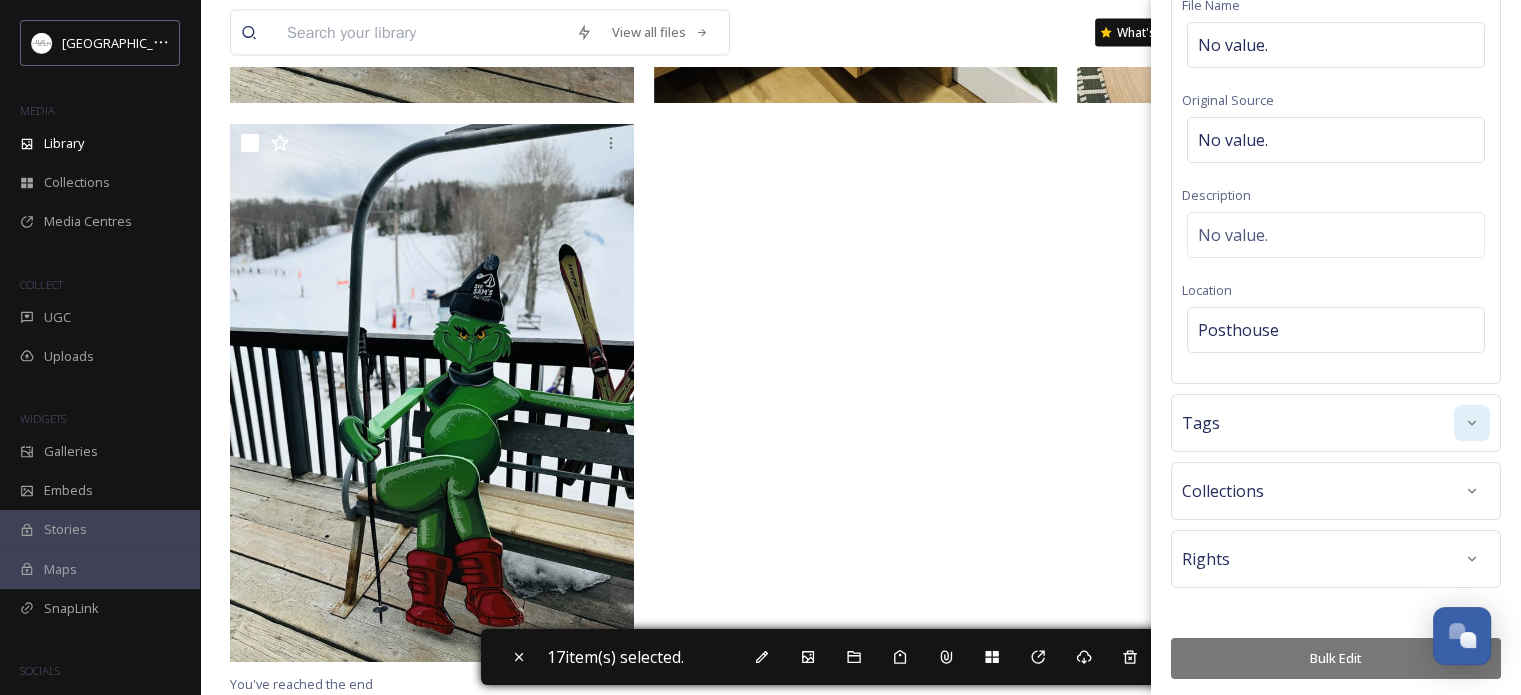 click 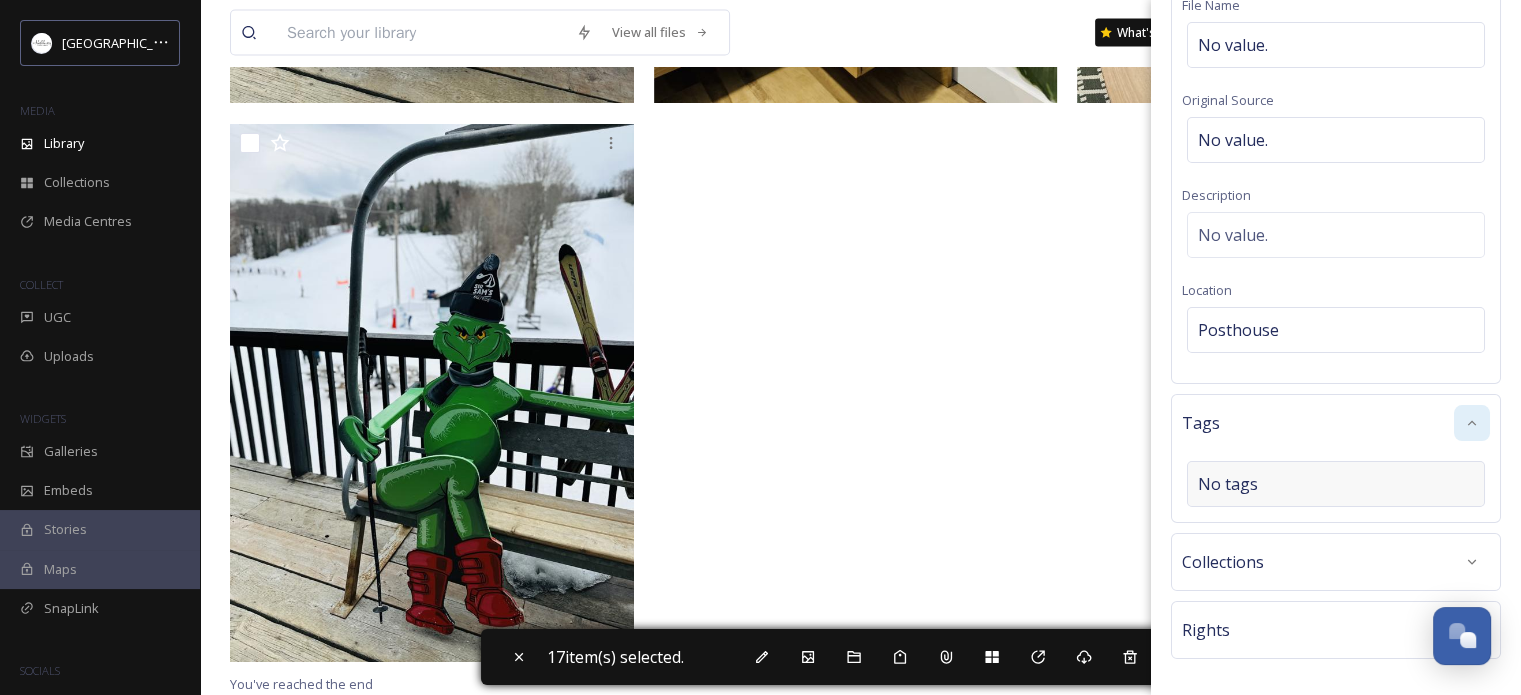 click on "No tags" at bounding box center (1228, 484) 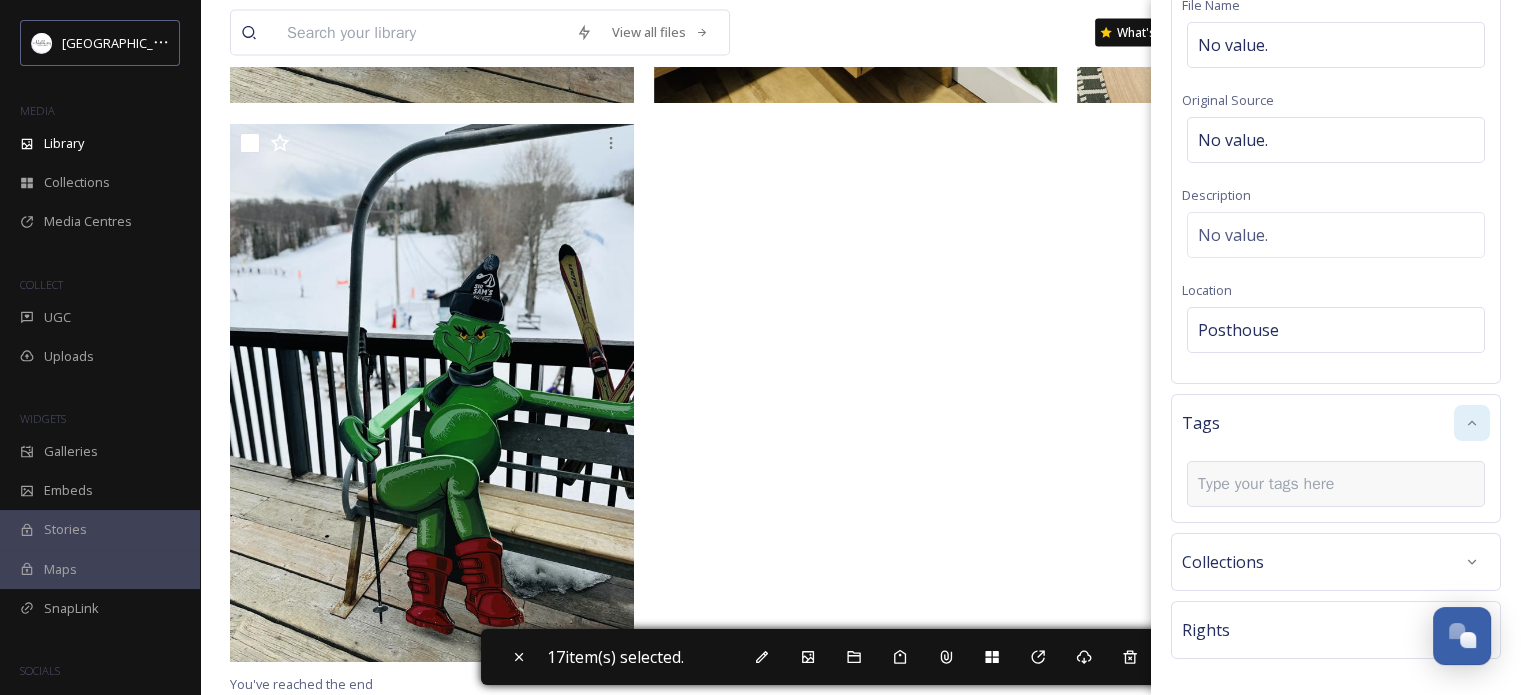 click at bounding box center (1274, 484) 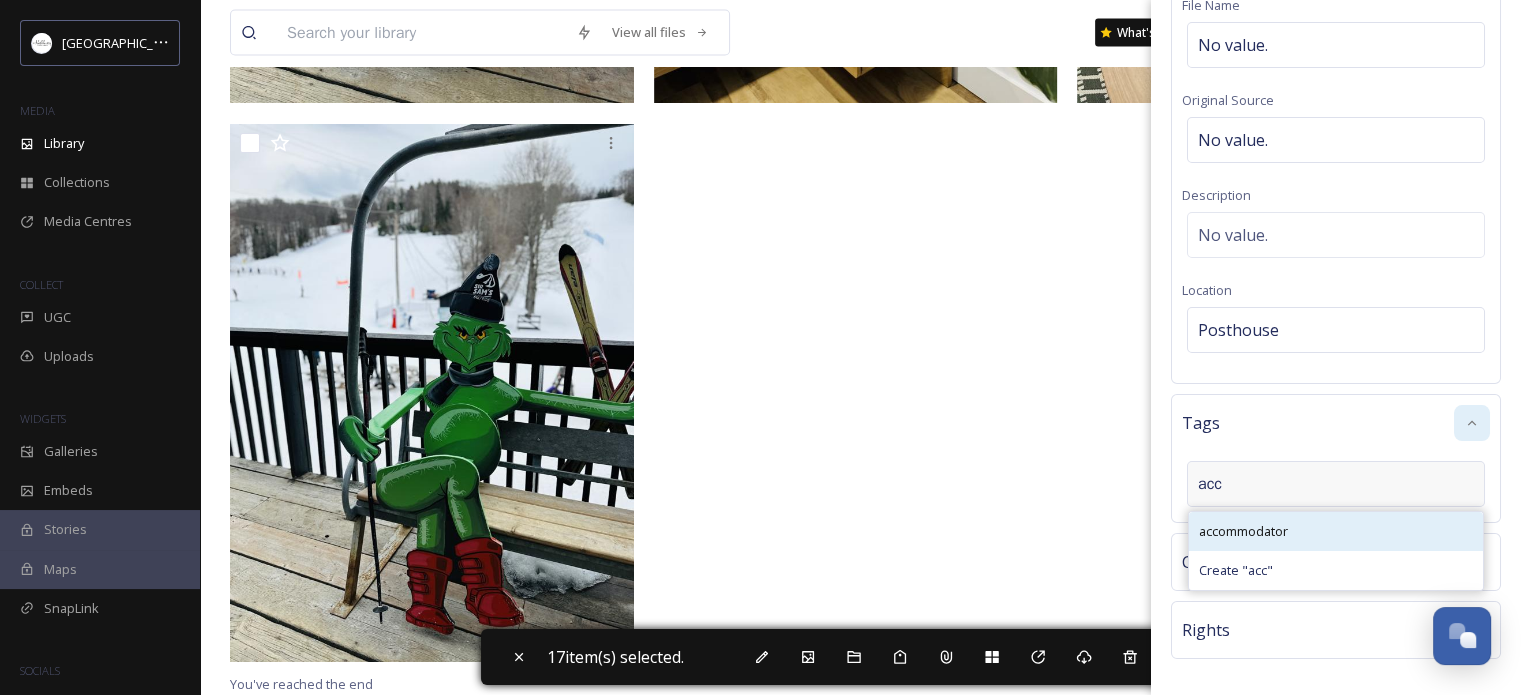 click on "accommodator" at bounding box center (1243, 531) 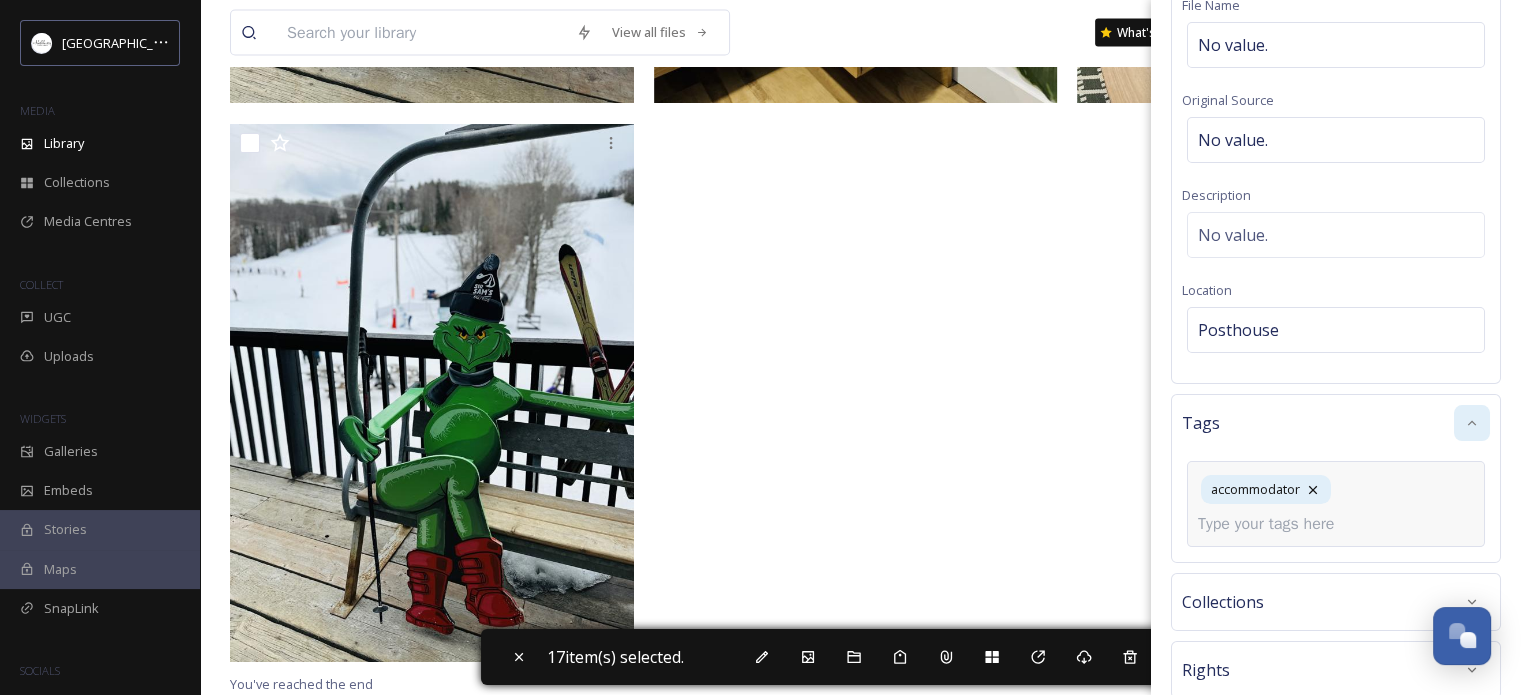 scroll, scrollTop: 266, scrollLeft: 0, axis: vertical 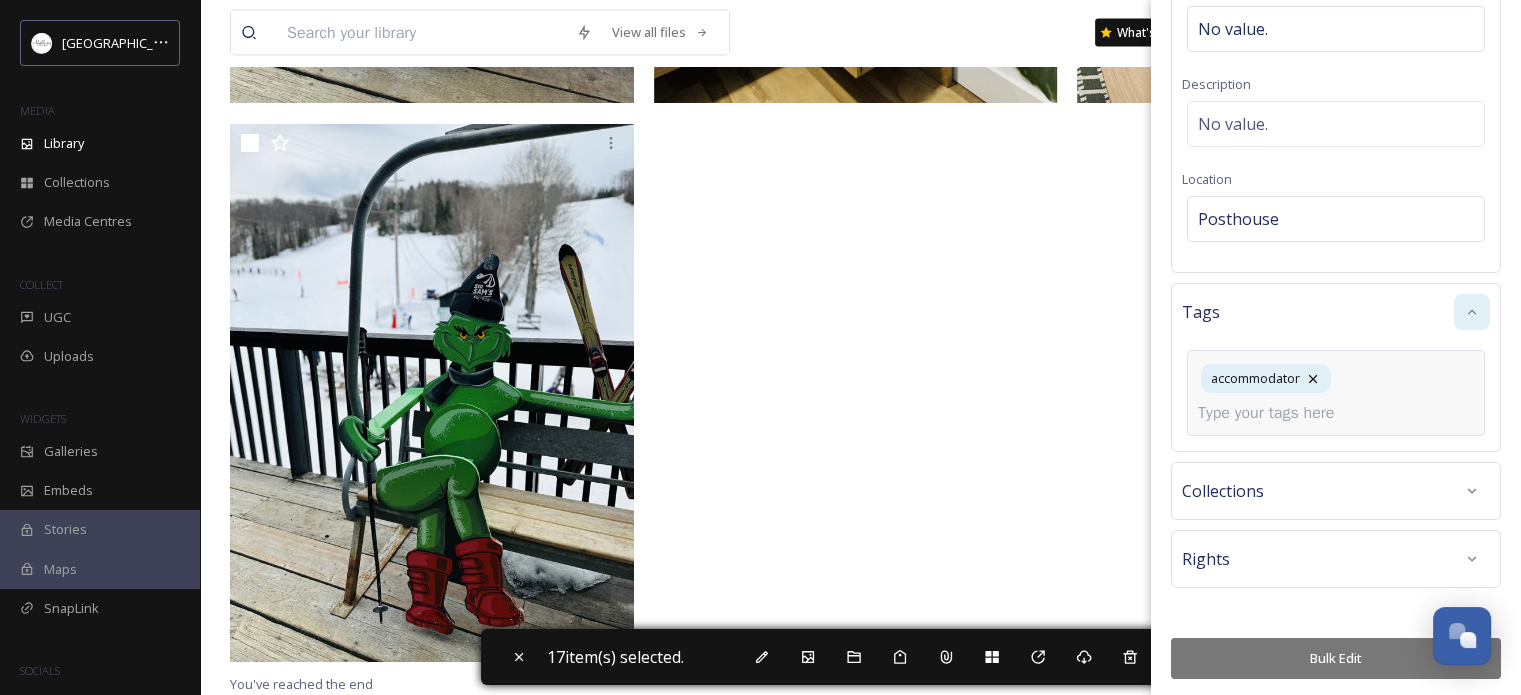 click on "Bulk Edit" at bounding box center [1336, 658] 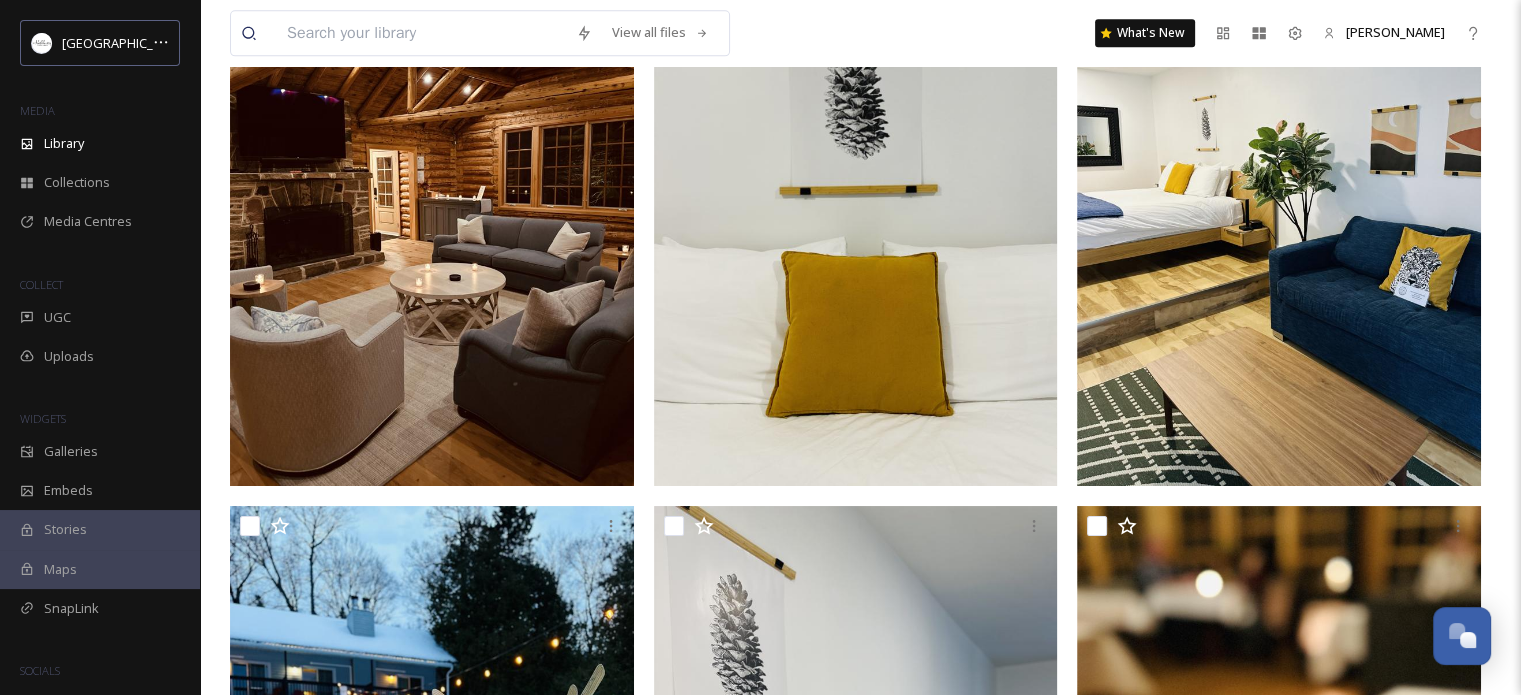 scroll, scrollTop: 10582, scrollLeft: 0, axis: vertical 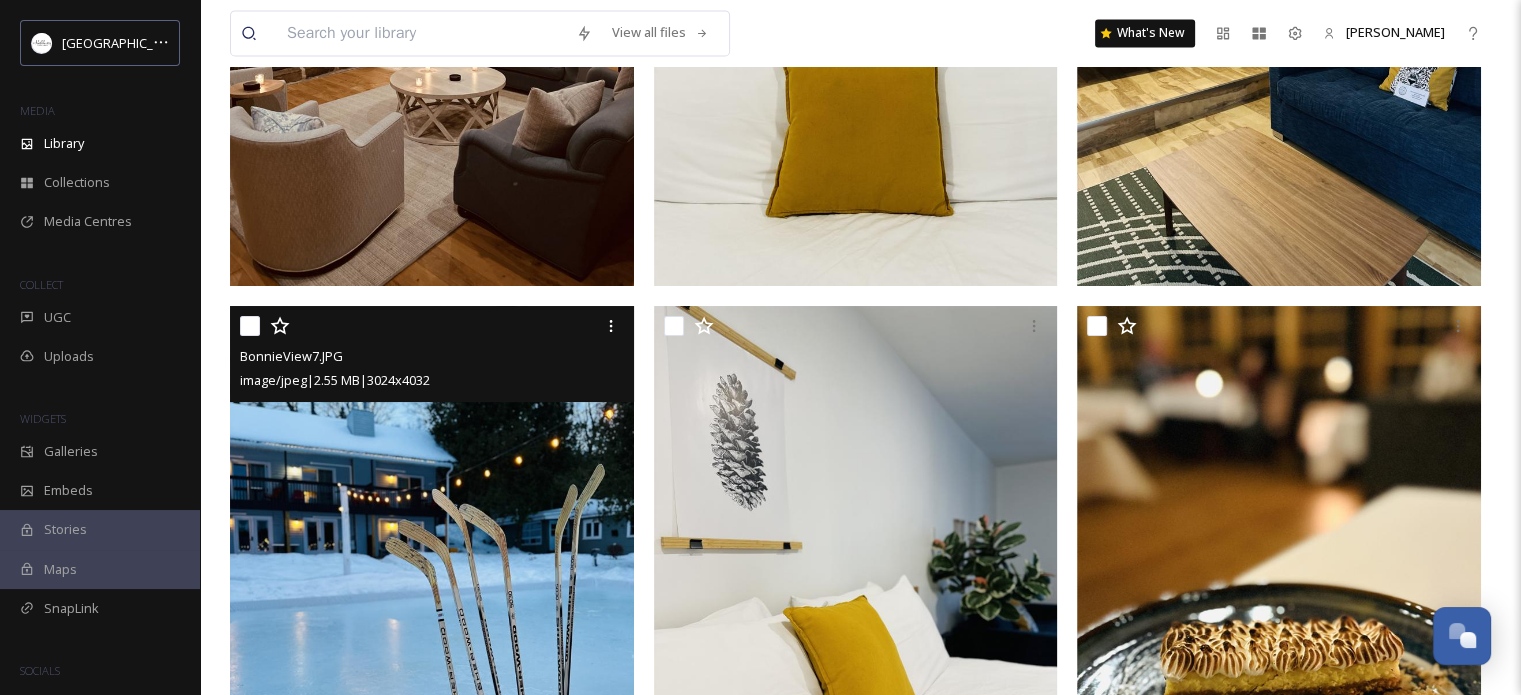 click at bounding box center [432, 575] 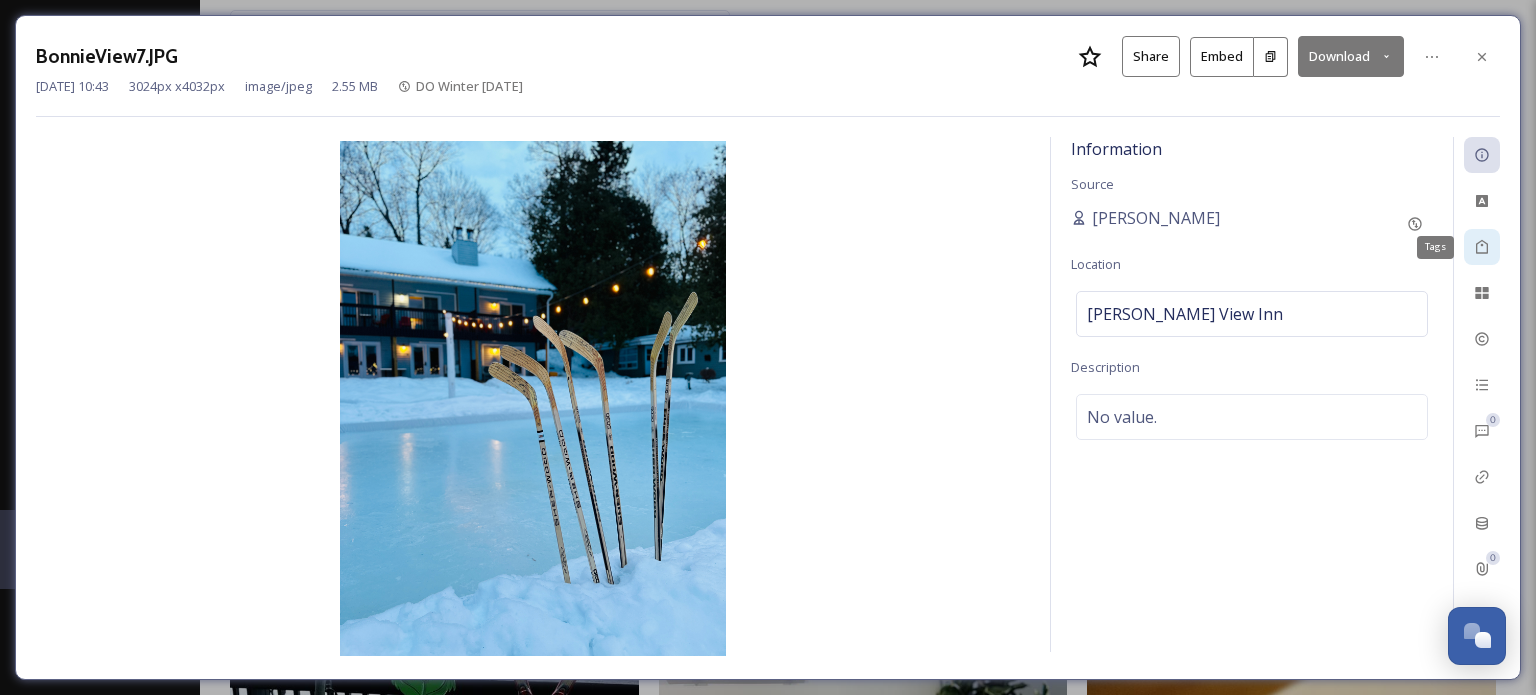 click 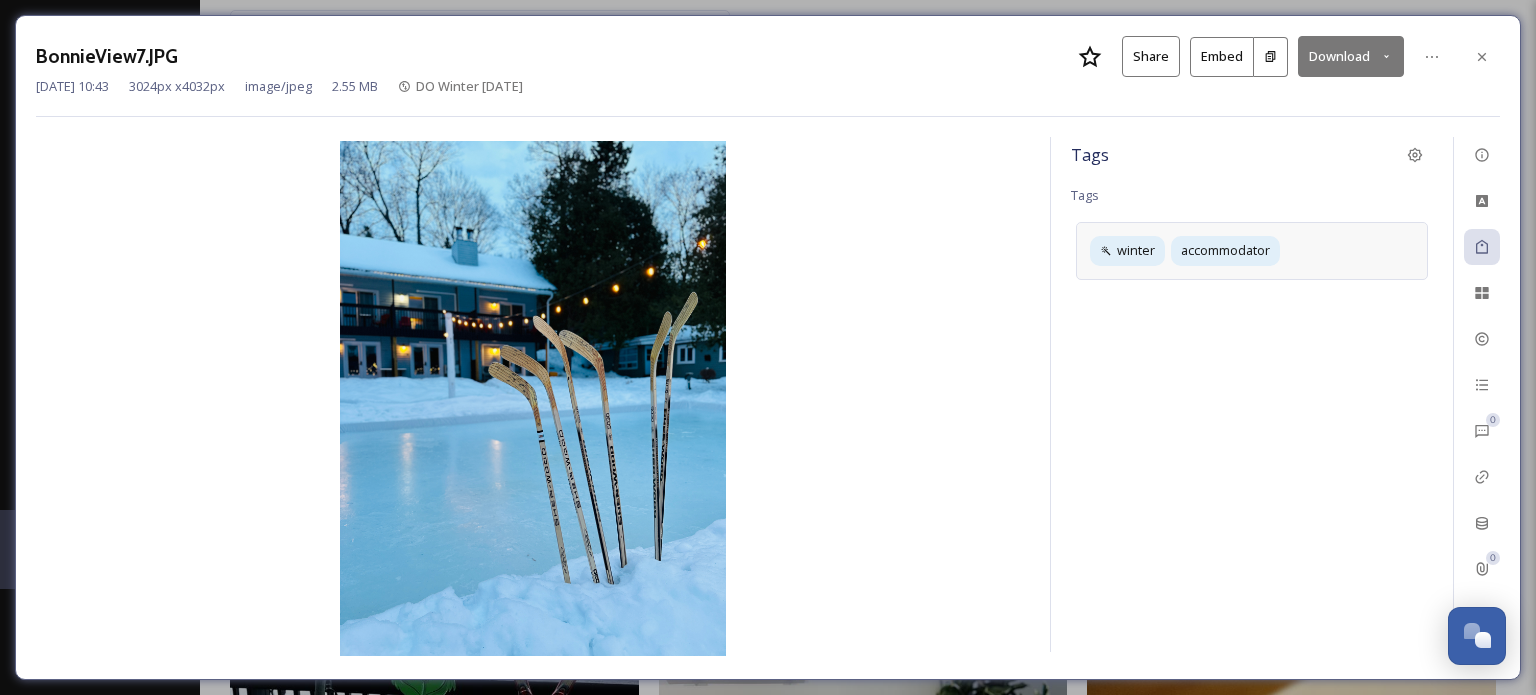 click on "winter accommodator" at bounding box center [1252, 250] 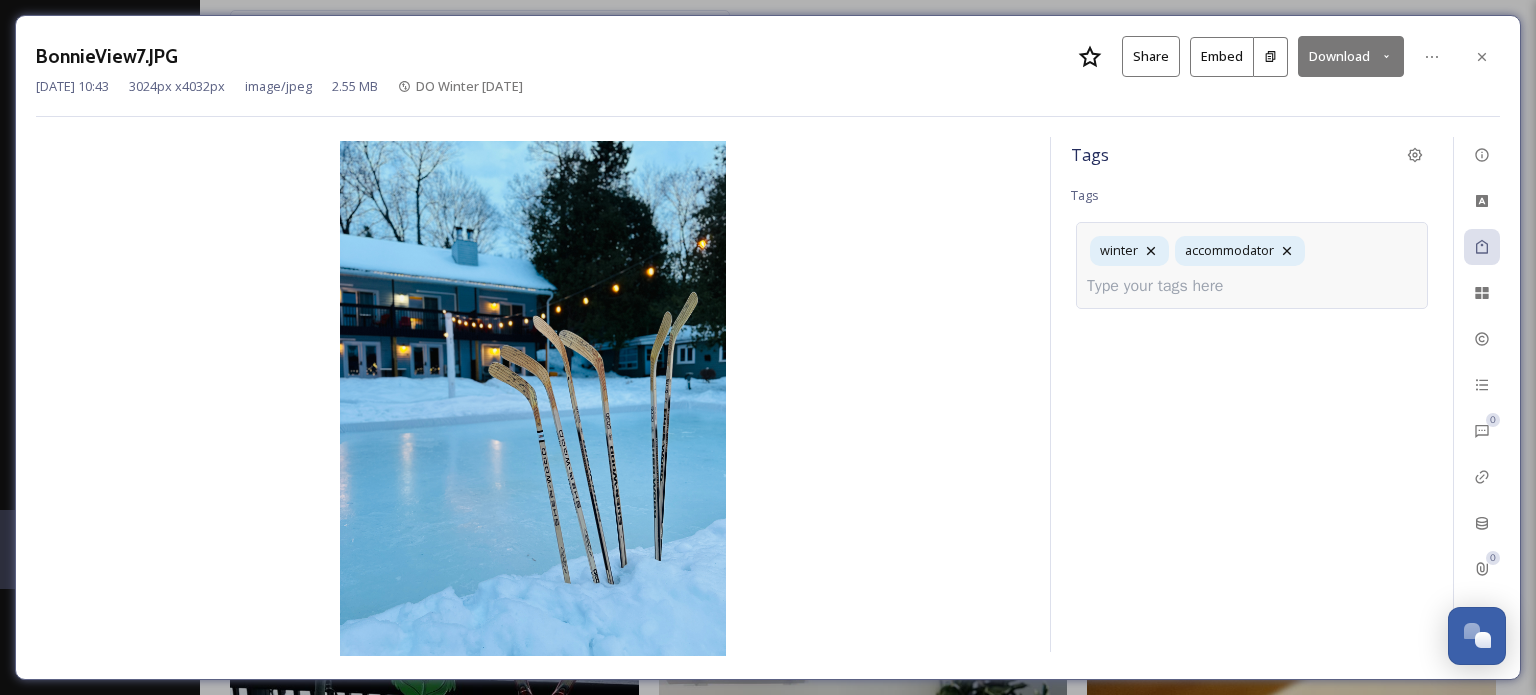 click at bounding box center (1163, 286) 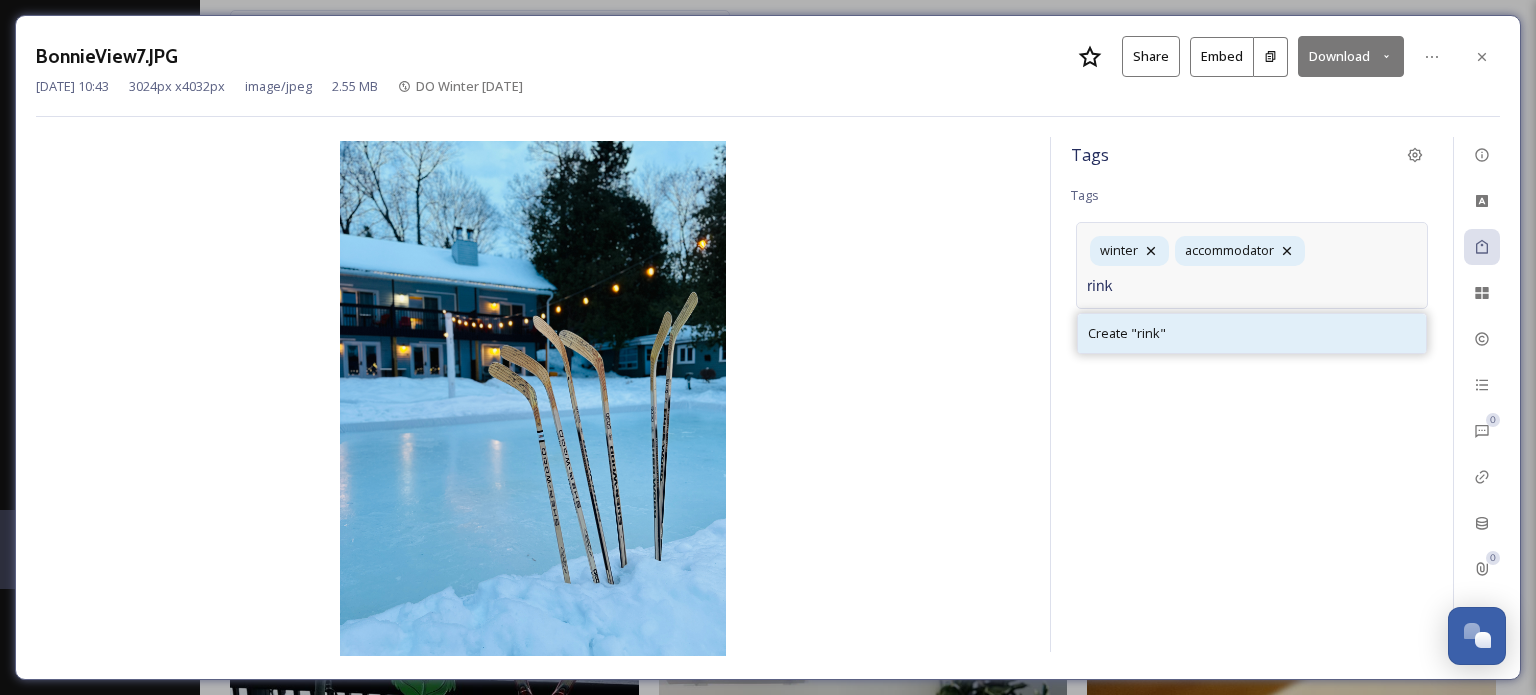 click on "Create " rink "" at bounding box center (1252, 333) 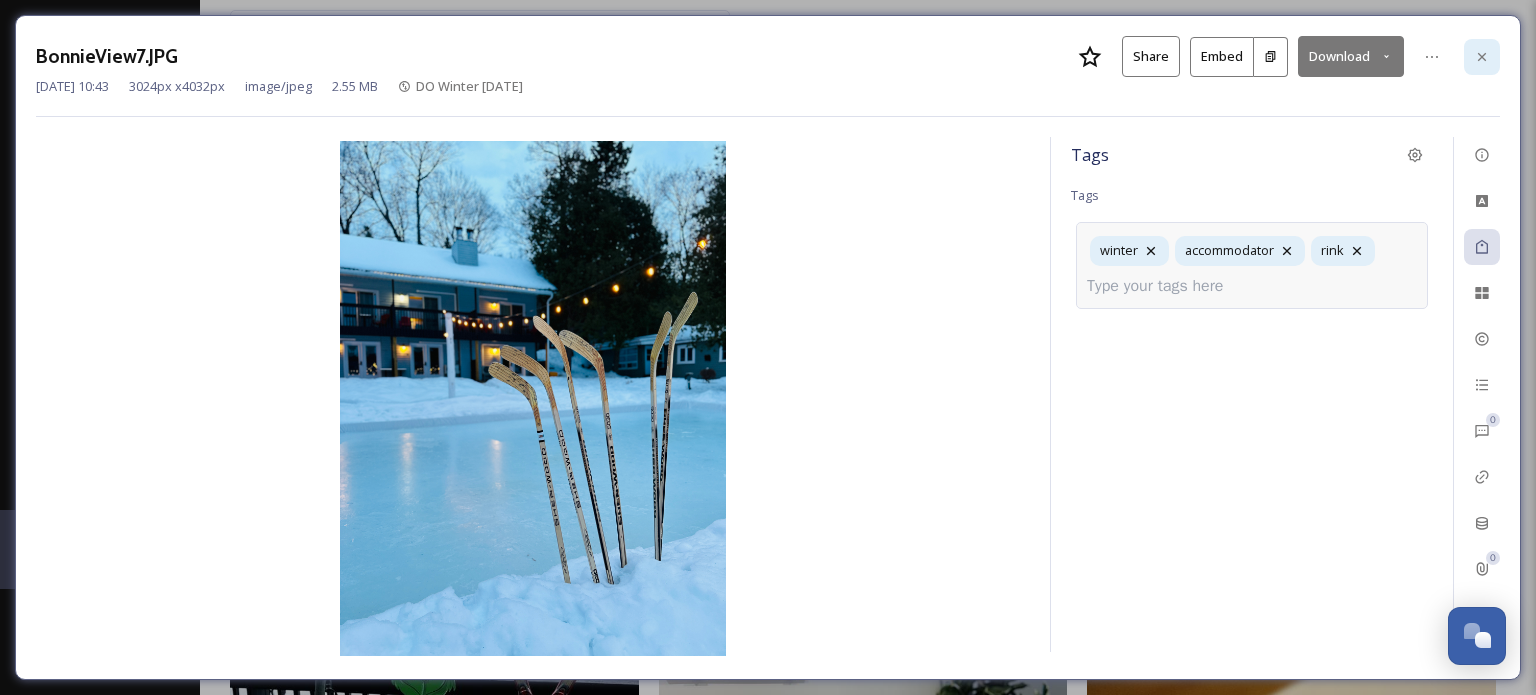 click 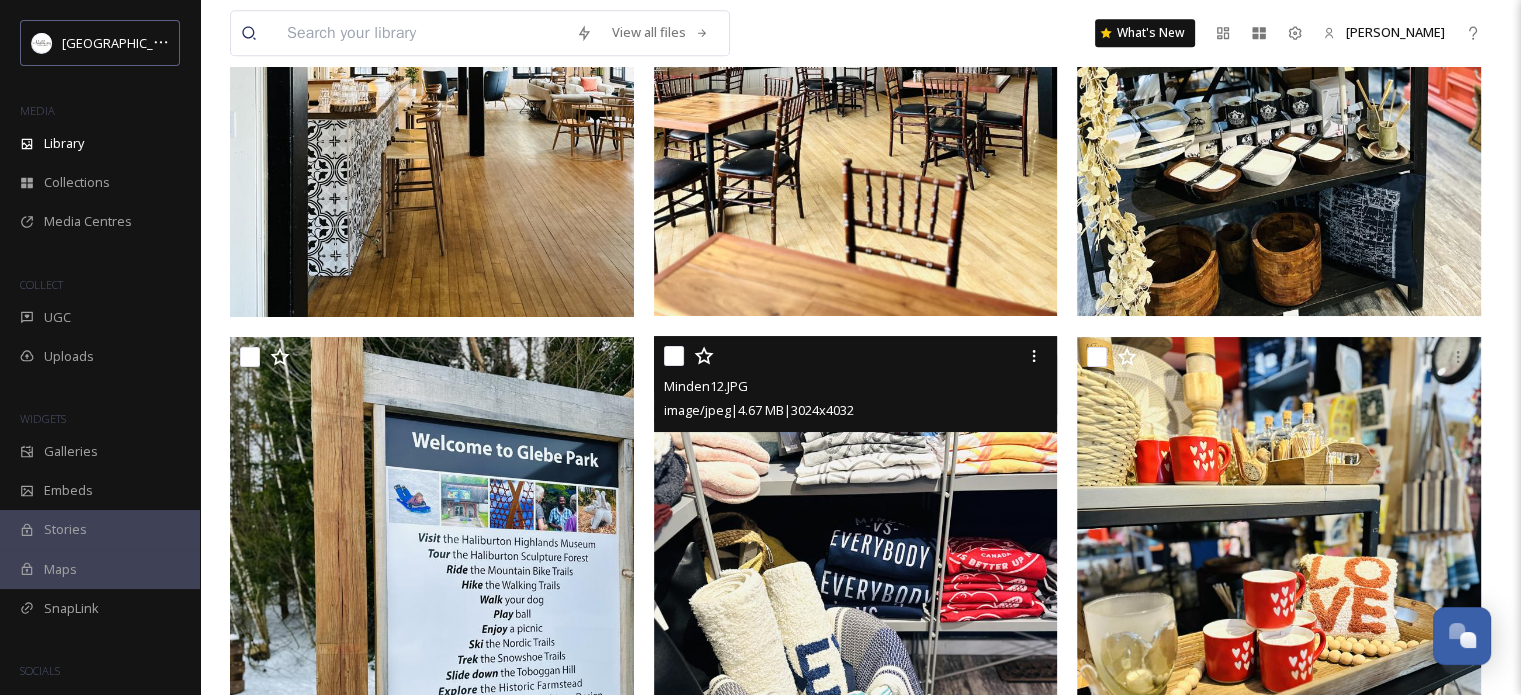 scroll, scrollTop: 9182, scrollLeft: 0, axis: vertical 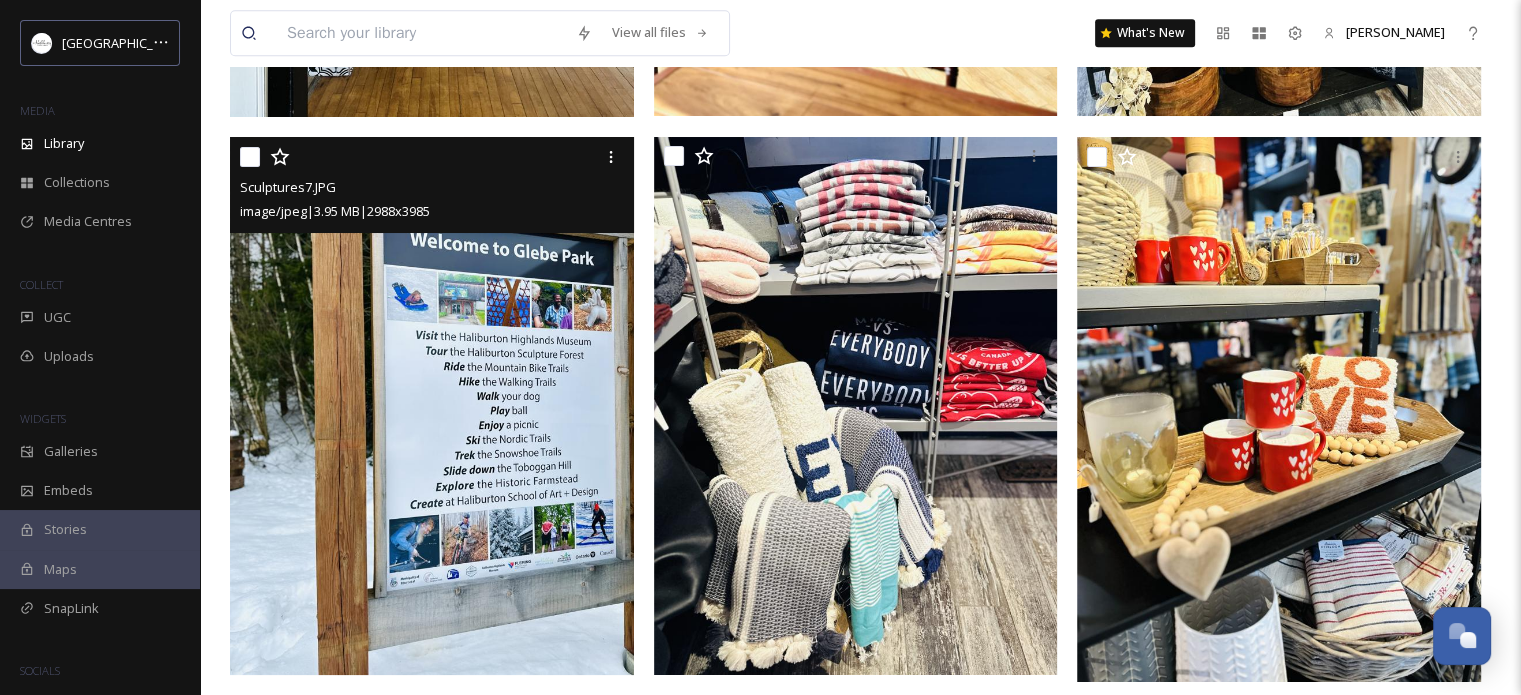 click at bounding box center (432, 406) 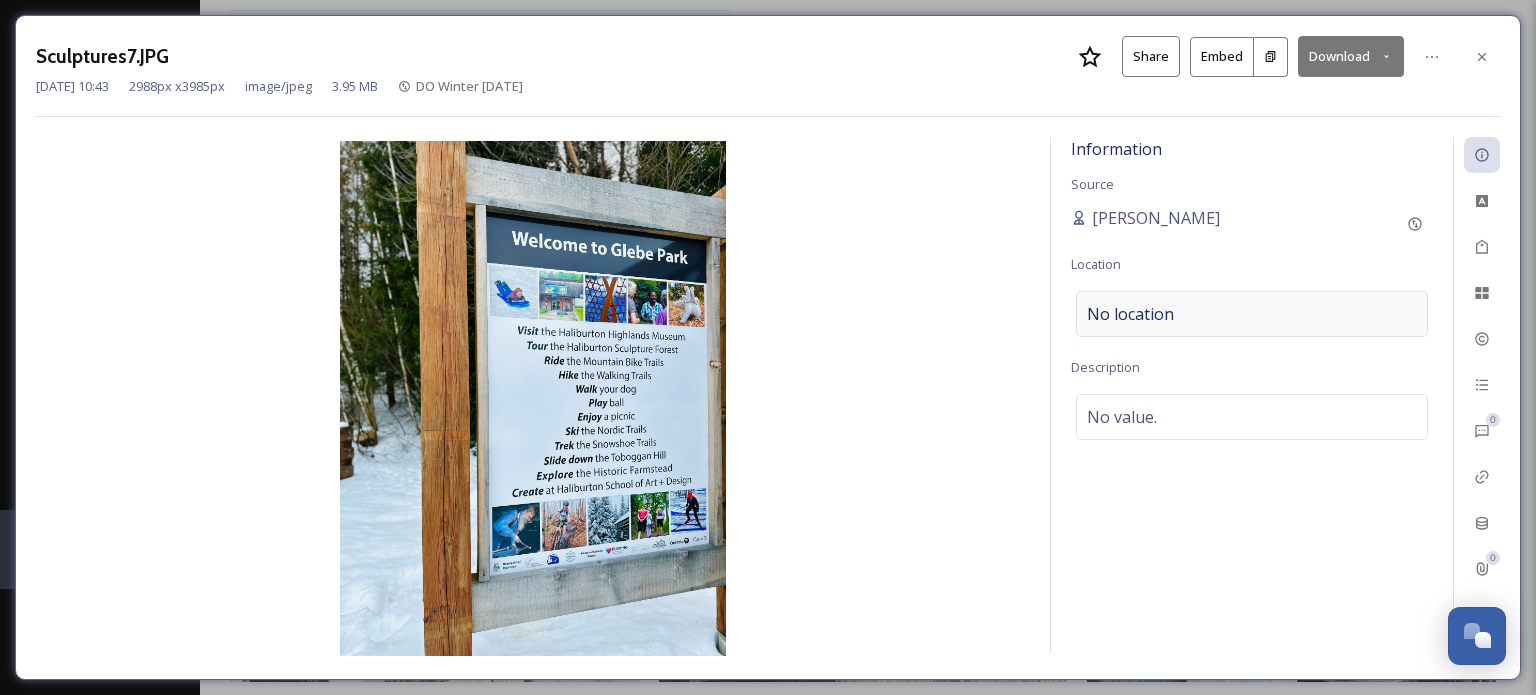 click on "No location" at bounding box center [1130, 314] 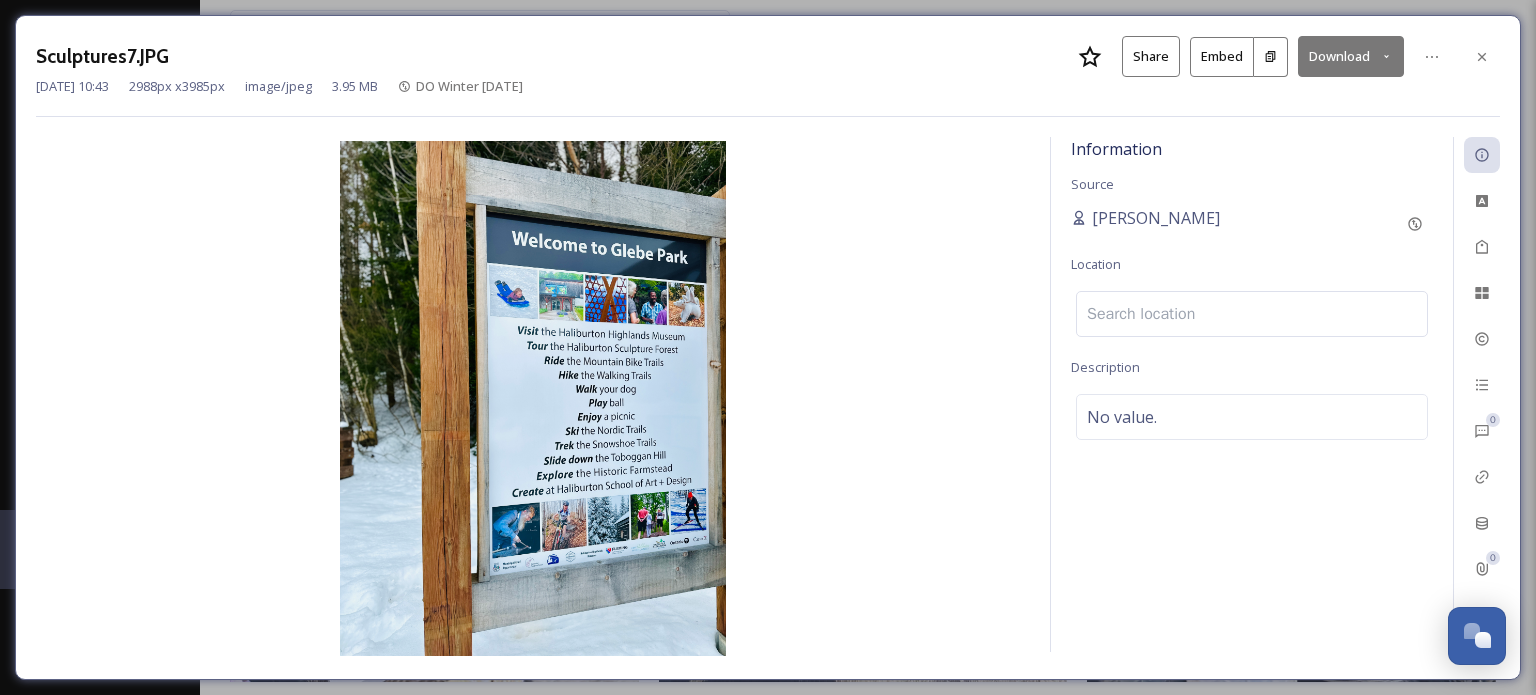 click at bounding box center [1252, 314] 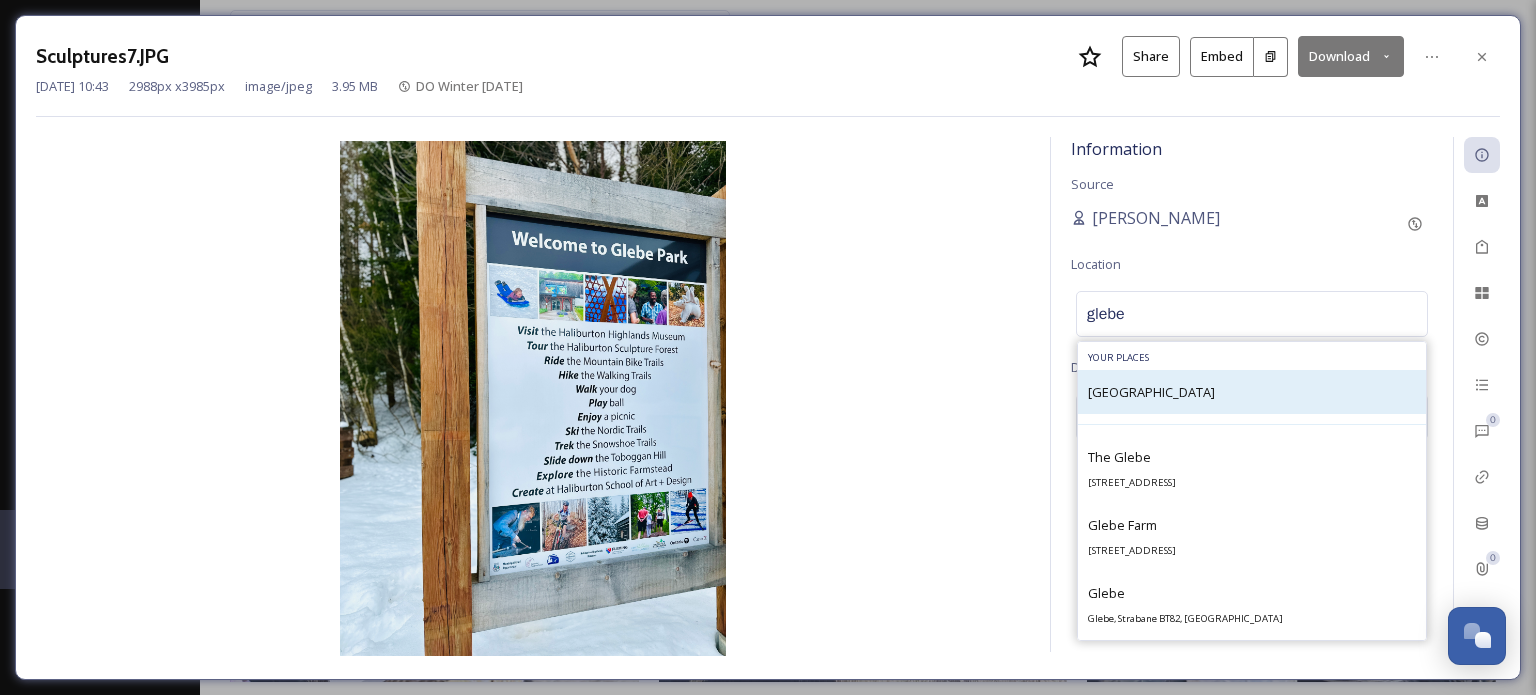 click on "[GEOGRAPHIC_DATA]" at bounding box center (1151, 392) 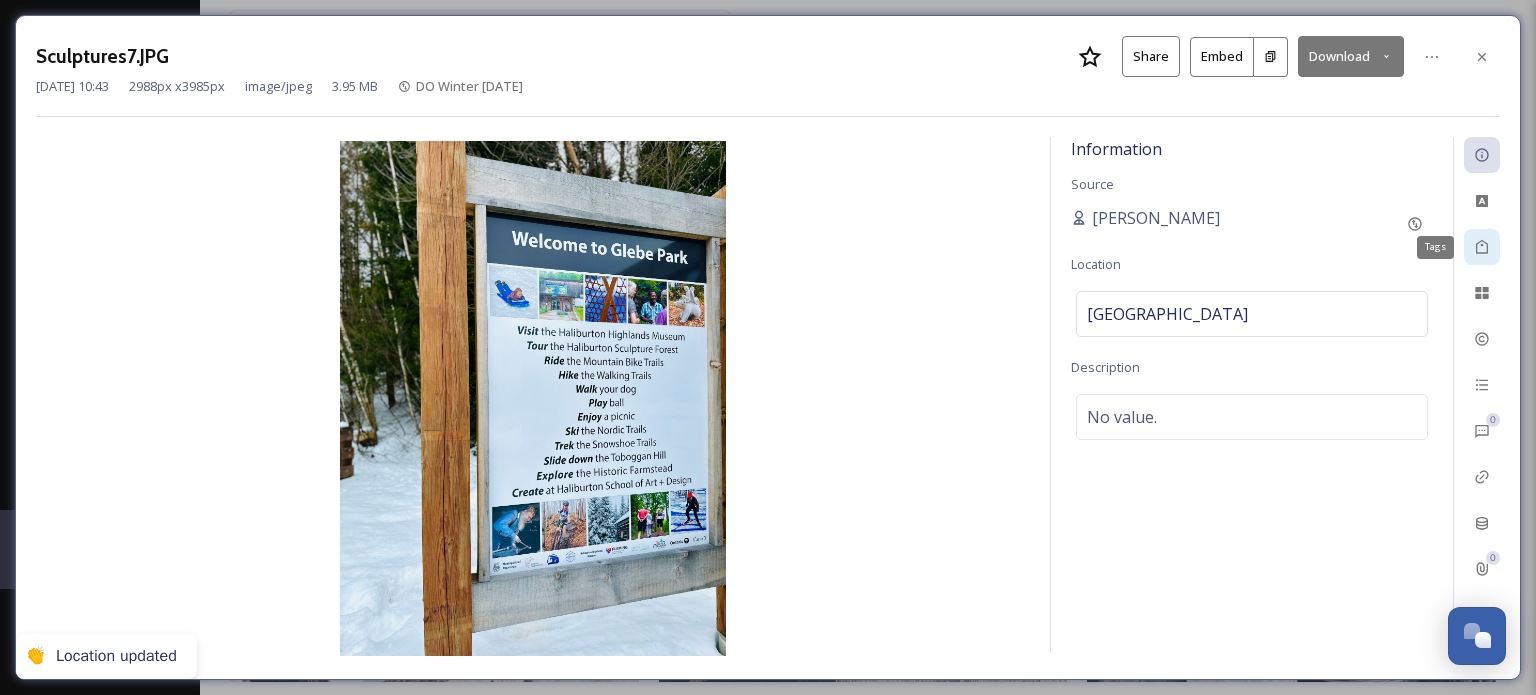 click on "Tags" at bounding box center [1482, 247] 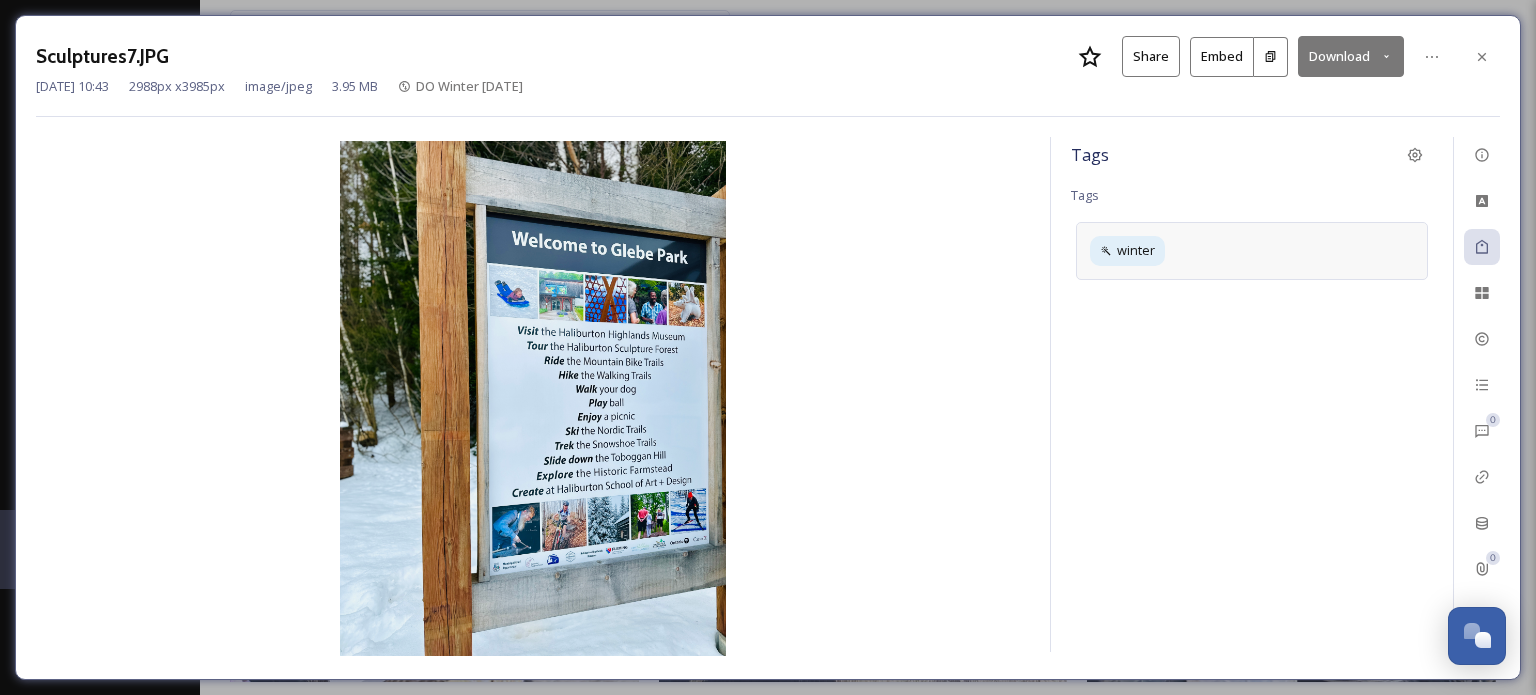 click on "winter" at bounding box center (1252, 250) 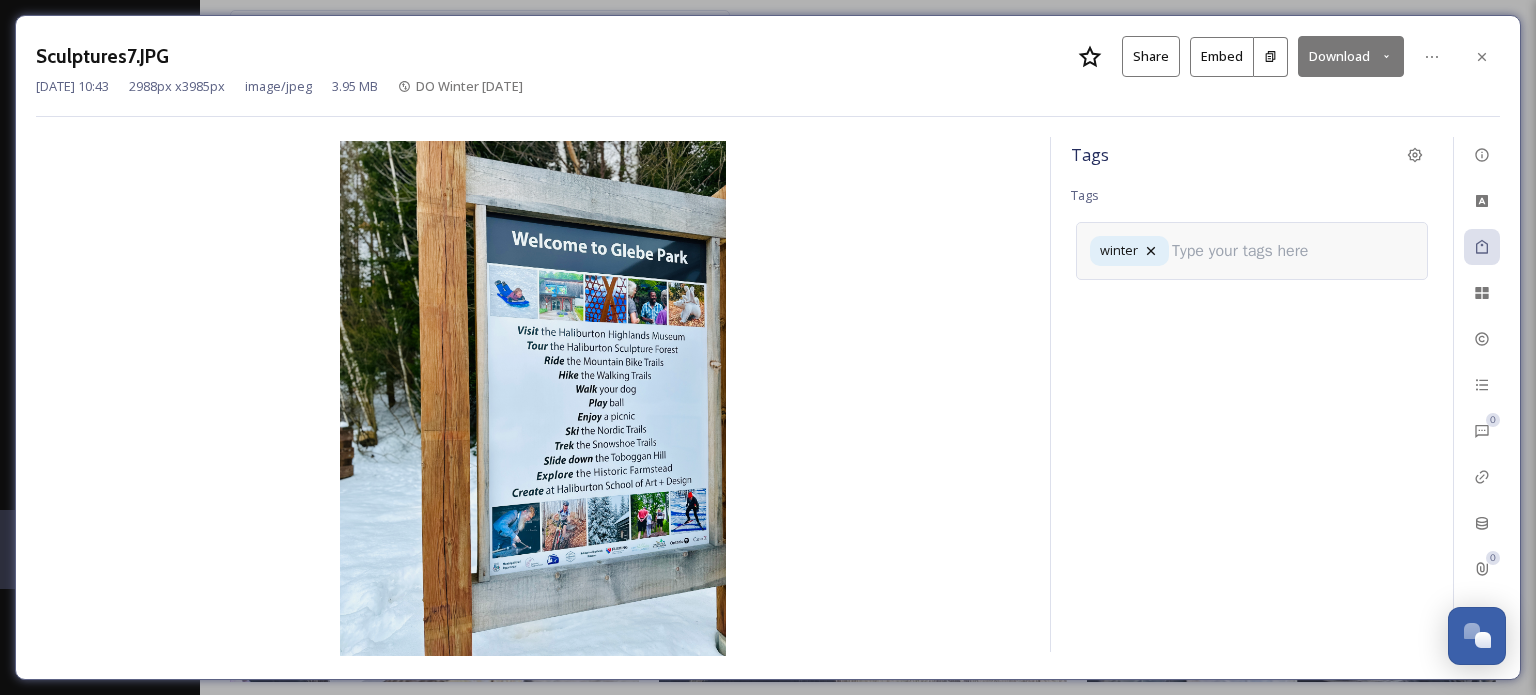 click at bounding box center [1248, 251] 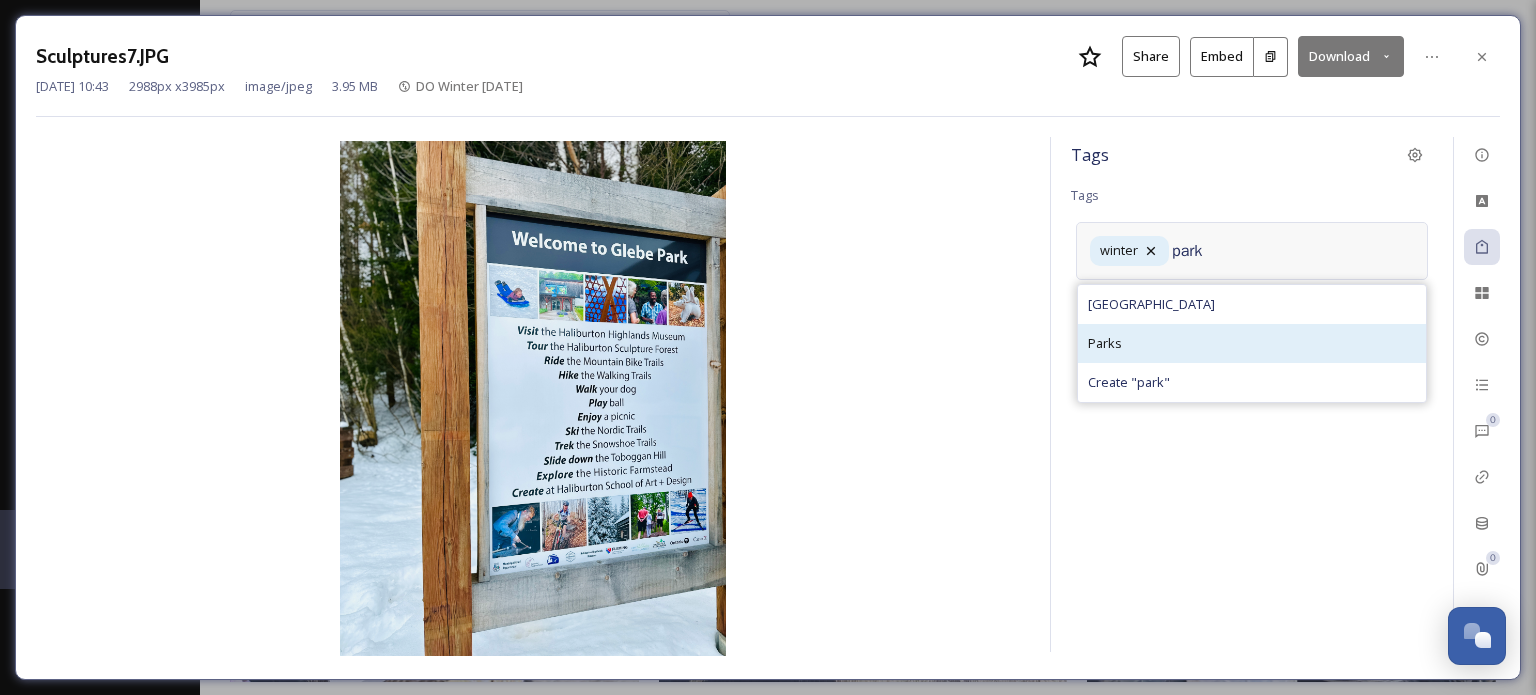 click on "Parks" at bounding box center [1252, 343] 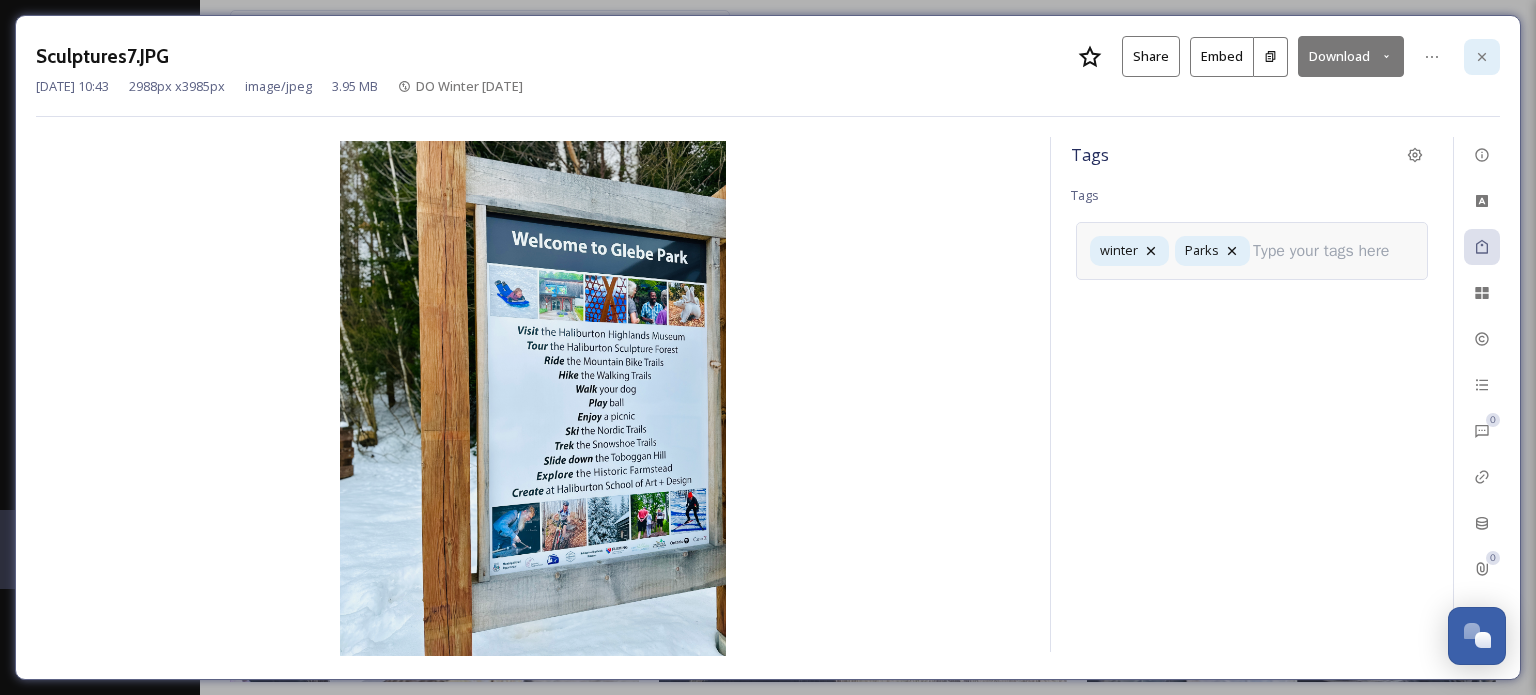 click at bounding box center [1482, 57] 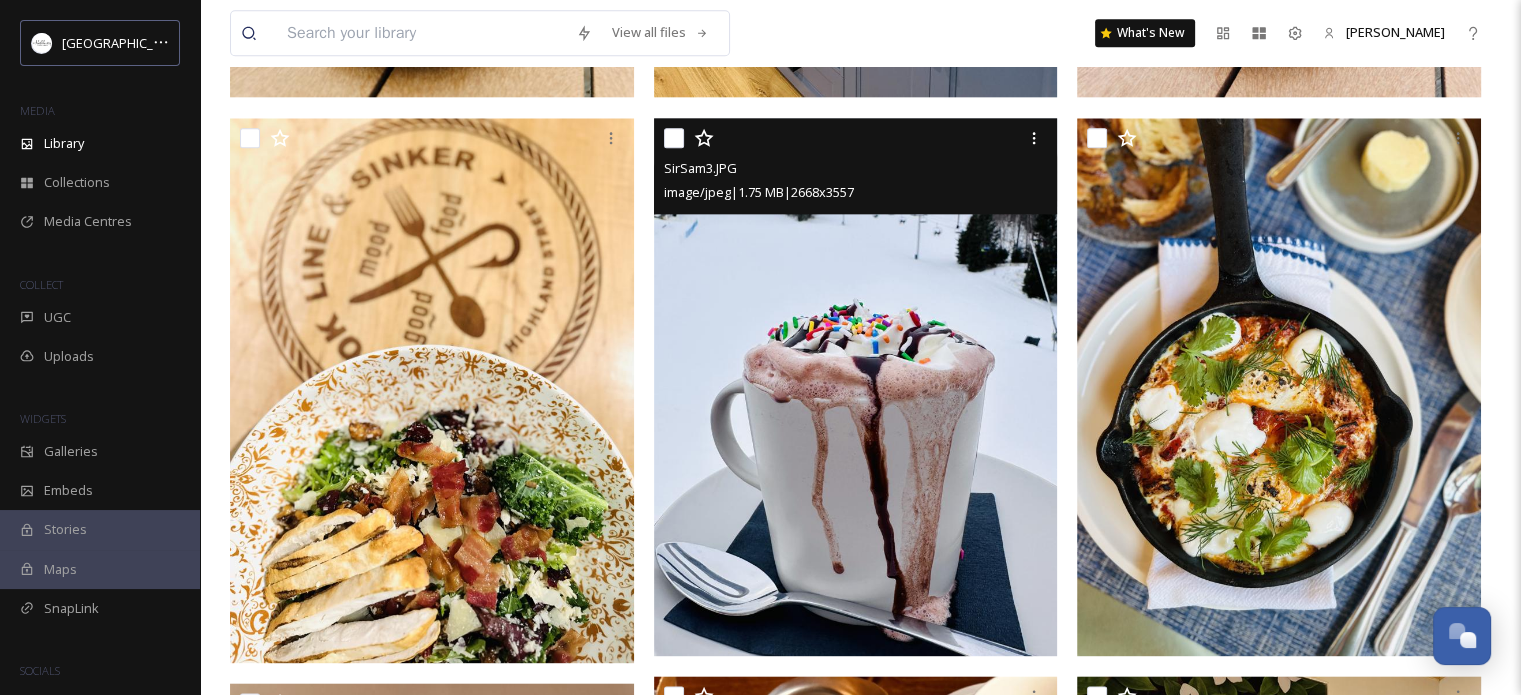 scroll, scrollTop: 2382, scrollLeft: 0, axis: vertical 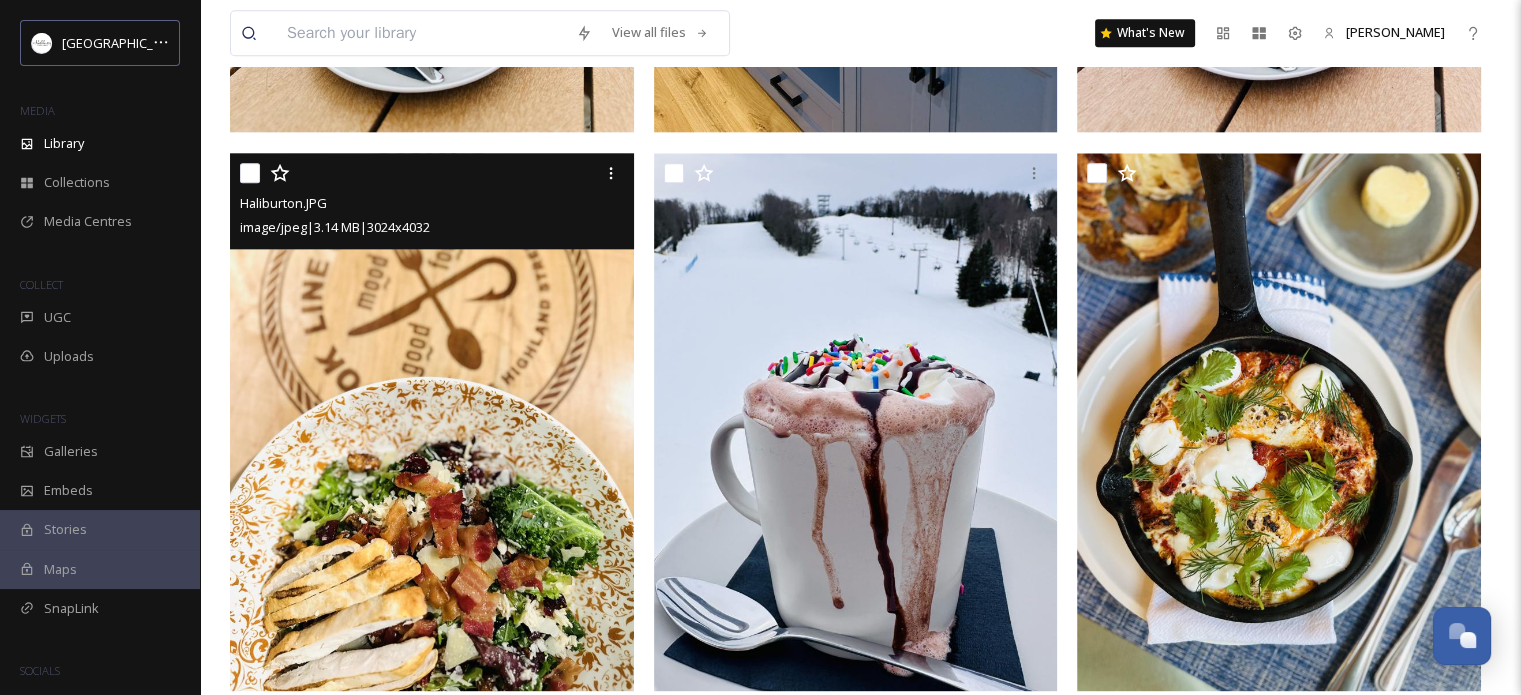 click at bounding box center (250, 173) 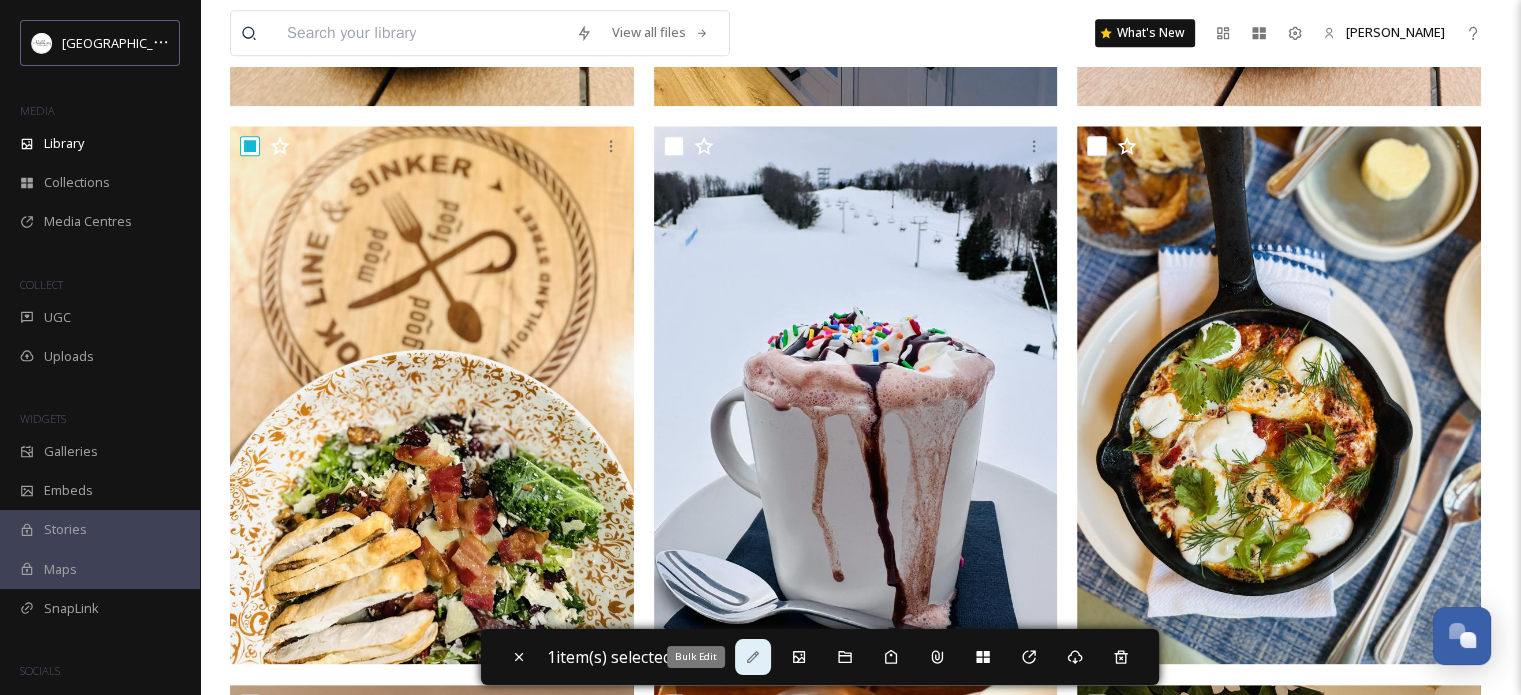 click 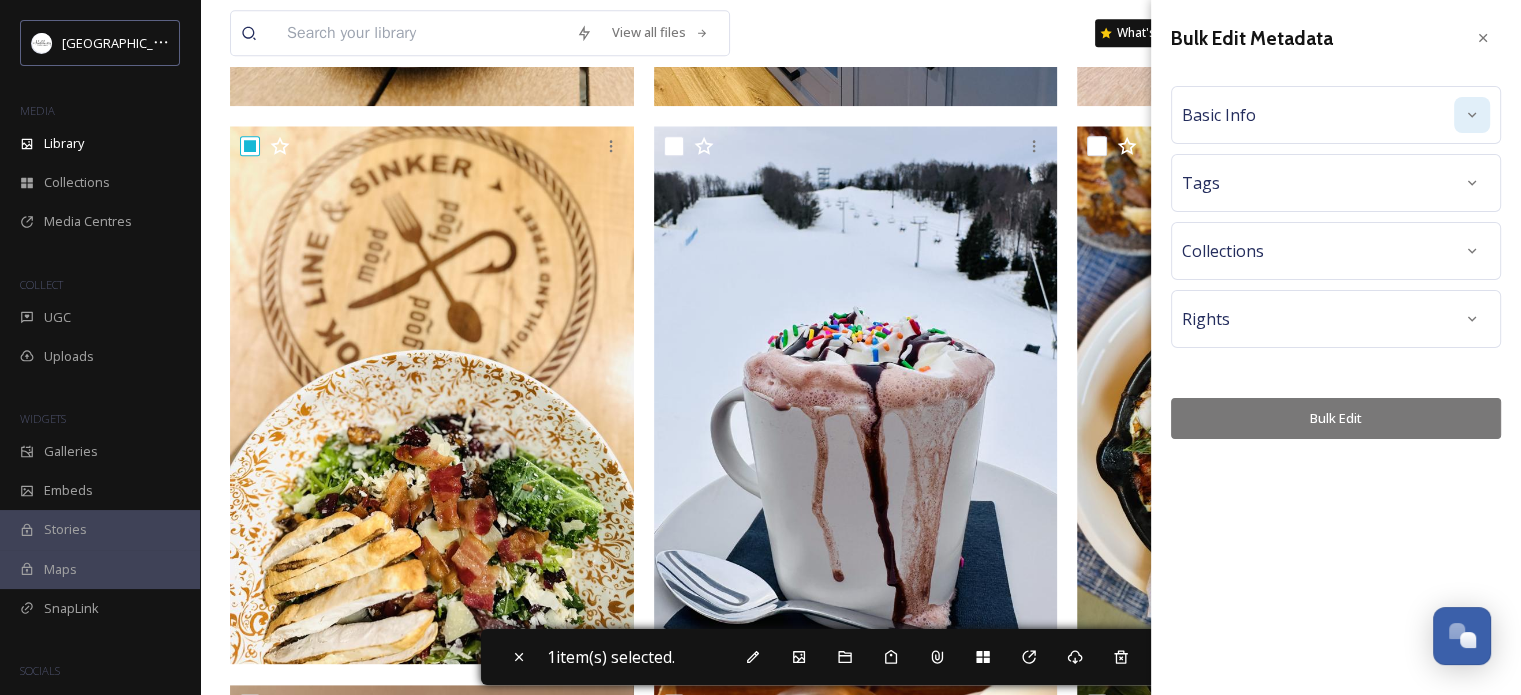 click 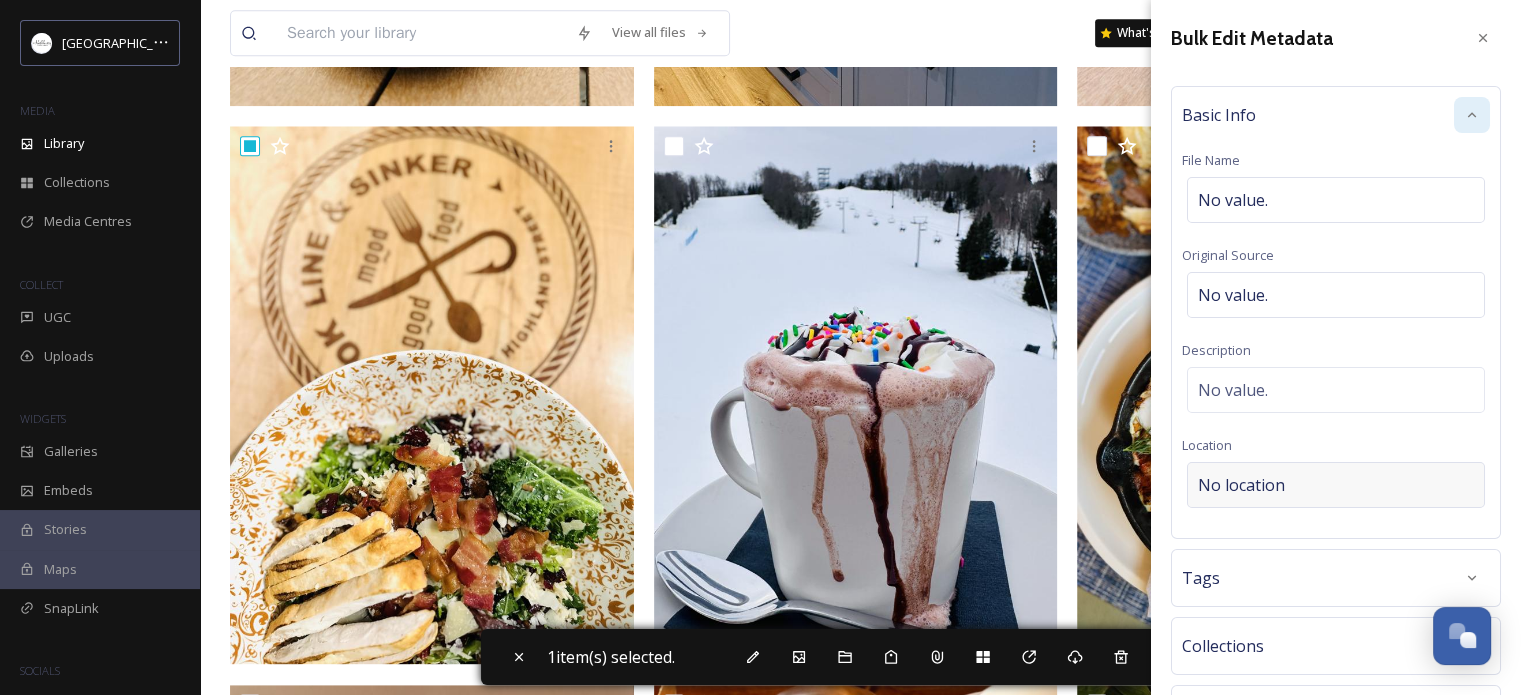 click on "No location" at bounding box center [1241, 485] 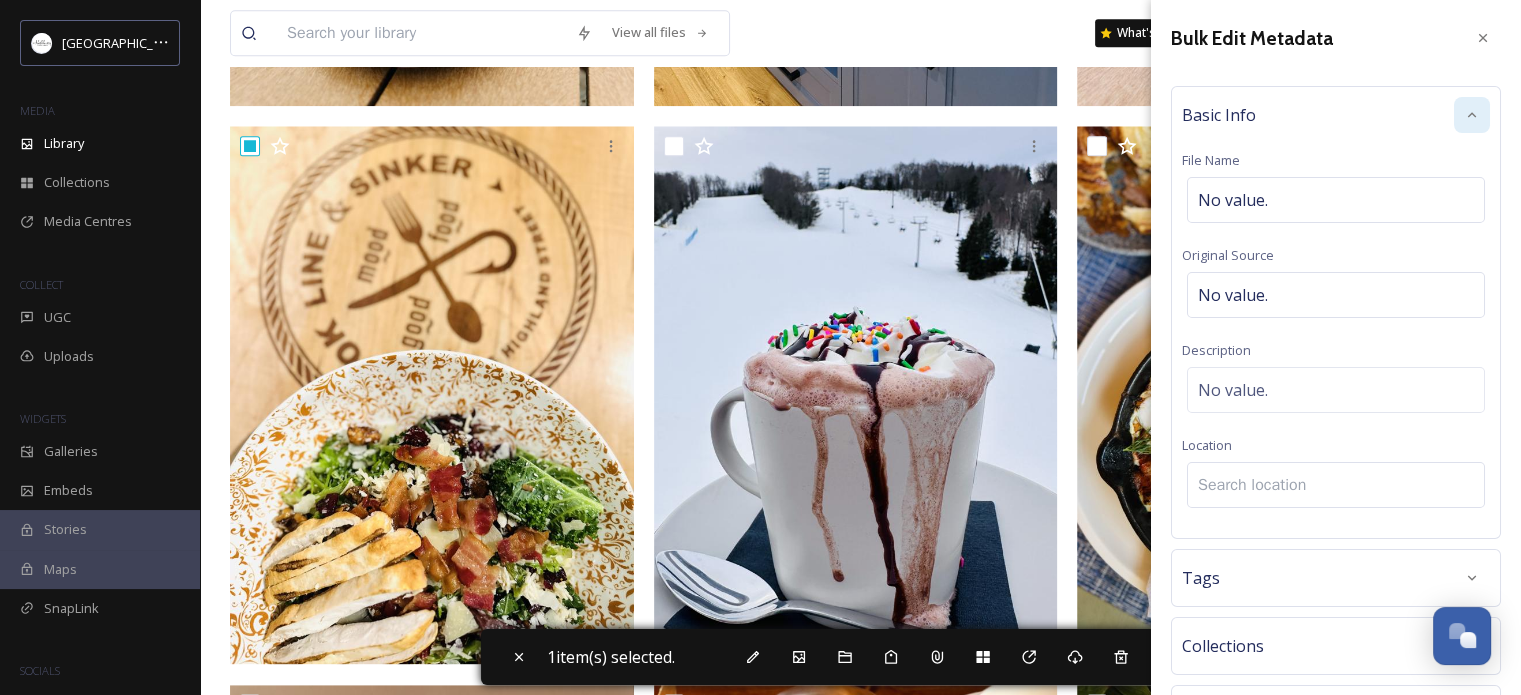 click at bounding box center (1336, 485) 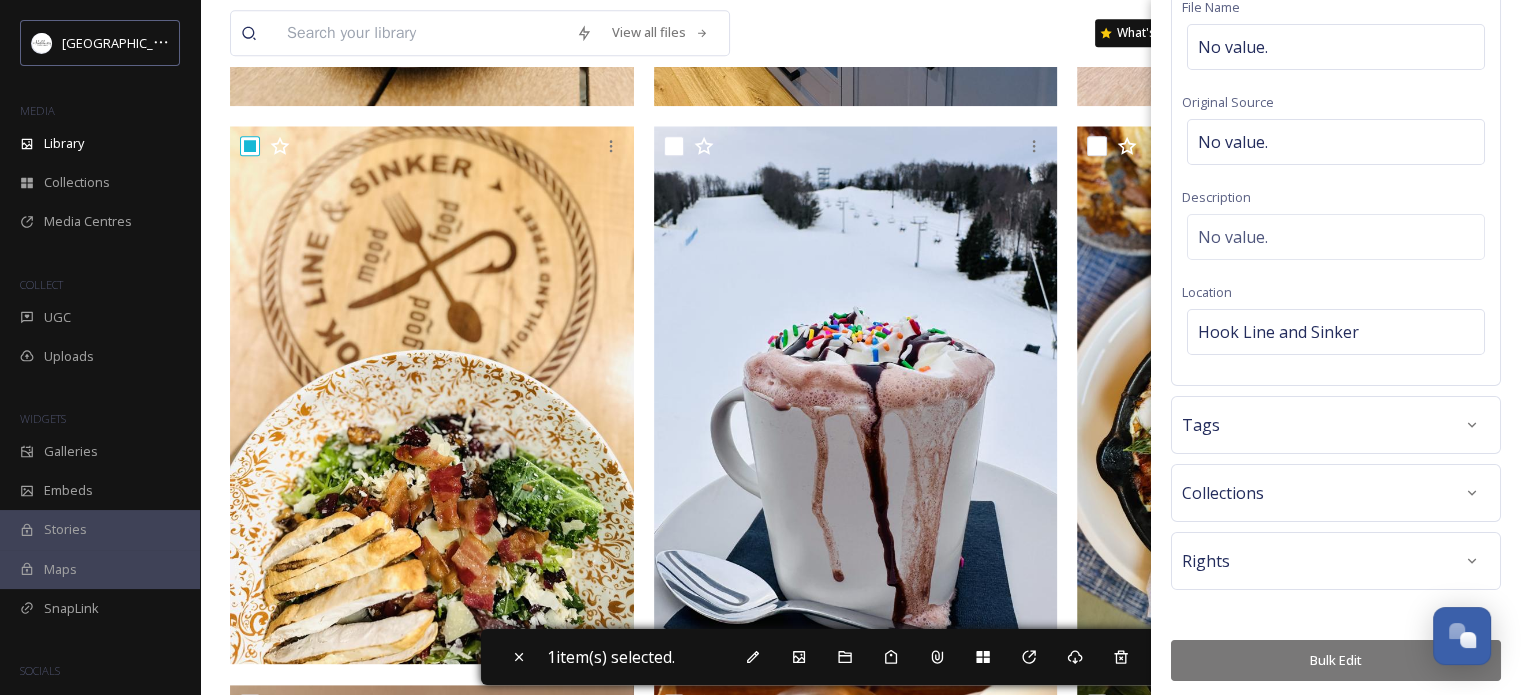 scroll, scrollTop: 155, scrollLeft: 0, axis: vertical 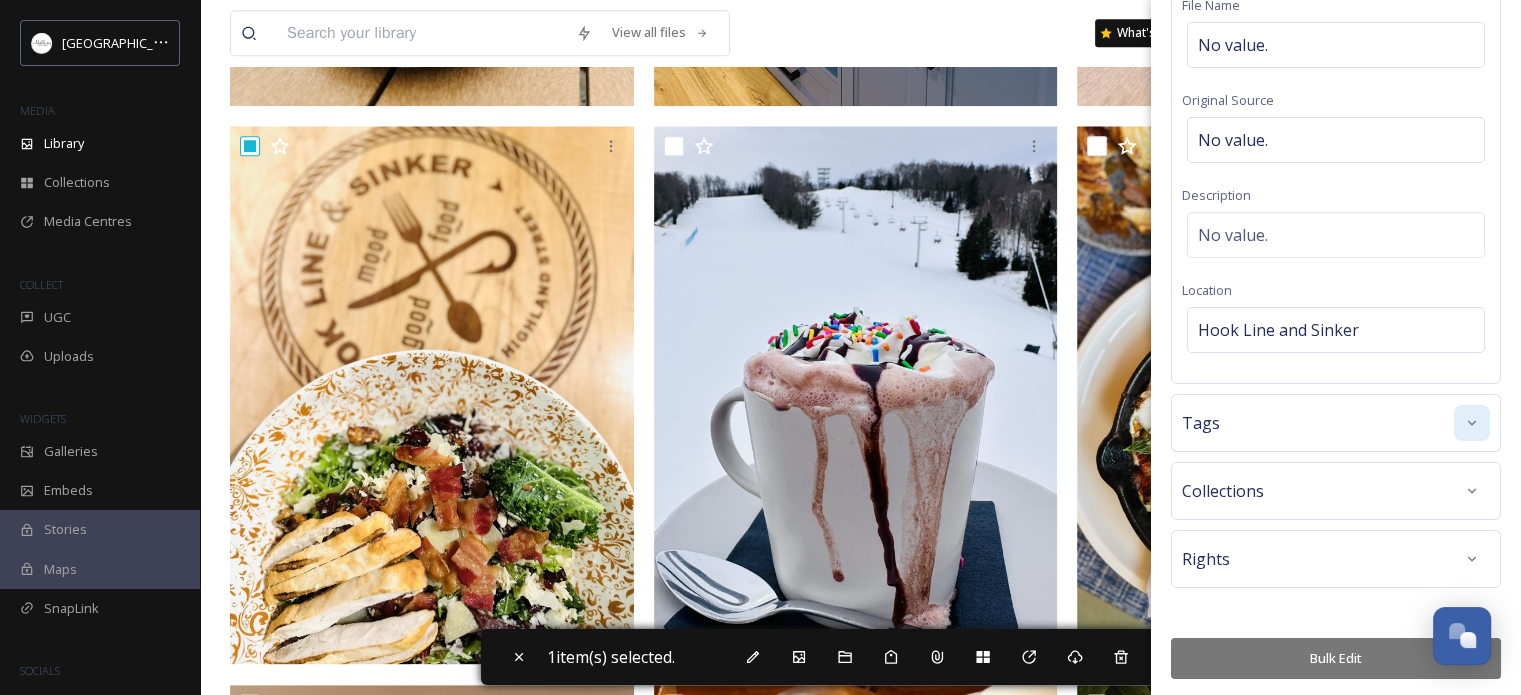 click at bounding box center [1472, 423] 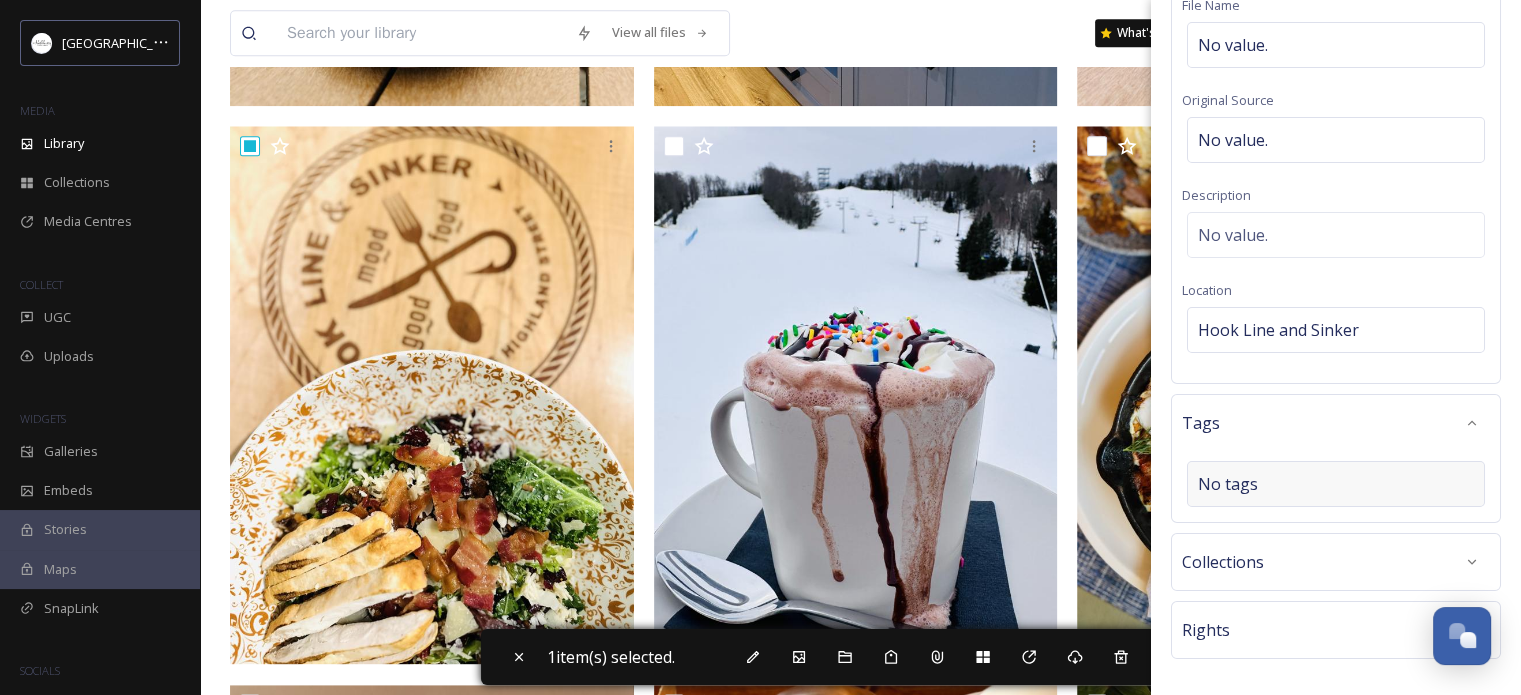 click on "No tags" at bounding box center (1336, 484) 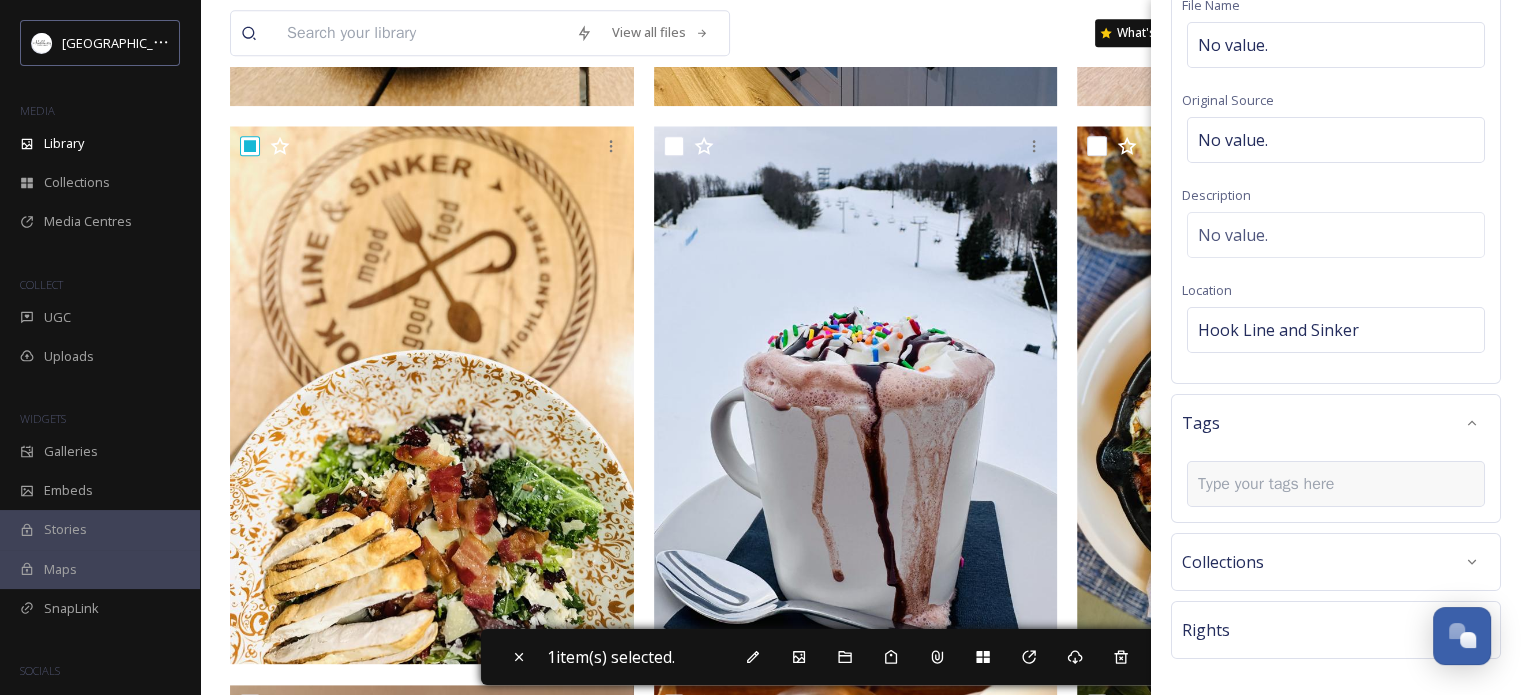 click at bounding box center (1274, 484) 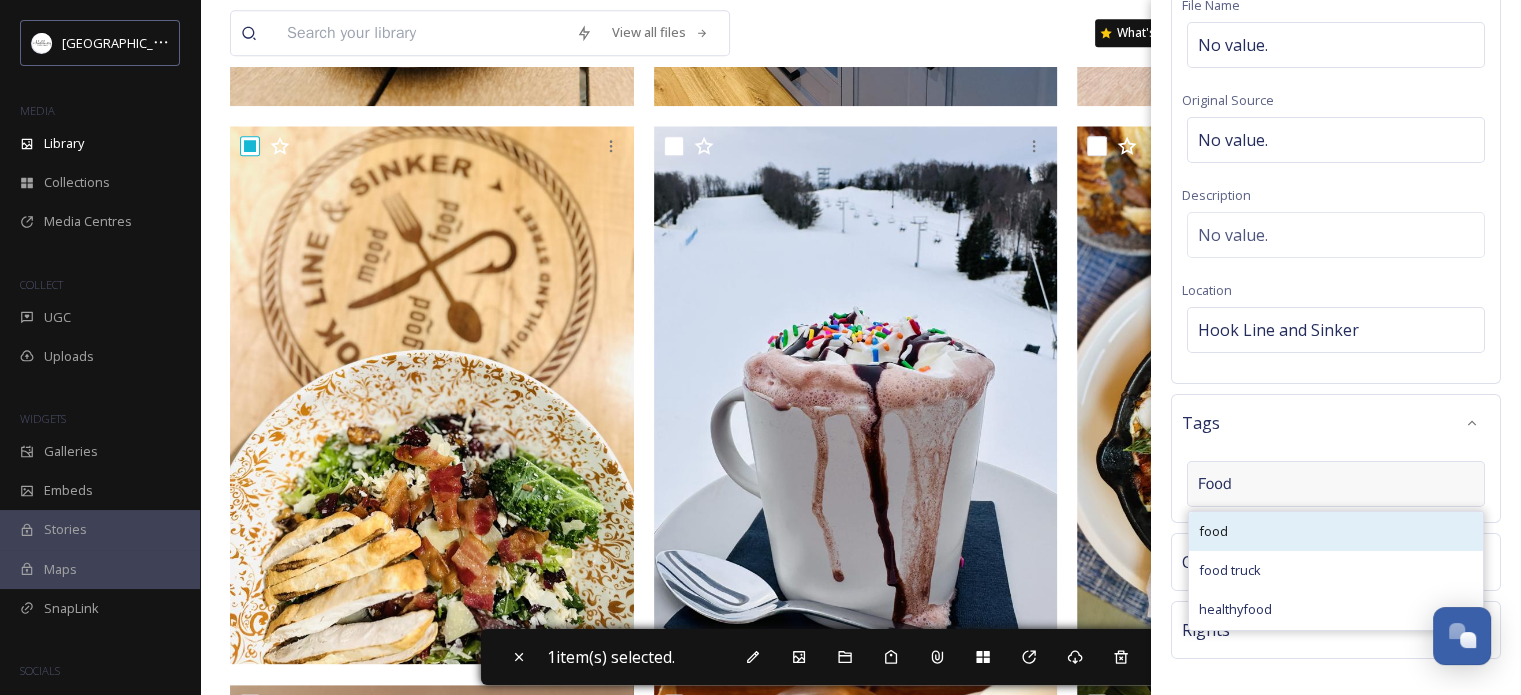 click on "food" at bounding box center [1336, 531] 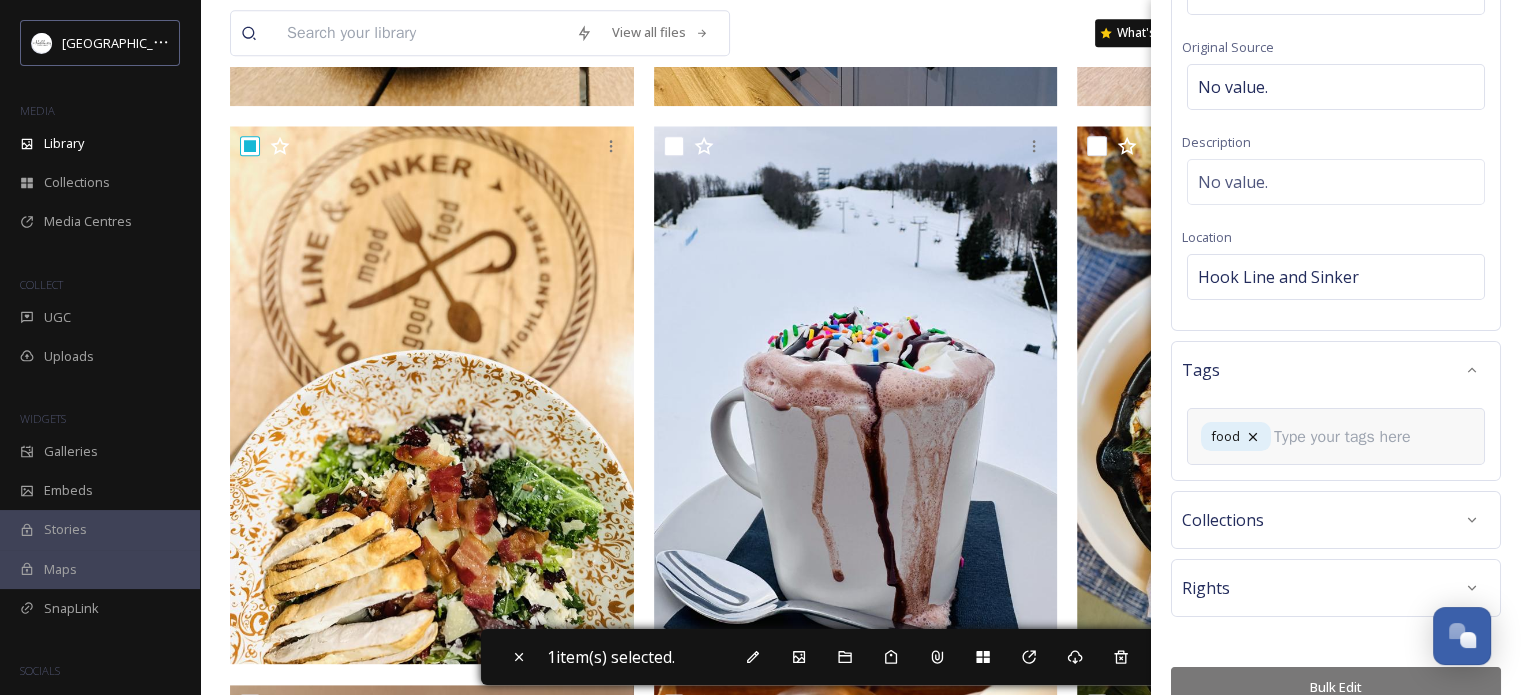 scroll, scrollTop: 237, scrollLeft: 0, axis: vertical 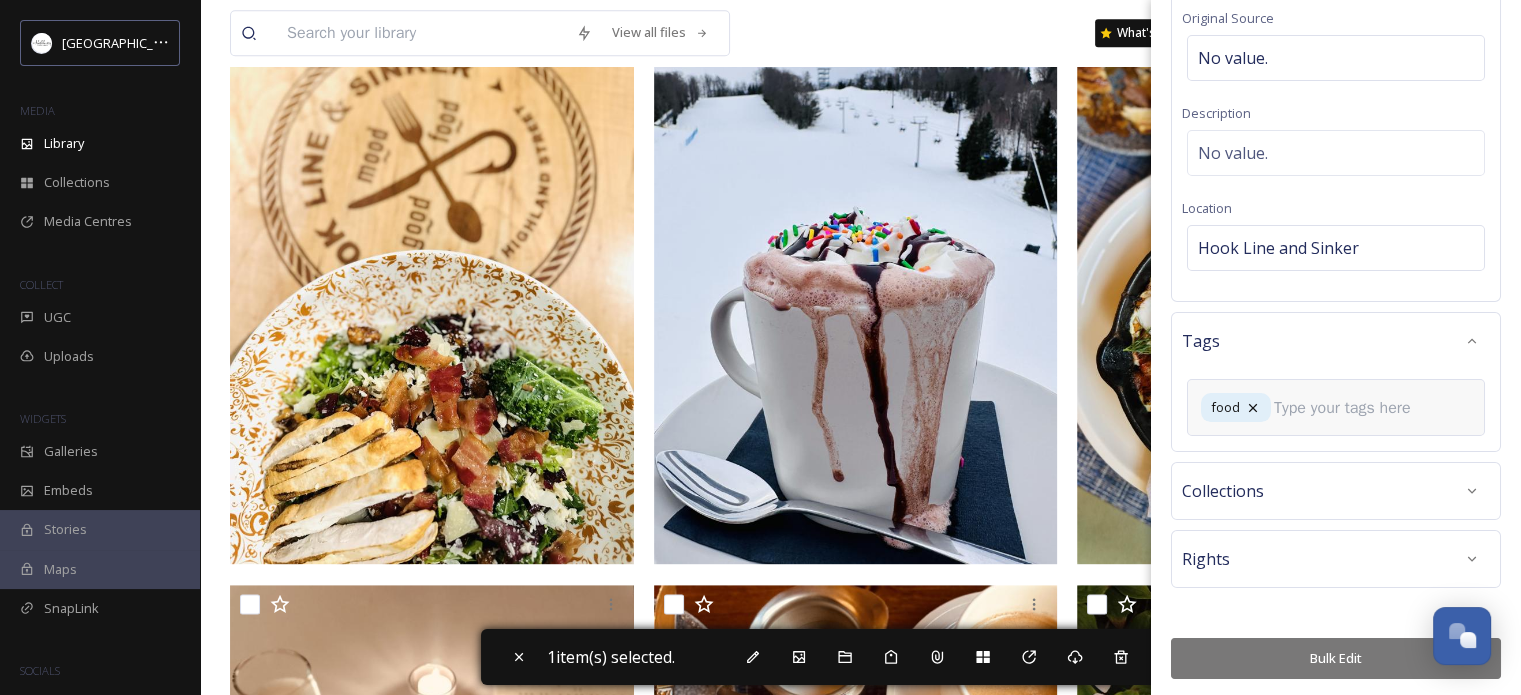click on "Bulk Edit" at bounding box center [1336, 658] 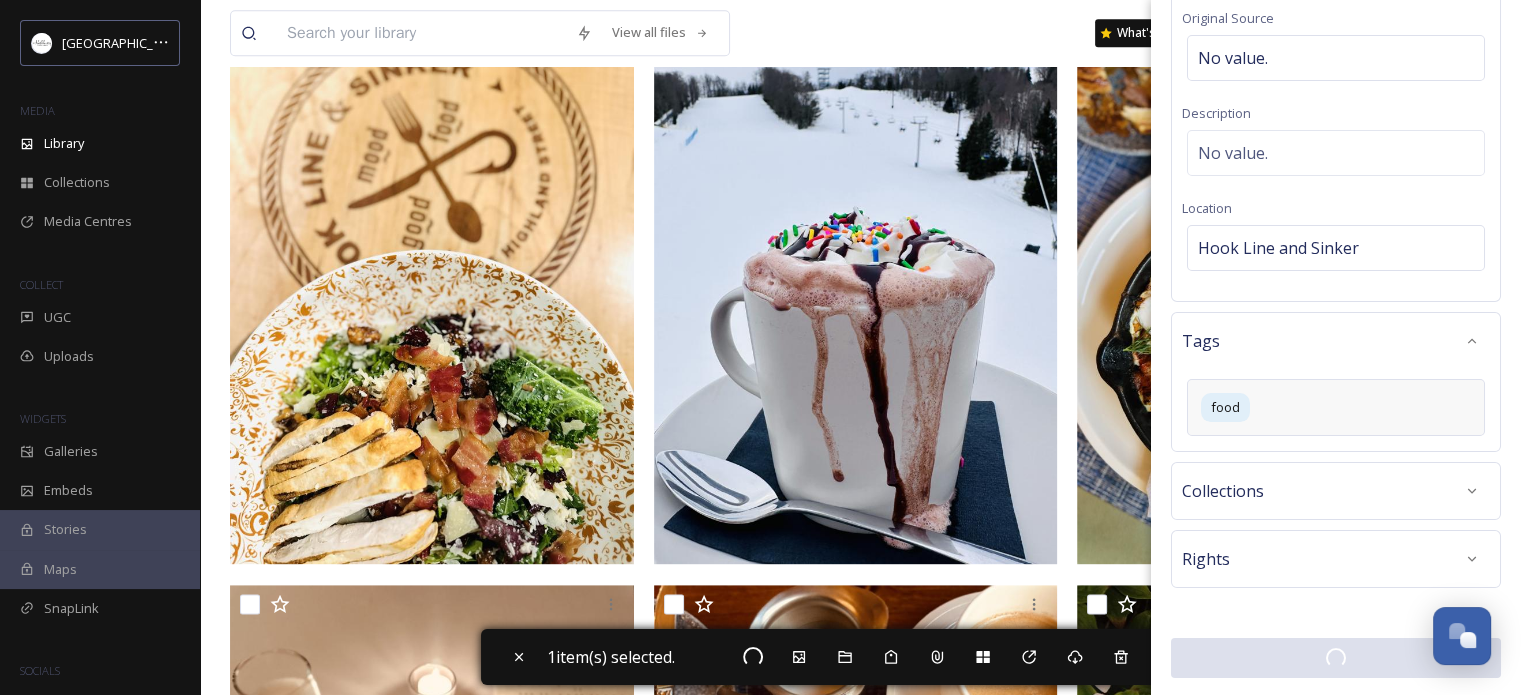 scroll, scrollTop: 236, scrollLeft: 0, axis: vertical 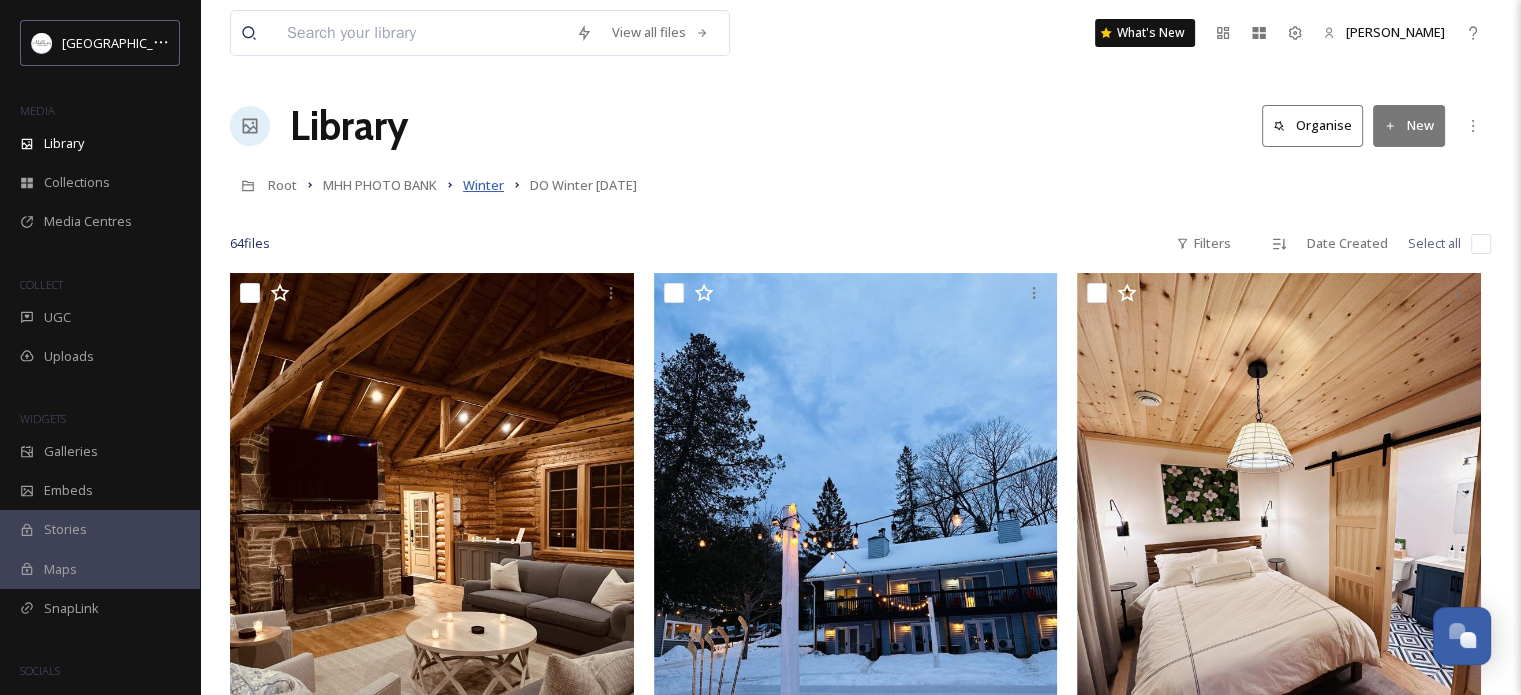click on "Winter" at bounding box center (483, 185) 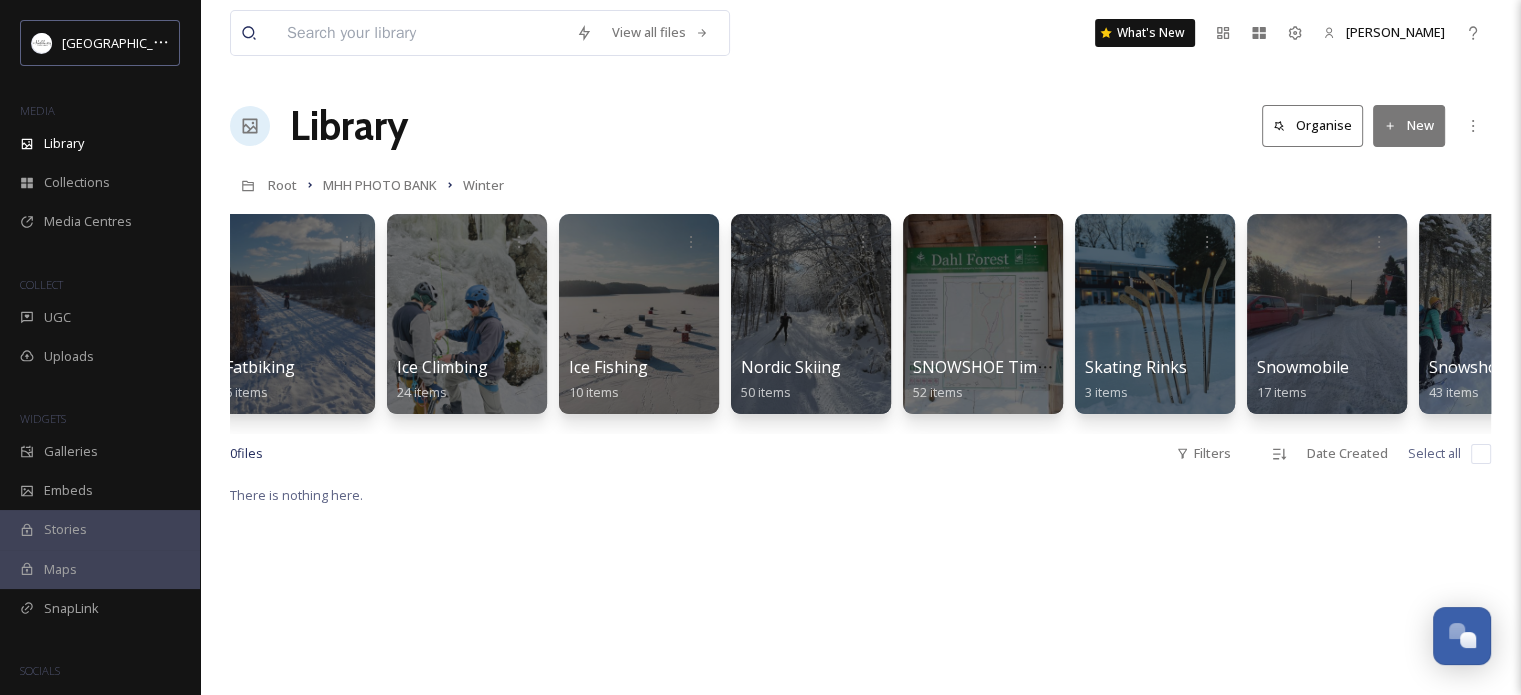 scroll, scrollTop: 0, scrollLeft: 803, axis: horizontal 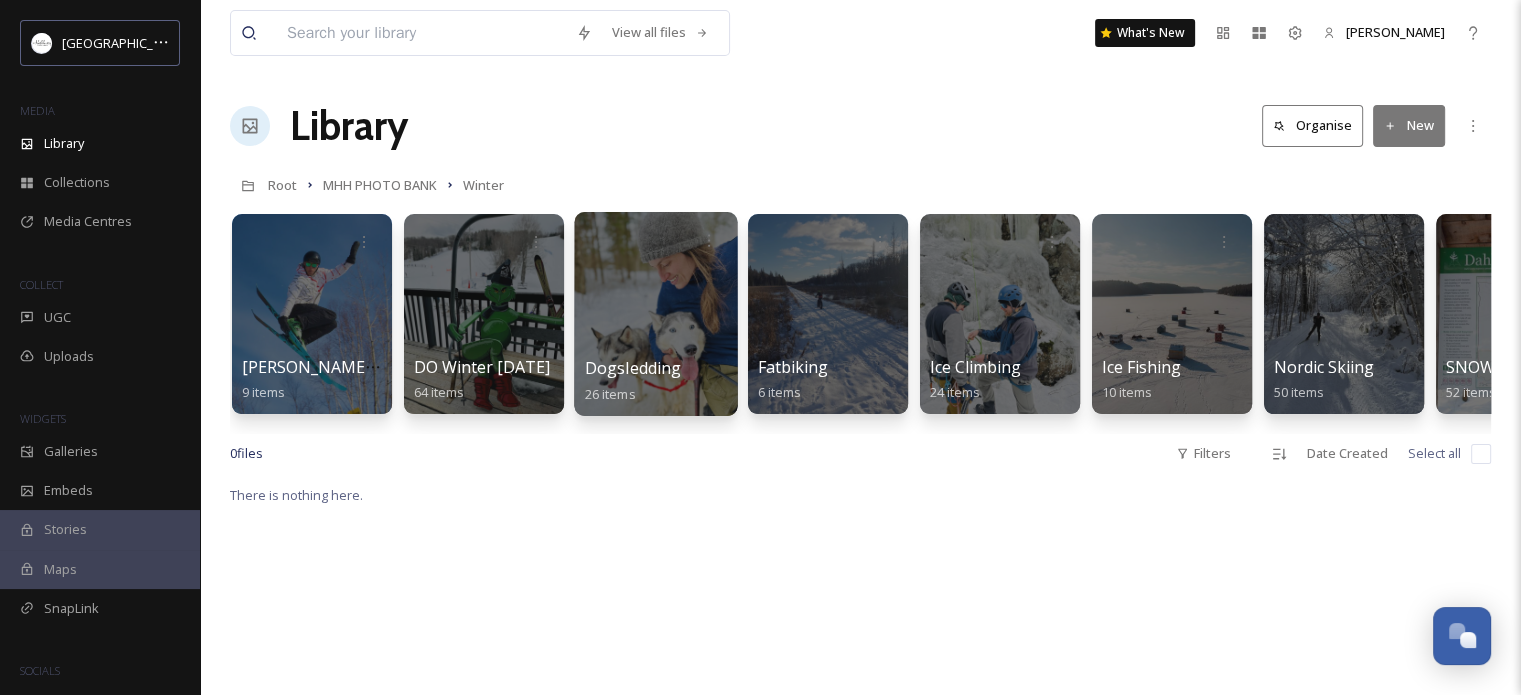 click at bounding box center (655, 314) 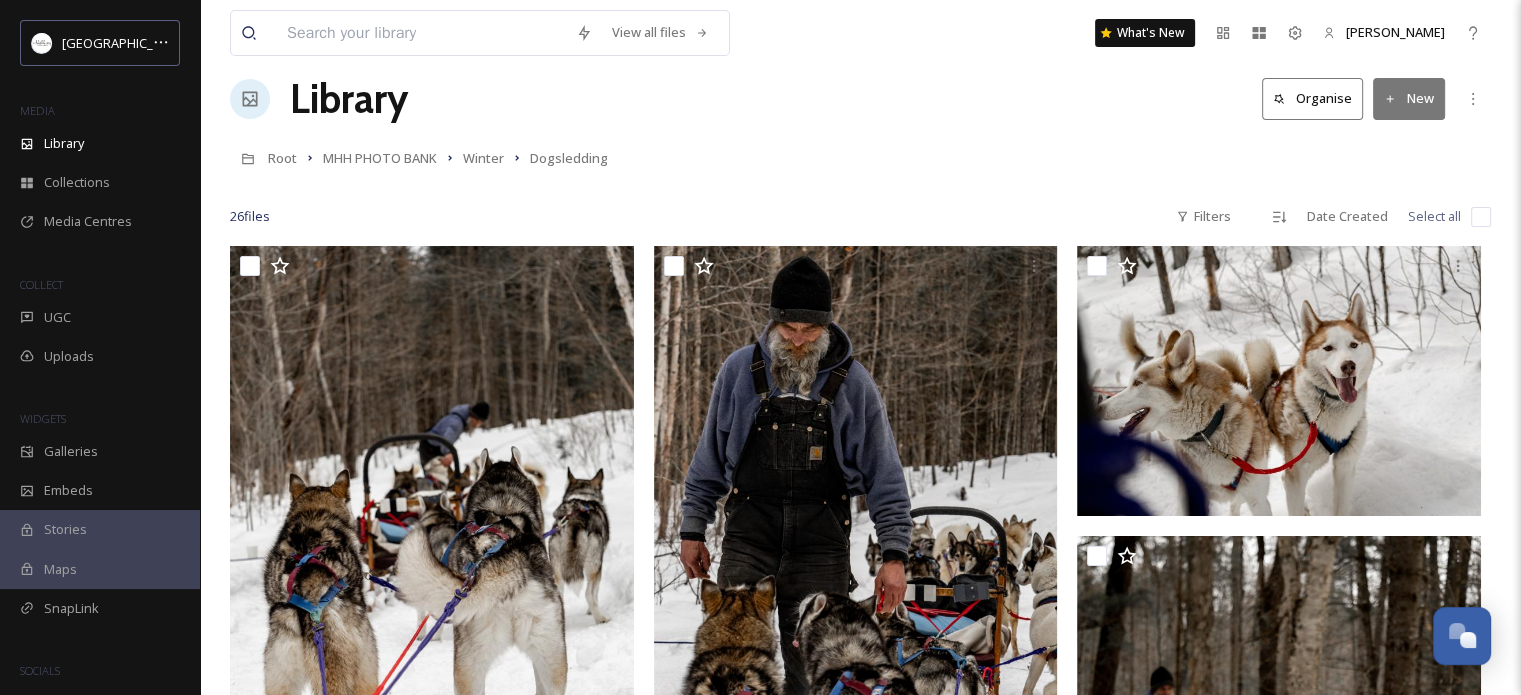 scroll, scrollTop: 0, scrollLeft: 0, axis: both 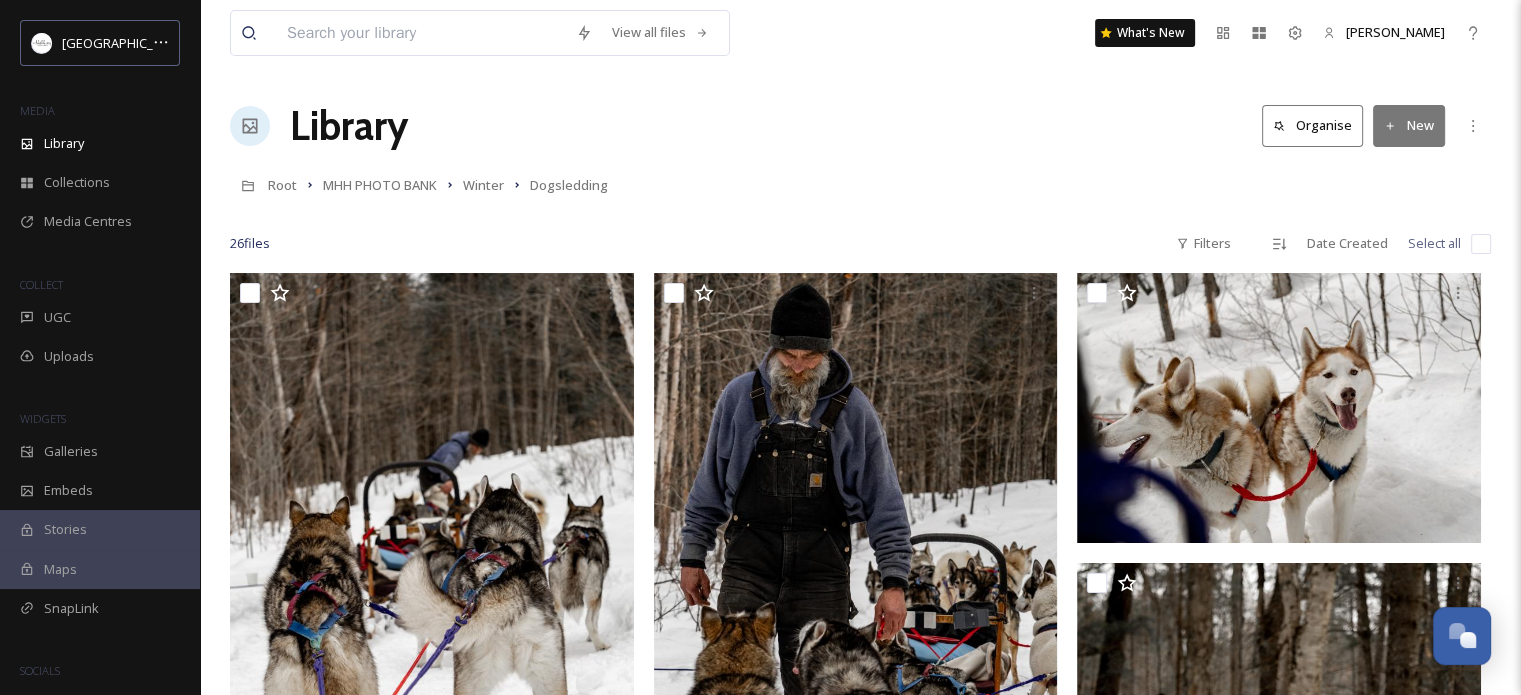 click at bounding box center (1481, 244) 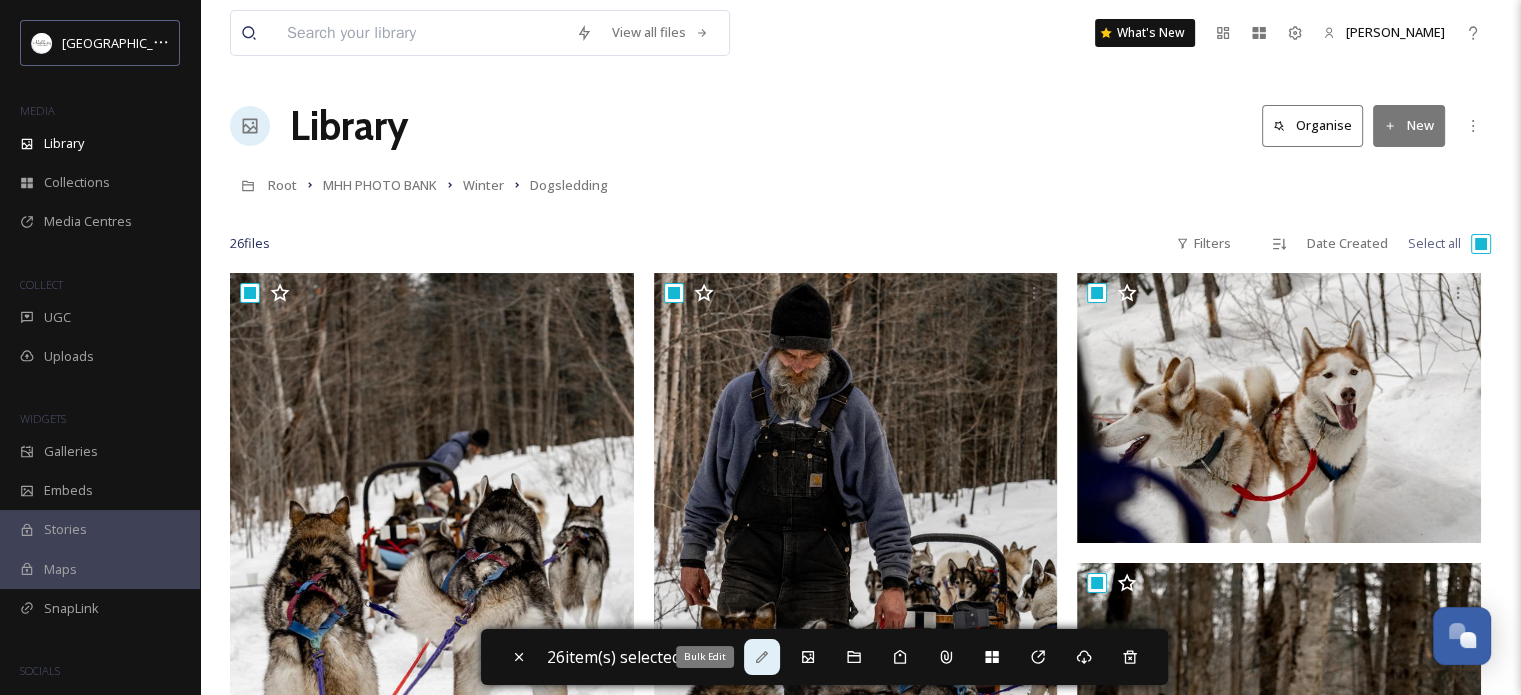 click 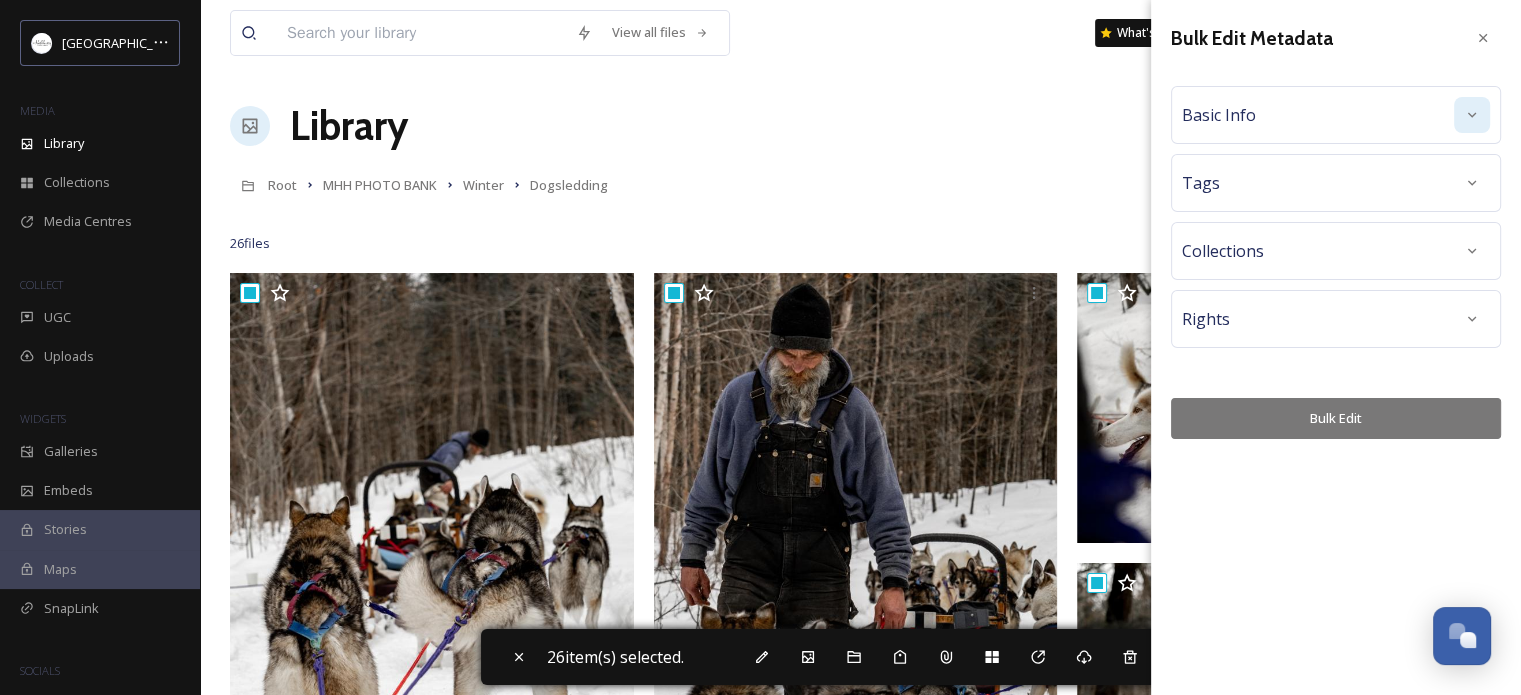 click 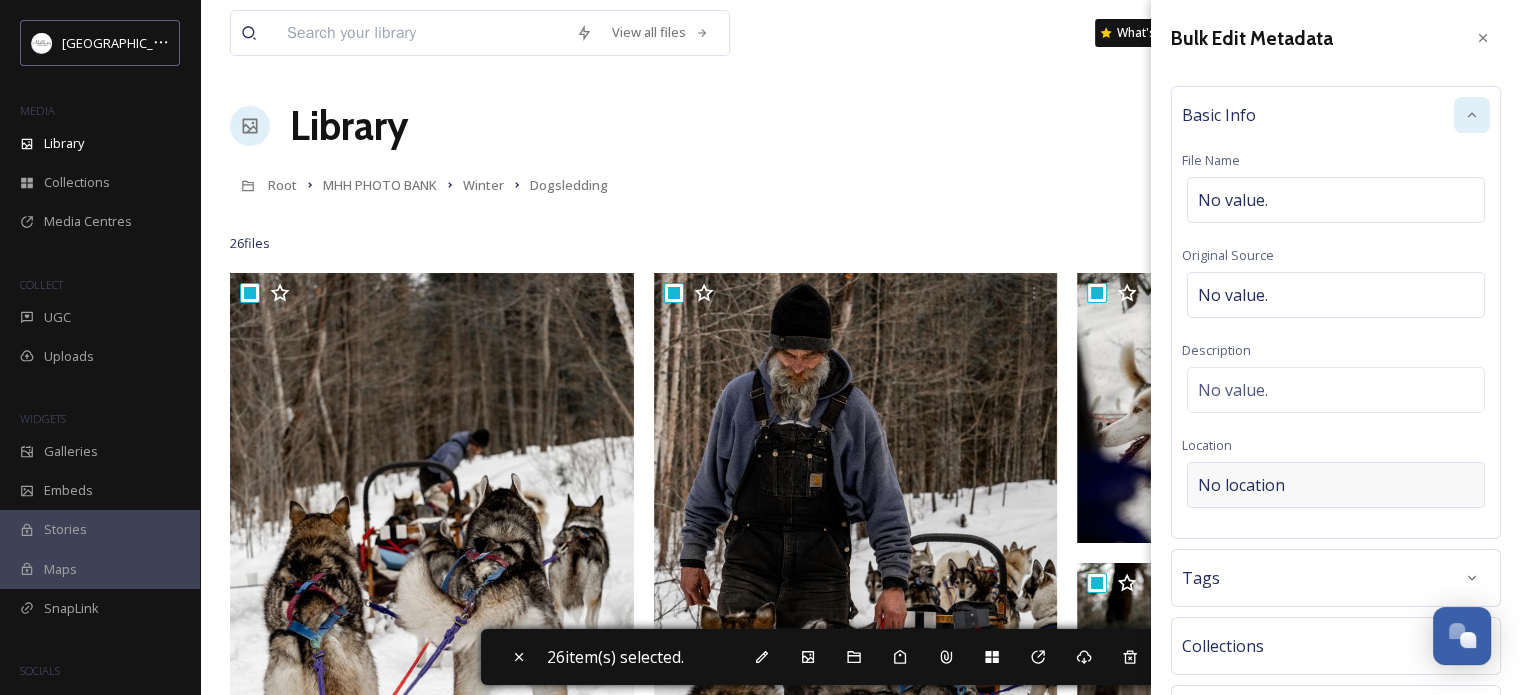 click on "No location" at bounding box center (1241, 485) 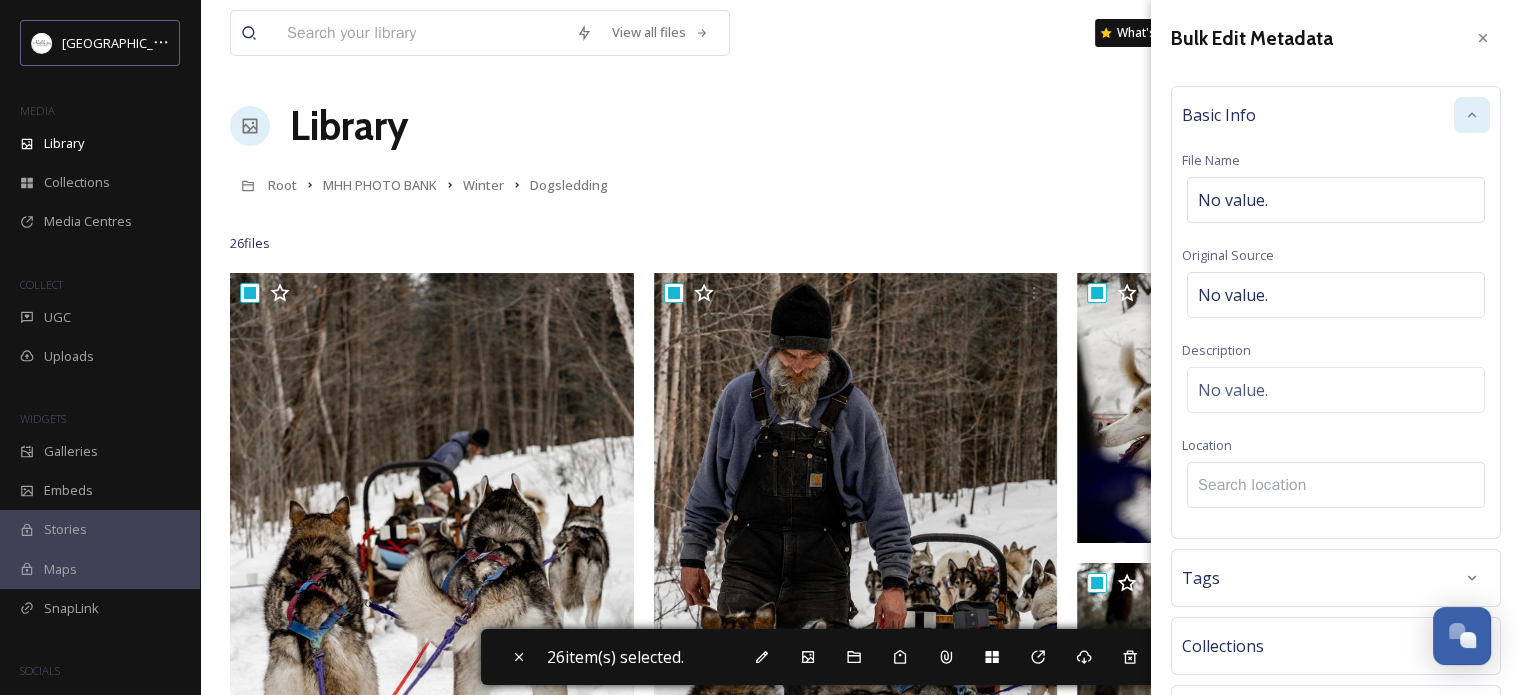 click at bounding box center (1336, 485) 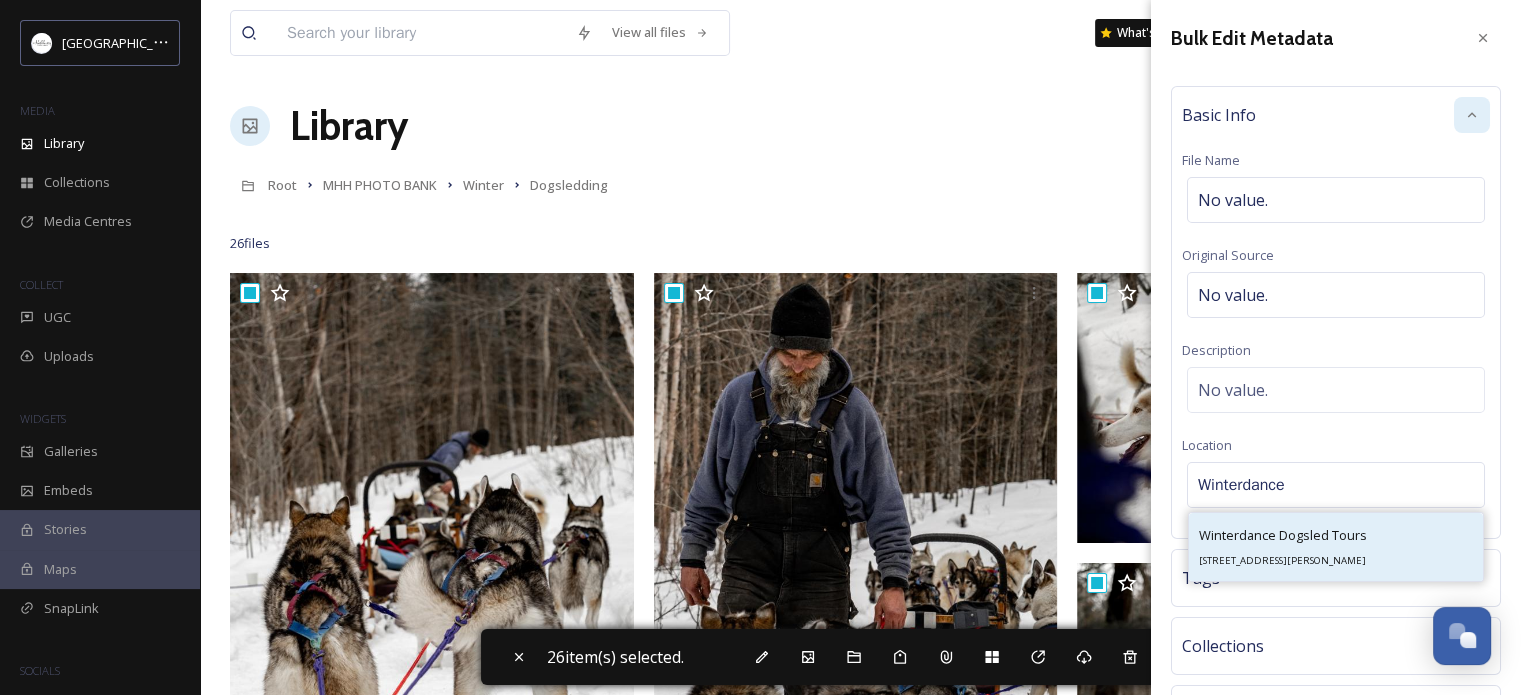 click on "Winterdance Dogsled Tours" at bounding box center [1283, 535] 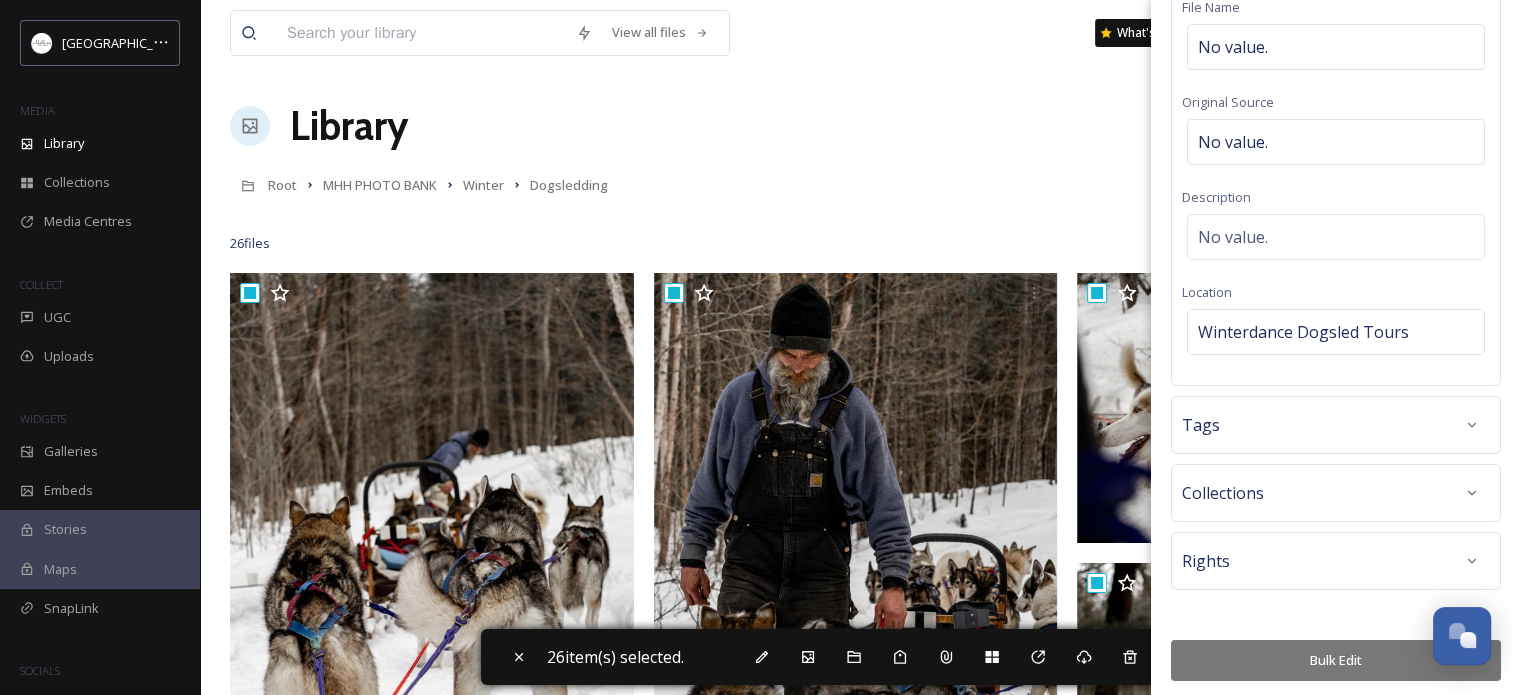scroll, scrollTop: 155, scrollLeft: 0, axis: vertical 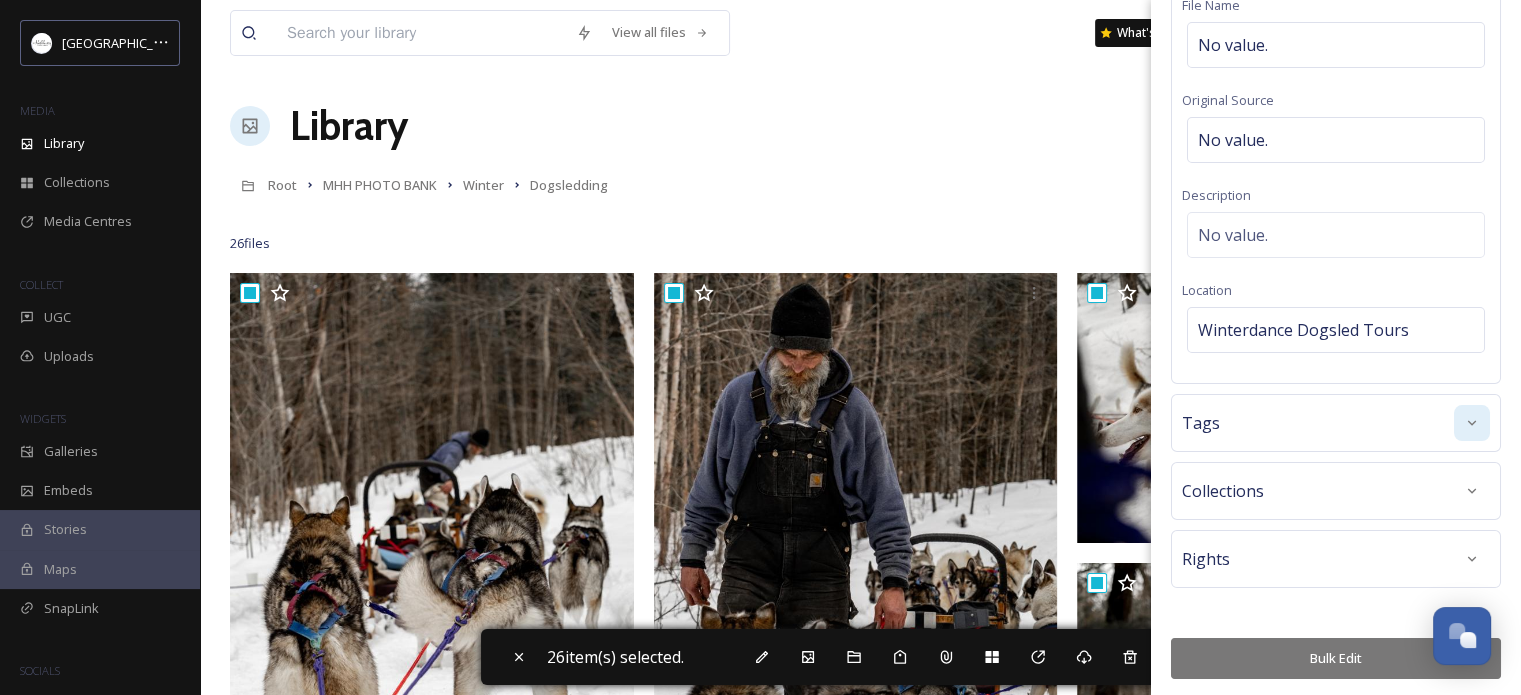 click 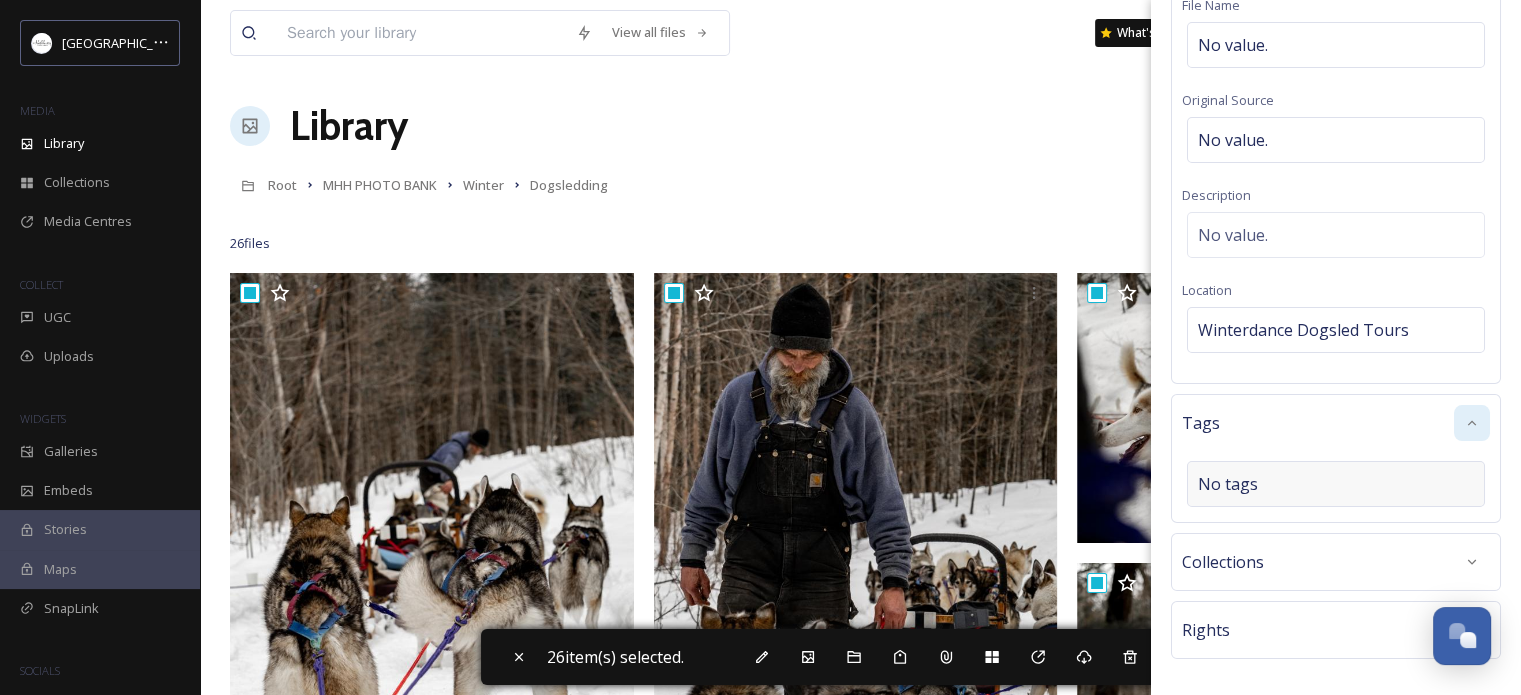 click on "No tags" at bounding box center [1336, 484] 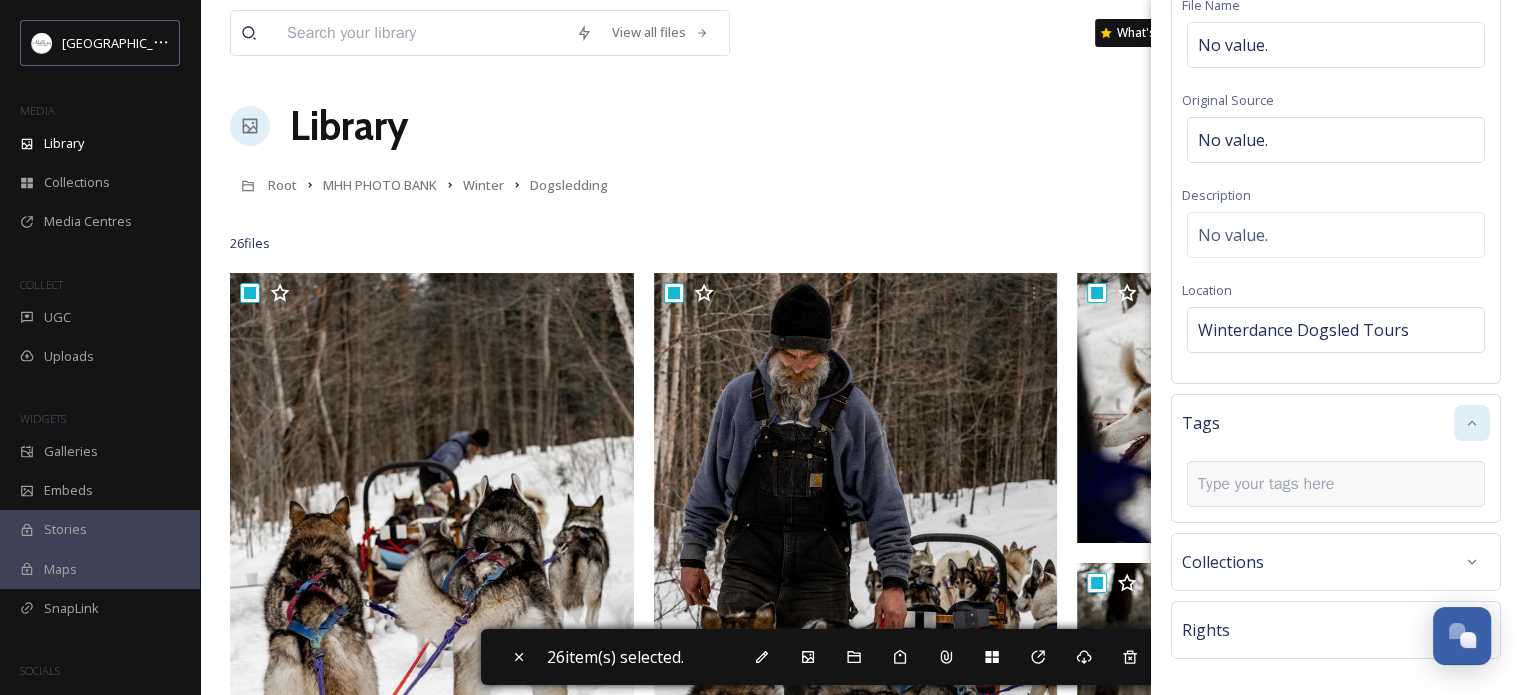 click at bounding box center [1274, 484] 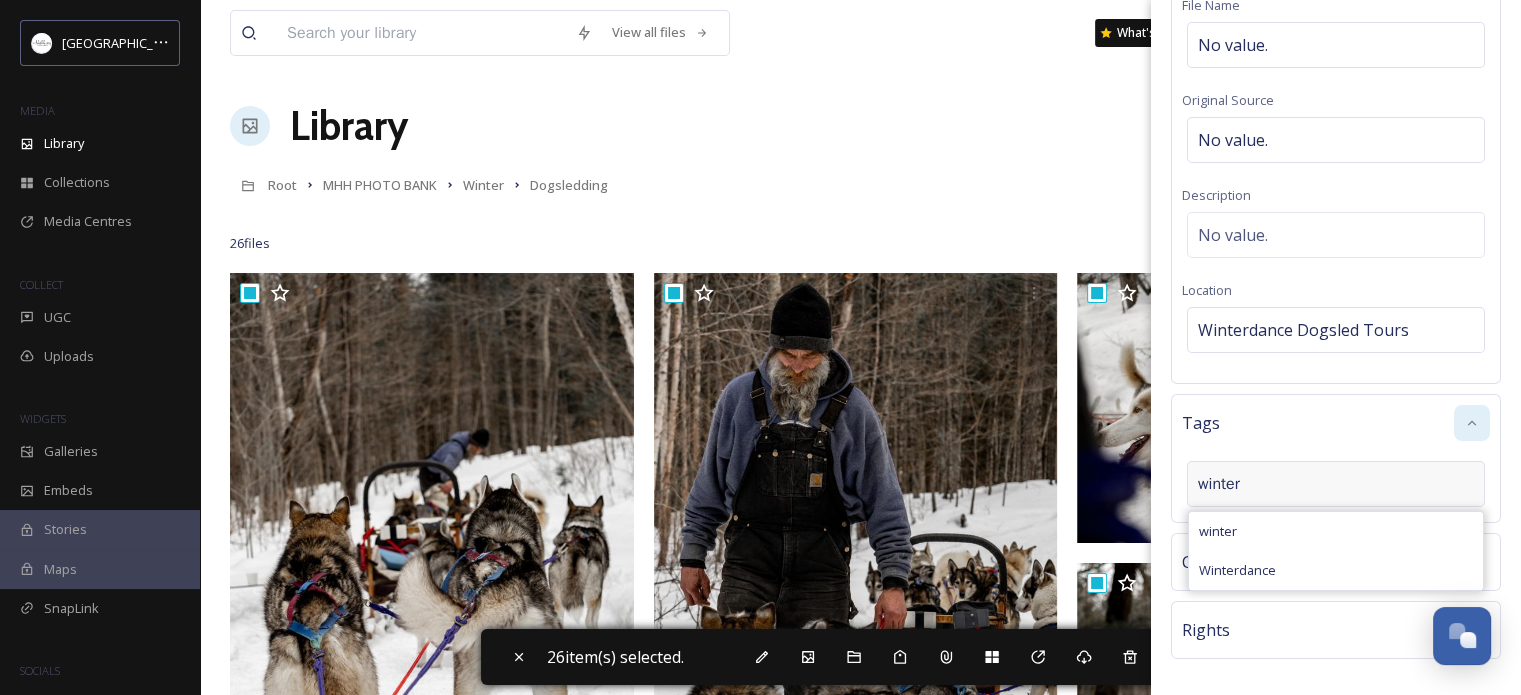 click on "winter" at bounding box center [1274, 484] 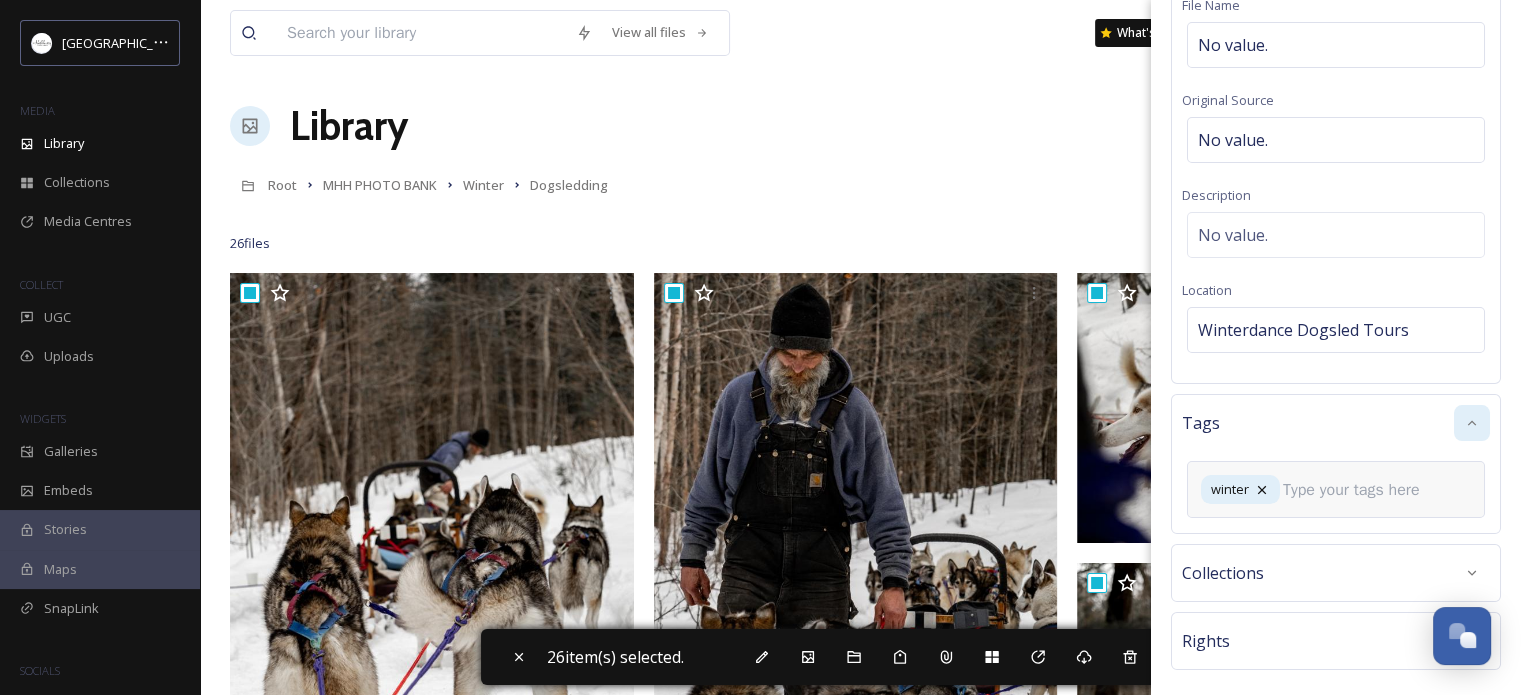 scroll, scrollTop: 195, scrollLeft: 0, axis: vertical 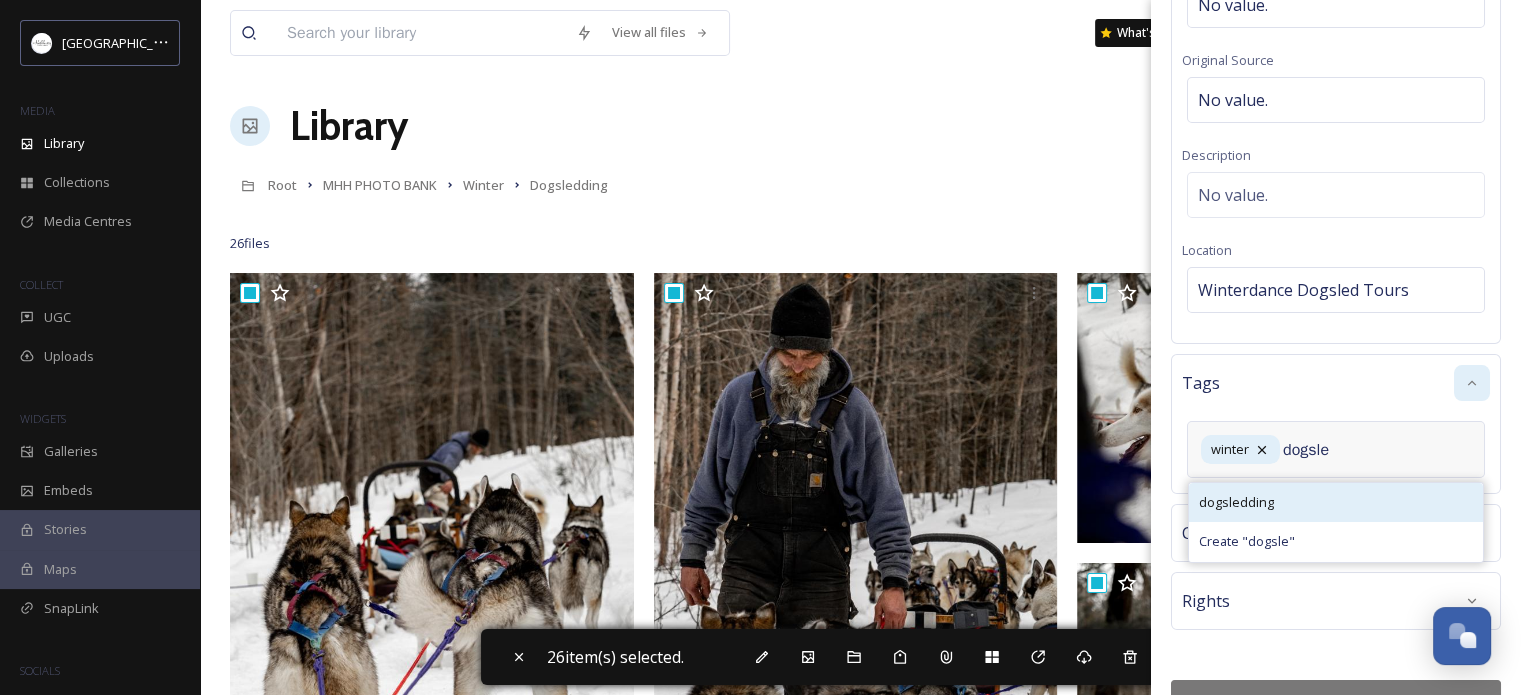 click on "dogsledding" at bounding box center [1236, 502] 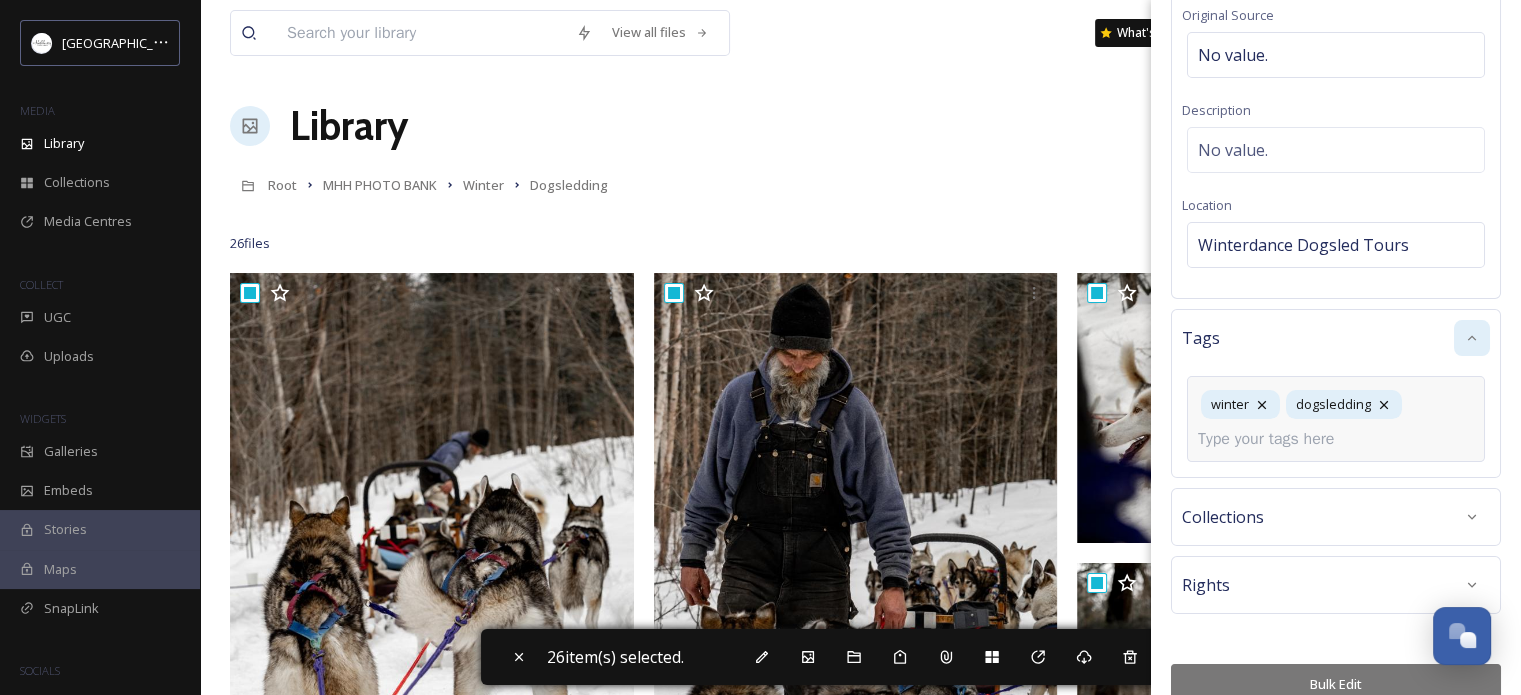 scroll, scrollTop: 266, scrollLeft: 0, axis: vertical 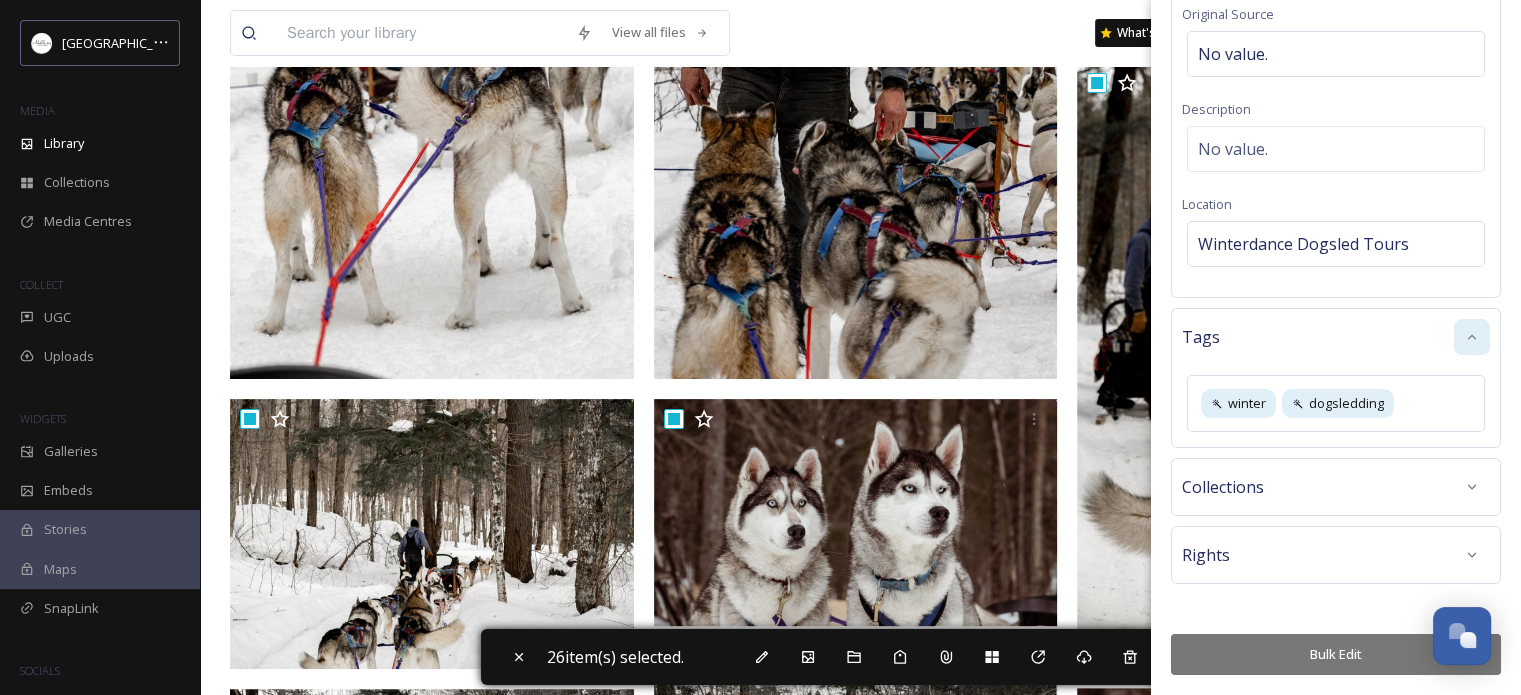 click on "Bulk Edit" at bounding box center [1336, 654] 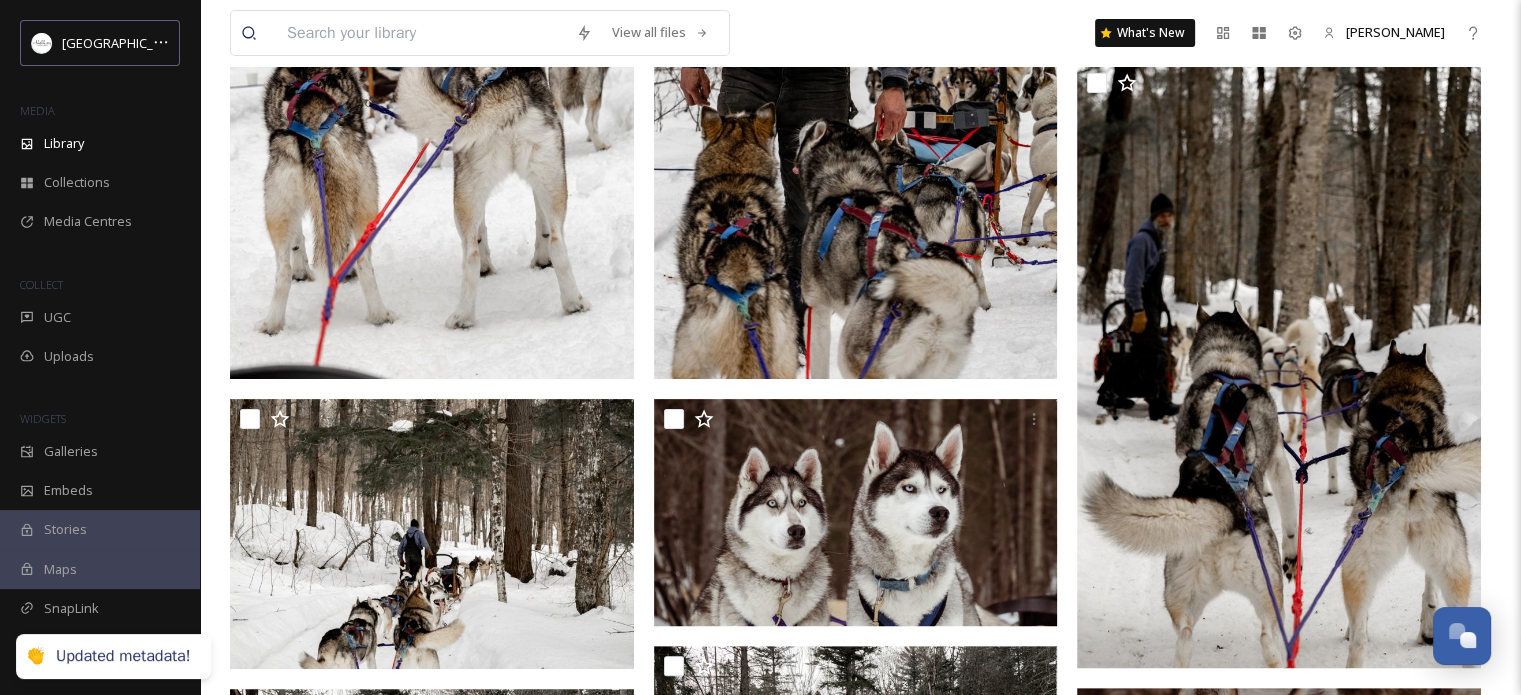 scroll, scrollTop: 0, scrollLeft: 0, axis: both 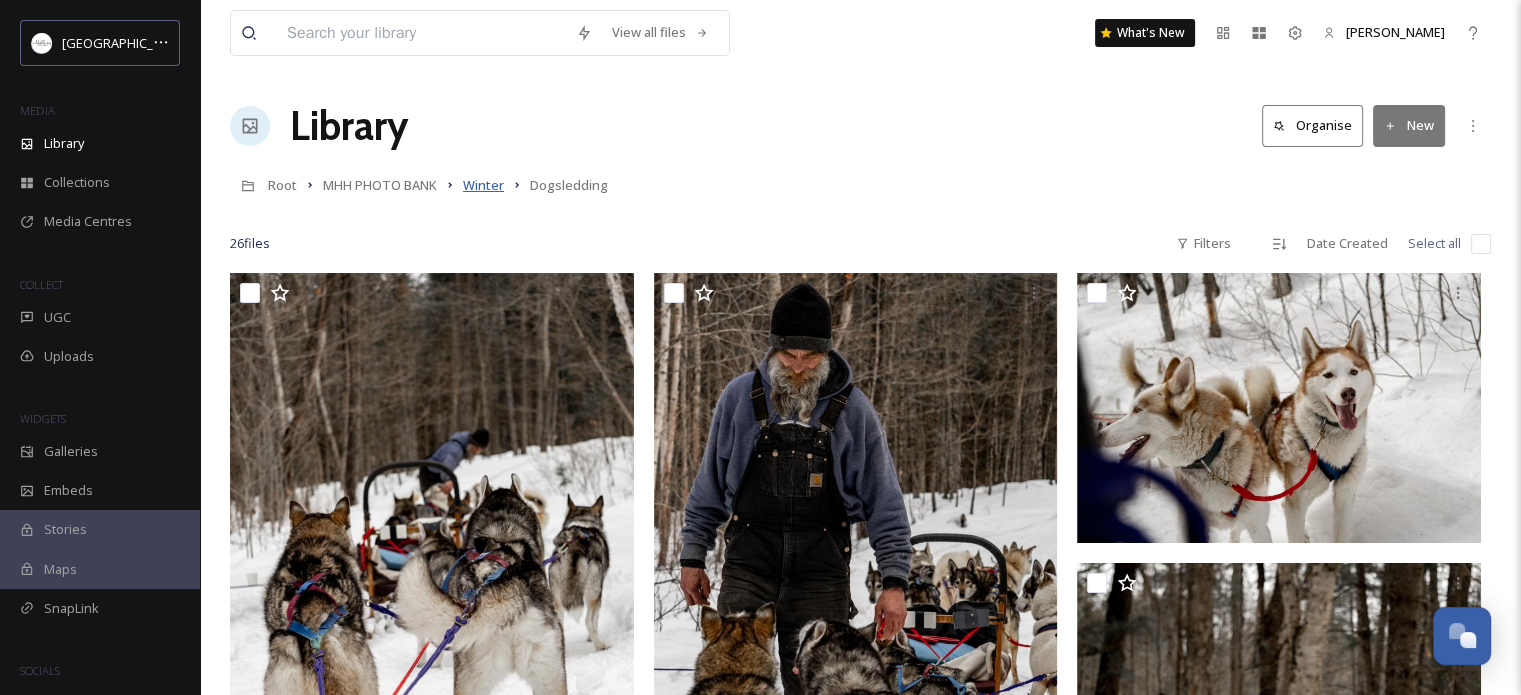 click on "Winter" at bounding box center [483, 185] 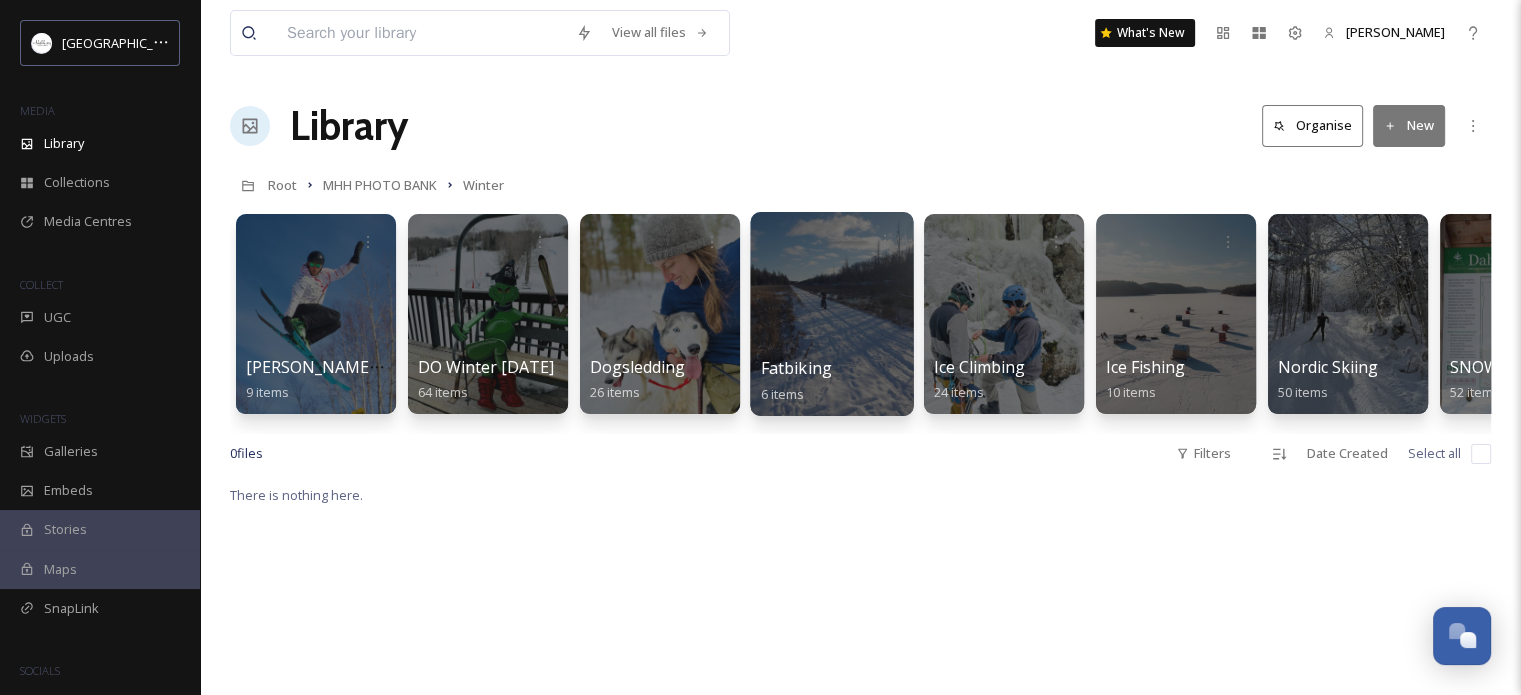 click at bounding box center (831, 314) 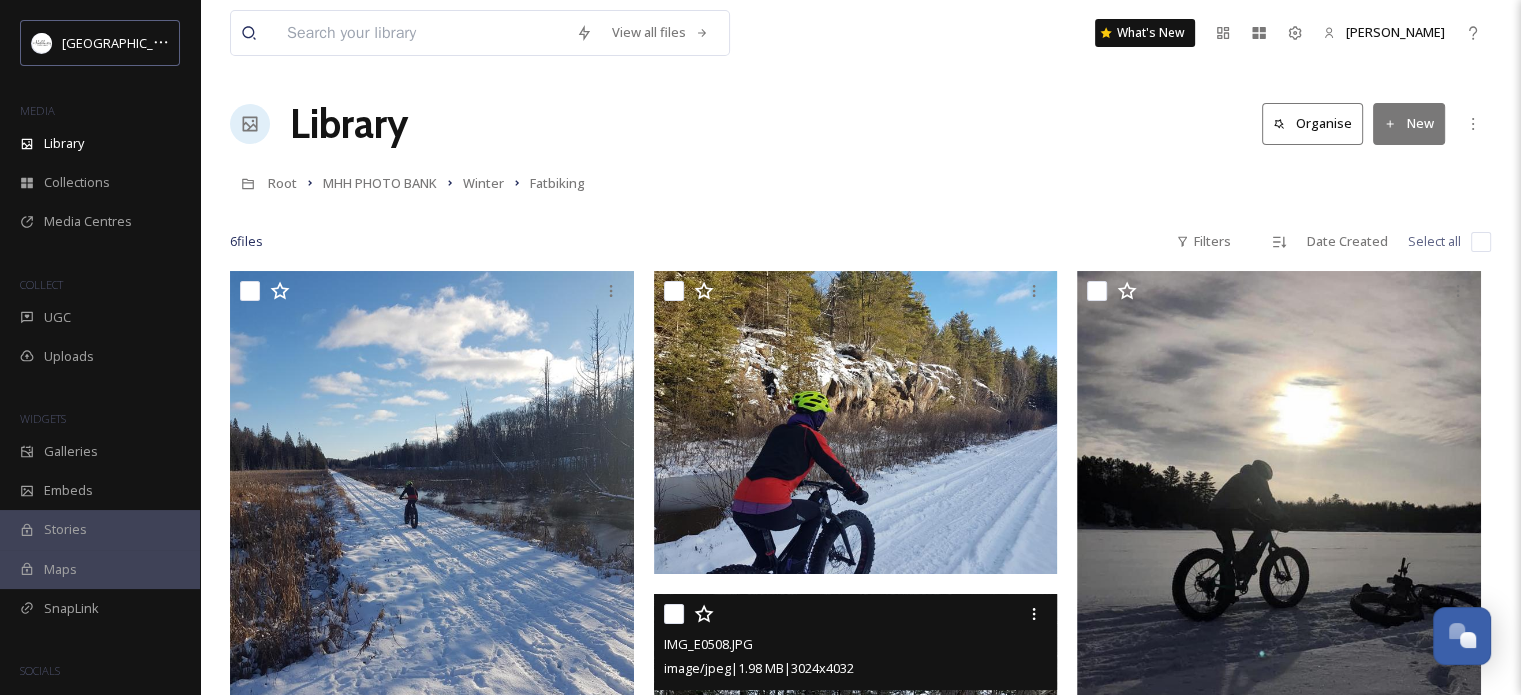 scroll, scrollTop: 0, scrollLeft: 0, axis: both 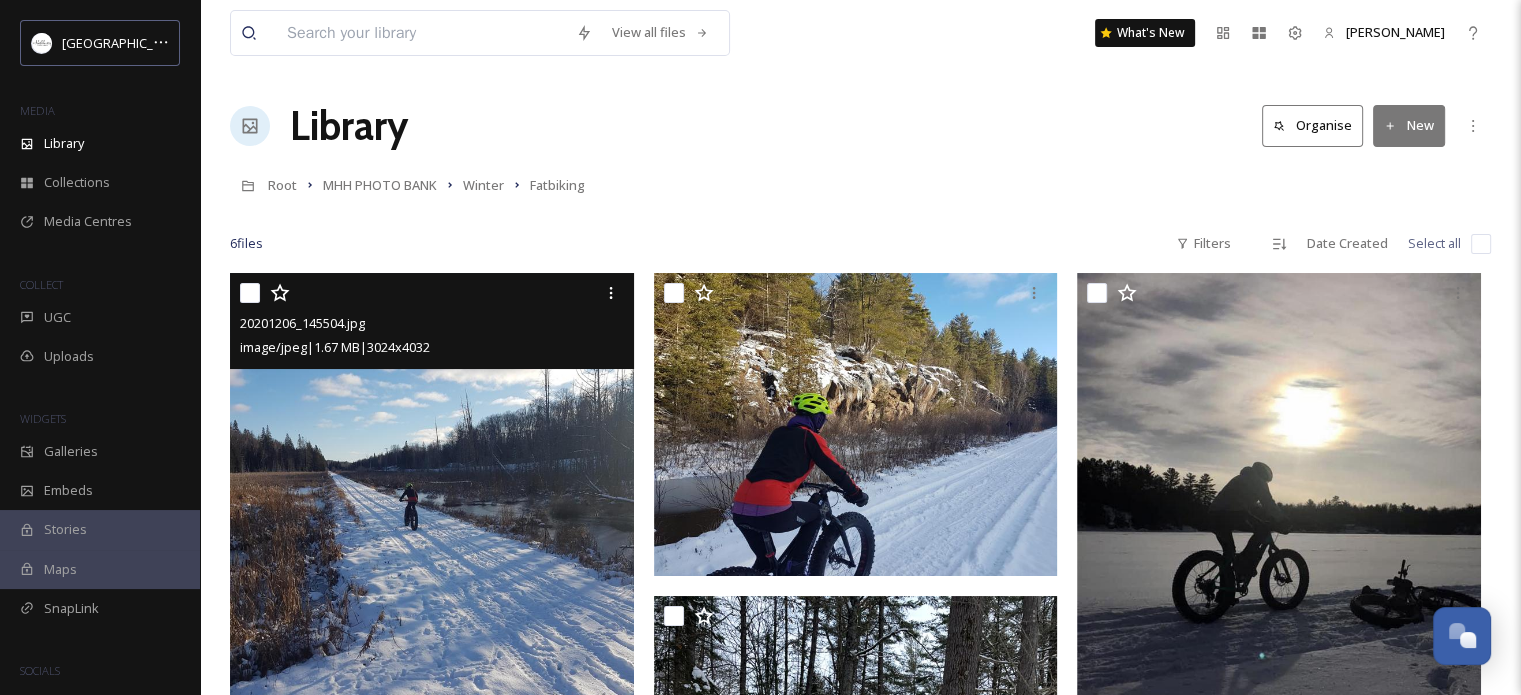 click at bounding box center (432, 542) 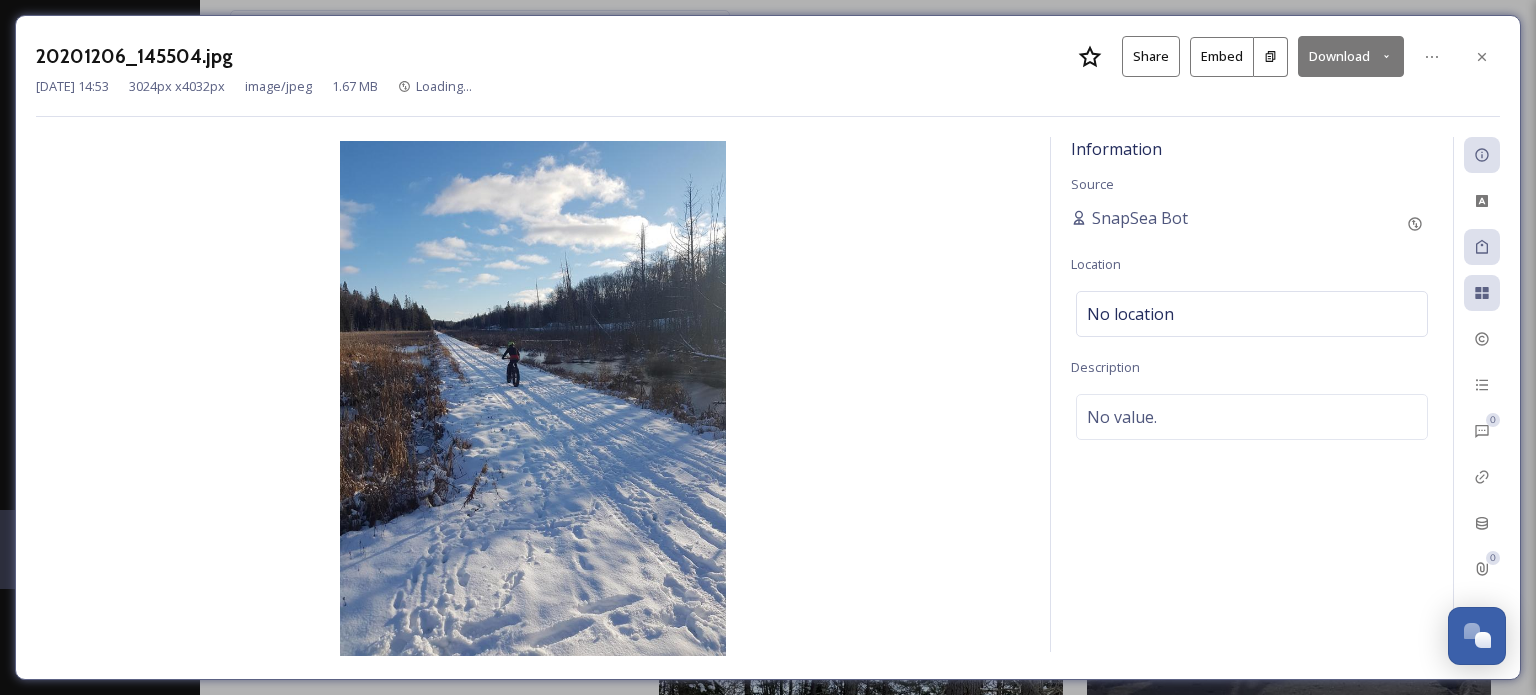 click at bounding box center [533, 398] 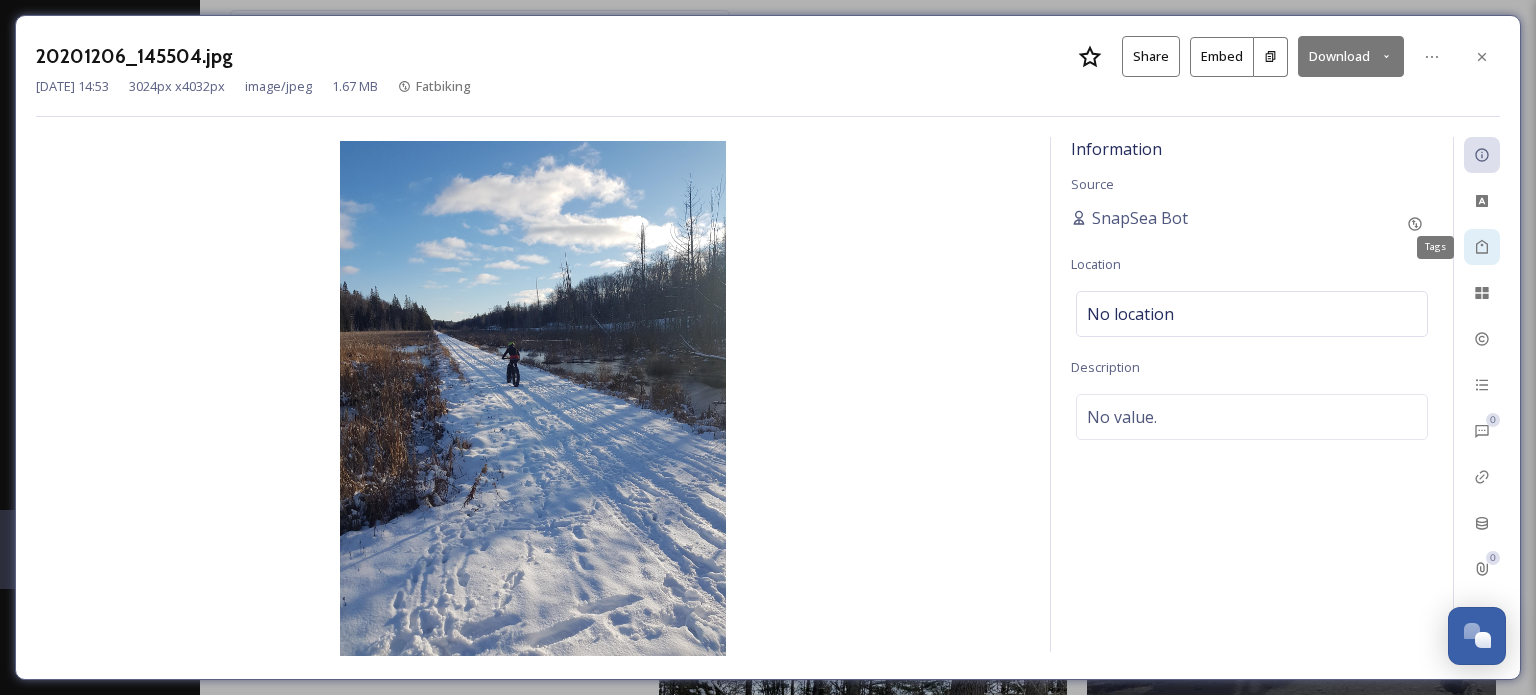 click 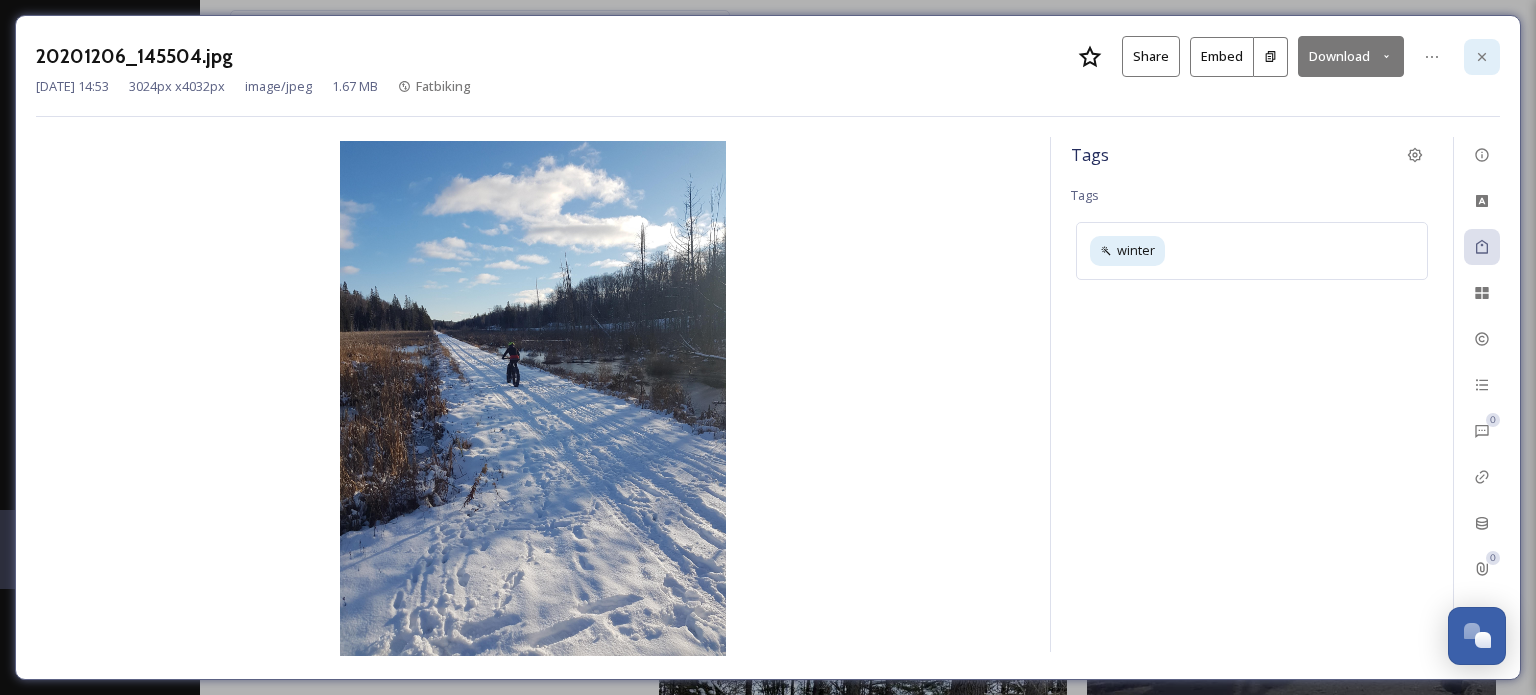 click 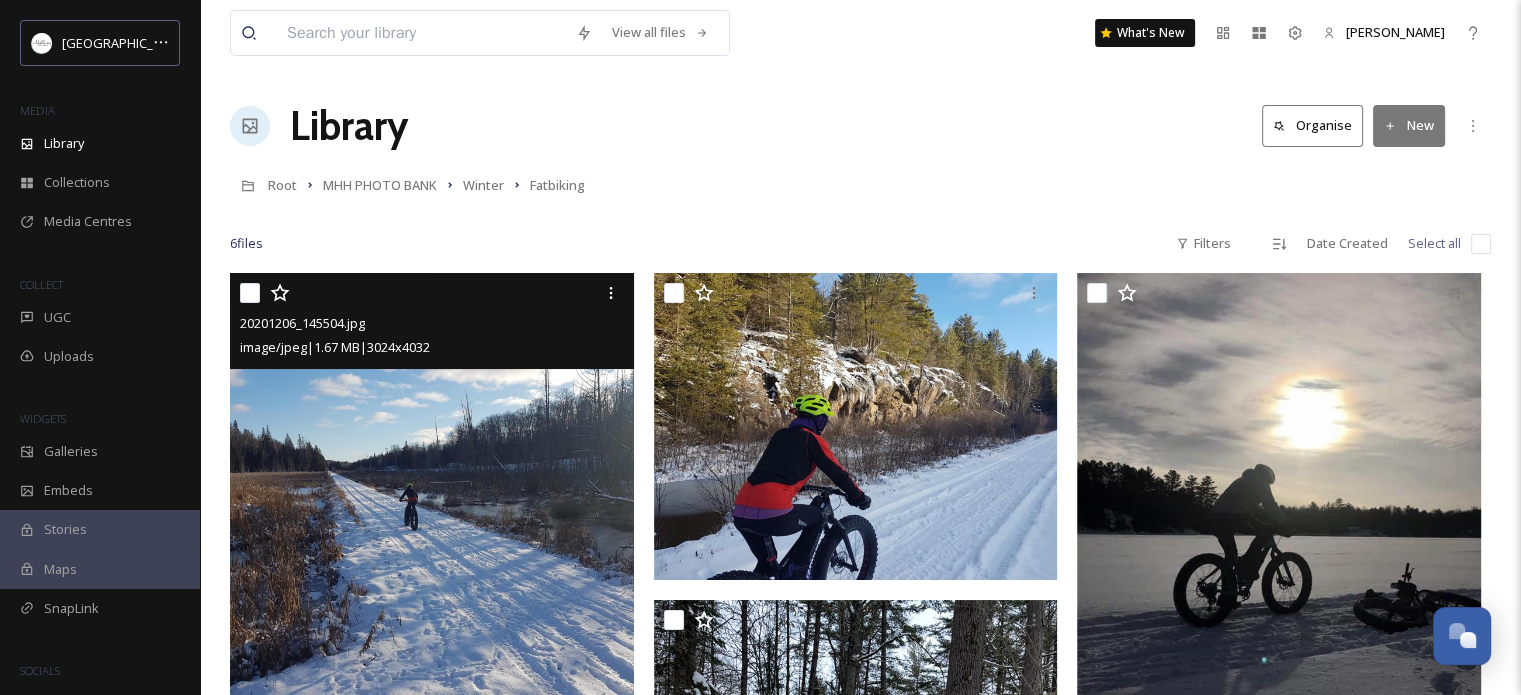 click at bounding box center (1481, 244) 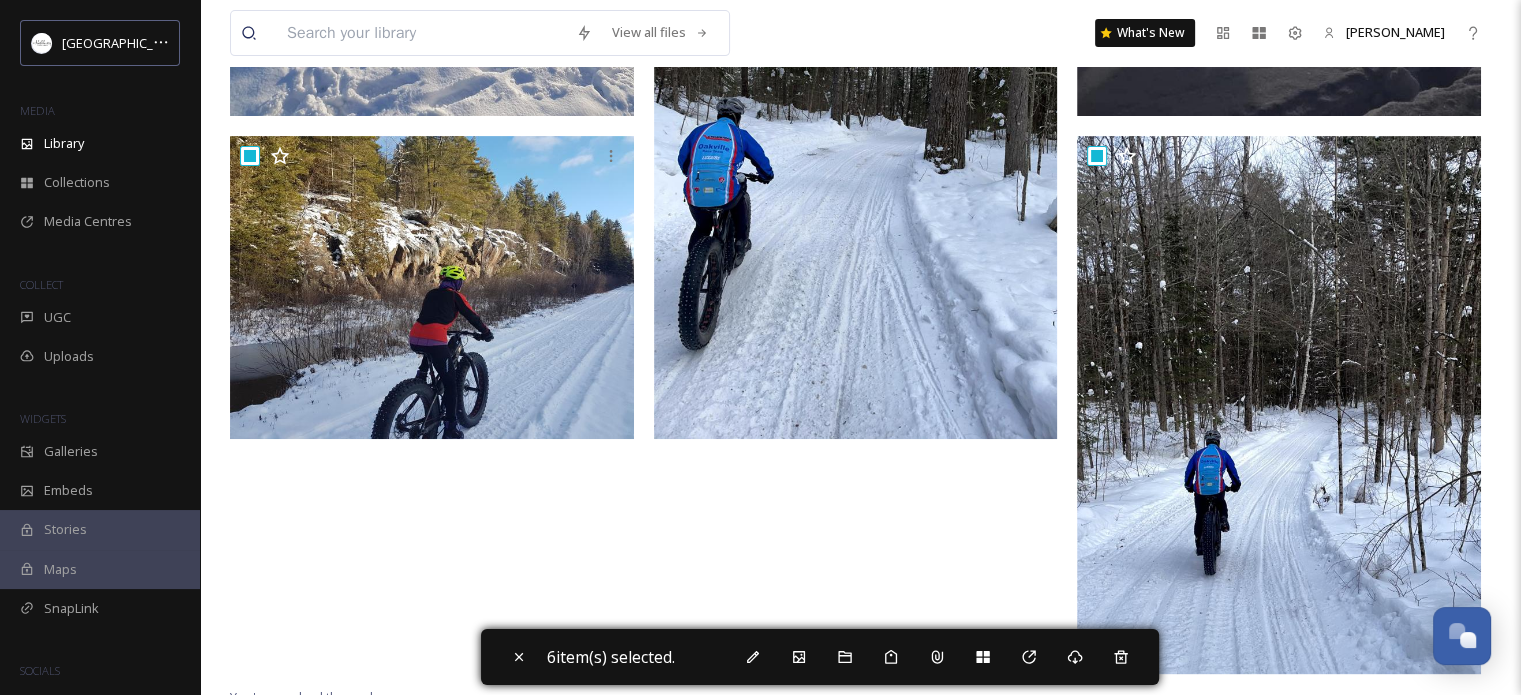 scroll, scrollTop: 708, scrollLeft: 0, axis: vertical 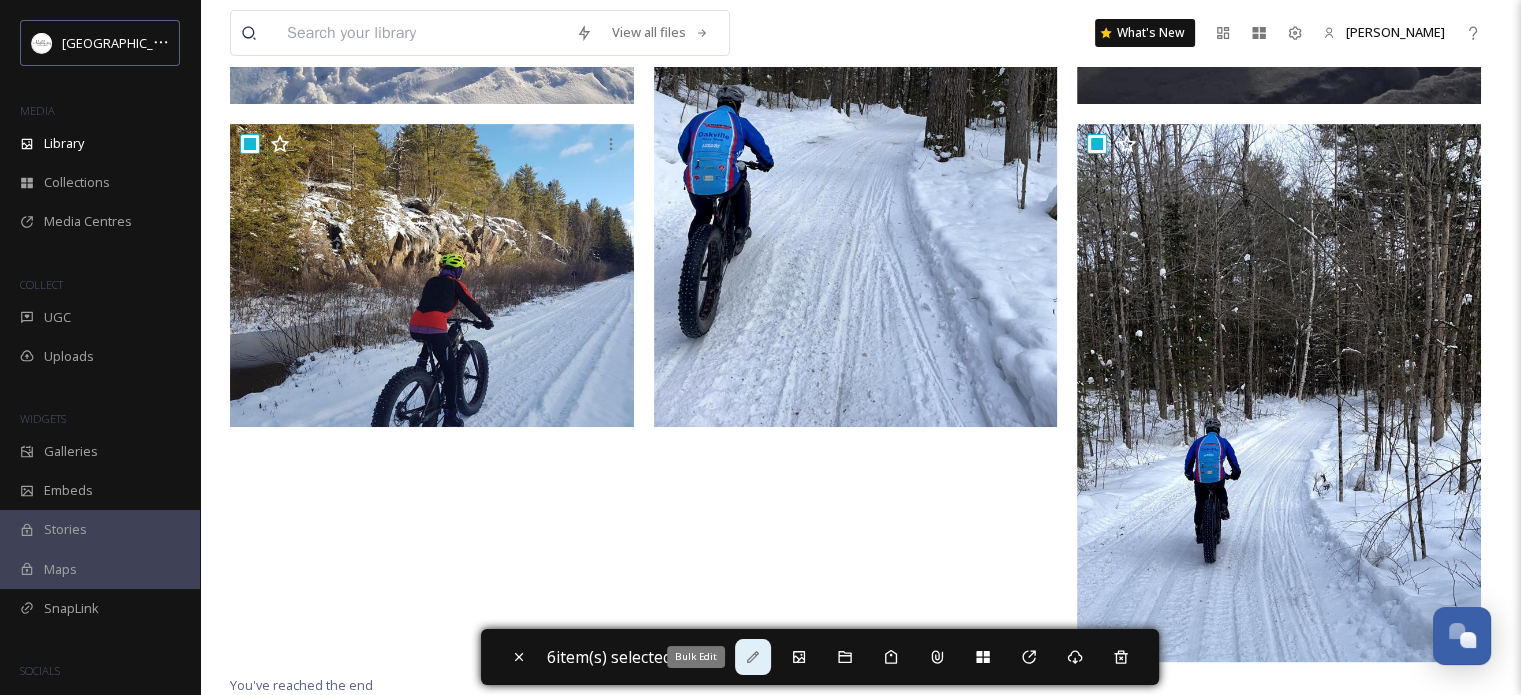click 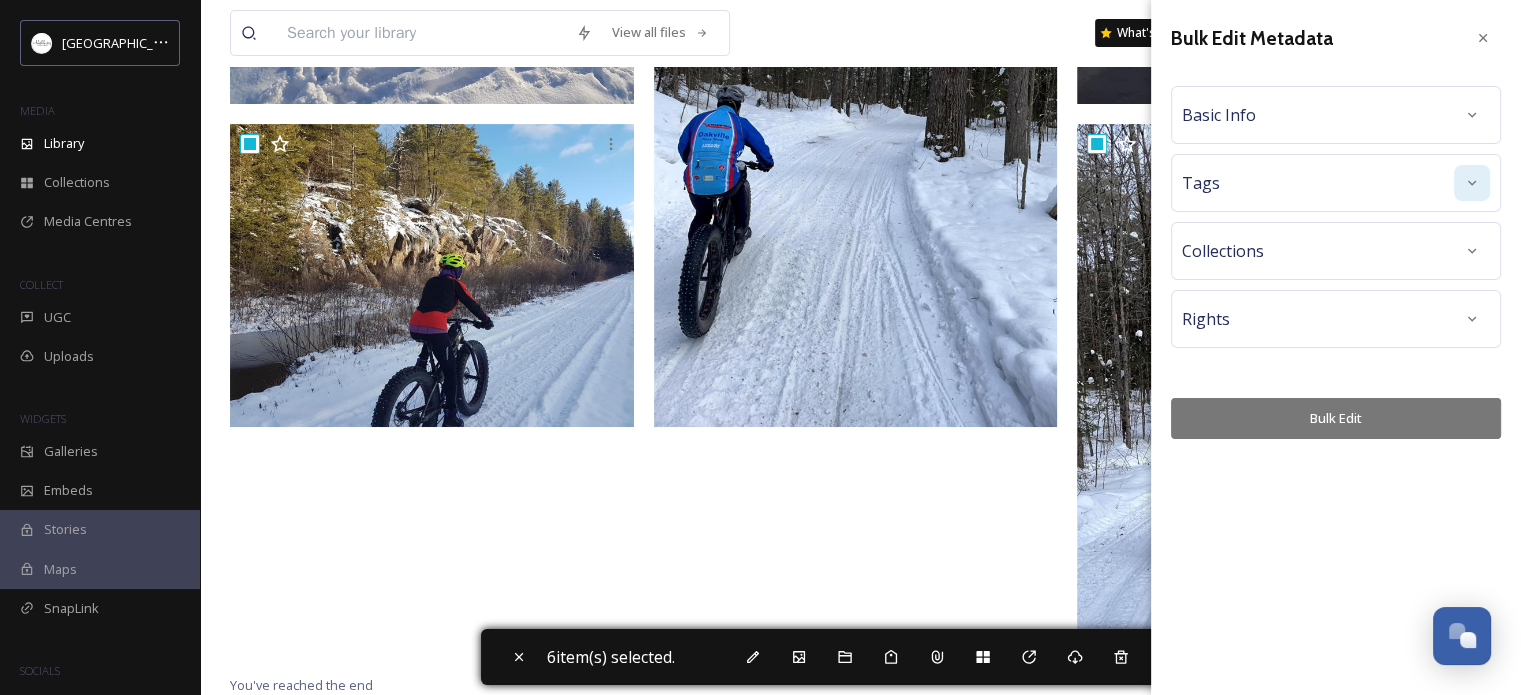 click 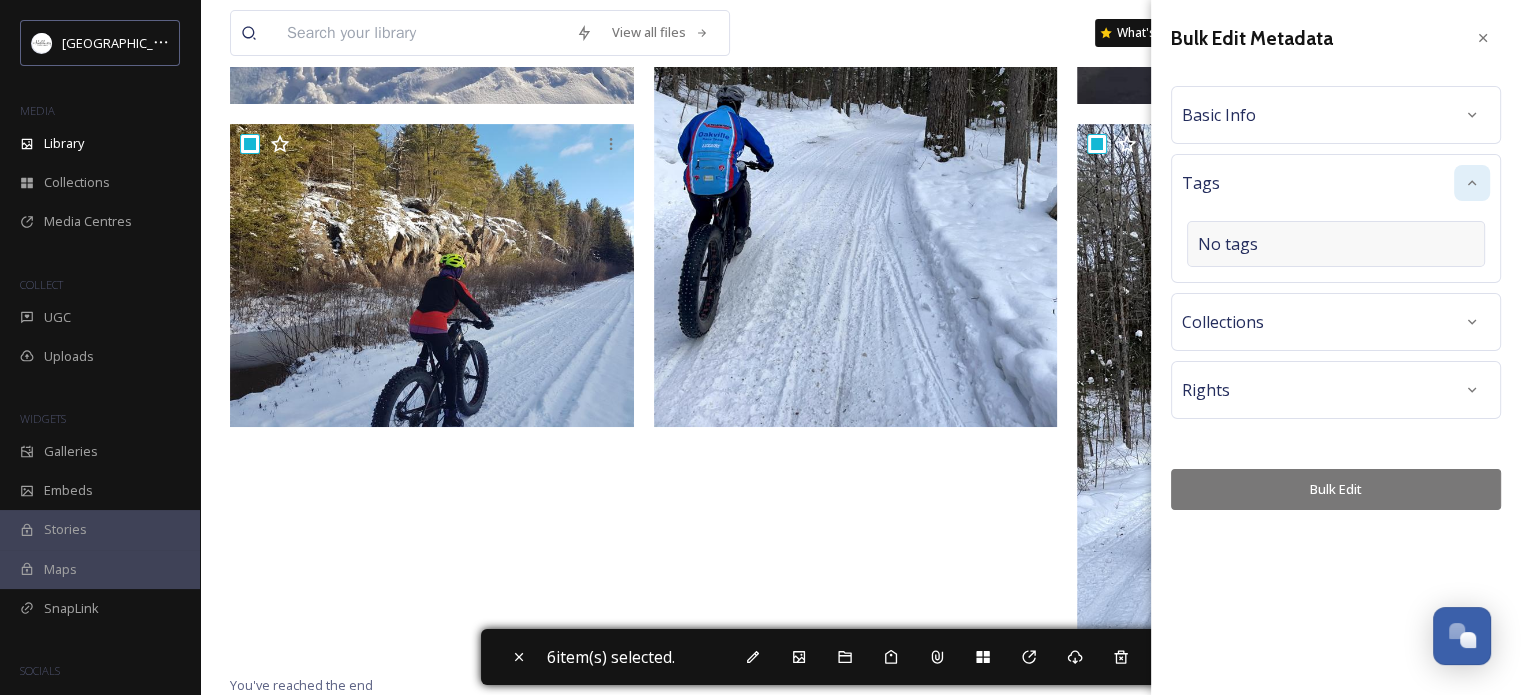 click on "No tags" at bounding box center [1336, 244] 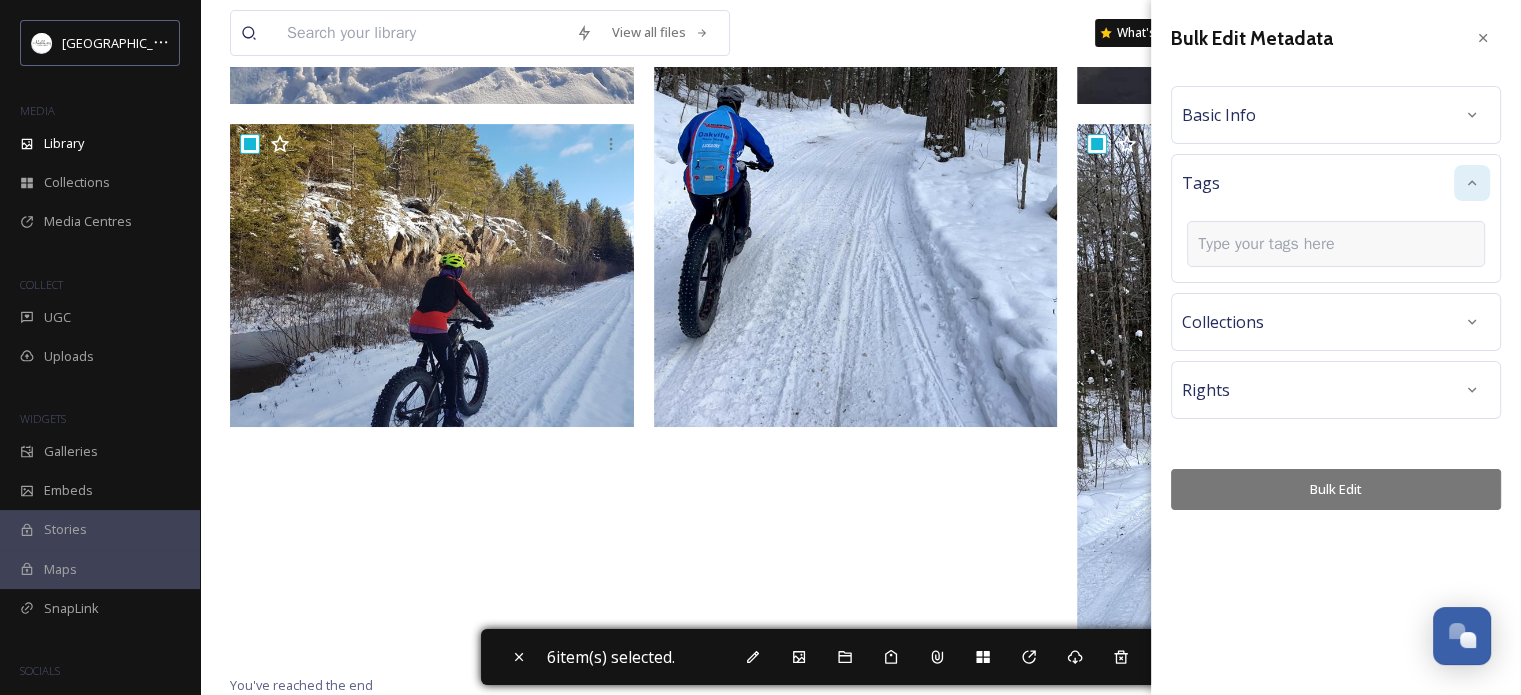 click at bounding box center (1274, 244) 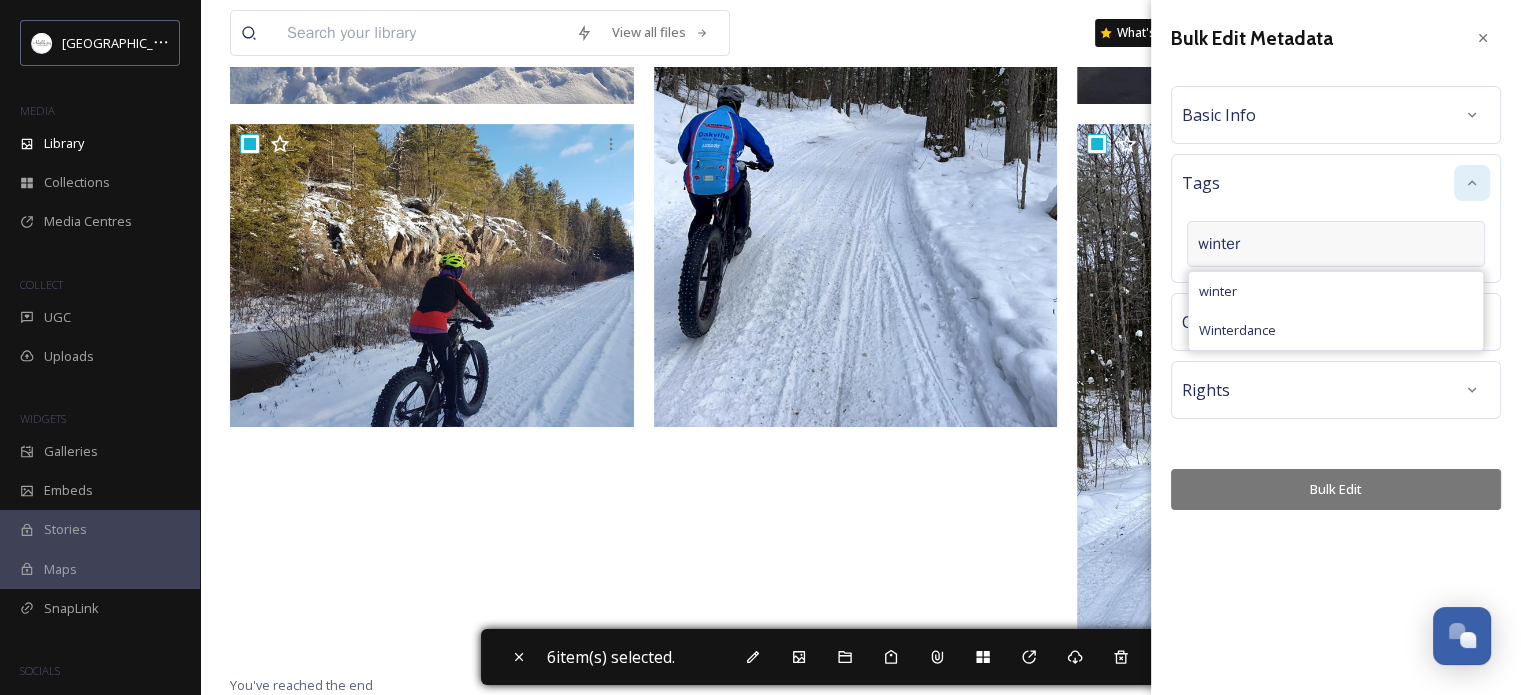 click on "winter" at bounding box center [1274, 244] 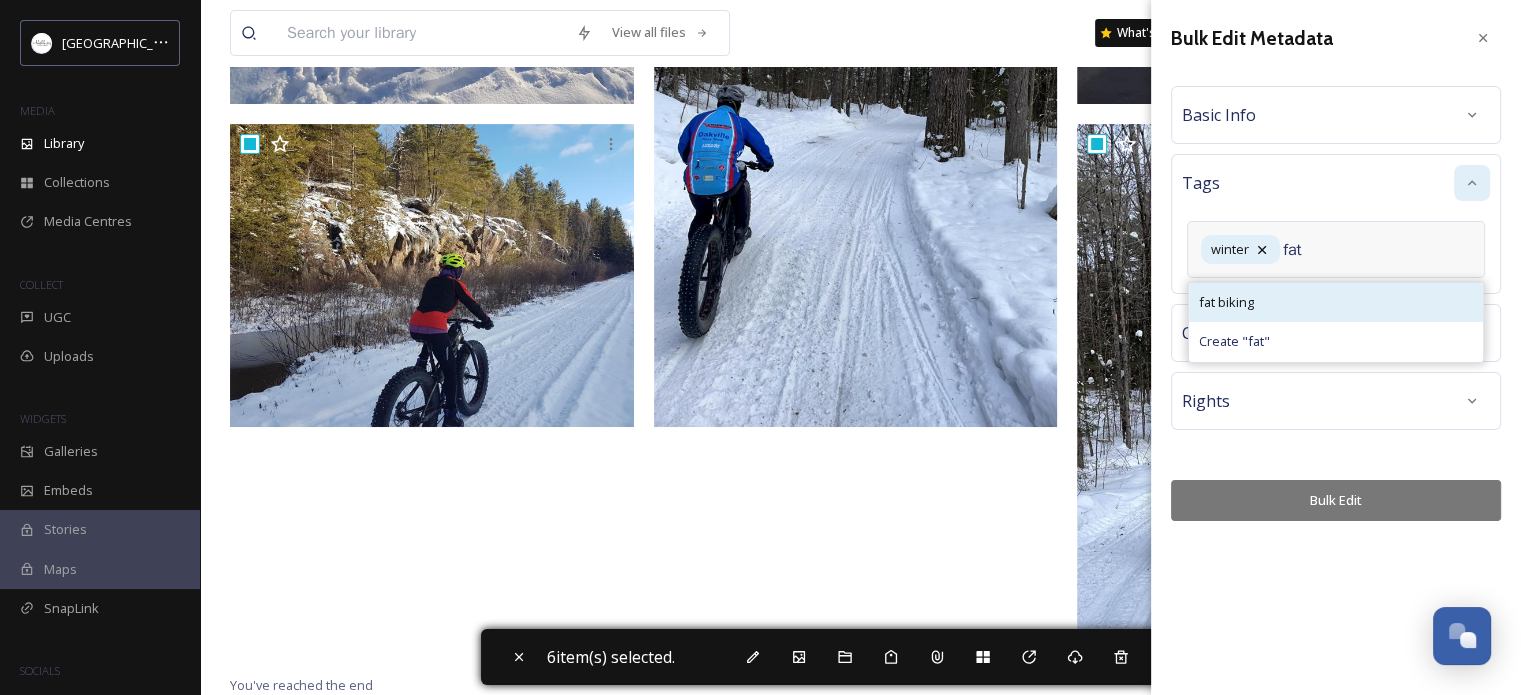 click on "fat biking" at bounding box center (1336, 302) 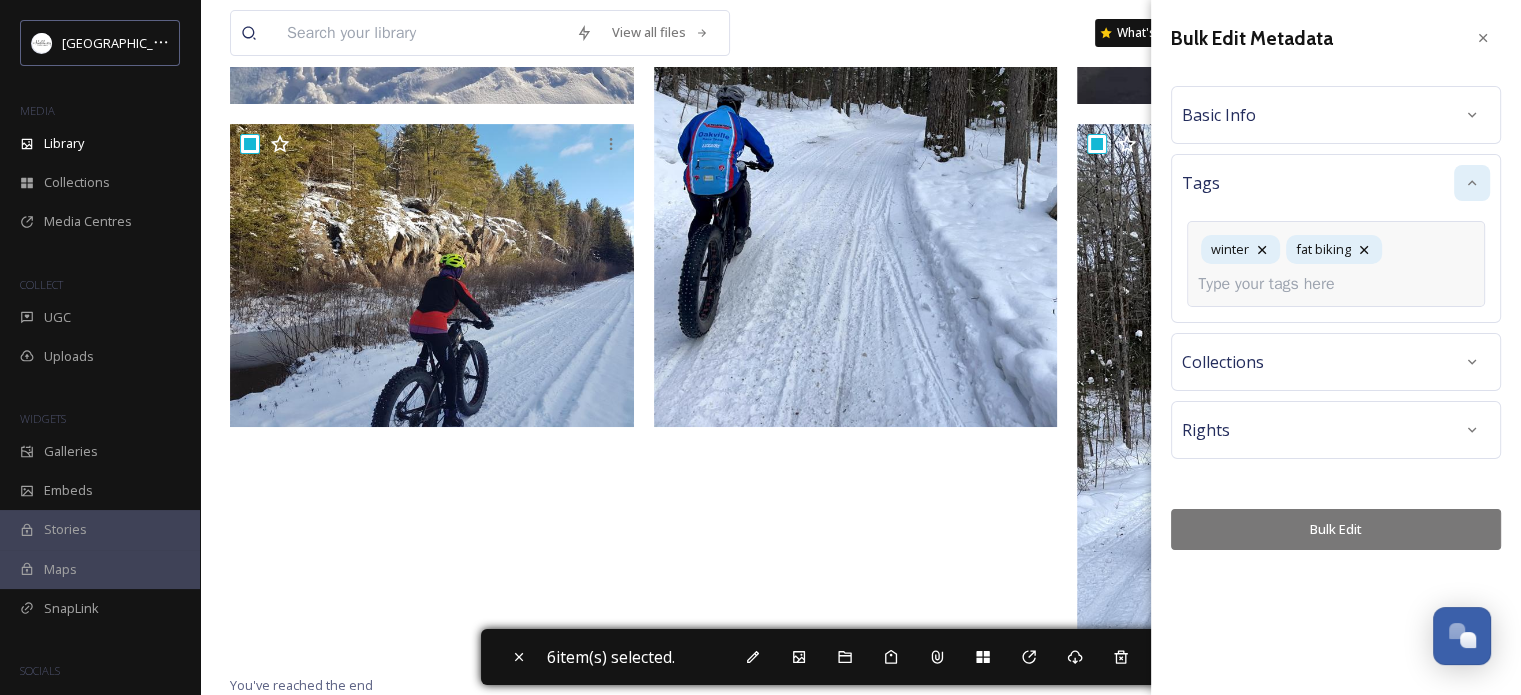 click on "Bulk Edit Metadata Basic Info Tags winter fat biking Collections Rights Bulk Edit" at bounding box center [1336, 285] 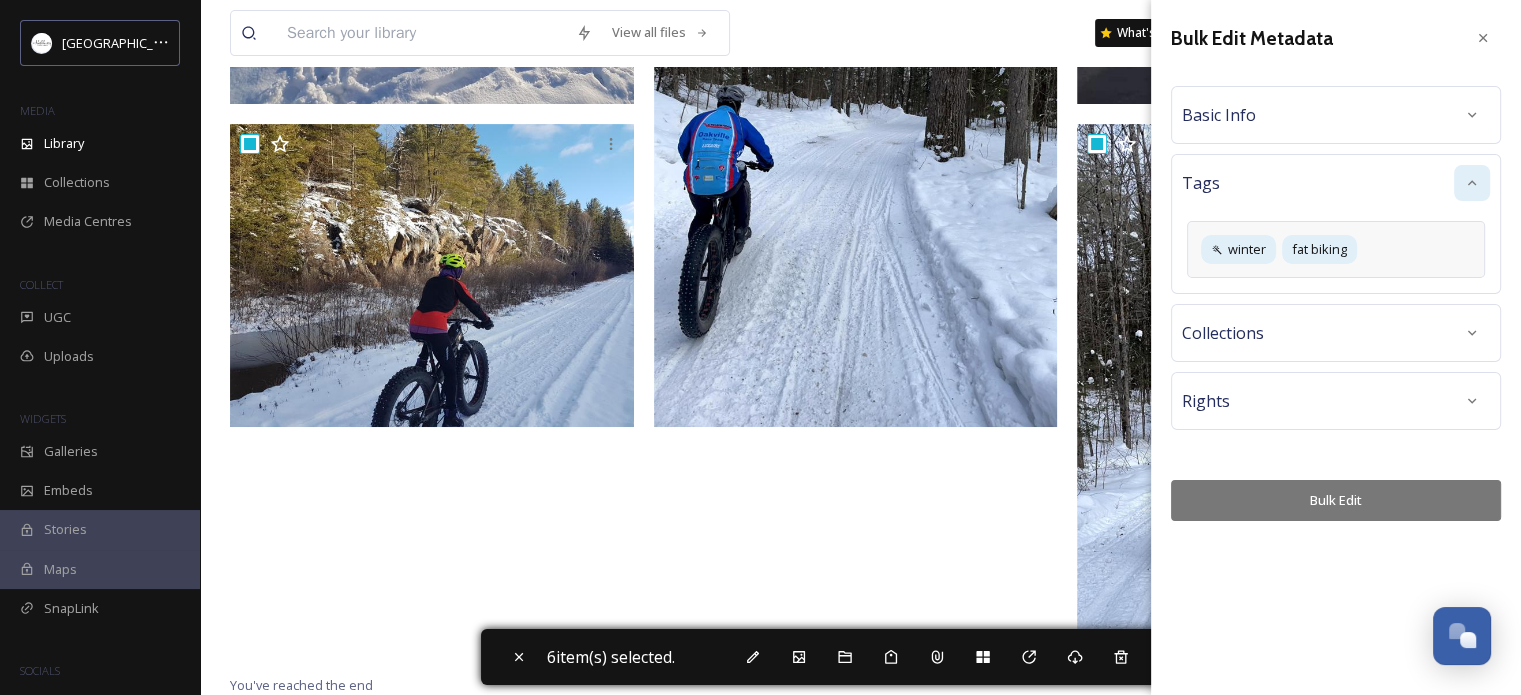 click on "Bulk Edit" at bounding box center (1336, 500) 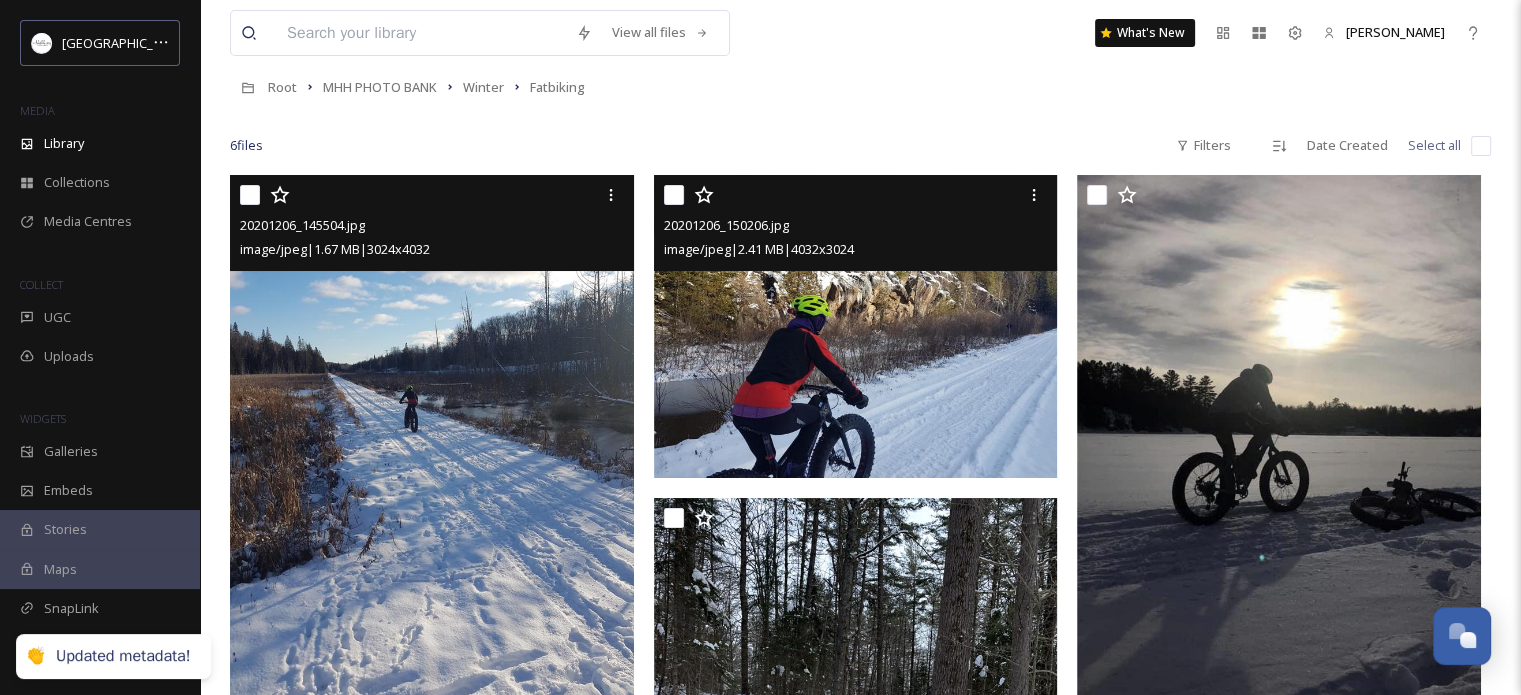 scroll, scrollTop: 0, scrollLeft: 0, axis: both 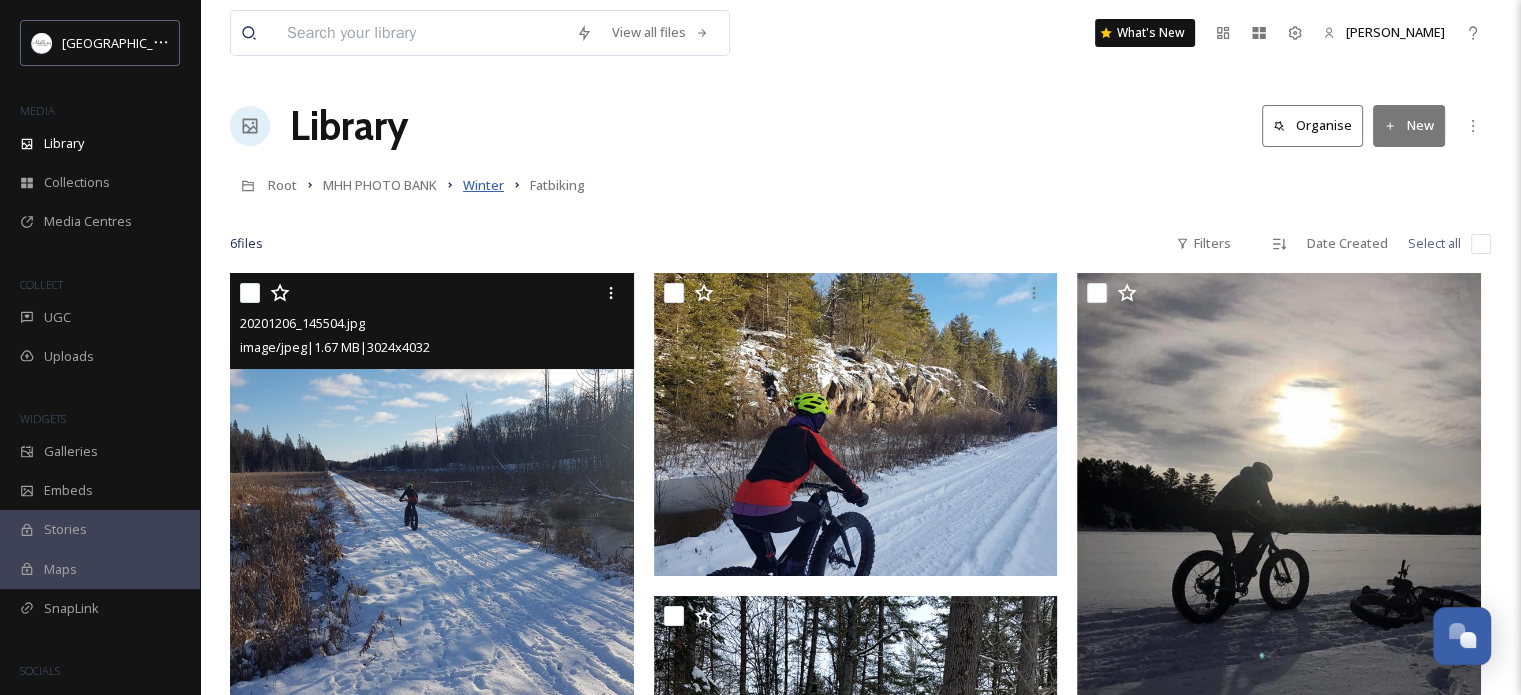 click on "Winter" at bounding box center (483, 185) 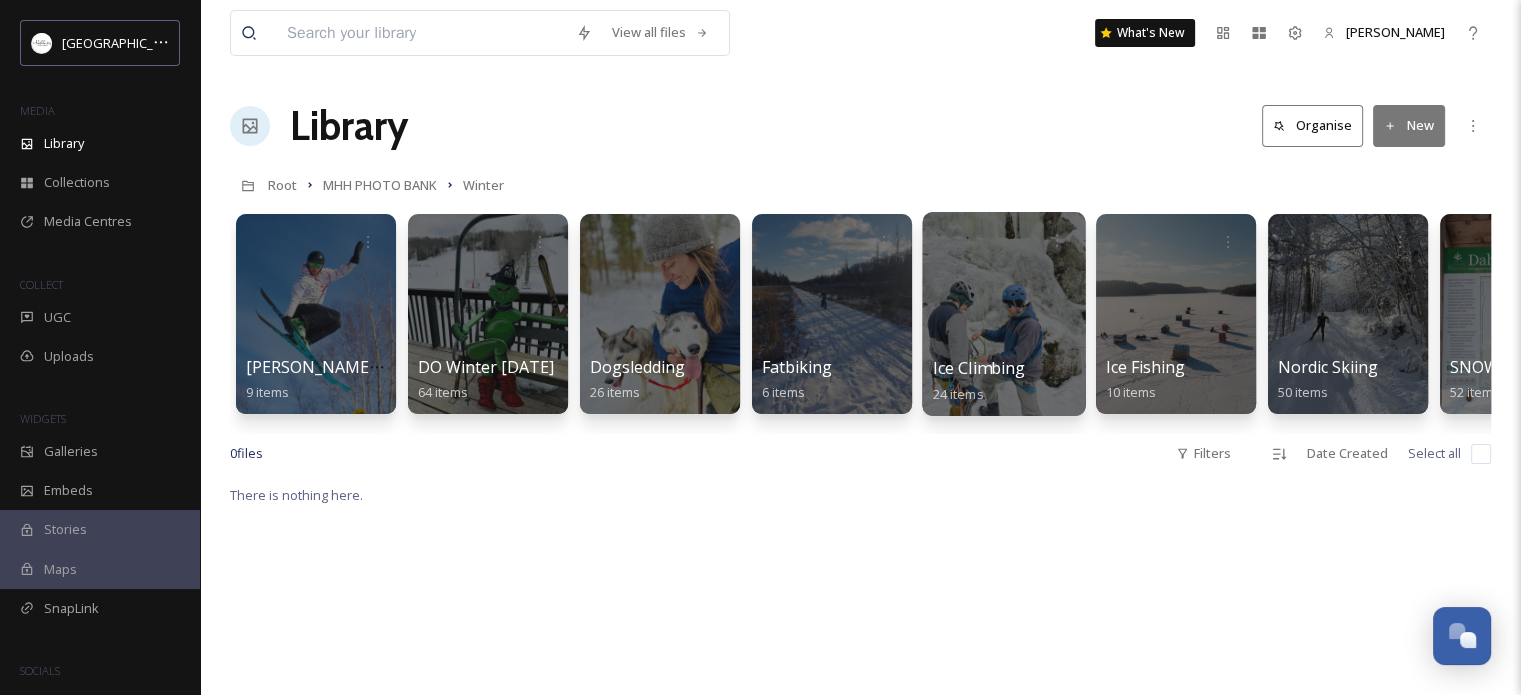 click at bounding box center (1003, 314) 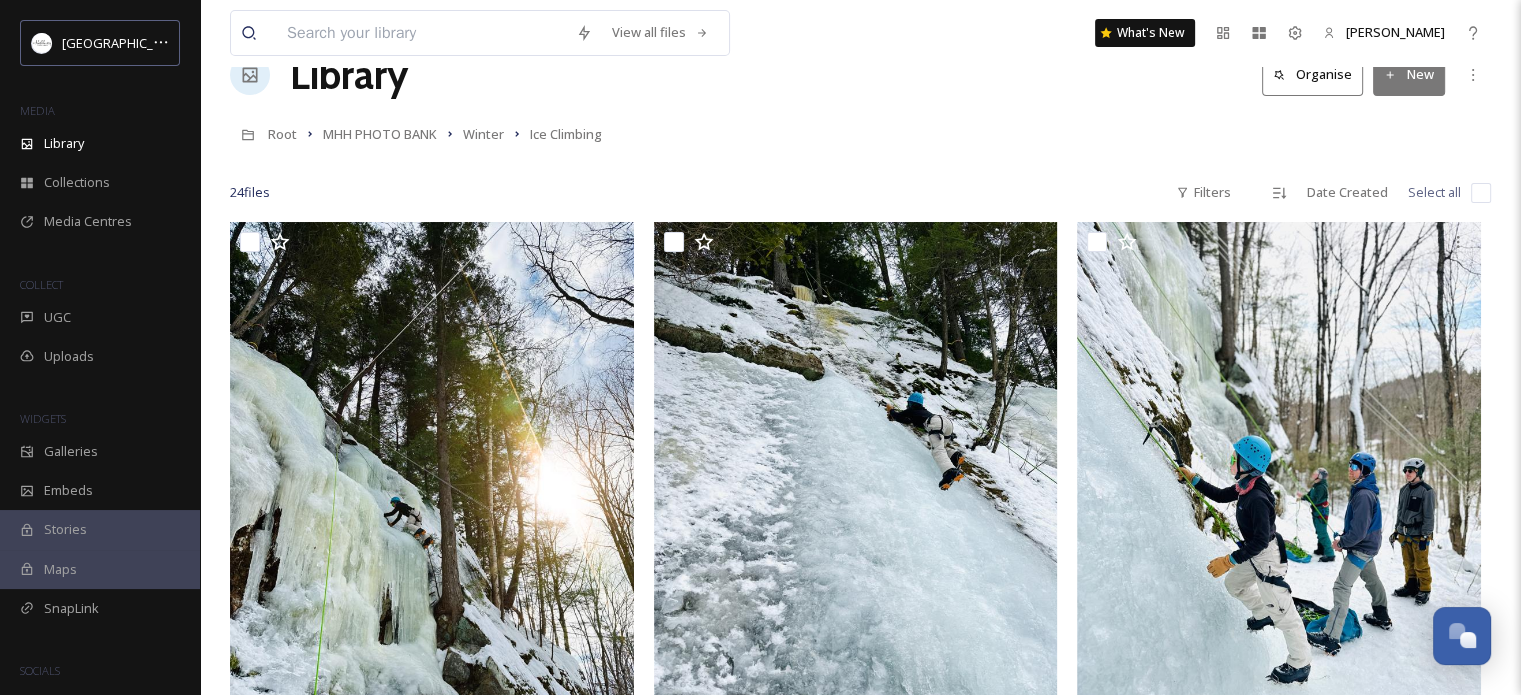 scroll, scrollTop: 0, scrollLeft: 0, axis: both 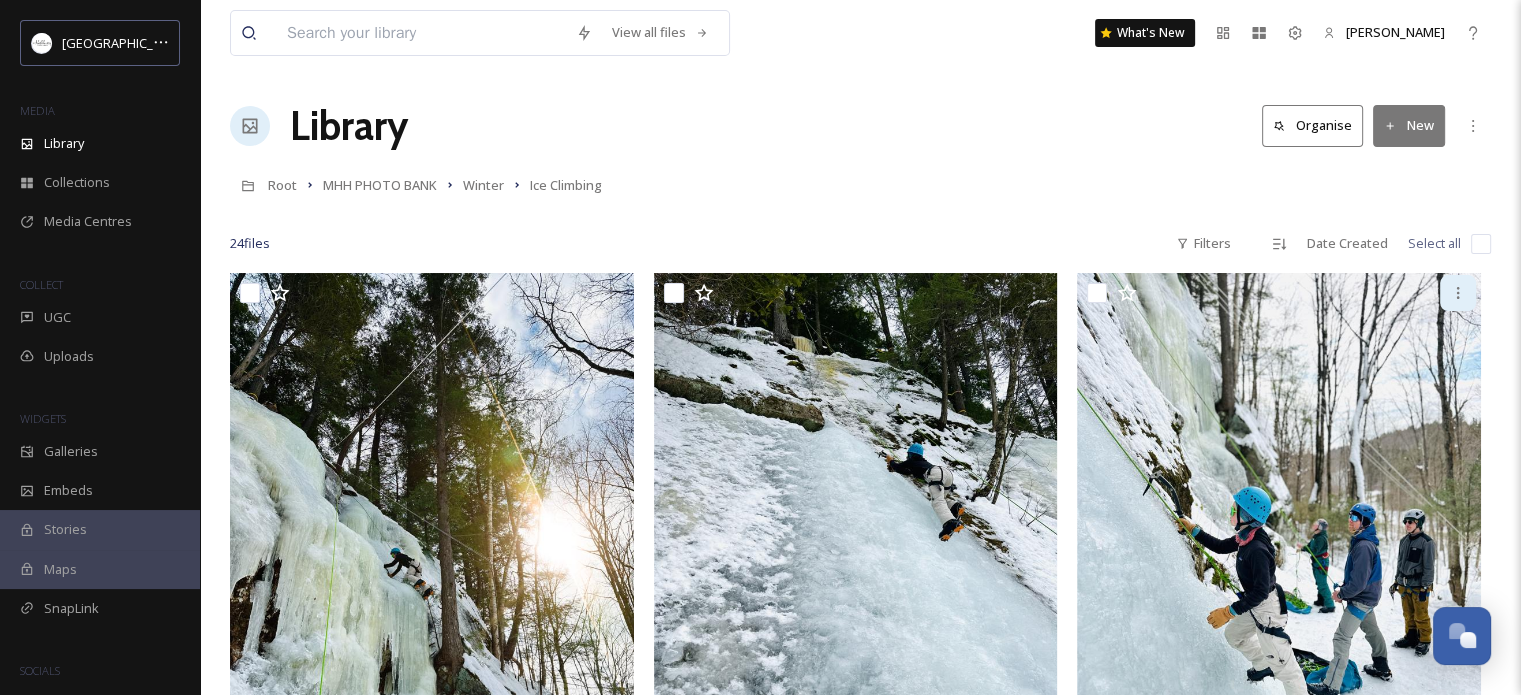 drag, startPoint x: 1485, startPoint y: 237, endPoint x: 1459, endPoint y: 277, distance: 47.707443 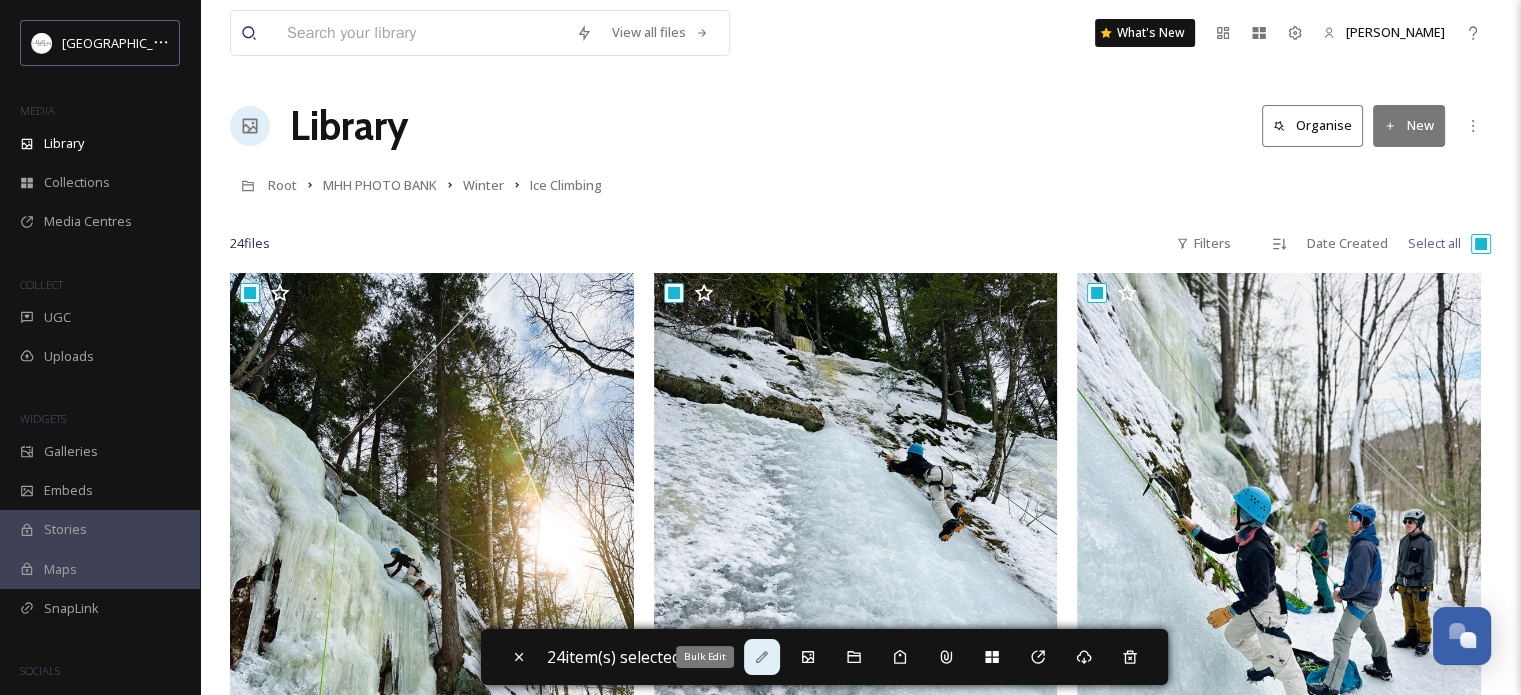 click 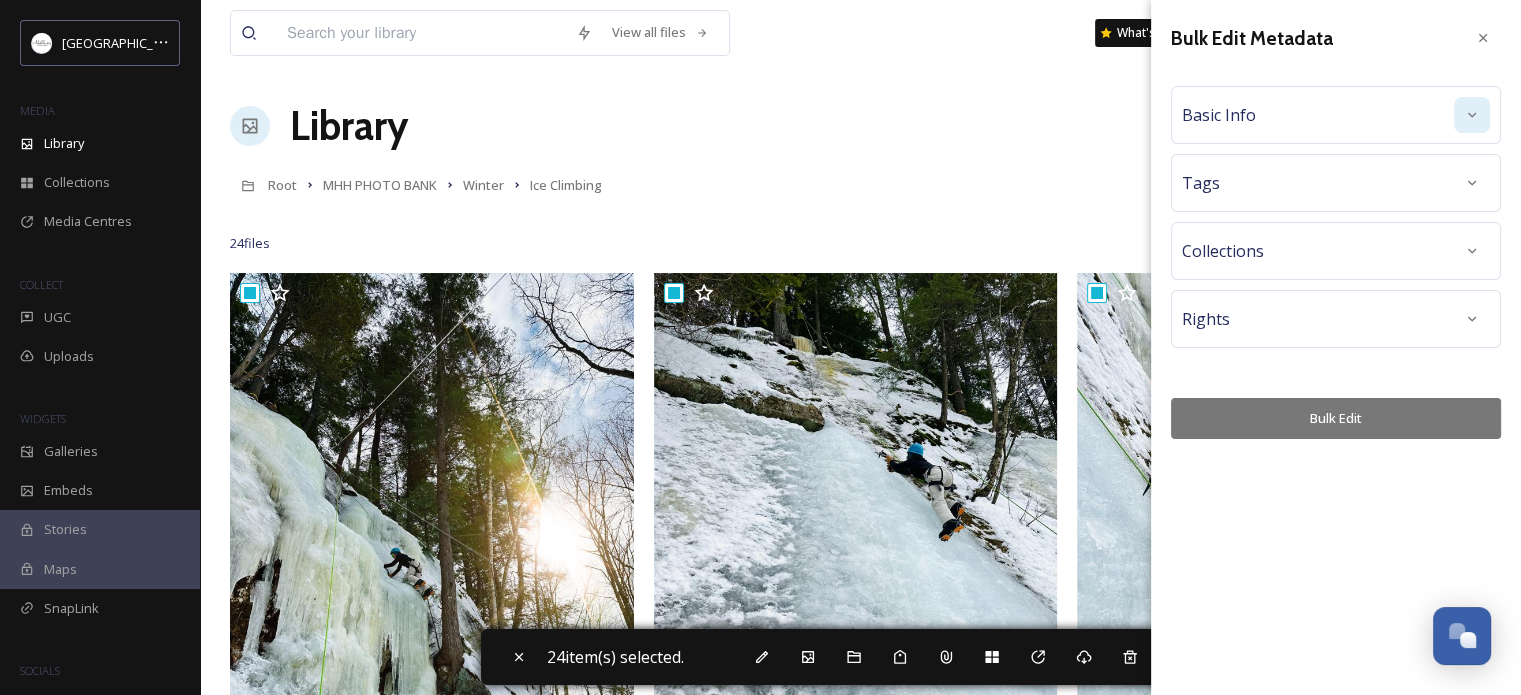click 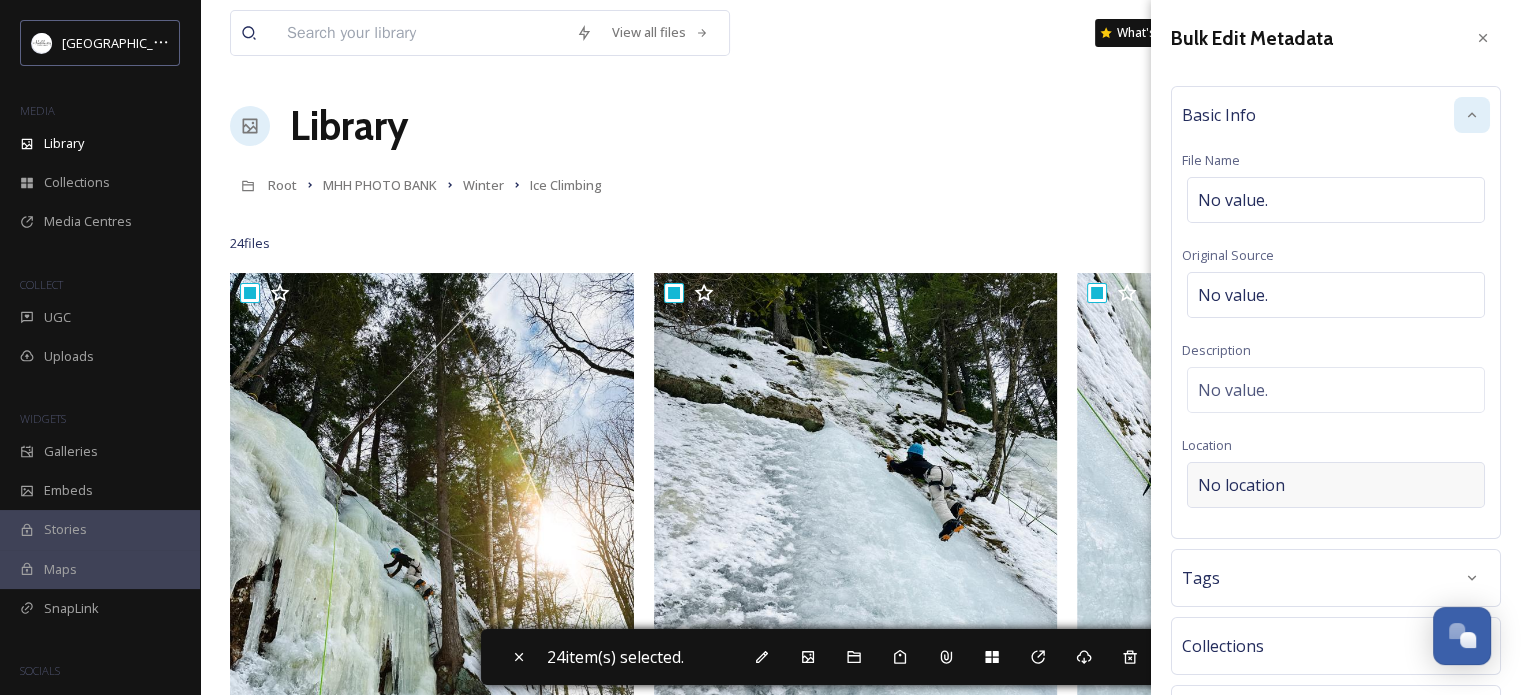 click on "No location" at bounding box center [1241, 485] 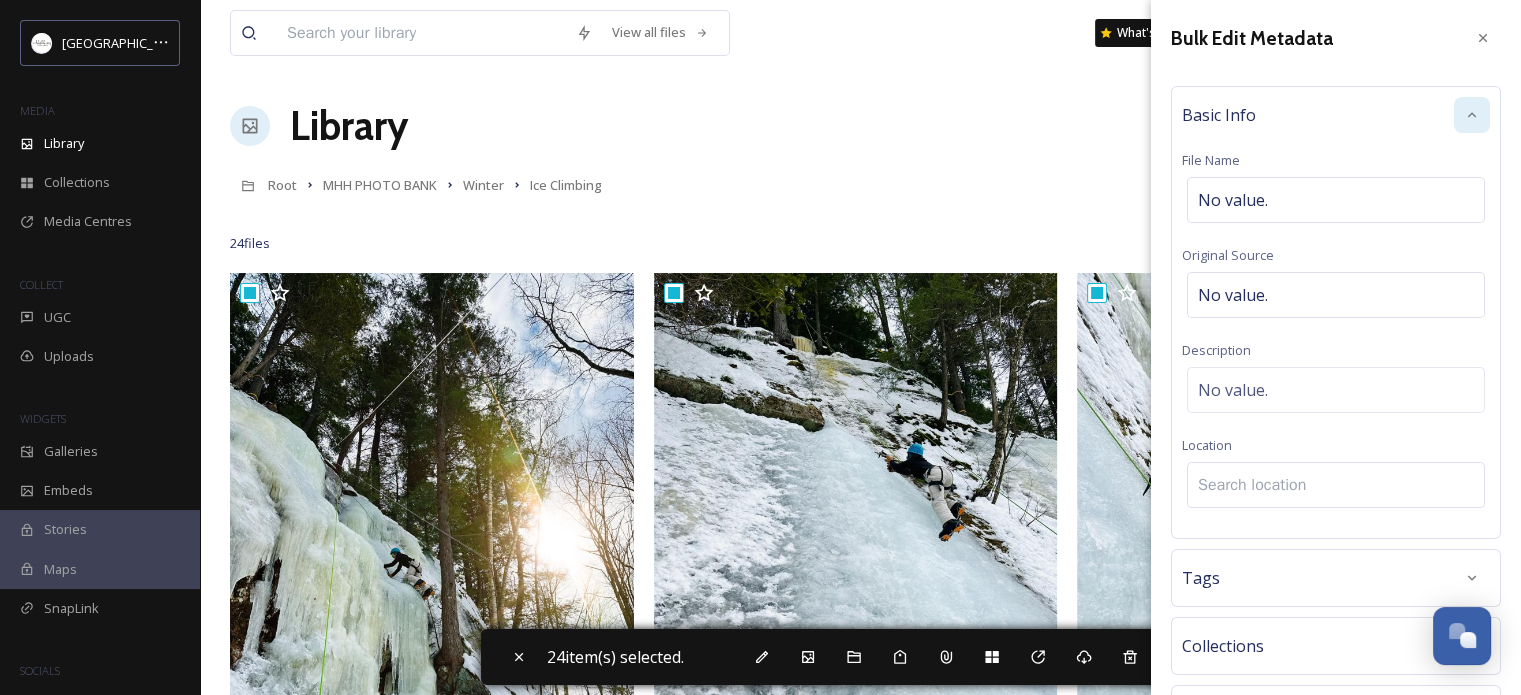 click at bounding box center (1336, 485) 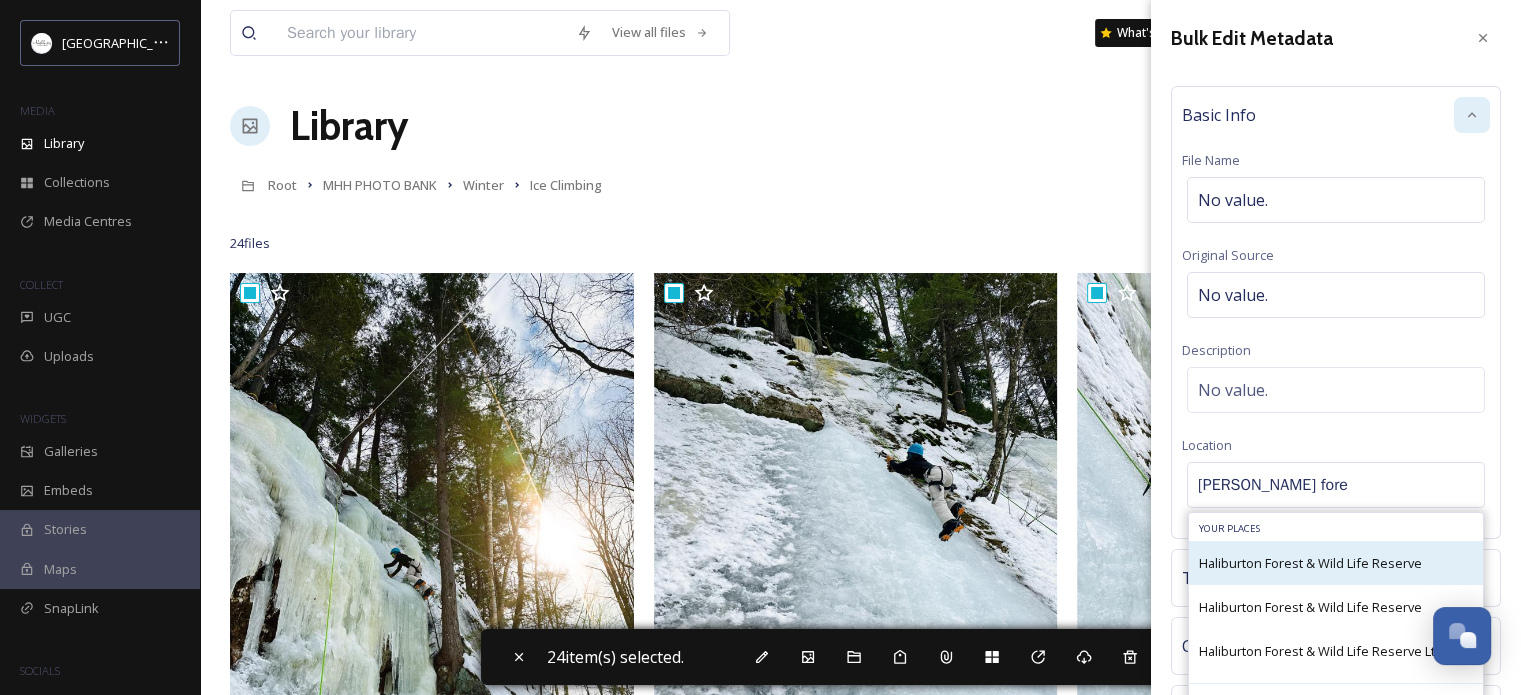 click on "Haliburton Forest & Wild Life Reserve" at bounding box center [1310, 563] 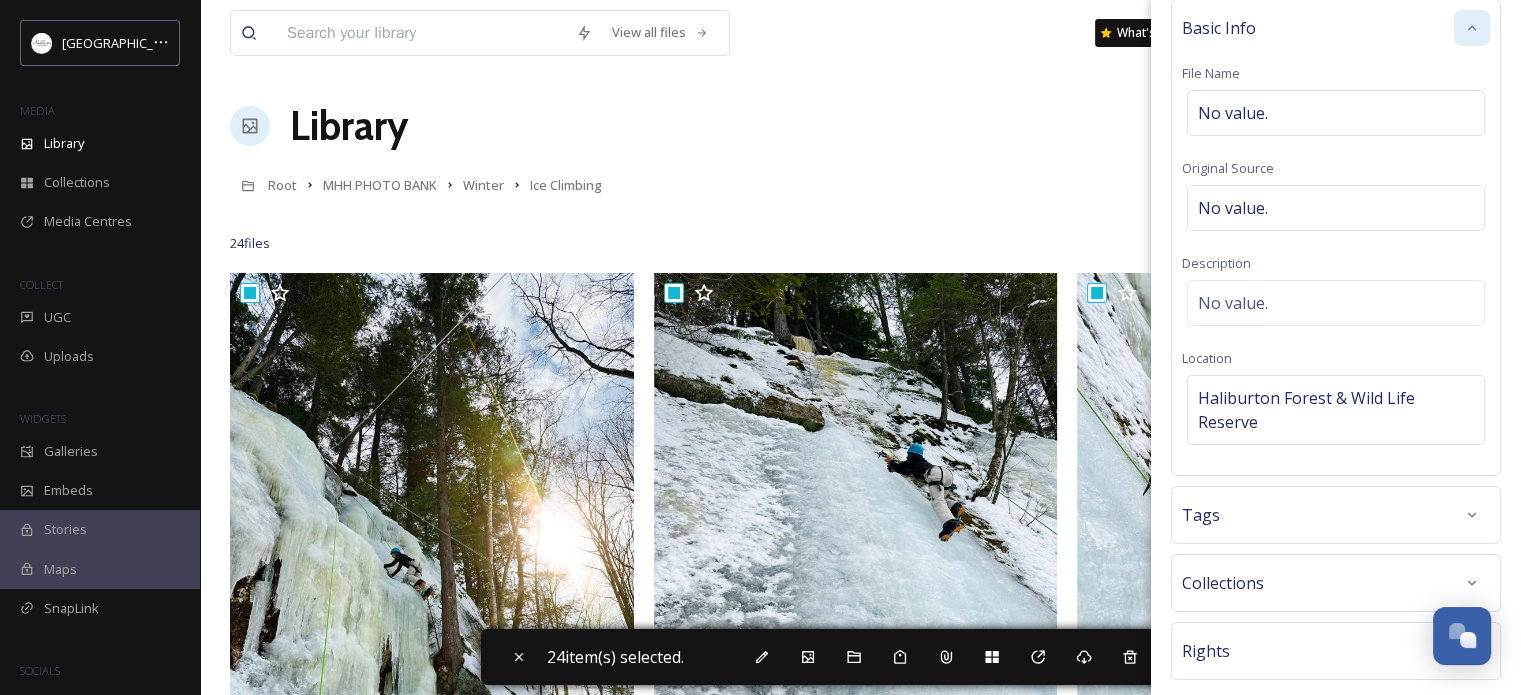 scroll, scrollTop: 179, scrollLeft: 0, axis: vertical 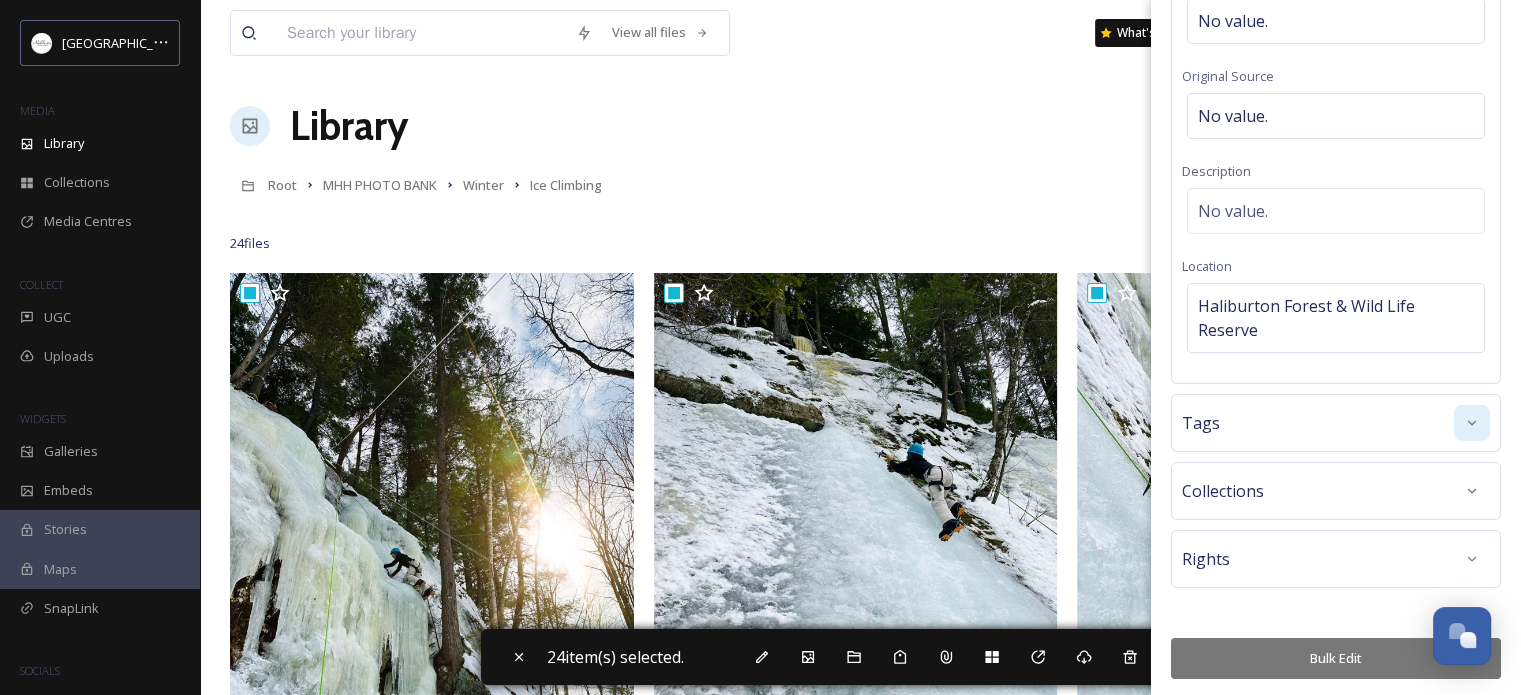 click 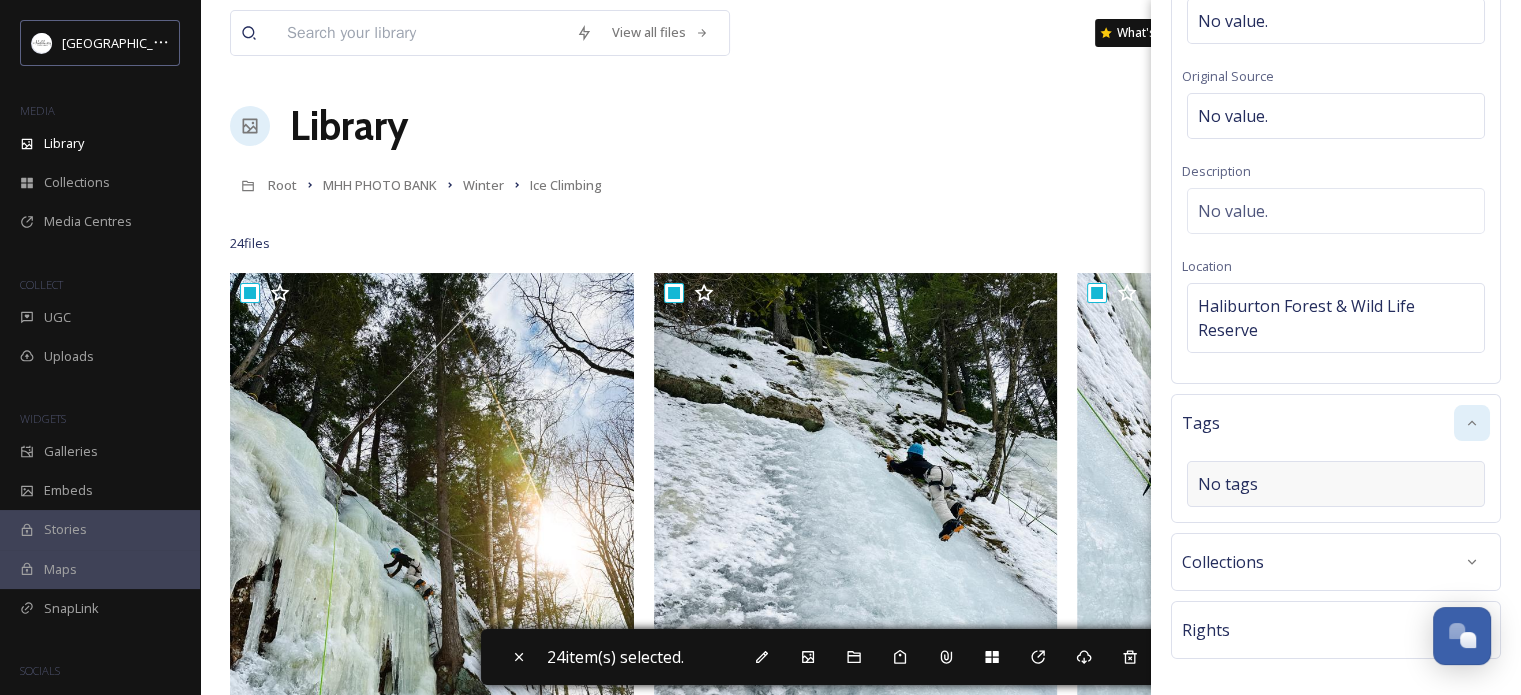 click on "No tags" at bounding box center [1336, 484] 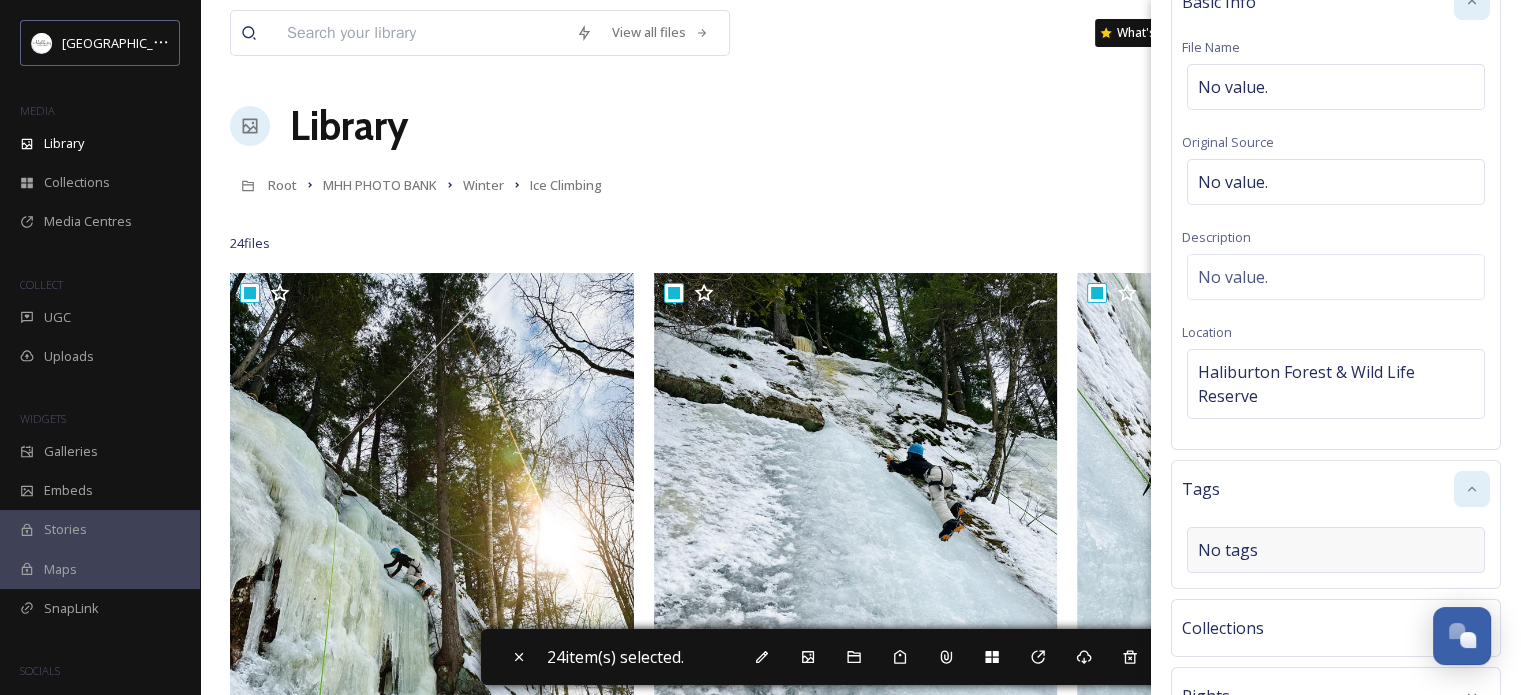 click on "Tags No tags" at bounding box center (1336, 524) 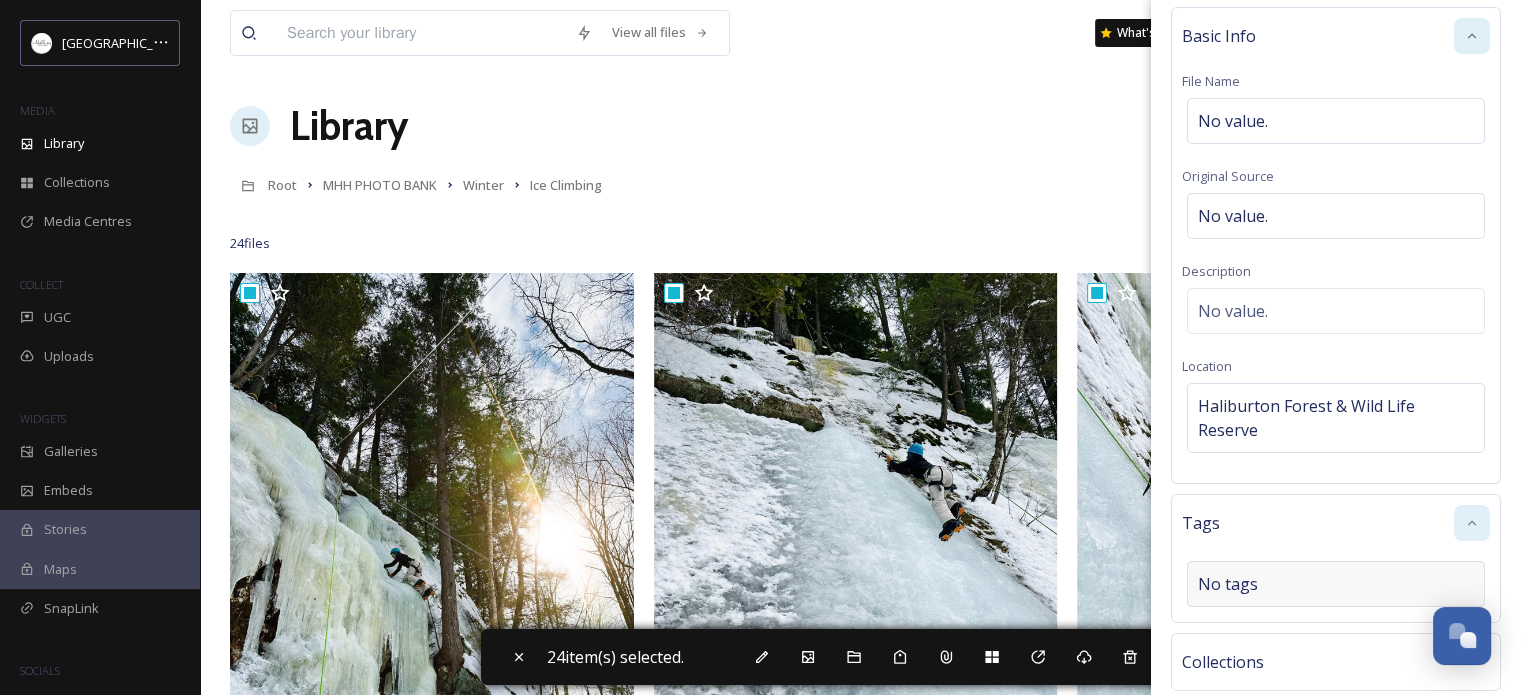 click on "No tags" at bounding box center (1336, 584) 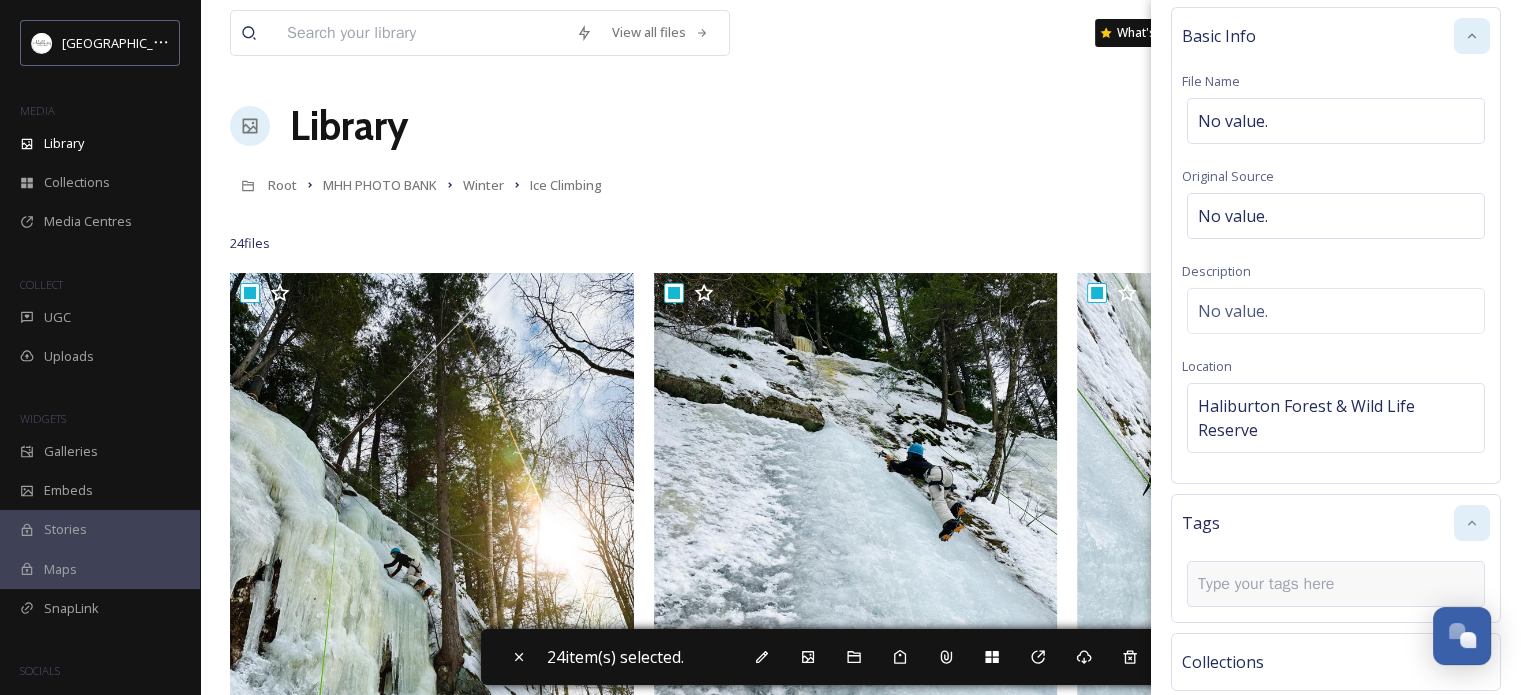 click at bounding box center [1274, 584] 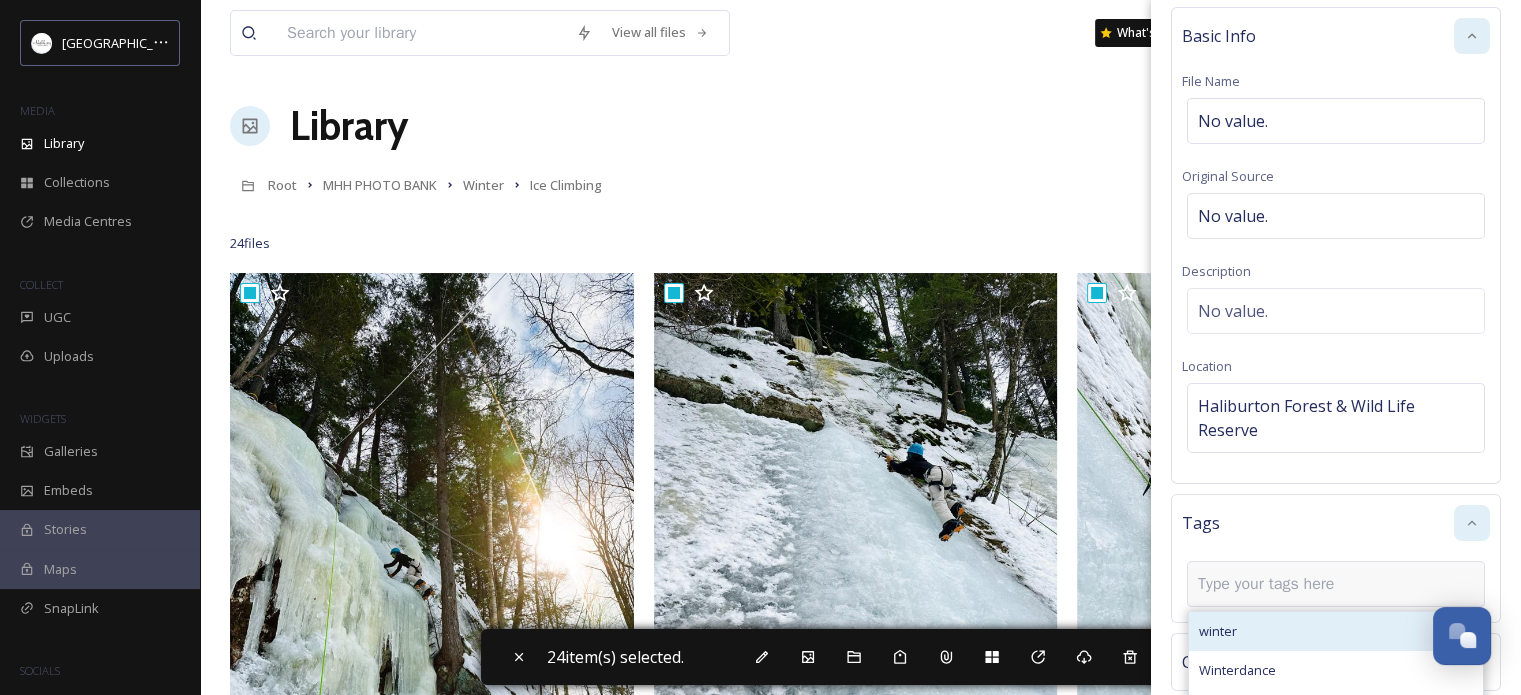scroll, scrollTop: 119, scrollLeft: 0, axis: vertical 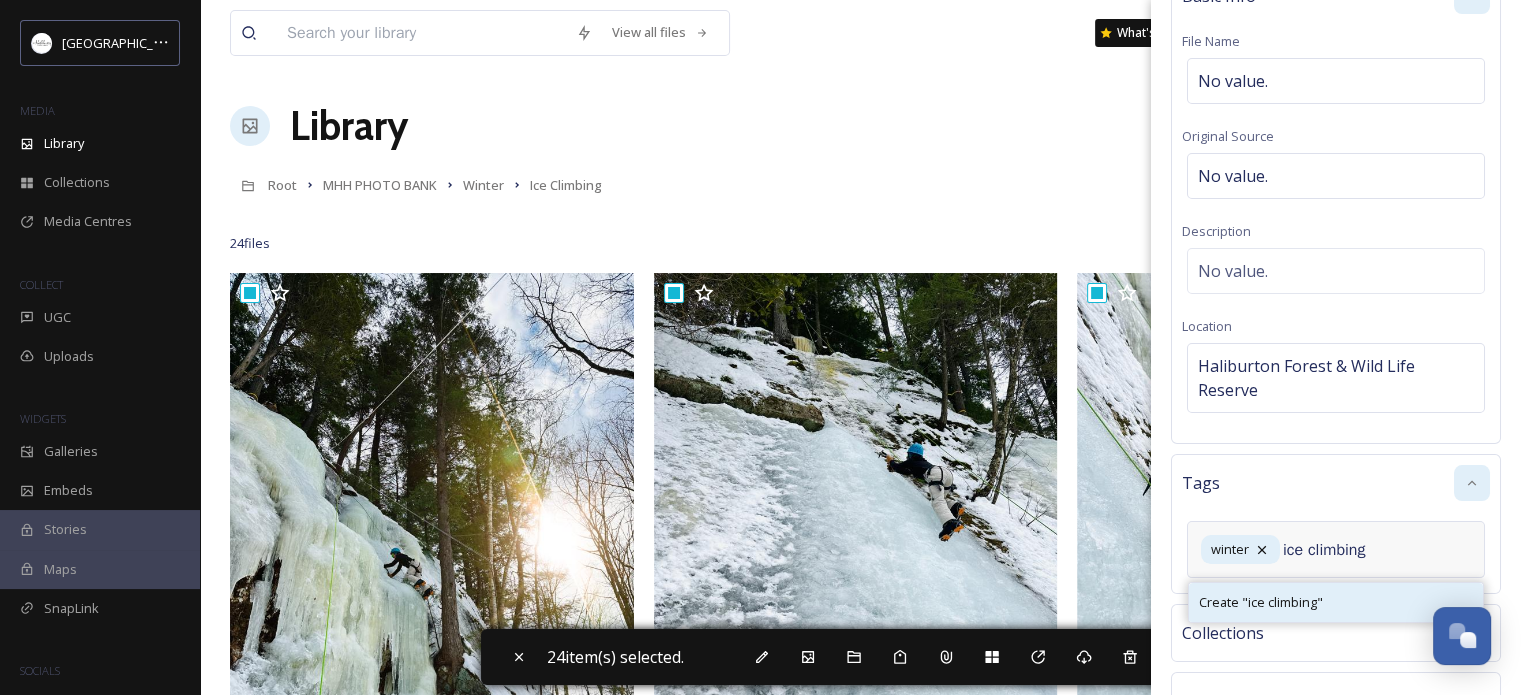 click on "Create " ice climbing "" at bounding box center [1261, 602] 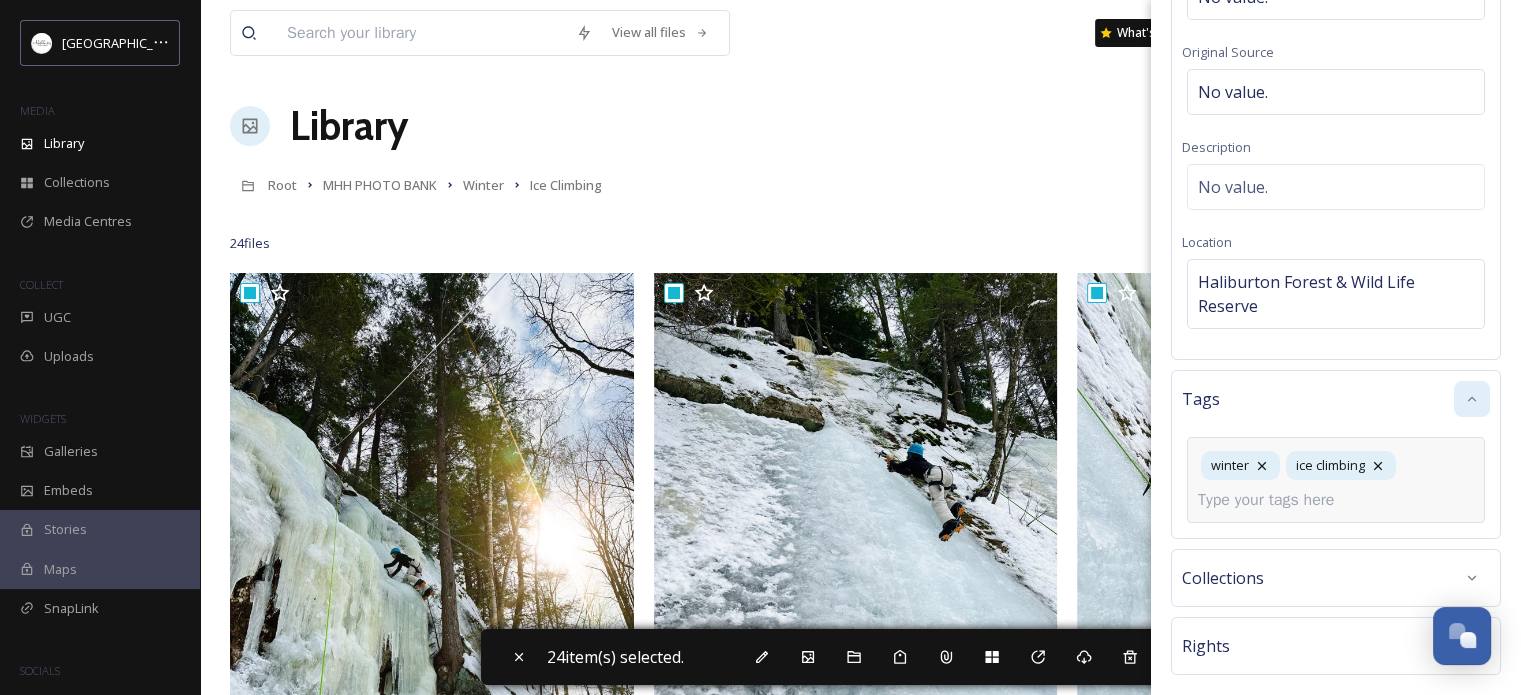 scroll, scrollTop: 290, scrollLeft: 0, axis: vertical 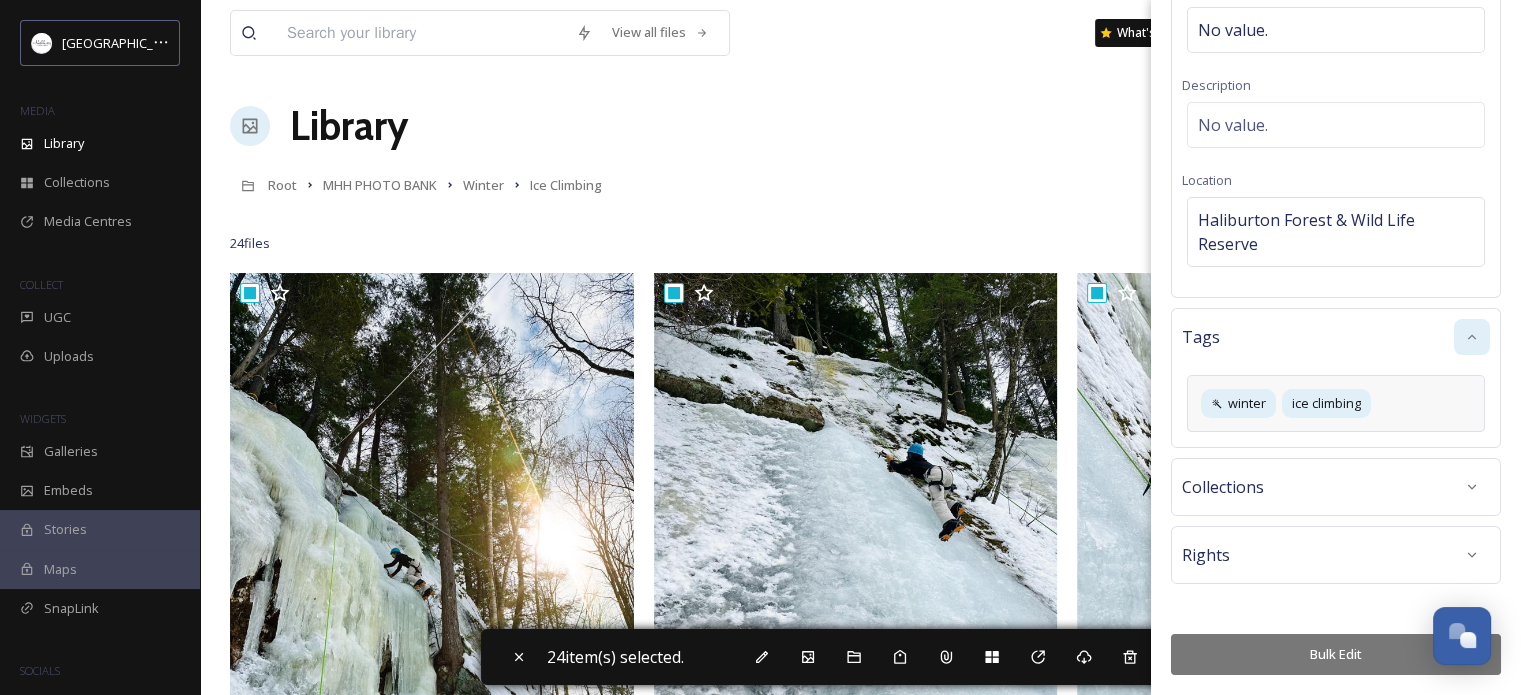 click on "Bulk Edit" at bounding box center [1336, 654] 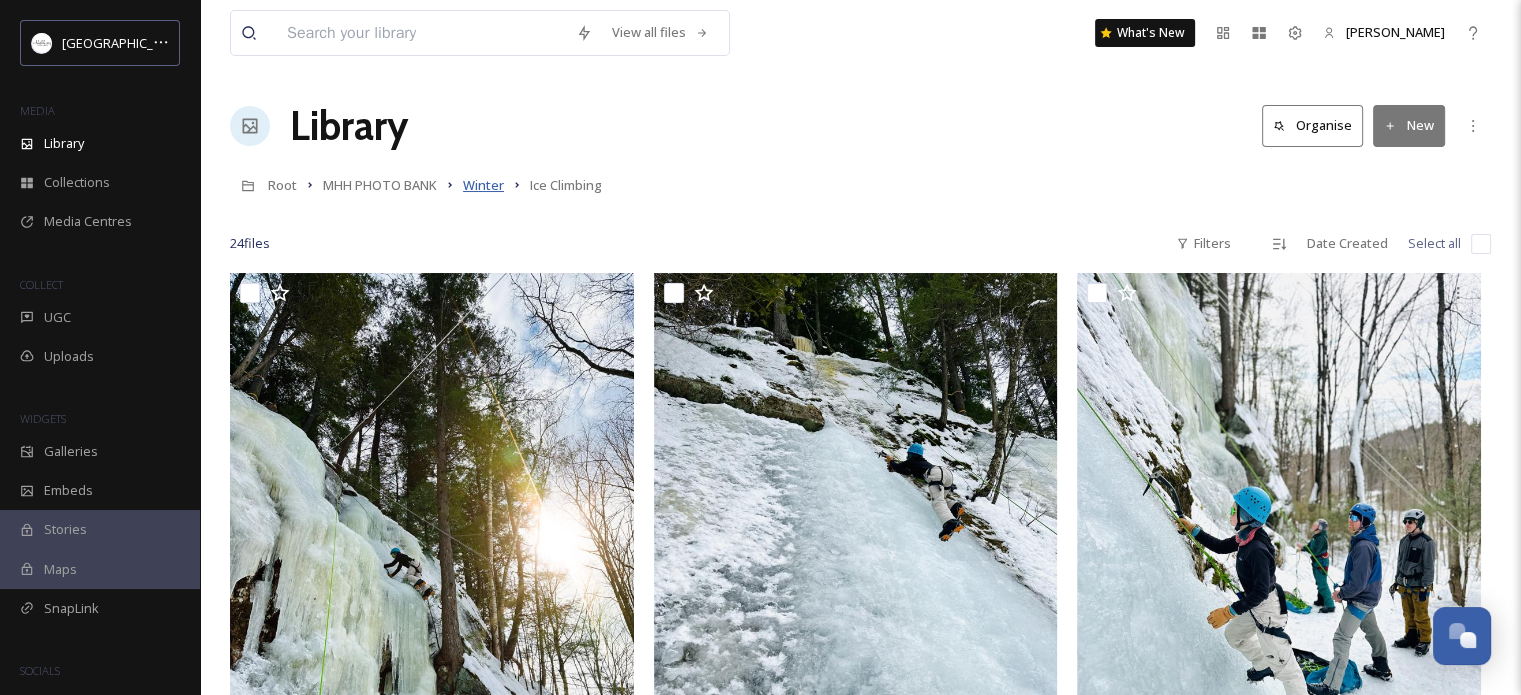 click on "Winter" at bounding box center [483, 185] 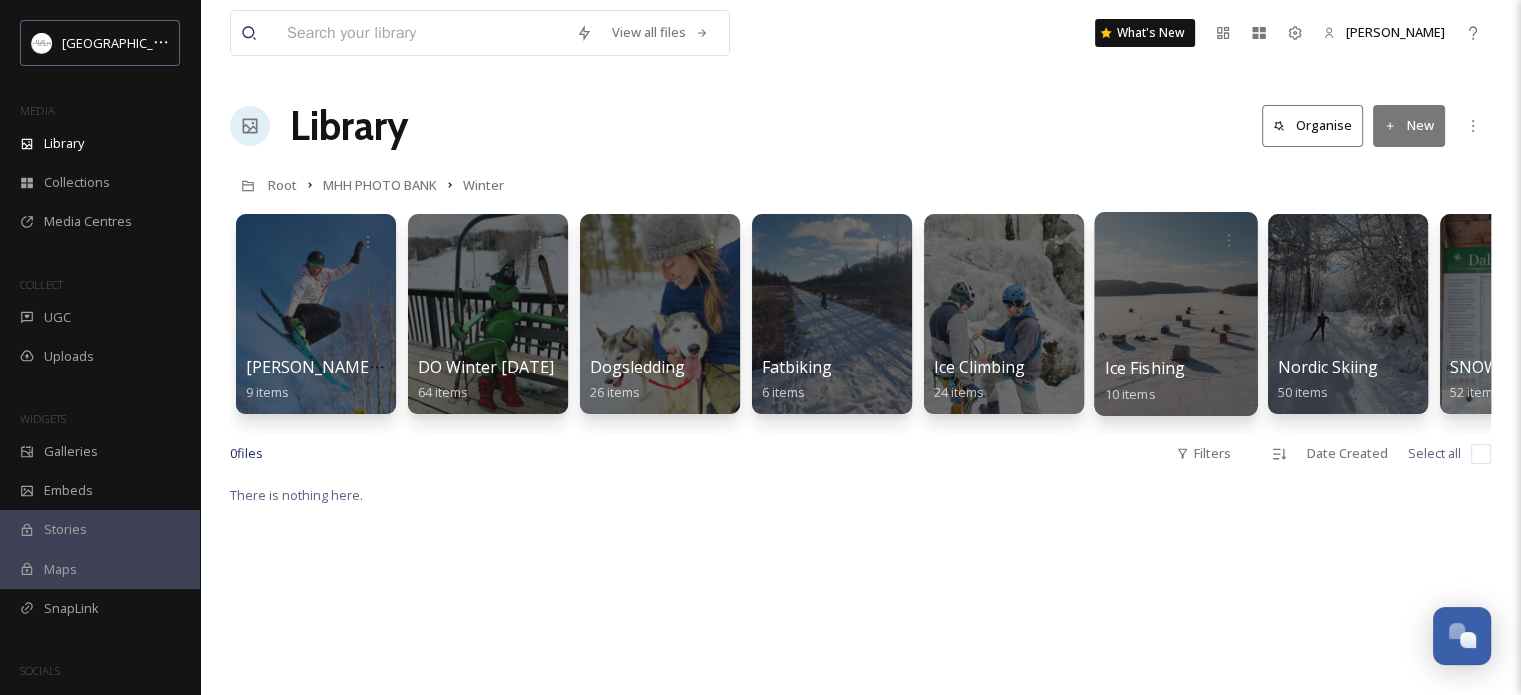click at bounding box center (1175, 314) 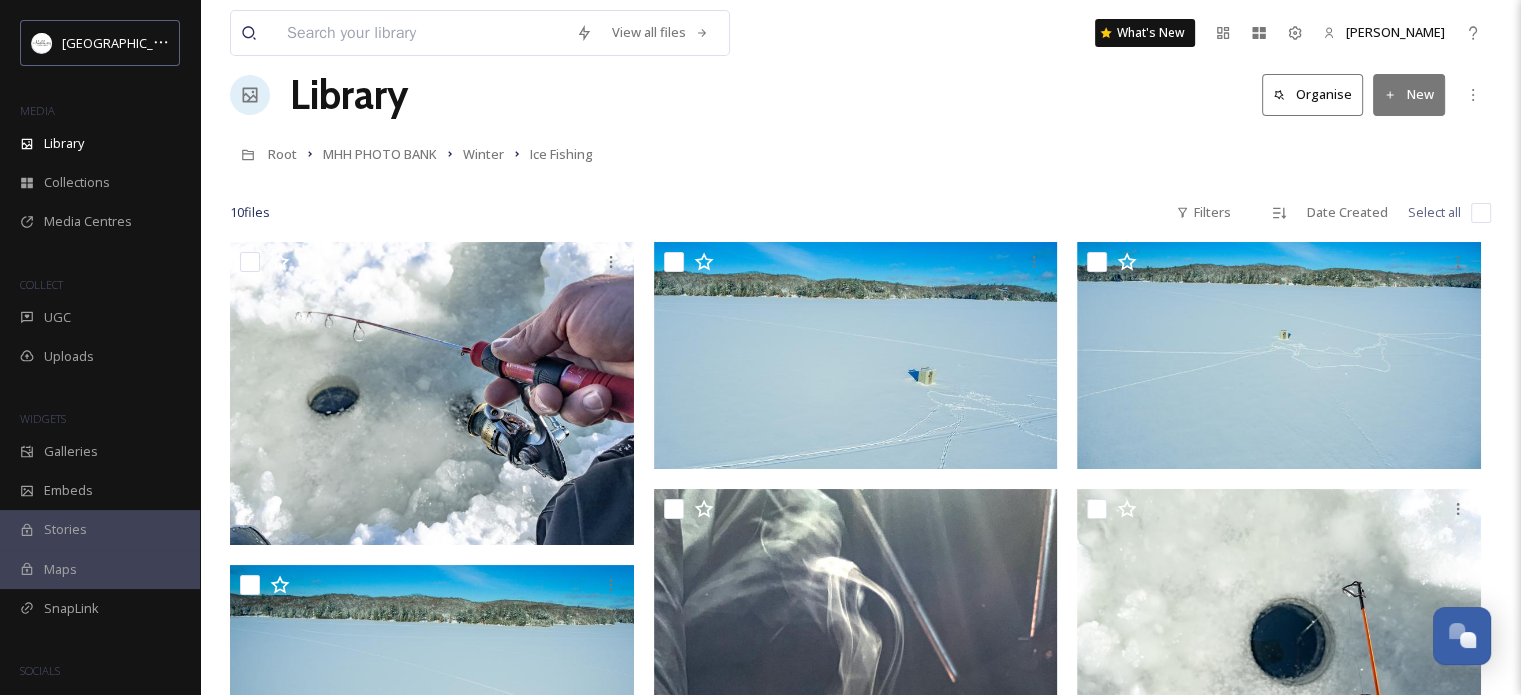 scroll, scrollTop: 0, scrollLeft: 0, axis: both 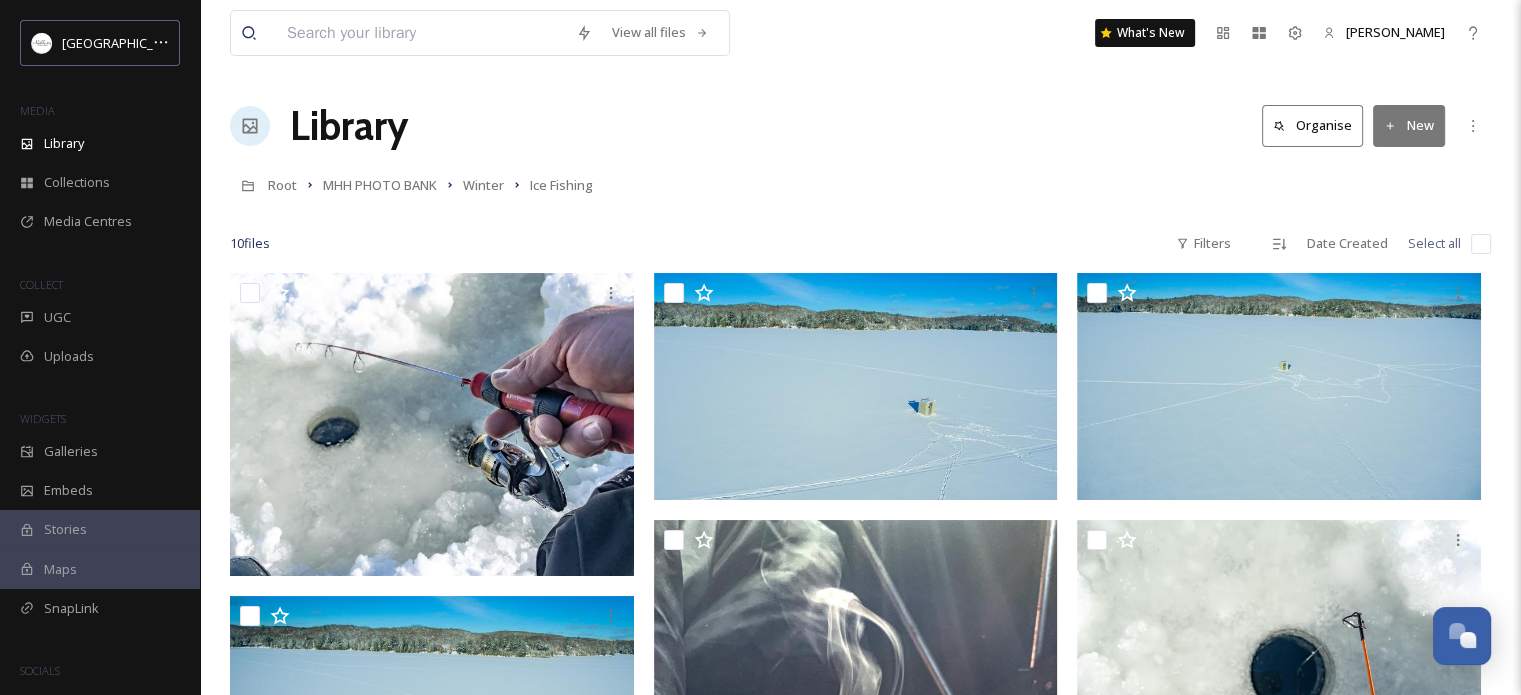 click at bounding box center [1481, 244] 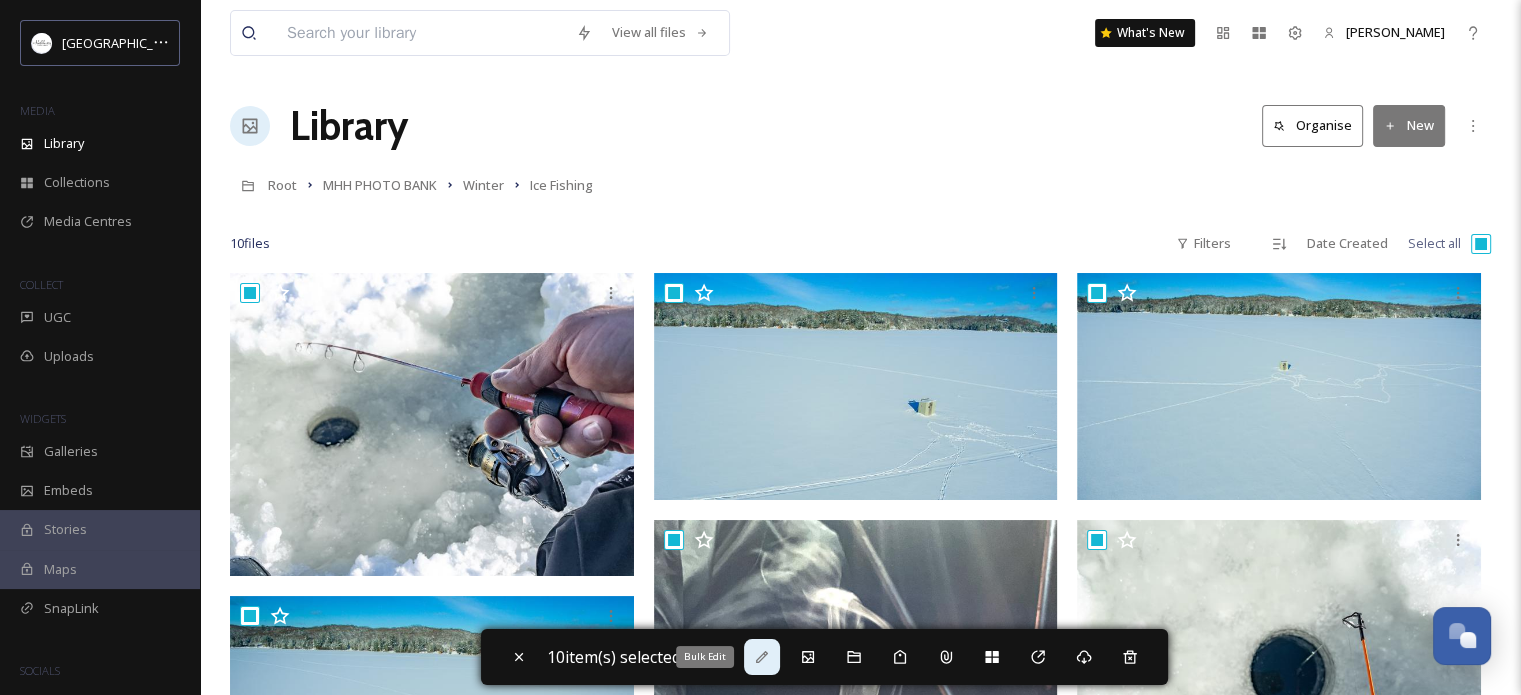 click 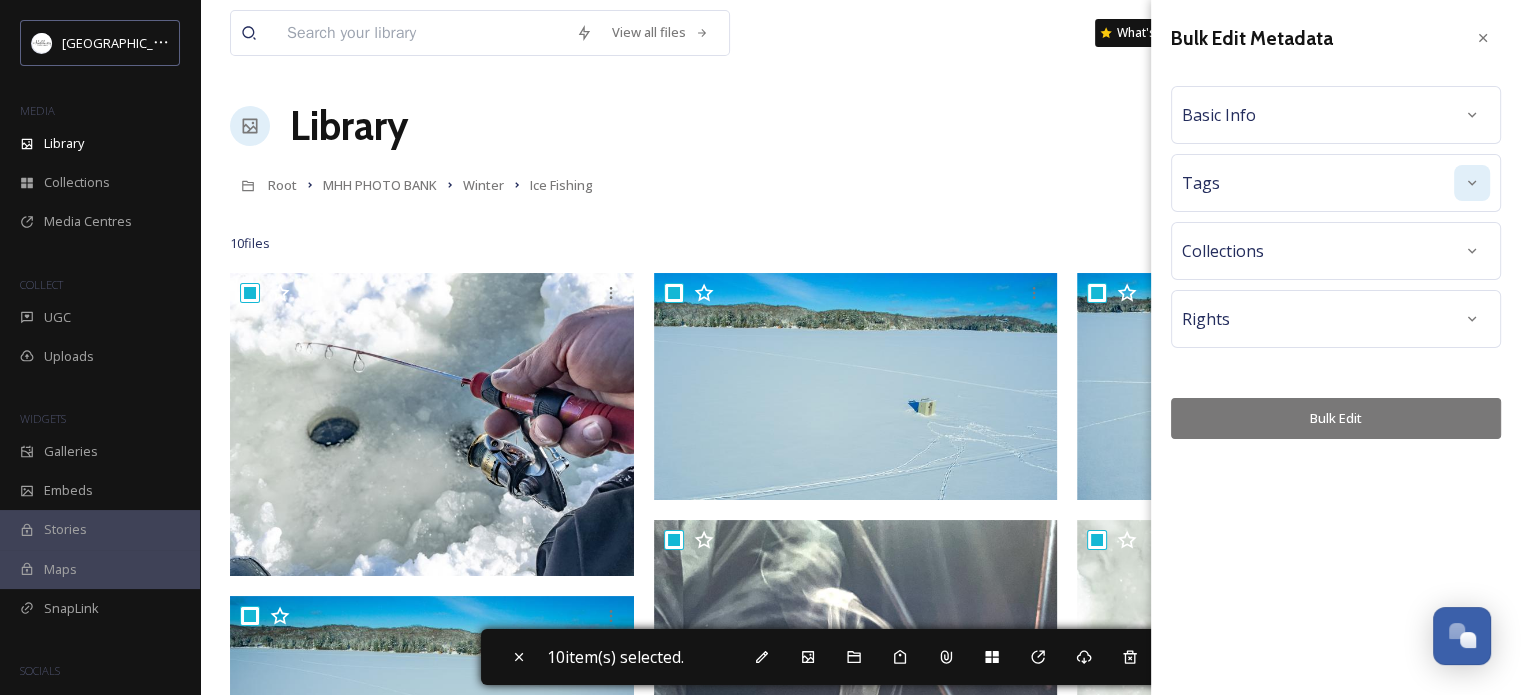 click 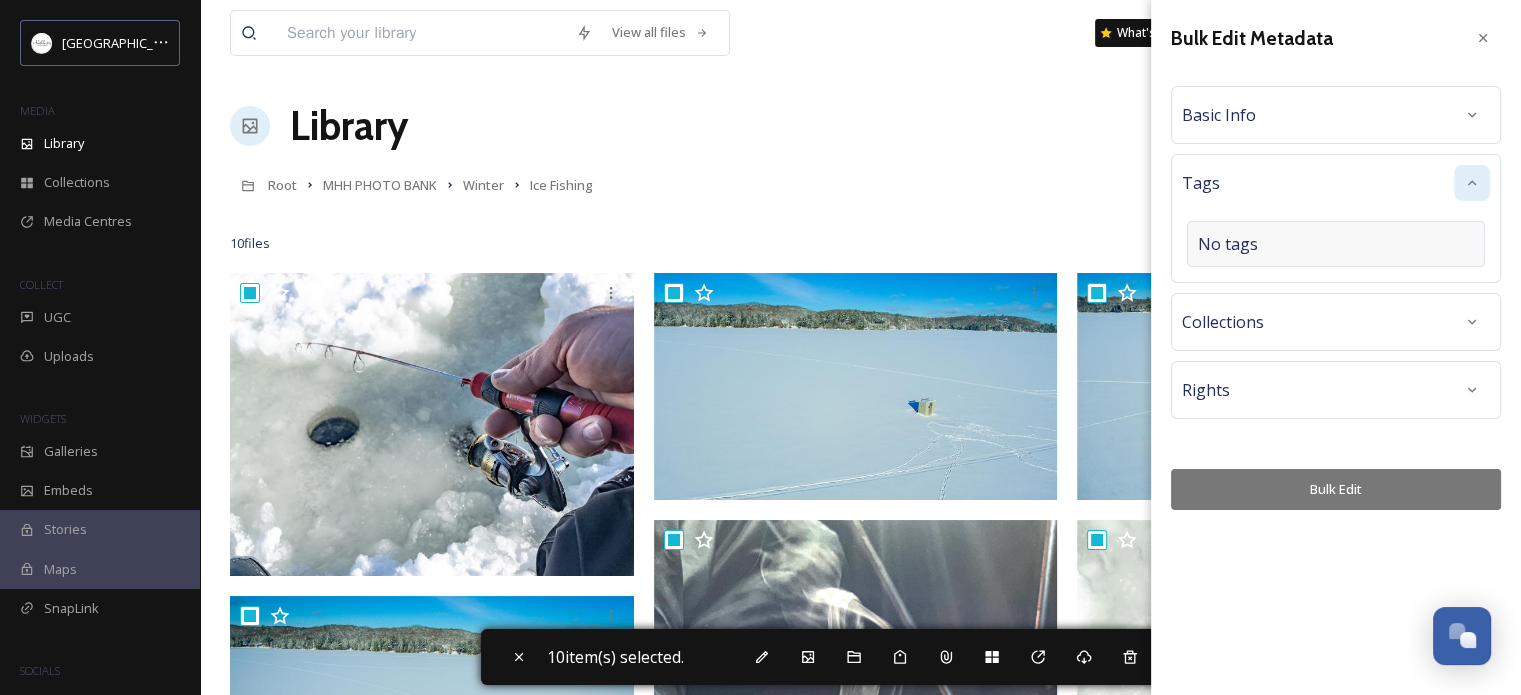 click on "No tags" at bounding box center [1336, 244] 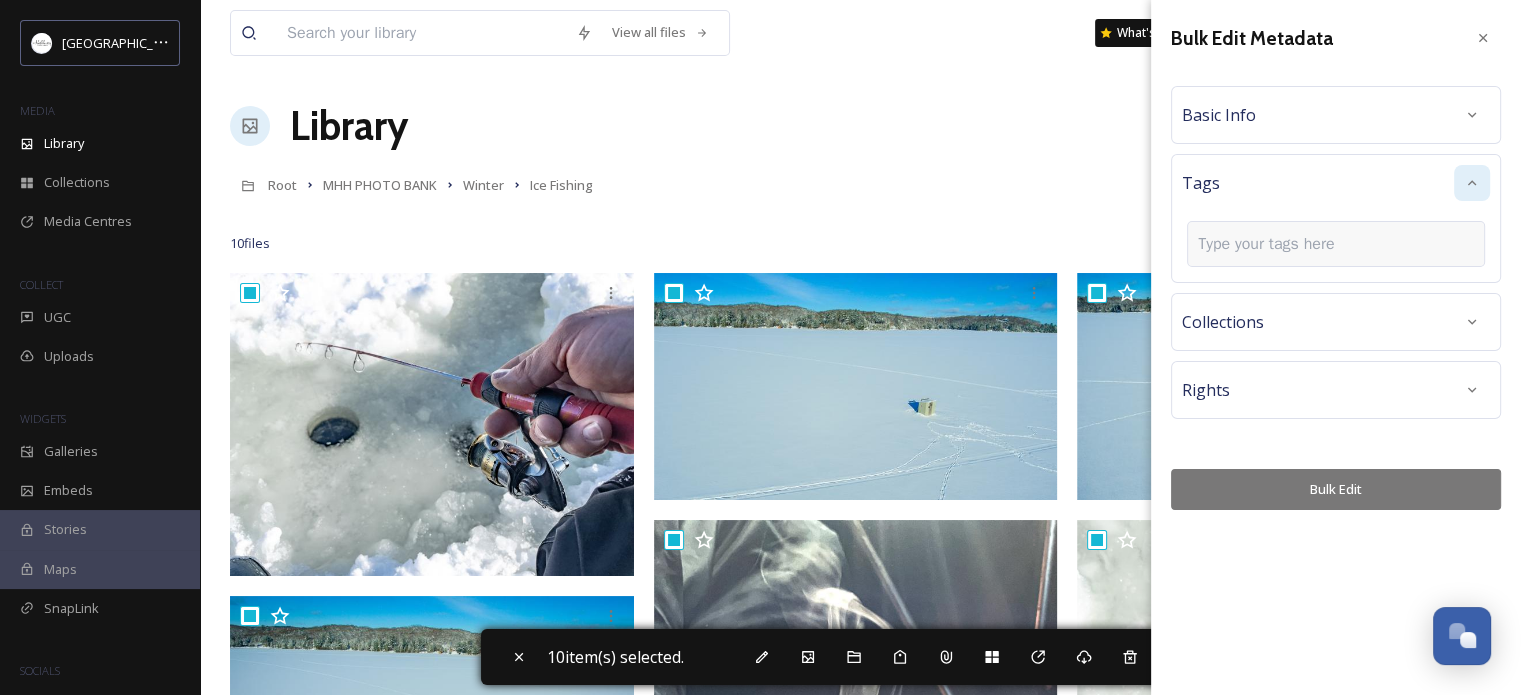 click at bounding box center [1336, 244] 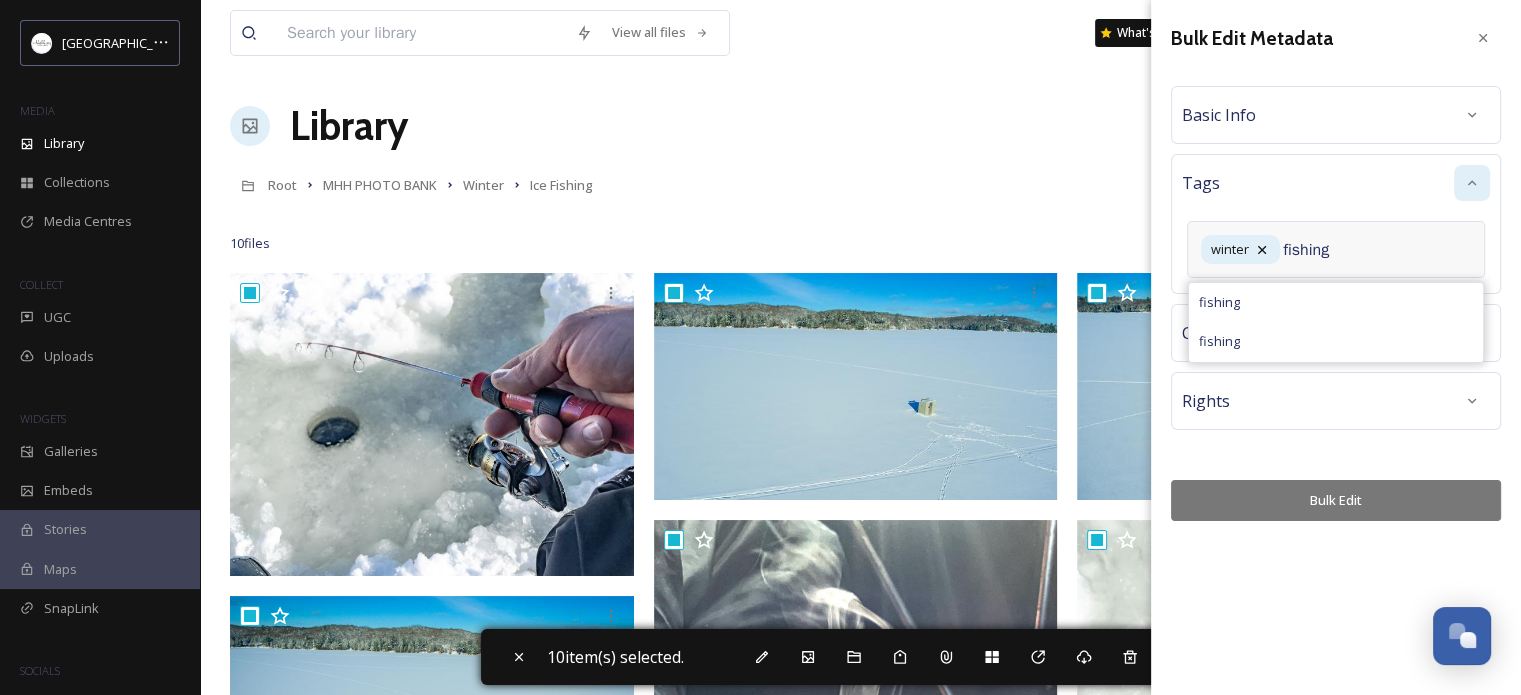 click on "fishing" at bounding box center (1359, 250) 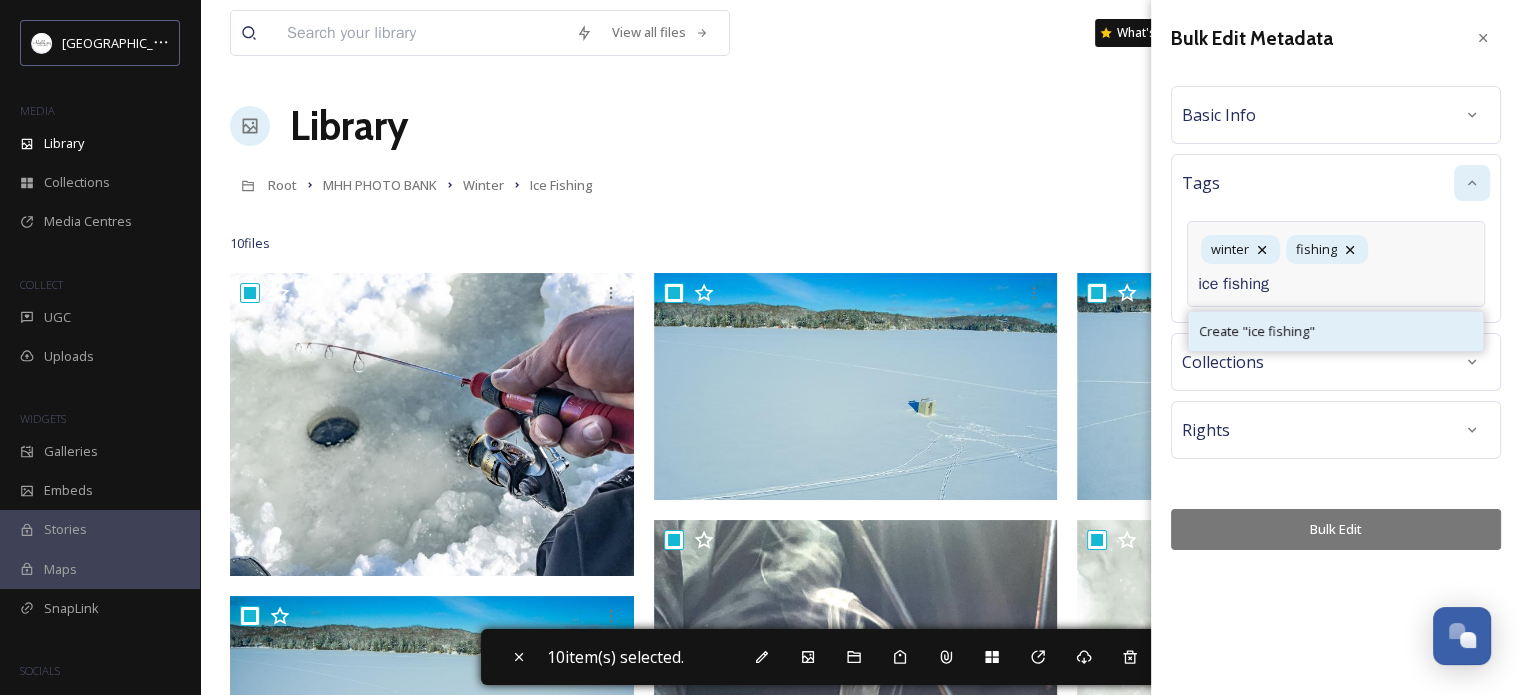 click on "Create " ice fishing "" at bounding box center (1336, 331) 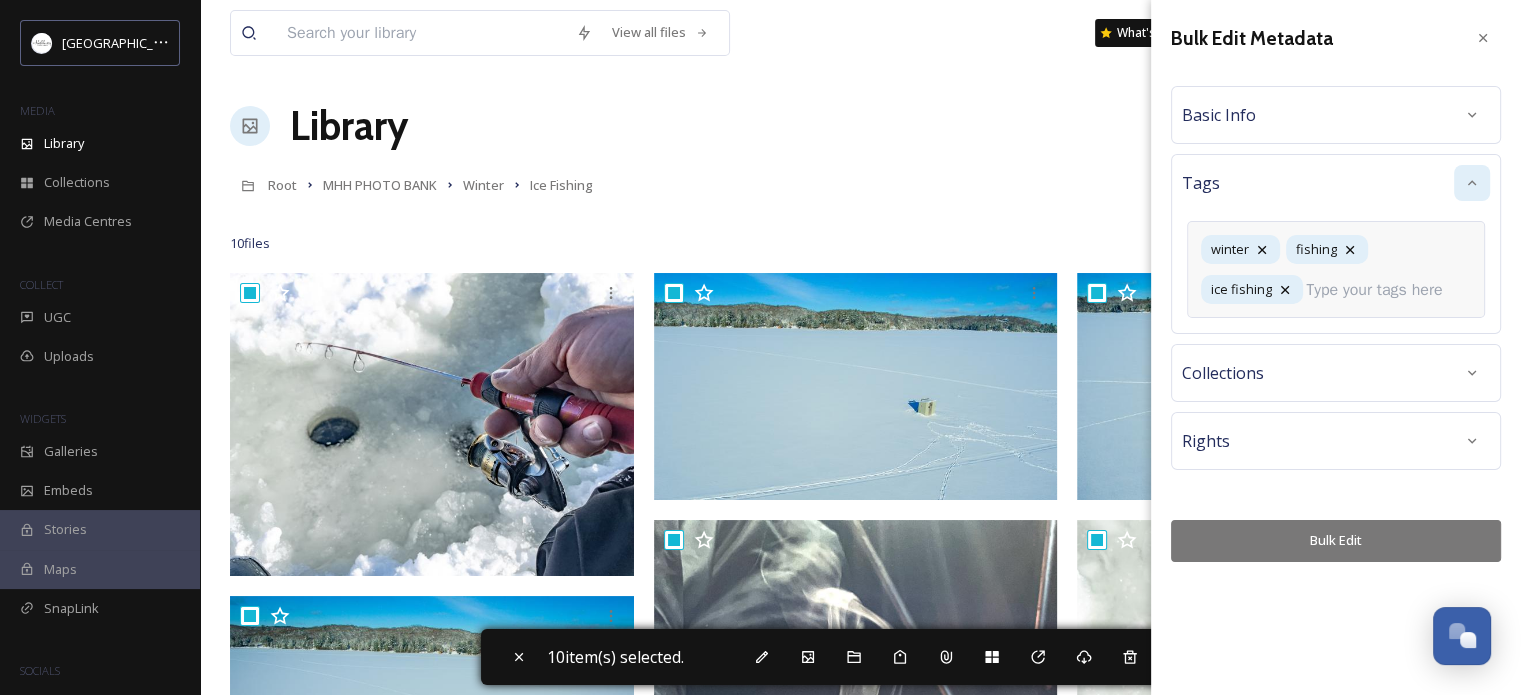click on "Bulk Edit Metadata Basic Info Tags winter fishing ice fishing Collections Rights Bulk Edit" at bounding box center [1336, 347] 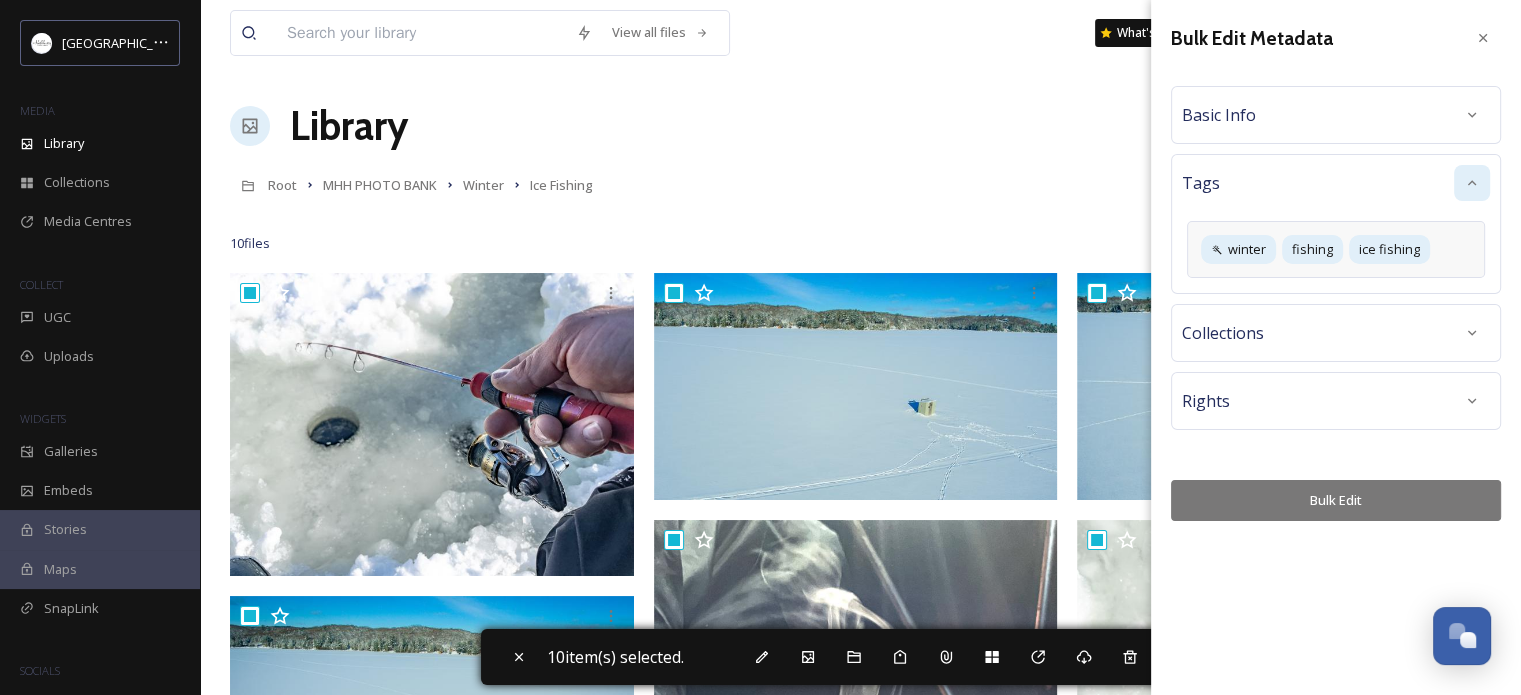 click on "Bulk Edit" at bounding box center [1336, 500] 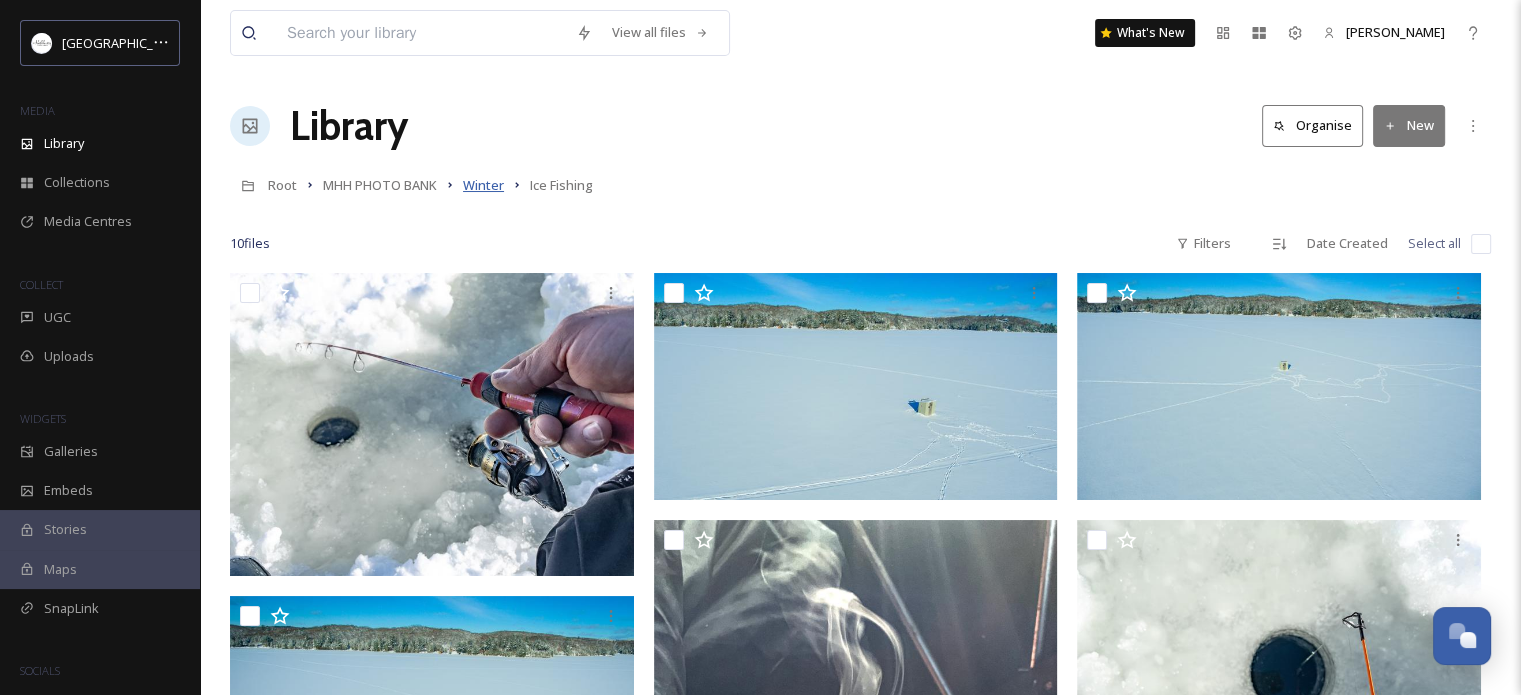 click on "Winter" at bounding box center [483, 185] 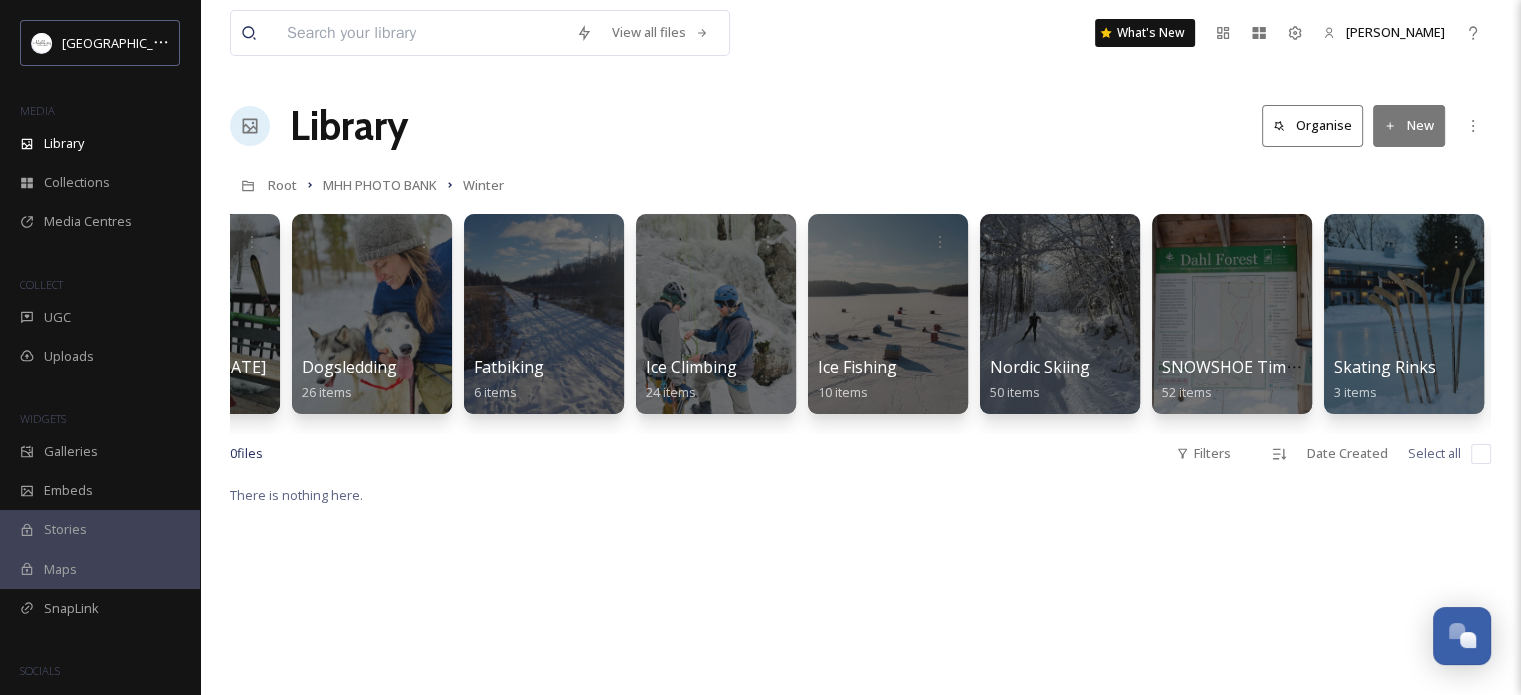 scroll, scrollTop: 0, scrollLeft: 326, axis: horizontal 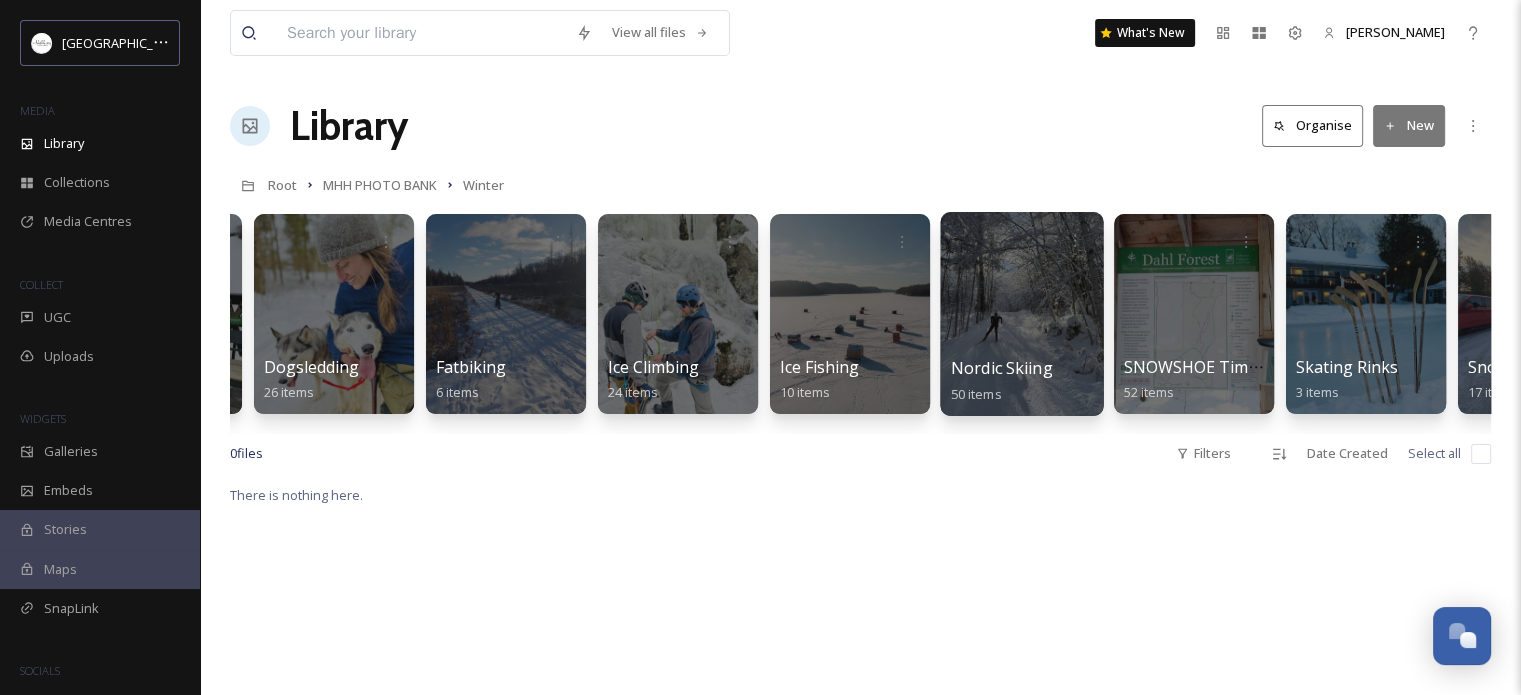 click at bounding box center (1021, 314) 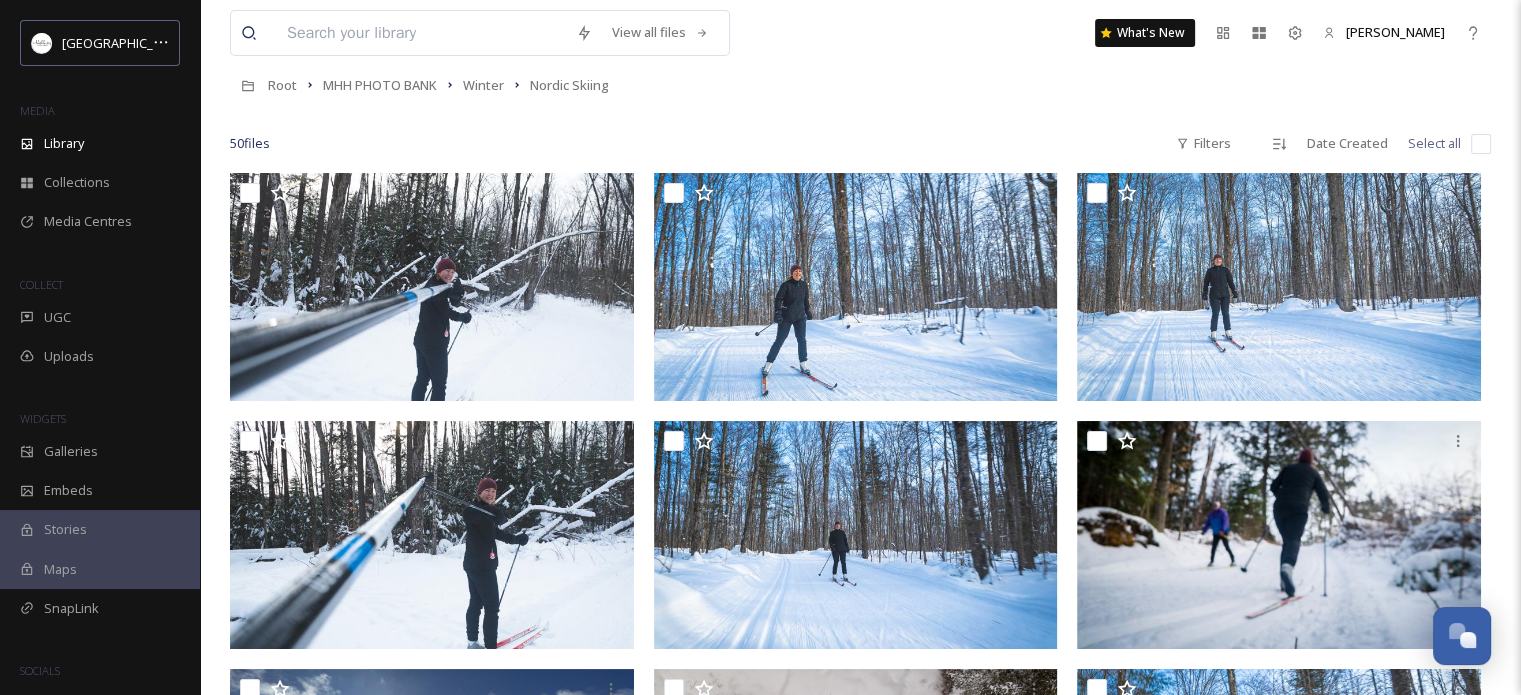 scroll, scrollTop: 0, scrollLeft: 0, axis: both 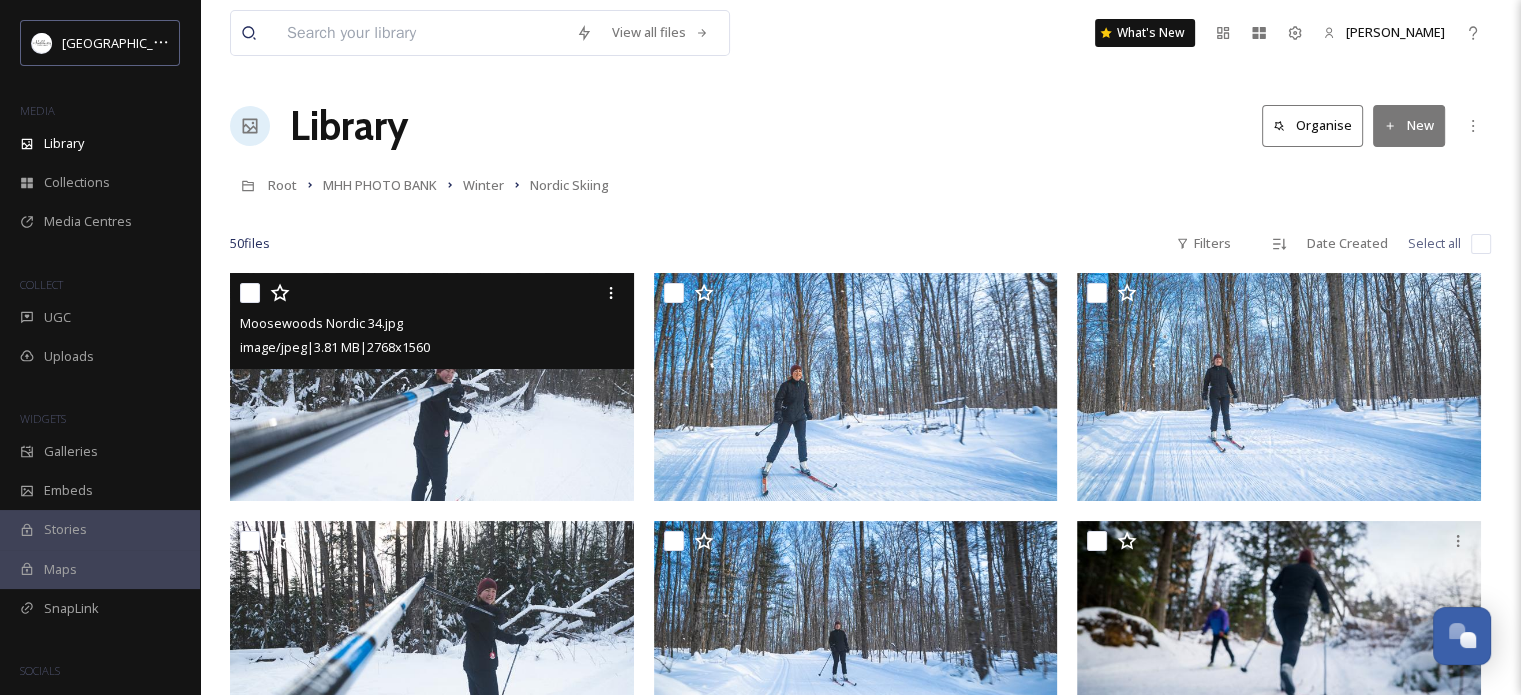 click at bounding box center [250, 293] 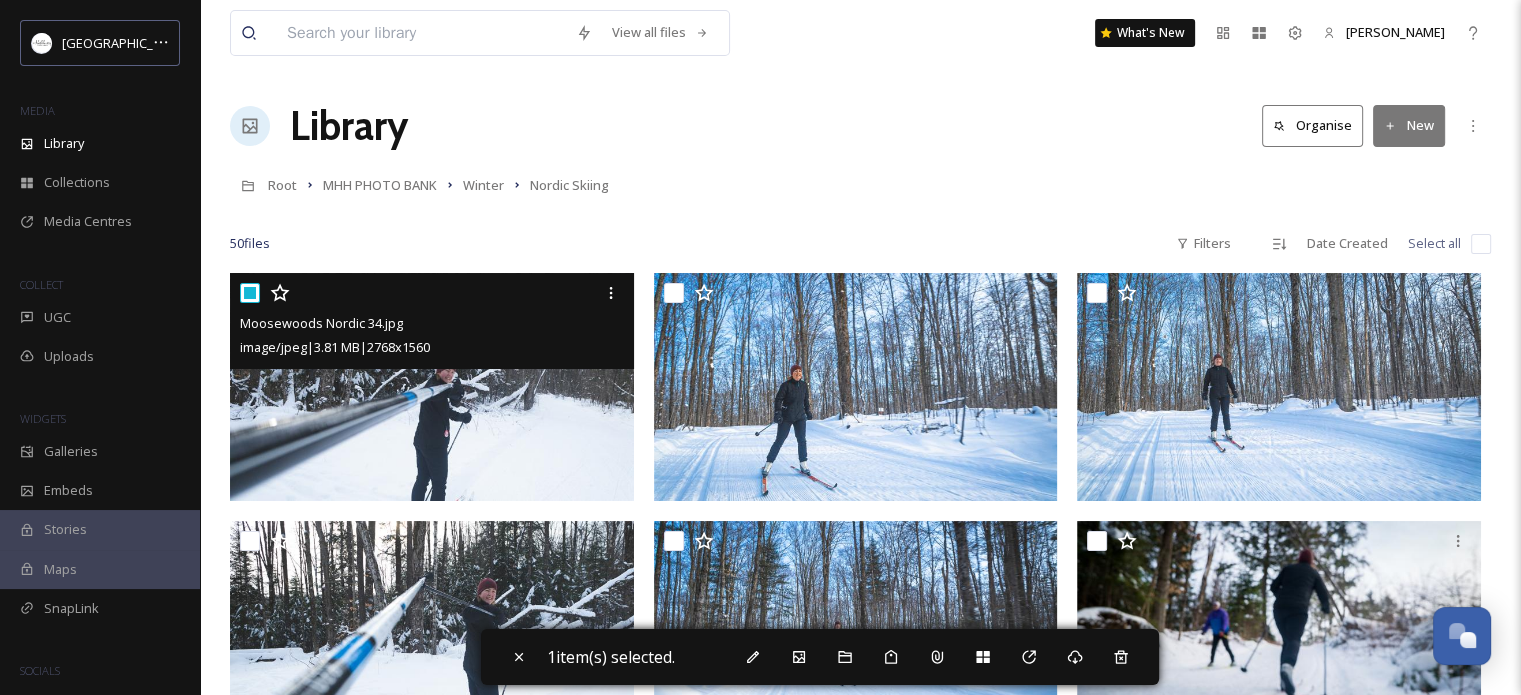 click at bounding box center (250, 293) 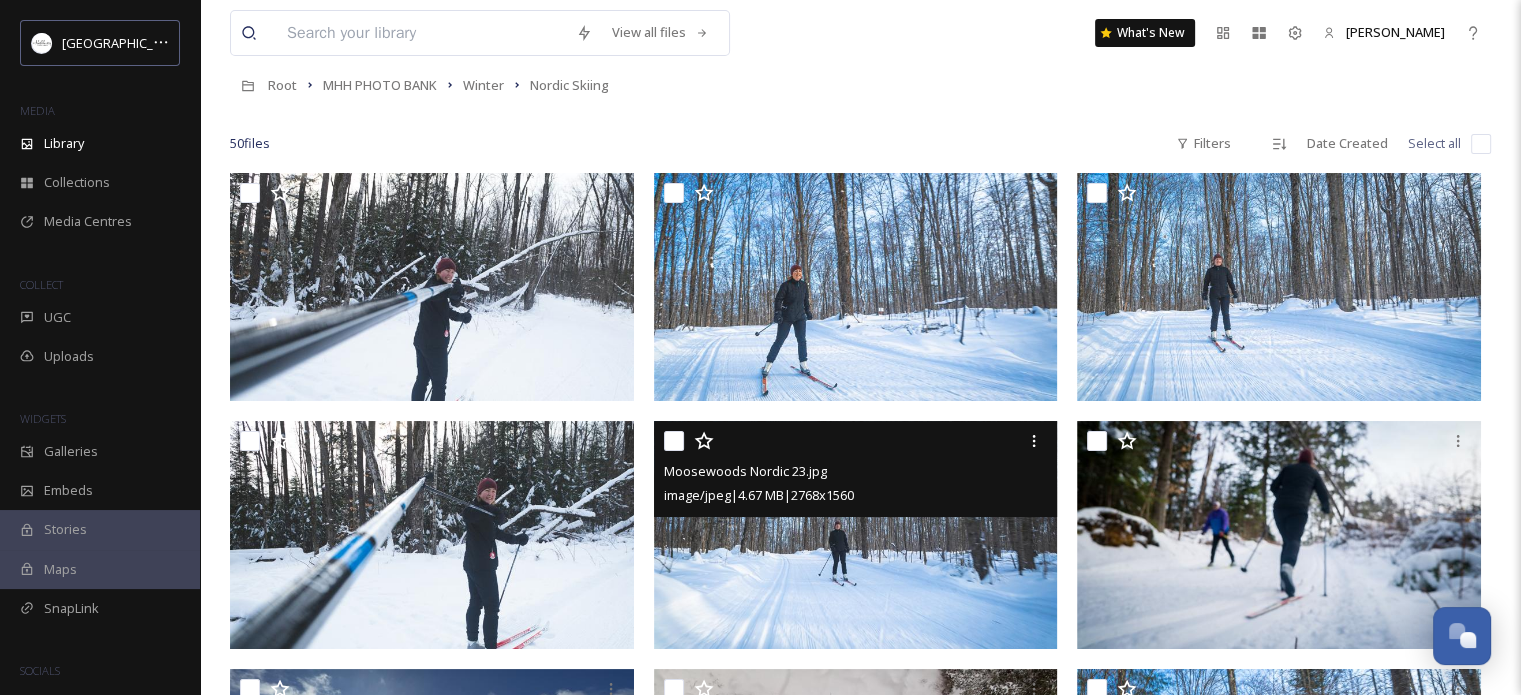 scroll, scrollTop: 0, scrollLeft: 0, axis: both 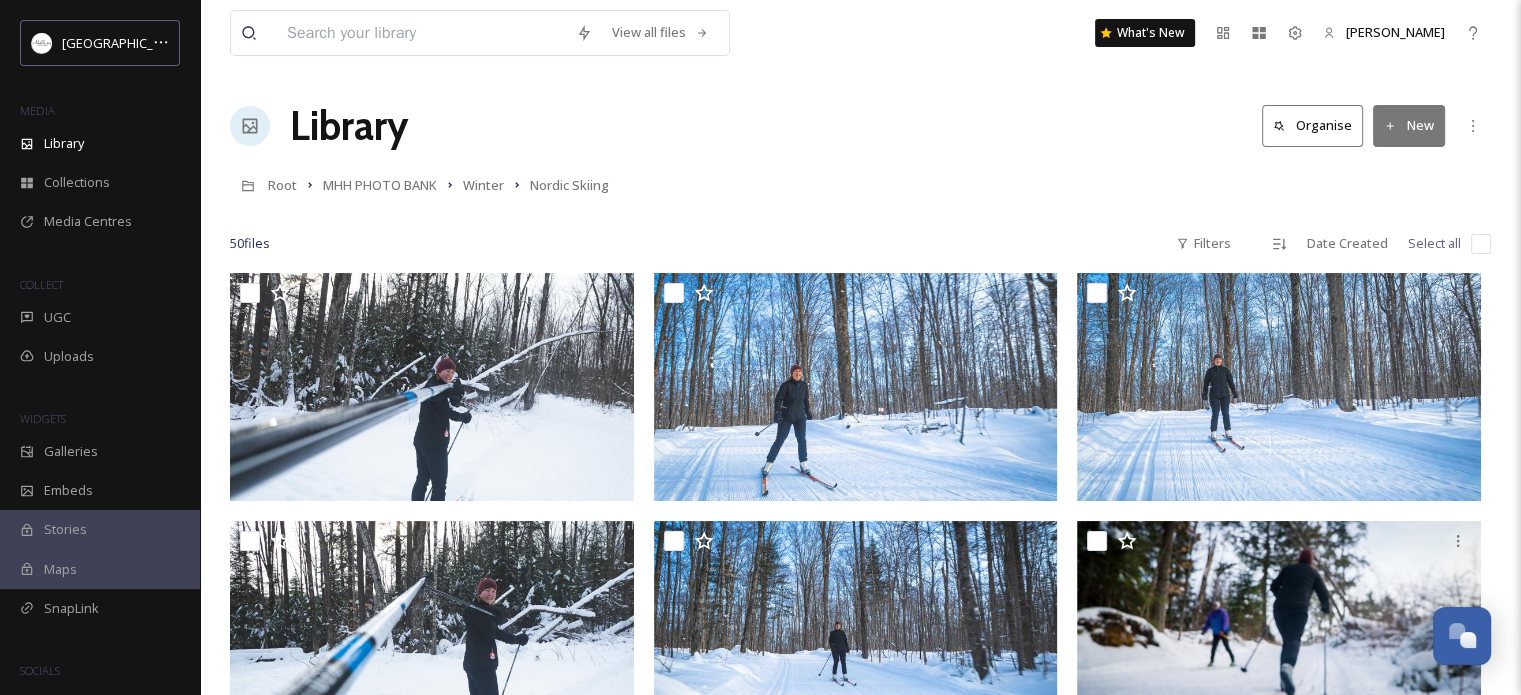 click at bounding box center [1481, 244] 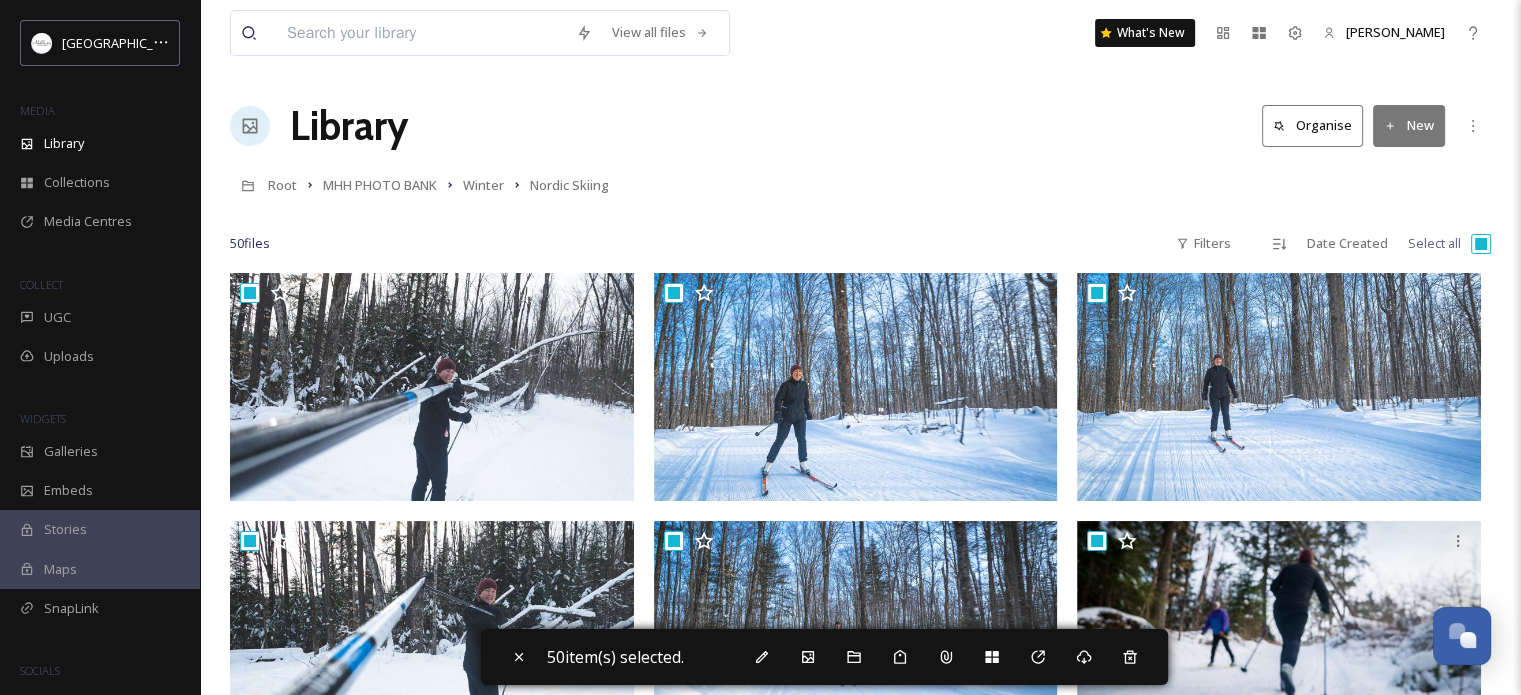 click at bounding box center (1481, 244) 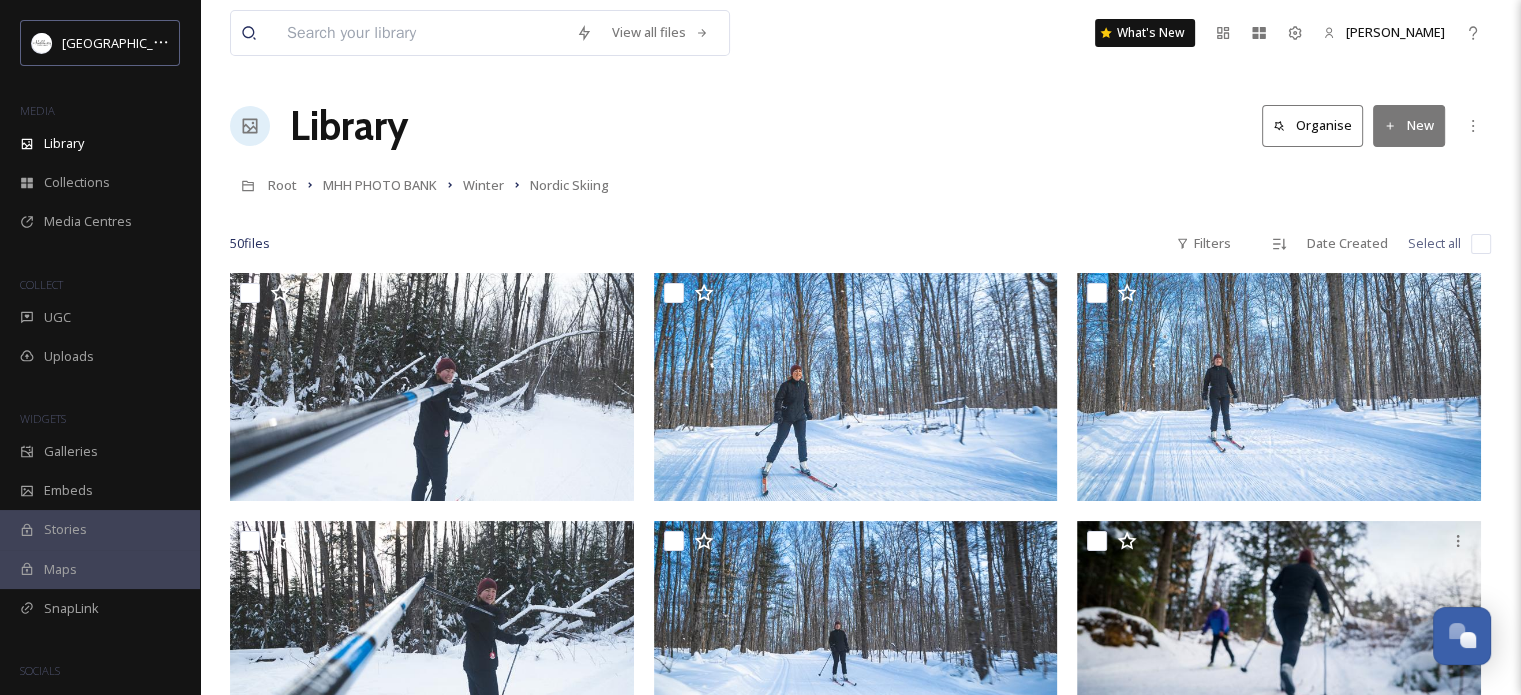 click at bounding box center (1481, 244) 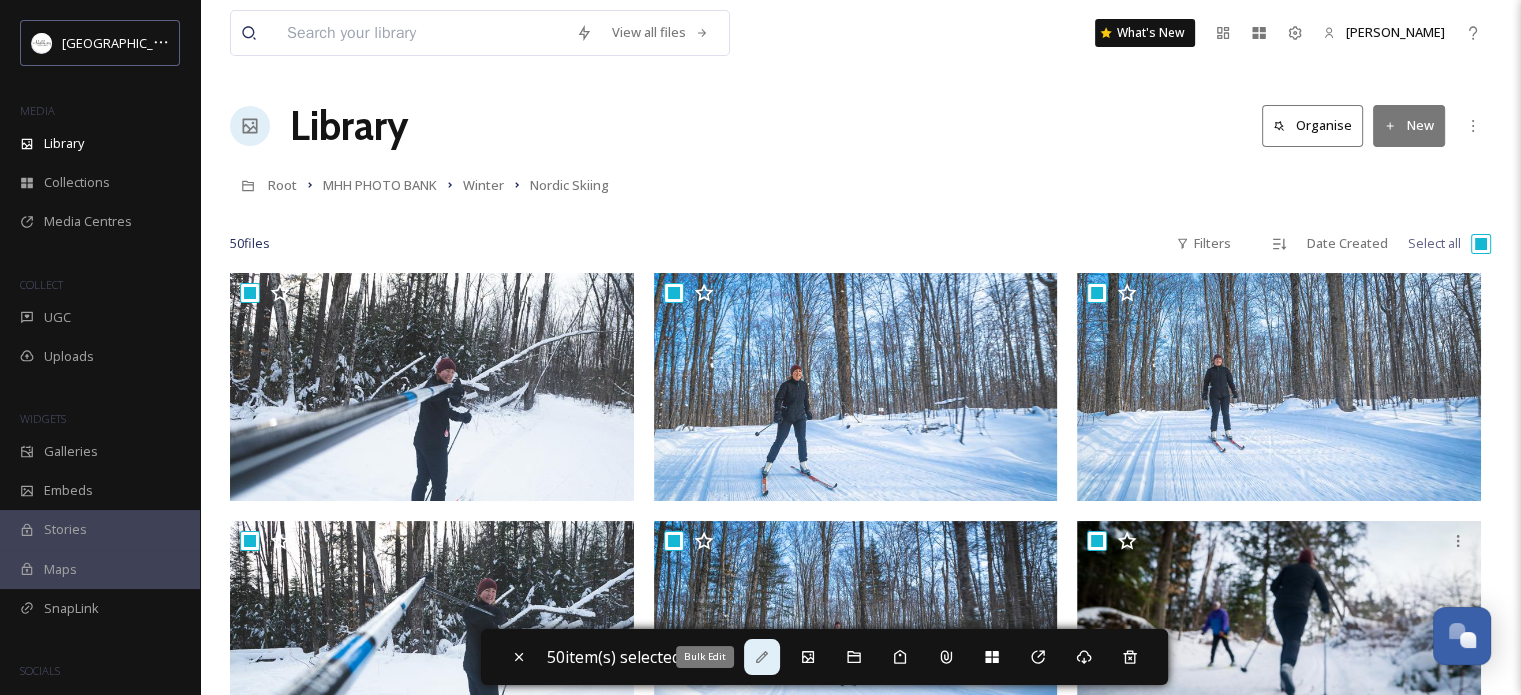 click 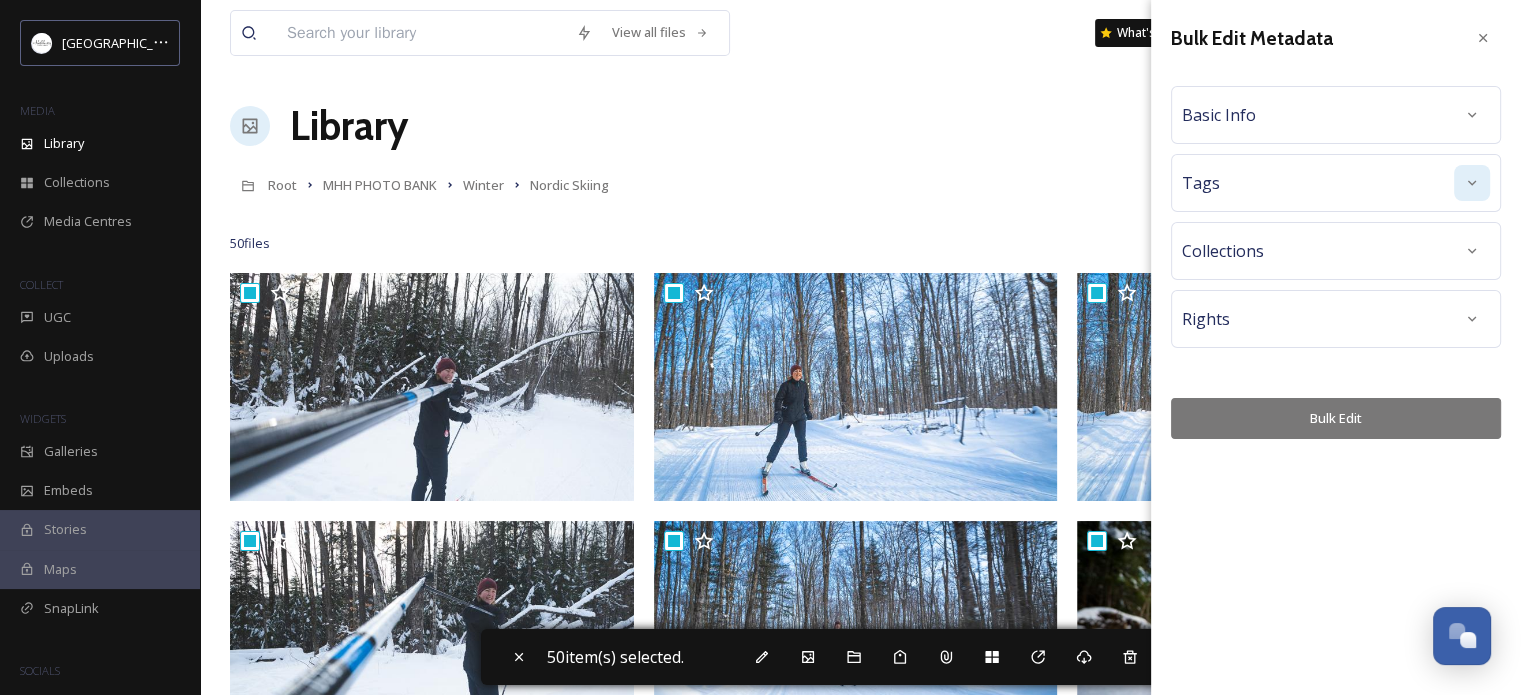click at bounding box center [1472, 183] 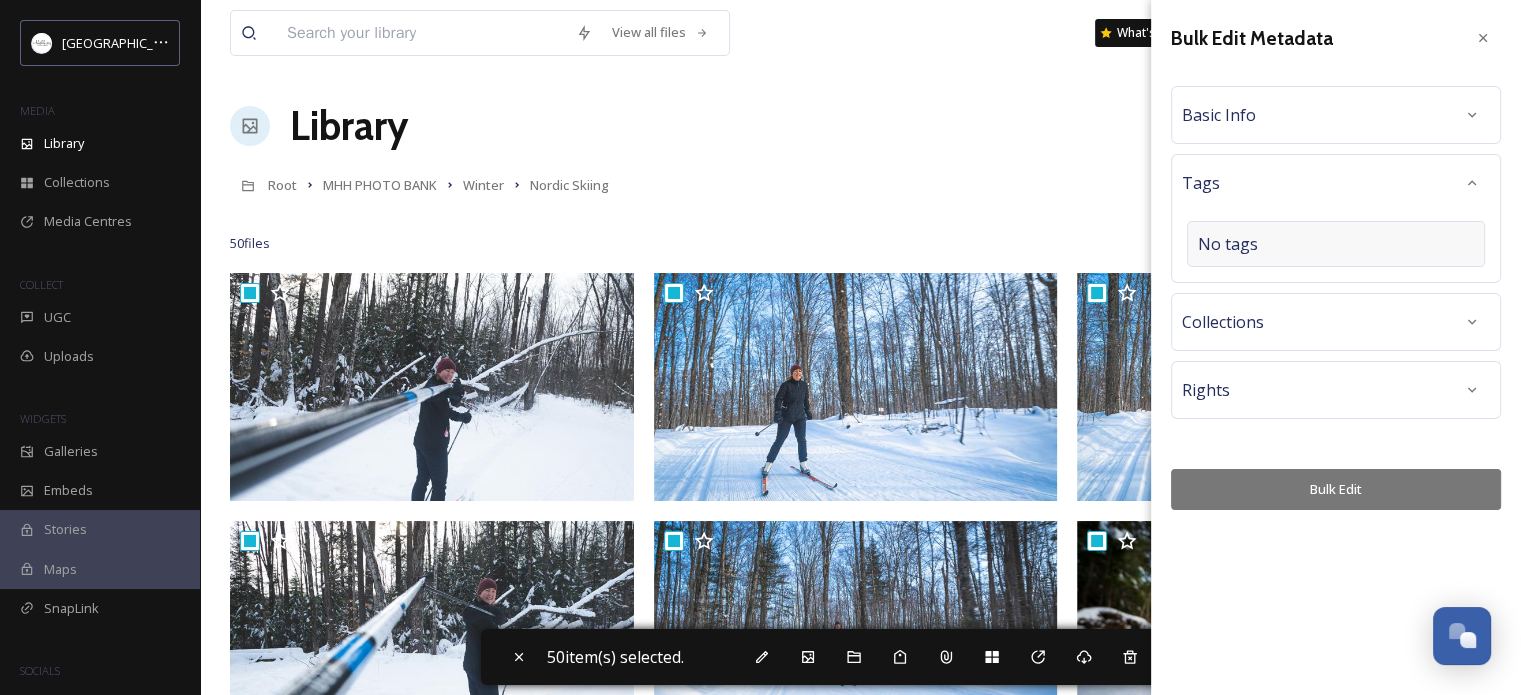 click on "No tags" at bounding box center [1228, 244] 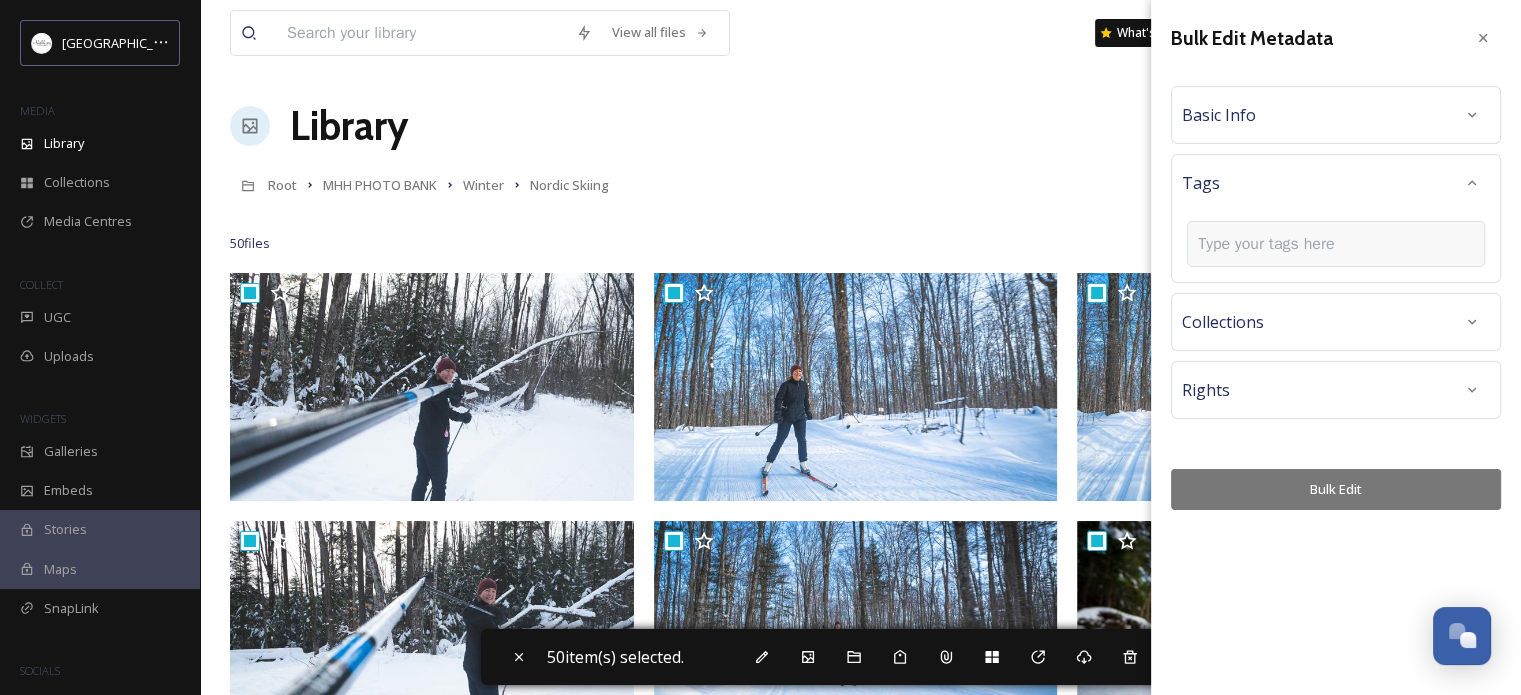 click at bounding box center [1274, 244] 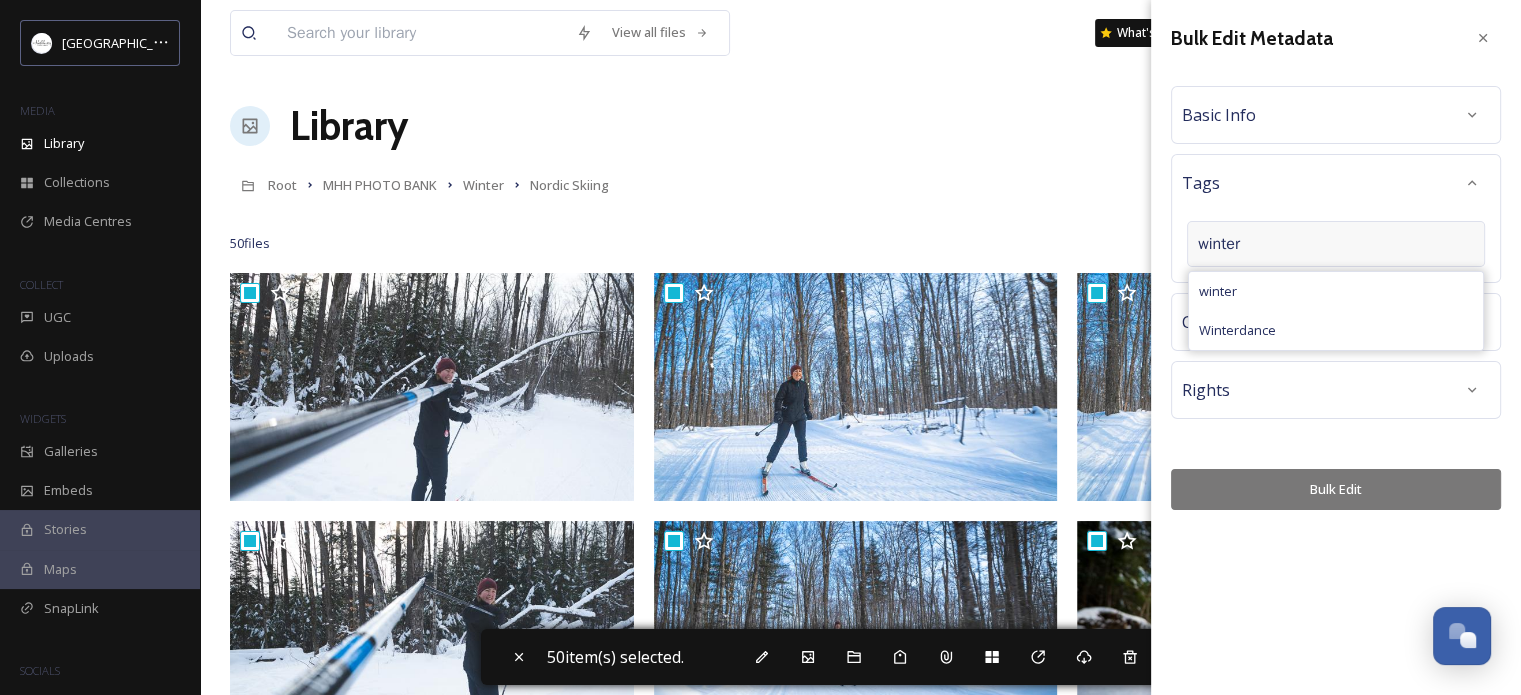 click on "winter" at bounding box center [1274, 244] 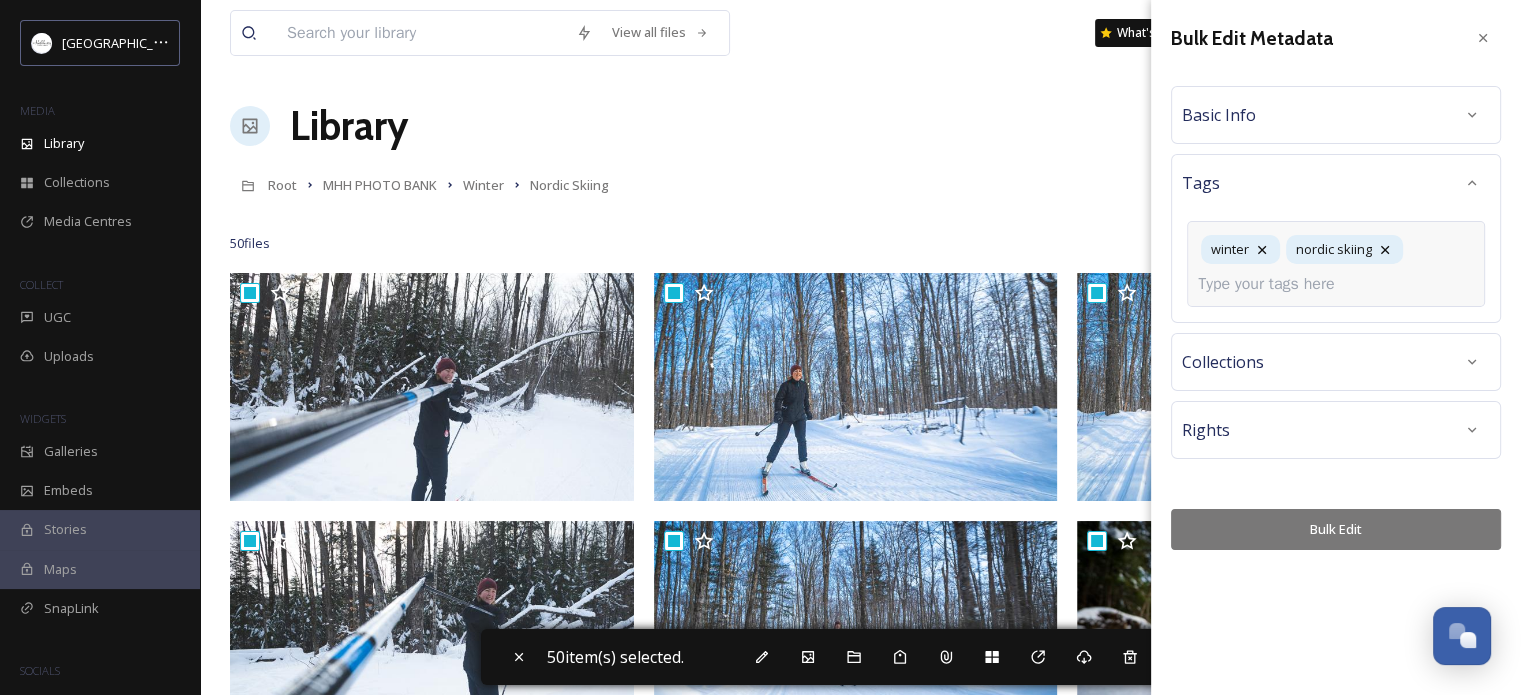 click on "Bulk Edit Metadata Basic Info Tags winter nordic skiing Collections Rights Bulk Edit" at bounding box center [1336, 285] 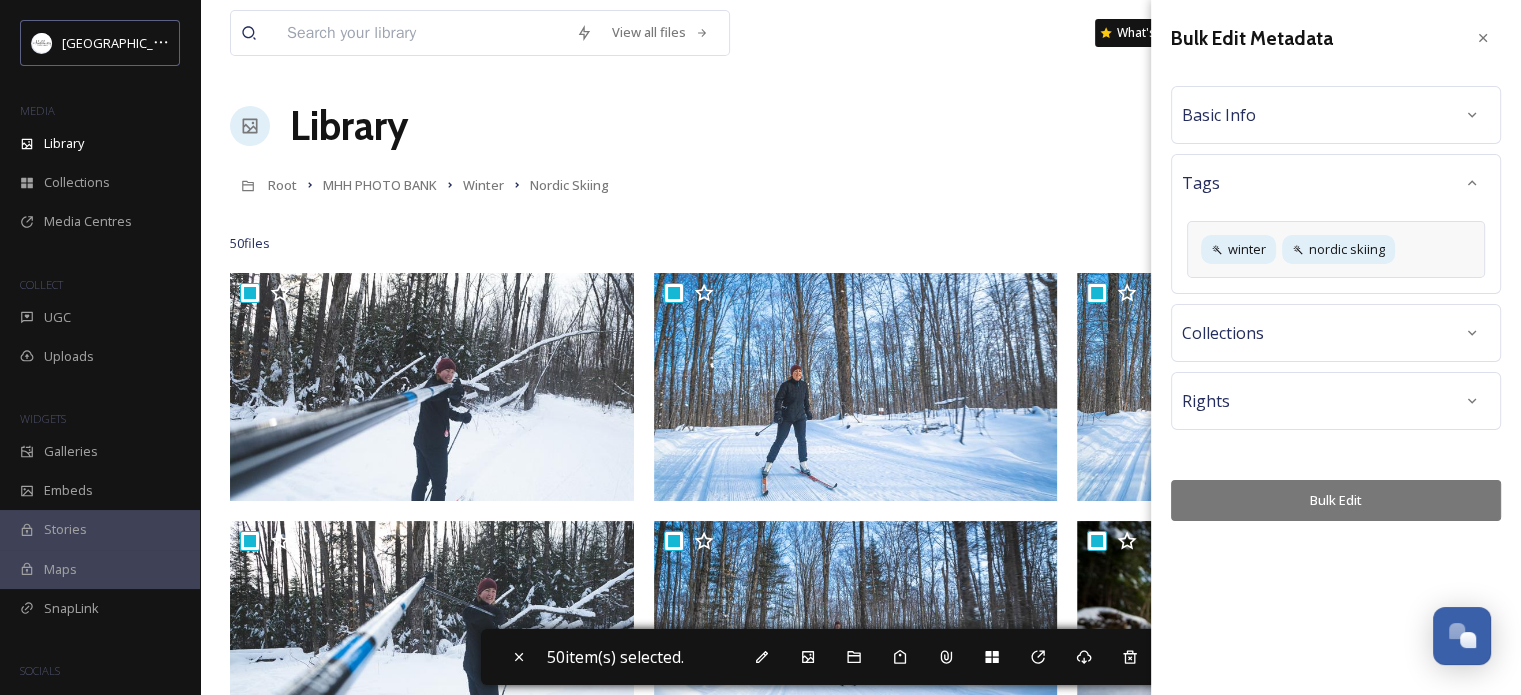 click on "Bulk Edit" at bounding box center [1336, 500] 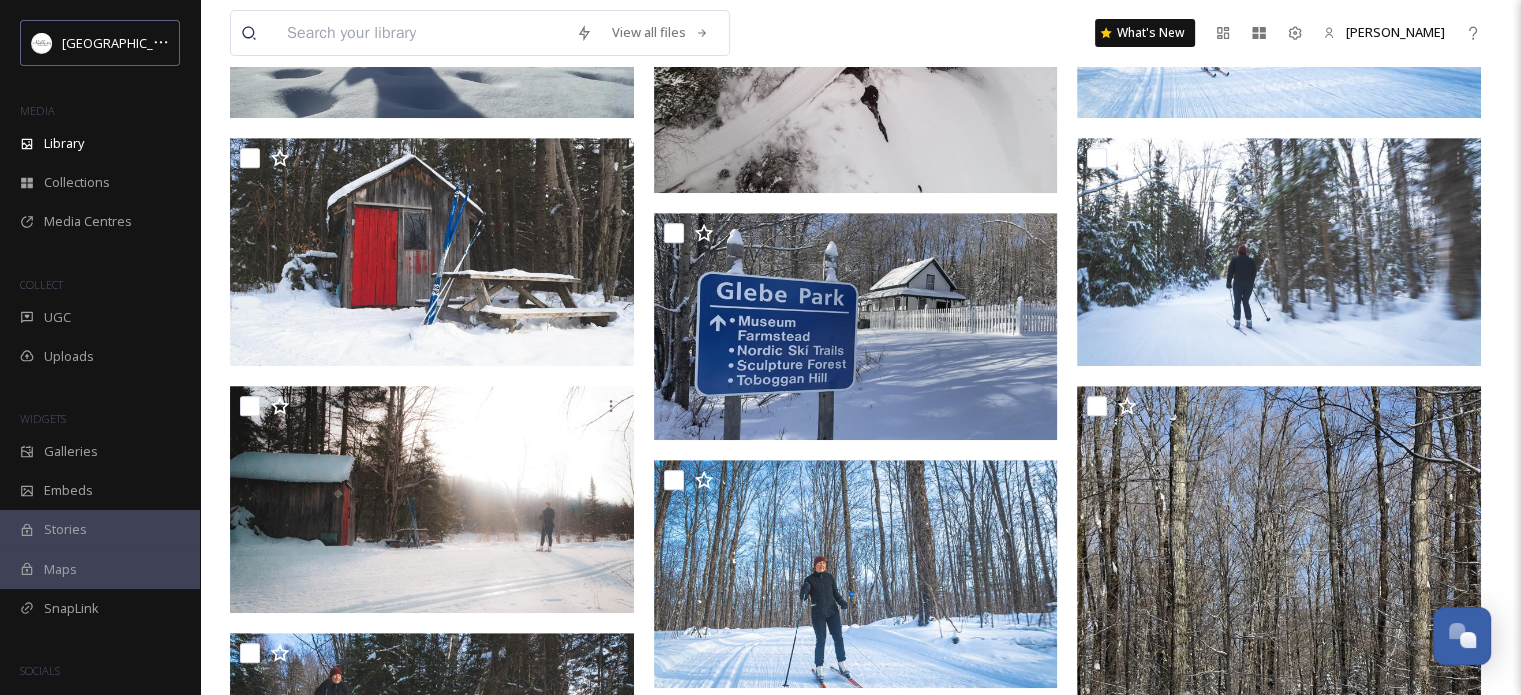 scroll, scrollTop: 900, scrollLeft: 0, axis: vertical 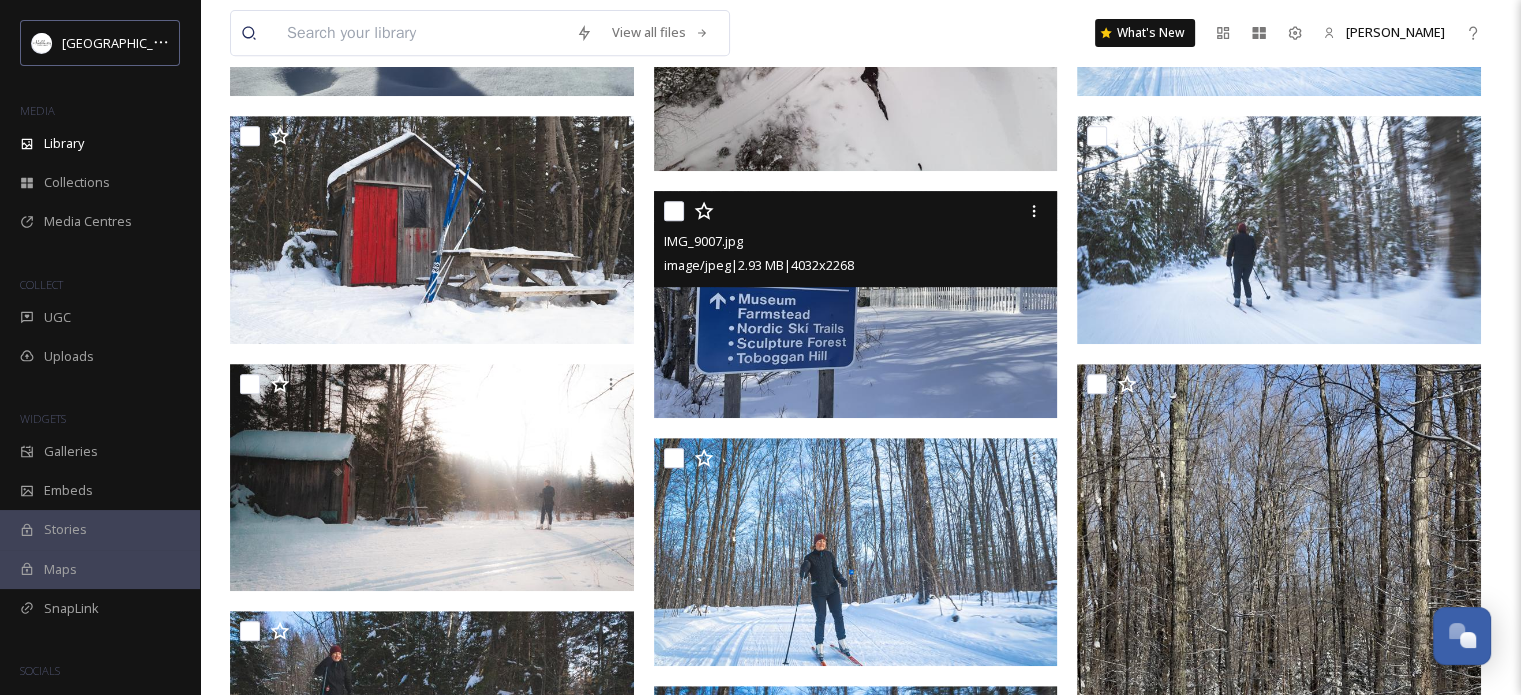 click at bounding box center [856, 304] 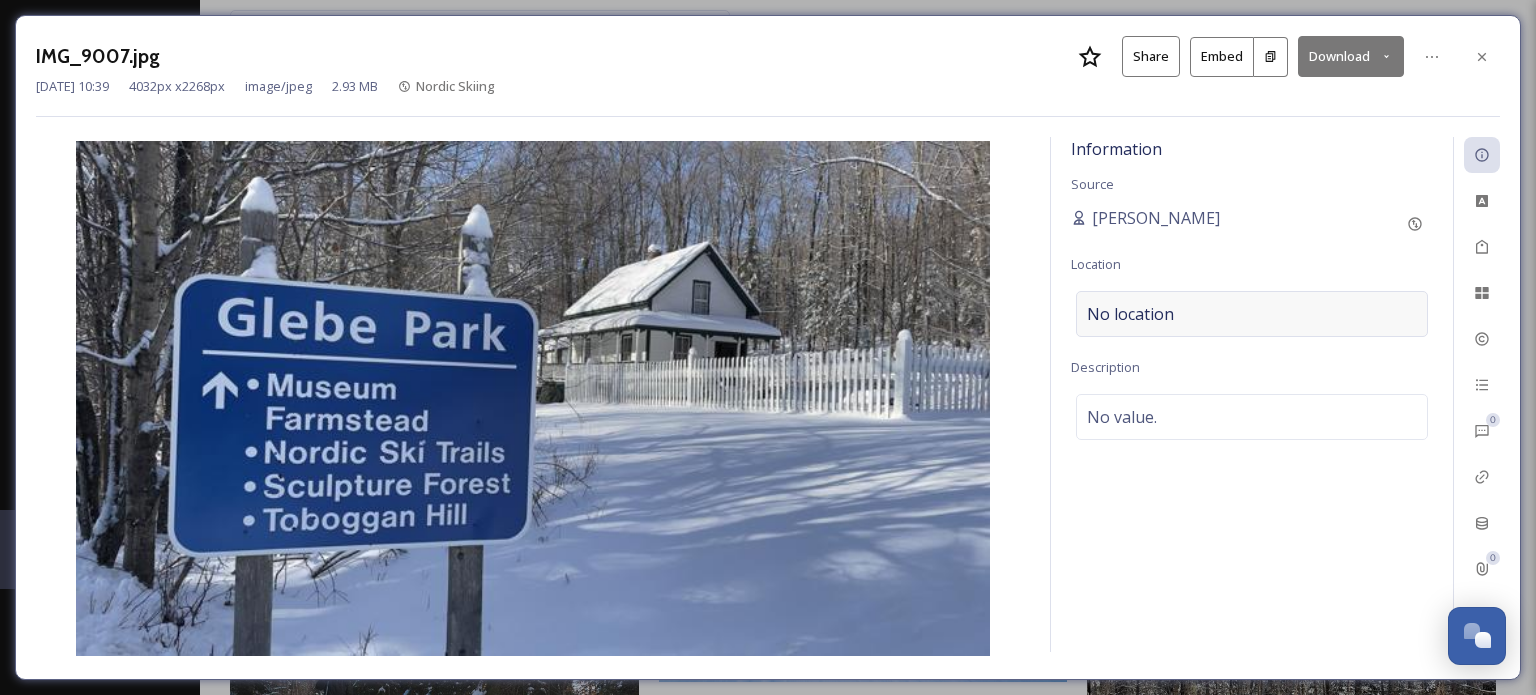 click on "No location" at bounding box center (1252, 314) 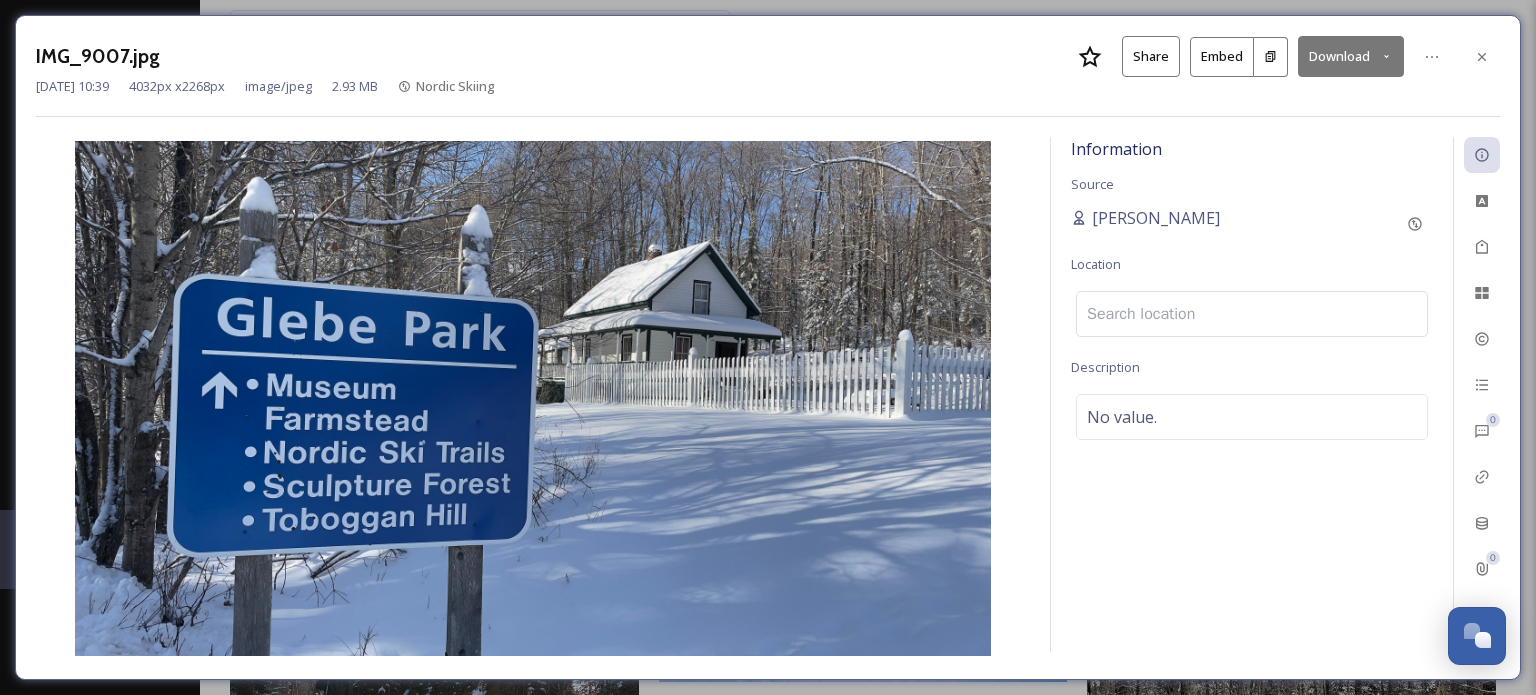 click at bounding box center [1252, 314] 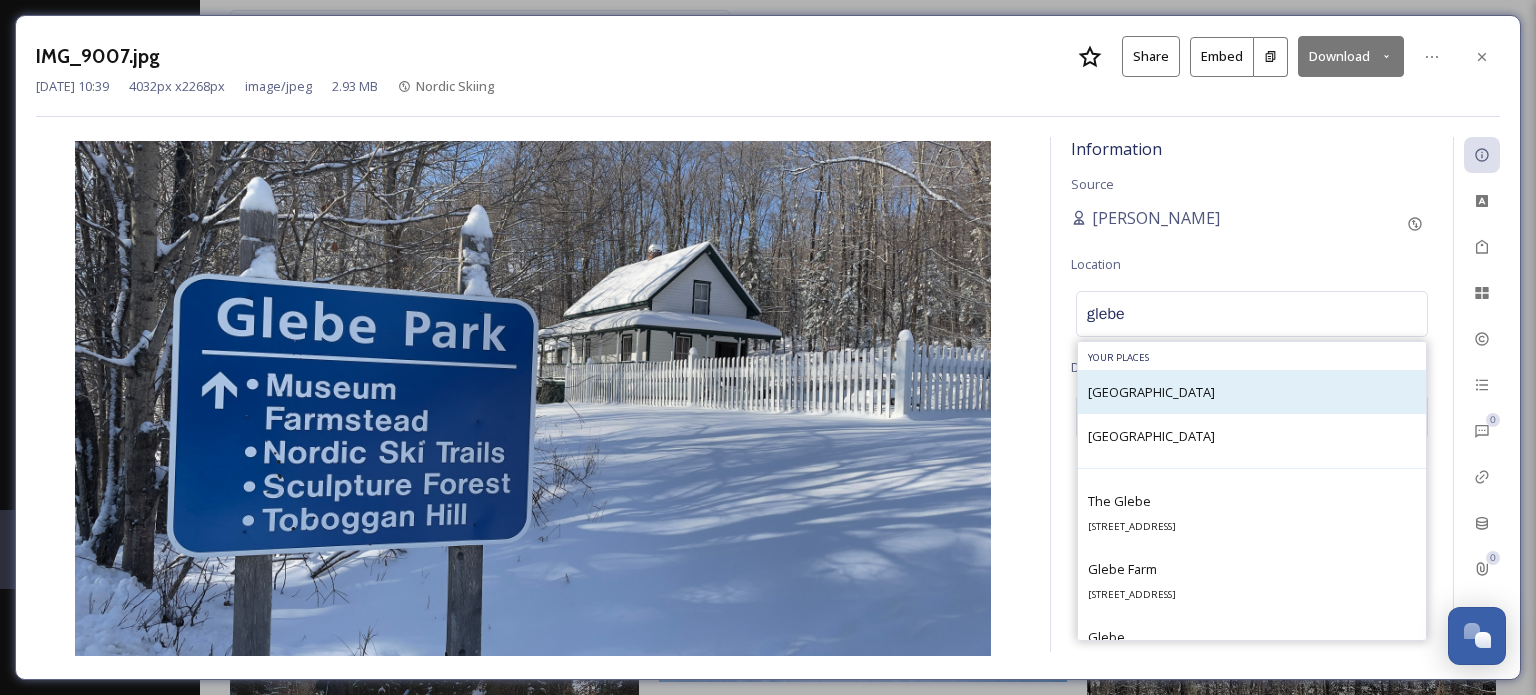 click on "[GEOGRAPHIC_DATA]" at bounding box center [1252, 392] 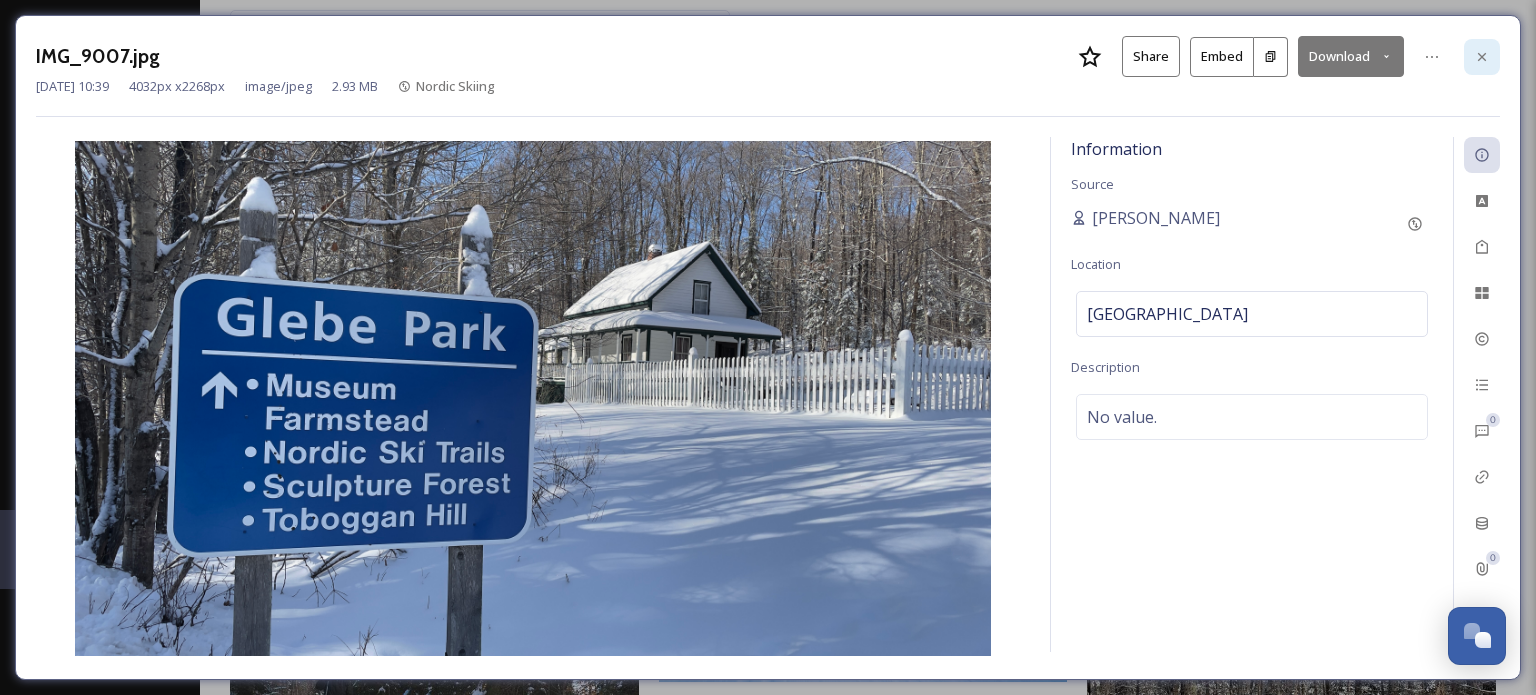 click 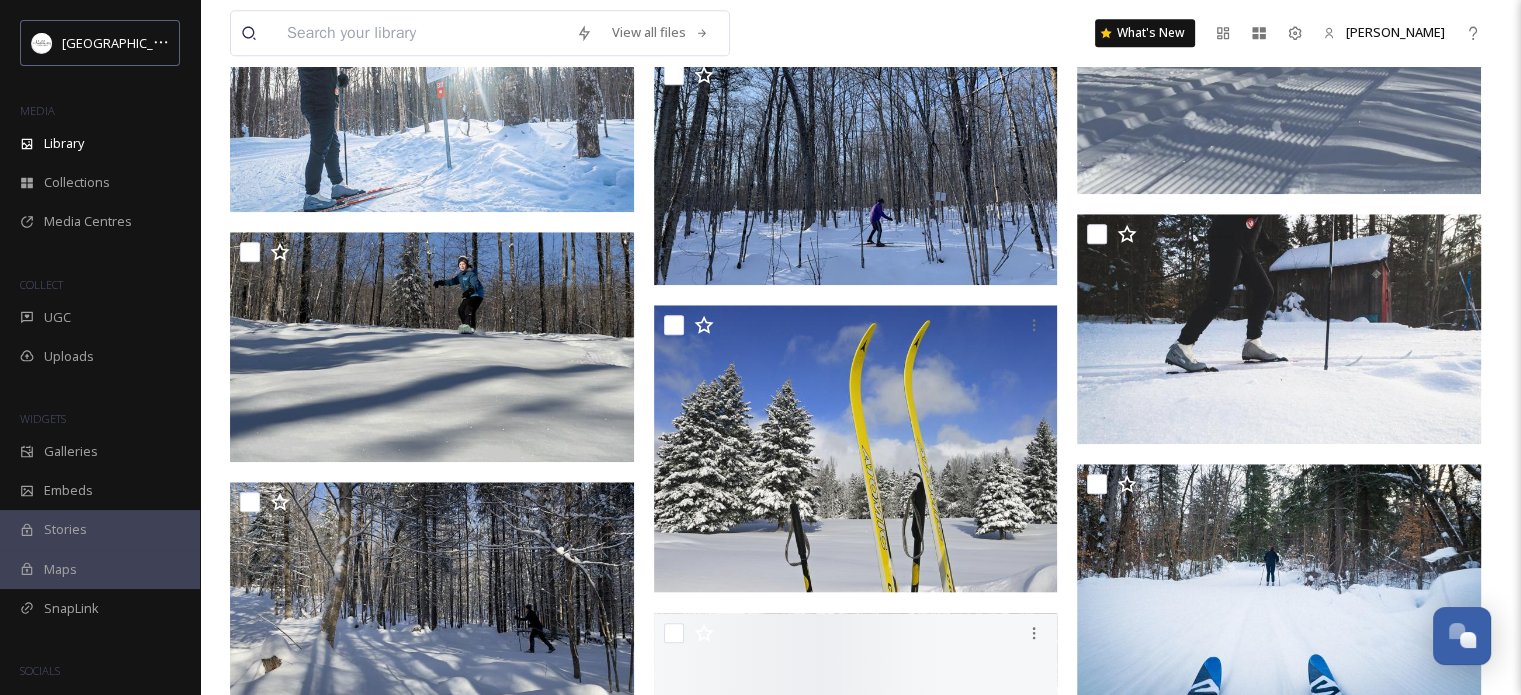 scroll, scrollTop: 1800, scrollLeft: 0, axis: vertical 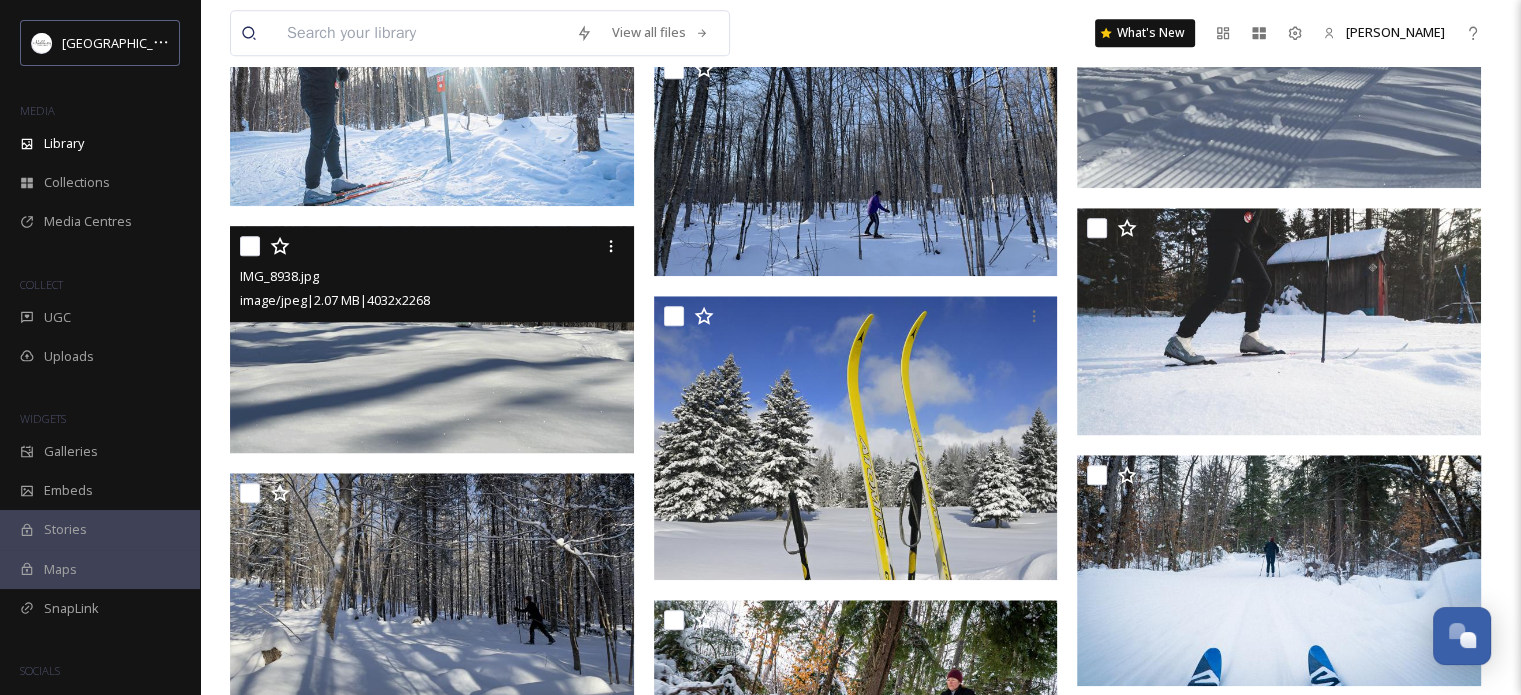 click at bounding box center (432, 339) 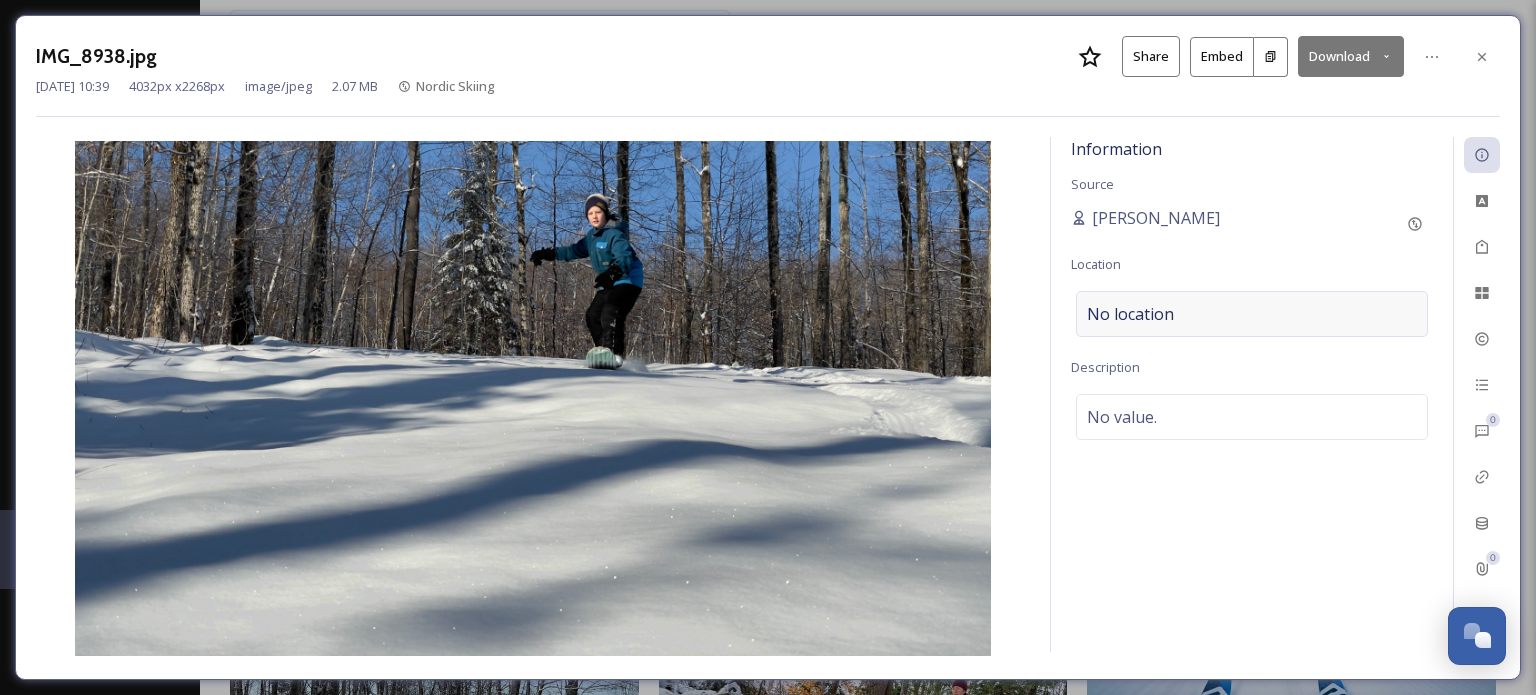 click on "No location" at bounding box center [1130, 314] 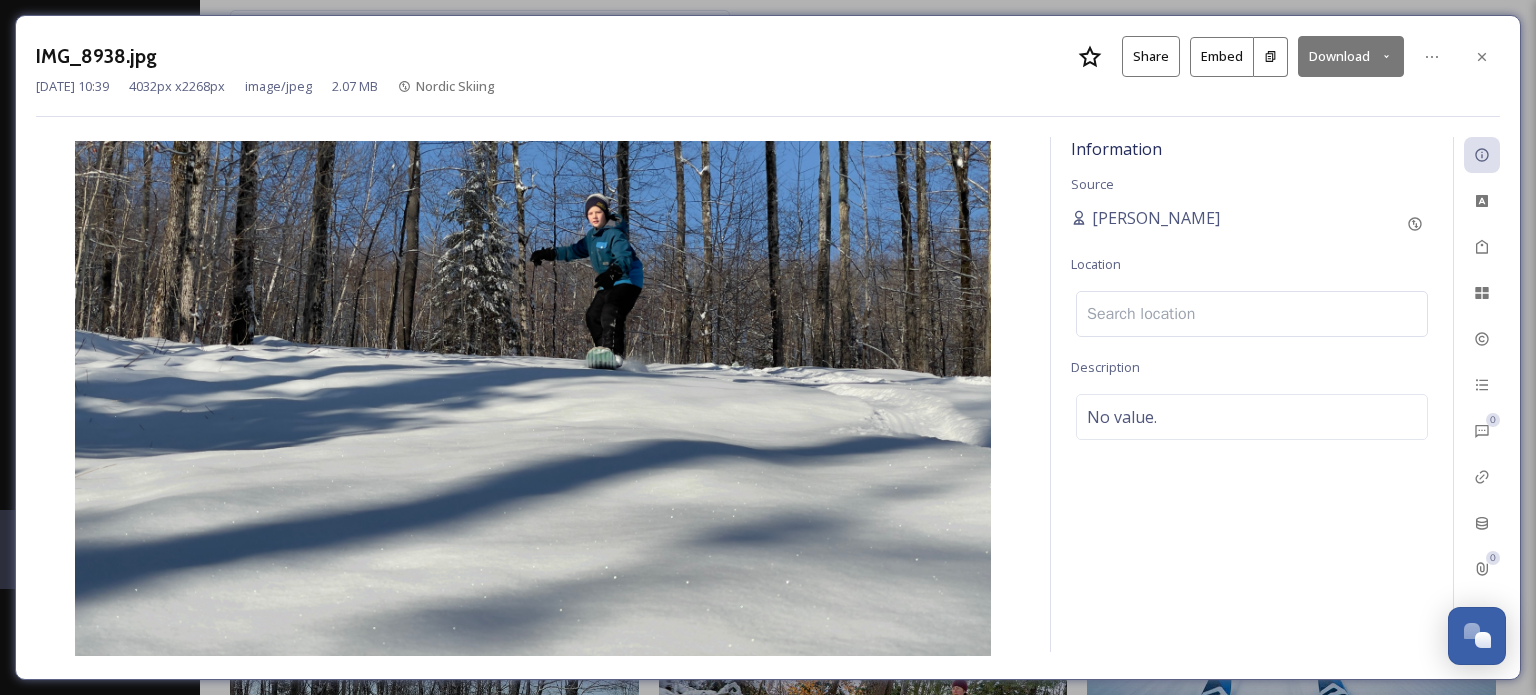 click at bounding box center (1252, 314) 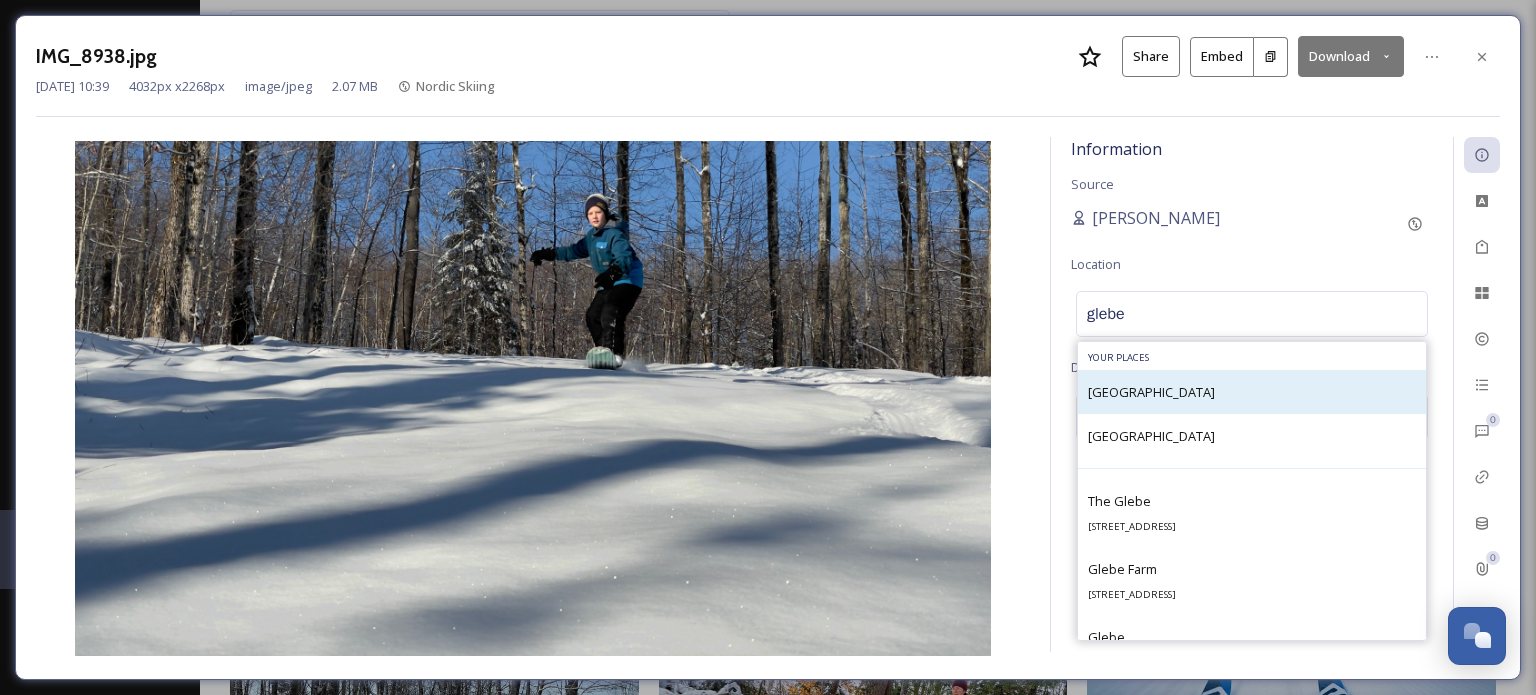 click on "[GEOGRAPHIC_DATA]" at bounding box center [1252, 392] 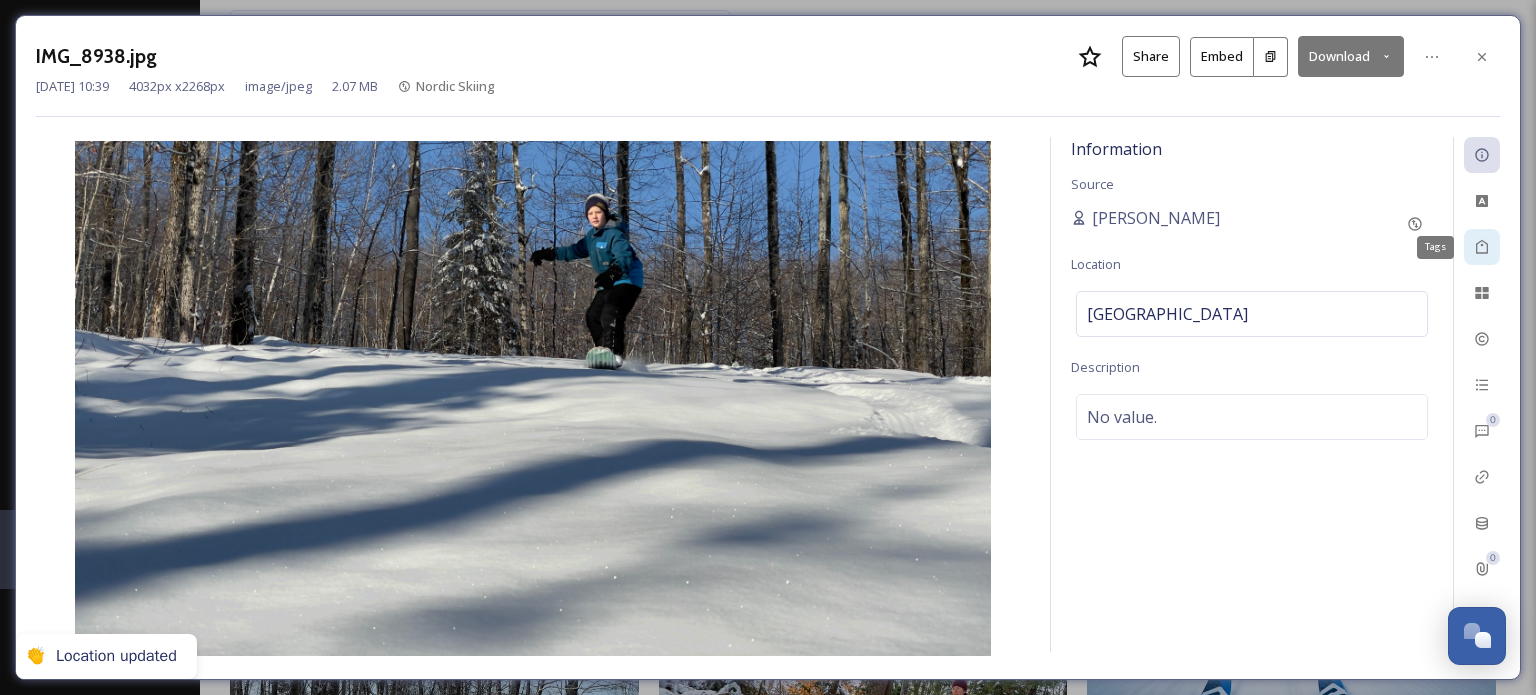 click 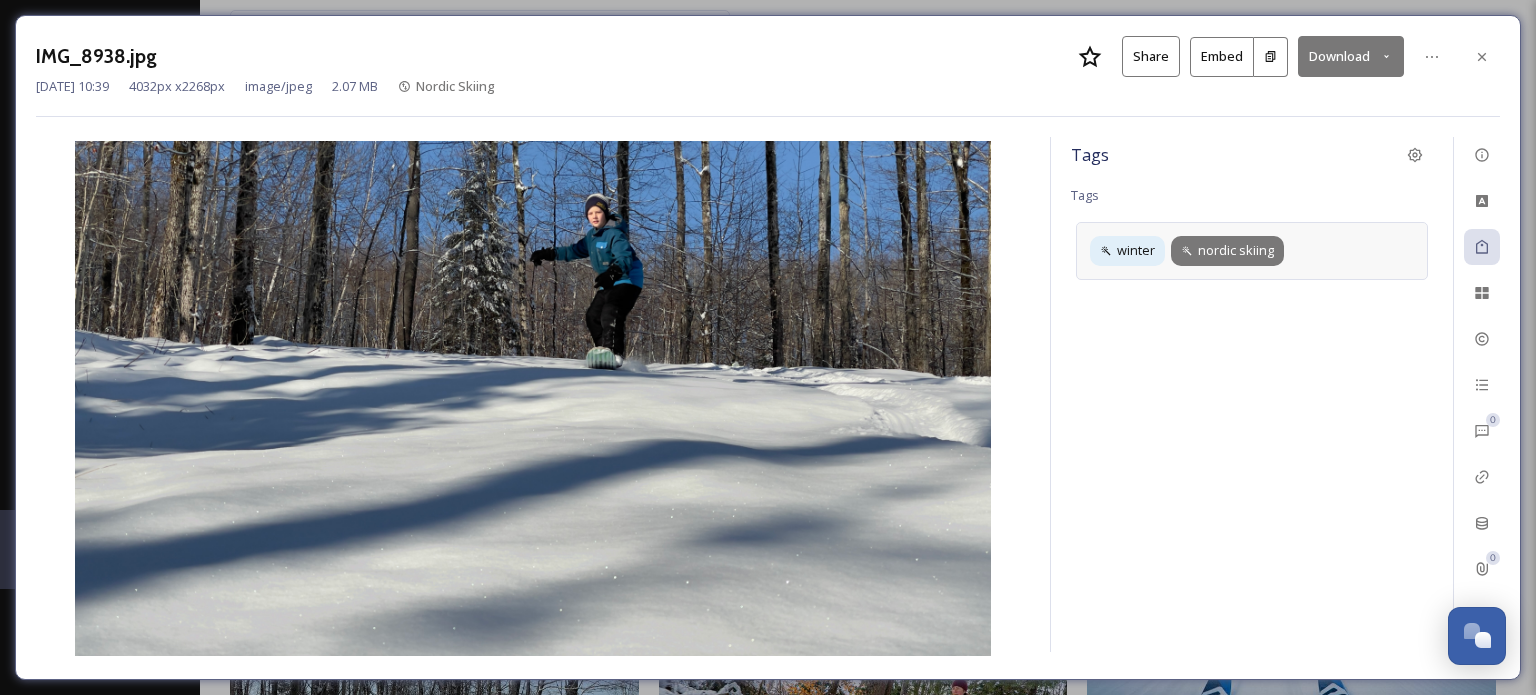click on "nordic skiing" at bounding box center (1236, 250) 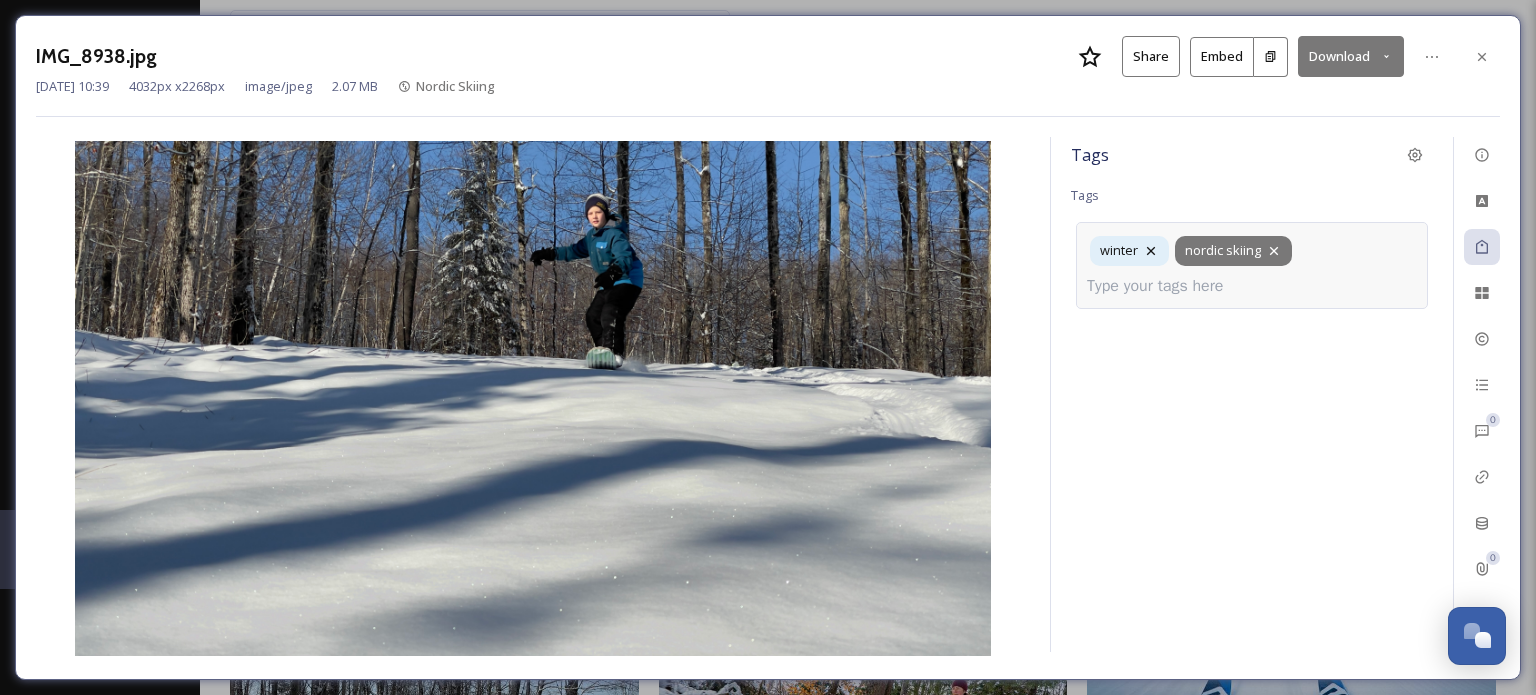 drag, startPoint x: 1272, startPoint y: 247, endPoint x: 1261, endPoint y: 248, distance: 11.045361 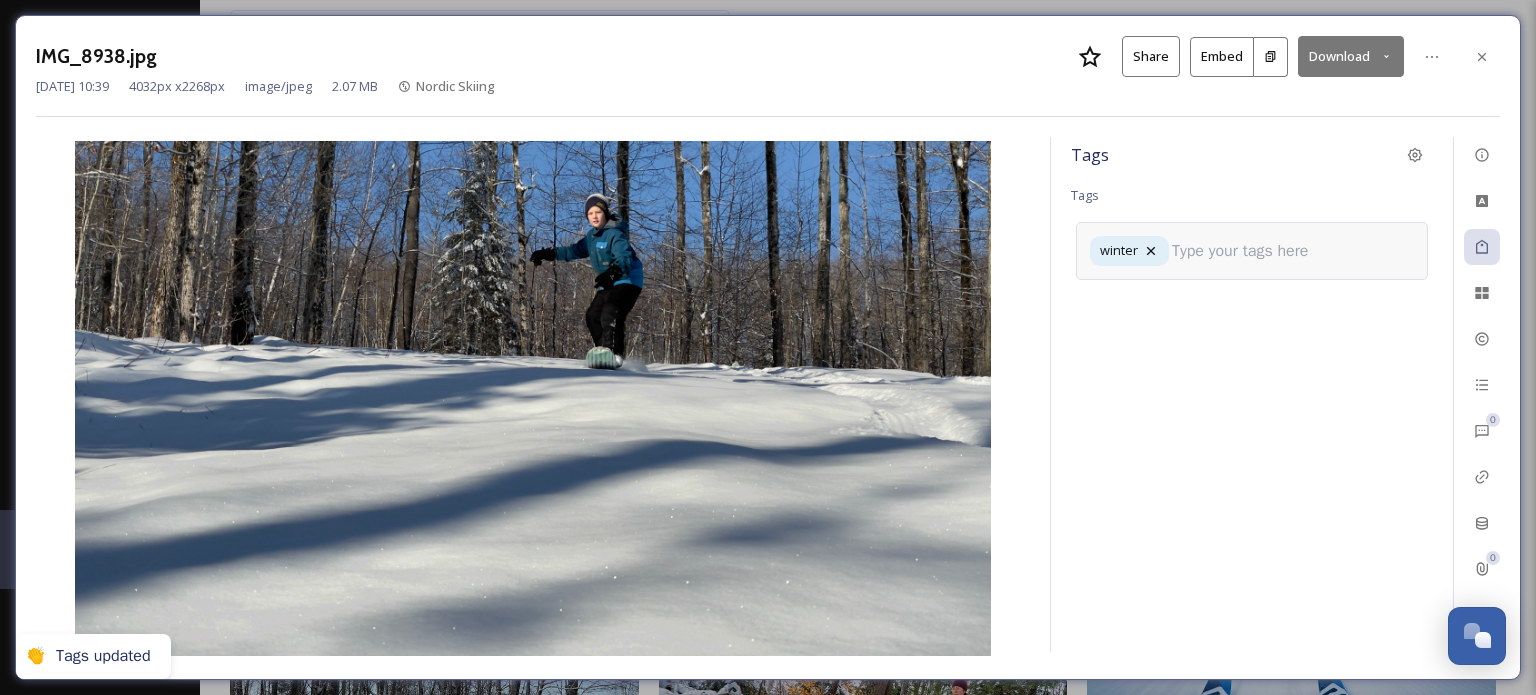 click at bounding box center [1248, 251] 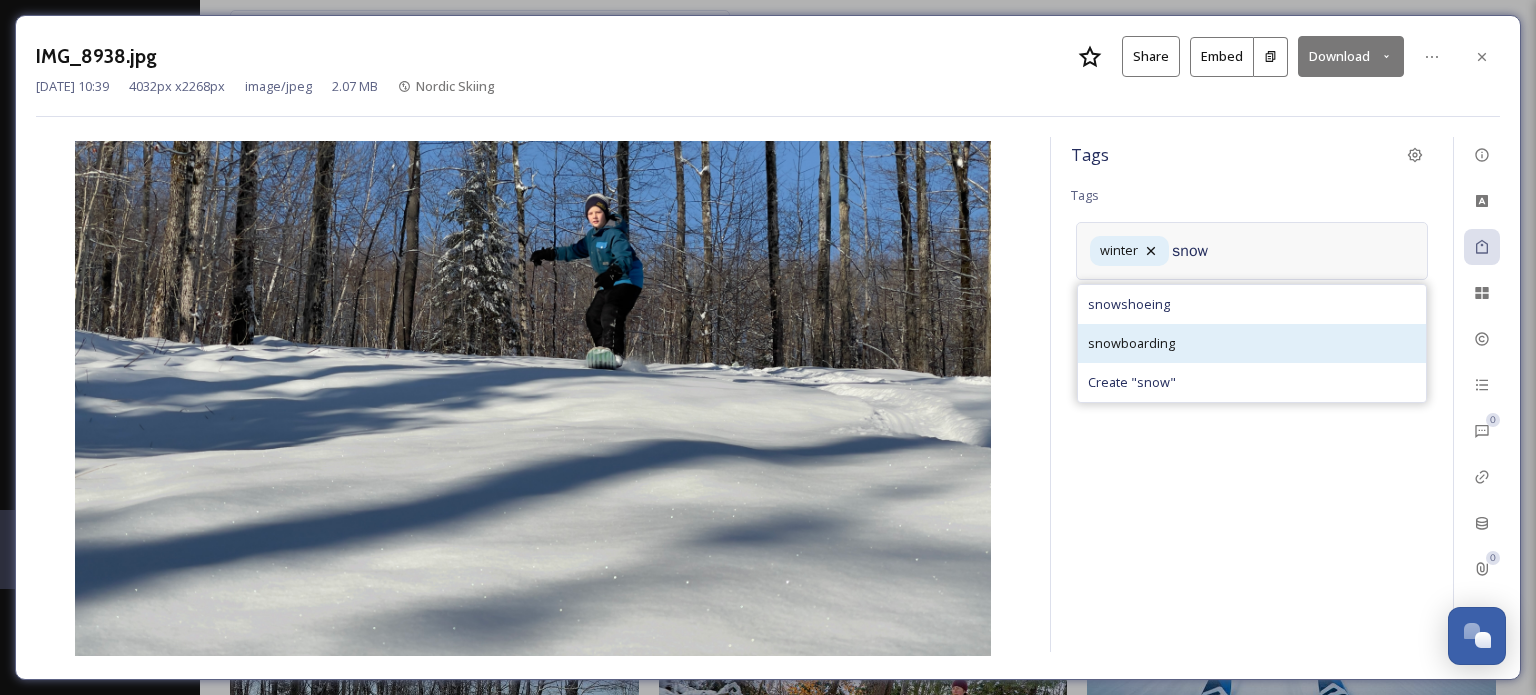 click on "snowboarding" at bounding box center [1131, 343] 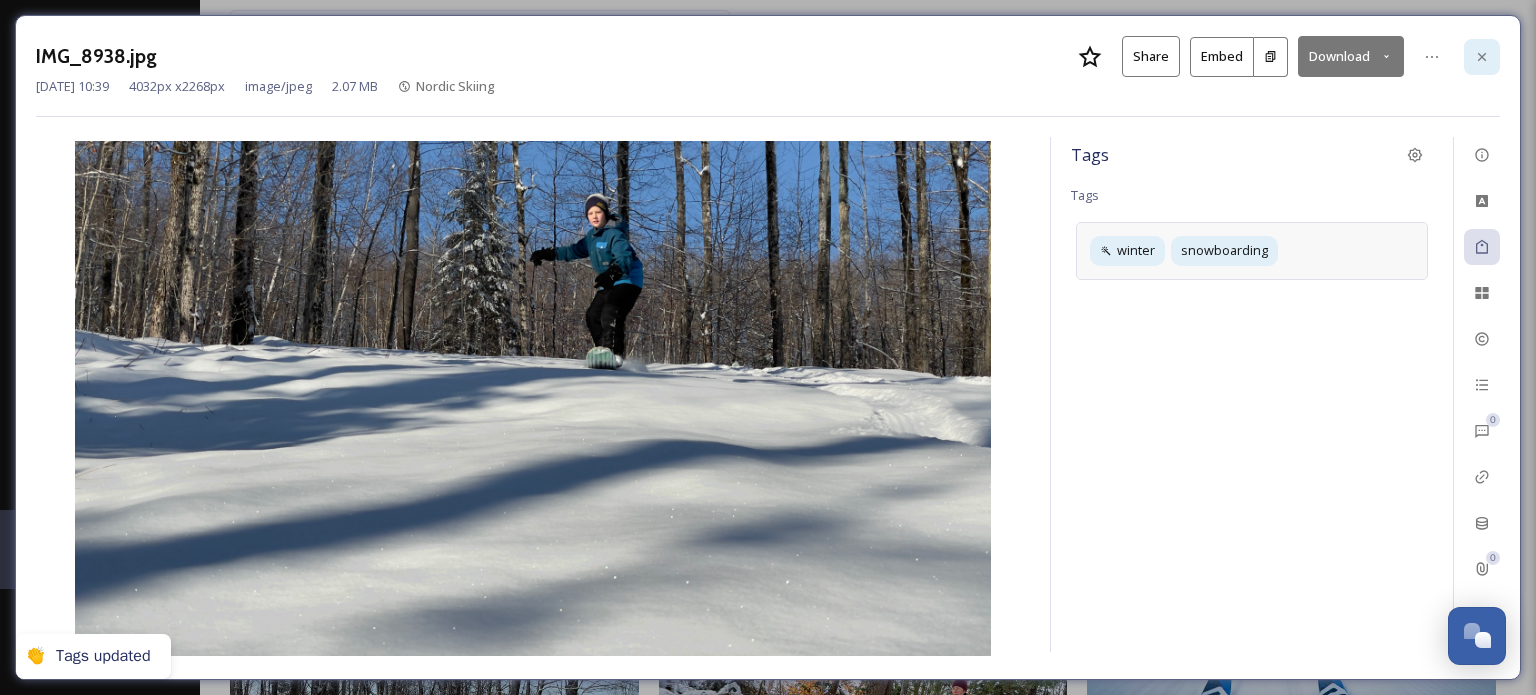 click 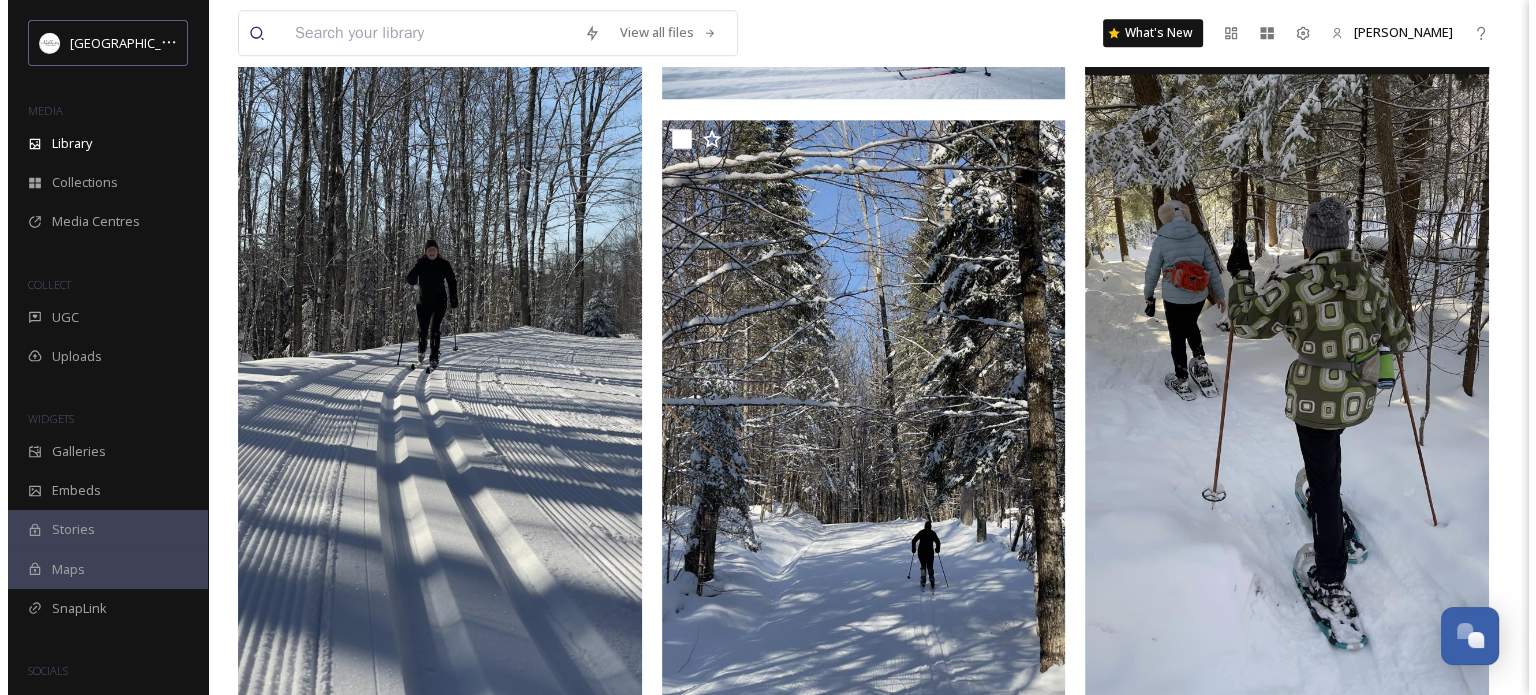 scroll, scrollTop: 2500, scrollLeft: 0, axis: vertical 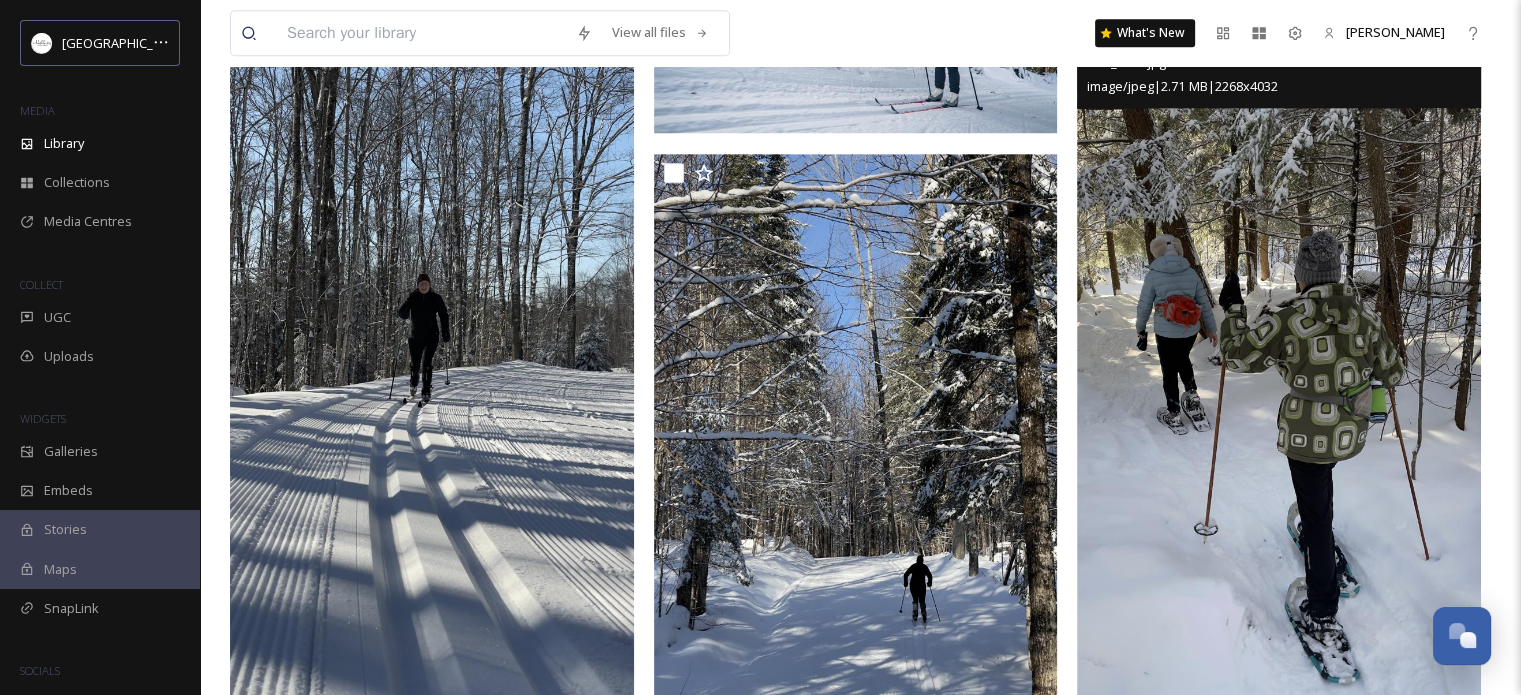 click at bounding box center [1279, 371] 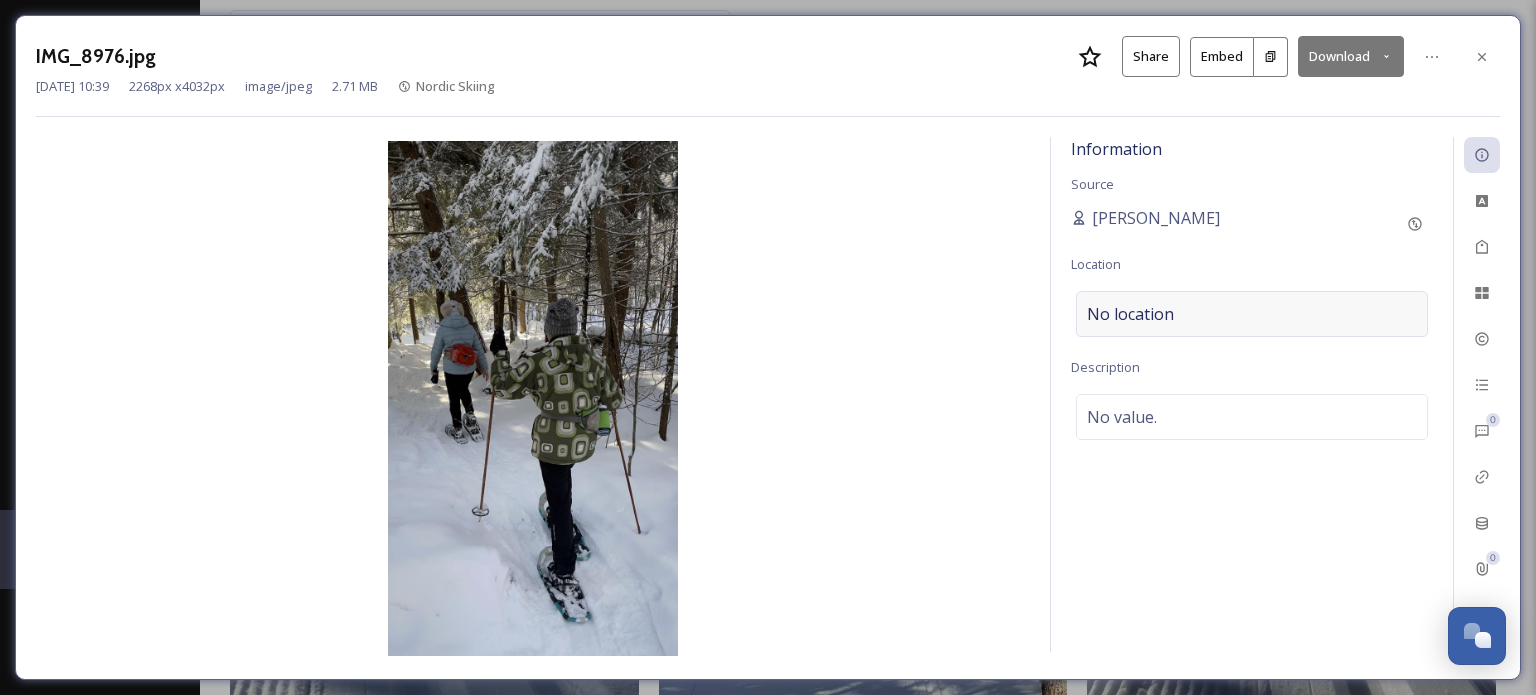 scroll, scrollTop: 2503, scrollLeft: 0, axis: vertical 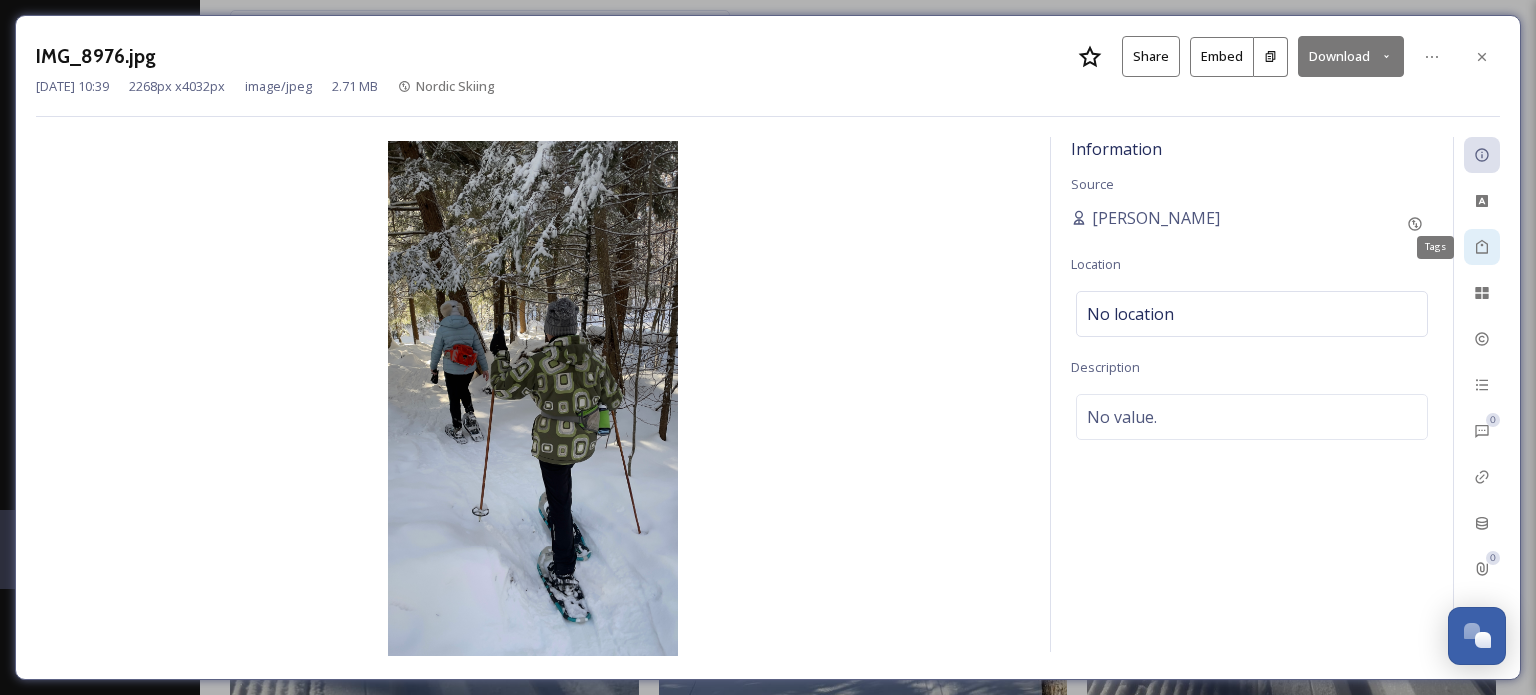 click on "Tags" at bounding box center [1482, 247] 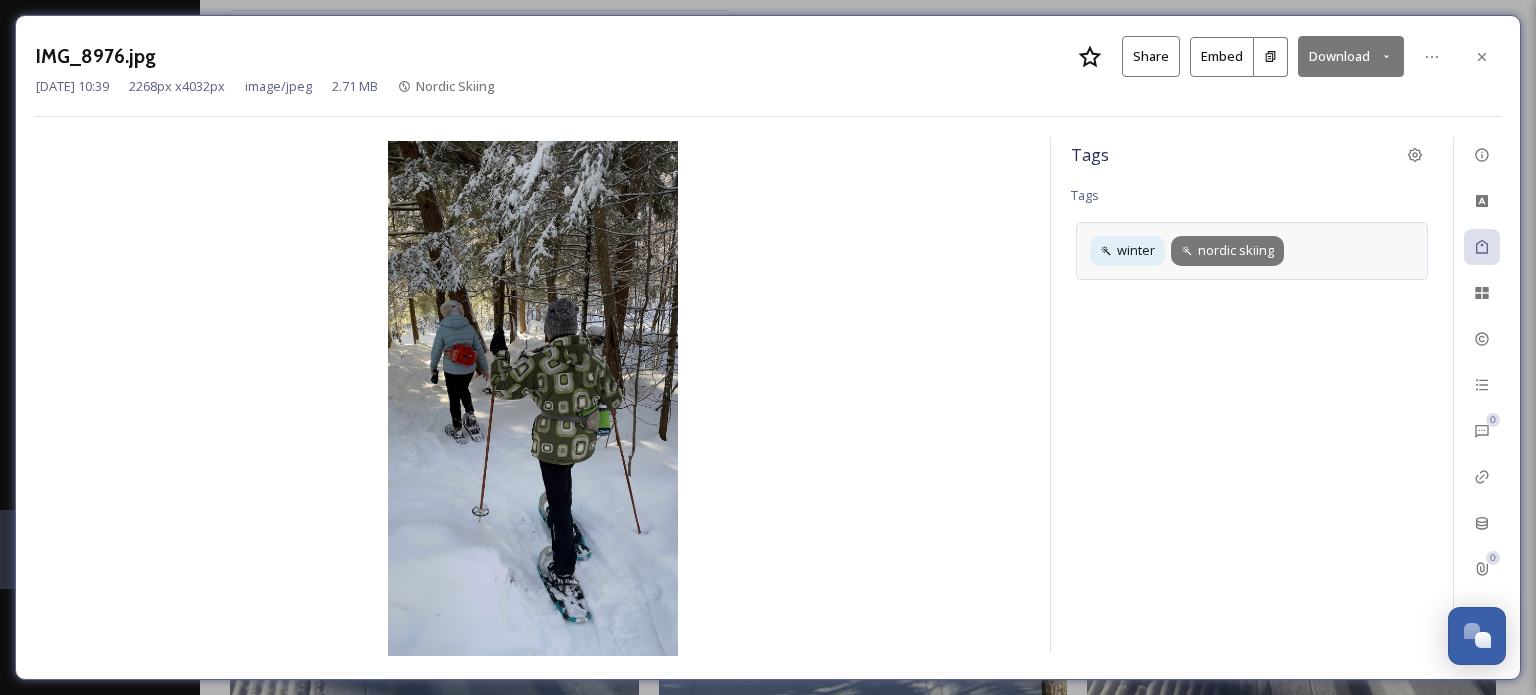 click on "nordic skiing" at bounding box center (1236, 250) 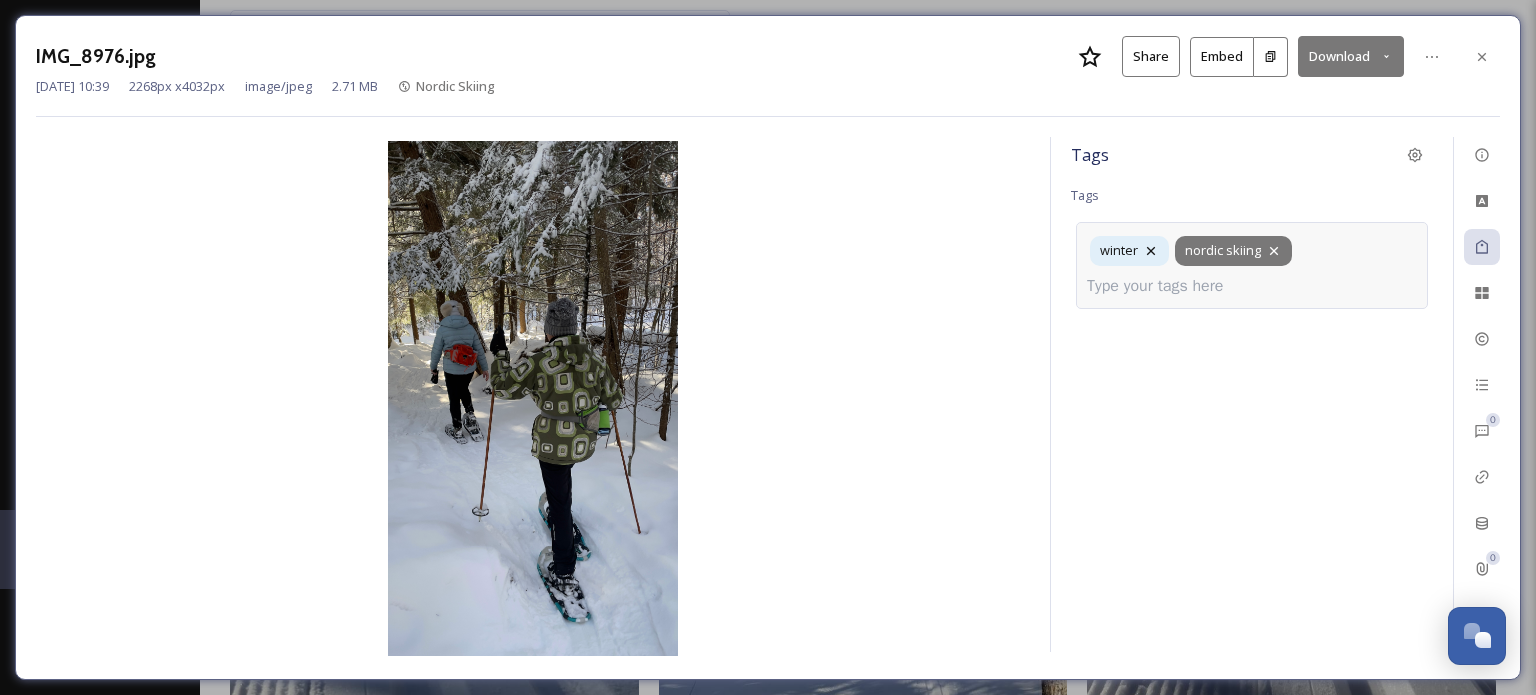 click 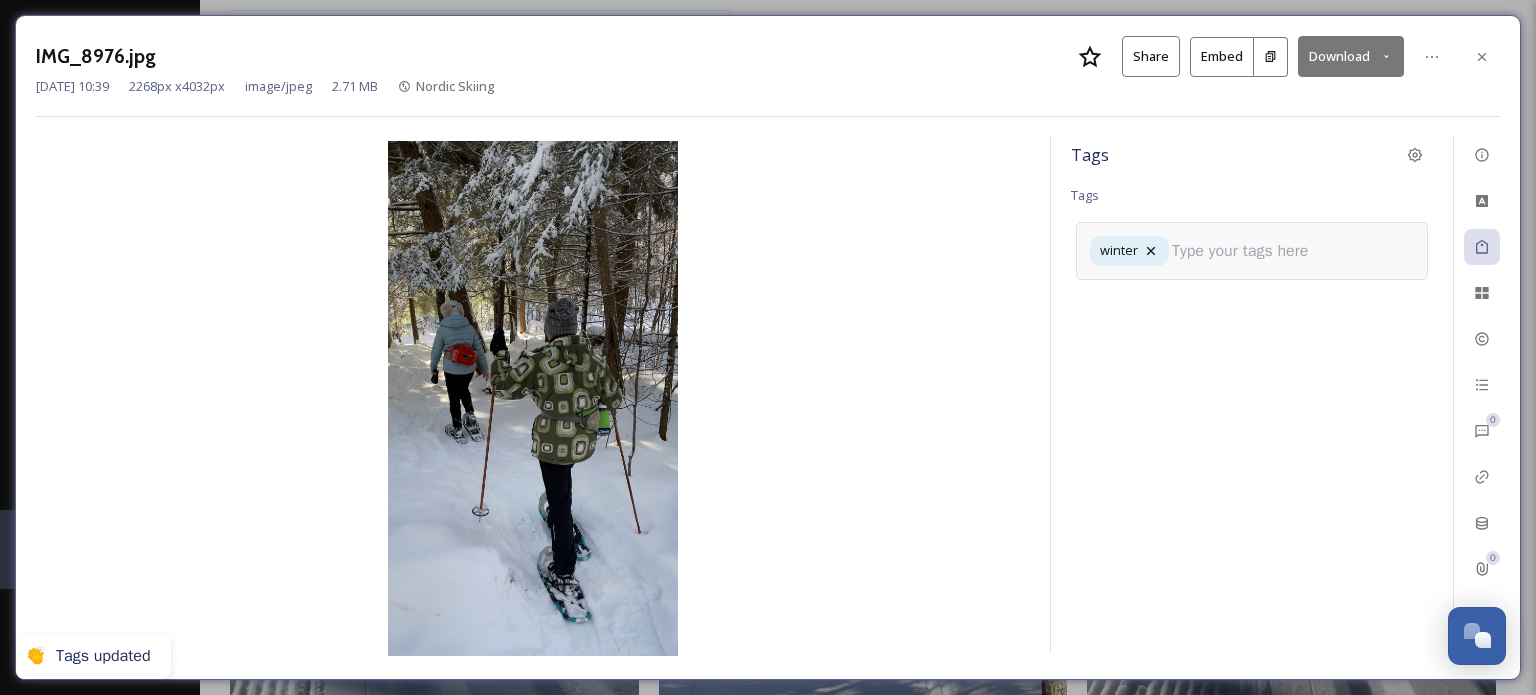 click at bounding box center [1248, 251] 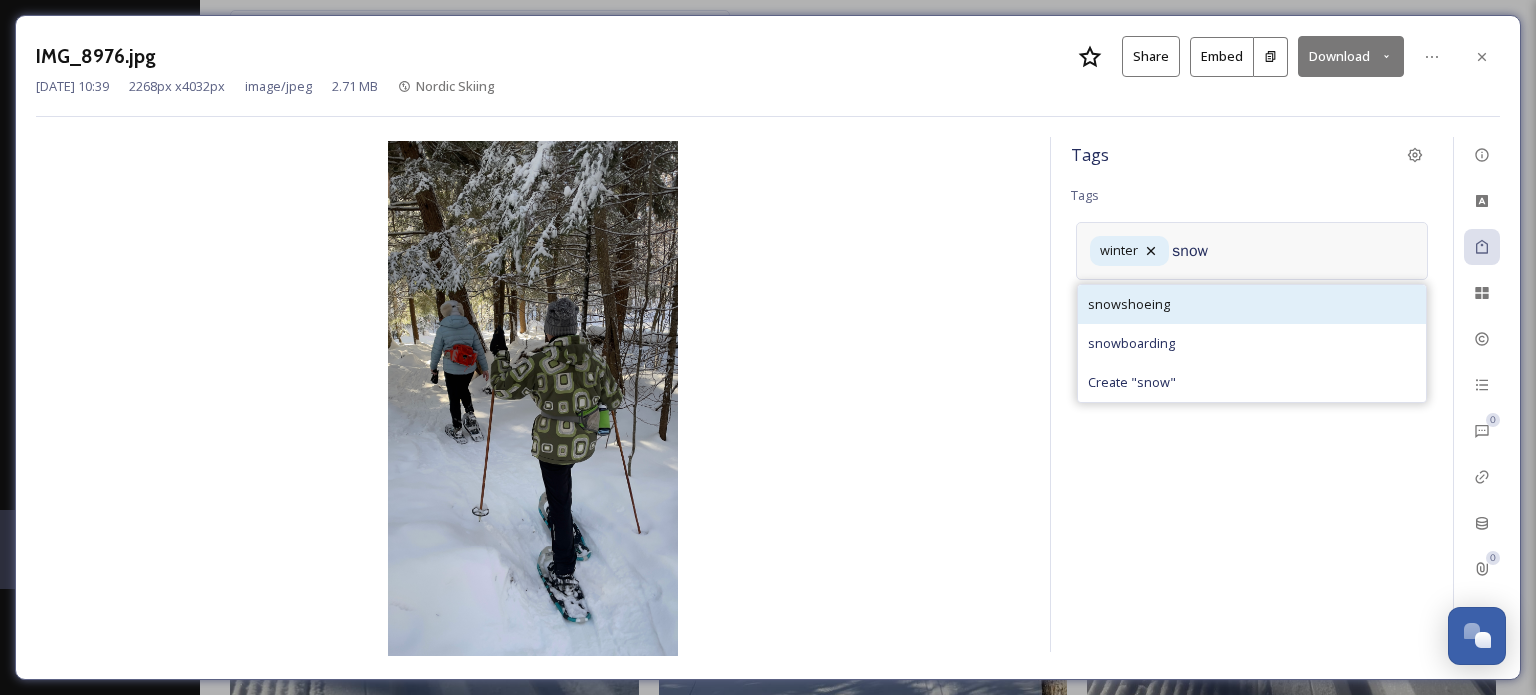 click on "snowshoeing" at bounding box center [1252, 304] 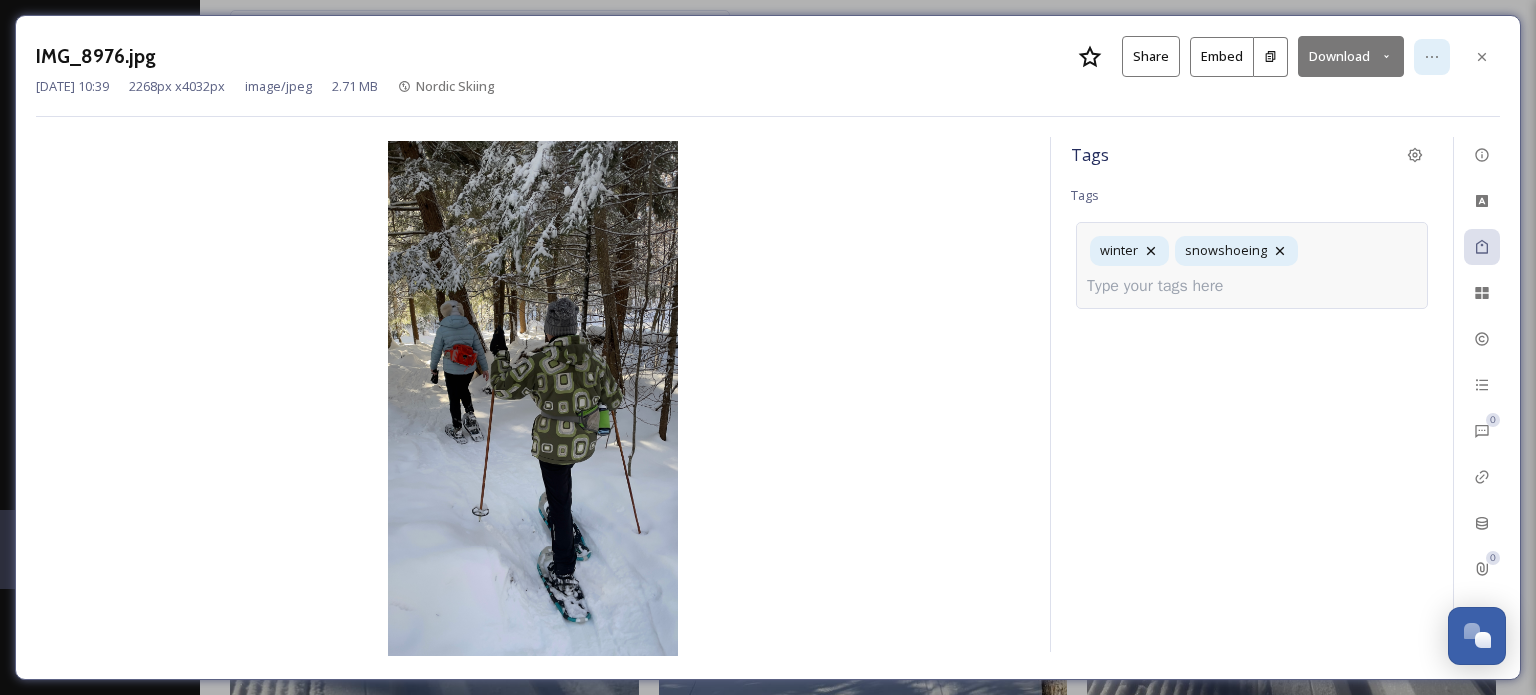click 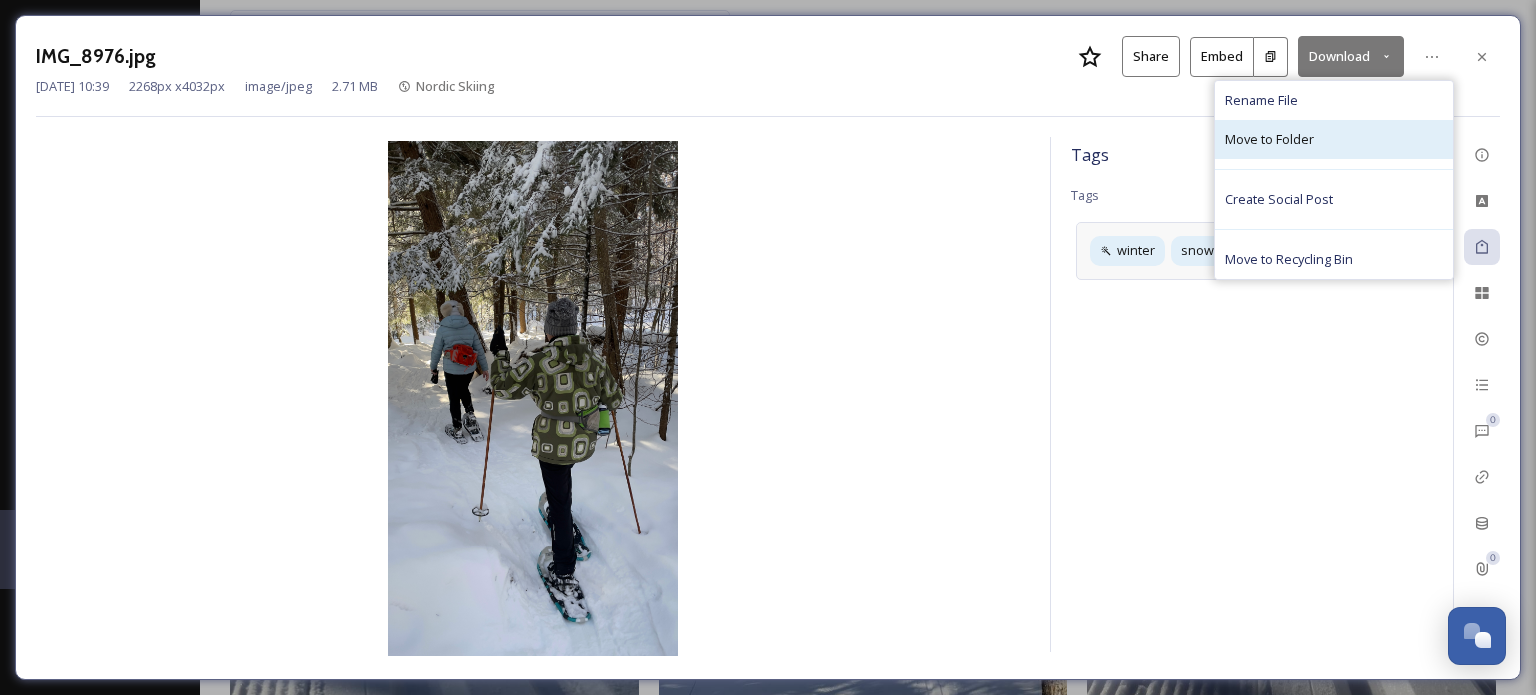 click on "Move to Folder" at bounding box center (1269, 139) 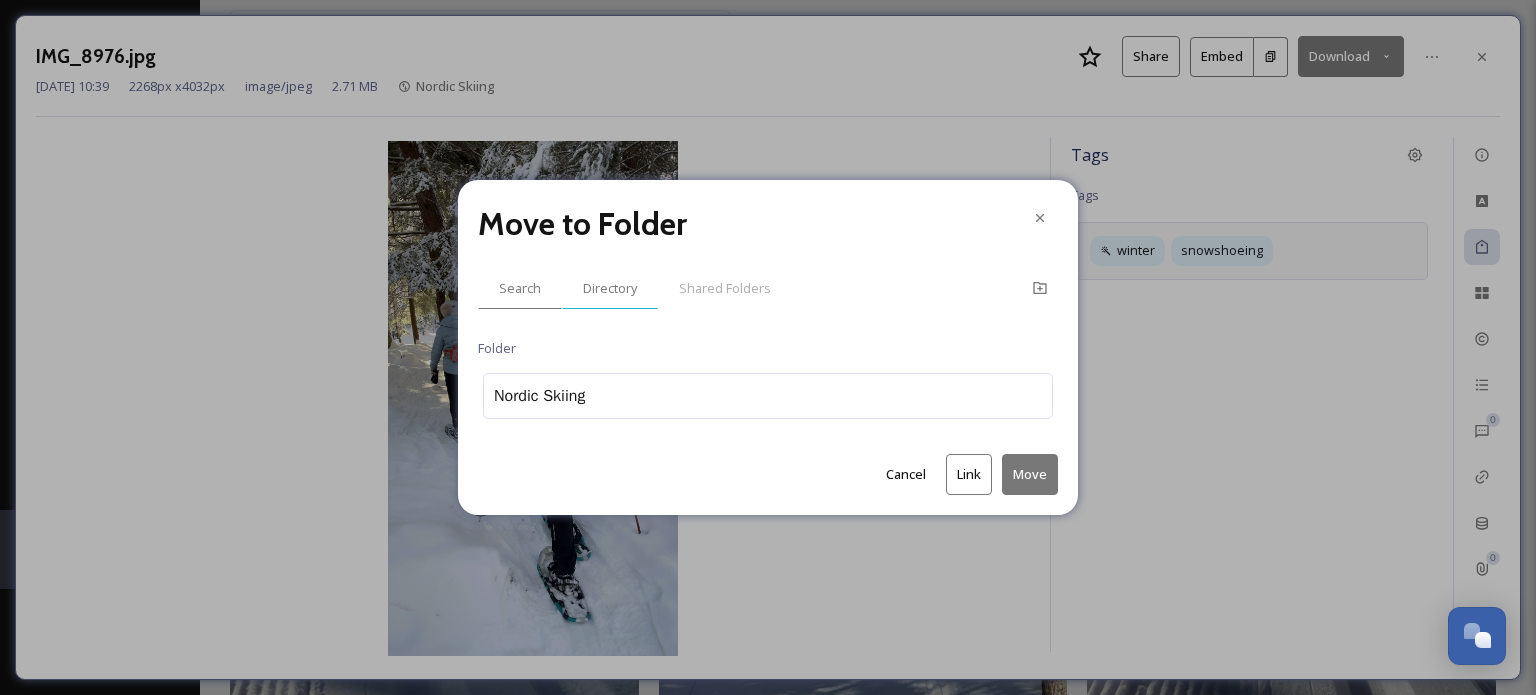 click on "Directory" at bounding box center [610, 288] 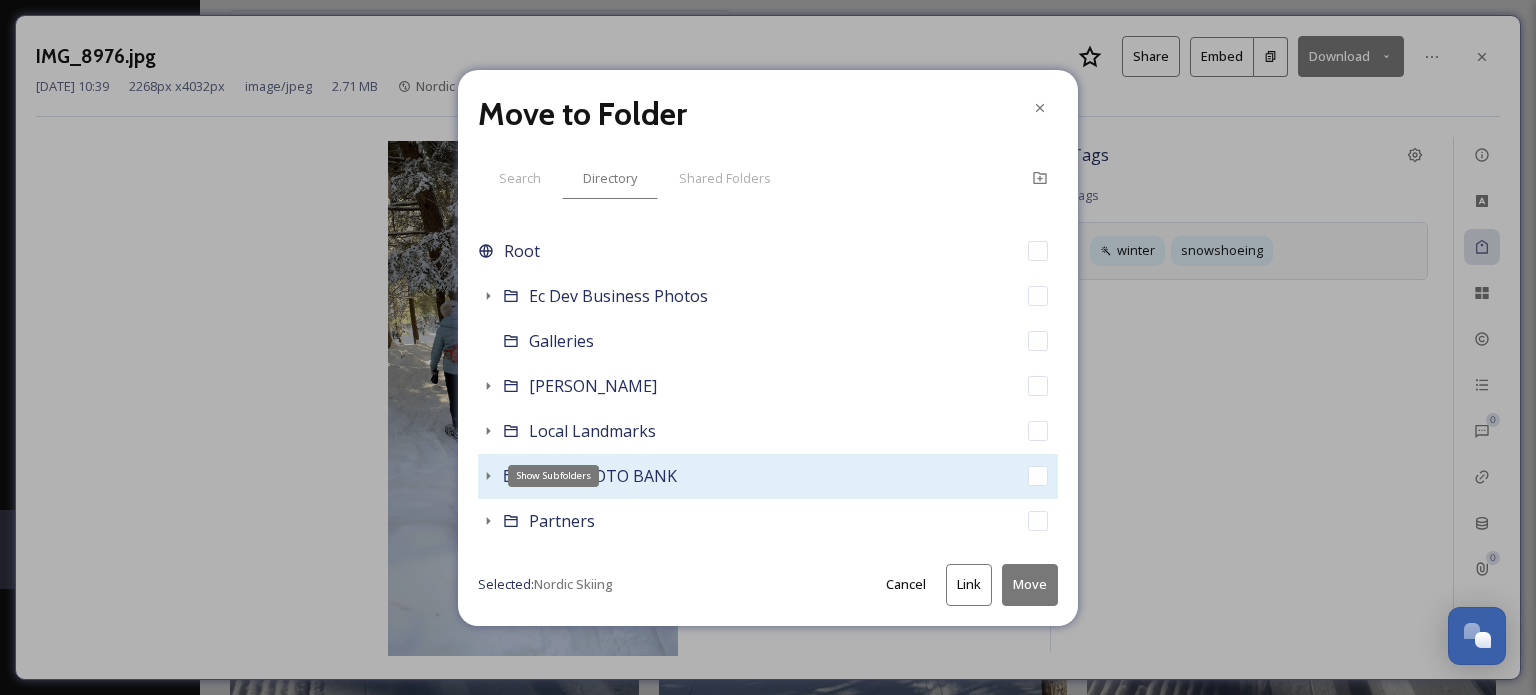 click 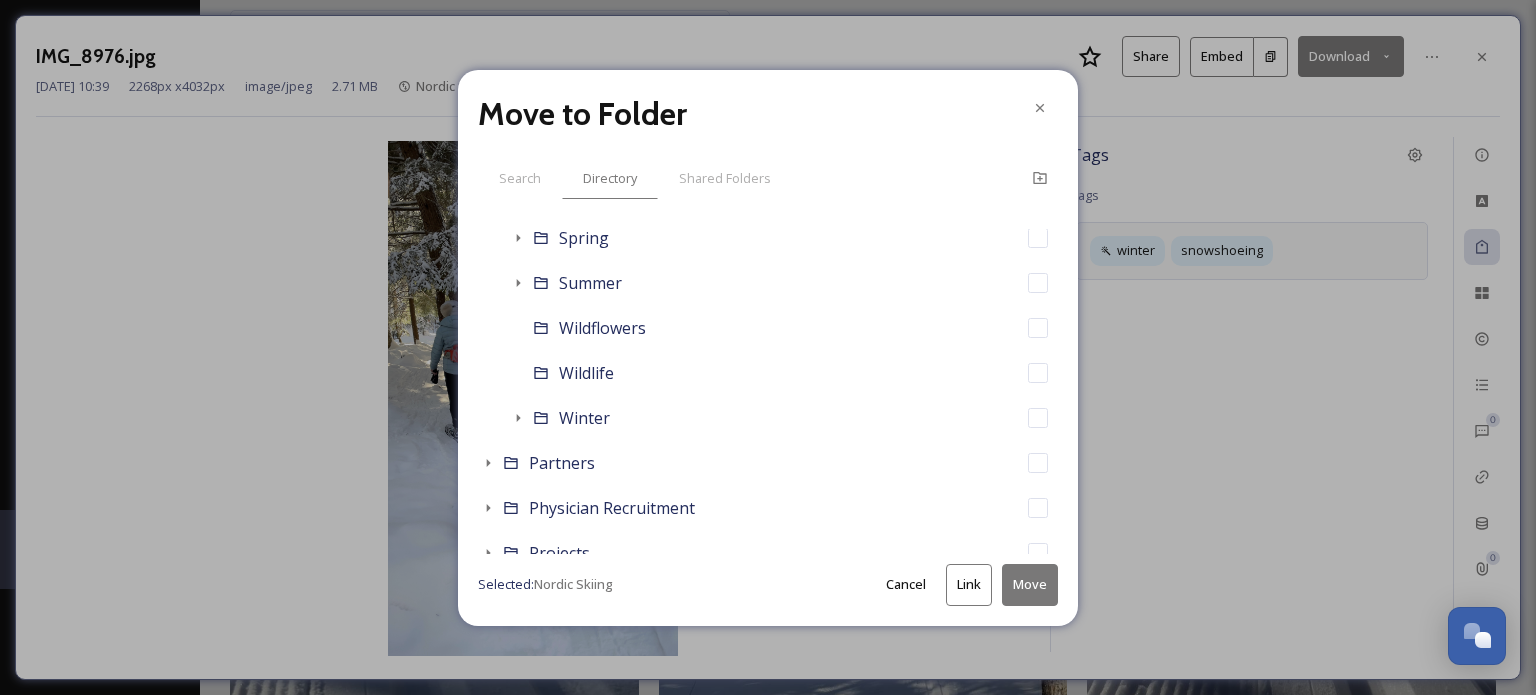 scroll, scrollTop: 900, scrollLeft: 0, axis: vertical 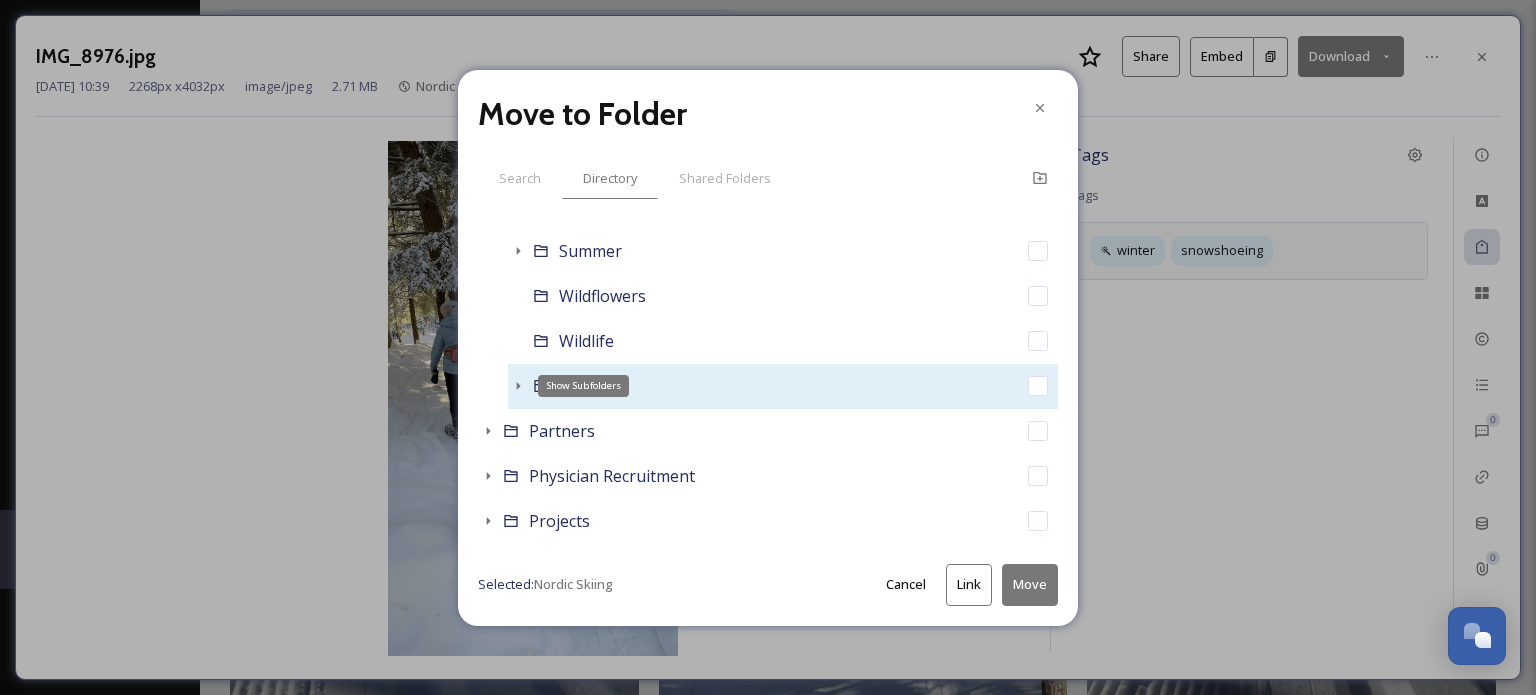 click 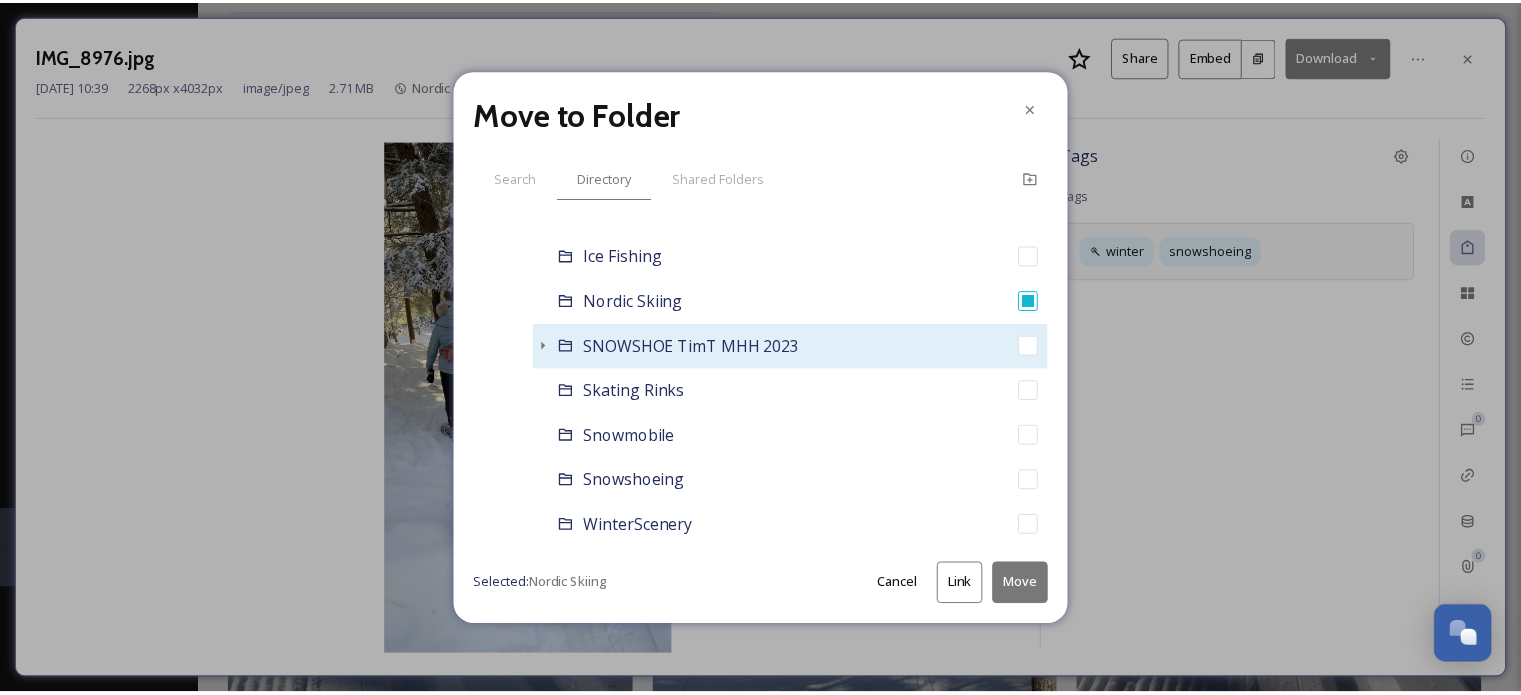 scroll, scrollTop: 1400, scrollLeft: 0, axis: vertical 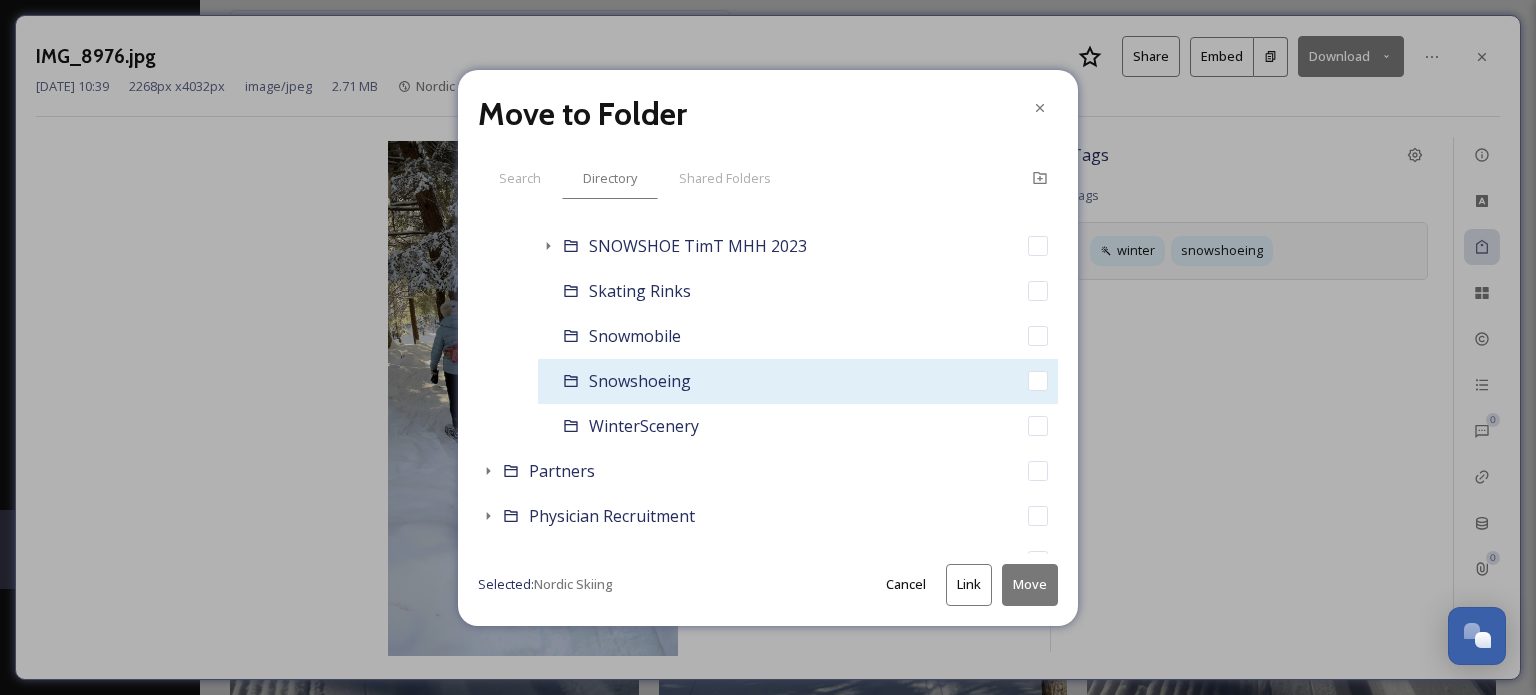 click on "Snowshoeing" at bounding box center [640, 381] 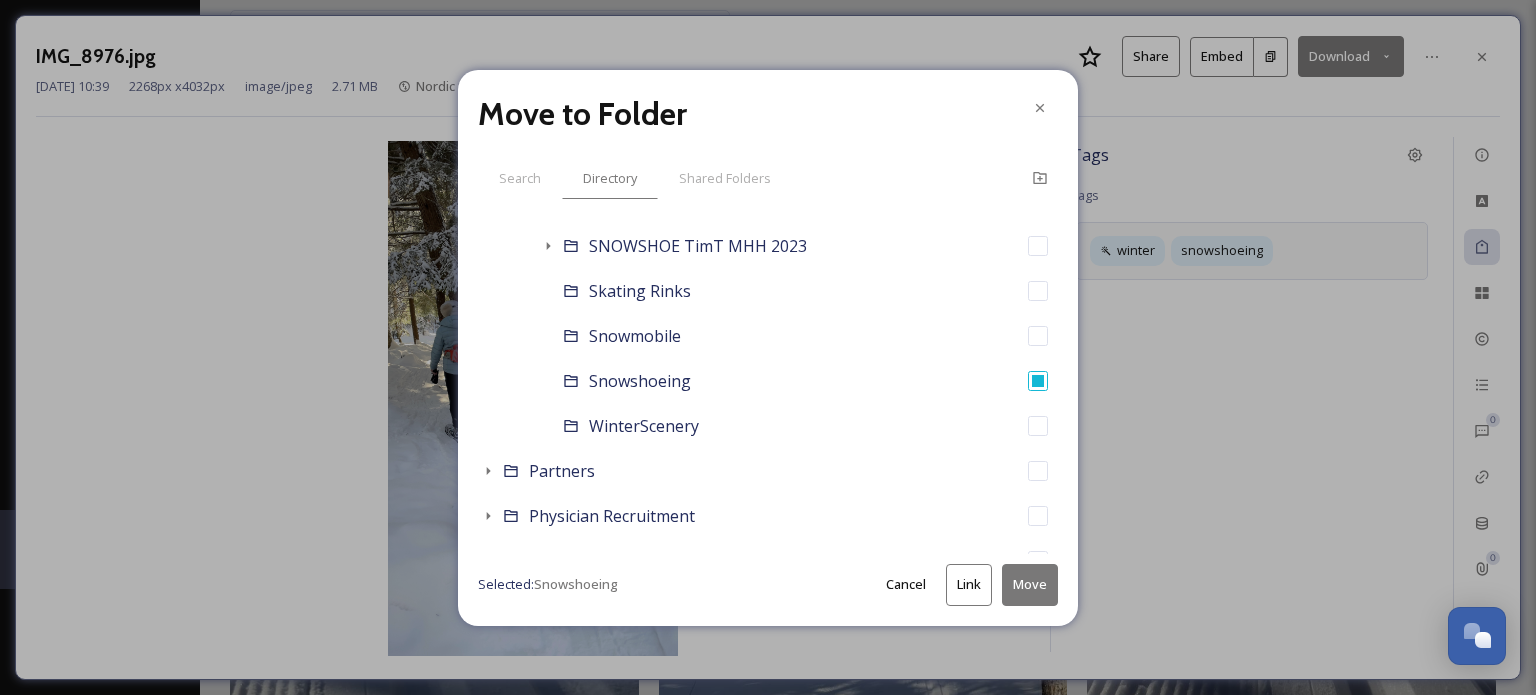 click on "Move" at bounding box center (1030, 584) 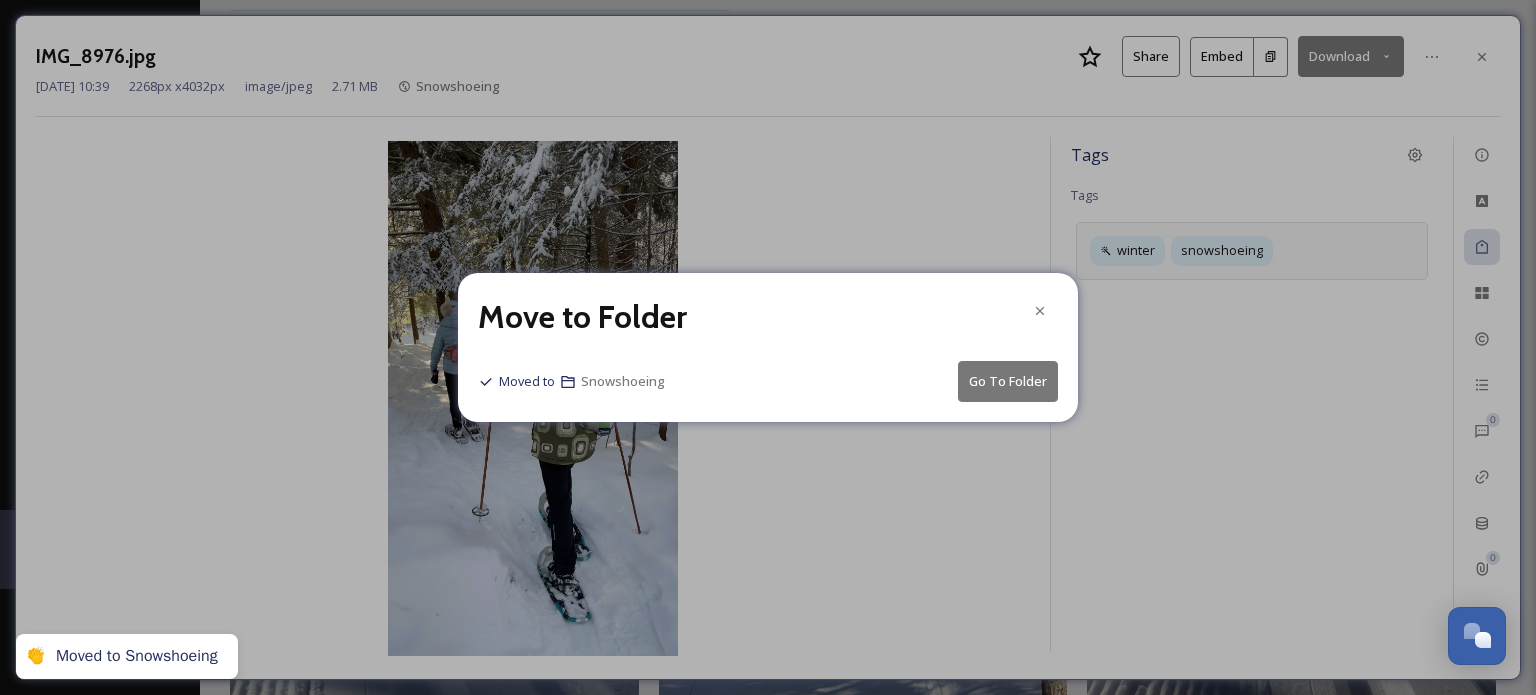 click 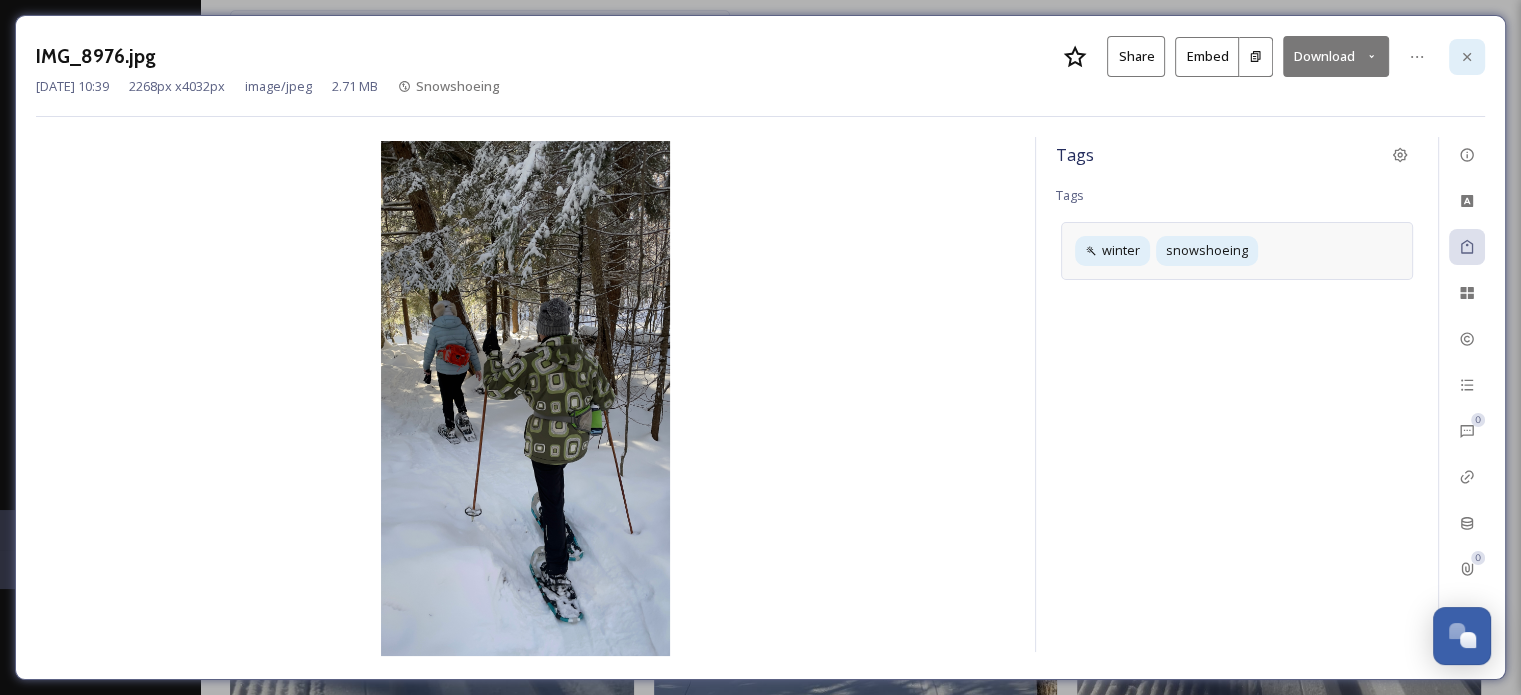 click at bounding box center [1467, 57] 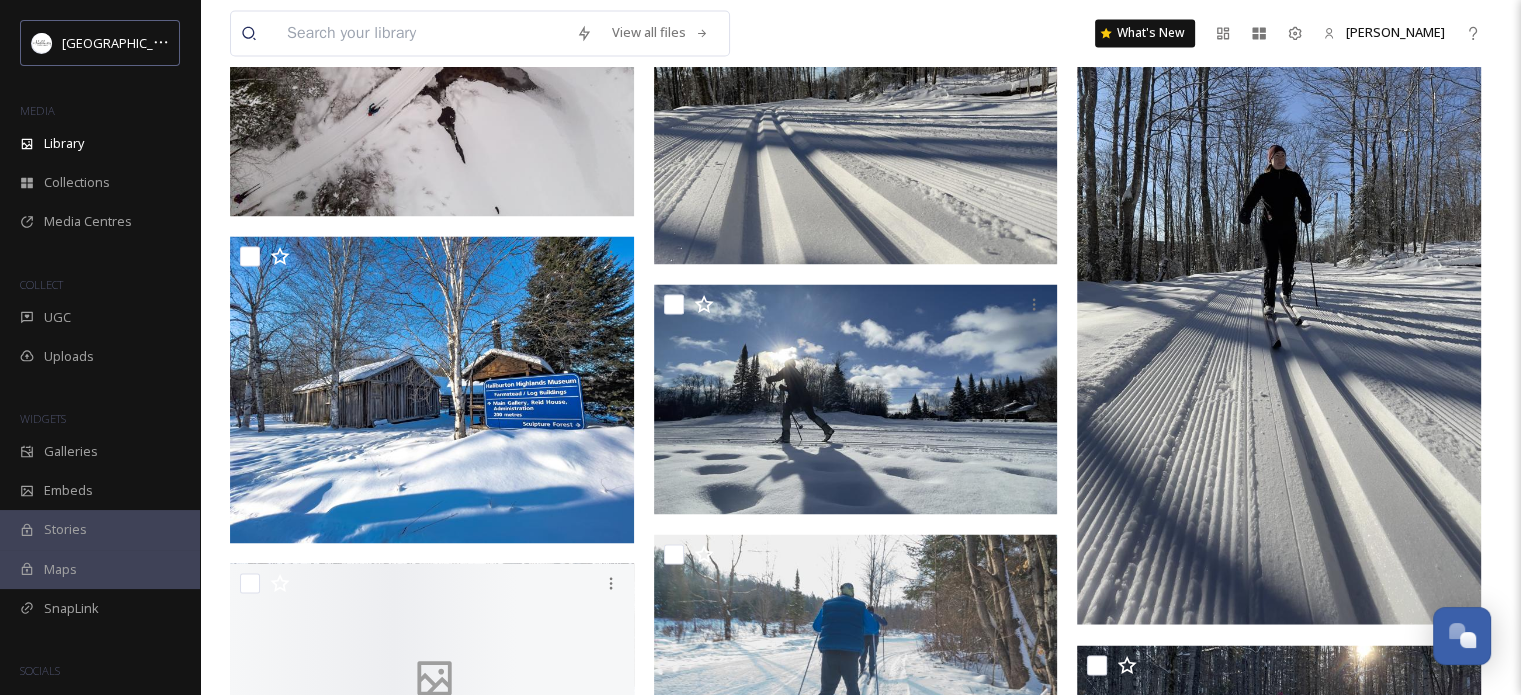 scroll, scrollTop: 3403, scrollLeft: 0, axis: vertical 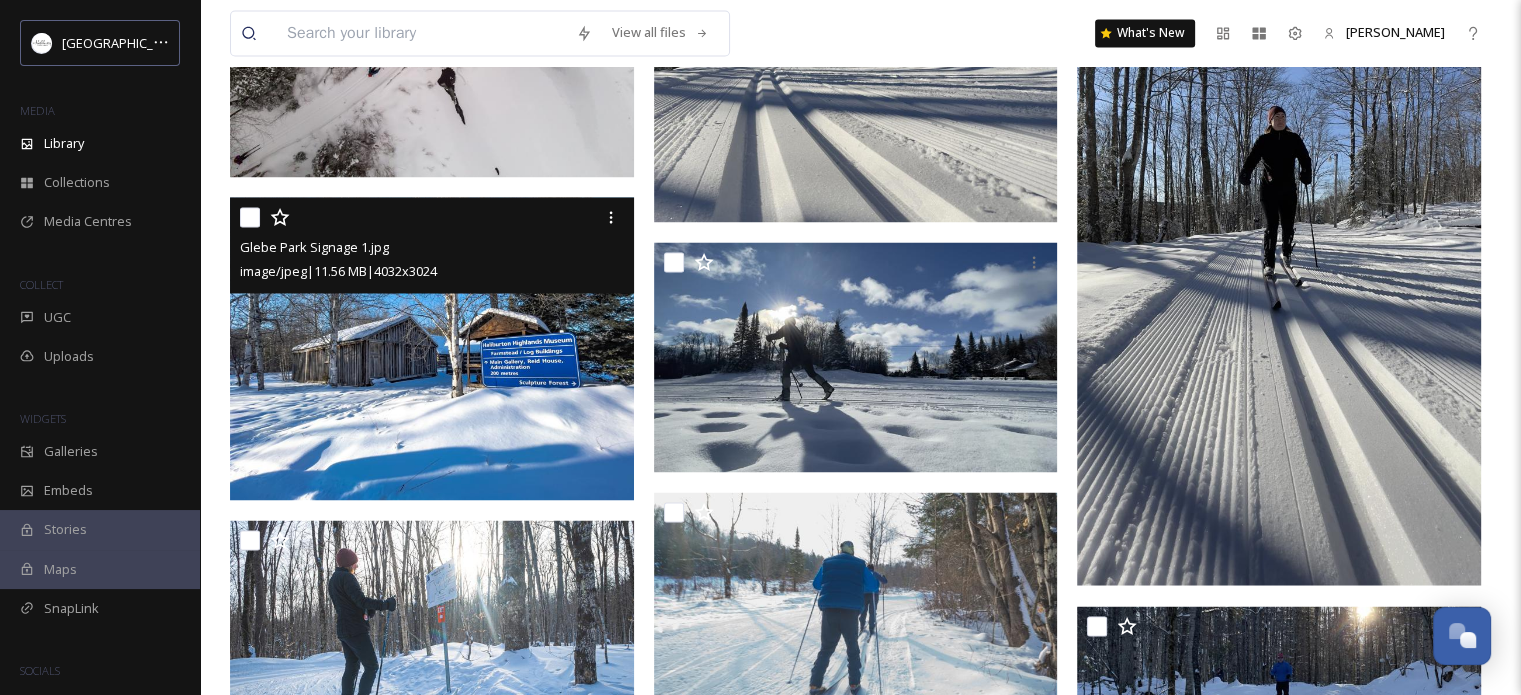 click at bounding box center (432, 348) 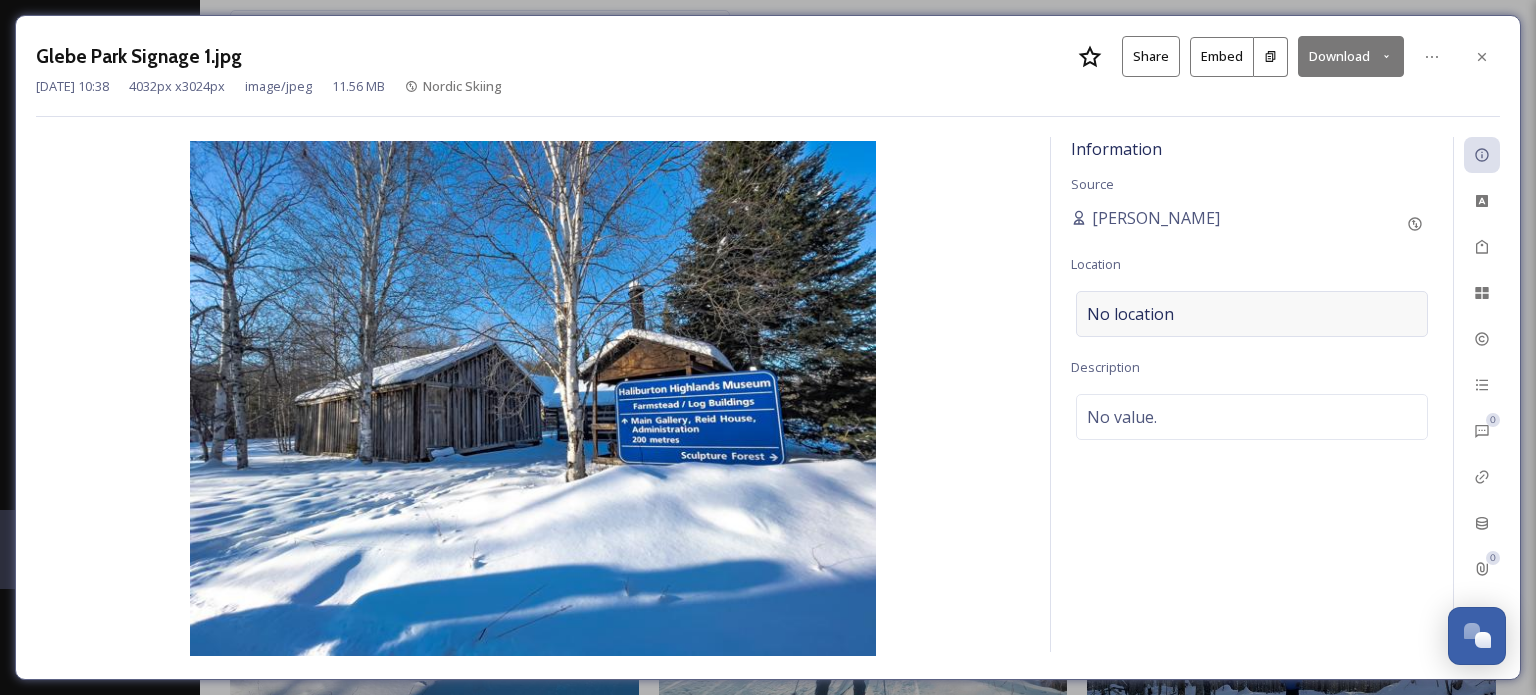 click on "No location" at bounding box center (1252, 314) 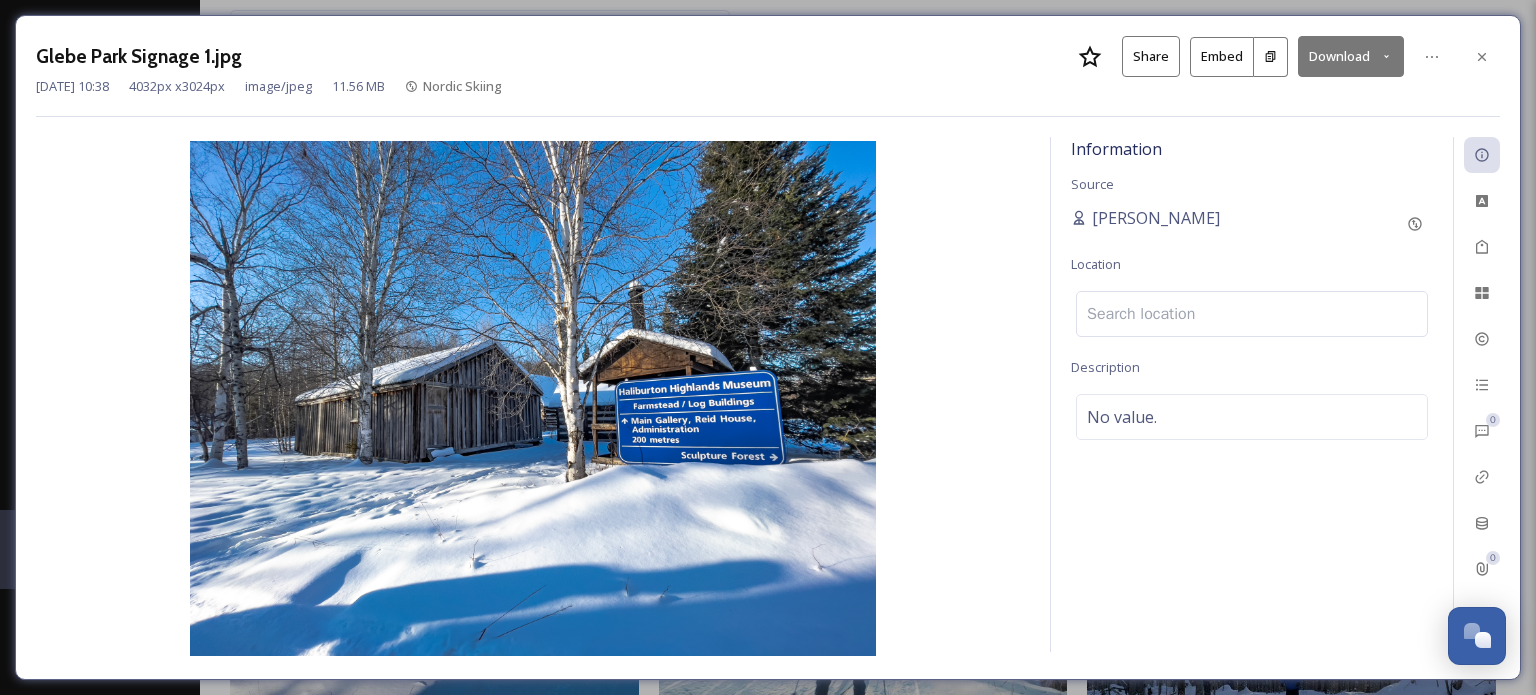 click at bounding box center (1252, 314) 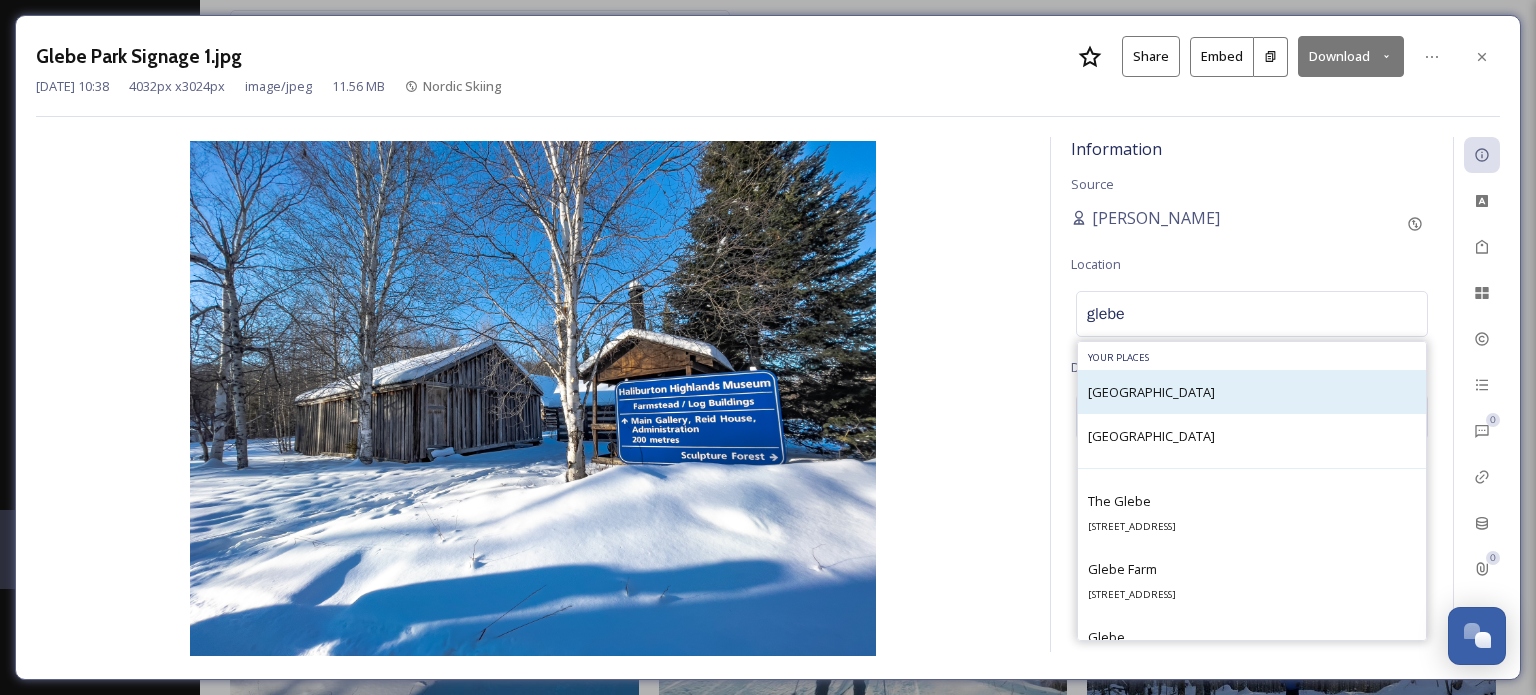 click on "[GEOGRAPHIC_DATA]" at bounding box center [1252, 392] 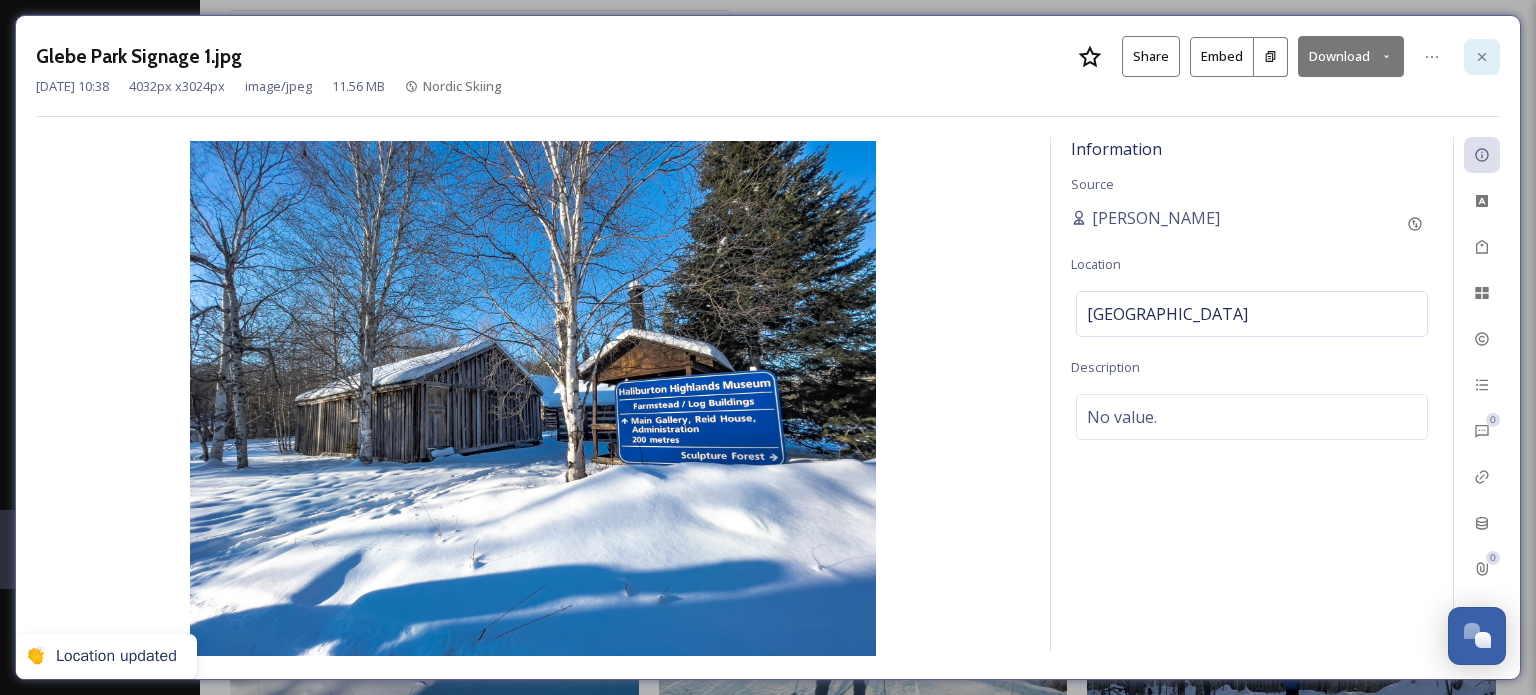 click 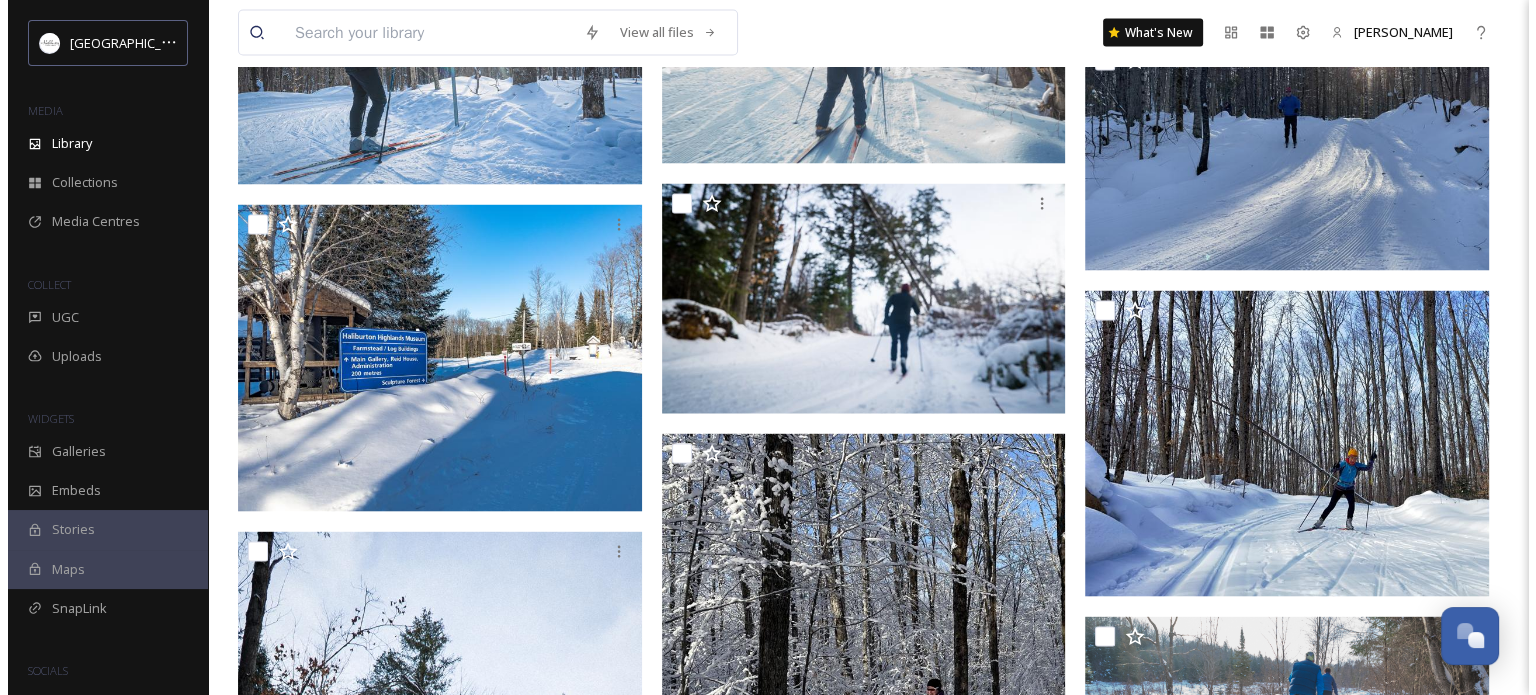 scroll, scrollTop: 4003, scrollLeft: 0, axis: vertical 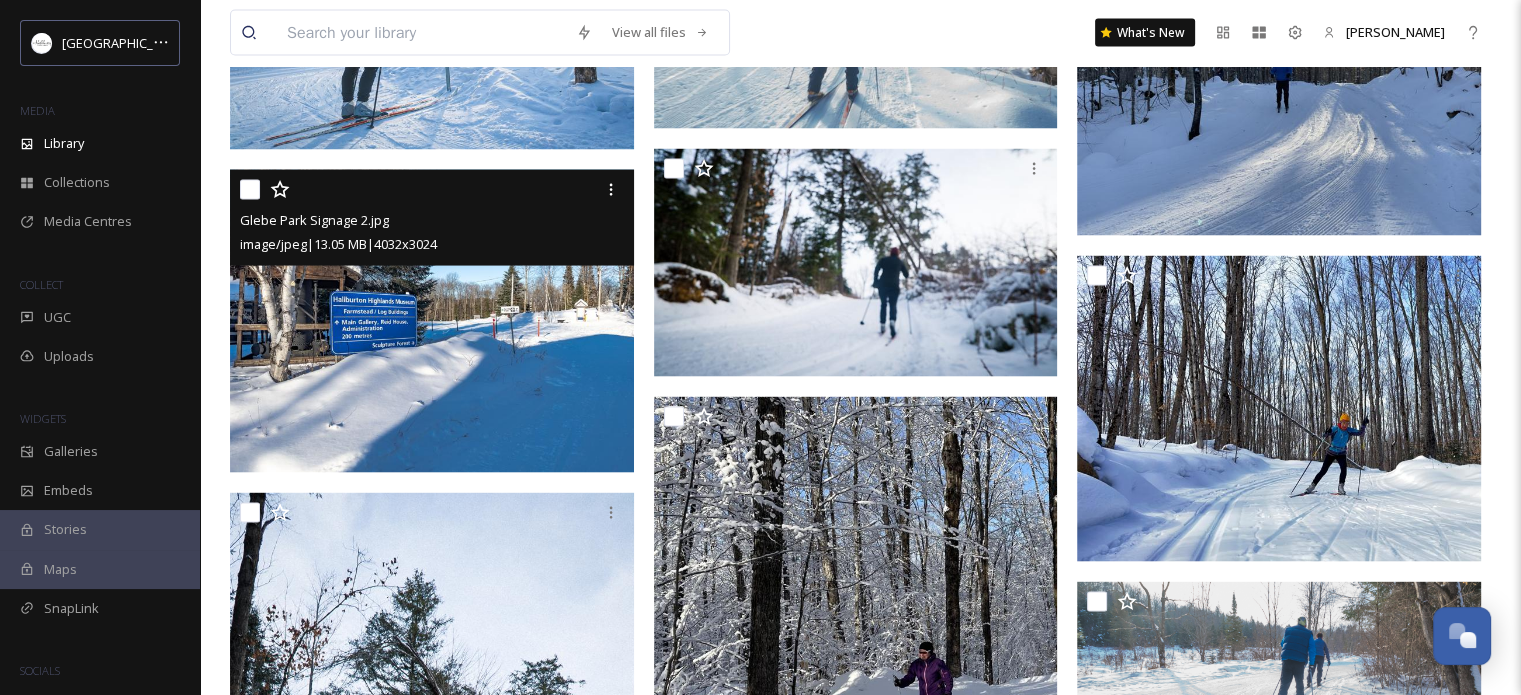 click at bounding box center (432, 321) 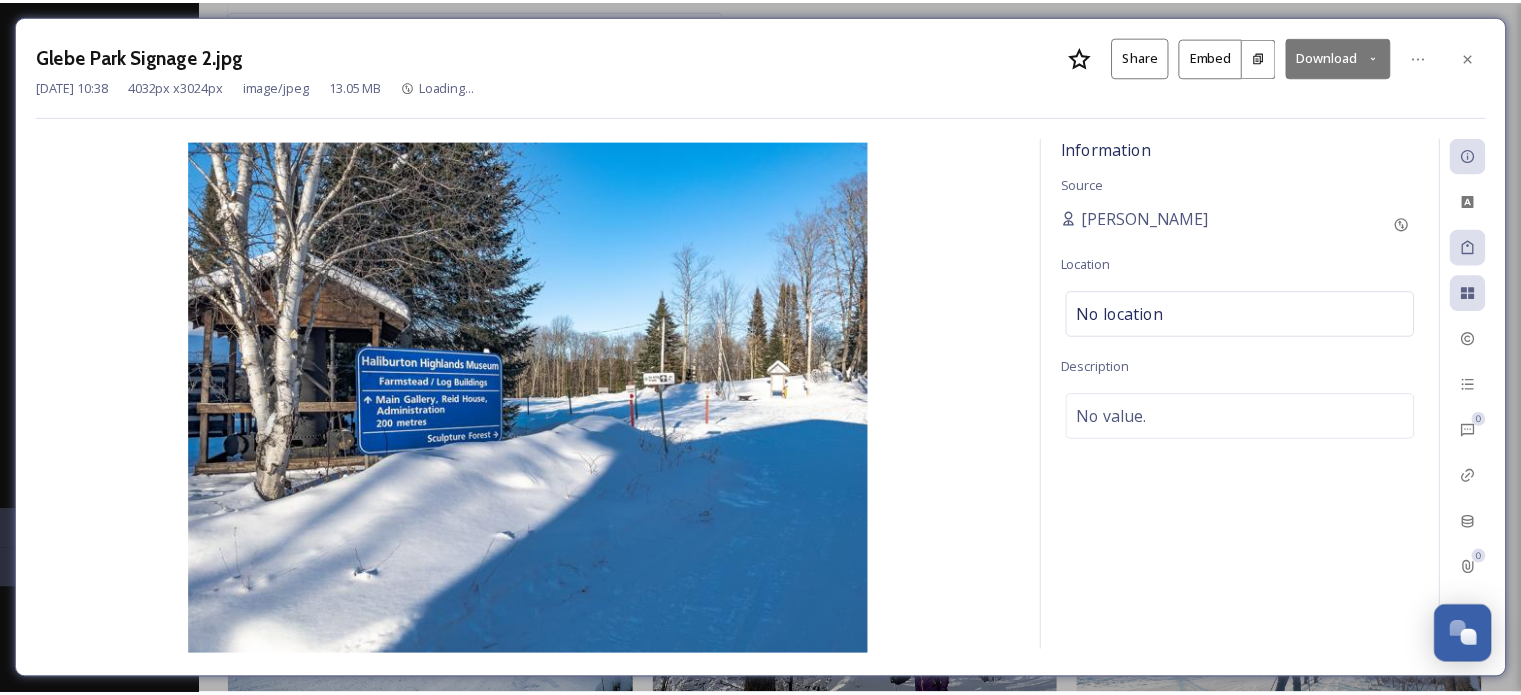 scroll, scrollTop: 4007, scrollLeft: 0, axis: vertical 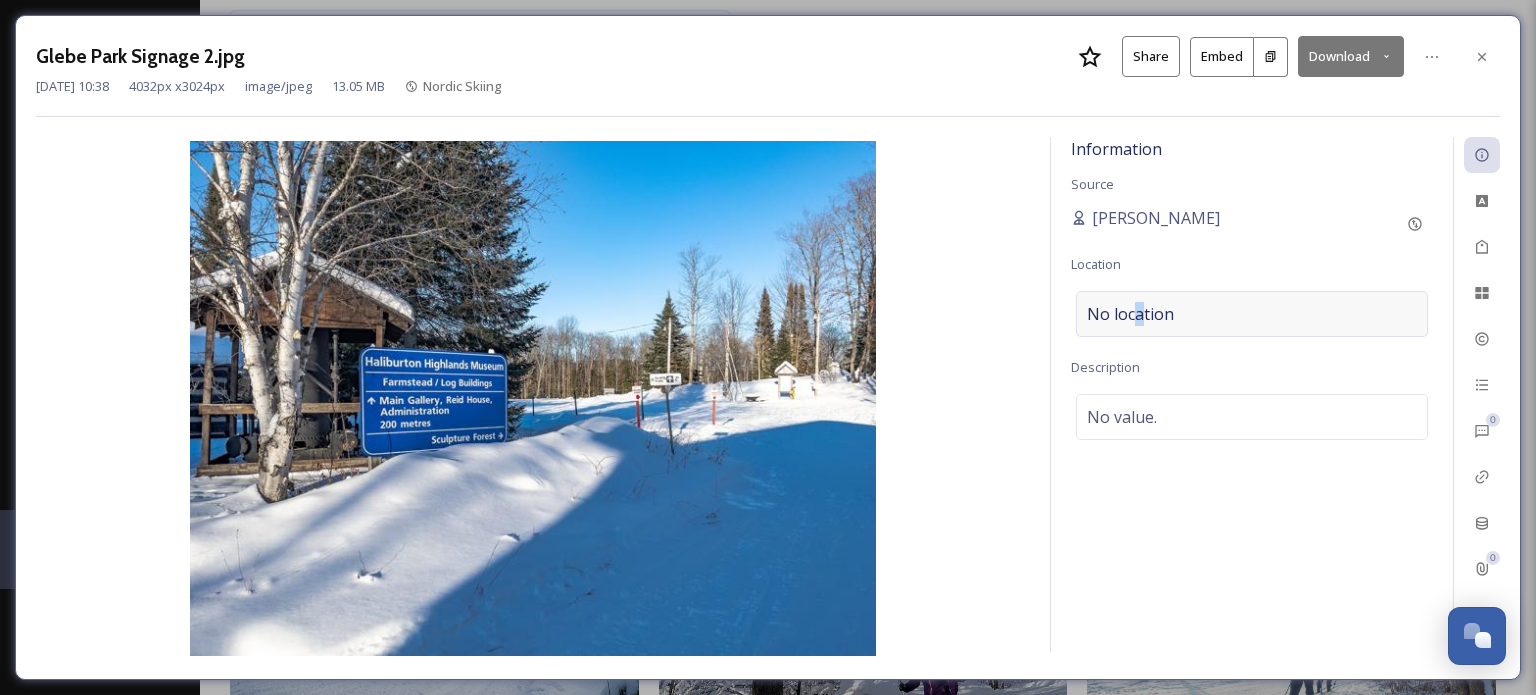 click on "No location" at bounding box center (1130, 314) 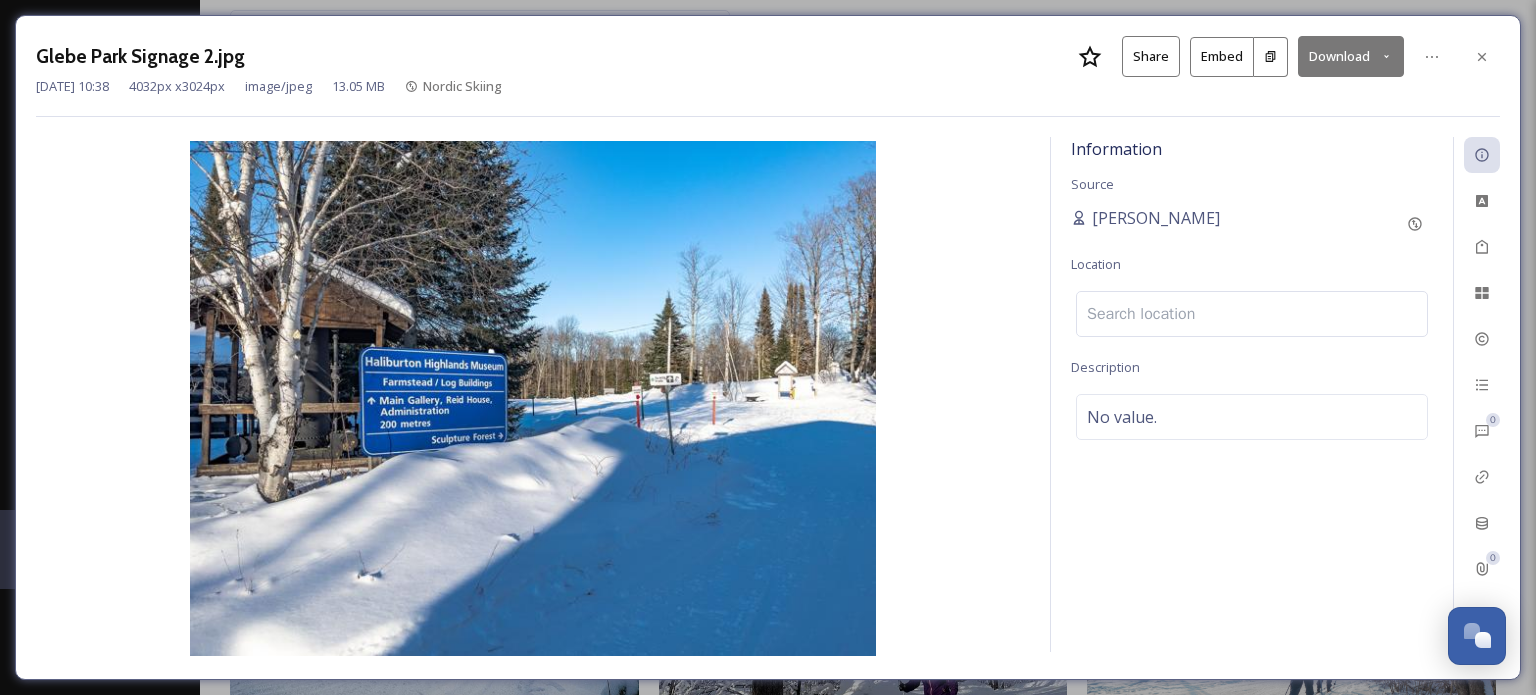 click at bounding box center (1252, 314) 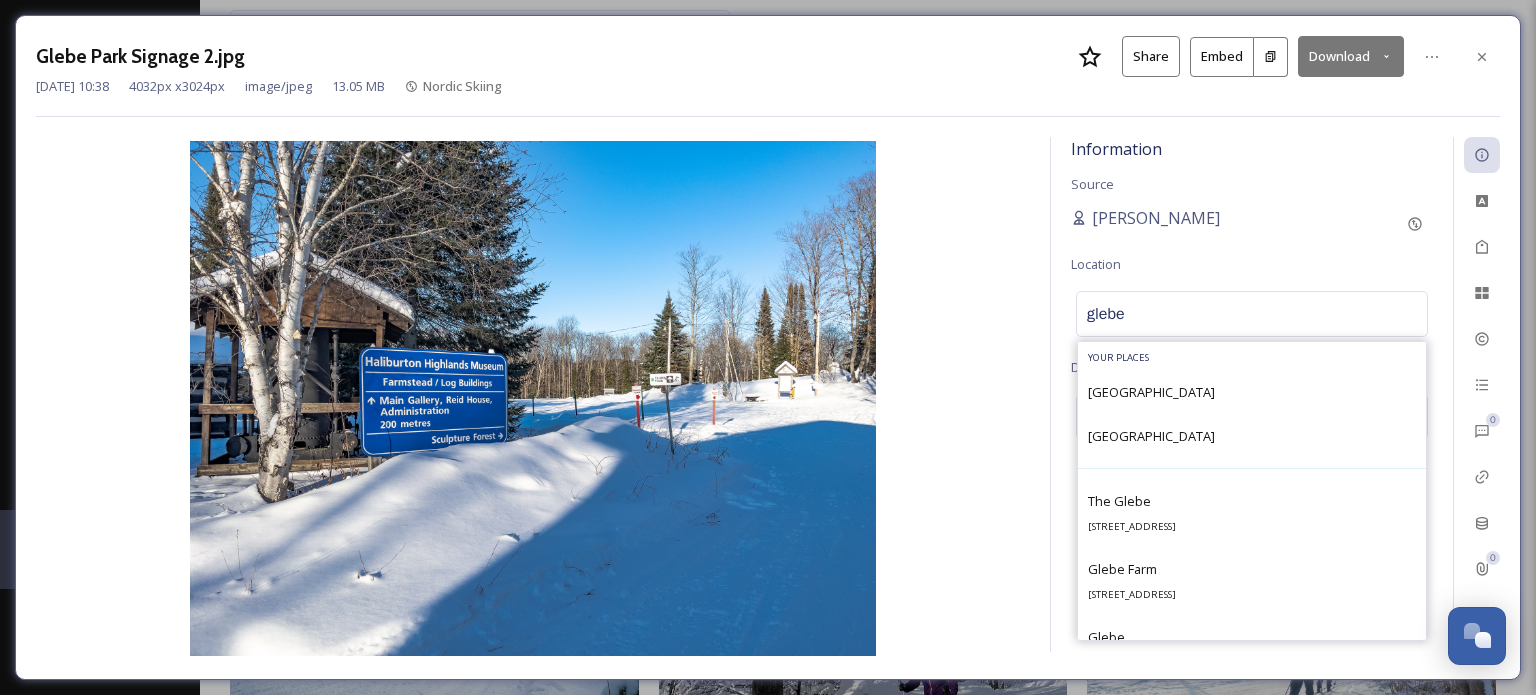 click on "[GEOGRAPHIC_DATA]" at bounding box center [1252, 392] 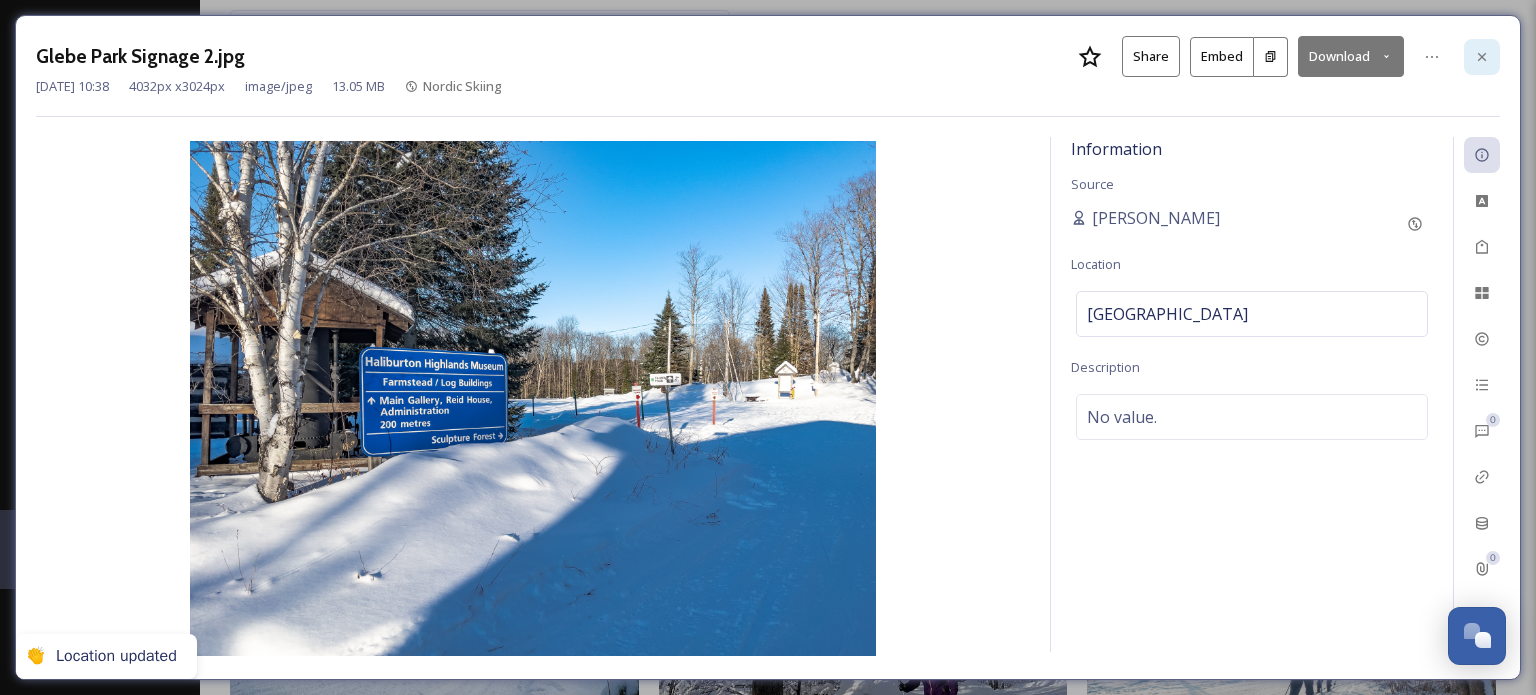 click at bounding box center [1482, 57] 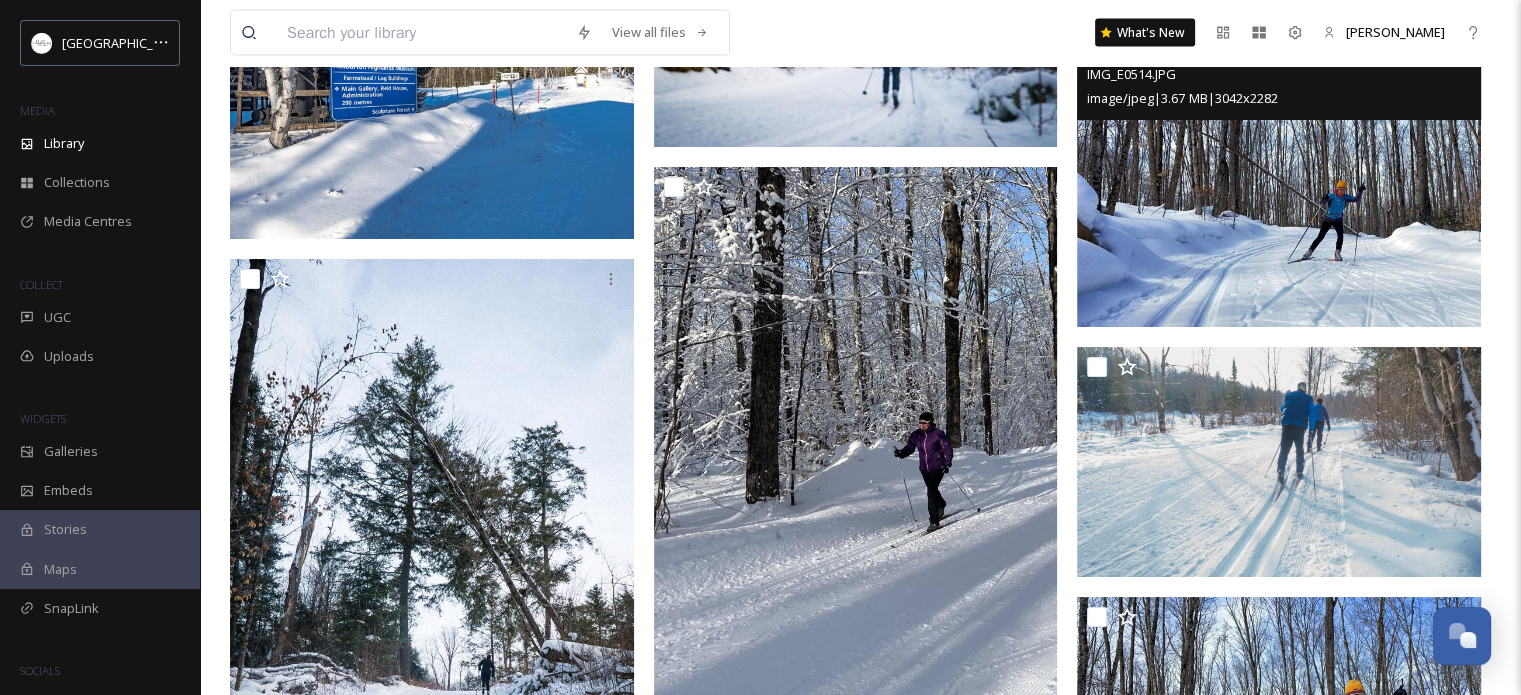 scroll, scrollTop: 4207, scrollLeft: 0, axis: vertical 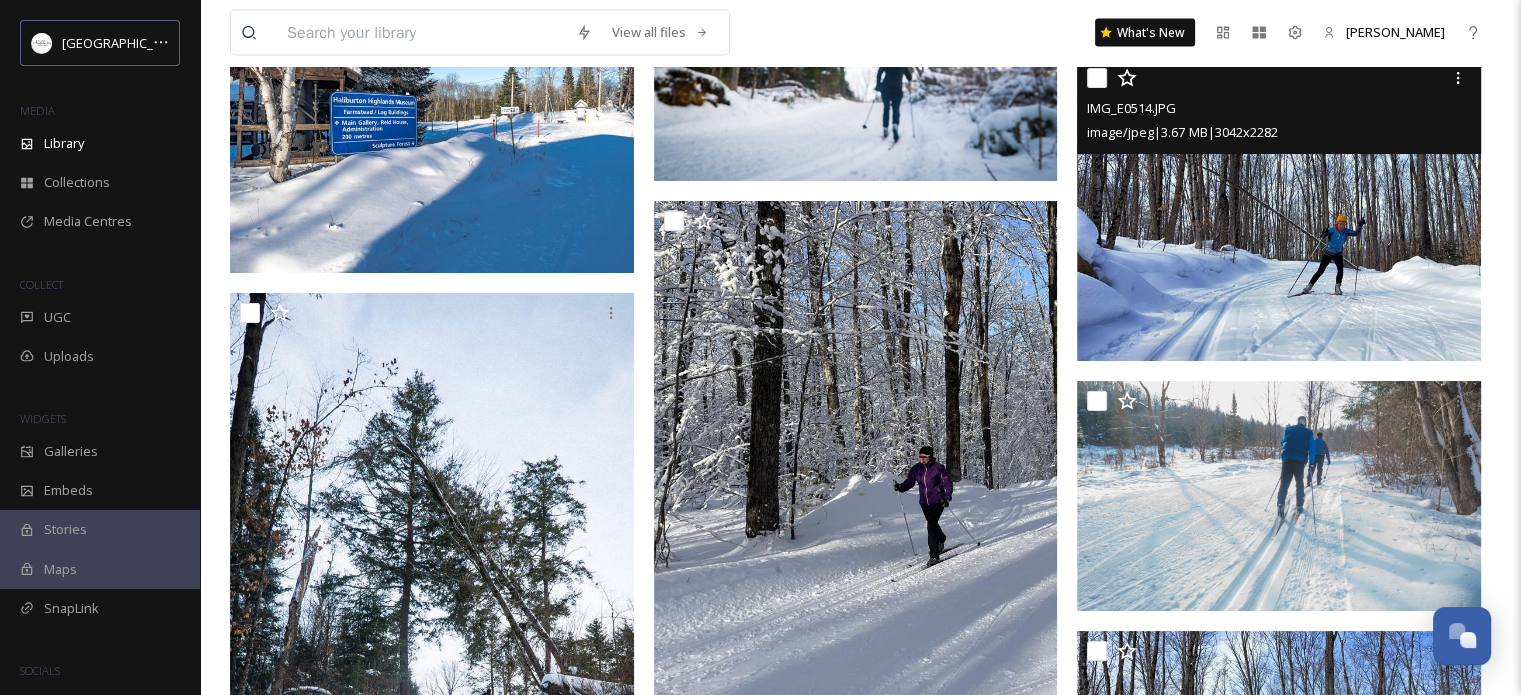 click at bounding box center (1279, 209) 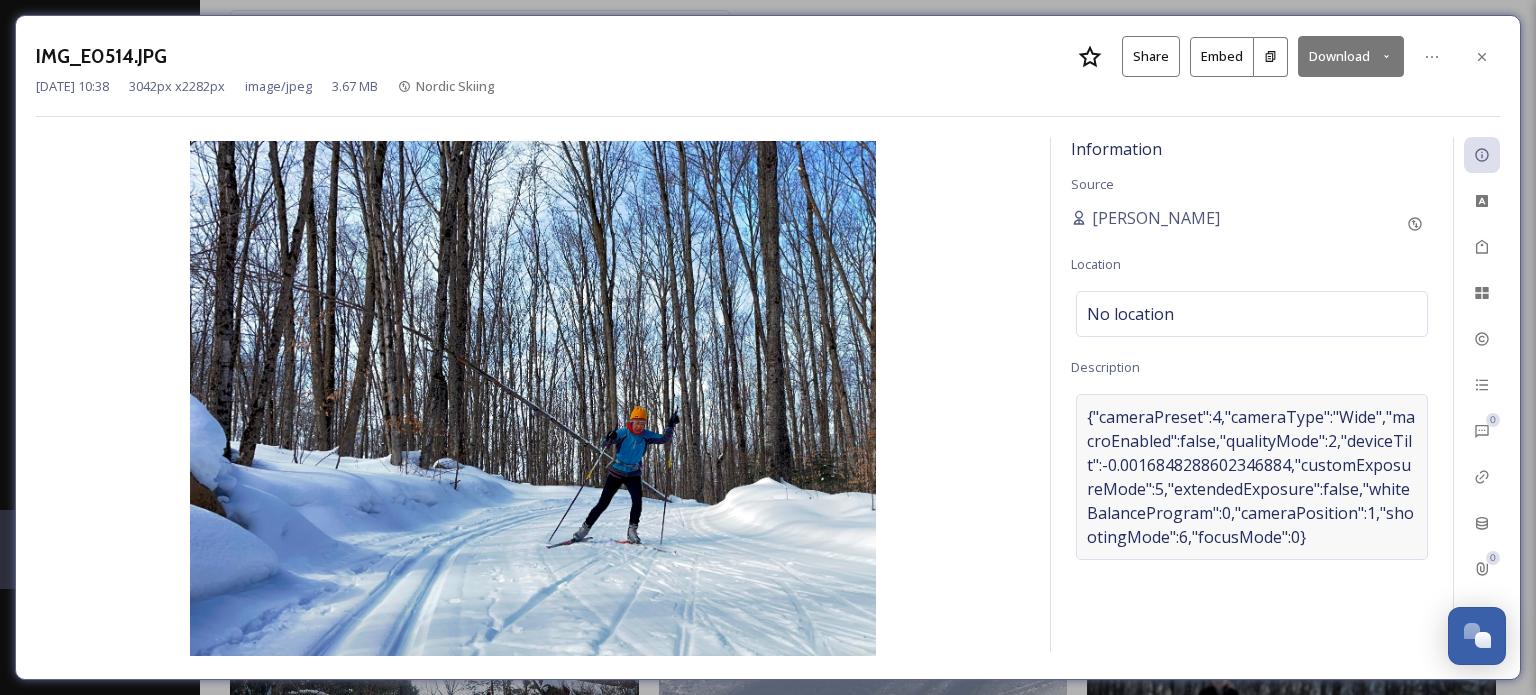 click on "{"cameraPreset":4,"cameraType":"Wide","macroEnabled":false,"qualityMode":2,"deviceTilt":-0.0016848288602346884,"customExposureMode":5,"extendedExposure":false,"whiteBalanceProgram":0,"cameraPosition":1,"shootingMode":6,"focusMode":0}" at bounding box center (1252, 477) 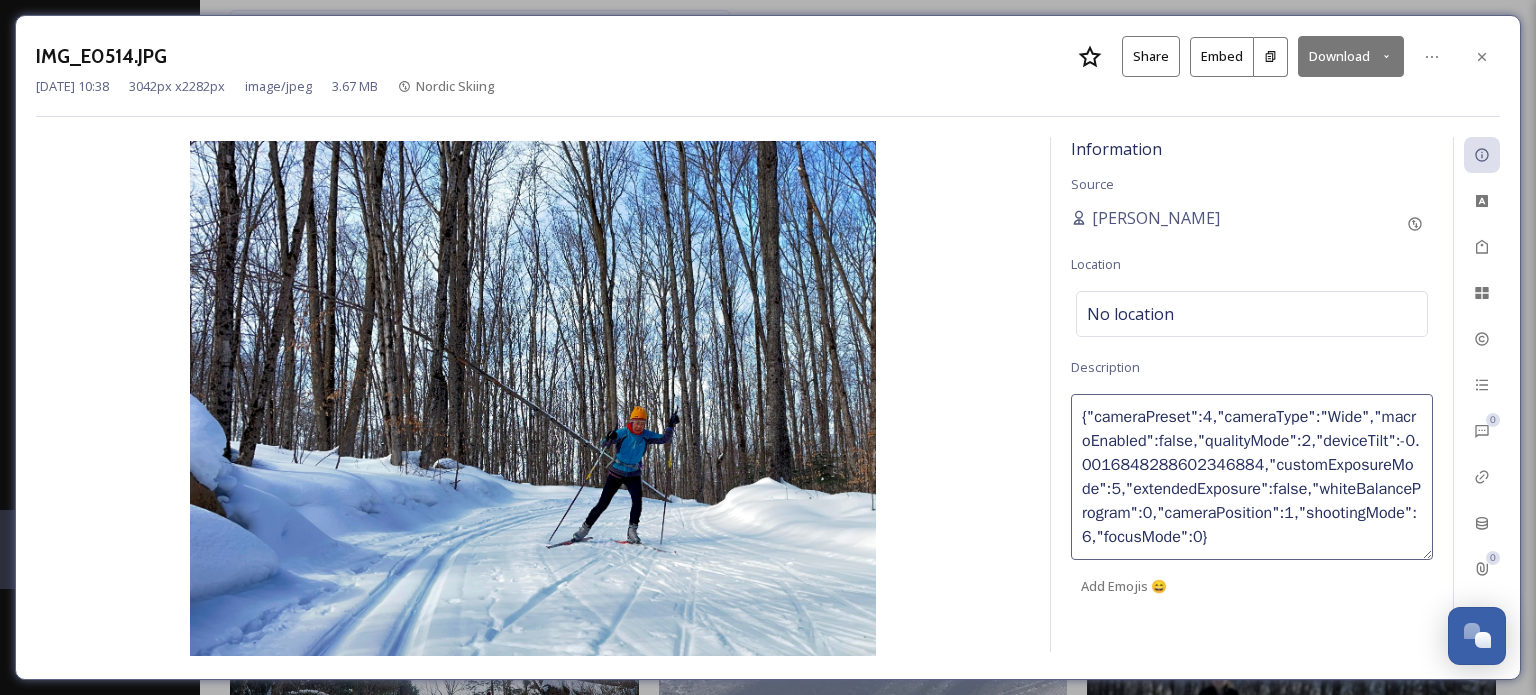 drag, startPoint x: 1172, startPoint y: 533, endPoint x: 1082, endPoint y: 395, distance: 164.75436 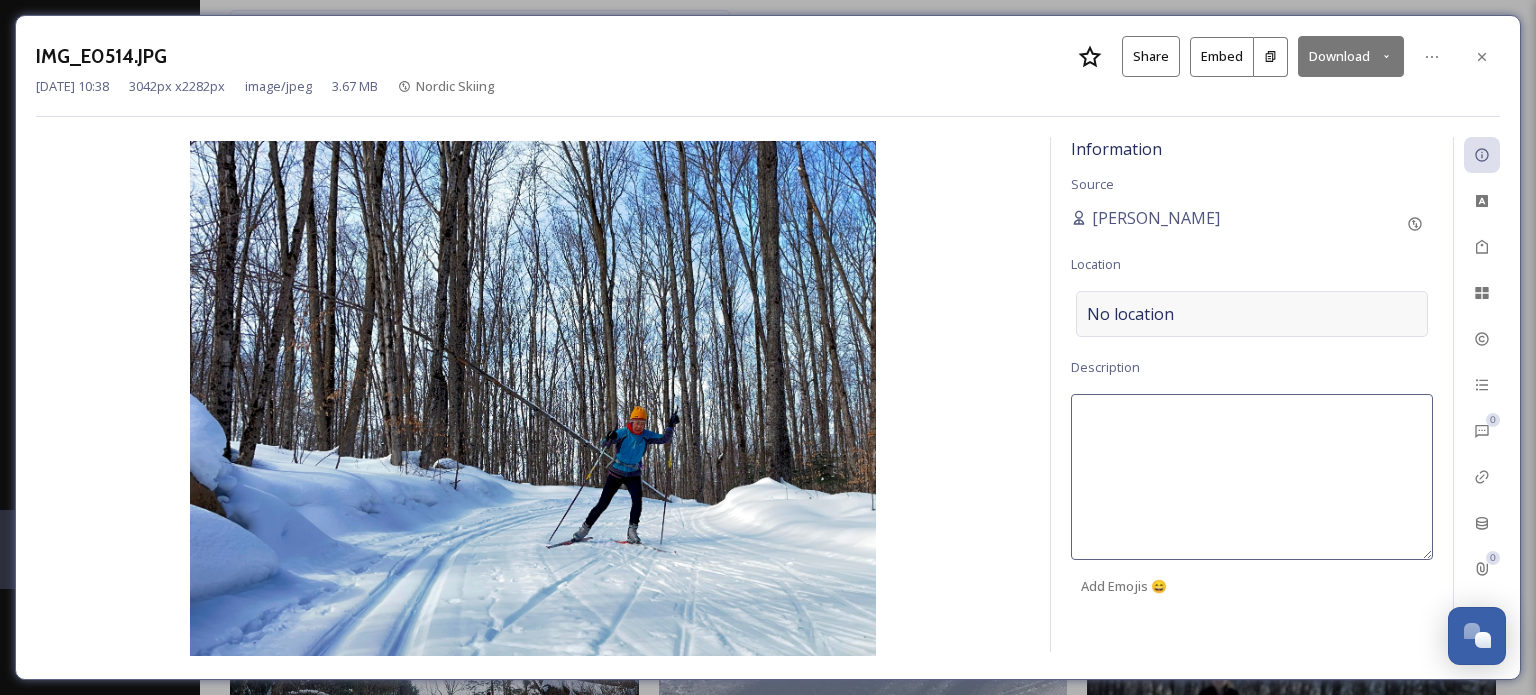 click on "No location" at bounding box center [1130, 314] 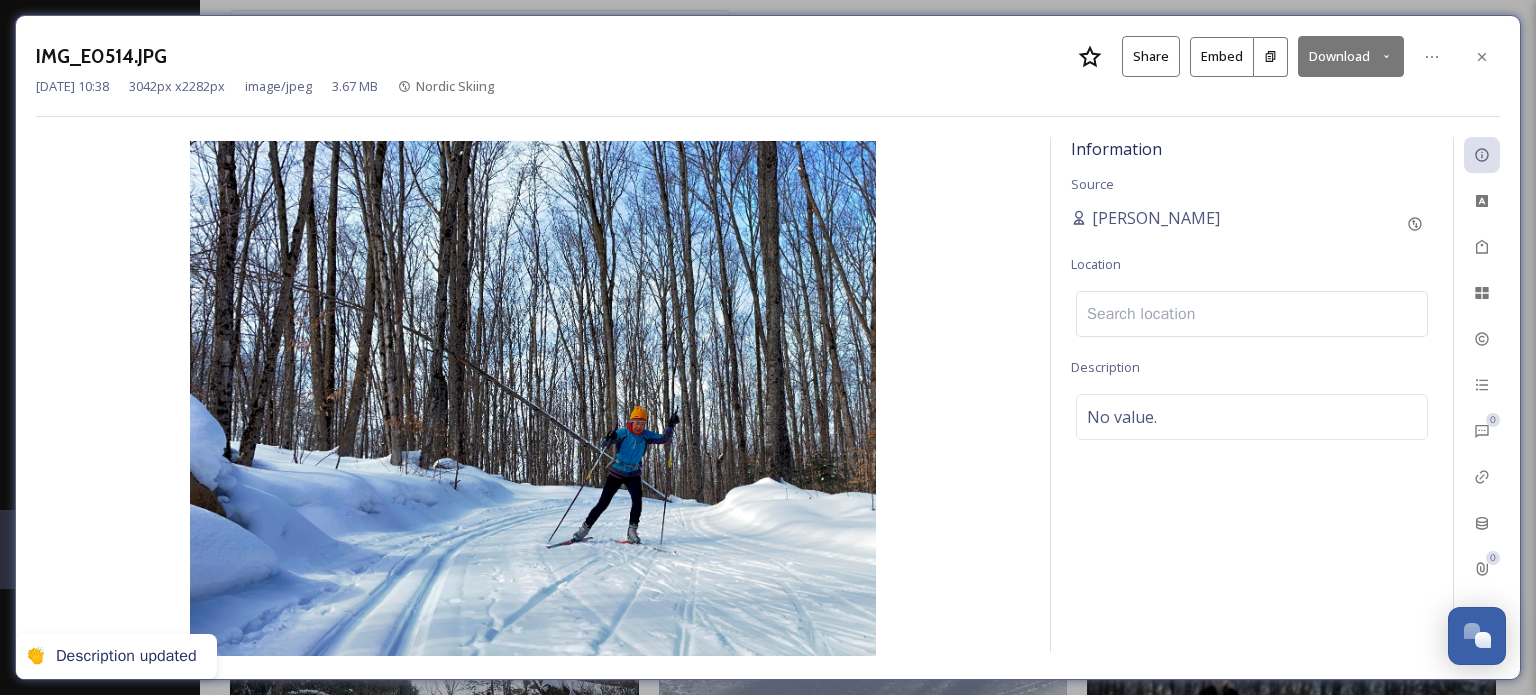 click at bounding box center [1252, 314] 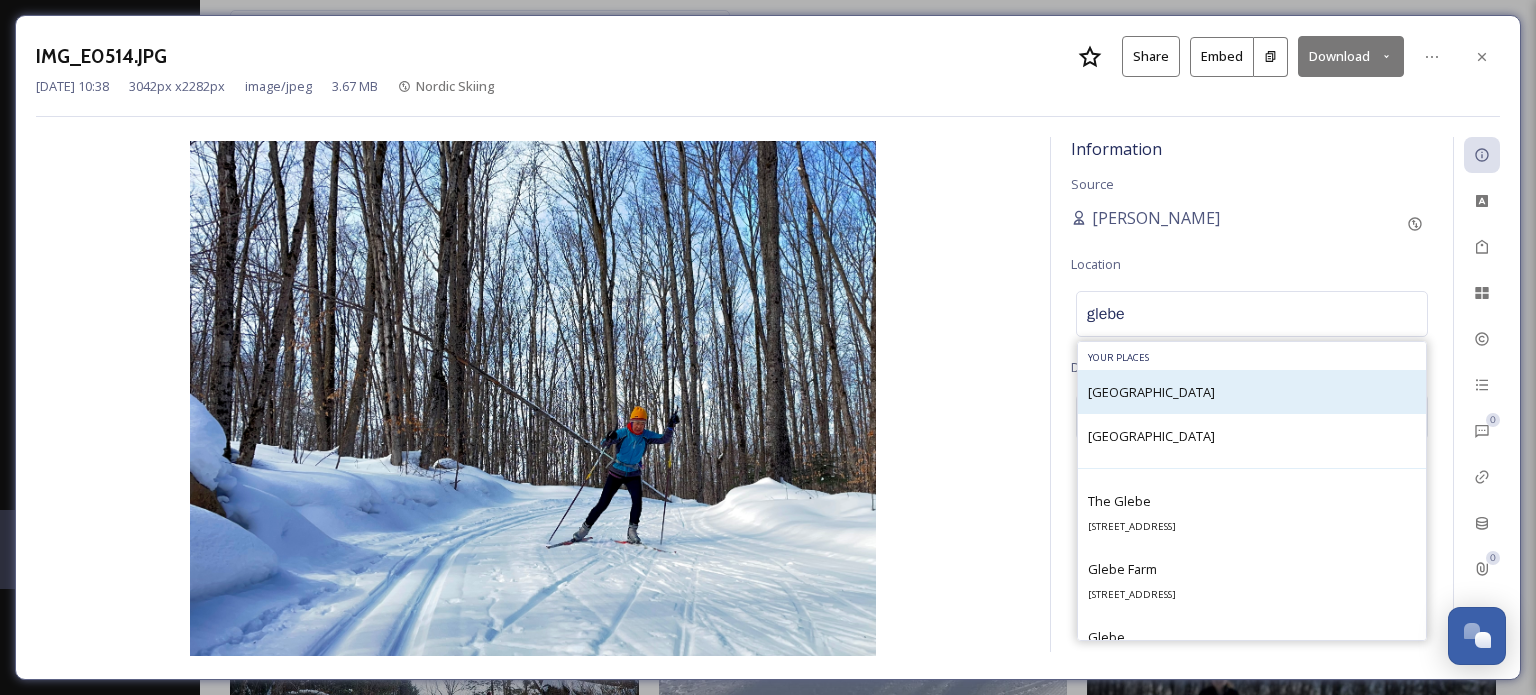 click on "[GEOGRAPHIC_DATA]" at bounding box center [1151, 392] 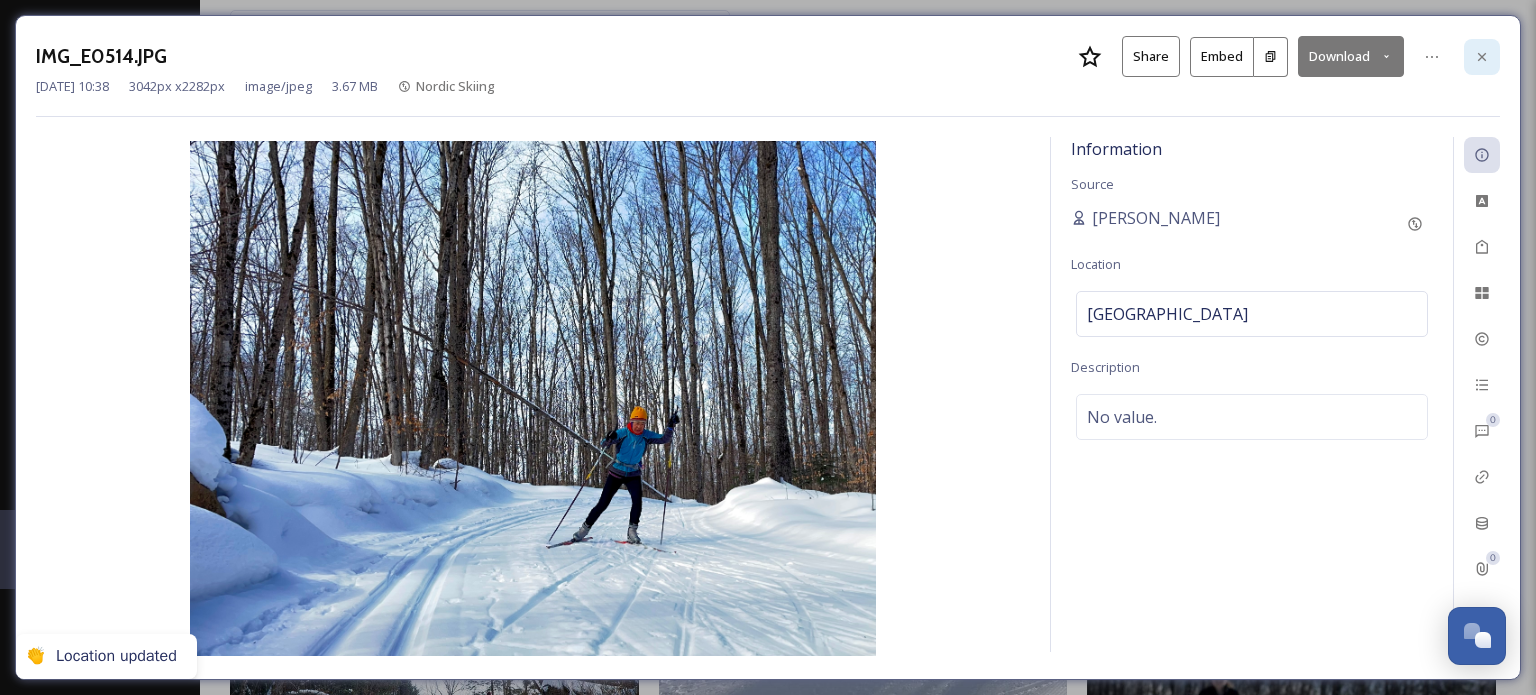 click at bounding box center (1482, 57) 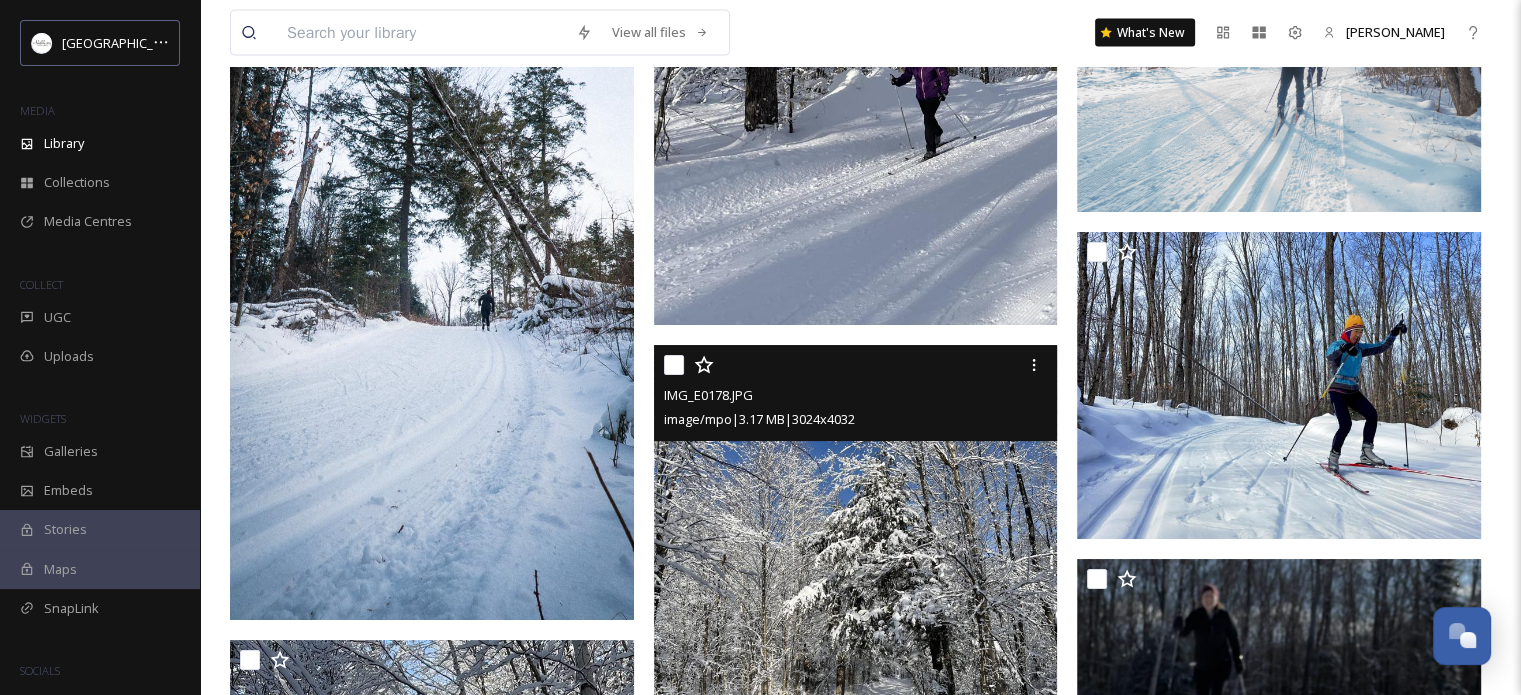 scroll, scrollTop: 4607, scrollLeft: 0, axis: vertical 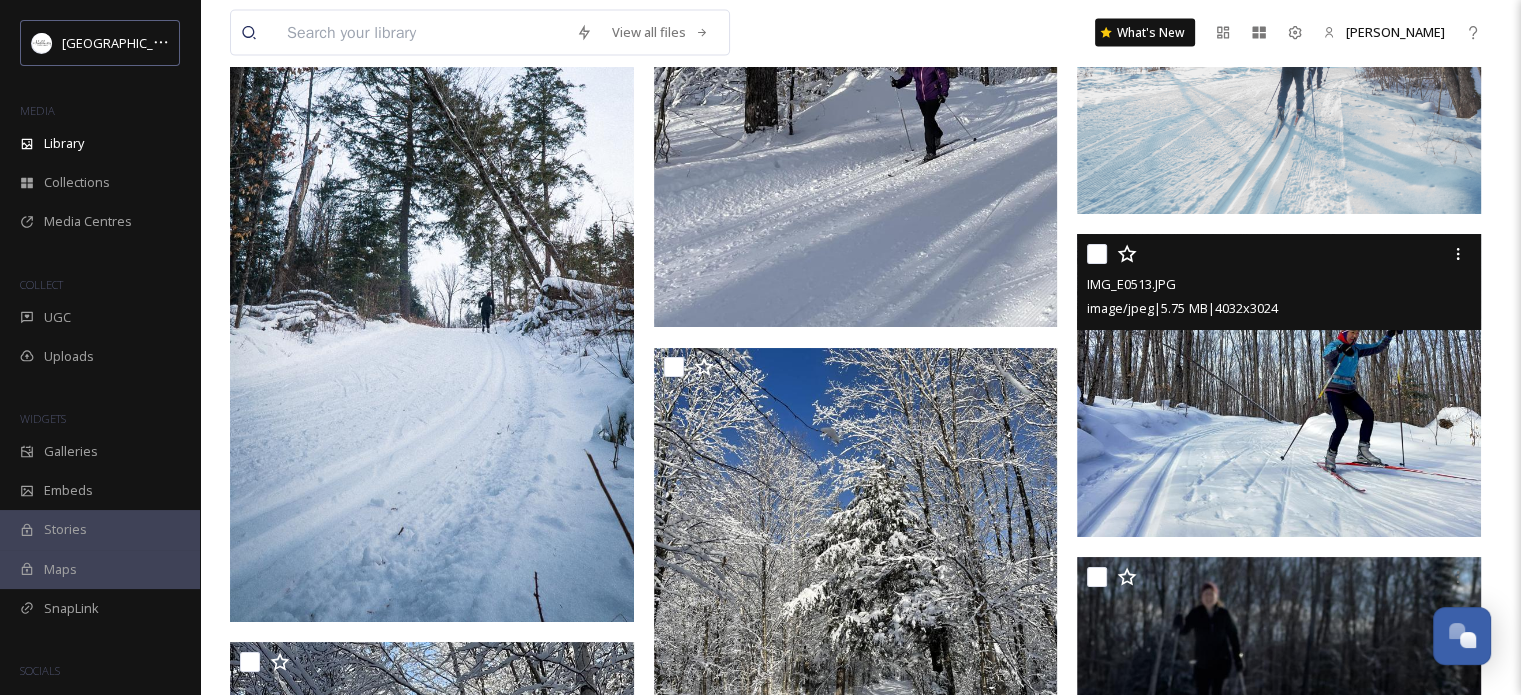 click at bounding box center (1279, 385) 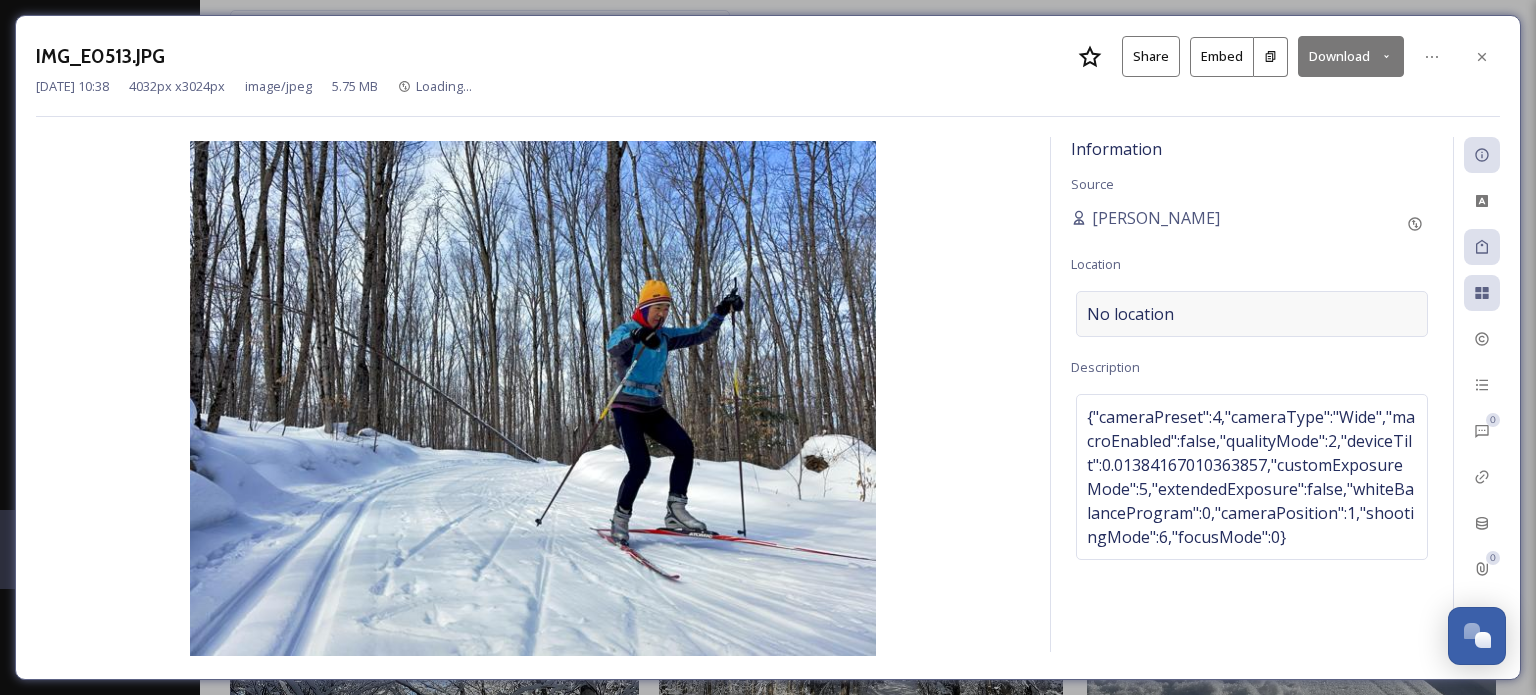 click on "No location" at bounding box center [1252, 314] 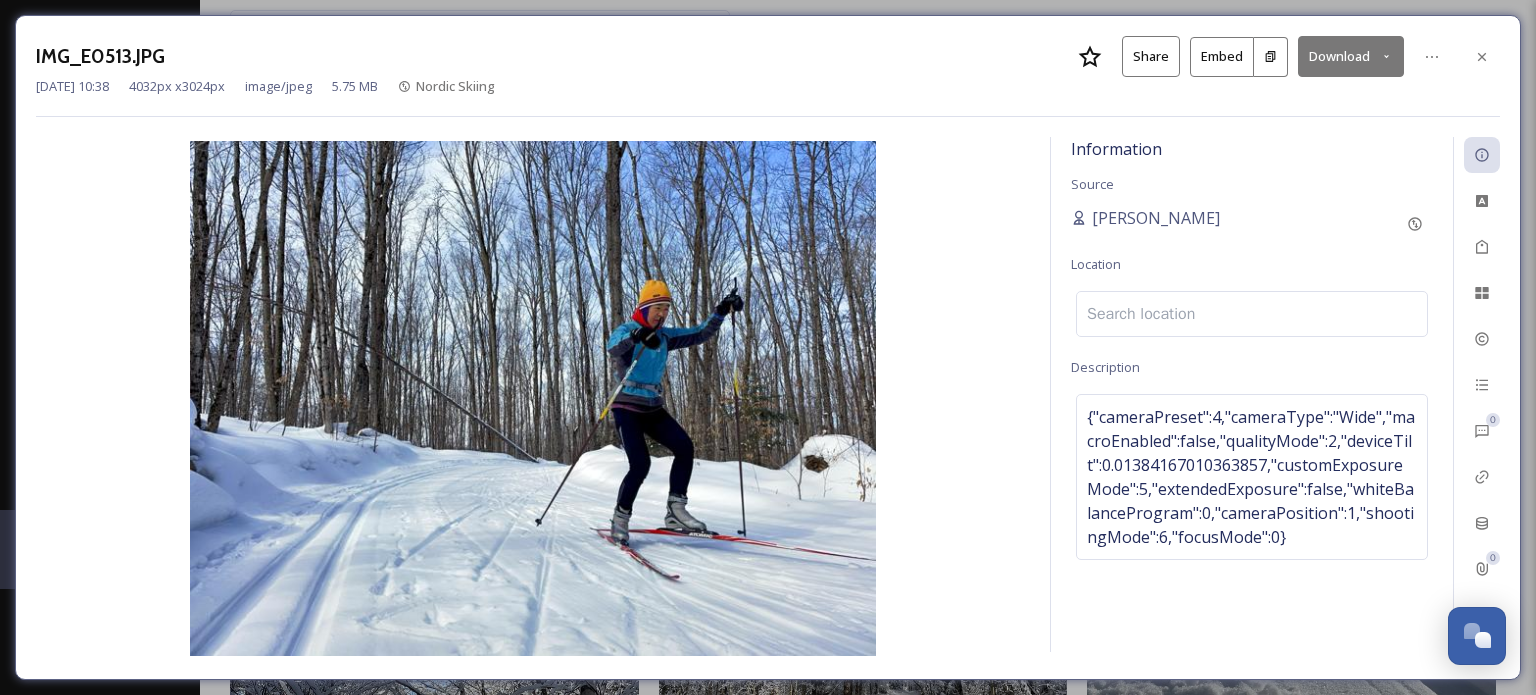 click at bounding box center (1252, 314) 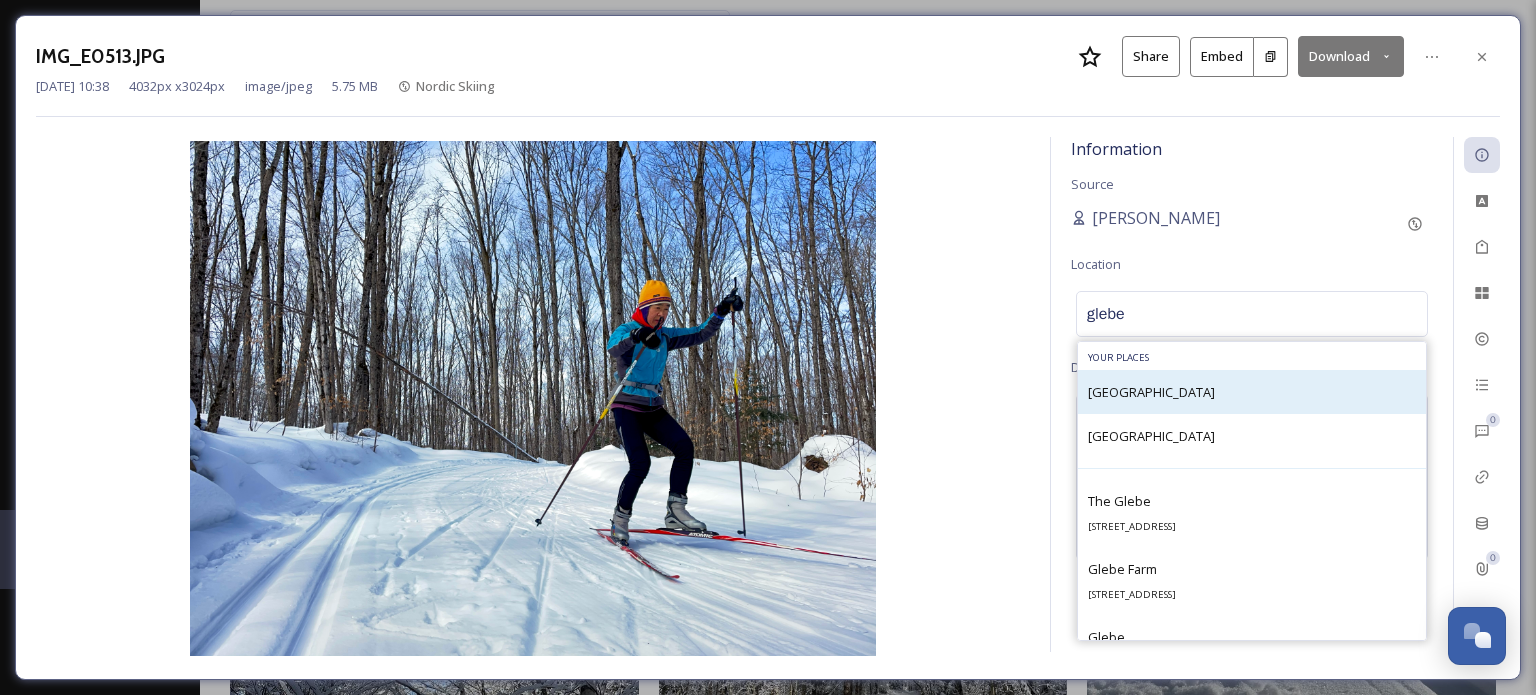 click on "[GEOGRAPHIC_DATA]" at bounding box center [1252, 392] 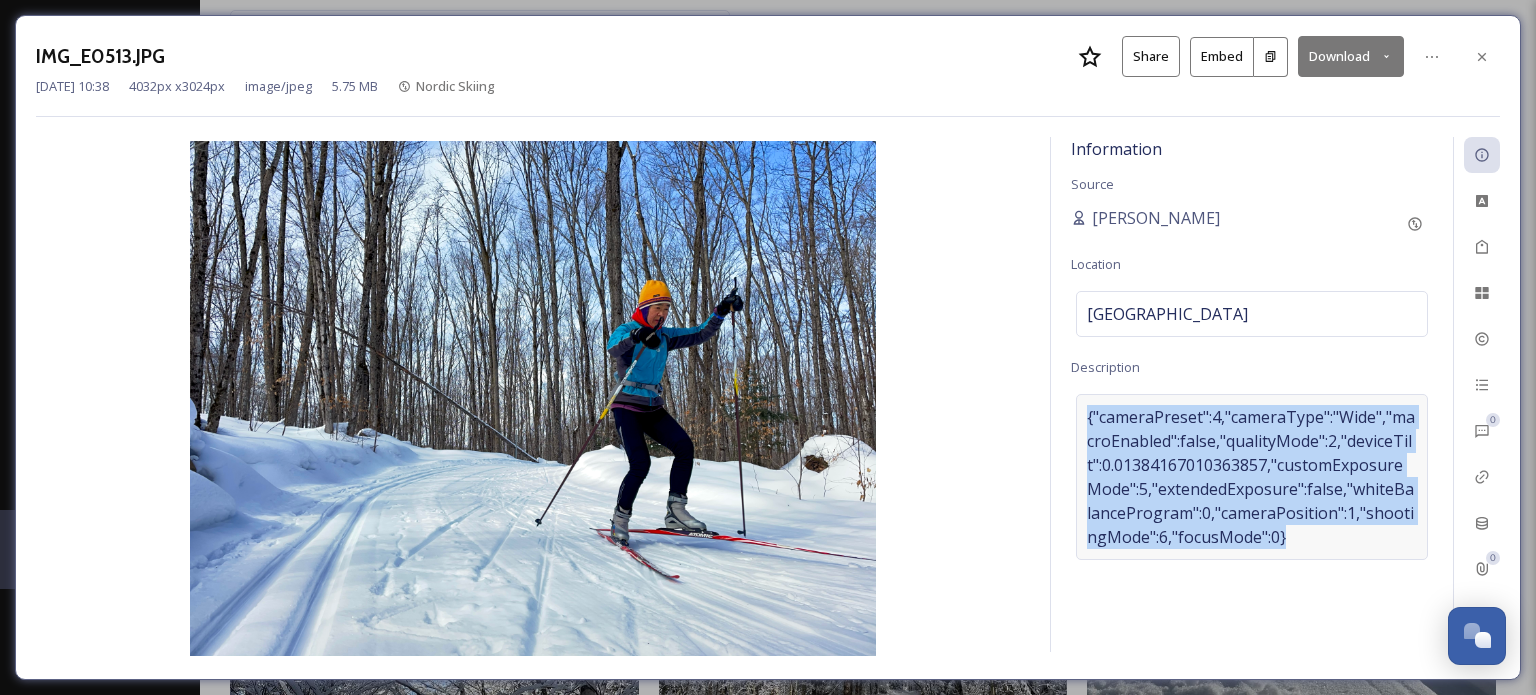 drag, startPoint x: 1298, startPoint y: 531, endPoint x: 1084, endPoint y: 406, distance: 247.83261 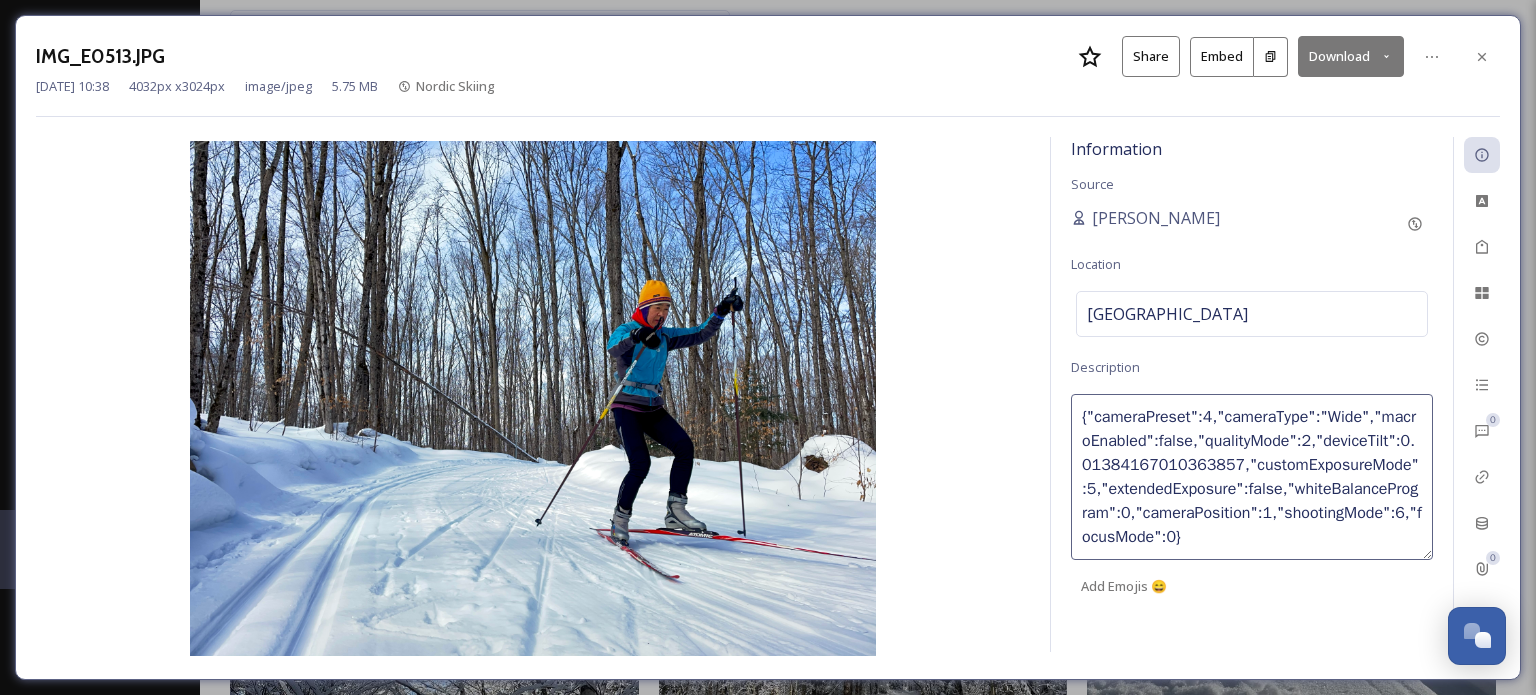 click on "{"cameraPreset":4,"cameraType":"Wide","macroEnabled":false,"qualityMode":2,"deviceTilt":0.01384167010363857,"customExposureMode":5,"extendedExposure":false,"whiteBalanceProgram":0,"cameraPosition":1,"shootingMode":6,"focusMode":0}" at bounding box center [1252, 477] 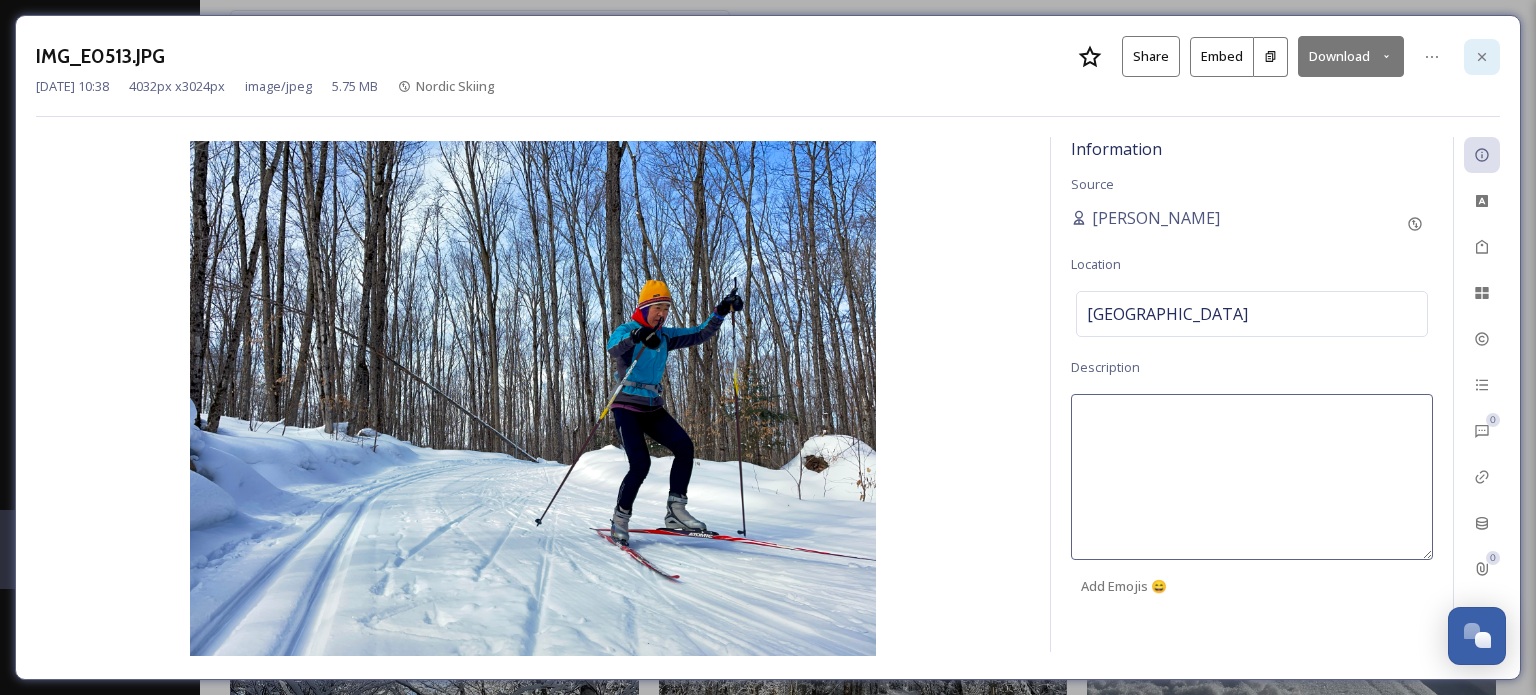 click 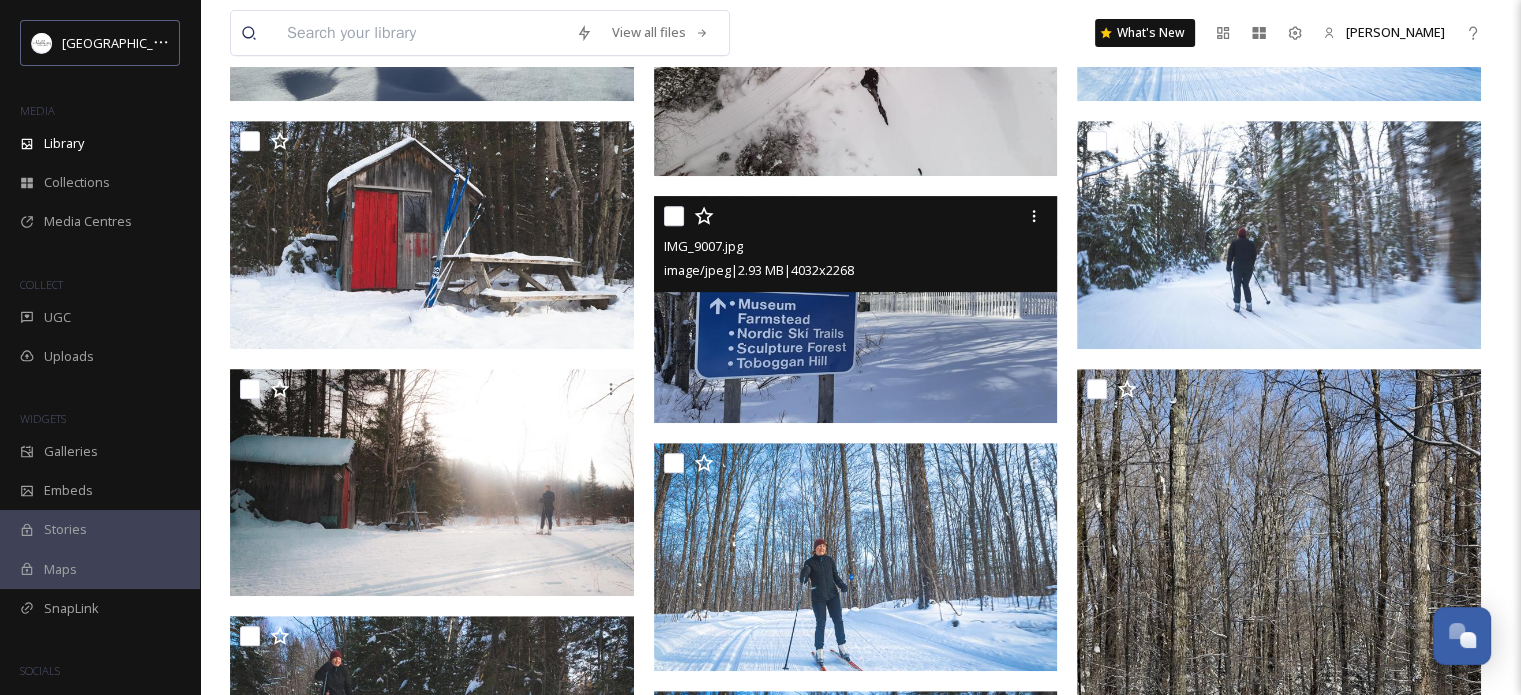 scroll, scrollTop: 0, scrollLeft: 0, axis: both 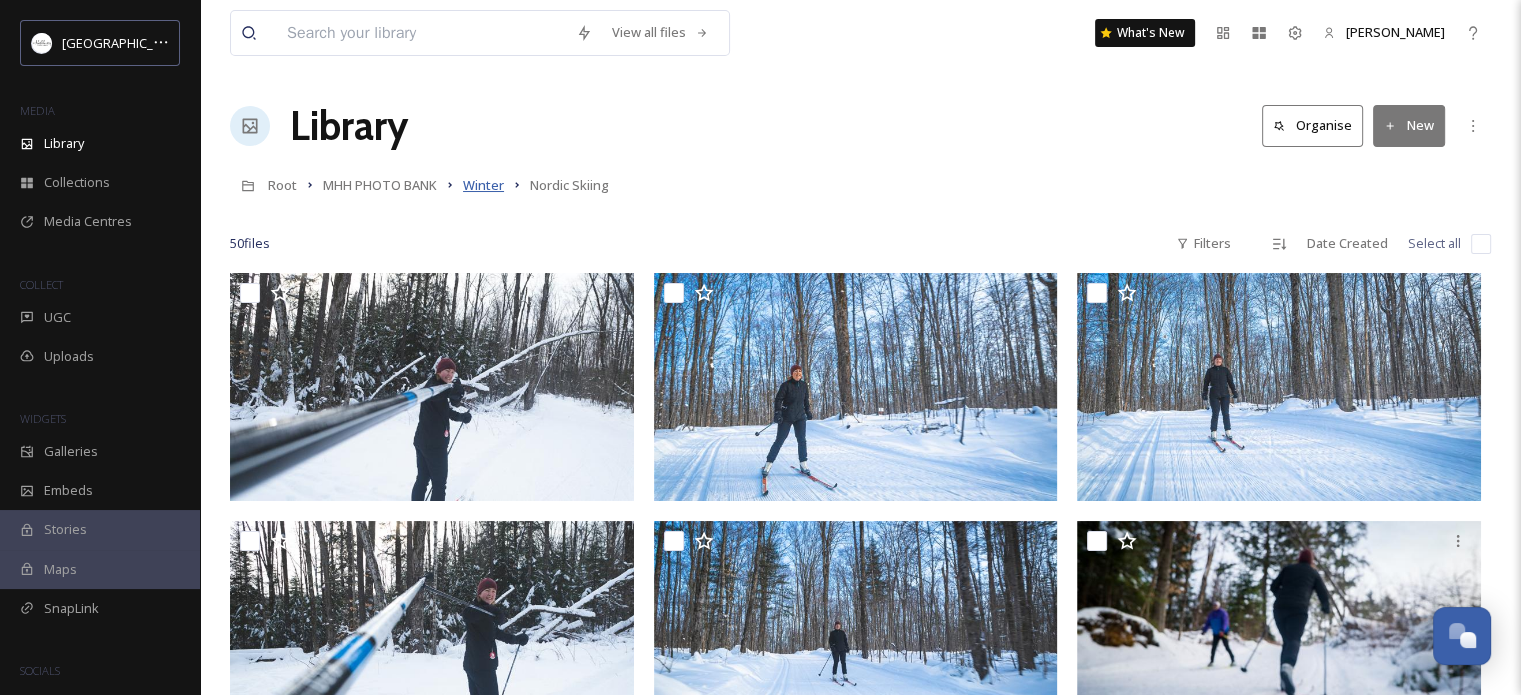 click on "Winter" at bounding box center (483, 185) 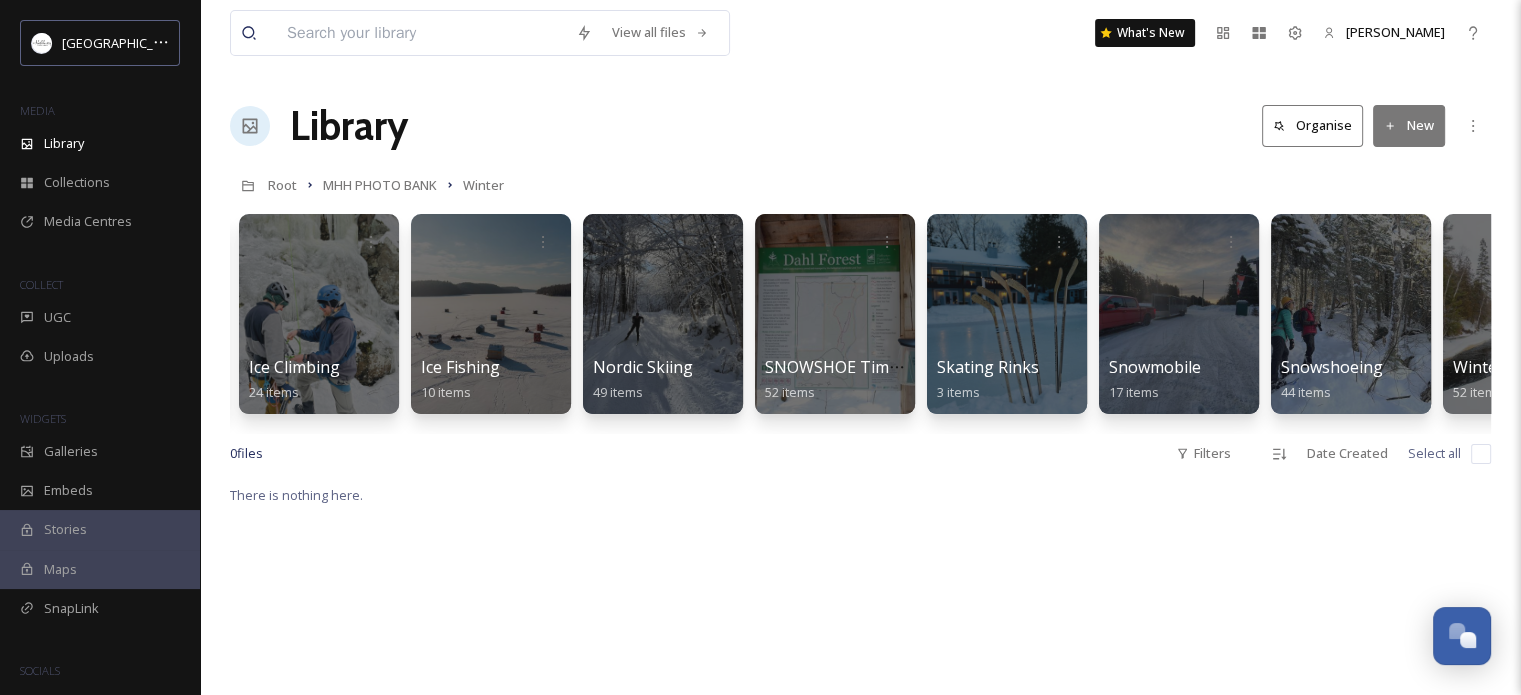 scroll, scrollTop: 0, scrollLeft: 692, axis: horizontal 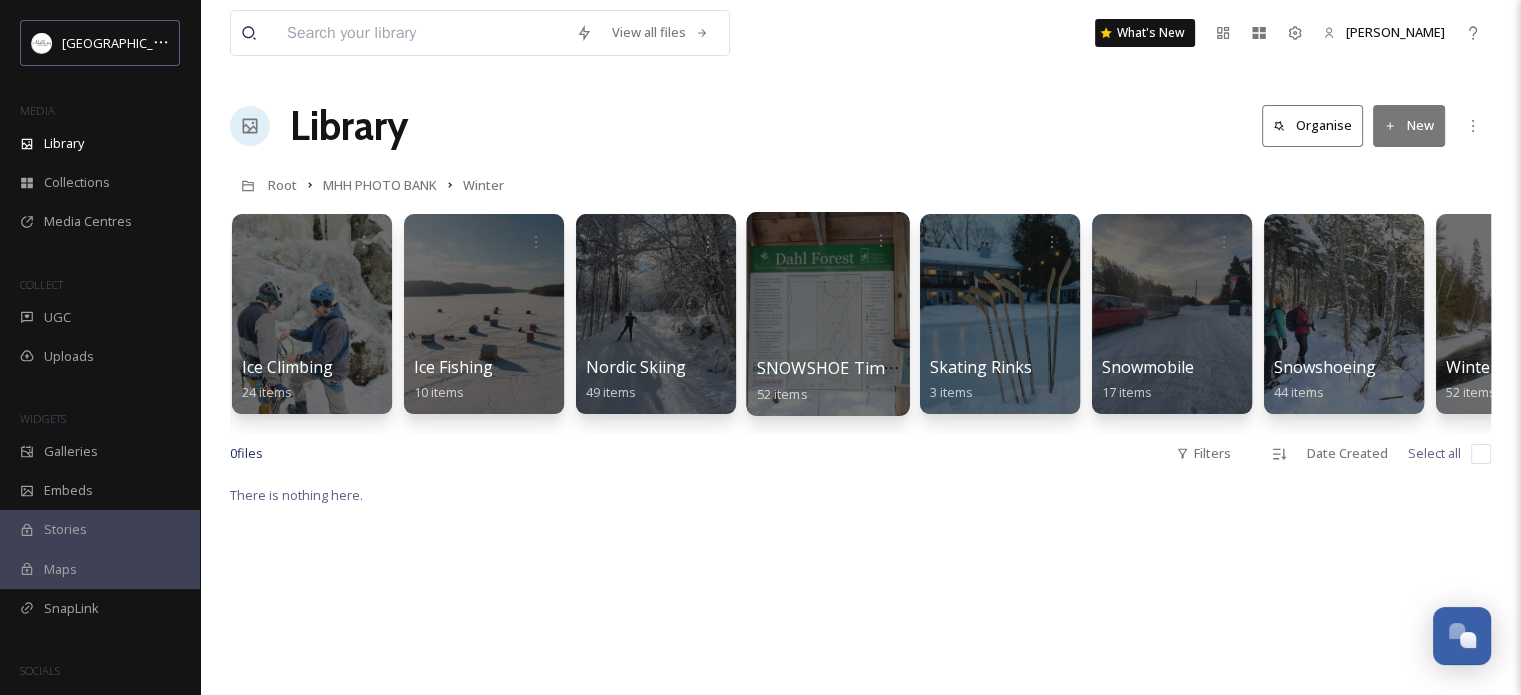 click at bounding box center [827, 314] 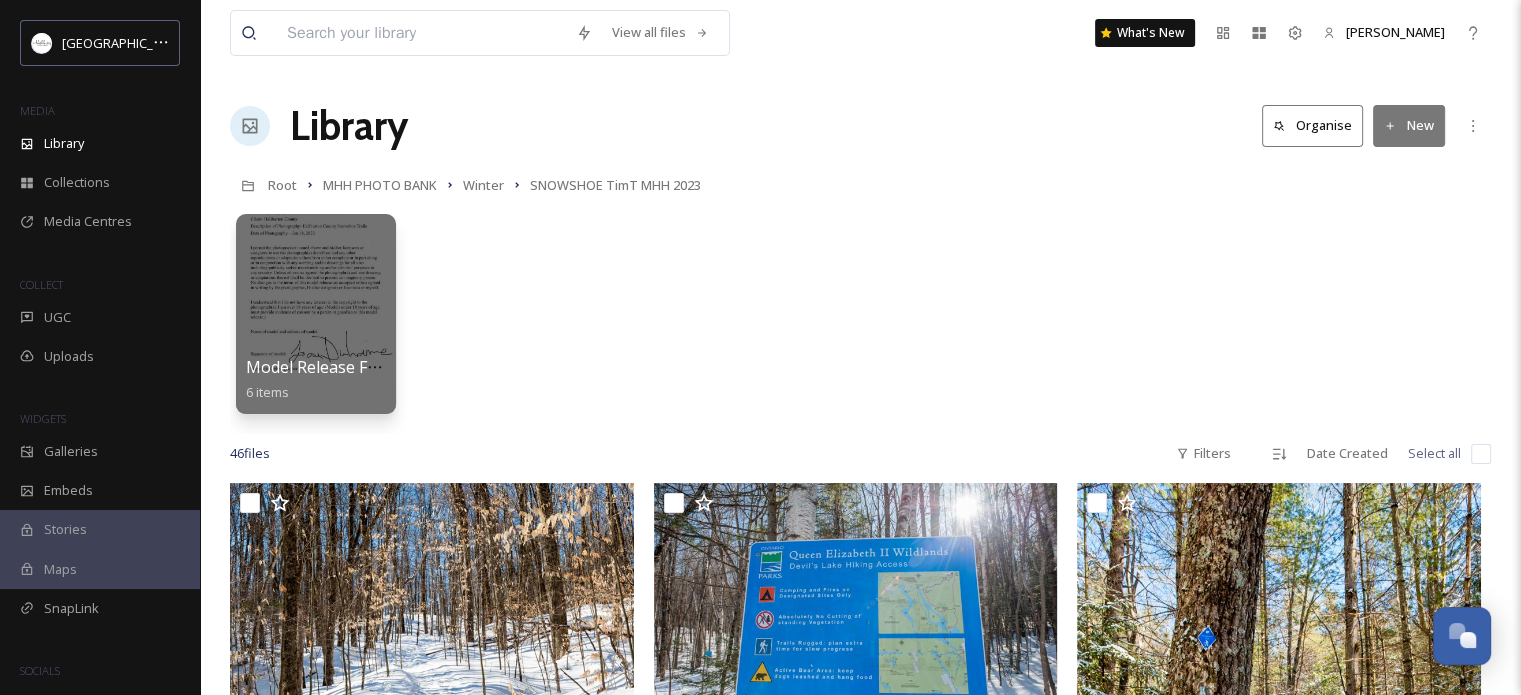 scroll, scrollTop: 300, scrollLeft: 0, axis: vertical 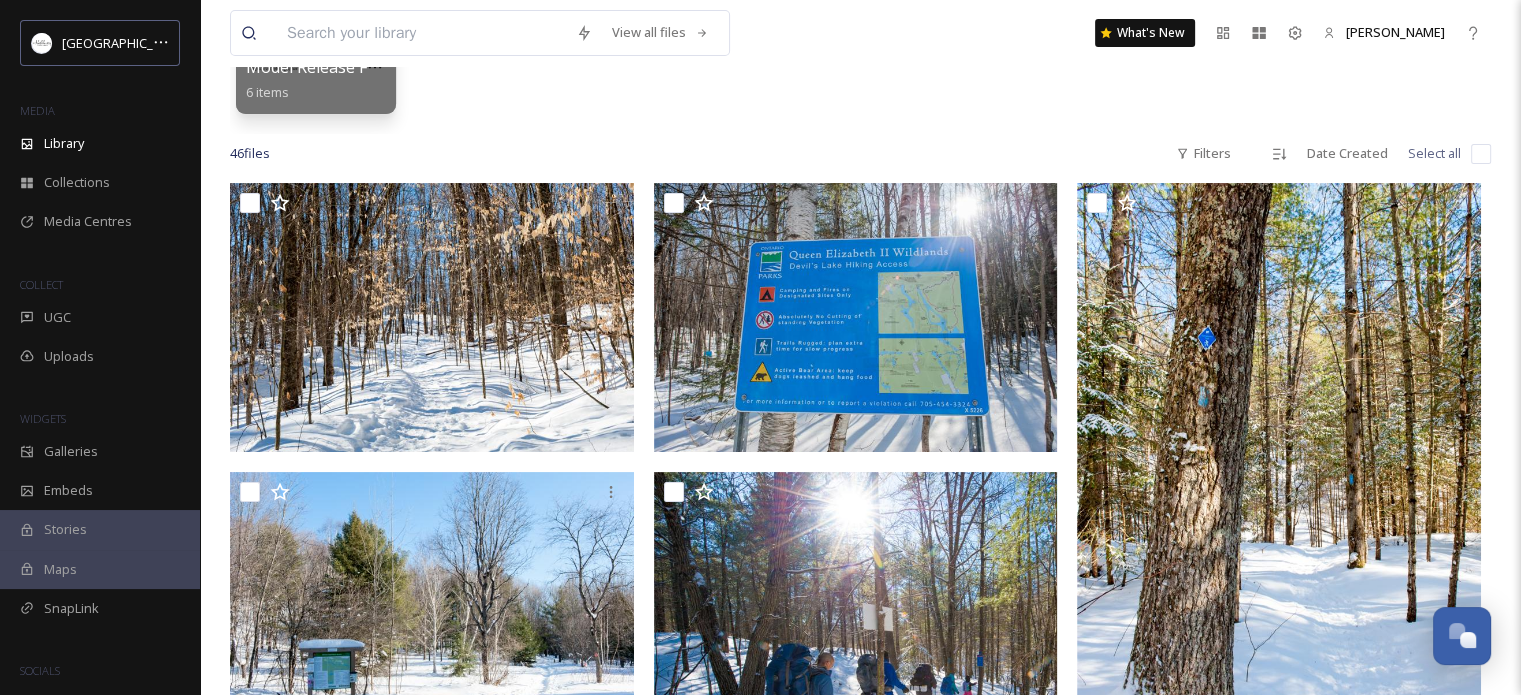 click at bounding box center (1481, 154) 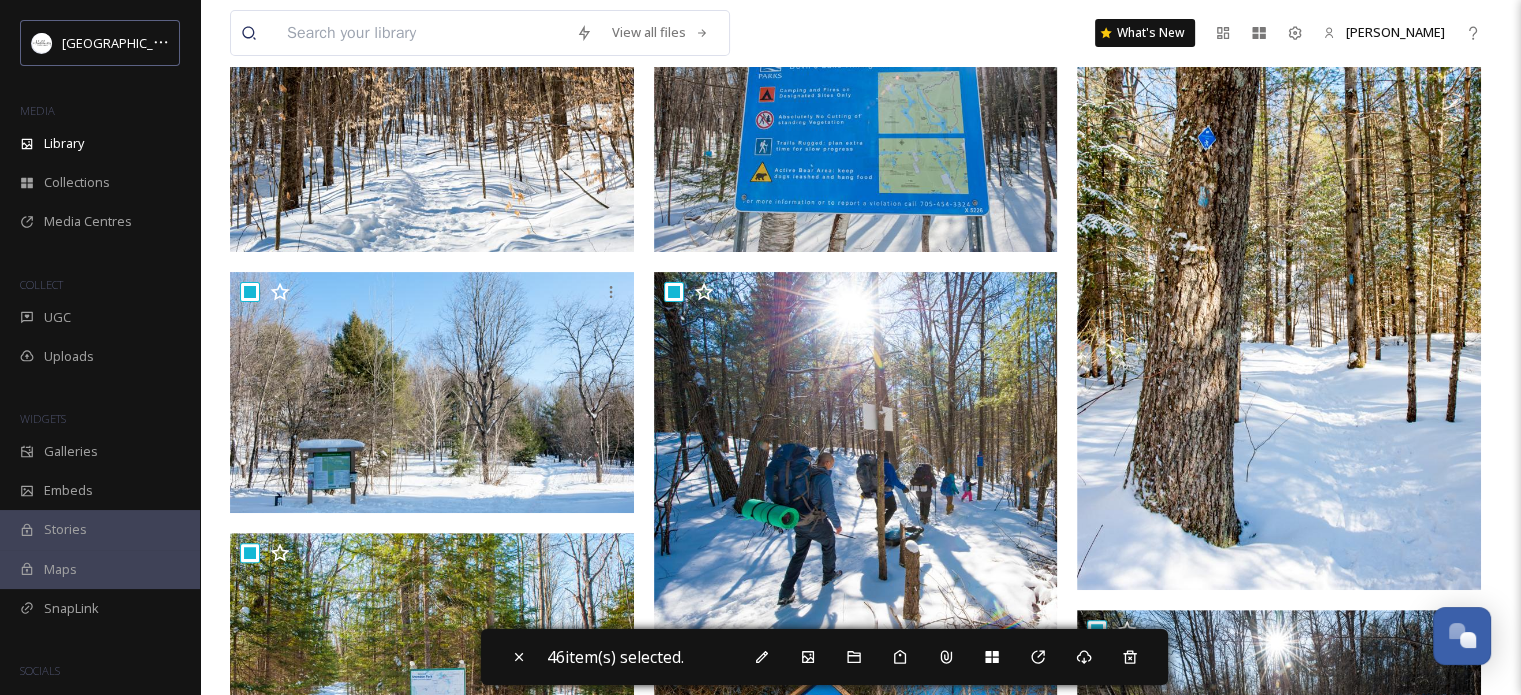 scroll, scrollTop: 400, scrollLeft: 0, axis: vertical 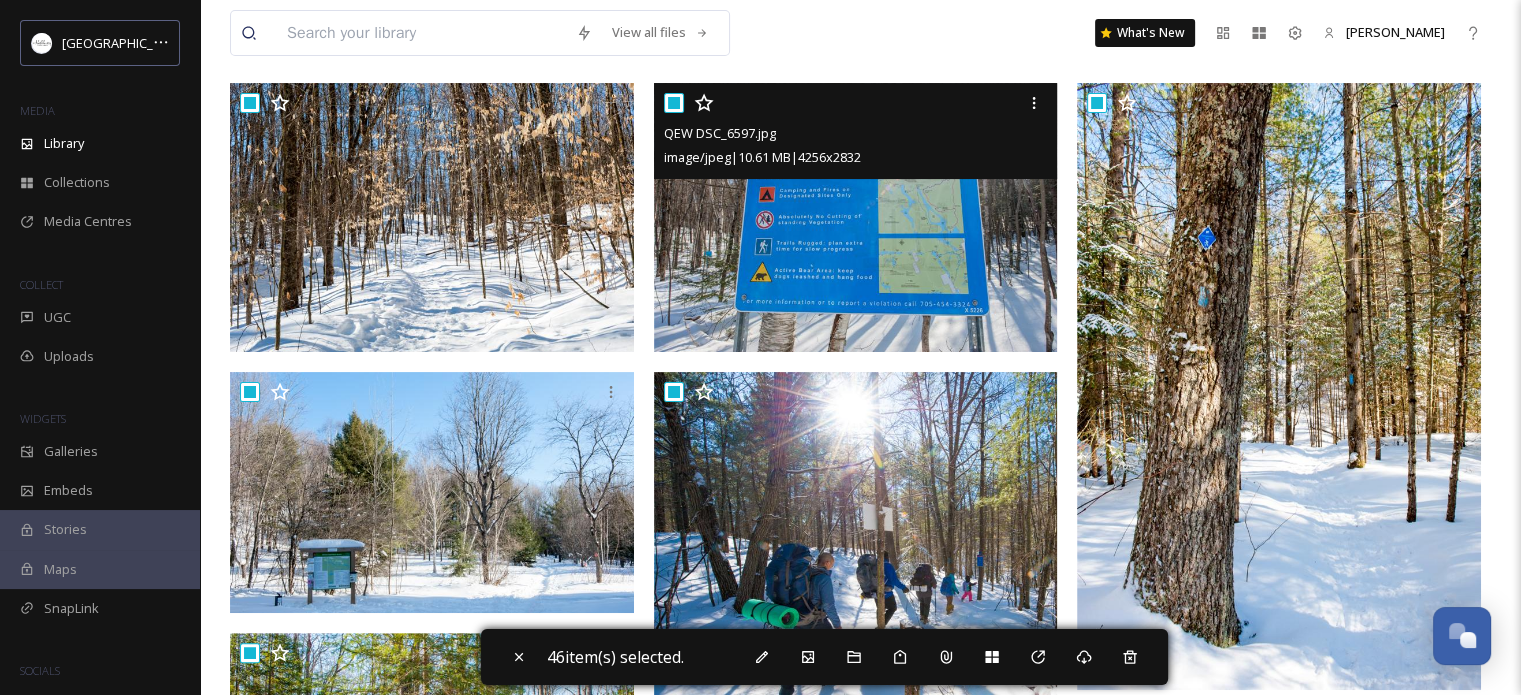 click at bounding box center (674, 103) 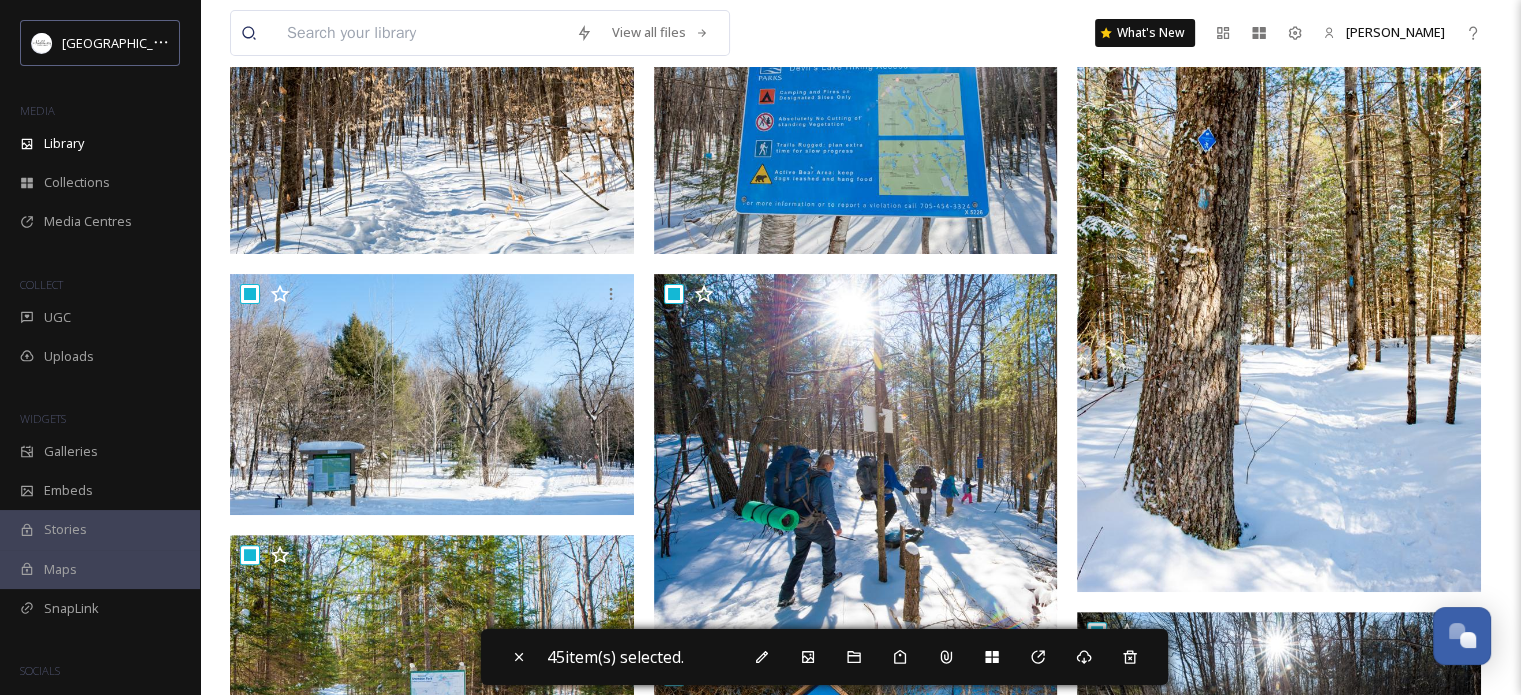 scroll, scrollTop: 600, scrollLeft: 0, axis: vertical 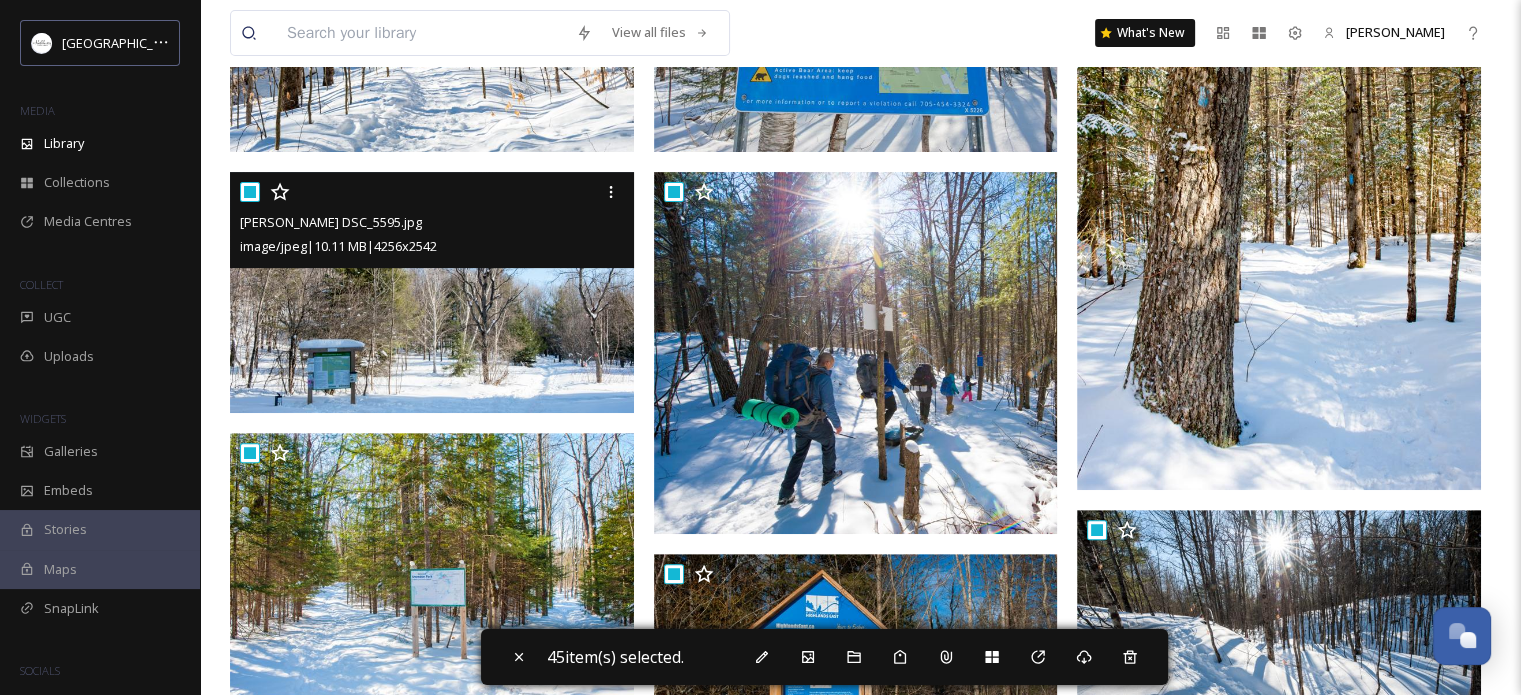 click at bounding box center [250, 192] 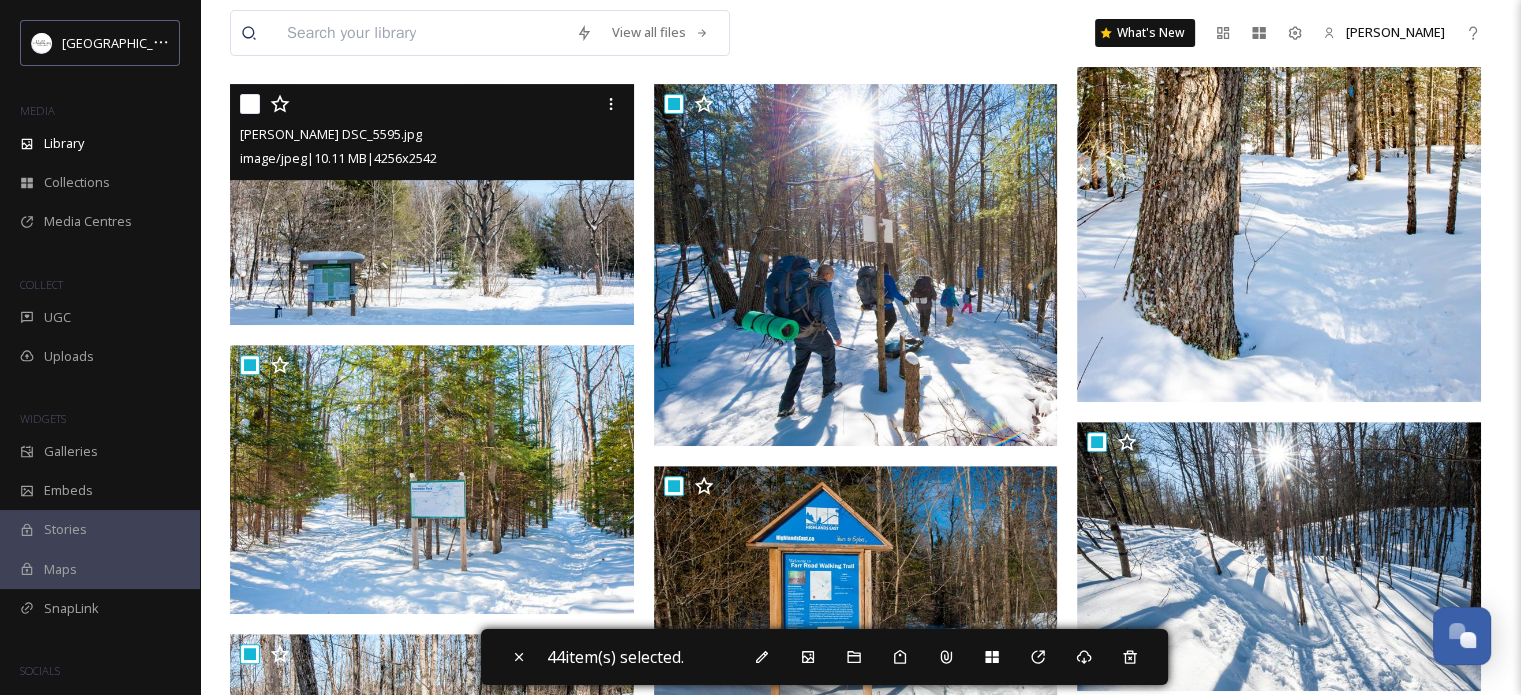 scroll, scrollTop: 800, scrollLeft: 0, axis: vertical 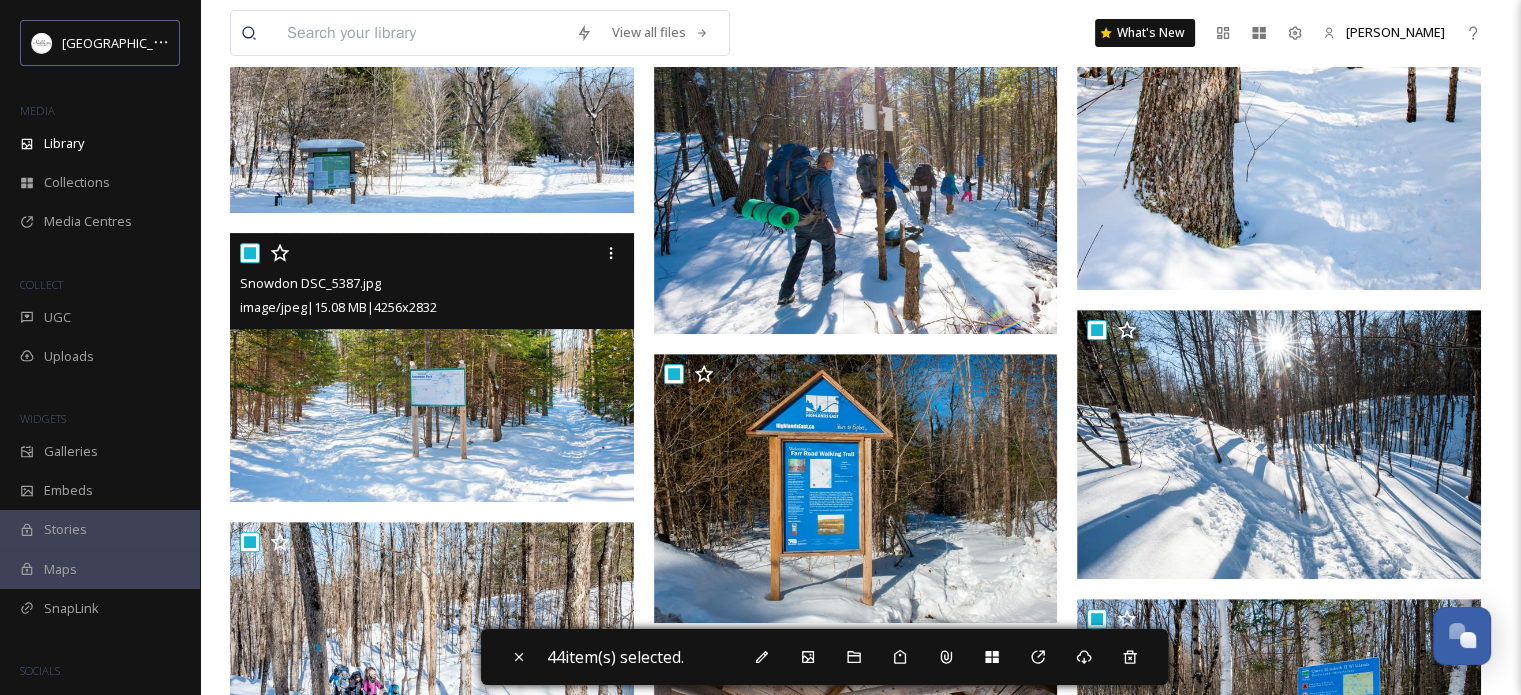 click at bounding box center (250, 253) 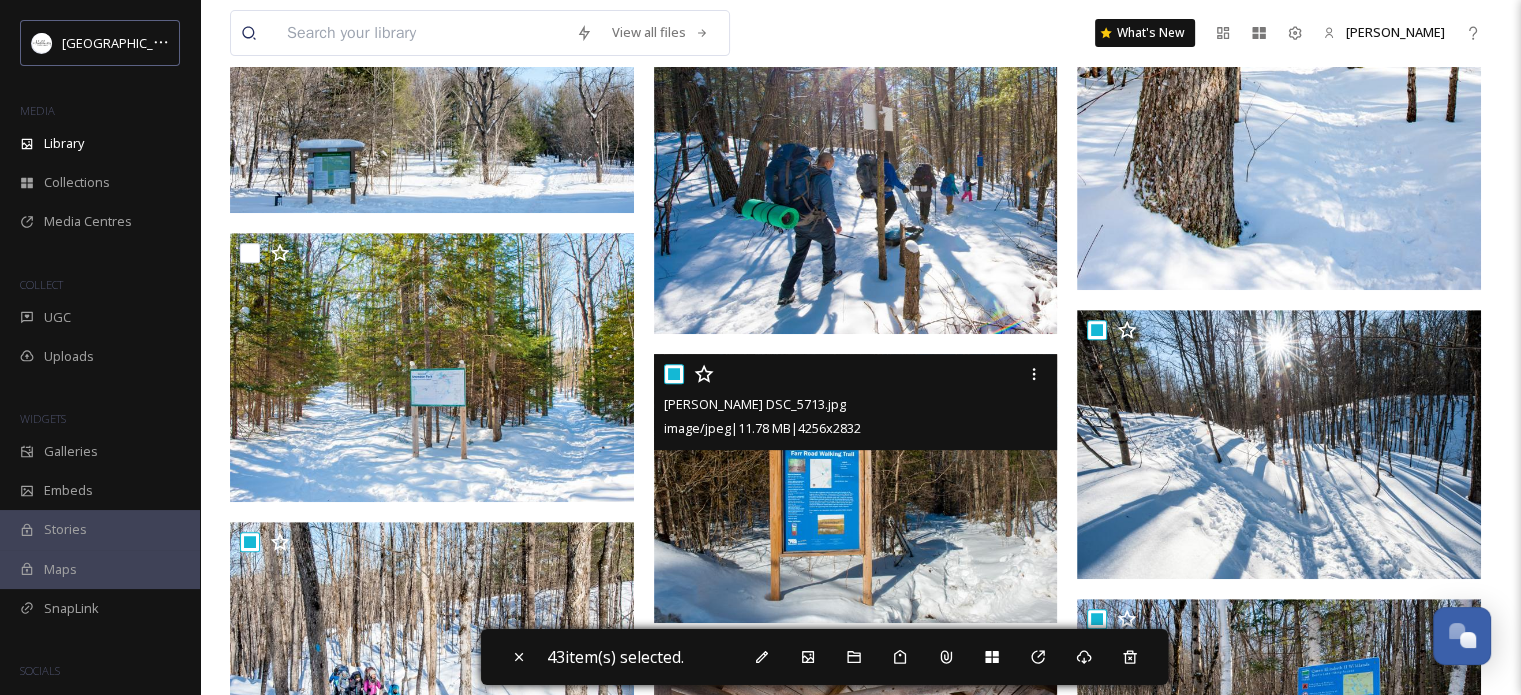 click at bounding box center [674, 374] 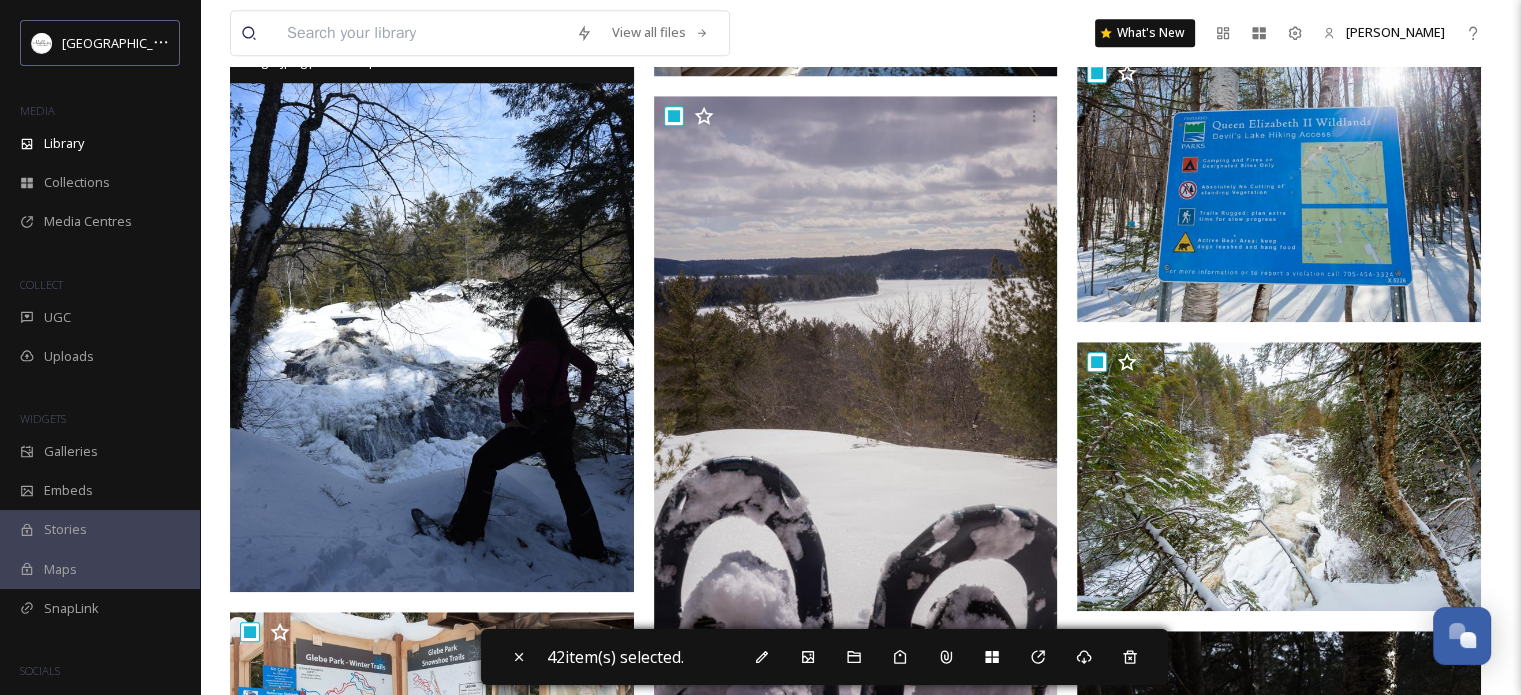 scroll, scrollTop: 1600, scrollLeft: 0, axis: vertical 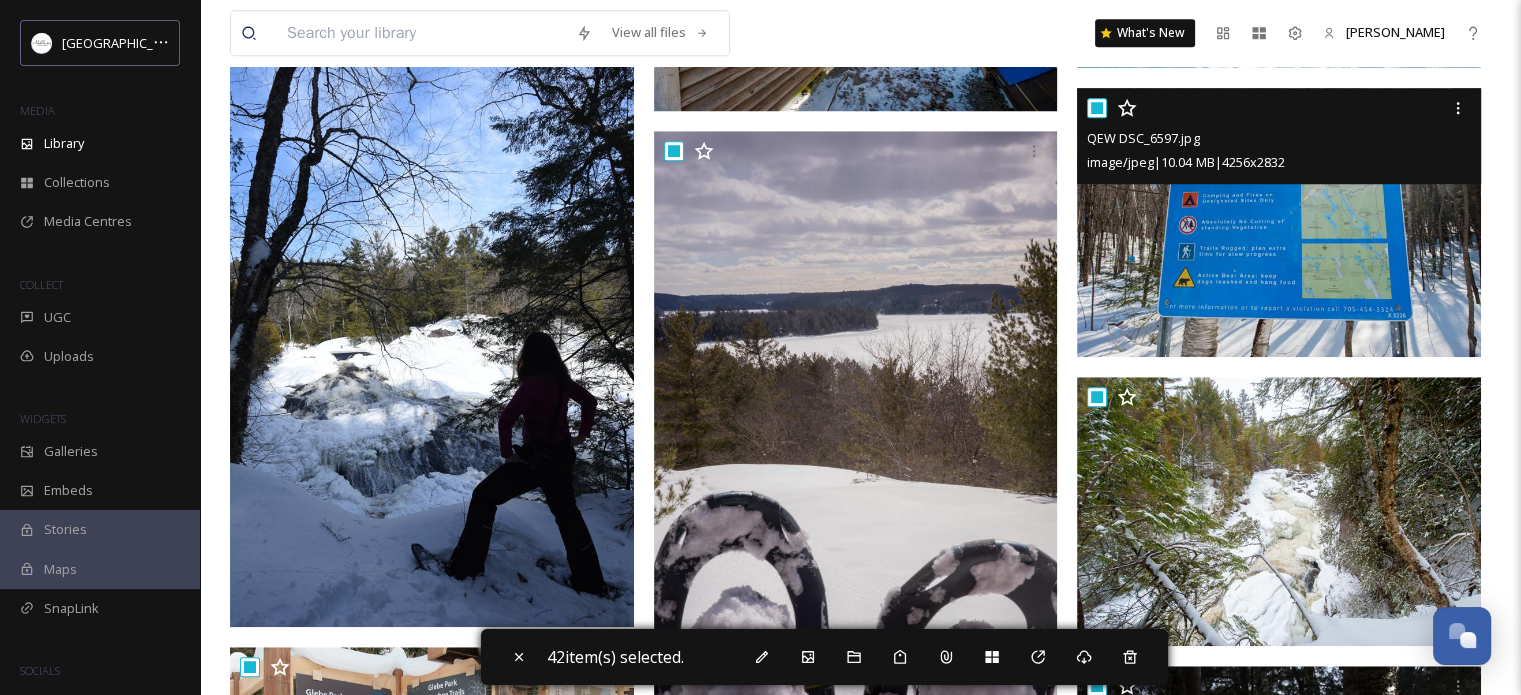 click at bounding box center [1097, 108] 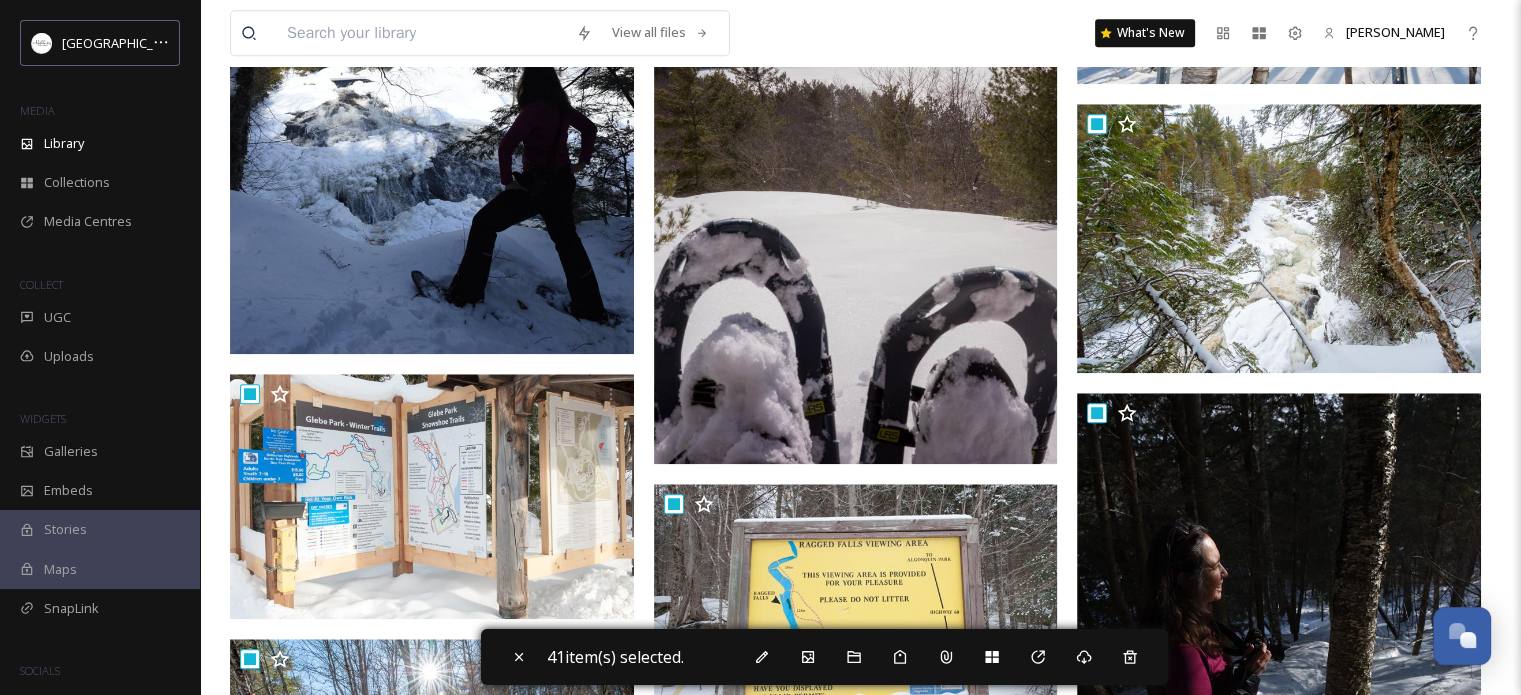 scroll, scrollTop: 1900, scrollLeft: 0, axis: vertical 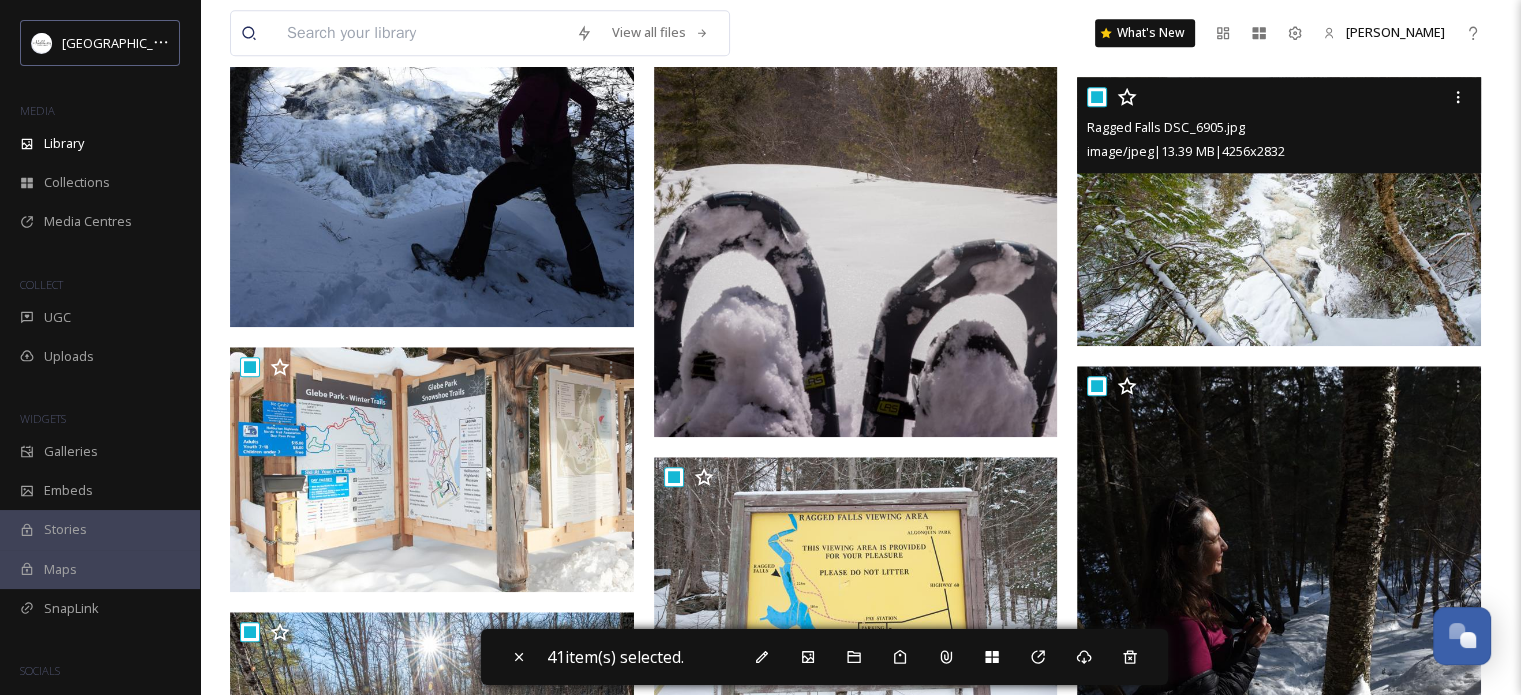 drag, startPoint x: 1098, startPoint y: 89, endPoint x: 1081, endPoint y: 99, distance: 19.723083 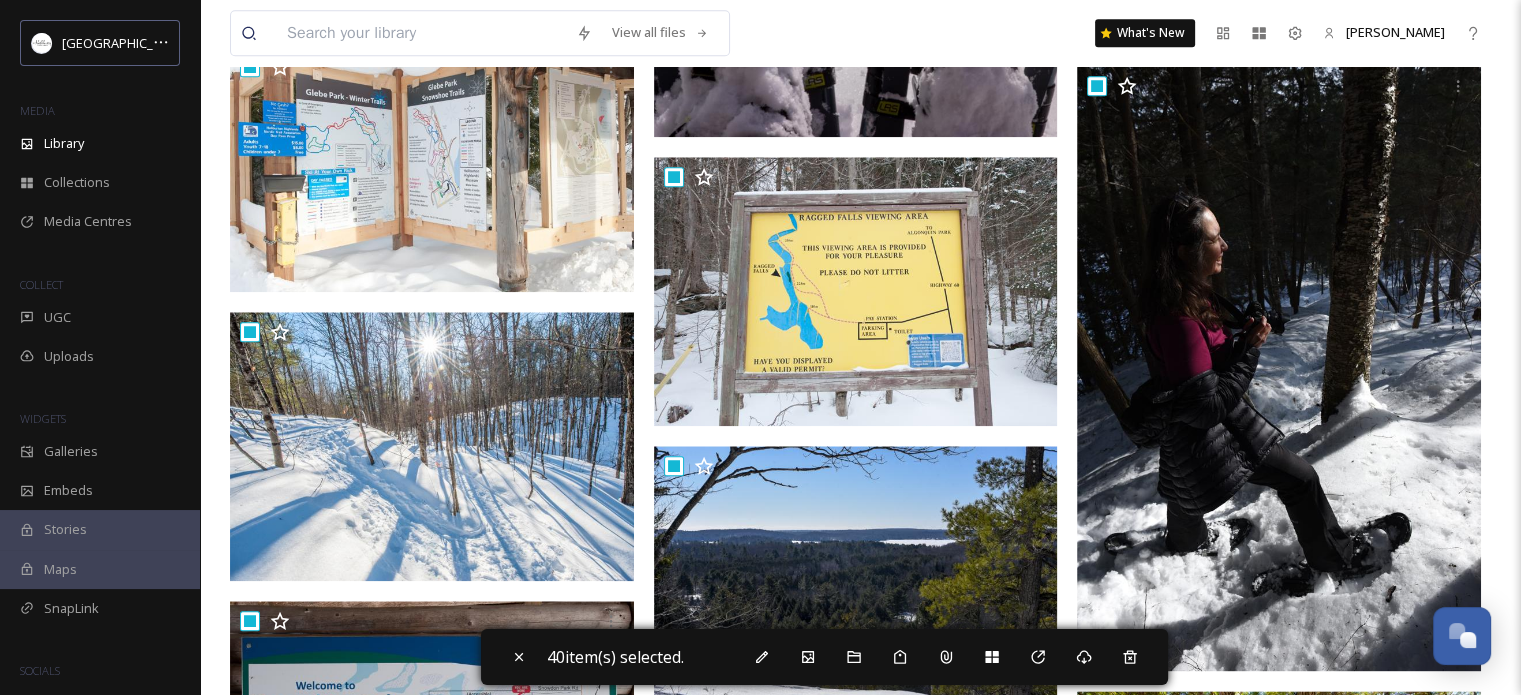 scroll, scrollTop: 2100, scrollLeft: 0, axis: vertical 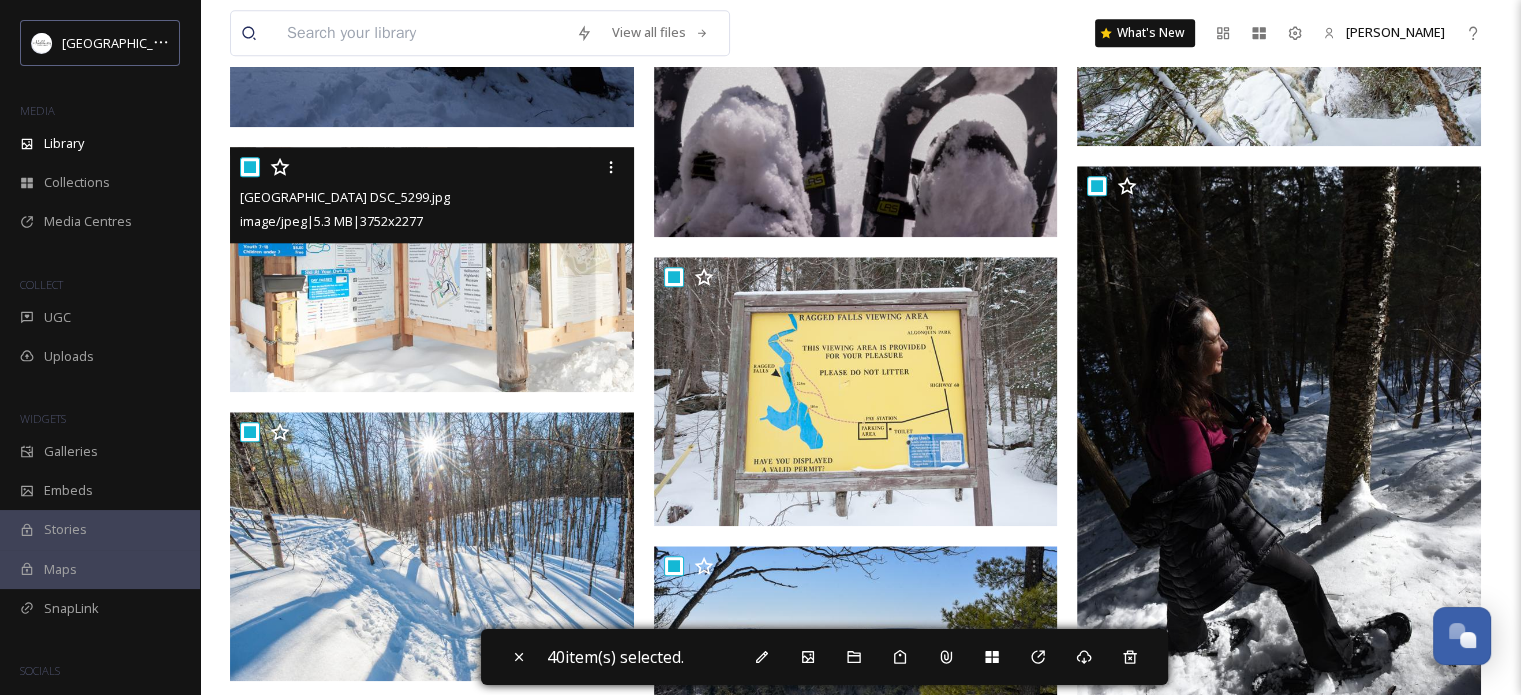 click at bounding box center [250, 167] 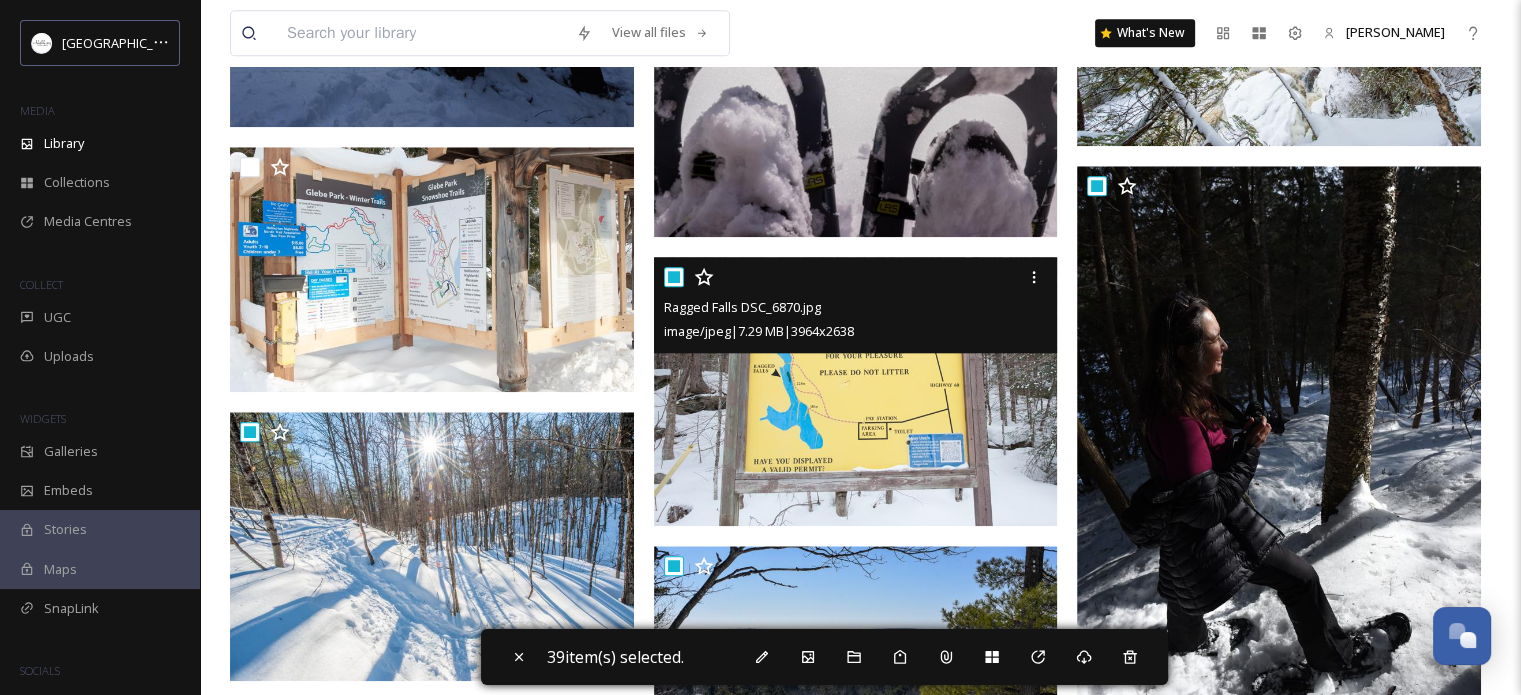 click at bounding box center (674, 277) 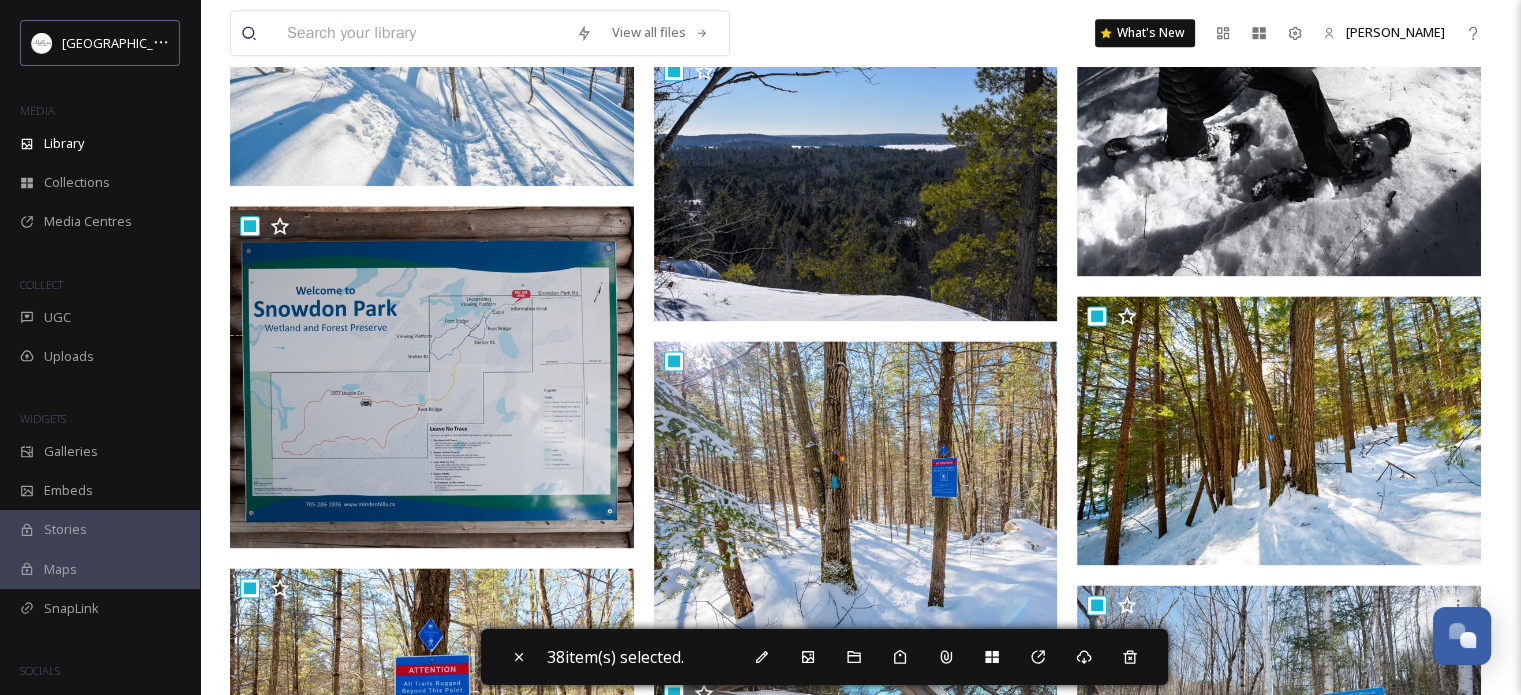 scroll, scrollTop: 2600, scrollLeft: 0, axis: vertical 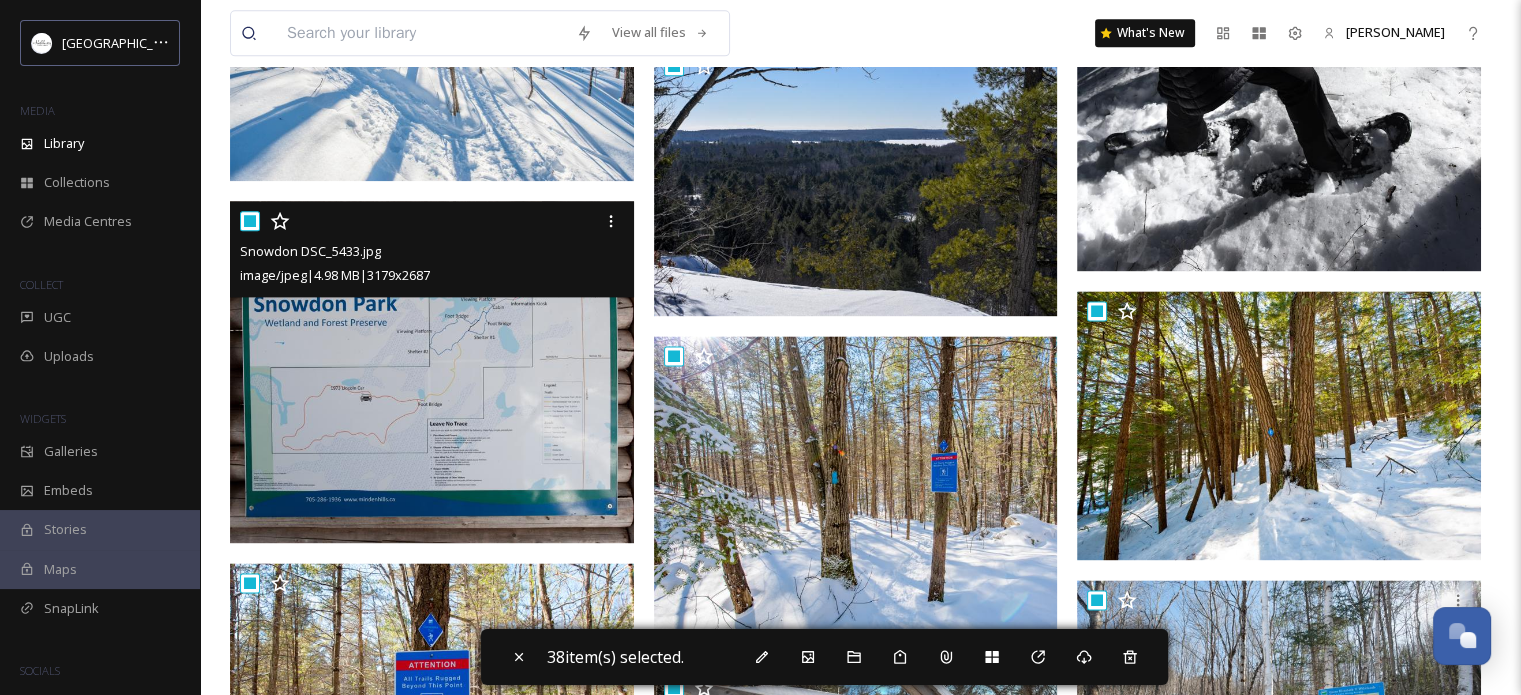 click at bounding box center (250, 221) 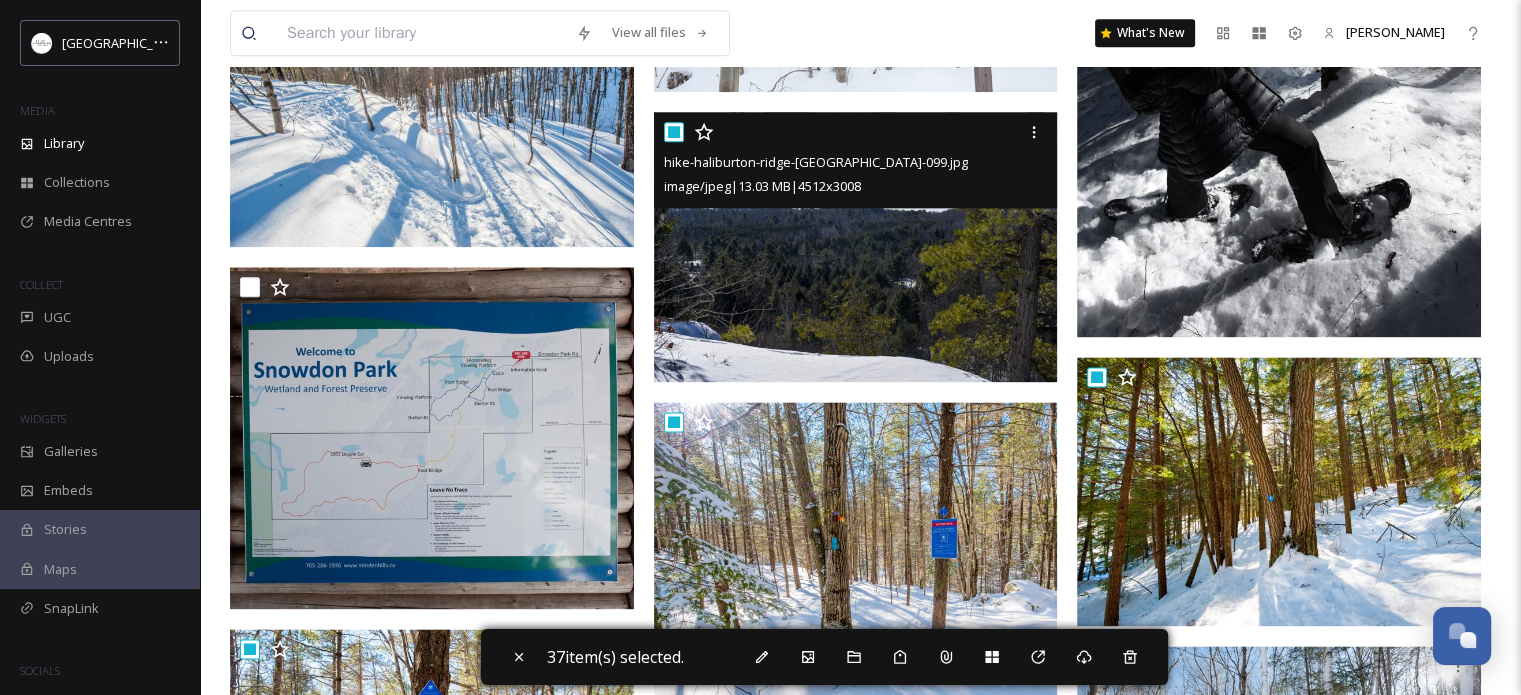 scroll, scrollTop: 2500, scrollLeft: 0, axis: vertical 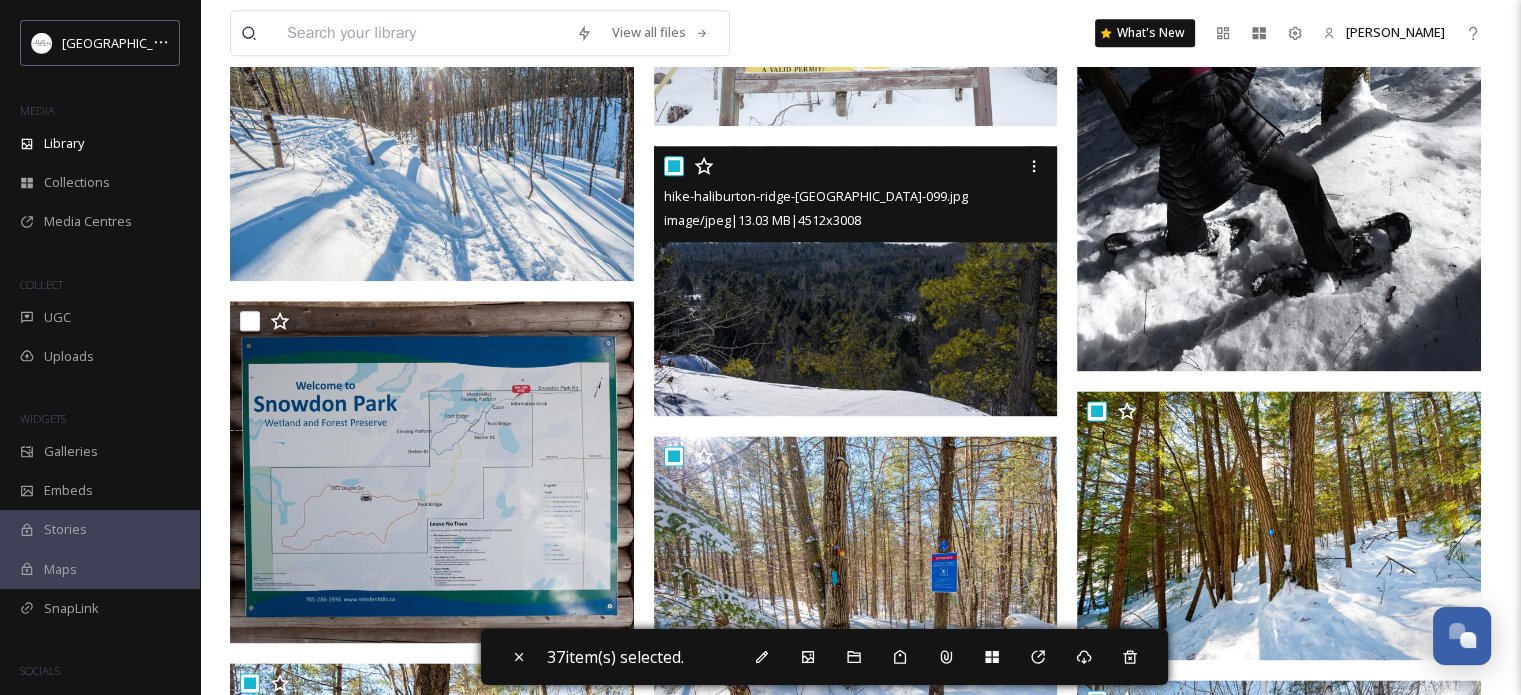 click at bounding box center [674, 166] 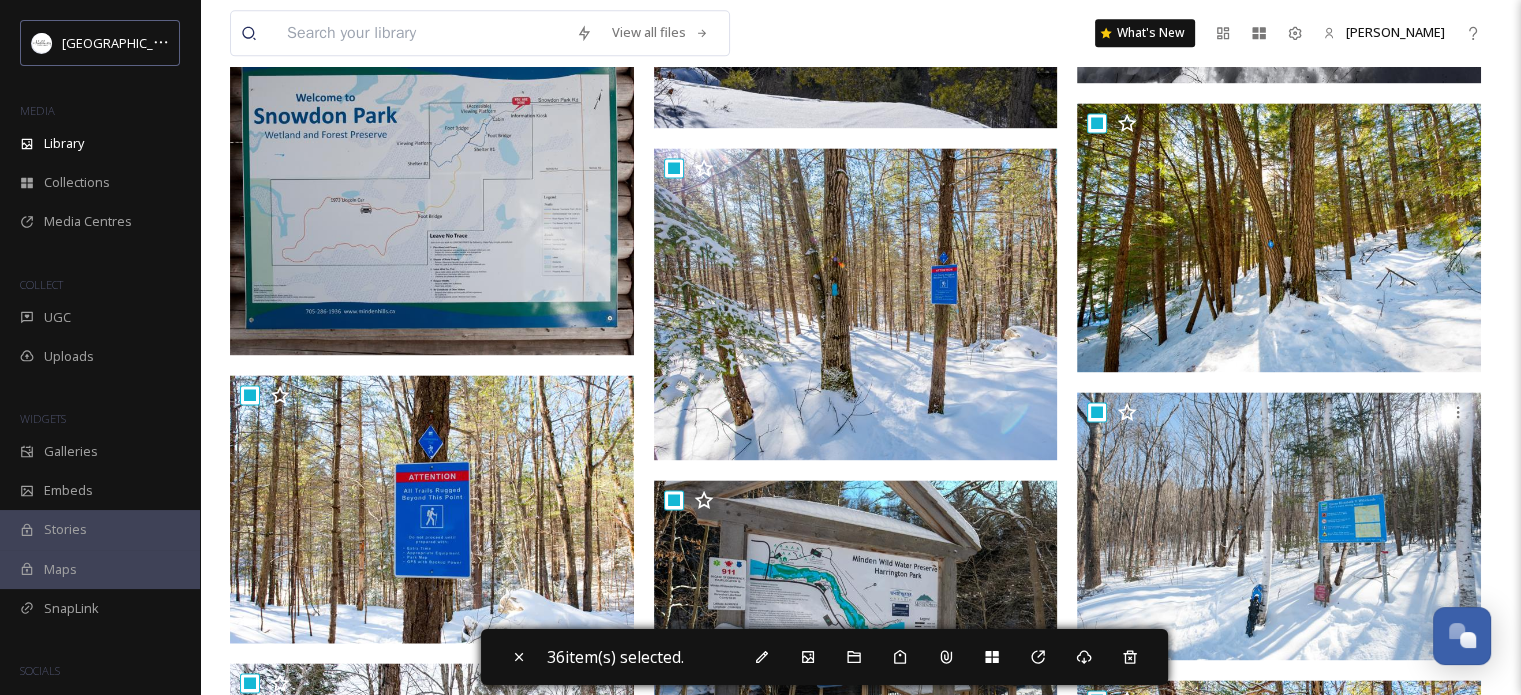 scroll, scrollTop: 2800, scrollLeft: 0, axis: vertical 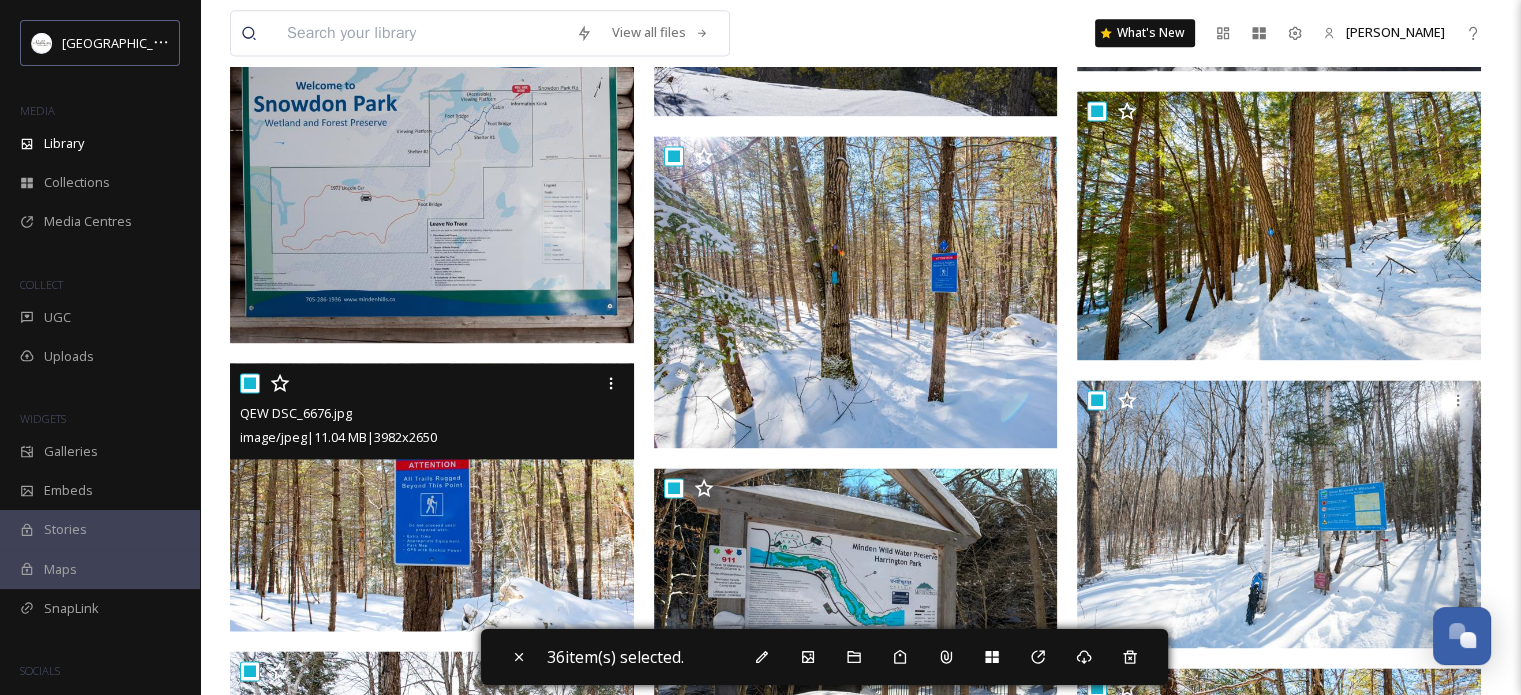 click at bounding box center [250, 383] 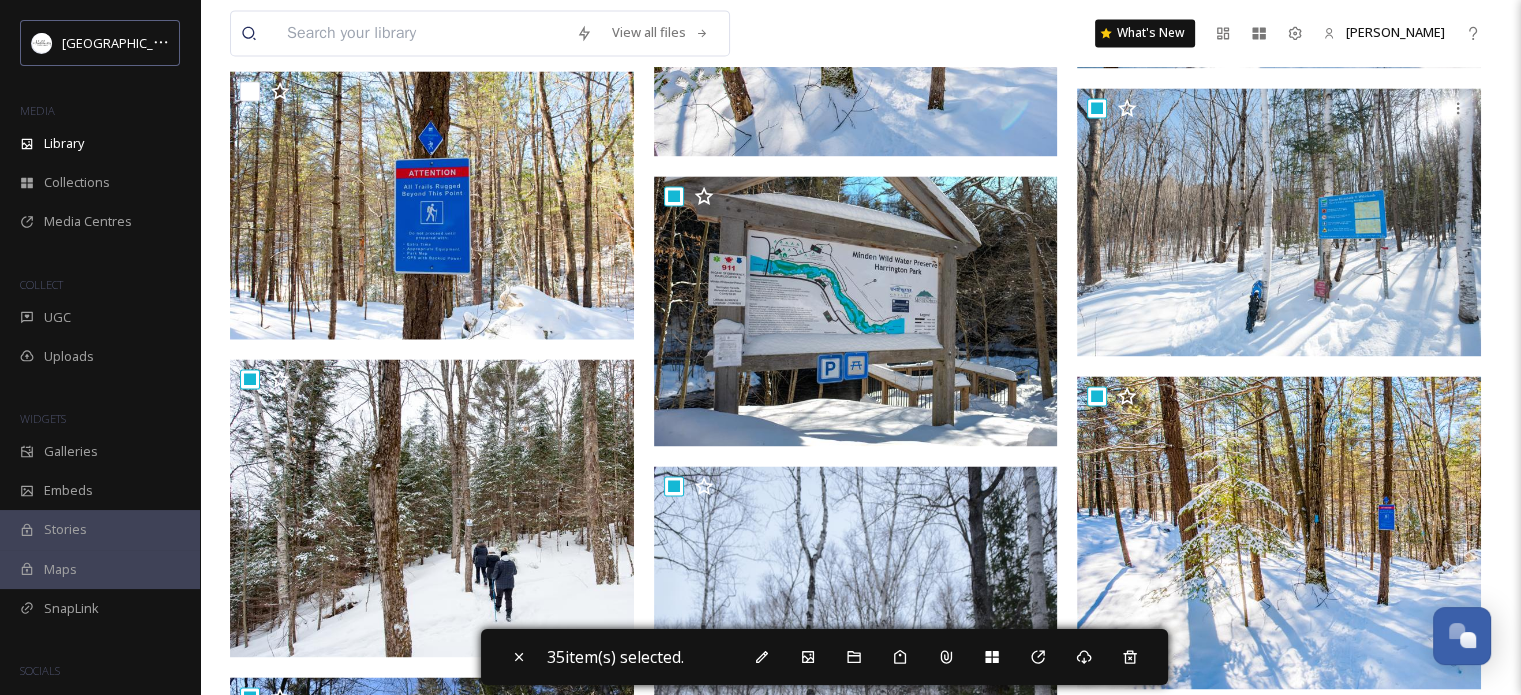 scroll, scrollTop: 3100, scrollLeft: 0, axis: vertical 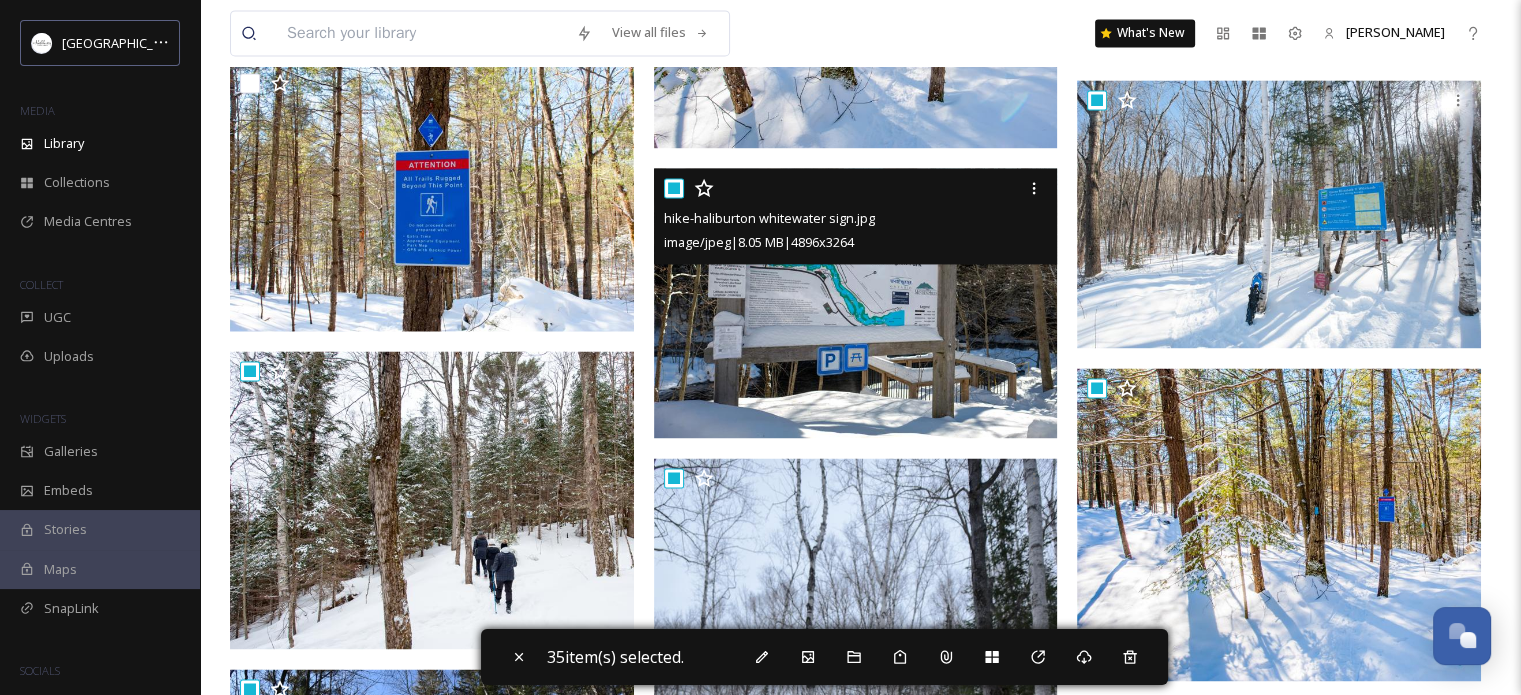 click at bounding box center (674, 188) 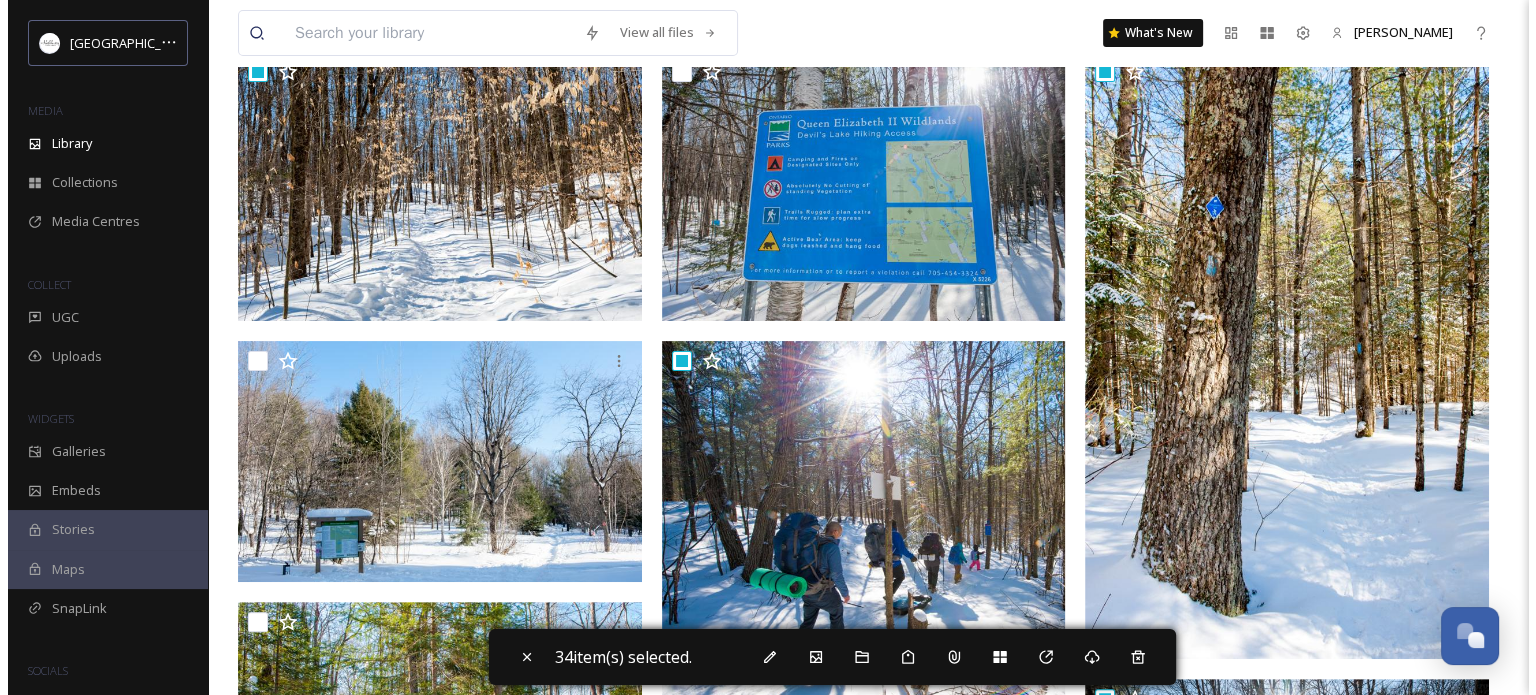 scroll, scrollTop: 0, scrollLeft: 0, axis: both 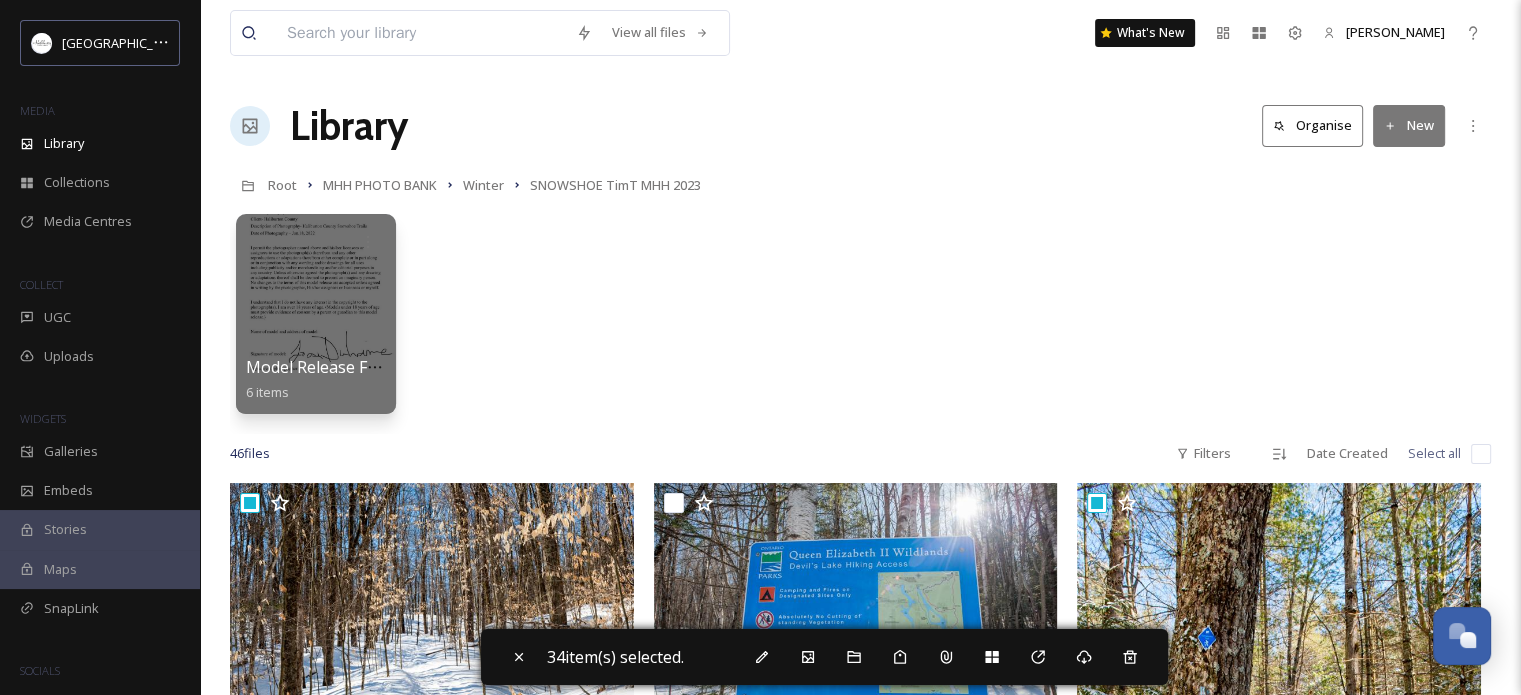 click at bounding box center [1481, 454] 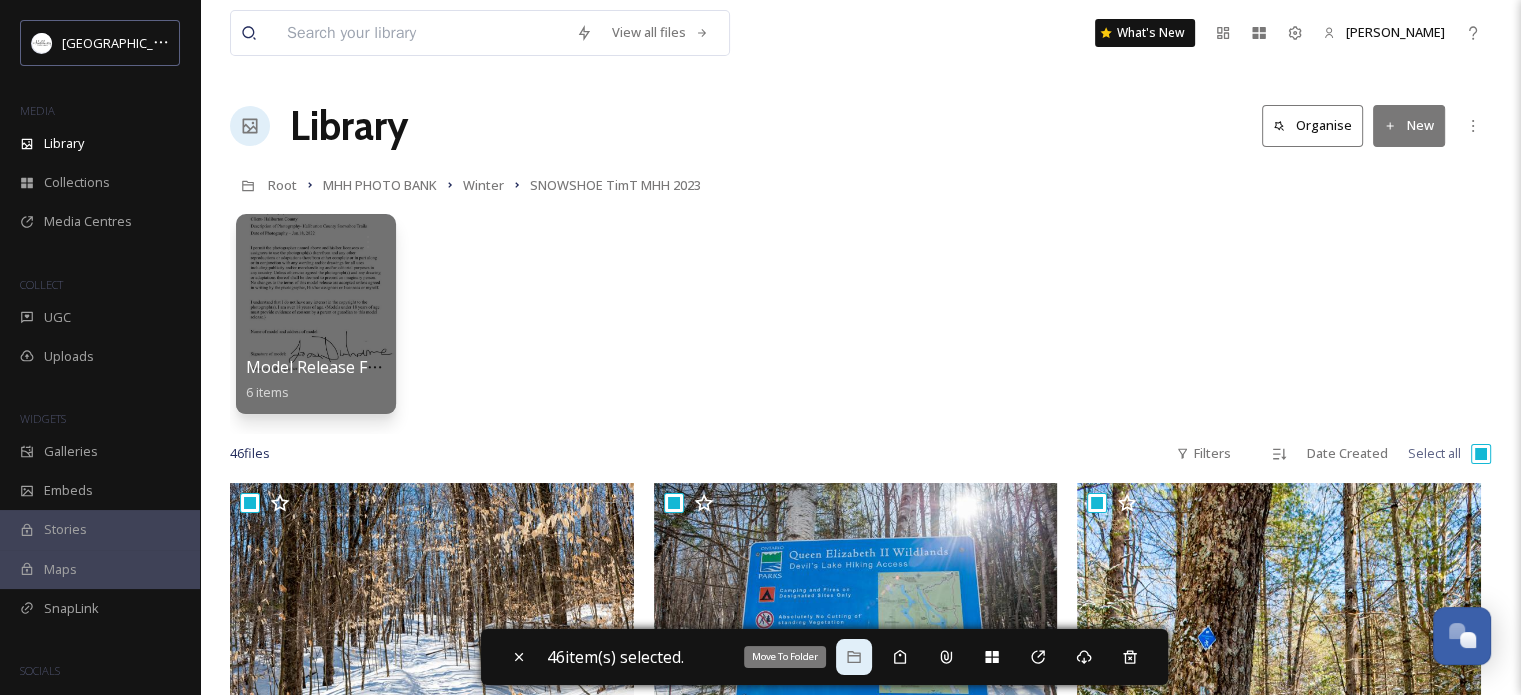 click 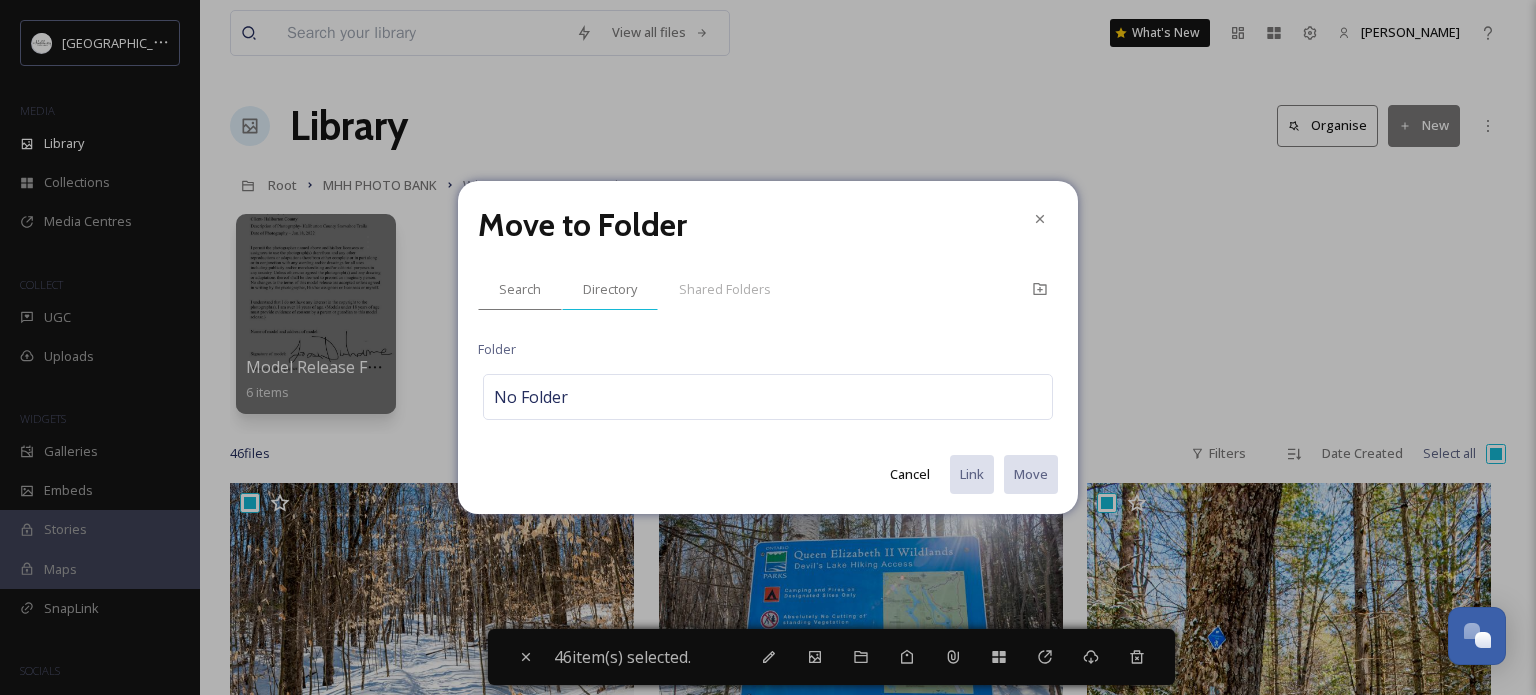 click on "Directory" at bounding box center [610, 289] 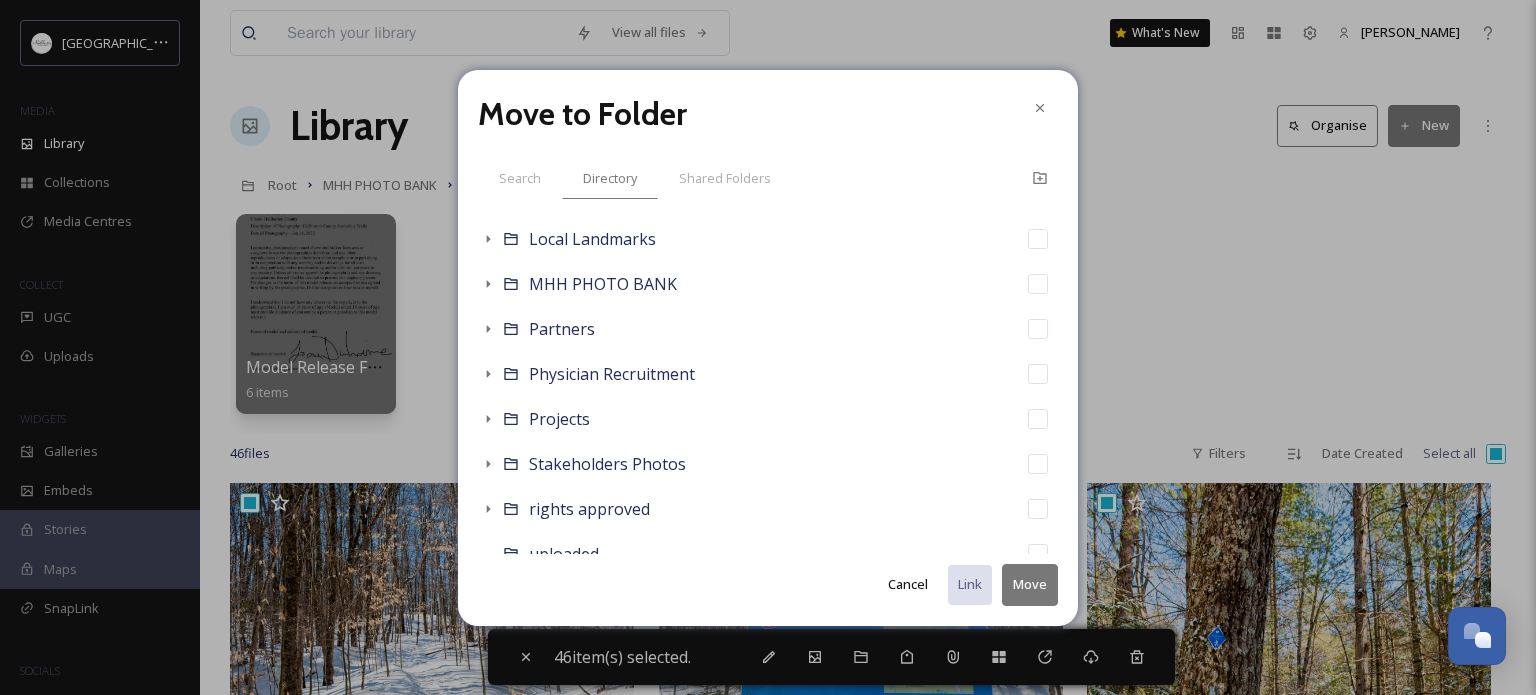scroll, scrollTop: 163, scrollLeft: 0, axis: vertical 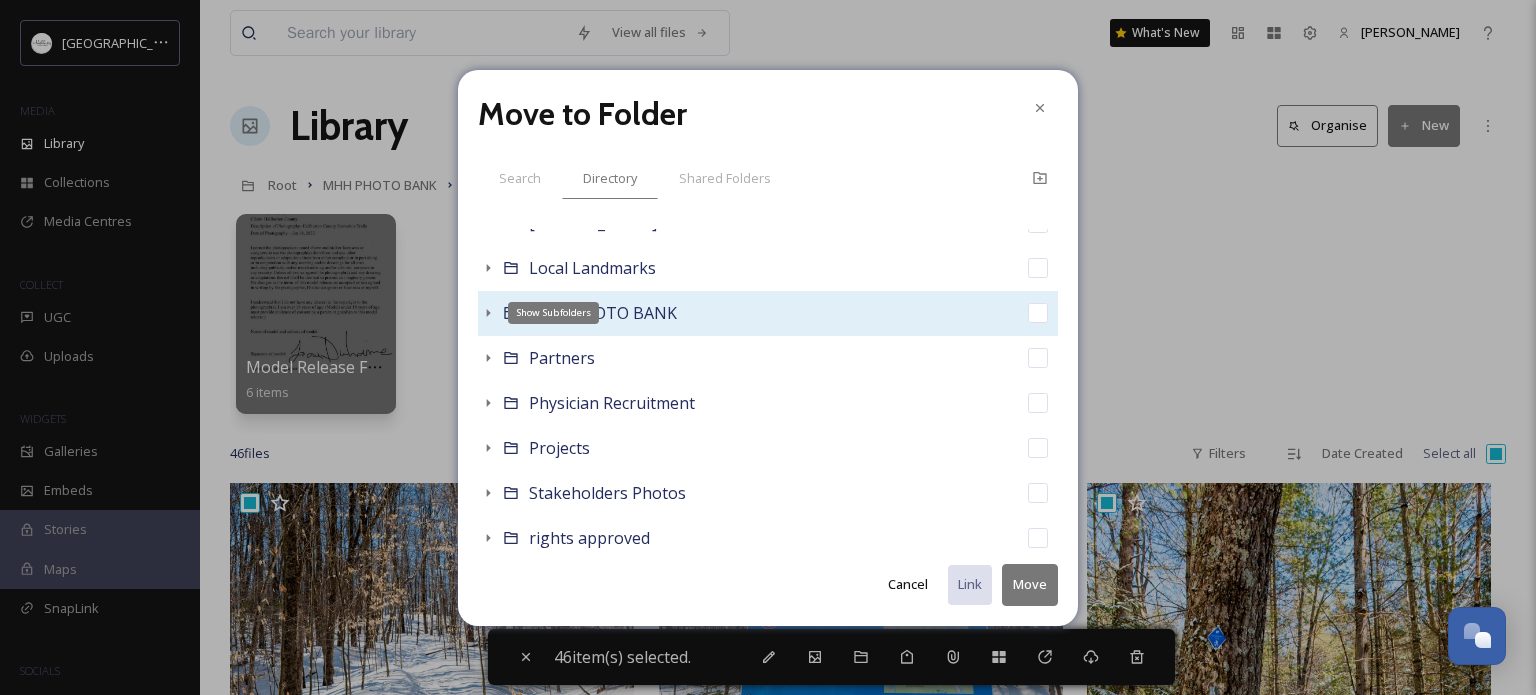 click 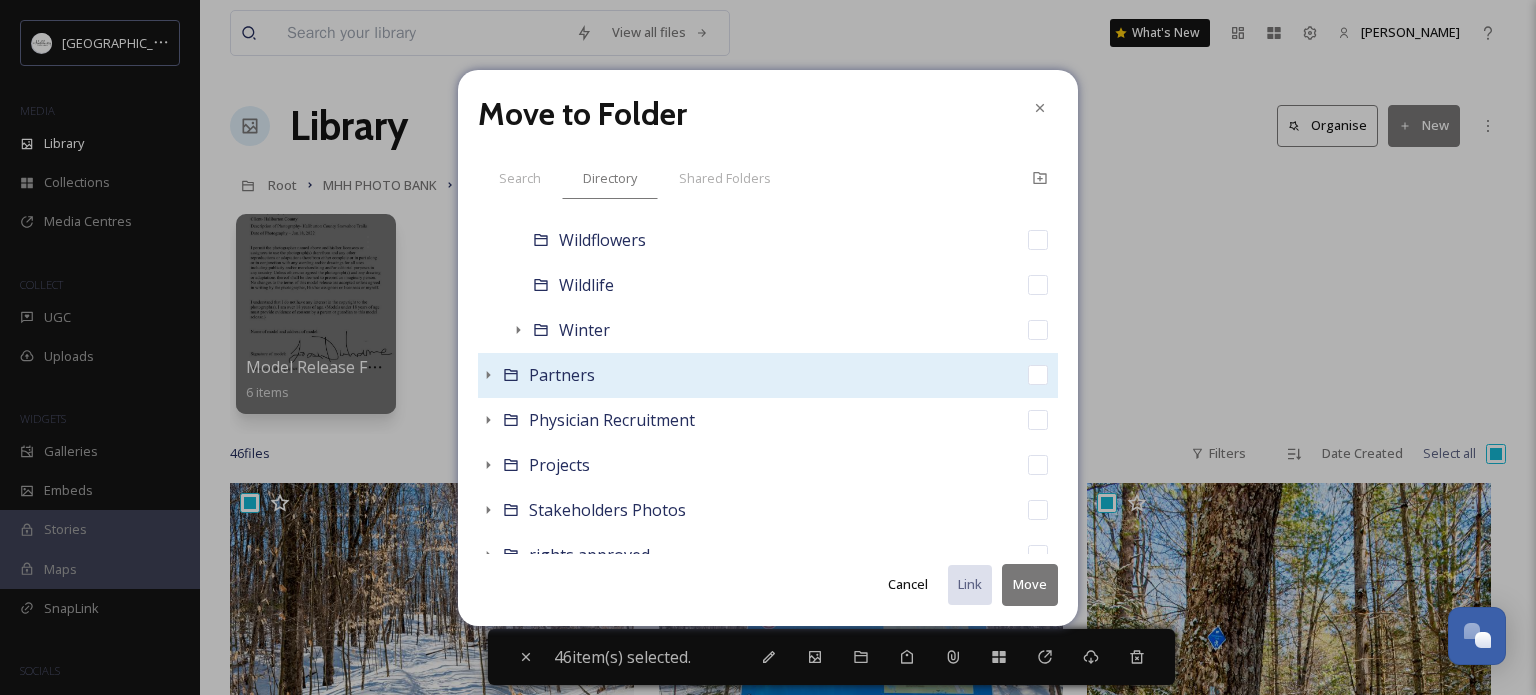 scroll, scrollTop: 963, scrollLeft: 0, axis: vertical 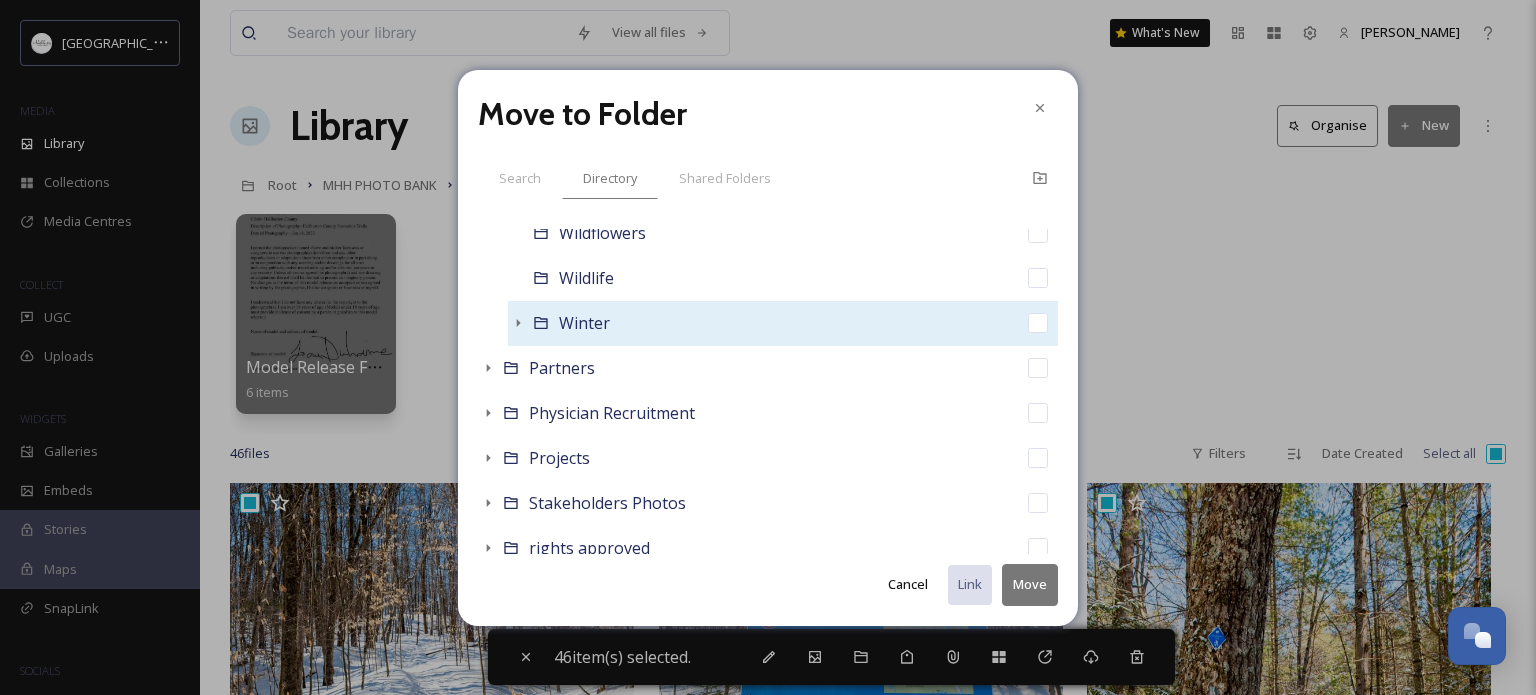 click on "Winter" at bounding box center (783, 323) 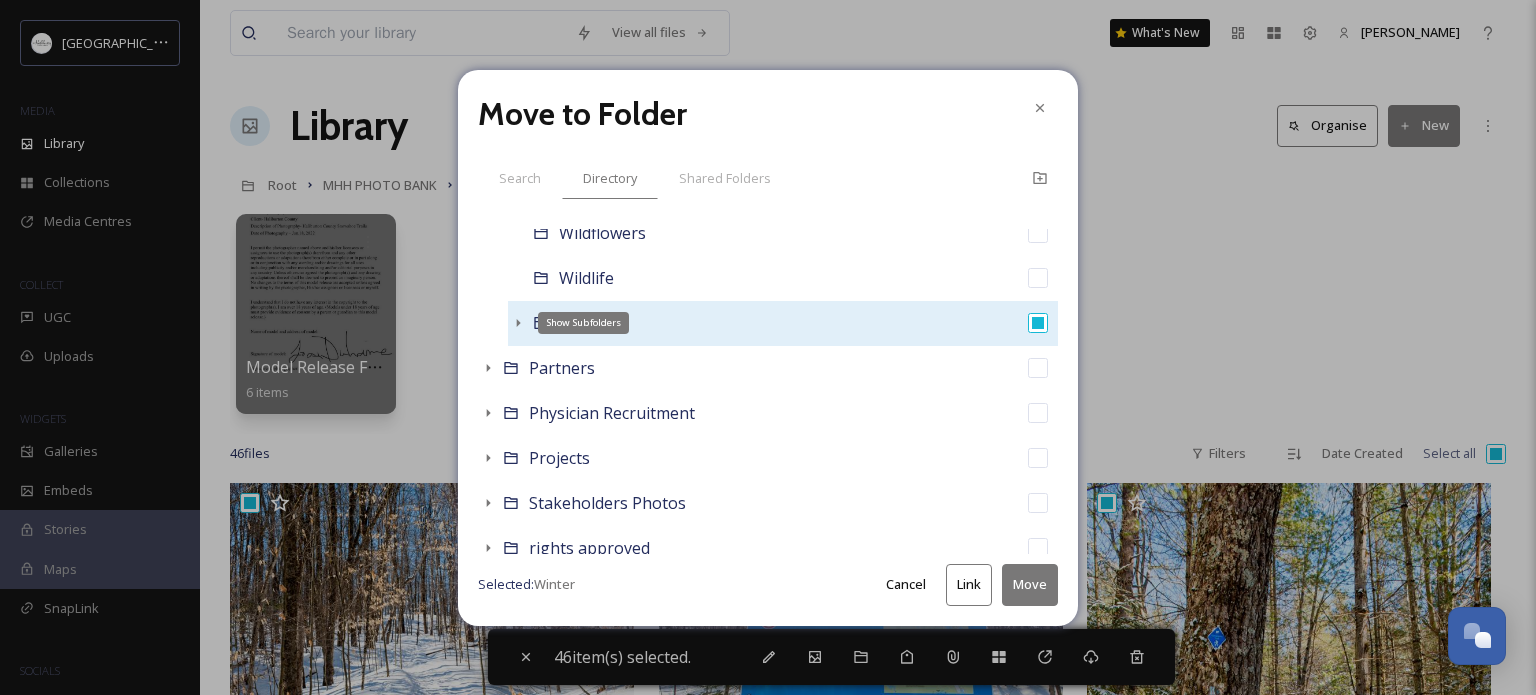click 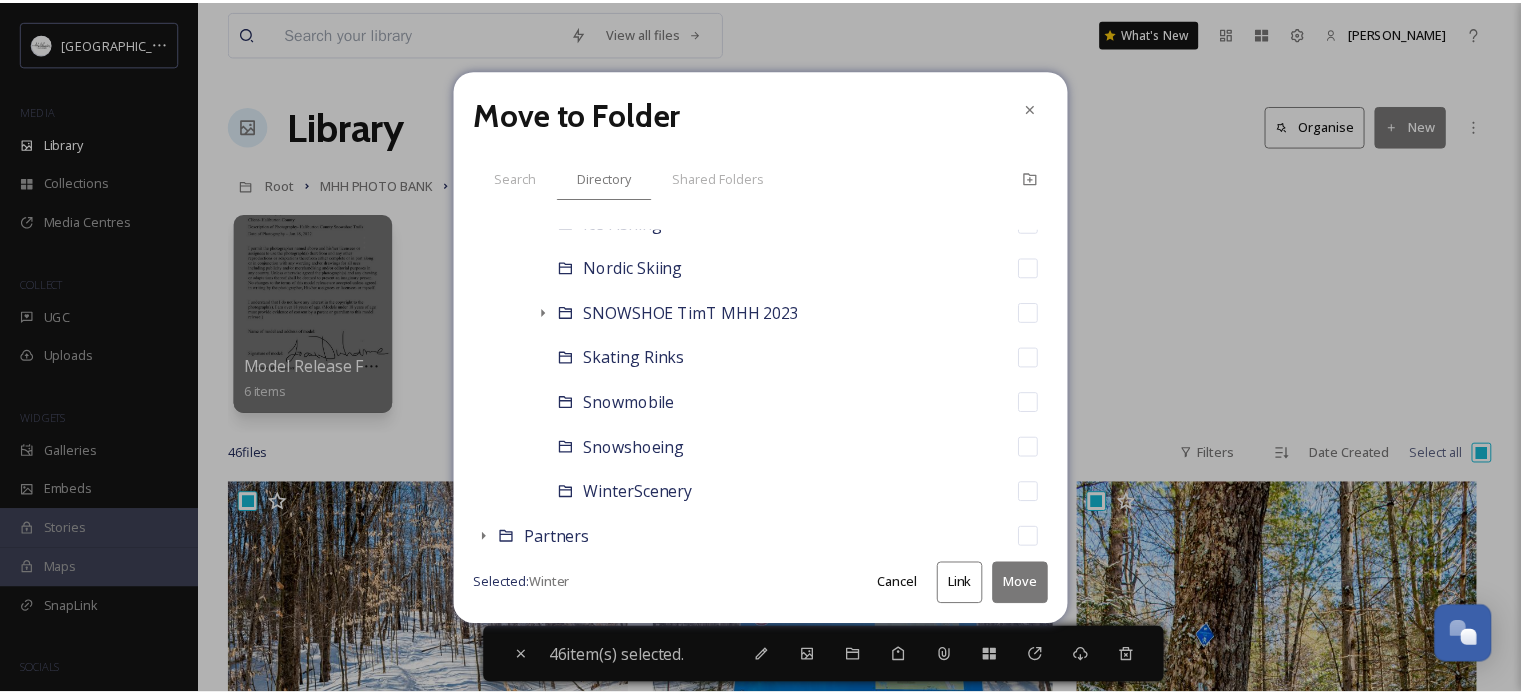 scroll, scrollTop: 1363, scrollLeft: 0, axis: vertical 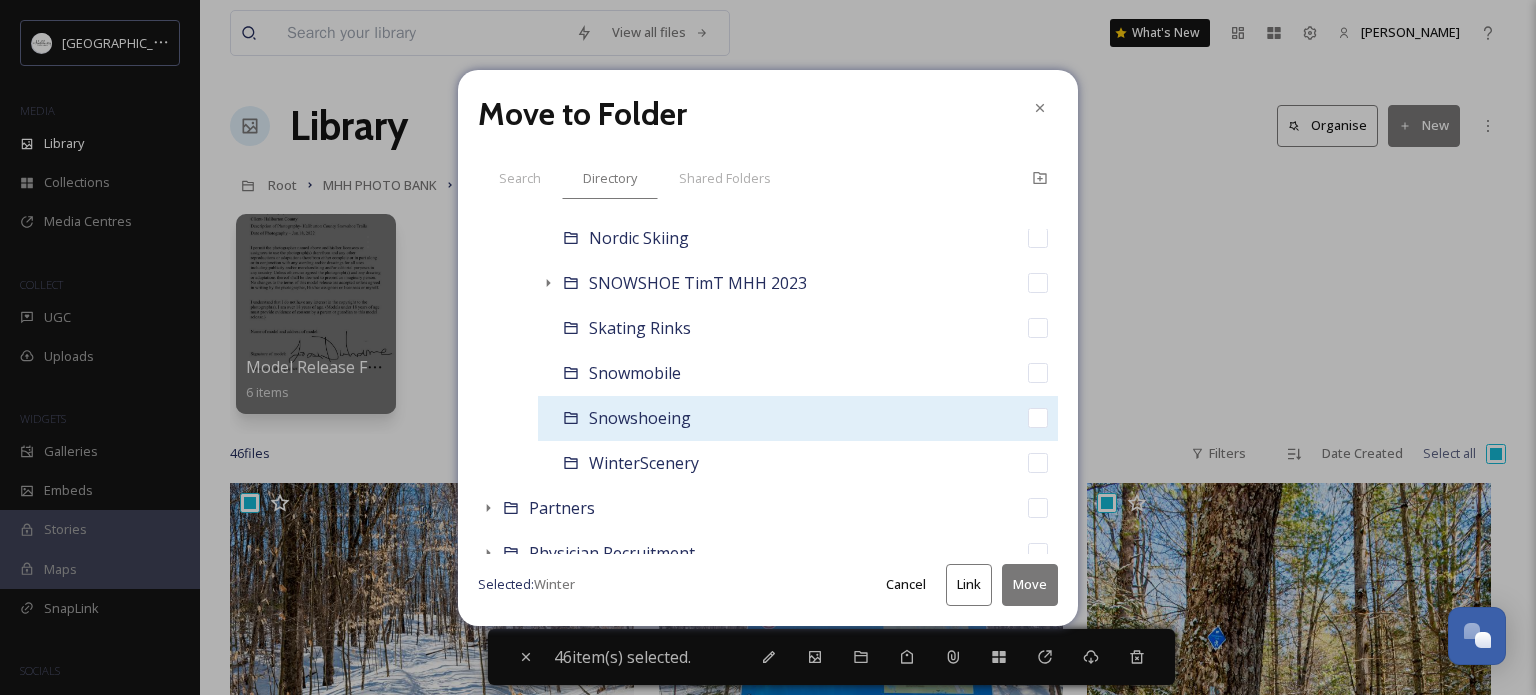 click on "Snowshoeing" at bounding box center (640, 418) 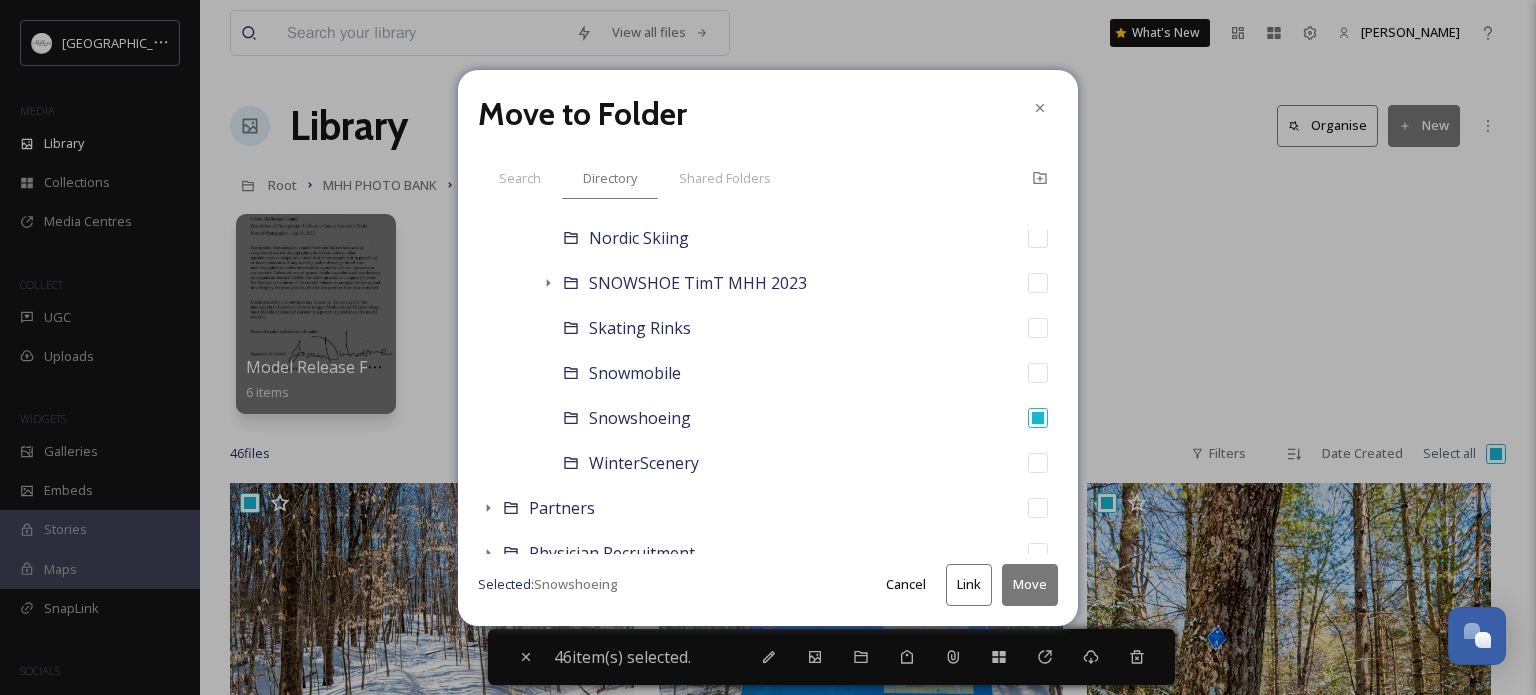 click on "Move" at bounding box center (1030, 584) 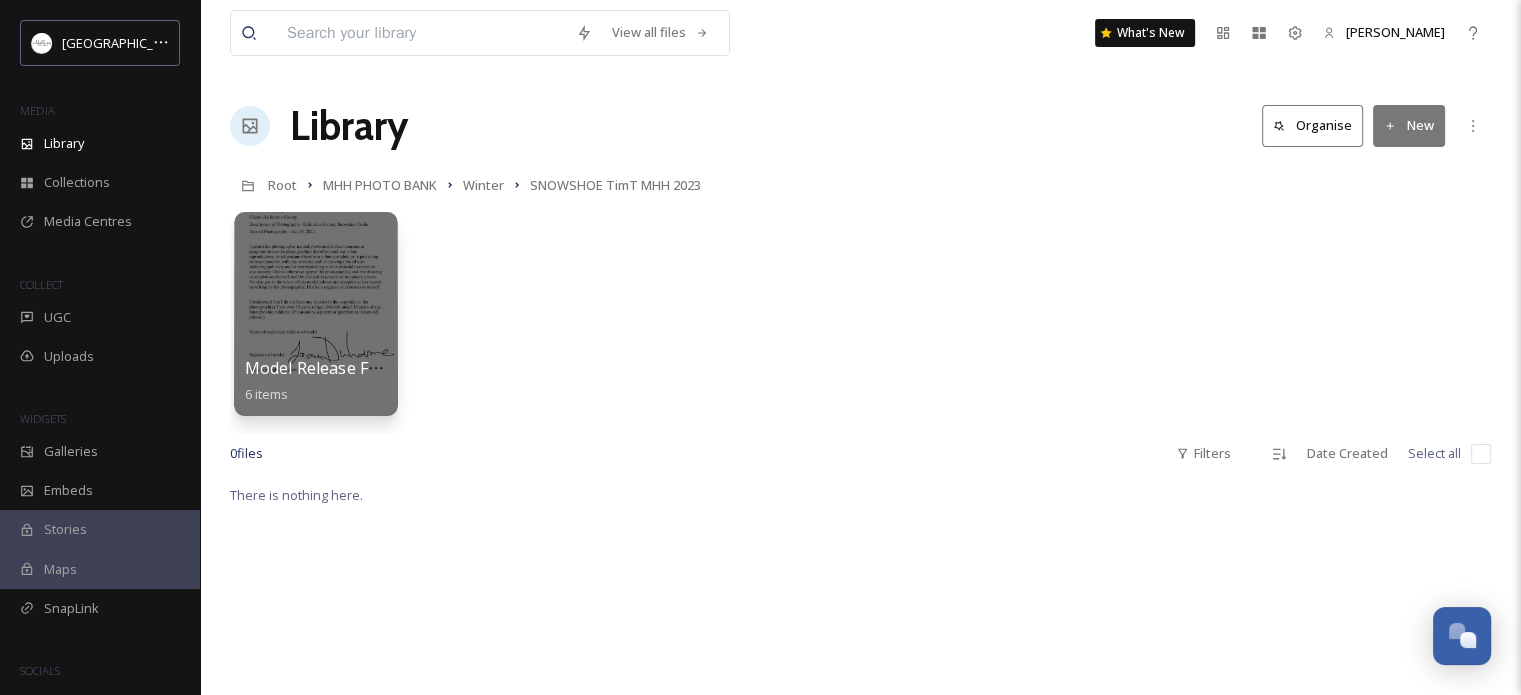 click at bounding box center (315, 314) 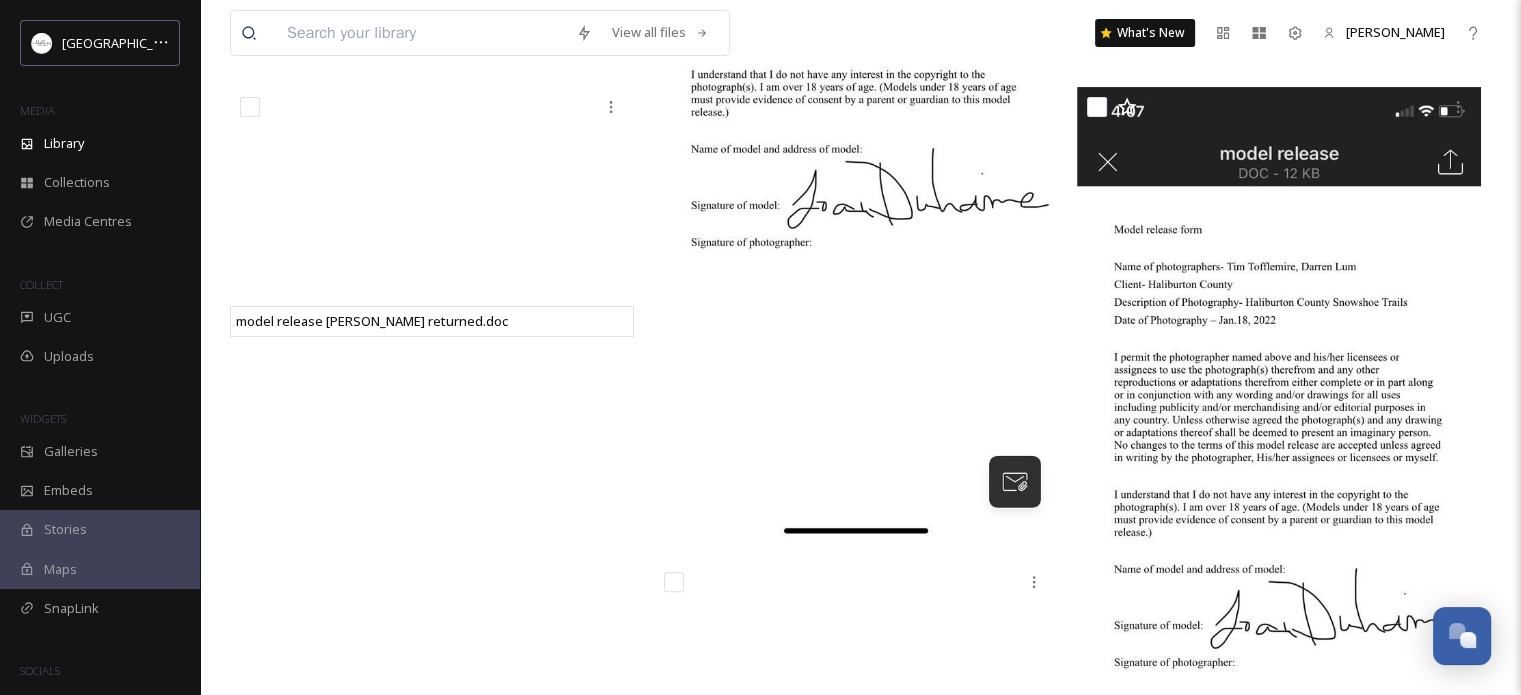 scroll, scrollTop: 0, scrollLeft: 0, axis: both 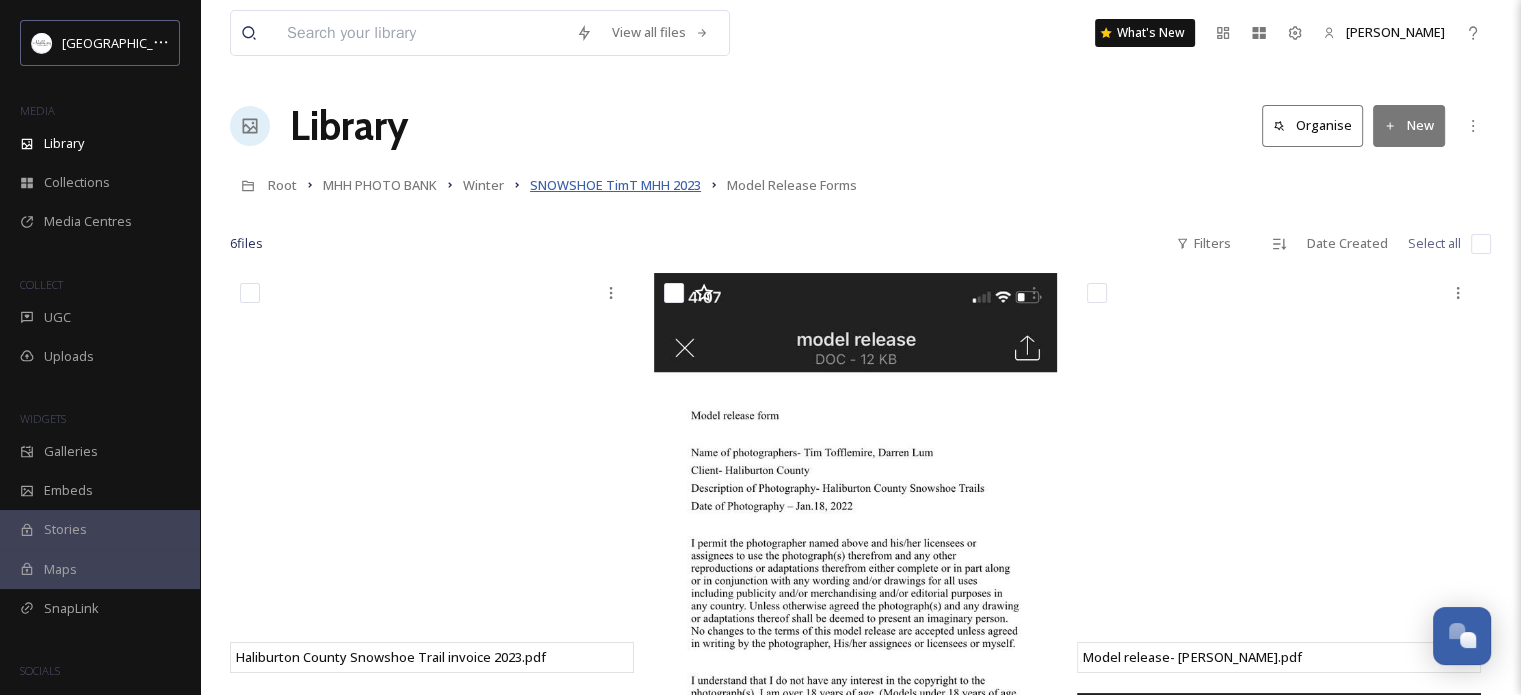 click on "SNOWSHOE TimT MHH 2023" at bounding box center (615, 185) 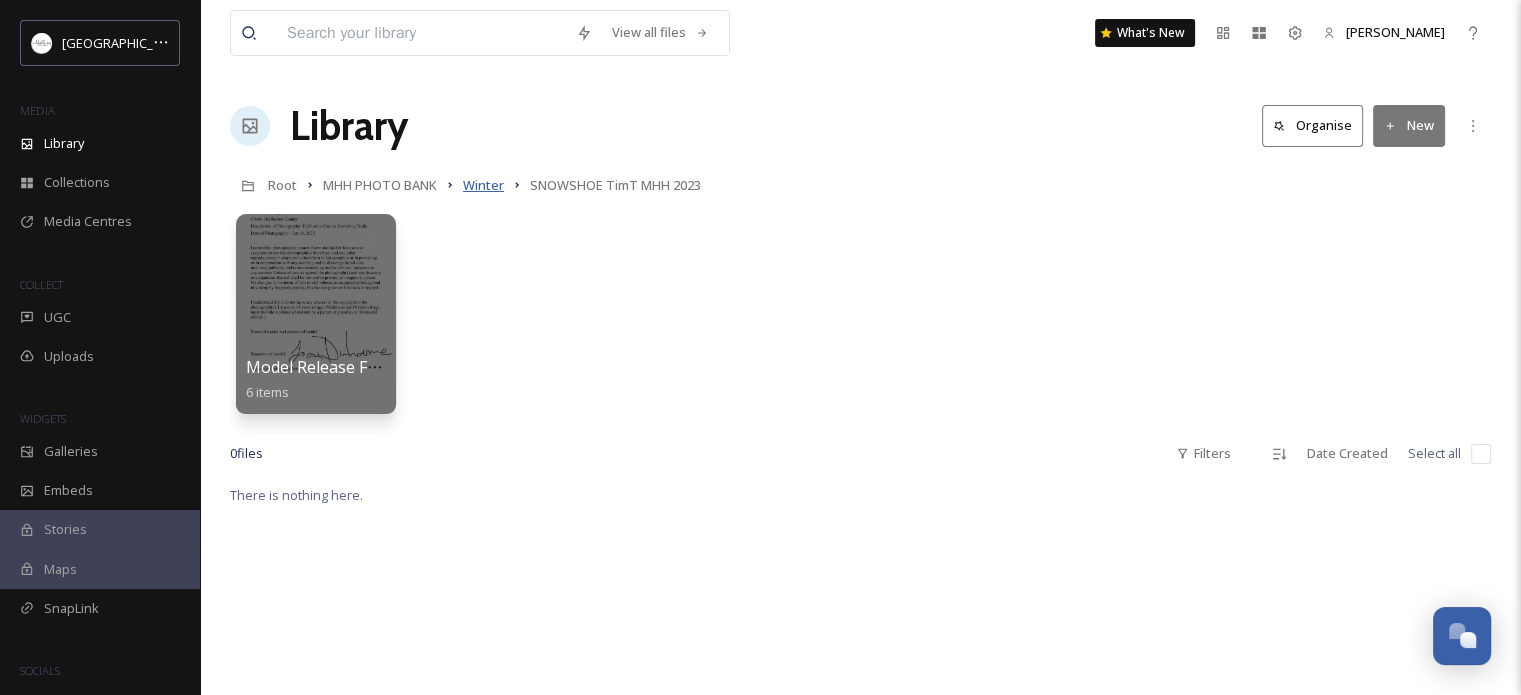 click on "Winter" at bounding box center [483, 185] 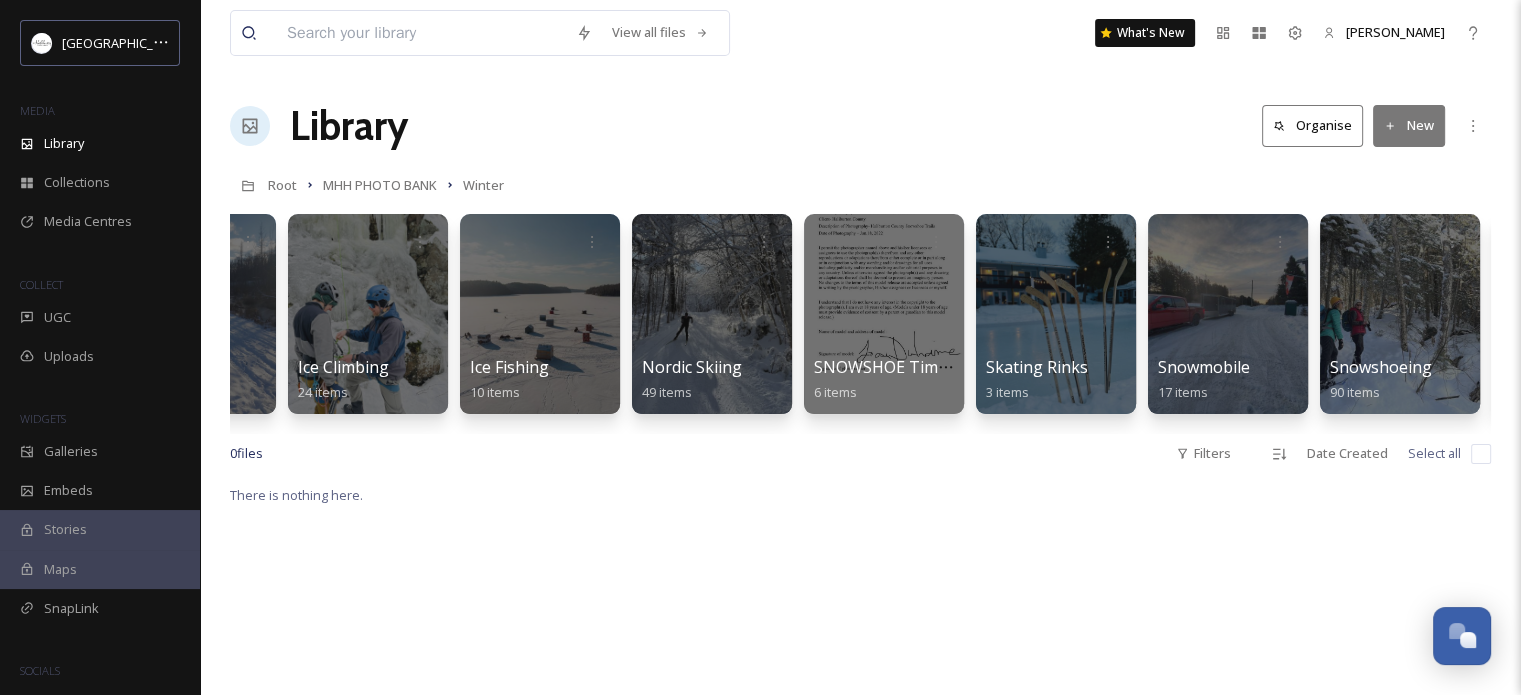 scroll, scrollTop: 0, scrollLeft: 661, axis: horizontal 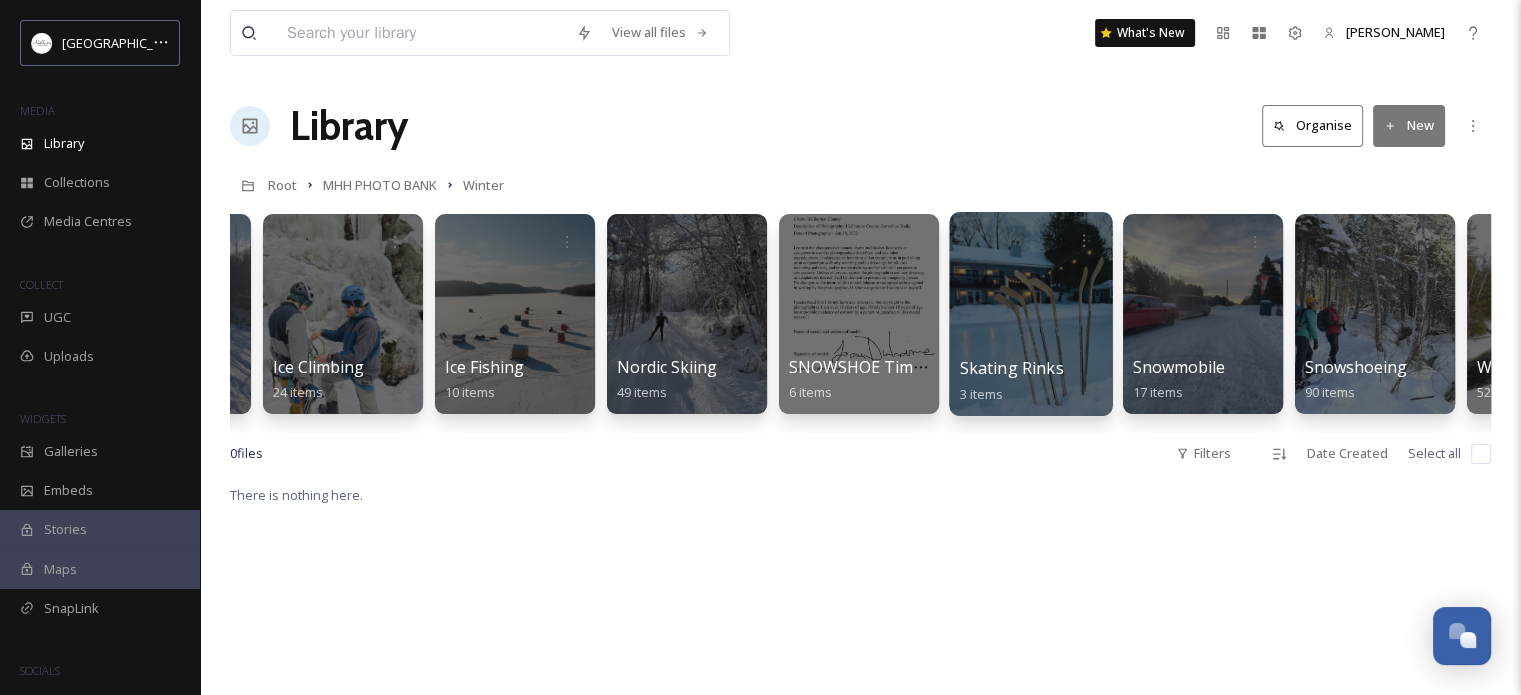 click at bounding box center (1030, 314) 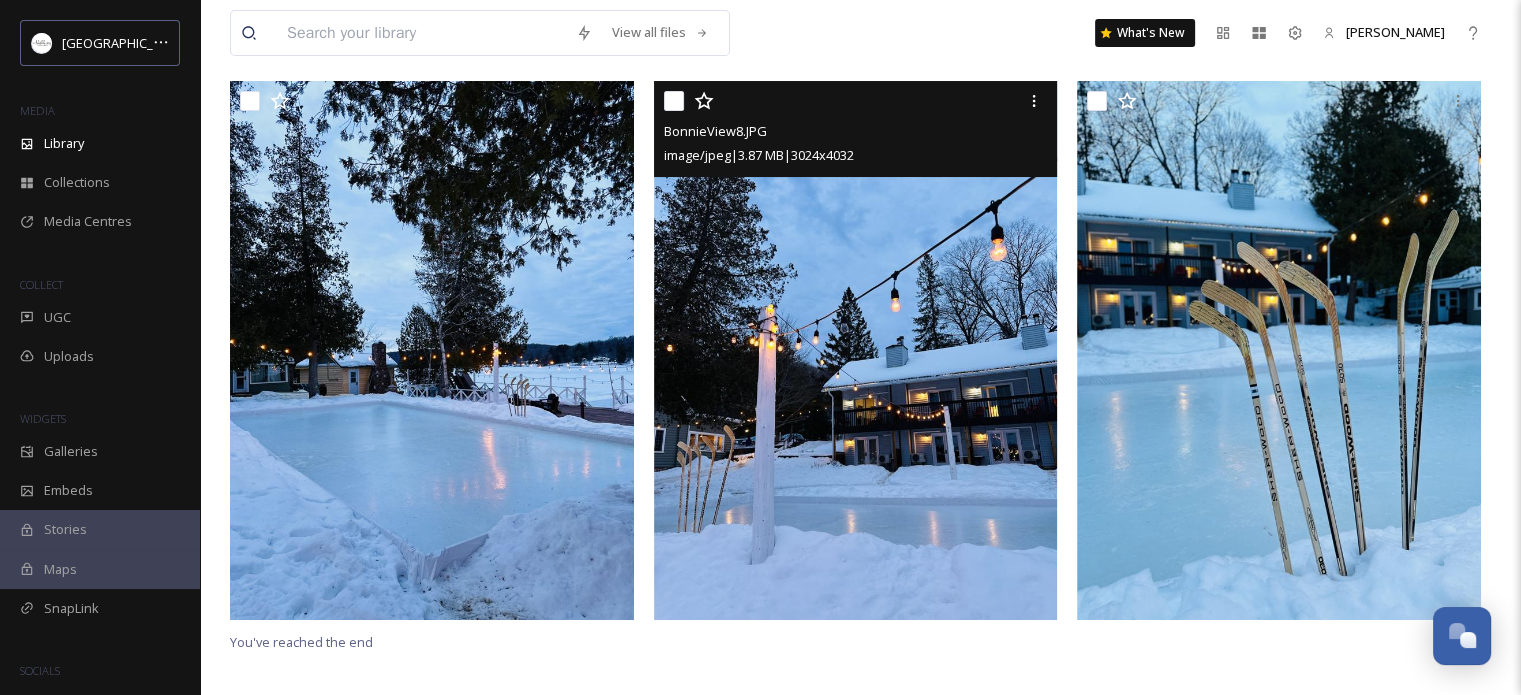 scroll, scrollTop: 0, scrollLeft: 0, axis: both 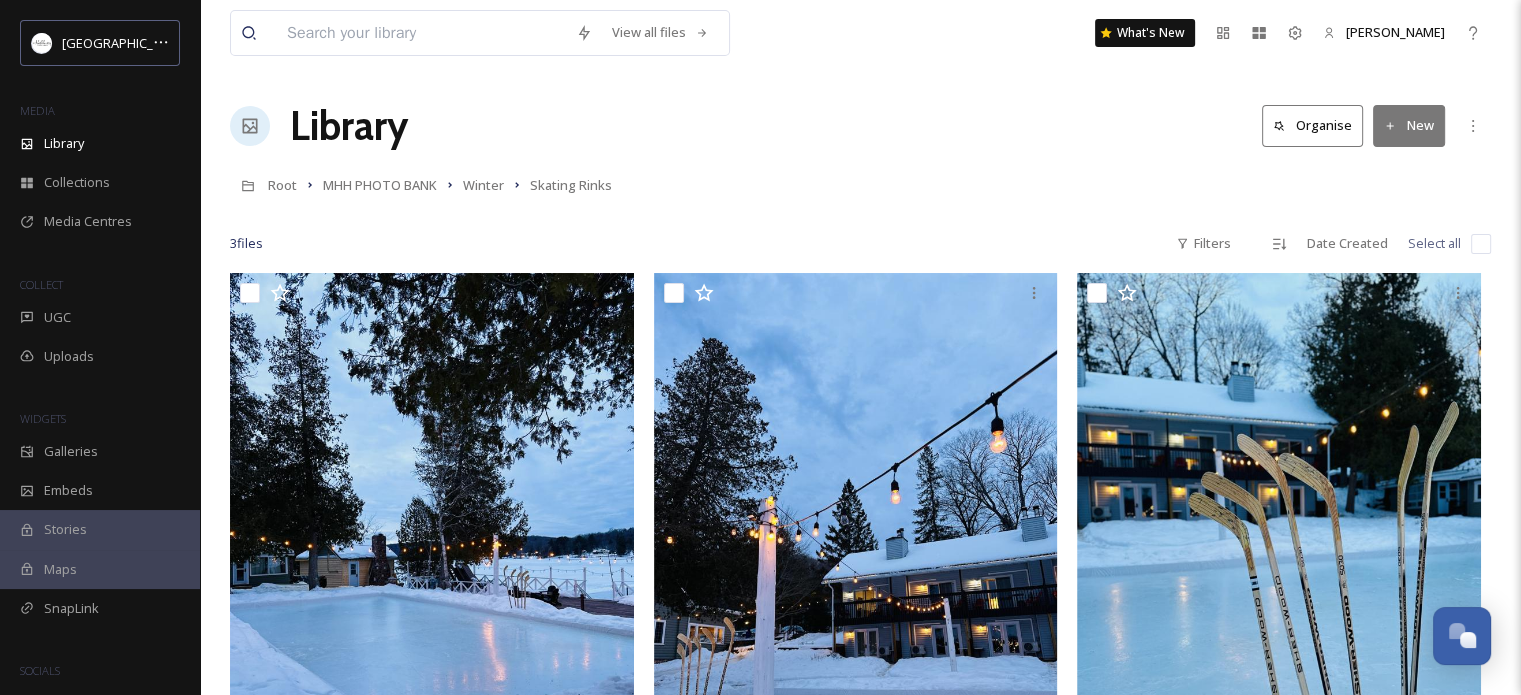 click at bounding box center (1481, 244) 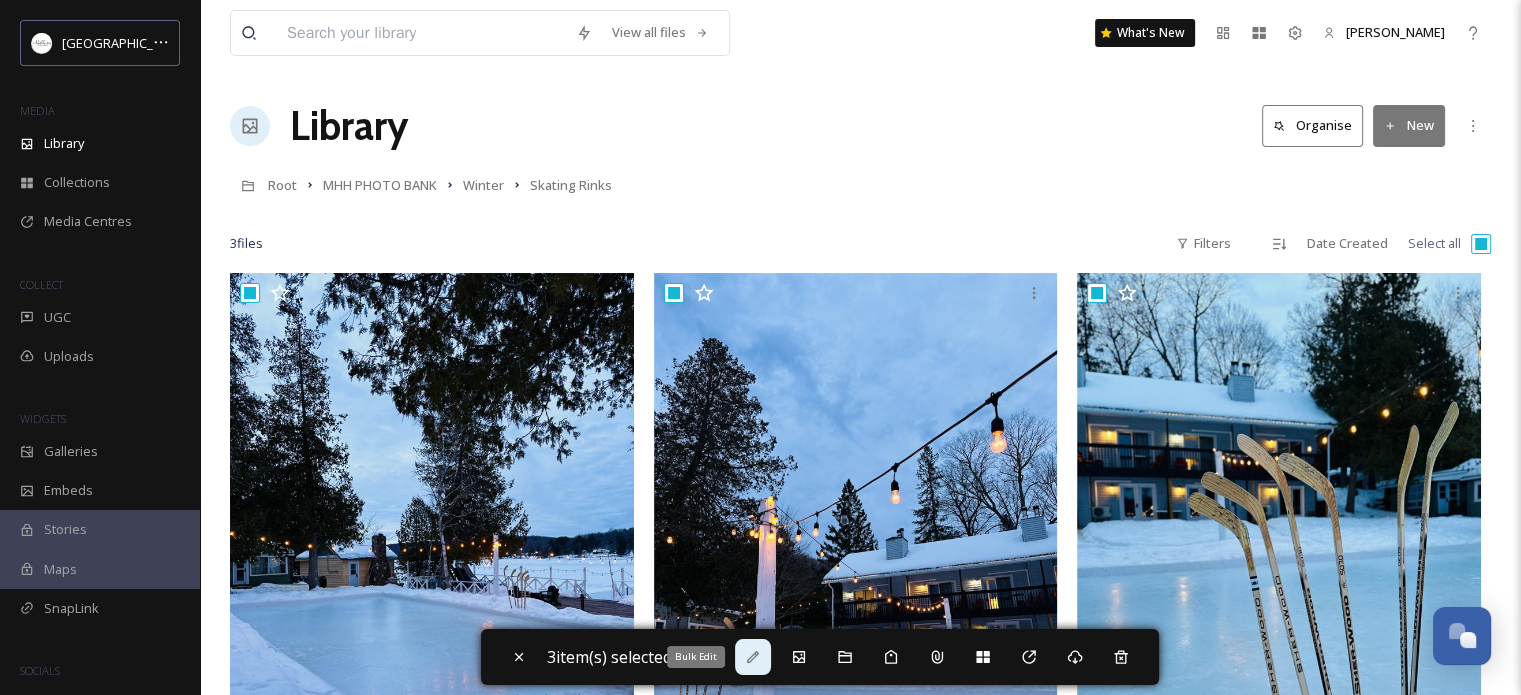 click 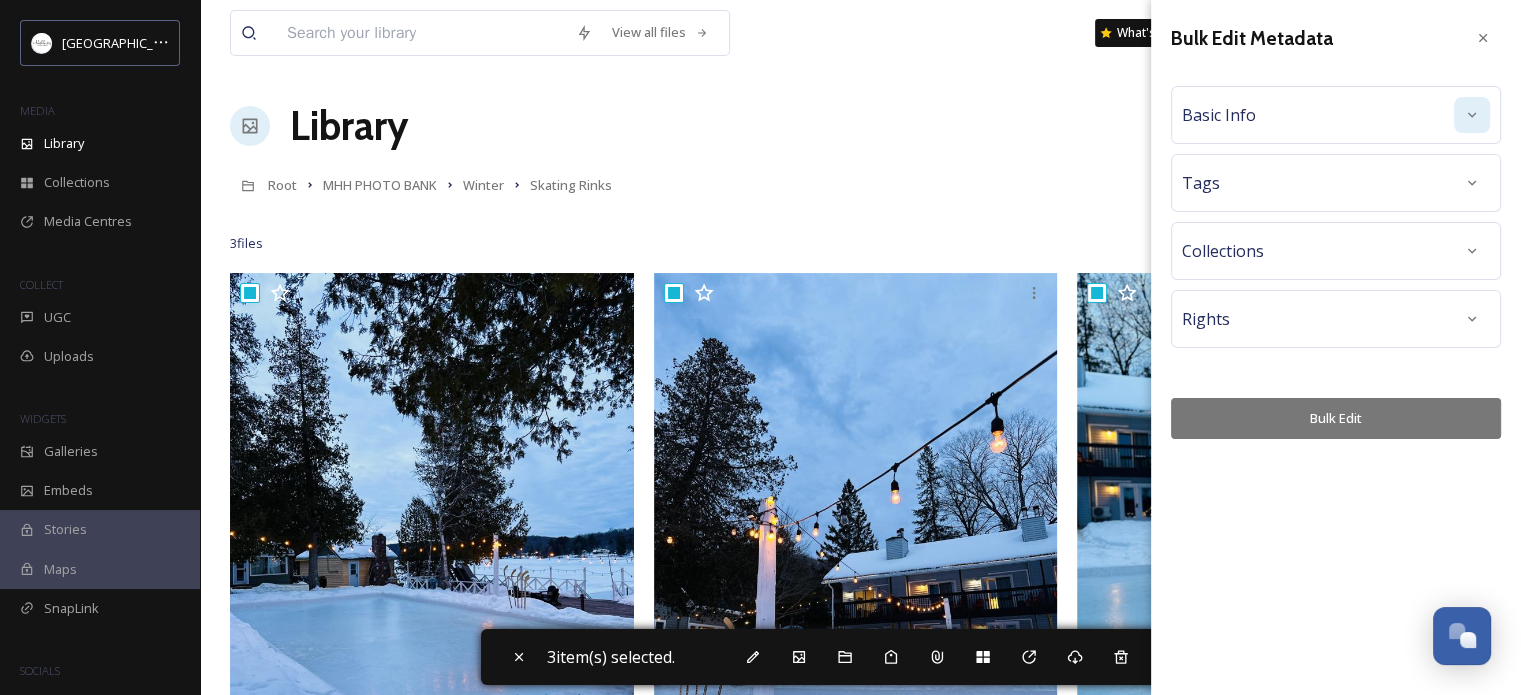 click 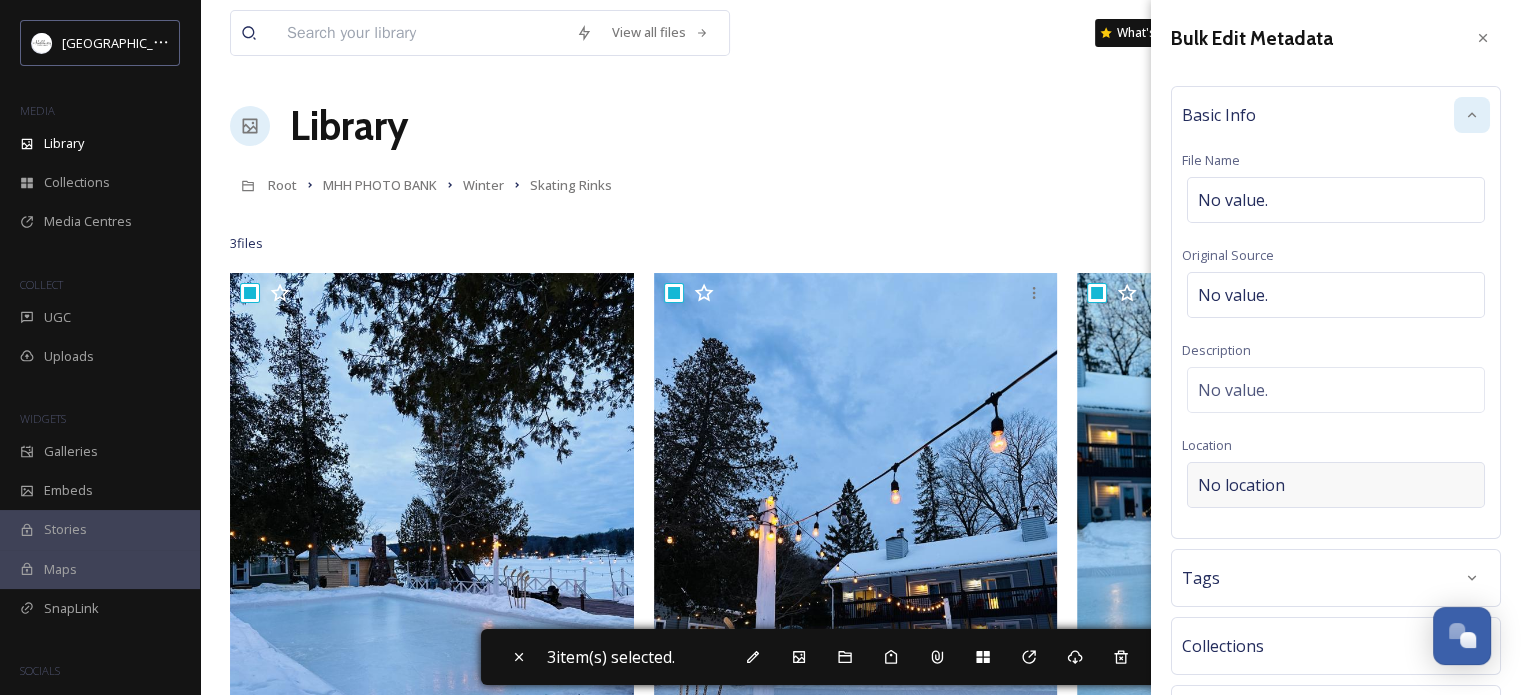 click on "No location" at bounding box center (1241, 485) 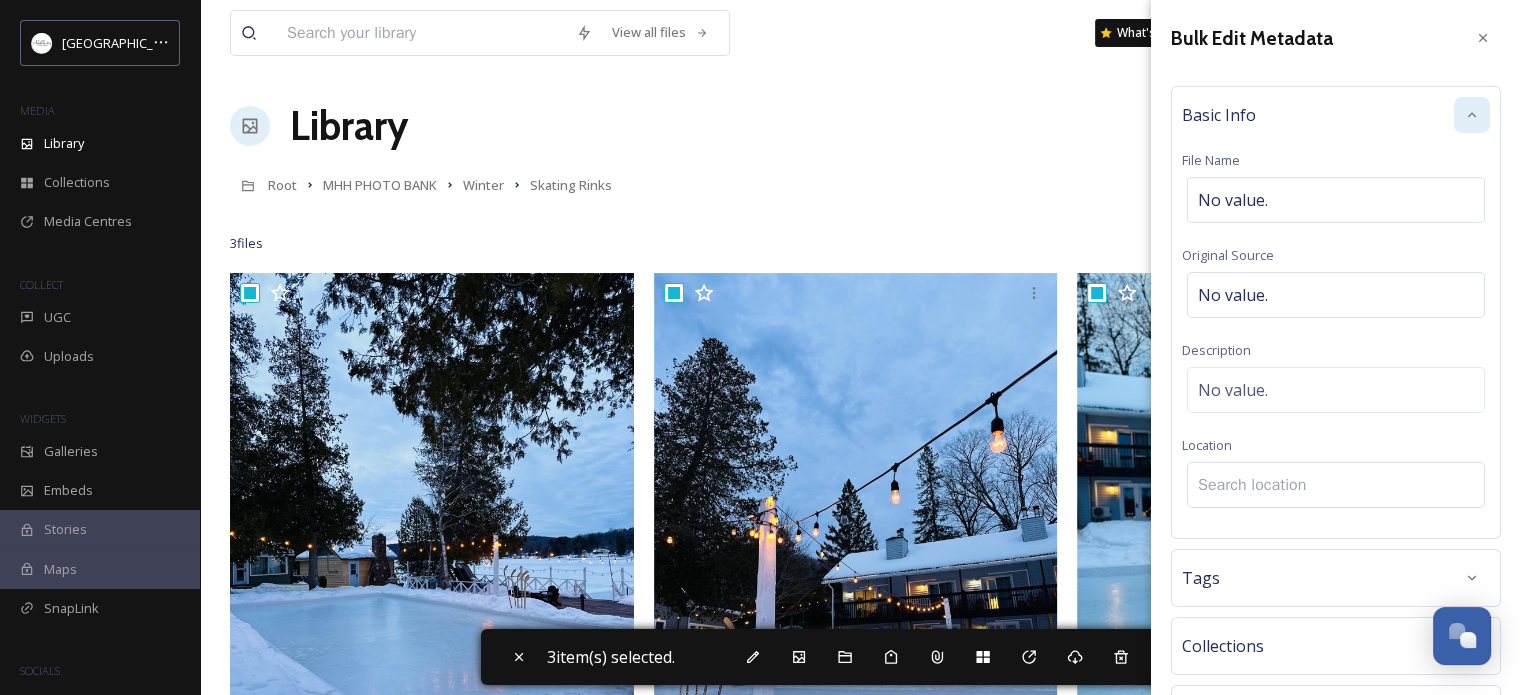 click at bounding box center (1336, 485) 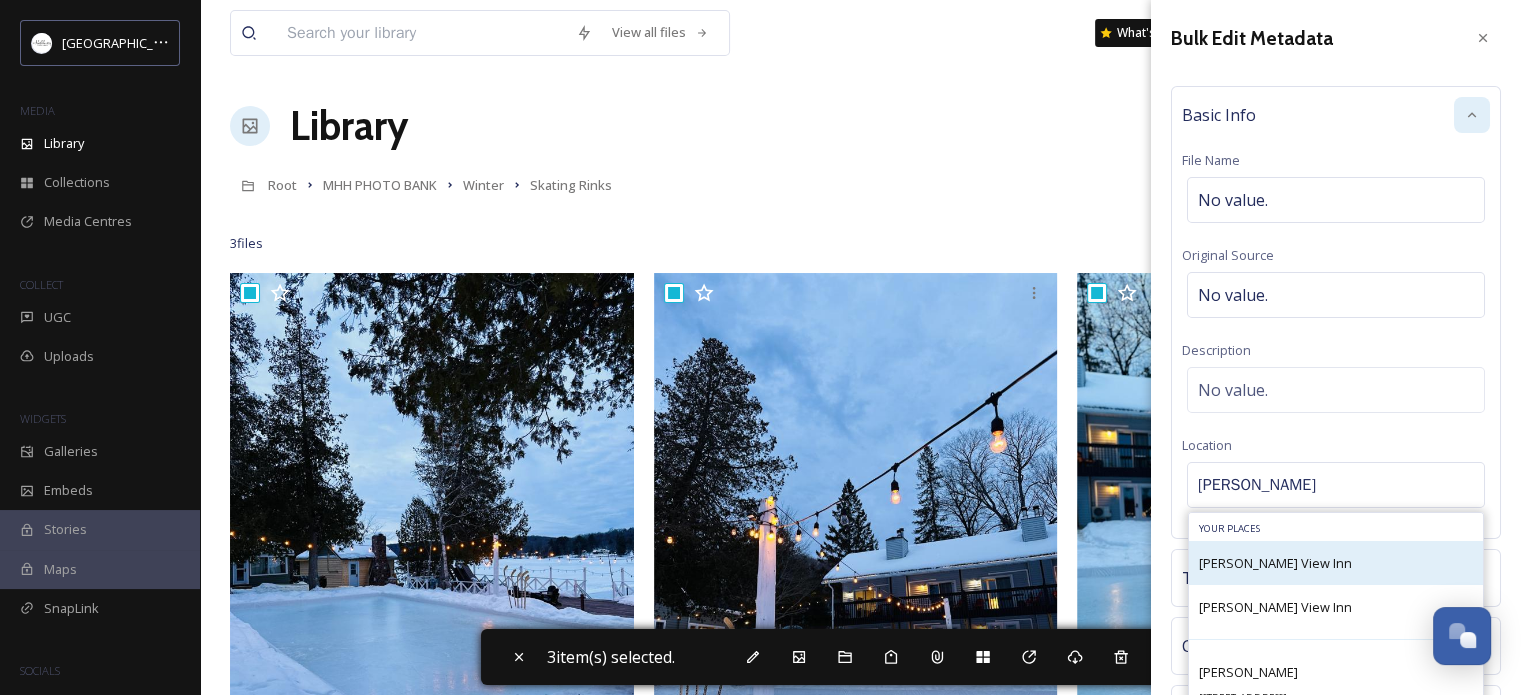 click on "[PERSON_NAME] View Inn" at bounding box center [1275, 563] 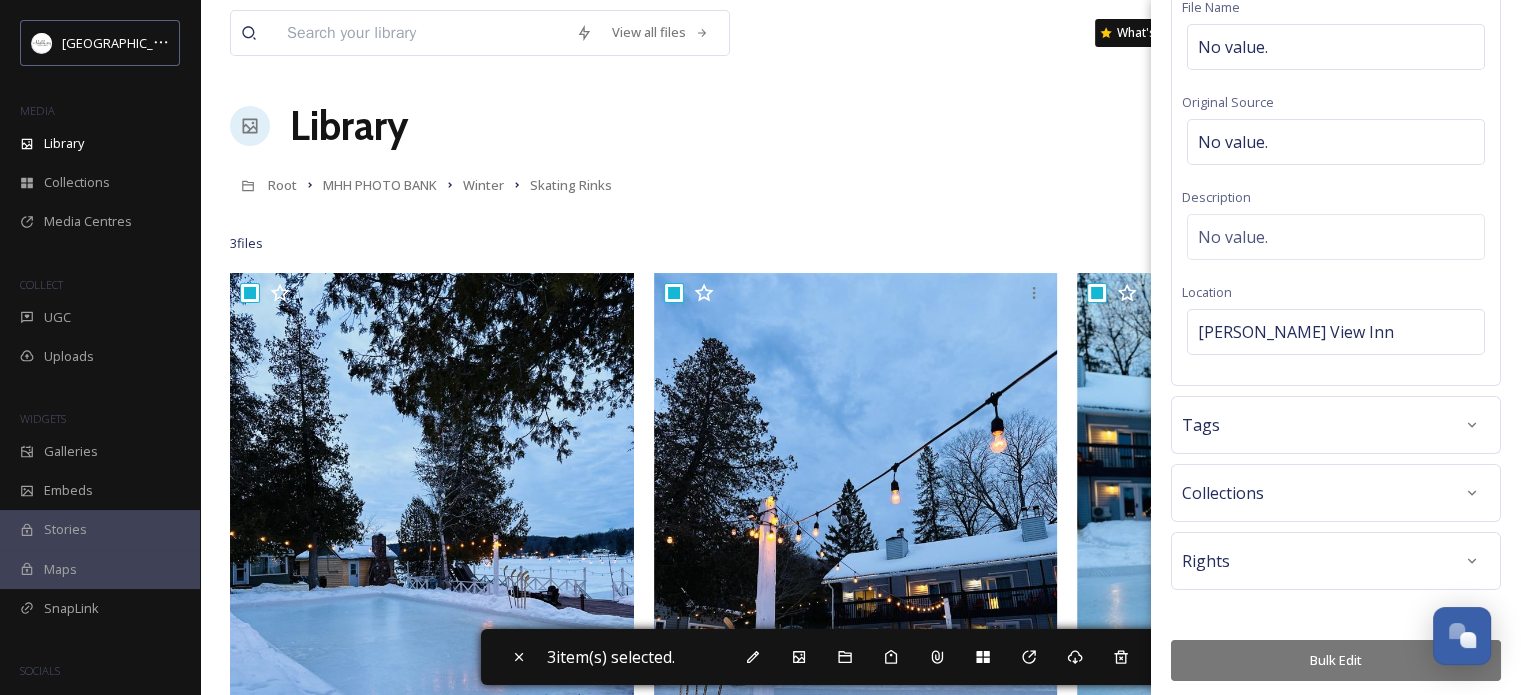 scroll, scrollTop: 155, scrollLeft: 0, axis: vertical 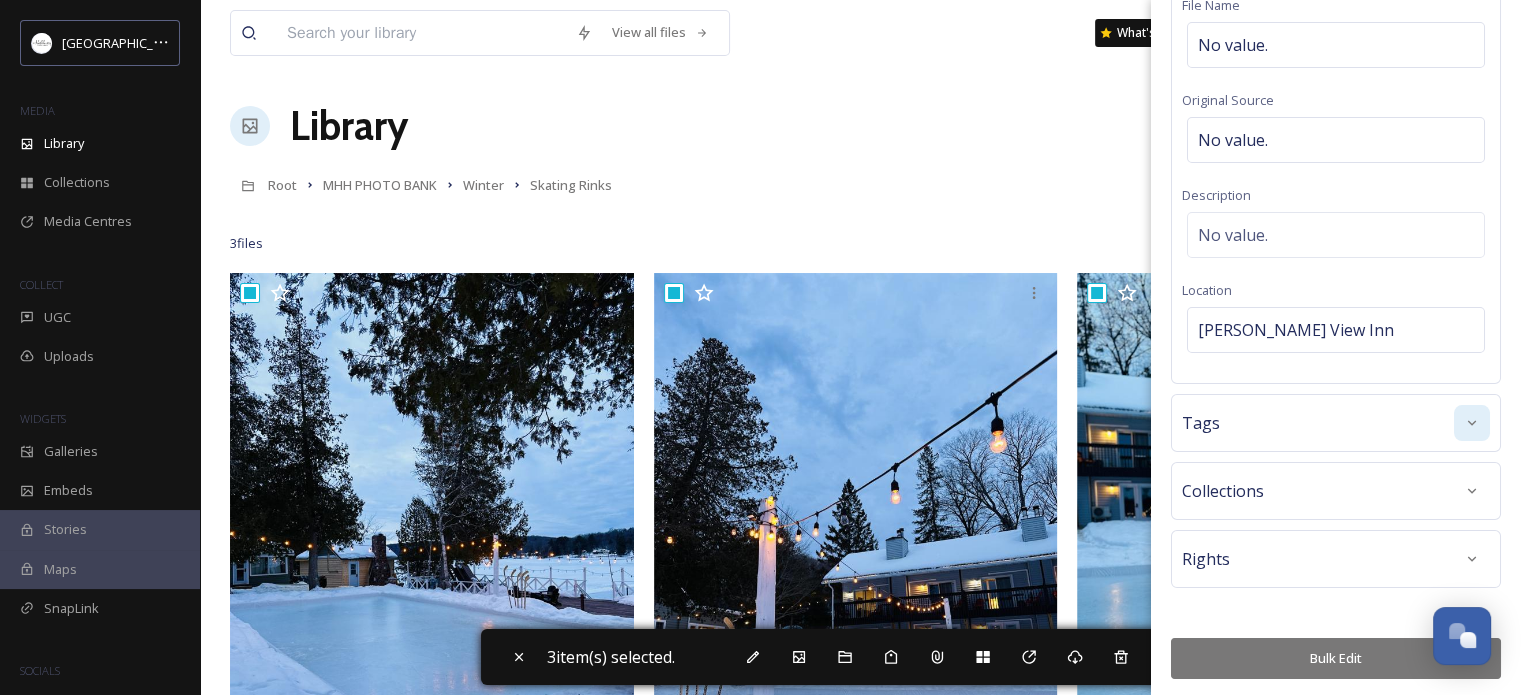 click 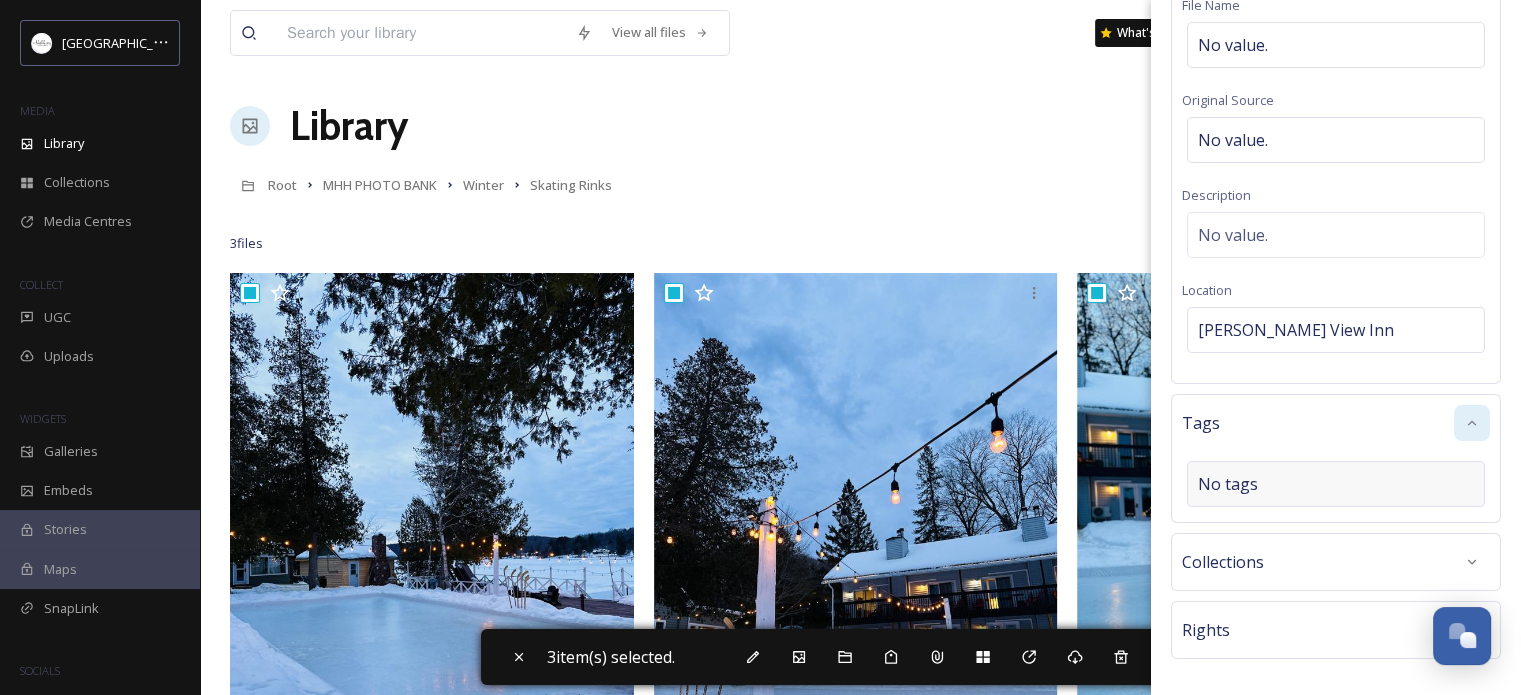 click on "No tags" at bounding box center (1336, 484) 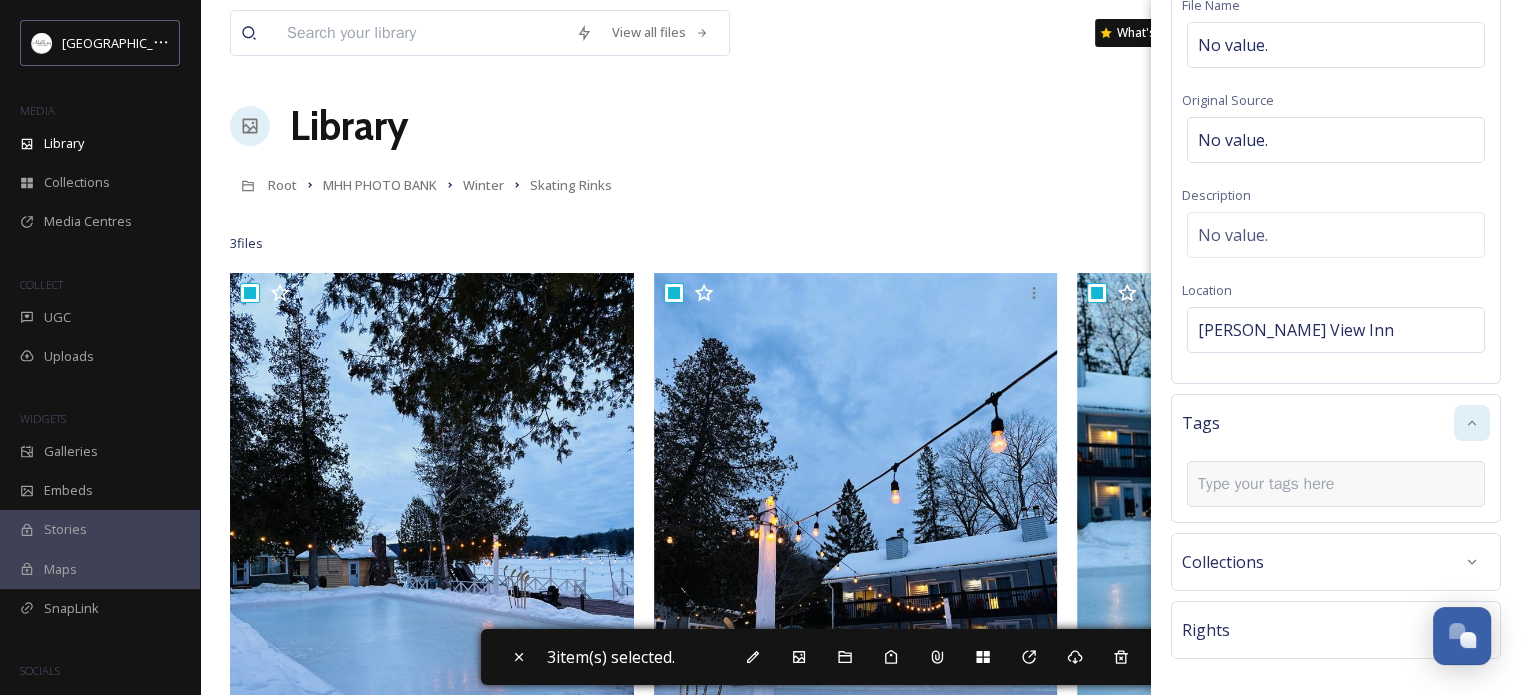 click at bounding box center [1274, 484] 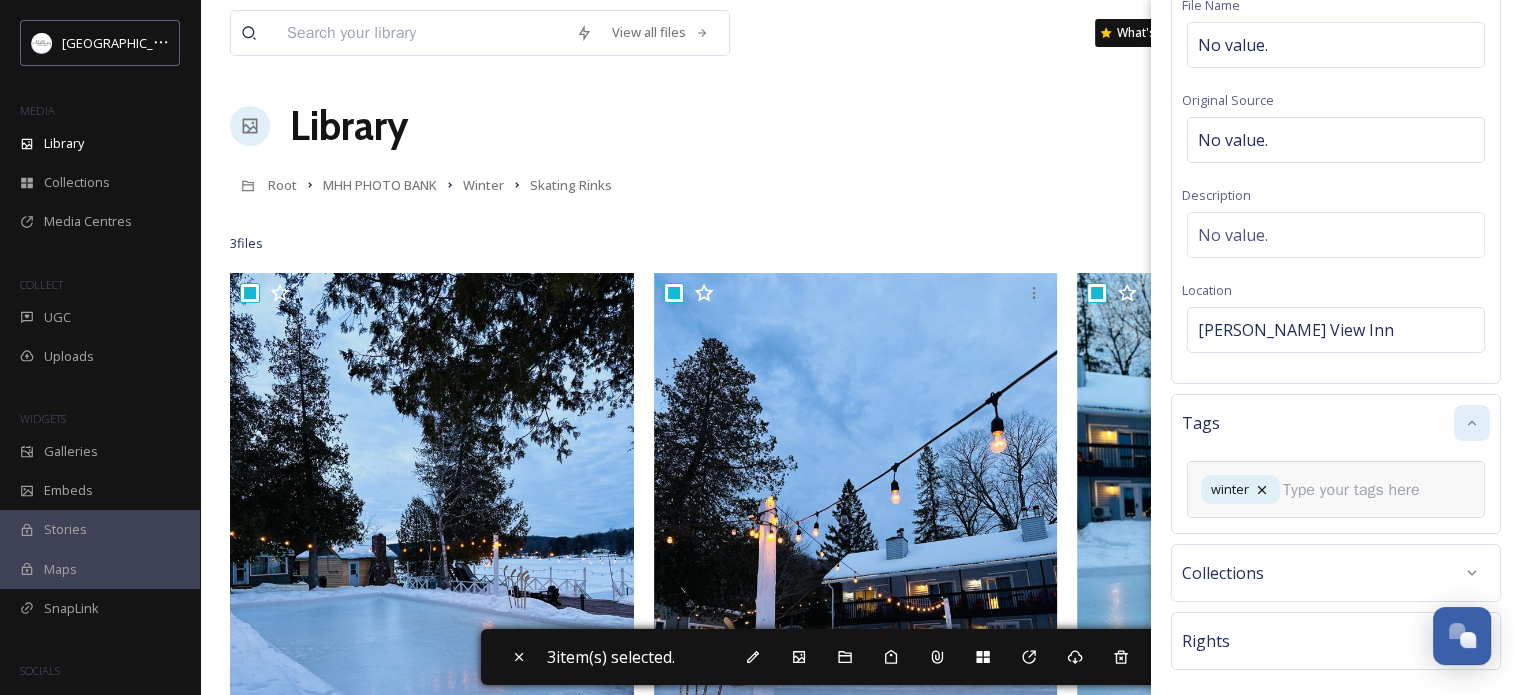 scroll, scrollTop: 195, scrollLeft: 0, axis: vertical 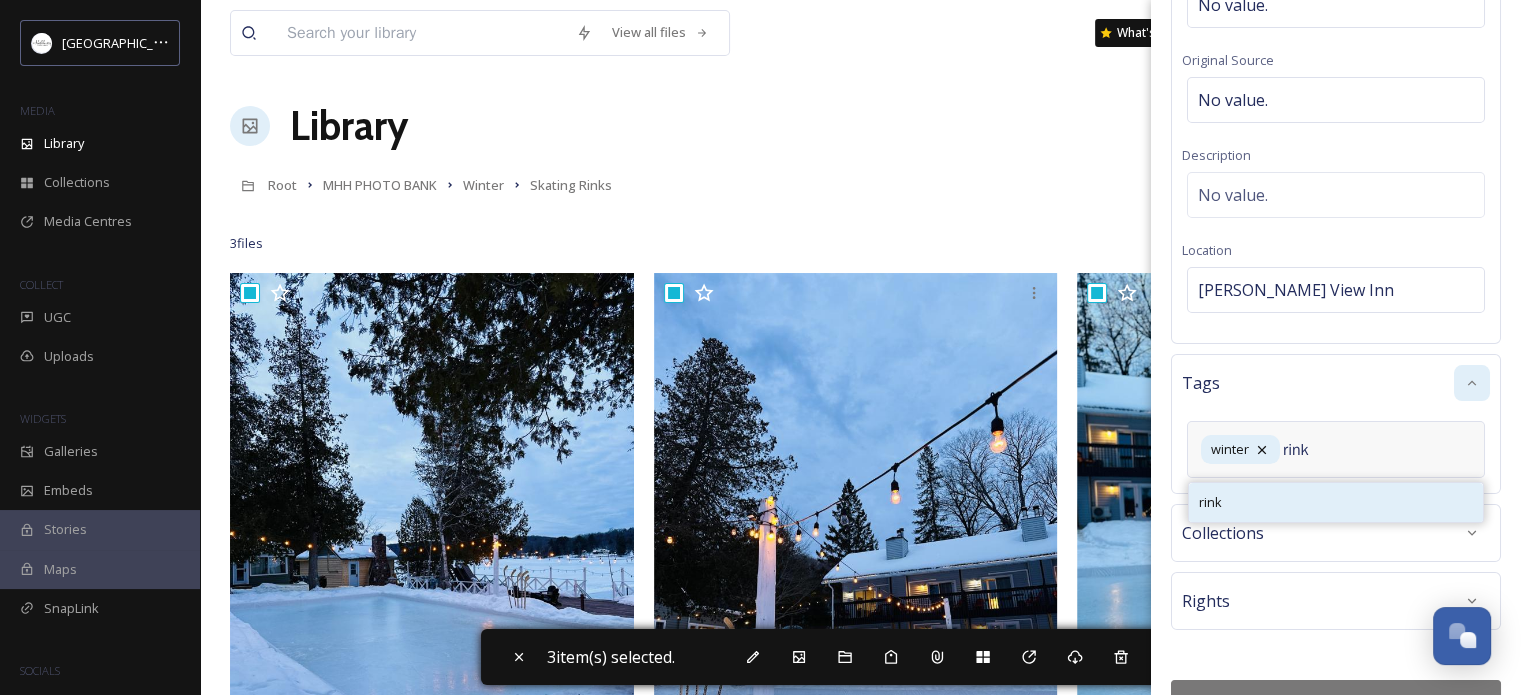 click on "rink" at bounding box center [1336, 502] 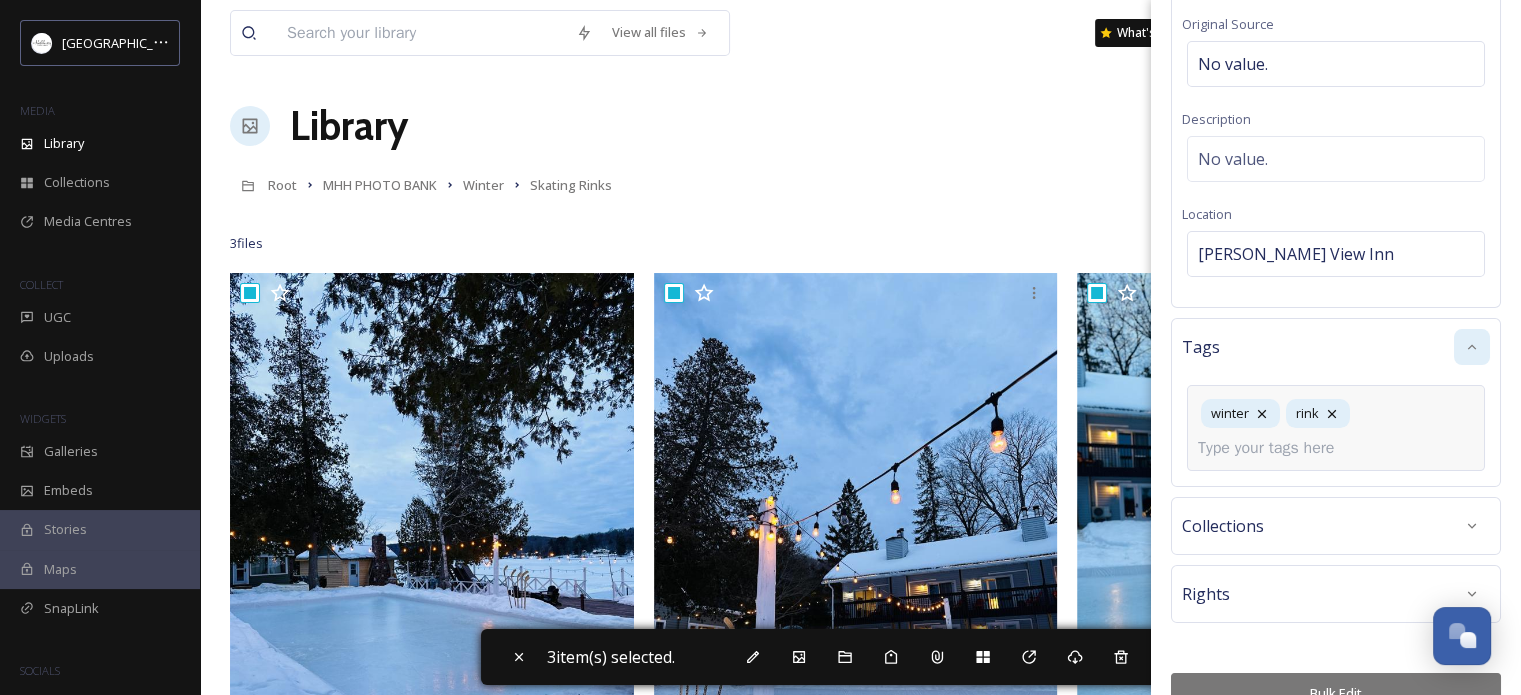 scroll, scrollTop: 266, scrollLeft: 0, axis: vertical 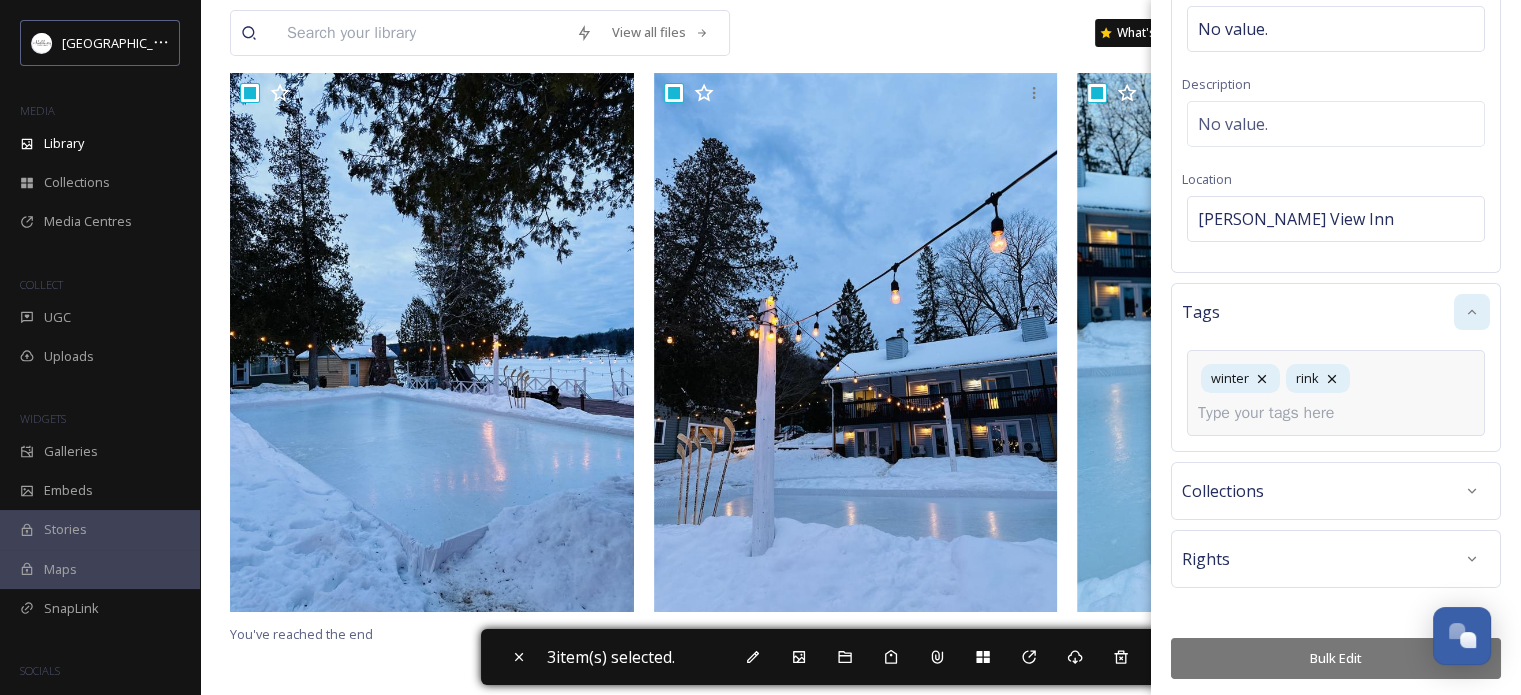 click on "Bulk Edit" at bounding box center [1336, 658] 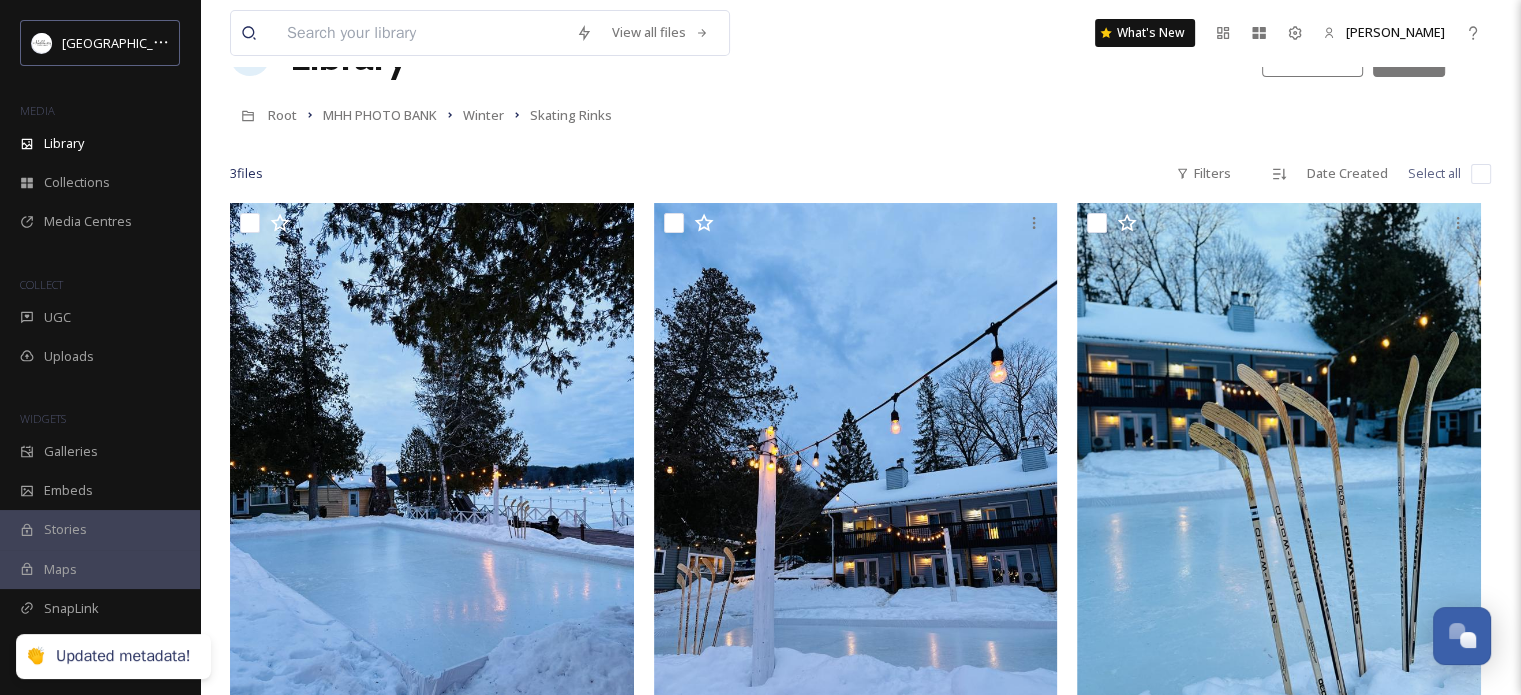 scroll, scrollTop: 0, scrollLeft: 0, axis: both 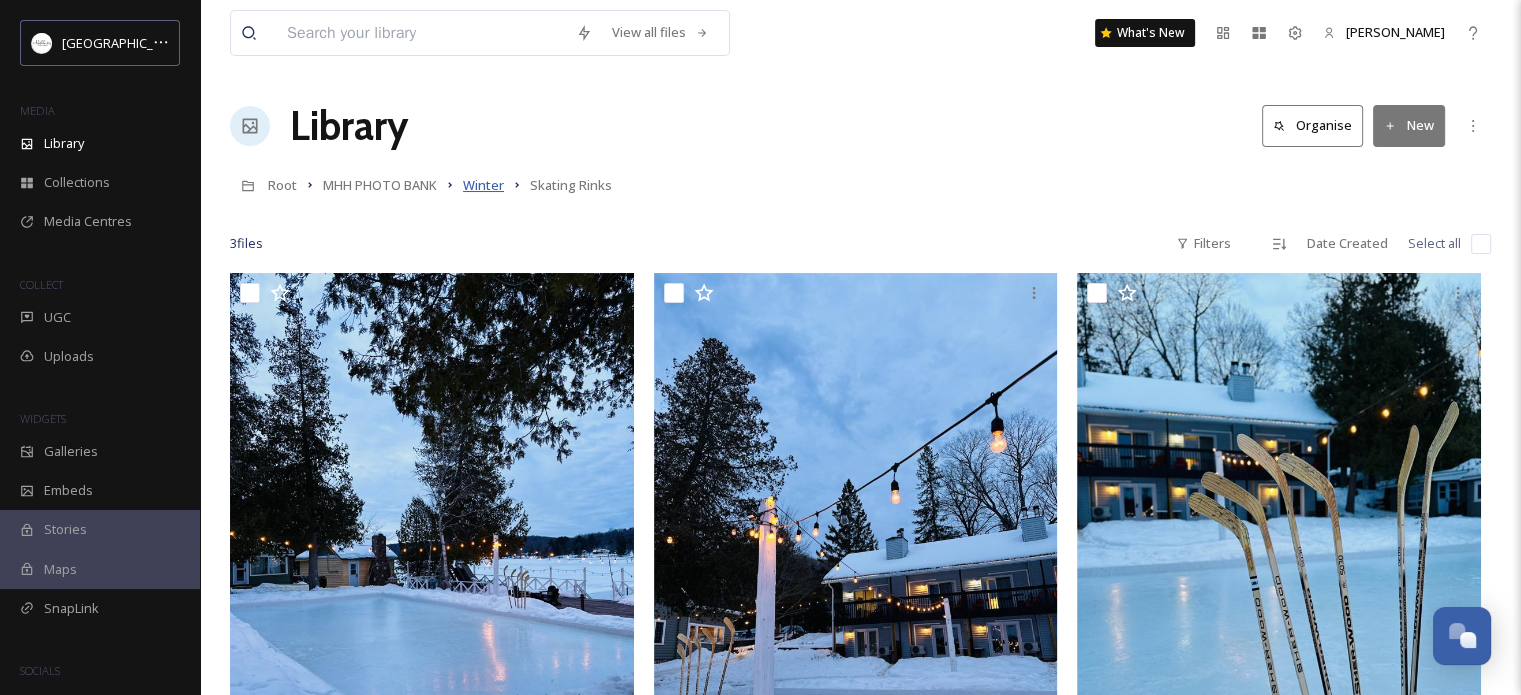 click on "Winter" at bounding box center [483, 185] 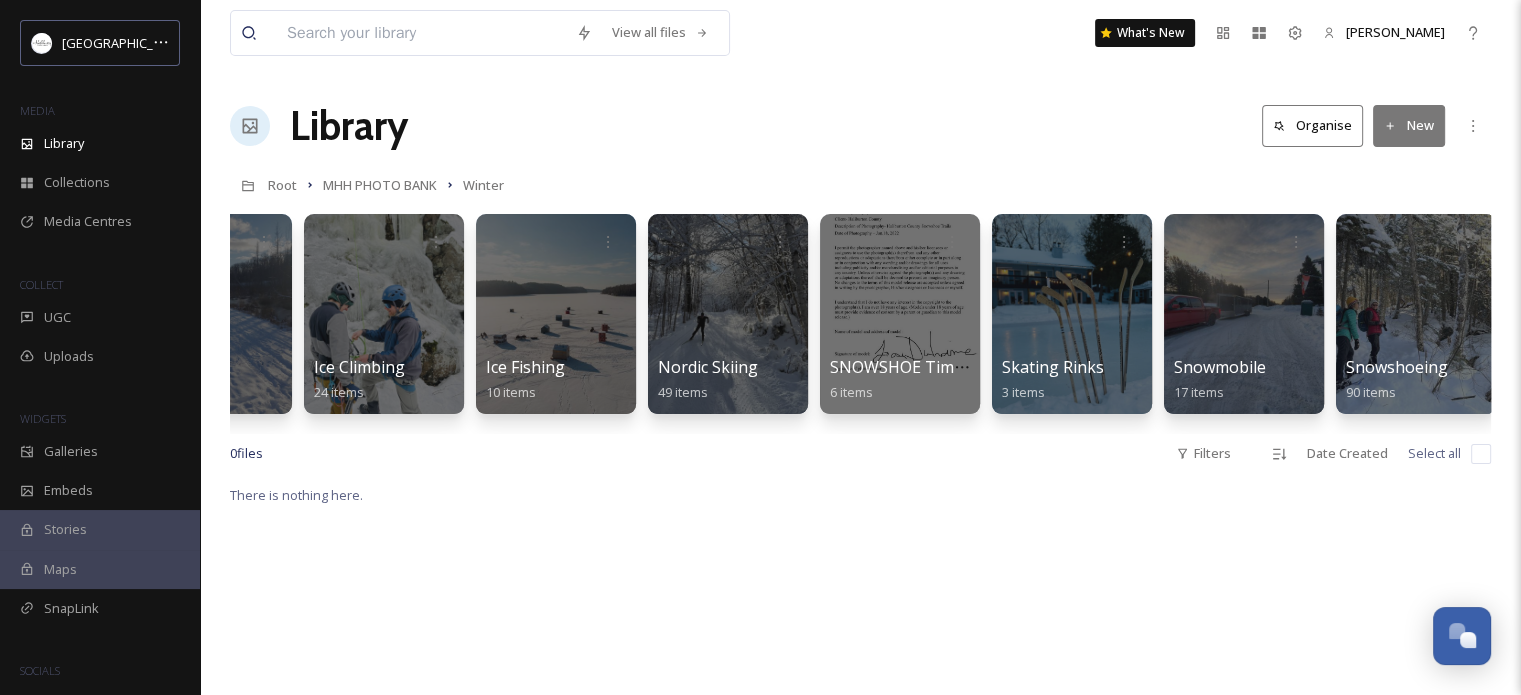 scroll, scrollTop: 0, scrollLeft: 803, axis: horizontal 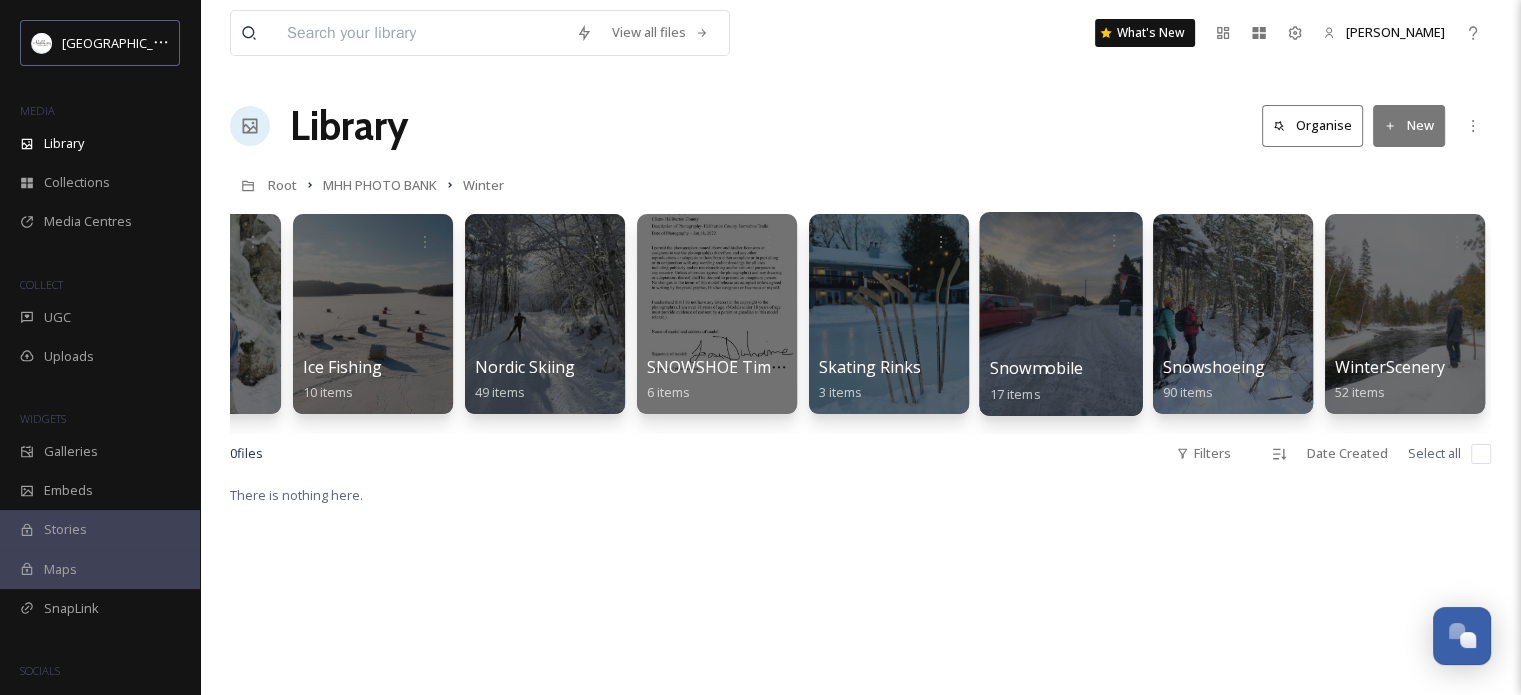 click at bounding box center [1060, 314] 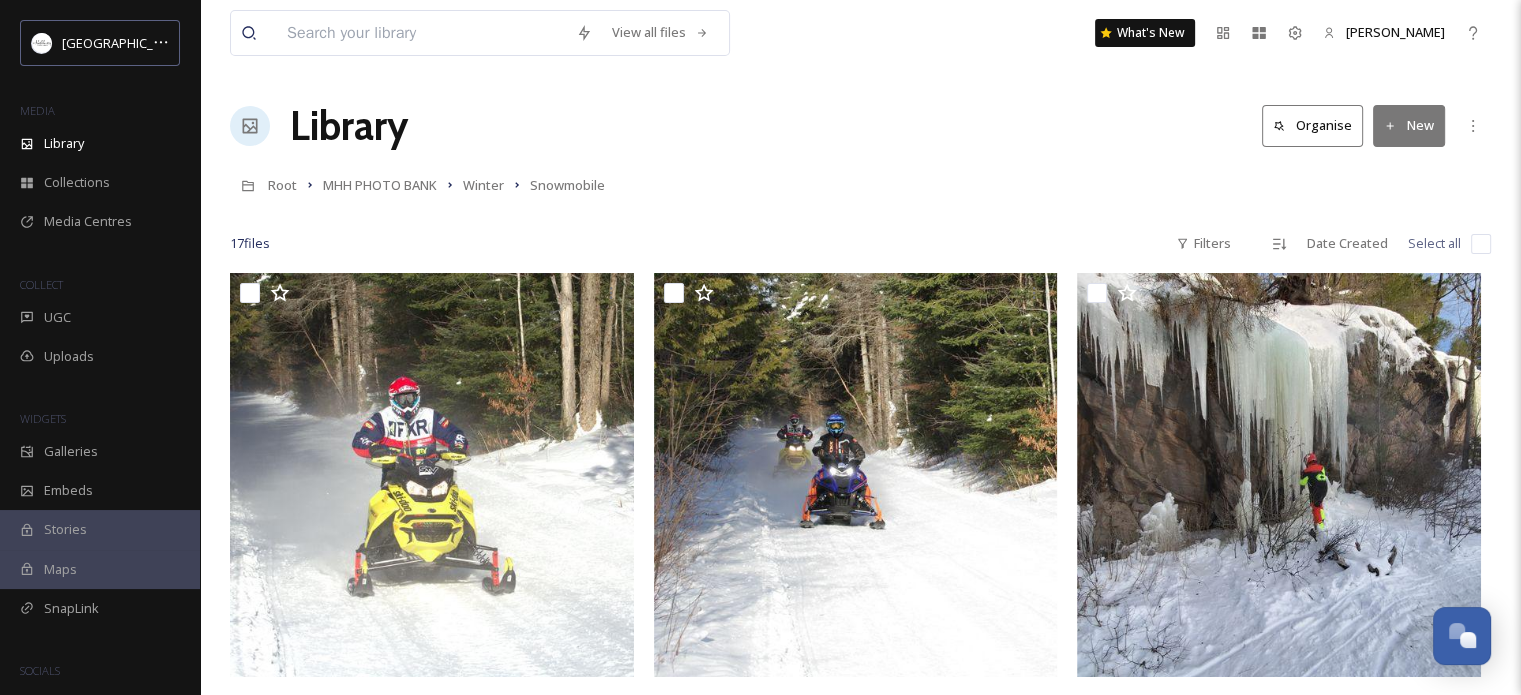 scroll, scrollTop: 0, scrollLeft: 0, axis: both 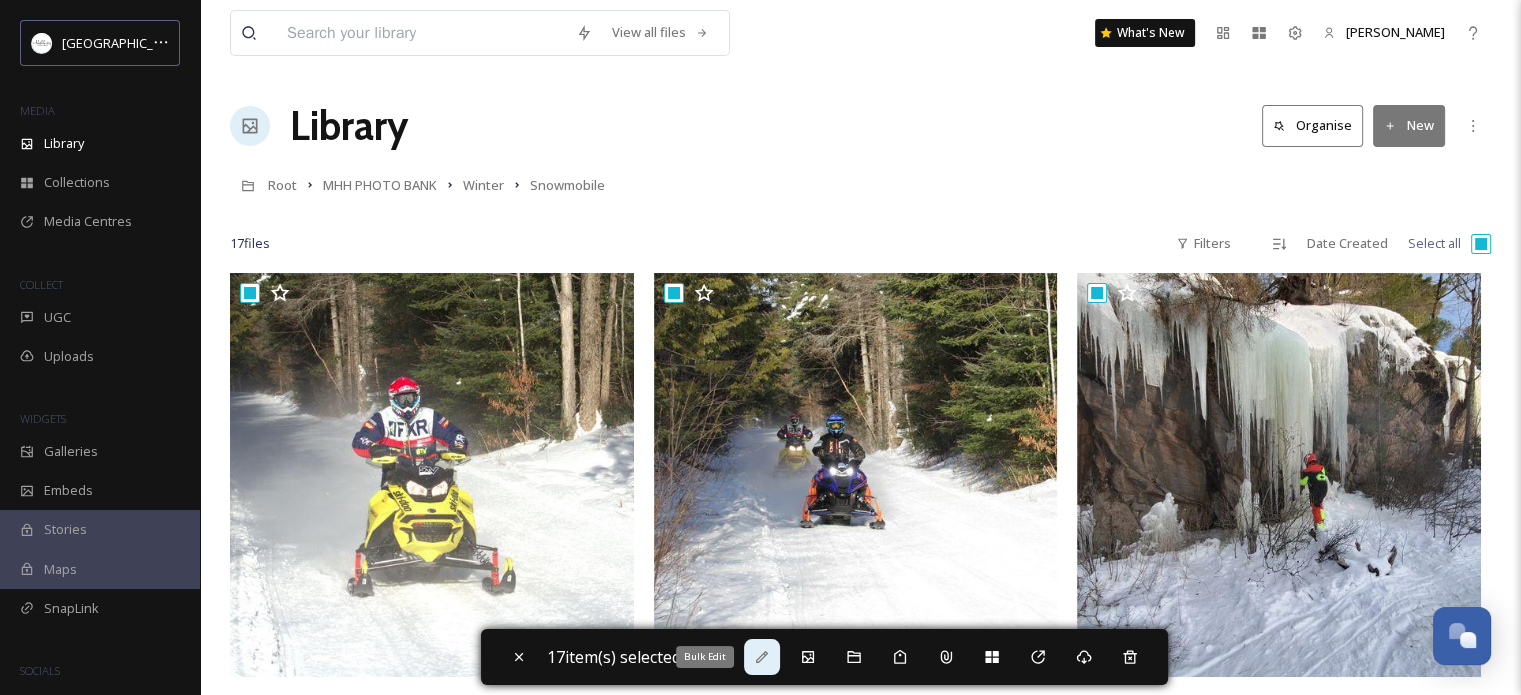click 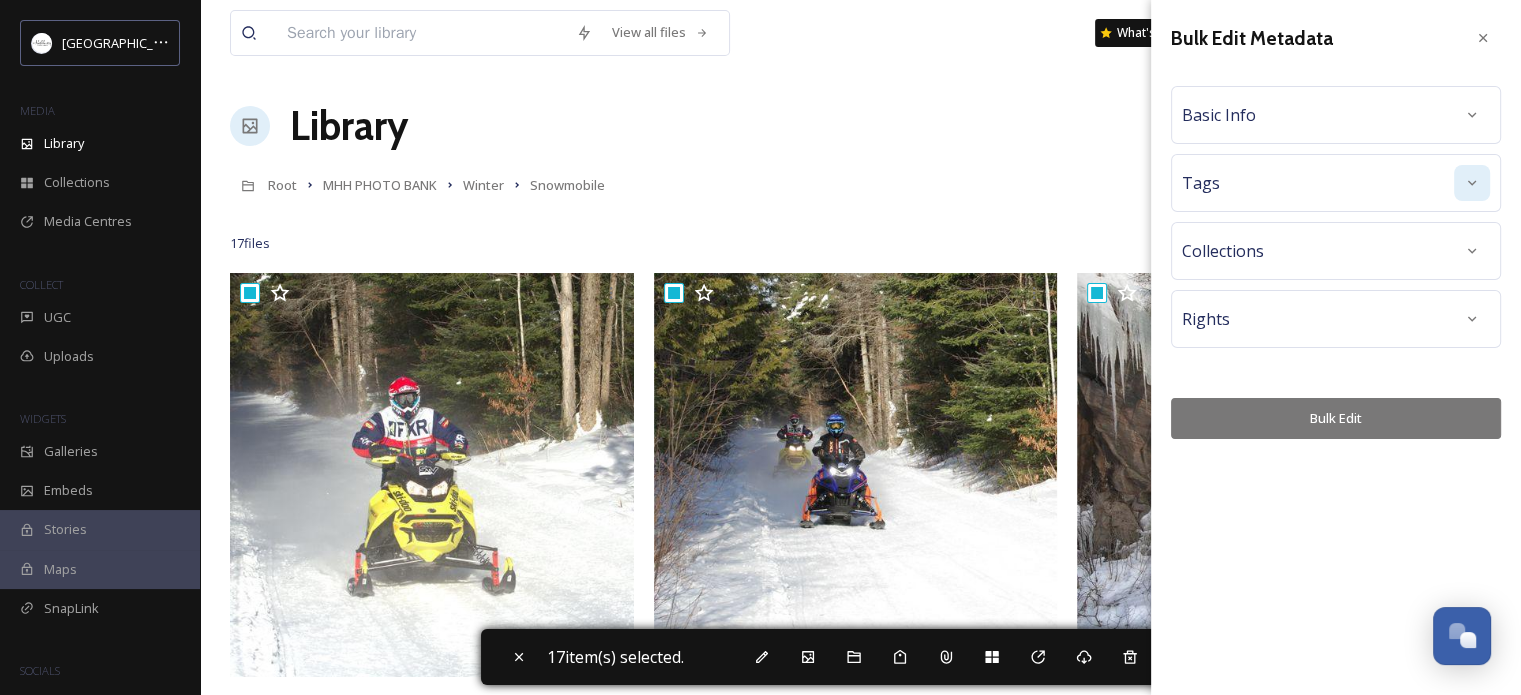 click at bounding box center [1472, 183] 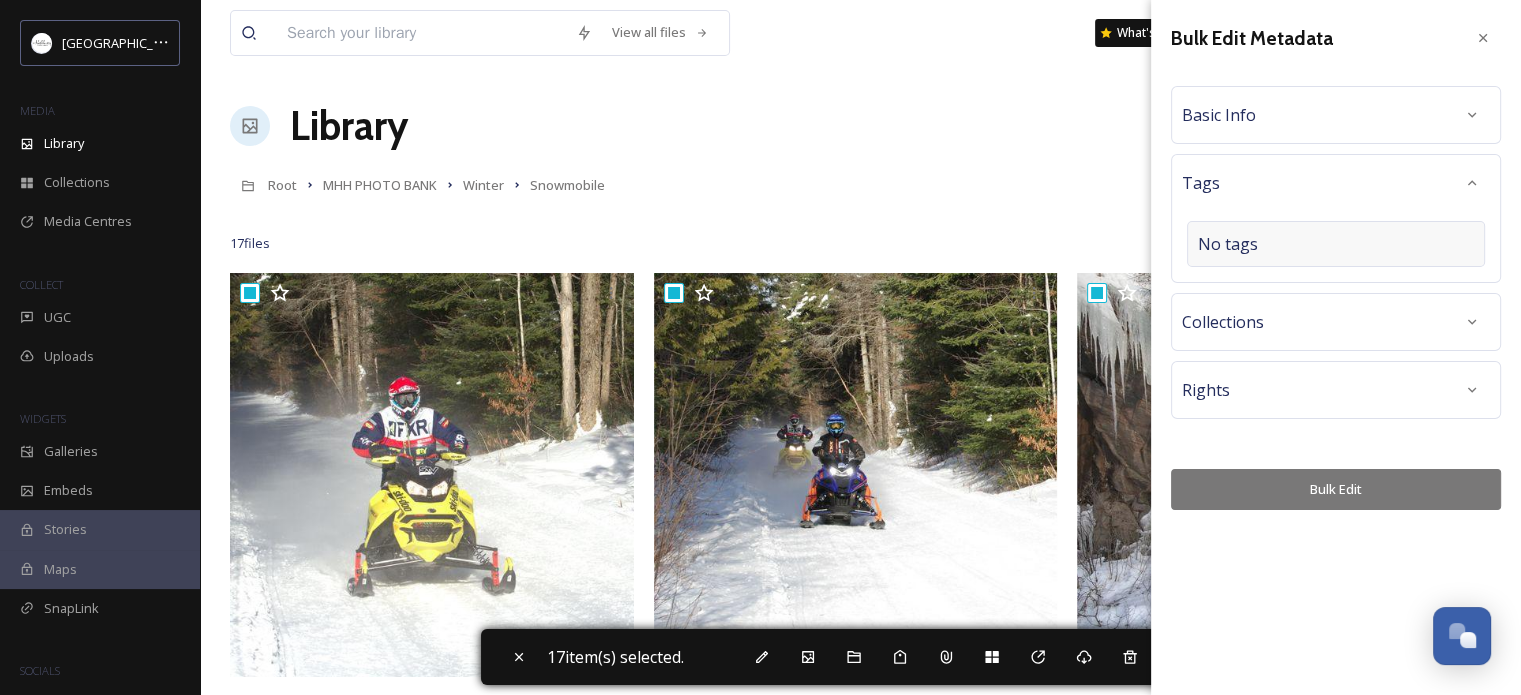 click on "No tags" at bounding box center [1336, 244] 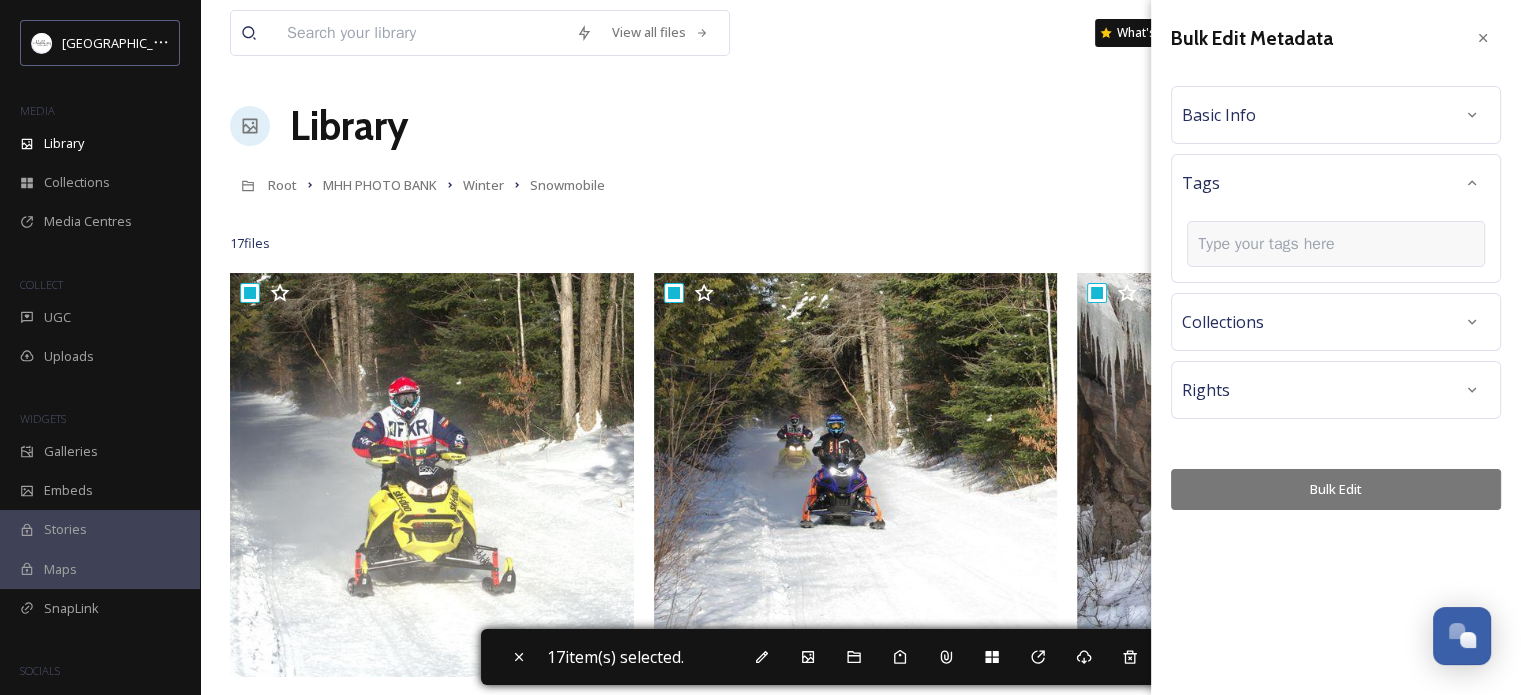 click at bounding box center [1274, 244] 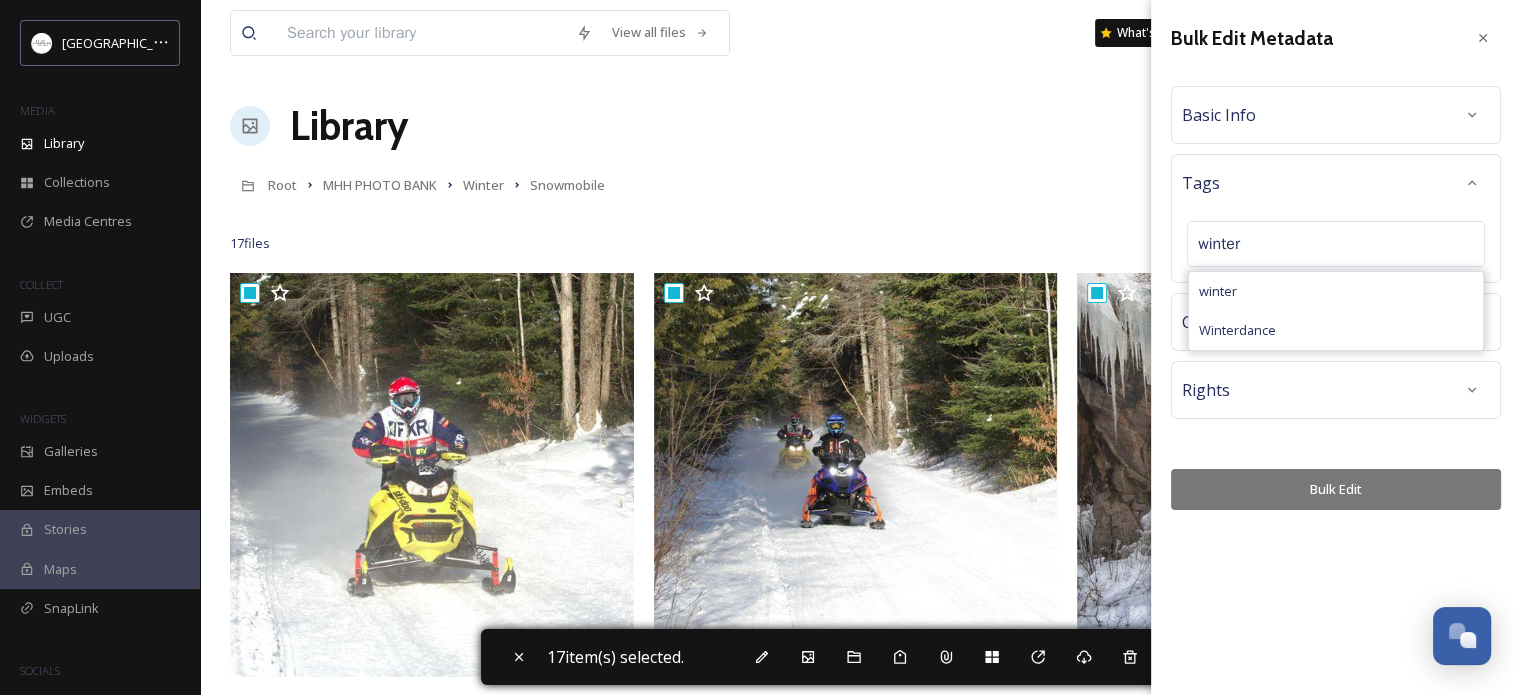 click on "winter" at bounding box center (1336, 291) 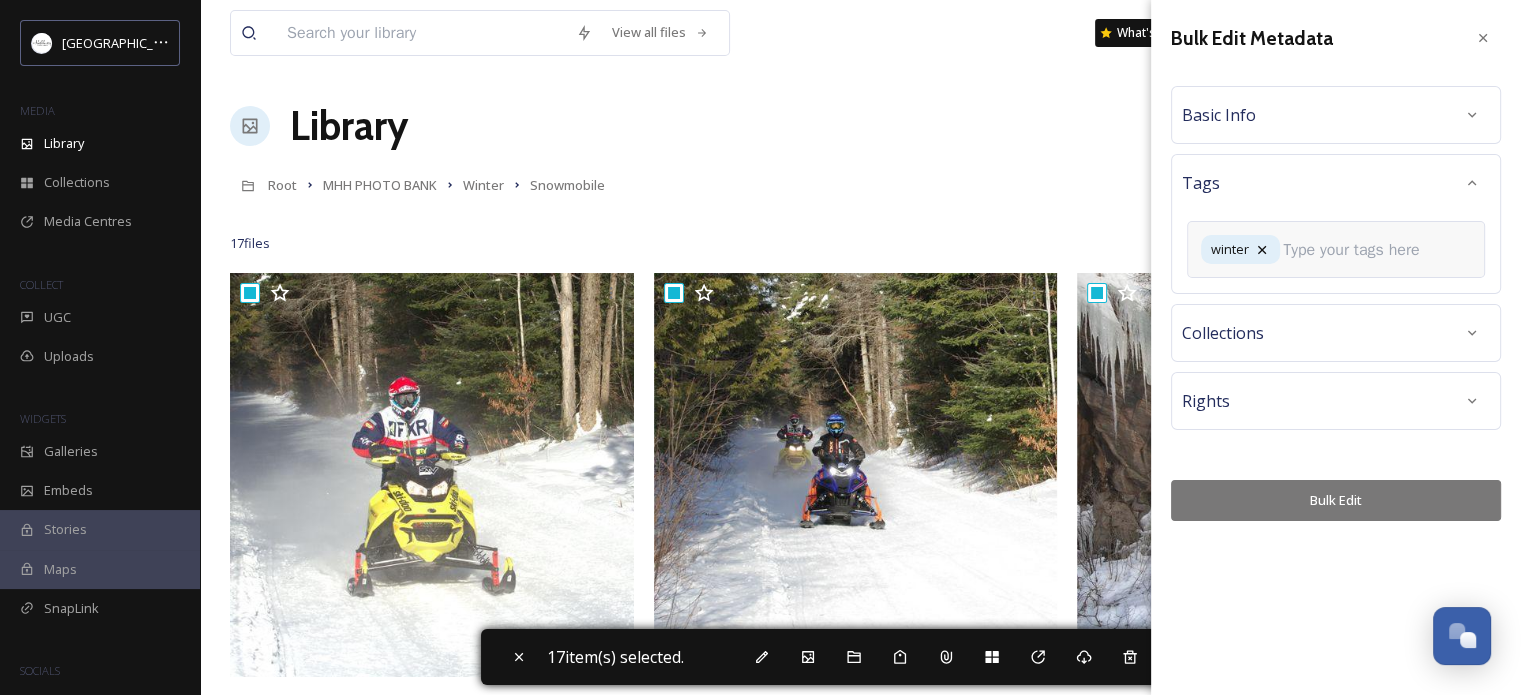 click at bounding box center [1359, 250] 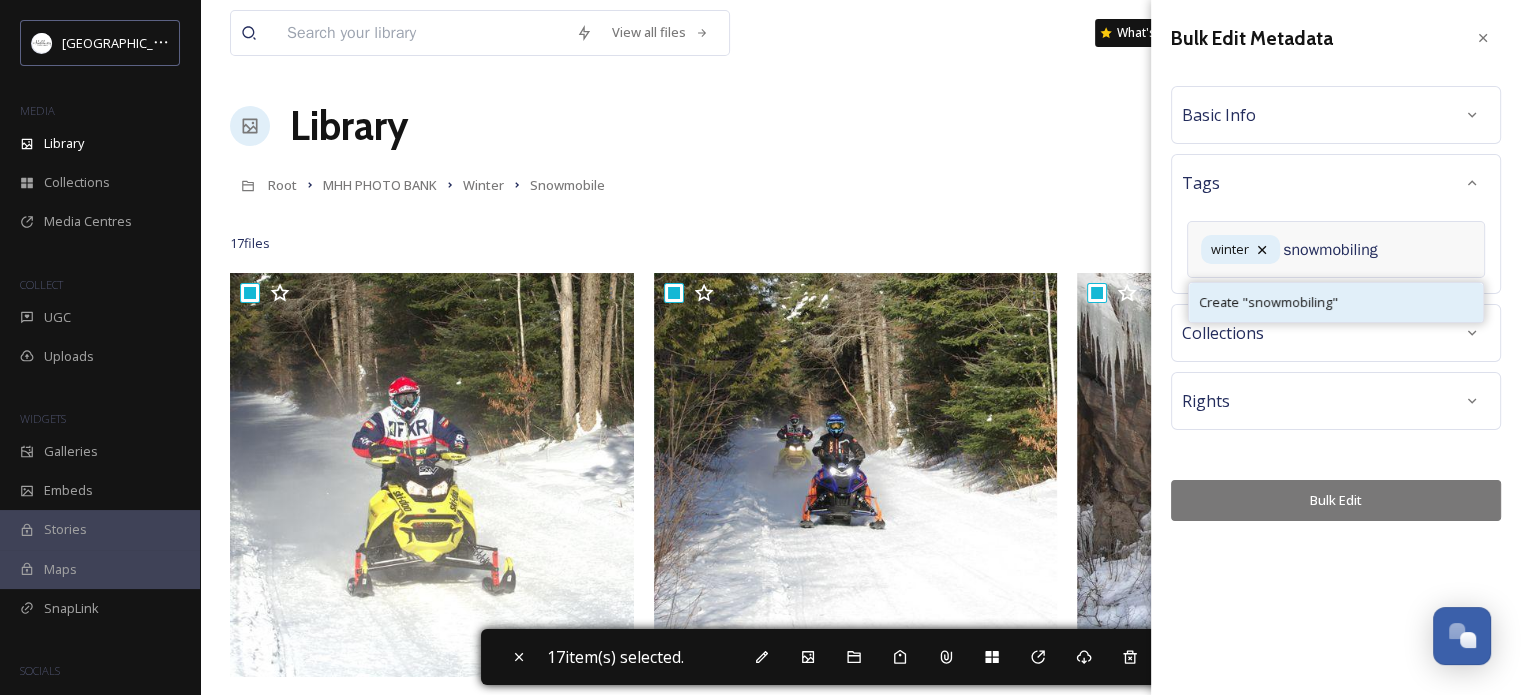 click on "Create " snowmobiling "" at bounding box center [1268, 302] 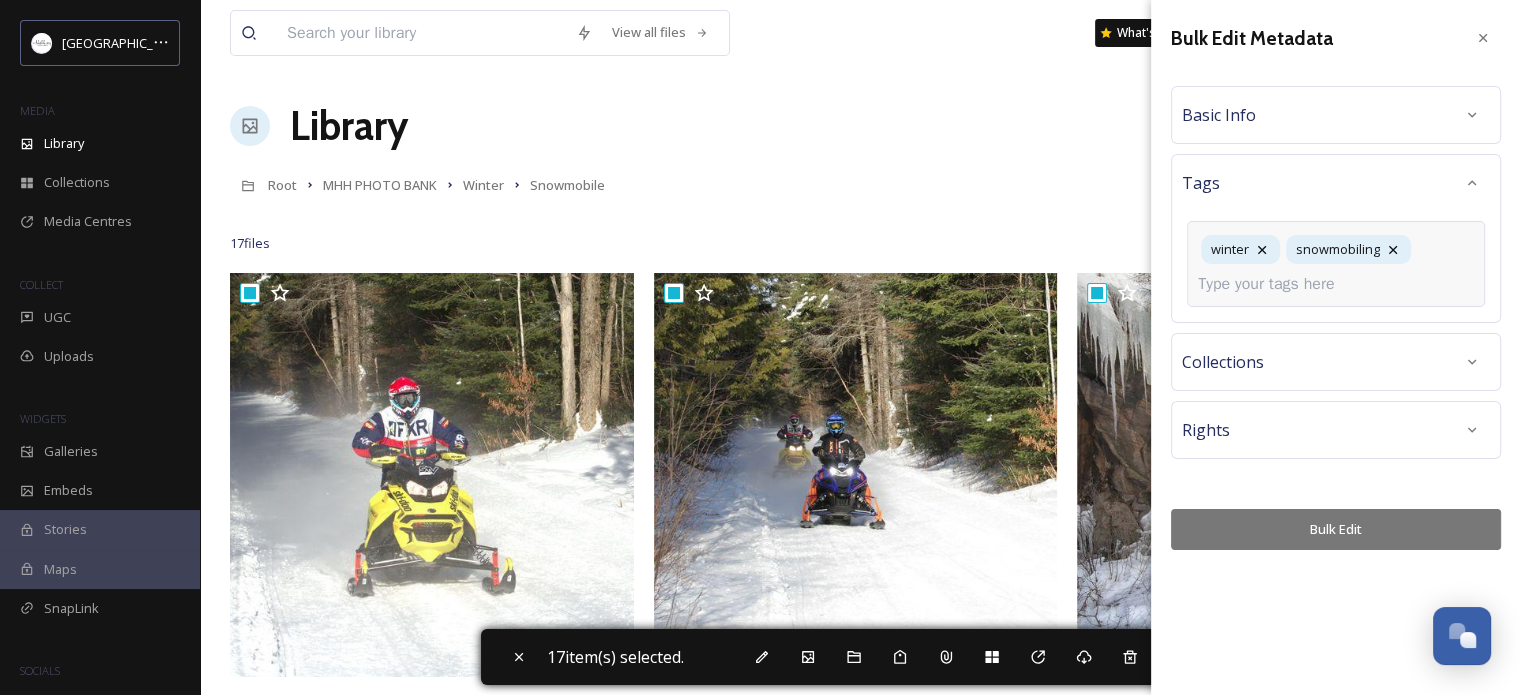 click on "Bulk Edit Metadata Basic Info Tags winter snowmobiling Collections Rights Bulk Edit" at bounding box center (1336, 285) 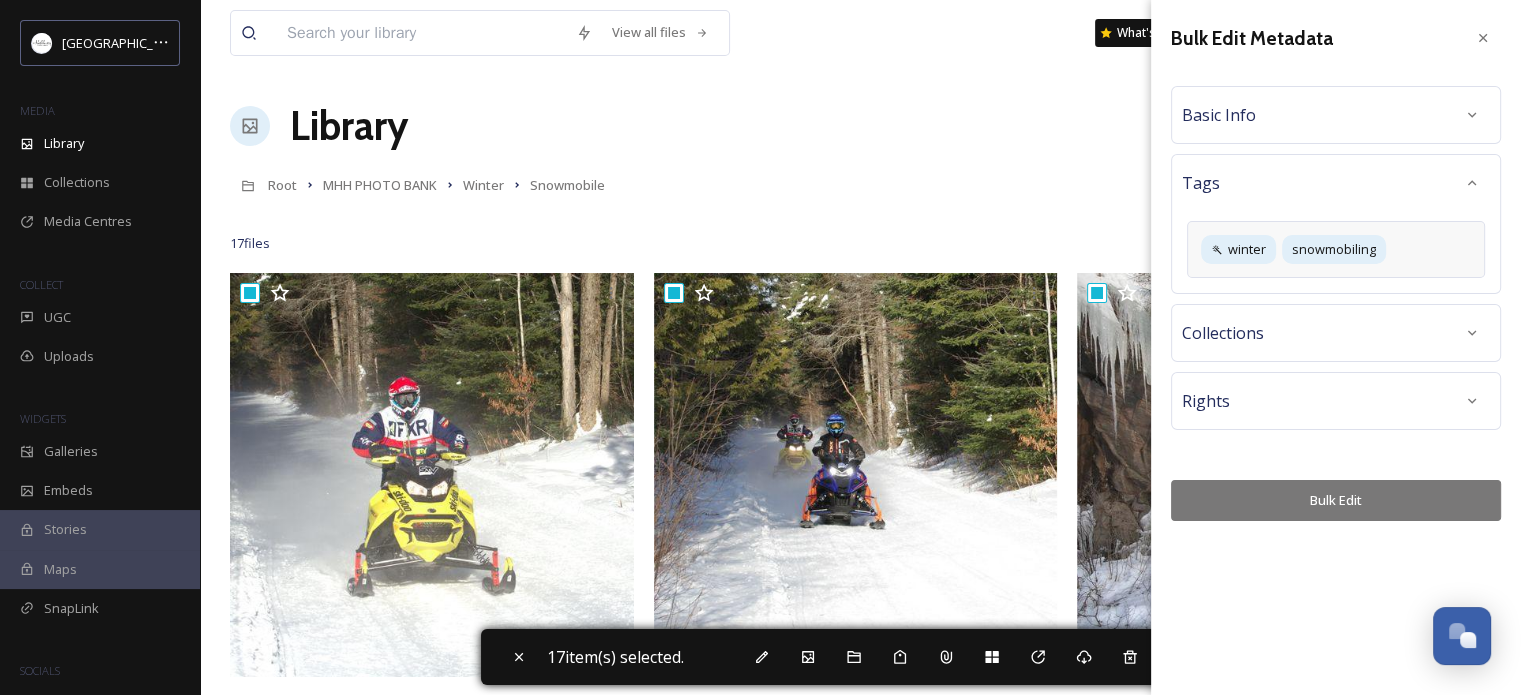 click on "Bulk Edit" at bounding box center (1336, 500) 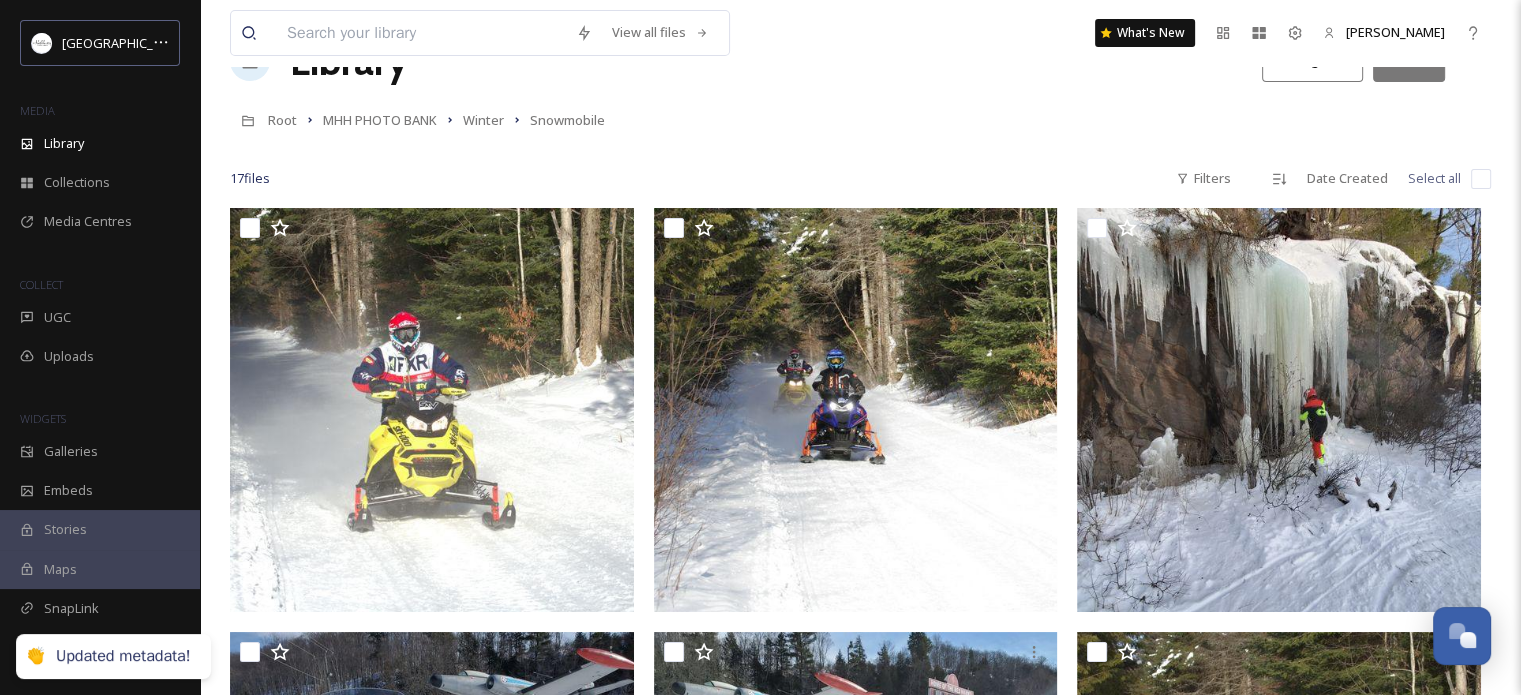 scroll, scrollTop: 100, scrollLeft: 0, axis: vertical 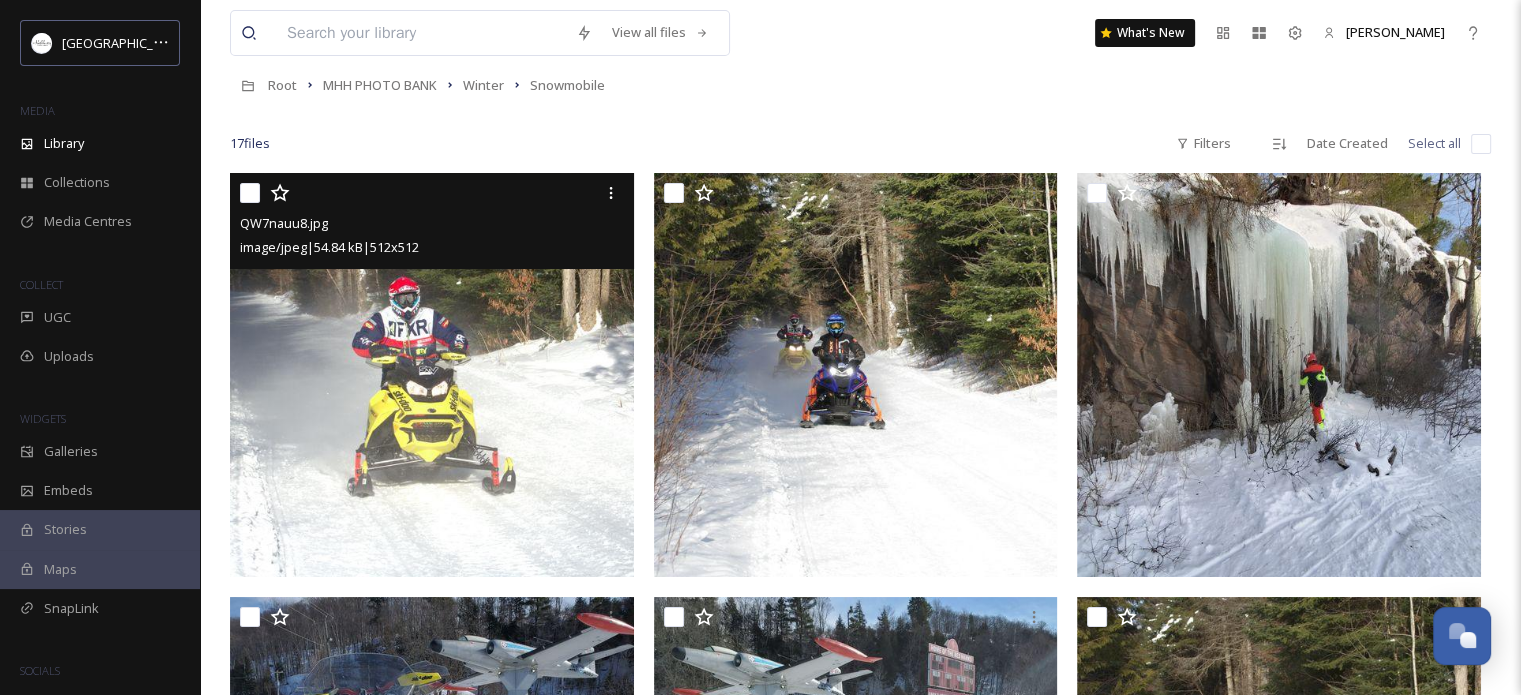 click at bounding box center (250, 193) 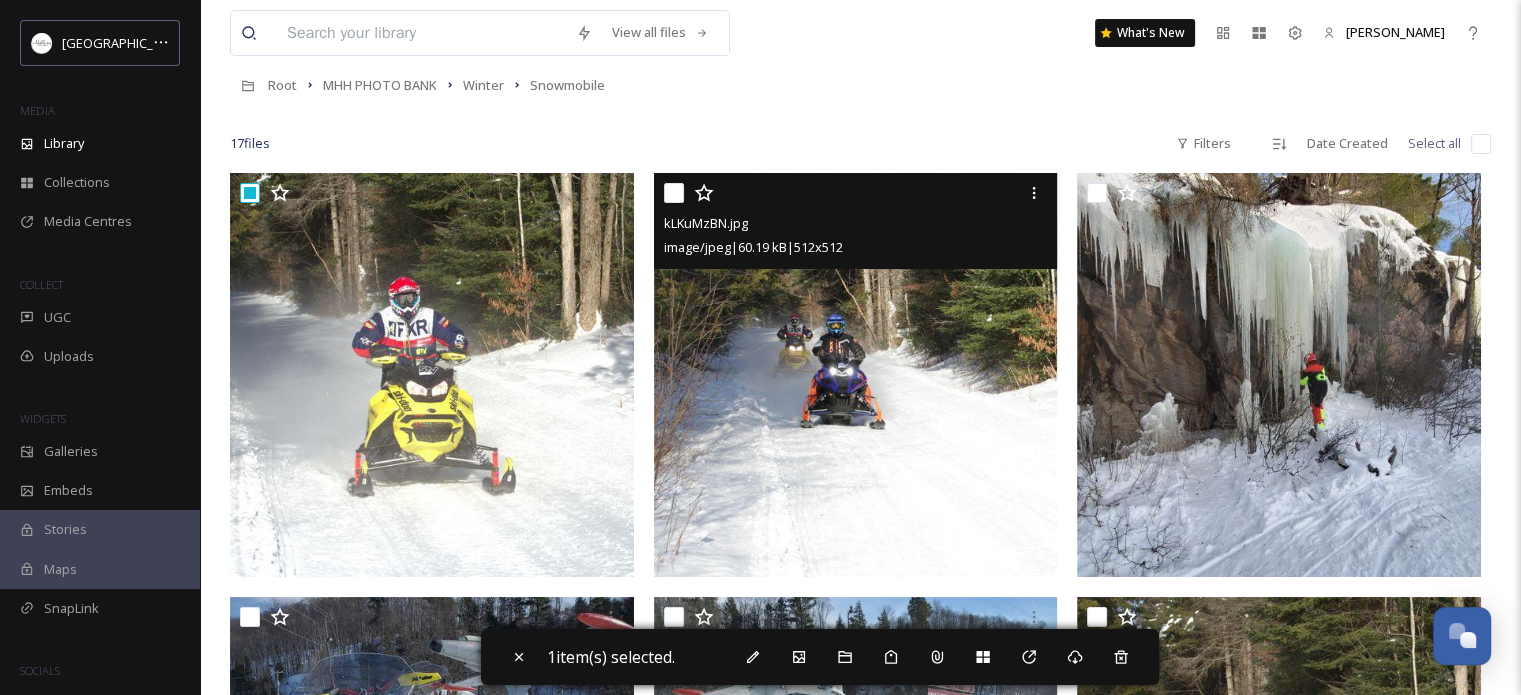 click at bounding box center (674, 193) 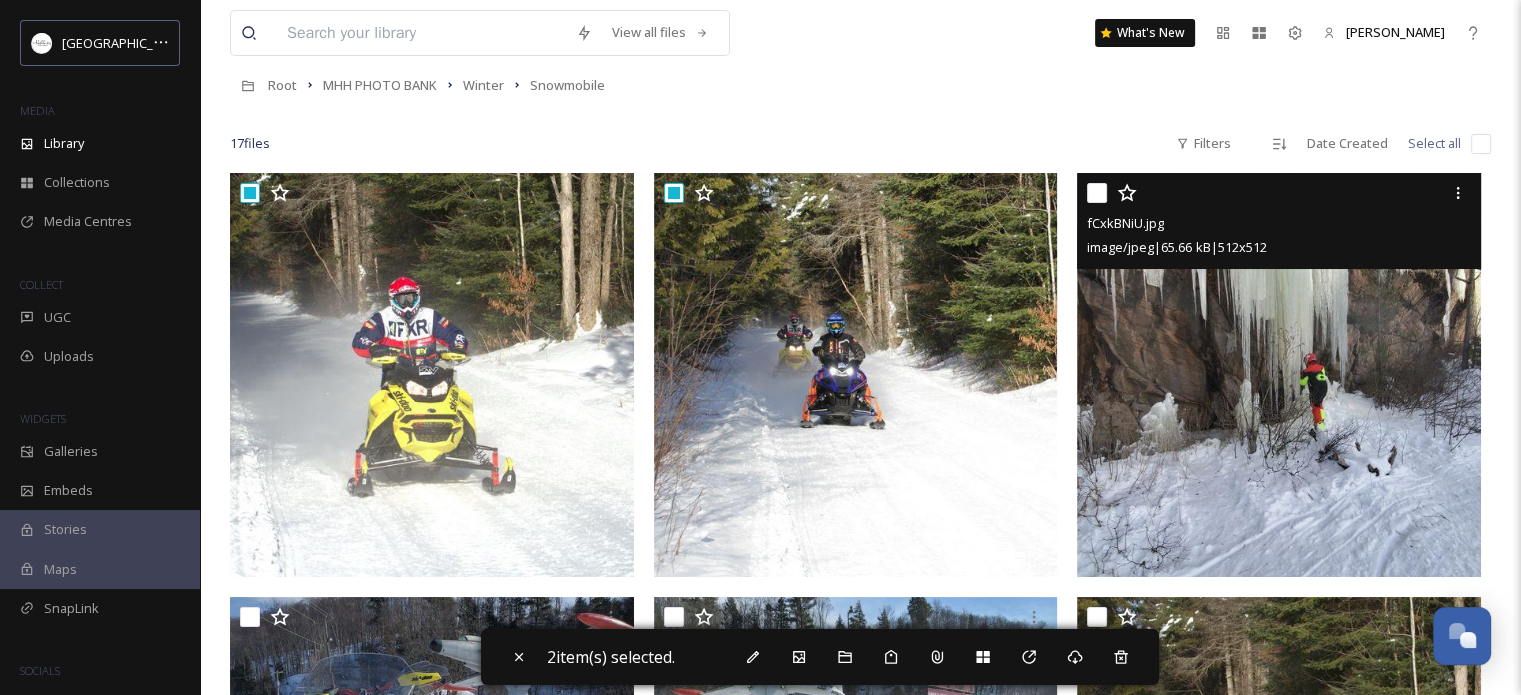 click at bounding box center (1097, 193) 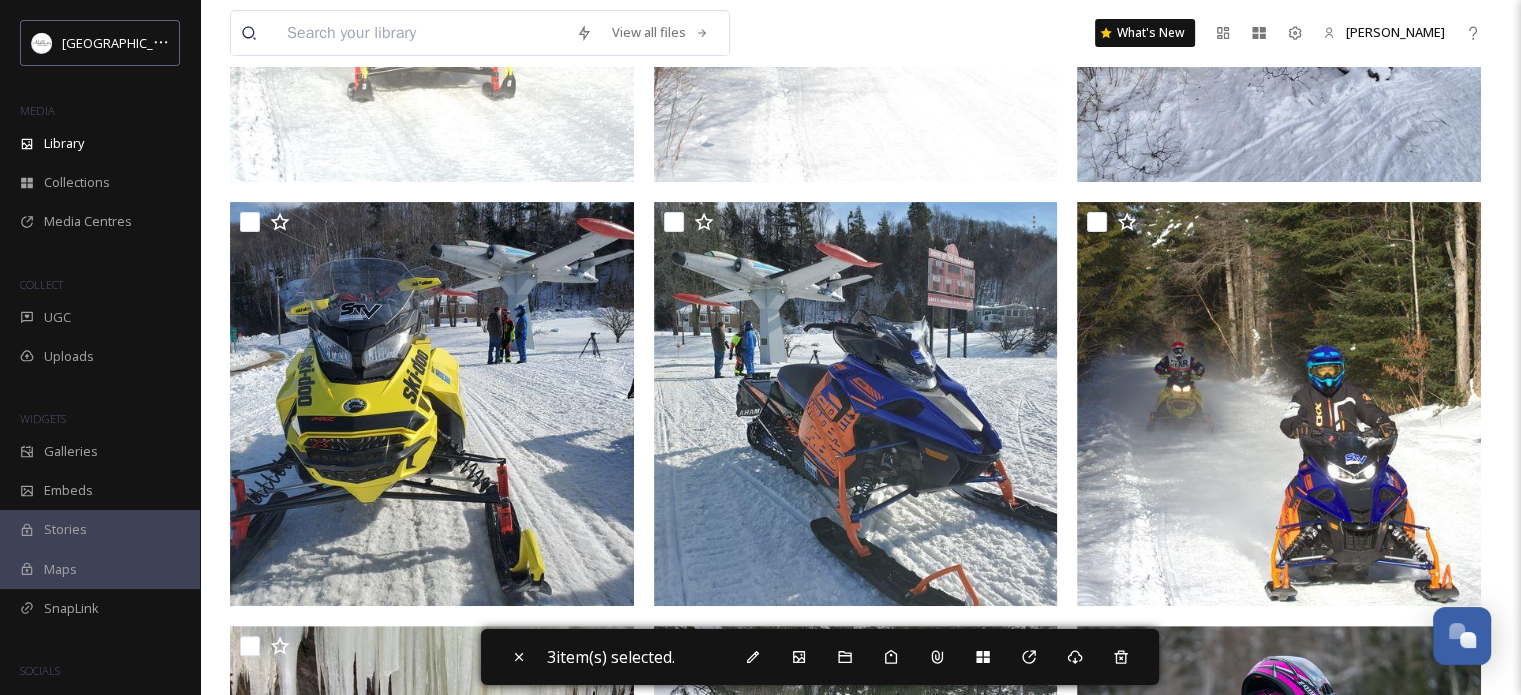 scroll, scrollTop: 500, scrollLeft: 0, axis: vertical 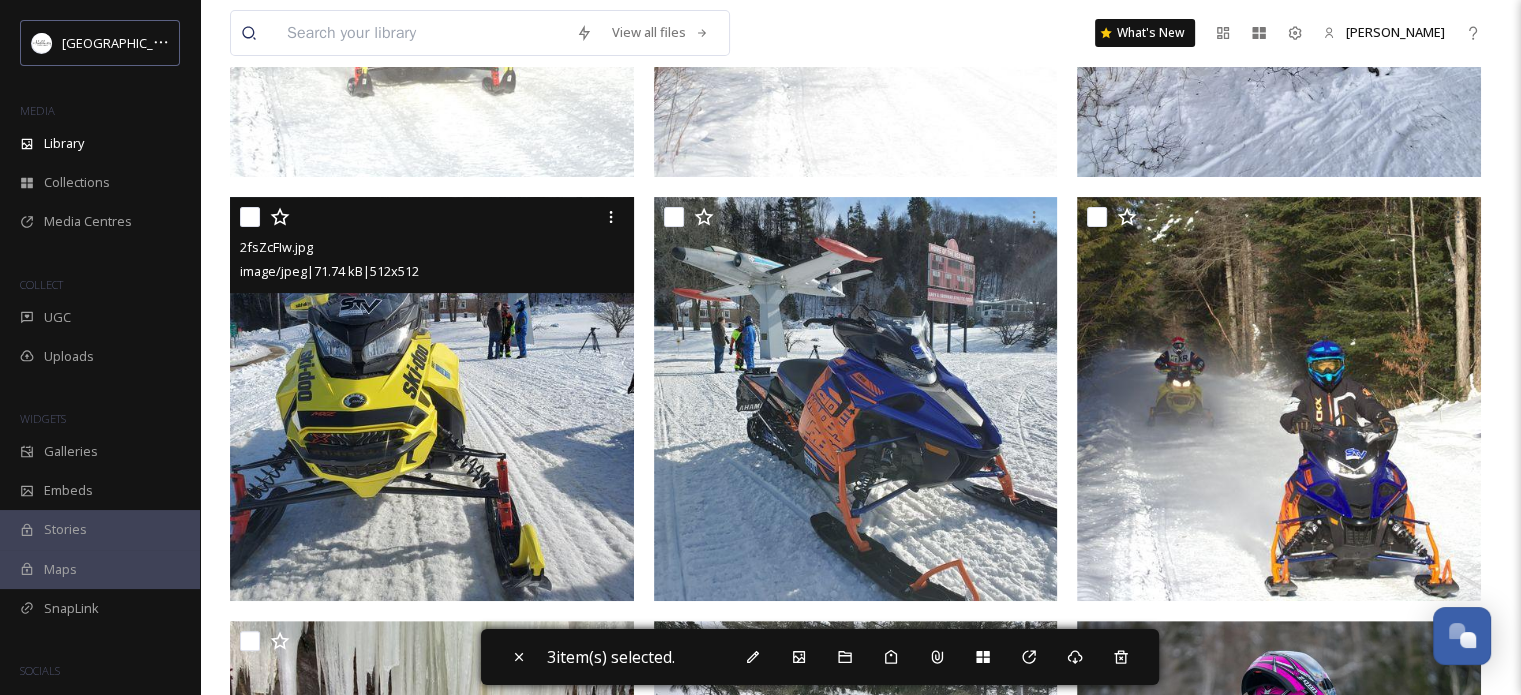 click at bounding box center (250, 217) 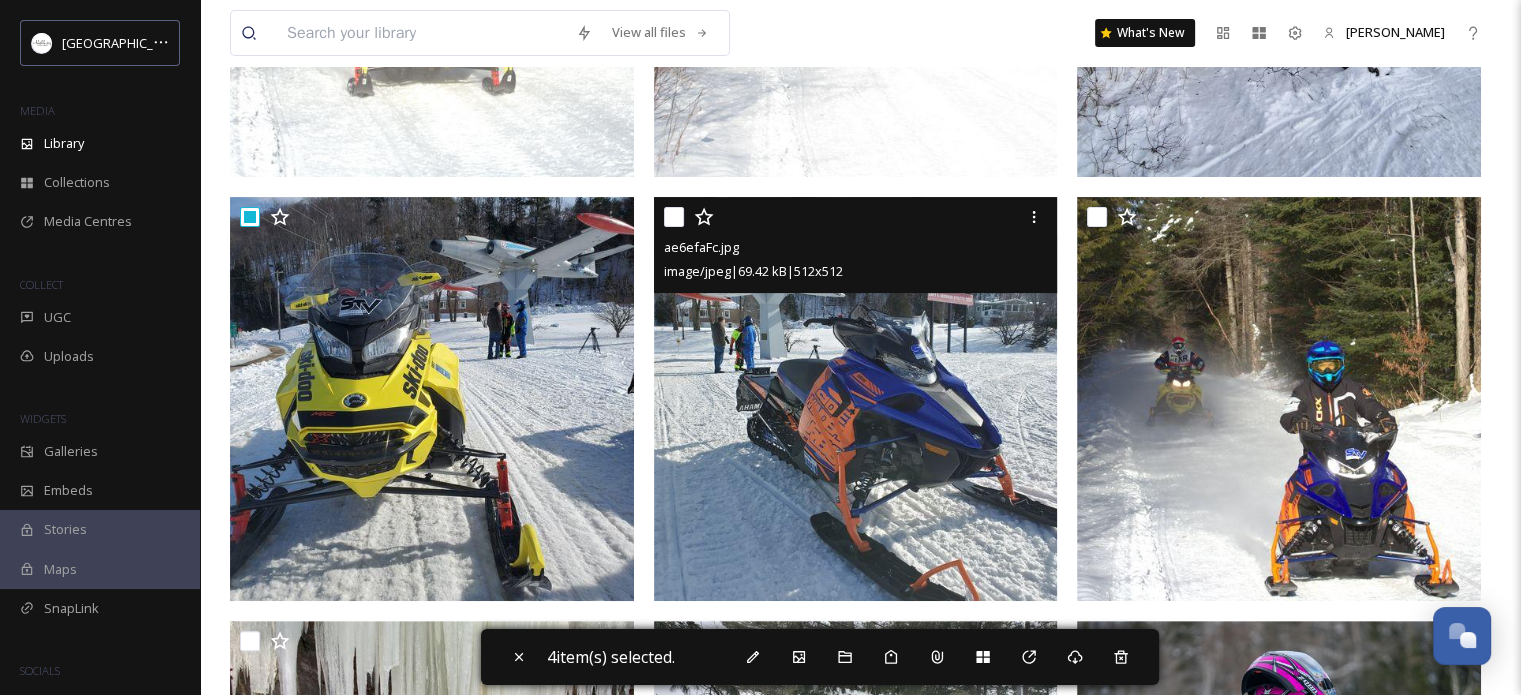 click at bounding box center [674, 217] 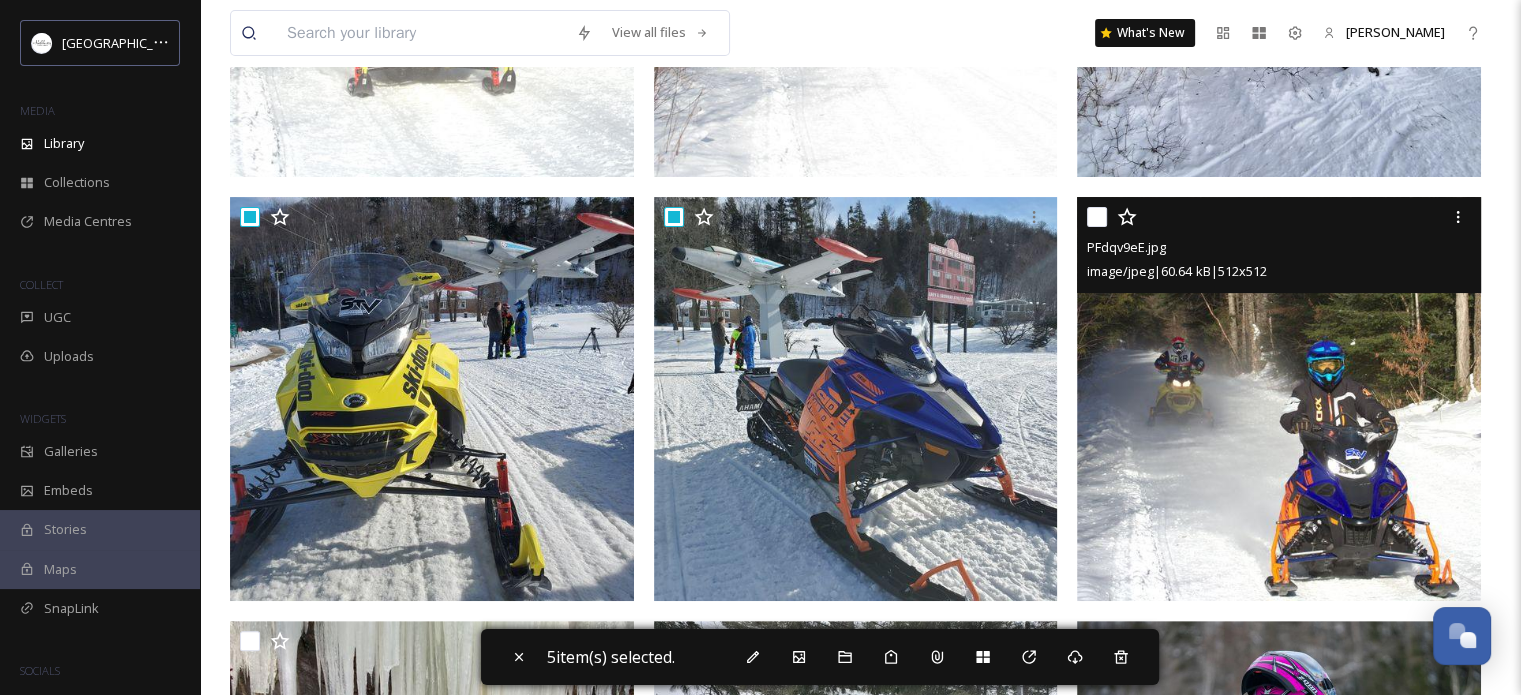 click at bounding box center (1097, 217) 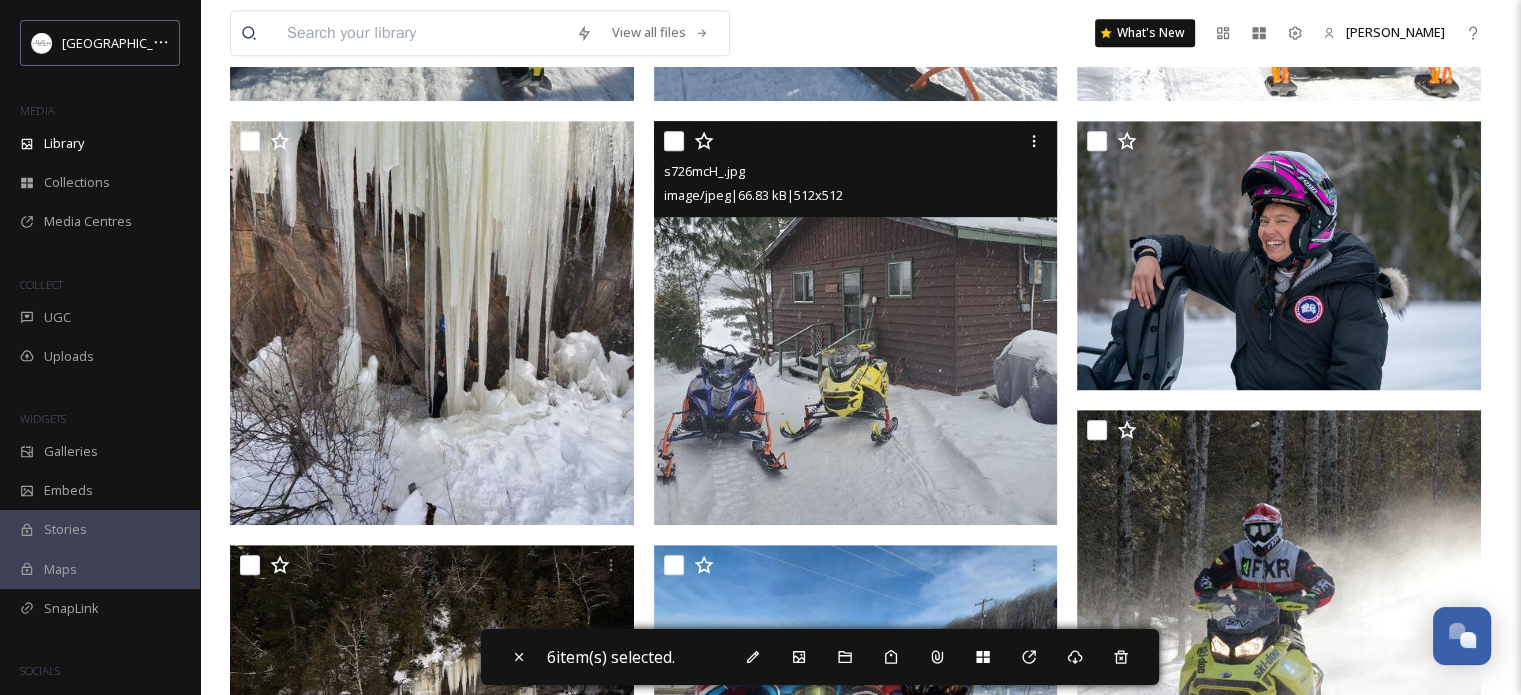 scroll, scrollTop: 900, scrollLeft: 0, axis: vertical 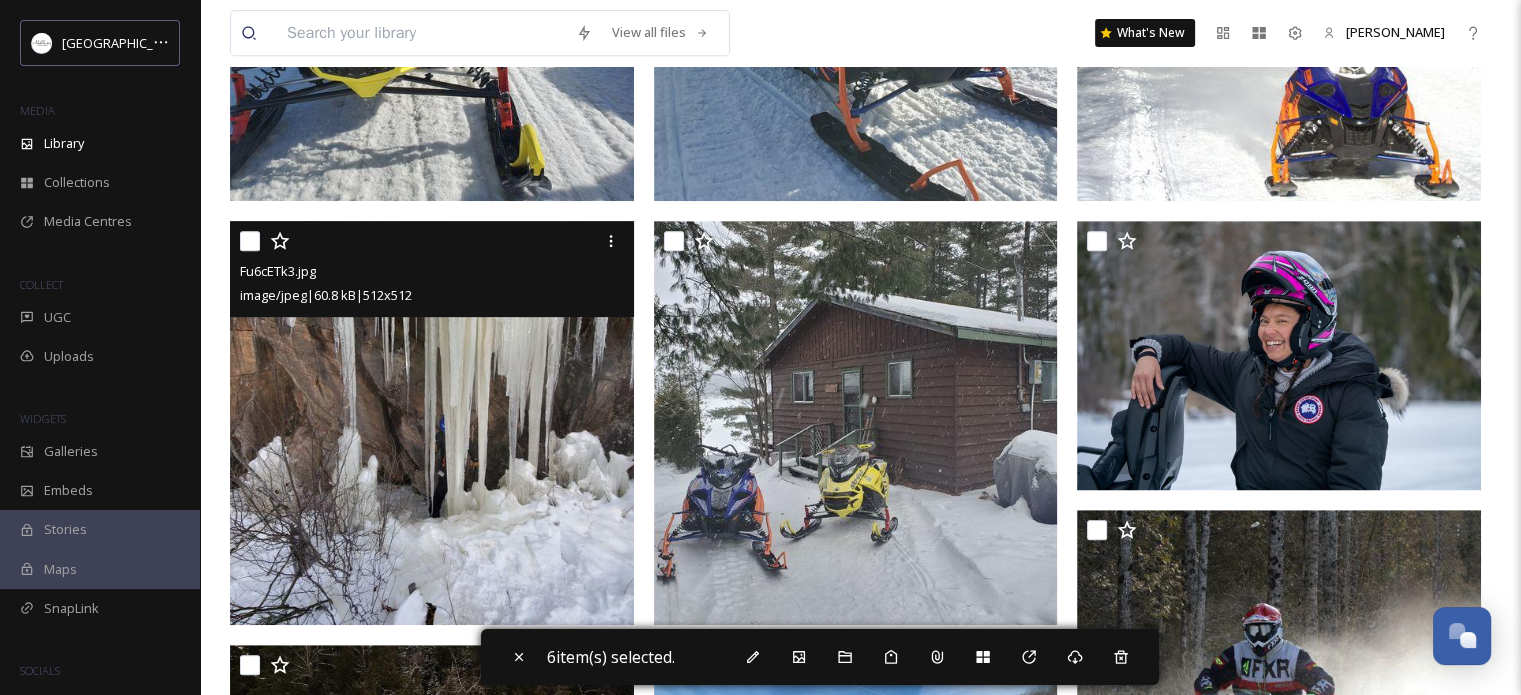click at bounding box center (250, 241) 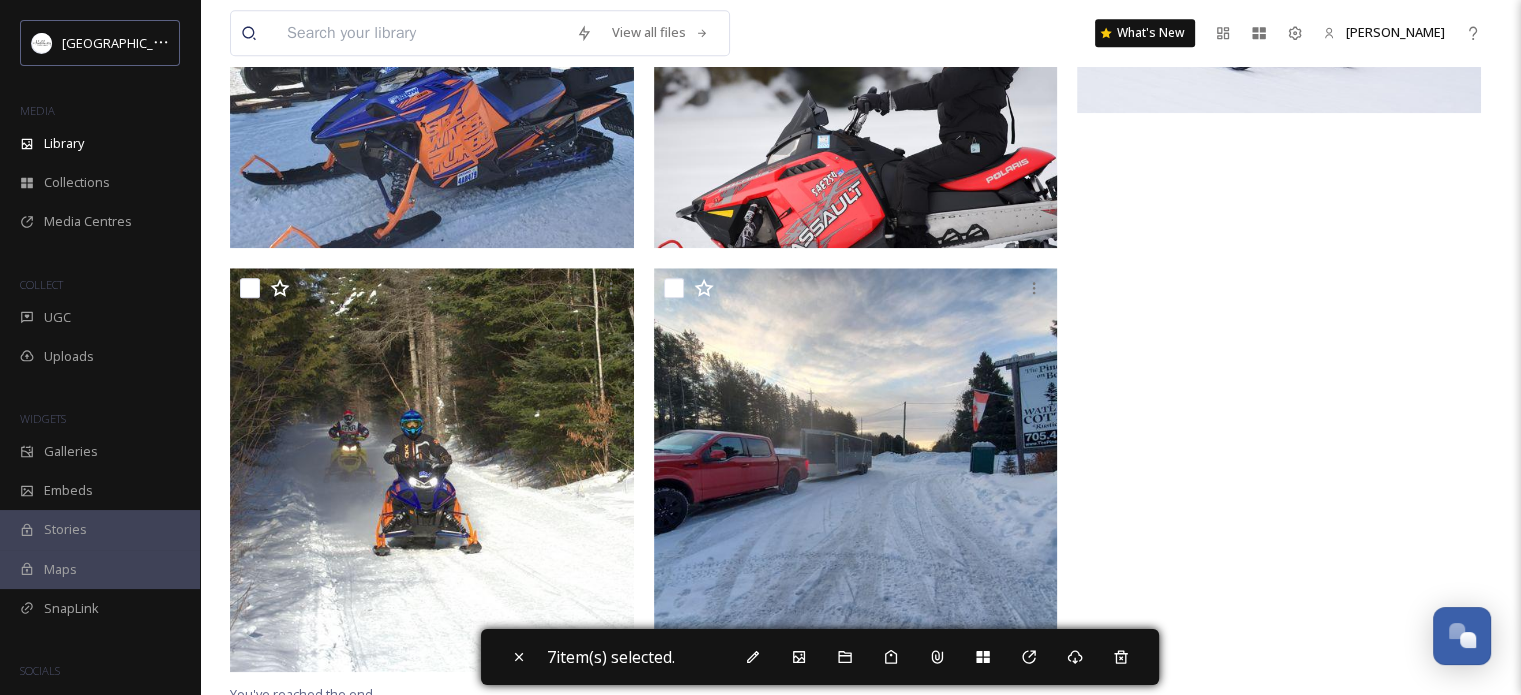 scroll, scrollTop: 2000, scrollLeft: 0, axis: vertical 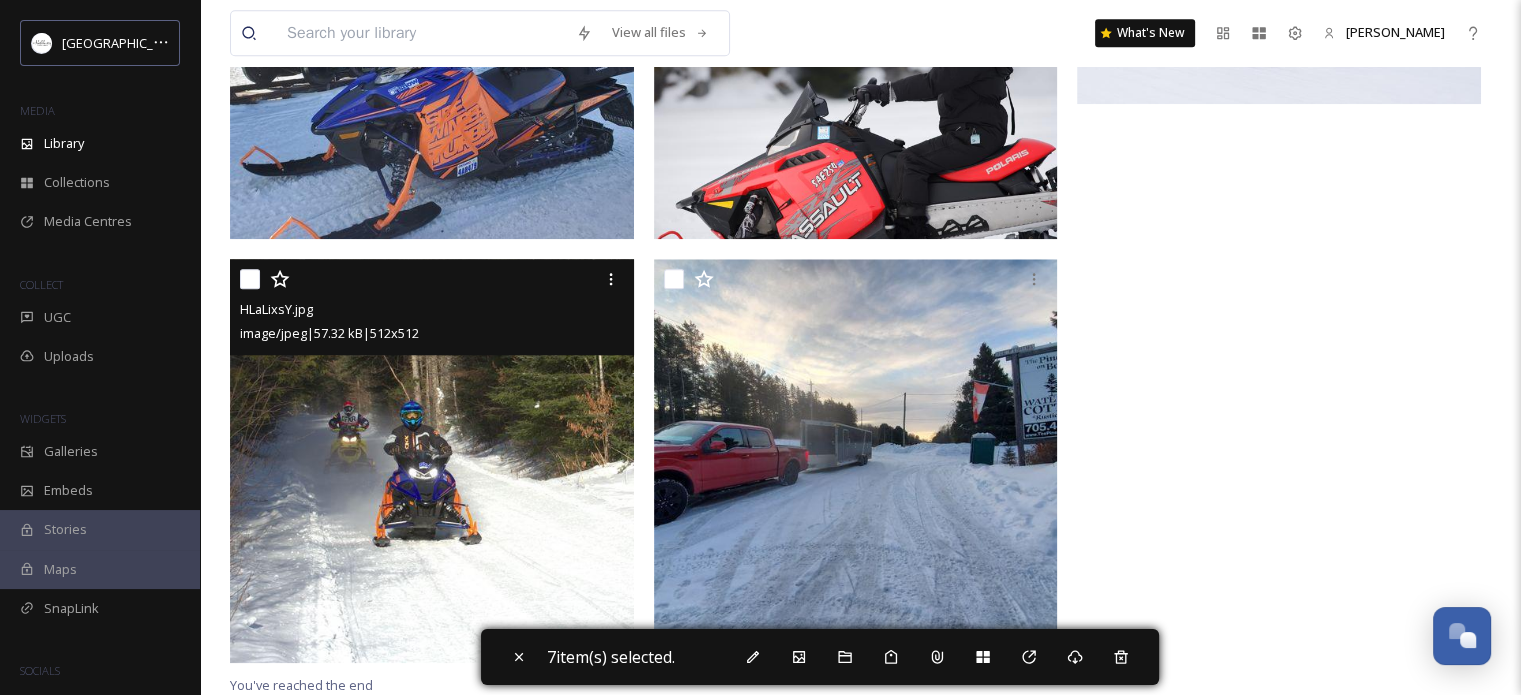 click at bounding box center (250, 279) 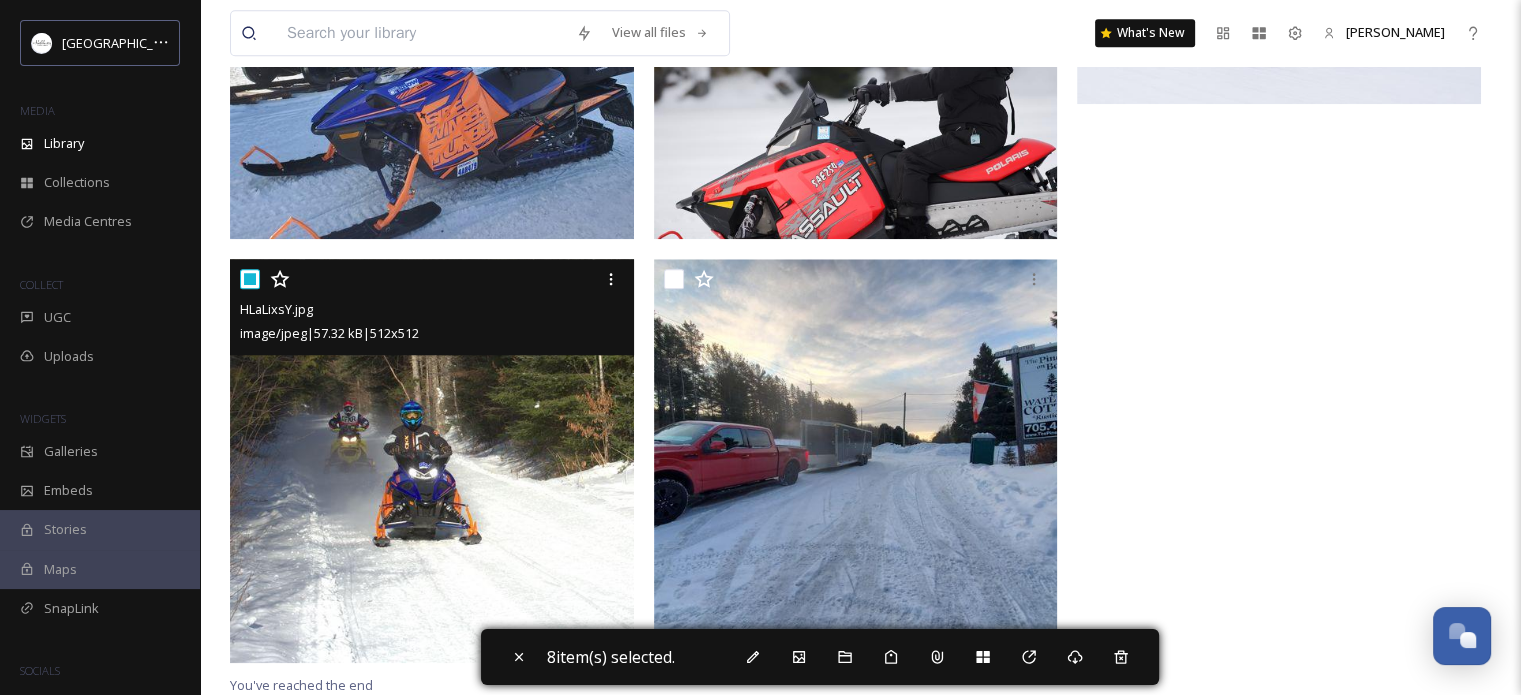 scroll, scrollTop: 2000, scrollLeft: 0, axis: vertical 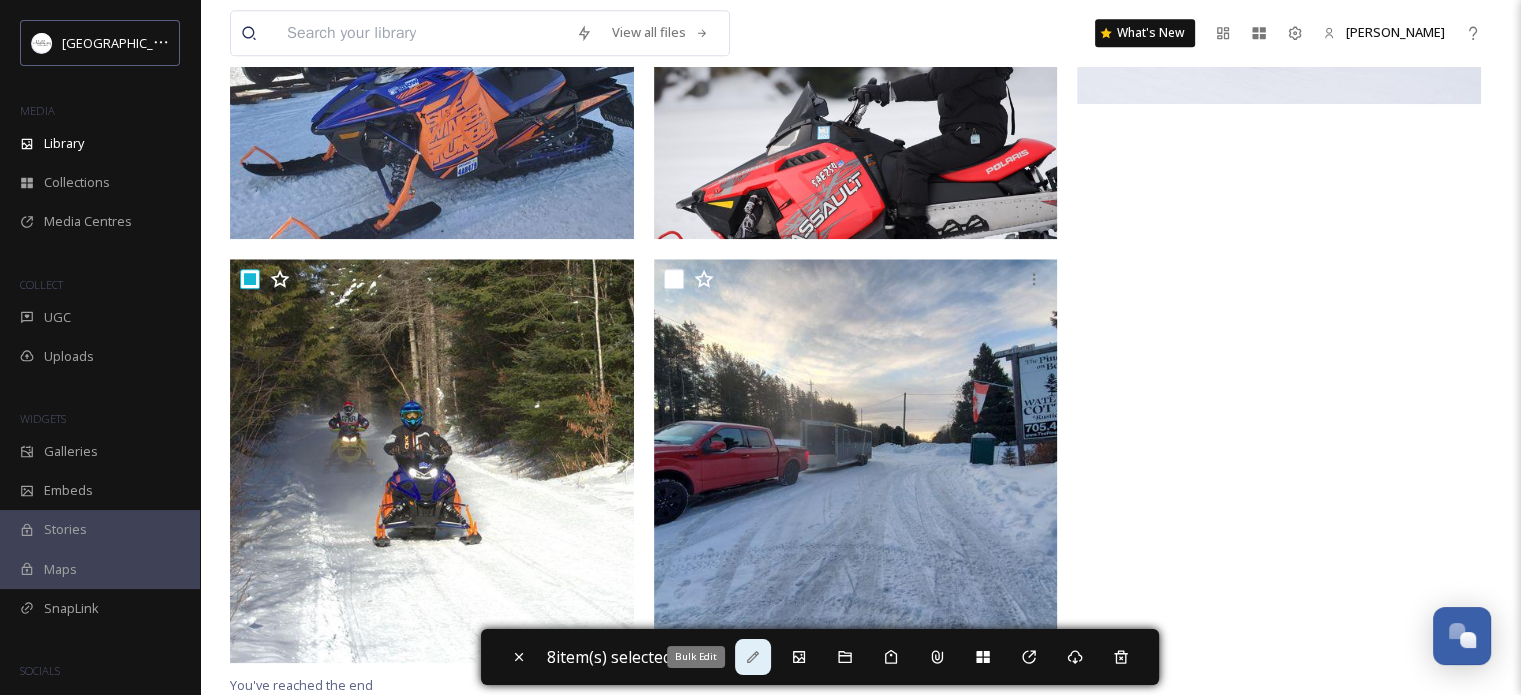 click 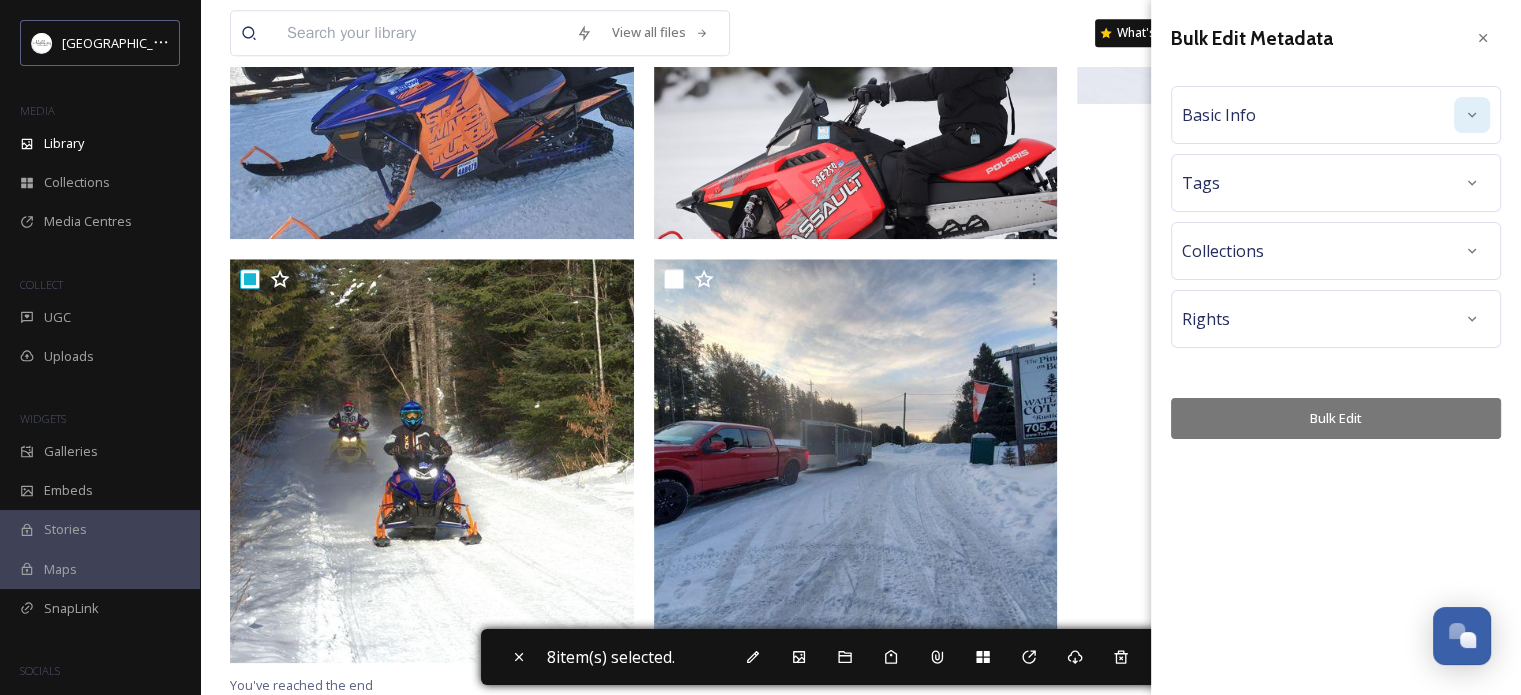 click 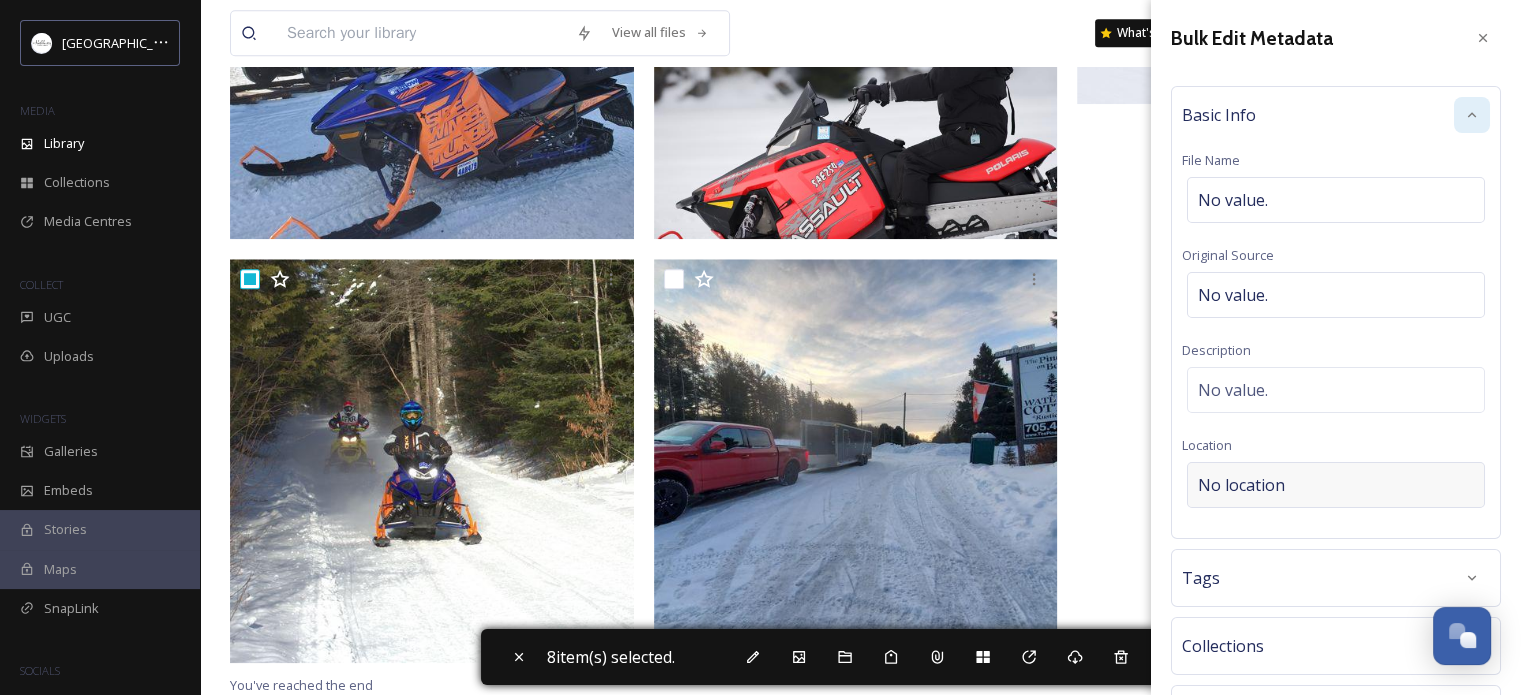 click on "No location" at bounding box center [1241, 485] 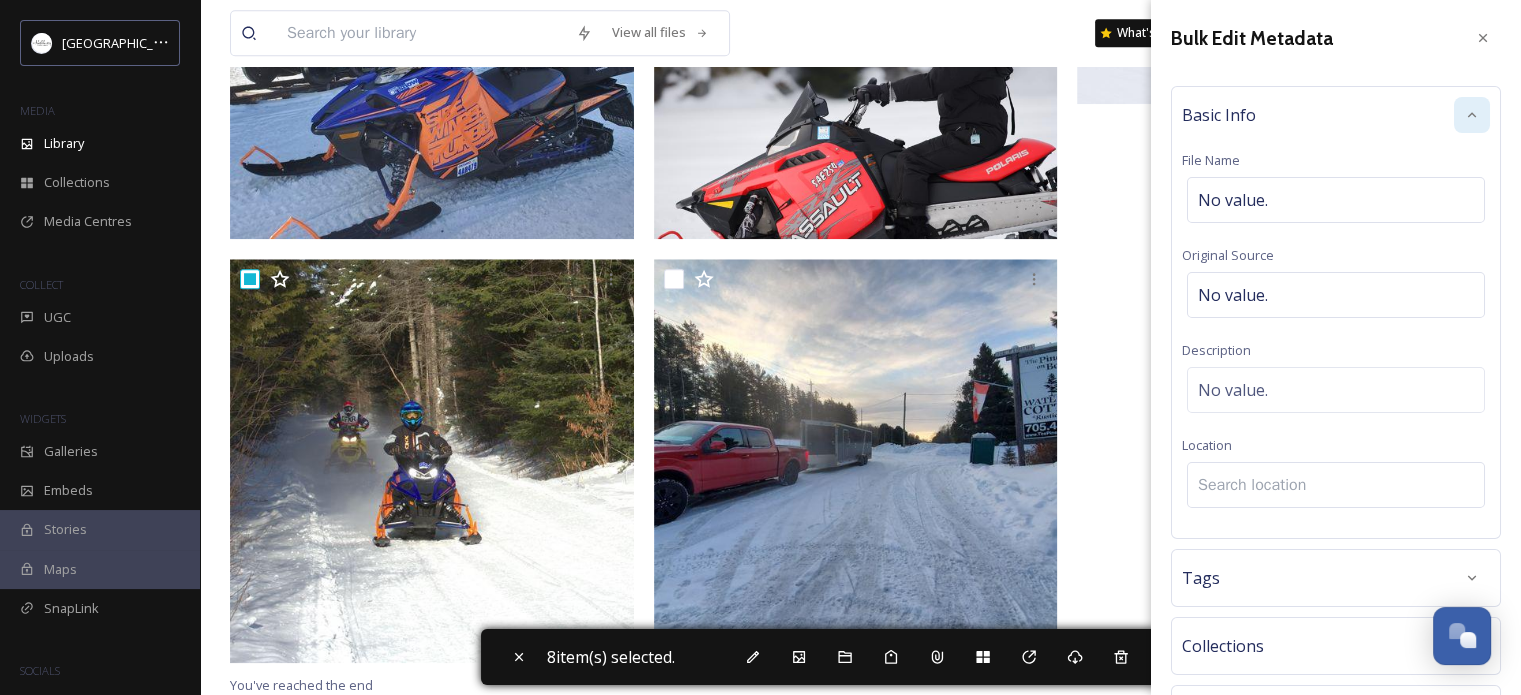 click at bounding box center (1336, 485) 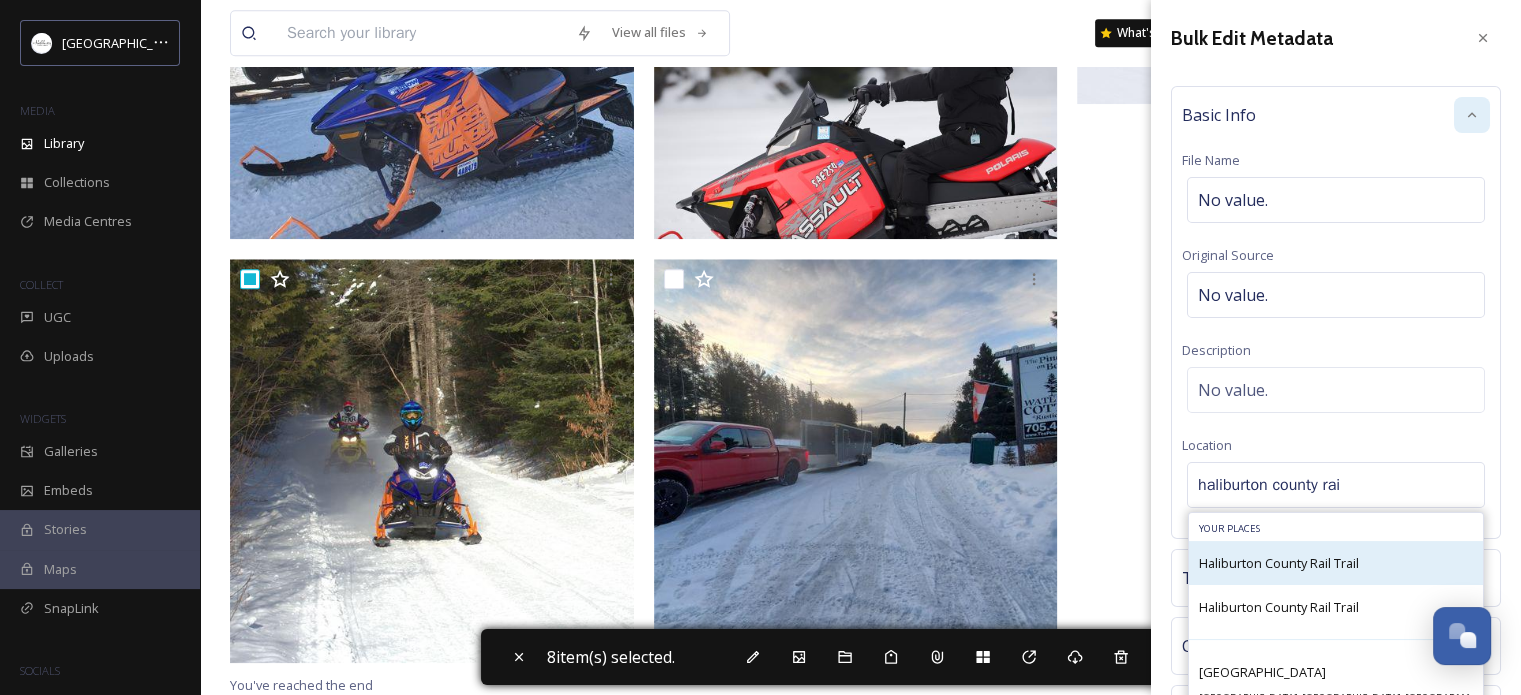 click on "Haliburton County Rail Trail" at bounding box center (1279, 563) 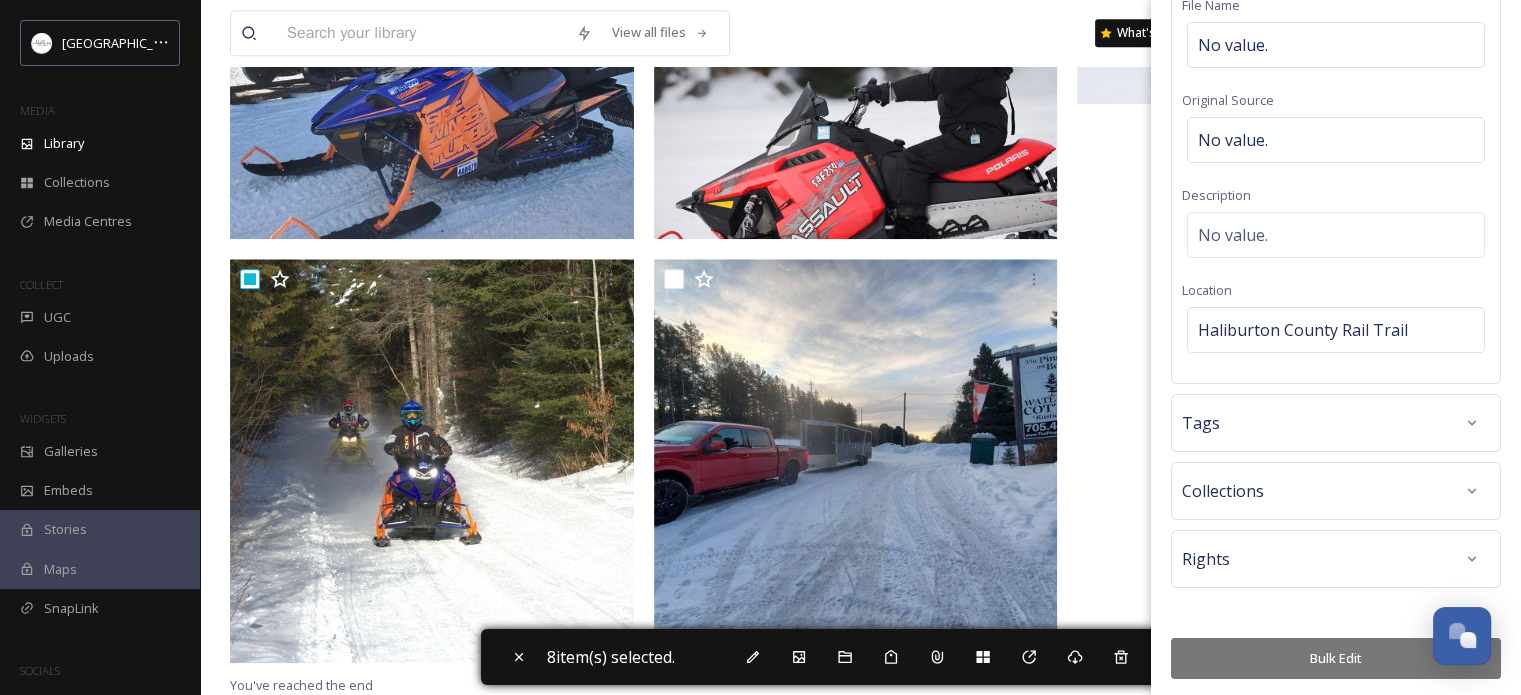 click on "Bulk Edit" at bounding box center [1336, 658] 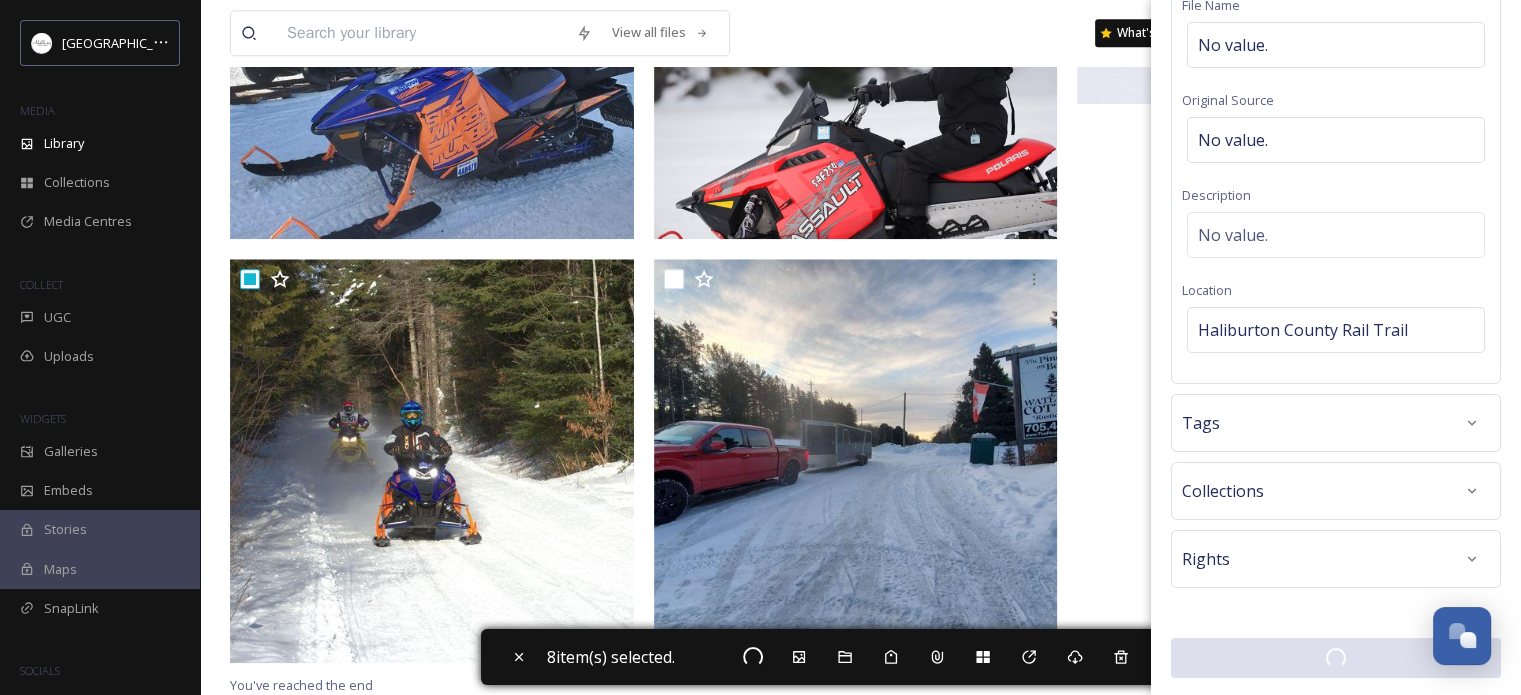 scroll, scrollTop: 154, scrollLeft: 0, axis: vertical 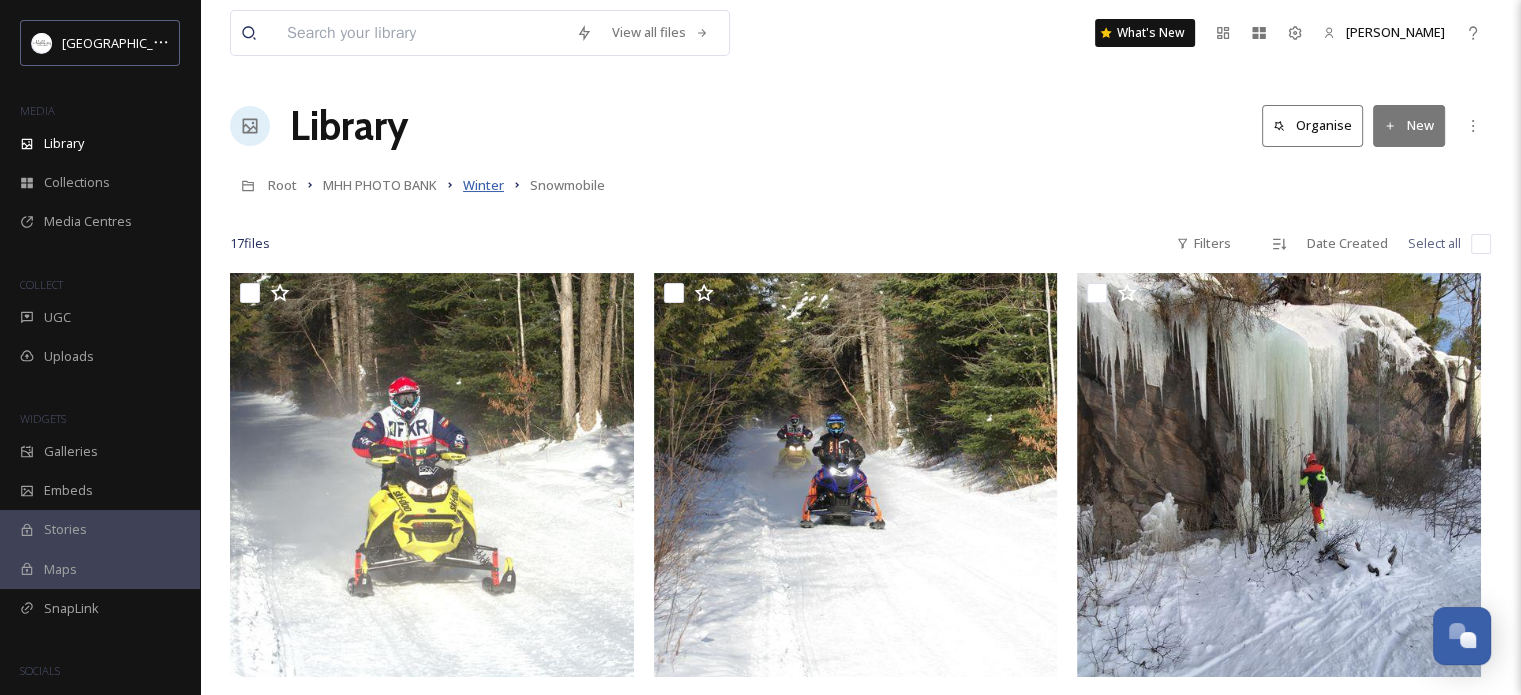 click on "Winter" at bounding box center (483, 185) 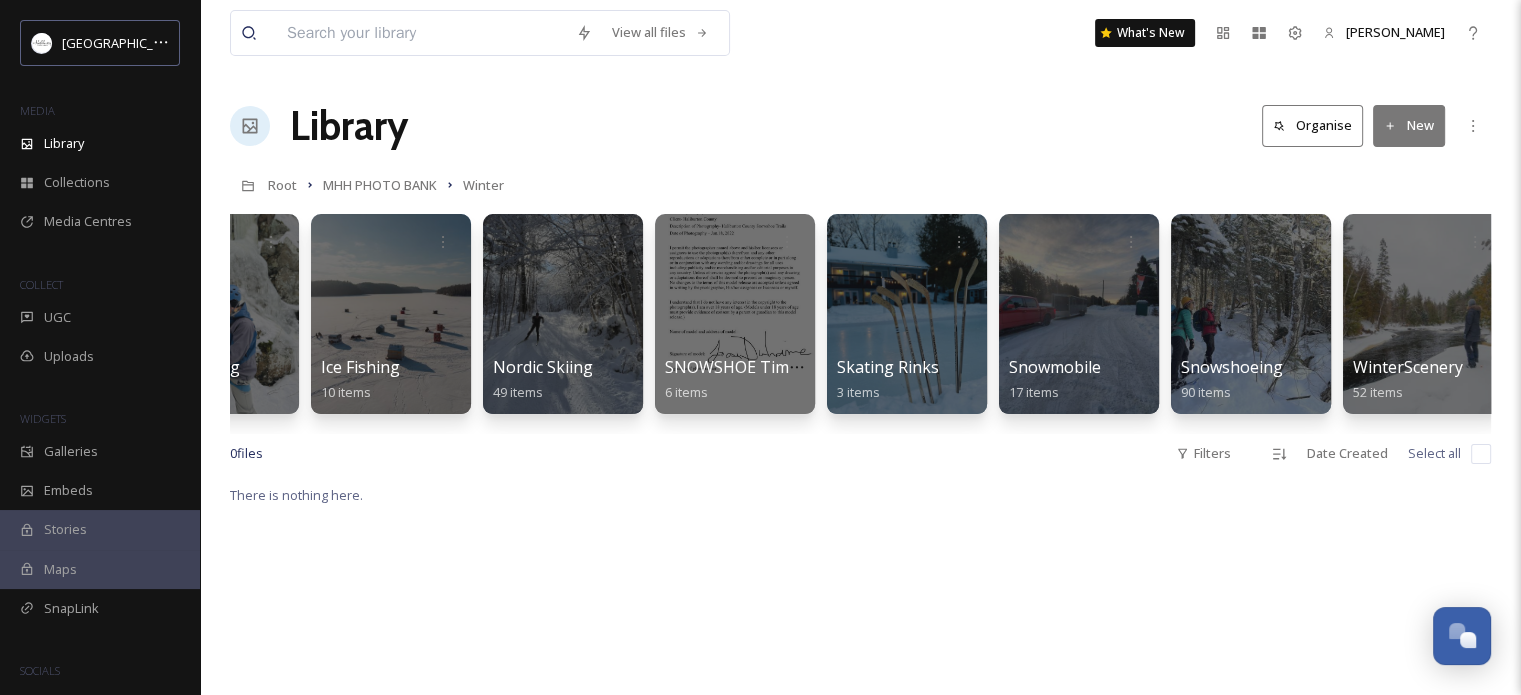 scroll, scrollTop: 0, scrollLeft: 803, axis: horizontal 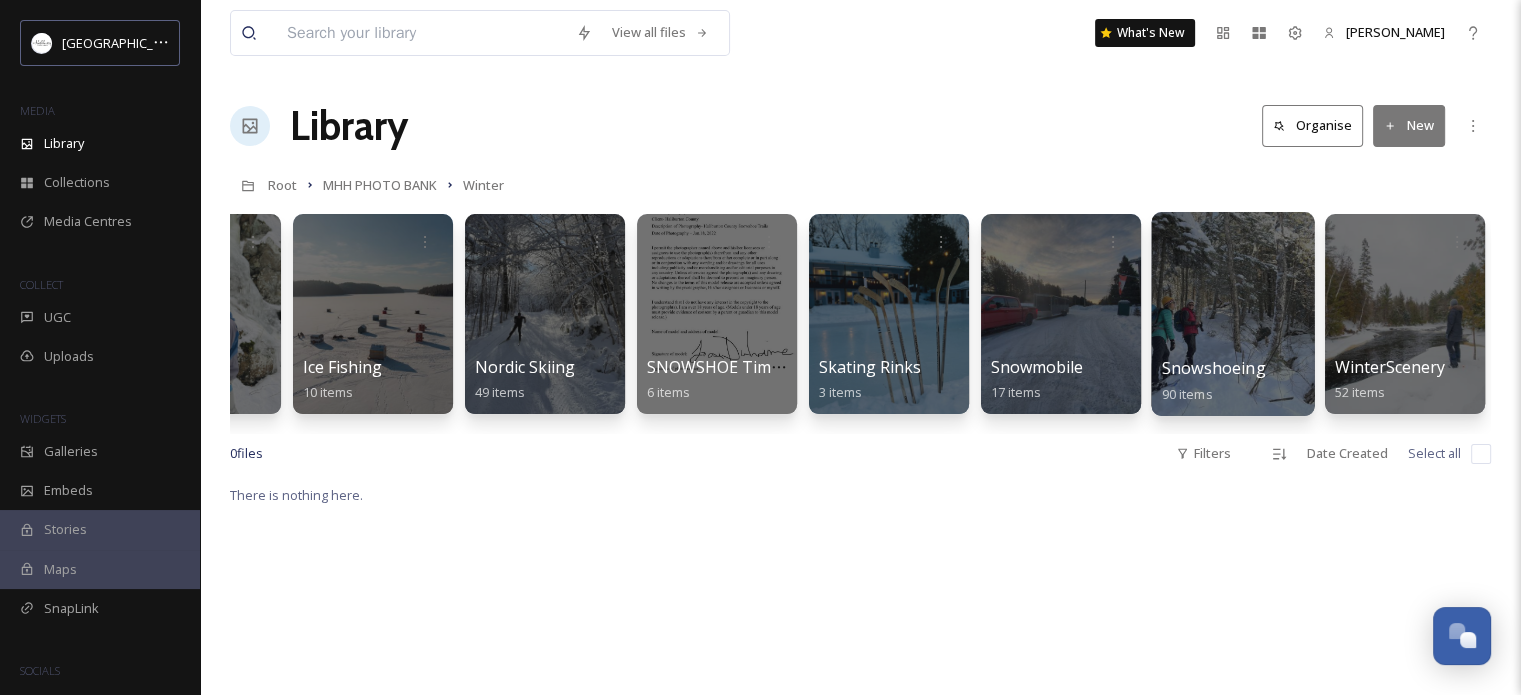click at bounding box center [1232, 314] 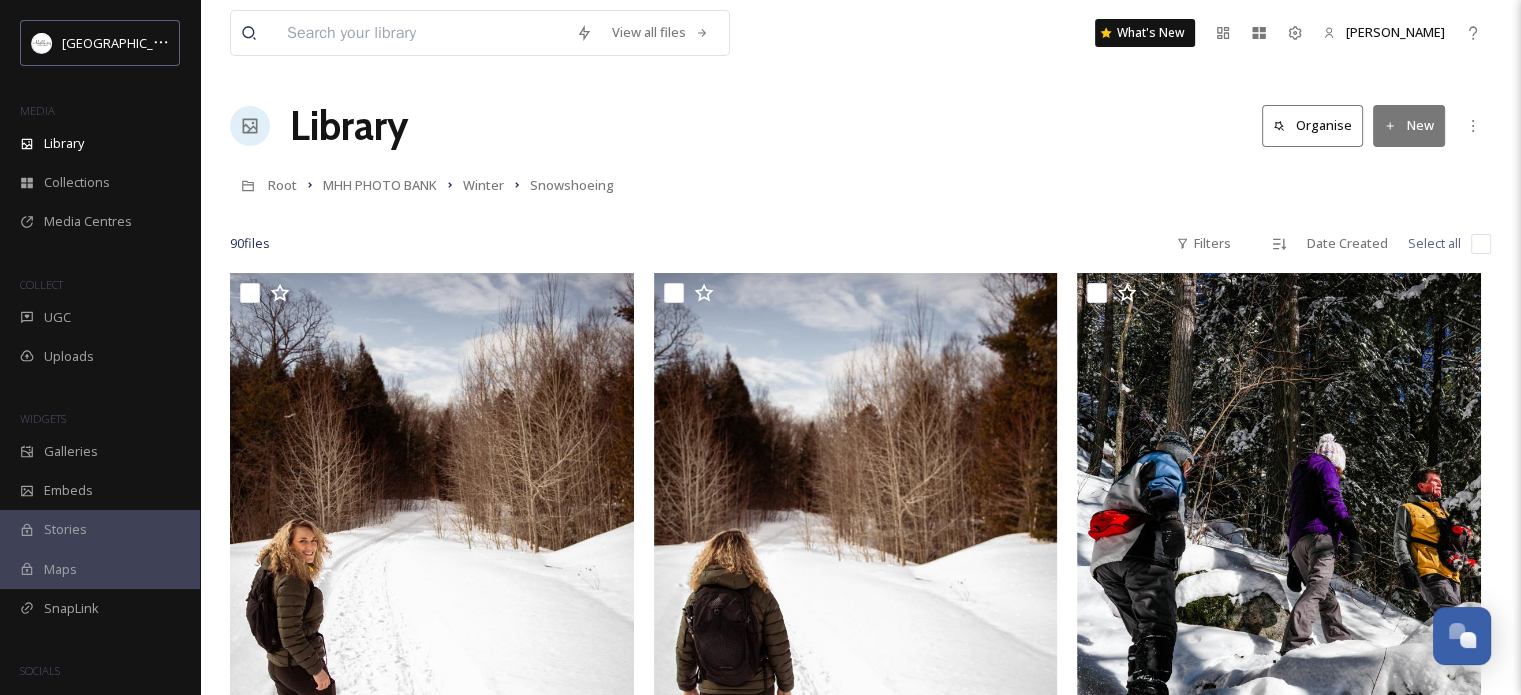 scroll, scrollTop: 100, scrollLeft: 0, axis: vertical 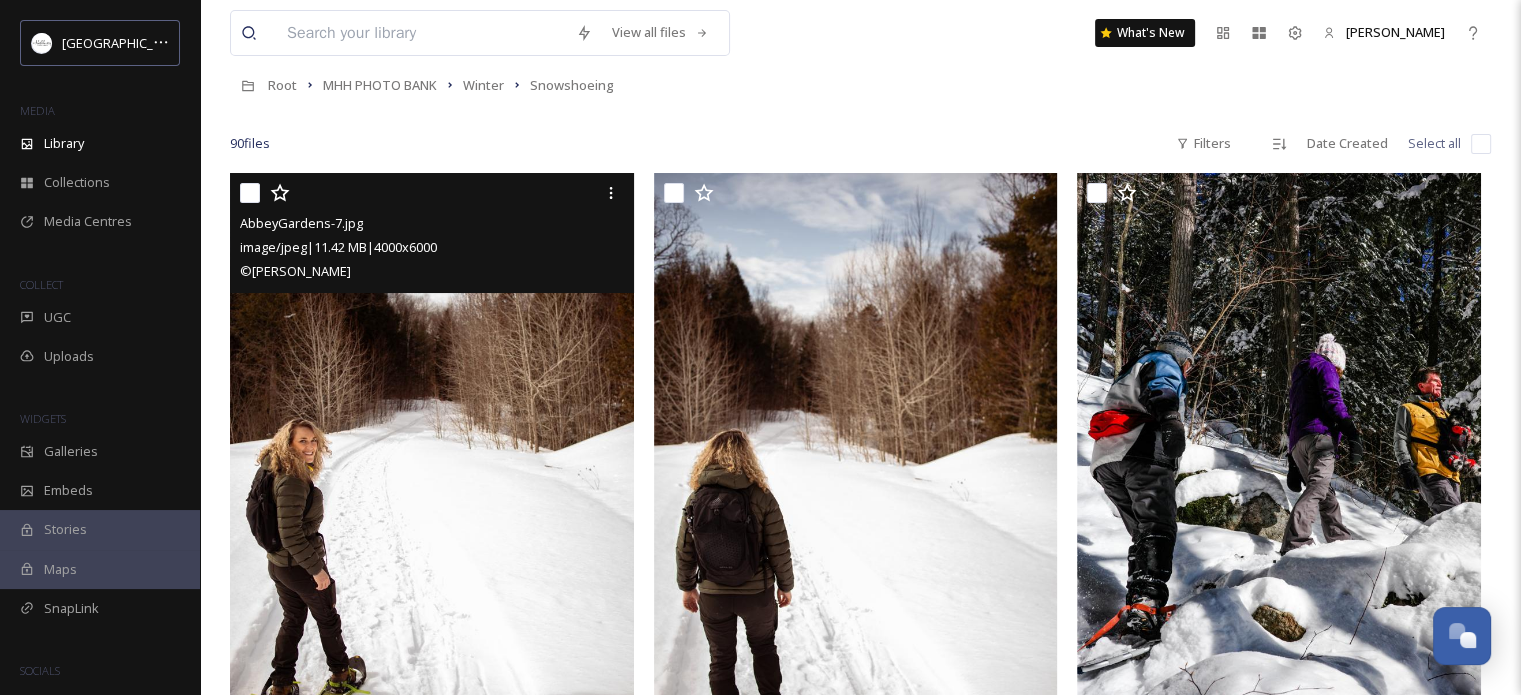 click at bounding box center (250, 193) 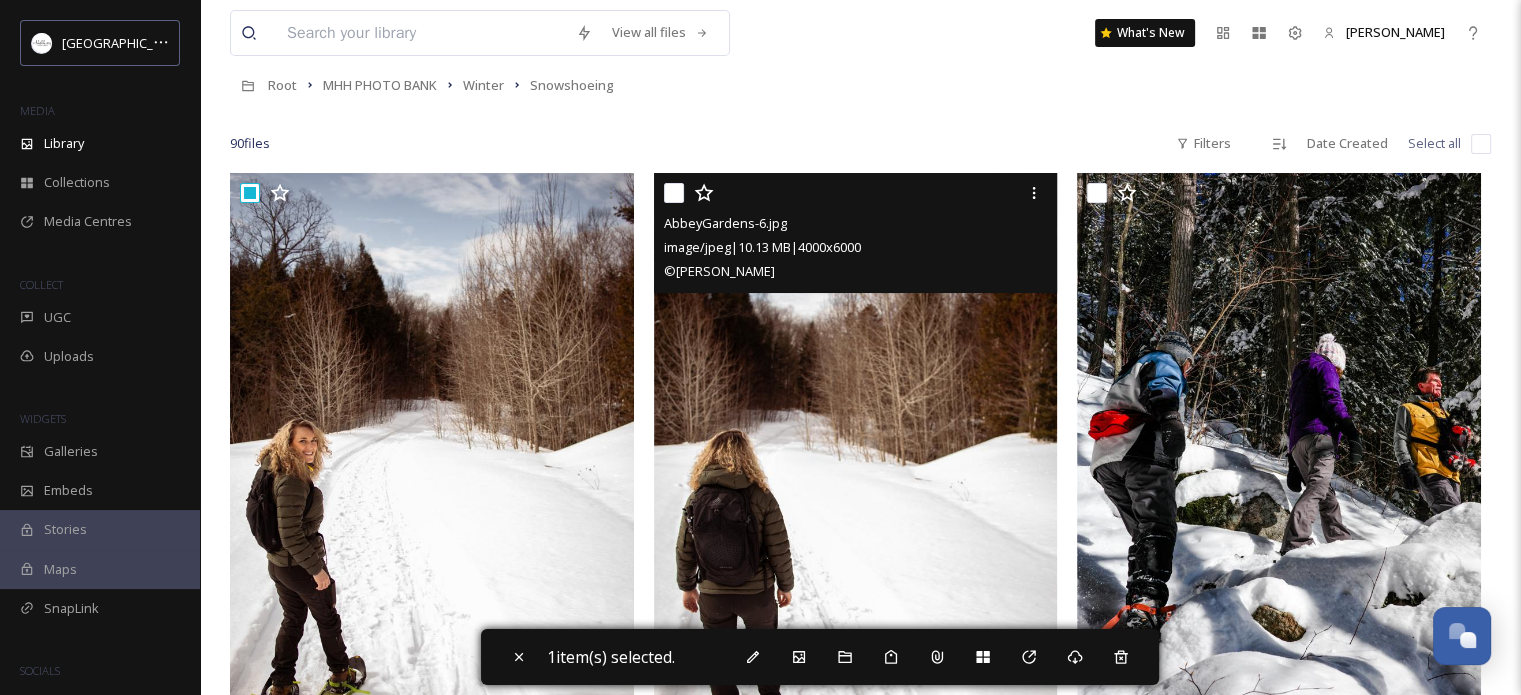 click at bounding box center (674, 193) 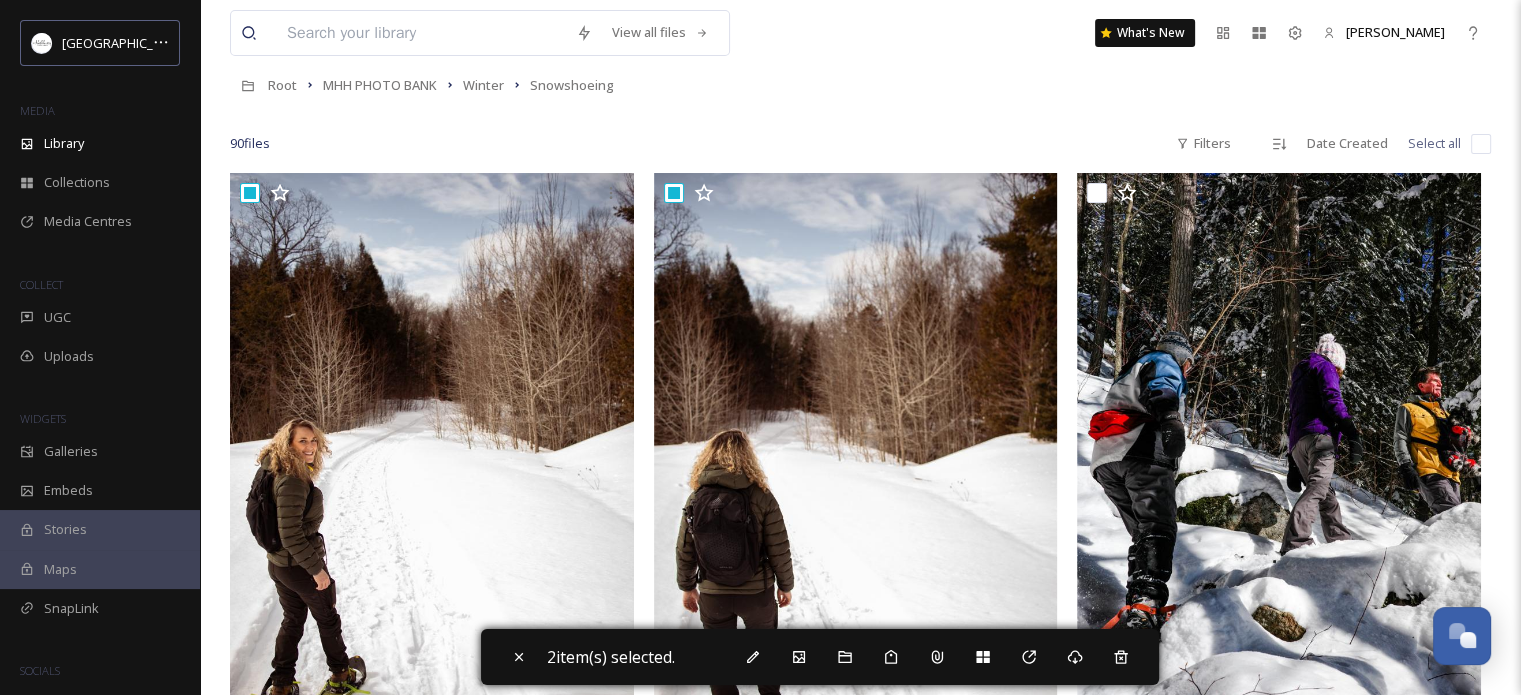 click at bounding box center (1481, 144) 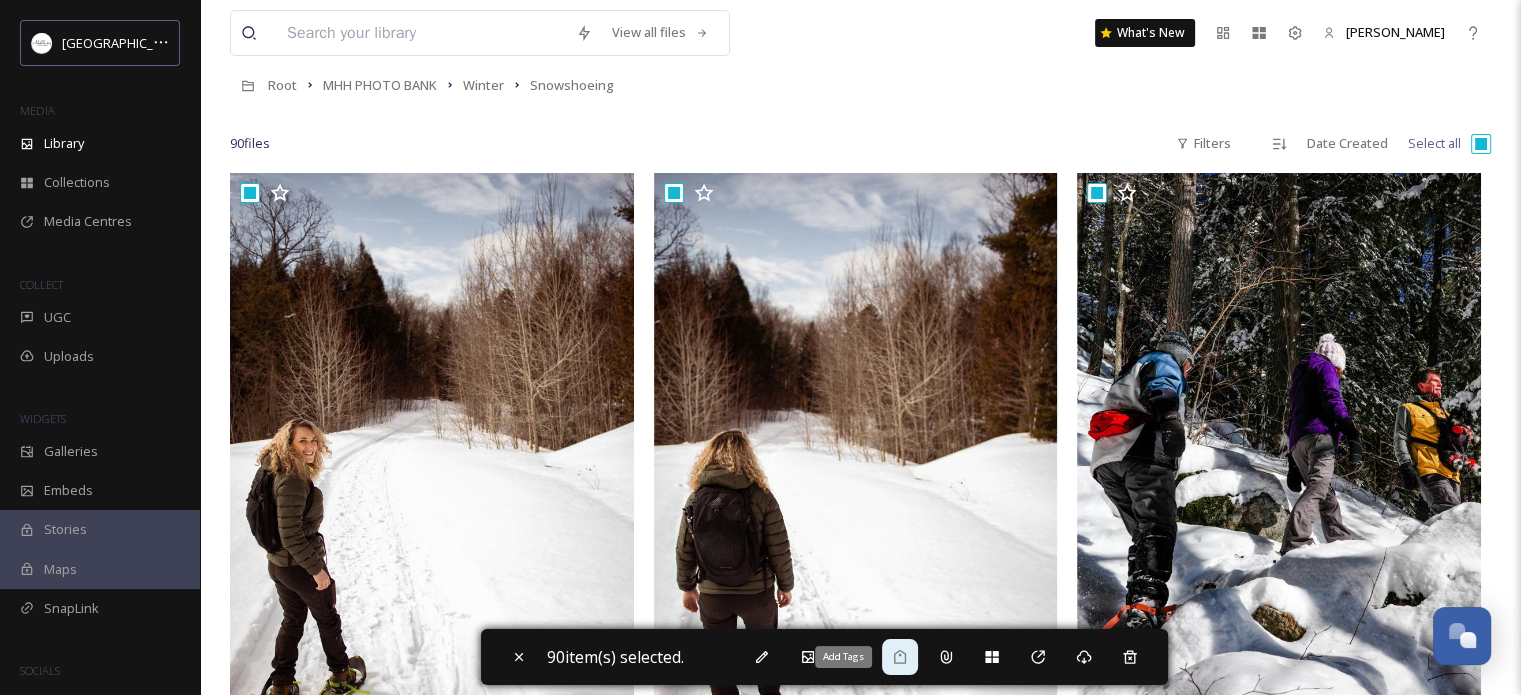 click on "Add Tags" at bounding box center [900, 657] 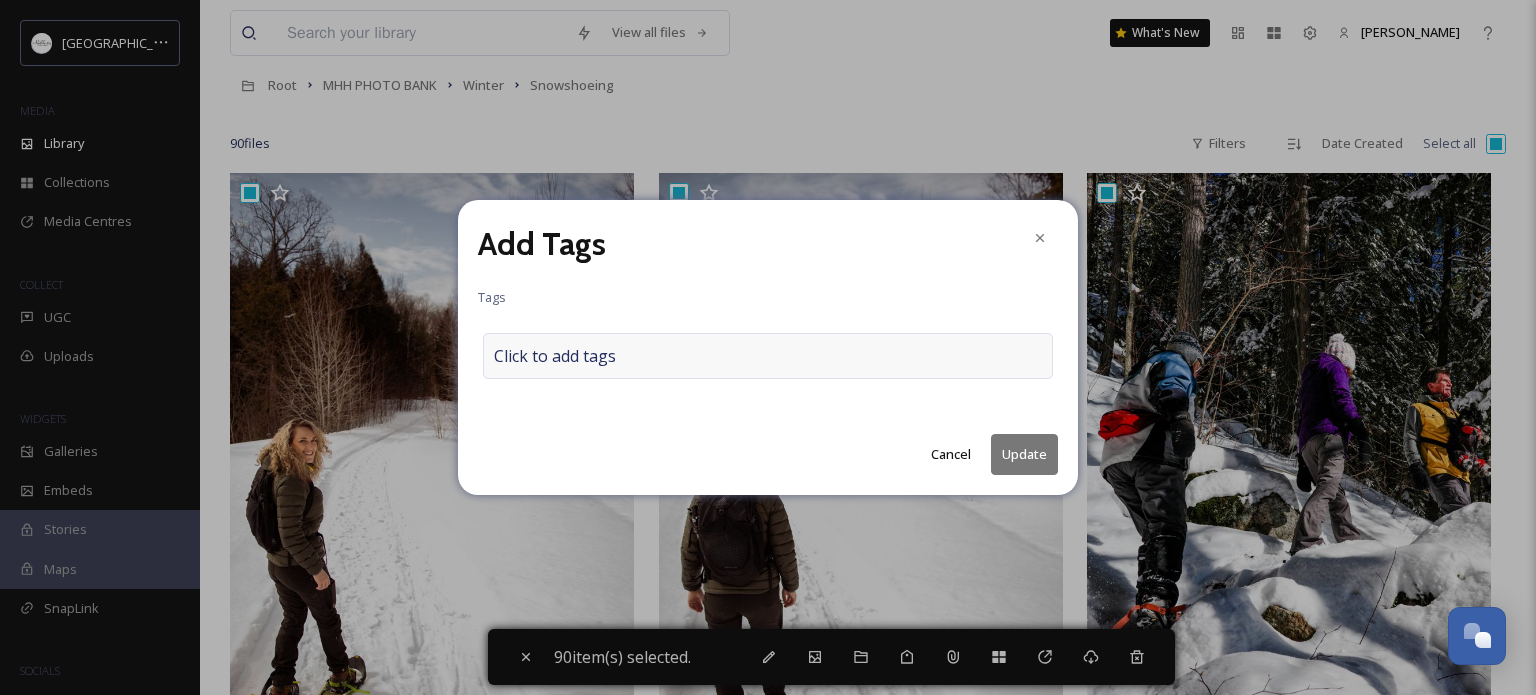 click on "Click to add tags" at bounding box center (768, 356) 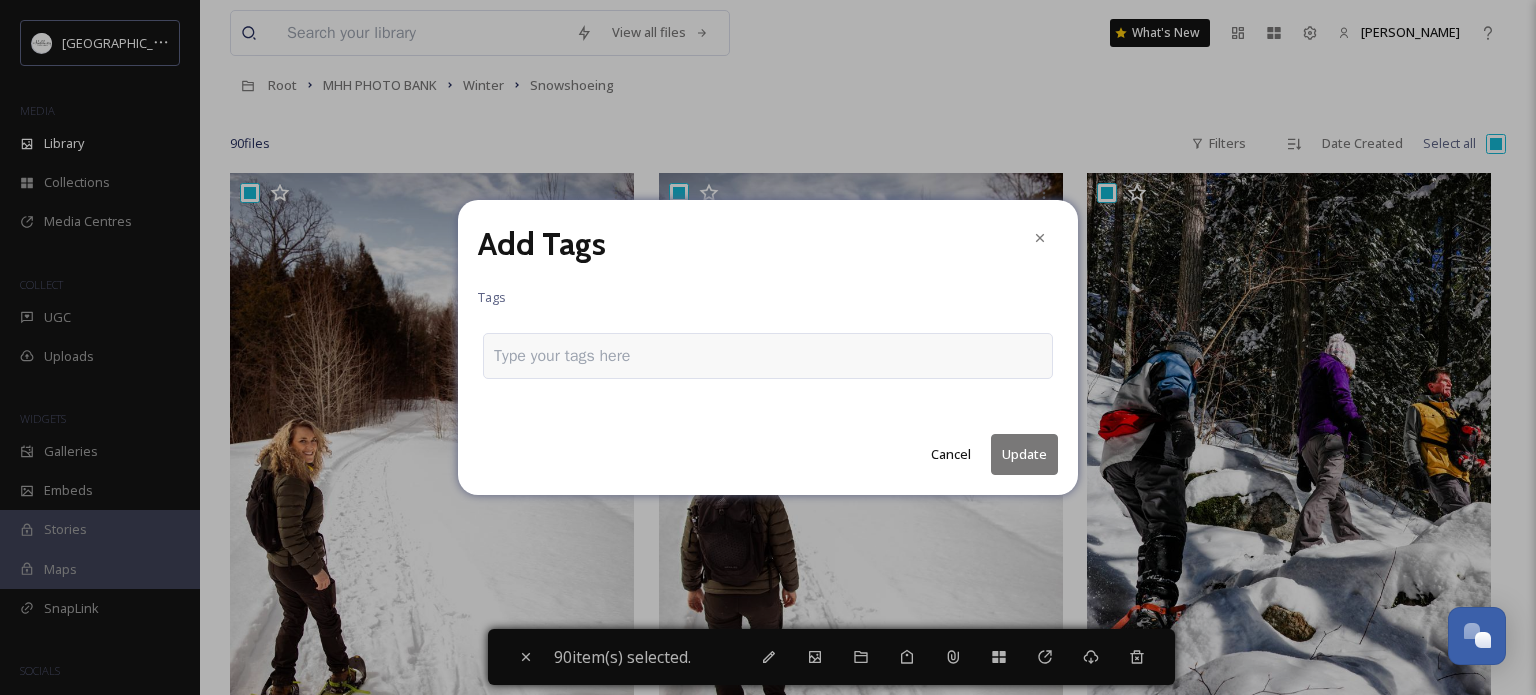 click at bounding box center (570, 356) 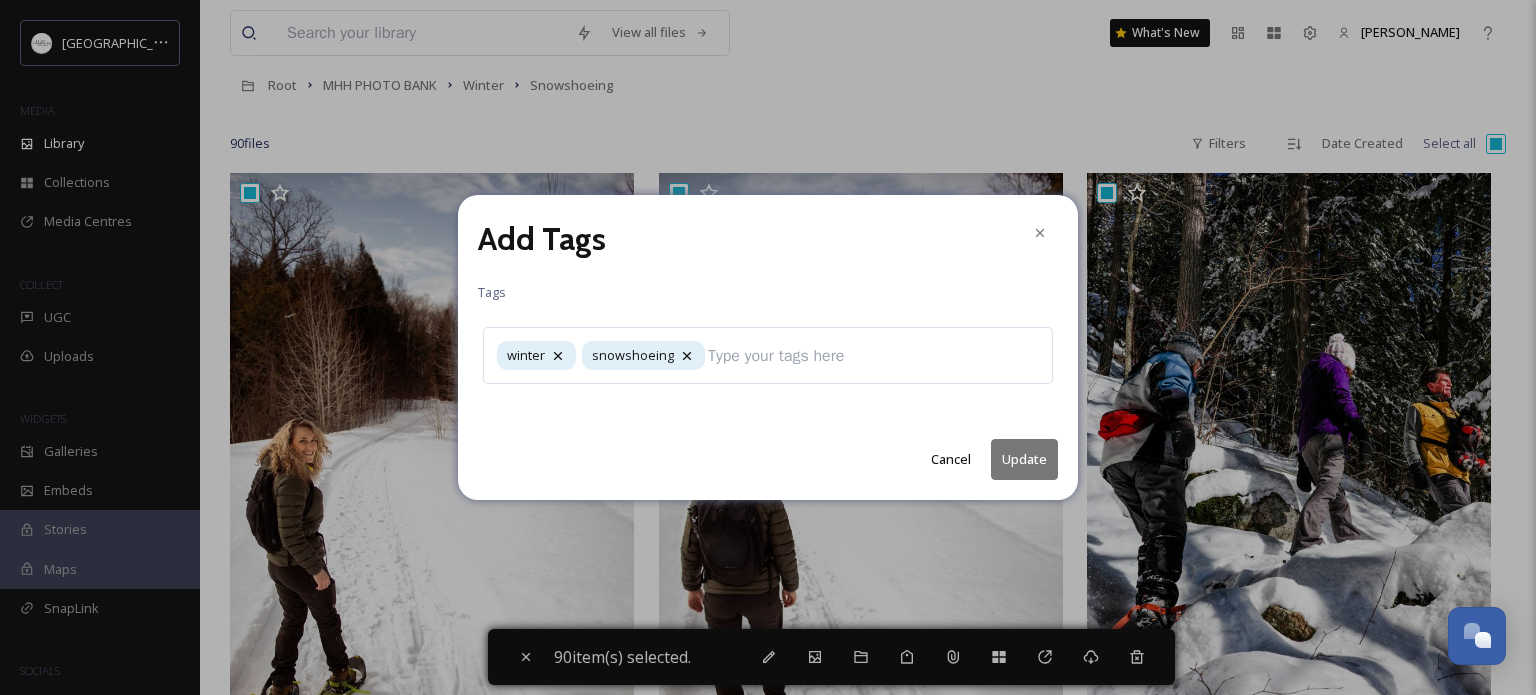 click on "Update" at bounding box center [1024, 459] 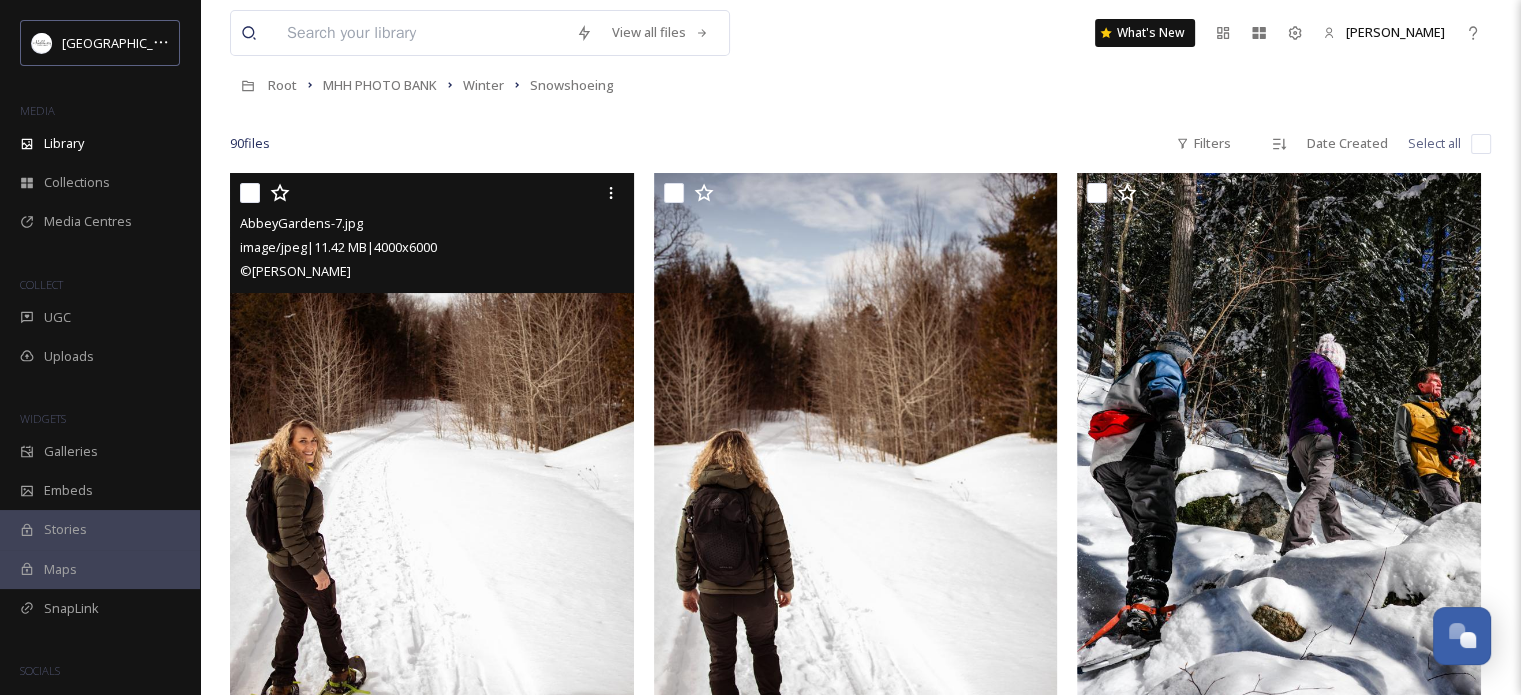 click at bounding box center (434, 193) 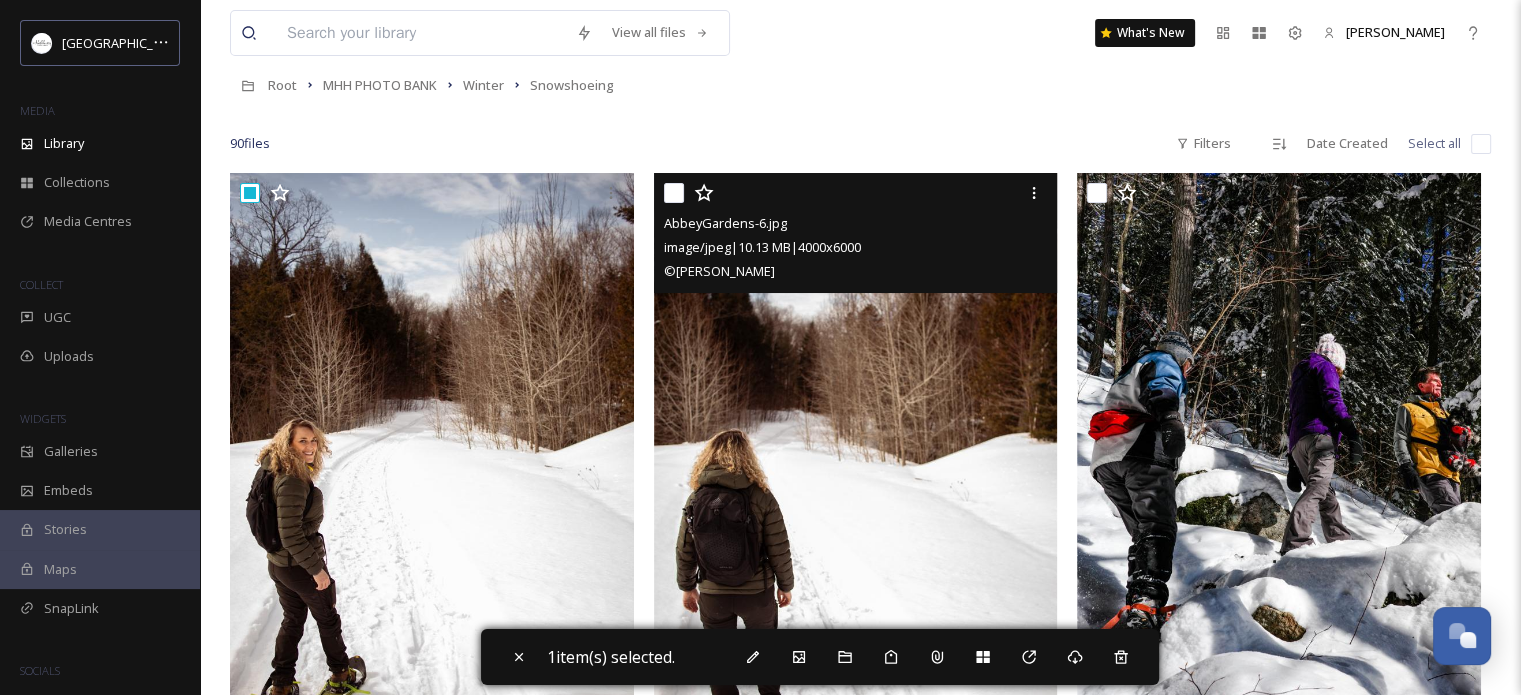 click at bounding box center (674, 193) 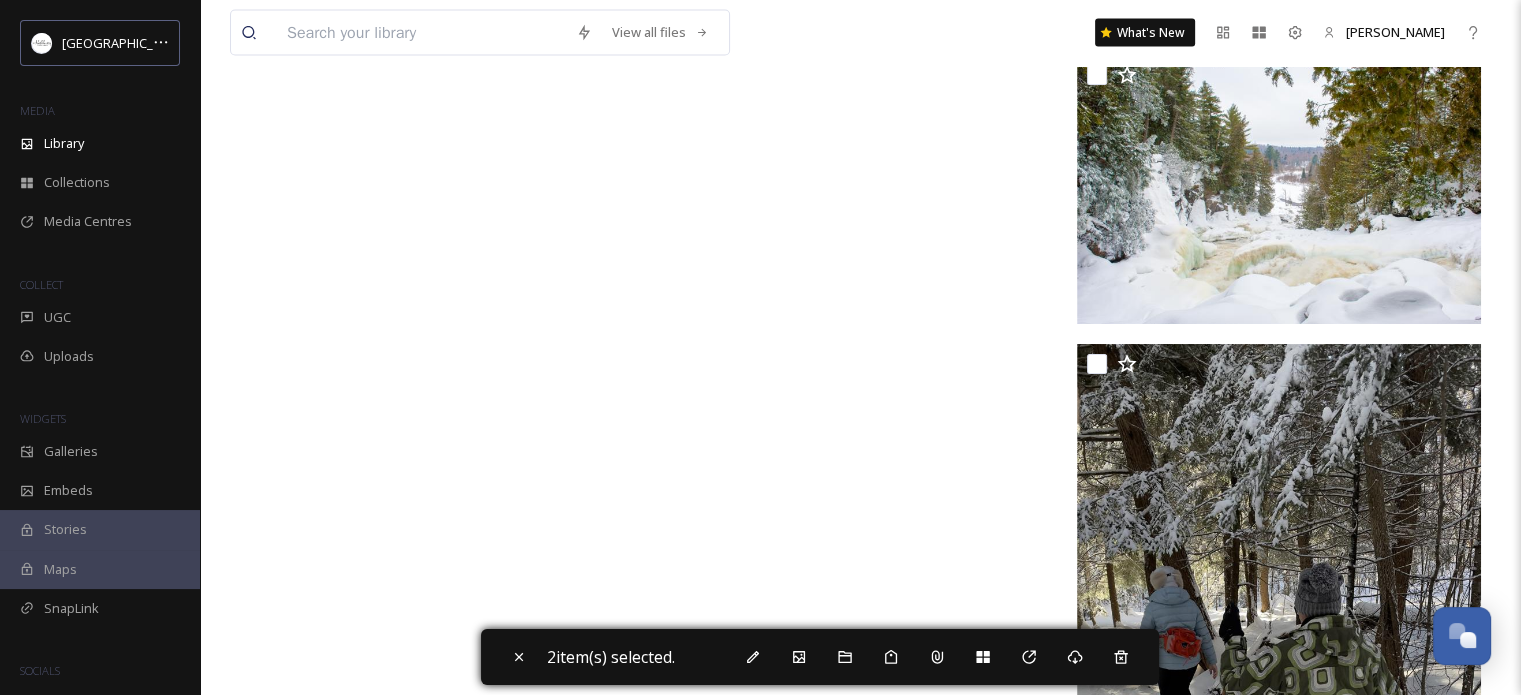 scroll, scrollTop: 11880, scrollLeft: 0, axis: vertical 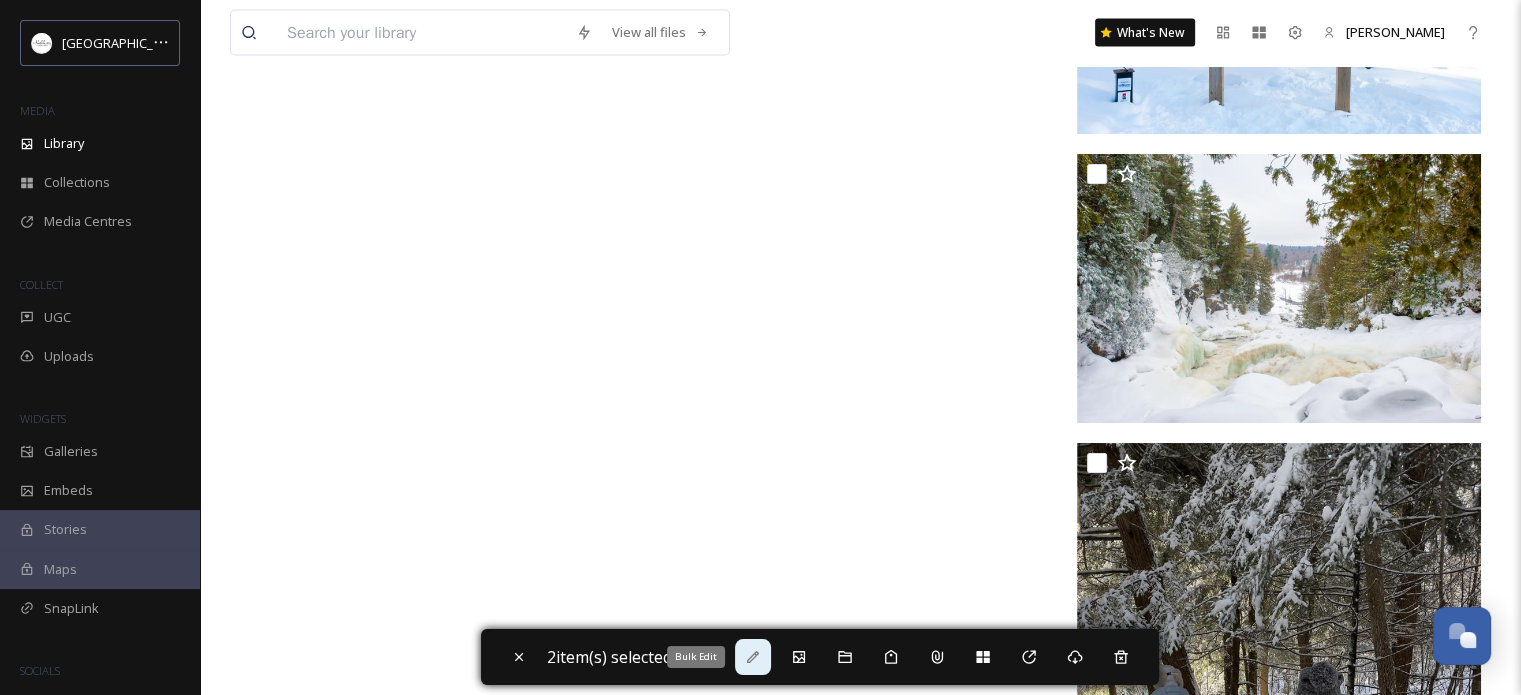click 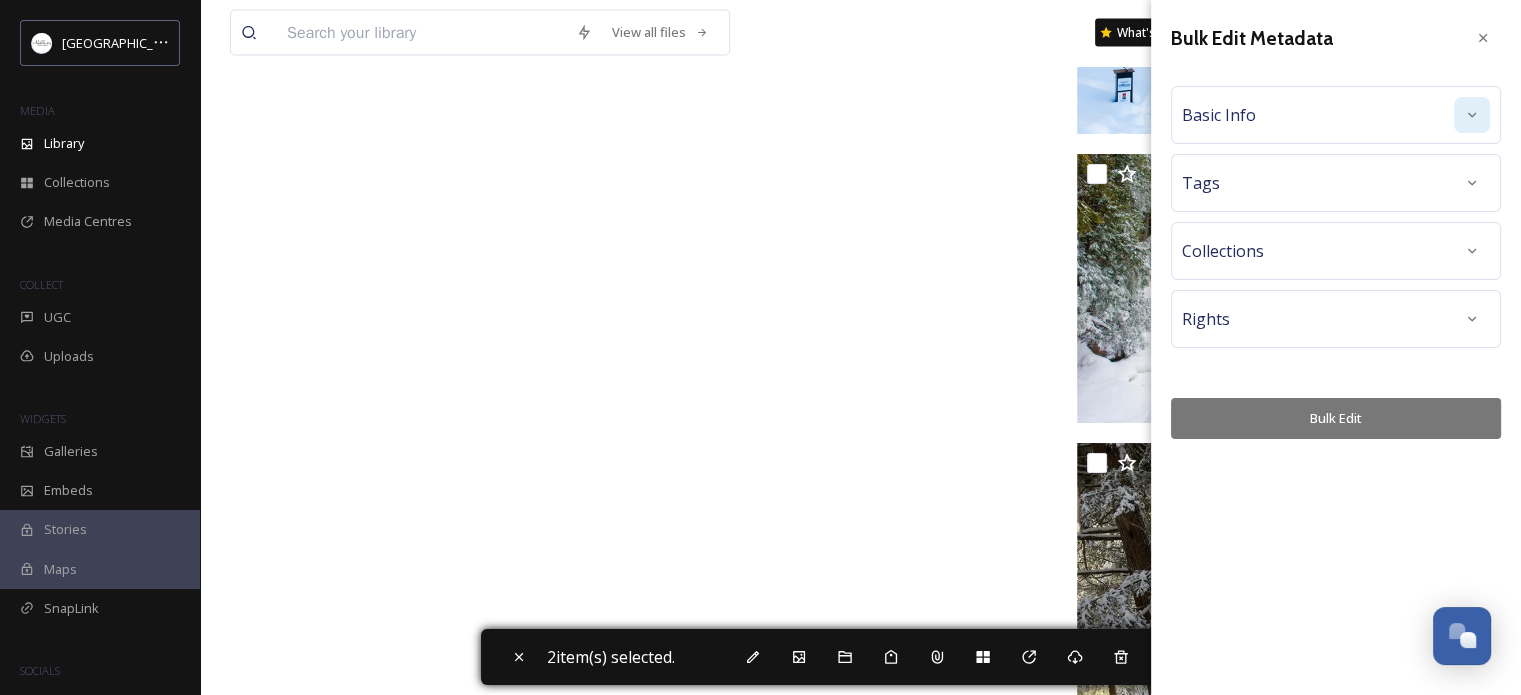 click 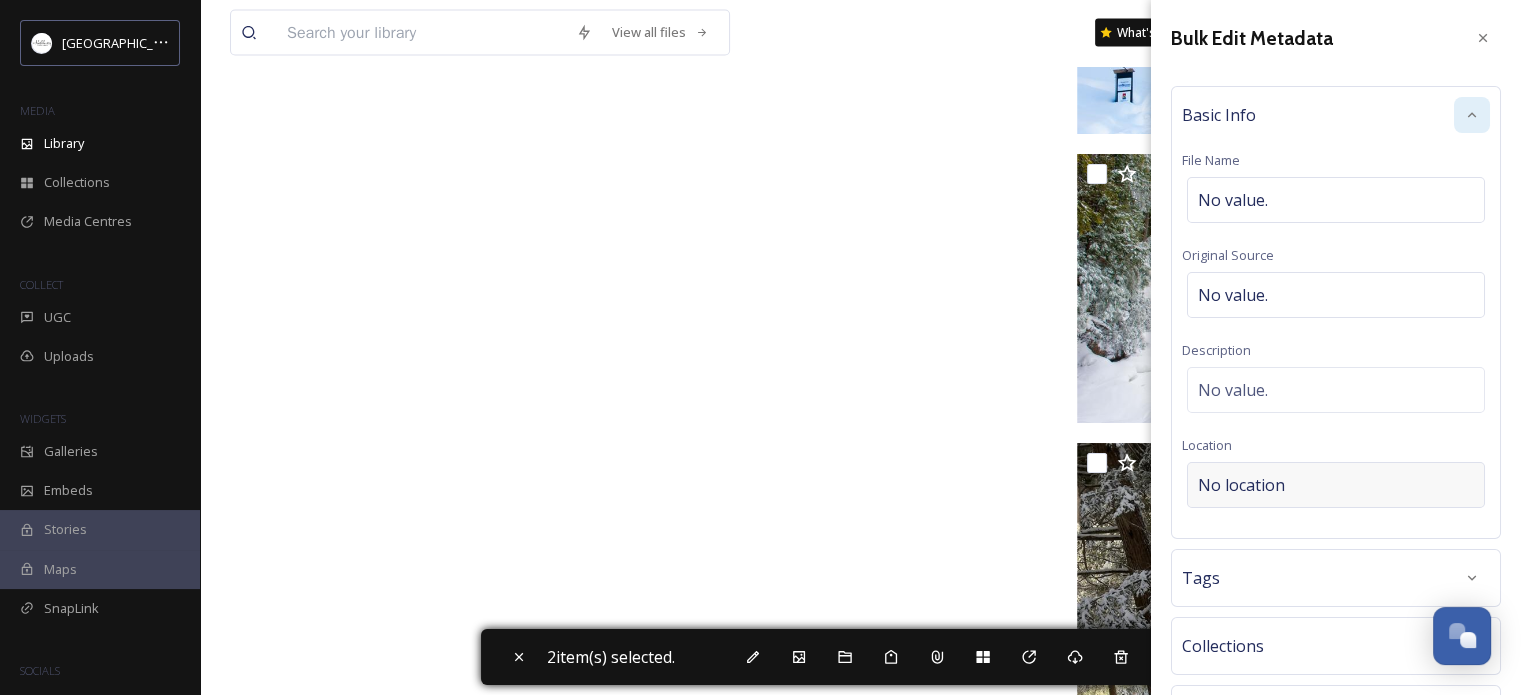 click on "No location" at bounding box center (1241, 485) 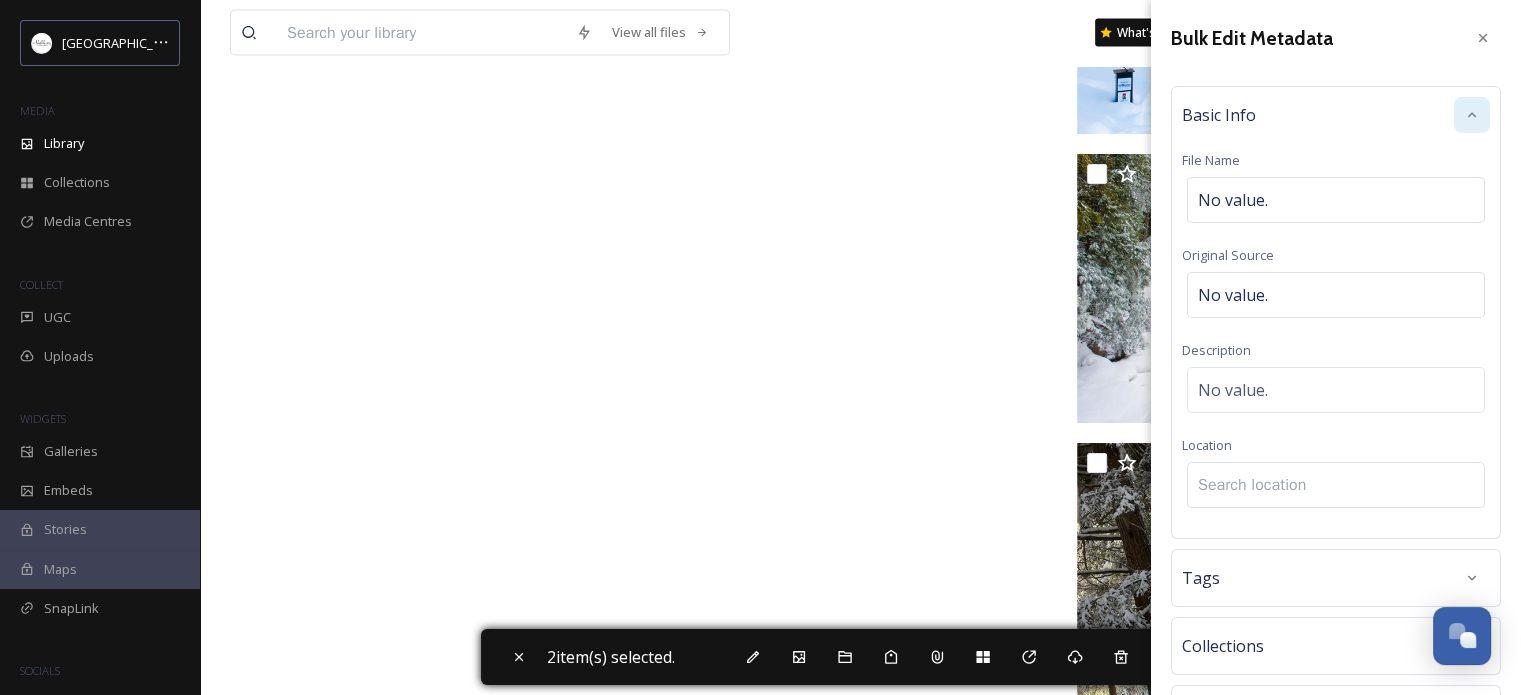click at bounding box center [1336, 485] 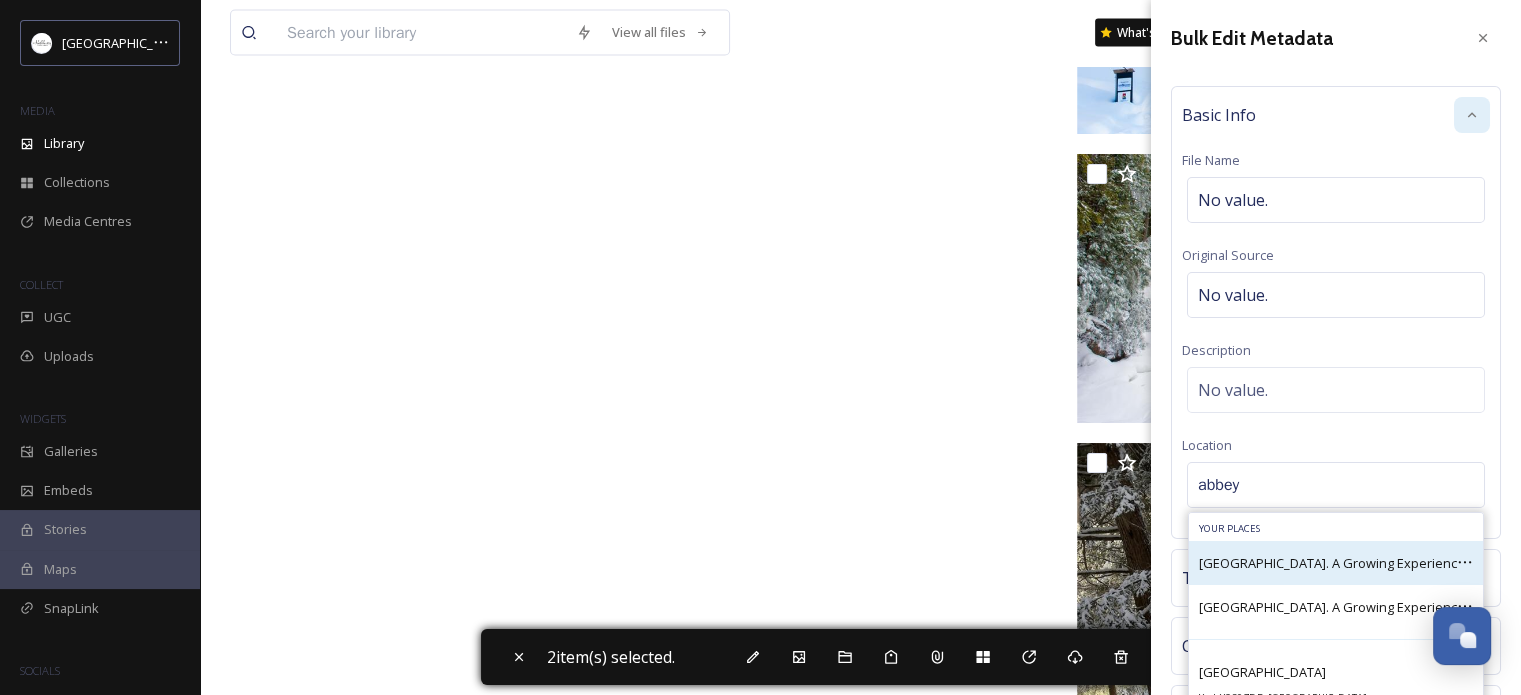 click on "[GEOGRAPHIC_DATA]. A Growing Experience in [GEOGRAPHIC_DATA]" at bounding box center (1336, 563) 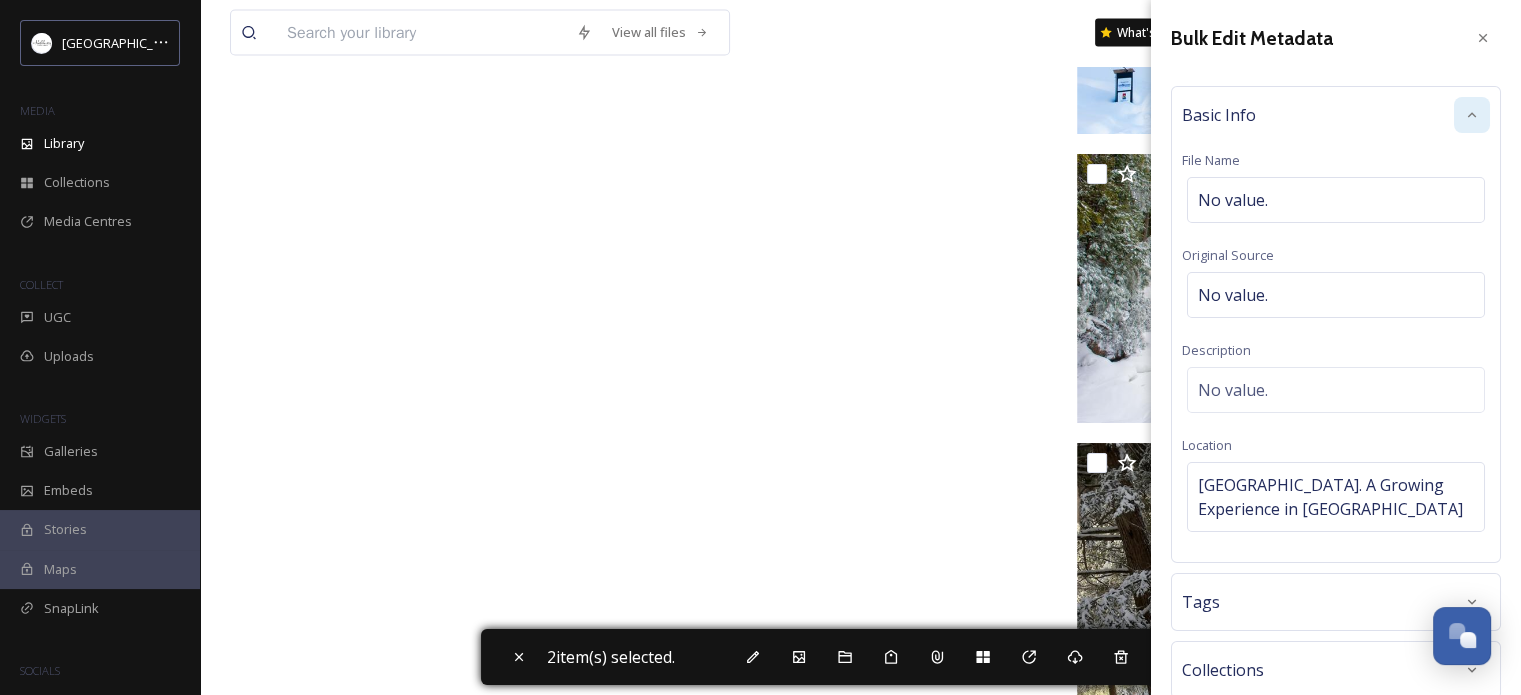 scroll, scrollTop: 179, scrollLeft: 0, axis: vertical 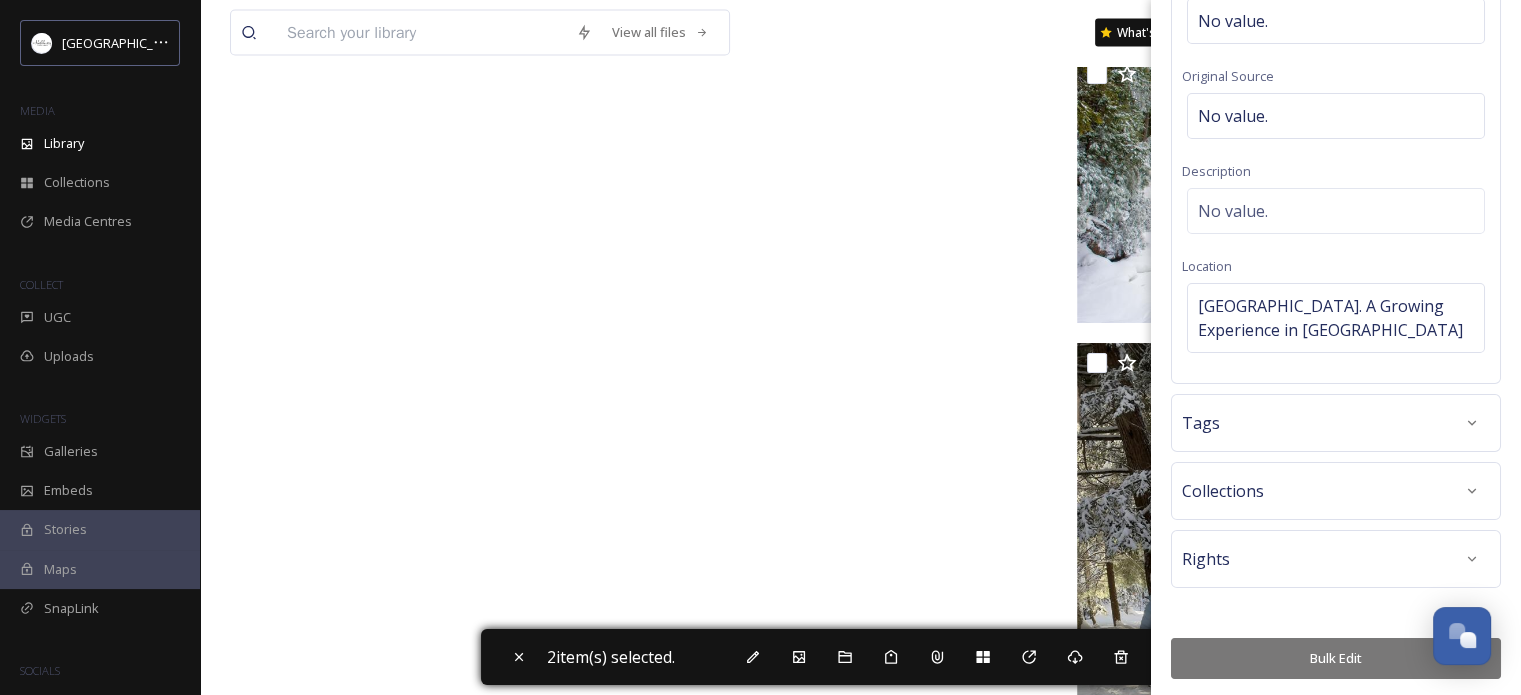 click on "Bulk Edit" at bounding box center (1336, 658) 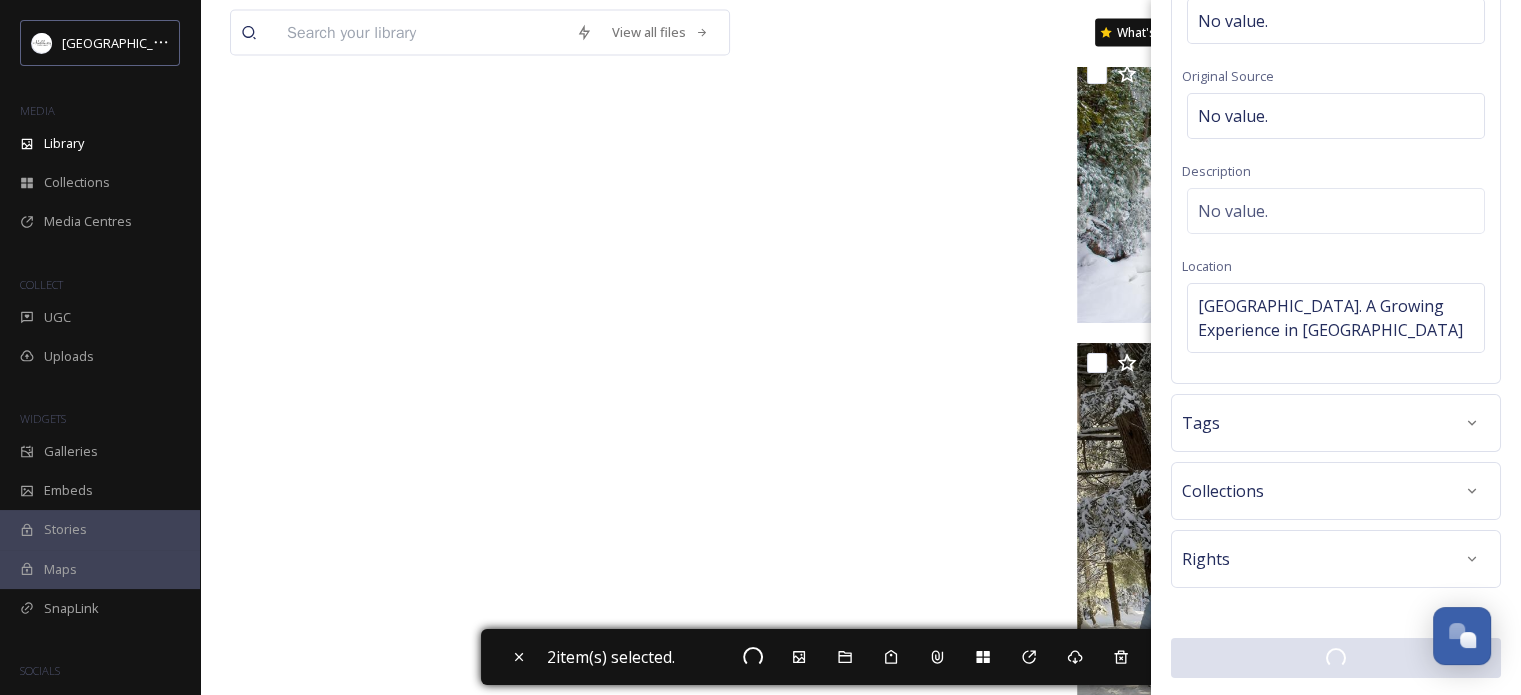 scroll, scrollTop: 178, scrollLeft: 0, axis: vertical 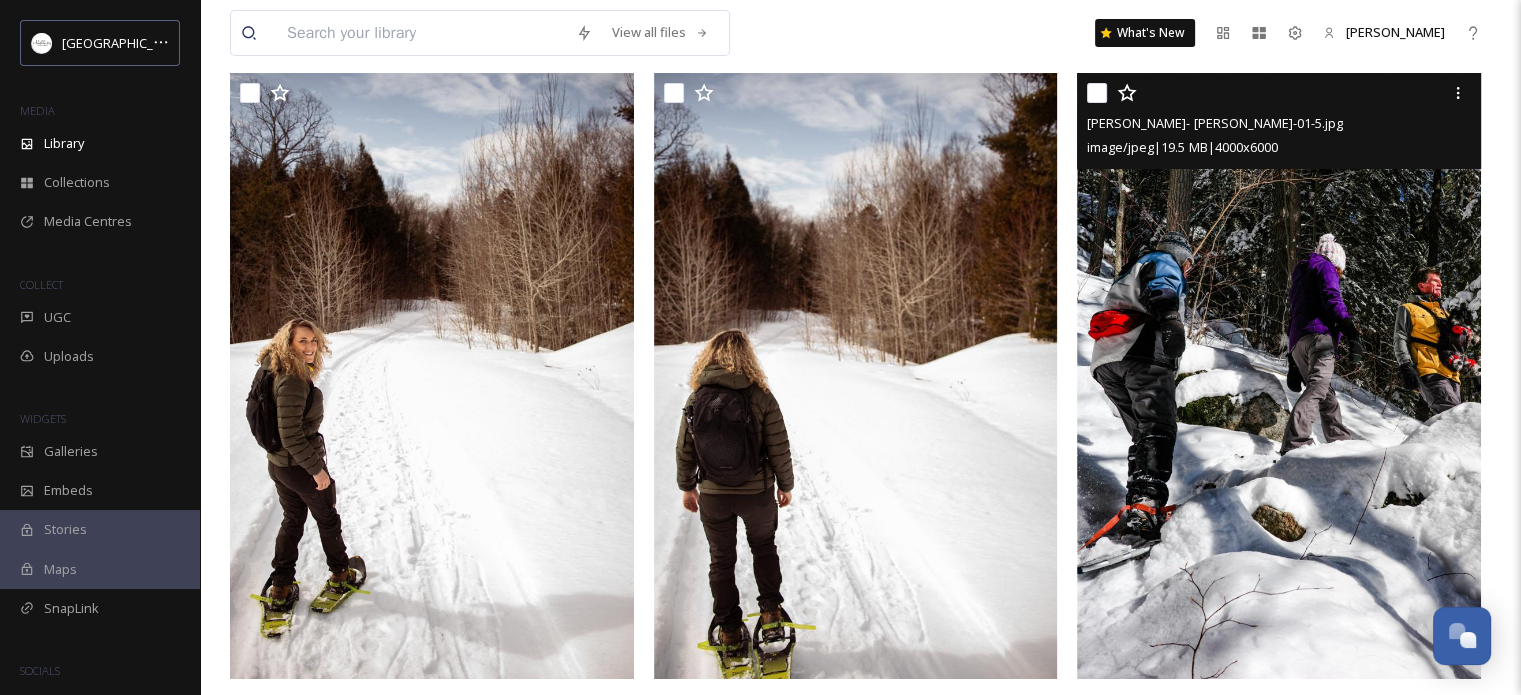 click at bounding box center [1097, 93] 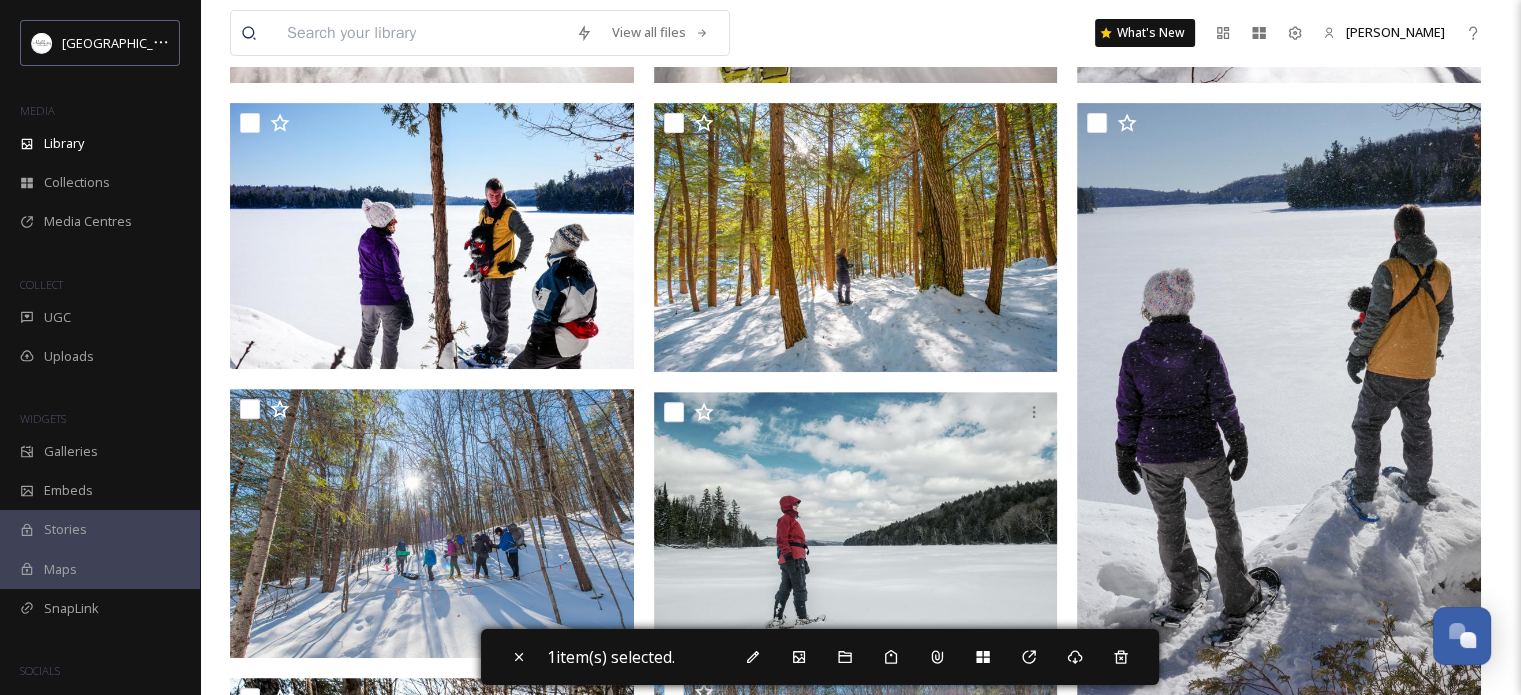 scroll, scrollTop: 800, scrollLeft: 0, axis: vertical 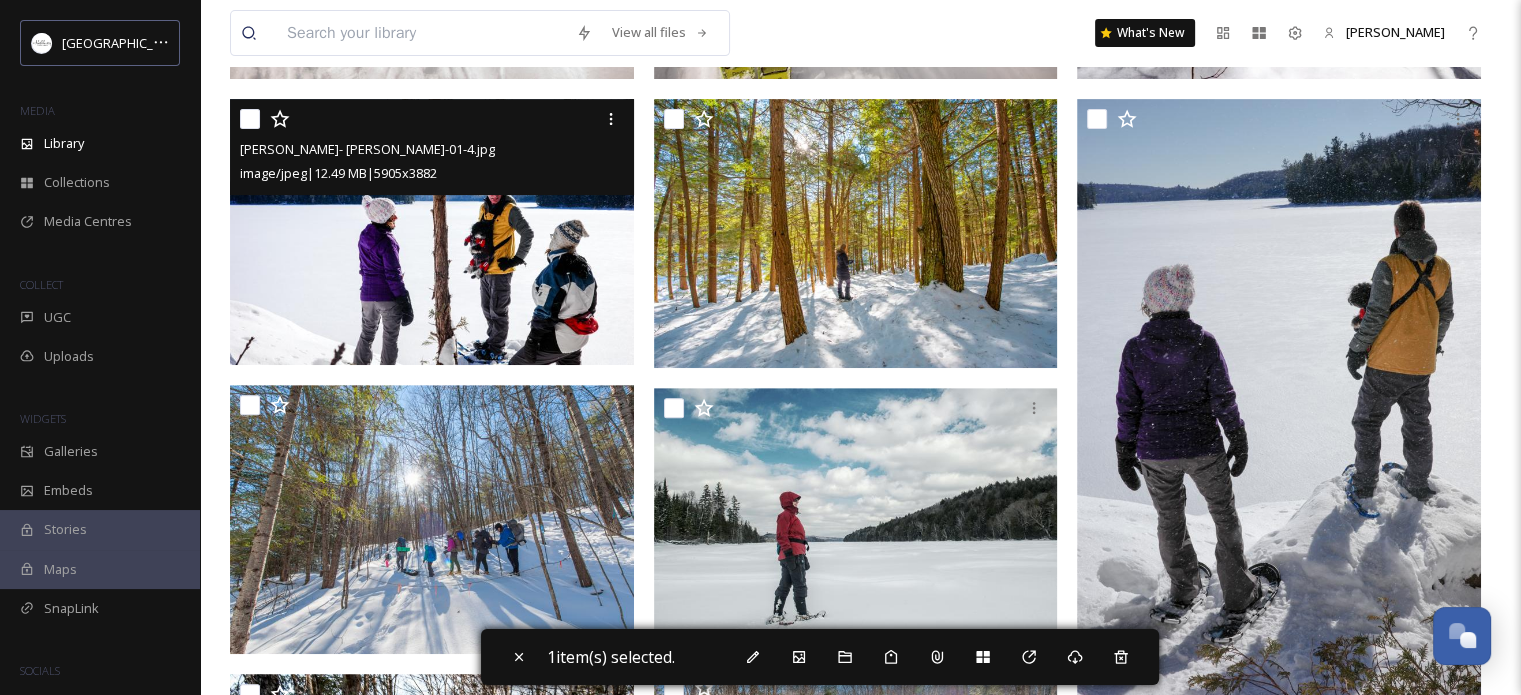 click at bounding box center (250, 119) 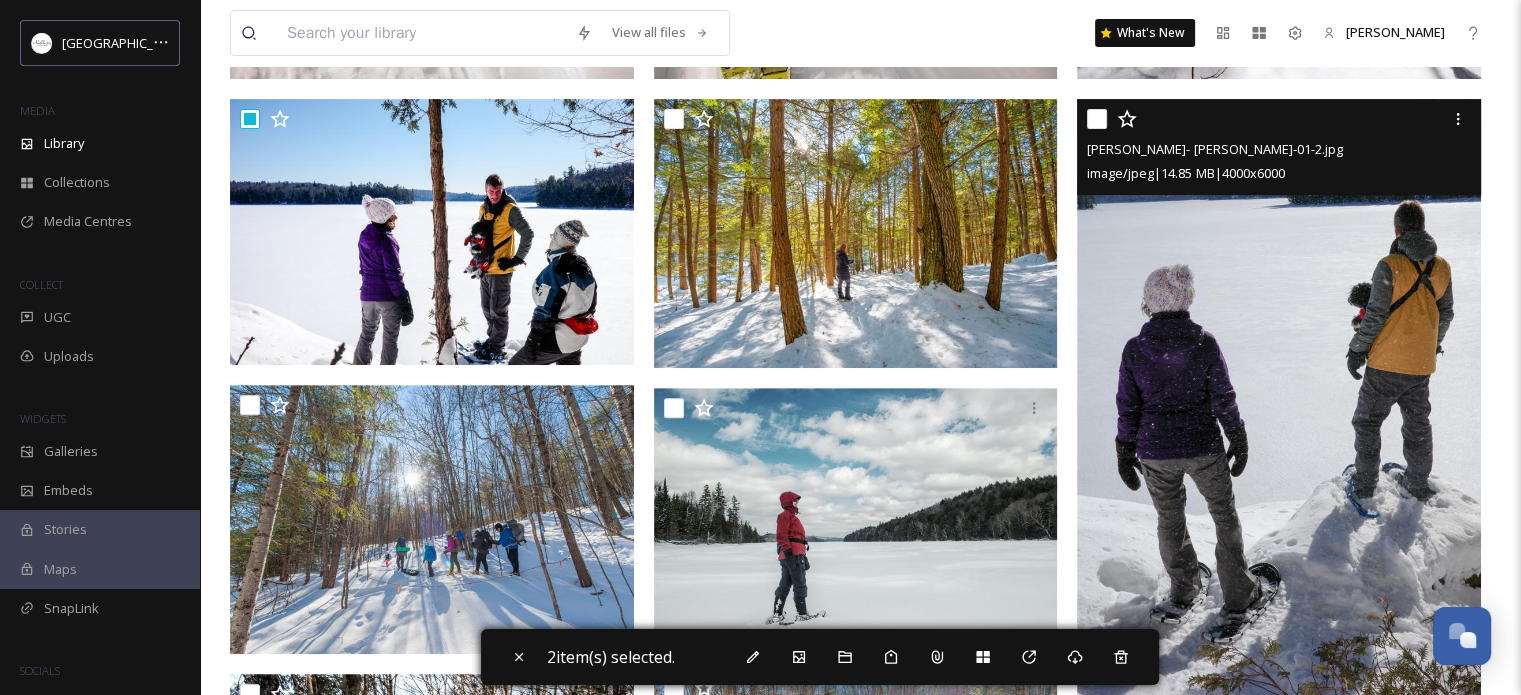 click at bounding box center (1097, 119) 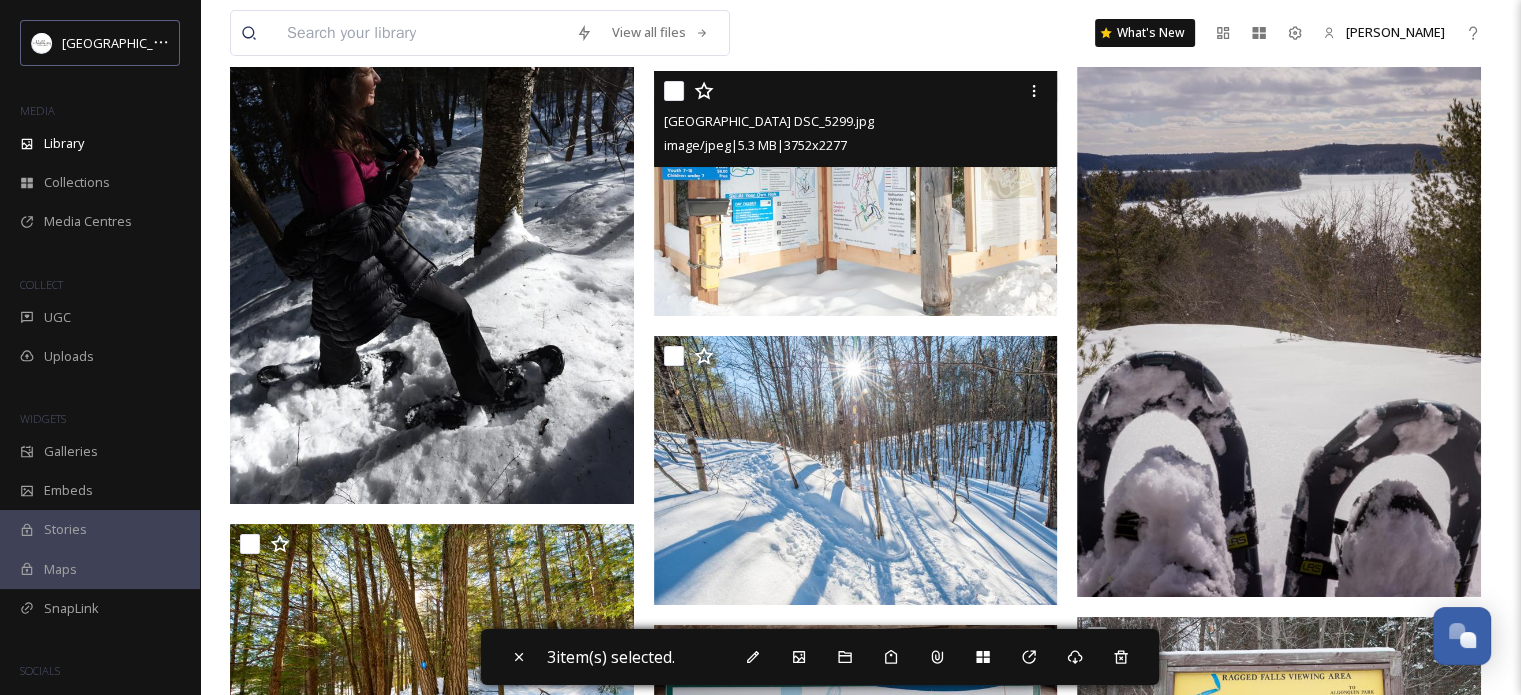 scroll, scrollTop: 8000, scrollLeft: 0, axis: vertical 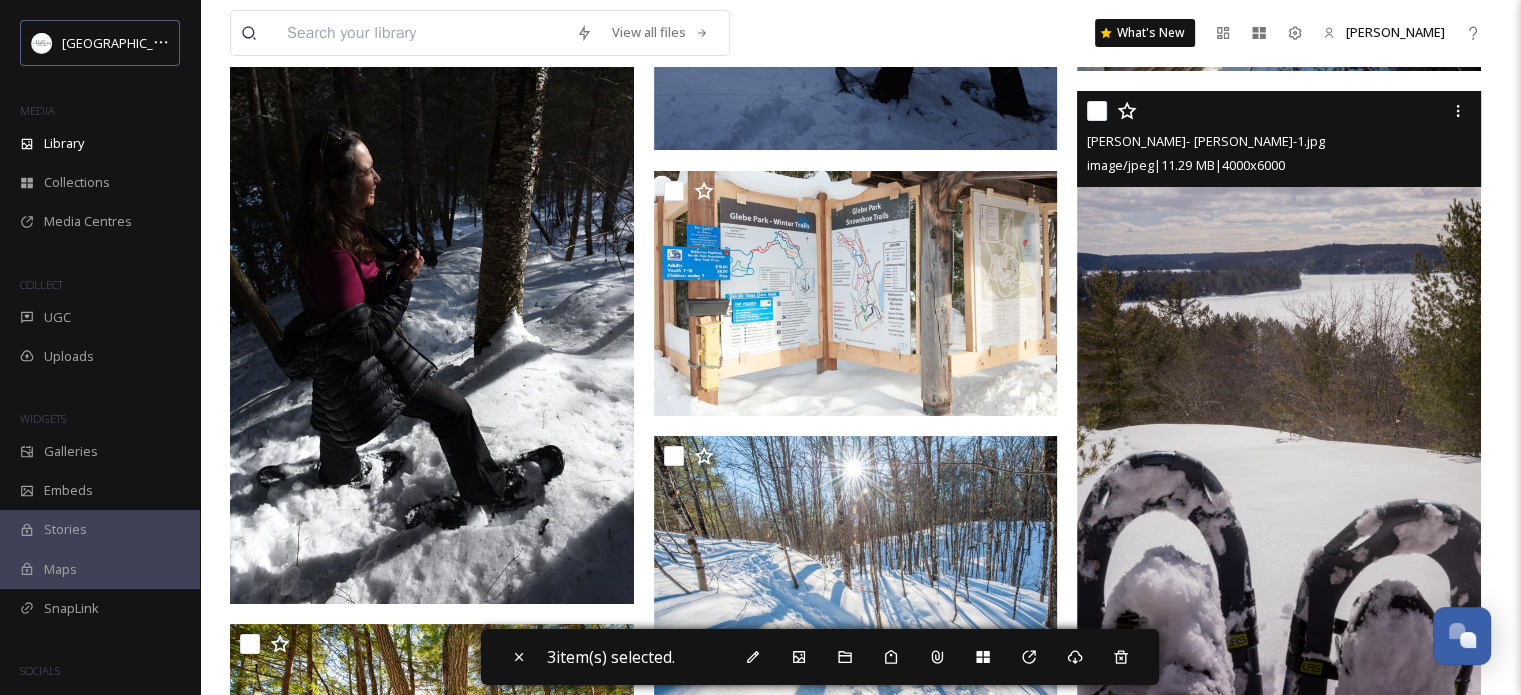 click at bounding box center (1097, 111) 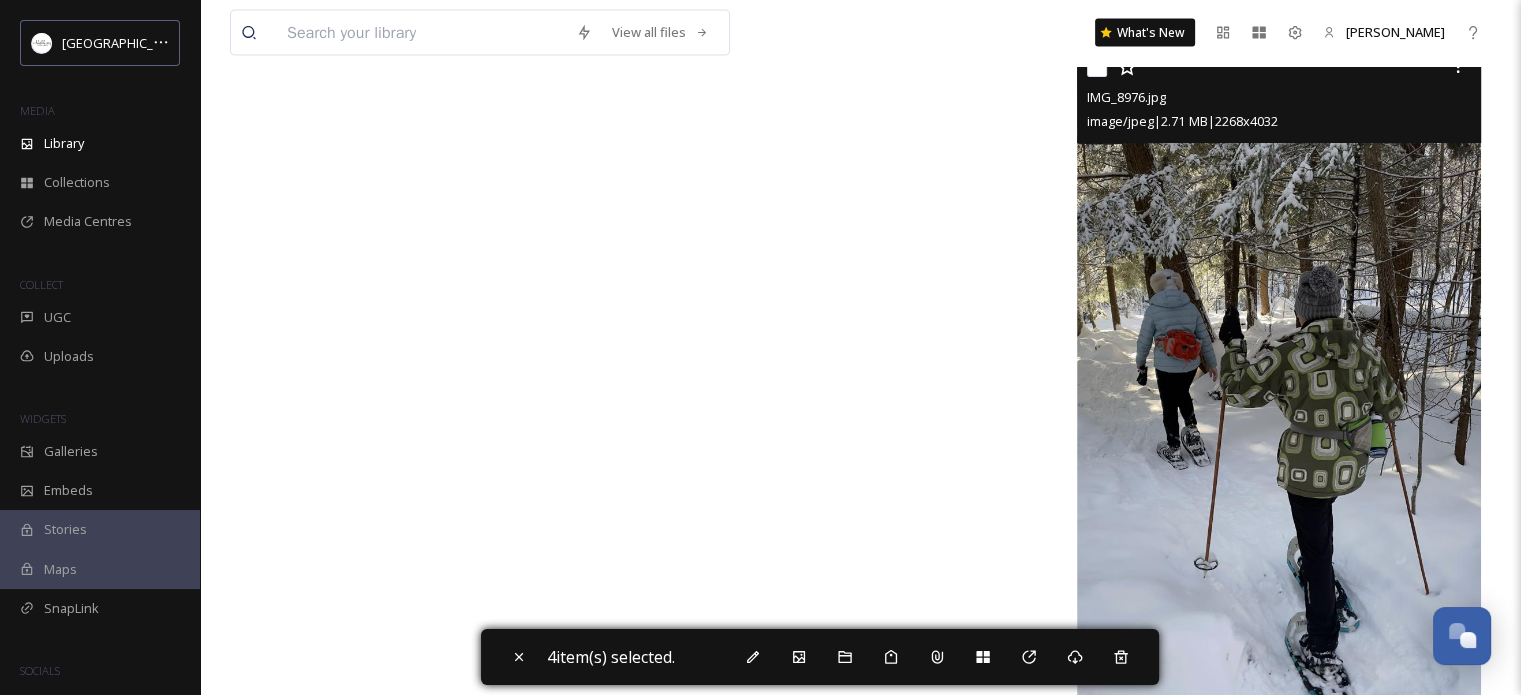 scroll, scrollTop: 12380, scrollLeft: 0, axis: vertical 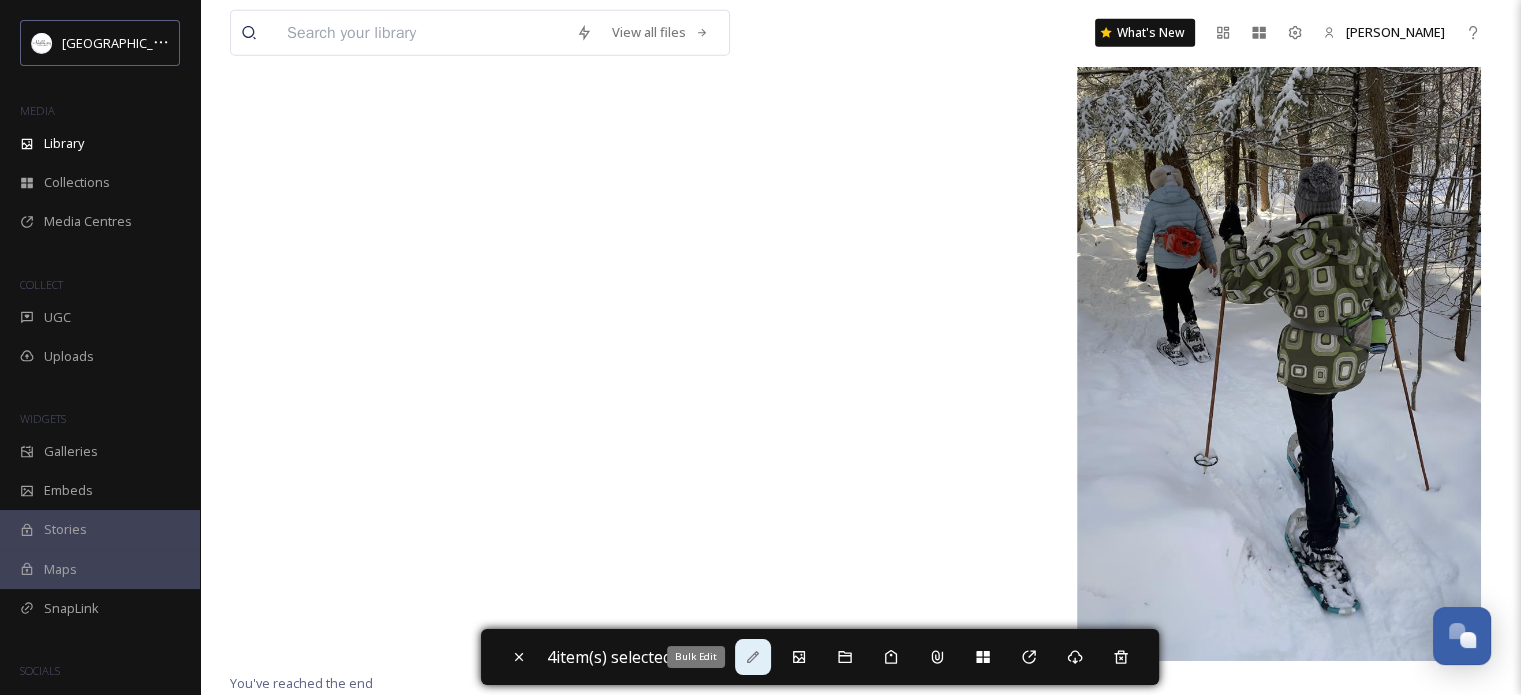 click 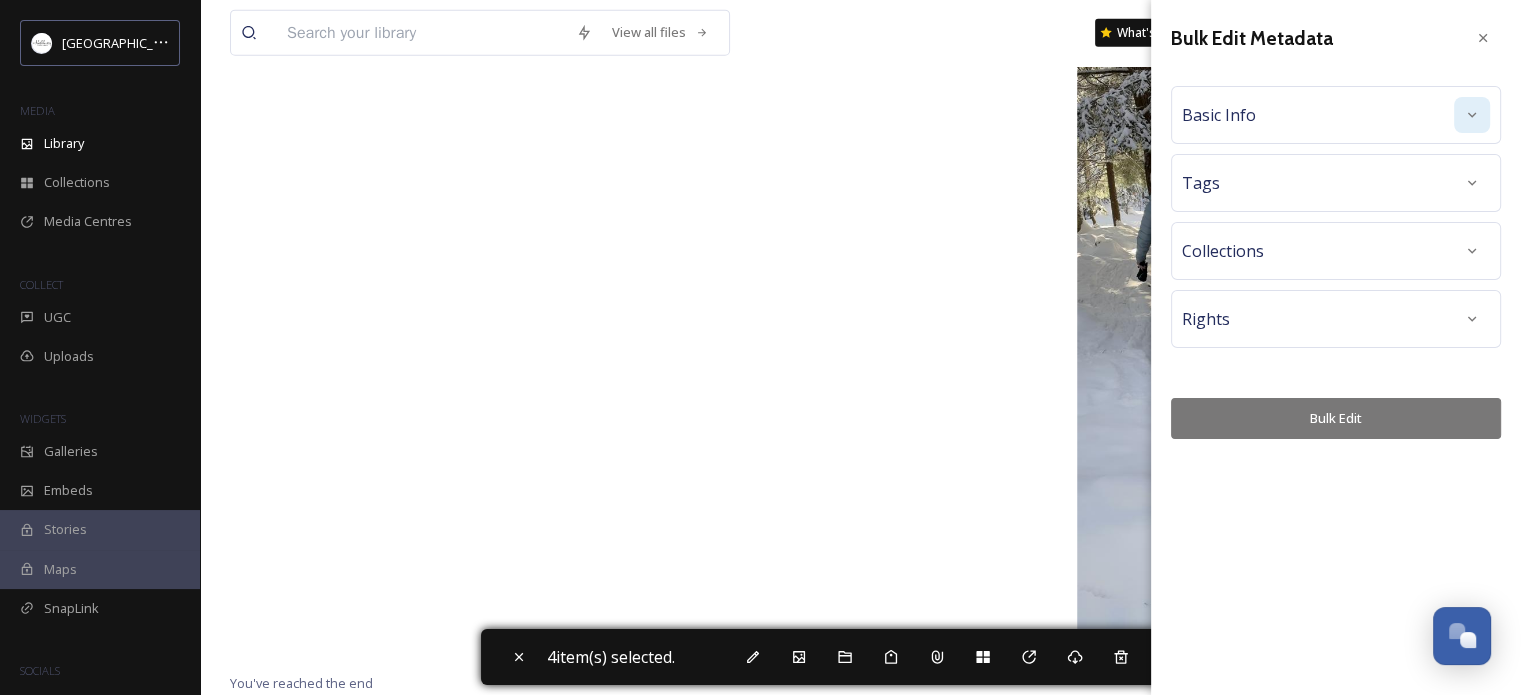 click 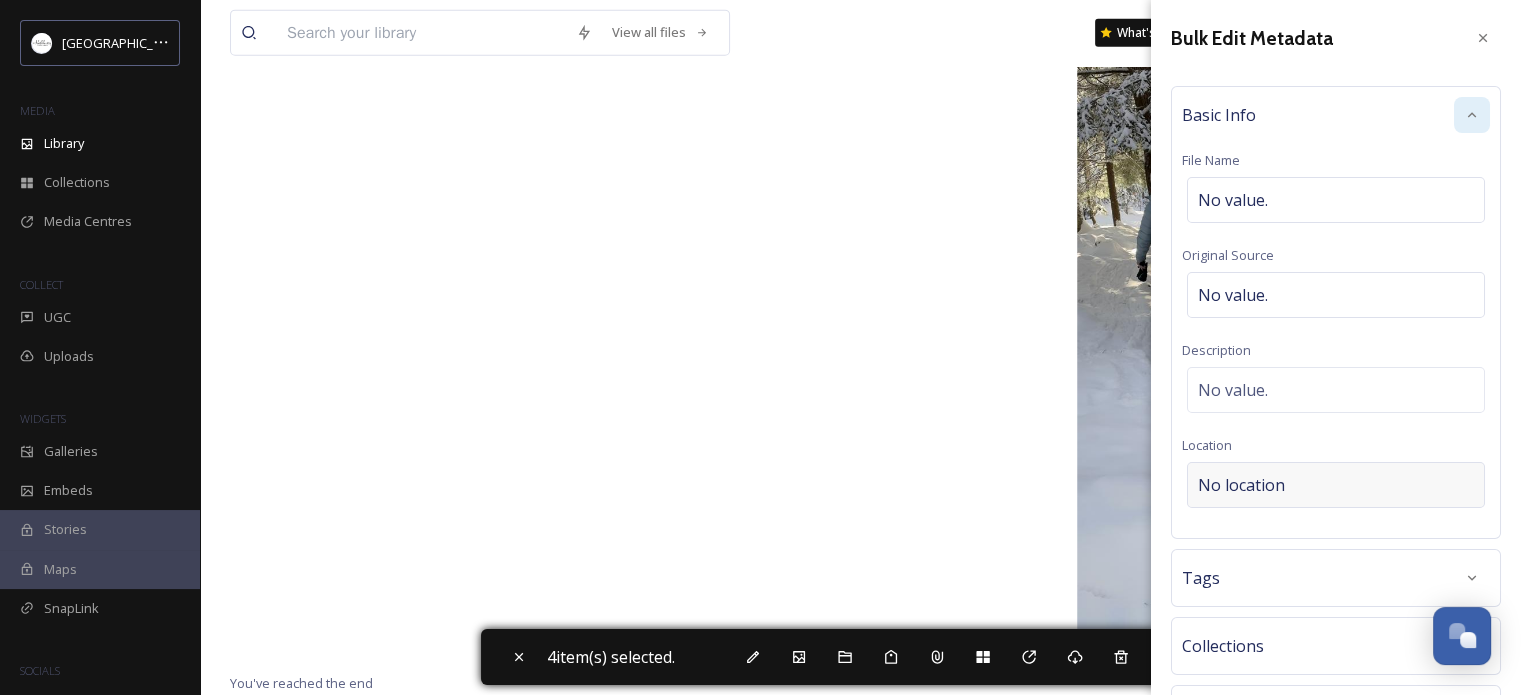 click on "No location" at bounding box center [1241, 485] 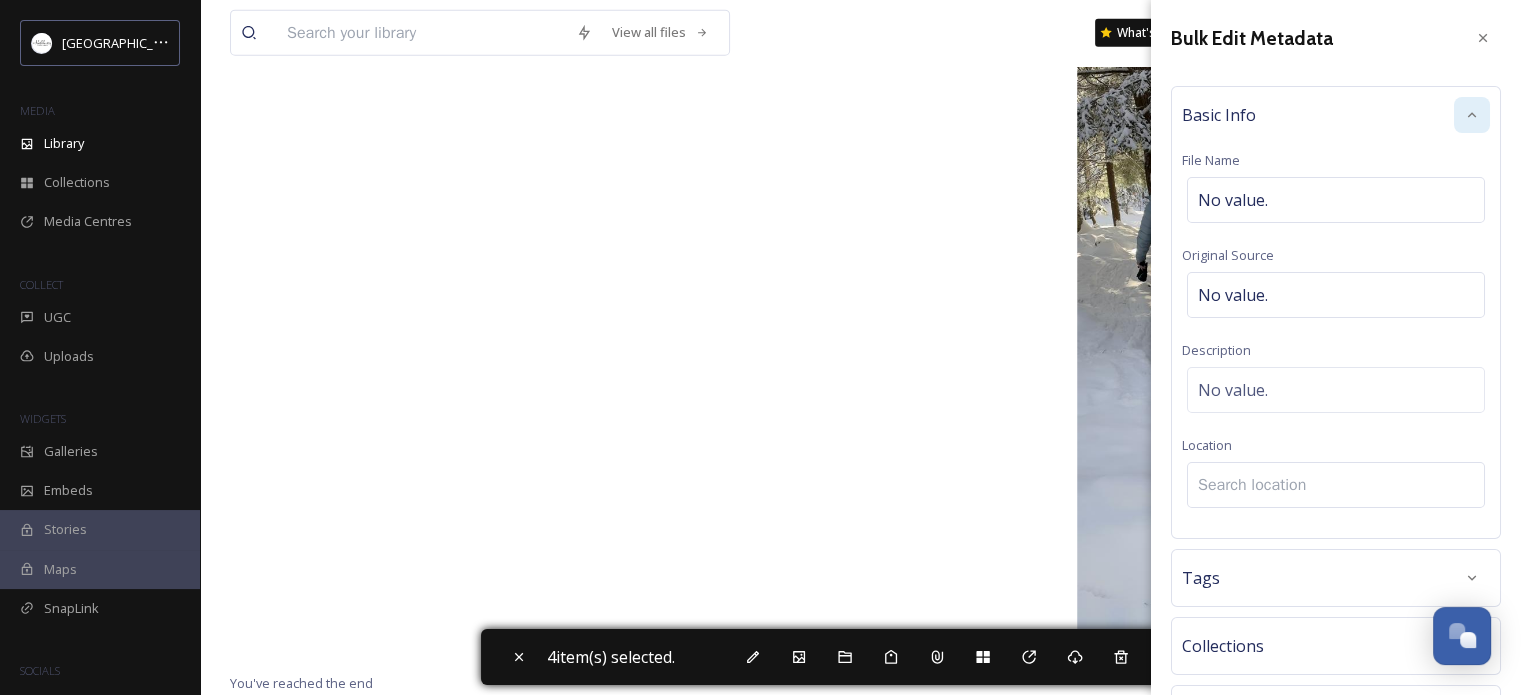 click at bounding box center (1336, 485) 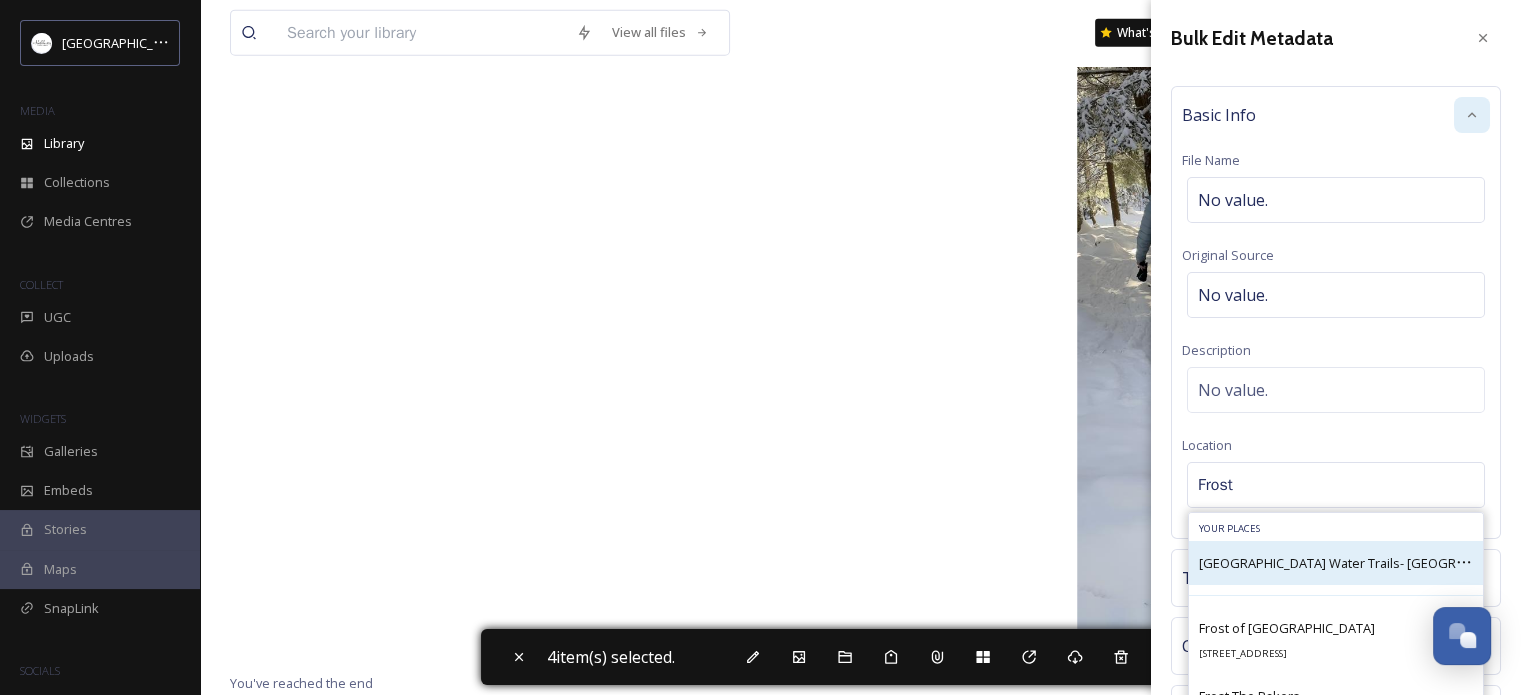click on "[GEOGRAPHIC_DATA] Water Trails- [GEOGRAPHIC_DATA] Access Point" at bounding box center (1336, 563) 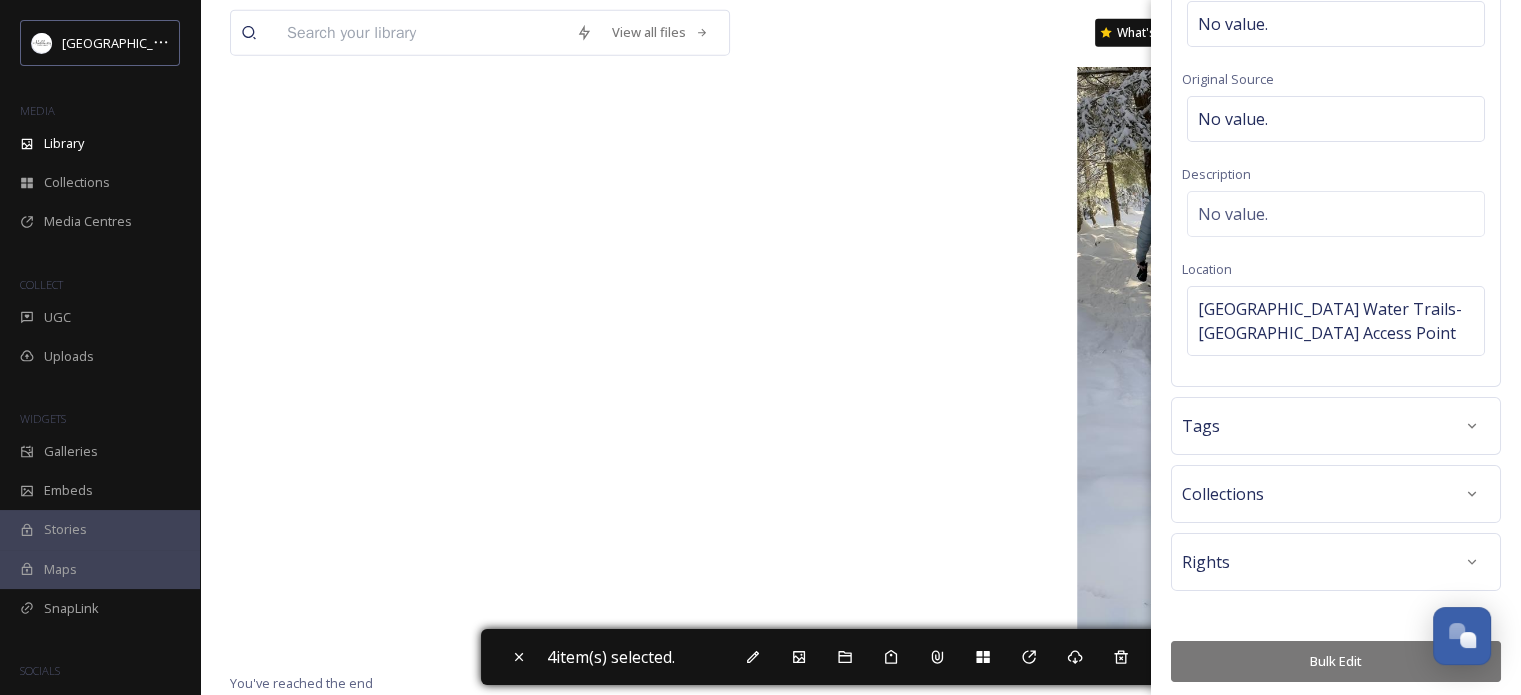 scroll, scrollTop: 179, scrollLeft: 0, axis: vertical 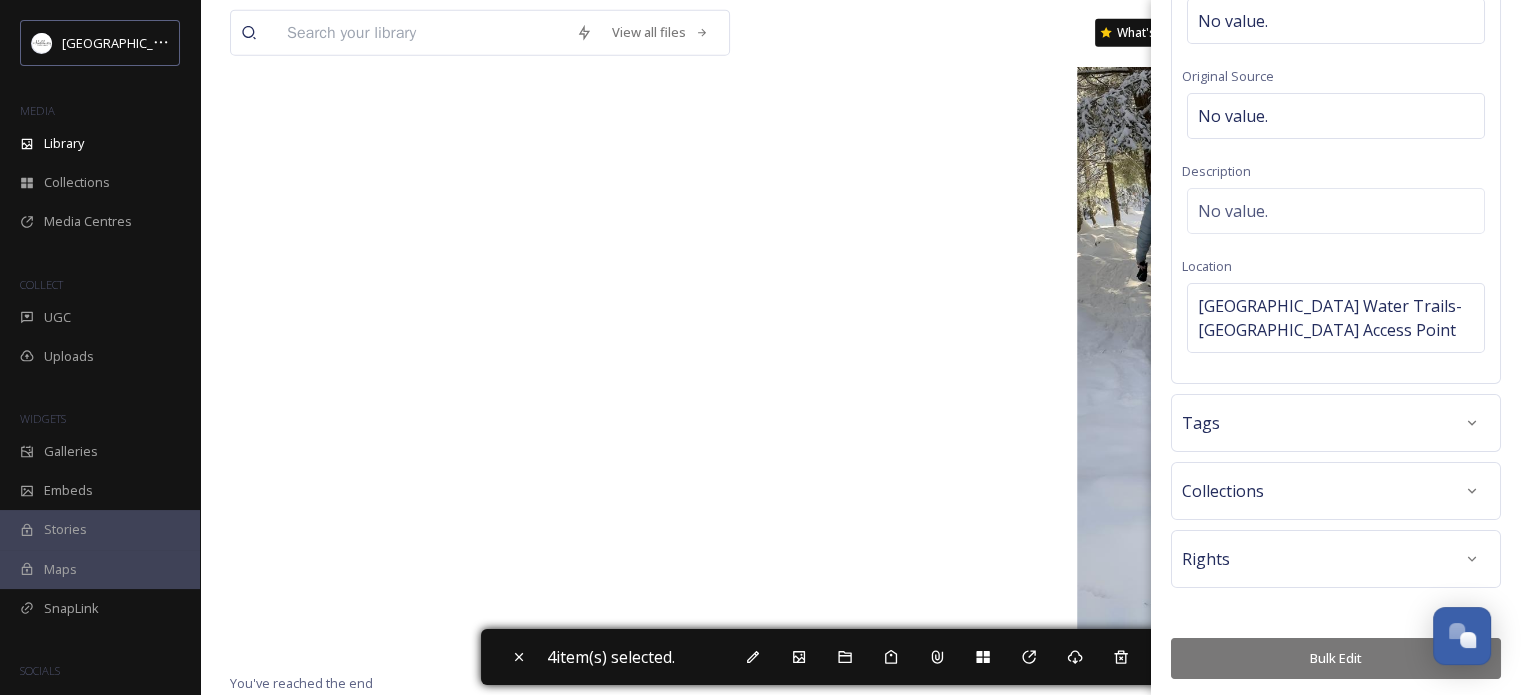 click on "Bulk Edit" at bounding box center [1336, 658] 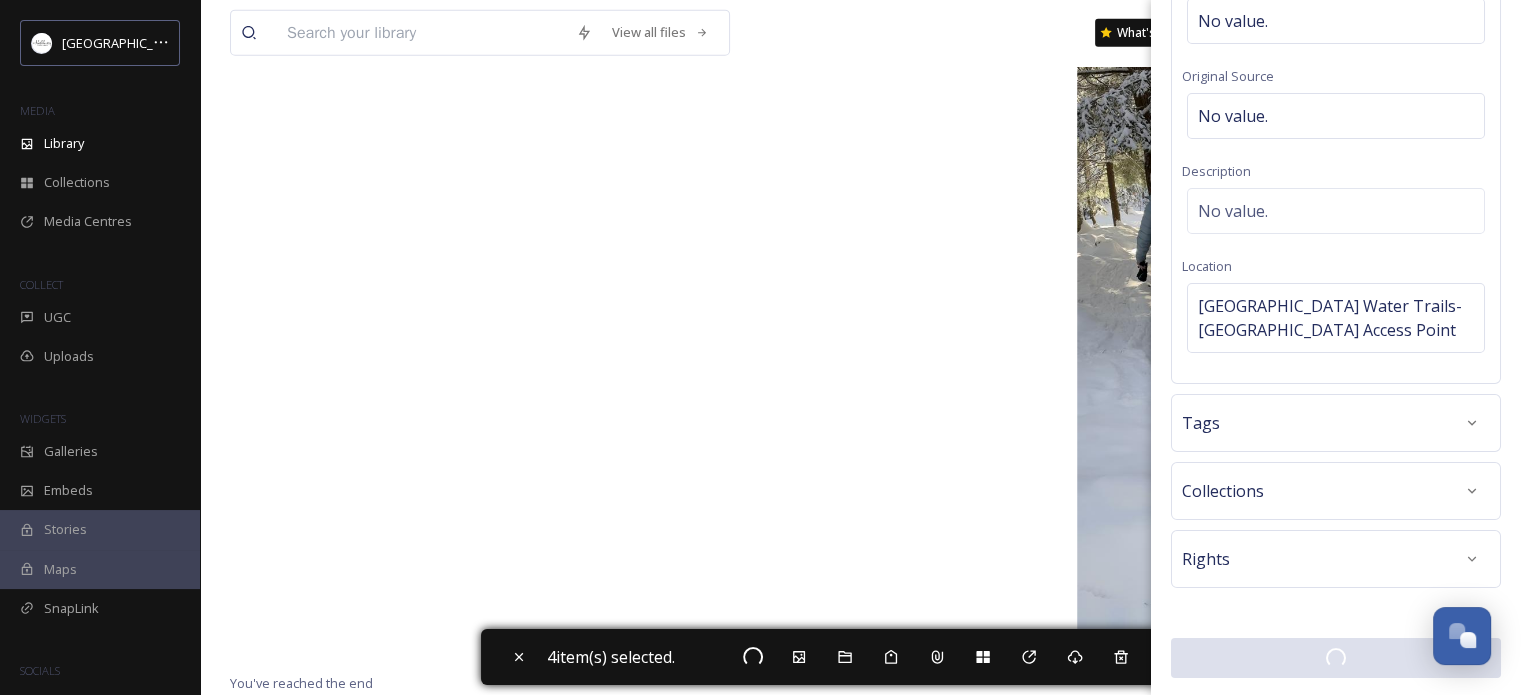 scroll, scrollTop: 178, scrollLeft: 0, axis: vertical 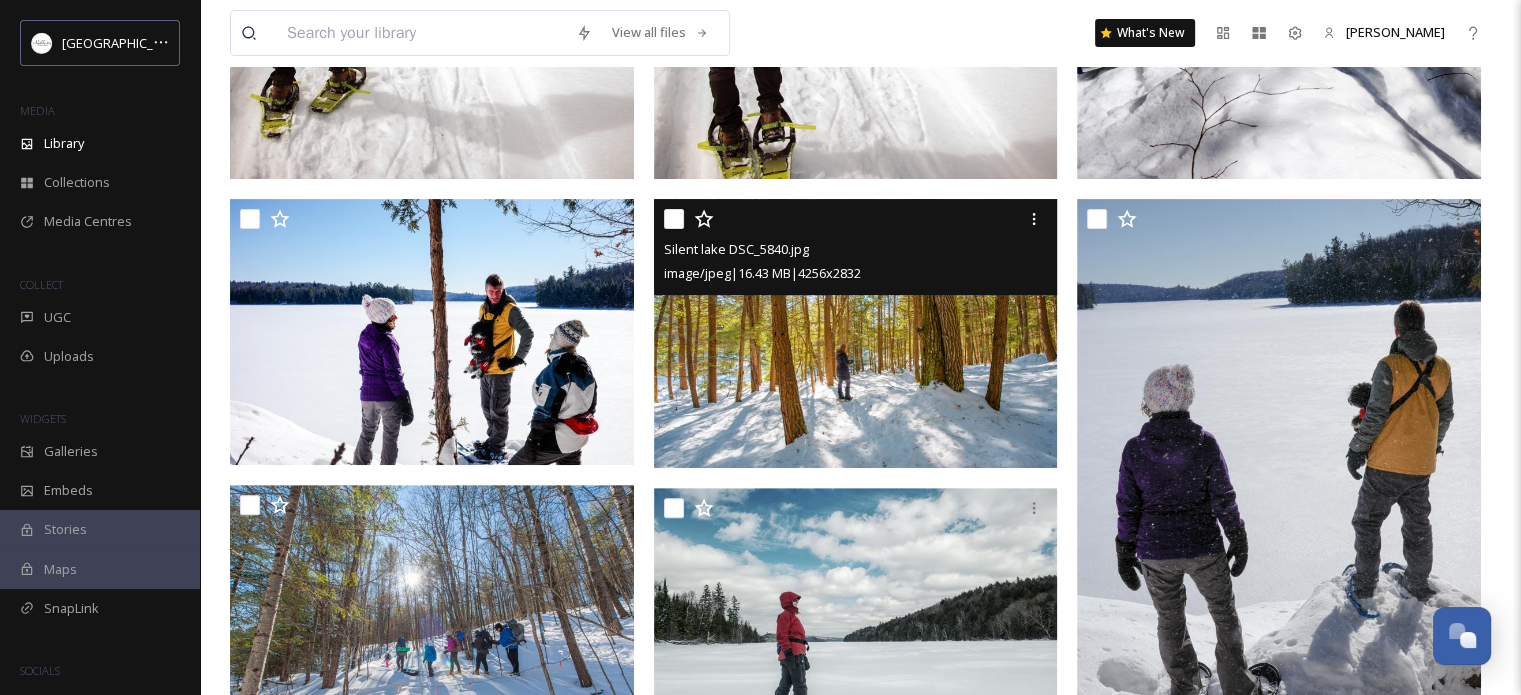 click at bounding box center [674, 219] 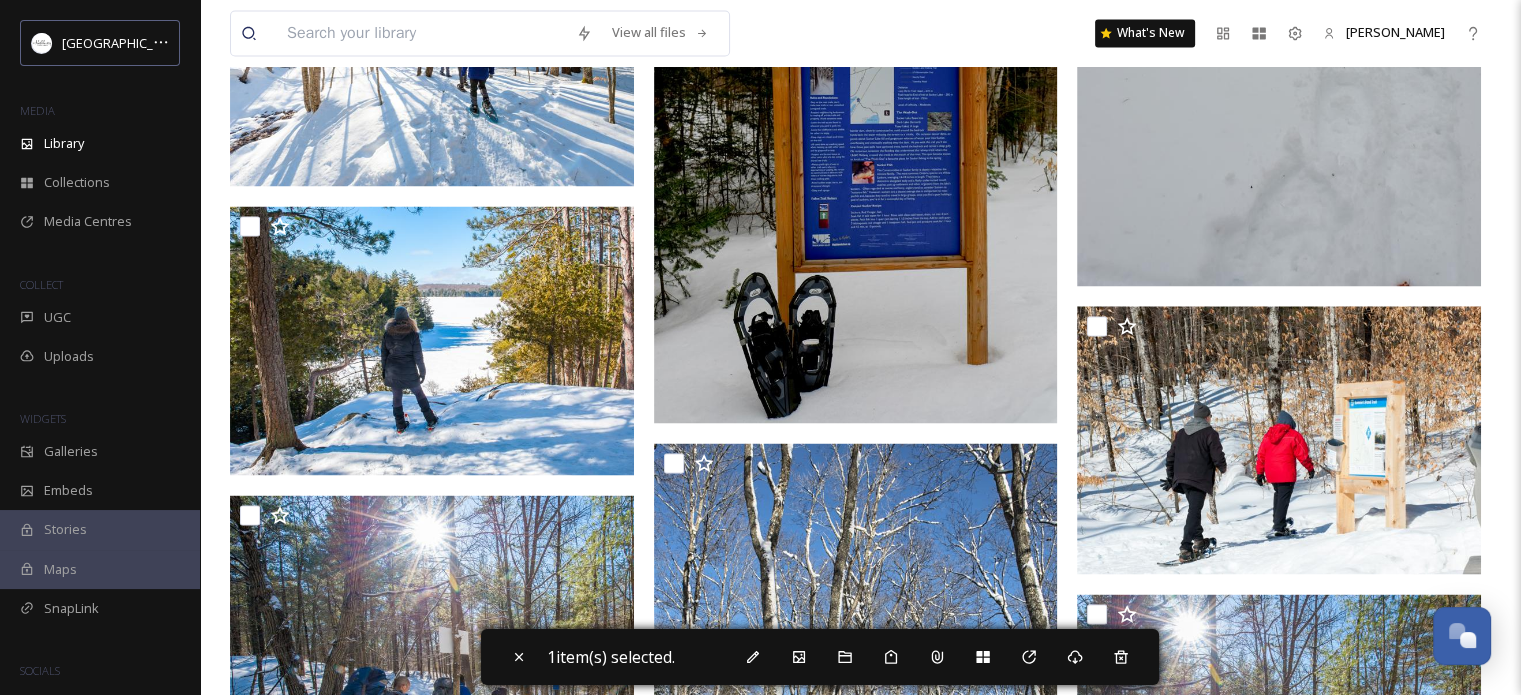 scroll, scrollTop: 3600, scrollLeft: 0, axis: vertical 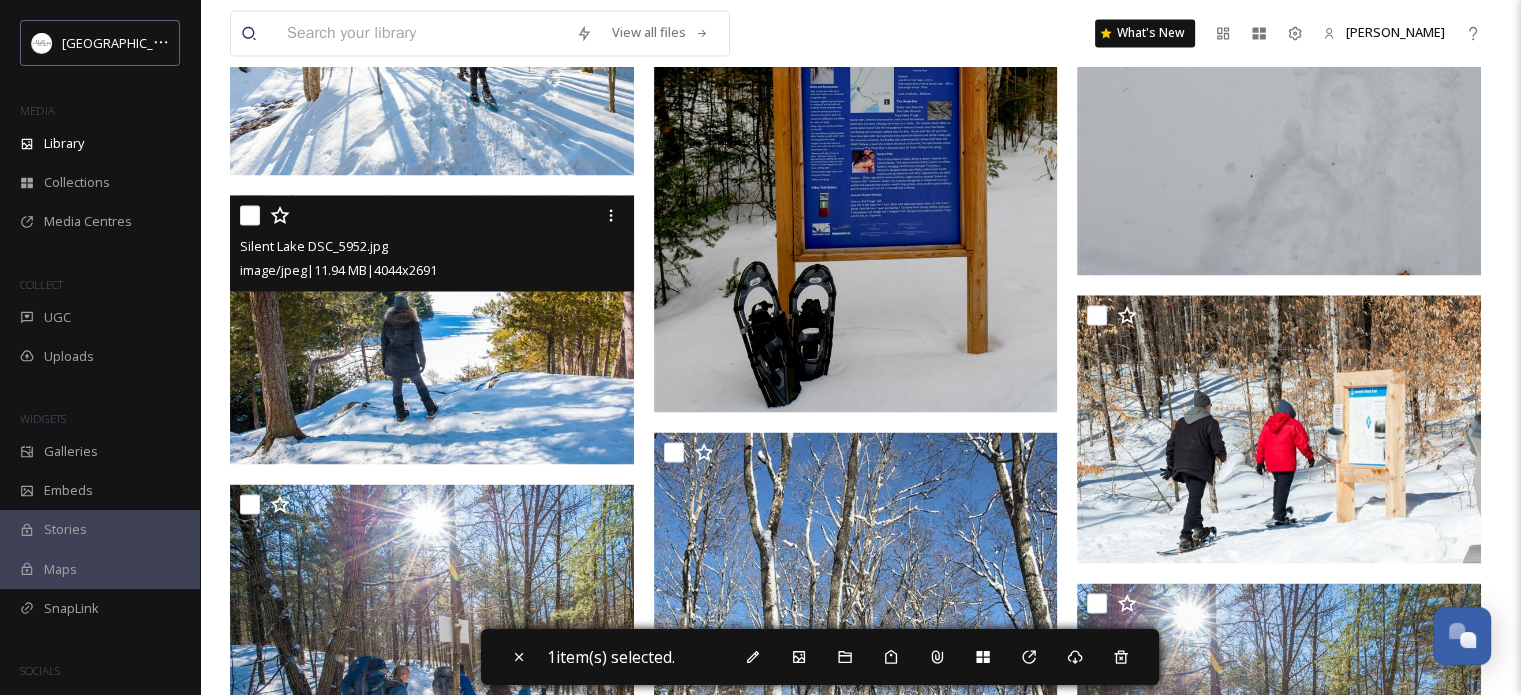 click at bounding box center [432, 329] 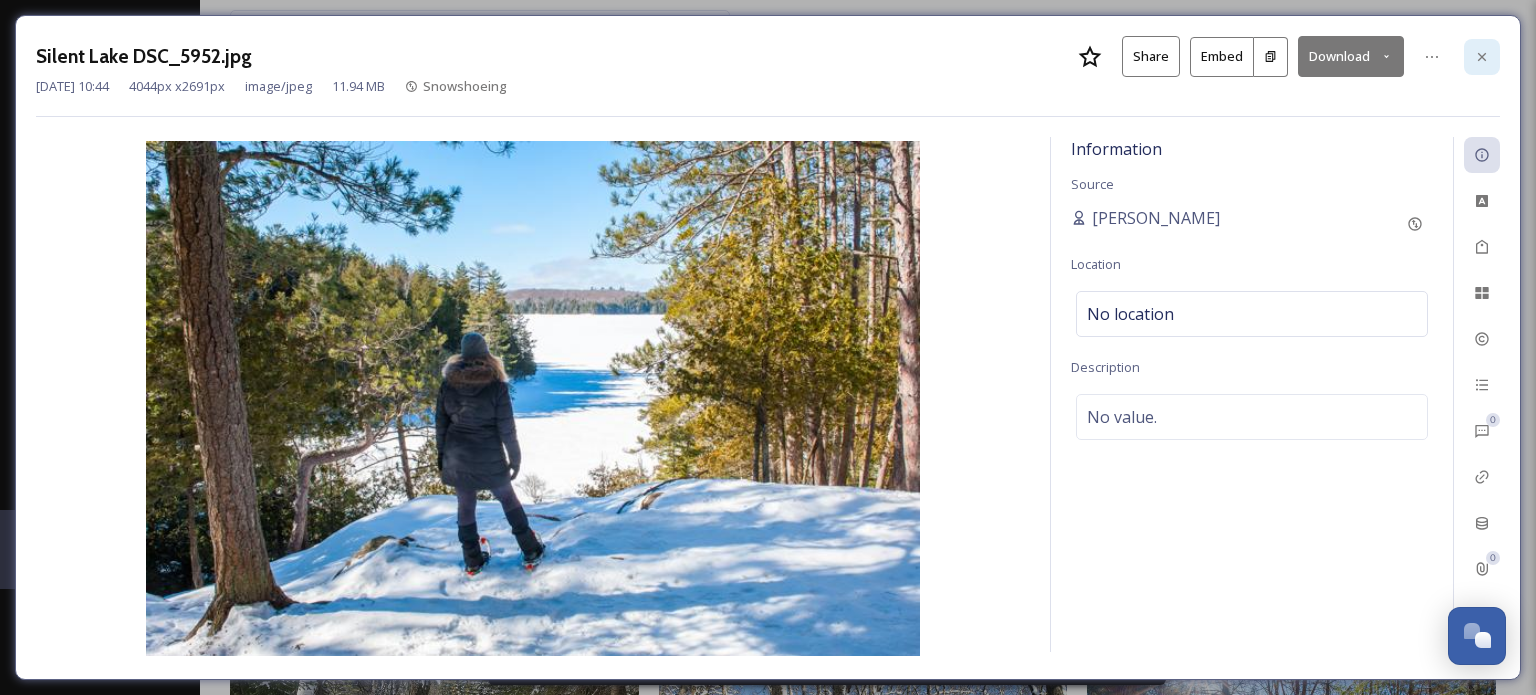 click 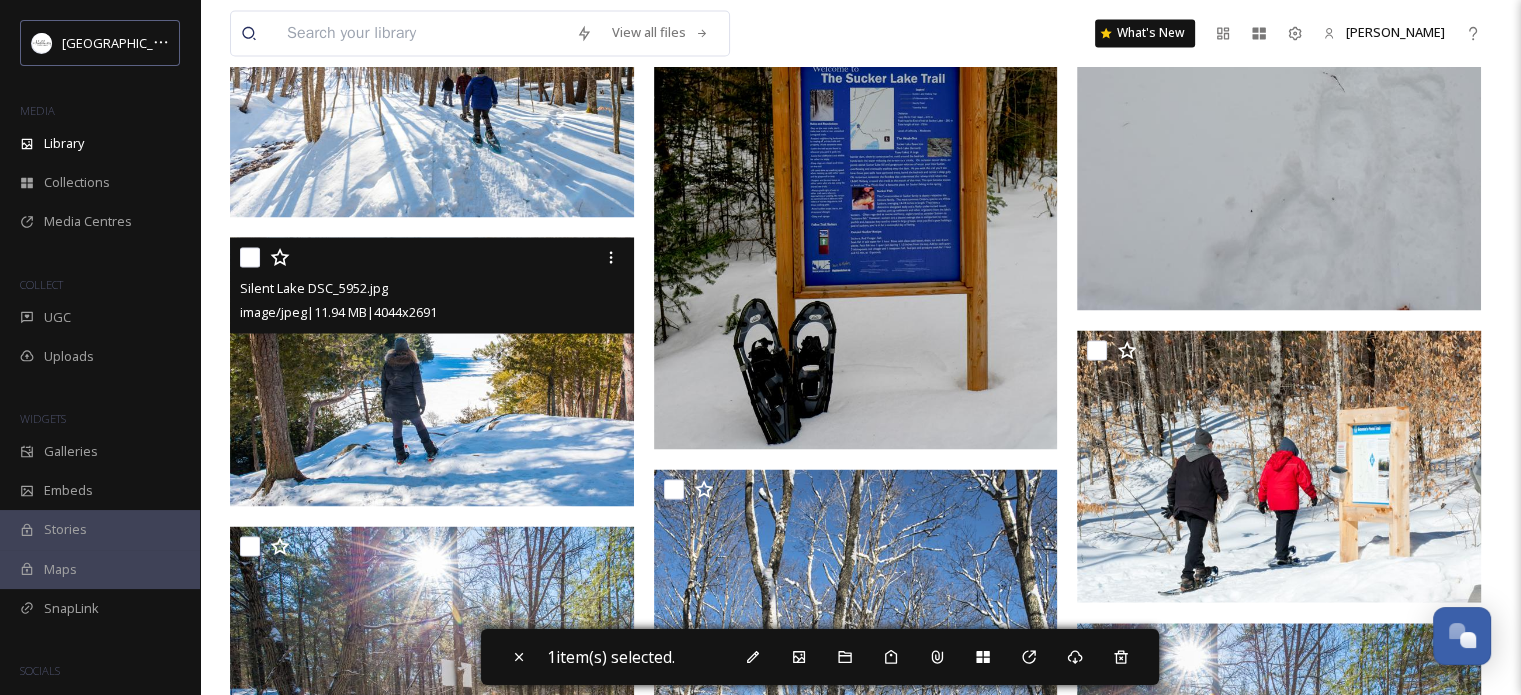click at bounding box center (250, 257) 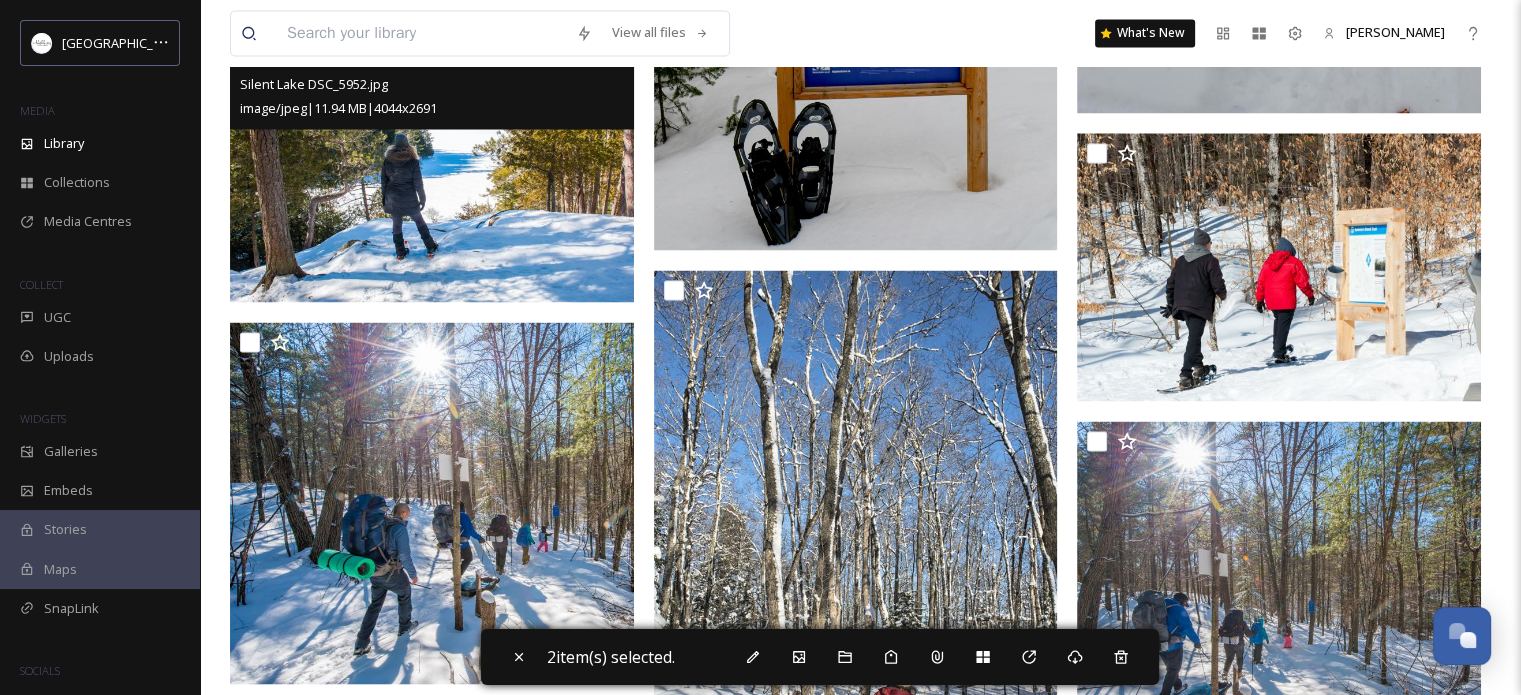 scroll, scrollTop: 3800, scrollLeft: 0, axis: vertical 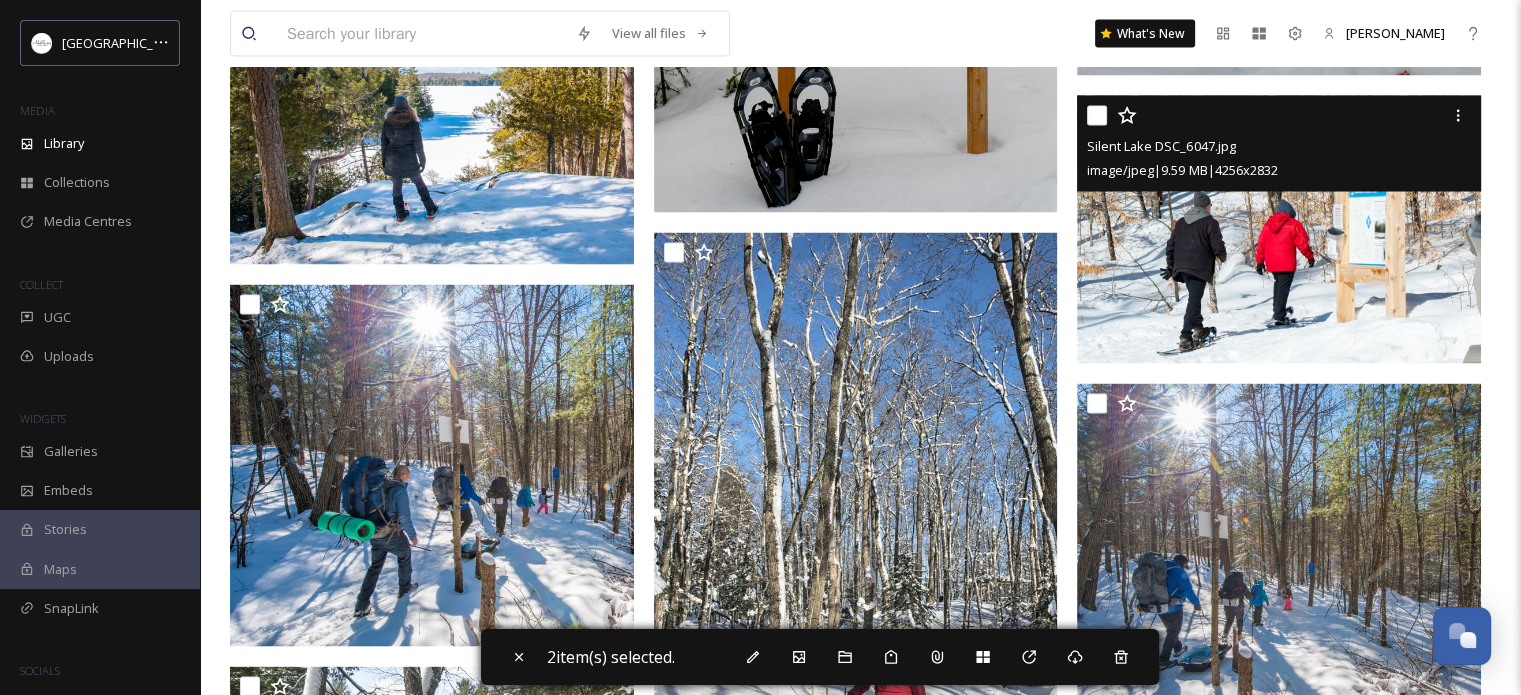 click at bounding box center [1097, 115] 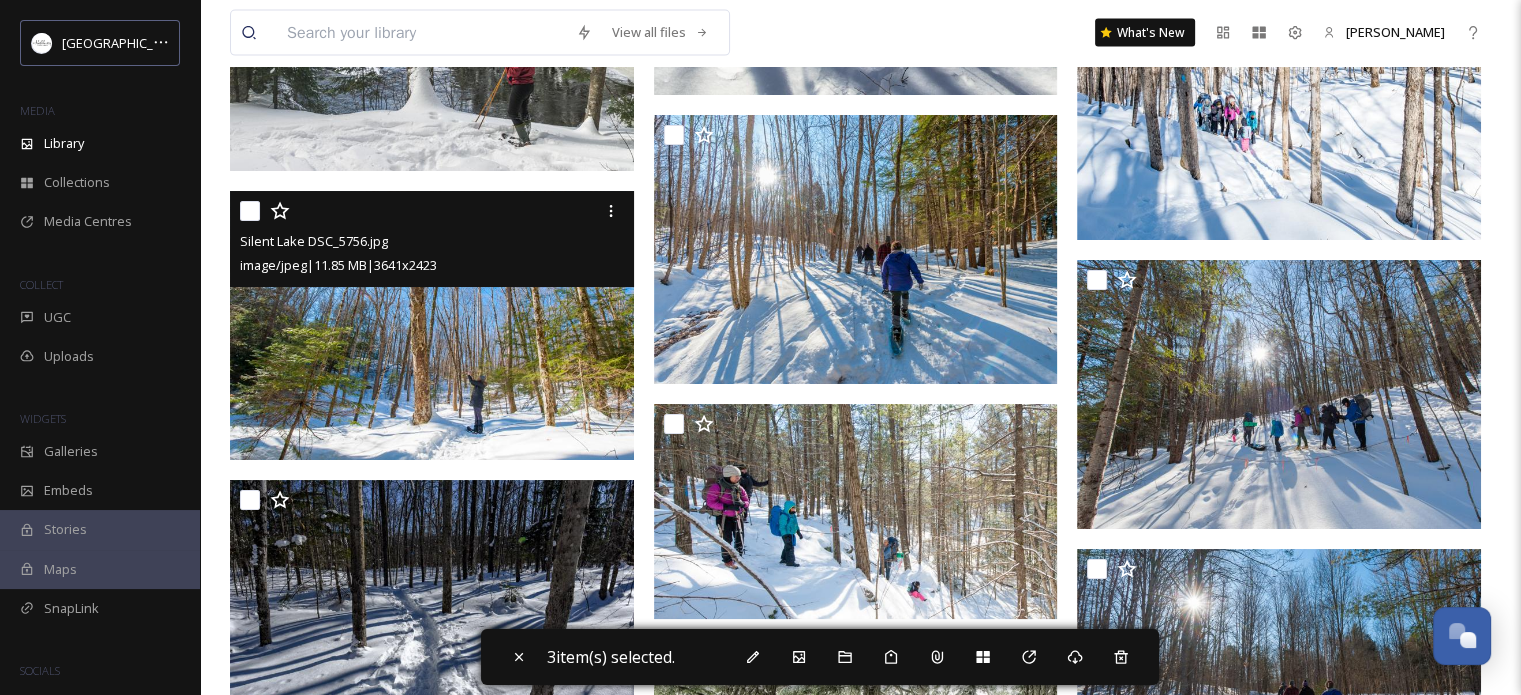 scroll, scrollTop: 4600, scrollLeft: 0, axis: vertical 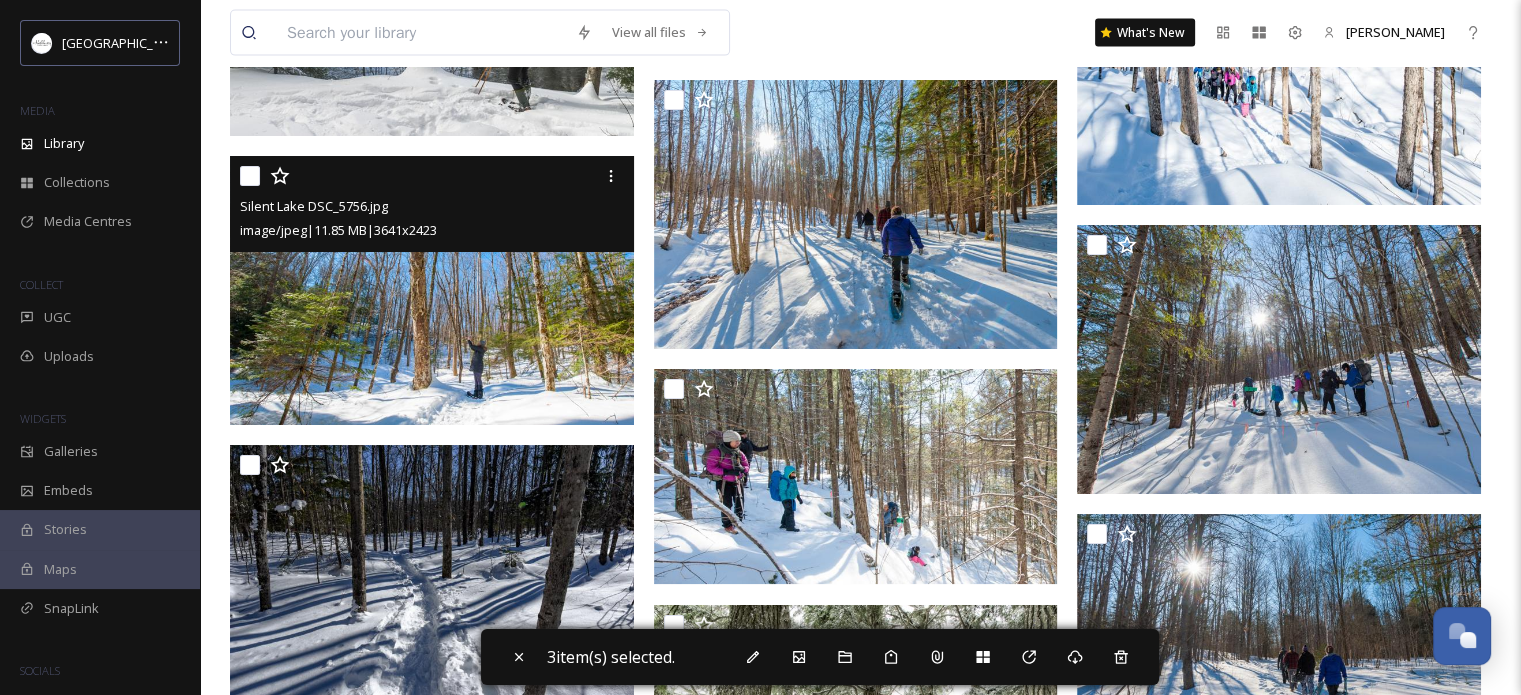 click at bounding box center [250, 176] 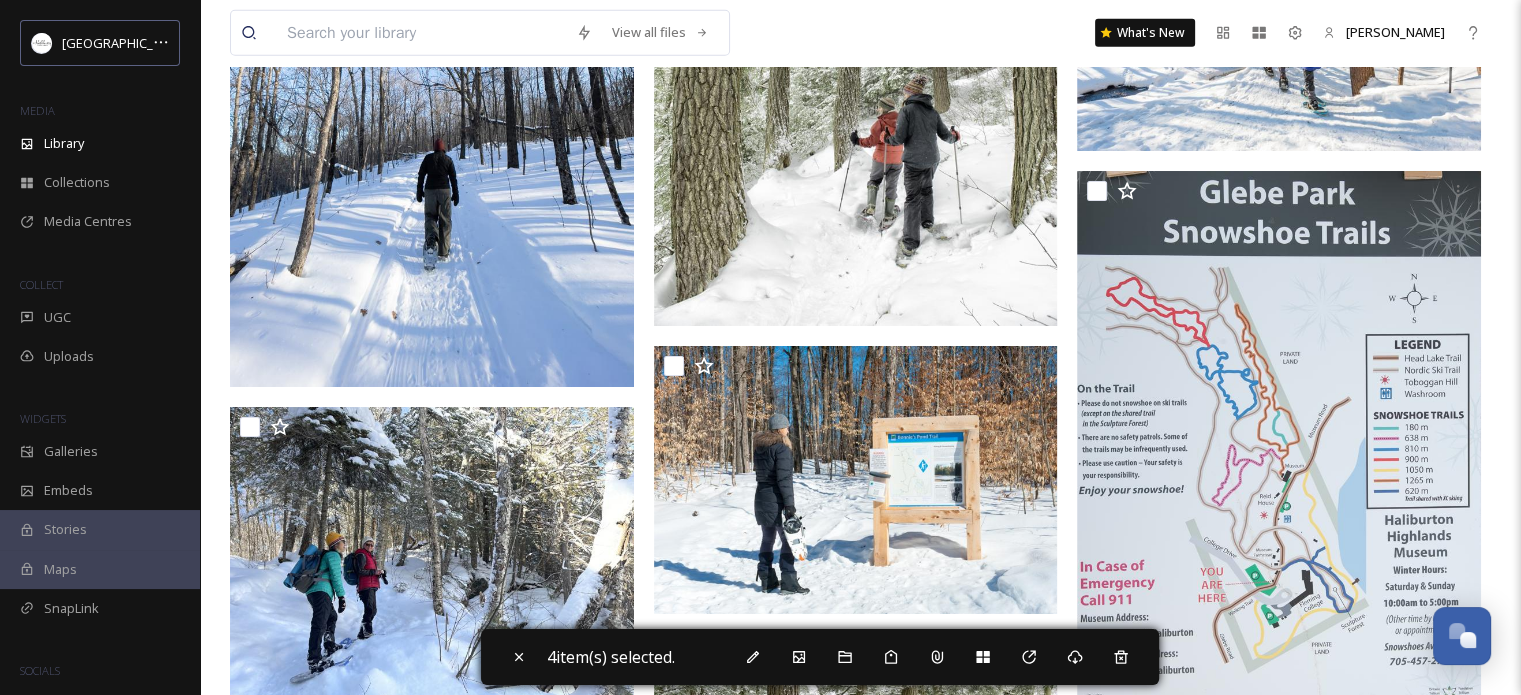 scroll, scrollTop: 5500, scrollLeft: 0, axis: vertical 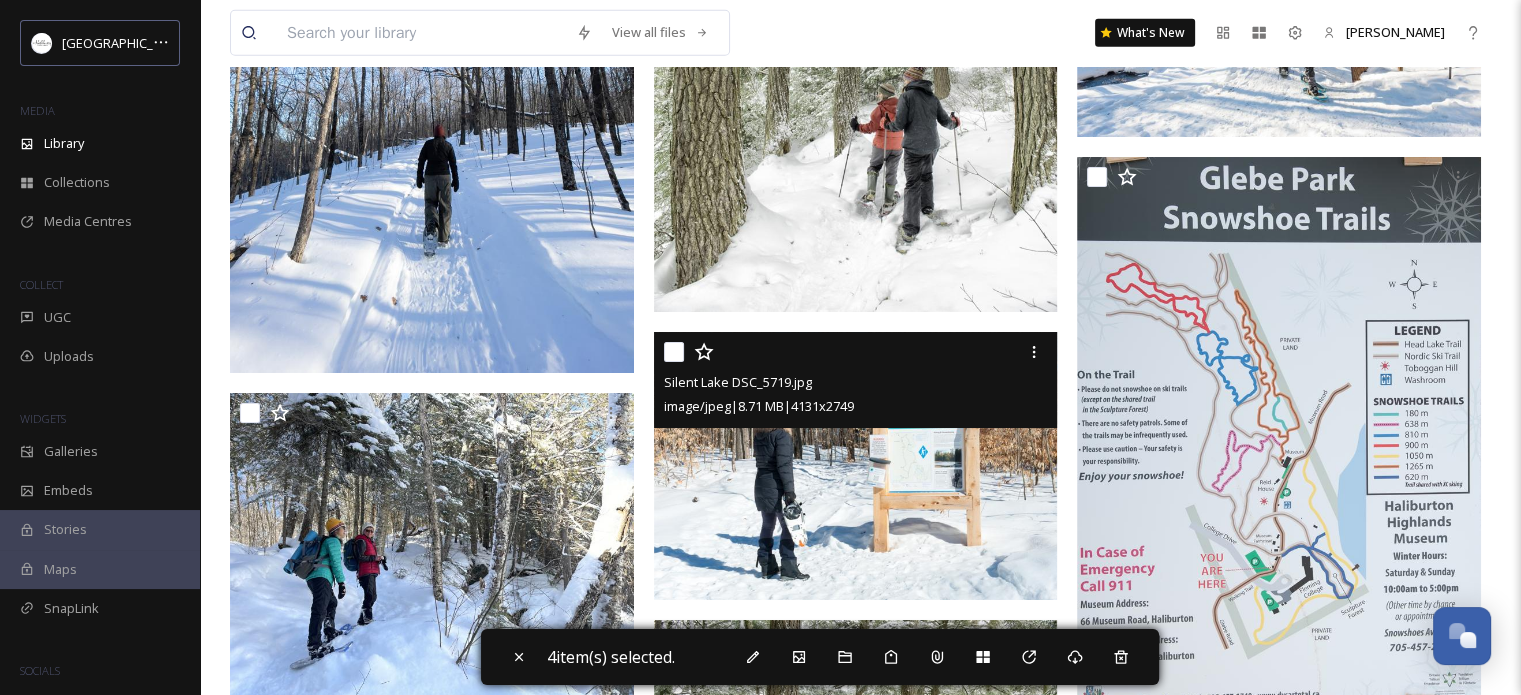 click at bounding box center [674, 352] 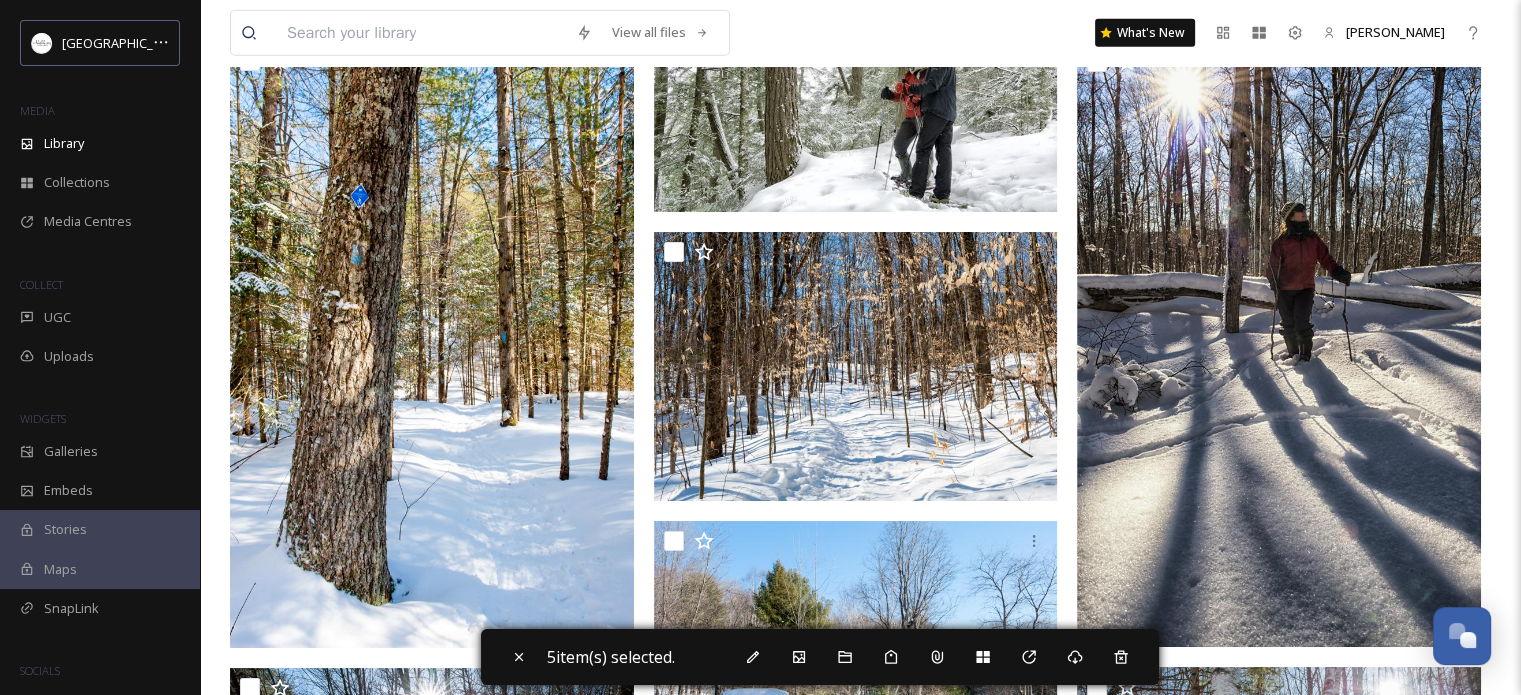 scroll, scrollTop: 6200, scrollLeft: 0, axis: vertical 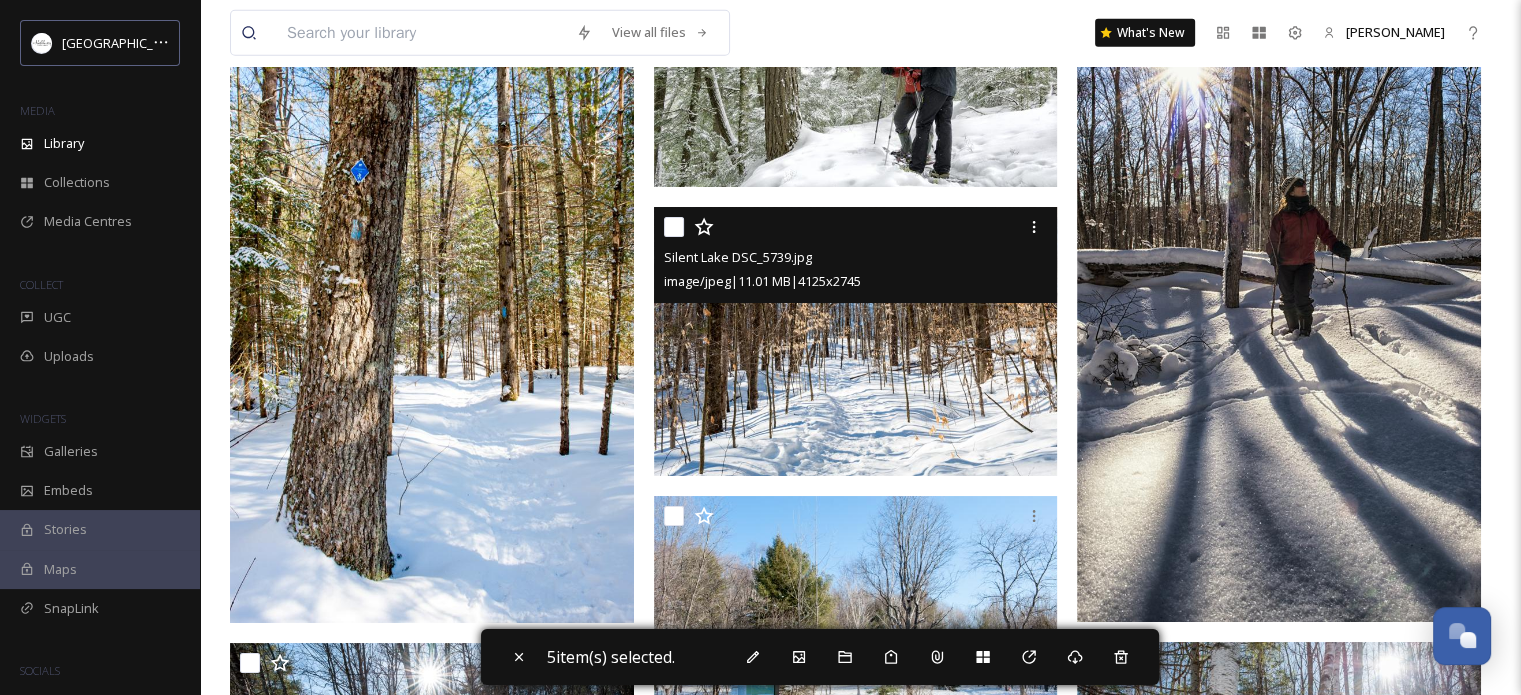 click at bounding box center (674, 227) 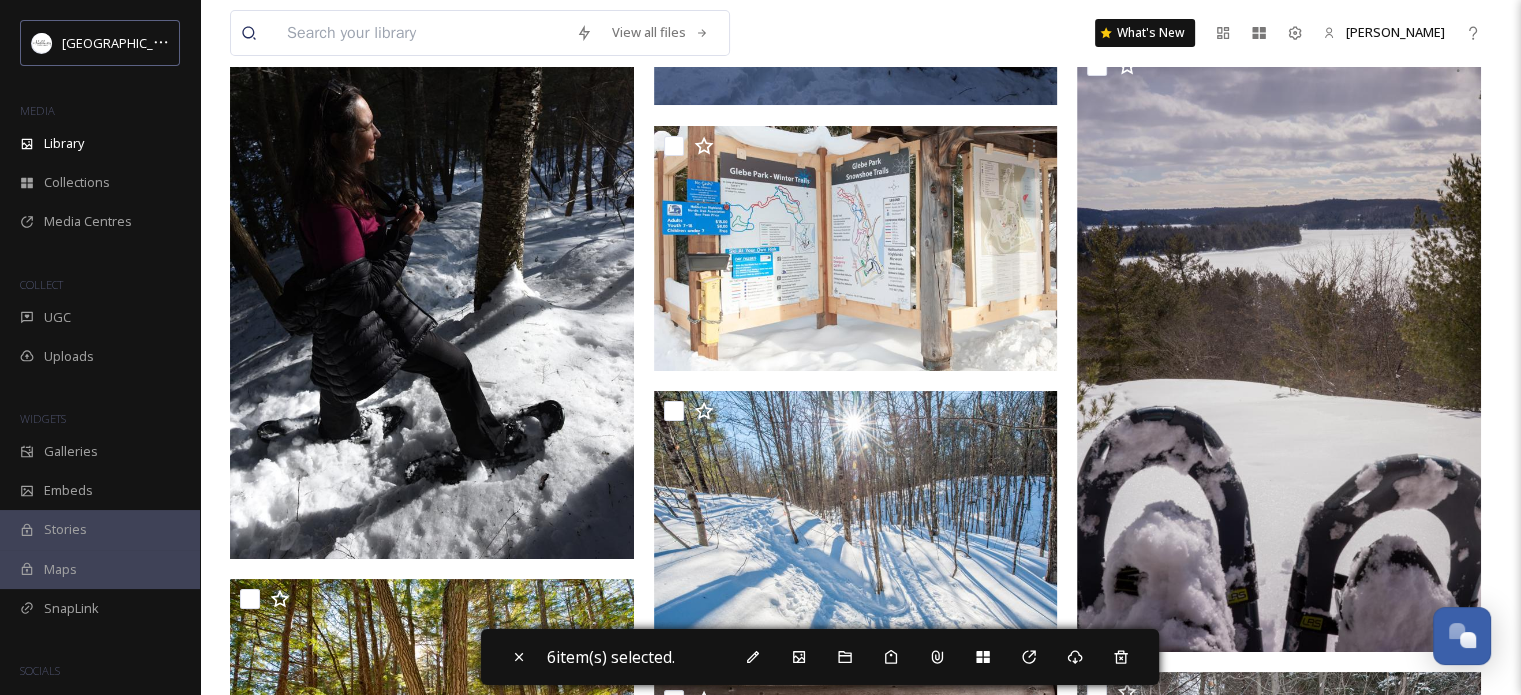 scroll, scrollTop: 8200, scrollLeft: 0, axis: vertical 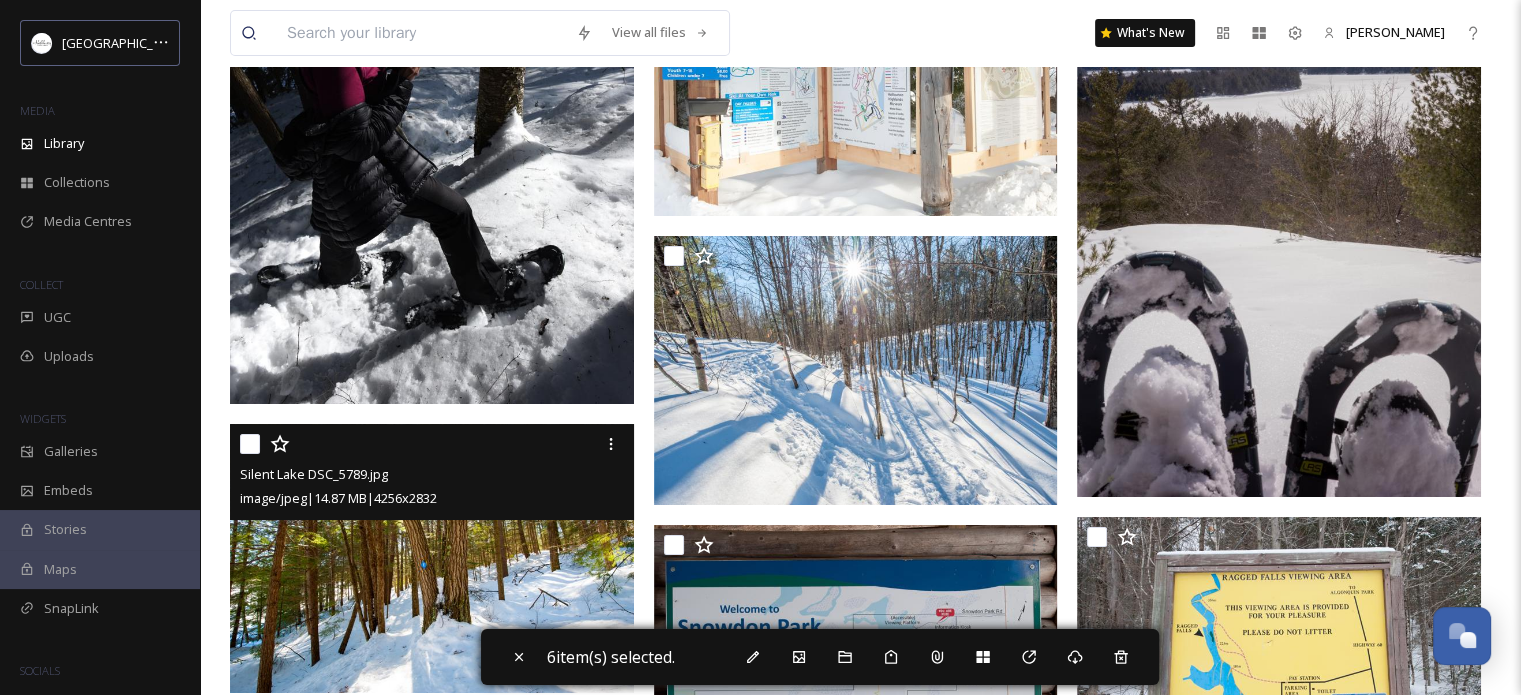 click at bounding box center (250, 444) 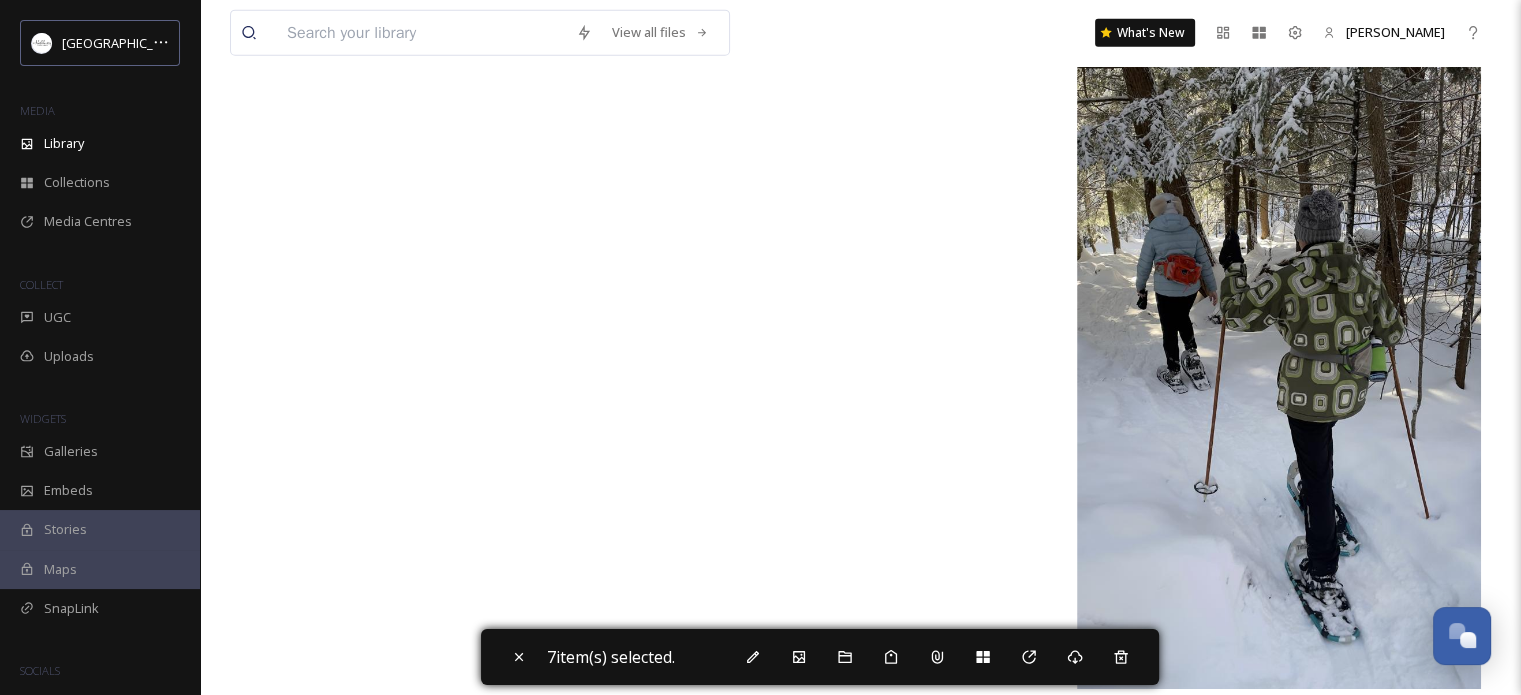 scroll, scrollTop: 12380, scrollLeft: 0, axis: vertical 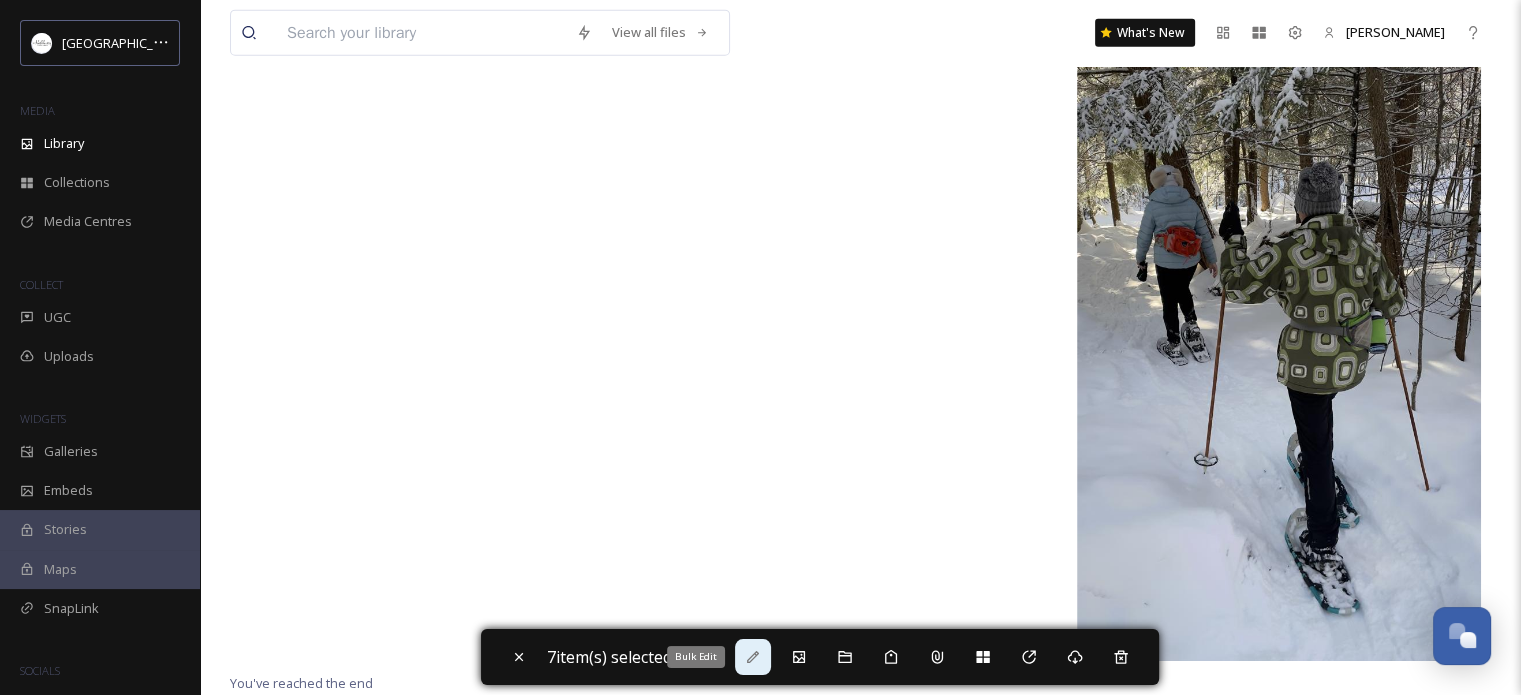 click on "Bulk Edit" at bounding box center (753, 657) 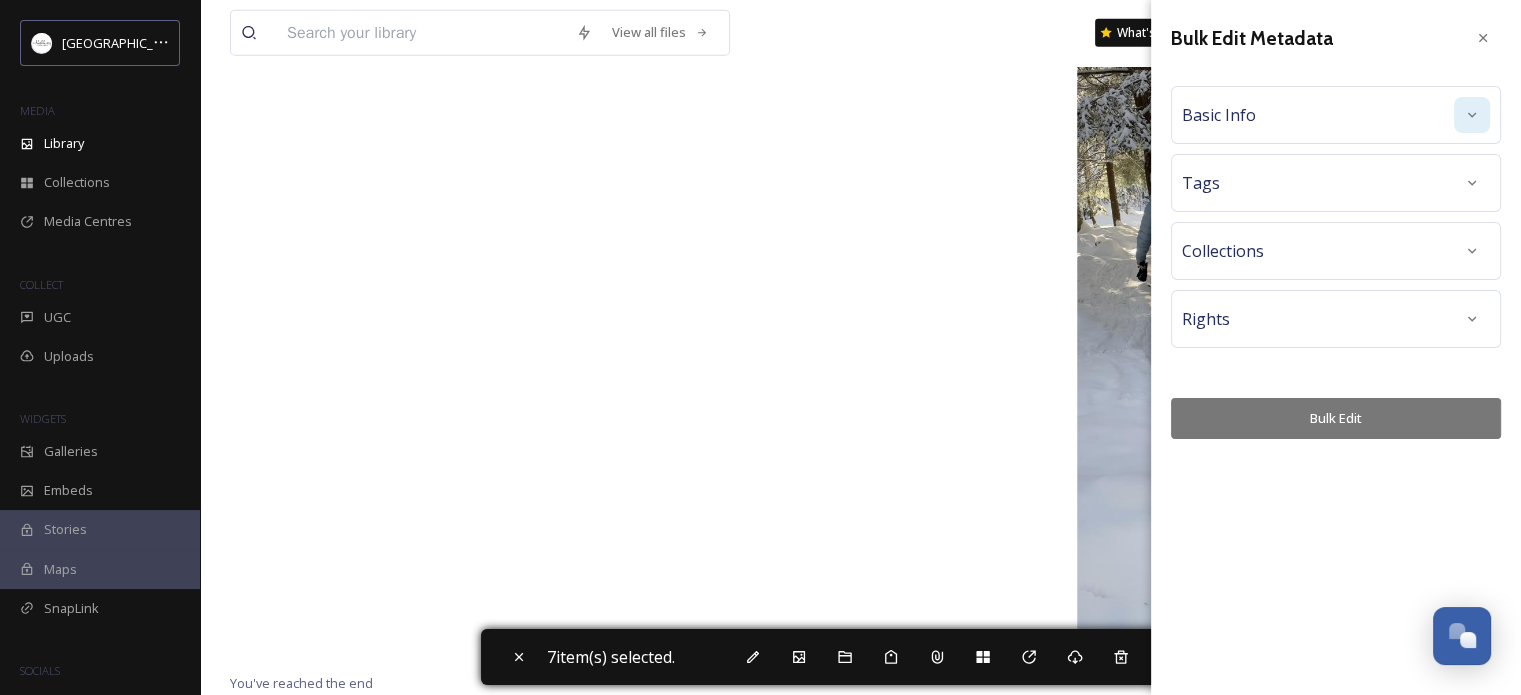 click 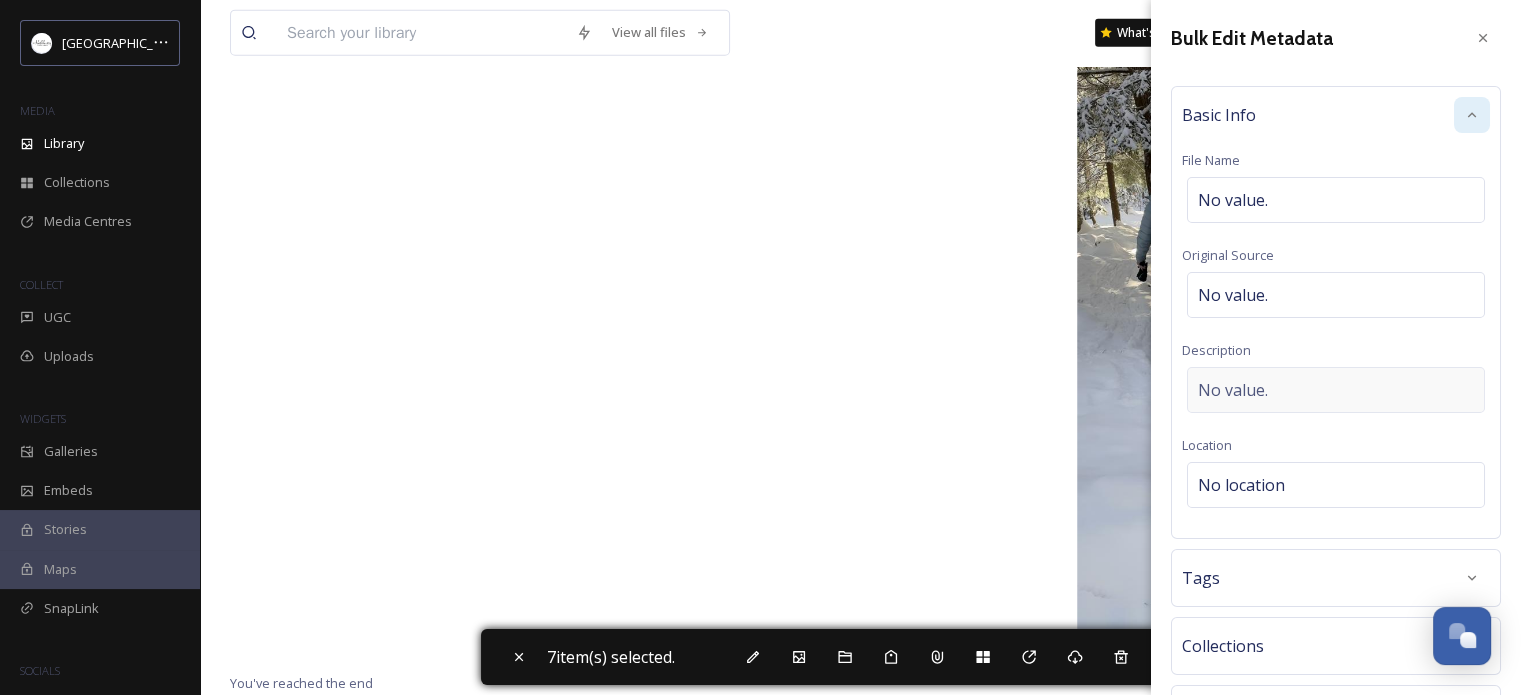 click on "No value." at bounding box center (1336, 390) 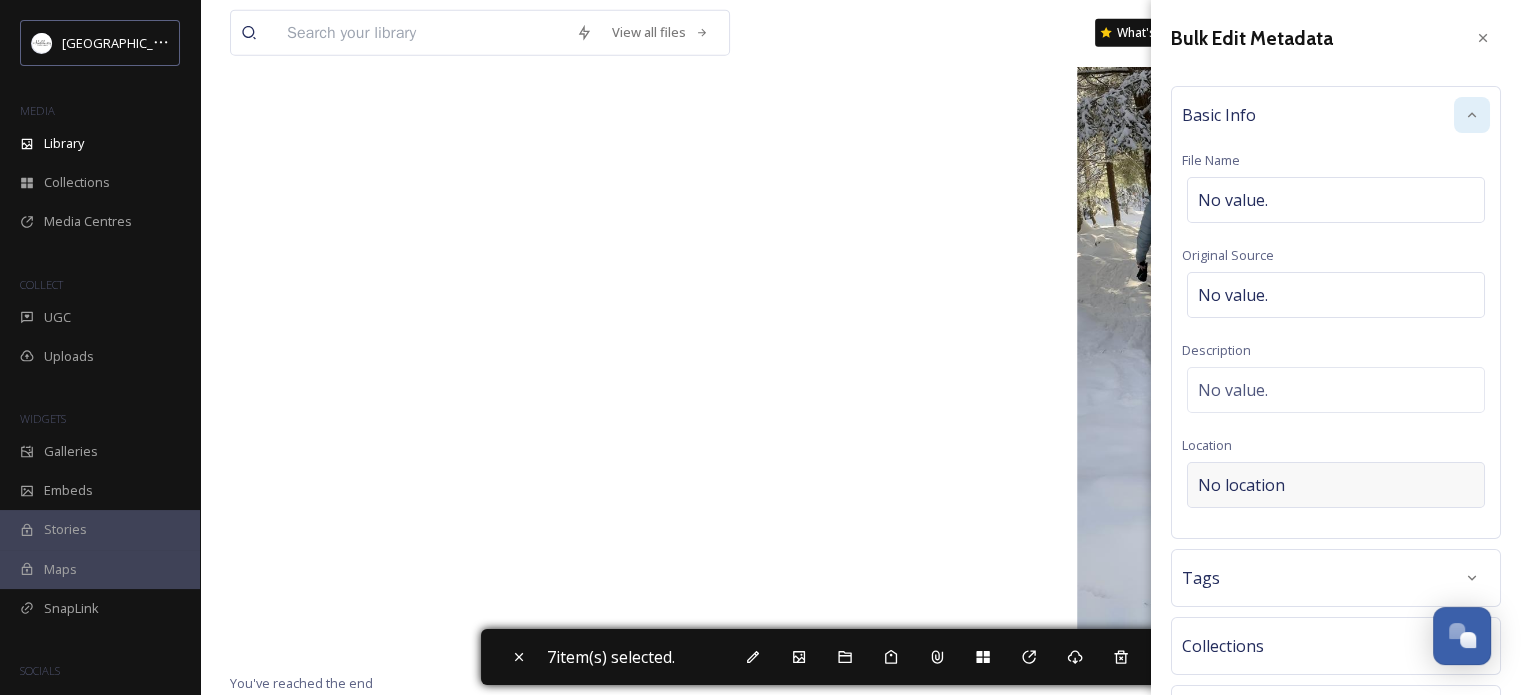 click on "Bulk Edit Metadata Basic Info File Name No value. Original Source No value. Description No value. Location No location Tags Collections Rights Bulk Edit" at bounding box center [1336, 427] 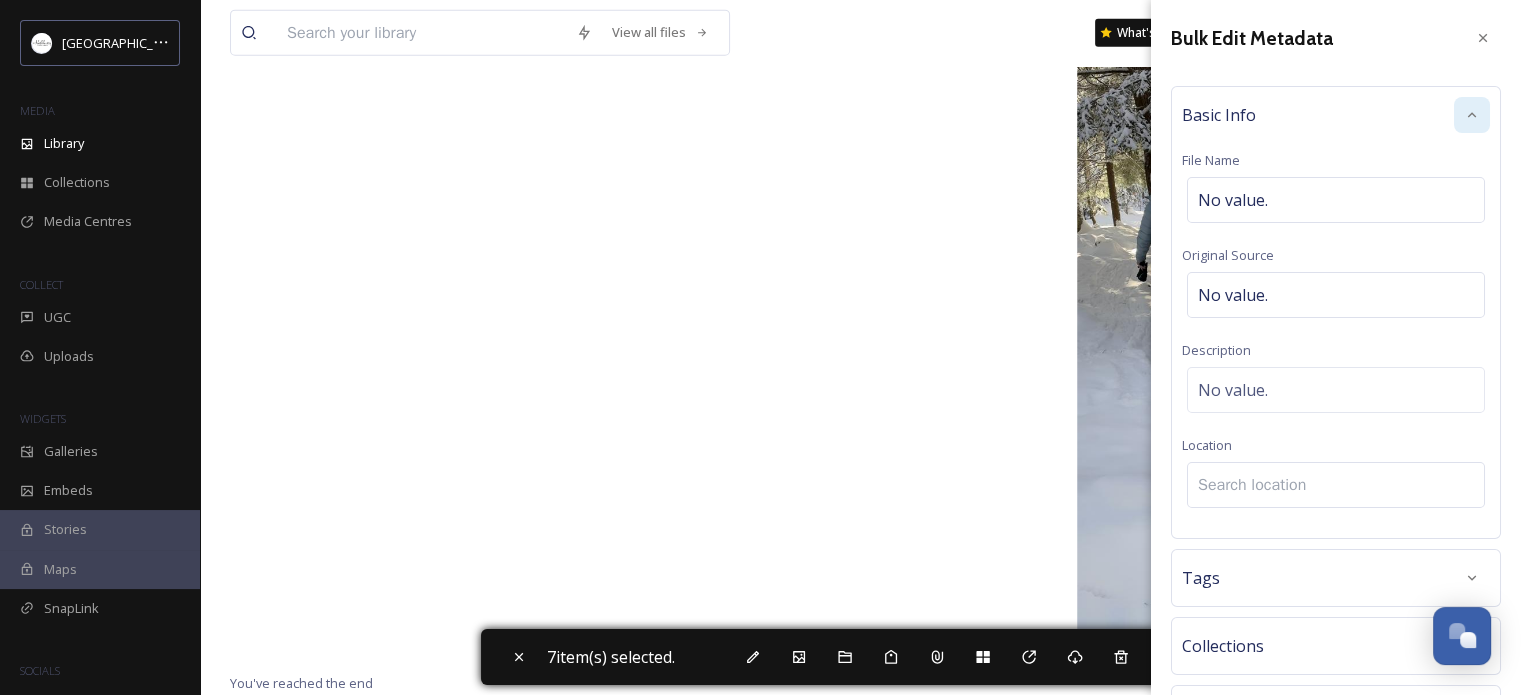 click at bounding box center (1336, 485) 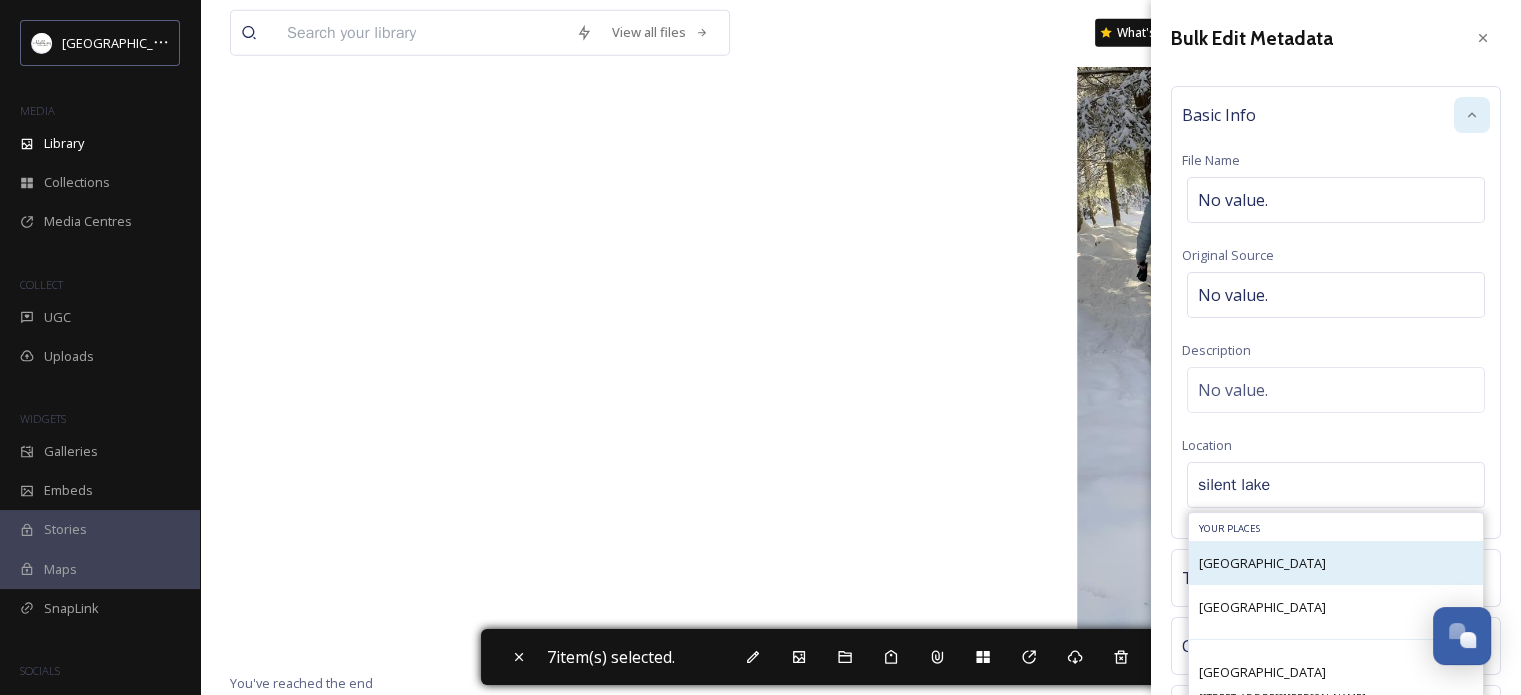 click on "[GEOGRAPHIC_DATA]" at bounding box center (1262, 563) 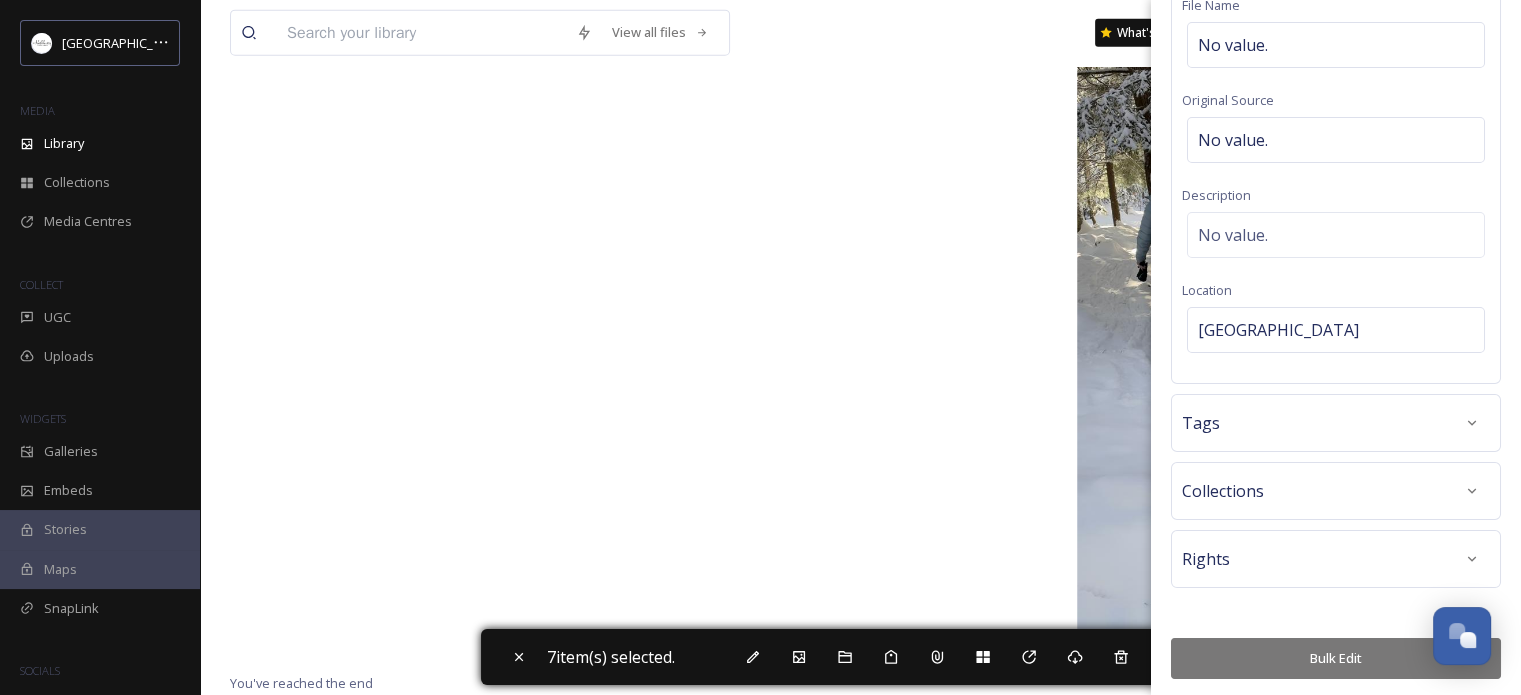 click on "Bulk Edit" at bounding box center [1336, 658] 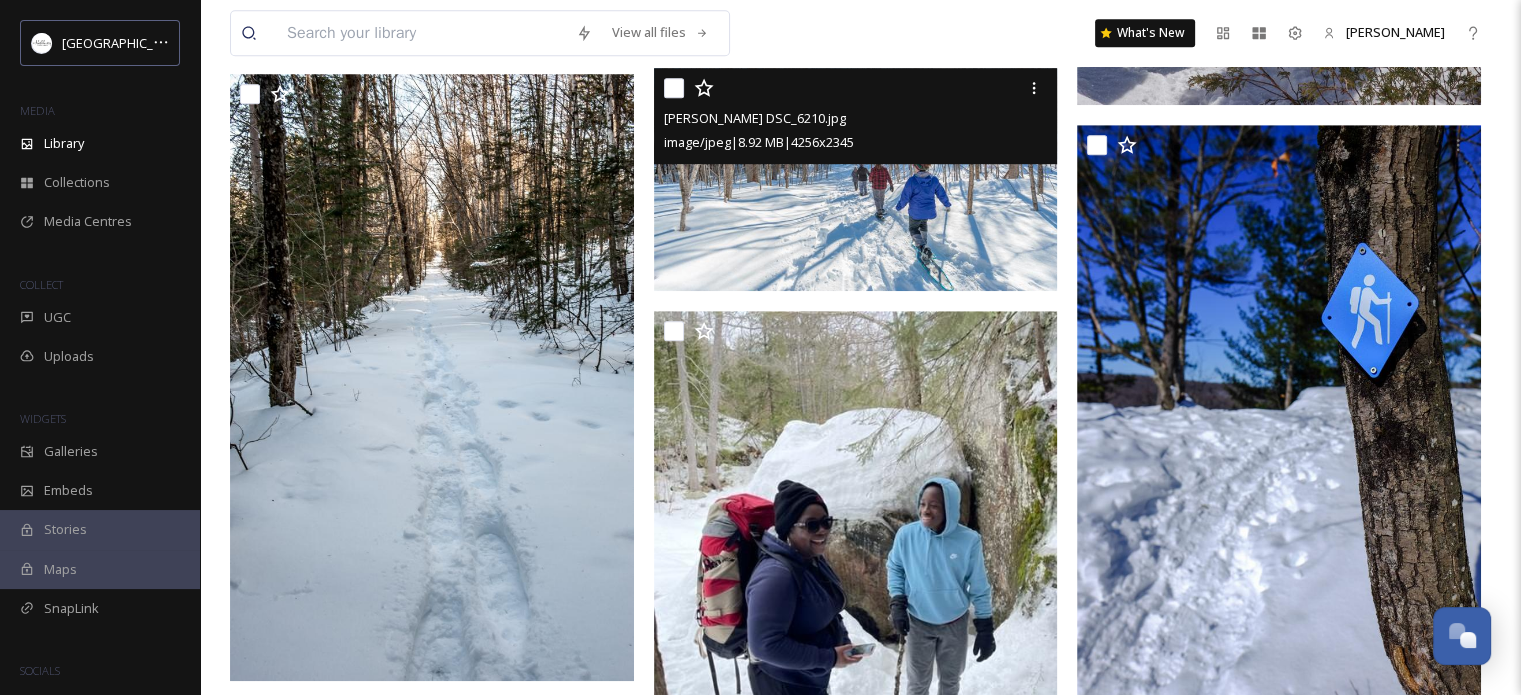 scroll, scrollTop: 1200, scrollLeft: 0, axis: vertical 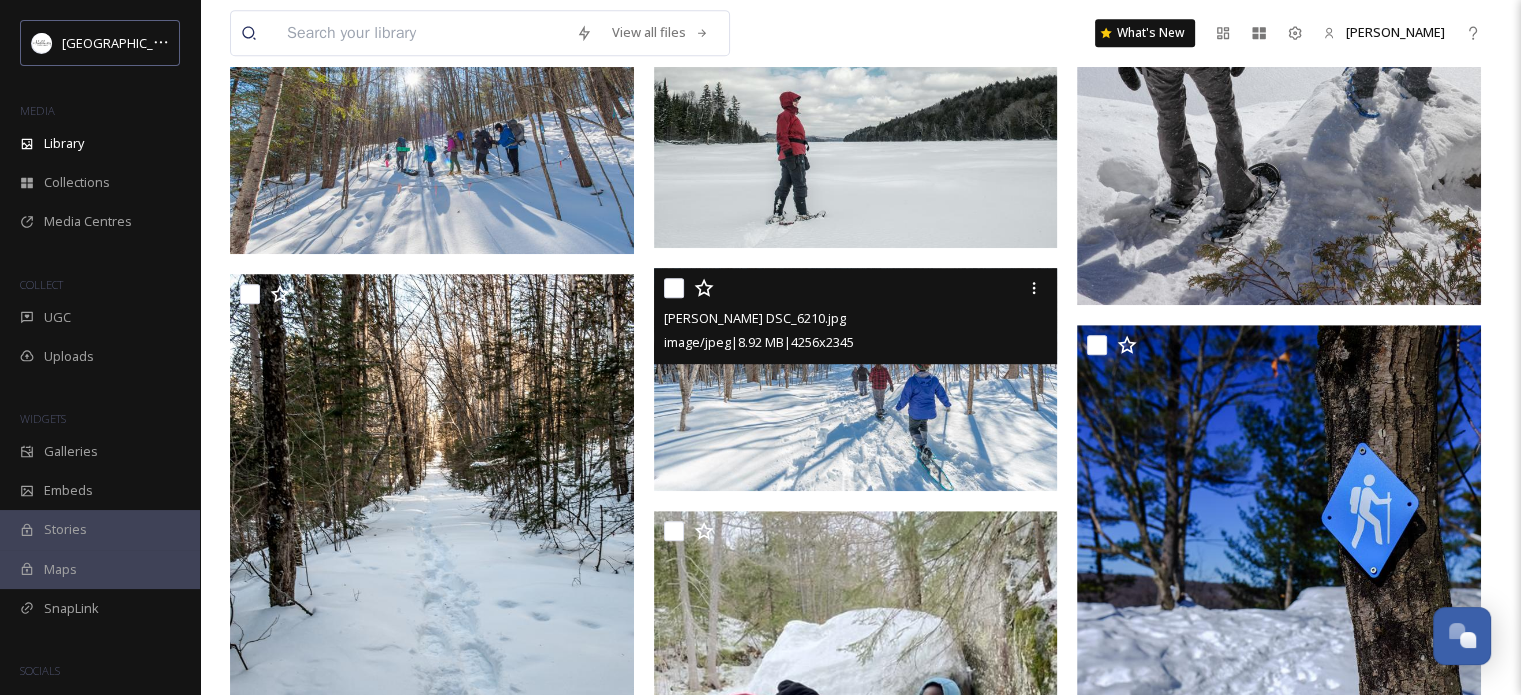 click at bounding box center (674, 288) 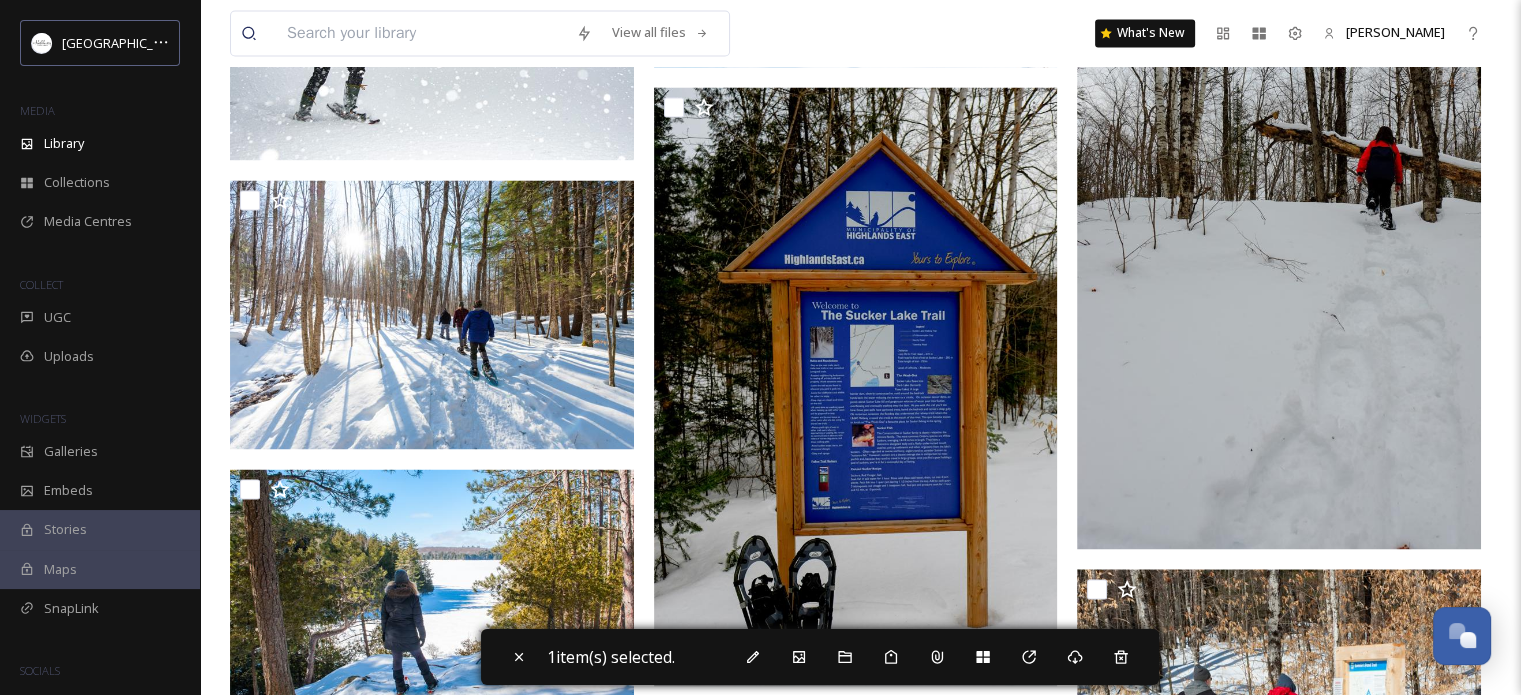 scroll, scrollTop: 3400, scrollLeft: 0, axis: vertical 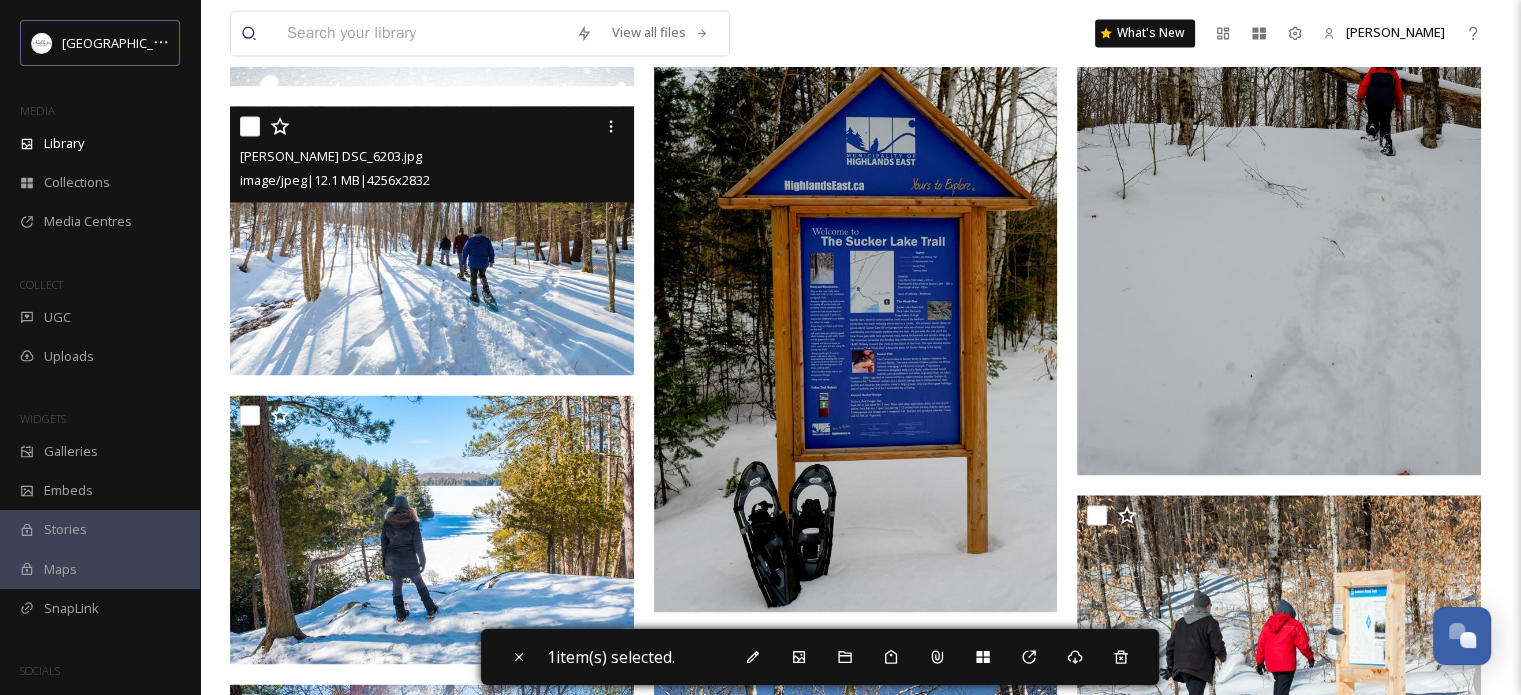 click at bounding box center [250, 126] 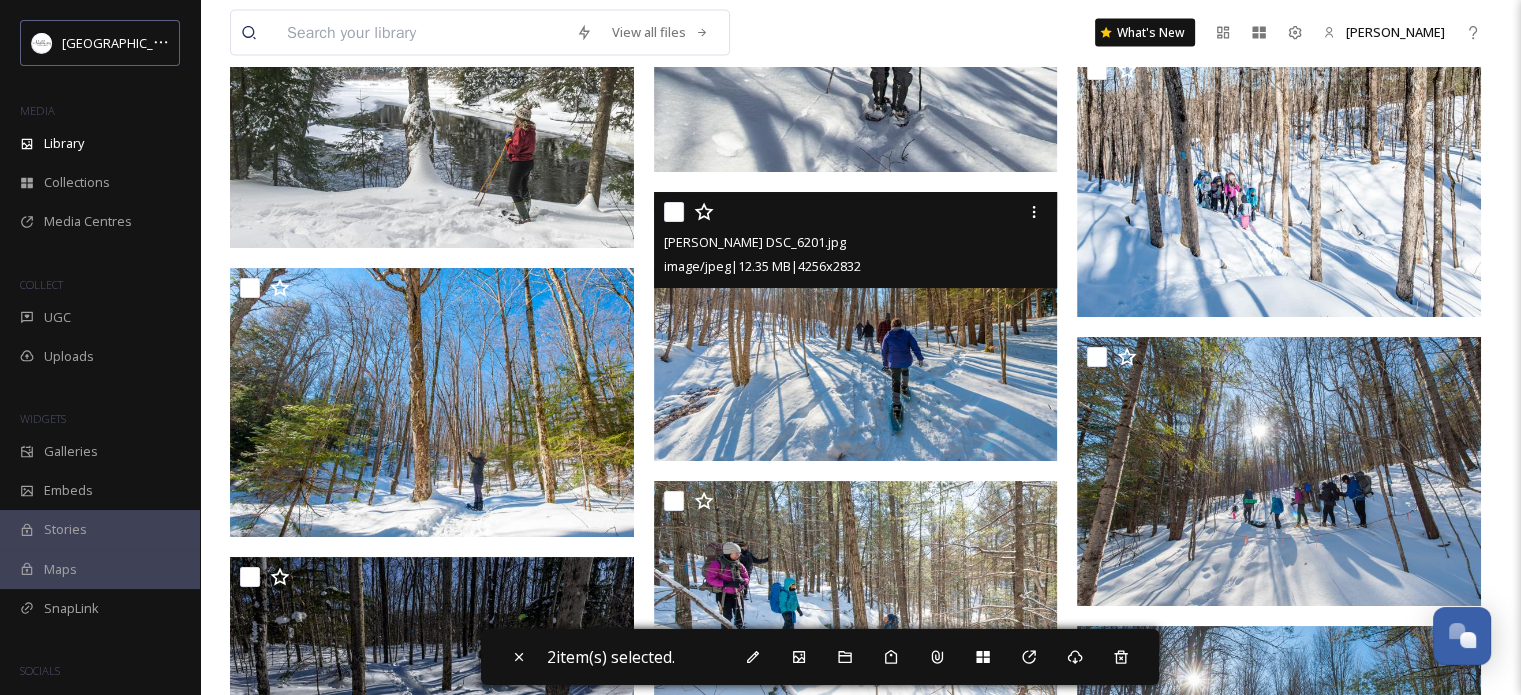 scroll, scrollTop: 4500, scrollLeft: 0, axis: vertical 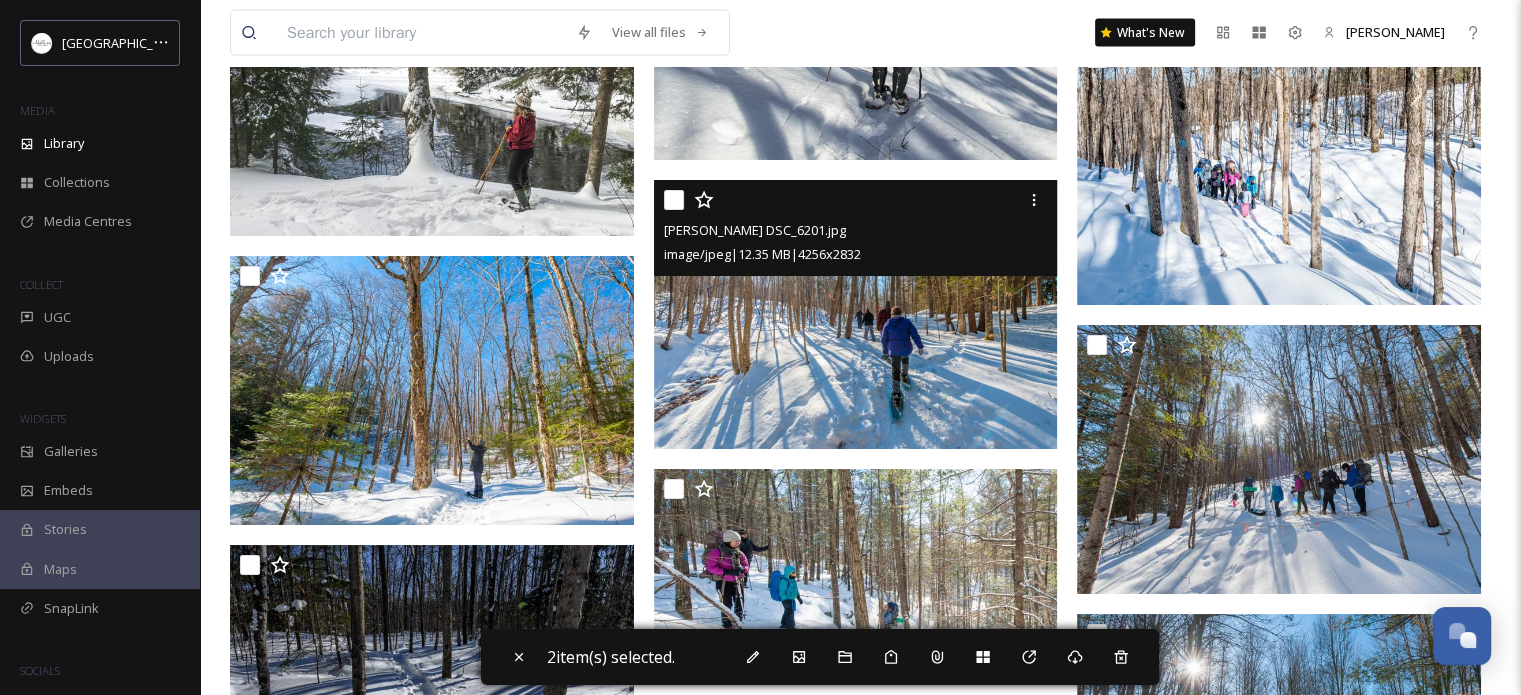 click at bounding box center (674, 200) 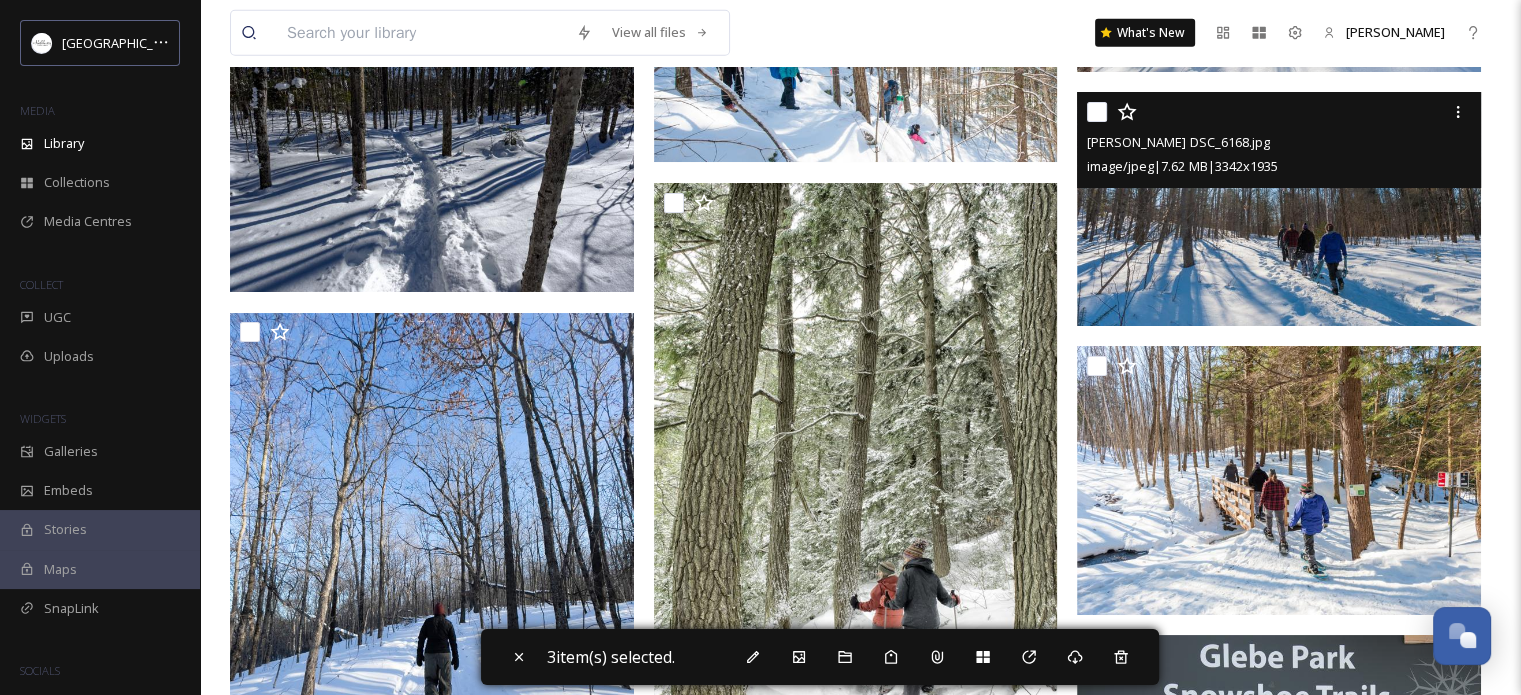 scroll, scrollTop: 5000, scrollLeft: 0, axis: vertical 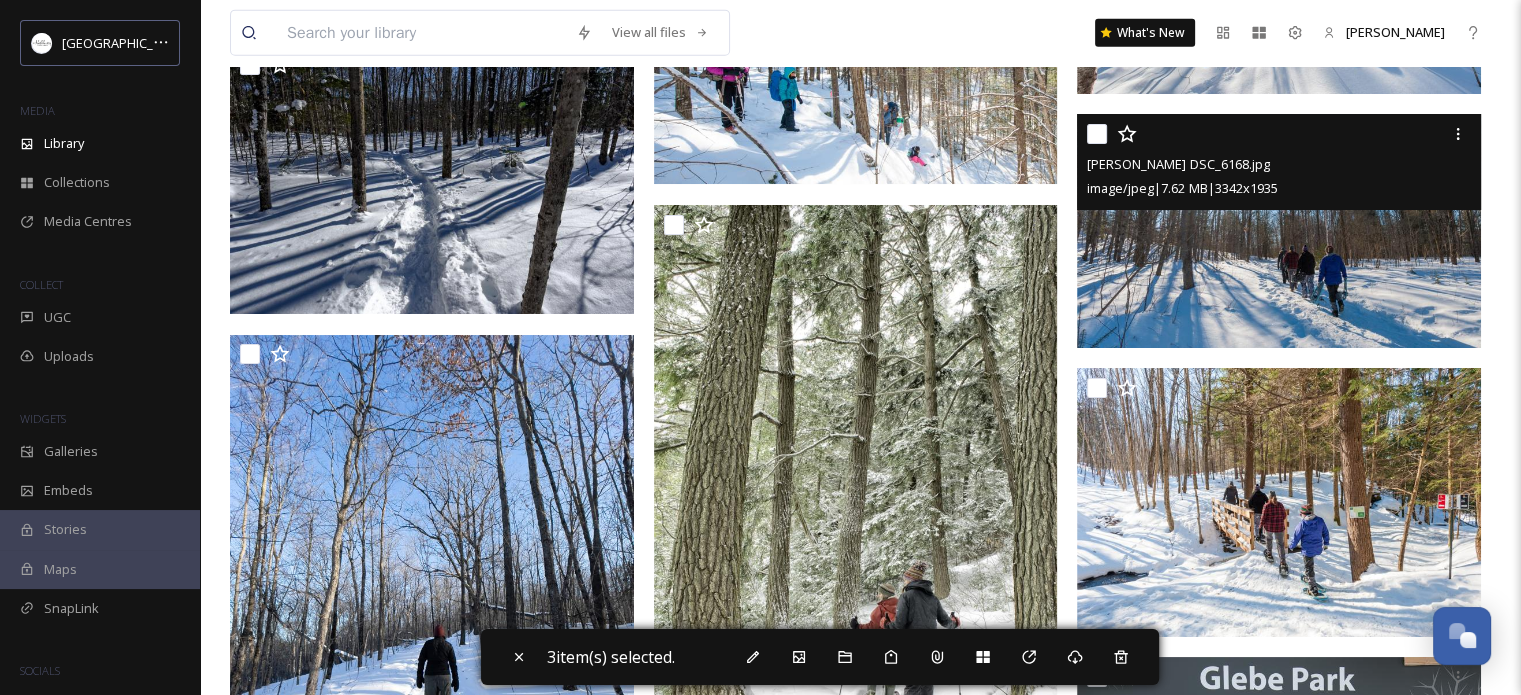 click at bounding box center [1097, 134] 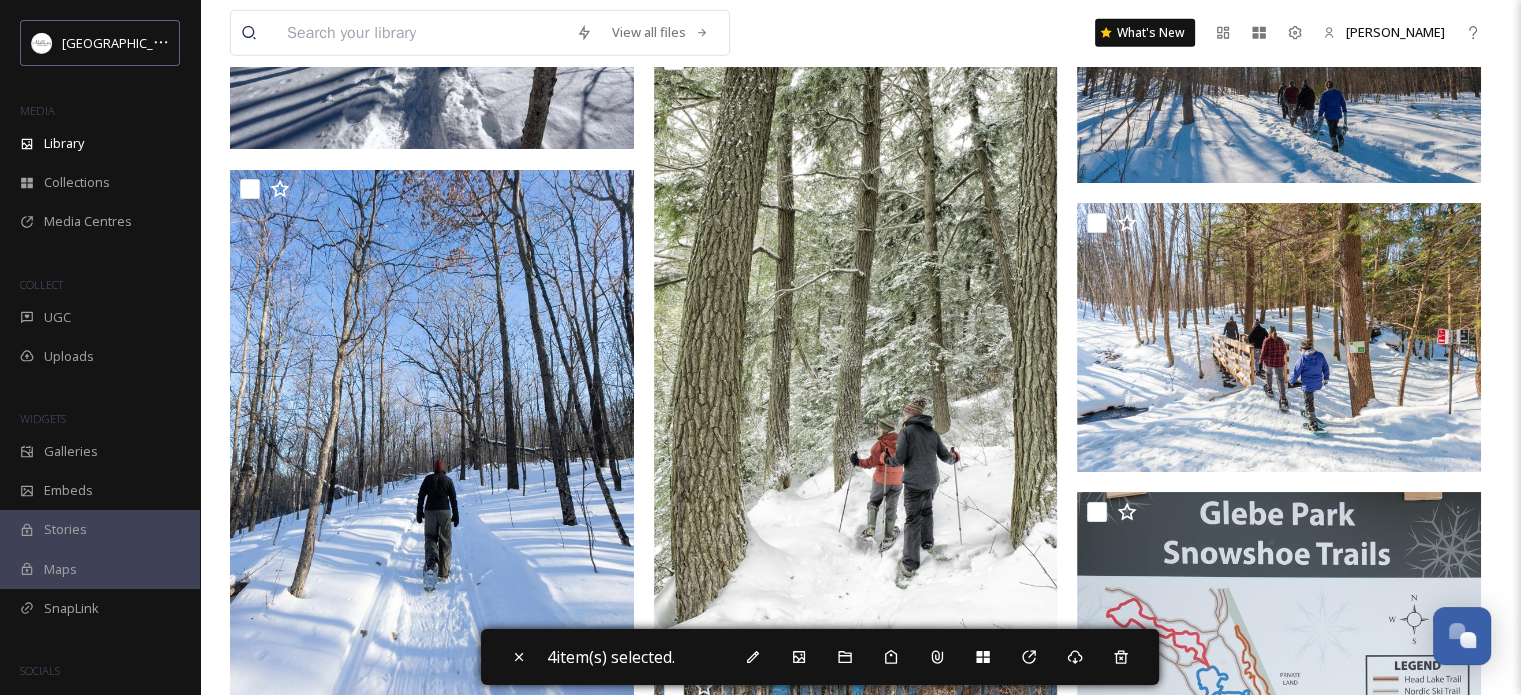 scroll, scrollTop: 5200, scrollLeft: 0, axis: vertical 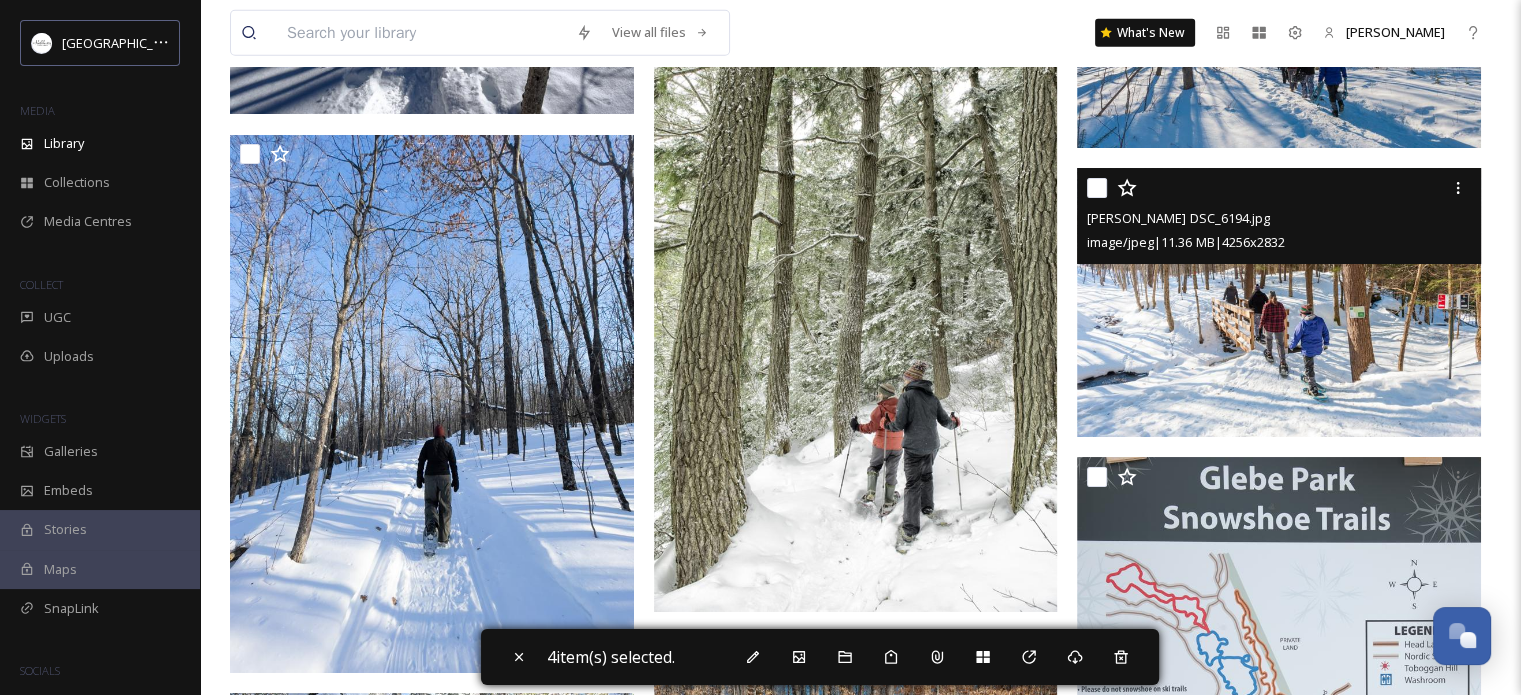 click at bounding box center [1097, 188] 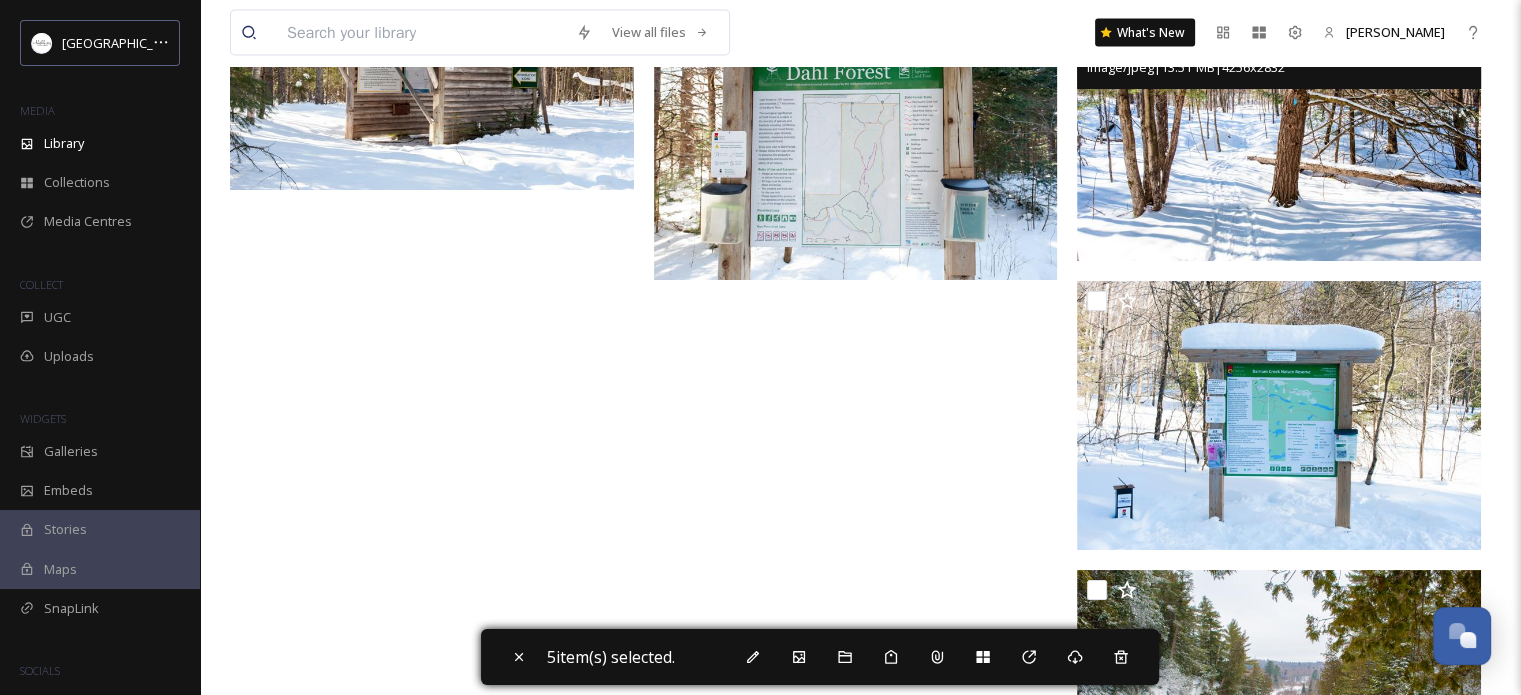 scroll, scrollTop: 11500, scrollLeft: 0, axis: vertical 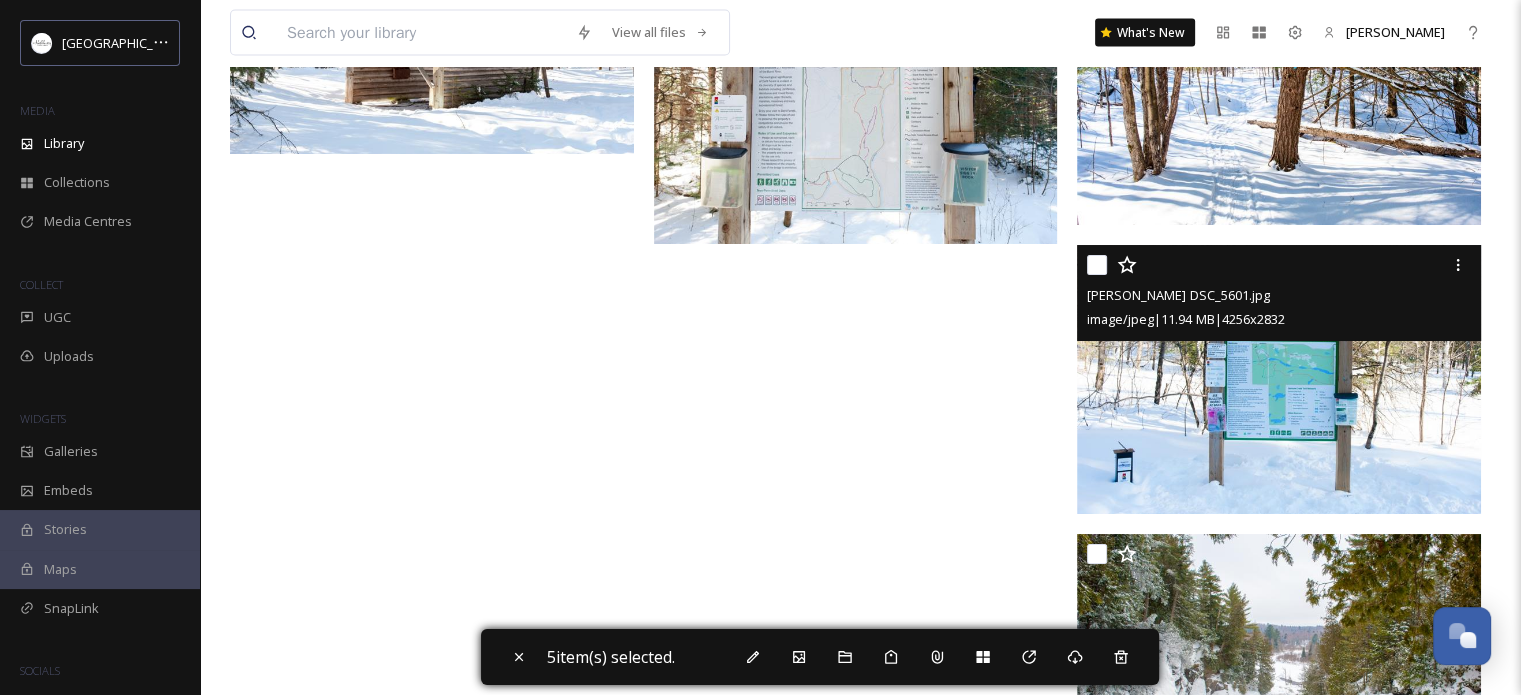 click at bounding box center [1097, 265] 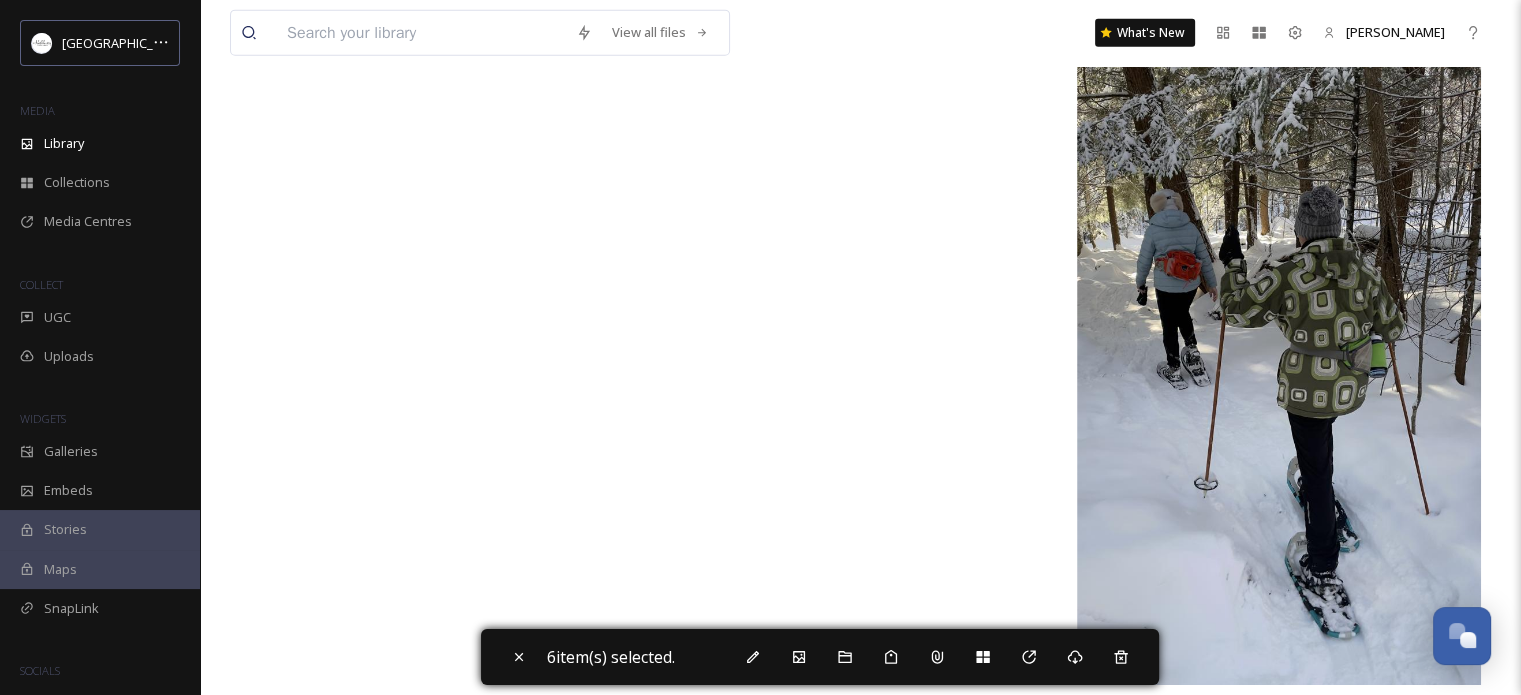scroll, scrollTop: 12380, scrollLeft: 0, axis: vertical 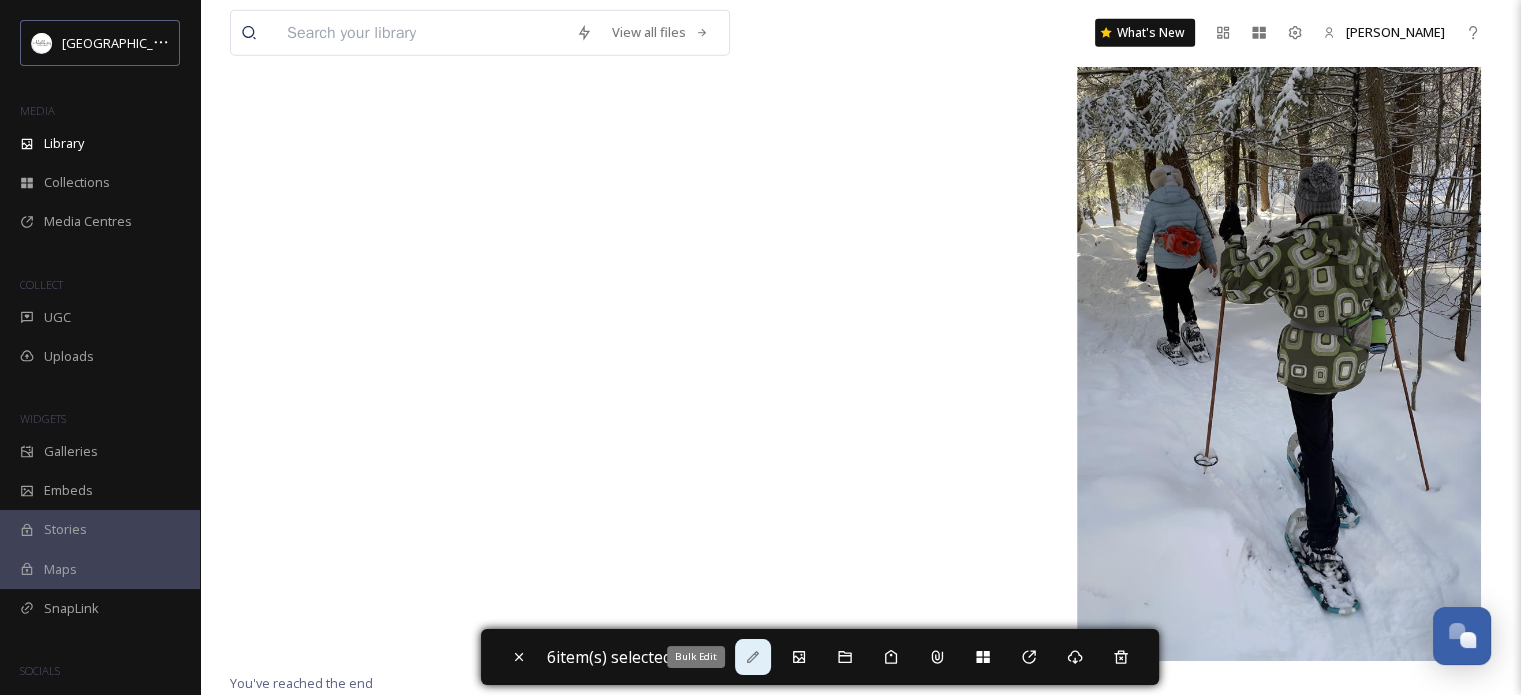 click on "Bulk Edit" at bounding box center [753, 657] 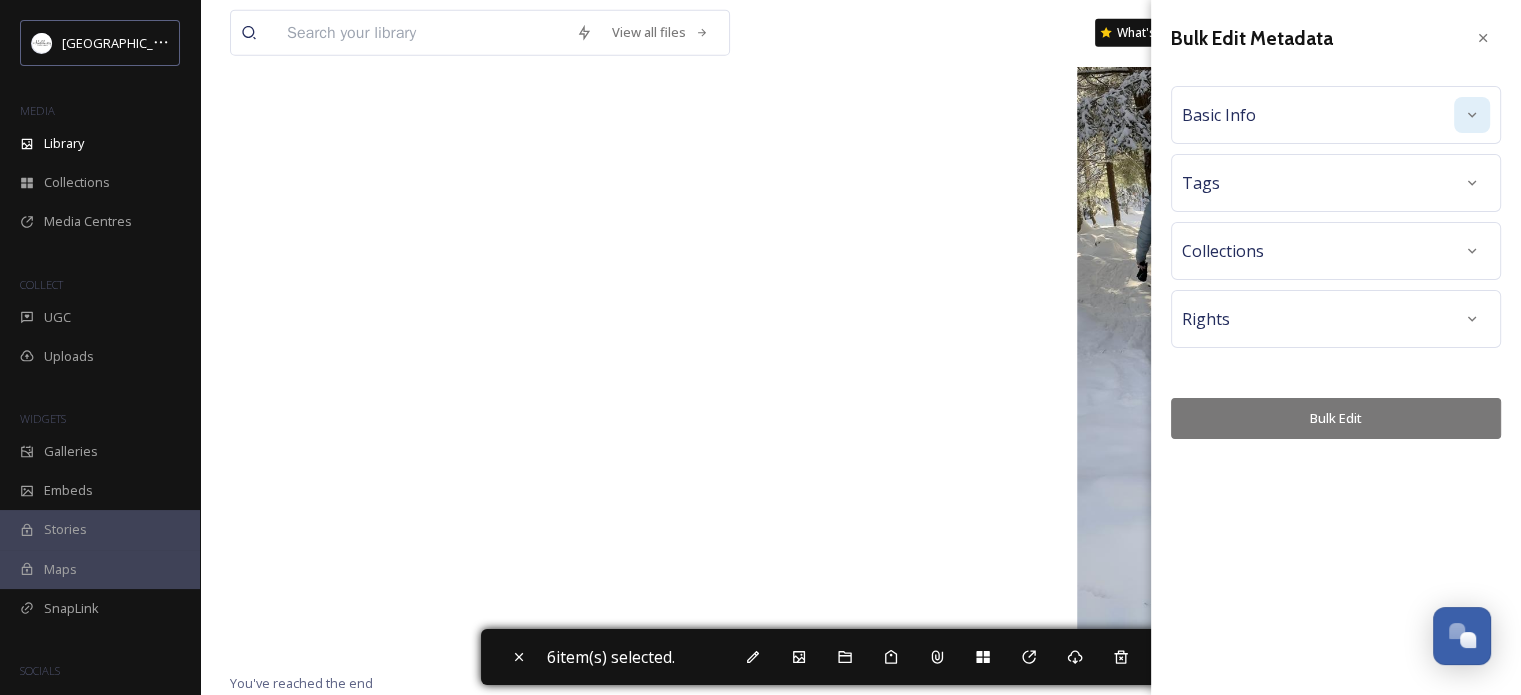 click 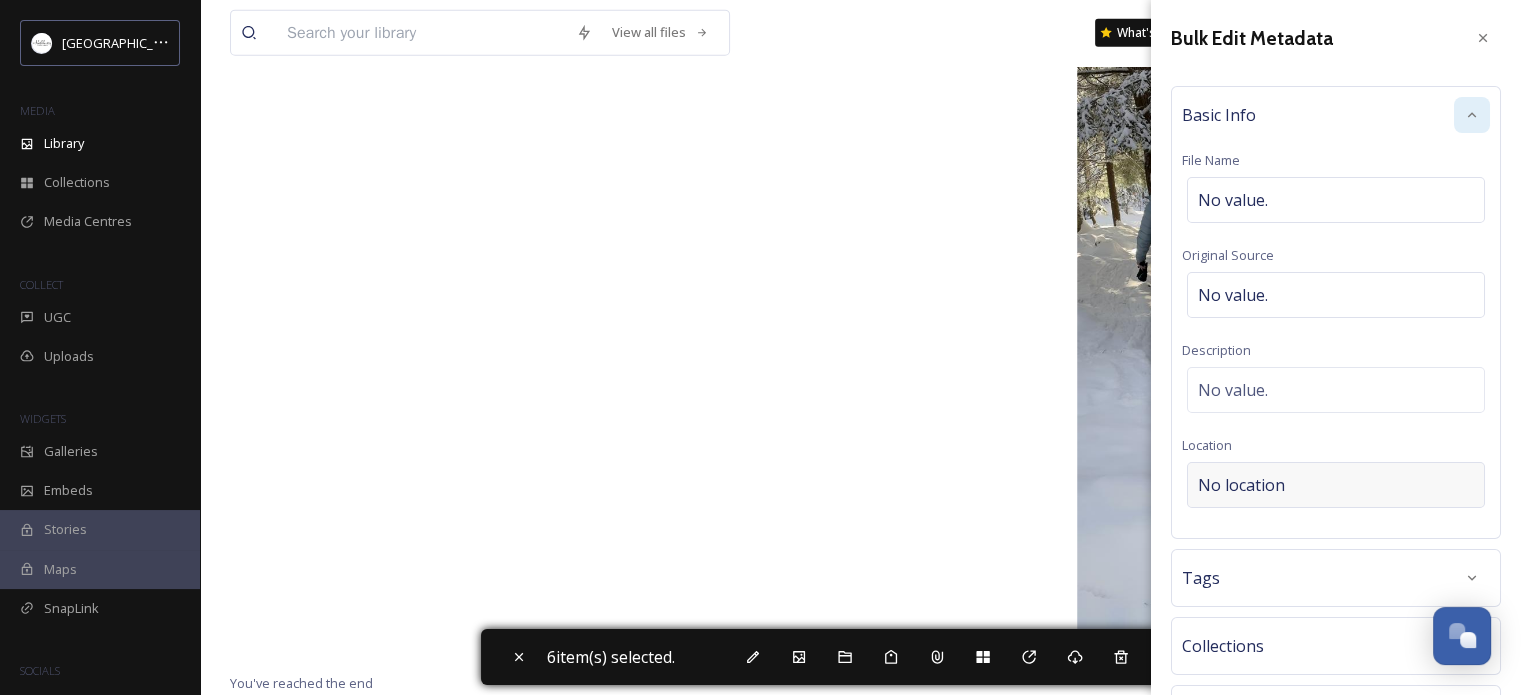click on "No location" at bounding box center (1241, 485) 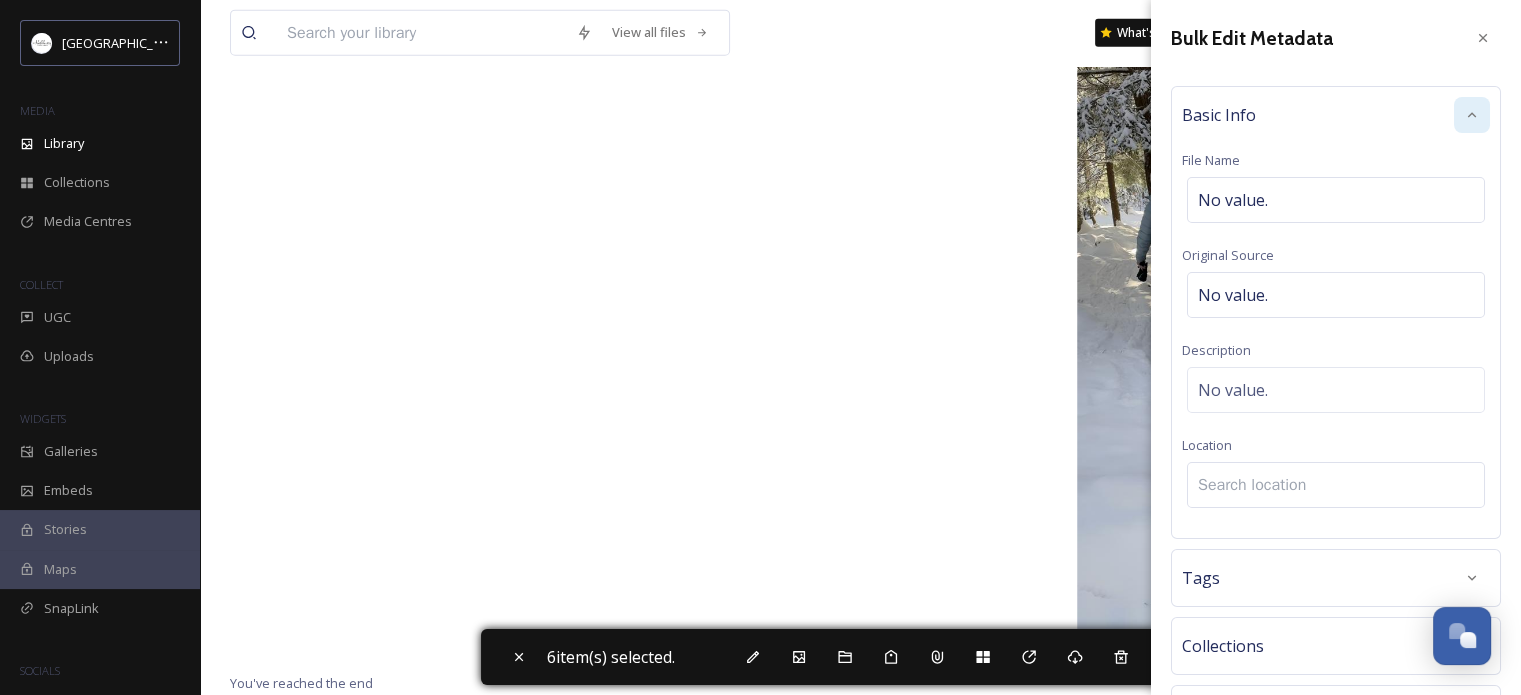 click at bounding box center [1336, 485] 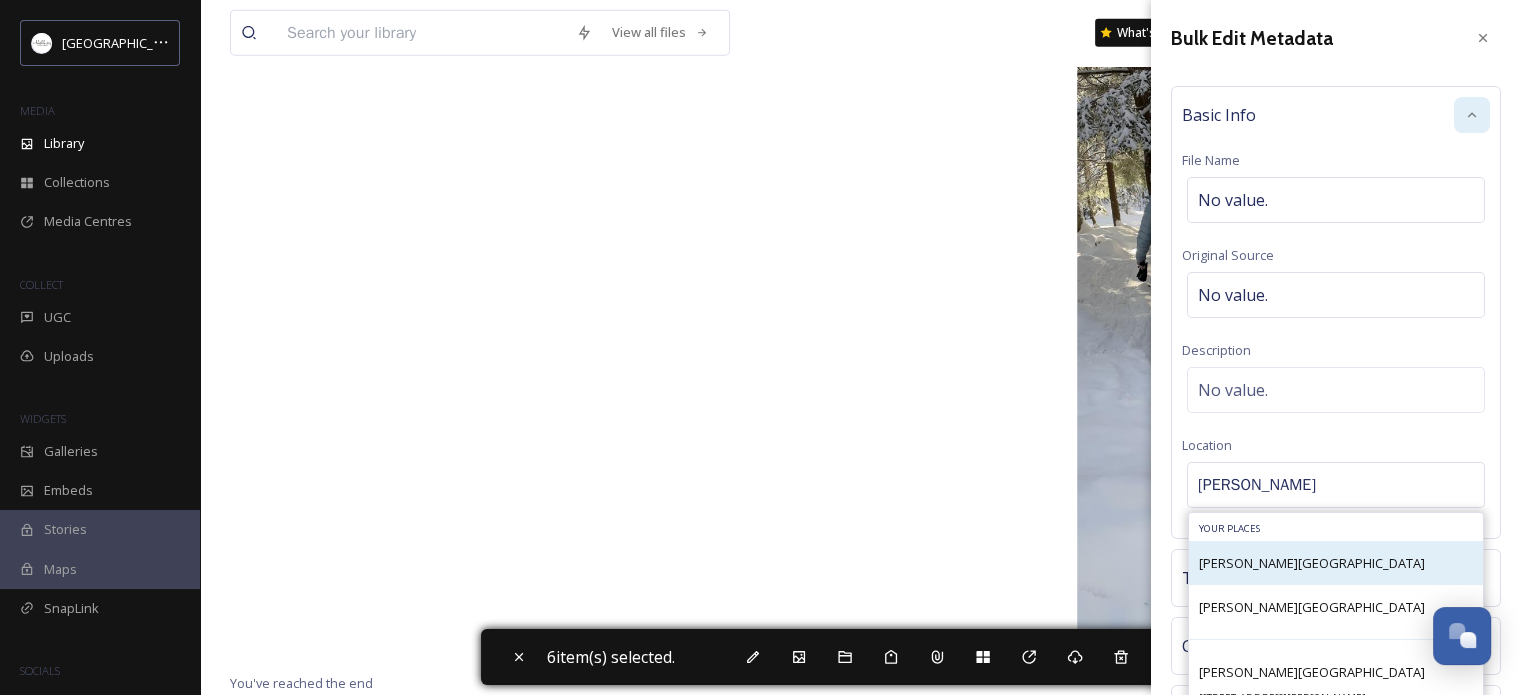 click on "[PERSON_NAME][GEOGRAPHIC_DATA]" at bounding box center [1312, 563] 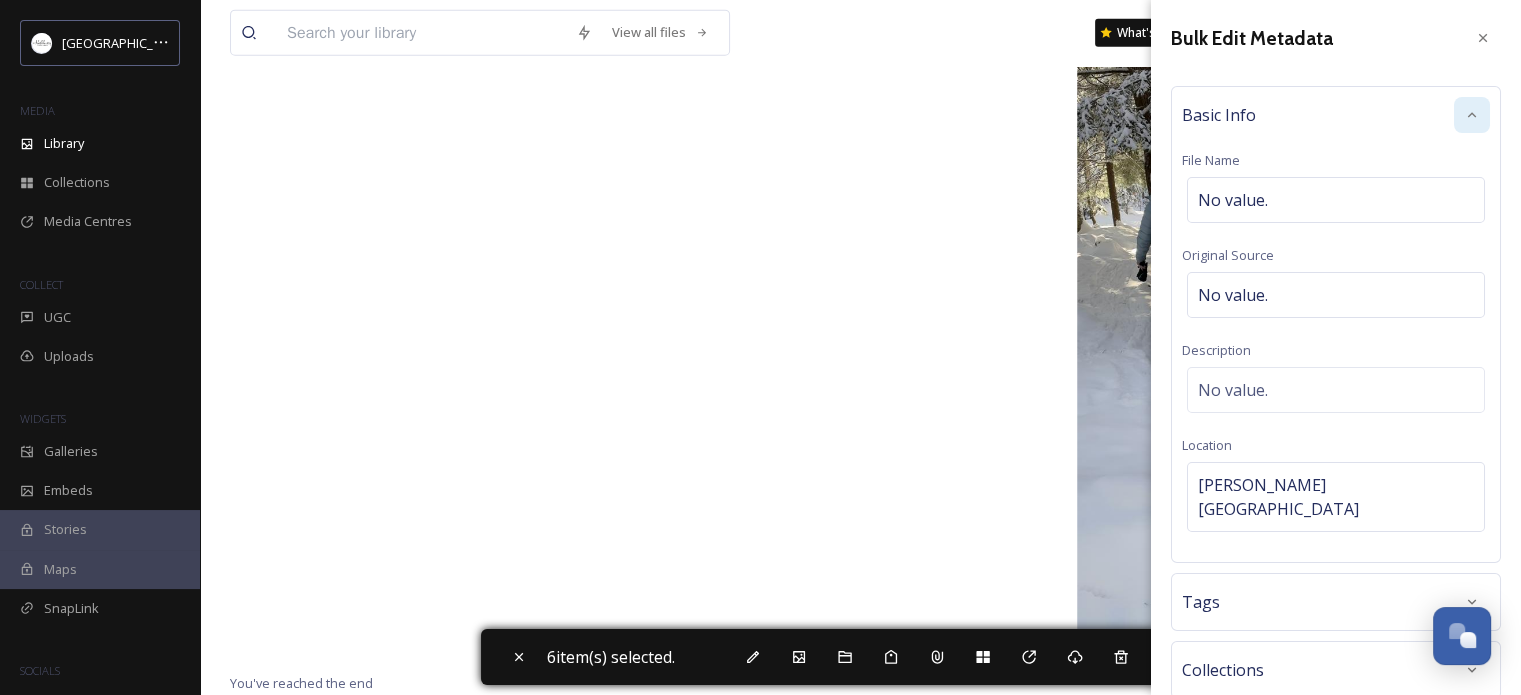 scroll, scrollTop: 155, scrollLeft: 0, axis: vertical 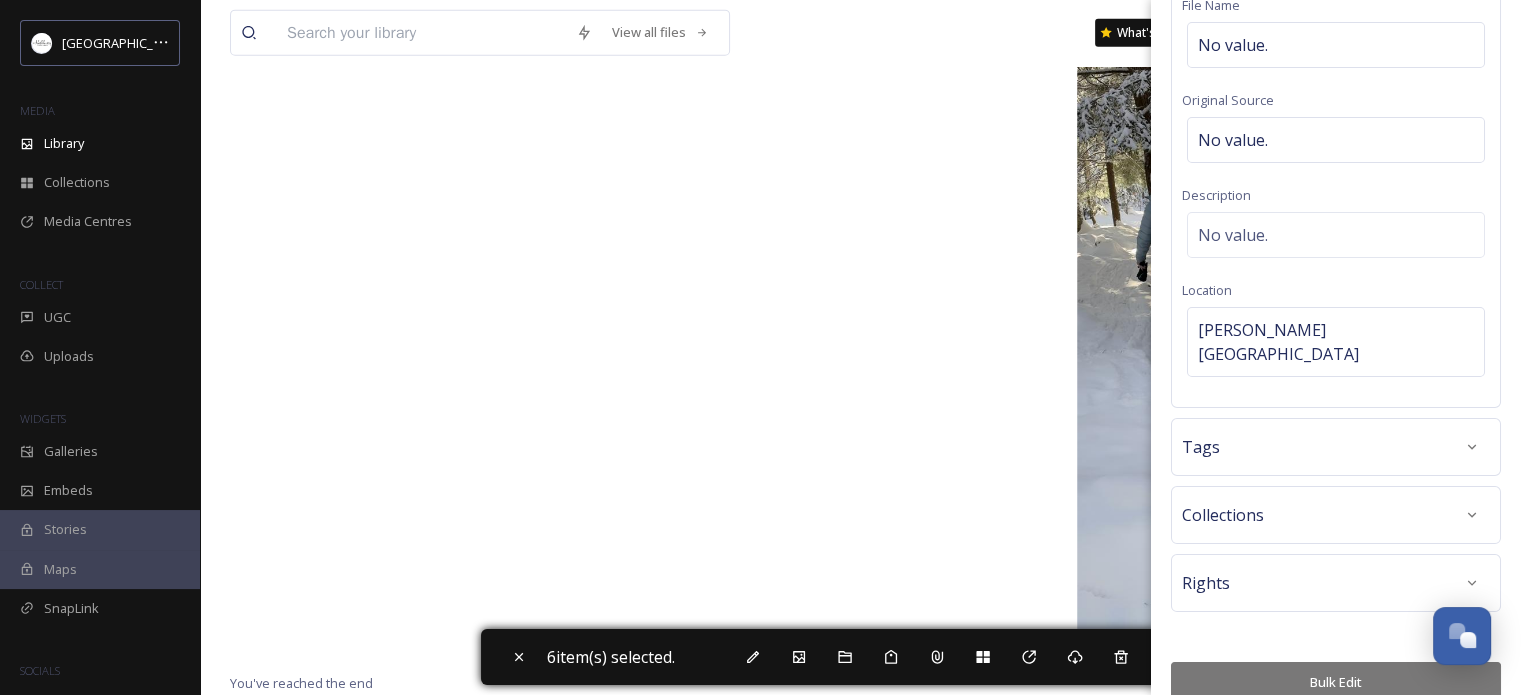 click on "Bulk Edit" at bounding box center [1336, 682] 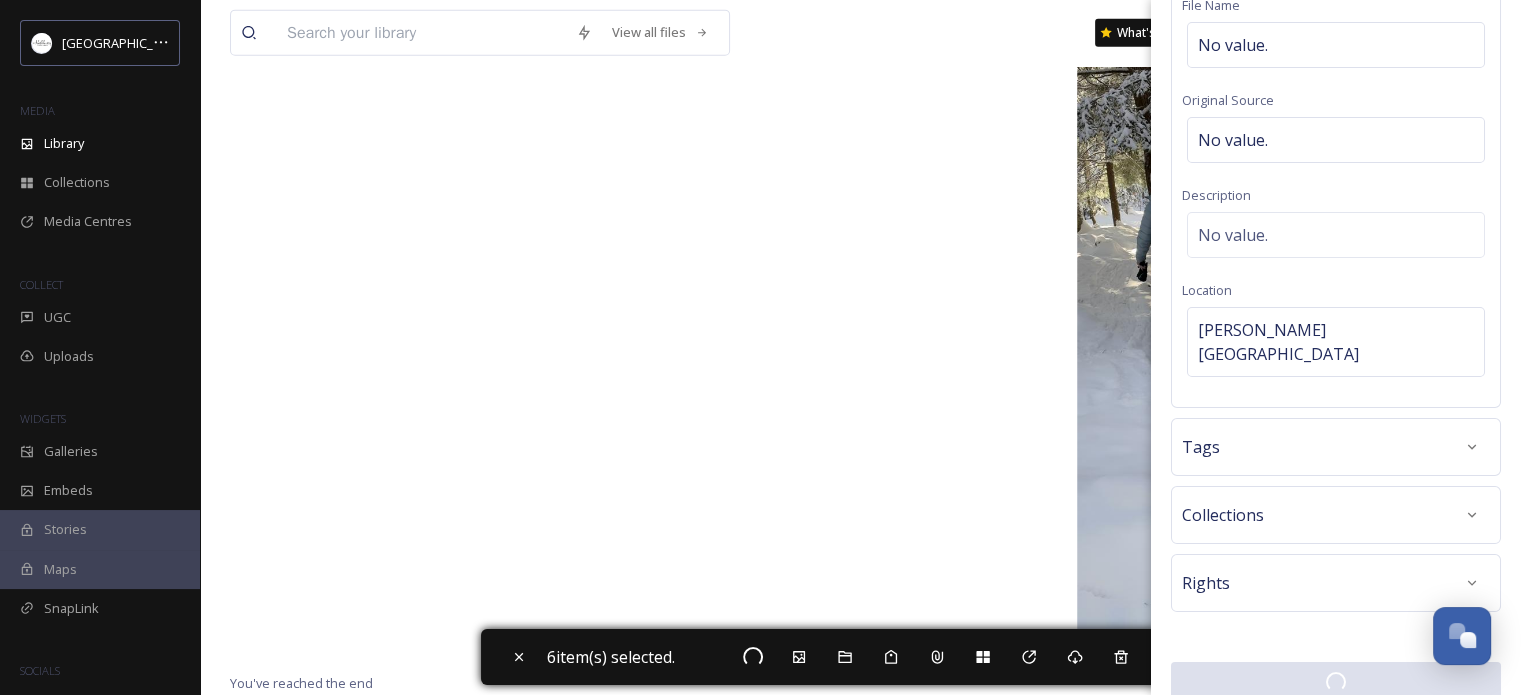 scroll, scrollTop: 154, scrollLeft: 0, axis: vertical 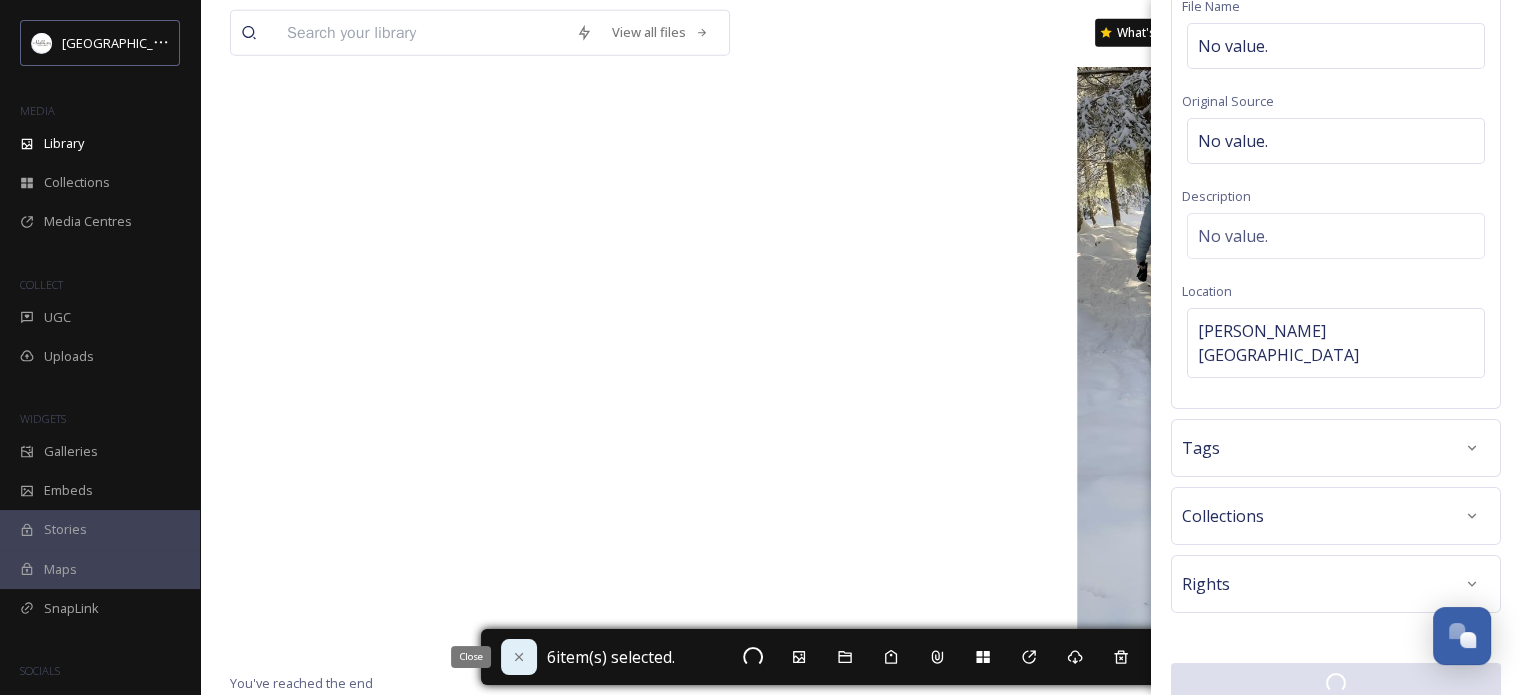 click 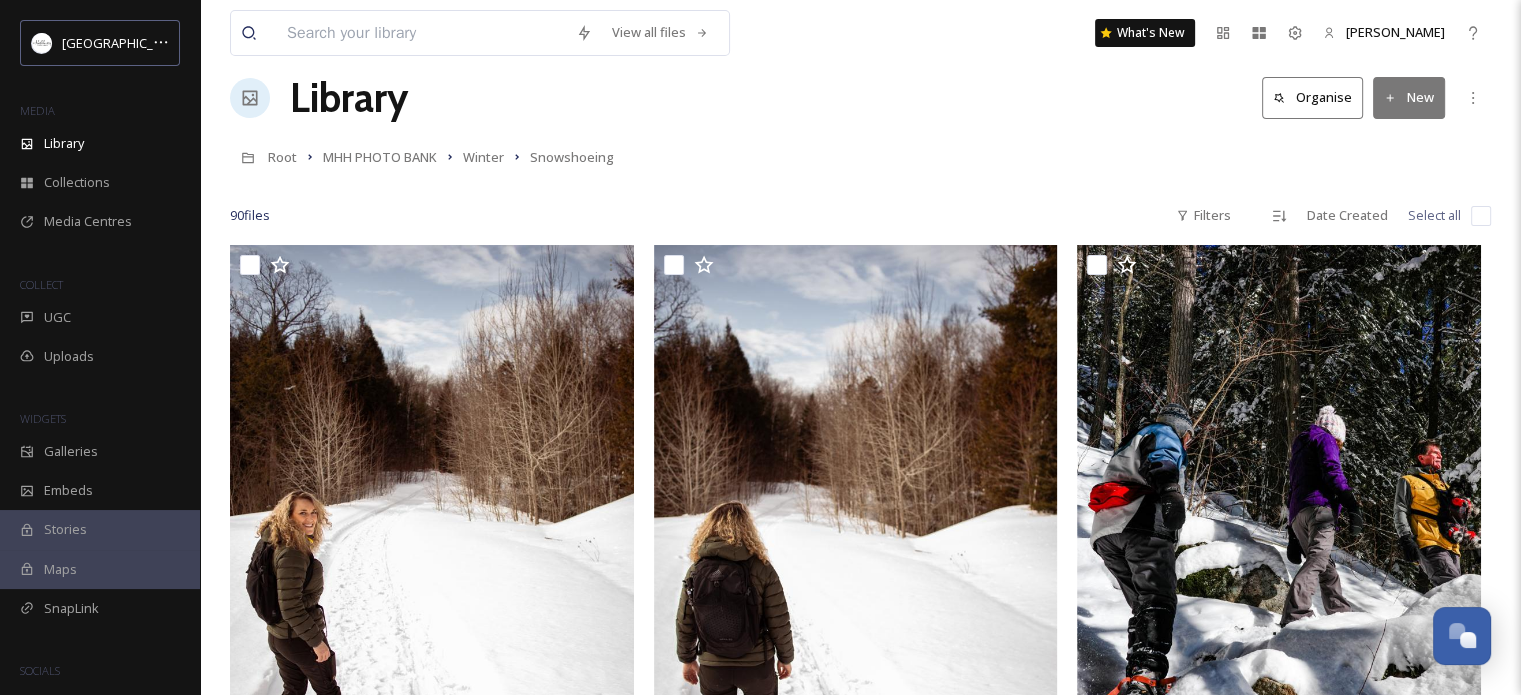 scroll, scrollTop: 0, scrollLeft: 0, axis: both 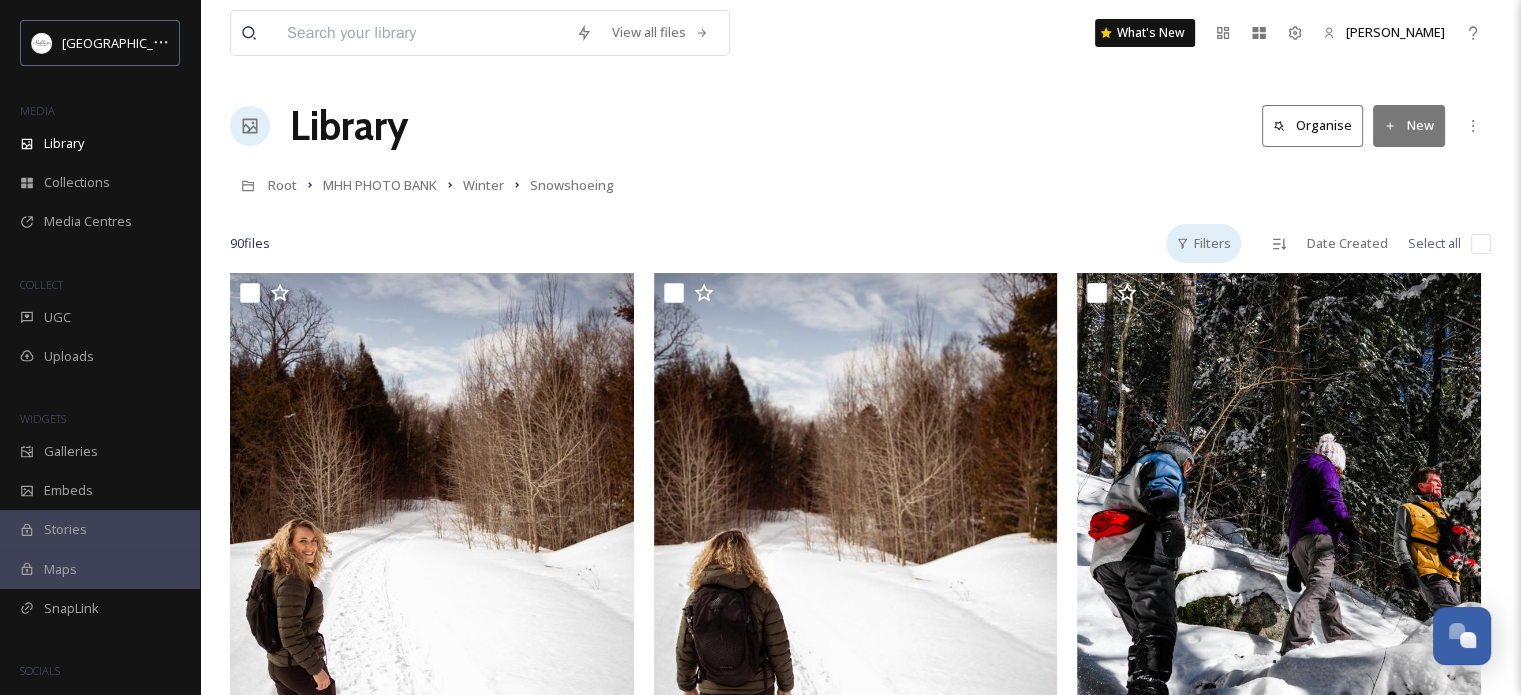 click on "Filters" at bounding box center (1203, 243) 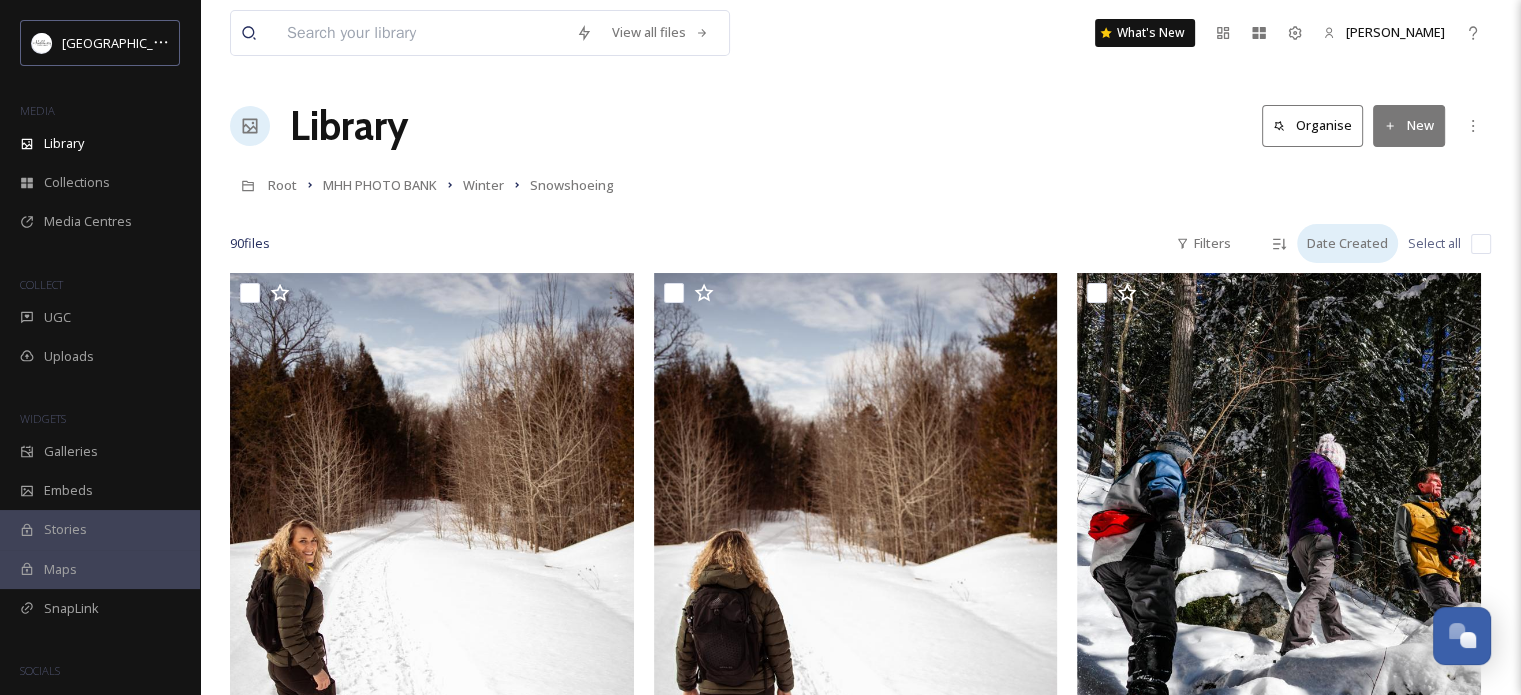 click on "Date Created" at bounding box center (1347, 243) 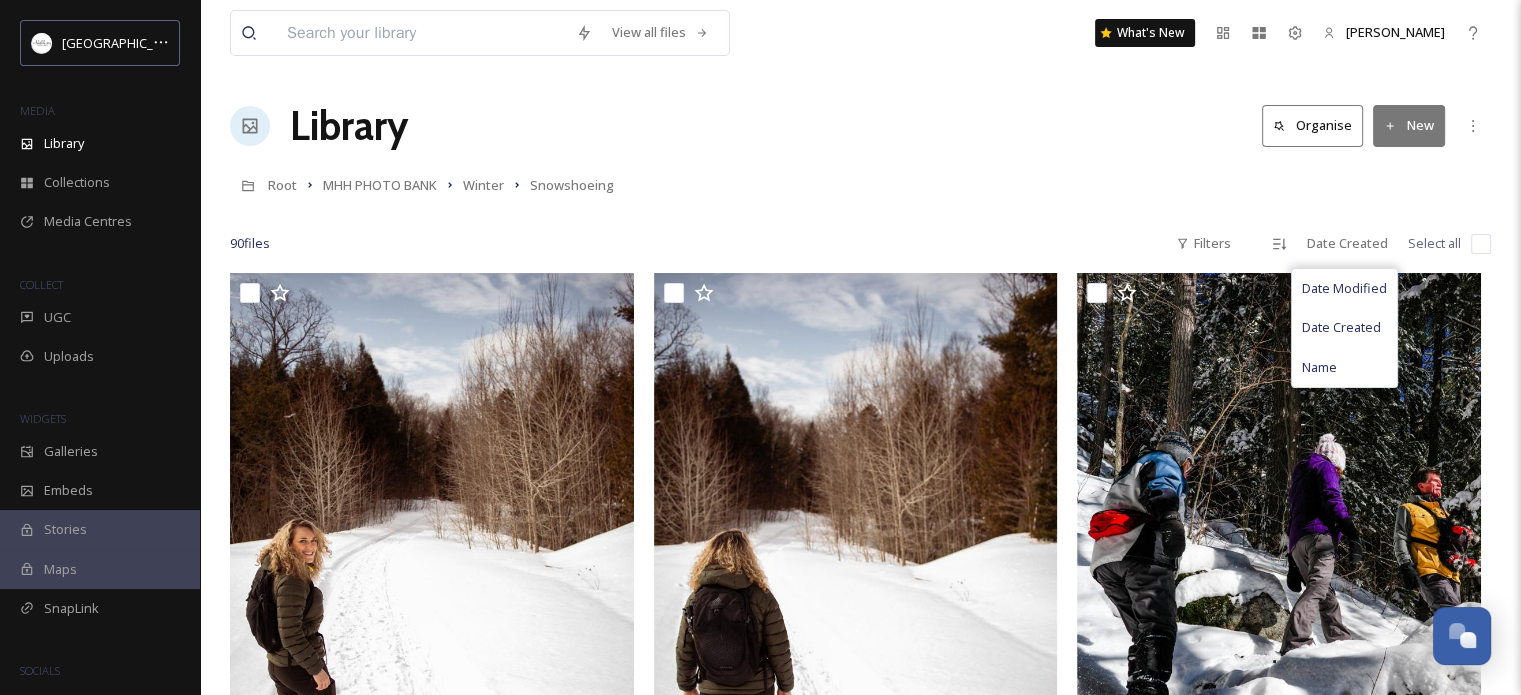 click on "Name" at bounding box center [1319, 367] 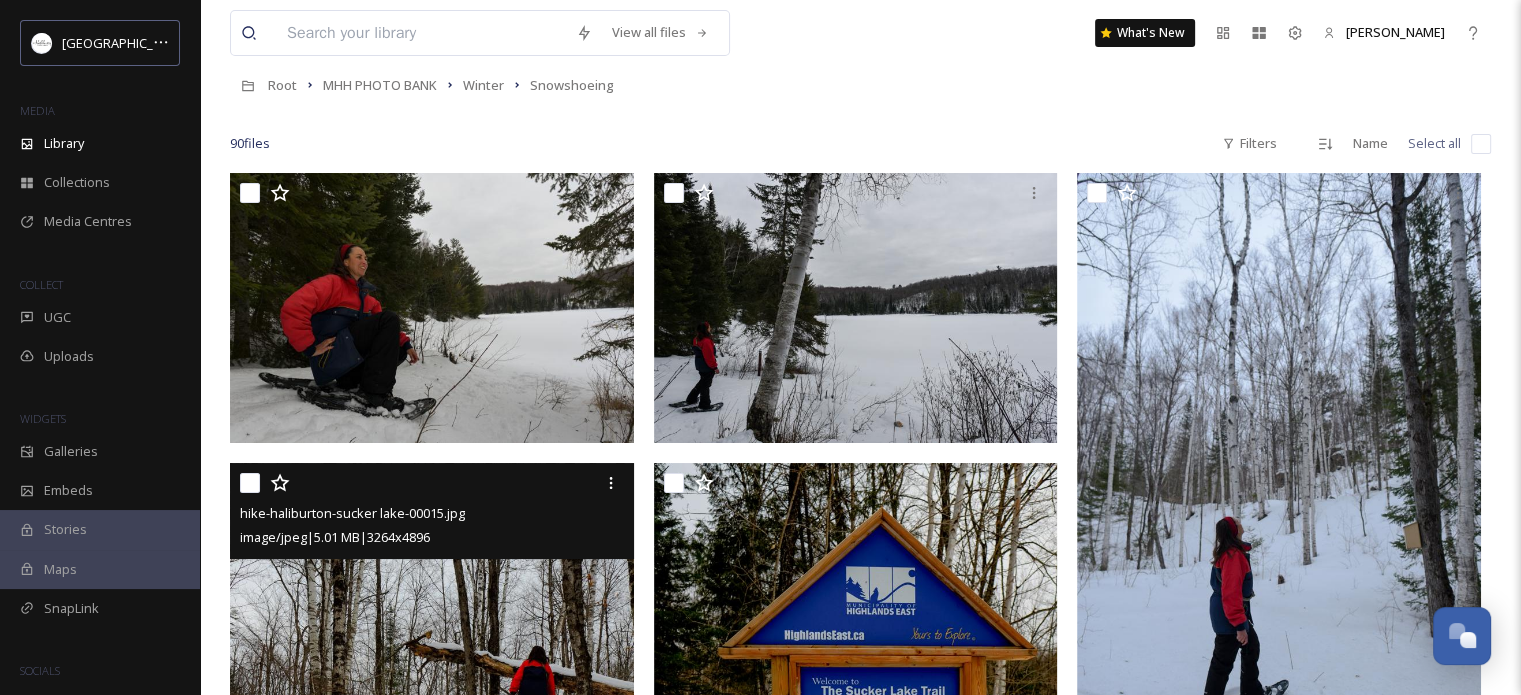 scroll, scrollTop: 0, scrollLeft: 0, axis: both 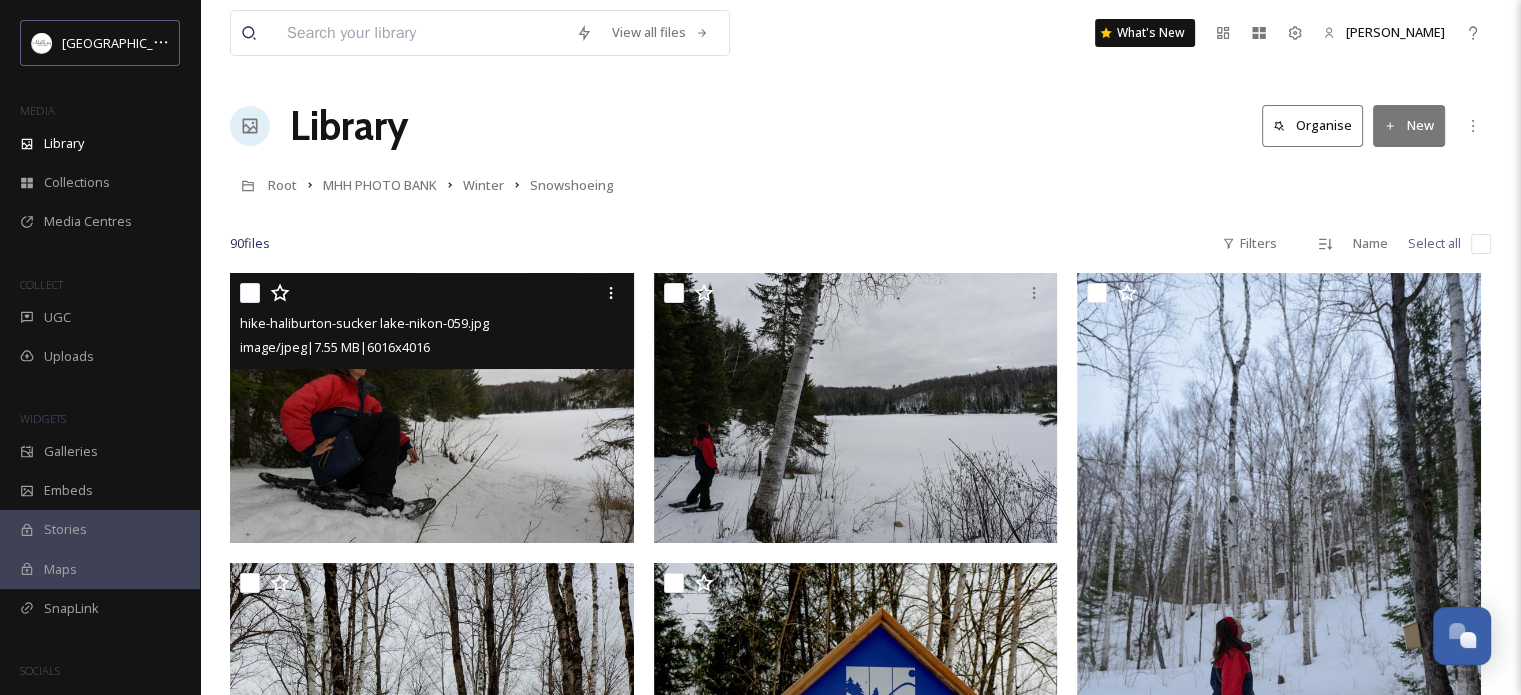 click at bounding box center [250, 293] 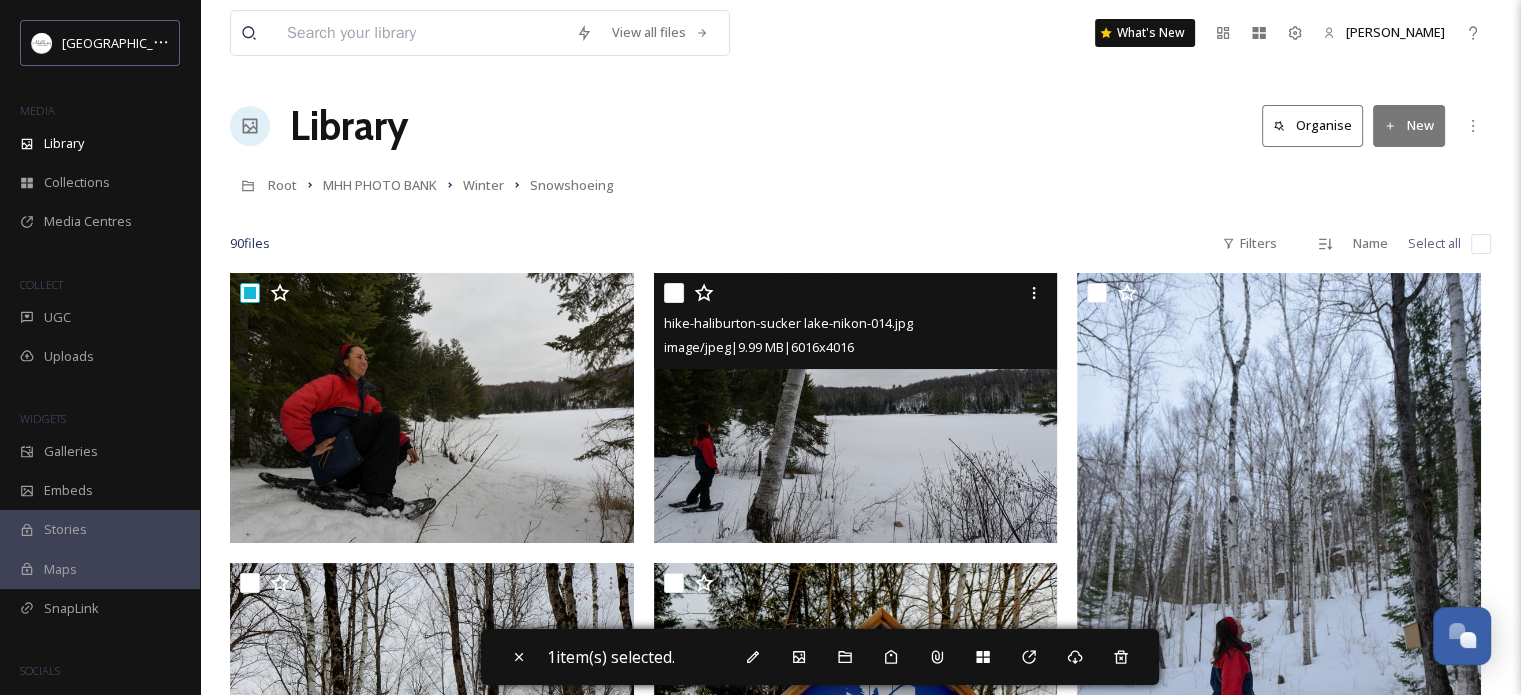 click at bounding box center [674, 293] 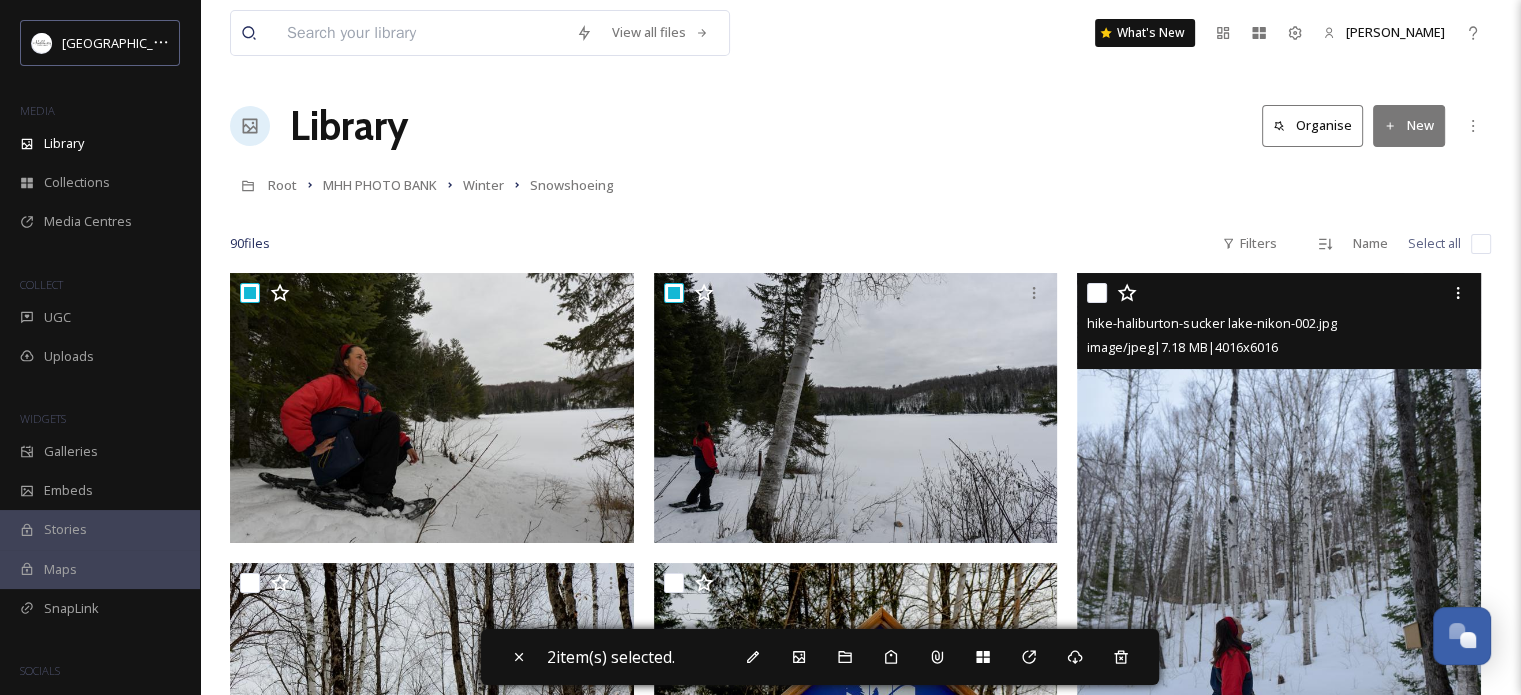click at bounding box center [1097, 293] 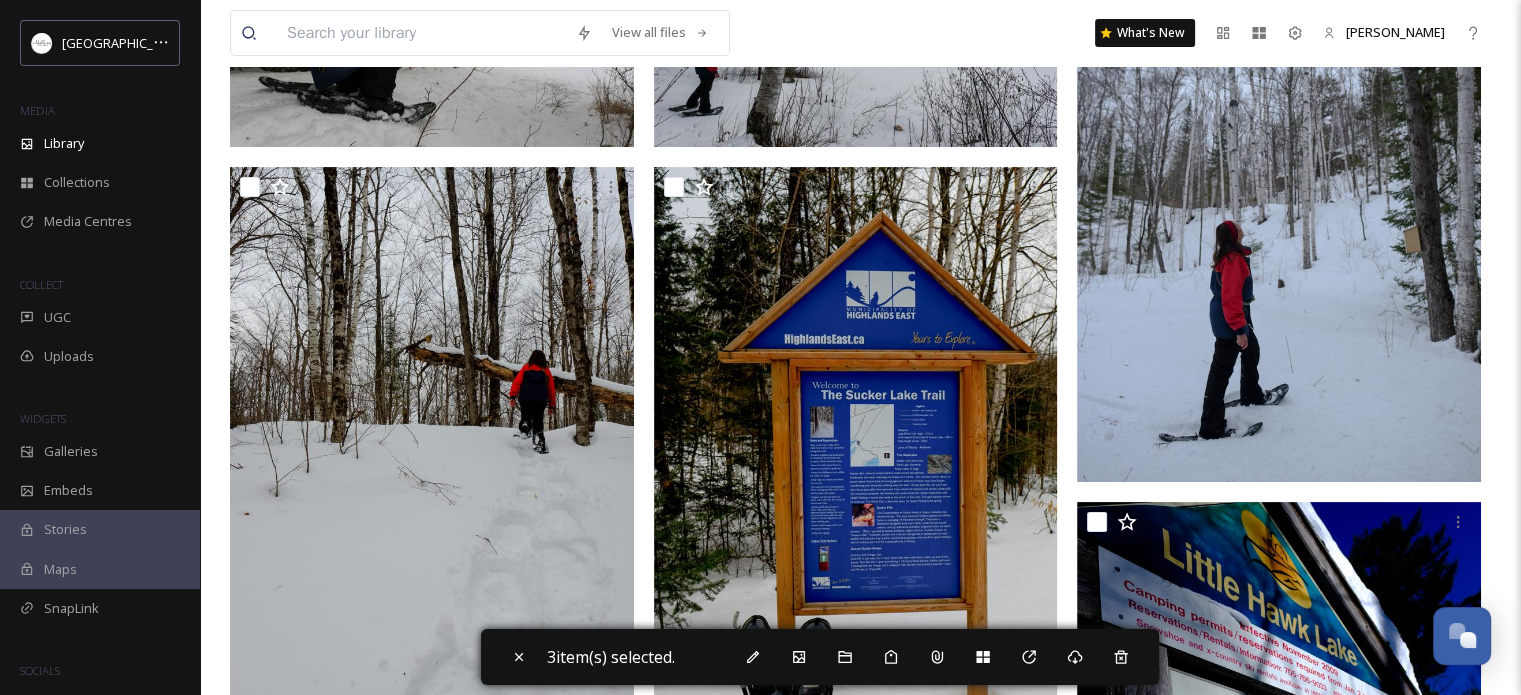 scroll, scrollTop: 400, scrollLeft: 0, axis: vertical 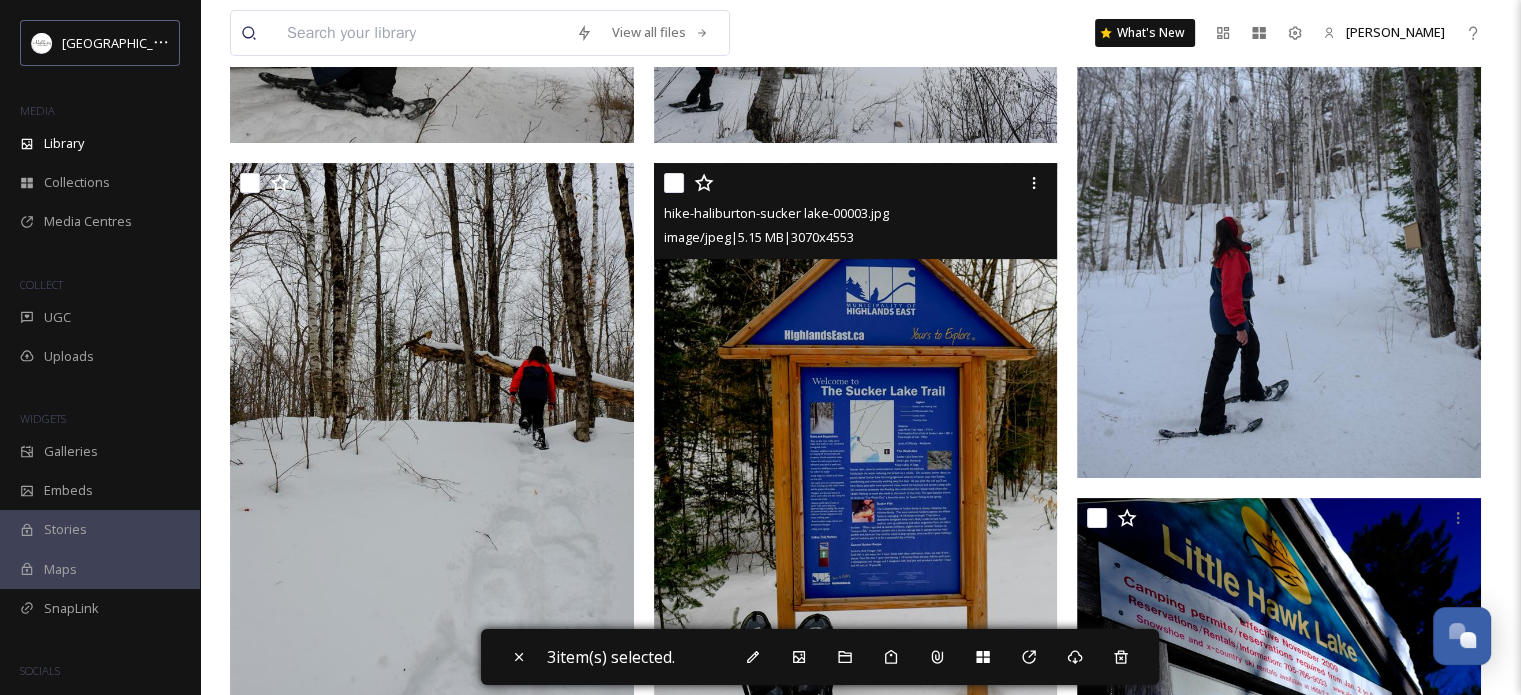 click at bounding box center [674, 183] 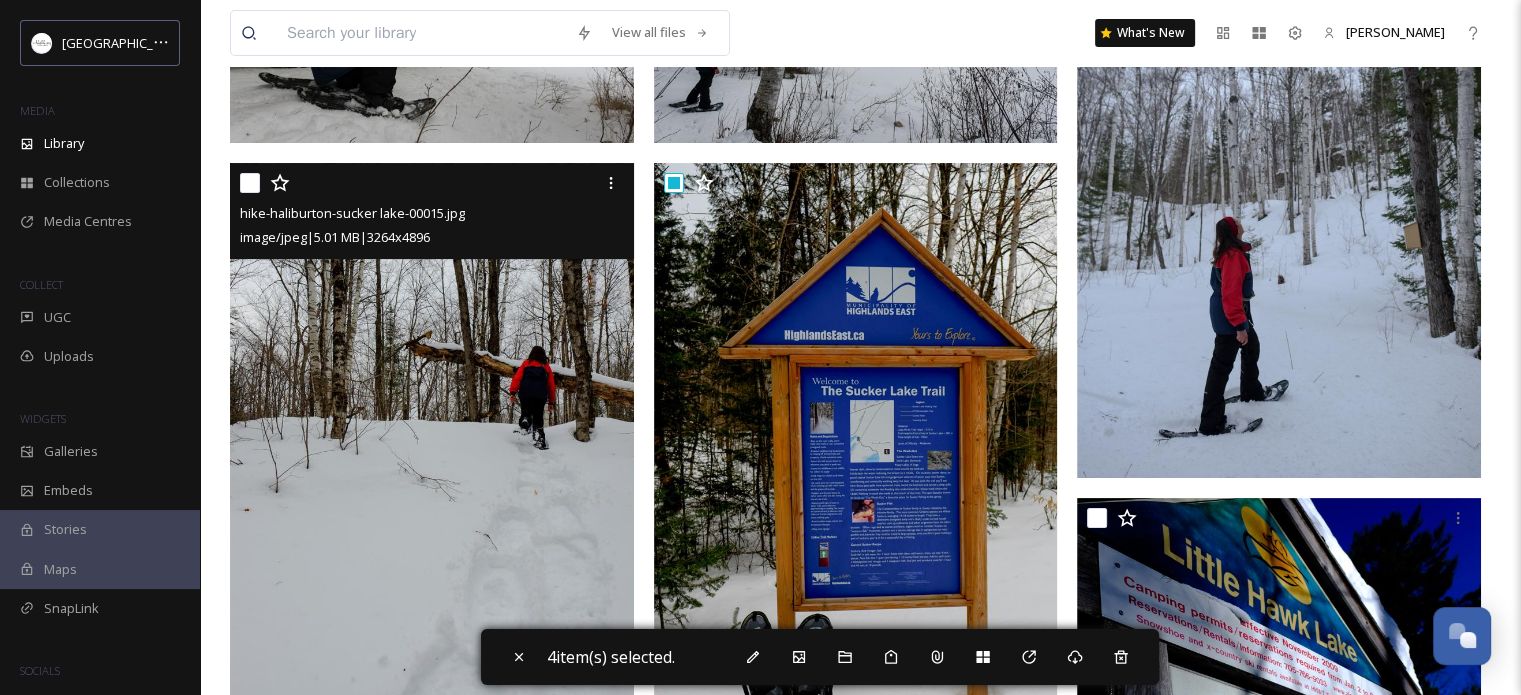 click at bounding box center (250, 183) 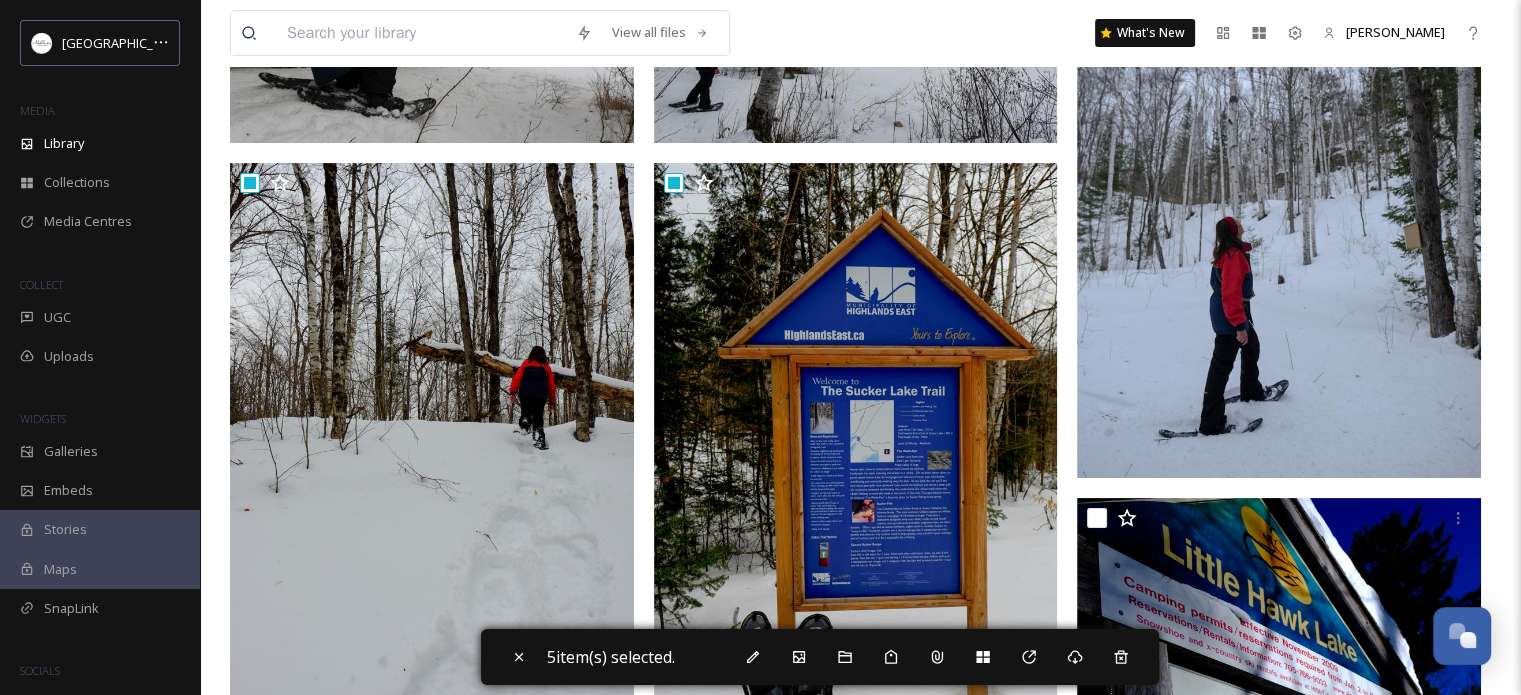 scroll, scrollTop: 0, scrollLeft: 0, axis: both 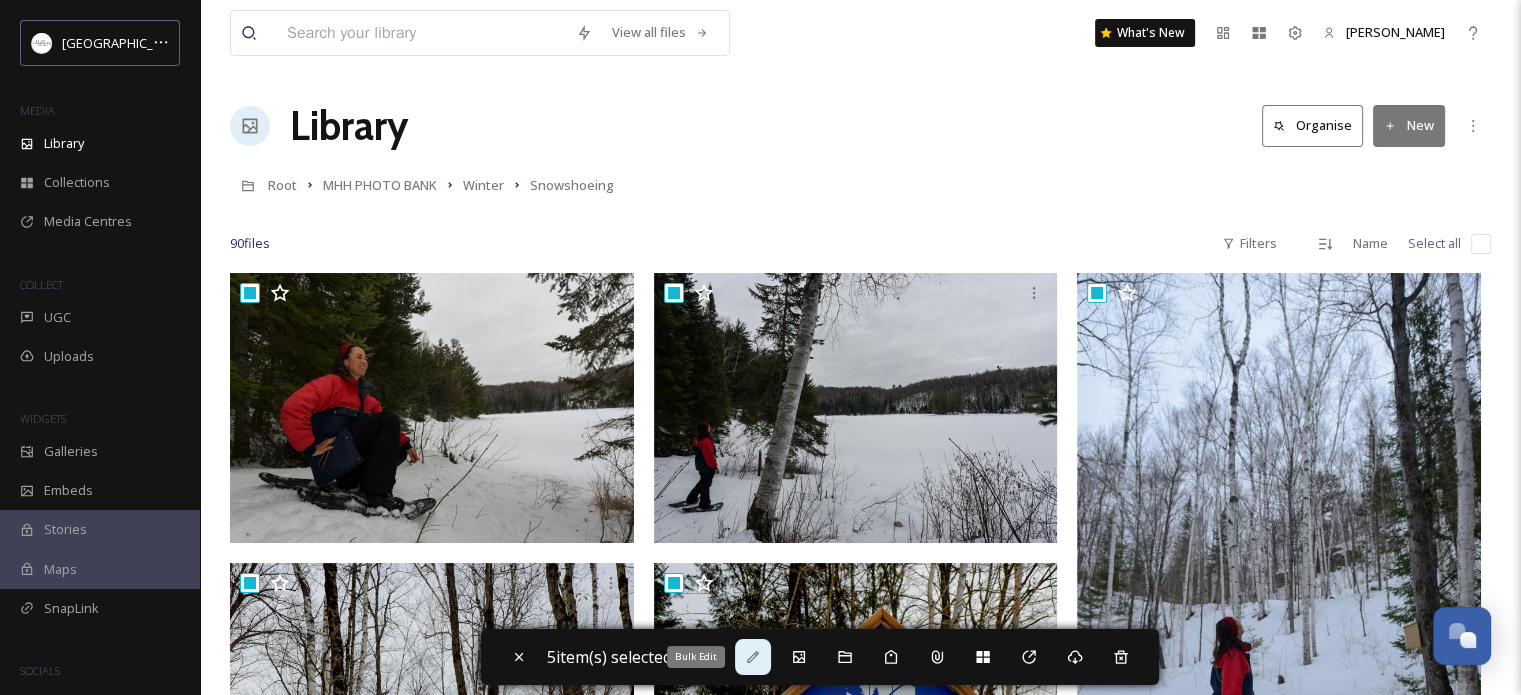 click 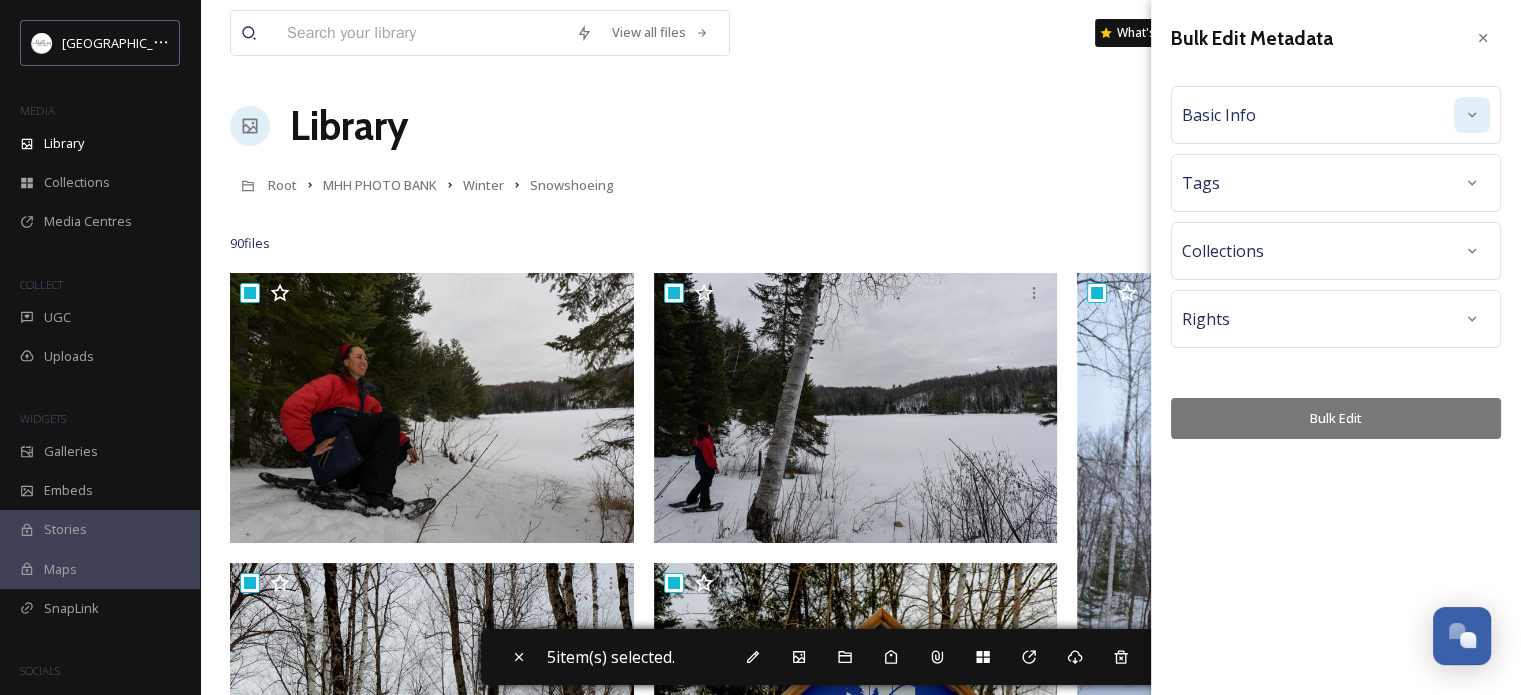 click 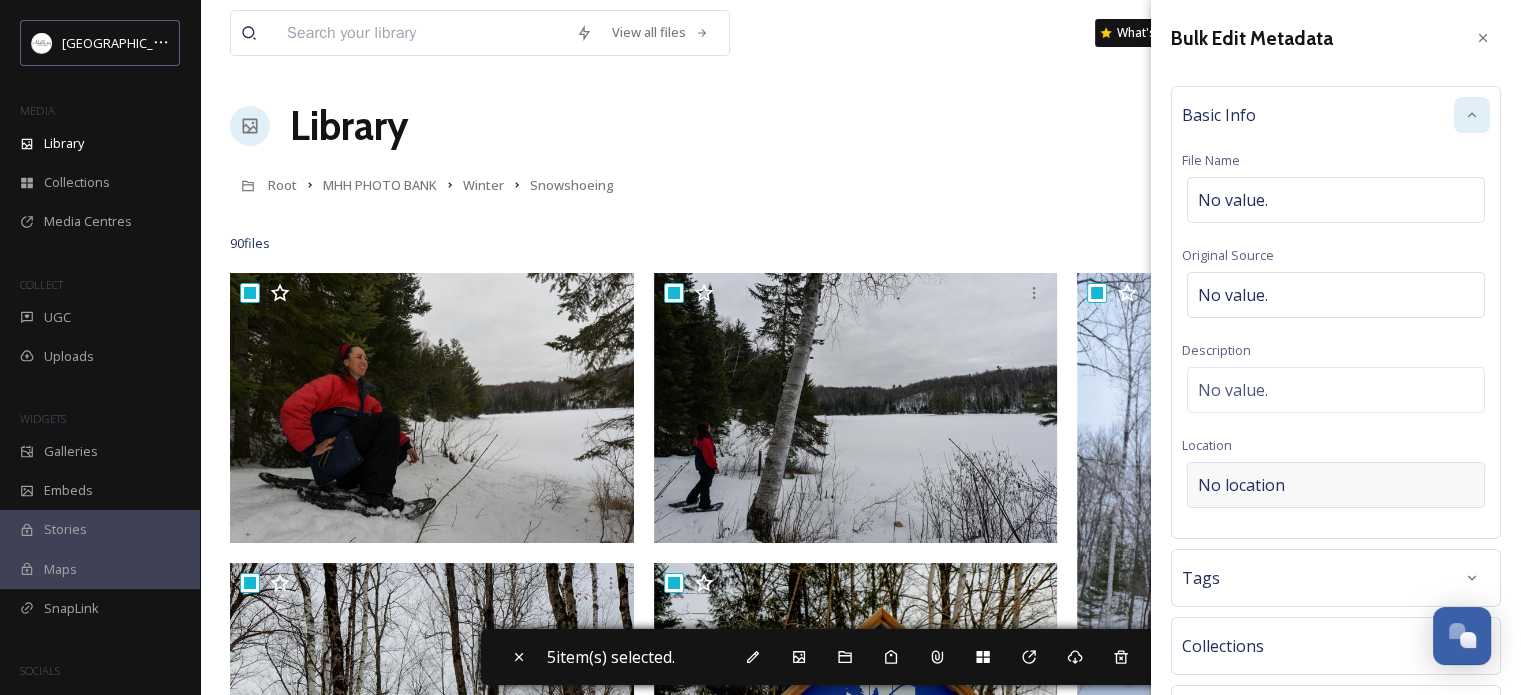 click on "No location" at bounding box center (1241, 485) 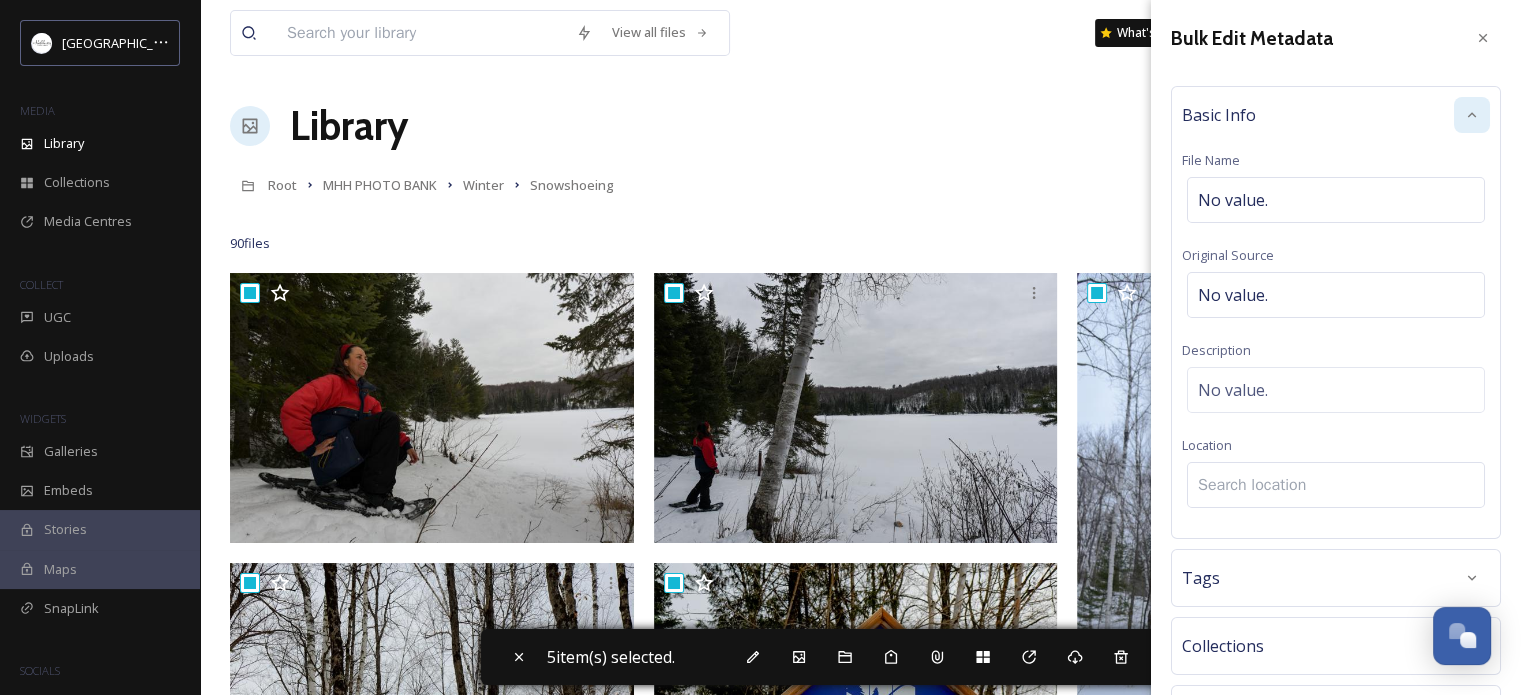 click at bounding box center (1336, 485) 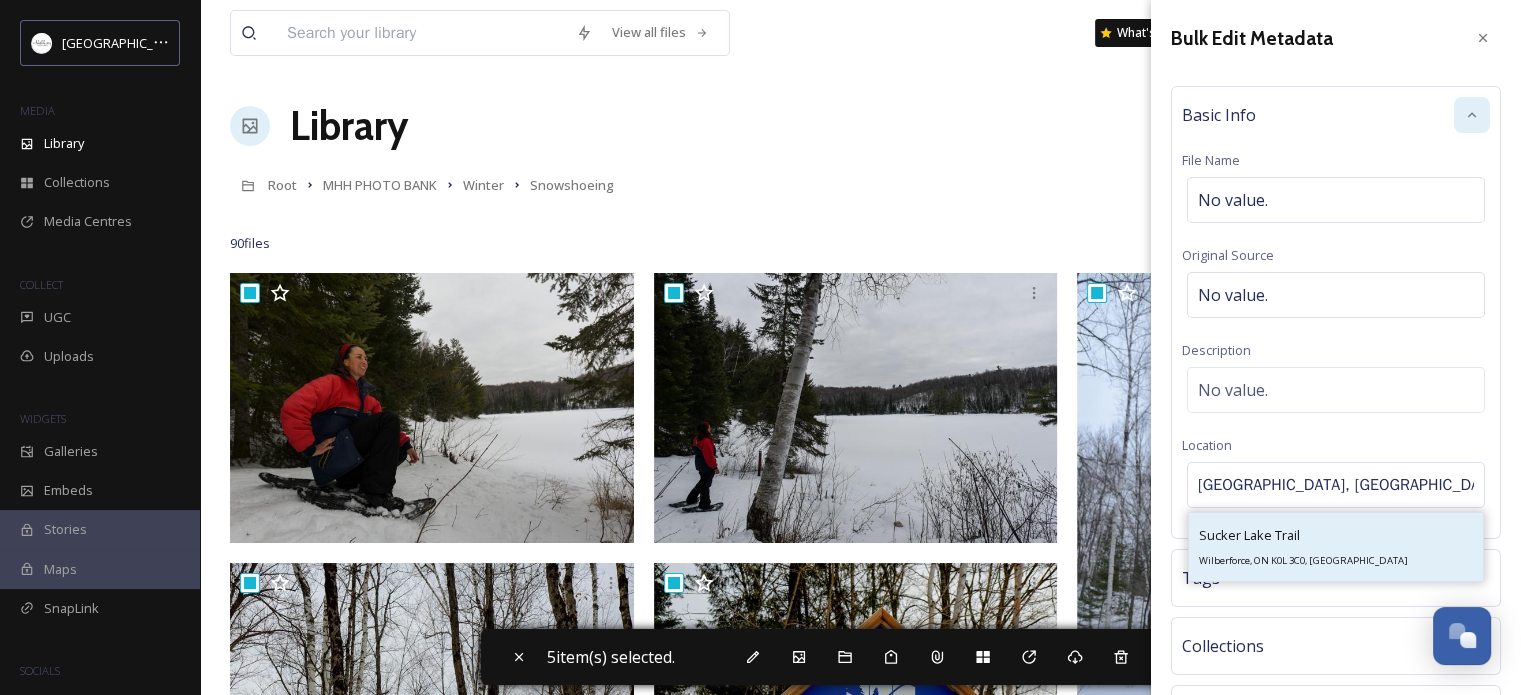 click on "Sucker Lake Trail" at bounding box center (1249, 535) 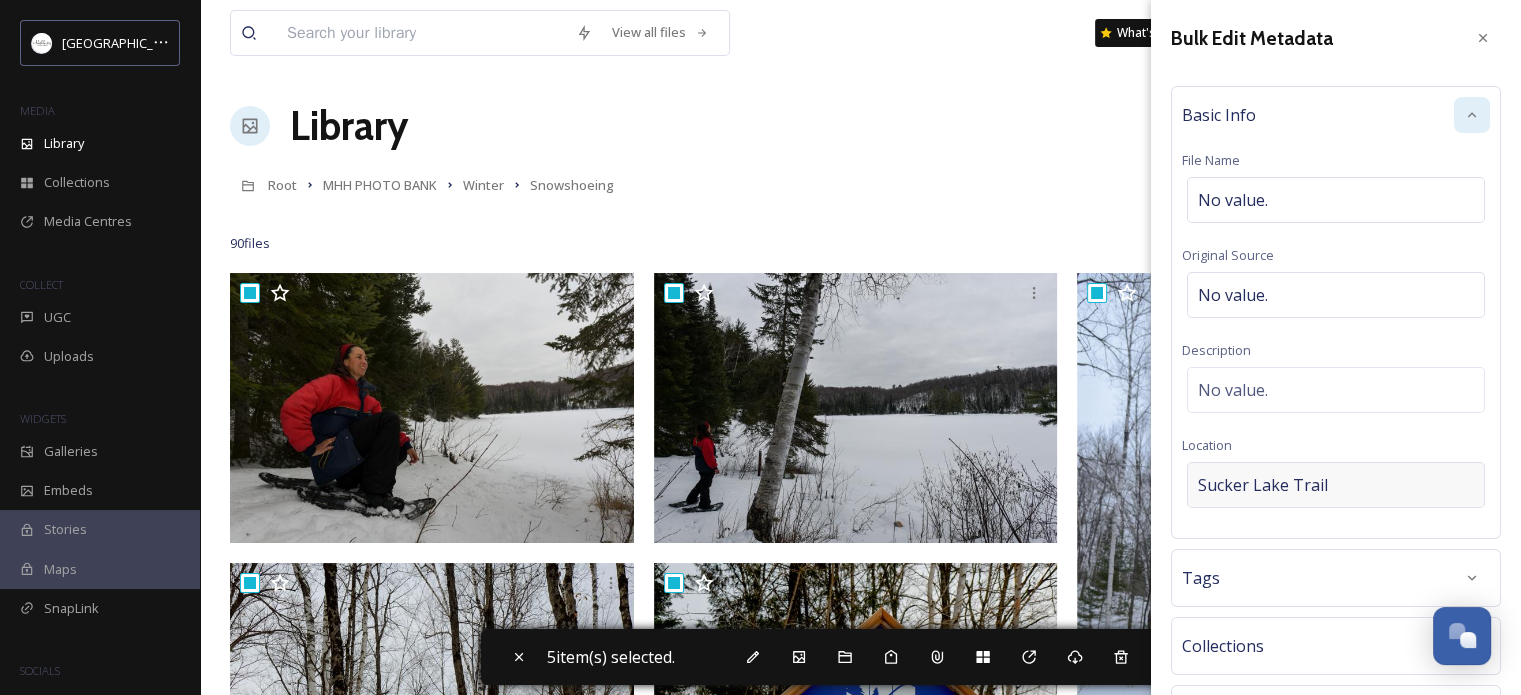 scroll, scrollTop: 155, scrollLeft: 0, axis: vertical 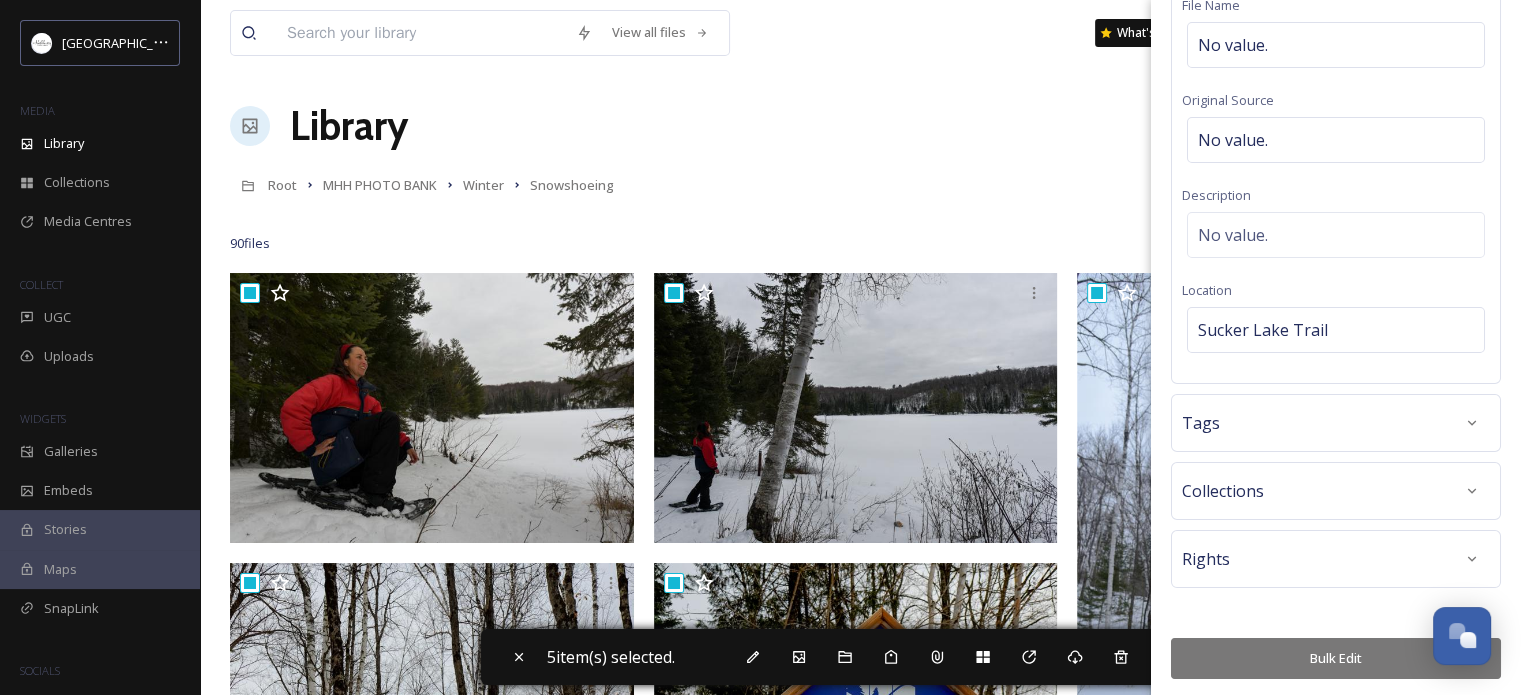 click on "Bulk Edit" at bounding box center [1336, 658] 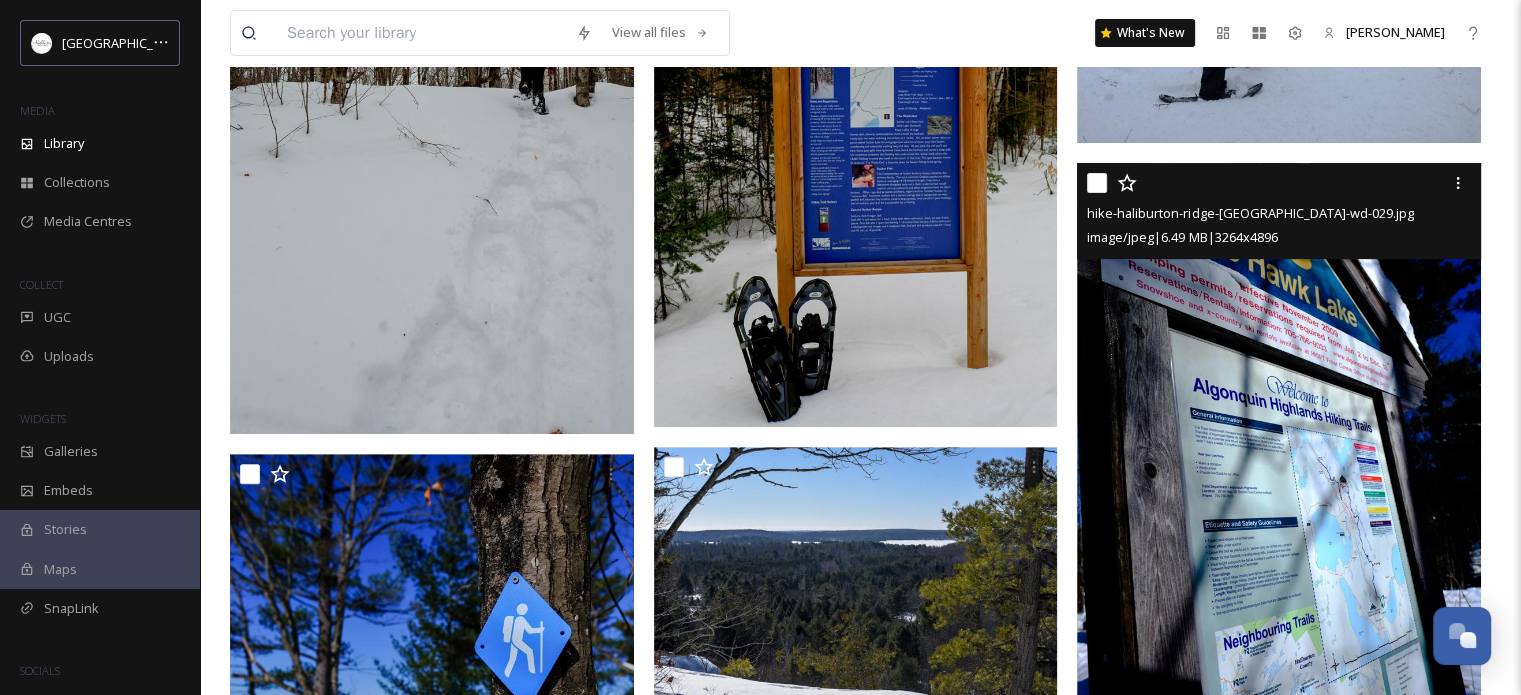 scroll, scrollTop: 700, scrollLeft: 0, axis: vertical 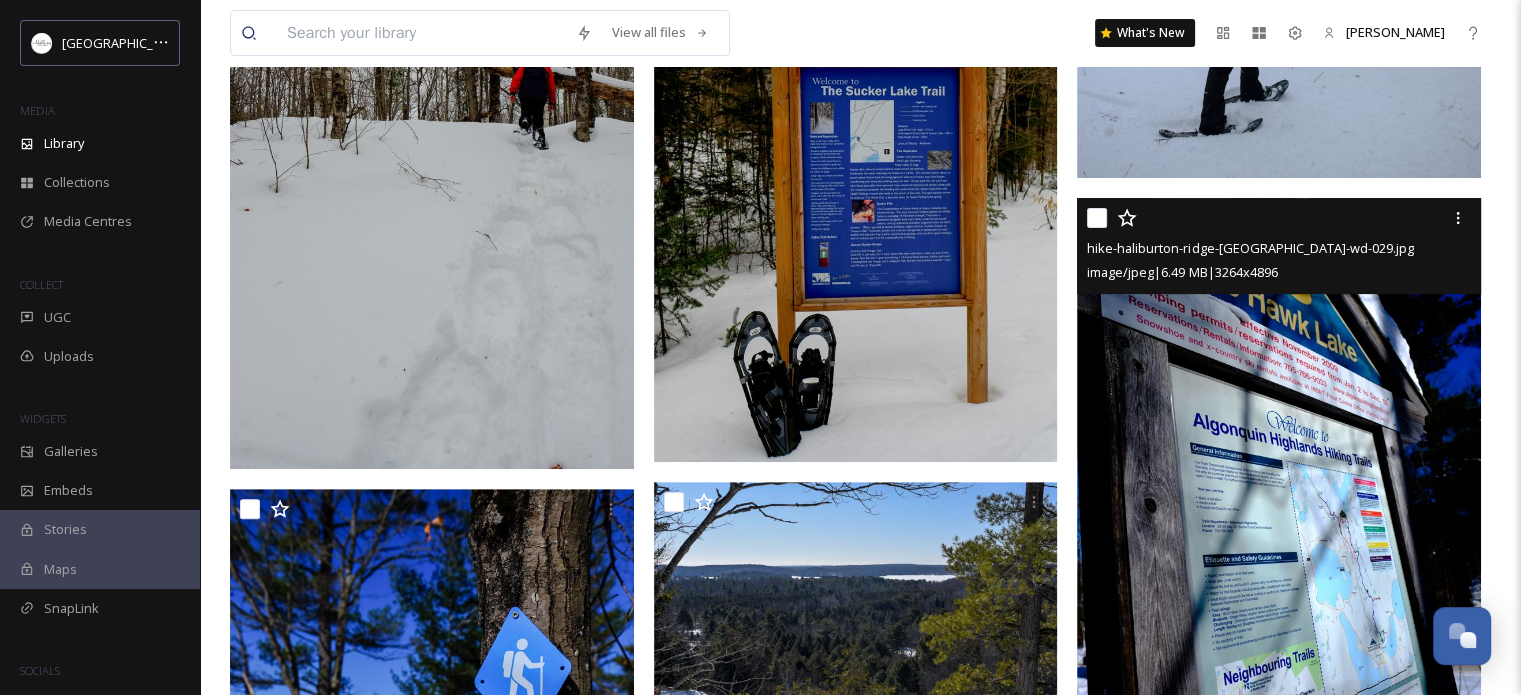 click at bounding box center (1097, 218) 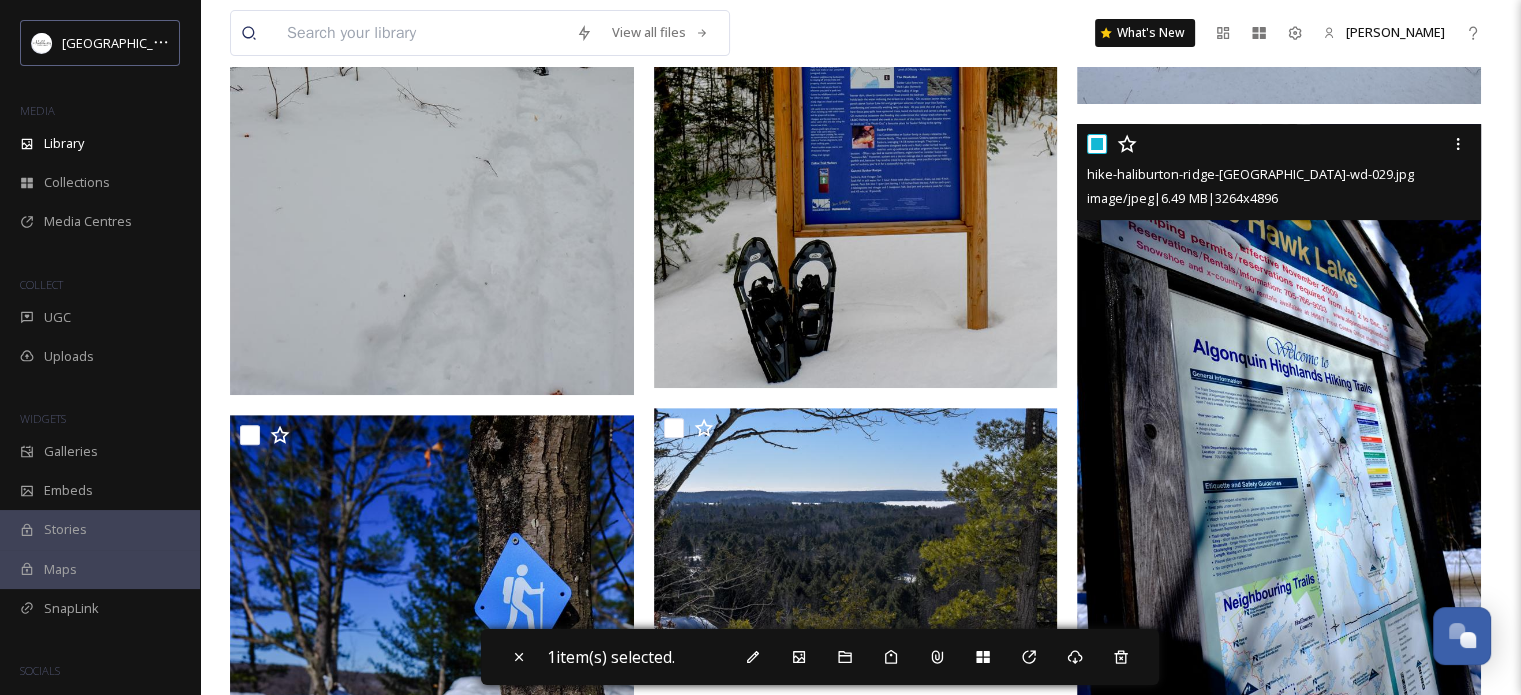 scroll, scrollTop: 1000, scrollLeft: 0, axis: vertical 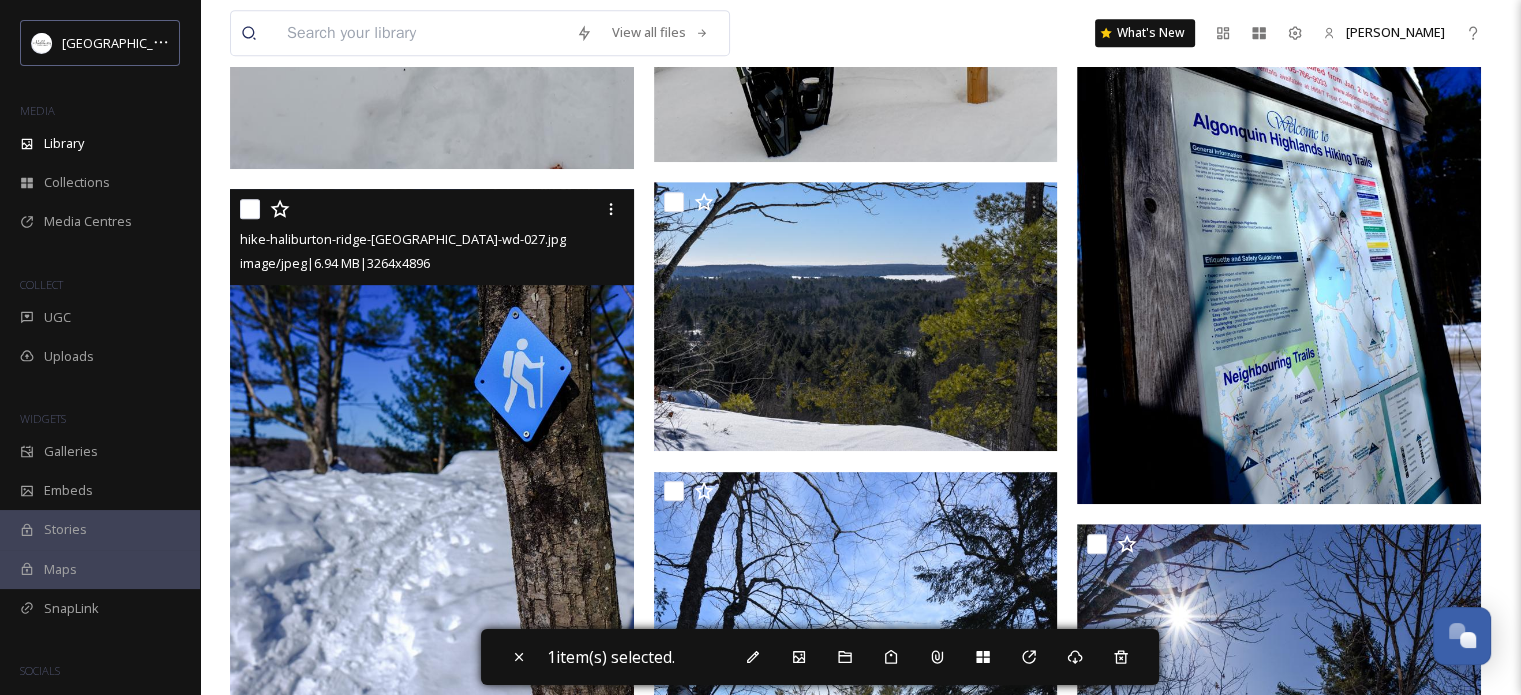 click at bounding box center [250, 209] 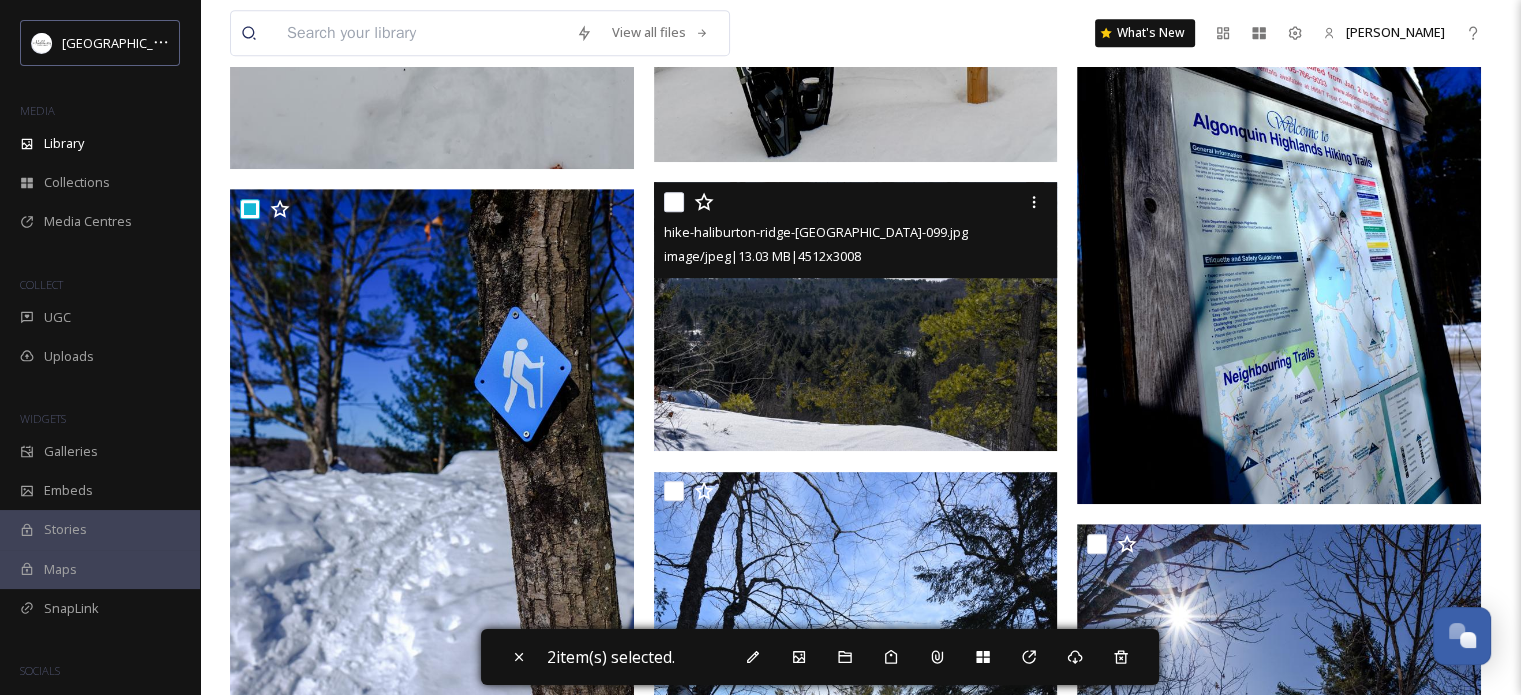 click at bounding box center [674, 202] 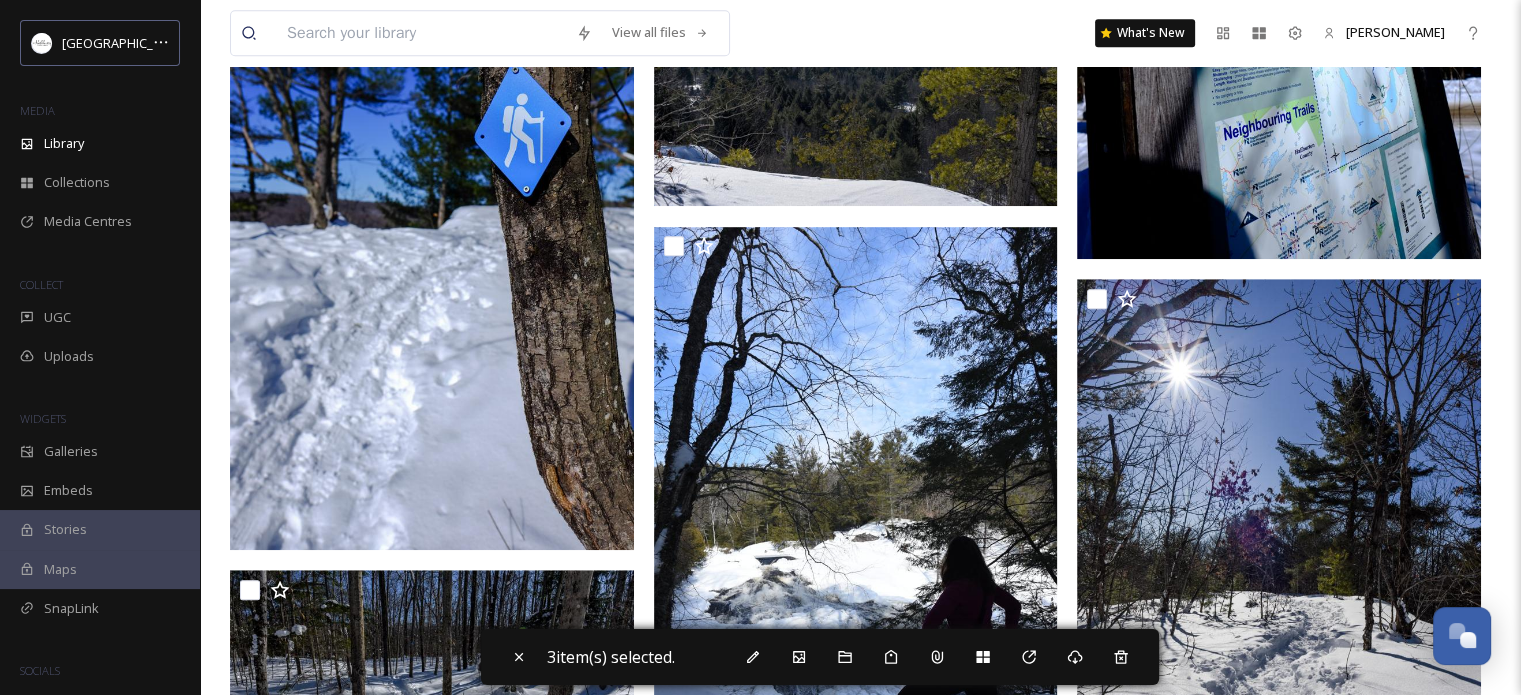 scroll, scrollTop: 1300, scrollLeft: 0, axis: vertical 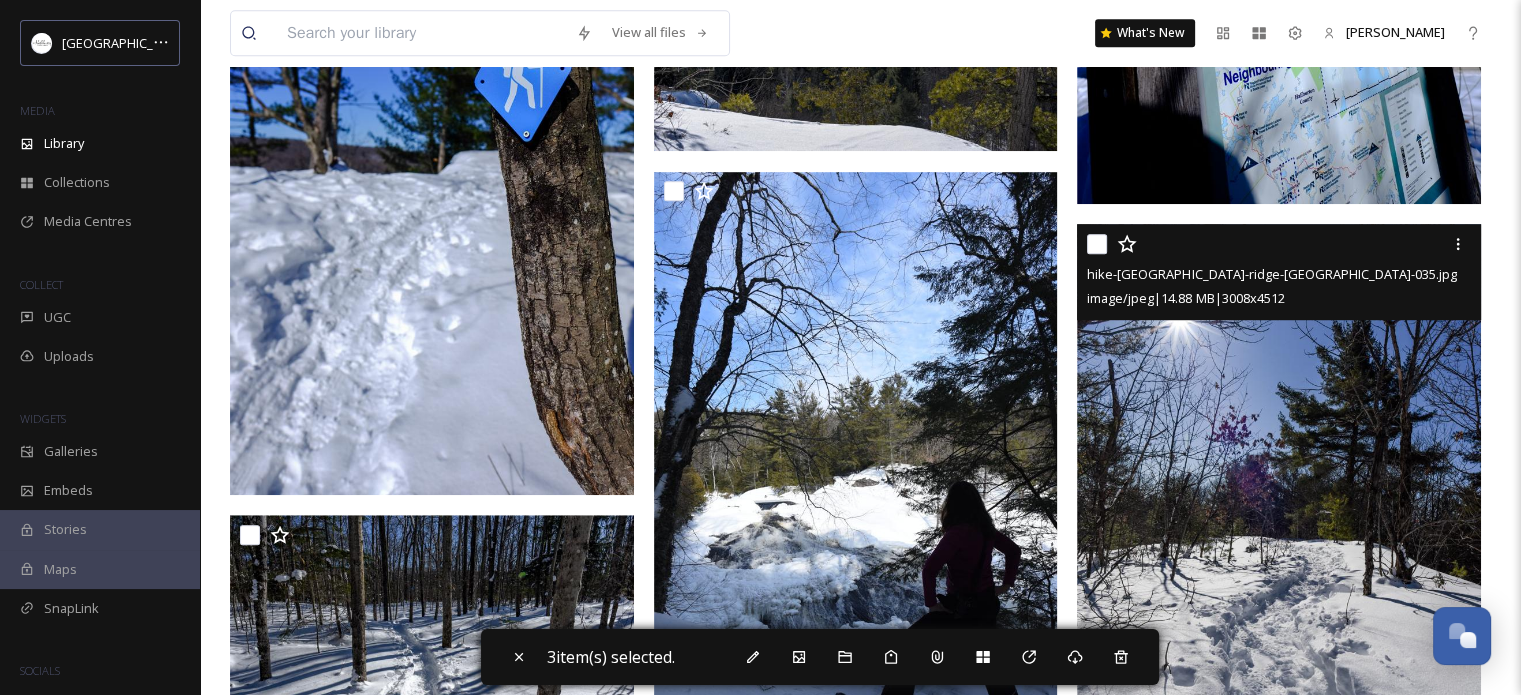 click at bounding box center [1097, 244] 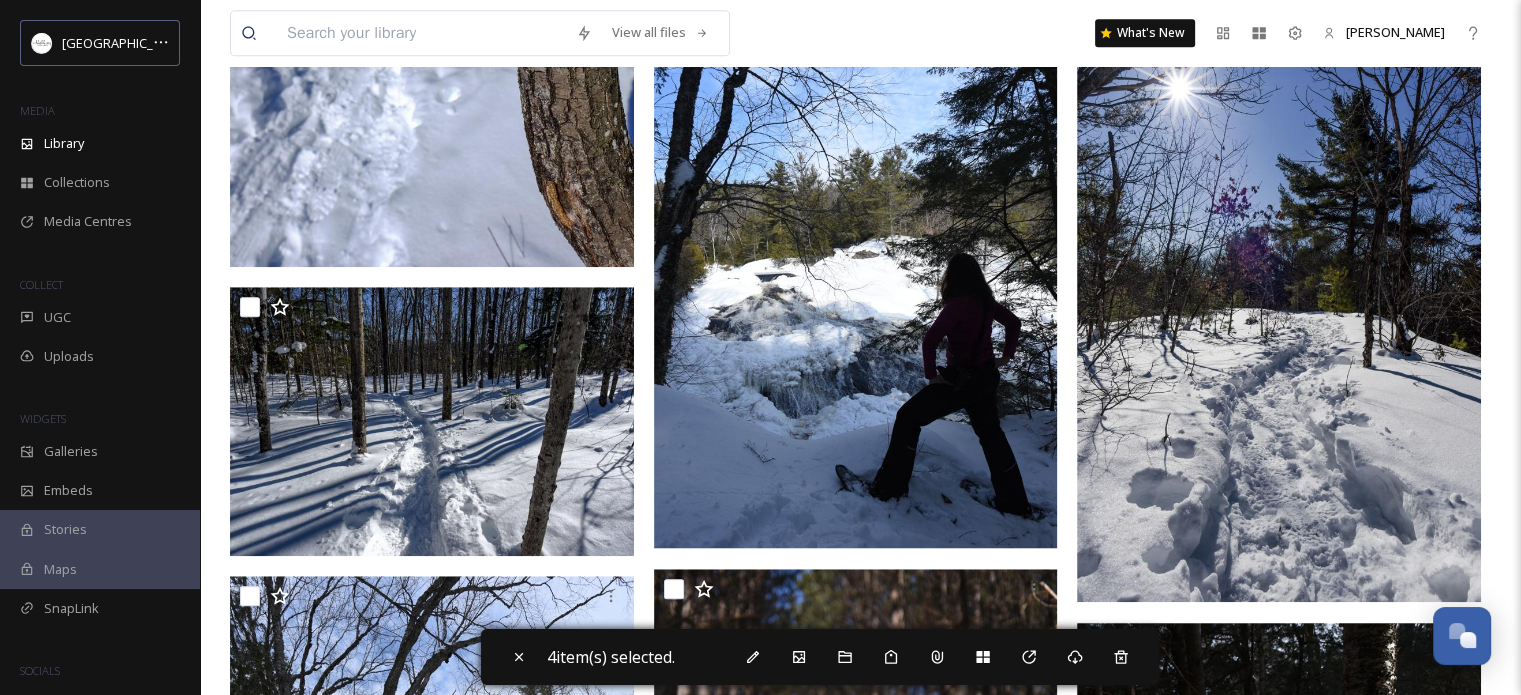 scroll, scrollTop: 1600, scrollLeft: 0, axis: vertical 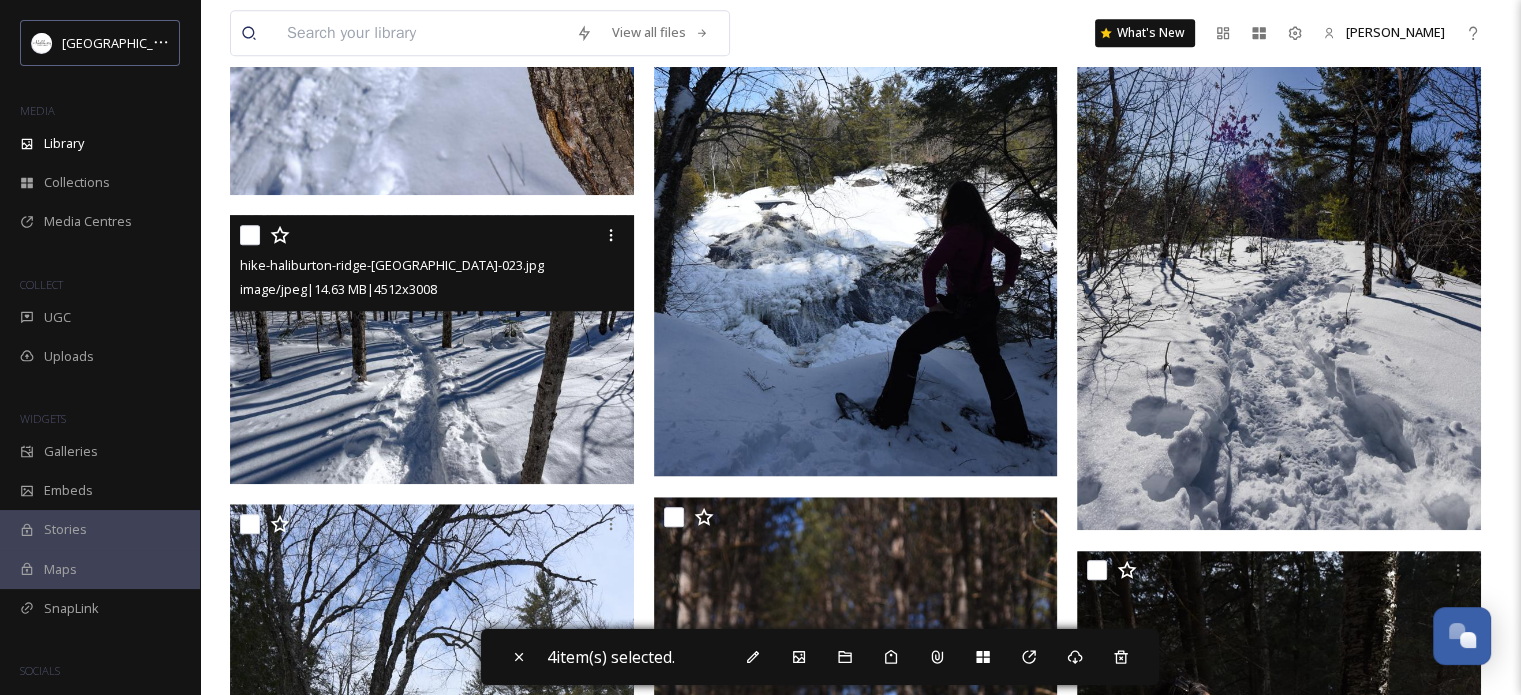 click at bounding box center [250, 235] 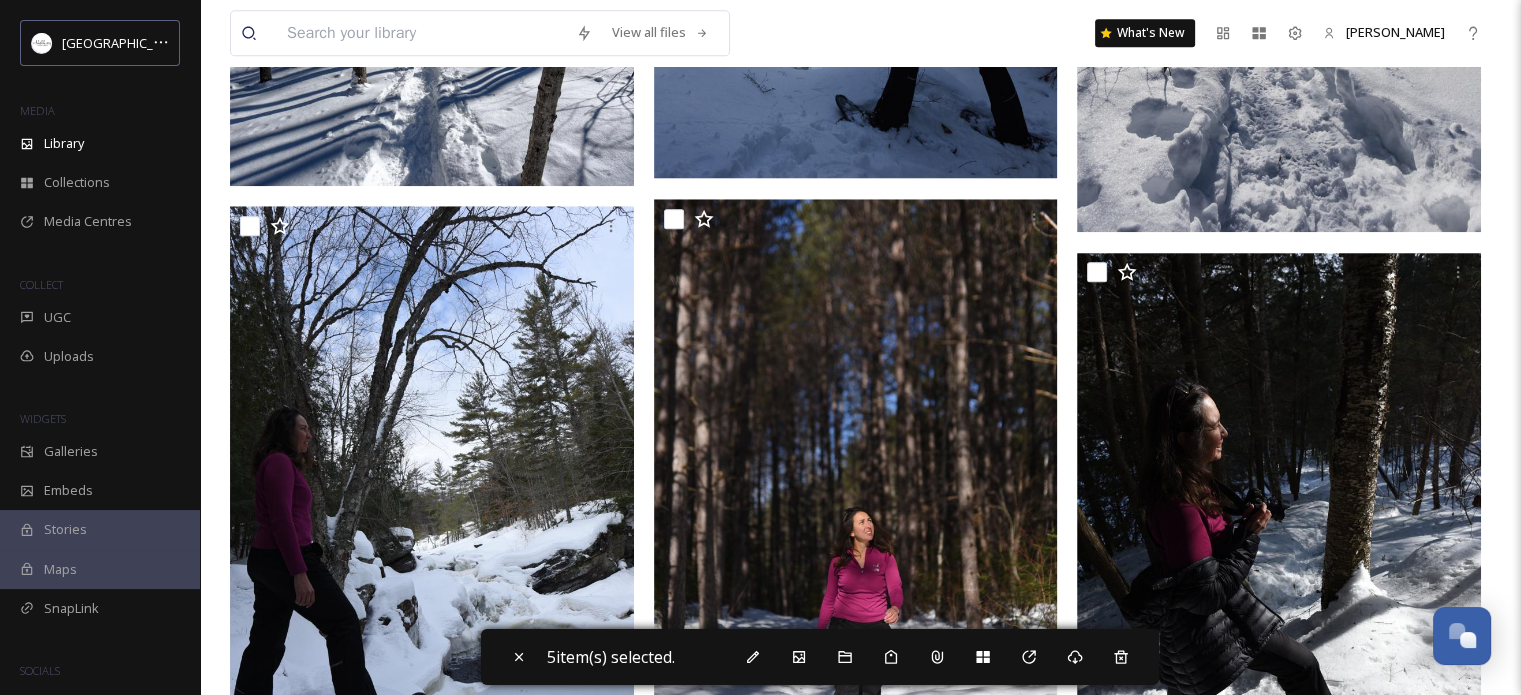 scroll, scrollTop: 1900, scrollLeft: 0, axis: vertical 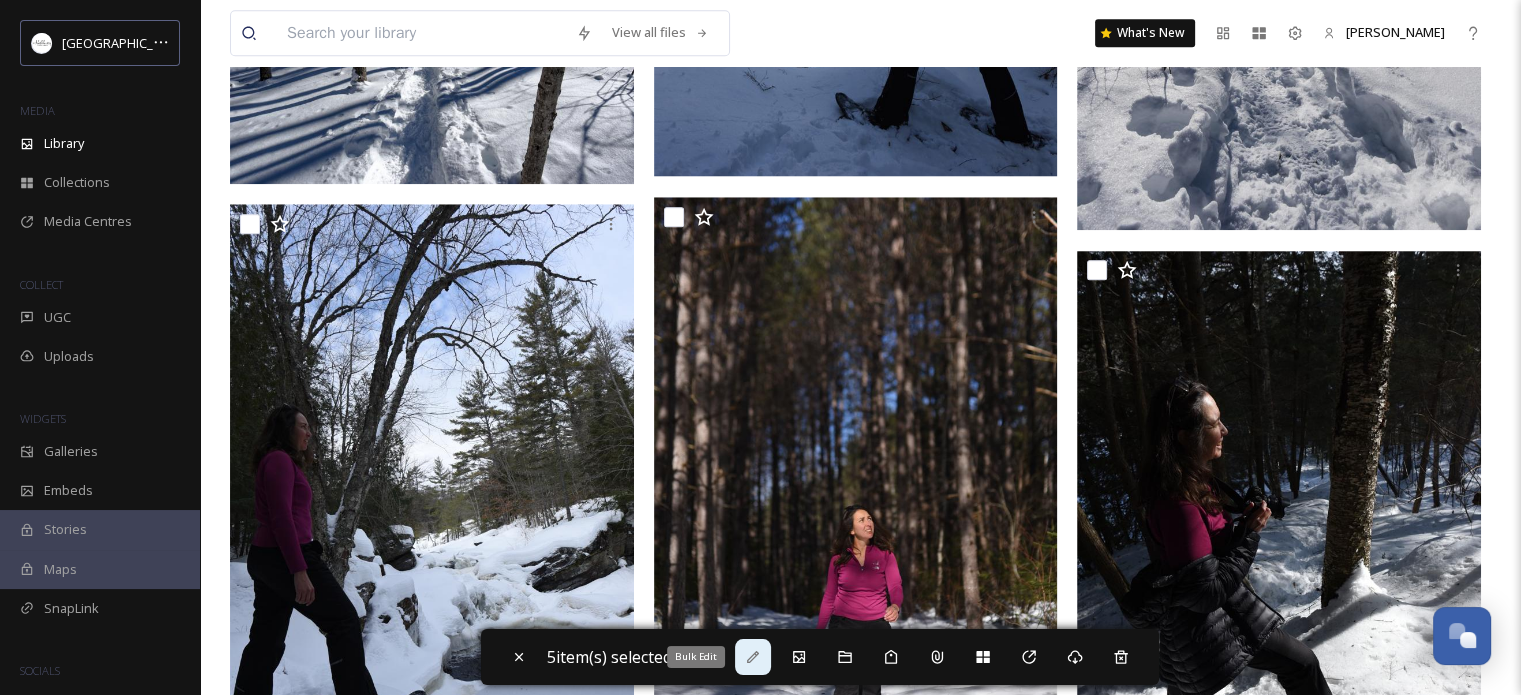 click 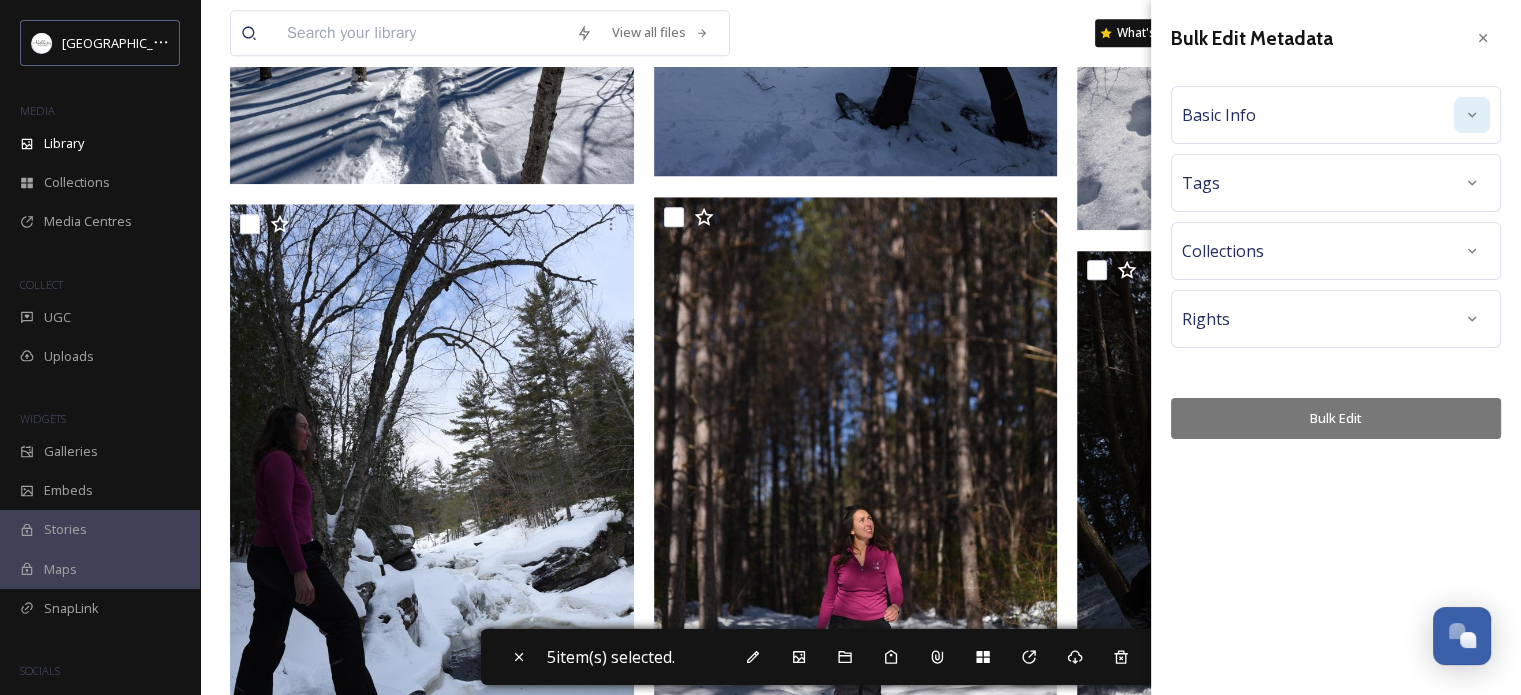 click 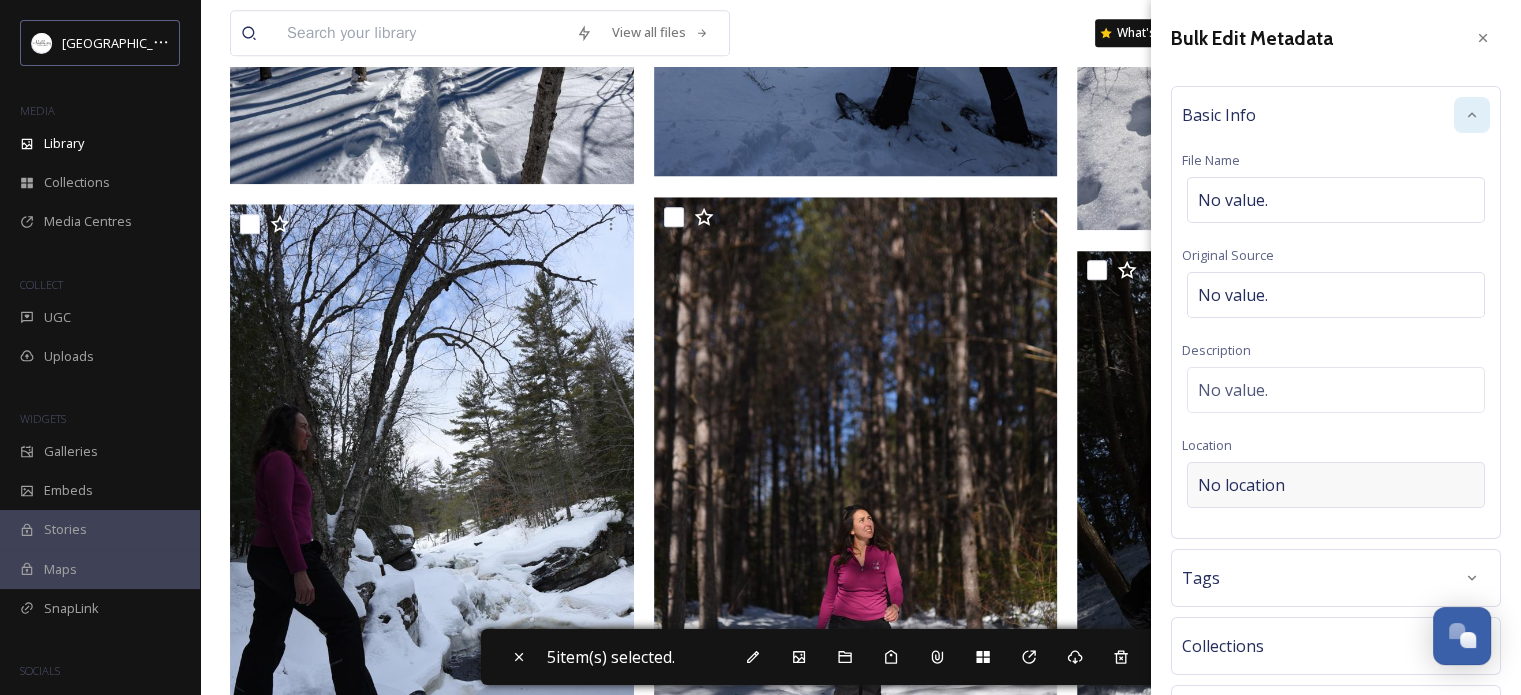 click on "No location" at bounding box center (1241, 485) 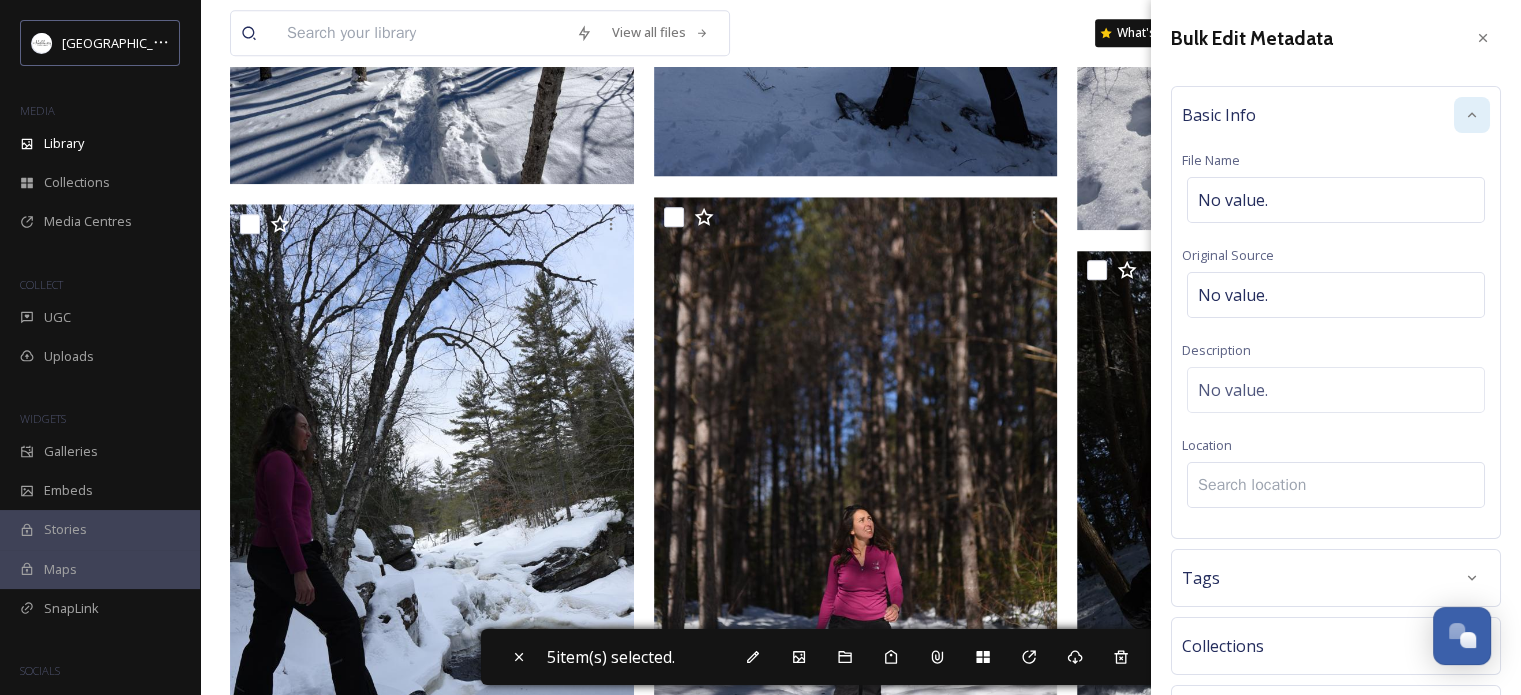 click at bounding box center (1336, 485) 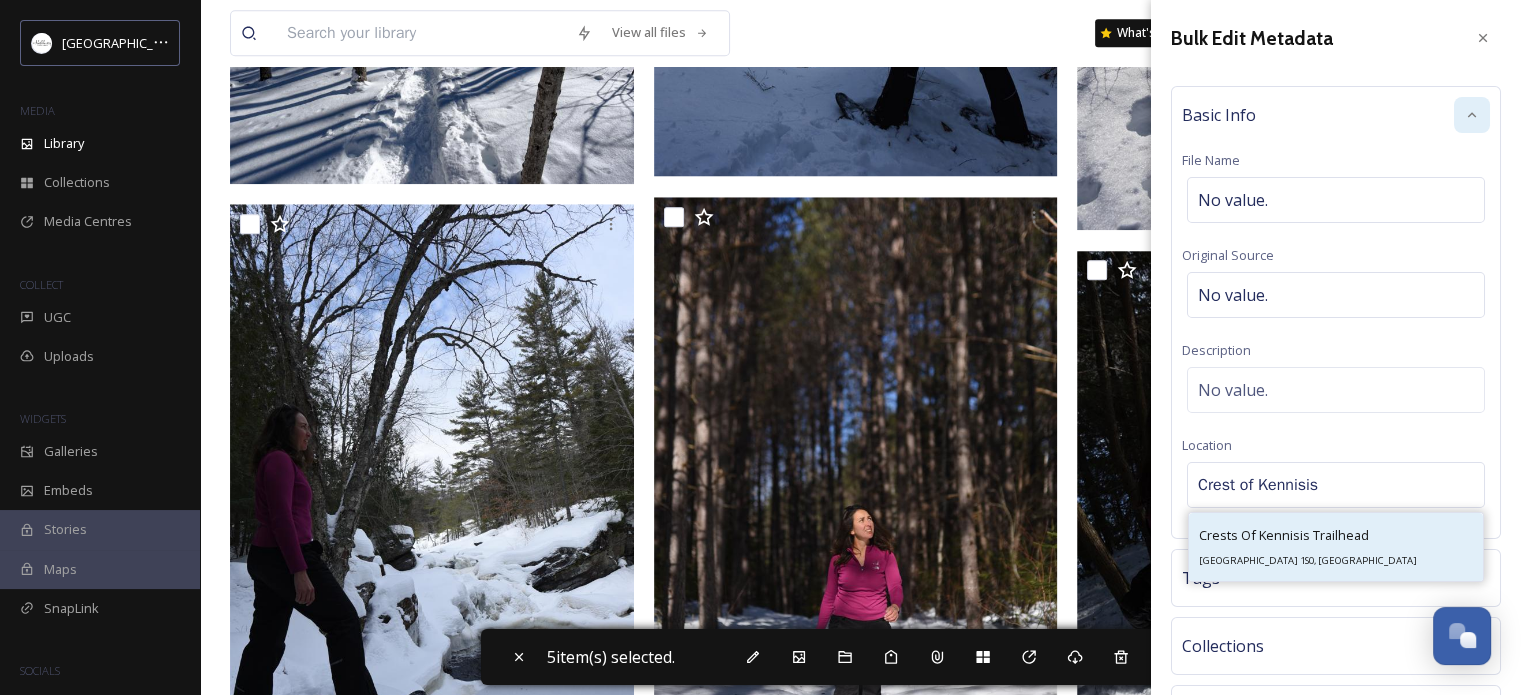 click on "Crests Of Kennisis Trailhead" at bounding box center (1284, 535) 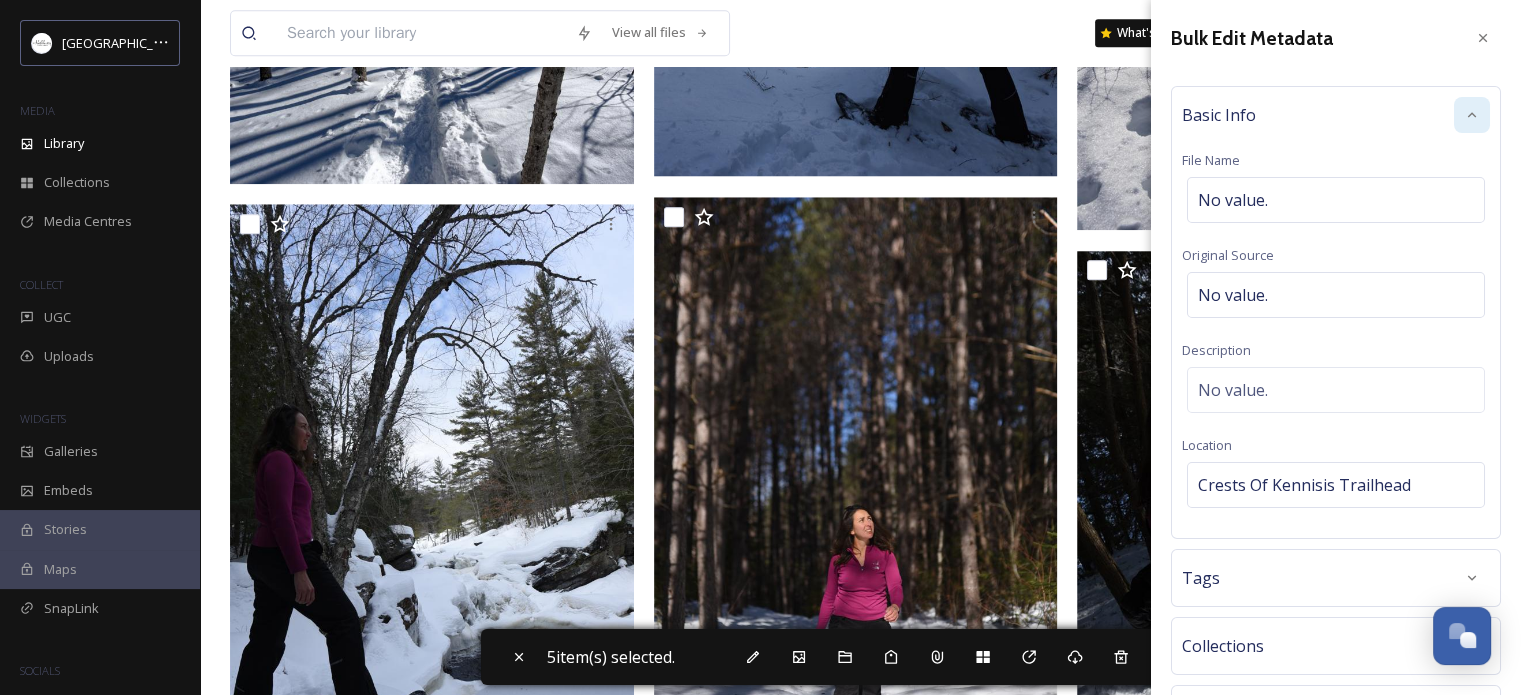 scroll, scrollTop: 155, scrollLeft: 0, axis: vertical 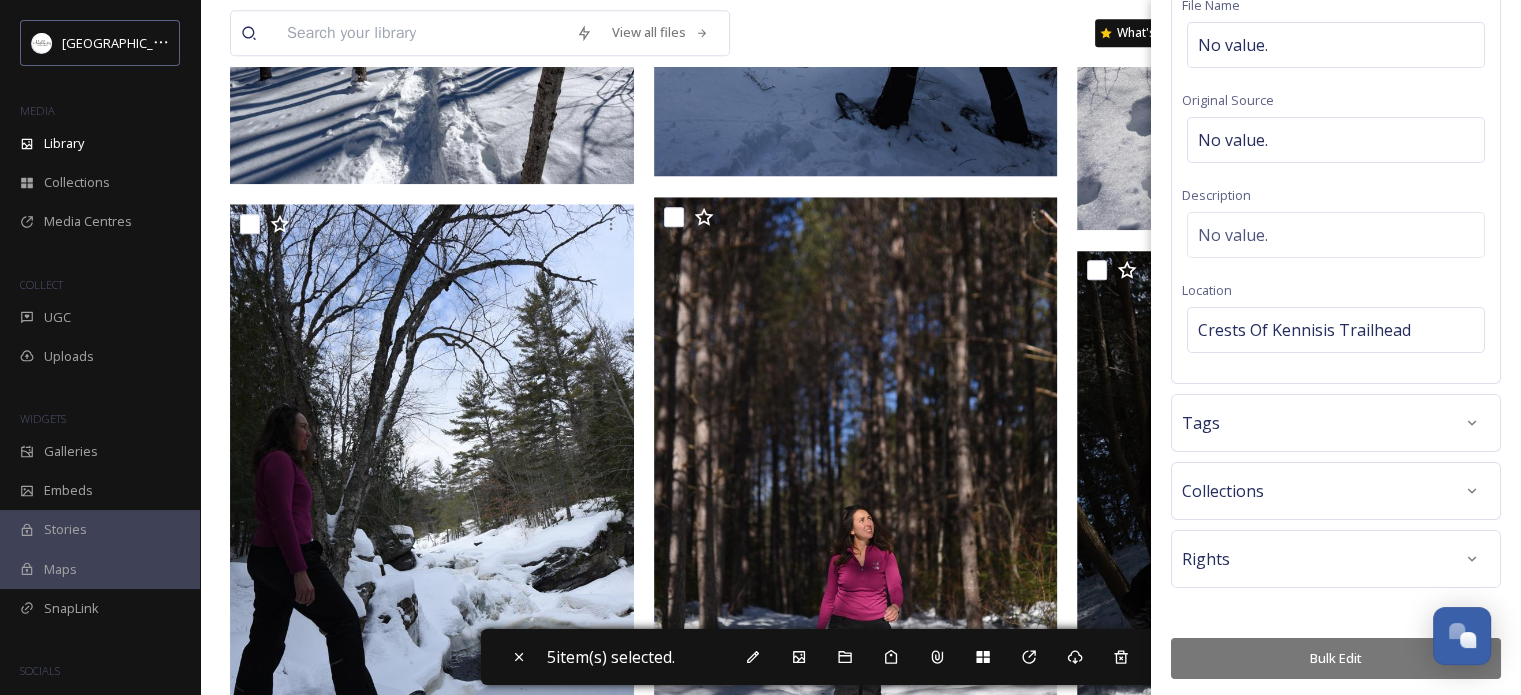 click on "Bulk Edit" at bounding box center [1336, 658] 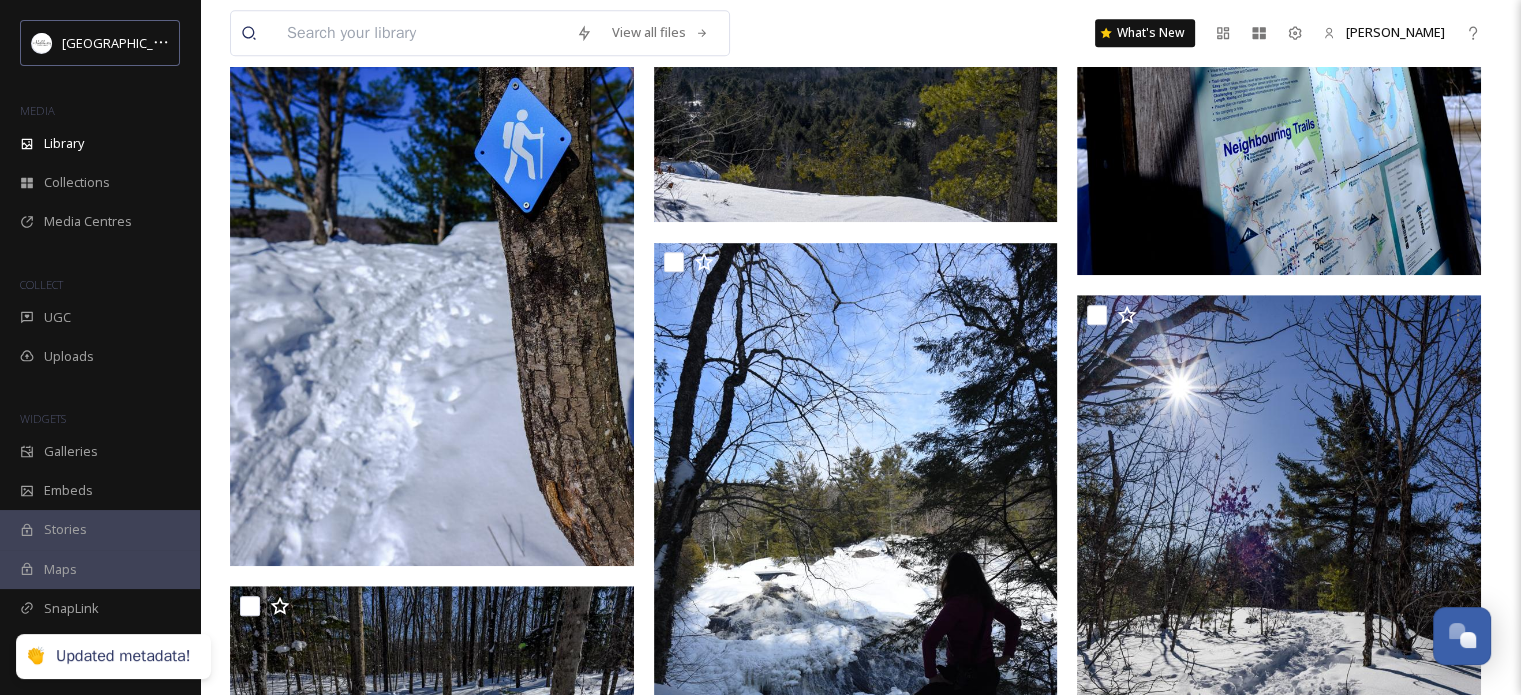 scroll, scrollTop: 1200, scrollLeft: 0, axis: vertical 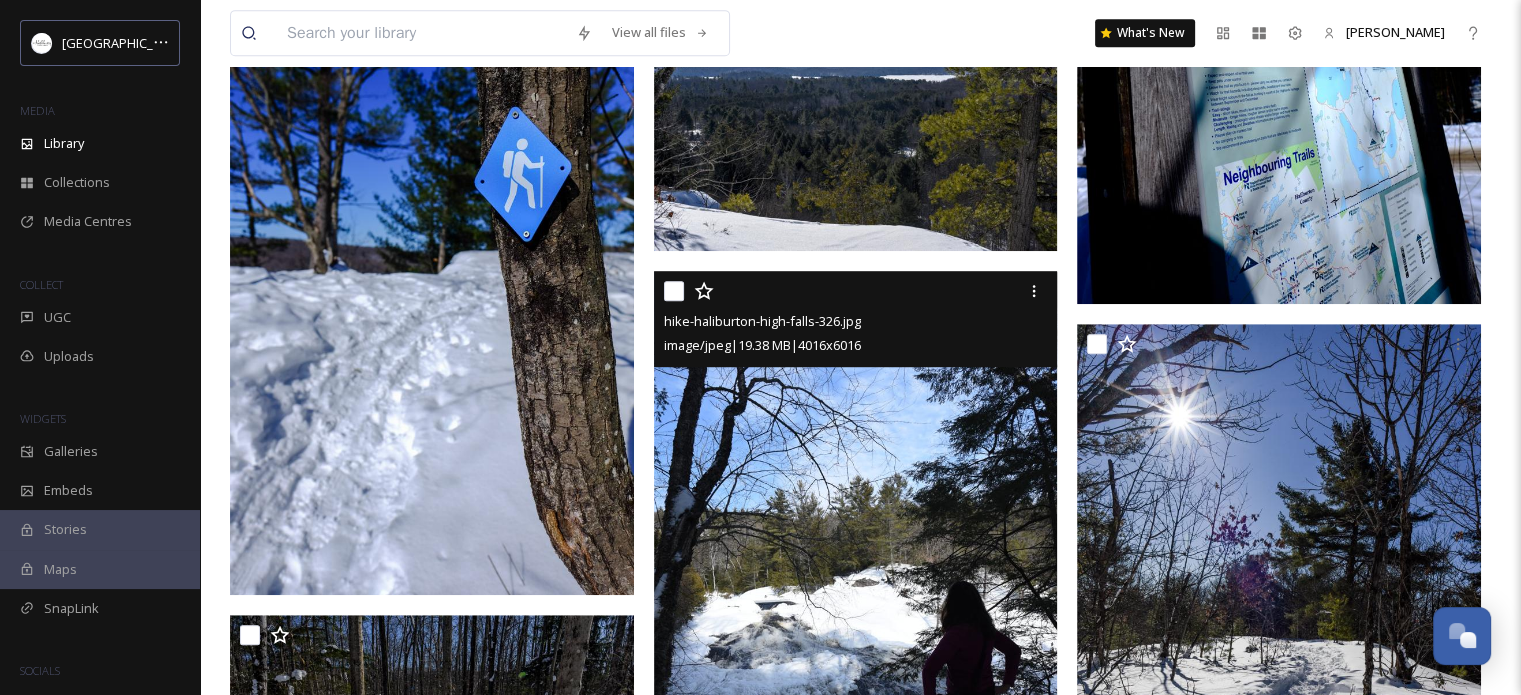 click at bounding box center [674, 291] 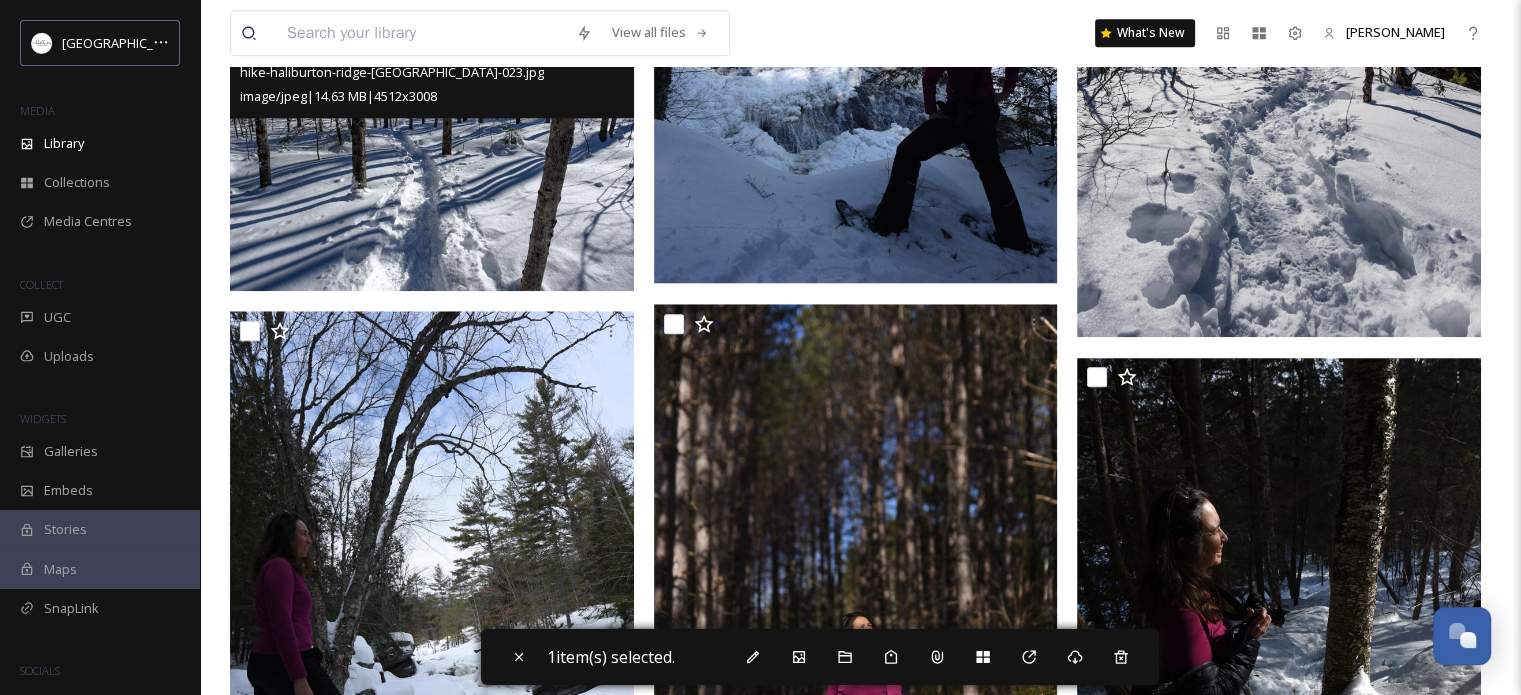 scroll, scrollTop: 1900, scrollLeft: 0, axis: vertical 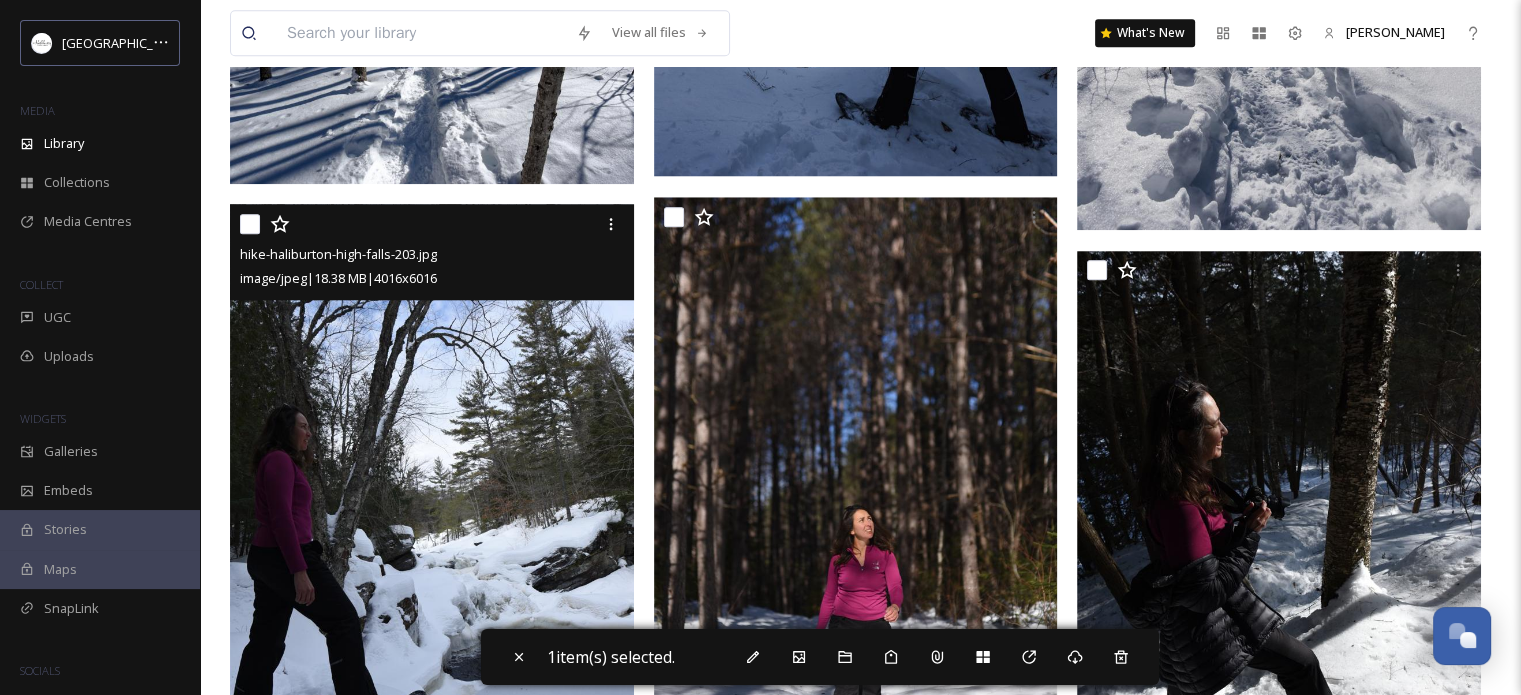 click at bounding box center [250, 224] 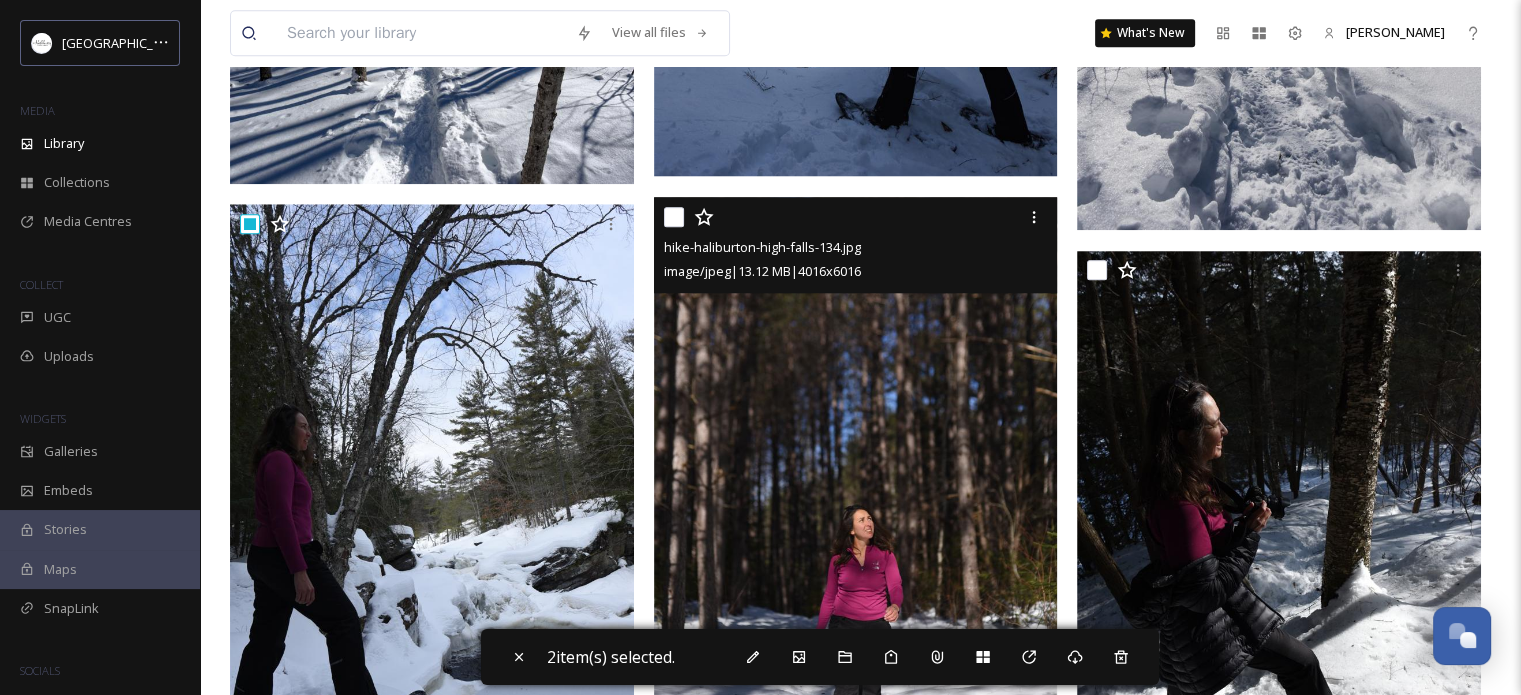 click at bounding box center [674, 217] 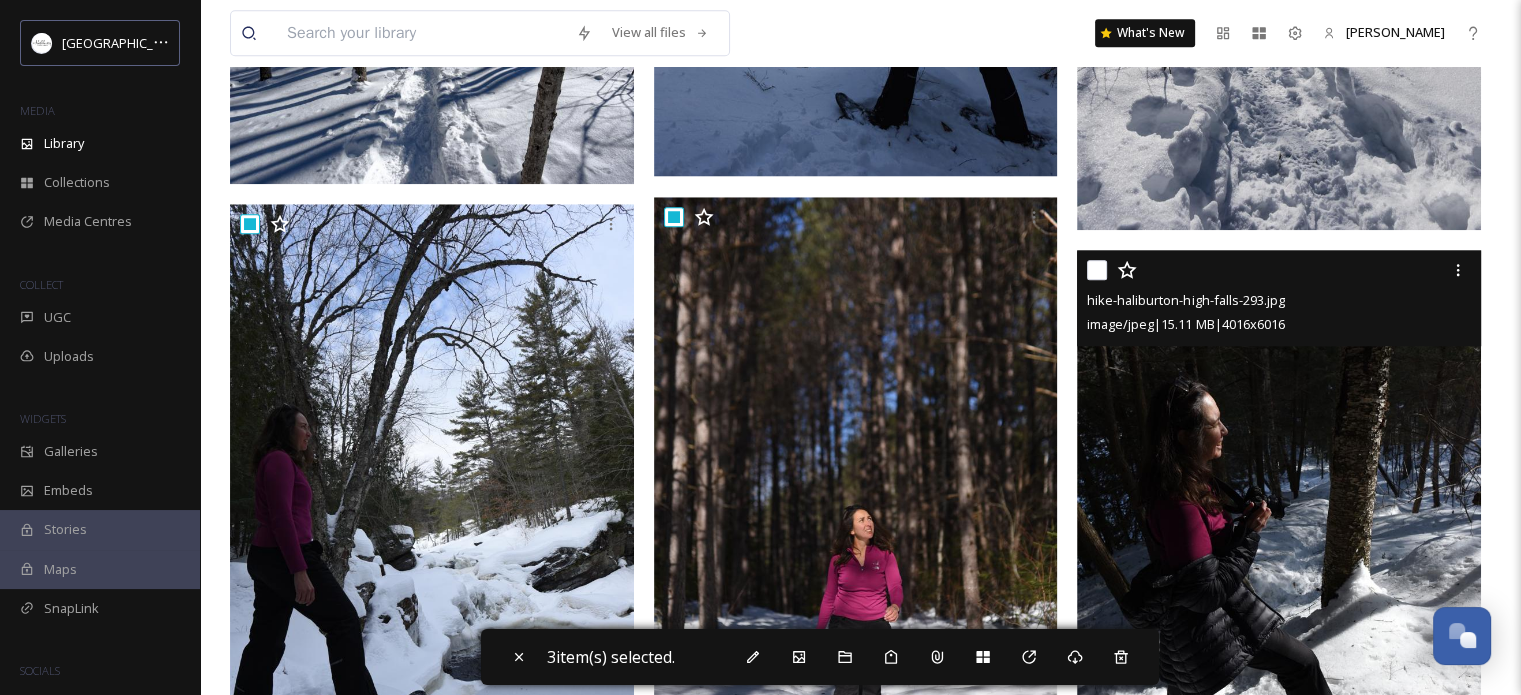 click at bounding box center (1097, 270) 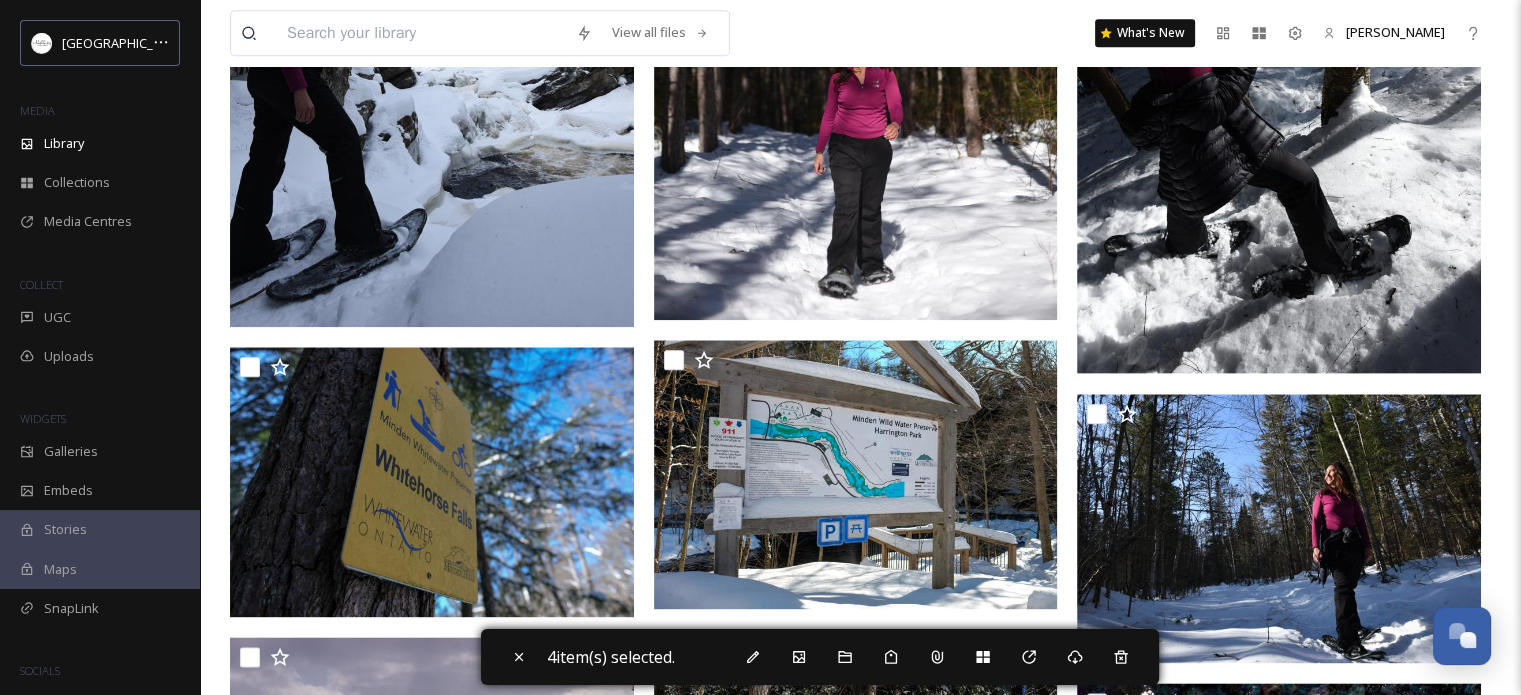 scroll, scrollTop: 2500, scrollLeft: 0, axis: vertical 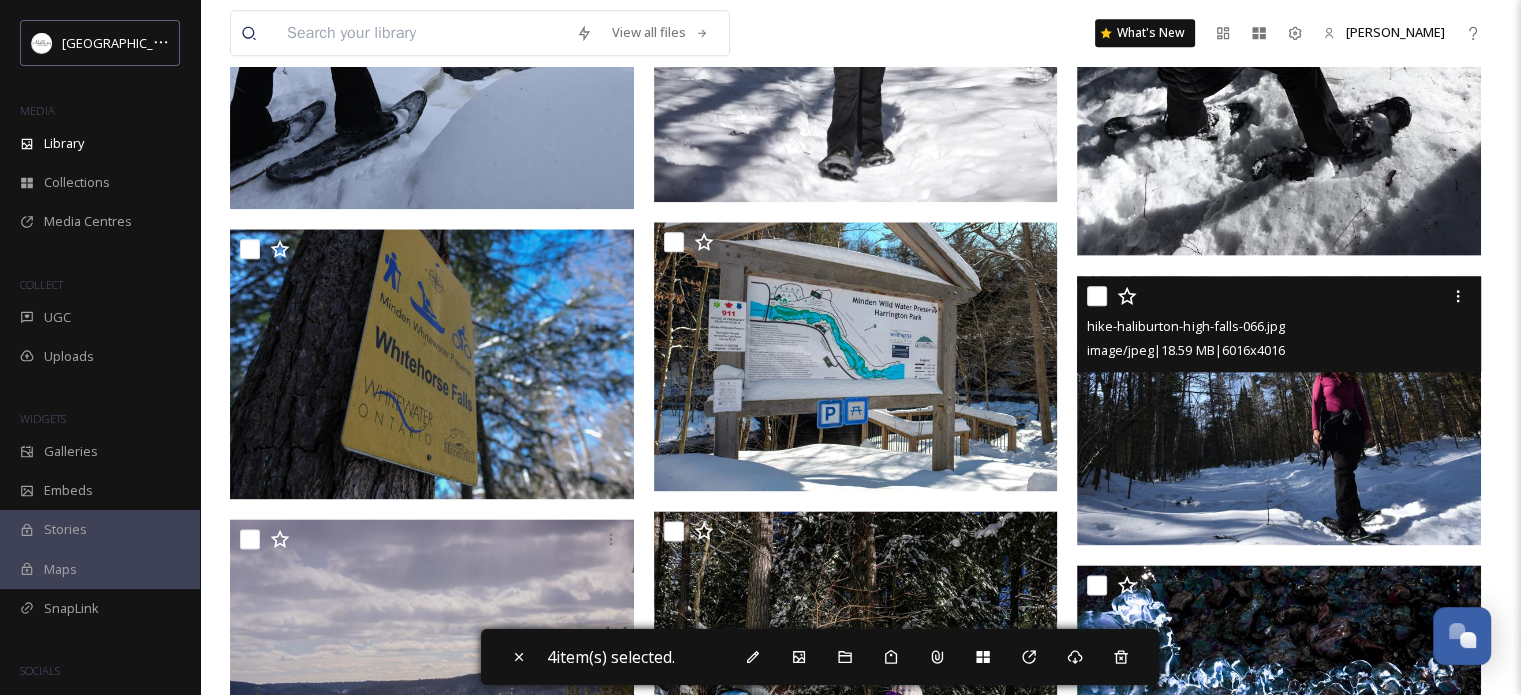 click at bounding box center [1097, 296] 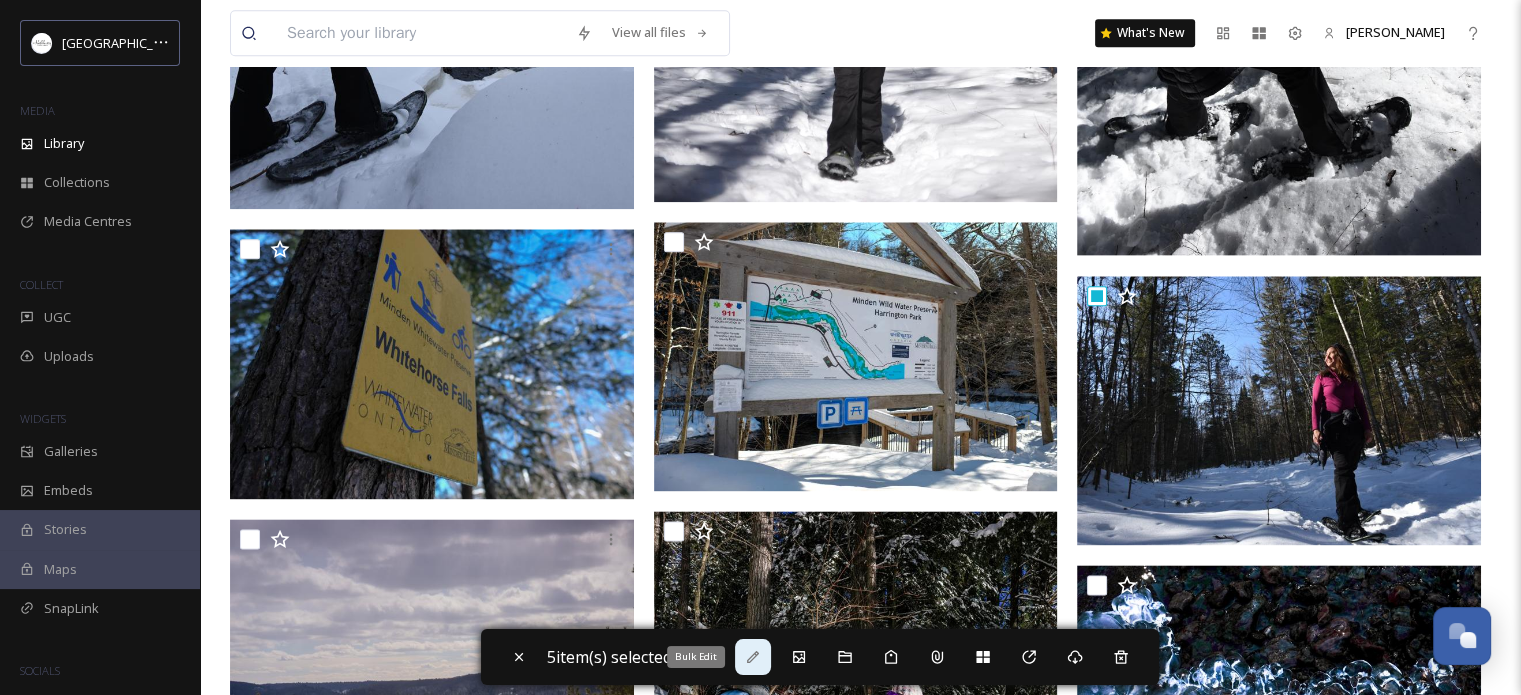 click 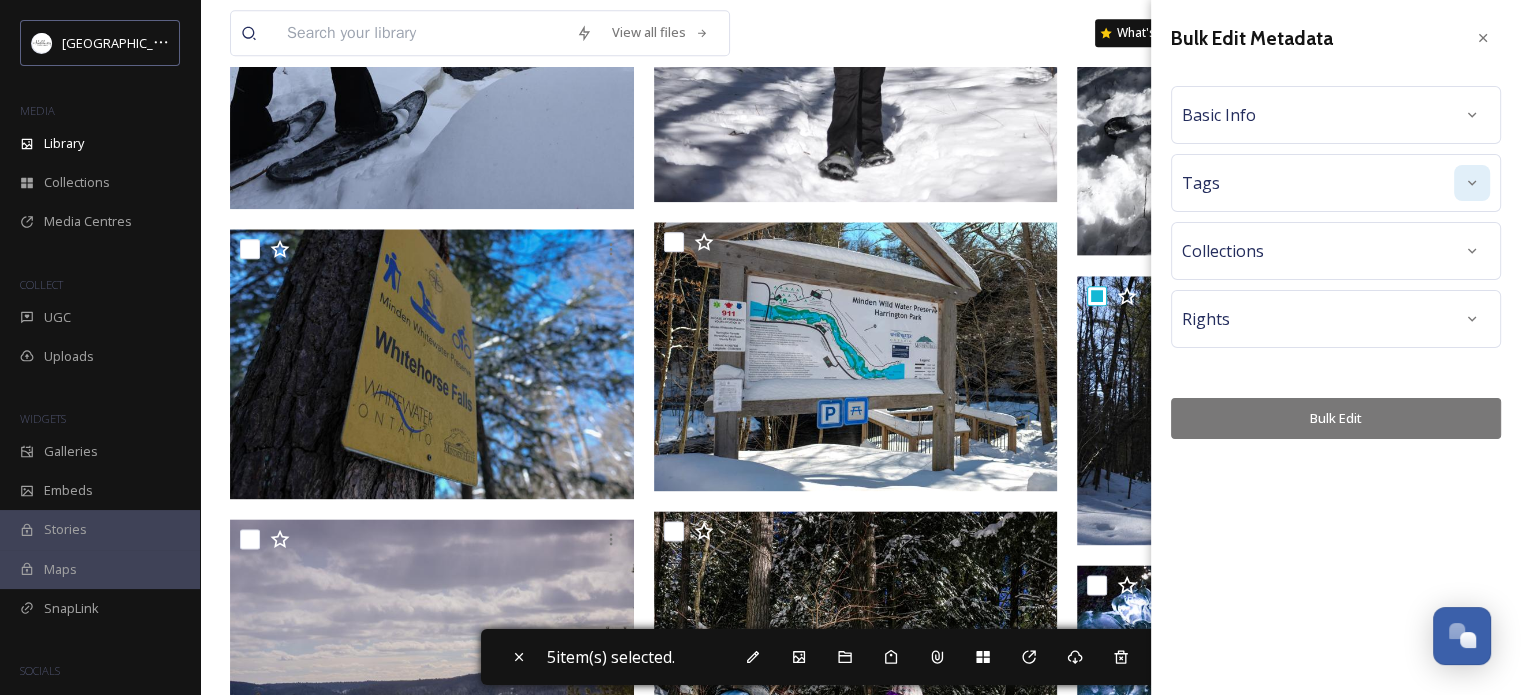 click at bounding box center [1472, 183] 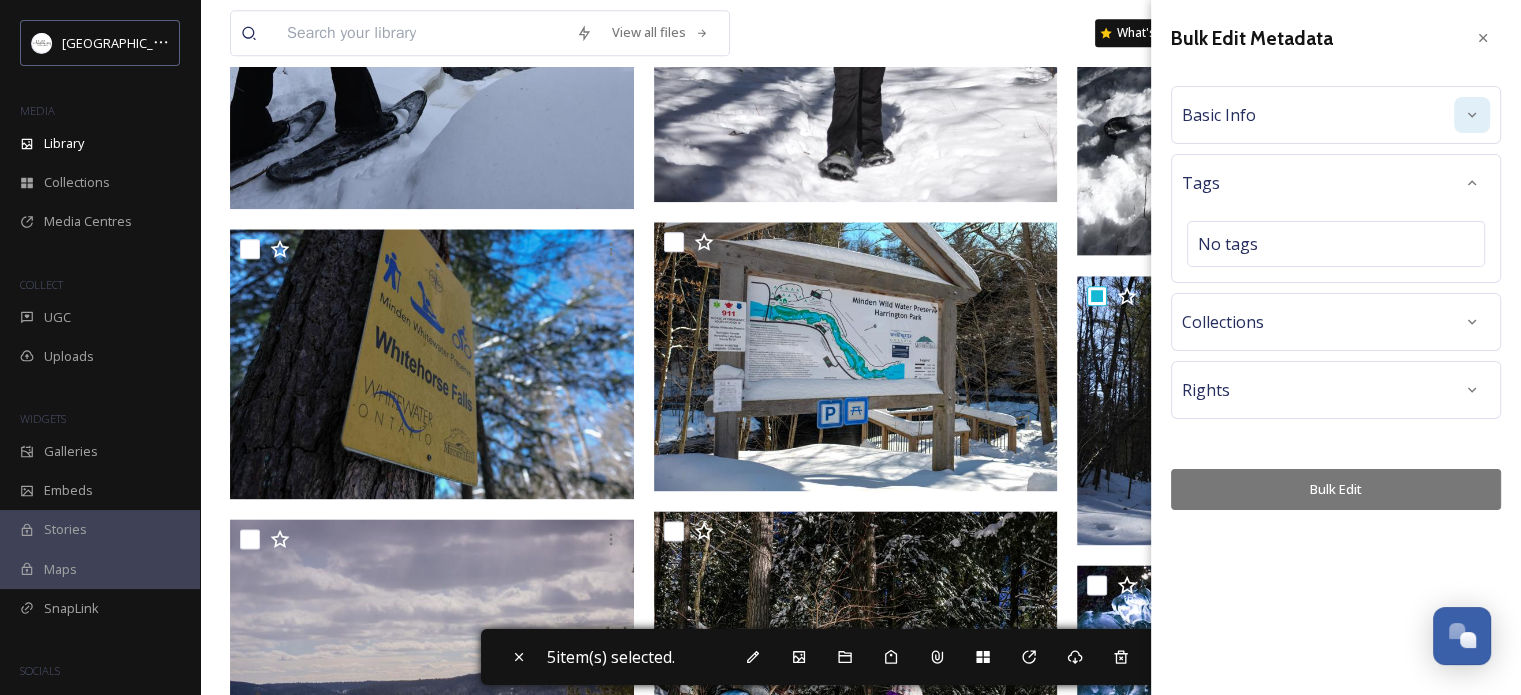 click 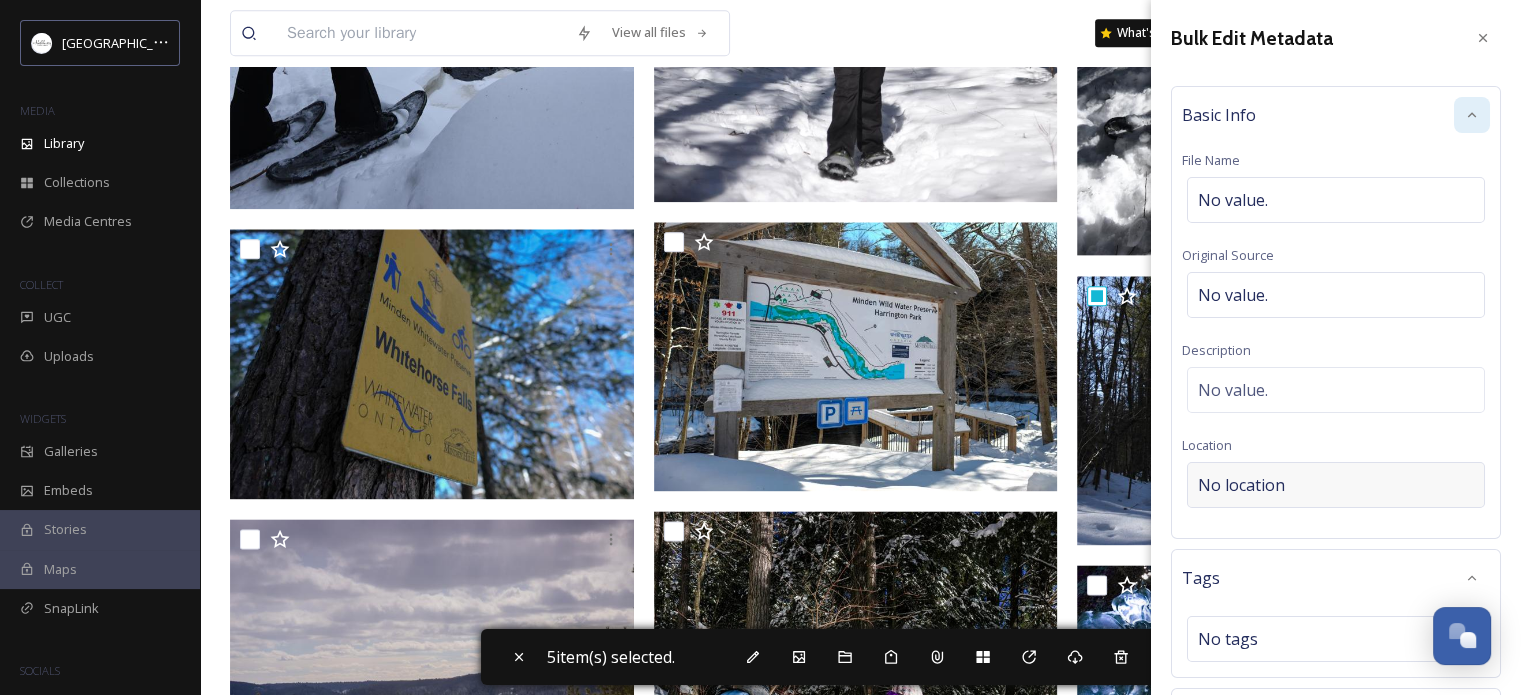 click on "No location" at bounding box center [1241, 485] 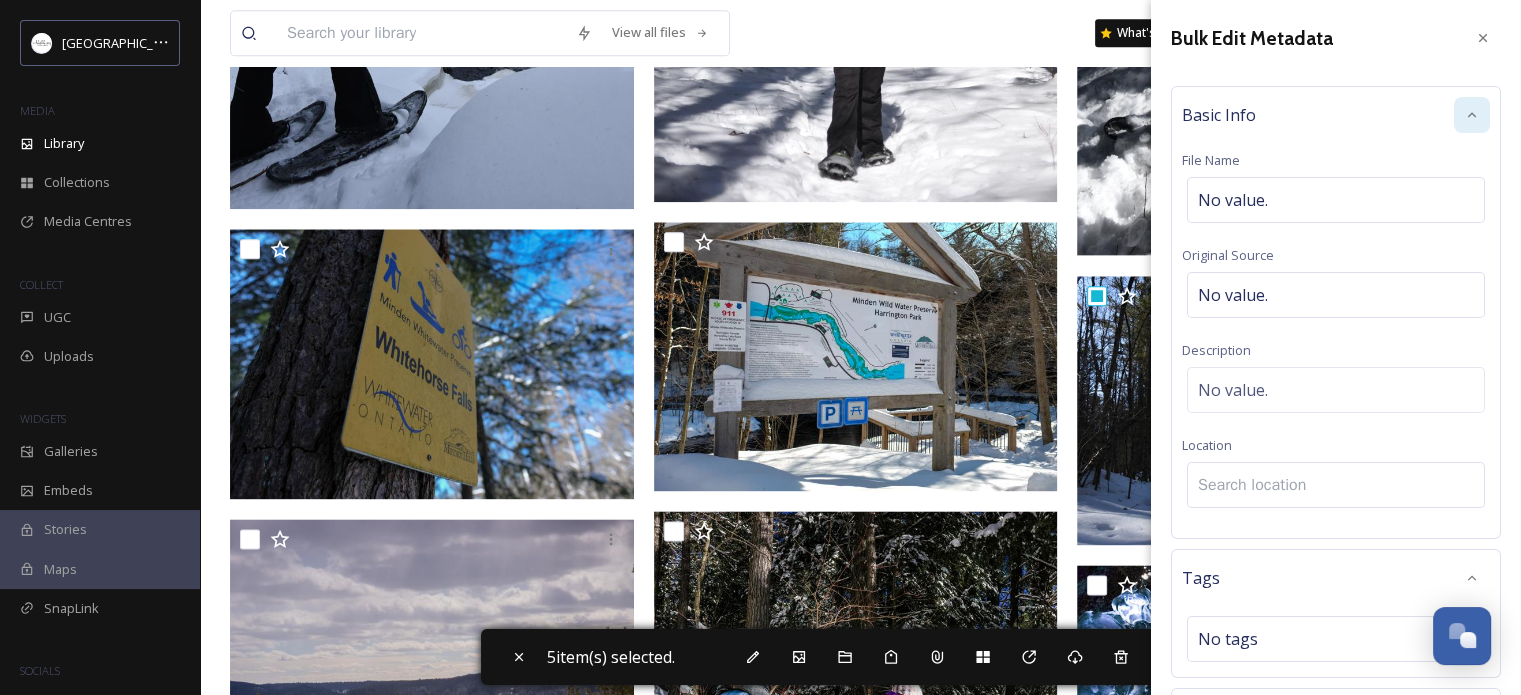 click at bounding box center [1336, 485] 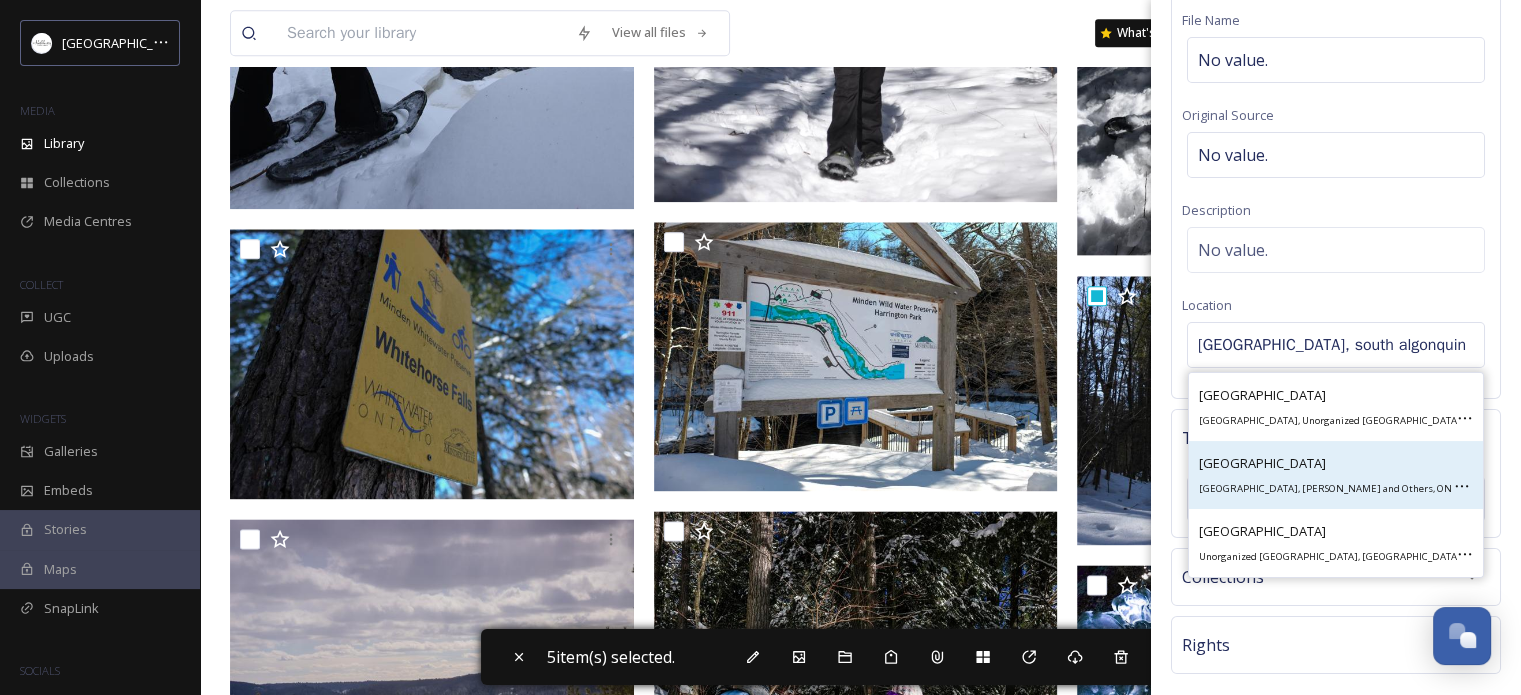 scroll, scrollTop: 200, scrollLeft: 0, axis: vertical 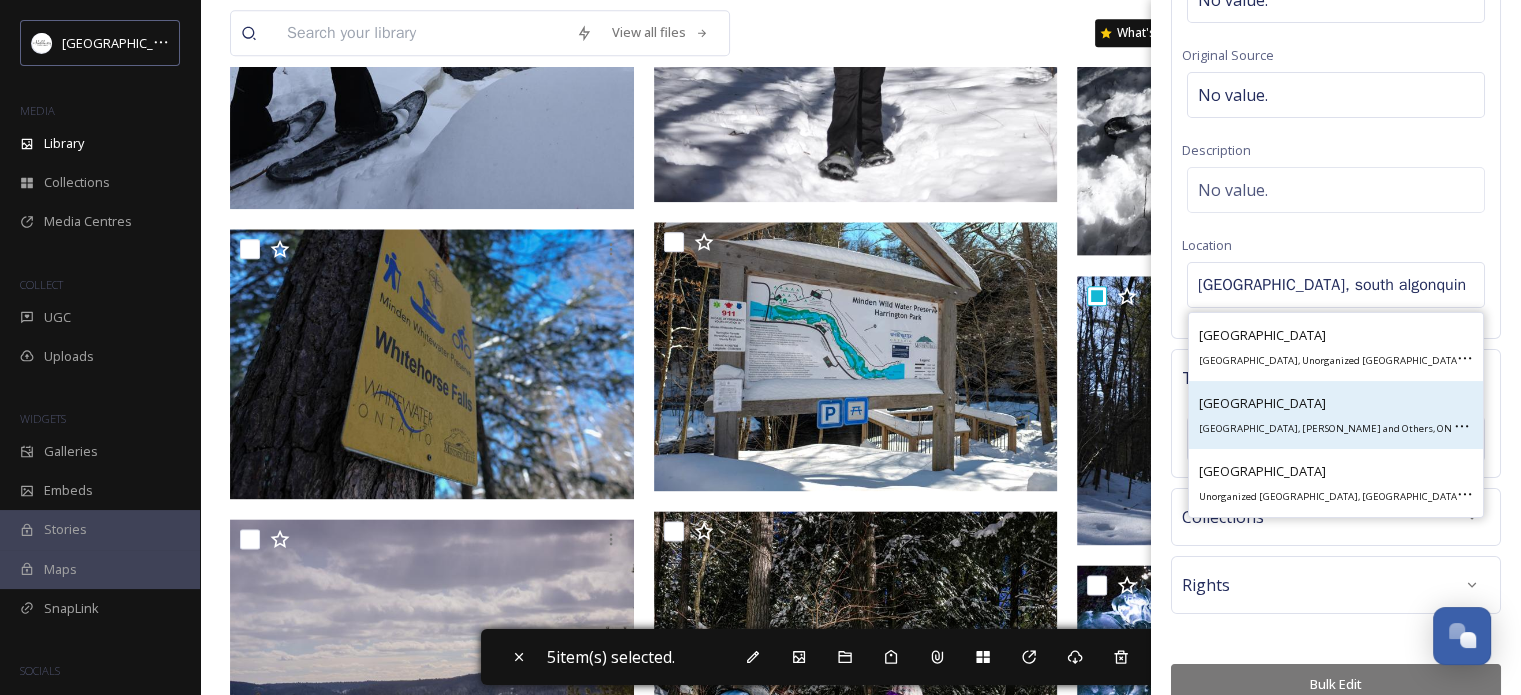 click on "[GEOGRAPHIC_DATA], [GEOGRAPHIC_DATA] and Others, ON K0L 1M1, [GEOGRAPHIC_DATA]" at bounding box center (1336, 415) 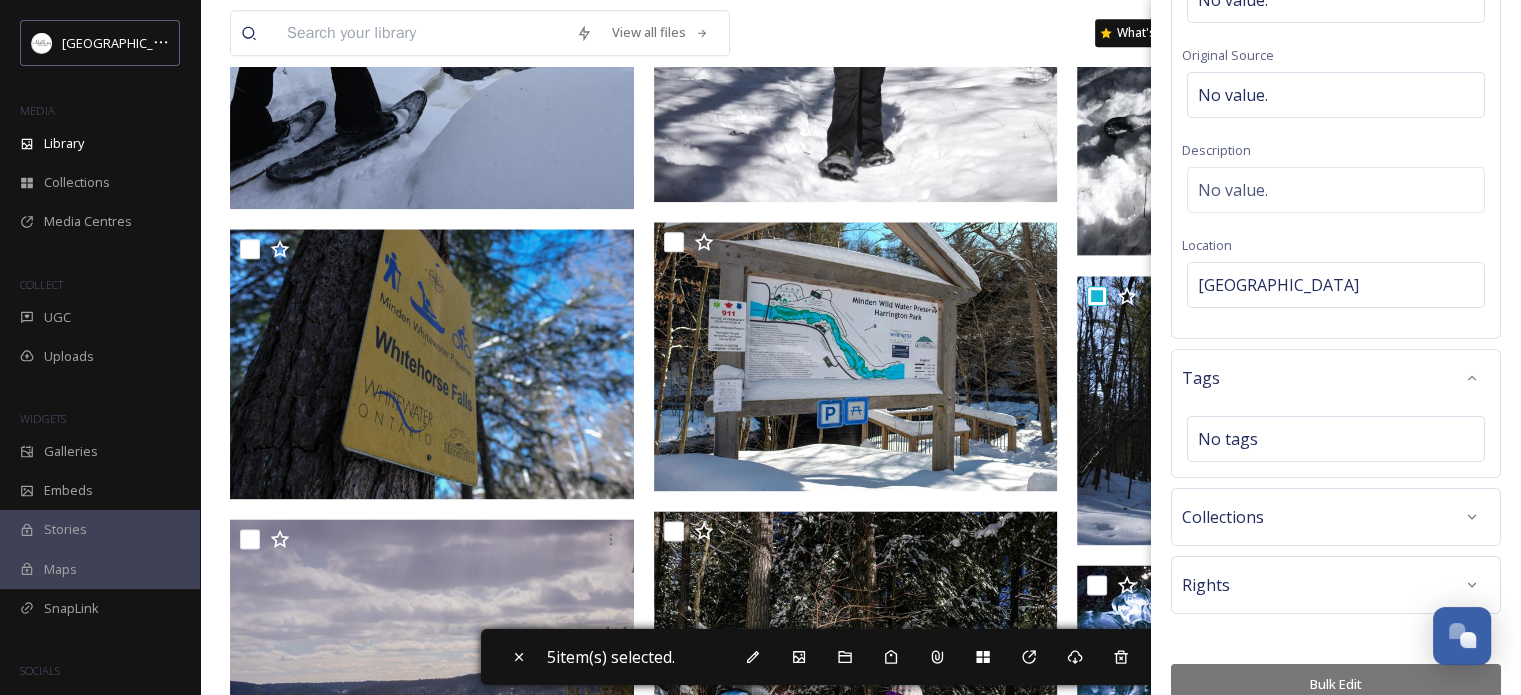 click on "Bulk Edit" at bounding box center (1336, 684) 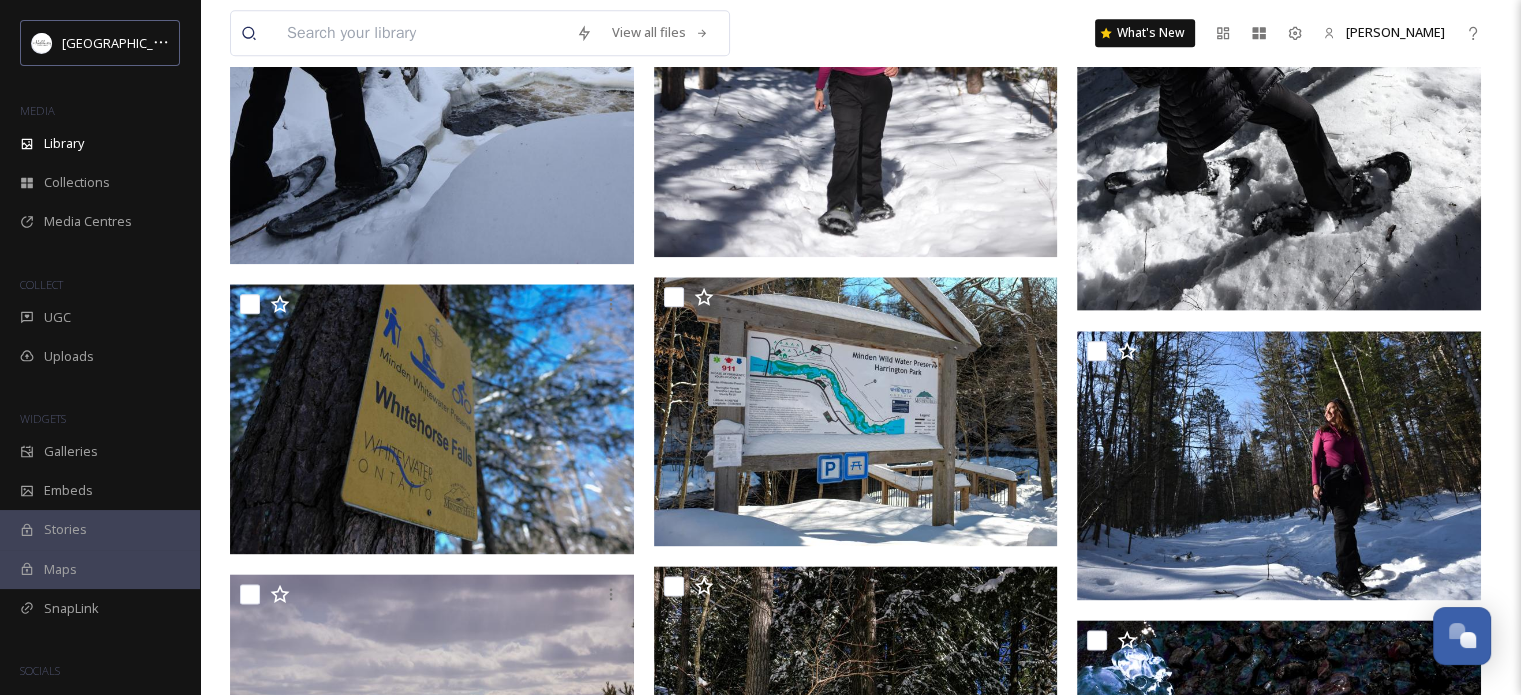 scroll, scrollTop: 2500, scrollLeft: 0, axis: vertical 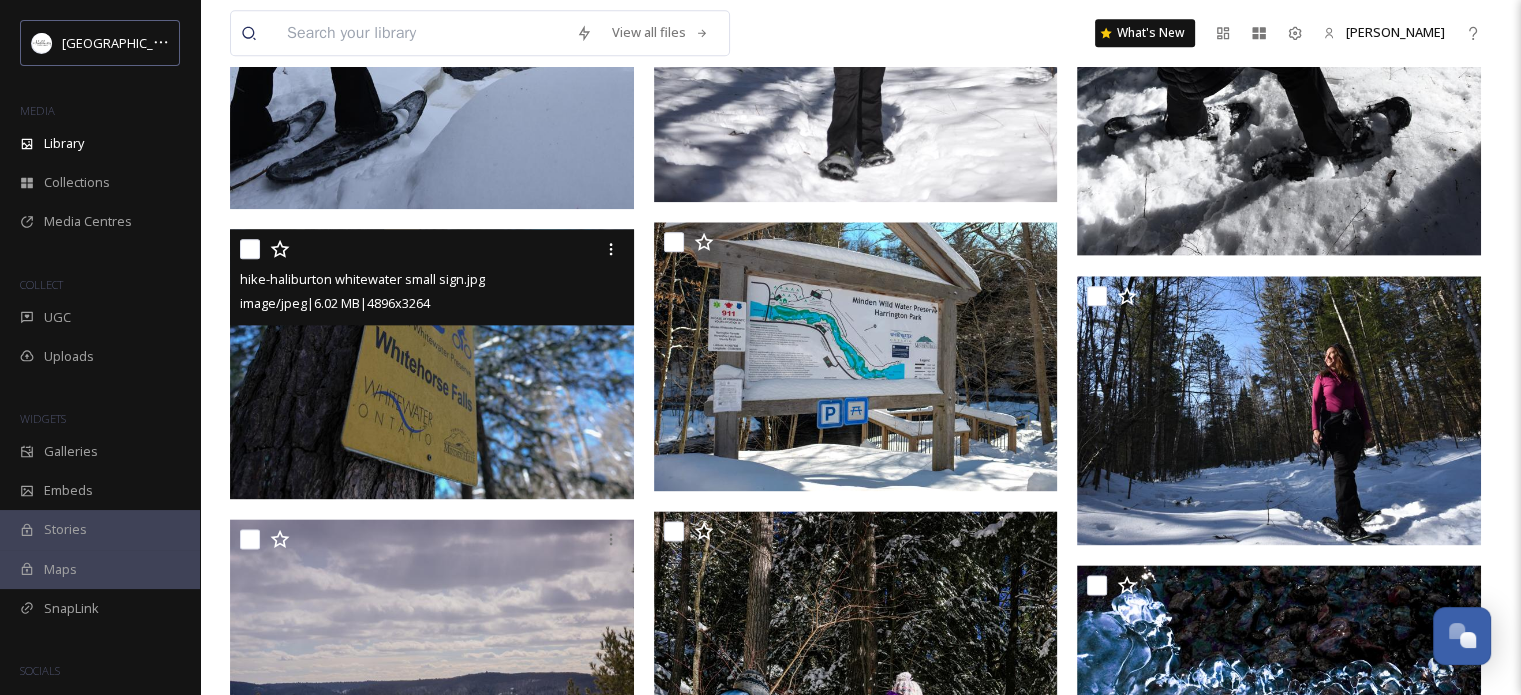 click at bounding box center (250, 249) 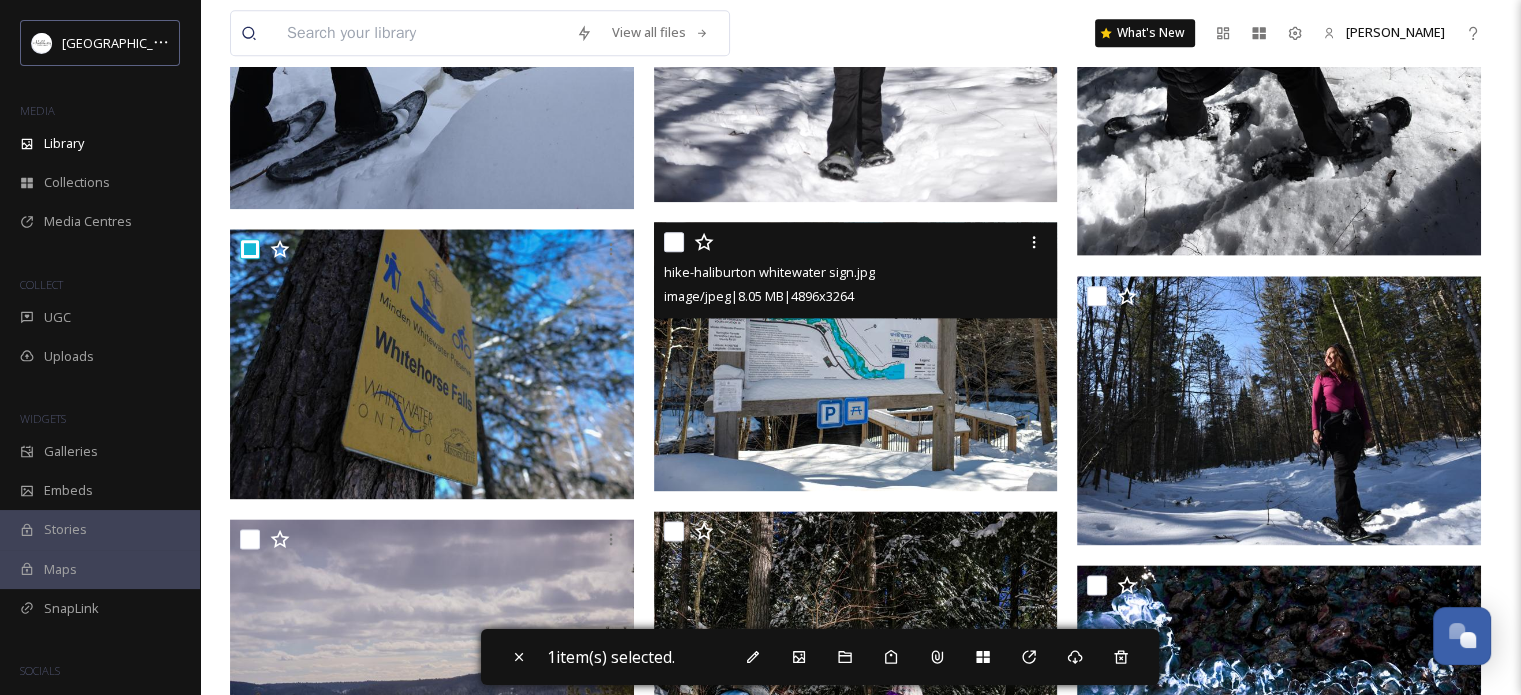 click at bounding box center [674, 242] 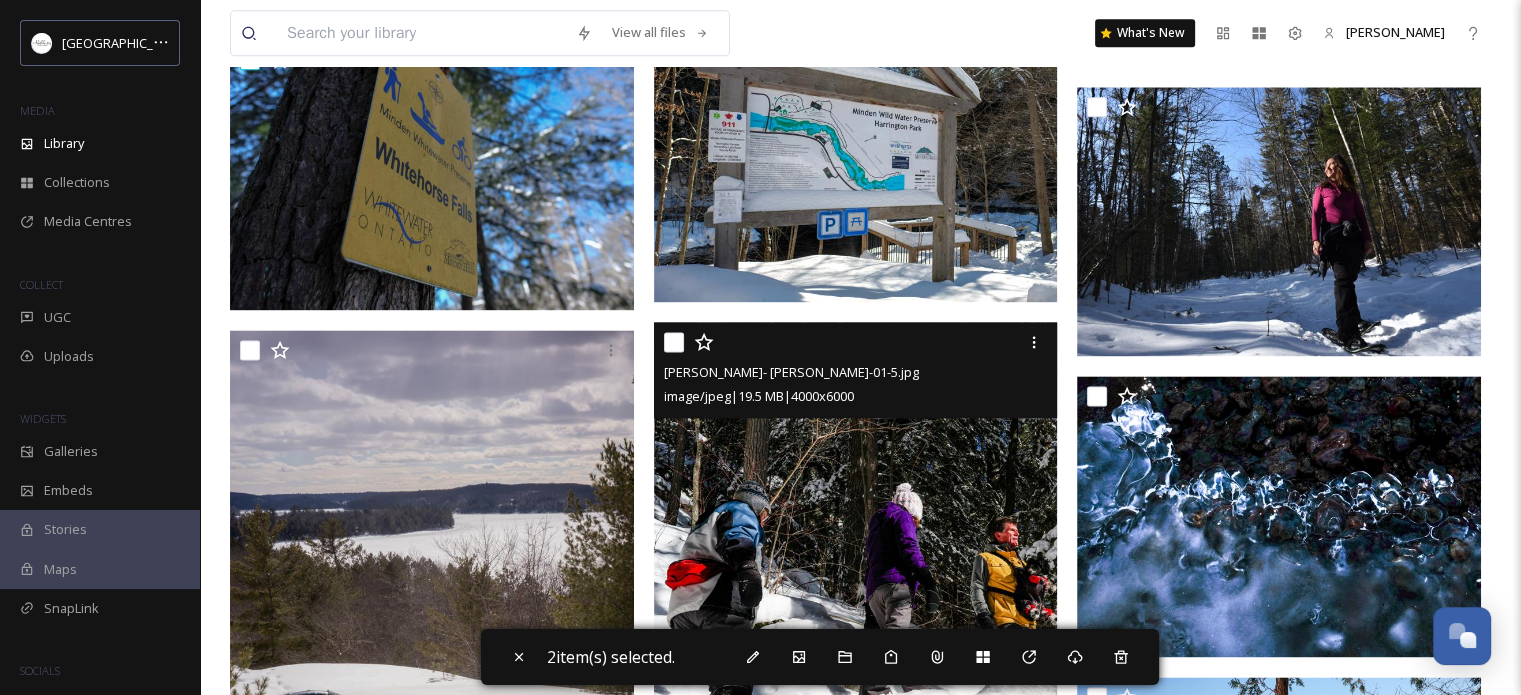 scroll, scrollTop: 2500, scrollLeft: 0, axis: vertical 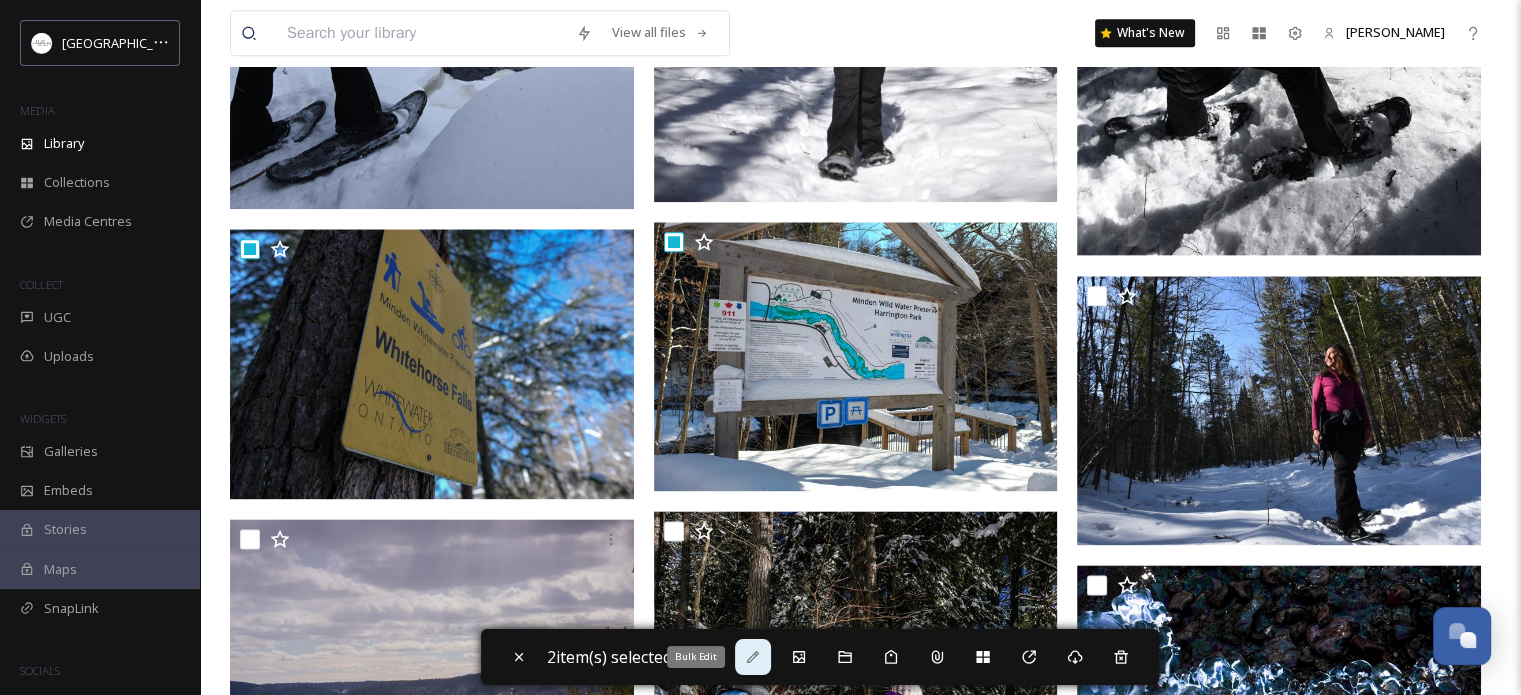 click on "Bulk Edit" at bounding box center (753, 657) 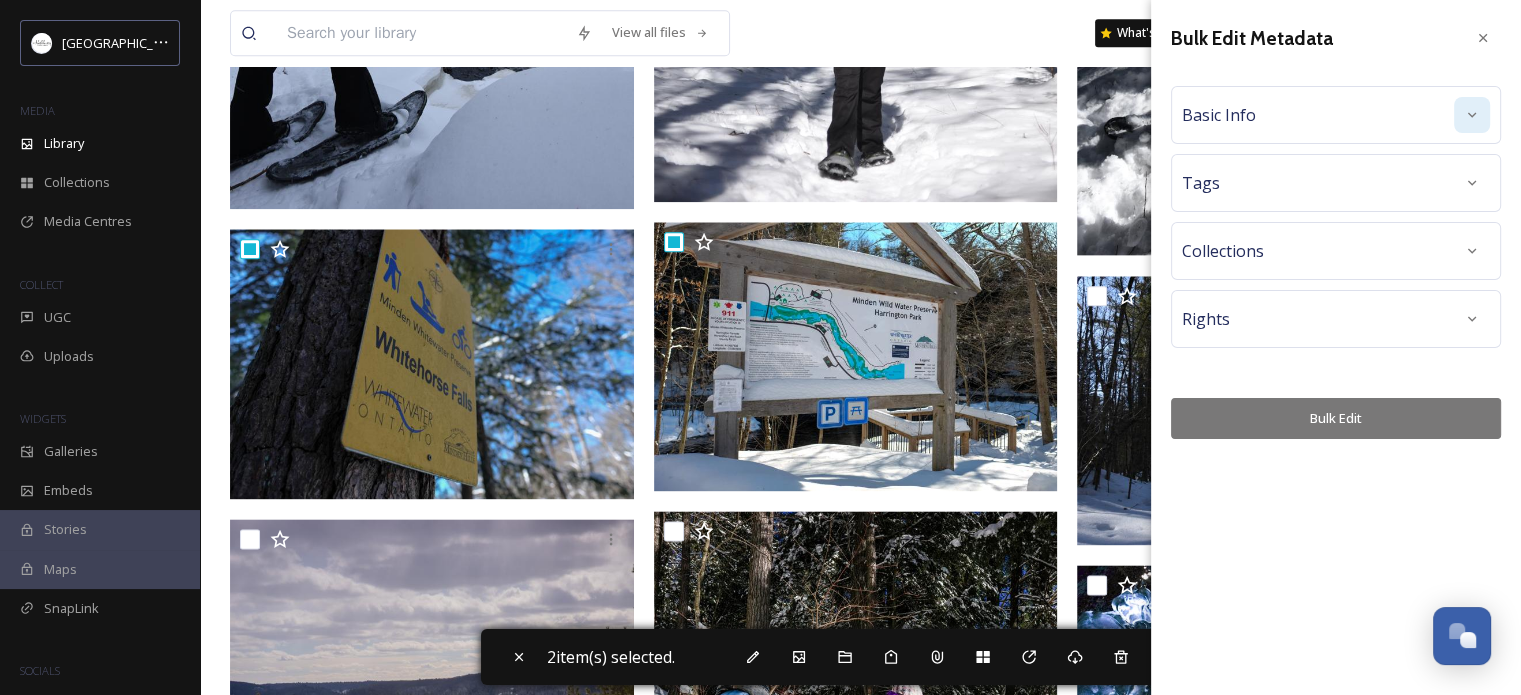 click 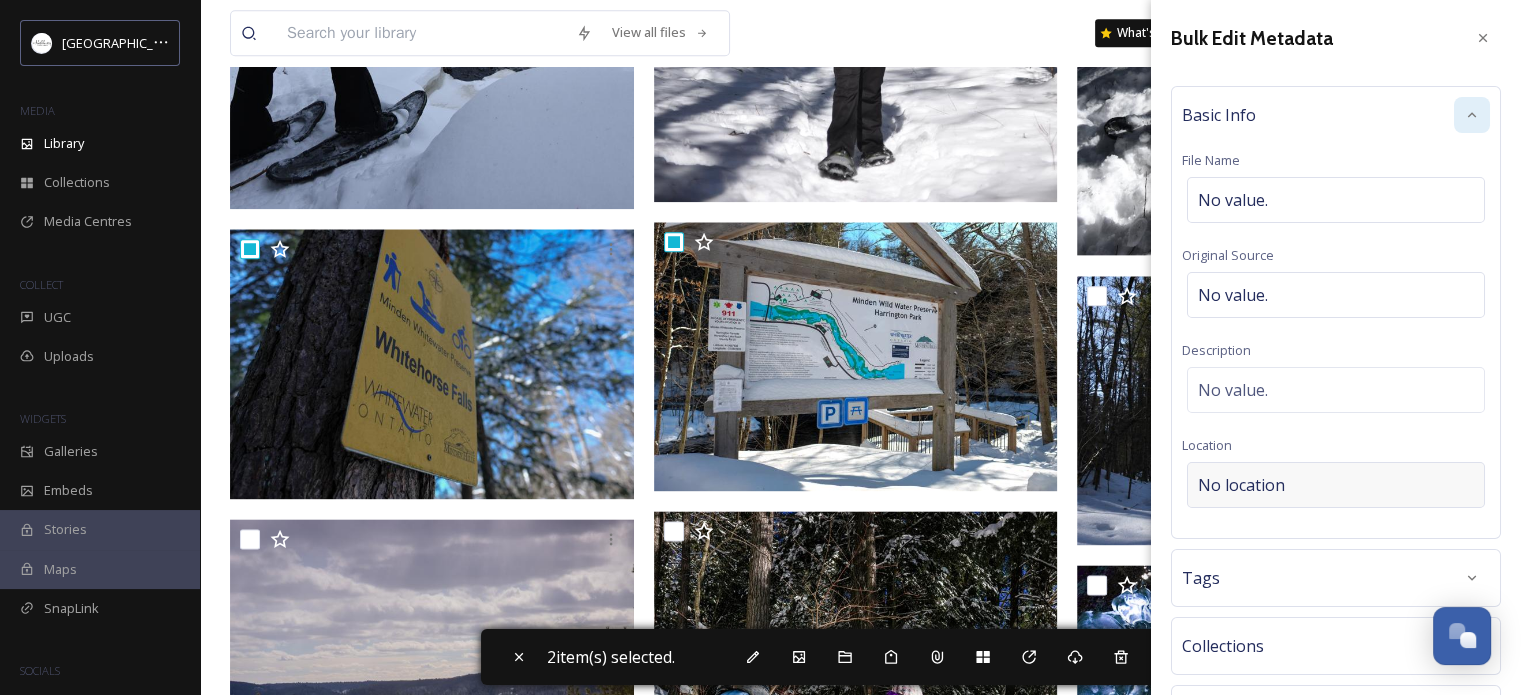 click on "No location" at bounding box center [1241, 485] 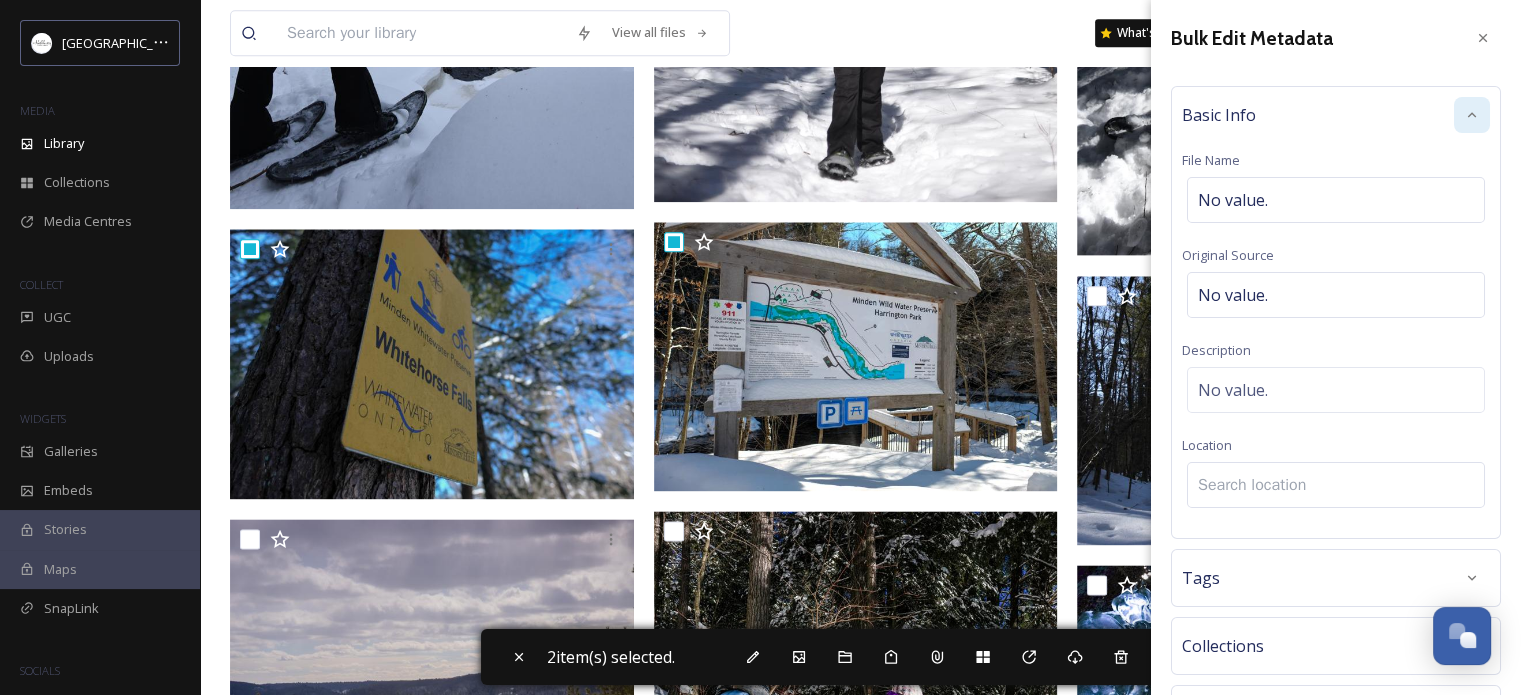 click at bounding box center [1336, 485] 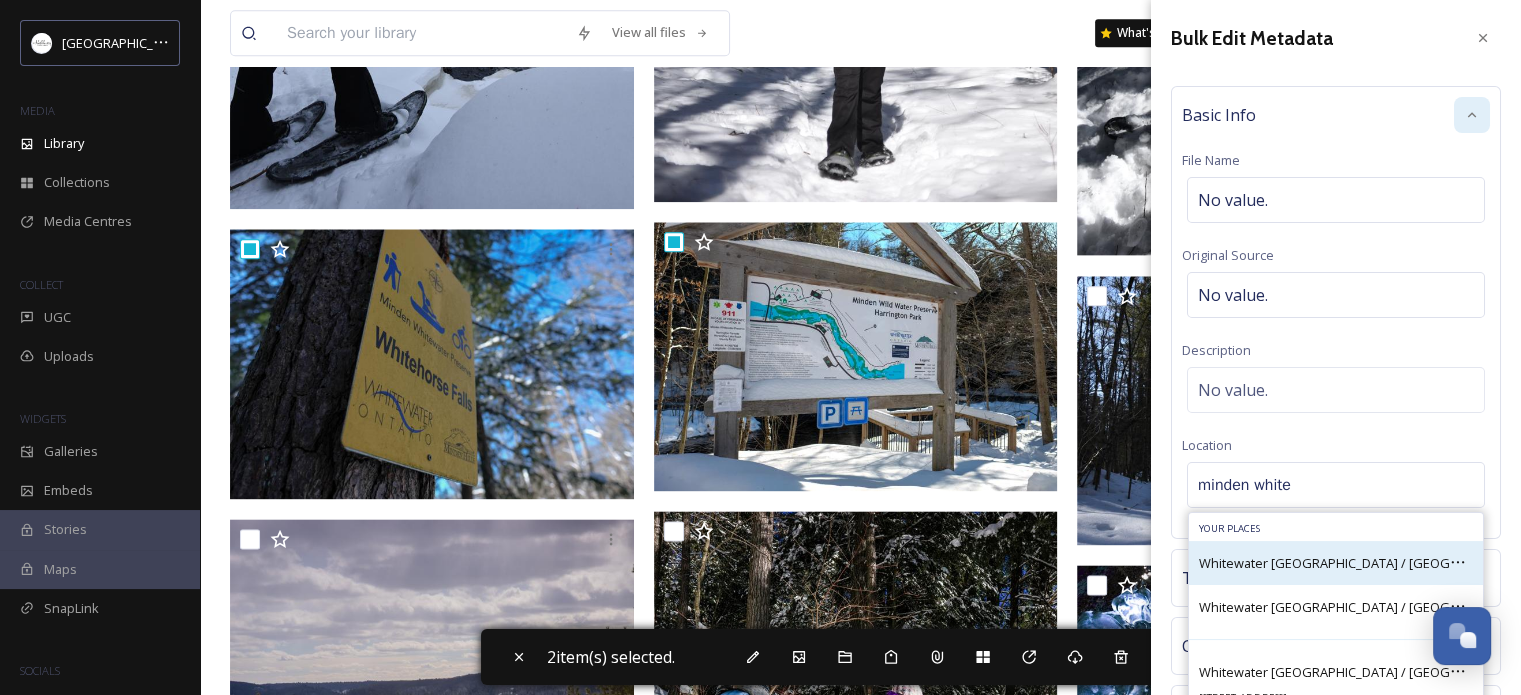 click on "Whitewater [GEOGRAPHIC_DATA] / [GEOGRAPHIC_DATA] Whitewater Preserve Members Only Campground and Park" at bounding box center (1546, 563) 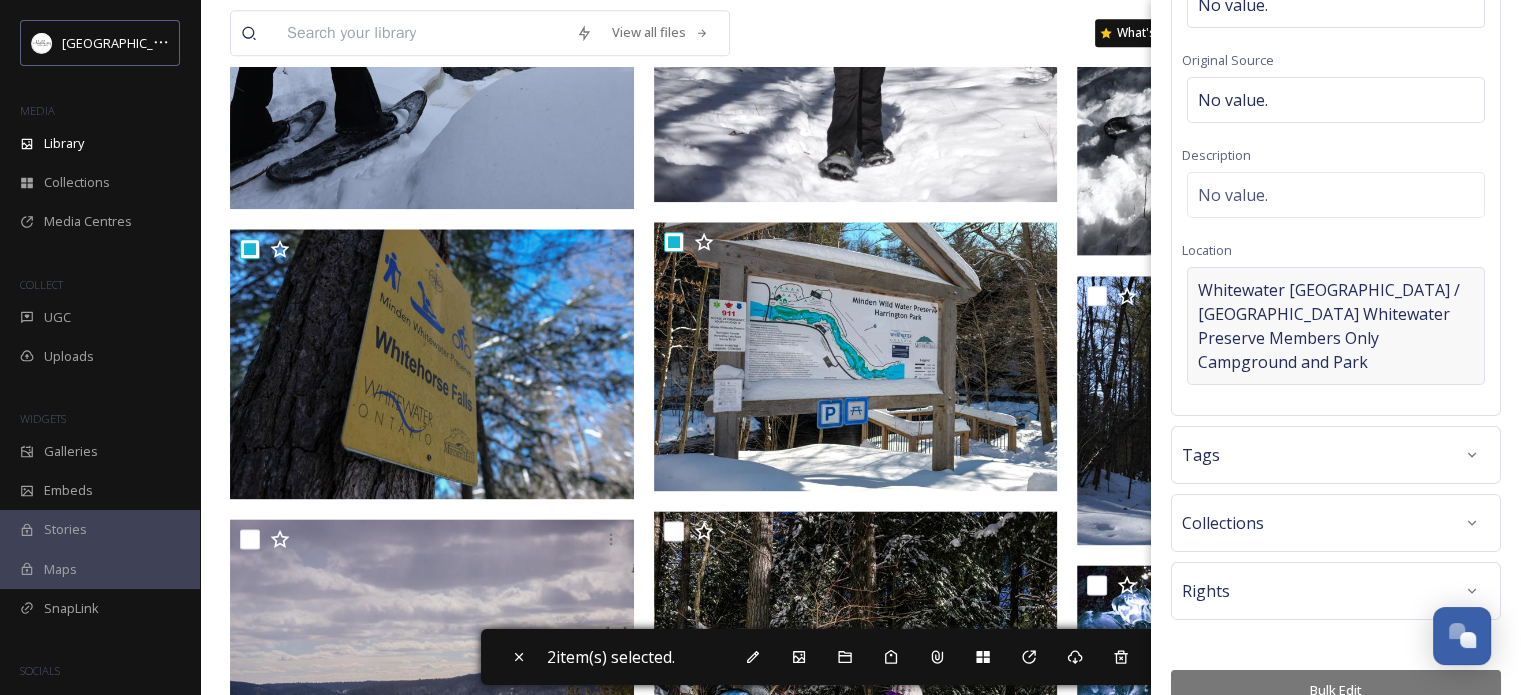 scroll, scrollTop: 203, scrollLeft: 0, axis: vertical 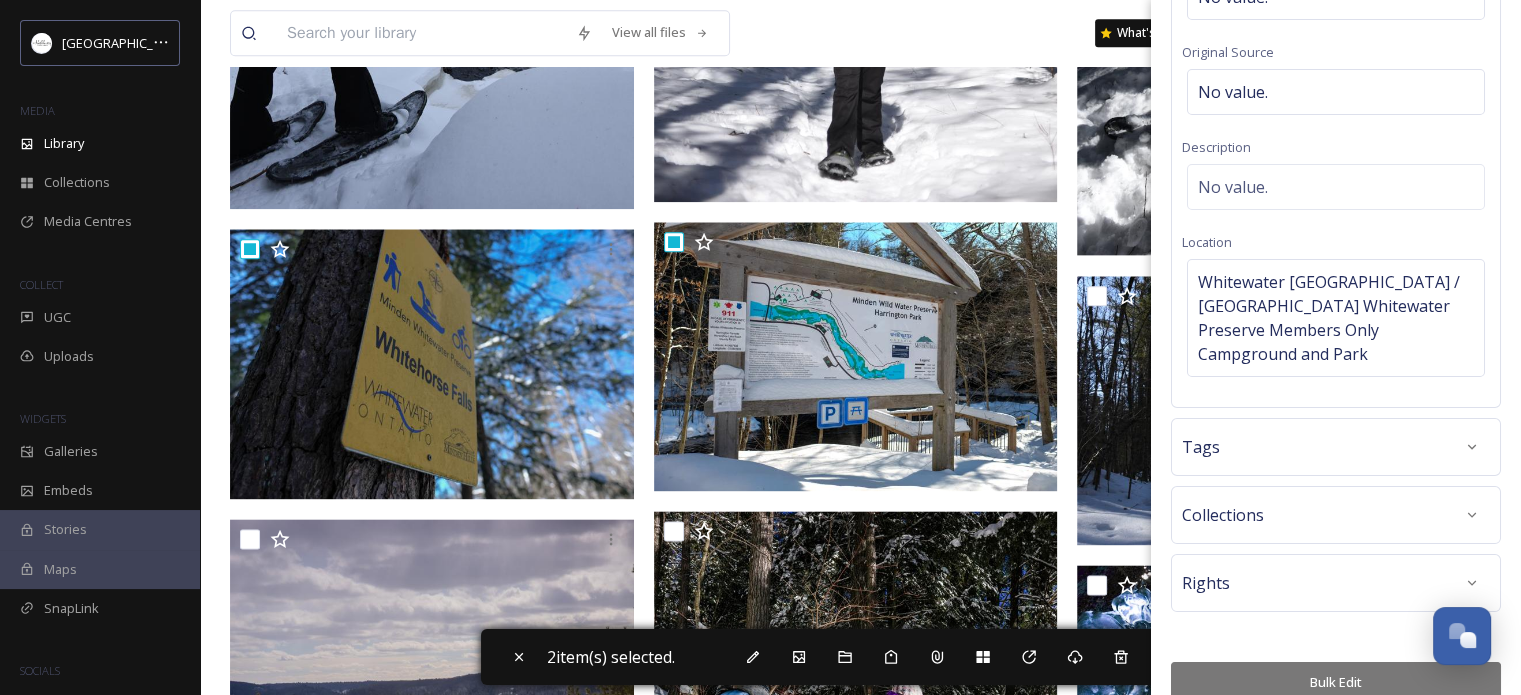 click on "Bulk Edit" at bounding box center [1336, 682] 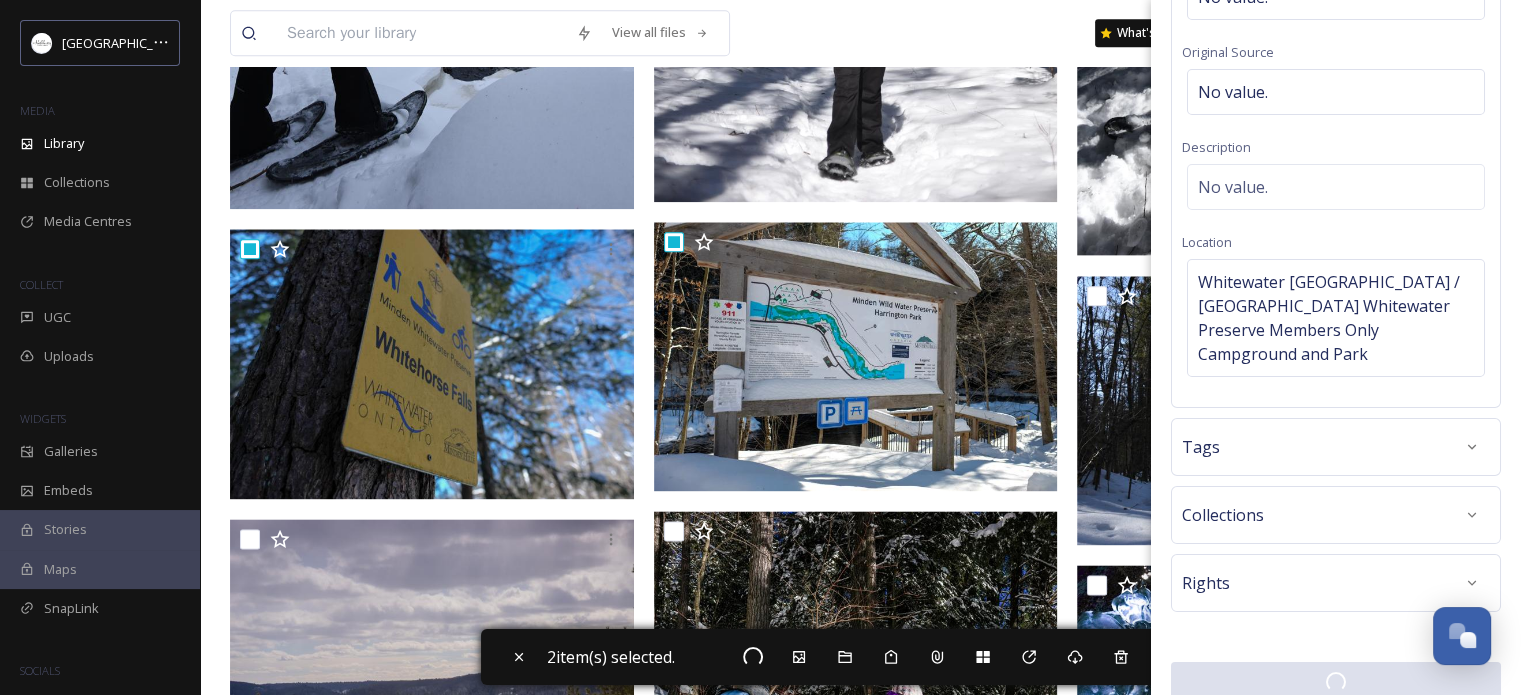 scroll, scrollTop: 202, scrollLeft: 0, axis: vertical 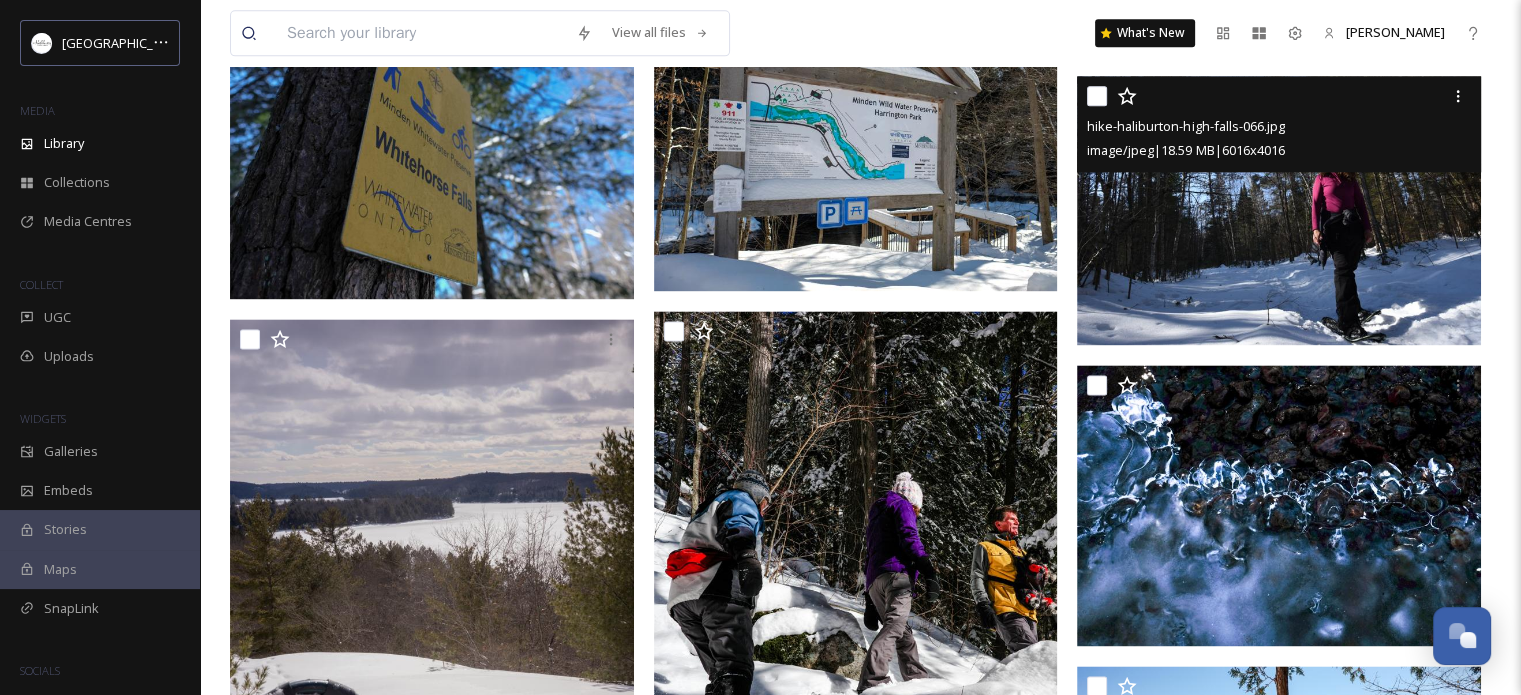 click at bounding box center [1279, 211] 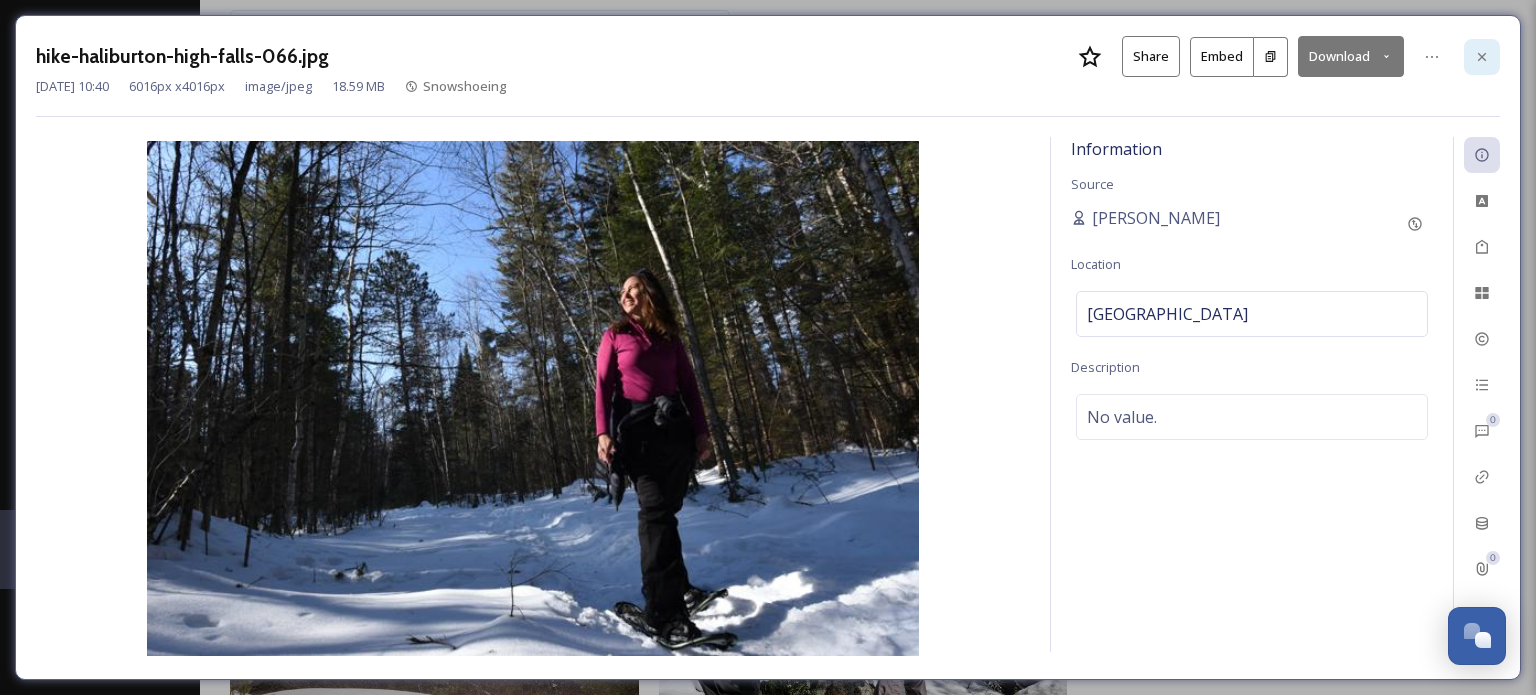 click 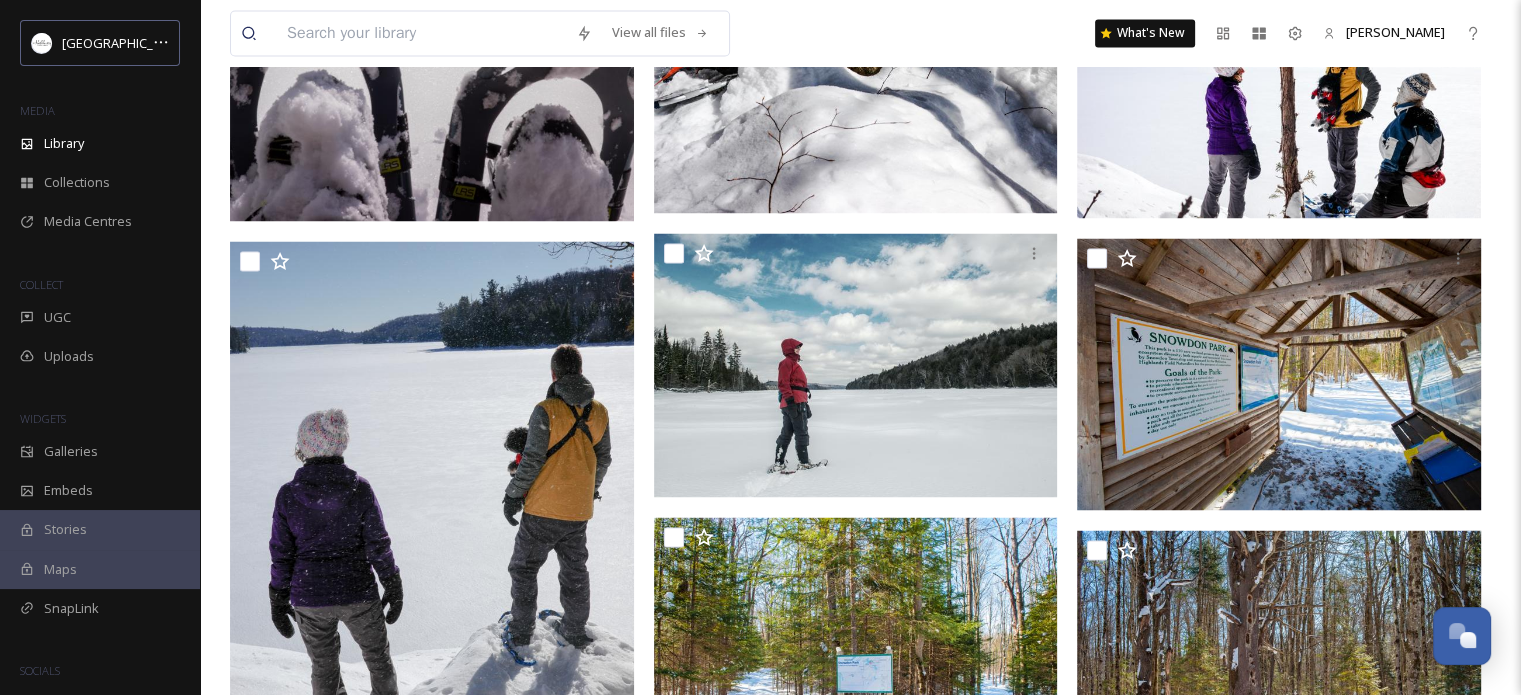 scroll, scrollTop: 3500, scrollLeft: 0, axis: vertical 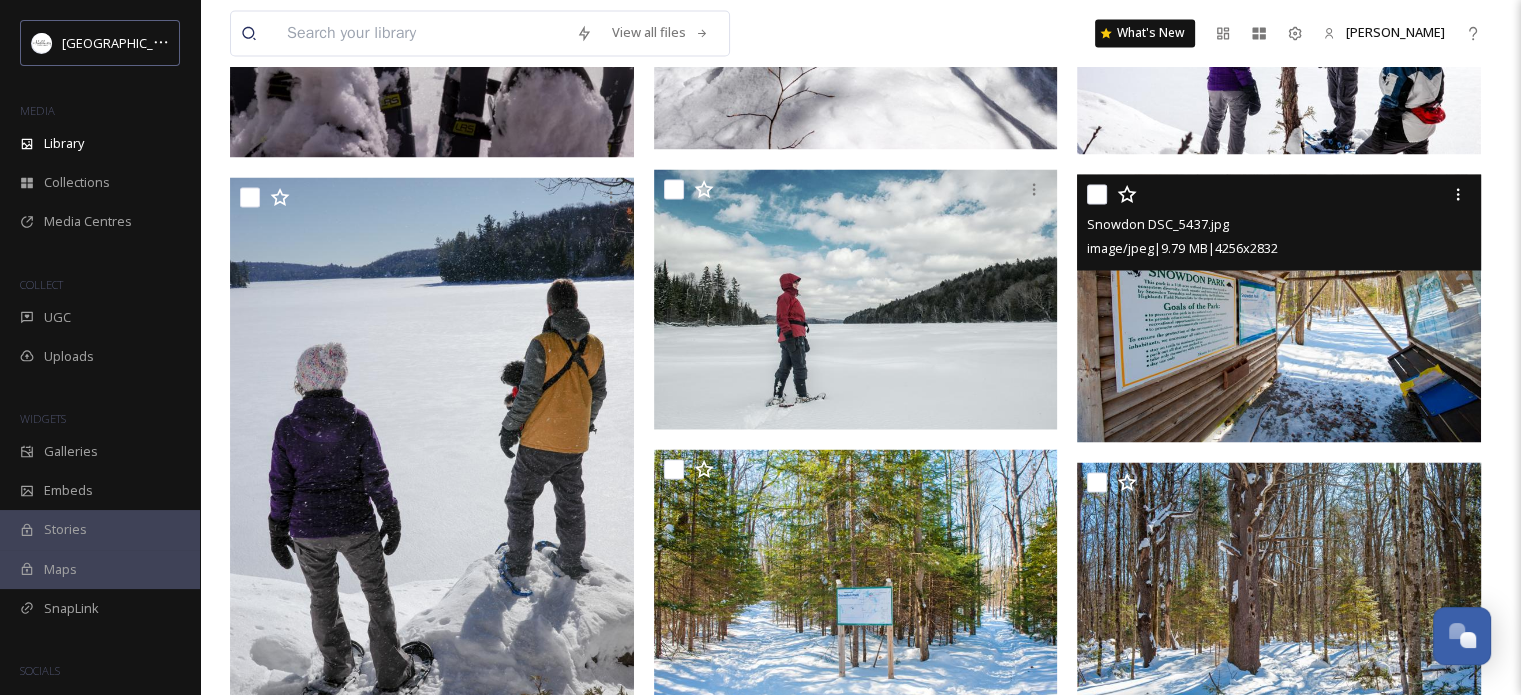 click at bounding box center (1097, 194) 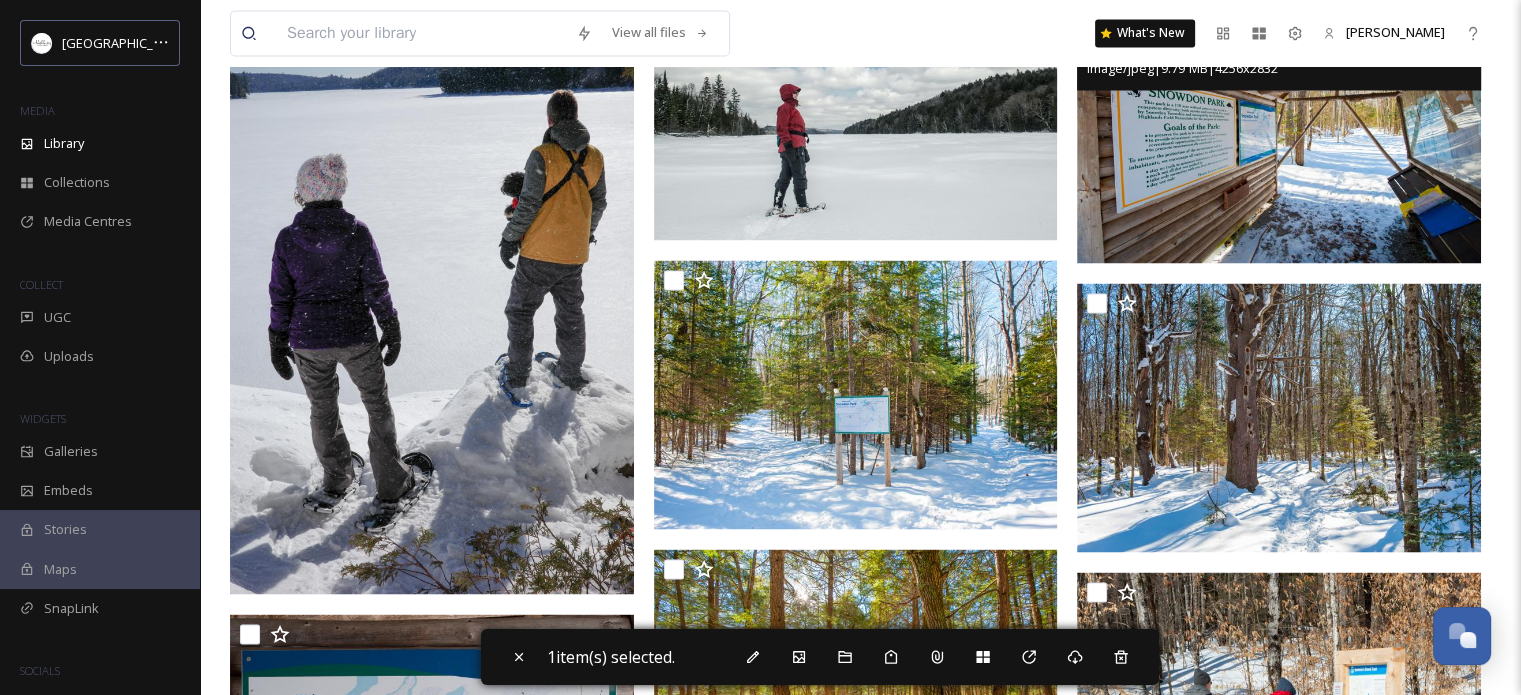 scroll, scrollTop: 3667, scrollLeft: 0, axis: vertical 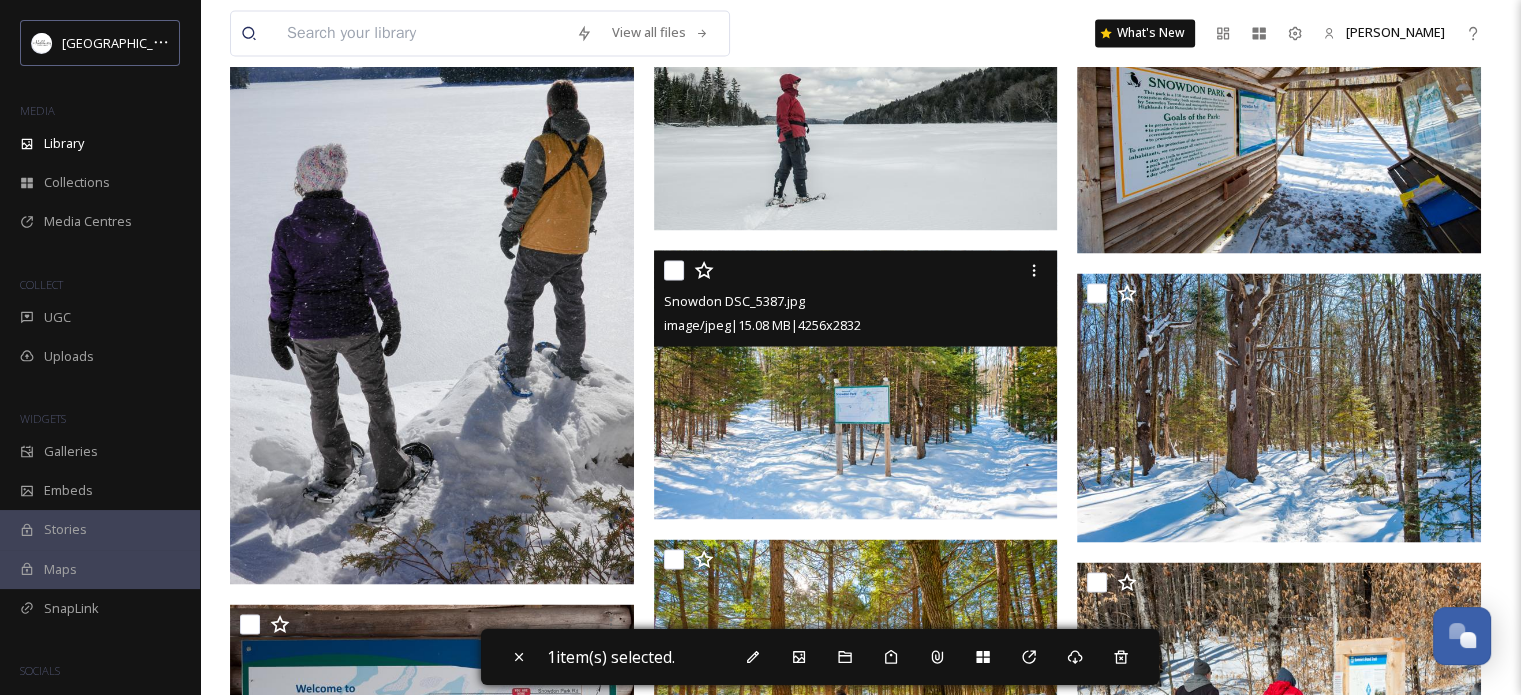 click at bounding box center (674, 270) 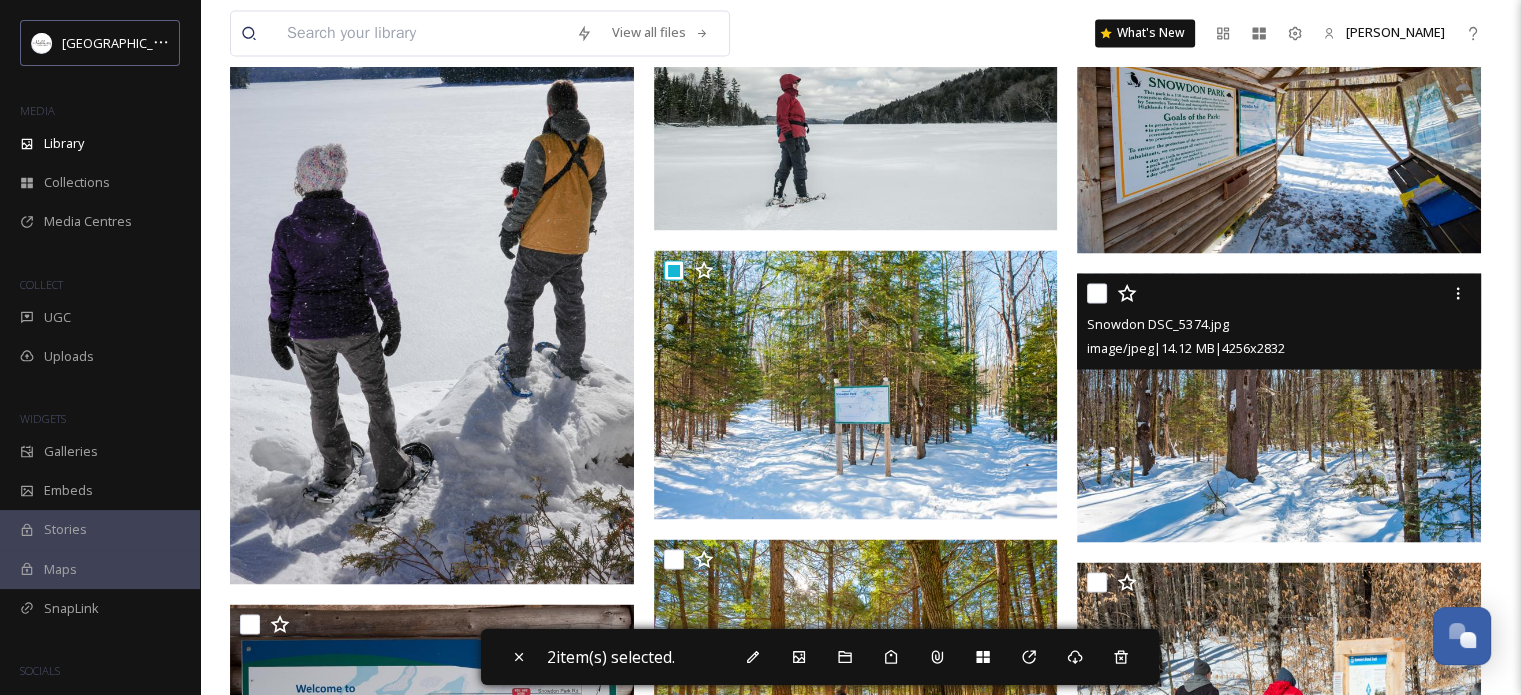 click at bounding box center [1097, 293] 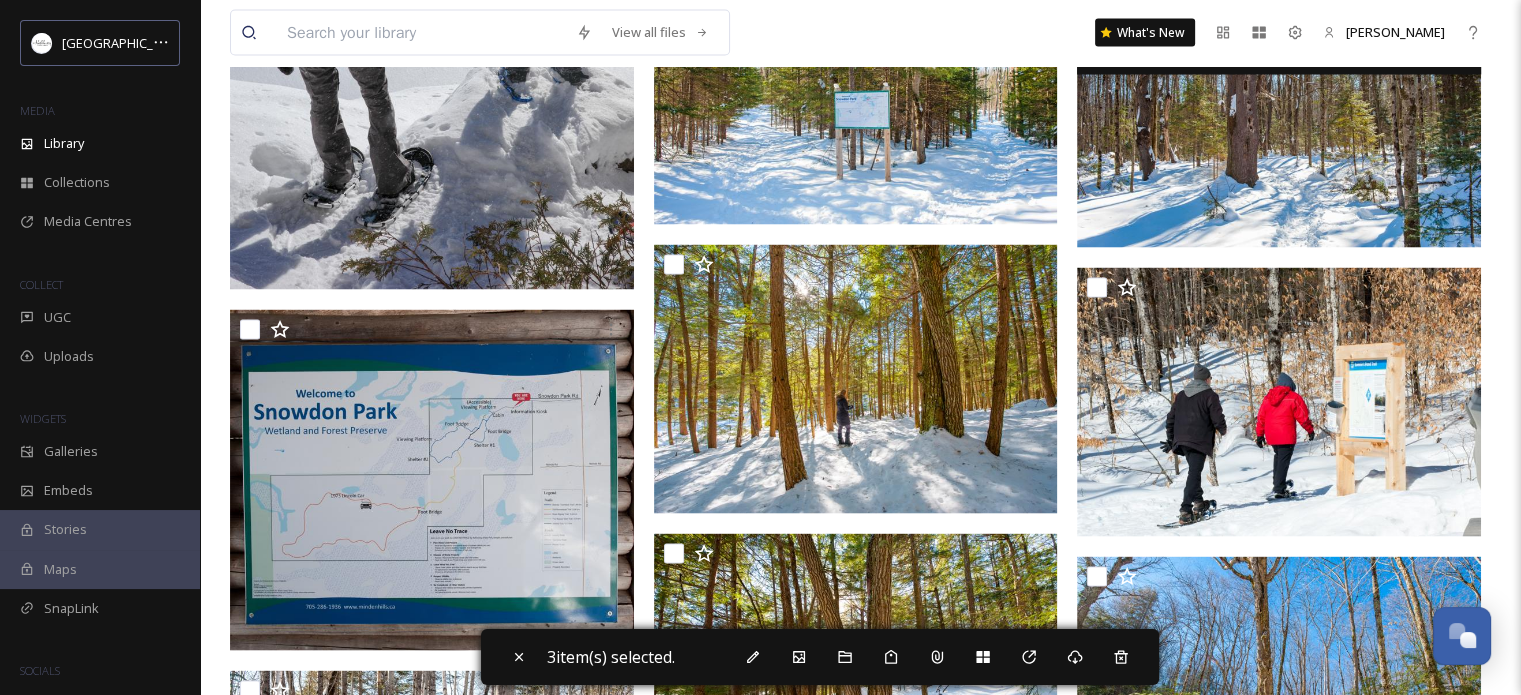 scroll, scrollTop: 4067, scrollLeft: 0, axis: vertical 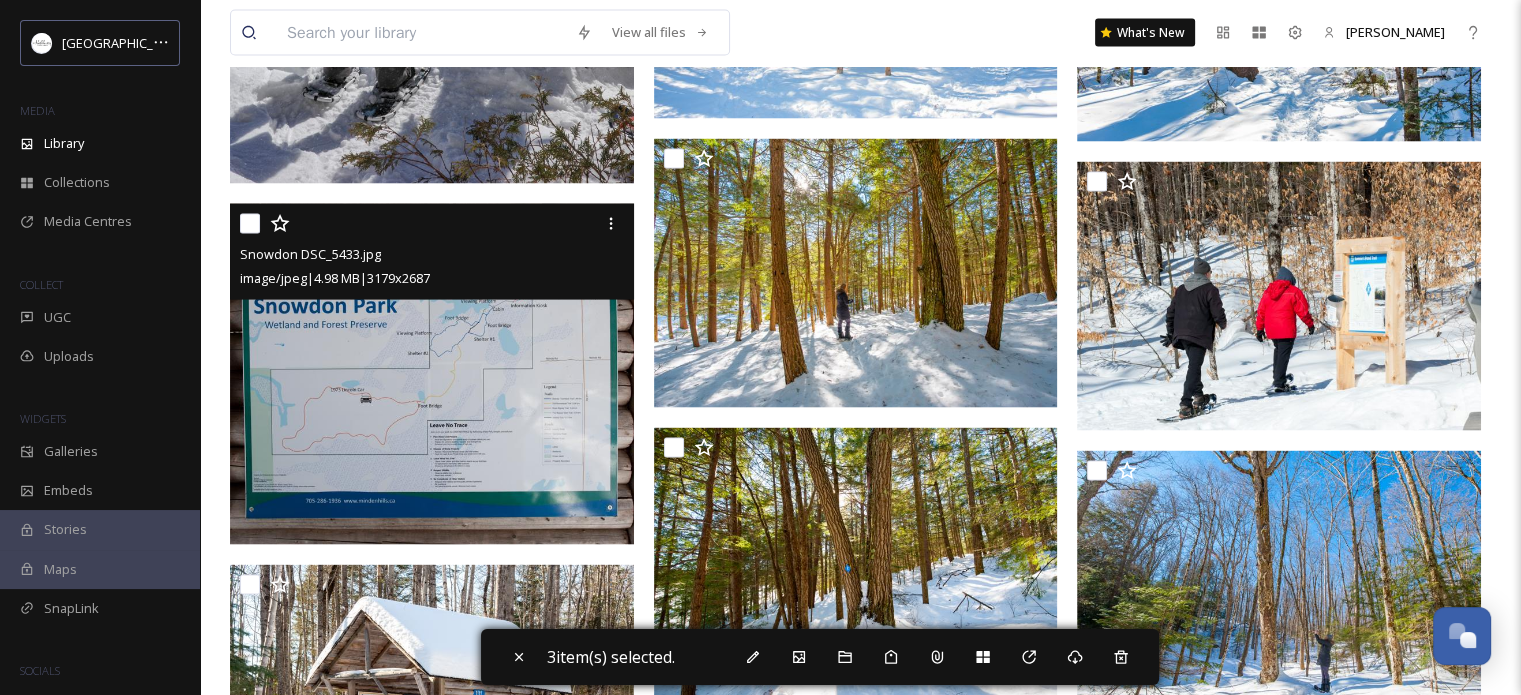 click at bounding box center (250, 224) 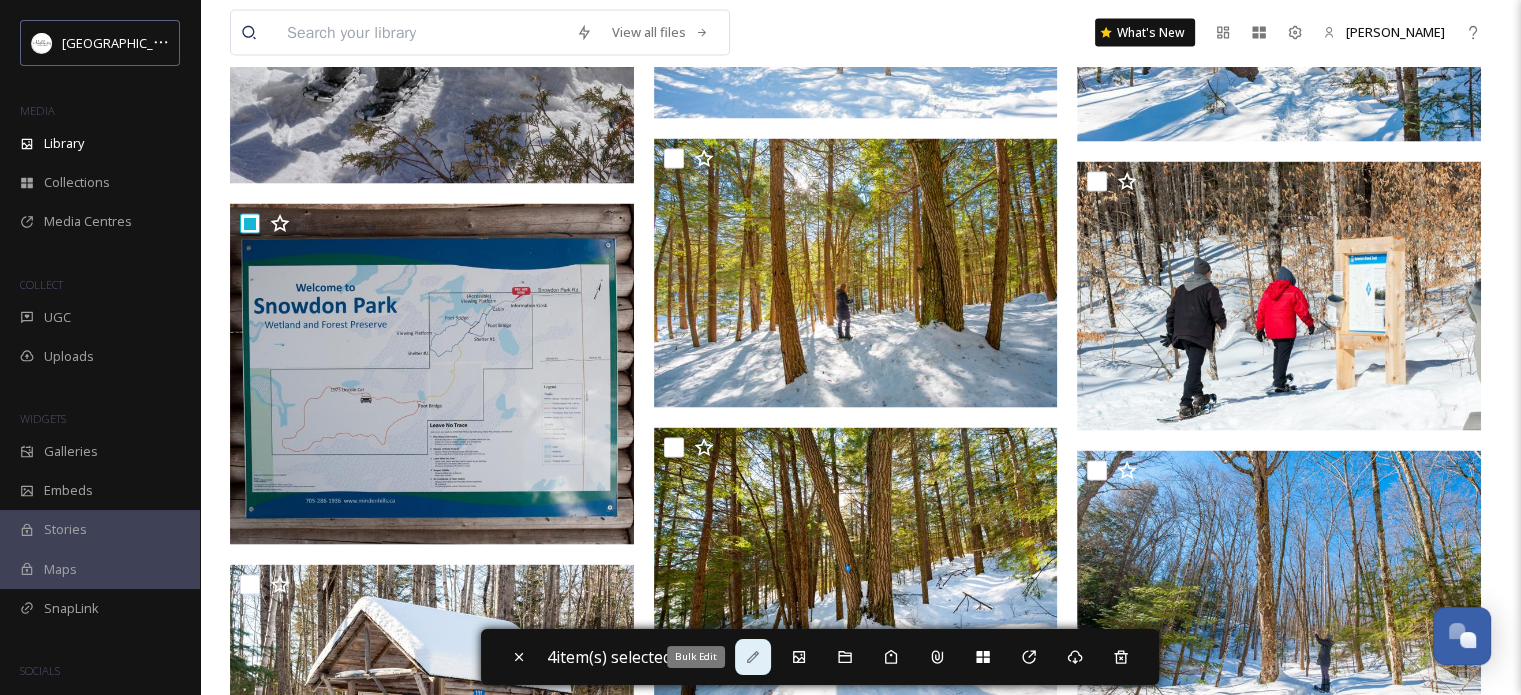 click 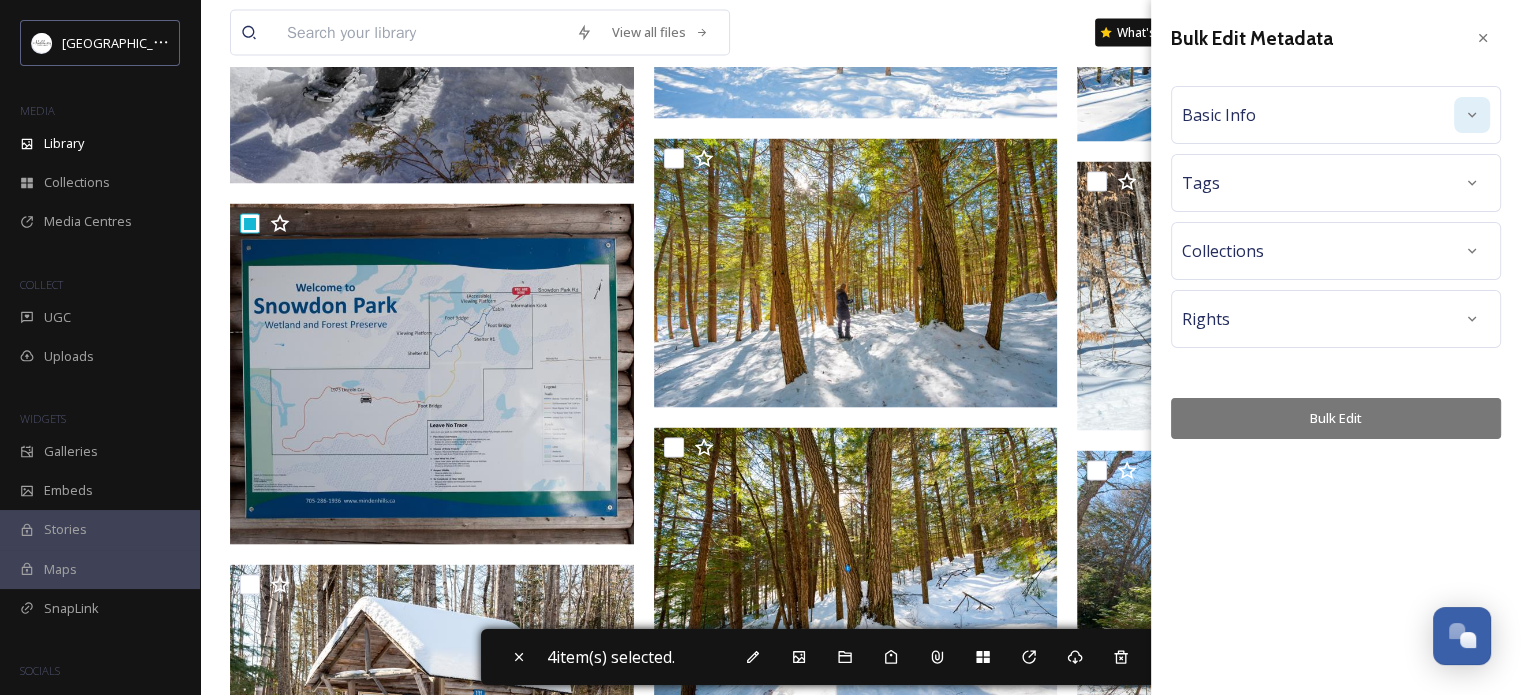 click 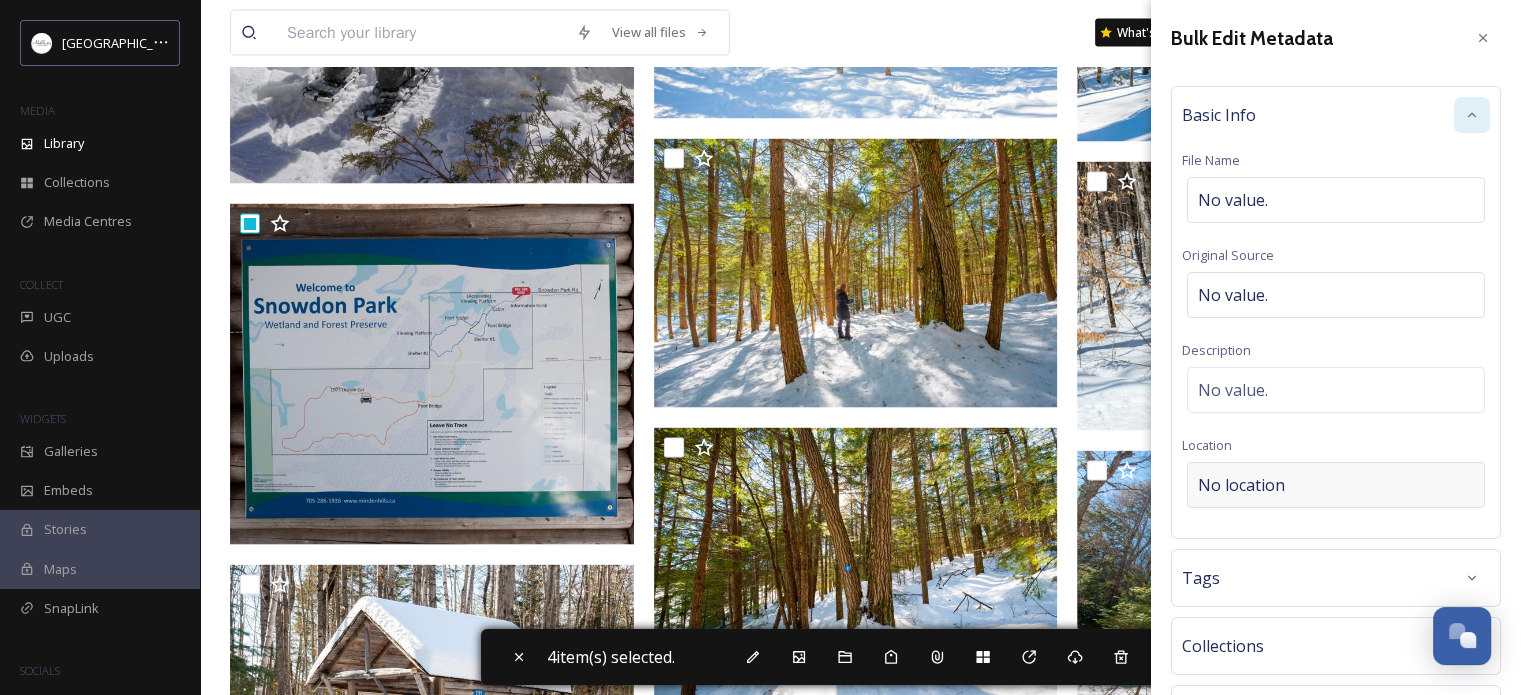 click on "No location" at bounding box center (1241, 485) 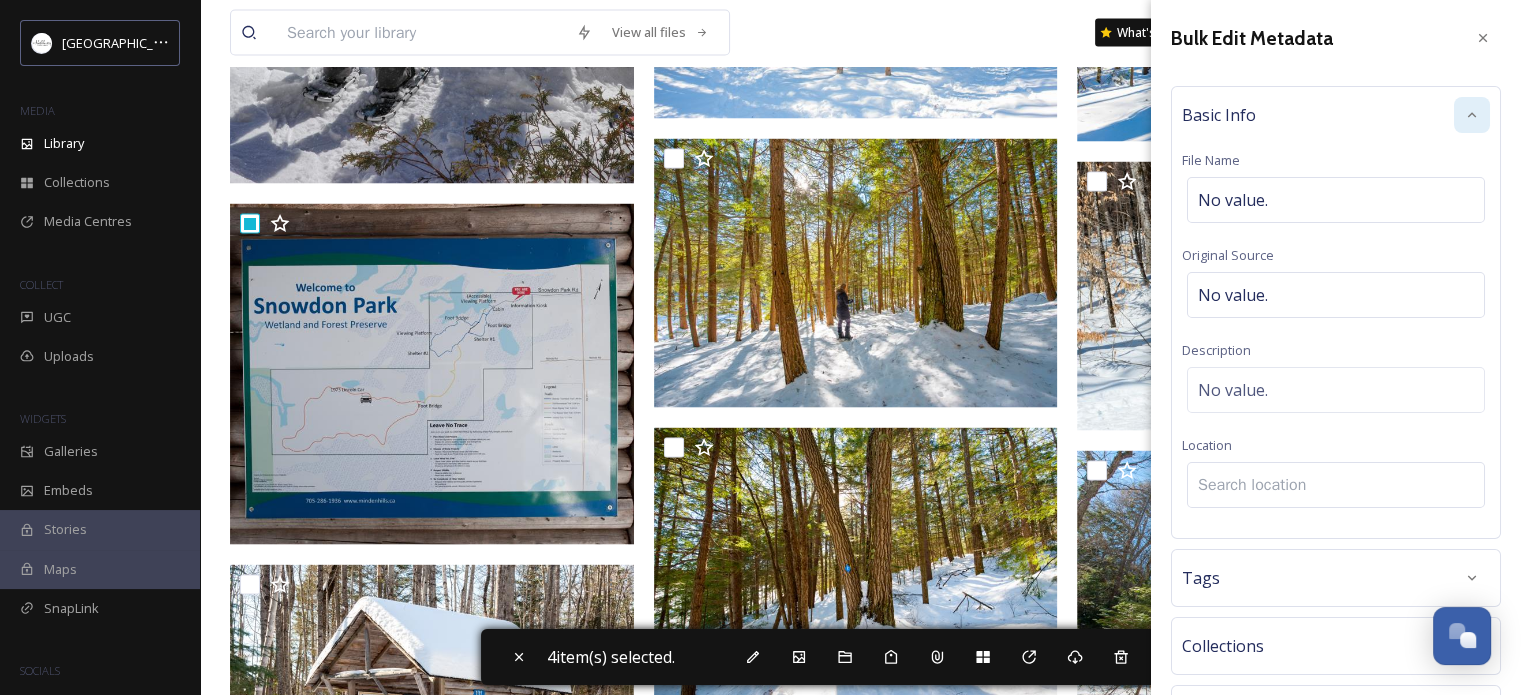click at bounding box center [1336, 485] 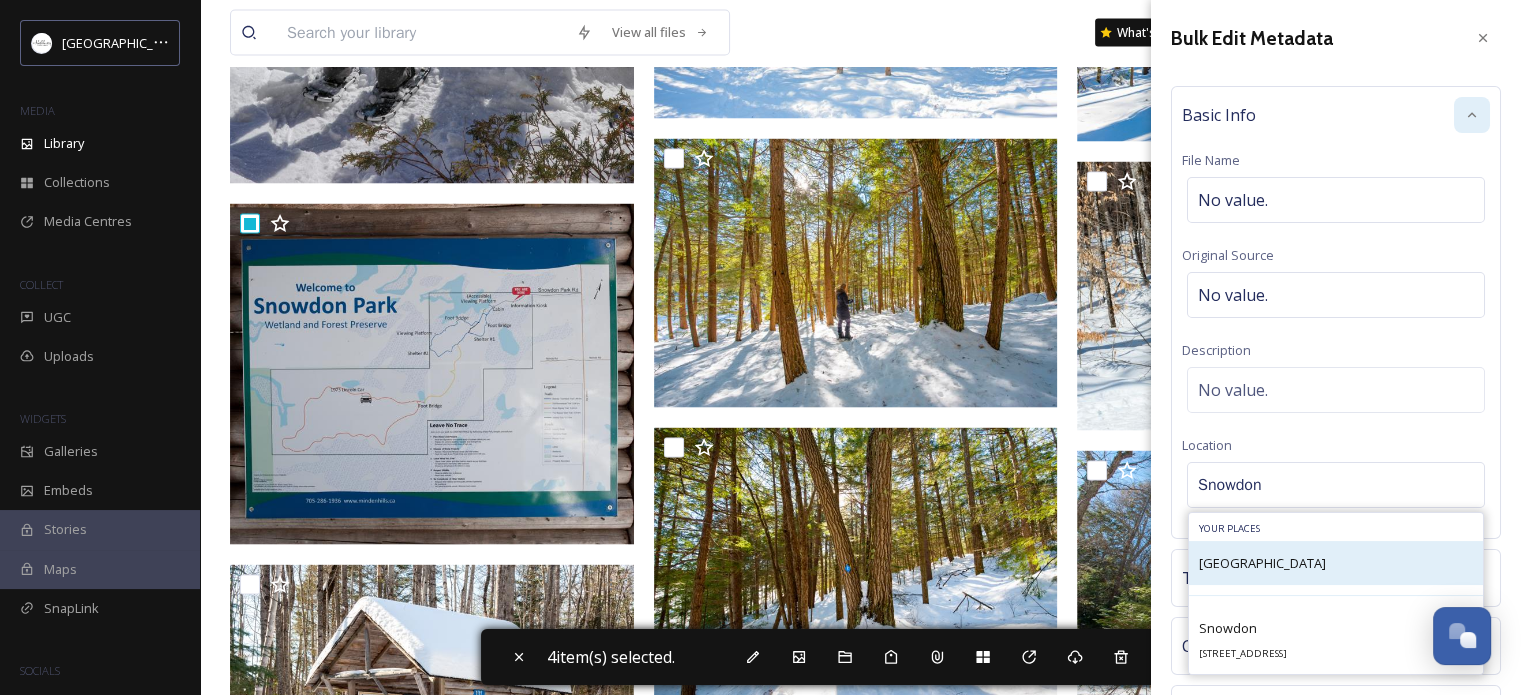 click on "[GEOGRAPHIC_DATA]" at bounding box center (1262, 563) 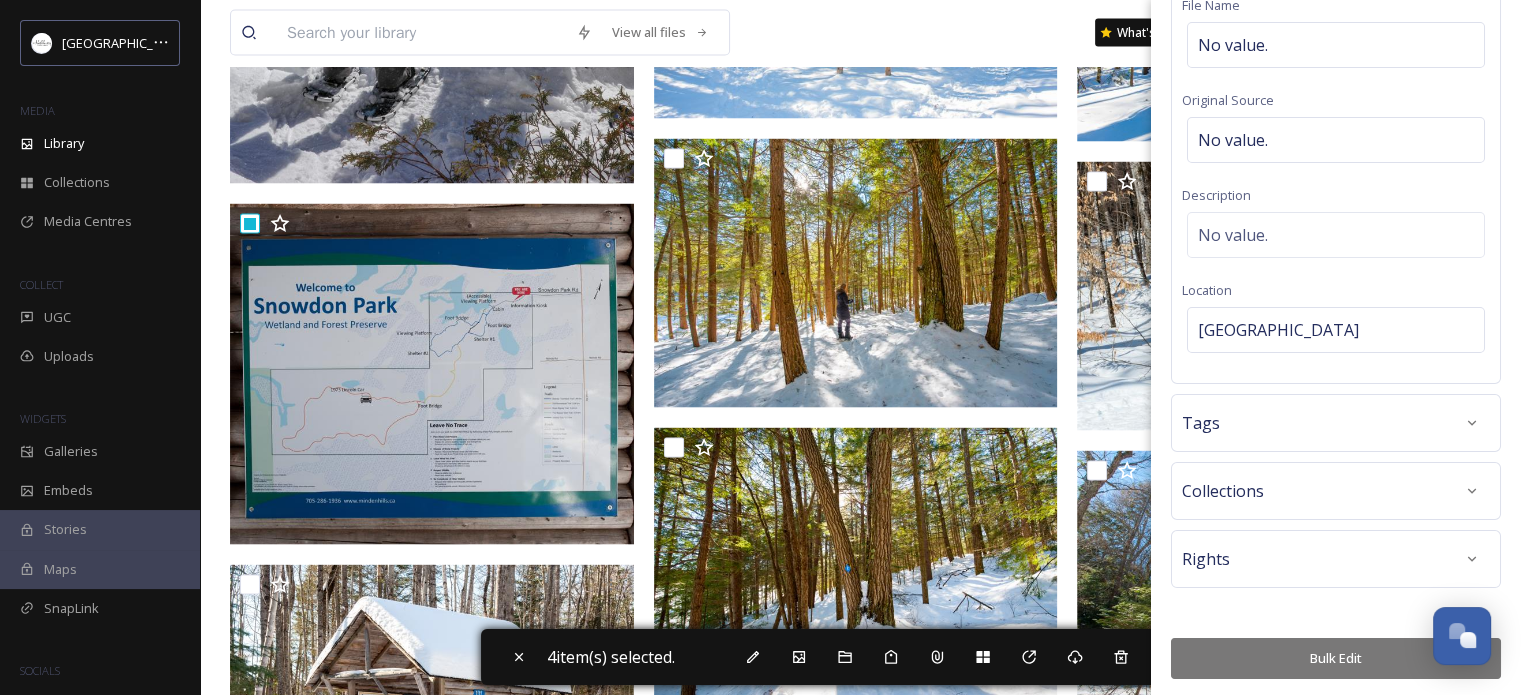 click on "Bulk Edit" at bounding box center [1336, 658] 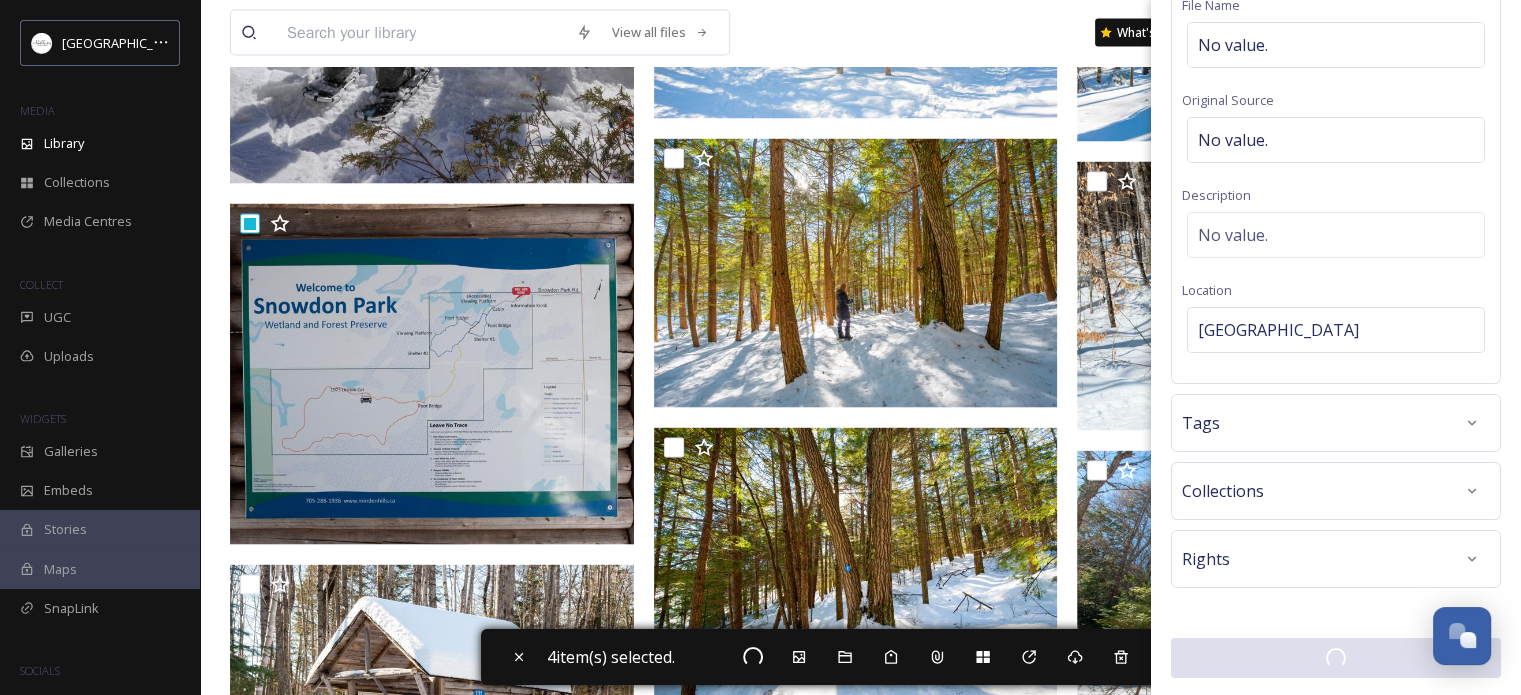 scroll, scrollTop: 154, scrollLeft: 0, axis: vertical 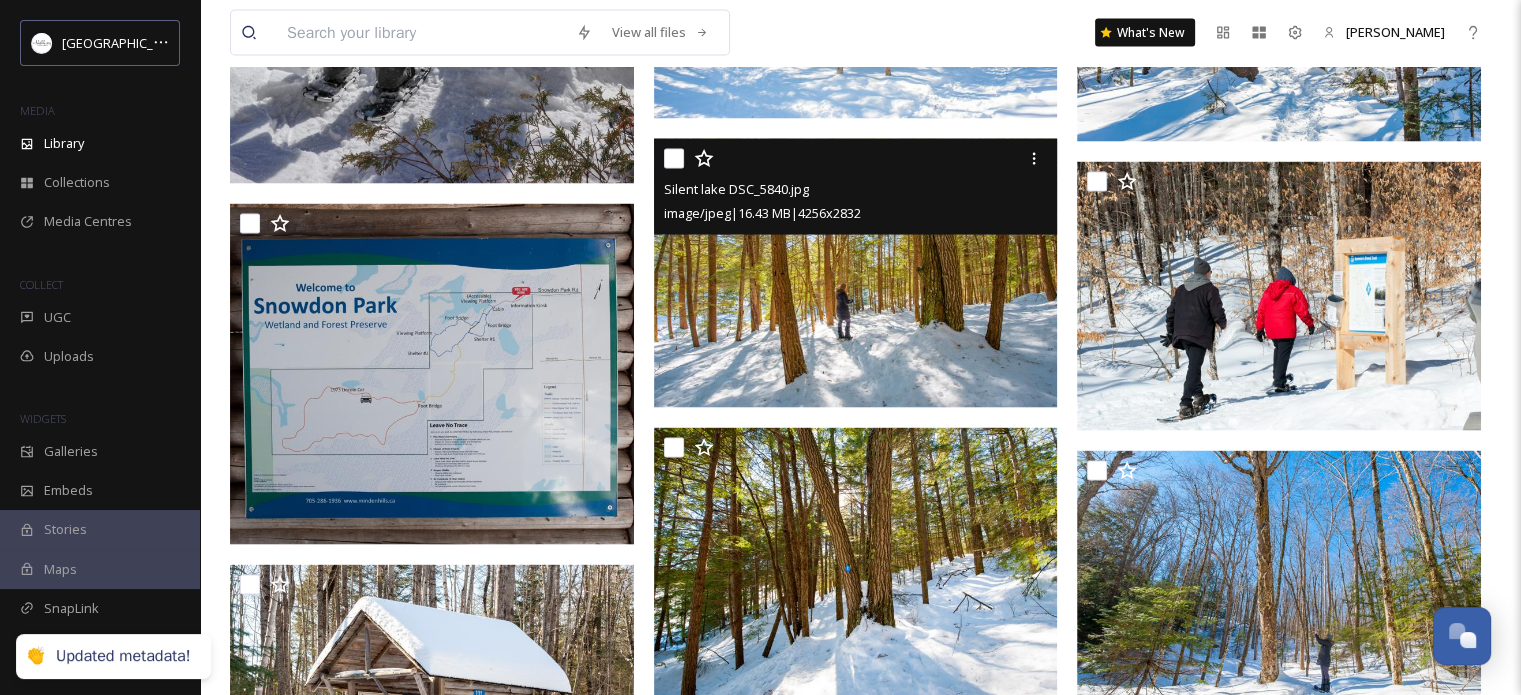 click at bounding box center [856, 273] 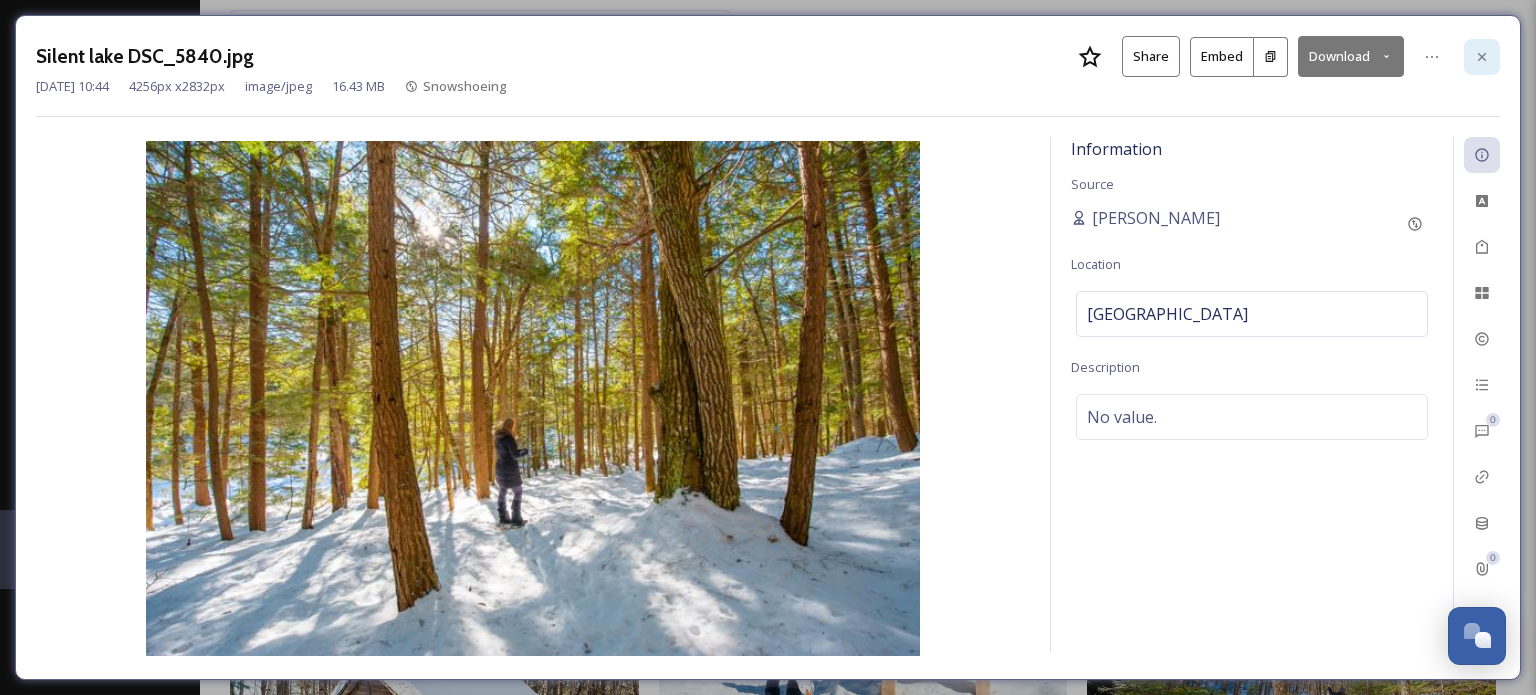 click 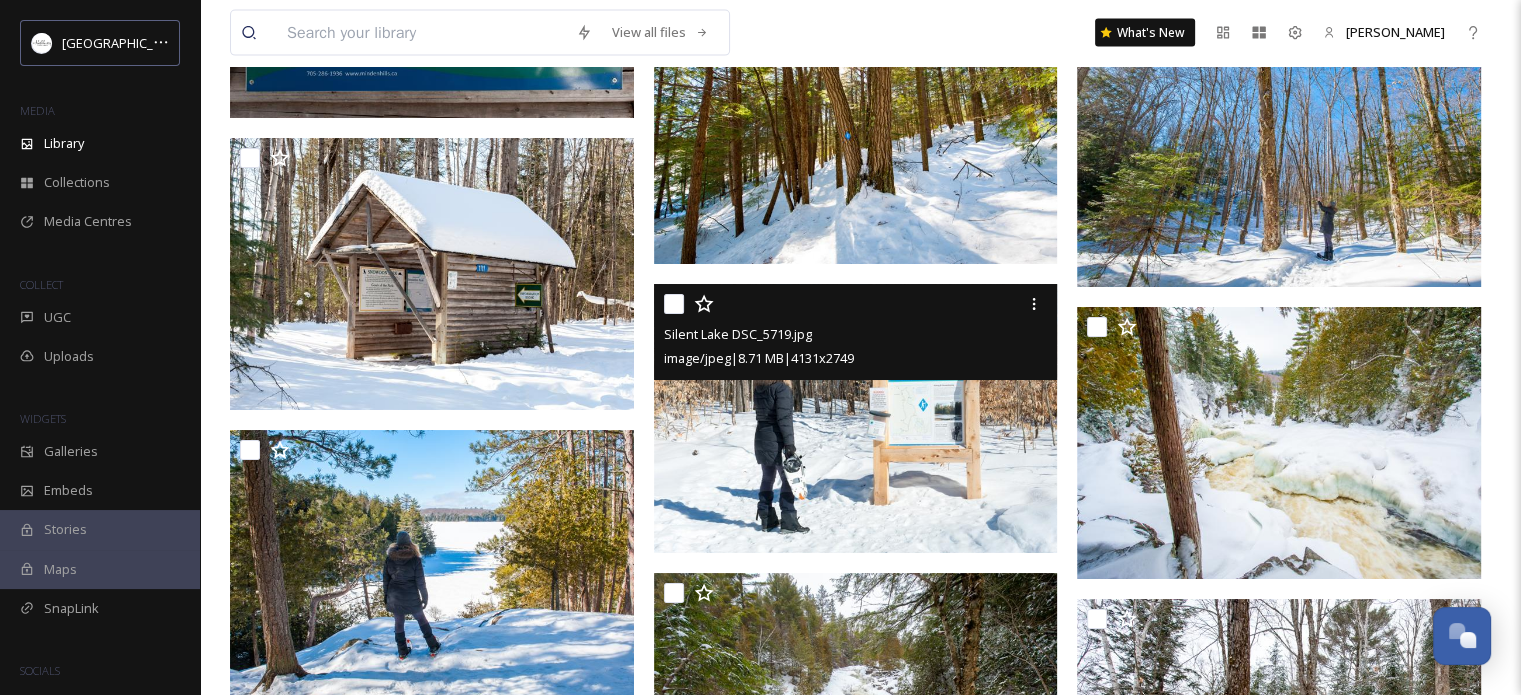 scroll, scrollTop: 4667, scrollLeft: 0, axis: vertical 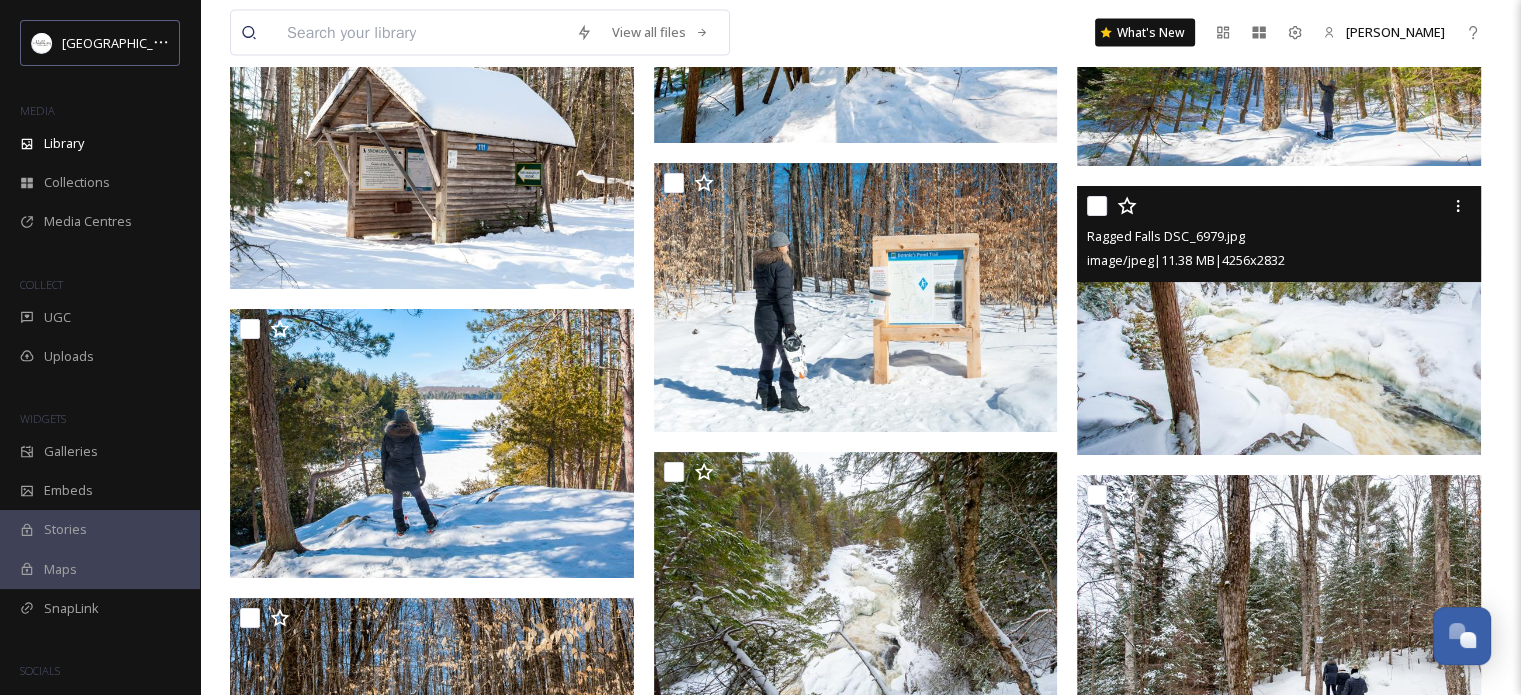 click at bounding box center [1097, 206] 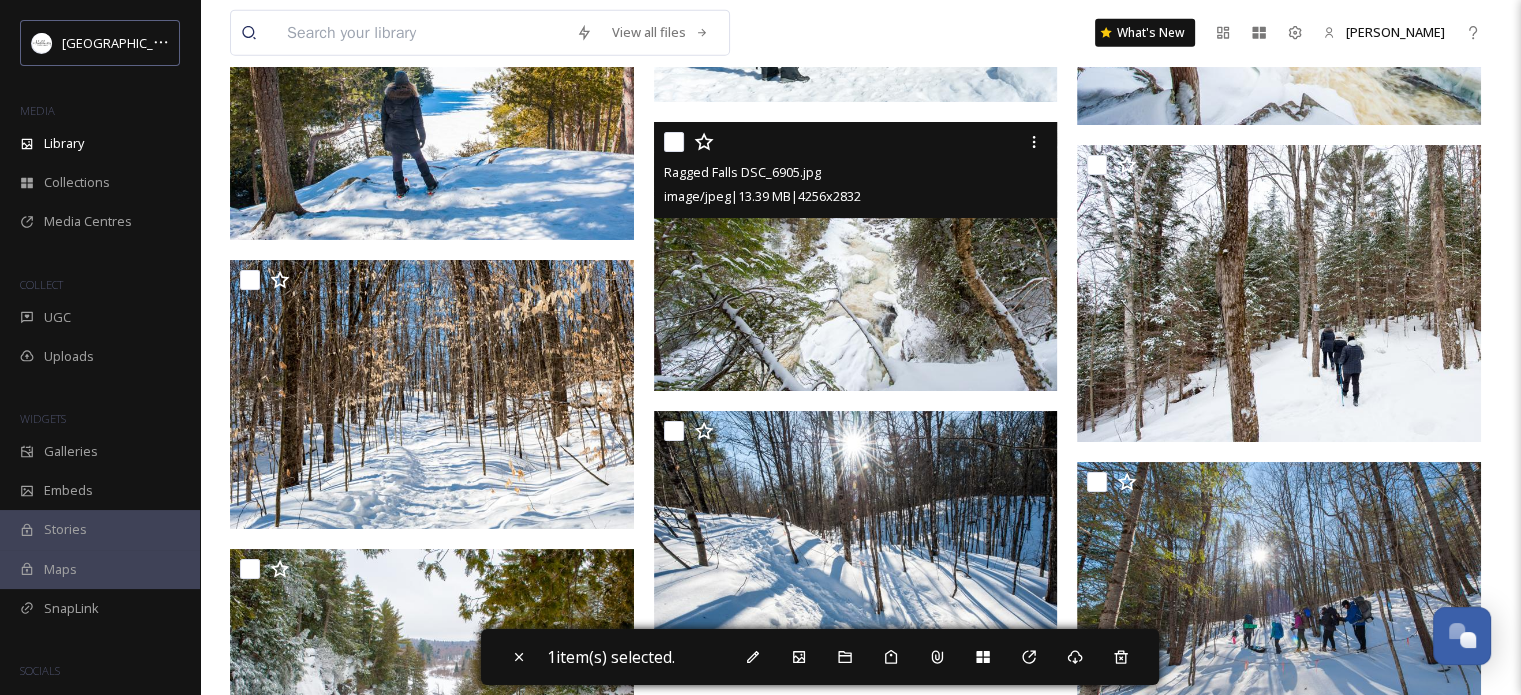 scroll, scrollTop: 4916, scrollLeft: 0, axis: vertical 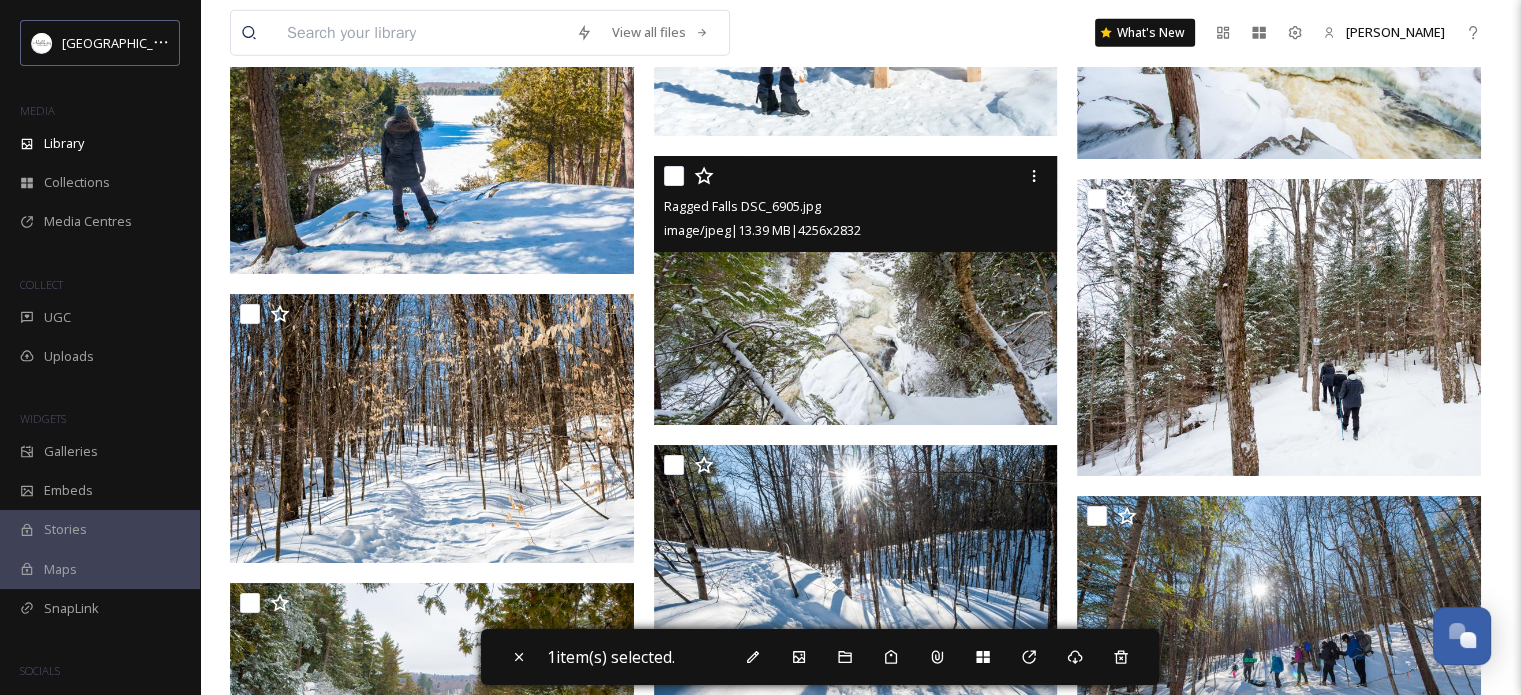 click at bounding box center (674, 176) 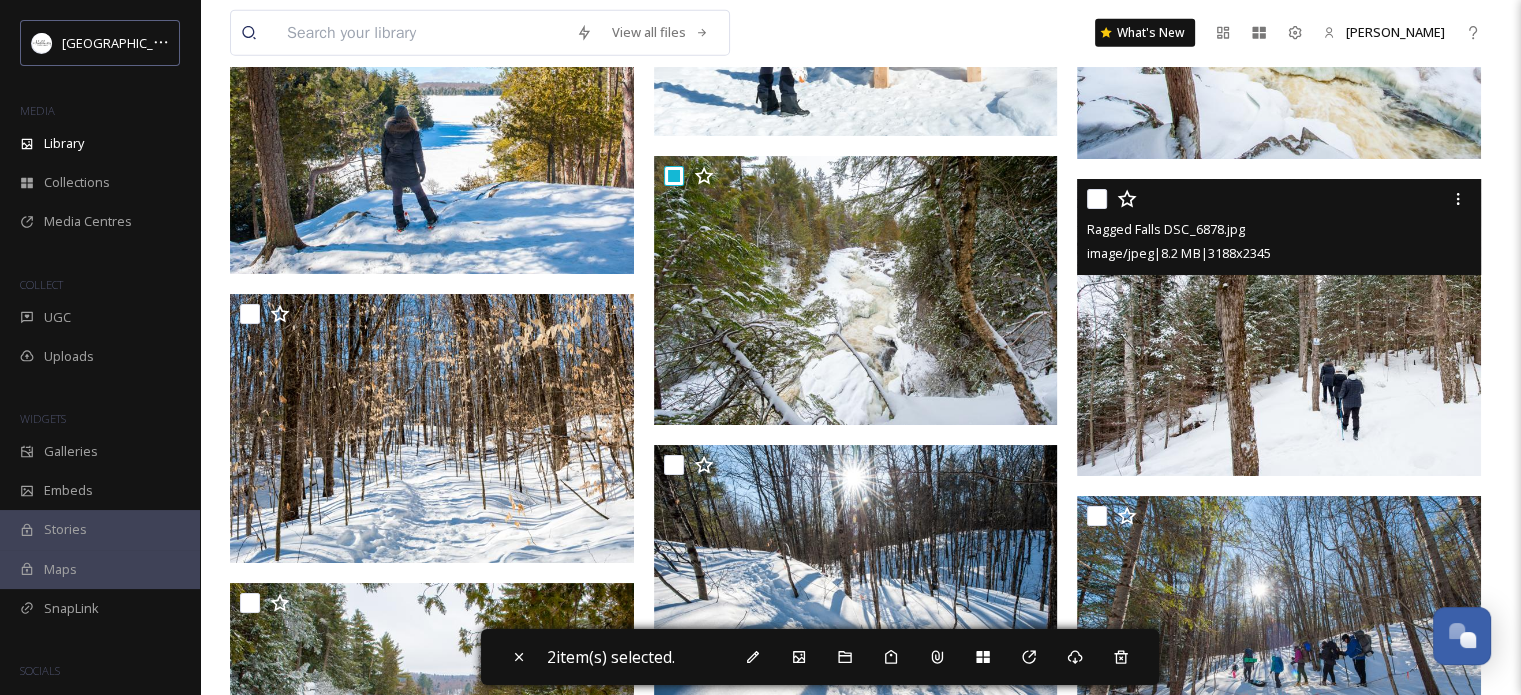 click at bounding box center (1097, 199) 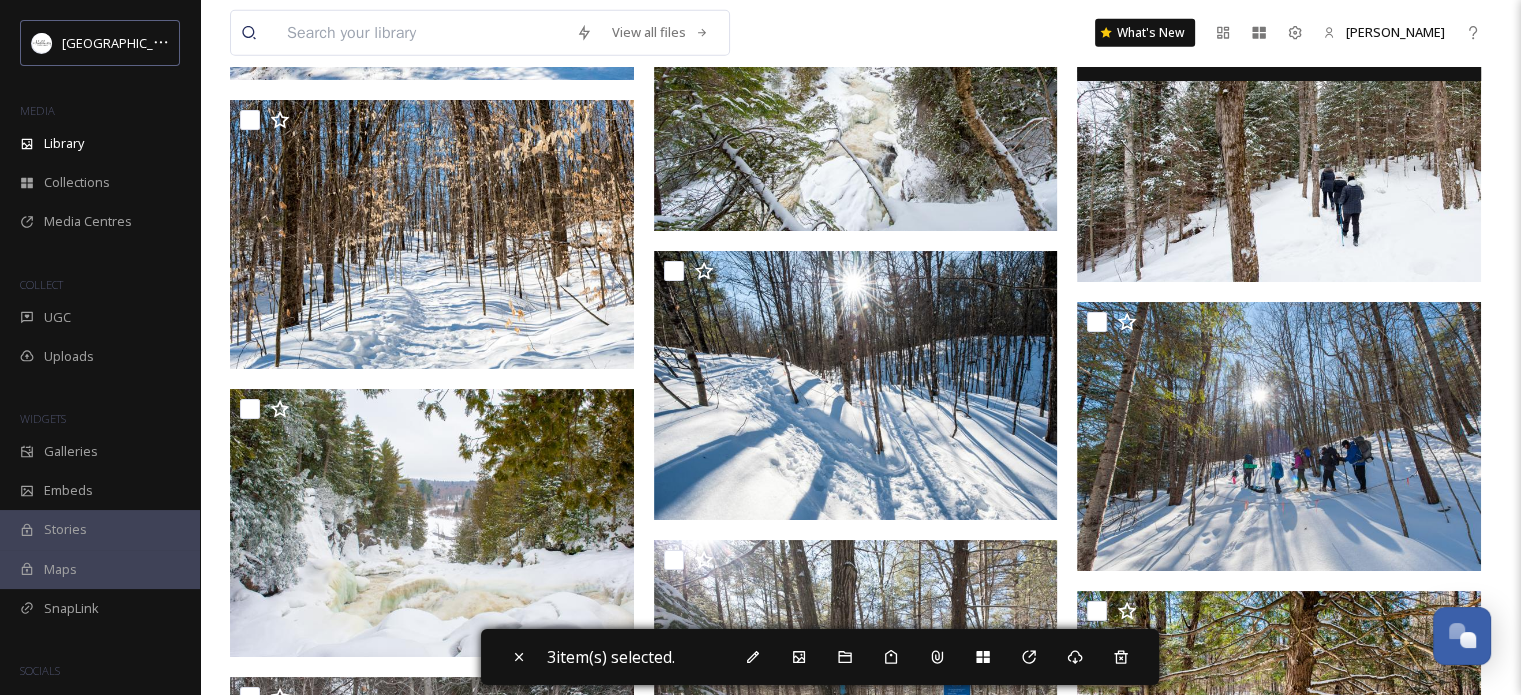 scroll, scrollTop: 5116, scrollLeft: 0, axis: vertical 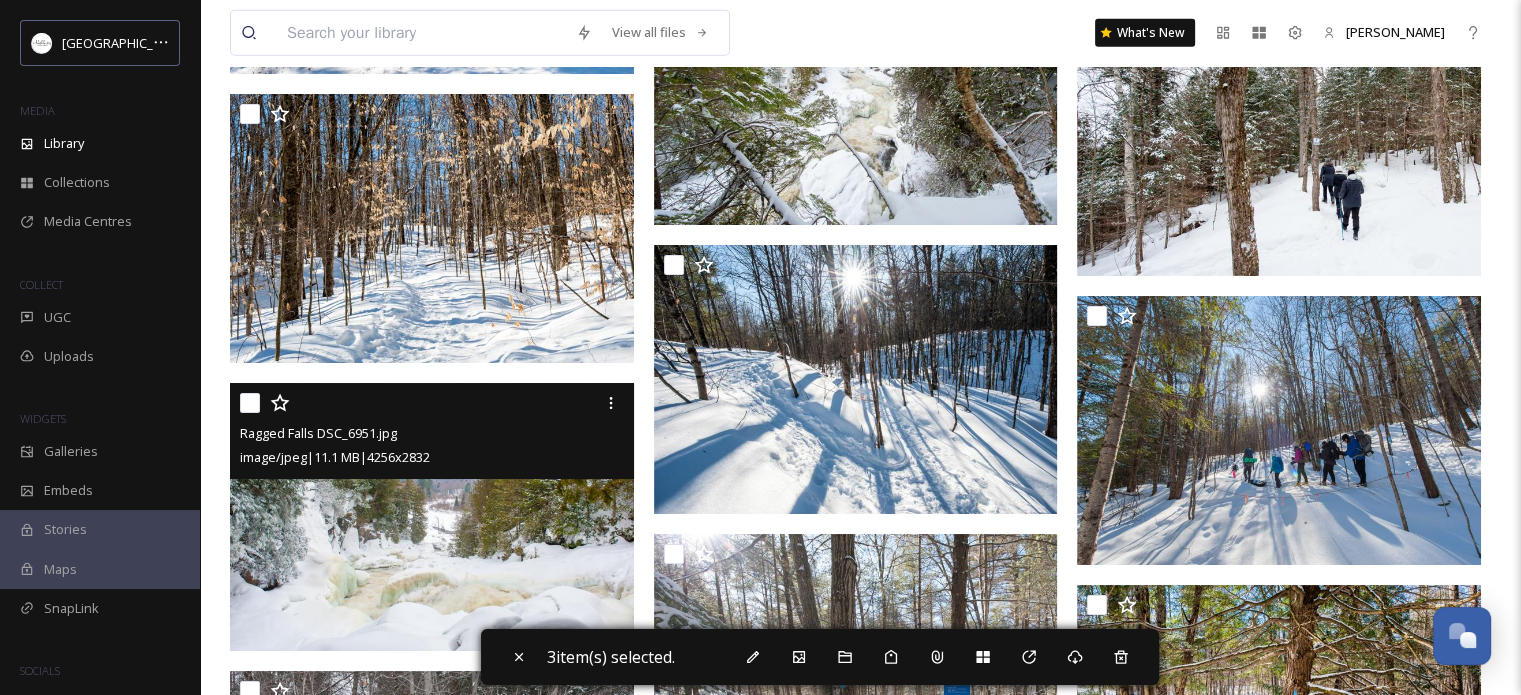 click at bounding box center (250, 403) 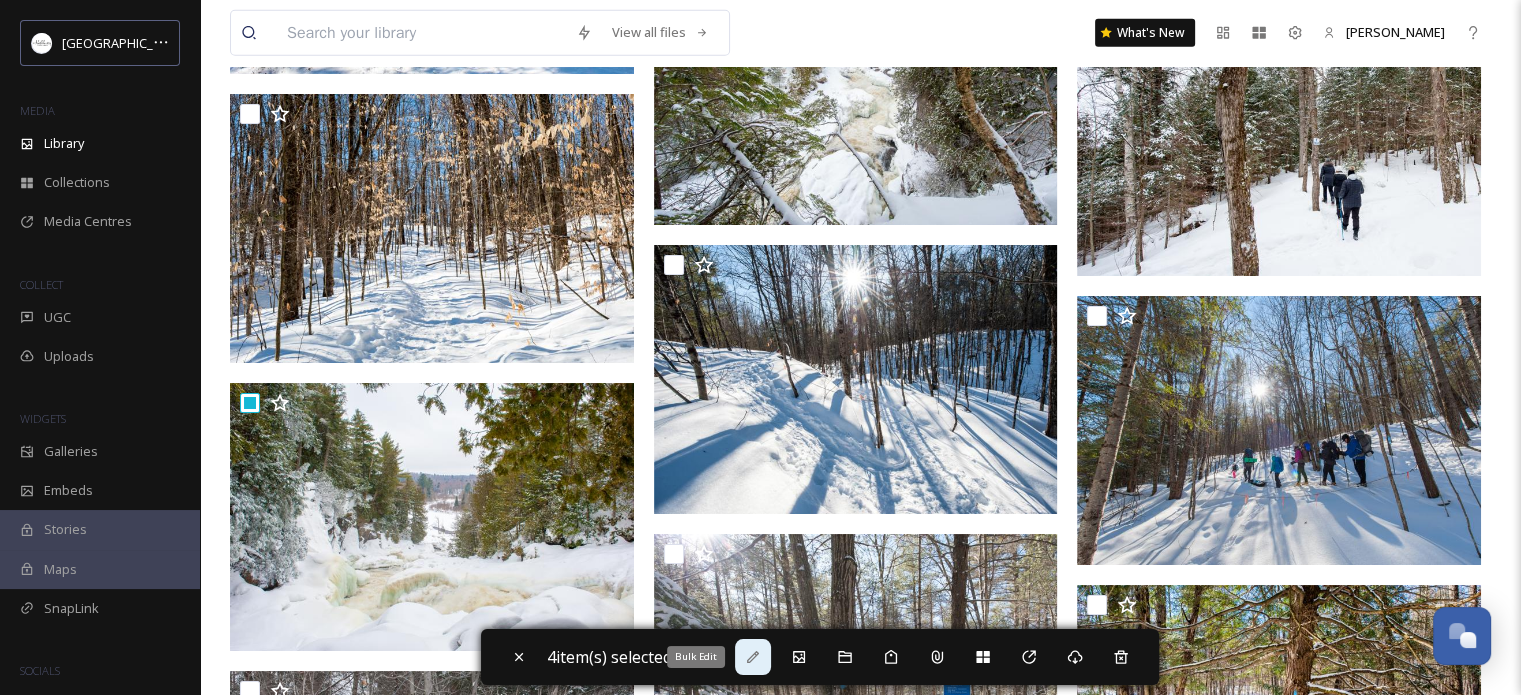 click 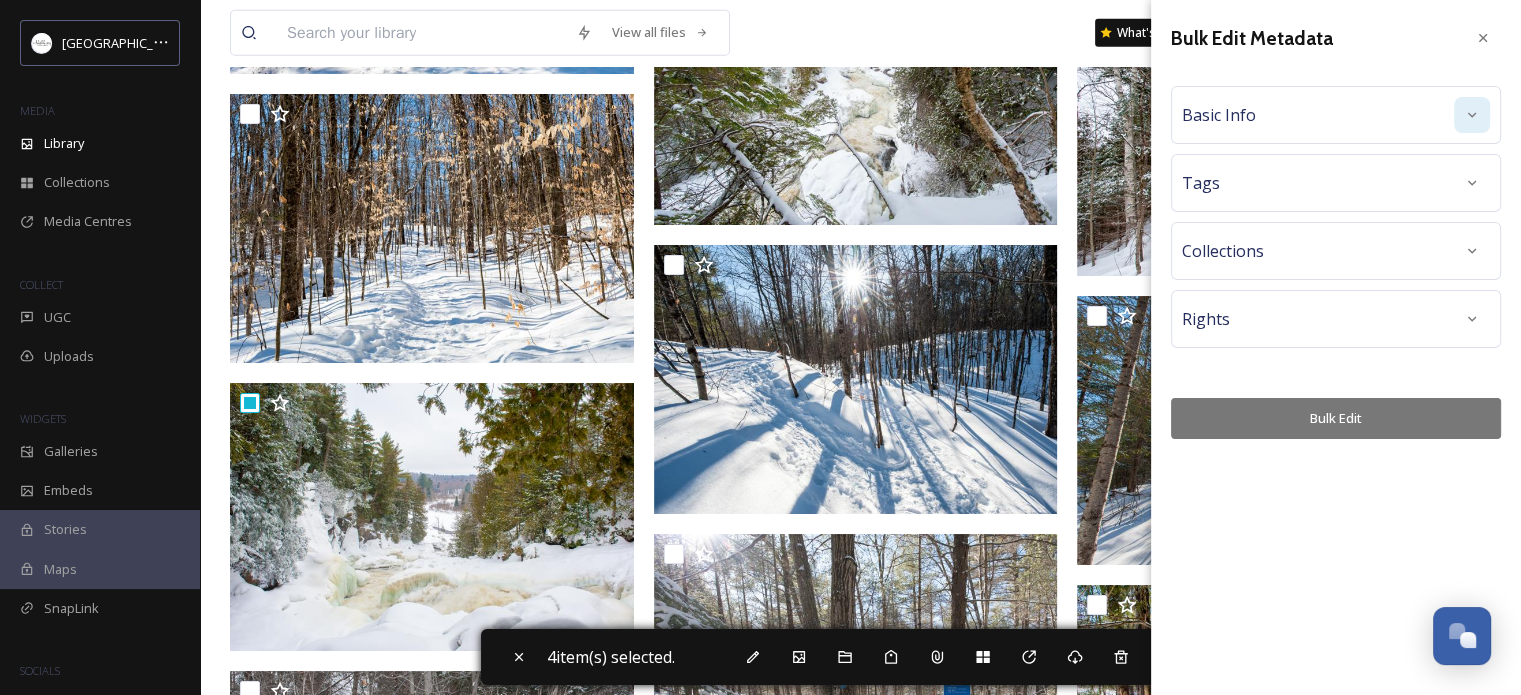 click 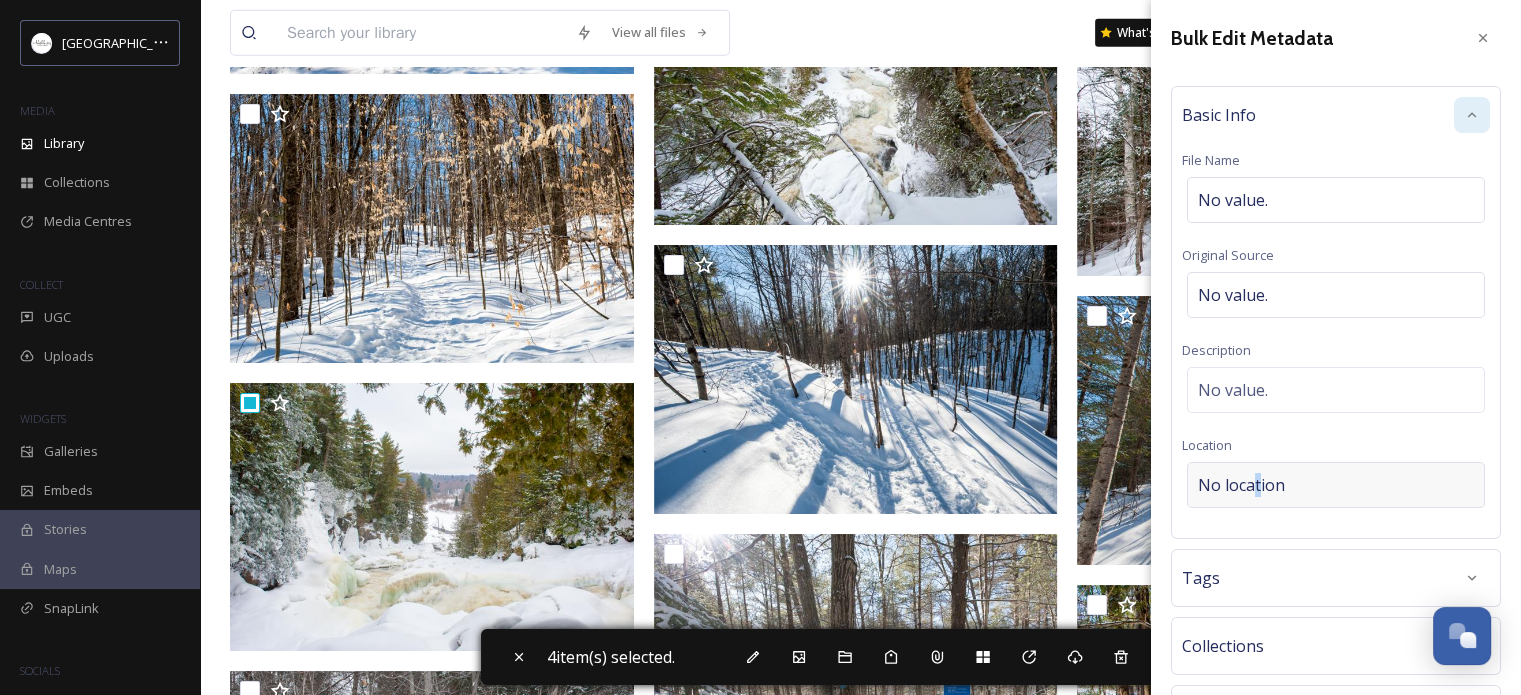 click on "No location" at bounding box center [1336, 485] 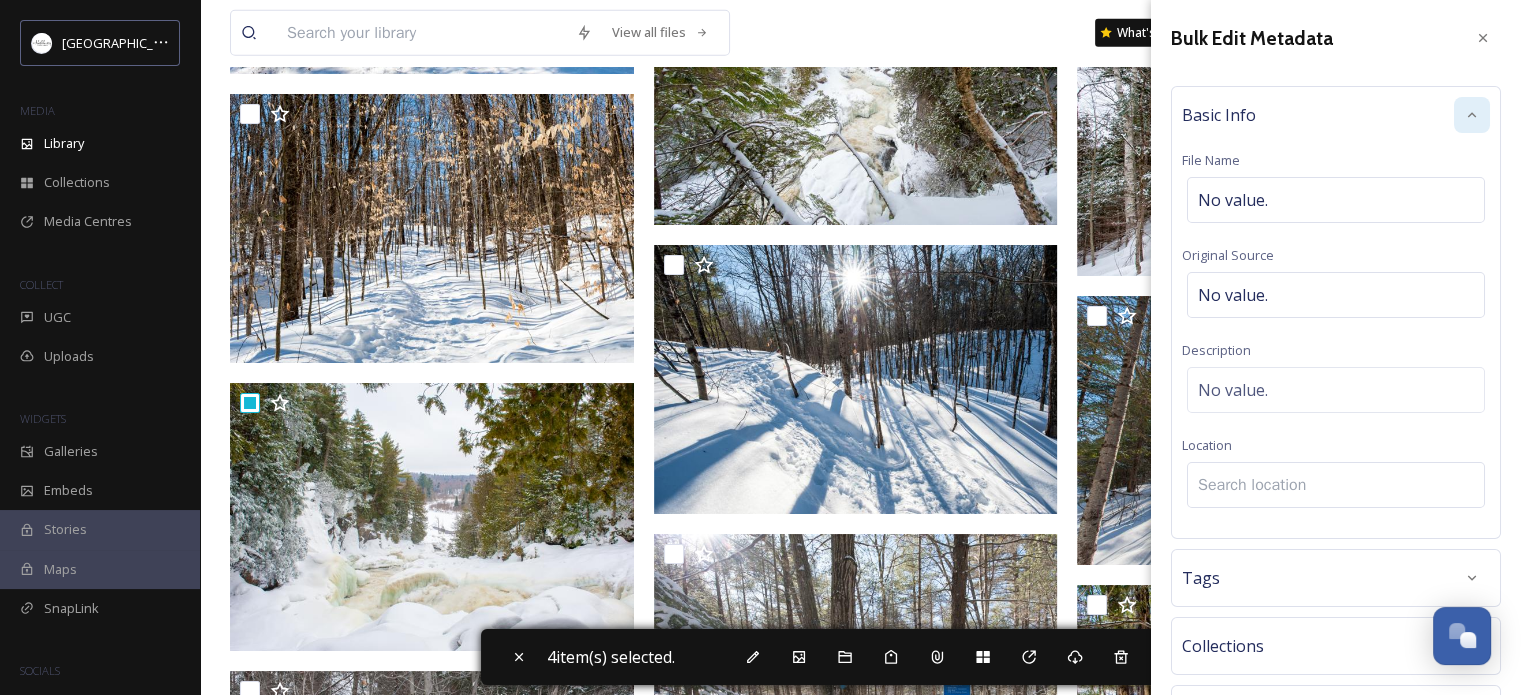 click at bounding box center (1336, 485) 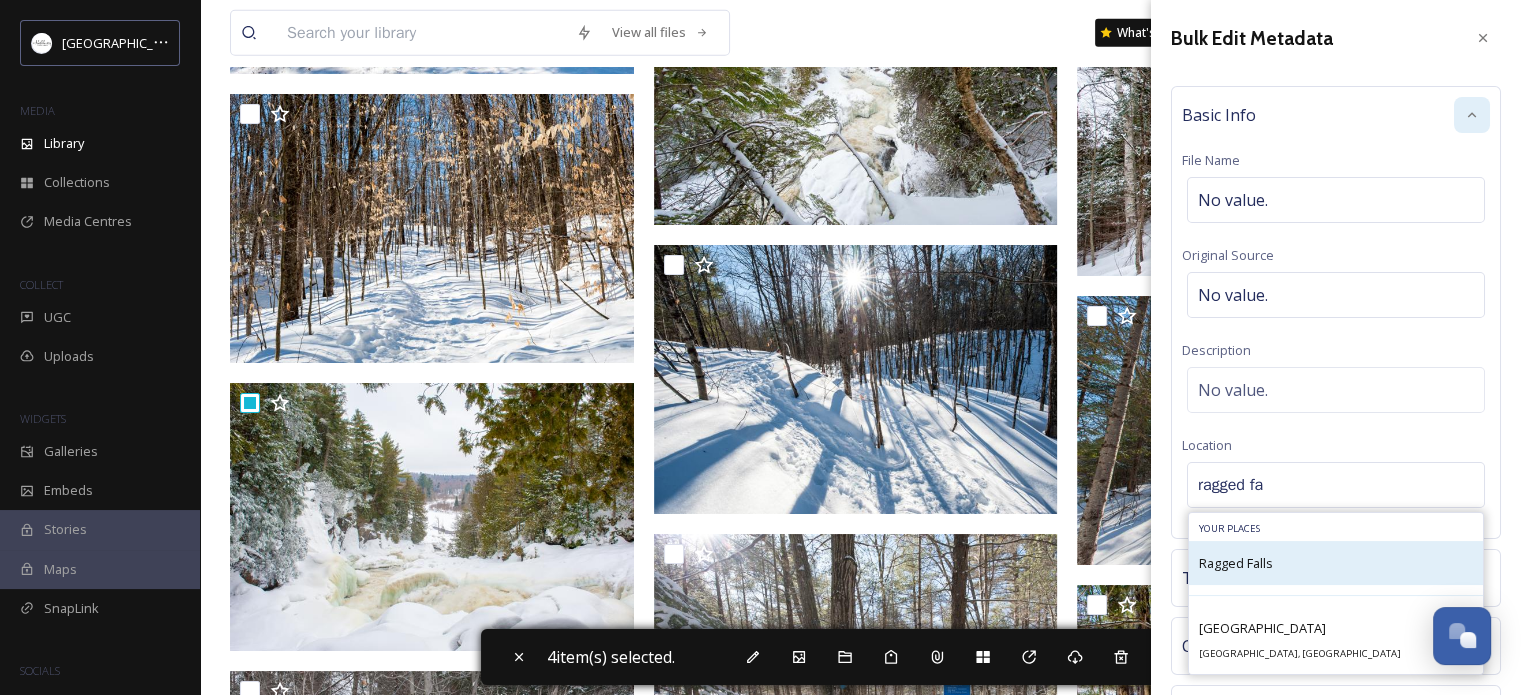 click on "Ragged Falls" at bounding box center [1236, 563] 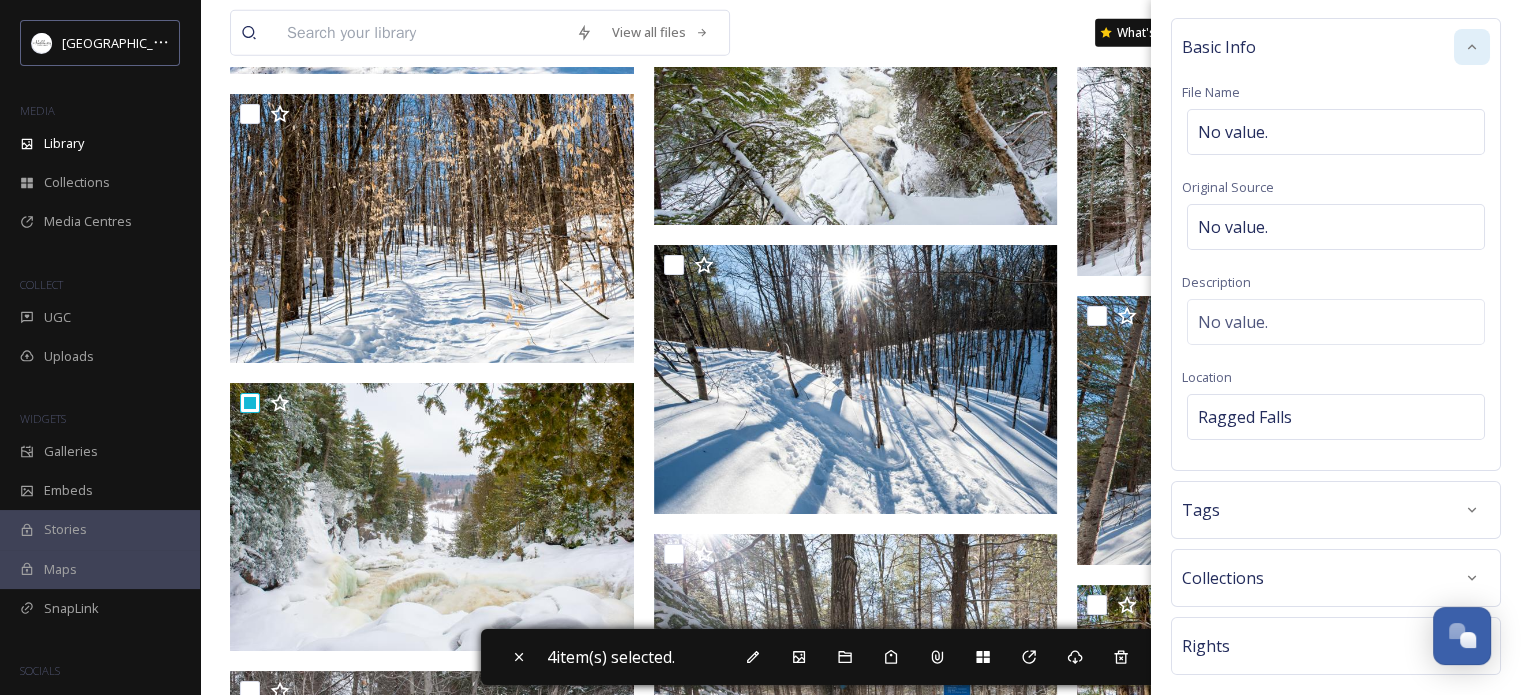 scroll, scrollTop: 155, scrollLeft: 0, axis: vertical 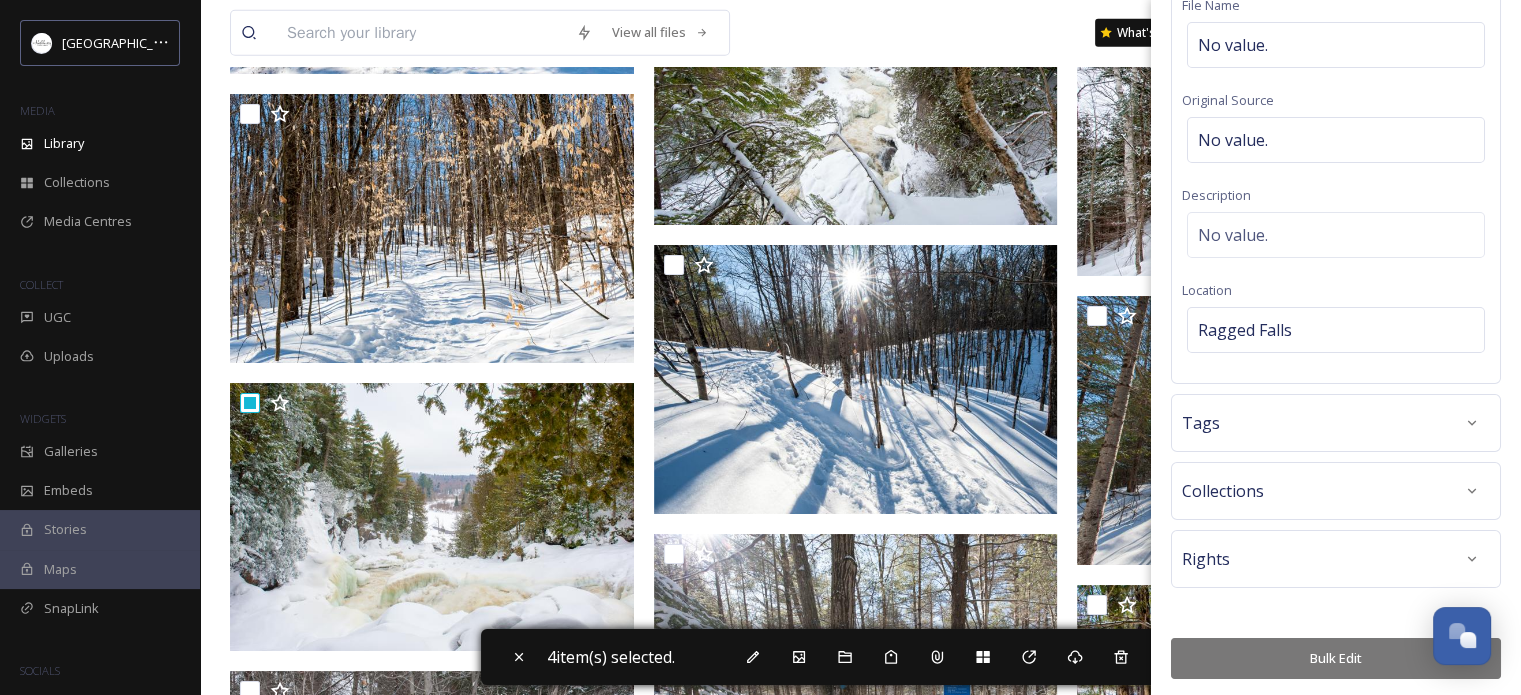 click on "Bulk Edit" at bounding box center (1336, 658) 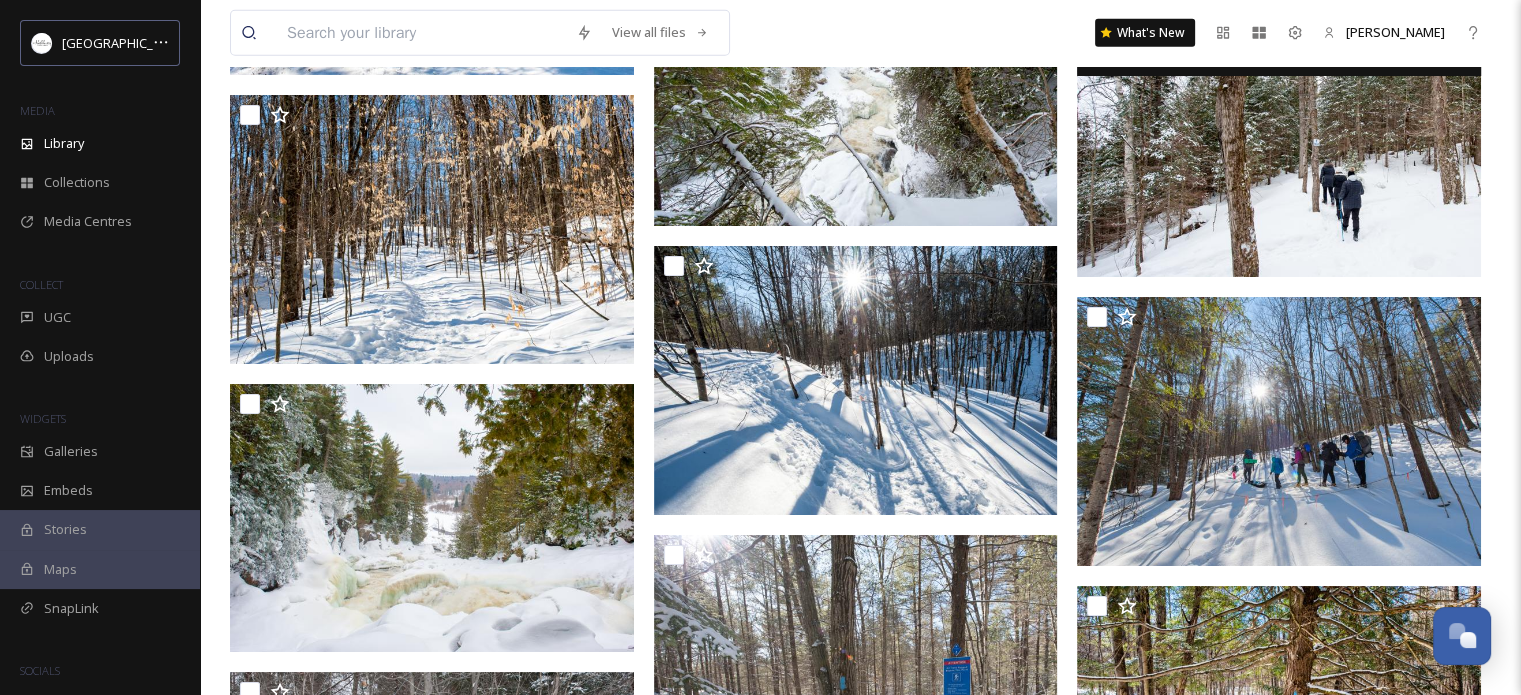 scroll, scrollTop: 5116, scrollLeft: 0, axis: vertical 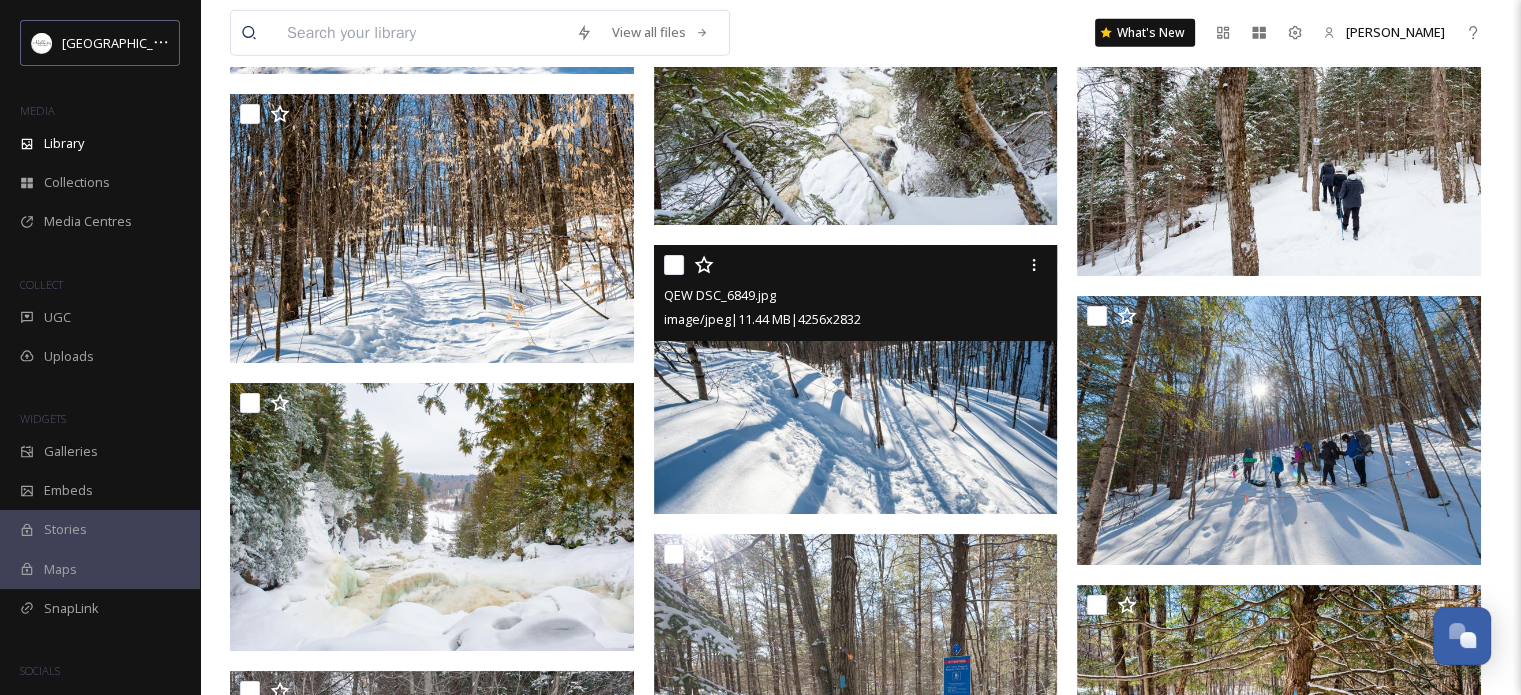 click at bounding box center [674, 265] 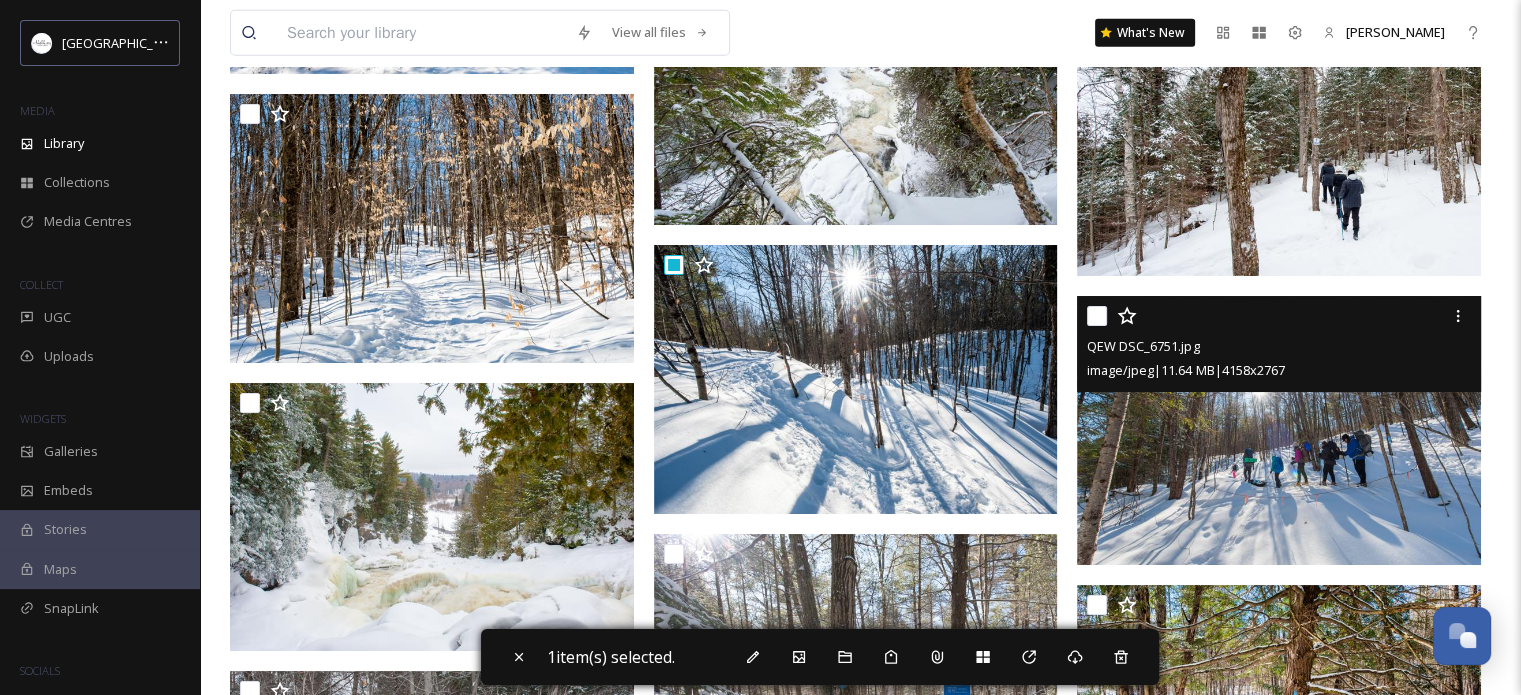 click at bounding box center [1097, 316] 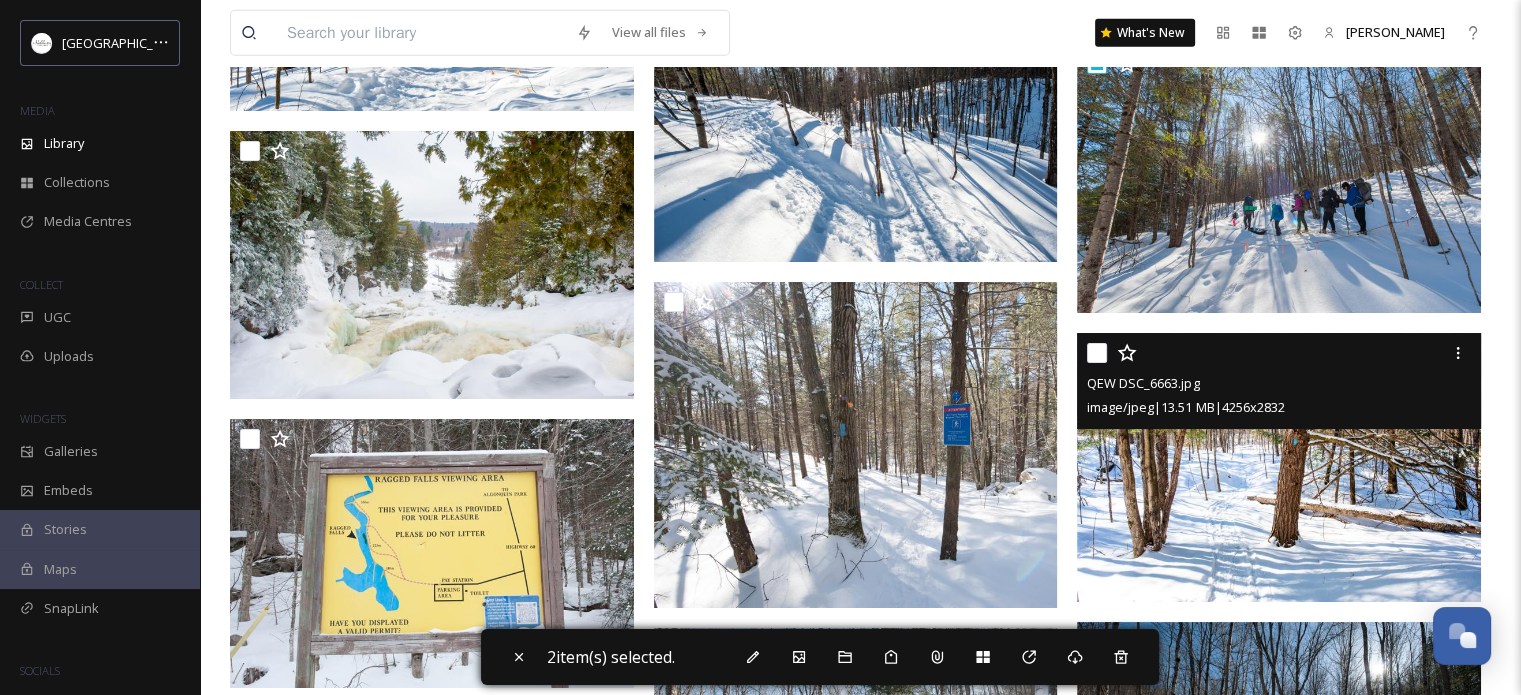 scroll, scrollTop: 5416, scrollLeft: 0, axis: vertical 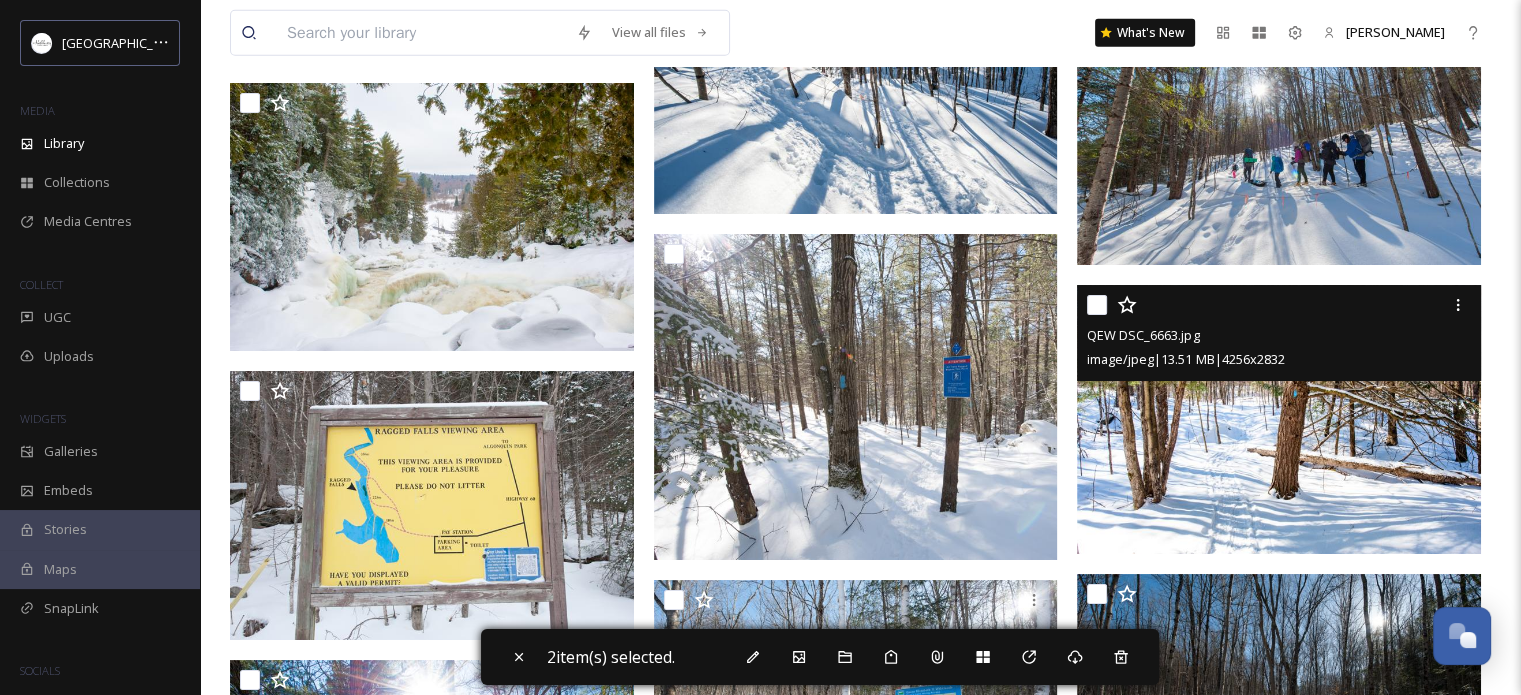 click at bounding box center (1097, 305) 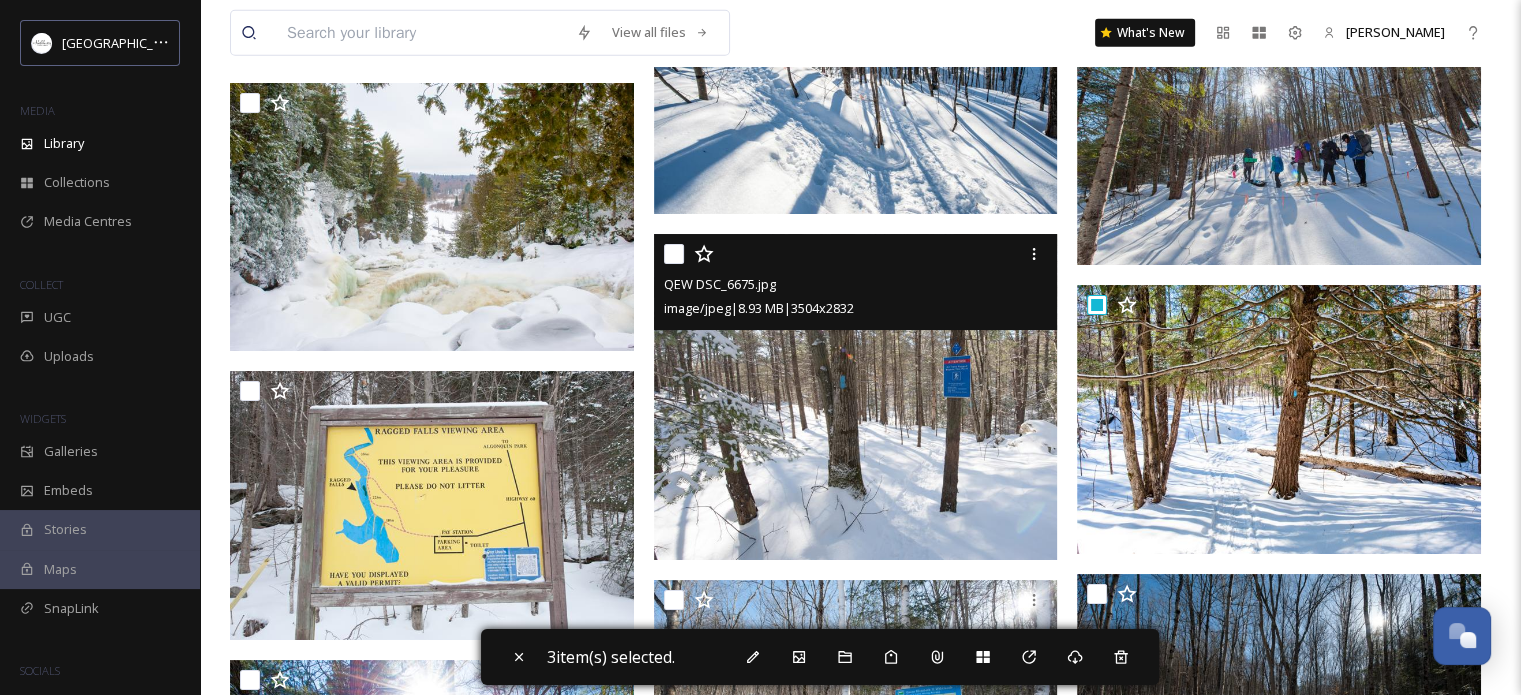 click at bounding box center [674, 254] 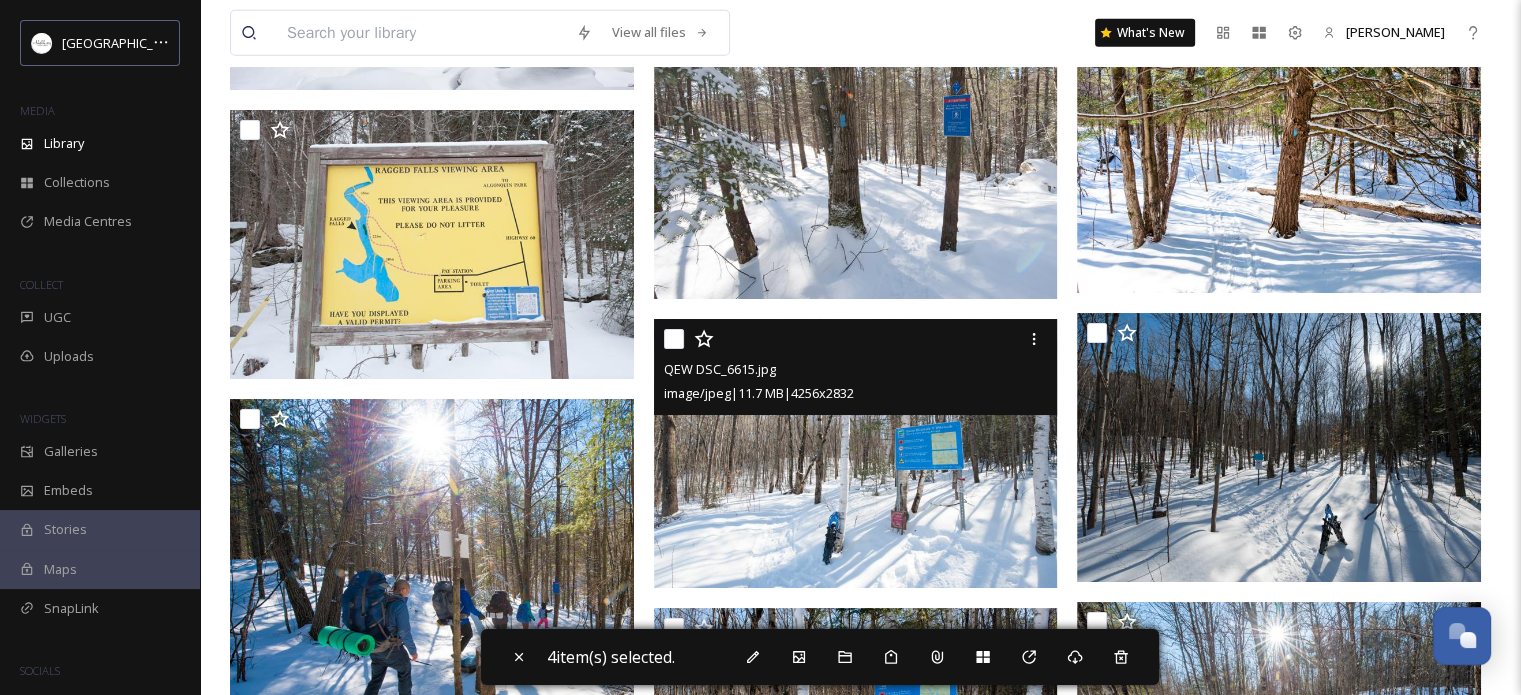 scroll, scrollTop: 5816, scrollLeft: 0, axis: vertical 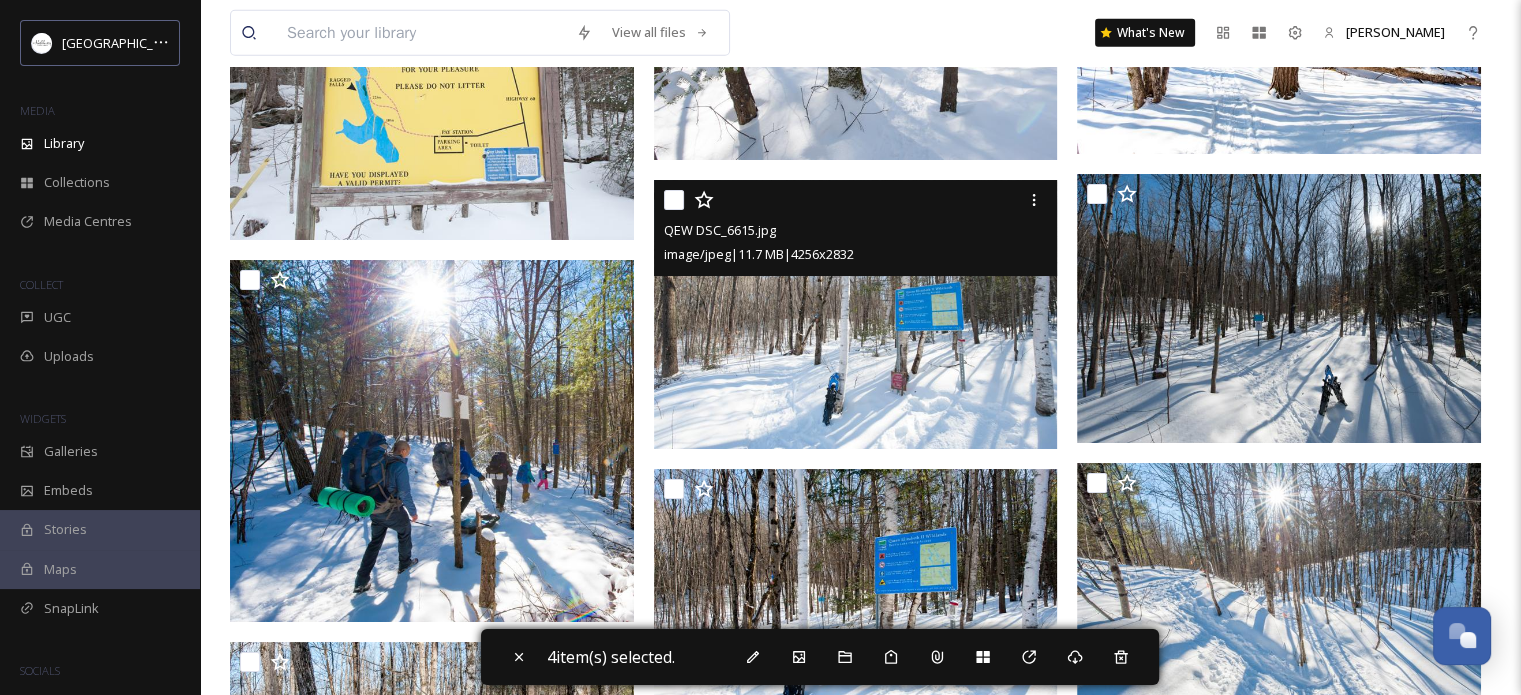 click at bounding box center (674, 200) 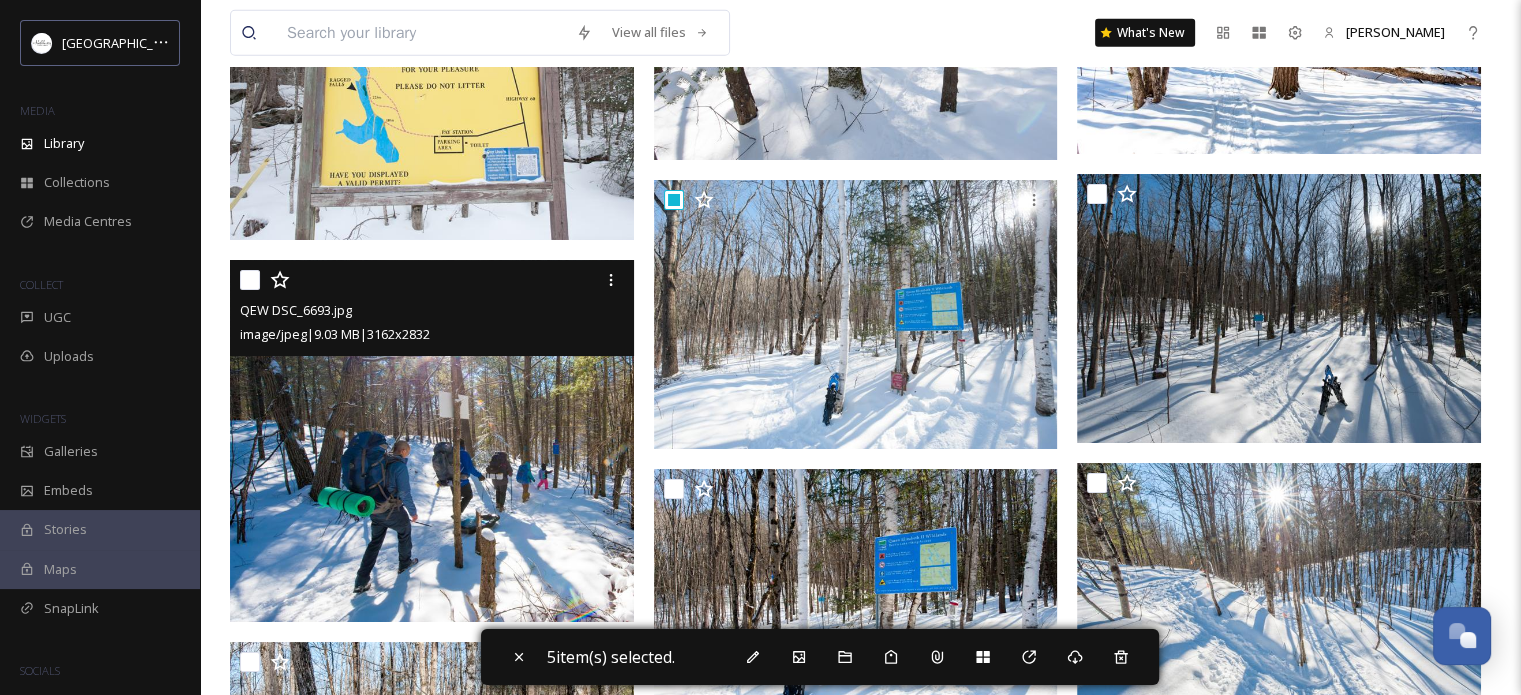 click at bounding box center [250, 280] 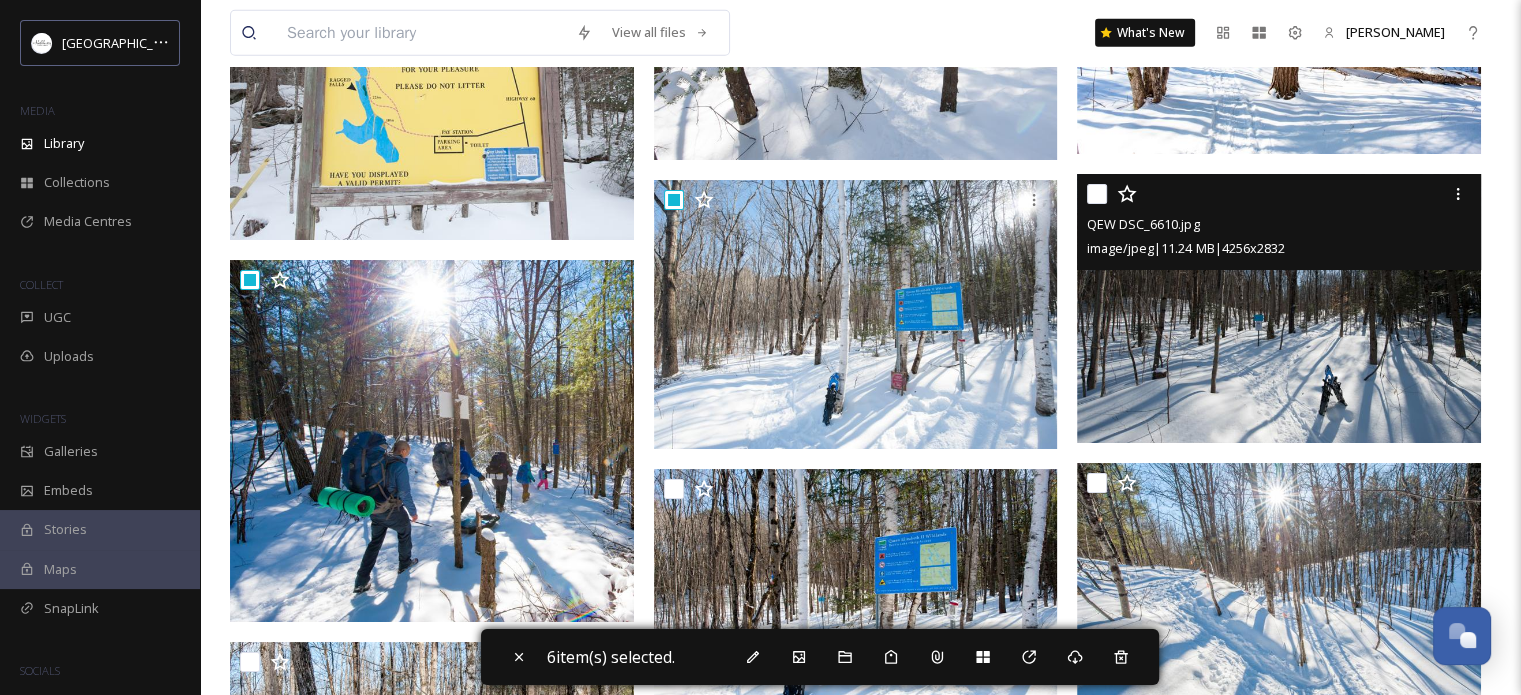 click at bounding box center (1097, 194) 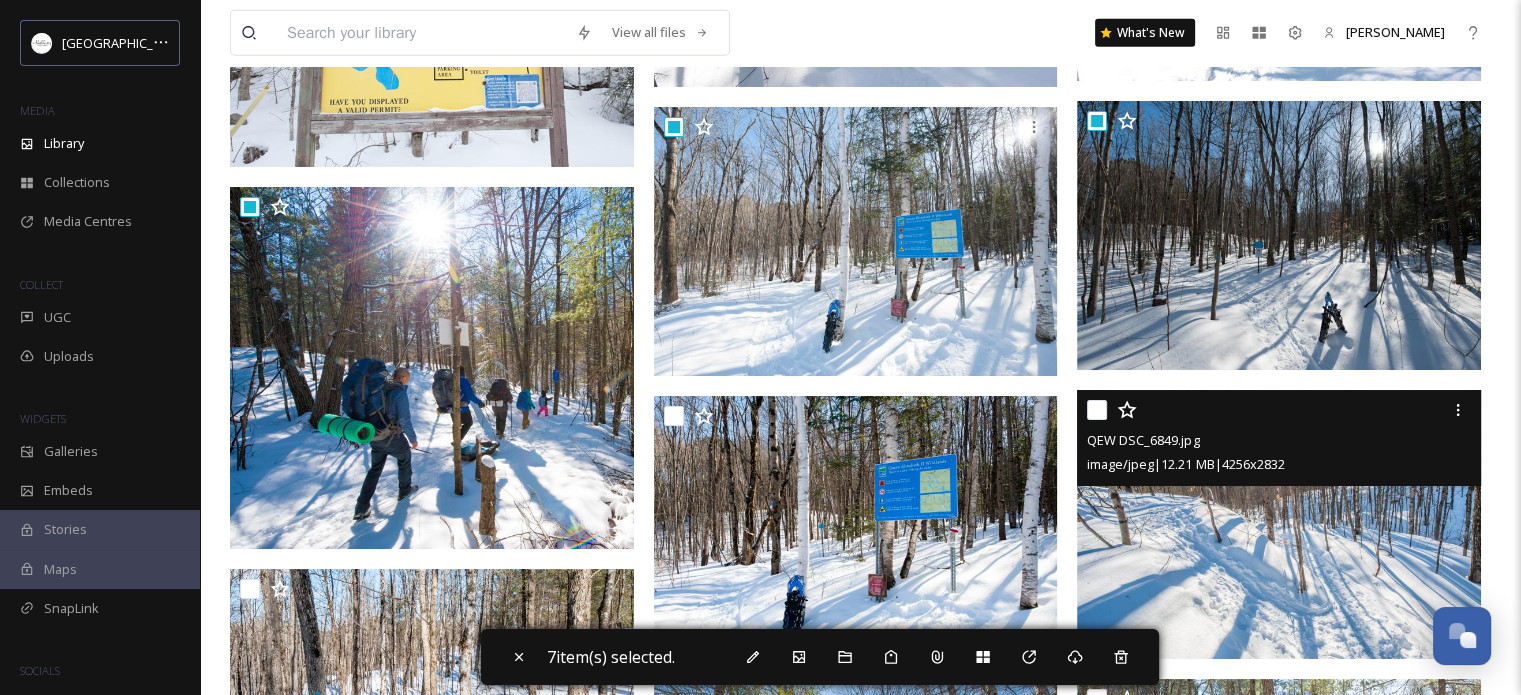 scroll, scrollTop: 6116, scrollLeft: 0, axis: vertical 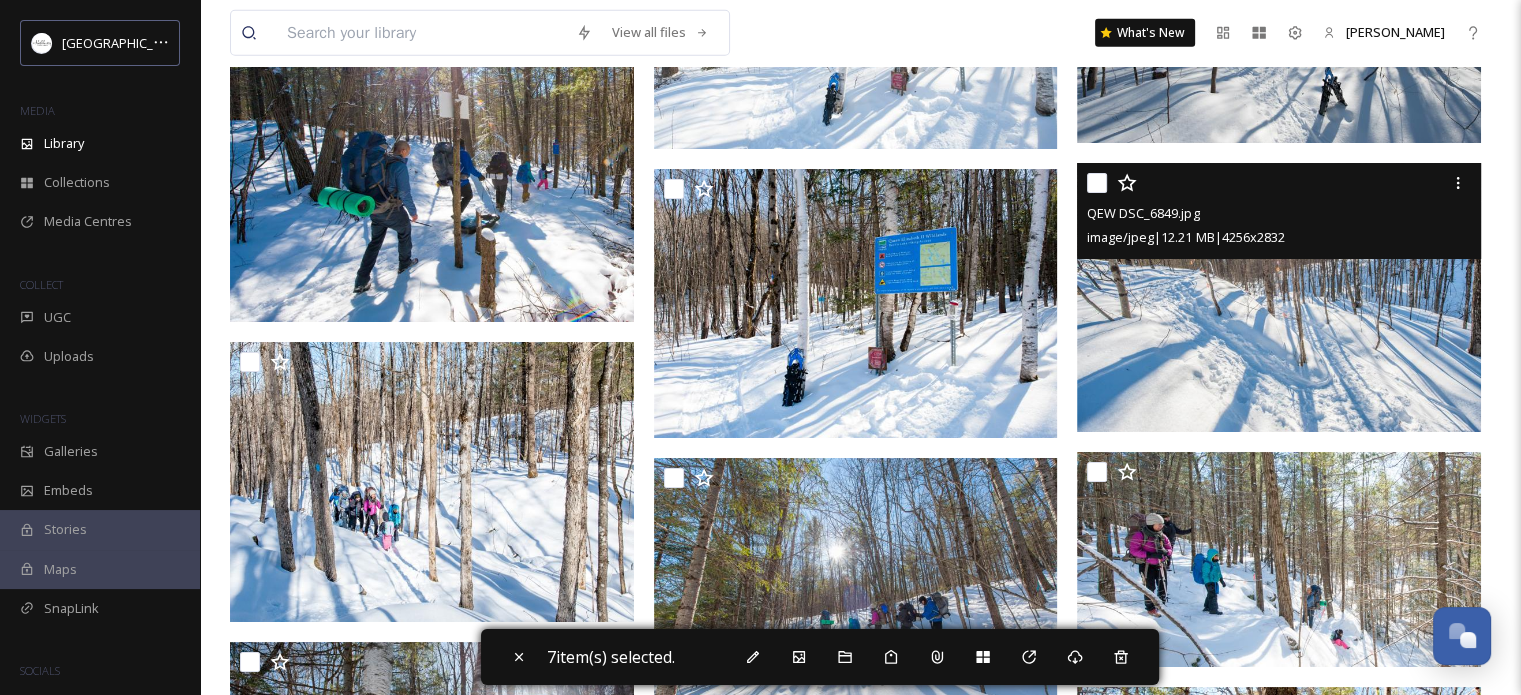 click at bounding box center (1097, 183) 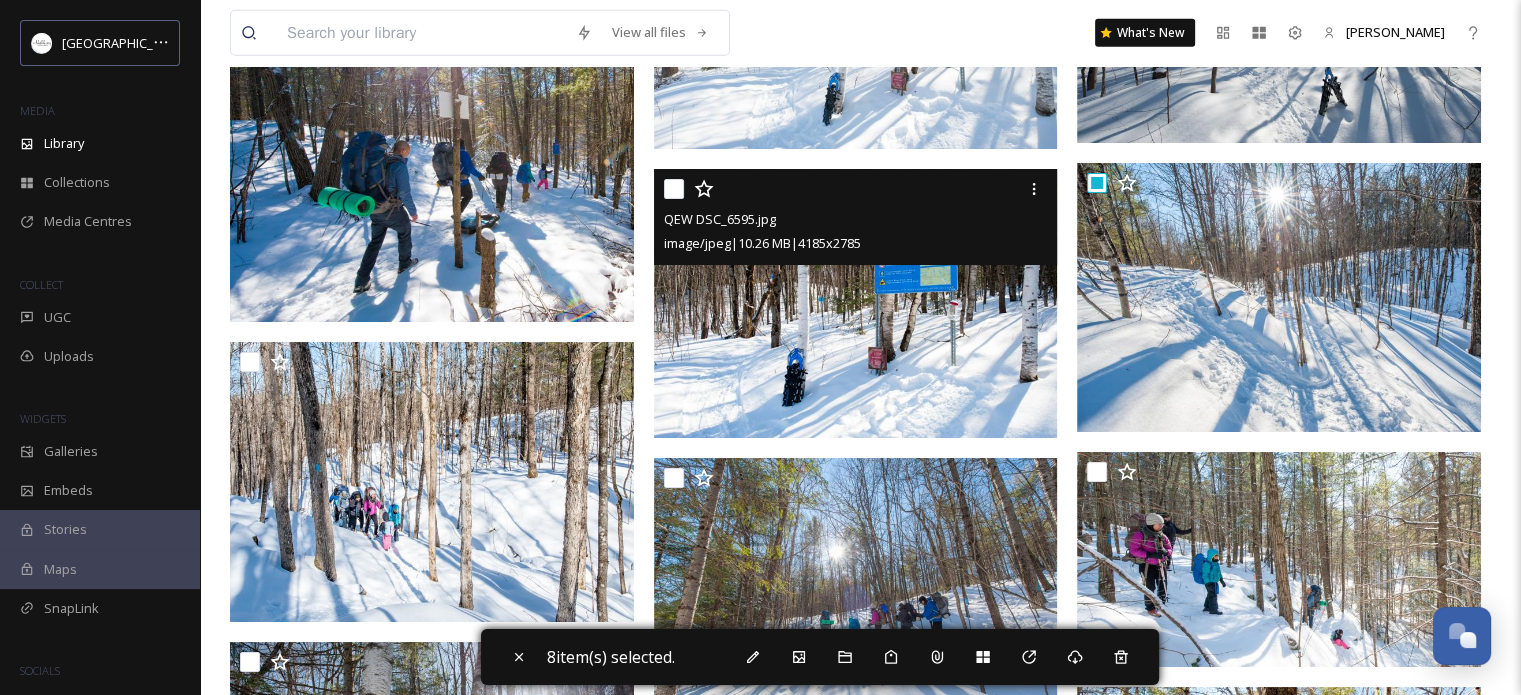 click at bounding box center [674, 189] 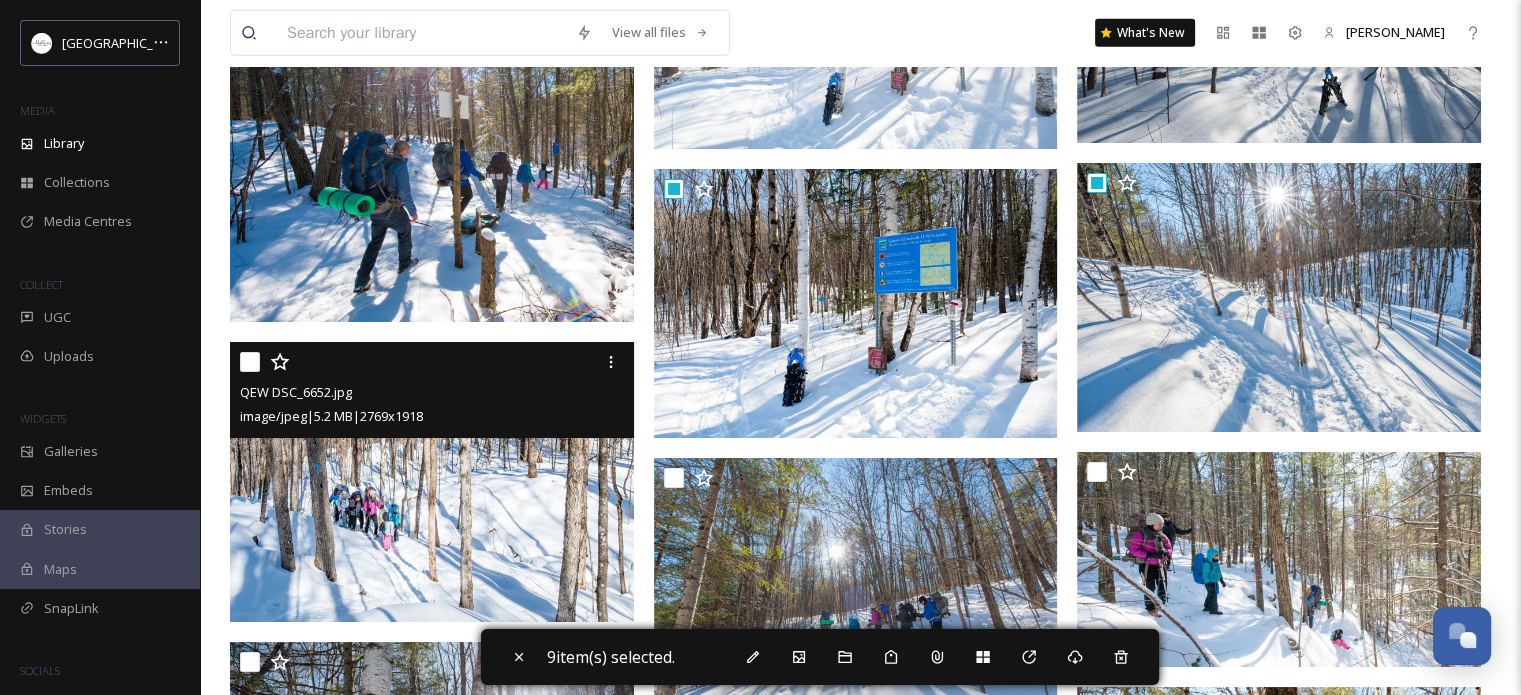 click at bounding box center [250, 362] 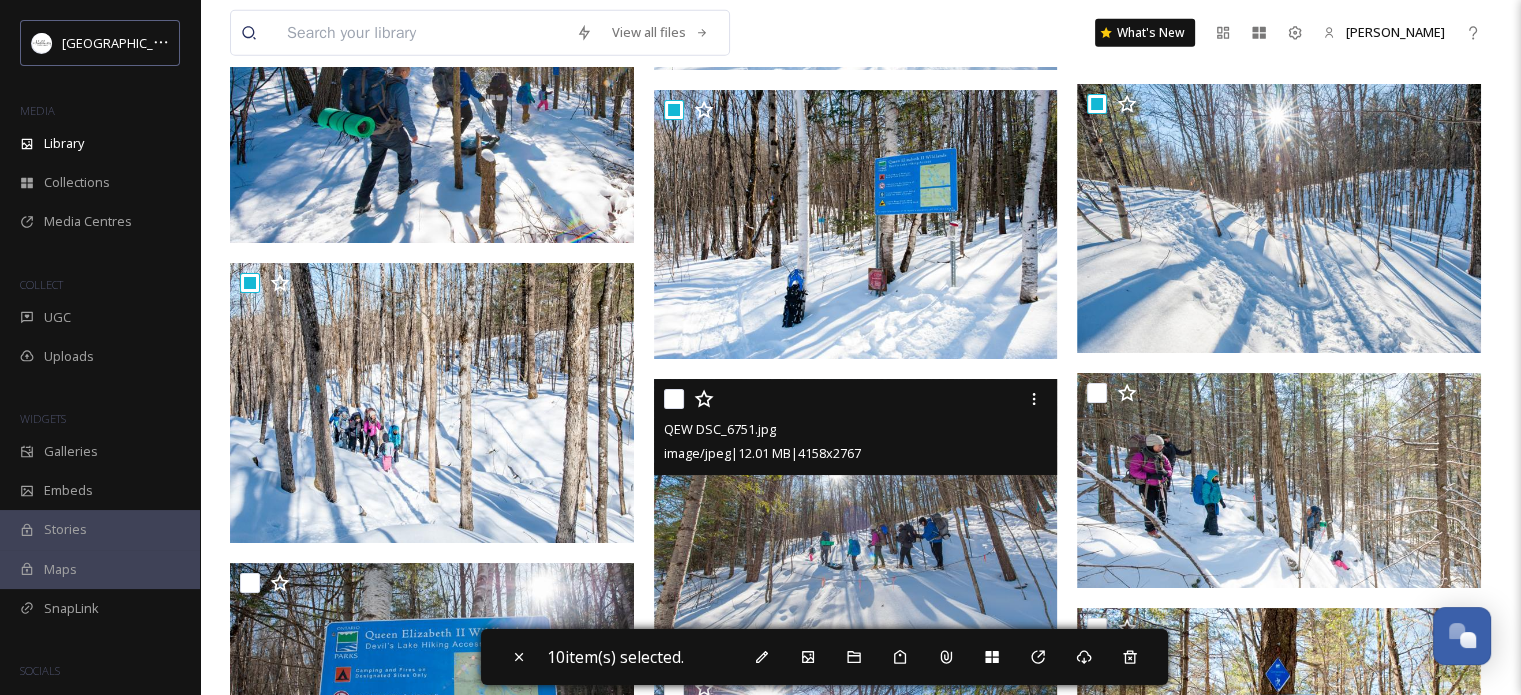 scroll, scrollTop: 6316, scrollLeft: 0, axis: vertical 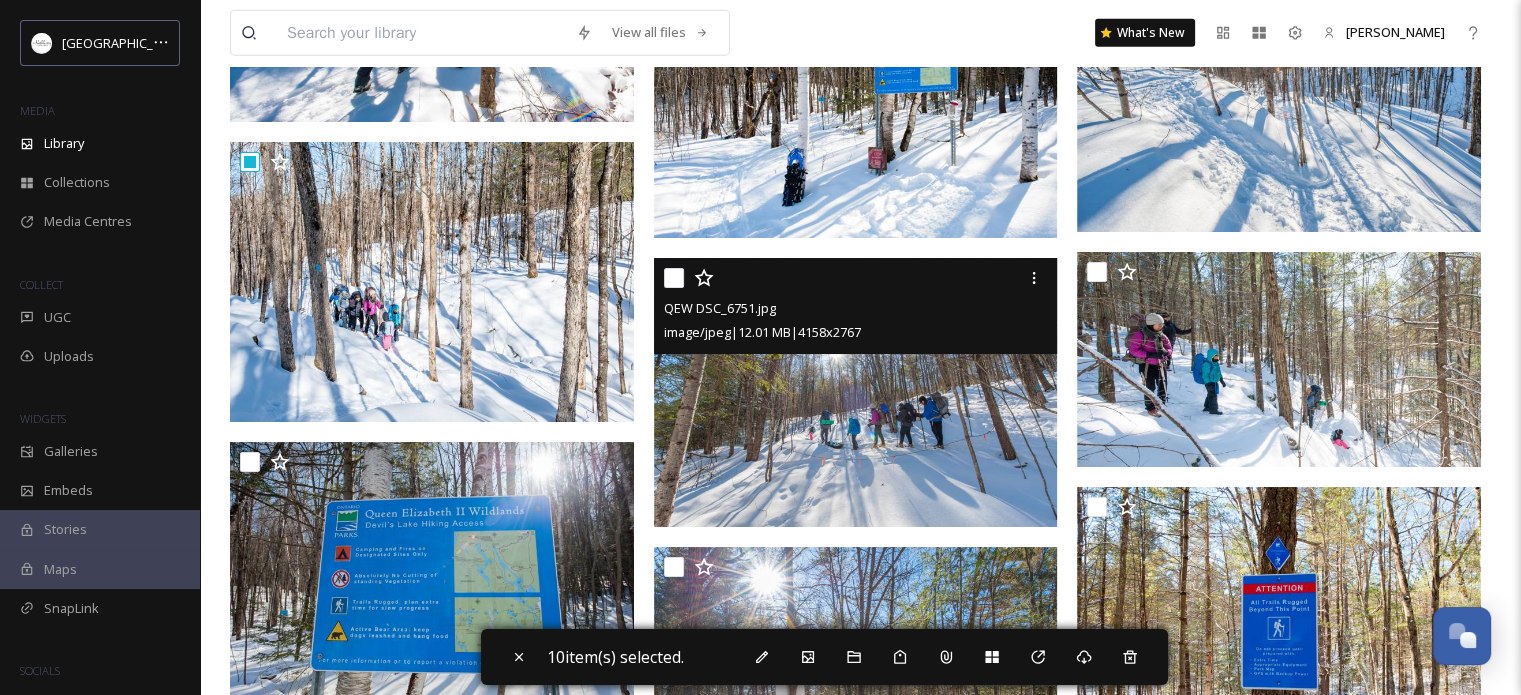 click at bounding box center [674, 278] 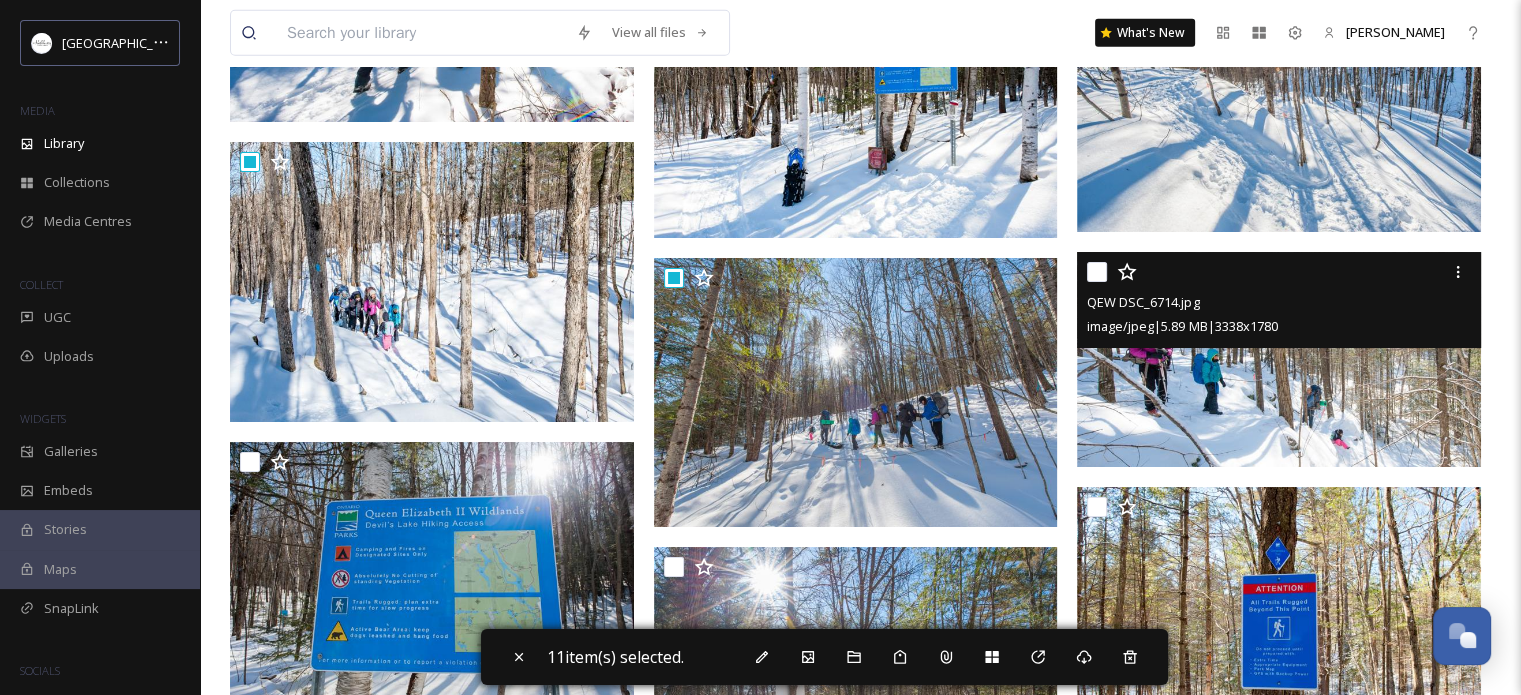 click at bounding box center [1097, 272] 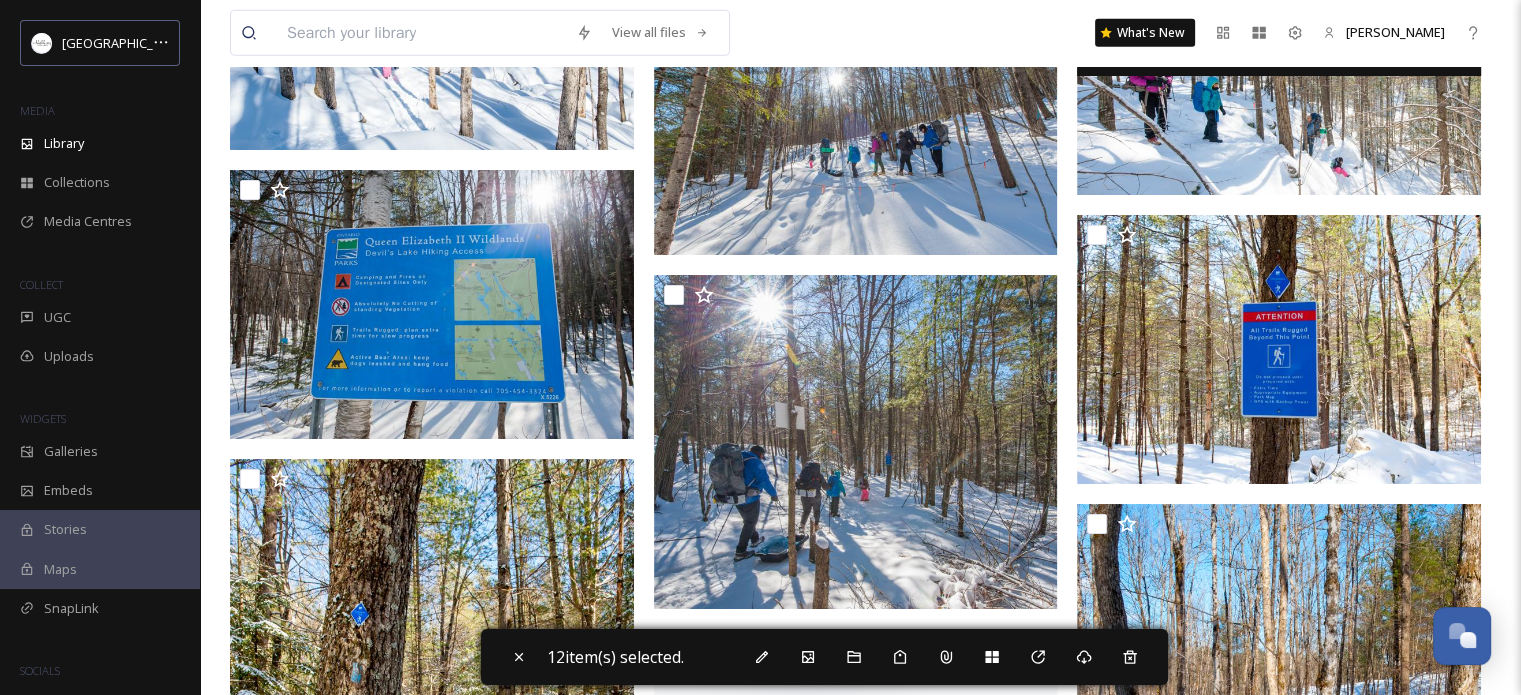 scroll, scrollTop: 6616, scrollLeft: 0, axis: vertical 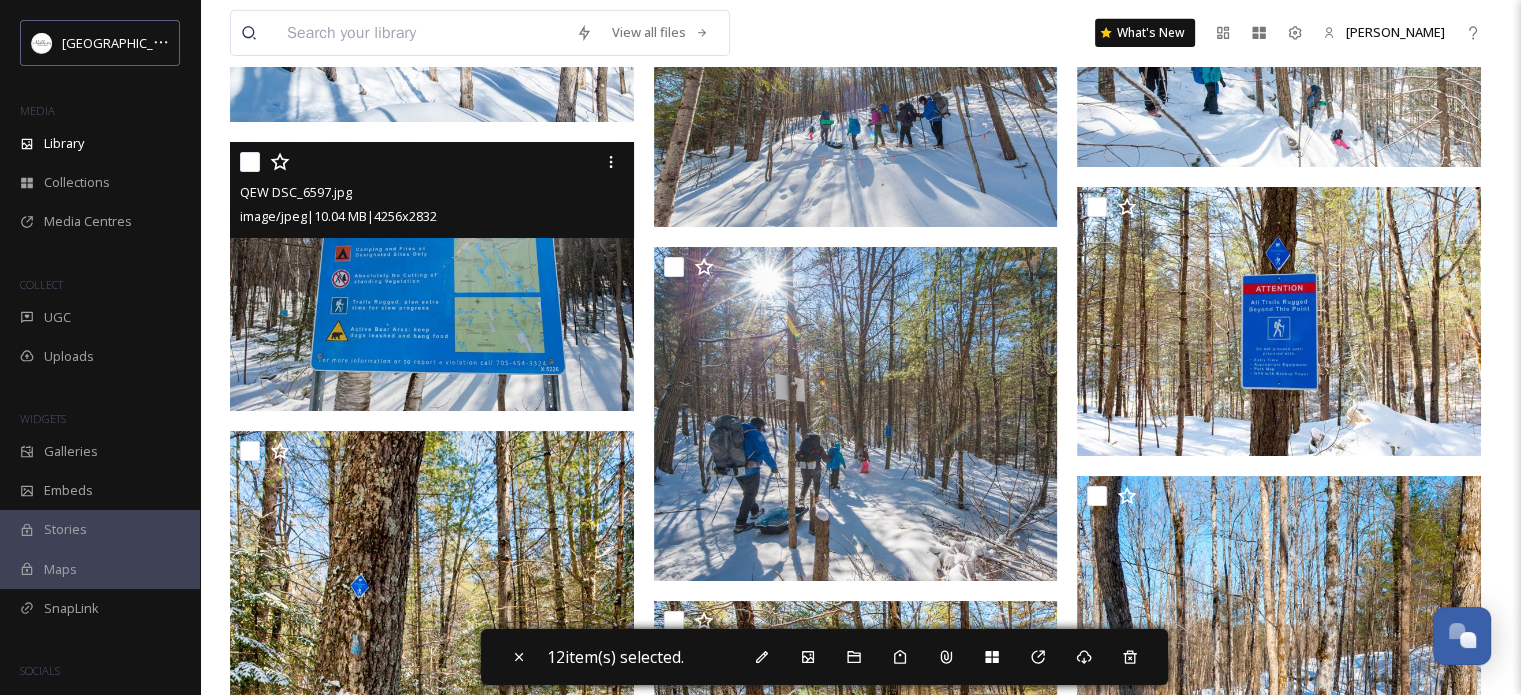 click at bounding box center [250, 162] 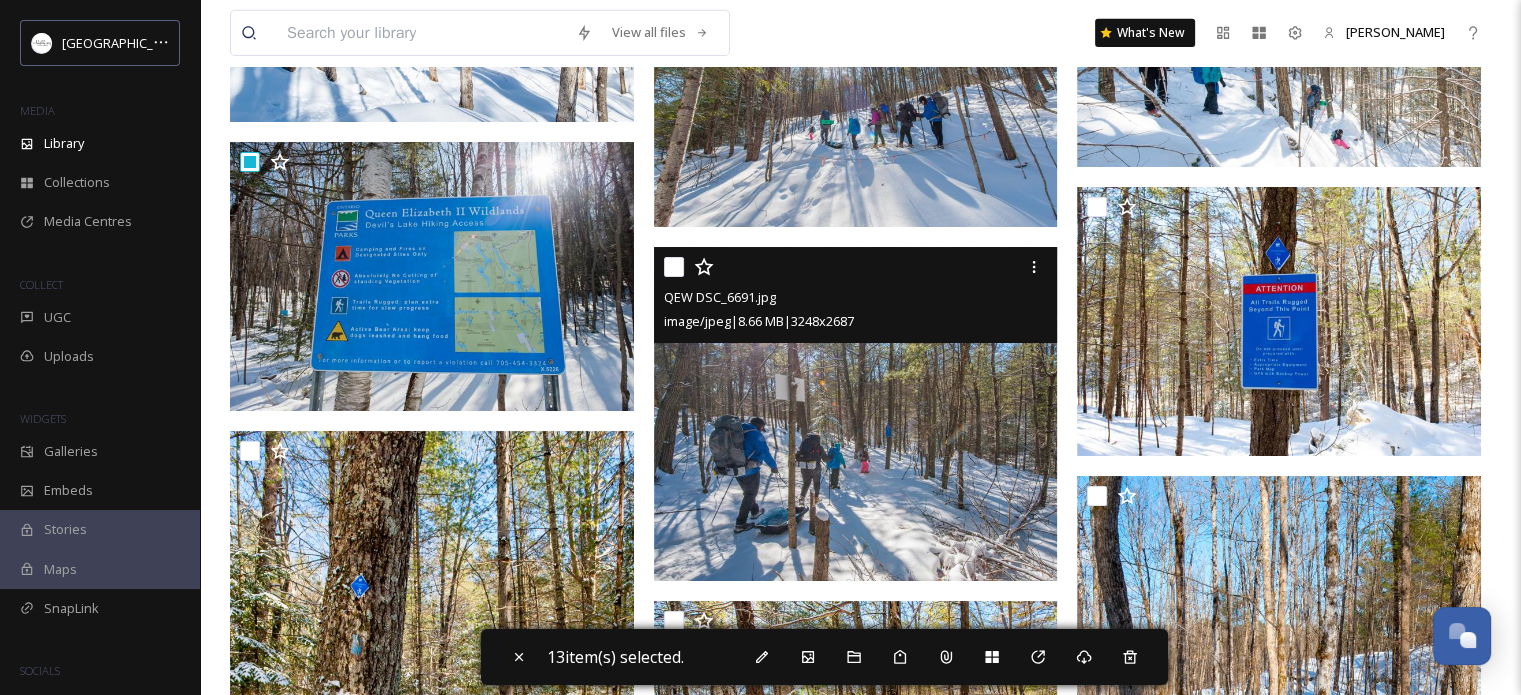 click at bounding box center [674, 267] 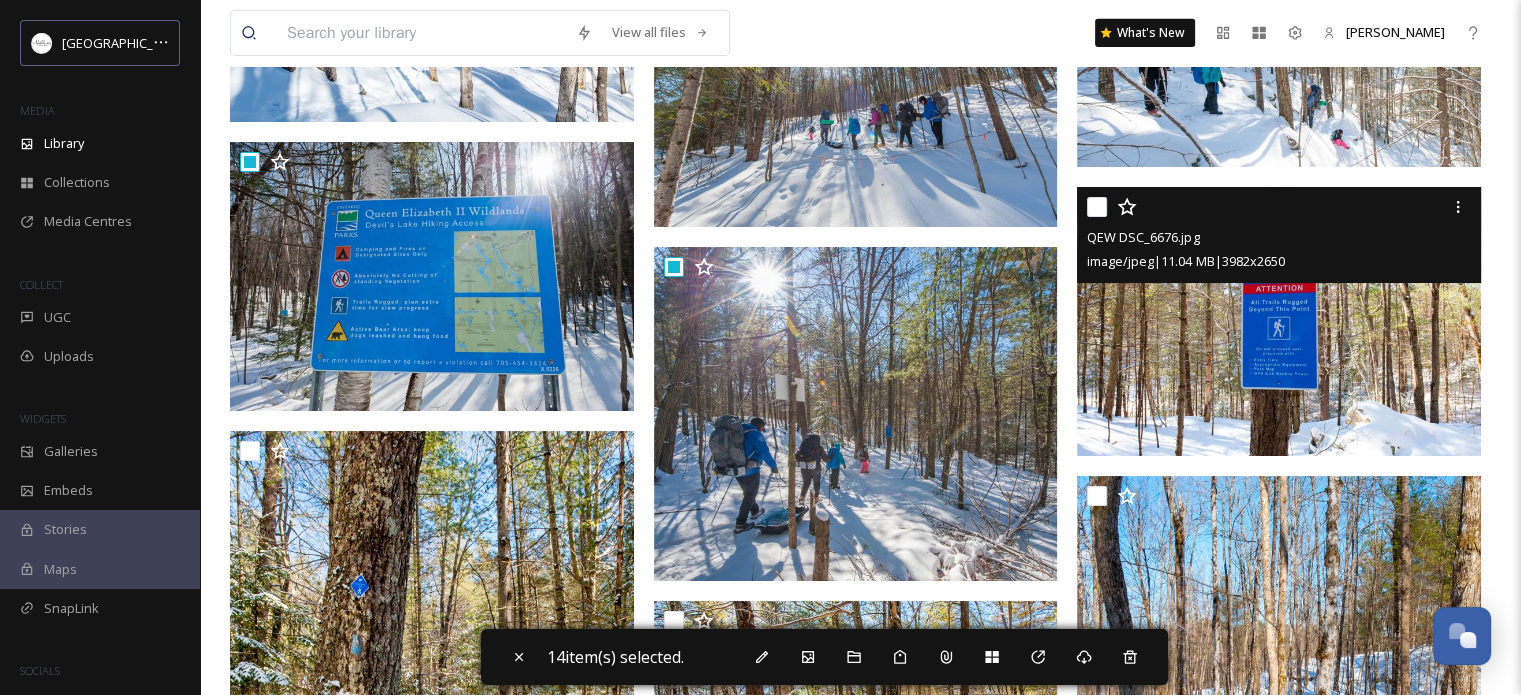 click at bounding box center (1097, 207) 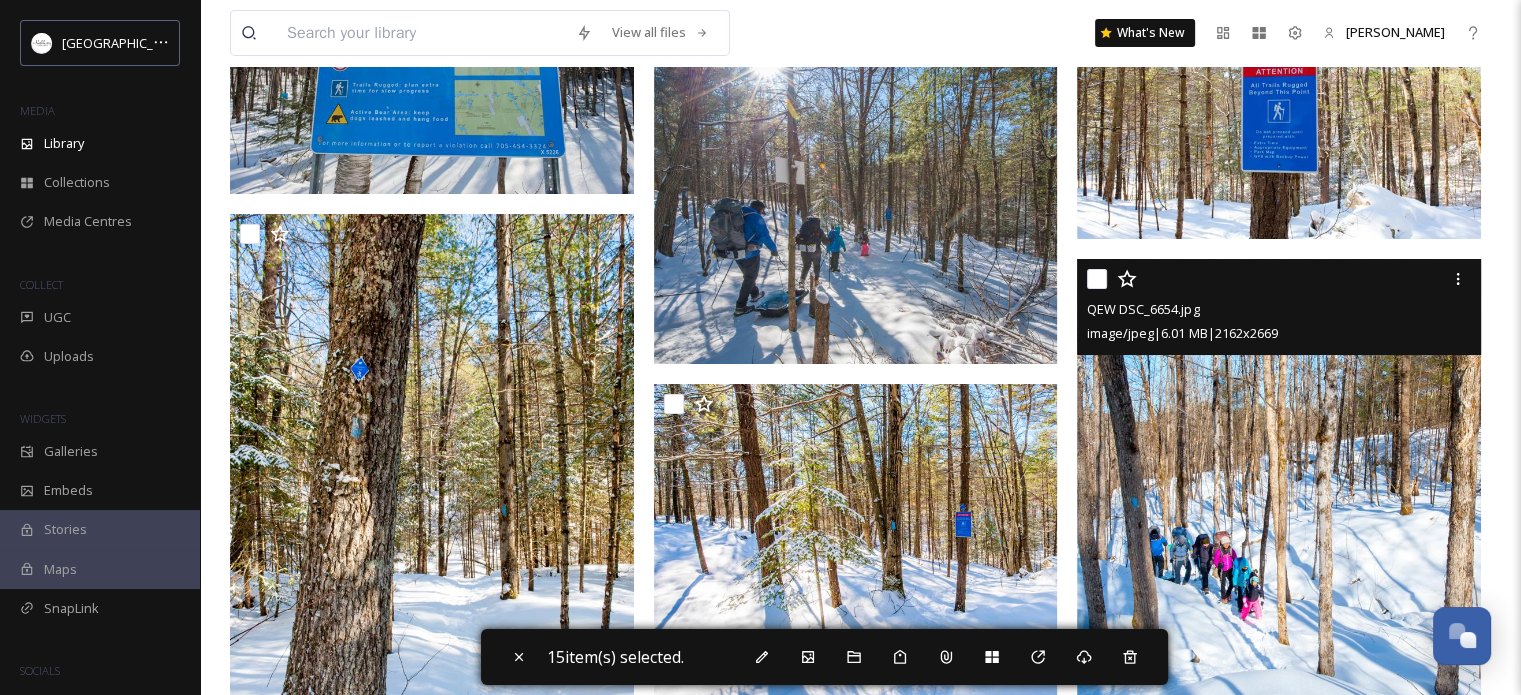 scroll, scrollTop: 6916, scrollLeft: 0, axis: vertical 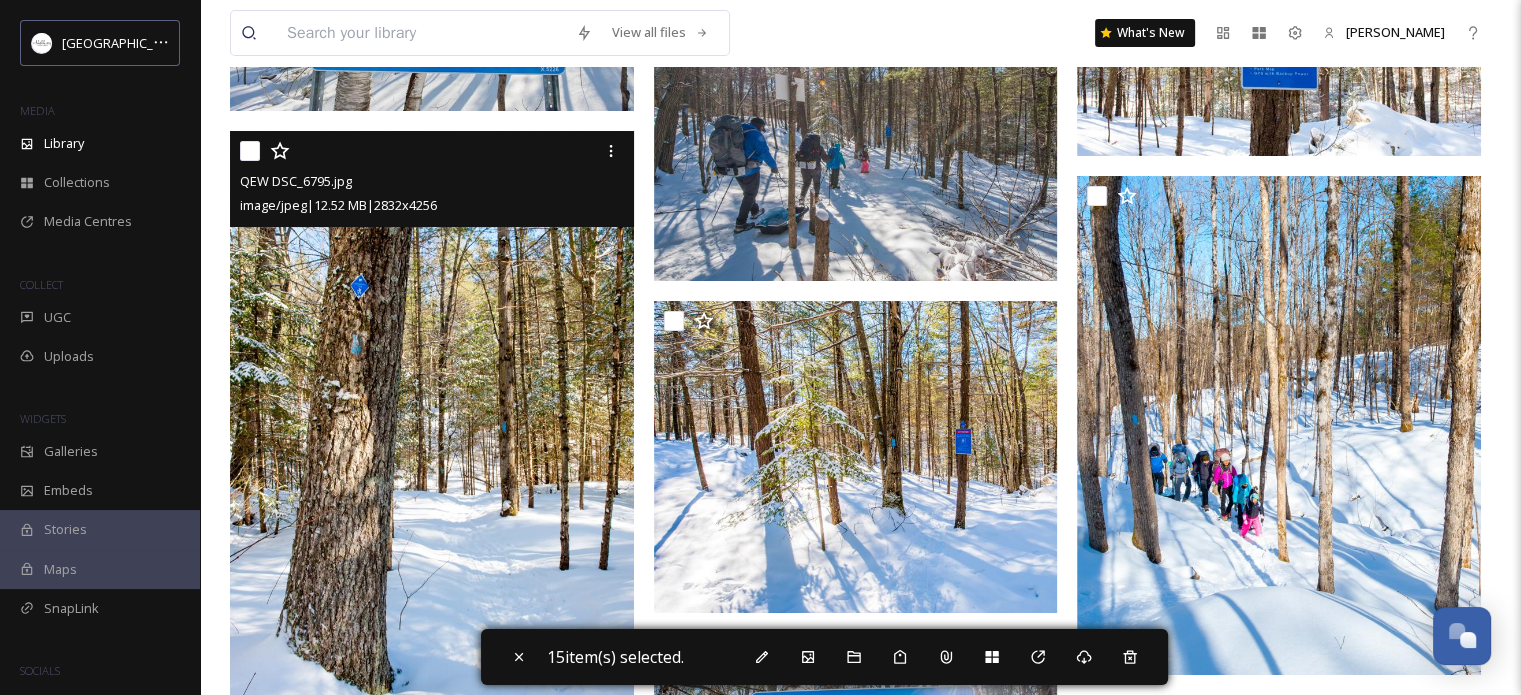 click at bounding box center (250, 151) 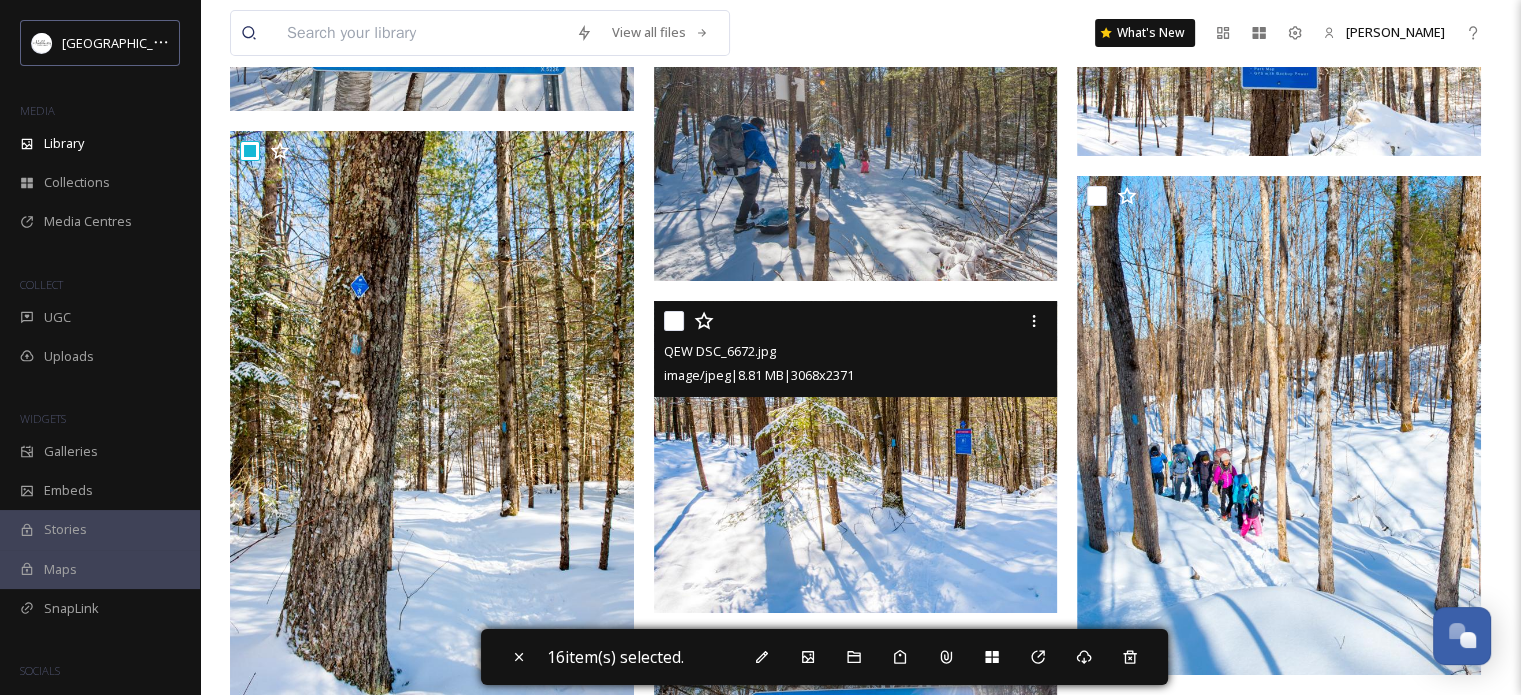 click at bounding box center (674, 321) 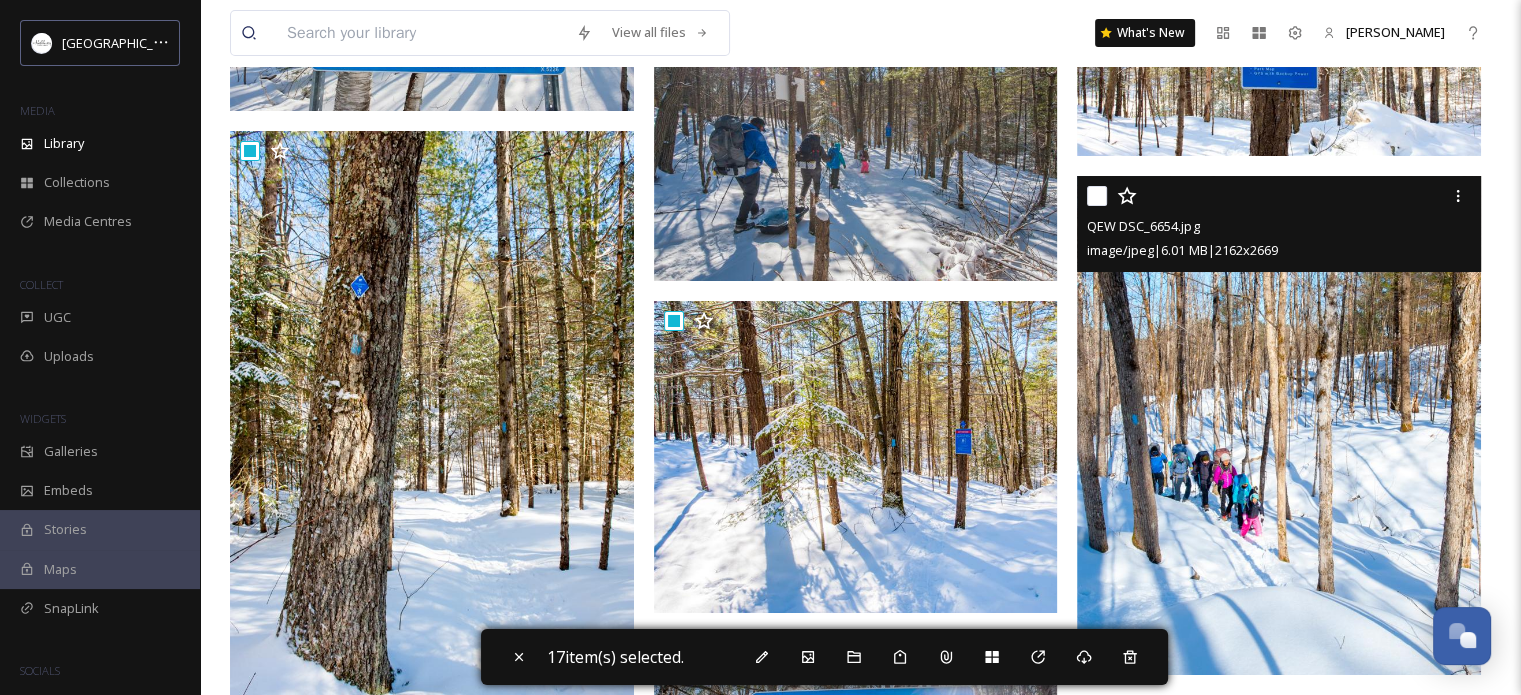 click at bounding box center (1097, 196) 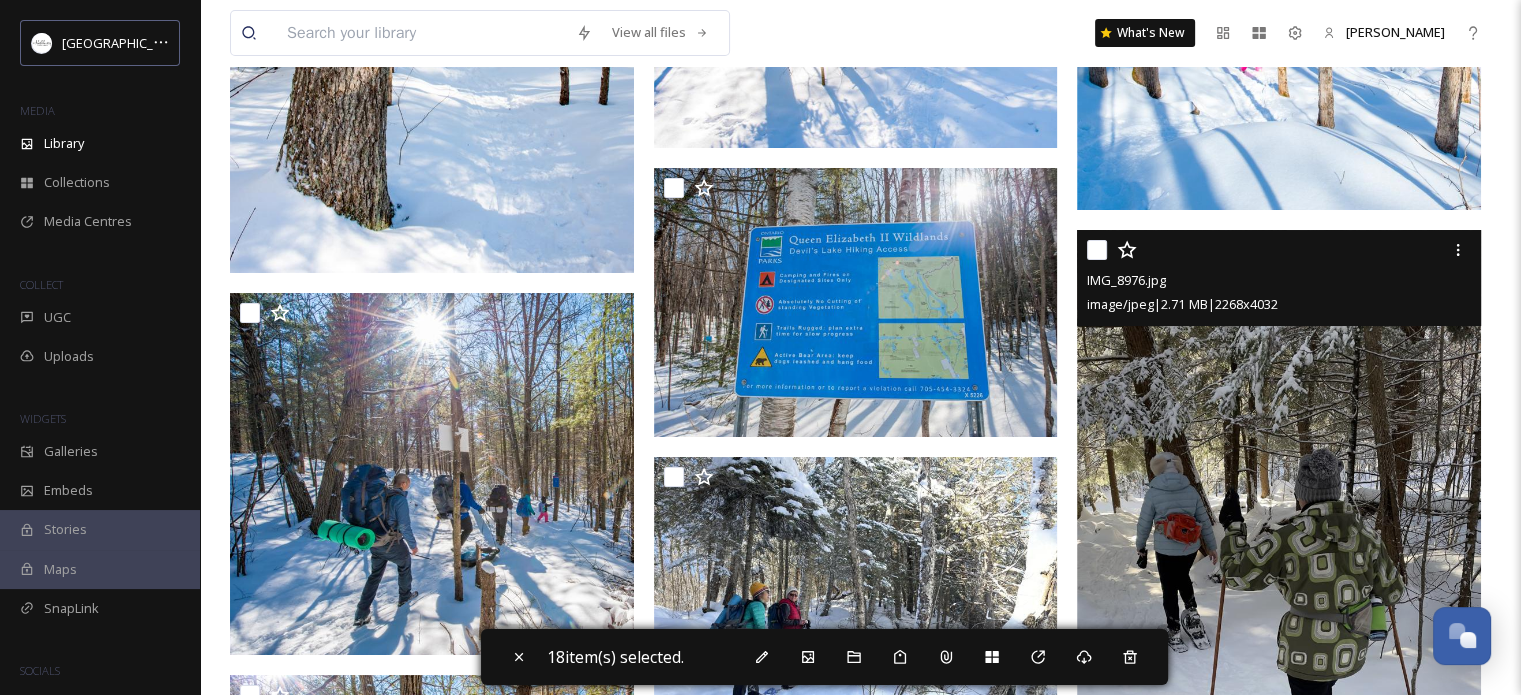 scroll, scrollTop: 7416, scrollLeft: 0, axis: vertical 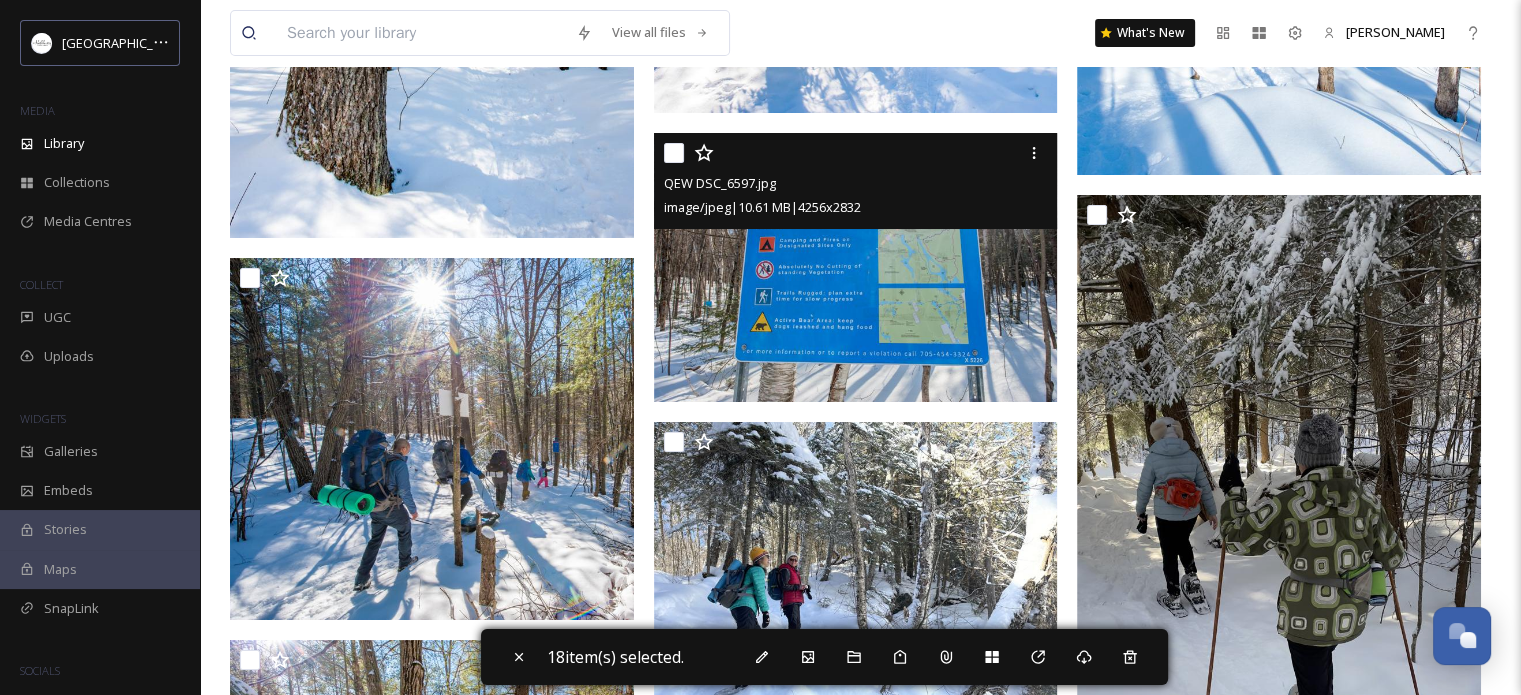 click at bounding box center [674, 153] 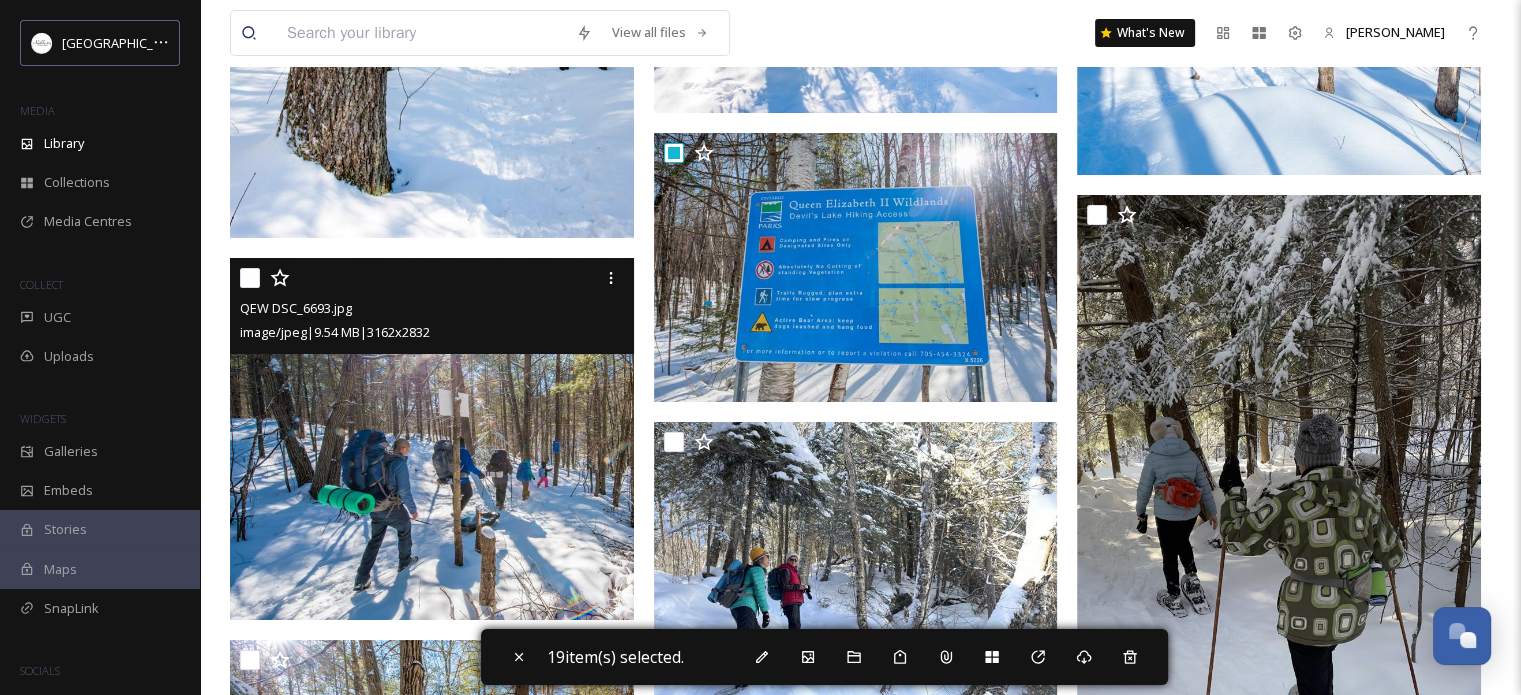 click at bounding box center (250, 278) 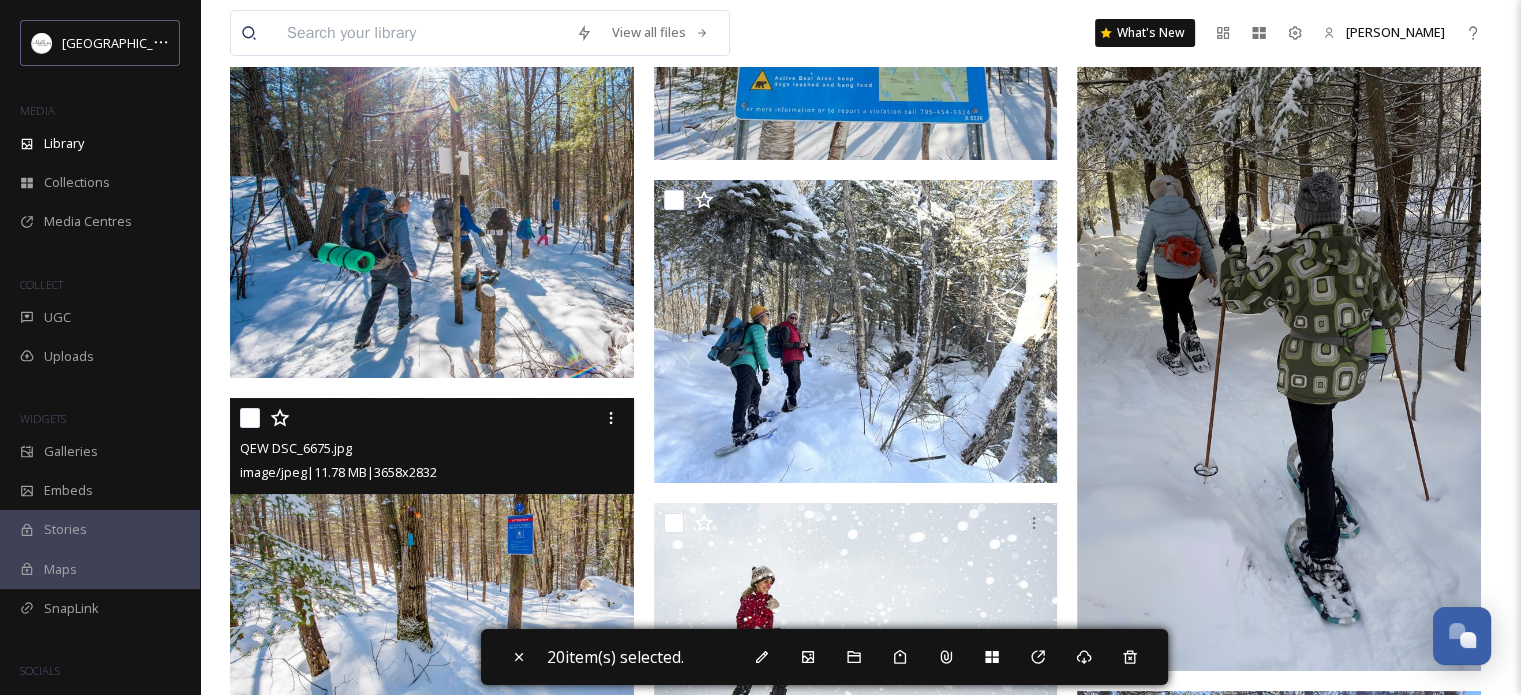 scroll, scrollTop: 7716, scrollLeft: 0, axis: vertical 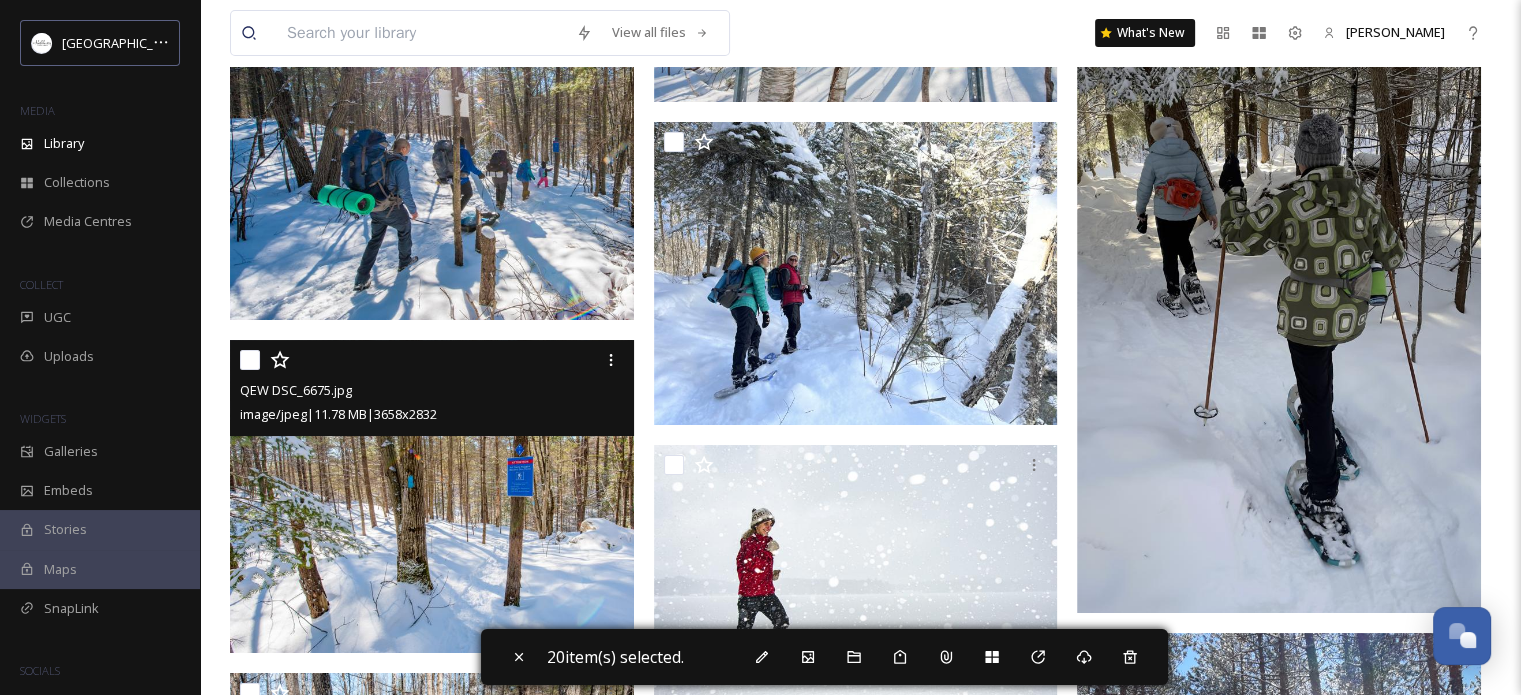 click at bounding box center (250, 360) 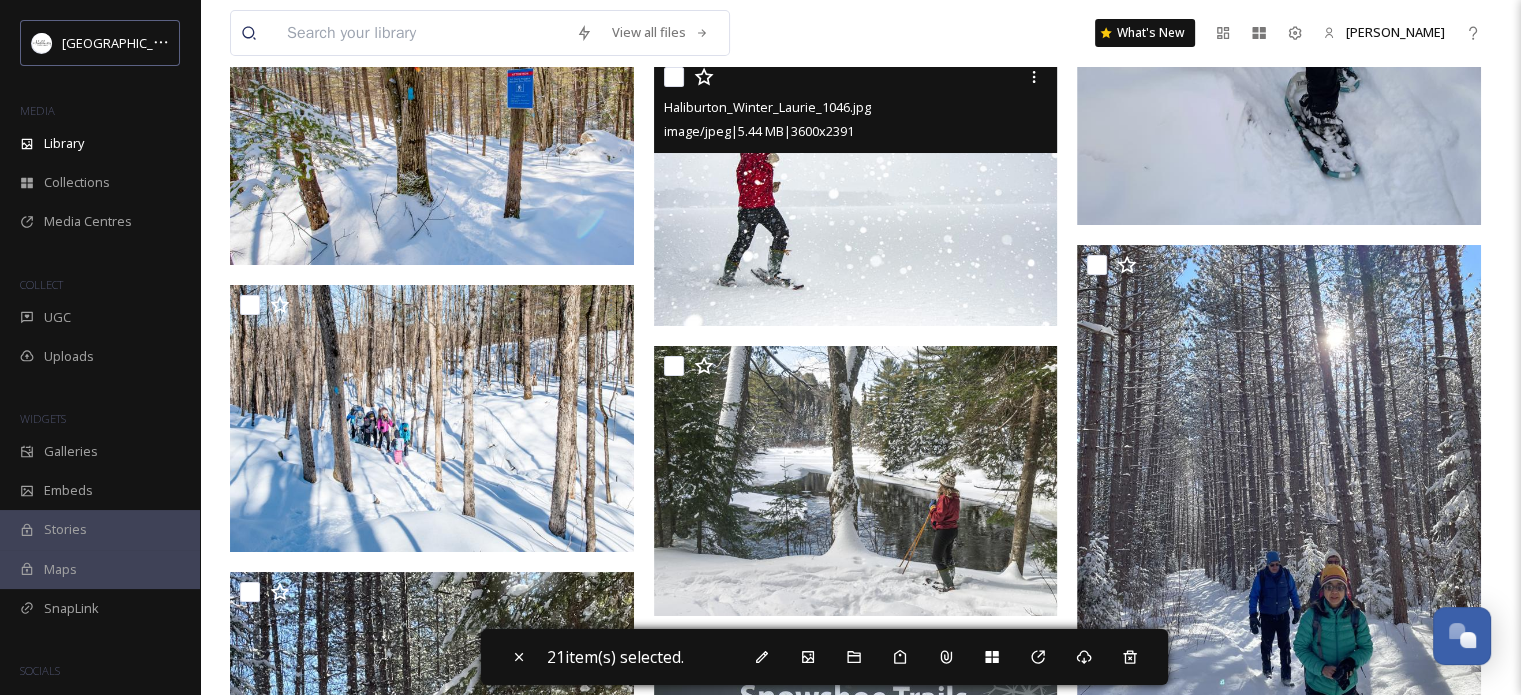 scroll, scrollTop: 8116, scrollLeft: 0, axis: vertical 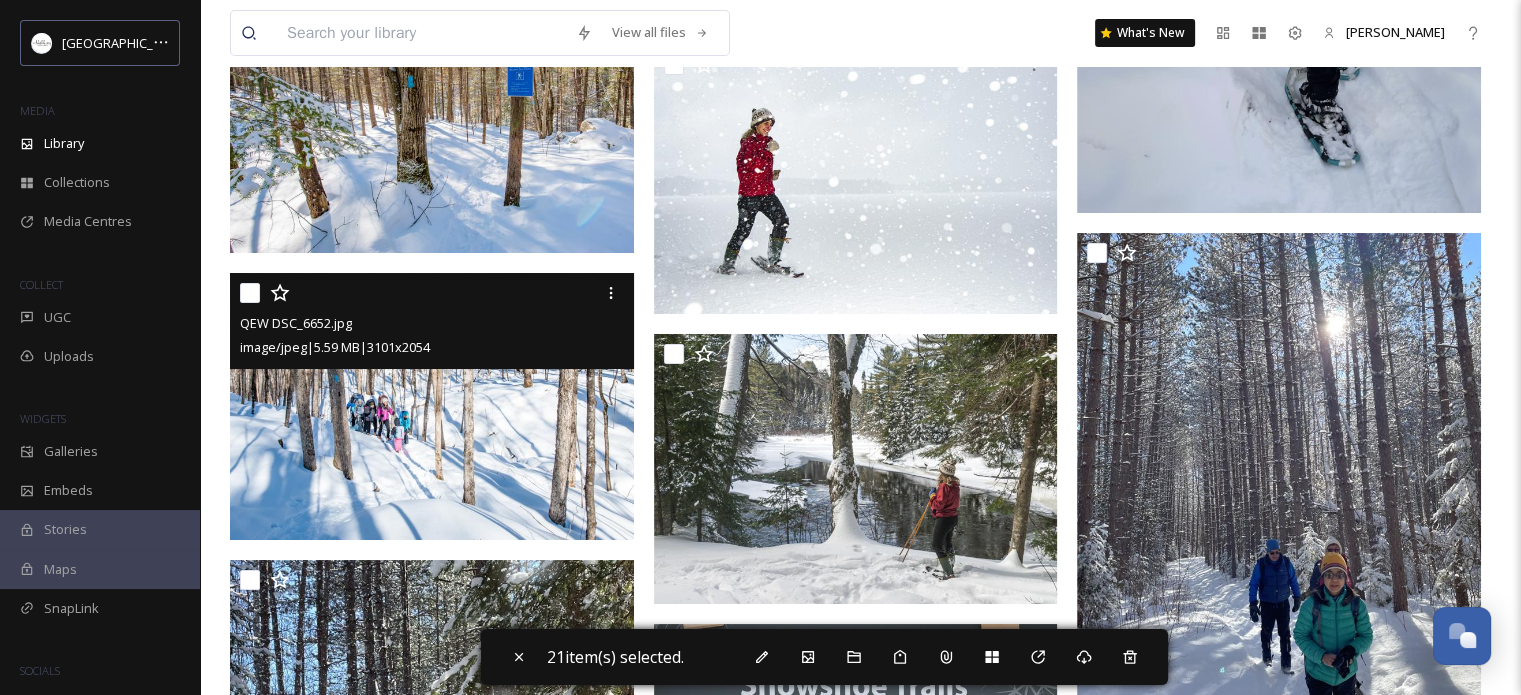 click at bounding box center [250, 293] 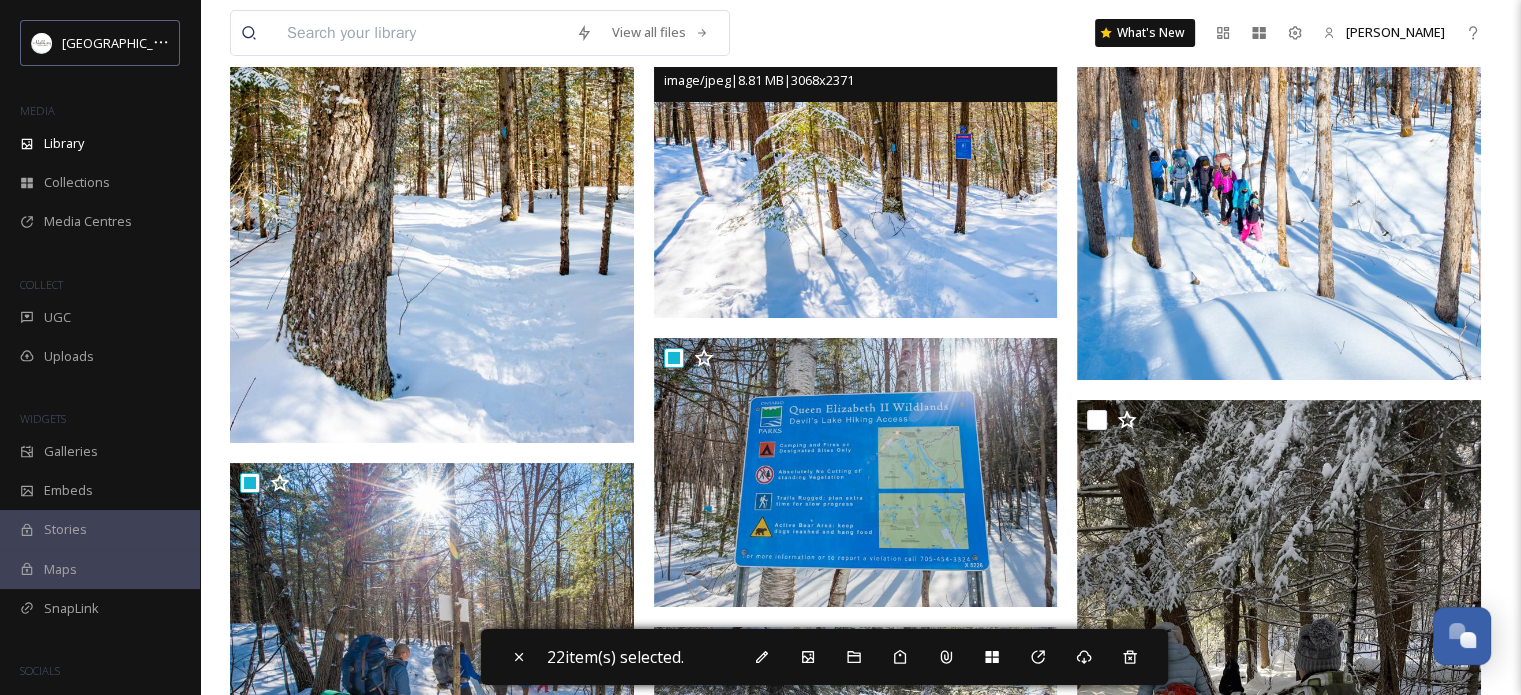 scroll, scrollTop: 7316, scrollLeft: 0, axis: vertical 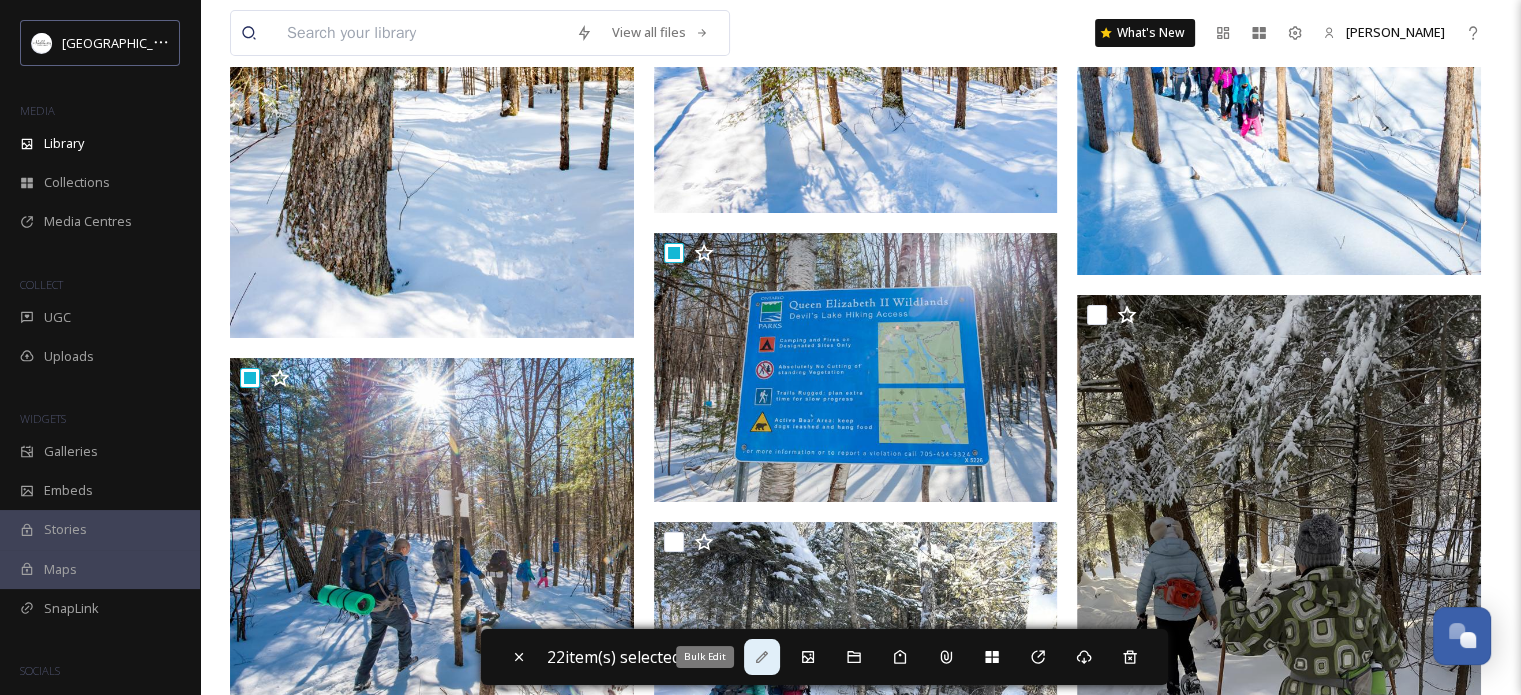 click 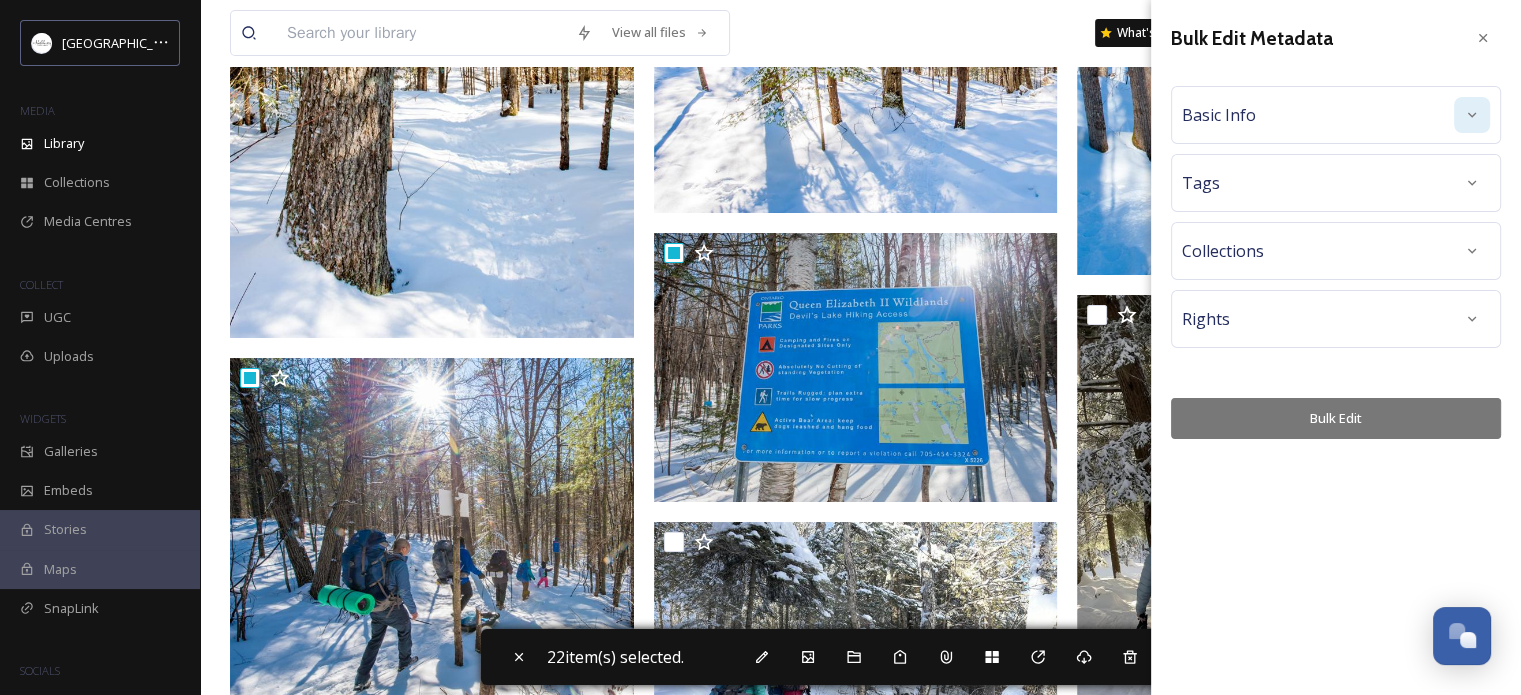 click 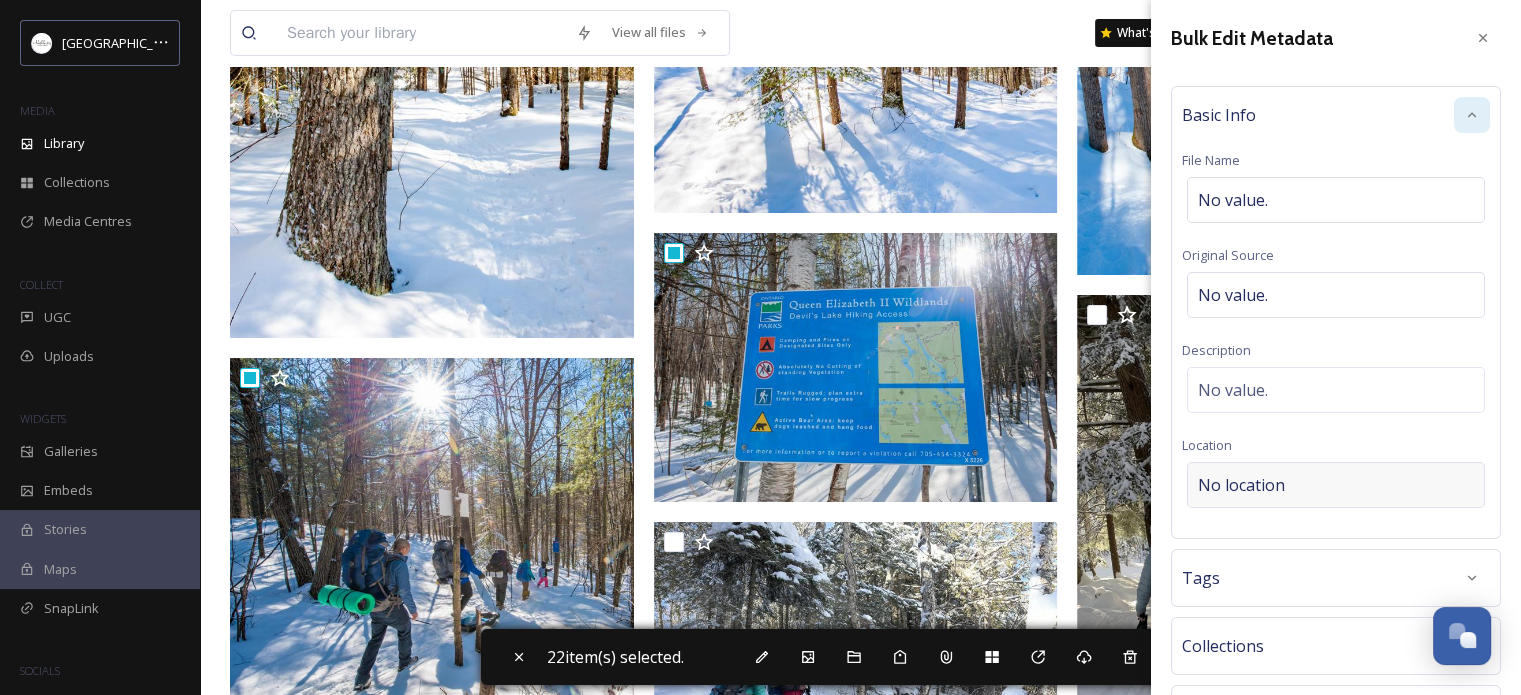 click on "No location" at bounding box center [1241, 485] 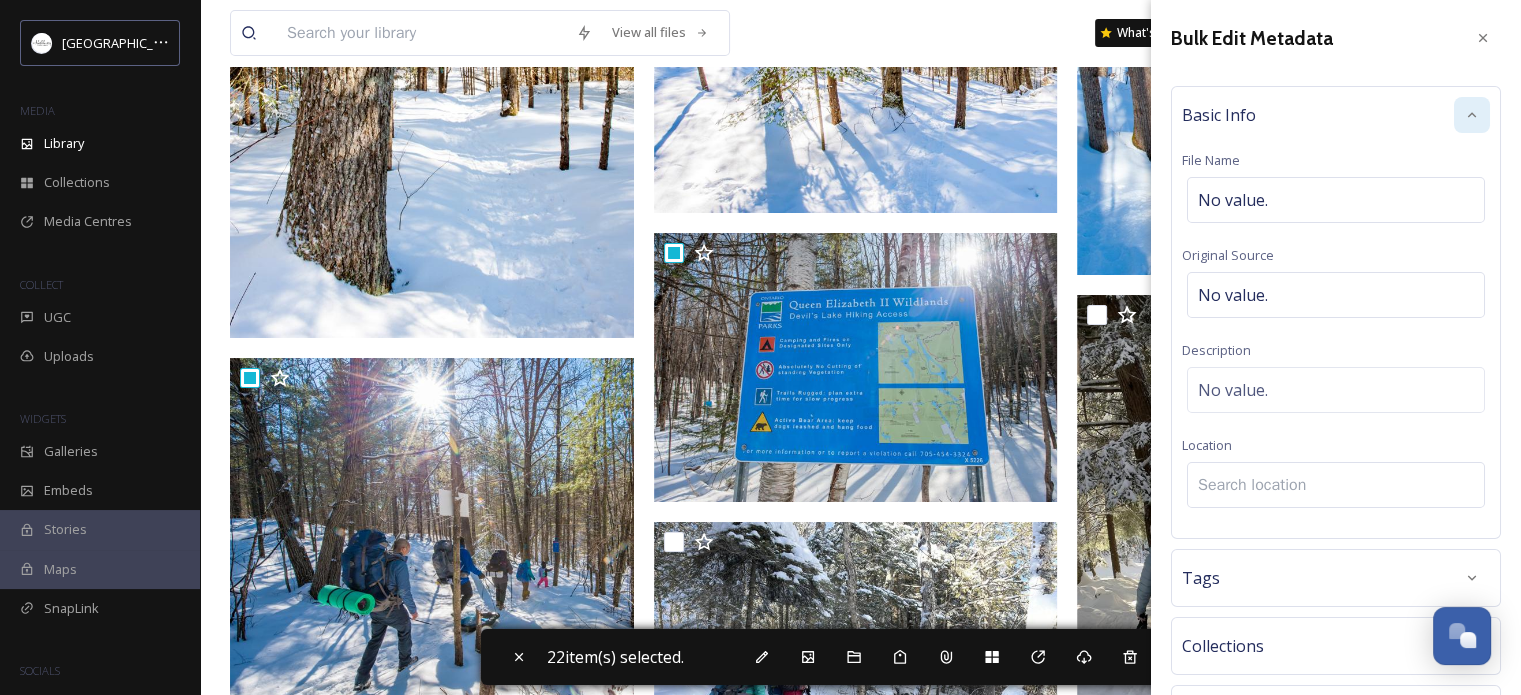 click at bounding box center [1336, 485] 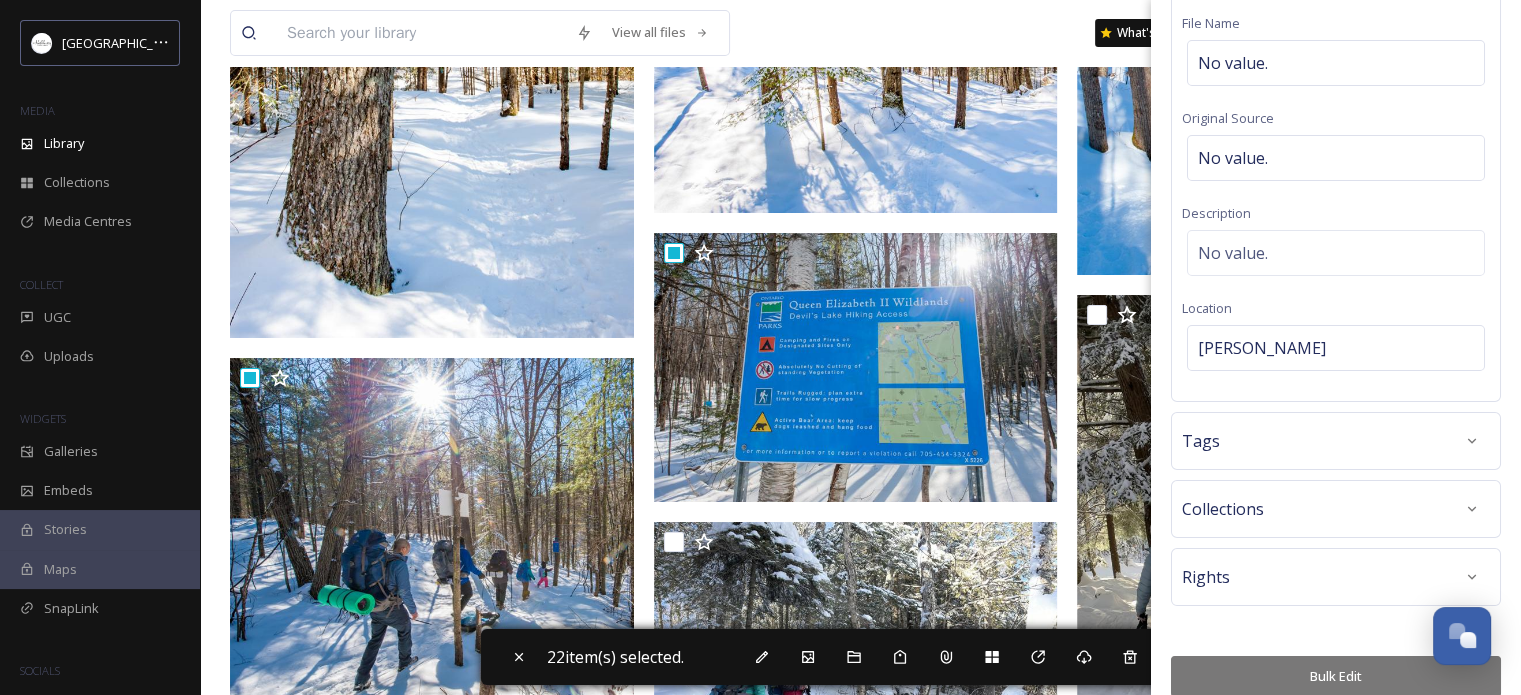 scroll, scrollTop: 155, scrollLeft: 0, axis: vertical 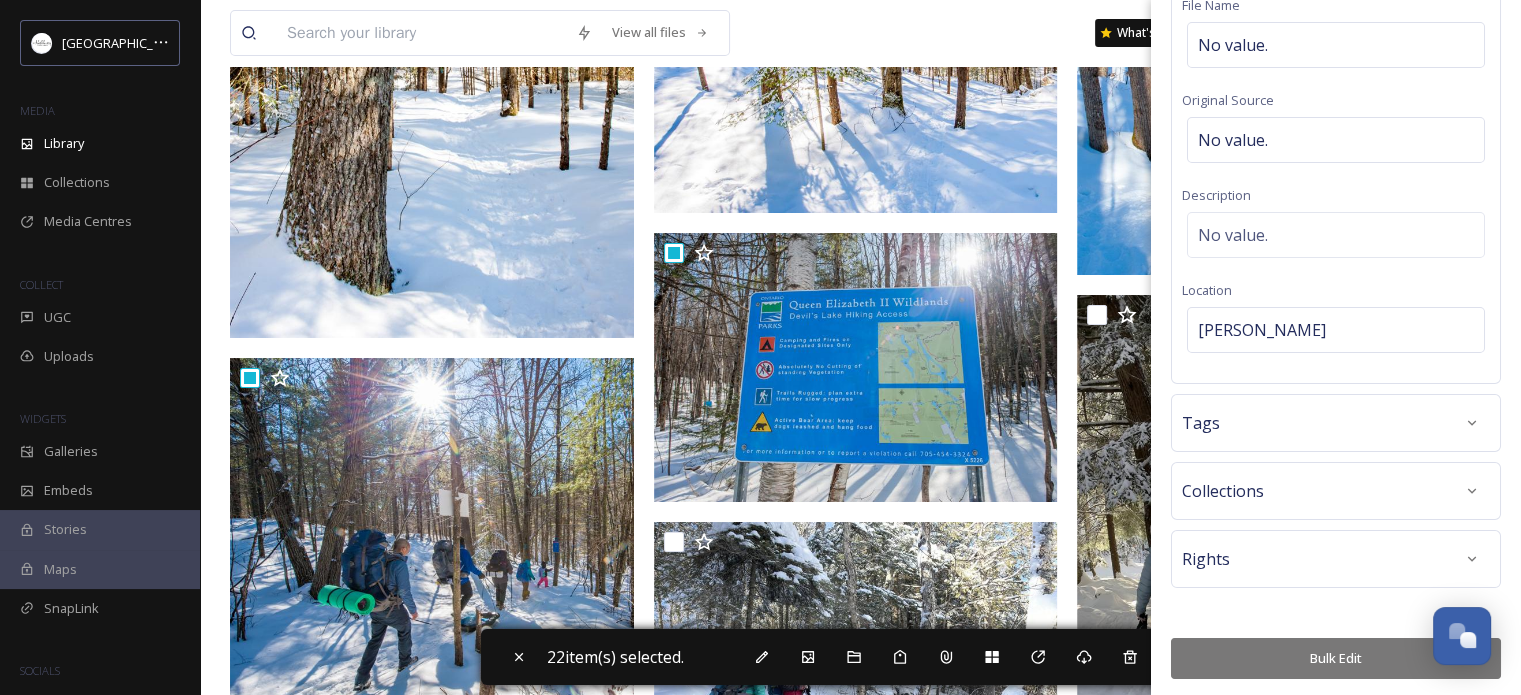 click on "Bulk Edit" at bounding box center (1336, 658) 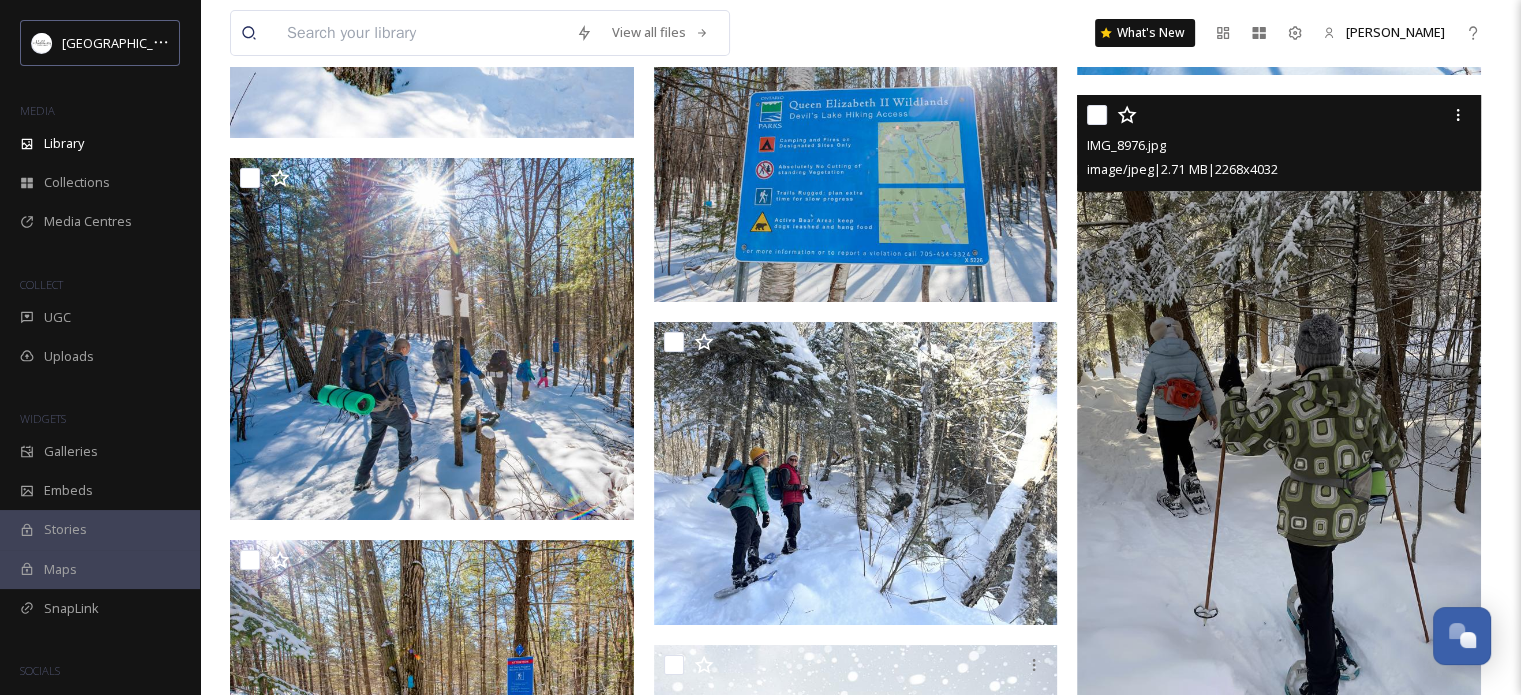 scroll, scrollTop: 7416, scrollLeft: 0, axis: vertical 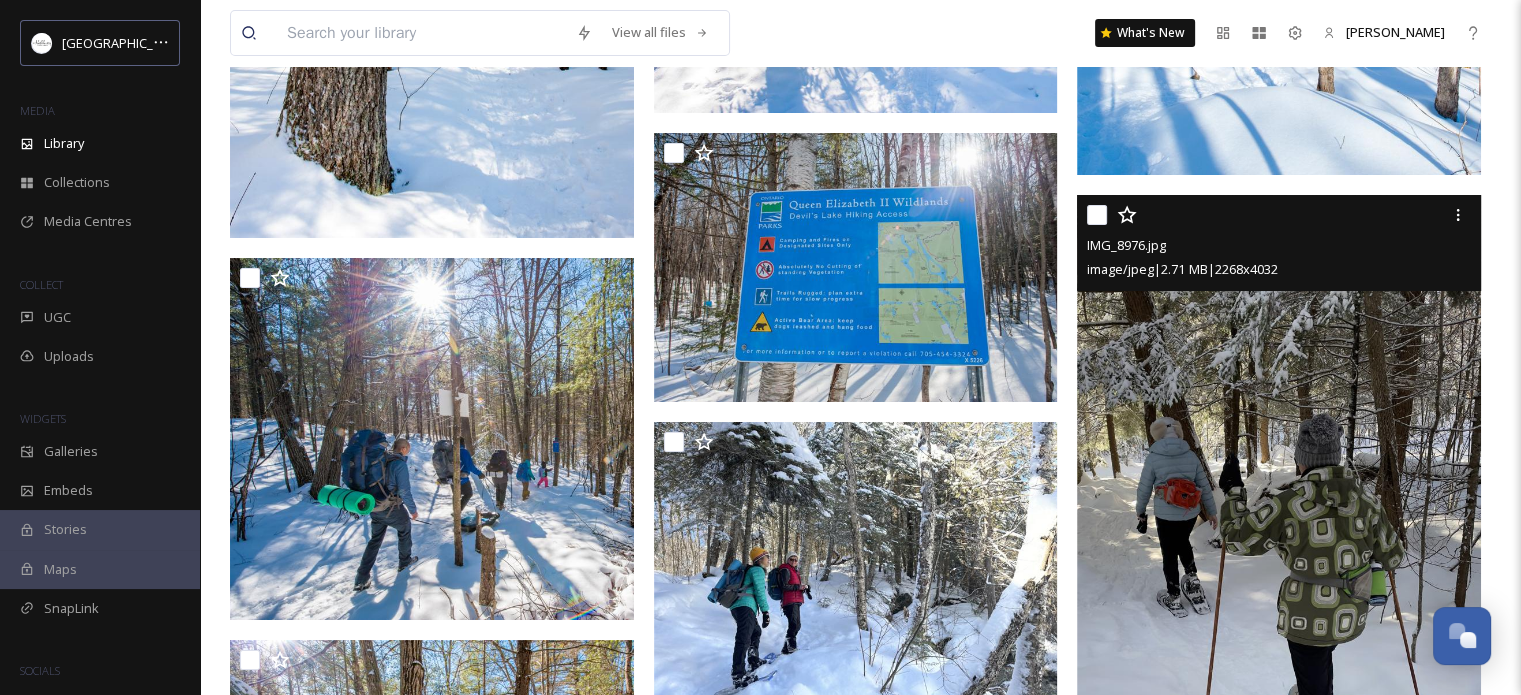 click at bounding box center (1281, 215) 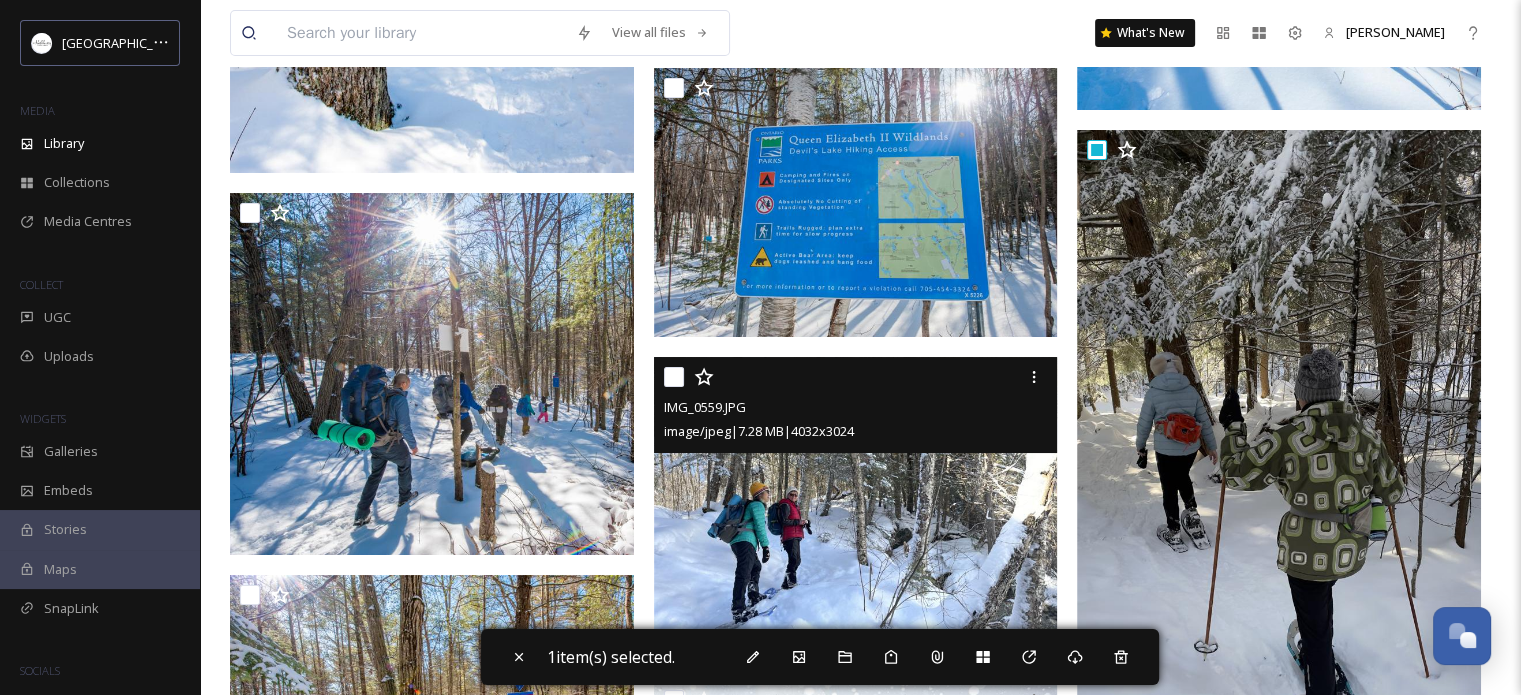 scroll, scrollTop: 7516, scrollLeft: 0, axis: vertical 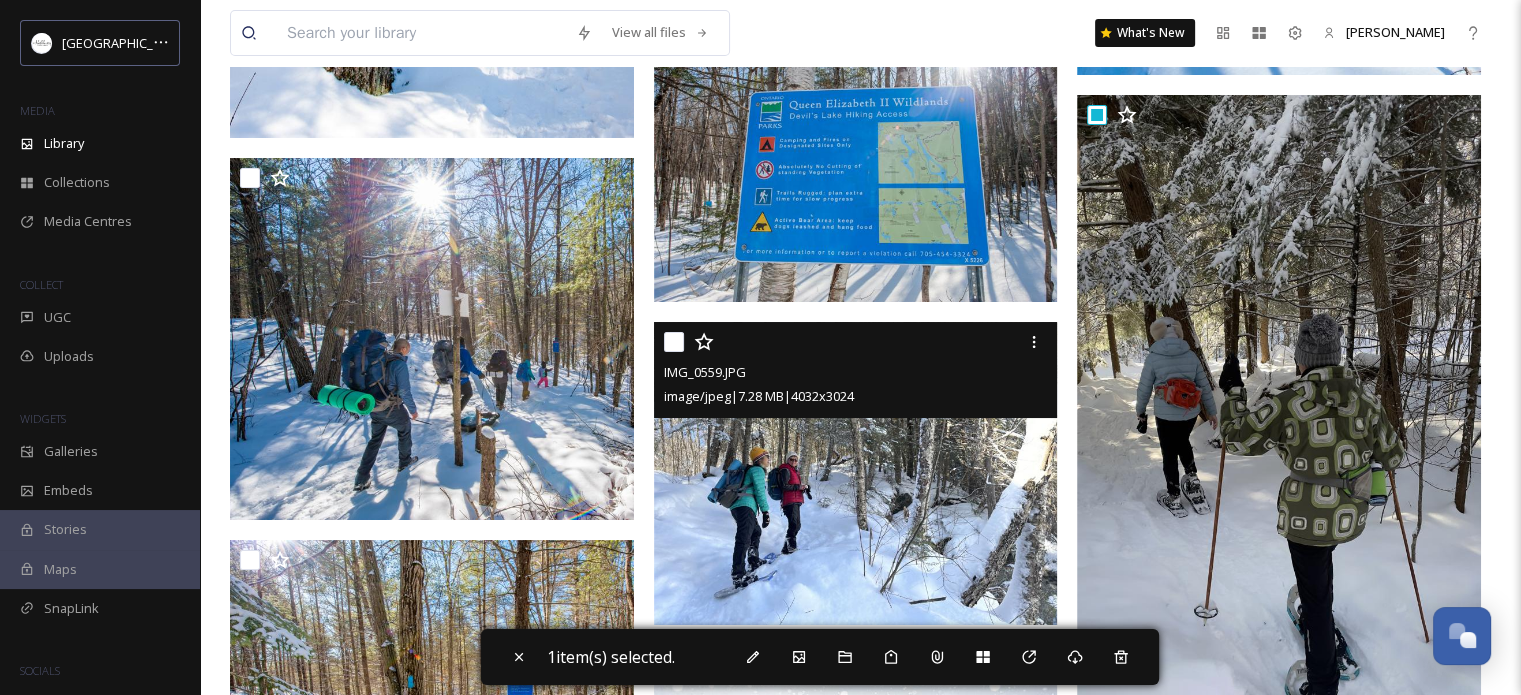 click at bounding box center [674, 342] 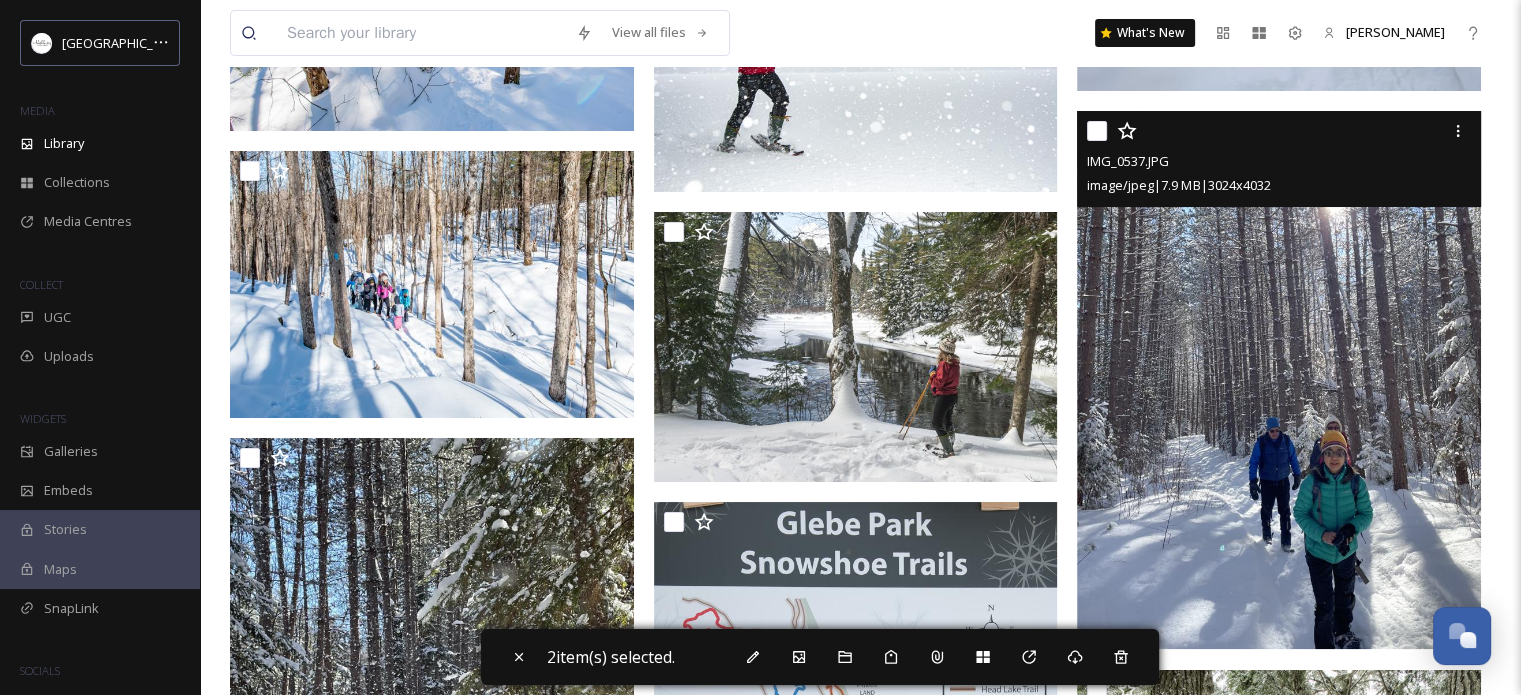 scroll, scrollTop: 8216, scrollLeft: 0, axis: vertical 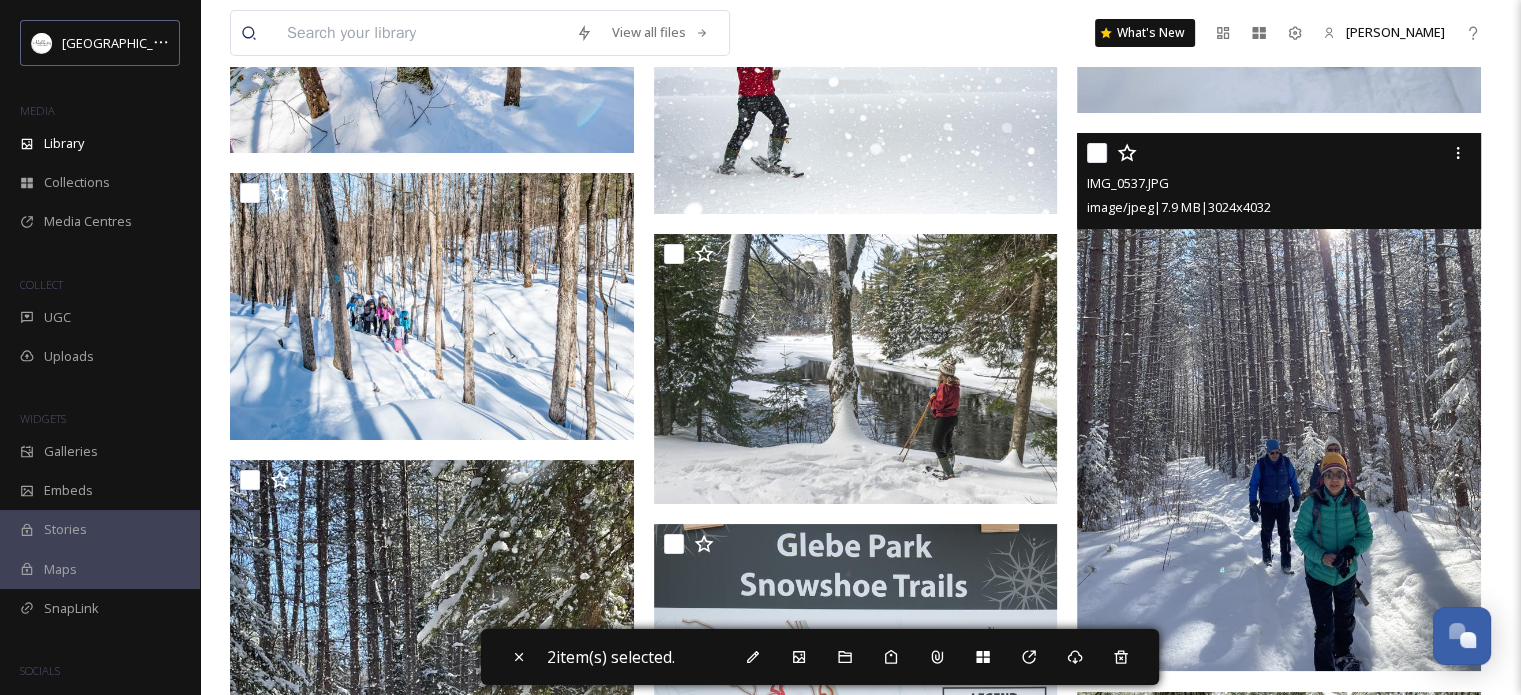 click at bounding box center (1097, 153) 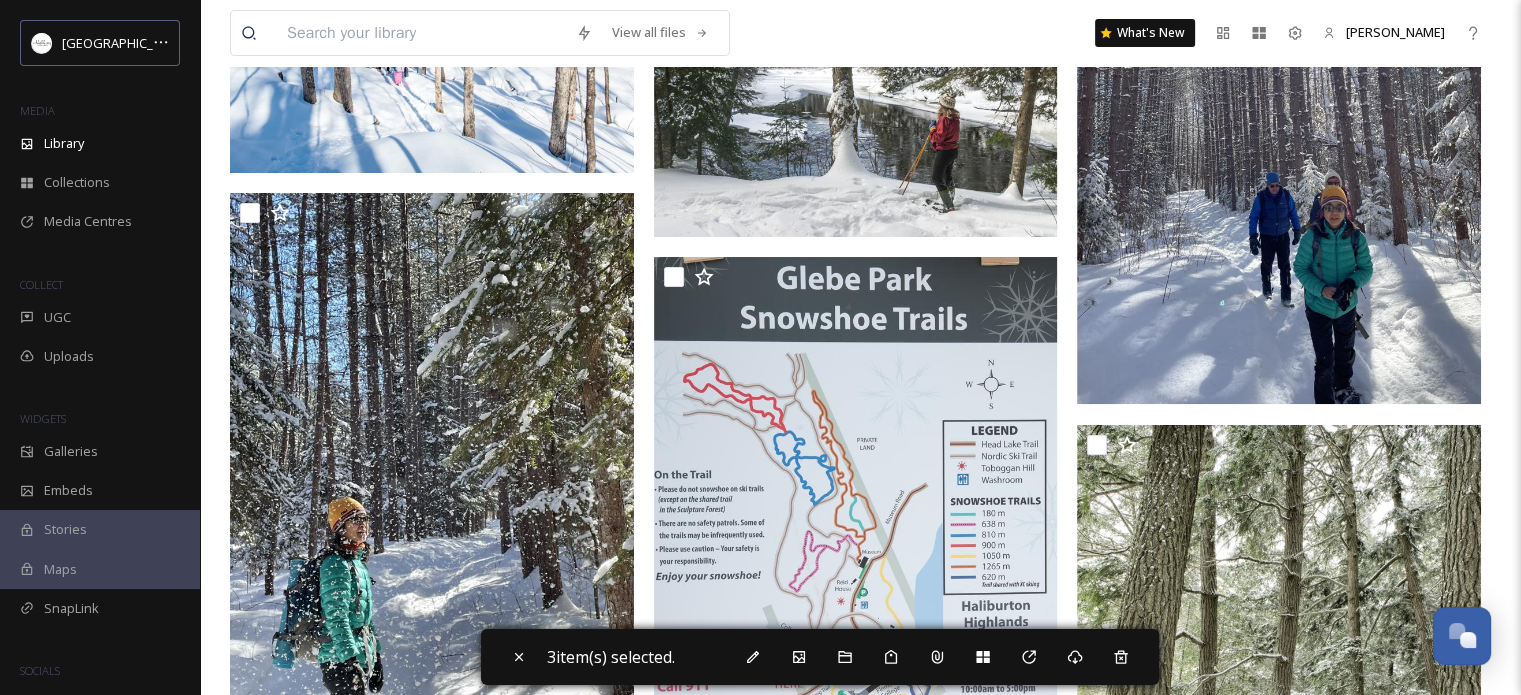 scroll, scrollTop: 8516, scrollLeft: 0, axis: vertical 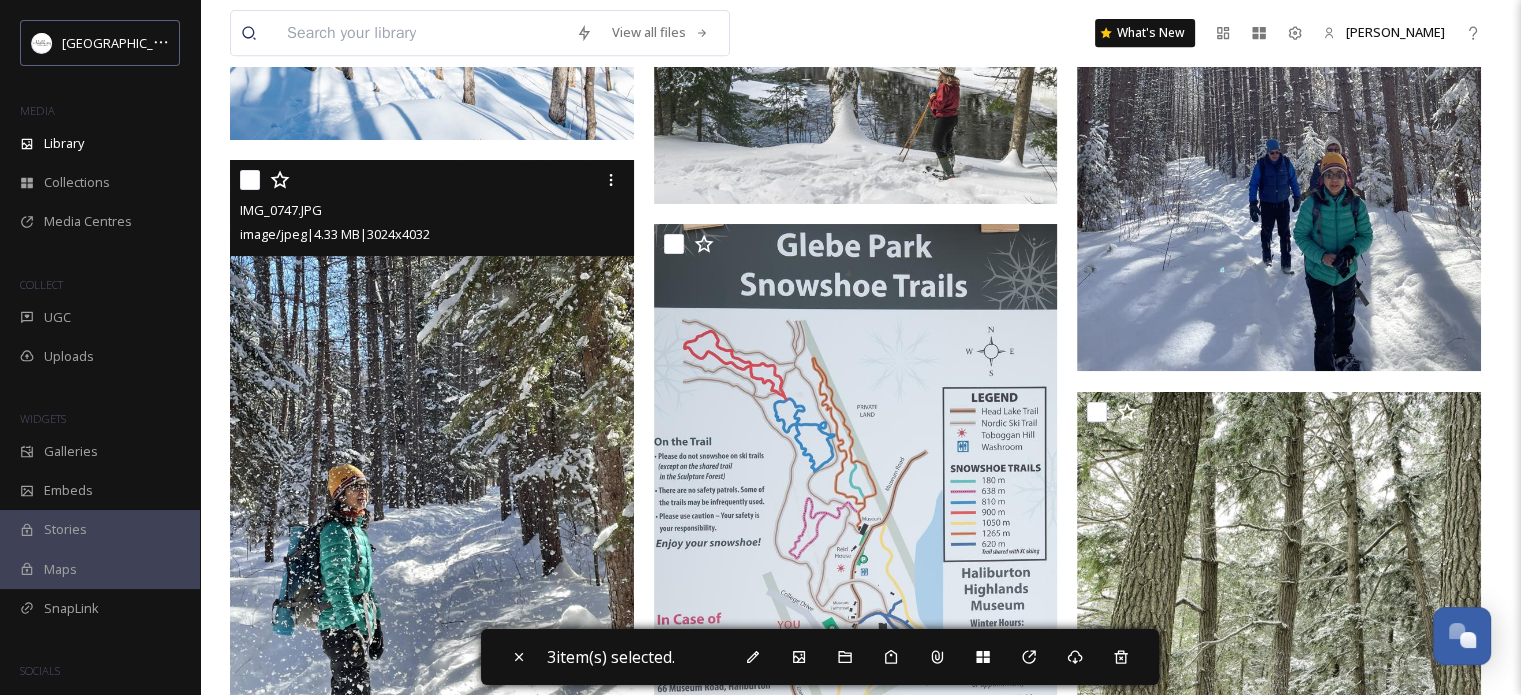 click at bounding box center [250, 180] 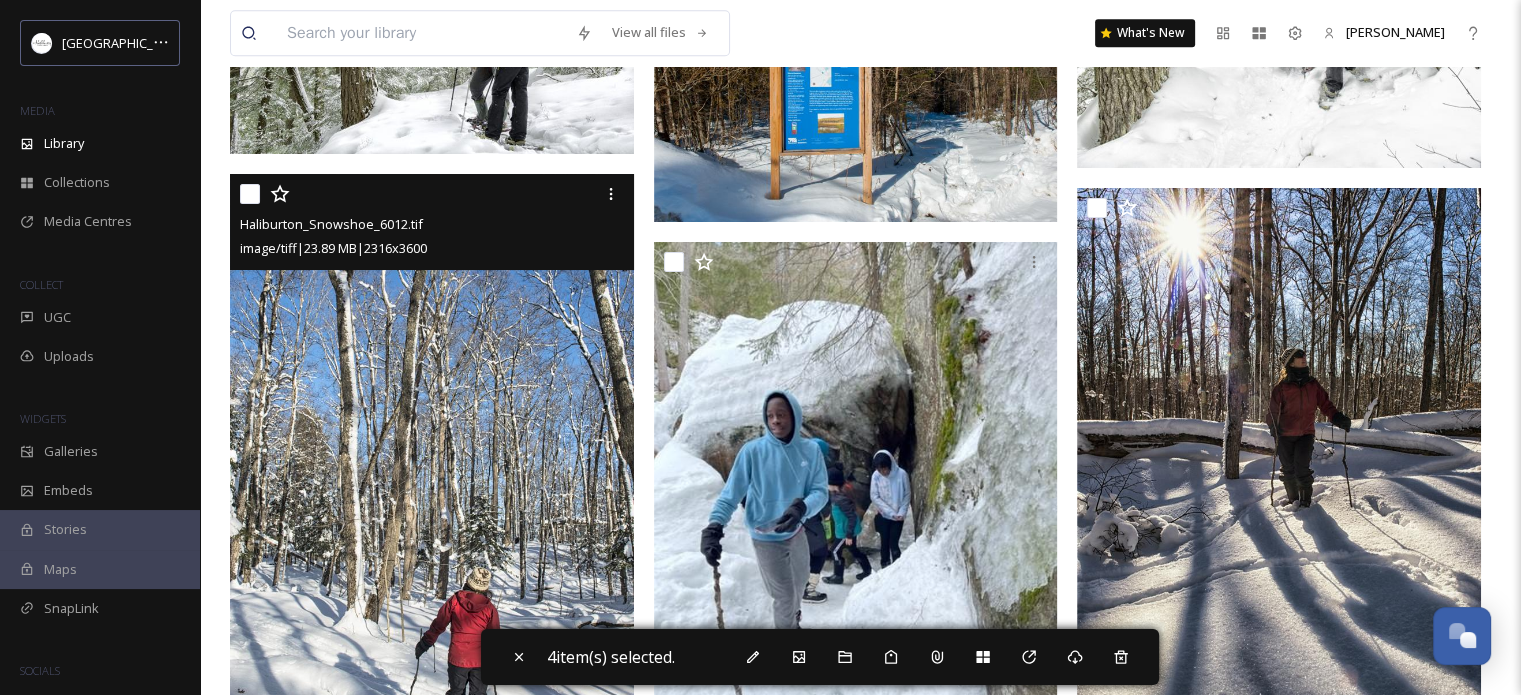 scroll, scrollTop: 9316, scrollLeft: 0, axis: vertical 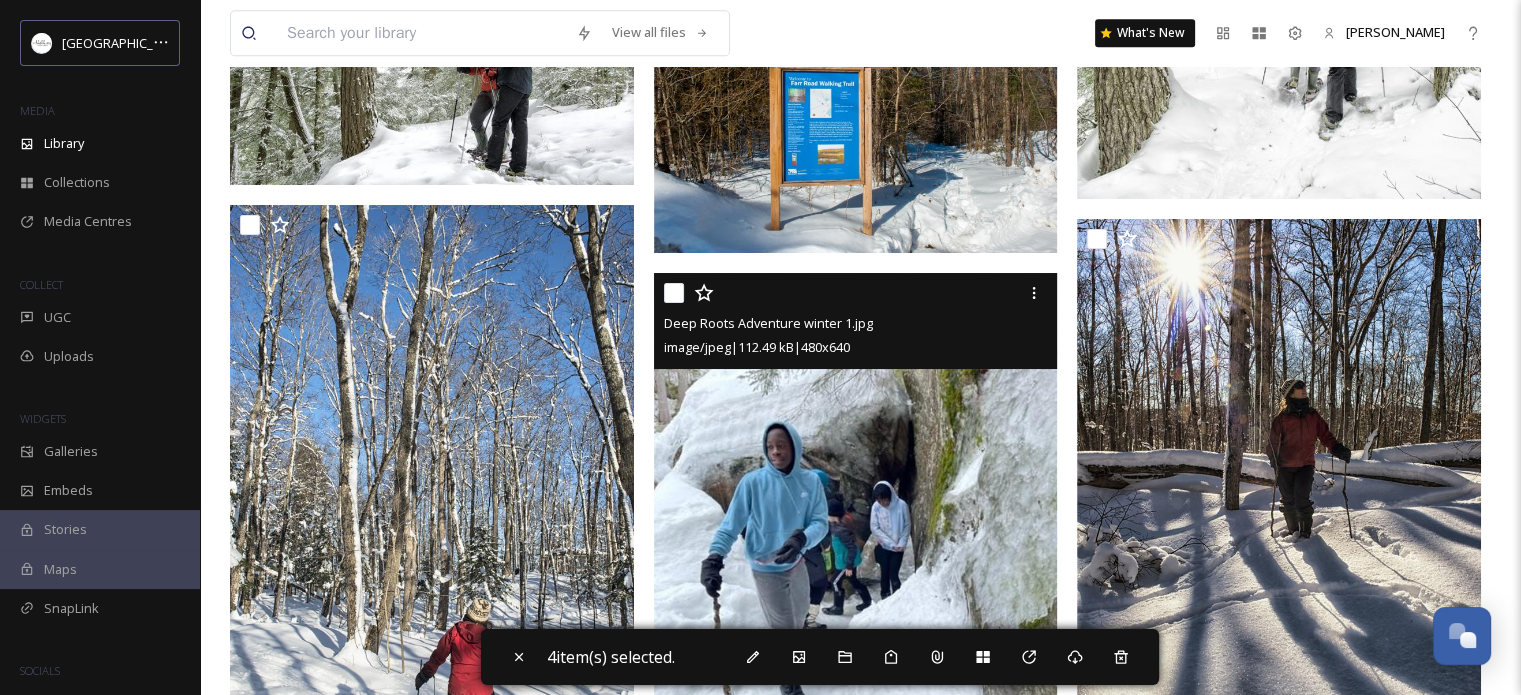 click at bounding box center [674, 293] 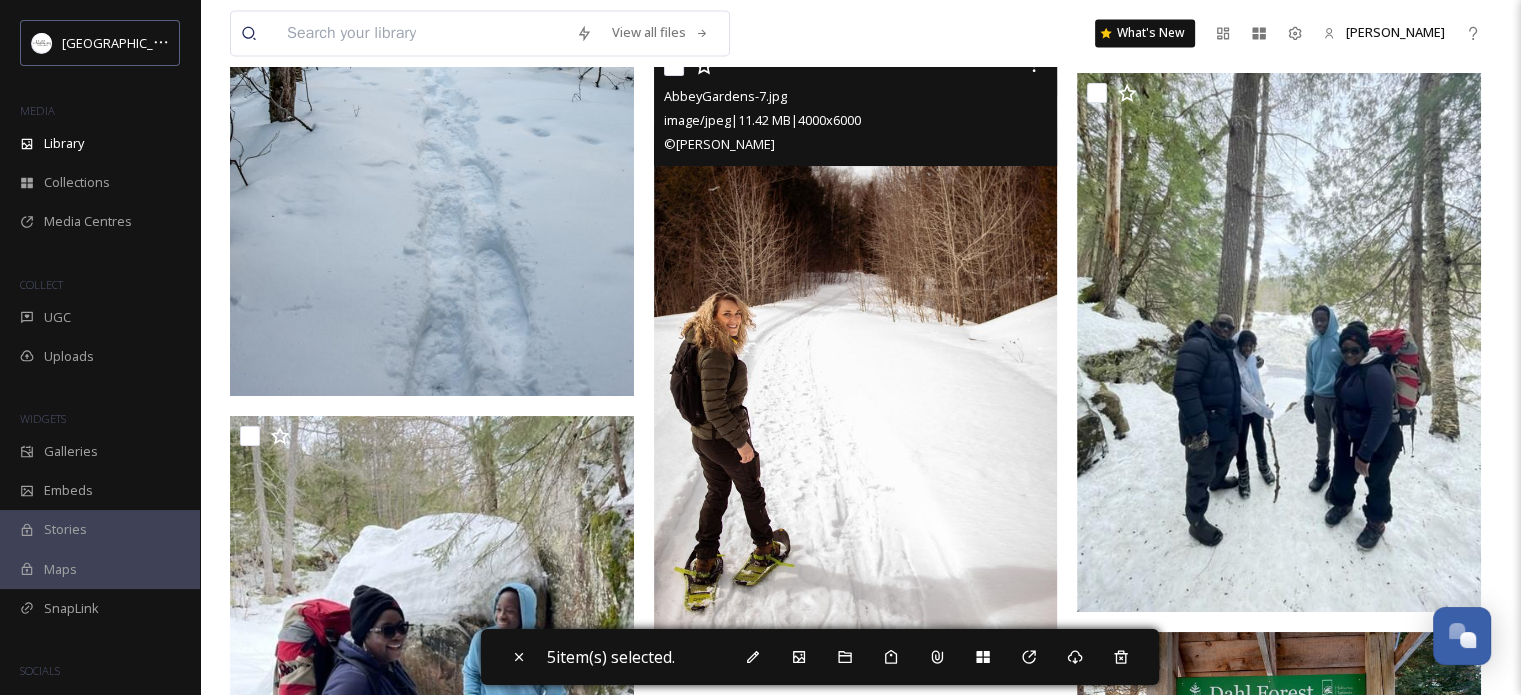 scroll, scrollTop: 10516, scrollLeft: 0, axis: vertical 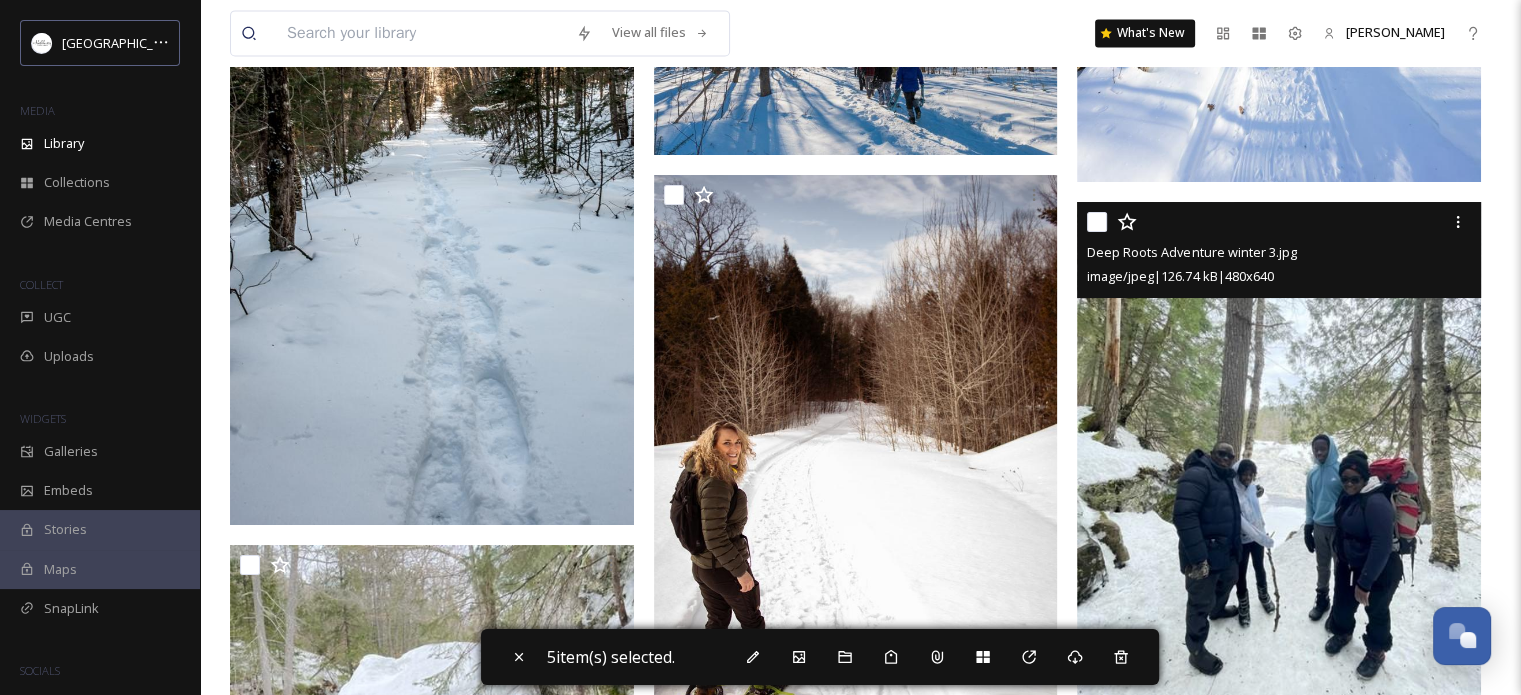 click at bounding box center (1097, 222) 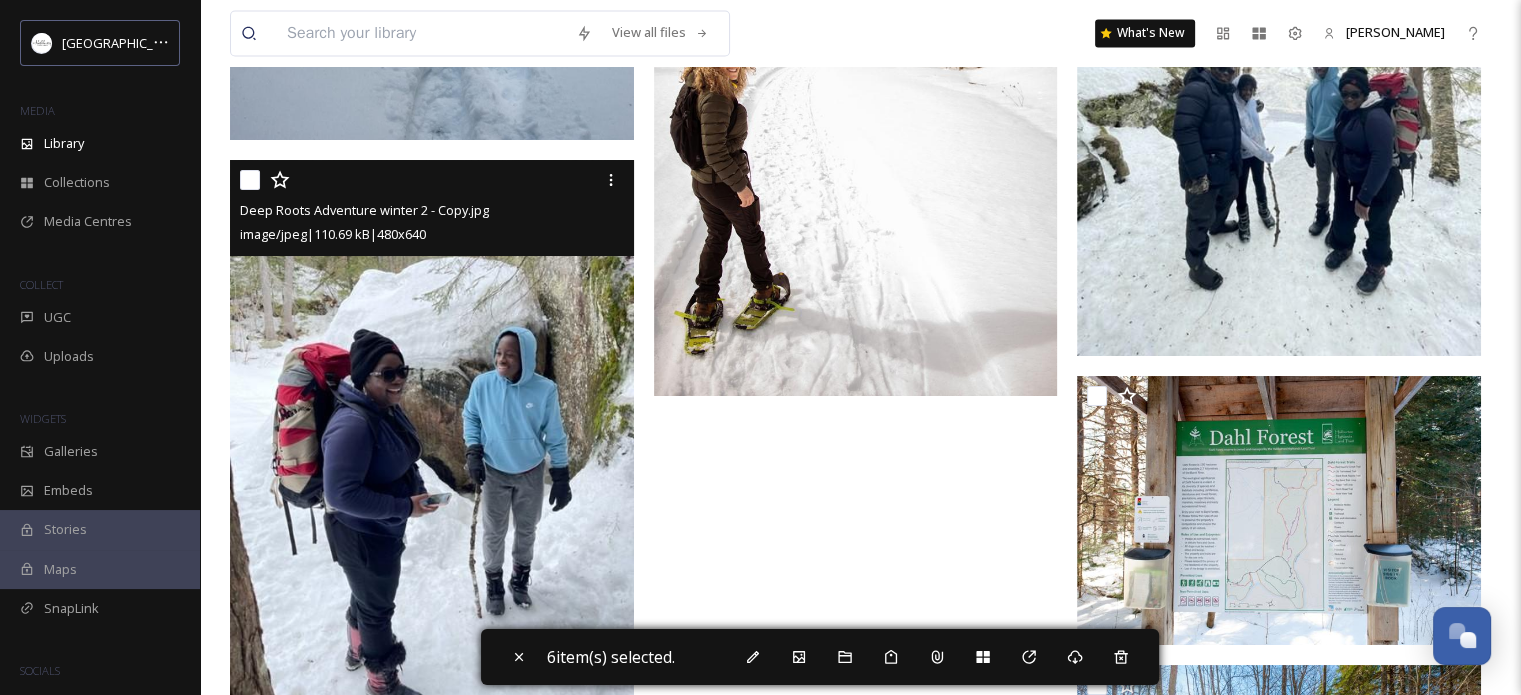 scroll, scrollTop: 10916, scrollLeft: 0, axis: vertical 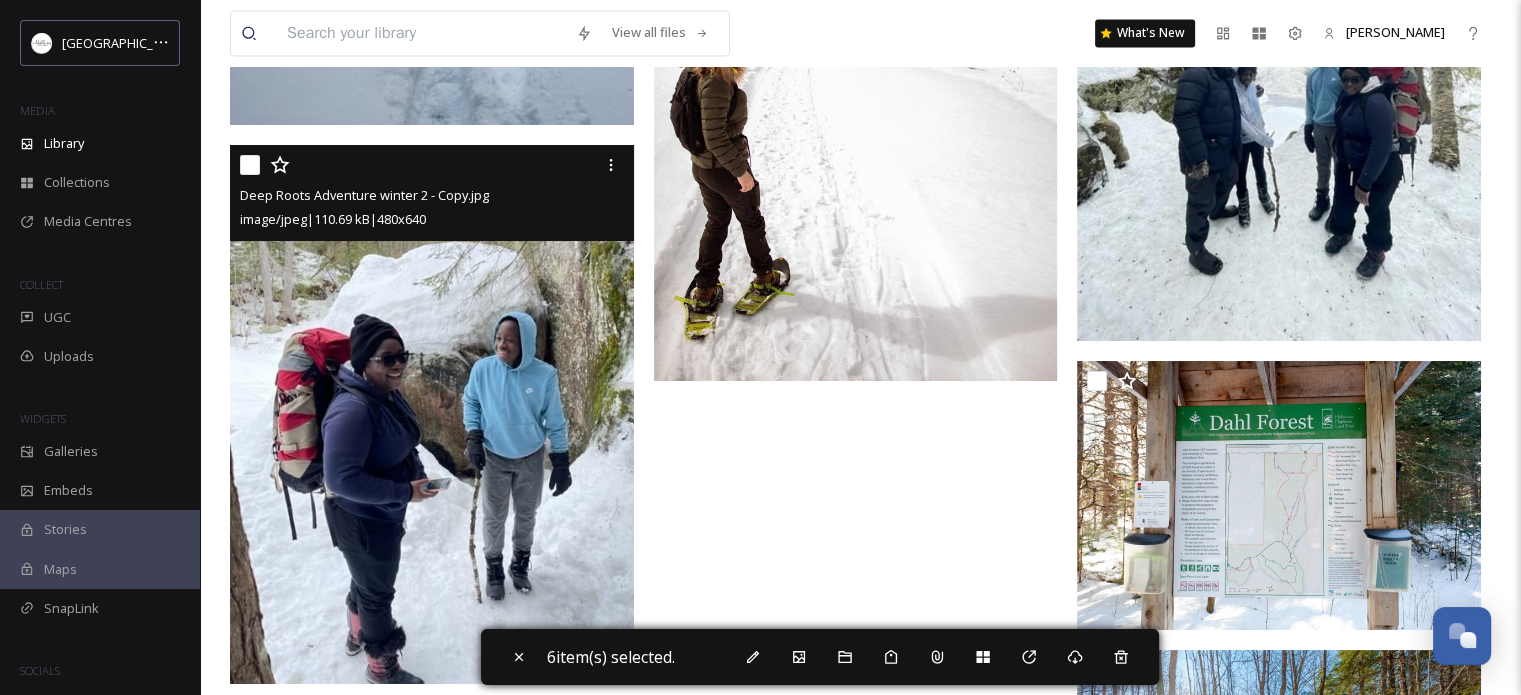 click at bounding box center [250, 165] 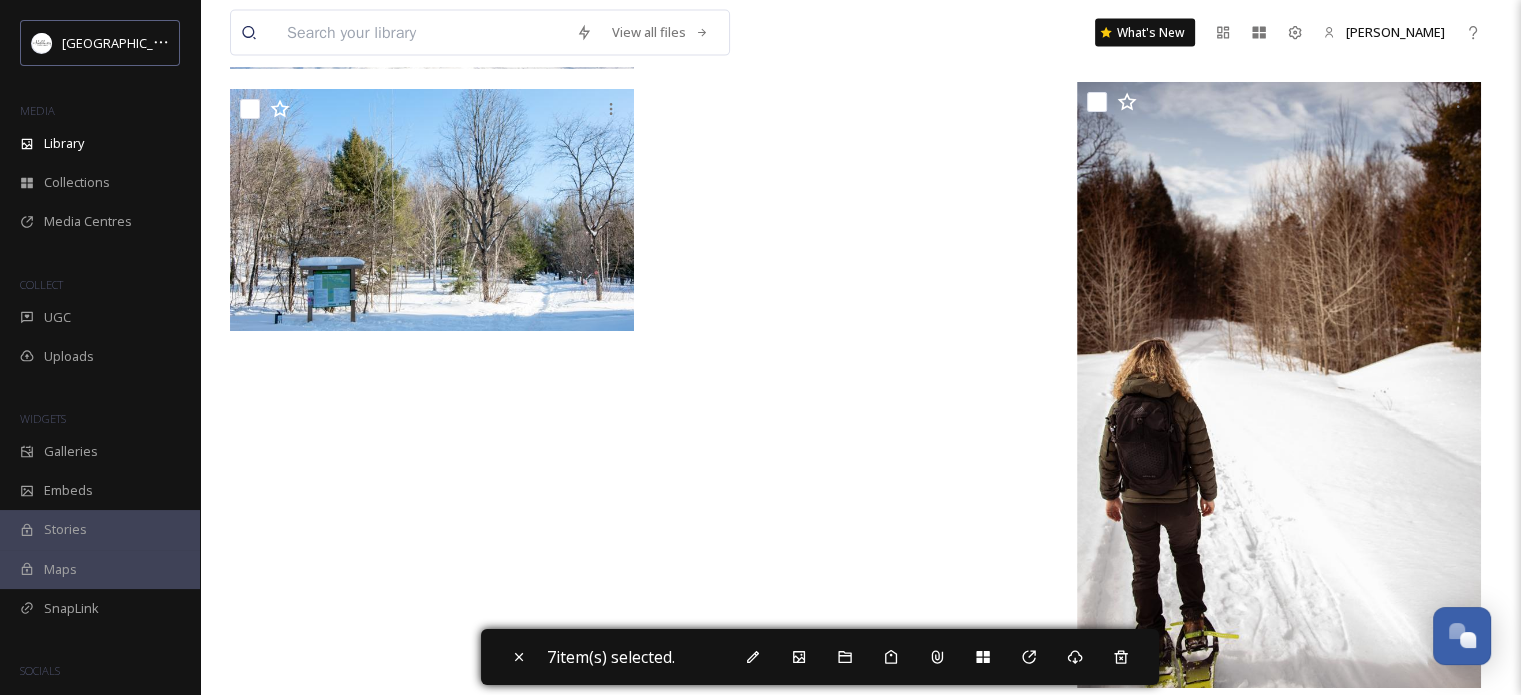 scroll, scrollTop: 12088, scrollLeft: 0, axis: vertical 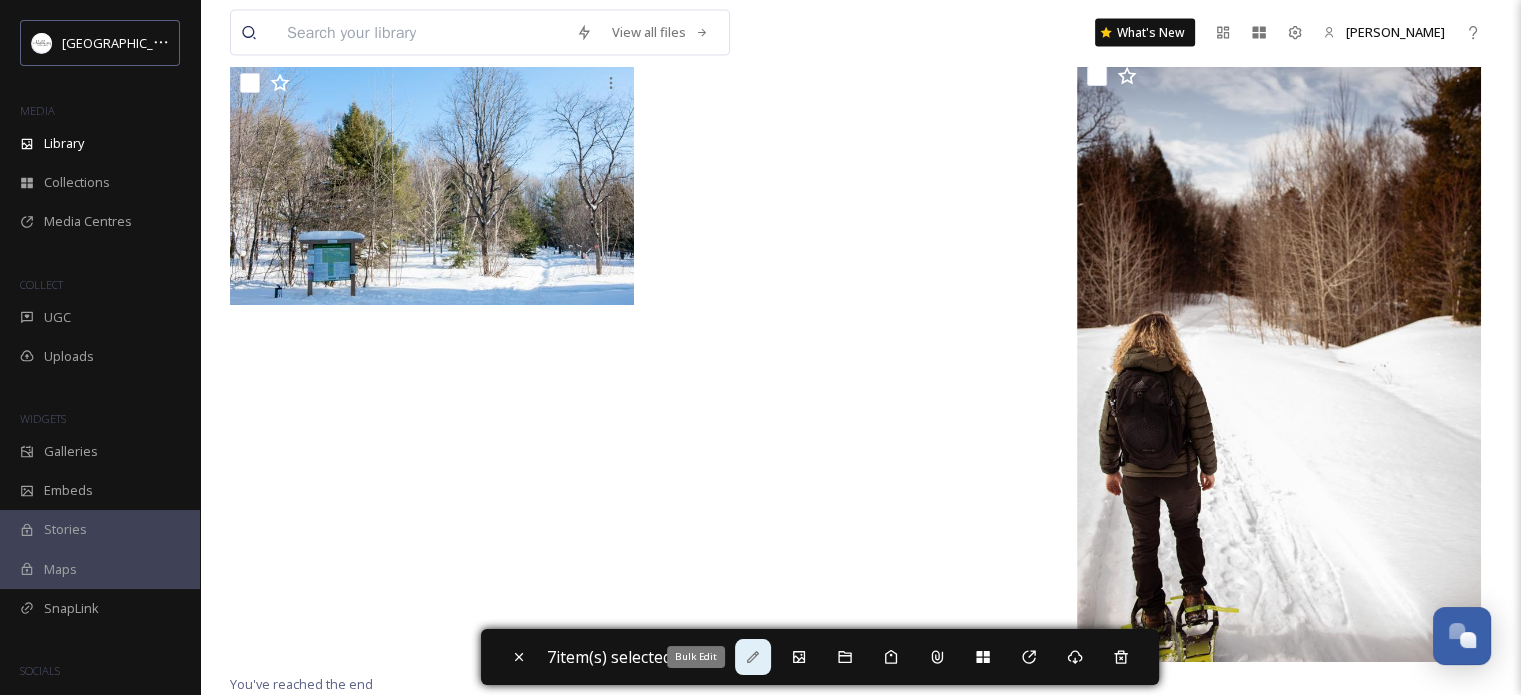 click on "Bulk Edit" at bounding box center [753, 657] 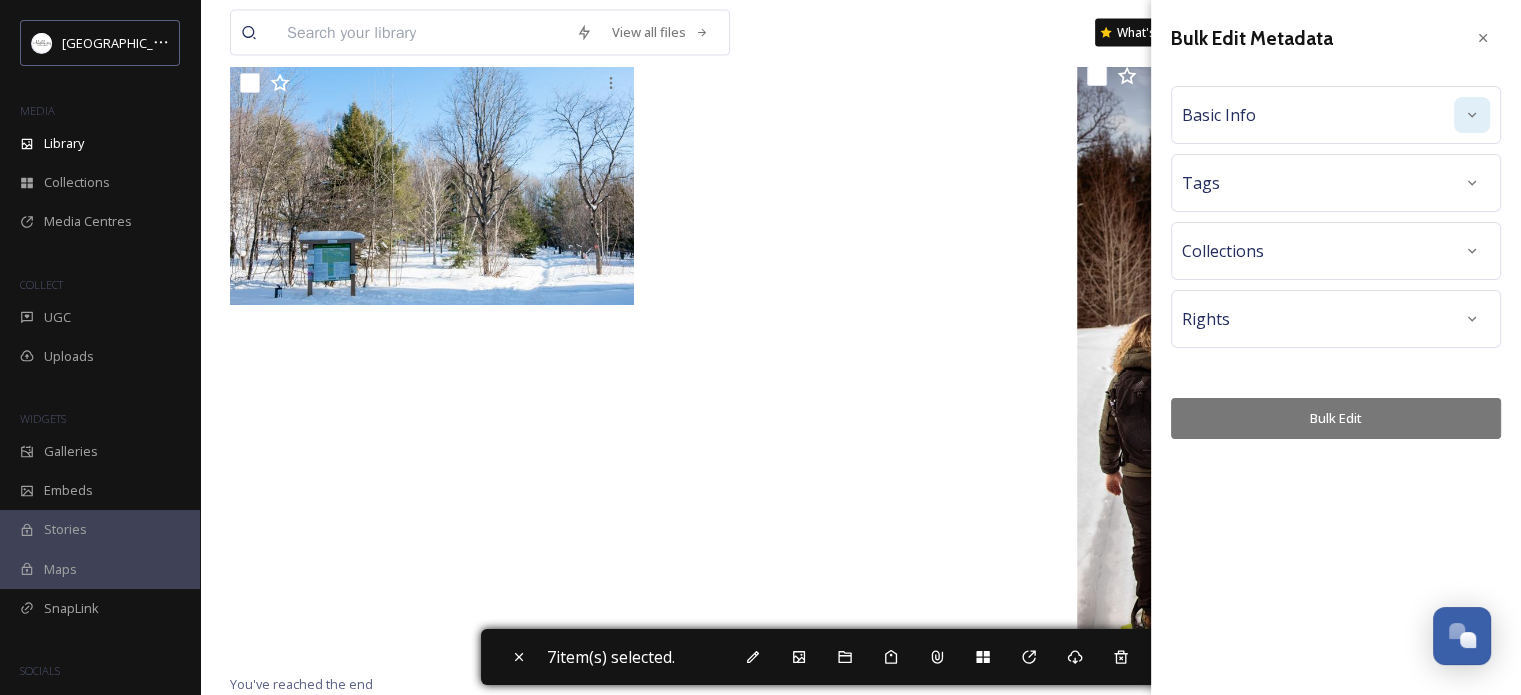 click at bounding box center [1472, 115] 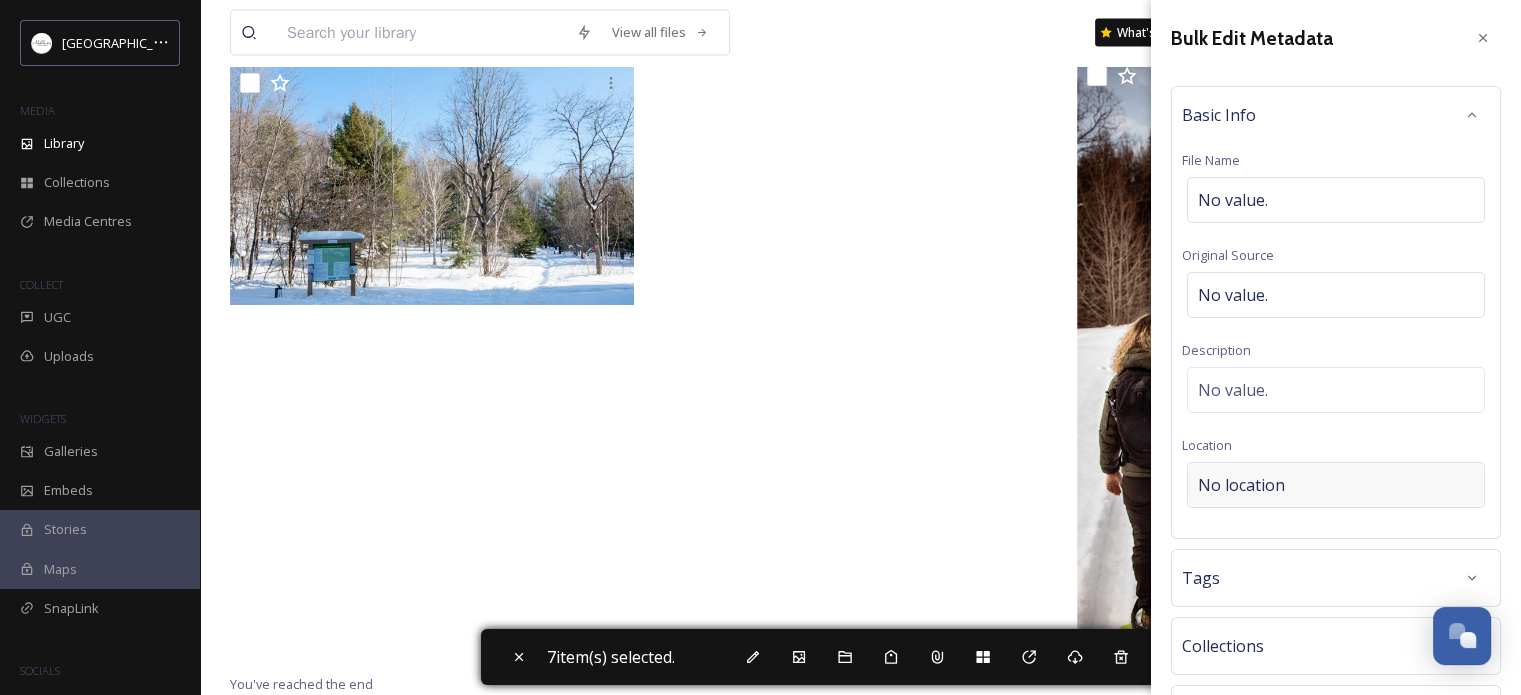 click on "No location" at bounding box center [1241, 485] 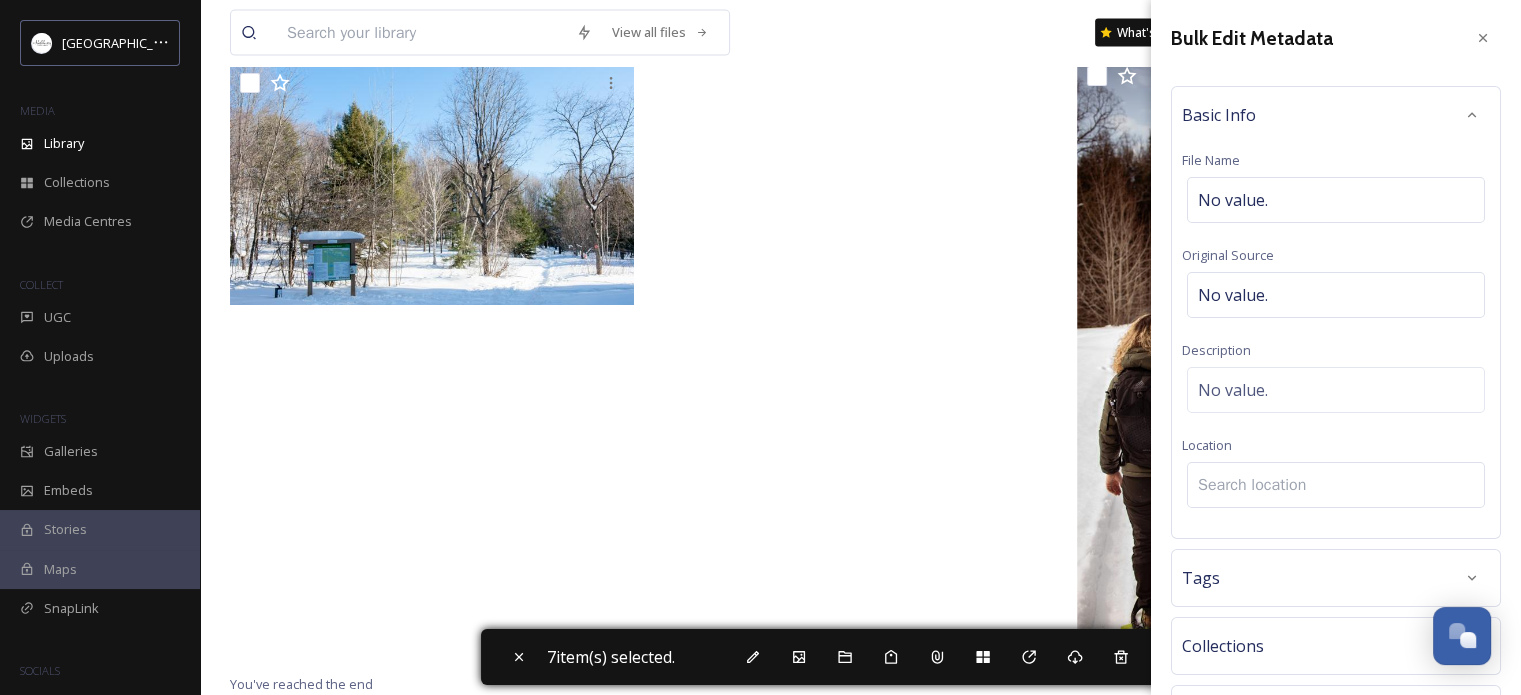 click at bounding box center [1336, 485] 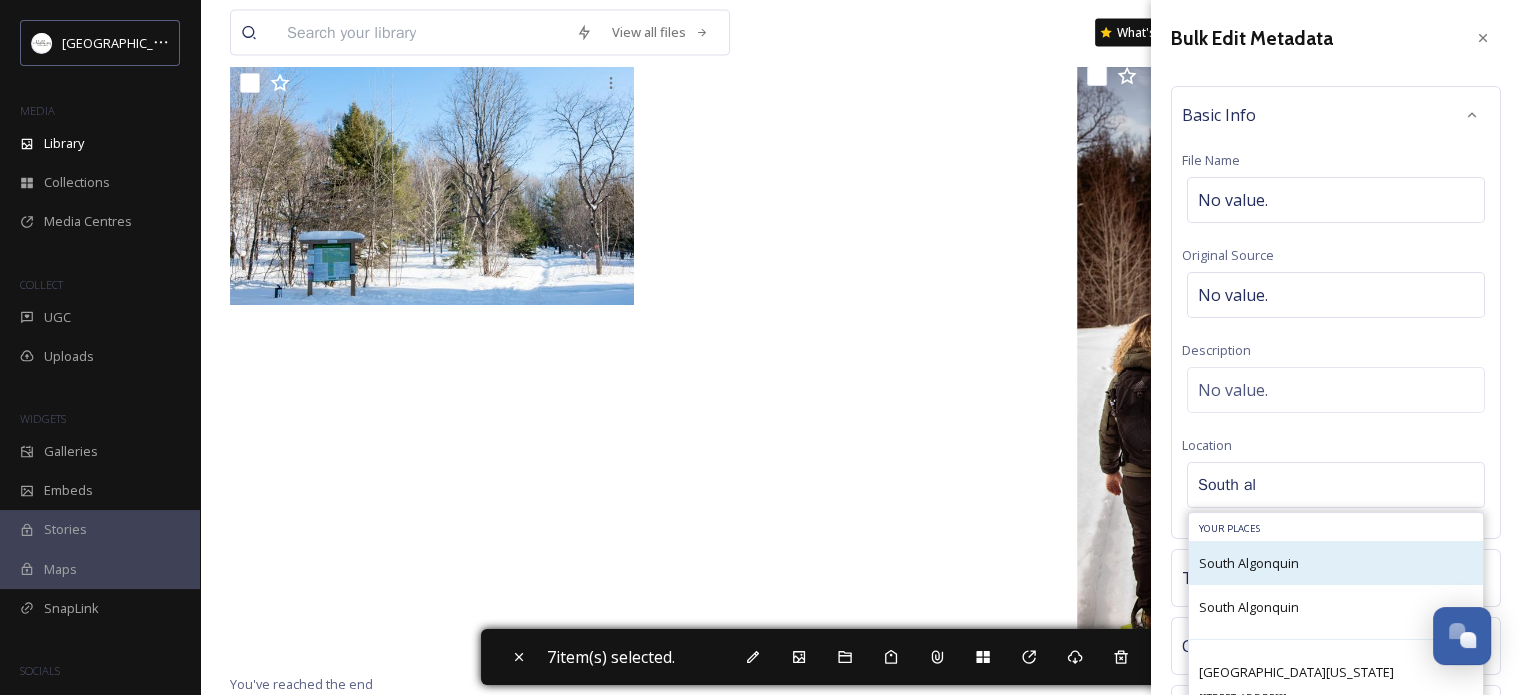 click on "South Algonquin" at bounding box center (1249, 563) 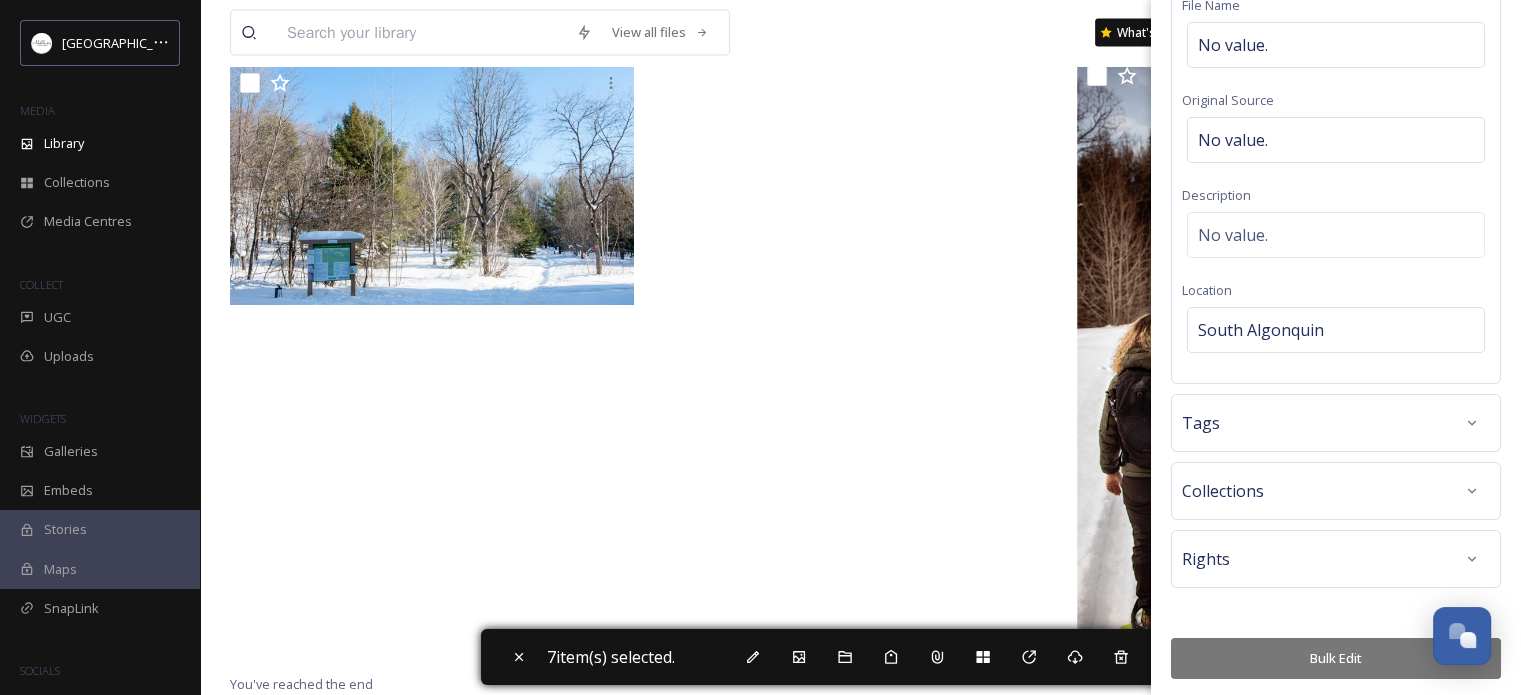 click on "Bulk Edit" at bounding box center (1336, 658) 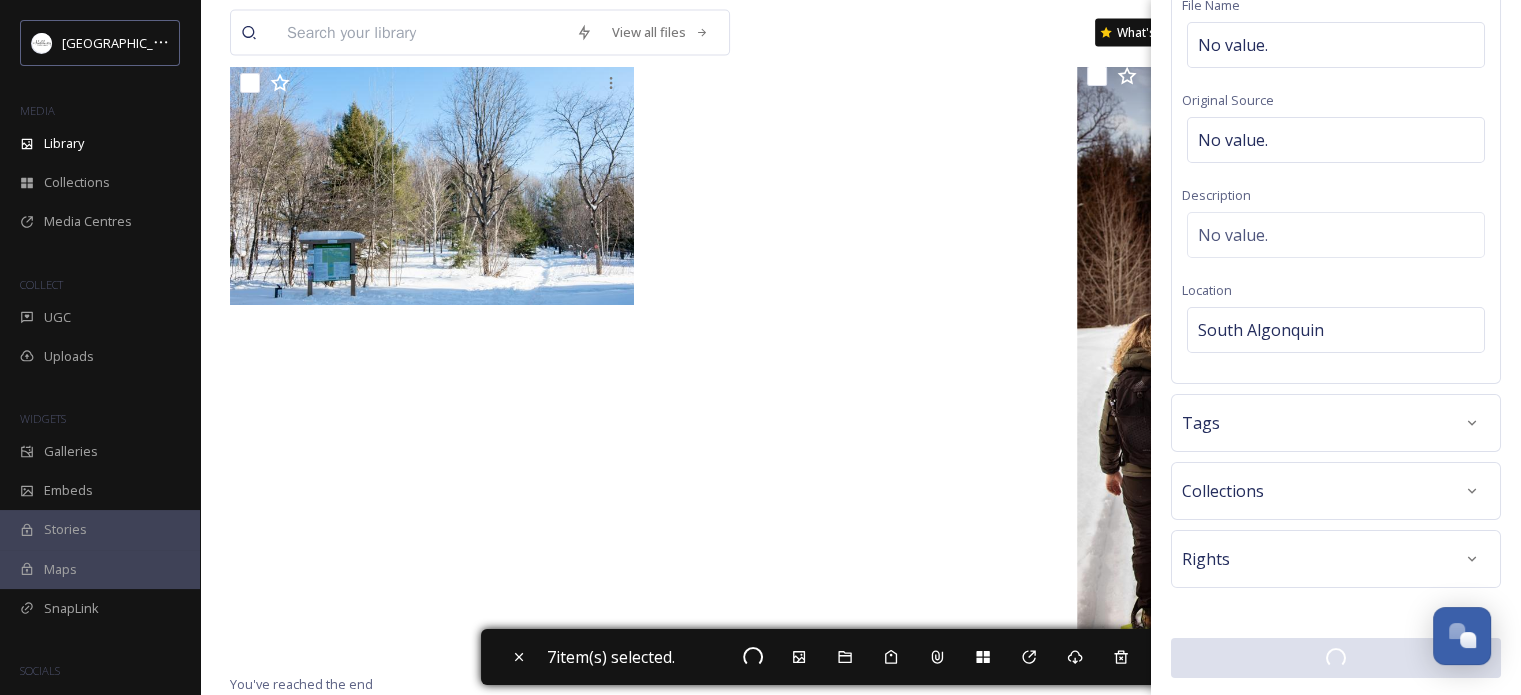 scroll, scrollTop: 154, scrollLeft: 0, axis: vertical 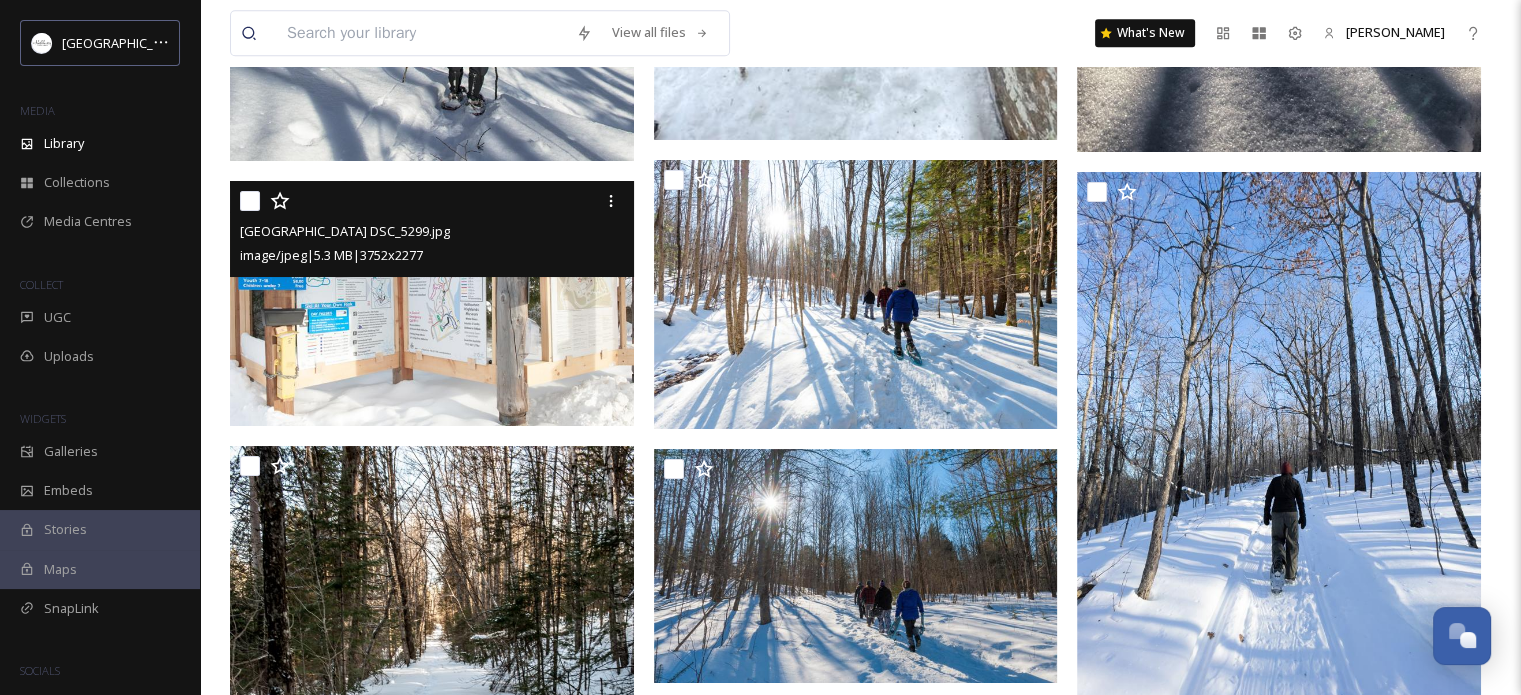 click at bounding box center [432, 303] 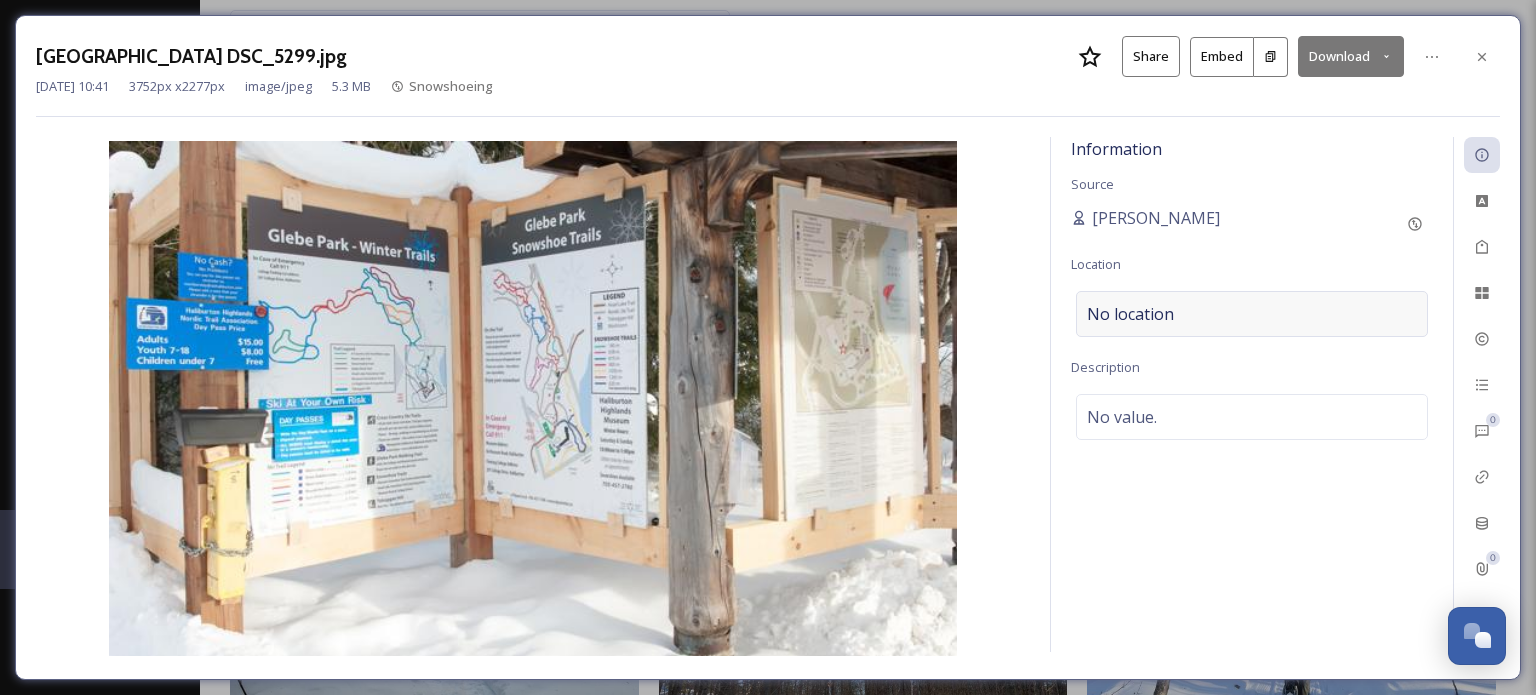 click on "No location" at bounding box center [1130, 314] 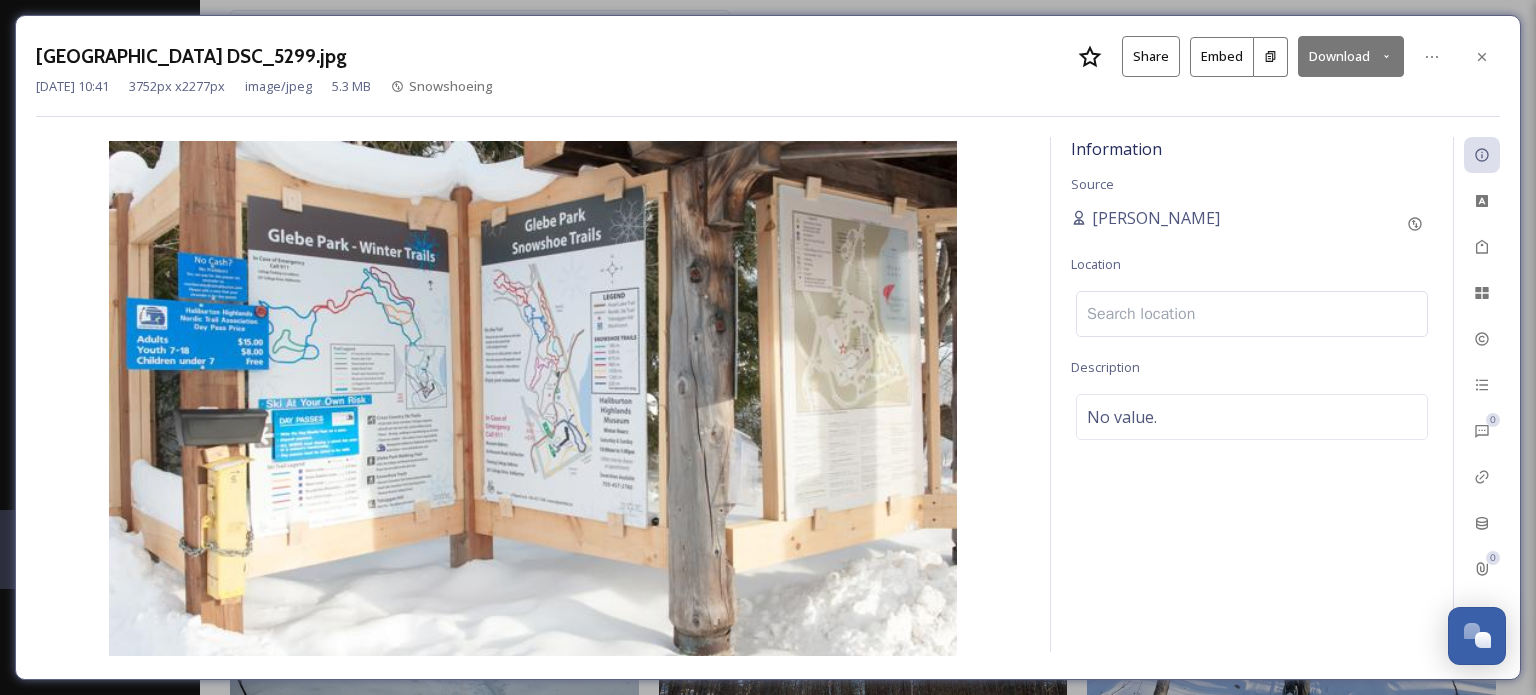 click at bounding box center [1252, 314] 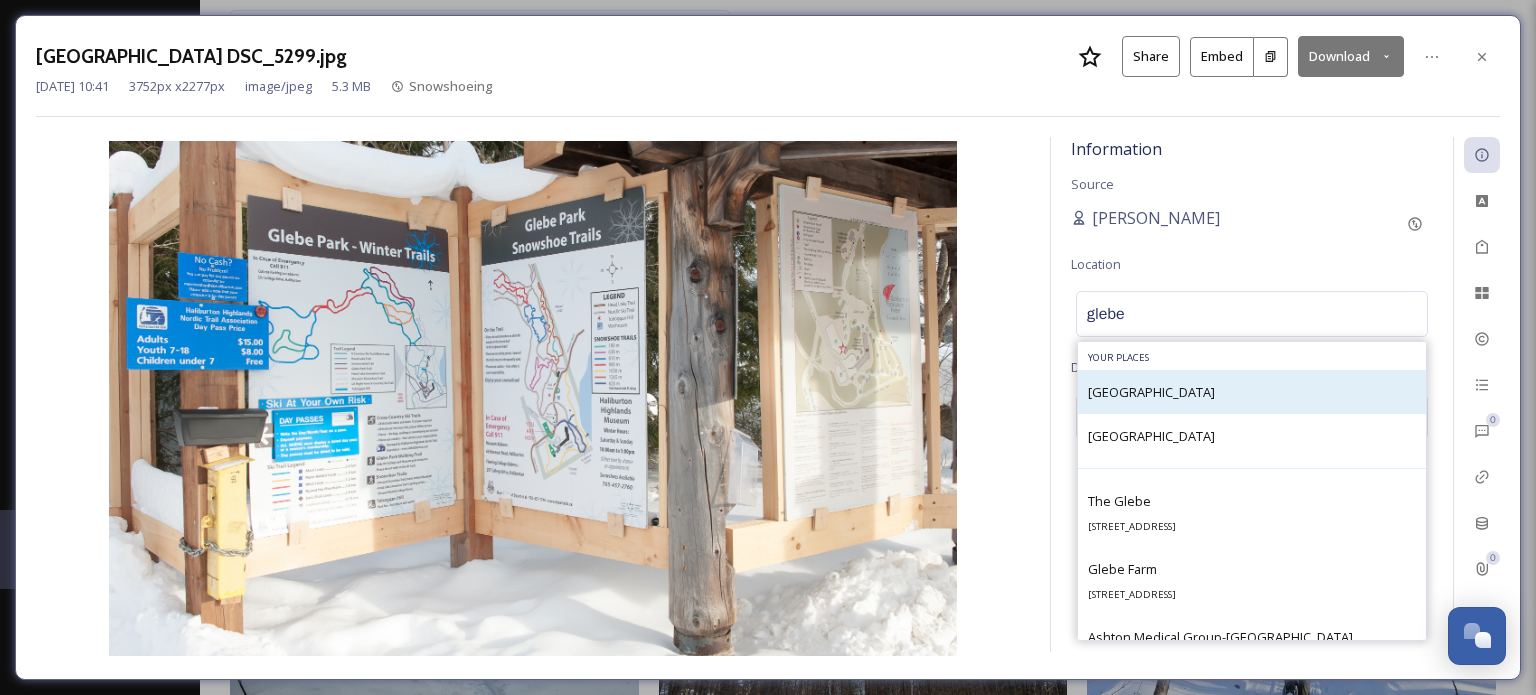 click on "[GEOGRAPHIC_DATA]" at bounding box center (1151, 392) 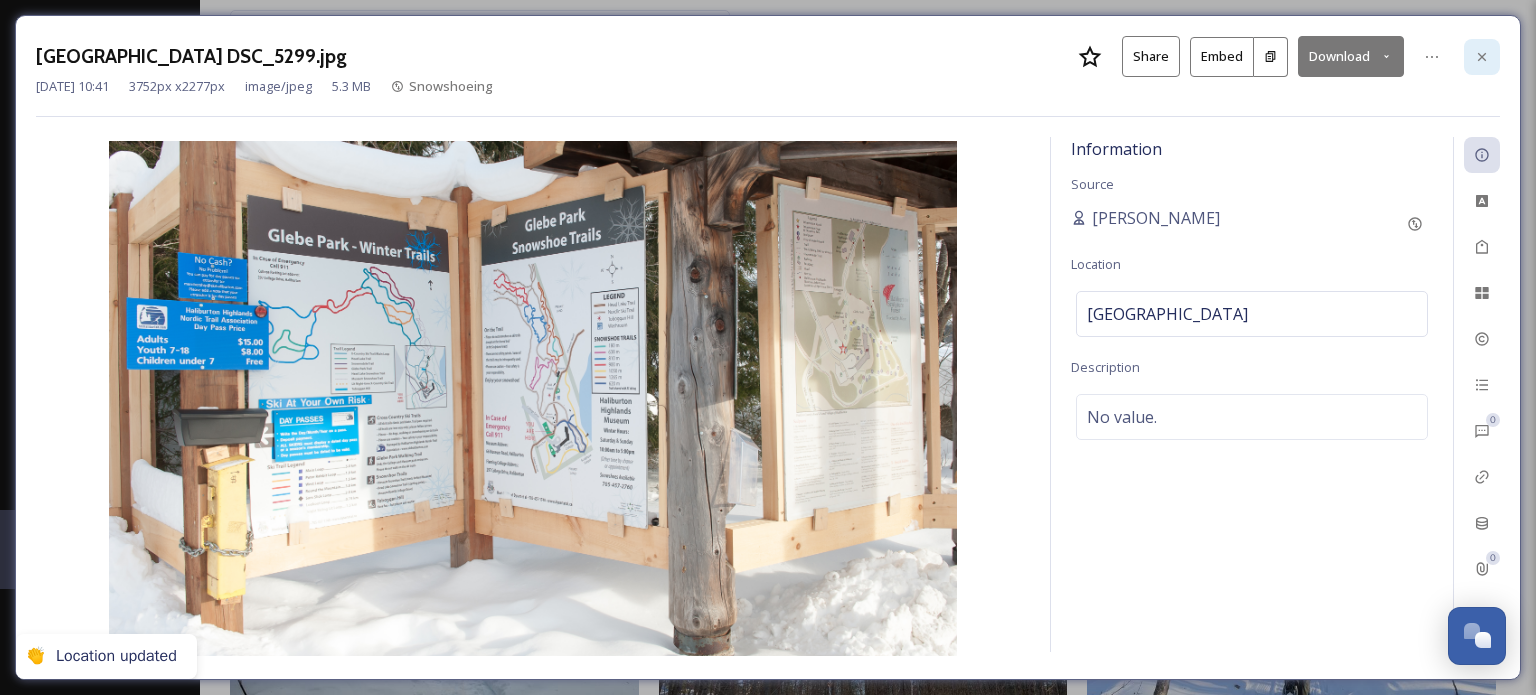 click 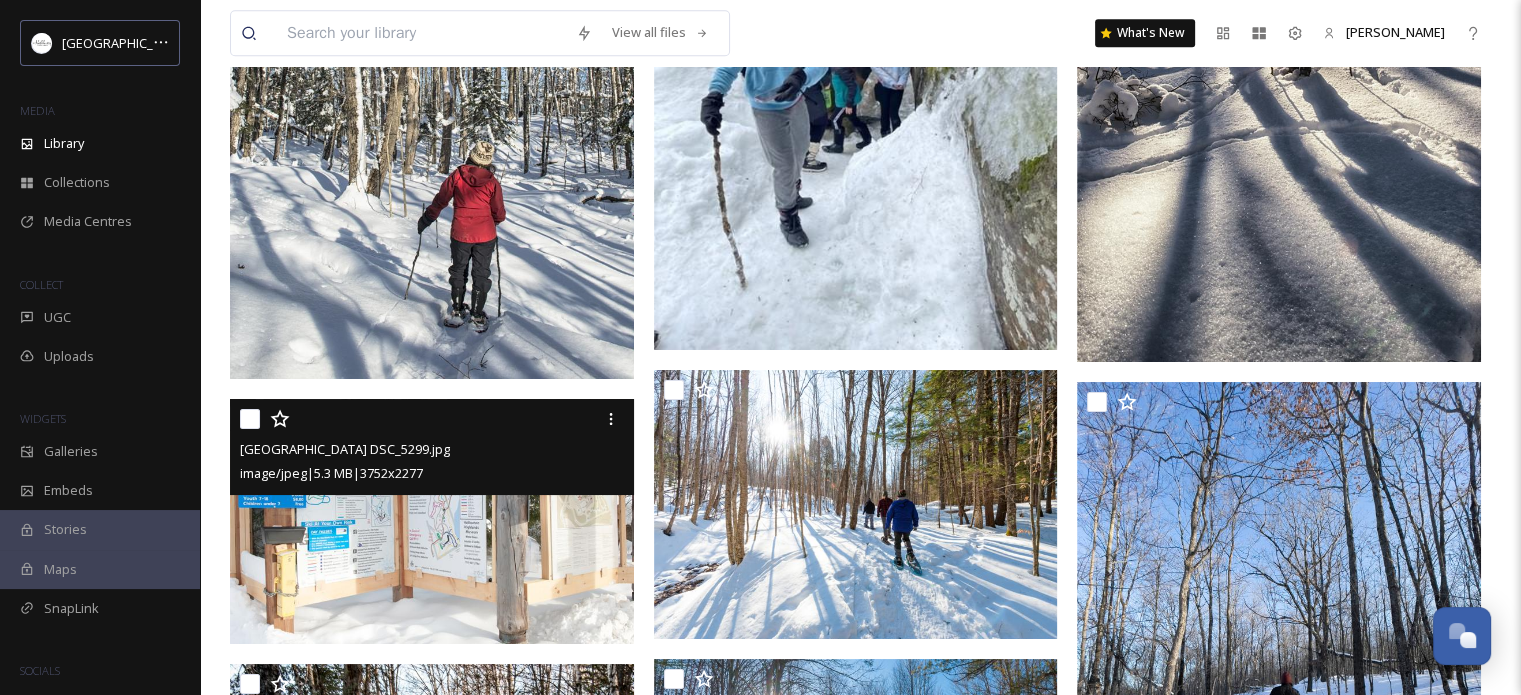 scroll, scrollTop: 9888, scrollLeft: 0, axis: vertical 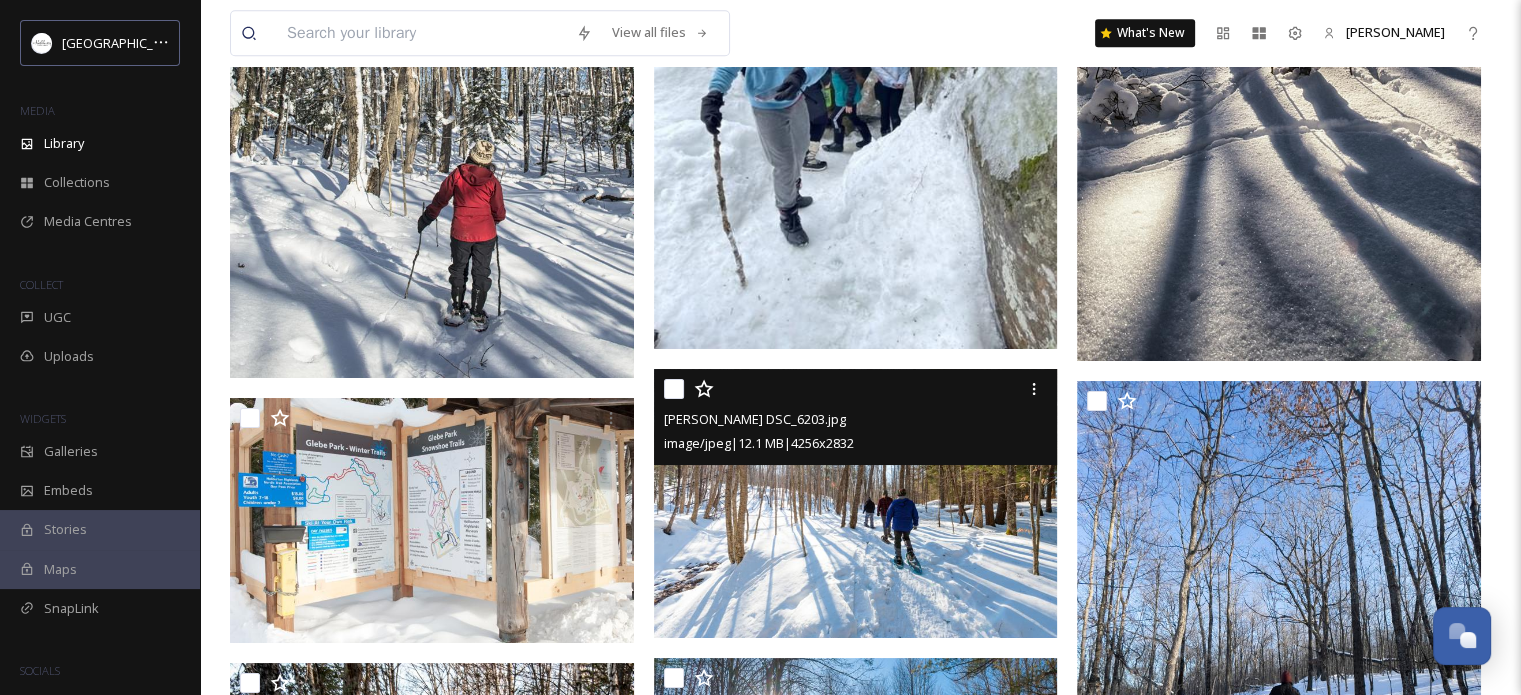click at bounding box center (674, 389) 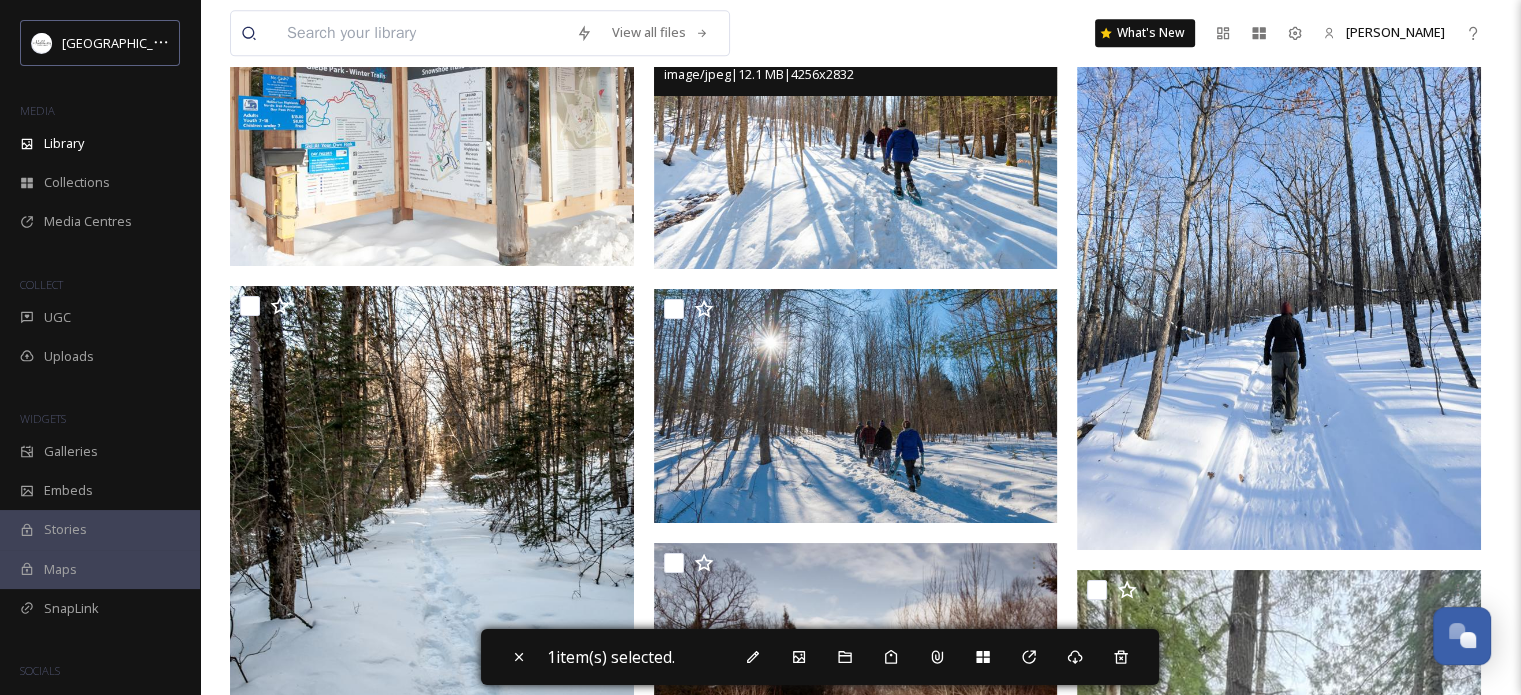 scroll, scrollTop: 10188, scrollLeft: 0, axis: vertical 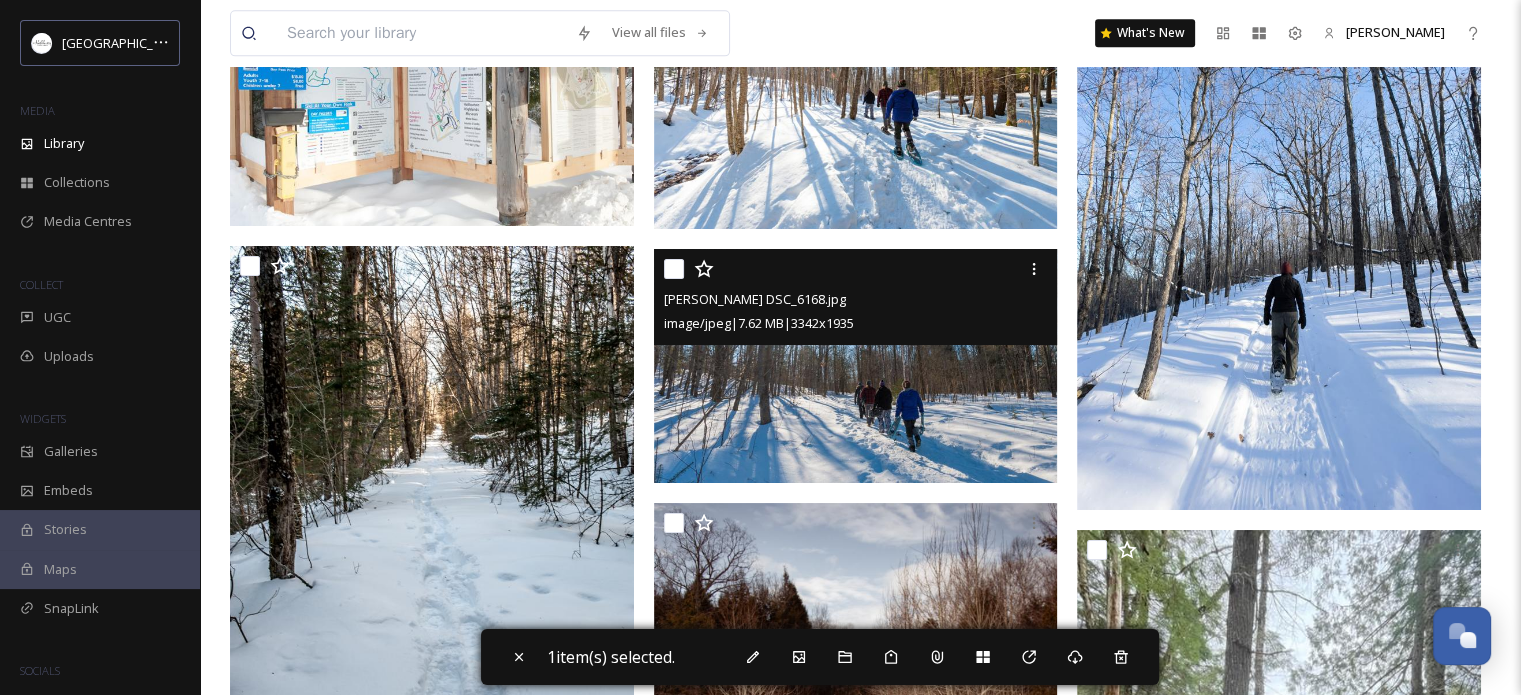 click at bounding box center (674, 269) 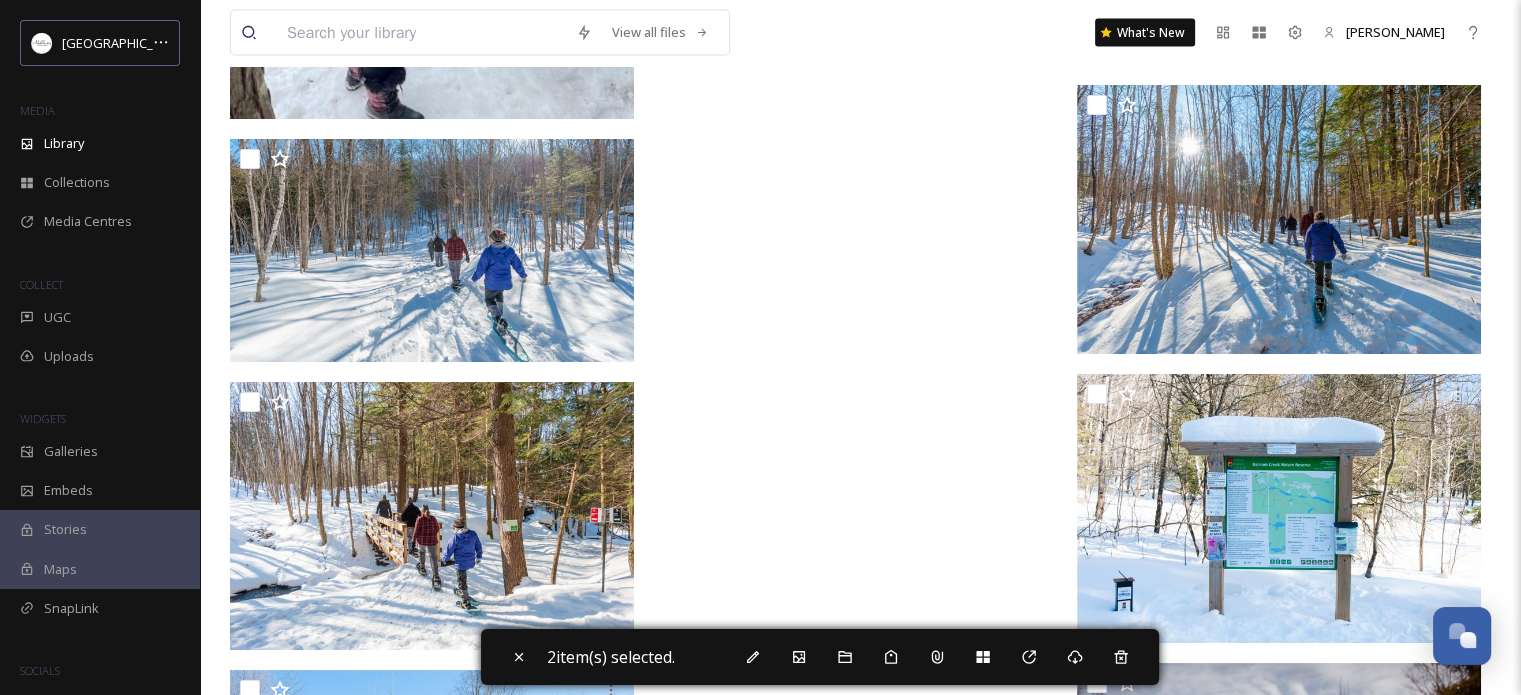 scroll, scrollTop: 11488, scrollLeft: 0, axis: vertical 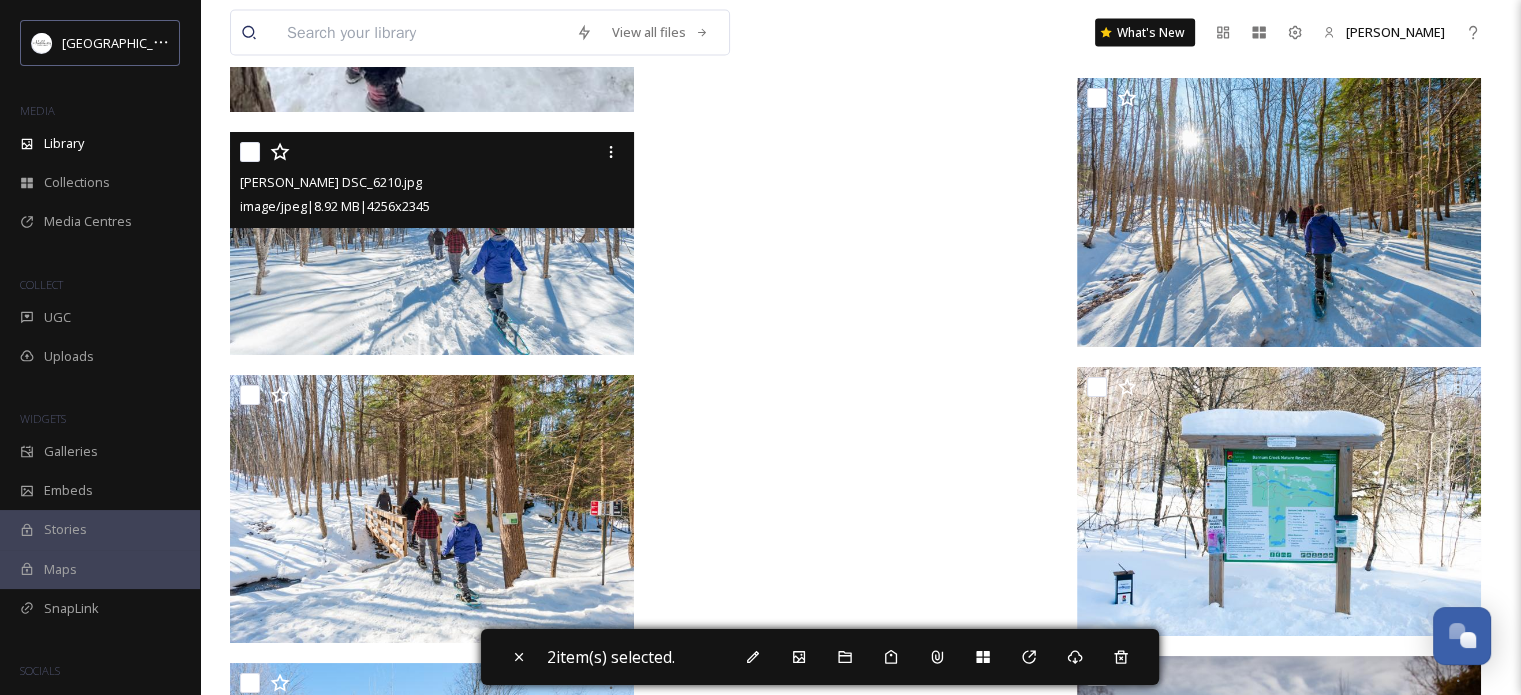 click at bounding box center [250, 152] 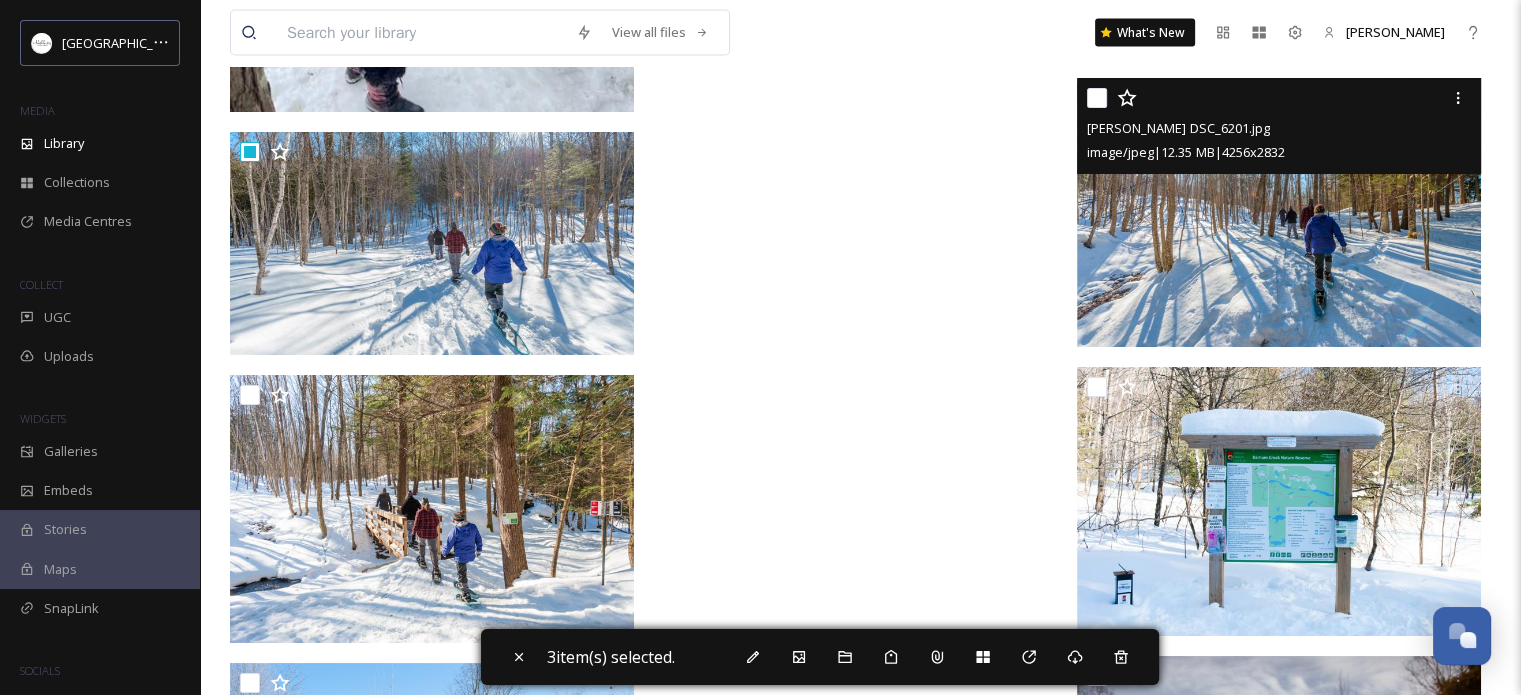 click at bounding box center [1097, 98] 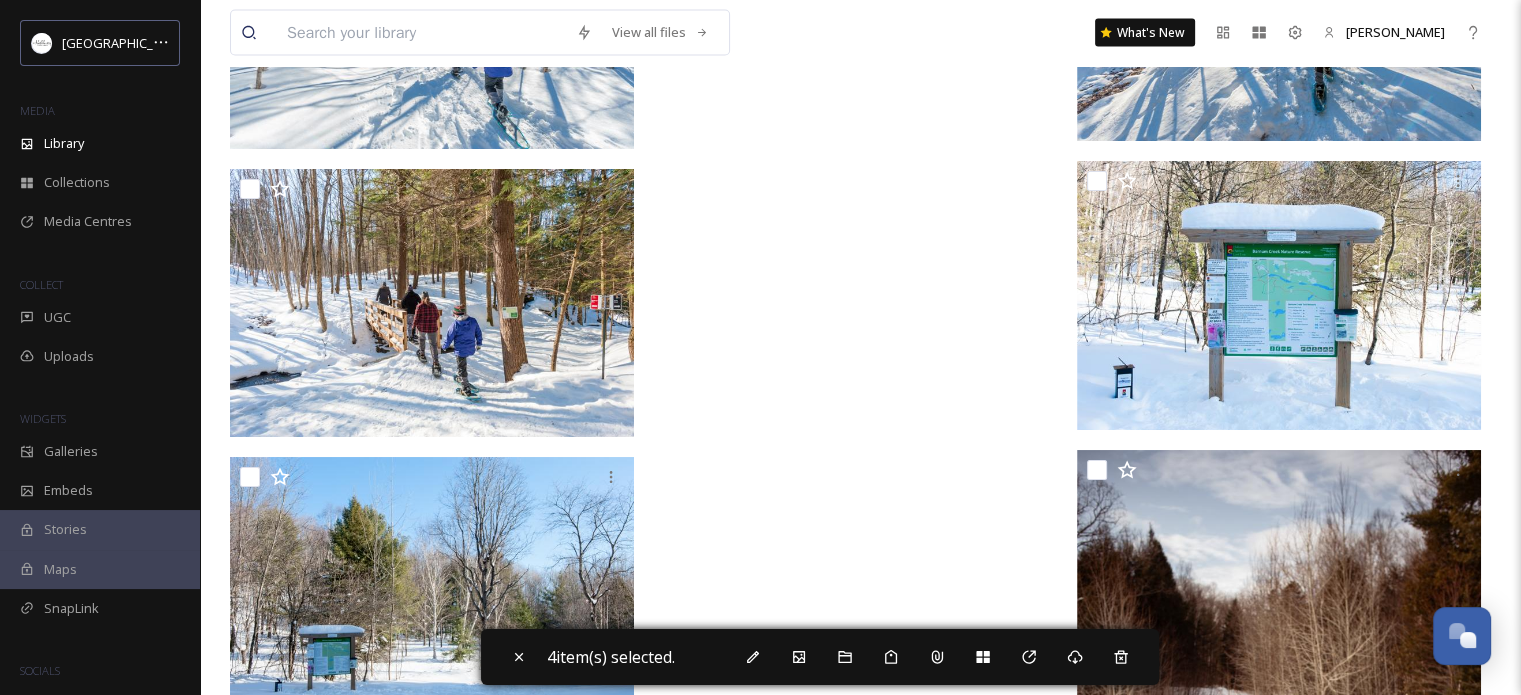 scroll, scrollTop: 11788, scrollLeft: 0, axis: vertical 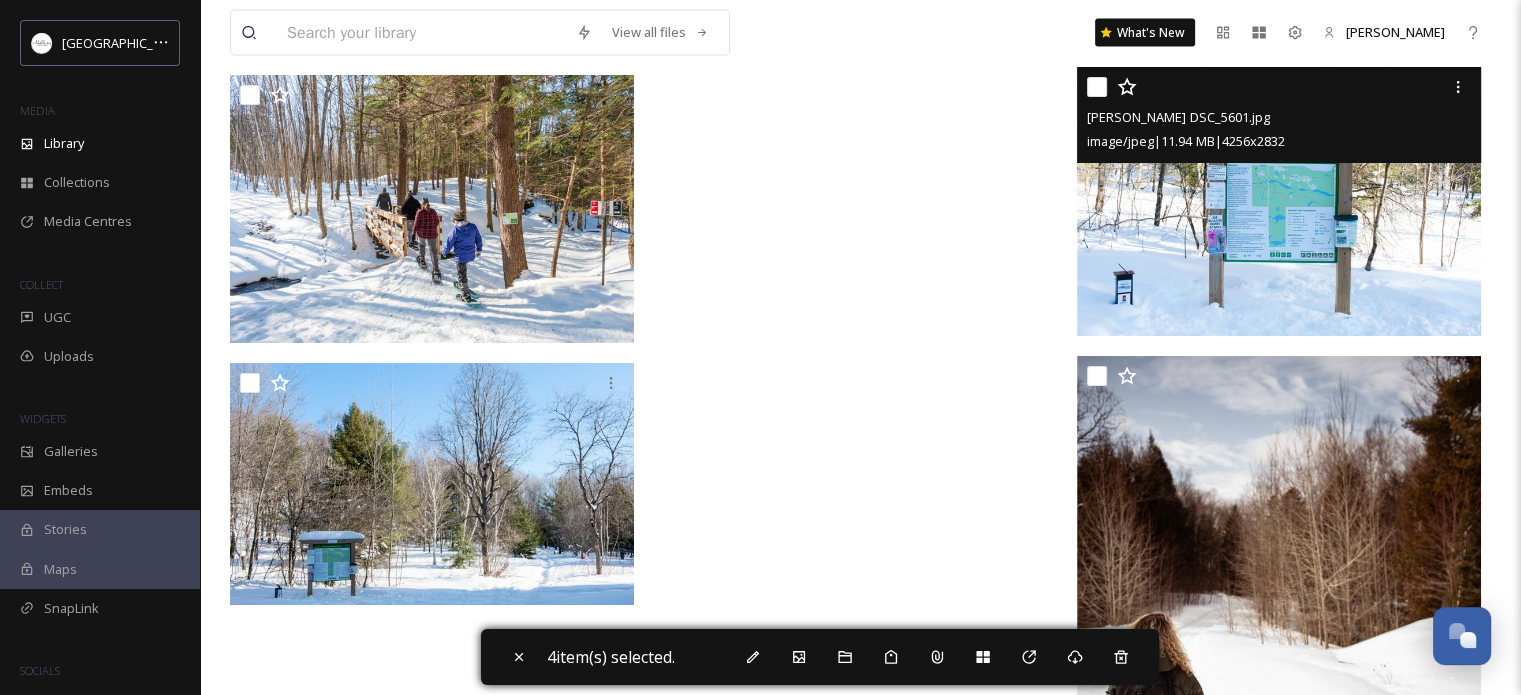 click at bounding box center [1097, 87] 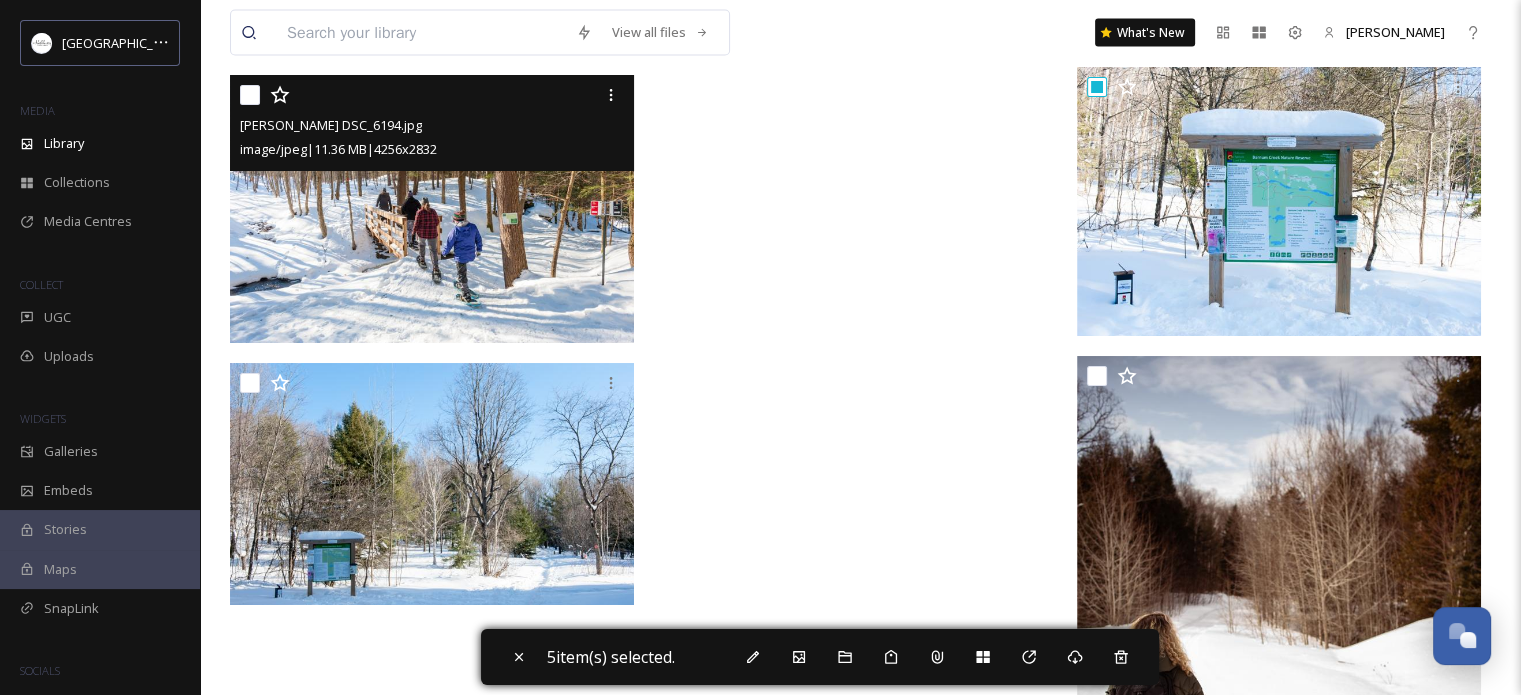 click at bounding box center [250, 95] 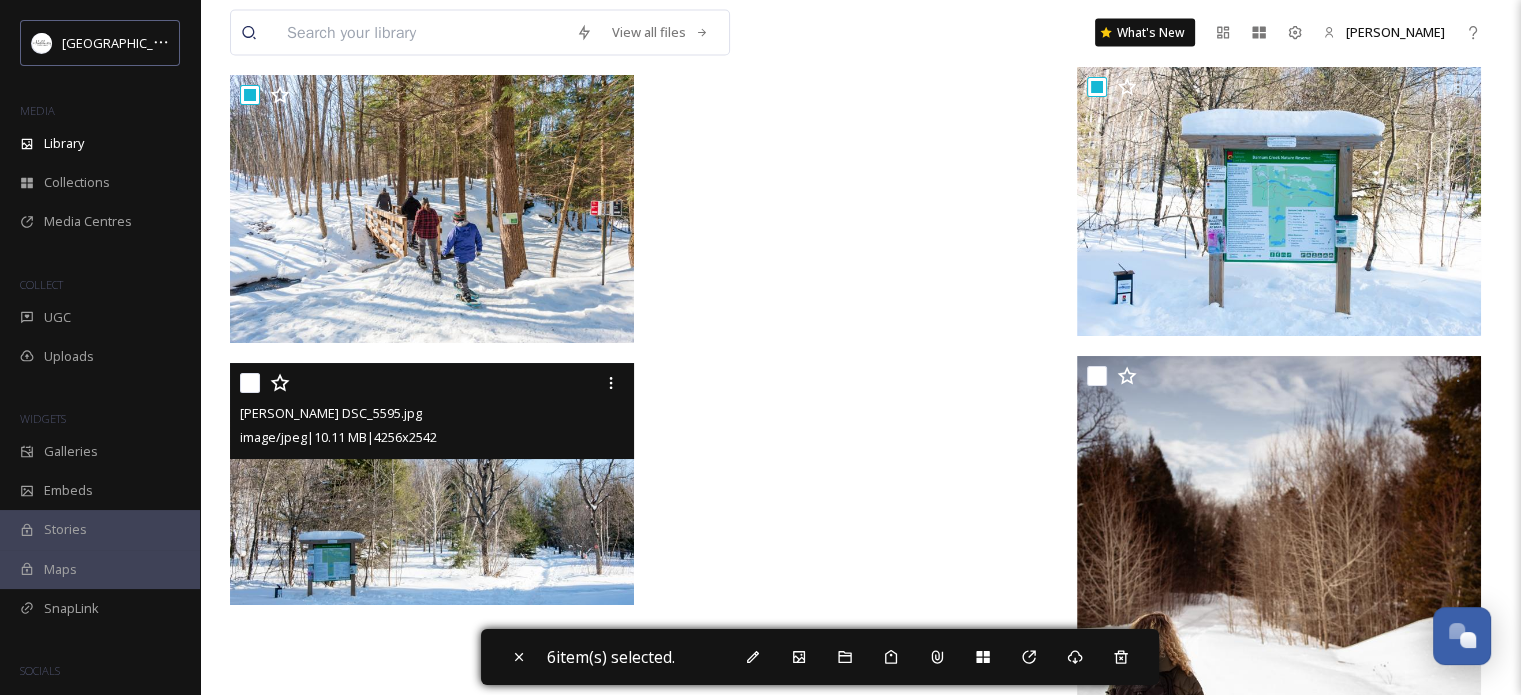click at bounding box center [250, 383] 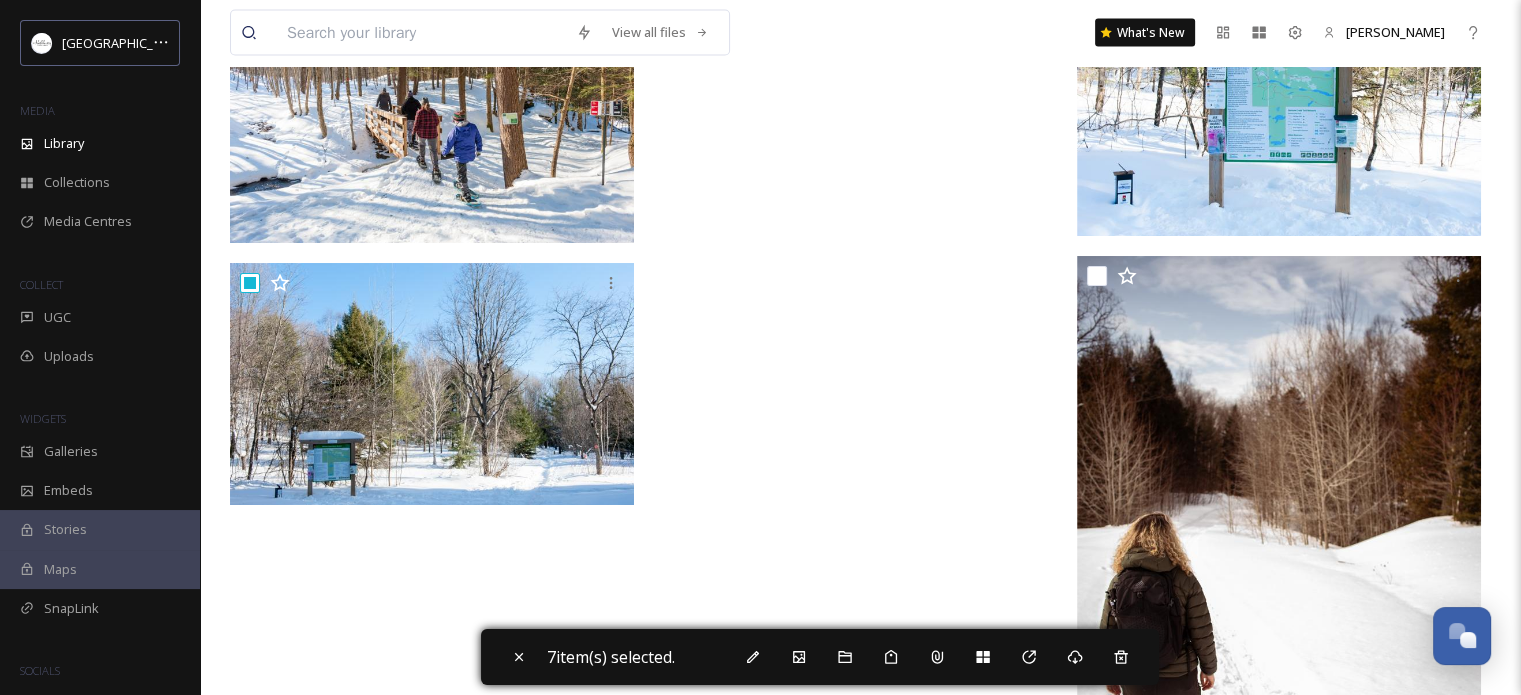 scroll, scrollTop: 12088, scrollLeft: 0, axis: vertical 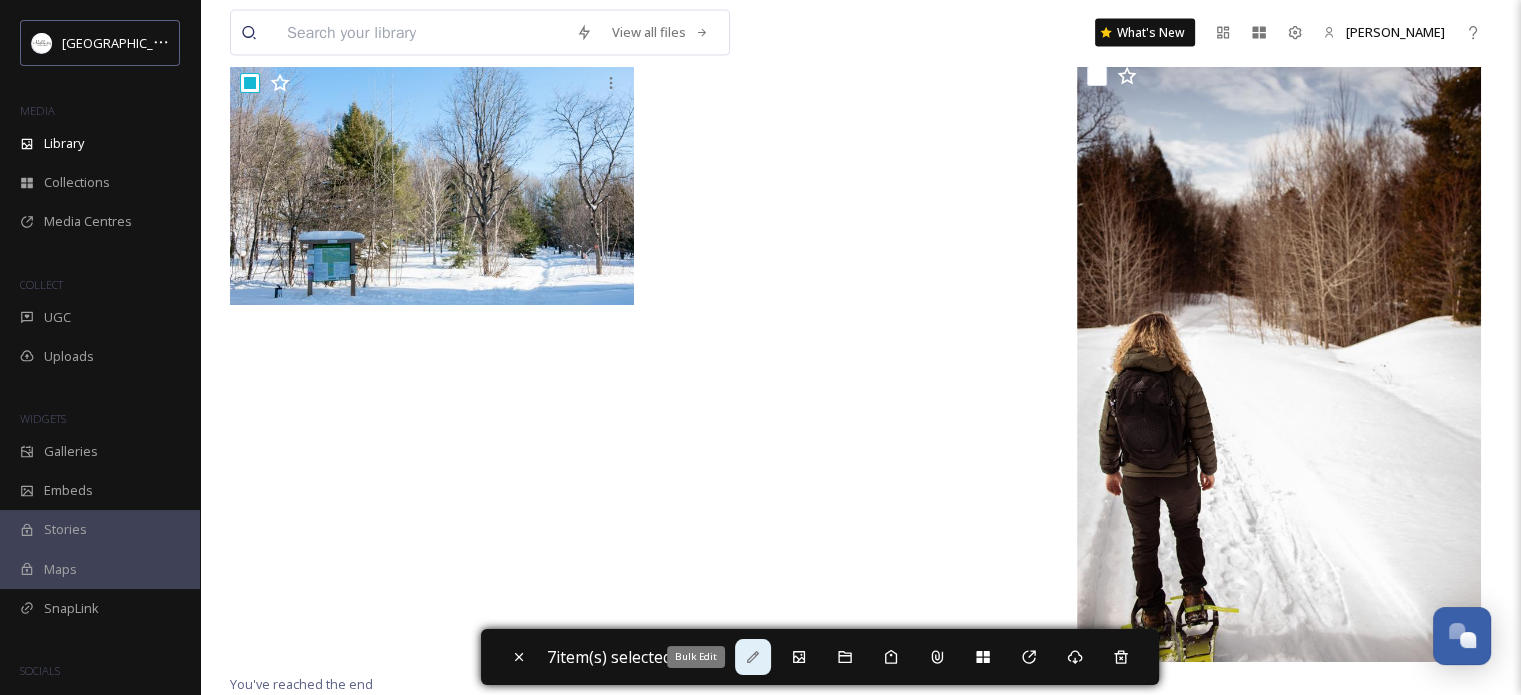 click 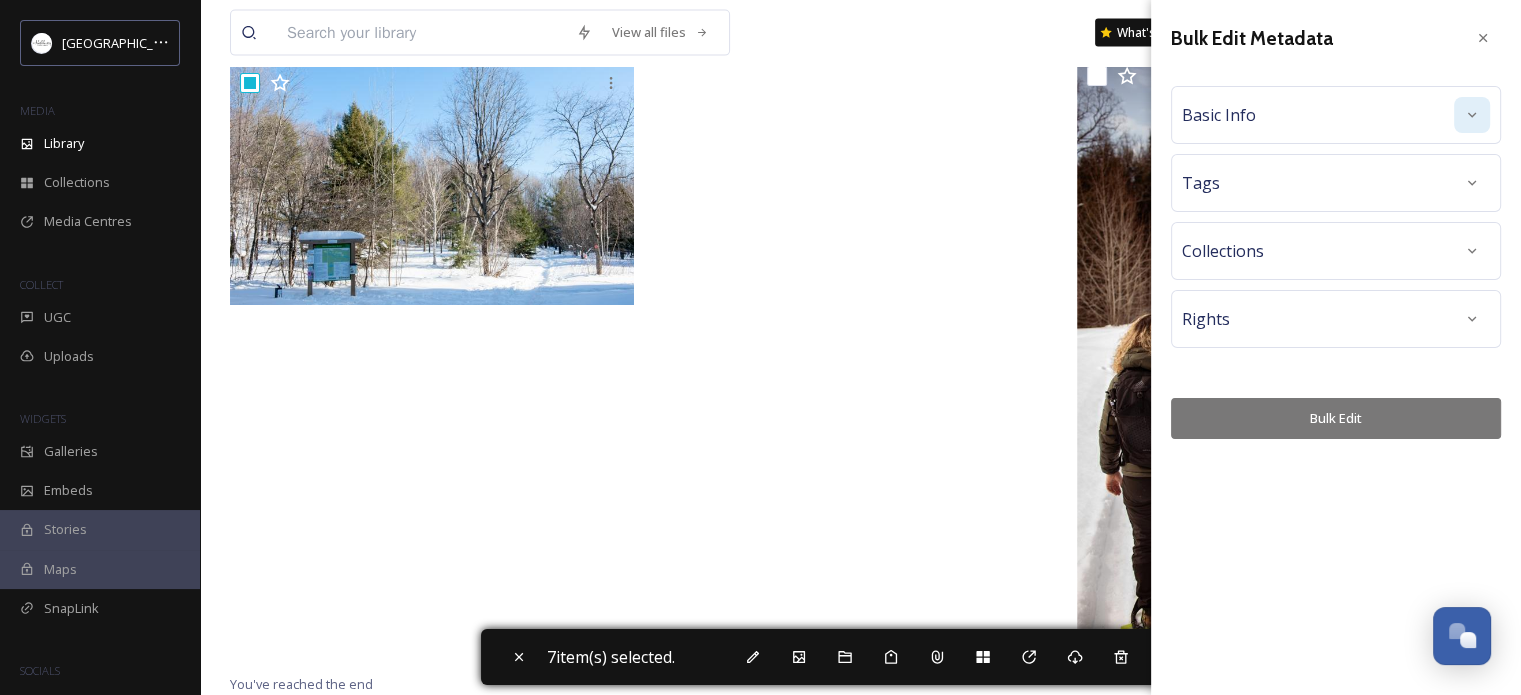 click 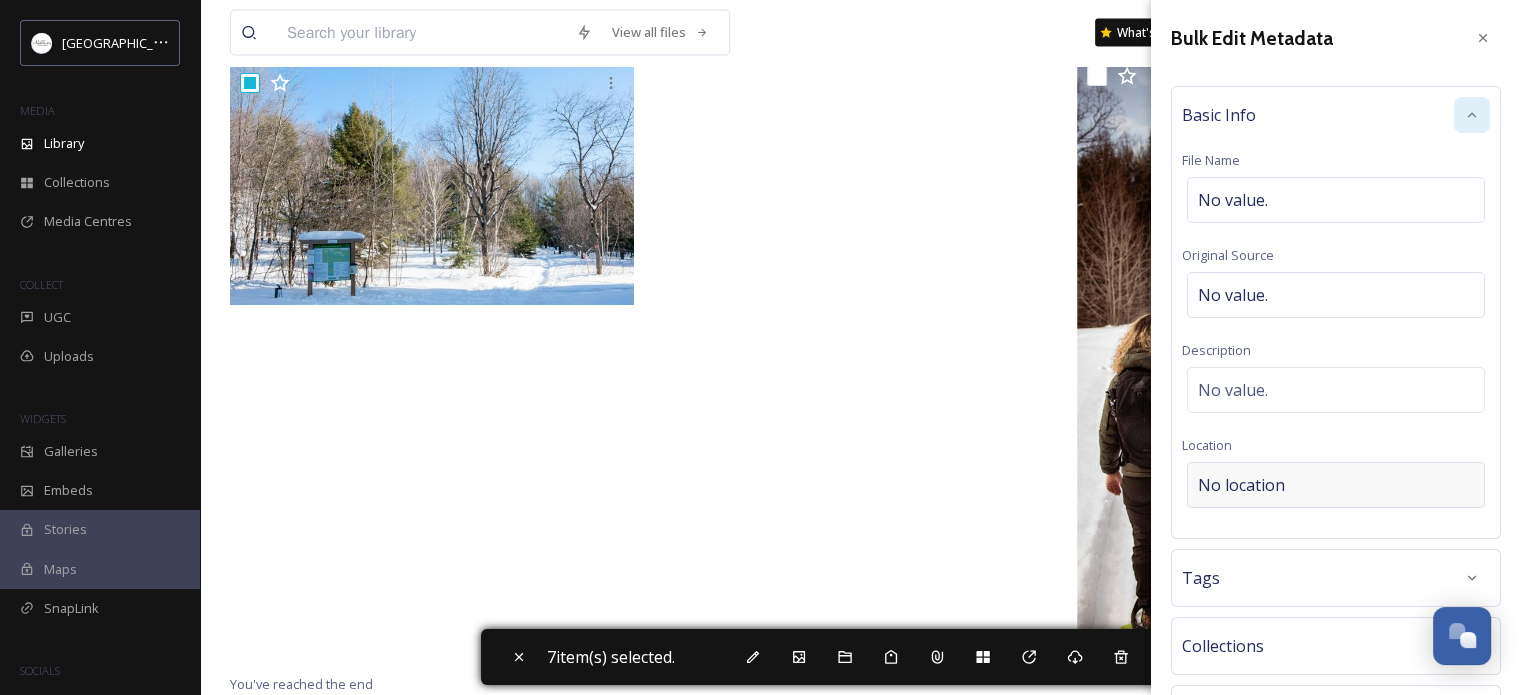 click on "No location" at bounding box center (1241, 485) 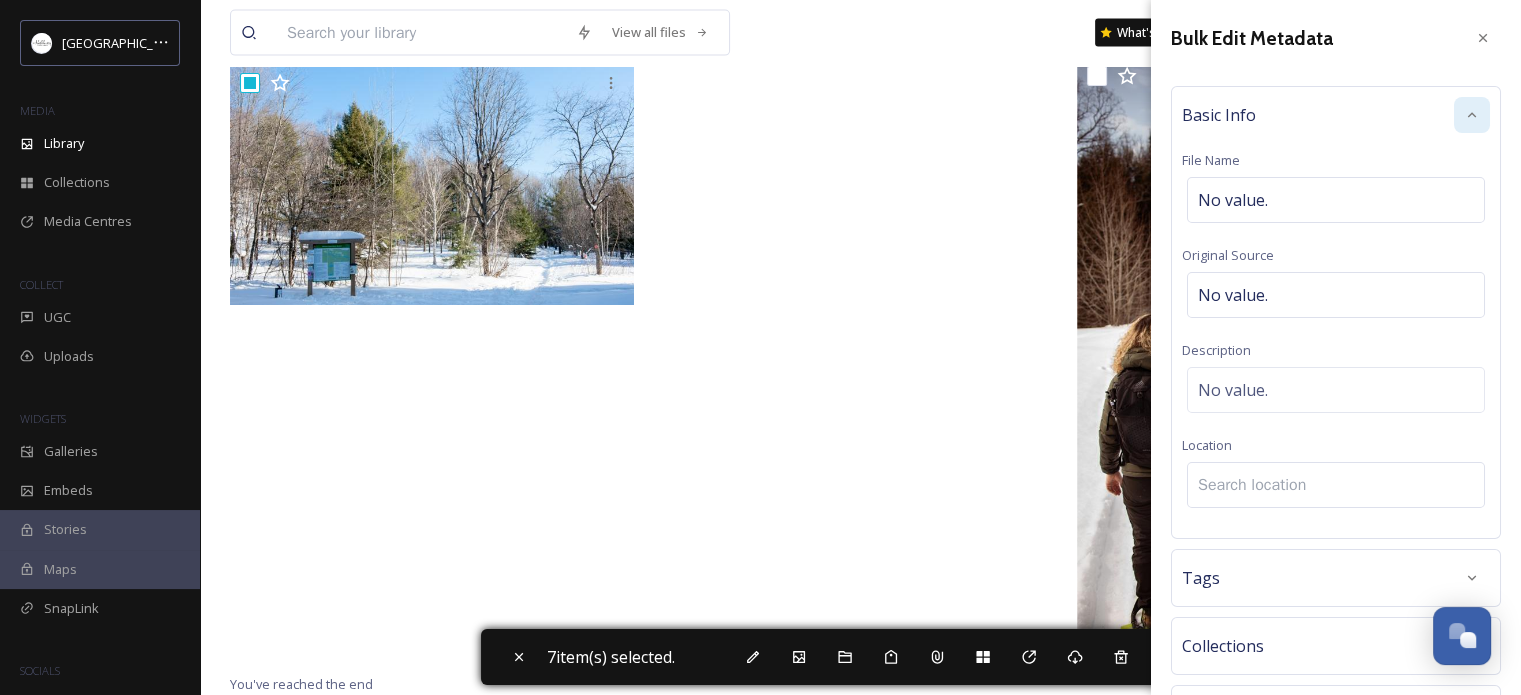 click at bounding box center (1336, 485) 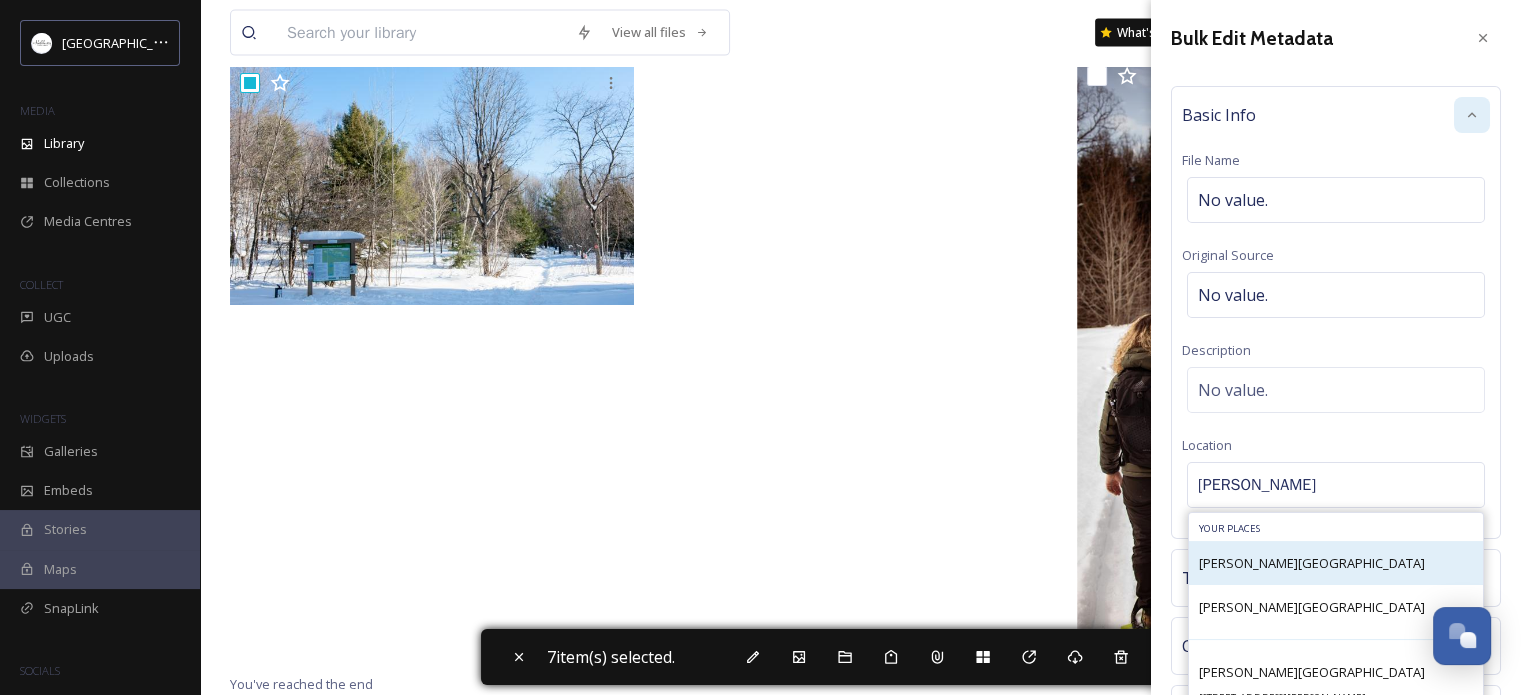 click on "[PERSON_NAME][GEOGRAPHIC_DATA]" at bounding box center (1312, 563) 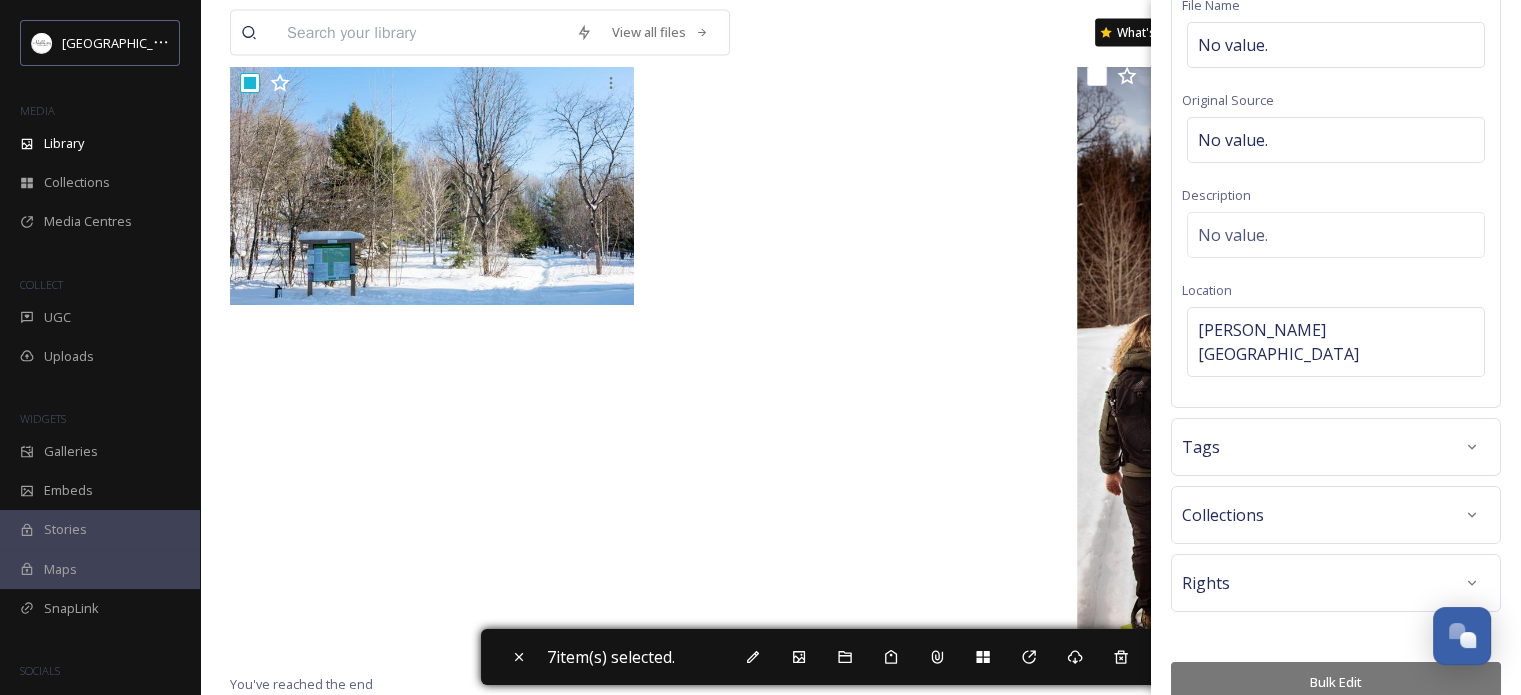 click on "Bulk Edit" at bounding box center [1336, 682] 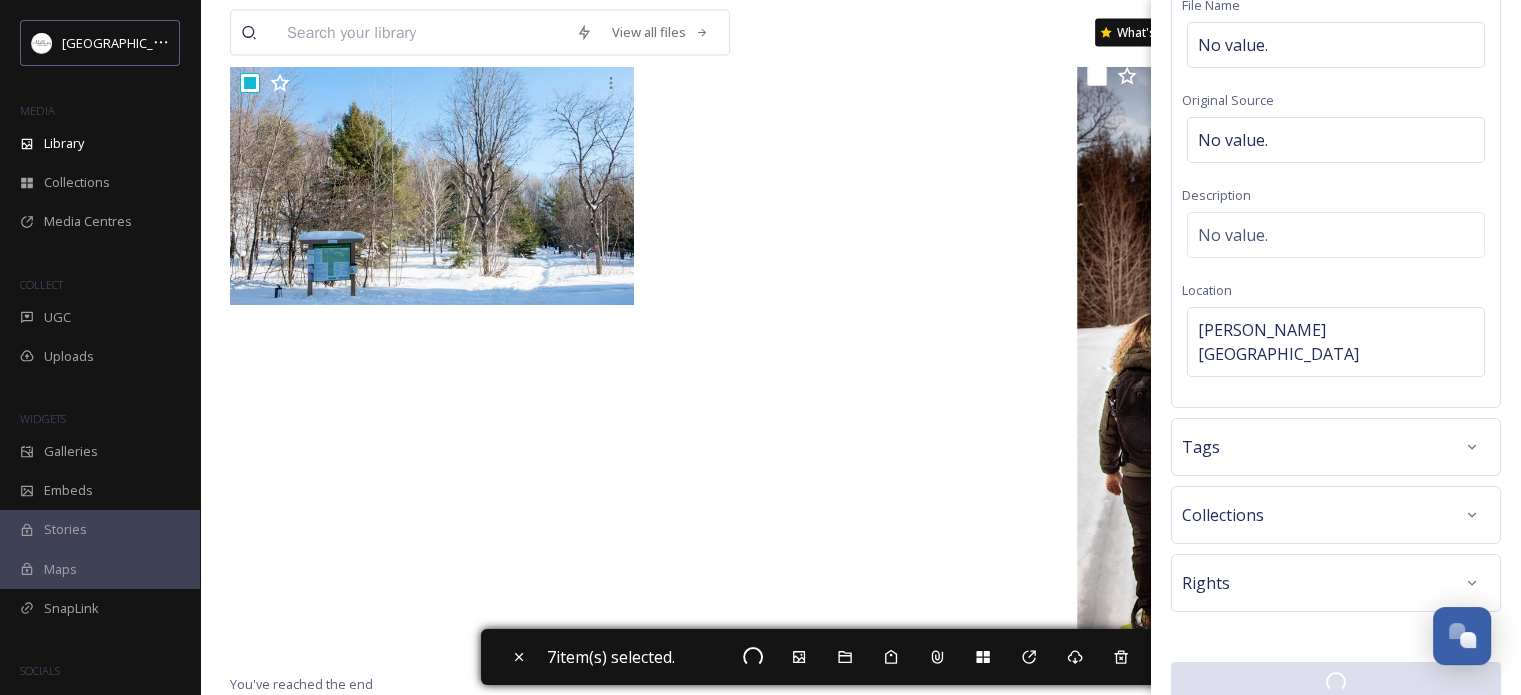 scroll, scrollTop: 154, scrollLeft: 0, axis: vertical 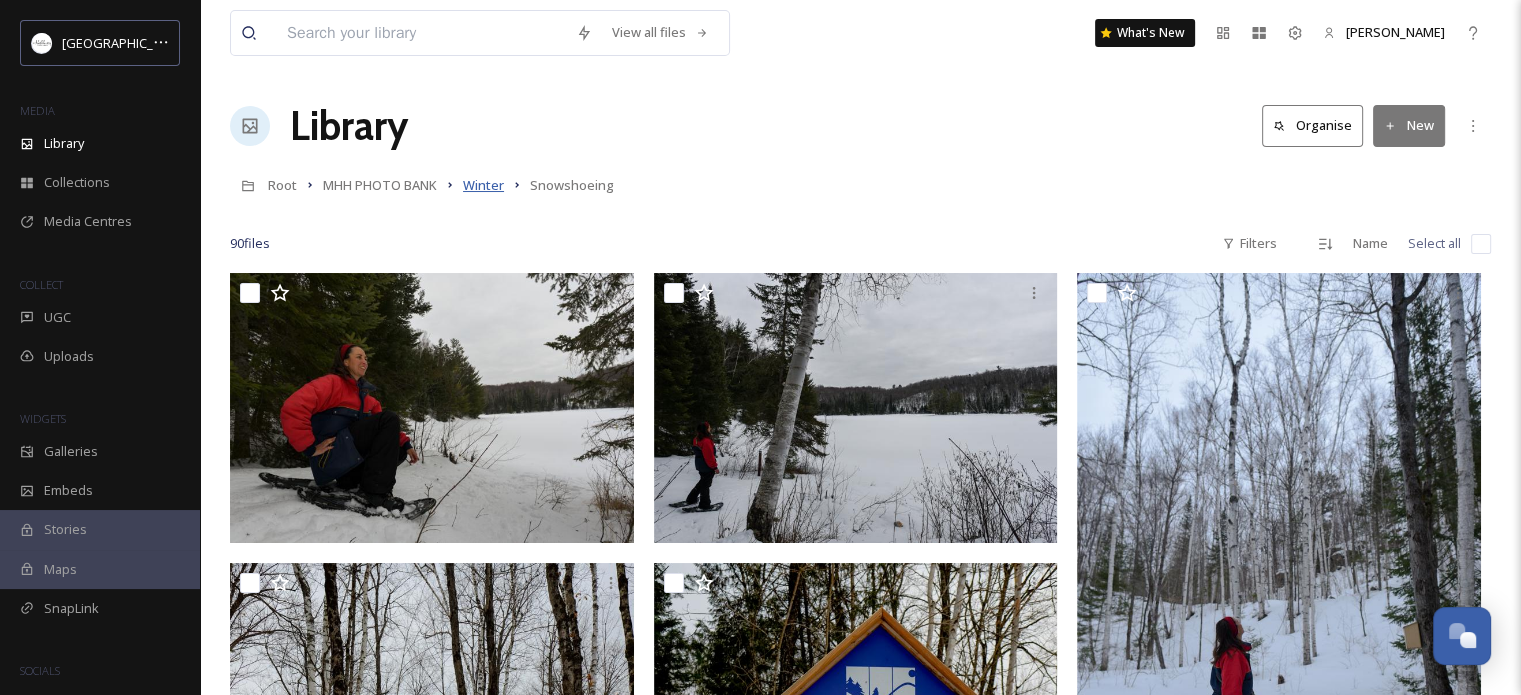 click on "Winter" at bounding box center (483, 185) 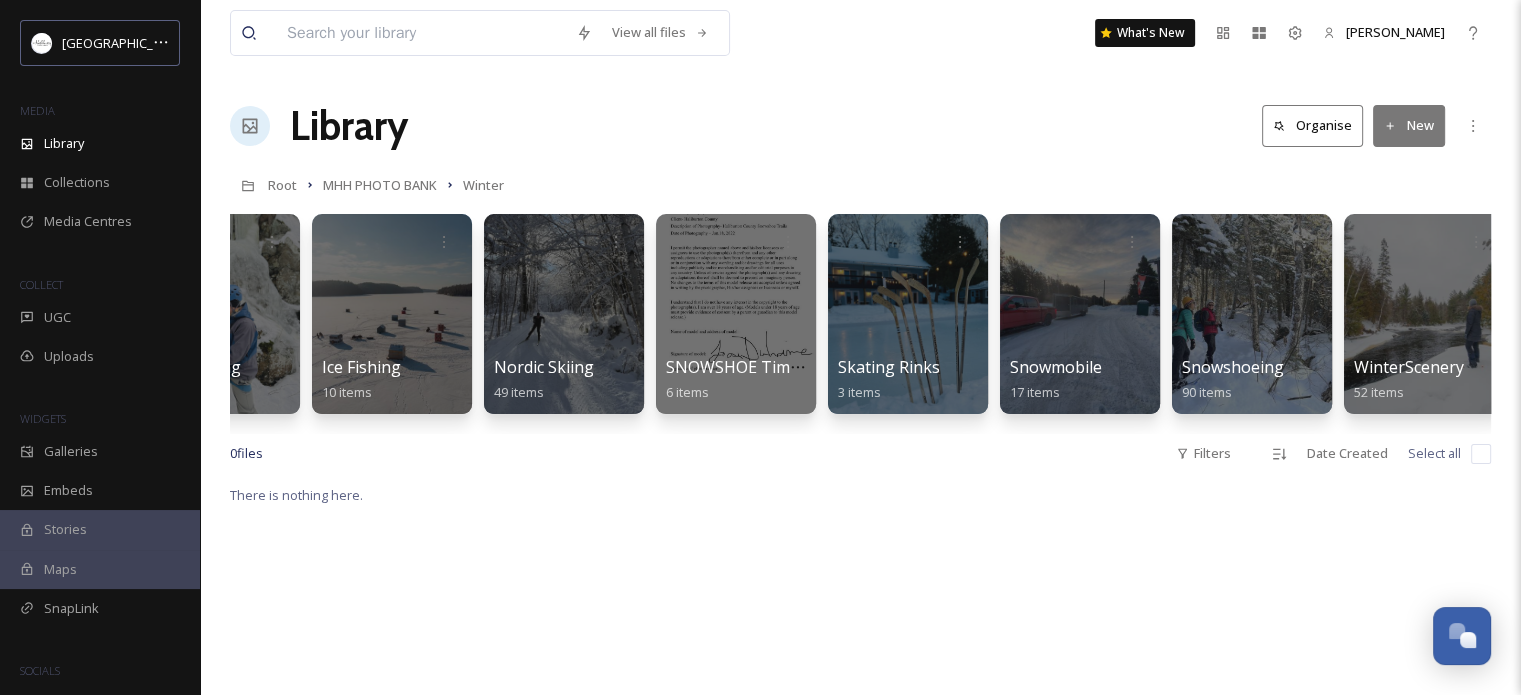 scroll, scrollTop: 0, scrollLeft: 803, axis: horizontal 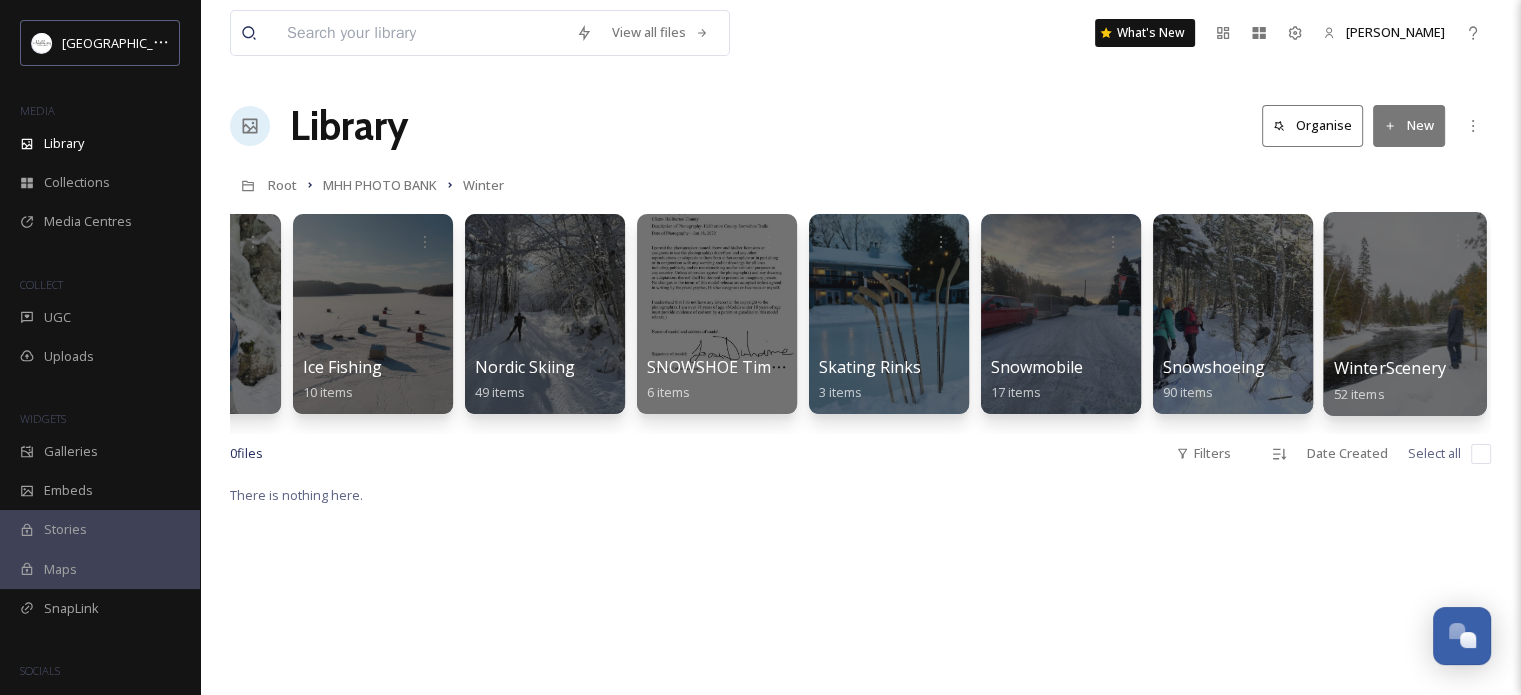 click at bounding box center [1404, 314] 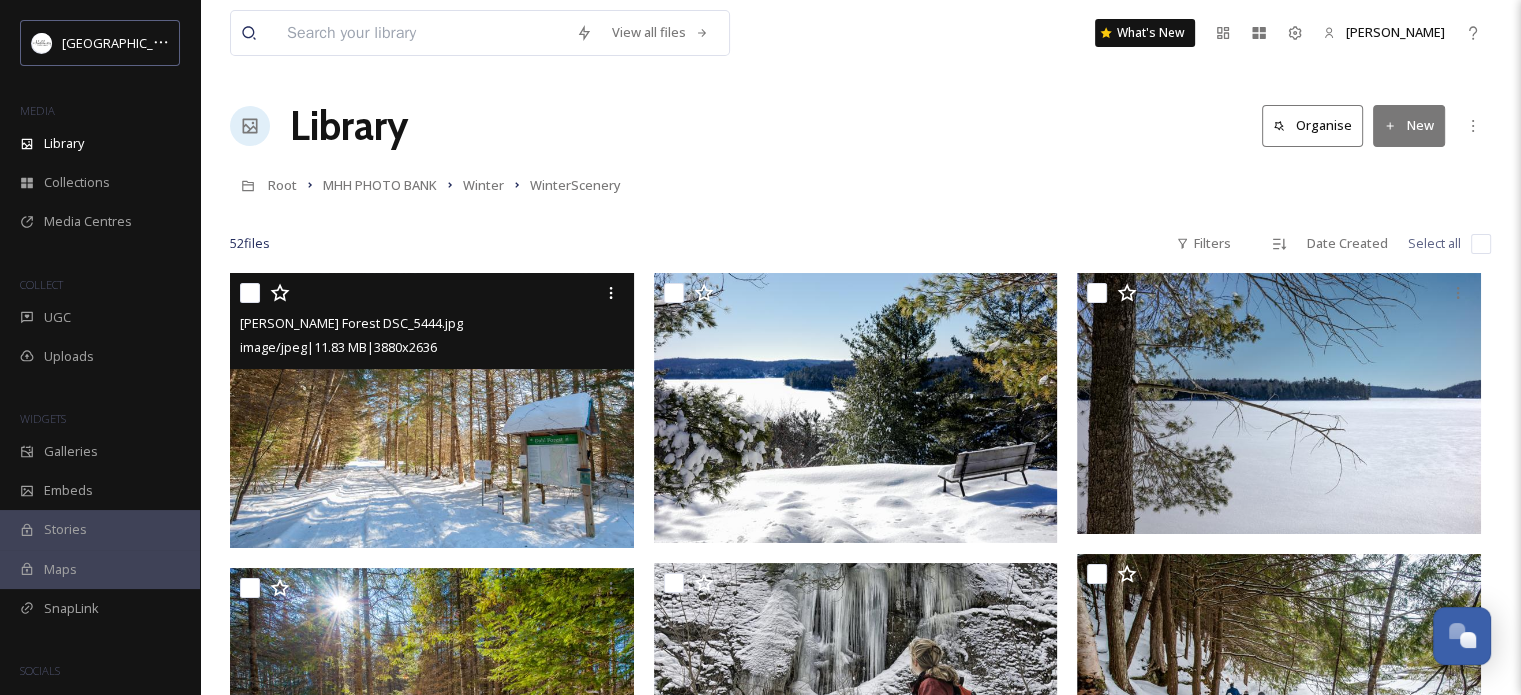 click at bounding box center (432, 410) 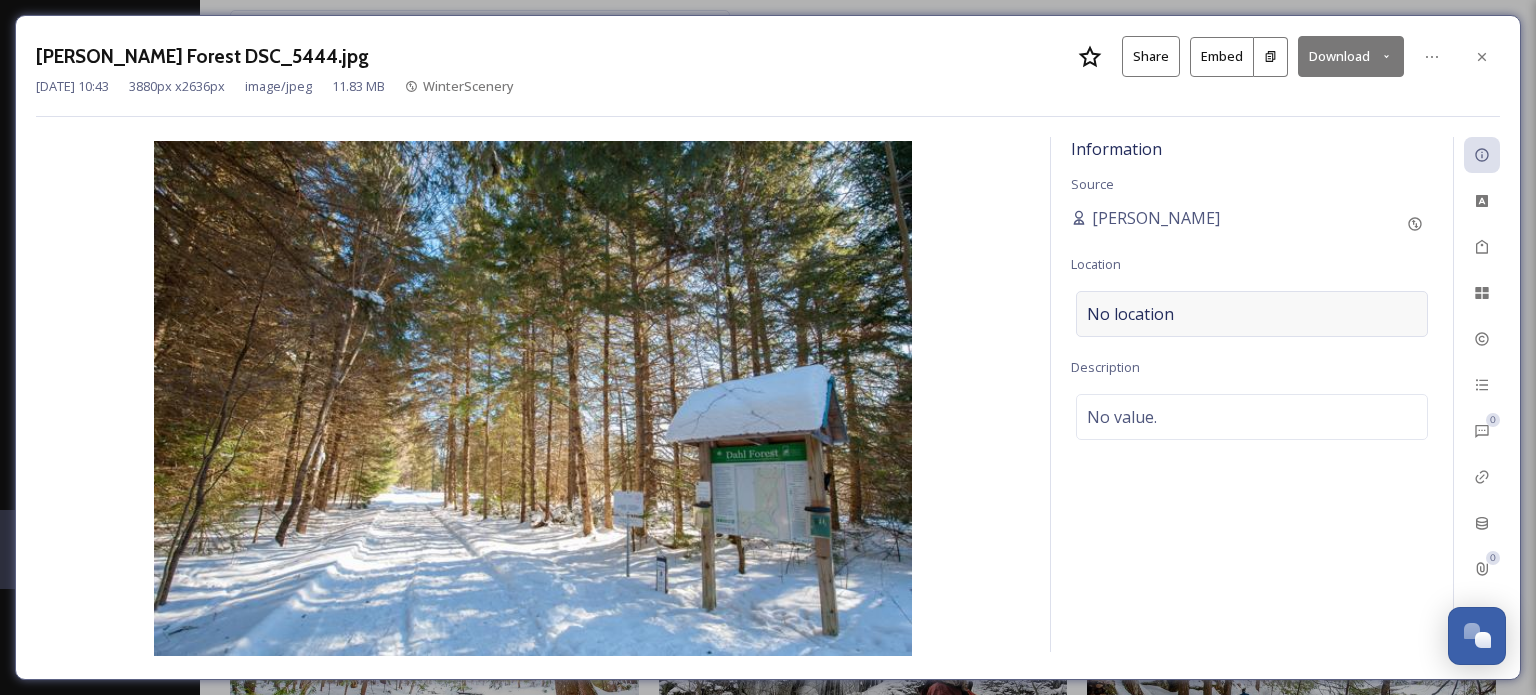 click on "No location" at bounding box center [1130, 314] 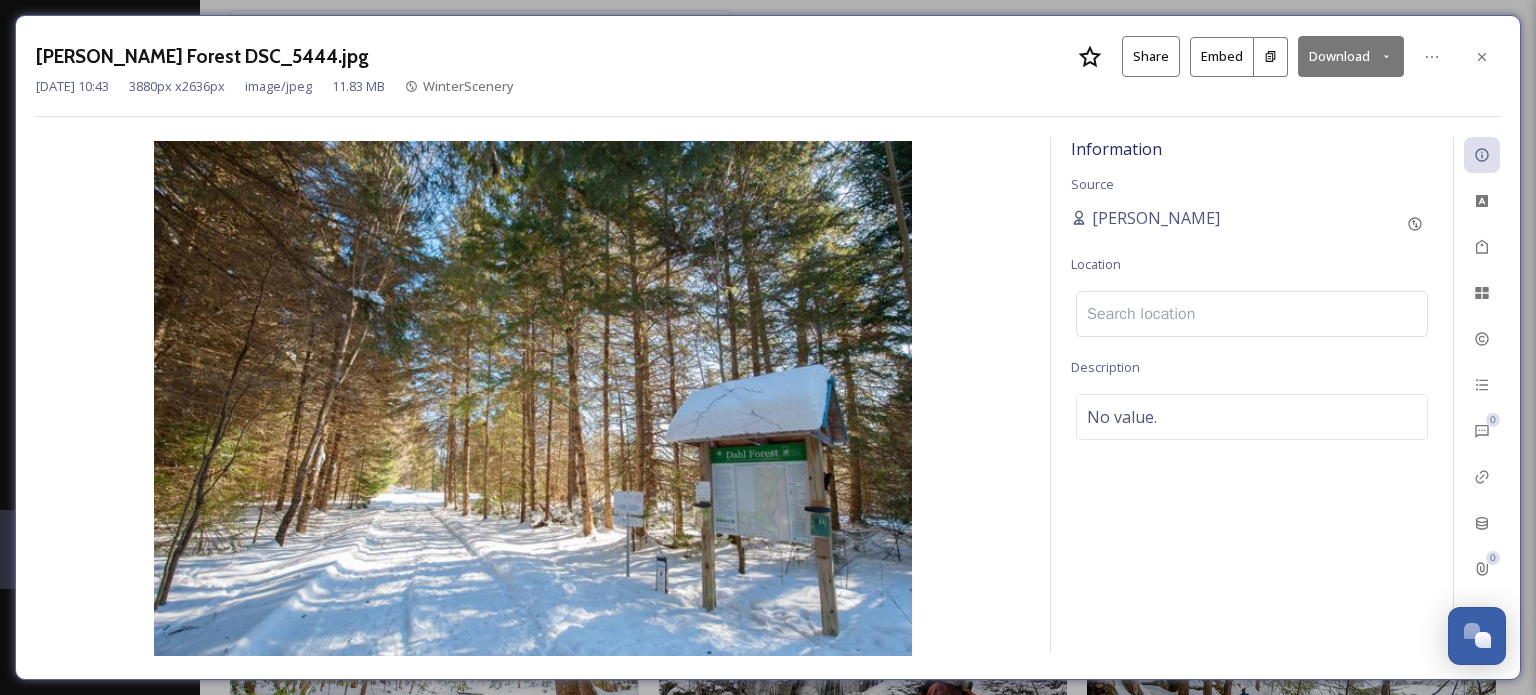 click at bounding box center (1252, 314) 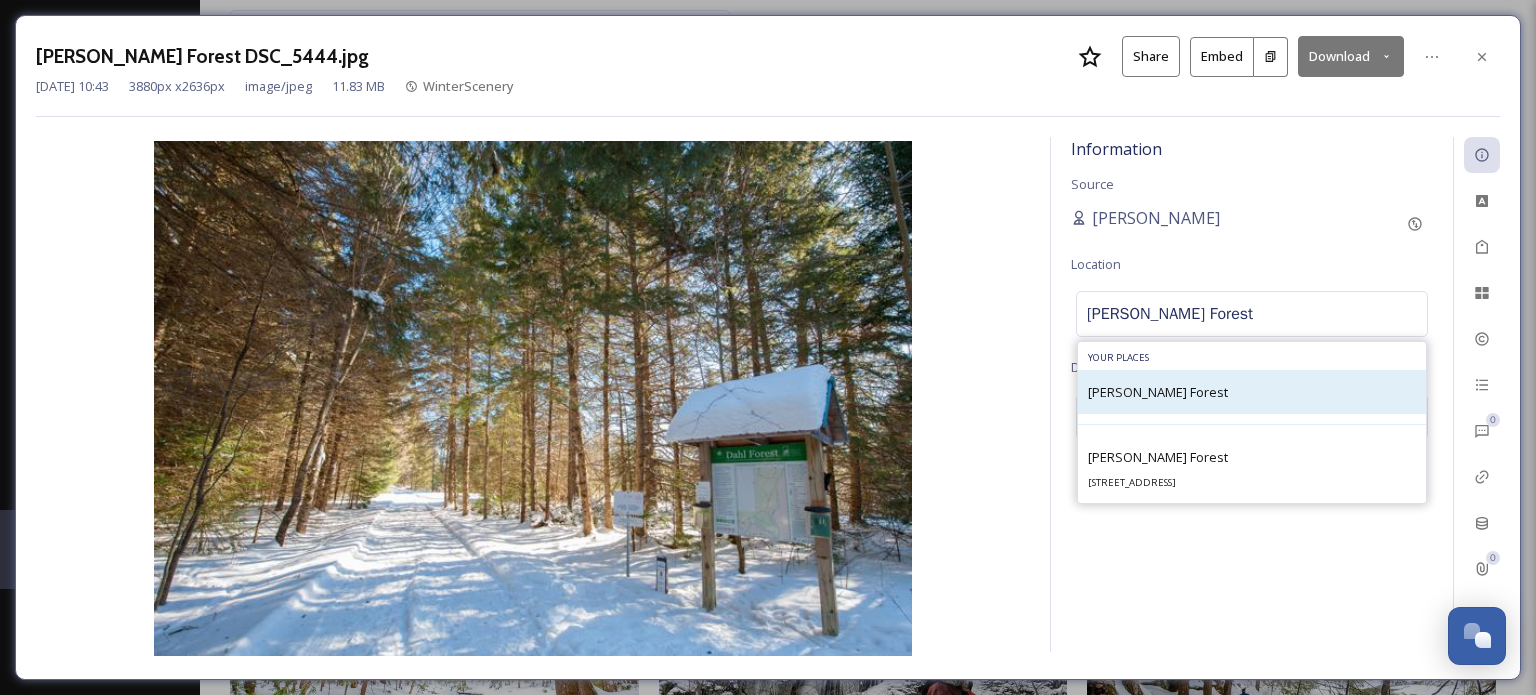 click on "[PERSON_NAME] Forest" at bounding box center (1158, 392) 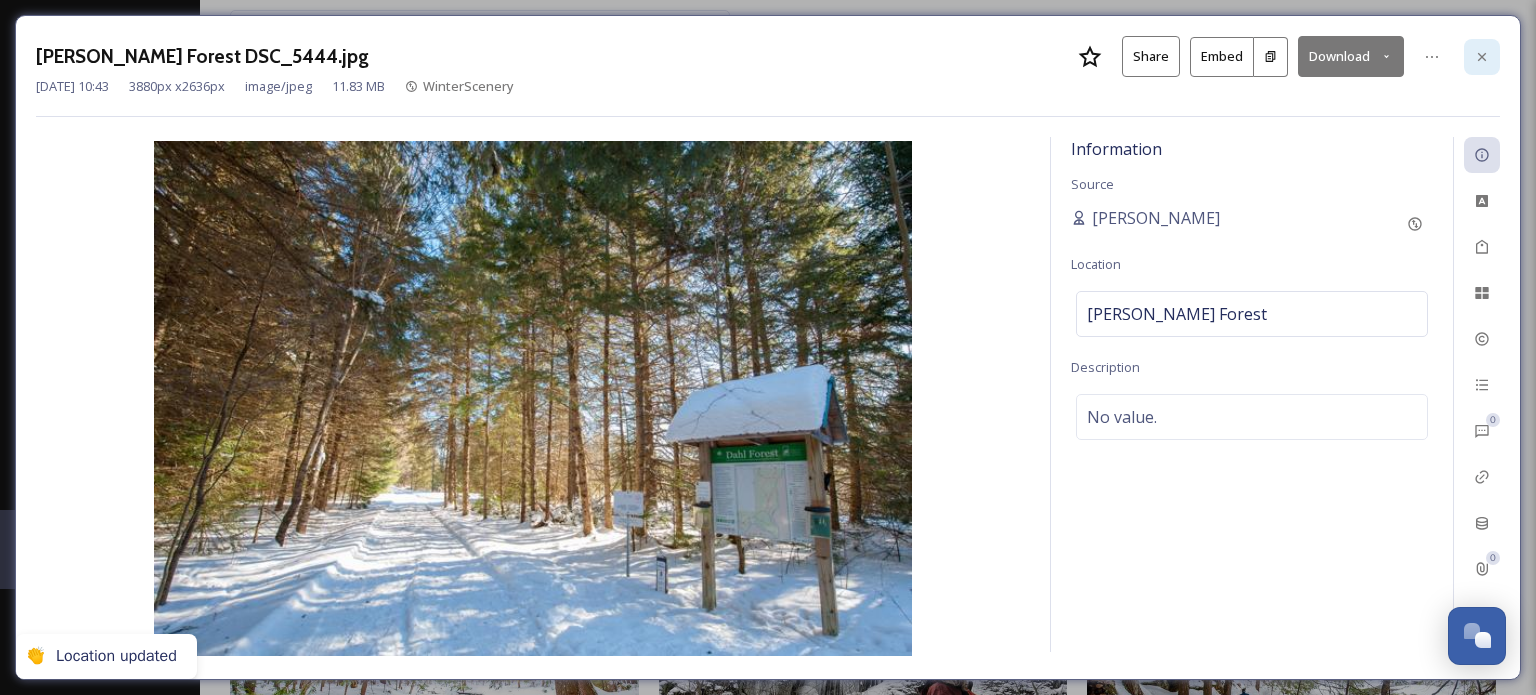 click at bounding box center (1482, 57) 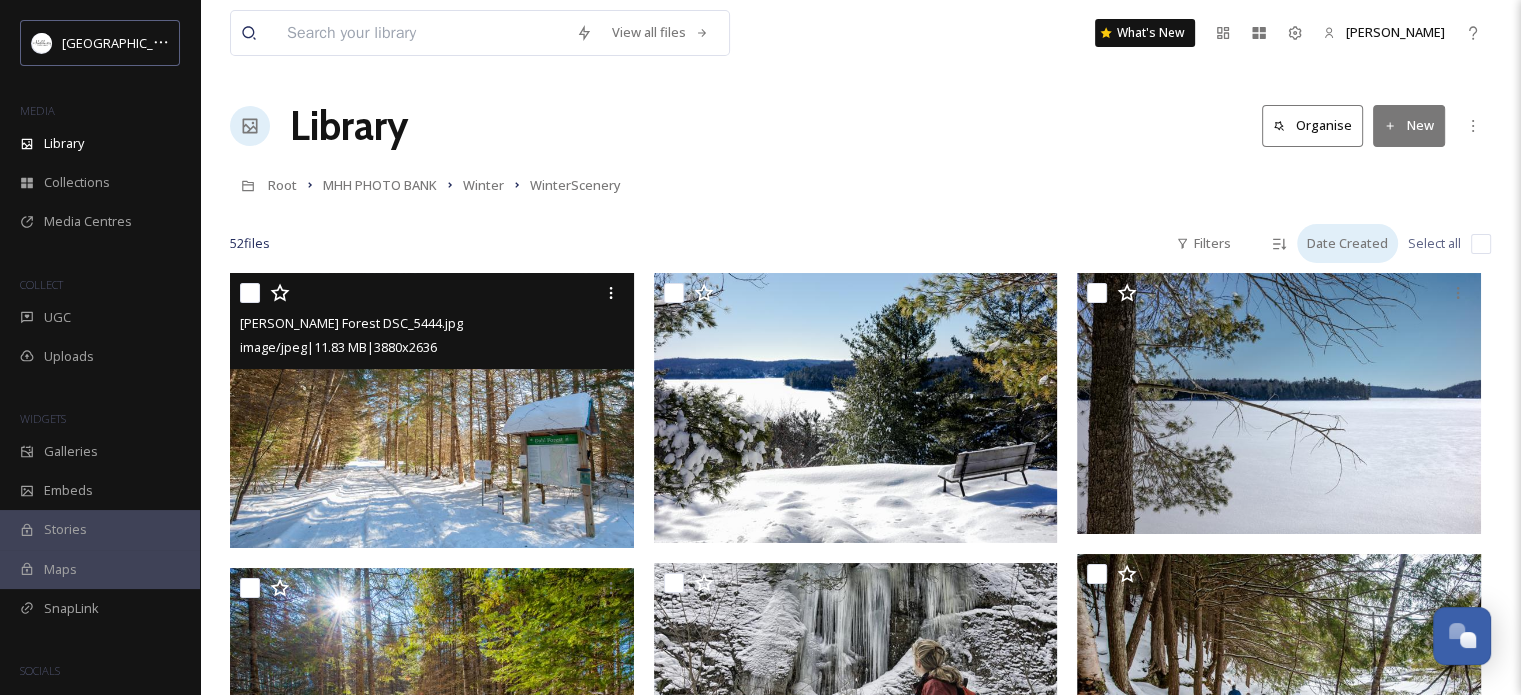 click on "Date Created" at bounding box center [1347, 243] 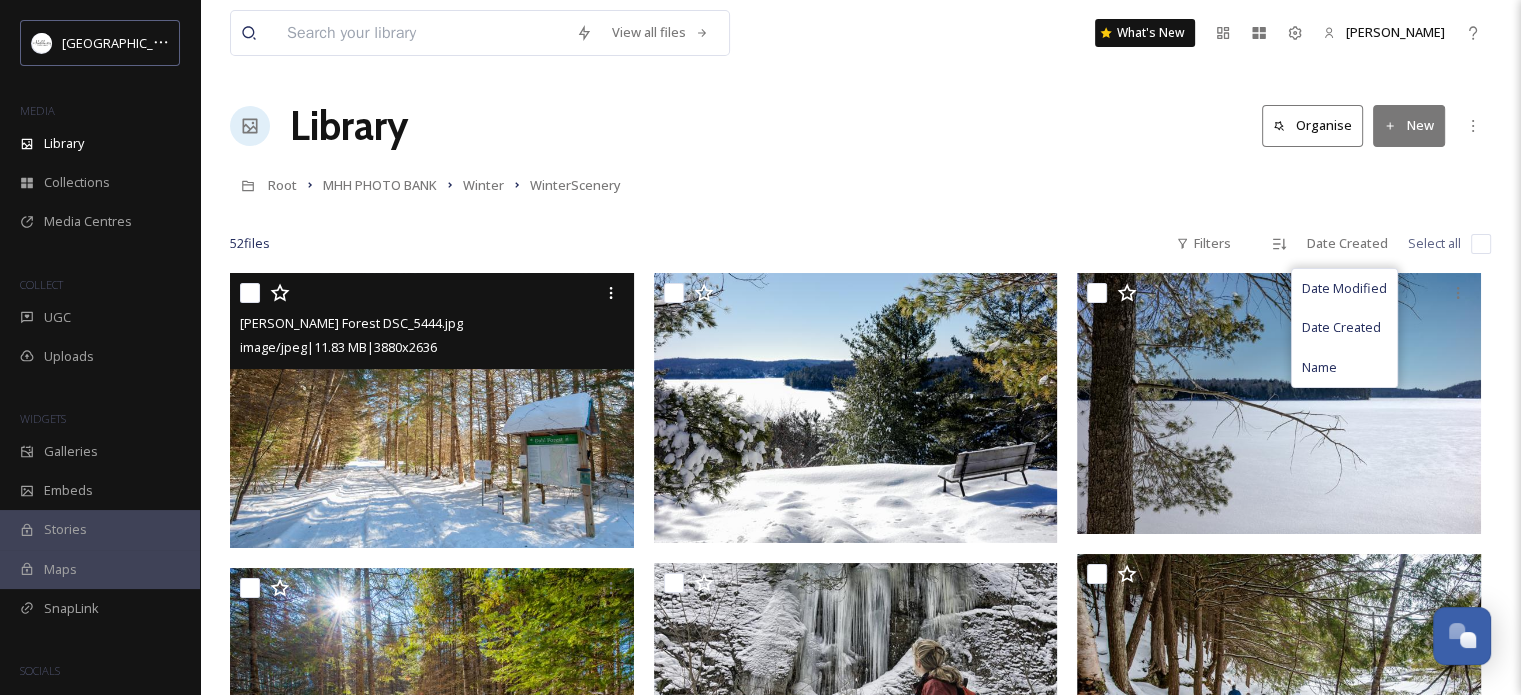 click on "Name" at bounding box center [1319, 367] 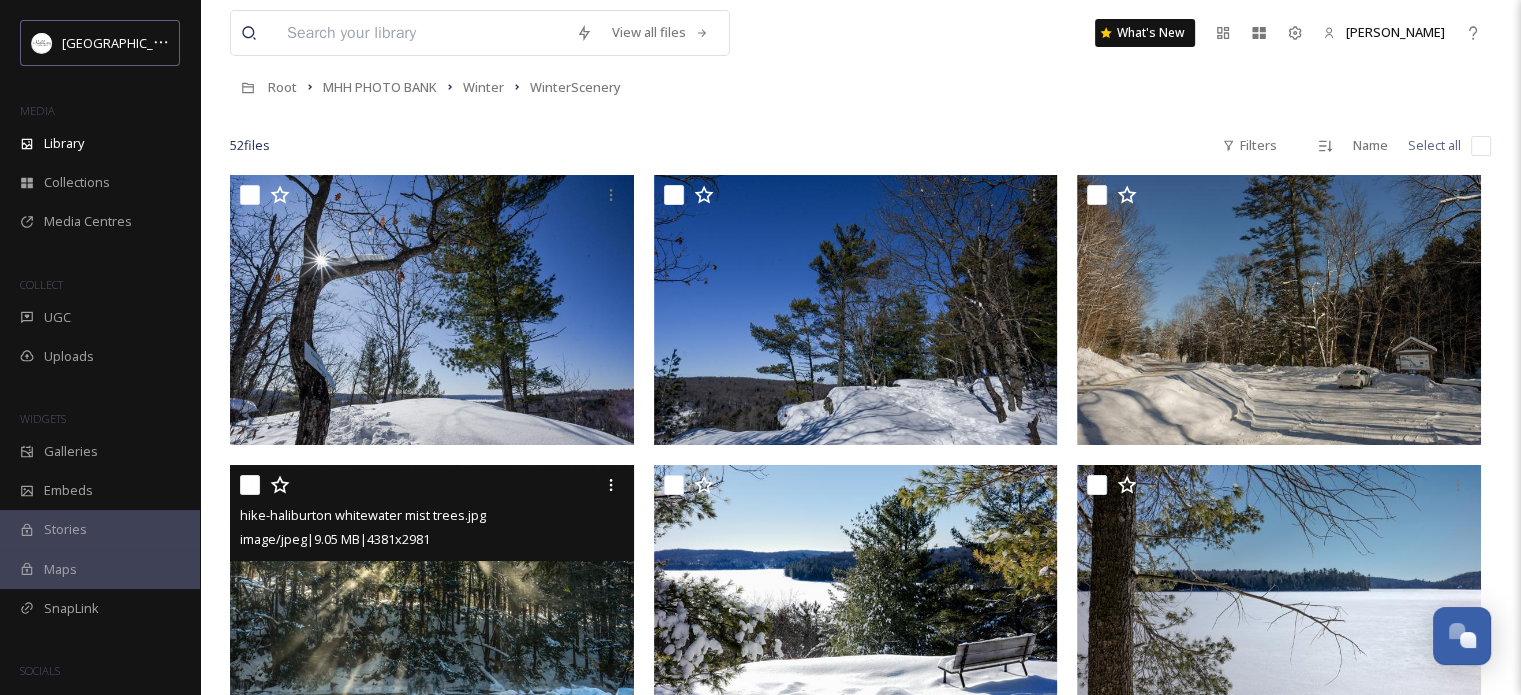 scroll, scrollTop: 0, scrollLeft: 0, axis: both 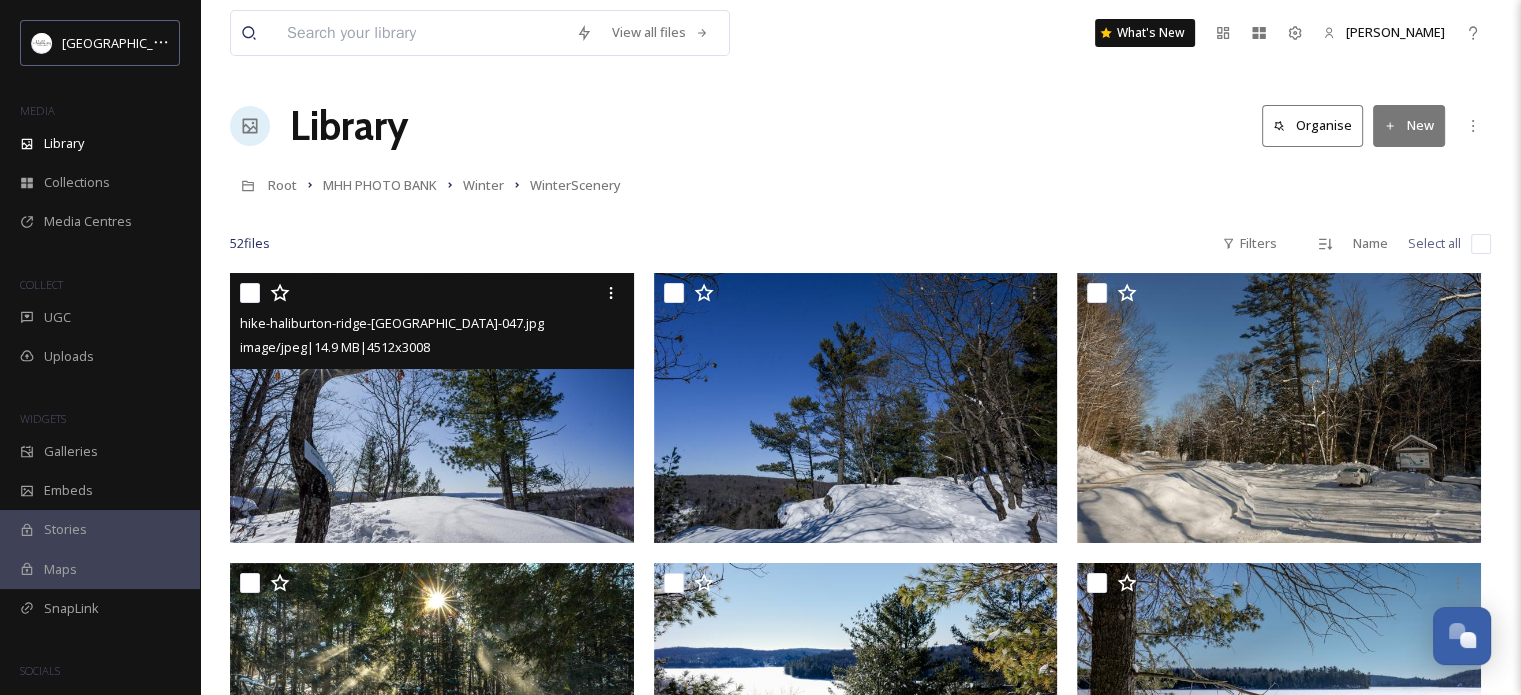 click at bounding box center (250, 293) 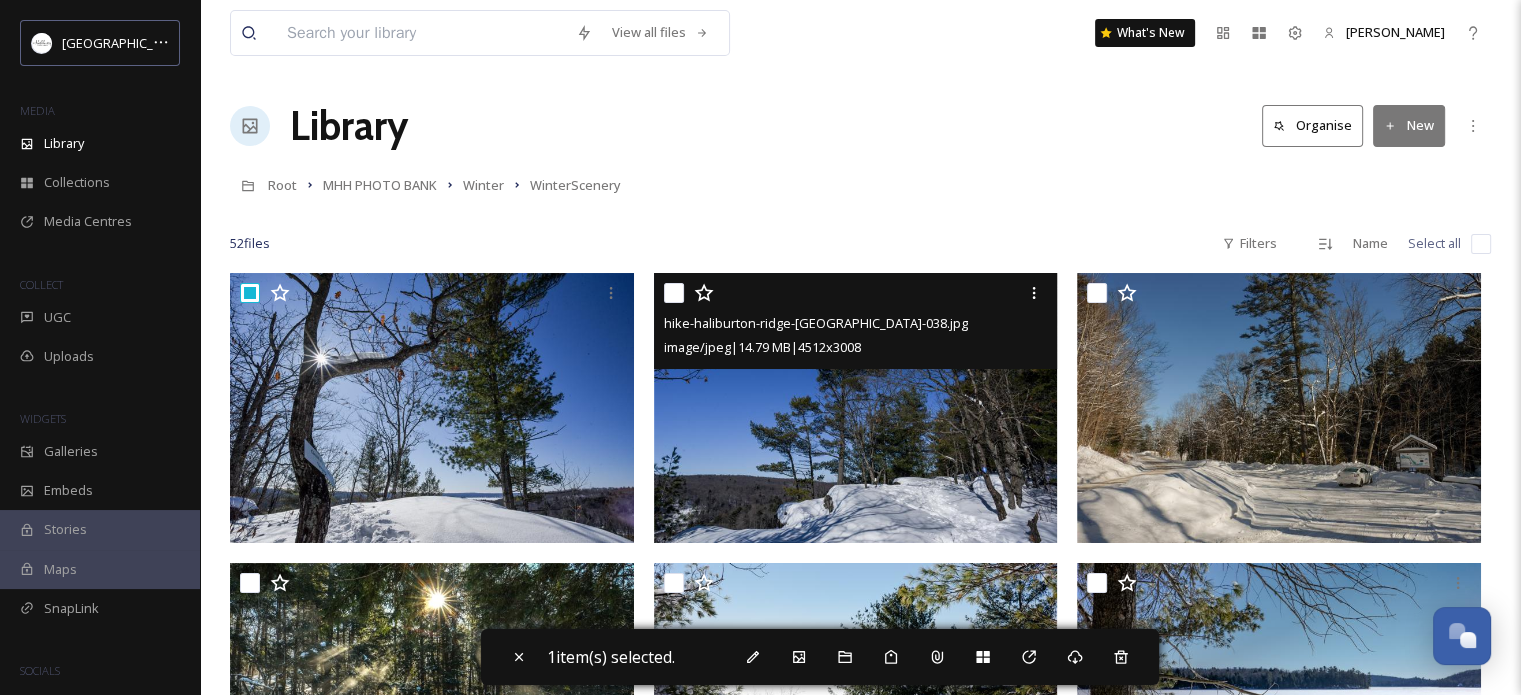 click at bounding box center (674, 293) 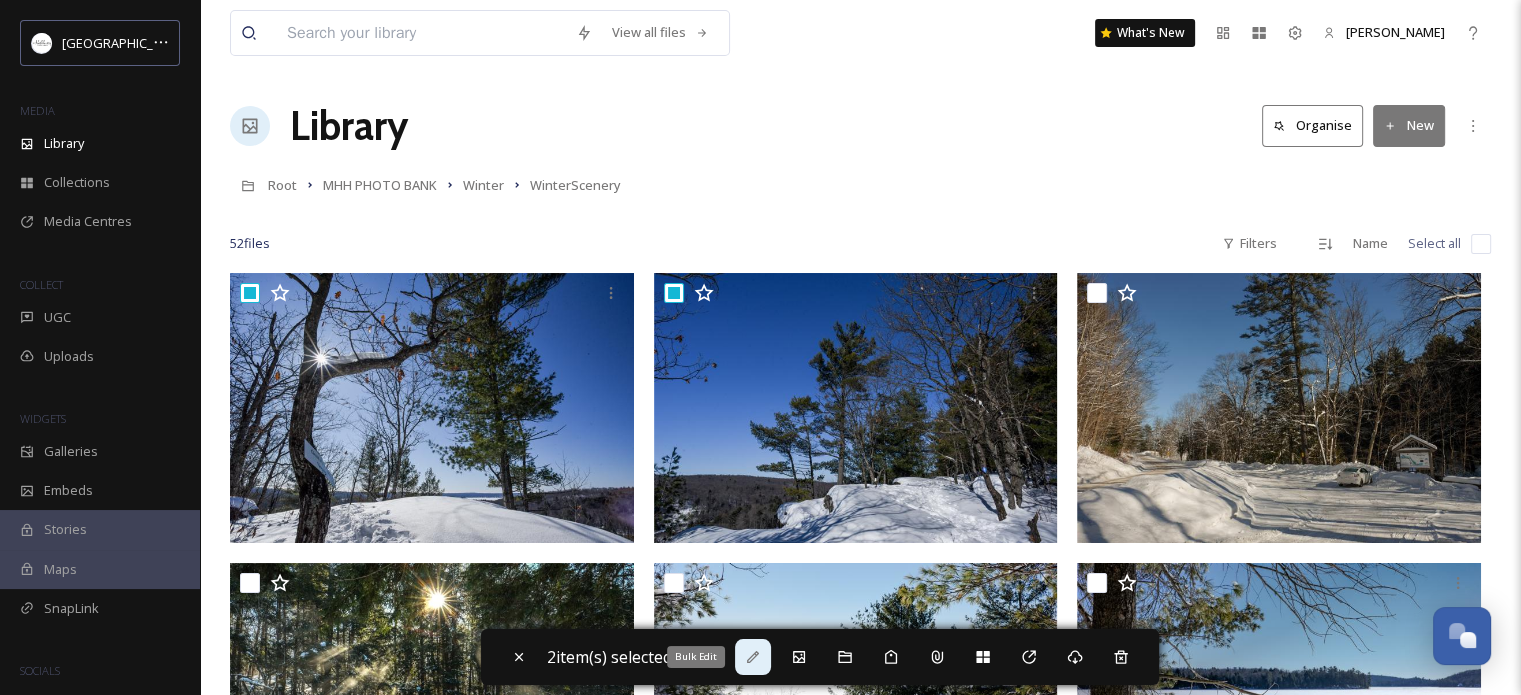 click 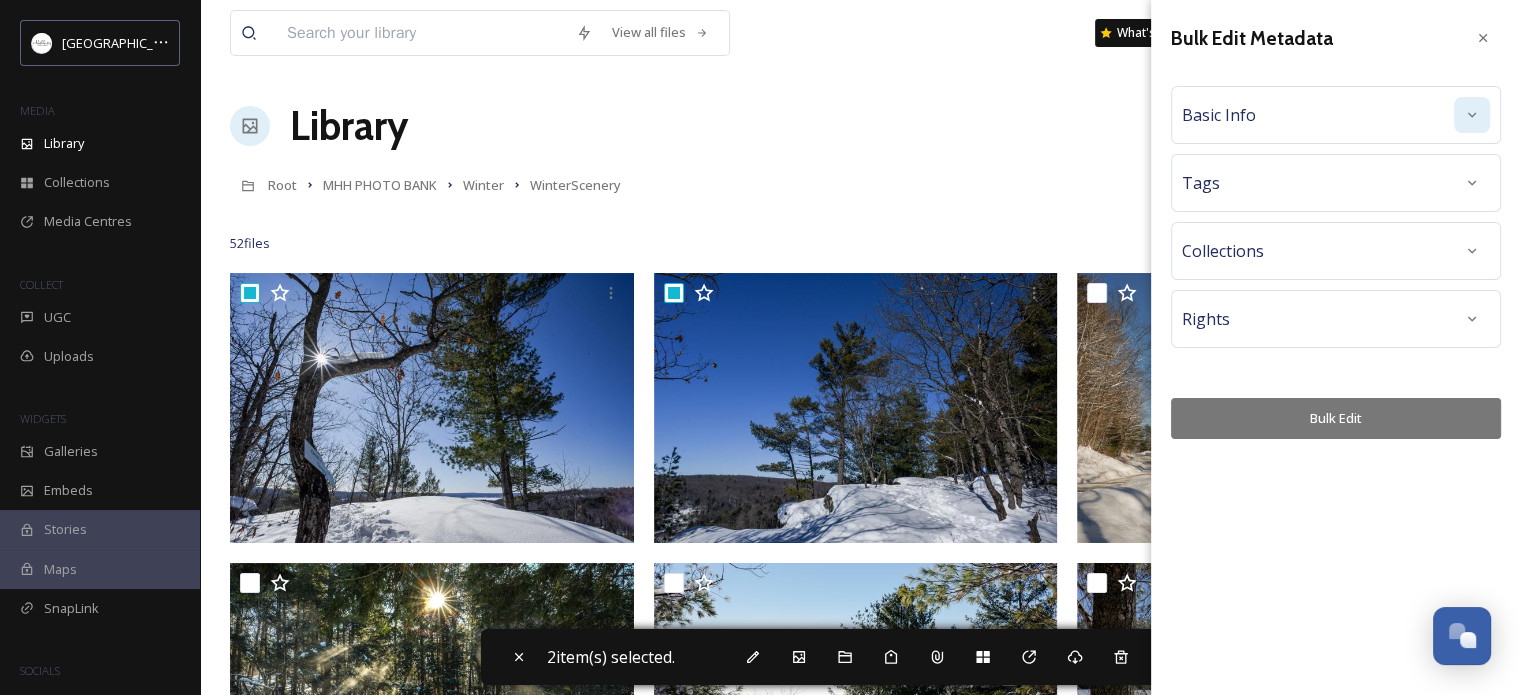 click at bounding box center (1472, 115) 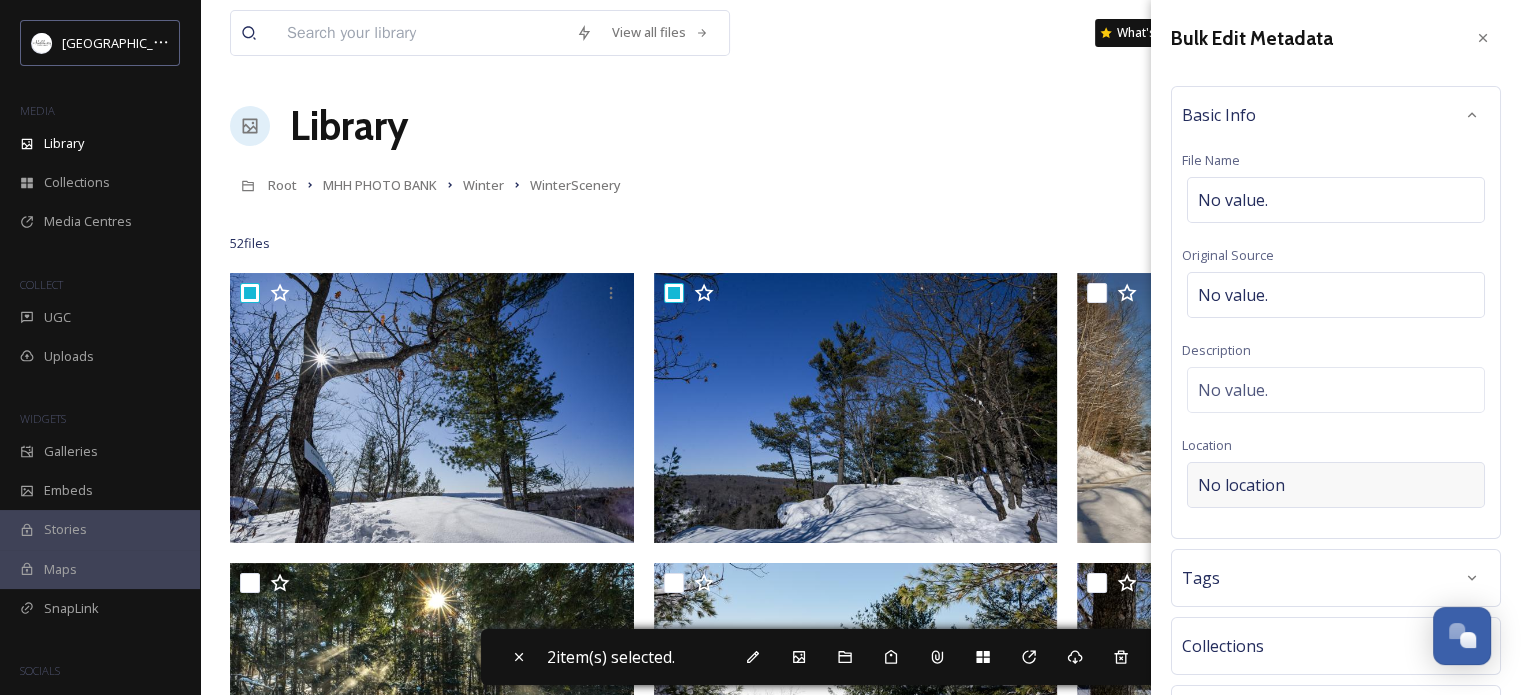 click on "No location" at bounding box center (1241, 485) 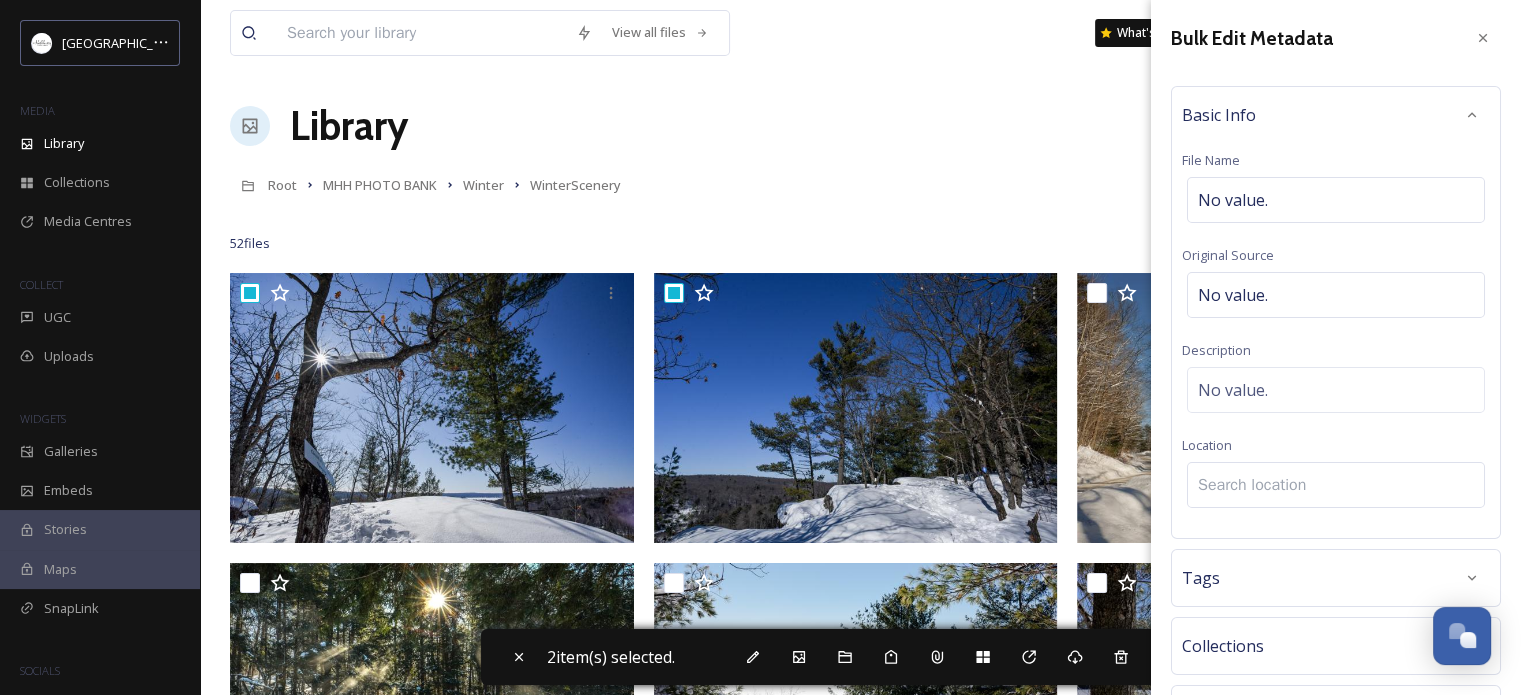 click at bounding box center (1336, 485) 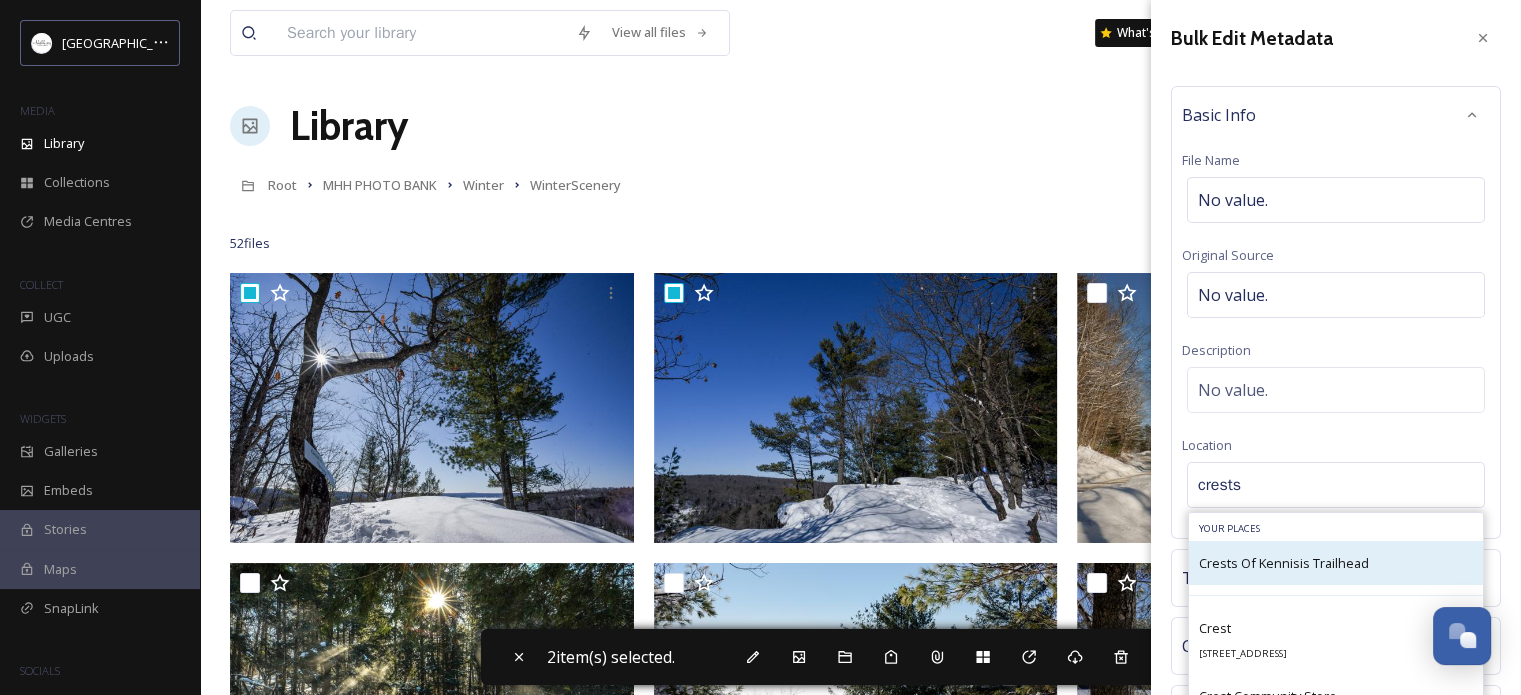 click on "Crests Of Kennisis Trailhead" at bounding box center [1284, 563] 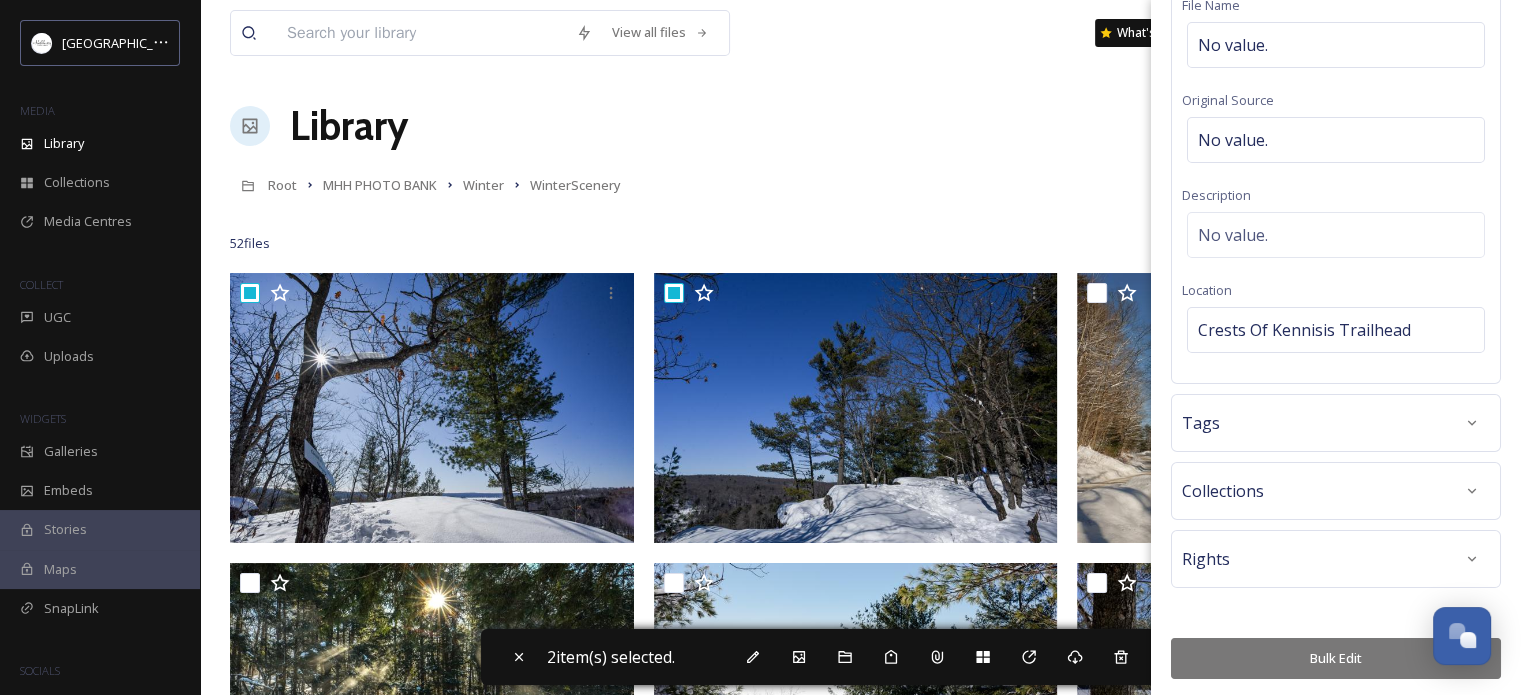 click on "Bulk Edit" at bounding box center [1336, 658] 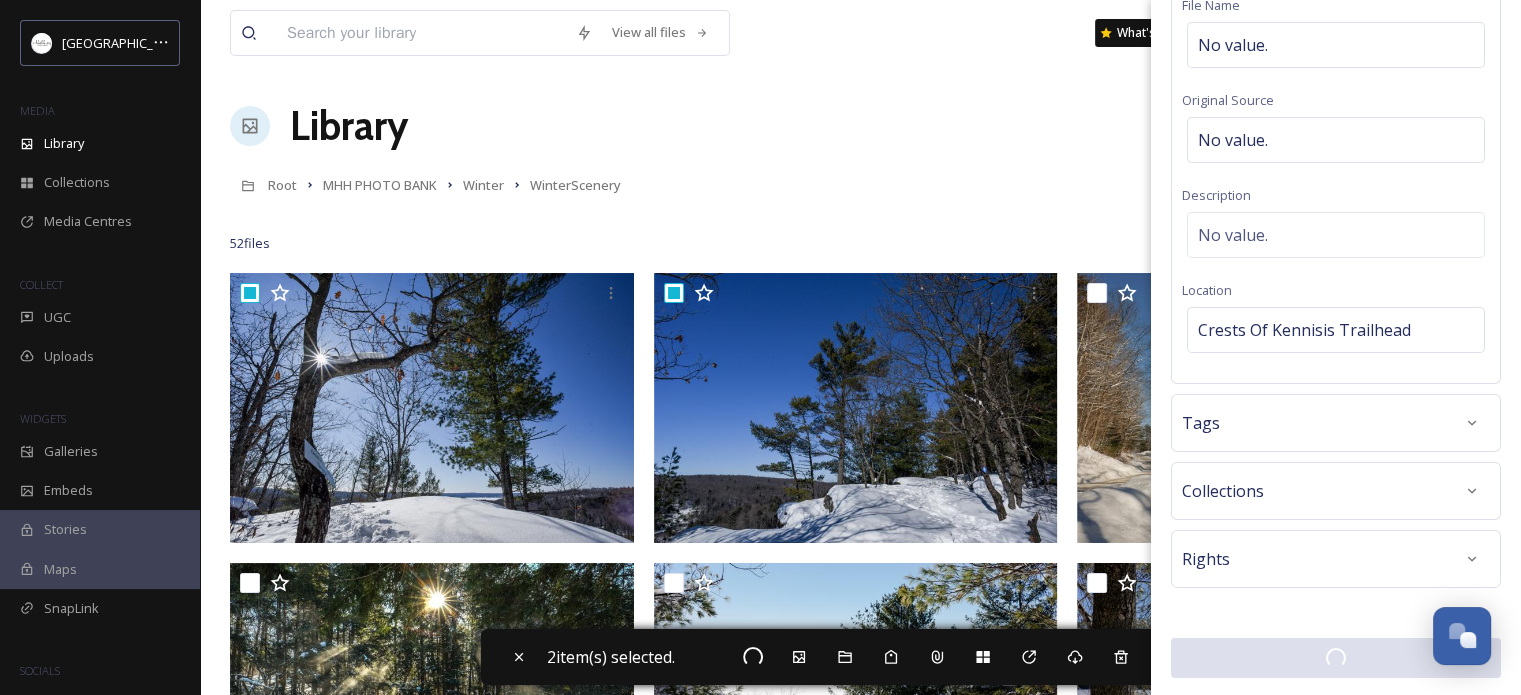 scroll, scrollTop: 154, scrollLeft: 0, axis: vertical 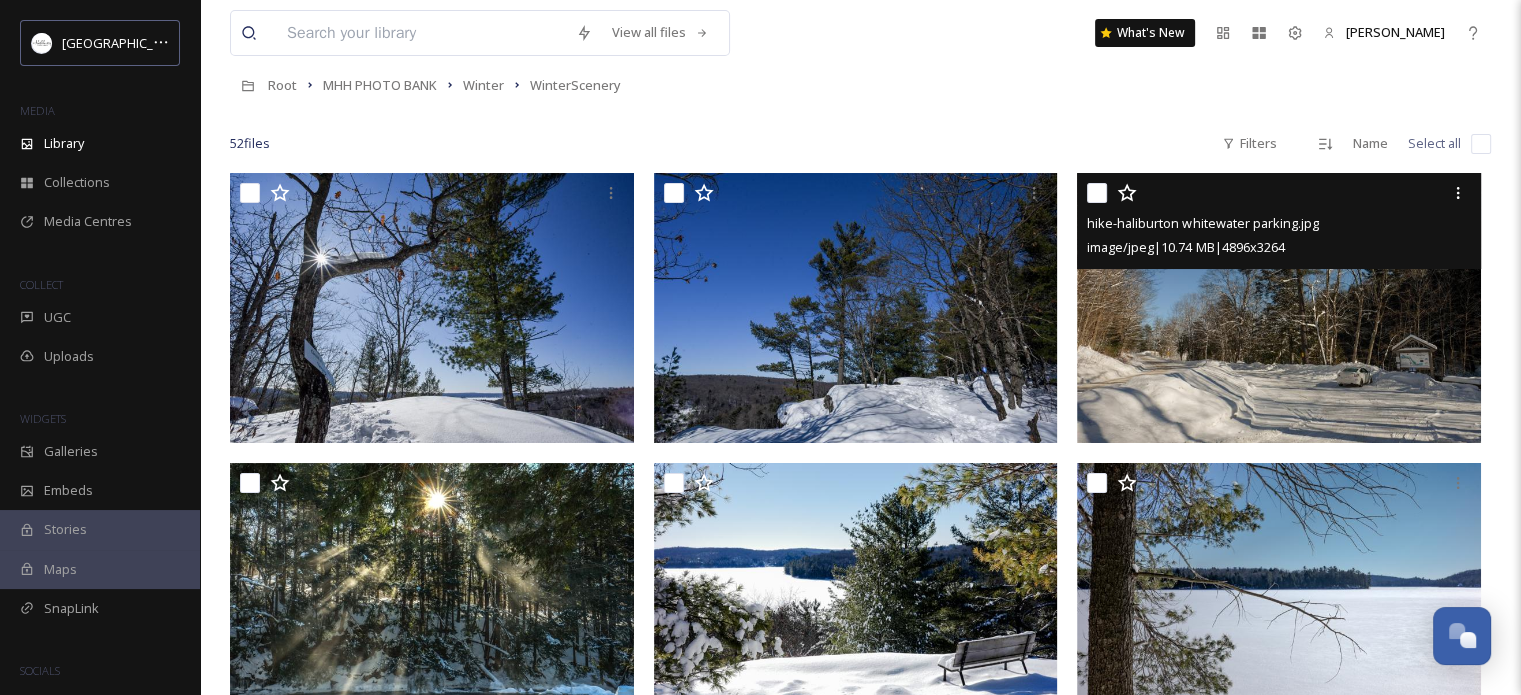 click at bounding box center [1097, 193] 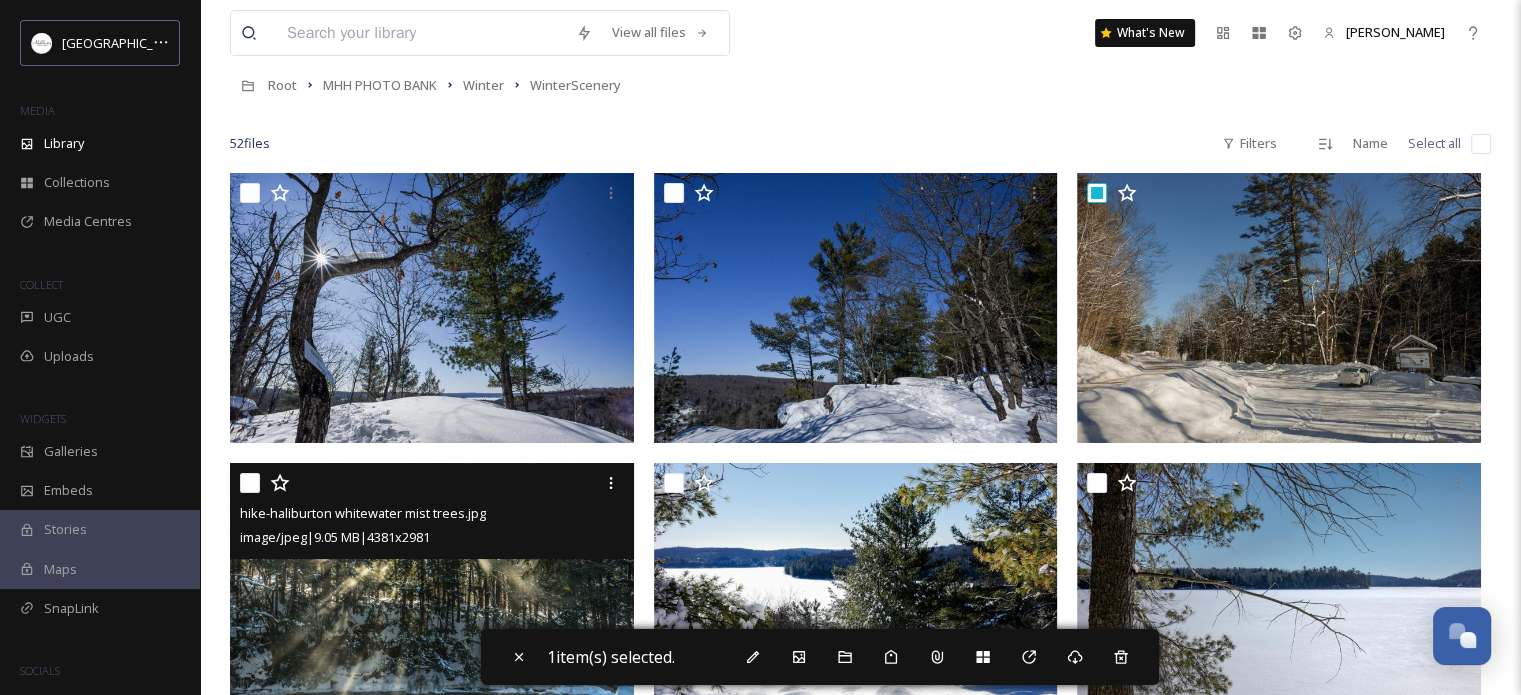 click at bounding box center (250, 483) 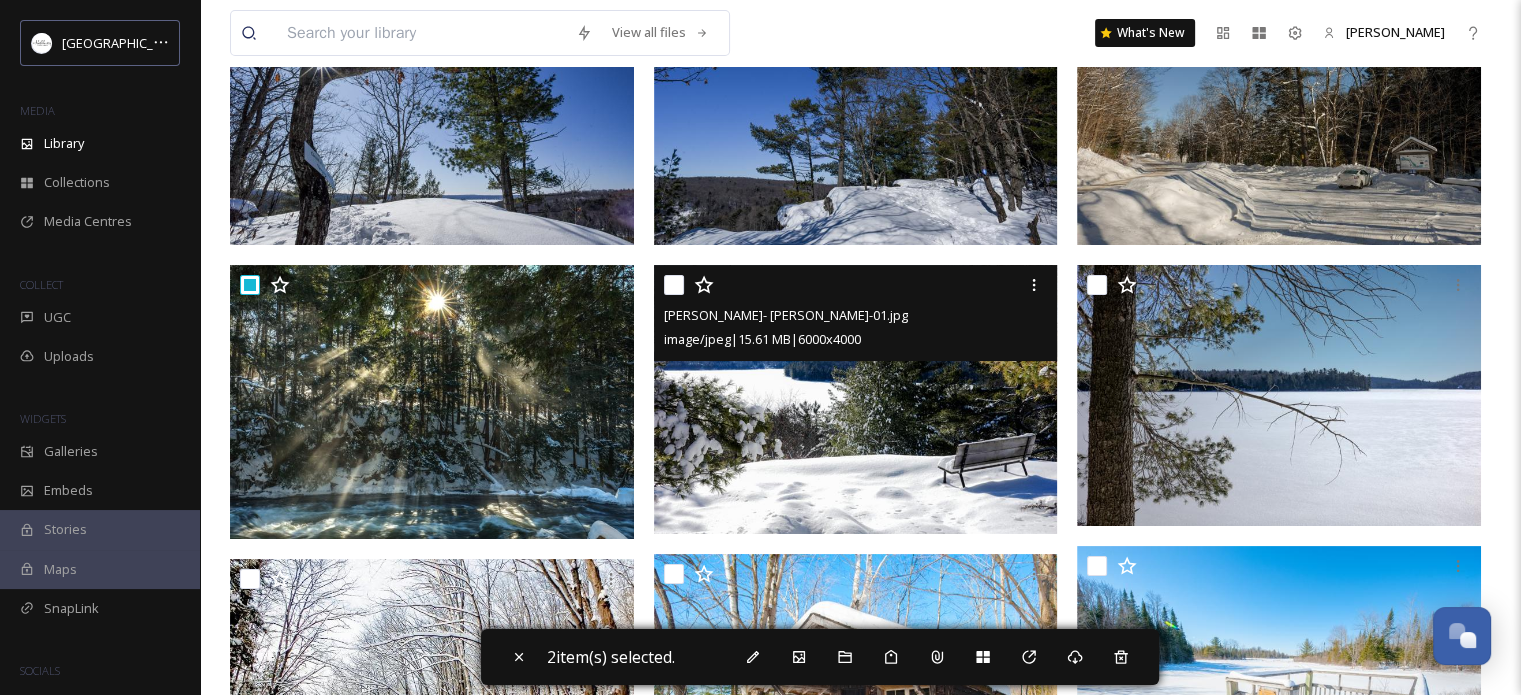 scroll, scrollTop: 300, scrollLeft: 0, axis: vertical 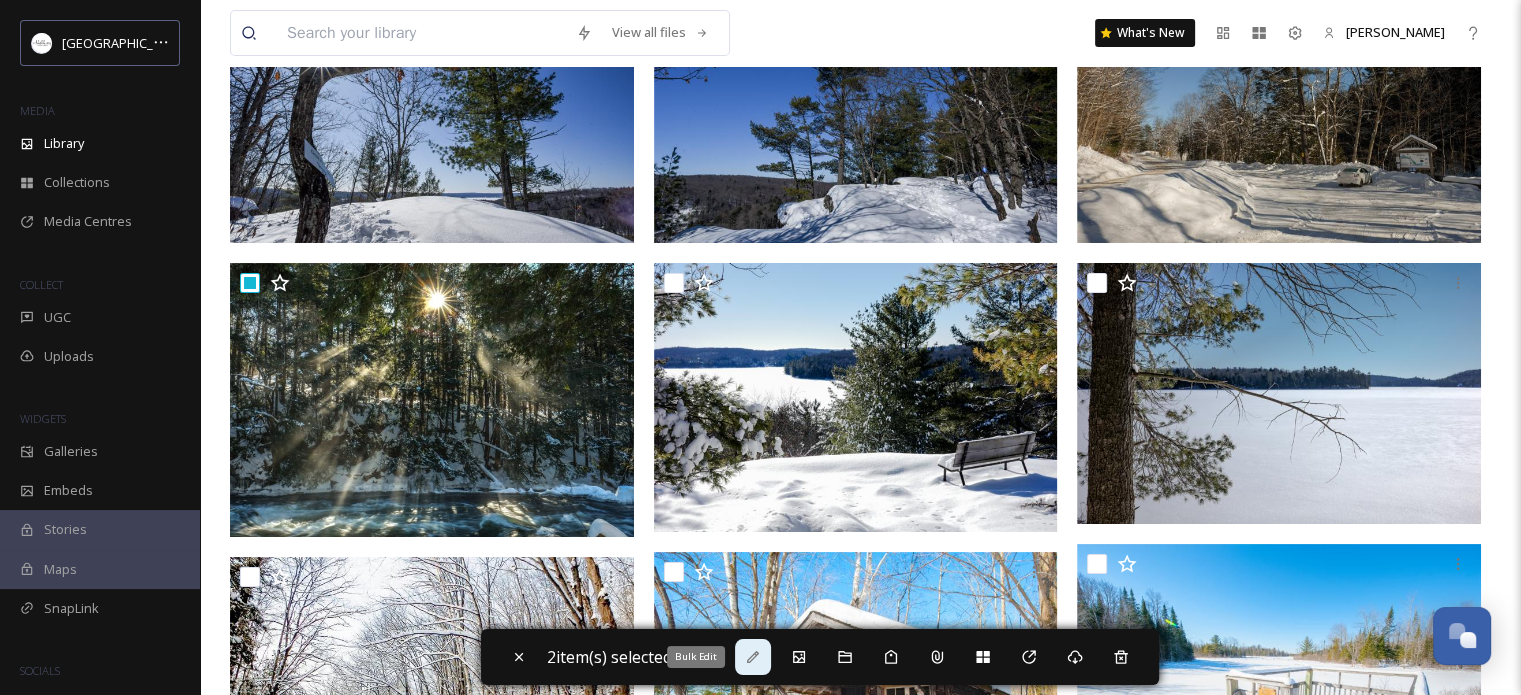 click 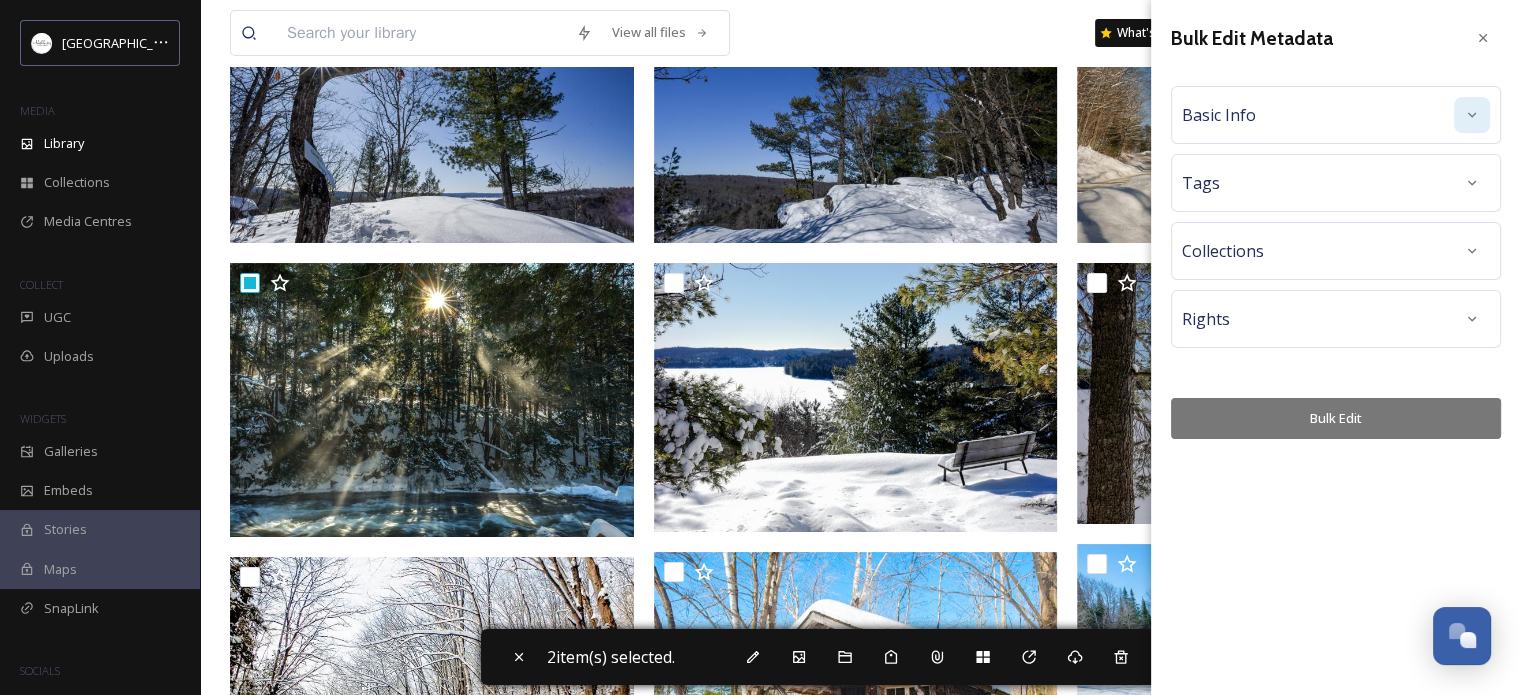 click 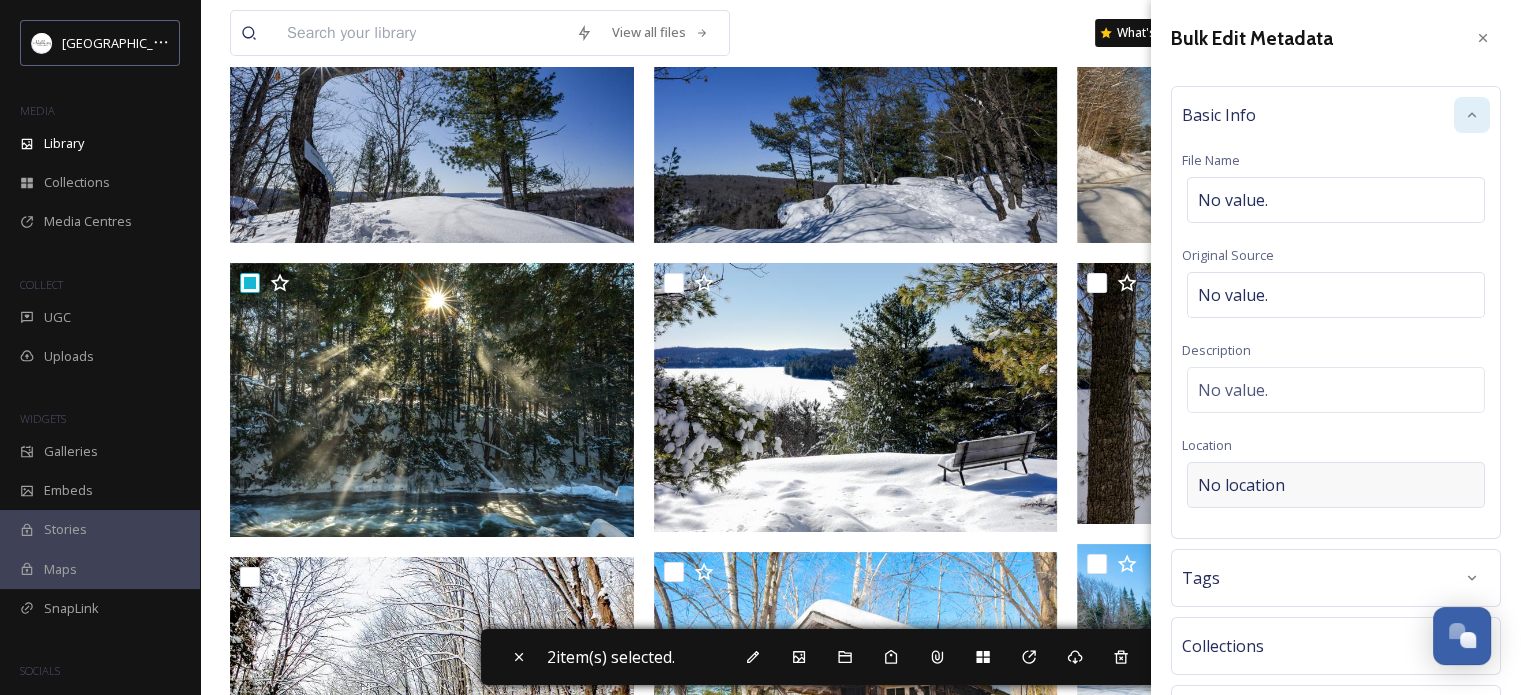 click on "No location" at bounding box center (1336, 485) 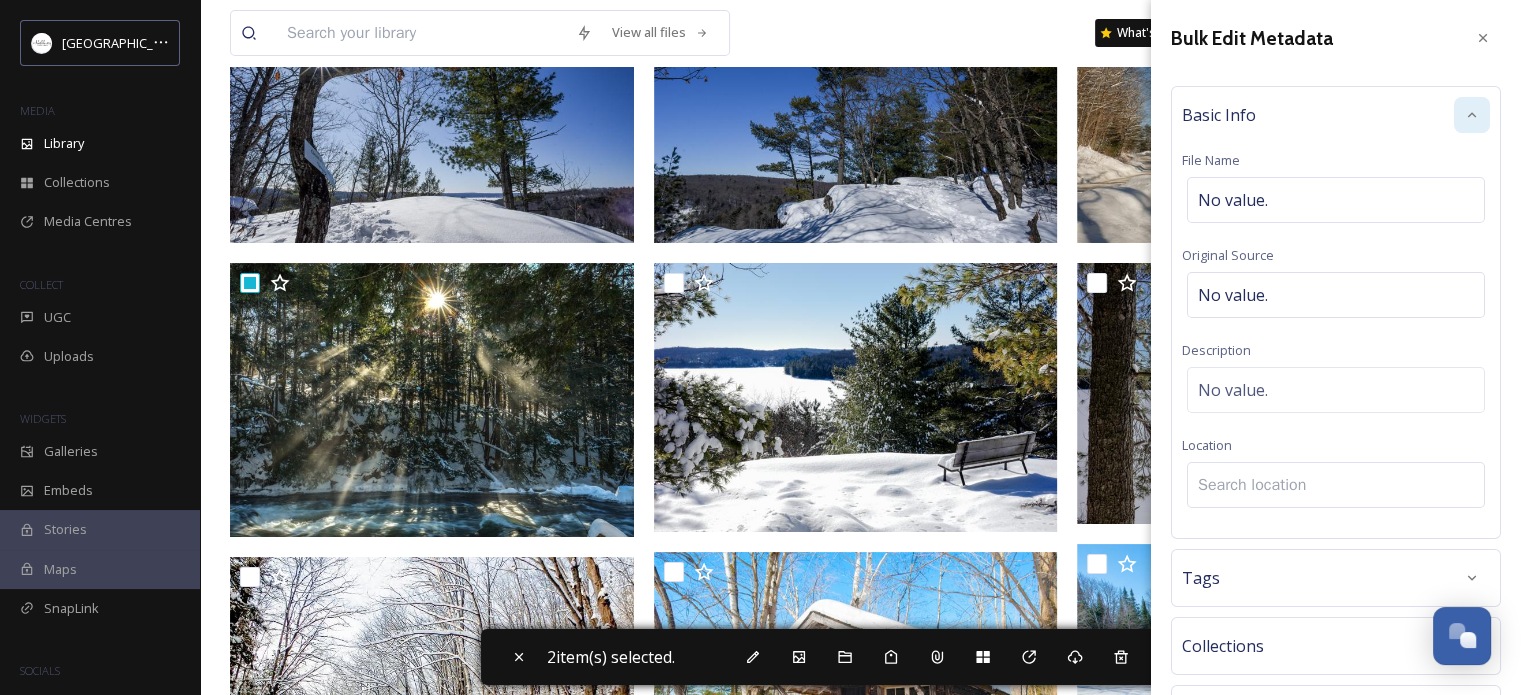 click at bounding box center [1336, 485] 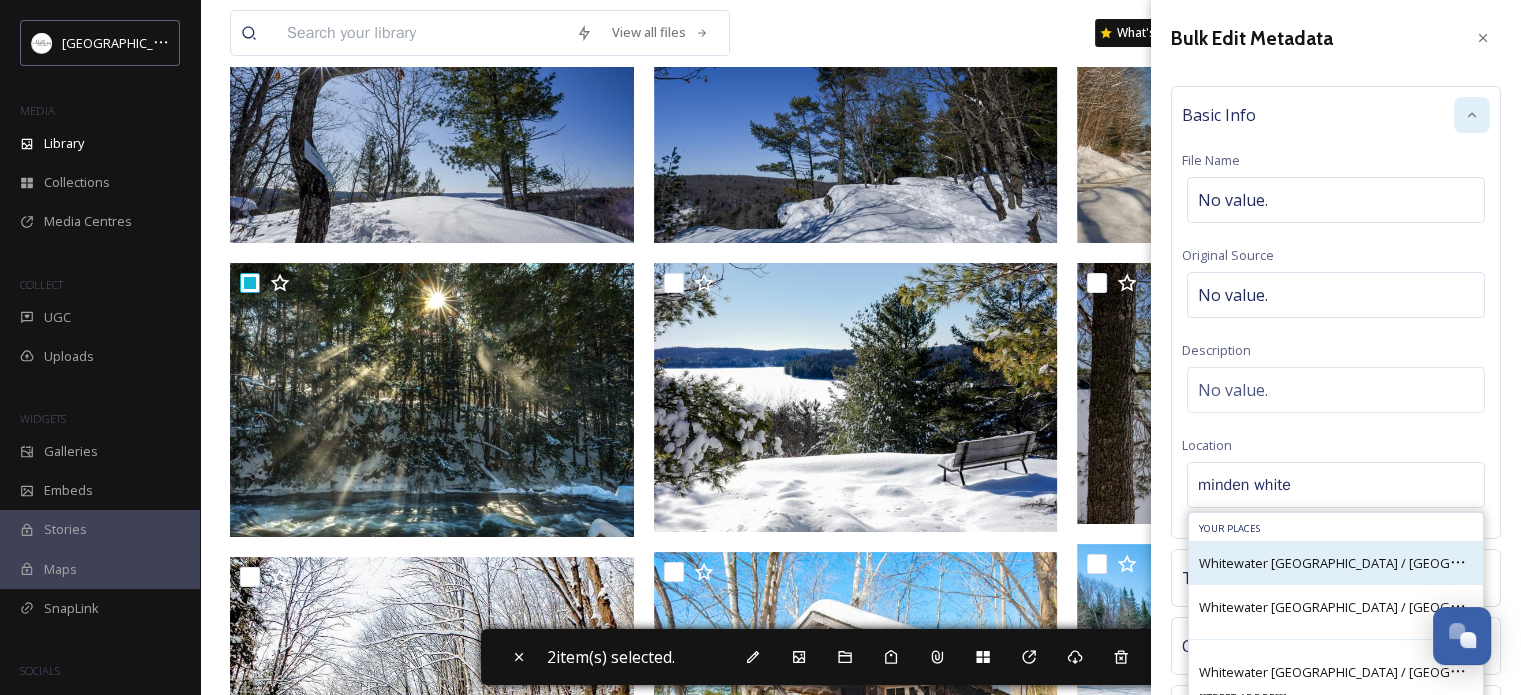 click on "Whitewater [GEOGRAPHIC_DATA] / [GEOGRAPHIC_DATA] Whitewater Preserve Members Only Campground and Park" at bounding box center (1336, 563) 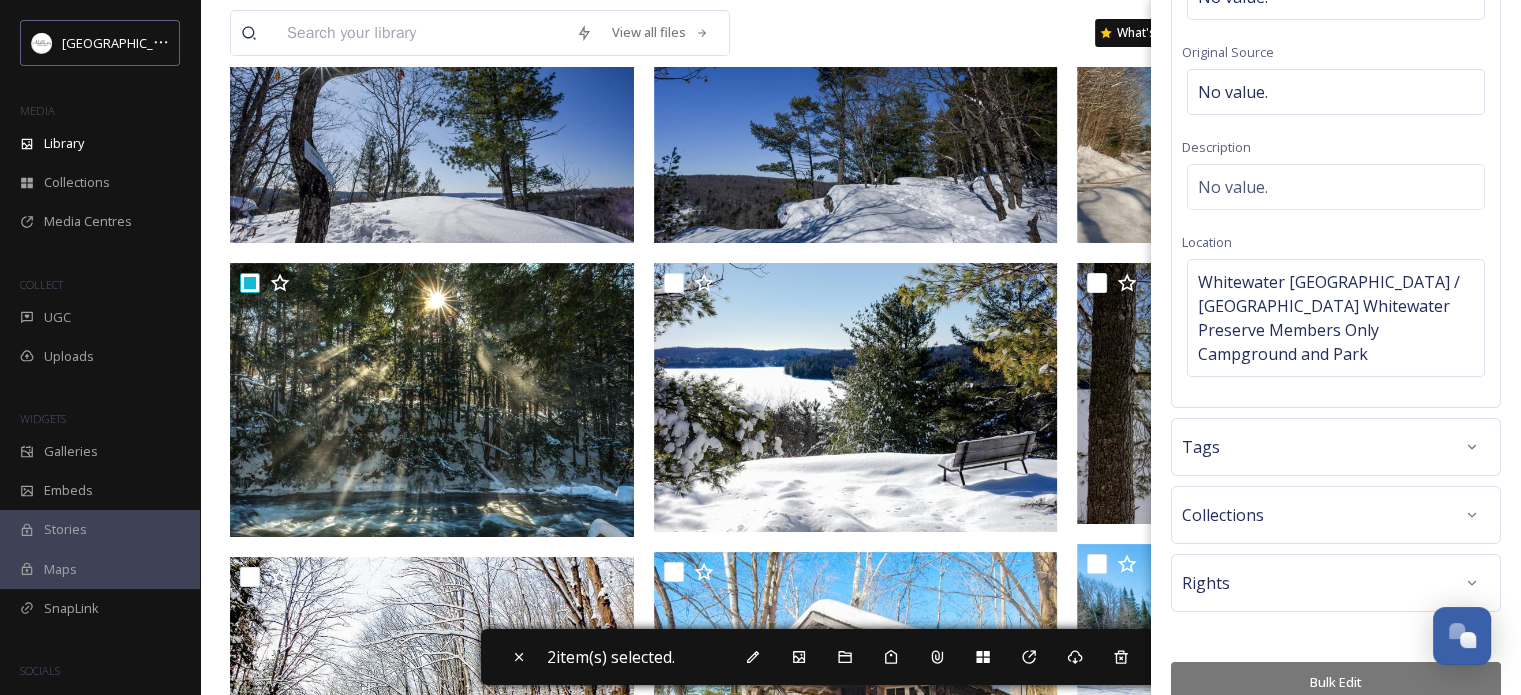 click on "Bulk Edit" at bounding box center (1336, 682) 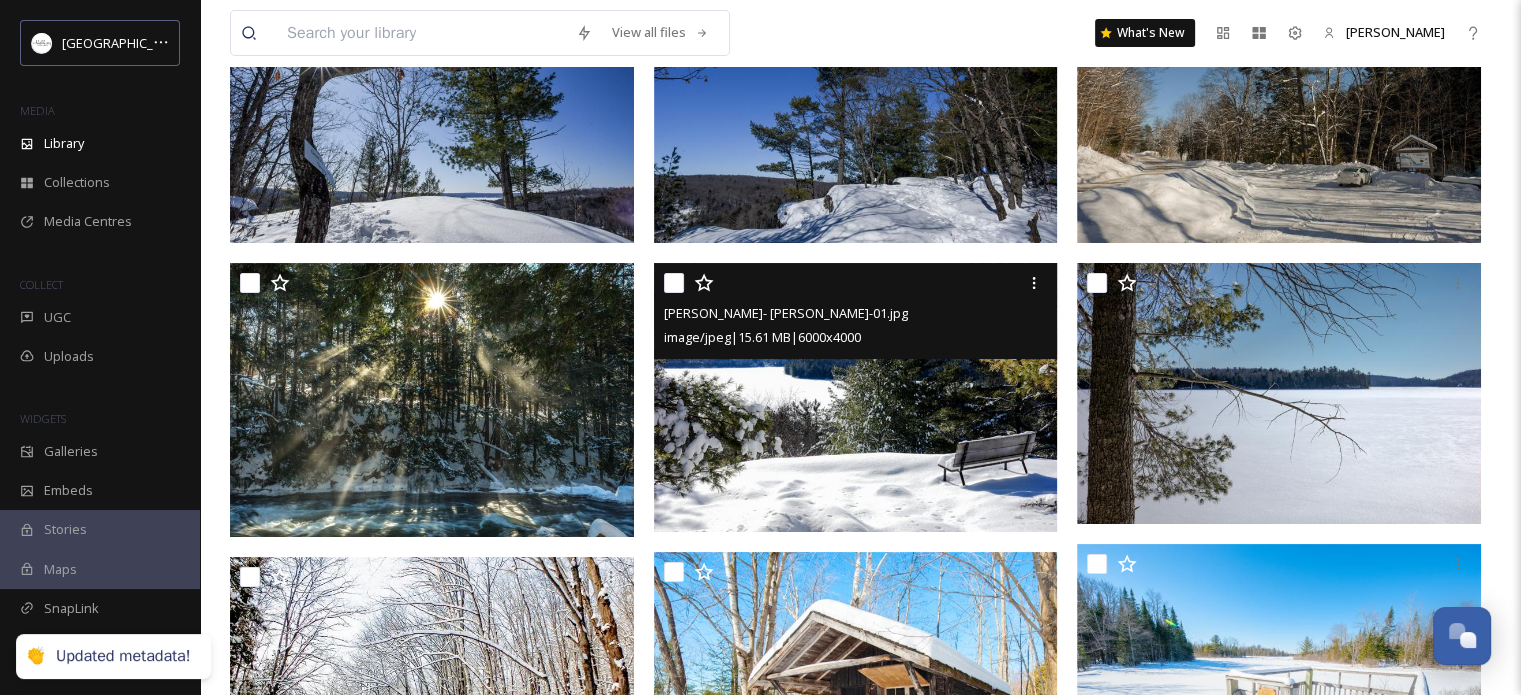 click at bounding box center [674, 283] 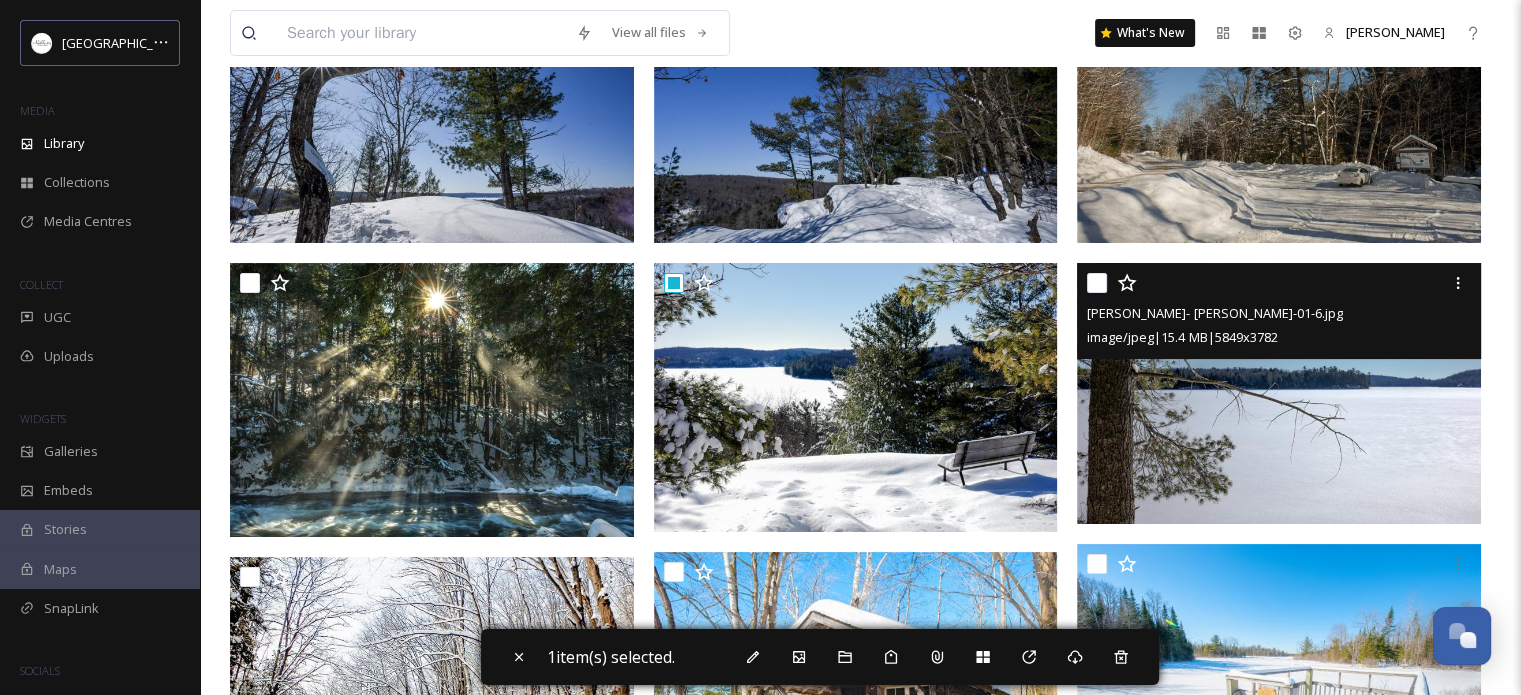 drag, startPoint x: 1093, startPoint y: 271, endPoint x: 1080, endPoint y: 282, distance: 17.029387 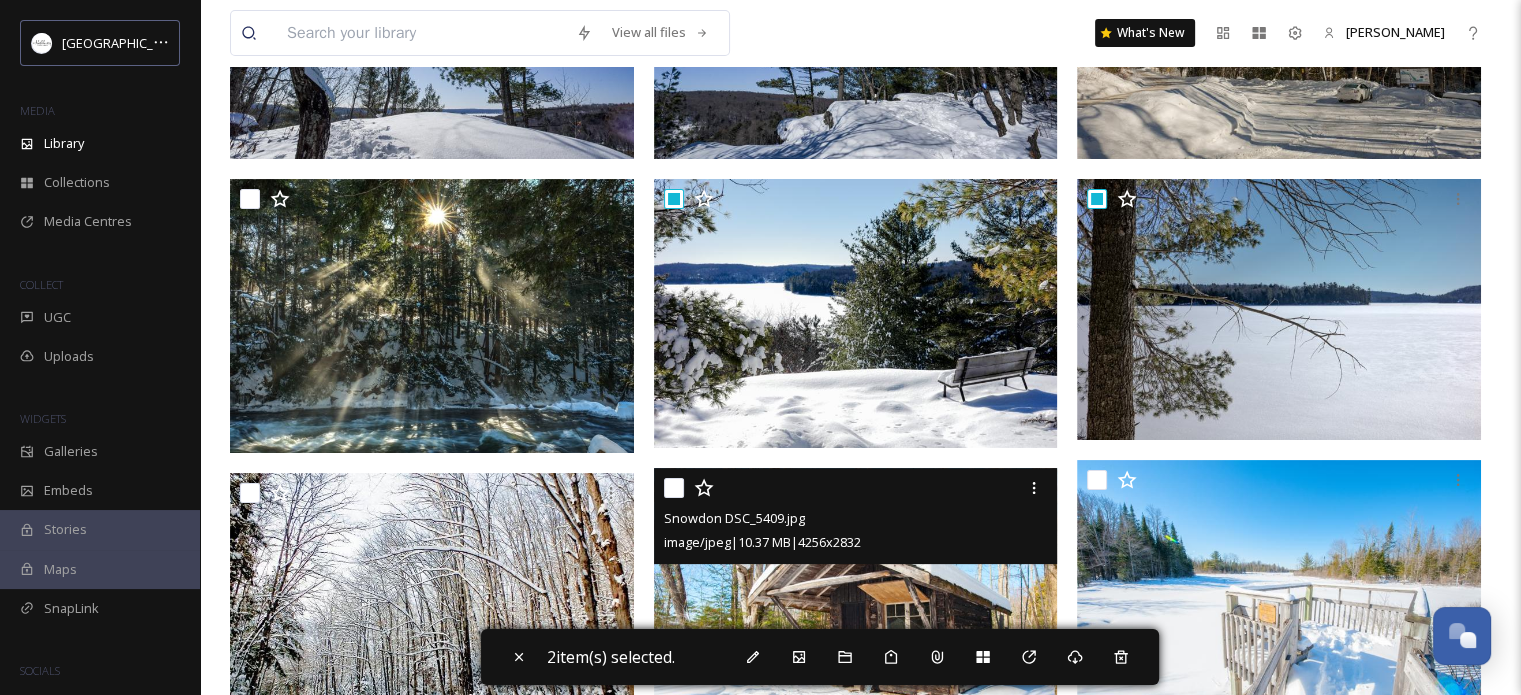 scroll, scrollTop: 700, scrollLeft: 0, axis: vertical 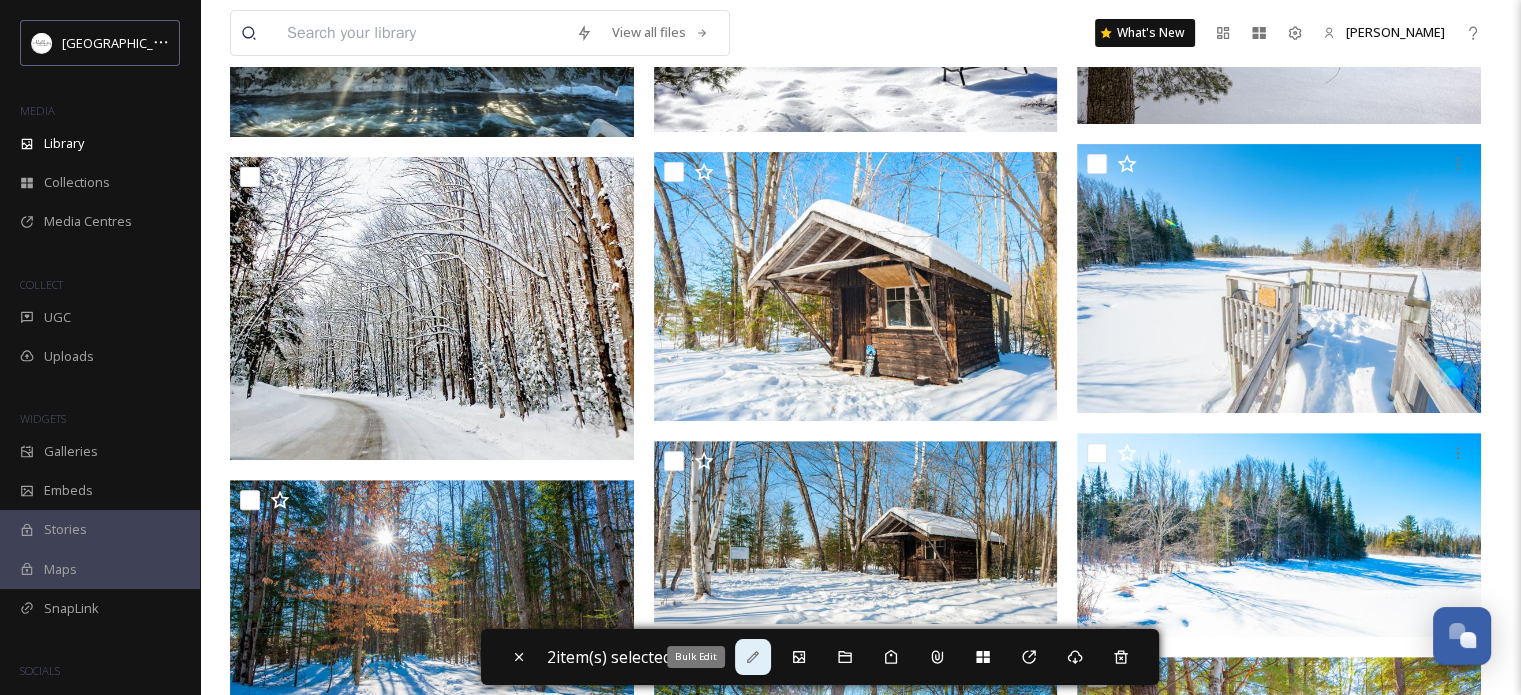 click 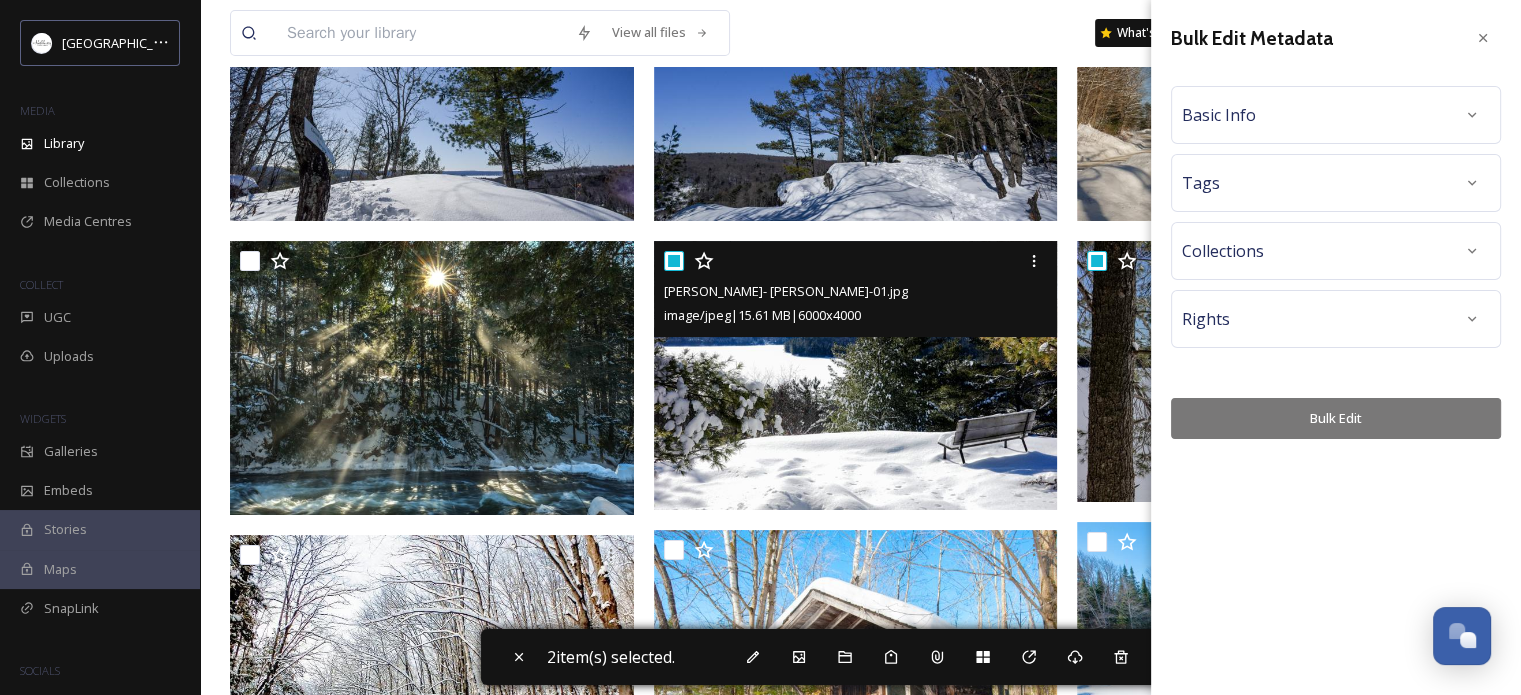 scroll, scrollTop: 300, scrollLeft: 0, axis: vertical 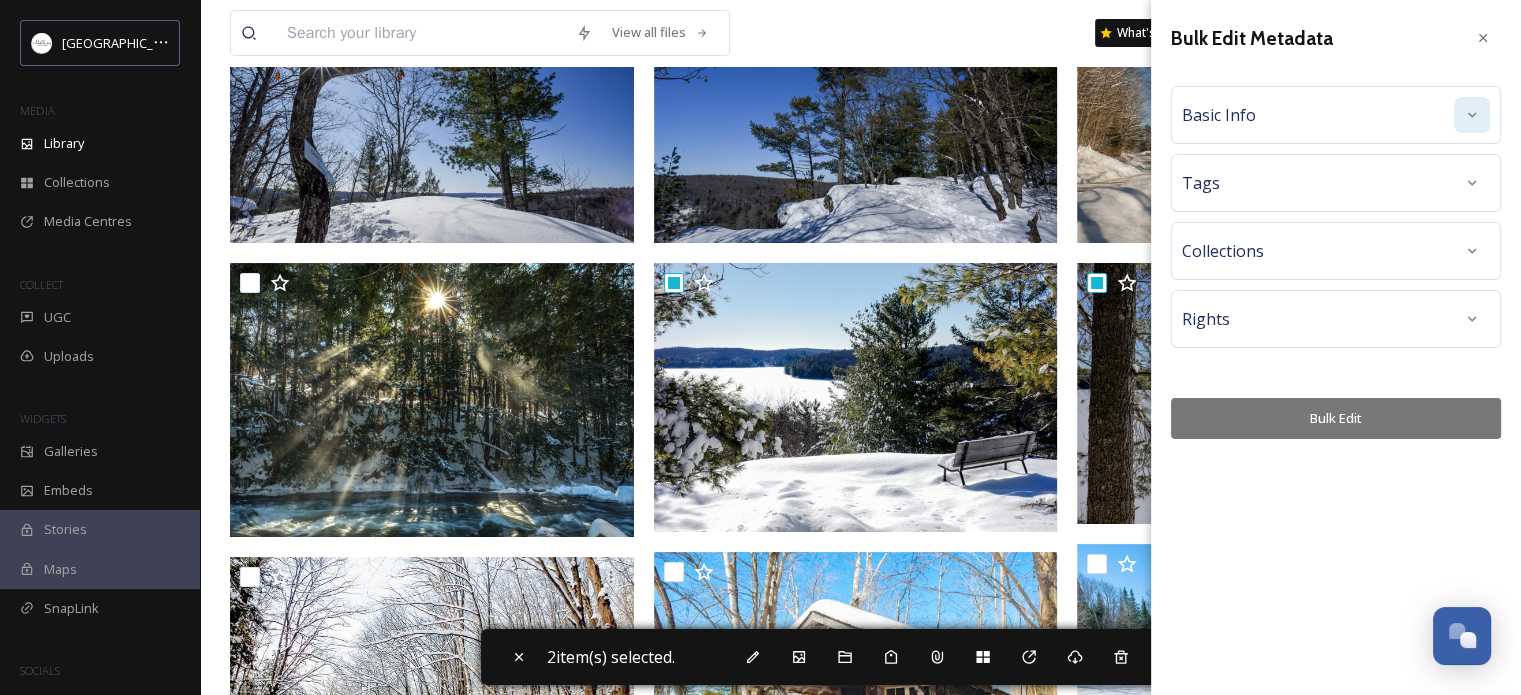 click 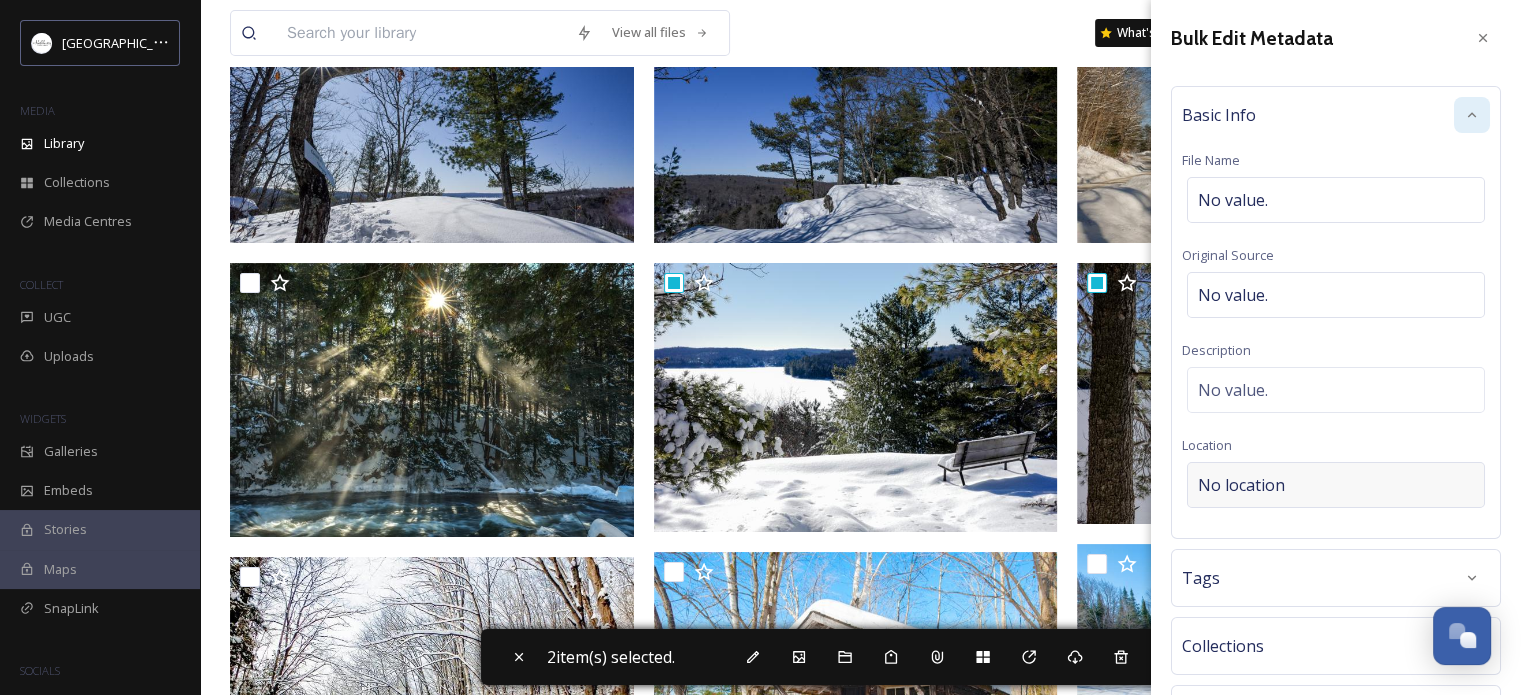 click on "No location" at bounding box center [1336, 485] 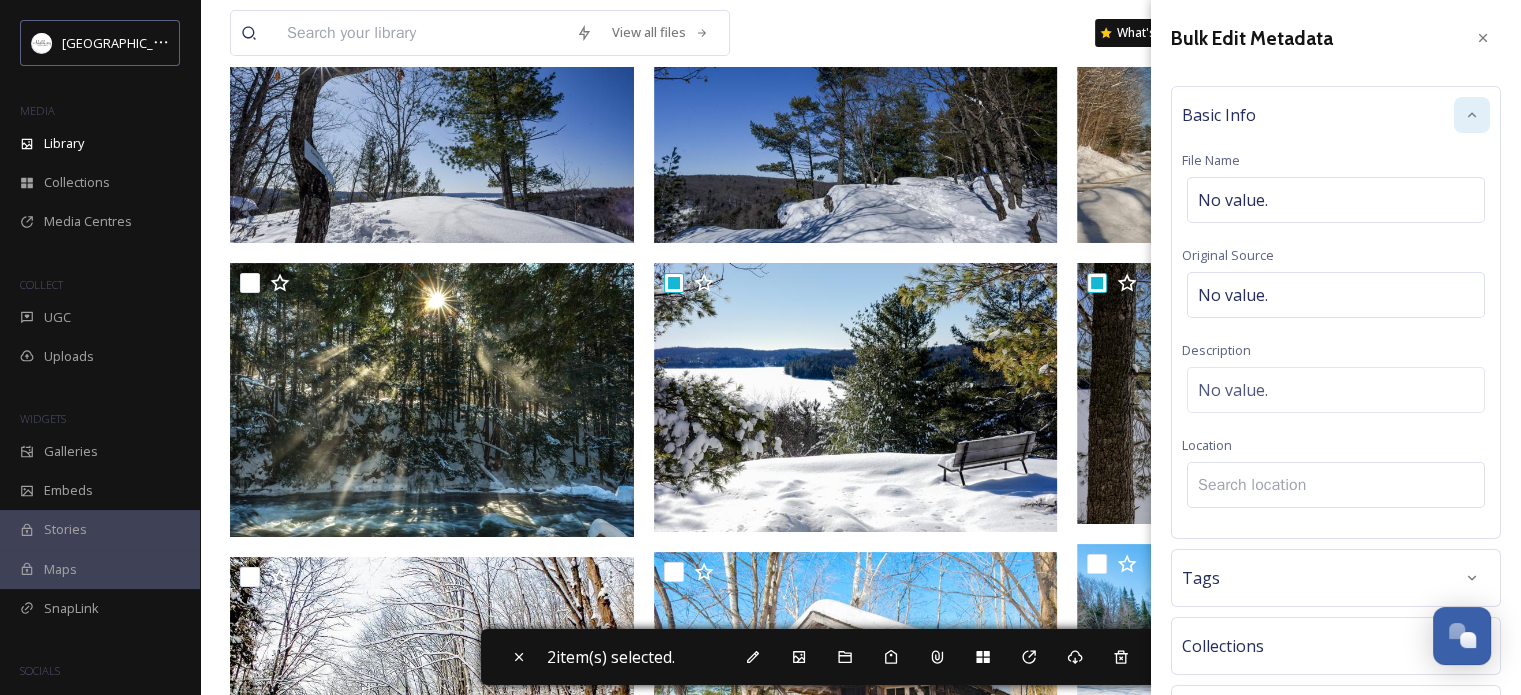 click at bounding box center (1336, 485) 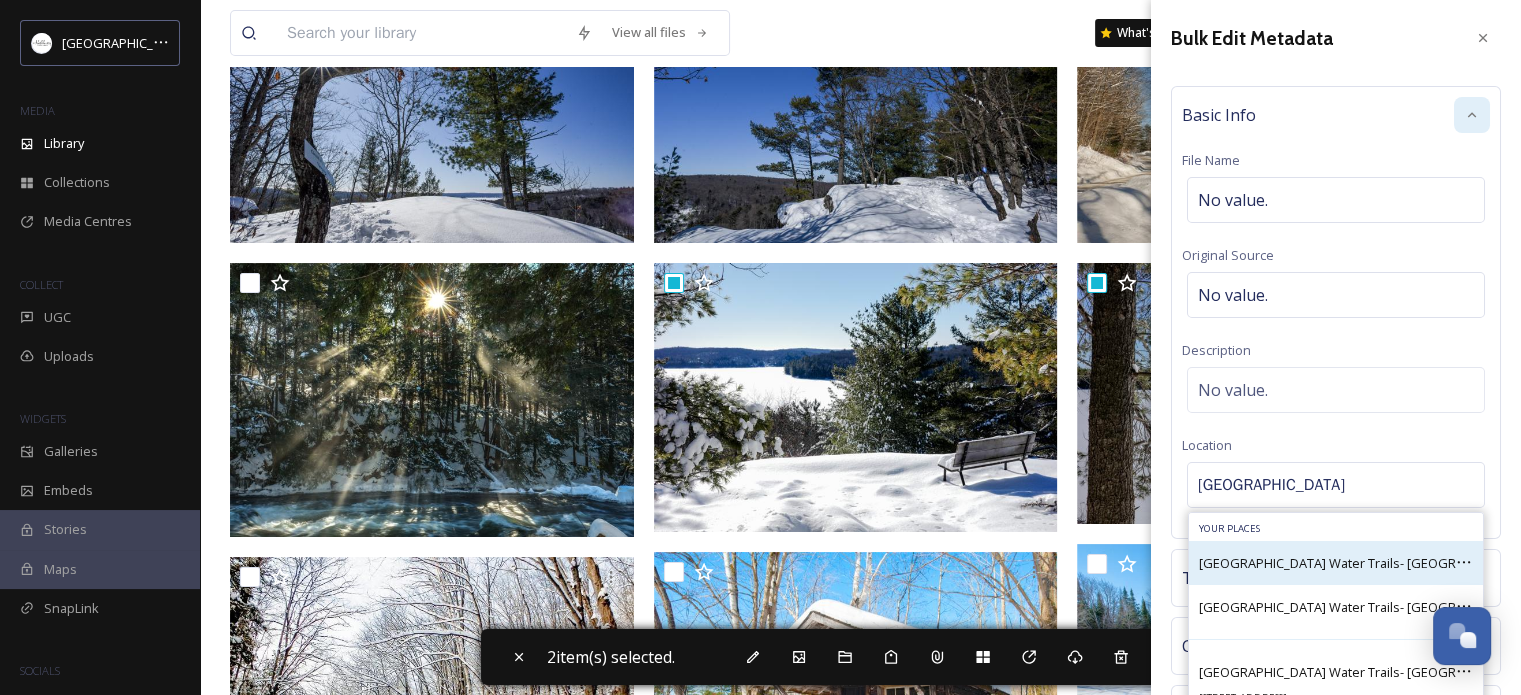 click on "[GEOGRAPHIC_DATA] Water Trails- [GEOGRAPHIC_DATA] Access Point" at bounding box center (1406, 563) 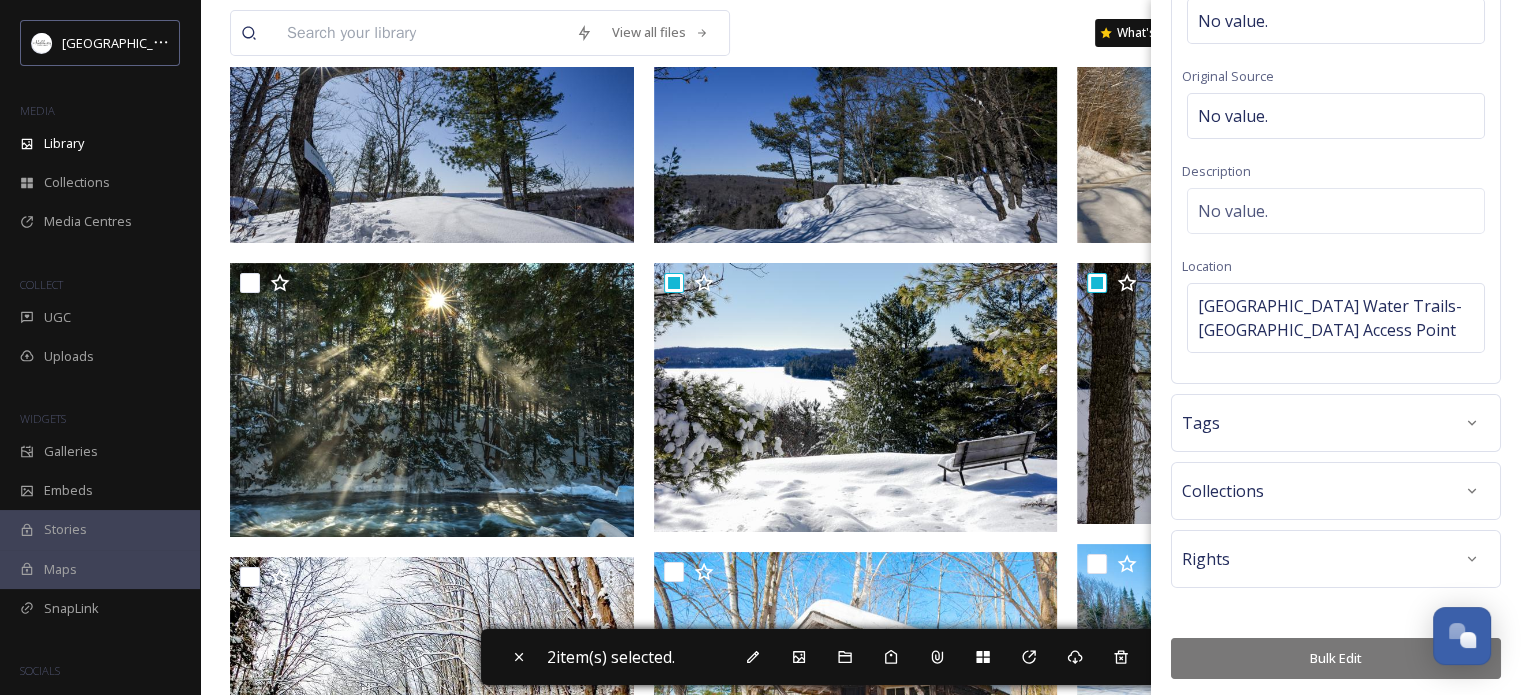 click on "Bulk Edit" at bounding box center [1336, 658] 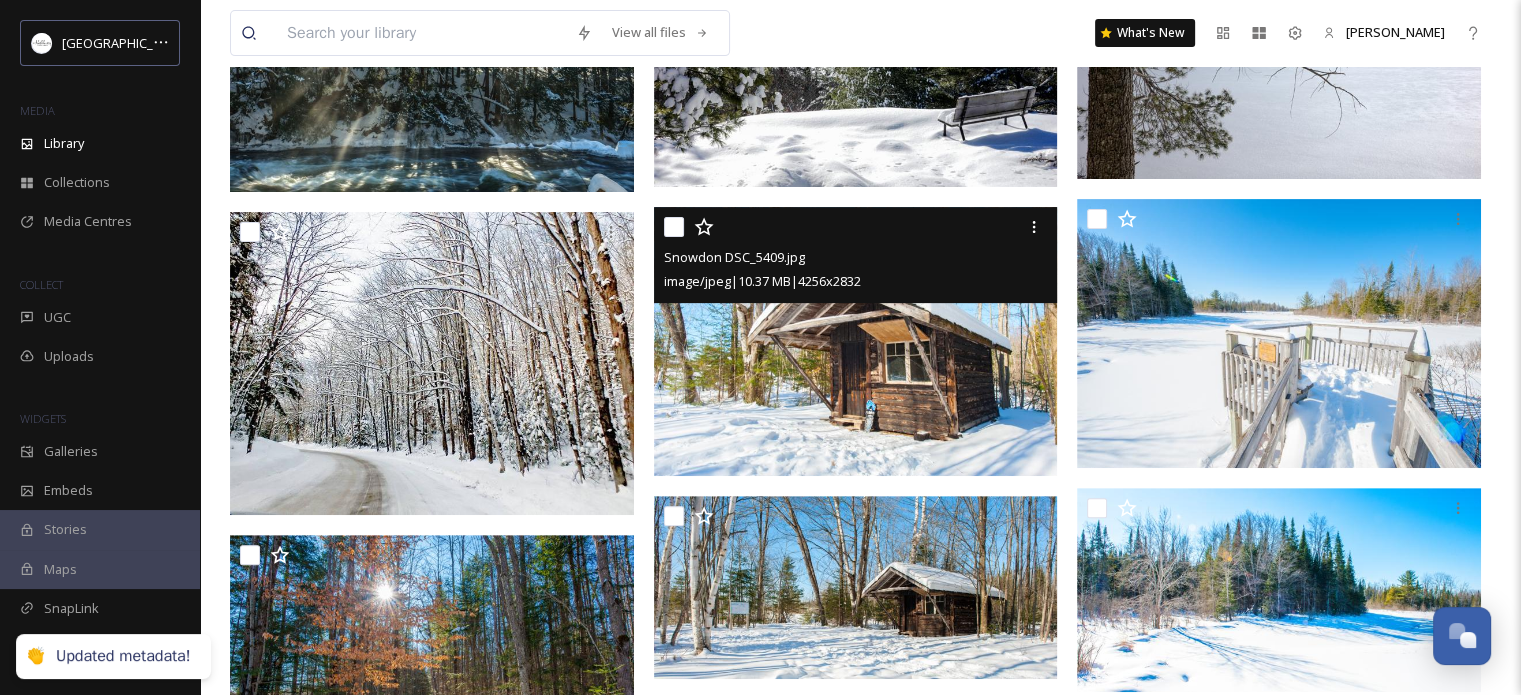 scroll, scrollTop: 700, scrollLeft: 0, axis: vertical 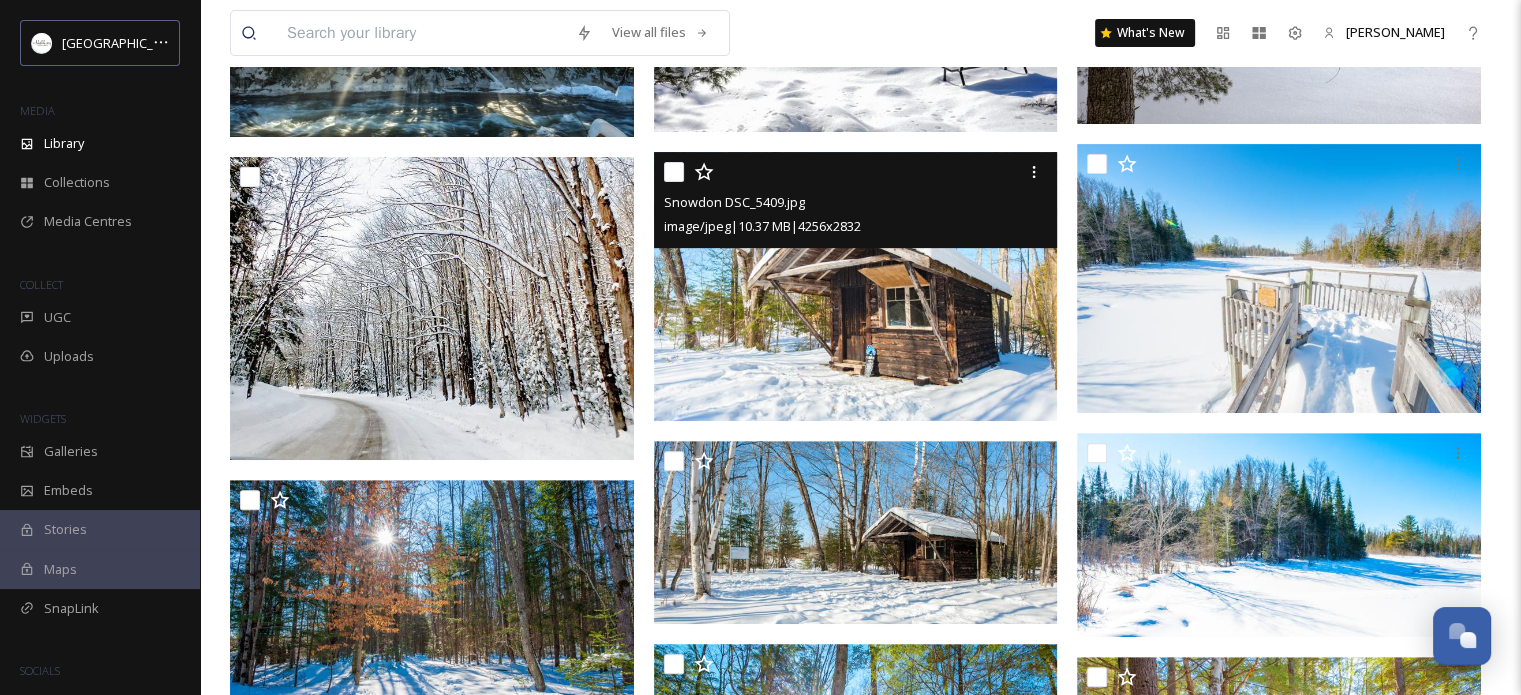 click at bounding box center (674, 172) 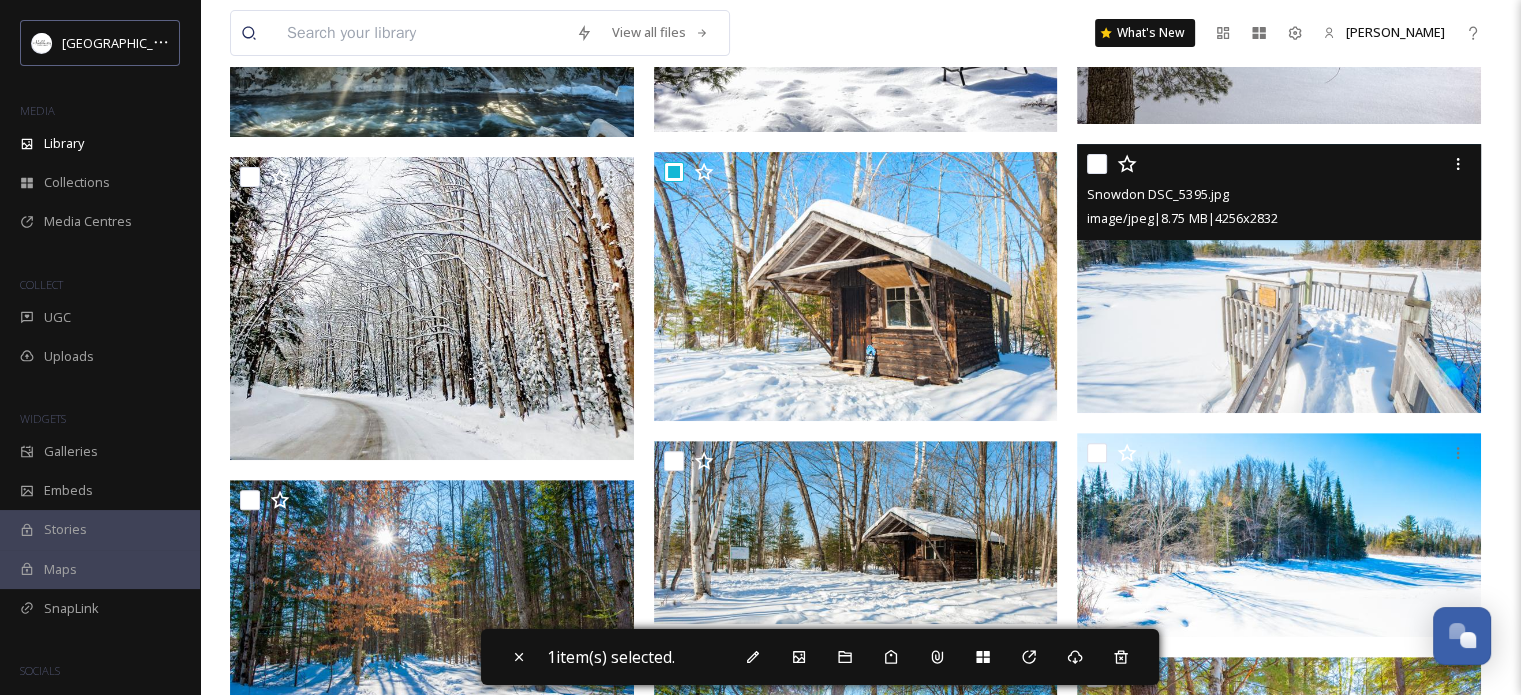 click at bounding box center (1097, 164) 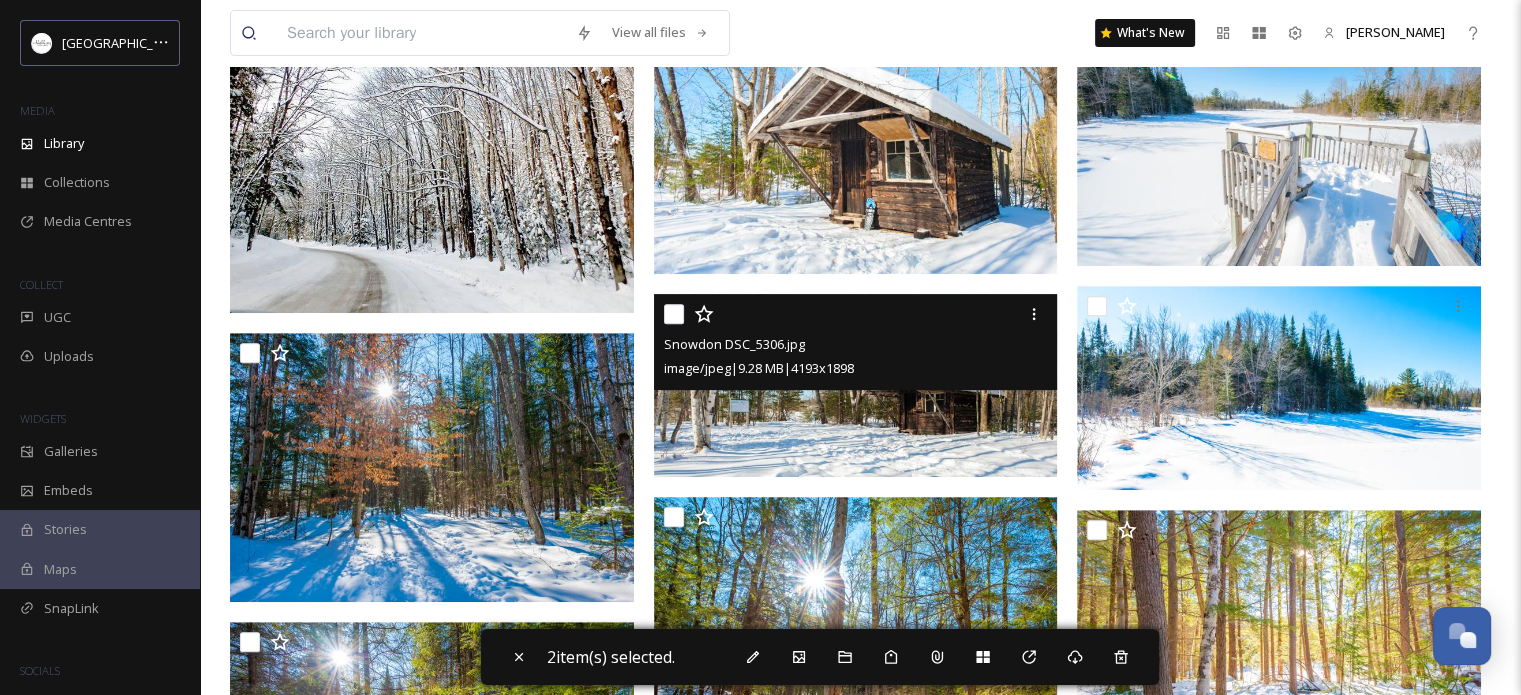 scroll, scrollTop: 900, scrollLeft: 0, axis: vertical 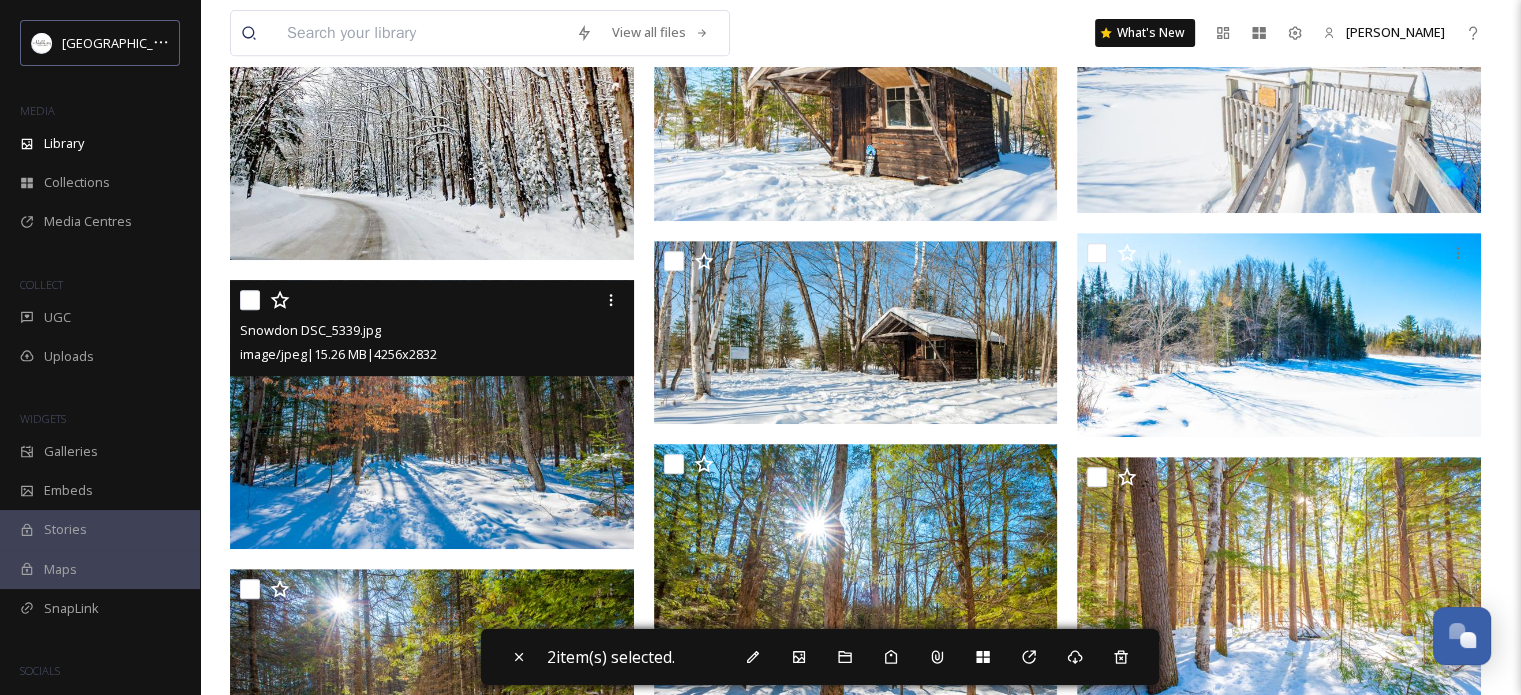 click at bounding box center [250, 300] 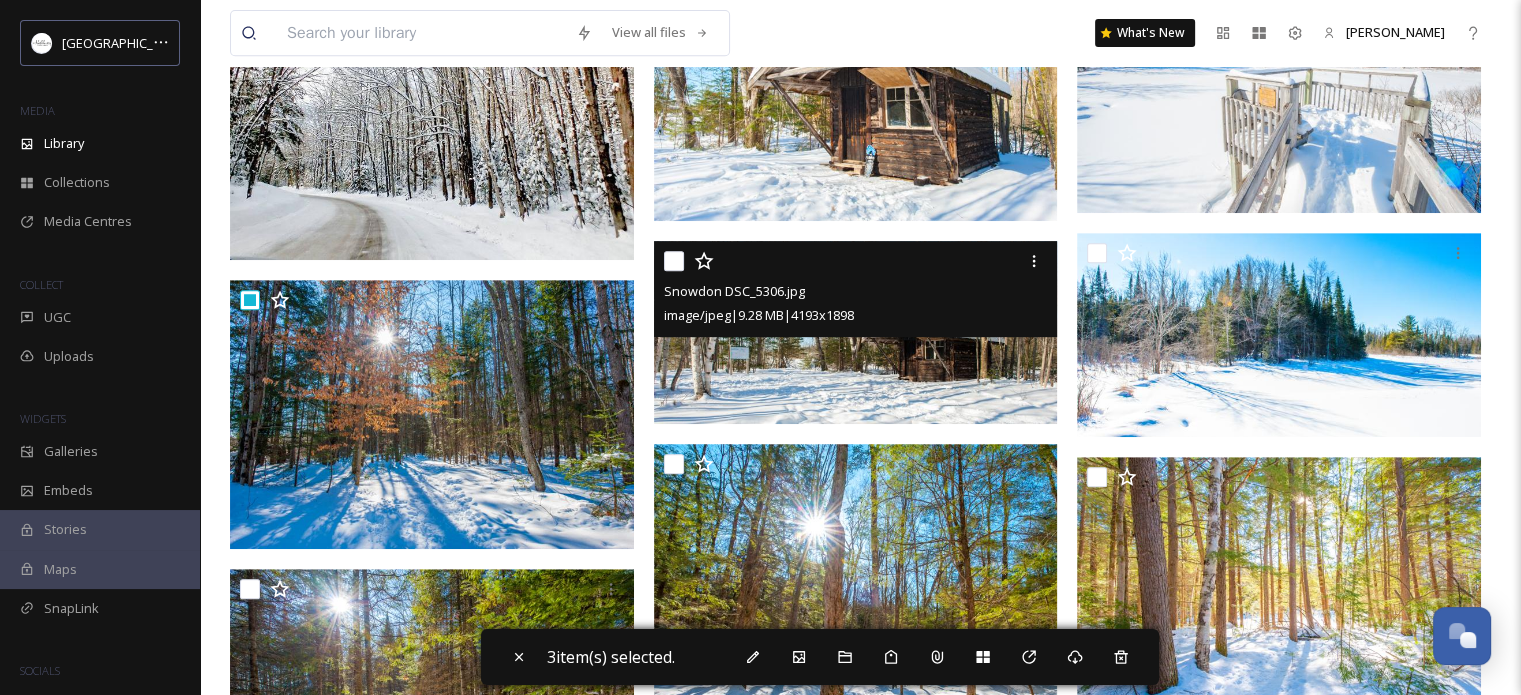 drag, startPoint x: 675, startPoint y: 255, endPoint x: 665, endPoint y: 265, distance: 14.142136 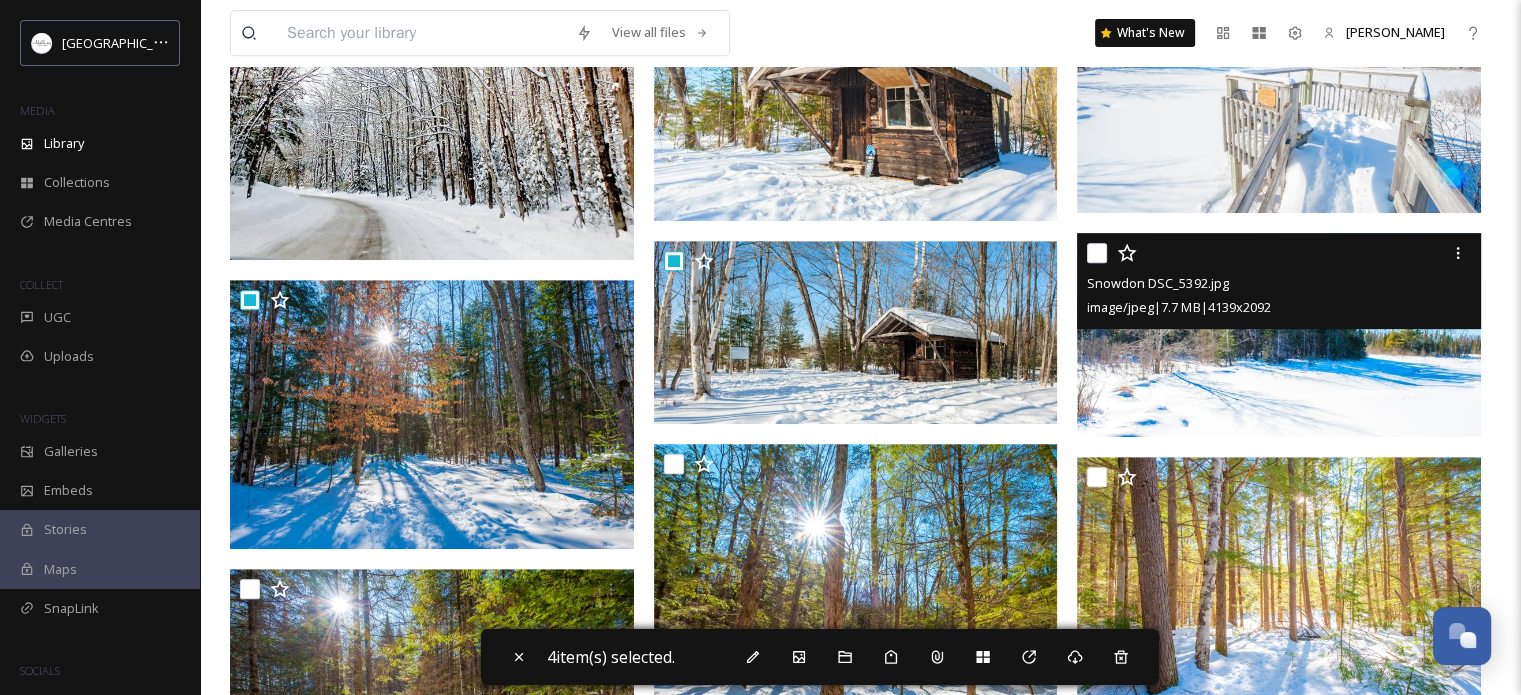 click at bounding box center (1097, 253) 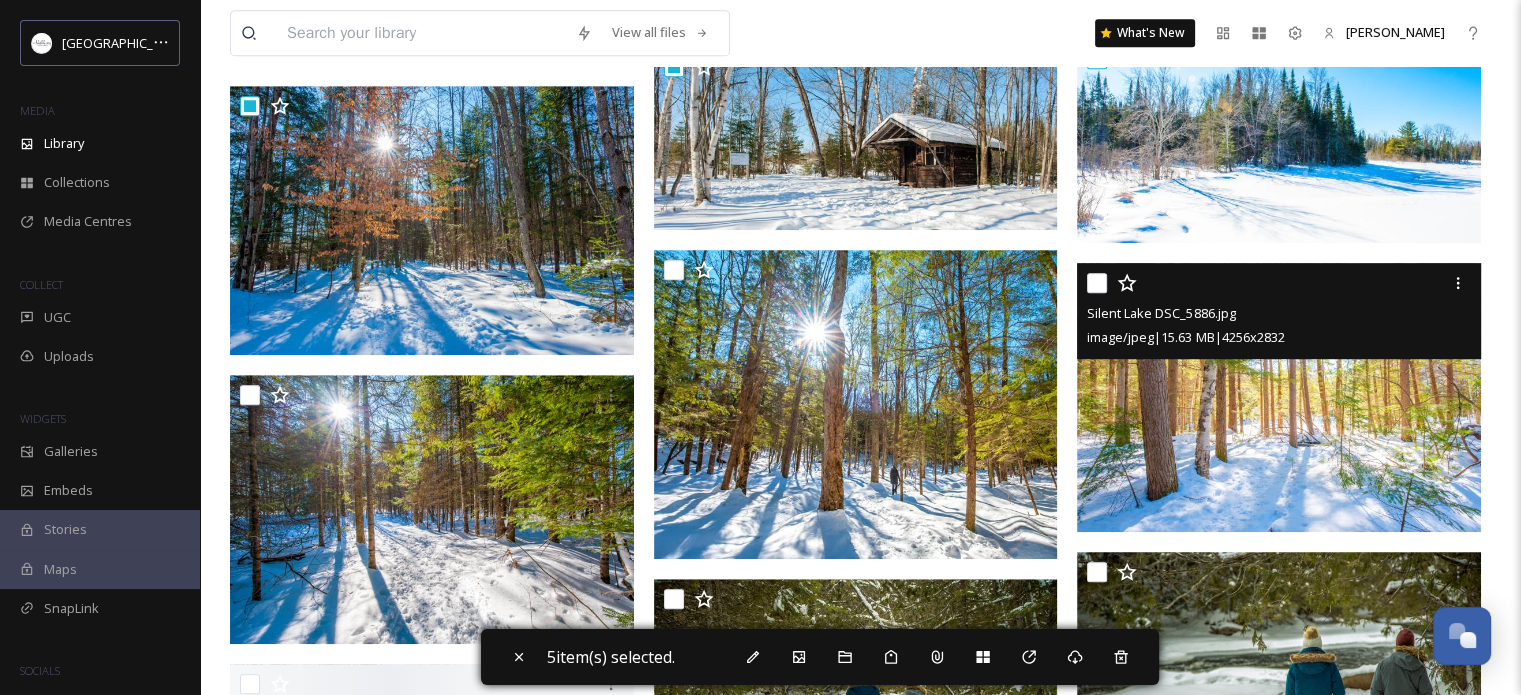 scroll, scrollTop: 1200, scrollLeft: 0, axis: vertical 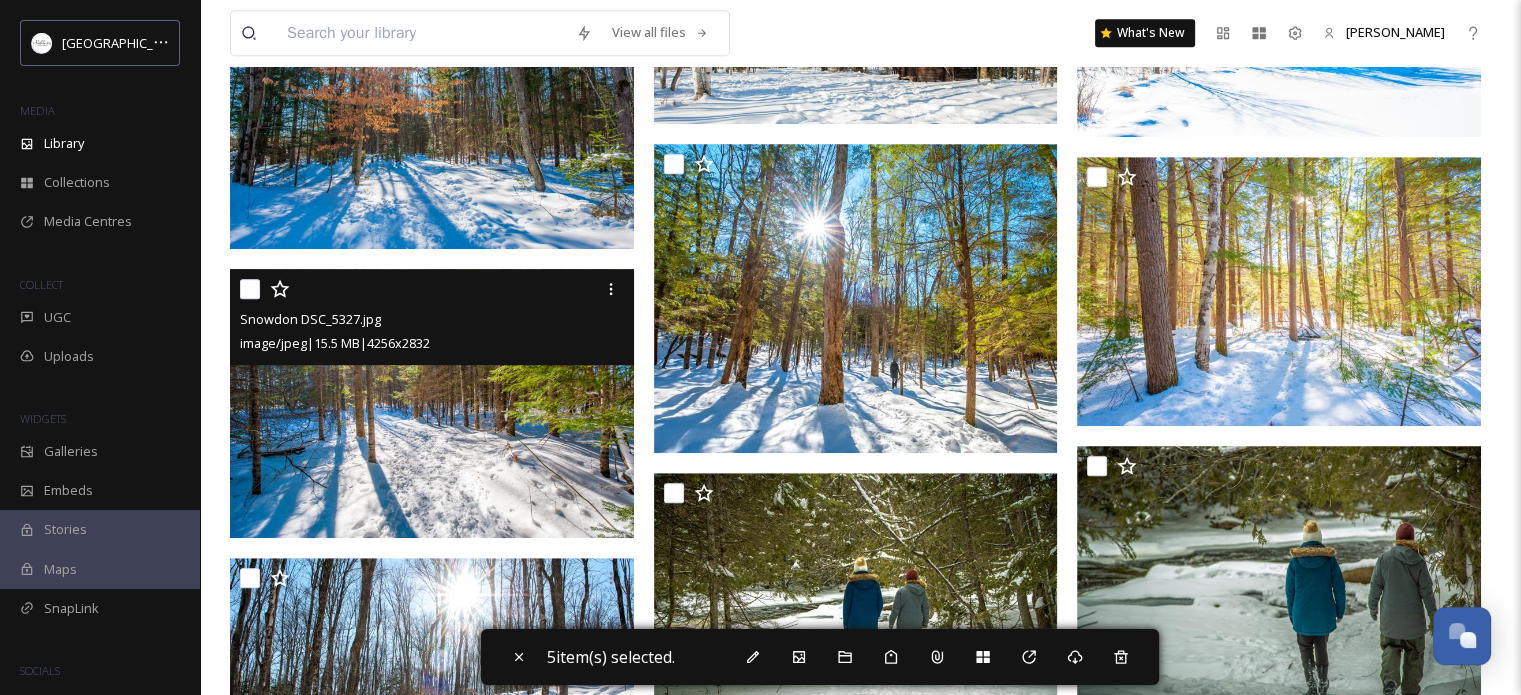 click at bounding box center (250, 289) 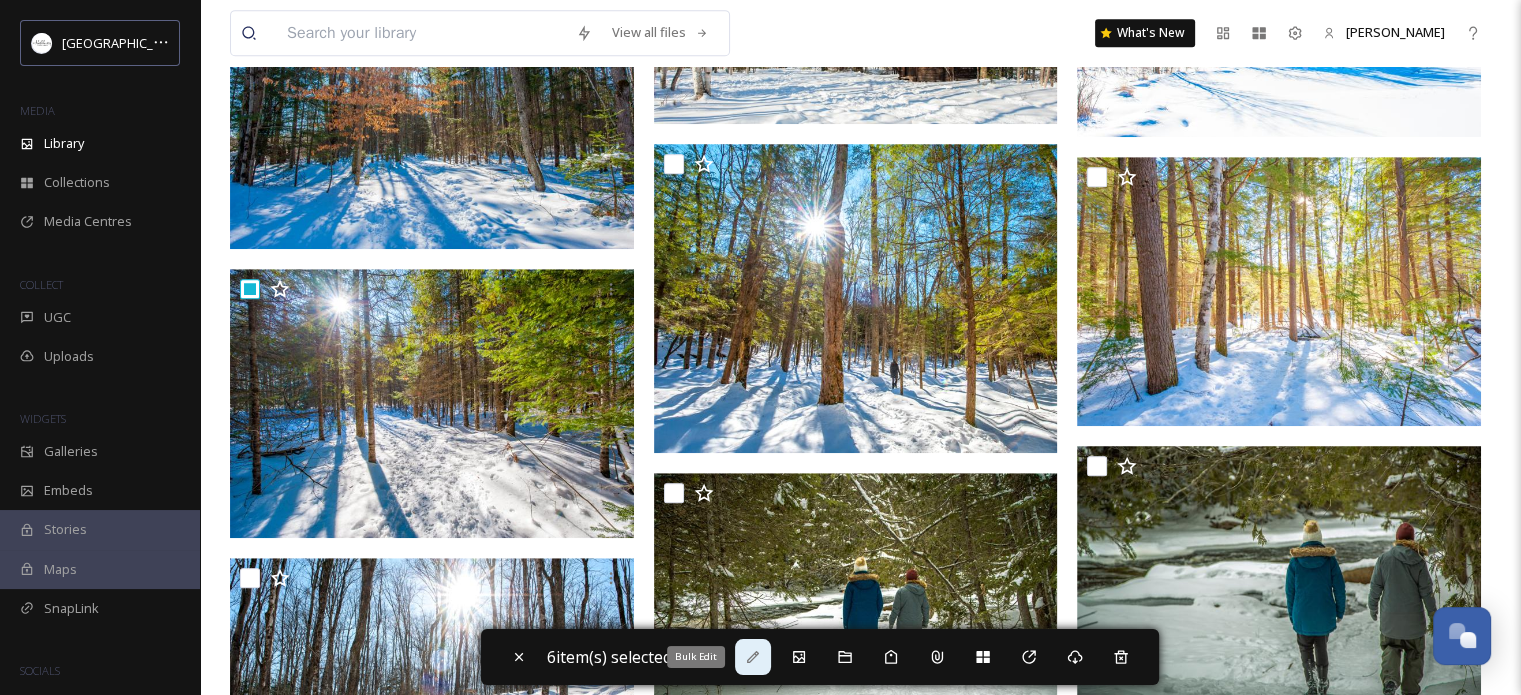click 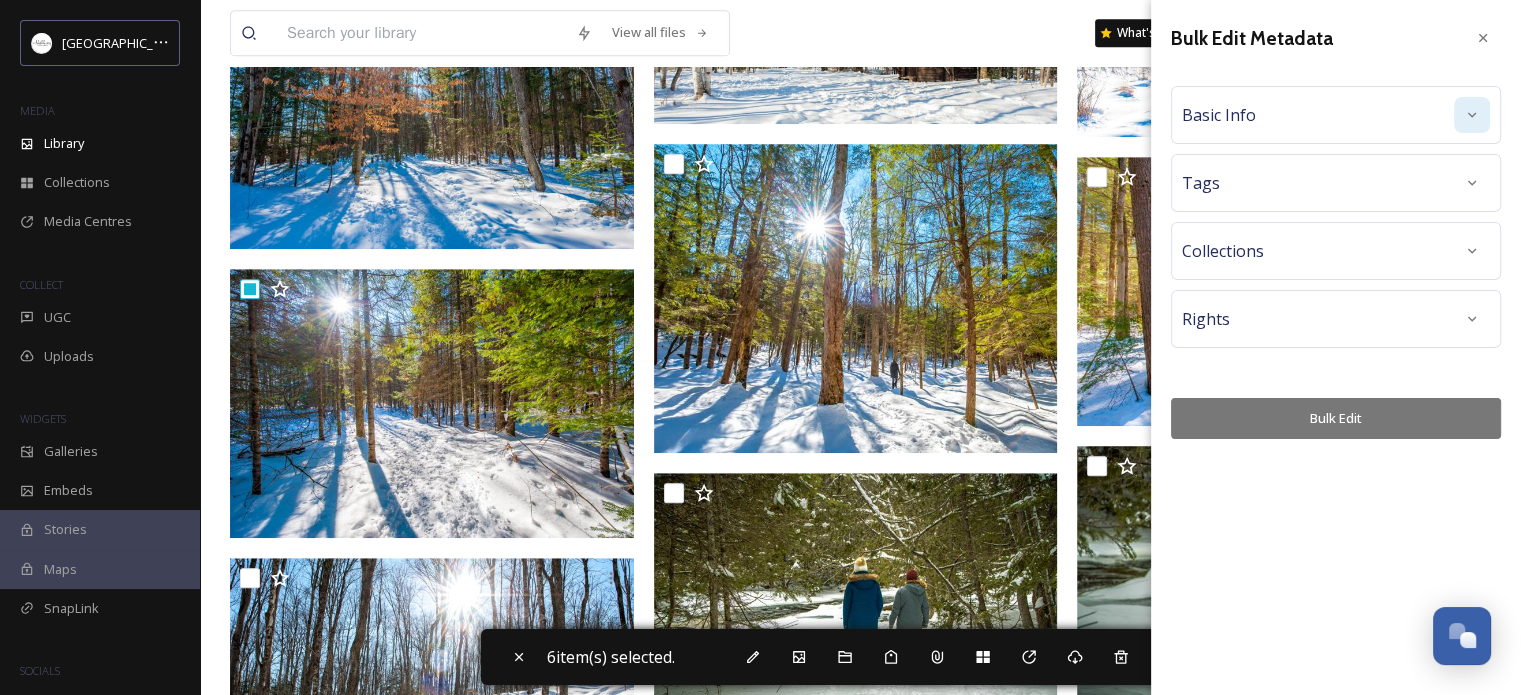 click 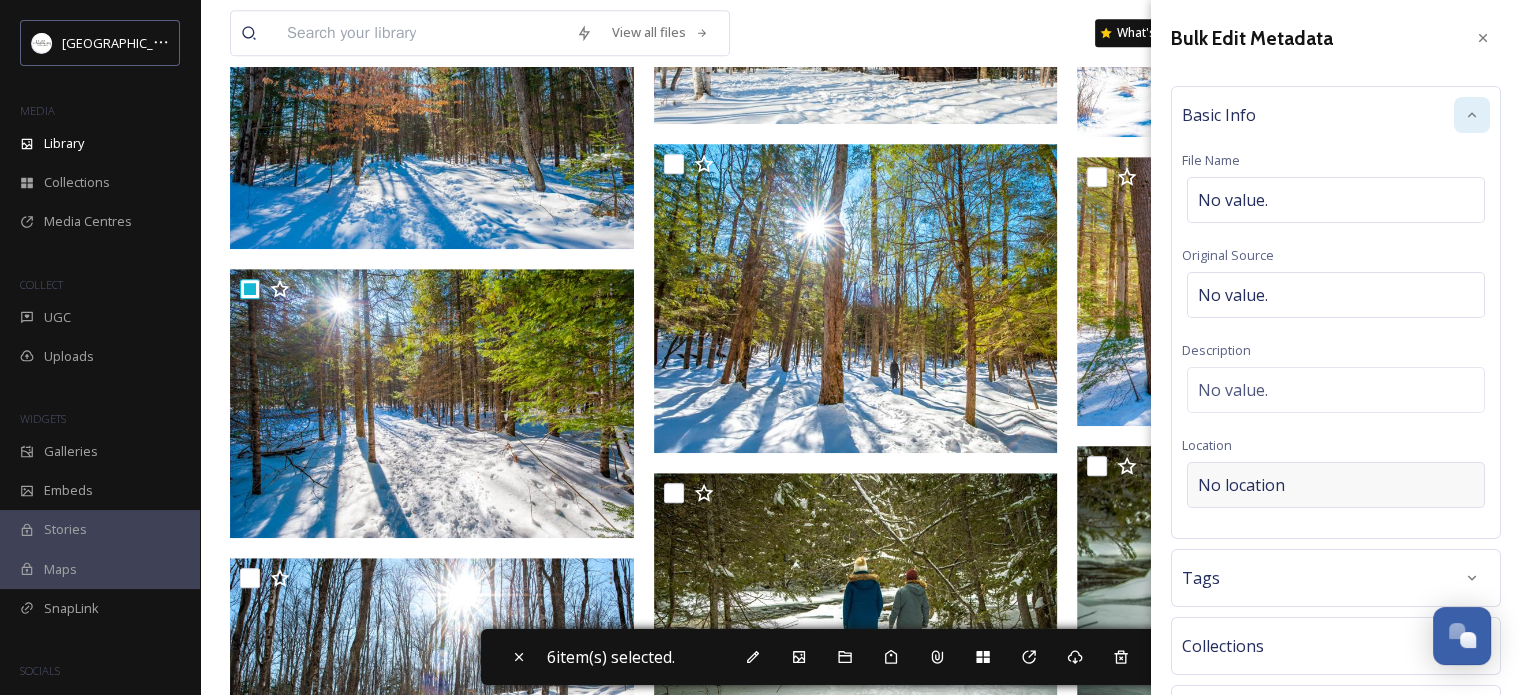 click on "No location" at bounding box center (1241, 485) 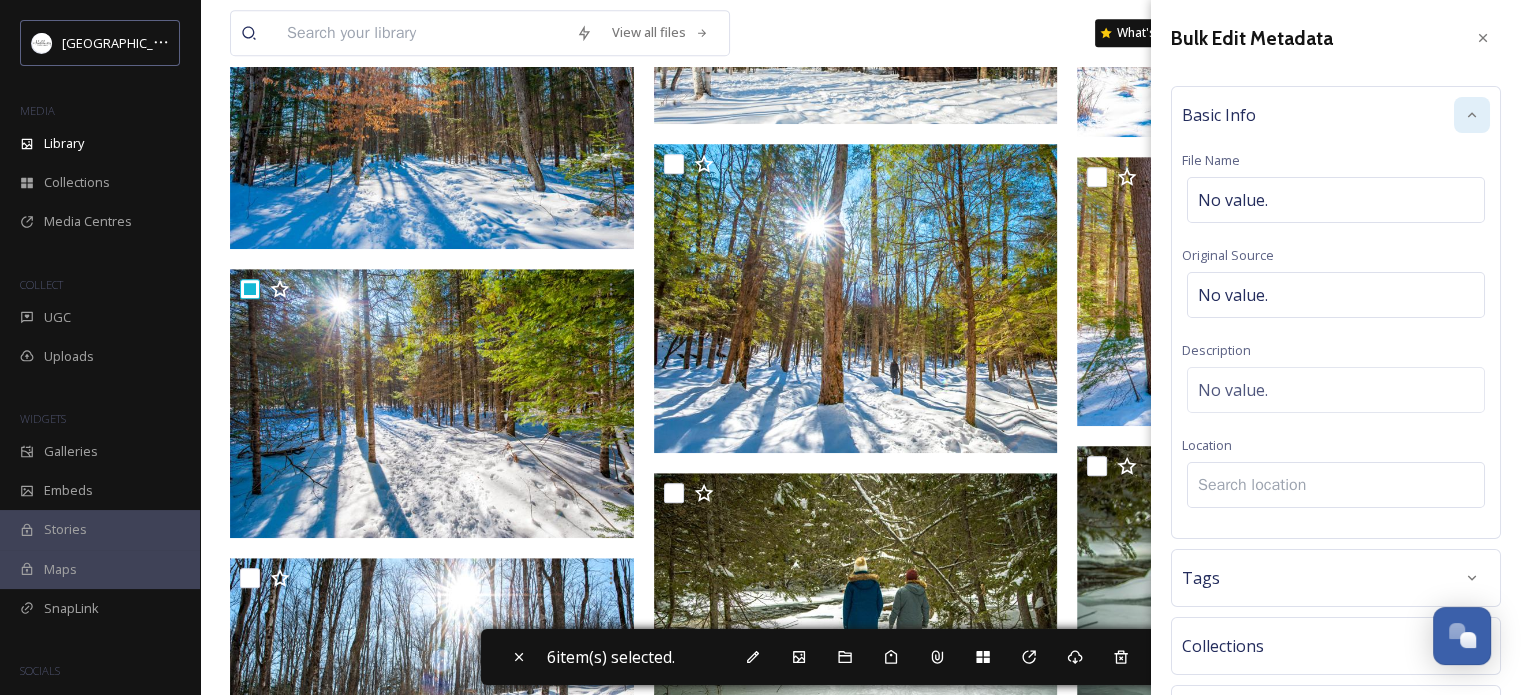 click at bounding box center [1336, 485] 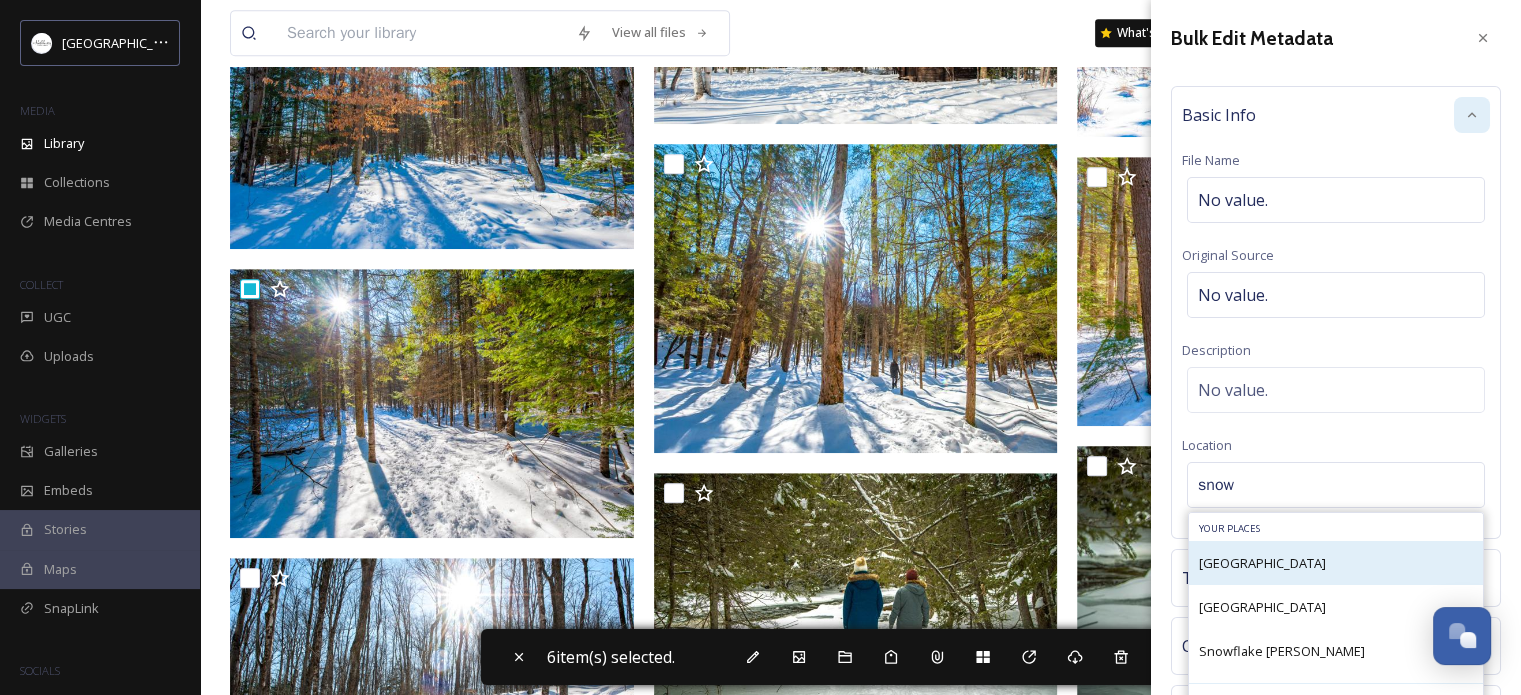 click on "[GEOGRAPHIC_DATA]" at bounding box center [1262, 563] 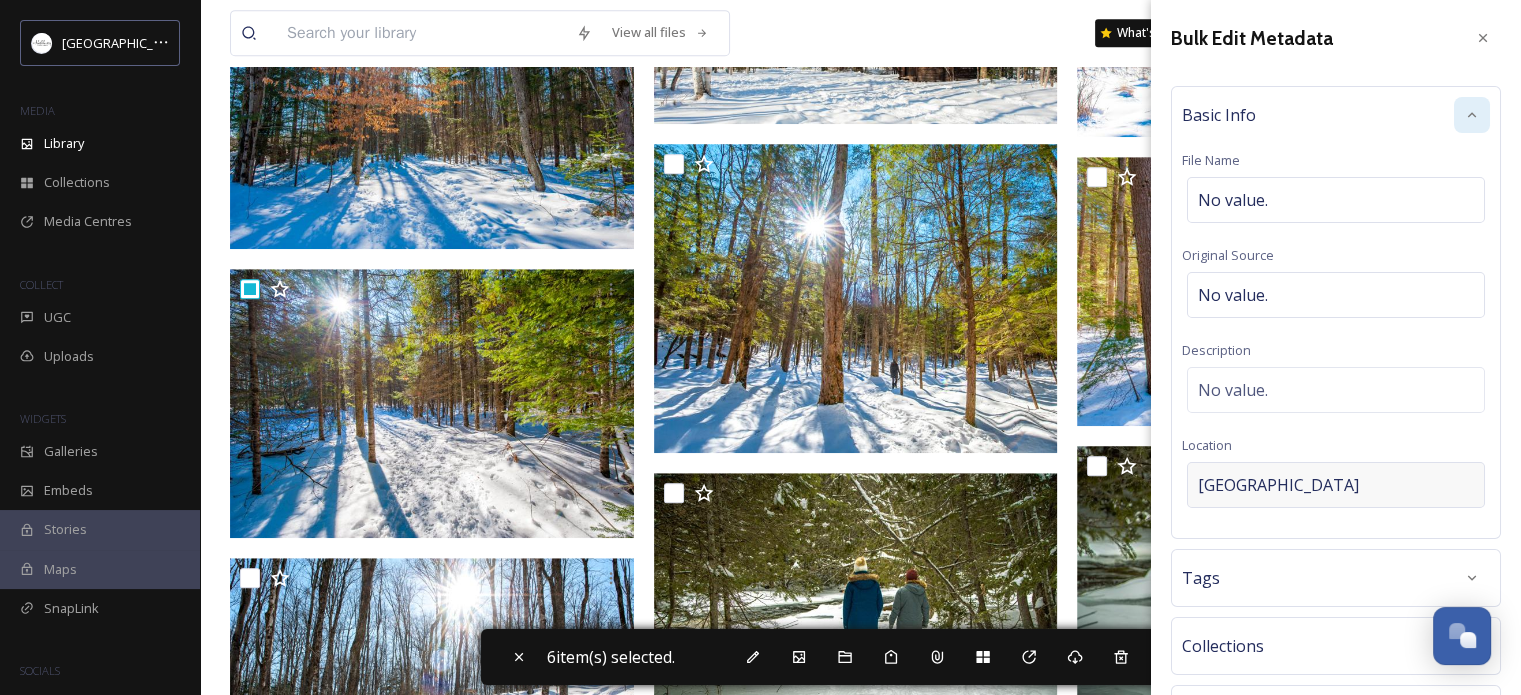 scroll, scrollTop: 100, scrollLeft: 0, axis: vertical 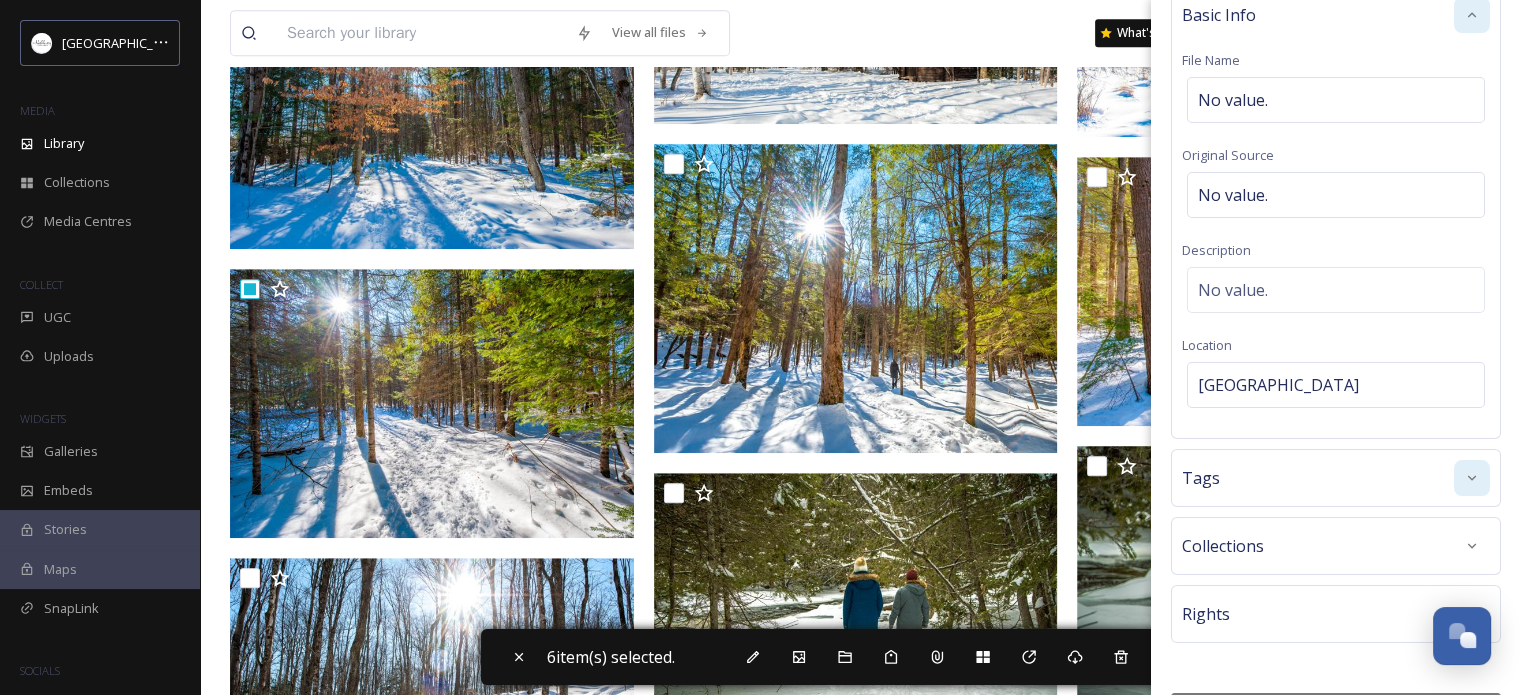 click 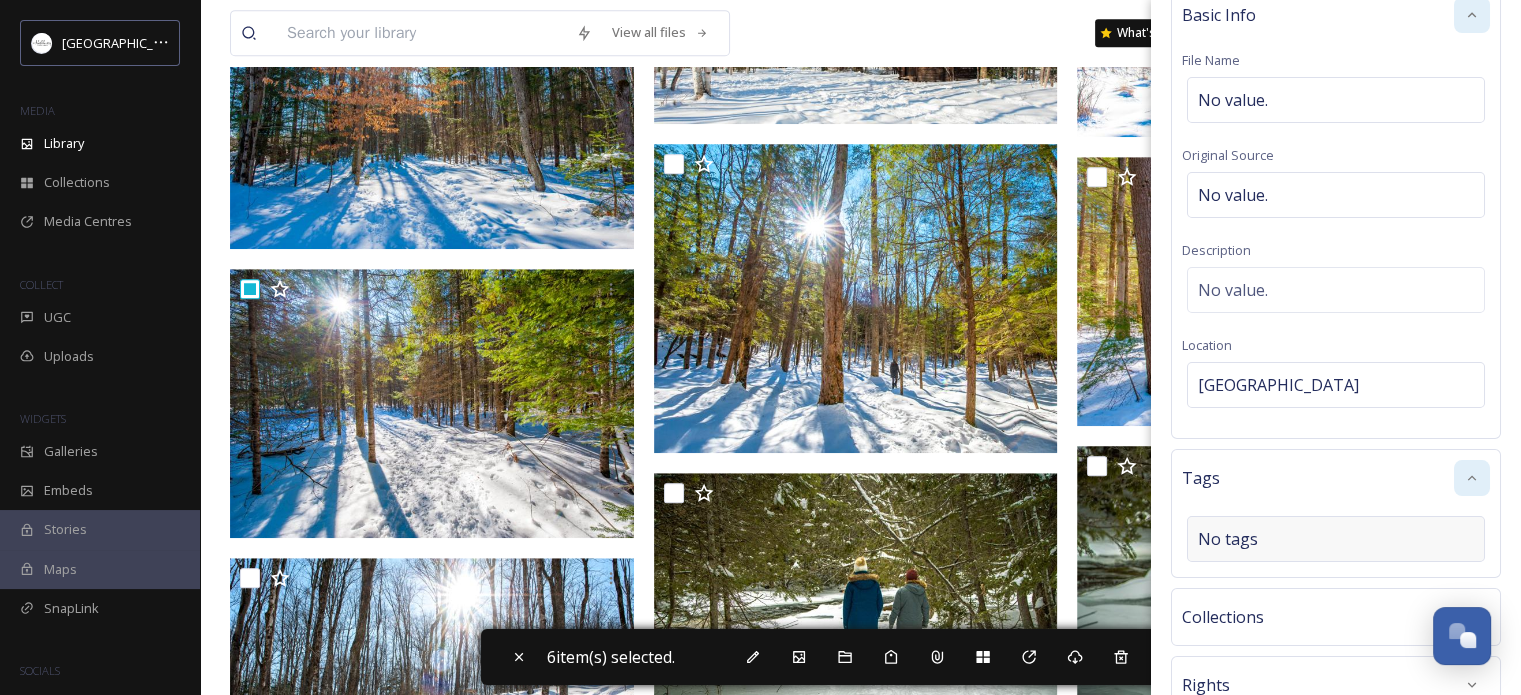 click on "No tags" at bounding box center [1336, 539] 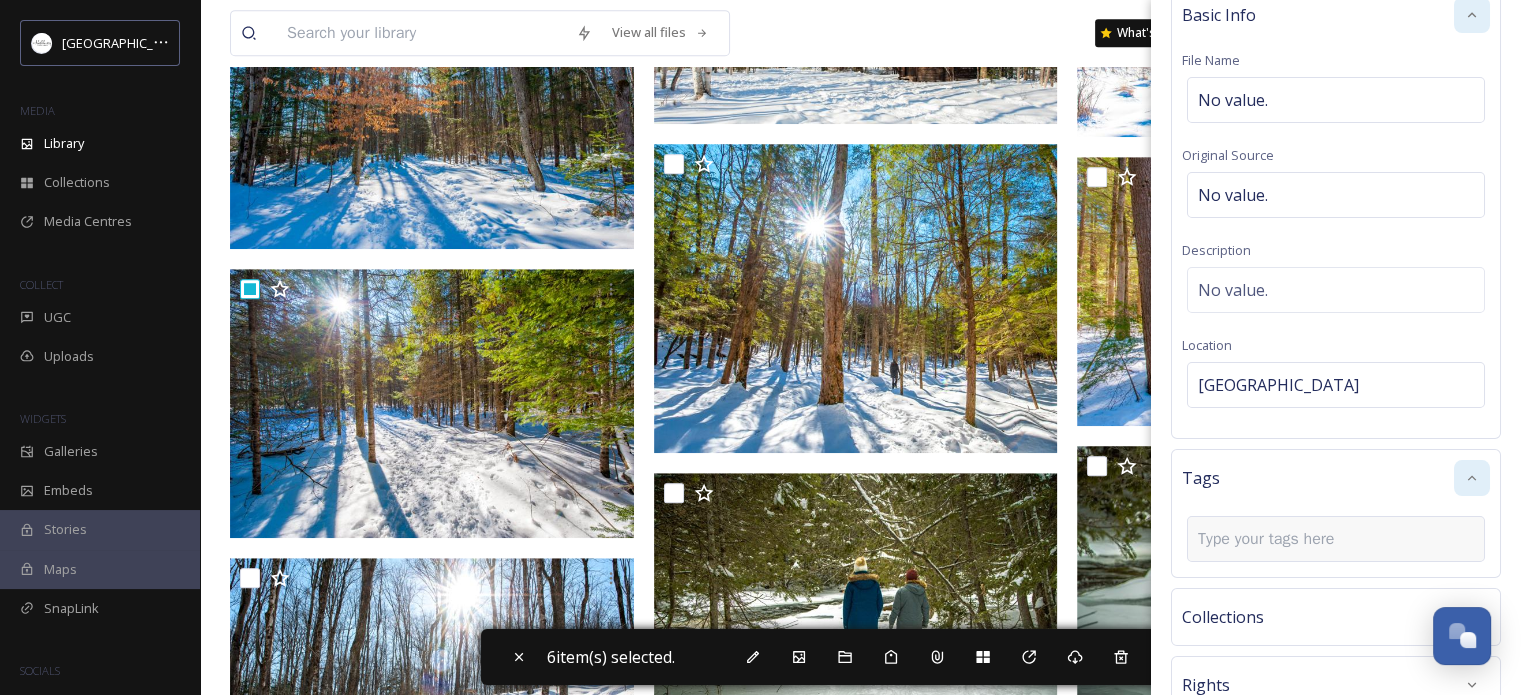 click at bounding box center (1274, 539) 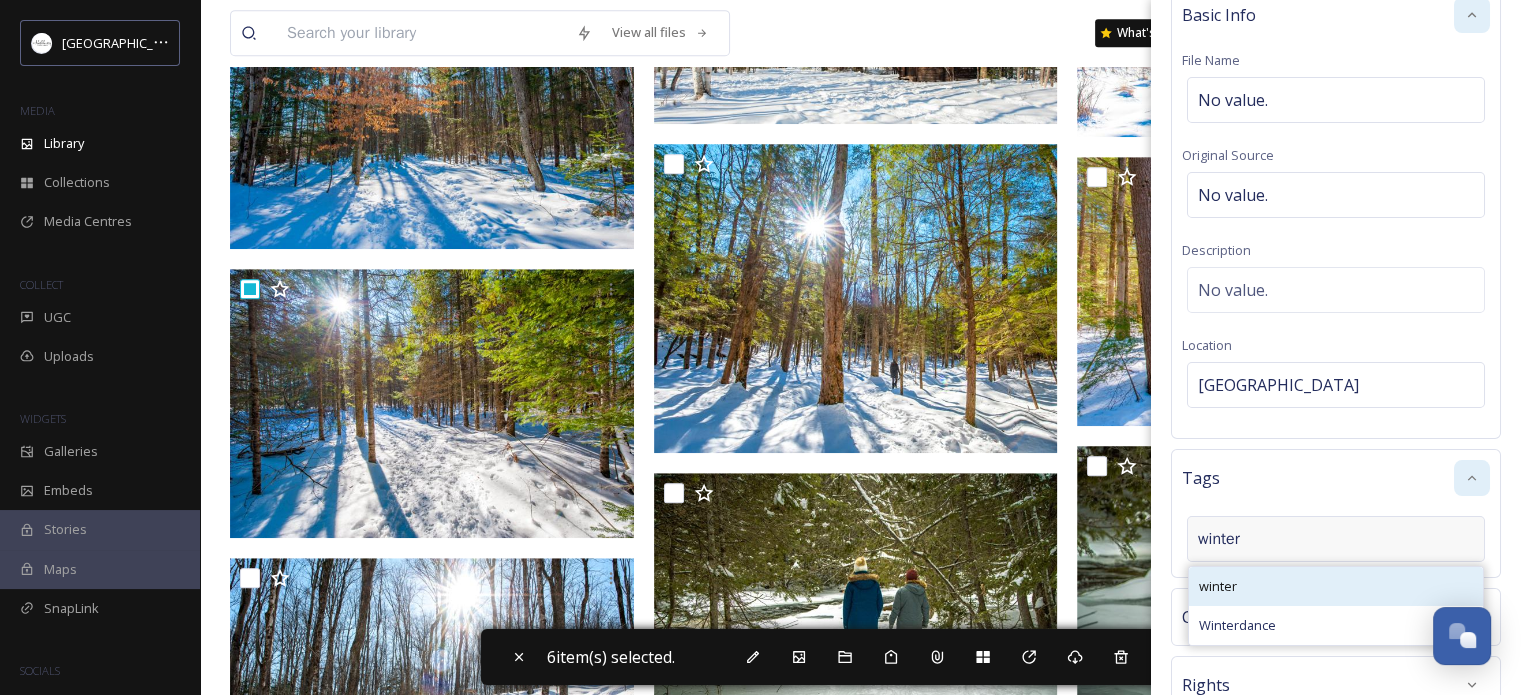 click on "winter" at bounding box center [1336, 586] 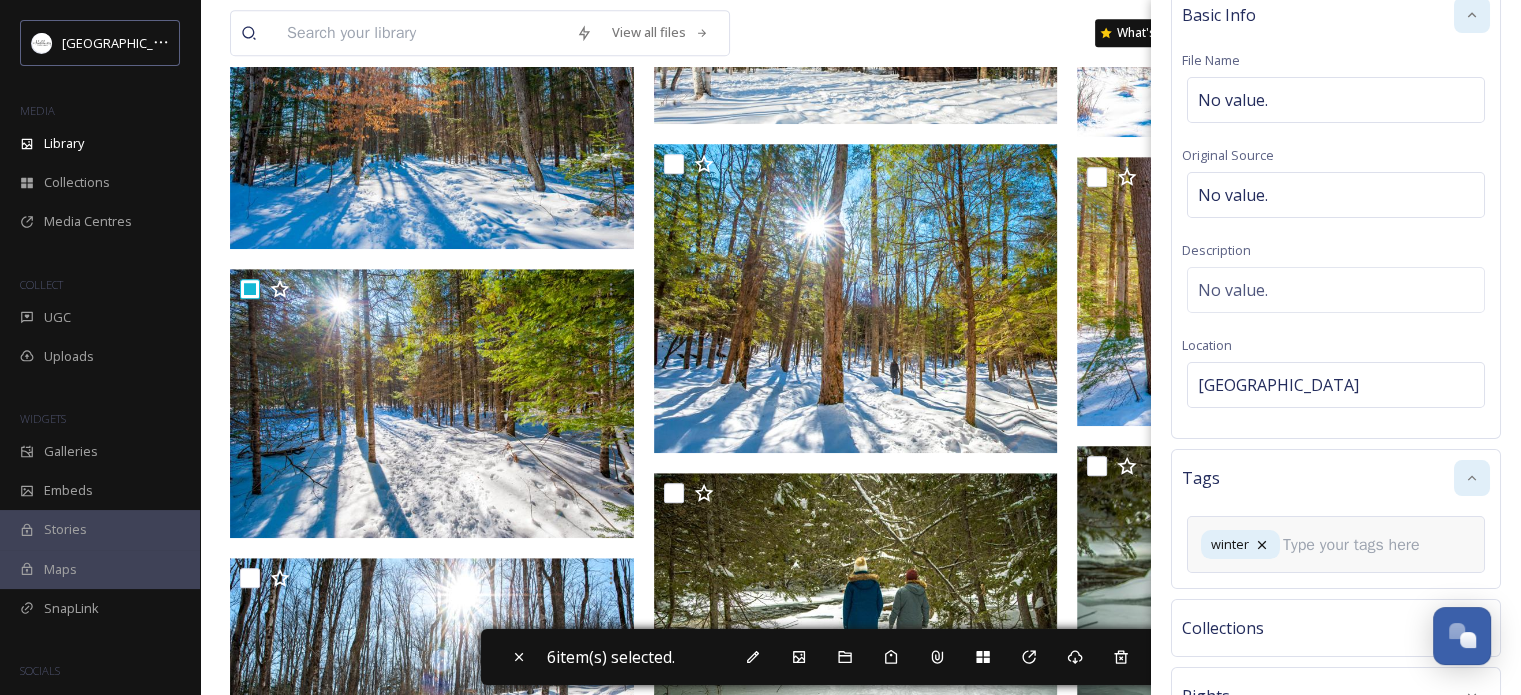 scroll, scrollTop: 266, scrollLeft: 0, axis: vertical 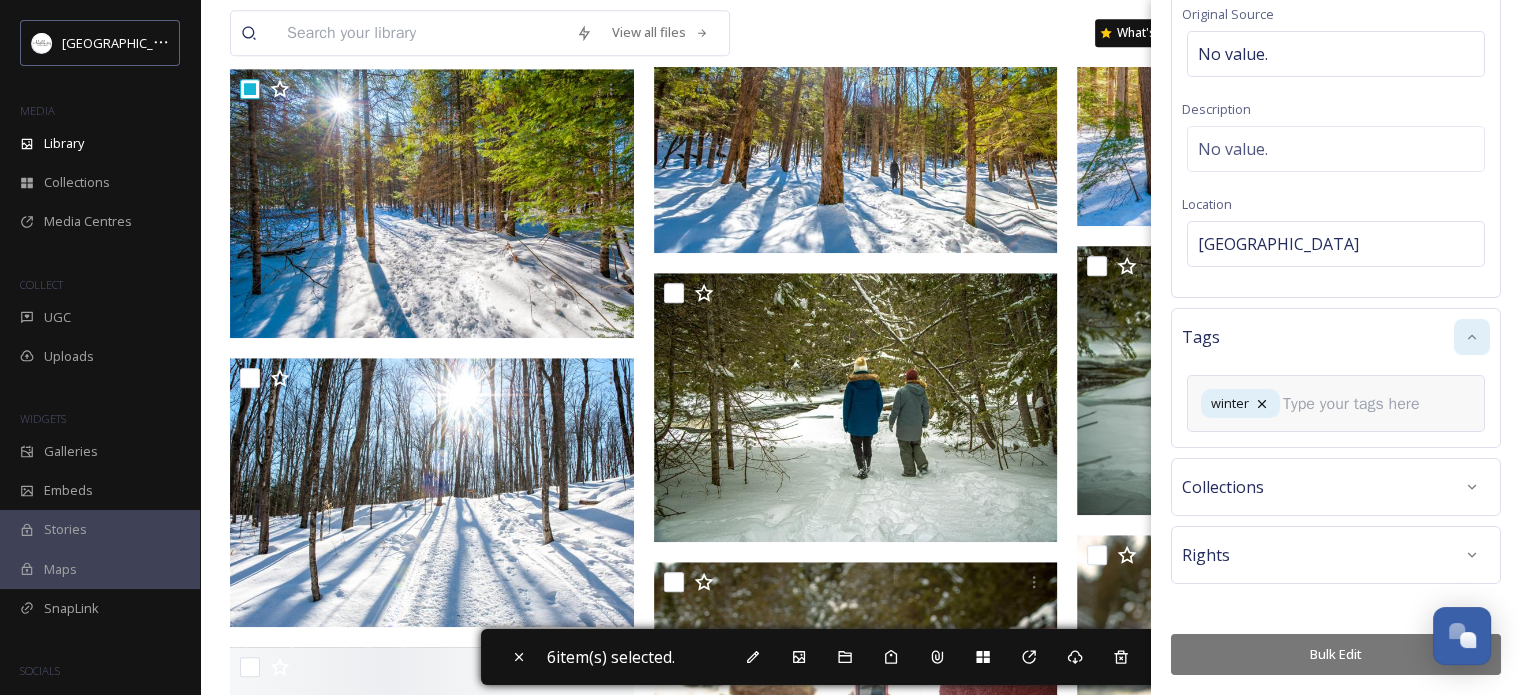 click on "Bulk Edit" at bounding box center (1336, 654) 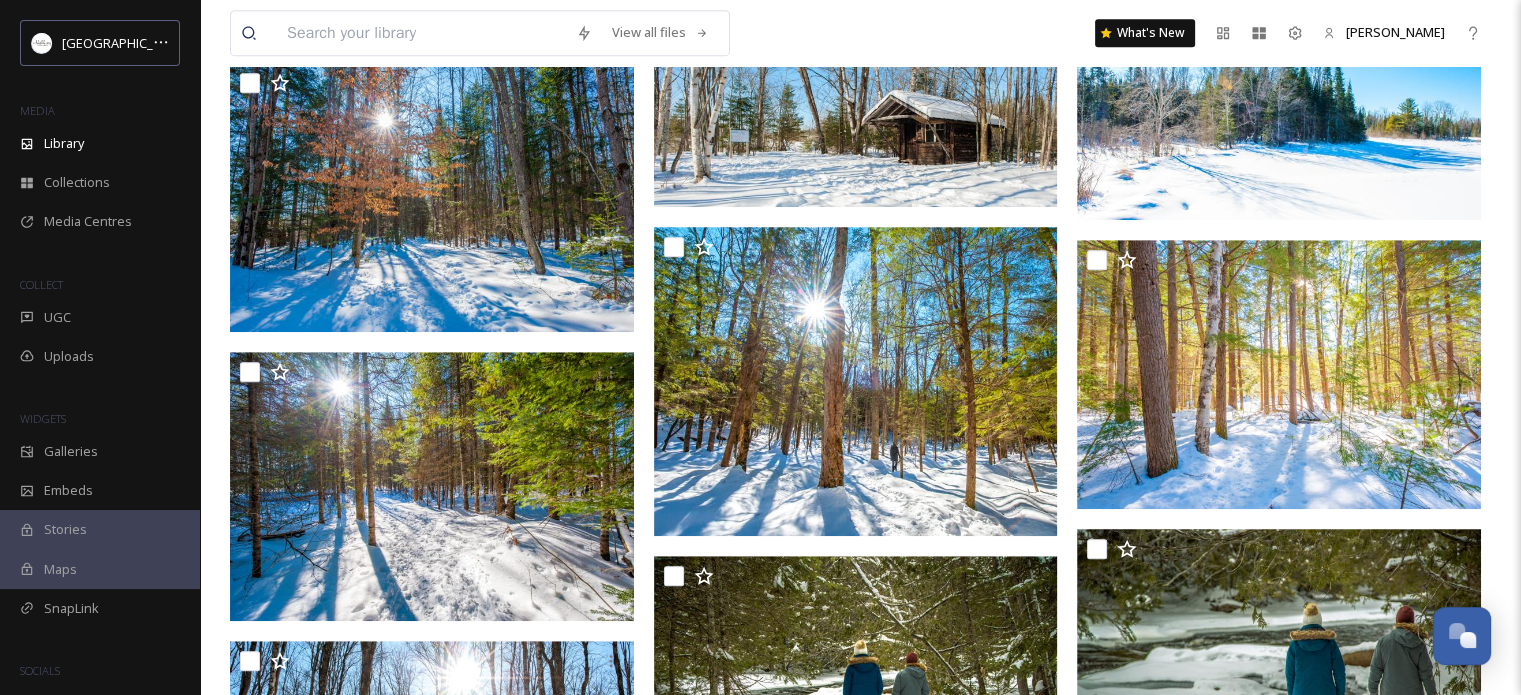 scroll, scrollTop: 1100, scrollLeft: 0, axis: vertical 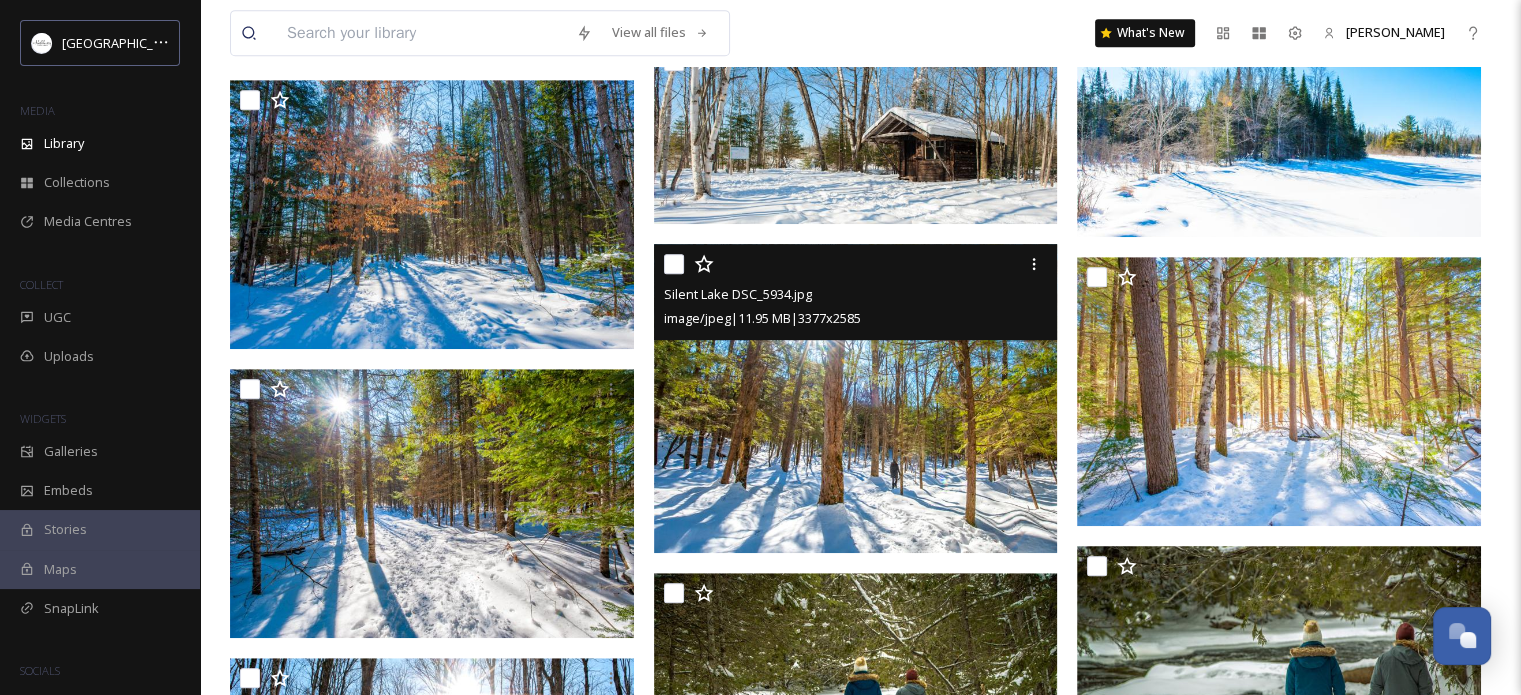 click at bounding box center [674, 264] 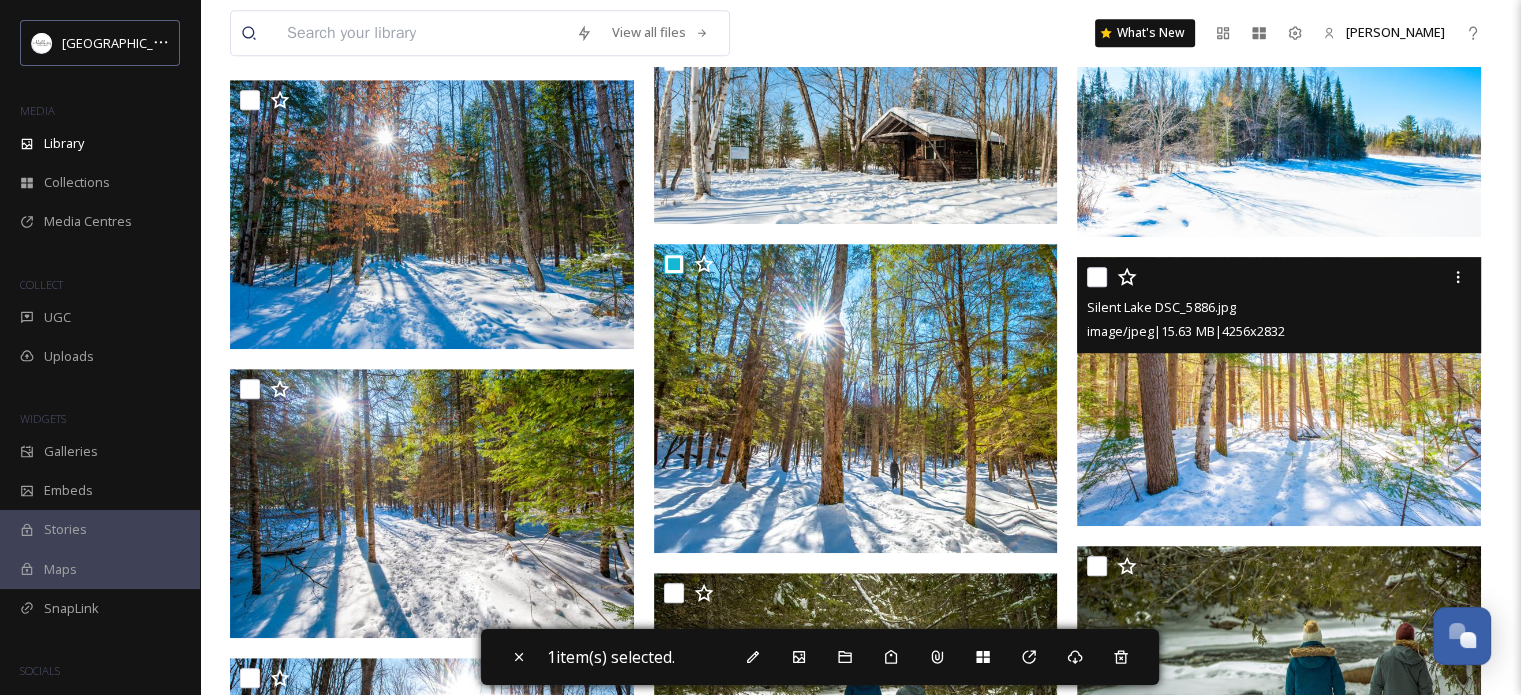 click at bounding box center [1097, 277] 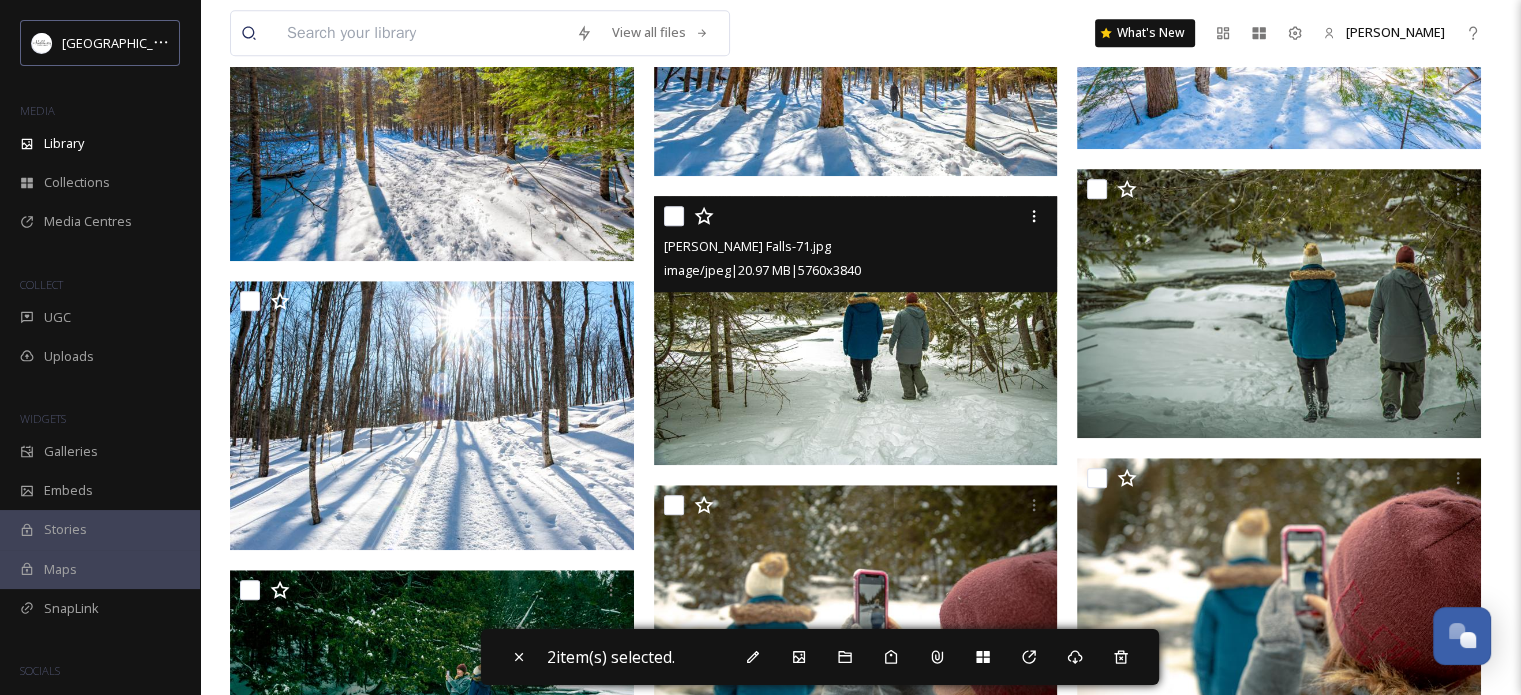 scroll, scrollTop: 1500, scrollLeft: 0, axis: vertical 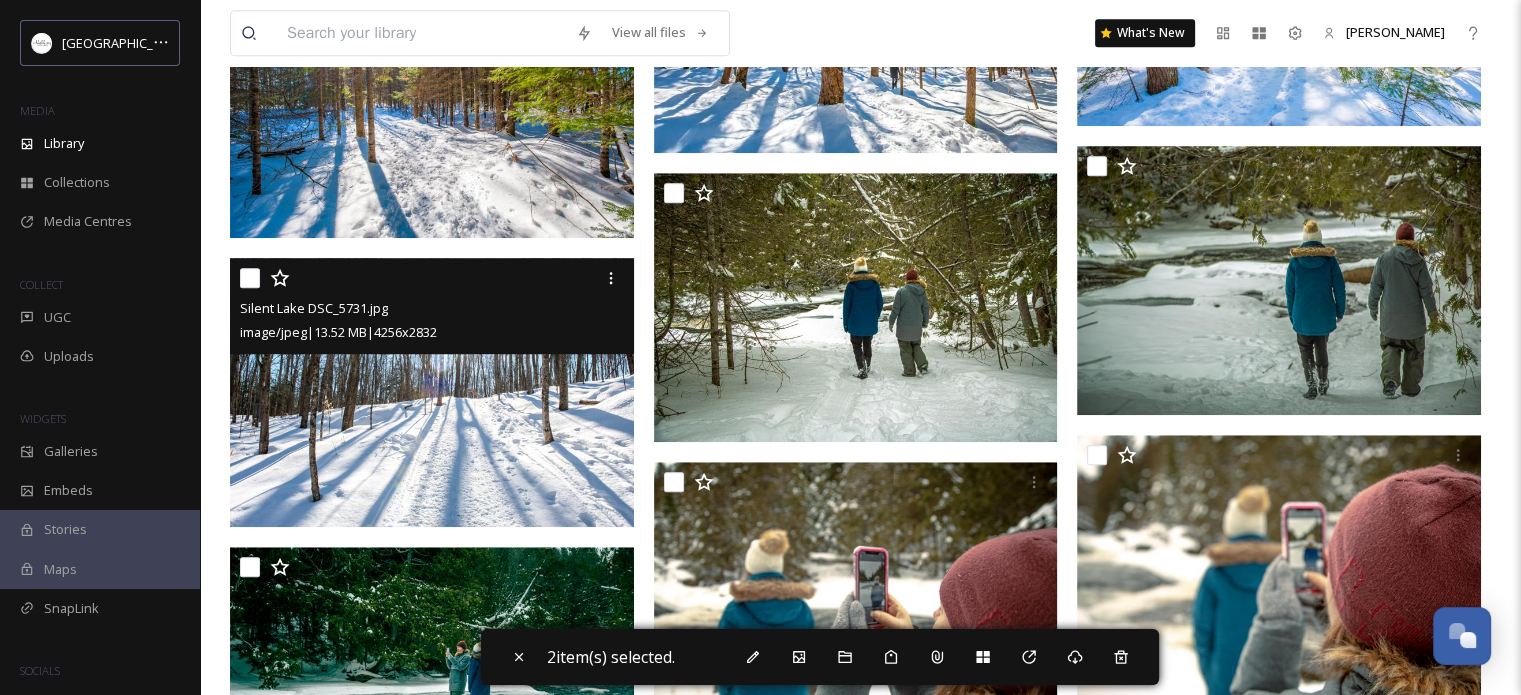 click at bounding box center (250, 278) 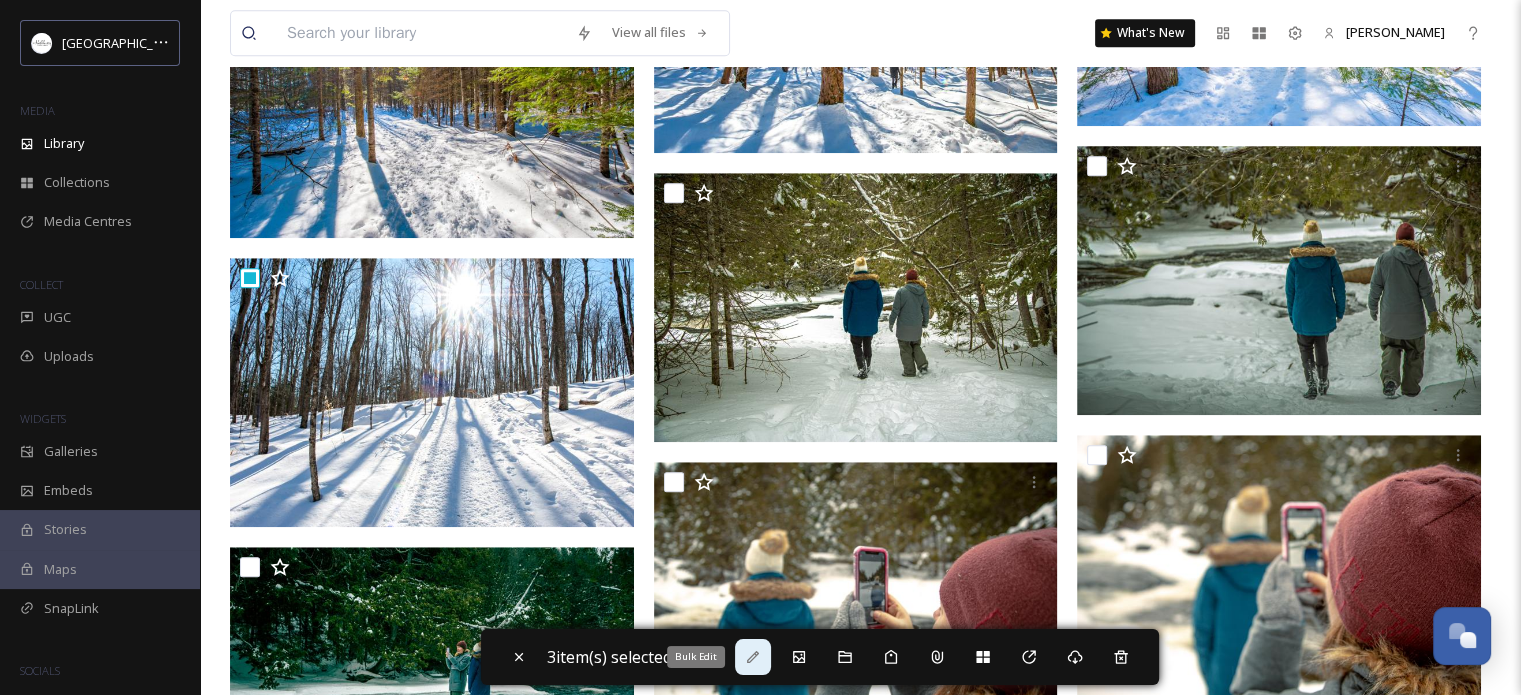 click 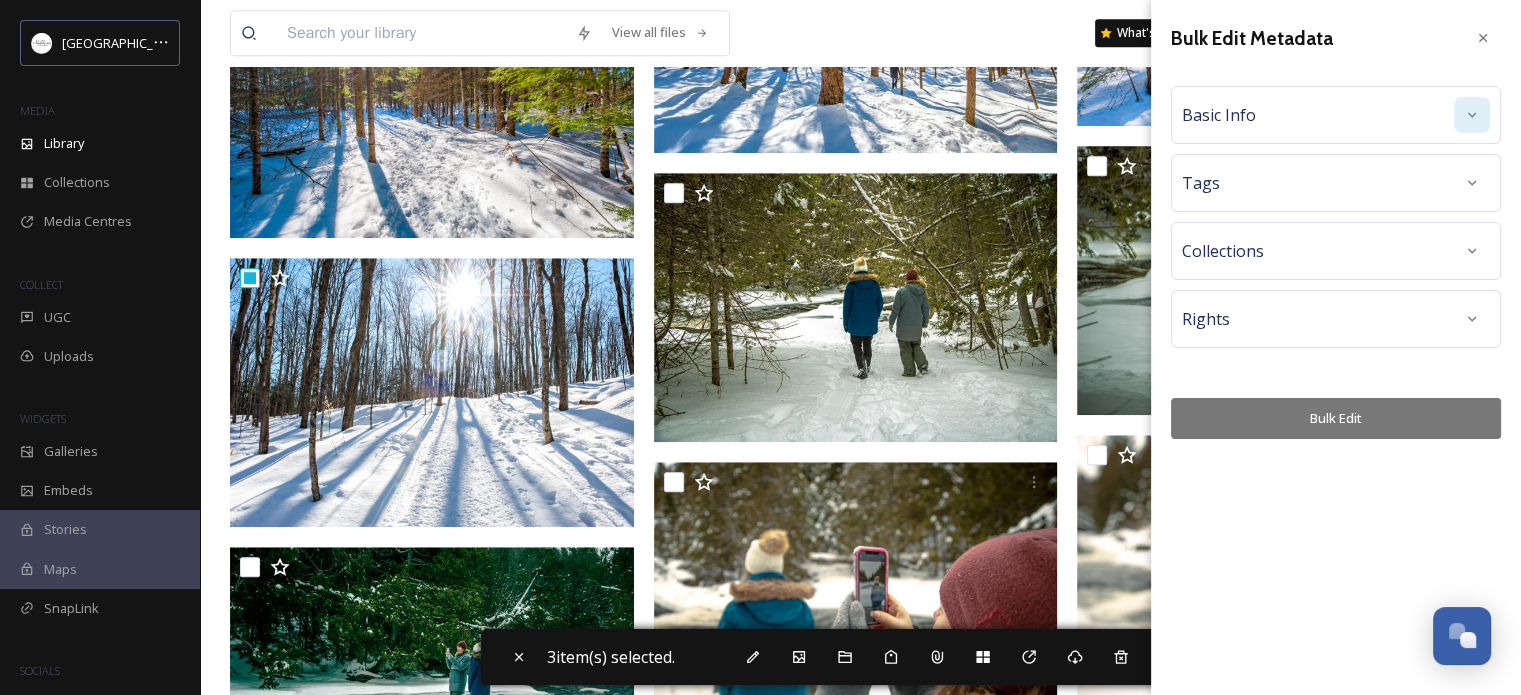 click 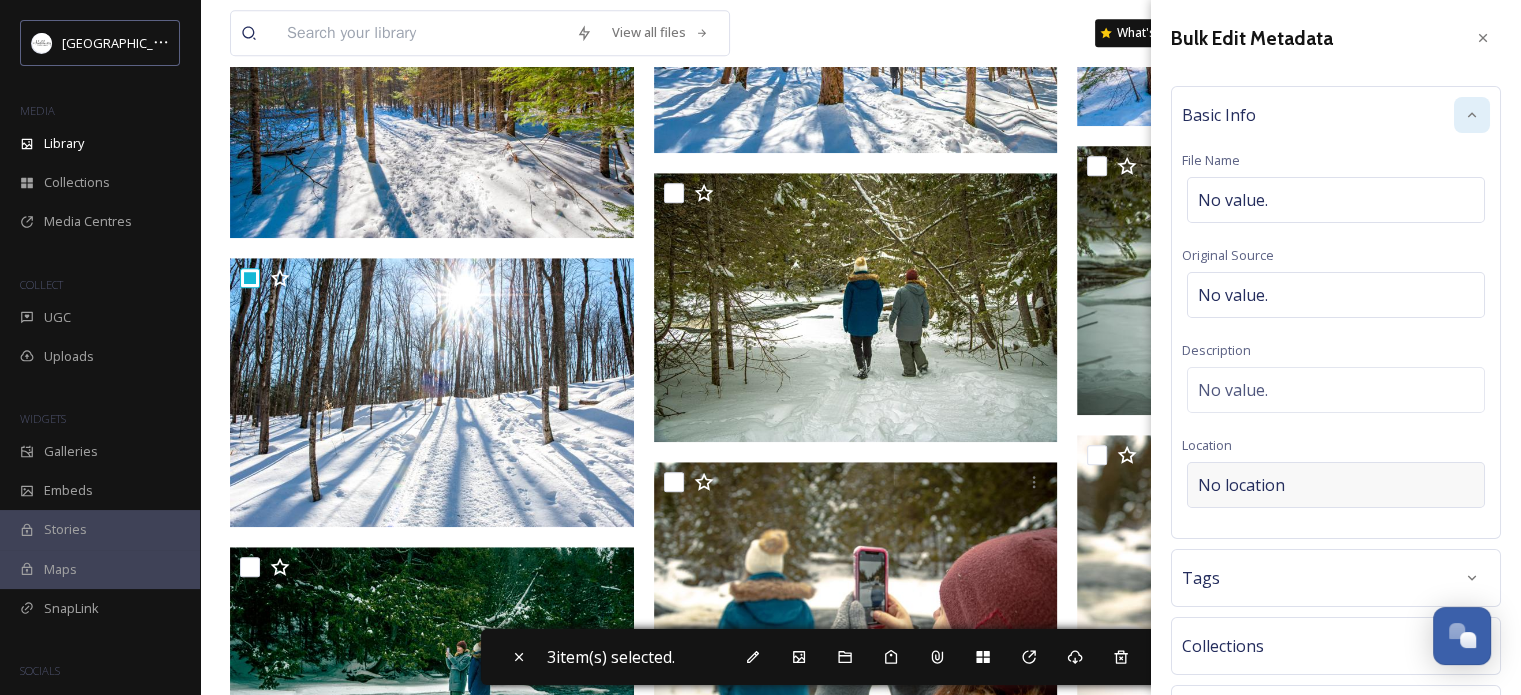 click on "No location" at bounding box center [1241, 485] 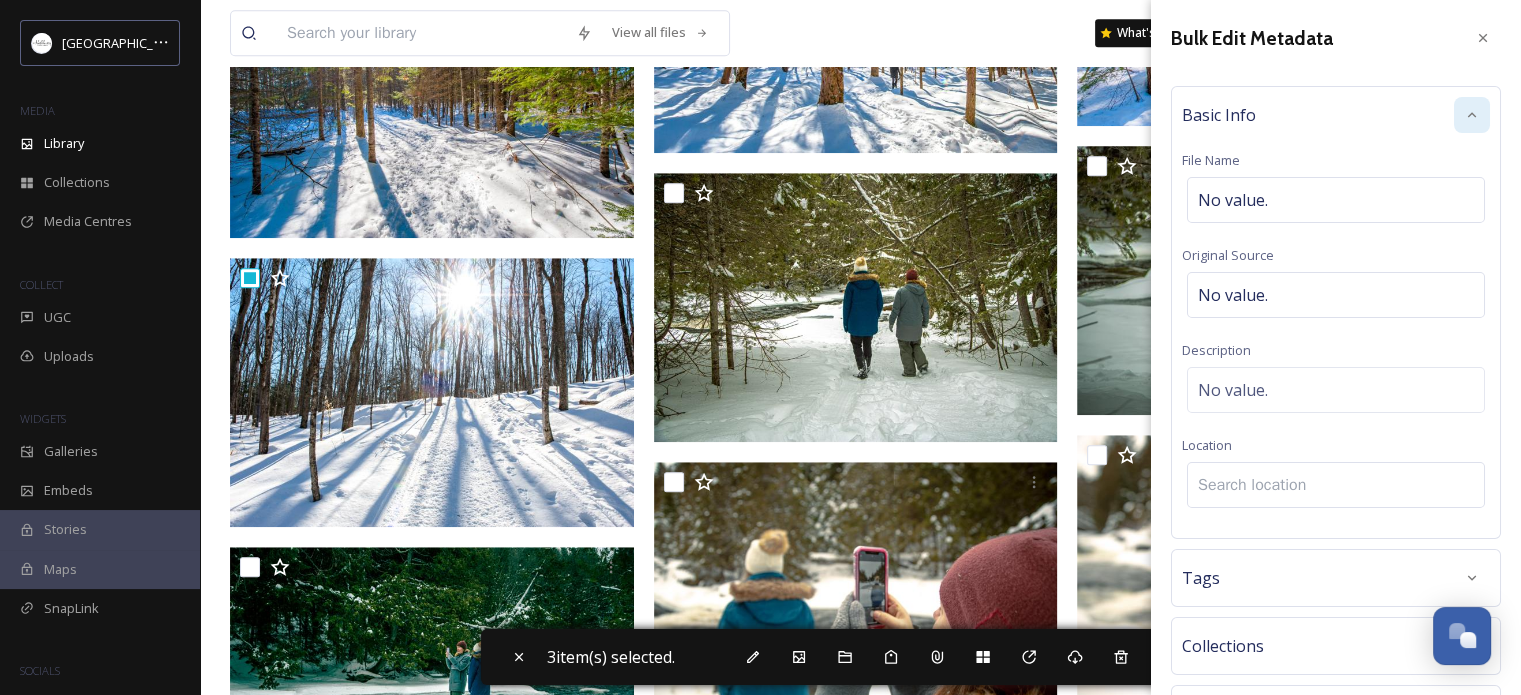 click at bounding box center [1336, 485] 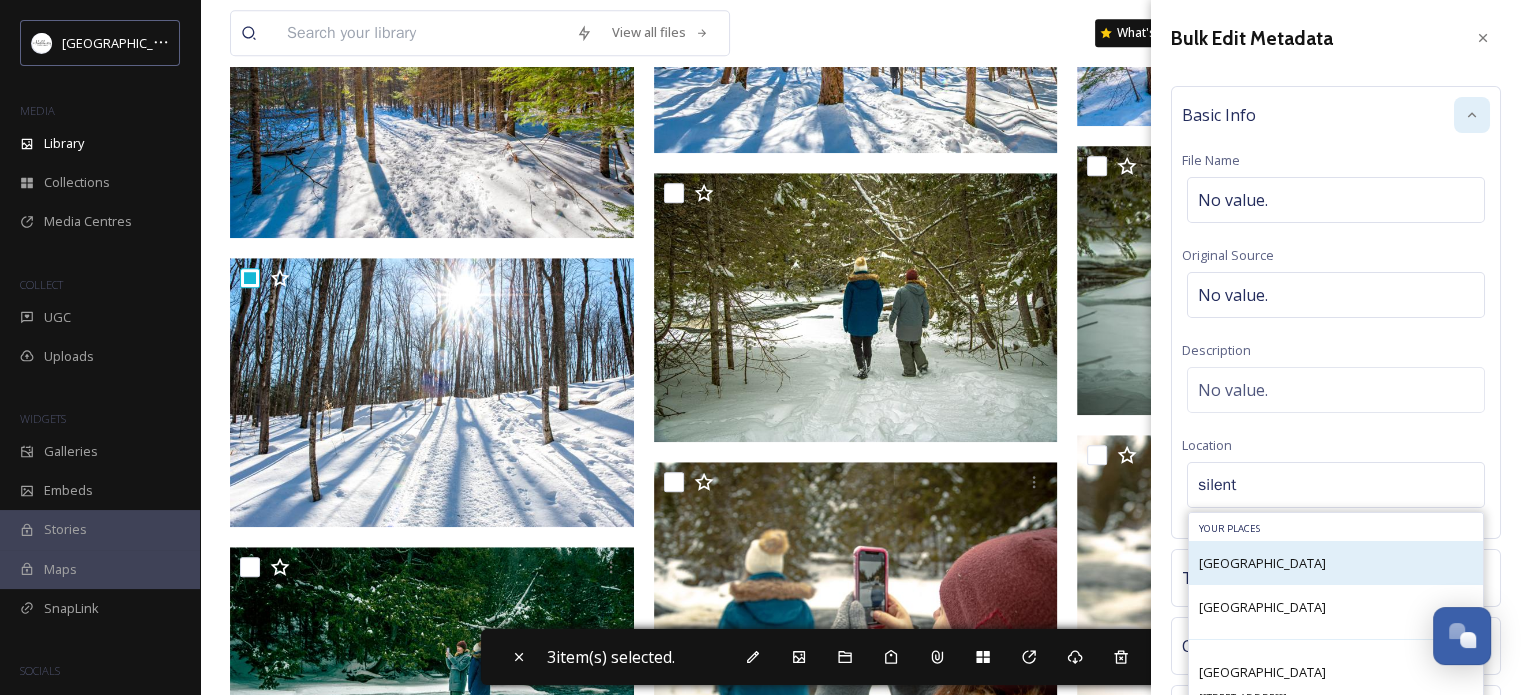 click on "[GEOGRAPHIC_DATA]" at bounding box center (1262, 563) 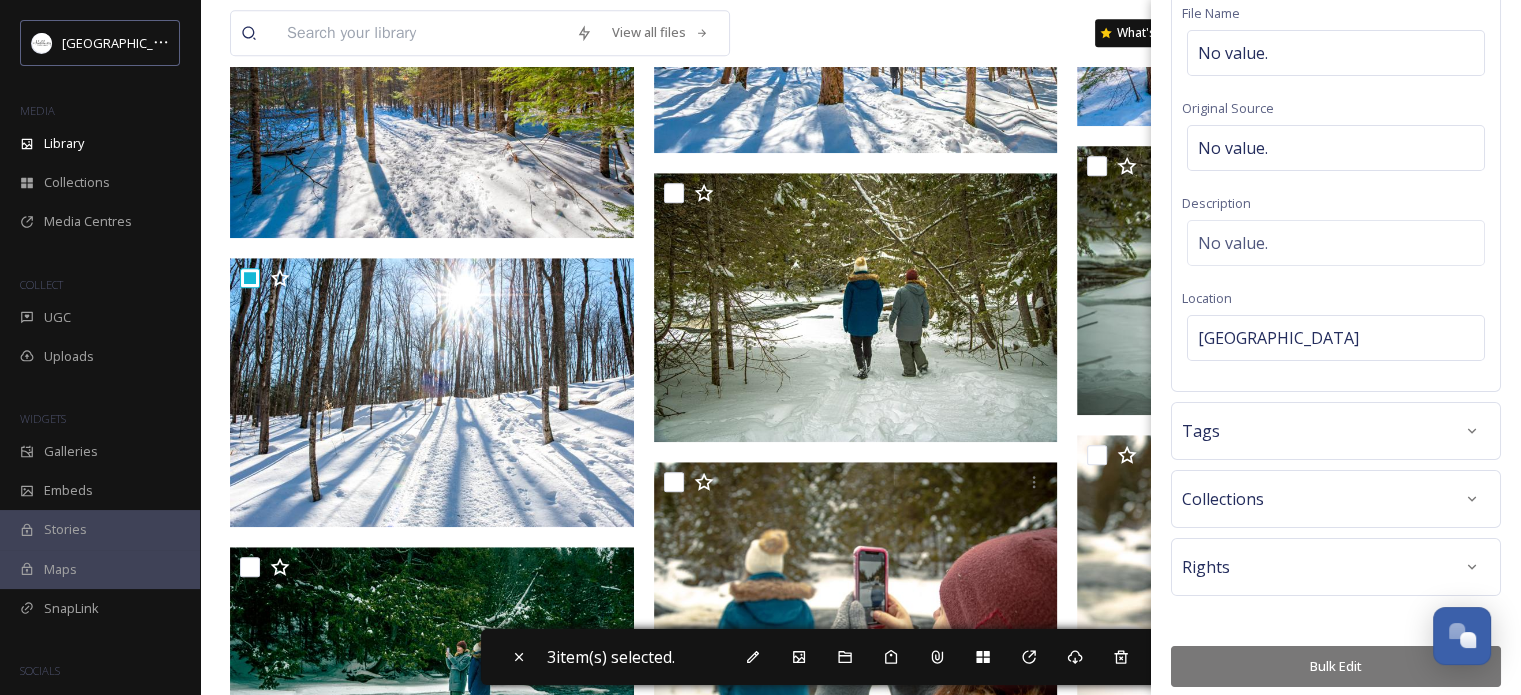 scroll, scrollTop: 155, scrollLeft: 0, axis: vertical 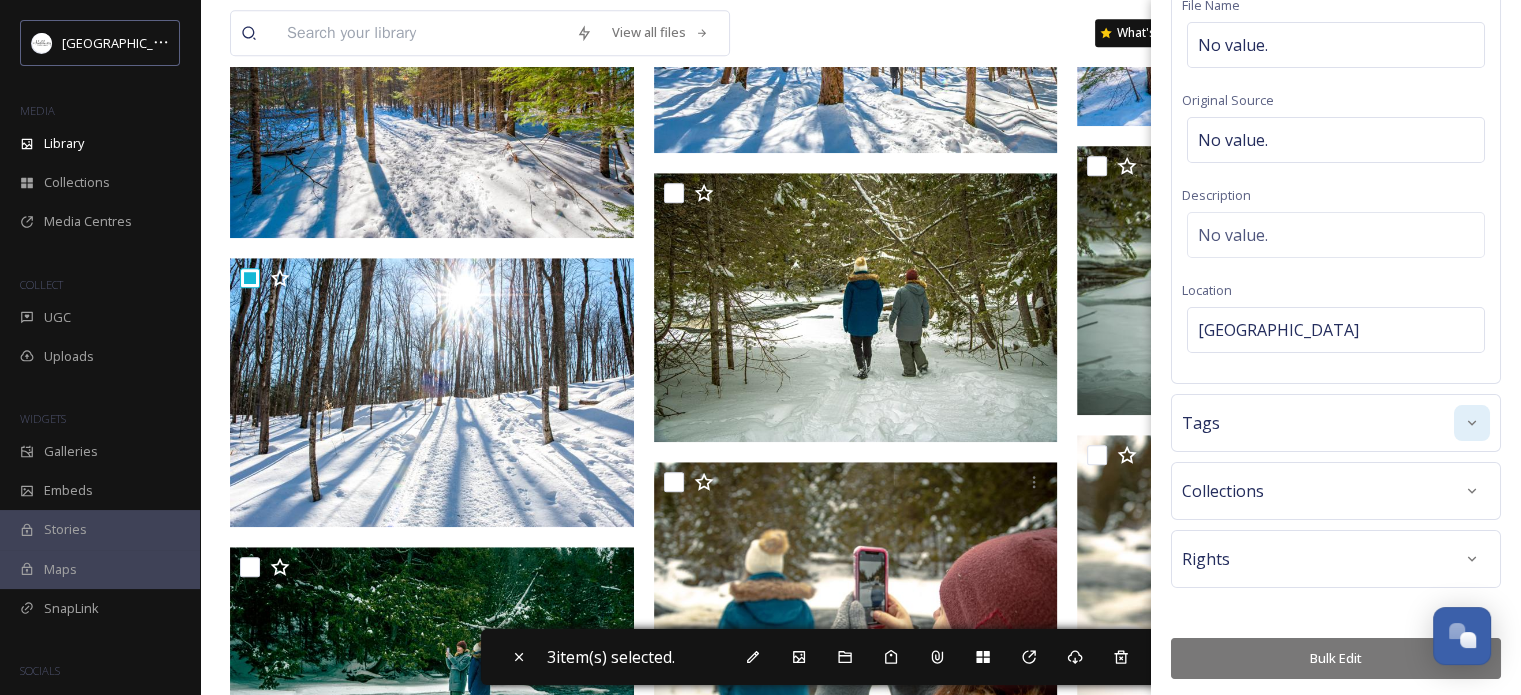 click 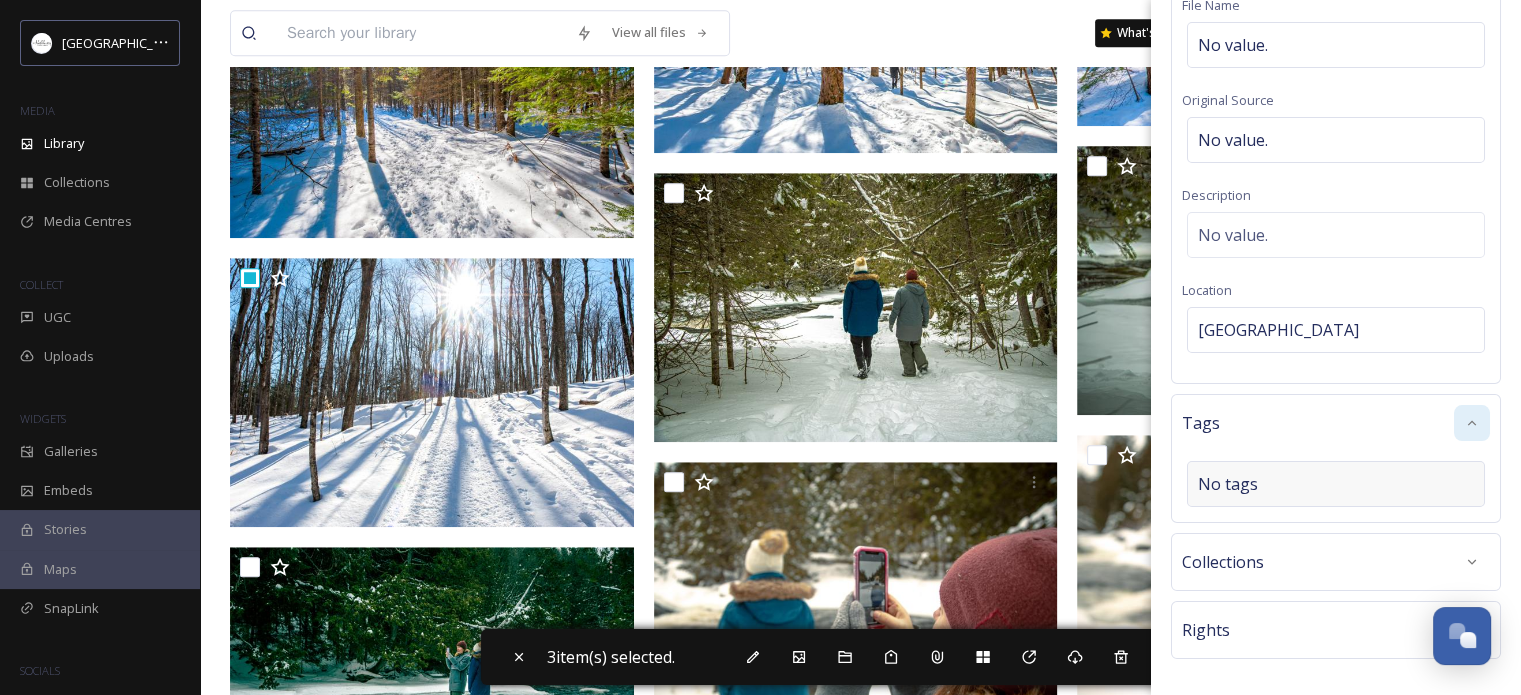 click on "No tags" at bounding box center [1336, 484] 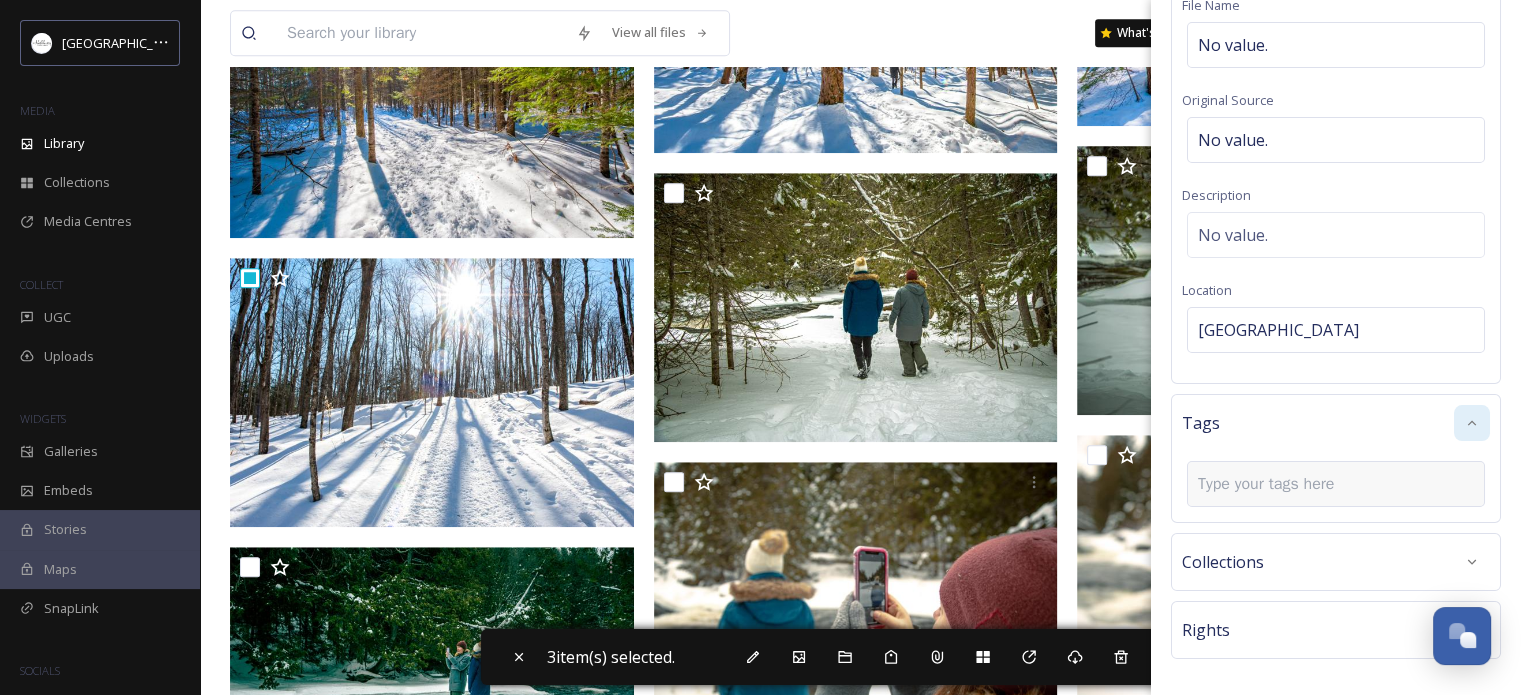 click at bounding box center (1274, 484) 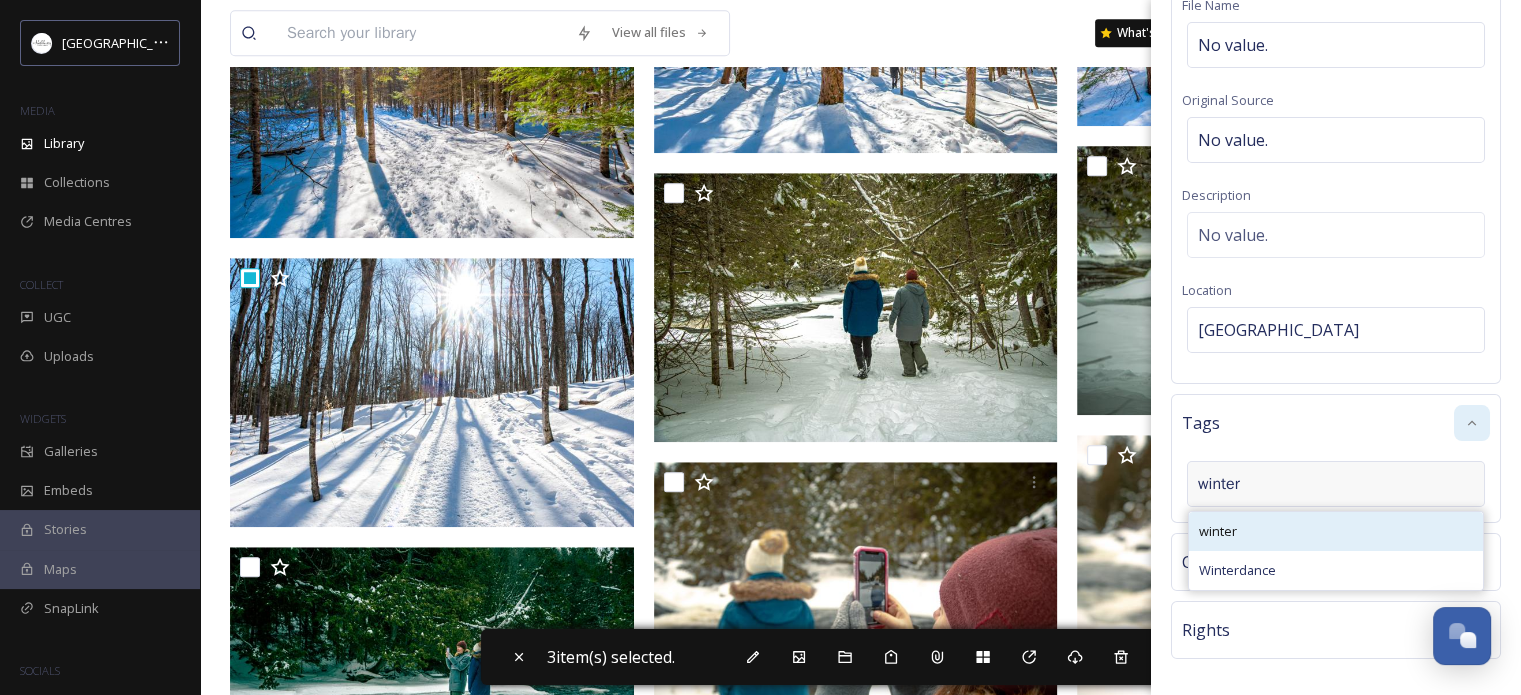 click on "winter" at bounding box center (1336, 531) 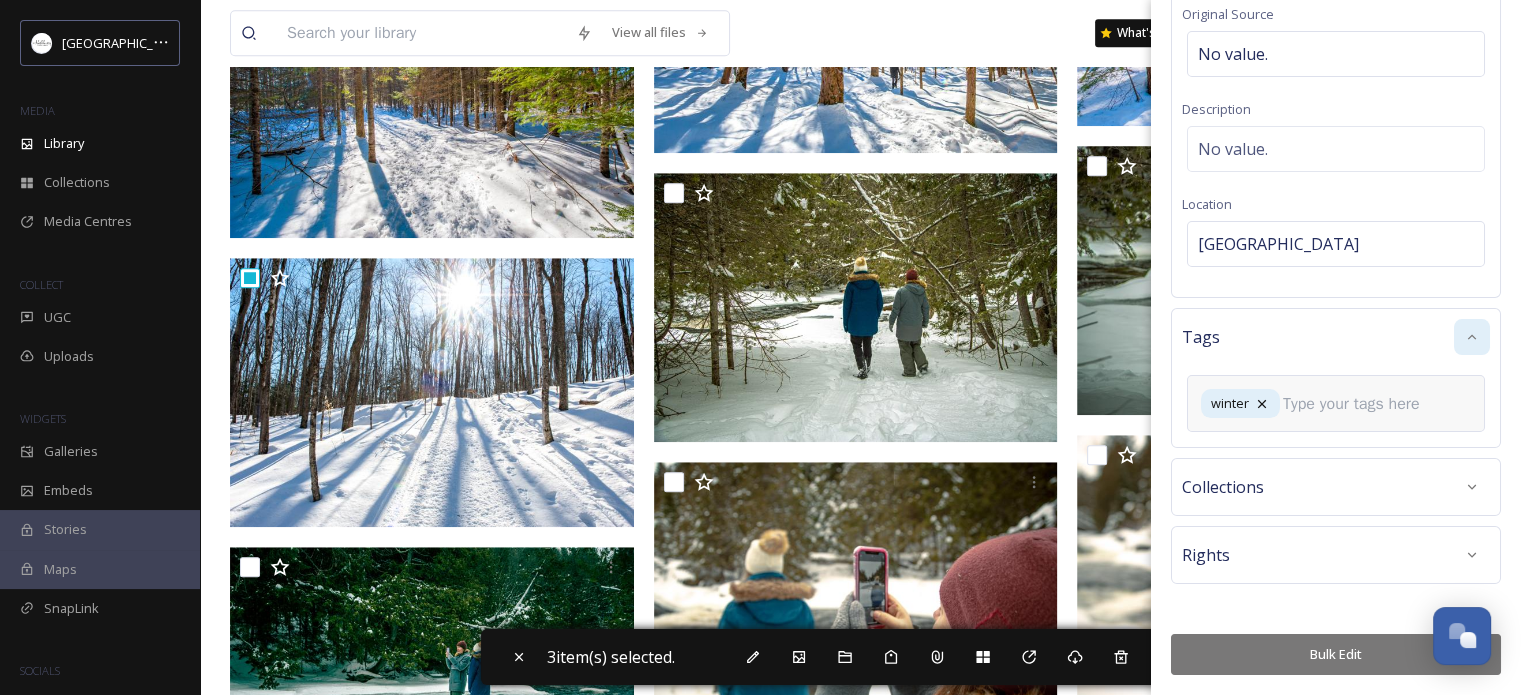 click on "Bulk Edit" at bounding box center (1336, 654) 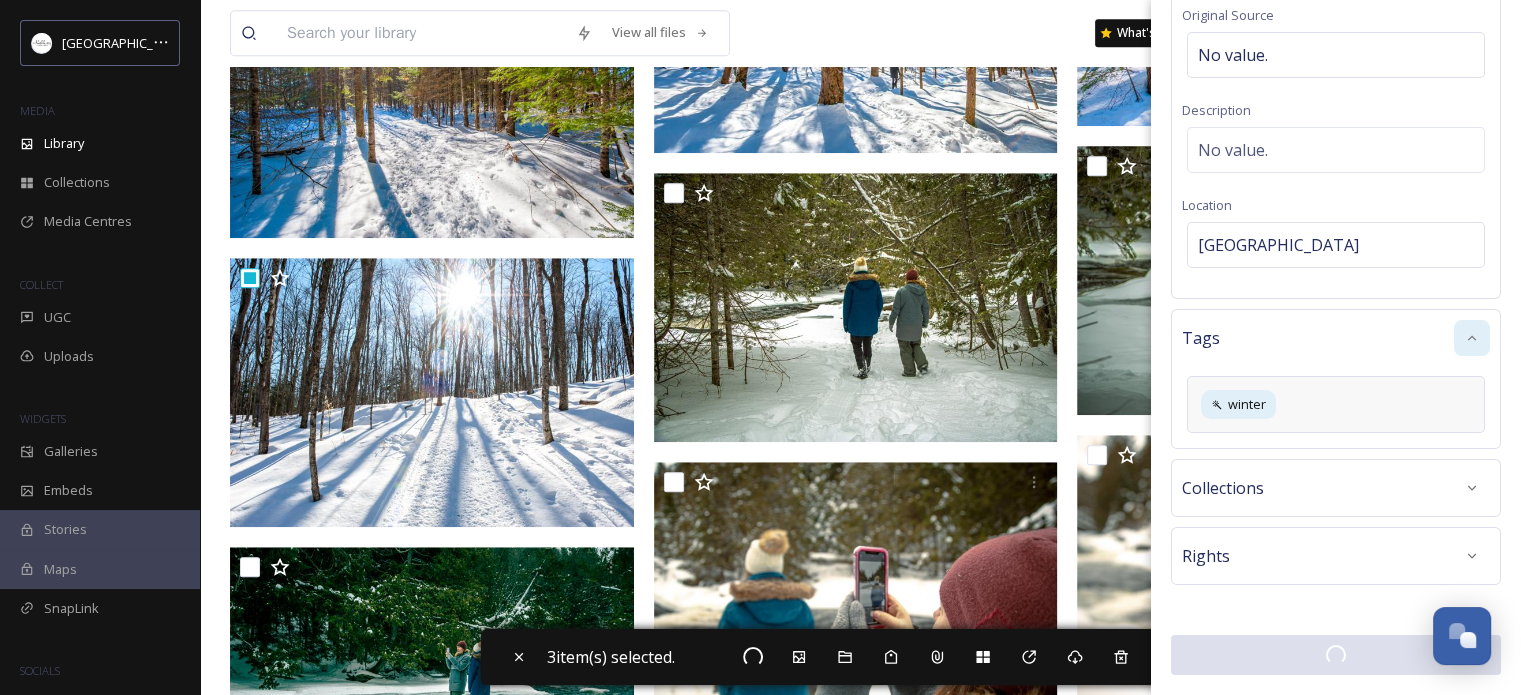 scroll, scrollTop: 236, scrollLeft: 0, axis: vertical 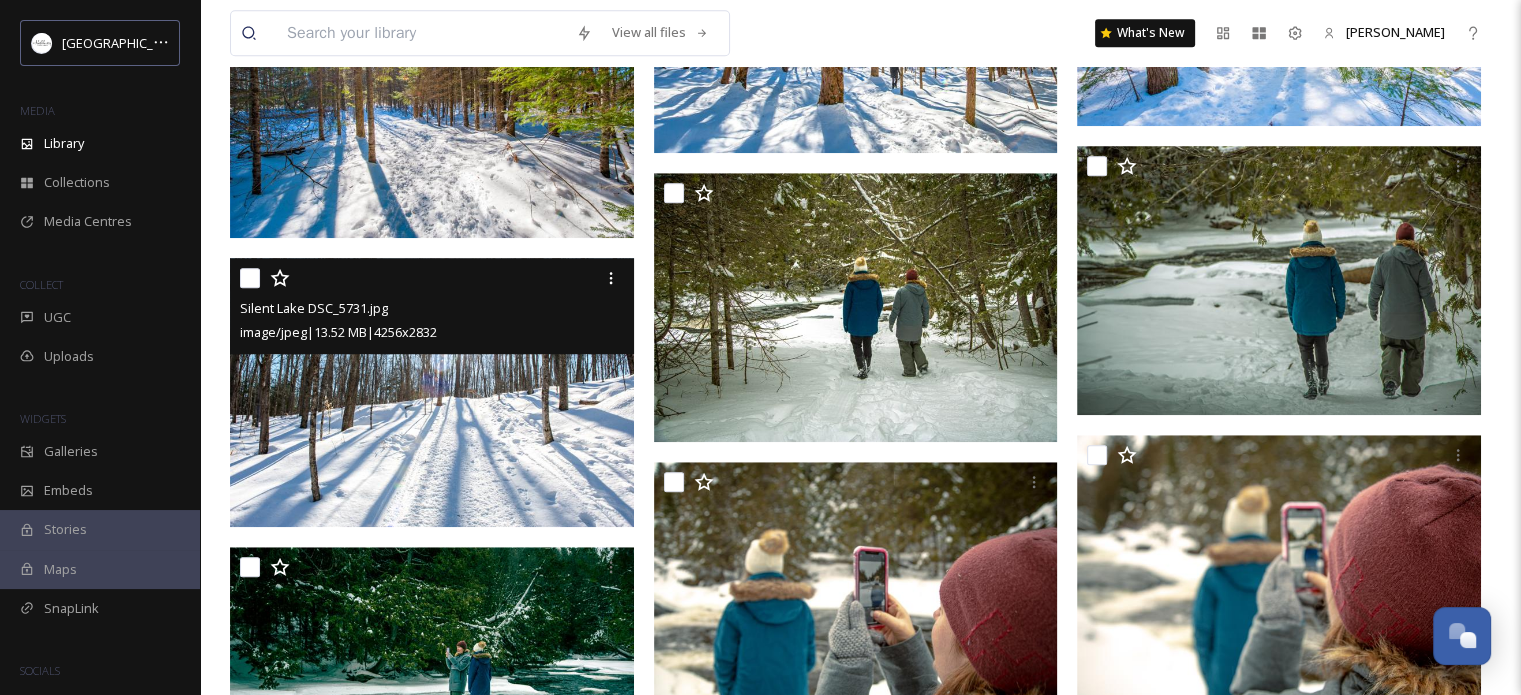 click at bounding box center [432, 392] 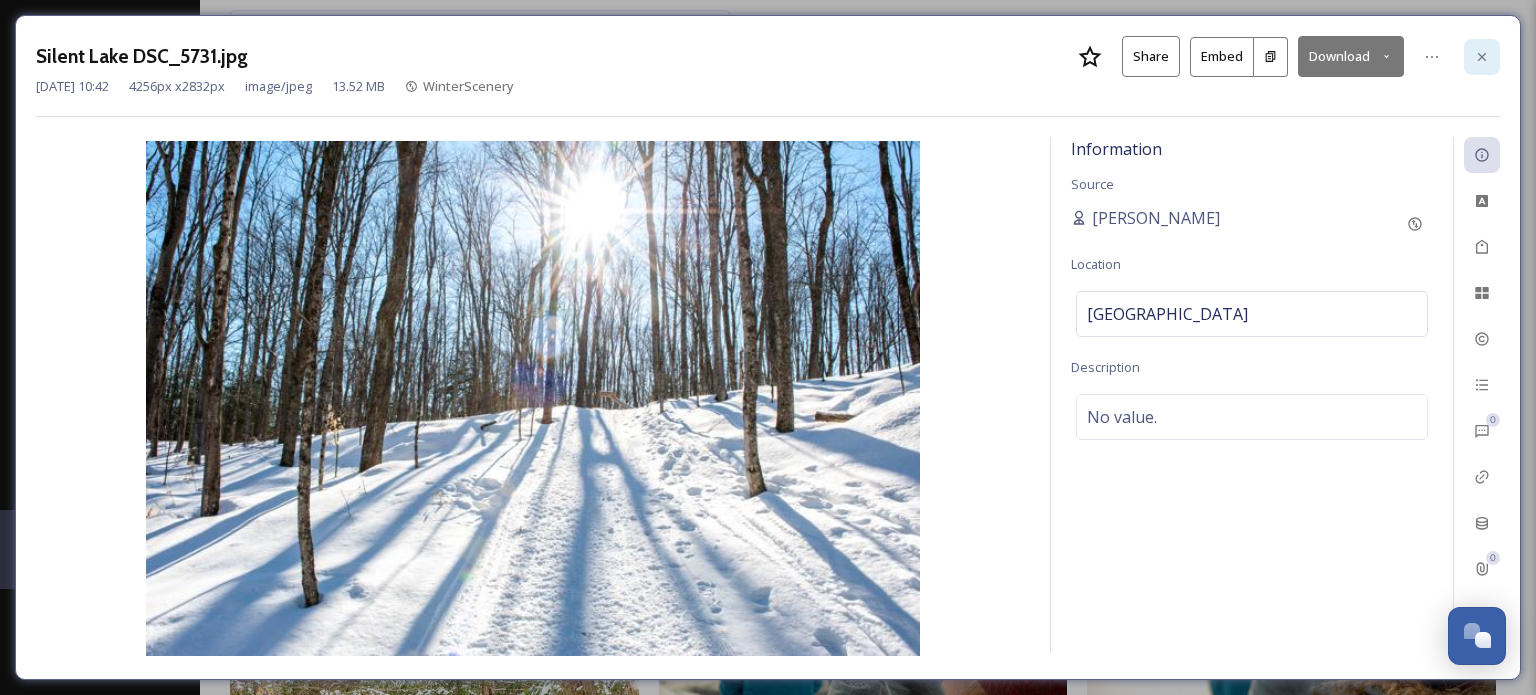 click at bounding box center [1482, 57] 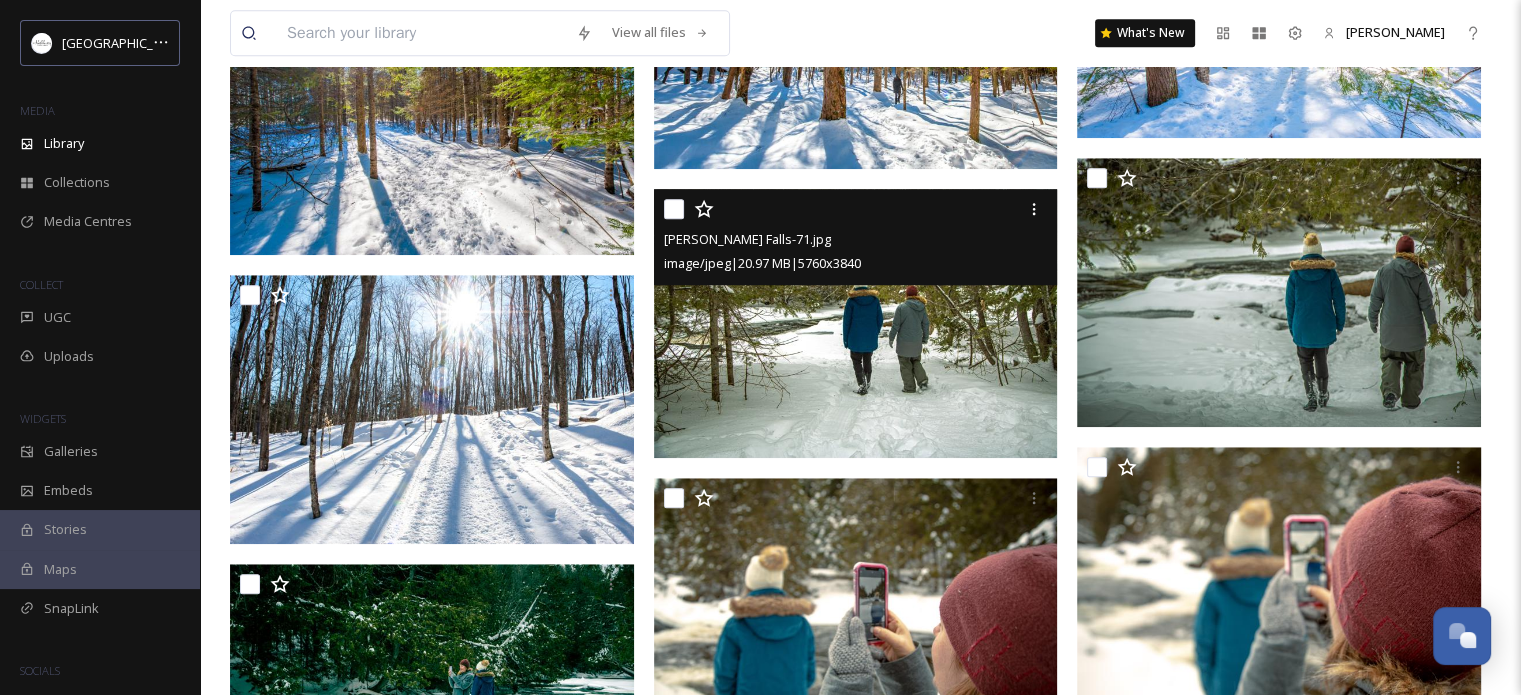 click at bounding box center (674, 209) 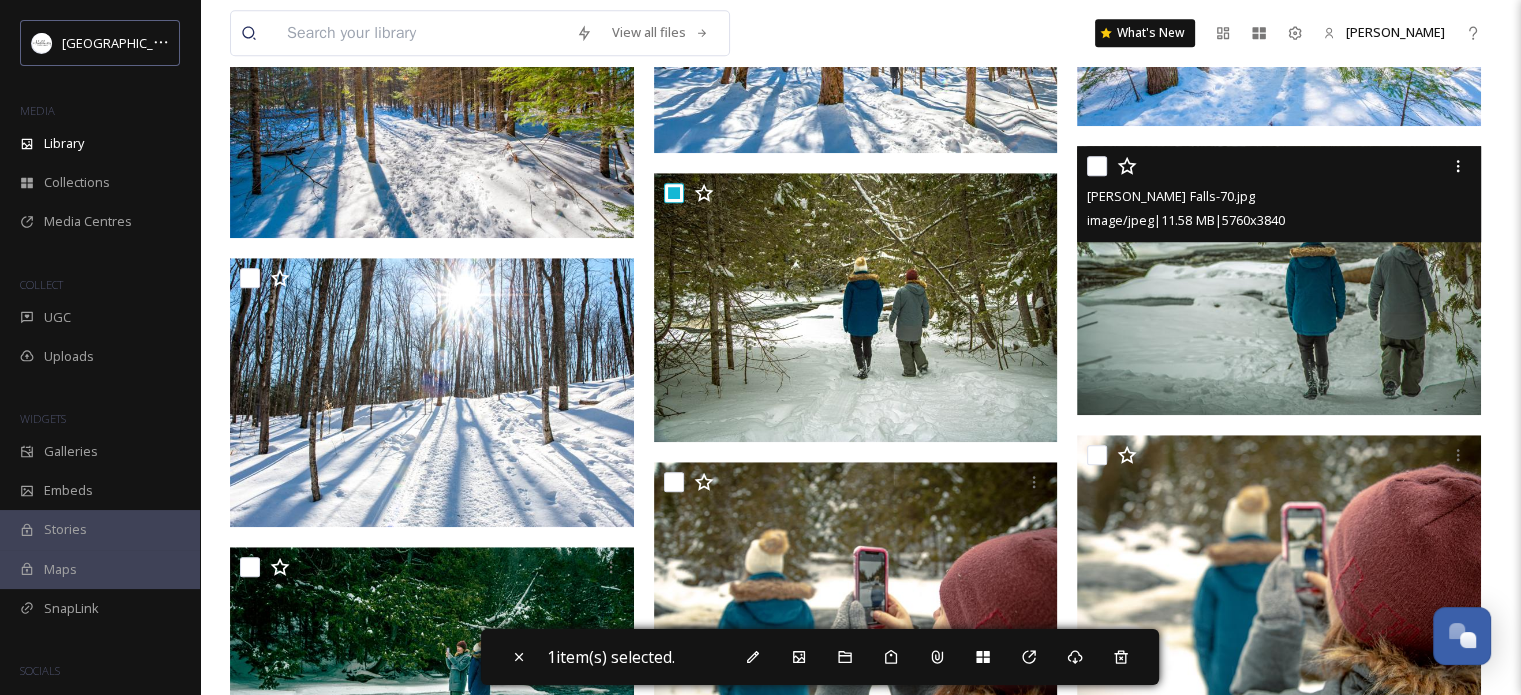 click at bounding box center (1097, 166) 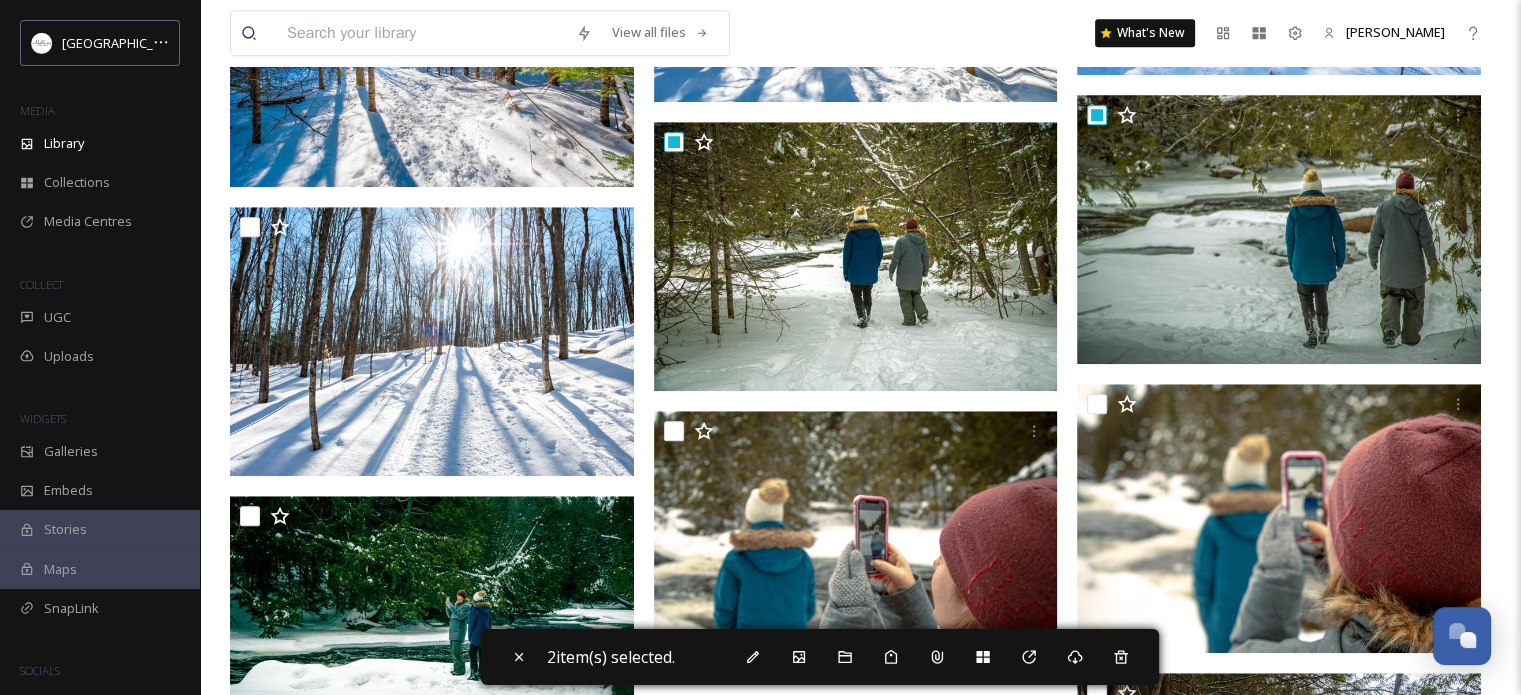 scroll, scrollTop: 1600, scrollLeft: 0, axis: vertical 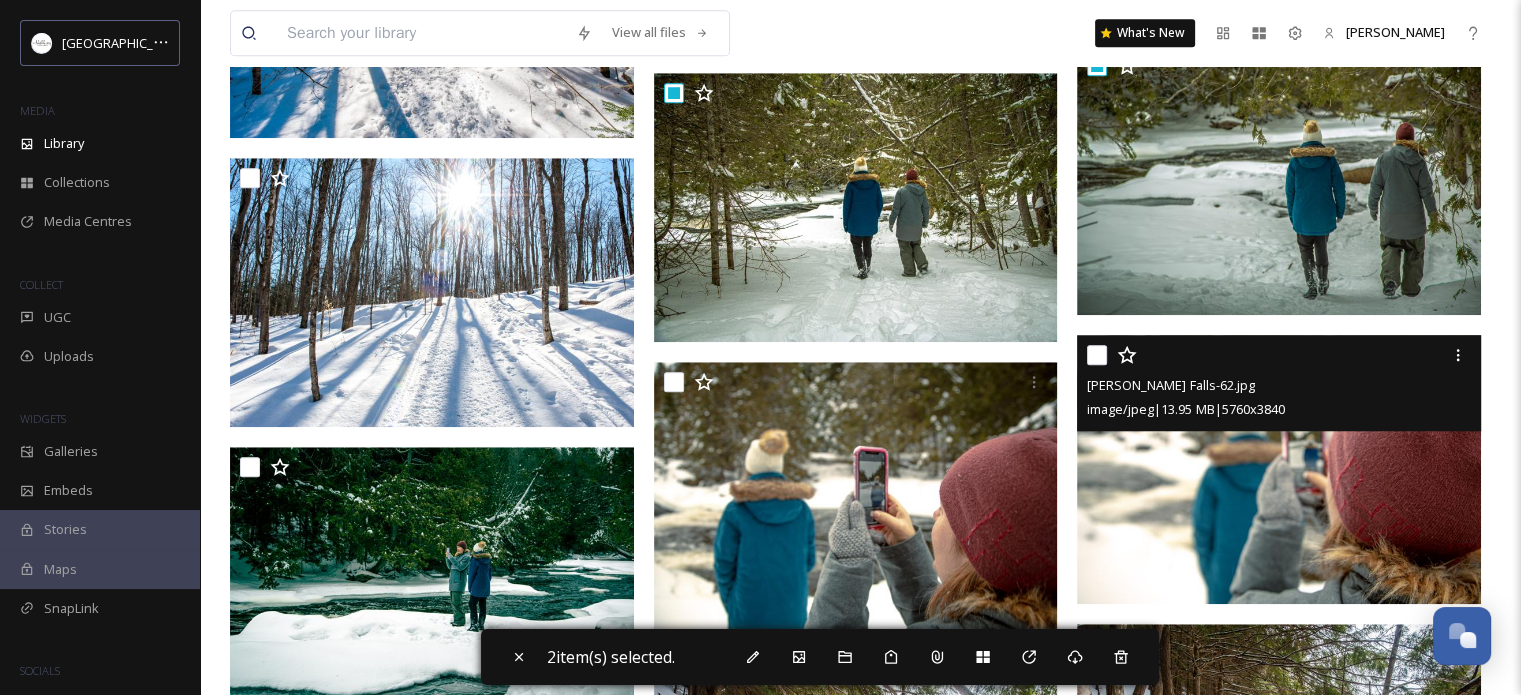 click at bounding box center (1097, 355) 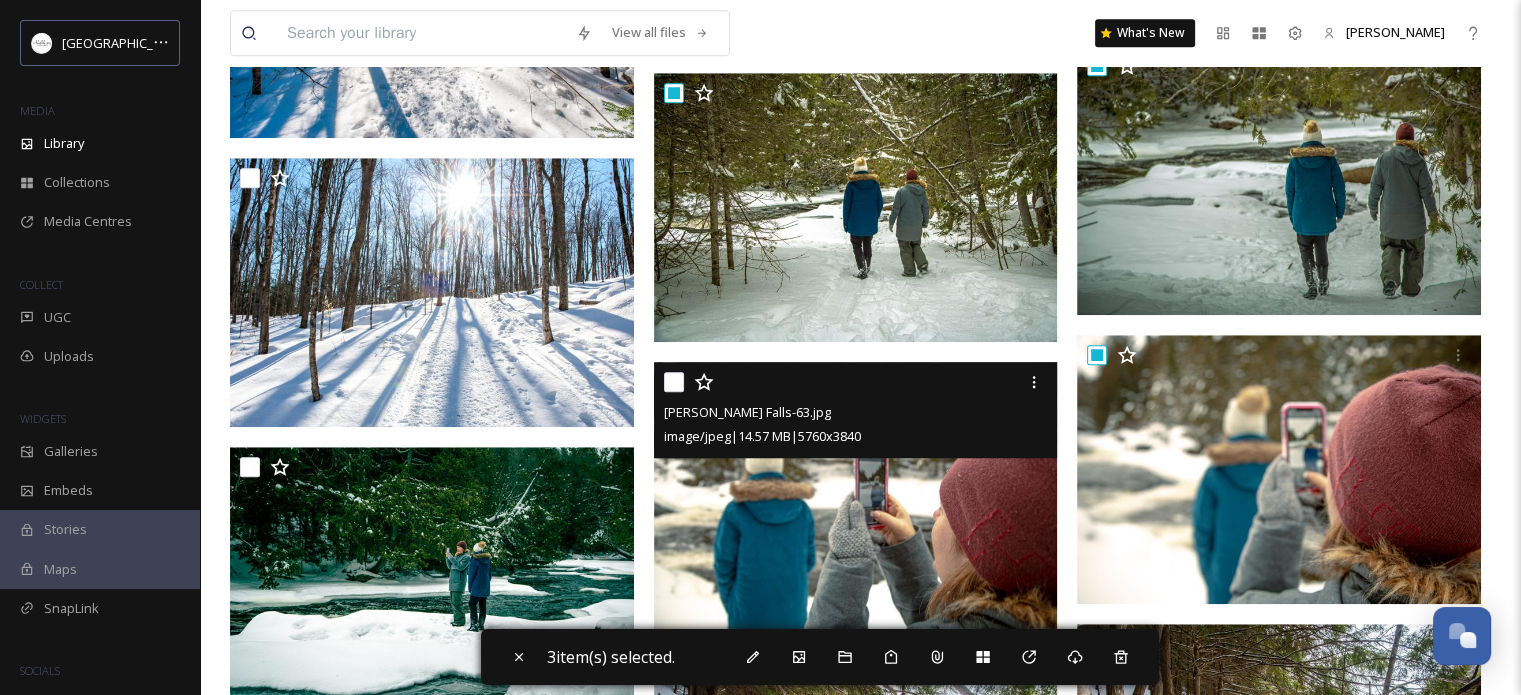 drag, startPoint x: 668, startPoint y: 384, endPoint x: 653, endPoint y: 399, distance: 21.213203 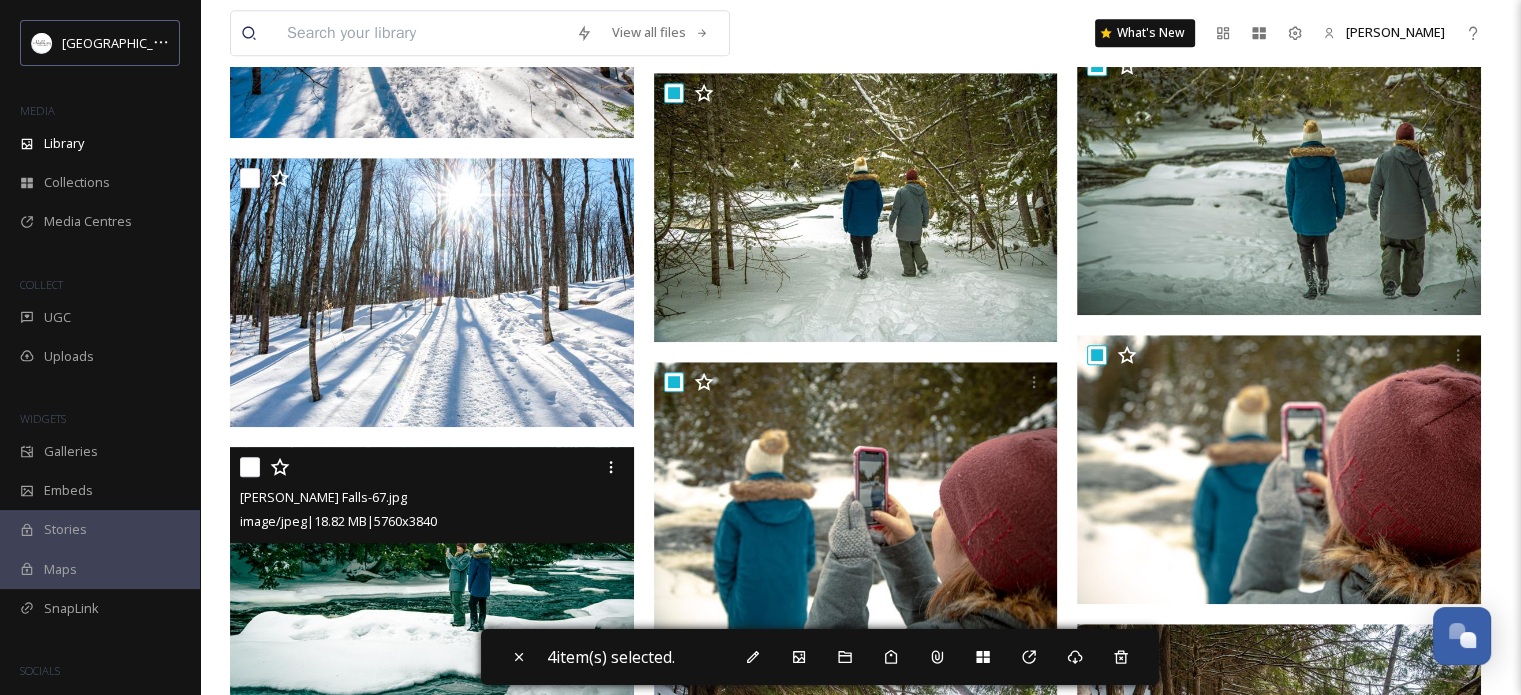 click at bounding box center [250, 467] 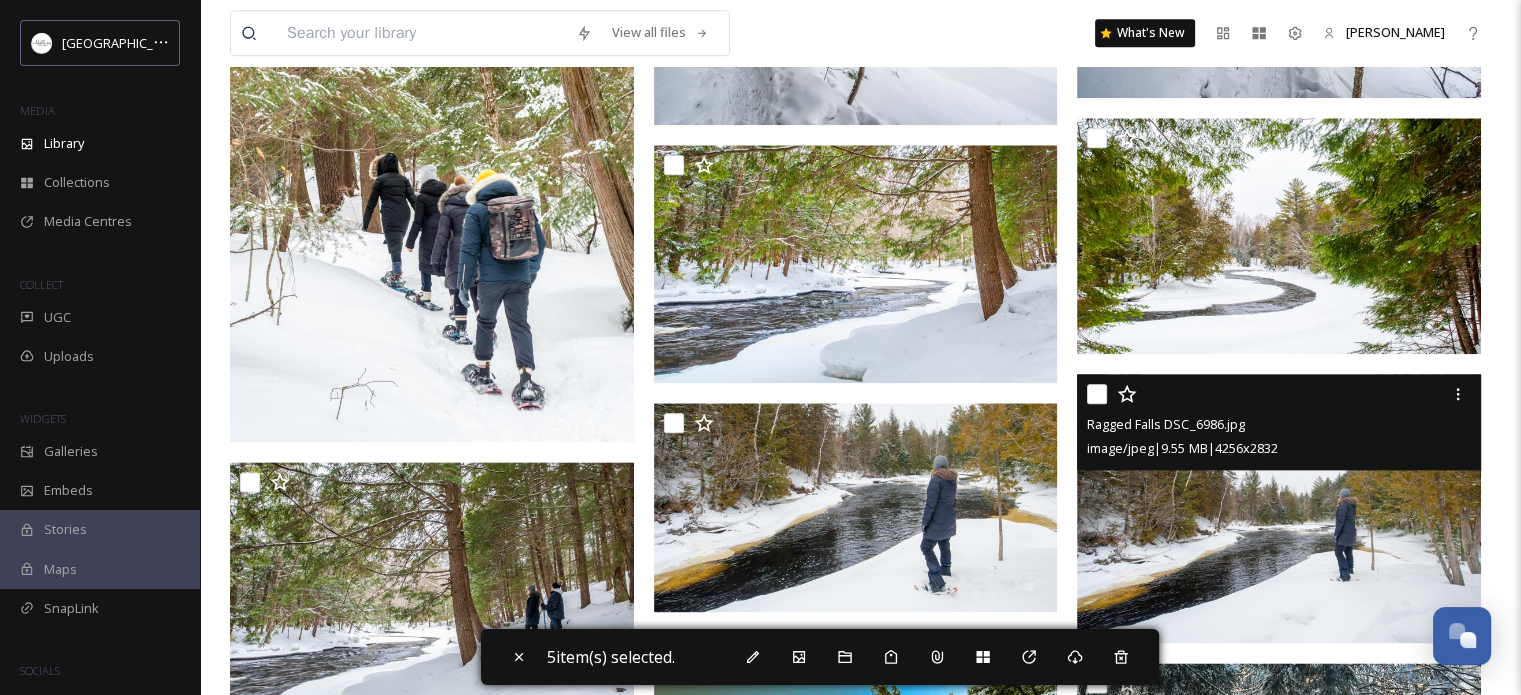 scroll, scrollTop: 2300, scrollLeft: 0, axis: vertical 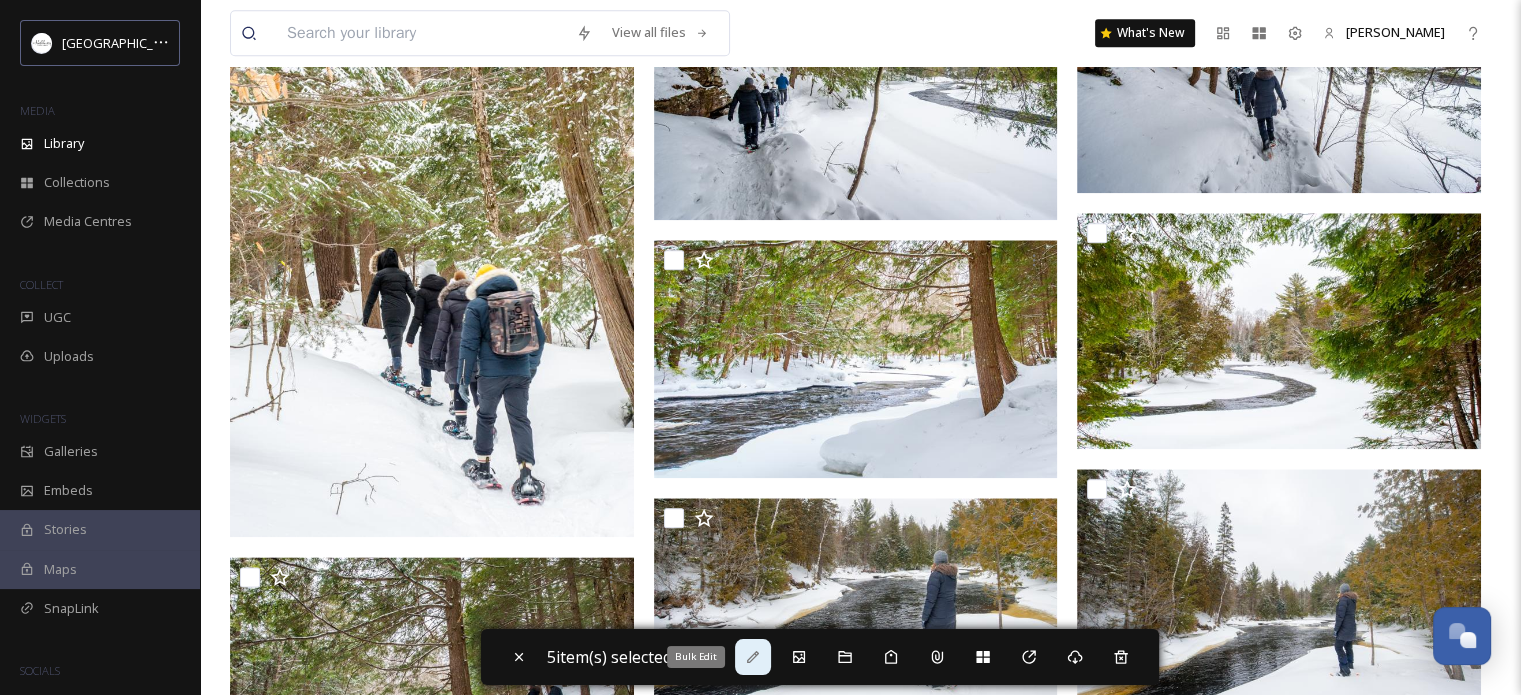 click 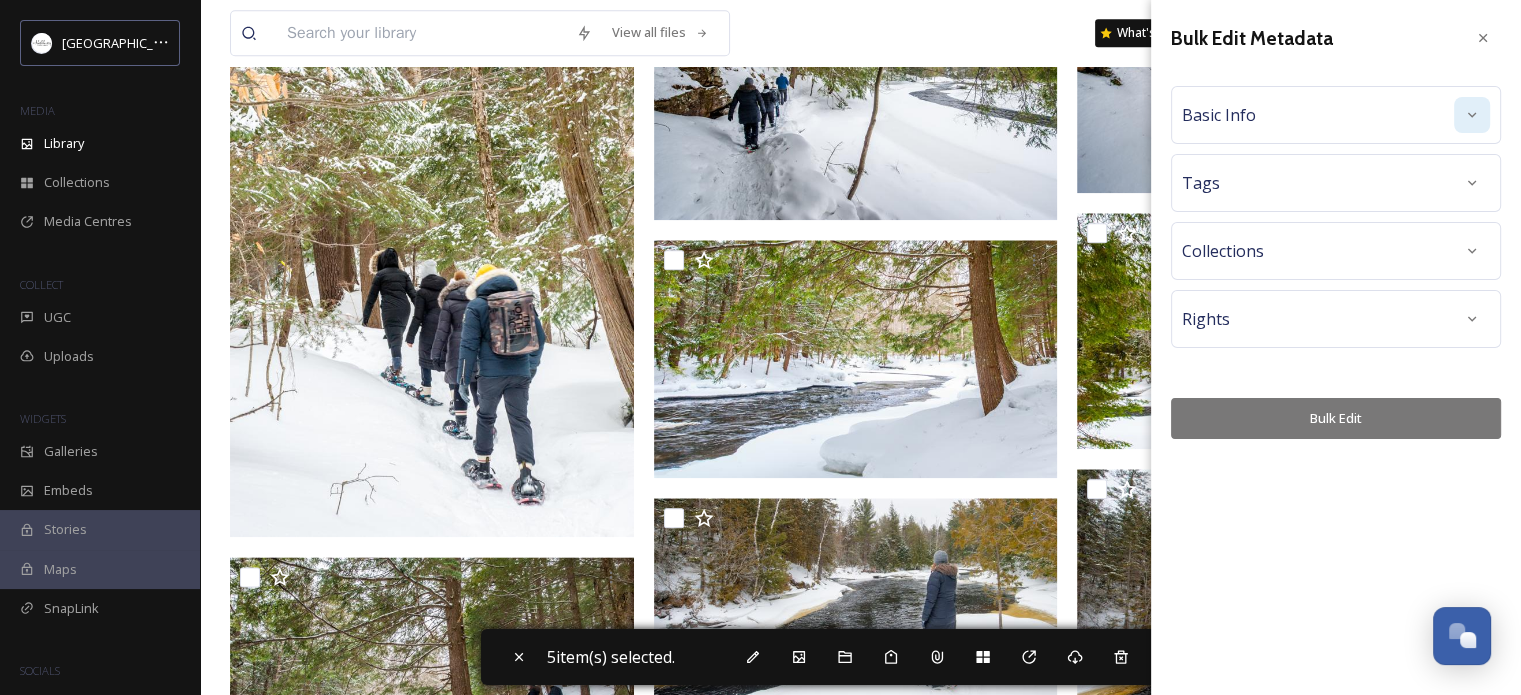 click 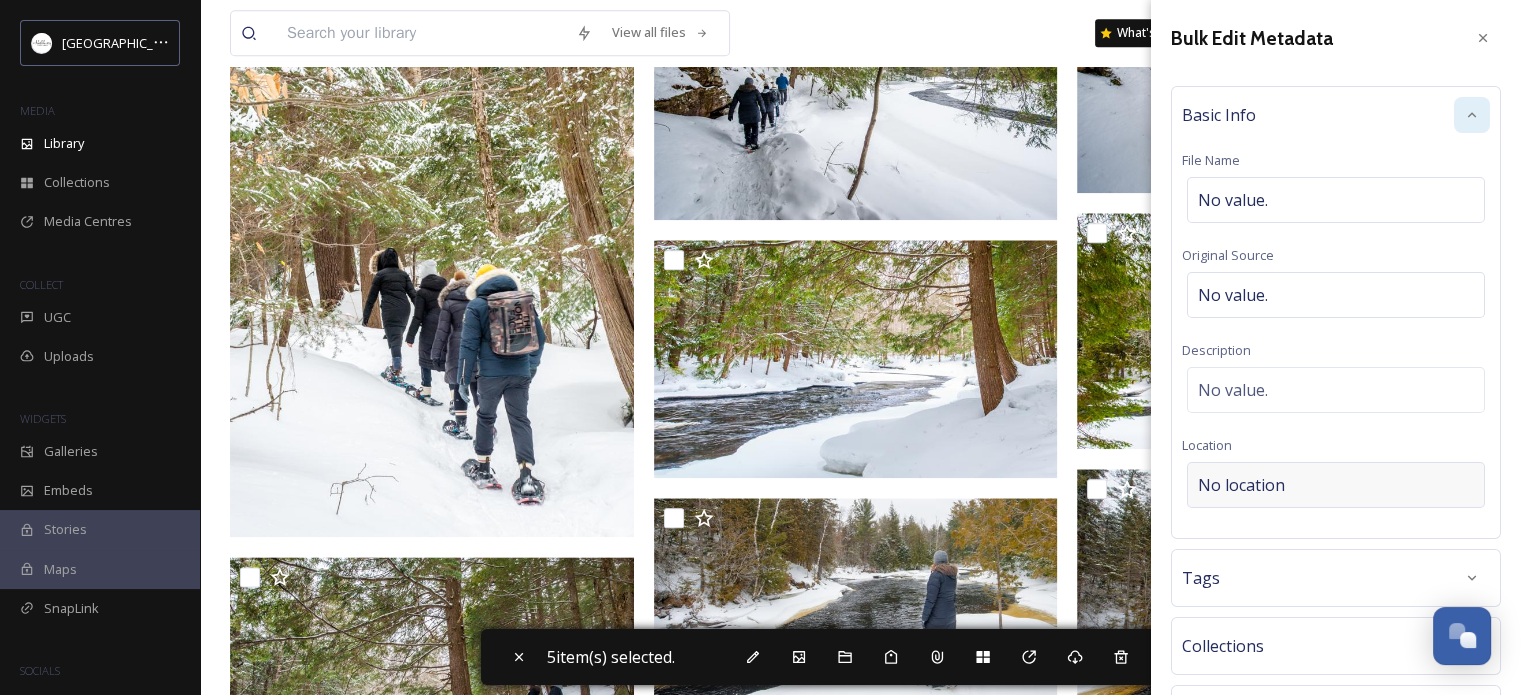 click on "No location" at bounding box center (1336, 485) 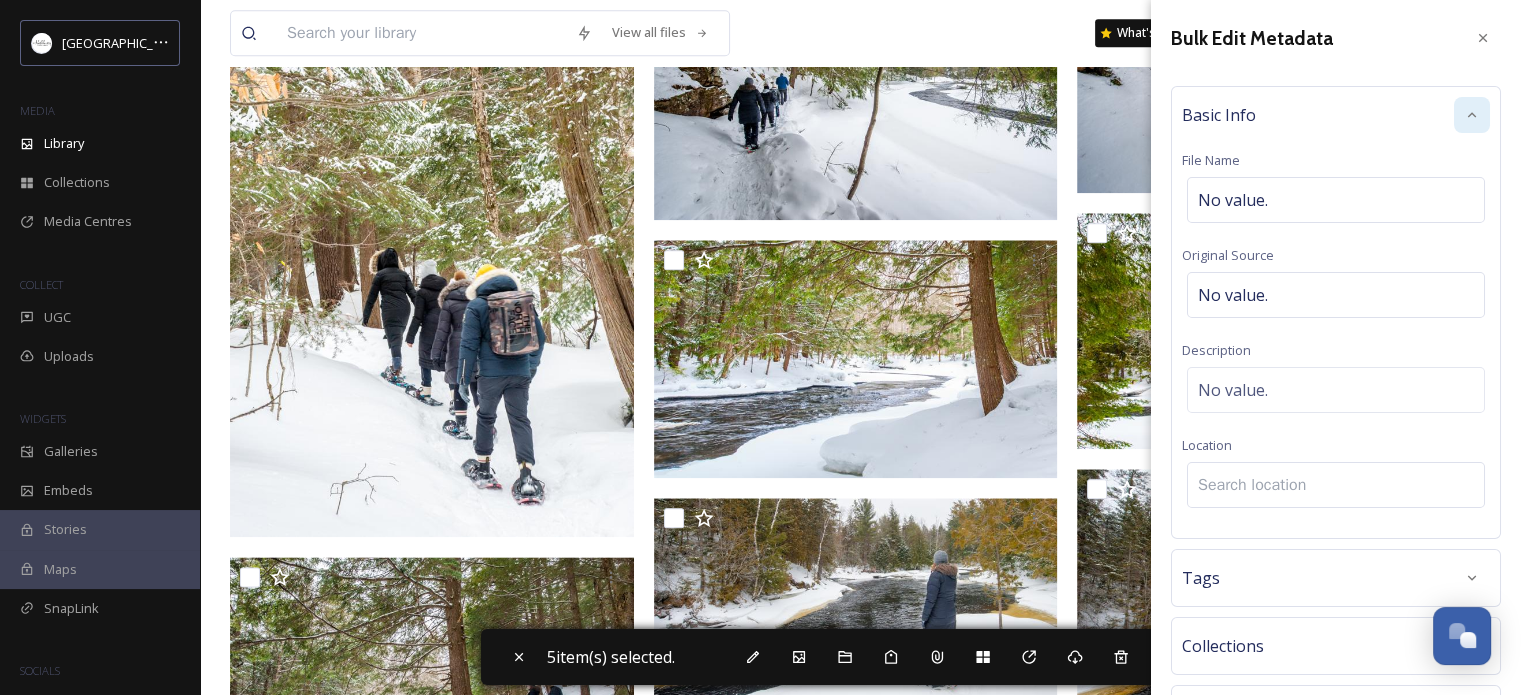 click at bounding box center (1336, 485) 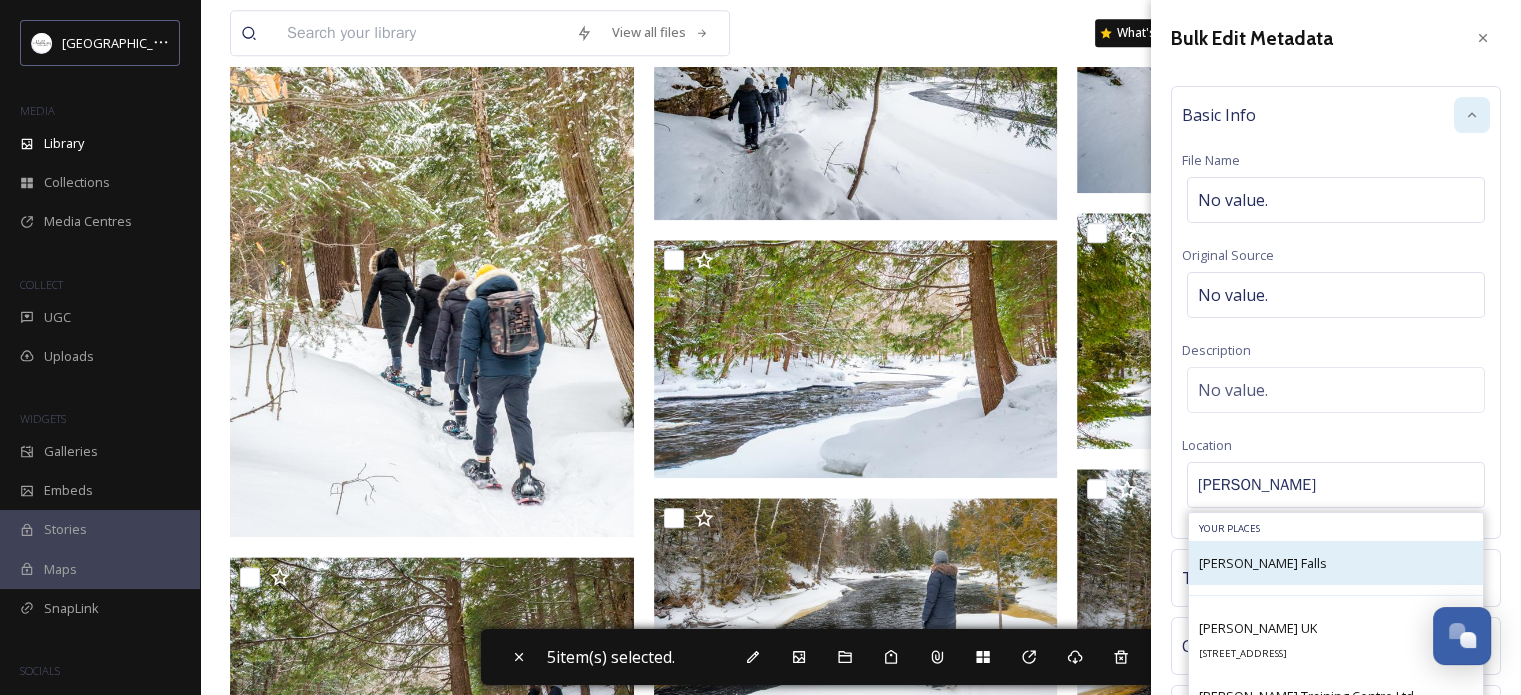 click on "[PERSON_NAME] Falls" at bounding box center (1263, 563) 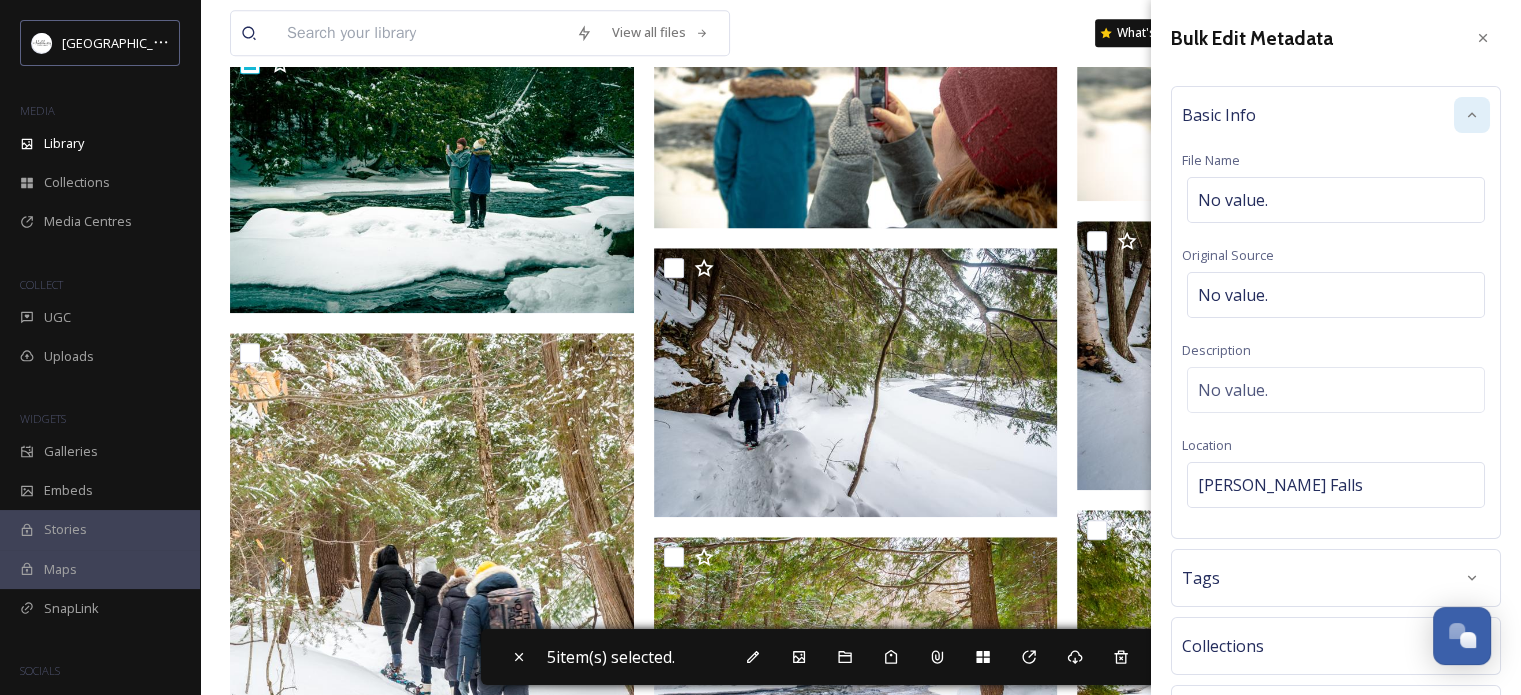 scroll, scrollTop: 2000, scrollLeft: 0, axis: vertical 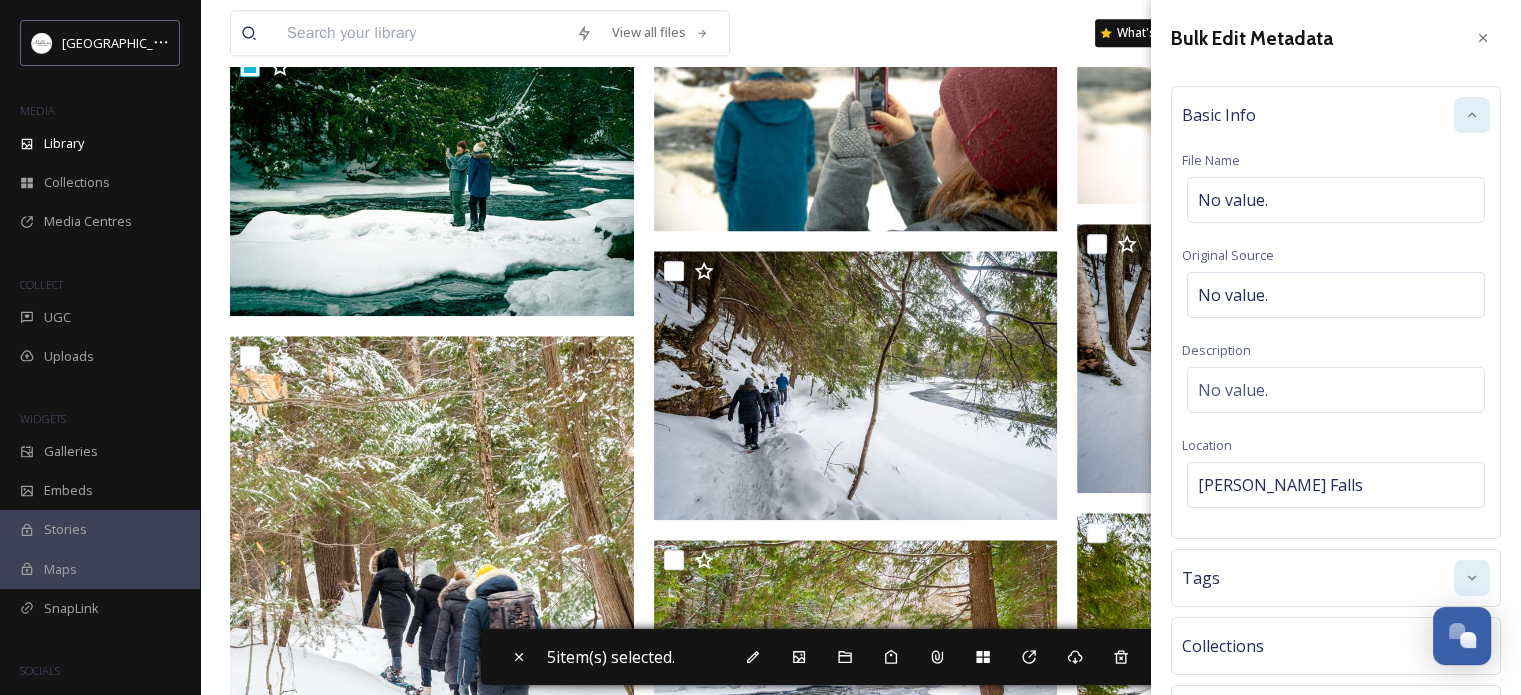 click 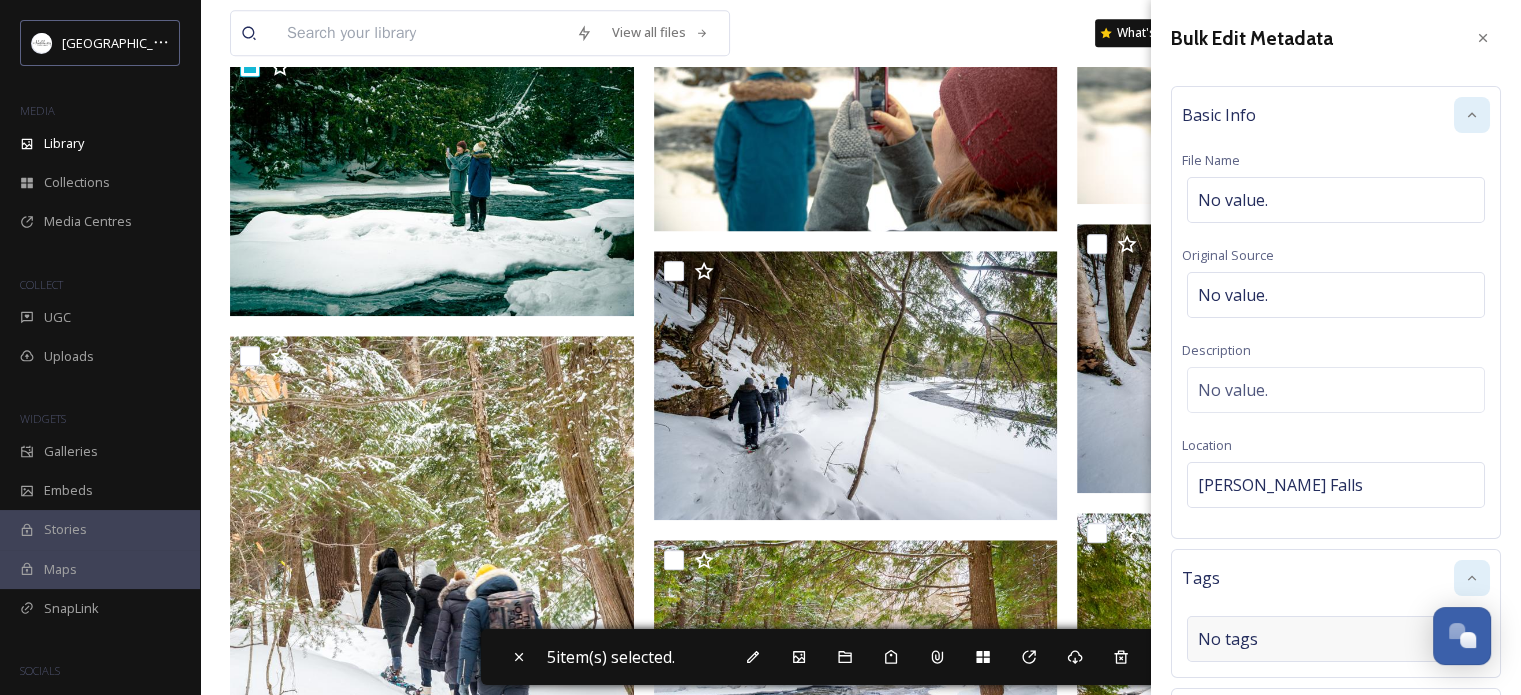 click on "No tags" at bounding box center (1336, 639) 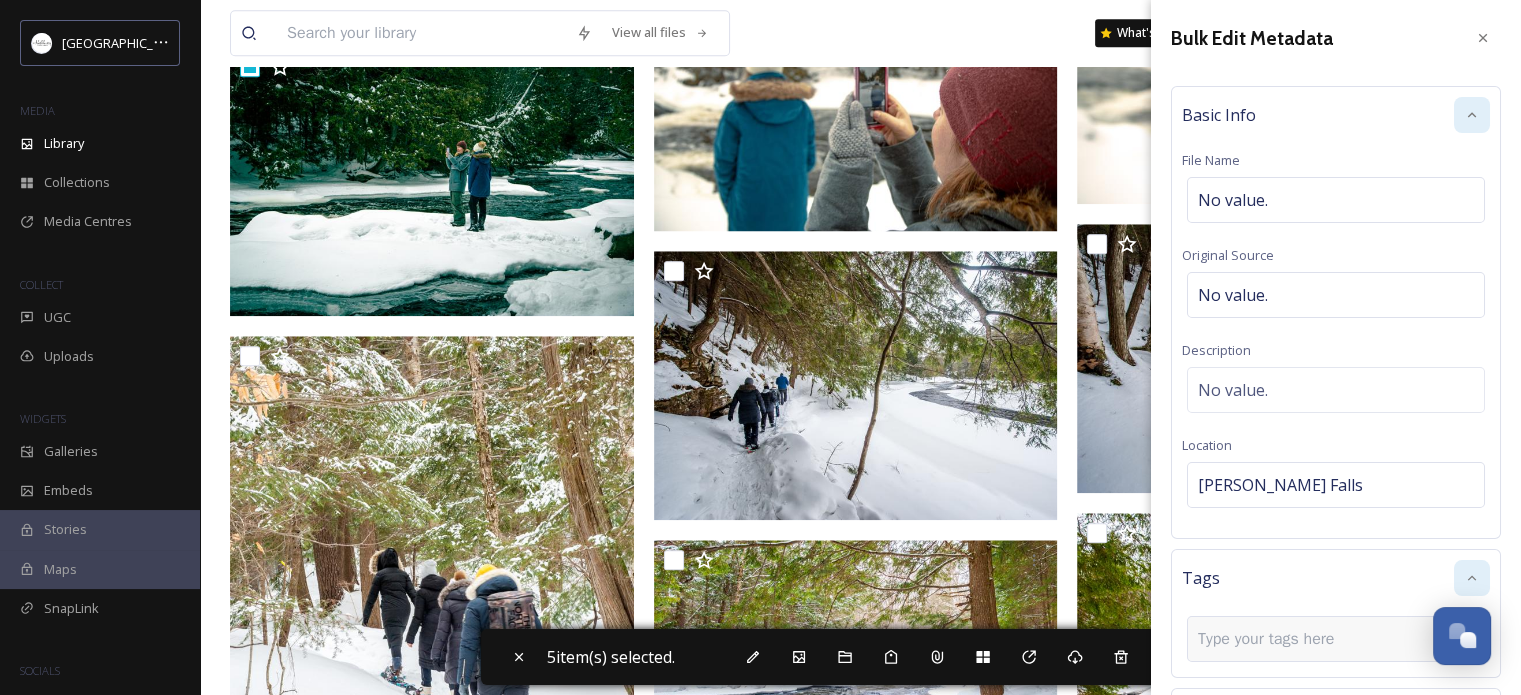 click at bounding box center (1274, 639) 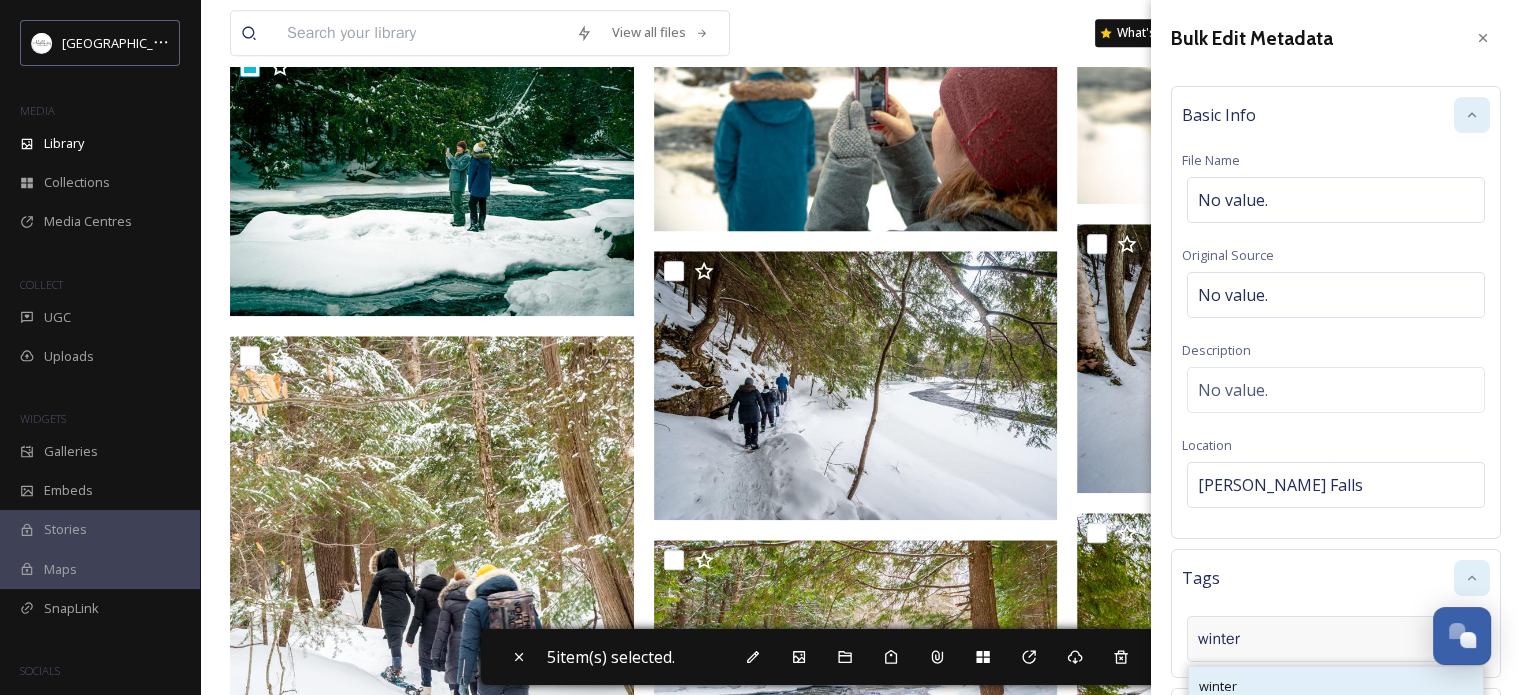 click on "winter" at bounding box center [1336, 686] 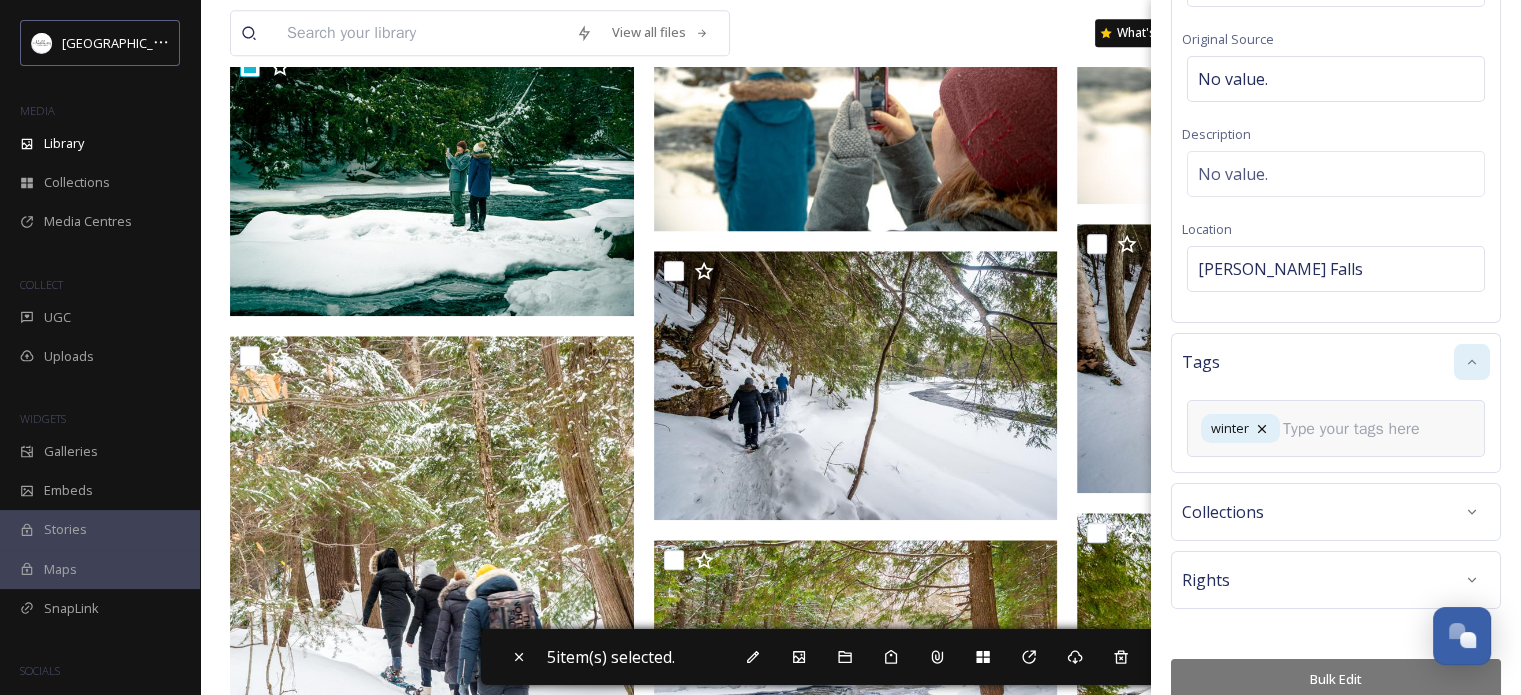 scroll, scrollTop: 266, scrollLeft: 0, axis: vertical 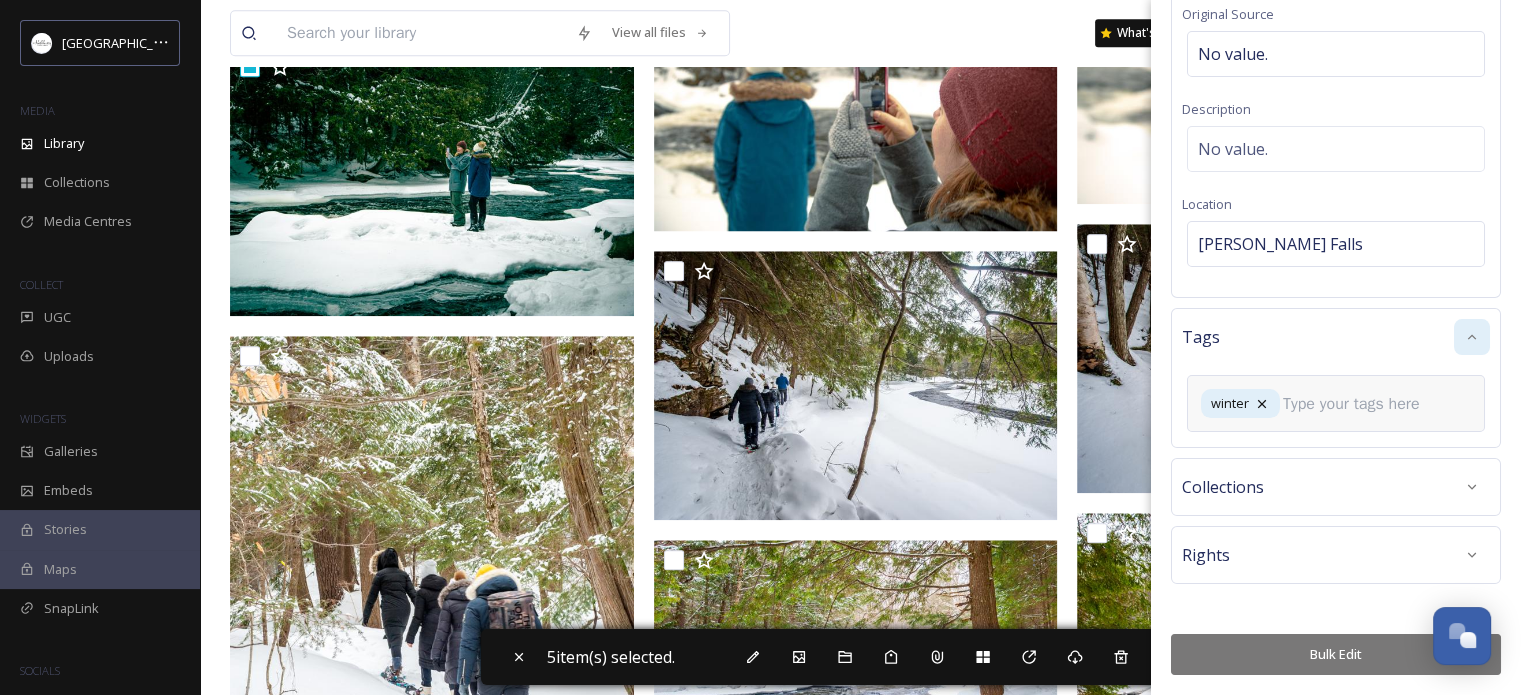 click on "winter" at bounding box center (1336, 403) 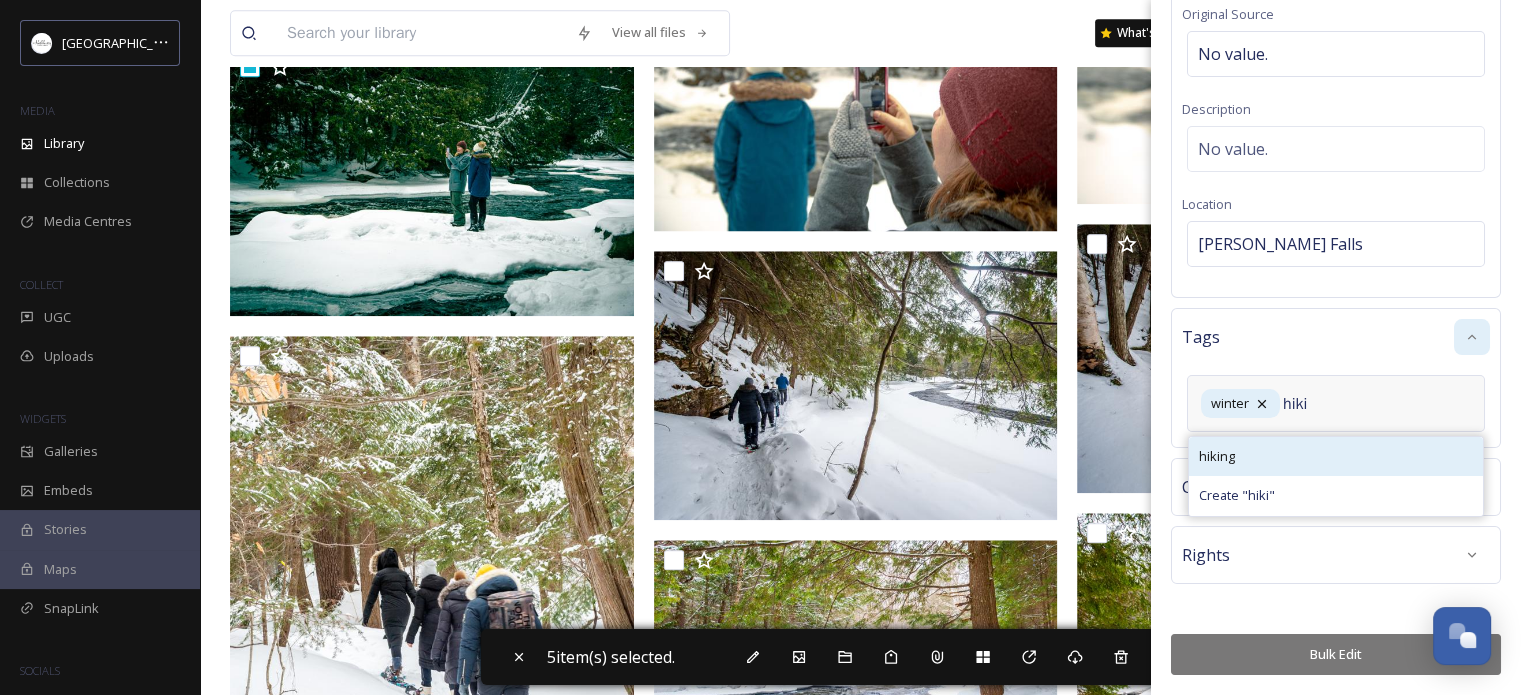 click on "hiking" at bounding box center [1336, 456] 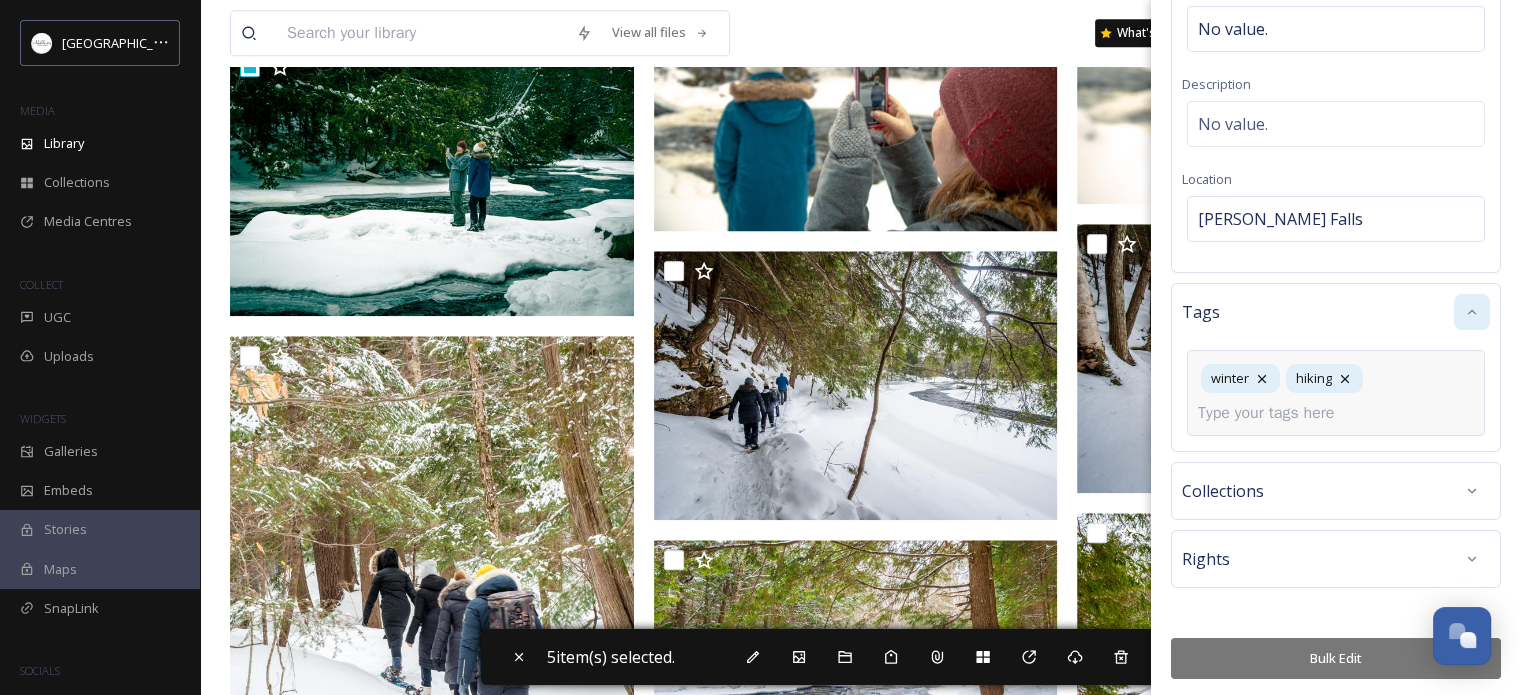 click on "Bulk Edit" at bounding box center [1336, 658] 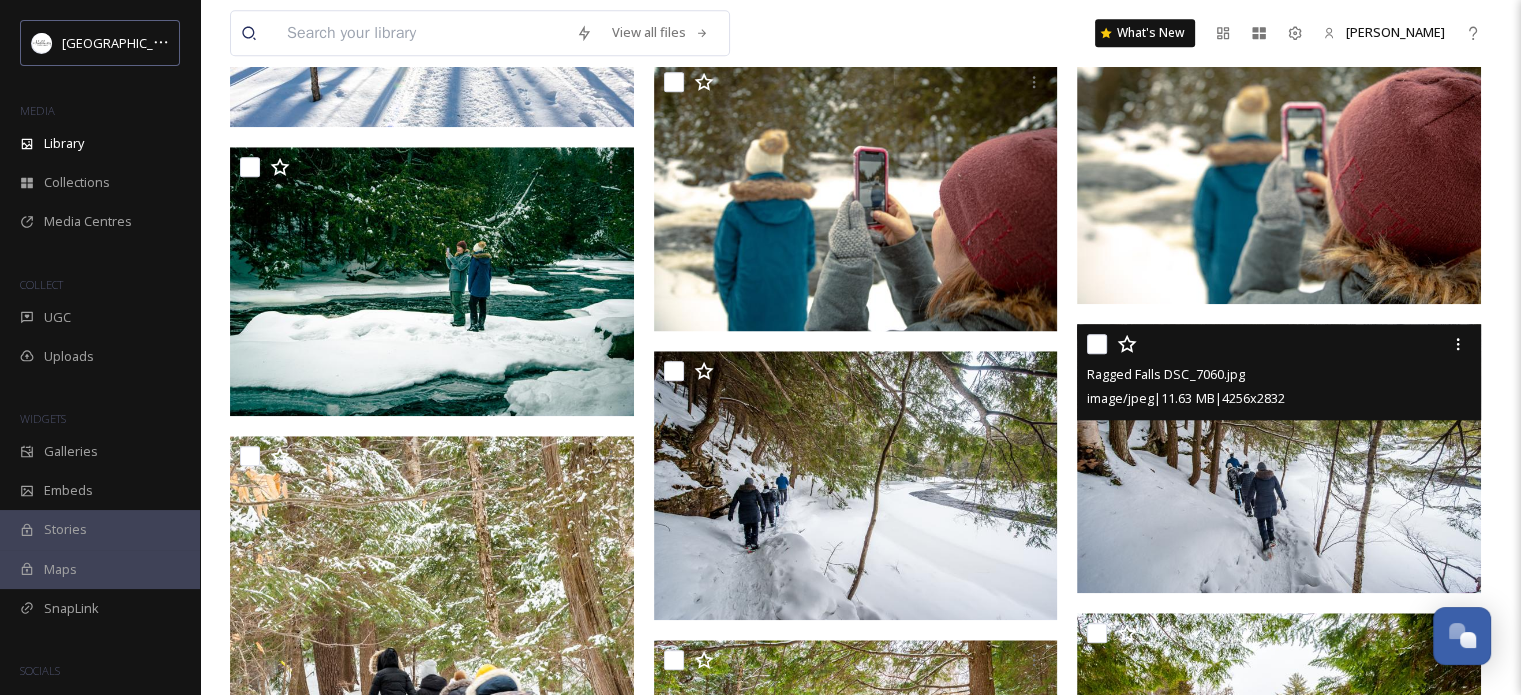 scroll, scrollTop: 2000, scrollLeft: 0, axis: vertical 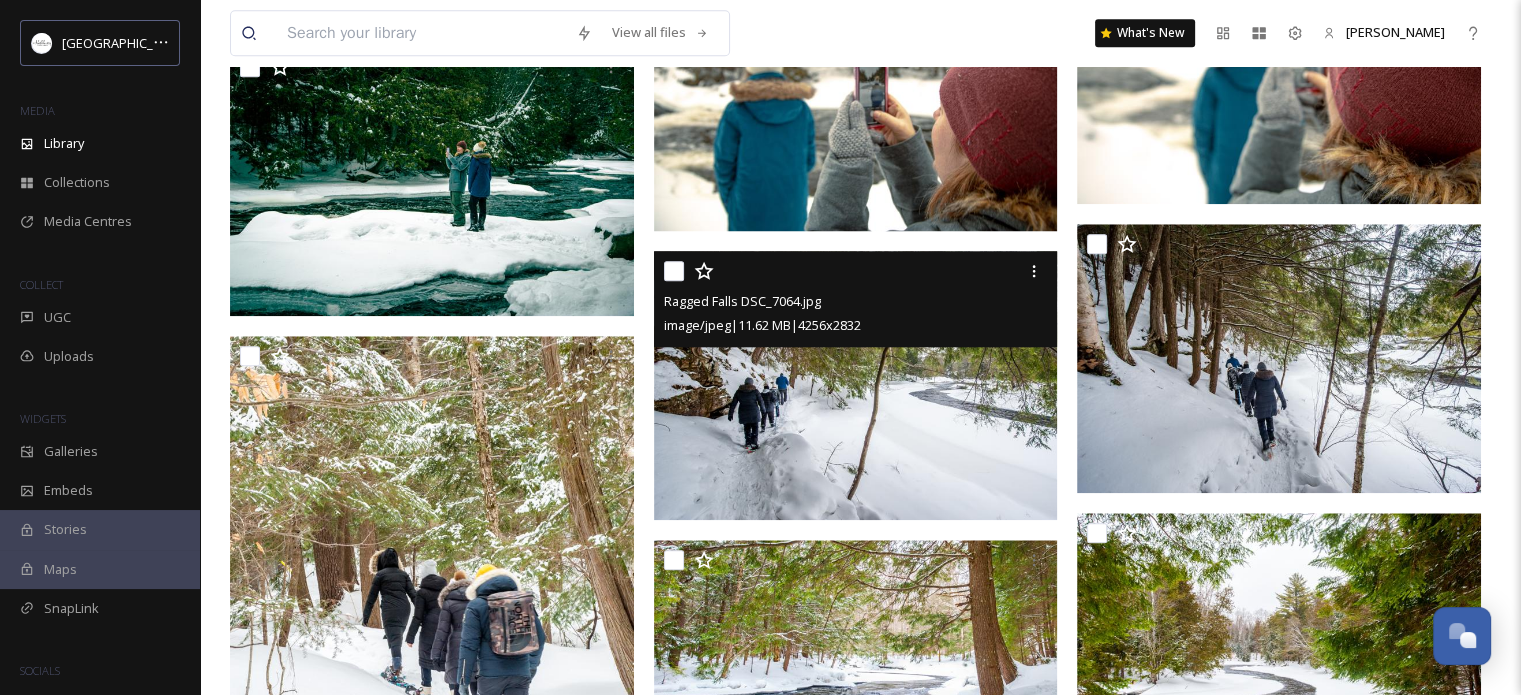 click at bounding box center (674, 271) 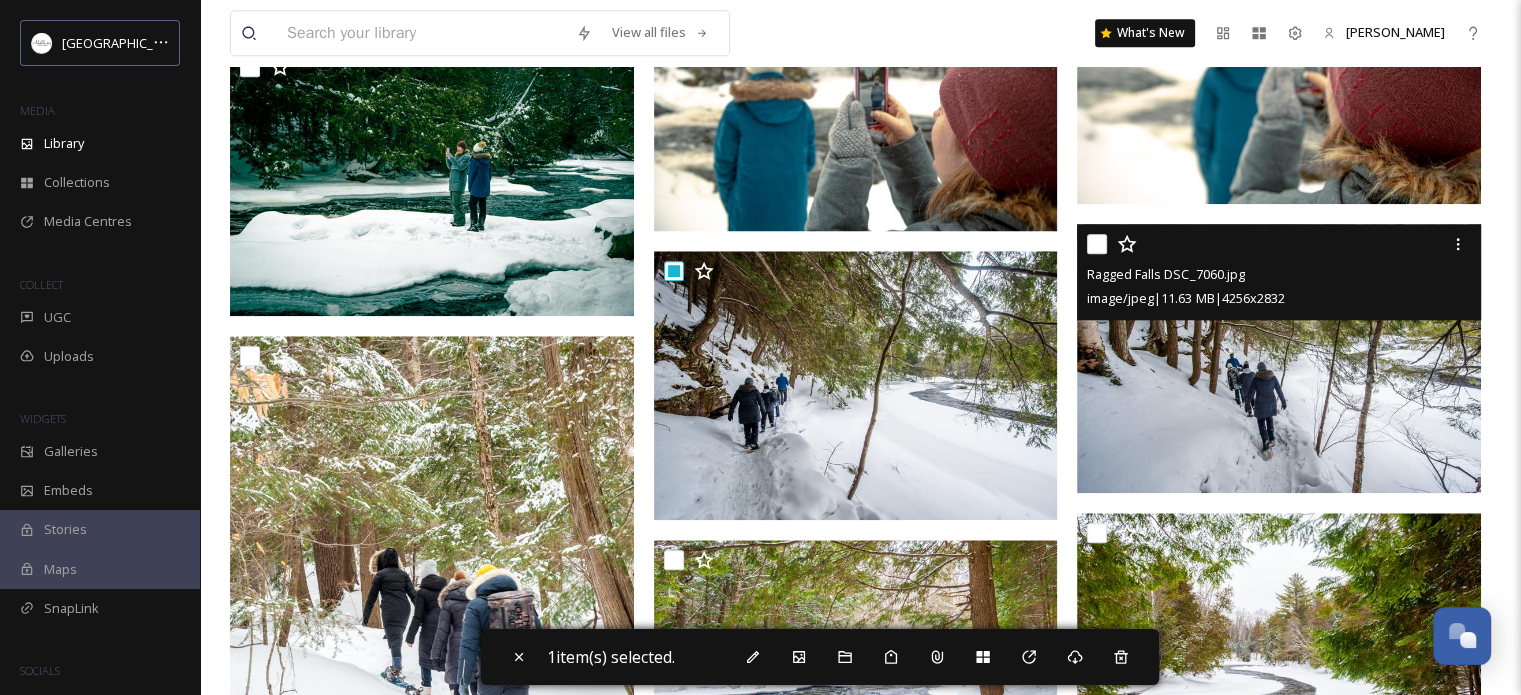 click at bounding box center [1097, 244] 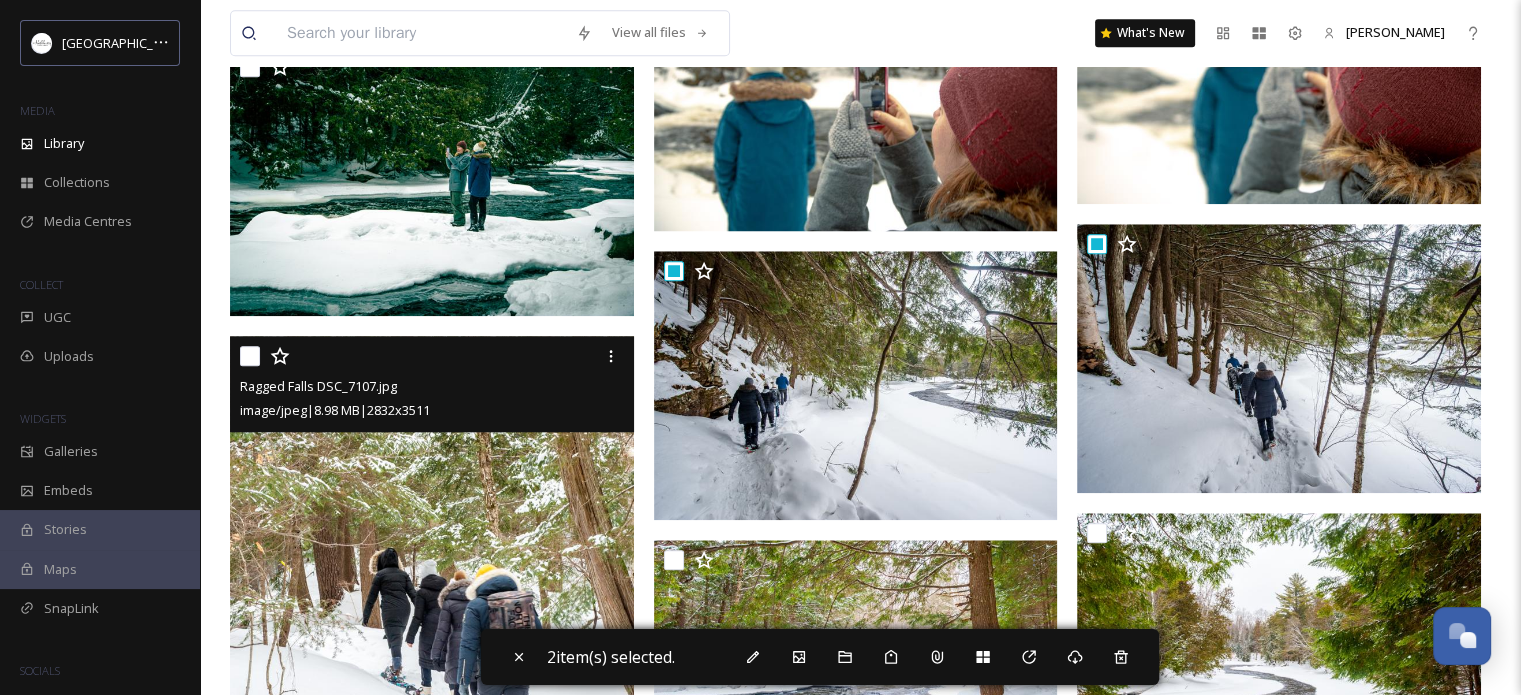 click at bounding box center (250, 356) 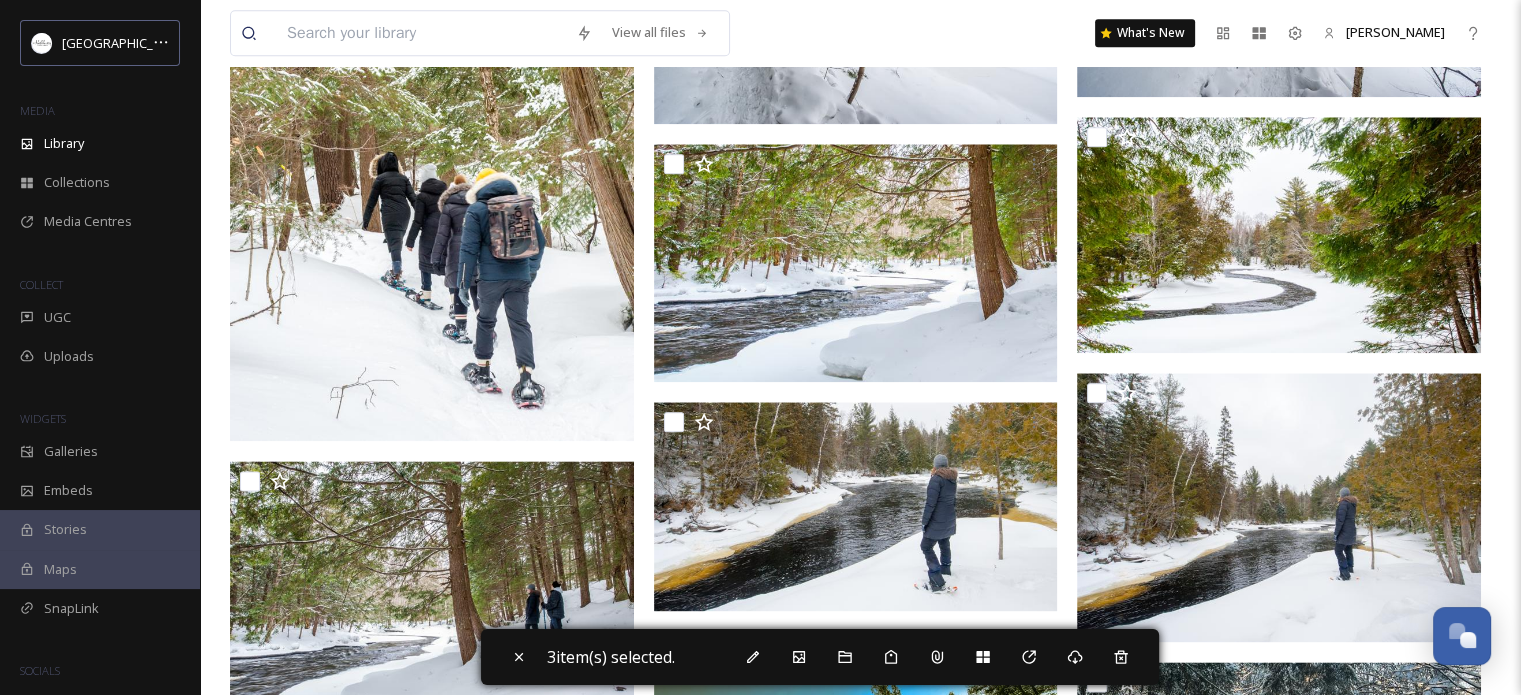 scroll, scrollTop: 2400, scrollLeft: 0, axis: vertical 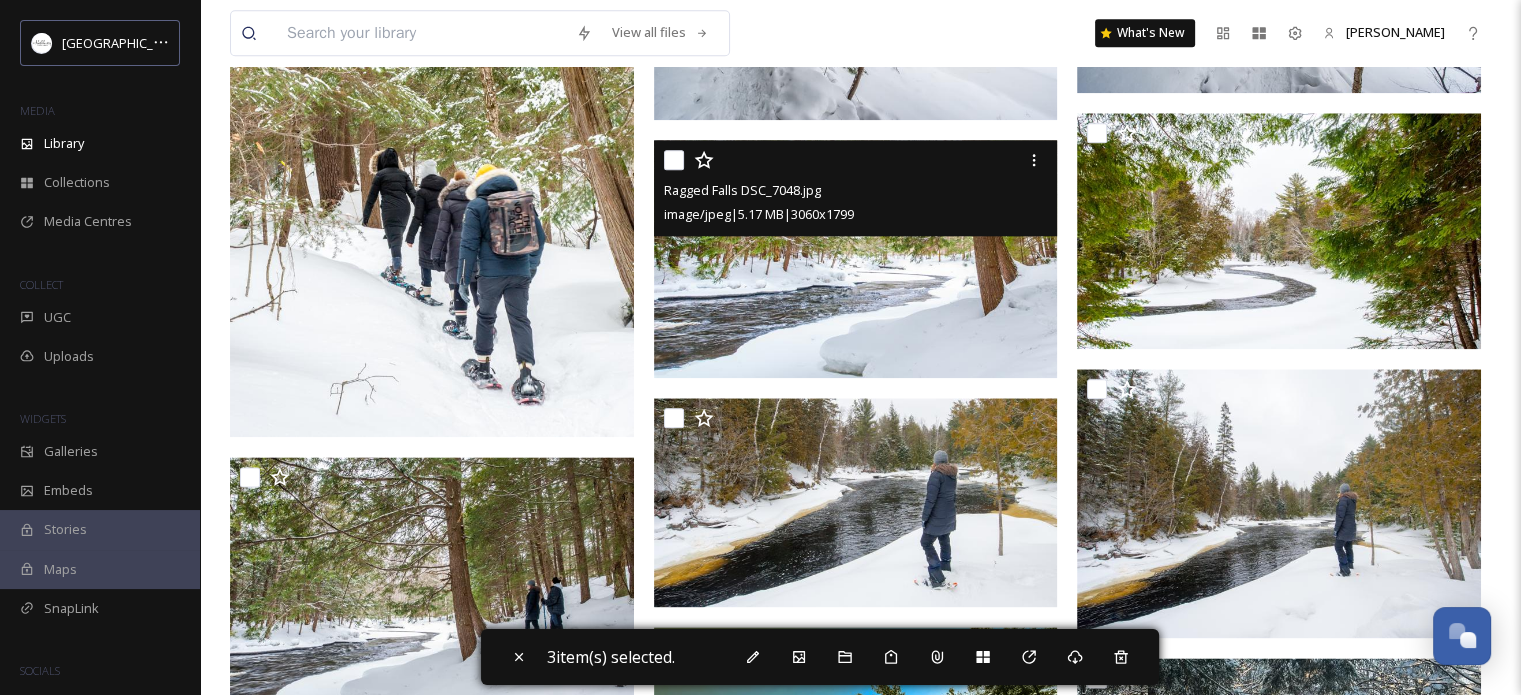 click at bounding box center [674, 160] 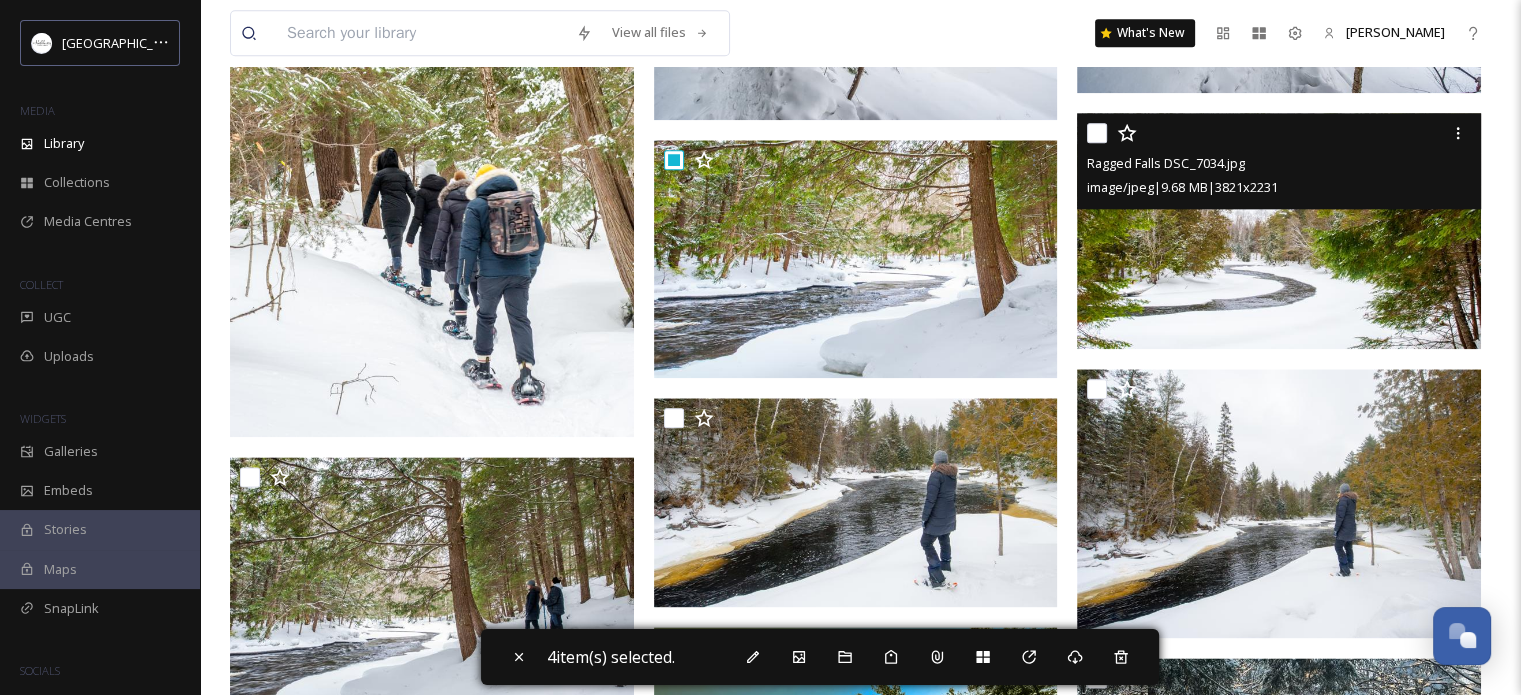 click at bounding box center [1097, 133] 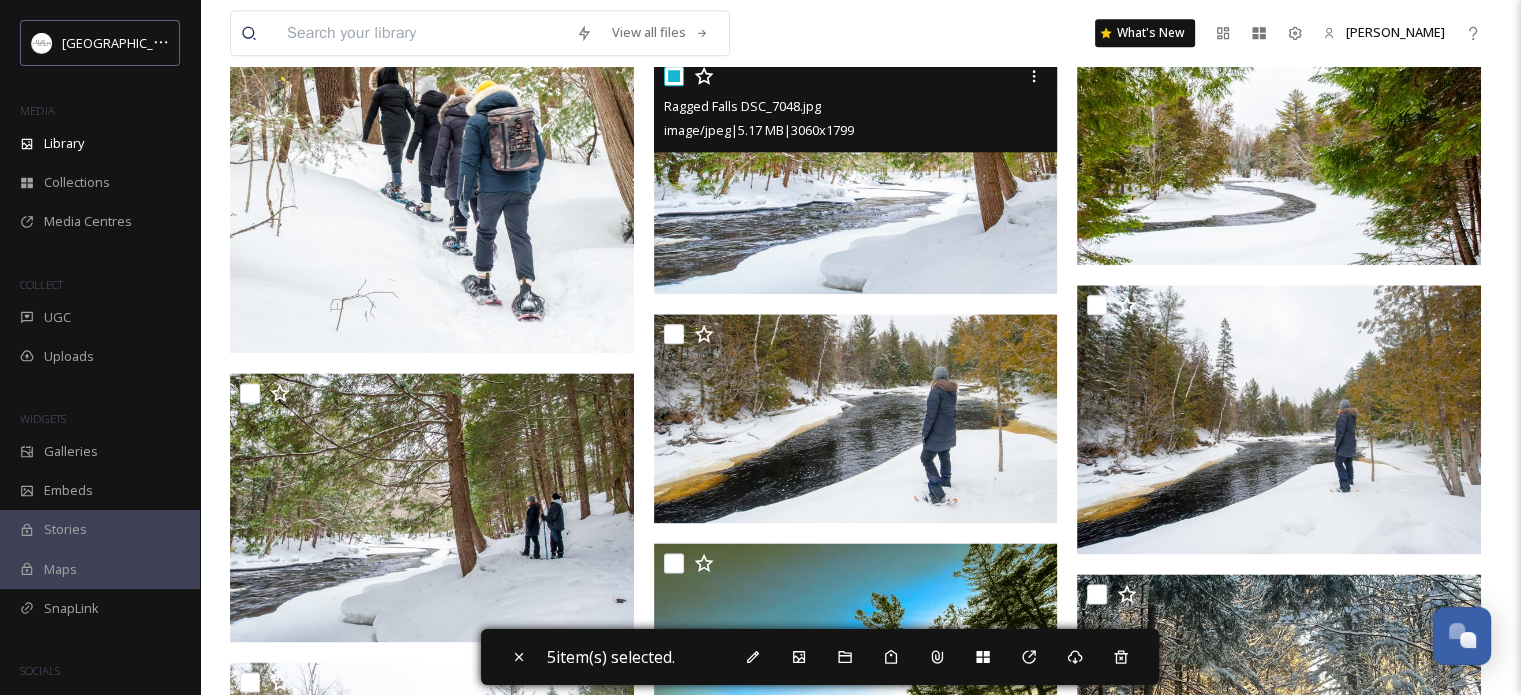 scroll, scrollTop: 2600, scrollLeft: 0, axis: vertical 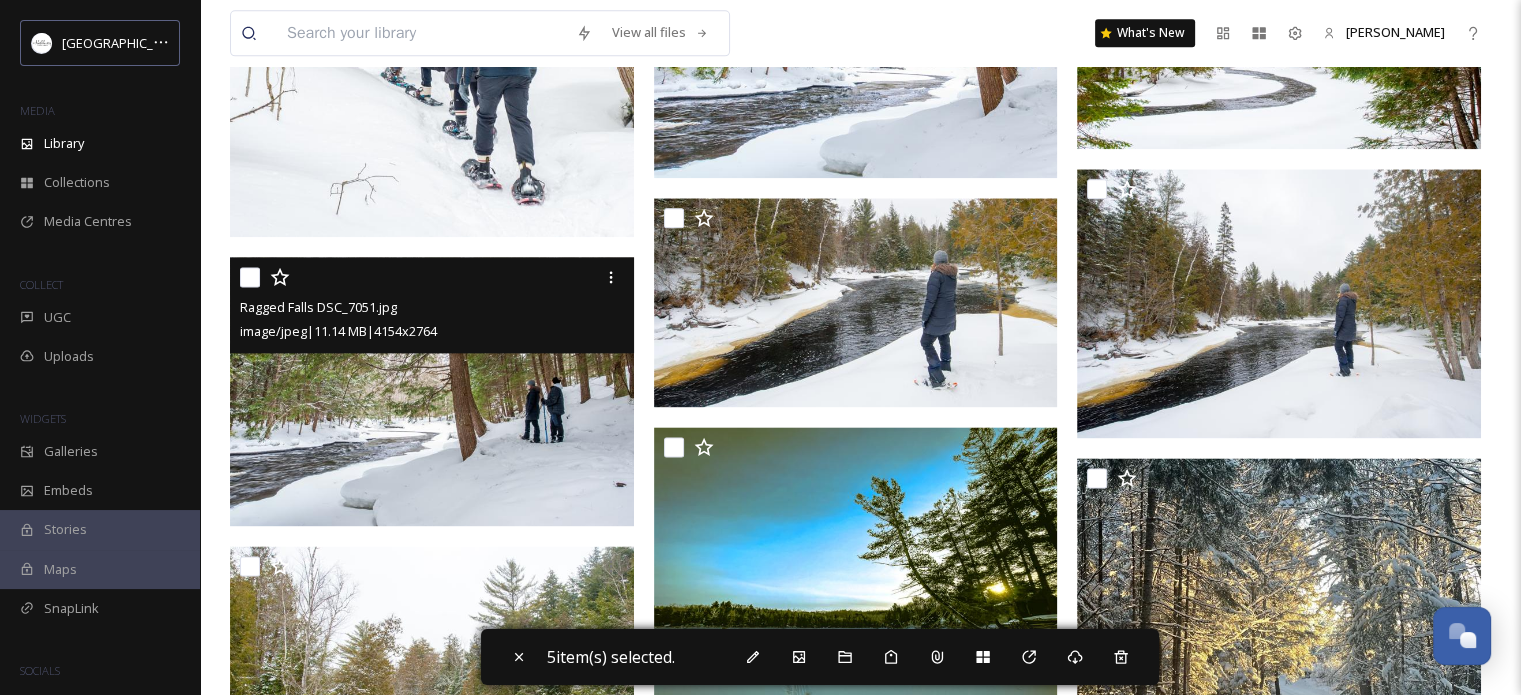 click at bounding box center (250, 277) 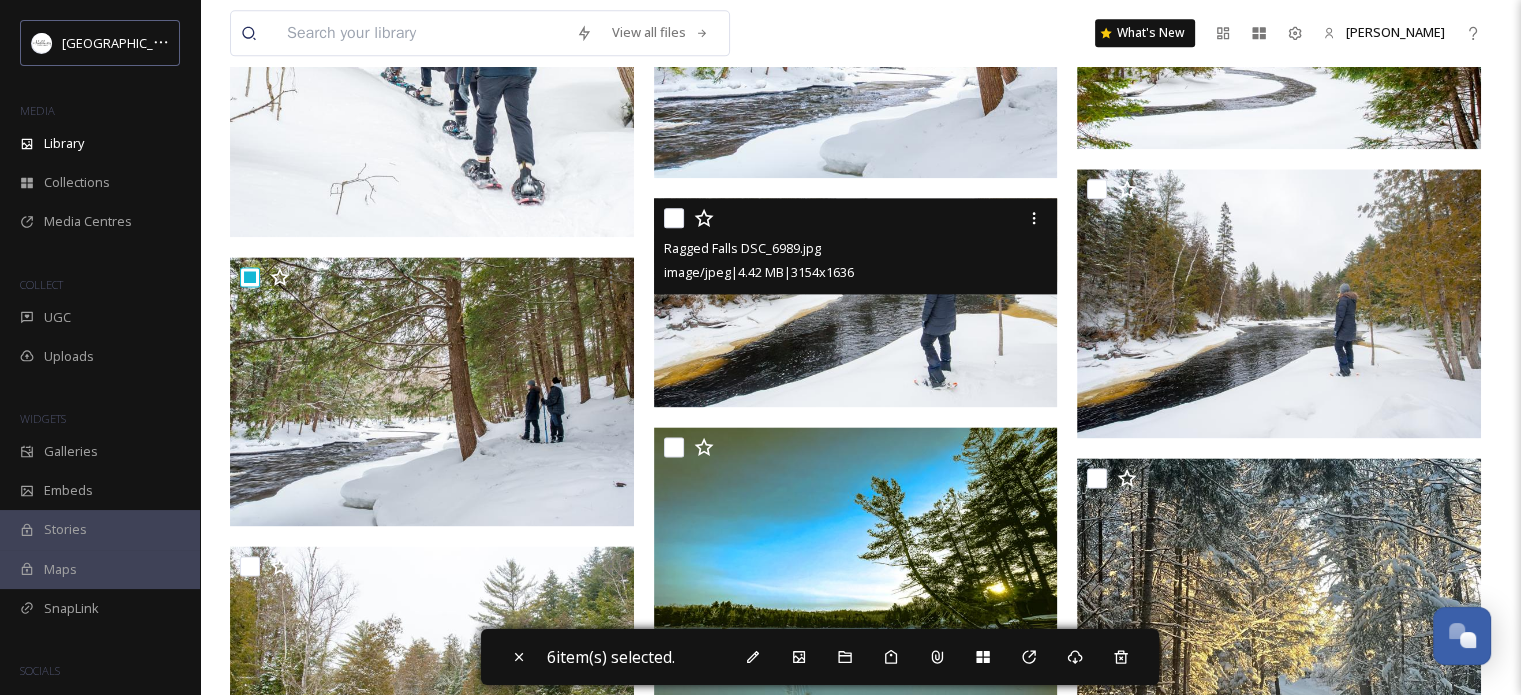click at bounding box center (858, 218) 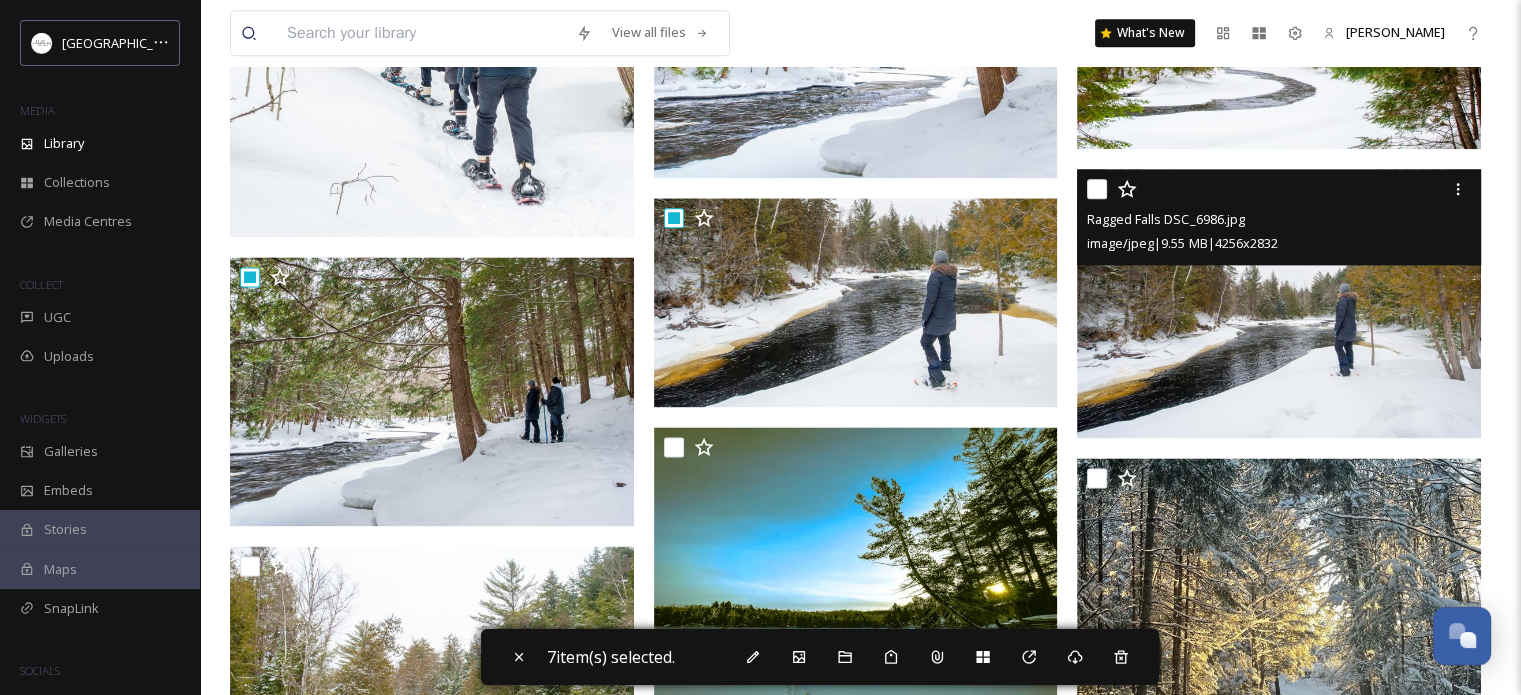 click at bounding box center [1097, 189] 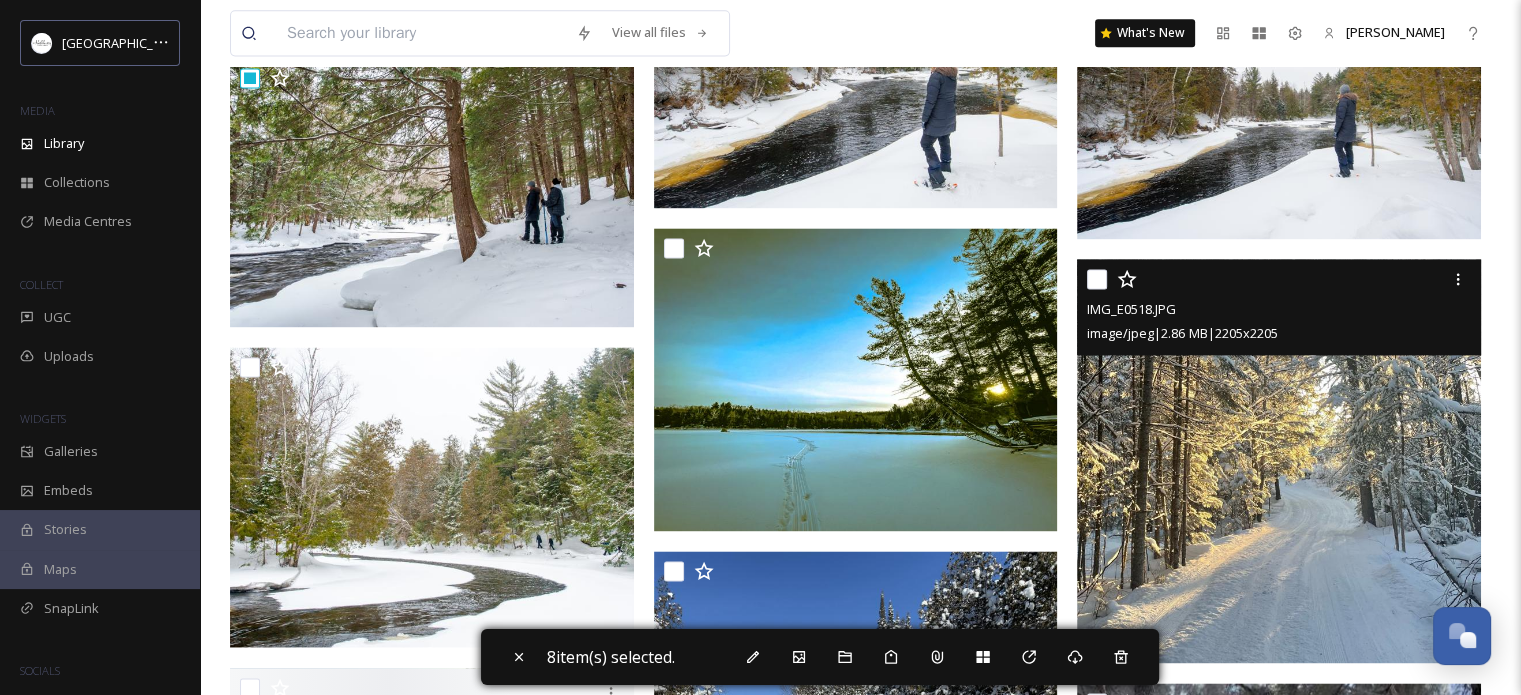 scroll, scrollTop: 2800, scrollLeft: 0, axis: vertical 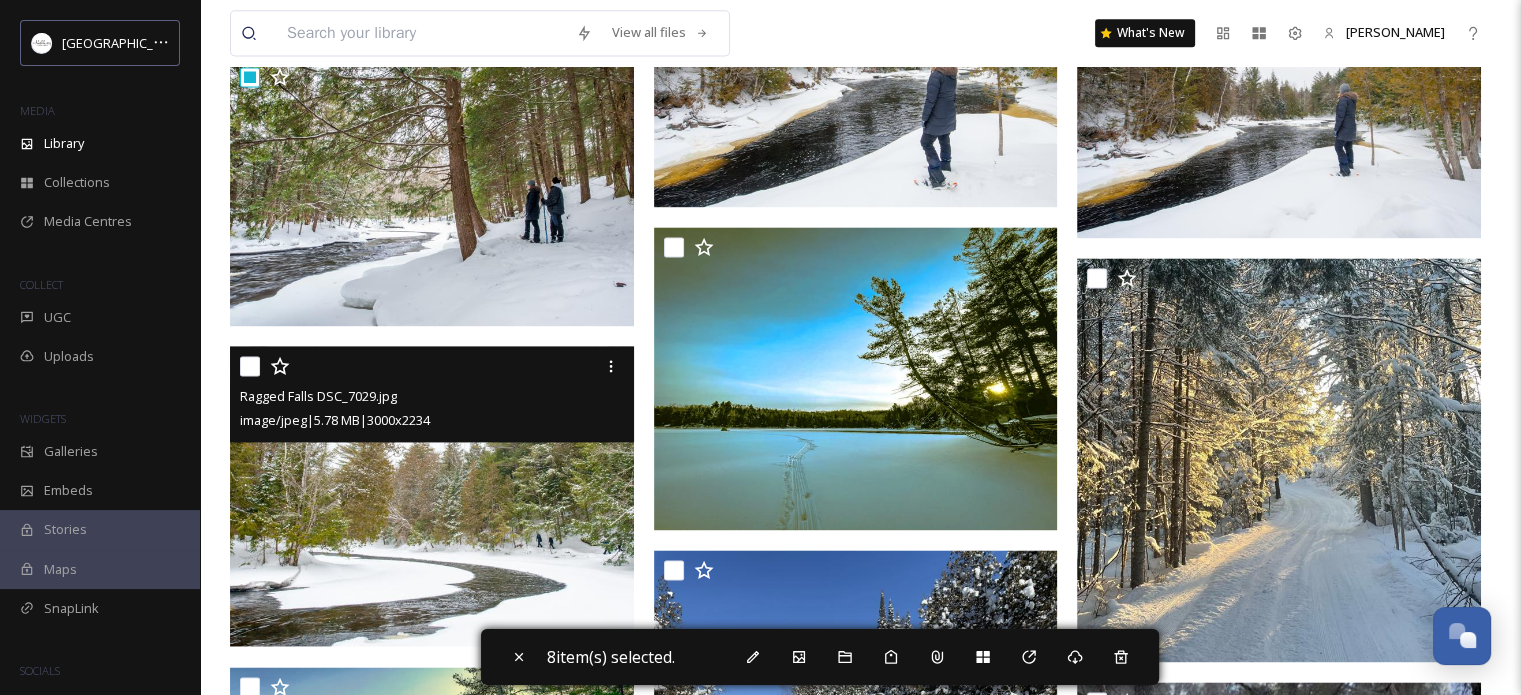 click at bounding box center [250, 366] 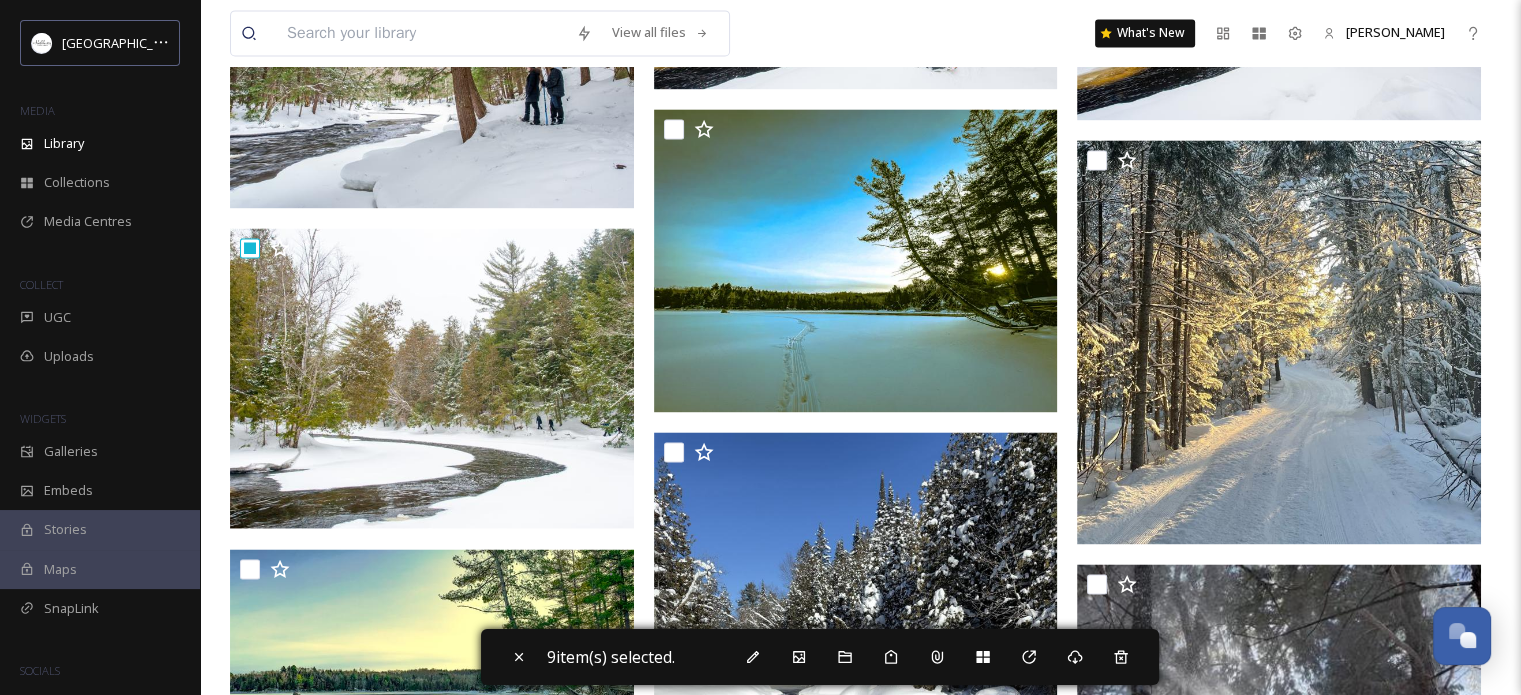 scroll, scrollTop: 2800, scrollLeft: 0, axis: vertical 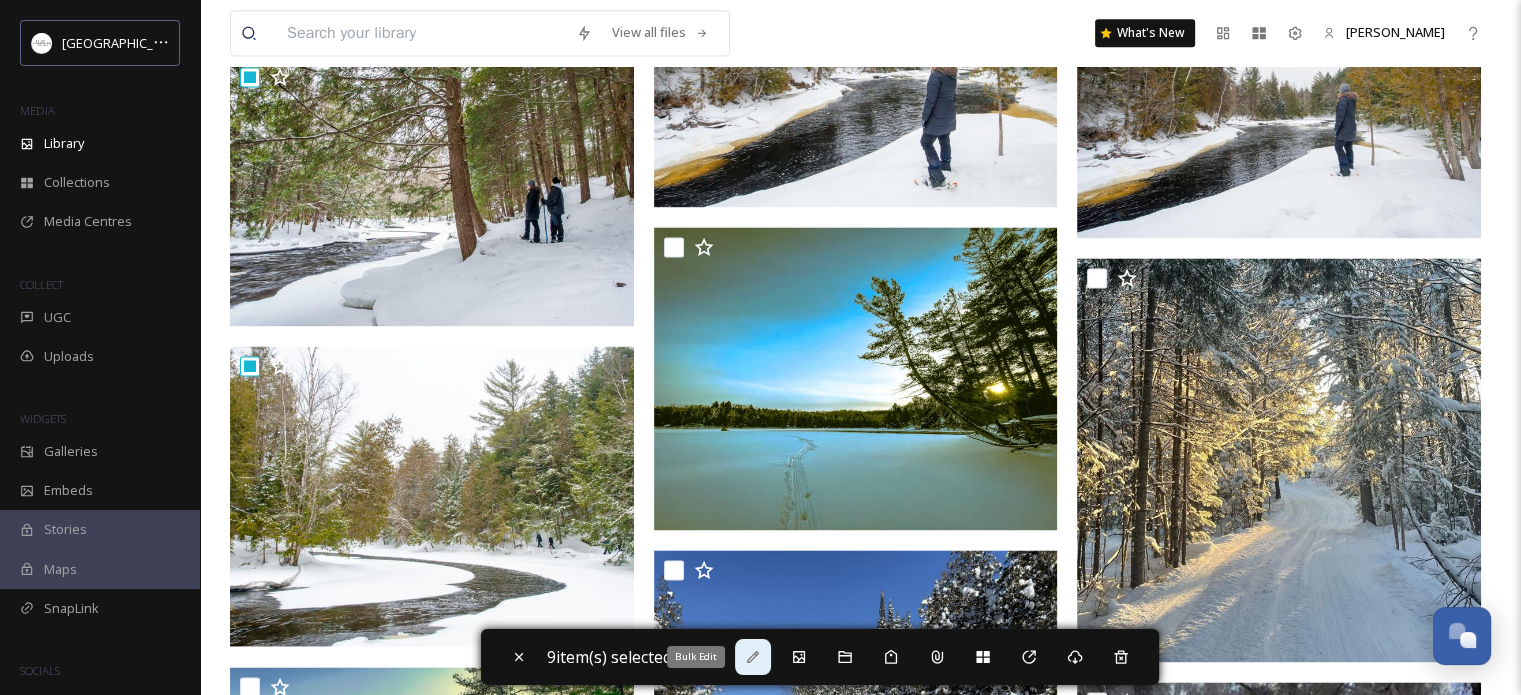 click 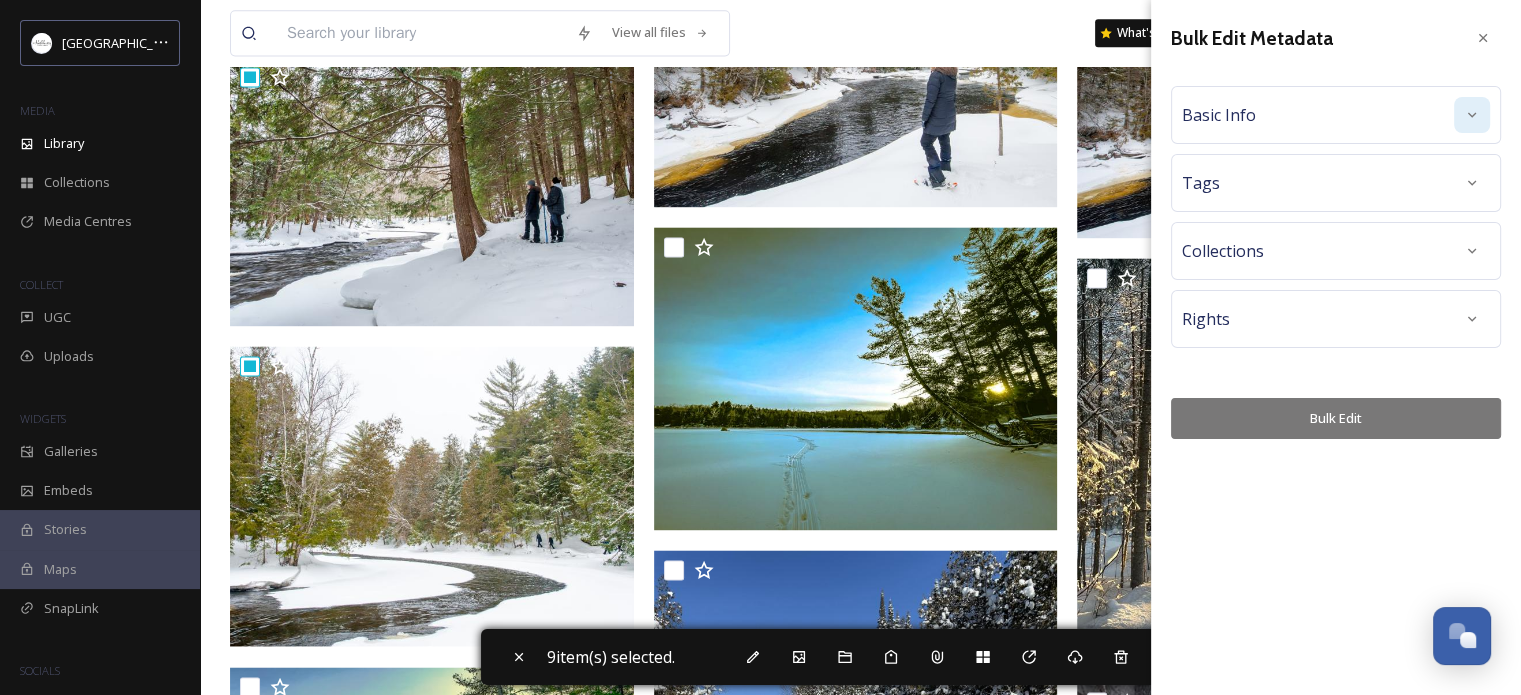 click 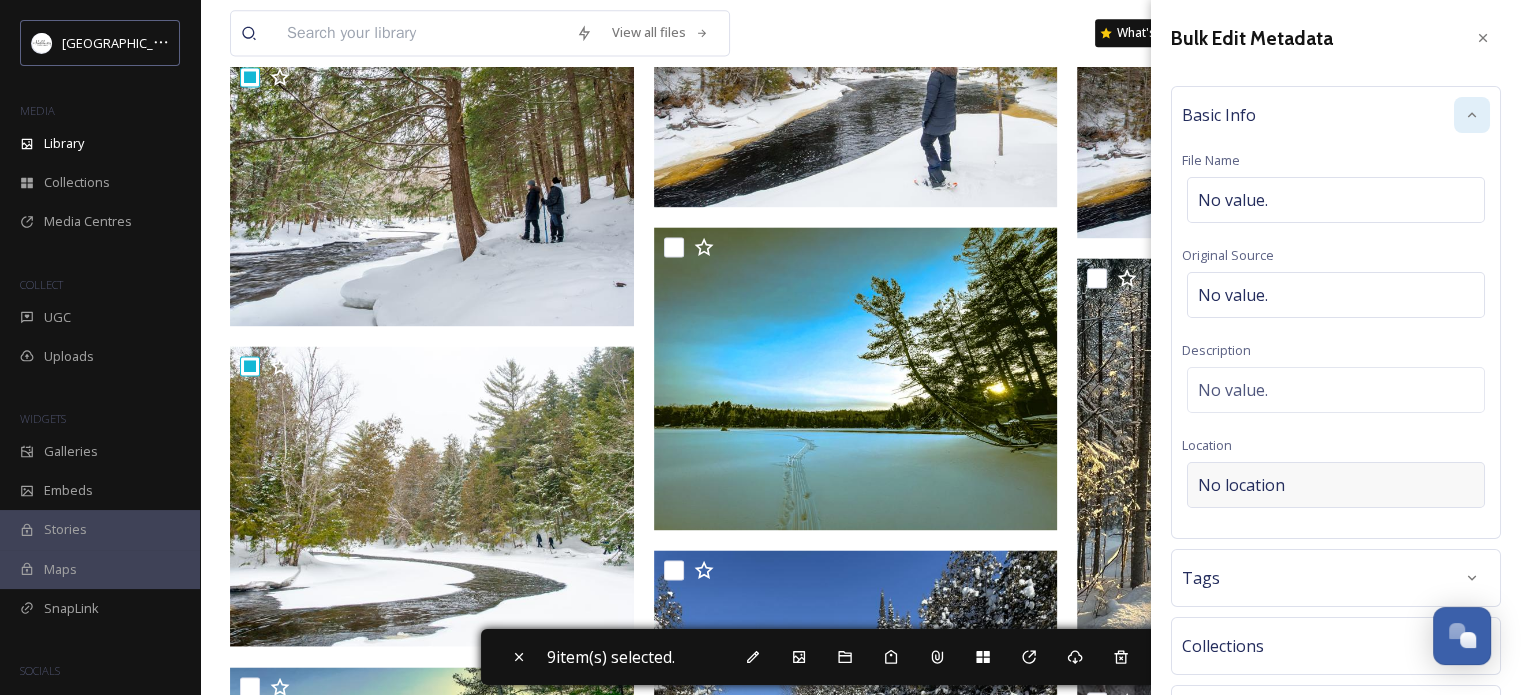 click on "No location" at bounding box center [1241, 485] 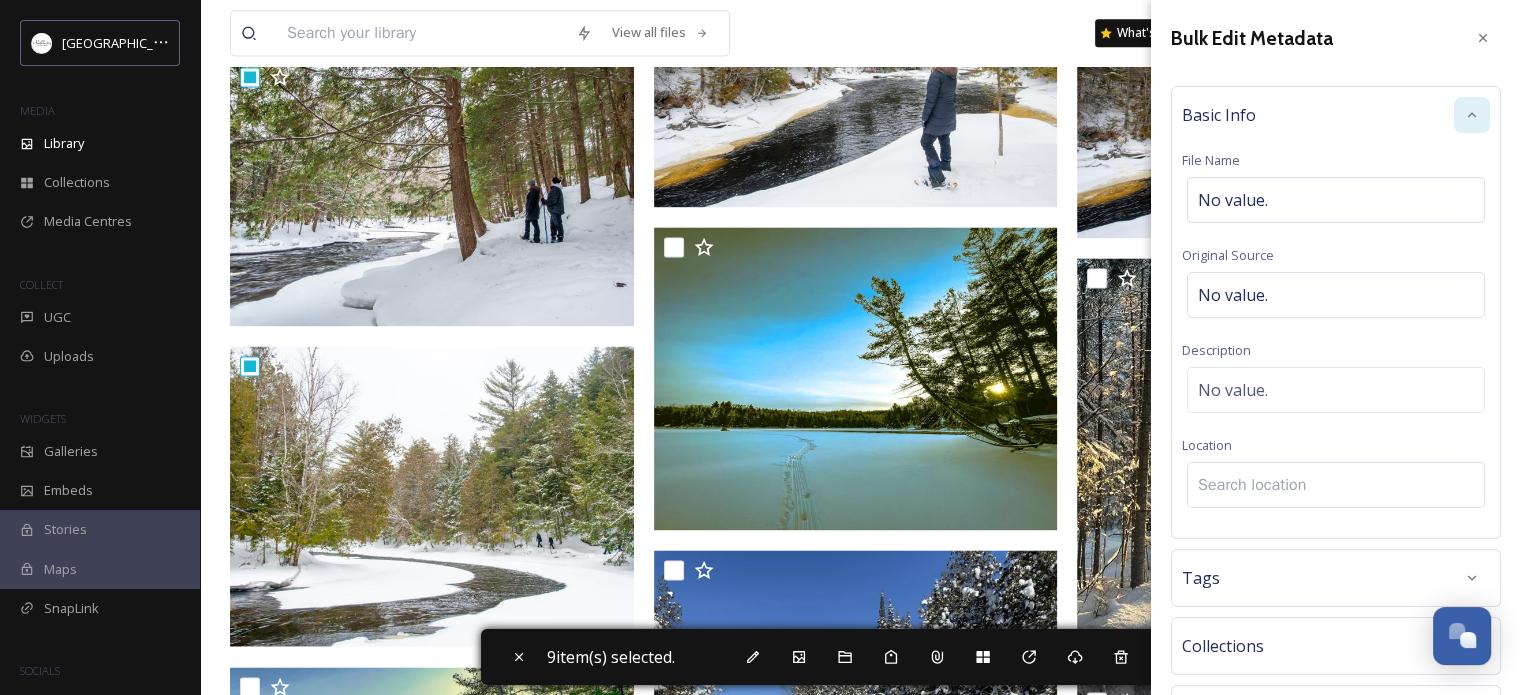 click at bounding box center [1336, 485] 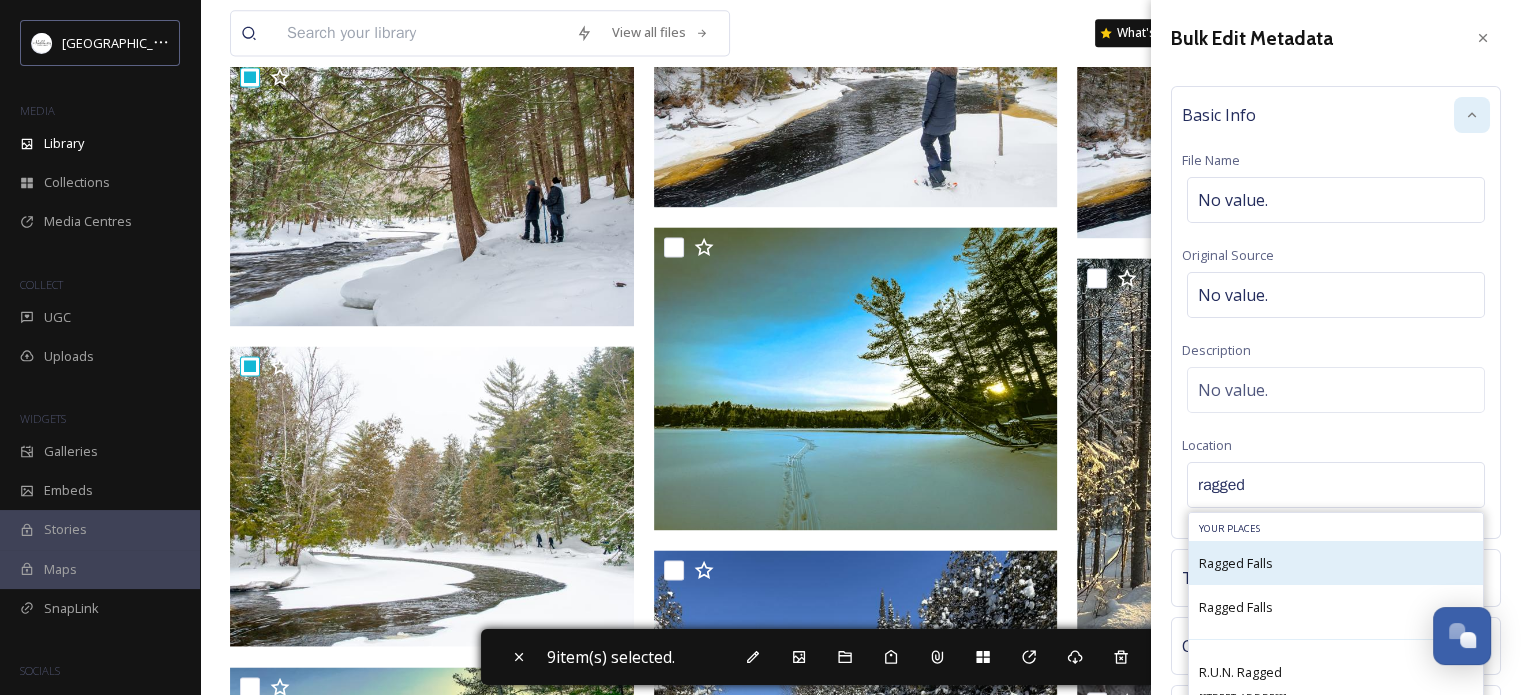 click on "Ragged Falls" at bounding box center (1236, 563) 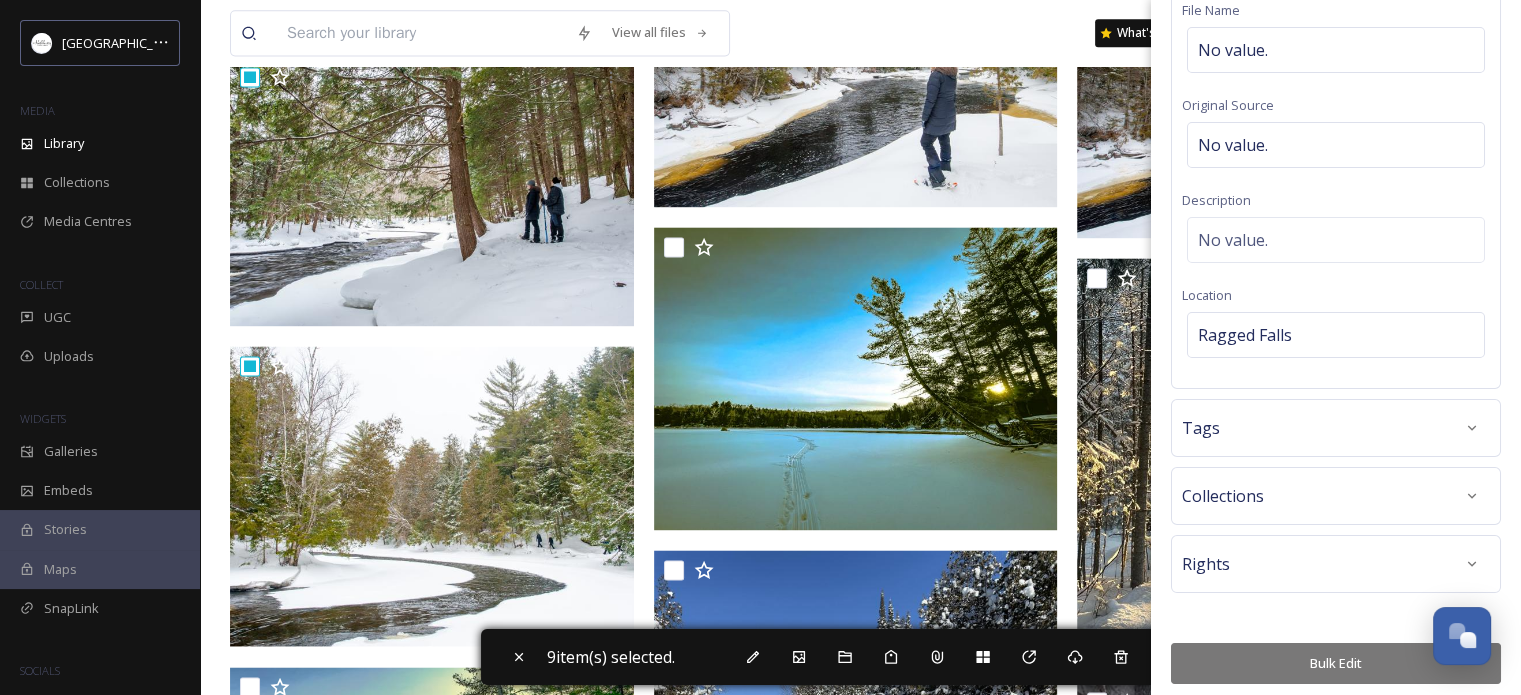 scroll, scrollTop: 155, scrollLeft: 0, axis: vertical 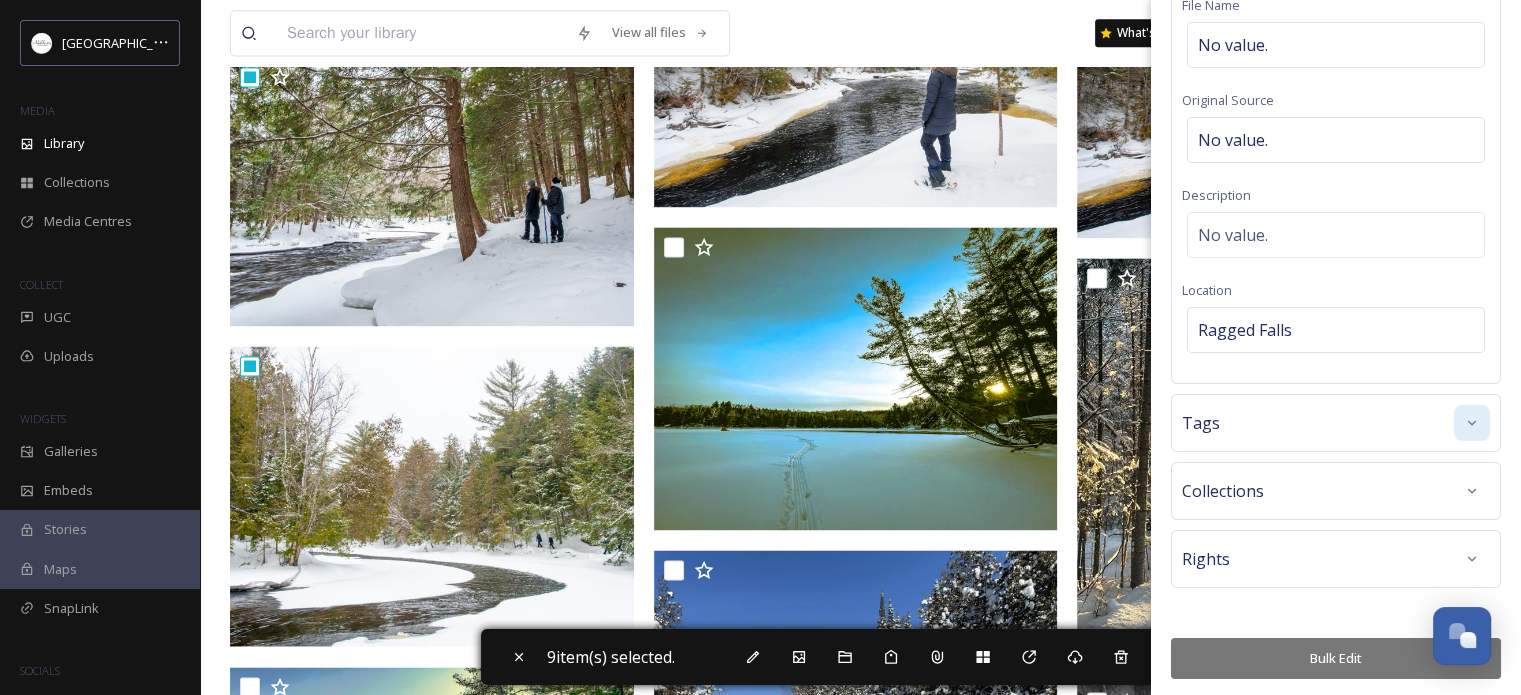 click 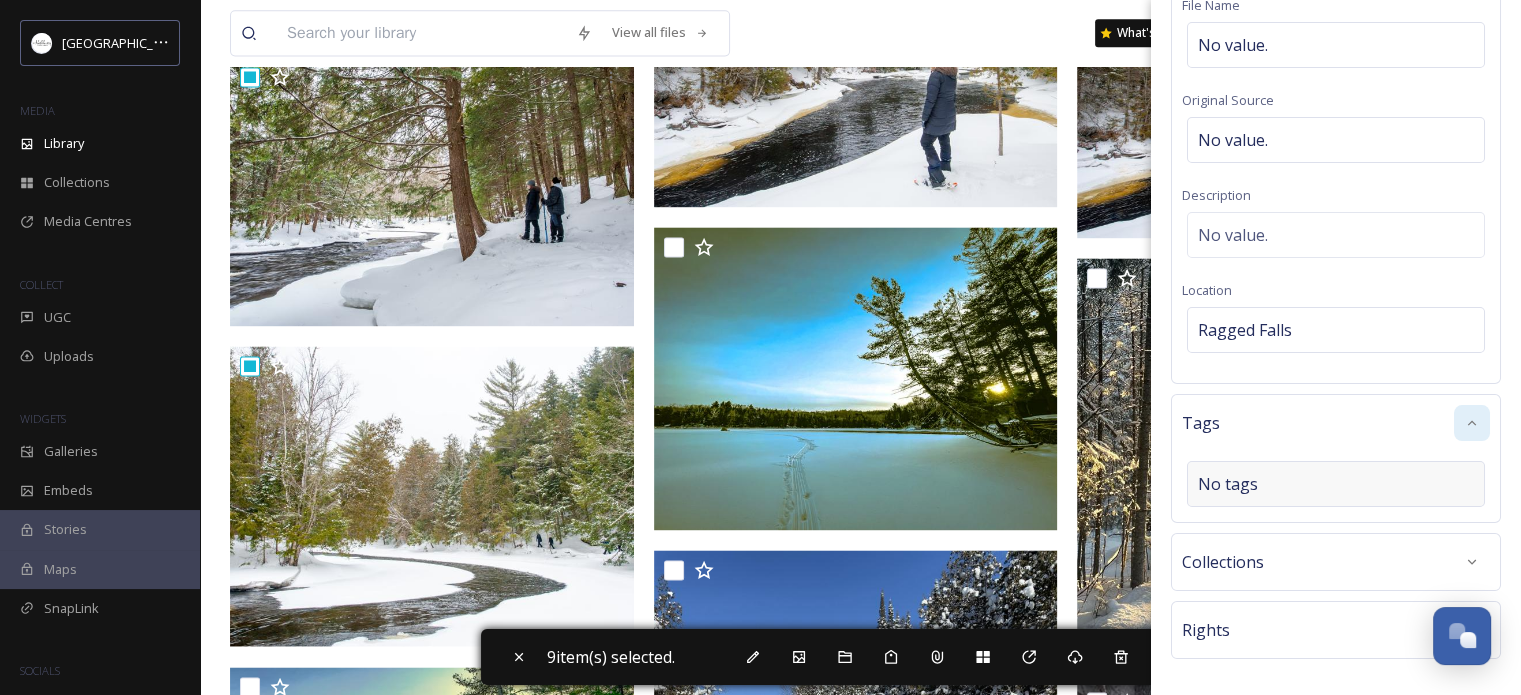 click on "No tags" at bounding box center [1336, 484] 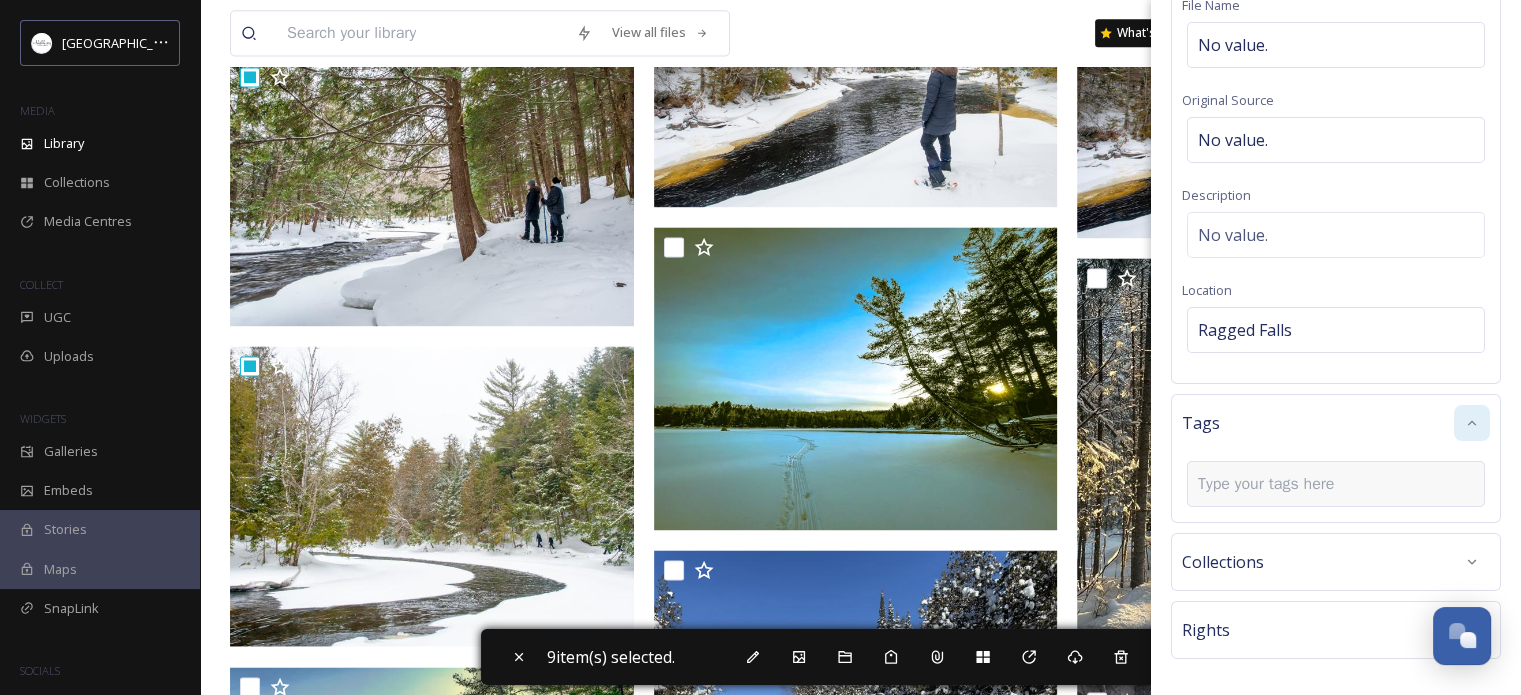click at bounding box center (1274, 484) 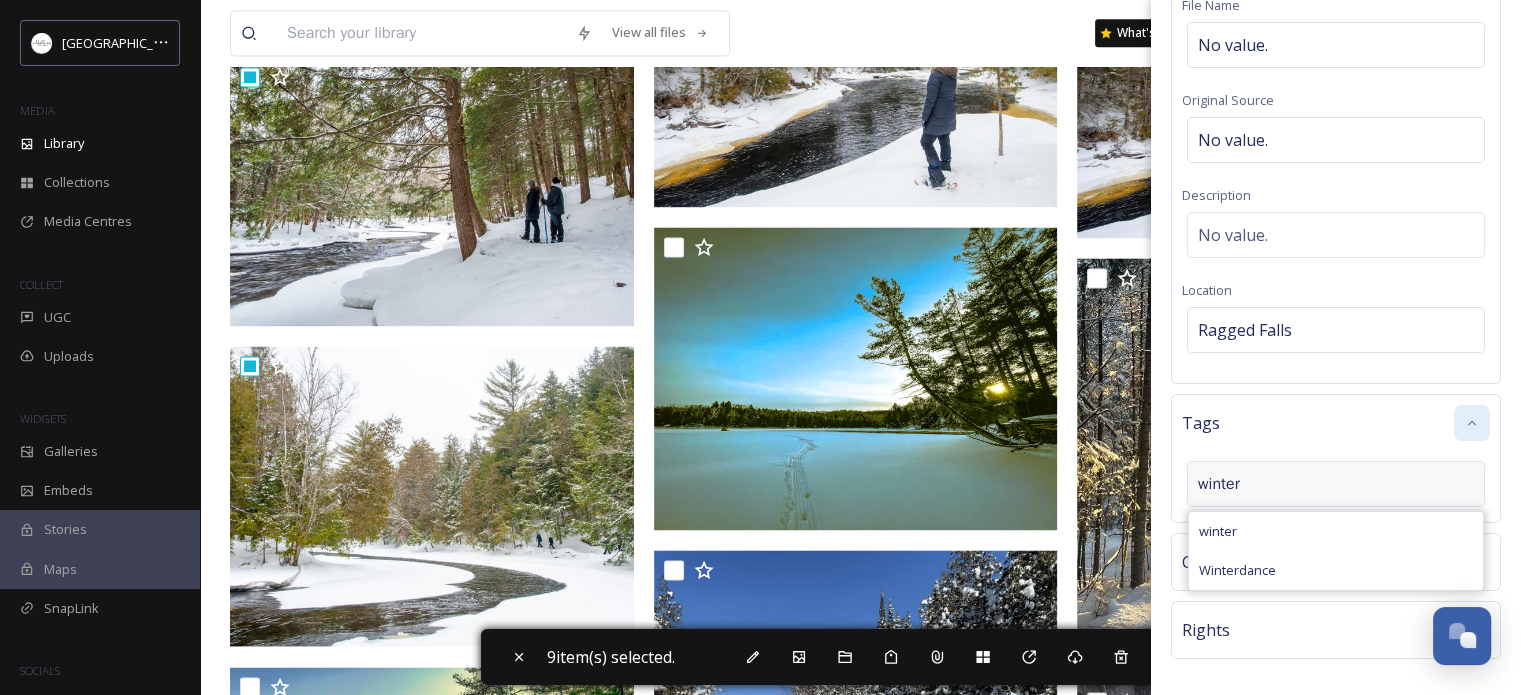 click on "winter" at bounding box center [1274, 484] 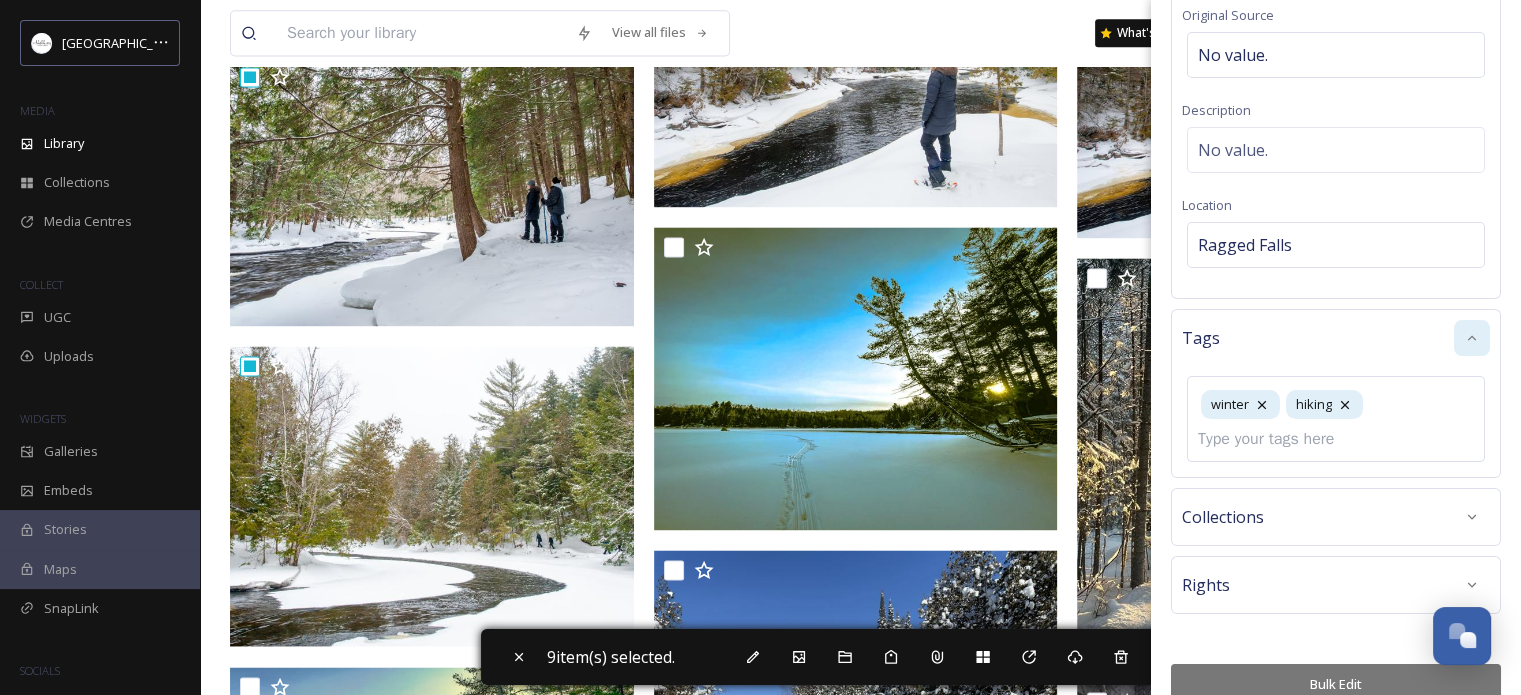scroll, scrollTop: 266, scrollLeft: 0, axis: vertical 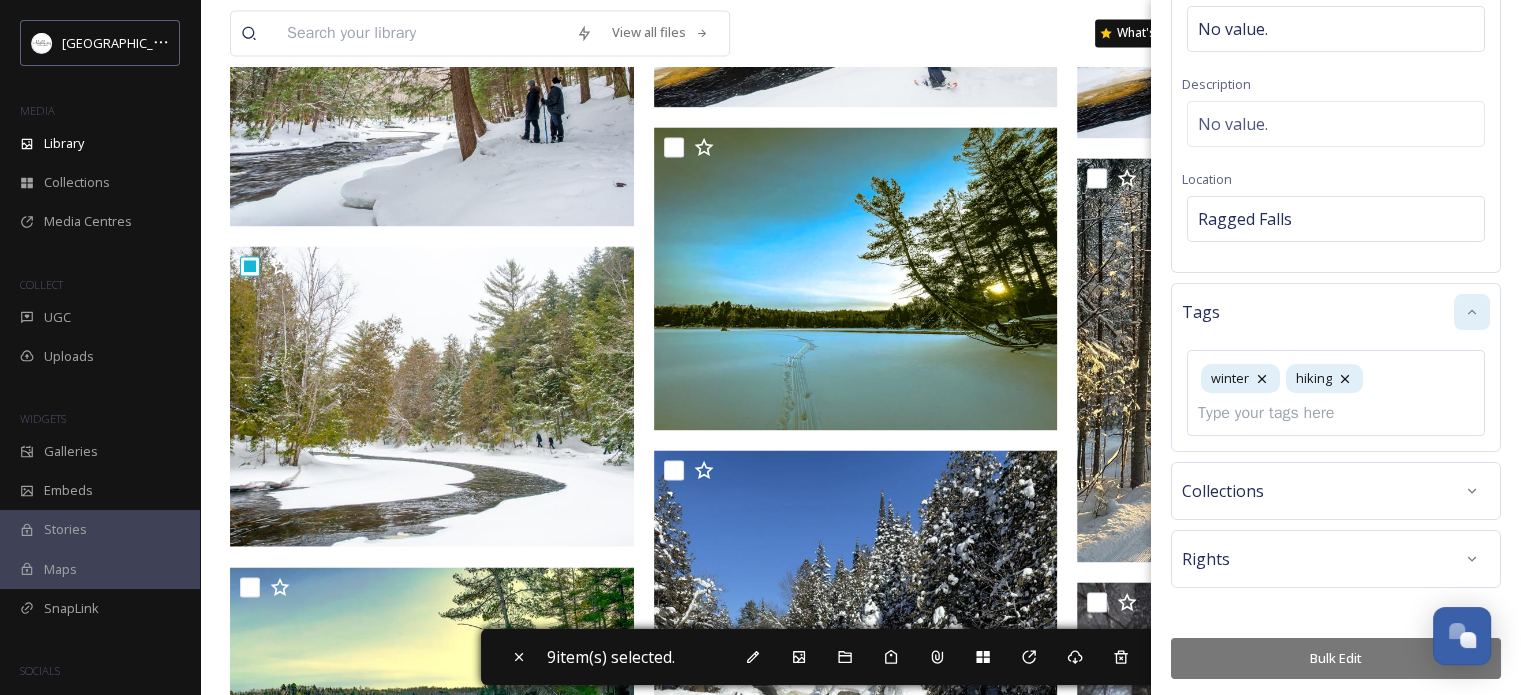 click on "Bulk Edit" at bounding box center [1336, 658] 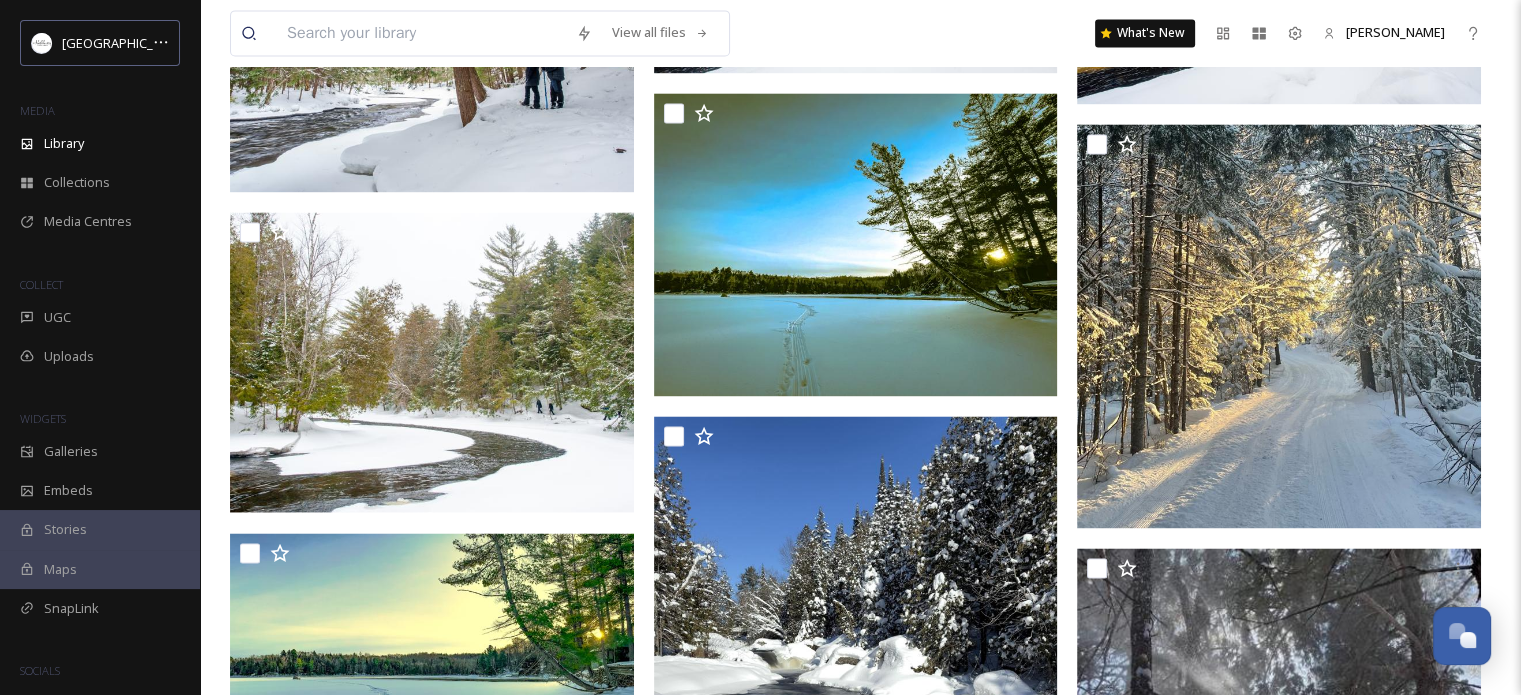 scroll, scrollTop: 2900, scrollLeft: 0, axis: vertical 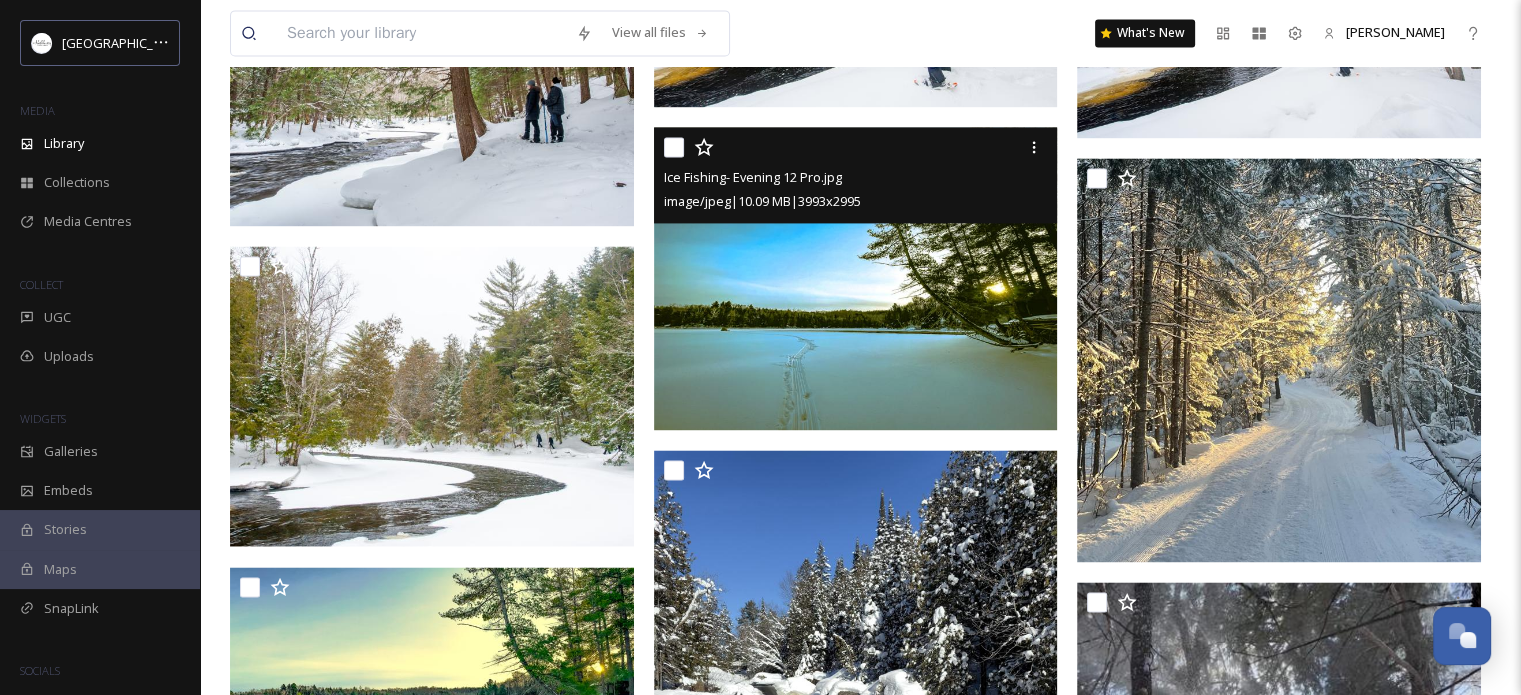 click at bounding box center (674, 147) 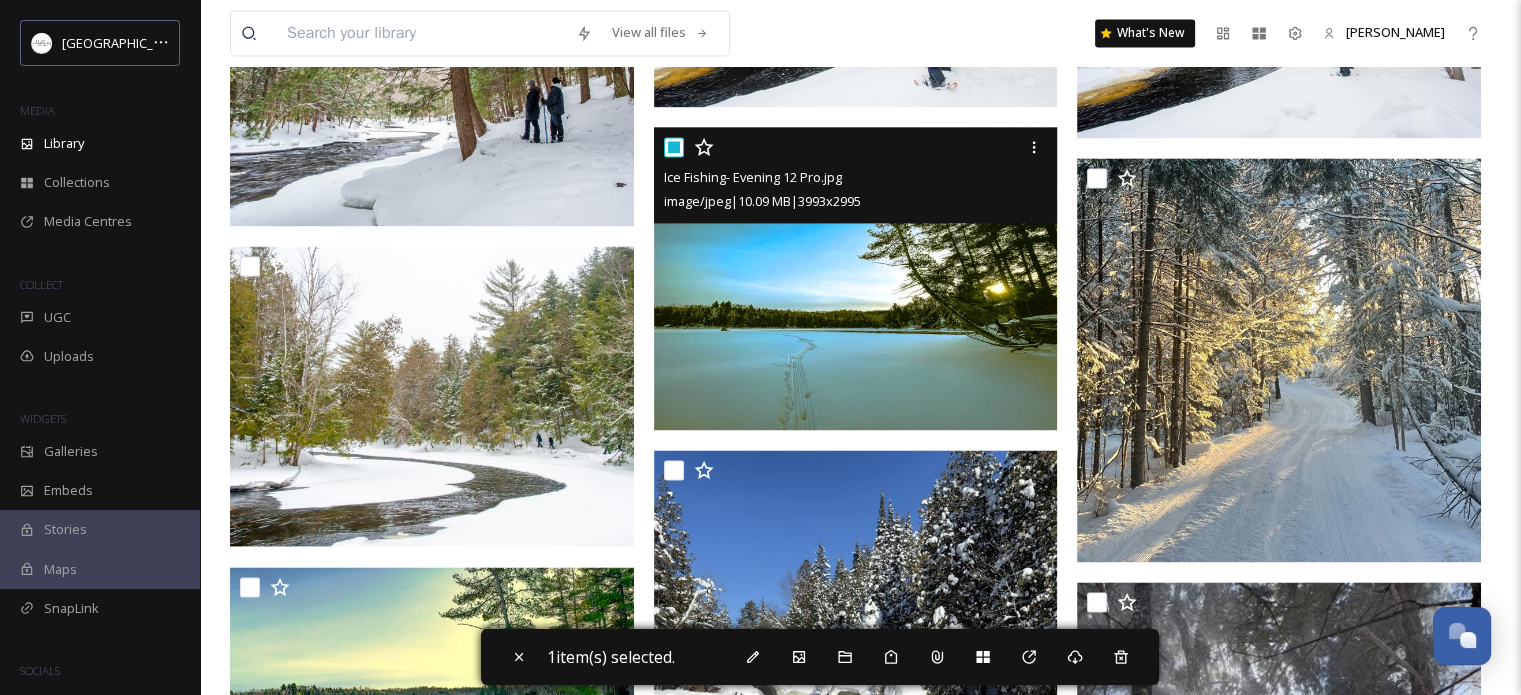 click at bounding box center [674, 147] 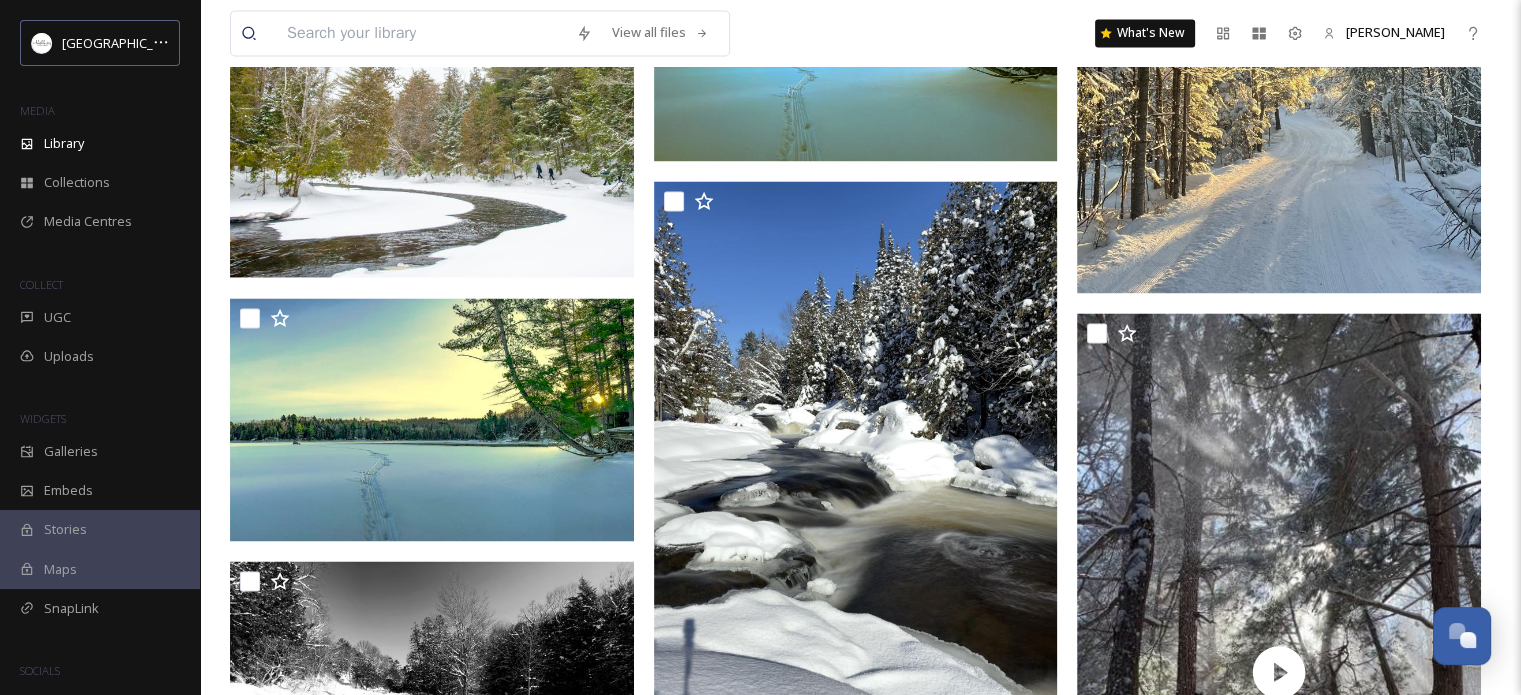 scroll, scrollTop: 3200, scrollLeft: 0, axis: vertical 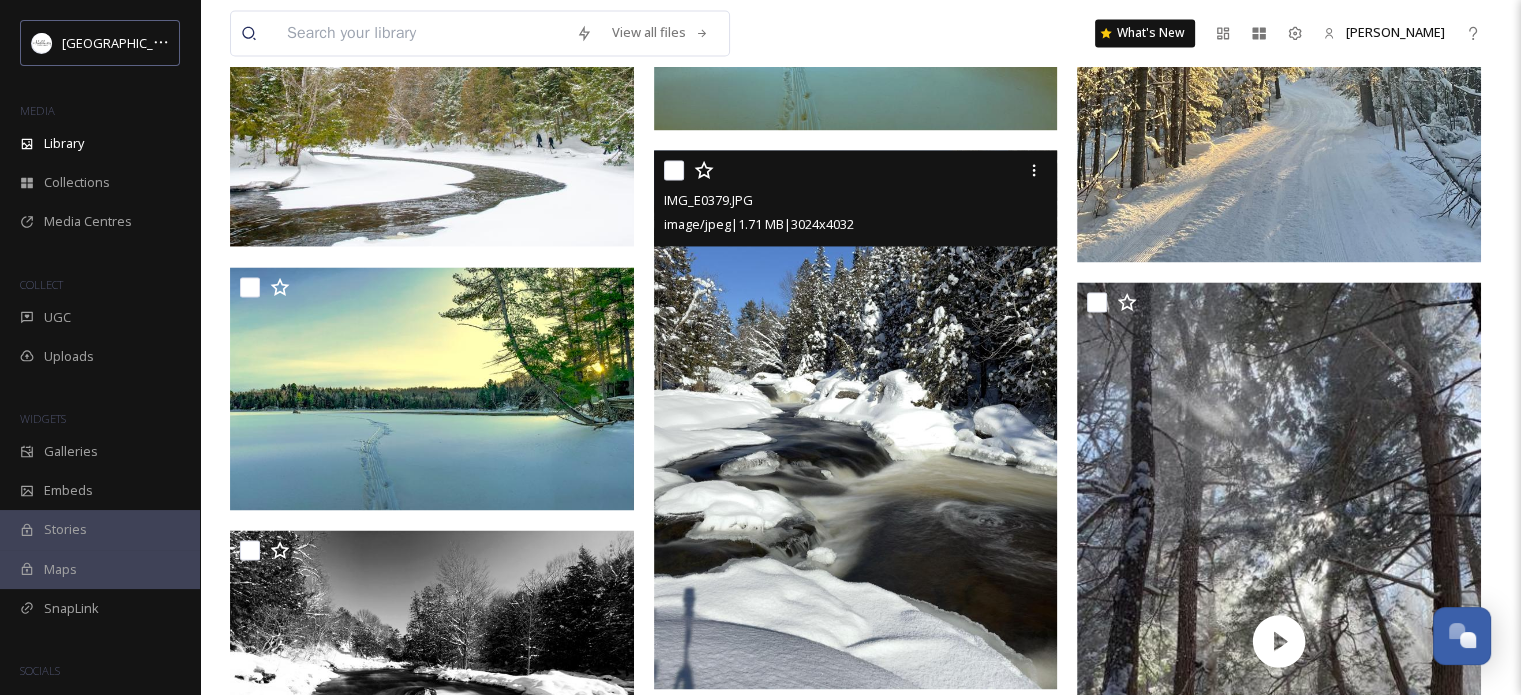 click at bounding box center (856, 419) 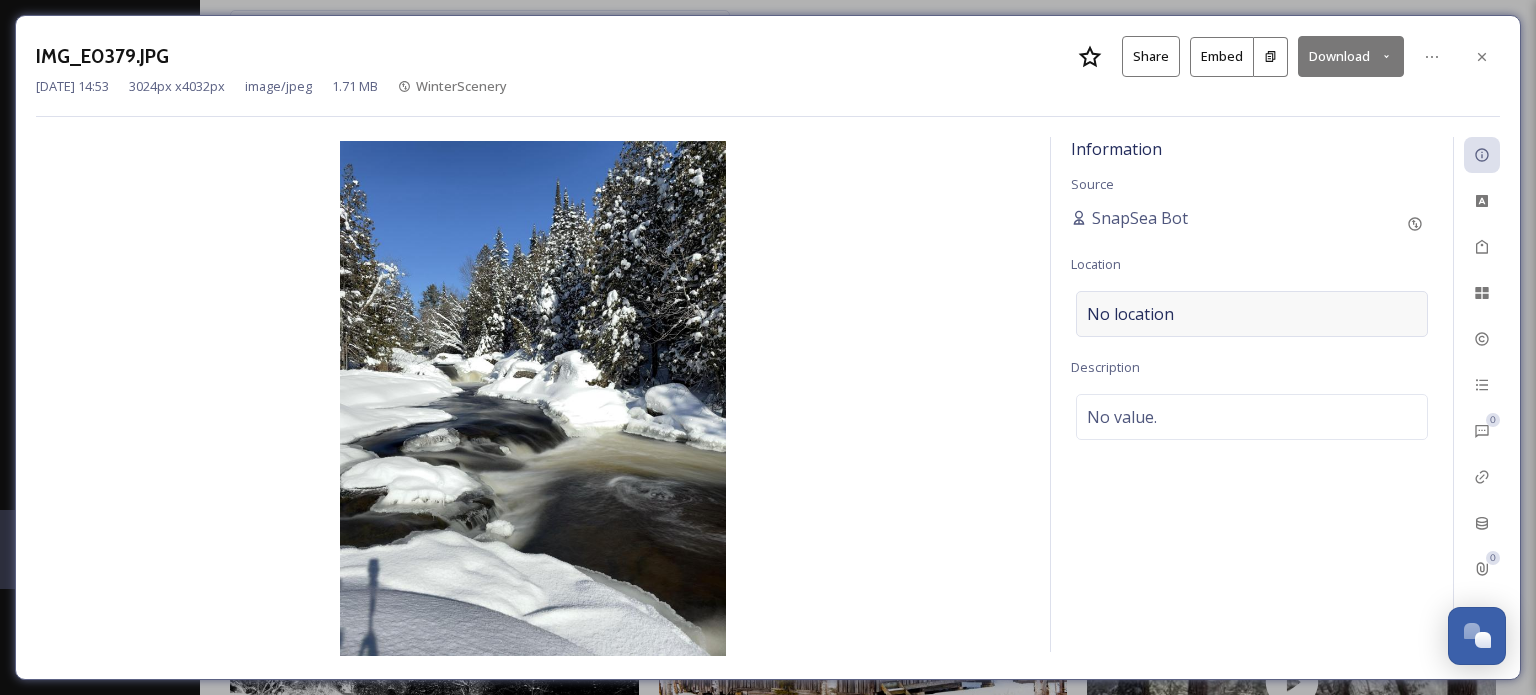 click on "No location" at bounding box center [1252, 314] 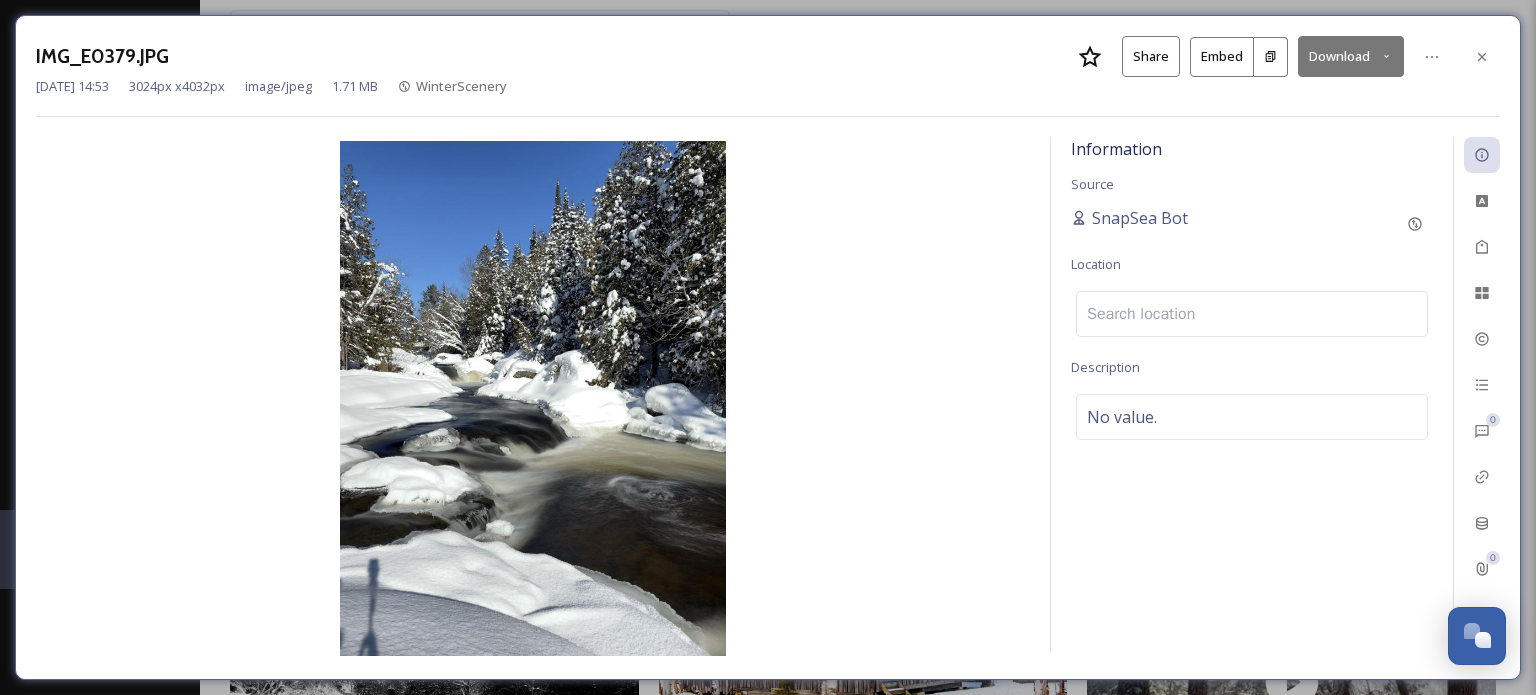 click at bounding box center (1252, 314) 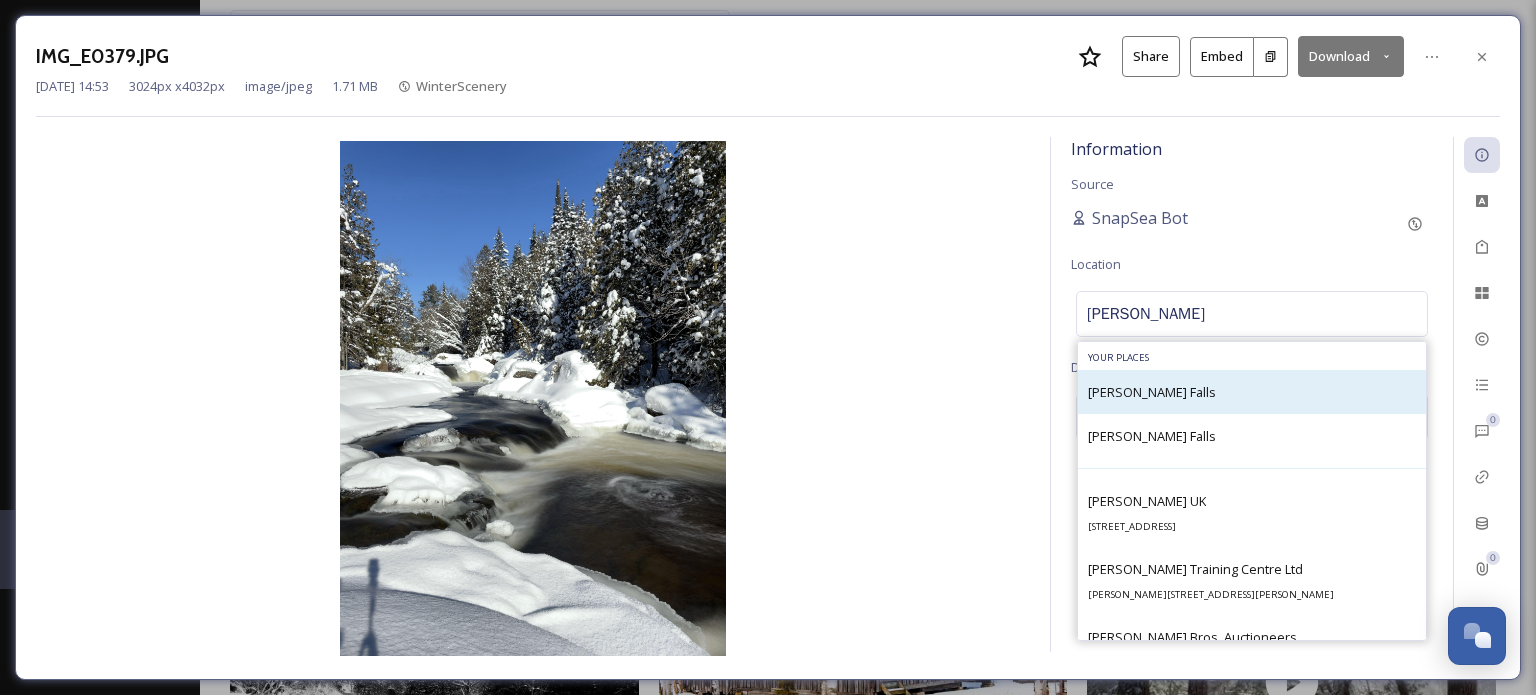 click on "[PERSON_NAME] Falls" at bounding box center [1252, 392] 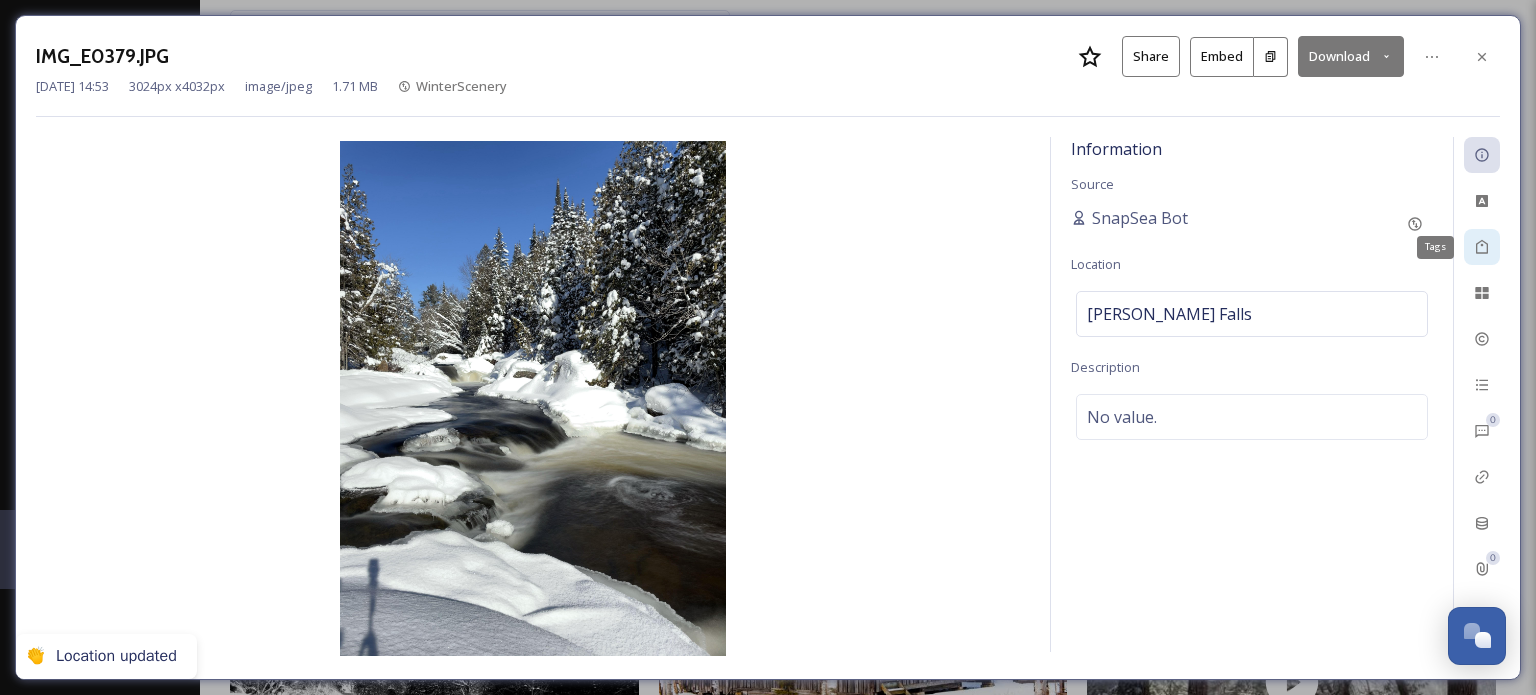 click on "Tags" at bounding box center (1482, 247) 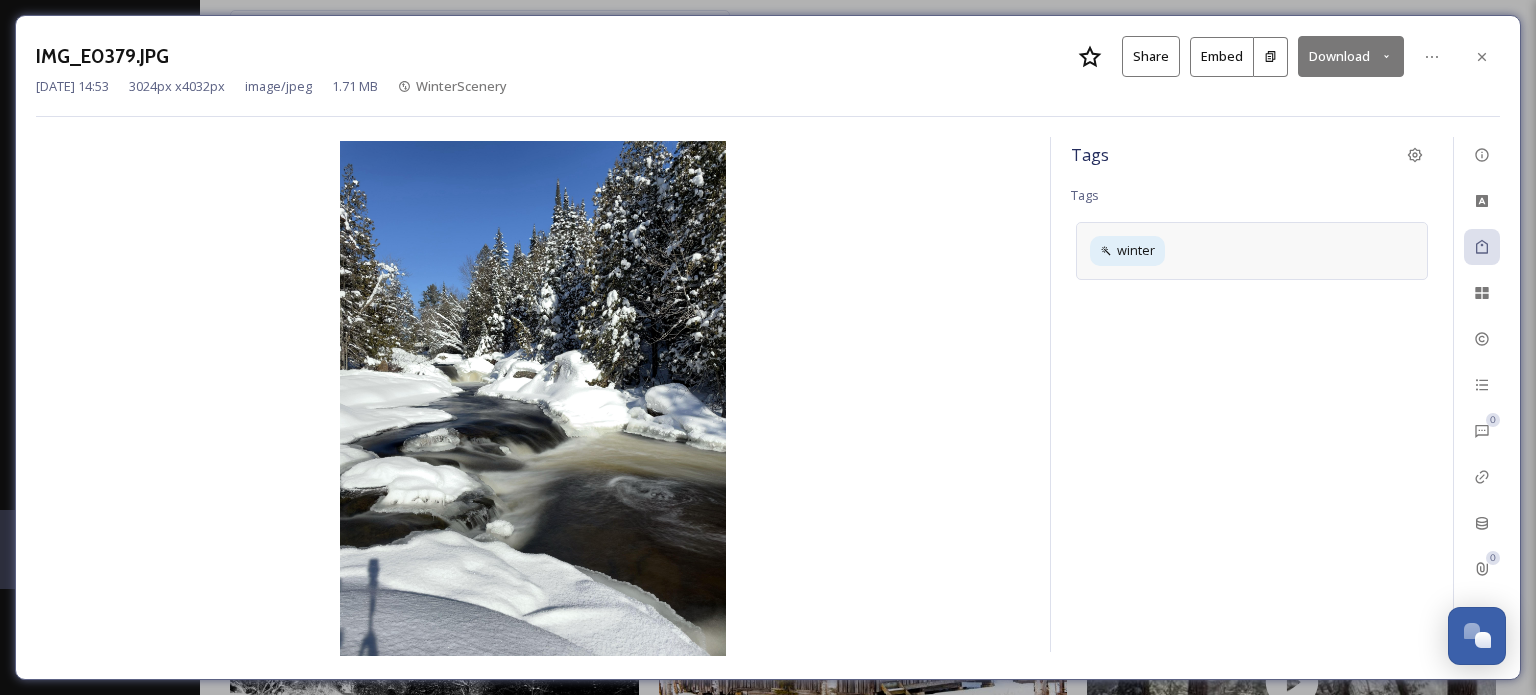 click on "winter" at bounding box center [1252, 250] 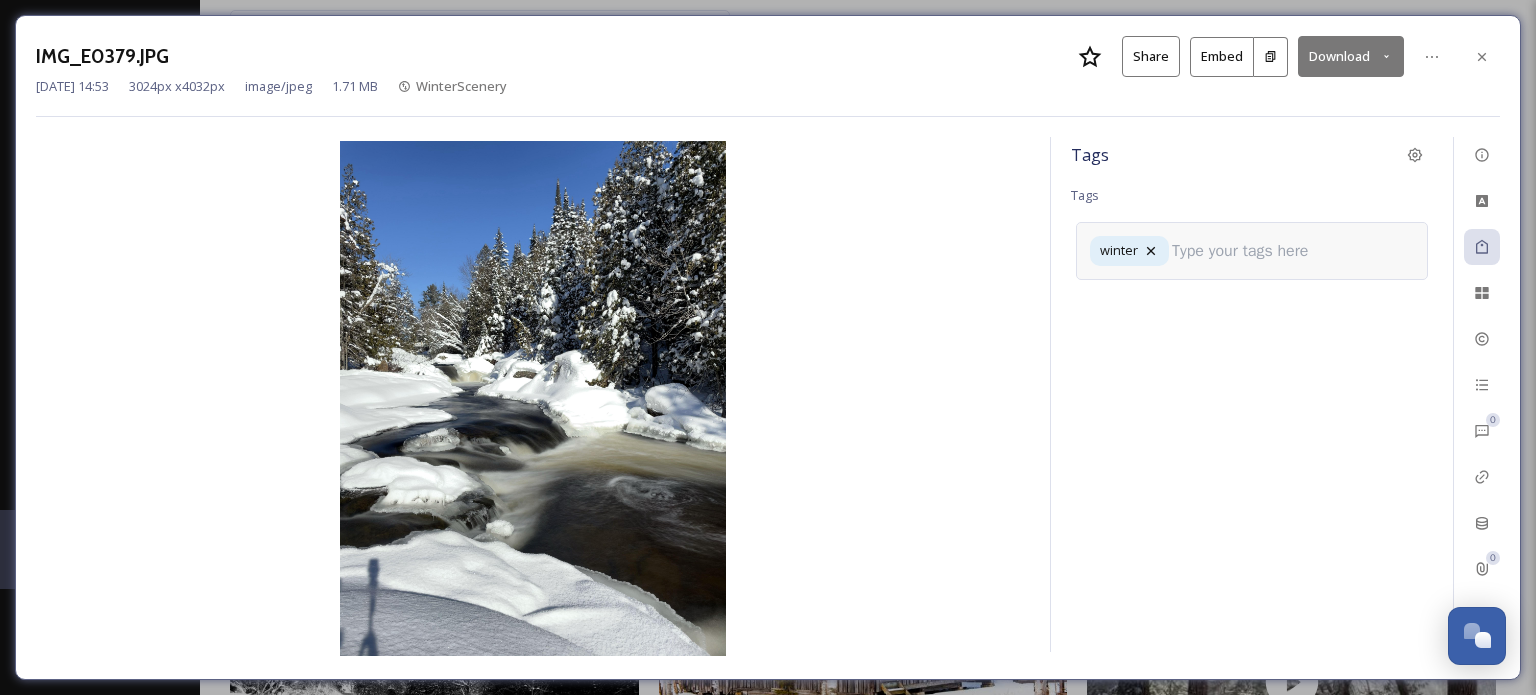 click at bounding box center (1248, 251) 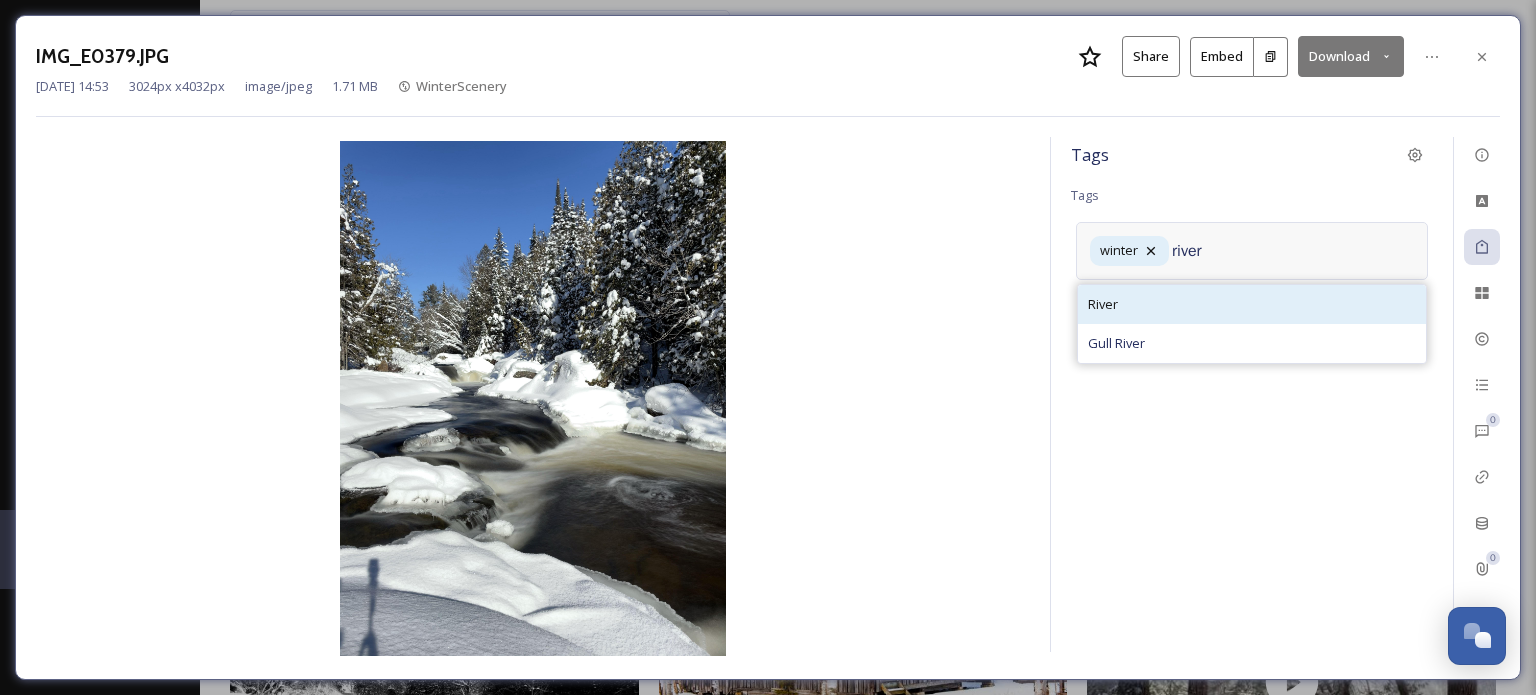 click on "River" at bounding box center (1252, 304) 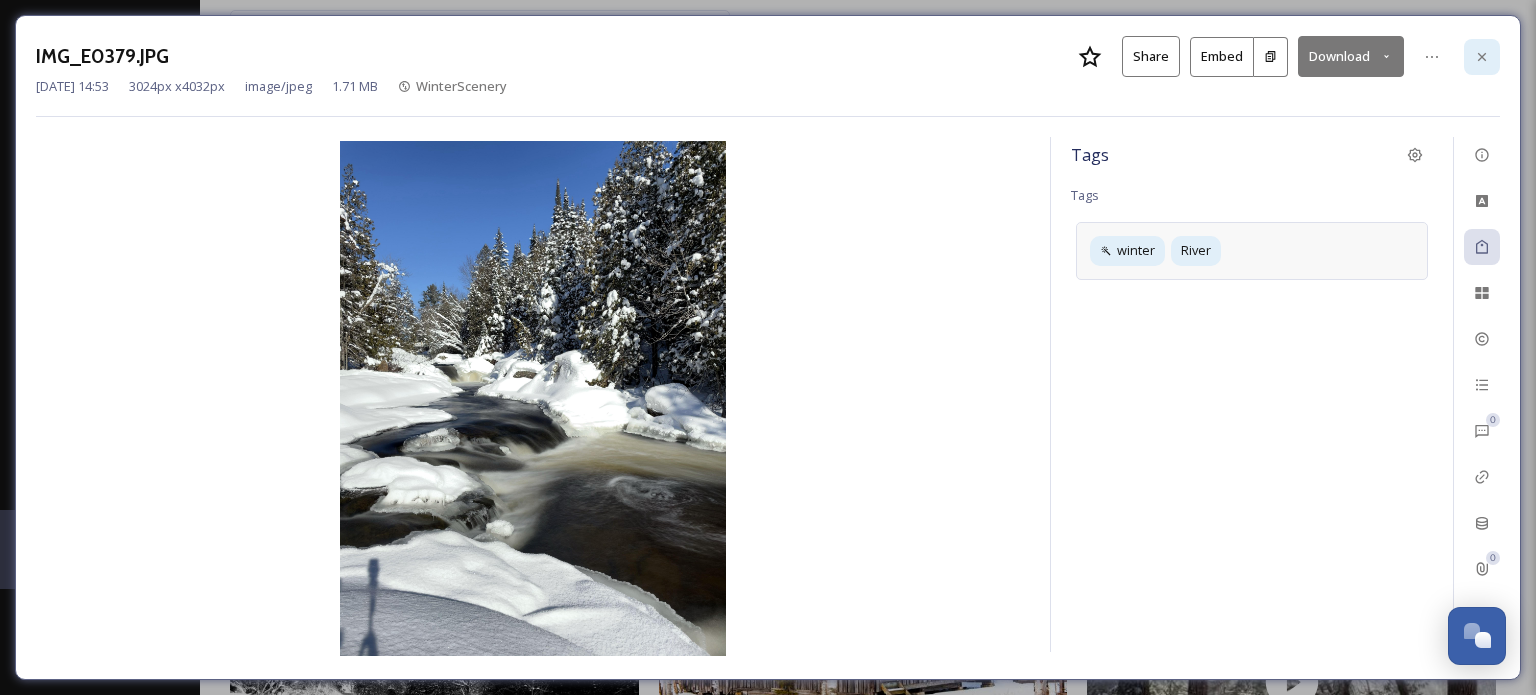 click 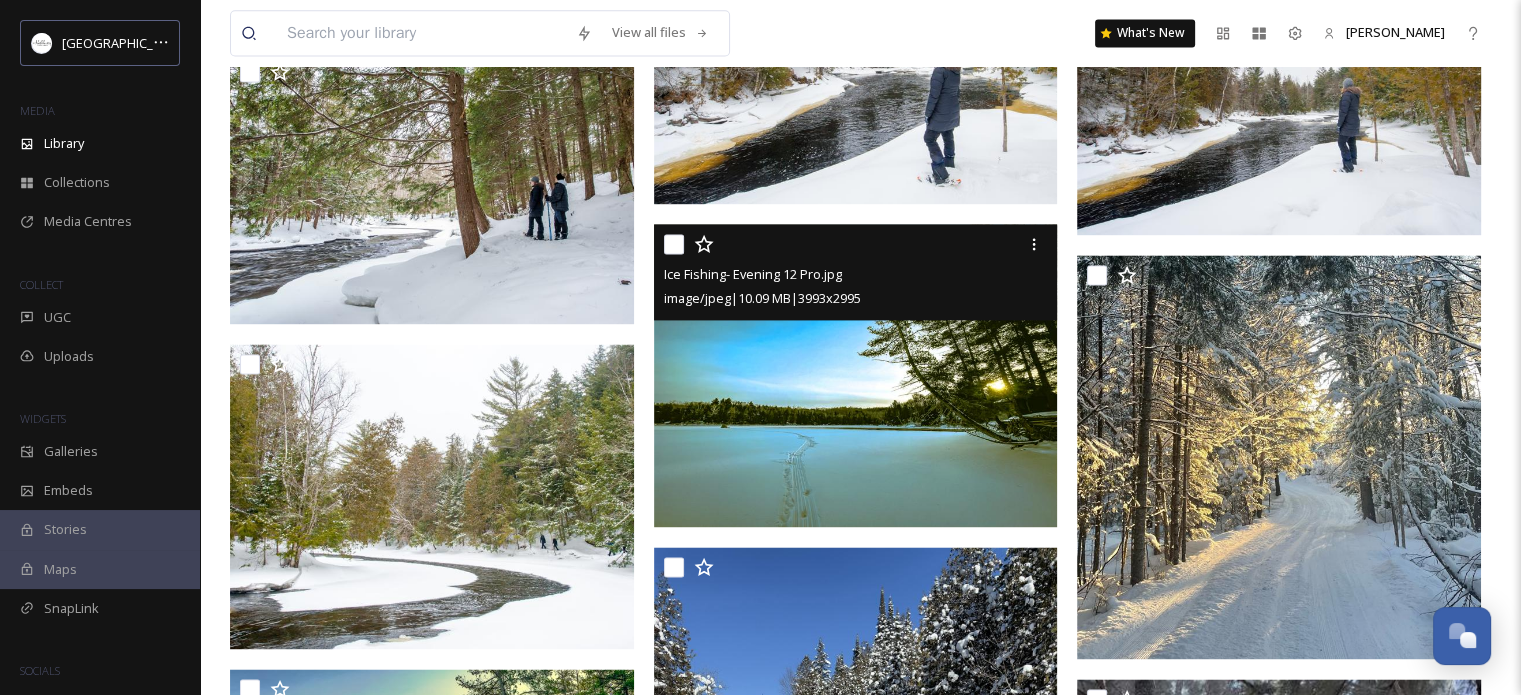 scroll, scrollTop: 2800, scrollLeft: 0, axis: vertical 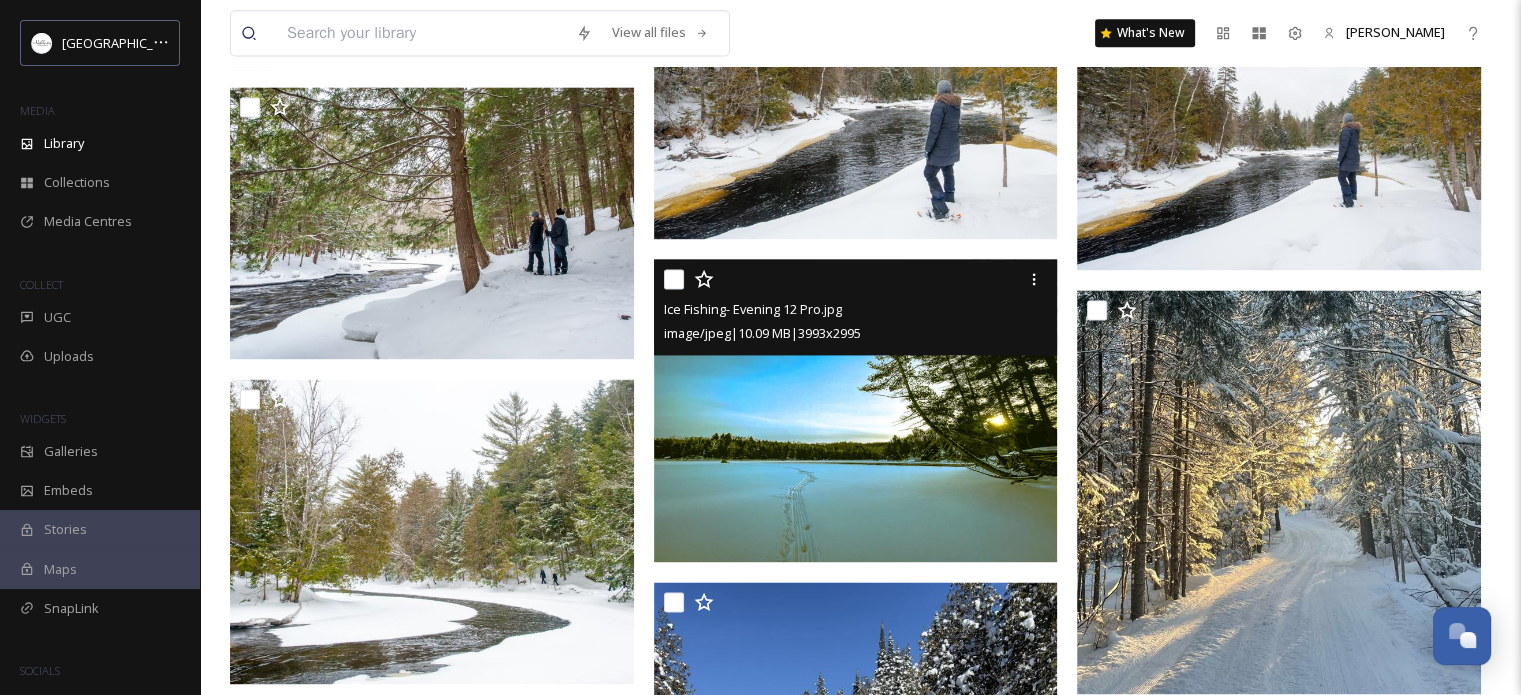 click at bounding box center [856, 410] 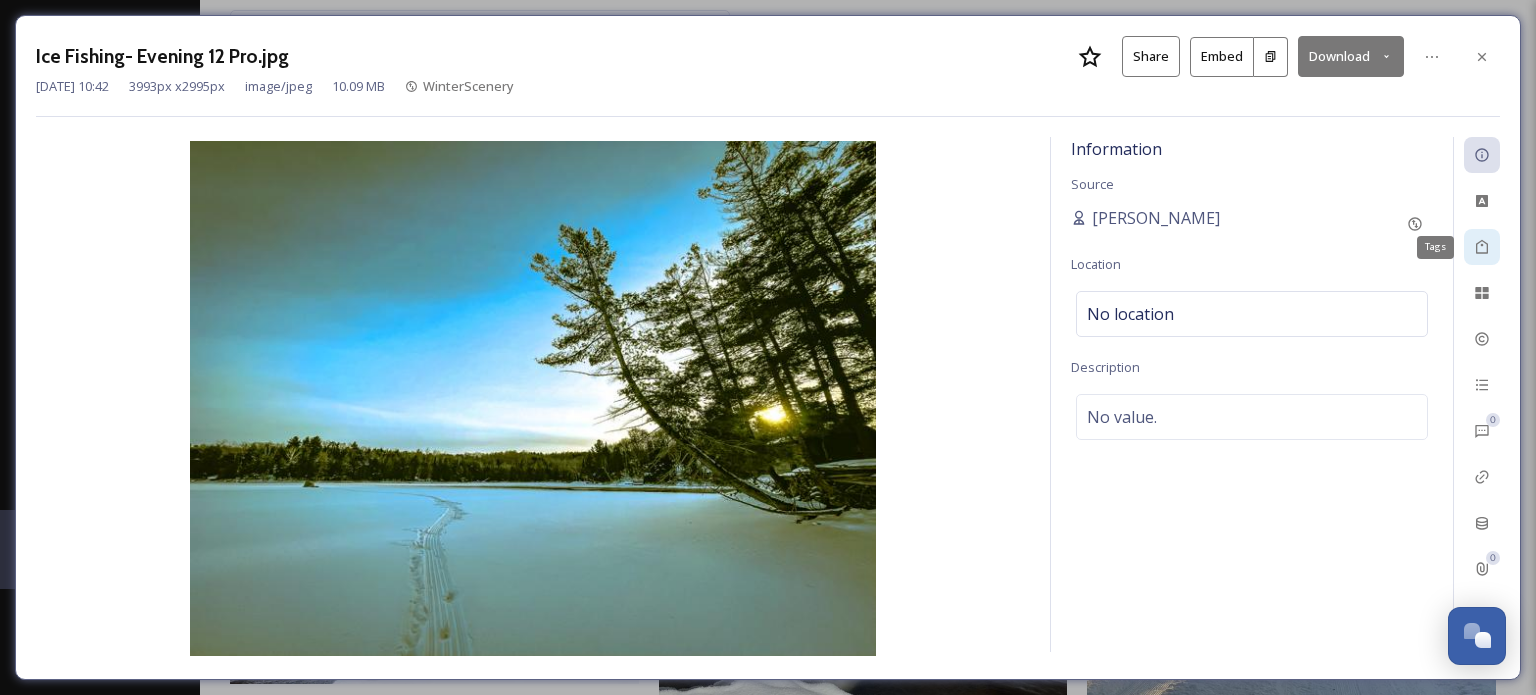 click on "Tags" at bounding box center (1482, 247) 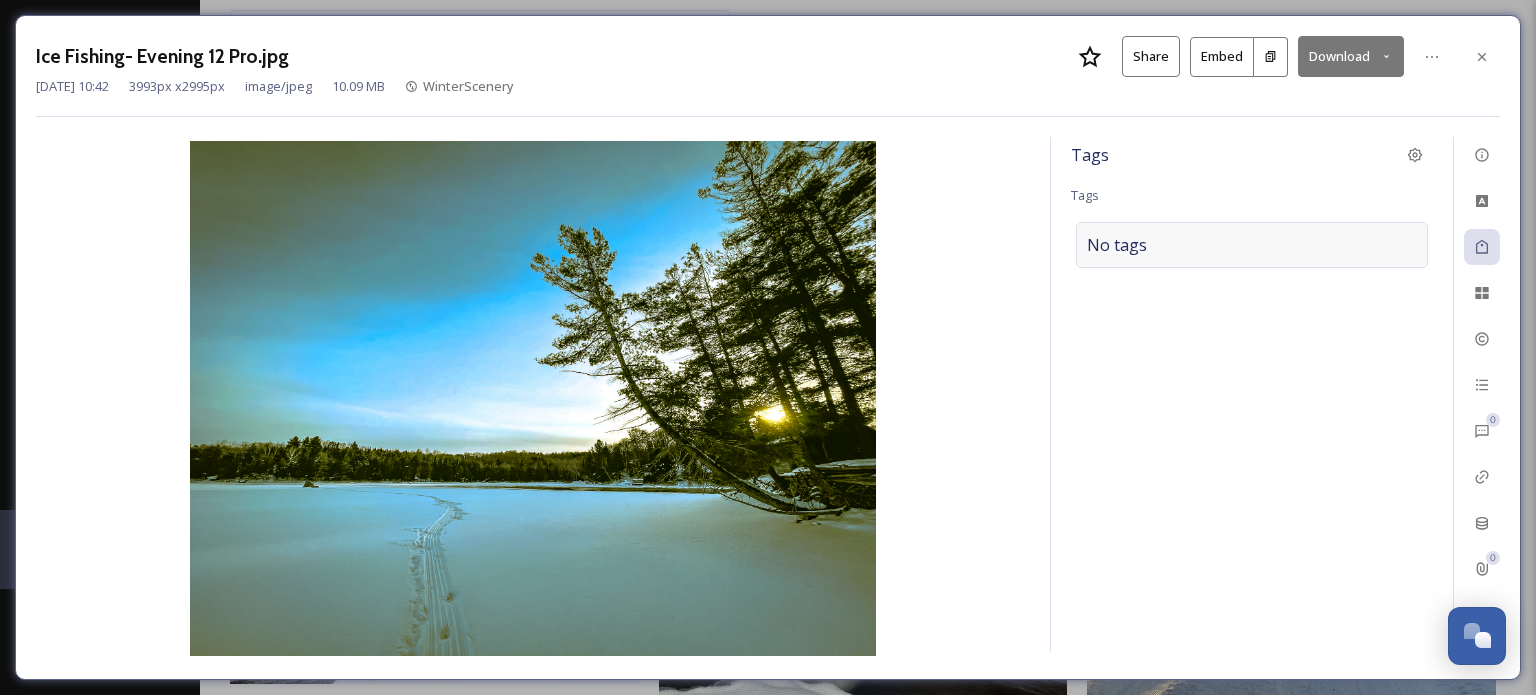 click on "No tags" at bounding box center (1252, 245) 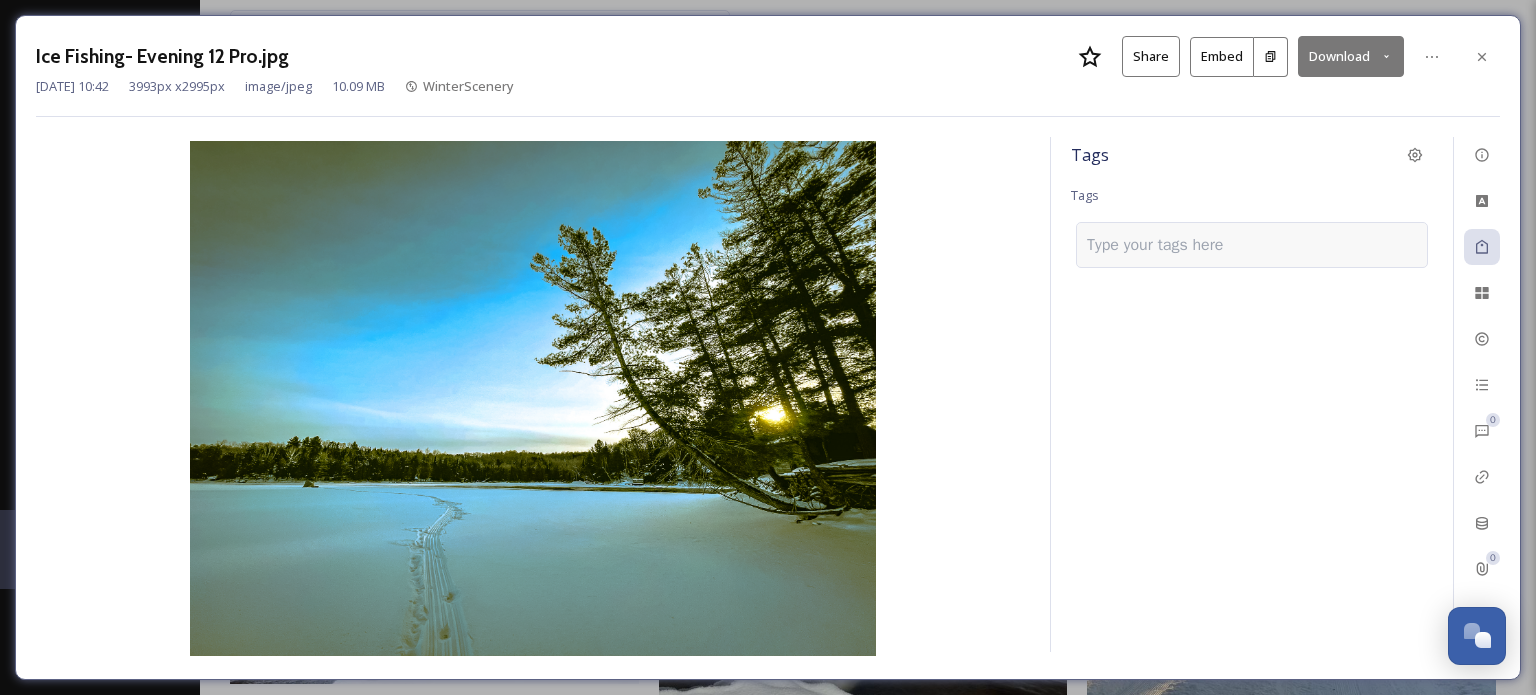 click at bounding box center [1163, 245] 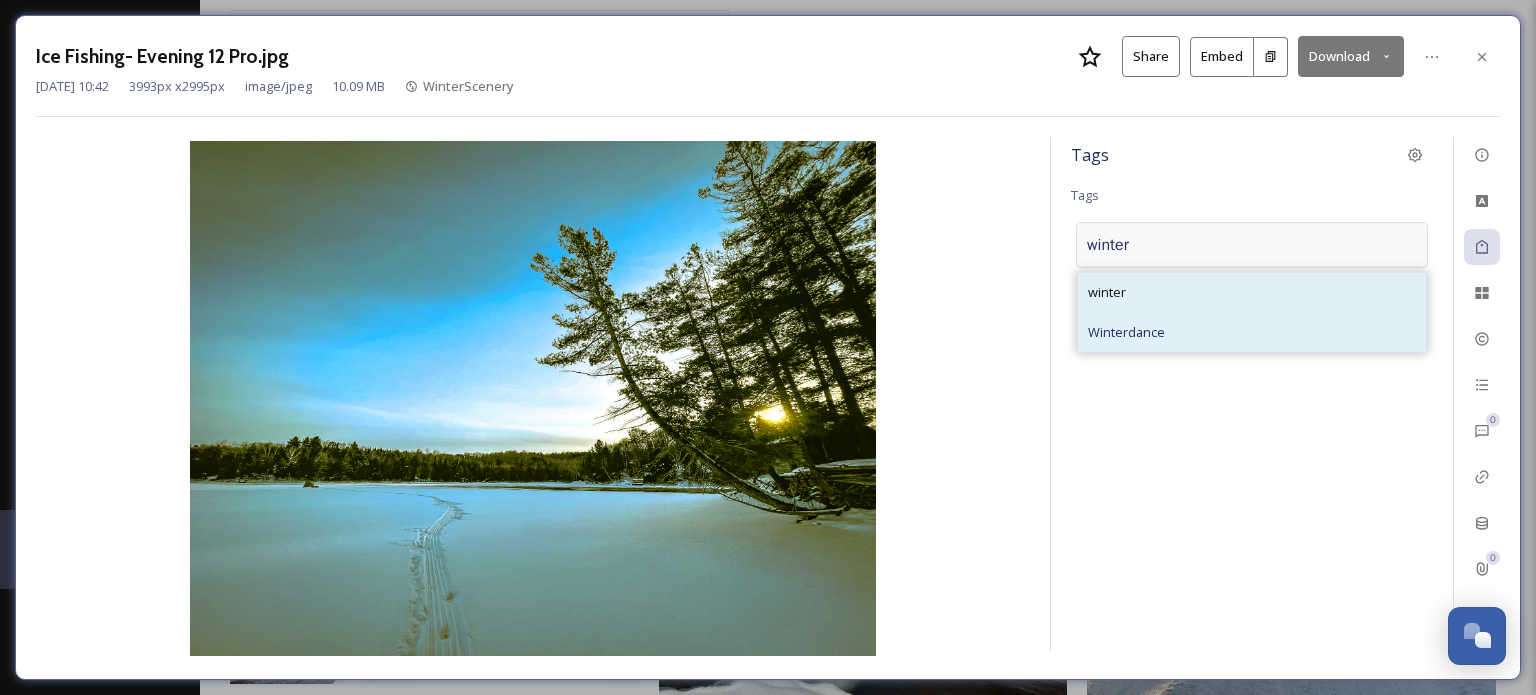 click on "winter" at bounding box center [1252, 292] 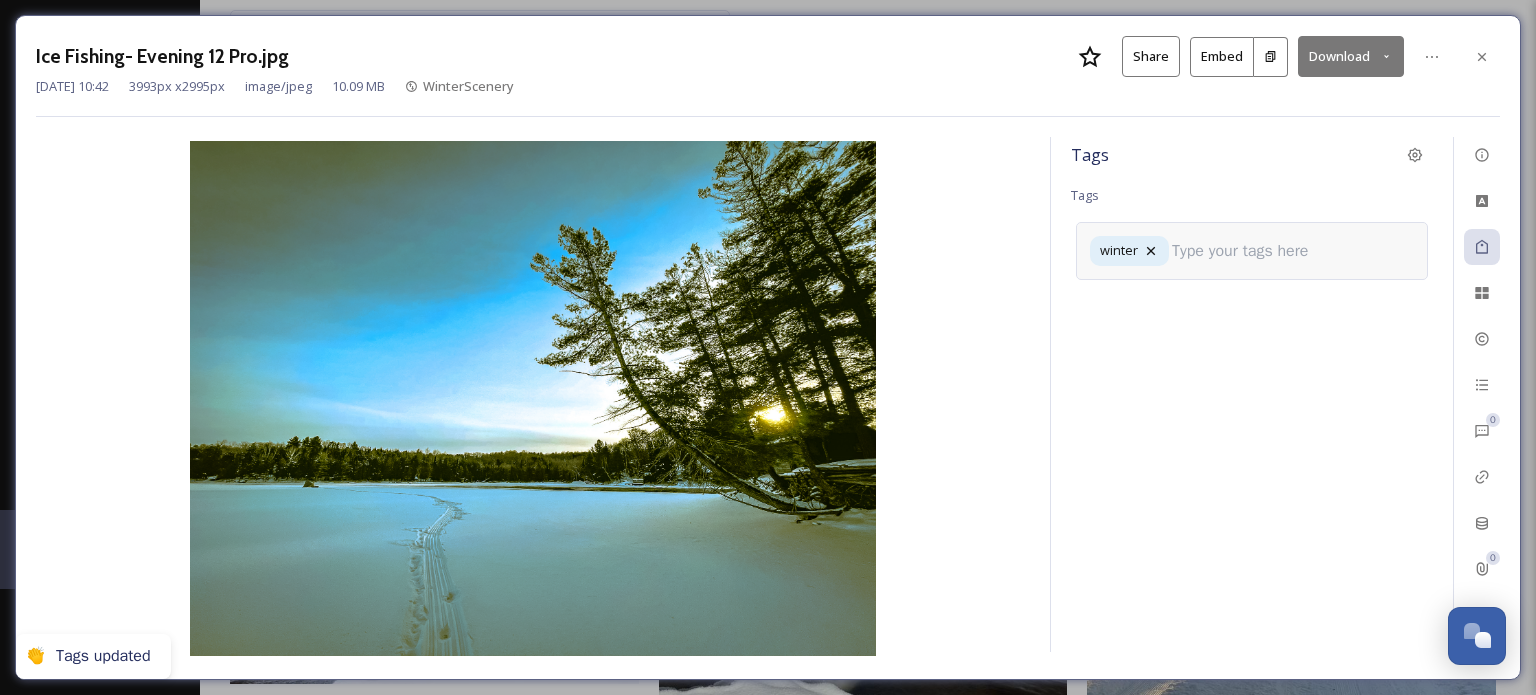 click at bounding box center (1248, 251) 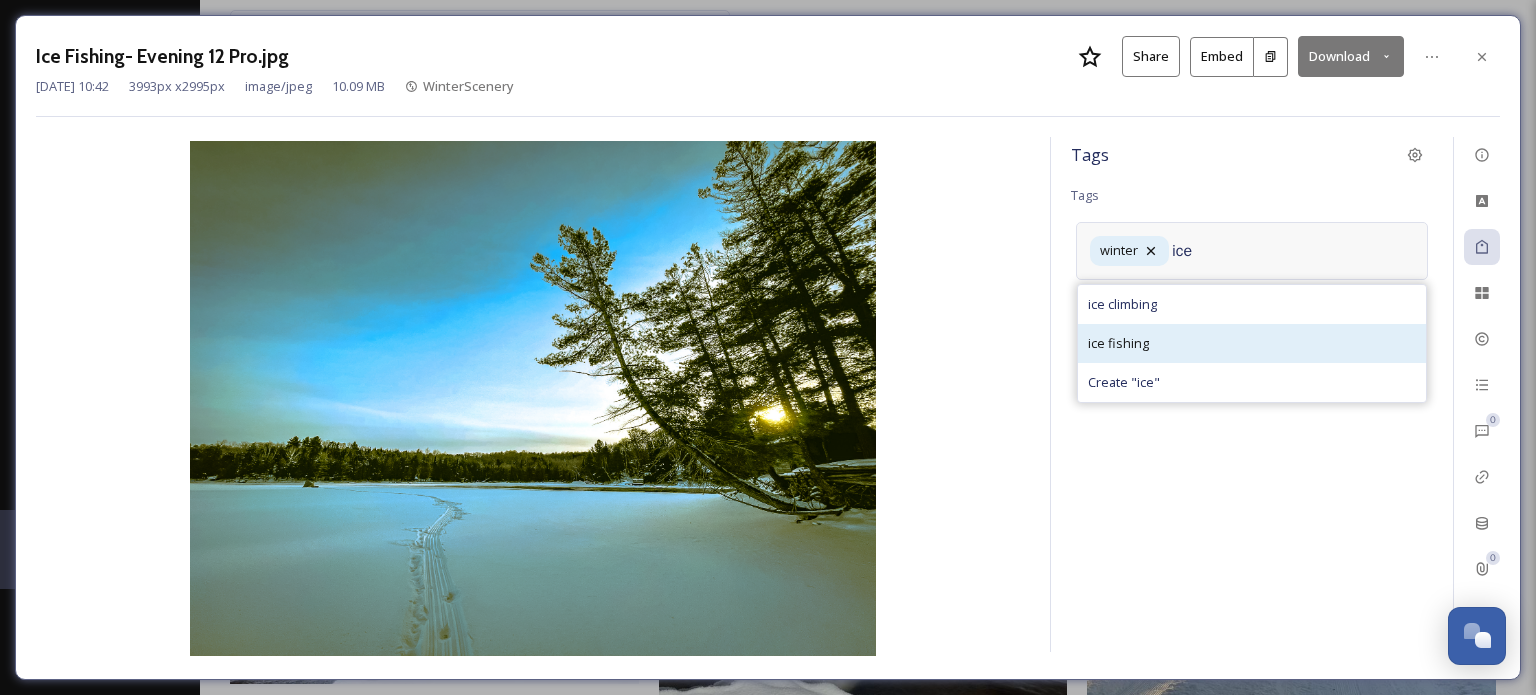 click on "ice fishing" at bounding box center (1118, 343) 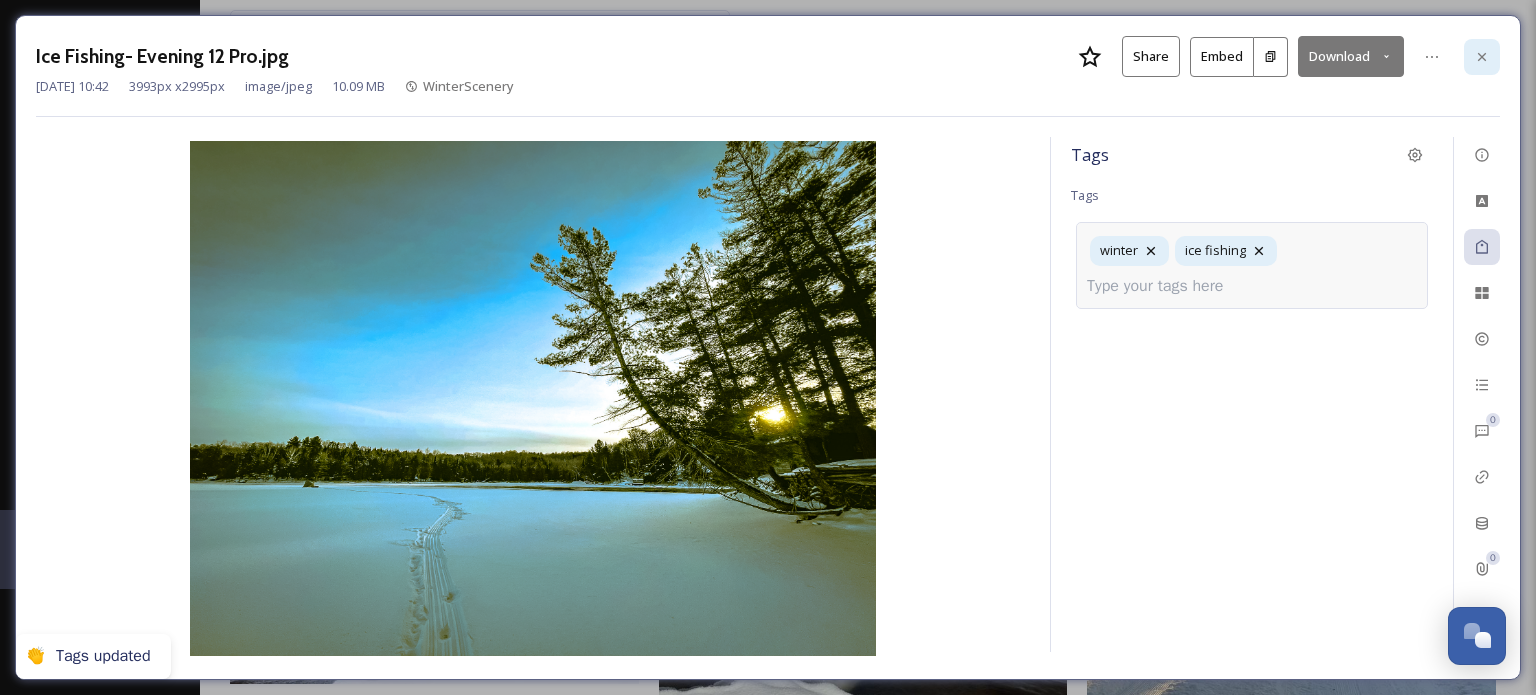 click 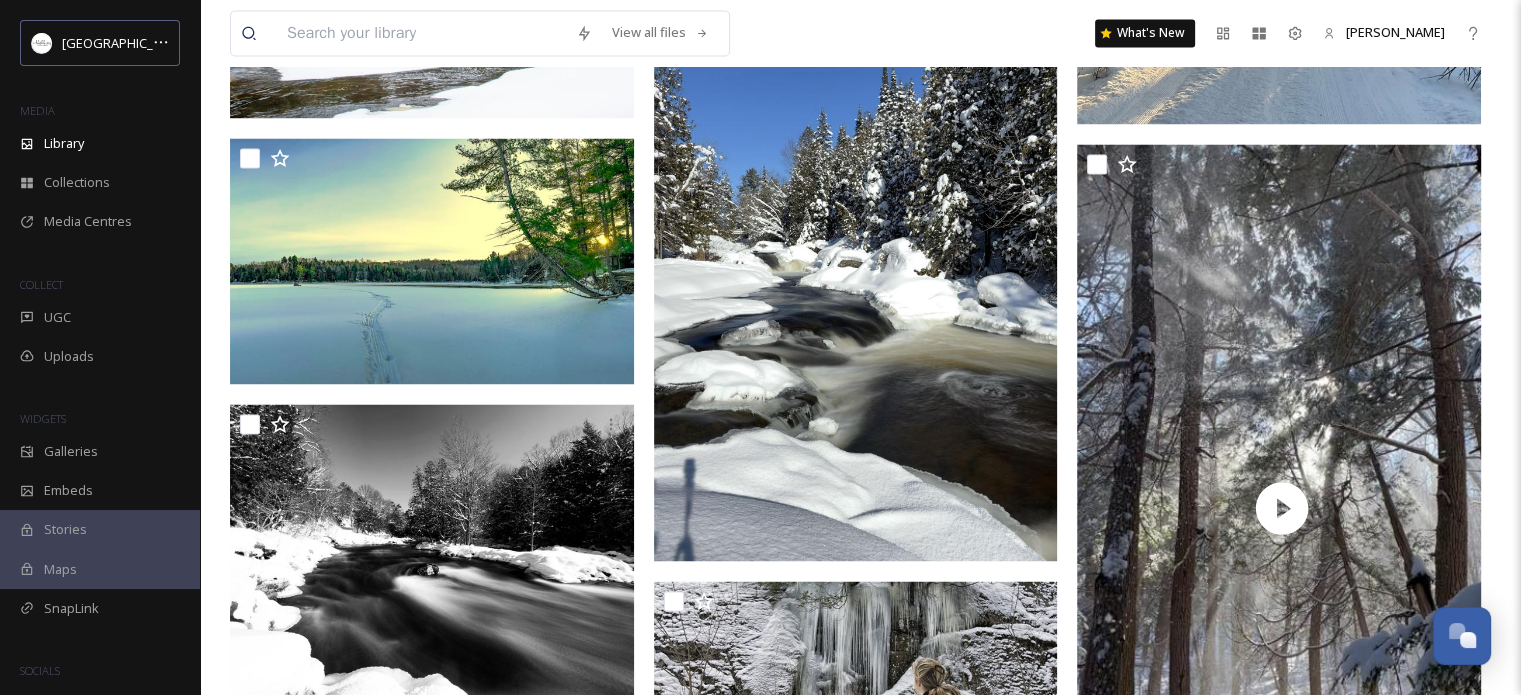 scroll, scrollTop: 3400, scrollLeft: 0, axis: vertical 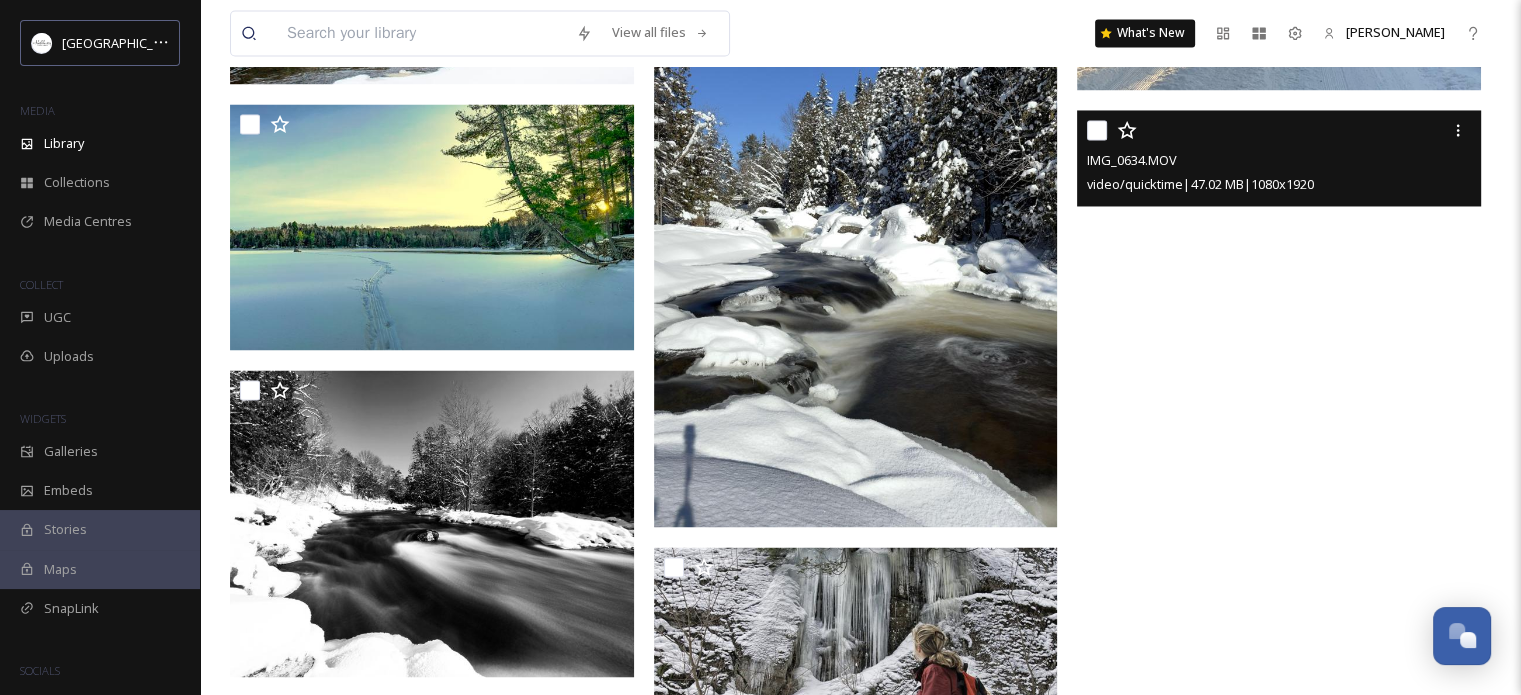 click at bounding box center (1279, 469) 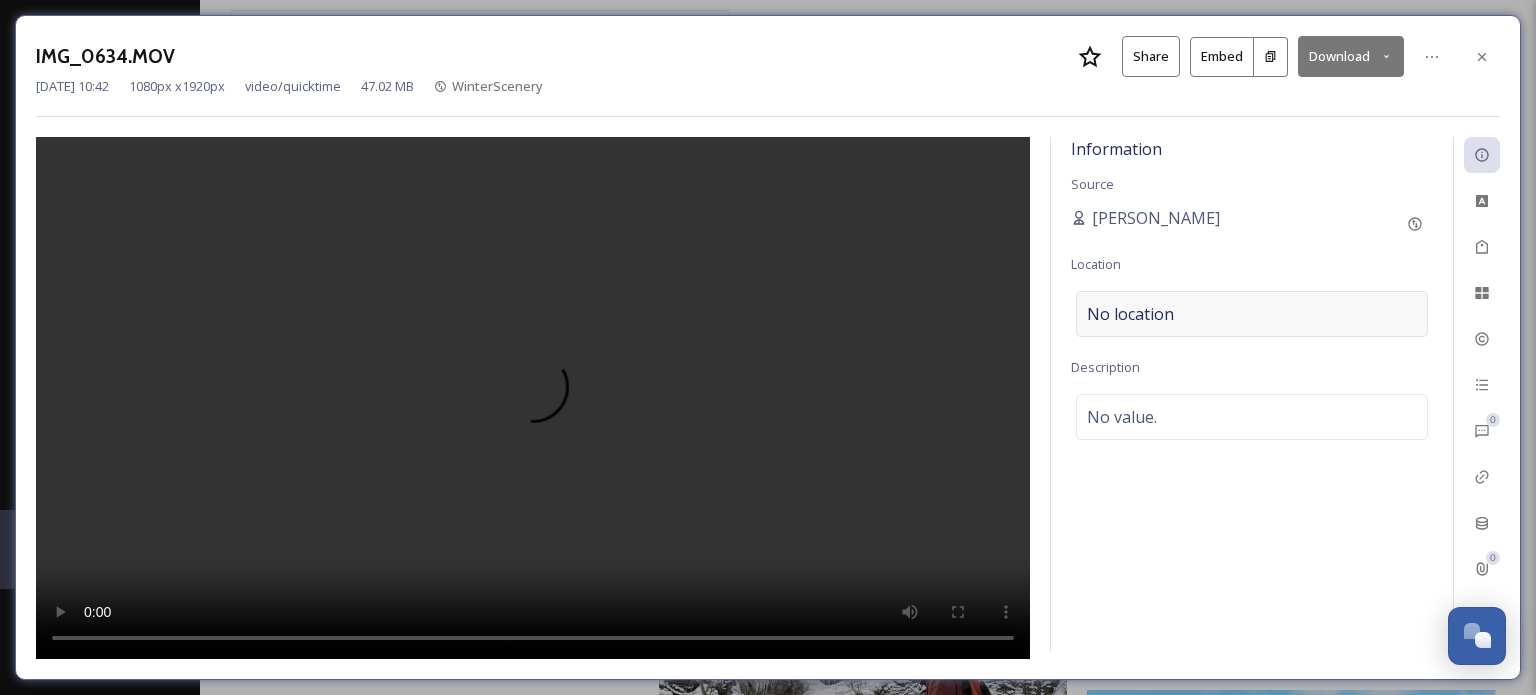 click on "No location" at bounding box center (1252, 314) 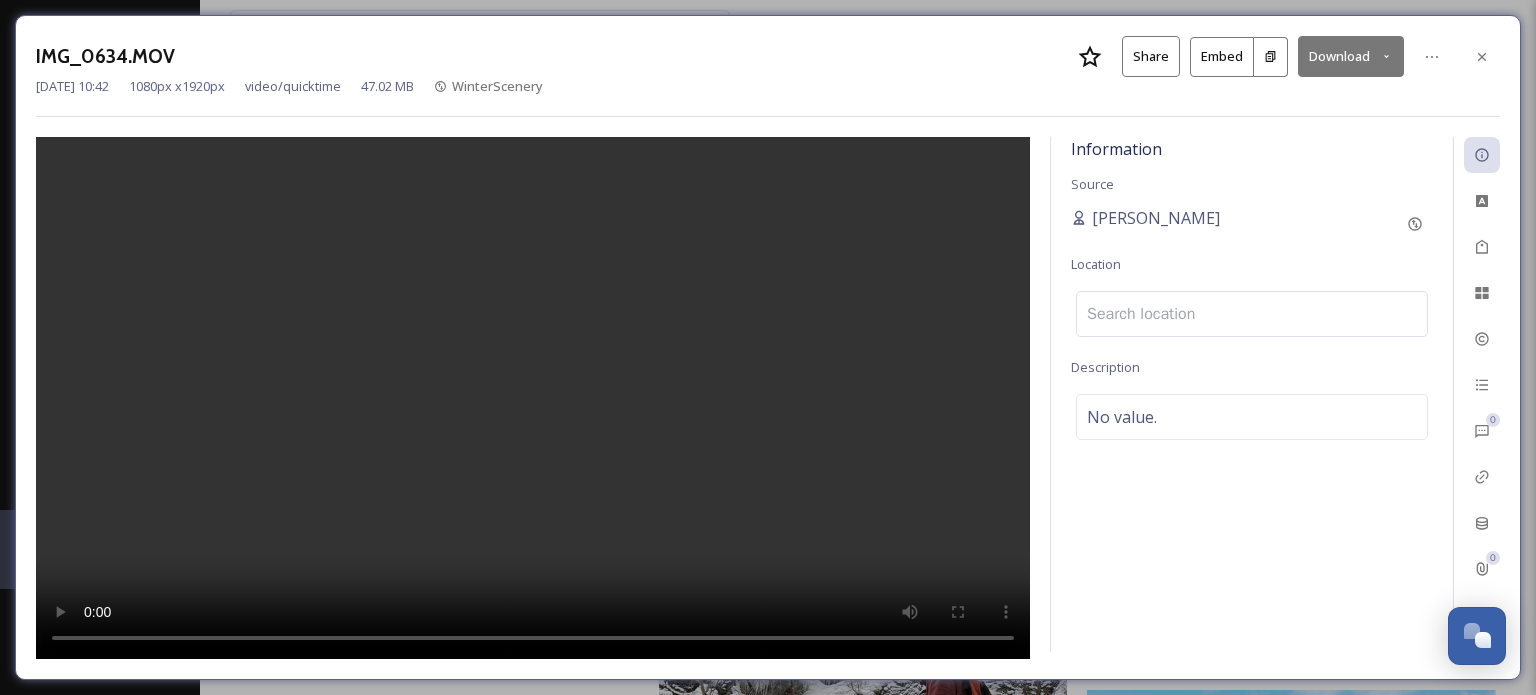 click at bounding box center (1252, 314) 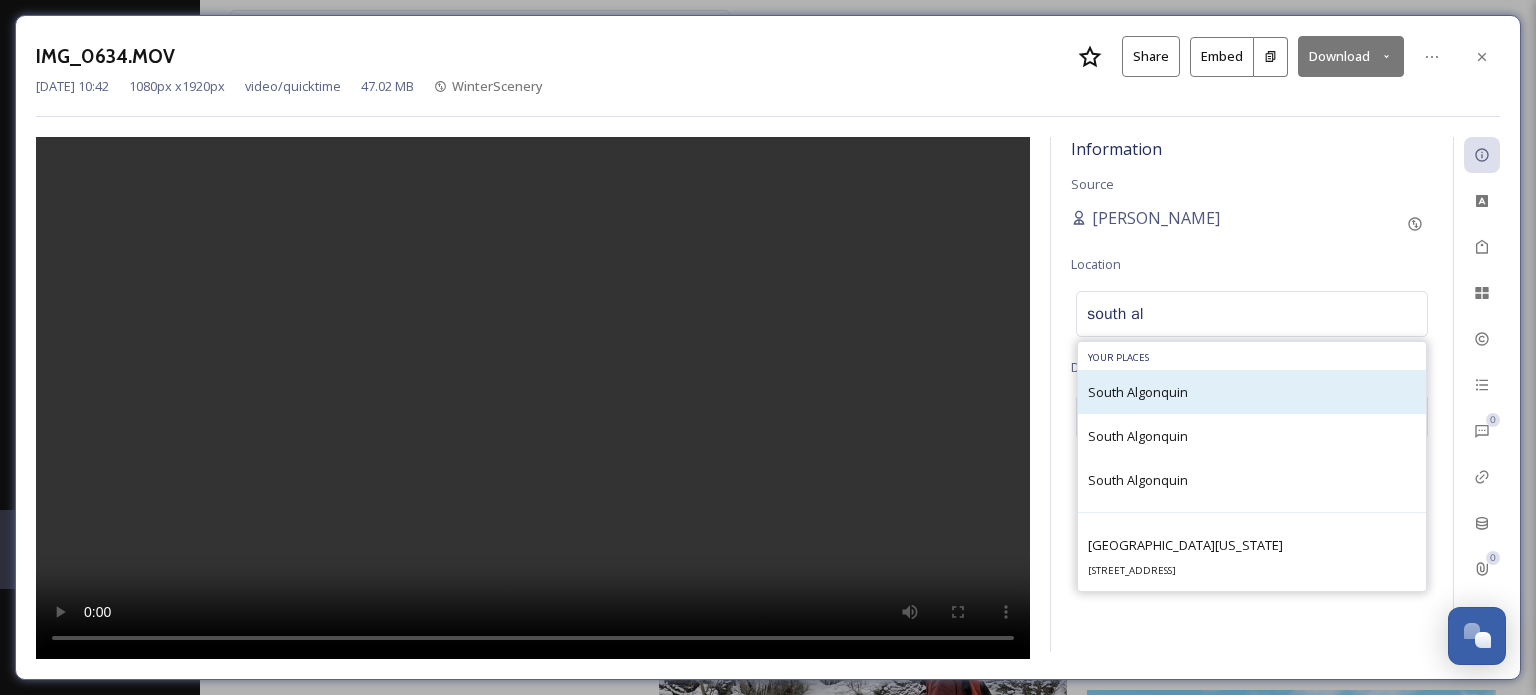 click on "South Algonquin" at bounding box center [1252, 392] 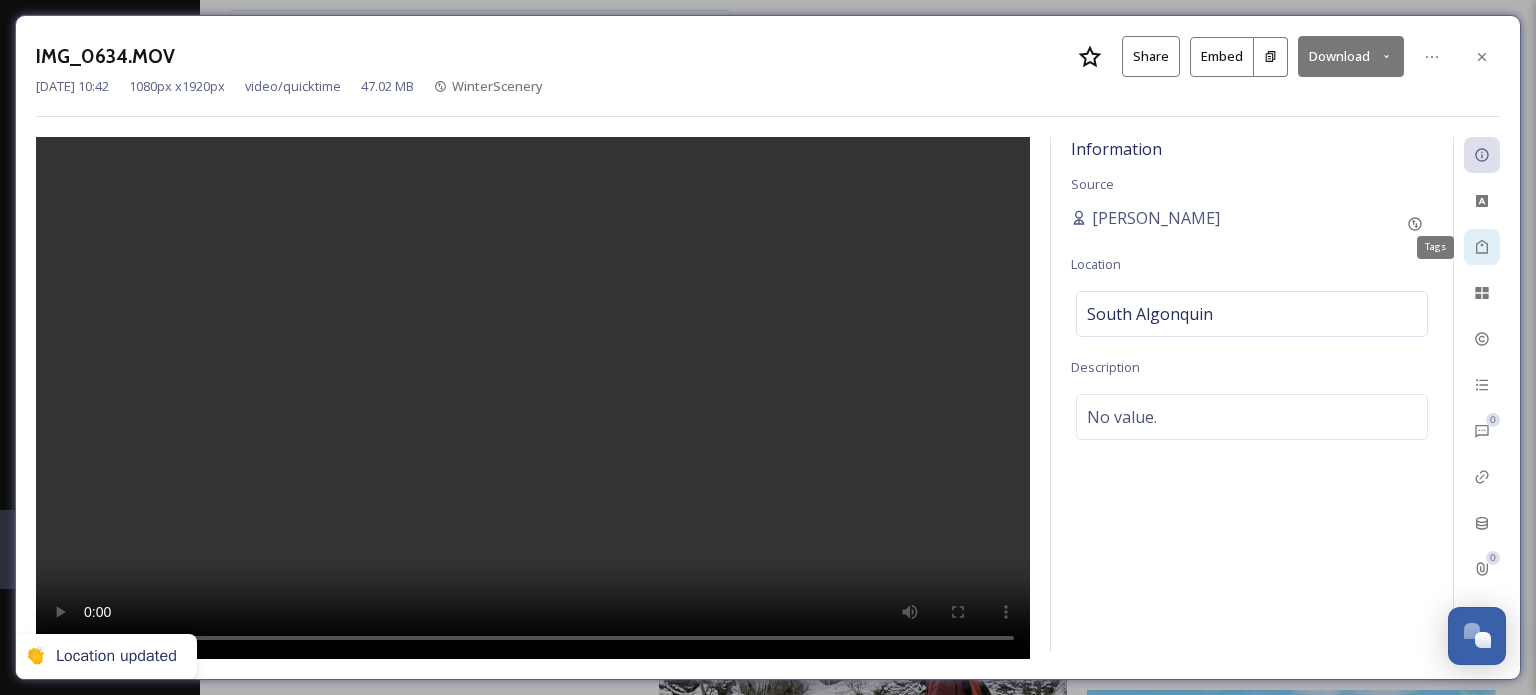click 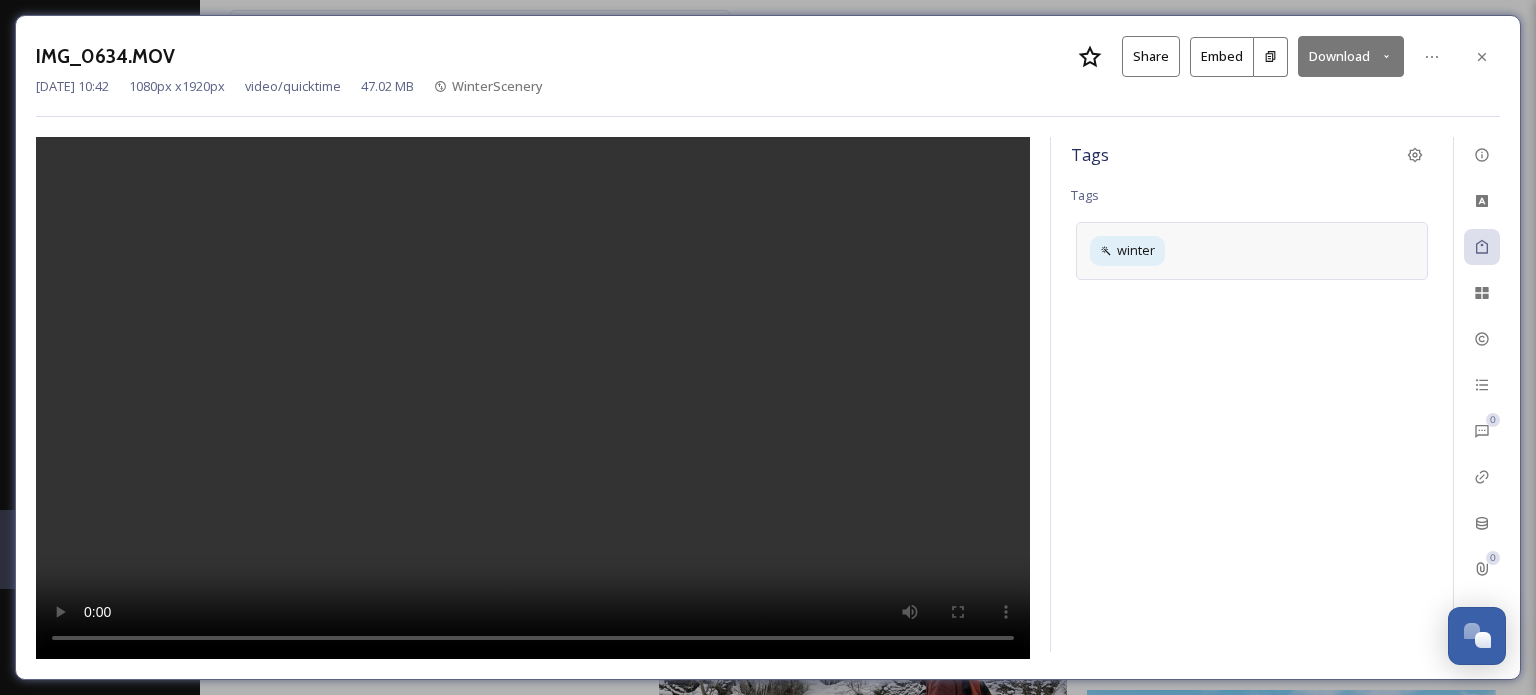 click on "winter" at bounding box center [1252, 250] 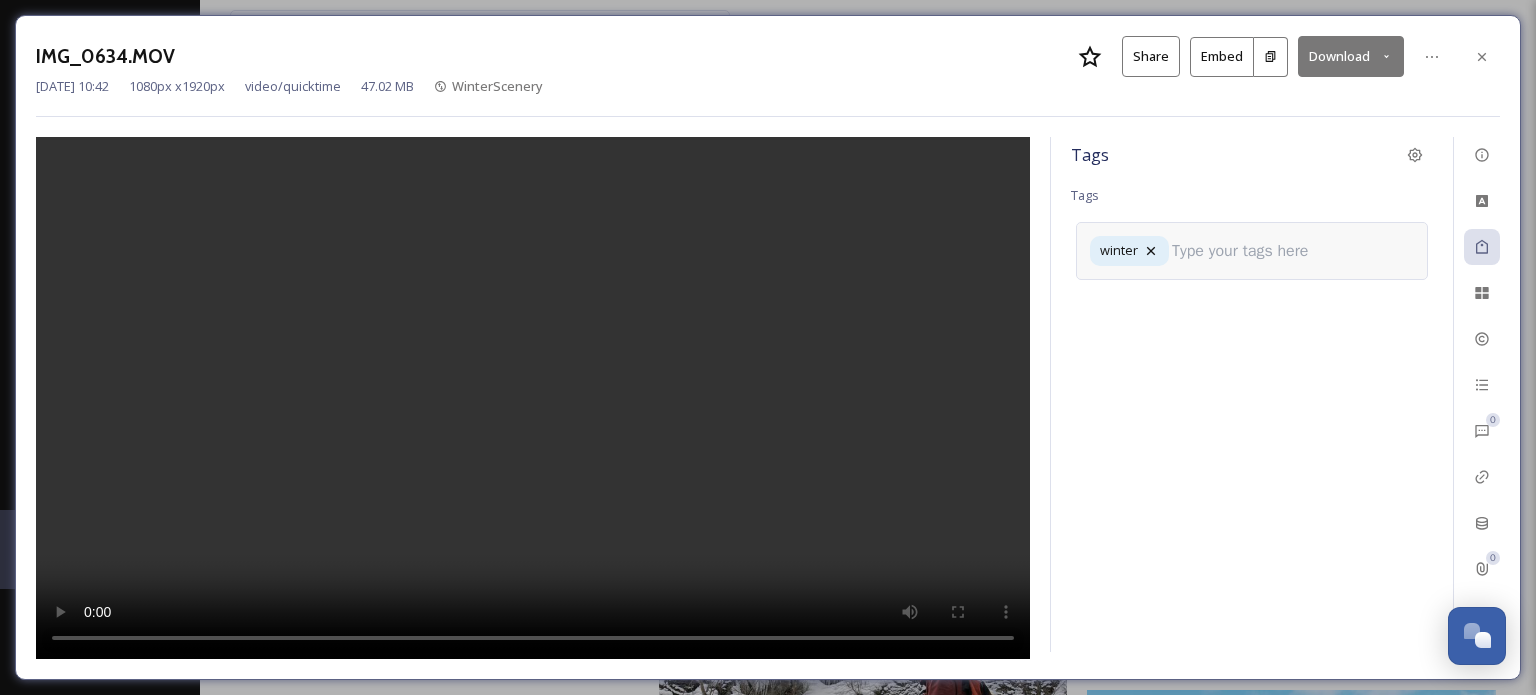 click at bounding box center (1248, 251) 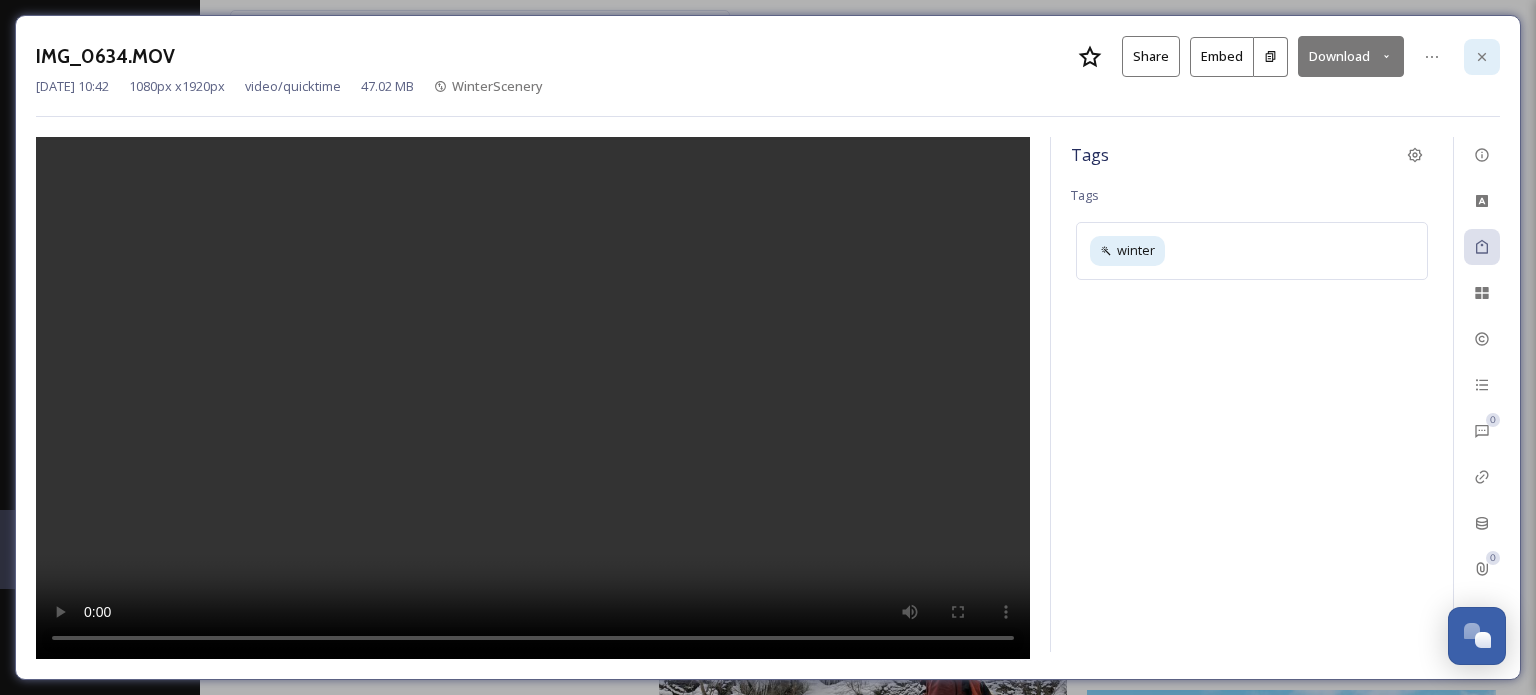 click at bounding box center [1482, 57] 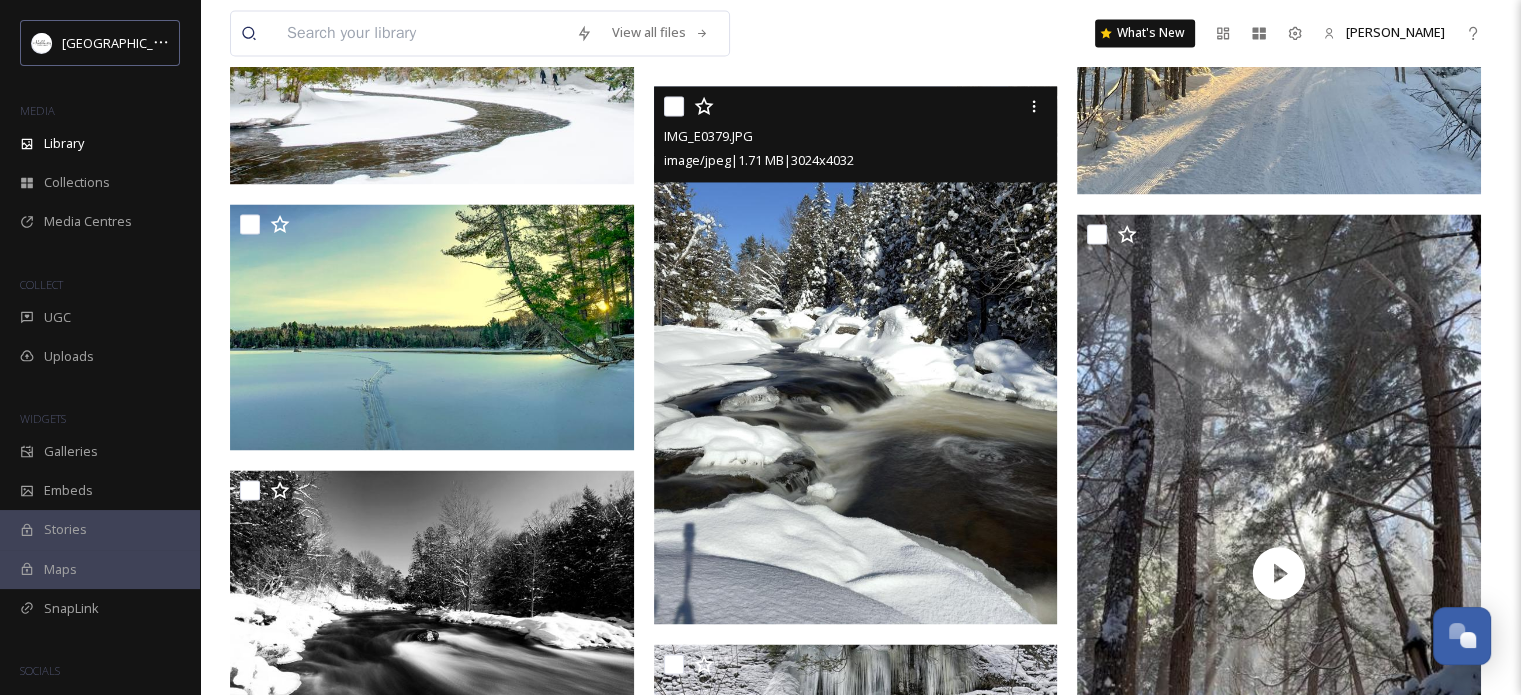 scroll, scrollTop: 3400, scrollLeft: 0, axis: vertical 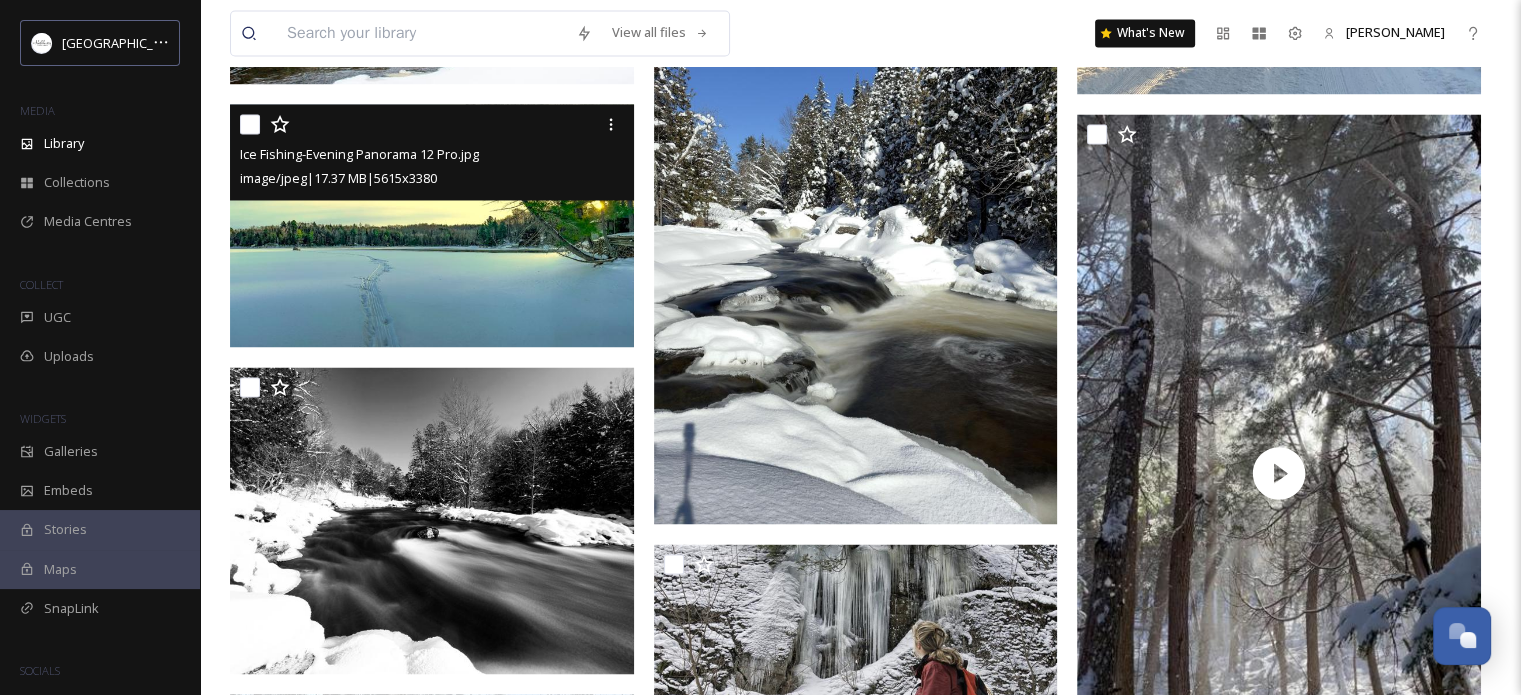 click at bounding box center [432, 225] 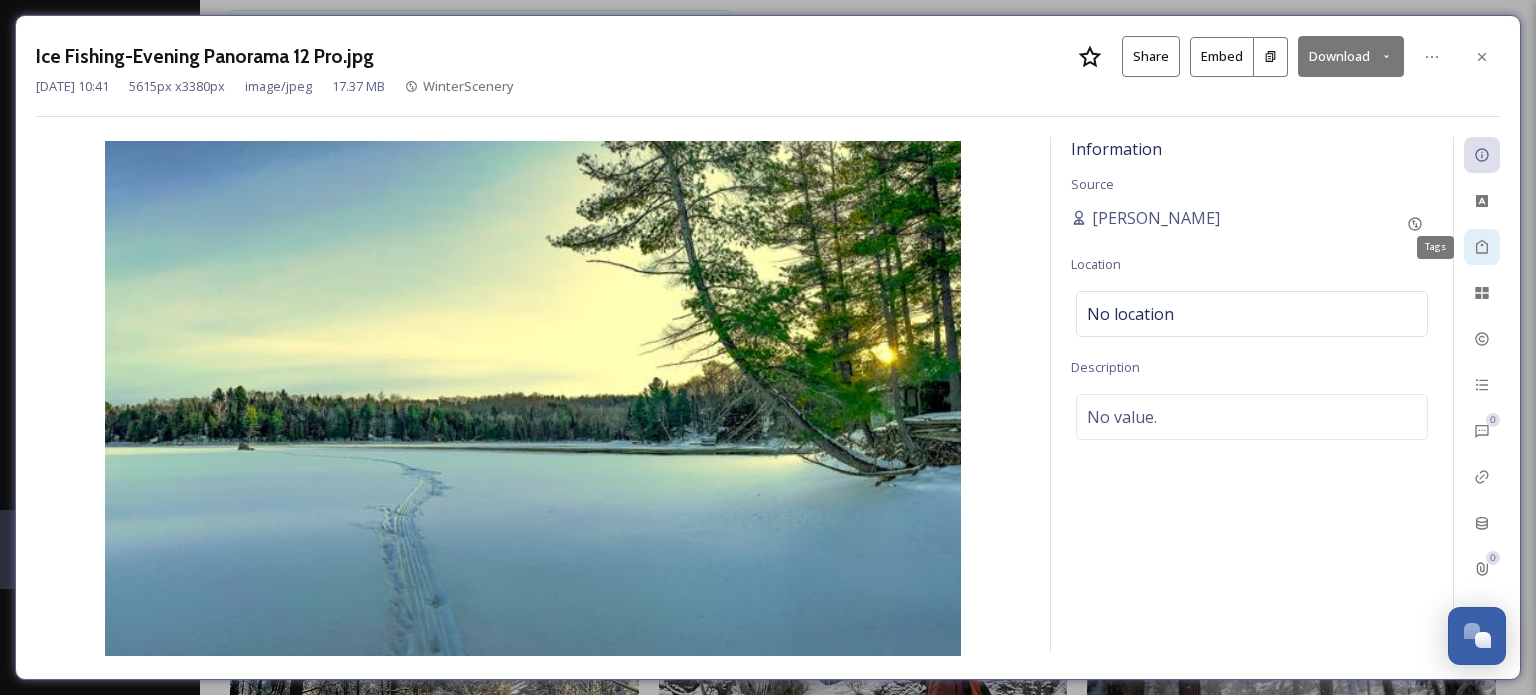 click 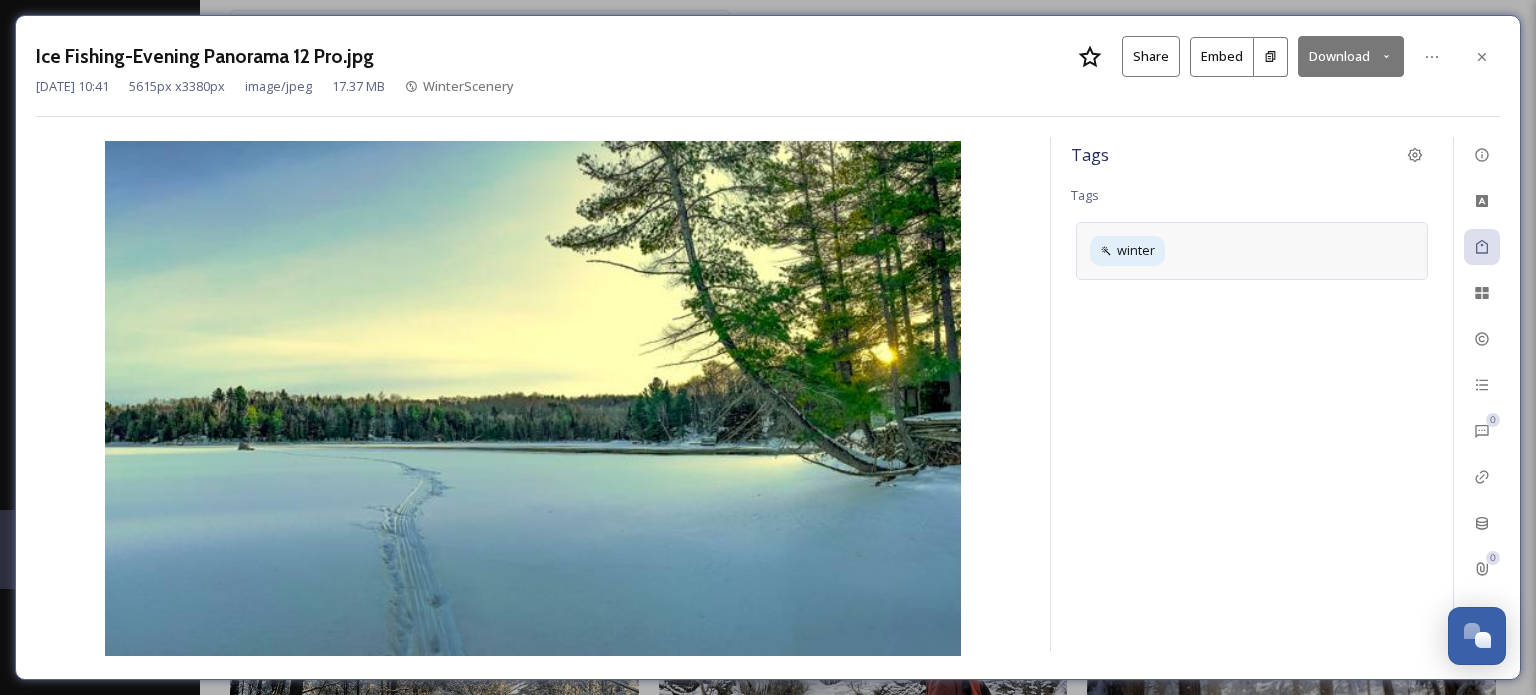 click on "winter" at bounding box center (1252, 250) 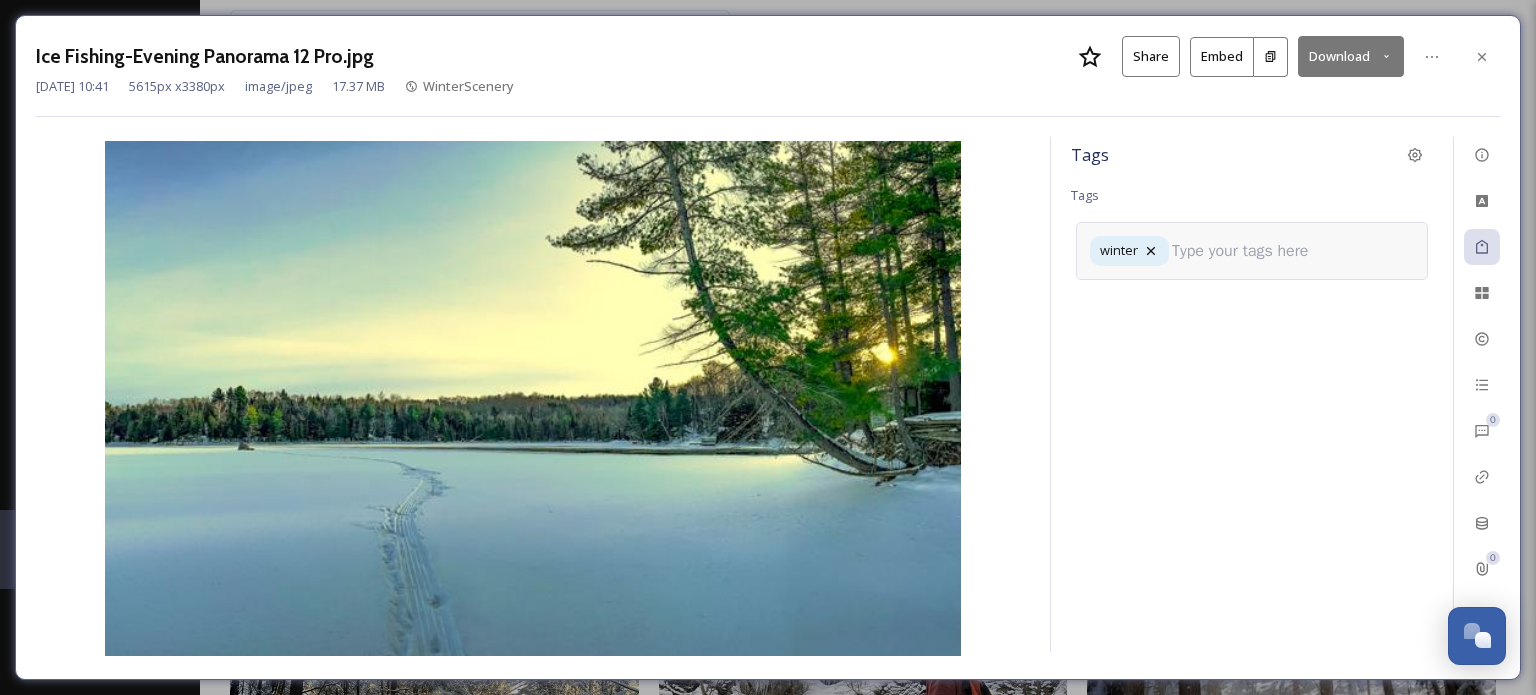 click at bounding box center [1248, 251] 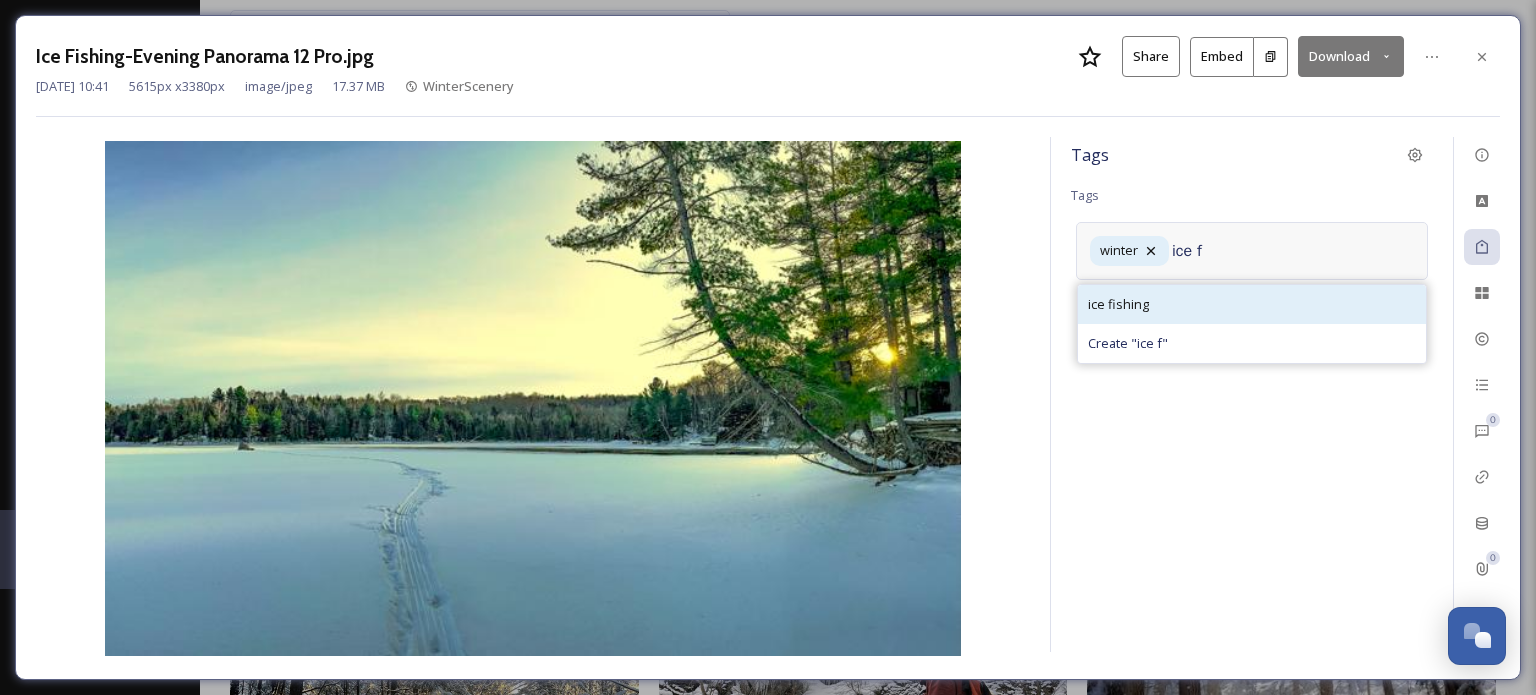 click on "ice fishing" at bounding box center (1252, 304) 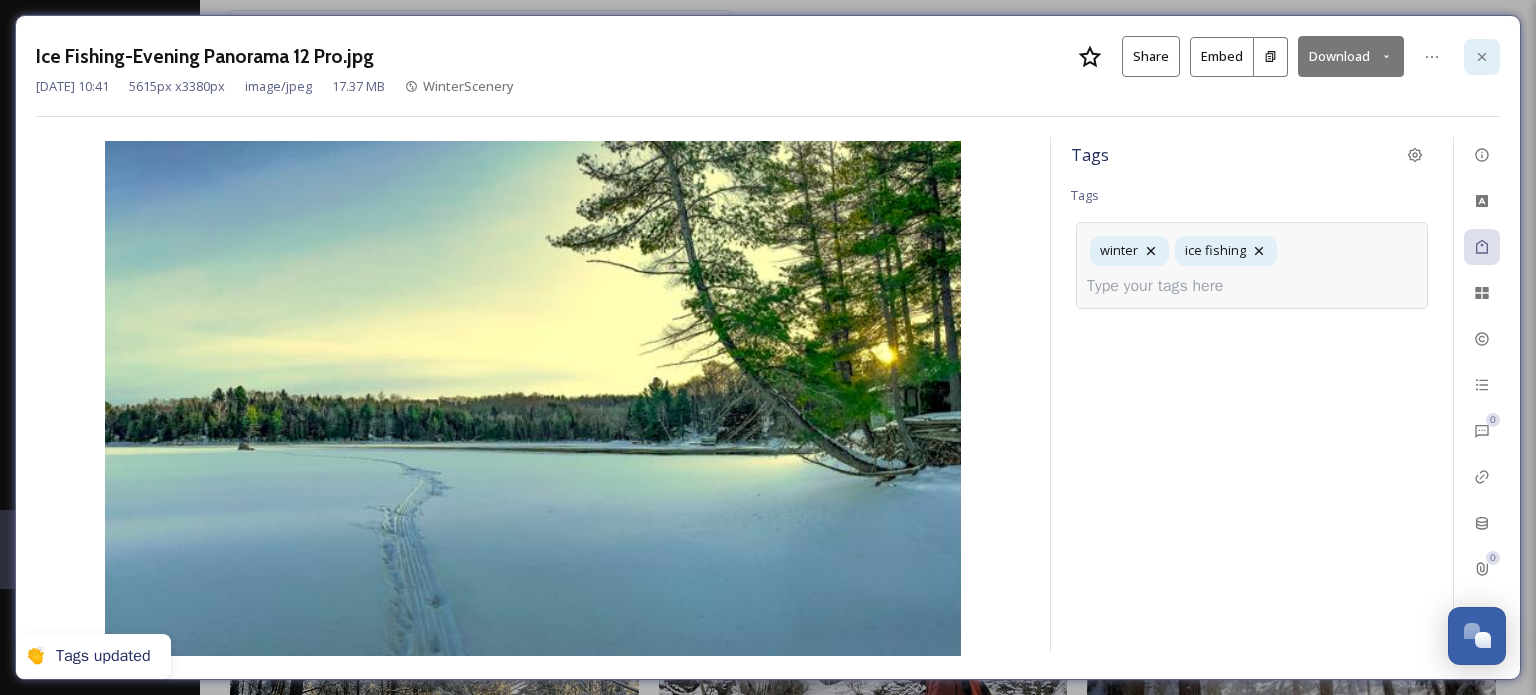 click at bounding box center (1482, 57) 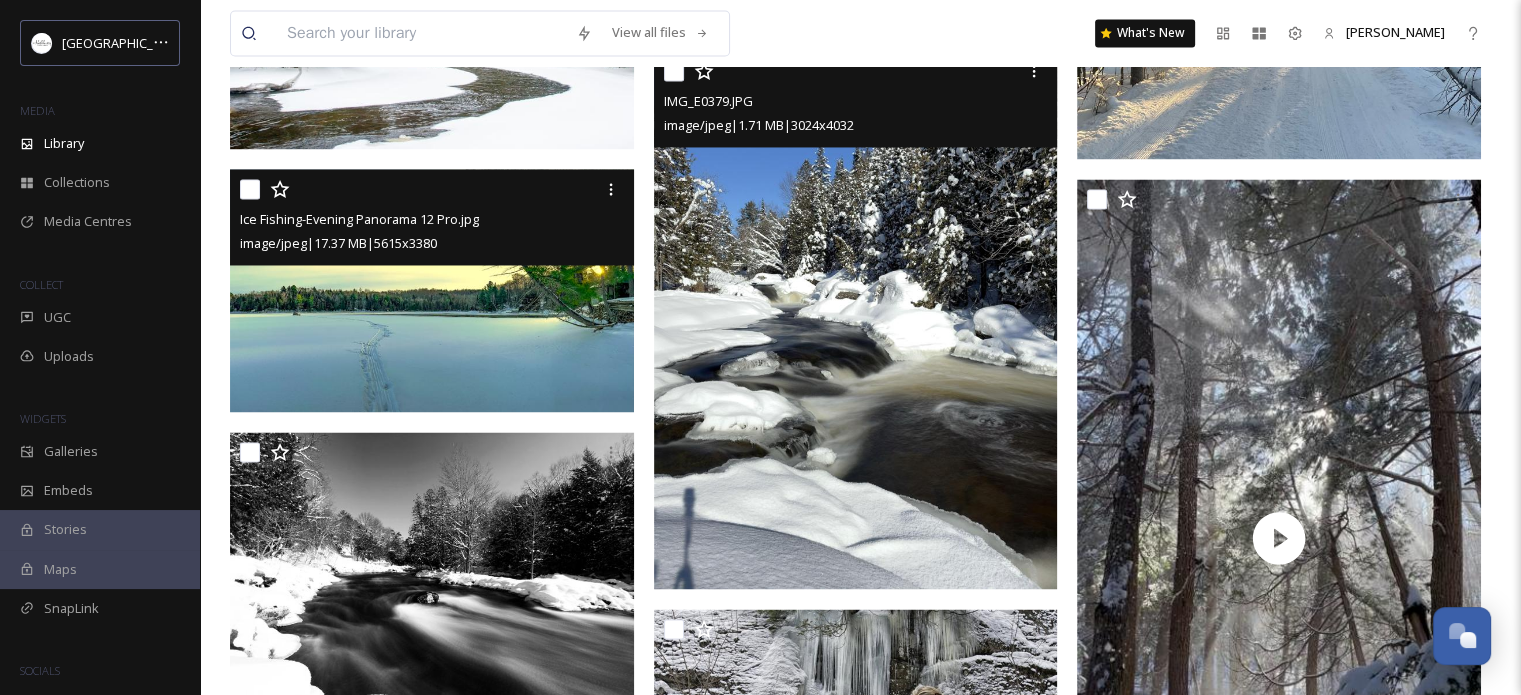 scroll, scrollTop: 3300, scrollLeft: 0, axis: vertical 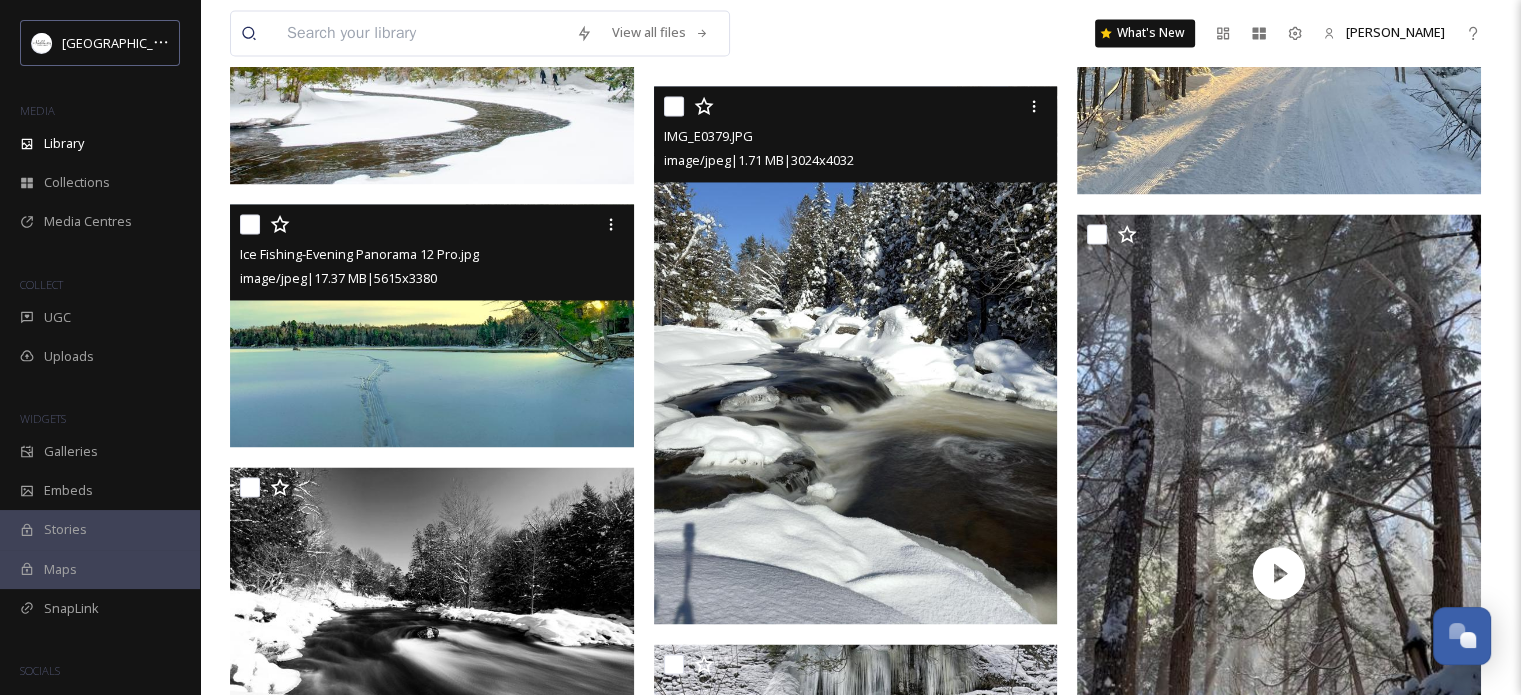 click at bounding box center [856, 355] 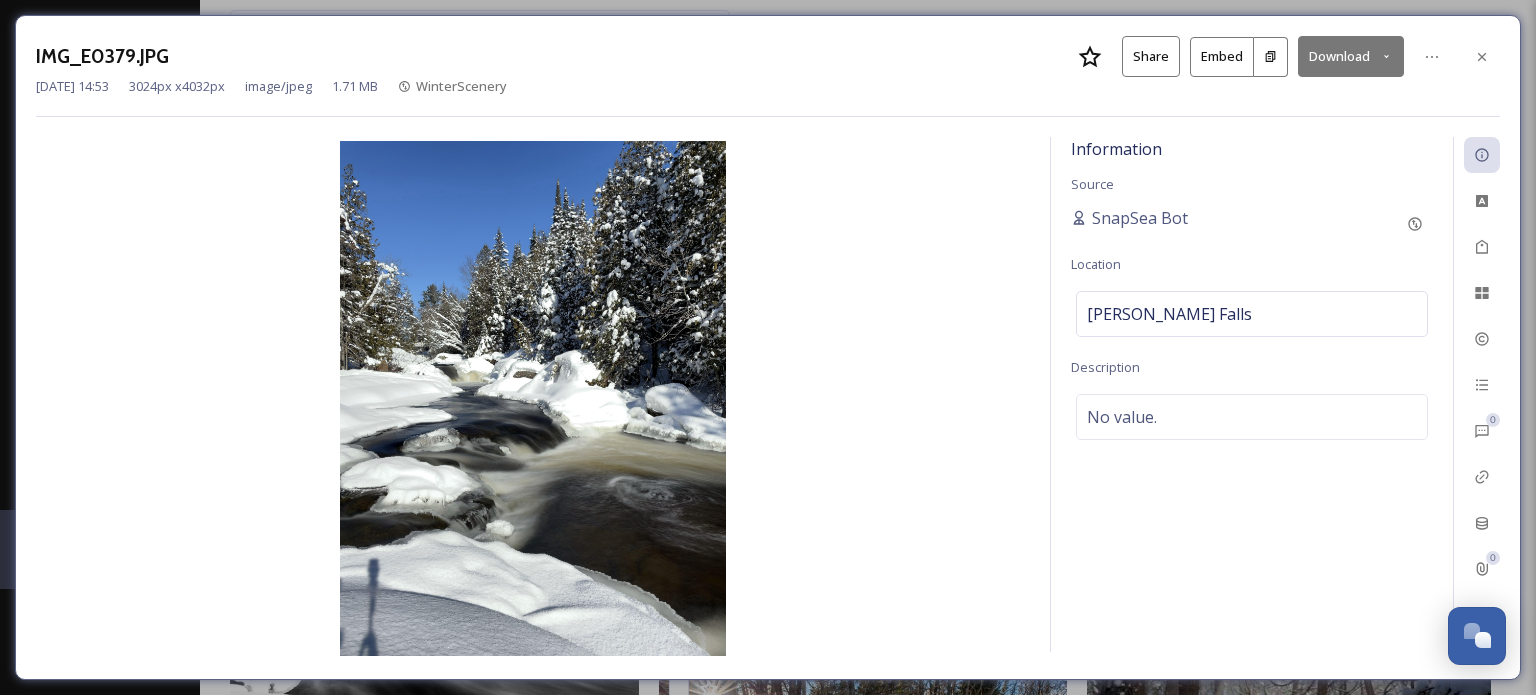 click at bounding box center (1482, 57) 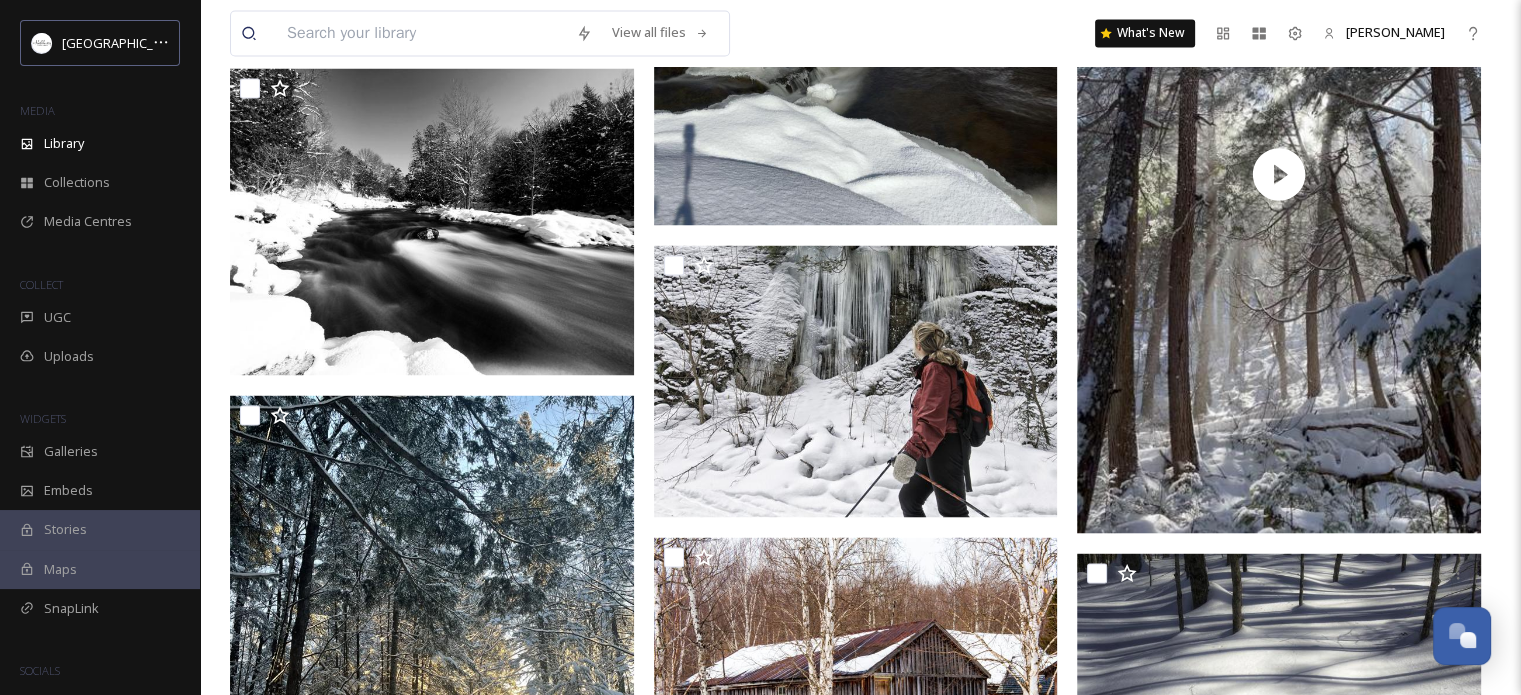 scroll, scrollTop: 3700, scrollLeft: 0, axis: vertical 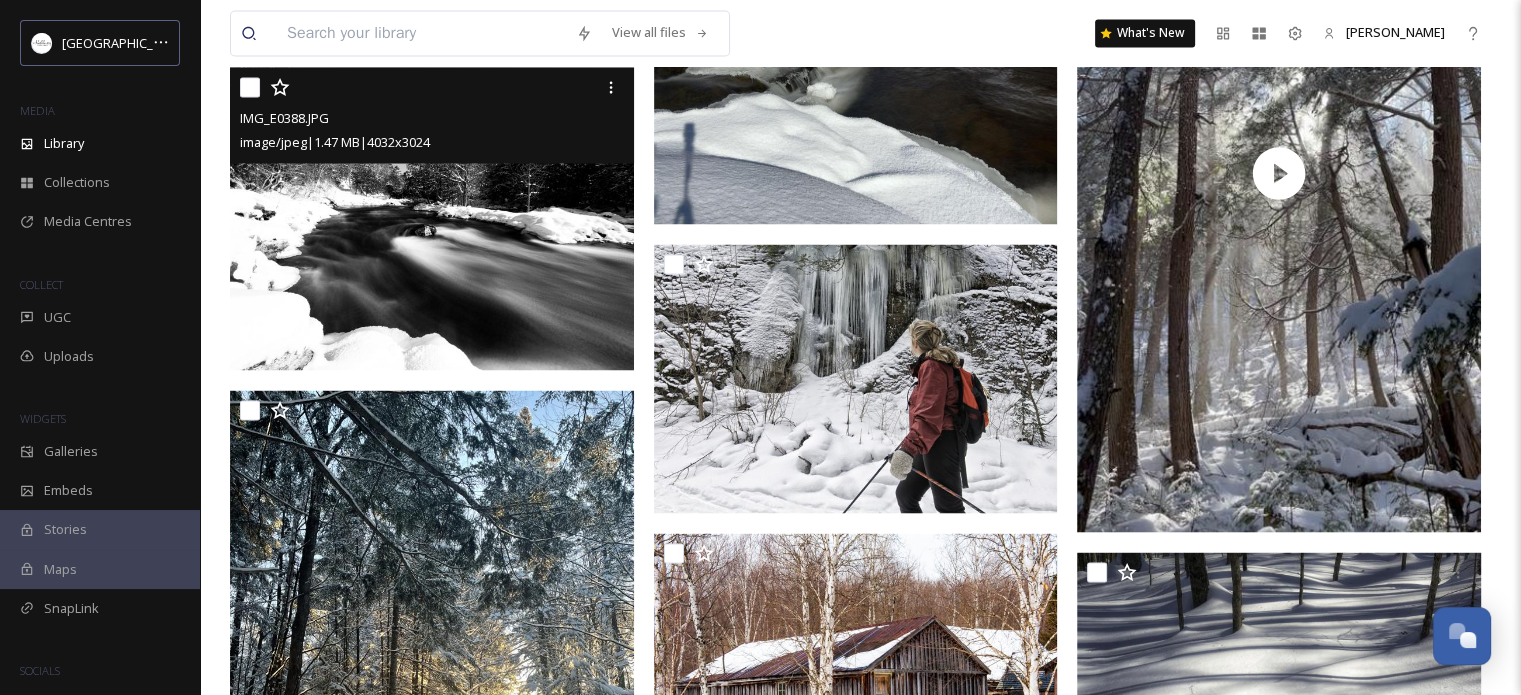click at bounding box center [432, 218] 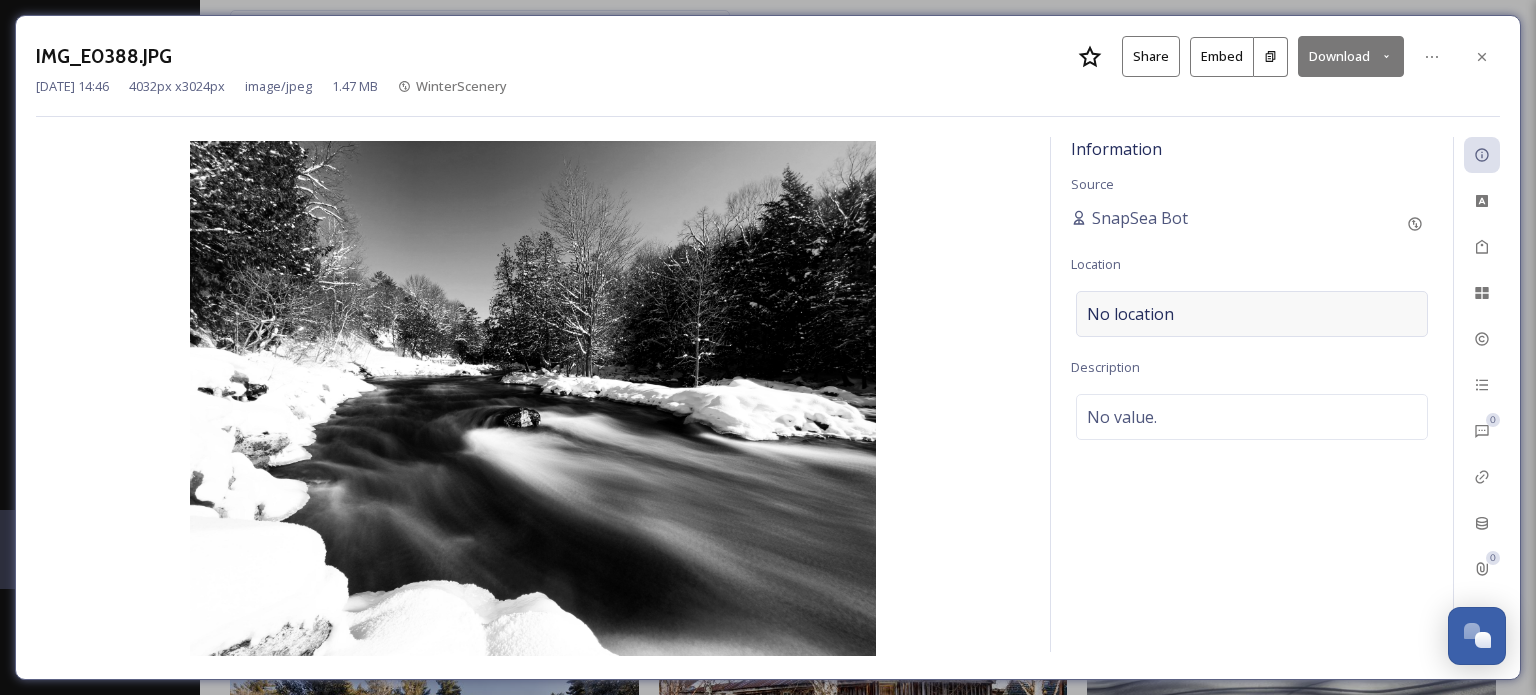 click on "No location" at bounding box center (1130, 314) 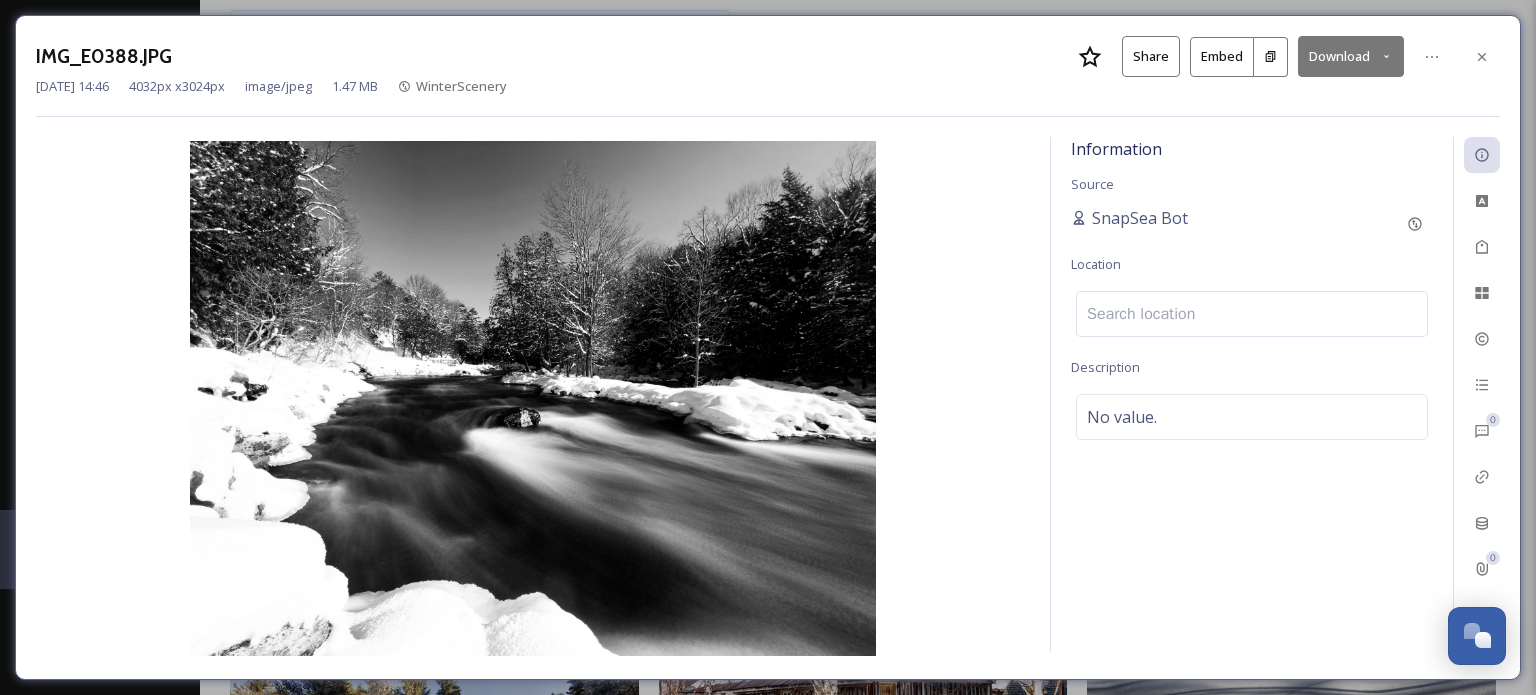 click at bounding box center (1252, 314) 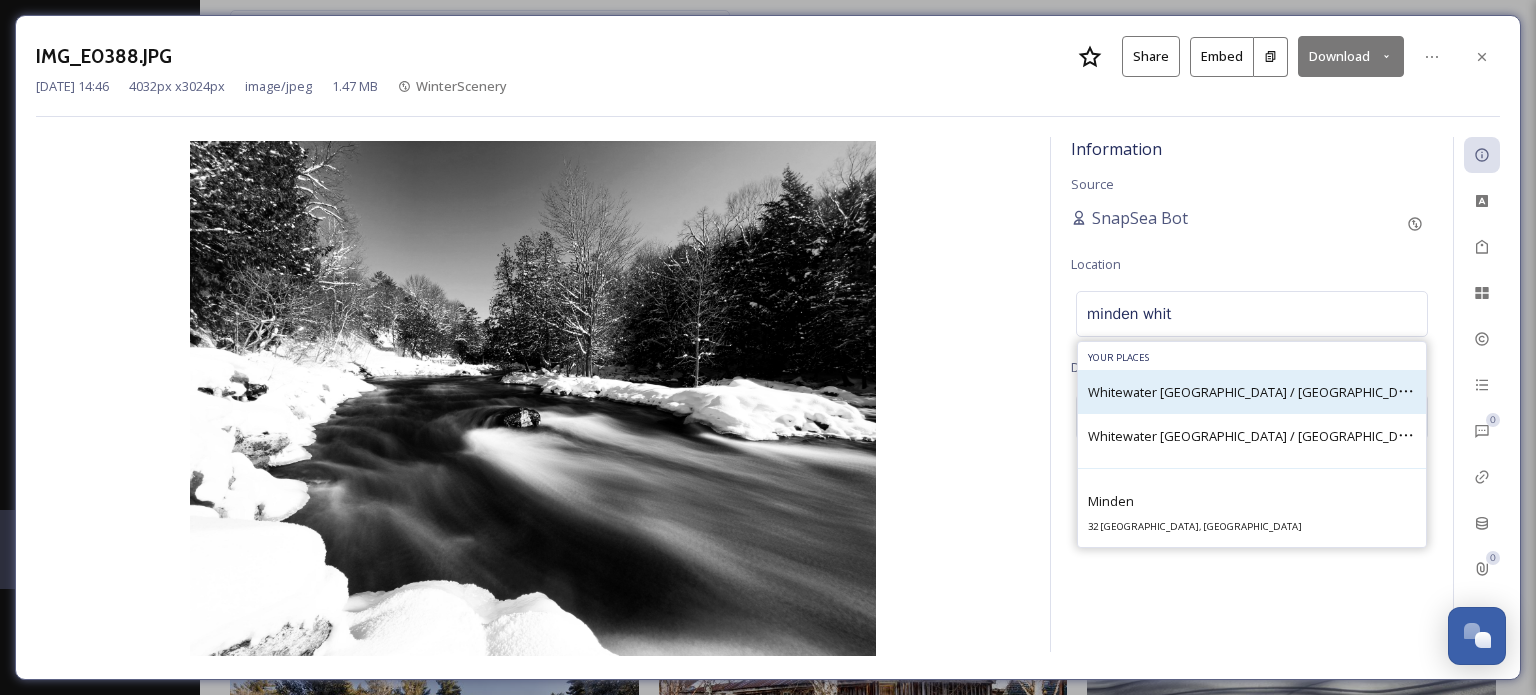 click on "Whitewater [GEOGRAPHIC_DATA] / [GEOGRAPHIC_DATA] Whitewater Preserve Members Only Campground and Park" at bounding box center (1435, 392) 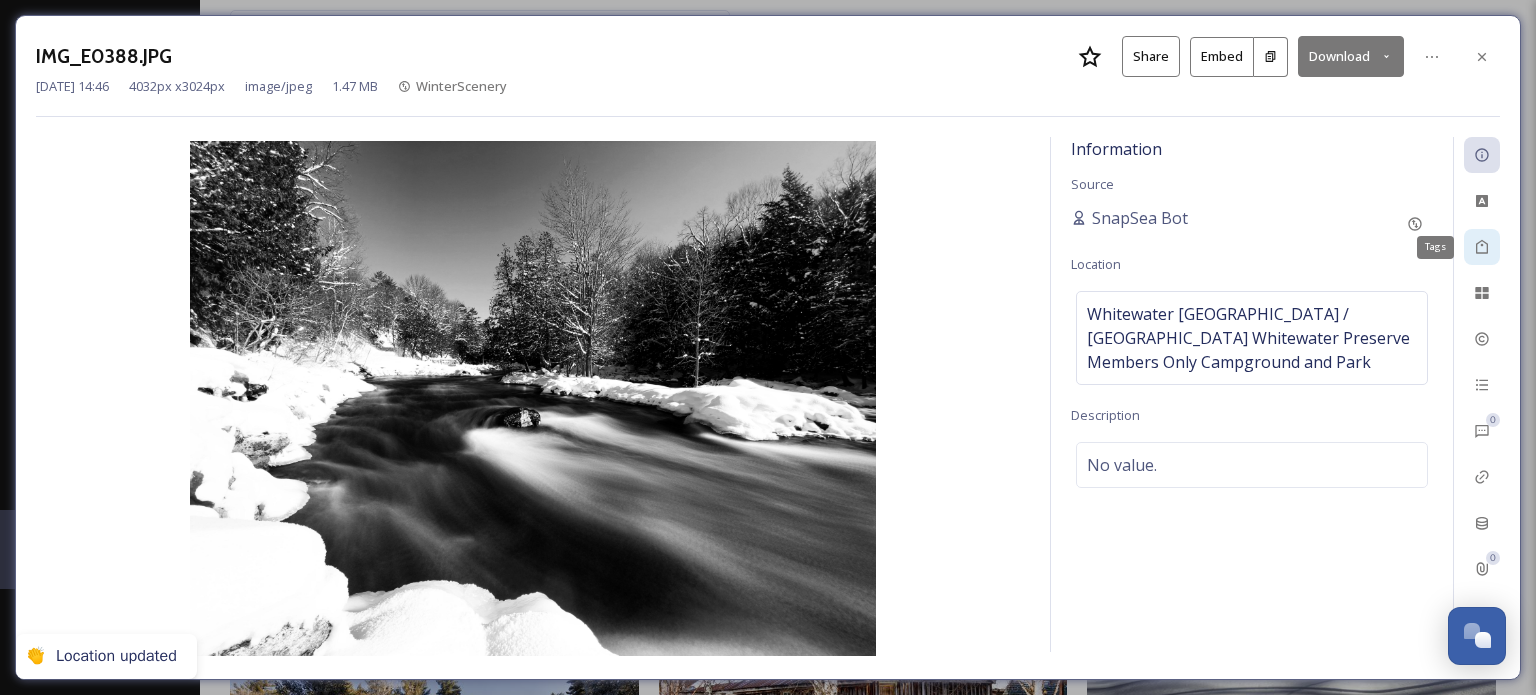 click 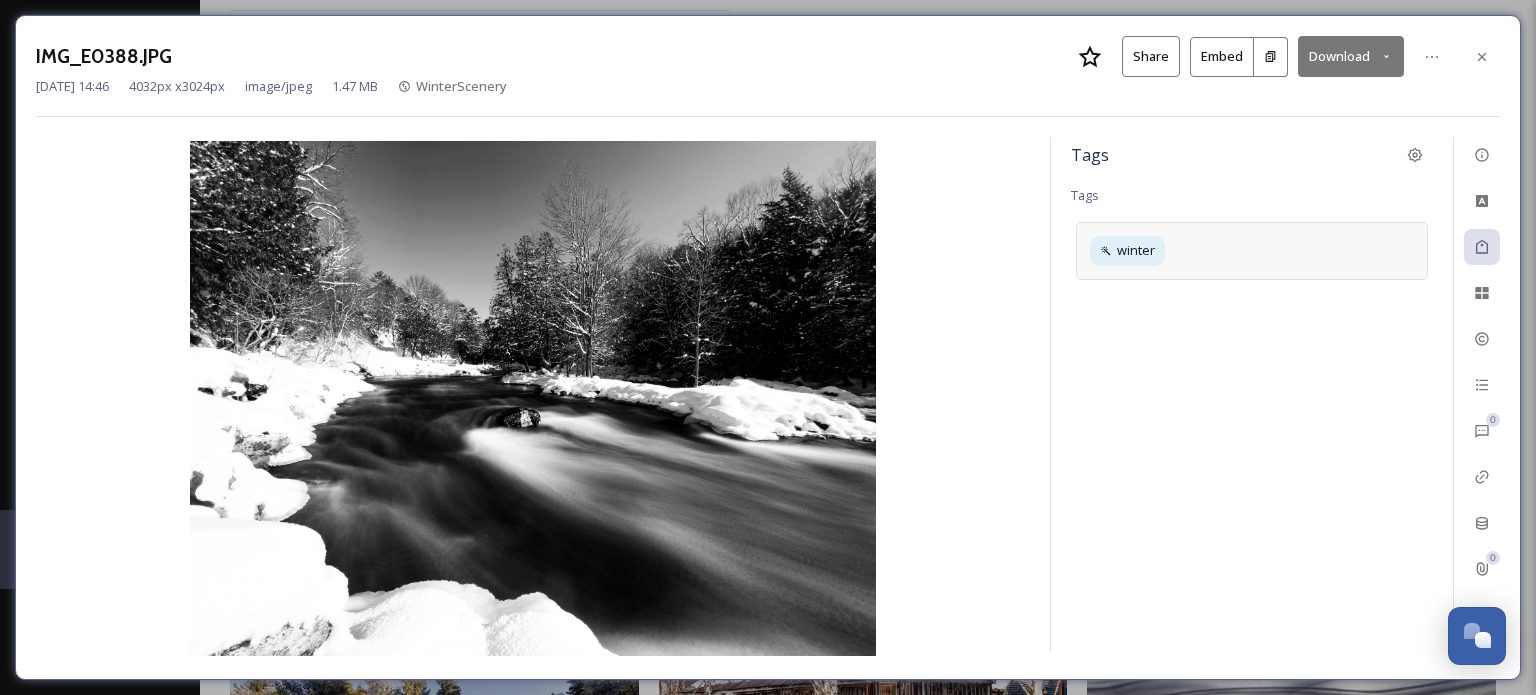 click on "winter" at bounding box center (1252, 250) 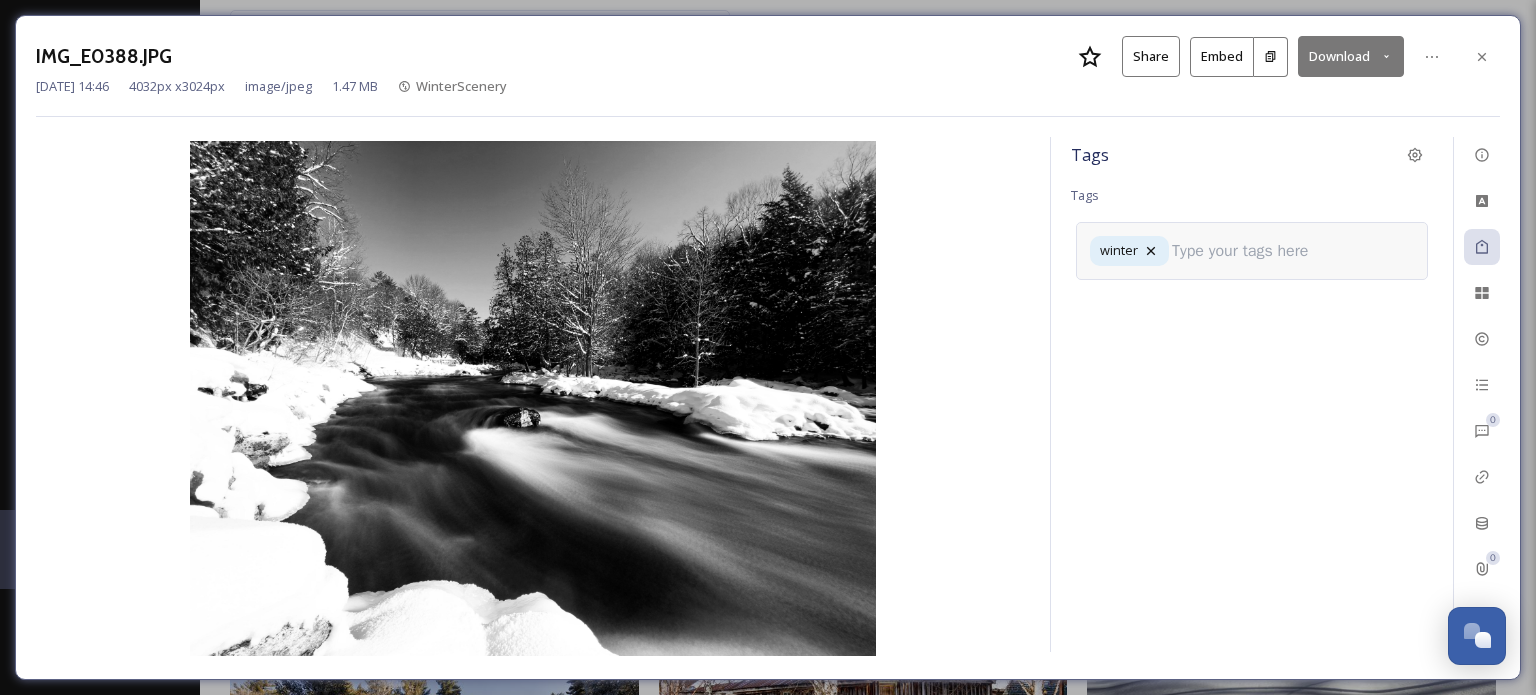 click at bounding box center [1248, 251] 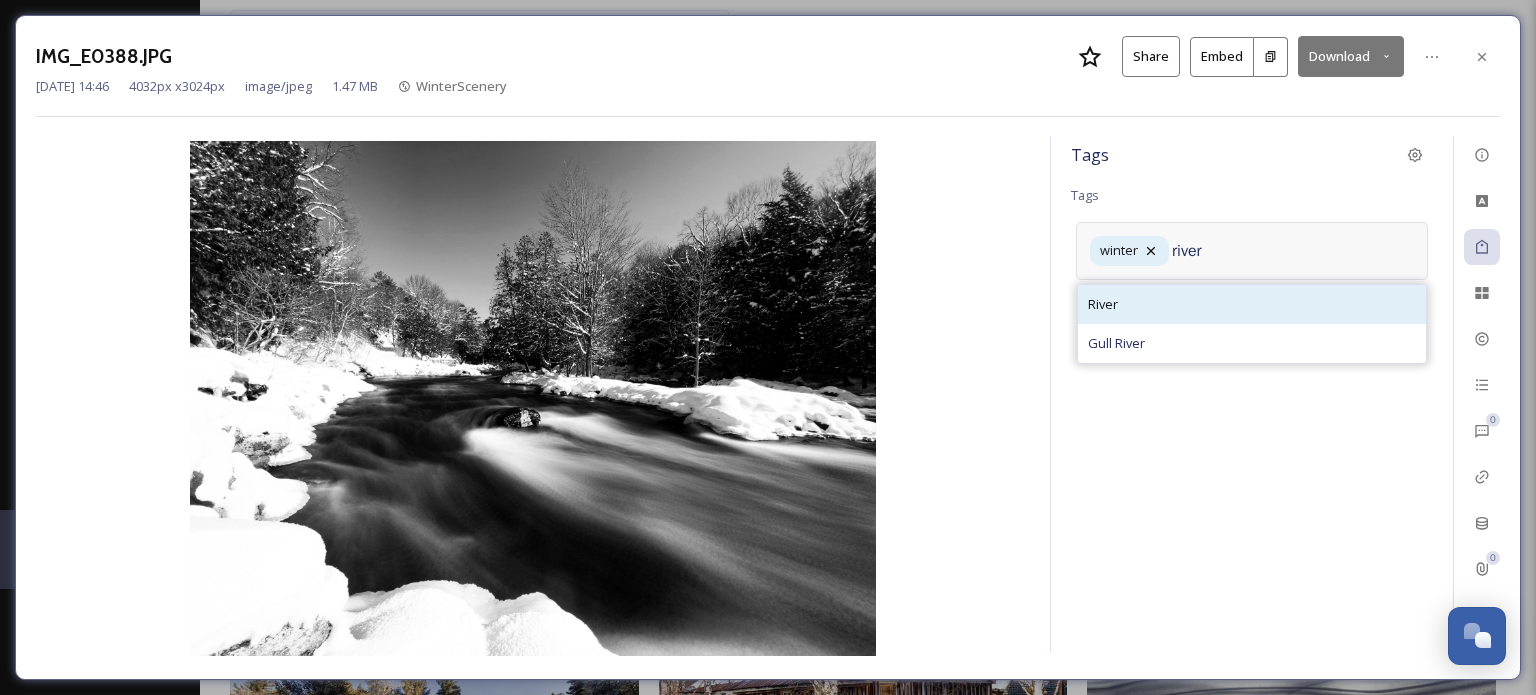click on "River" at bounding box center [1252, 304] 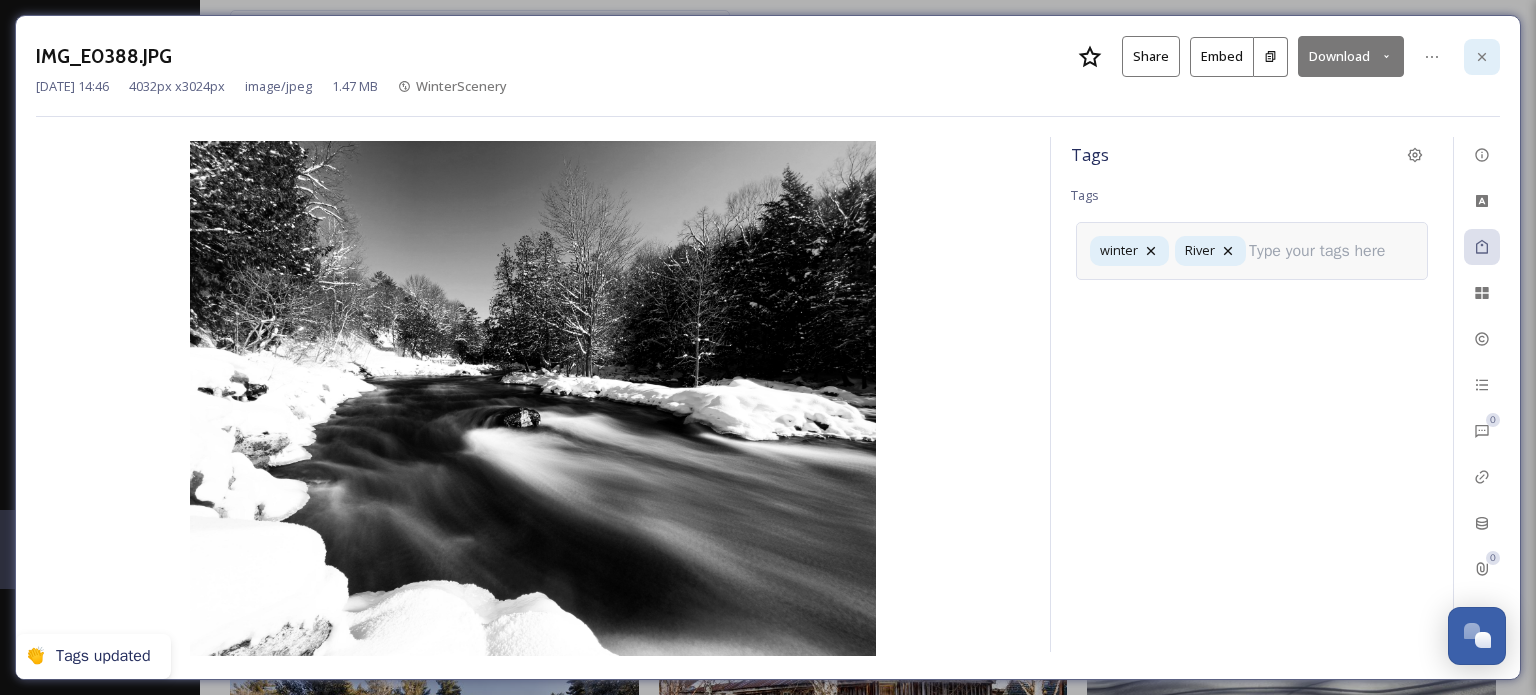click 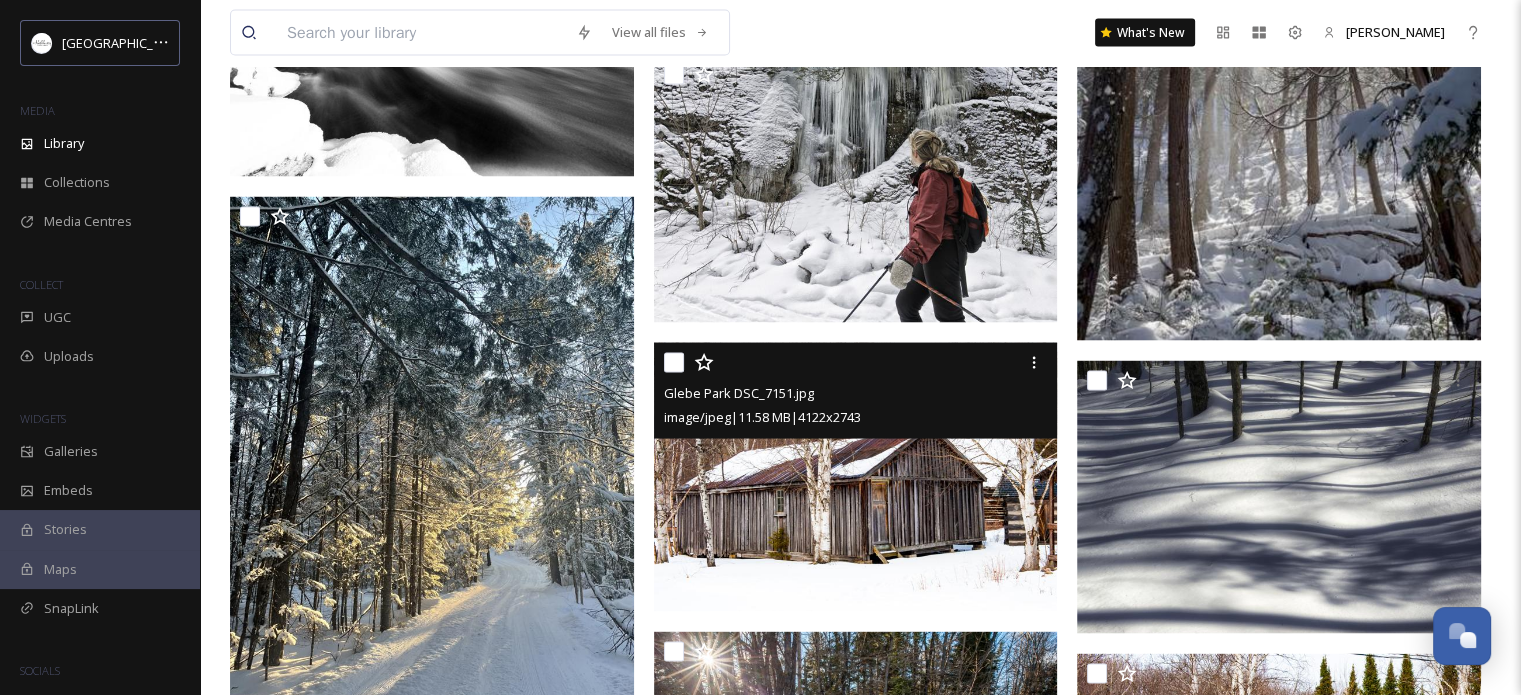 scroll, scrollTop: 3900, scrollLeft: 0, axis: vertical 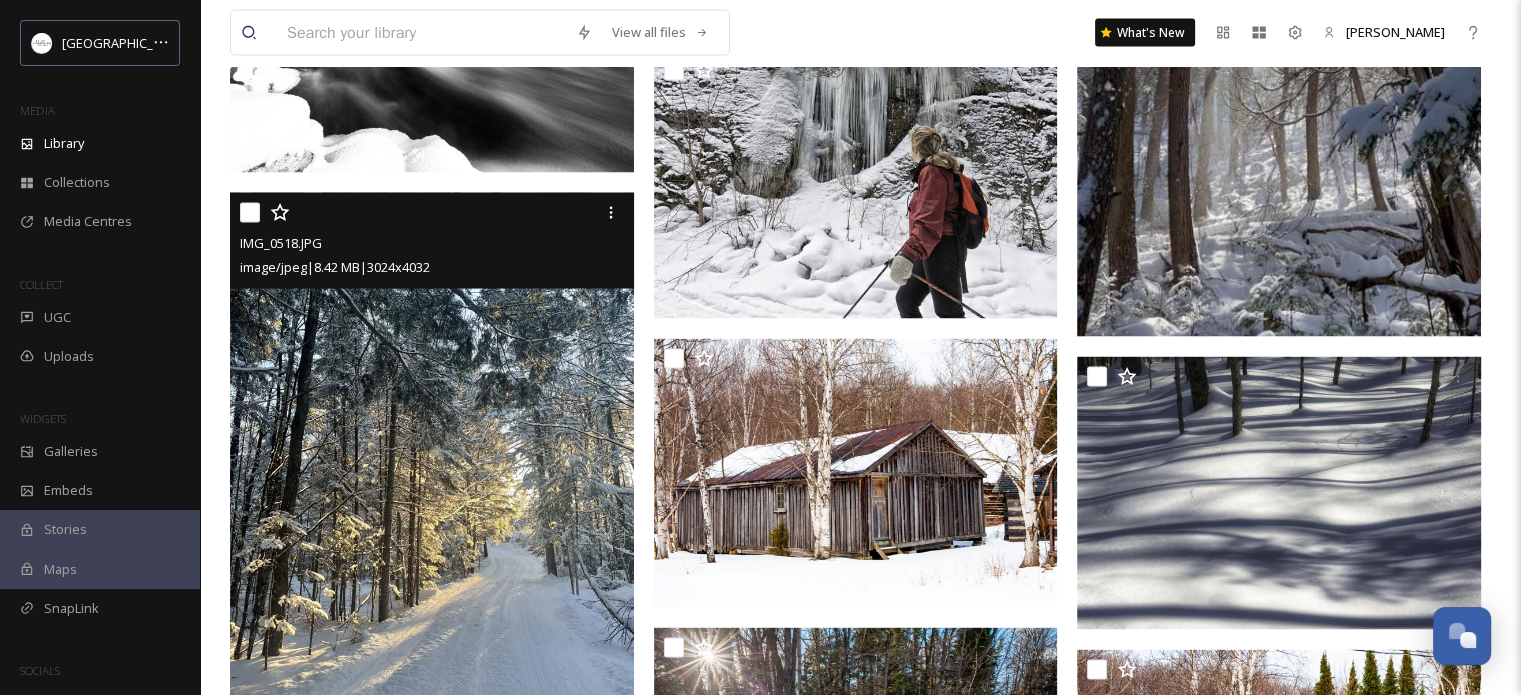 click at bounding box center (432, 462) 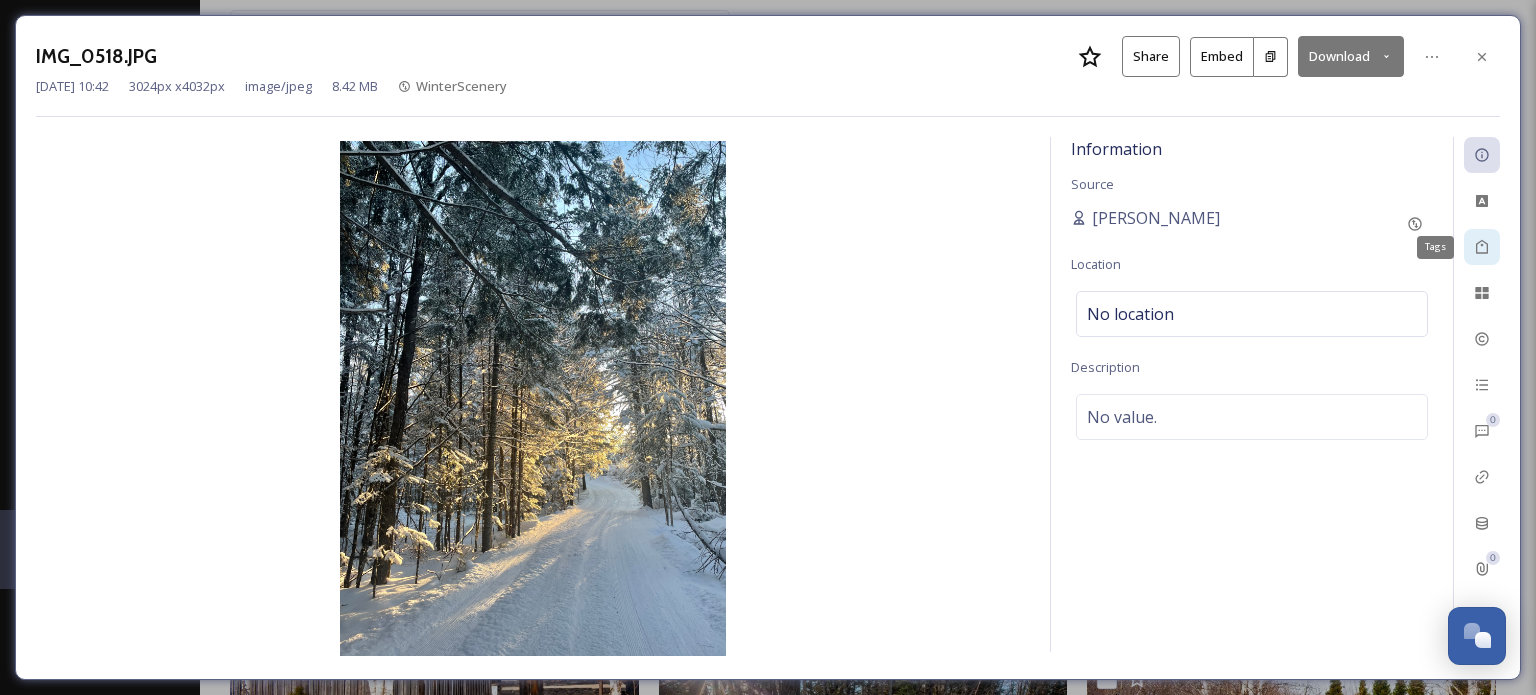 click 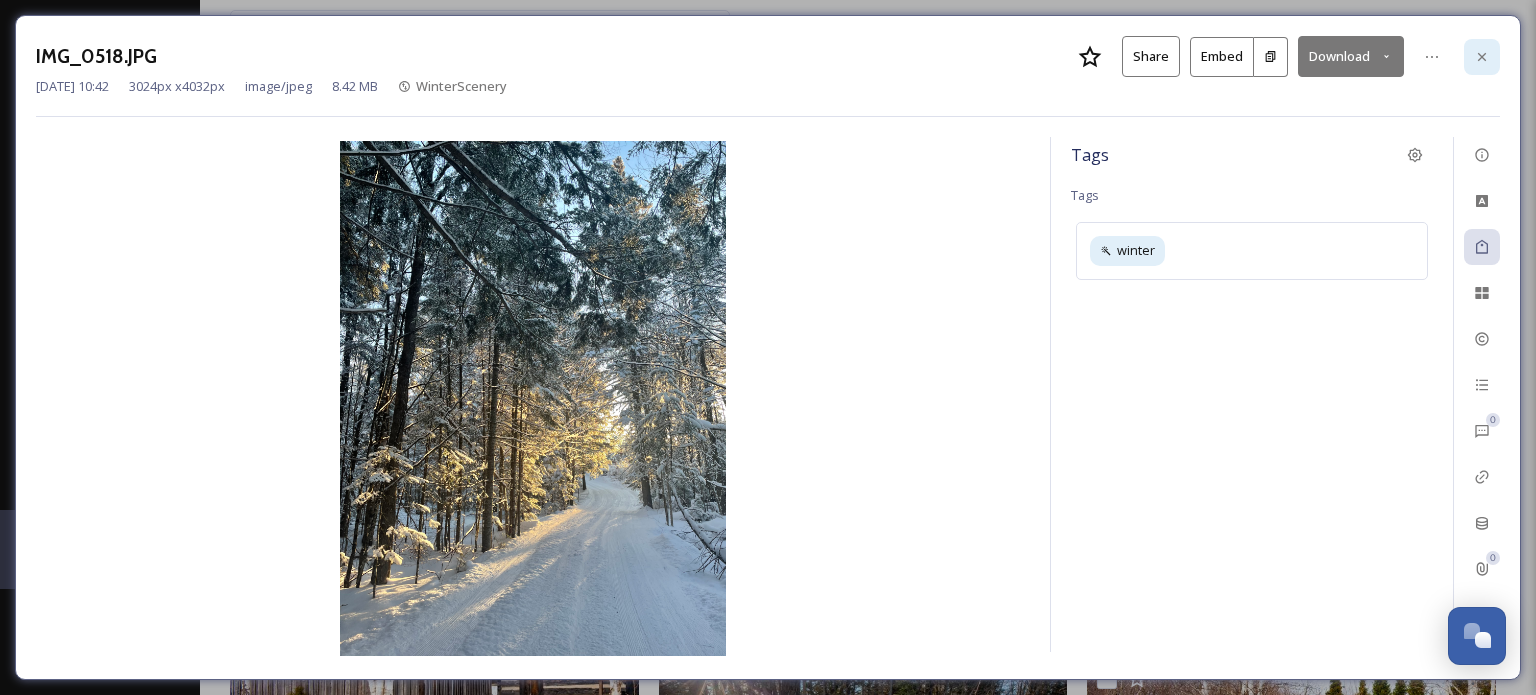 click 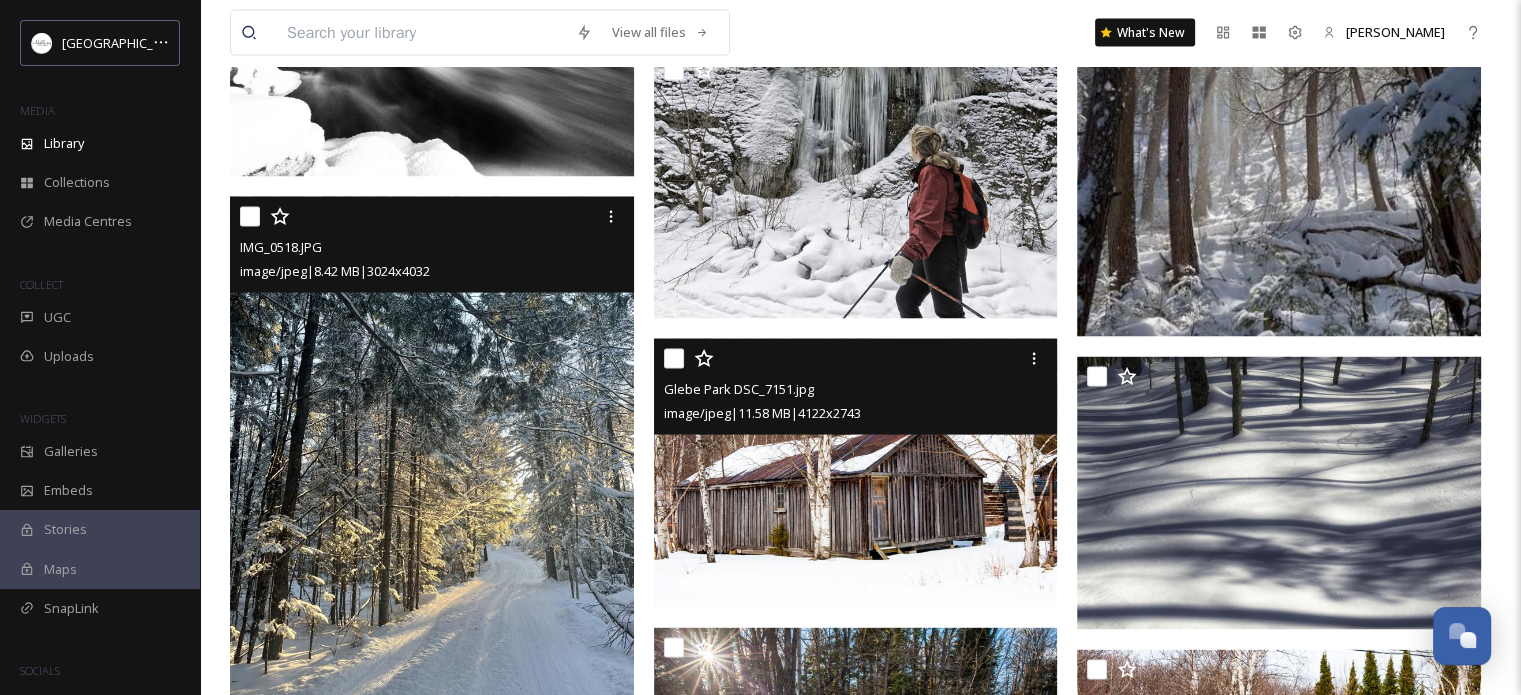 click at bounding box center (856, 473) 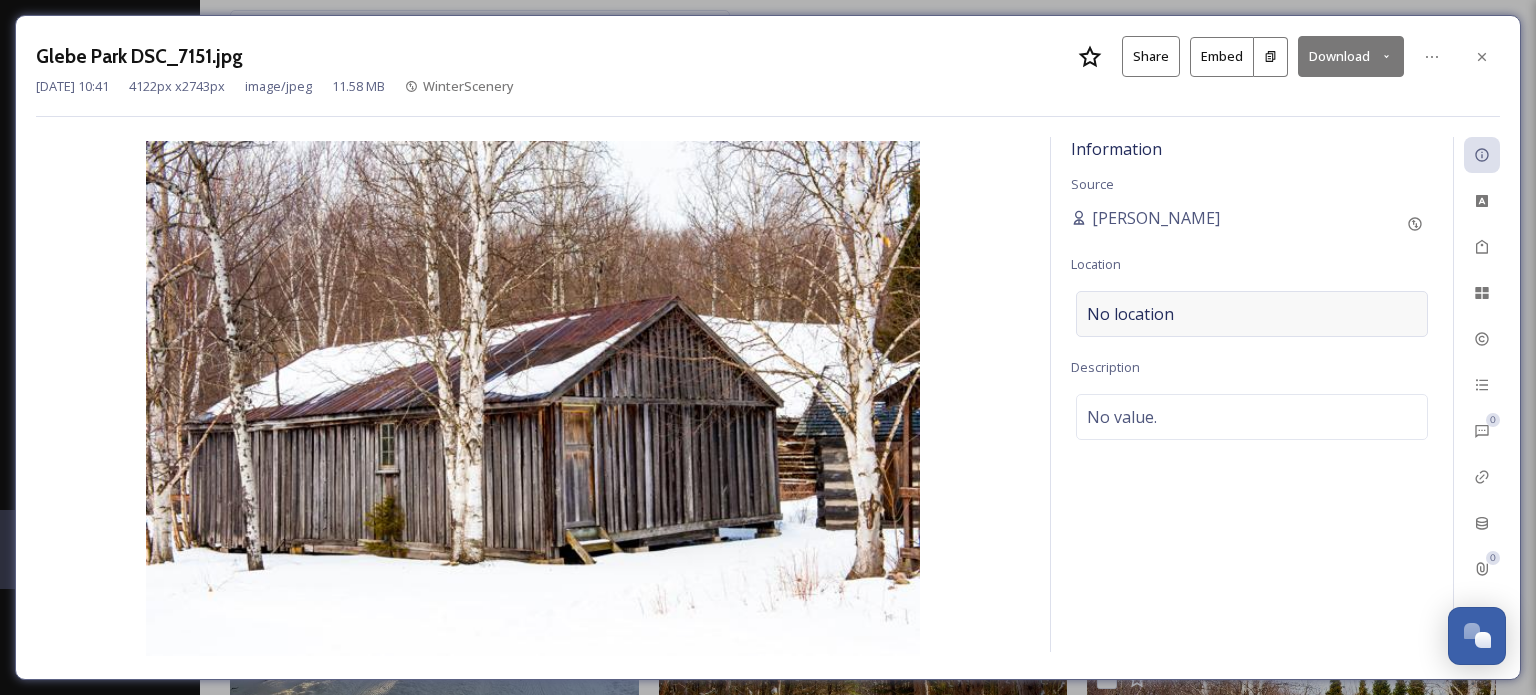 click on "No location" at bounding box center (1130, 314) 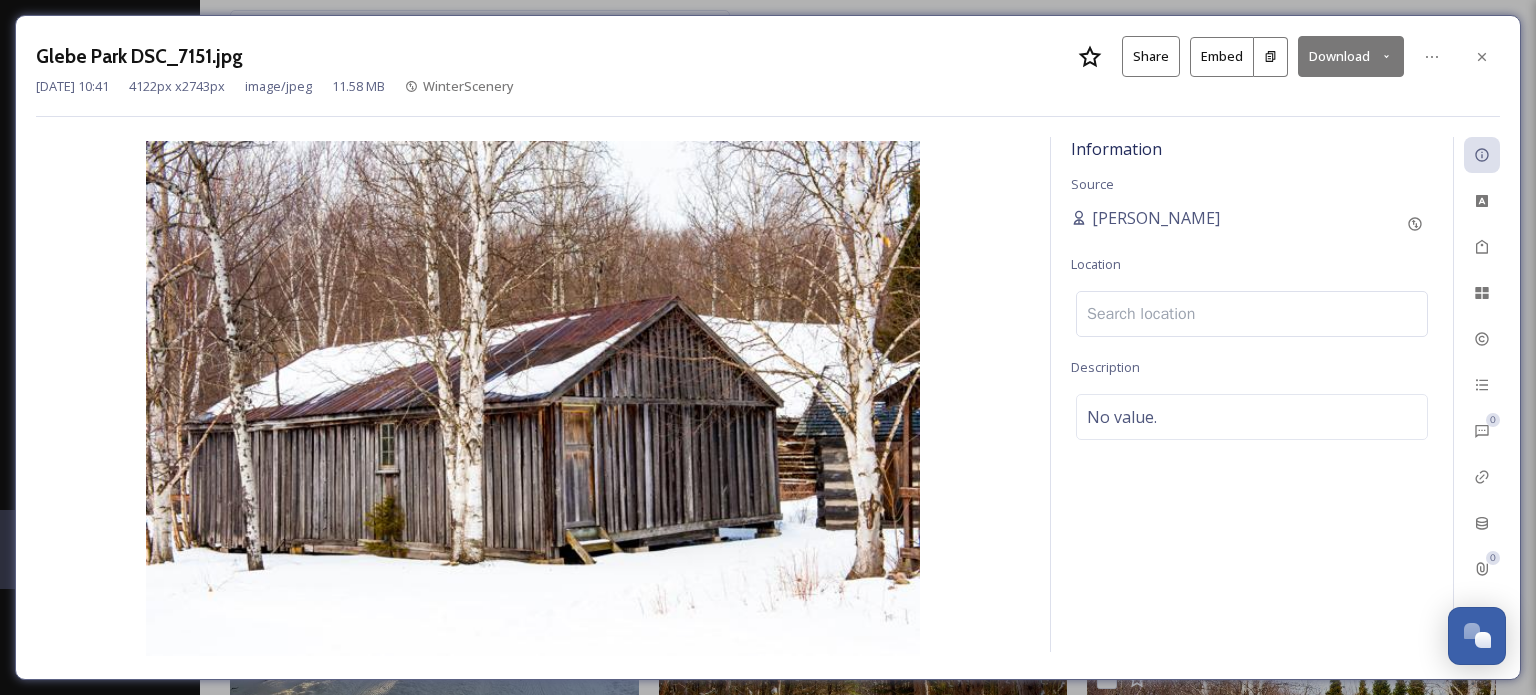 click at bounding box center (1252, 314) 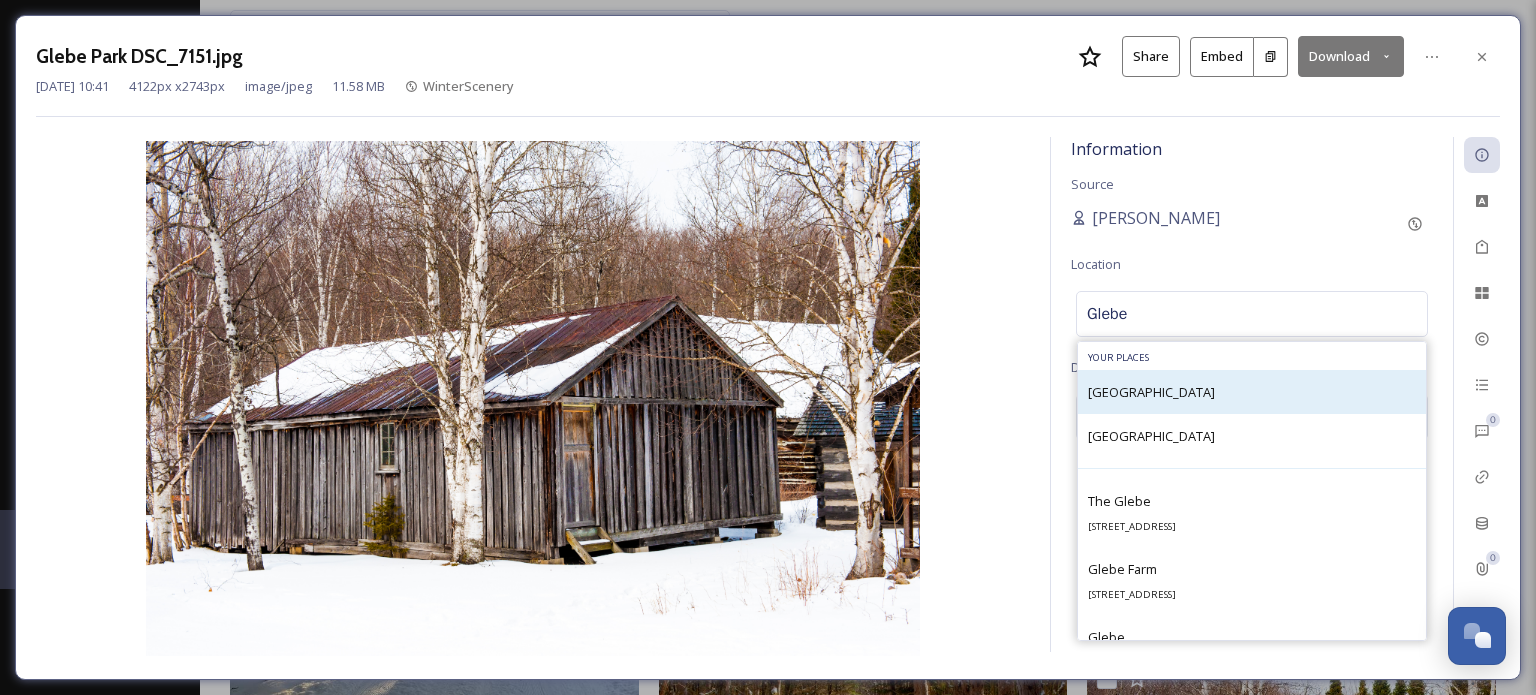 click on "[GEOGRAPHIC_DATA]" at bounding box center [1151, 392] 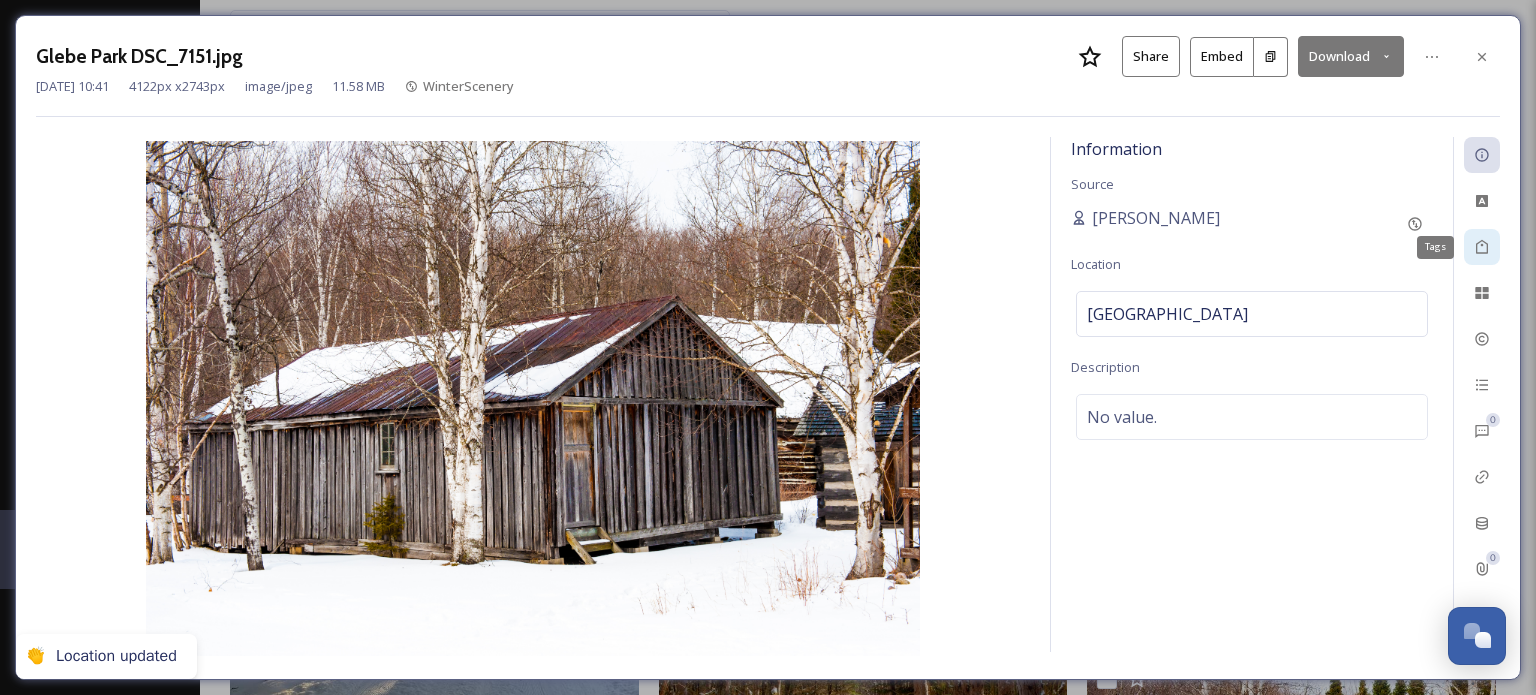click 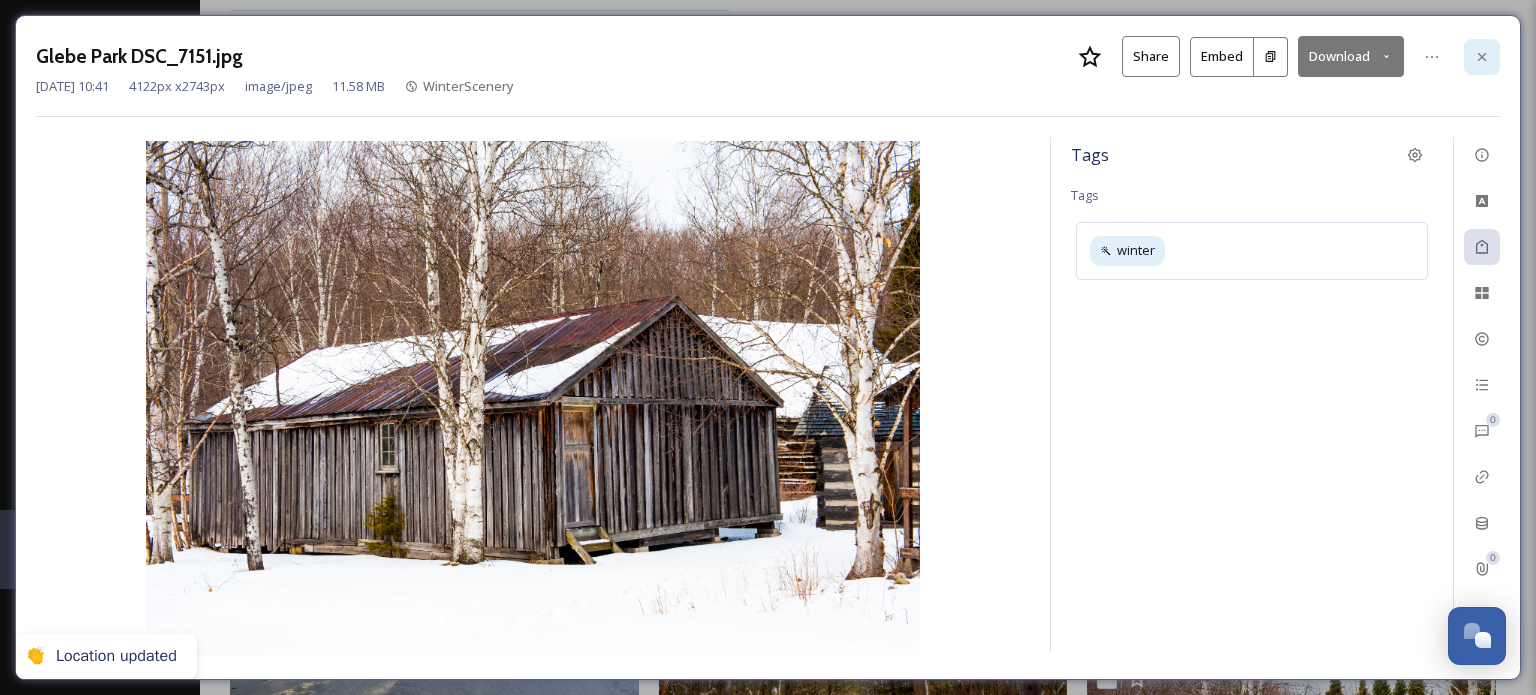 click 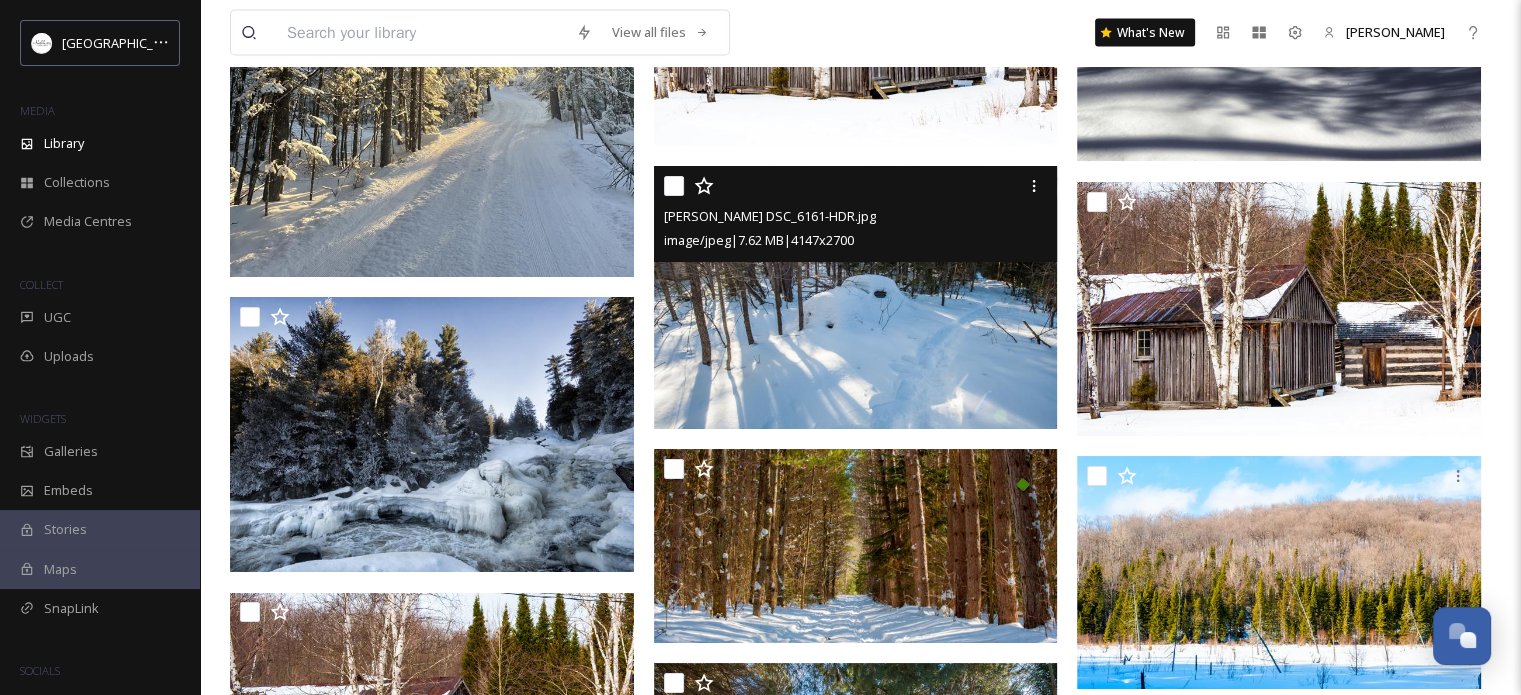 scroll, scrollTop: 4400, scrollLeft: 0, axis: vertical 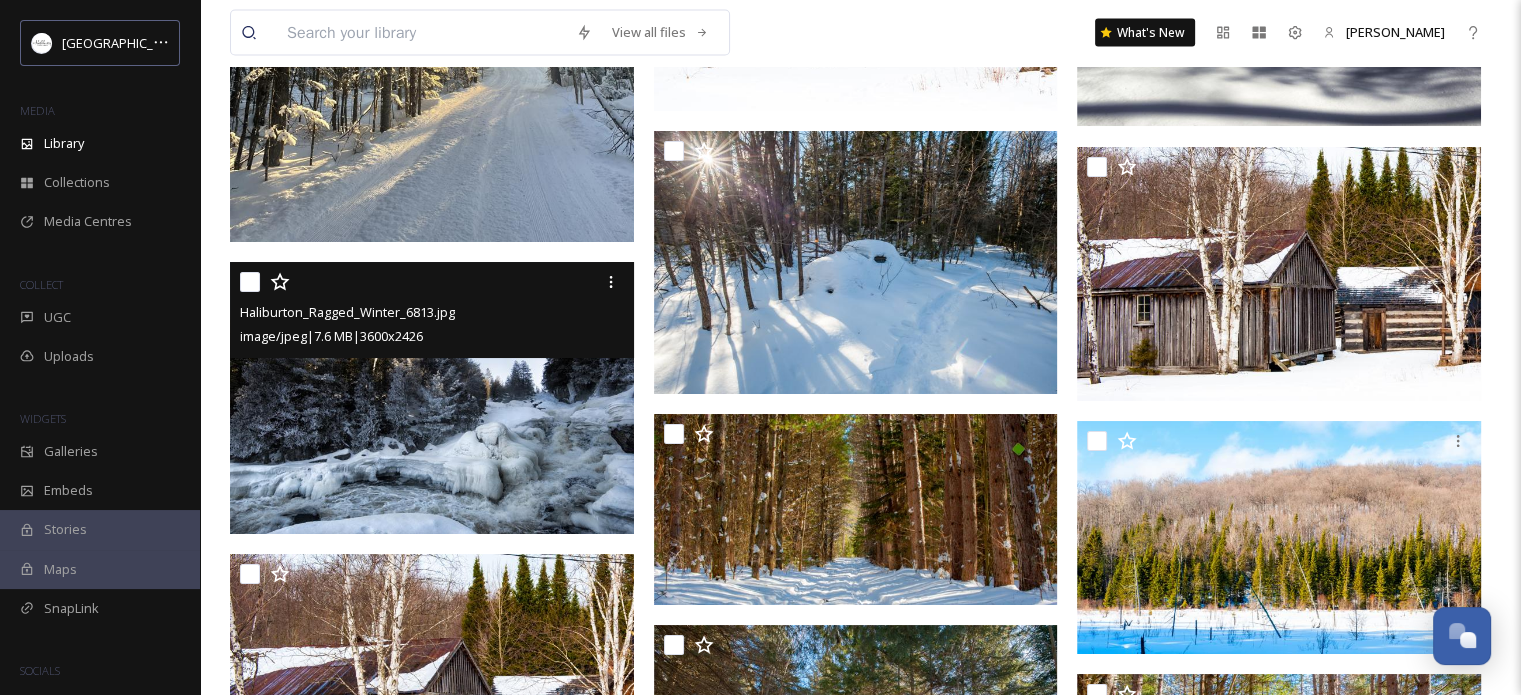 click at bounding box center (432, 398) 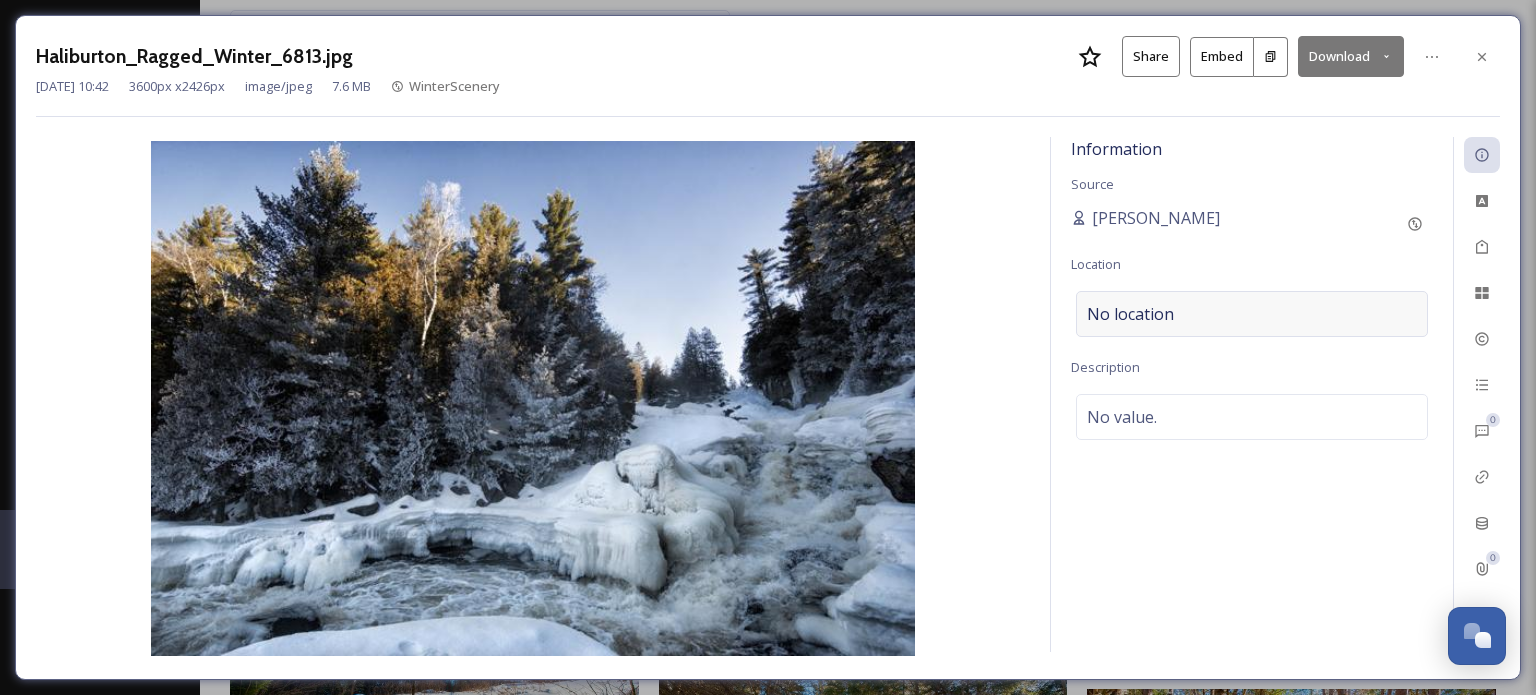 click on "No location" at bounding box center (1130, 314) 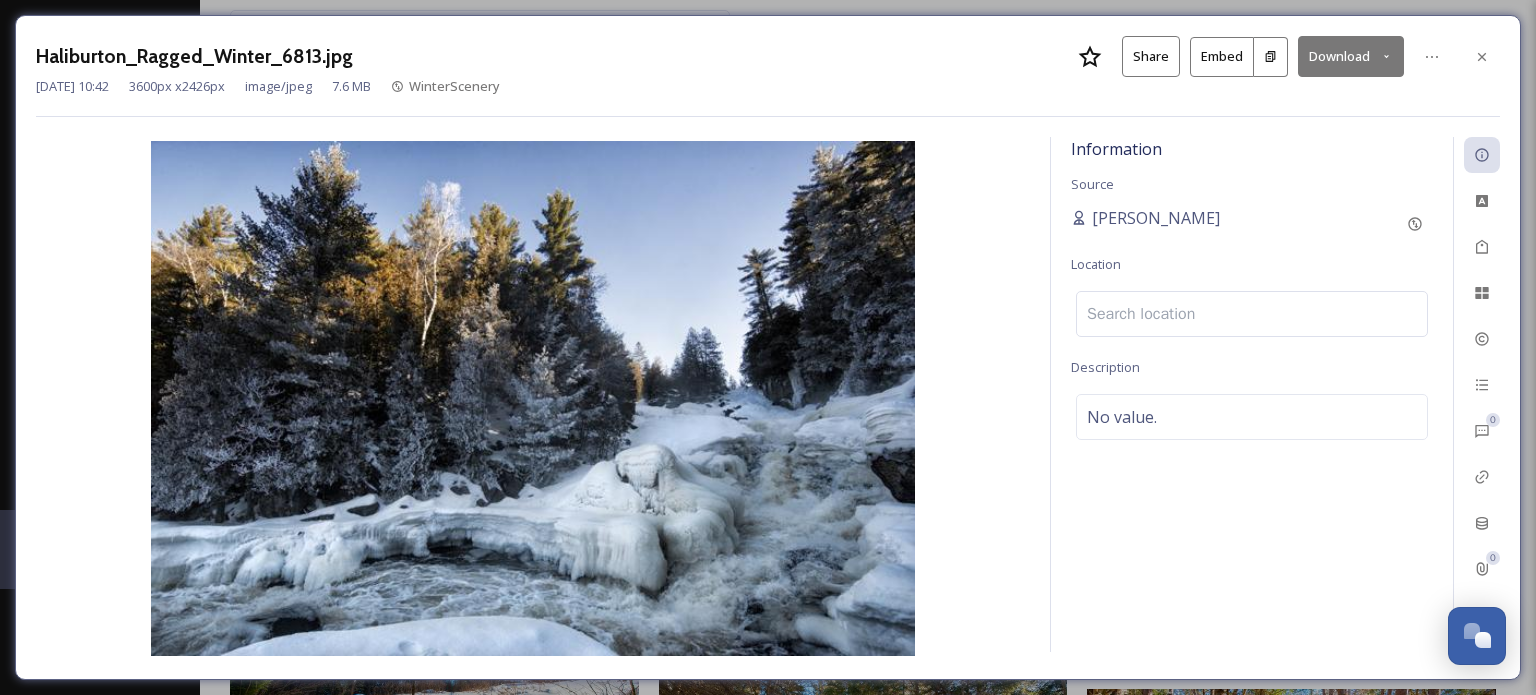 click at bounding box center [1252, 314] 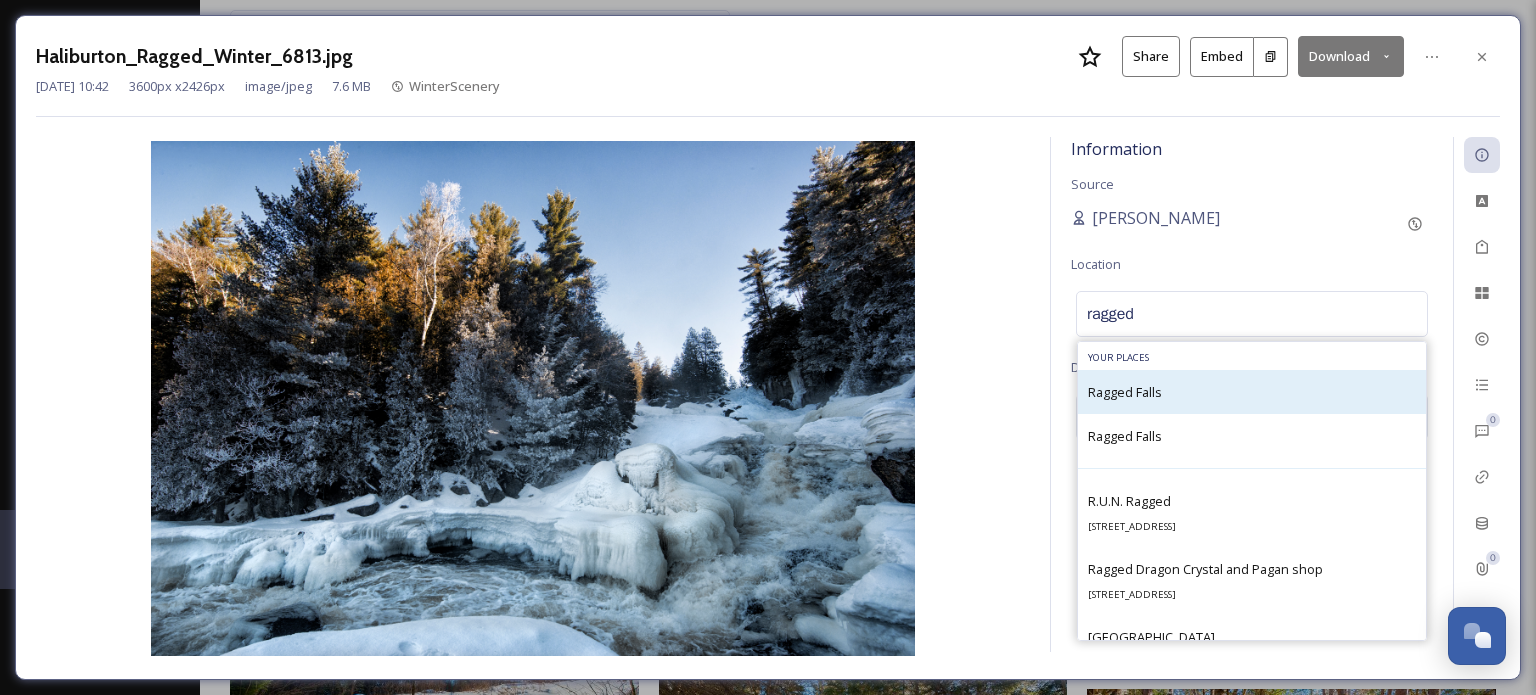 click on "Ragged Falls" at bounding box center [1125, 392] 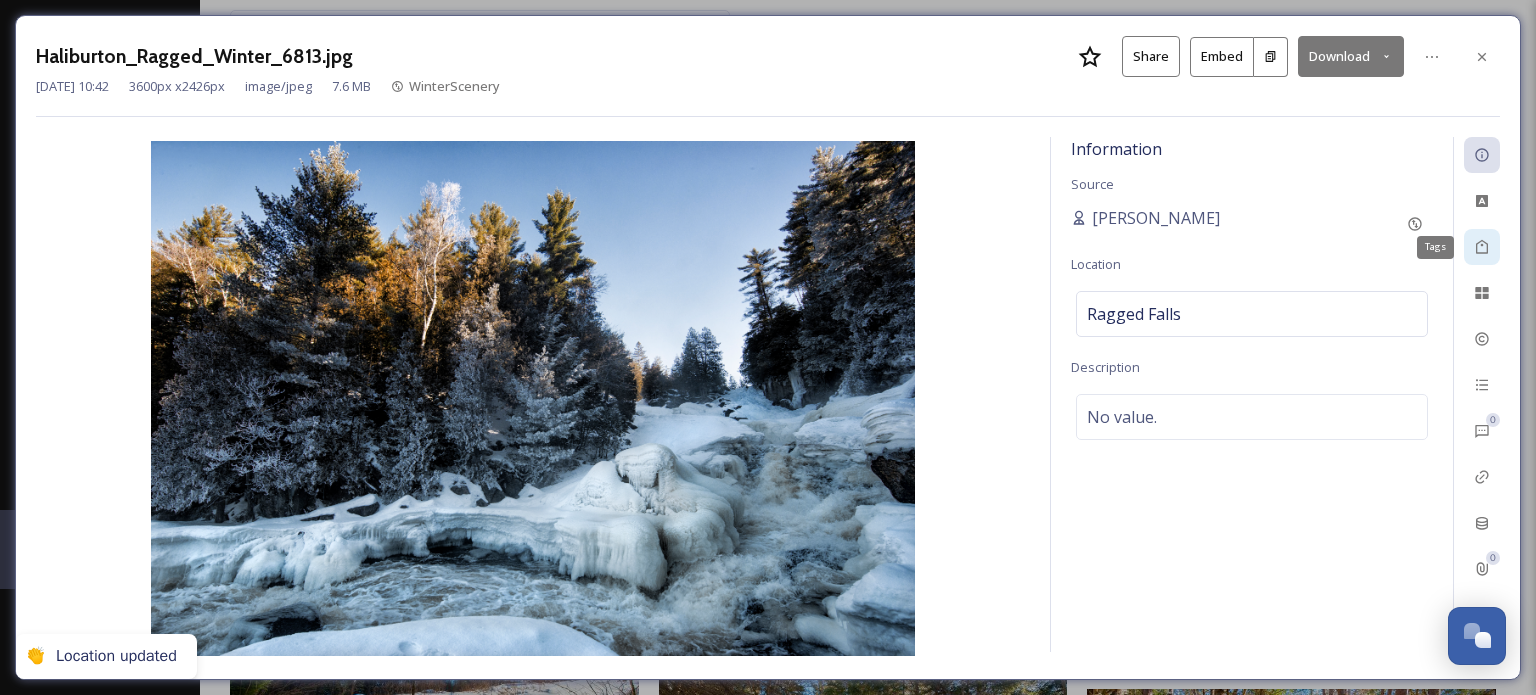 click 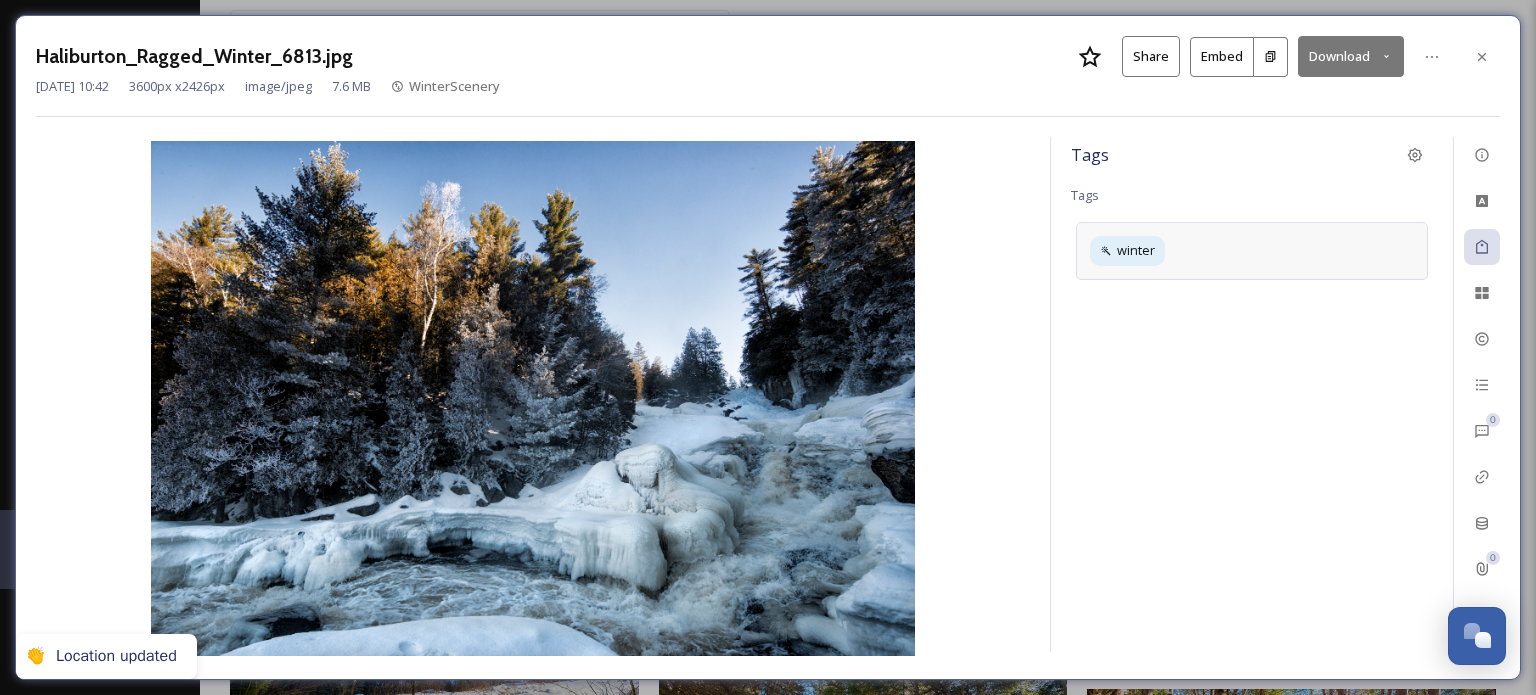 click on "winter" at bounding box center (1252, 250) 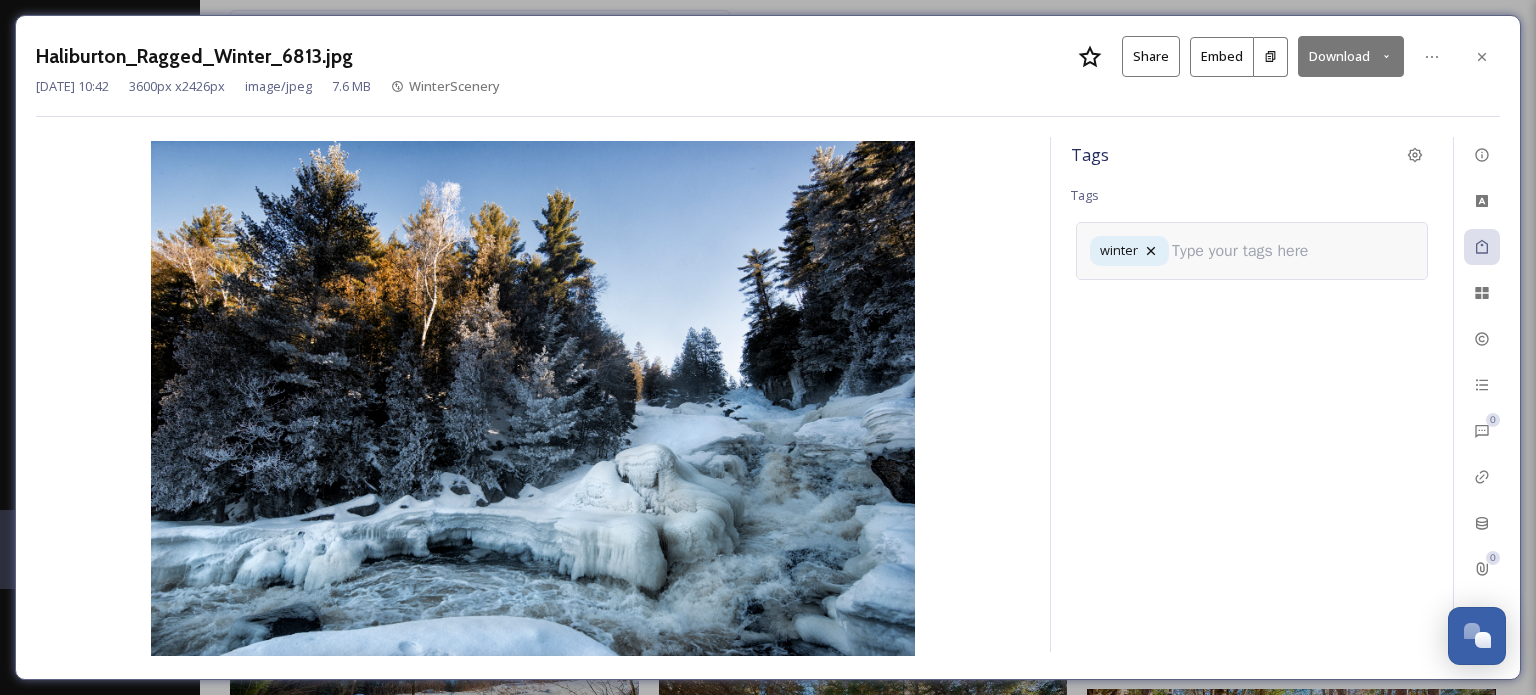 click at bounding box center (1248, 251) 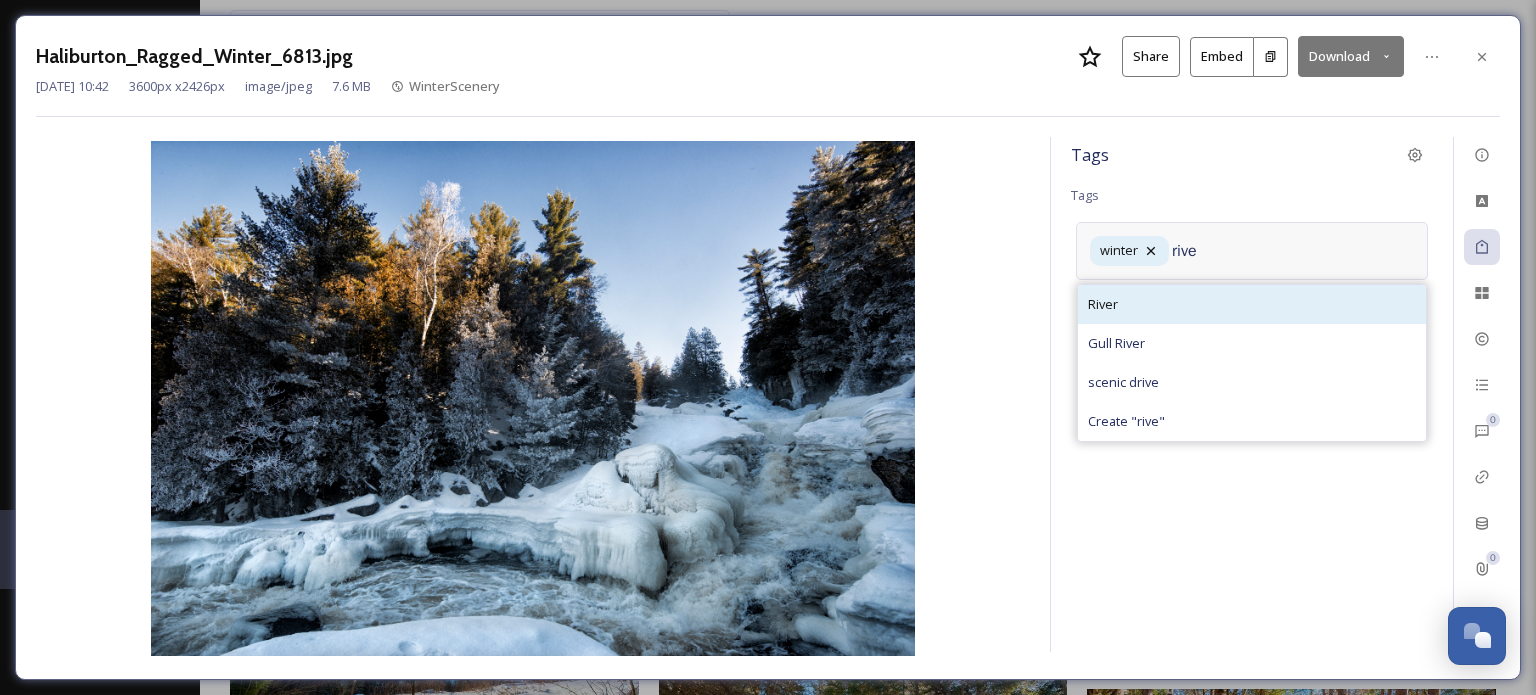 click on "River" at bounding box center (1103, 304) 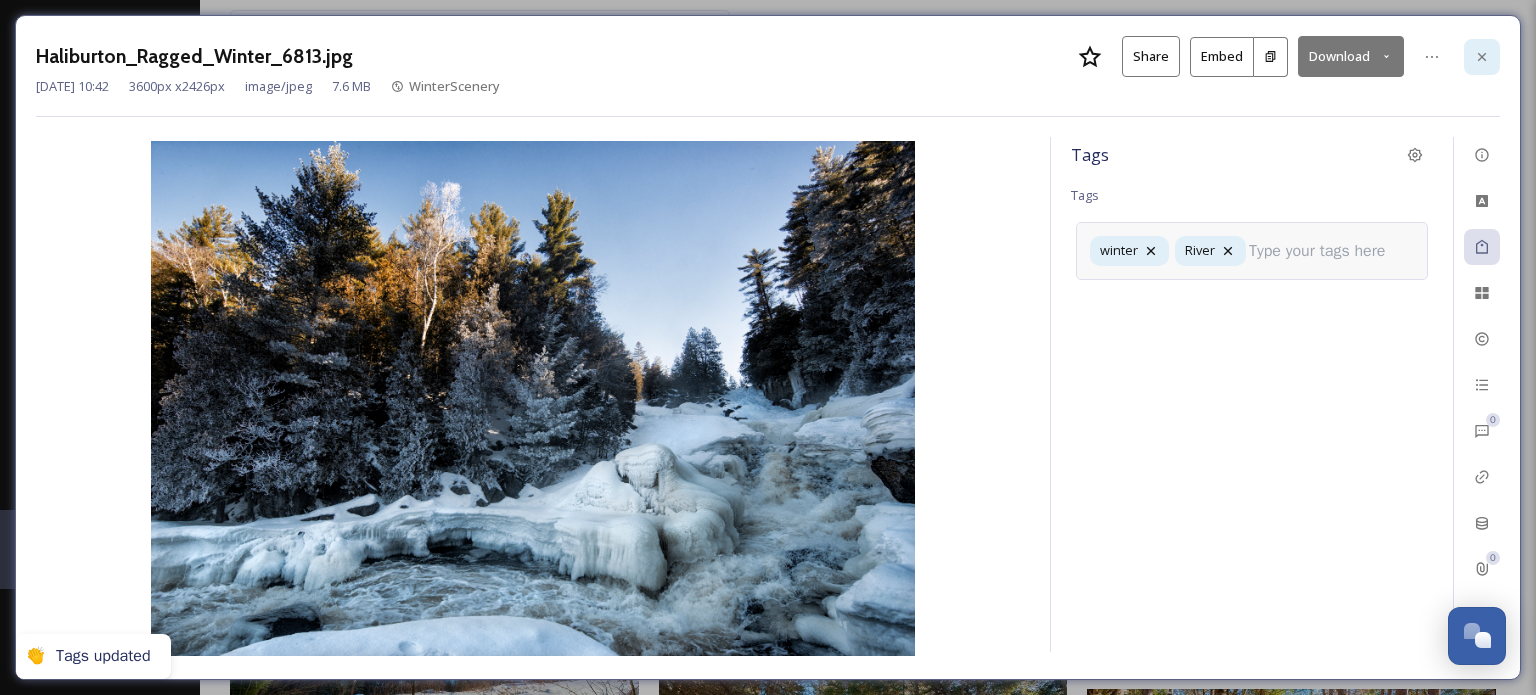 click 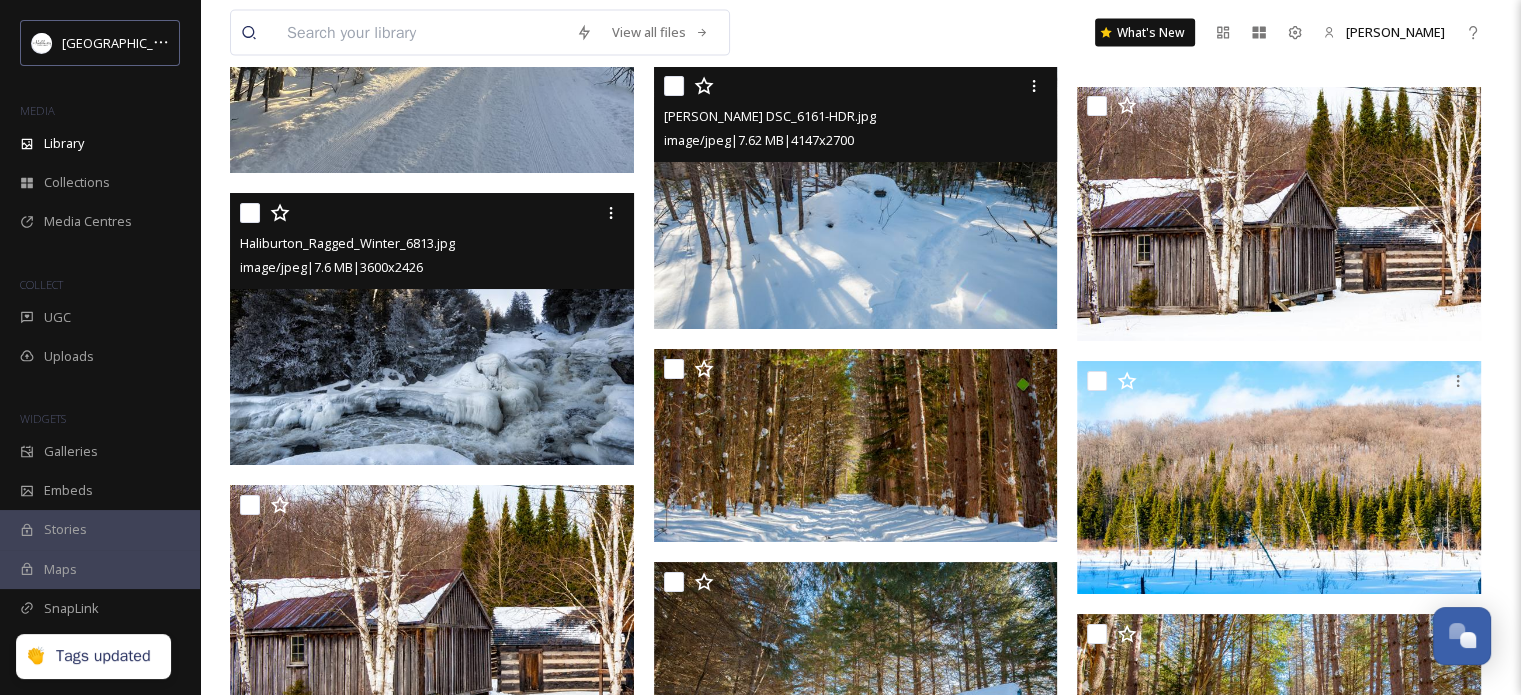 scroll, scrollTop: 4600, scrollLeft: 0, axis: vertical 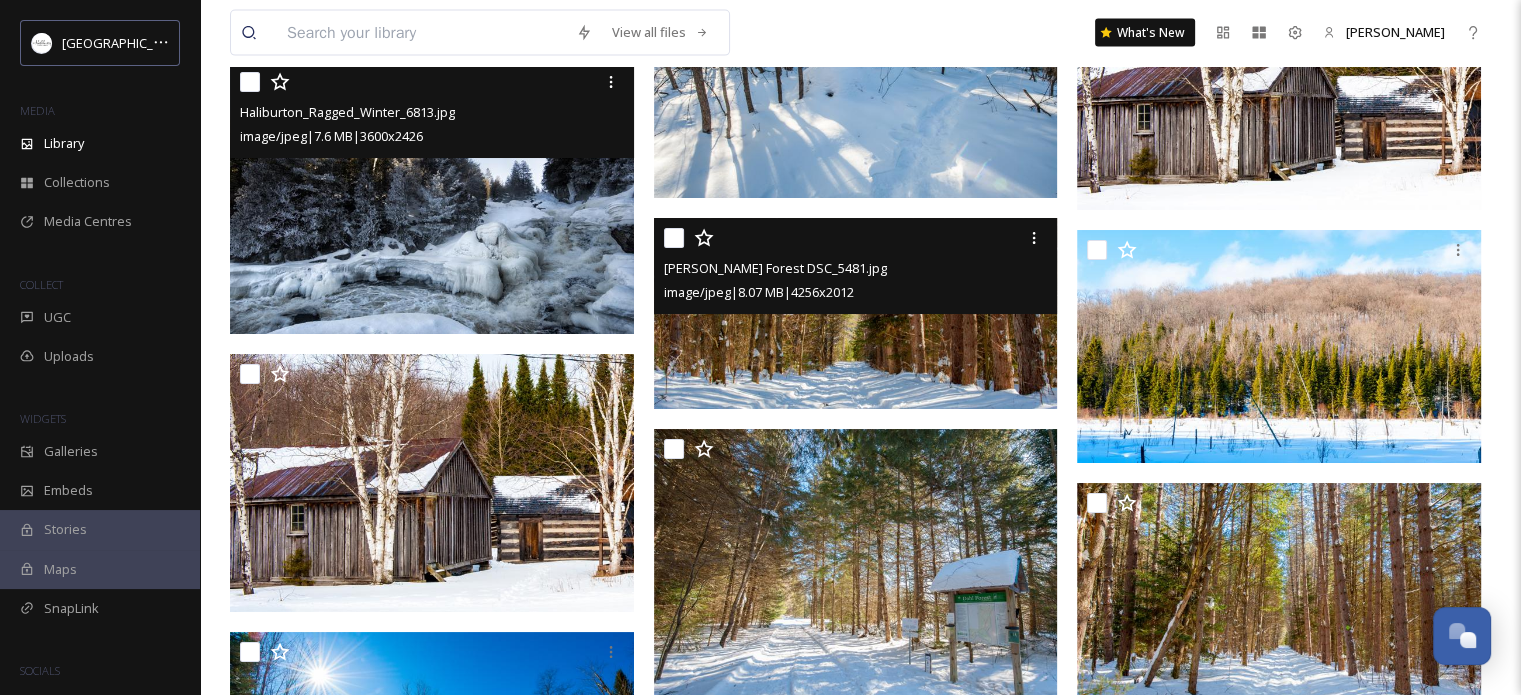 click at bounding box center [856, 313] 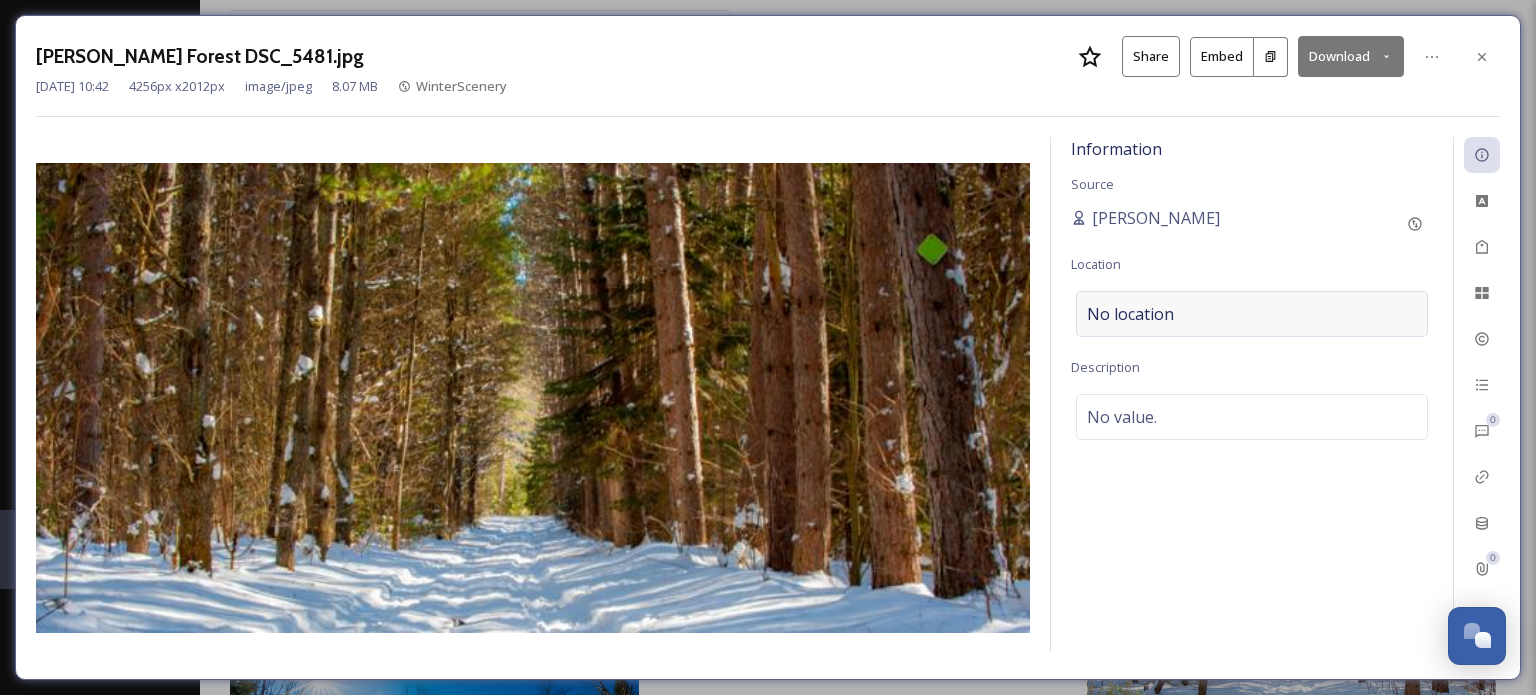 click on "No location" at bounding box center (1130, 314) 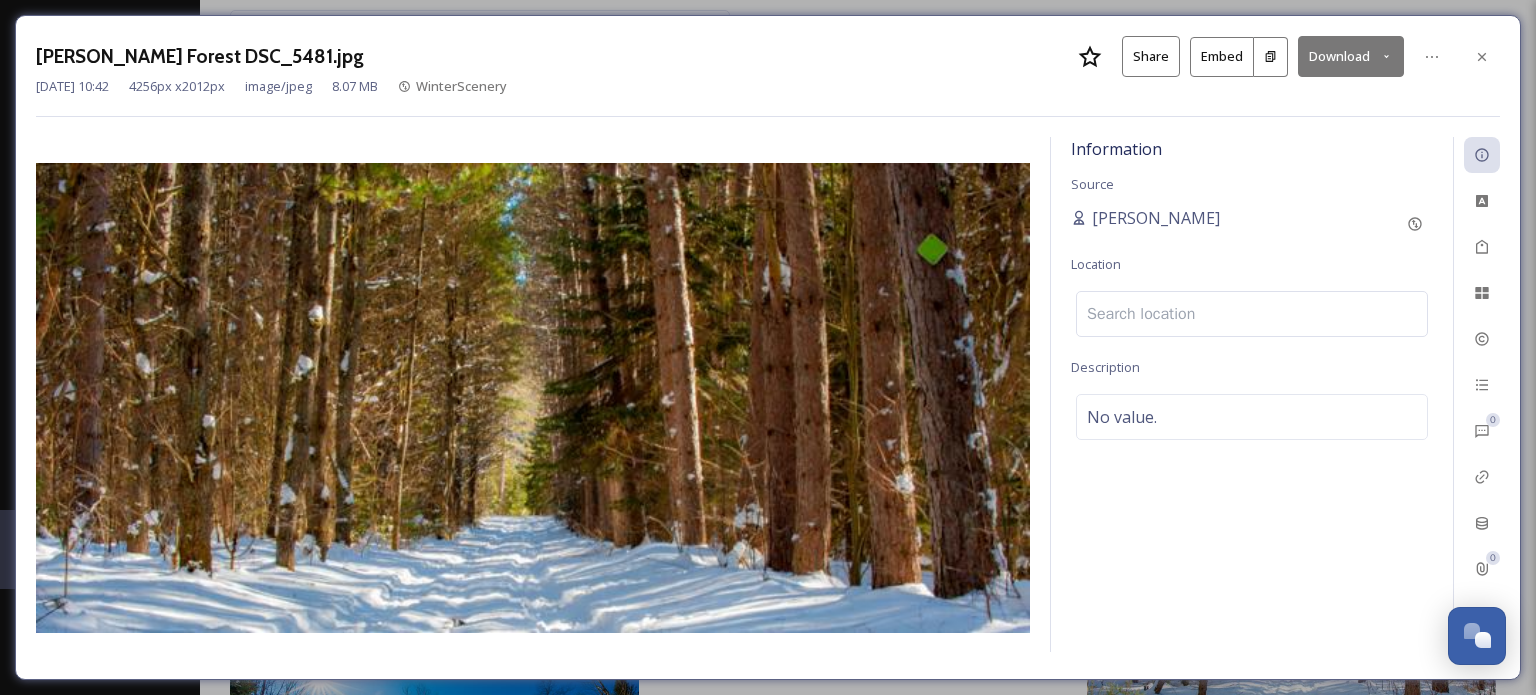 click at bounding box center [1252, 314] 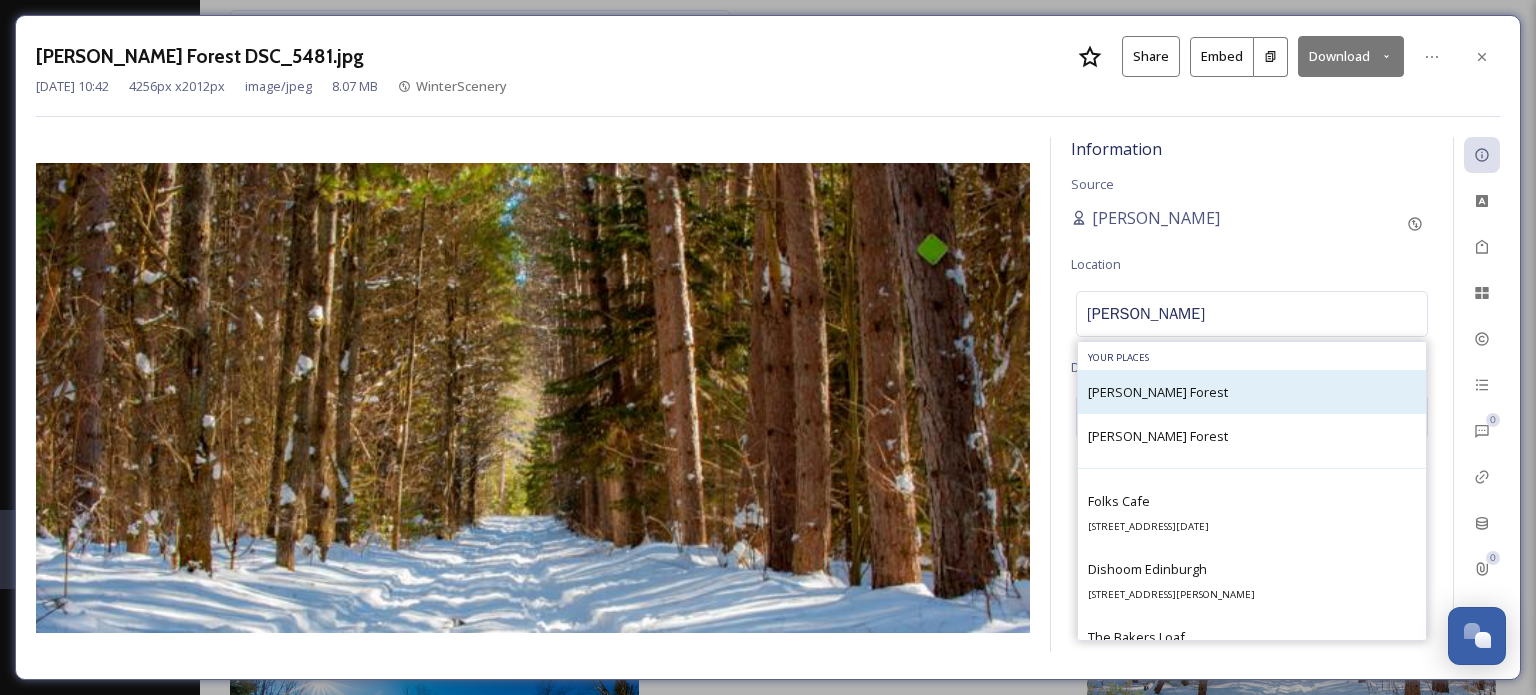 click on "[PERSON_NAME] Forest" at bounding box center [1158, 392] 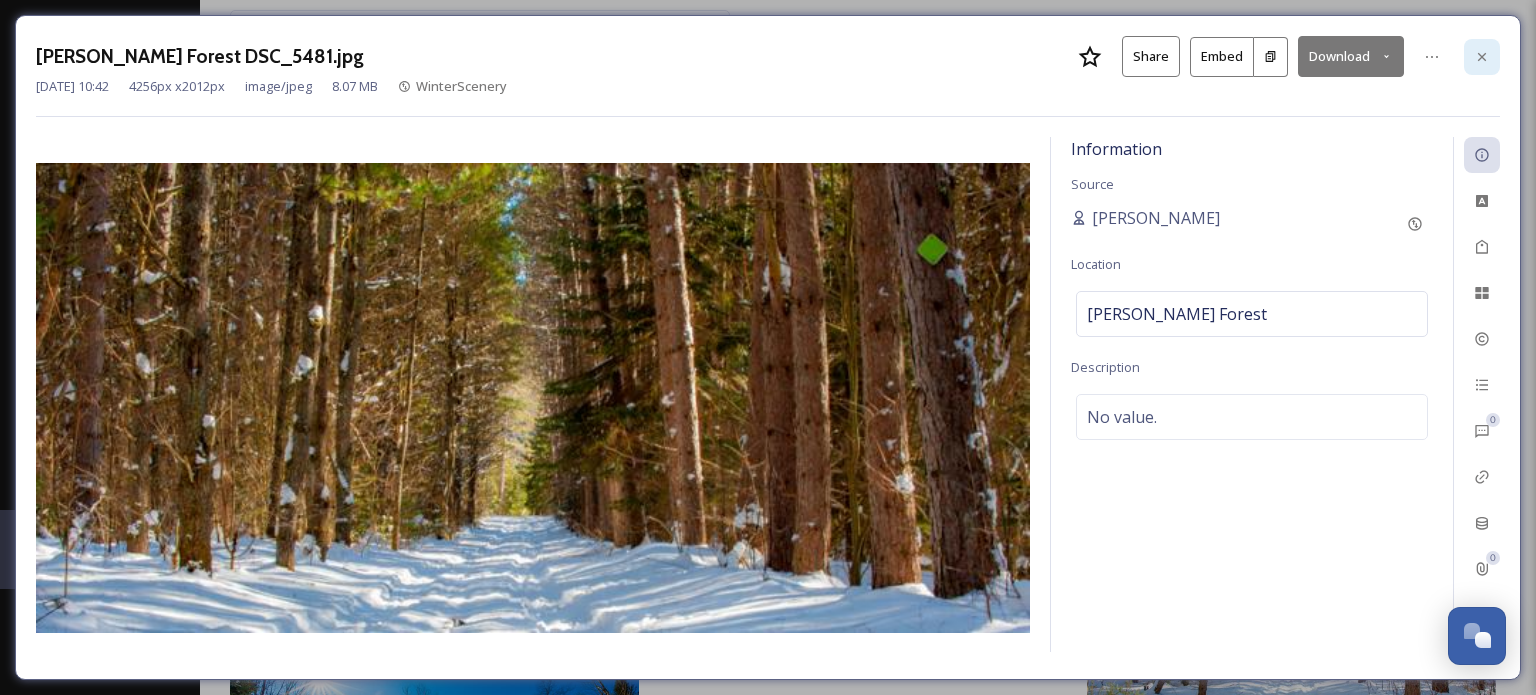 click 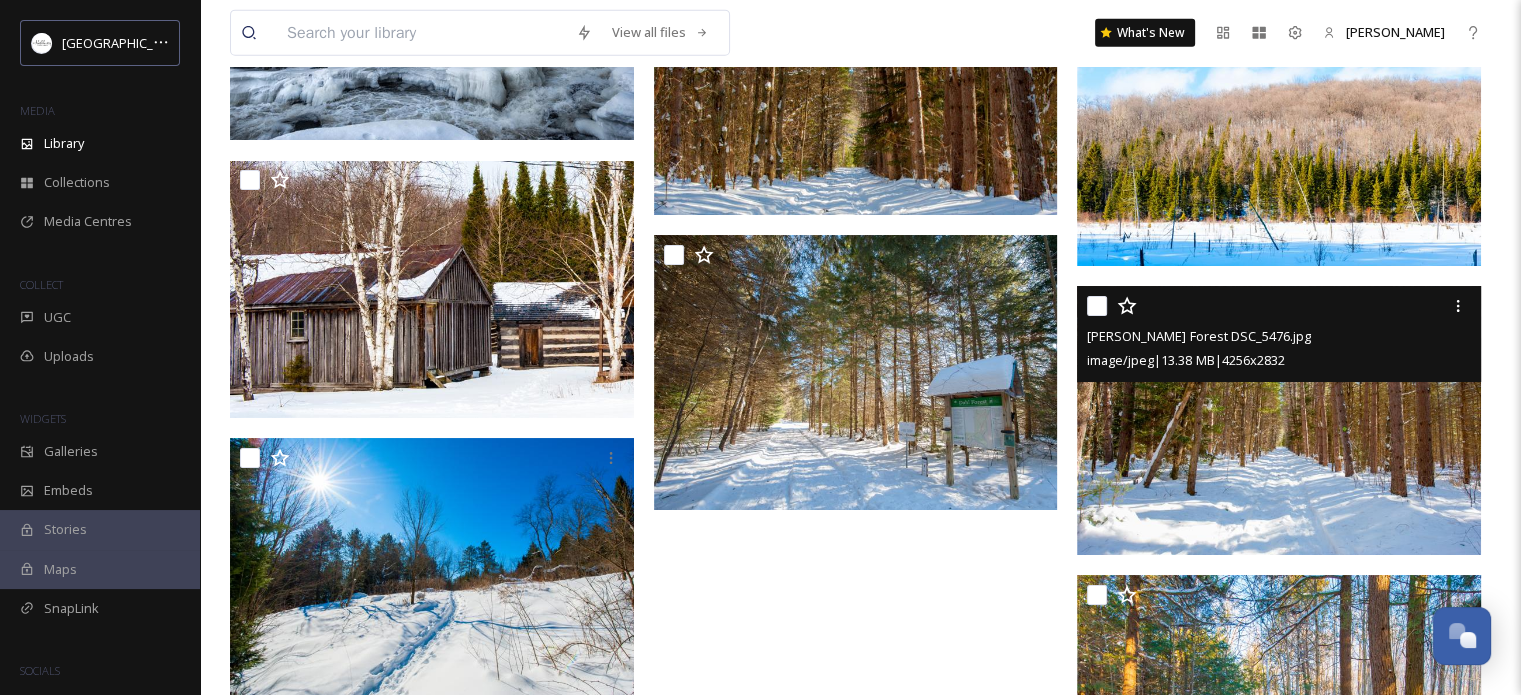 scroll, scrollTop: 4800, scrollLeft: 0, axis: vertical 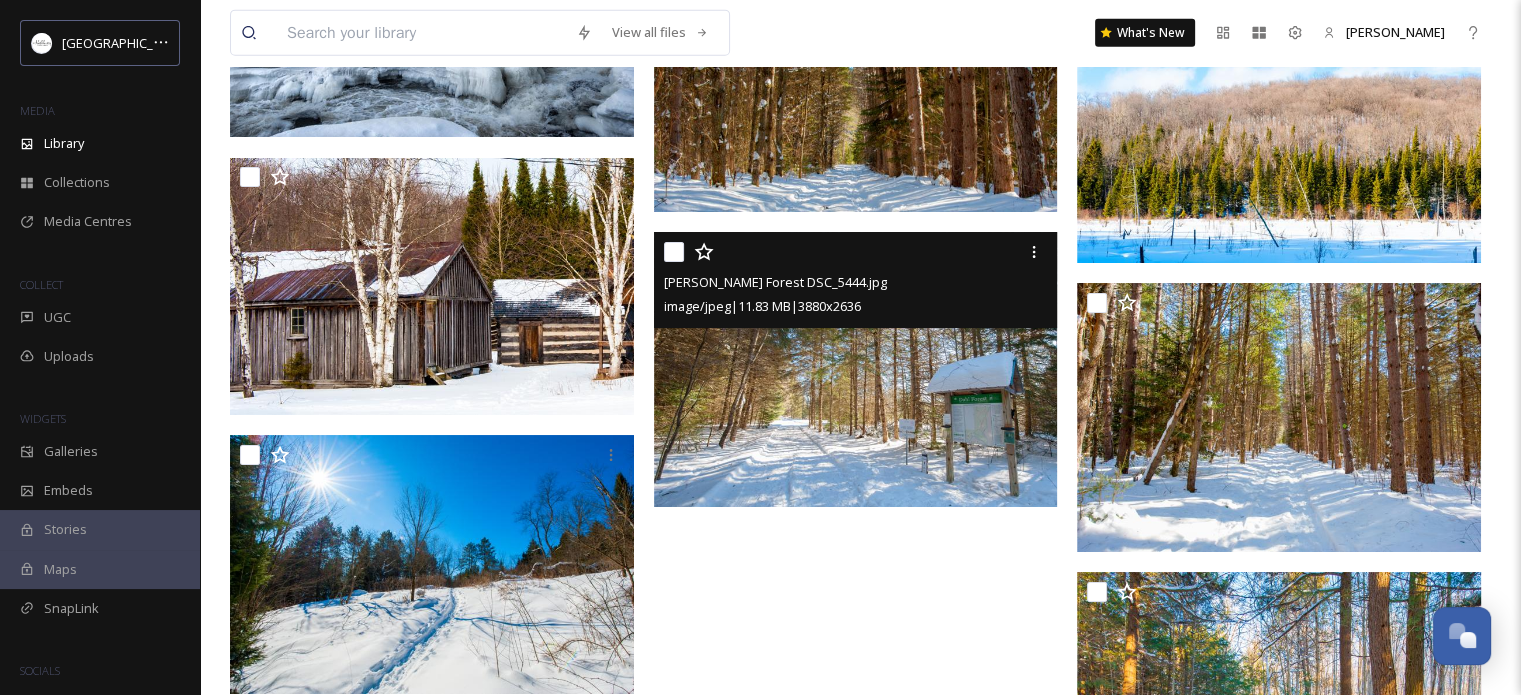 click at bounding box center (856, 369) 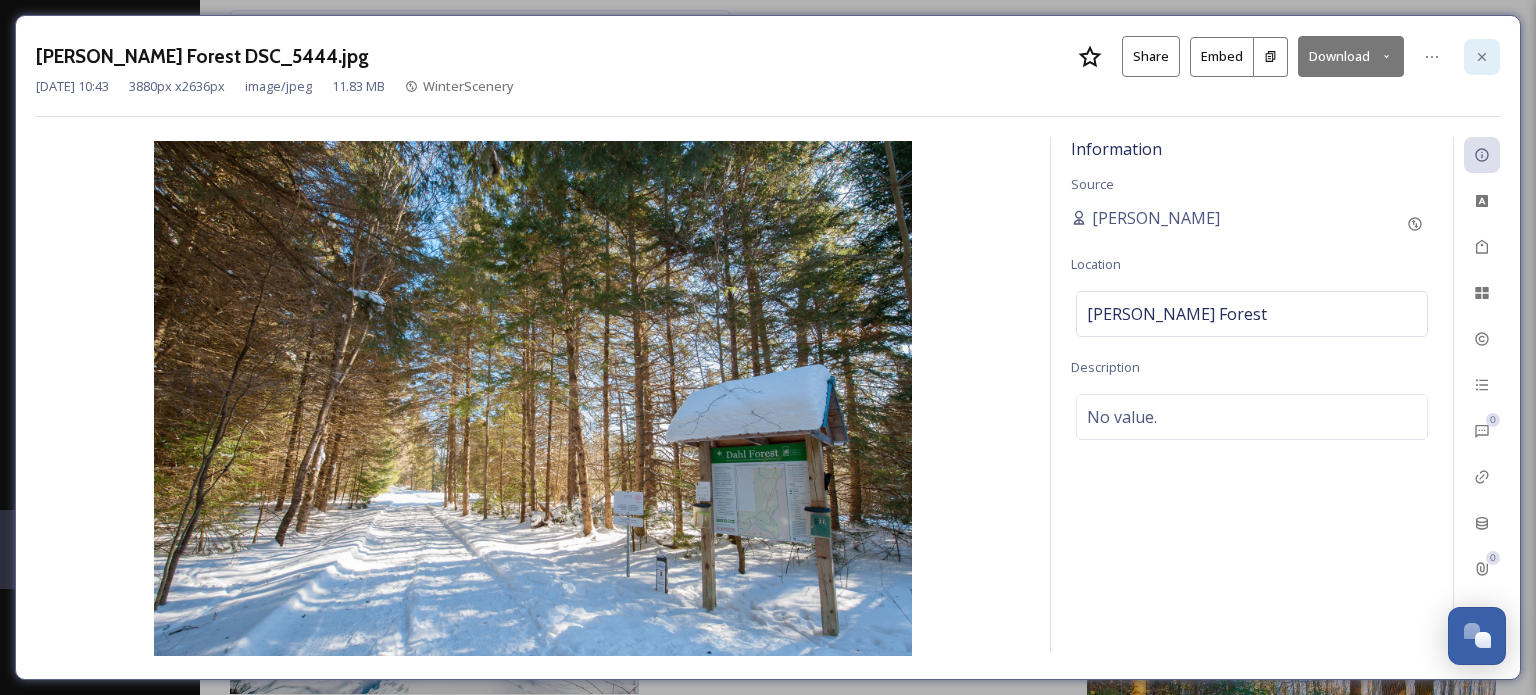 click at bounding box center (1482, 57) 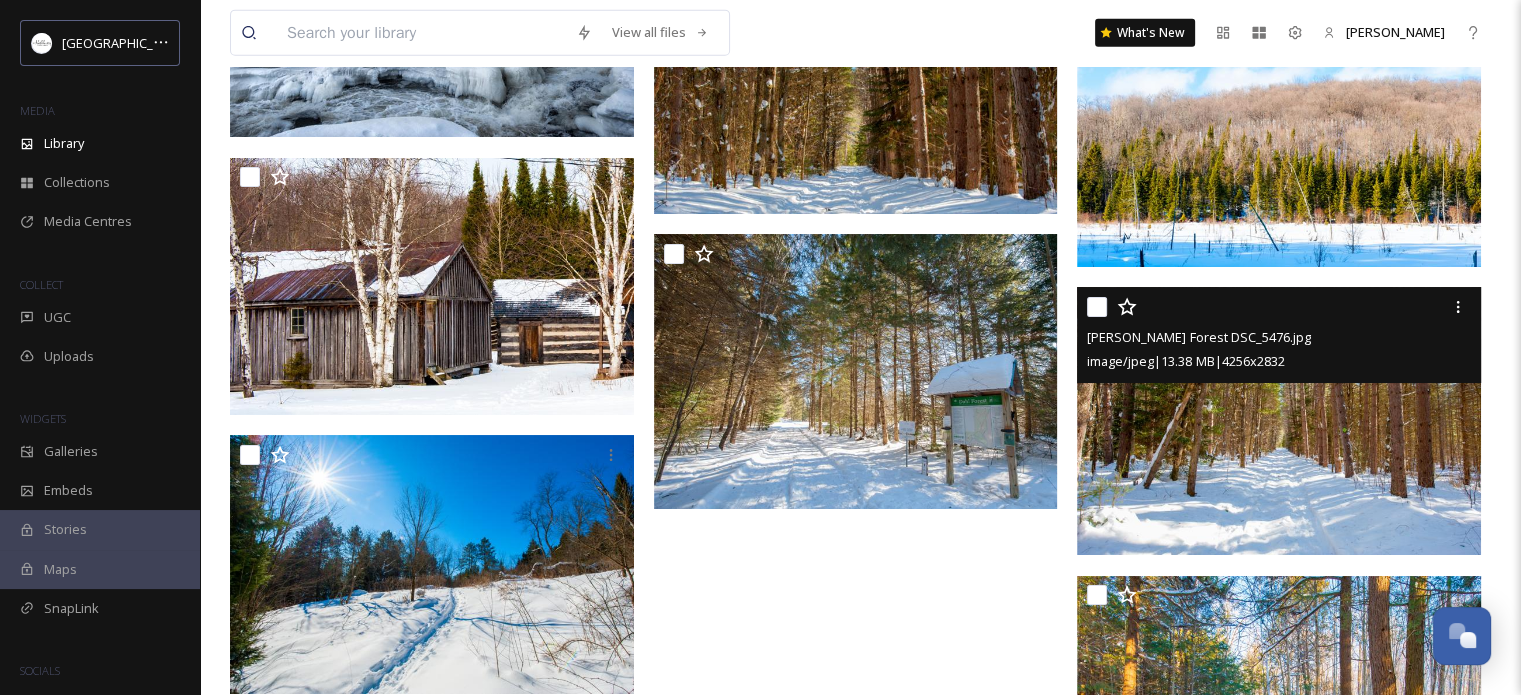 click at bounding box center (1279, 421) 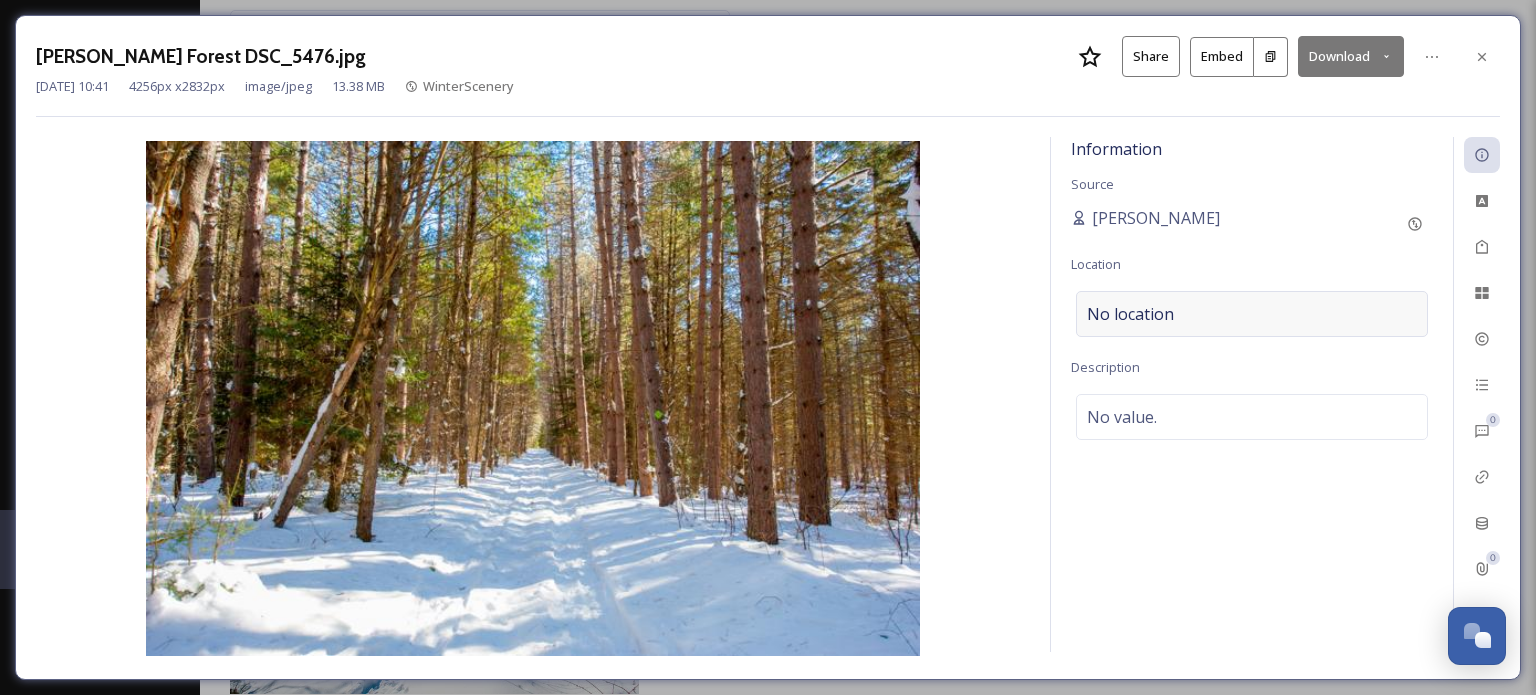 click on "No location" at bounding box center (1252, 314) 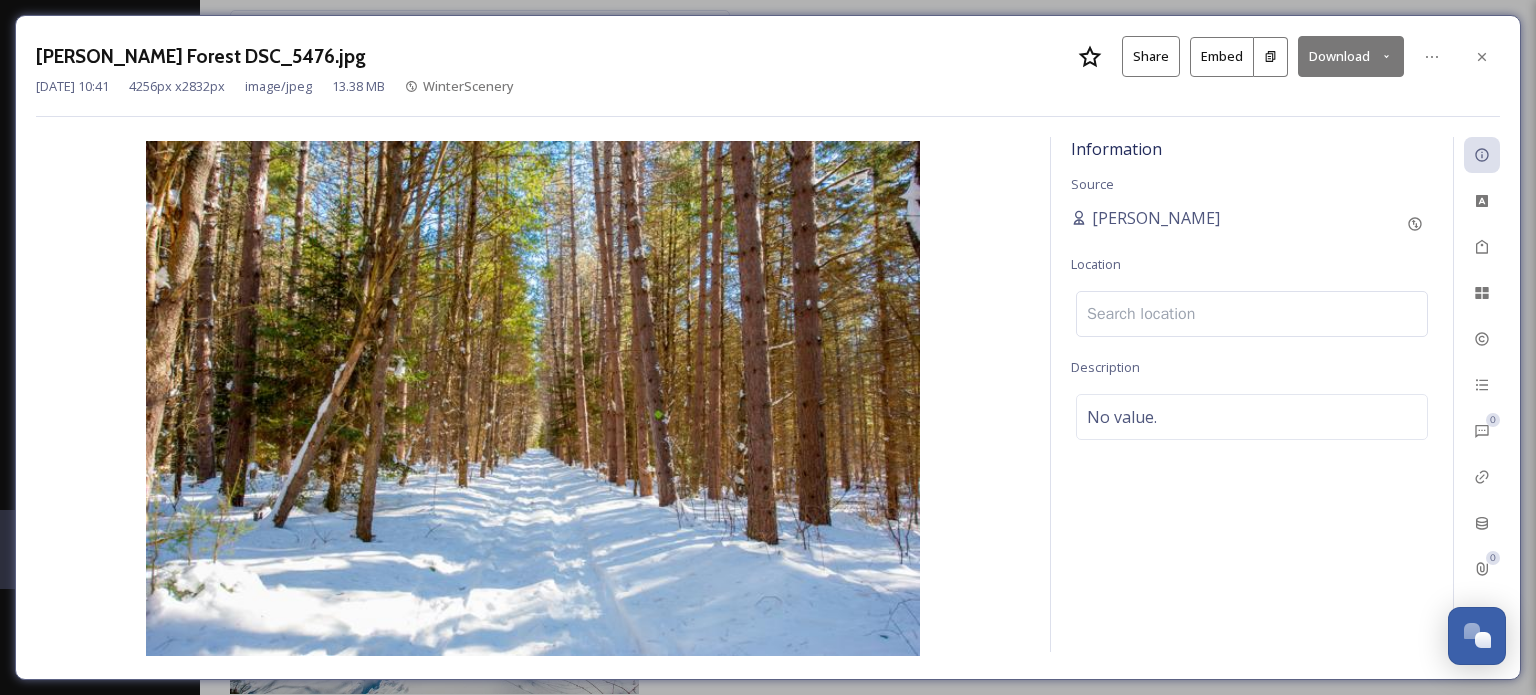 click at bounding box center (1252, 314) 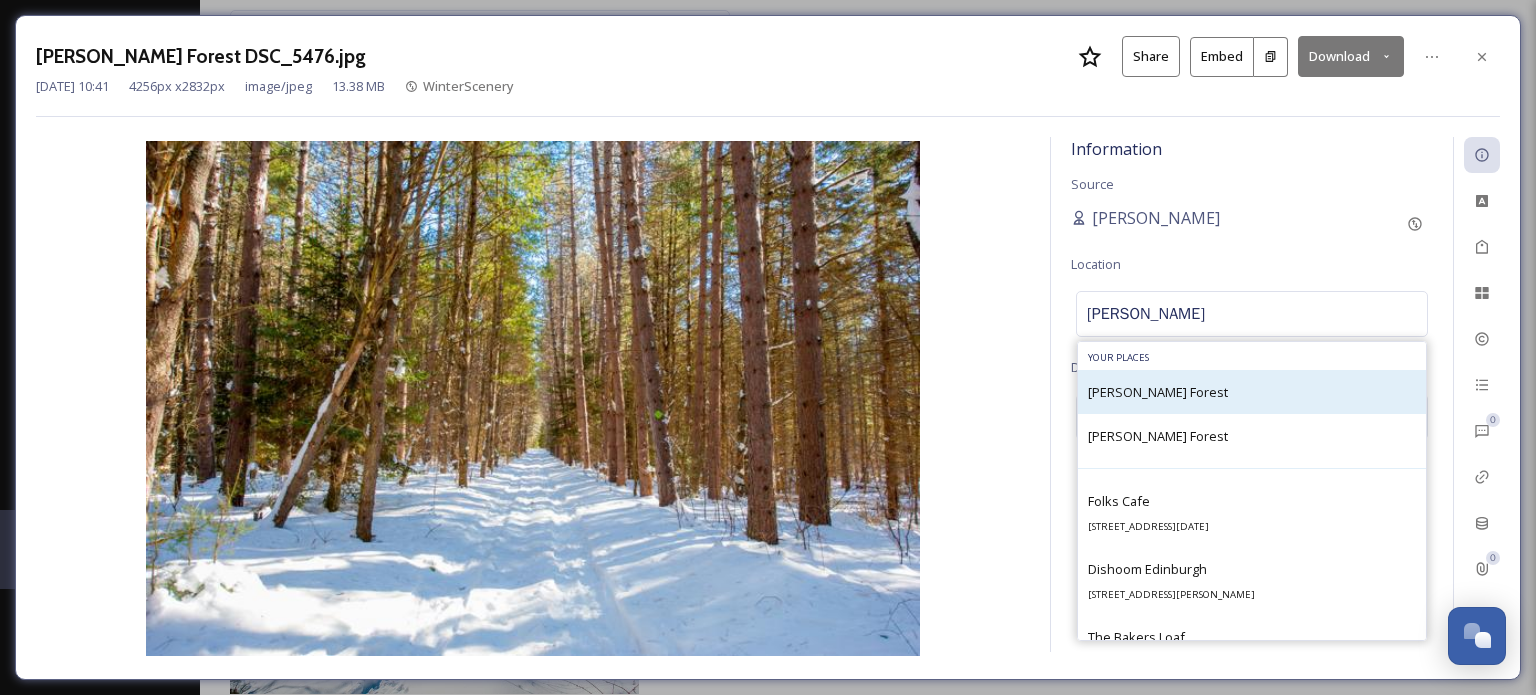 click on "[PERSON_NAME] Forest" at bounding box center [1158, 392] 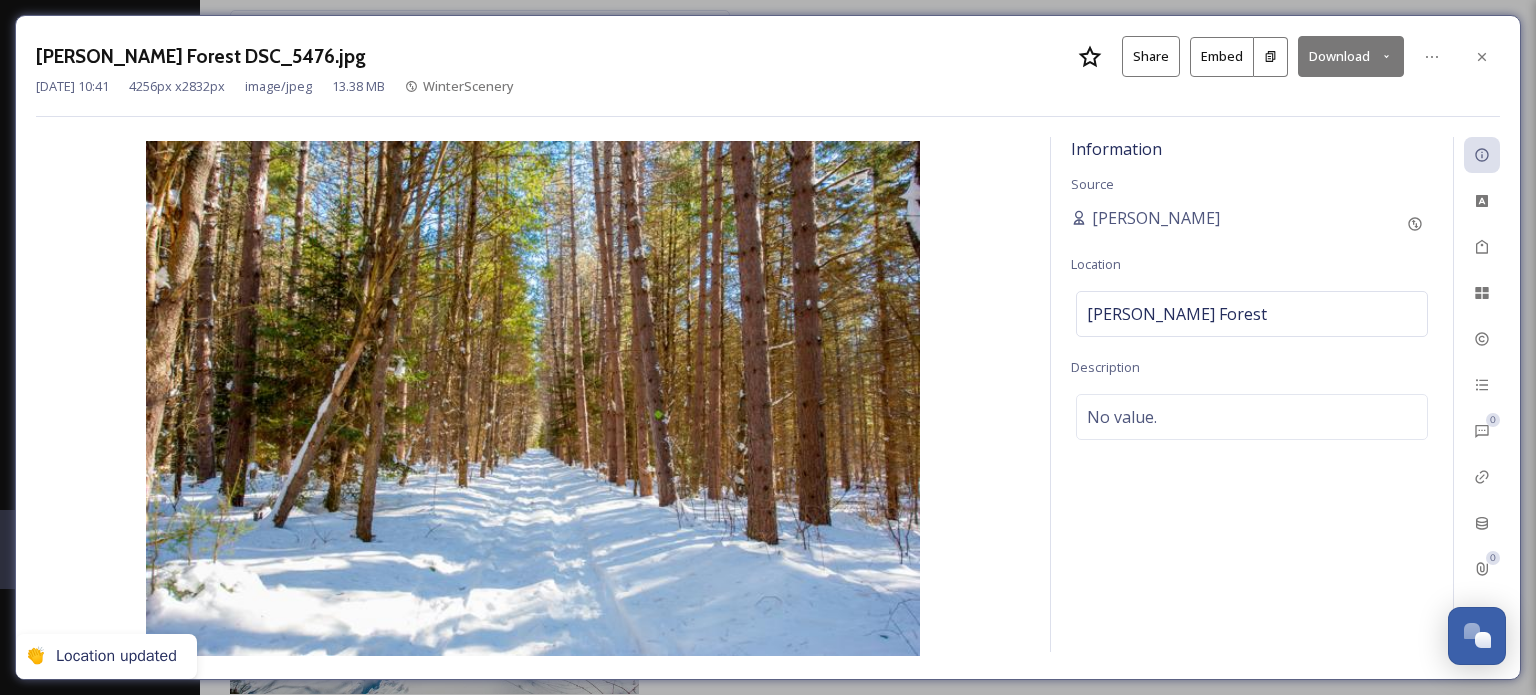 click 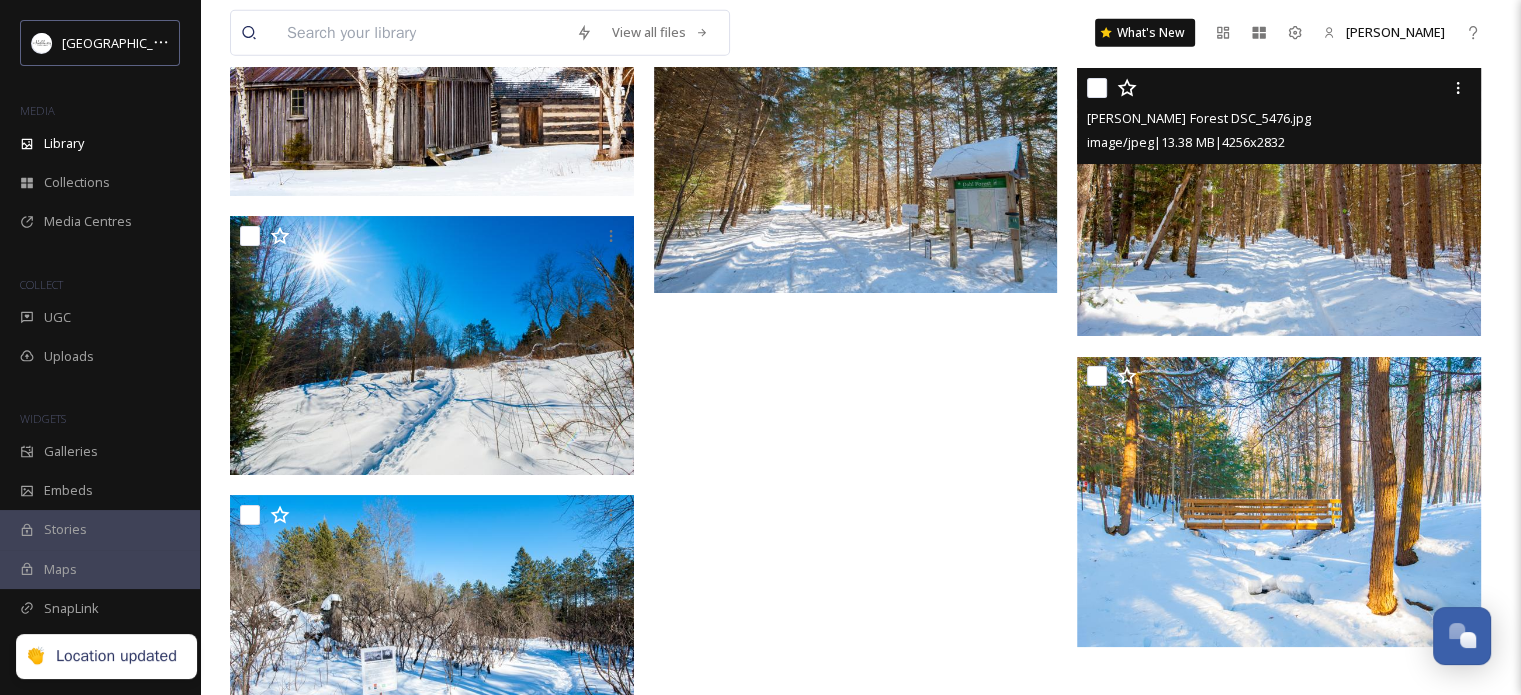 scroll, scrollTop: 5100, scrollLeft: 0, axis: vertical 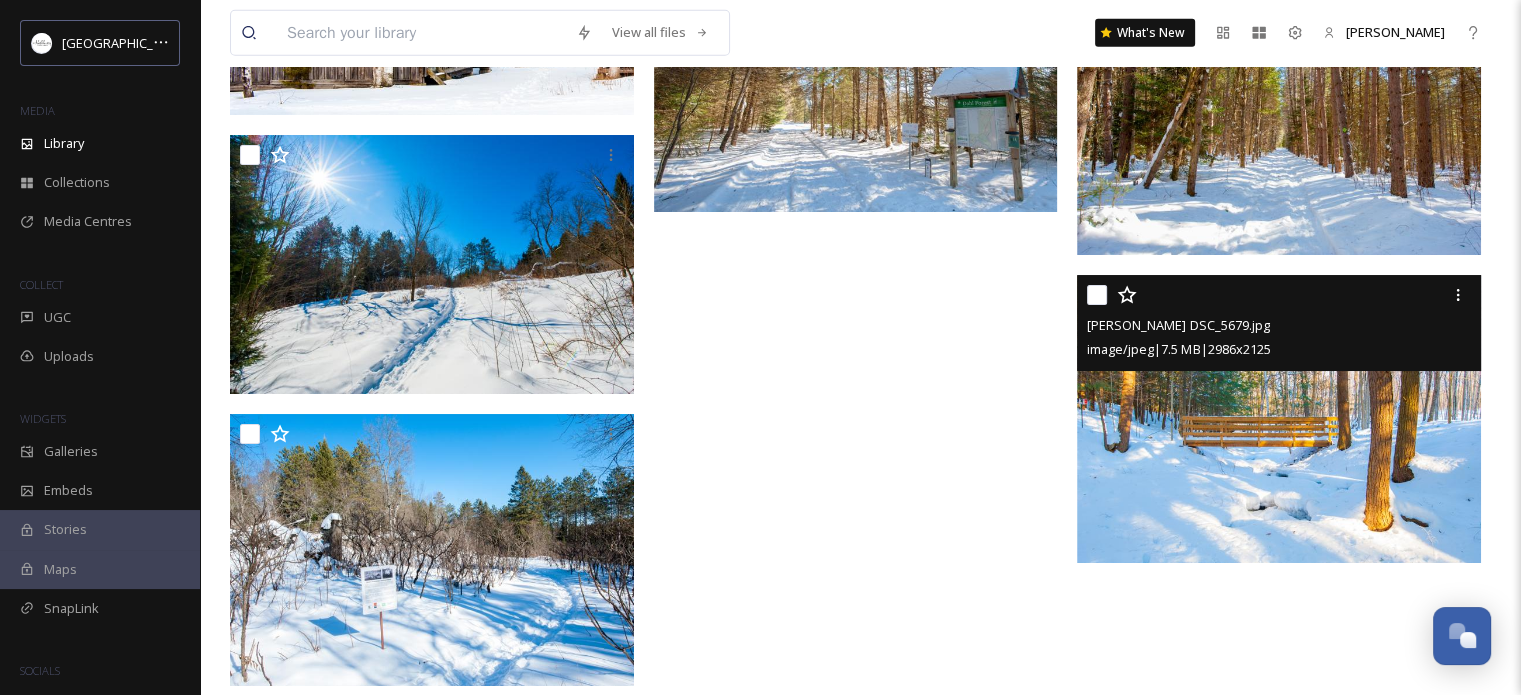 click at bounding box center [1279, 419] 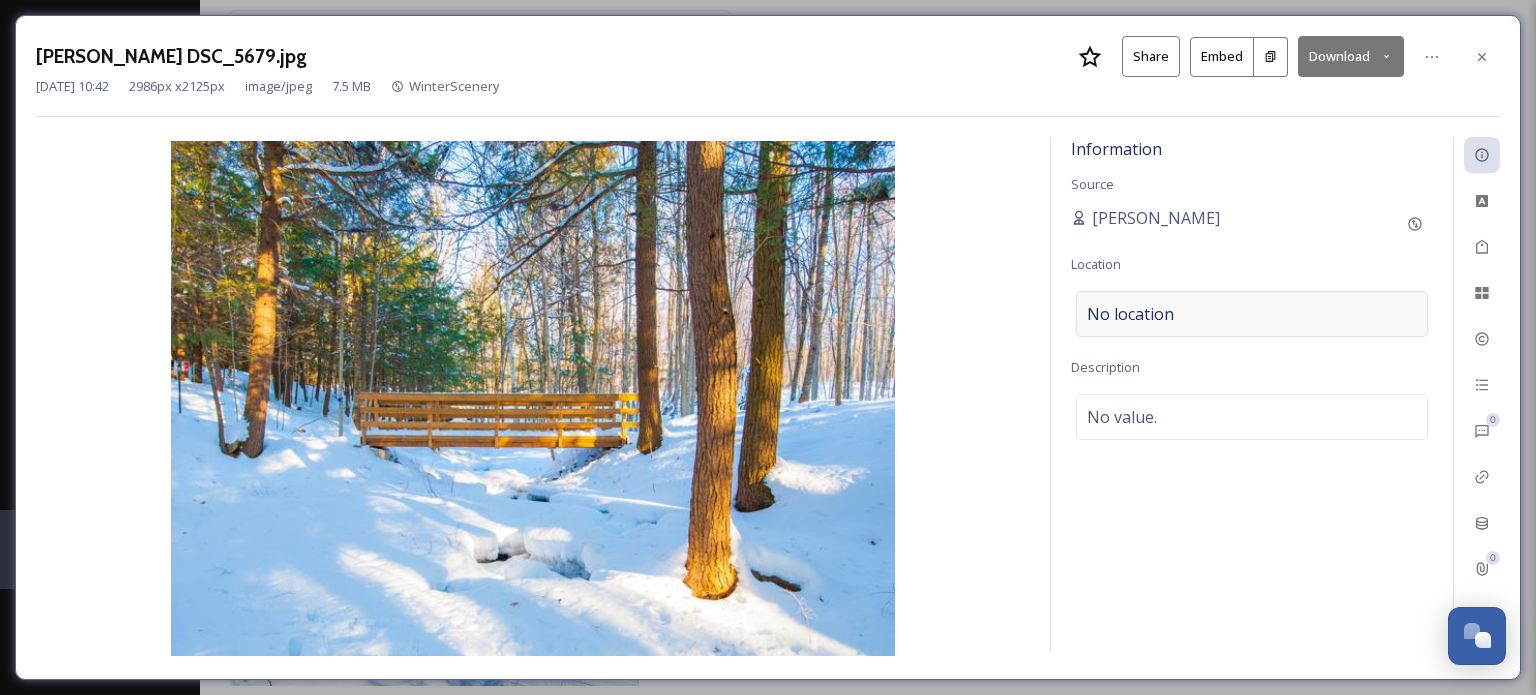 click on "No location" at bounding box center (1252, 314) 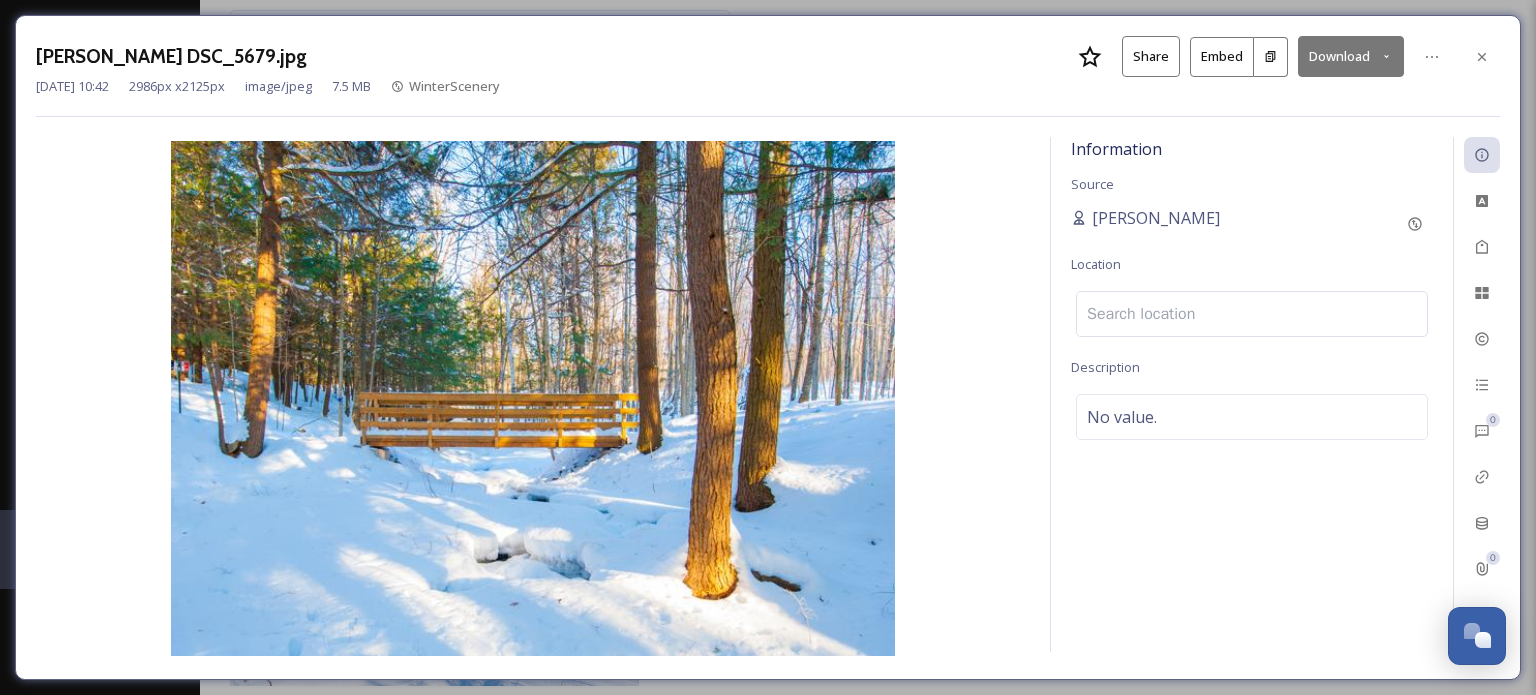 click at bounding box center (1252, 314) 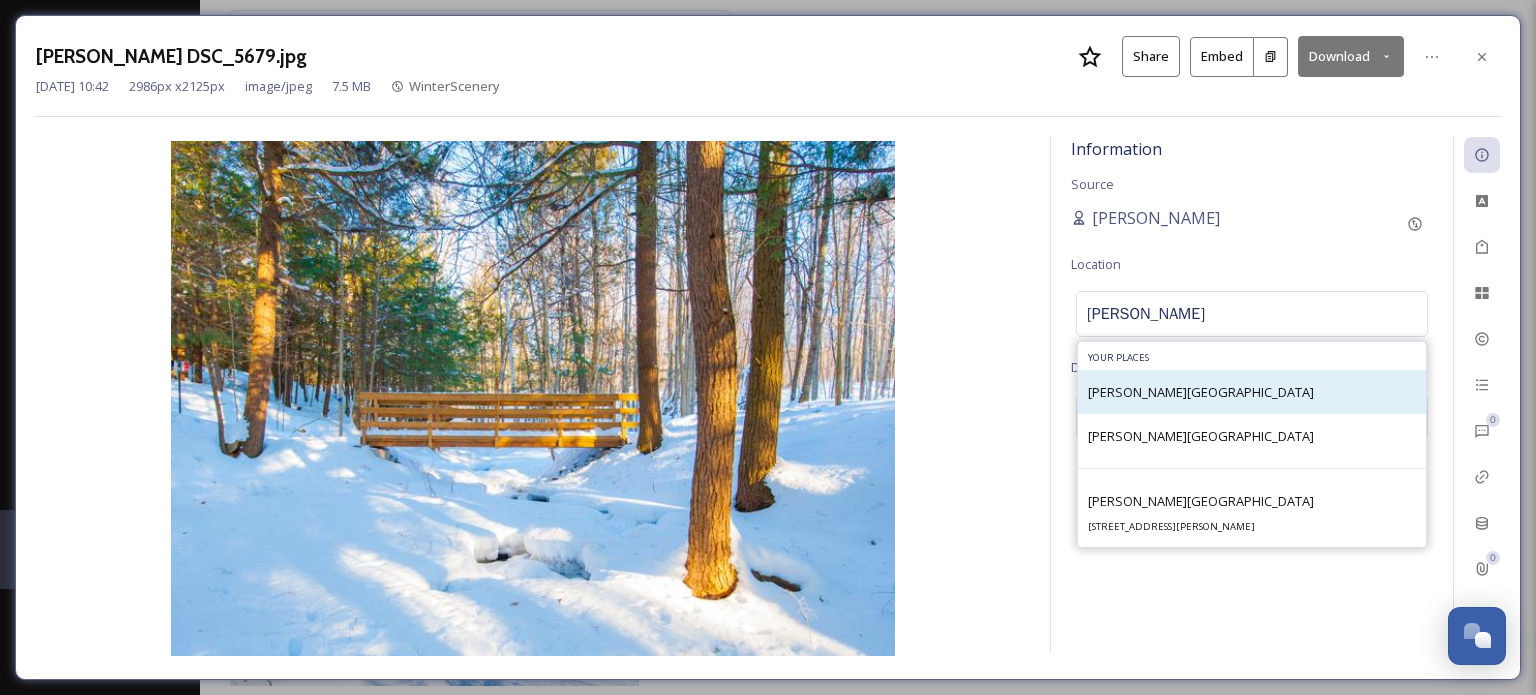click on "[PERSON_NAME][GEOGRAPHIC_DATA]" at bounding box center (1201, 392) 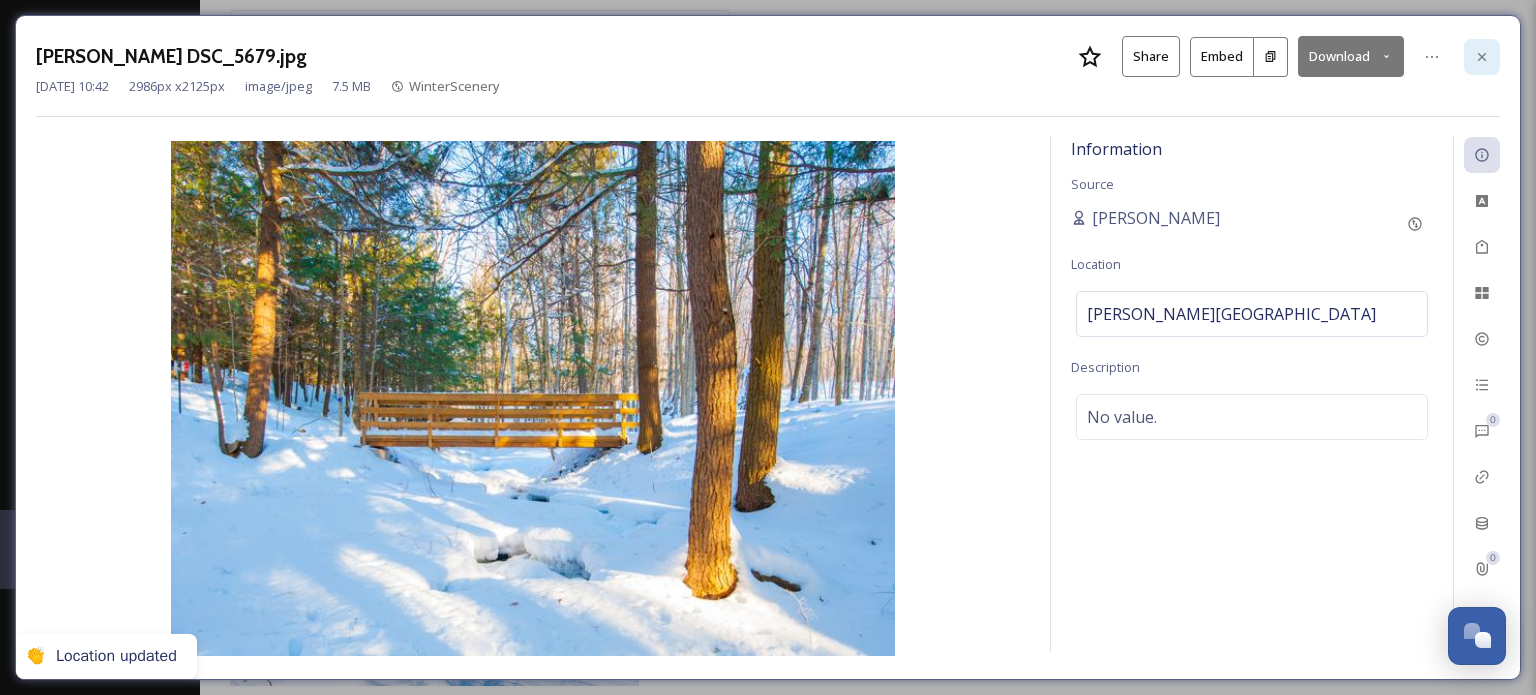 click 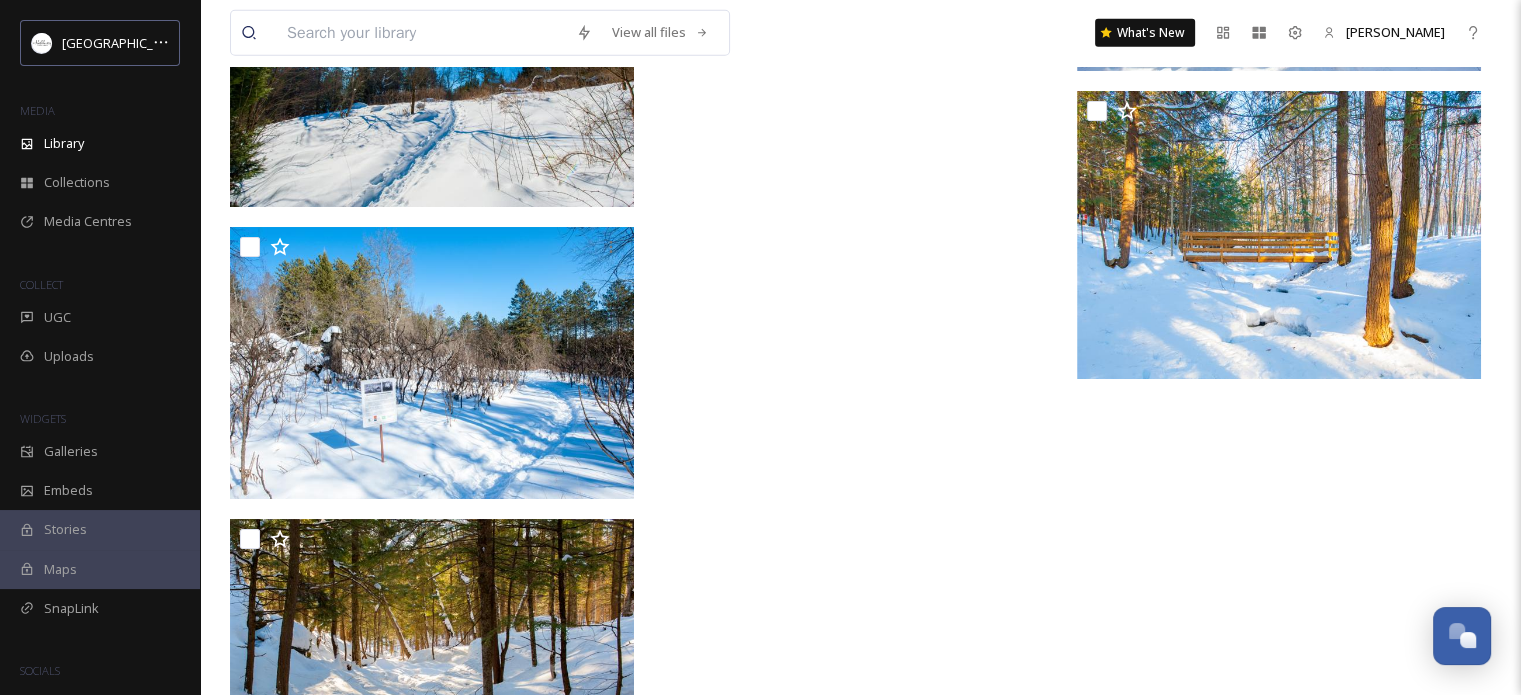 scroll, scrollTop: 5300, scrollLeft: 0, axis: vertical 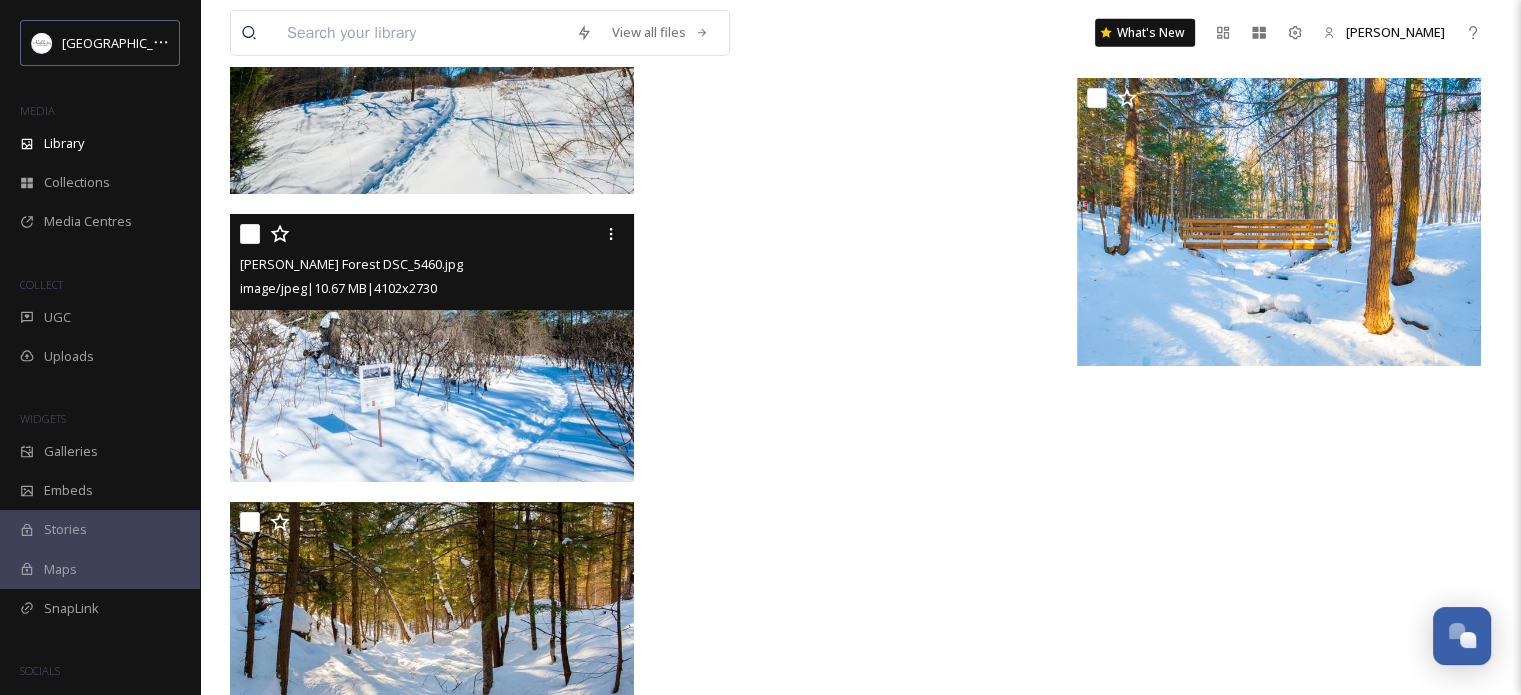 click at bounding box center [432, 348] 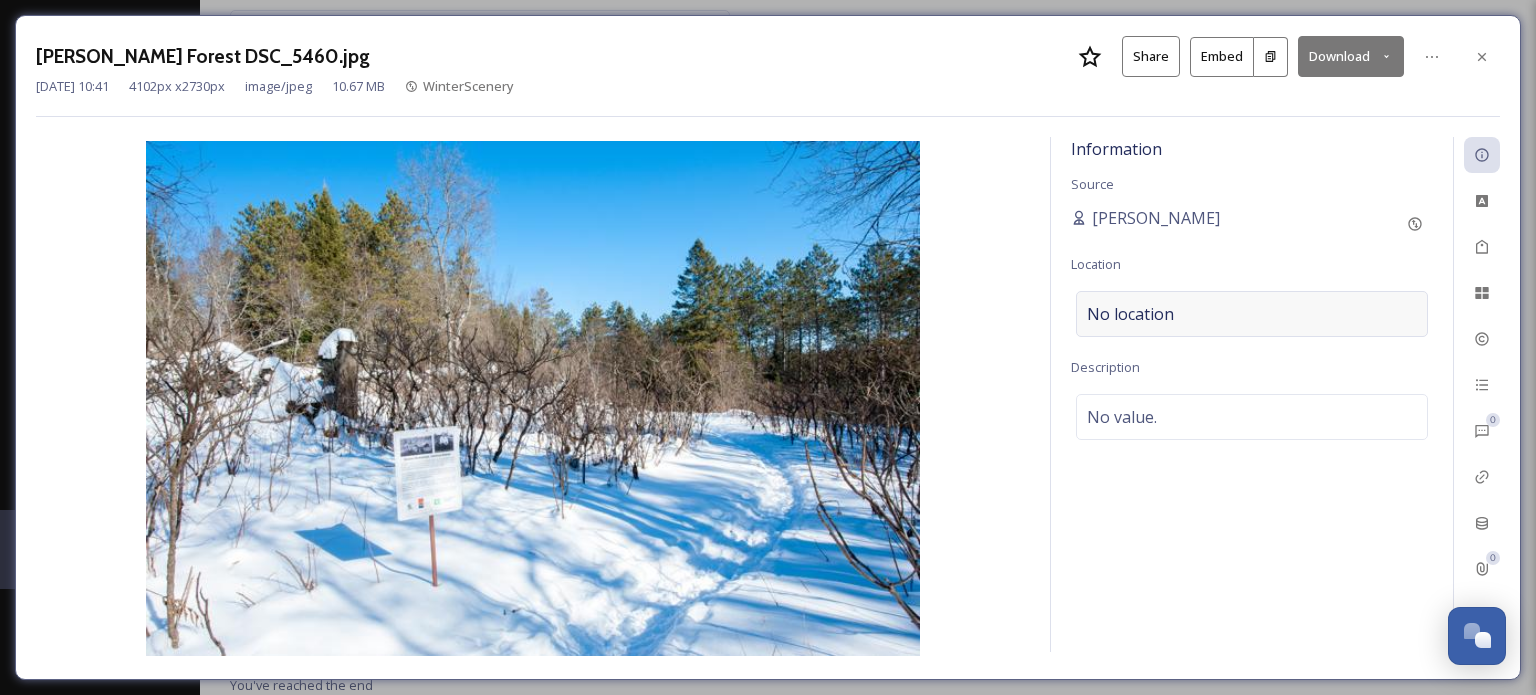 click on "No location" at bounding box center [1130, 314] 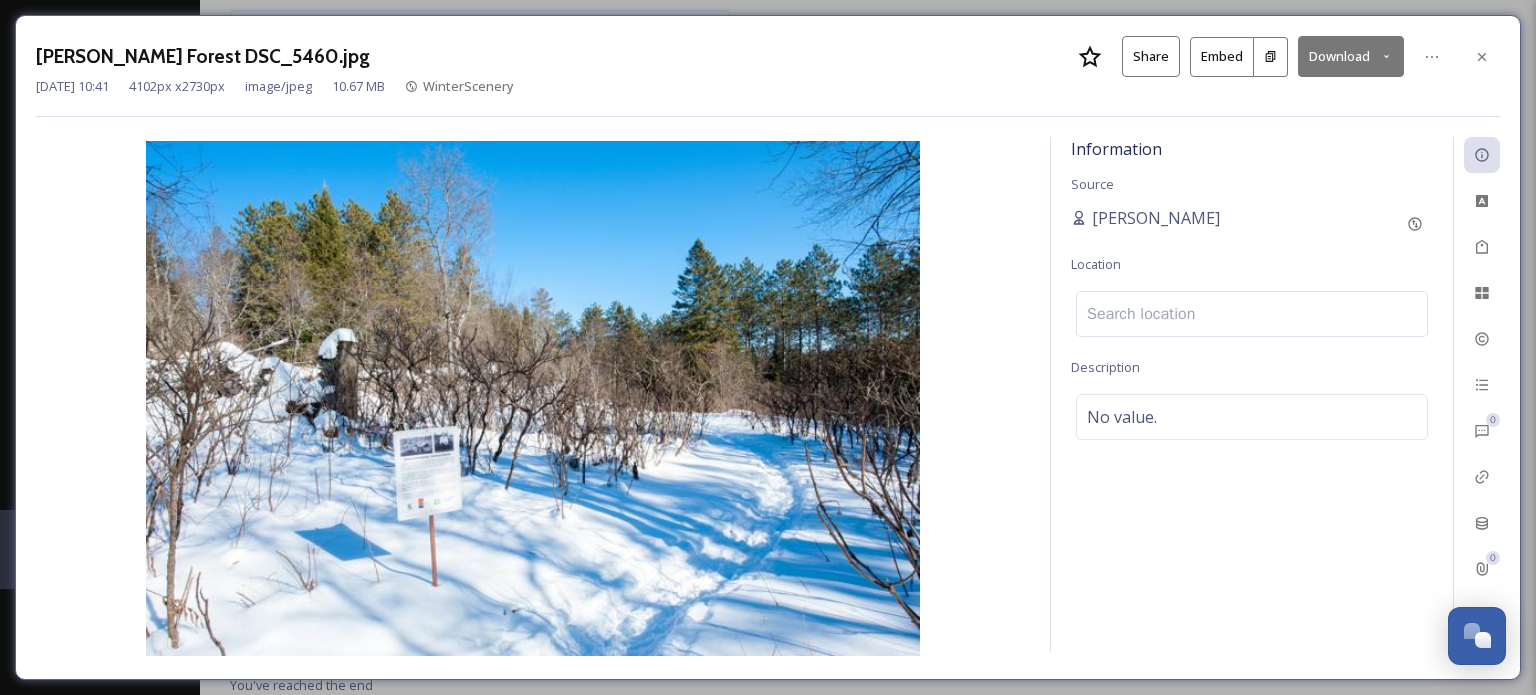 click at bounding box center [1252, 314] 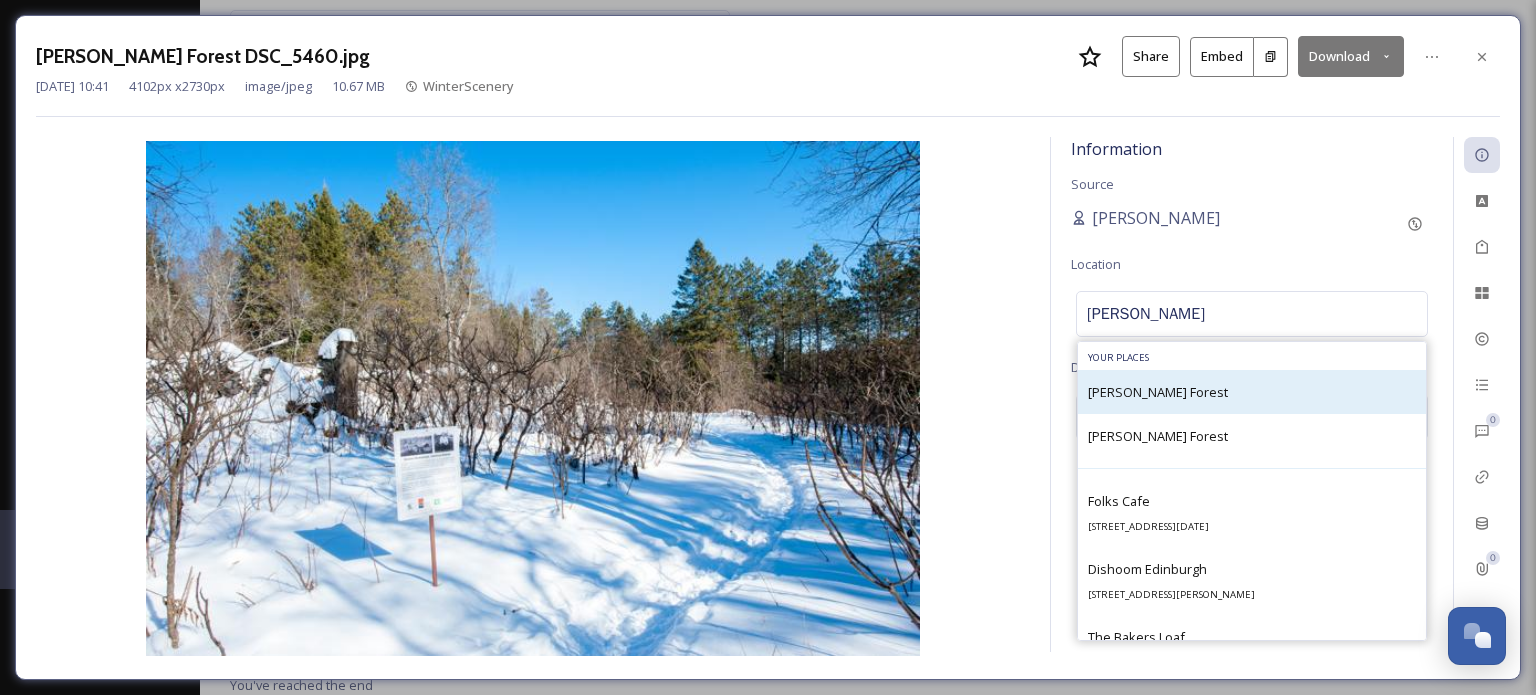 click on "[PERSON_NAME] Forest" at bounding box center (1158, 392) 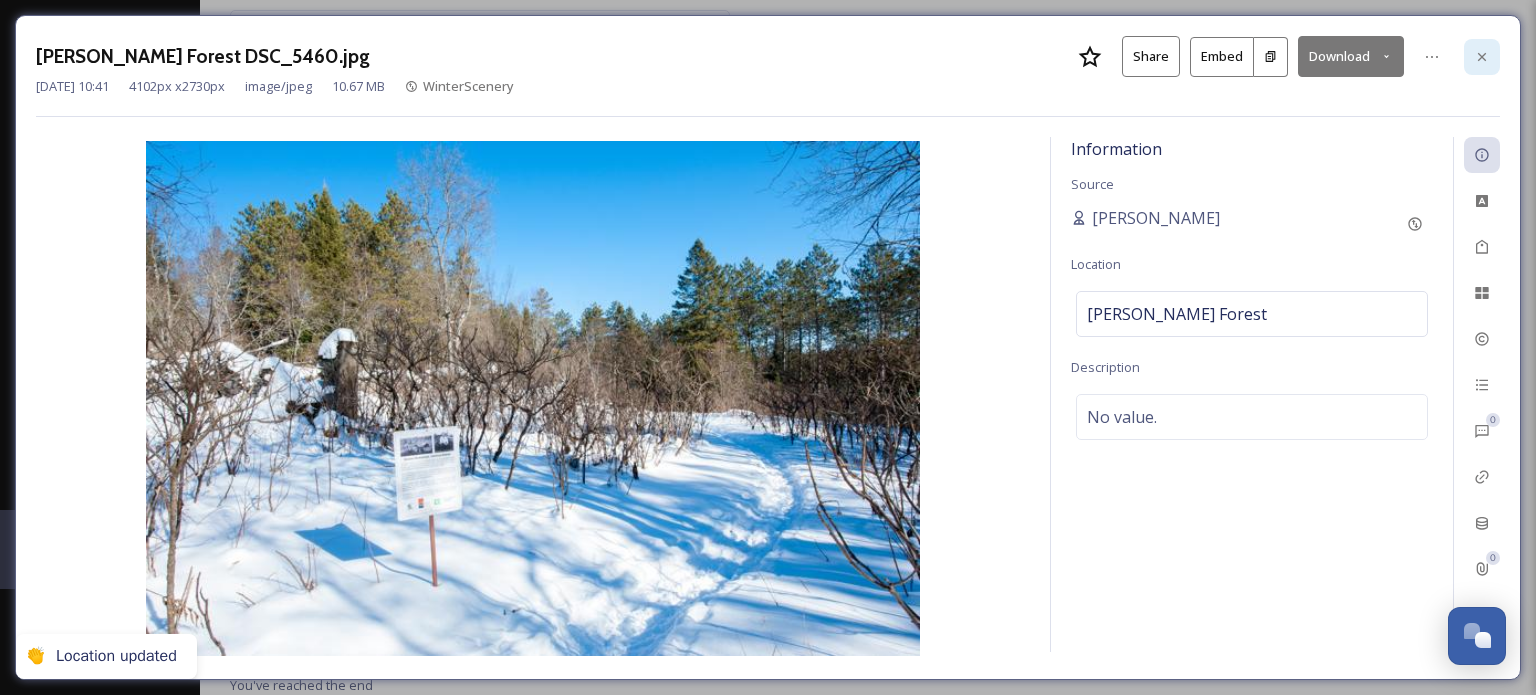 click 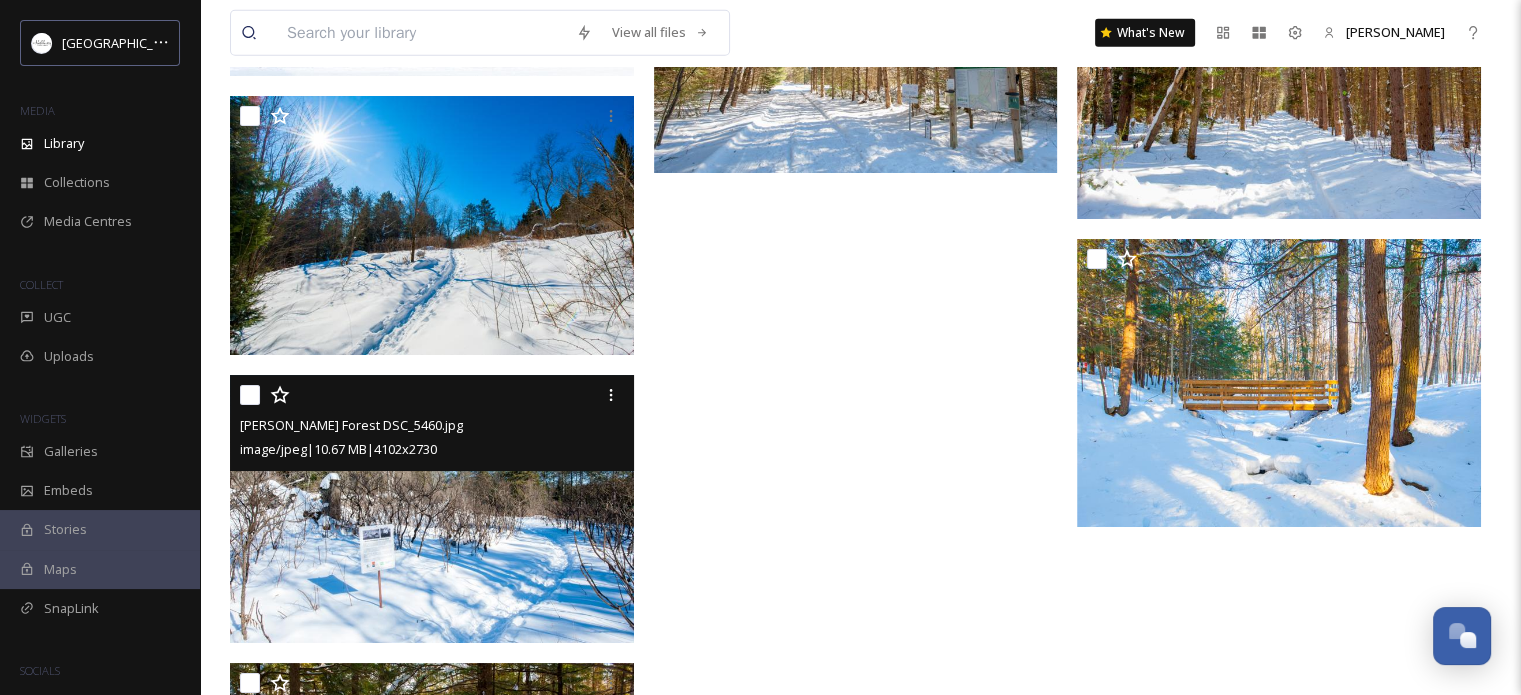scroll, scrollTop: 5350, scrollLeft: 0, axis: vertical 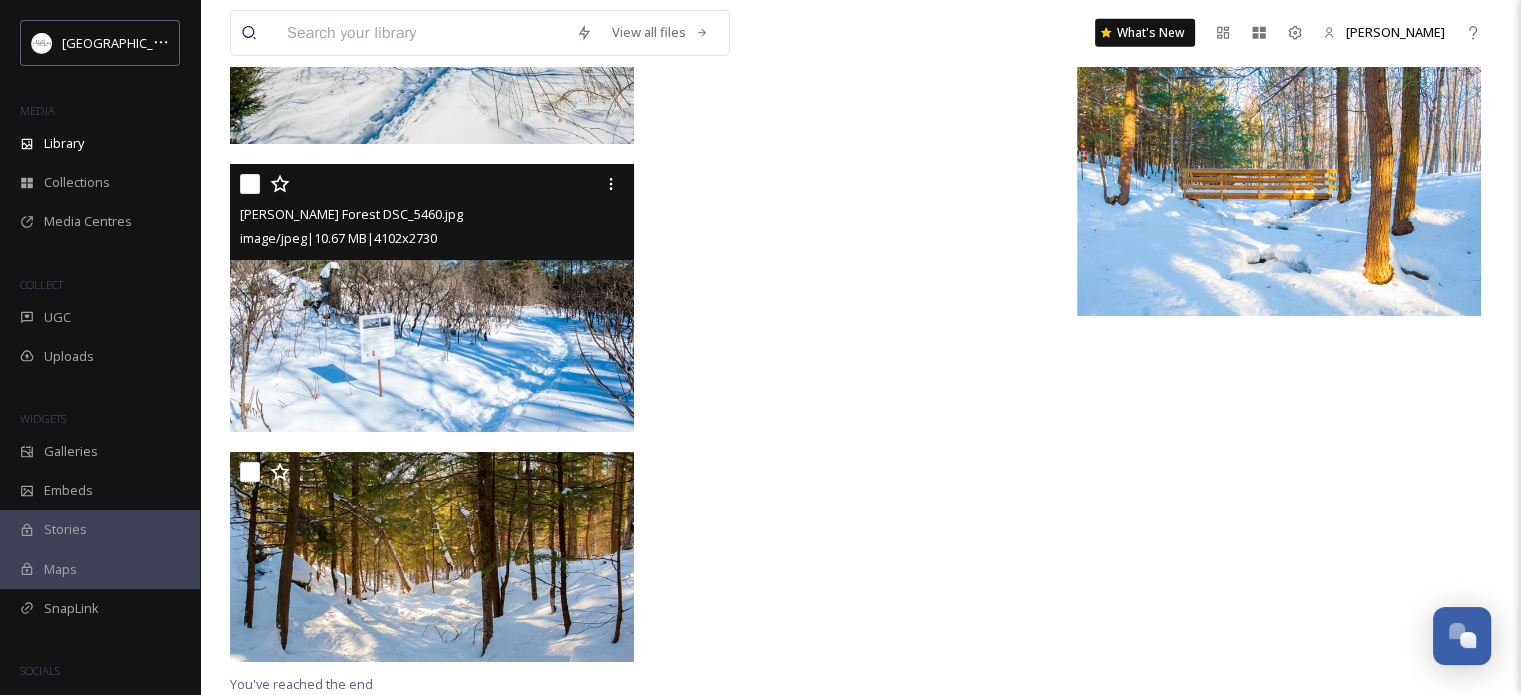 click at bounding box center [432, 298] 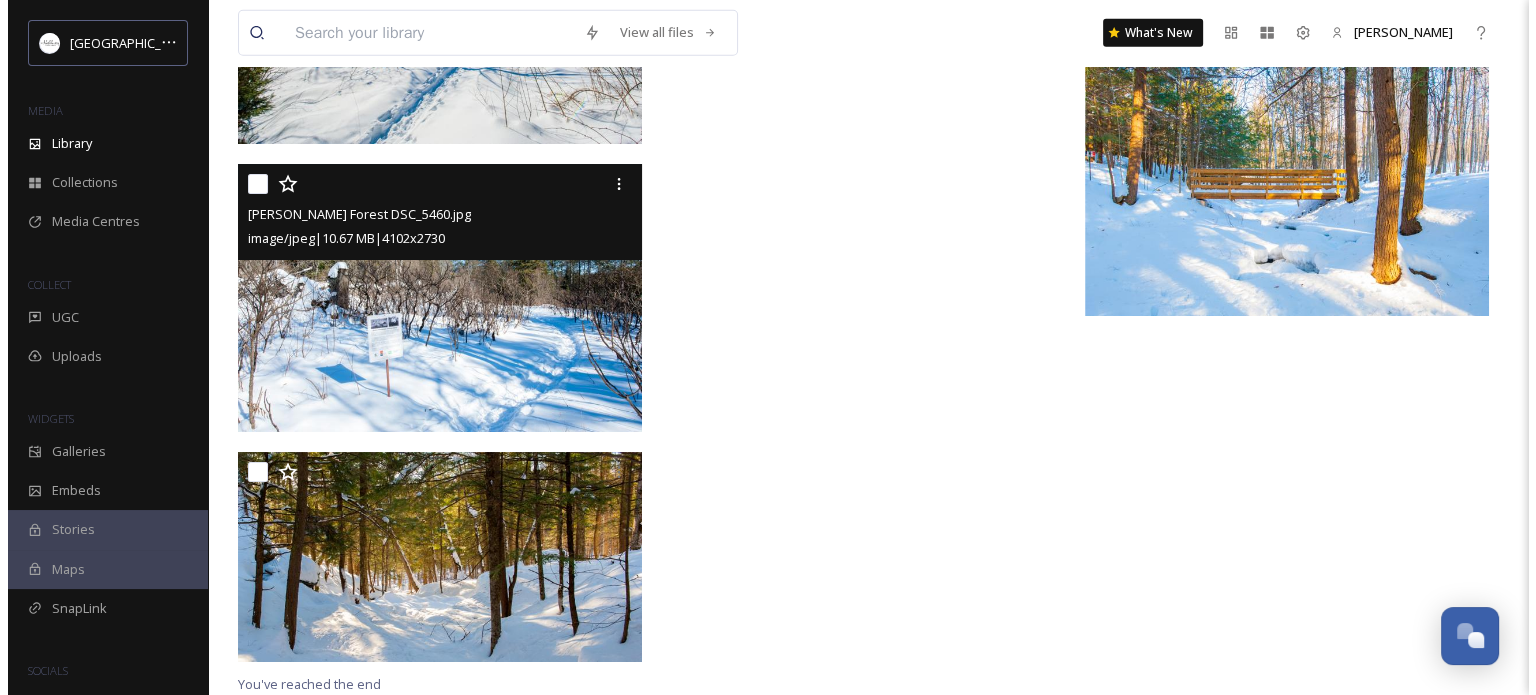 scroll, scrollTop: 5060, scrollLeft: 0, axis: vertical 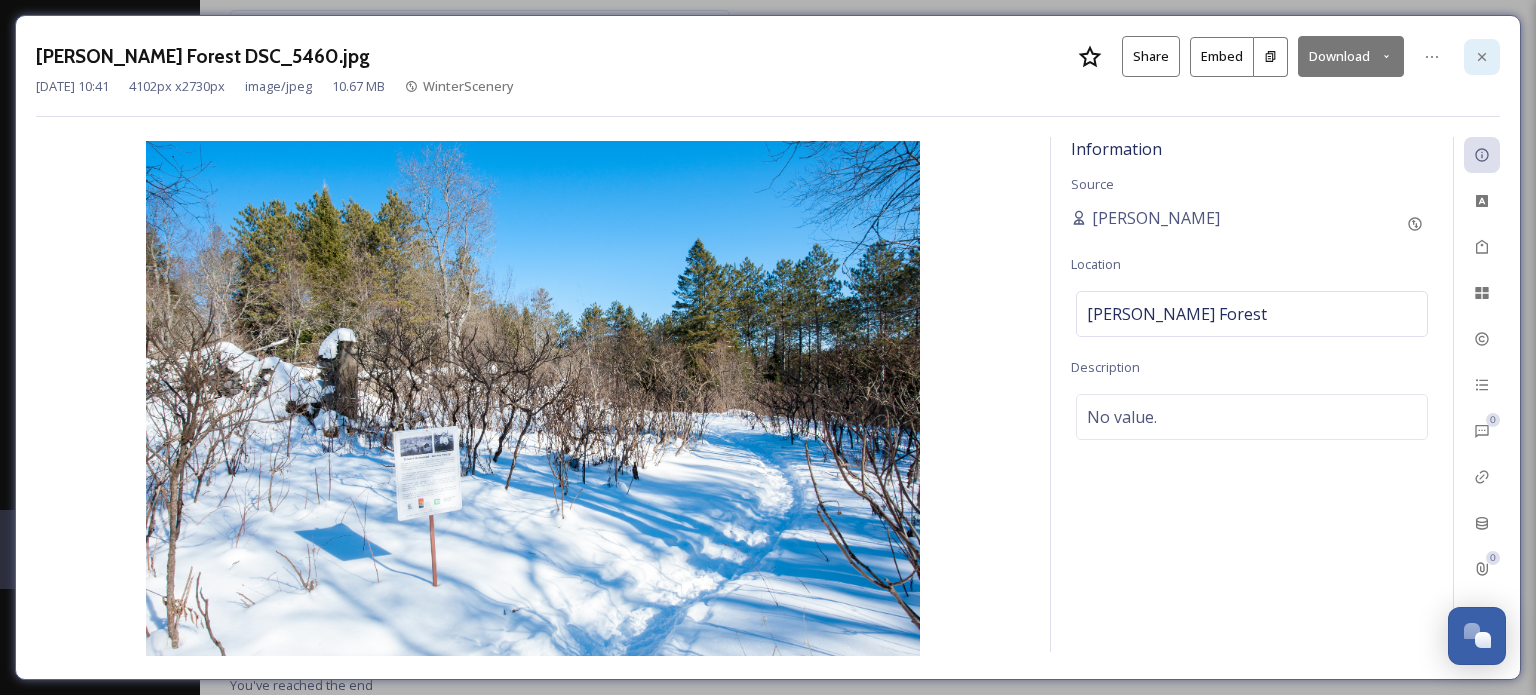 click at bounding box center [1482, 57] 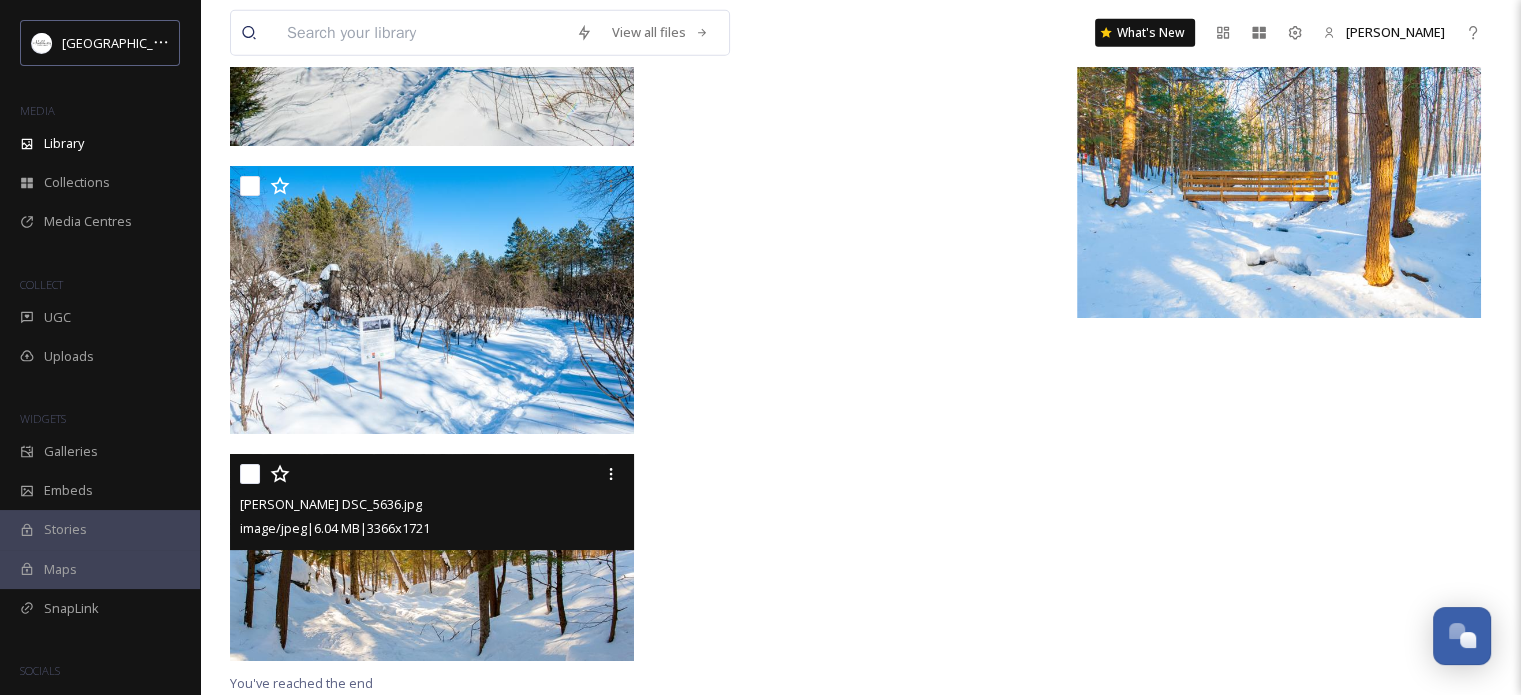 scroll, scrollTop: 5347, scrollLeft: 0, axis: vertical 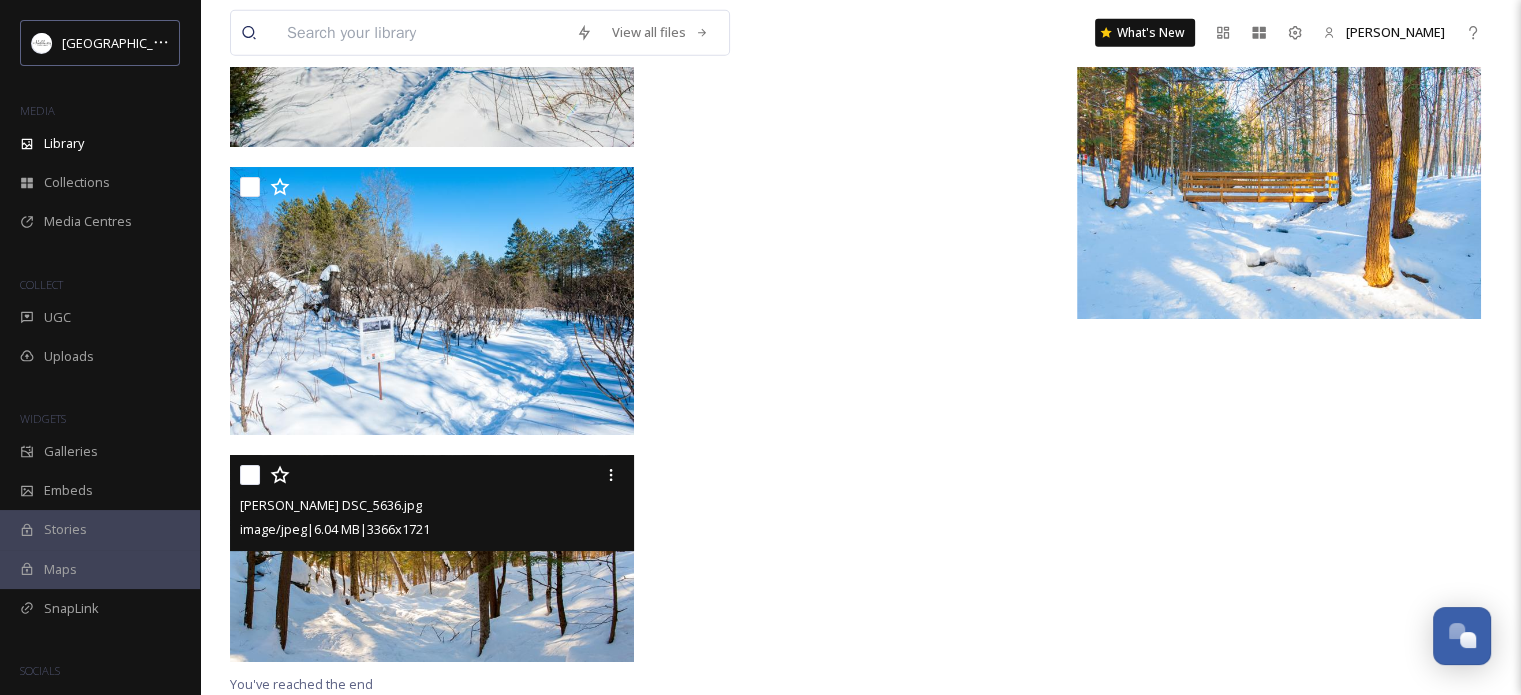 click at bounding box center (432, 558) 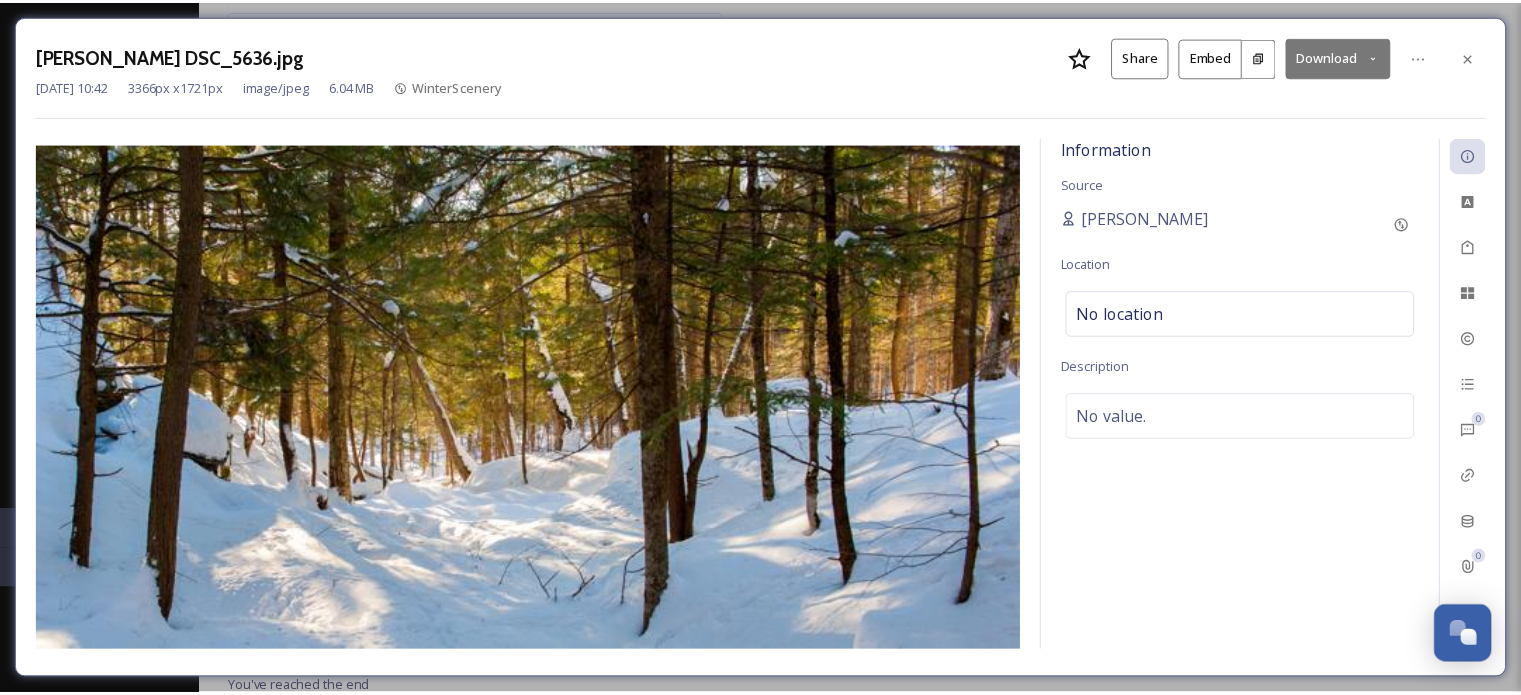 scroll, scrollTop: 5124, scrollLeft: 0, axis: vertical 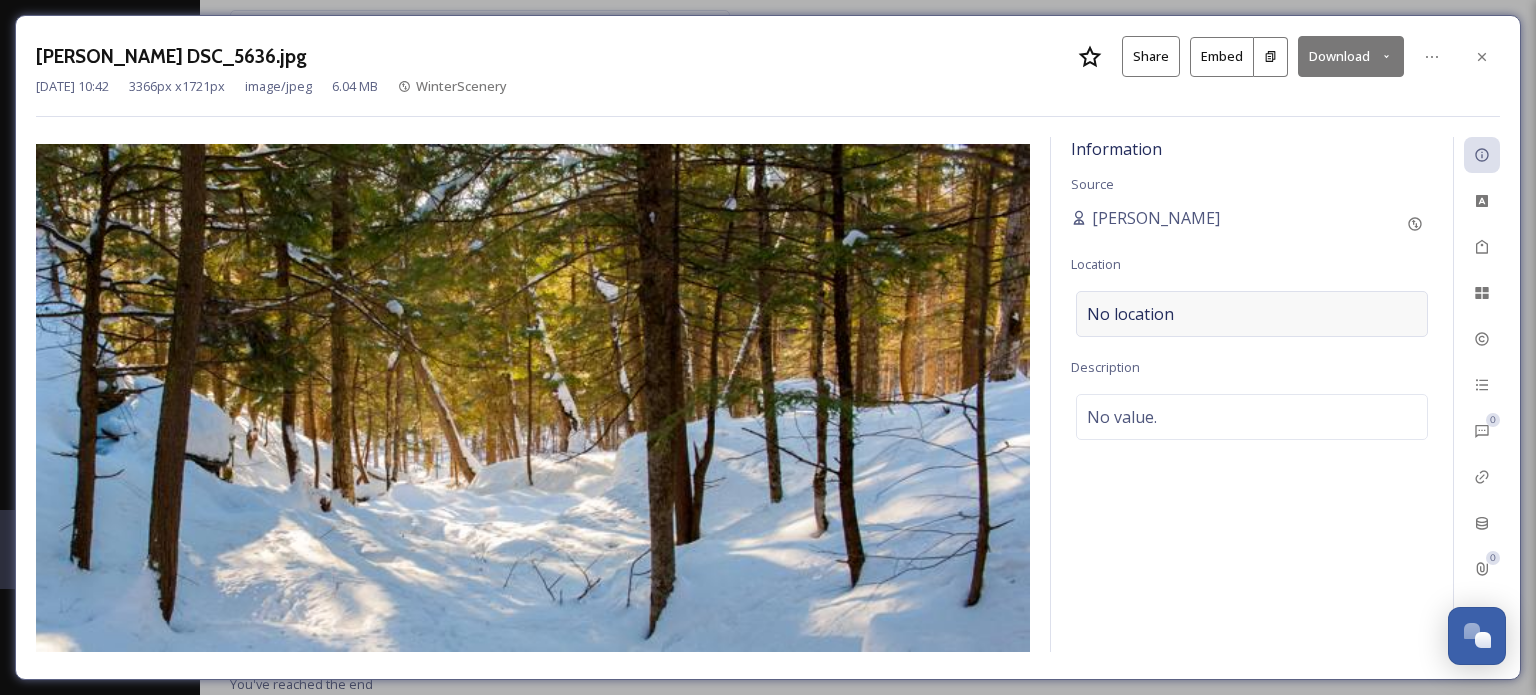 click on "No location" at bounding box center [1130, 314] 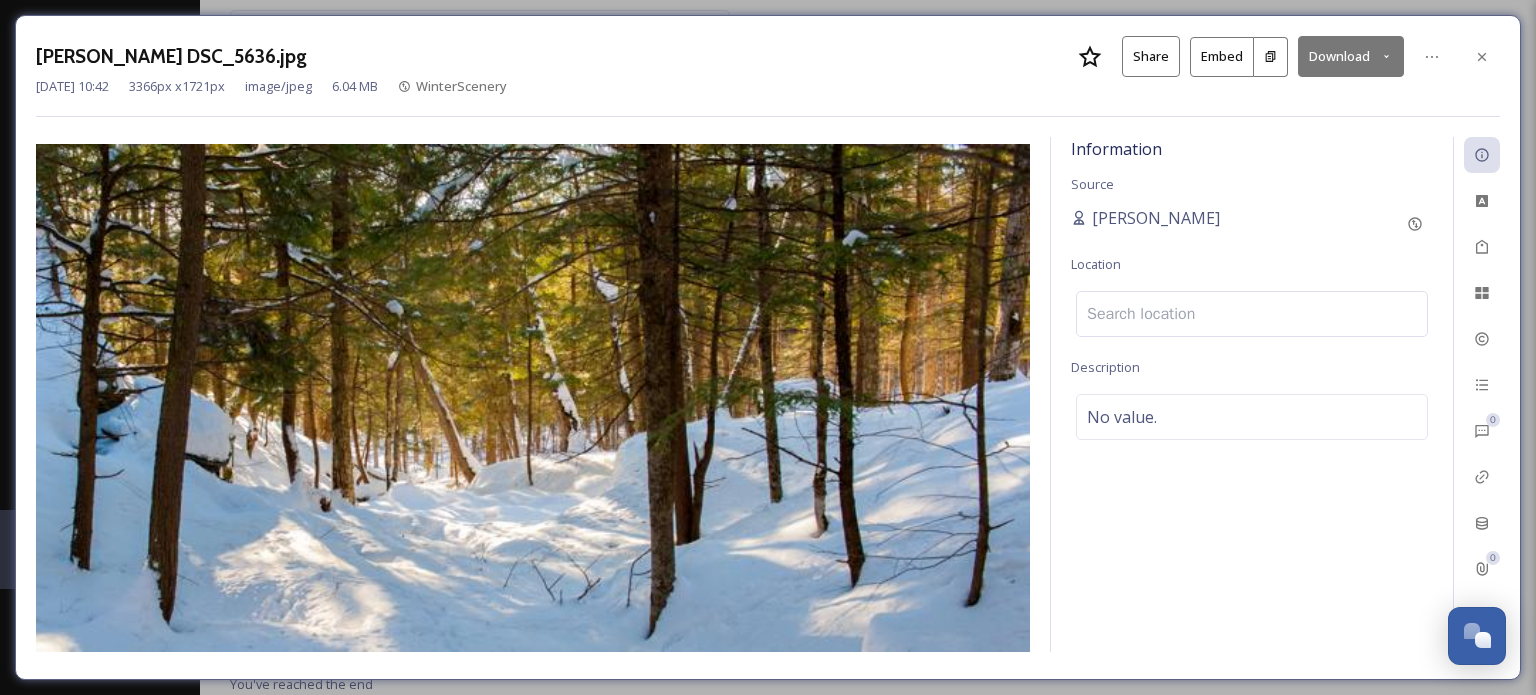 click at bounding box center (1252, 314) 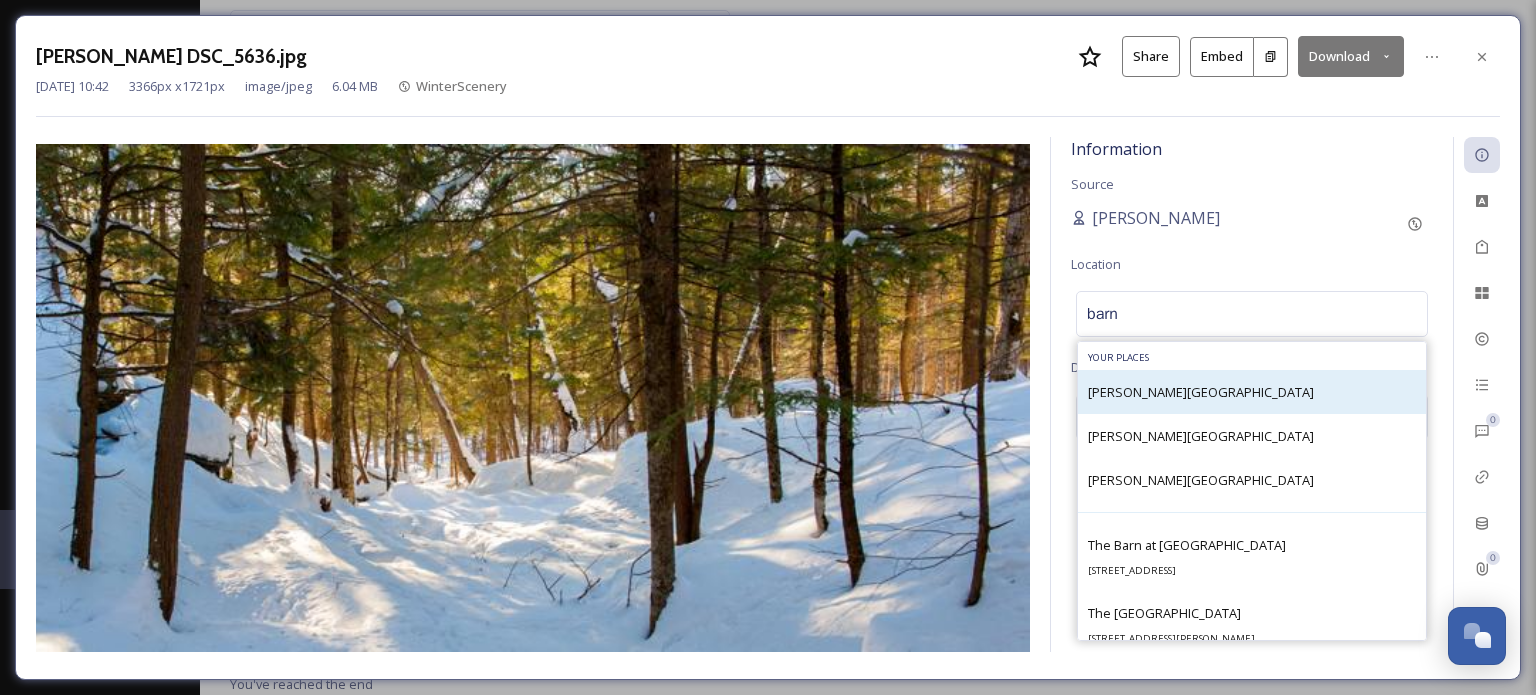 click on "[PERSON_NAME][GEOGRAPHIC_DATA]" at bounding box center (1201, 392) 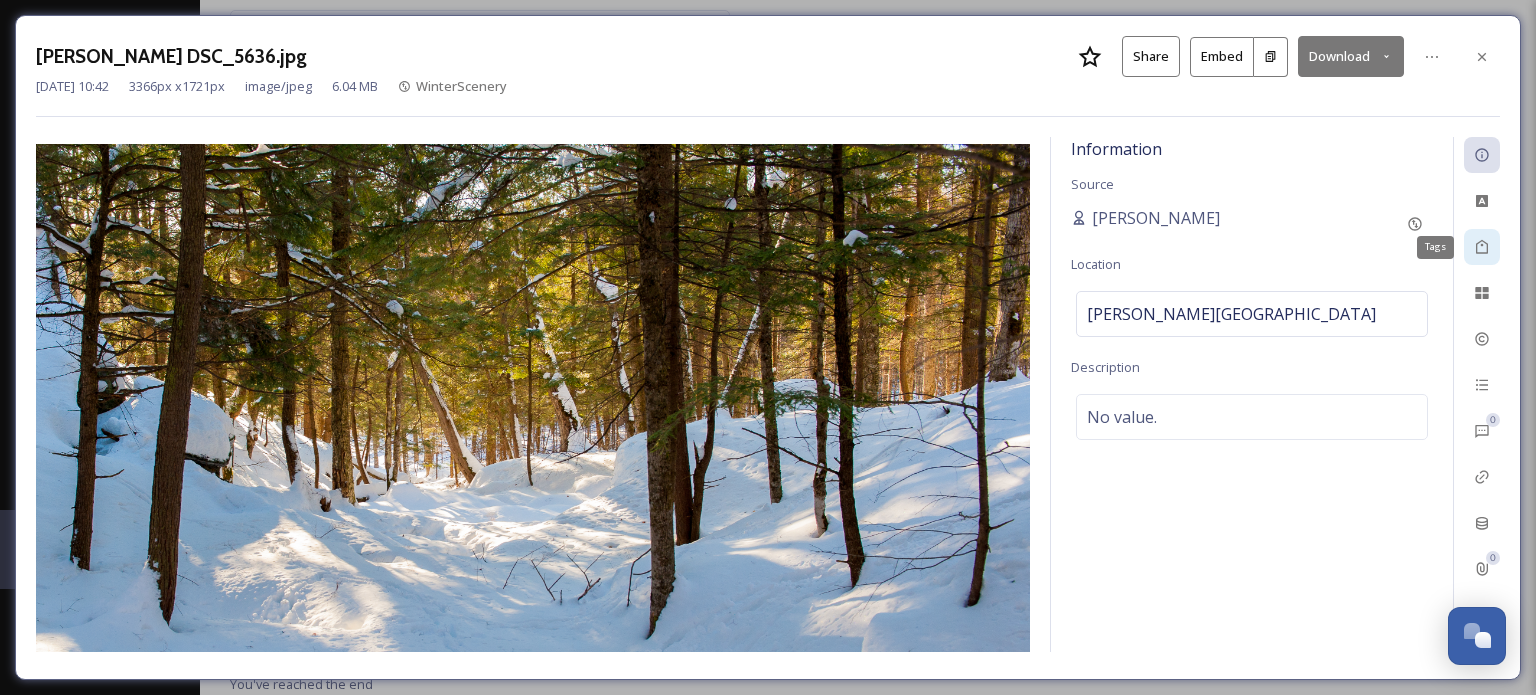 click 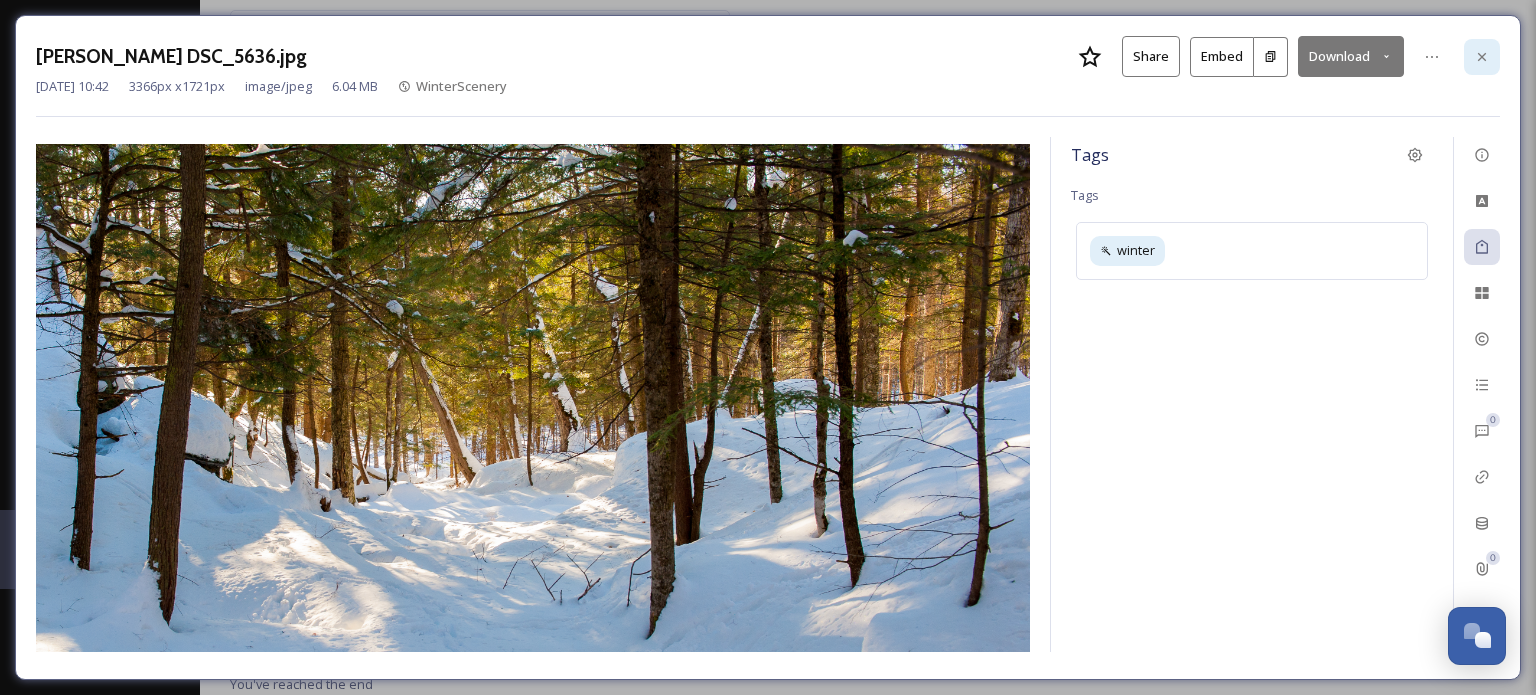 click 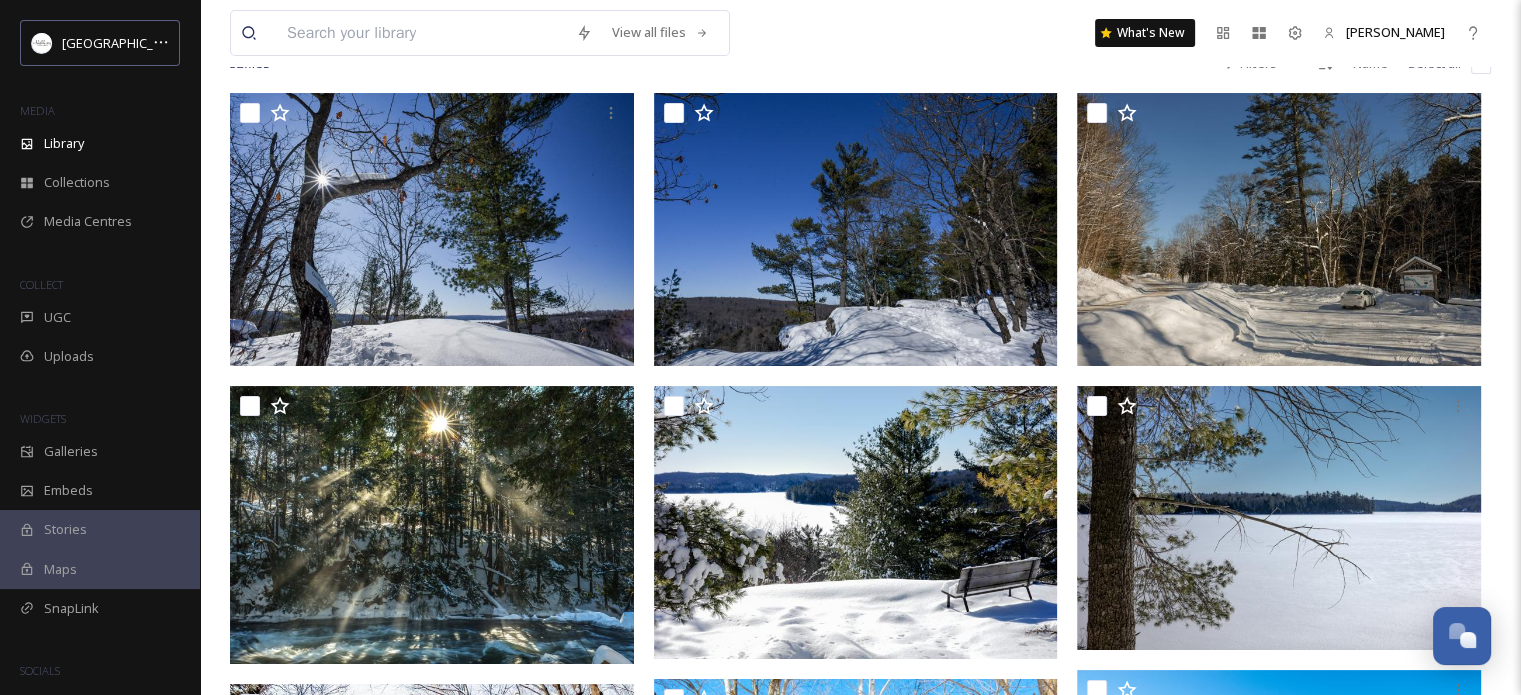scroll, scrollTop: 0, scrollLeft: 0, axis: both 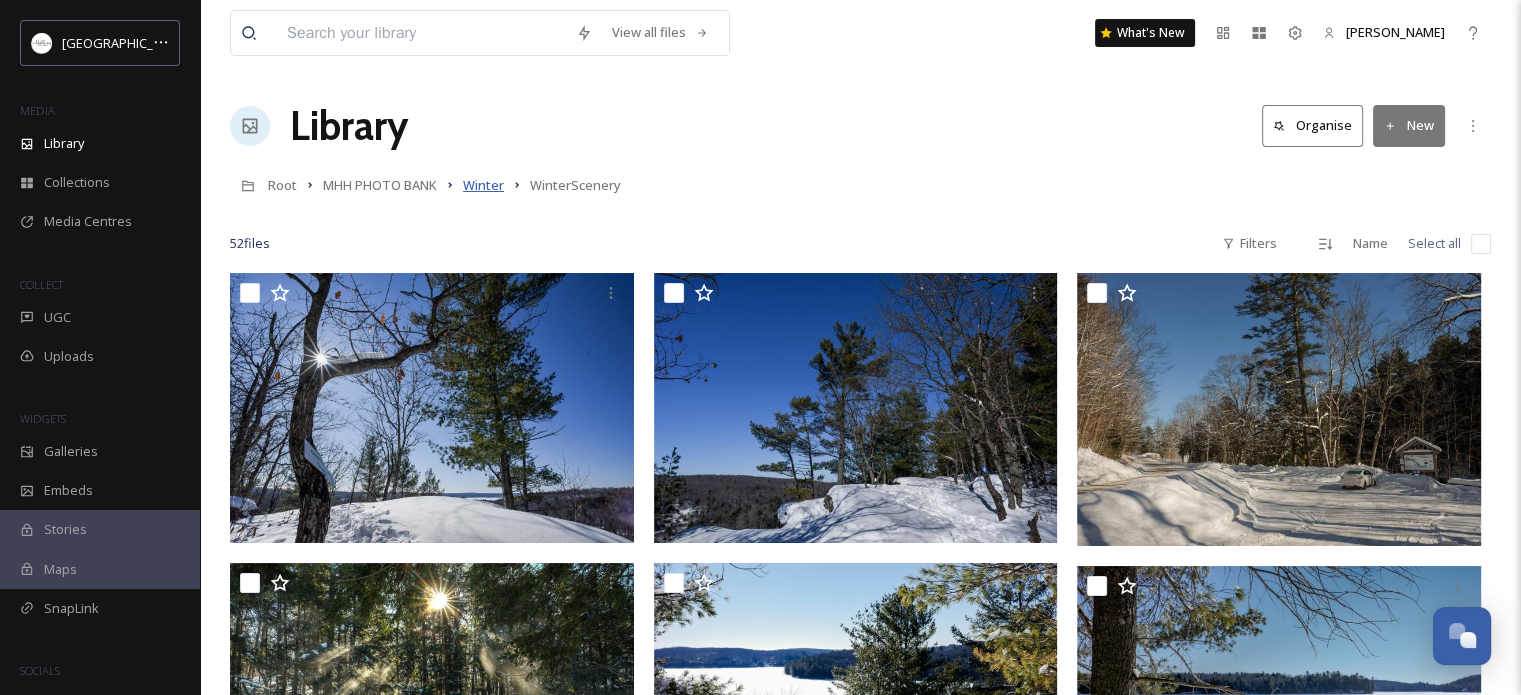 click on "Winter" at bounding box center (483, 185) 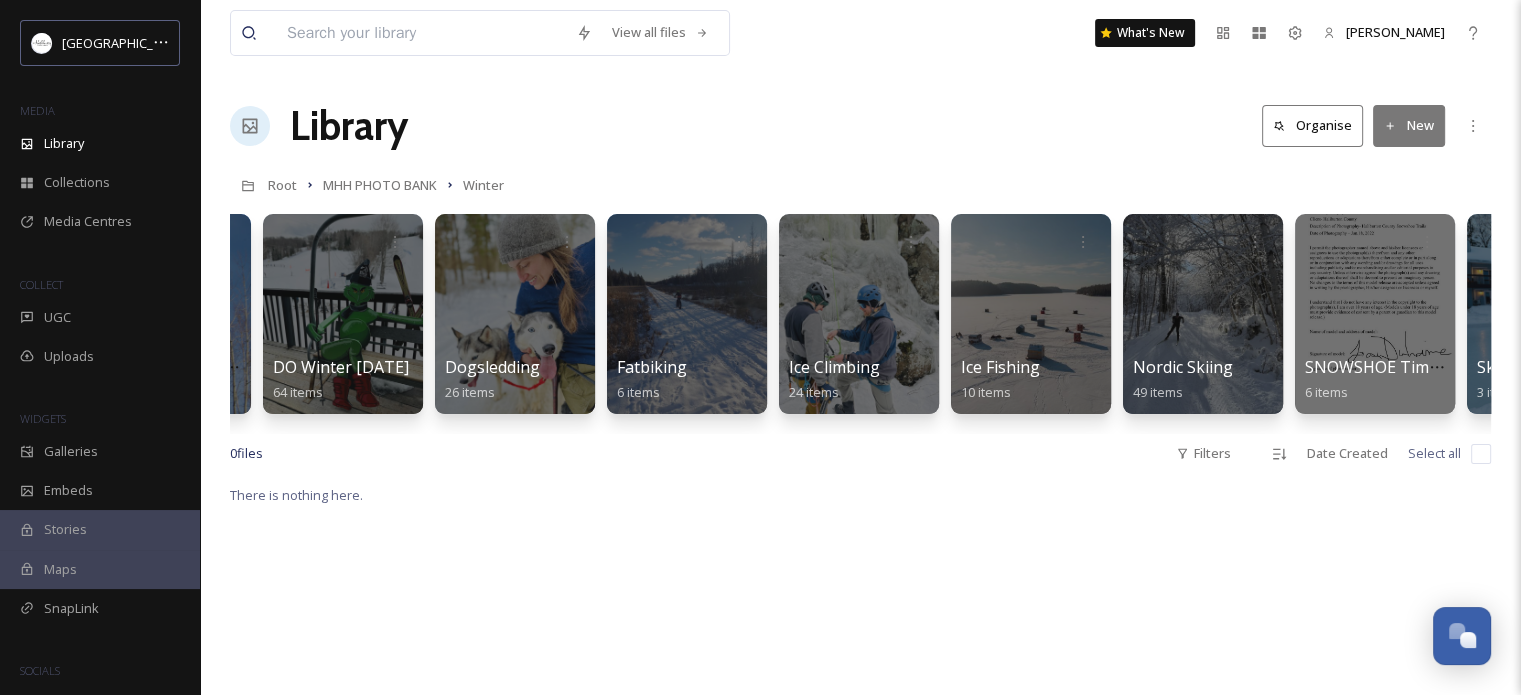 scroll, scrollTop: 0, scrollLeft: 0, axis: both 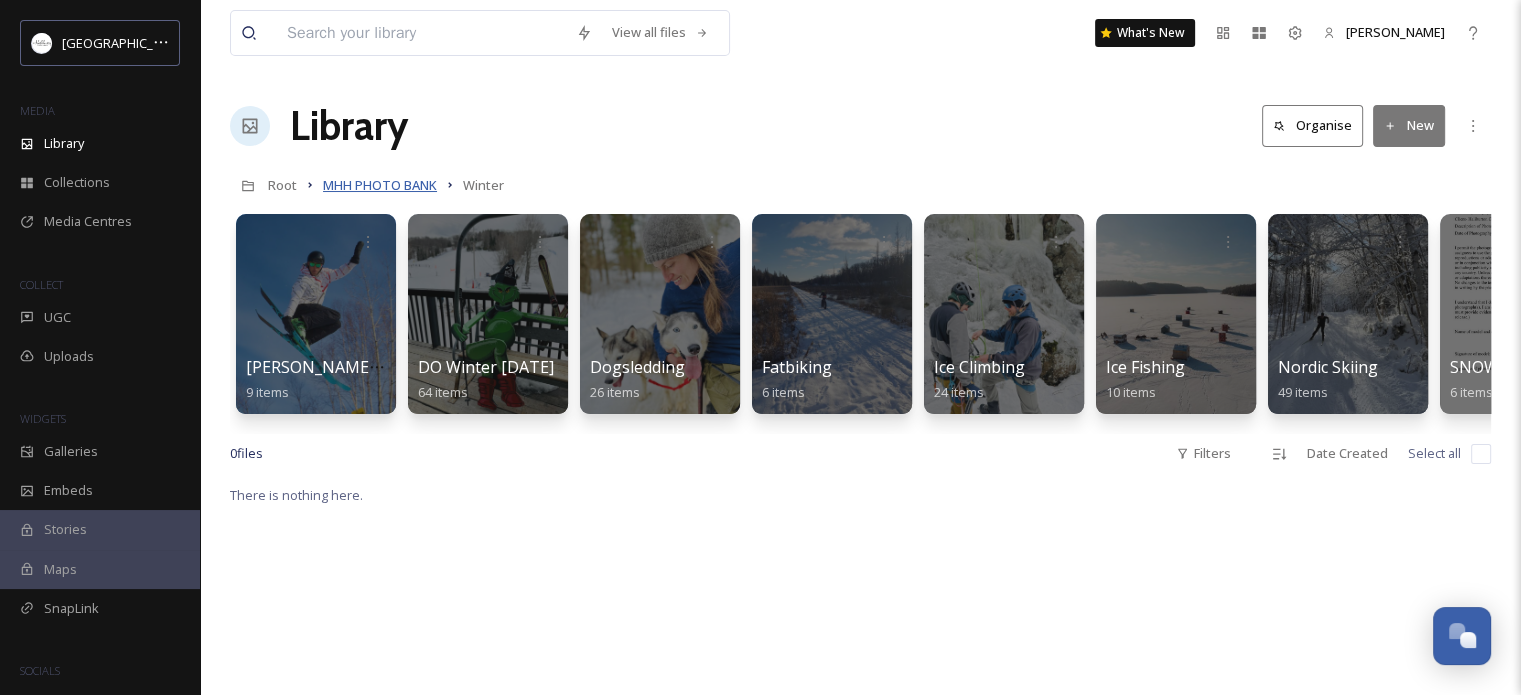 click on "MHH PHOTO BANK" at bounding box center (380, 185) 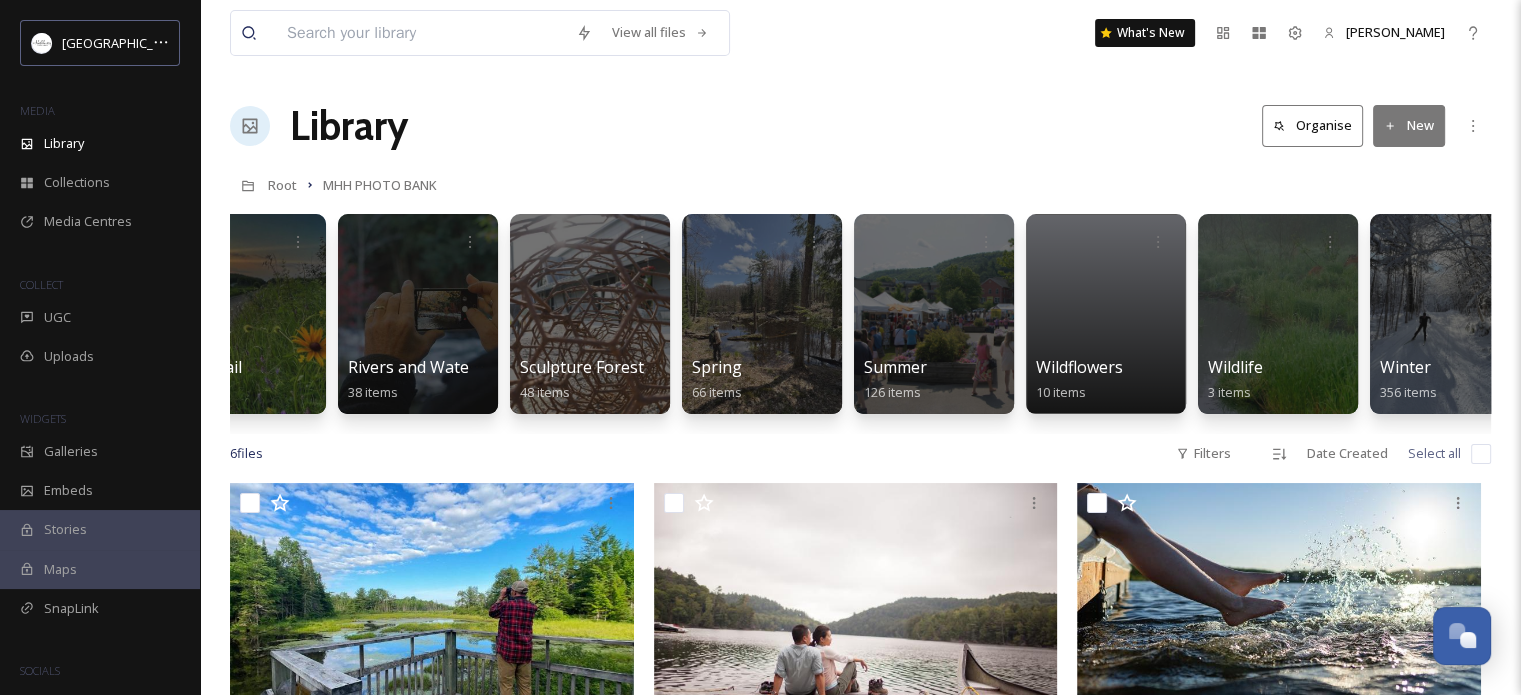 scroll, scrollTop: 0, scrollLeft: 1835, axis: horizontal 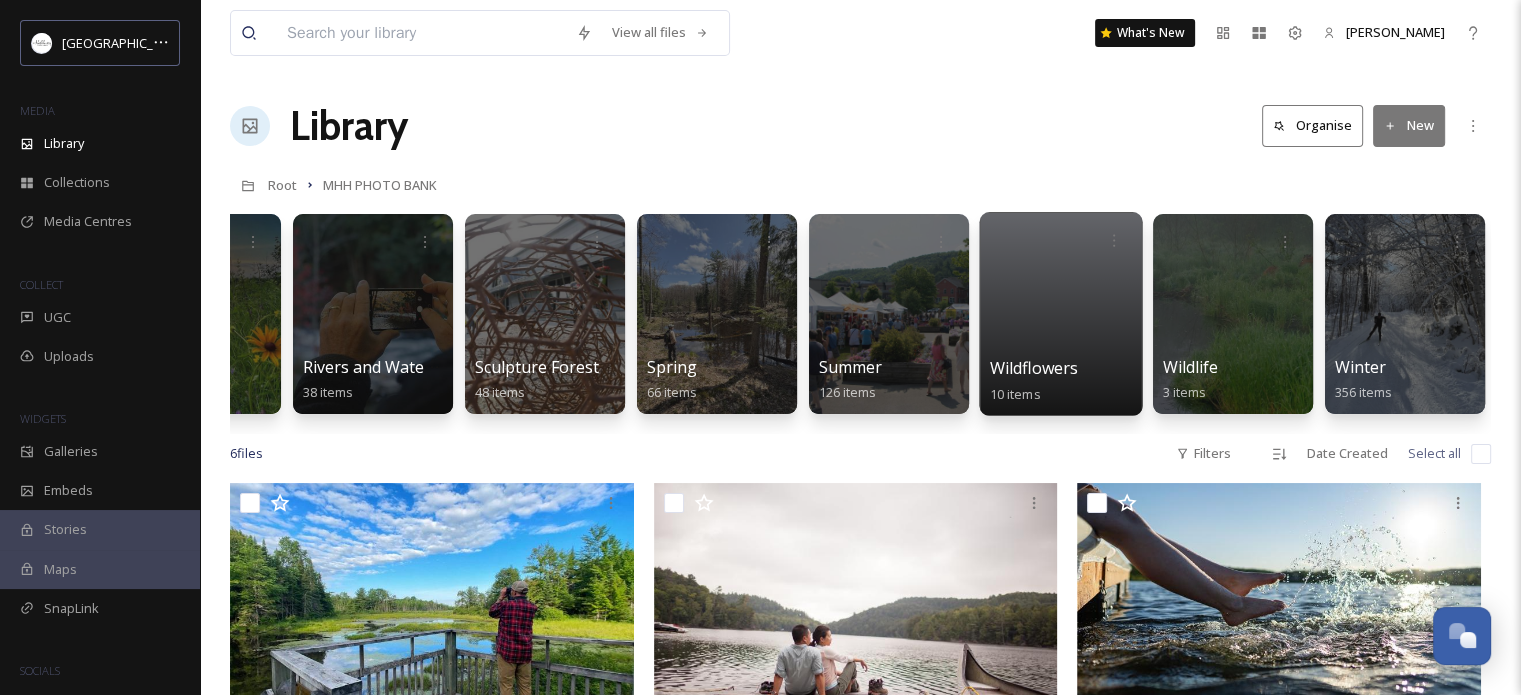 click at bounding box center (1060, 314) 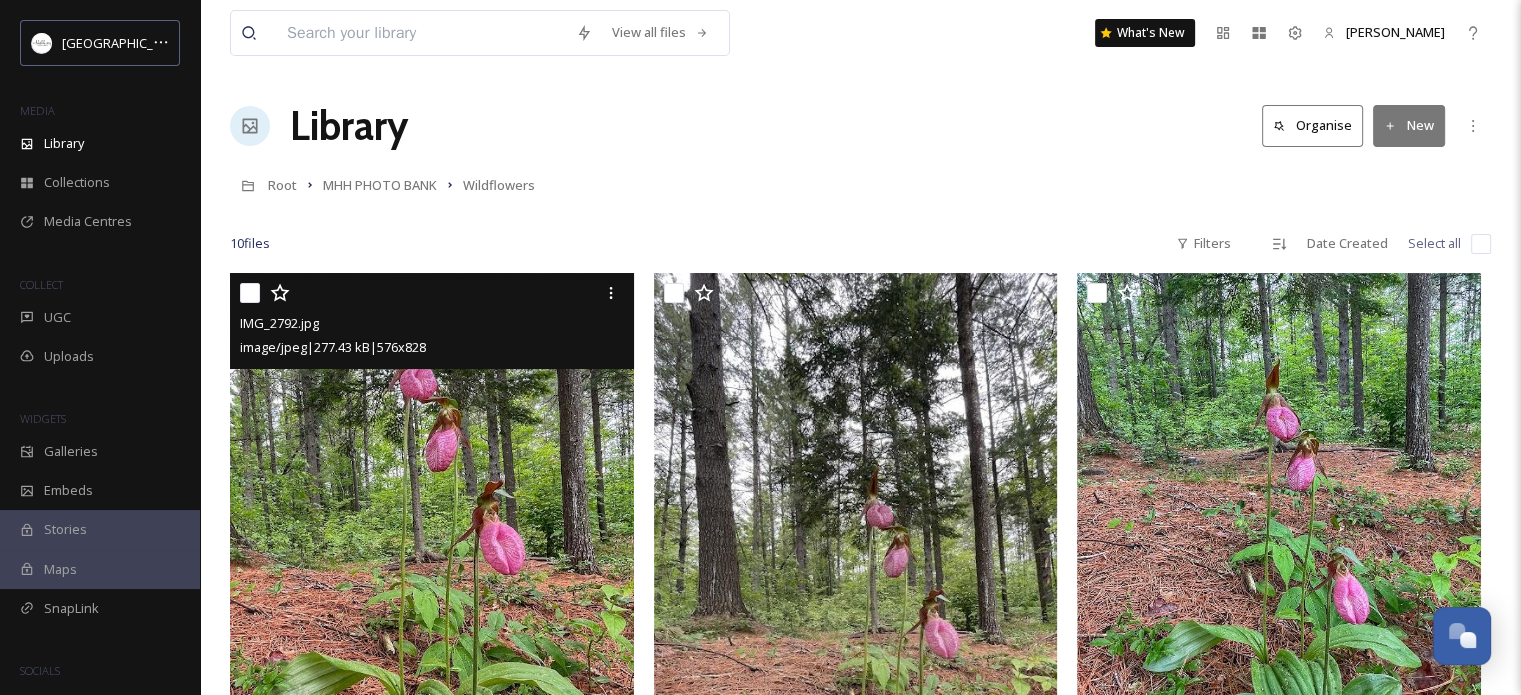 click at bounding box center [432, 563] 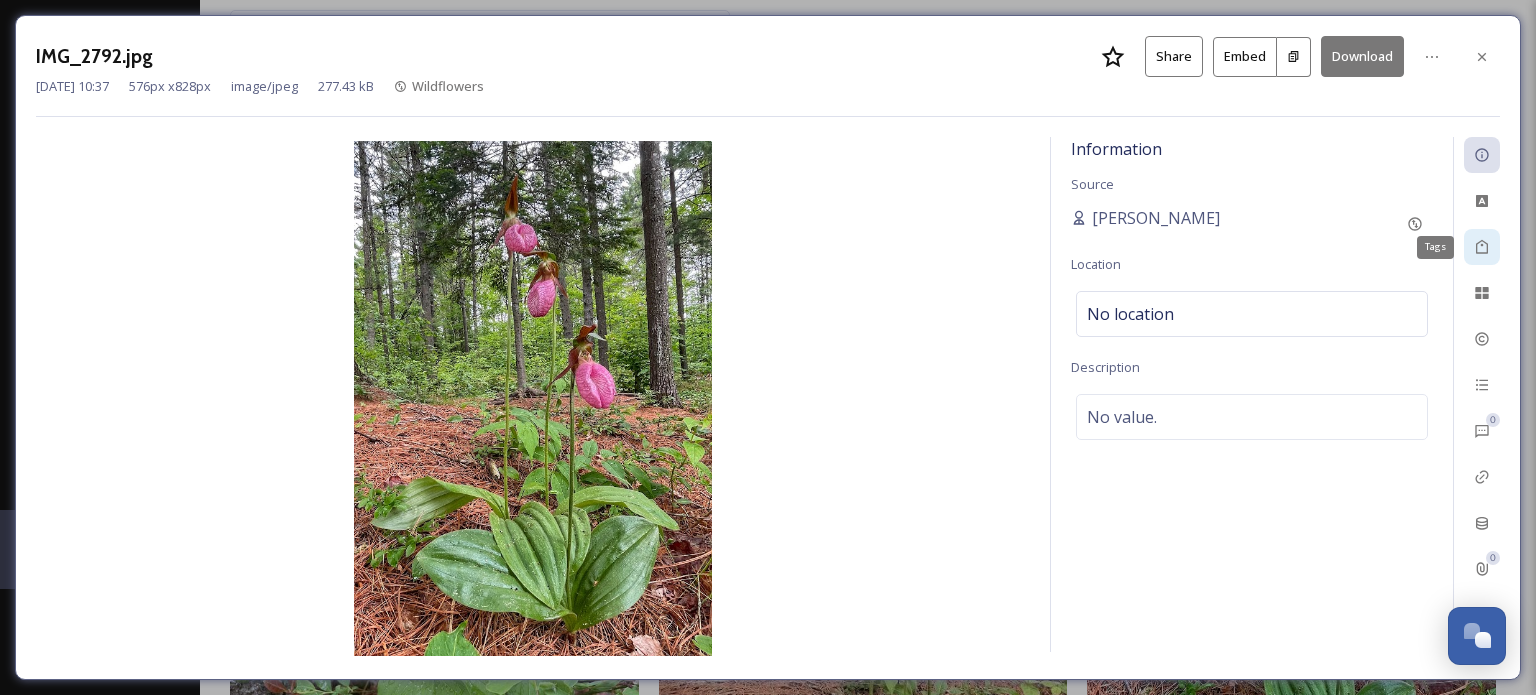 click 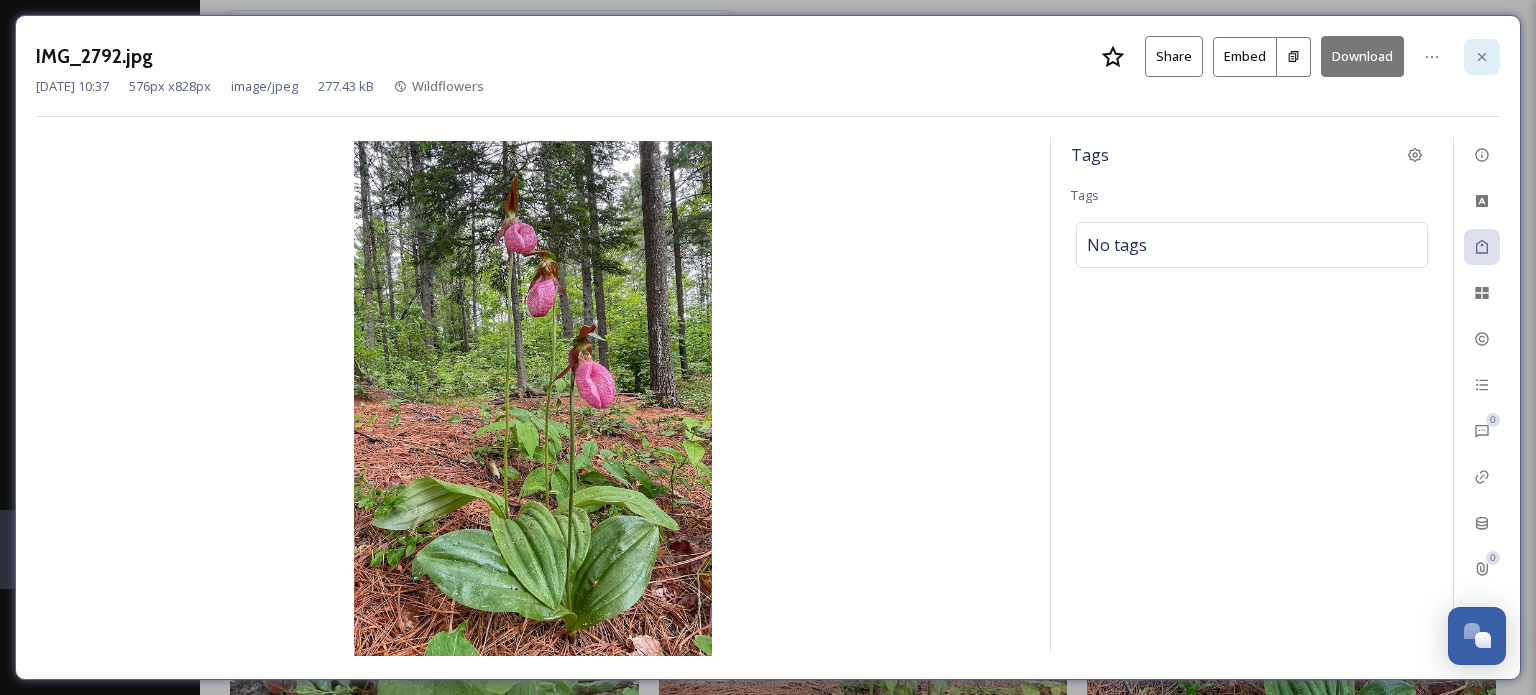 click 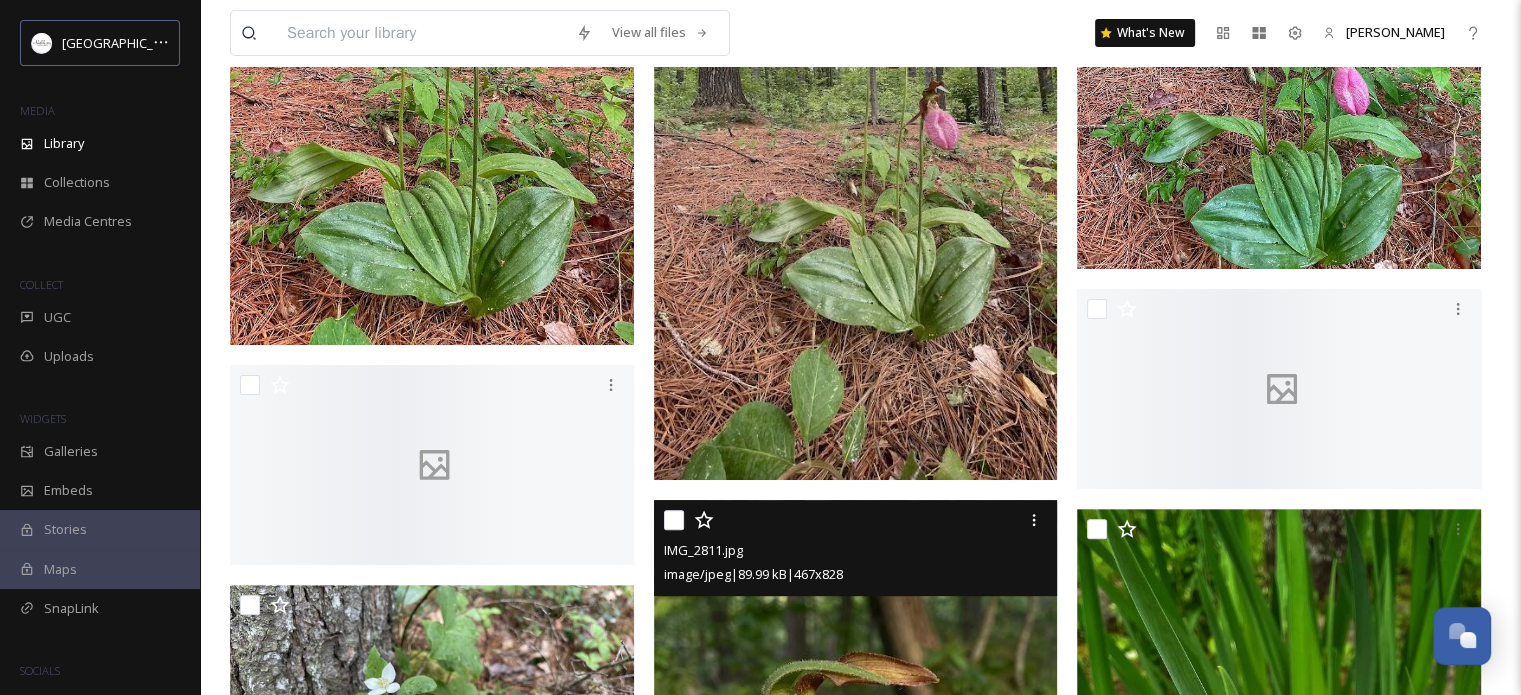 scroll, scrollTop: 0, scrollLeft: 0, axis: both 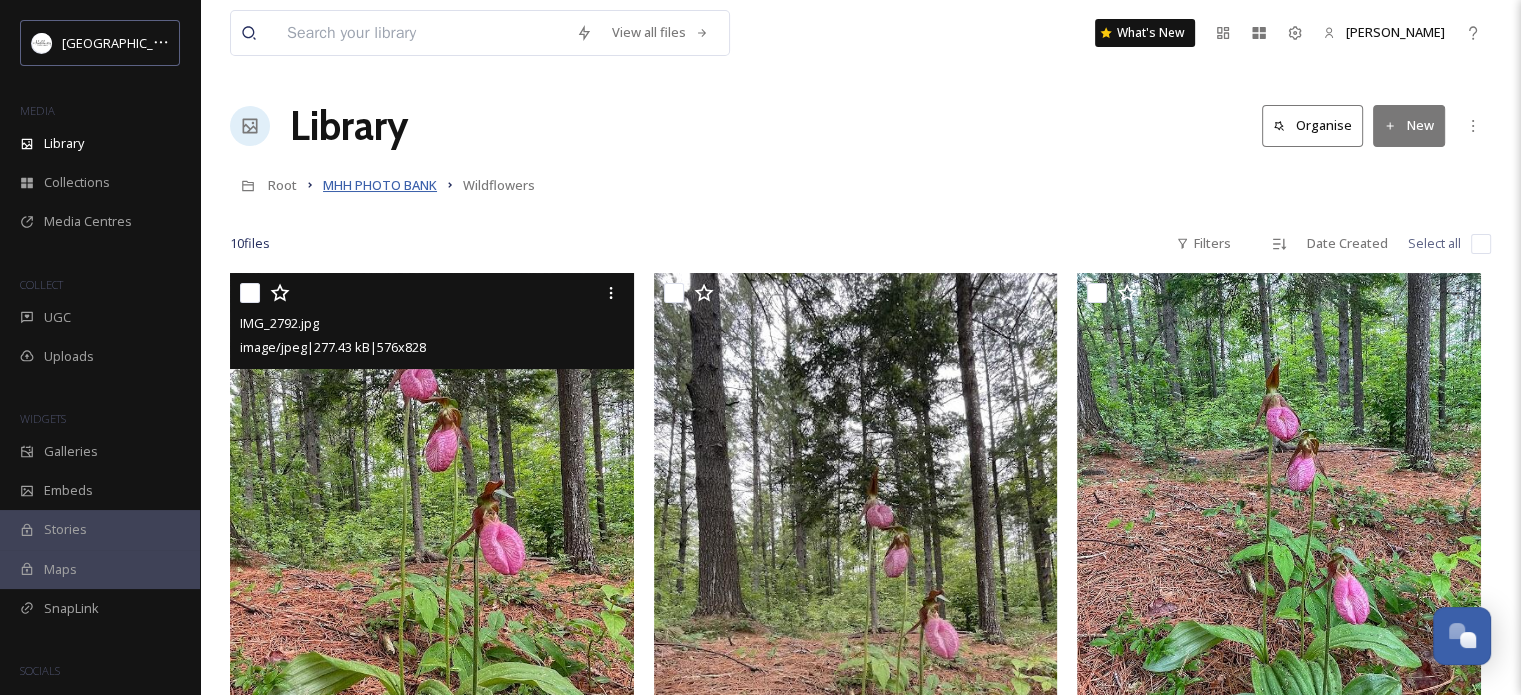 click on "MHH PHOTO BANK" at bounding box center [380, 185] 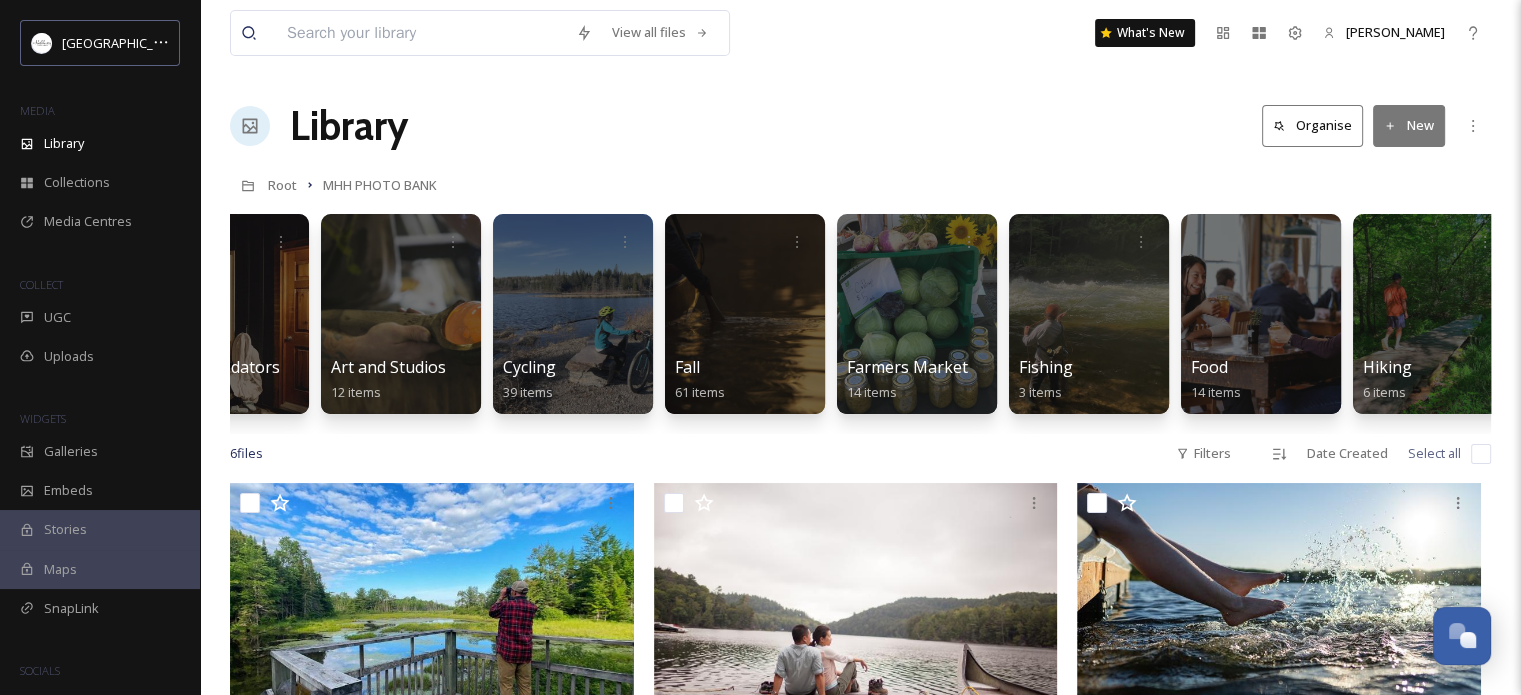 scroll, scrollTop: 0, scrollLeft: 0, axis: both 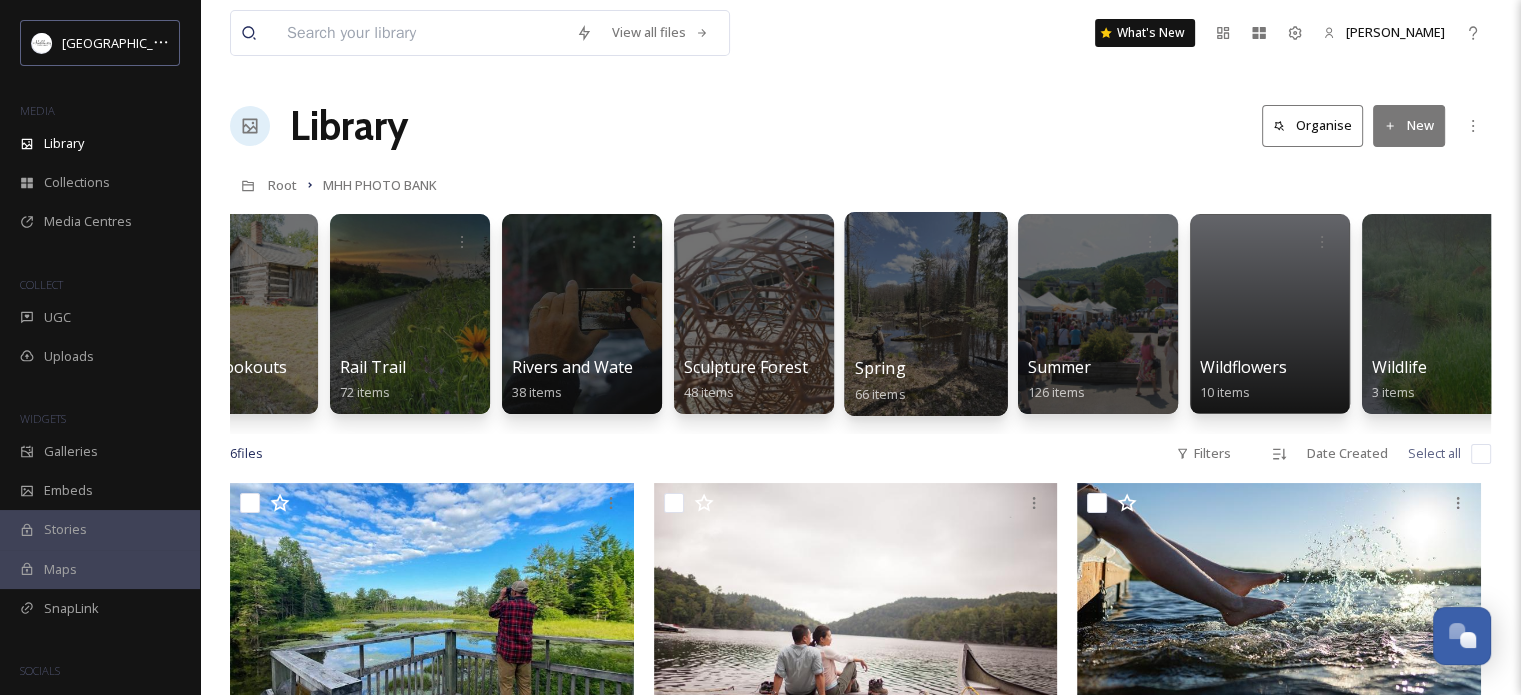 click at bounding box center [925, 314] 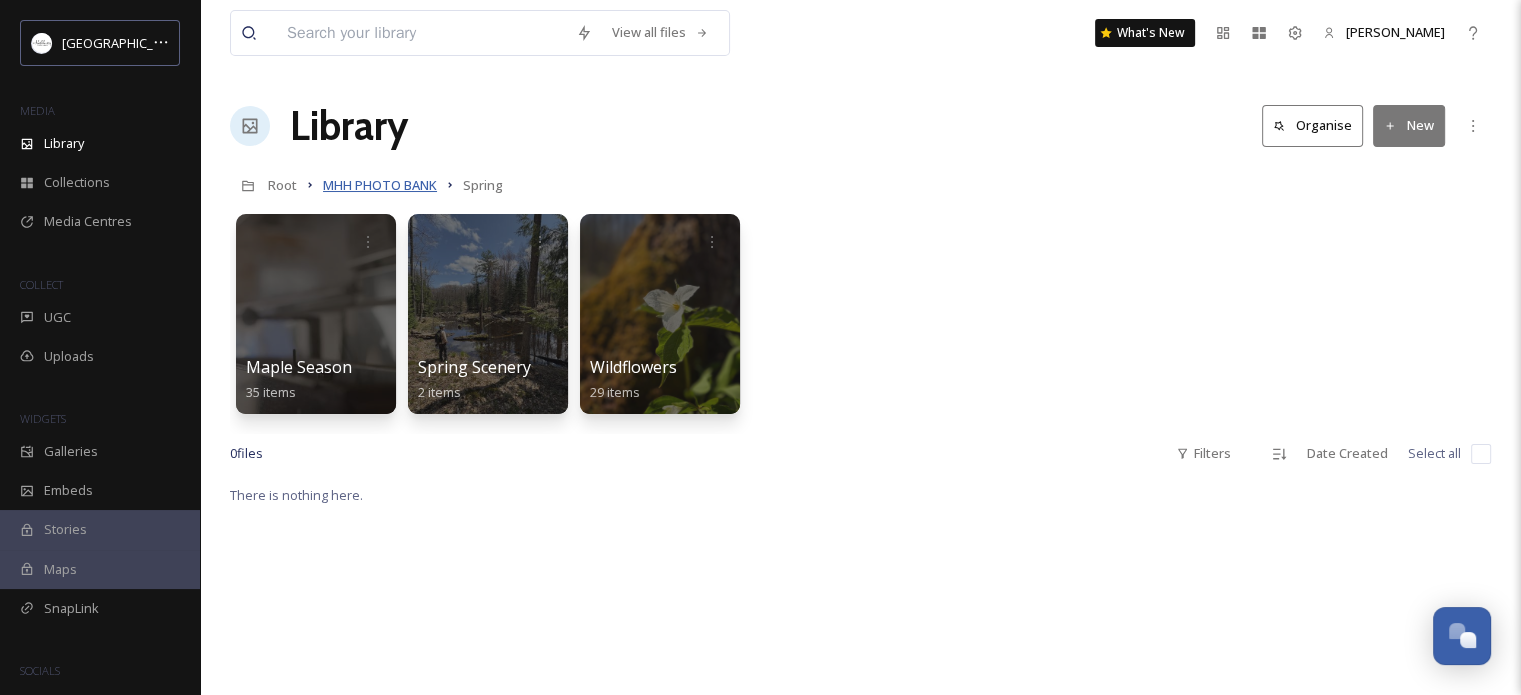 click on "MHH PHOTO BANK" at bounding box center (380, 185) 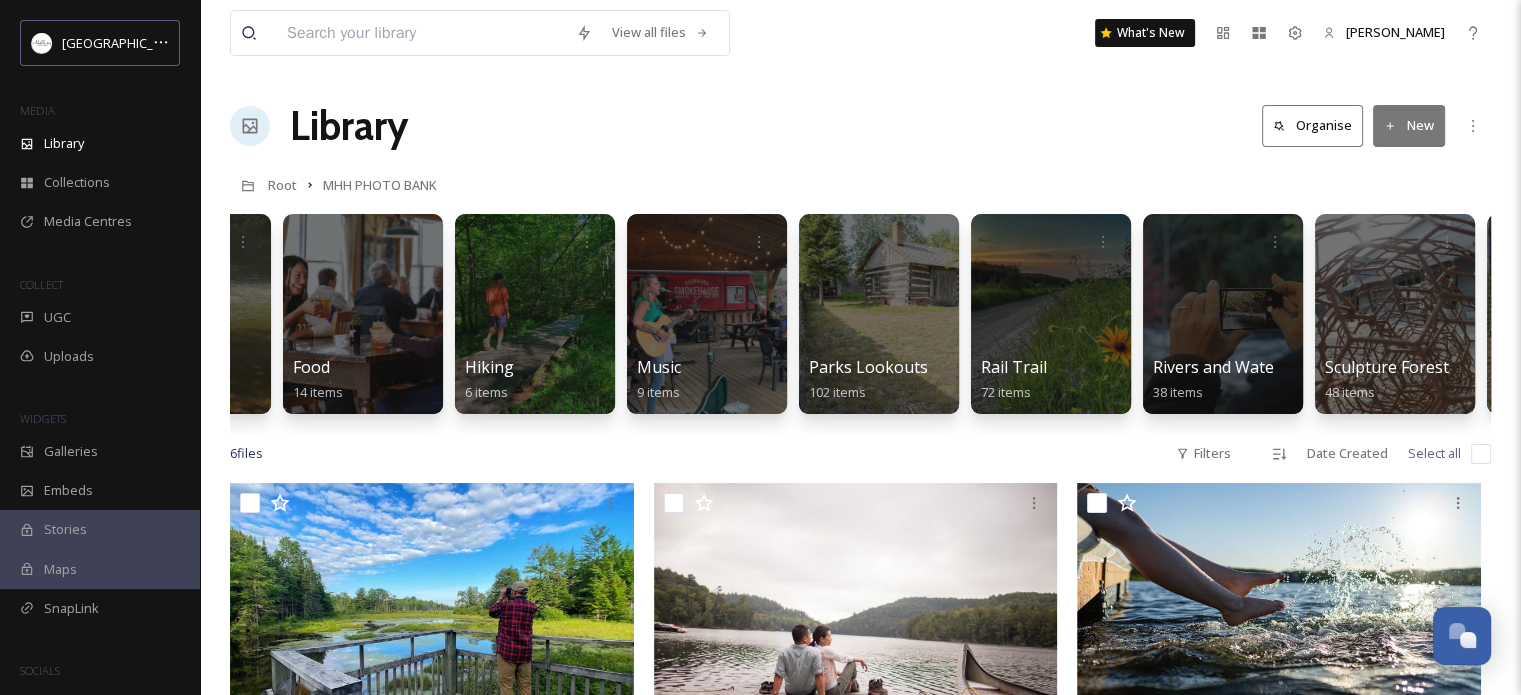 scroll, scrollTop: 0, scrollLeft: 1036, axis: horizontal 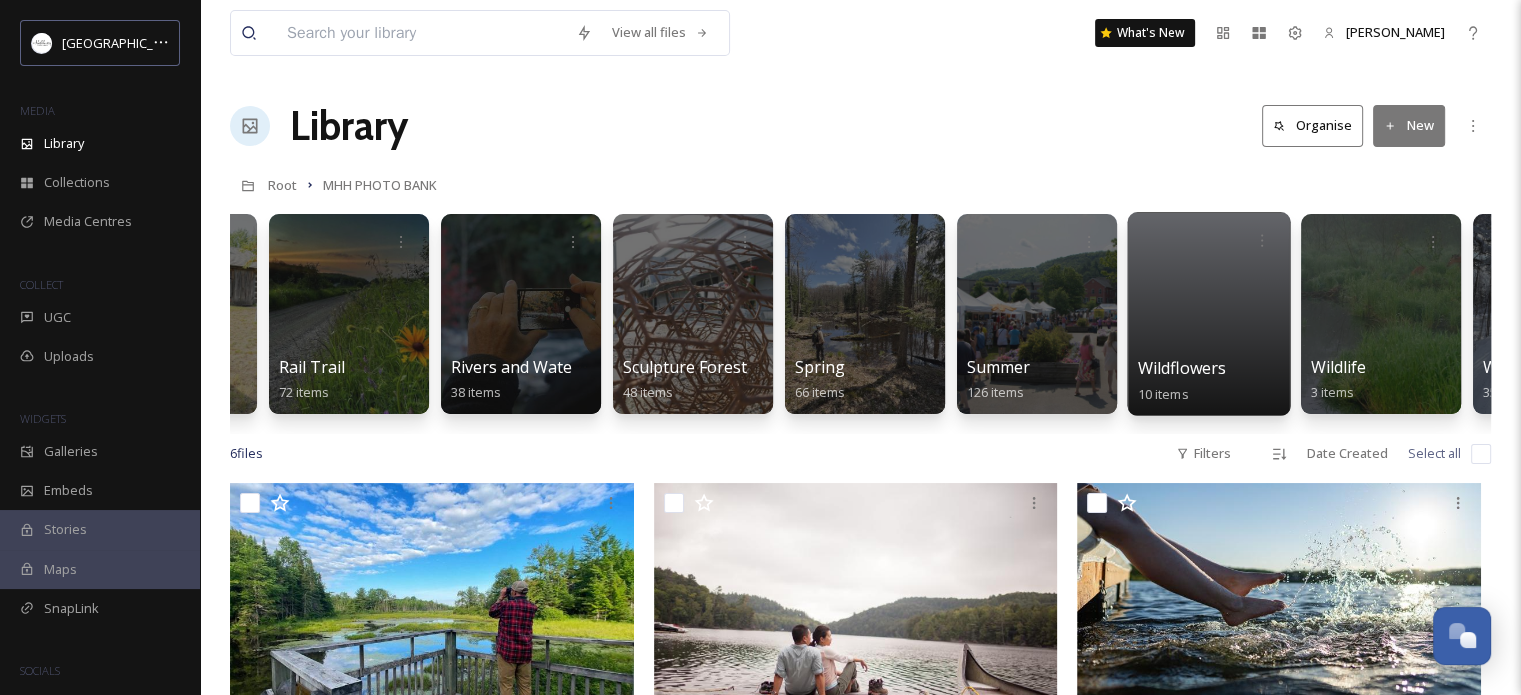 click at bounding box center (1208, 314) 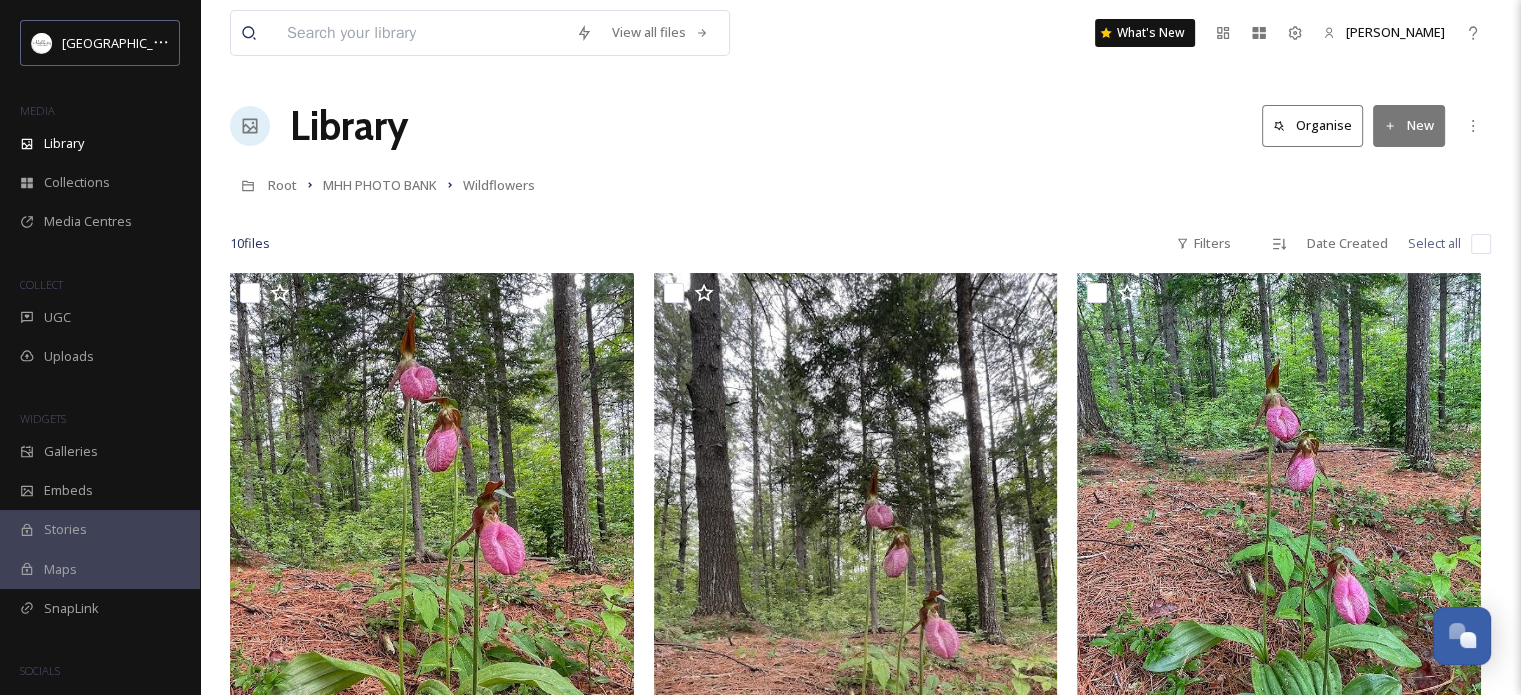 click at bounding box center (1481, 244) 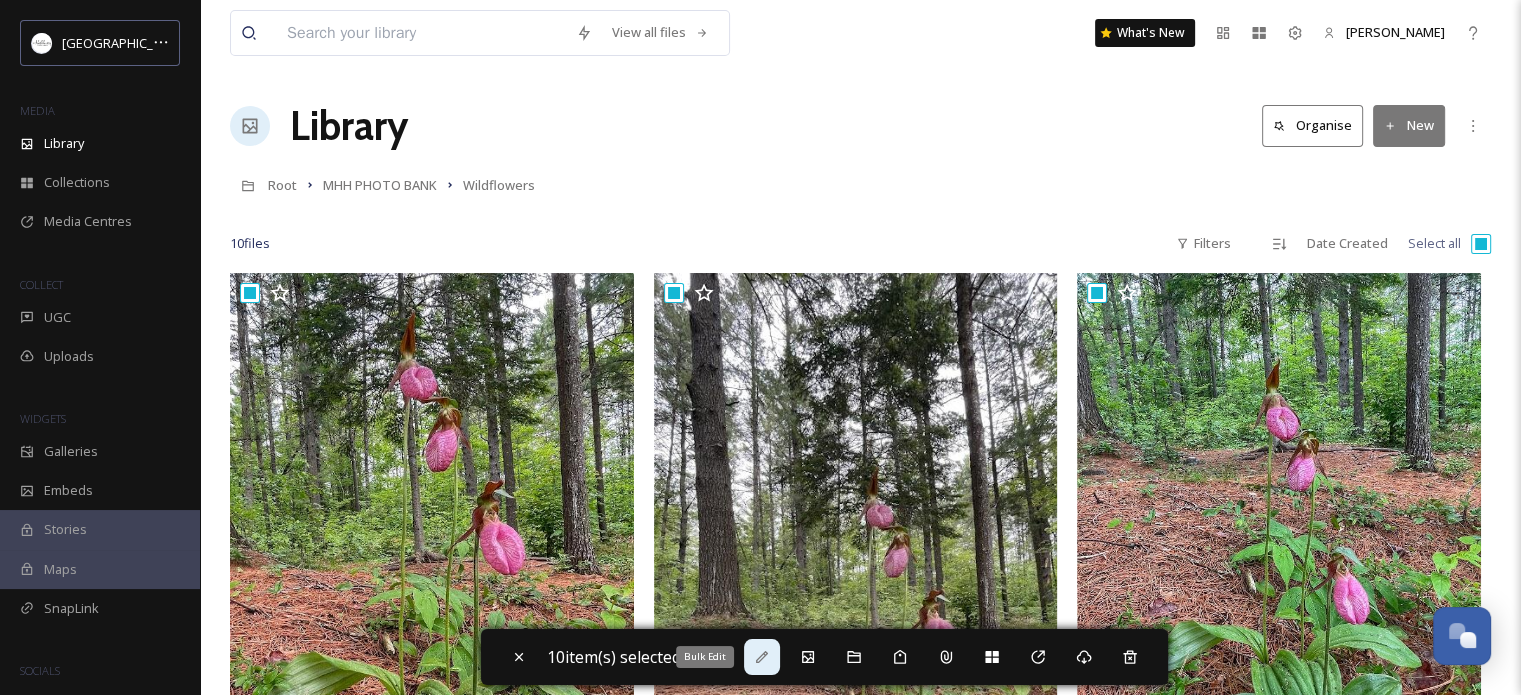 click 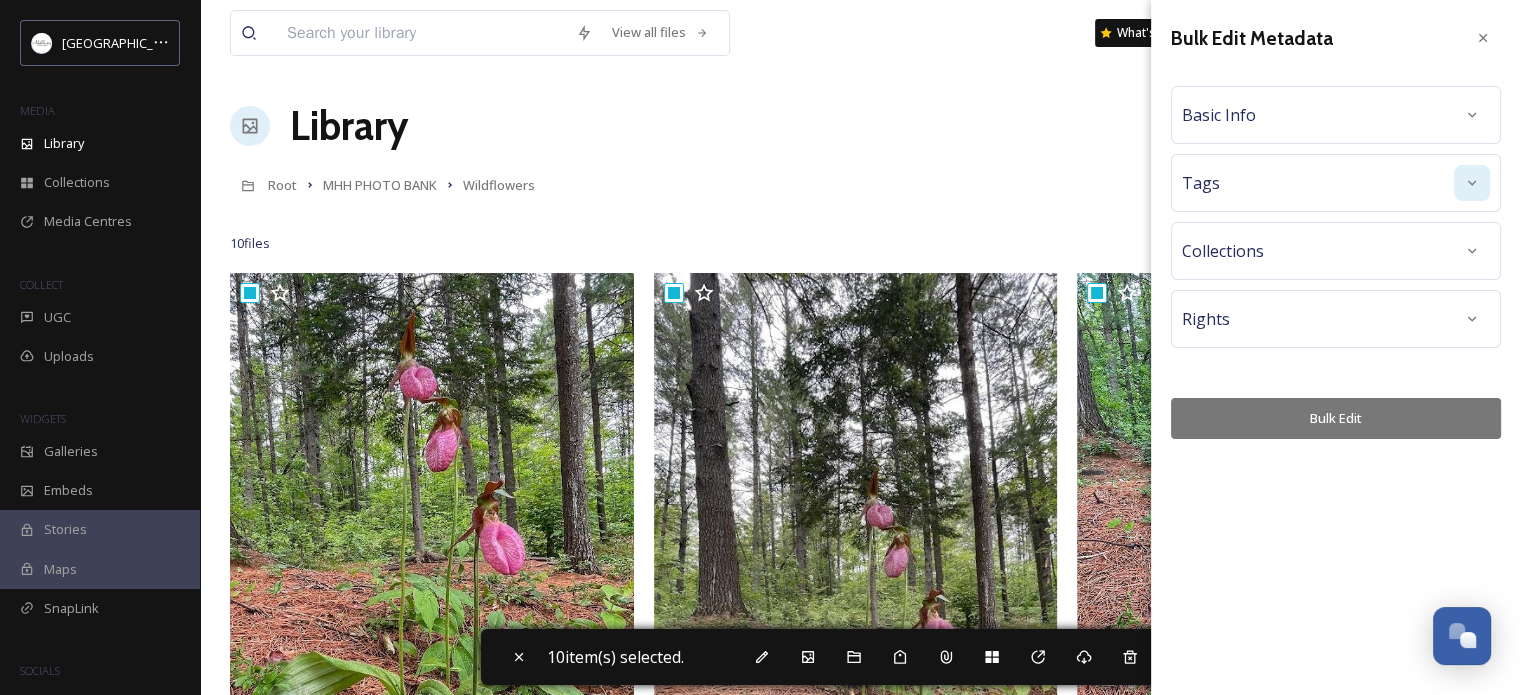 click 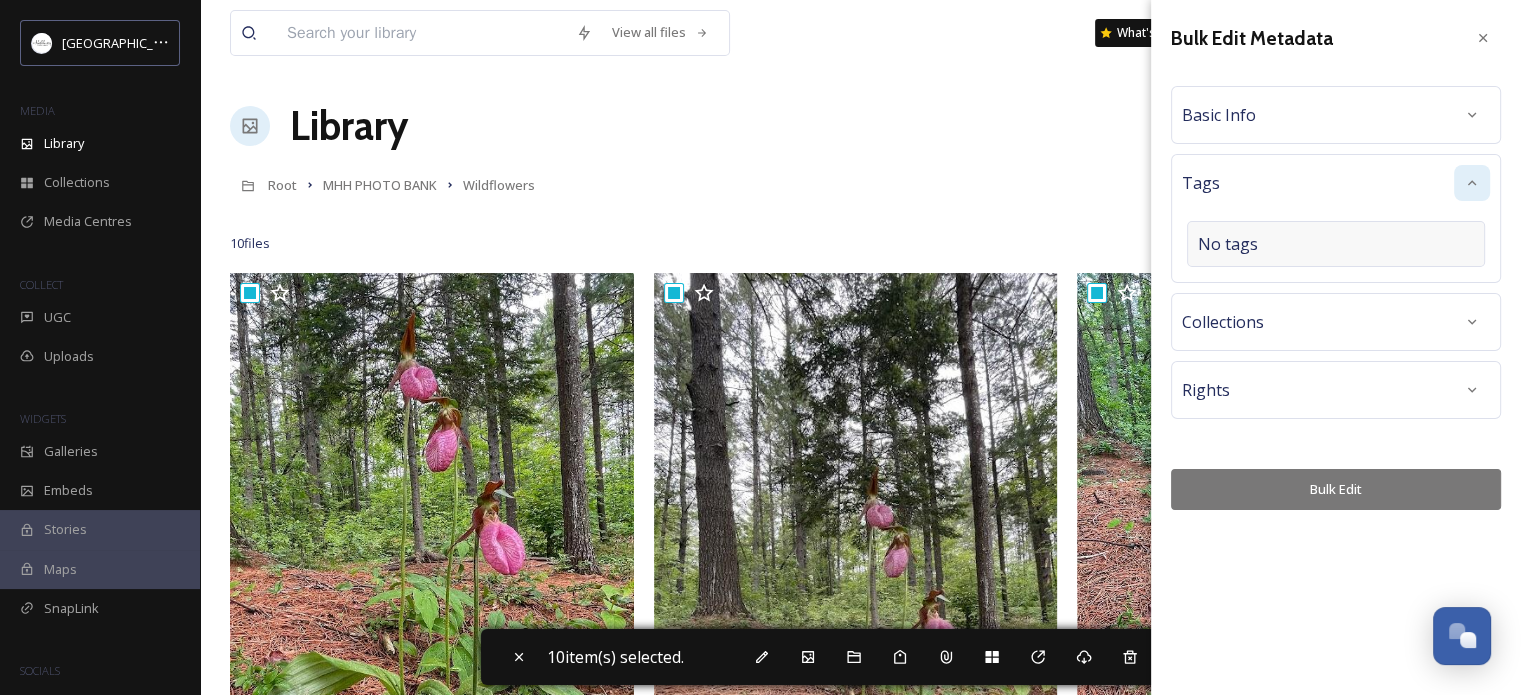 click on "No tags" at bounding box center (1336, 244) 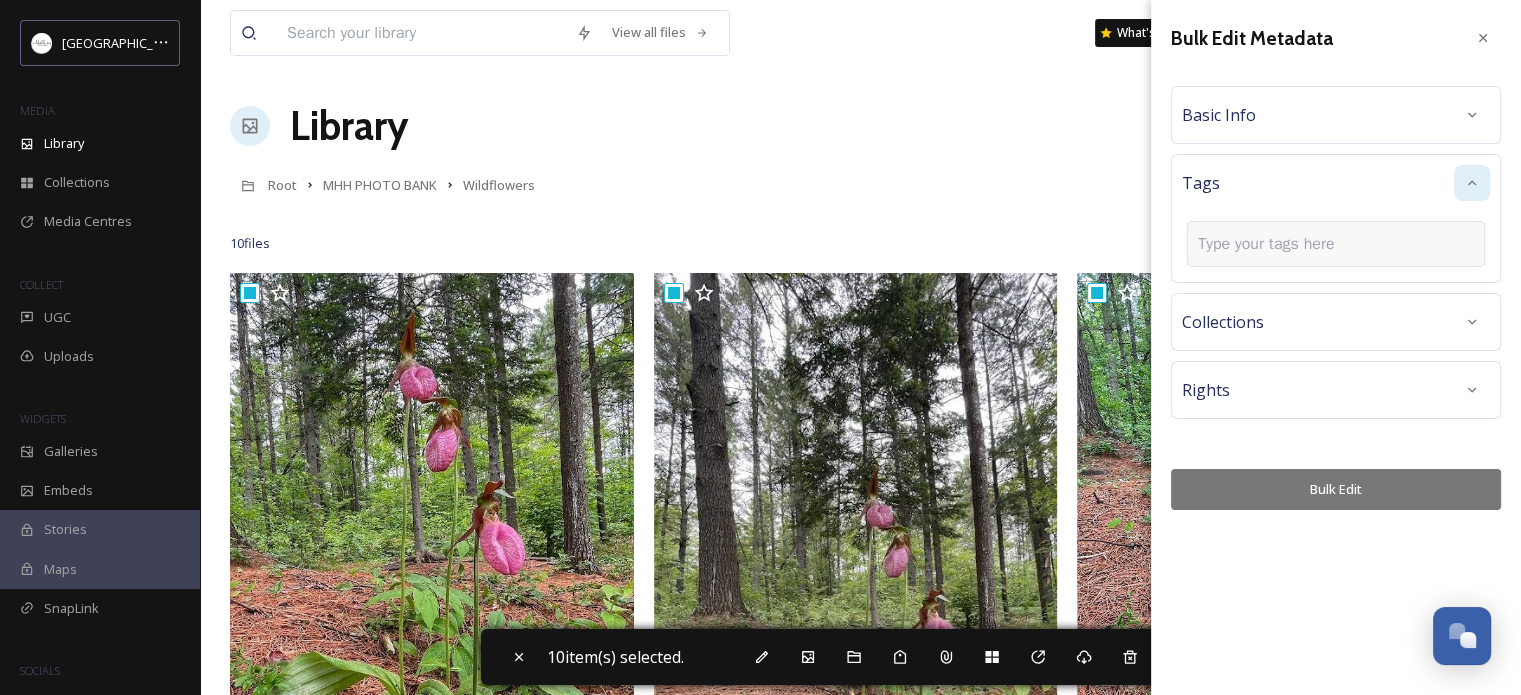 click at bounding box center [1274, 244] 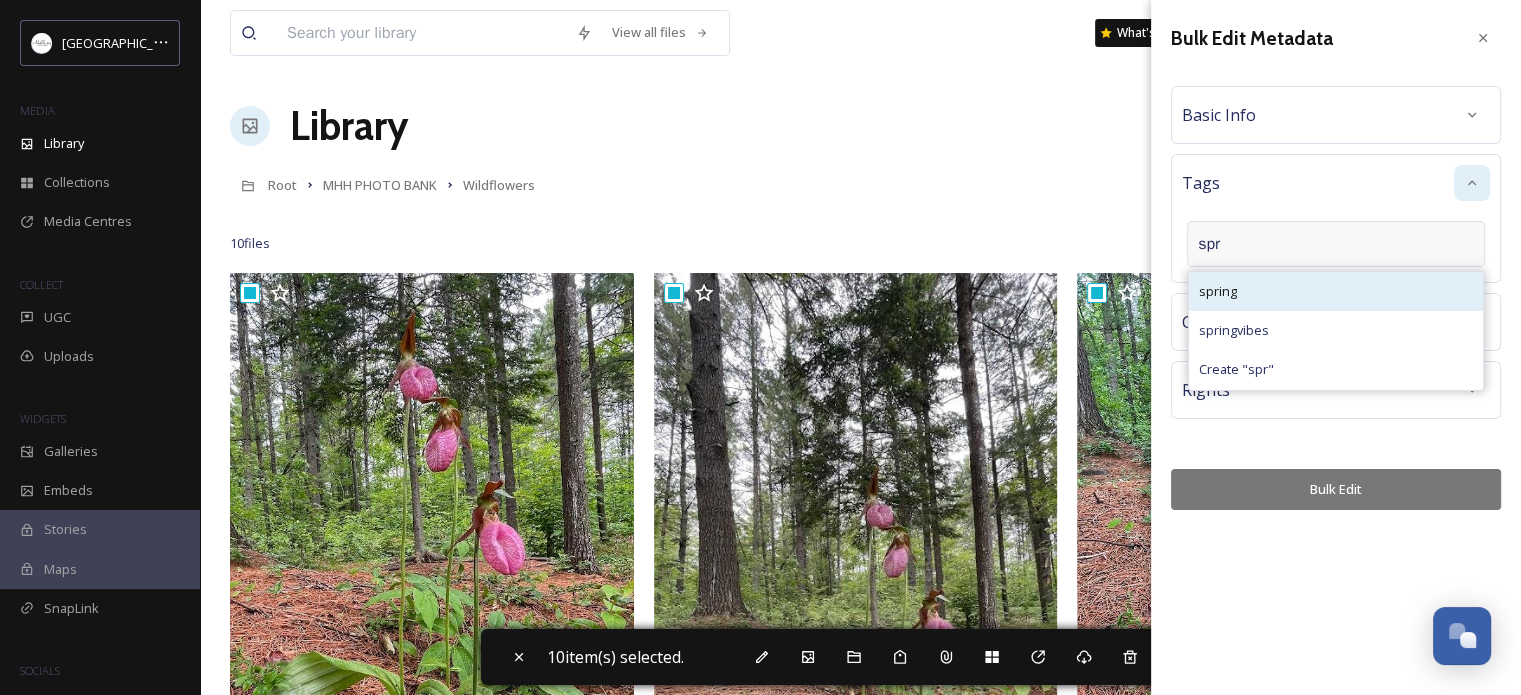 click on "spring" at bounding box center (1336, 291) 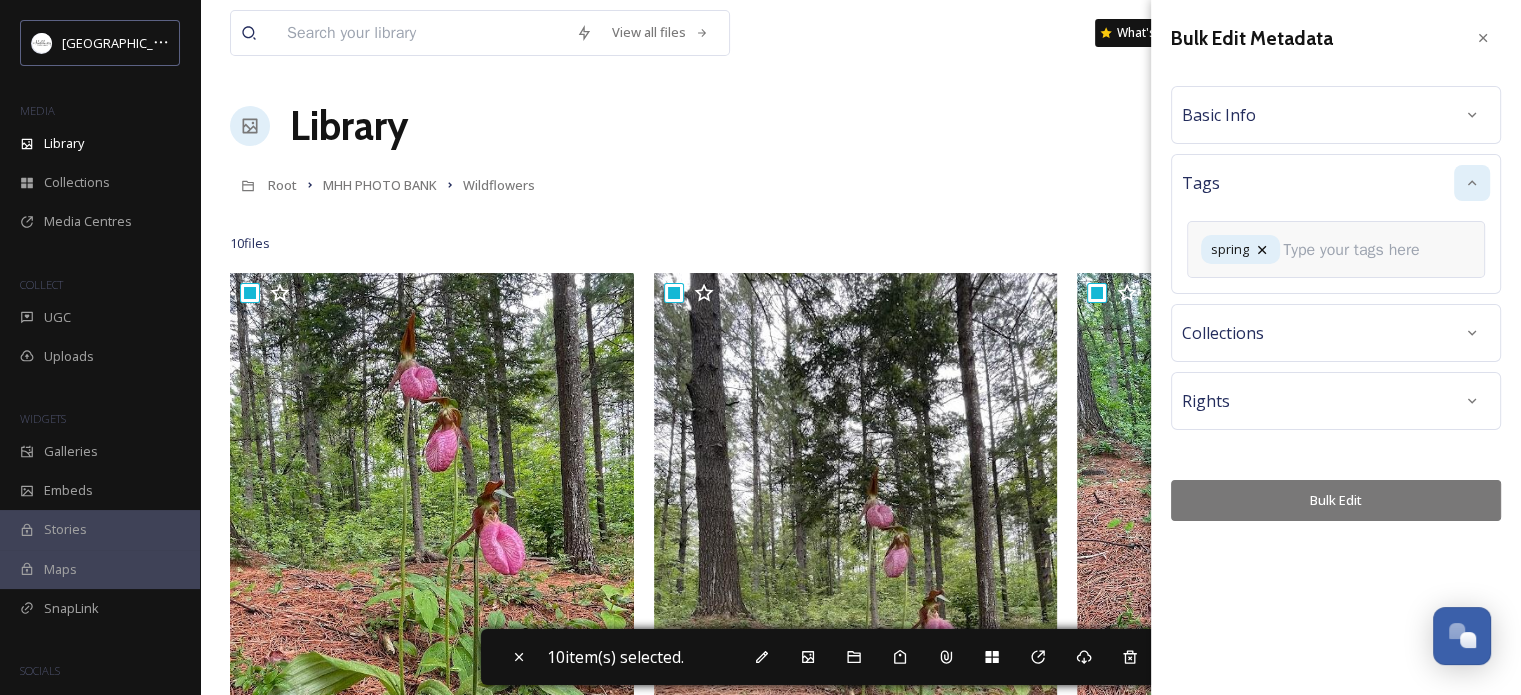 click at bounding box center [1359, 250] 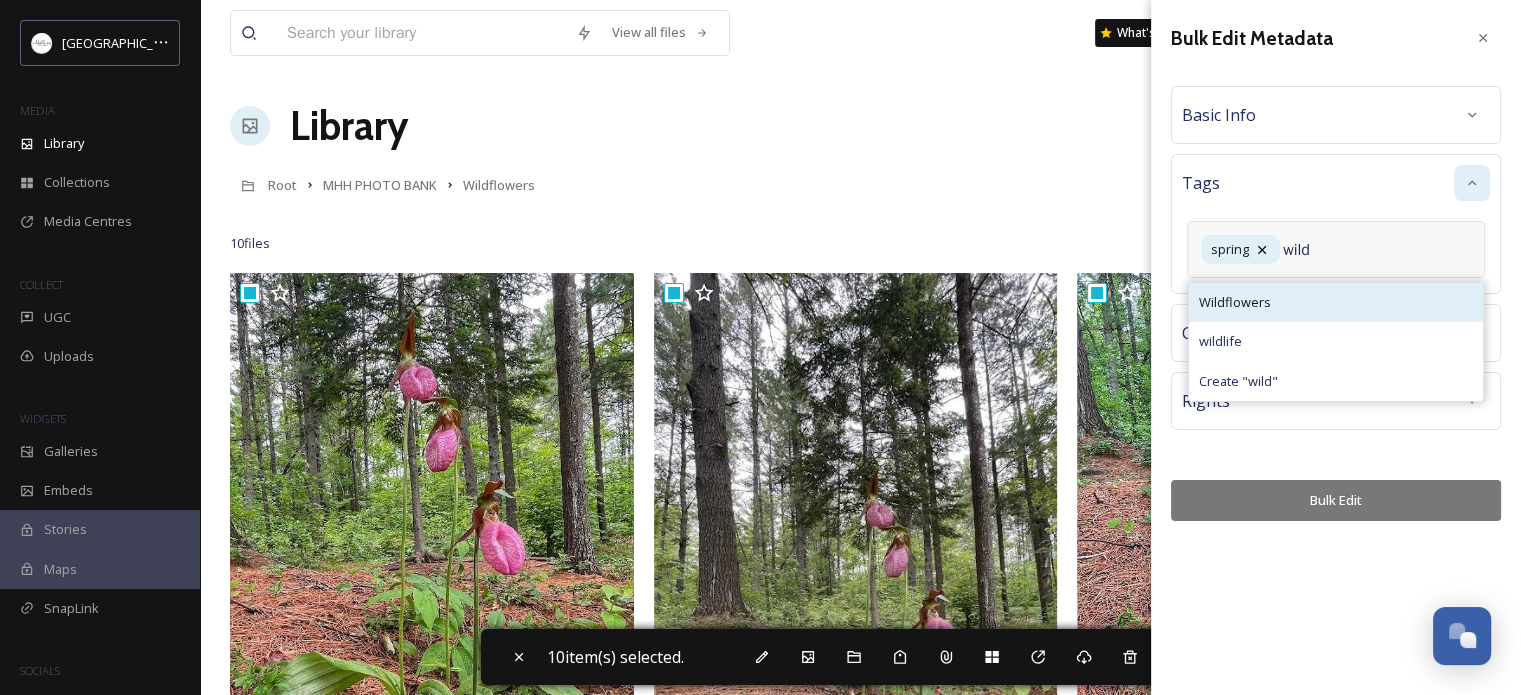 click on "Wildflowers" at bounding box center (1235, 302) 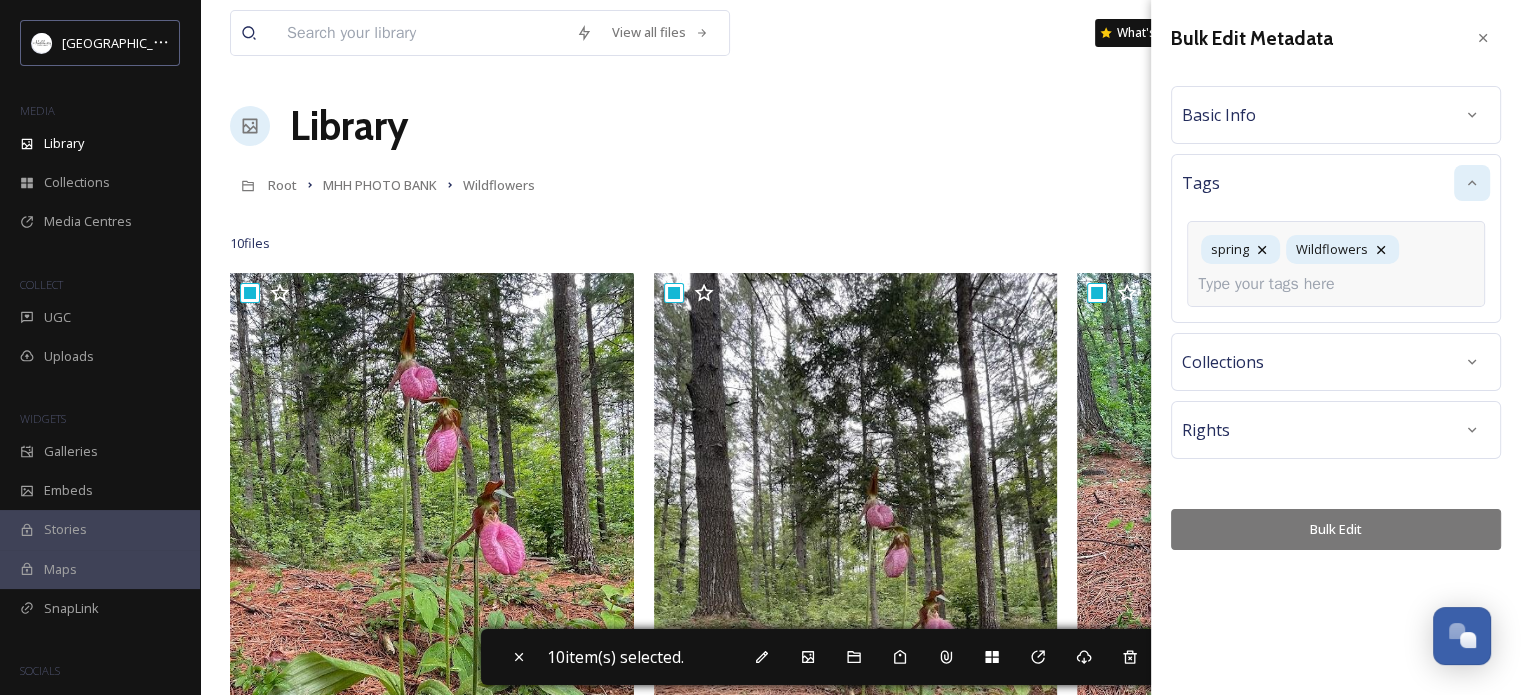 click on "Bulk Edit Metadata Basic Info Tags spring  Wildflowers Collections Rights Bulk Edit" at bounding box center (1336, 285) 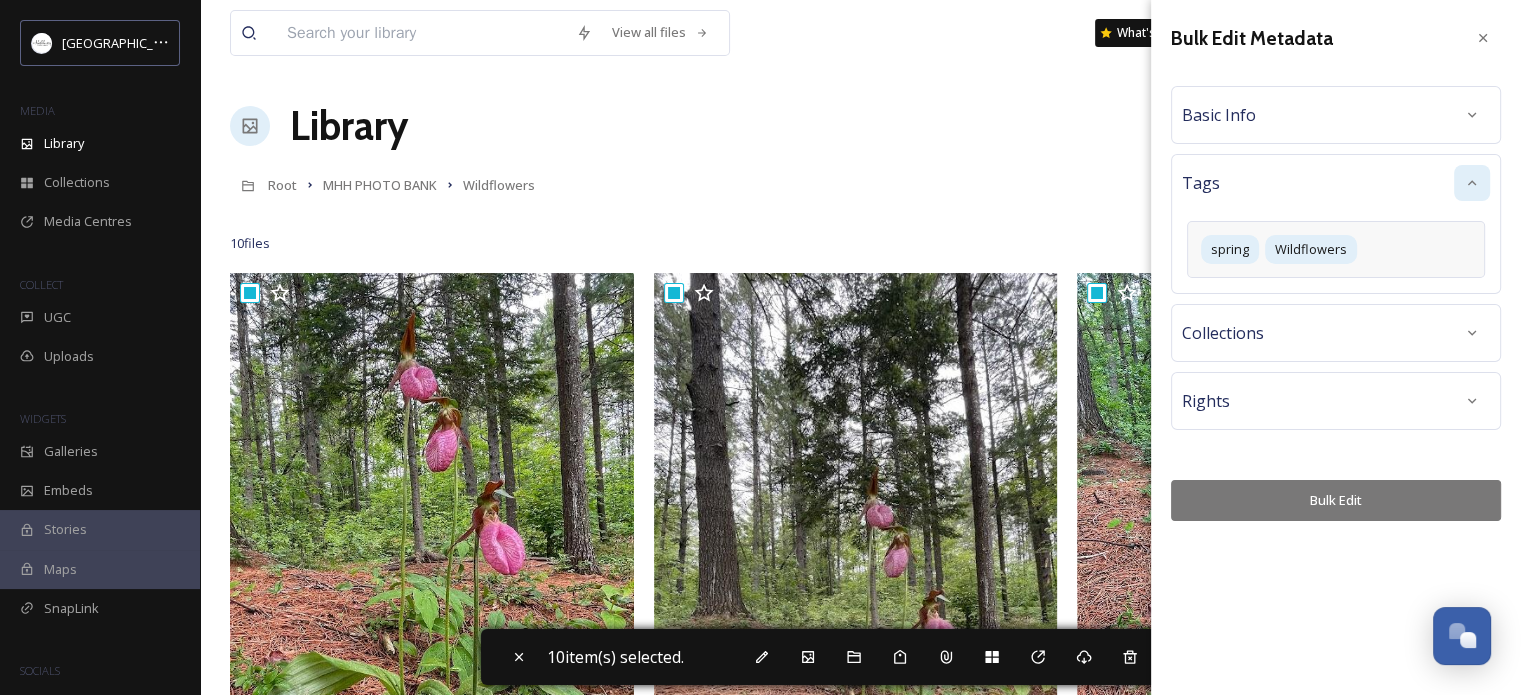 click on "Bulk Edit" at bounding box center (1336, 500) 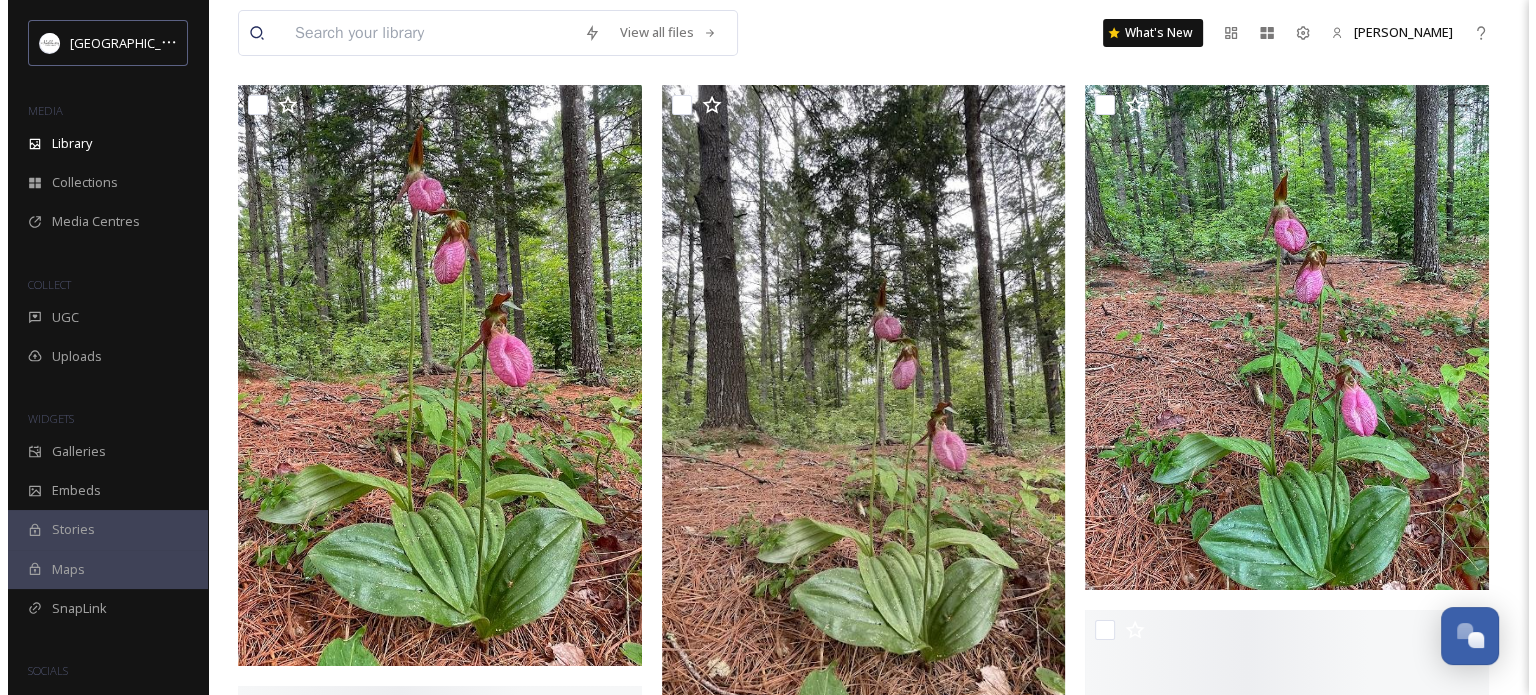 scroll, scrollTop: 0, scrollLeft: 0, axis: both 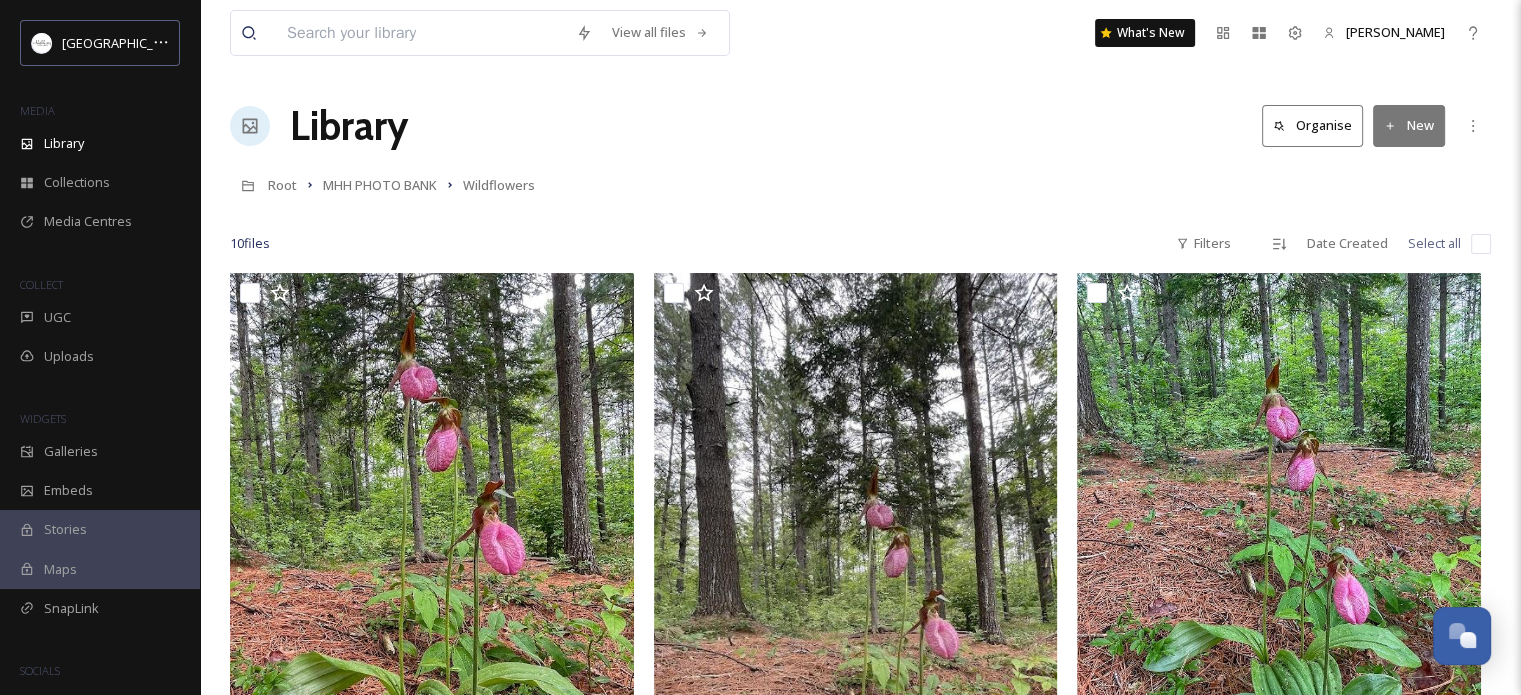 click at bounding box center (1481, 244) 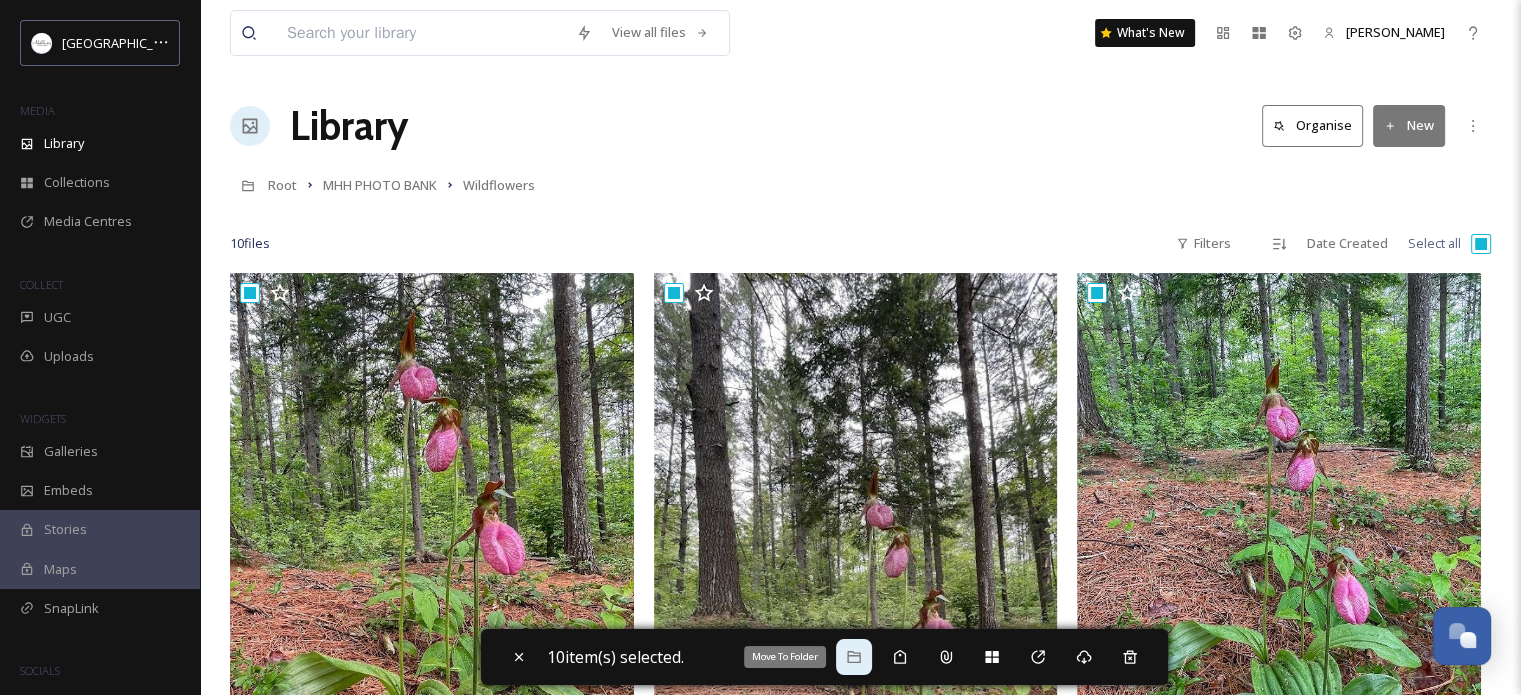 click on "Move To Folder" at bounding box center [854, 657] 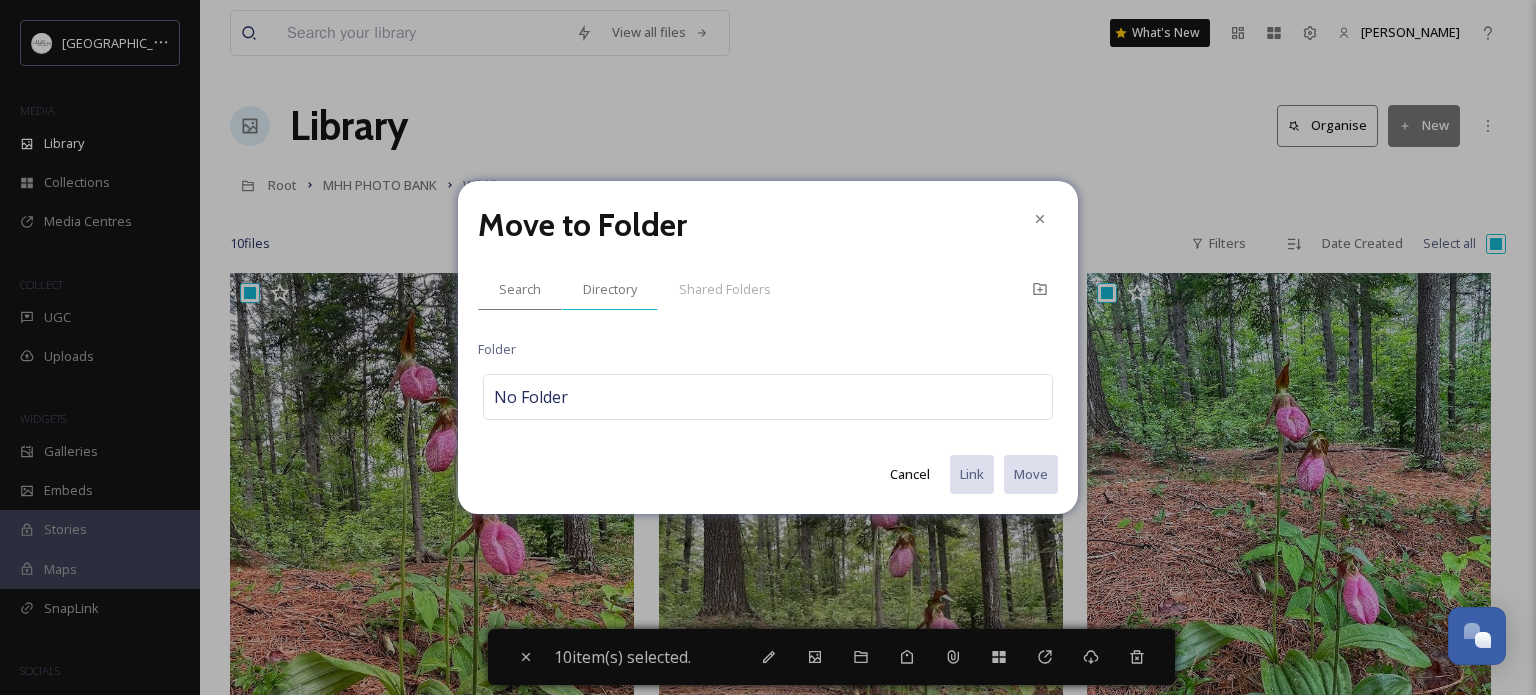click on "Directory" at bounding box center [610, 289] 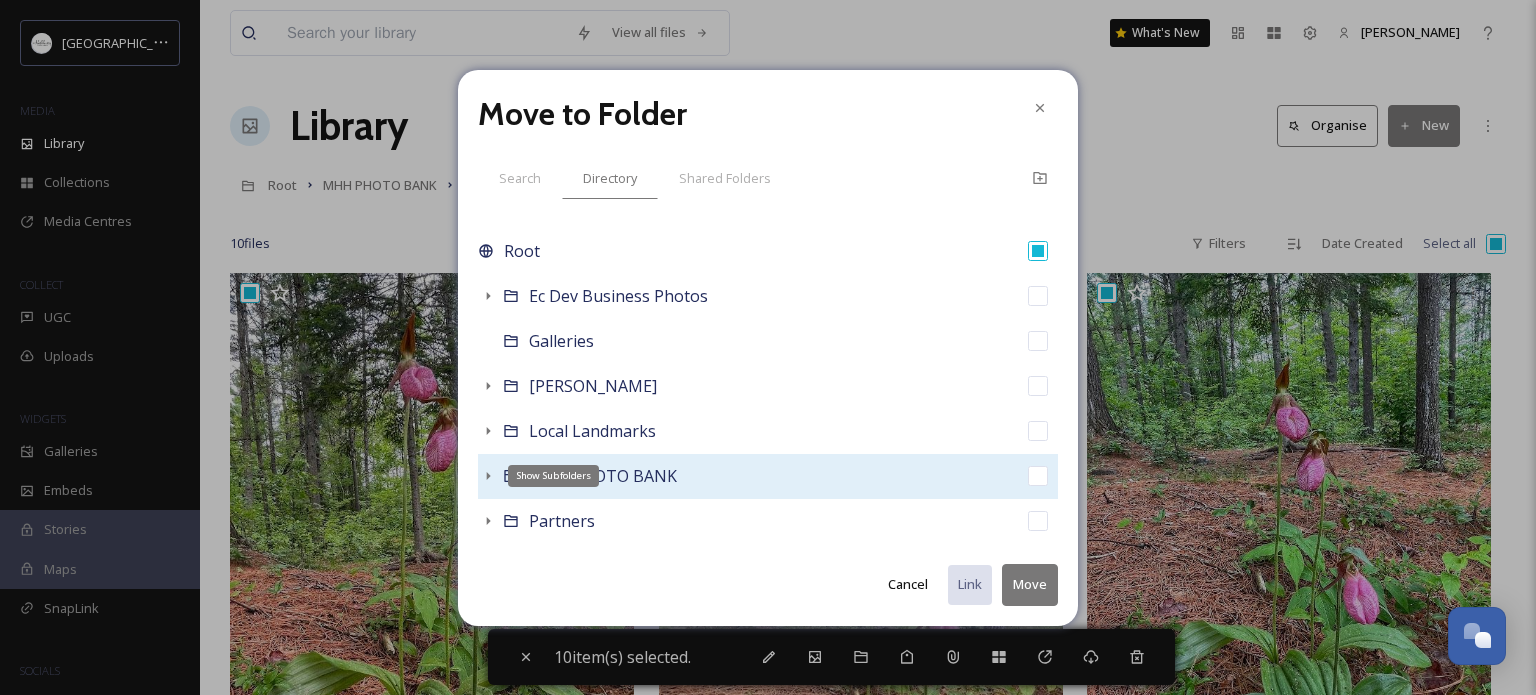 click 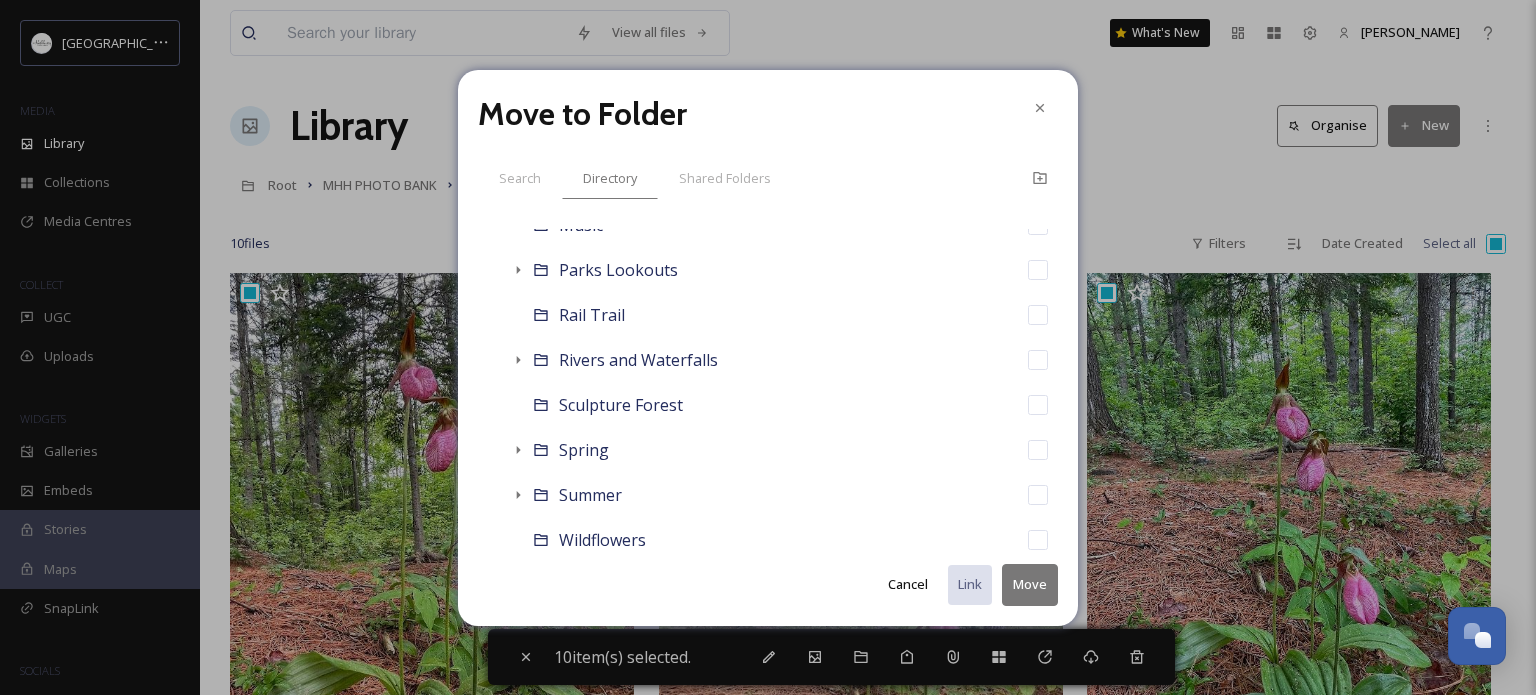 scroll, scrollTop: 700, scrollLeft: 0, axis: vertical 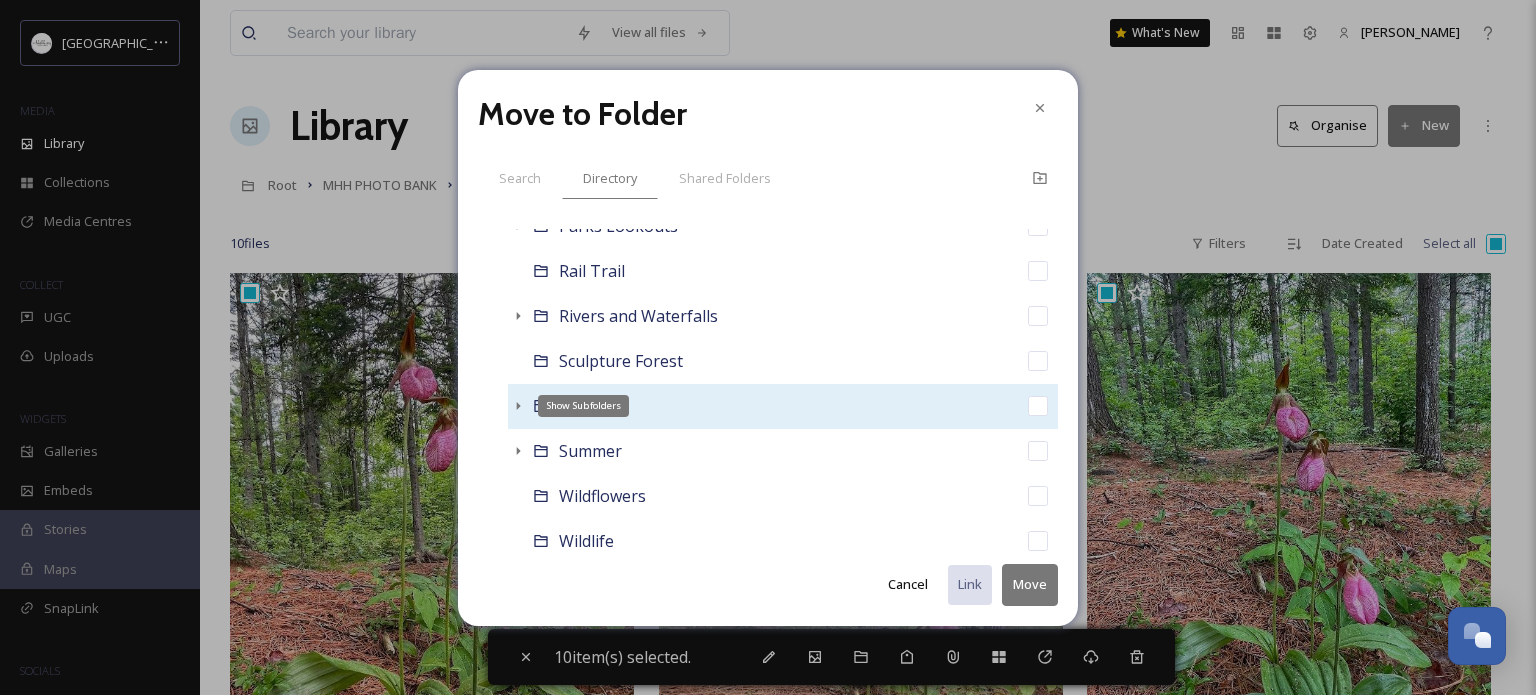click 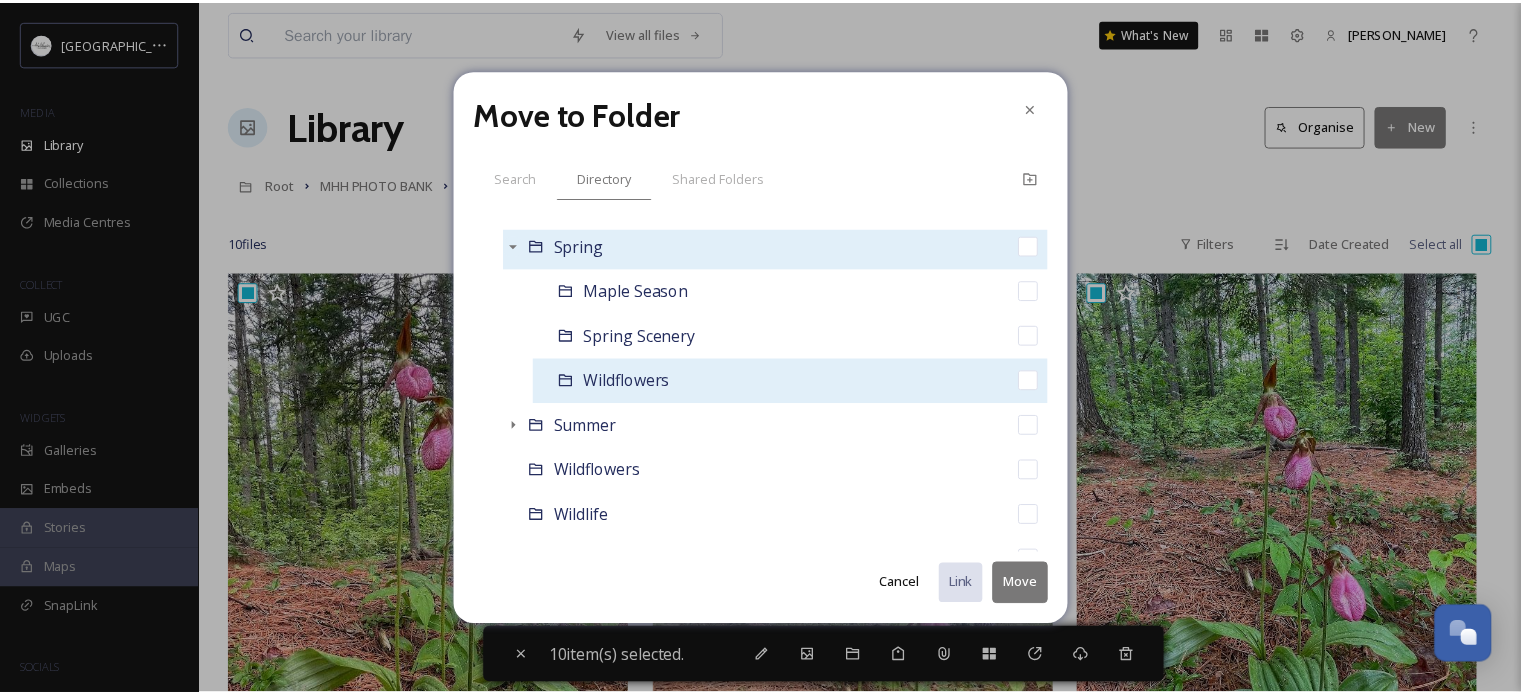 scroll, scrollTop: 900, scrollLeft: 0, axis: vertical 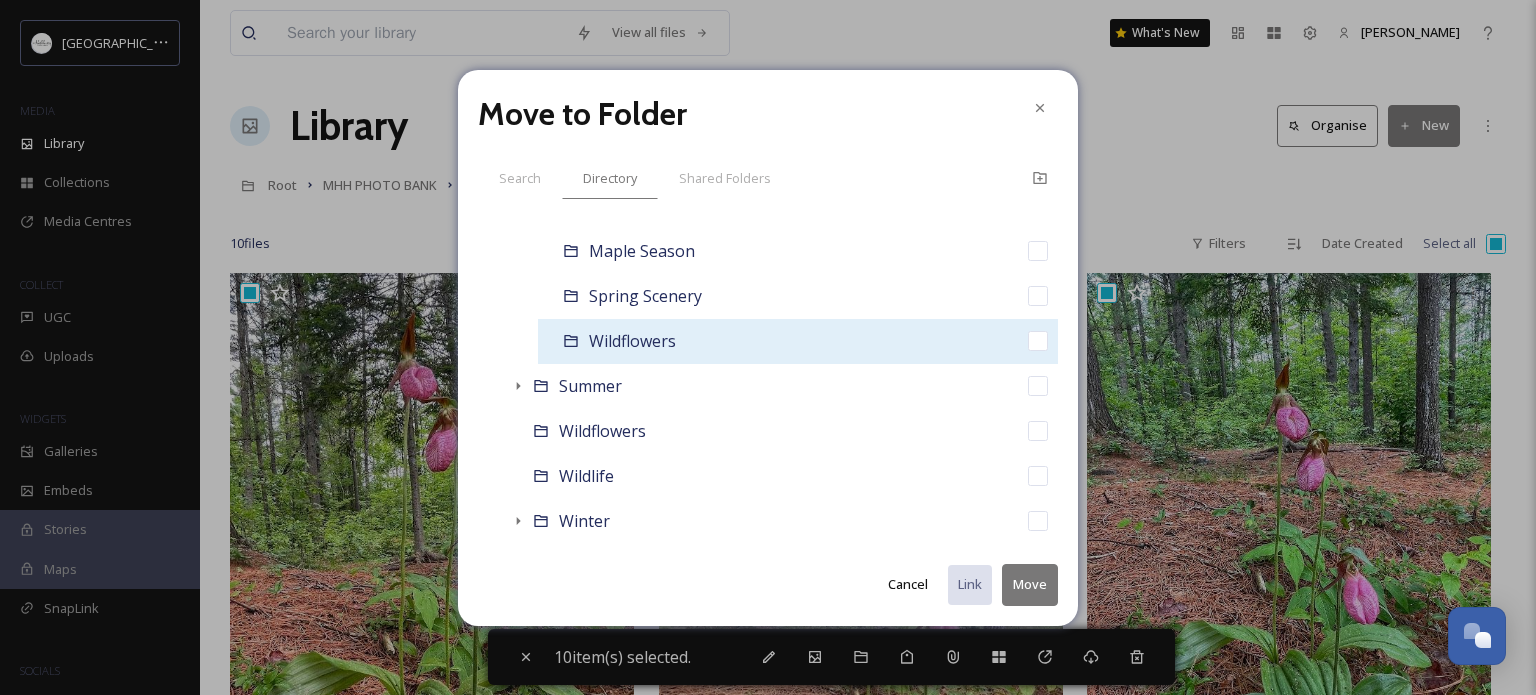 click on "Wildflowers" at bounding box center [632, 341] 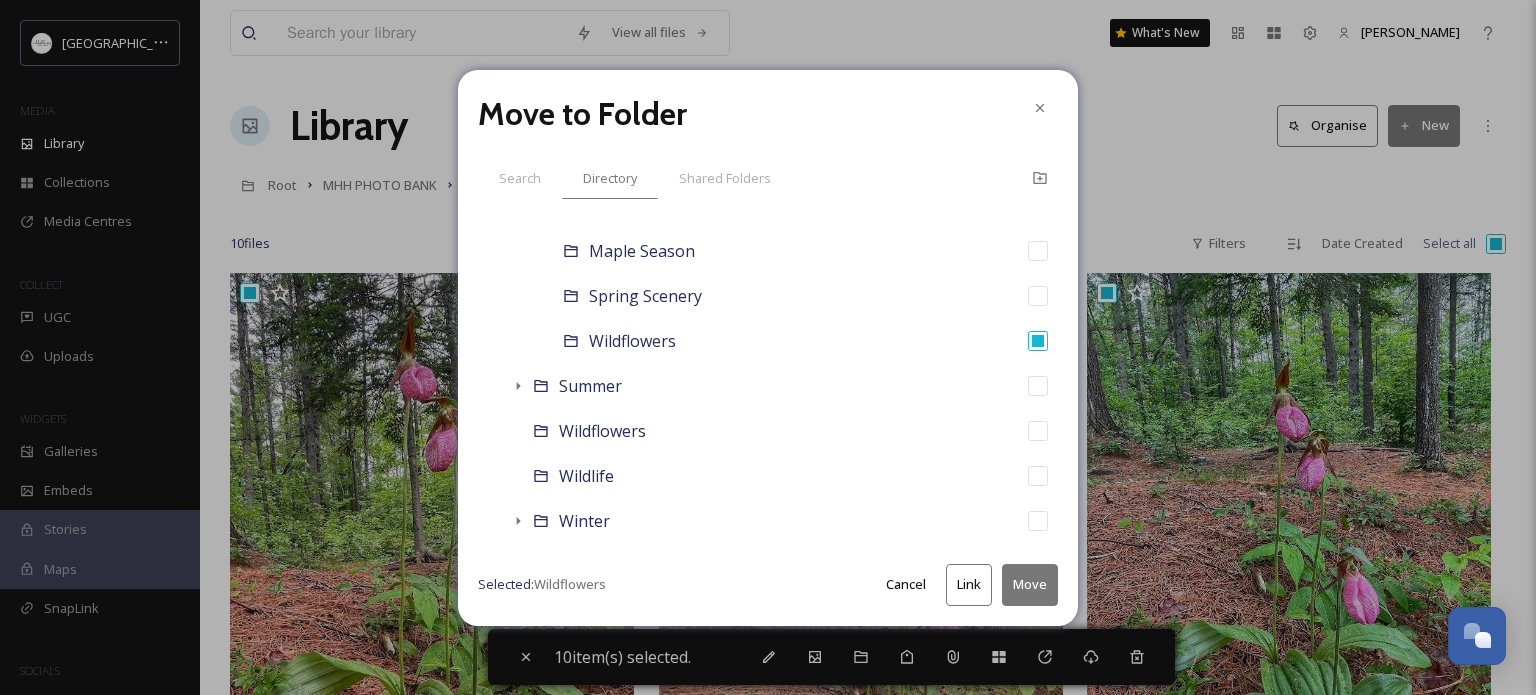 click on "Move" at bounding box center [1030, 584] 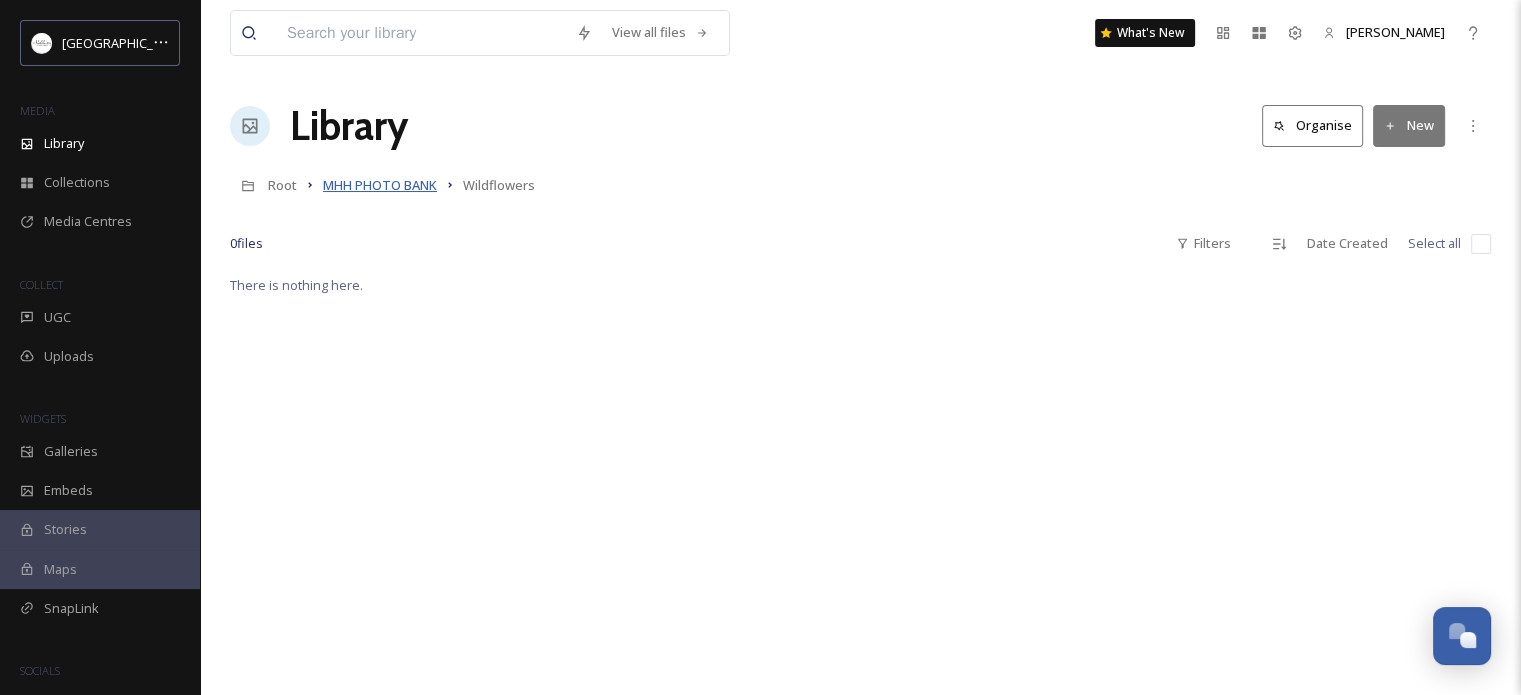 drag, startPoint x: 501, startPoint y: 188, endPoint x: 421, endPoint y: 181, distance: 80.305664 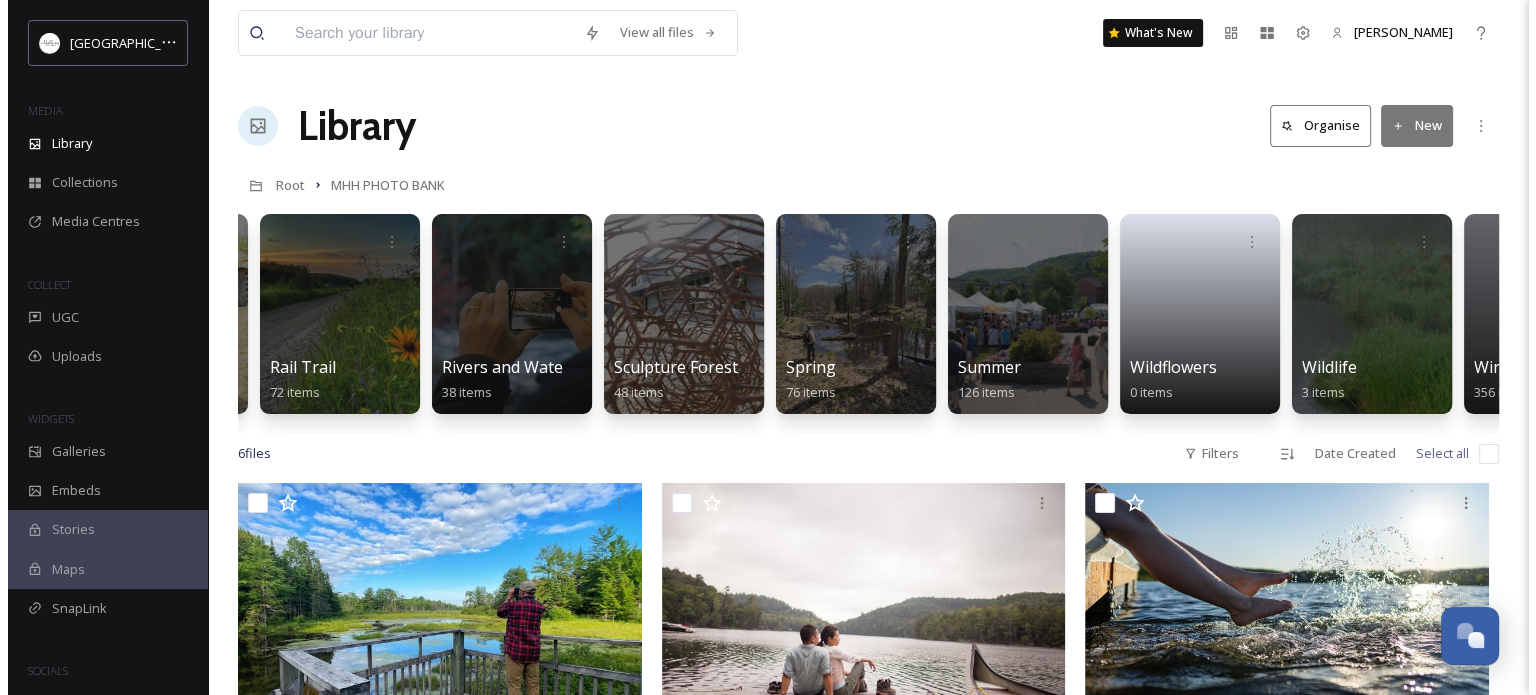 scroll, scrollTop: 0, scrollLeft: 1832, axis: horizontal 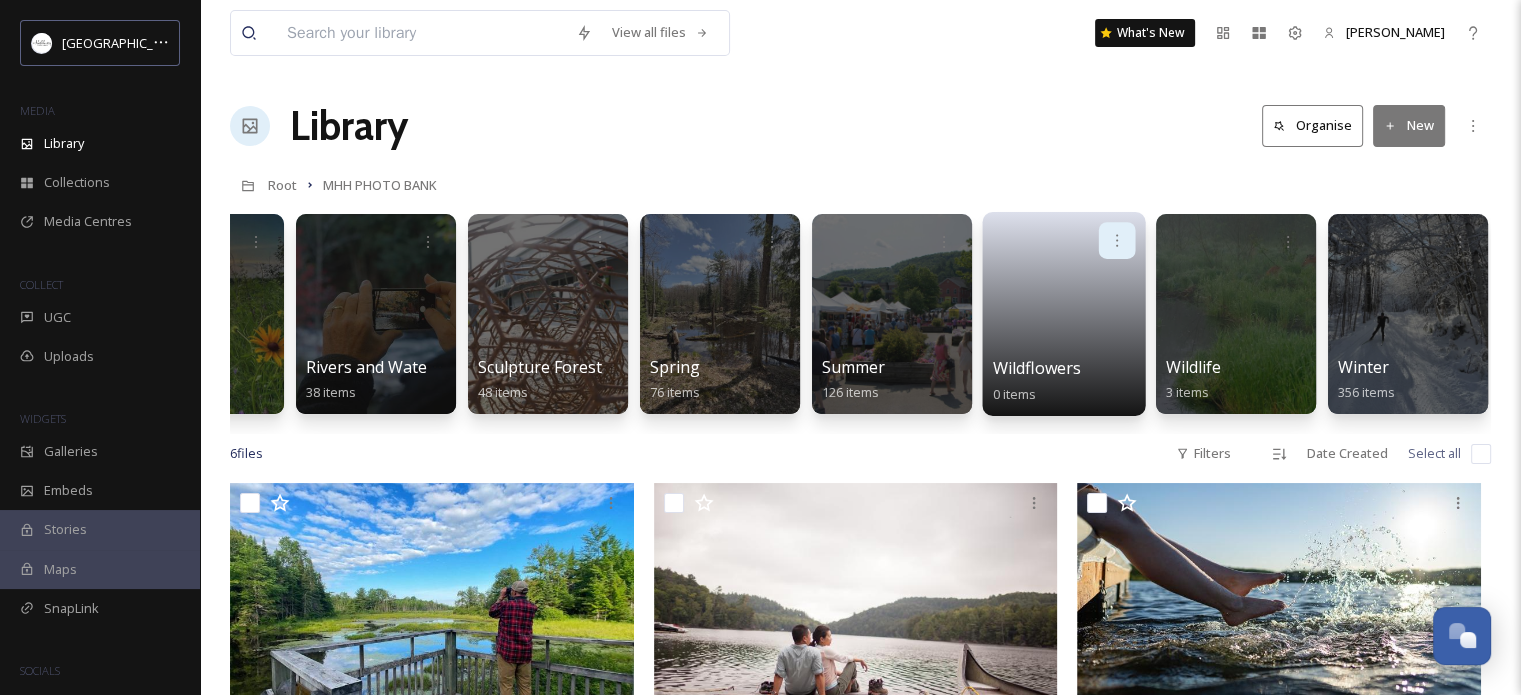 click 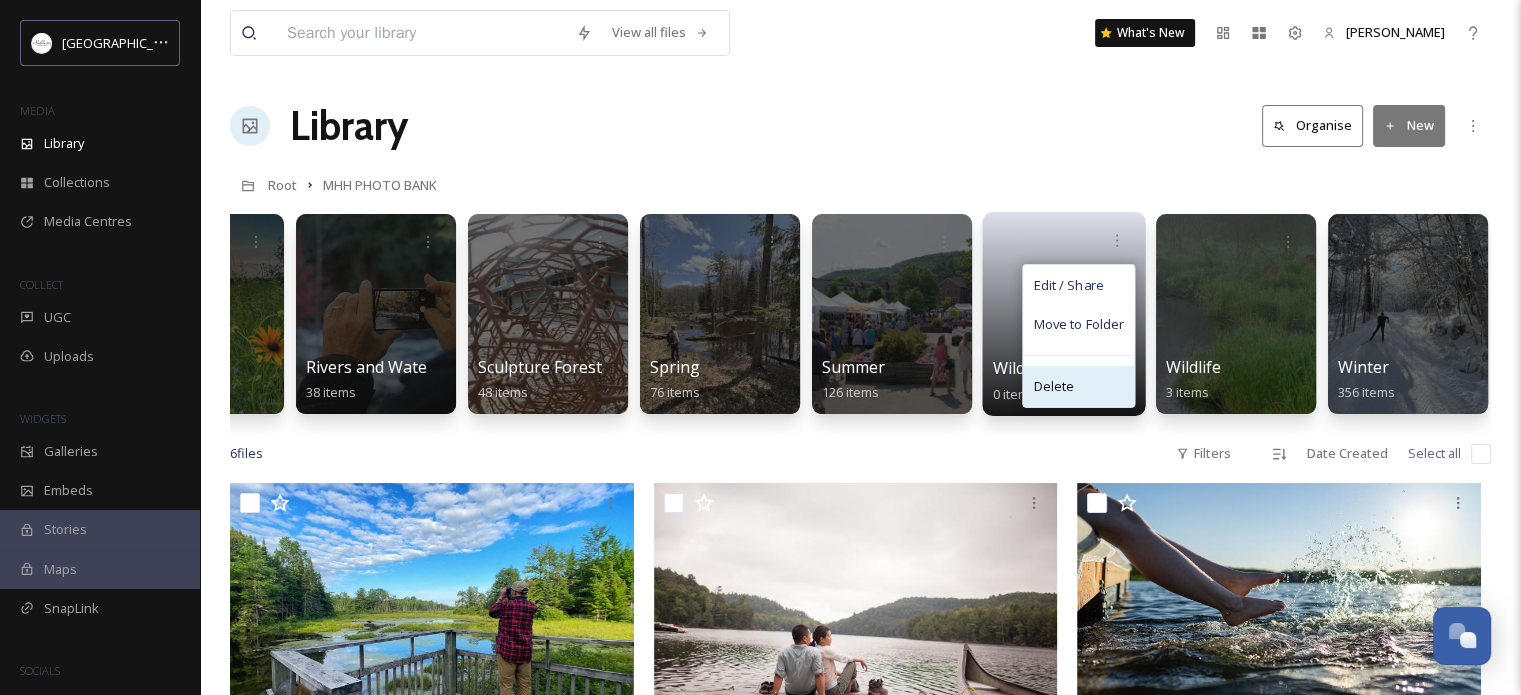 click on "Delete" at bounding box center [1078, 386] 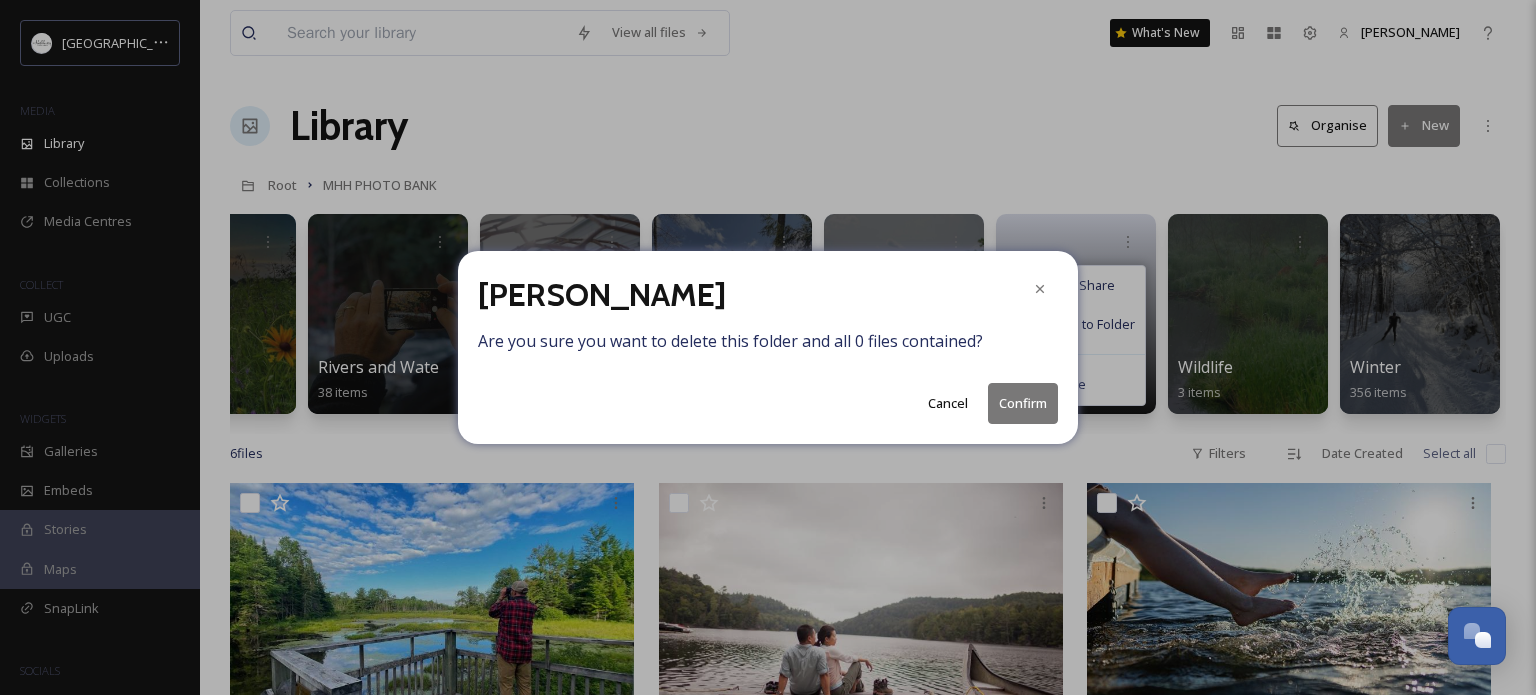 click on "Confirm" at bounding box center (1023, 403) 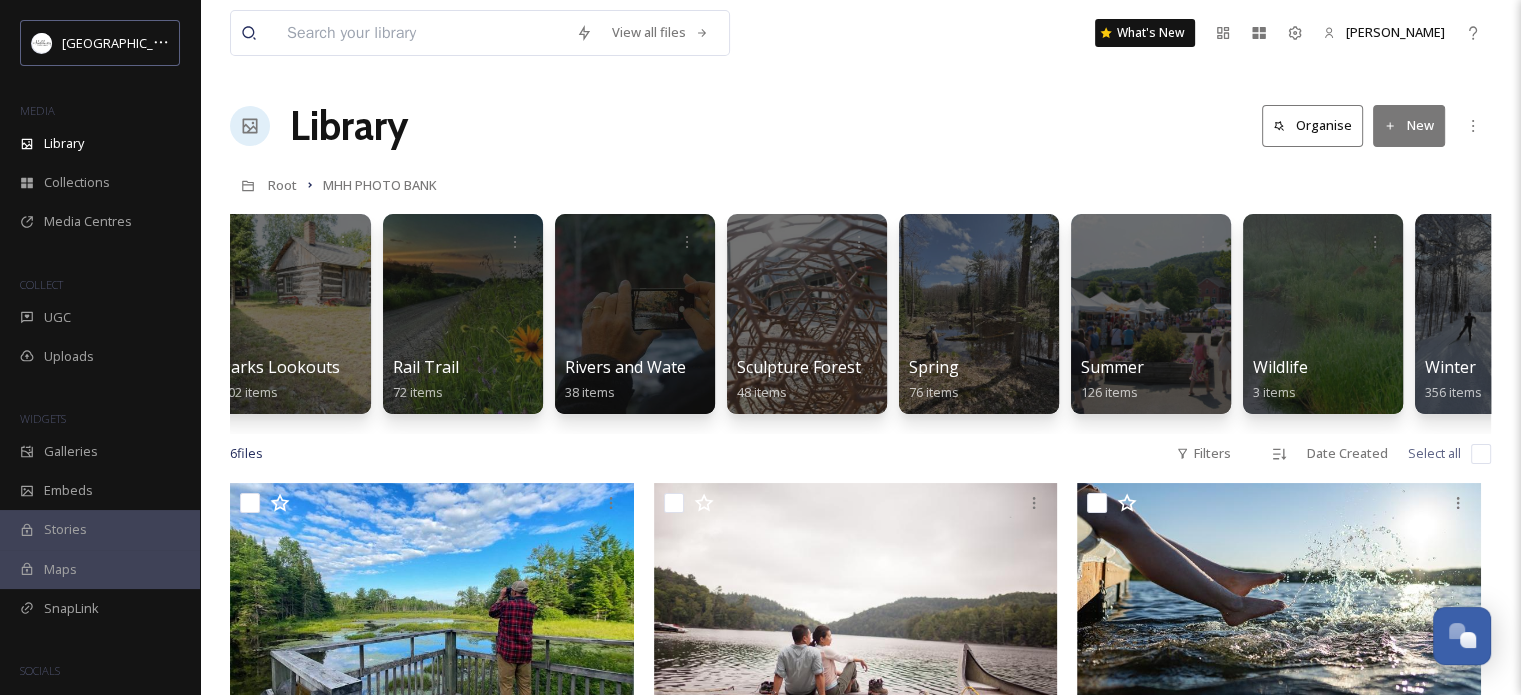 scroll, scrollTop: 0, scrollLeft: 1663, axis: horizontal 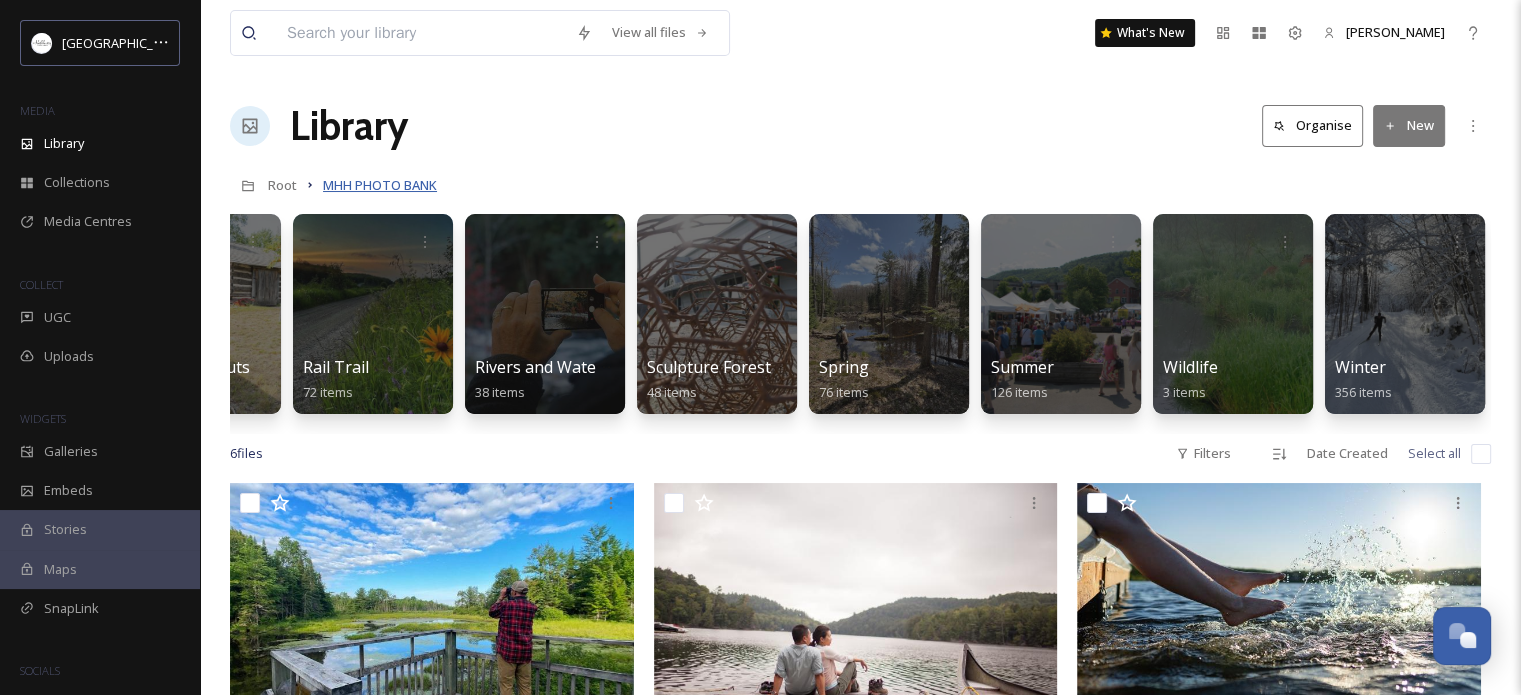 click on "MHH PHOTO BANK" at bounding box center (380, 185) 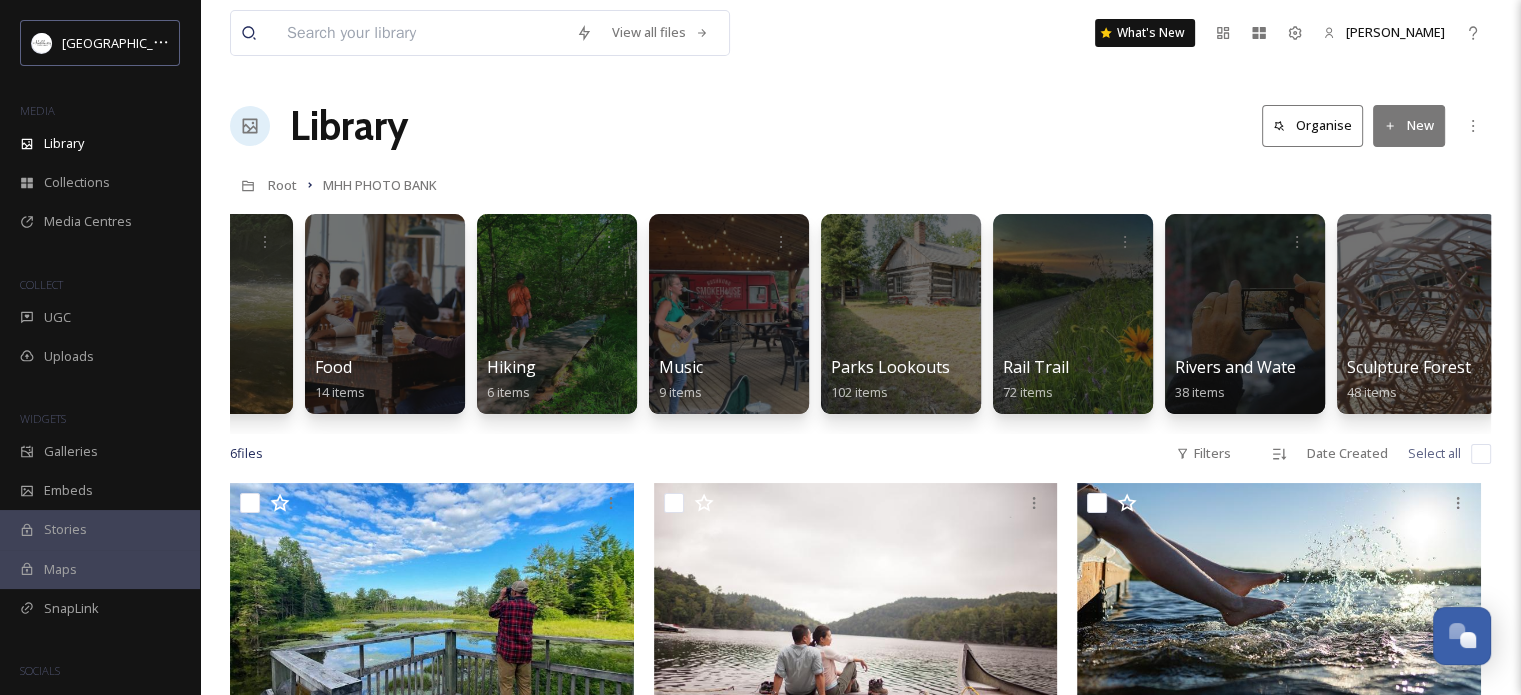 scroll, scrollTop: 0, scrollLeft: 0, axis: both 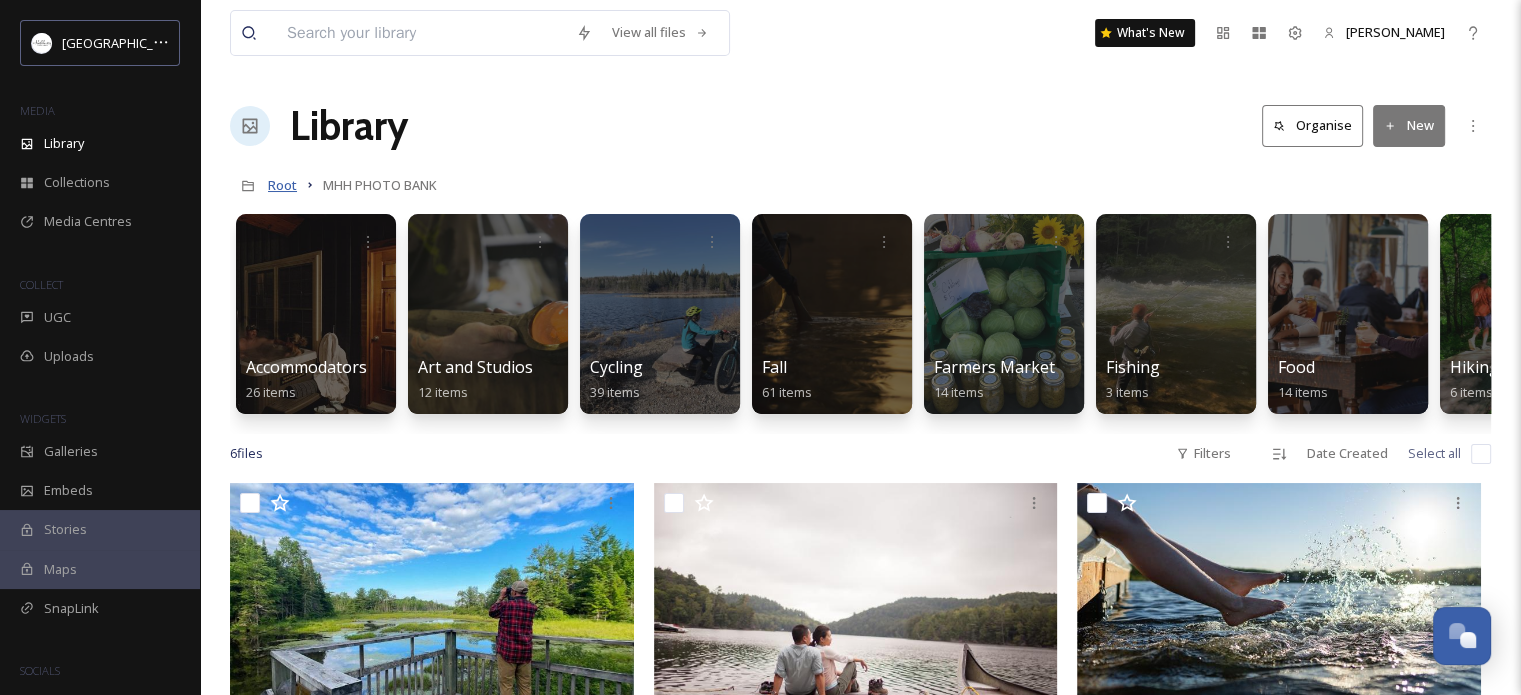 click on "Root" at bounding box center (282, 185) 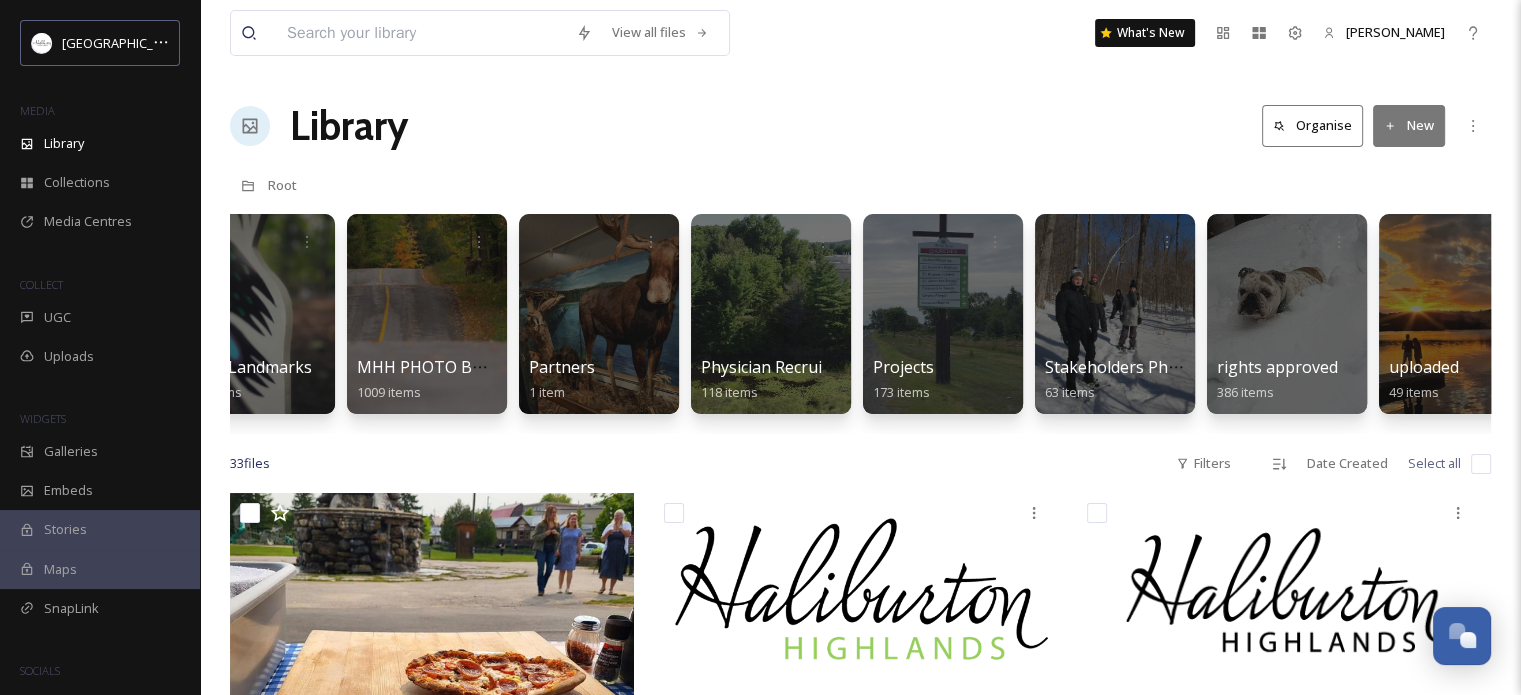 scroll, scrollTop: 0, scrollLeft: 631, axis: horizontal 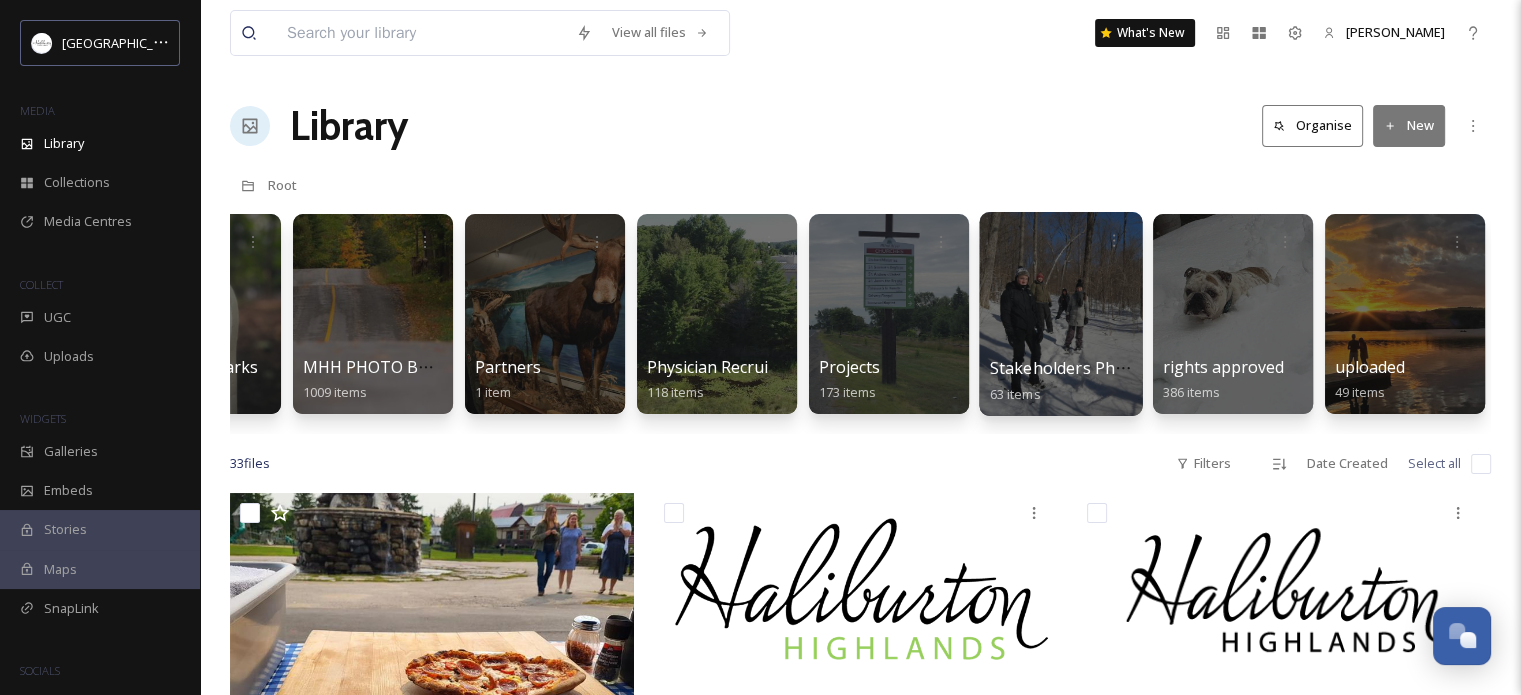 click at bounding box center (1060, 314) 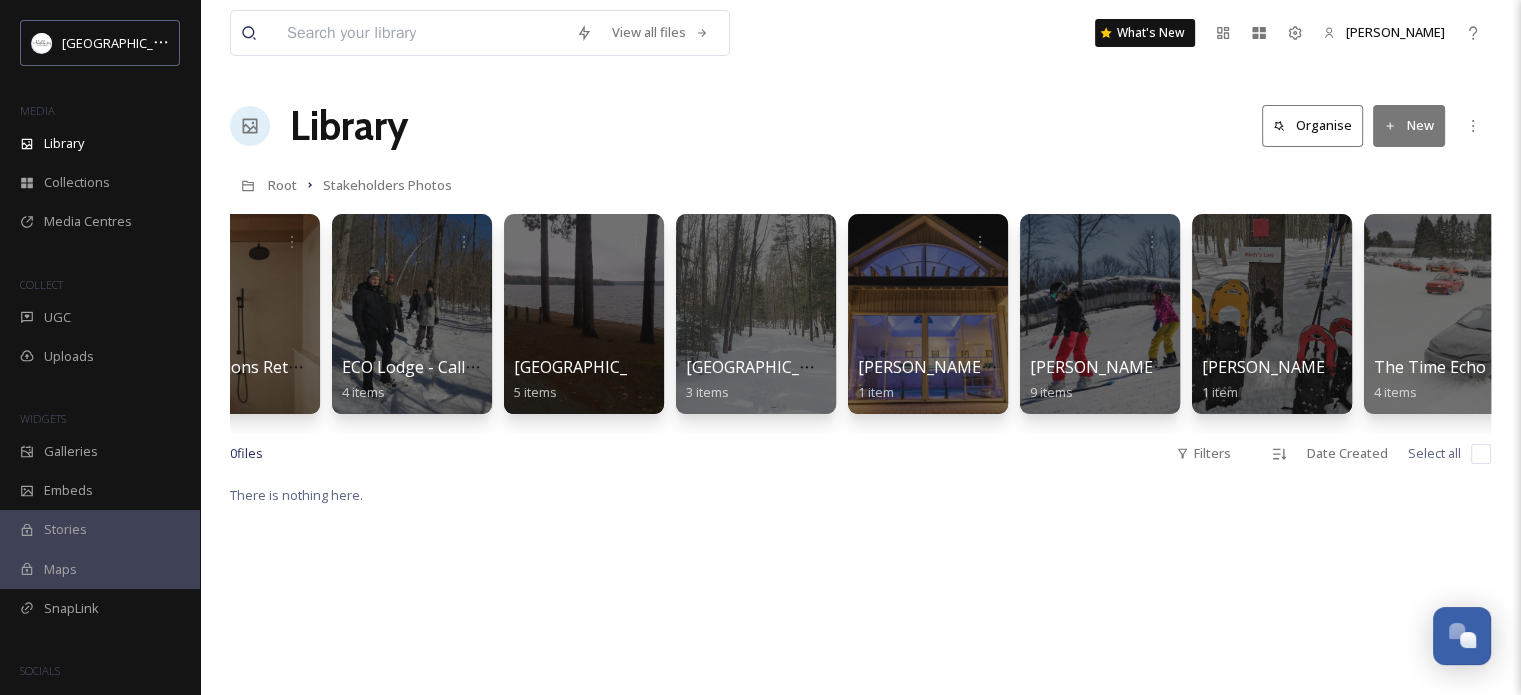 scroll, scrollTop: 0, scrollLeft: 0, axis: both 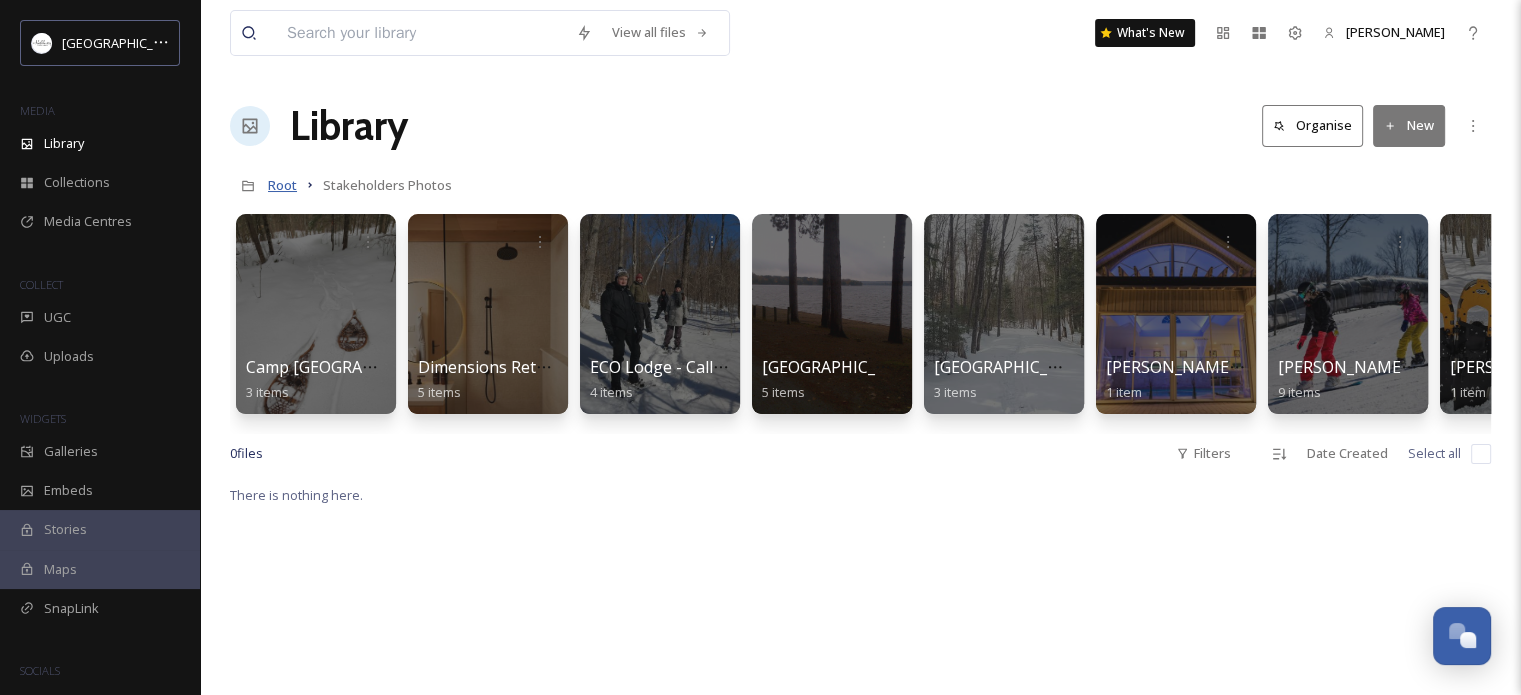 click on "Root" at bounding box center [282, 185] 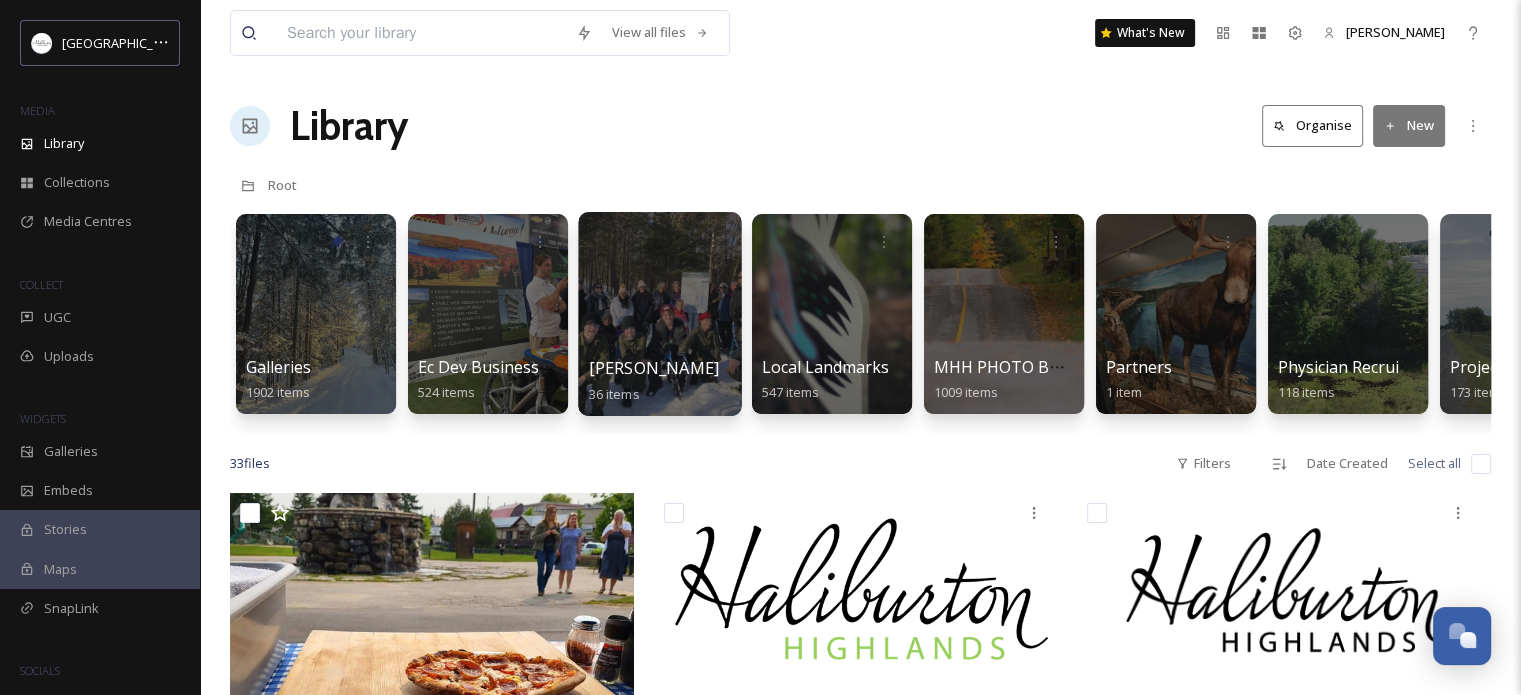 click at bounding box center (659, 314) 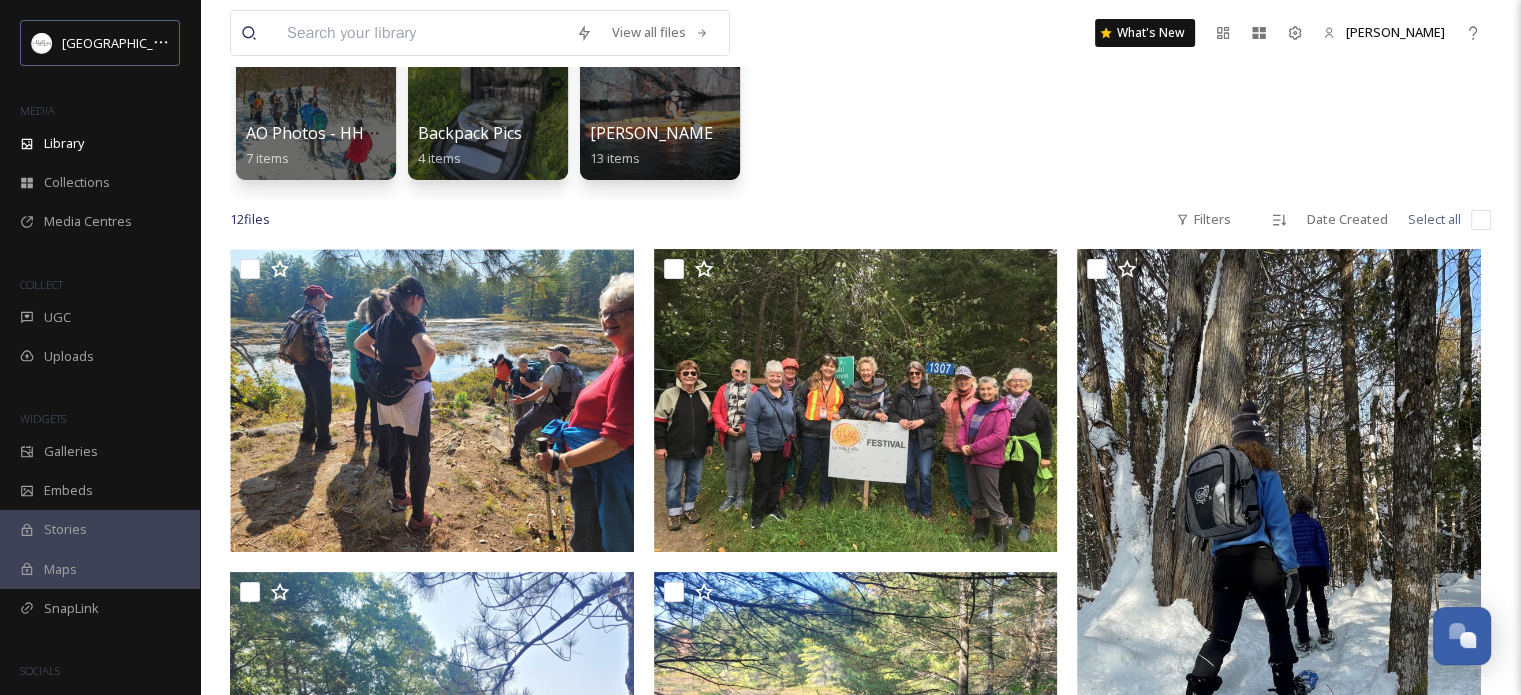 scroll, scrollTop: 240, scrollLeft: 0, axis: vertical 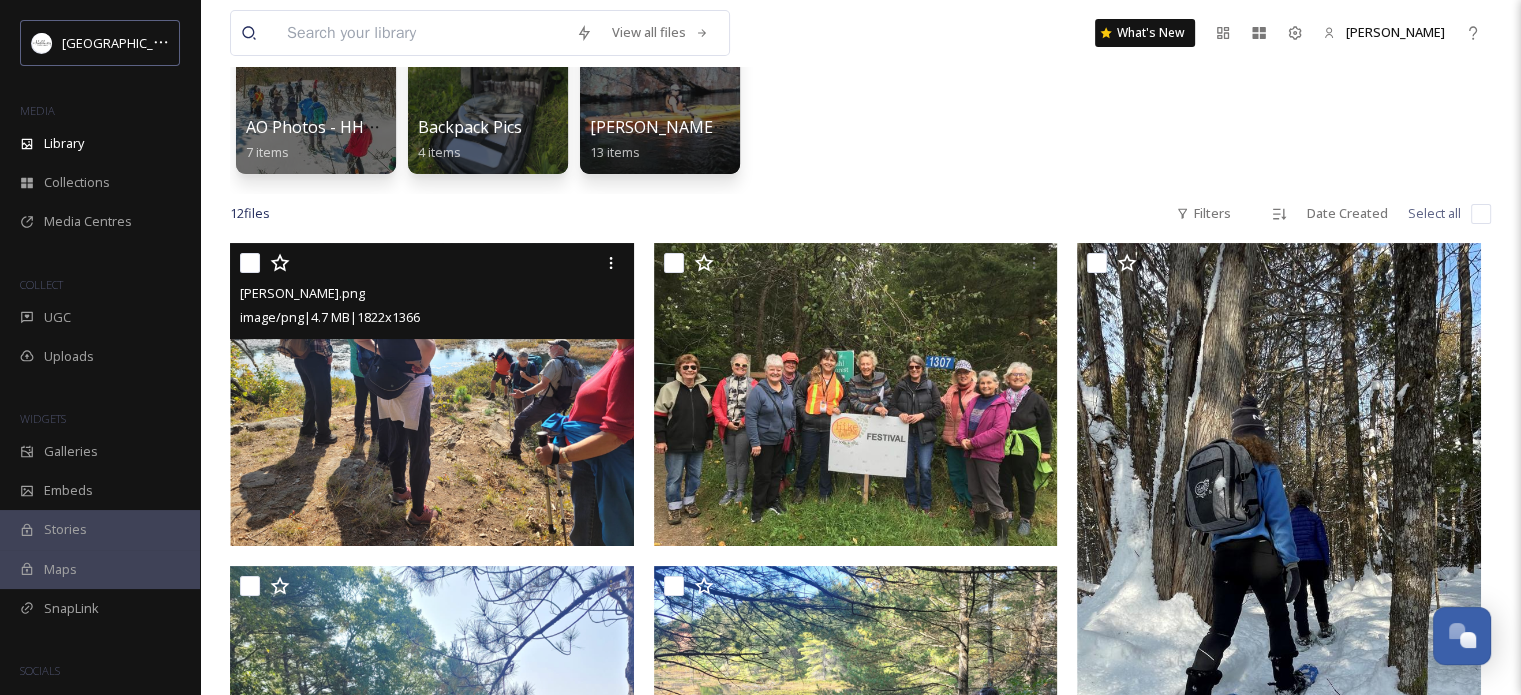 click at bounding box center (432, 394) 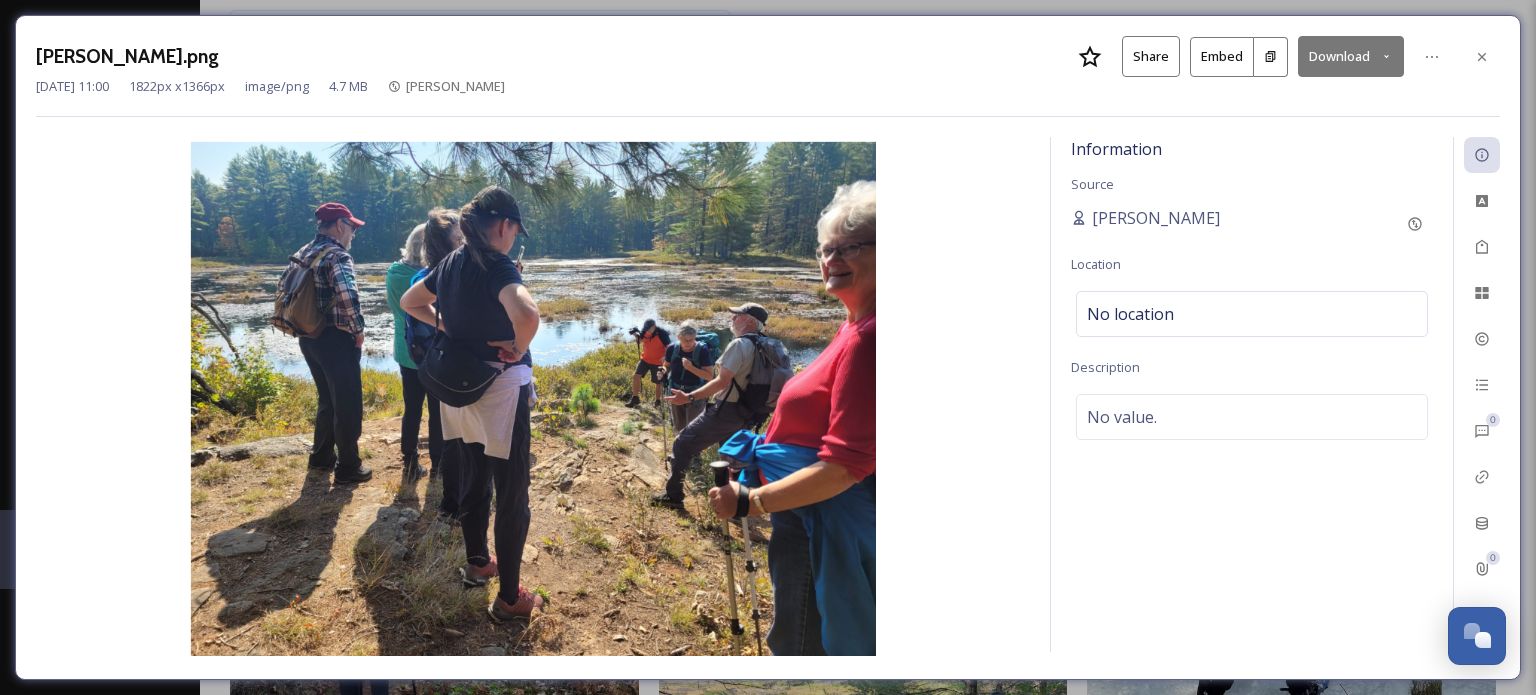 click 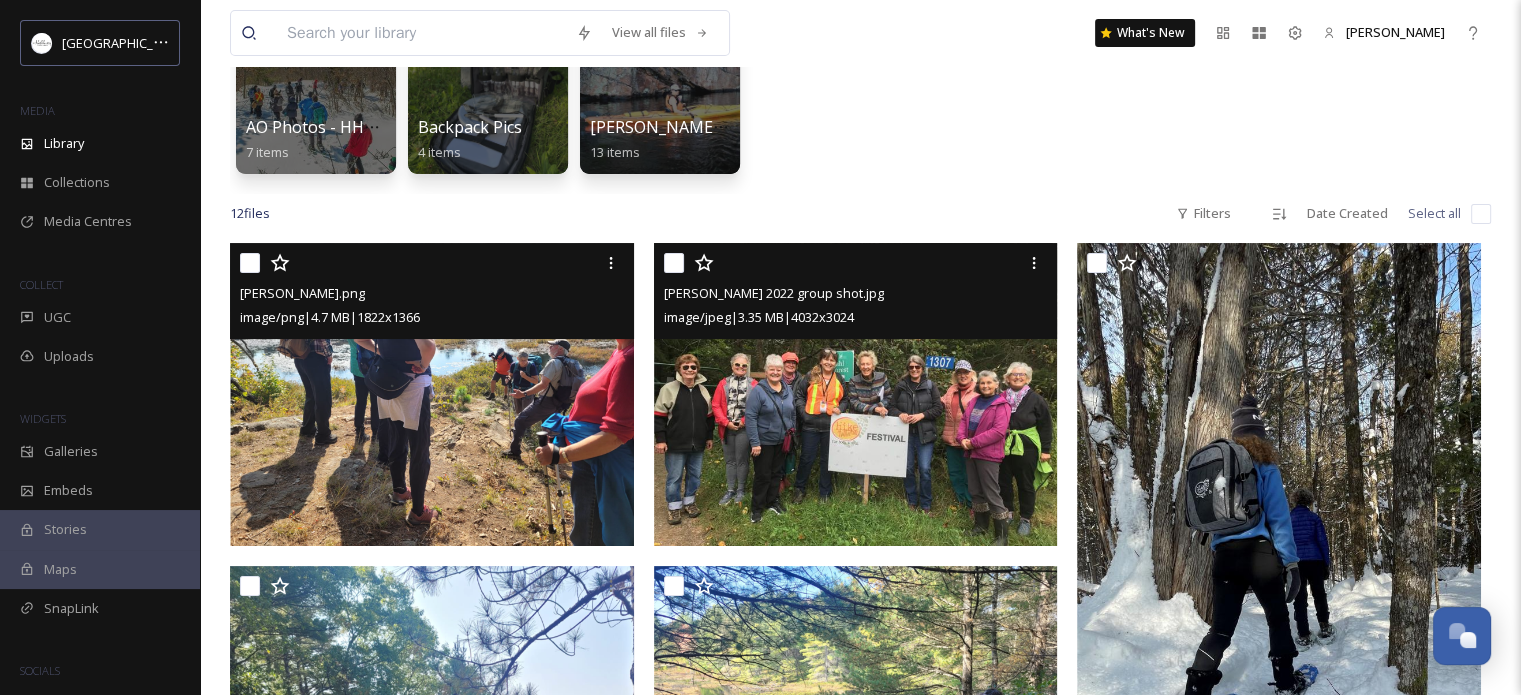 click at bounding box center [856, 394] 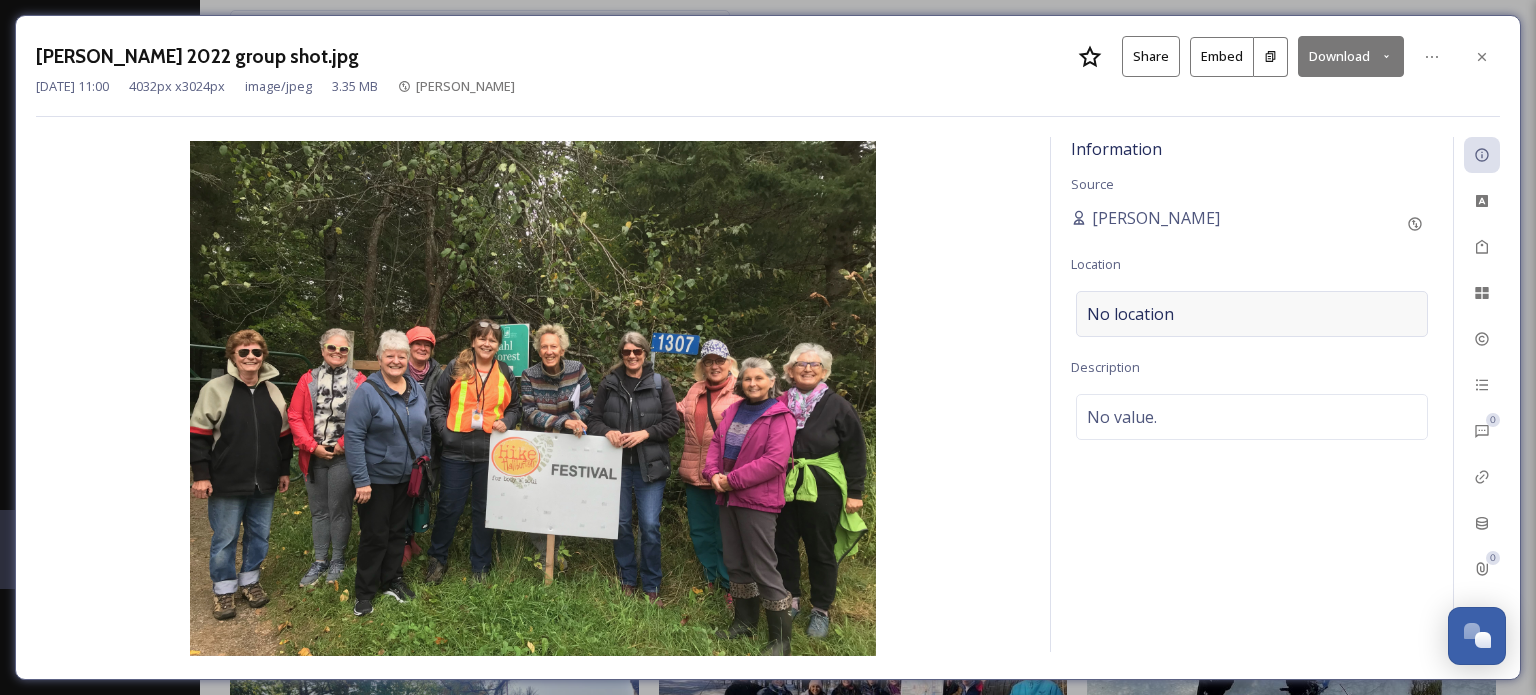 click on "No location" at bounding box center [1252, 314] 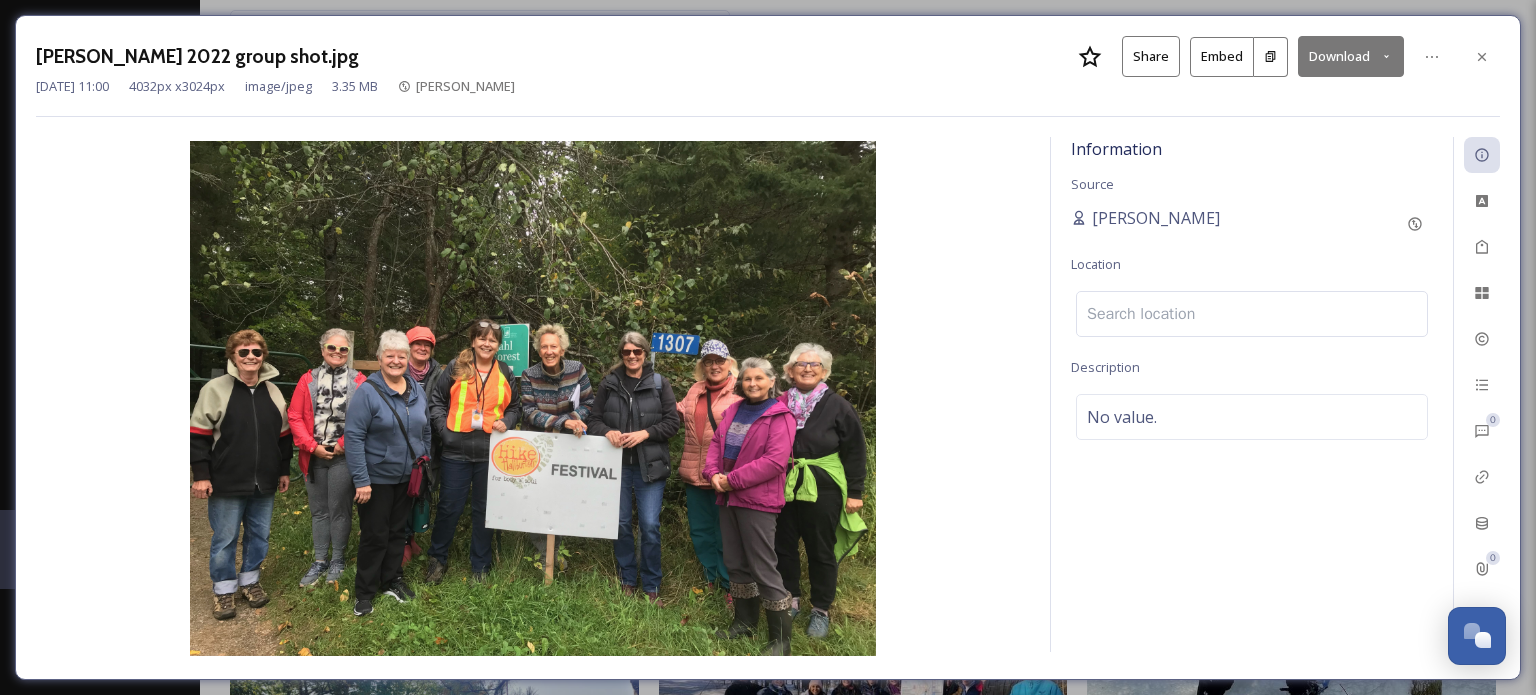 click at bounding box center (1252, 314) 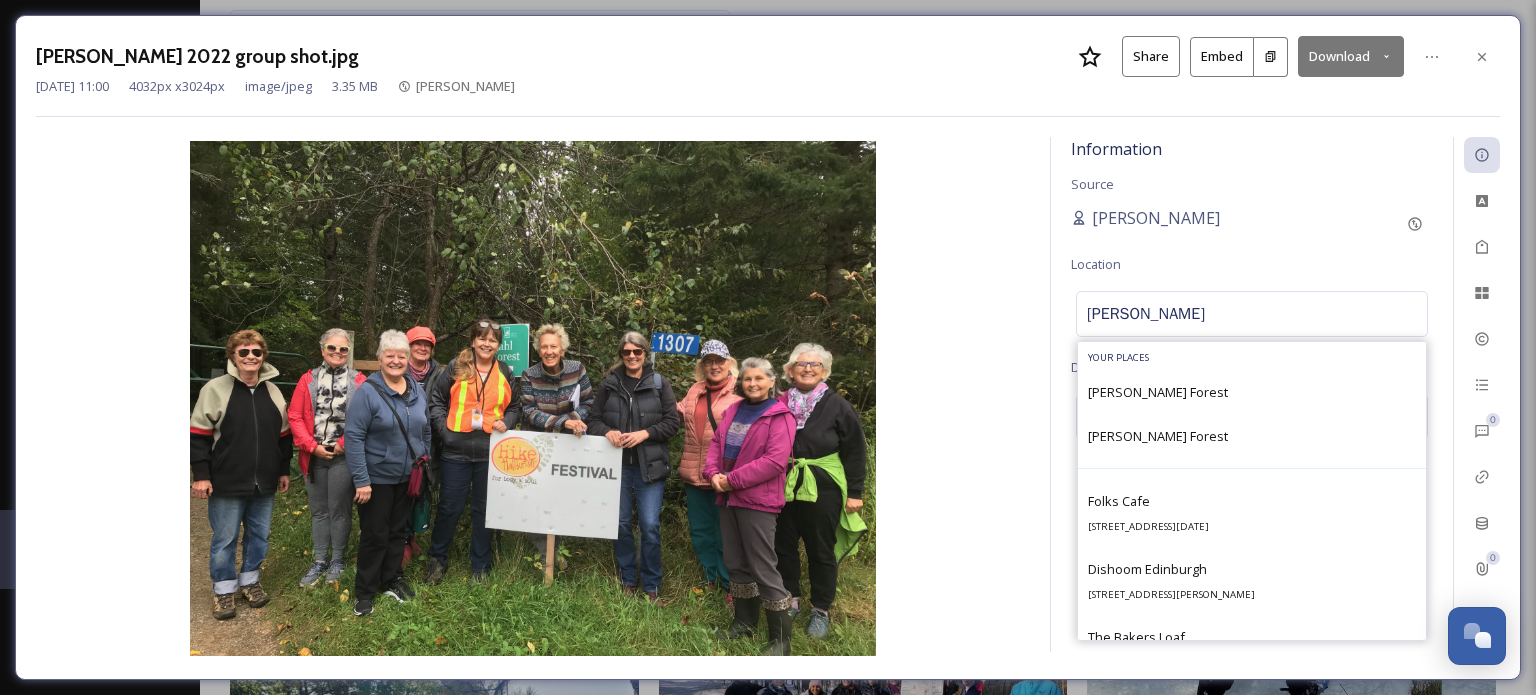 click on "[PERSON_NAME] Forest" at bounding box center [1158, 392] 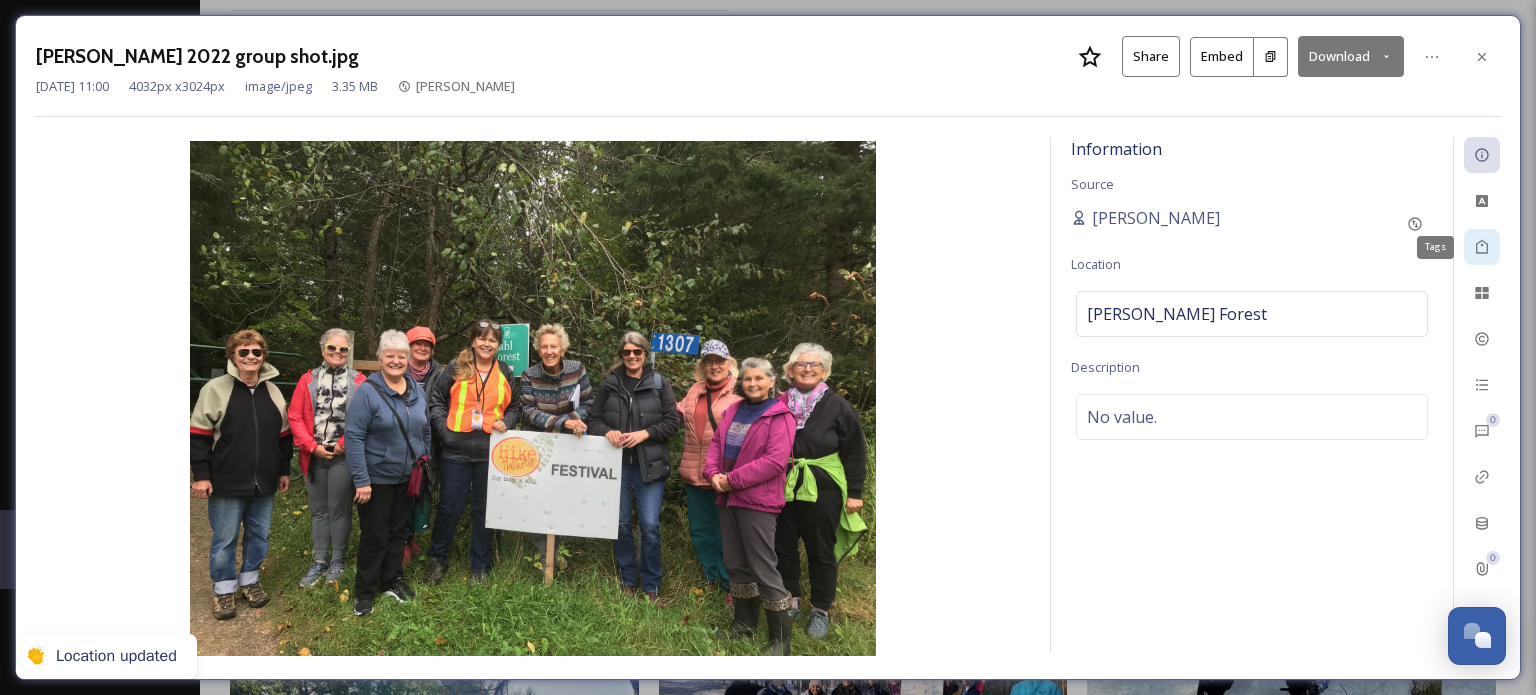 click 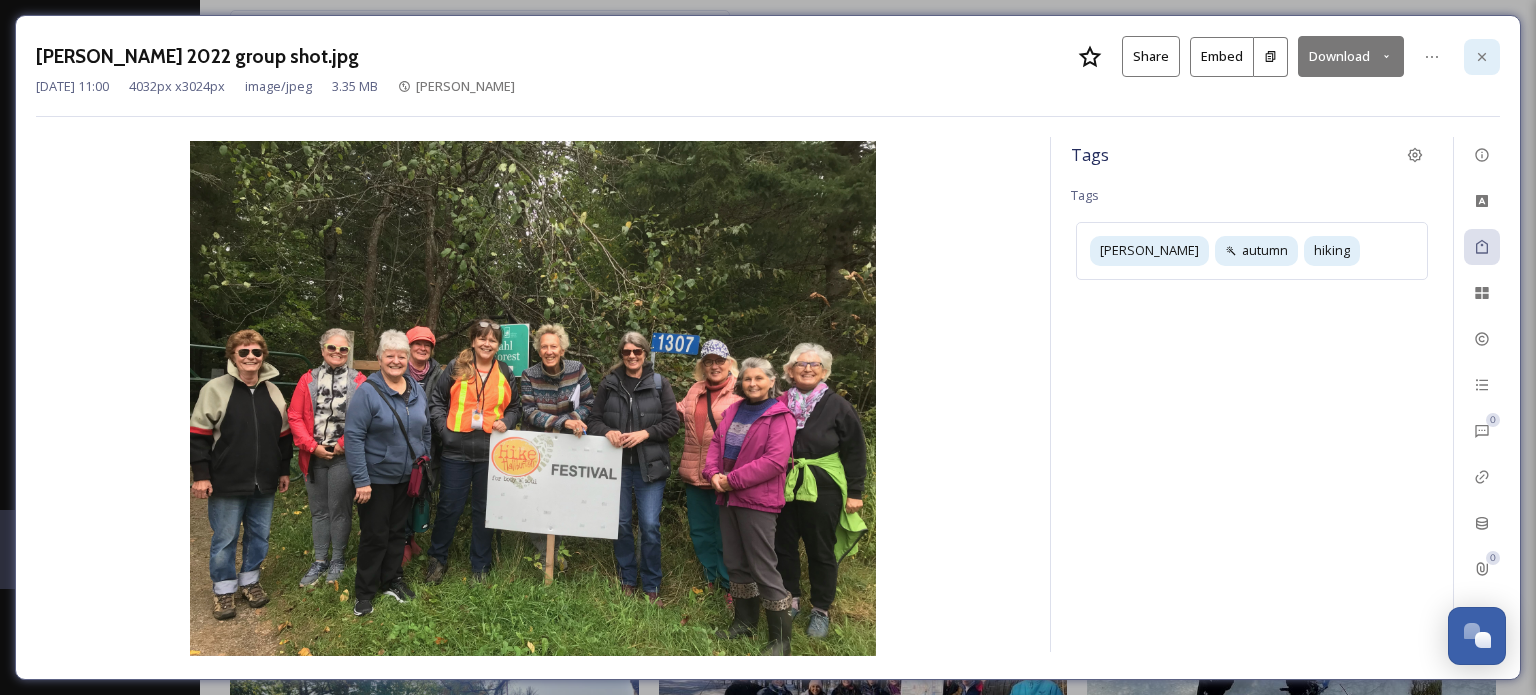 click 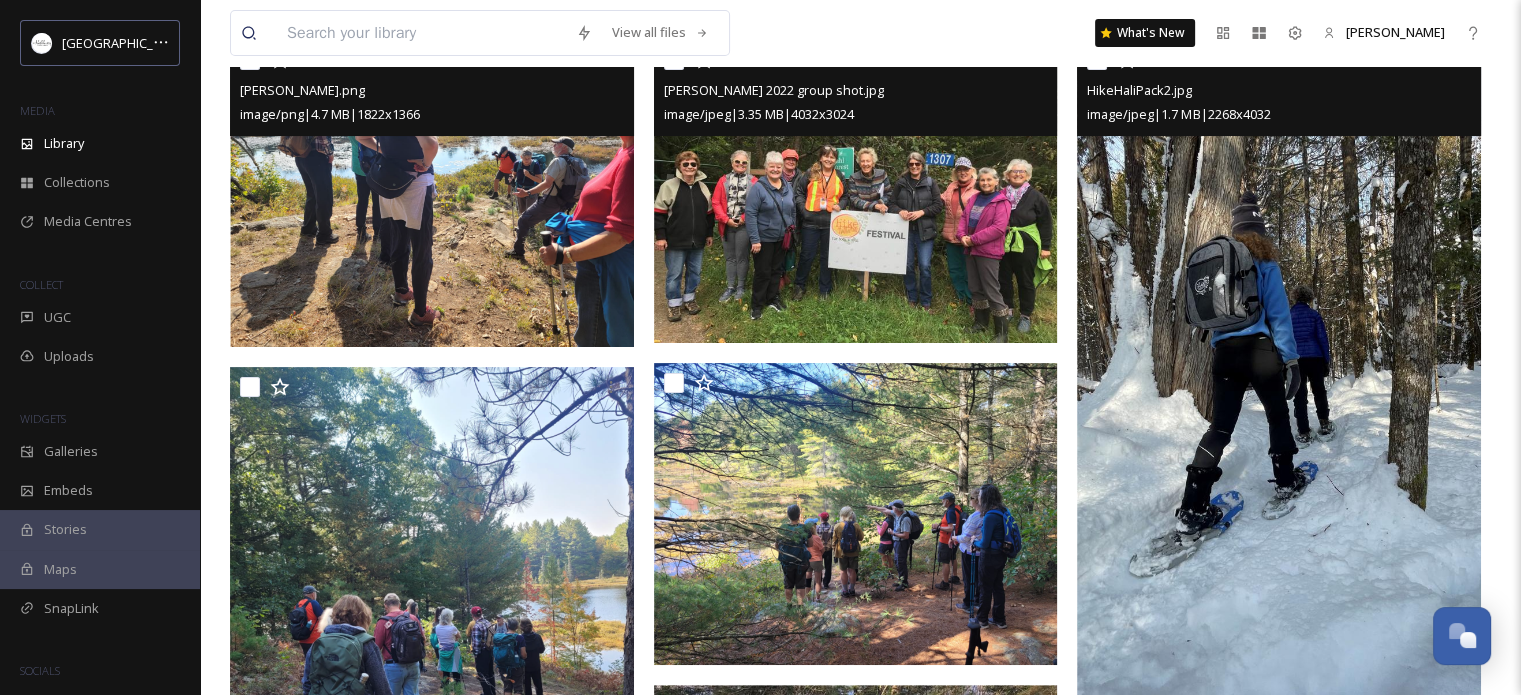 scroll, scrollTop: 440, scrollLeft: 0, axis: vertical 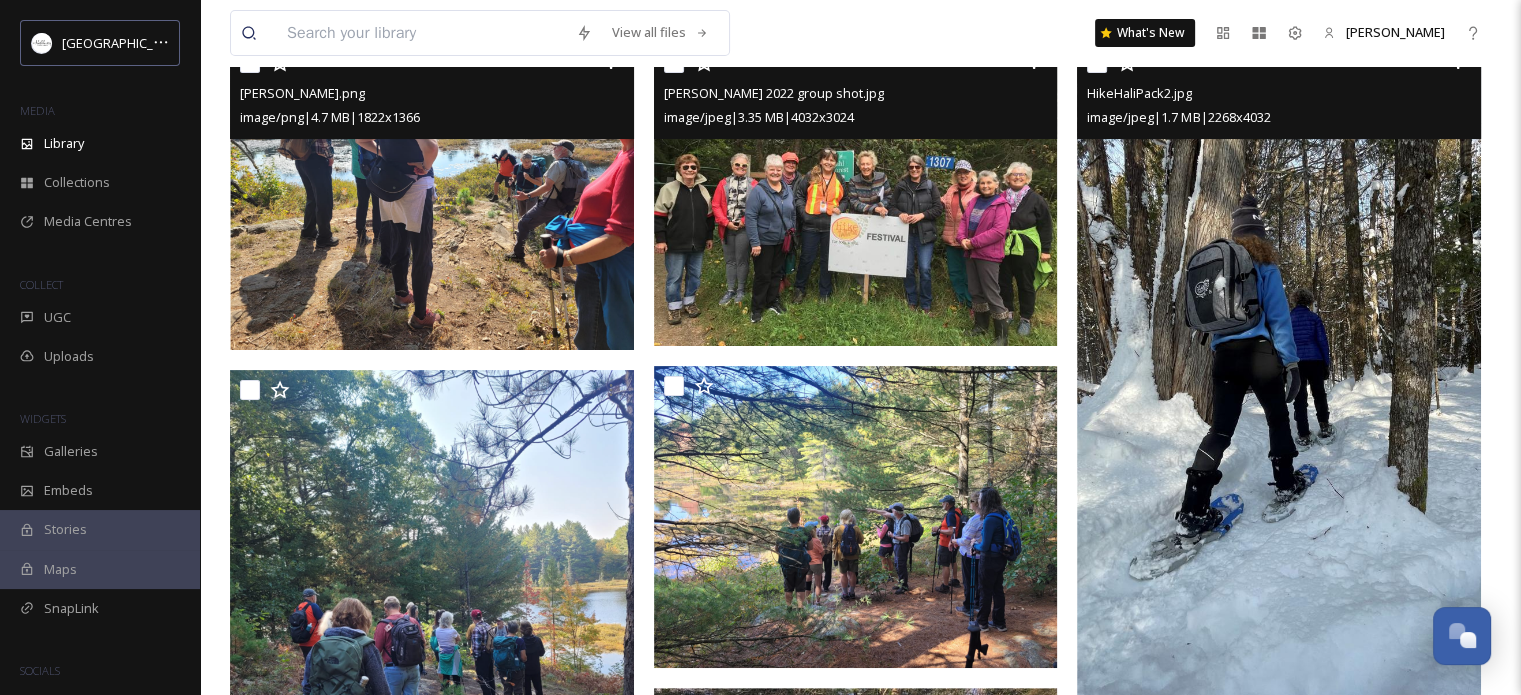 click at bounding box center (1097, 63) 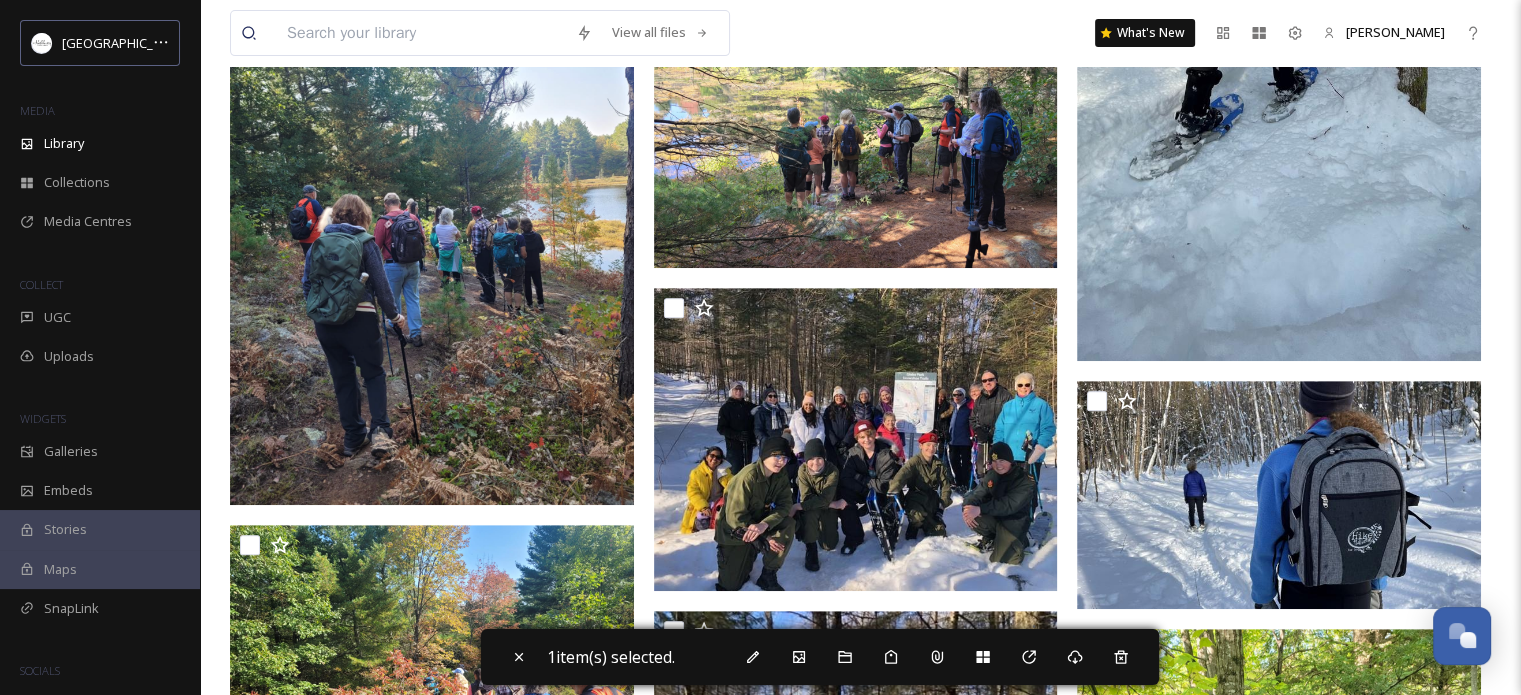 scroll, scrollTop: 940, scrollLeft: 0, axis: vertical 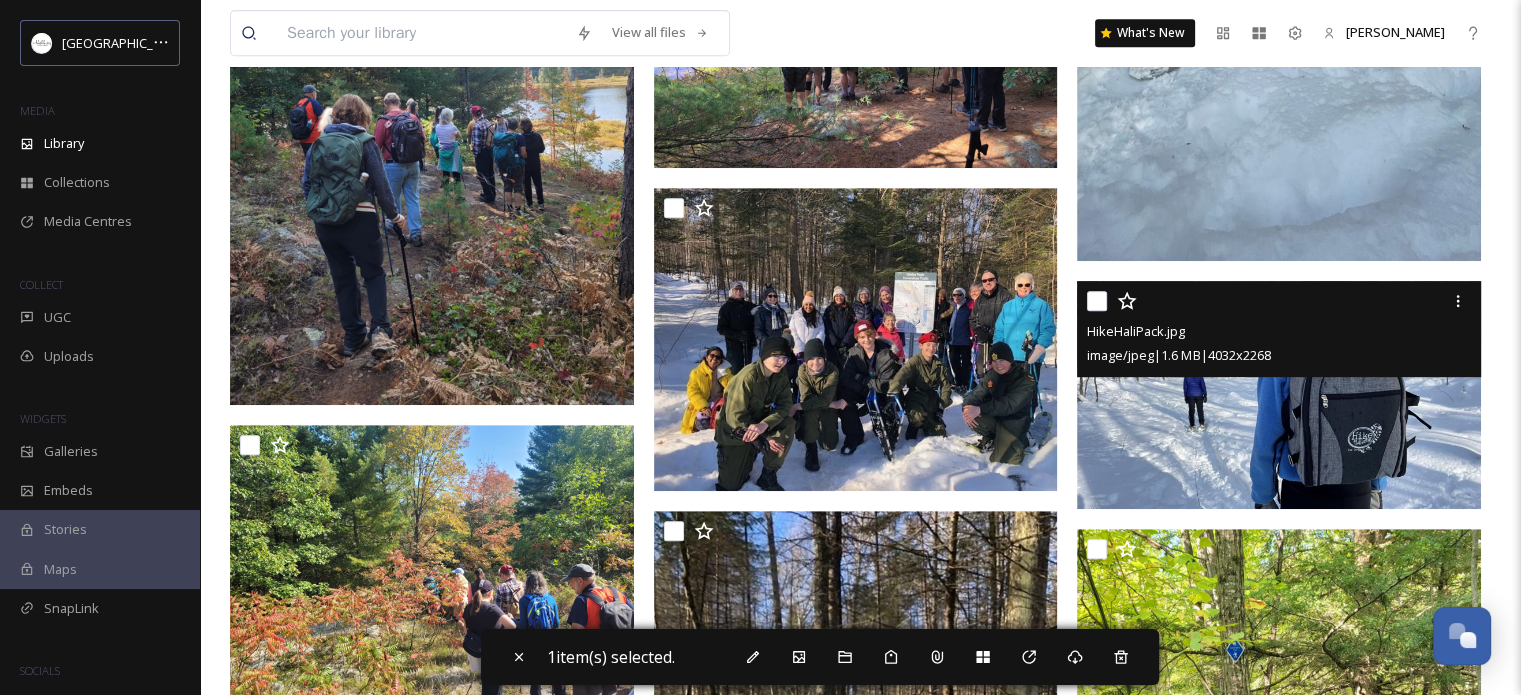 click at bounding box center [1097, 301] 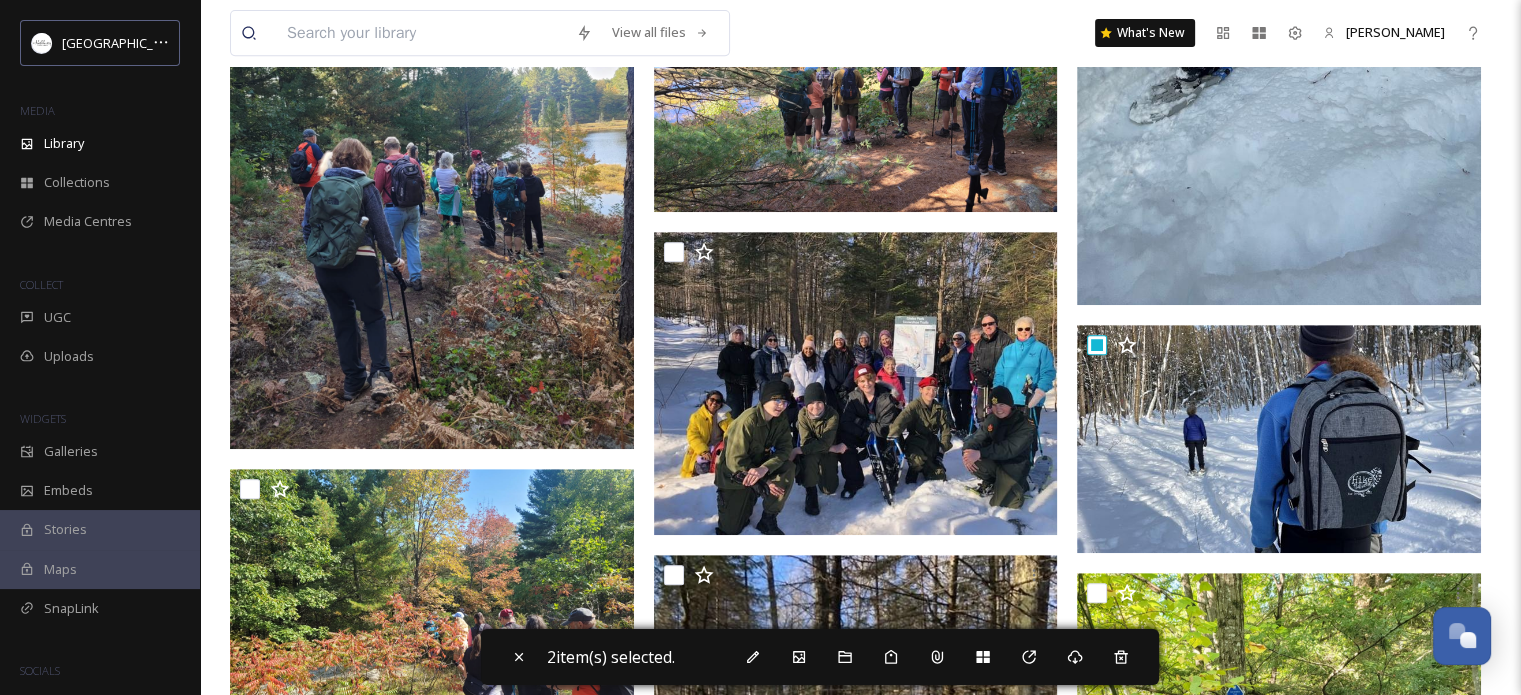 scroll, scrollTop: 668, scrollLeft: 0, axis: vertical 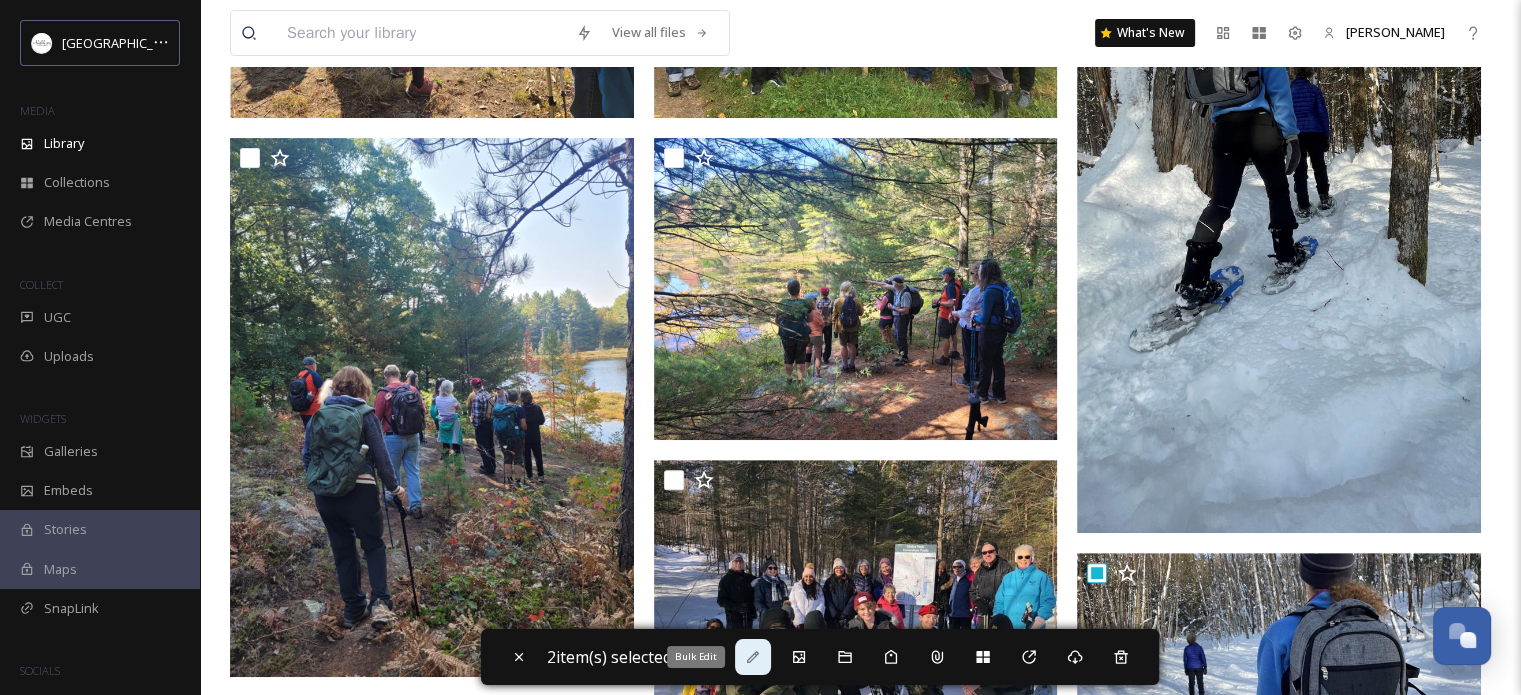 click 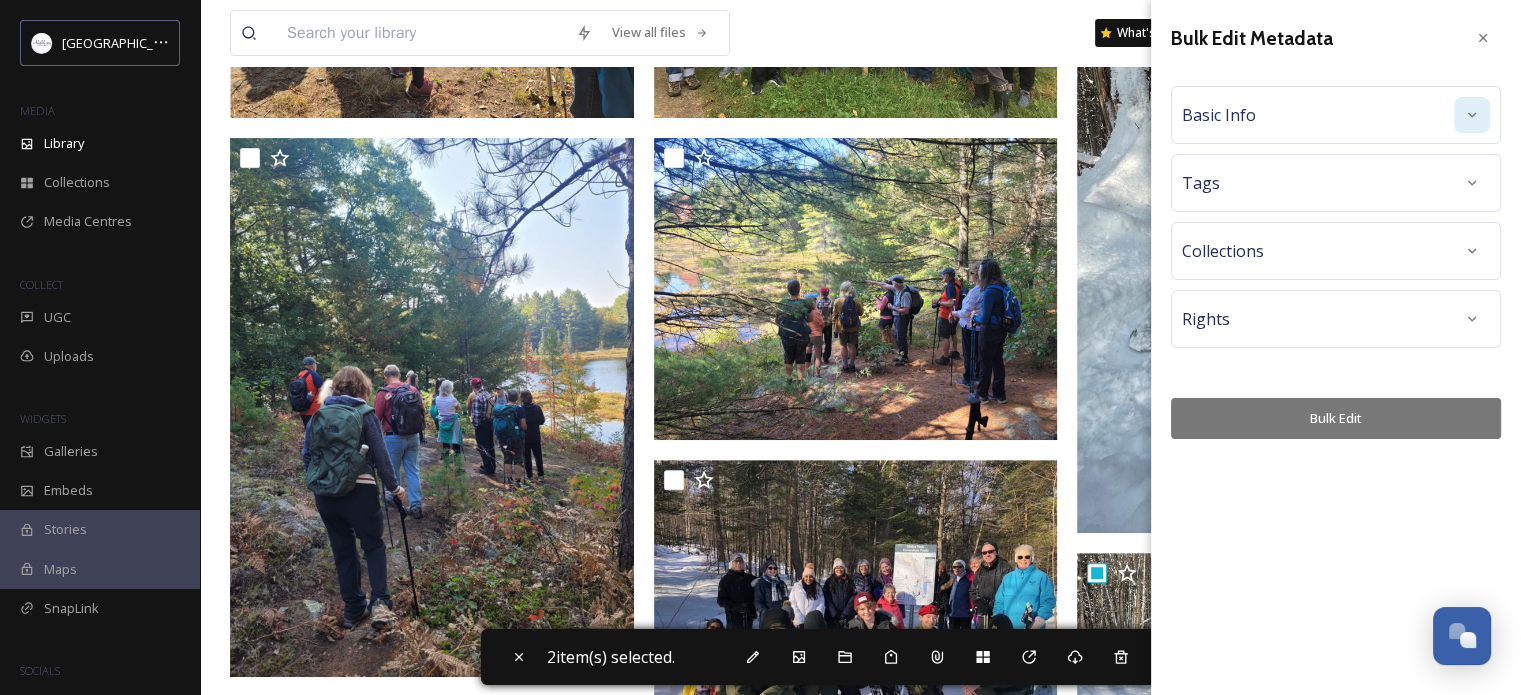click 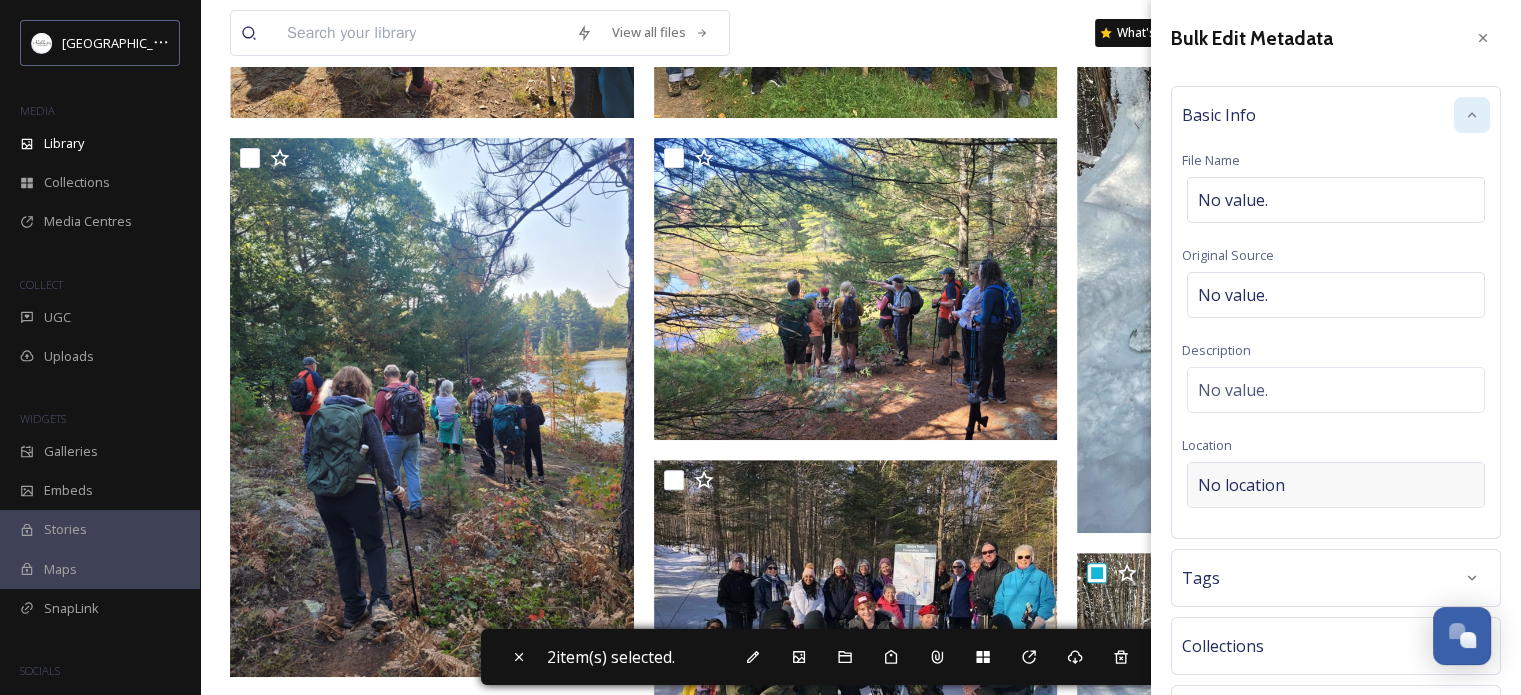 click on "No location" at bounding box center [1241, 485] 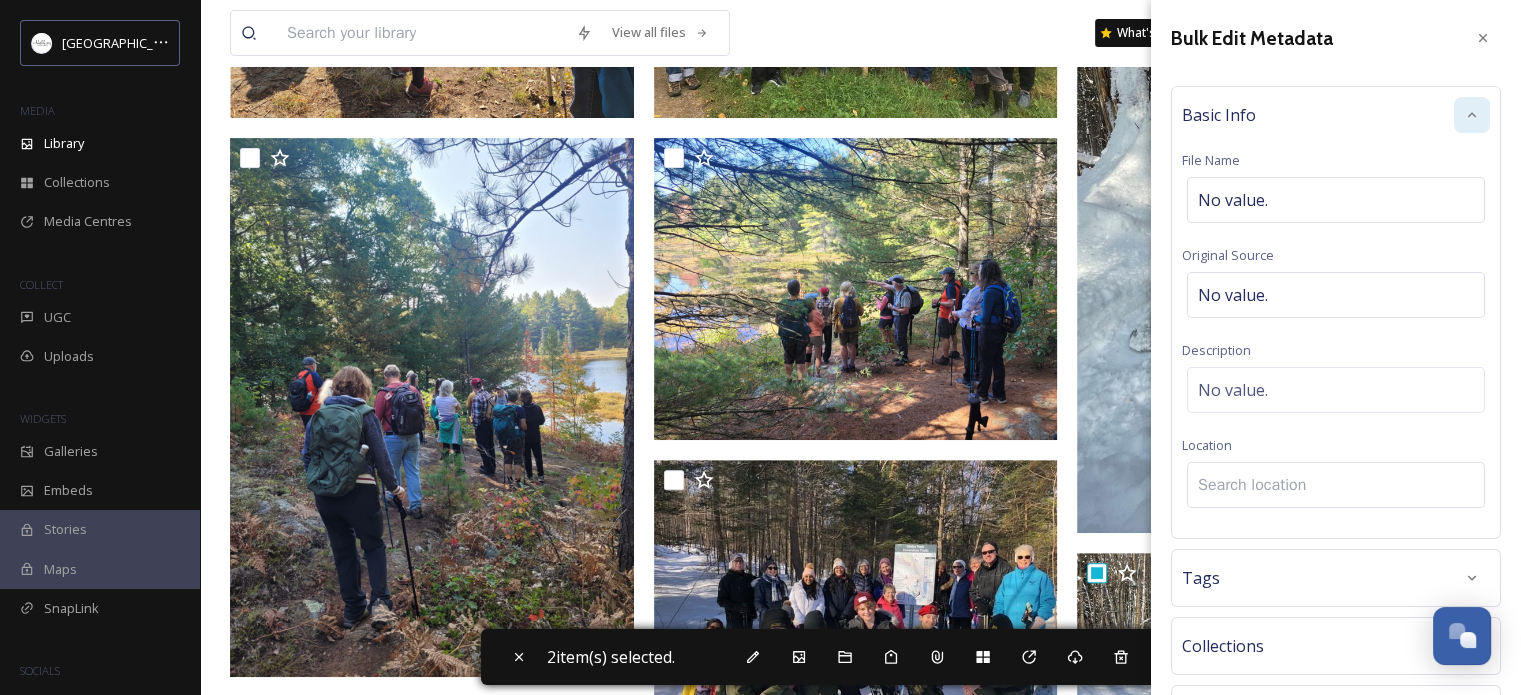 click at bounding box center (1336, 485) 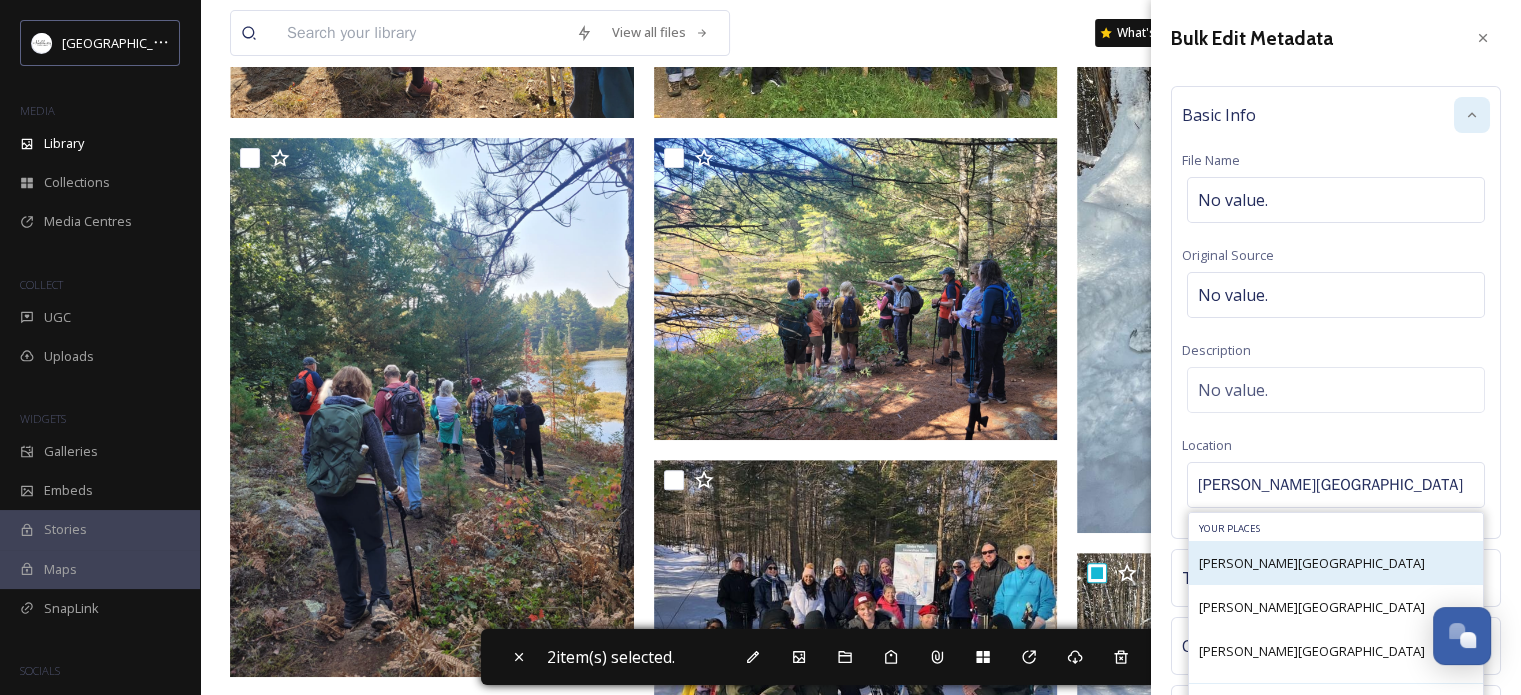 click on "[PERSON_NAME][GEOGRAPHIC_DATA]" at bounding box center [1312, 563] 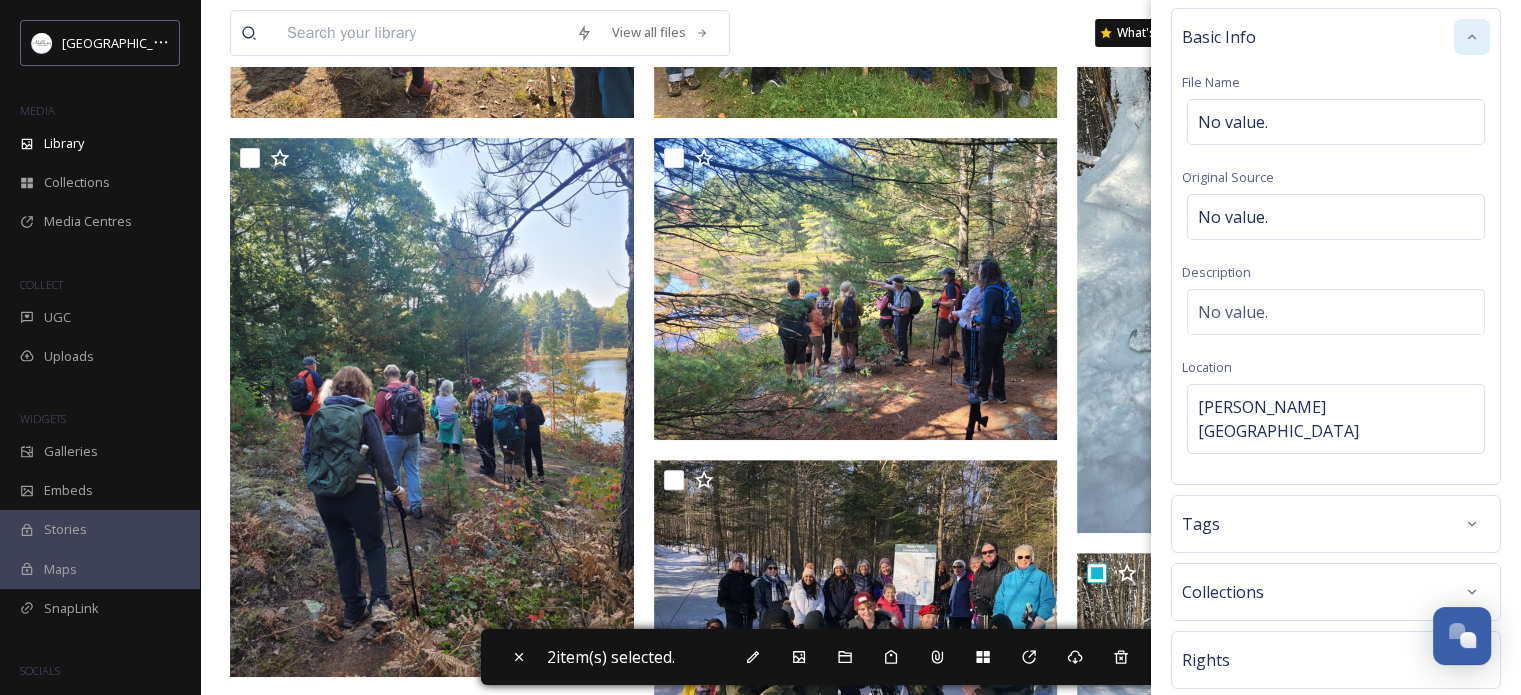 scroll, scrollTop: 155, scrollLeft: 0, axis: vertical 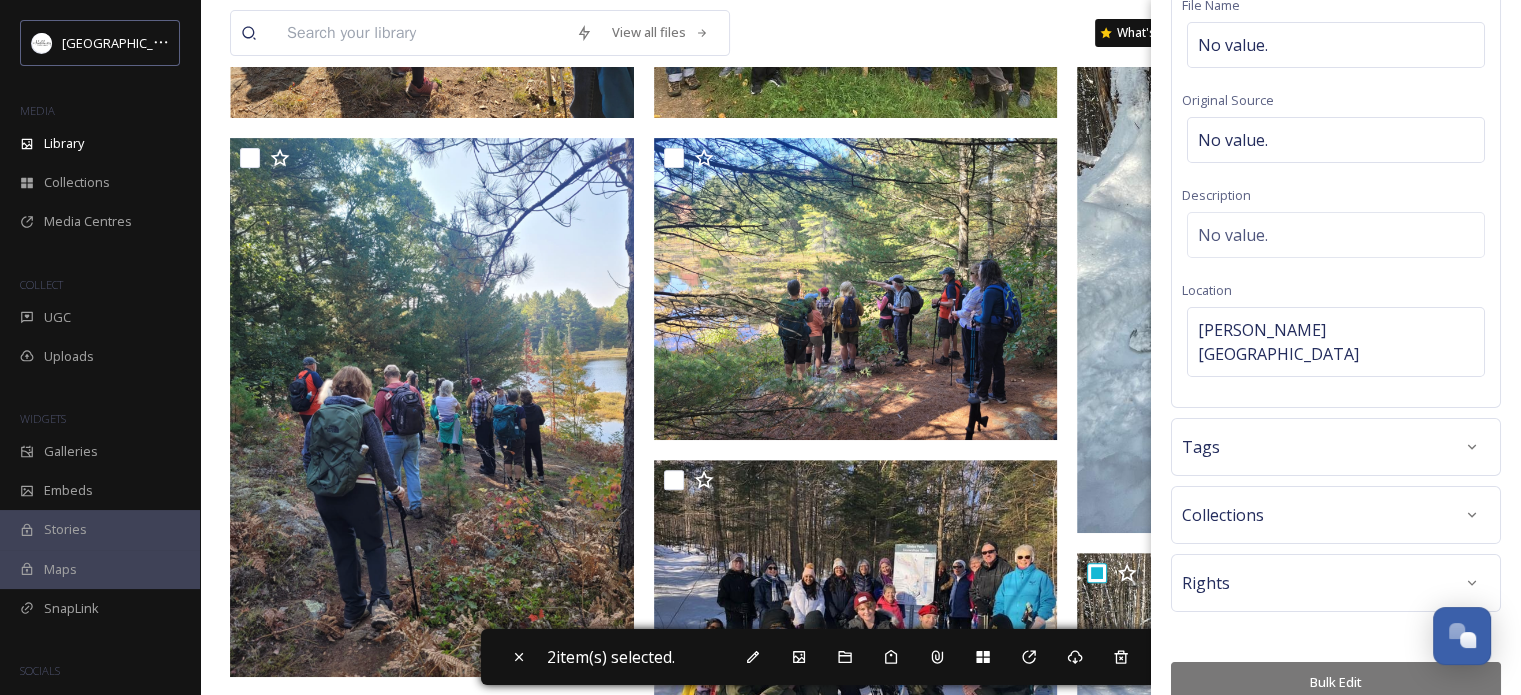 click on "Bulk Edit" at bounding box center [1336, 682] 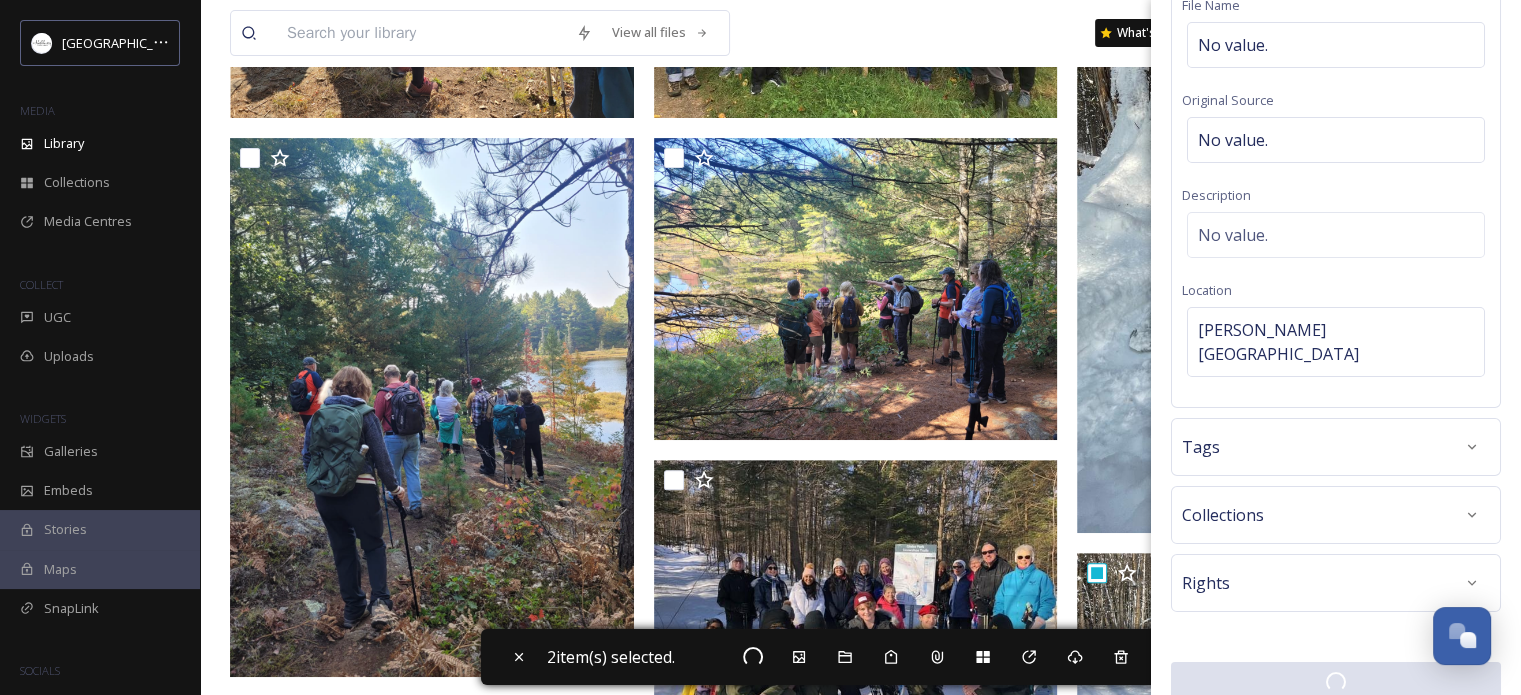 scroll, scrollTop: 154, scrollLeft: 0, axis: vertical 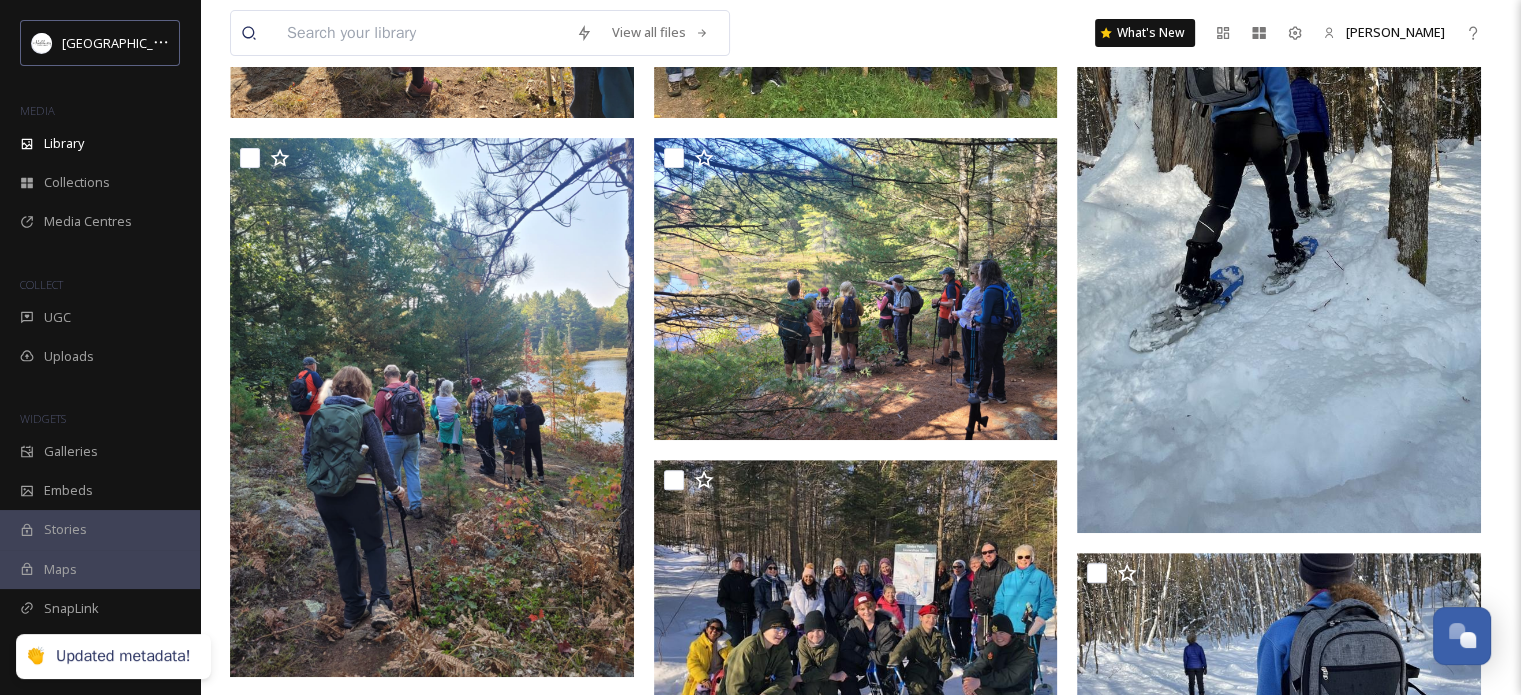 click on "View all files What's New [PERSON_NAME]" at bounding box center (860, 33) 